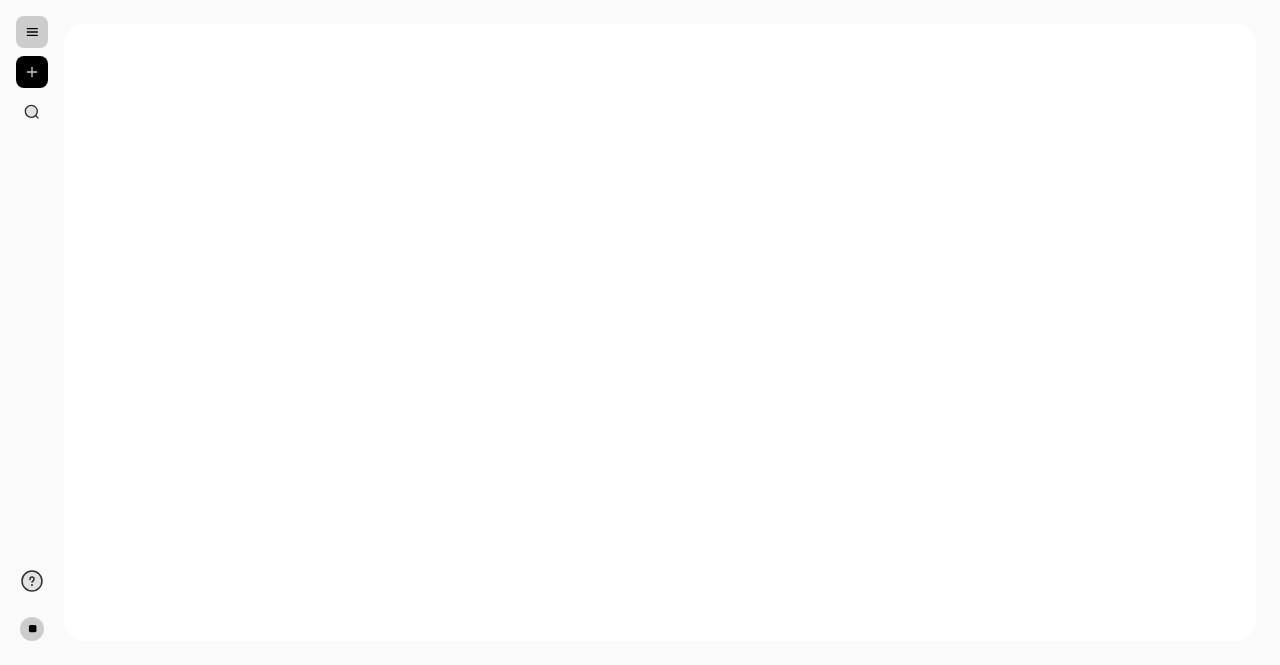 scroll, scrollTop: 0, scrollLeft: 0, axis: both 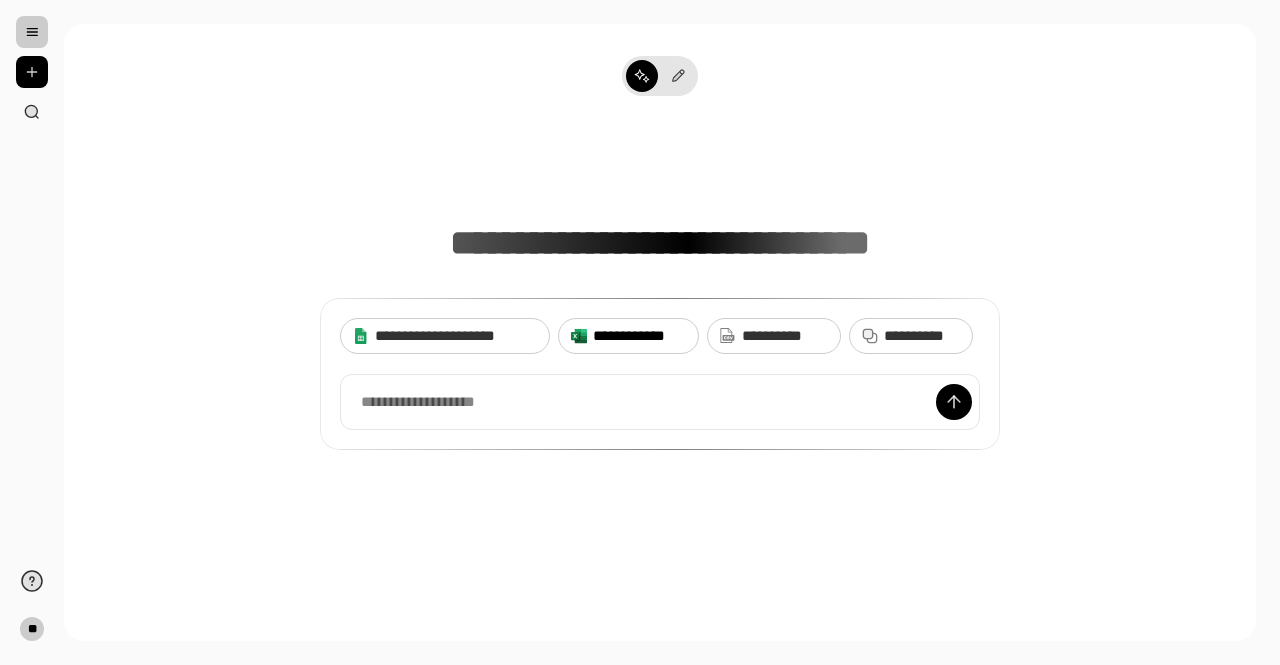 click on "**********" at bounding box center [639, 336] 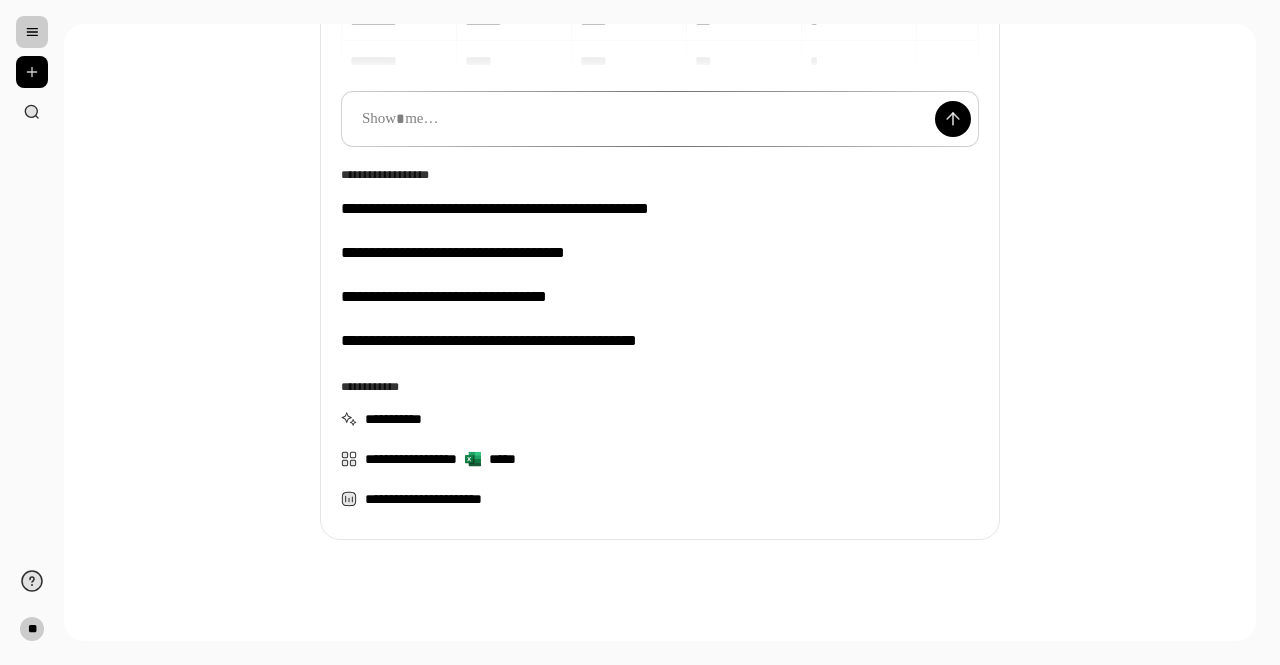scroll, scrollTop: 300, scrollLeft: 0, axis: vertical 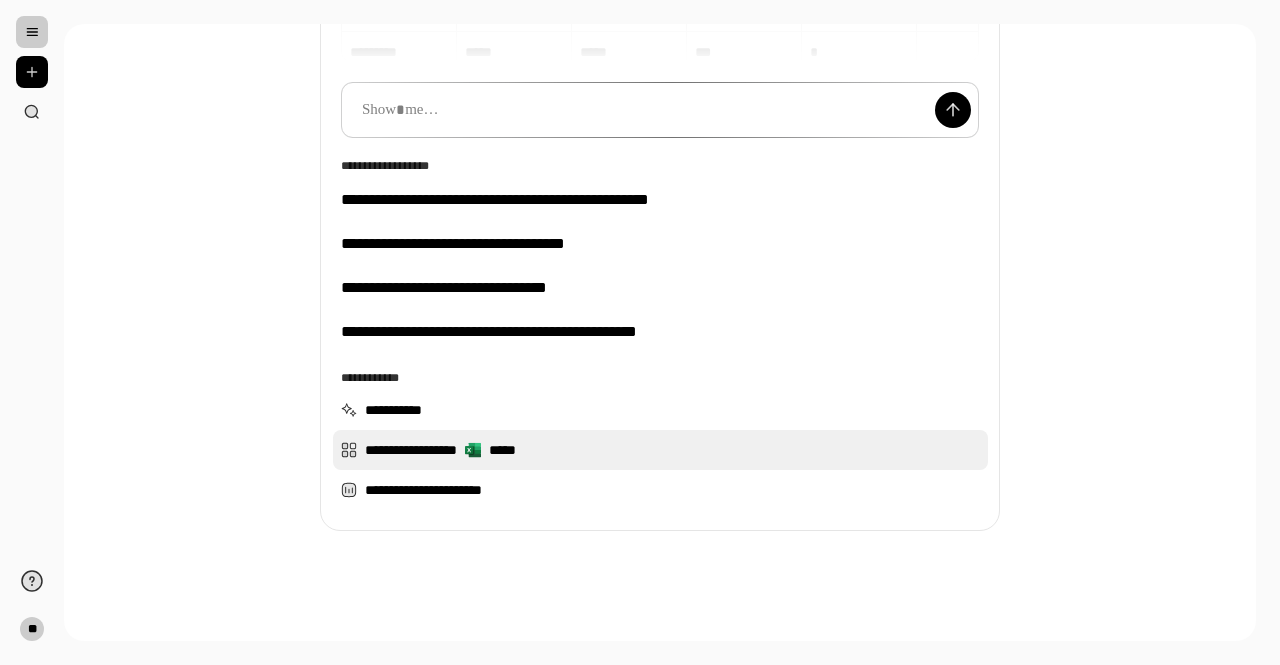 click on "**********" at bounding box center (660, 450) 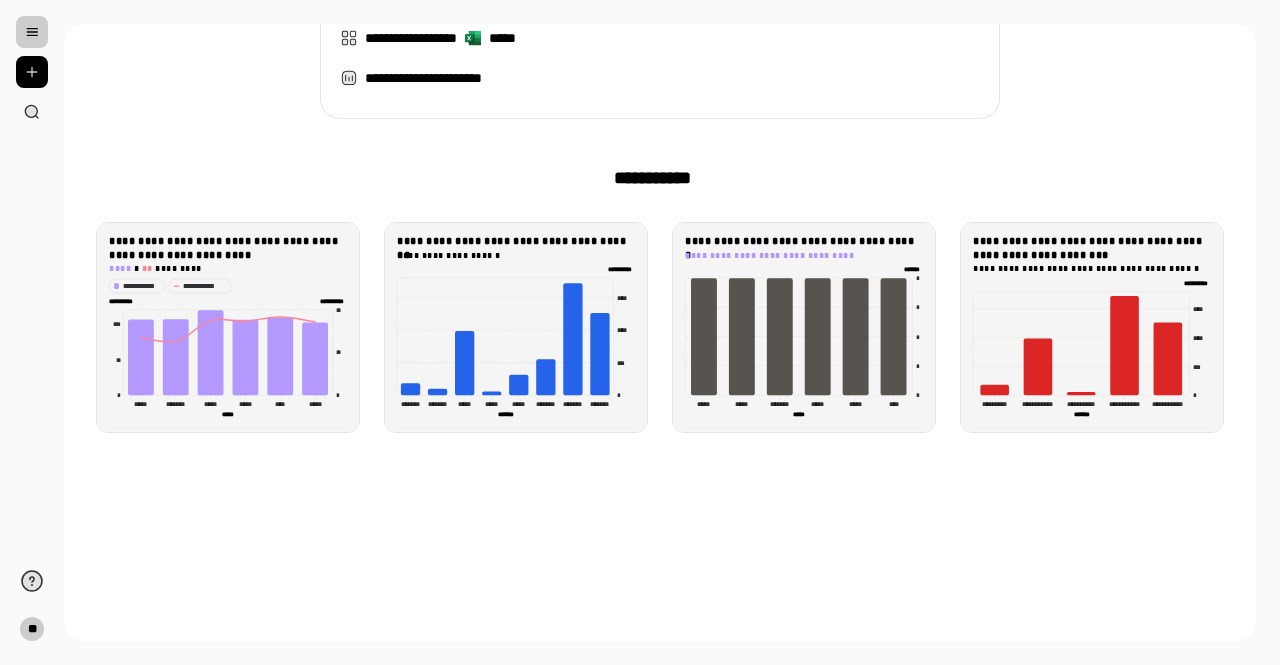 scroll, scrollTop: 527, scrollLeft: 0, axis: vertical 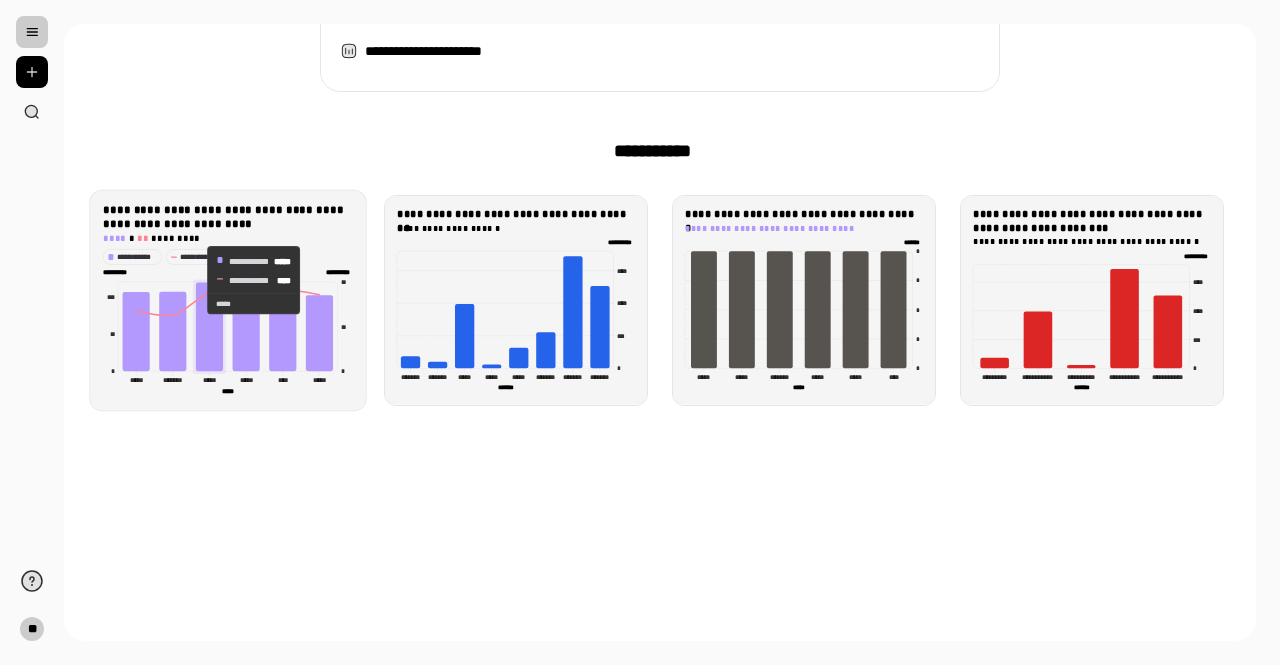 click 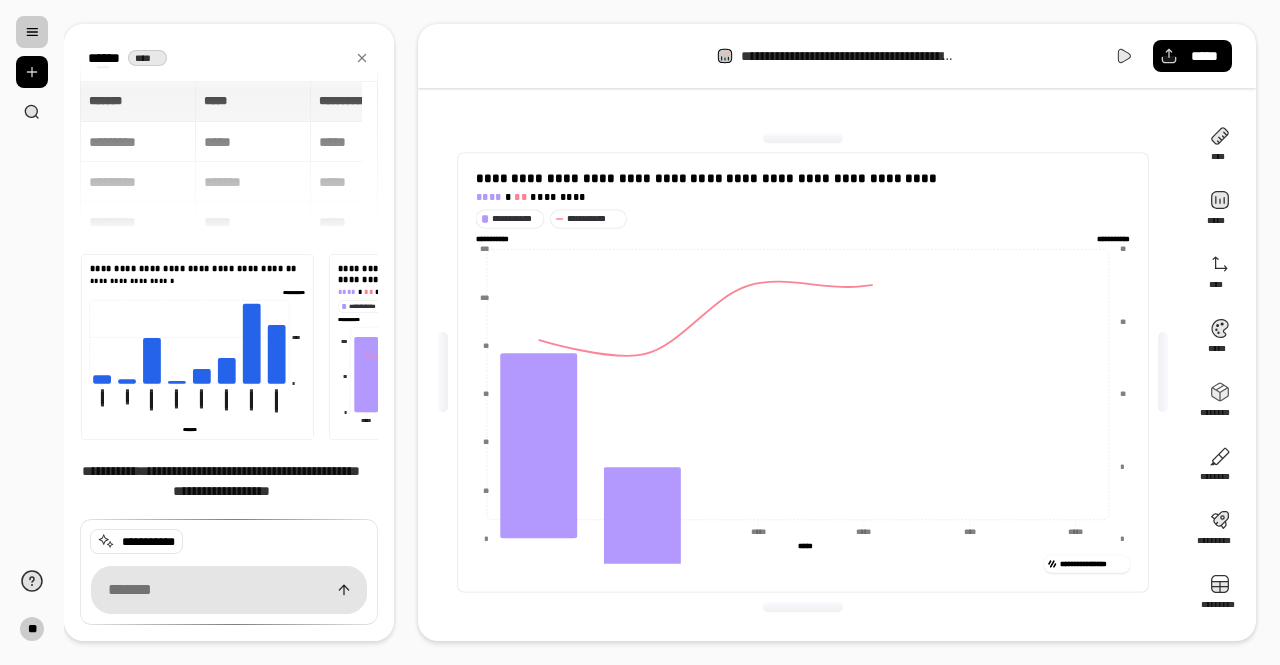 scroll, scrollTop: 155, scrollLeft: 0, axis: vertical 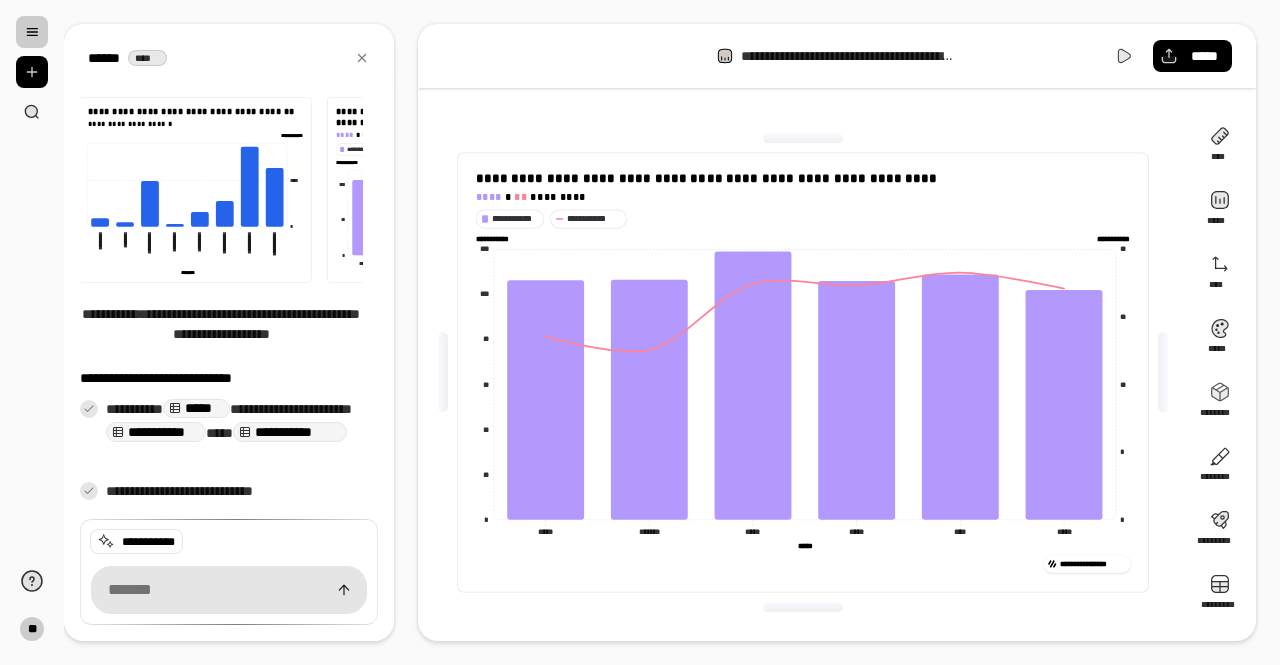 click on "**********" at bounding box center [672, 332] 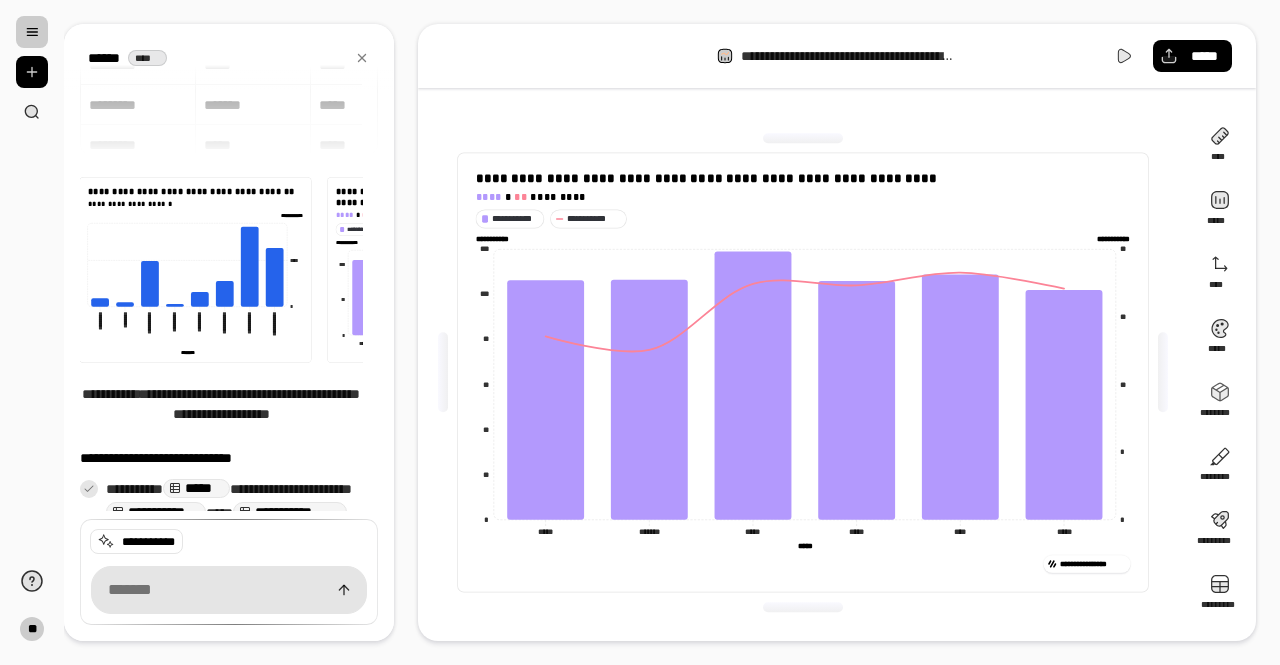scroll, scrollTop: 100, scrollLeft: 0, axis: vertical 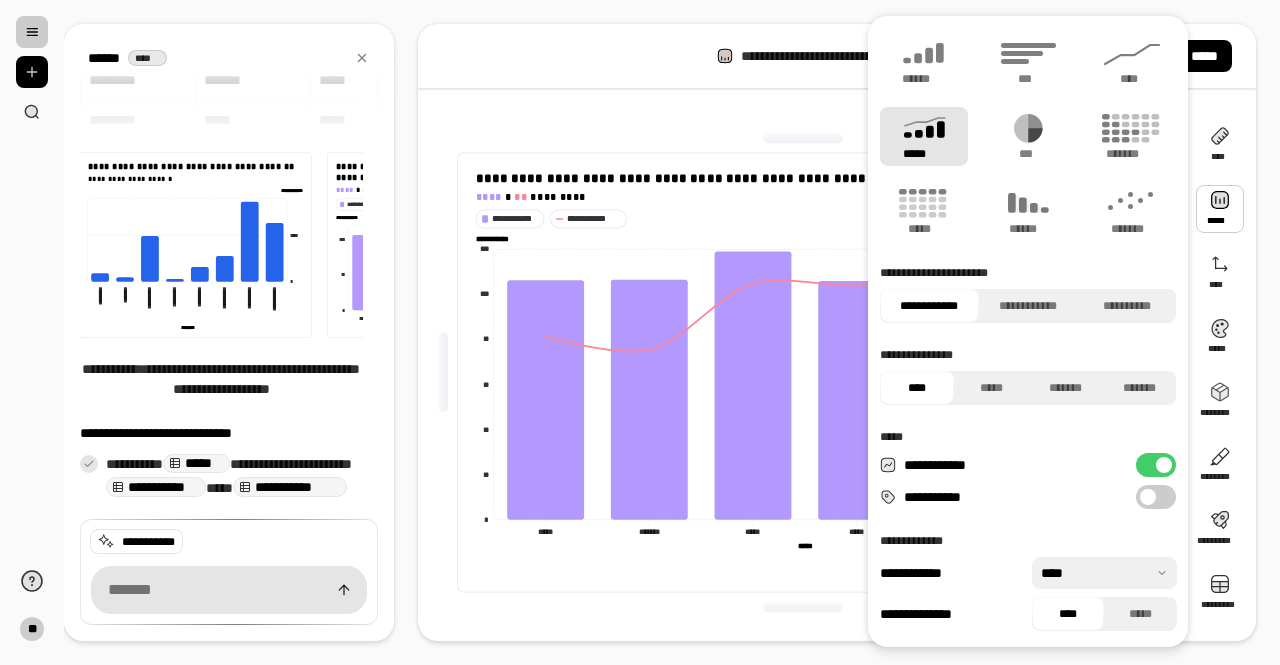 click at bounding box center (1148, 497) 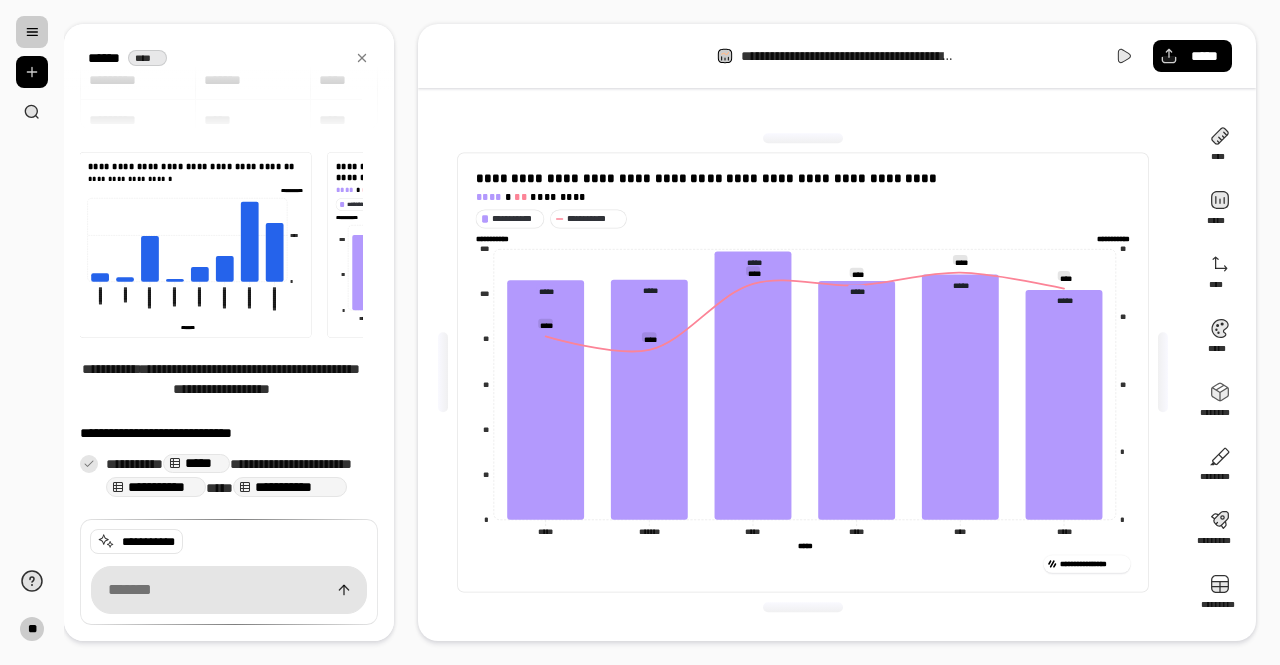 click on "**********" at bounding box center (803, 372) 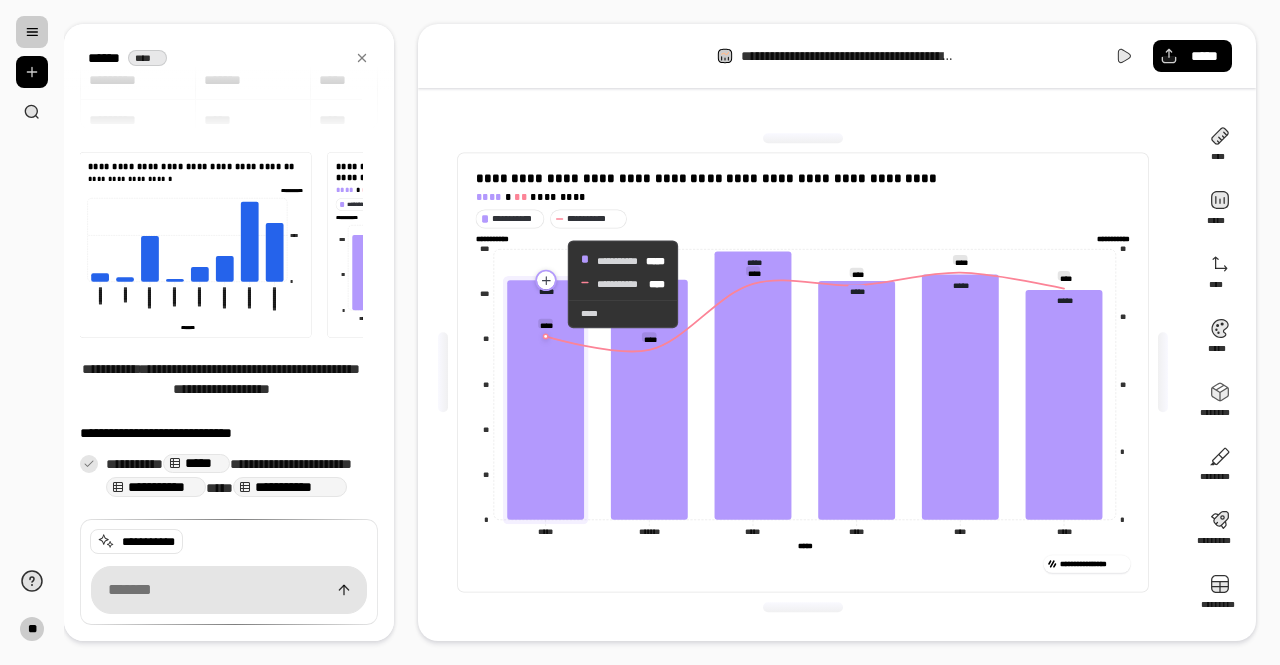 click 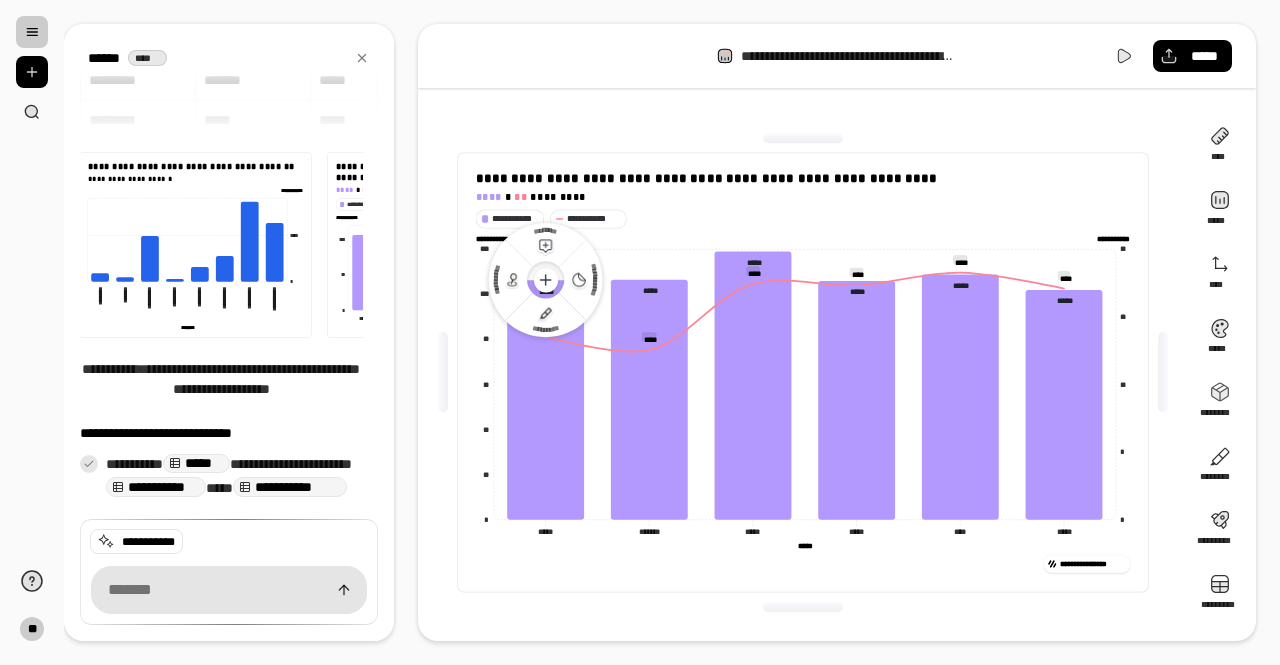 click 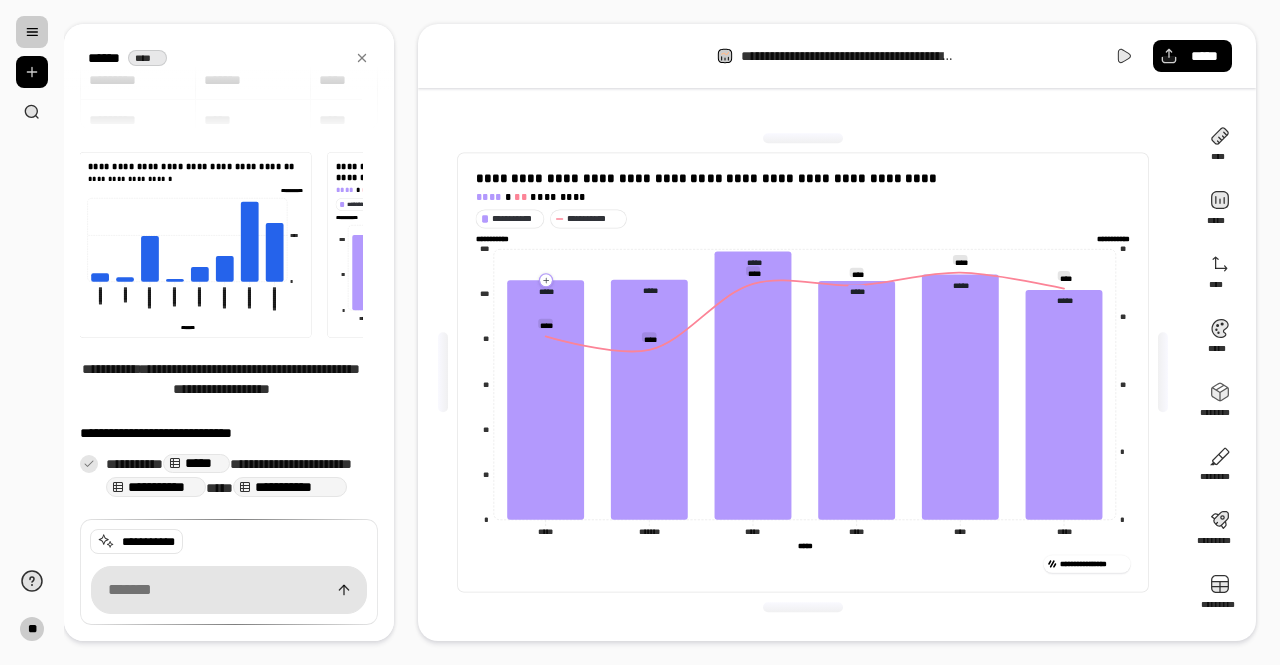 click 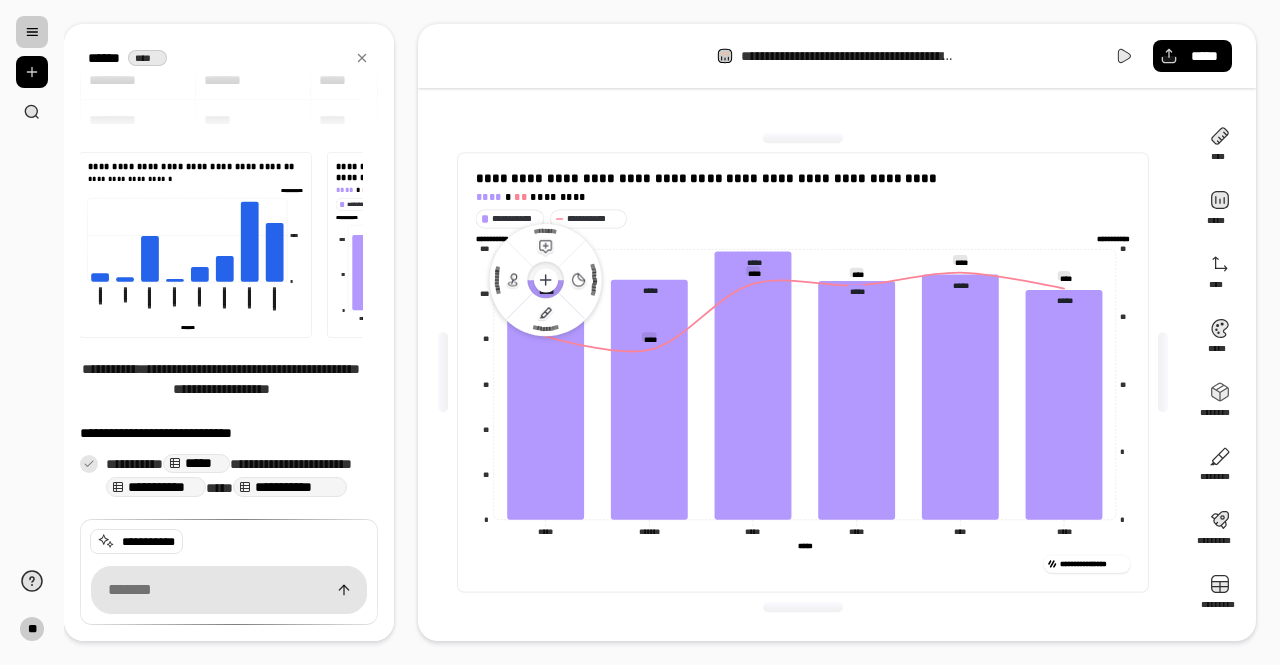 click 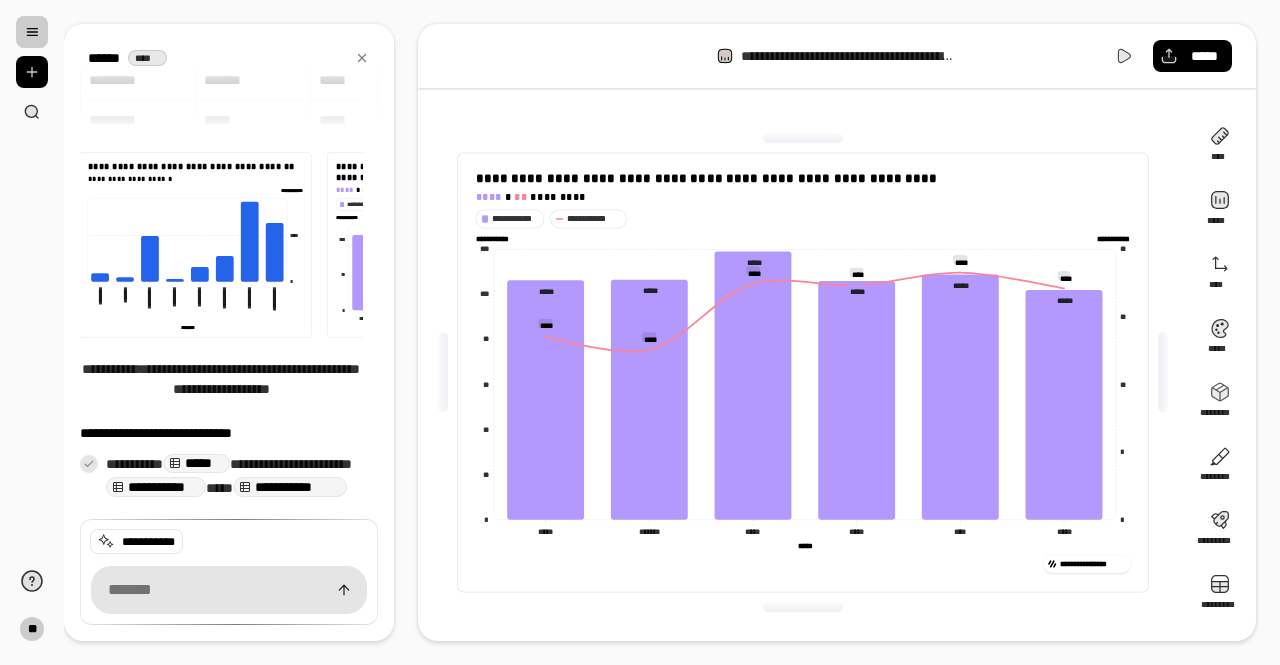 click on "**********" at bounding box center [672, 332] 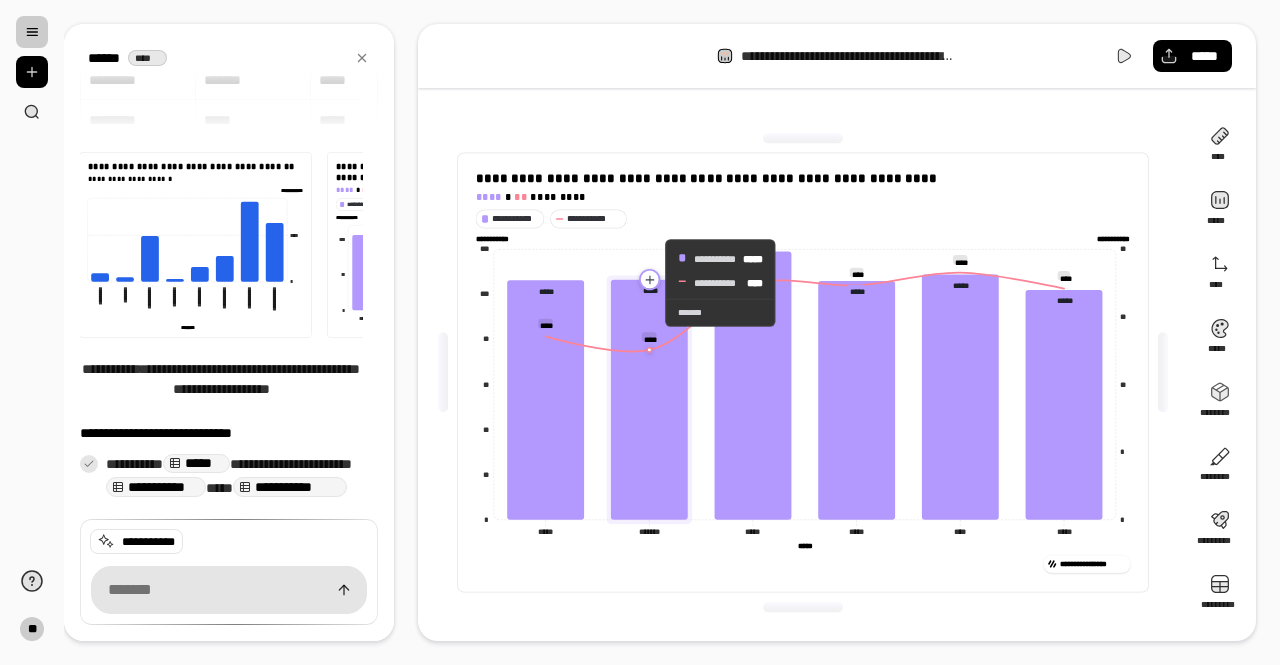 click 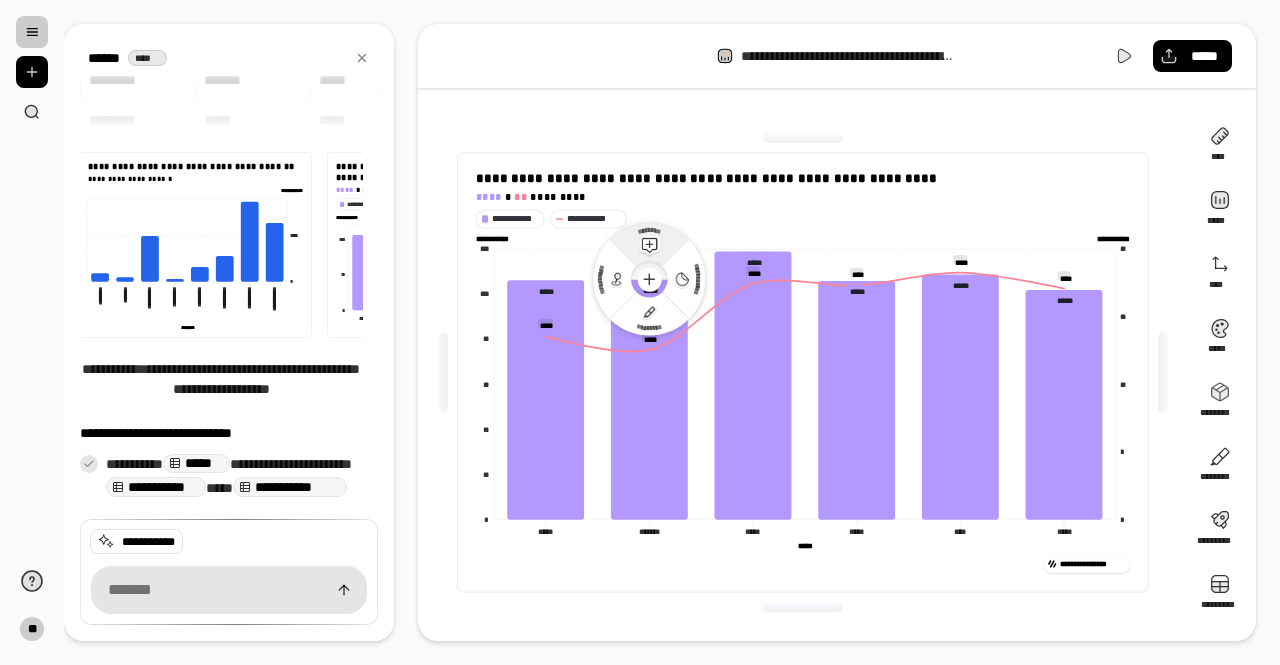 click 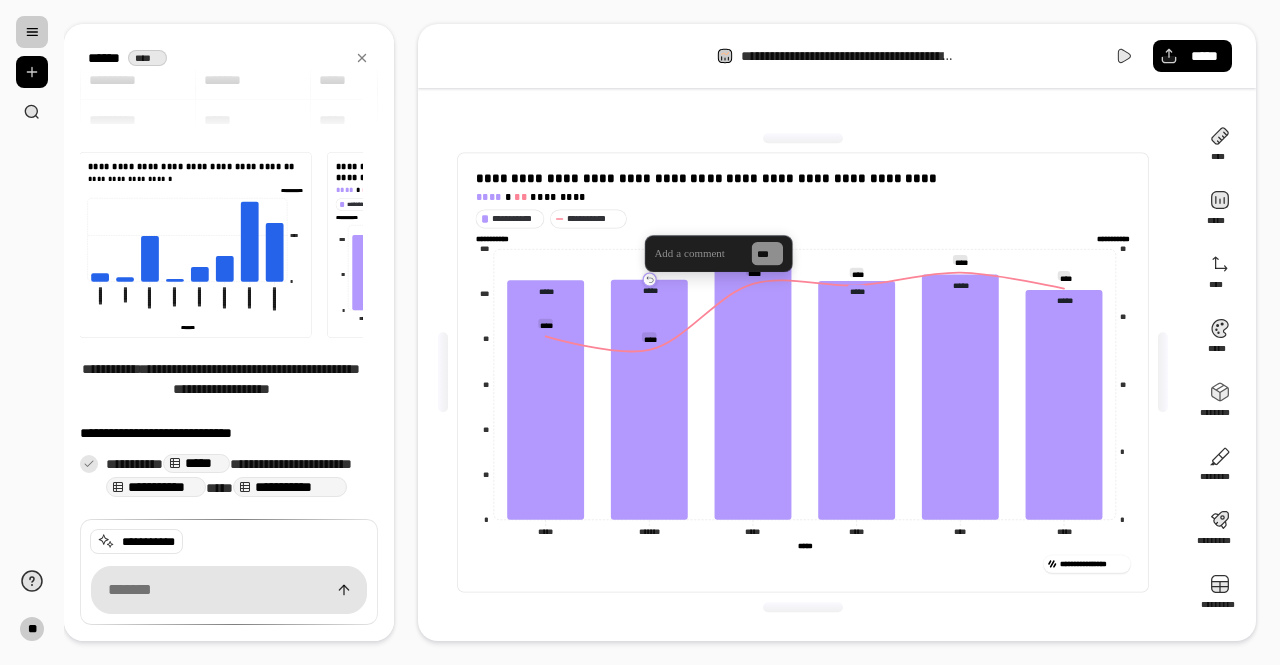 click at bounding box center (699, 253) 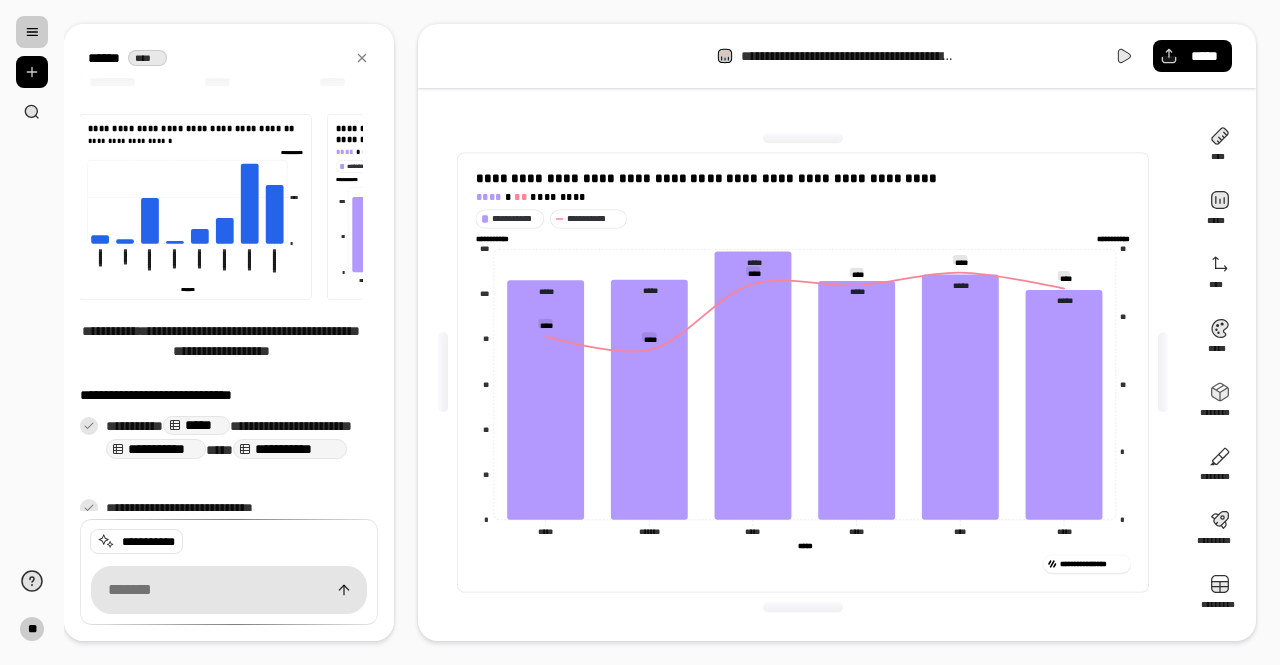 scroll, scrollTop: 155, scrollLeft: 0, axis: vertical 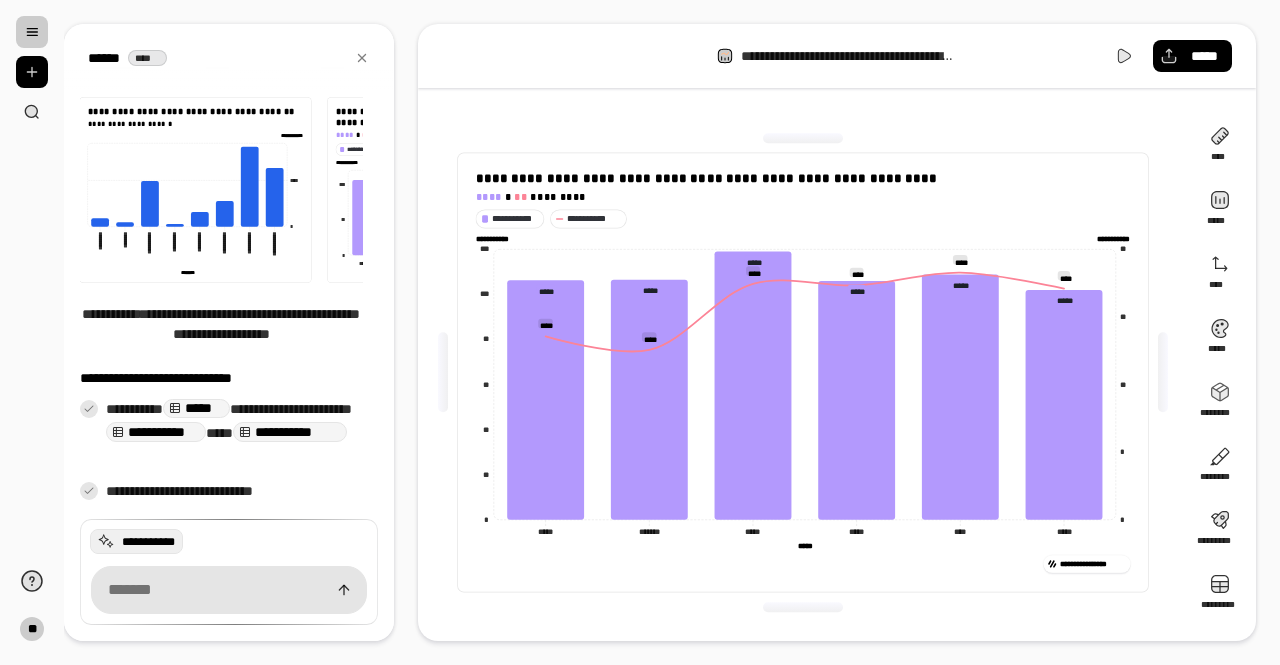 click on "**********" at bounding box center [148, 542] 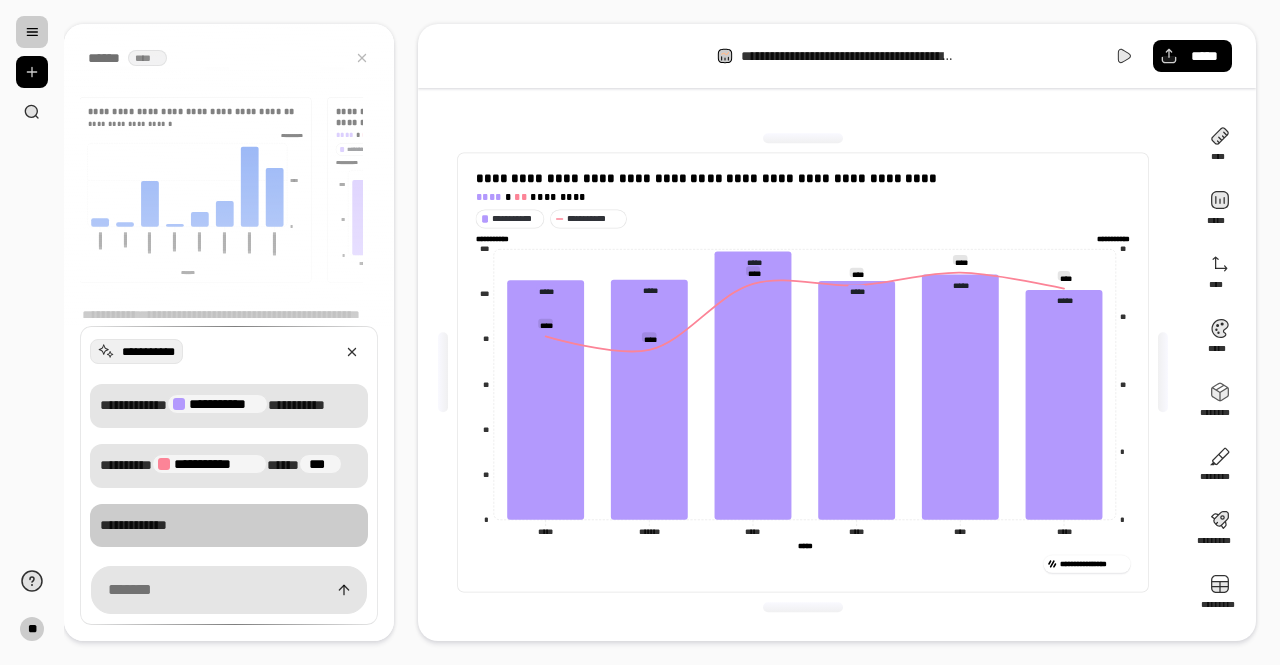 click on "**********" at bounding box center (229, 526) 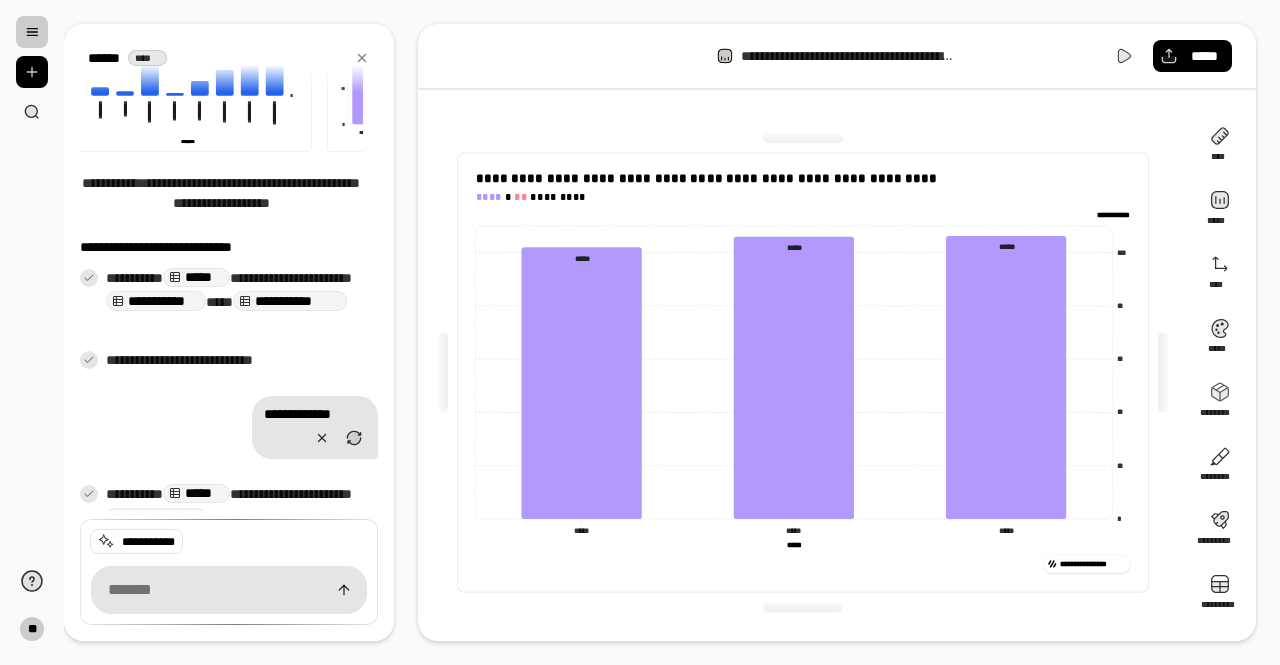 scroll, scrollTop: 329, scrollLeft: 0, axis: vertical 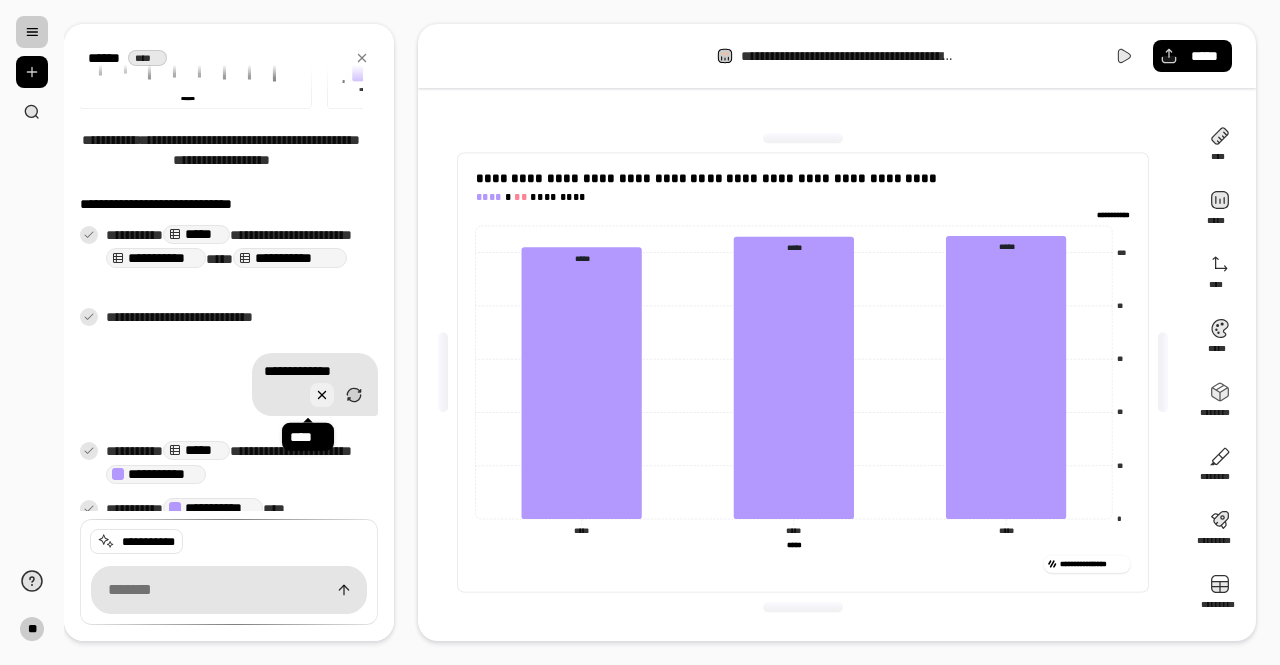 click at bounding box center (322, 395) 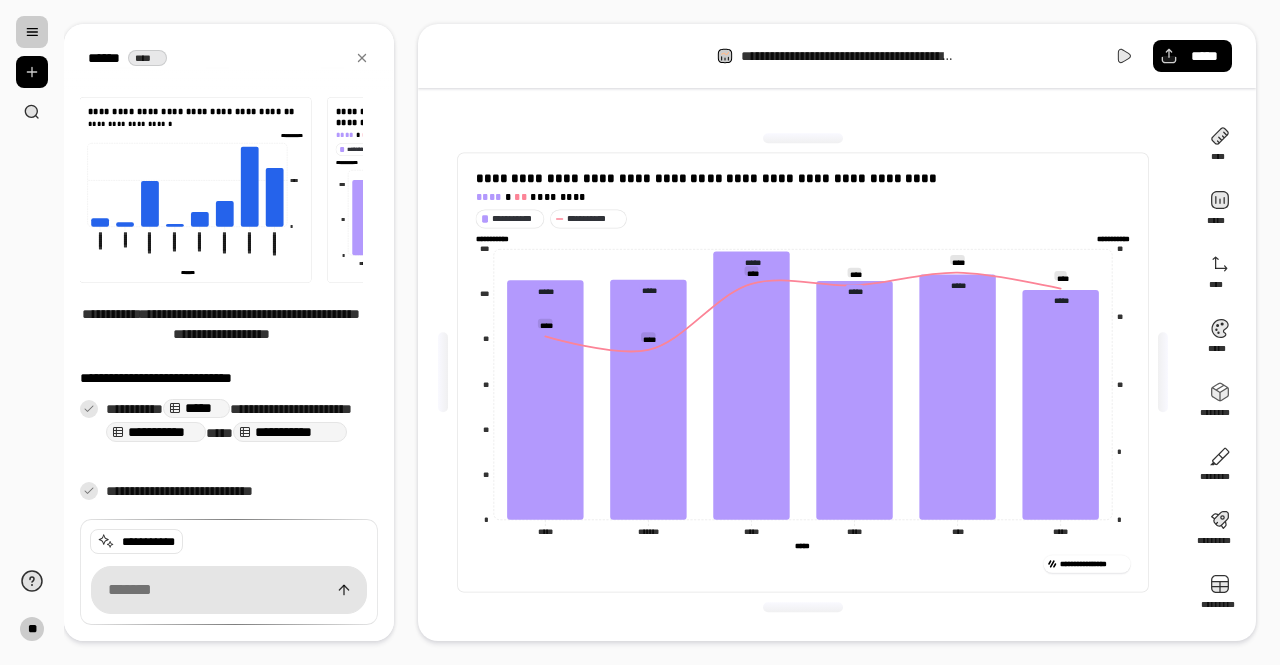 scroll, scrollTop: 155, scrollLeft: 0, axis: vertical 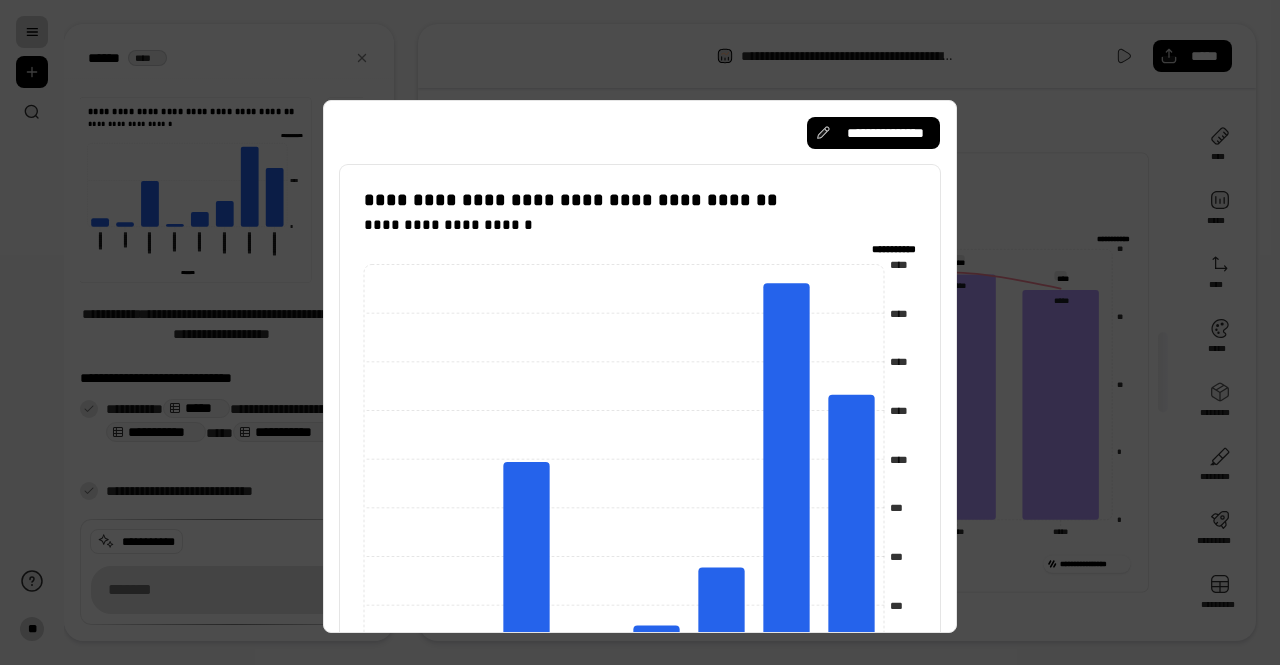 click on "**********" at bounding box center (640, 366) 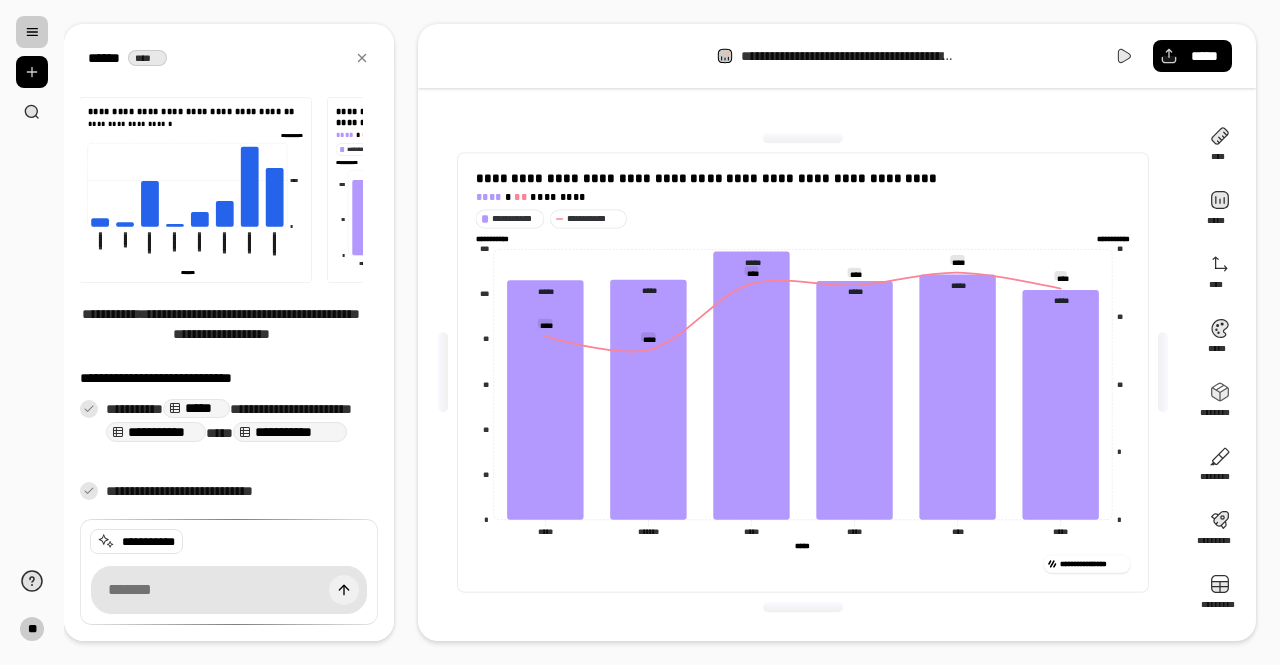click at bounding box center [344, 590] 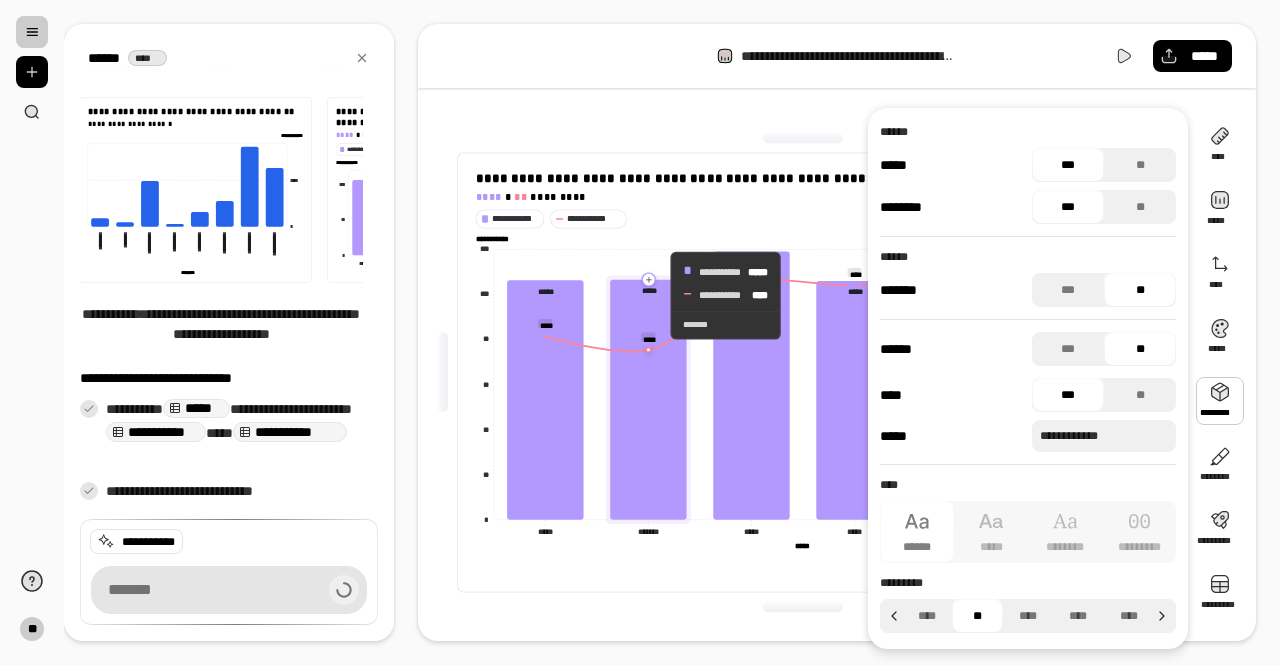 click 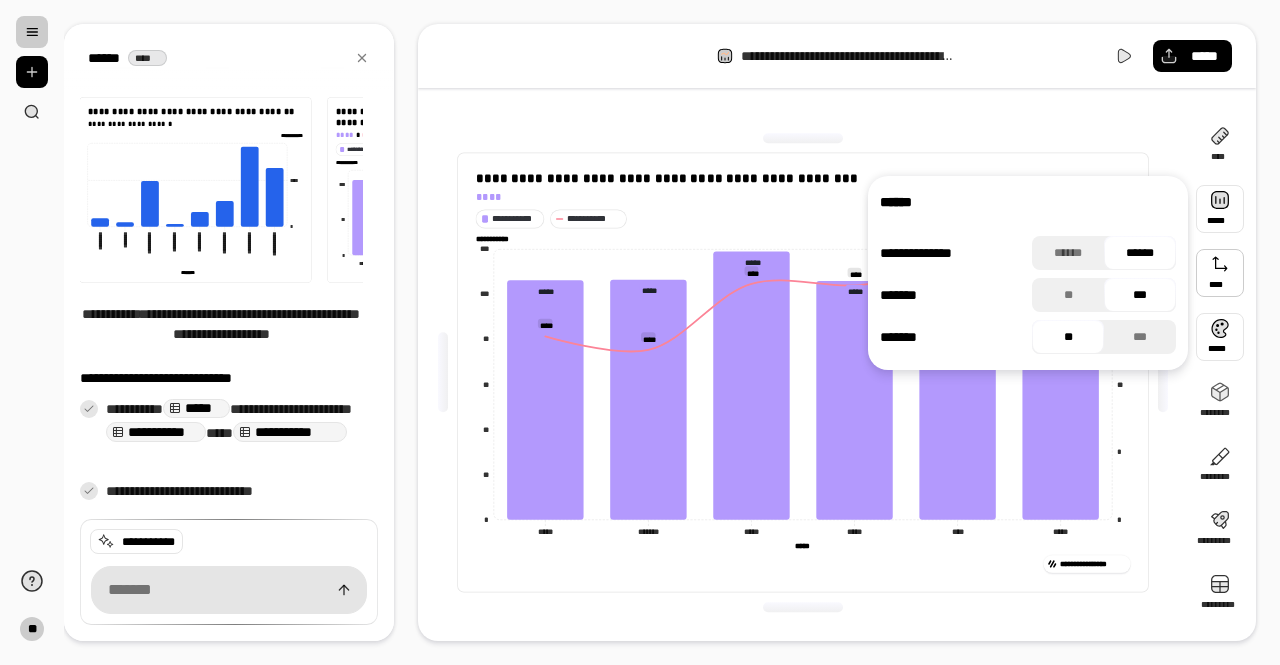 scroll, scrollTop: 278, scrollLeft: 0, axis: vertical 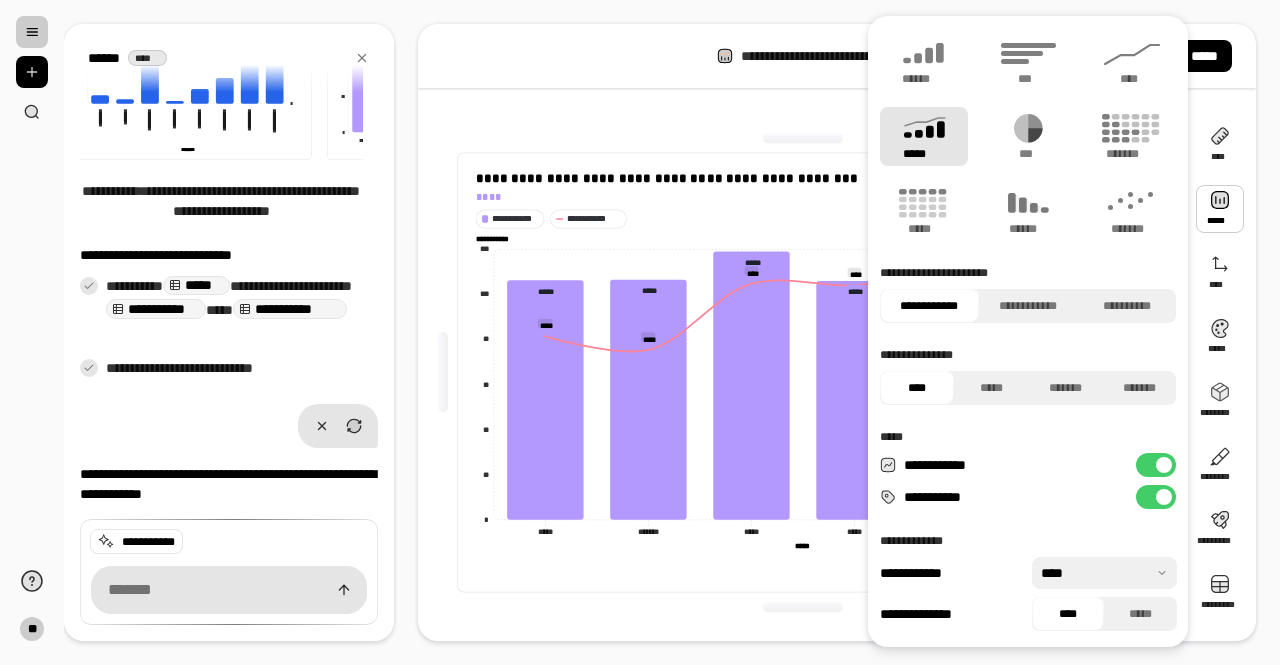 click on "**********" at bounding box center [1156, 465] 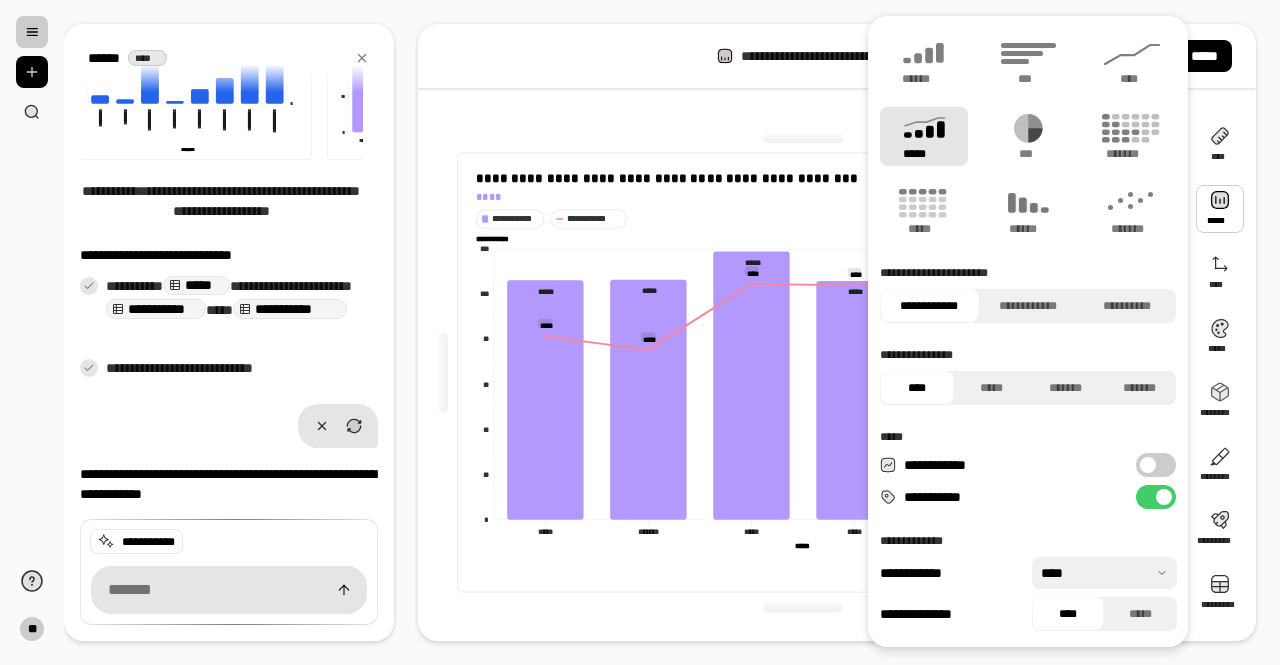click on "**********" at bounding box center (1156, 465) 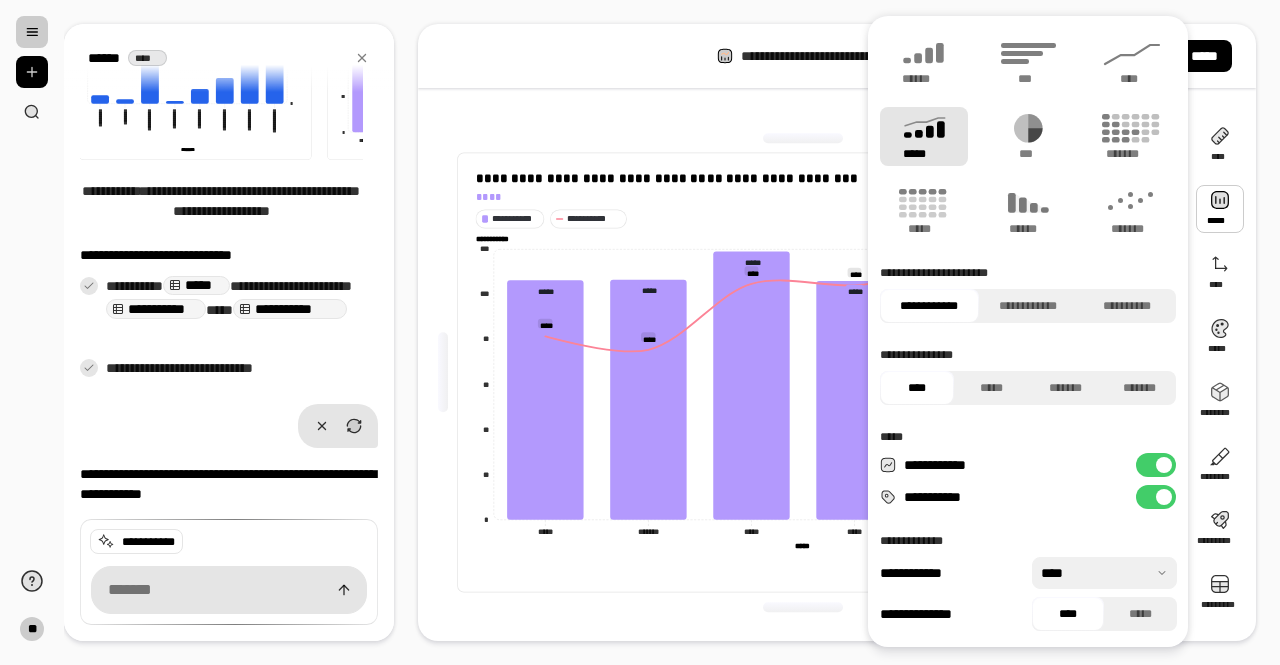 click at bounding box center [1164, 497] 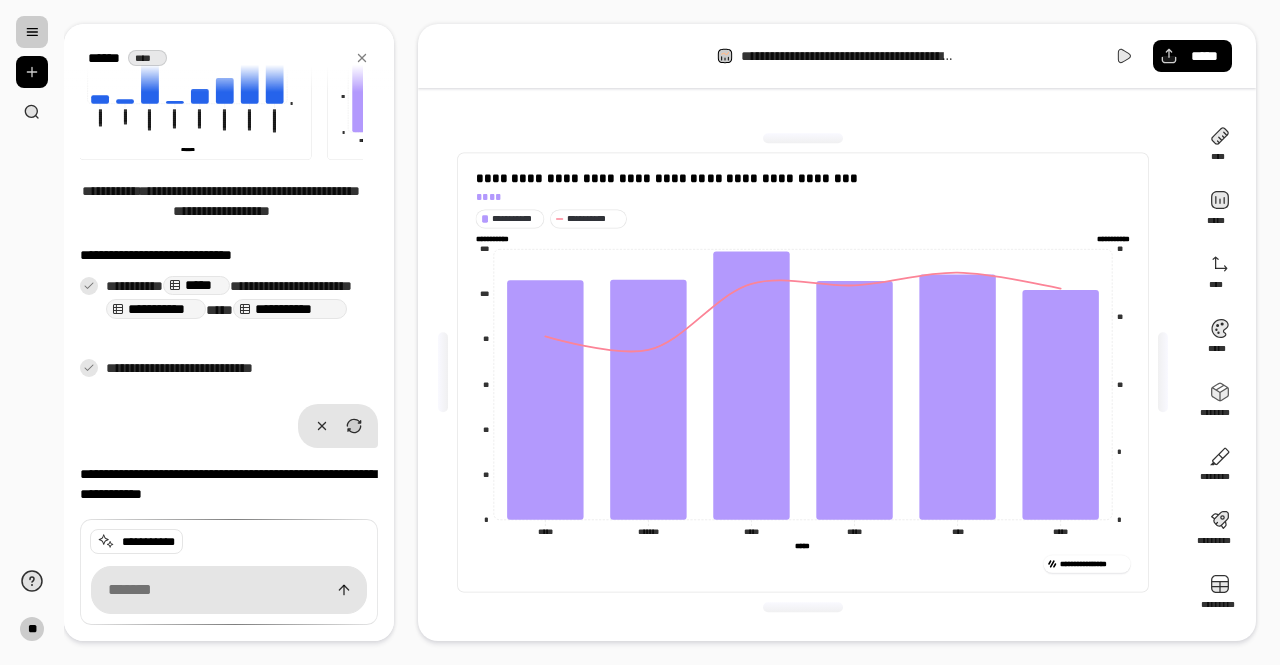 click on "**********" at bounding box center [803, 372] 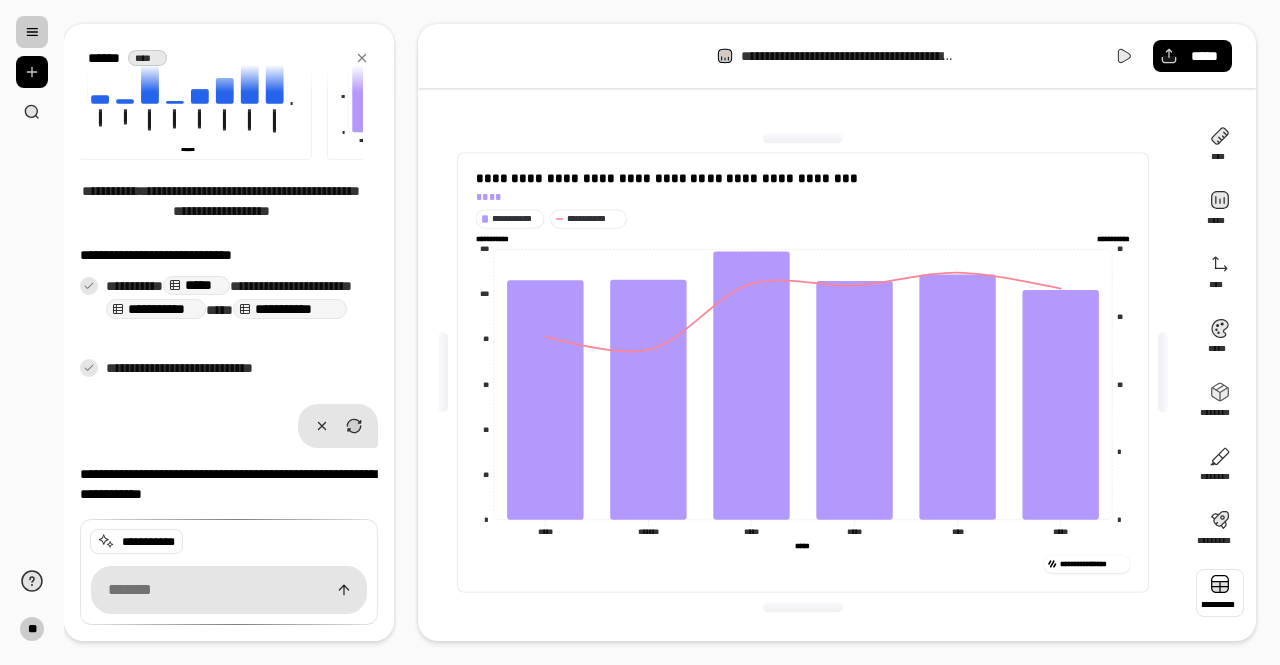 click at bounding box center [1220, 593] 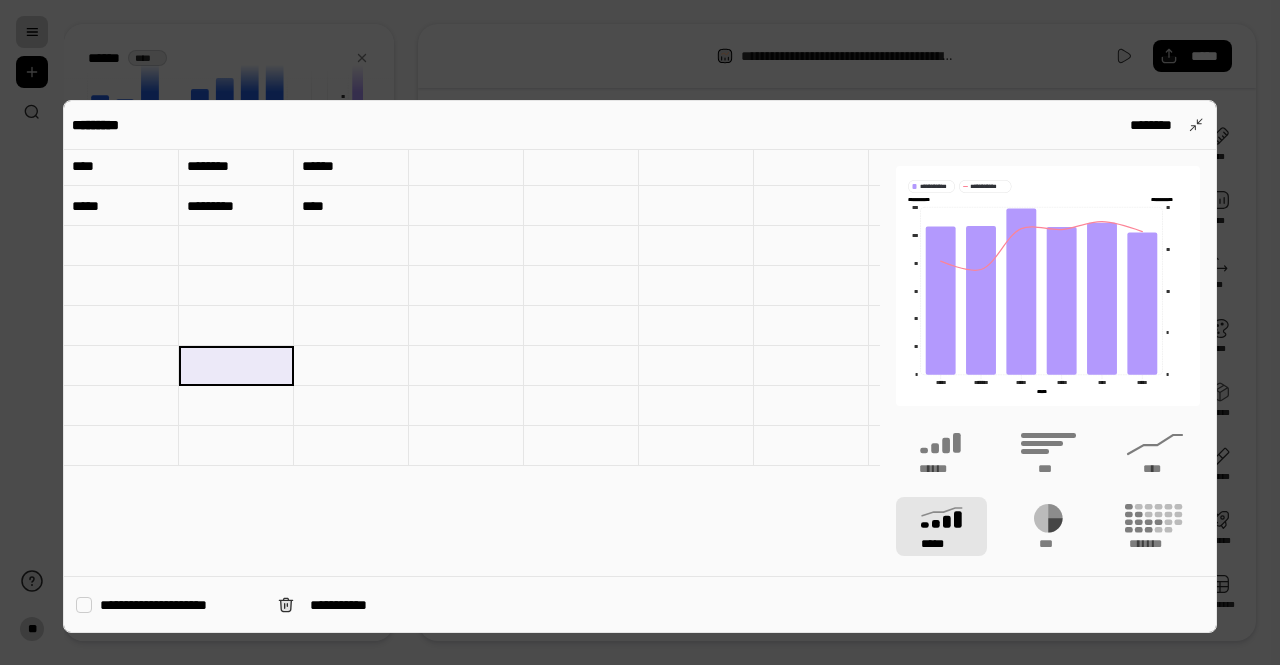 drag, startPoint x: 214, startPoint y: 561, endPoint x: 125, endPoint y: 565, distance: 89.08984 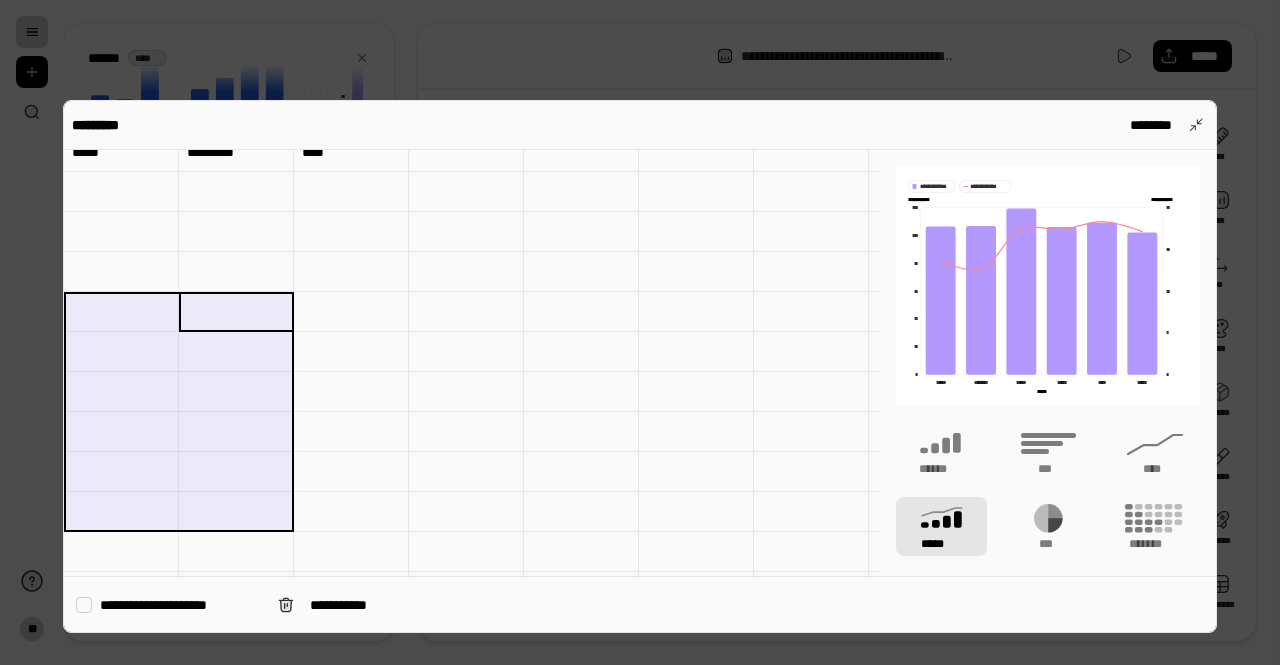 scroll, scrollTop: 258, scrollLeft: 0, axis: vertical 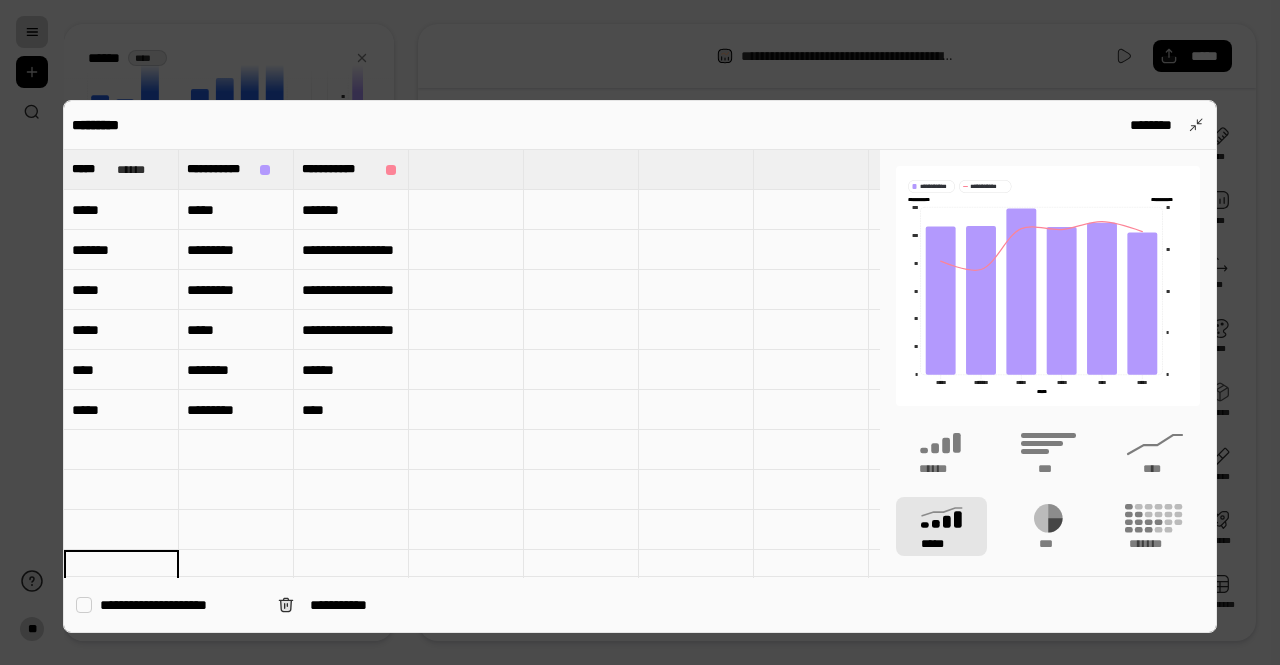 click at bounding box center [84, 605] 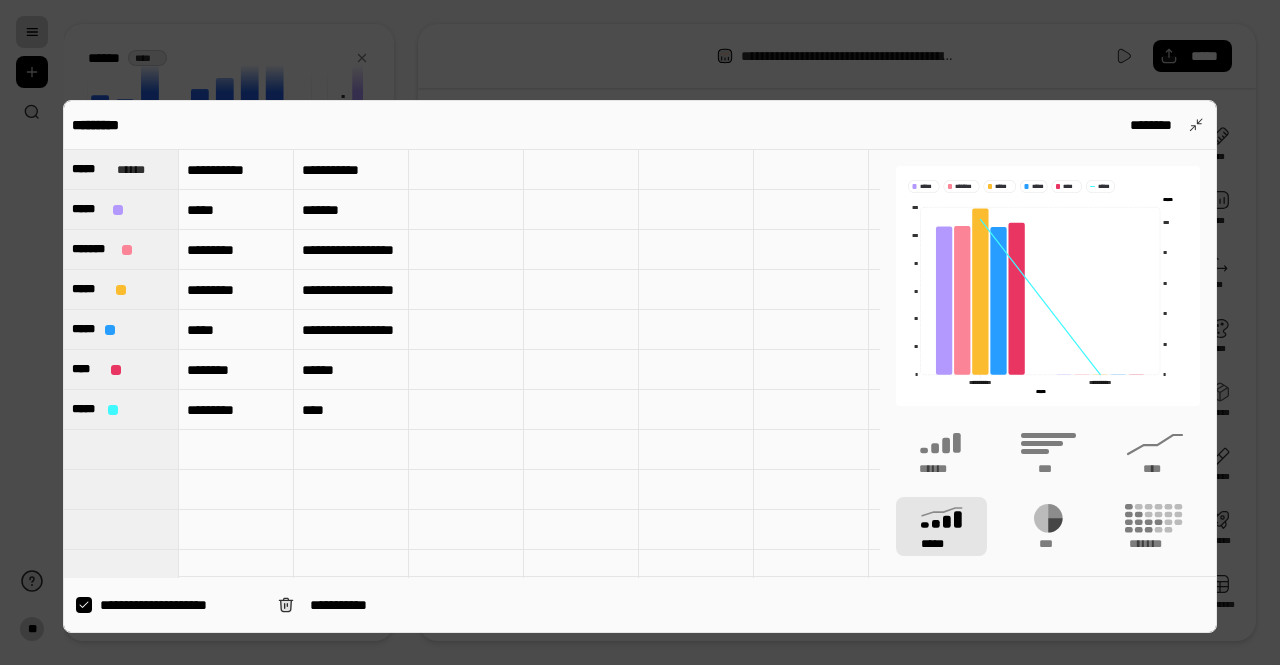 click 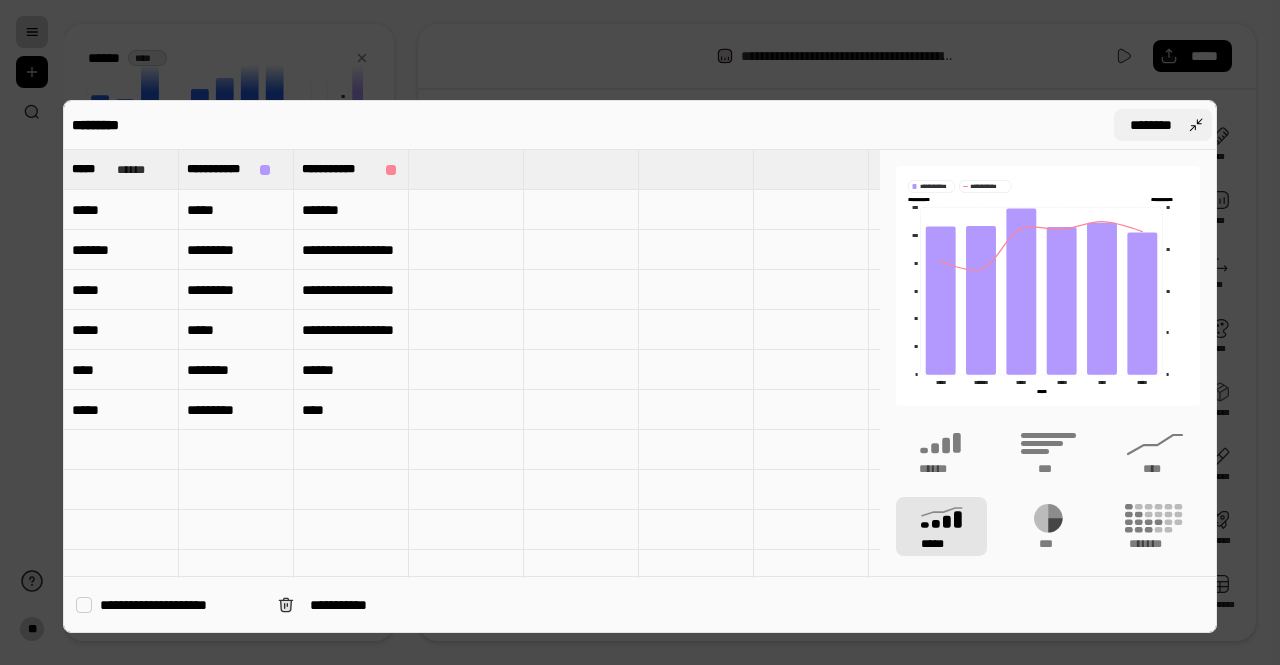 click on "********" at bounding box center [1163, 125] 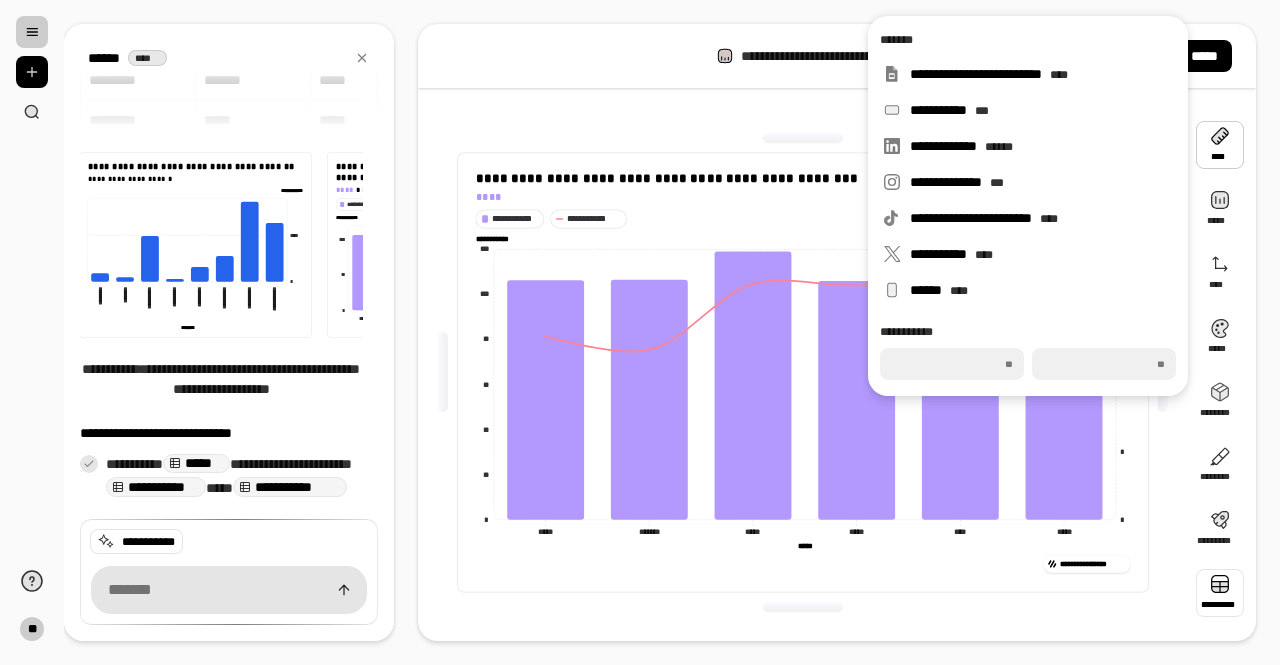 scroll, scrollTop: 0, scrollLeft: 0, axis: both 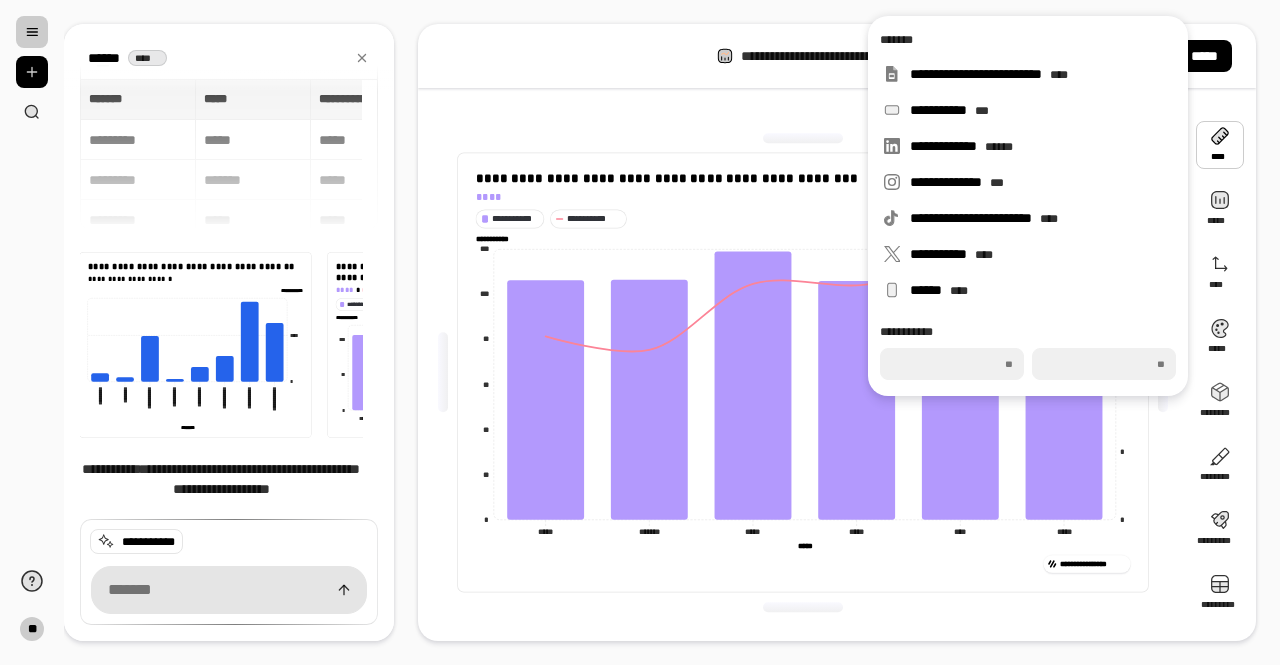 click on "**********" at bounding box center (229, 155) 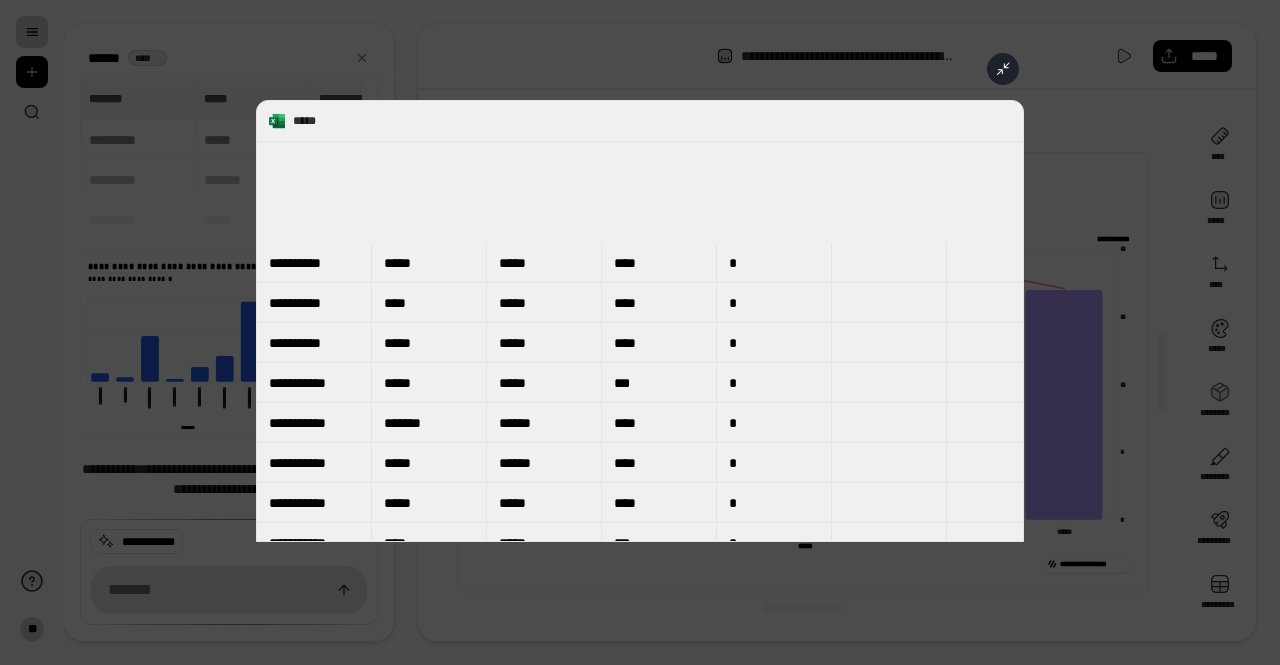 scroll, scrollTop: 1200, scrollLeft: 0, axis: vertical 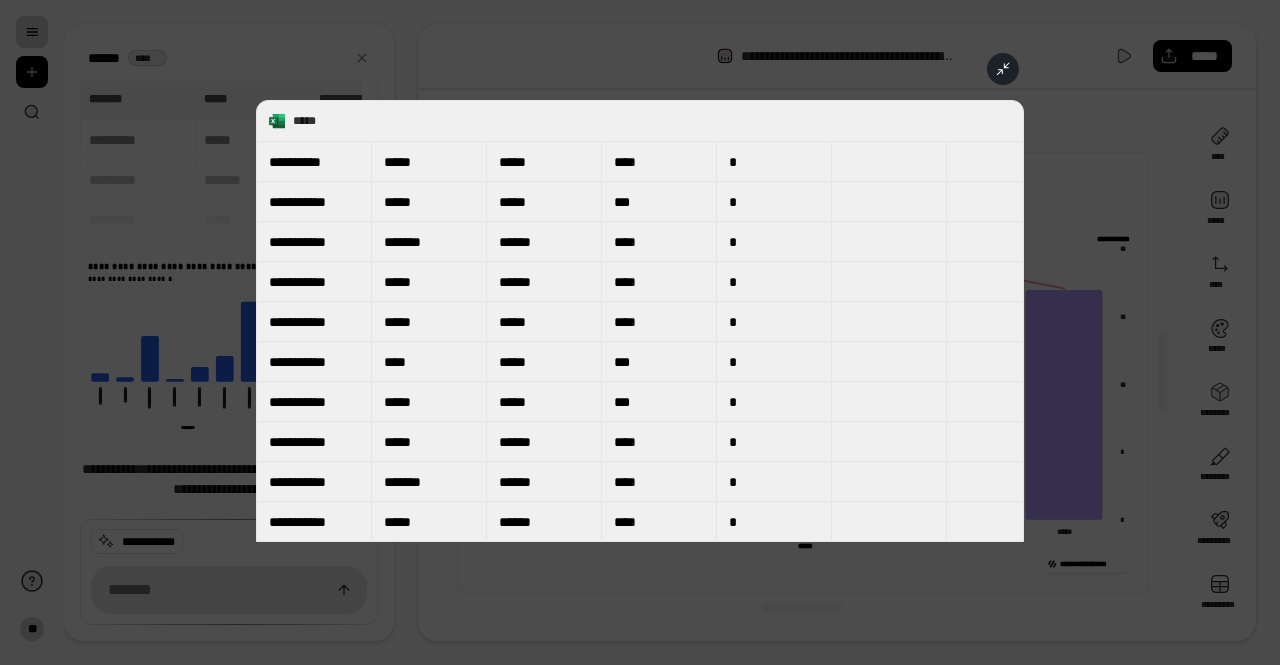 click at bounding box center (1003, 69) 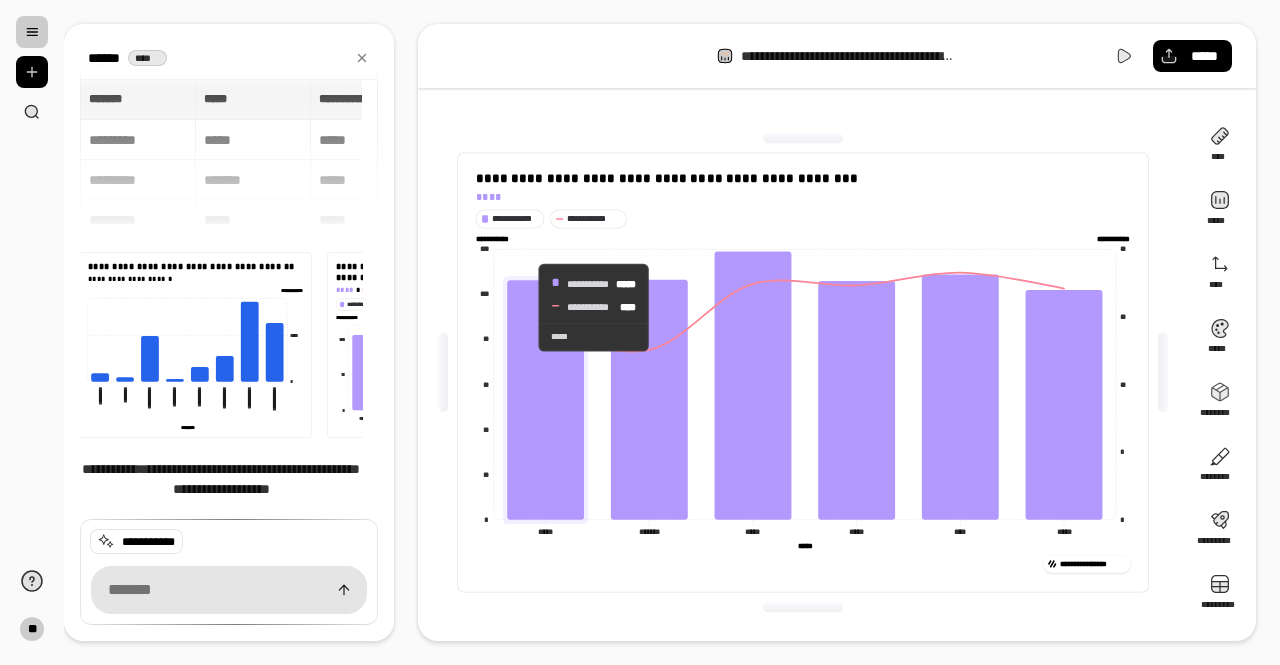 click 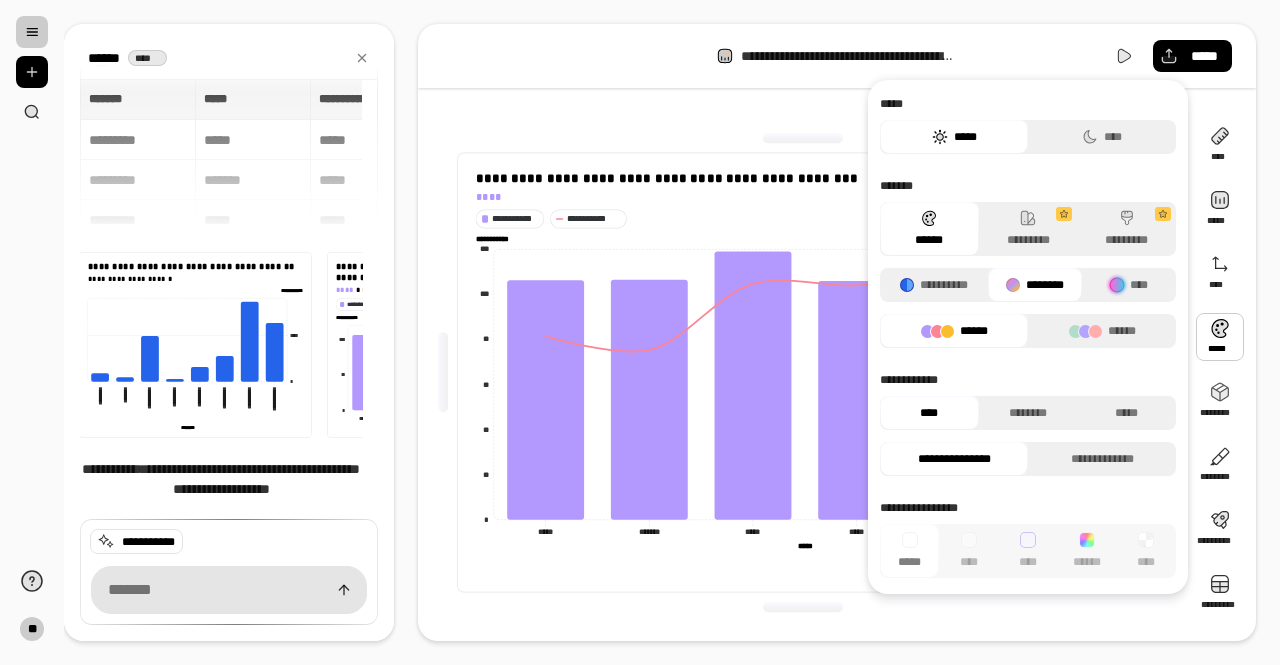 click at bounding box center [1220, 337] 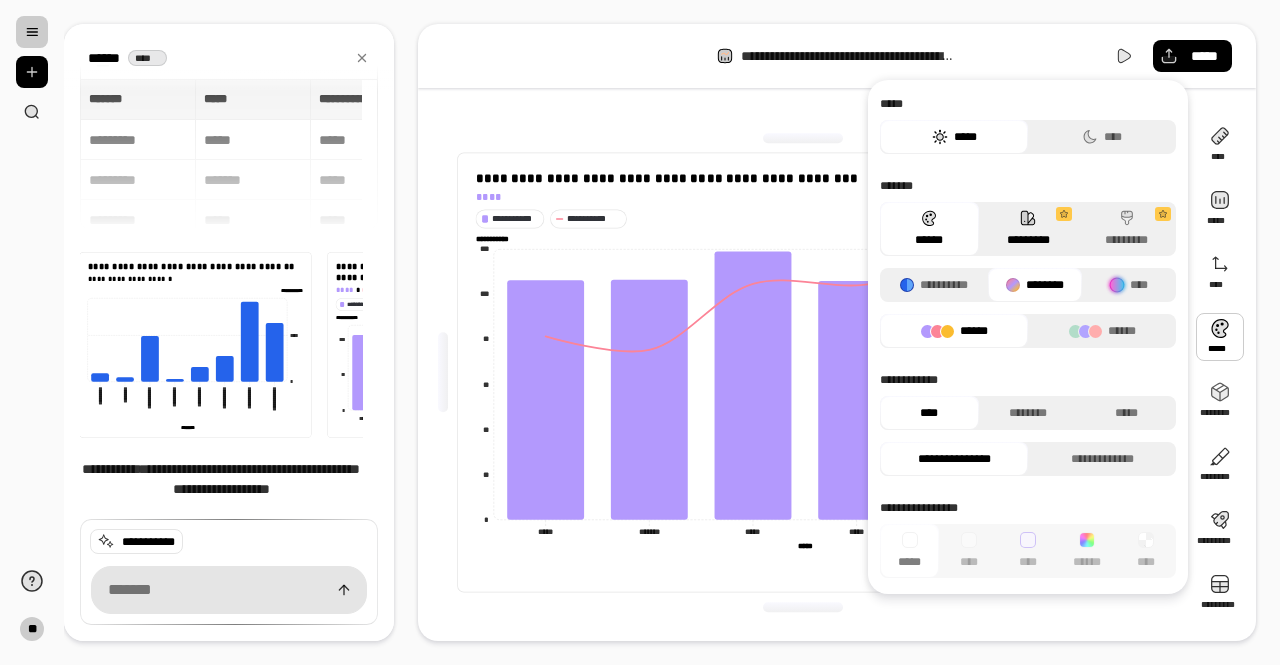 click on "*********" at bounding box center [1028, 229] 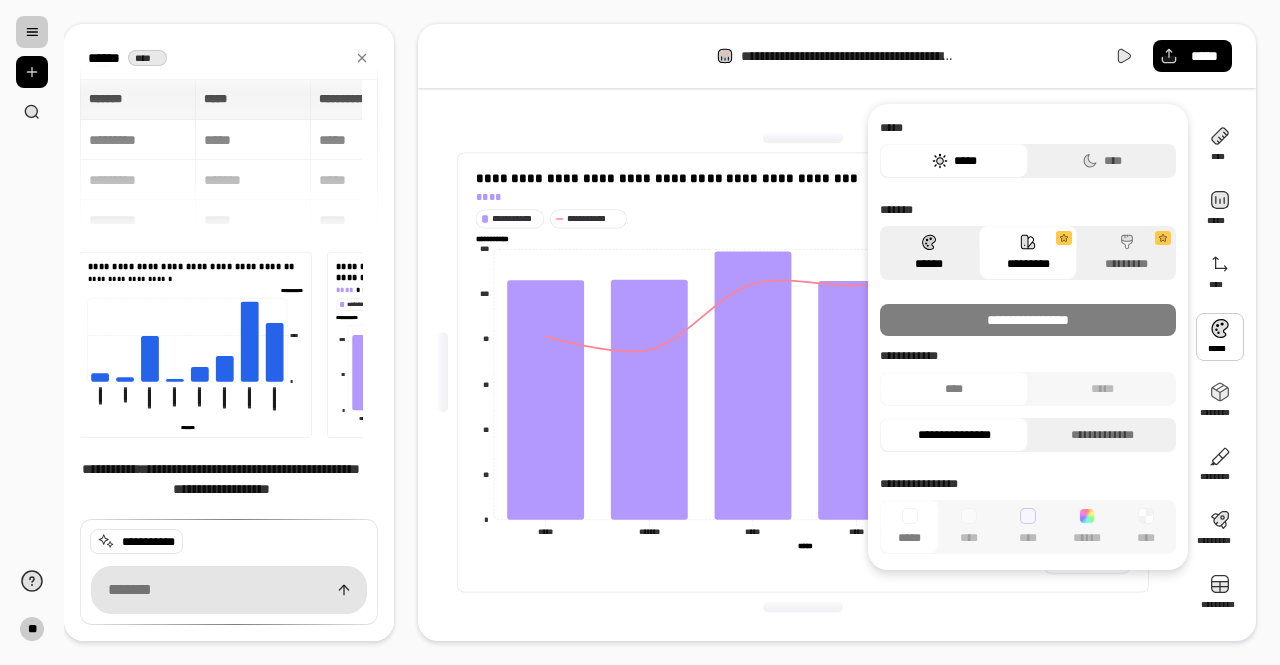 click on "******" at bounding box center [929, 253] 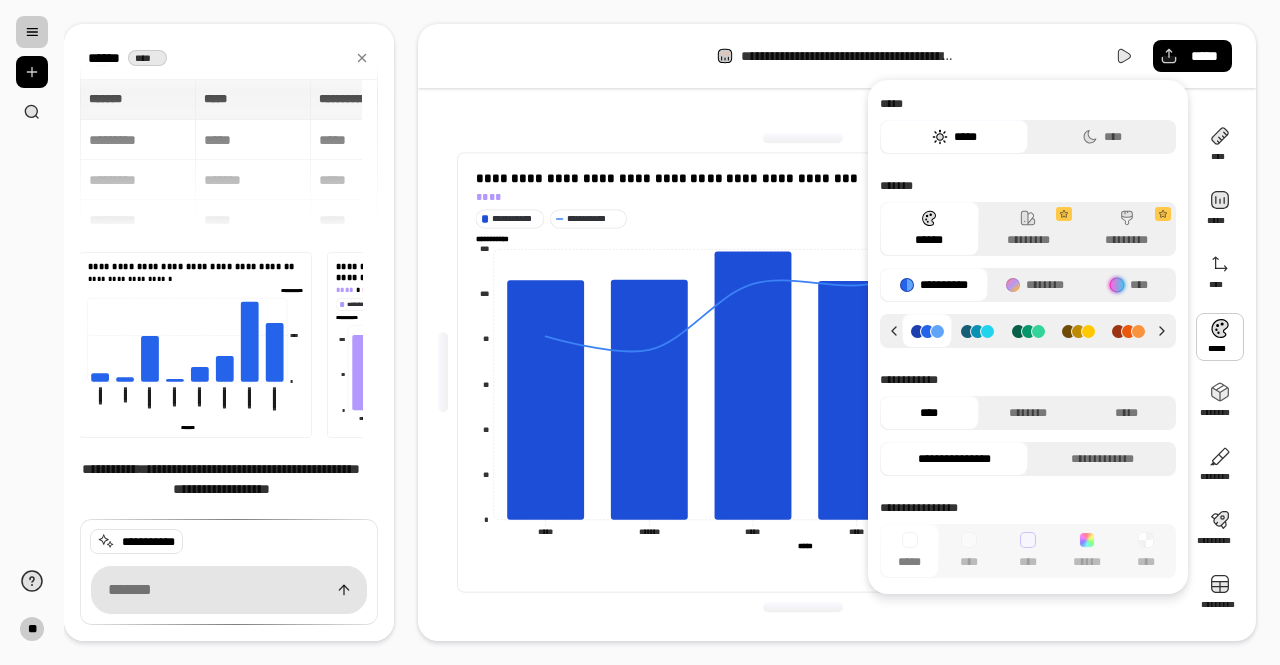 click 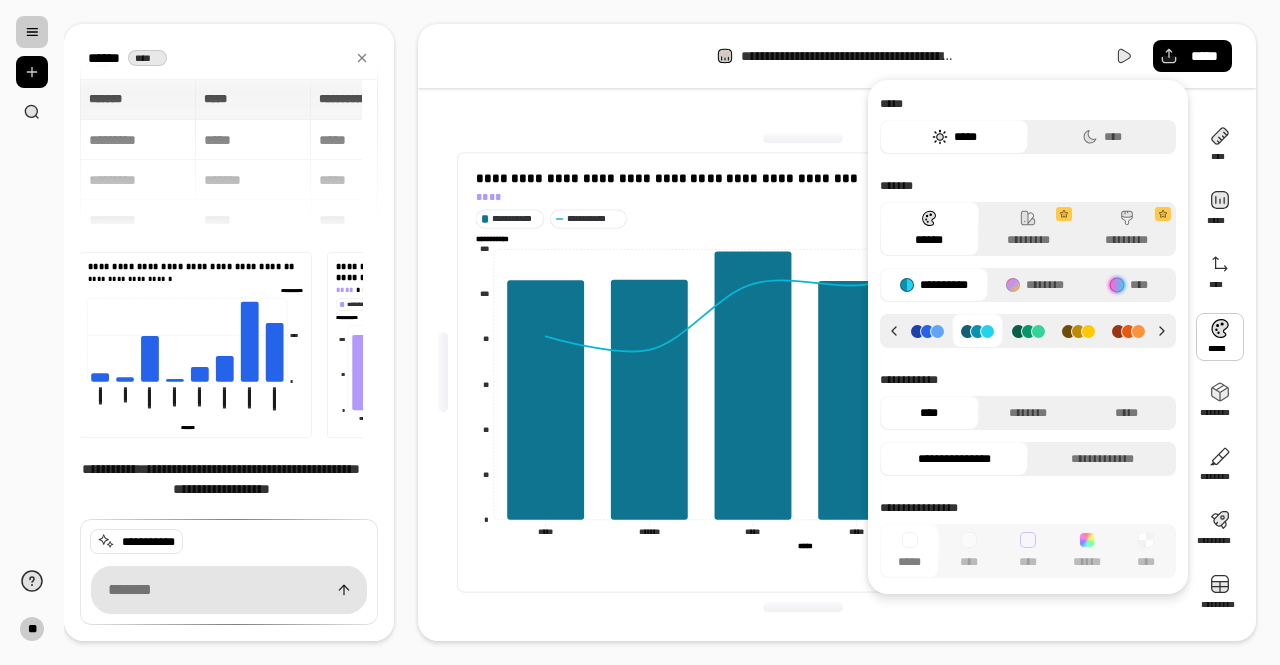 click 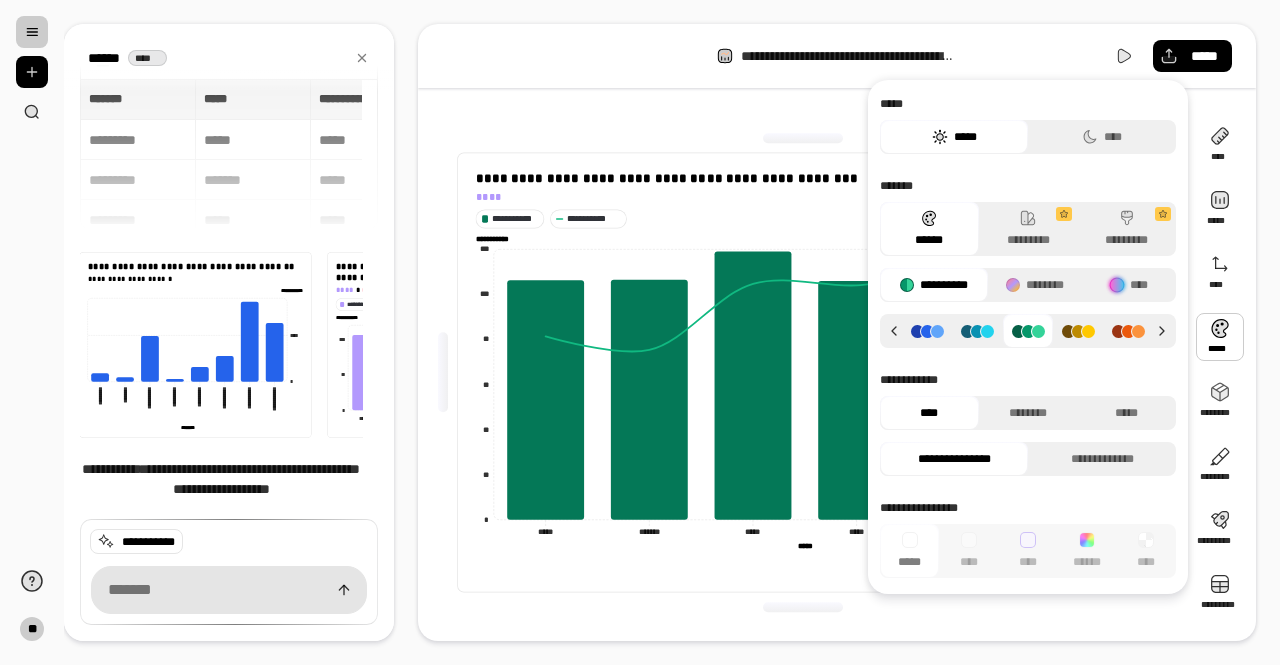 click 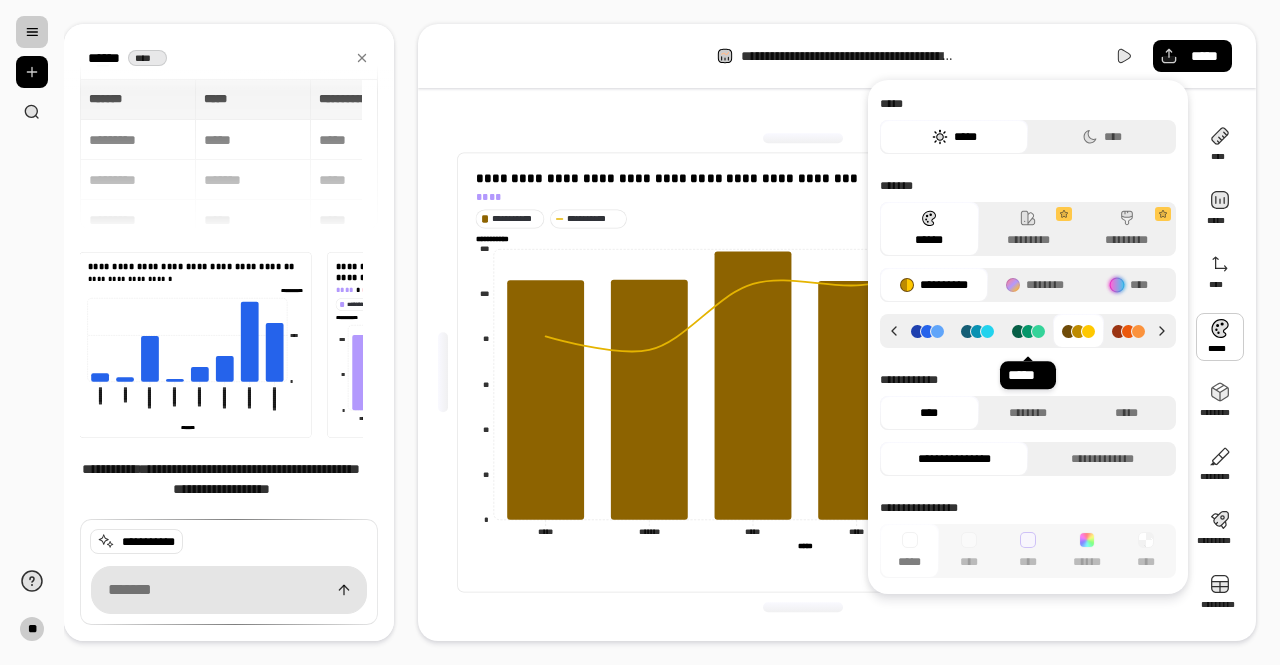 click 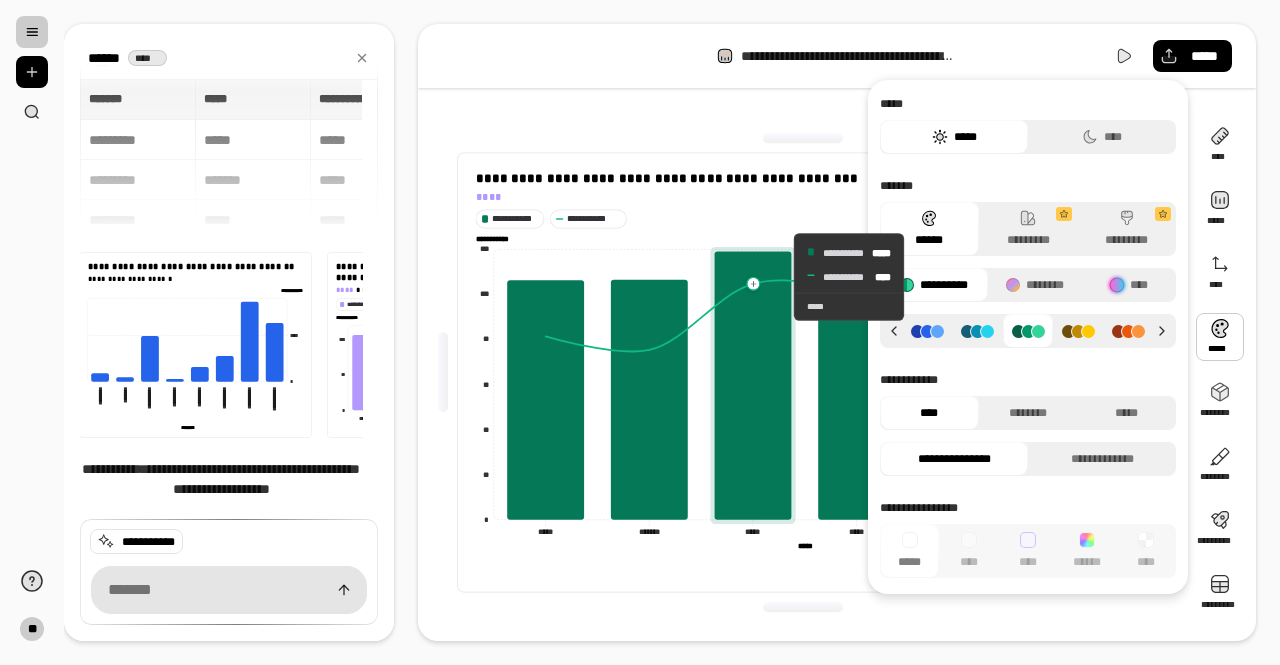 click 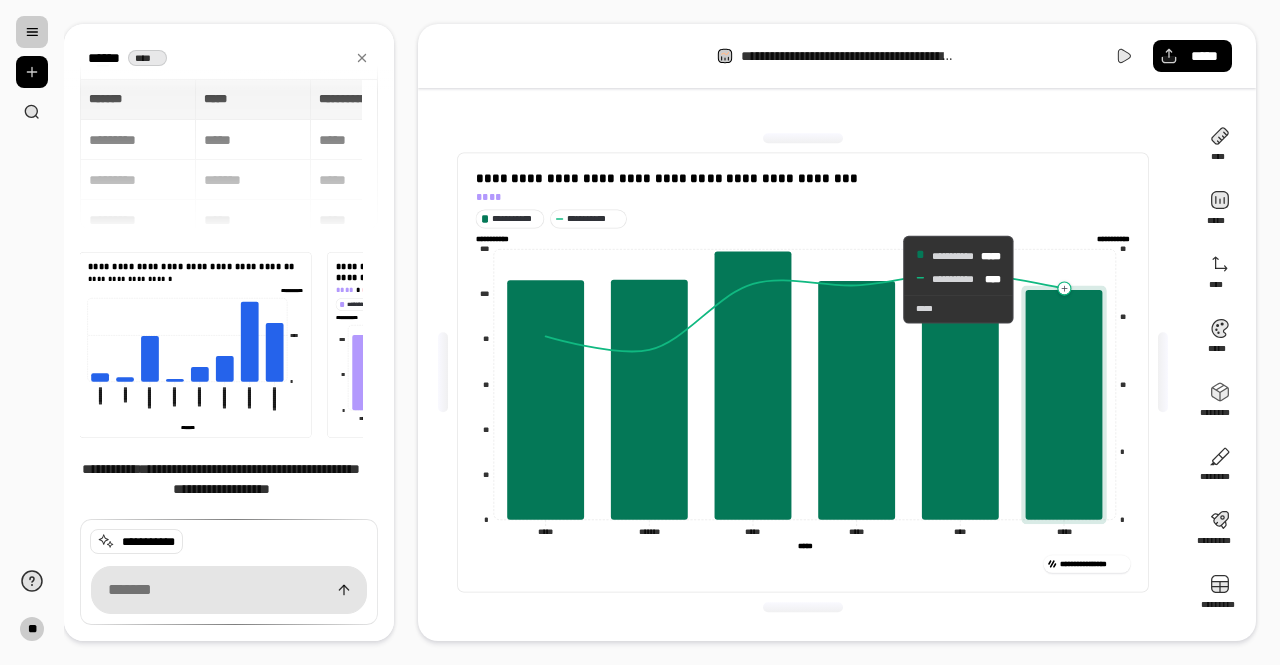 click 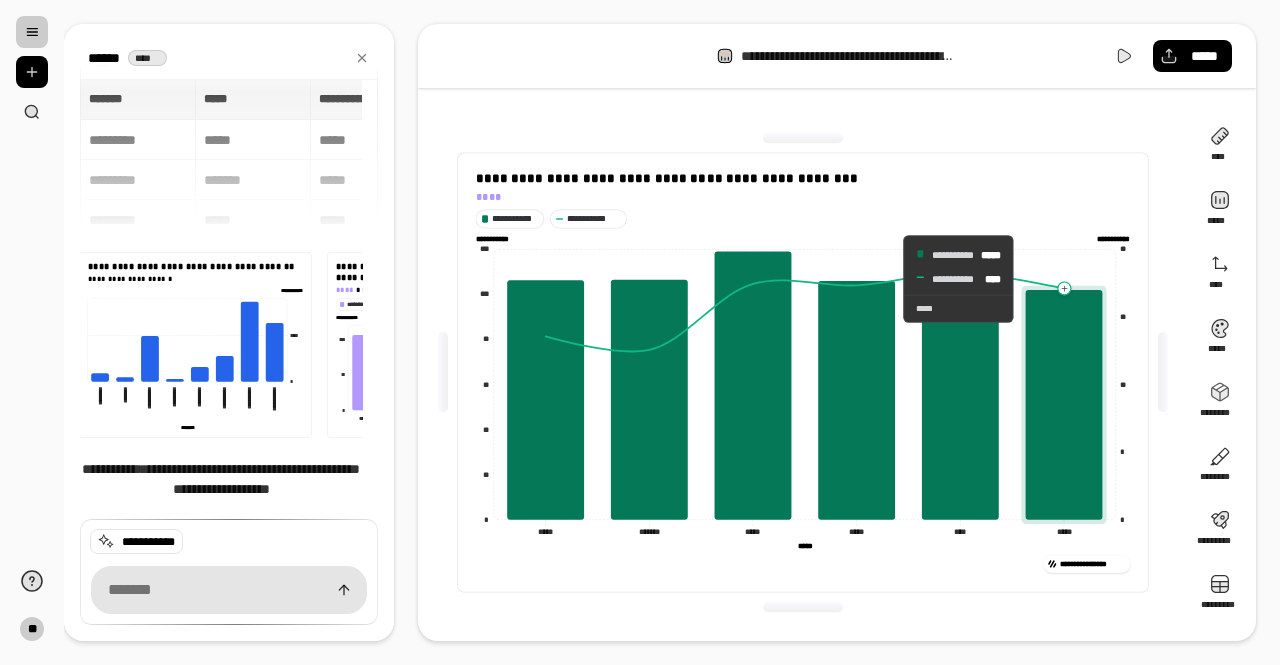 click 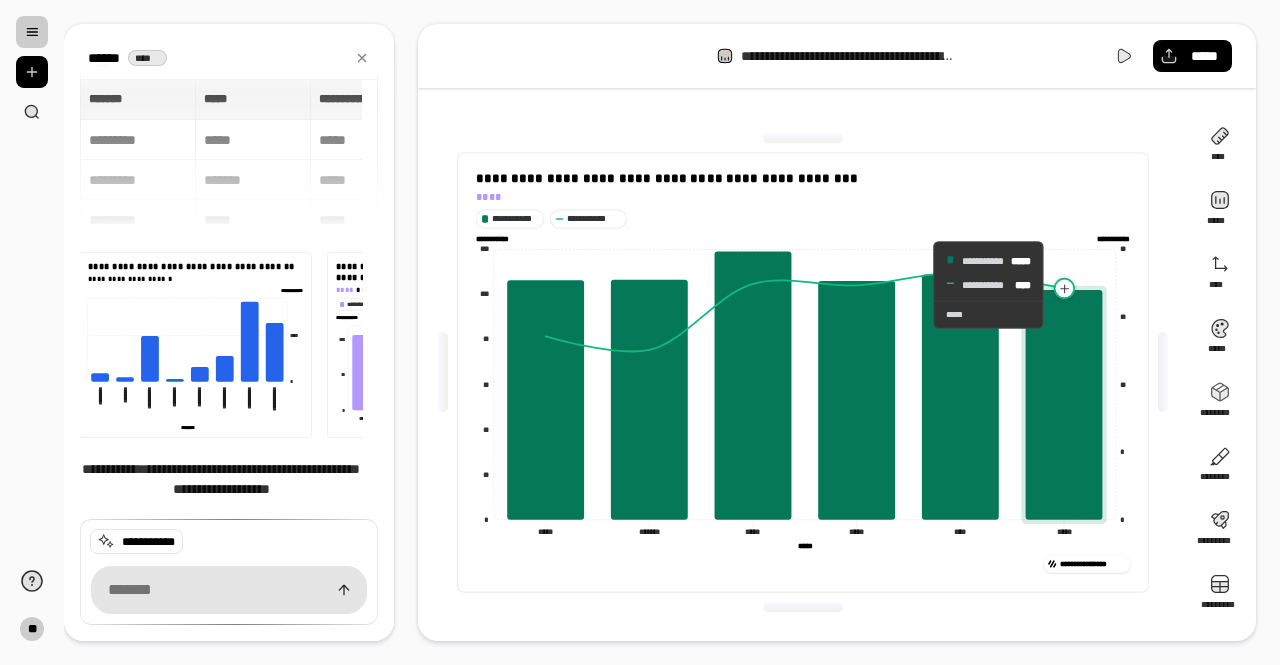 click 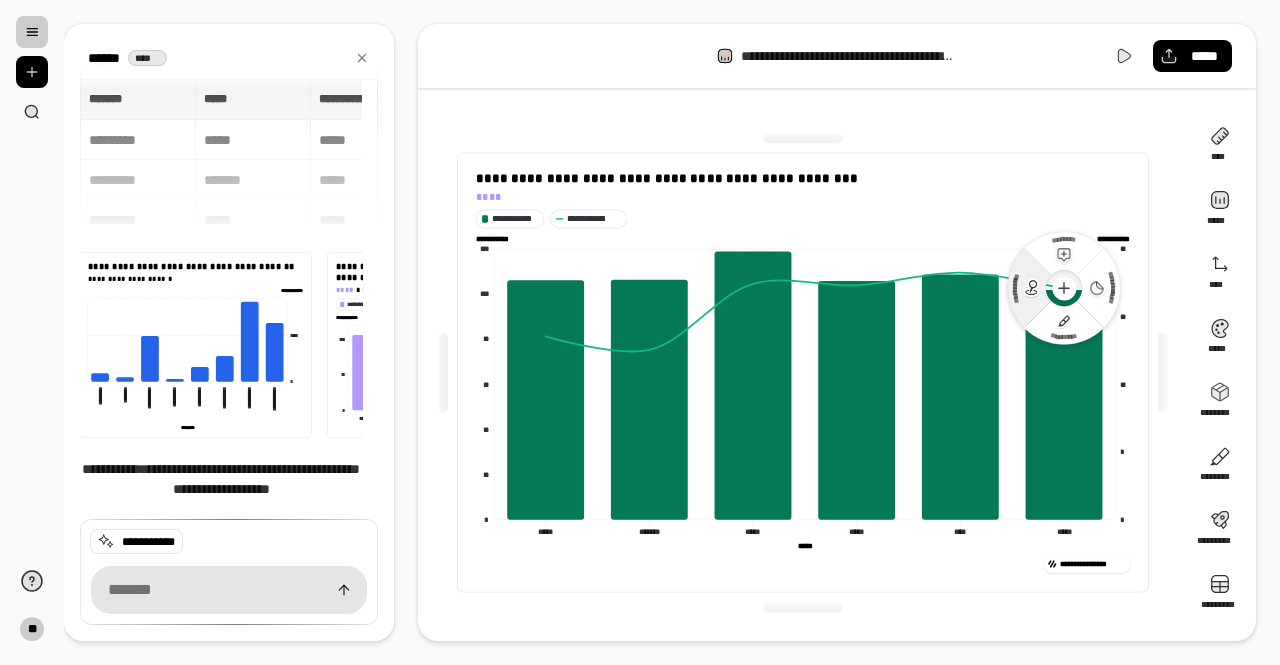 click 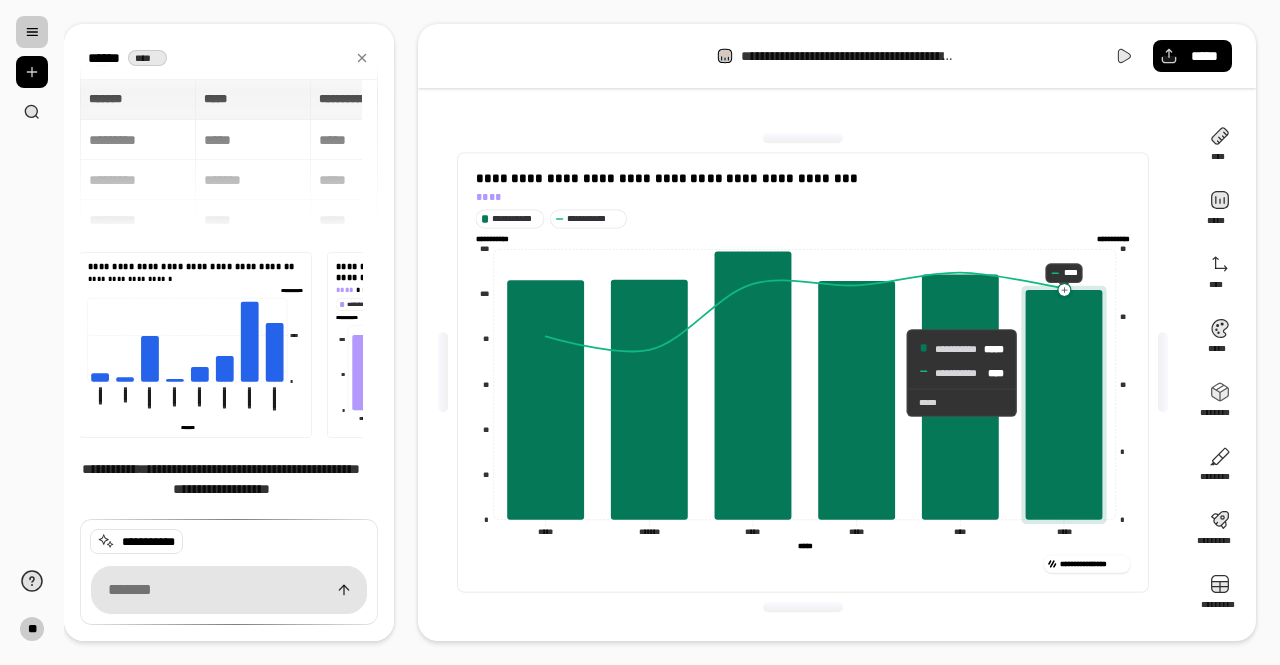 click 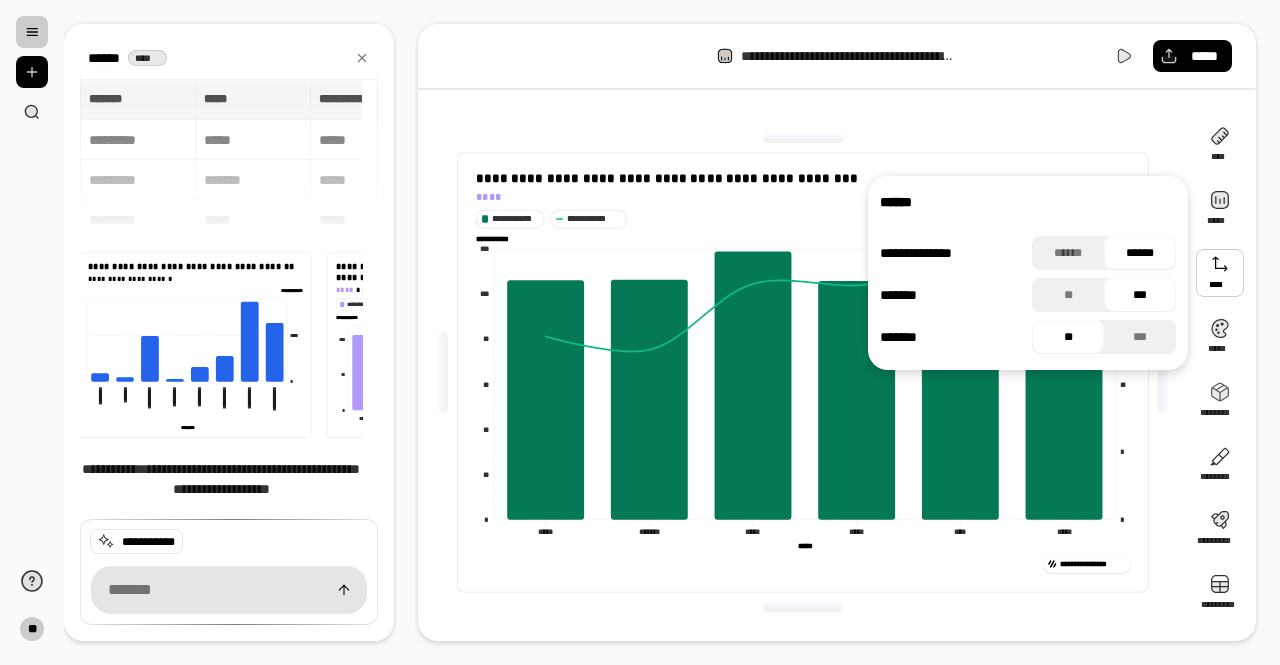 click on "**********" at bounding box center (803, 372) 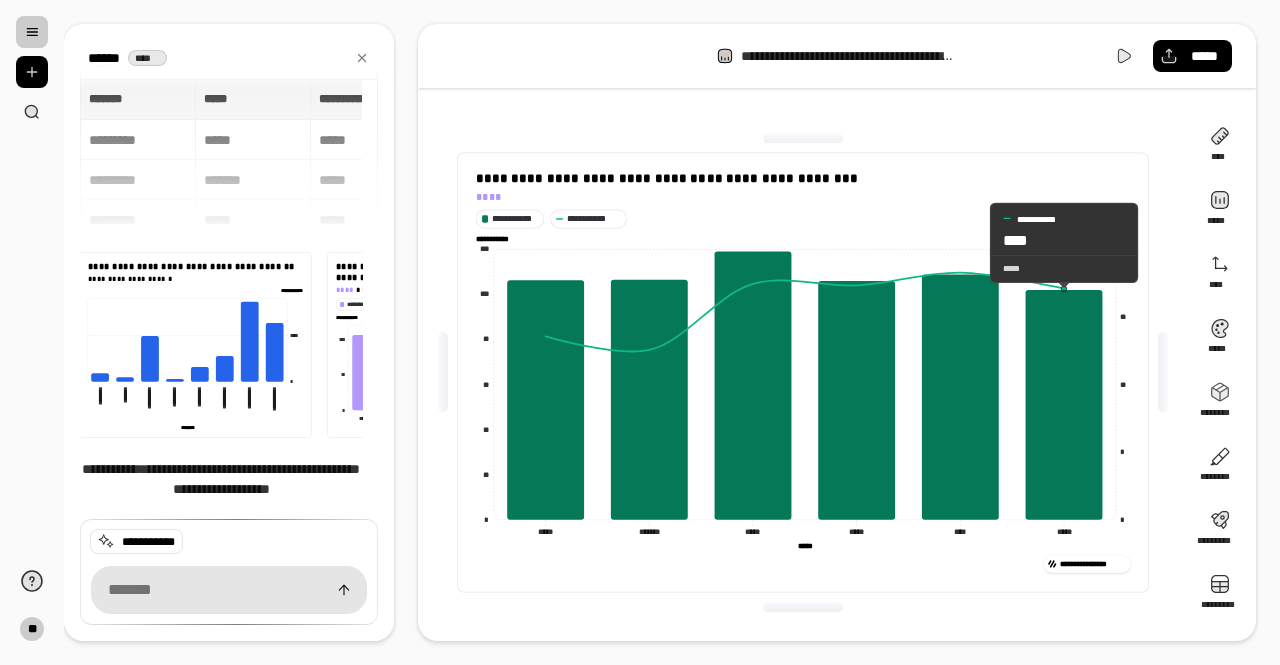 click on "*****" at bounding box center [1064, 268] 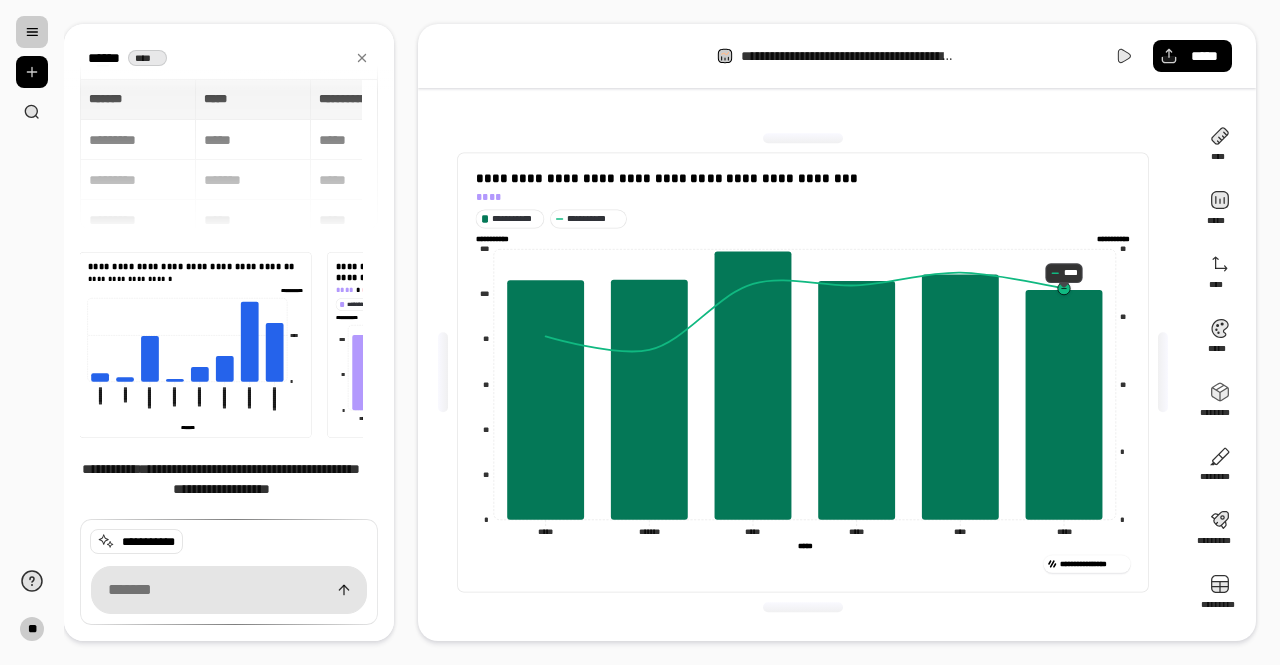 click 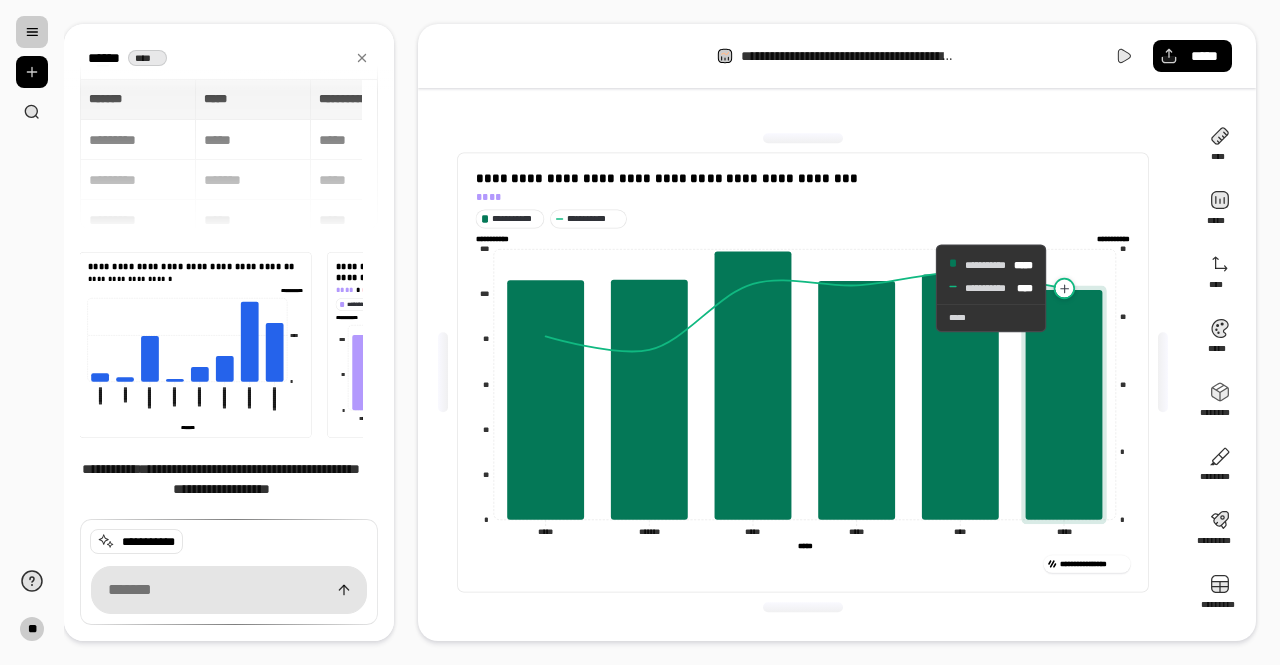 click 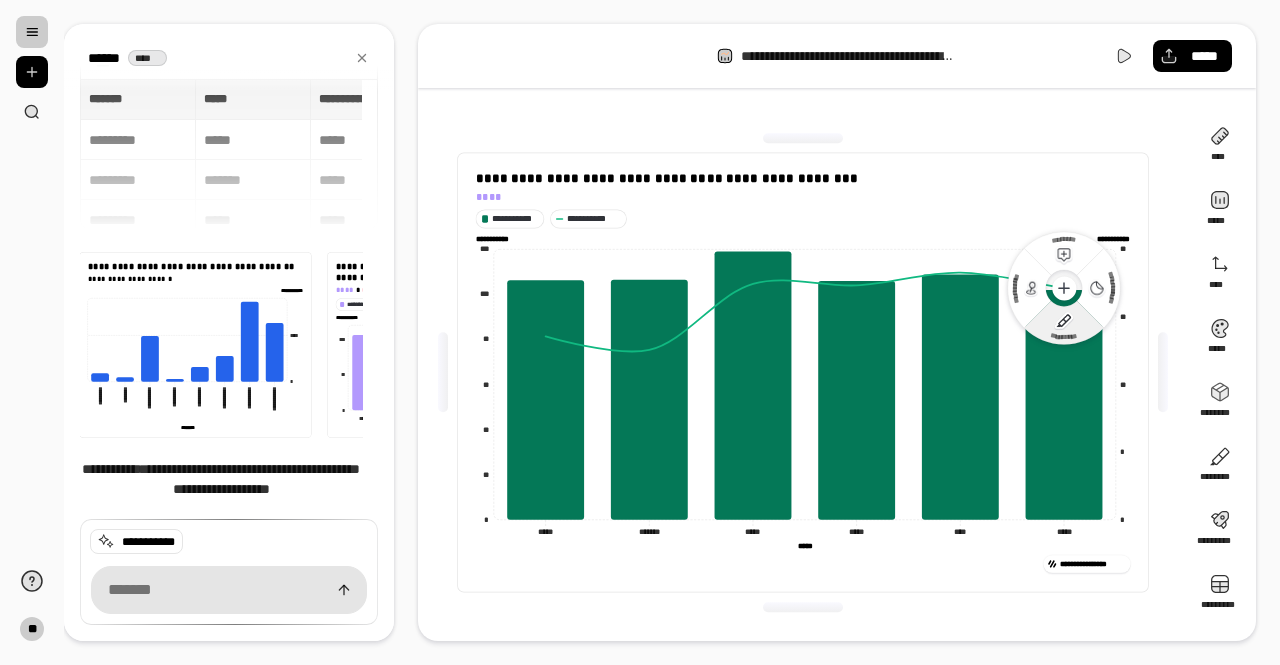 click on "*********" 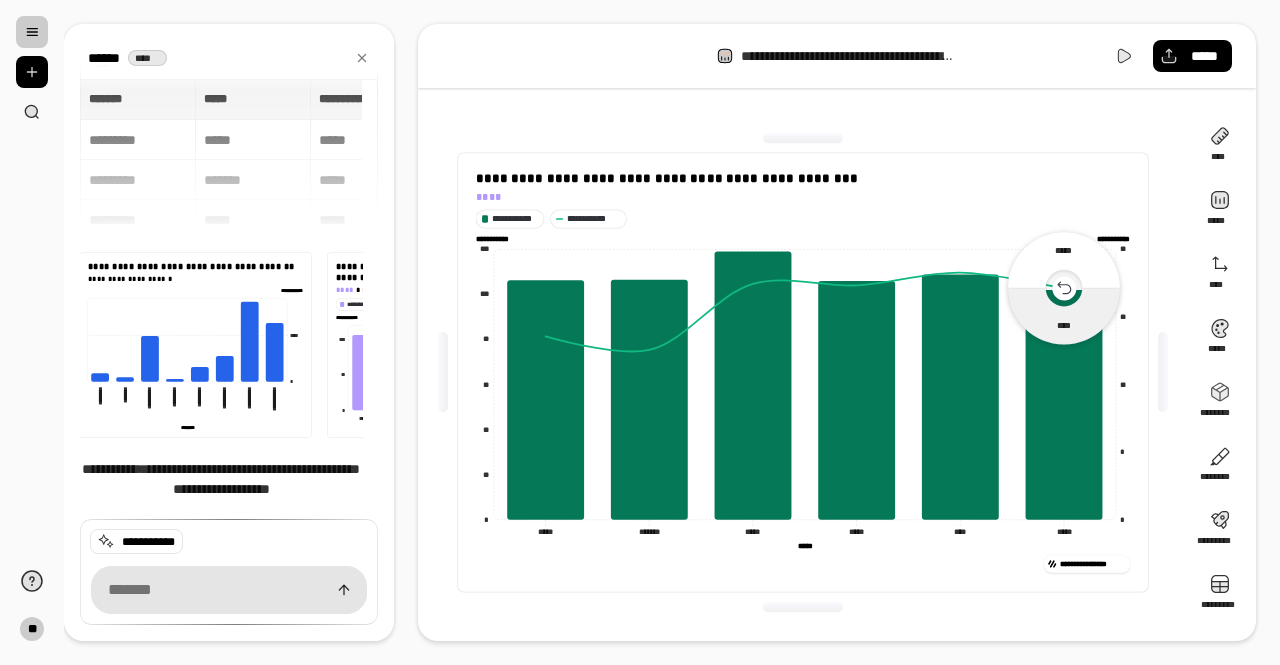click 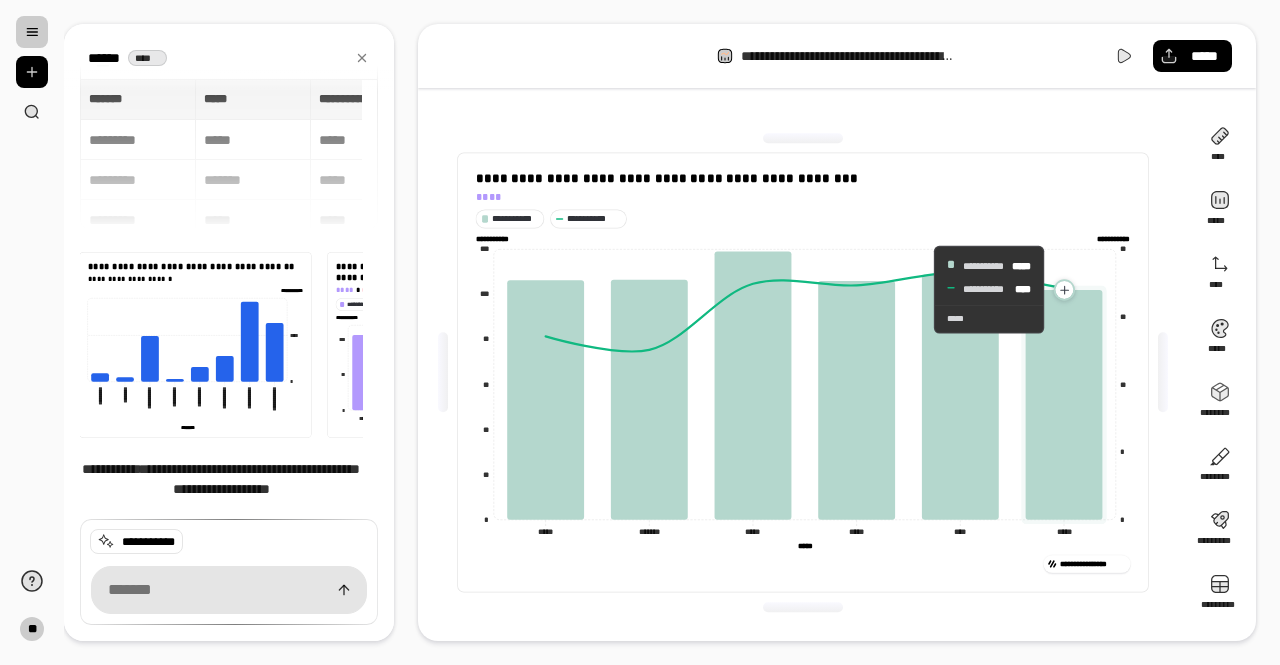 click 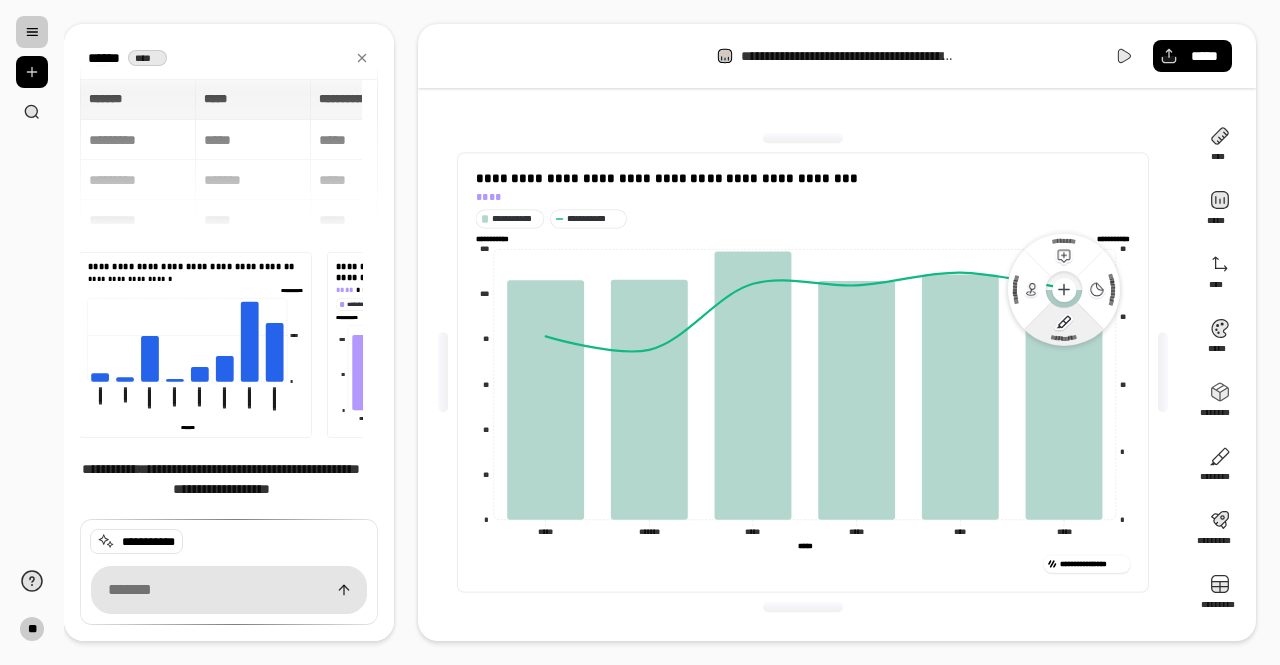 click 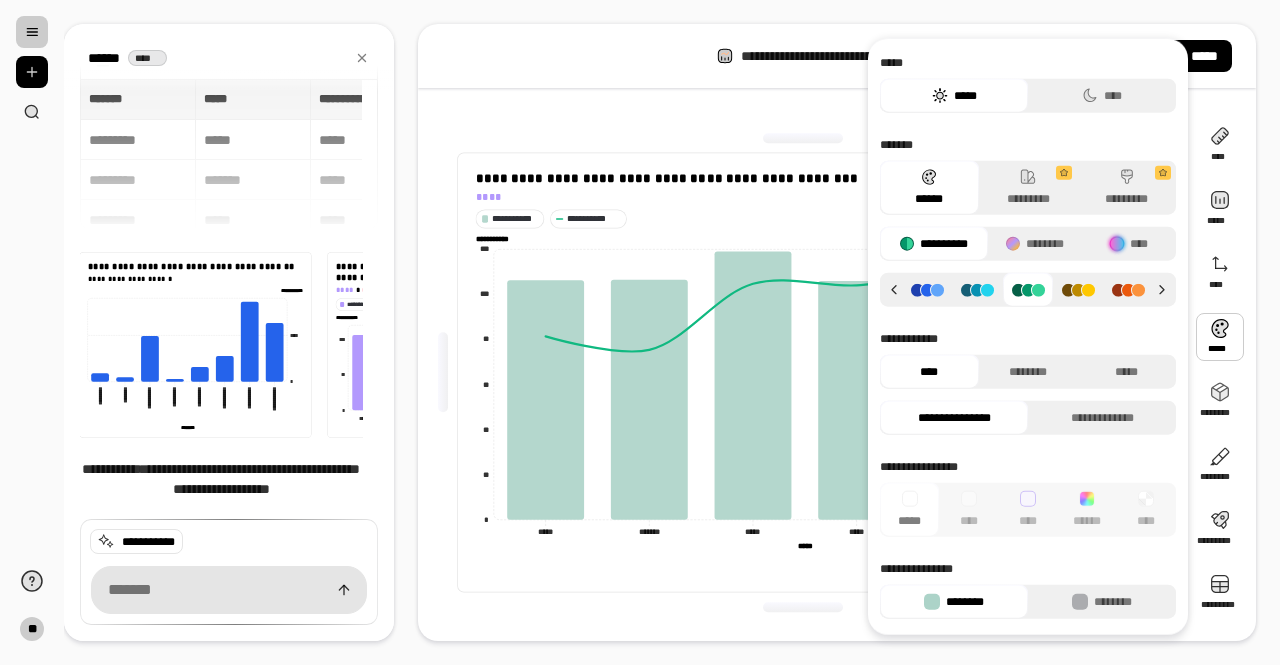 click at bounding box center (1220, 337) 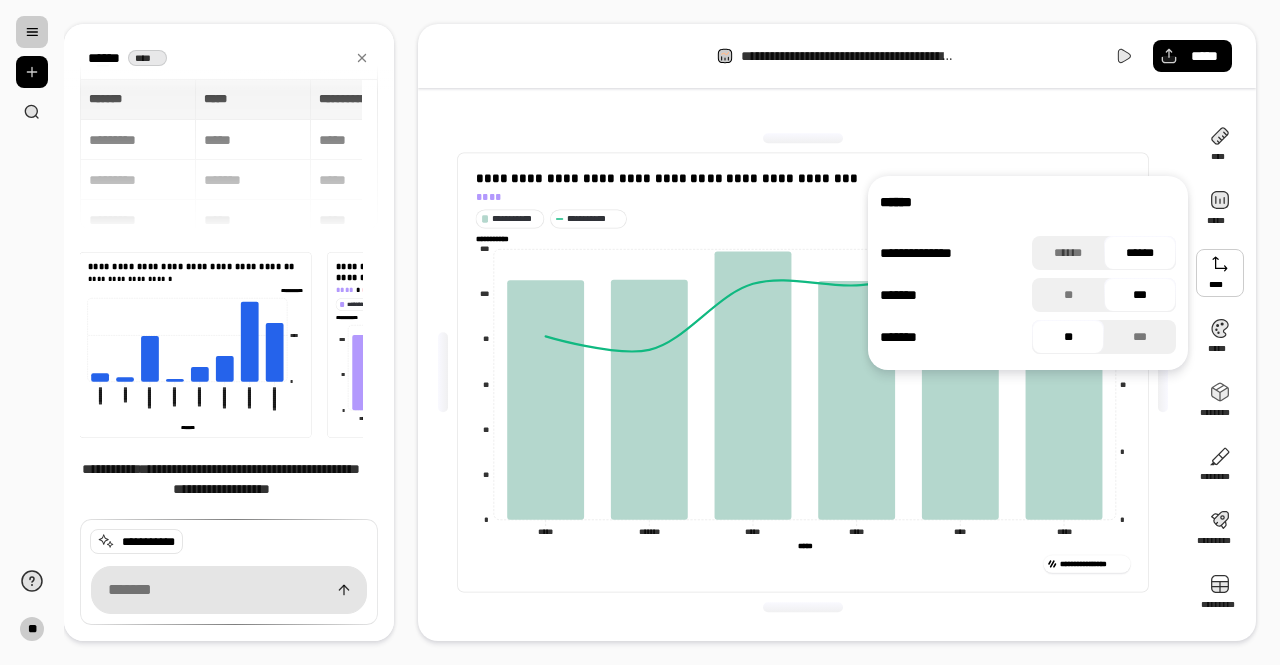 click on "**********" at bounding box center [672, 332] 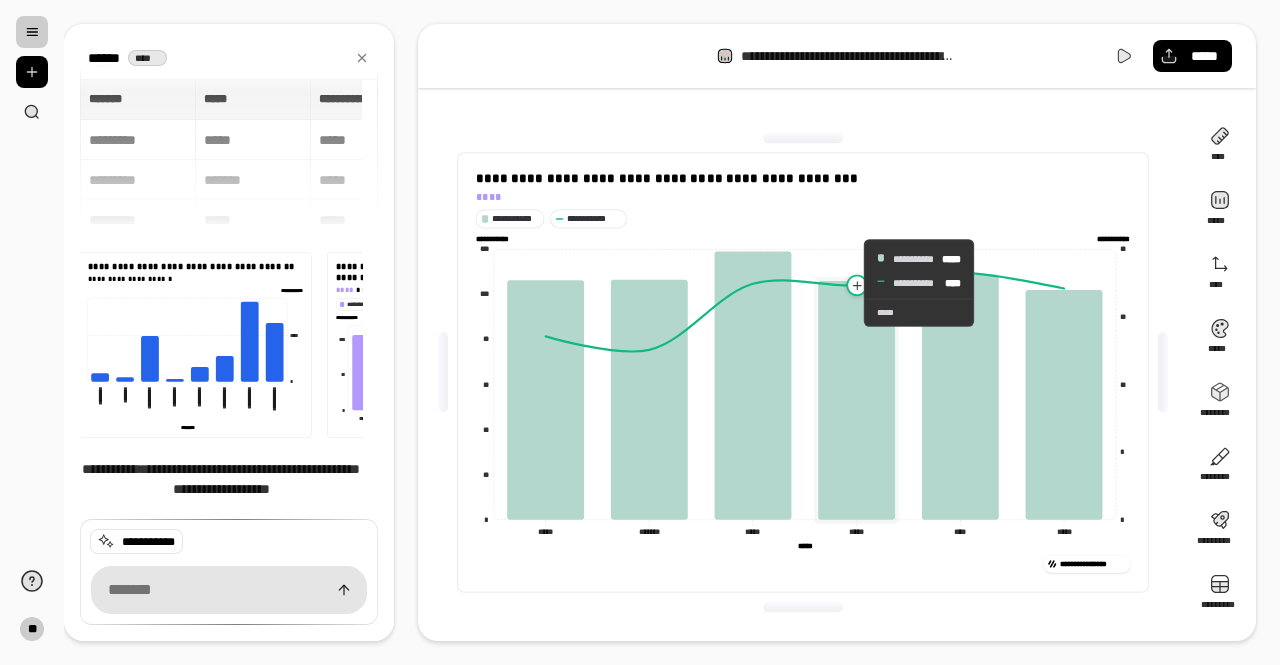 click 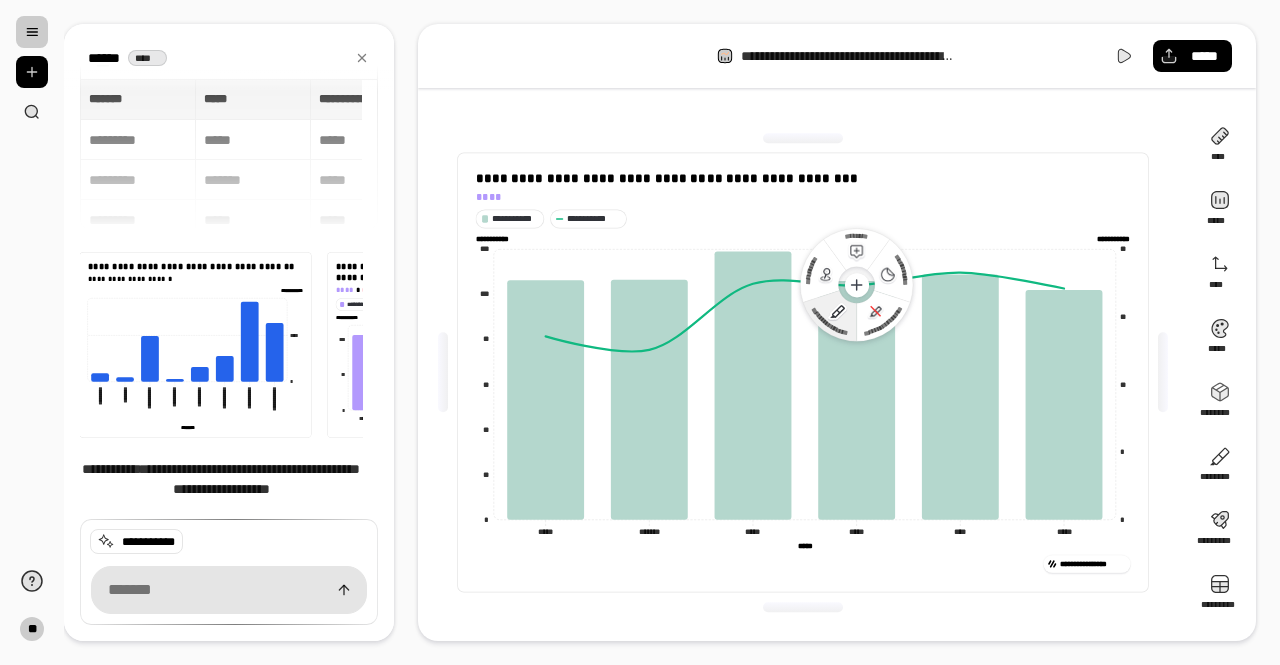 click 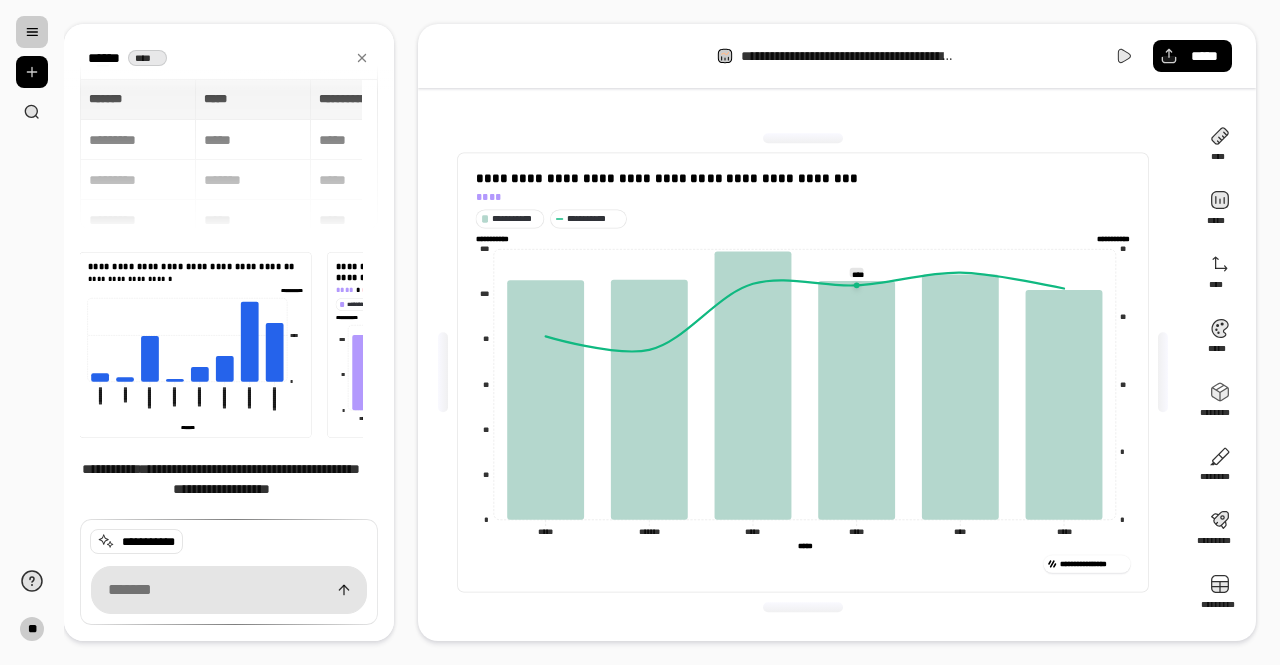 drag, startPoint x: 920, startPoint y: 245, endPoint x: 929, endPoint y: 239, distance: 10.816654 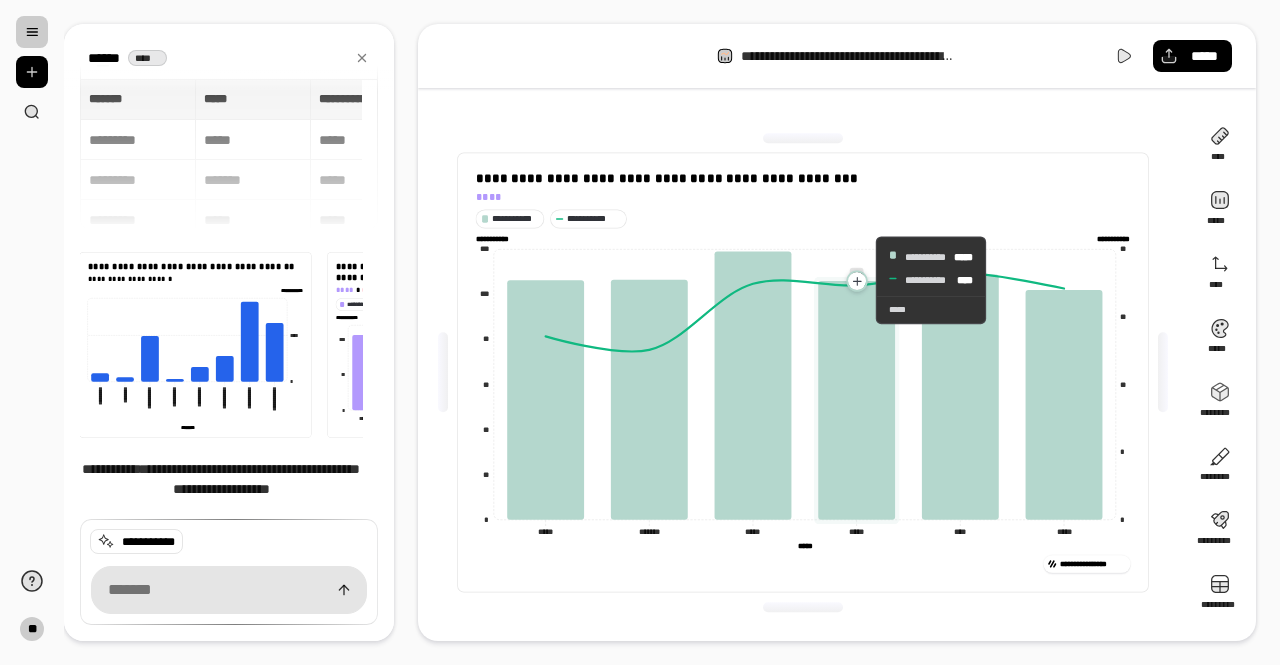 click 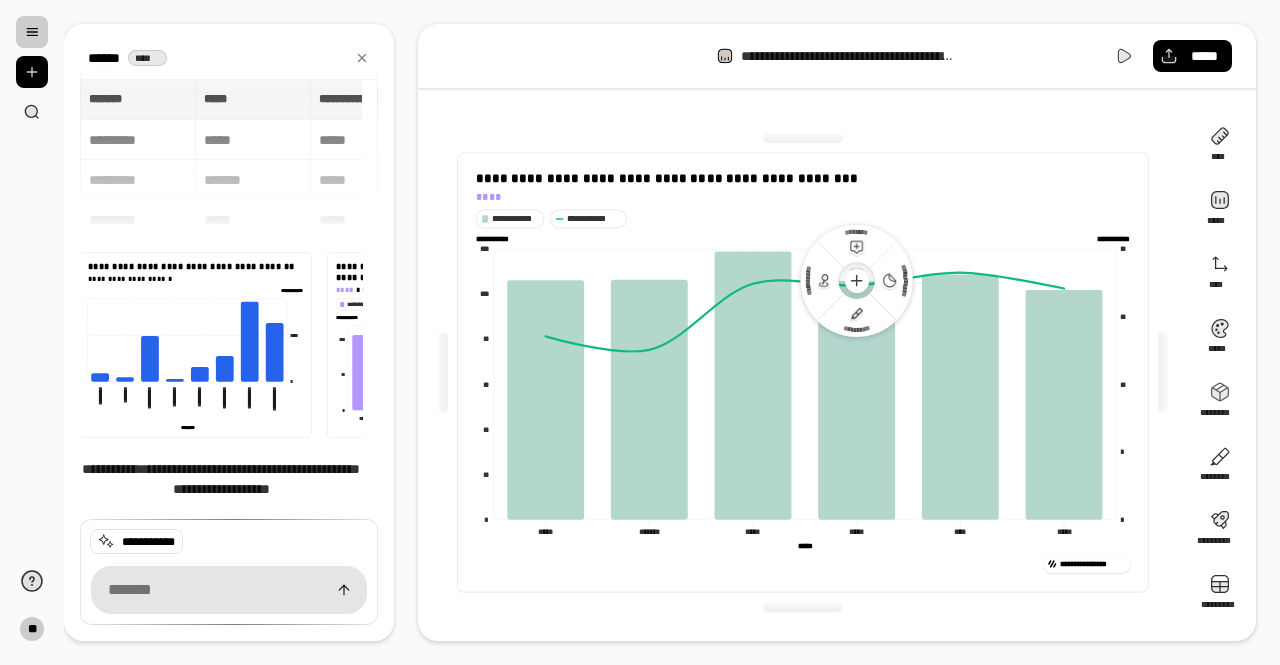 click 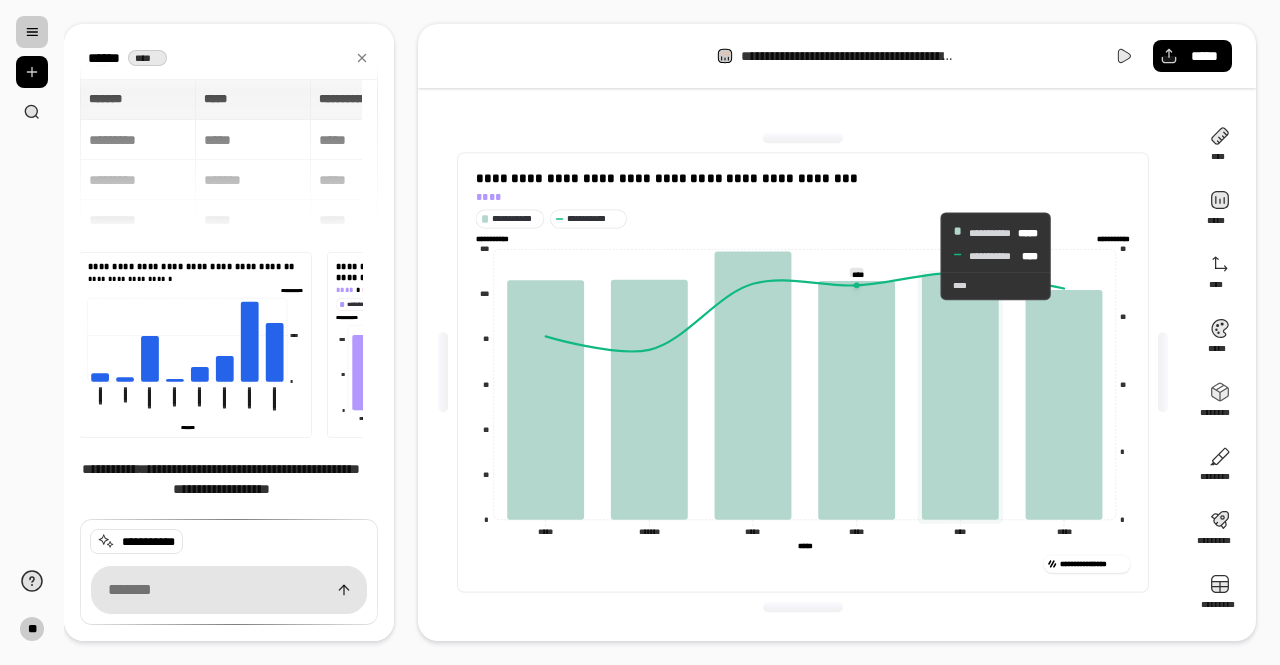 drag, startPoint x: 932, startPoint y: 229, endPoint x: 947, endPoint y: 223, distance: 16.155495 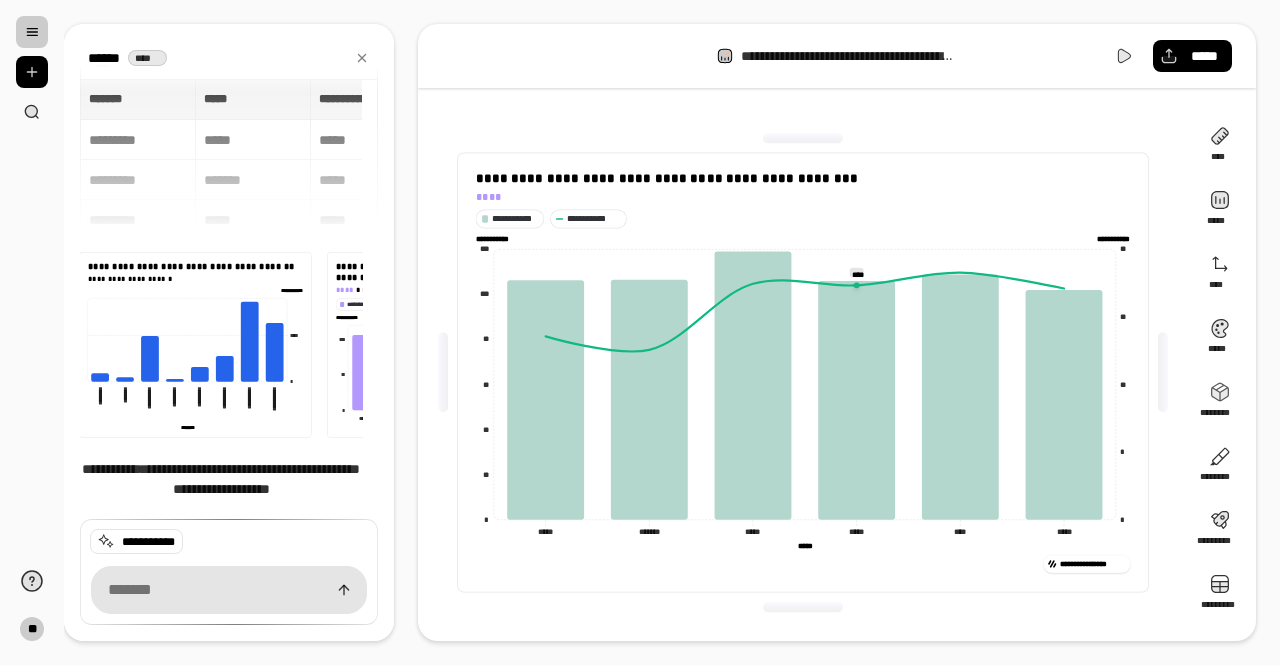click on "**********" at bounding box center [803, 372] 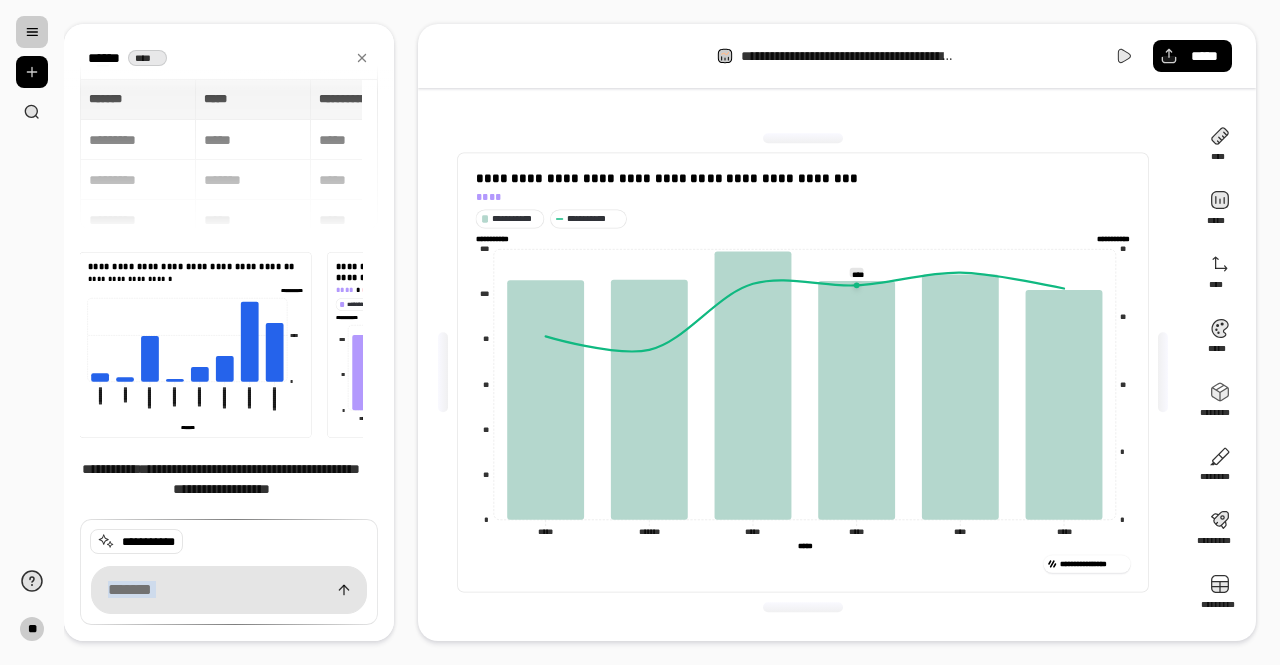 click on "**********" at bounding box center [803, 372] 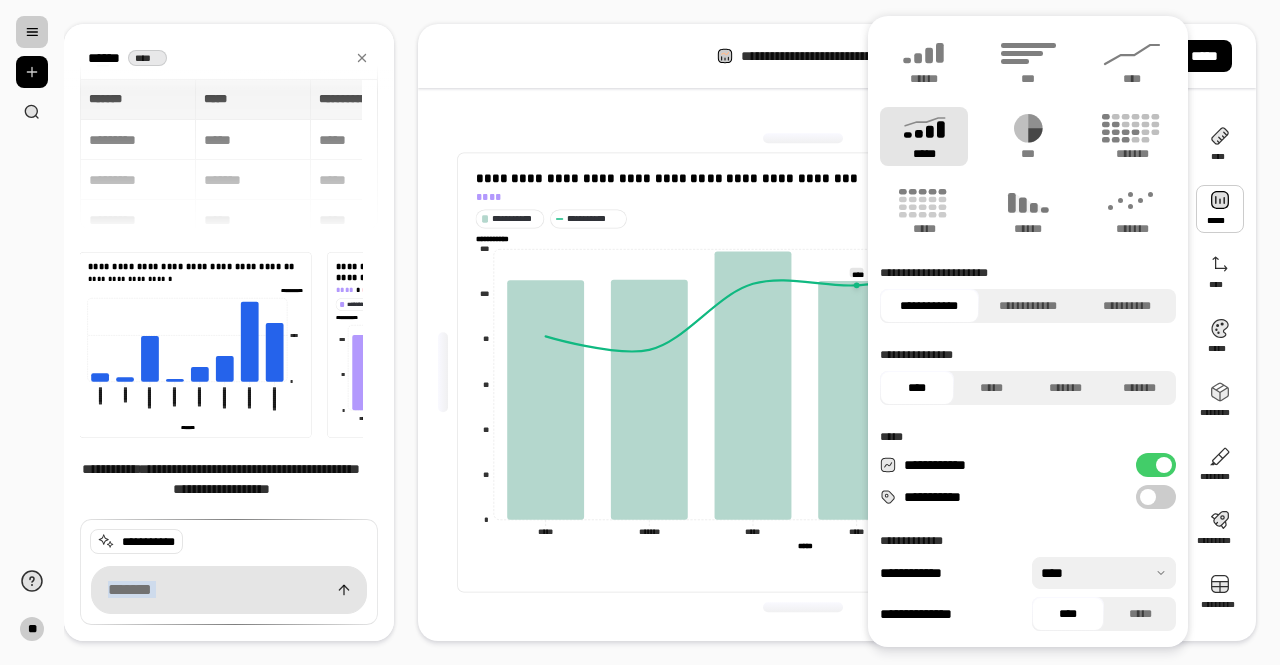 click at bounding box center [1220, 209] 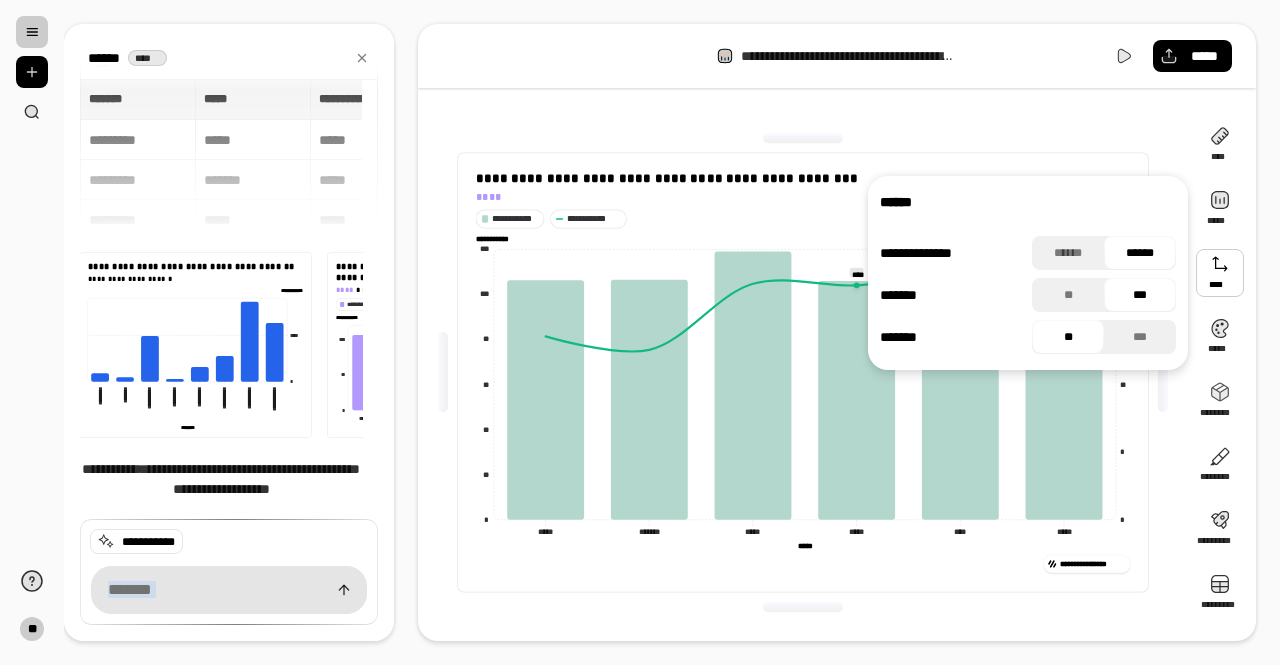 click at bounding box center [1220, 273] 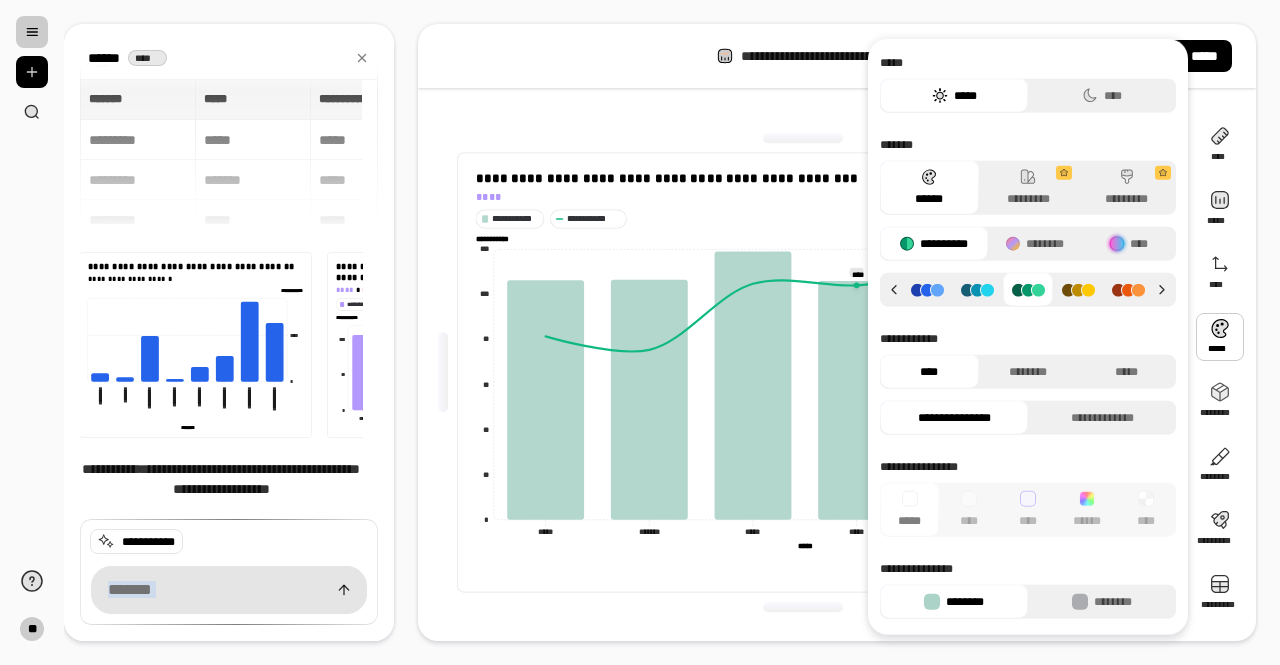 click at bounding box center [1220, 337] 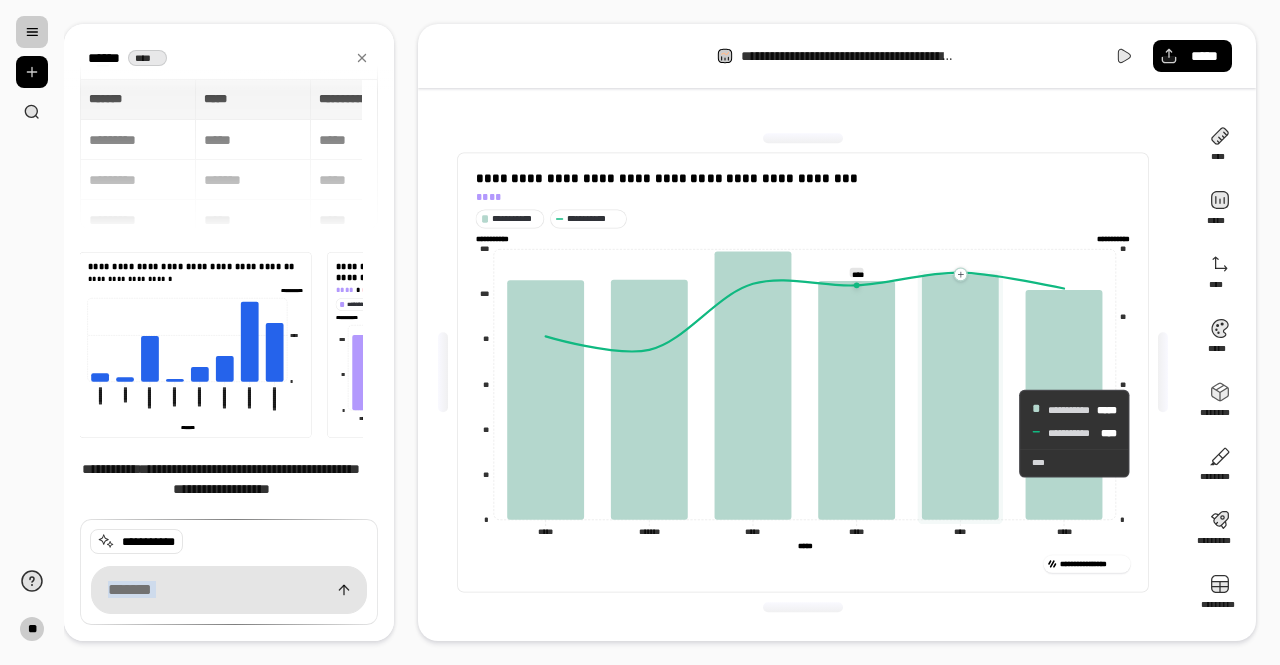 click 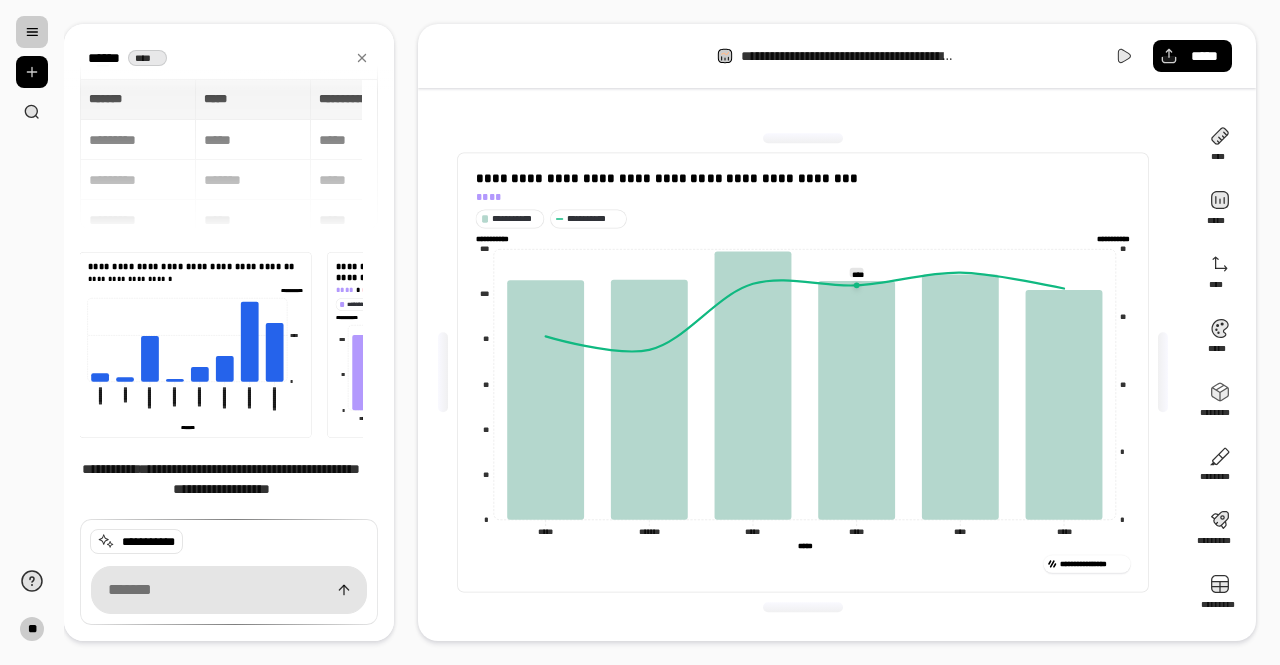click on "**********" at bounding box center [803, 372] 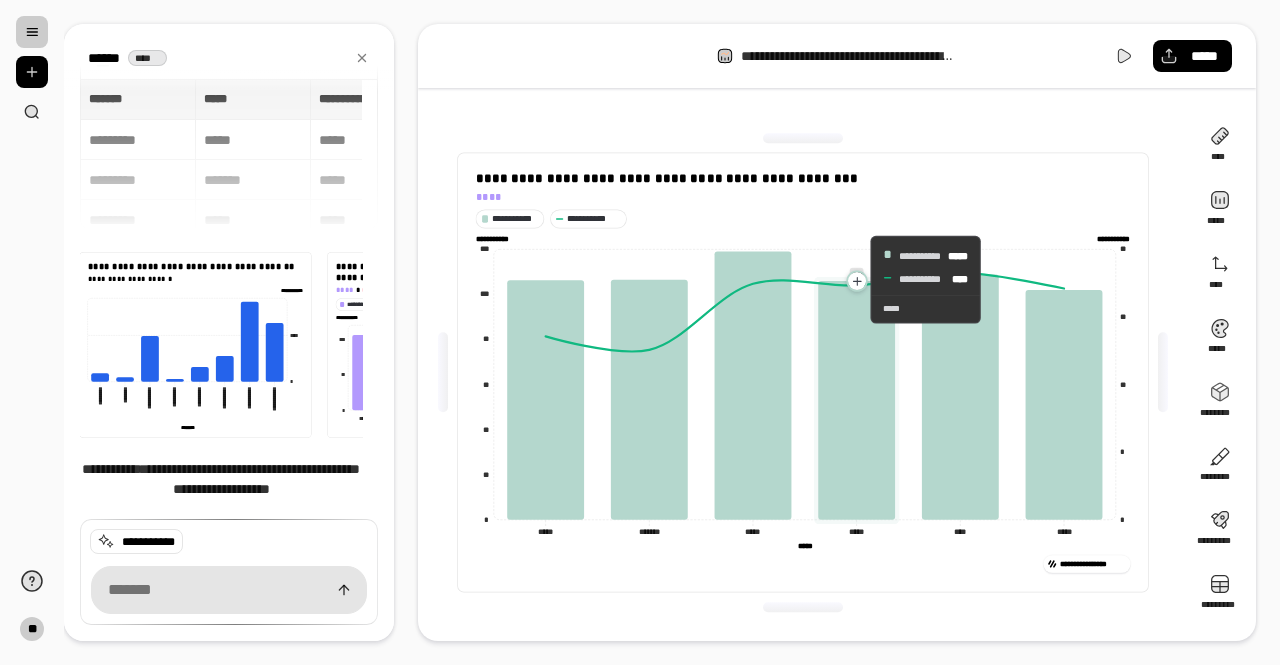 click 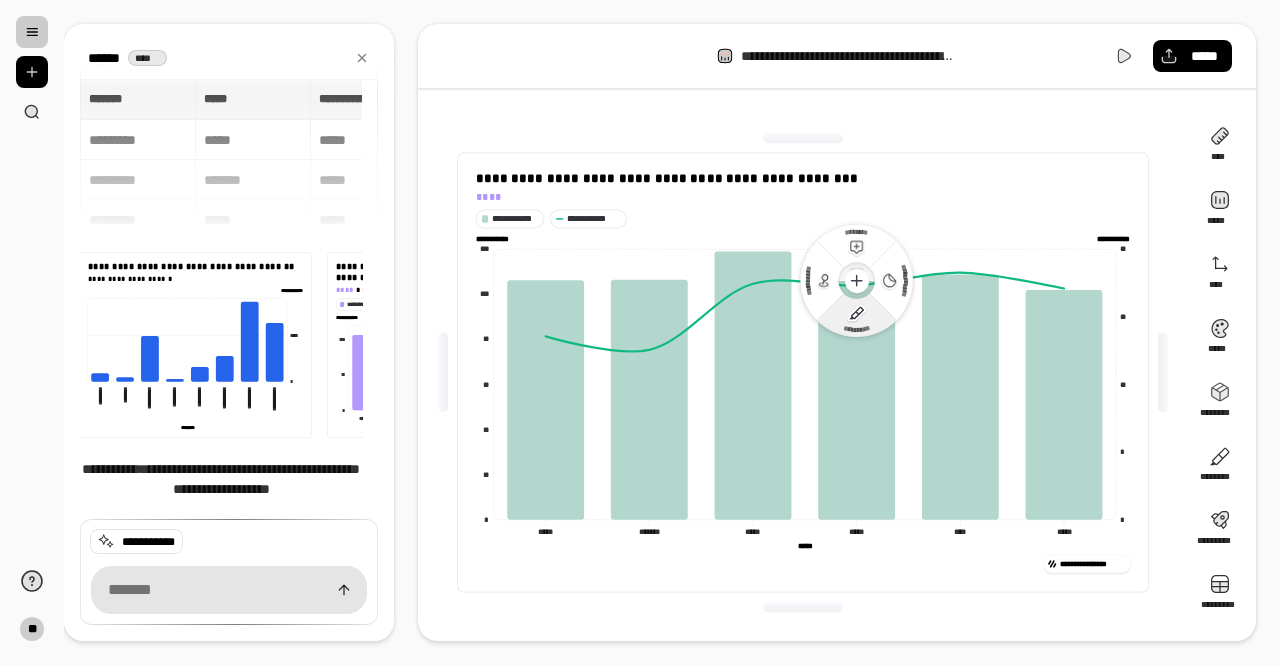 click 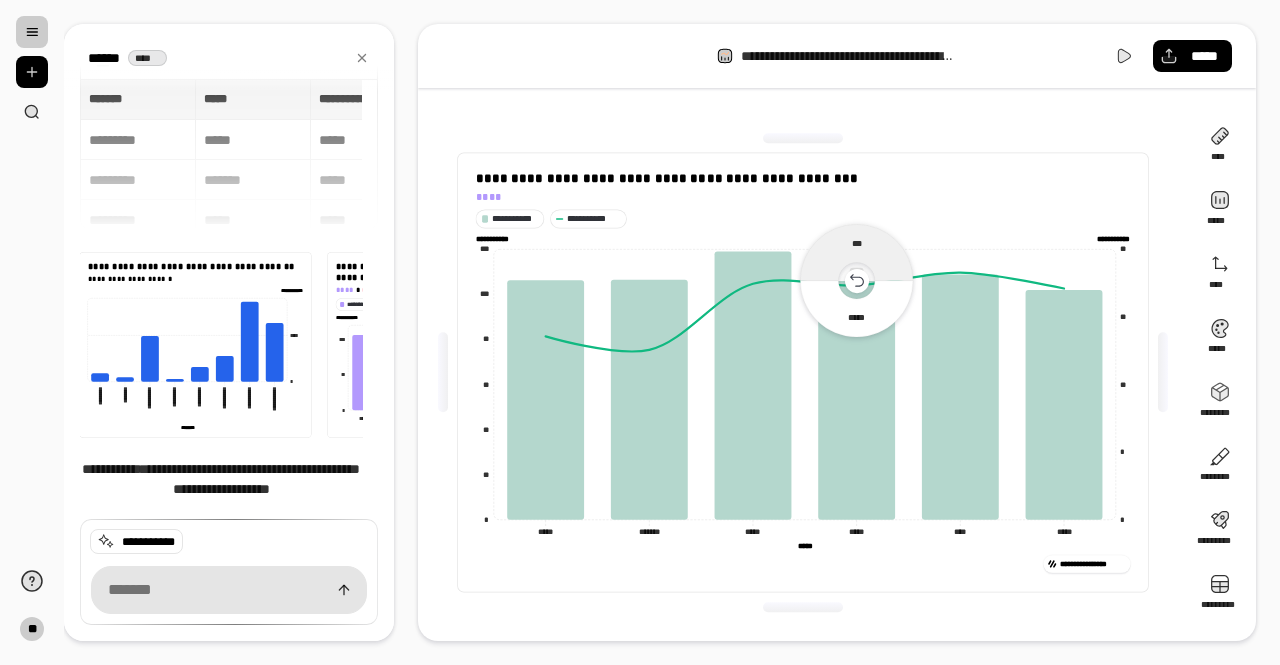 click 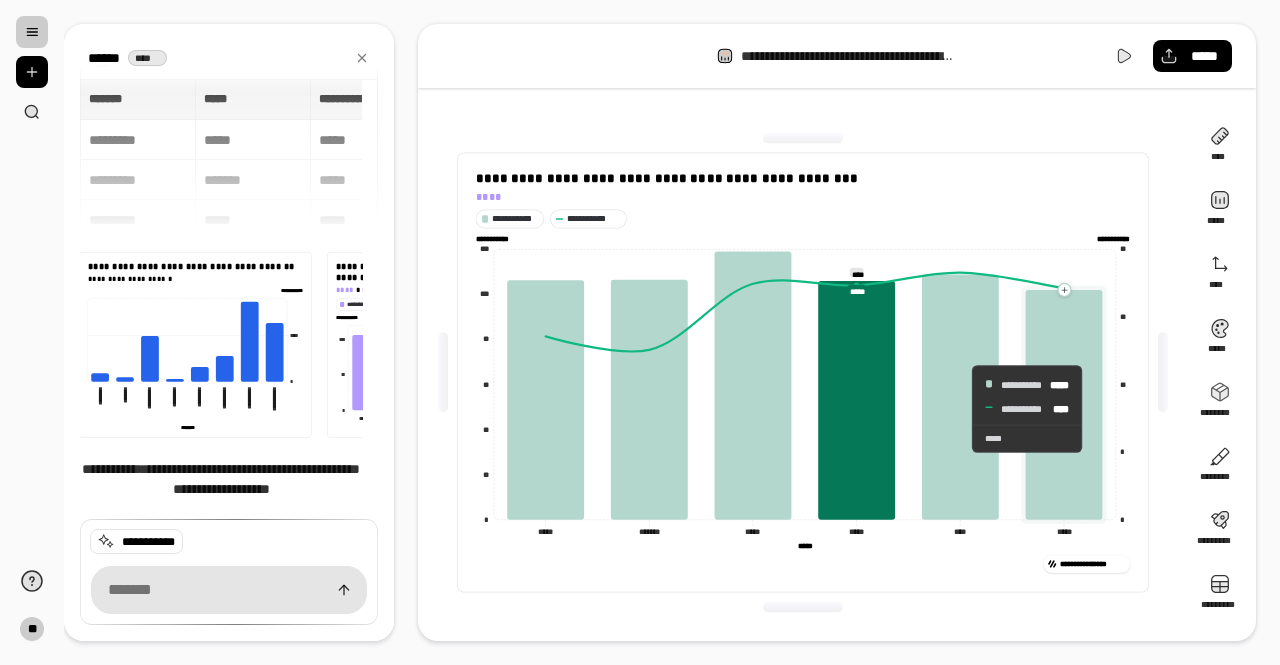click 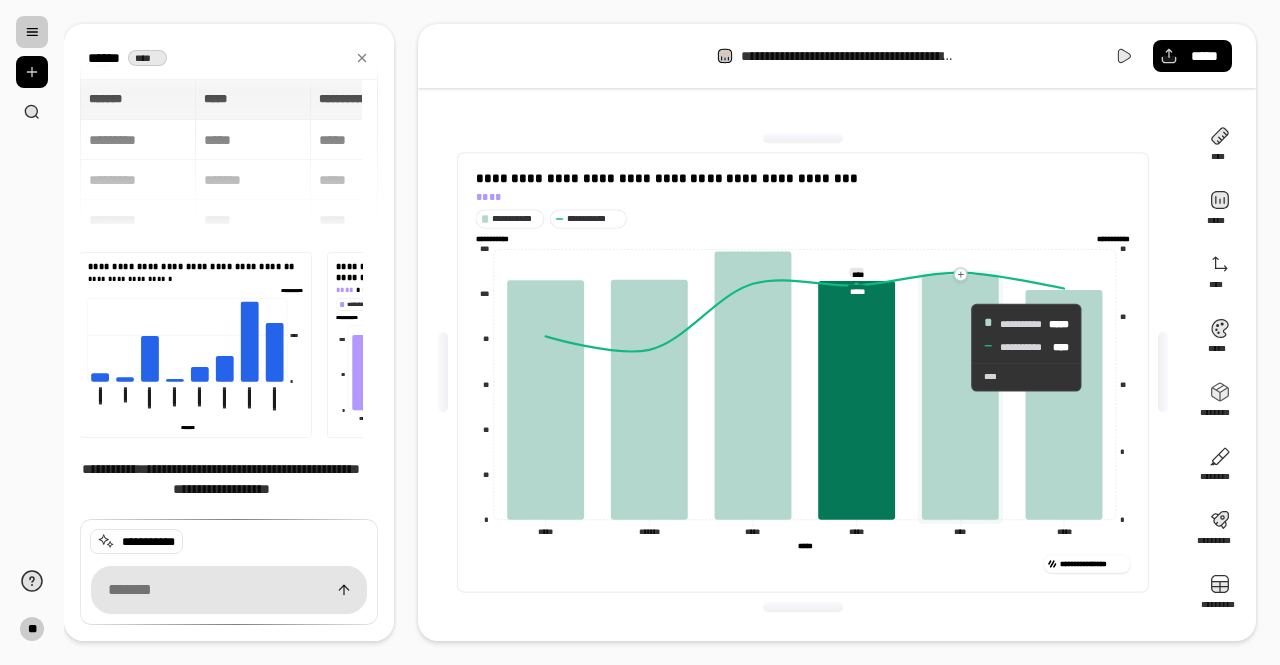 click 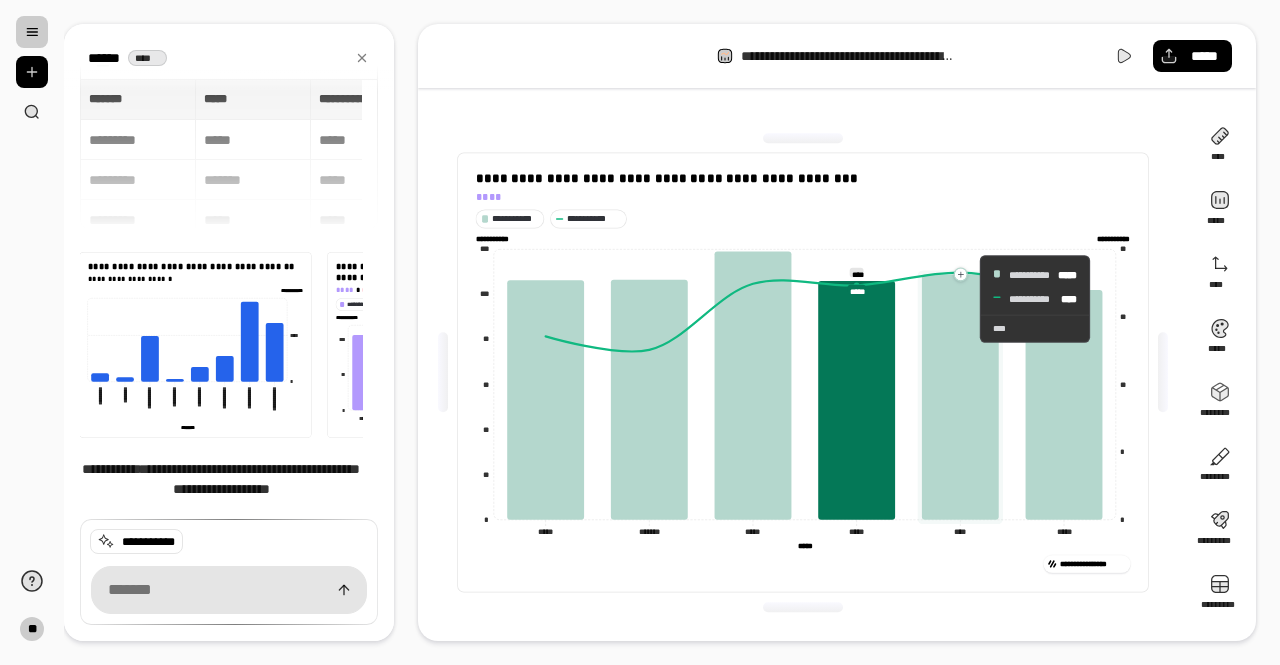 click 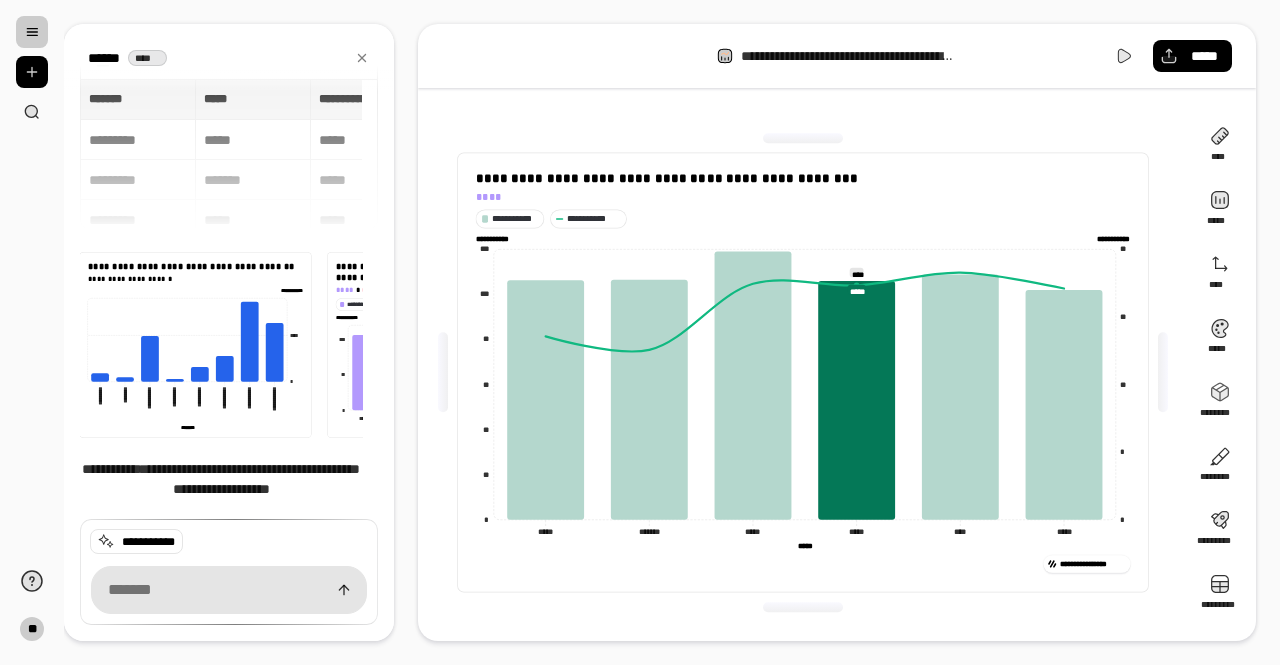 click on "**********" at bounding box center [803, 218] 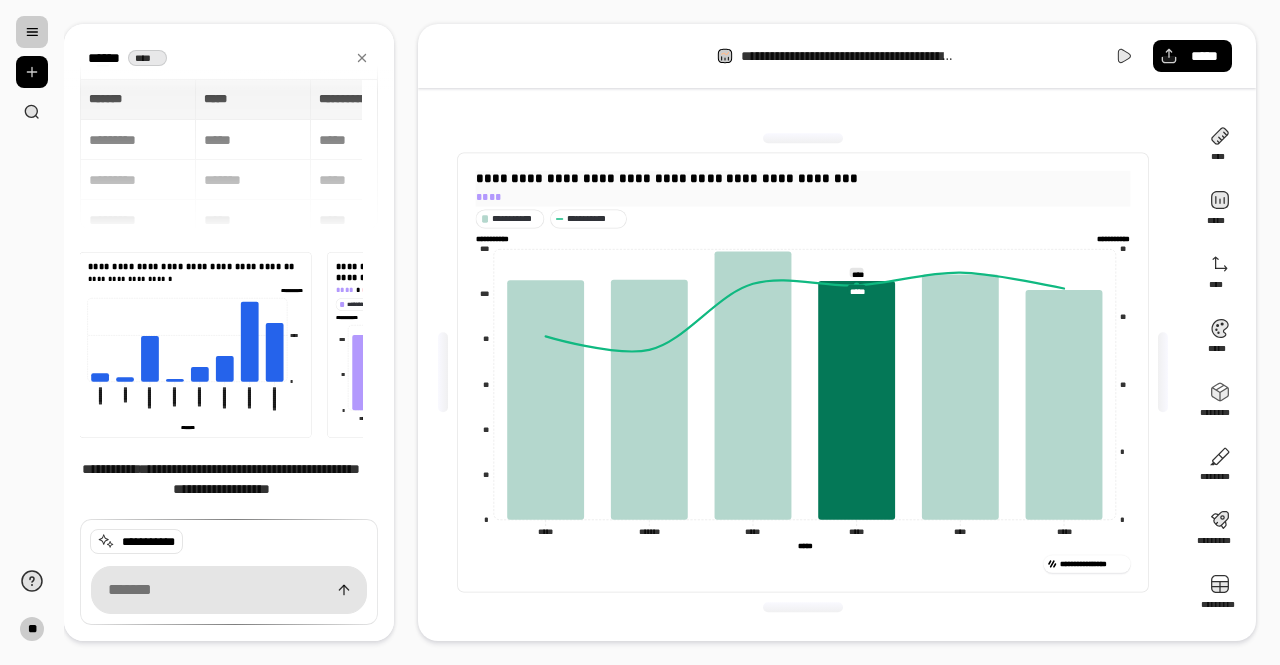 drag, startPoint x: 892, startPoint y: 198, endPoint x: 905, endPoint y: 192, distance: 14.3178215 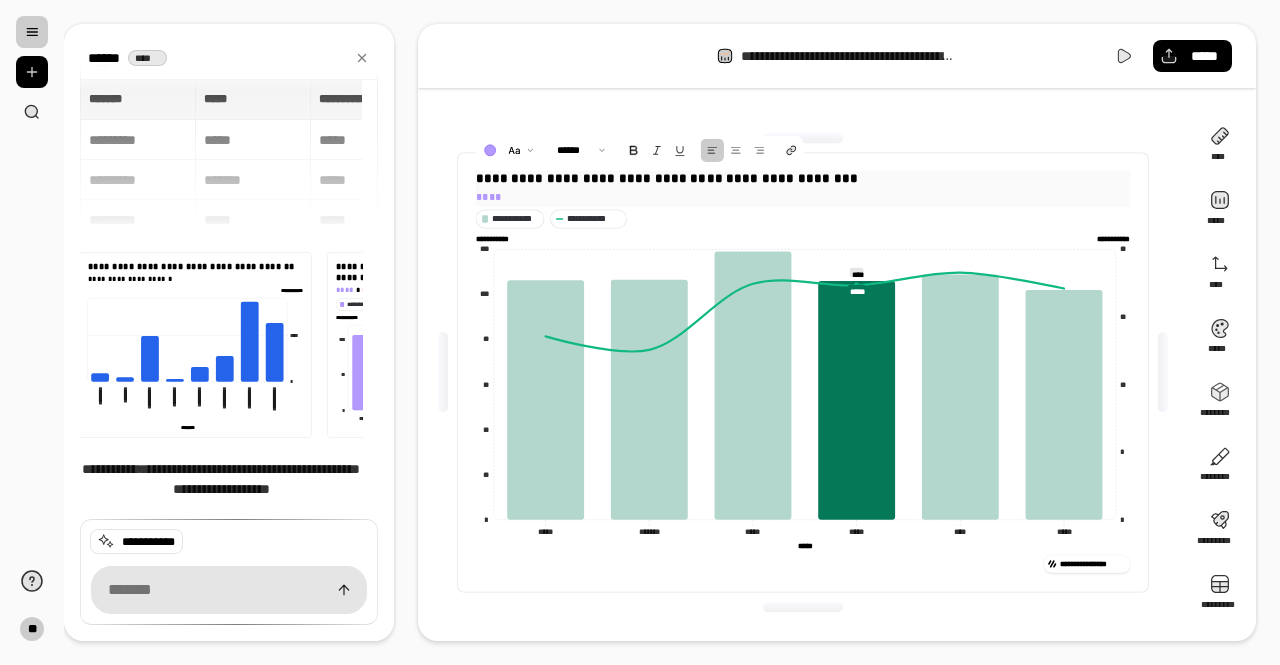 click on "****" at bounding box center (803, 196) 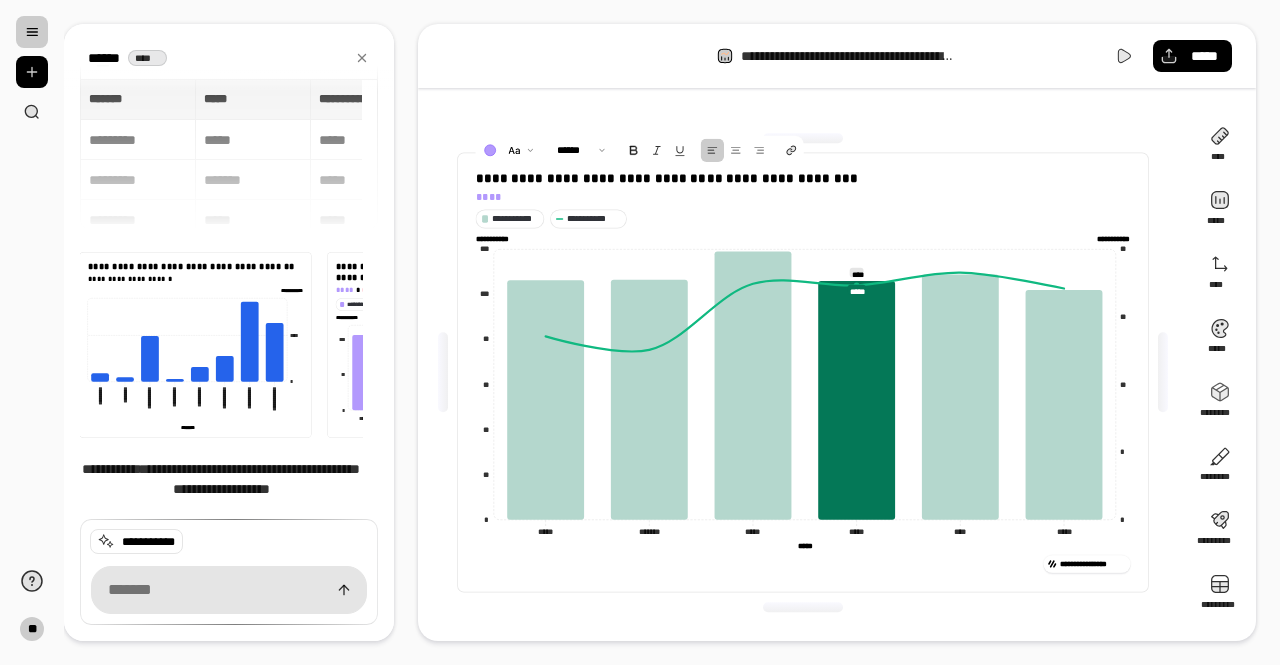 click at bounding box center (195, 344) 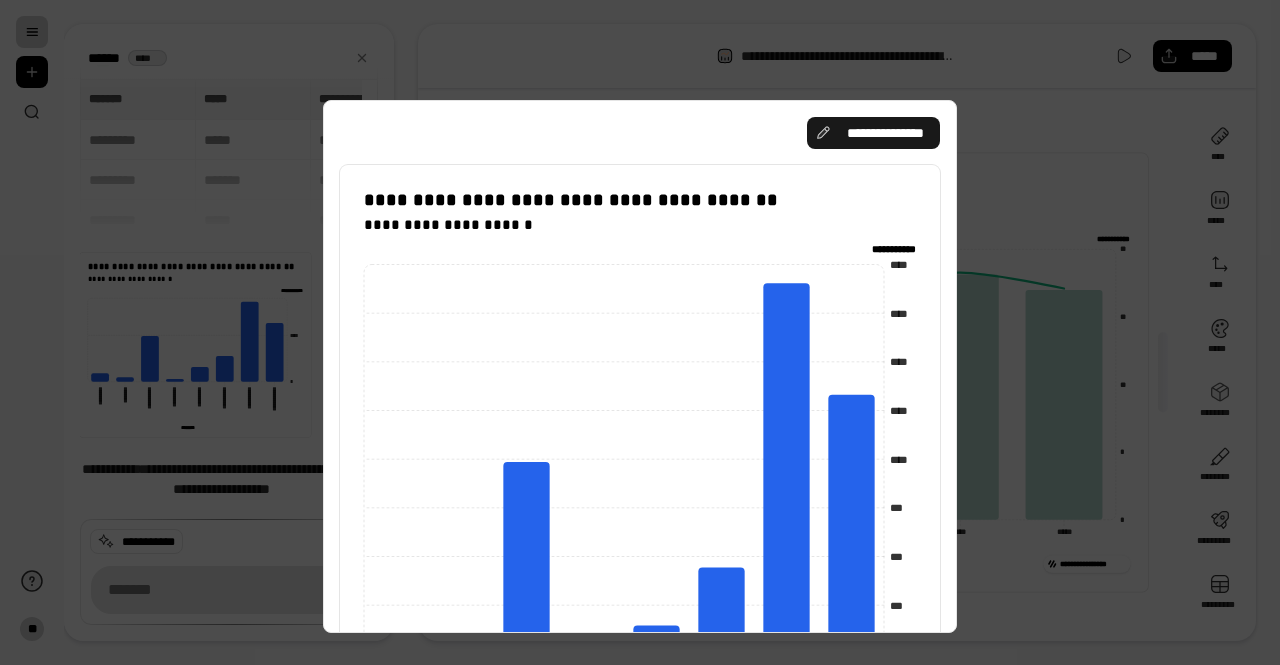 click on "**********" at bounding box center (873, 133) 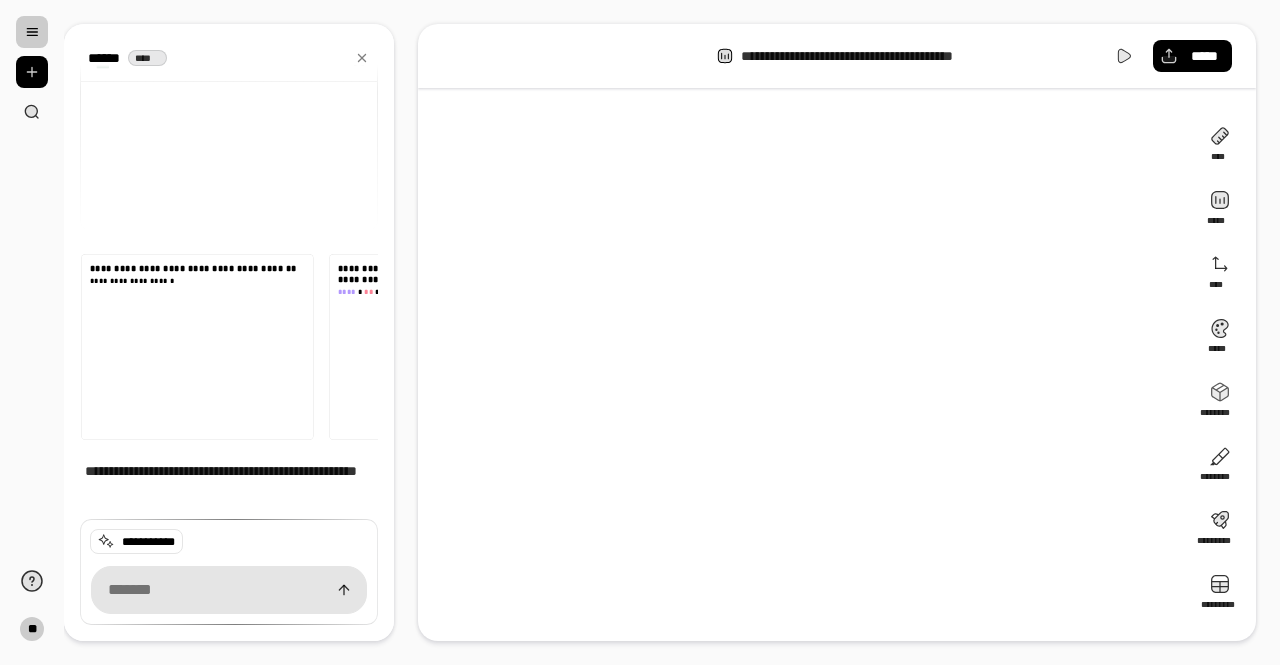 scroll, scrollTop: 132, scrollLeft: 0, axis: vertical 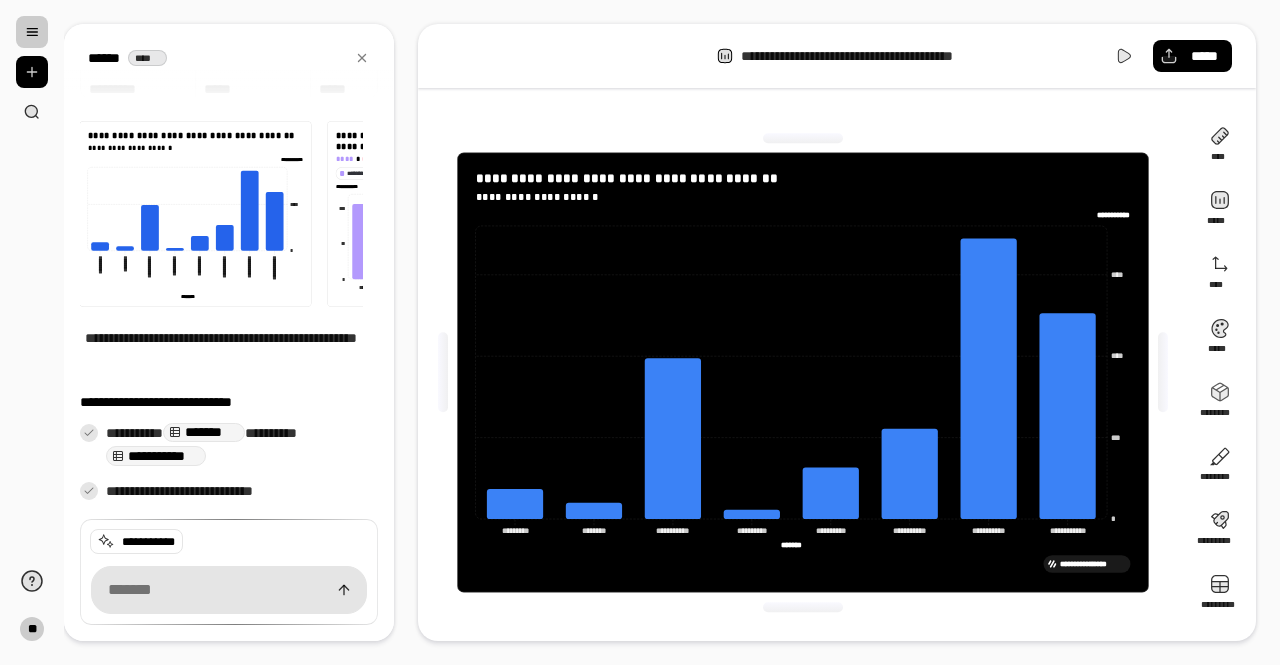 click at bounding box center (442, 213) 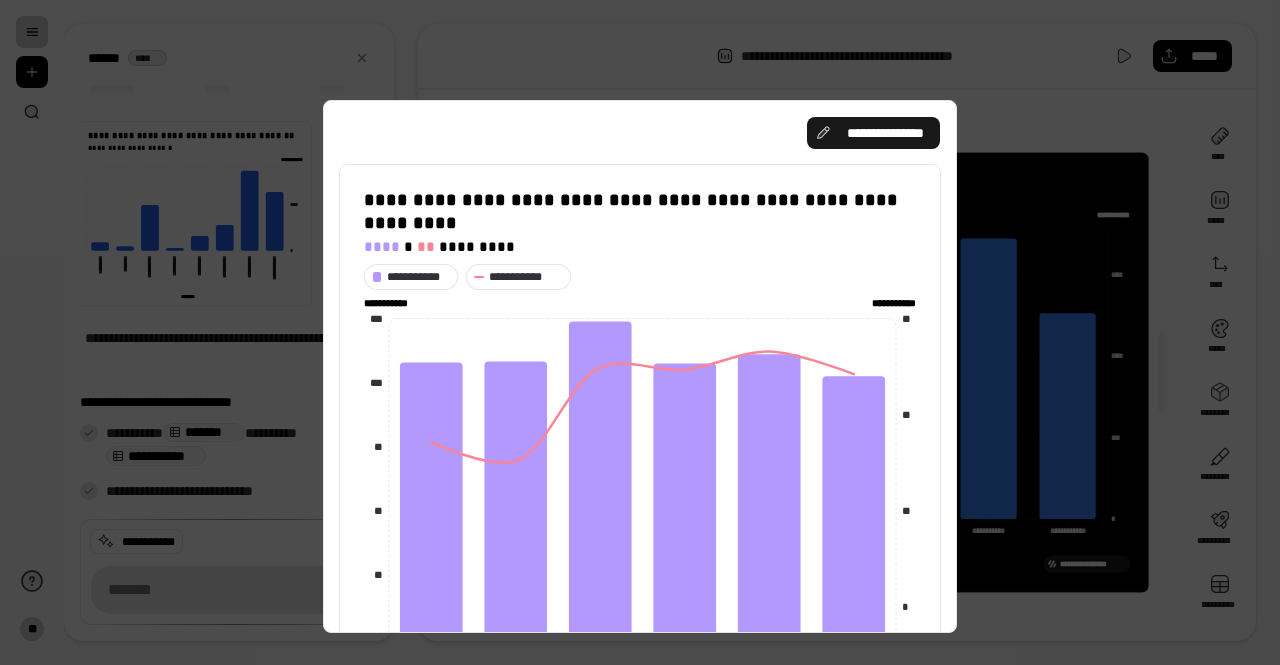 click on "**********" at bounding box center [873, 133] 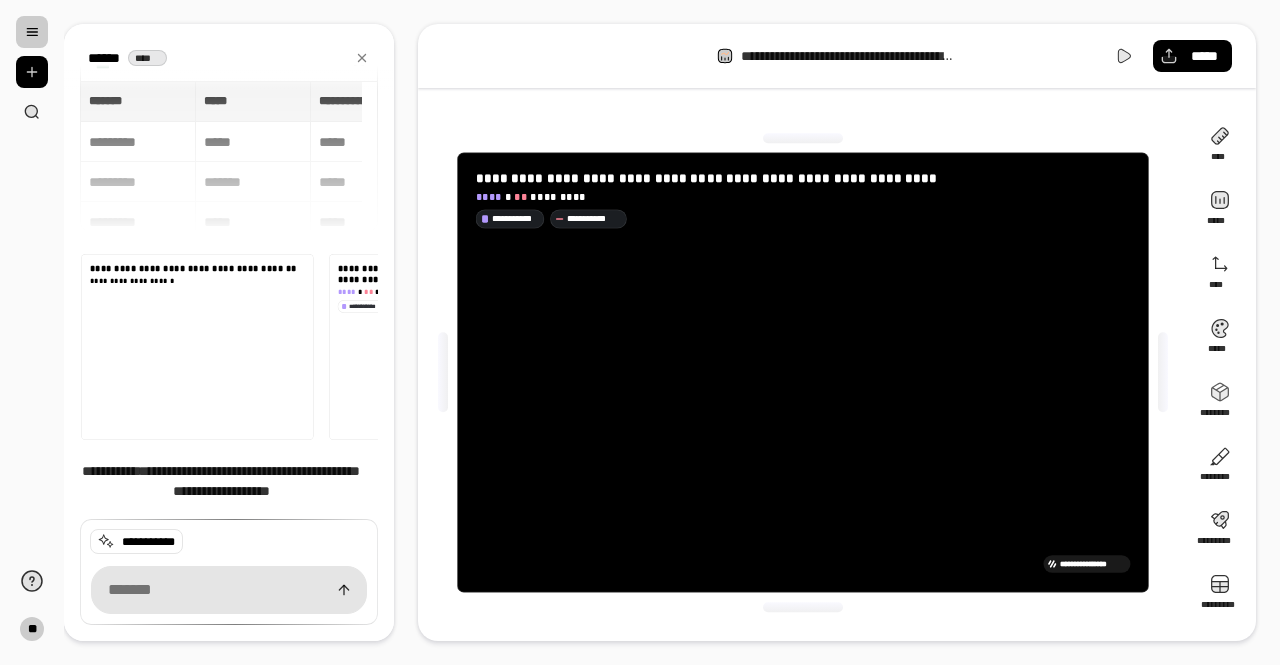 scroll, scrollTop: 155, scrollLeft: 0, axis: vertical 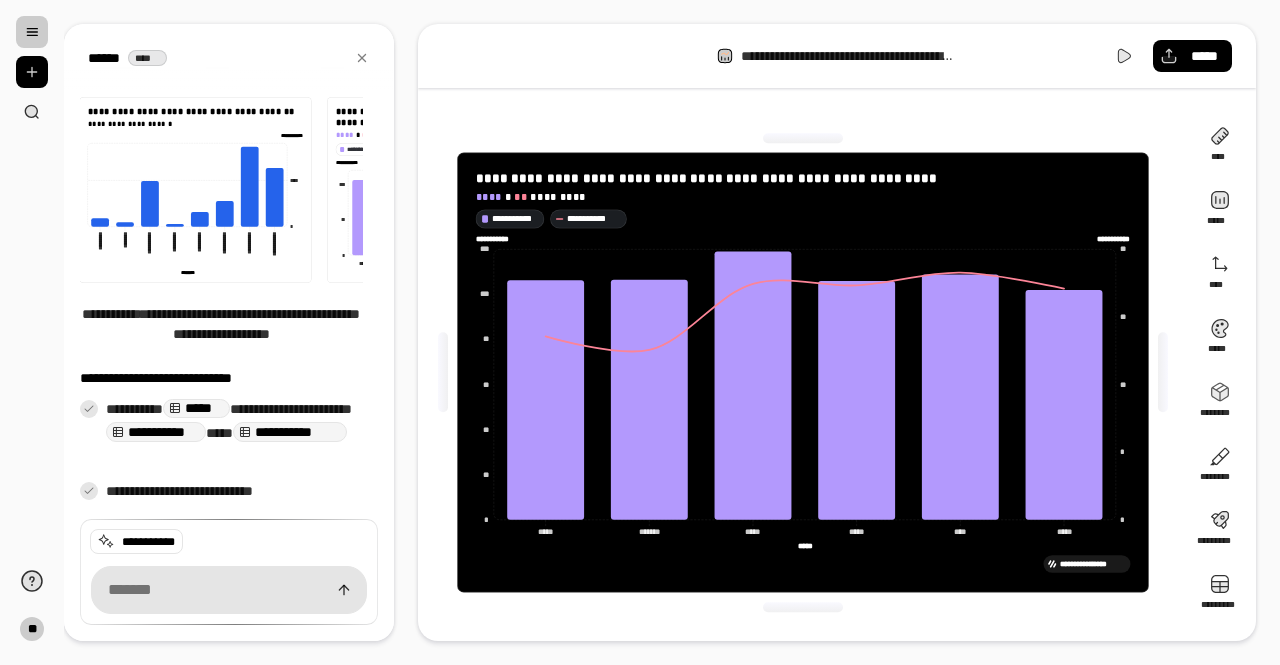 click on "***" 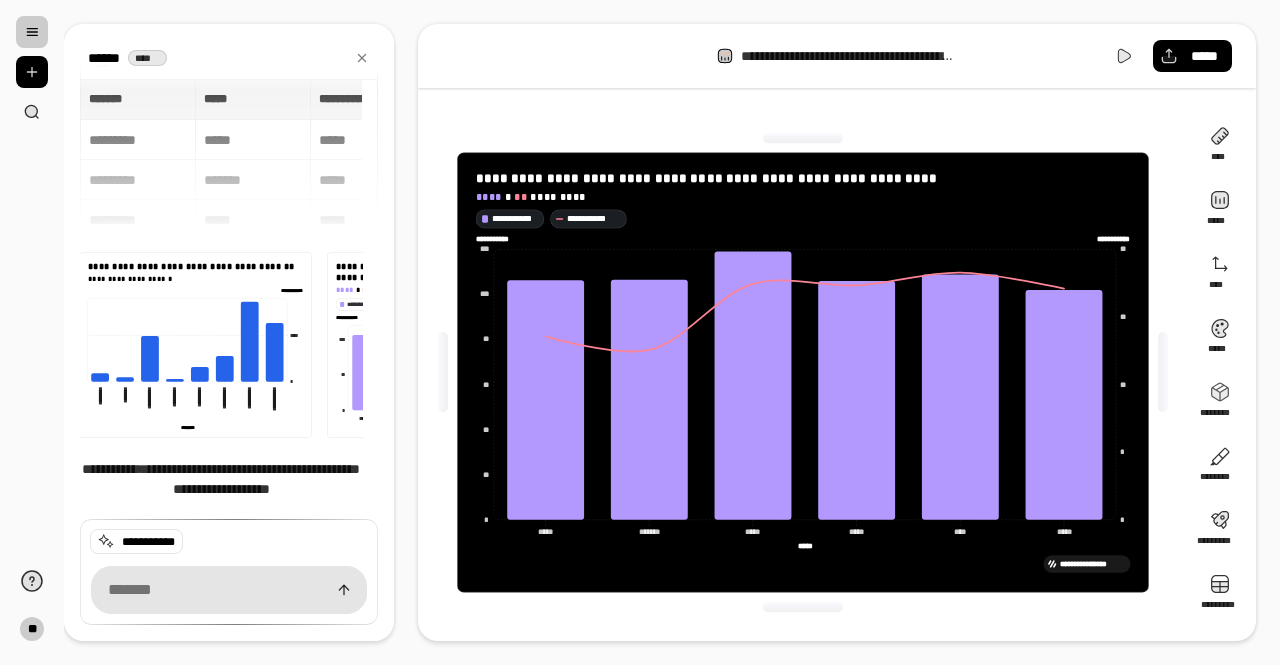 scroll, scrollTop: 155, scrollLeft: 0, axis: vertical 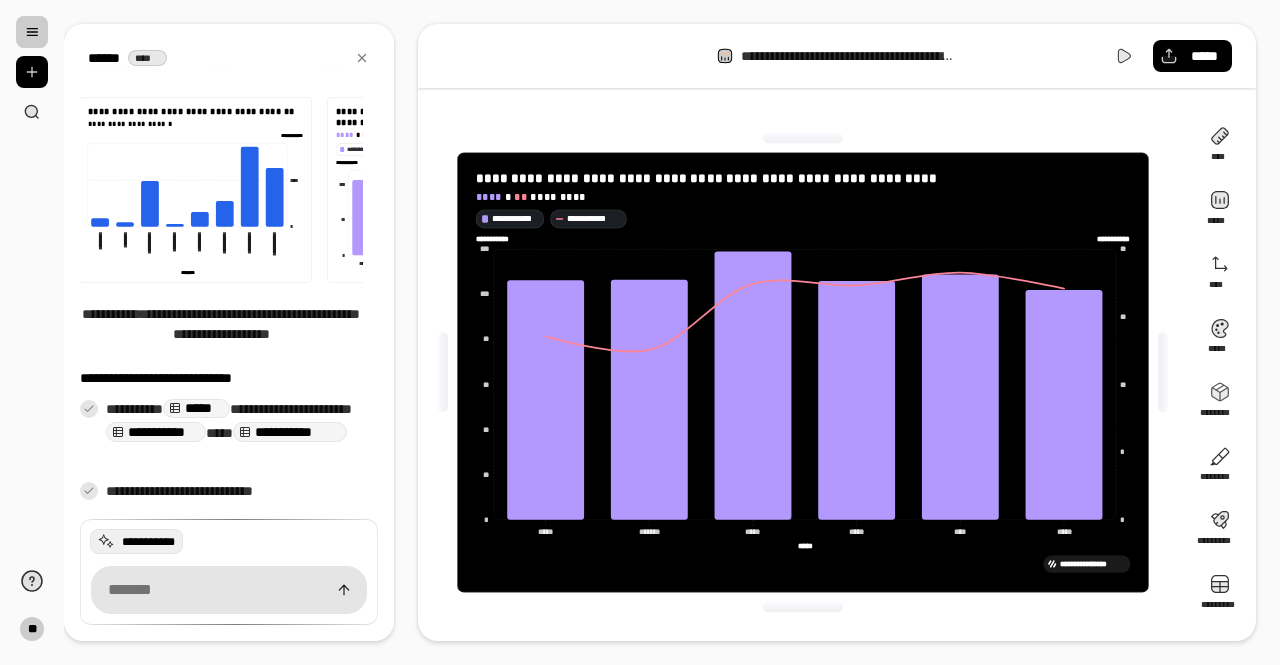 click on "**********" at bounding box center [148, 542] 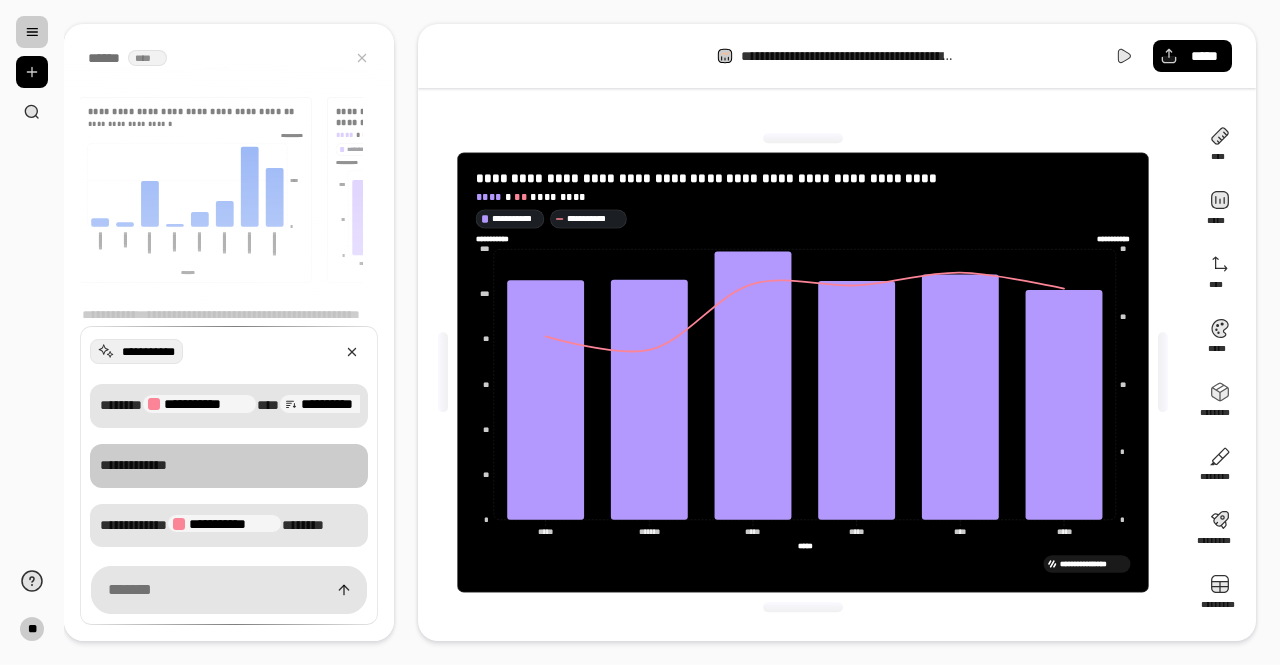 click on "**********" at bounding box center [229, 466] 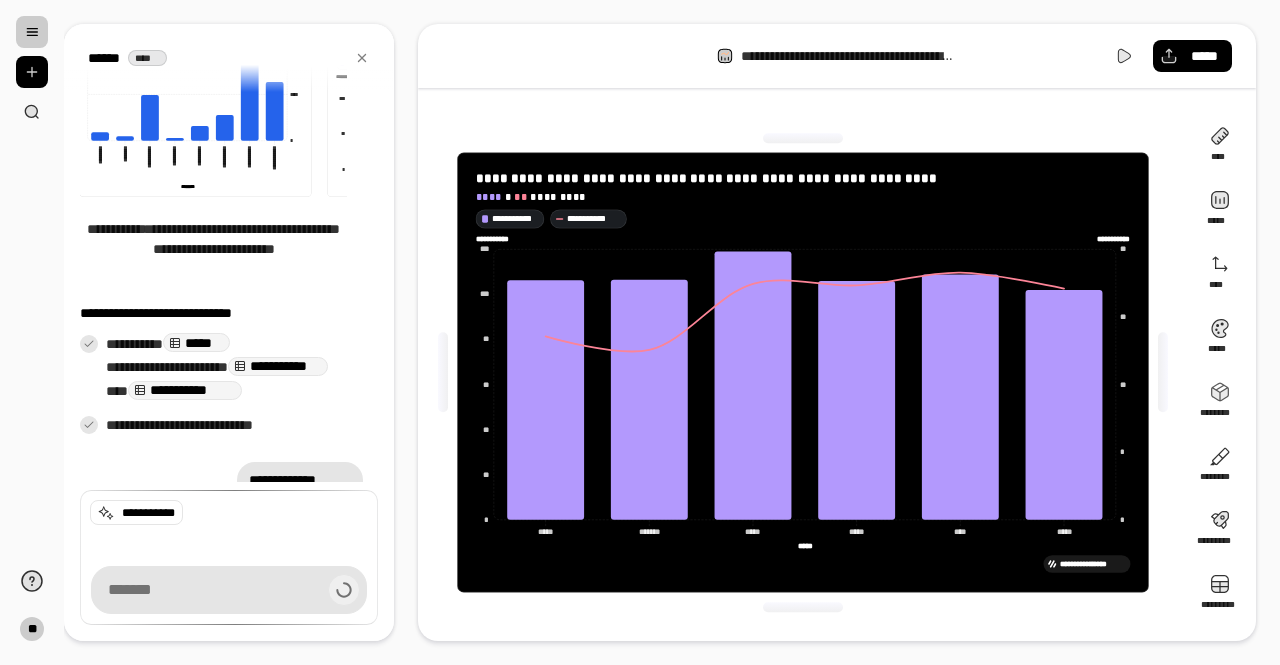 scroll, scrollTop: 215, scrollLeft: 0, axis: vertical 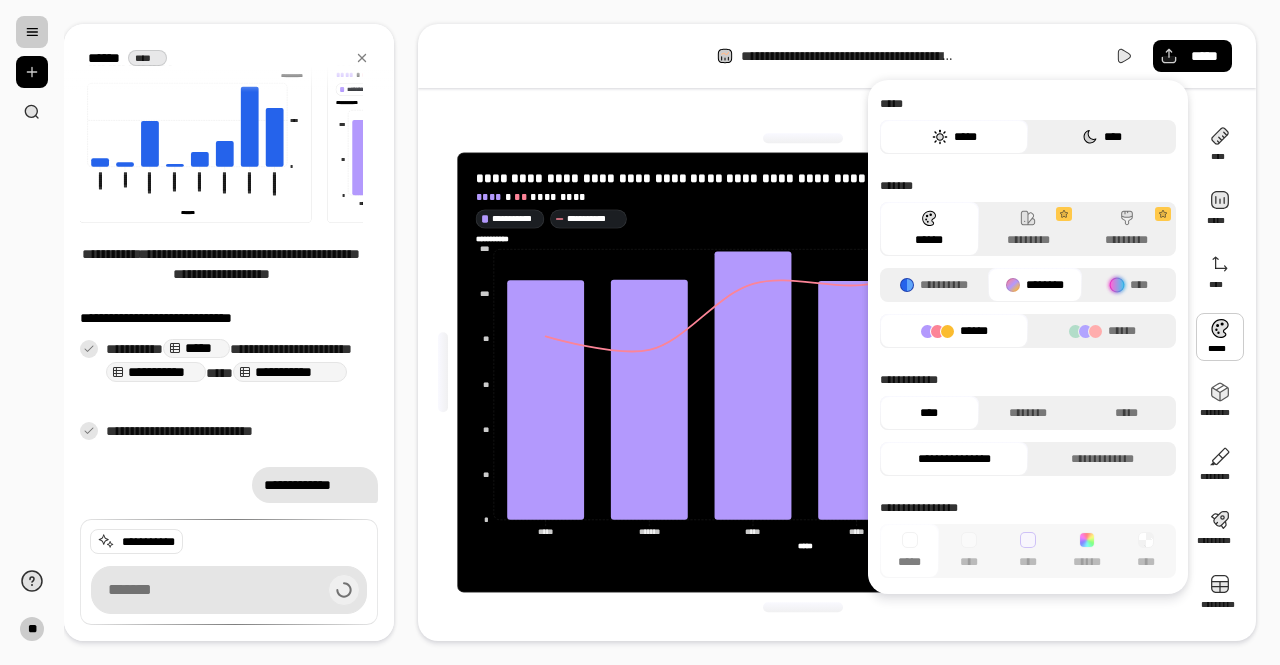 click on "****" at bounding box center (1102, 137) 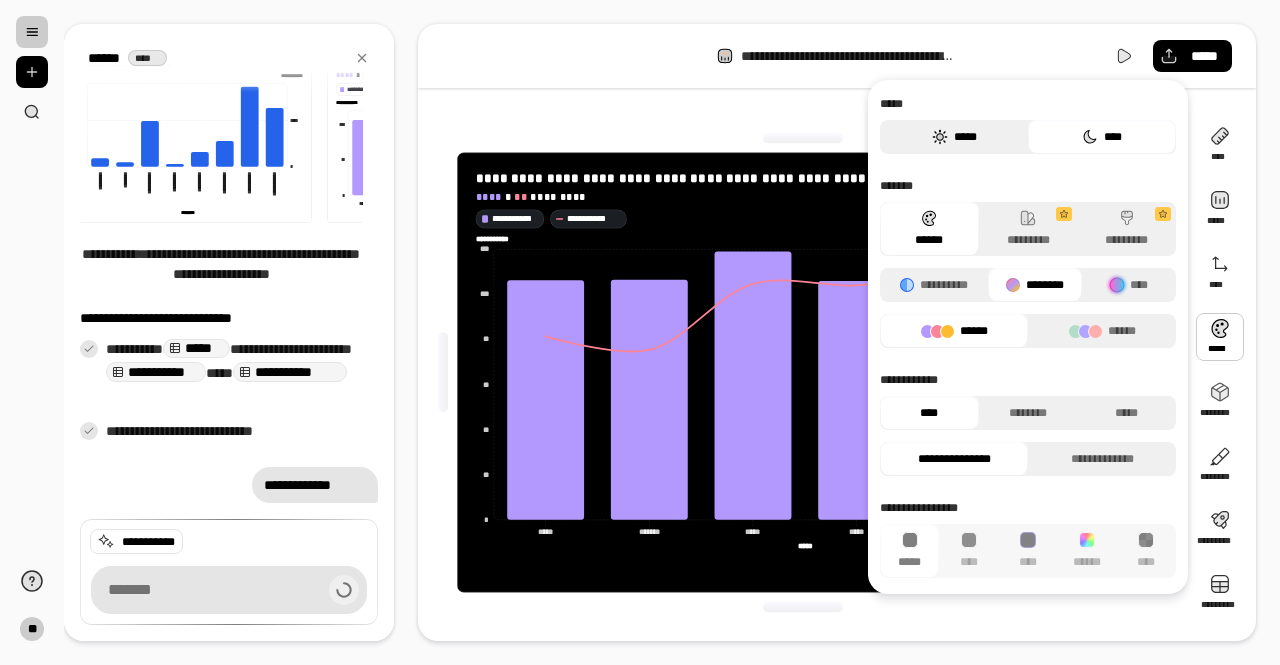 click on "*****" at bounding box center [954, 137] 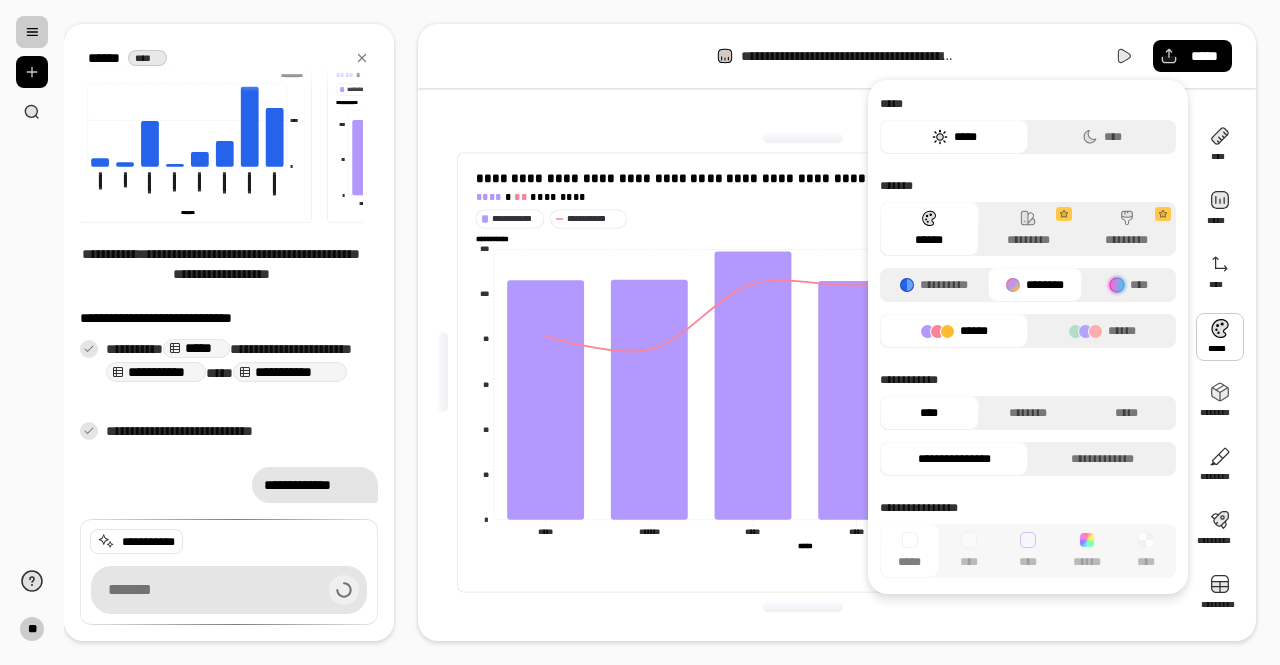 click on "******" at bounding box center [954, 331] 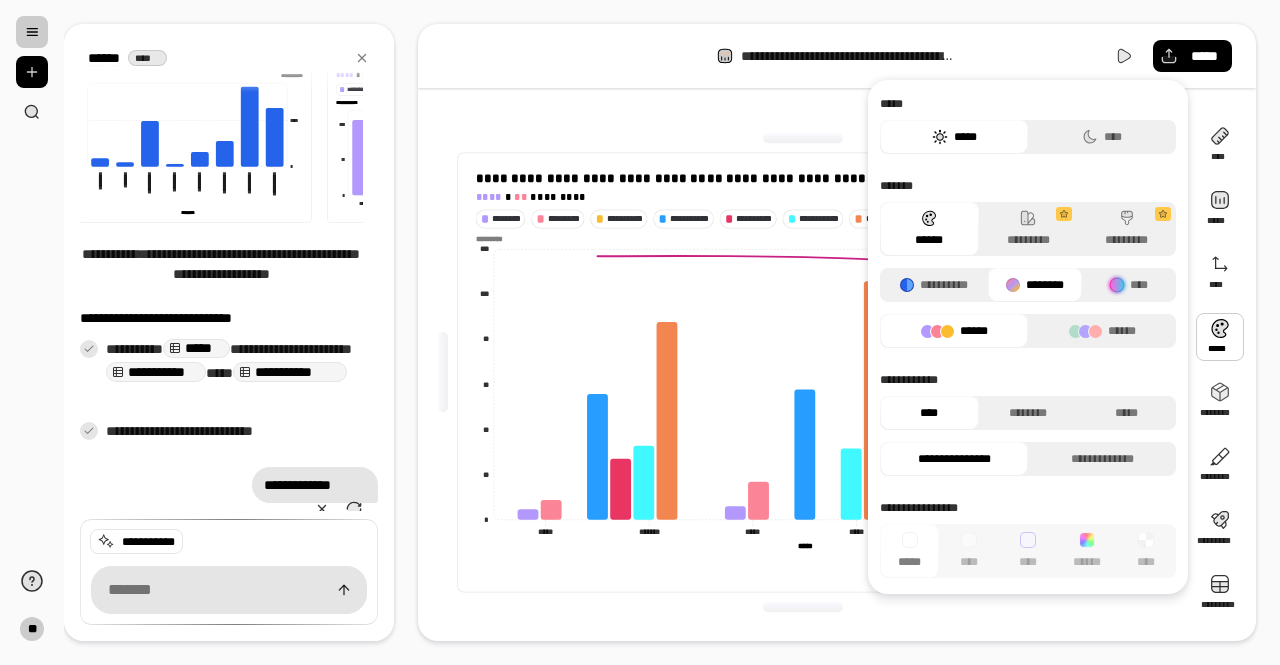 type on "**********" 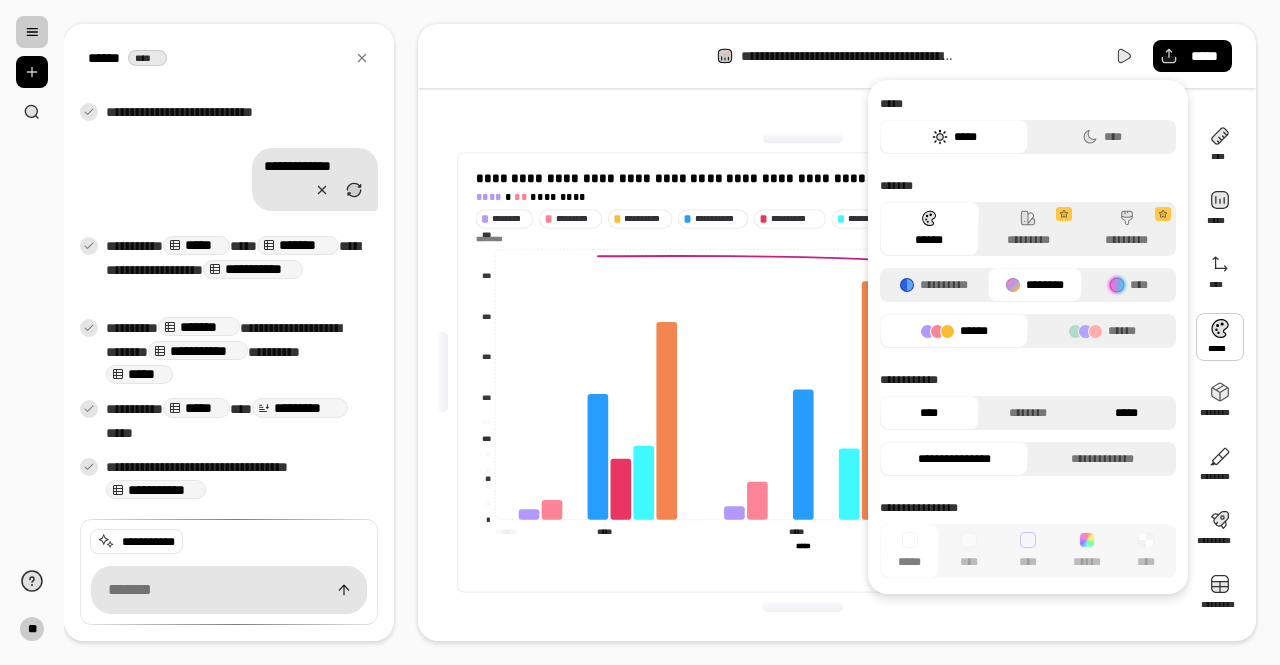 scroll, scrollTop: 534, scrollLeft: 0, axis: vertical 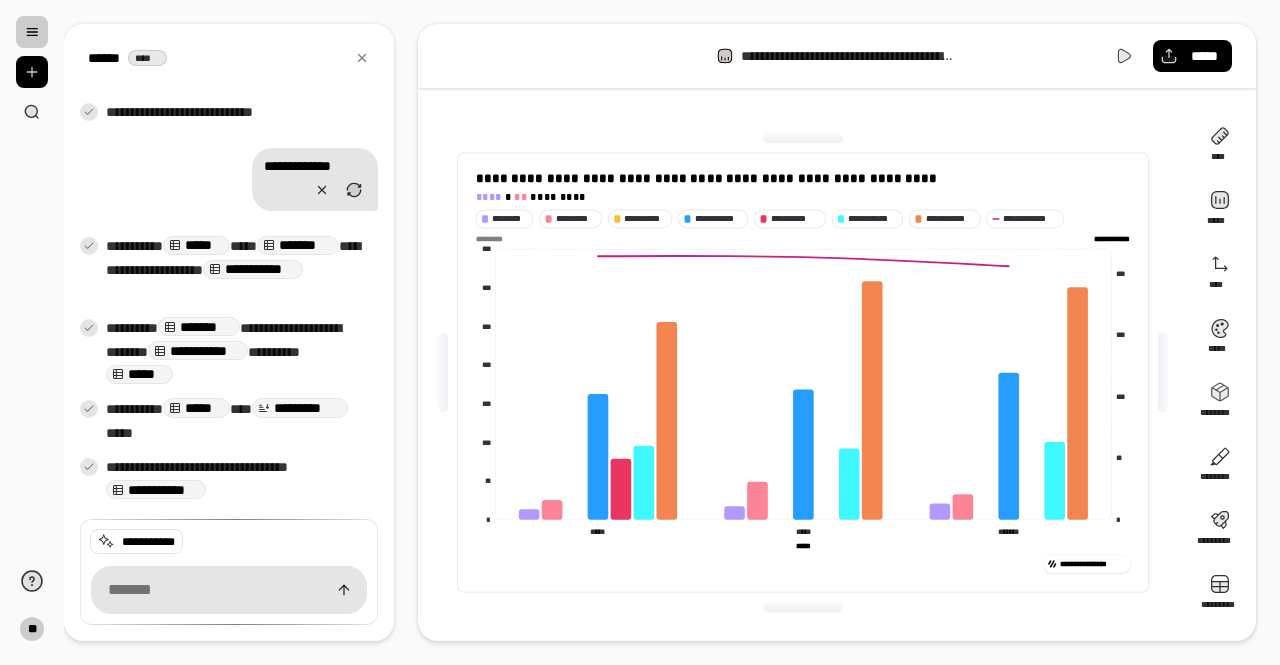 click on "**********" at bounding box center (837, 56) 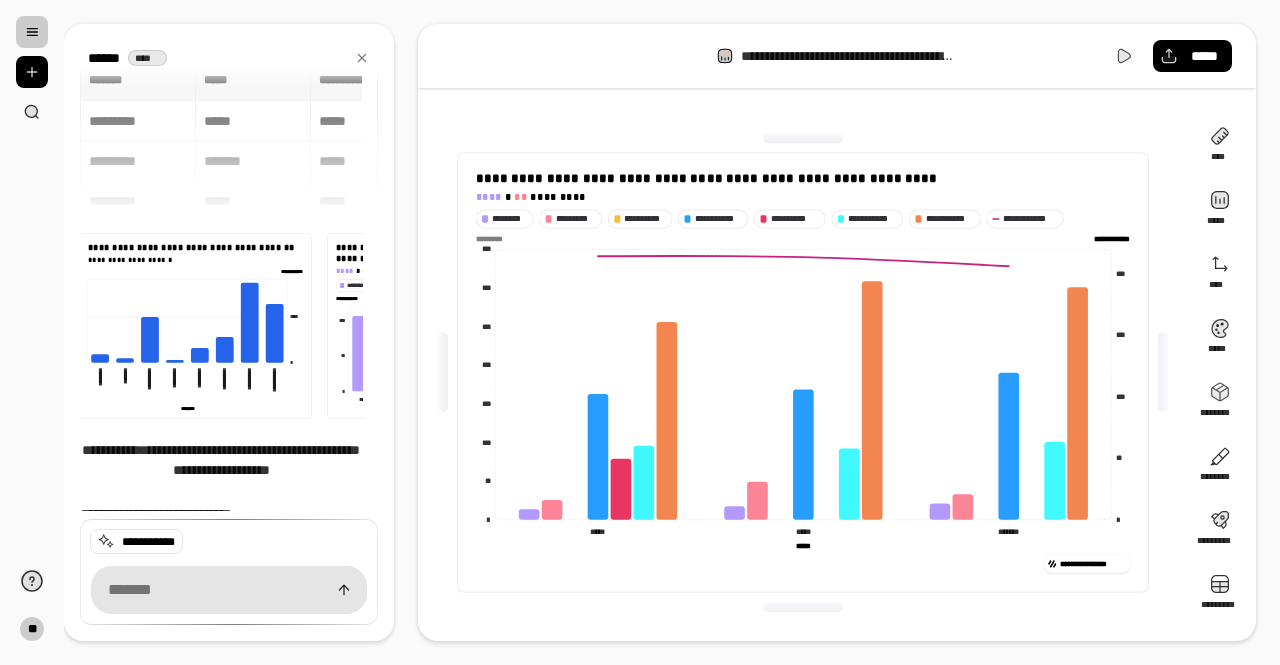scroll, scrollTop: 0, scrollLeft: 0, axis: both 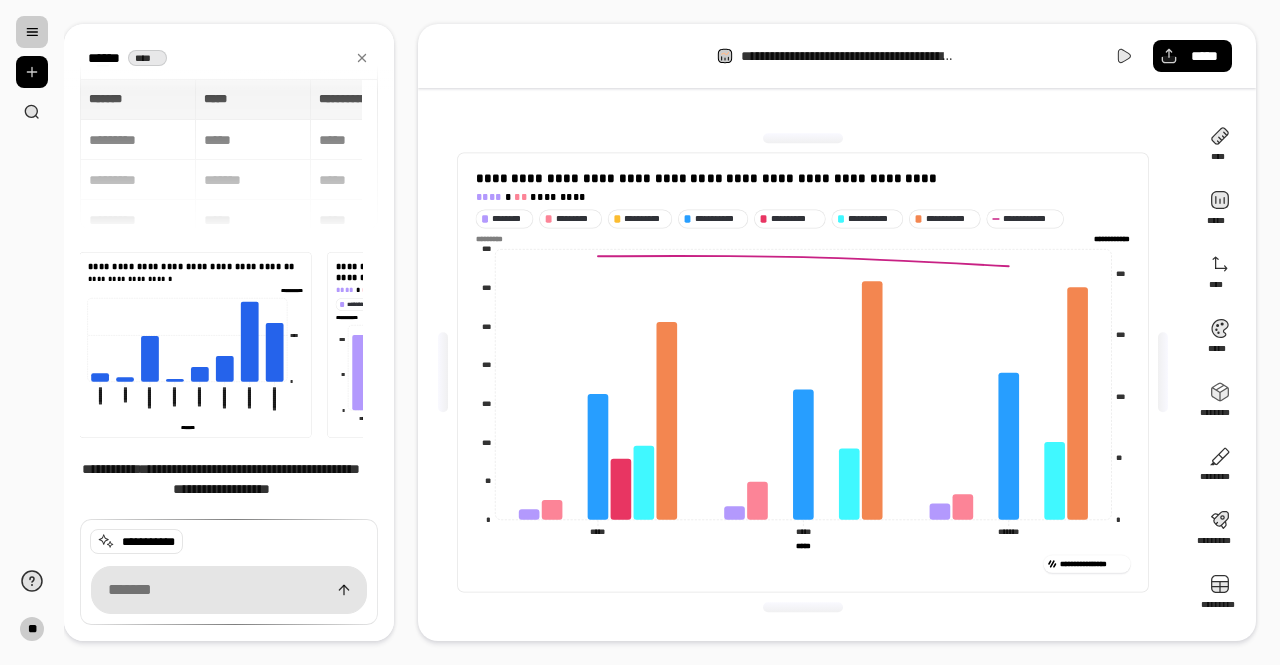 drag, startPoint x: 219, startPoint y: 353, endPoint x: 359, endPoint y: 354, distance: 140.00357 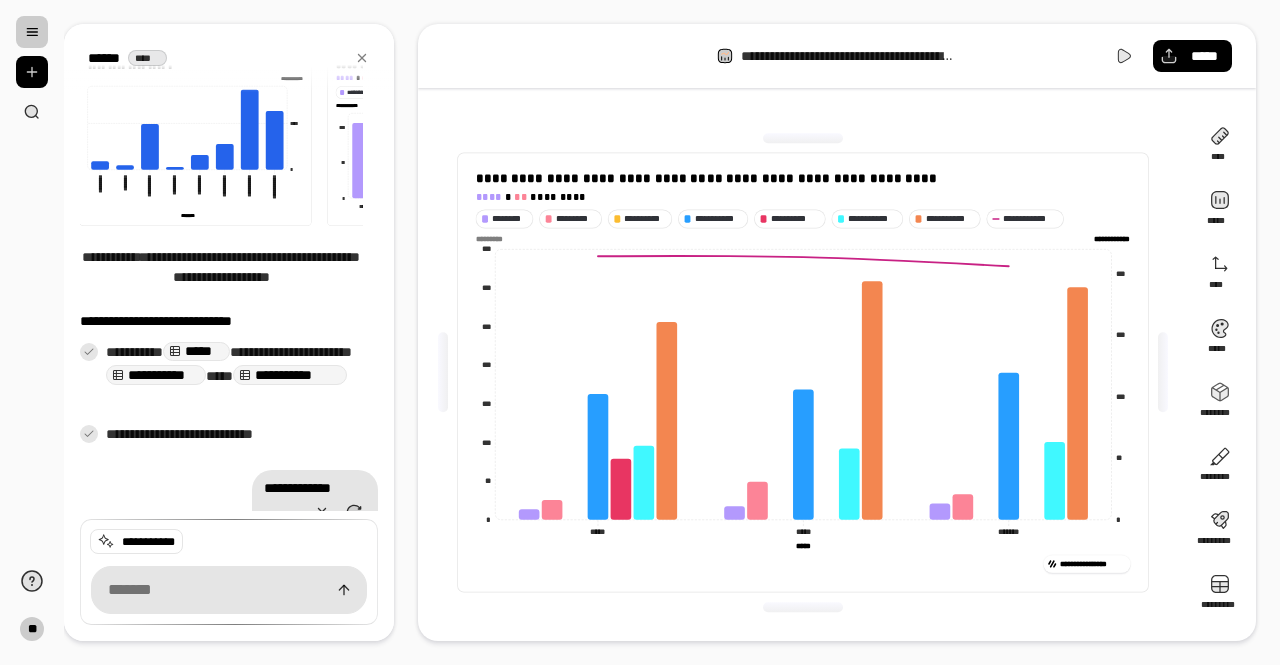 scroll, scrollTop: 183, scrollLeft: 0, axis: vertical 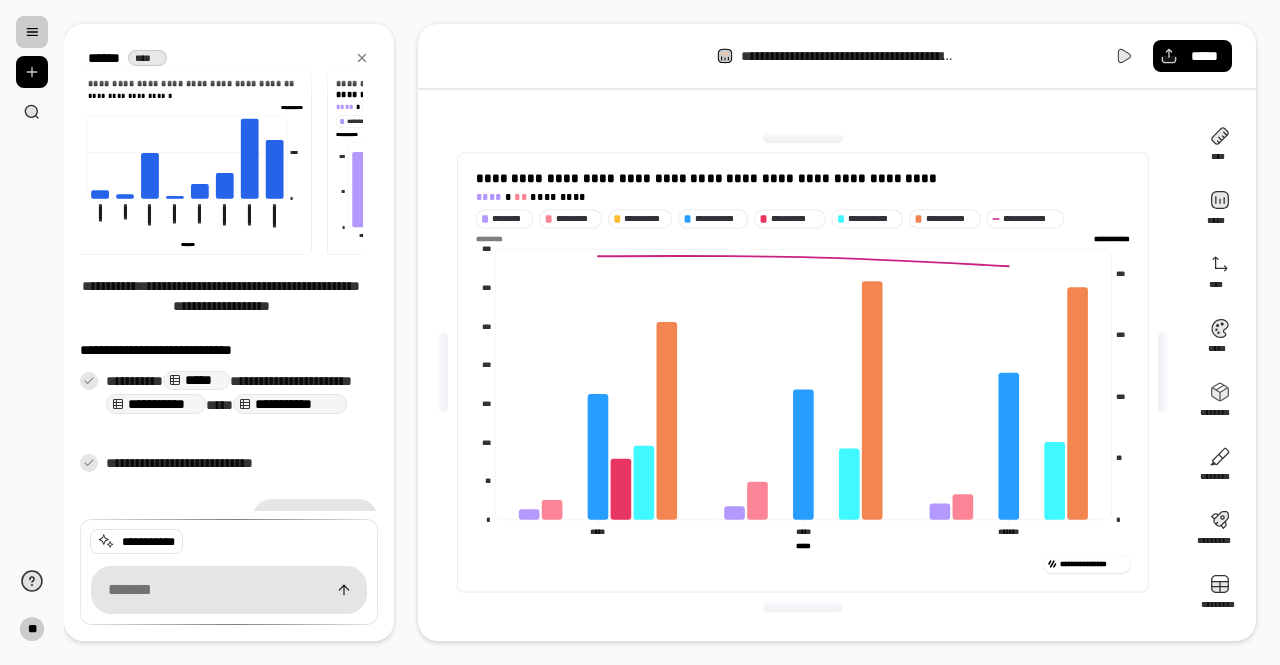 click on "*****" at bounding box center (196, 380) 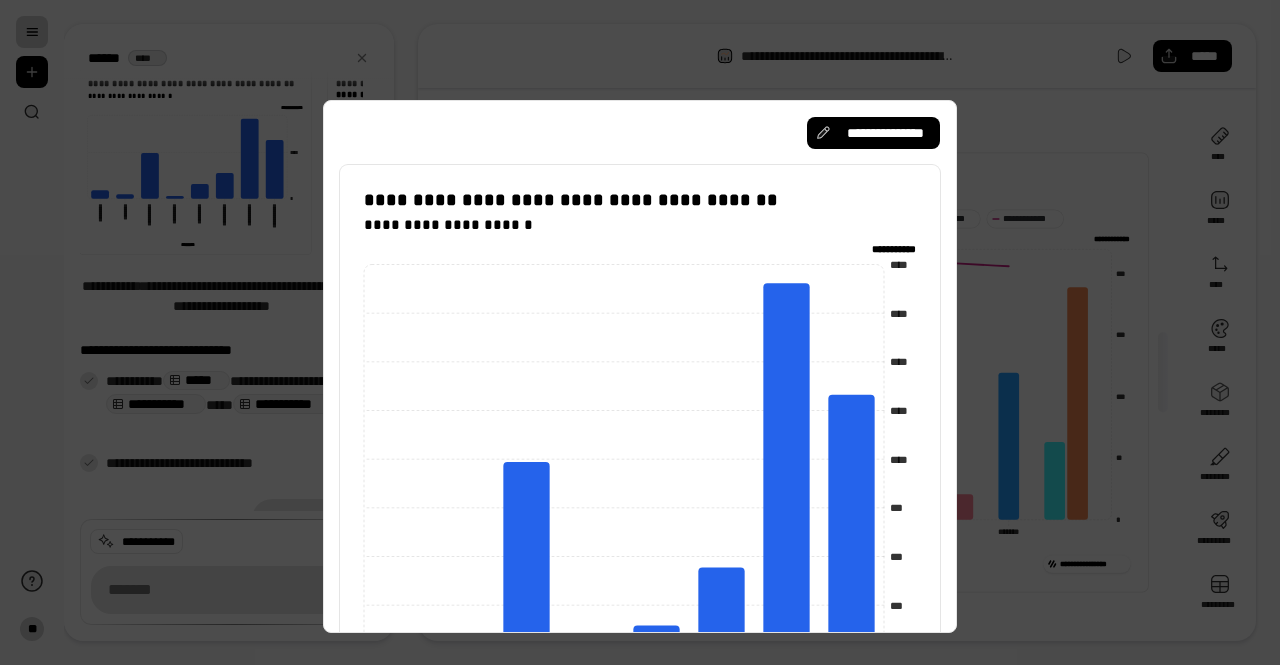 click on "**********" at bounding box center [640, 366] 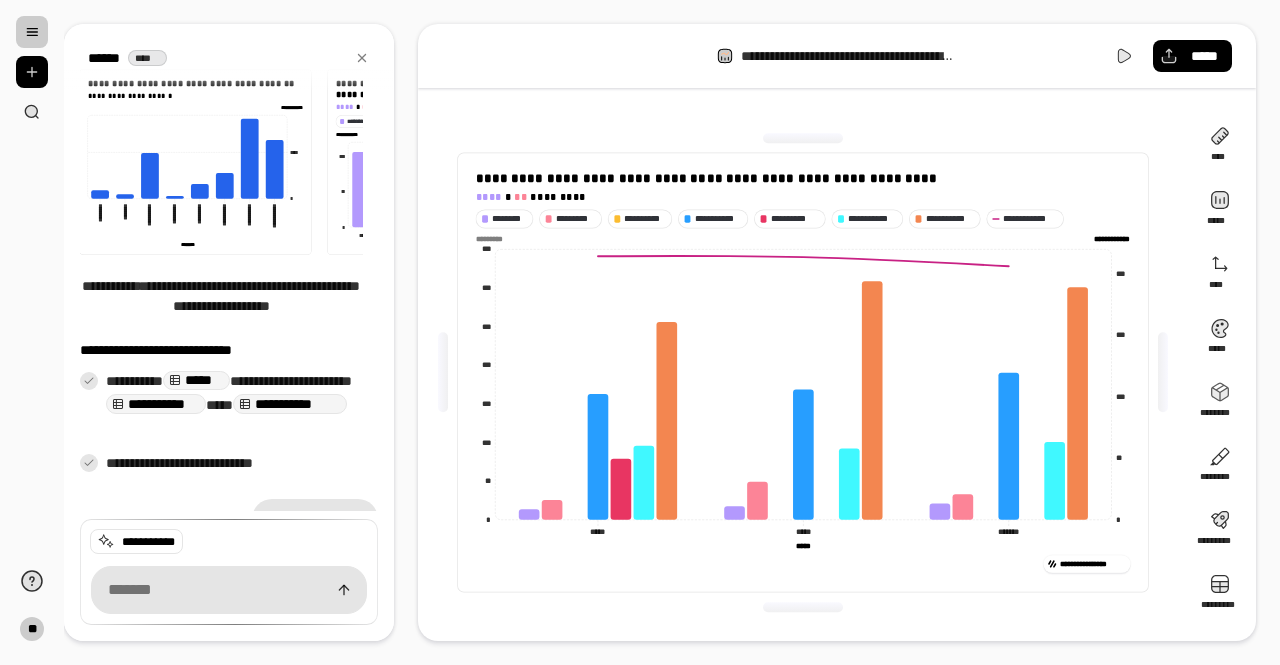 click at bounding box center [442, 161] 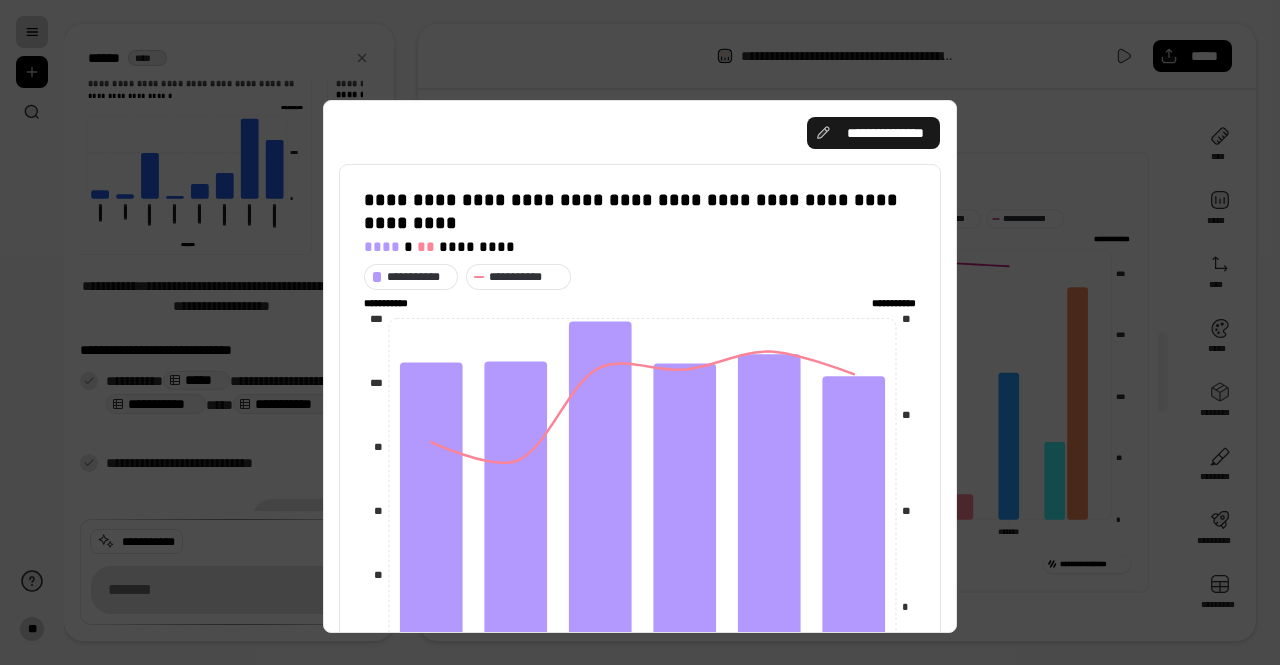 click on "**********" at bounding box center (885, 133) 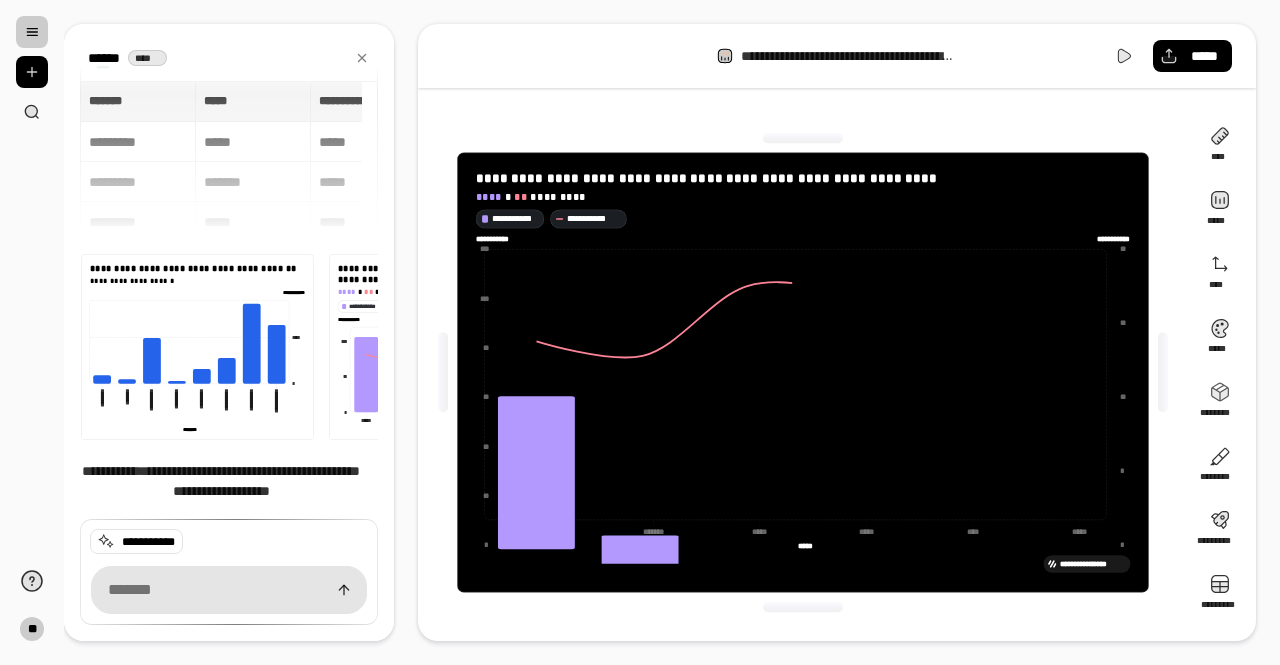 scroll, scrollTop: 155, scrollLeft: 0, axis: vertical 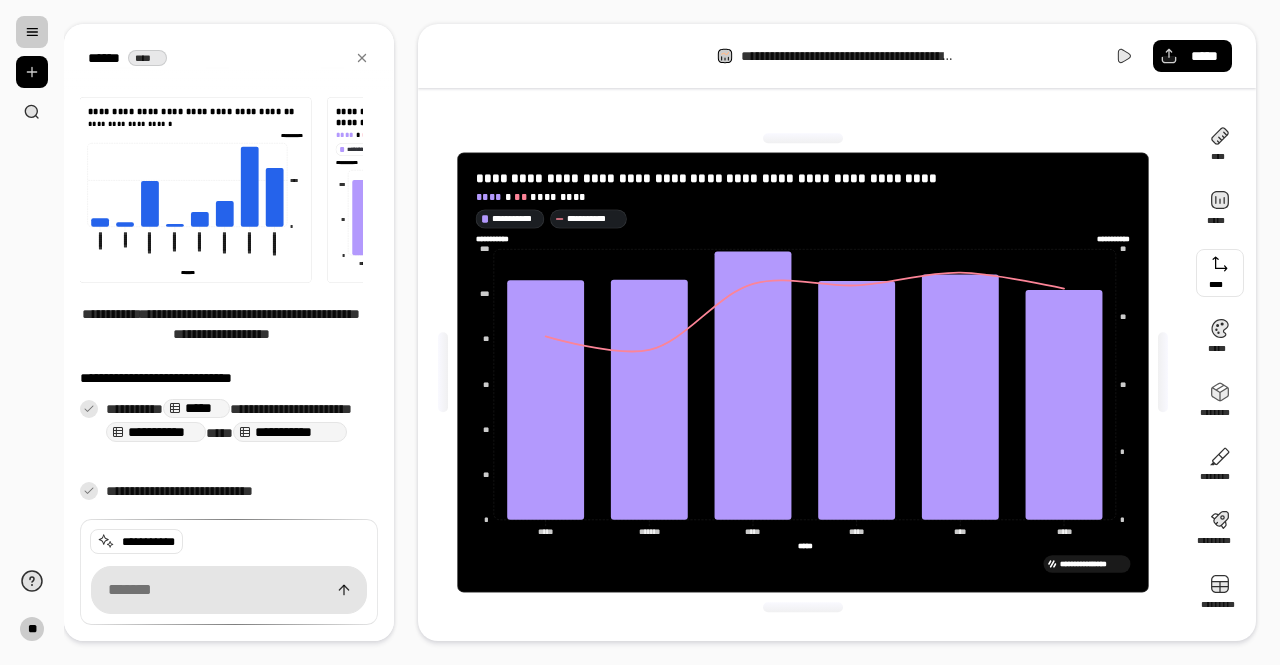 click at bounding box center (1220, 273) 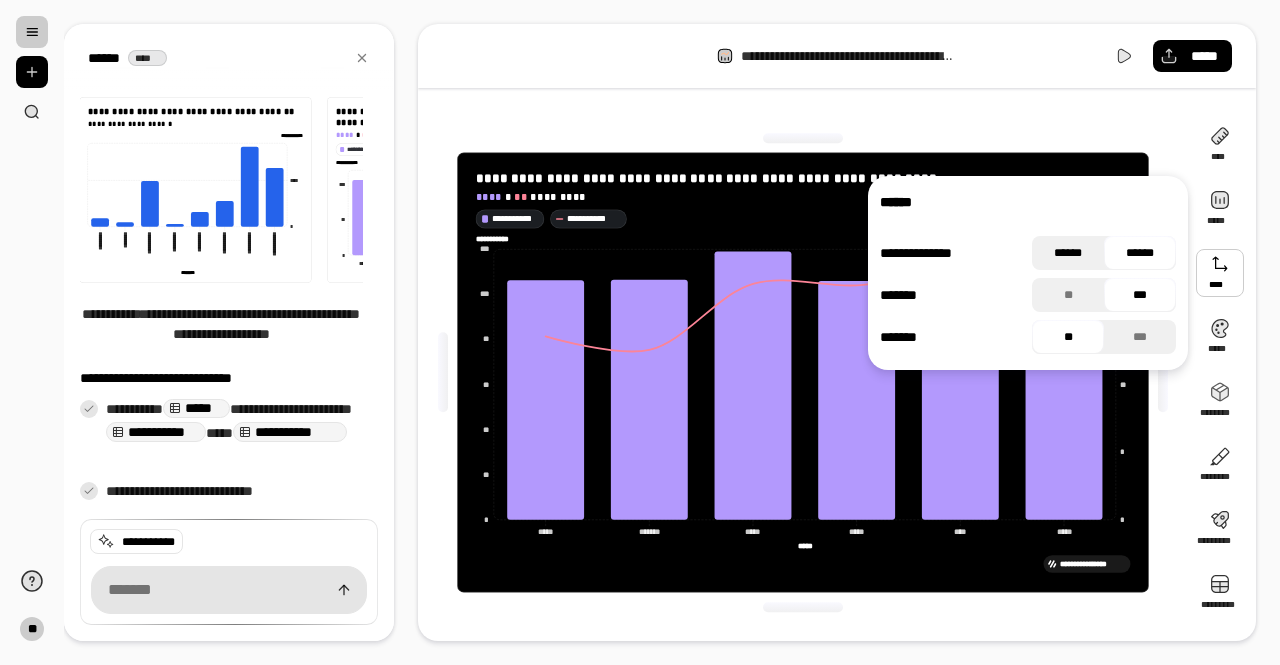 click on "******" at bounding box center (1068, 253) 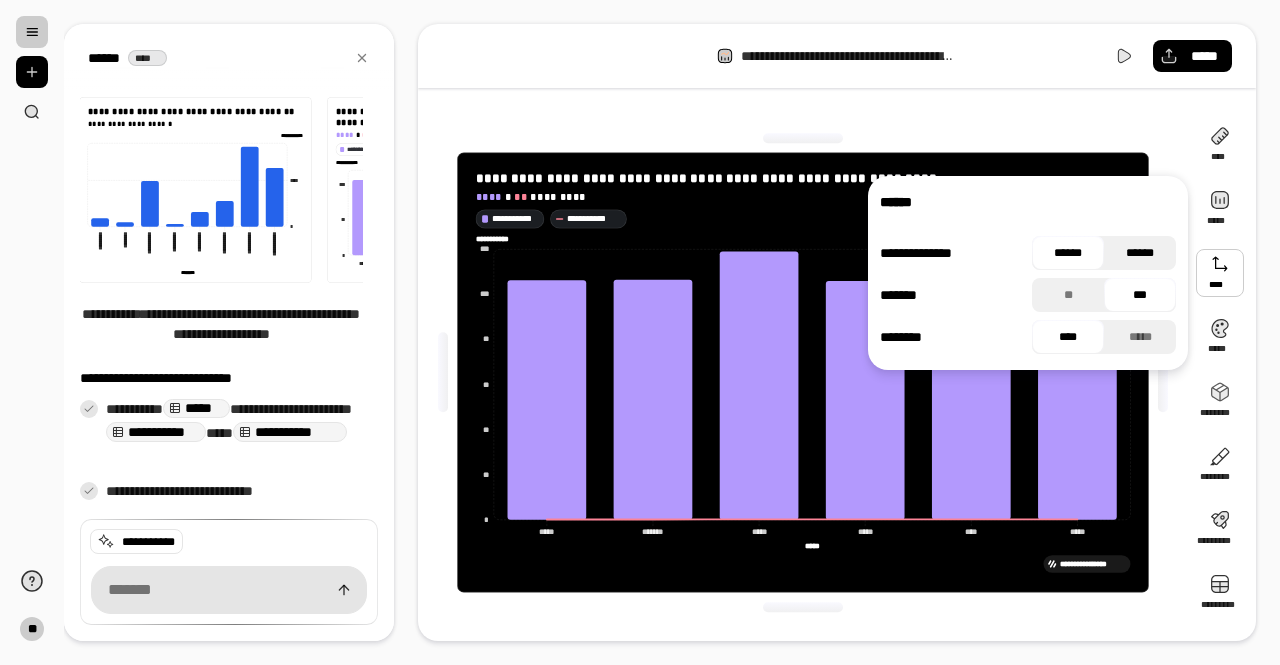 click on "******" at bounding box center [1140, 253] 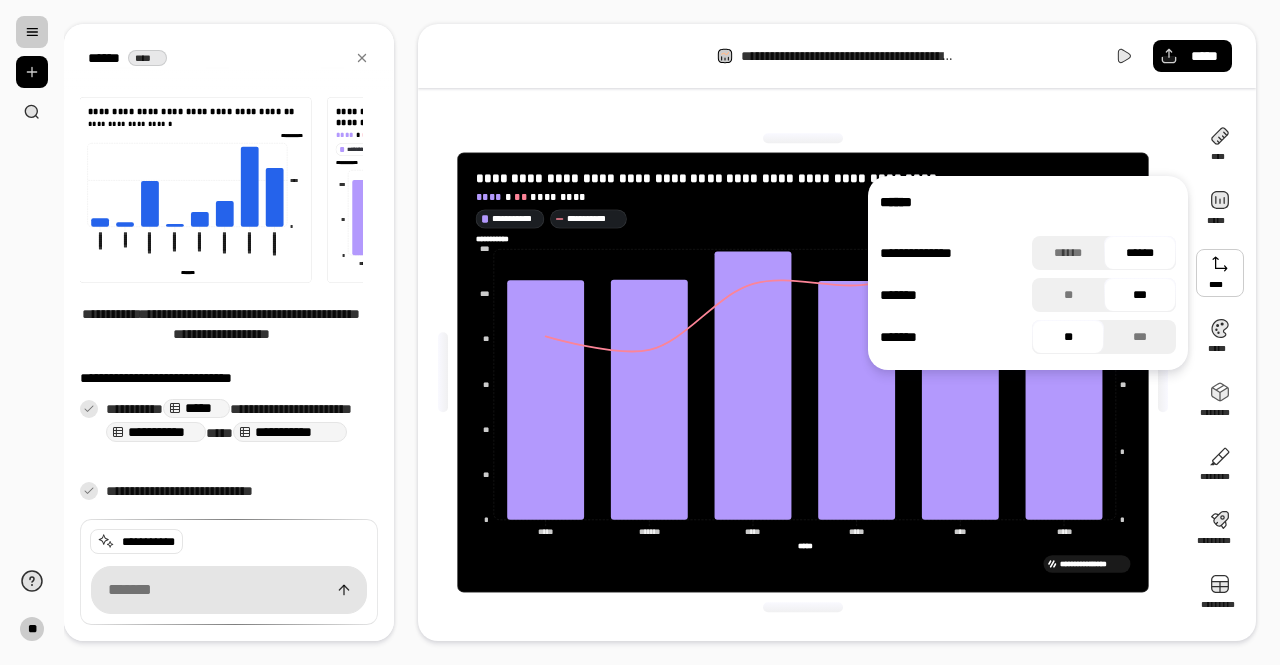 click on "***" at bounding box center [1140, 295] 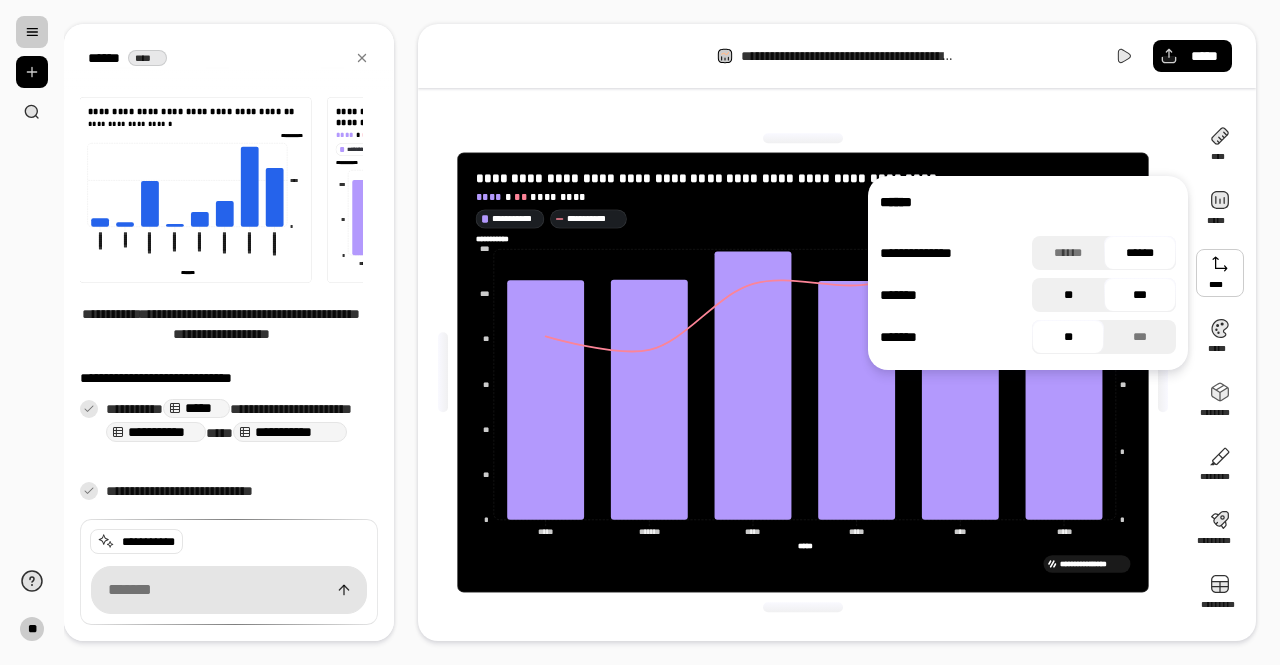 click on "**" at bounding box center [1068, 295] 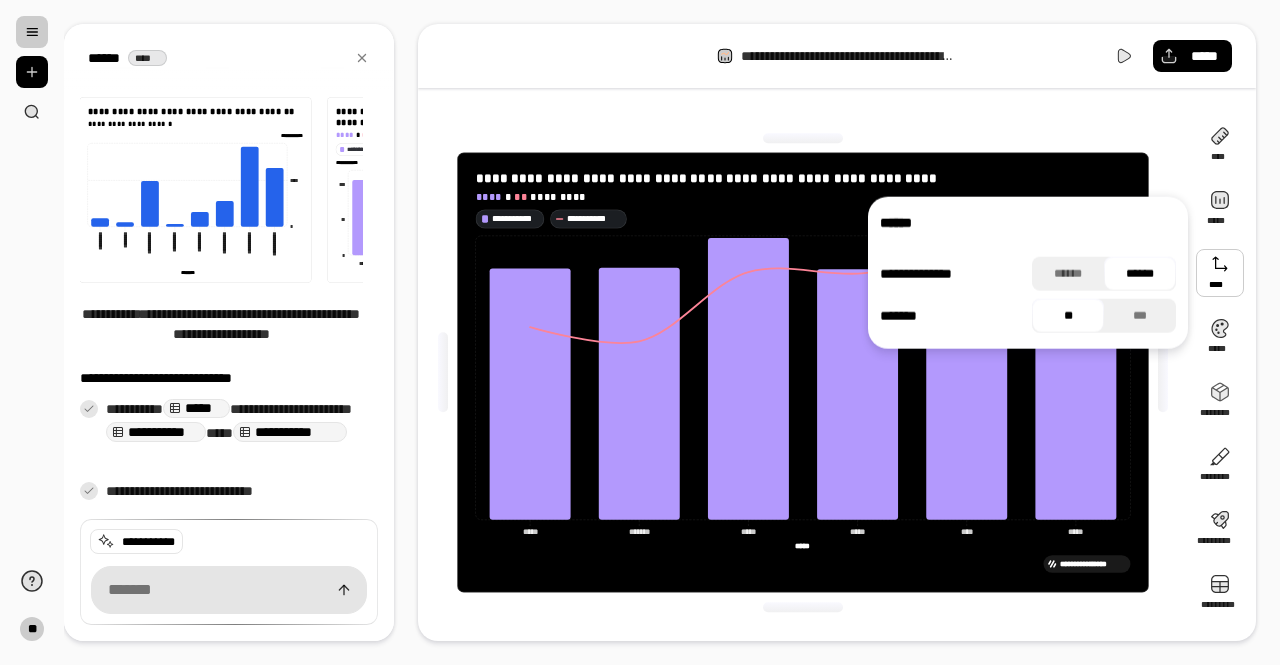 click on "**********" at bounding box center [1028, 295] 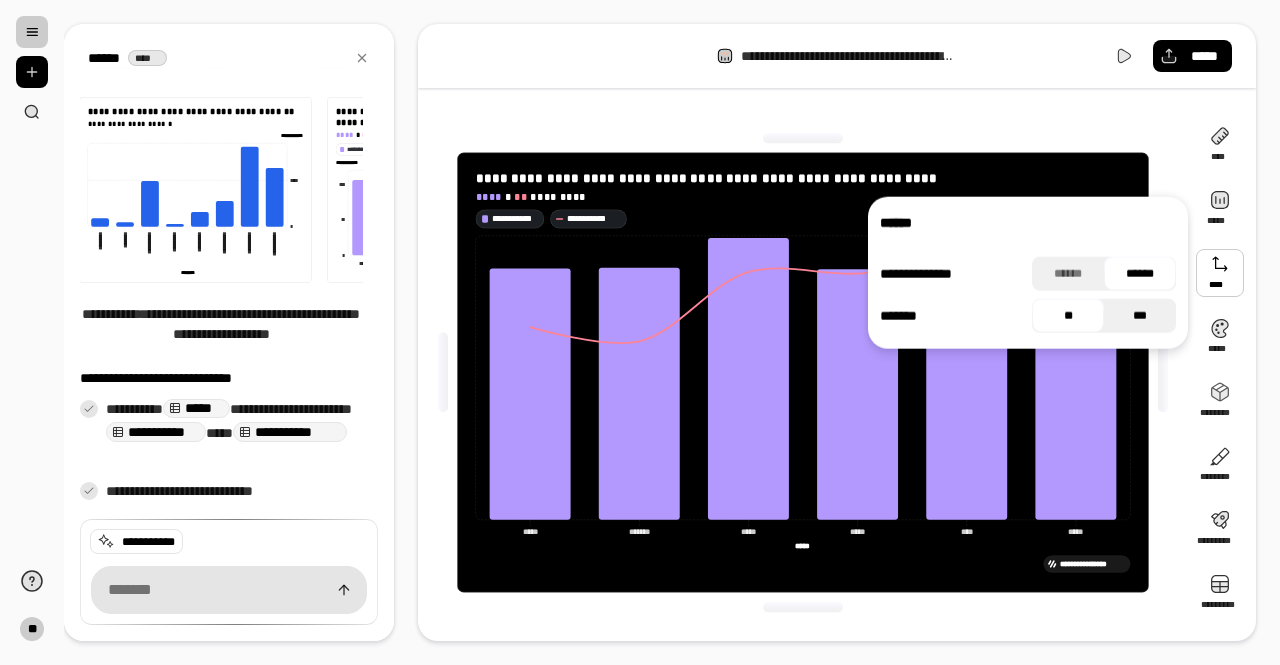 click on "***" at bounding box center [1140, 316] 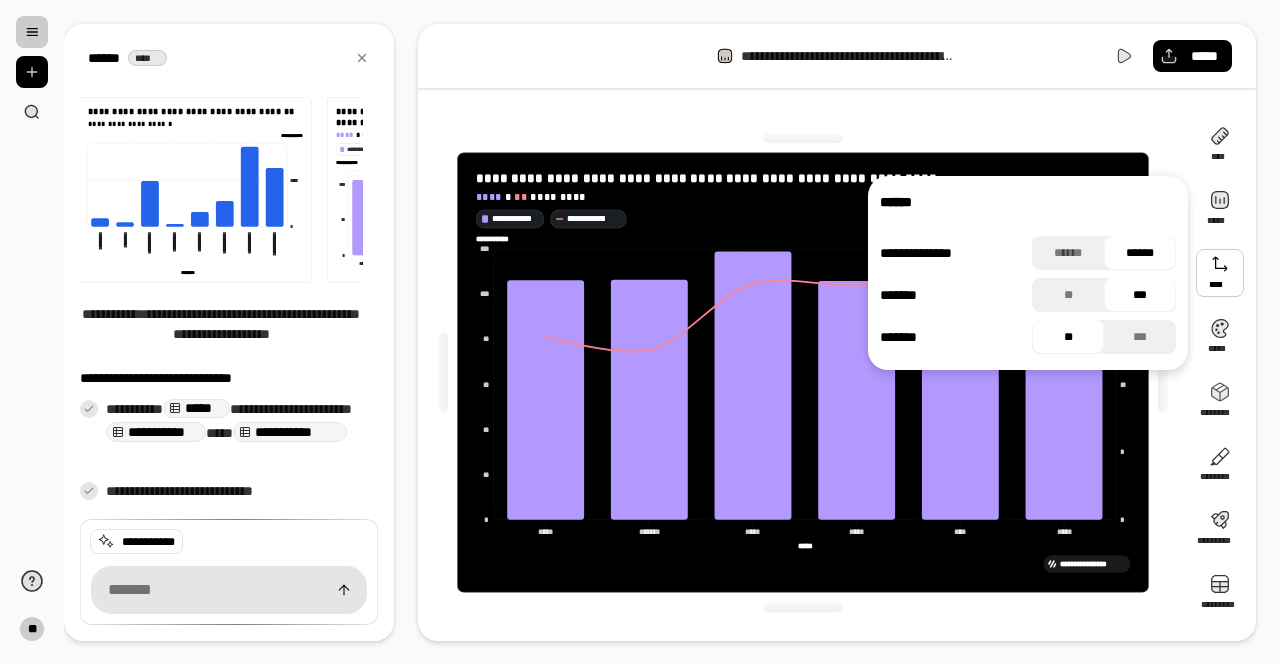 click on "**" at bounding box center (1068, 337) 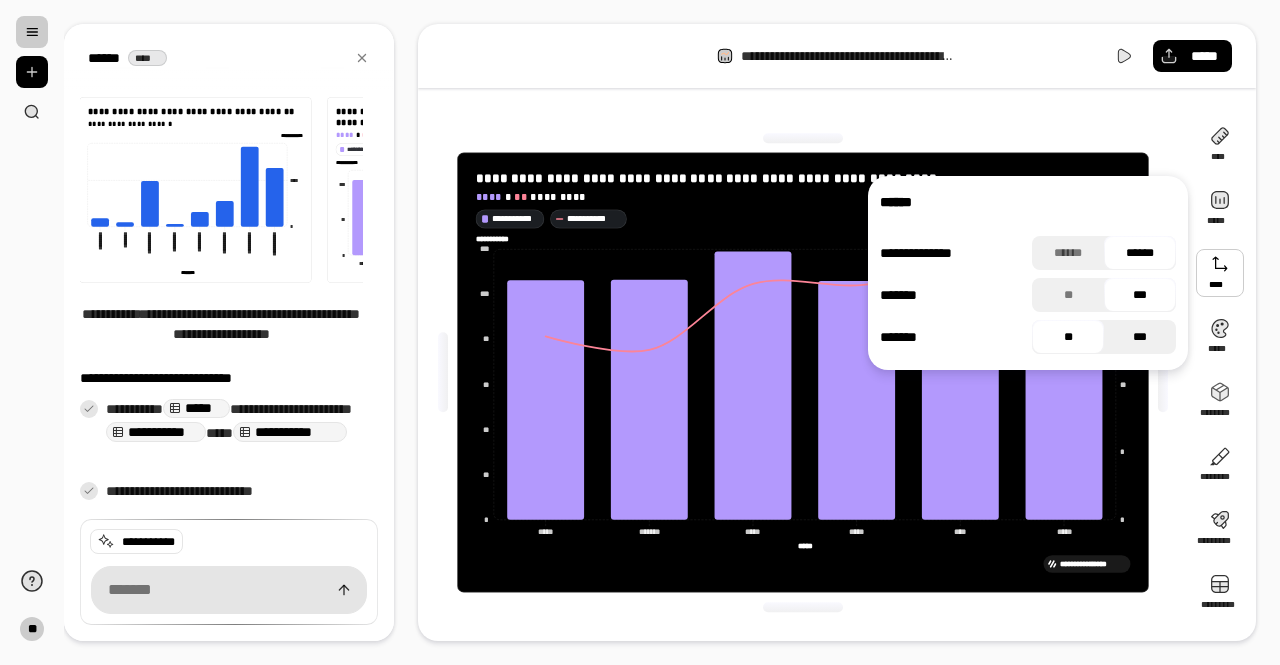click on "***" at bounding box center [1140, 337] 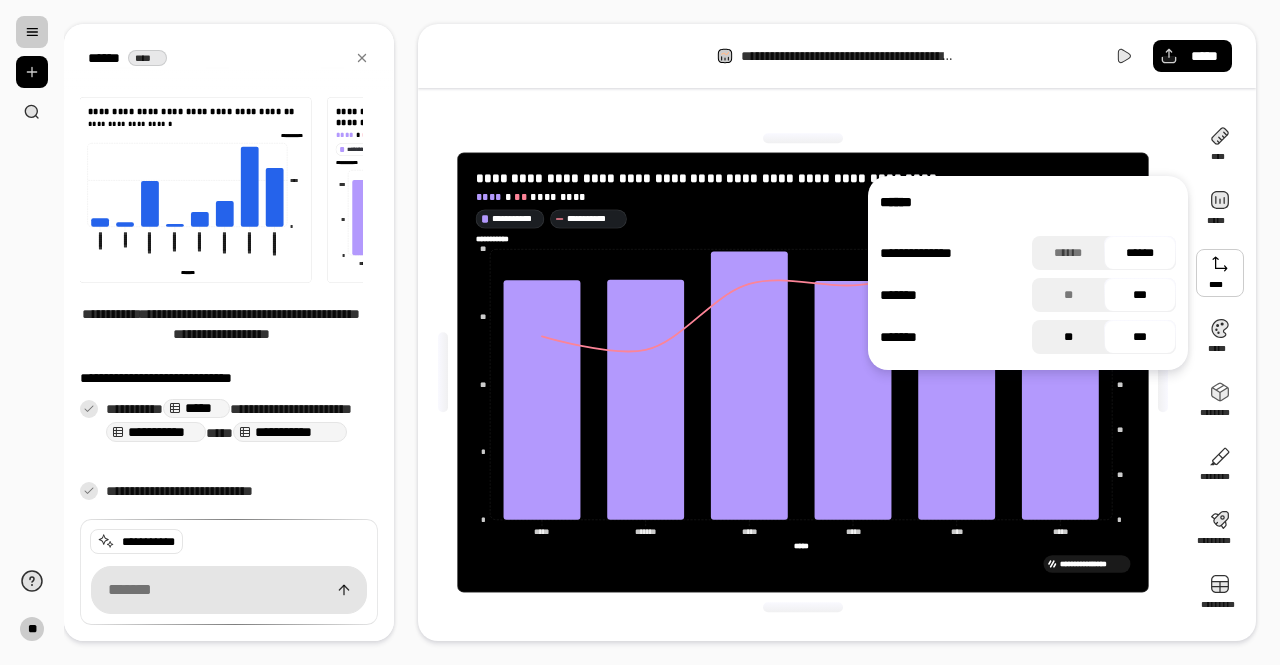 click on "** ***" at bounding box center [1104, 337] 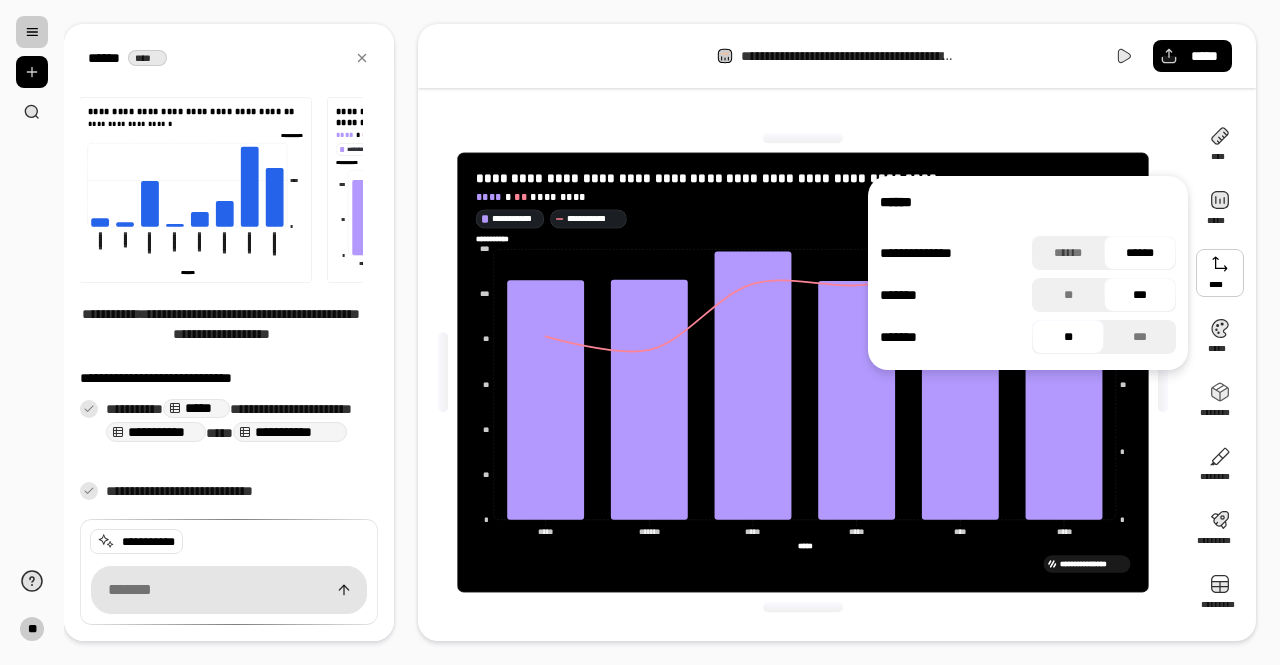 click on "**********" at bounding box center [803, 372] 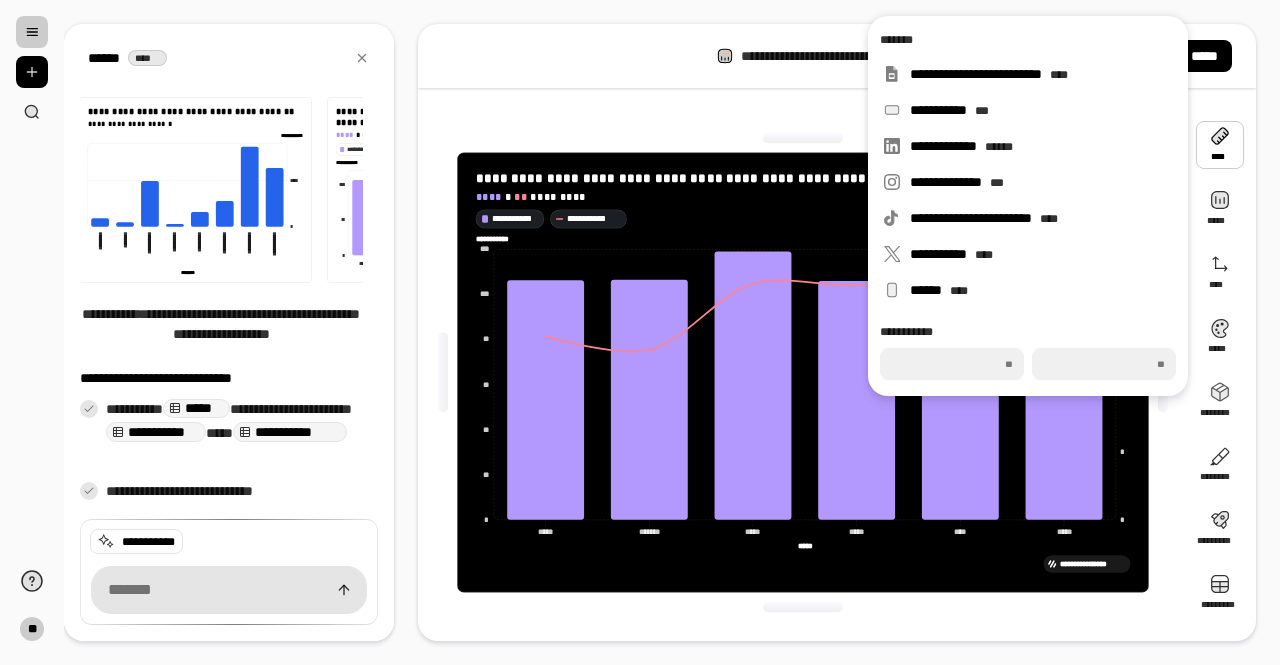 click at bounding box center (1220, 145) 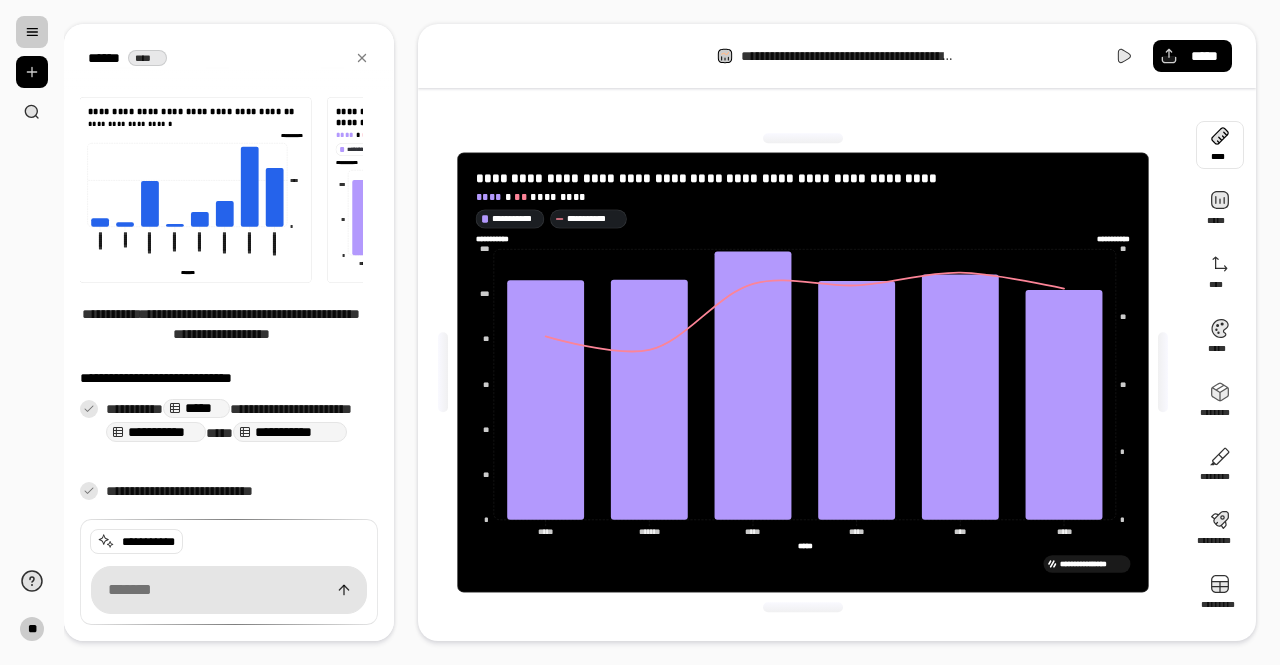 click at bounding box center [1220, 145] 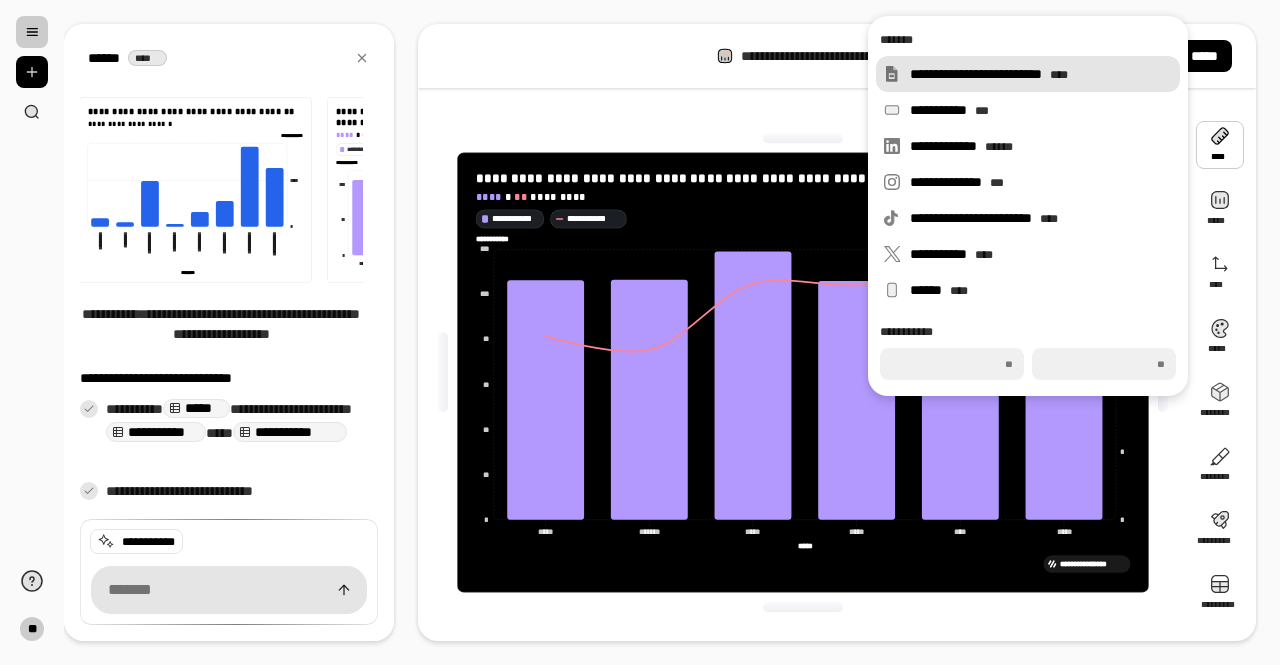 click on "**********" at bounding box center [1041, 74] 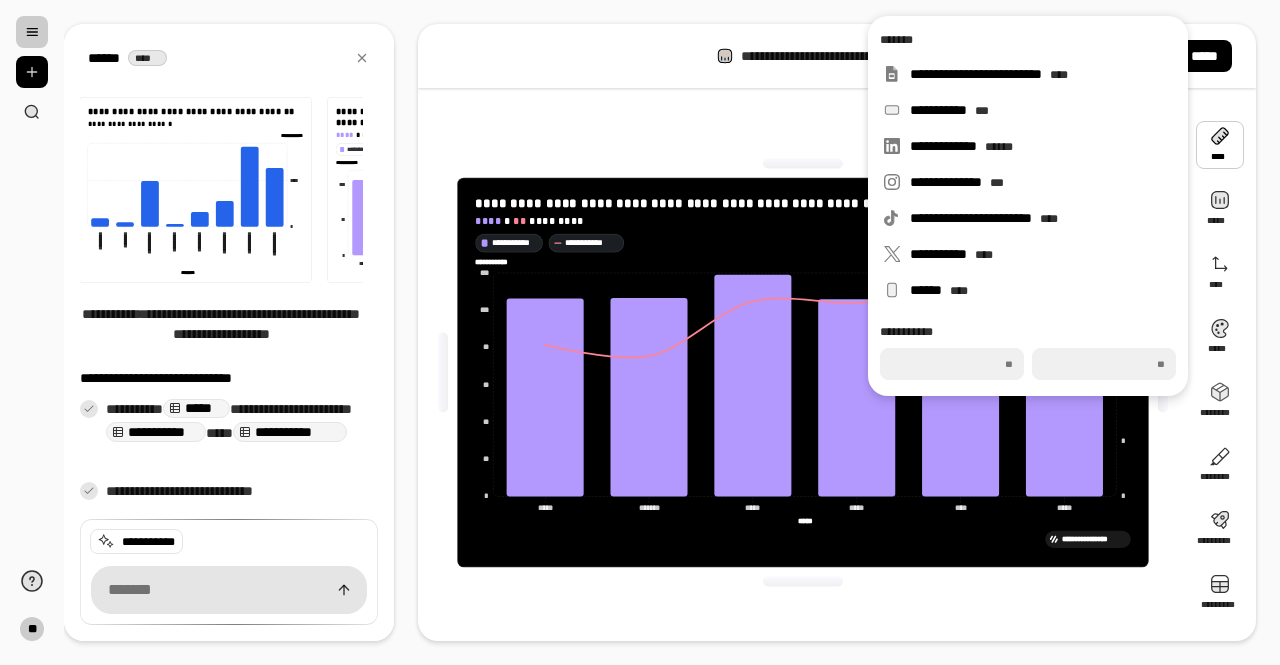 click on "**********" at bounding box center (803, 372) 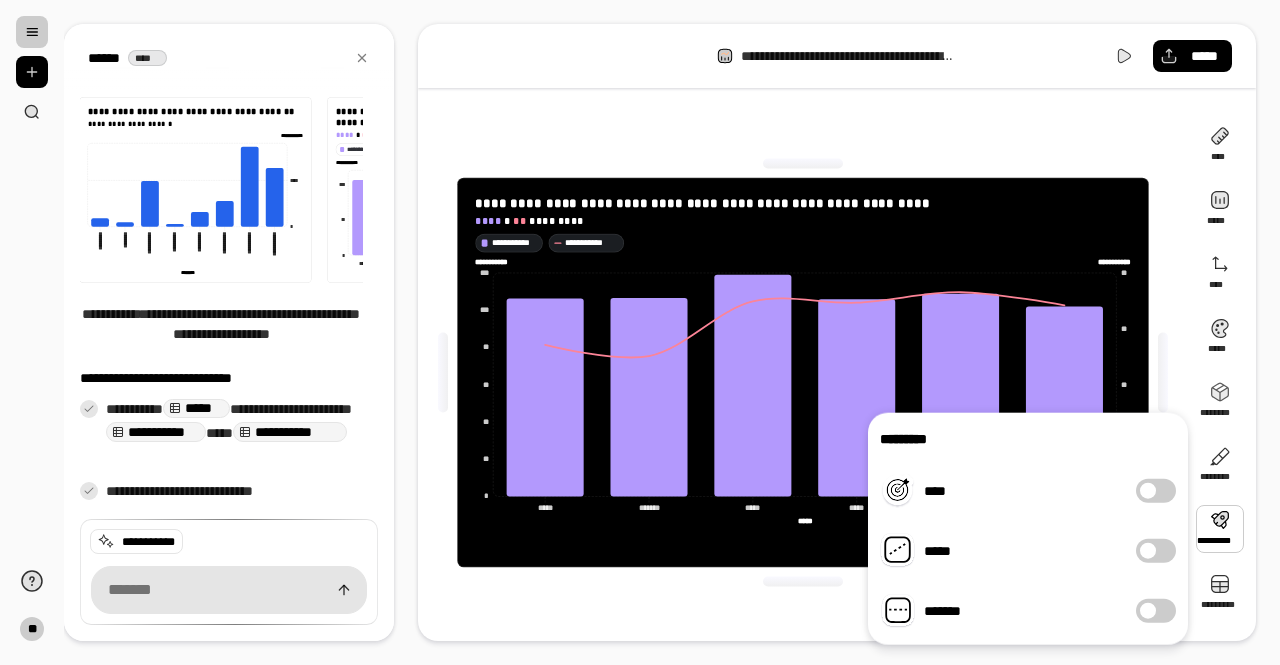 click on "*****" at bounding box center (1156, 551) 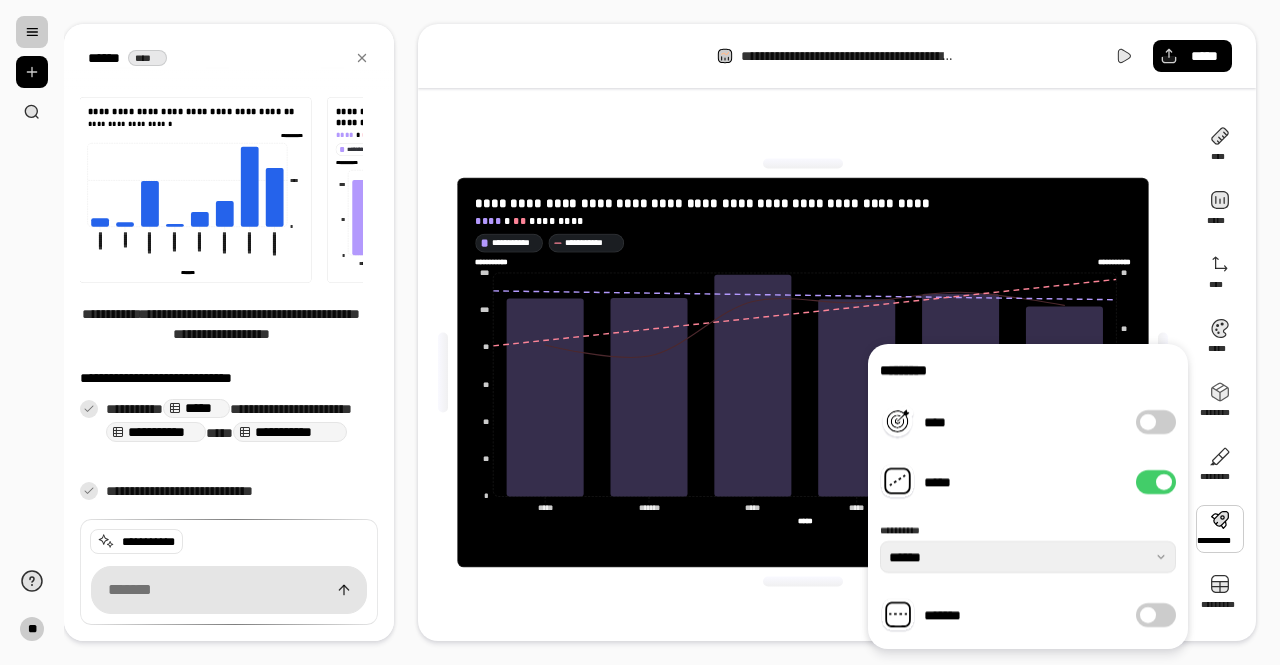 click at bounding box center (1164, 482) 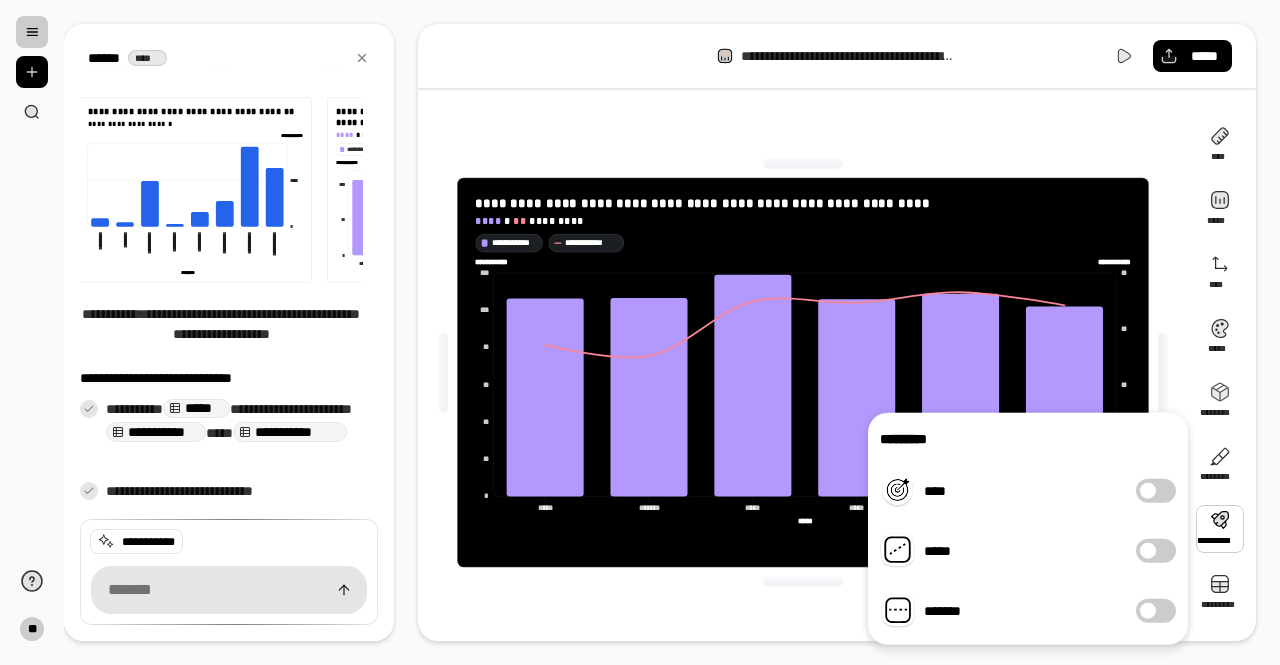 click on "****" at bounding box center (1156, 491) 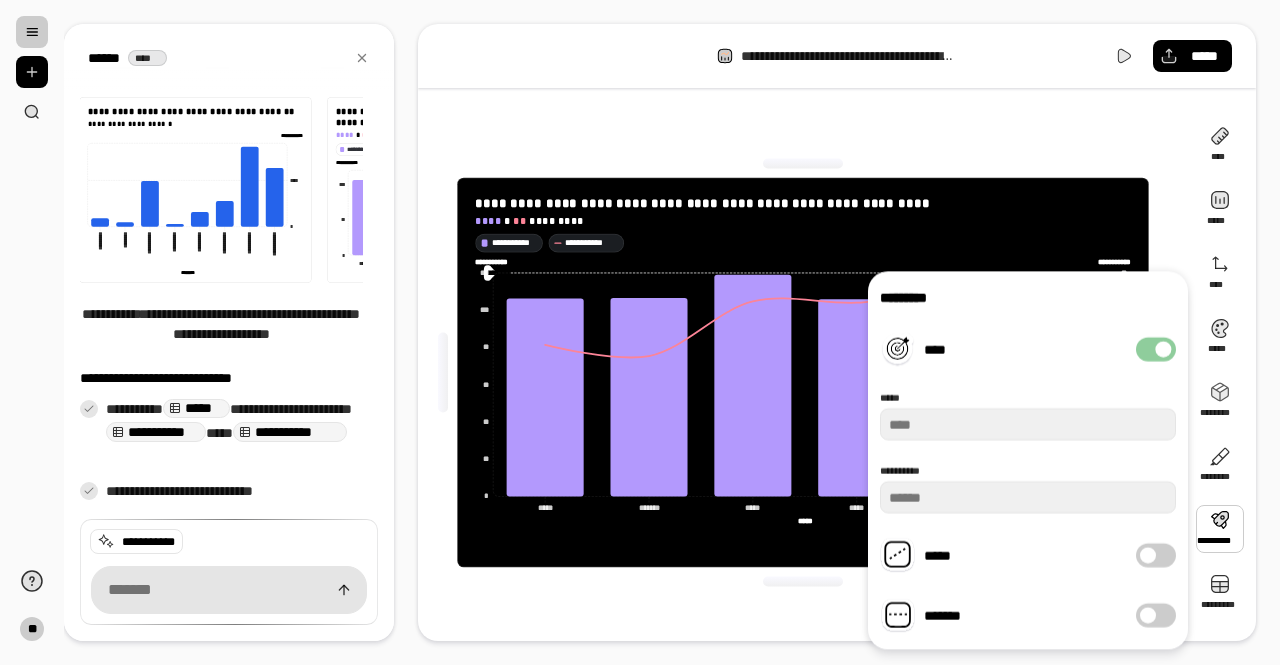 type on "**" 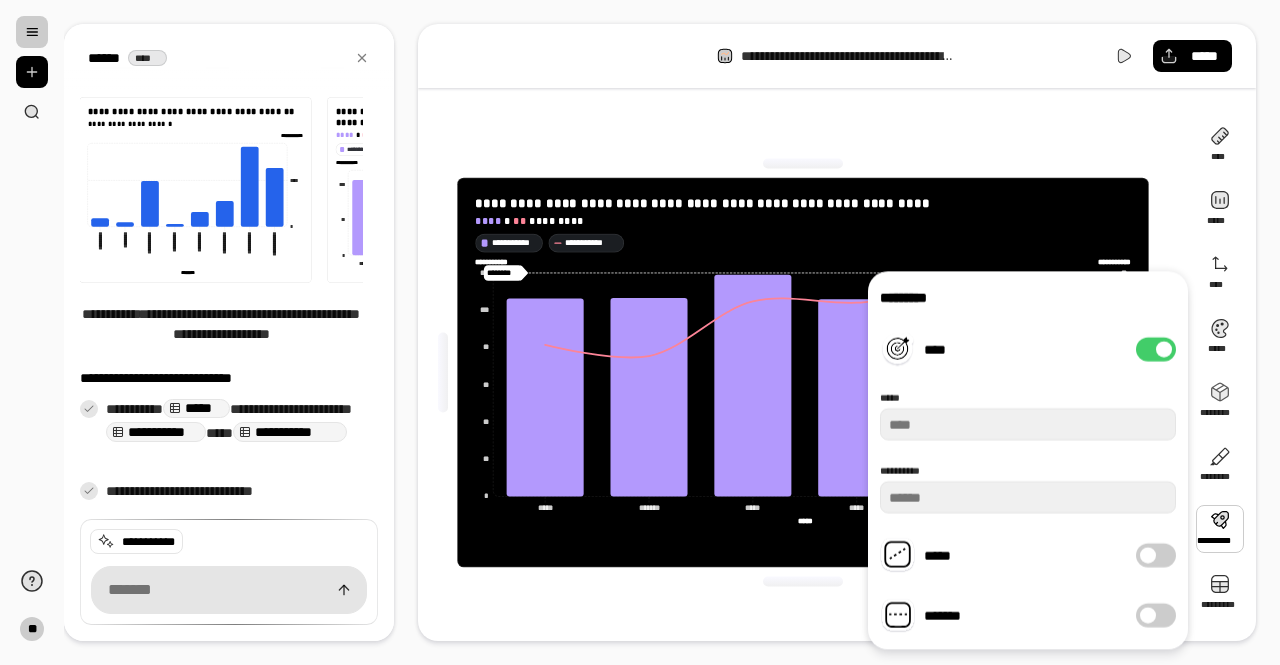 click on "****" at bounding box center [1156, 349] 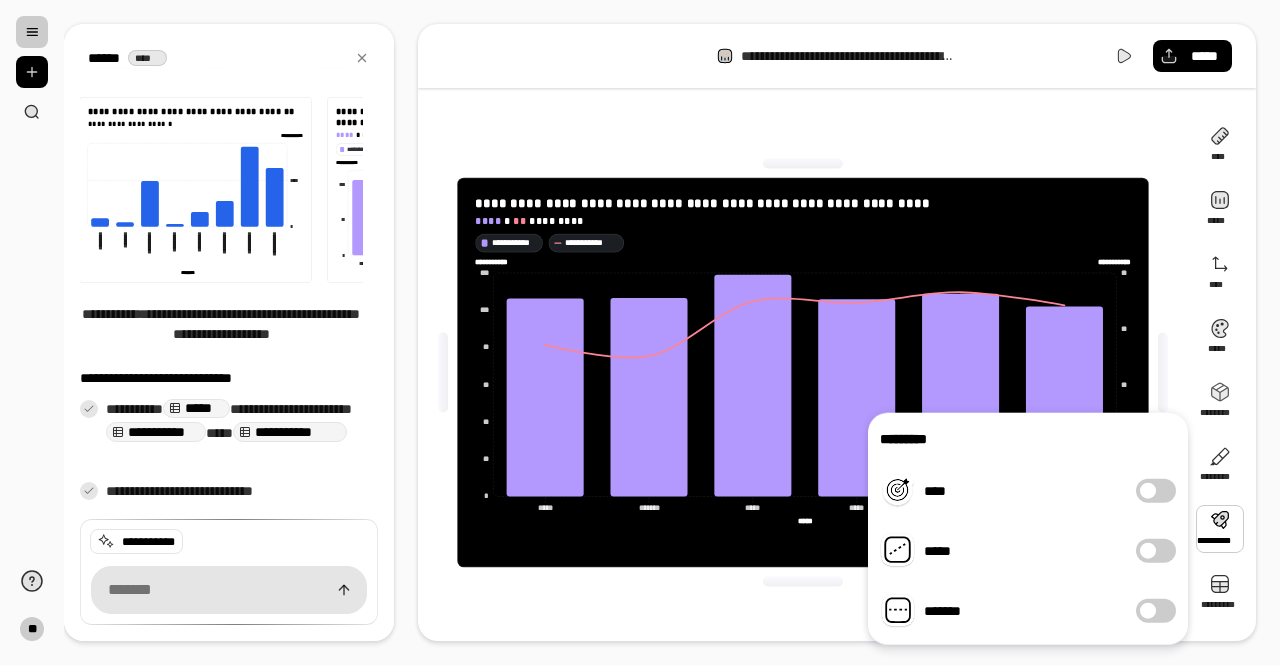 click at bounding box center (1148, 611) 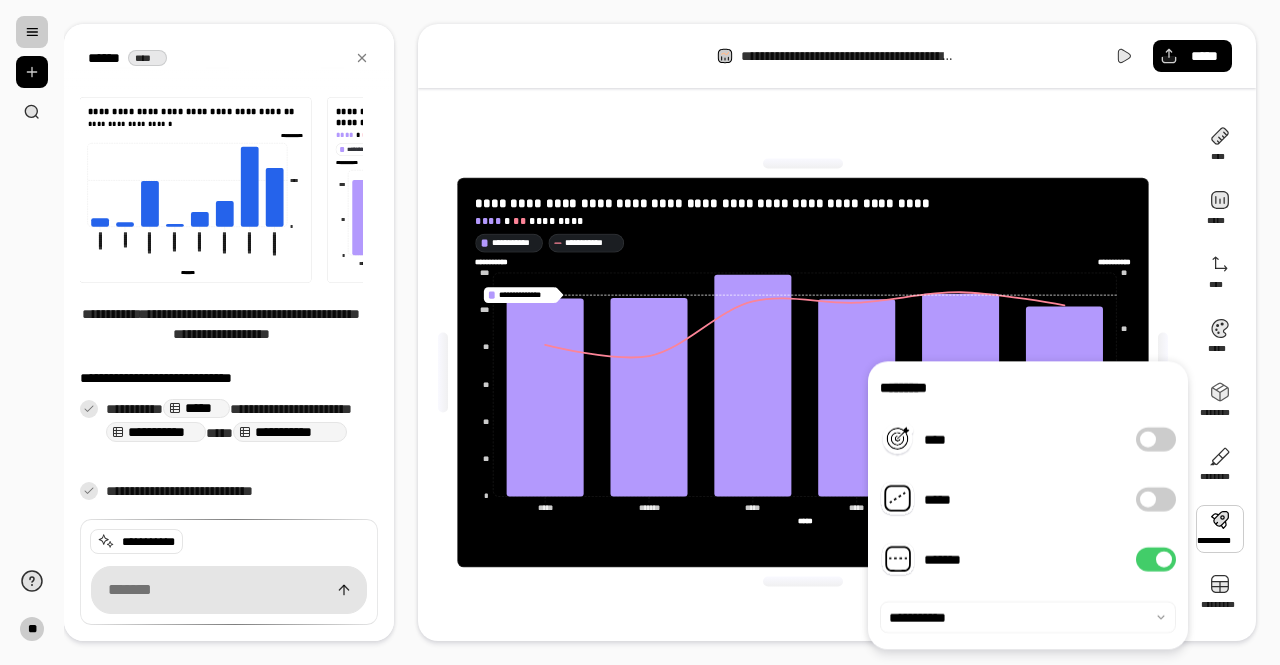 click at bounding box center [1028, 617] 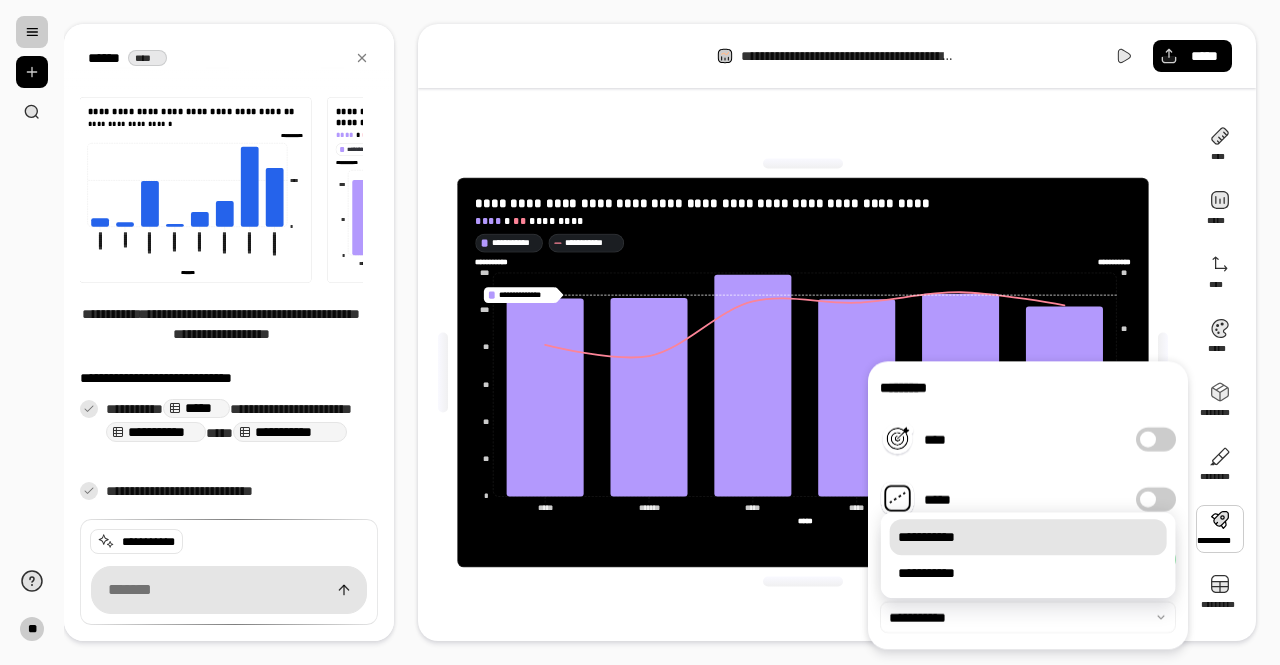 click at bounding box center [1028, 617] 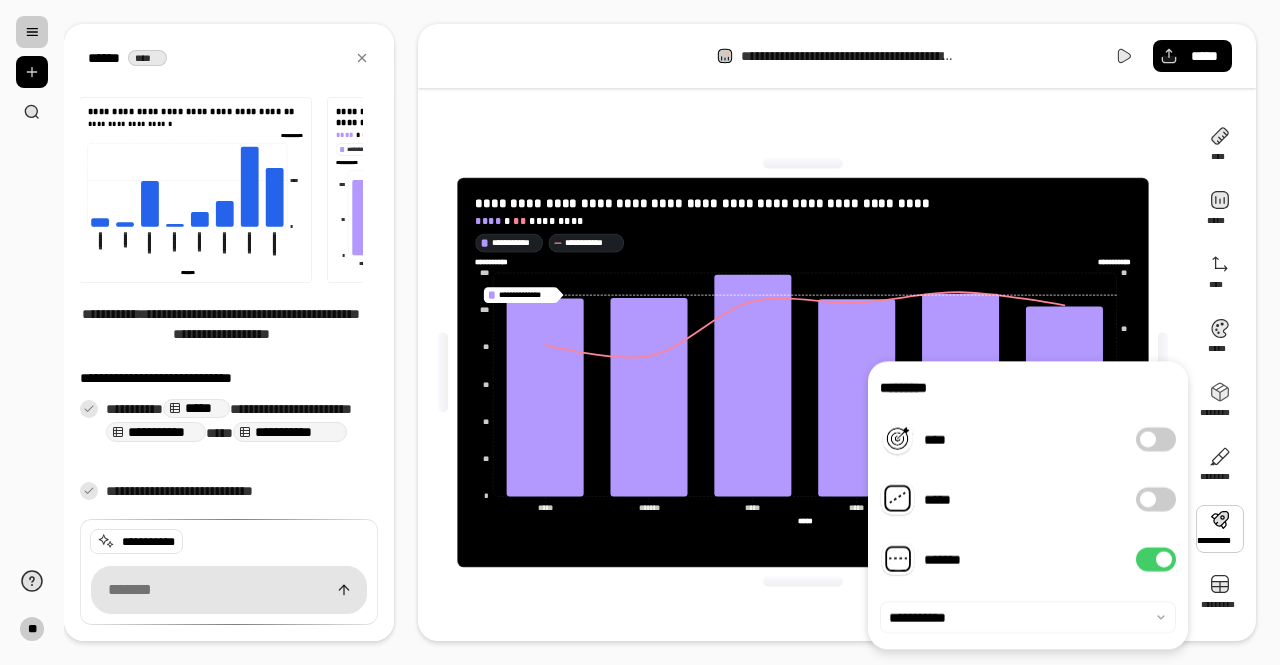 click on "*******" at bounding box center (1156, 559) 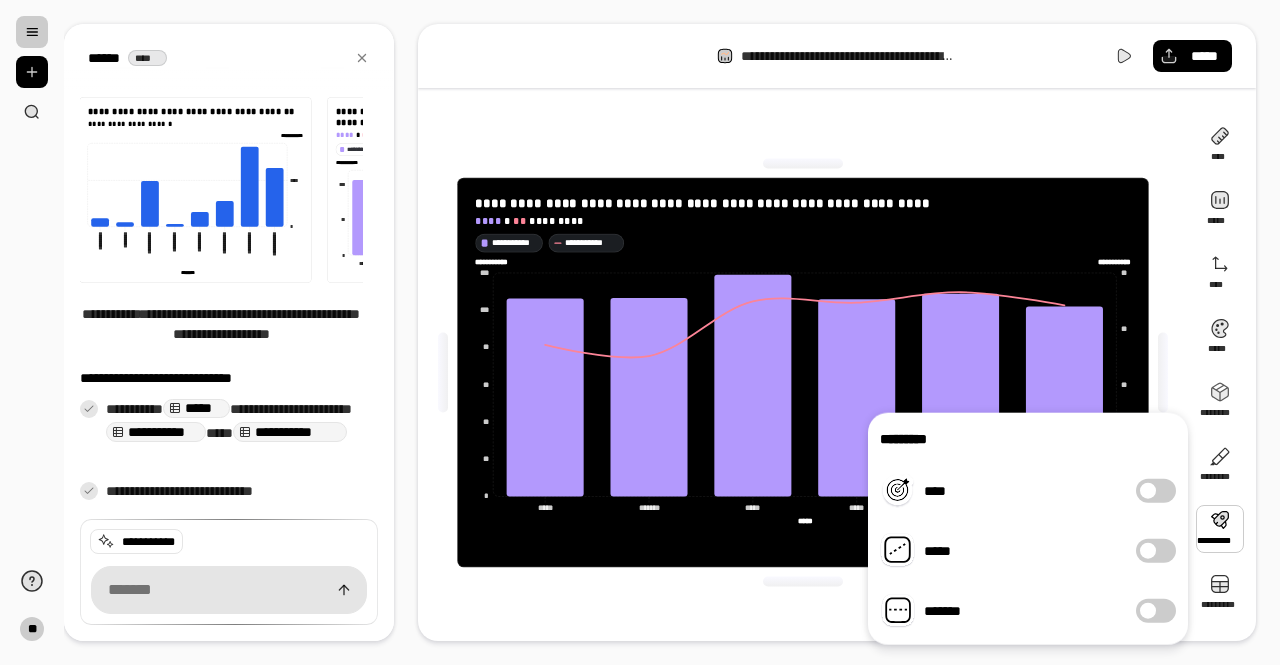 click at bounding box center [1163, 373] 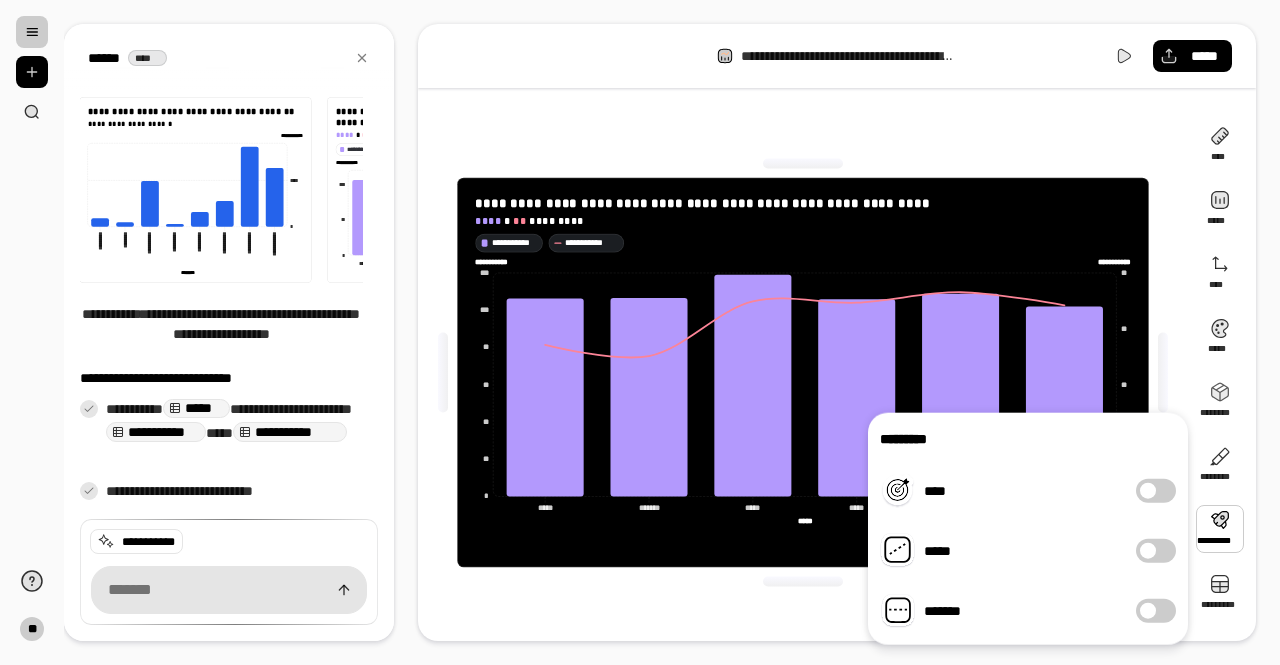 click at bounding box center [1163, 373] 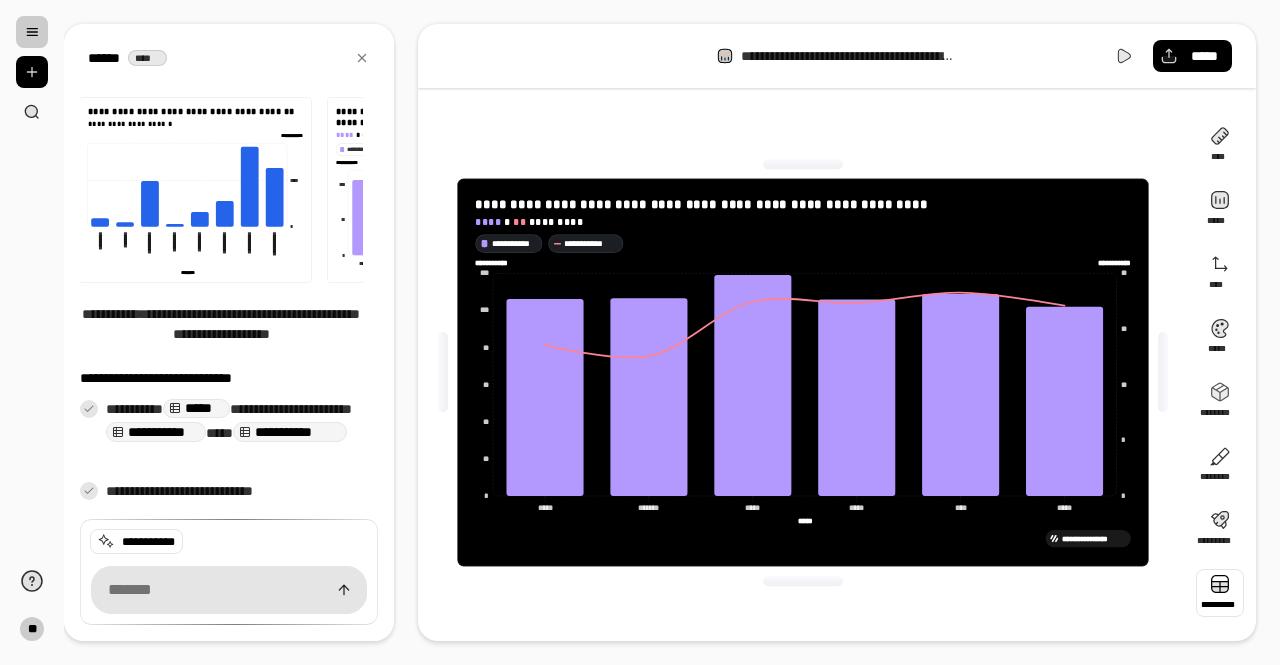 click at bounding box center (1220, 593) 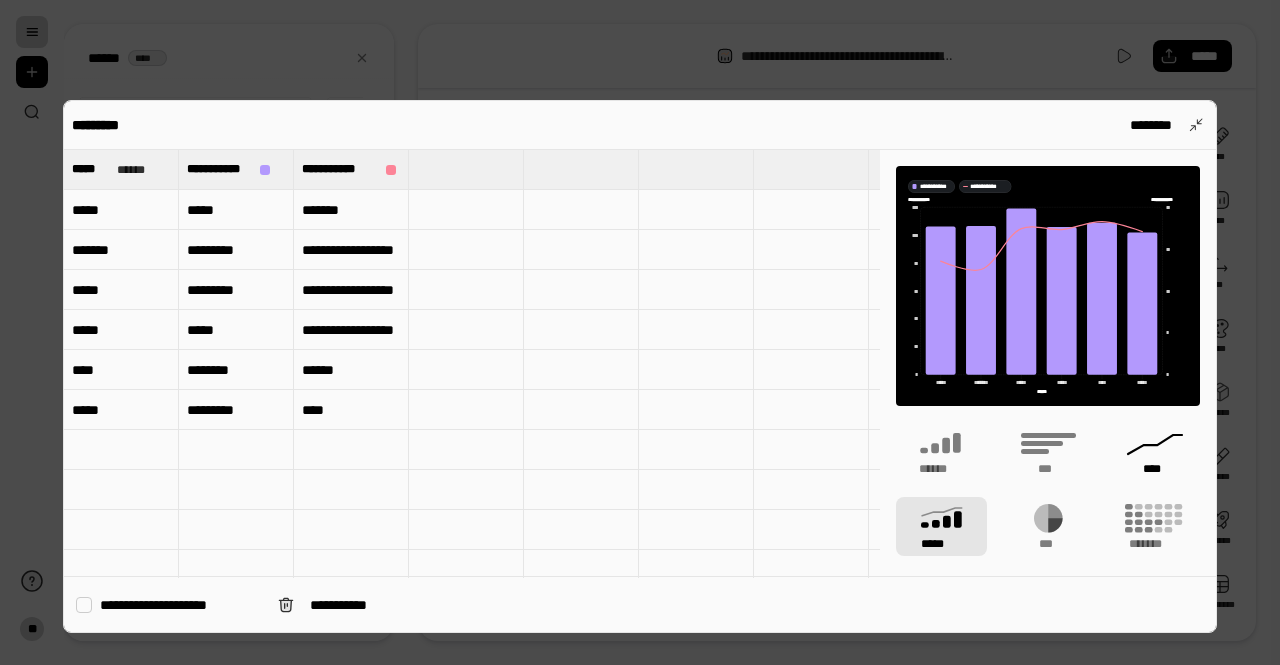 click 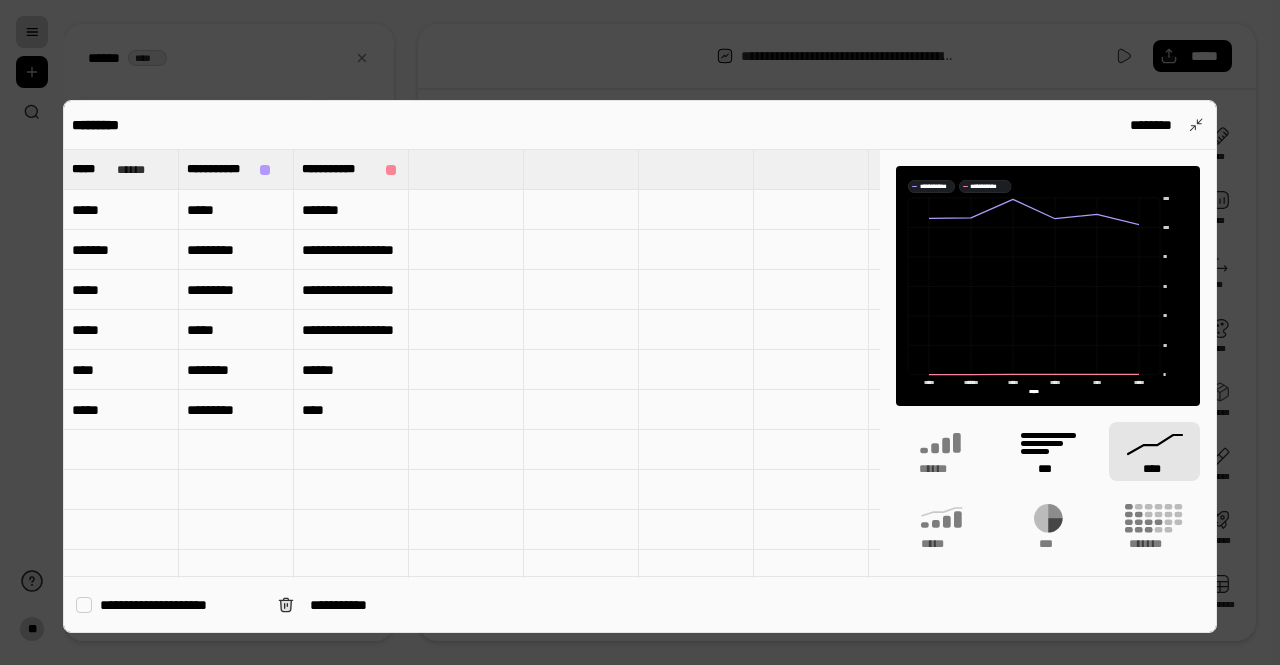 click on "****** *** **** ***** *** ******* ***** ****** *******" at bounding box center (1048, 526) 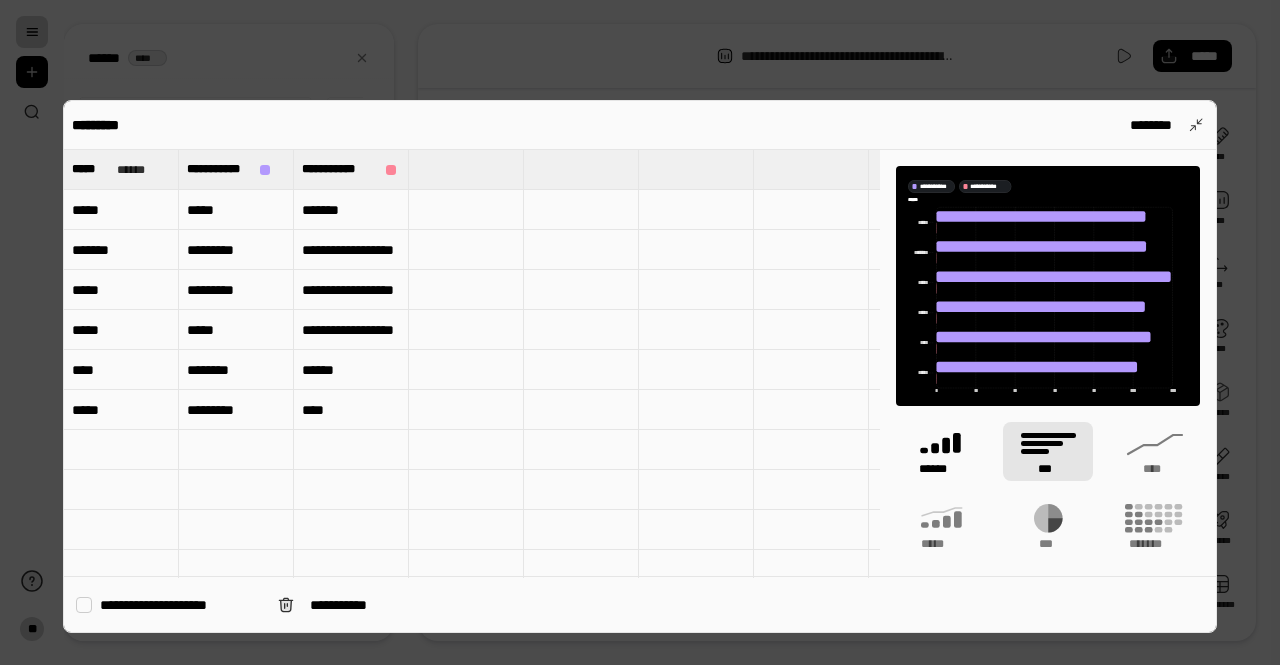 click 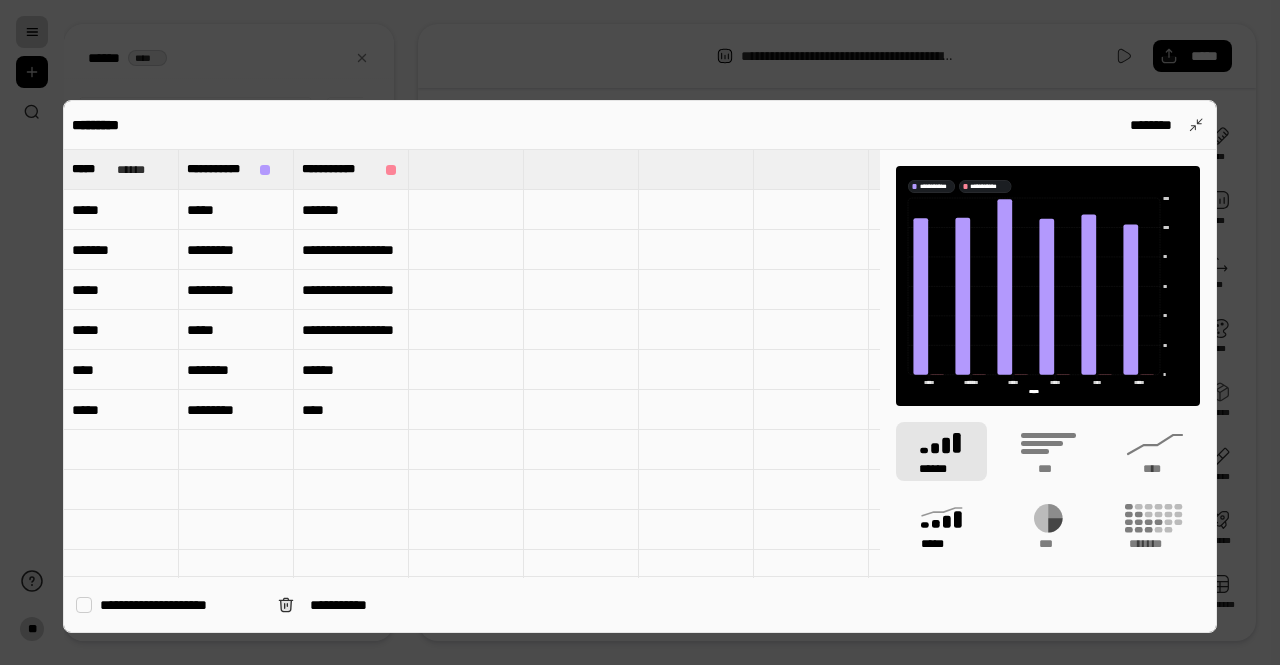 click 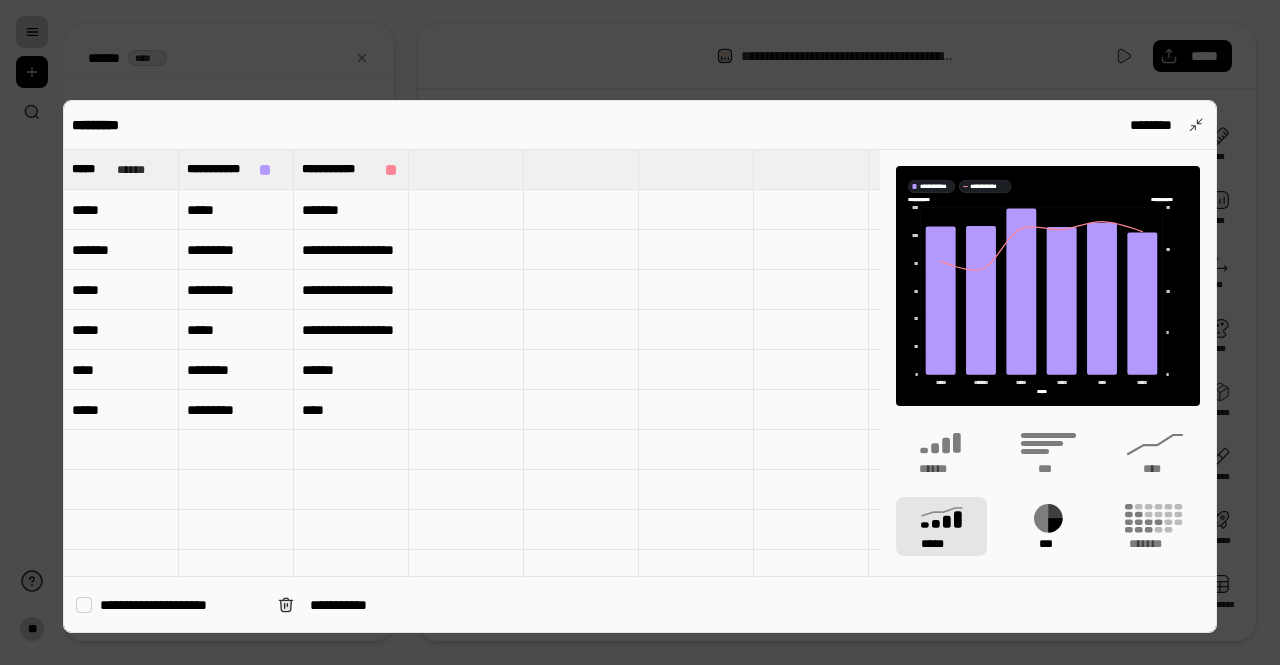 click 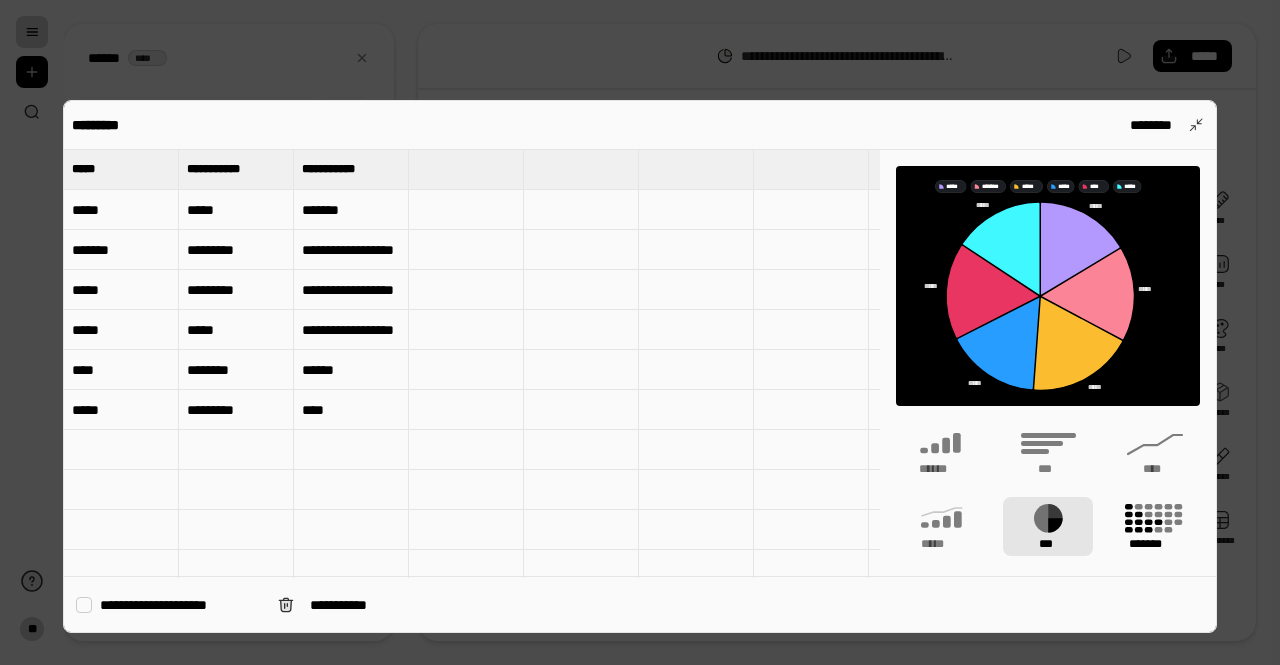 click 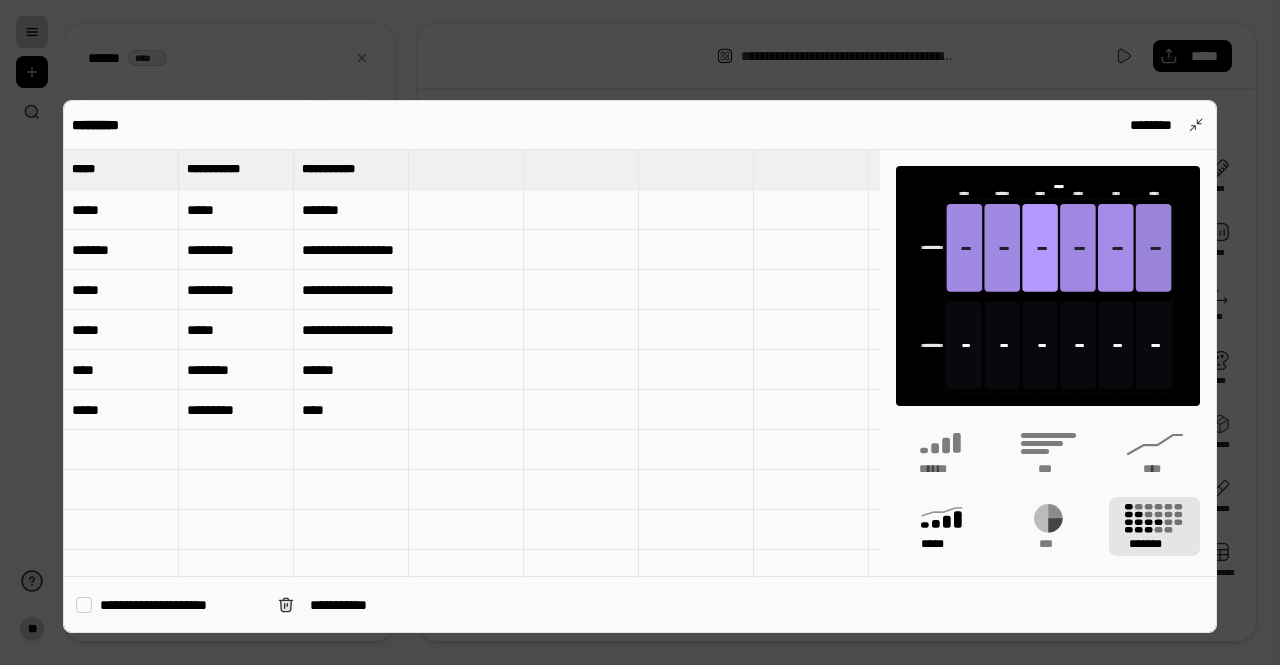 click 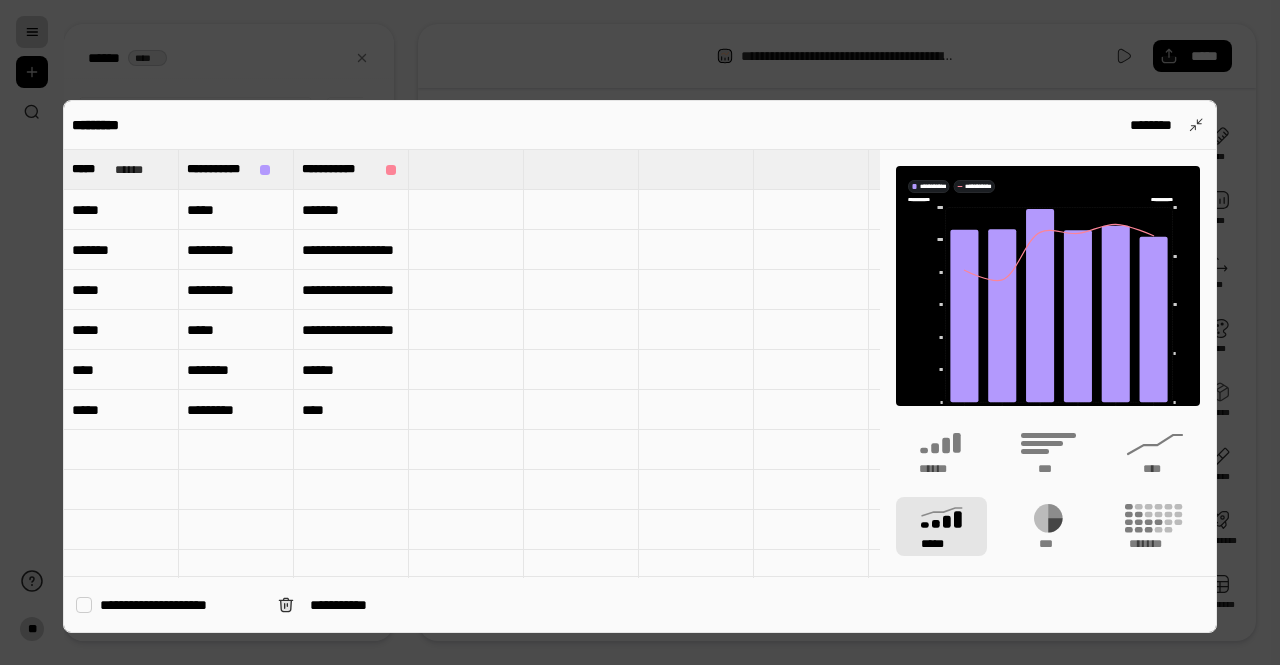 type on "**********" 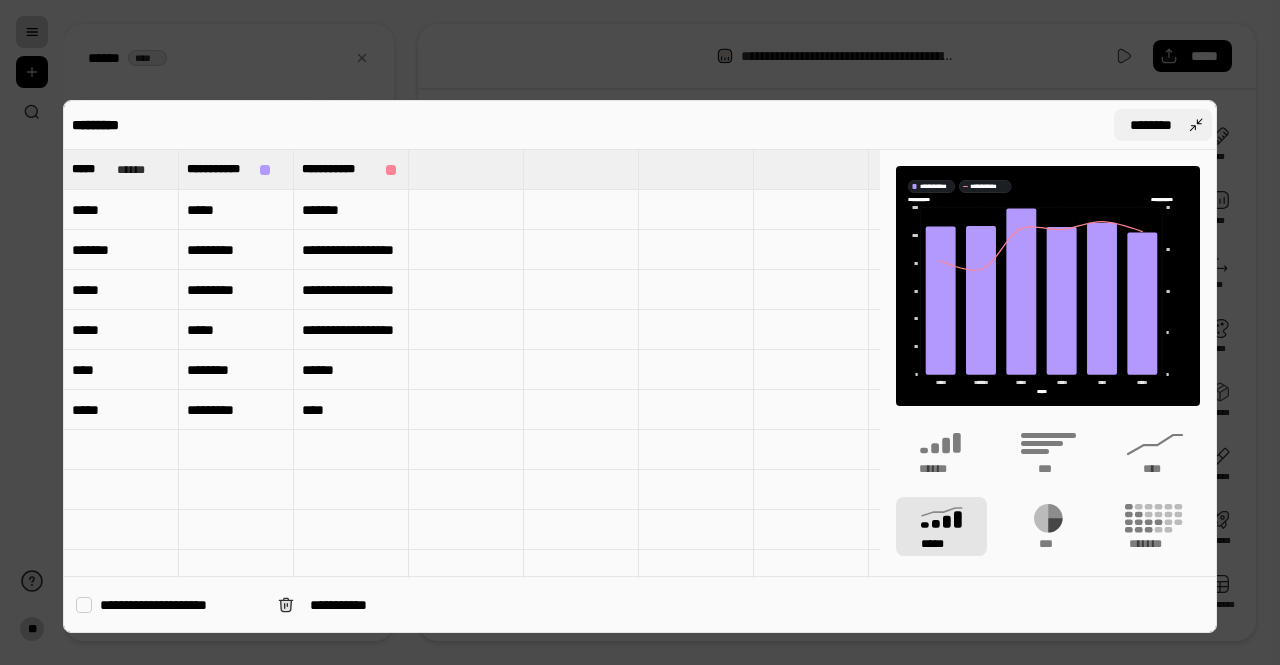 click on "********" at bounding box center [1151, 125] 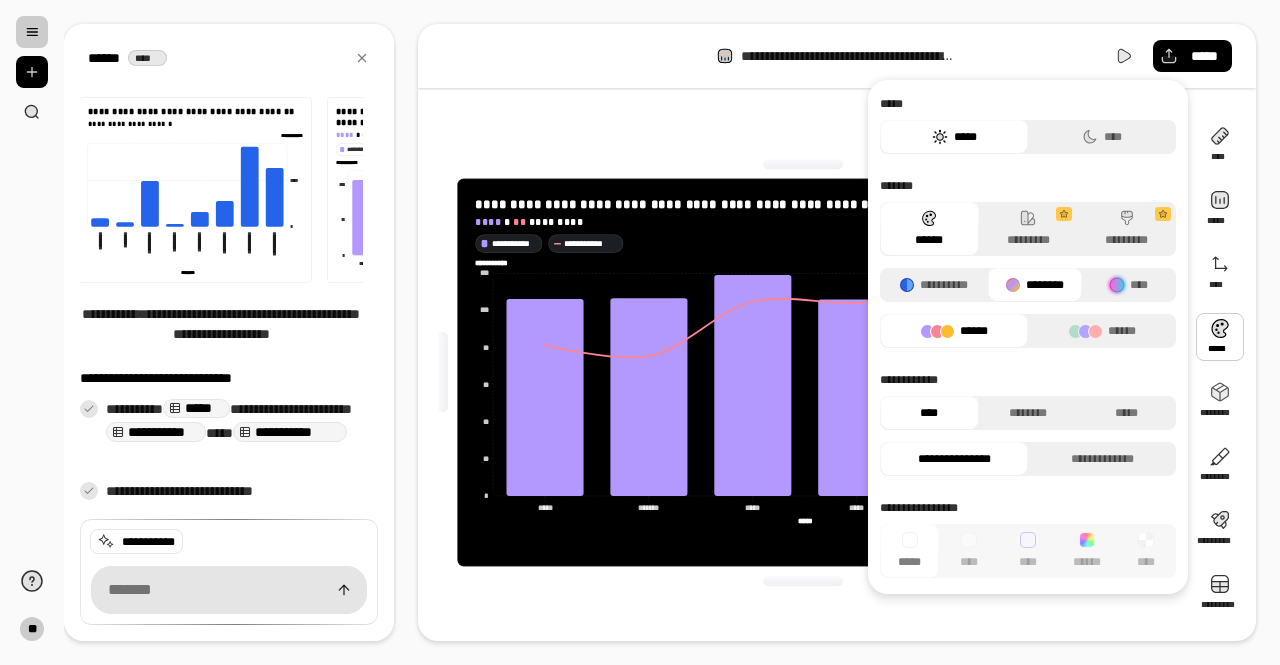 click on "**********" at bounding box center [1028, 263] 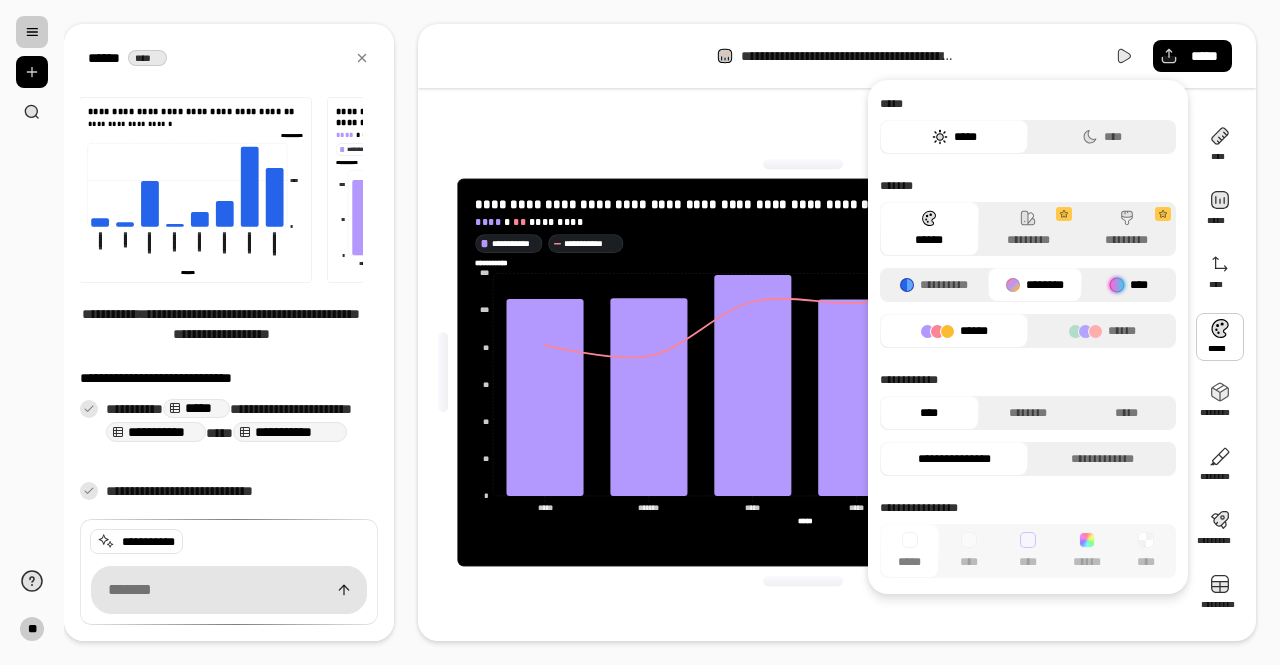 click at bounding box center (1117, 285) 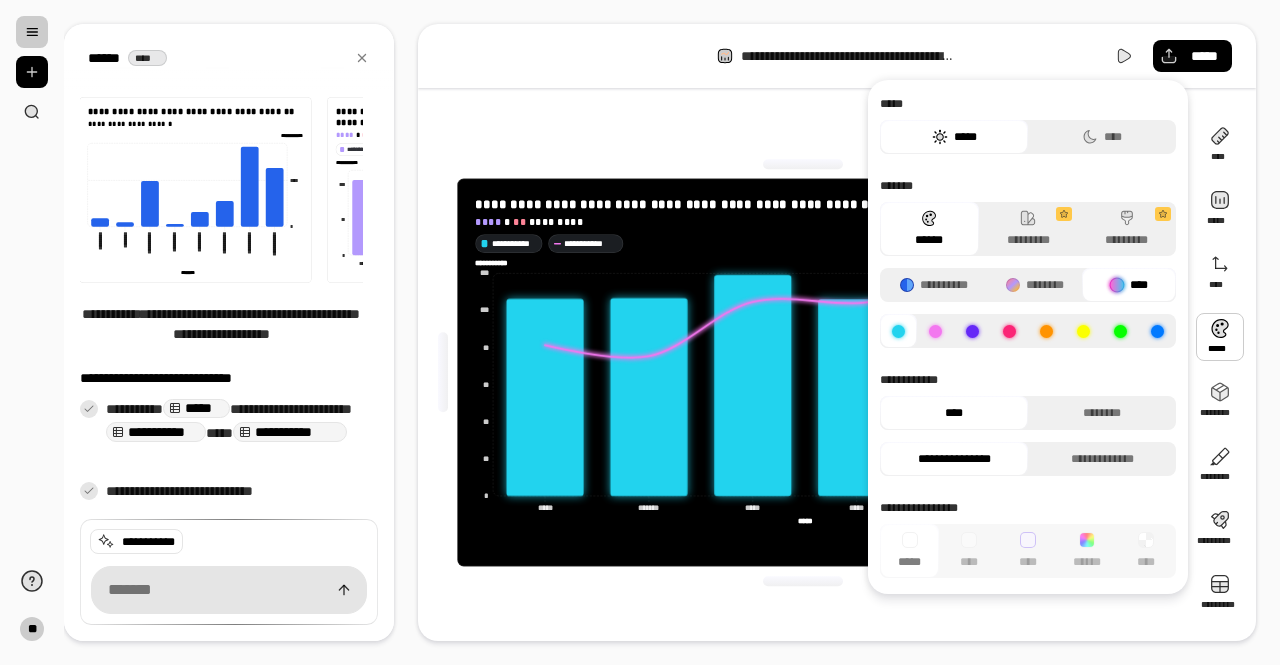 click on "*****" at bounding box center [954, 137] 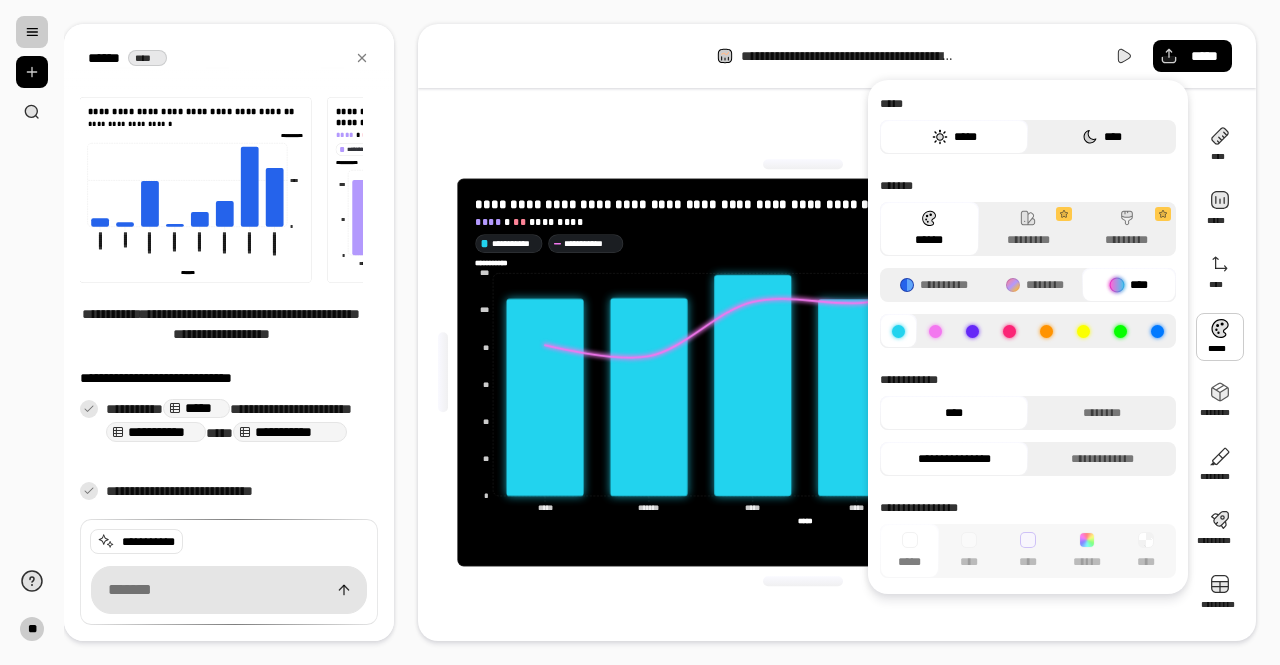click 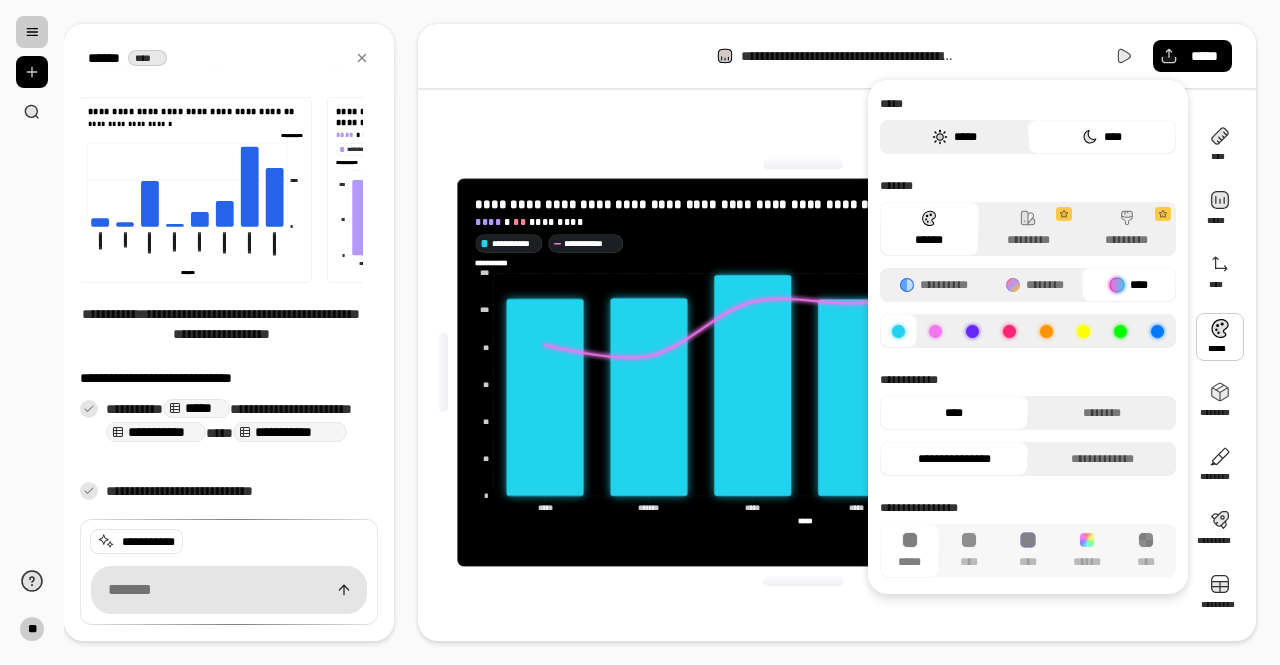 click on "*****" at bounding box center (954, 137) 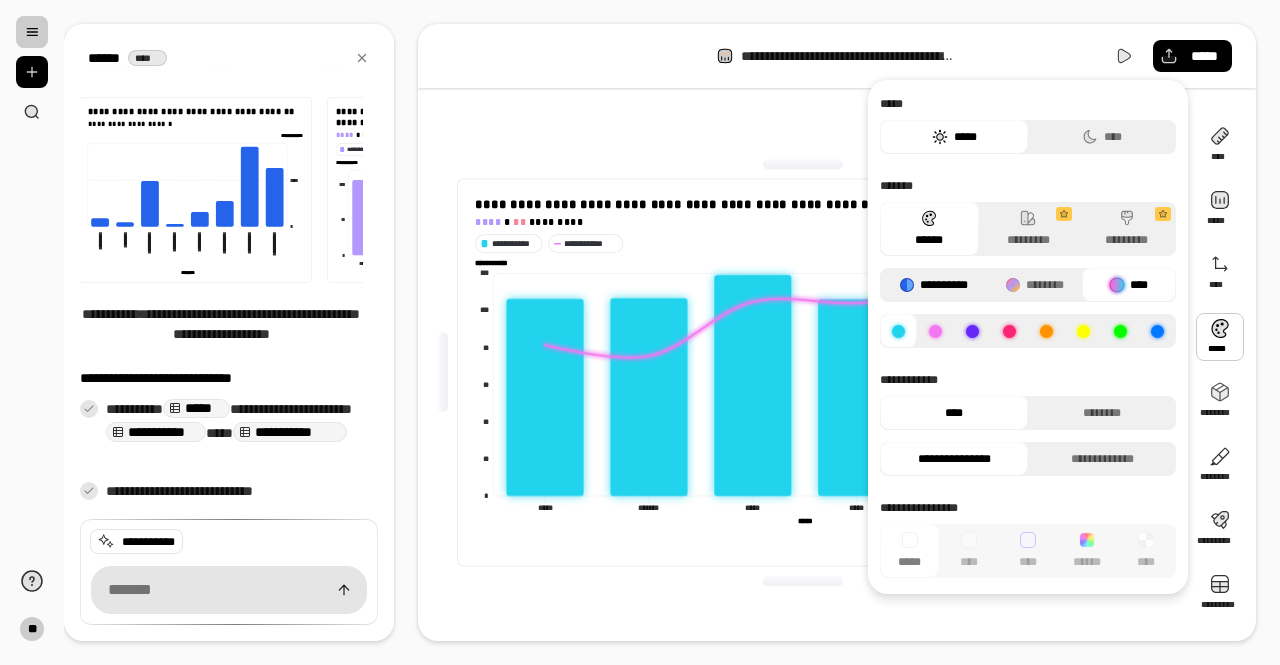 click on "**********" at bounding box center [934, 285] 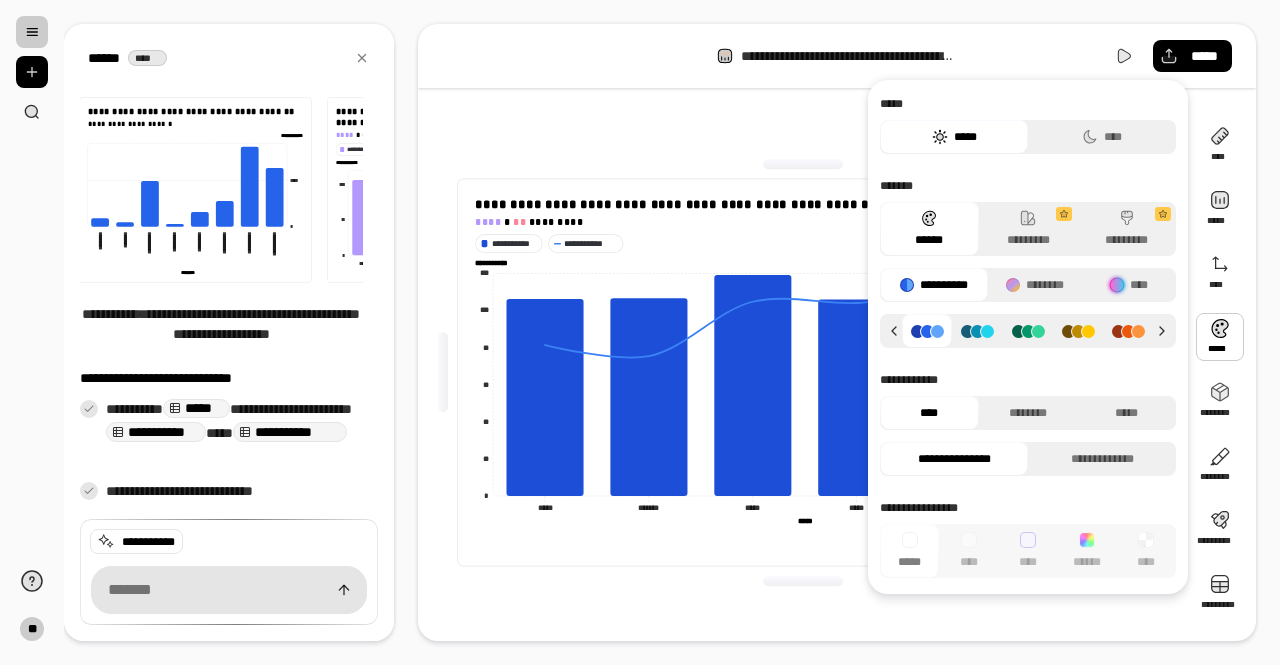drag, startPoint x: 1018, startPoint y: 330, endPoint x: 997, endPoint y: 361, distance: 37.44329 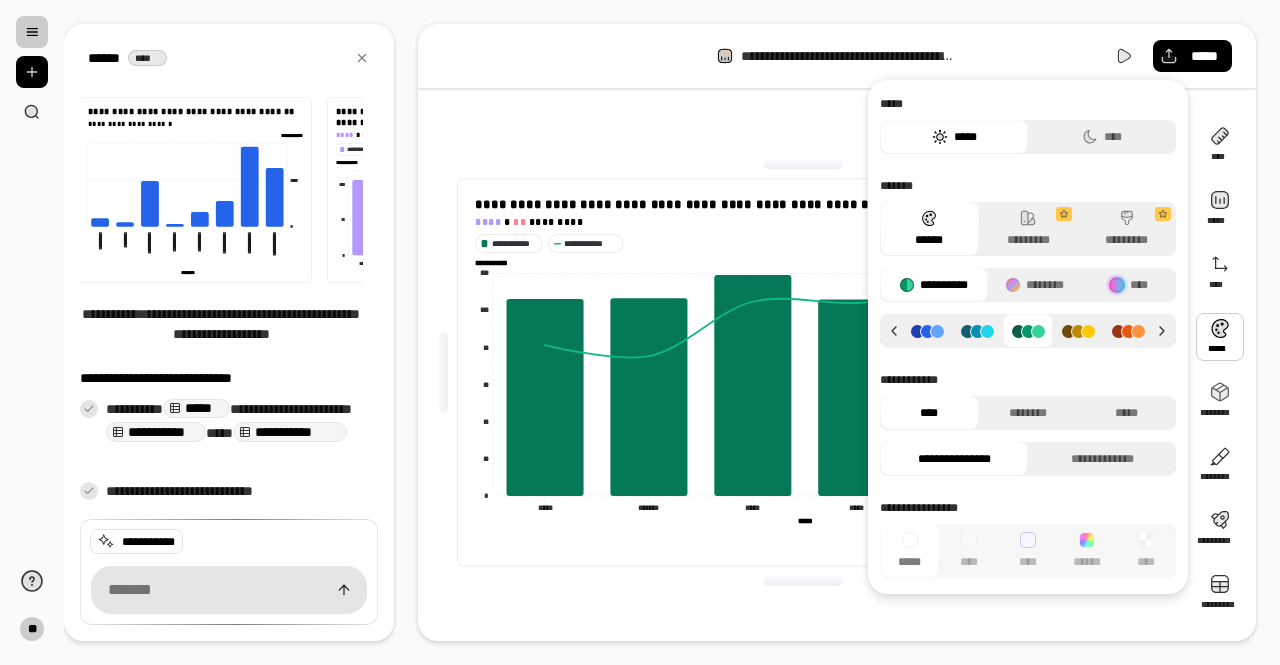 click on "**********" at bounding box center (803, 372) 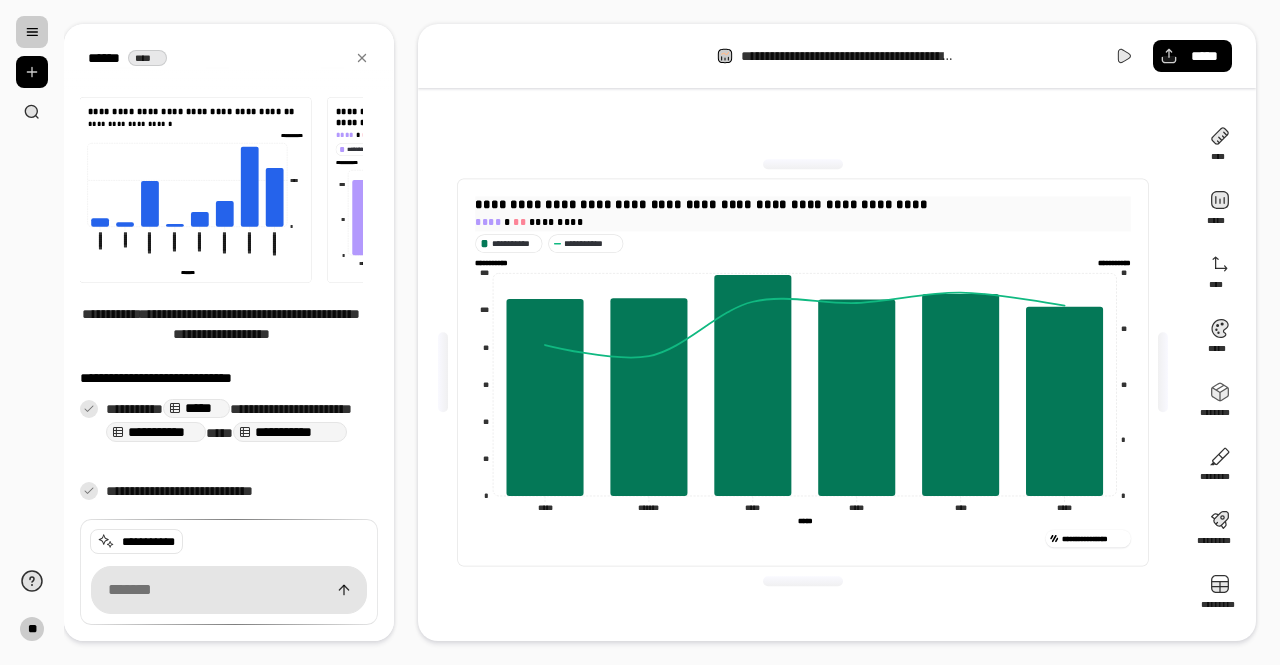 click on "**" at bounding box center [519, 221] 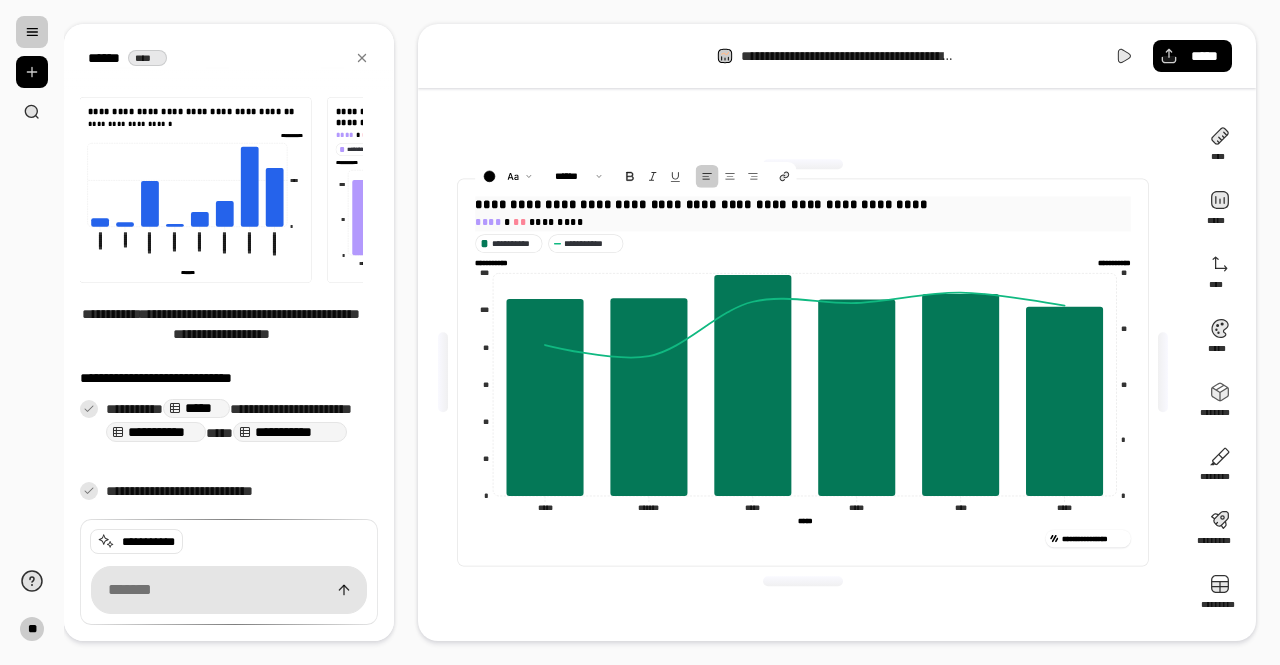 click on "**" at bounding box center [519, 221] 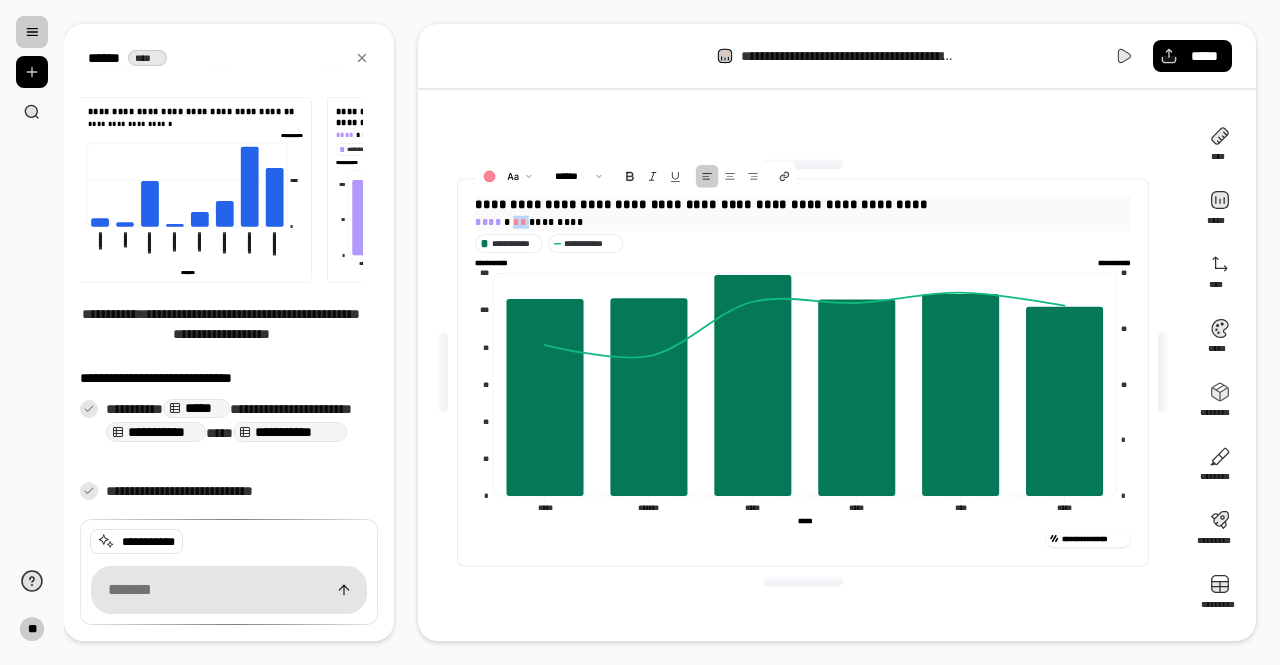 click on "**" at bounding box center (519, 221) 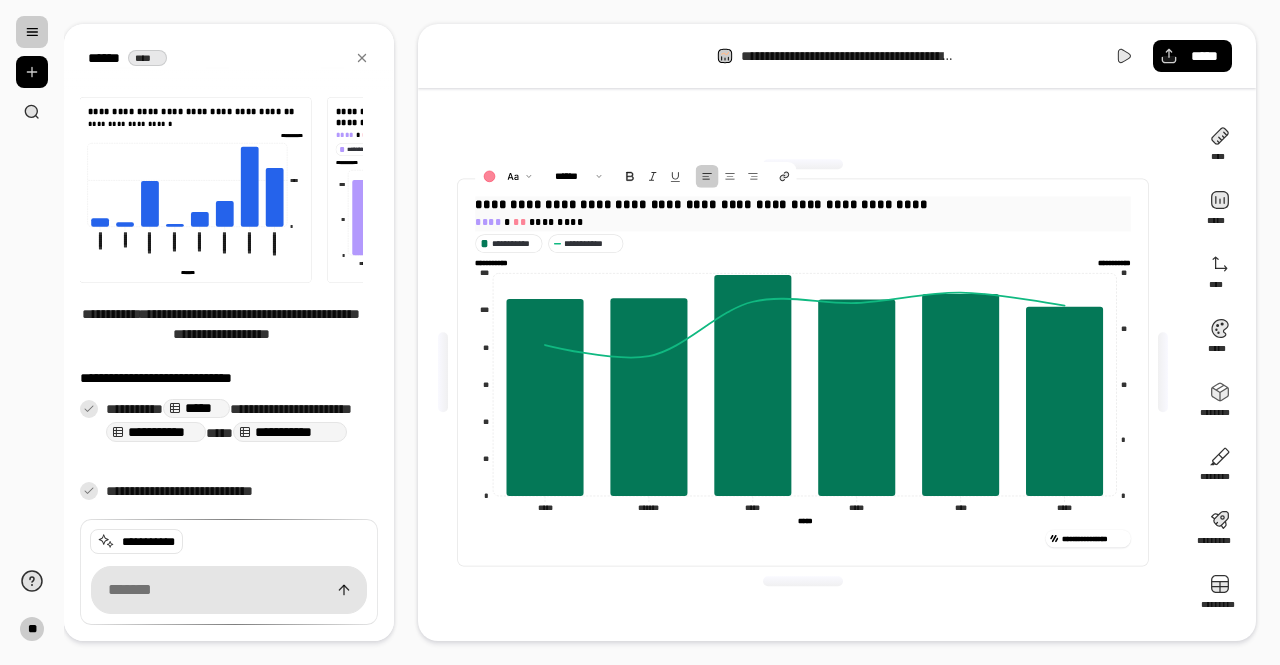 click on "**** * ** *********" at bounding box center (803, 221) 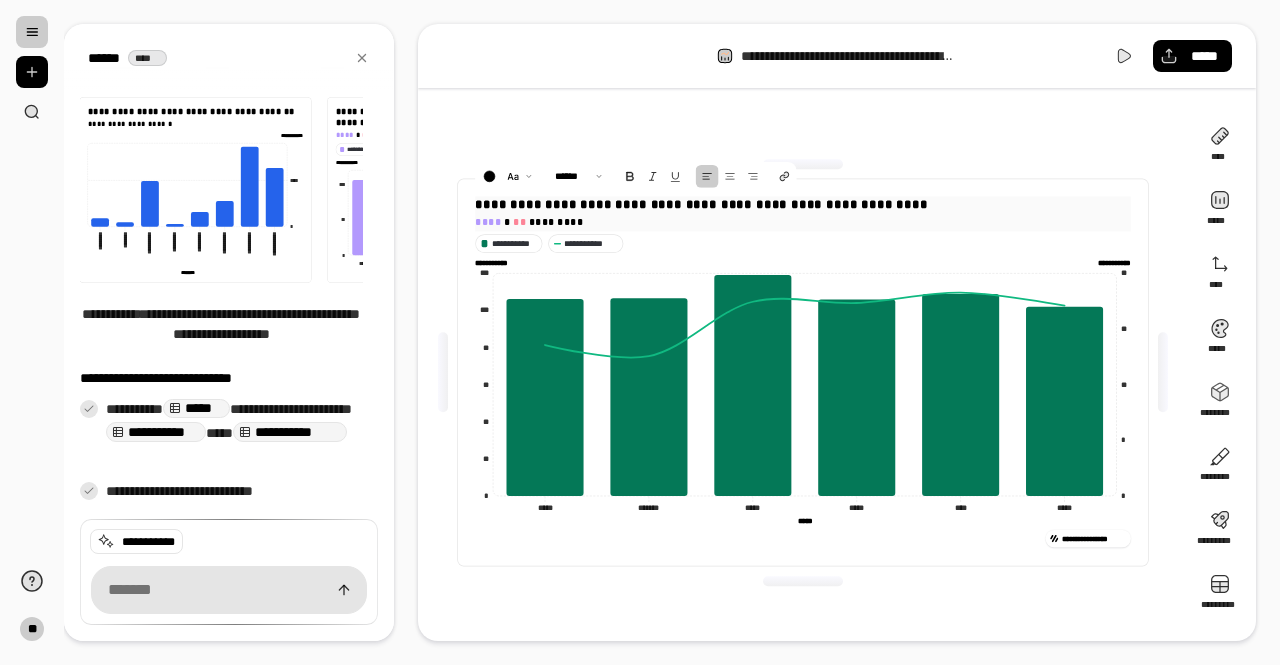 click on "**** * ** *********" at bounding box center (803, 221) 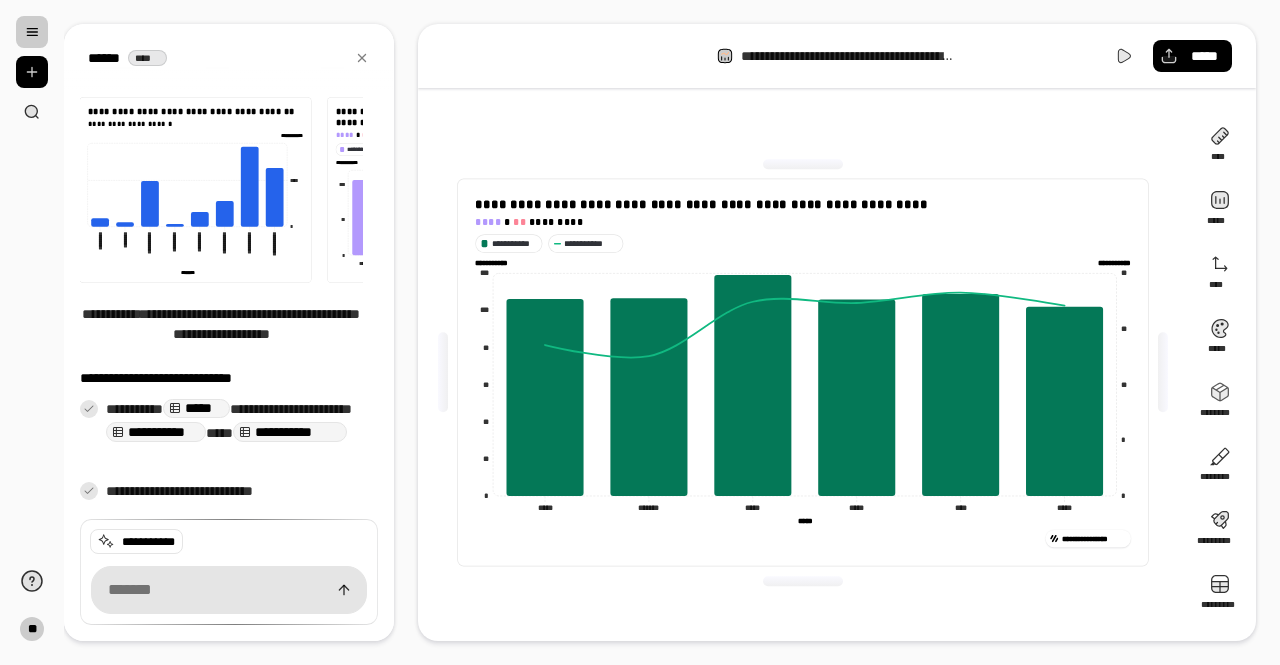 click on "**********" at bounding box center (803, 243) 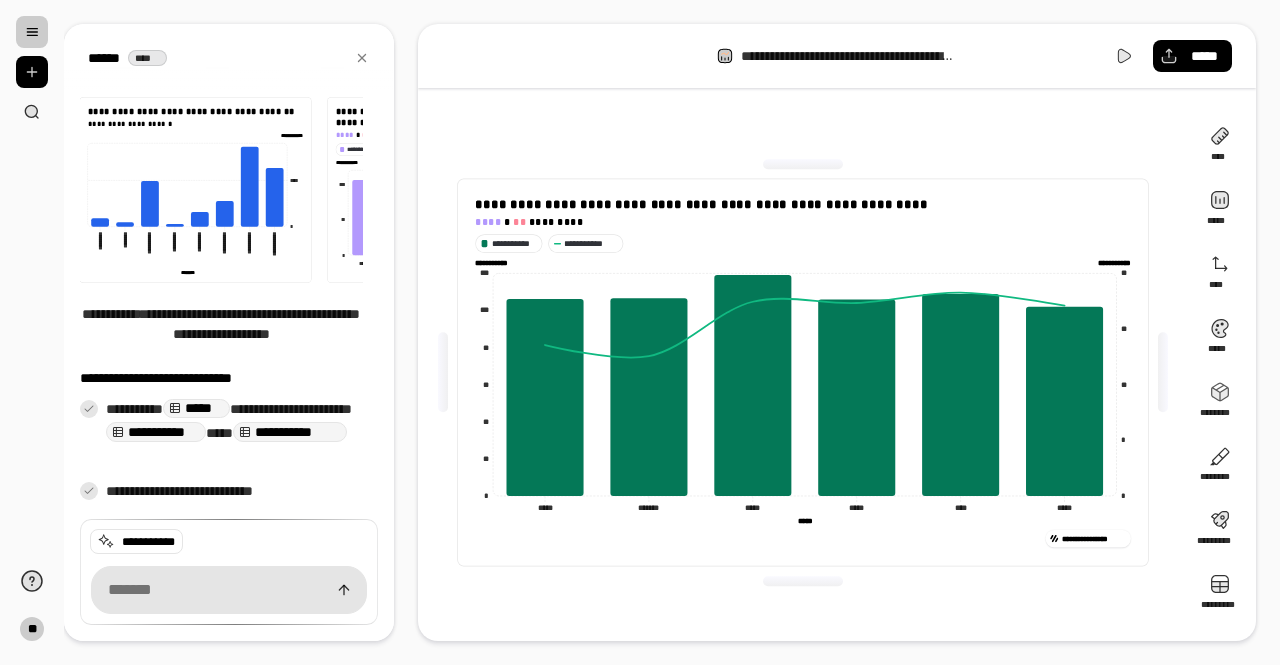 click on "**********" 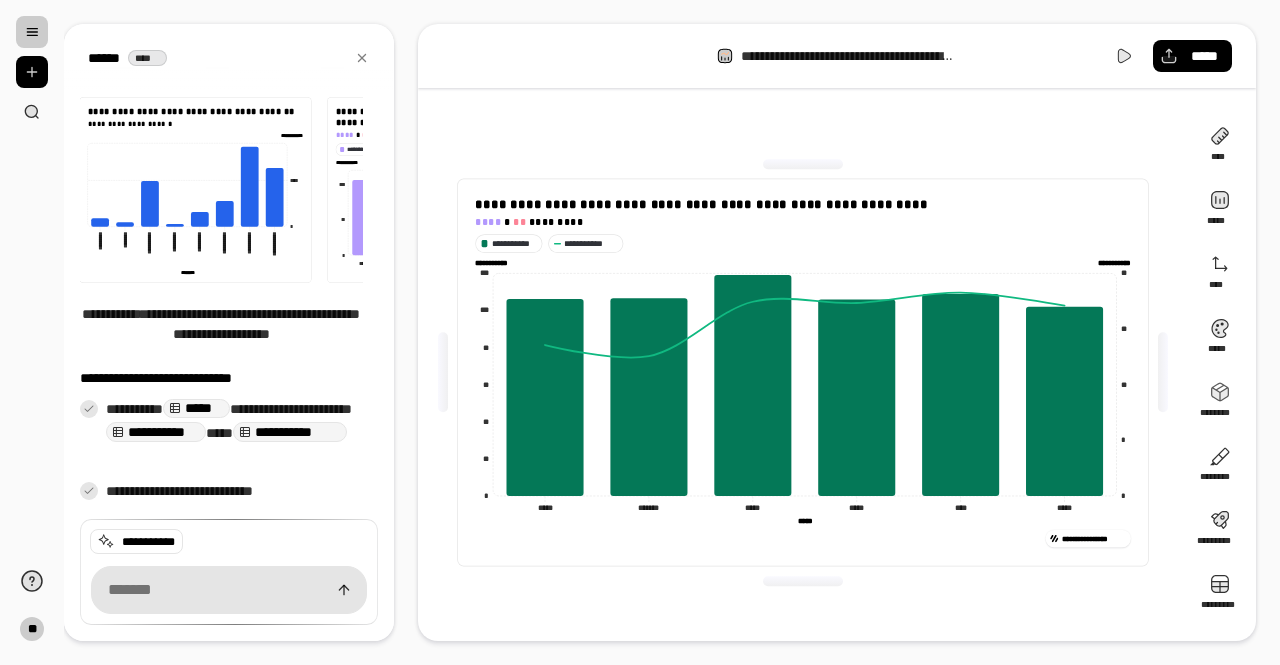click on "**********" at bounding box center [803, 213] 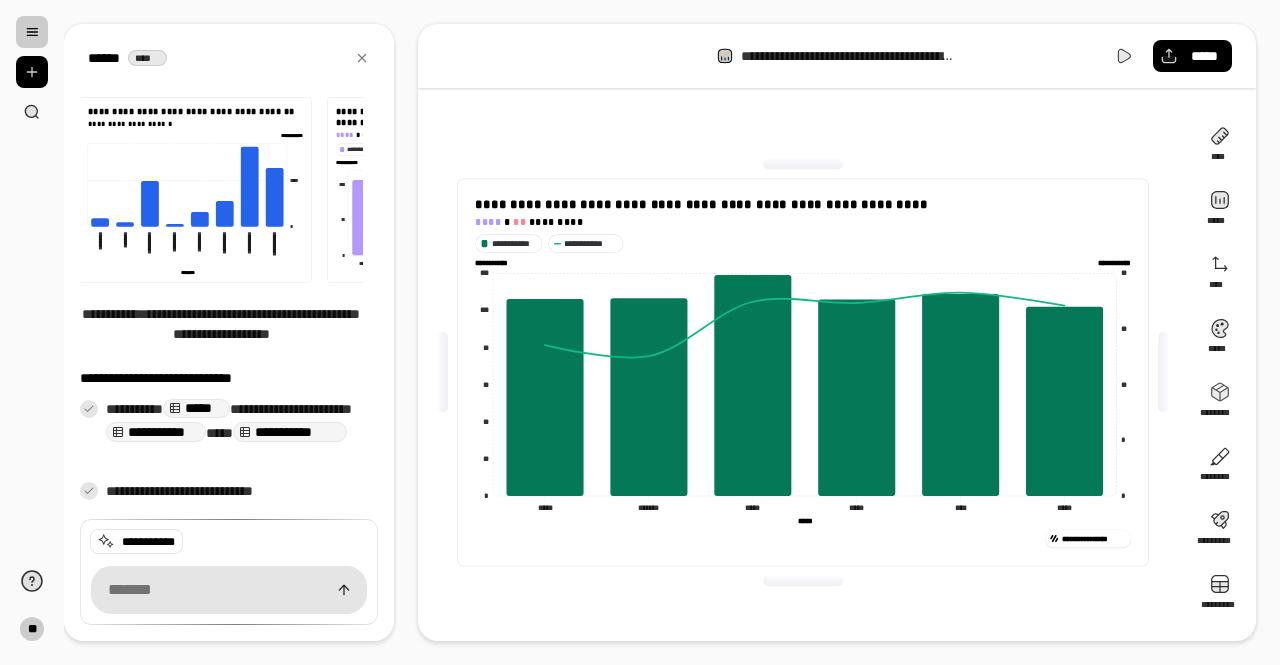 drag, startPoint x: 746, startPoint y: 30, endPoint x: 742, endPoint y: 60, distance: 30.265491 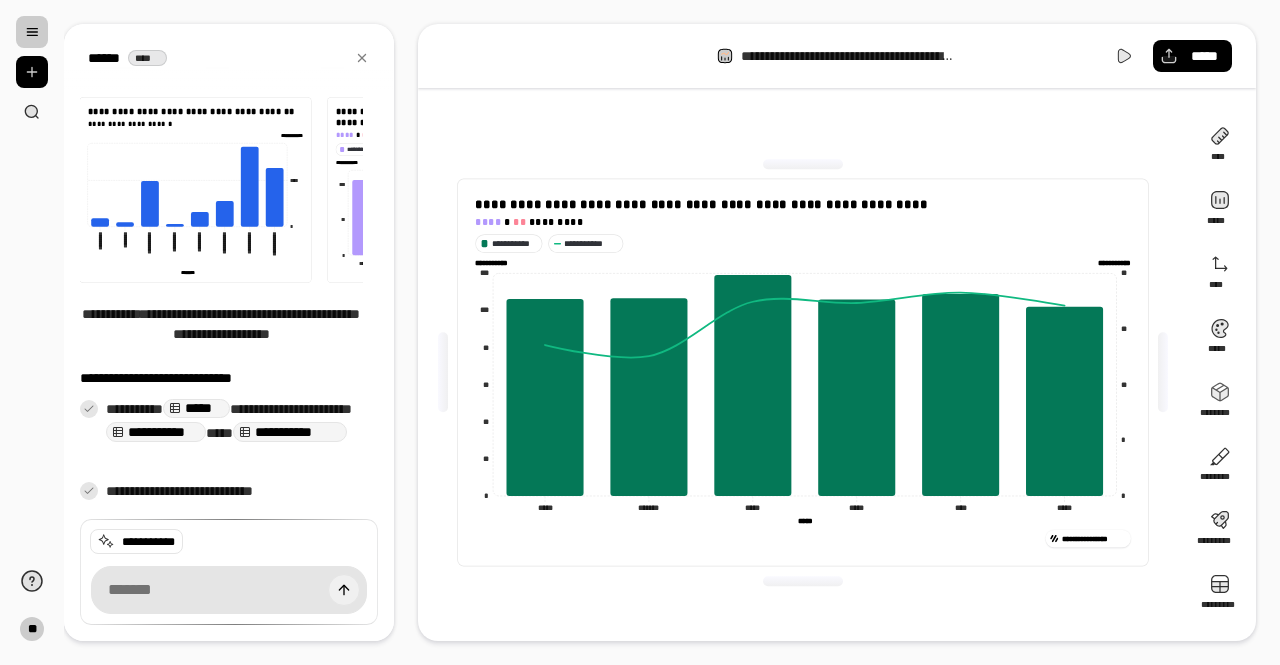 click at bounding box center (344, 590) 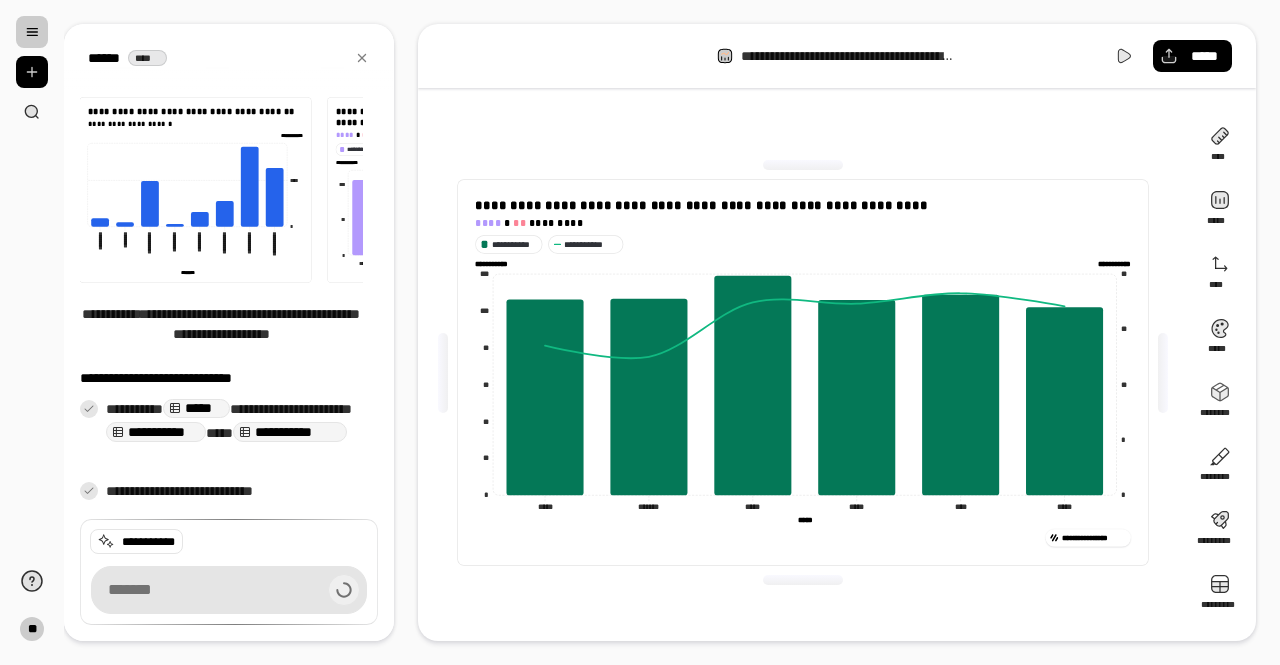 click at bounding box center (803, 580) 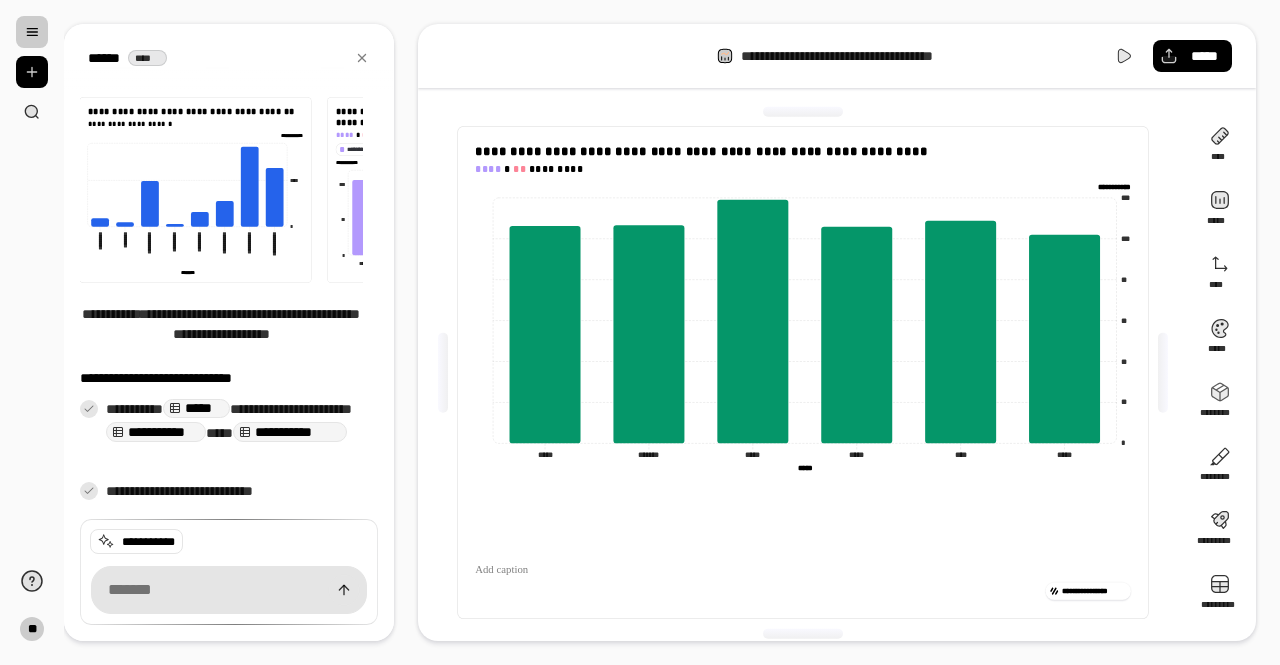 type on "**********" 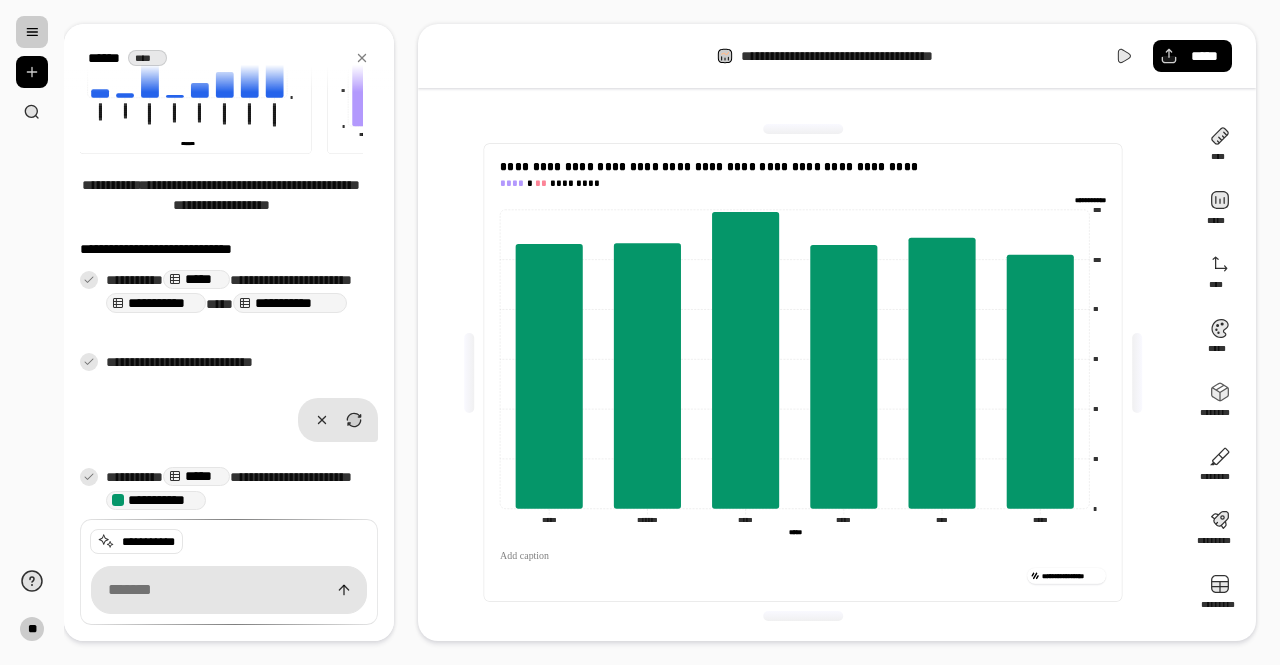 scroll, scrollTop: 378, scrollLeft: 0, axis: vertical 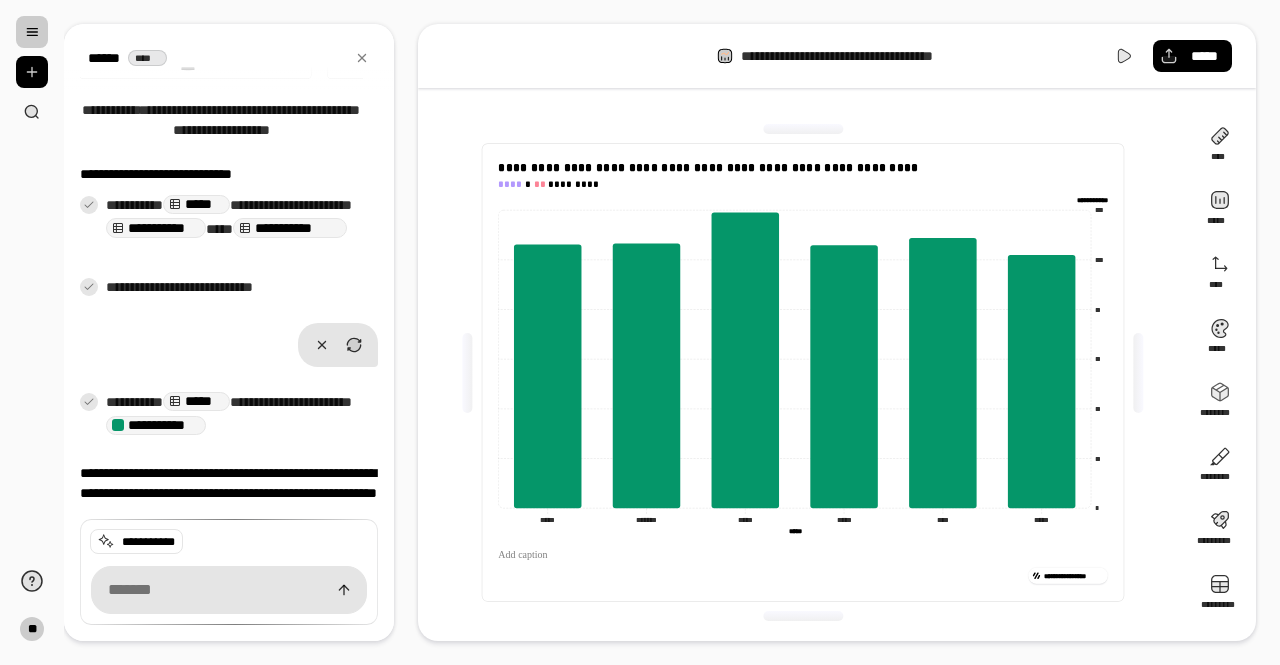 click on "**********" at bounding box center [803, 372] 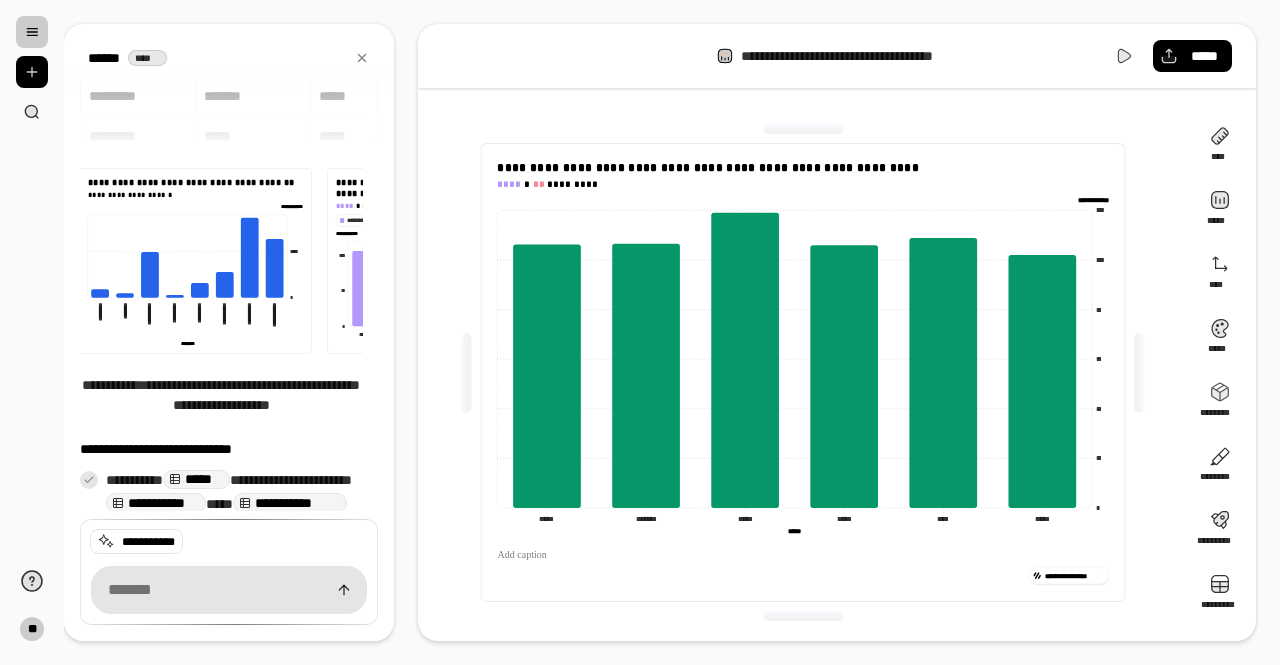 scroll, scrollTop: 200, scrollLeft: 0, axis: vertical 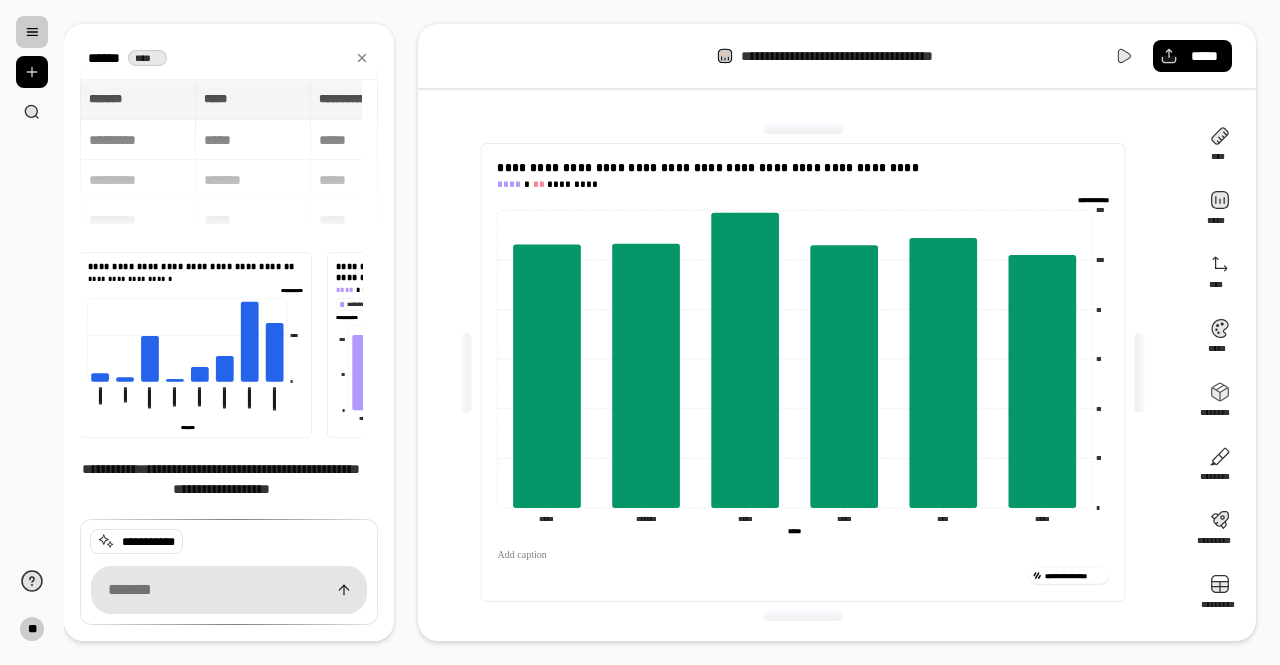 click on "****" at bounding box center (147, 57) 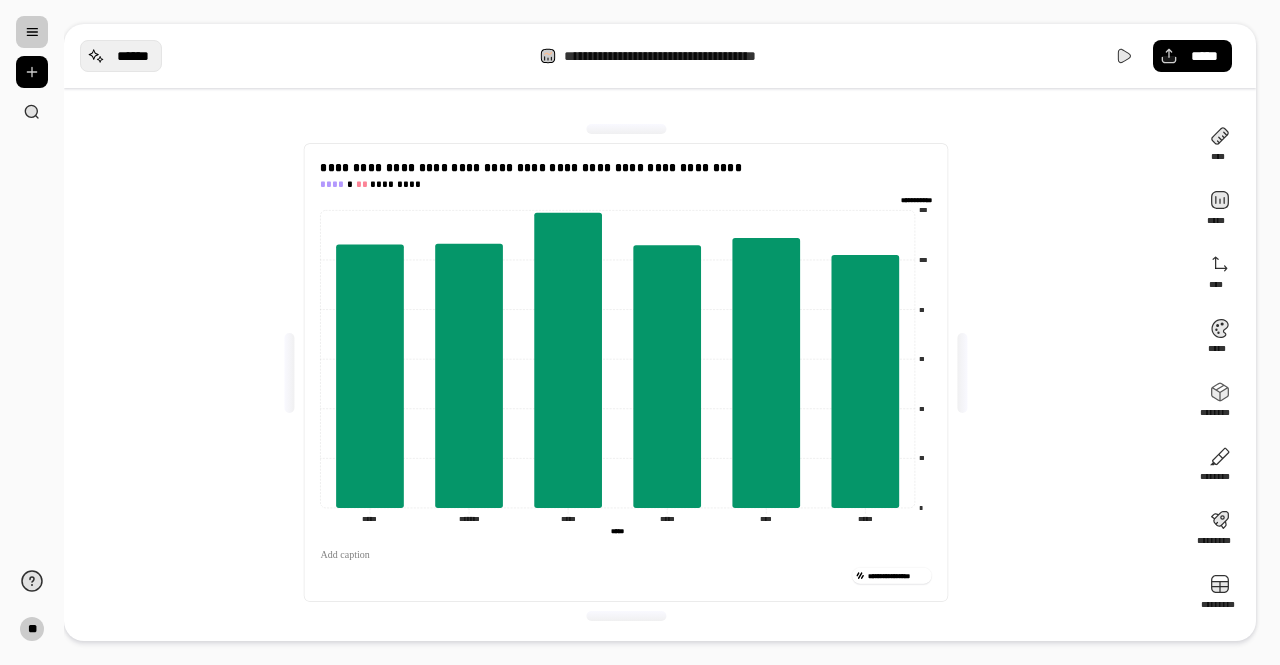 click on "******" at bounding box center [121, 56] 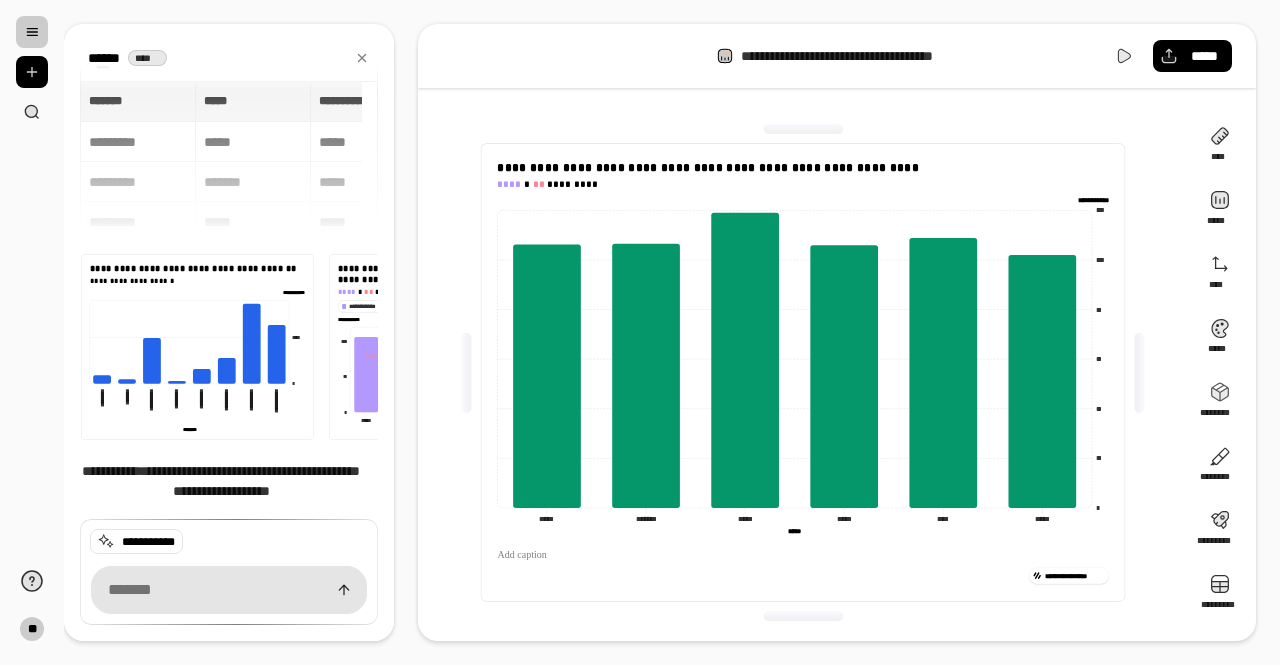 scroll, scrollTop: 312, scrollLeft: 0, axis: vertical 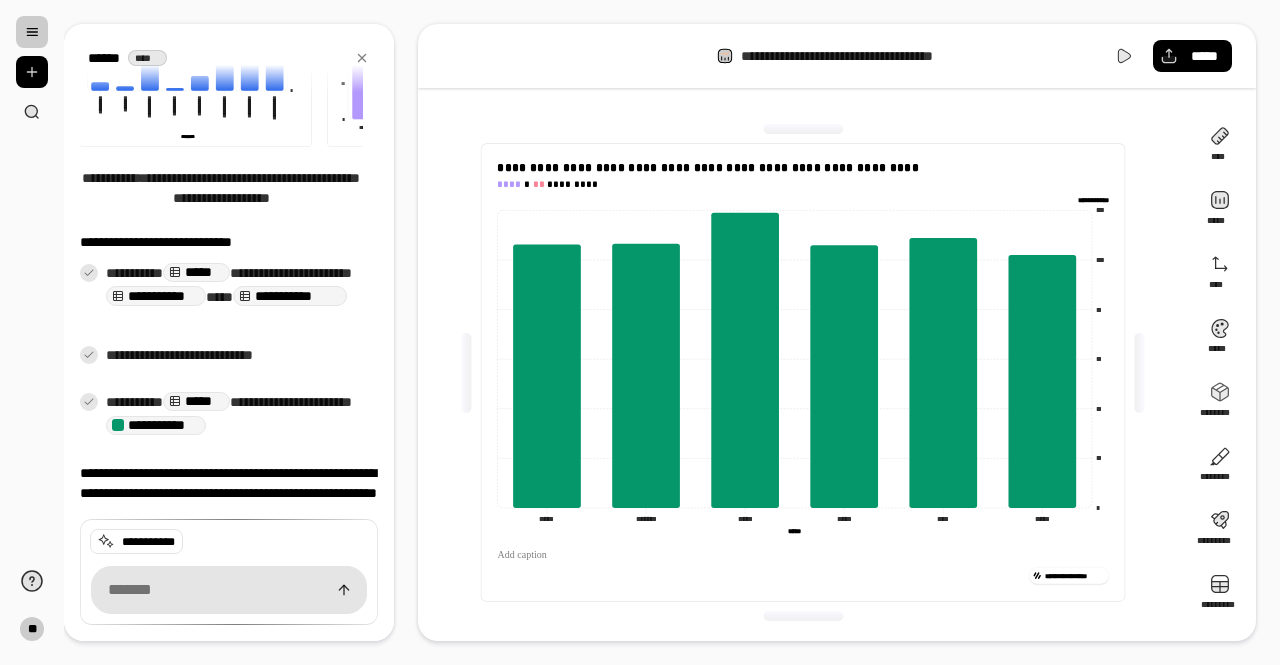 drag, startPoint x: 390, startPoint y: 303, endPoint x: 409, endPoint y: 153, distance: 151.19855 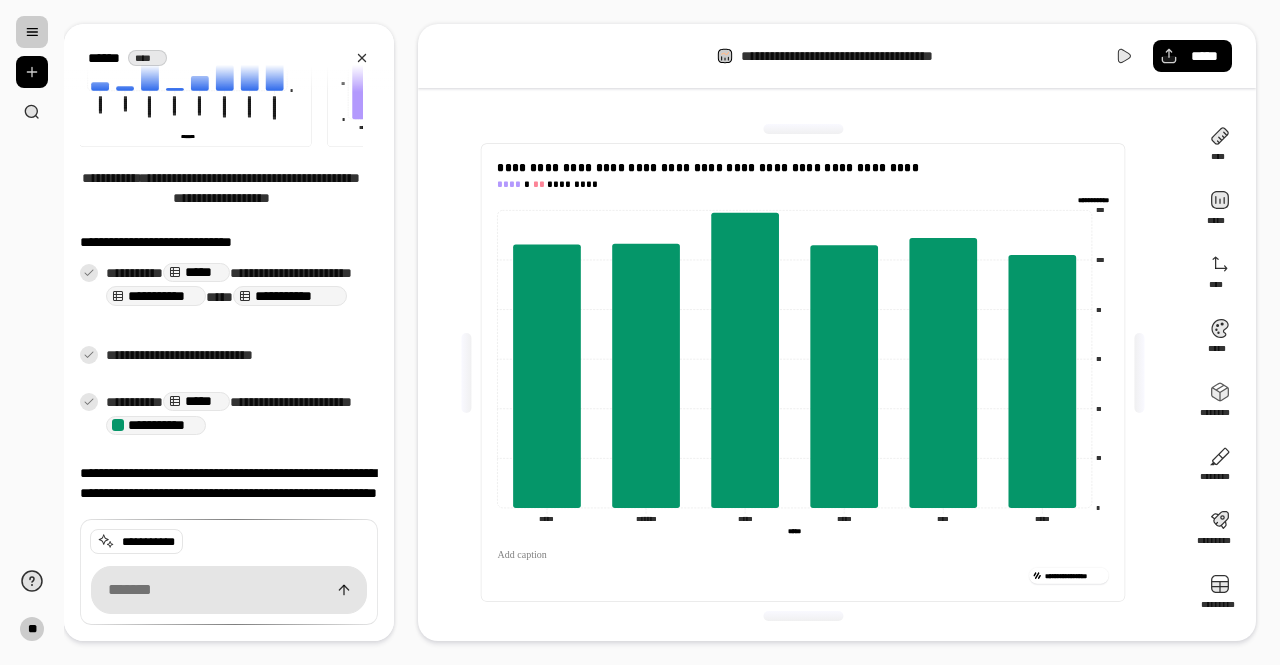 click 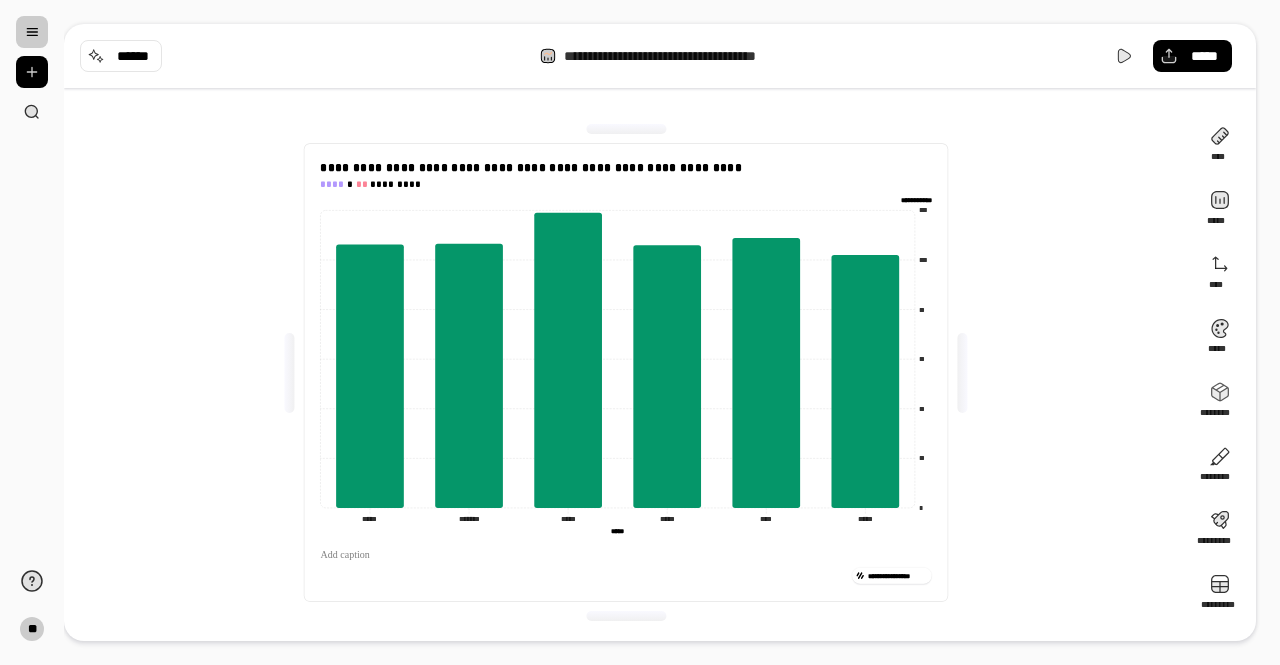 click on "**********" at bounding box center (672, 56) 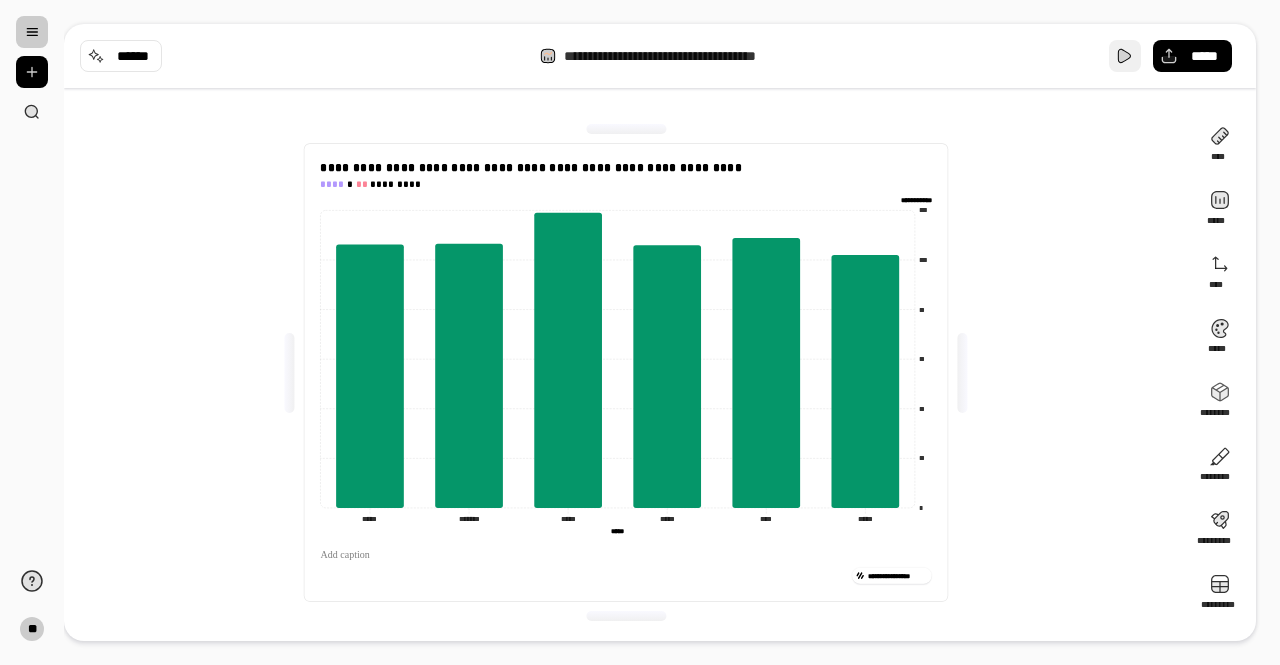 click at bounding box center [1125, 56] 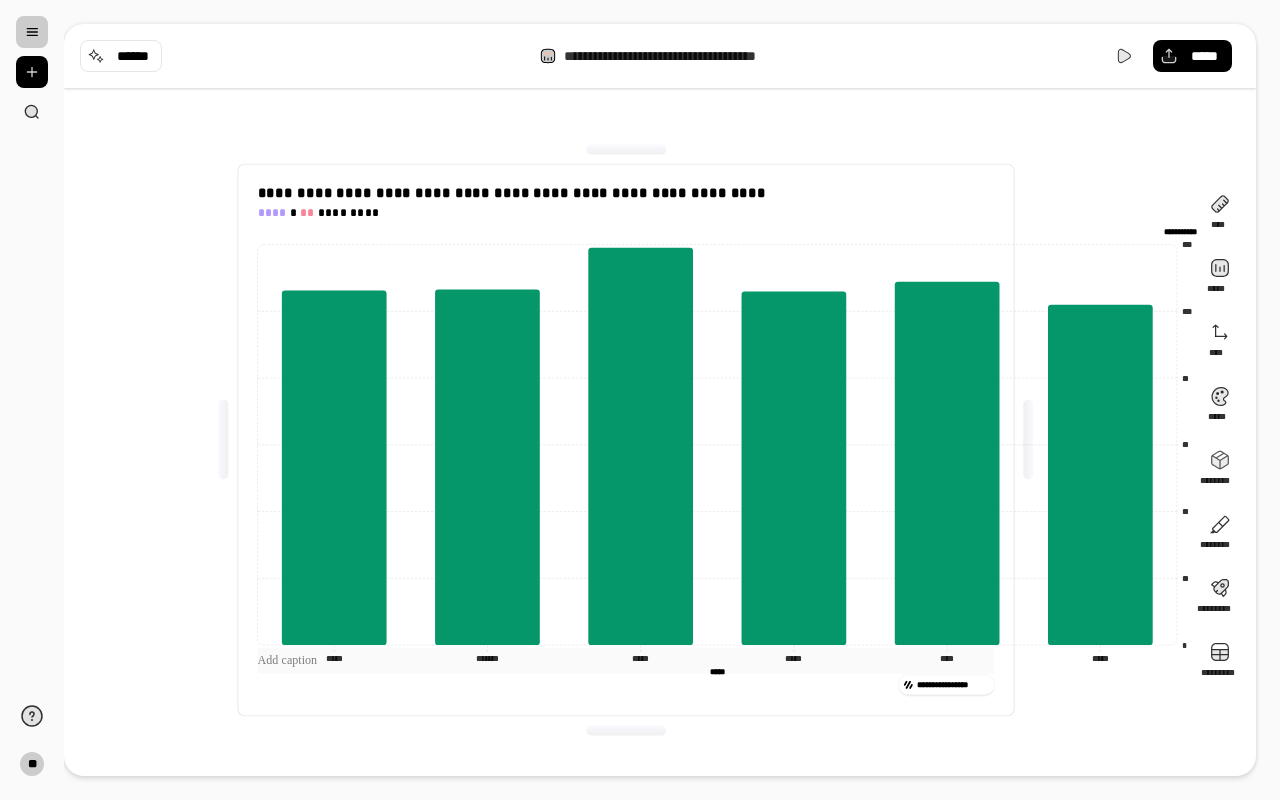 click at bounding box center [626, 661] 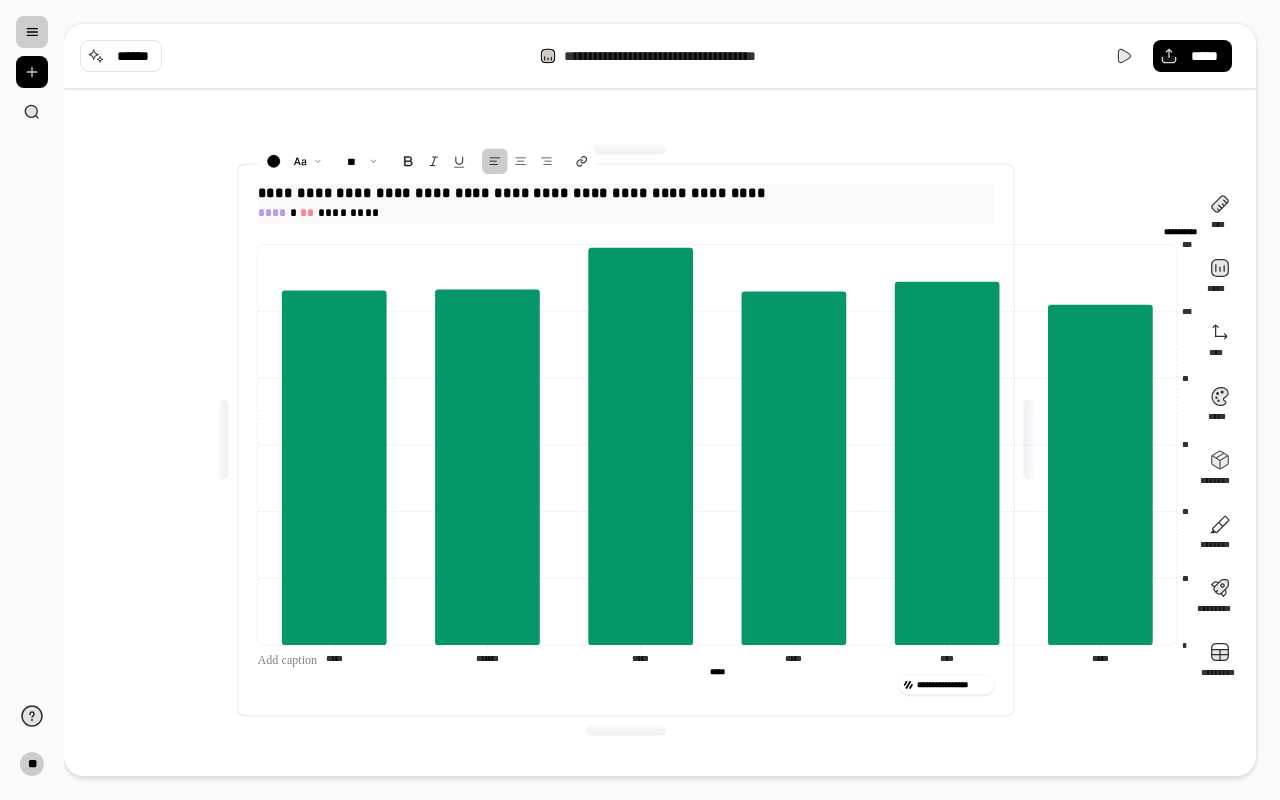 click on "**********" at bounding box center (727, 193) 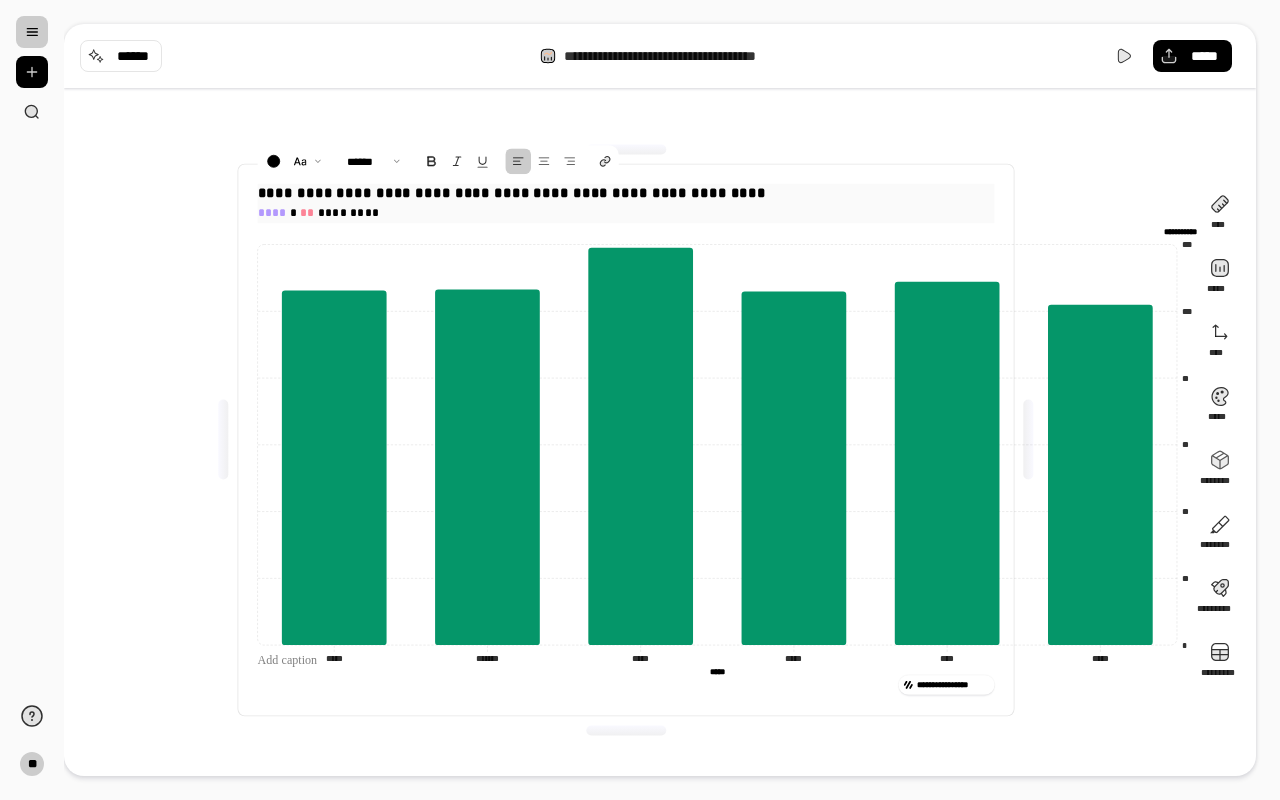 drag, startPoint x: 396, startPoint y: 98, endPoint x: 338, endPoint y: 100, distance: 58.034473 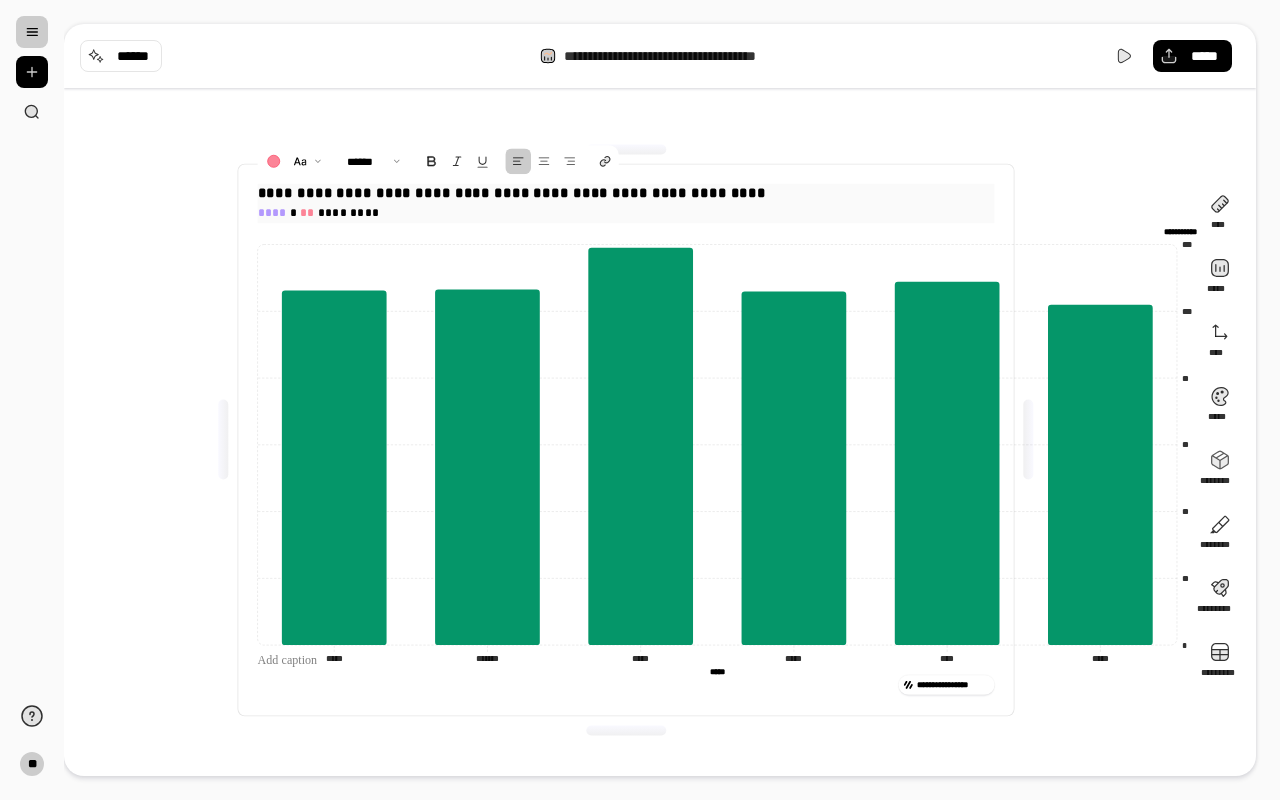 drag, startPoint x: 125, startPoint y: 89, endPoint x: 99, endPoint y: 92, distance: 26.172504 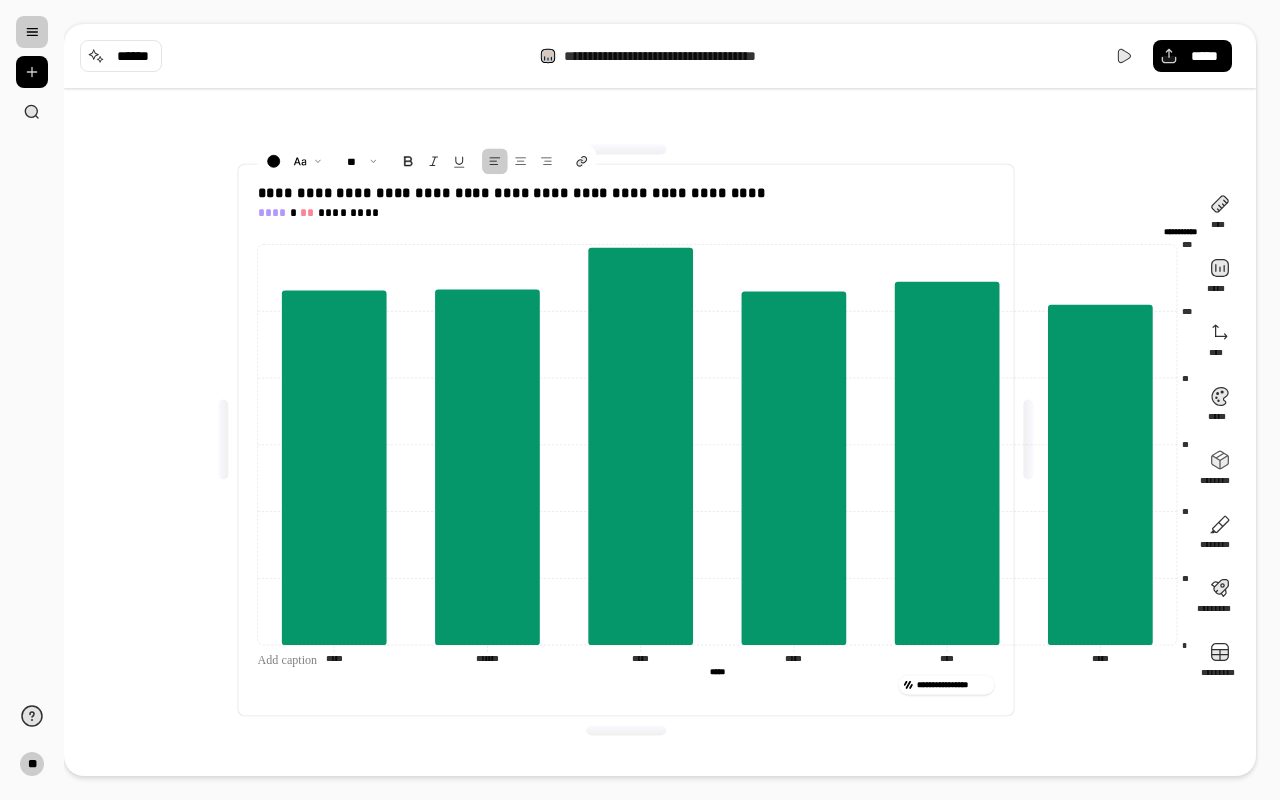 click on "**********" 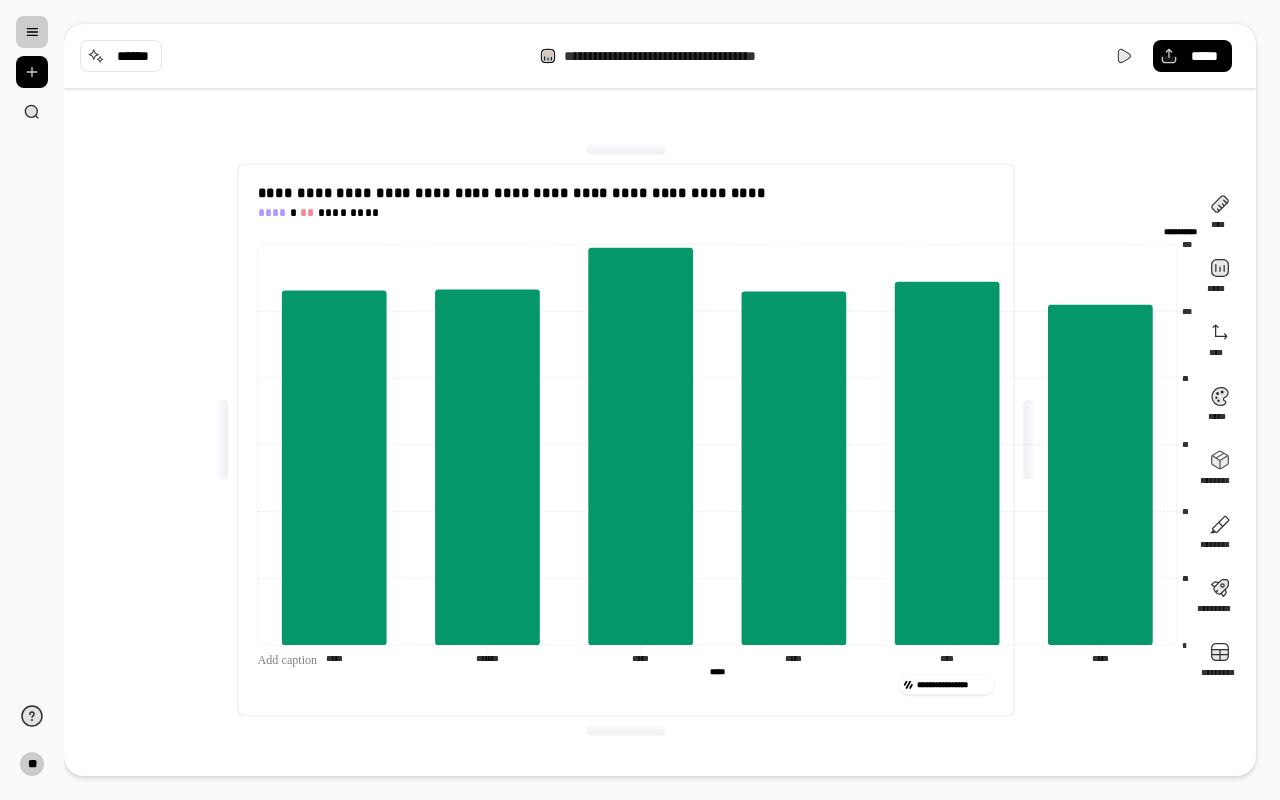 click on "**********" at bounding box center (626, 203) 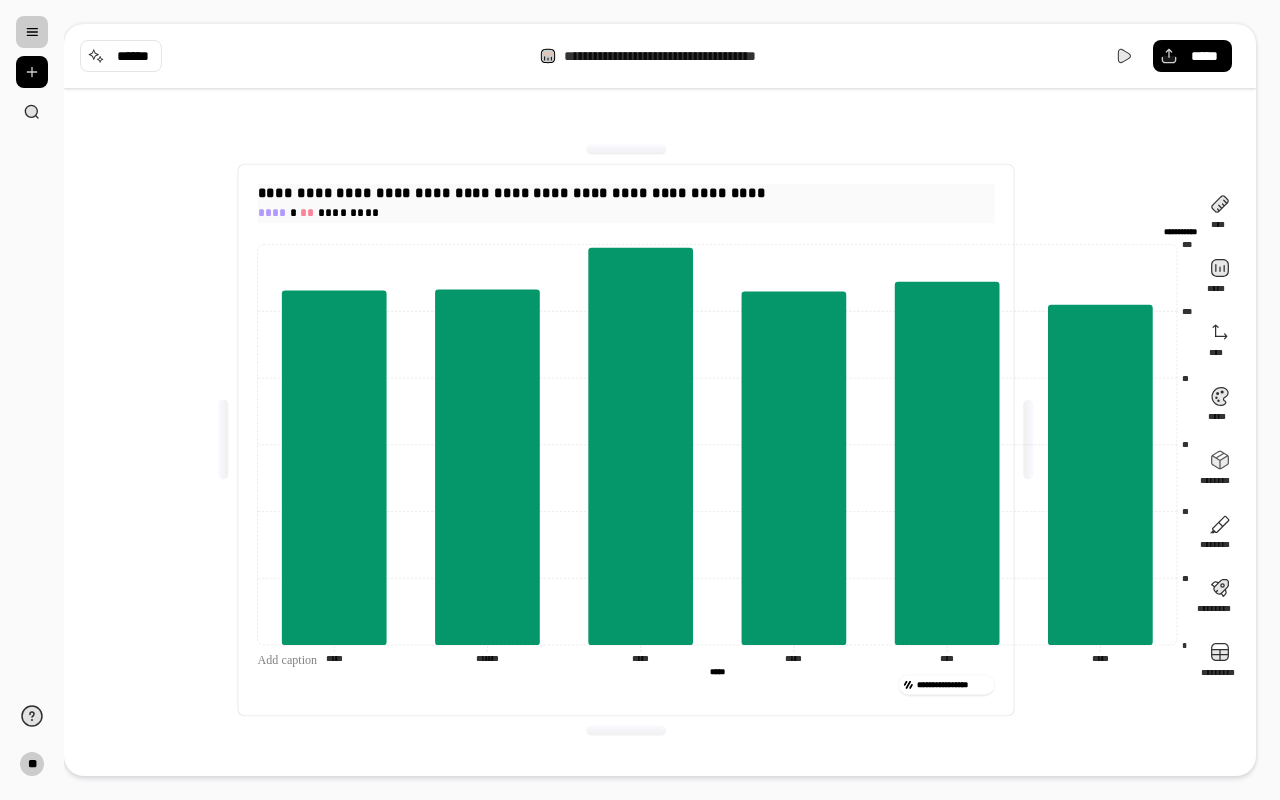 drag, startPoint x: 71, startPoint y: 87, endPoint x: 85, endPoint y: 91, distance: 14.56022 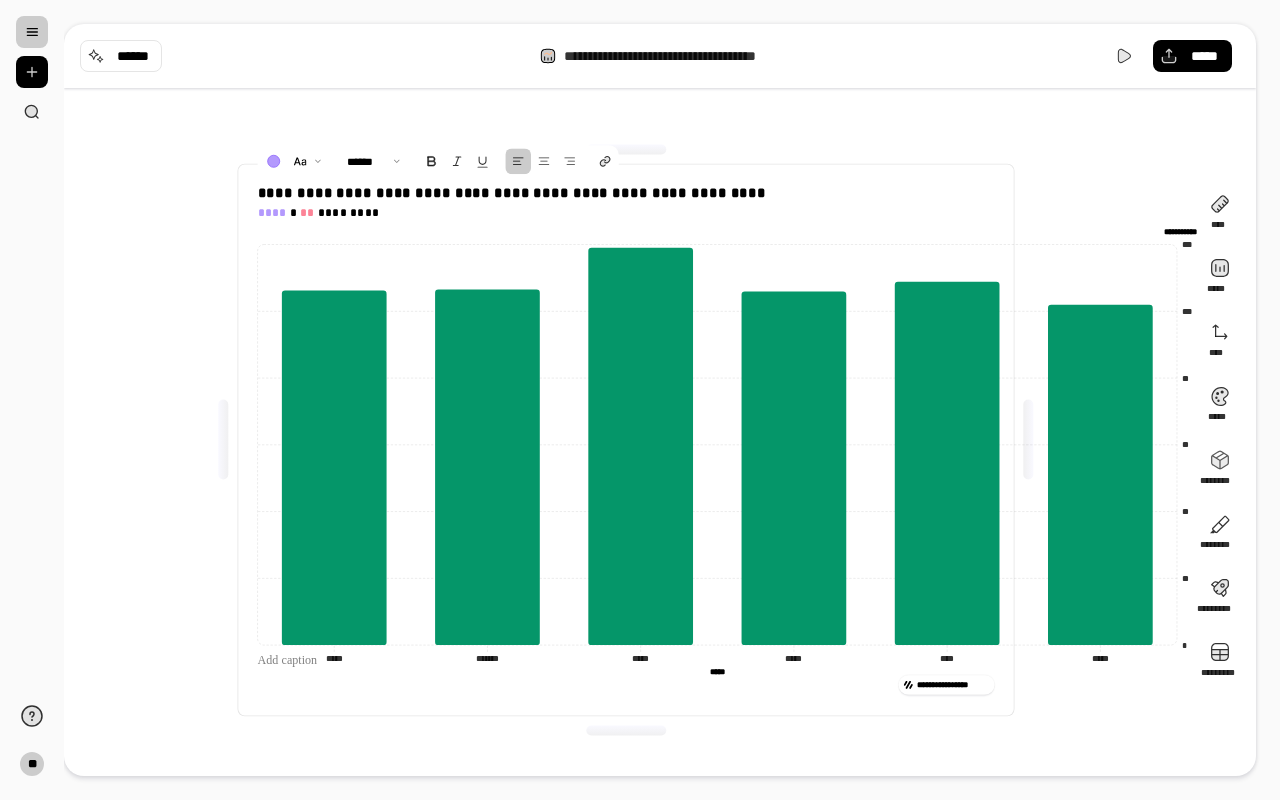 click on "**********" at bounding box center (727, 450) 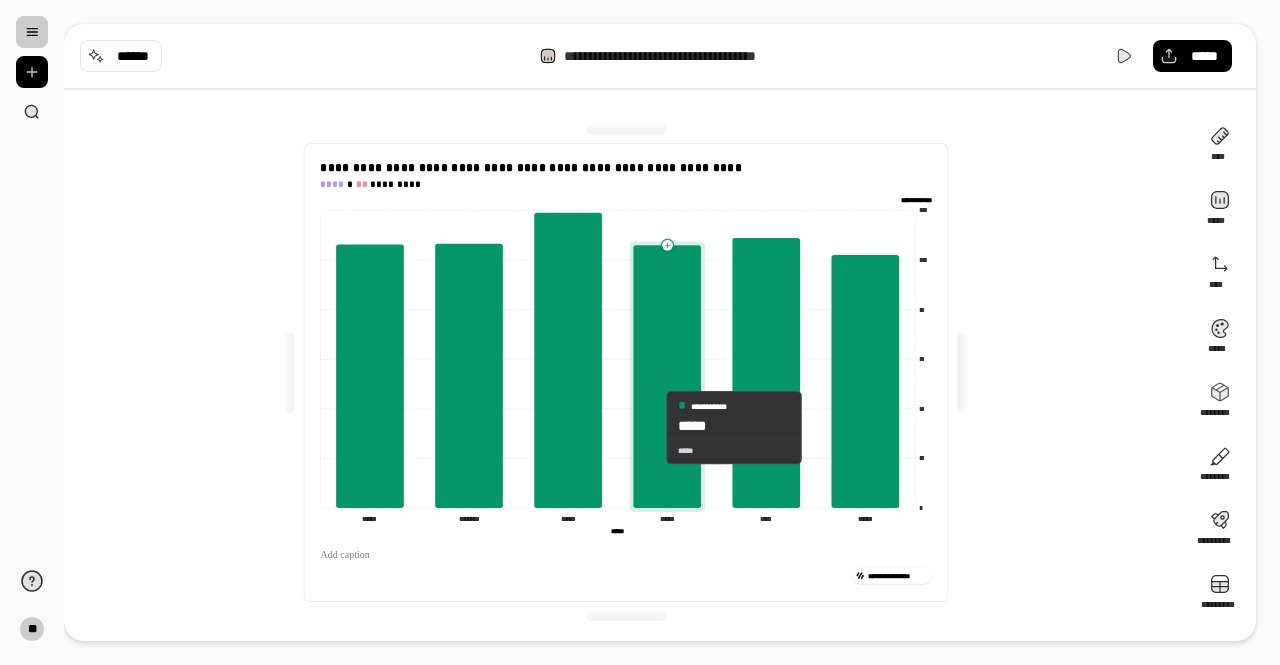 click 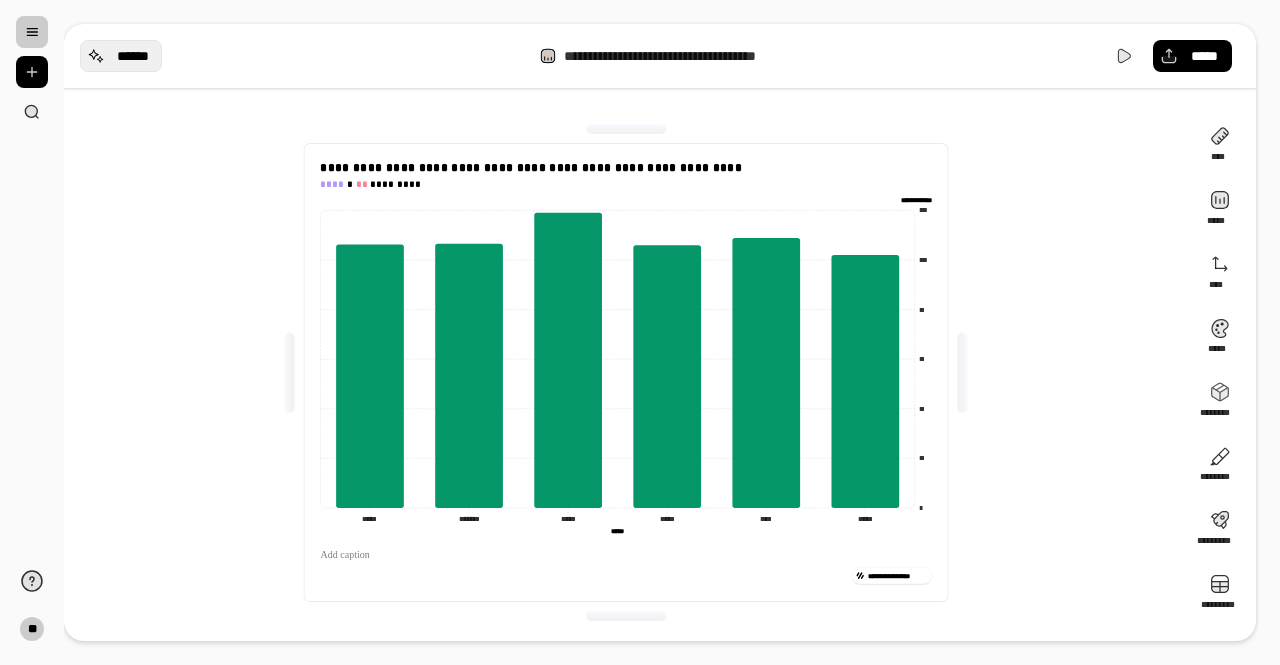 click on "******" at bounding box center [133, 56] 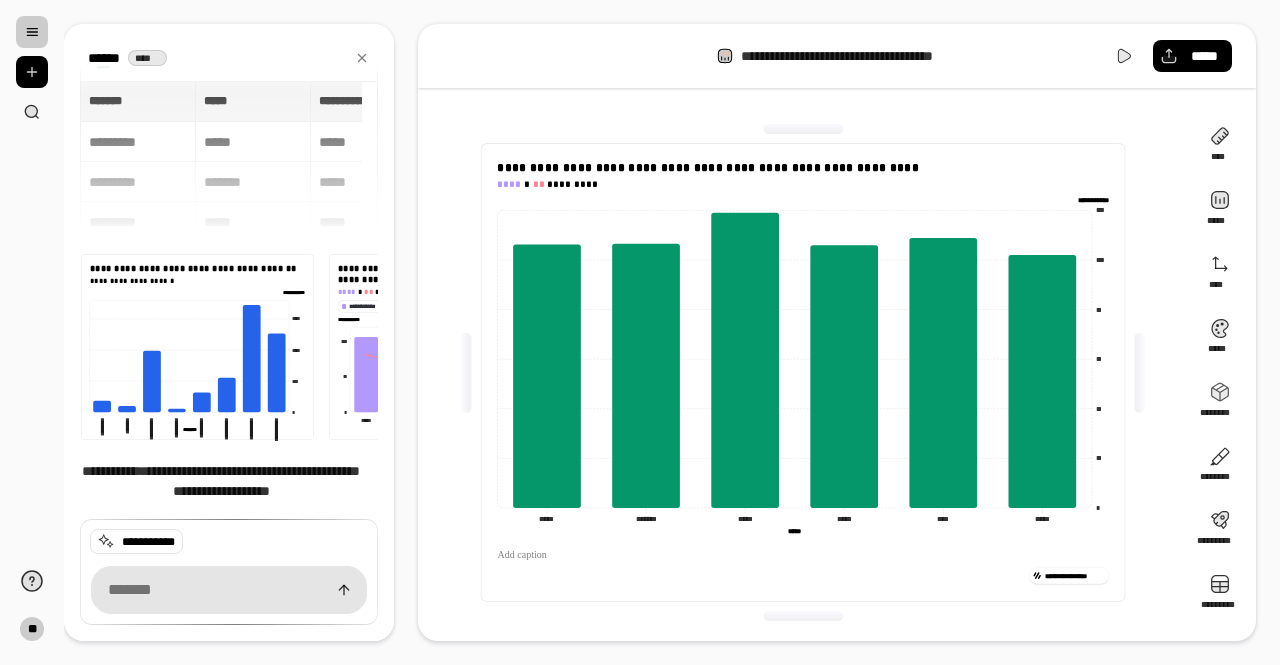 scroll, scrollTop: 312, scrollLeft: 0, axis: vertical 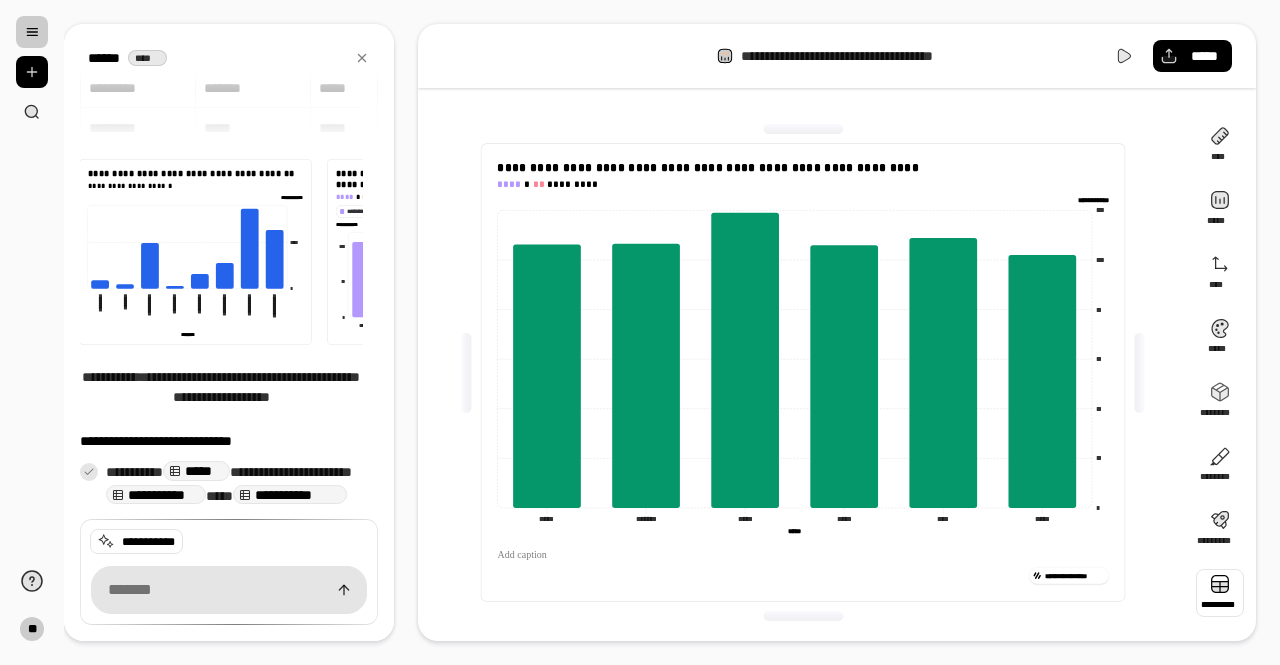 click at bounding box center [1220, 593] 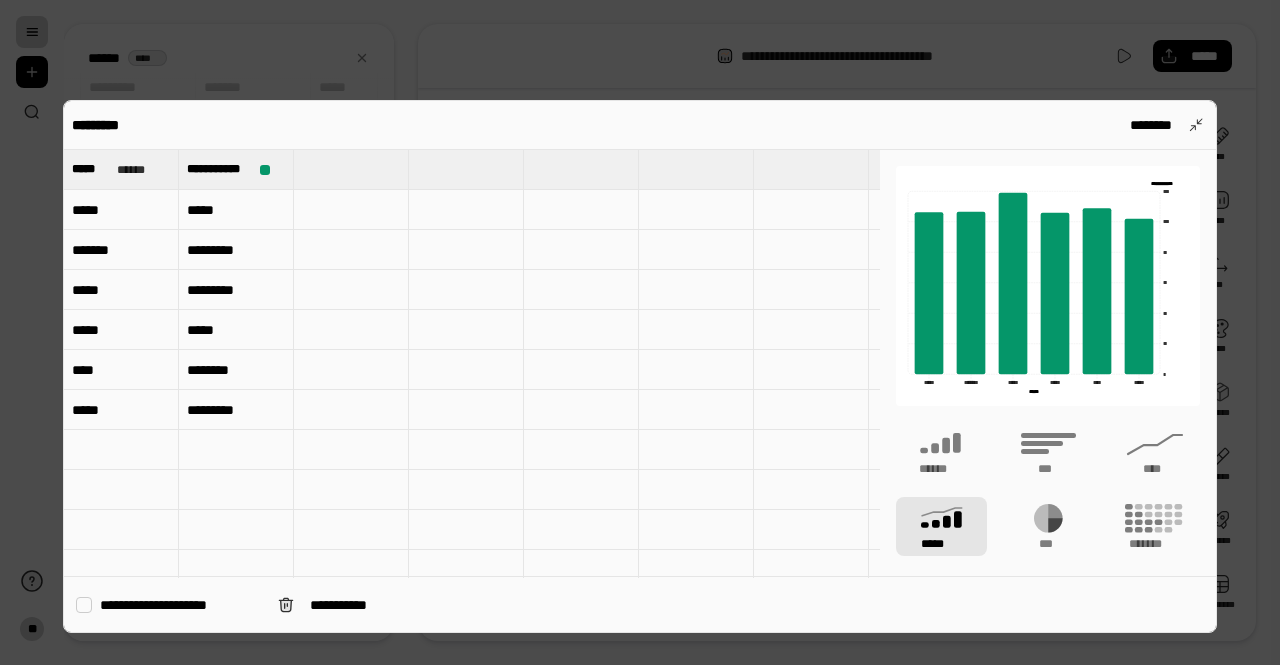 click on "*****" at bounding box center [941, 526] 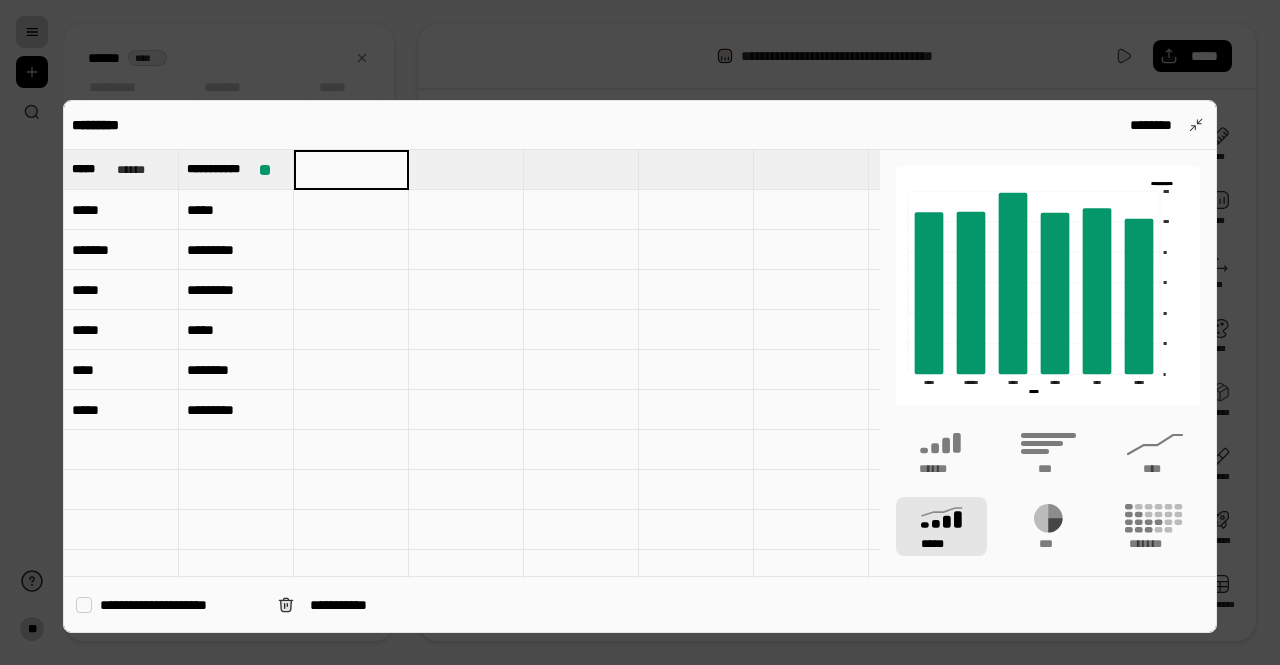 click at bounding box center (351, 169) 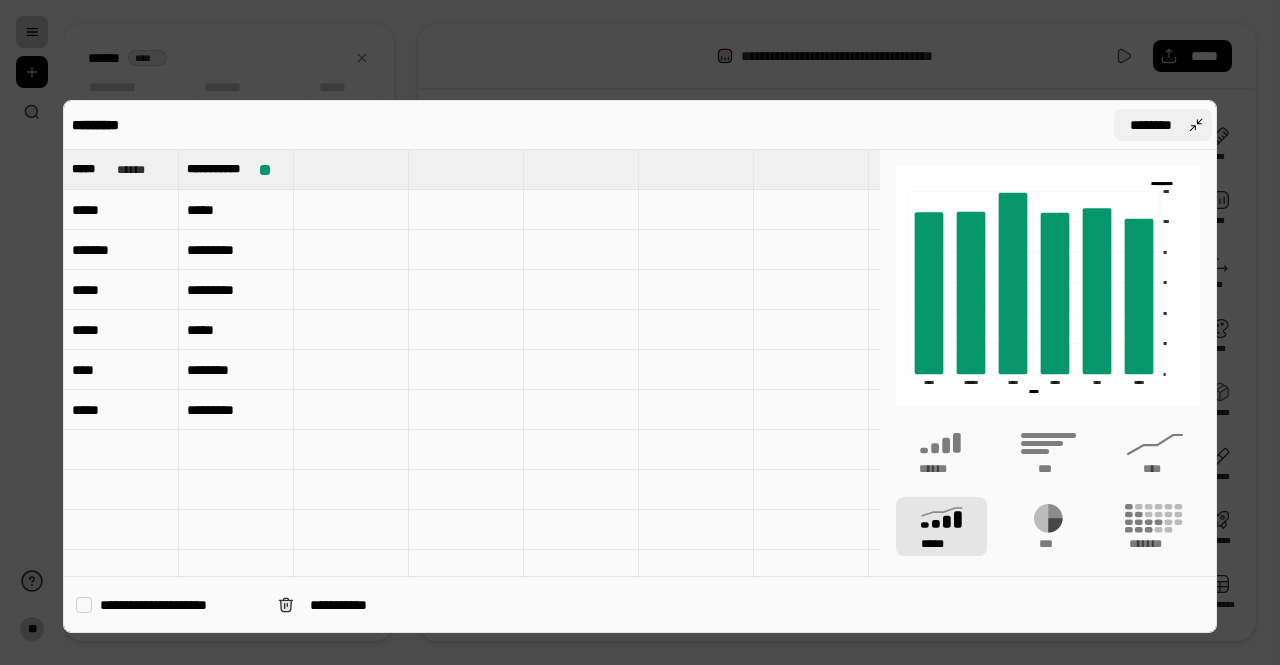 click on "********" at bounding box center (1163, 125) 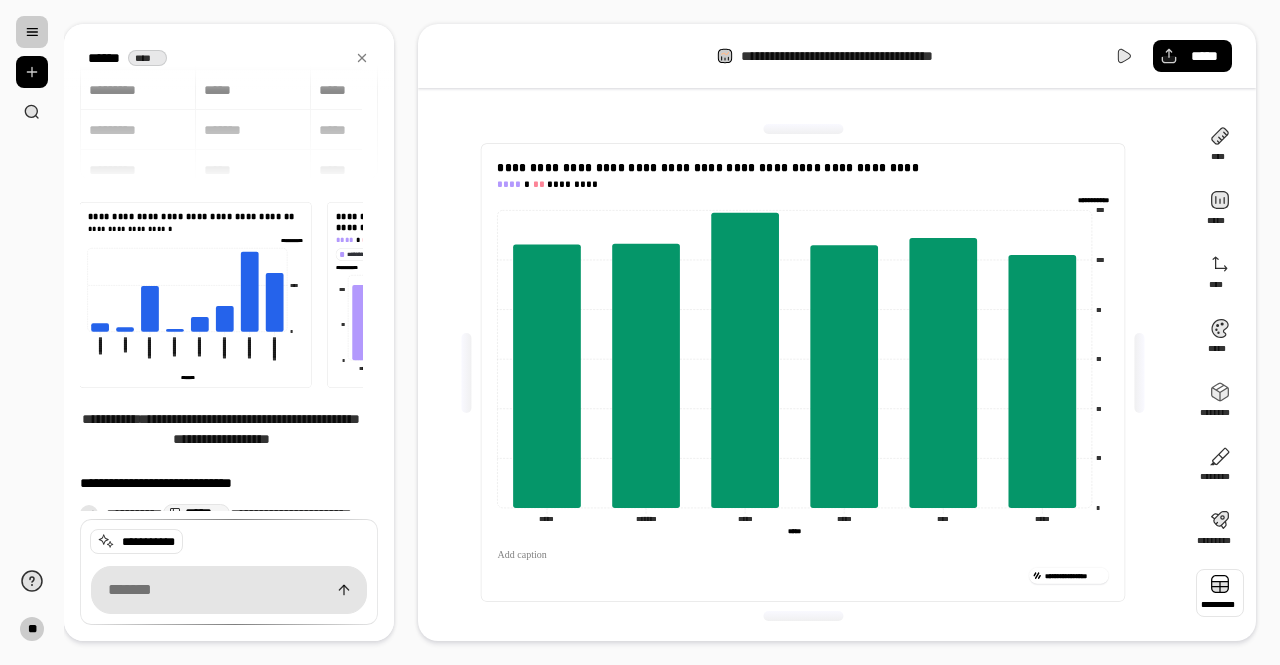 scroll, scrollTop: 0, scrollLeft: 0, axis: both 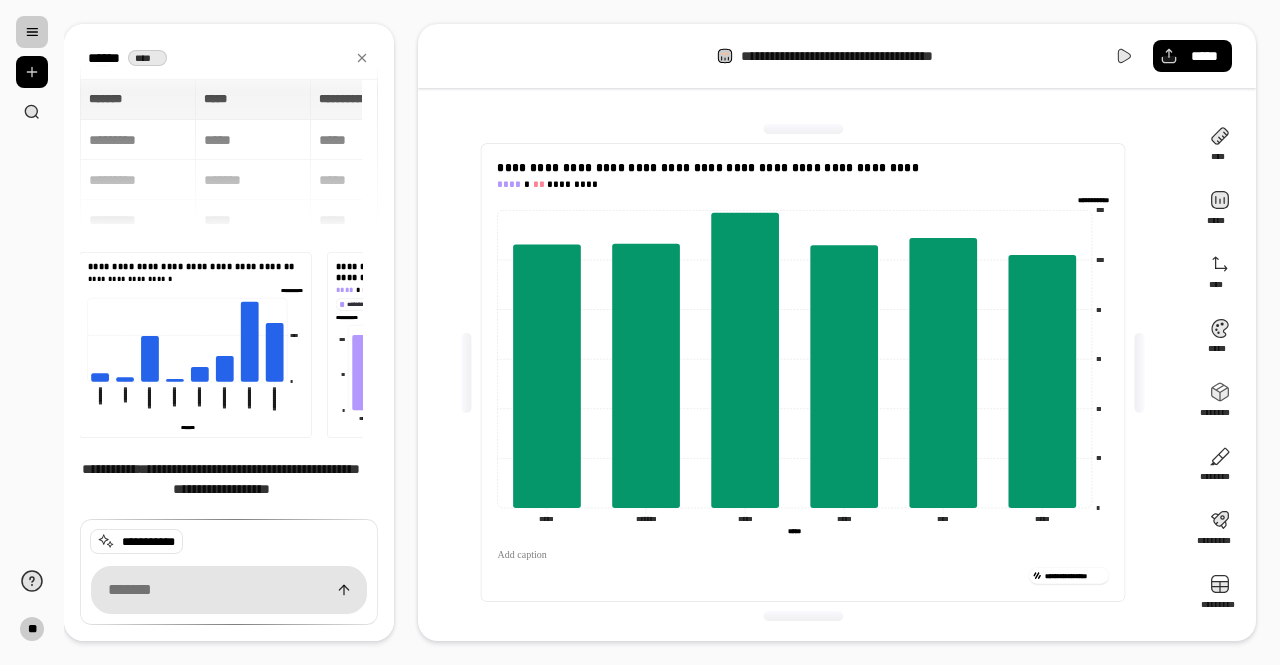 click on "**********" at bounding box center [229, 155] 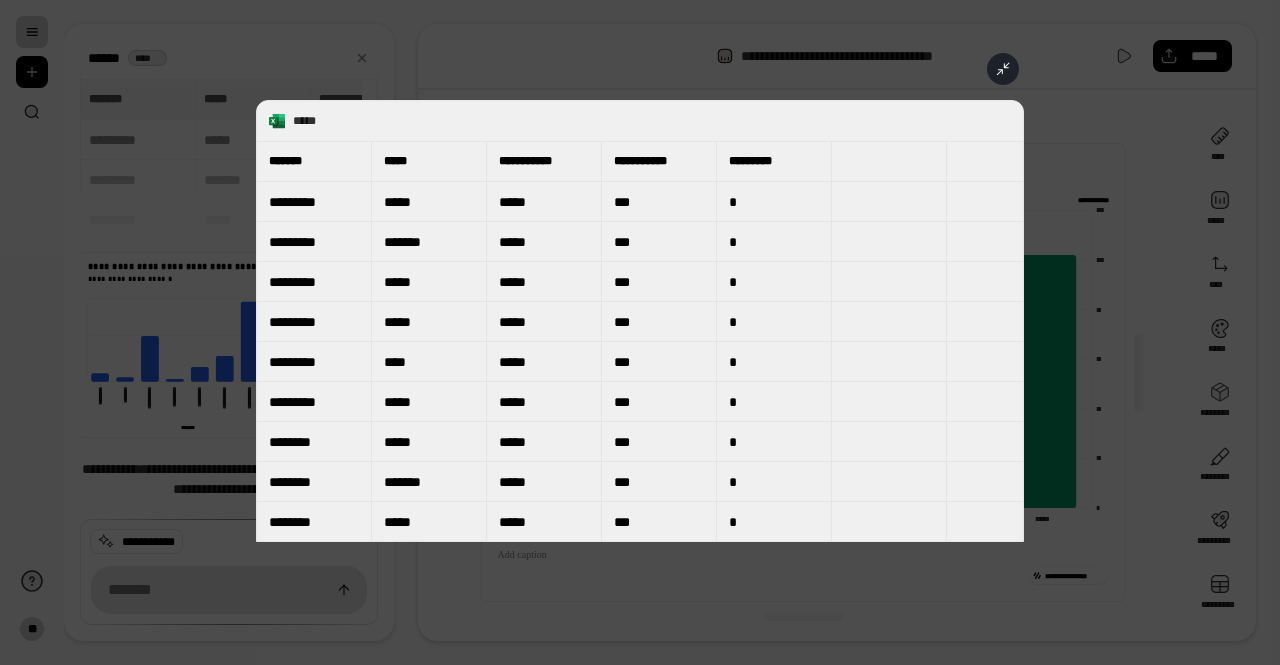click on "**********" at bounding box center (652, 161) 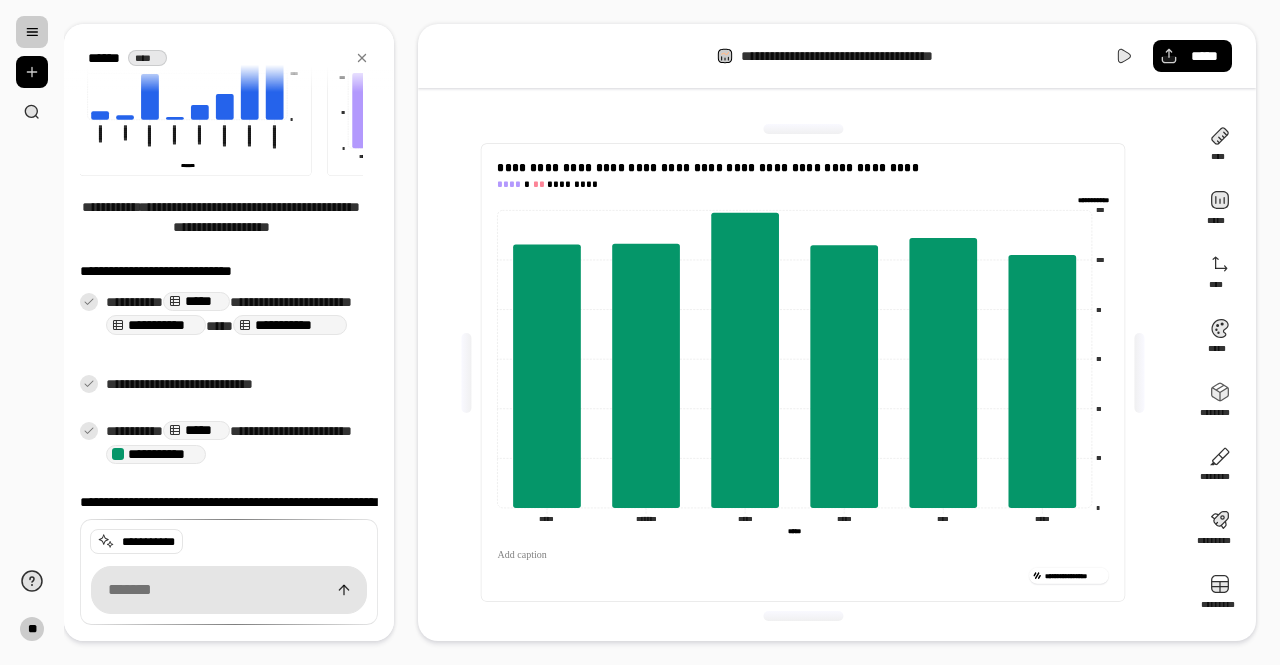 scroll, scrollTop: 311, scrollLeft: 0, axis: vertical 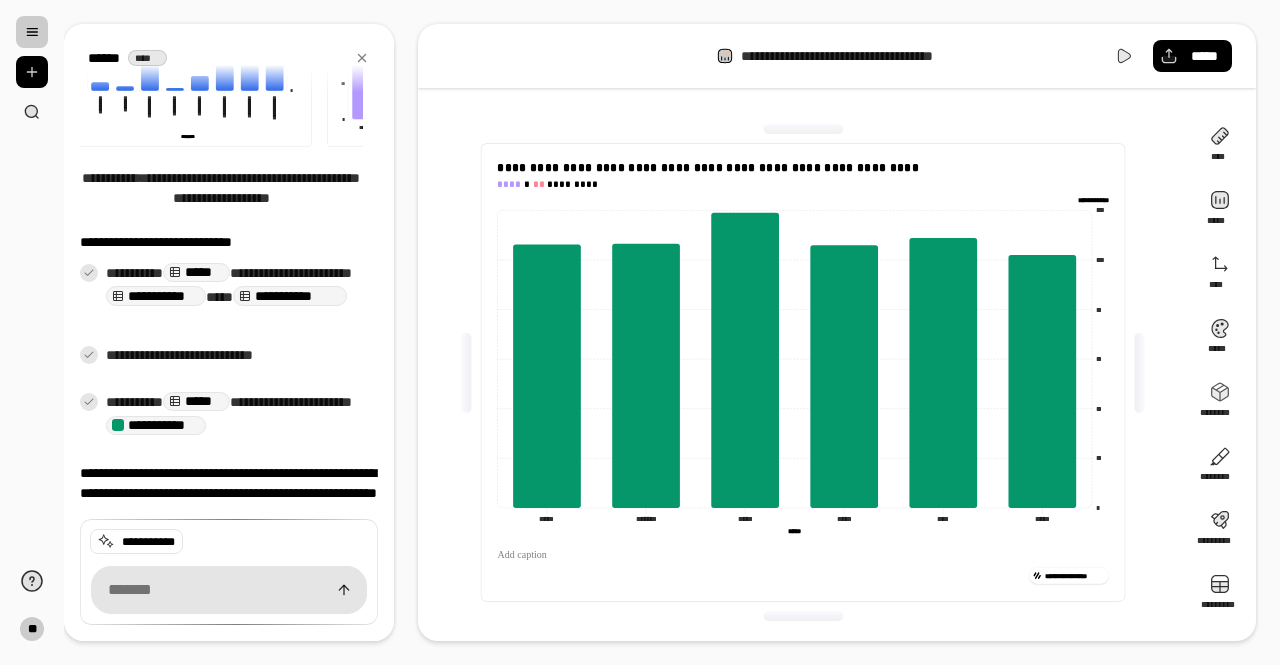 click on "**********" at bounding box center (156, 295) 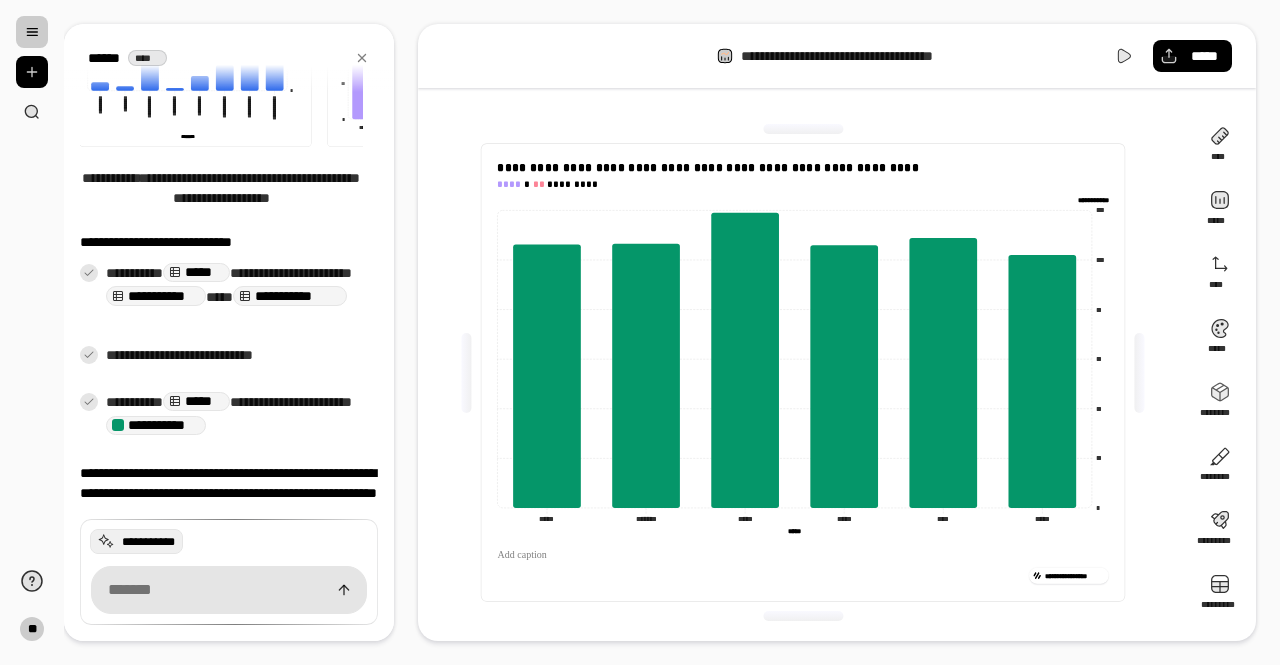 click on "**********" at bounding box center (136, 541) 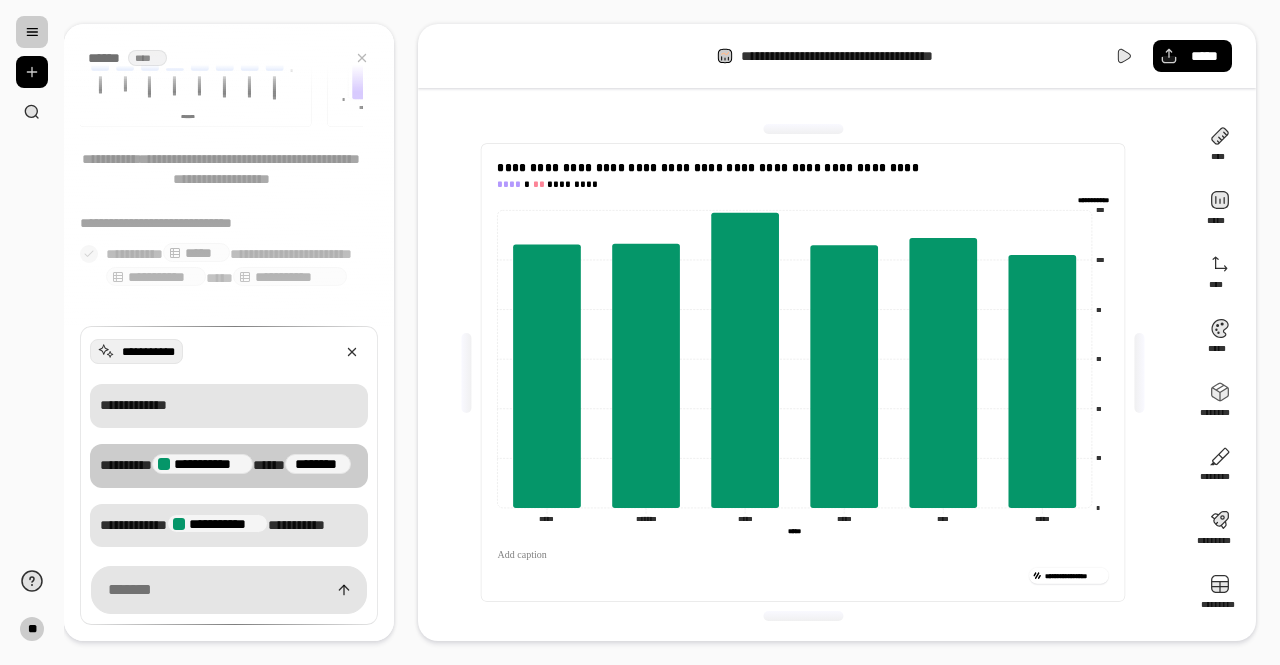 click on "**********" at bounding box center (229, 466) 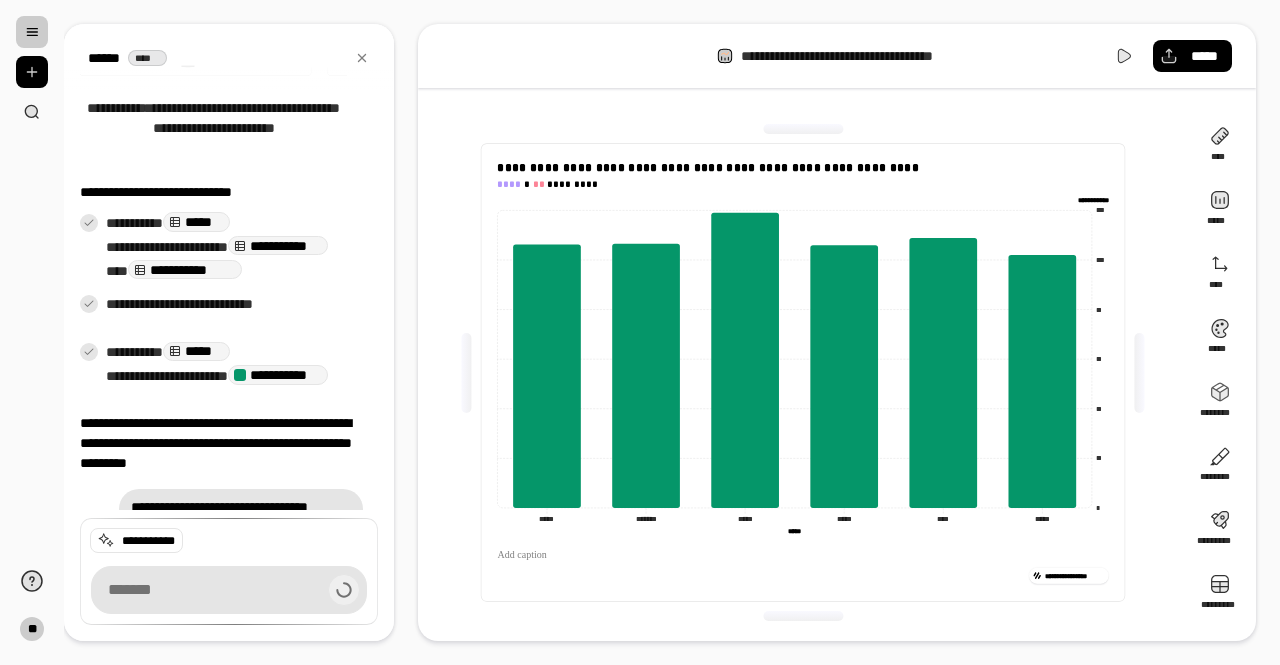 scroll, scrollTop: 363, scrollLeft: 0, axis: vertical 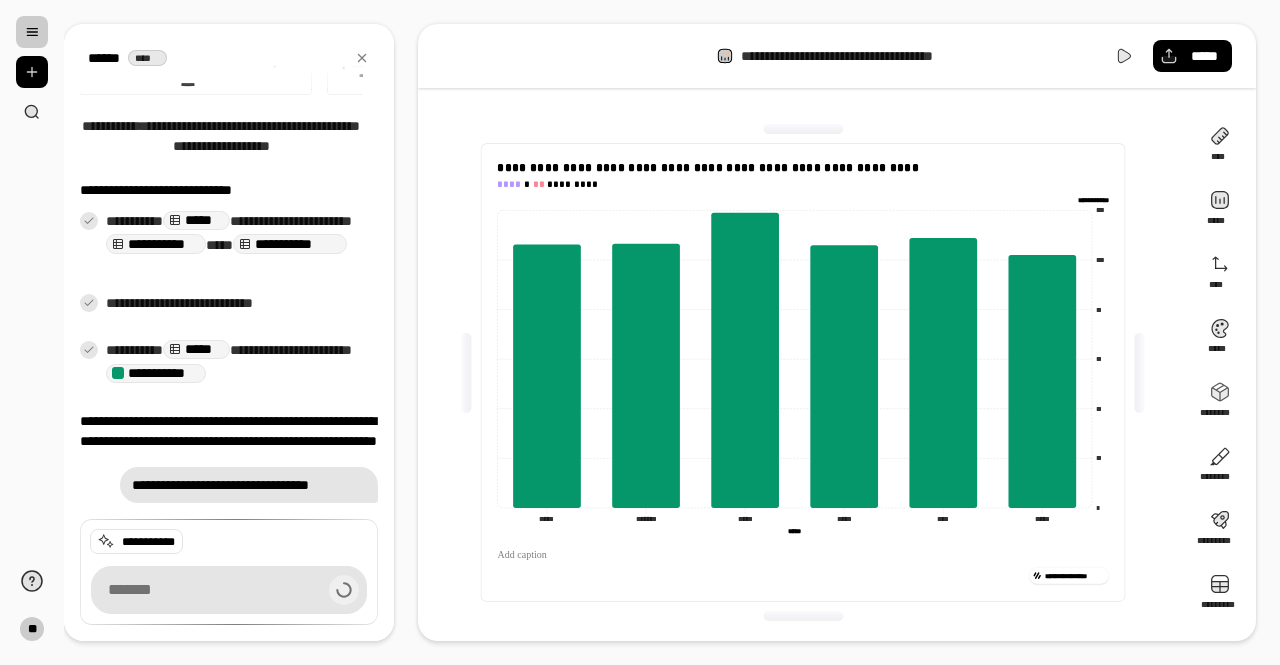 click on "**********" at bounding box center (249, 485) 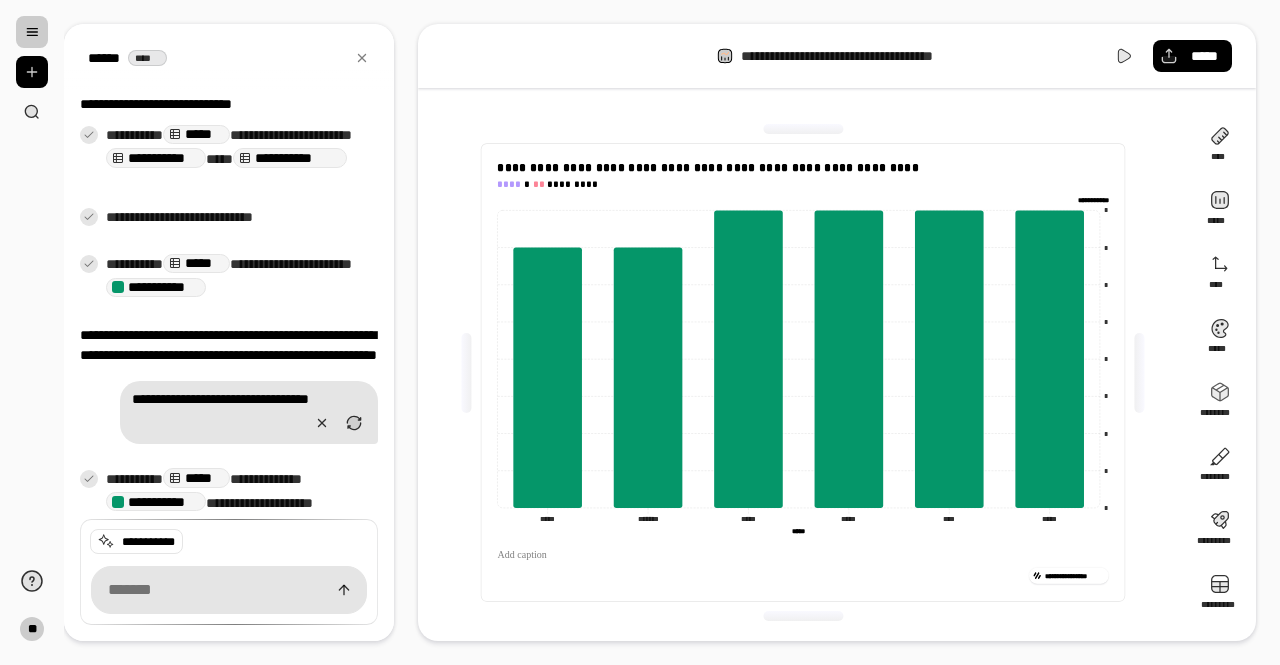 scroll, scrollTop: 462, scrollLeft: 0, axis: vertical 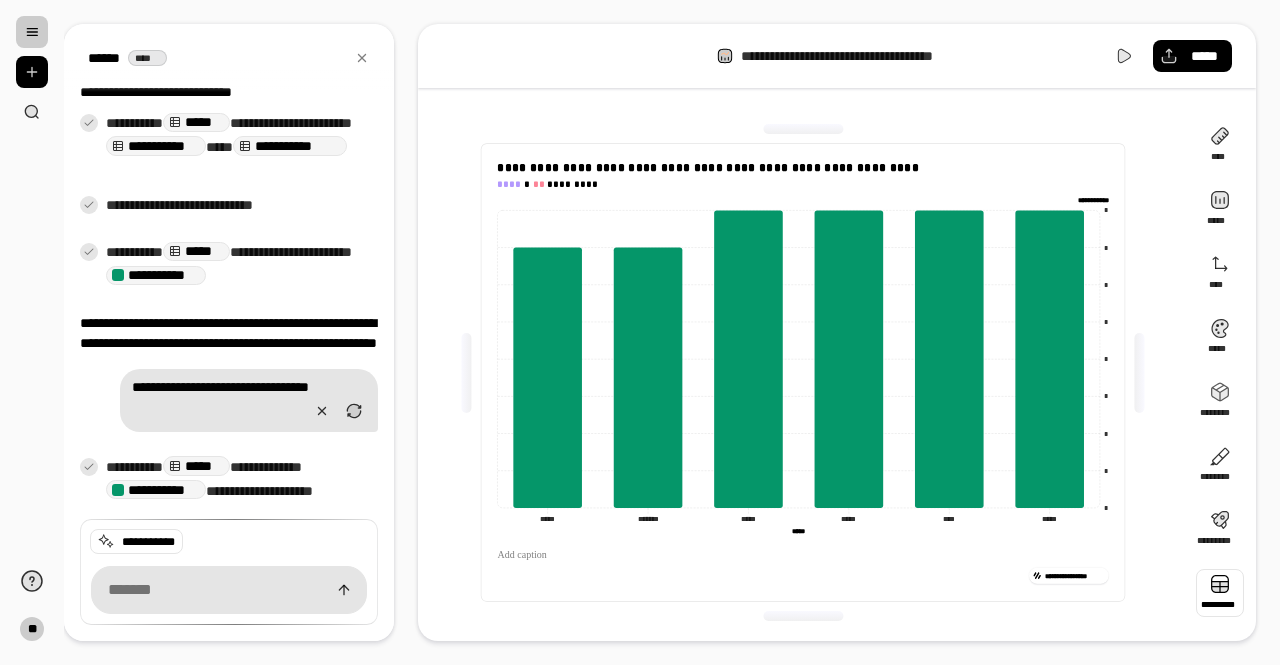 click at bounding box center (1220, 593) 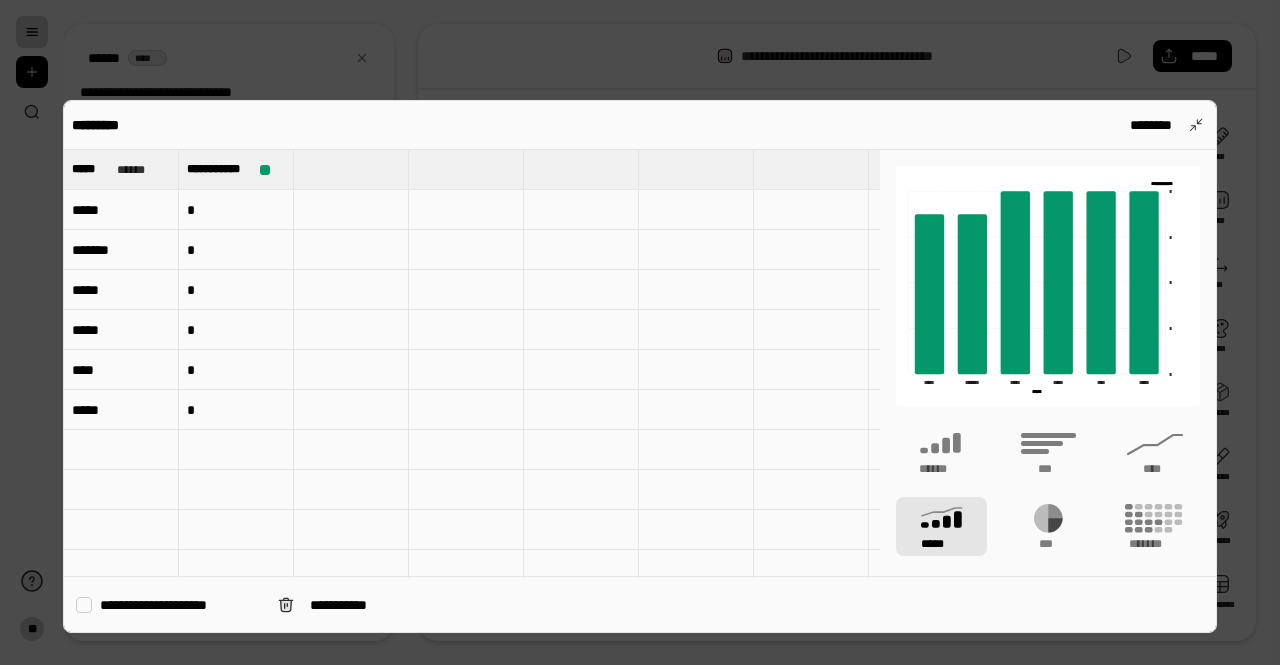 click on "*****" at bounding box center [941, 526] 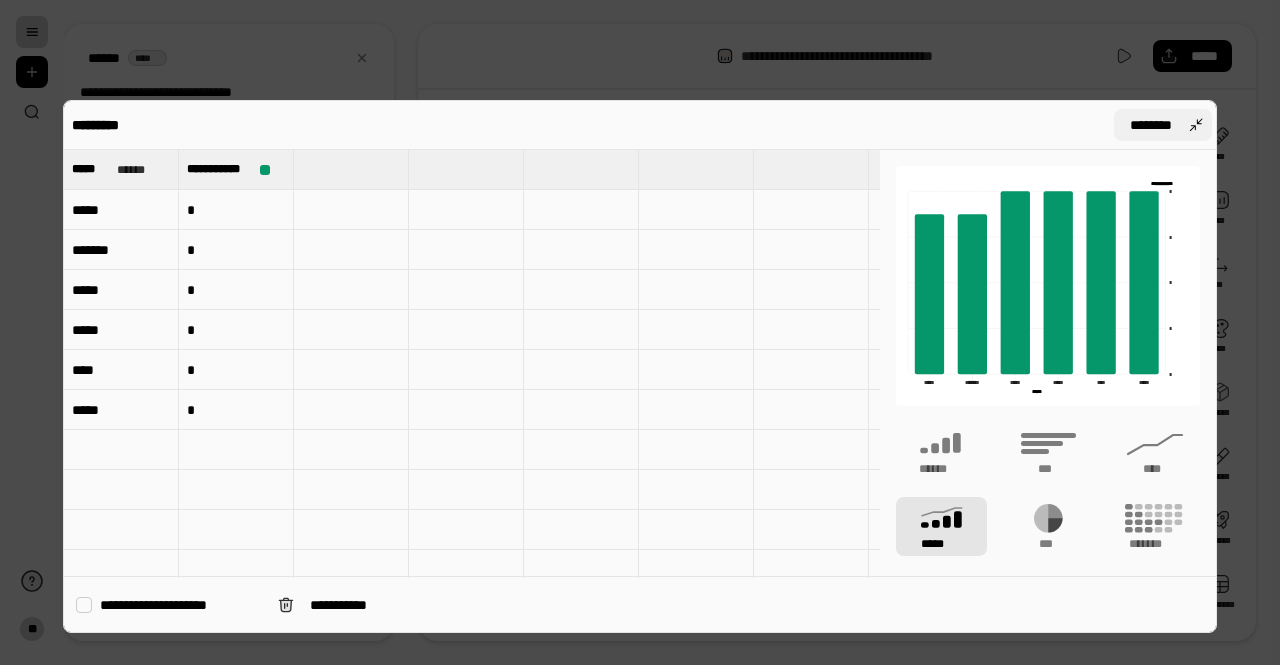 click on "********" at bounding box center [1163, 125] 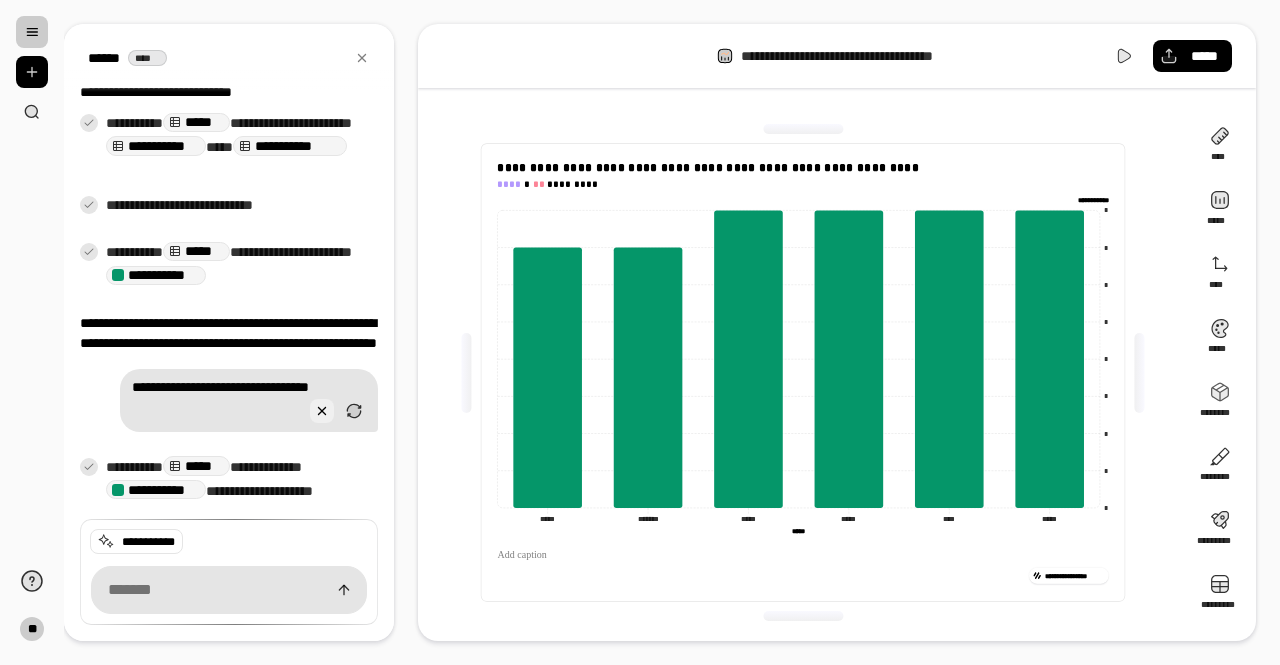 drag, startPoint x: 302, startPoint y: 417, endPoint x: 310, endPoint y: 403, distance: 16.124516 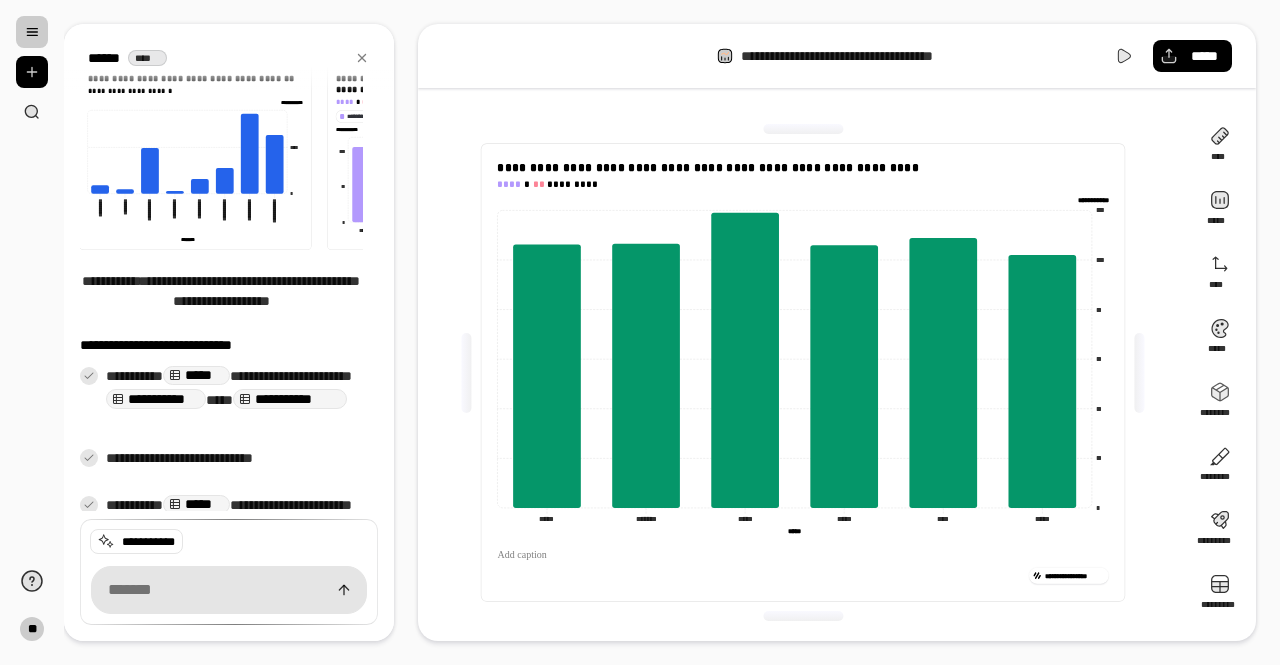 scroll, scrollTop: 311, scrollLeft: 0, axis: vertical 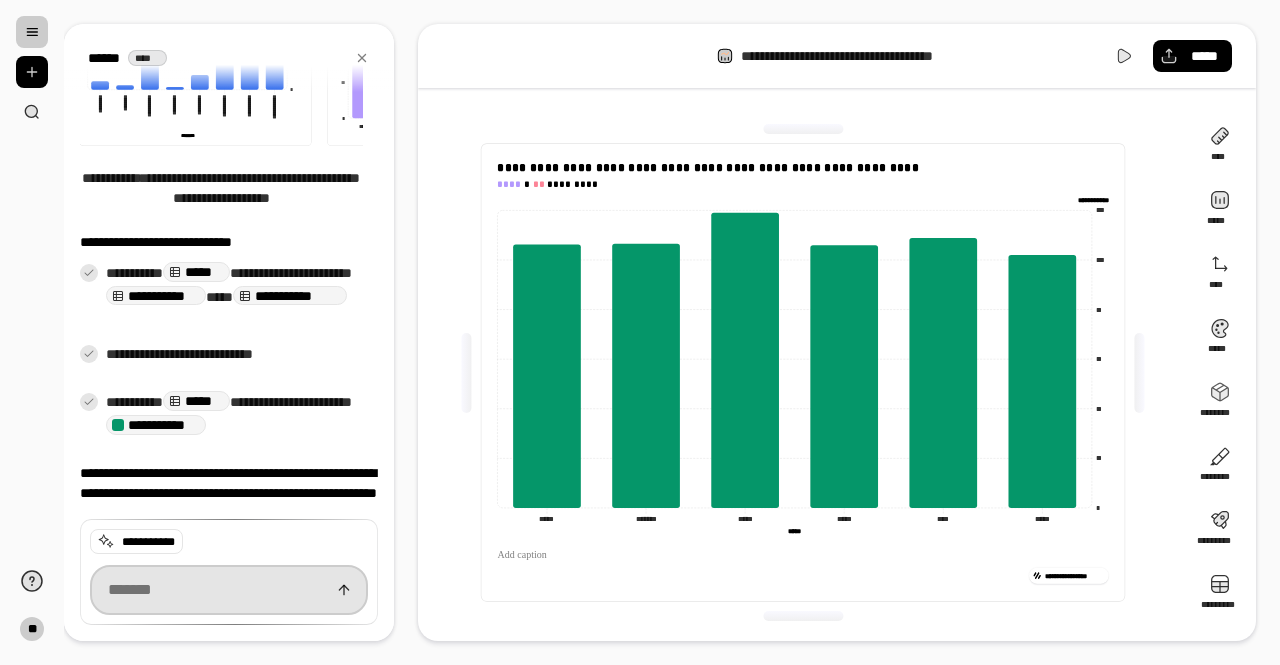 click at bounding box center (229, 590) 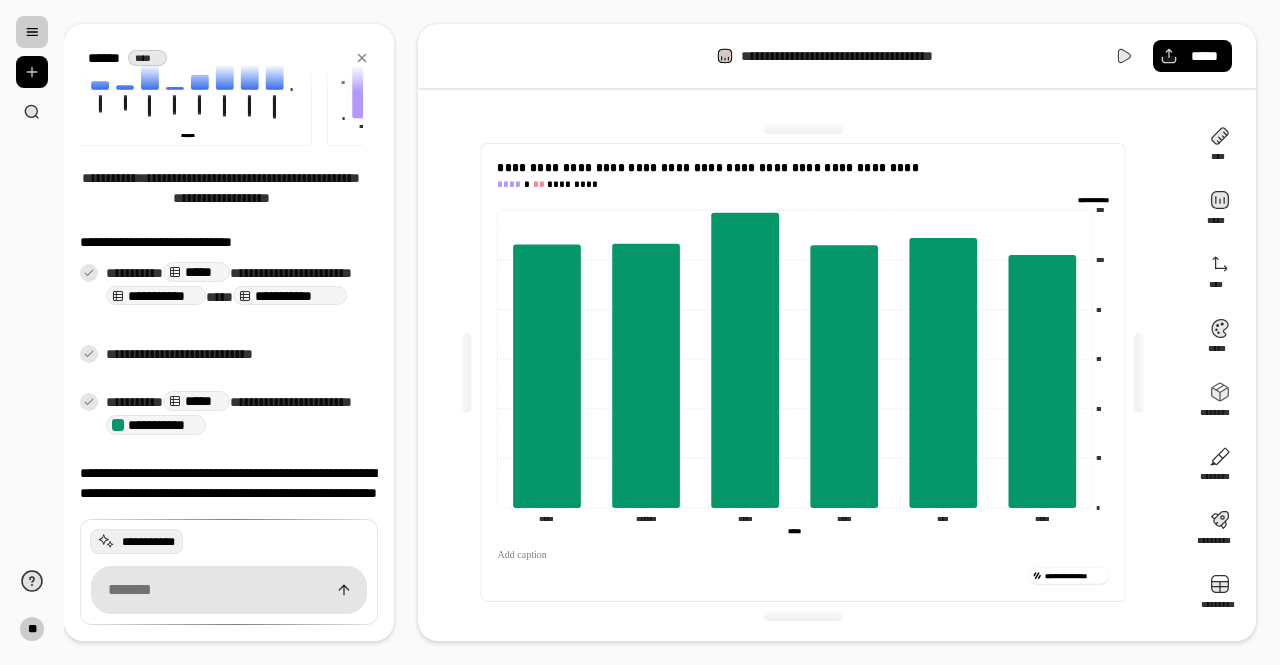click on "**********" at bounding box center [229, 542] 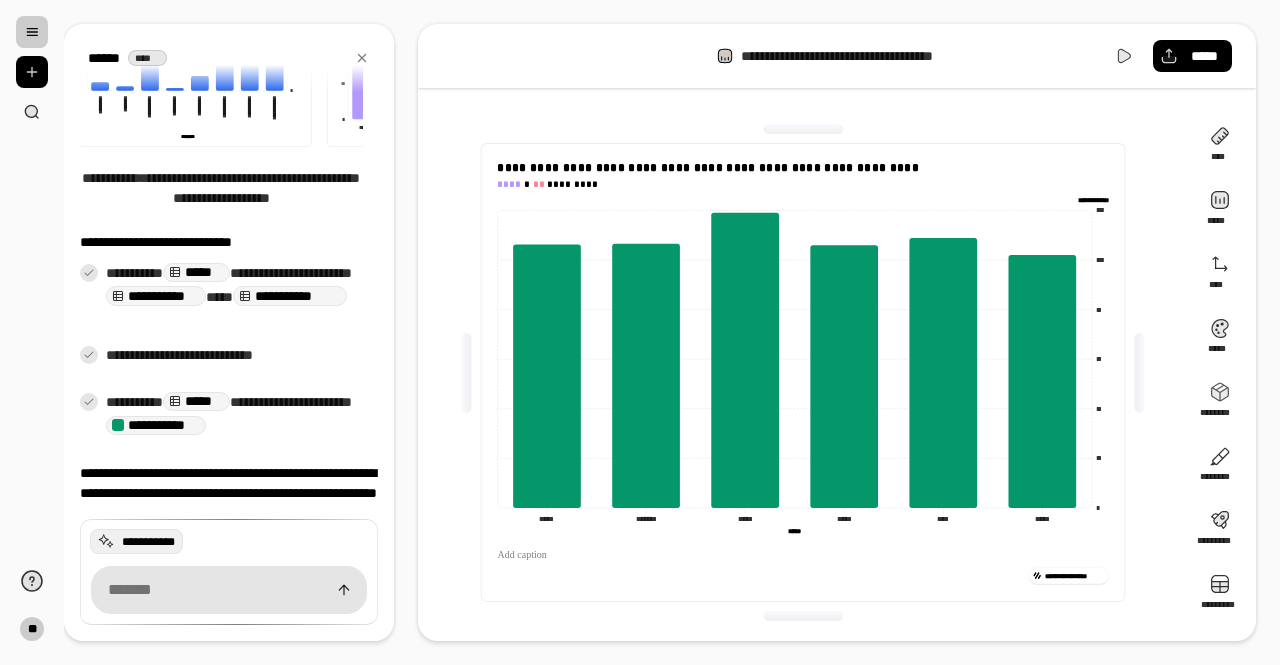 click on "**********" at bounding box center [148, 542] 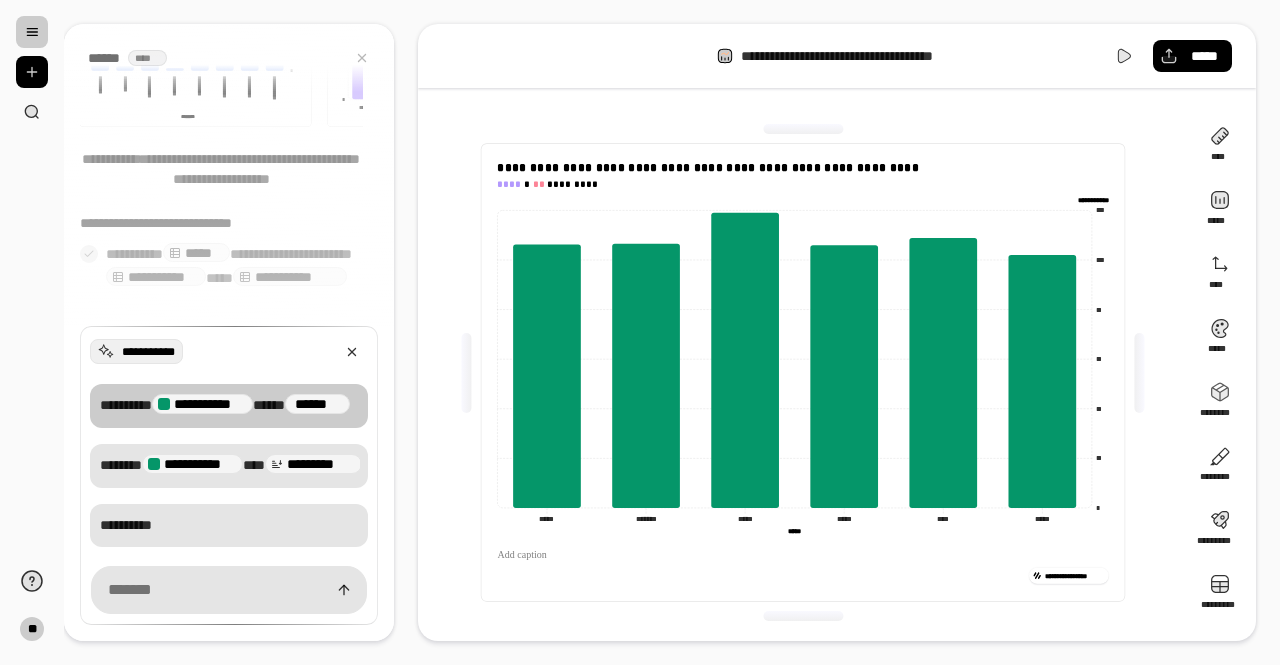 click on "**********" at bounding box center [229, 406] 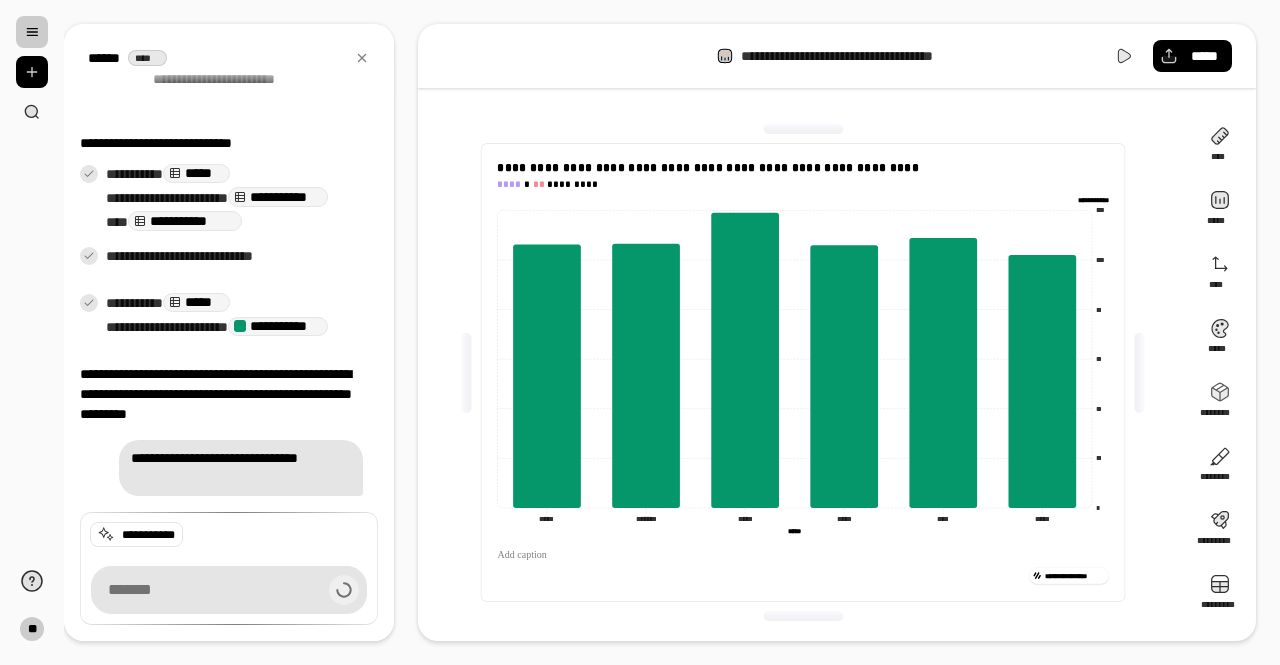 scroll, scrollTop: 363, scrollLeft: 0, axis: vertical 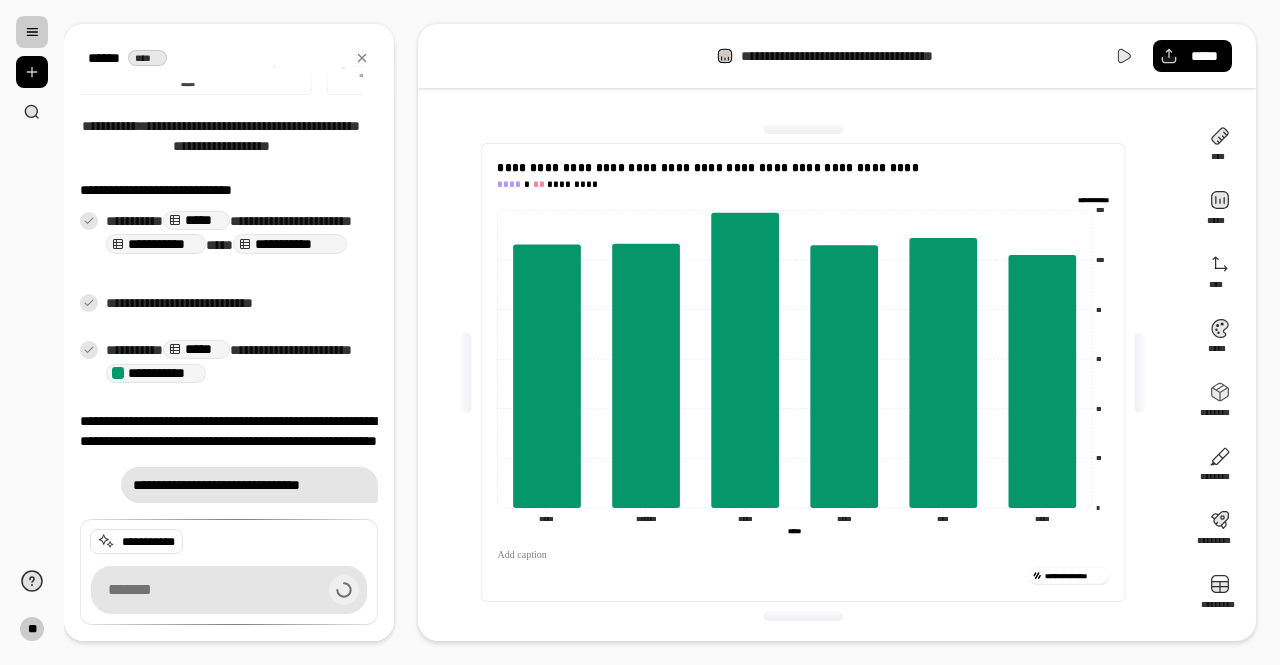 click on "**********" at bounding box center (249, 485) 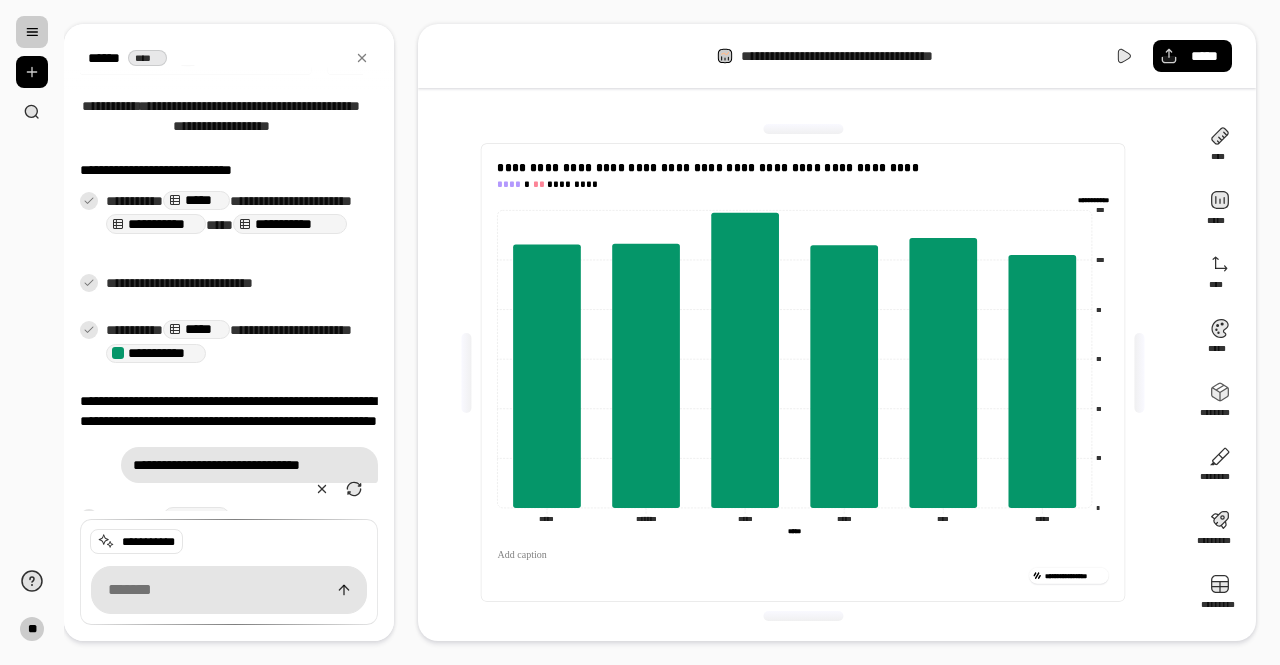 scroll, scrollTop: 462, scrollLeft: 0, axis: vertical 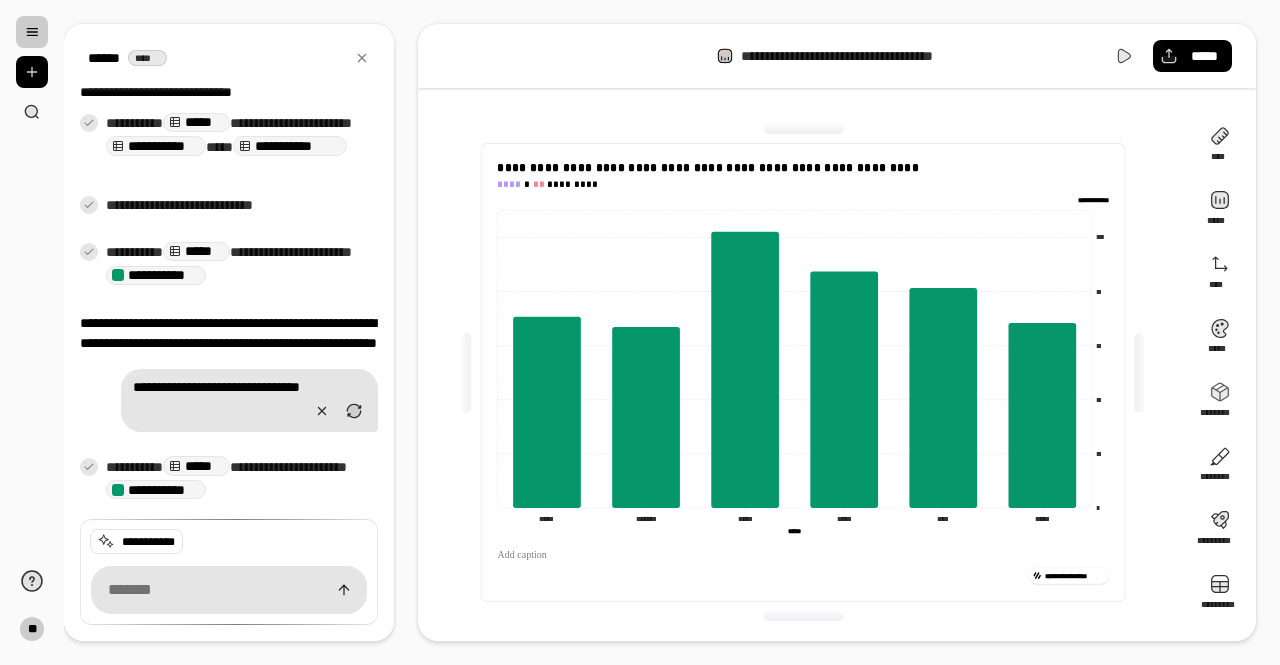 click on "*****" at bounding box center [196, 465] 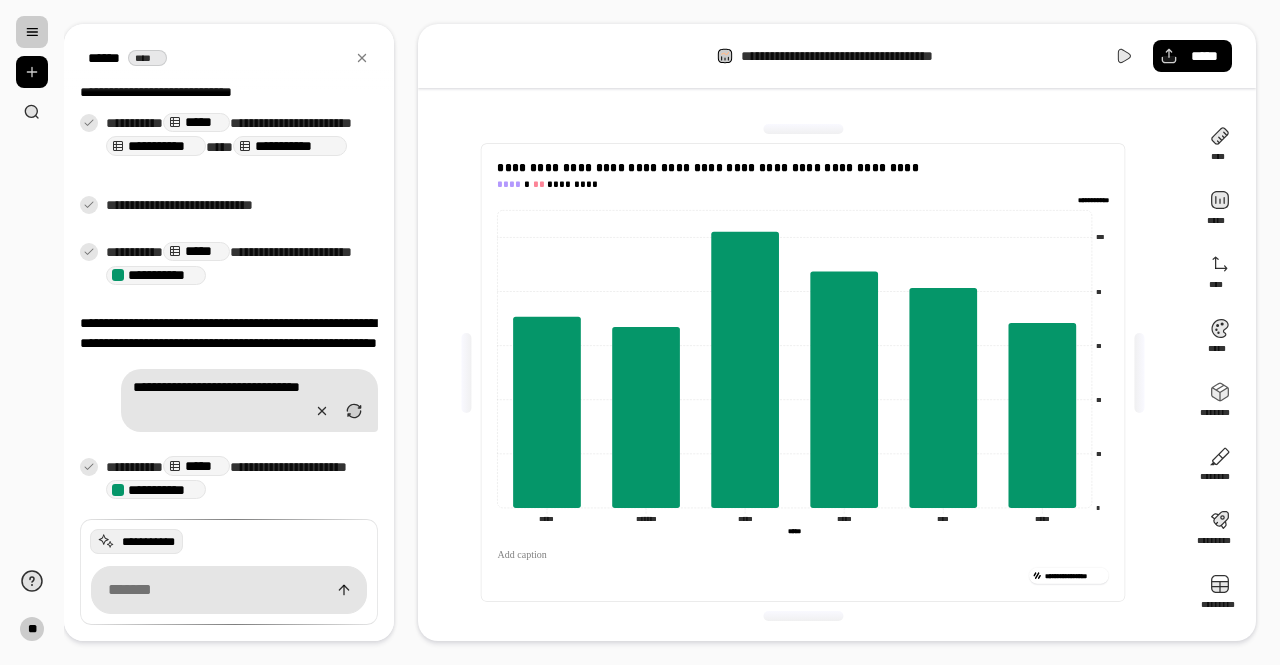 click on "**********" at bounding box center [148, 542] 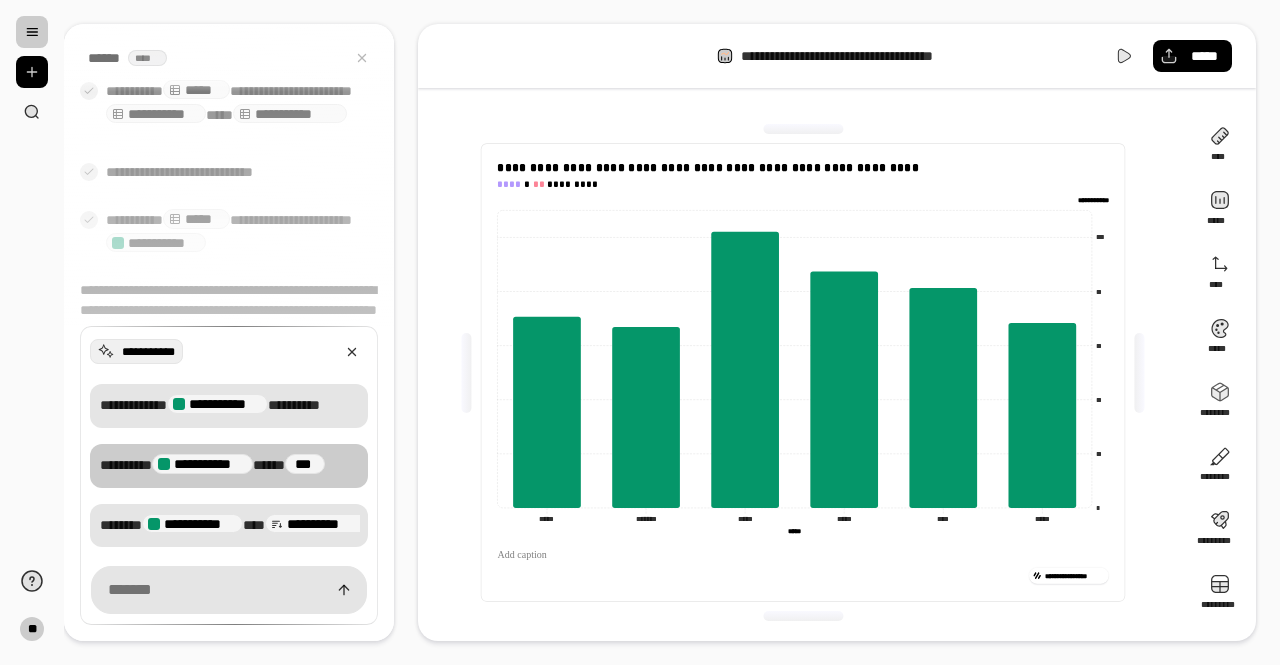 click on "**********" at bounding box center (229, 466) 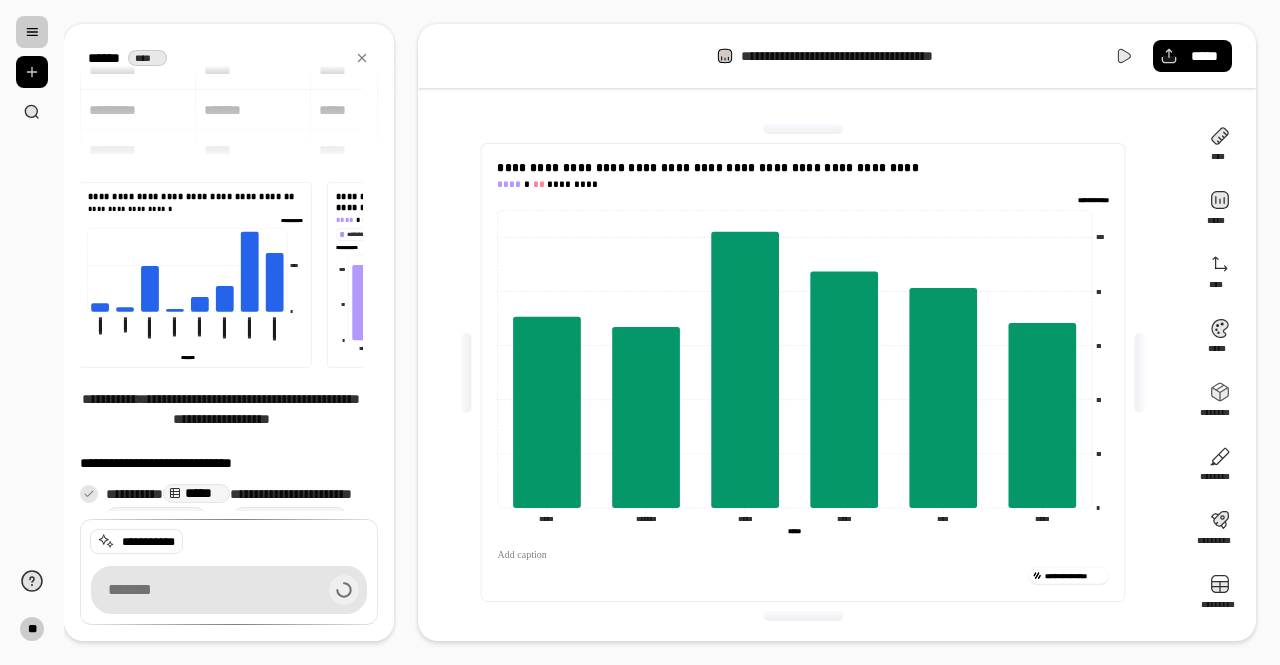 scroll, scrollTop: 0, scrollLeft: 0, axis: both 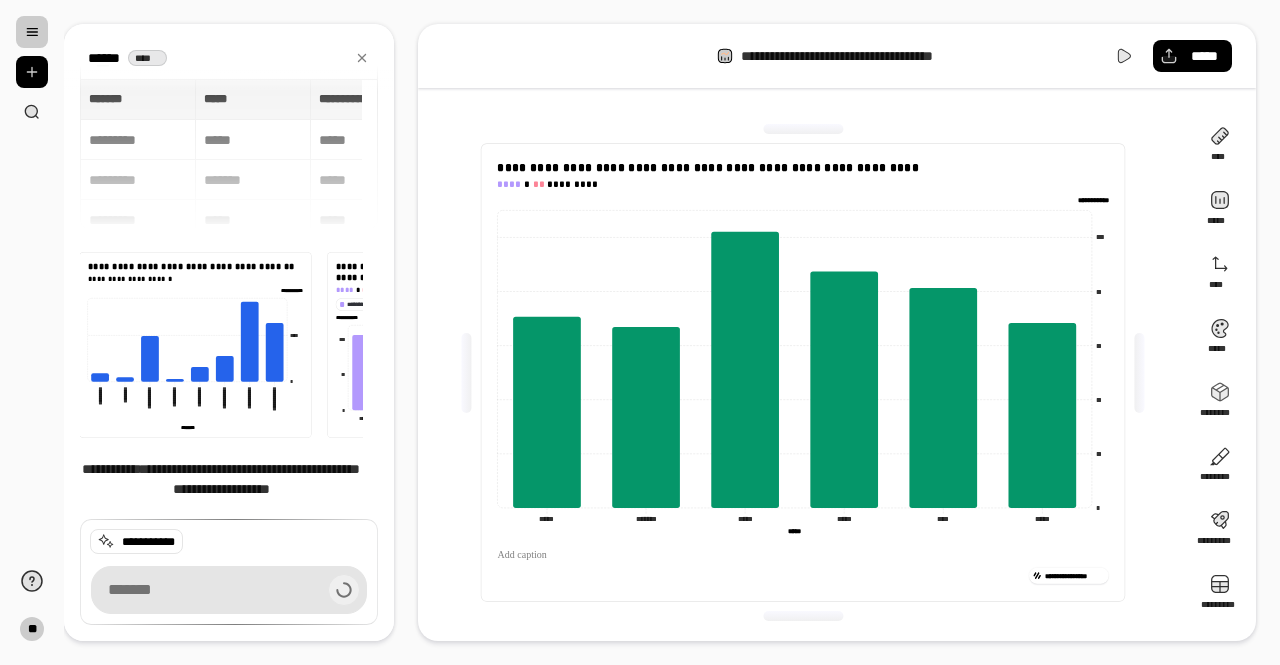 click at bounding box center (442, 344) 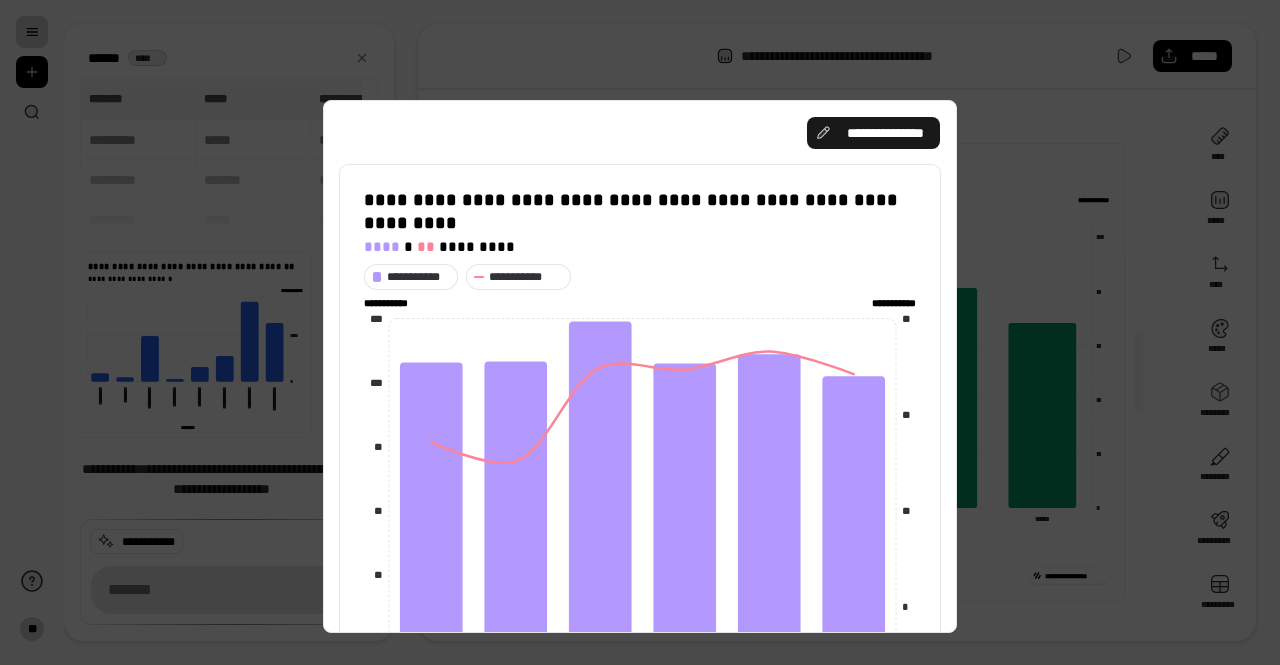 click on "**********" at bounding box center (885, 133) 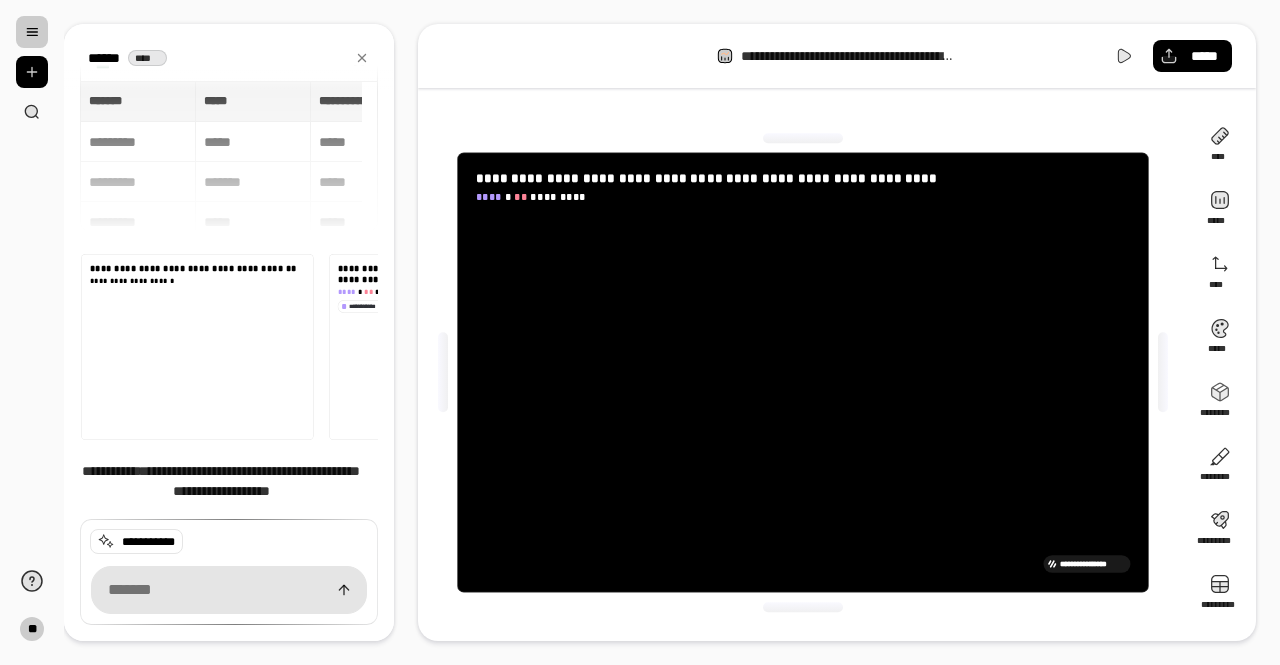scroll, scrollTop: 155, scrollLeft: 0, axis: vertical 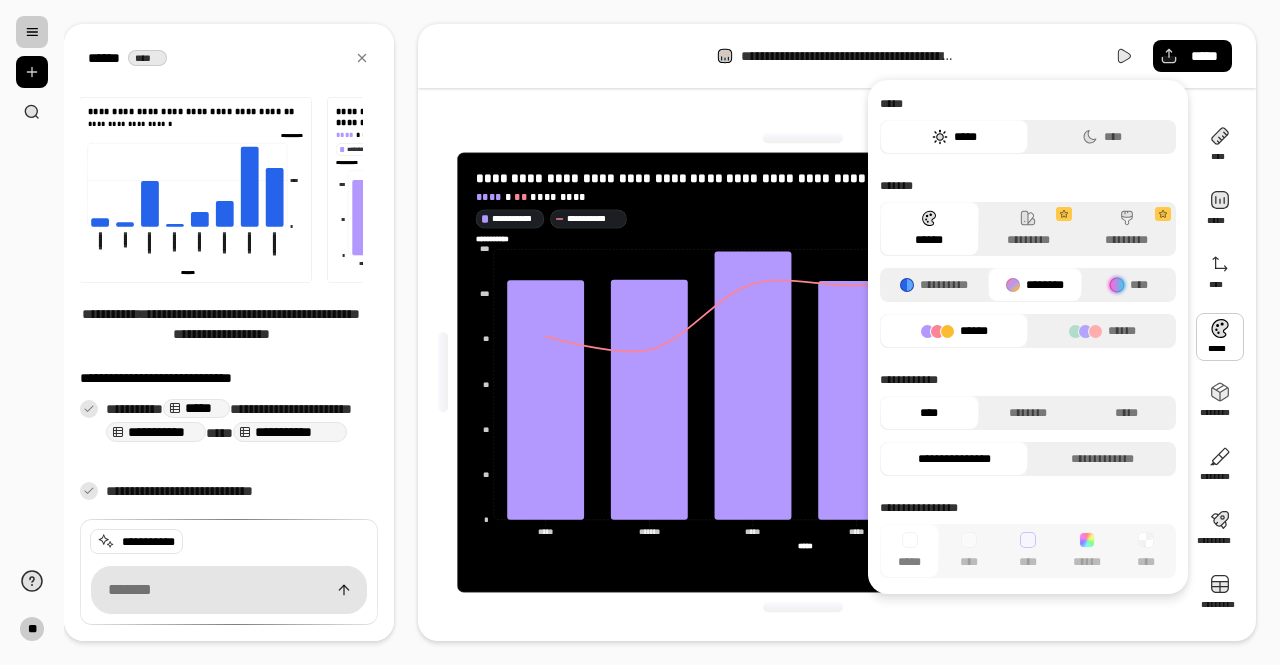click at bounding box center (1220, 337) 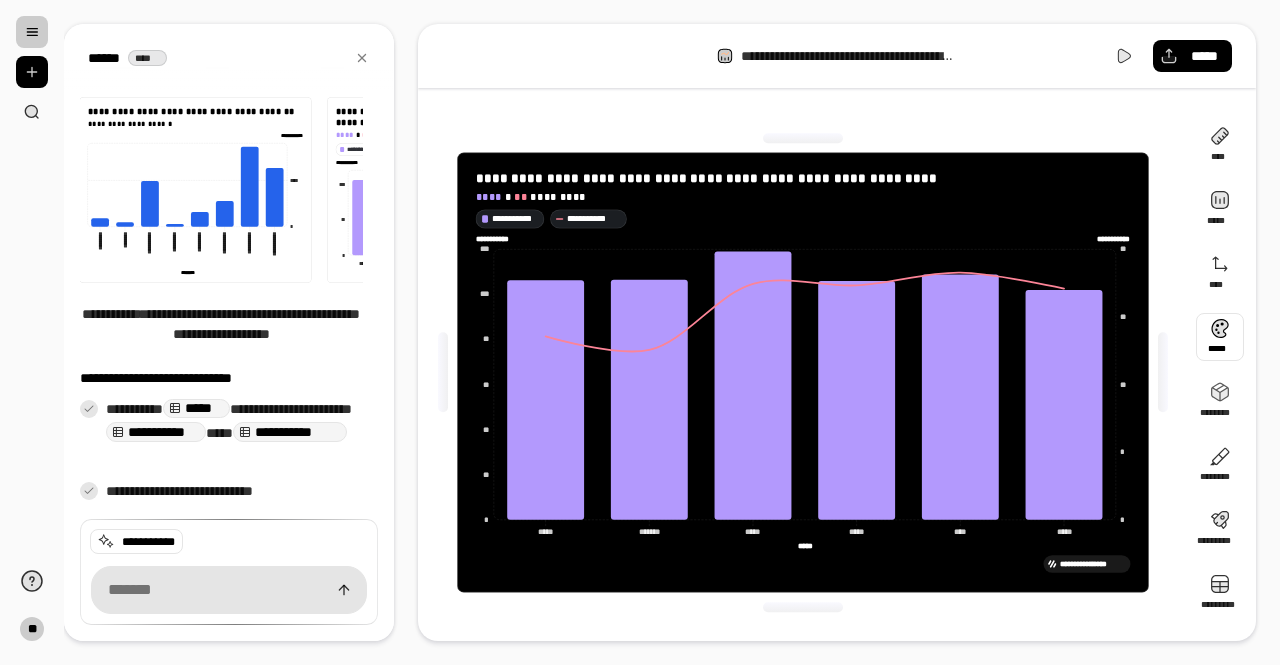 click at bounding box center [1220, 337] 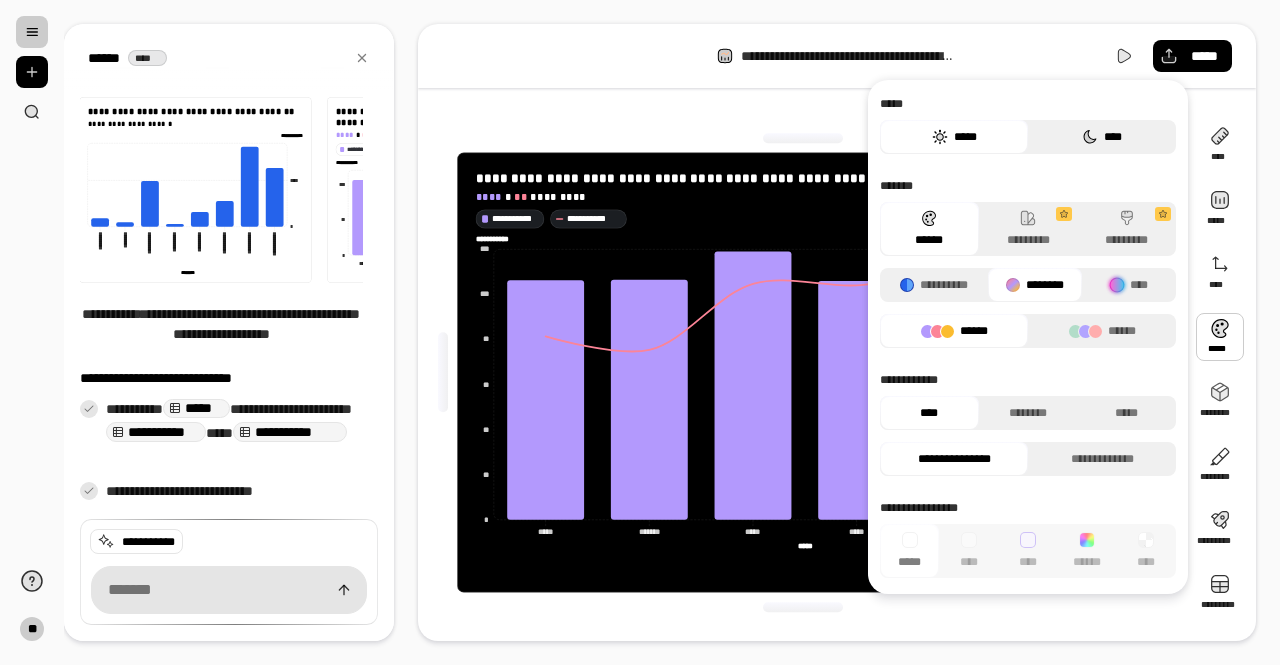 click on "****" at bounding box center [1102, 137] 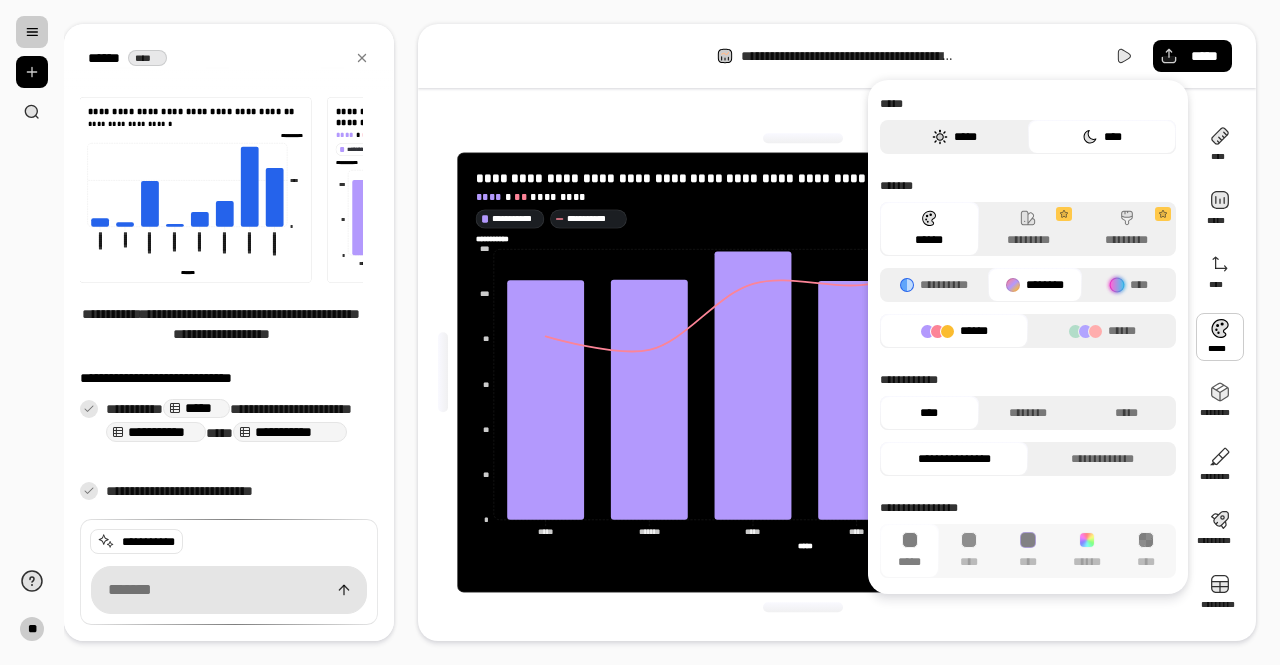 click on "*****" at bounding box center (954, 137) 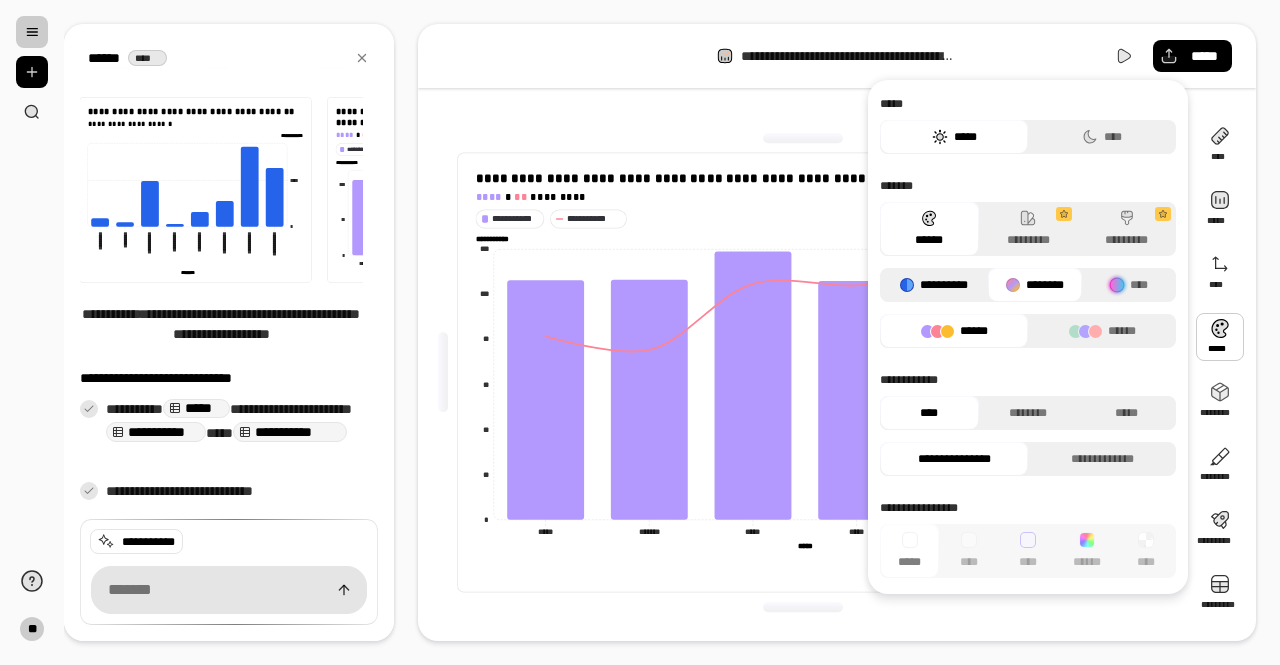 click on "**********" at bounding box center (934, 285) 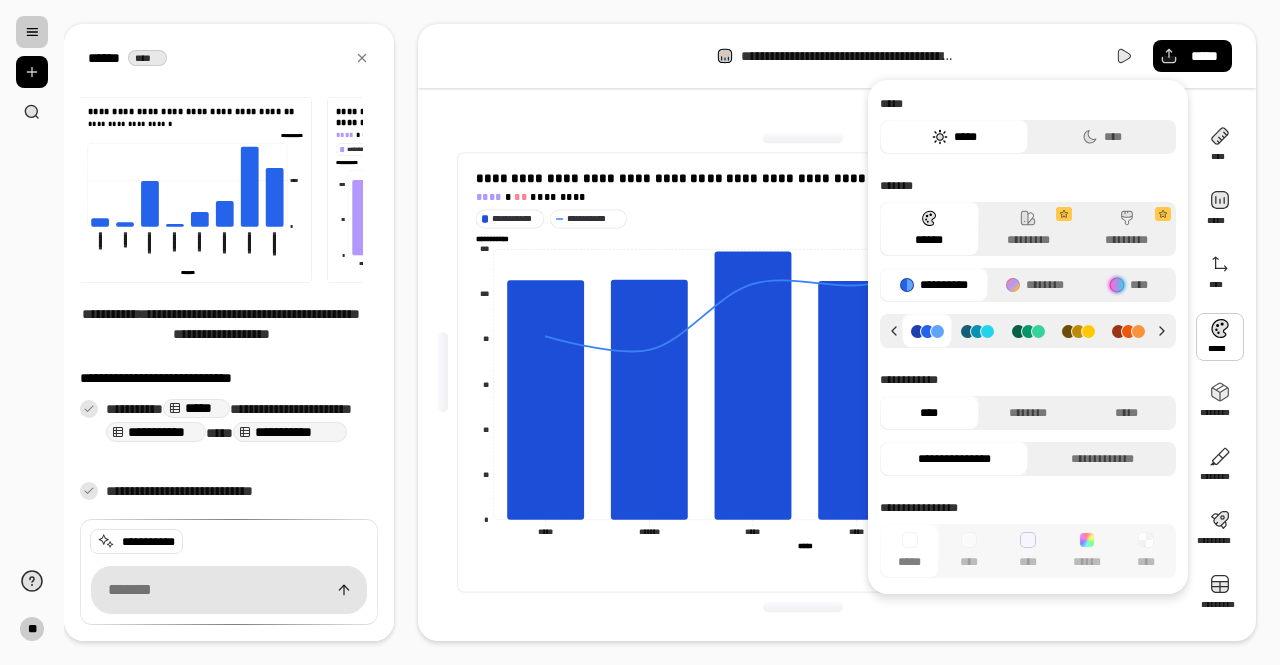 click at bounding box center (1028, 331) 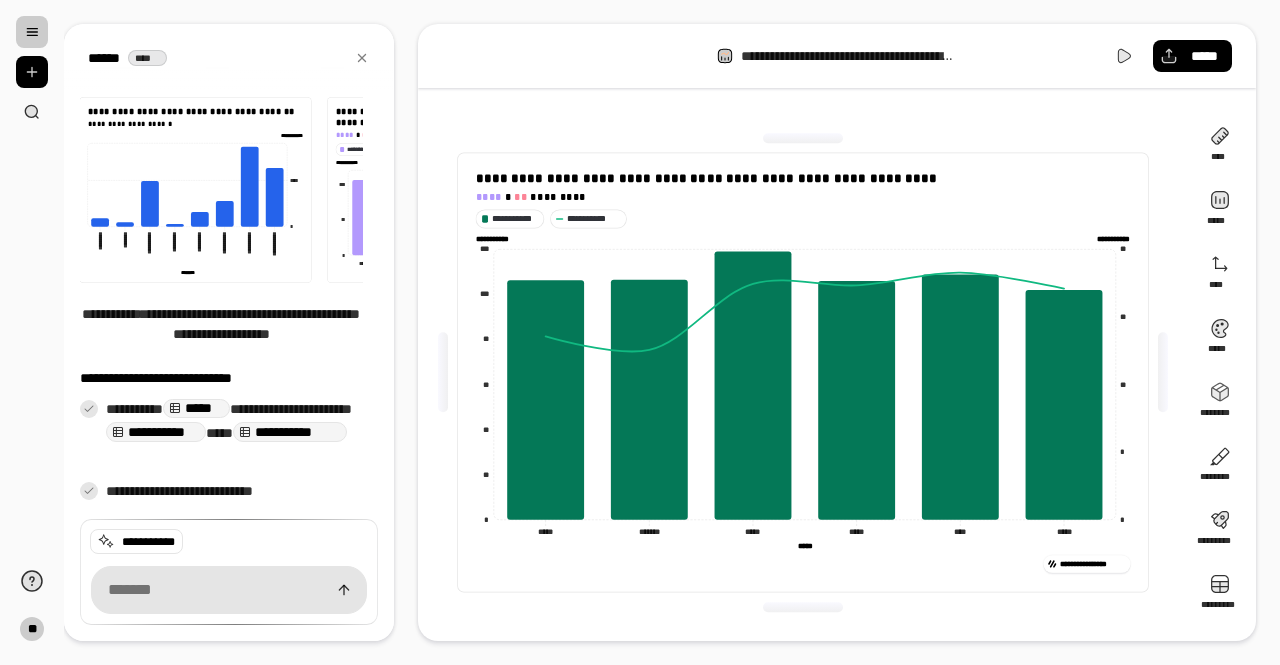 click on "**********" at bounding box center [837, 56] 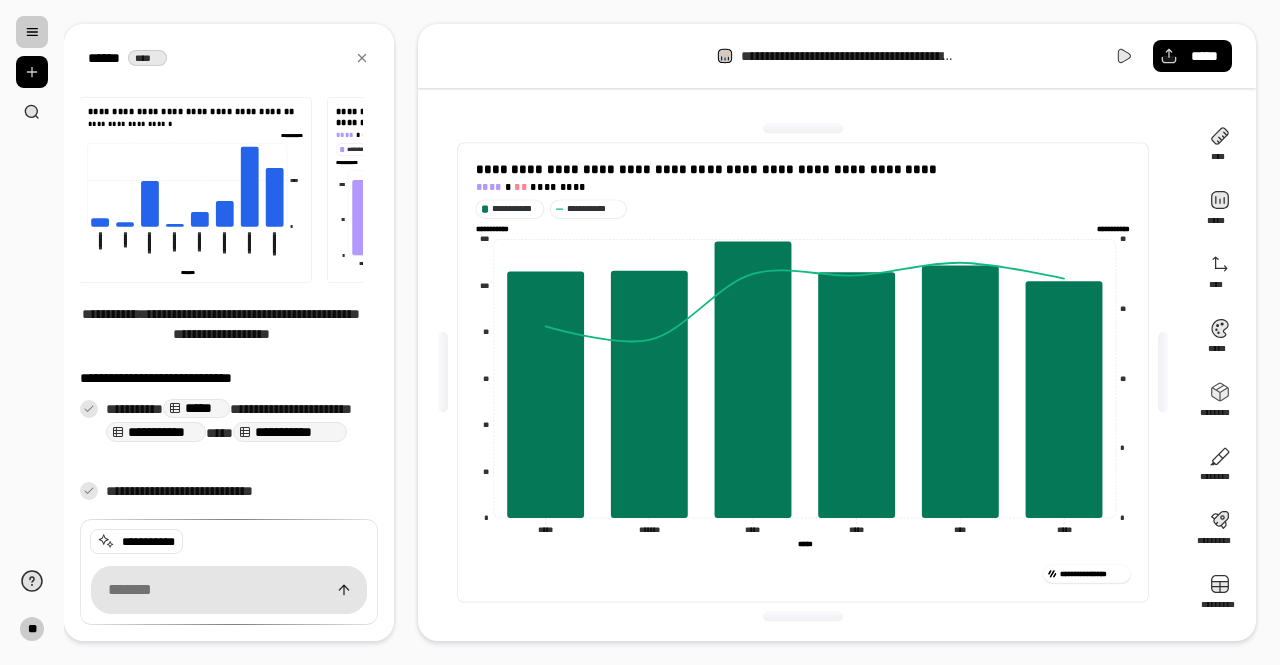 click at bounding box center [803, 617] 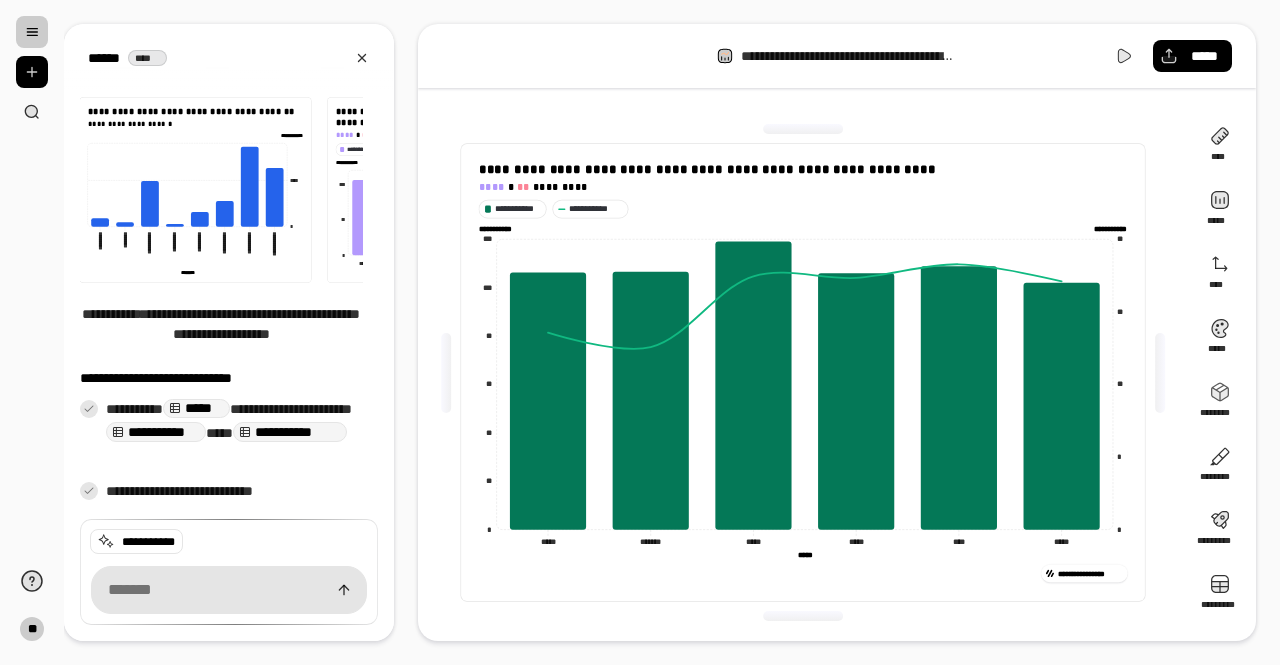 click 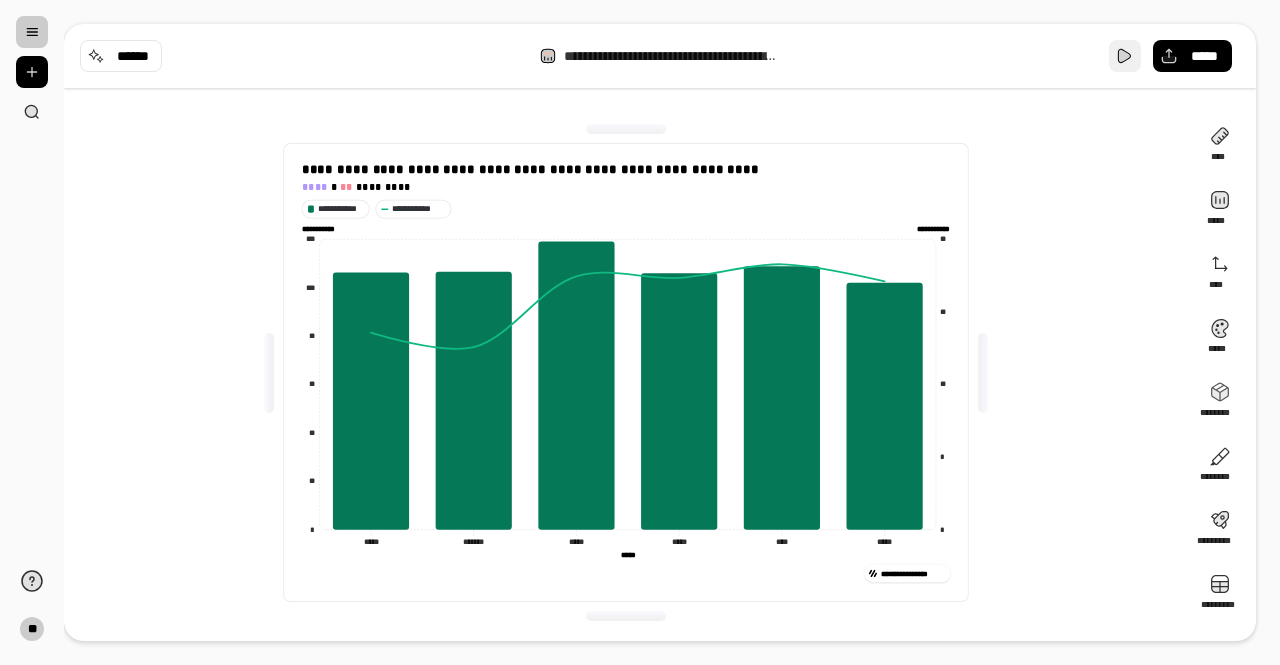 click at bounding box center [1125, 56] 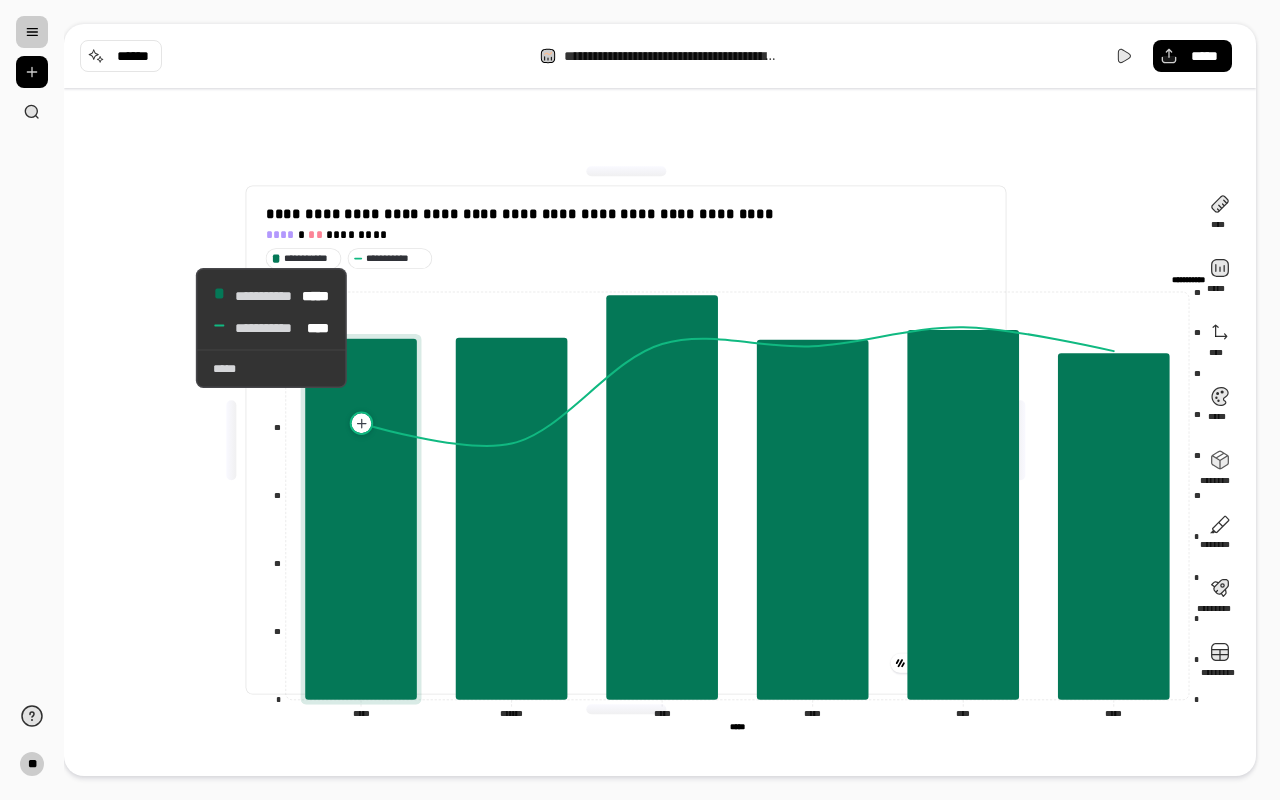 click 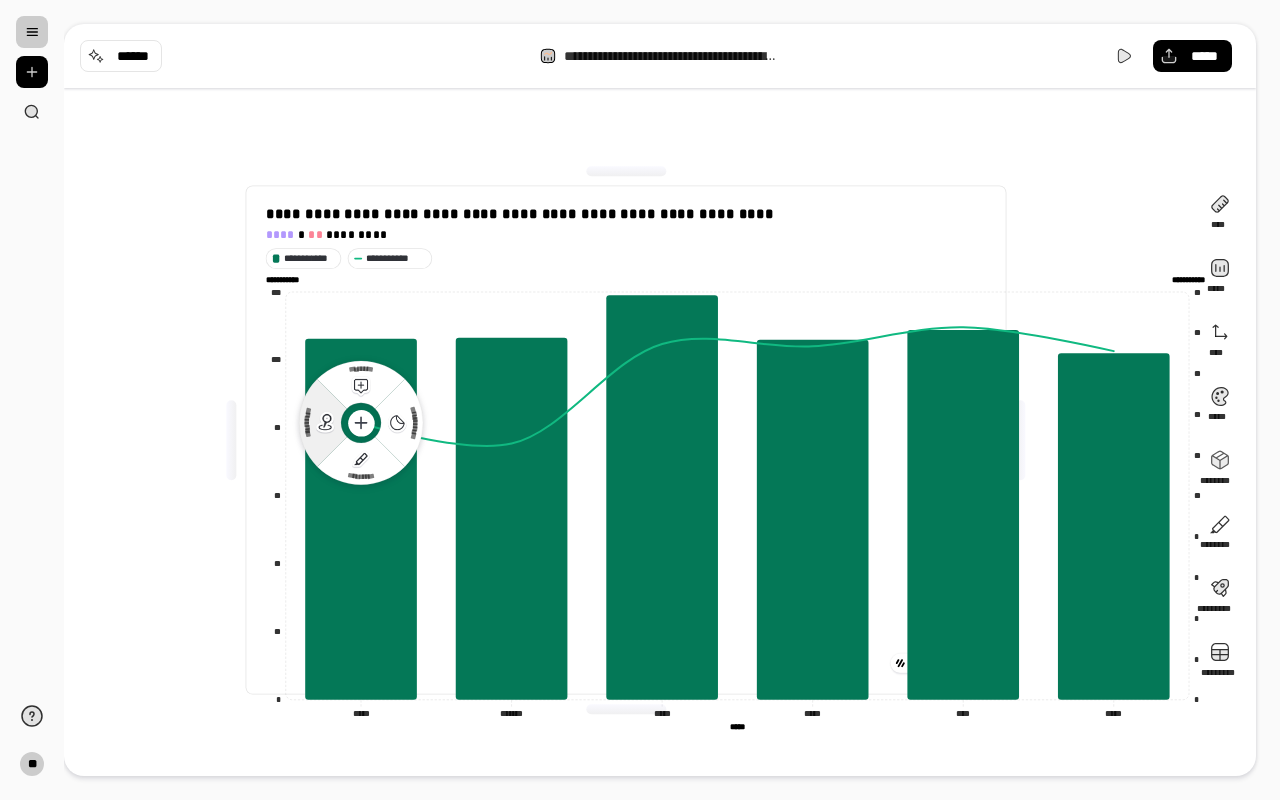 click 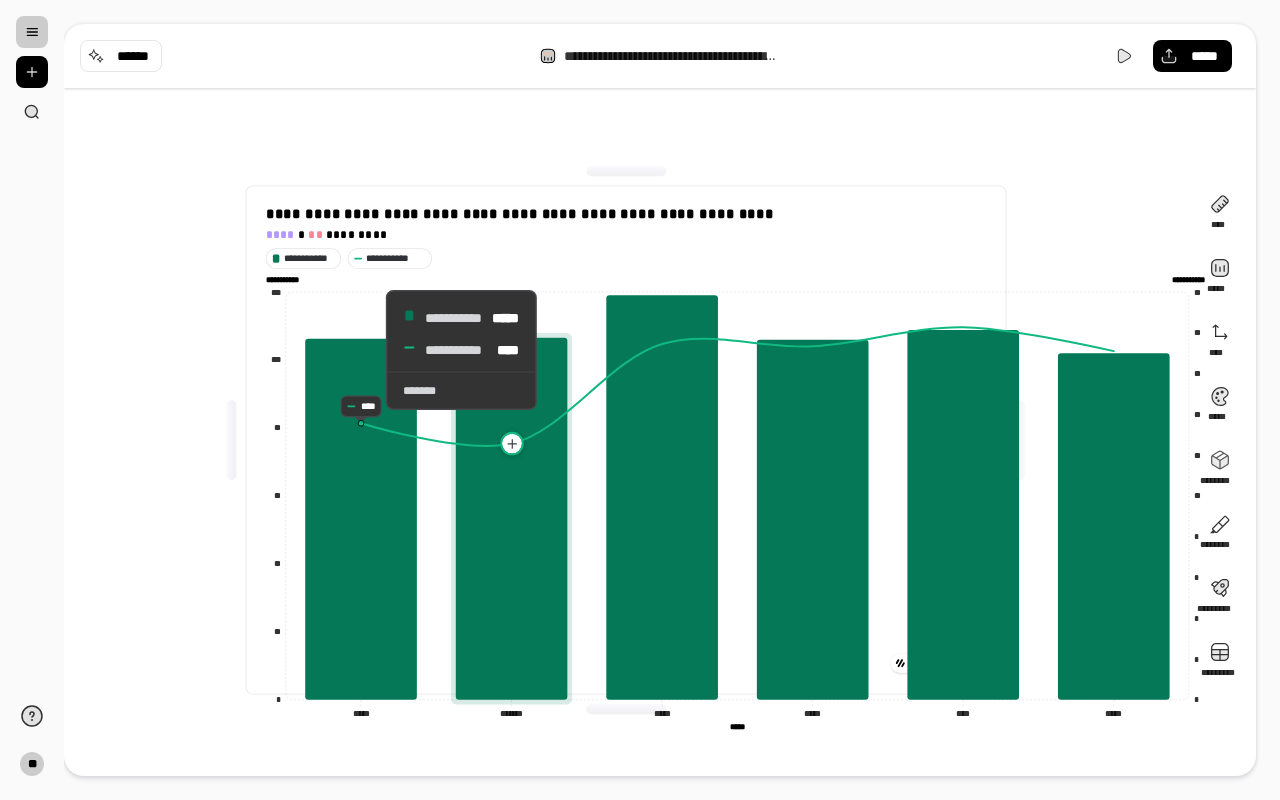 click 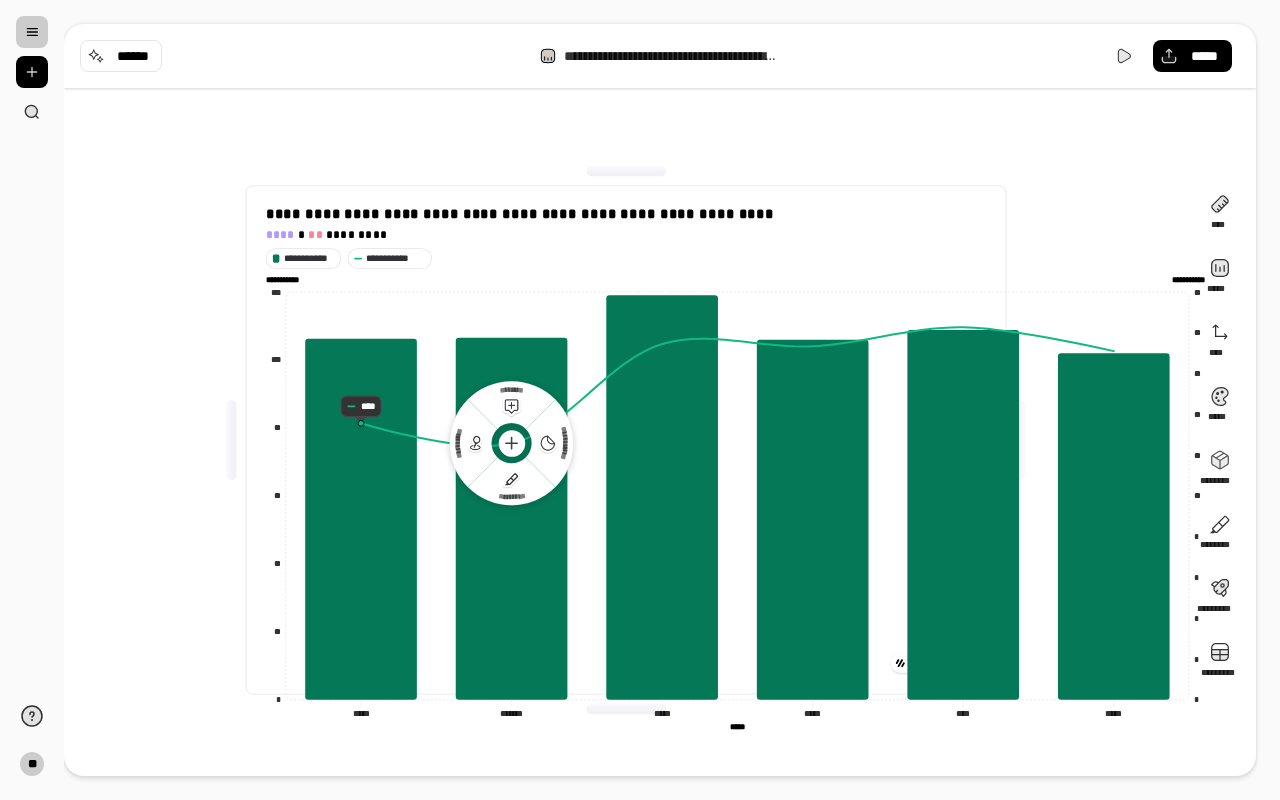 click 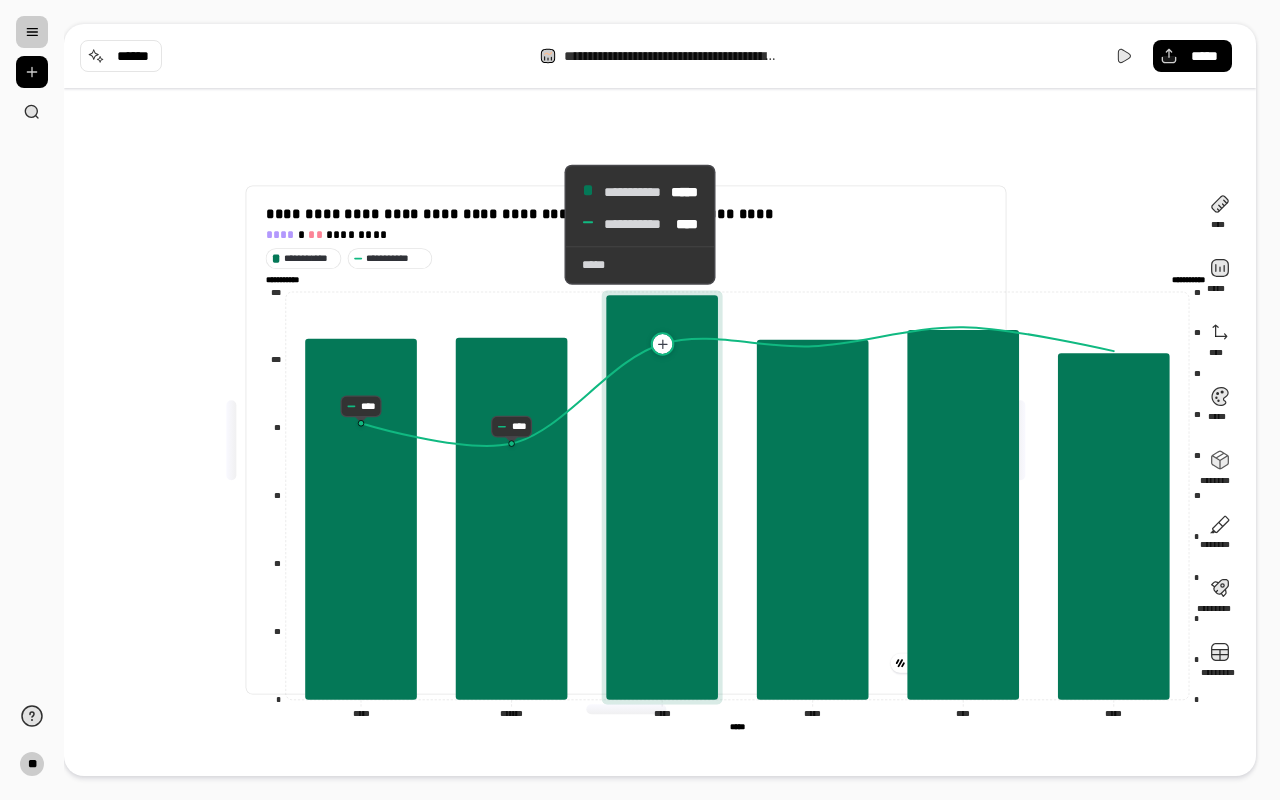 click 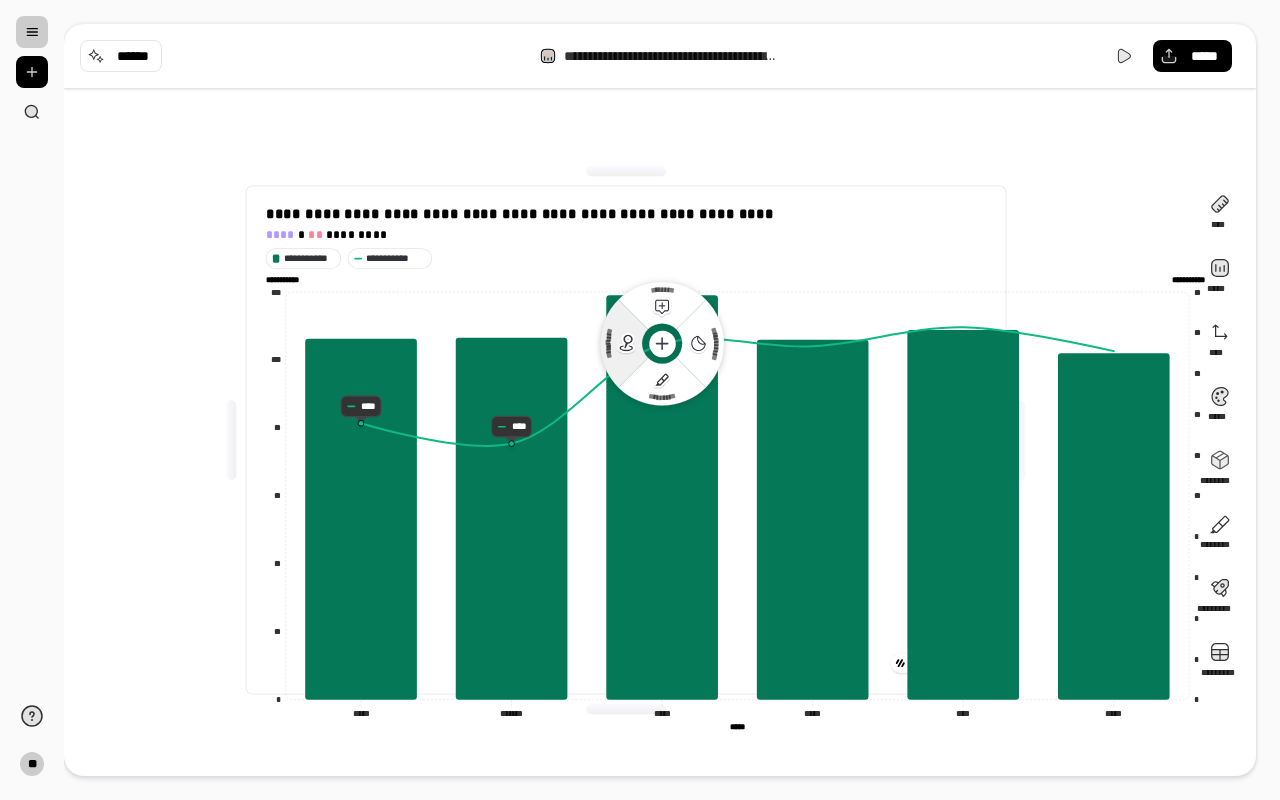 click 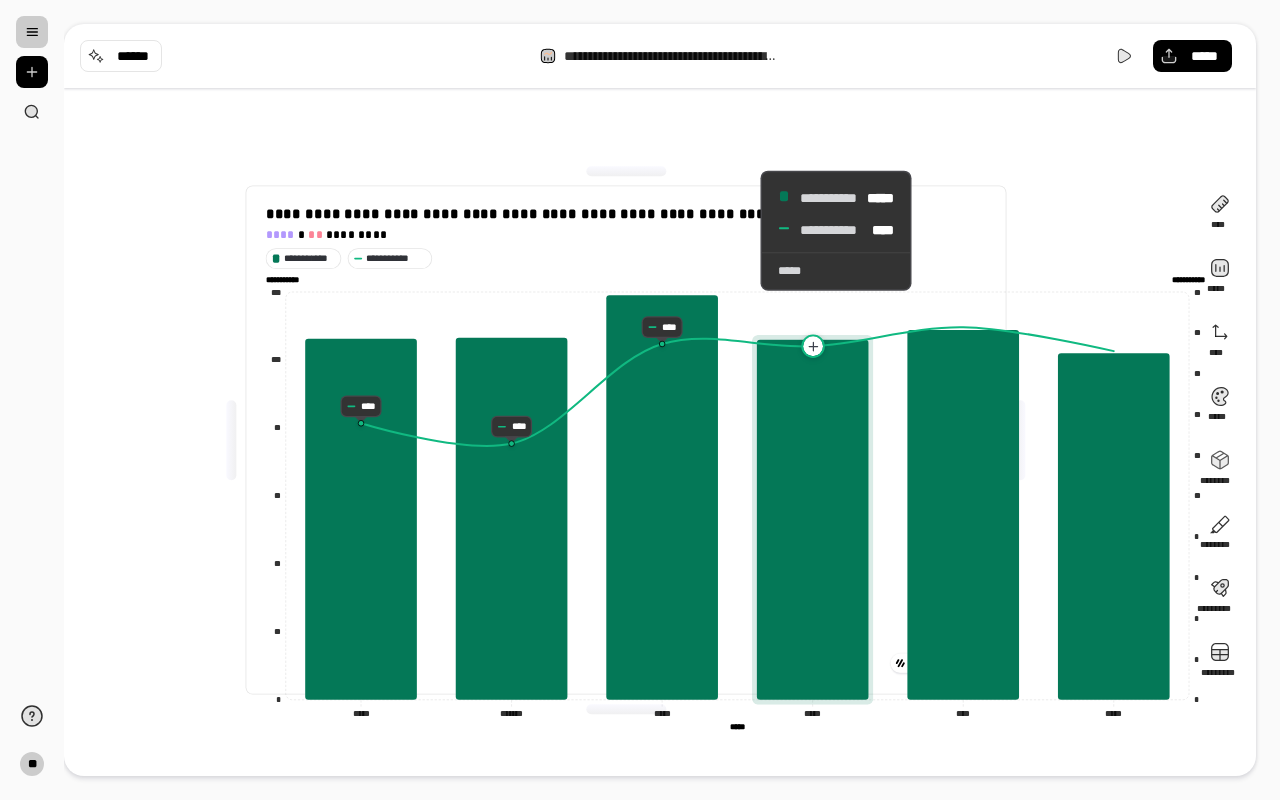 click 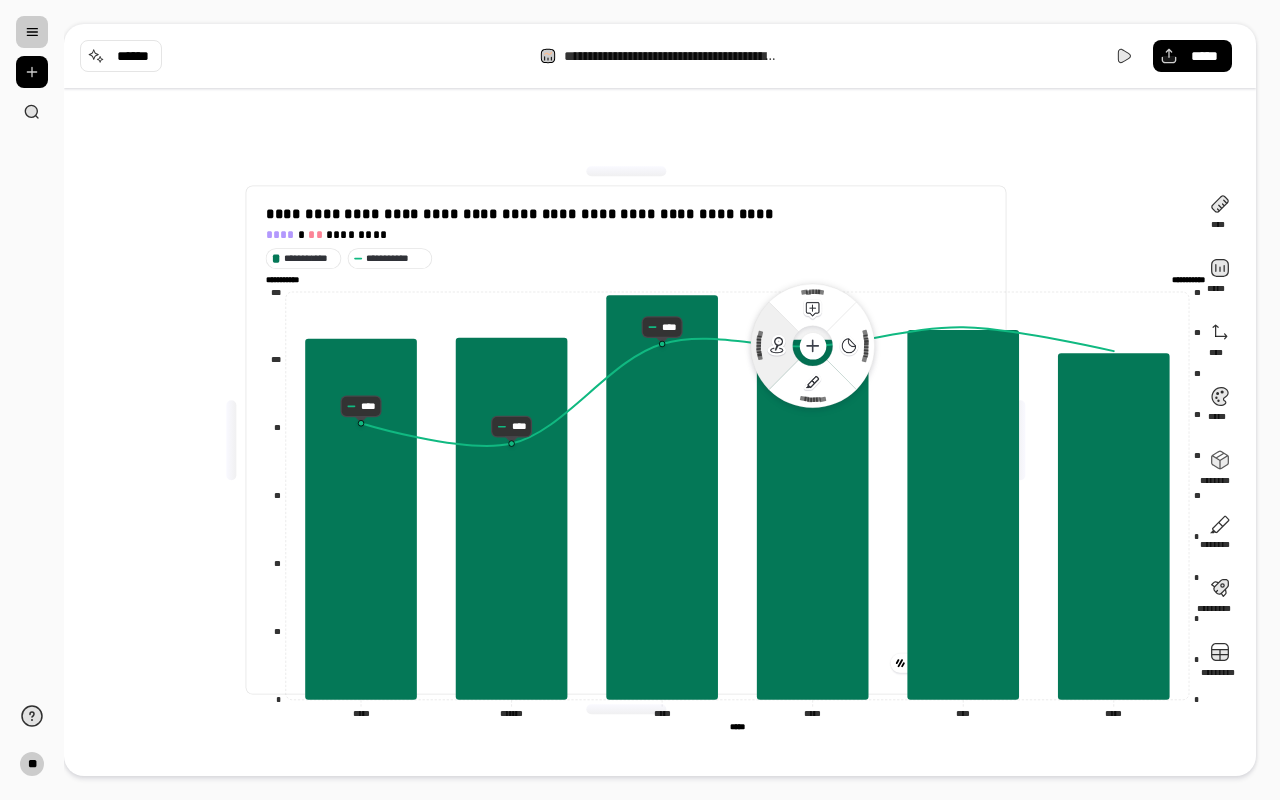 click 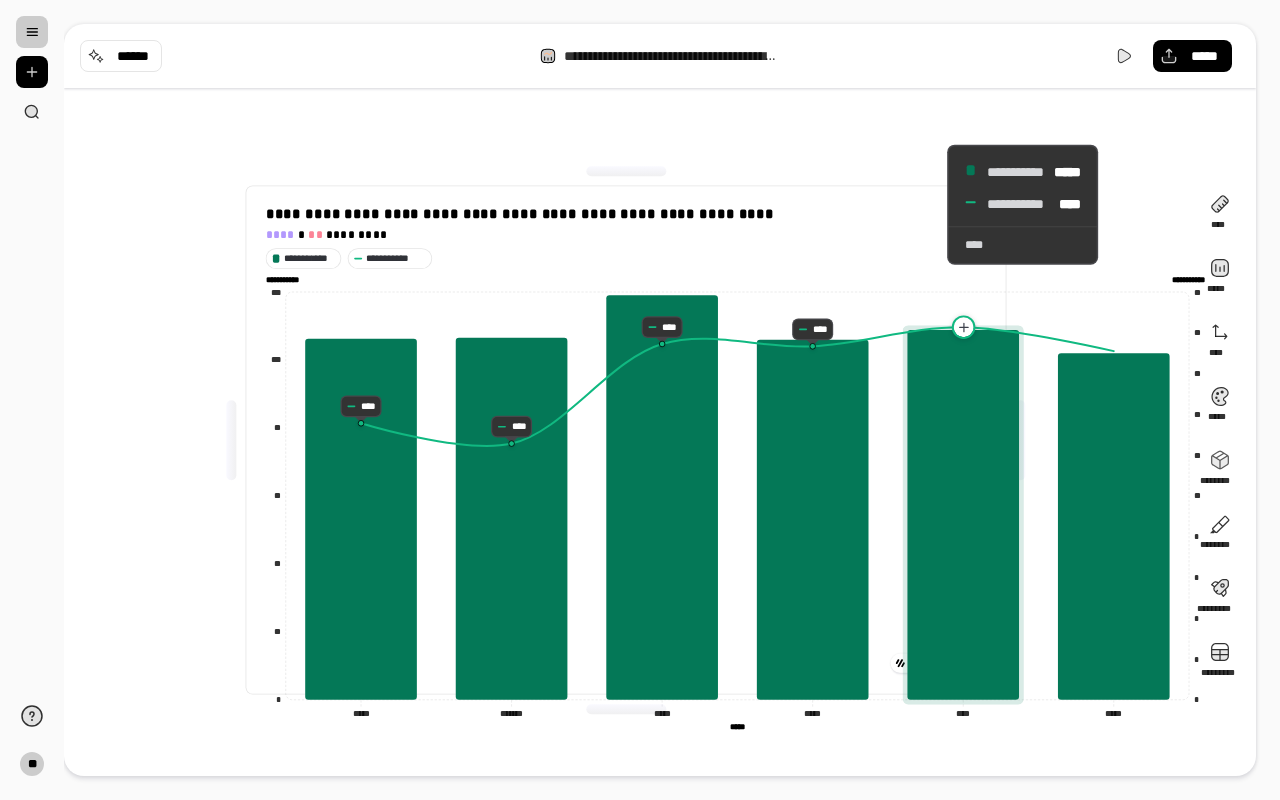 click 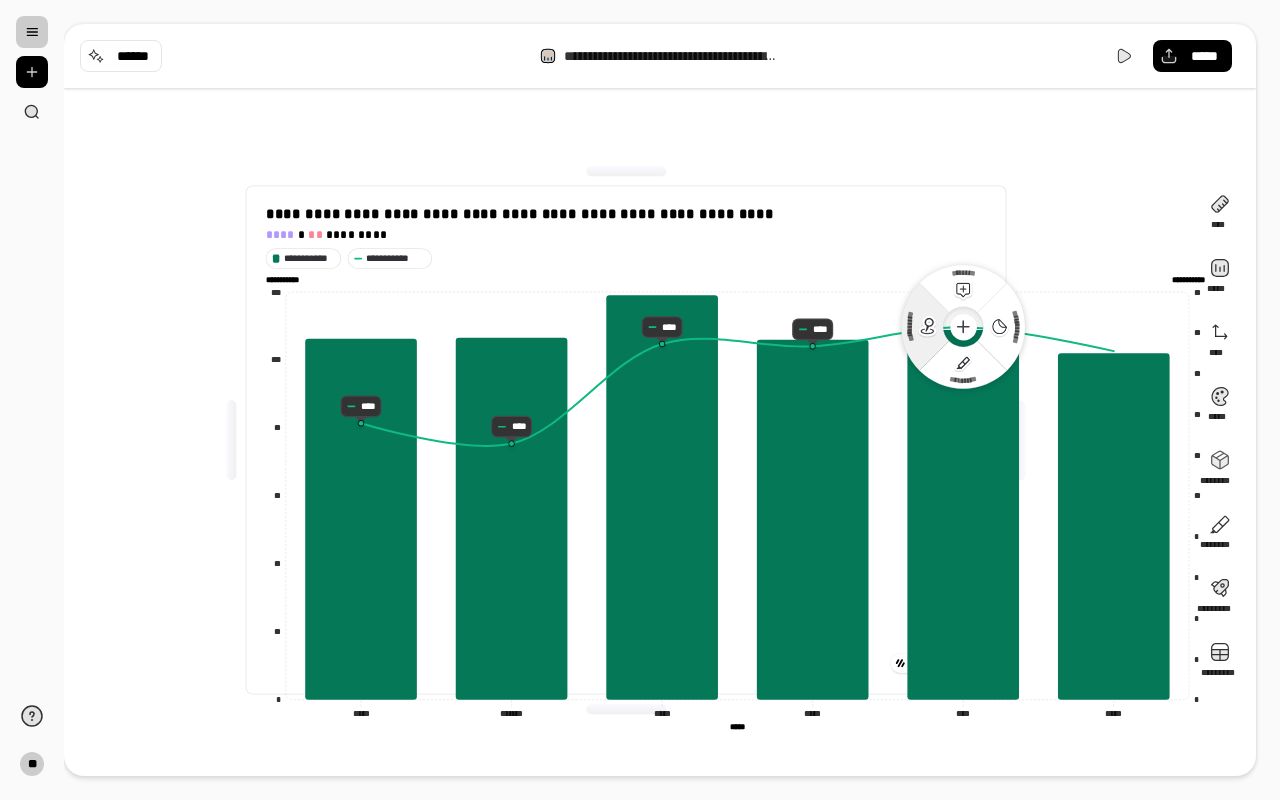 click 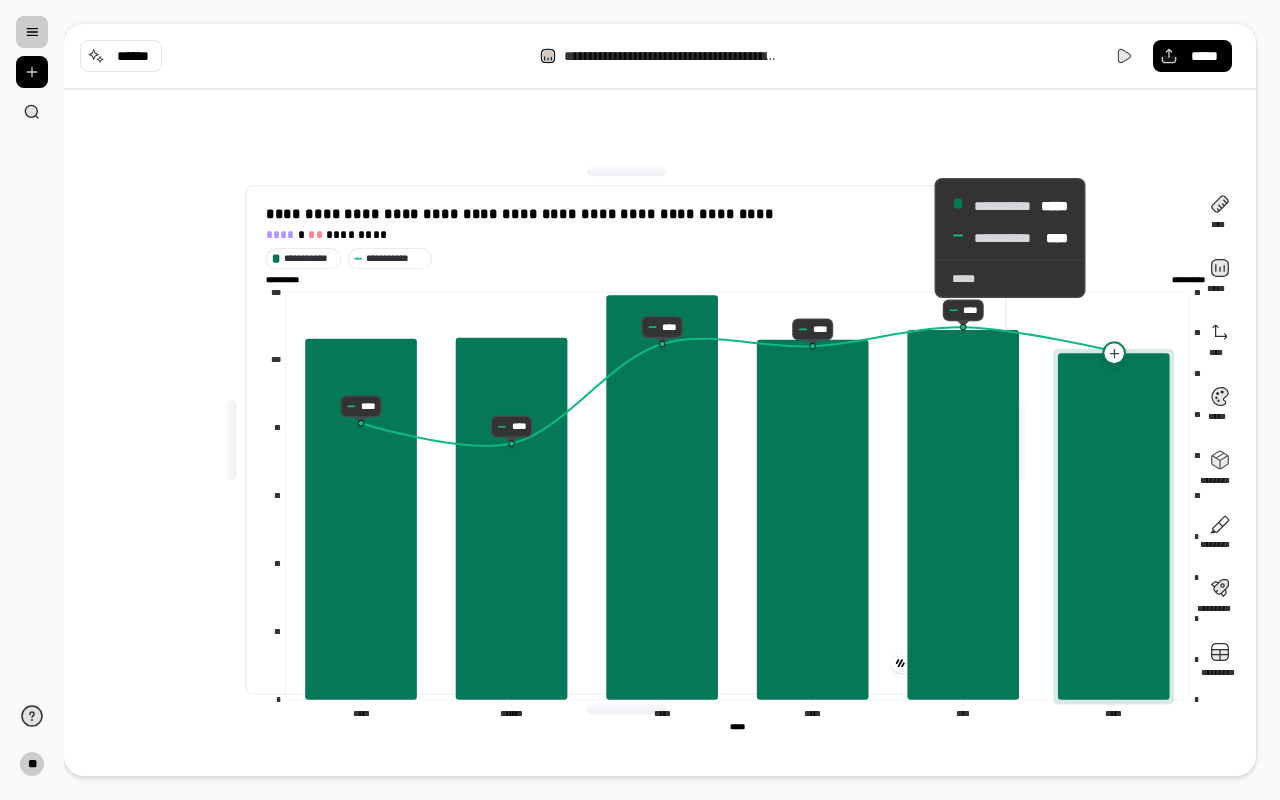 click 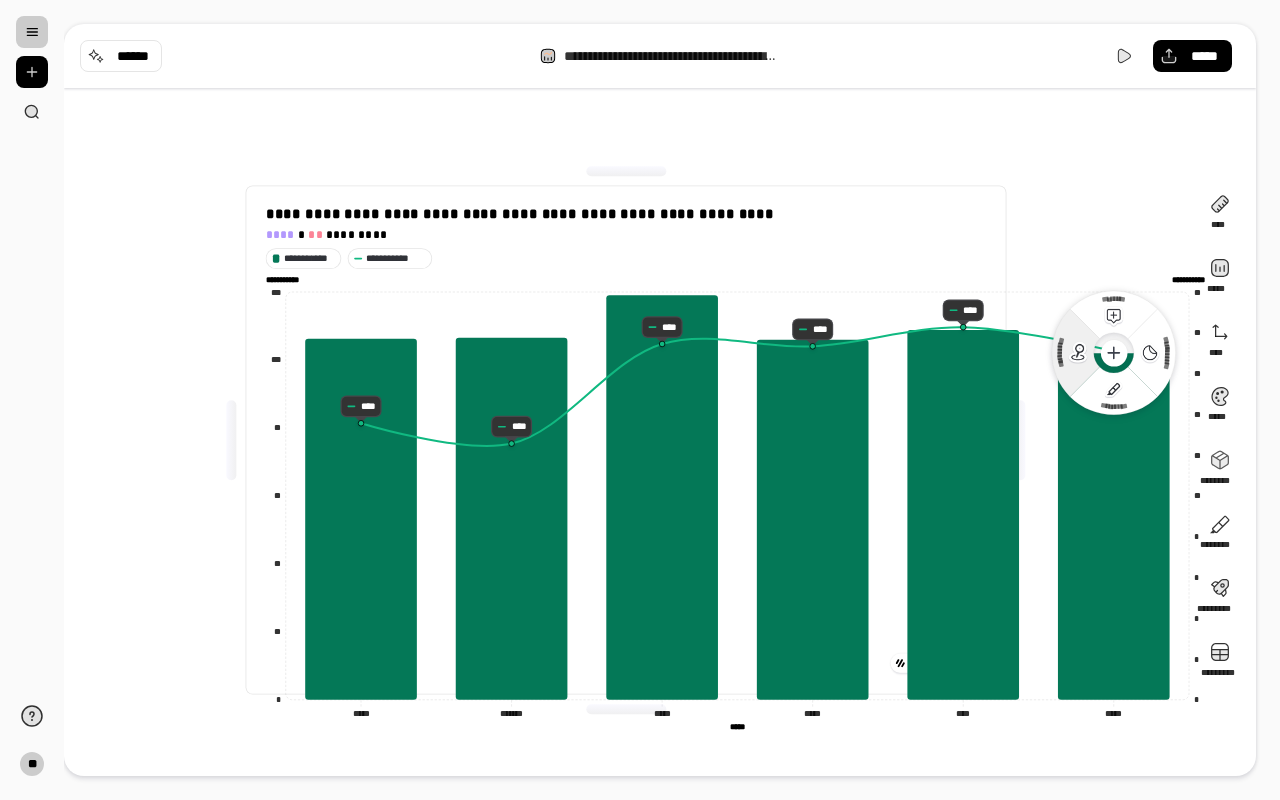 click 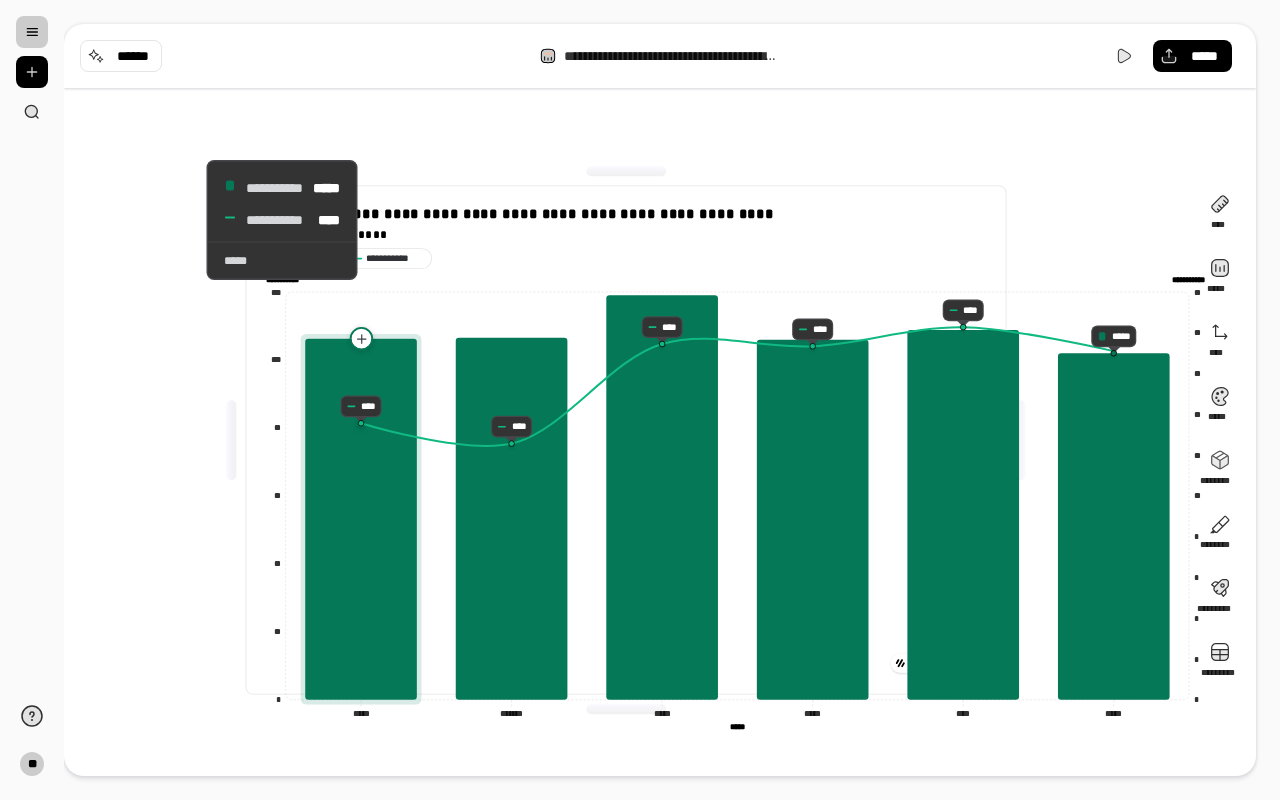 click 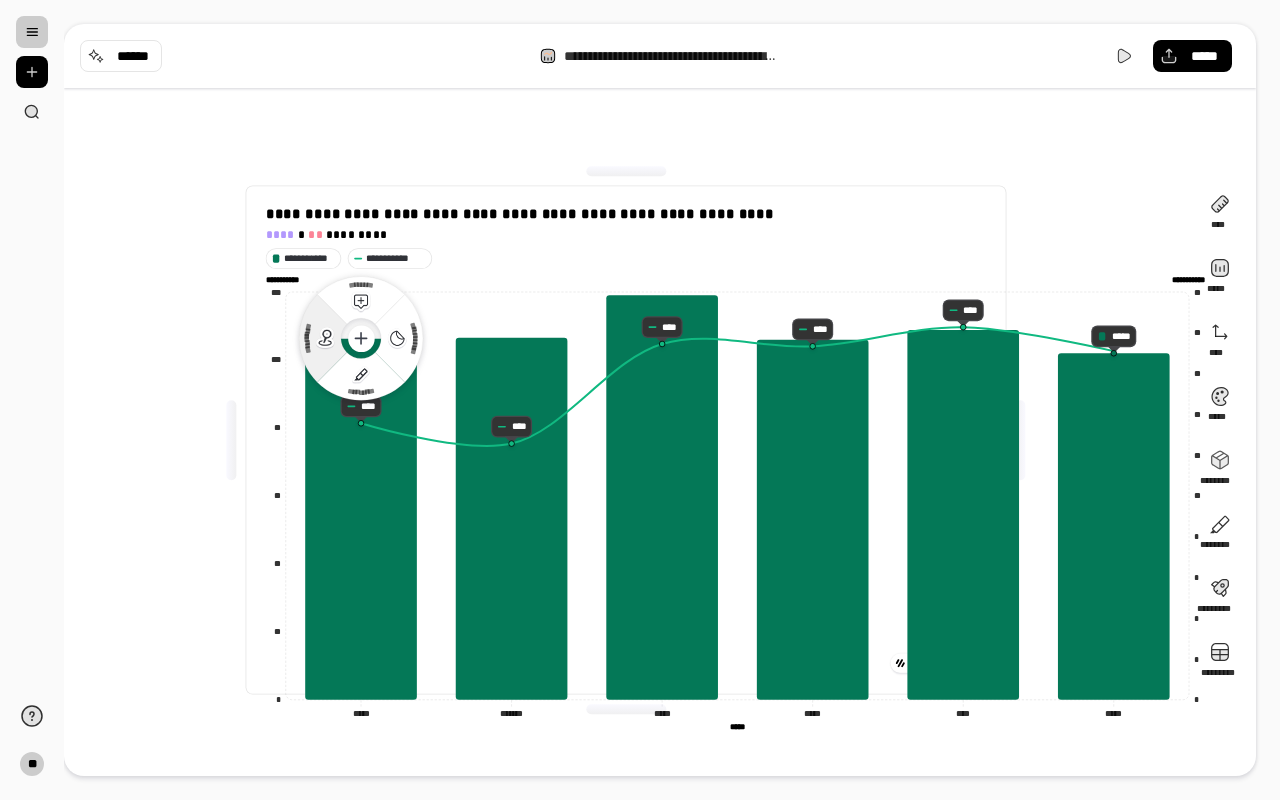 click 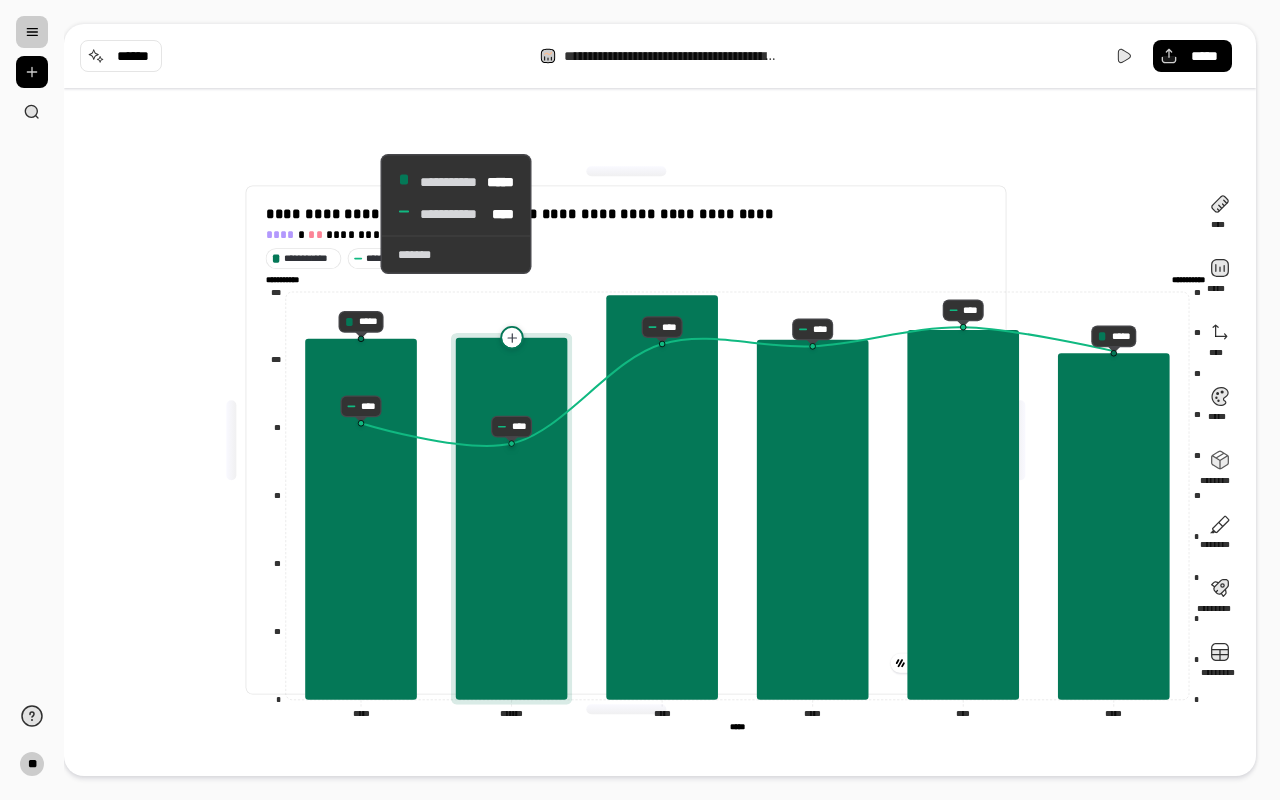 click 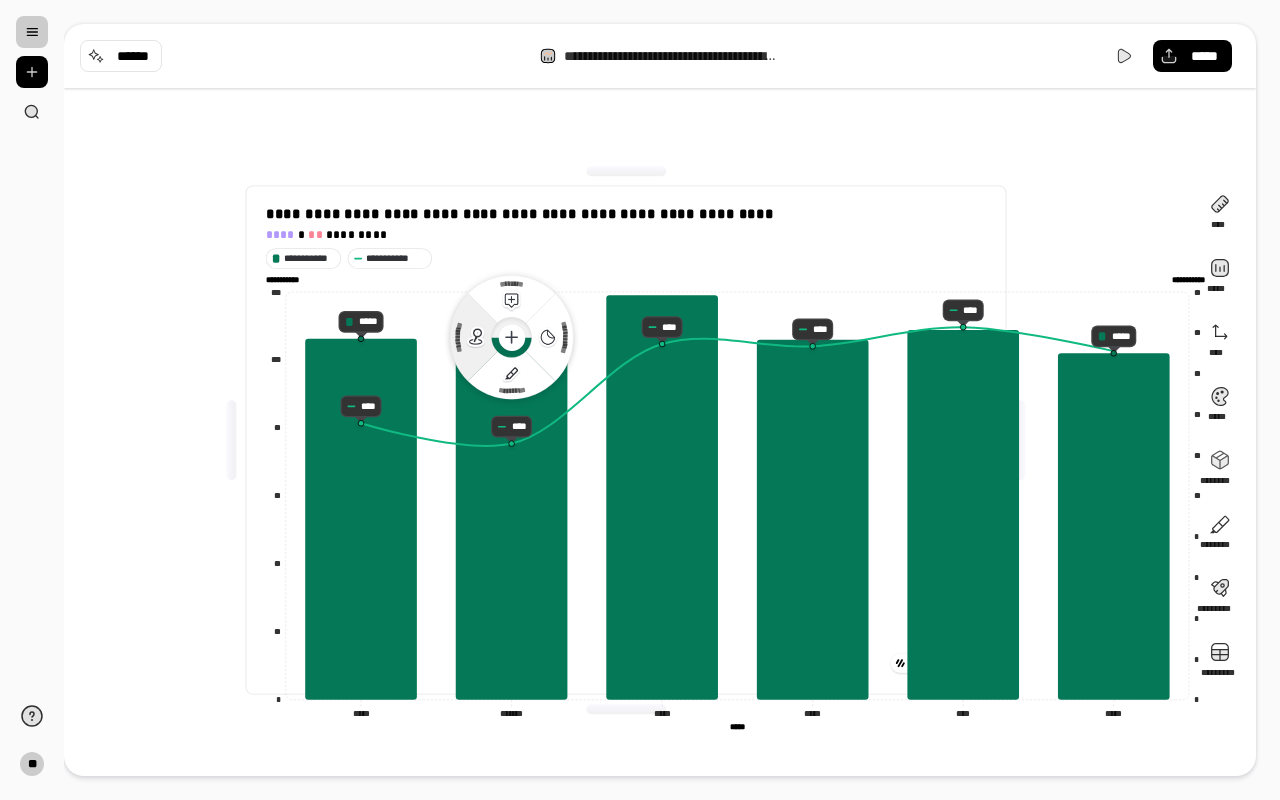 click 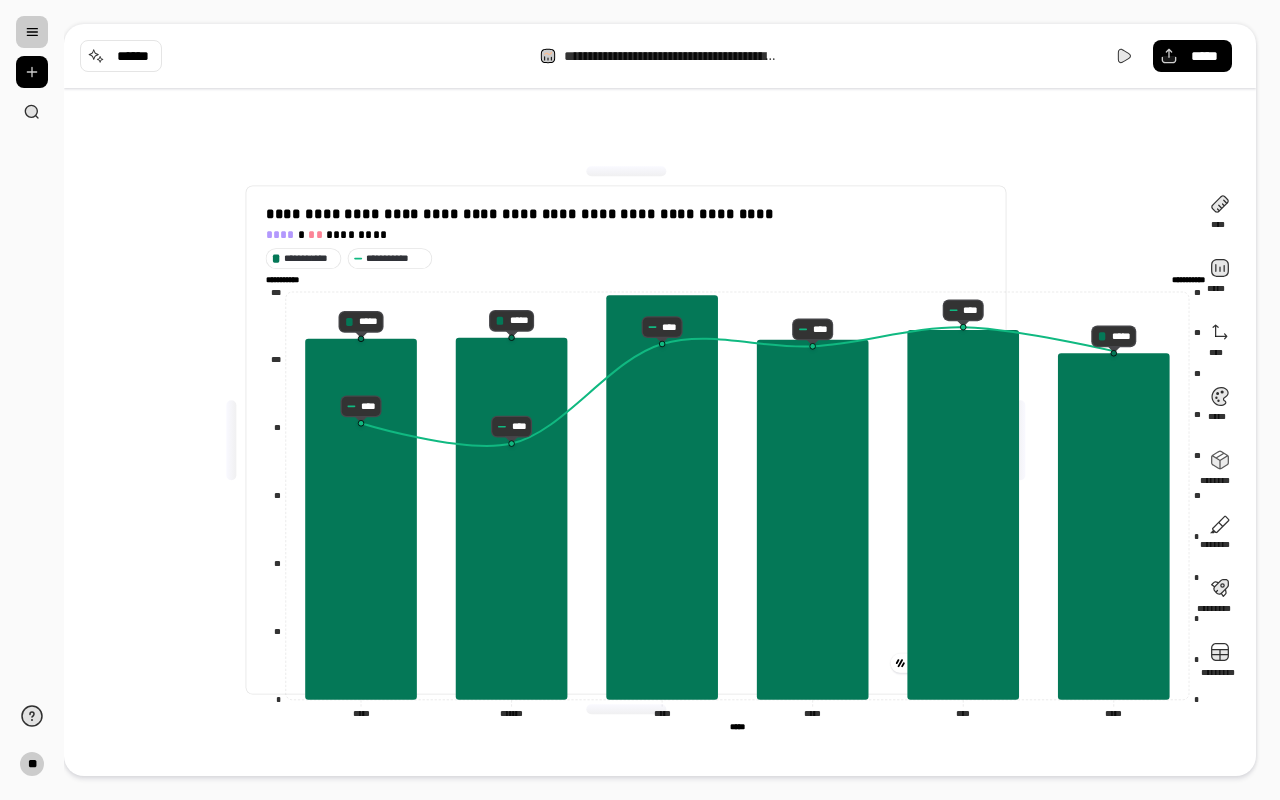 click on "**********" 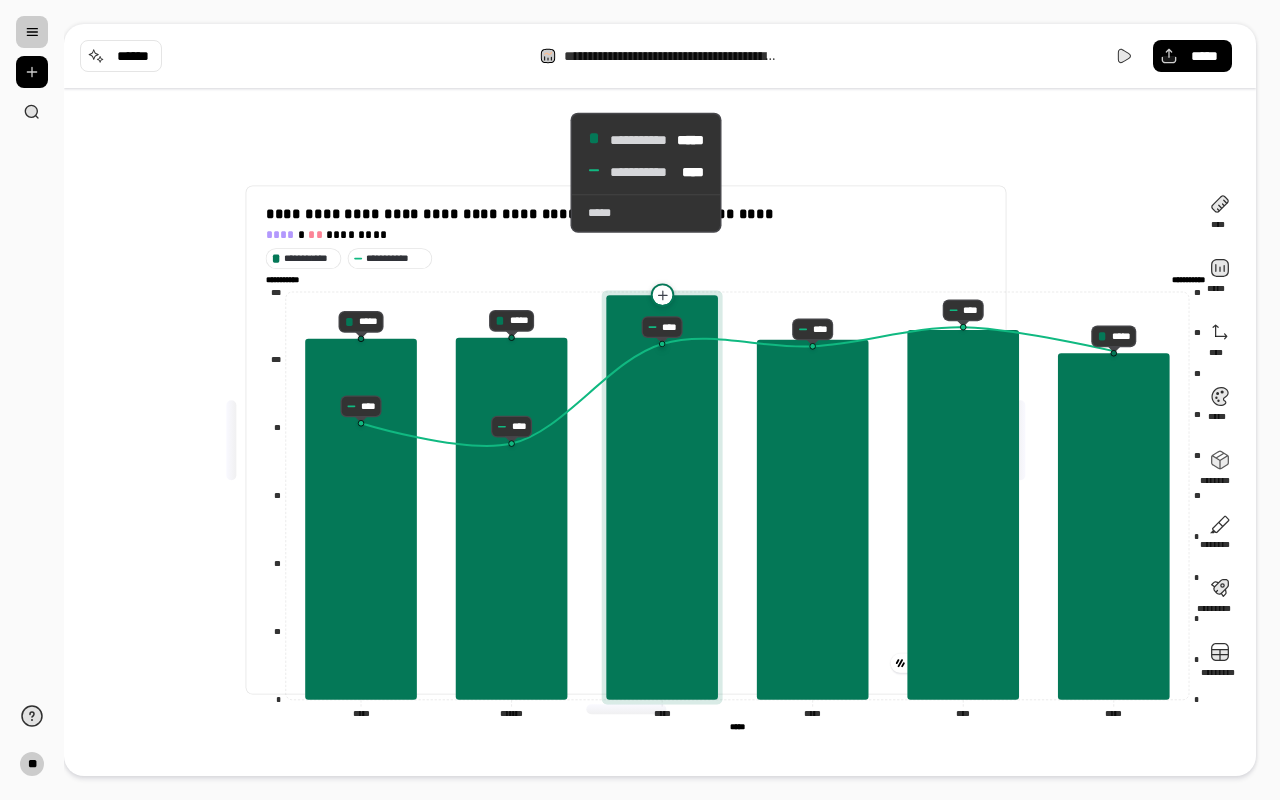 click 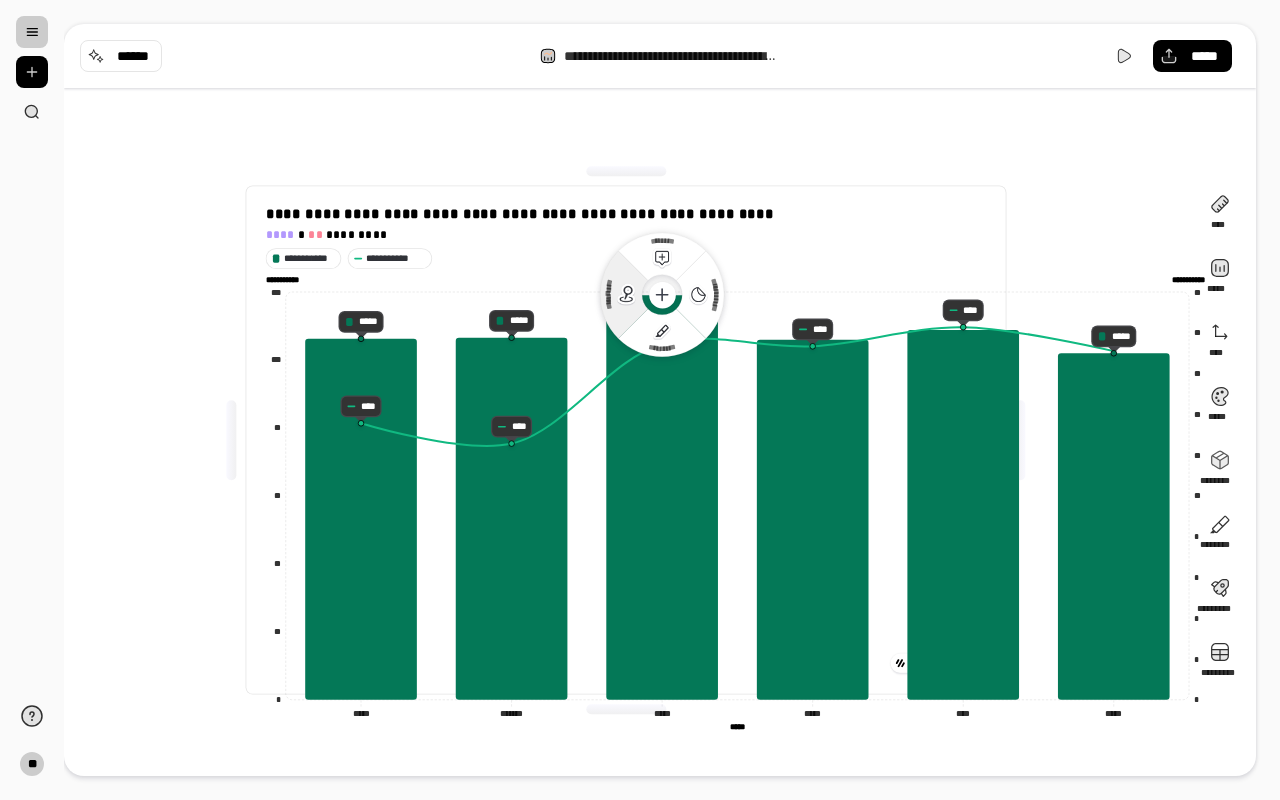 click 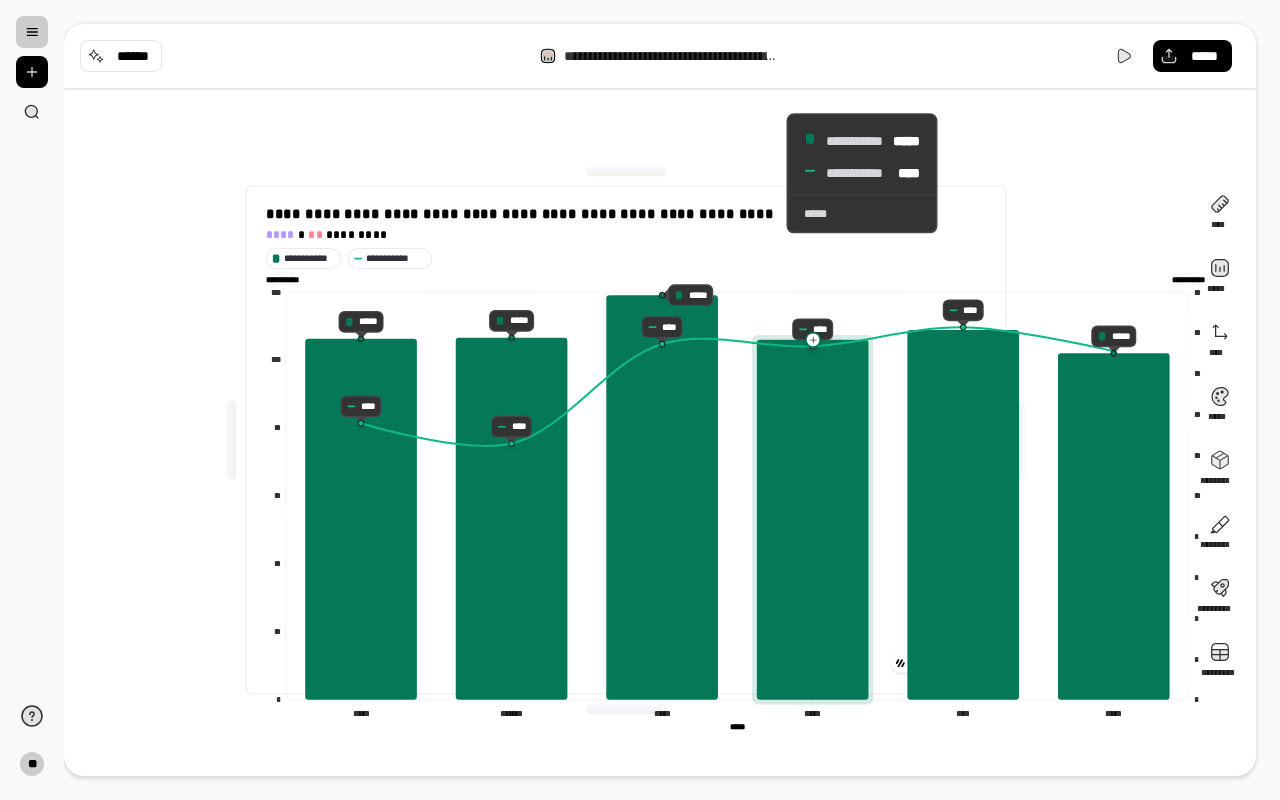 click 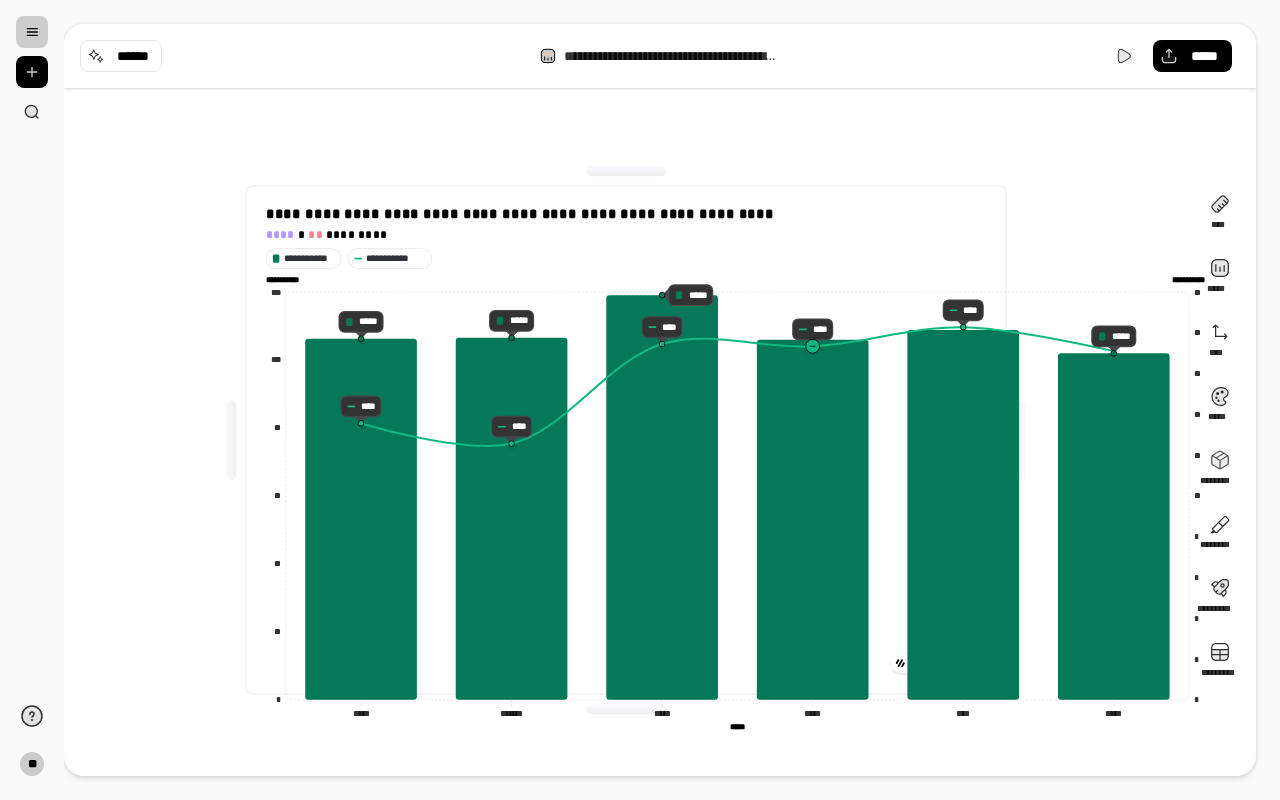 click 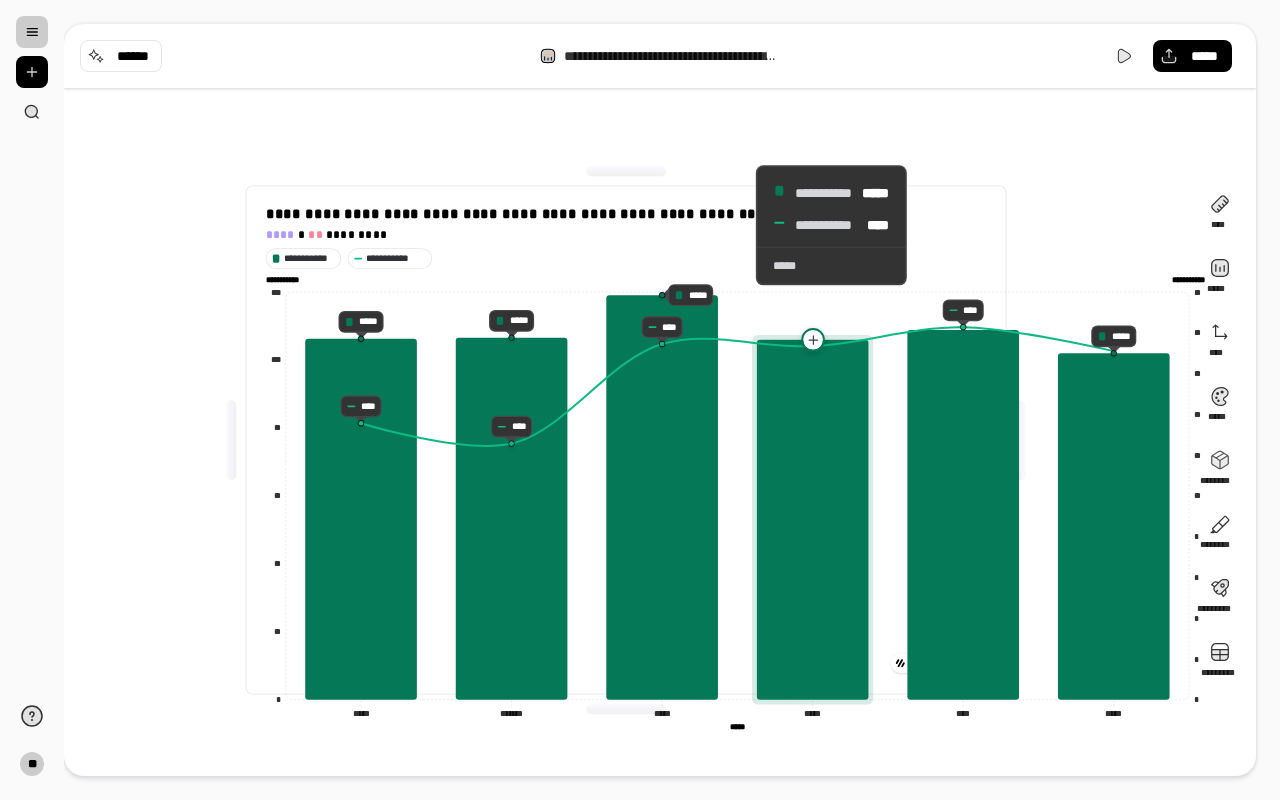 click 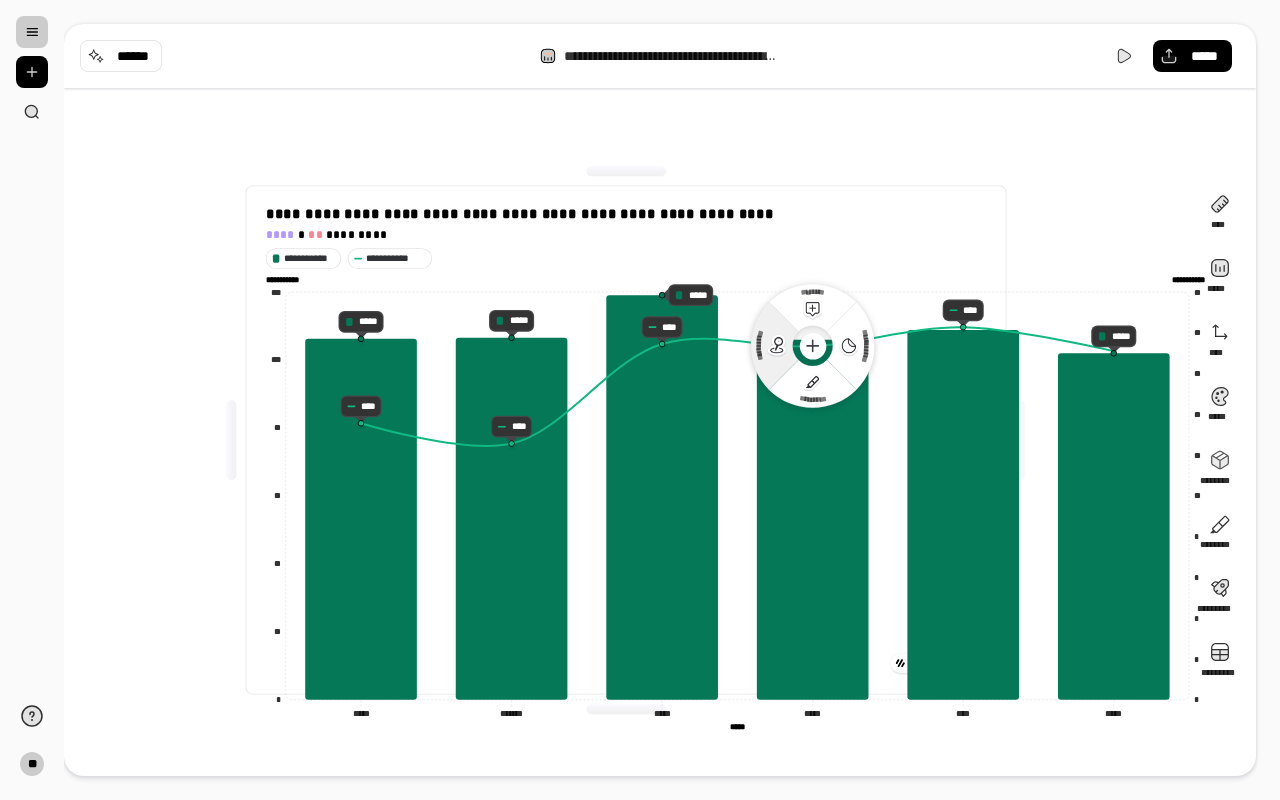 click 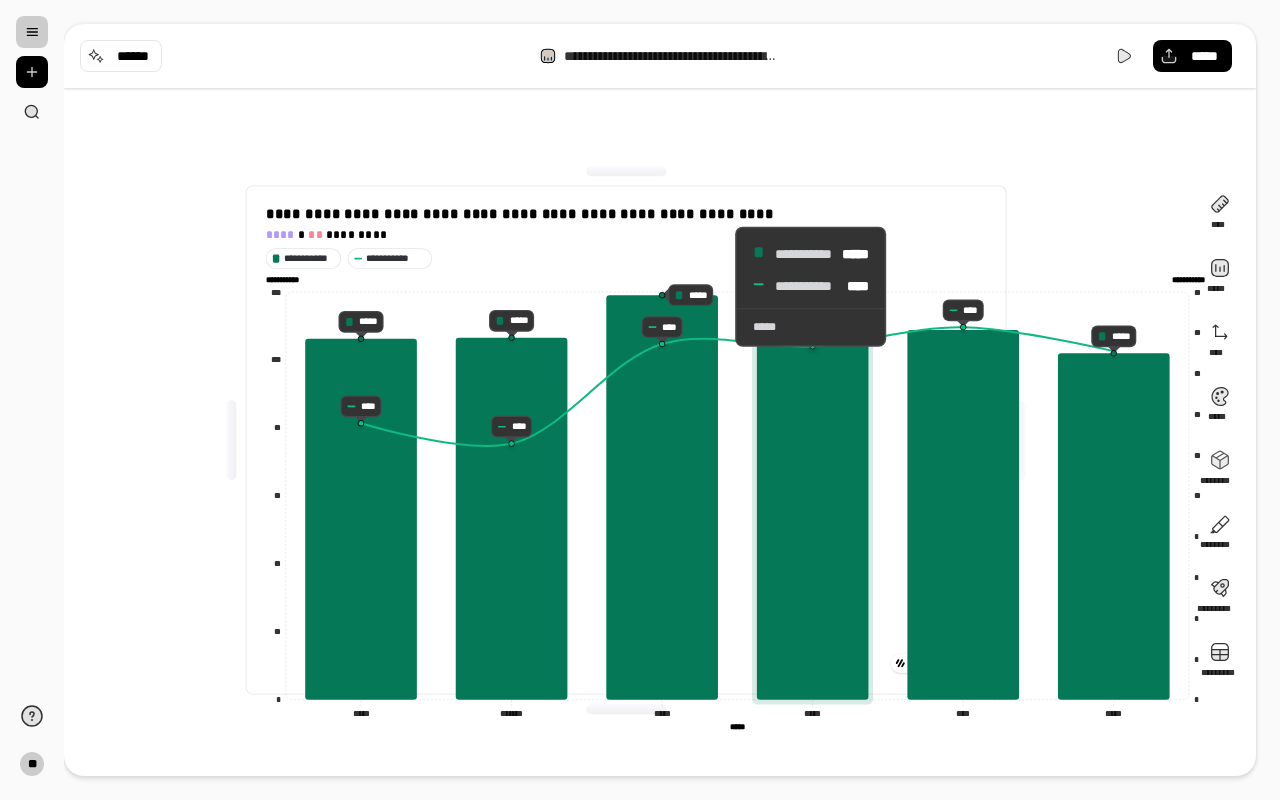click 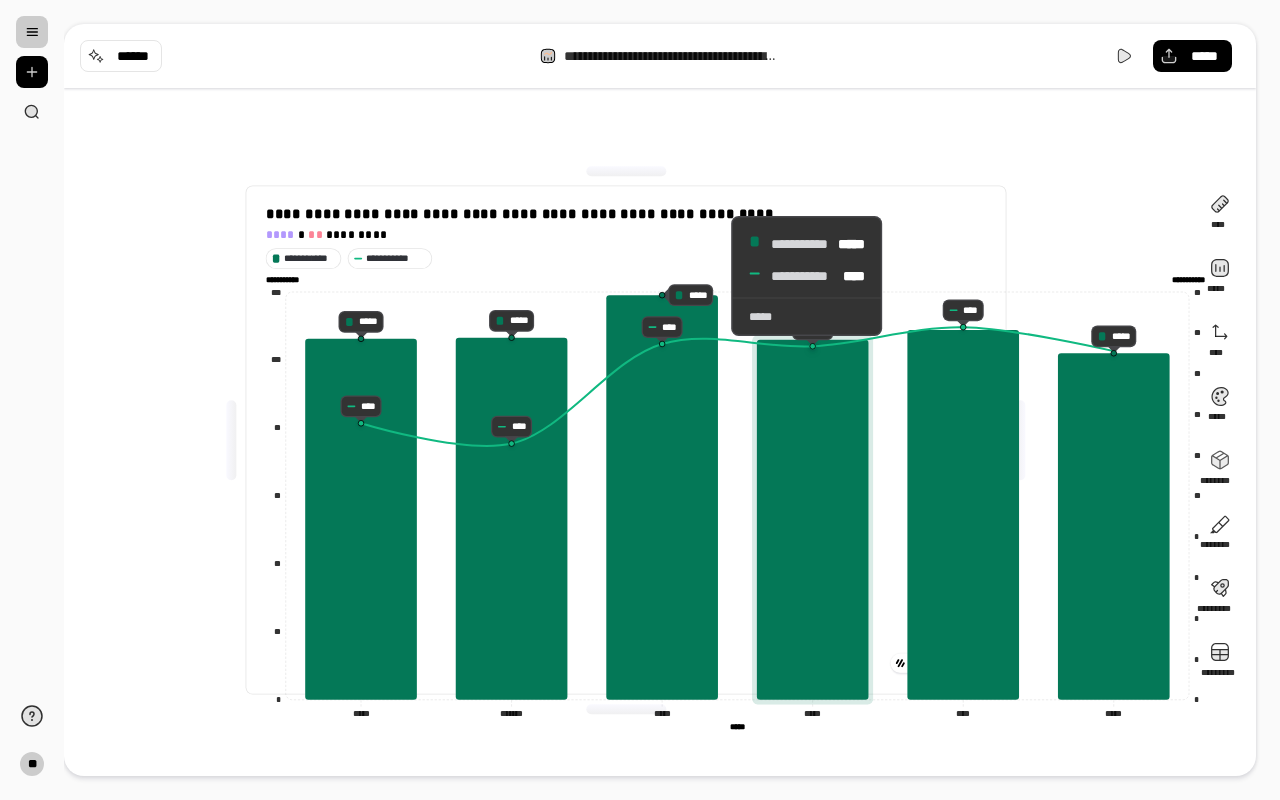 click 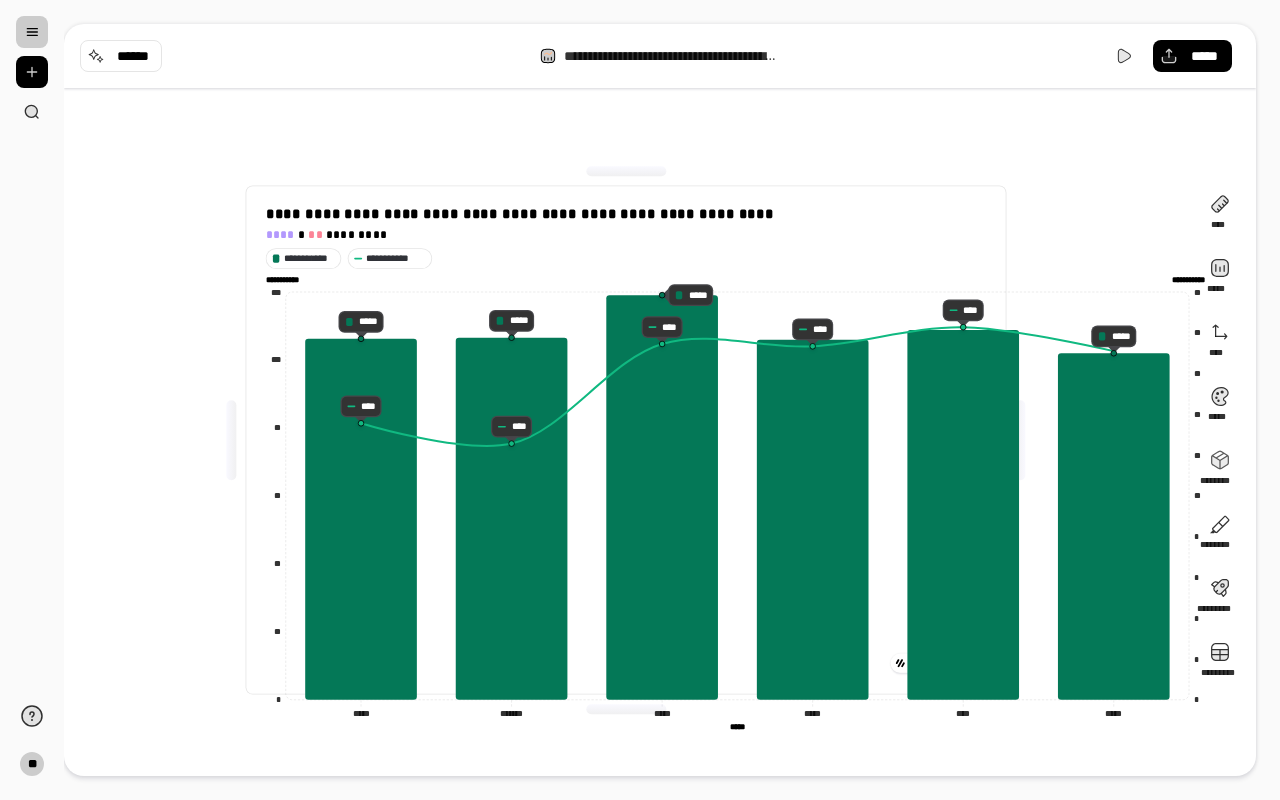 click 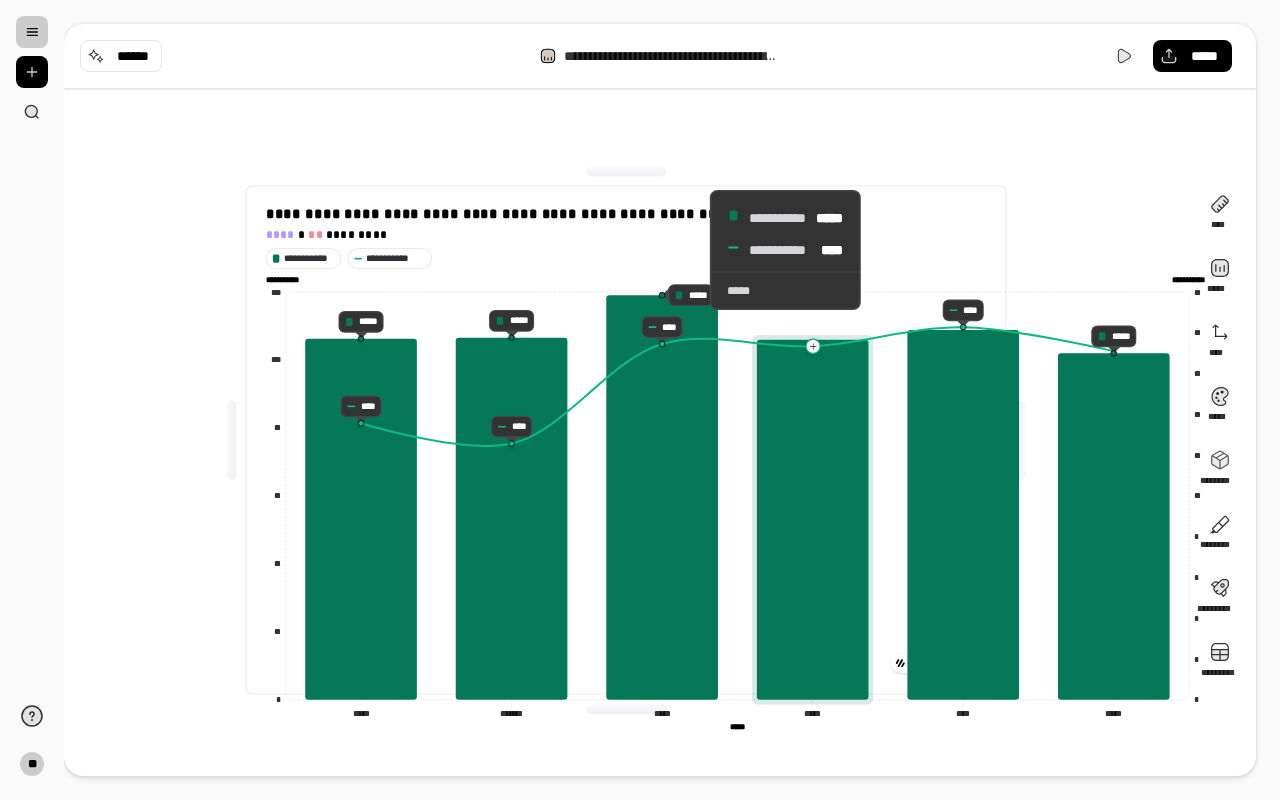 click 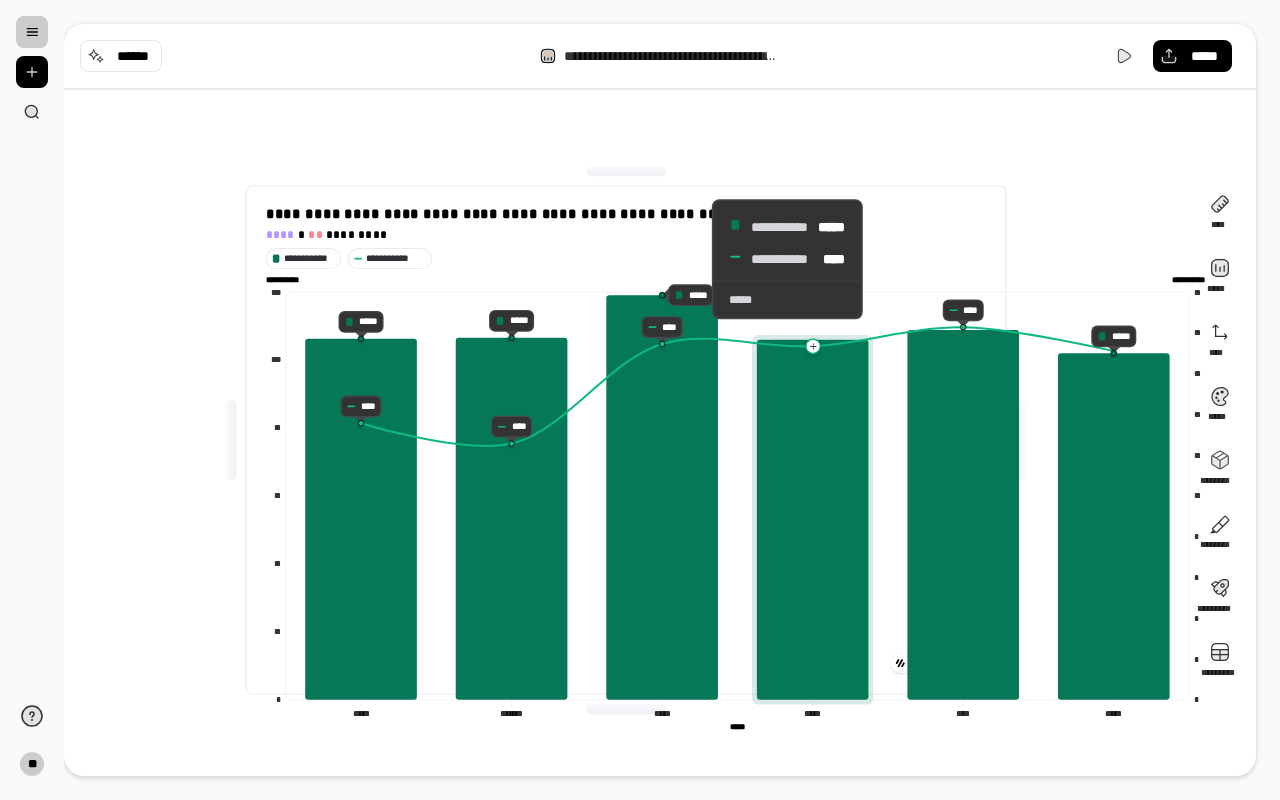 click 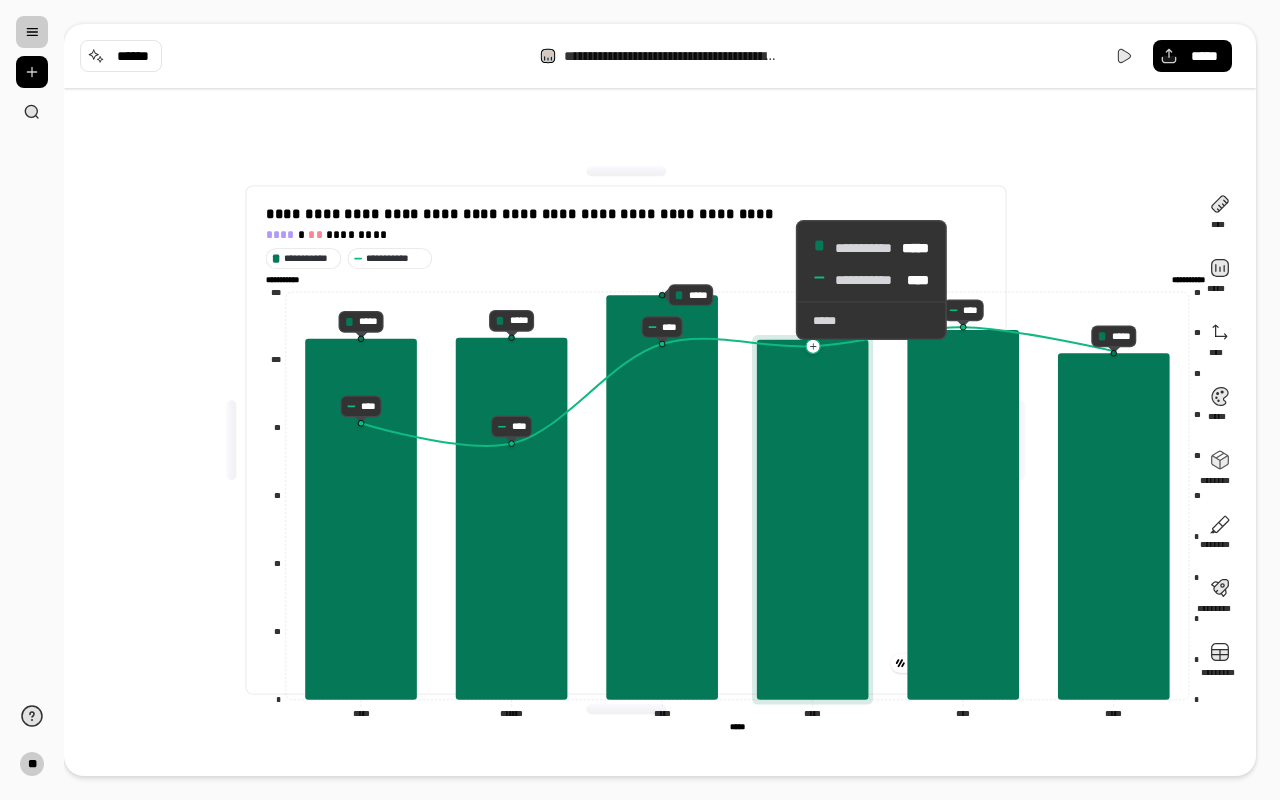 click 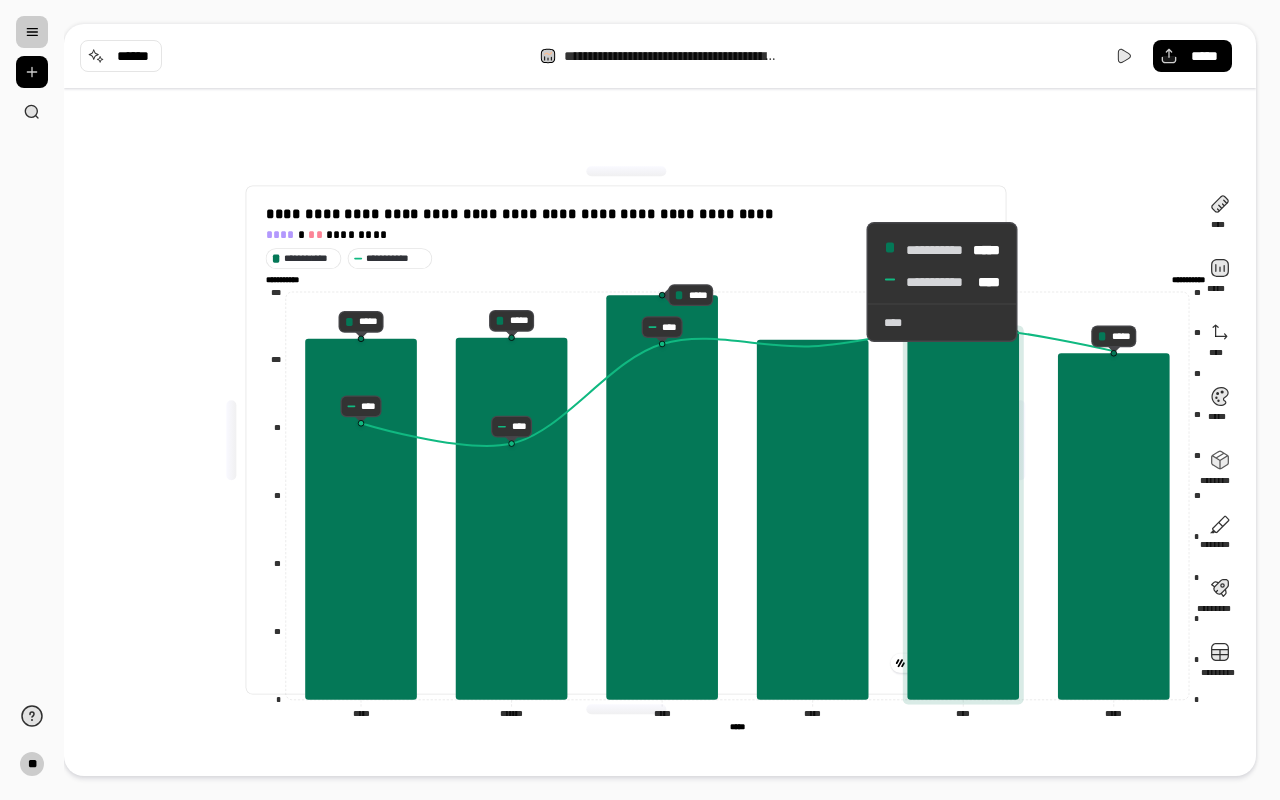 click 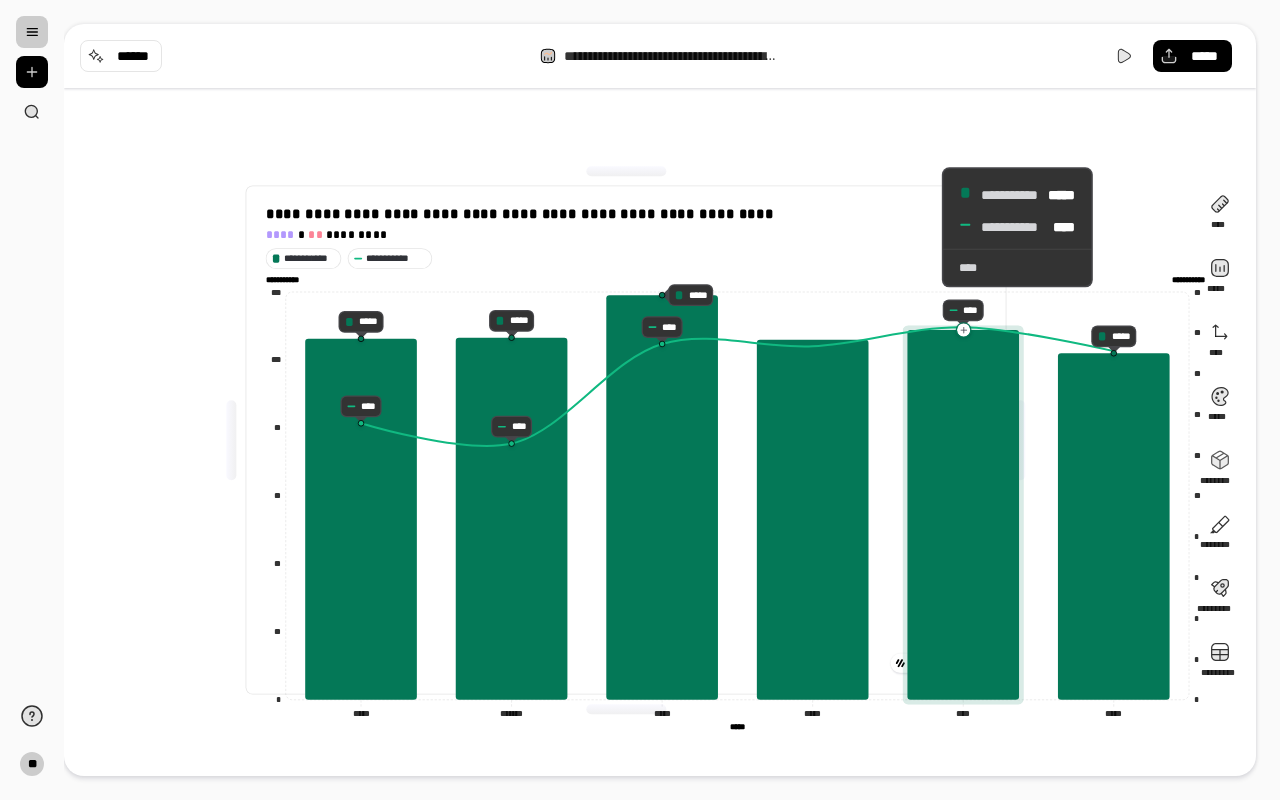 click 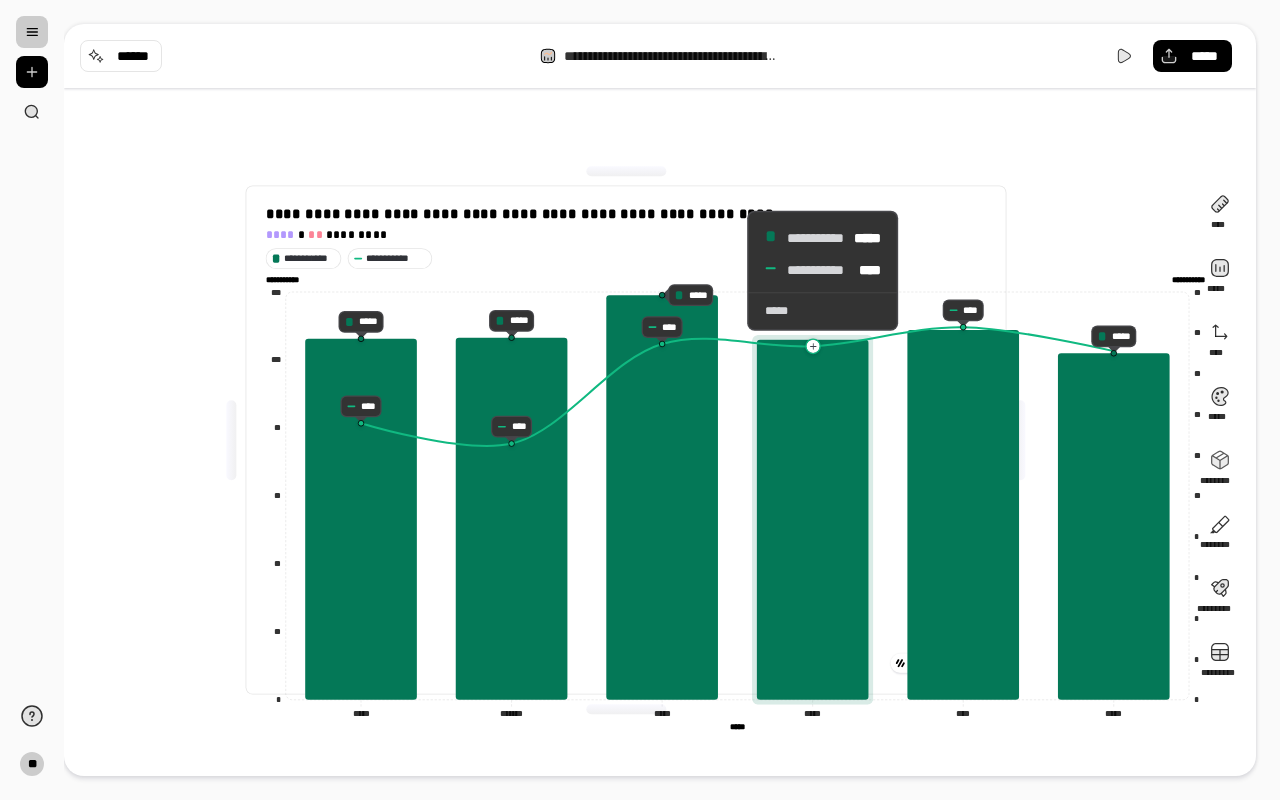 click 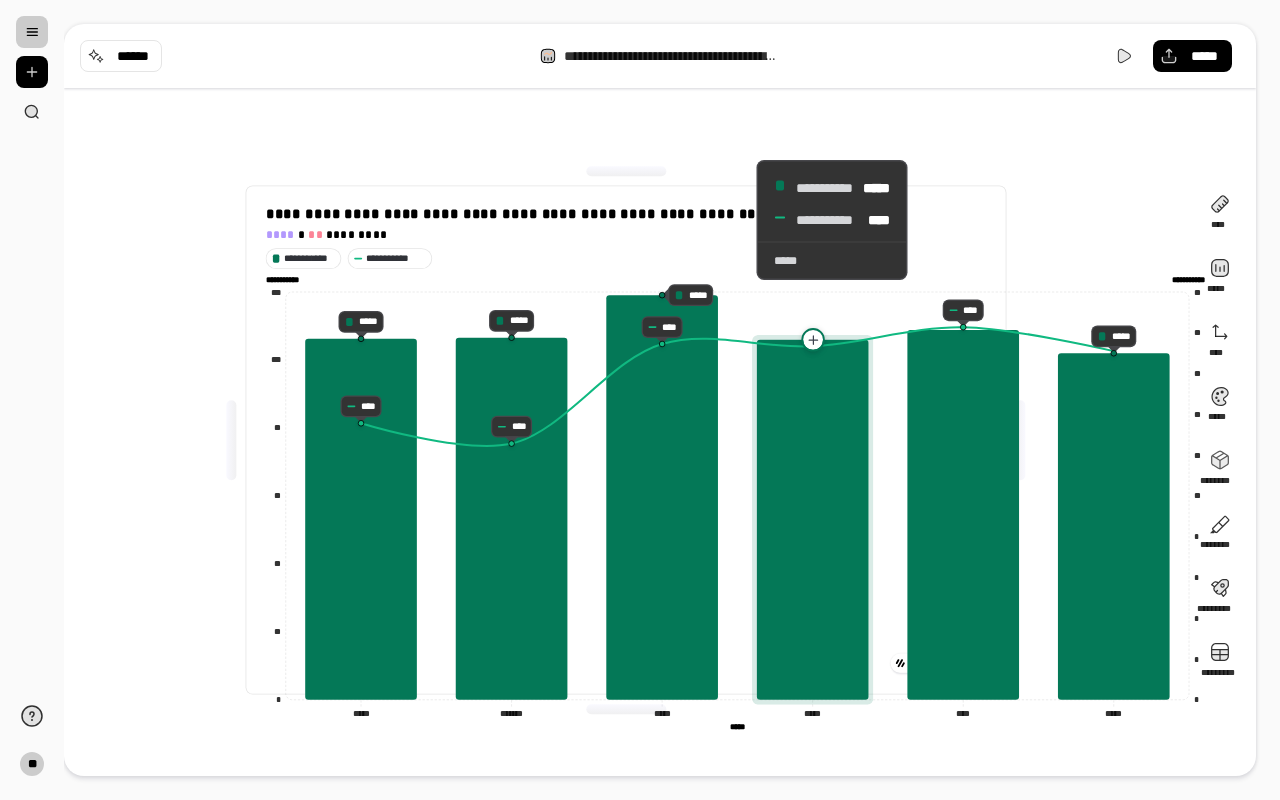 click 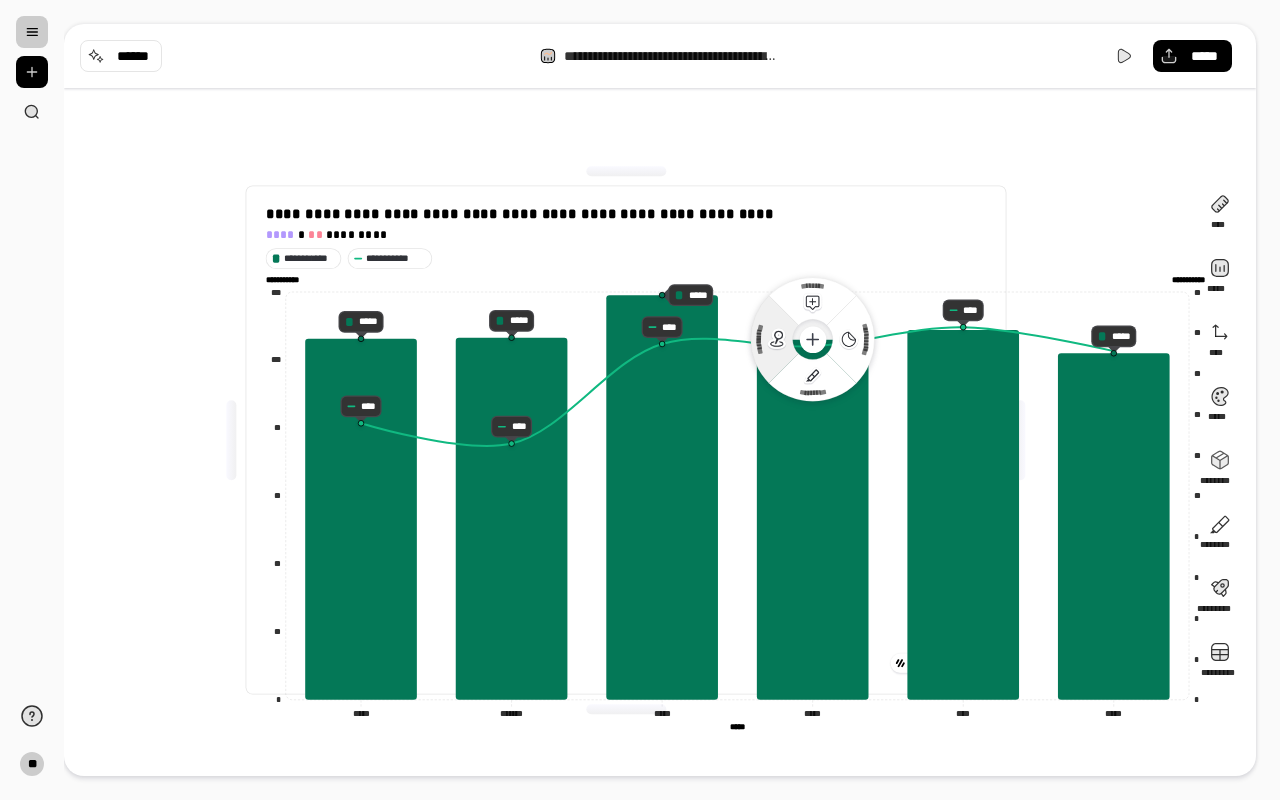 click 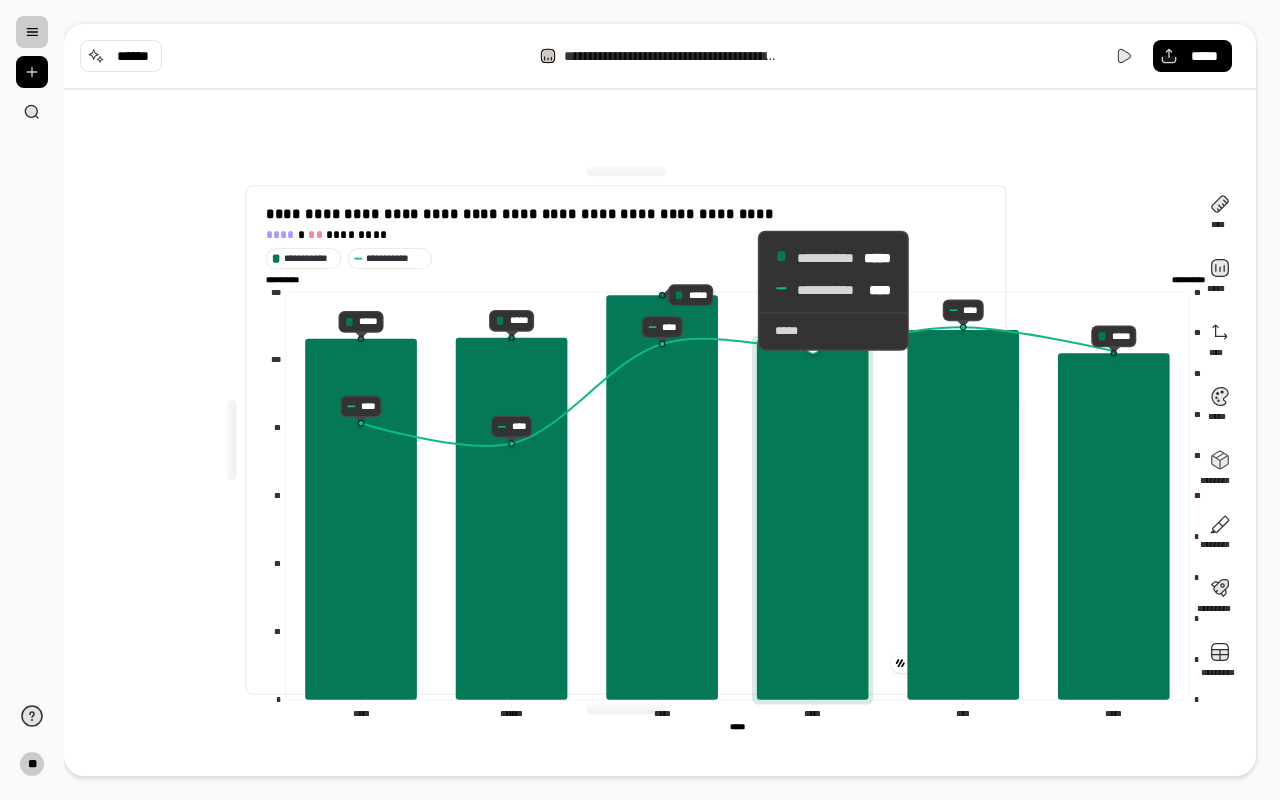 click 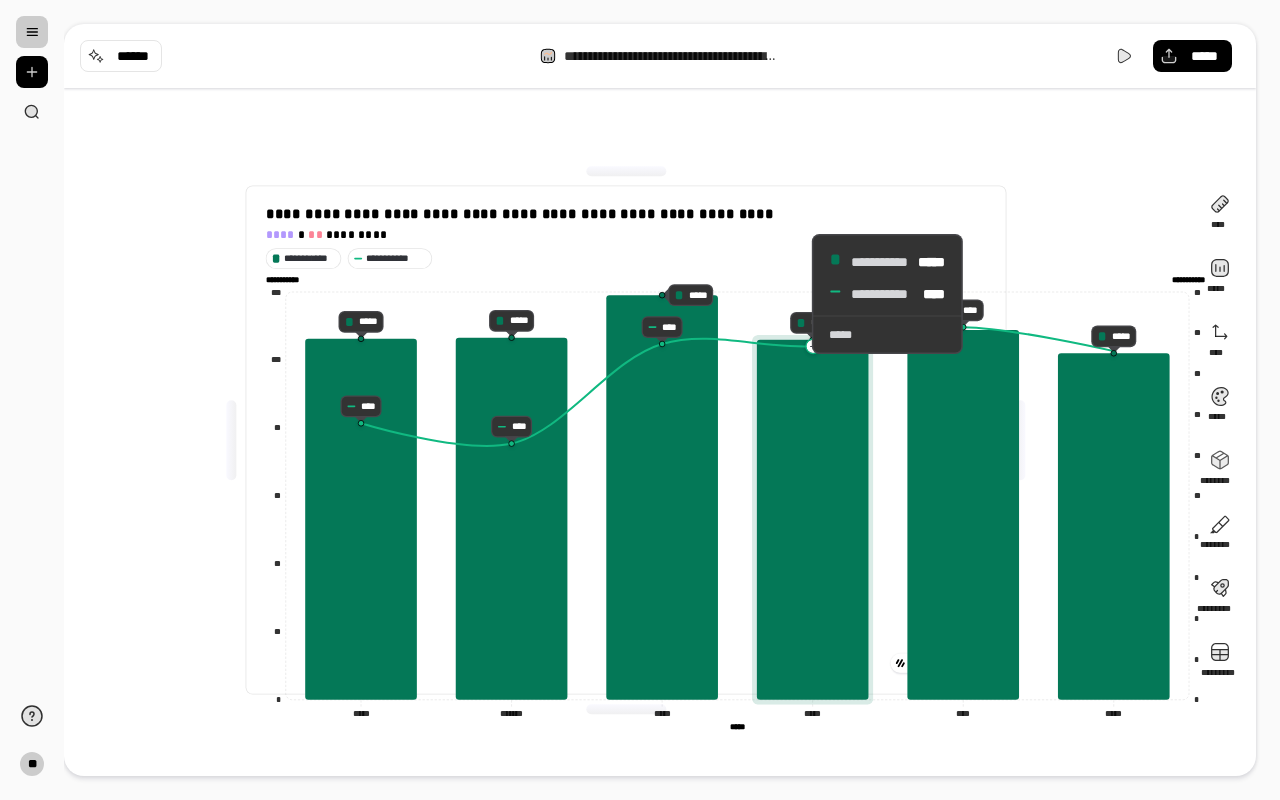 click 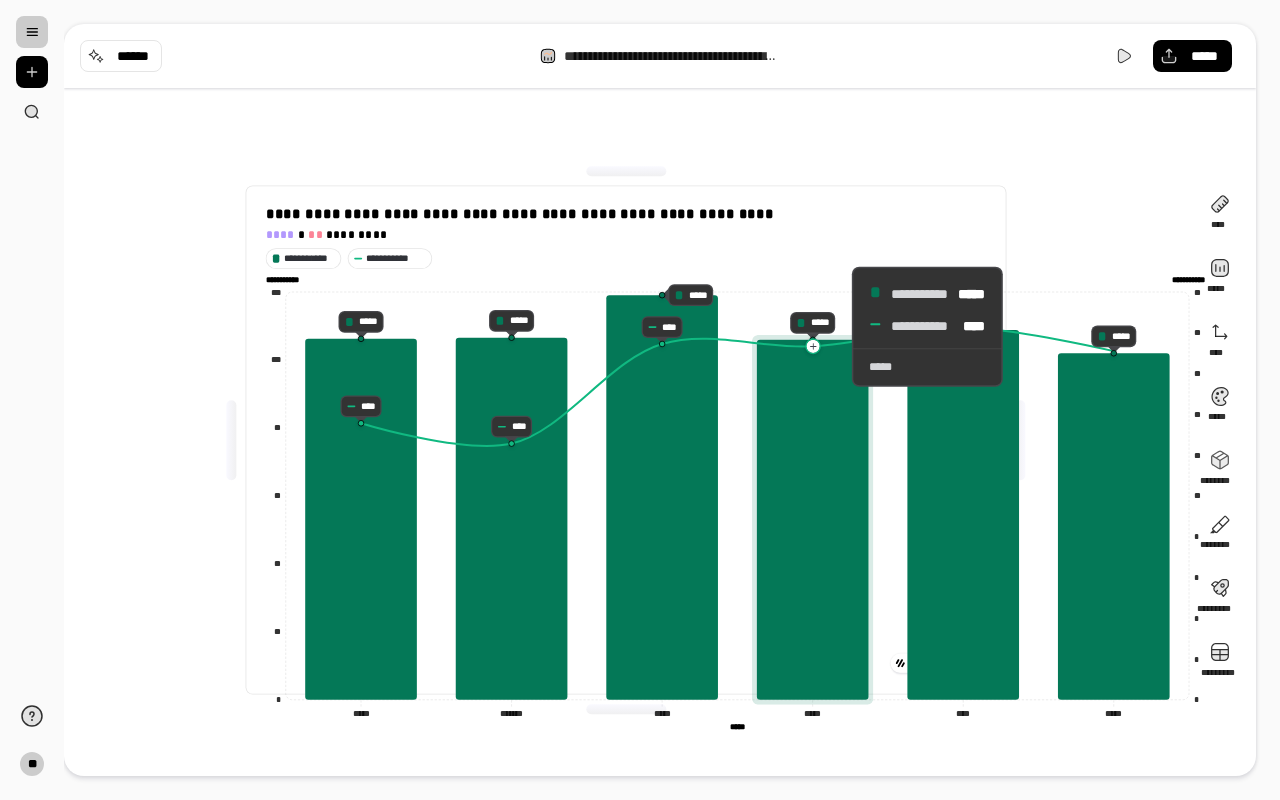 click 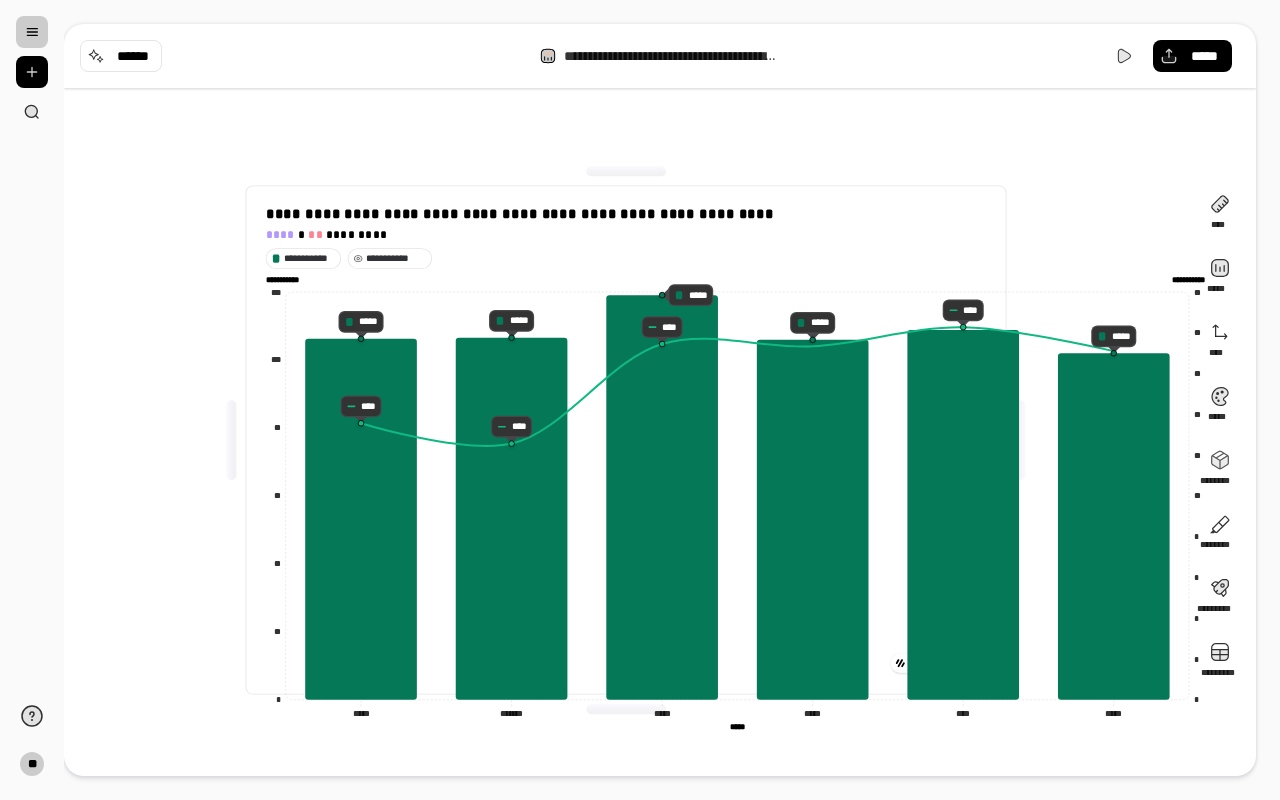 click on "**********" at bounding box center [396, 258] 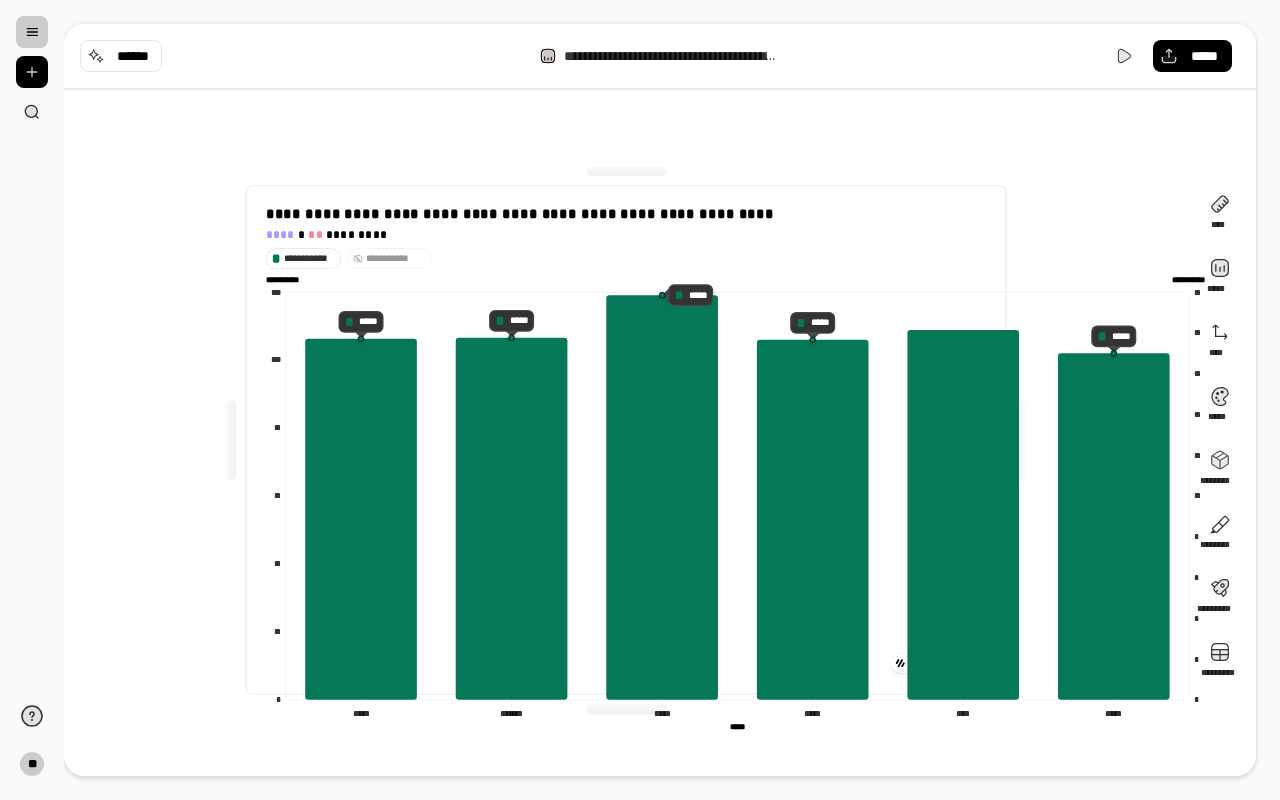 click on "**********" at bounding box center [396, 258] 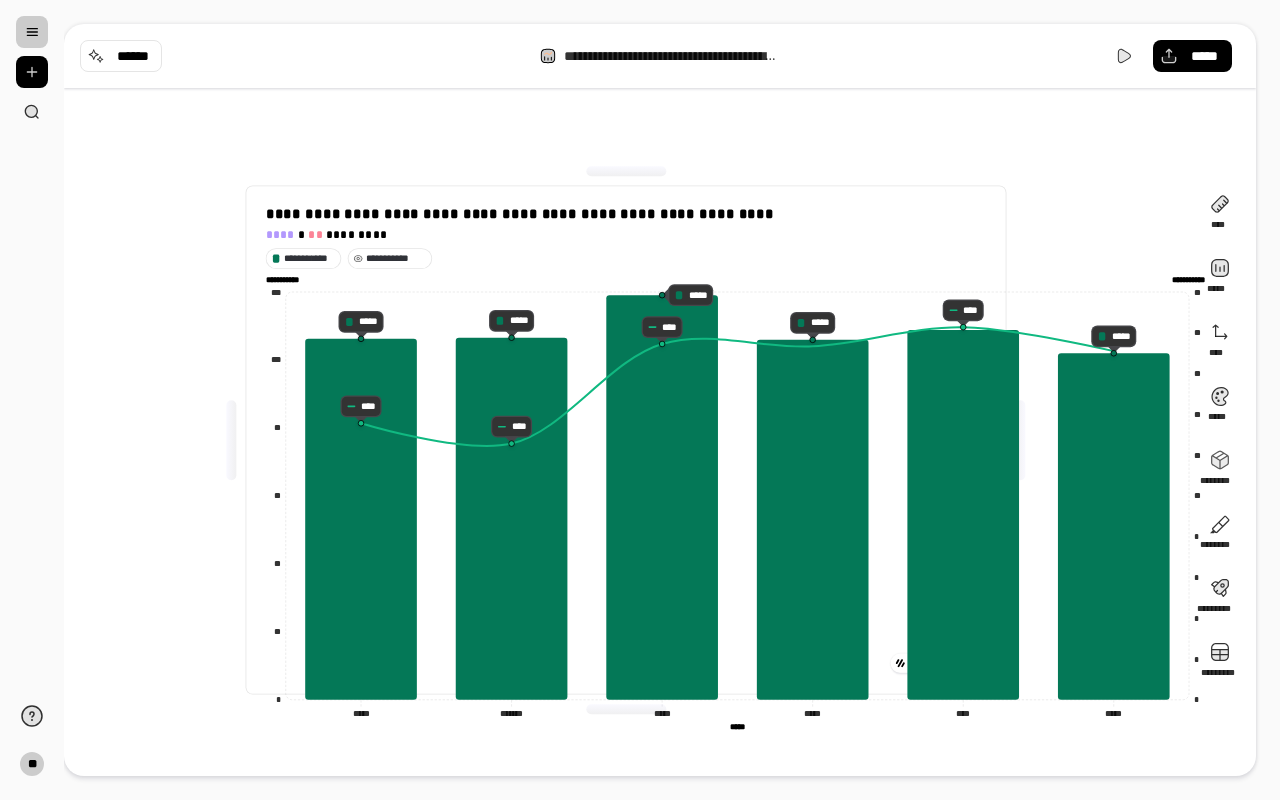 click on "**********" at bounding box center [396, 258] 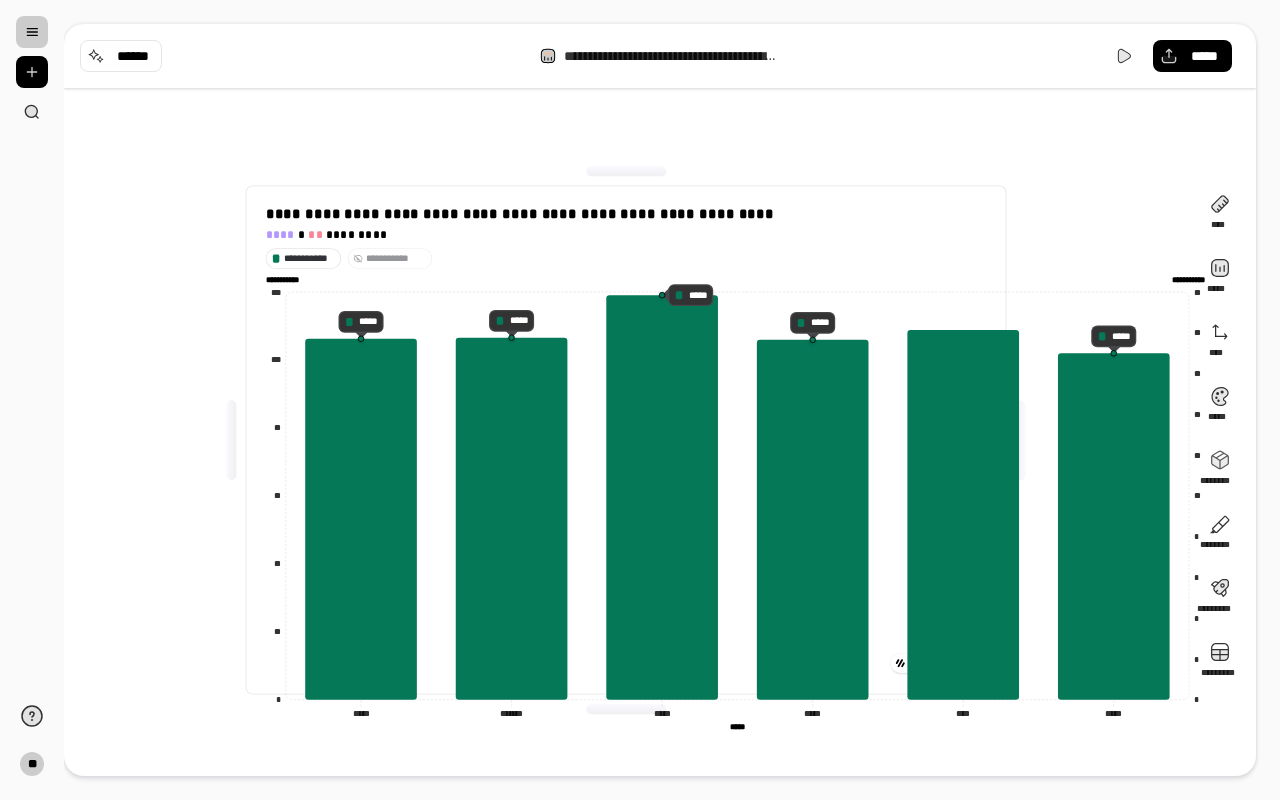 click on "**********" at bounding box center (396, 258) 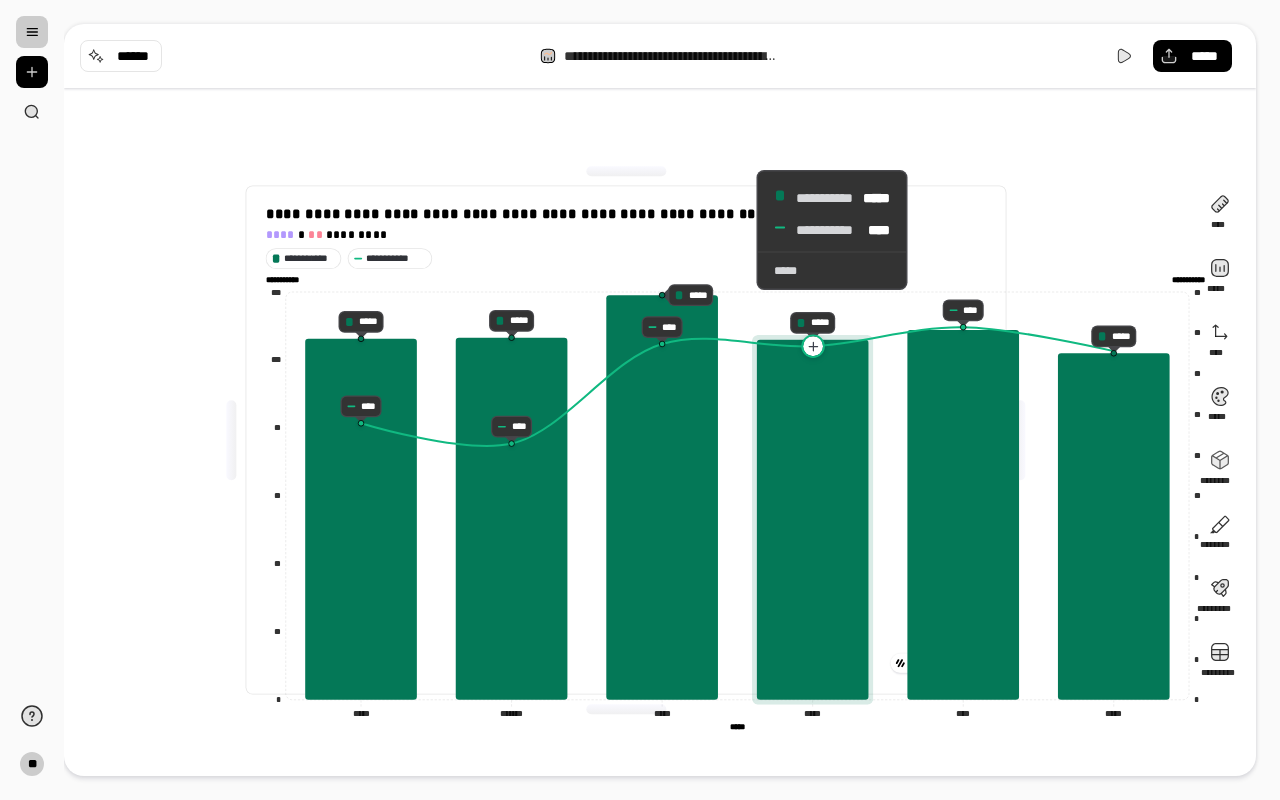 click 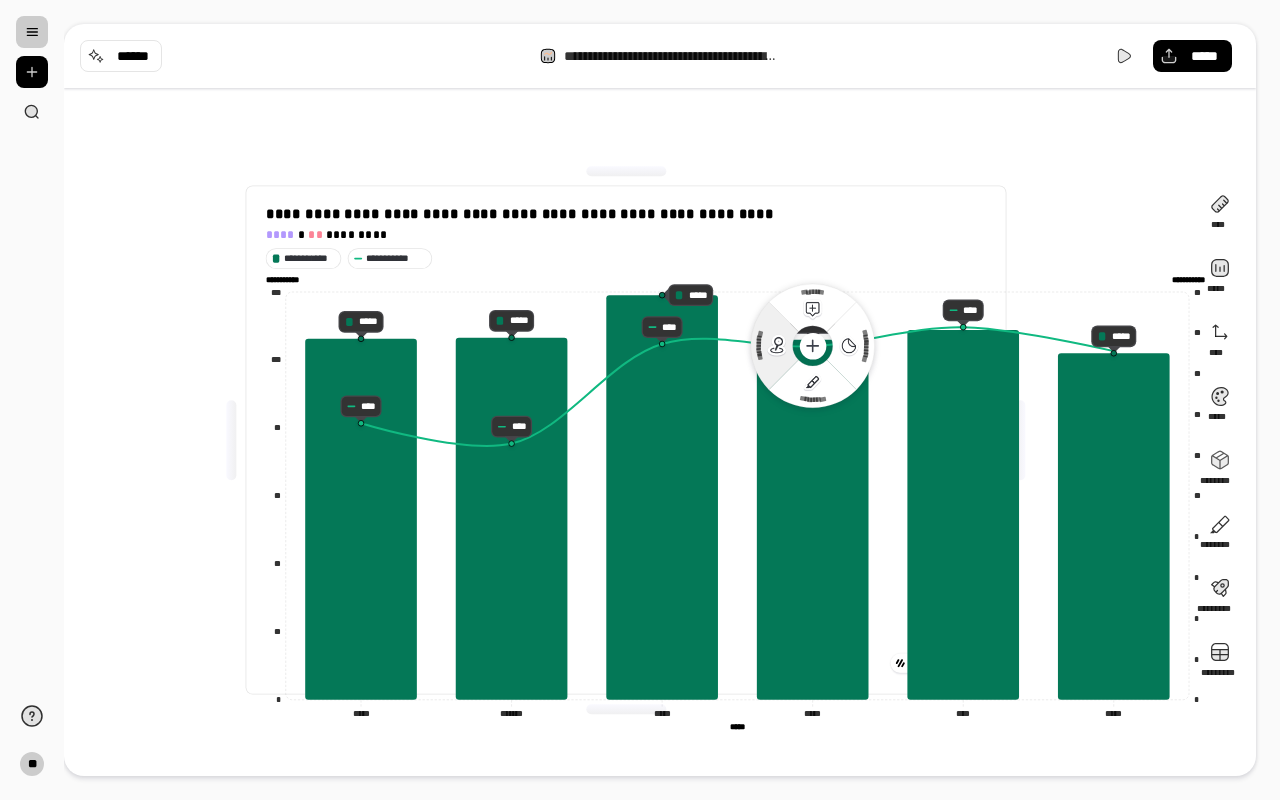 click 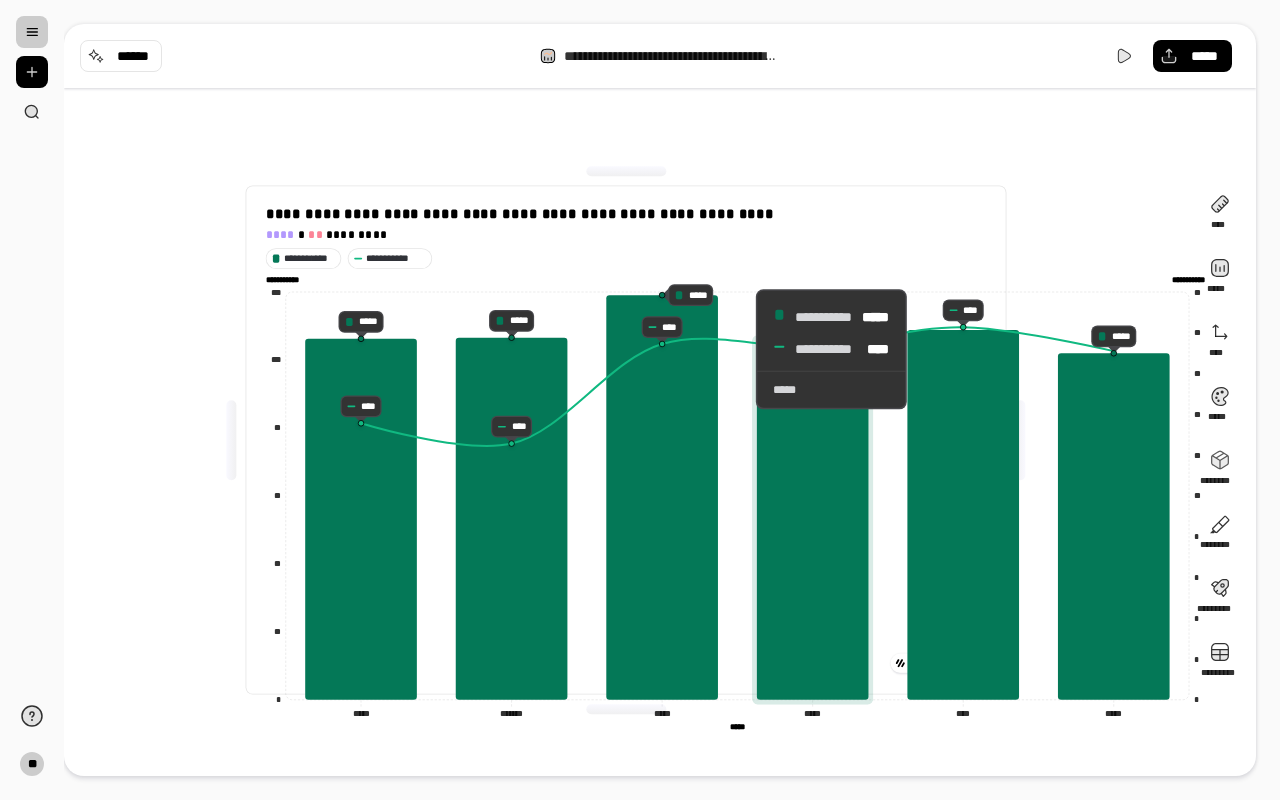 click 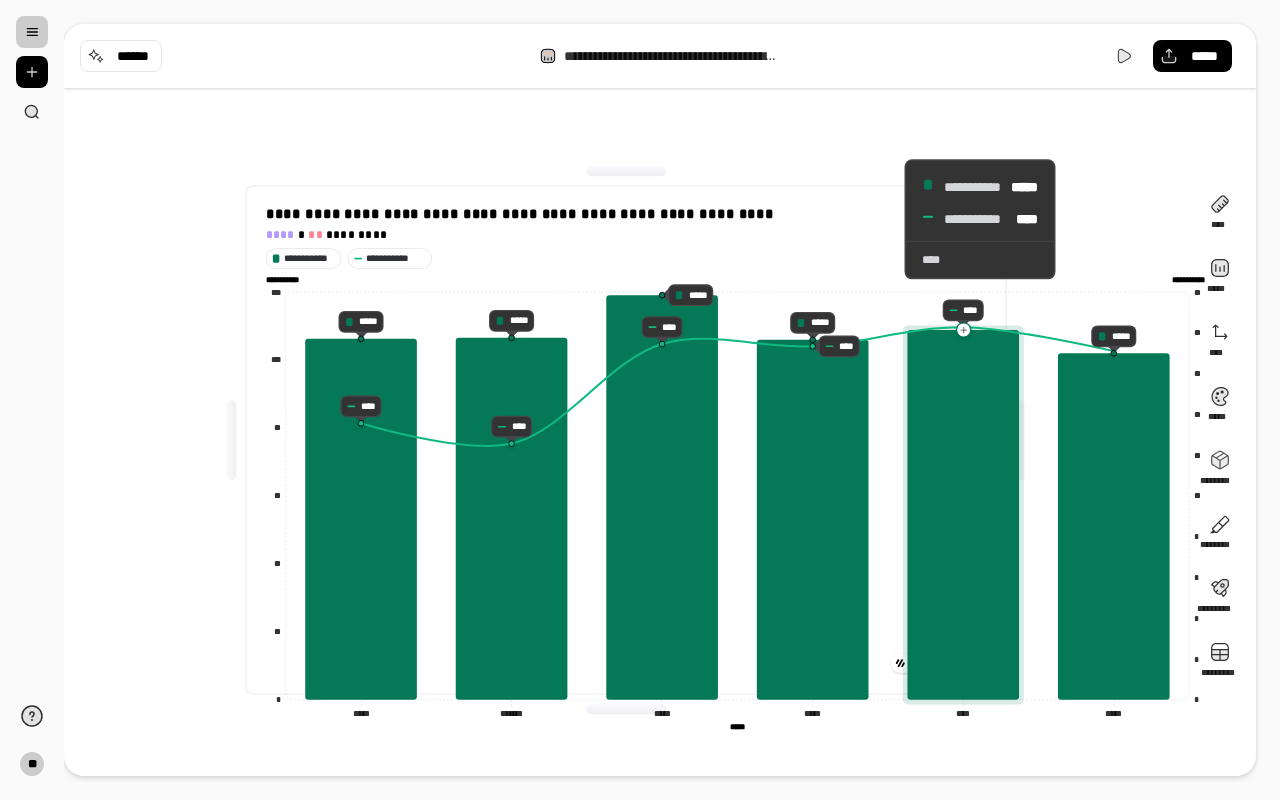 click 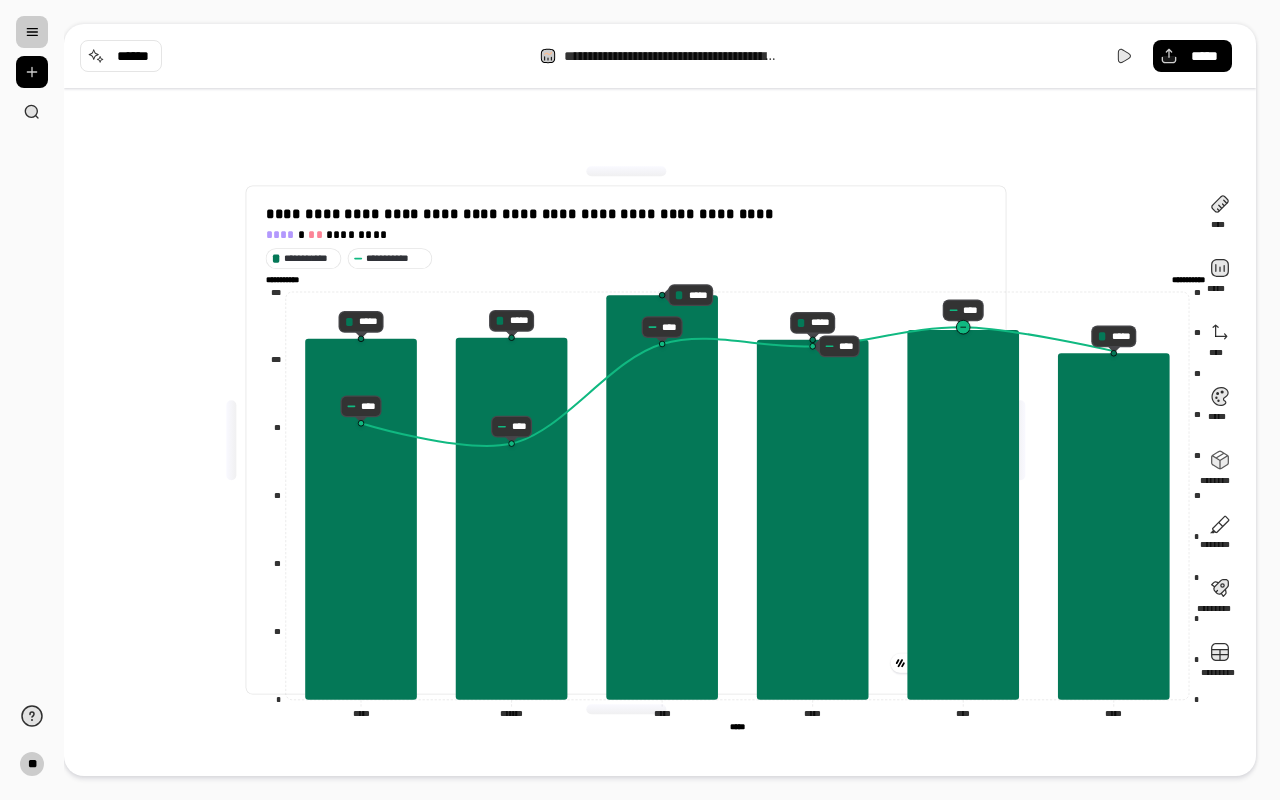 click 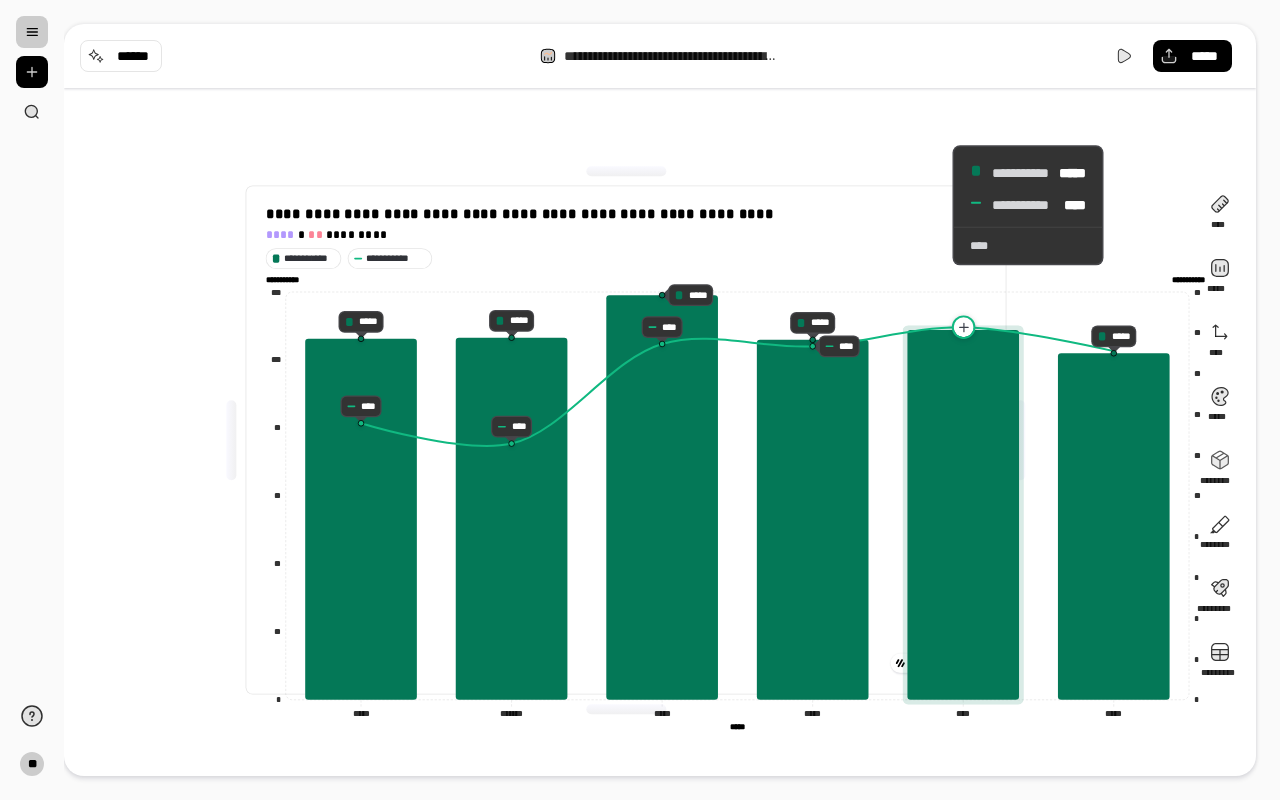 click 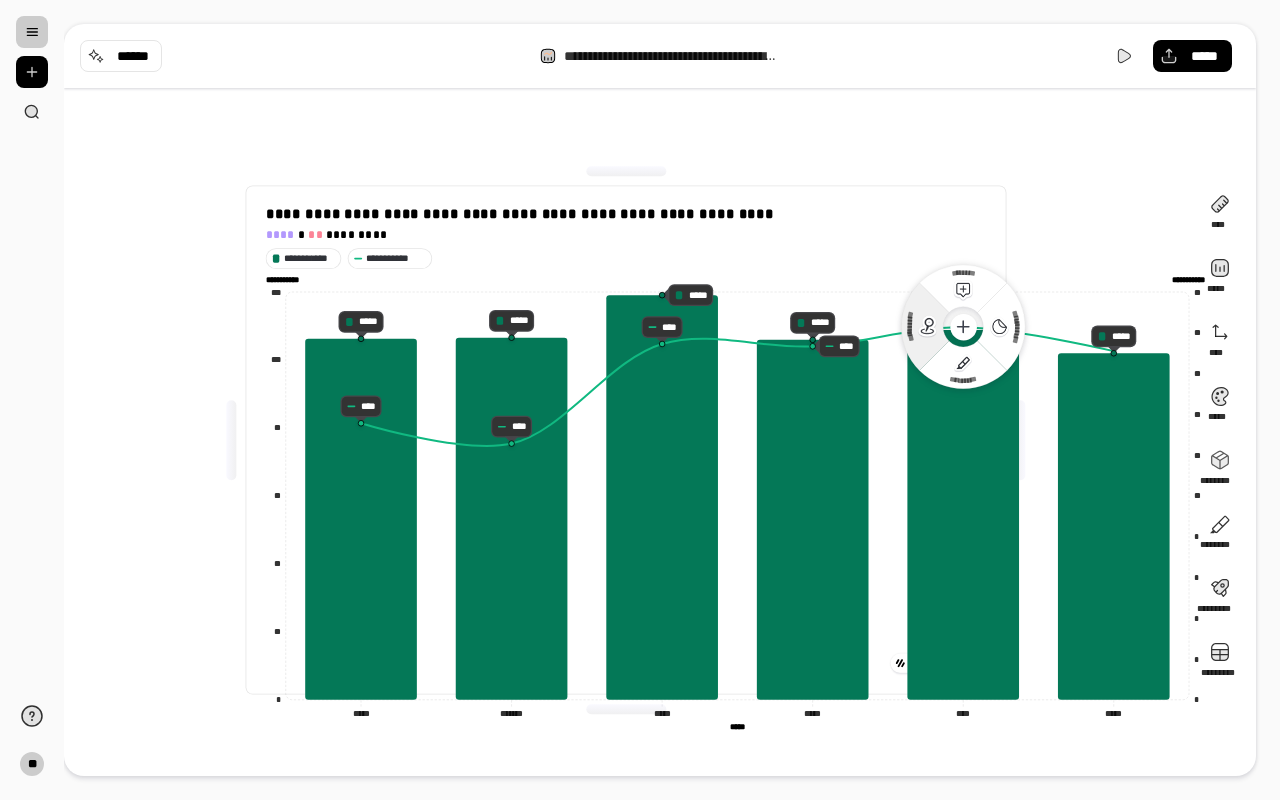 click on "**********" 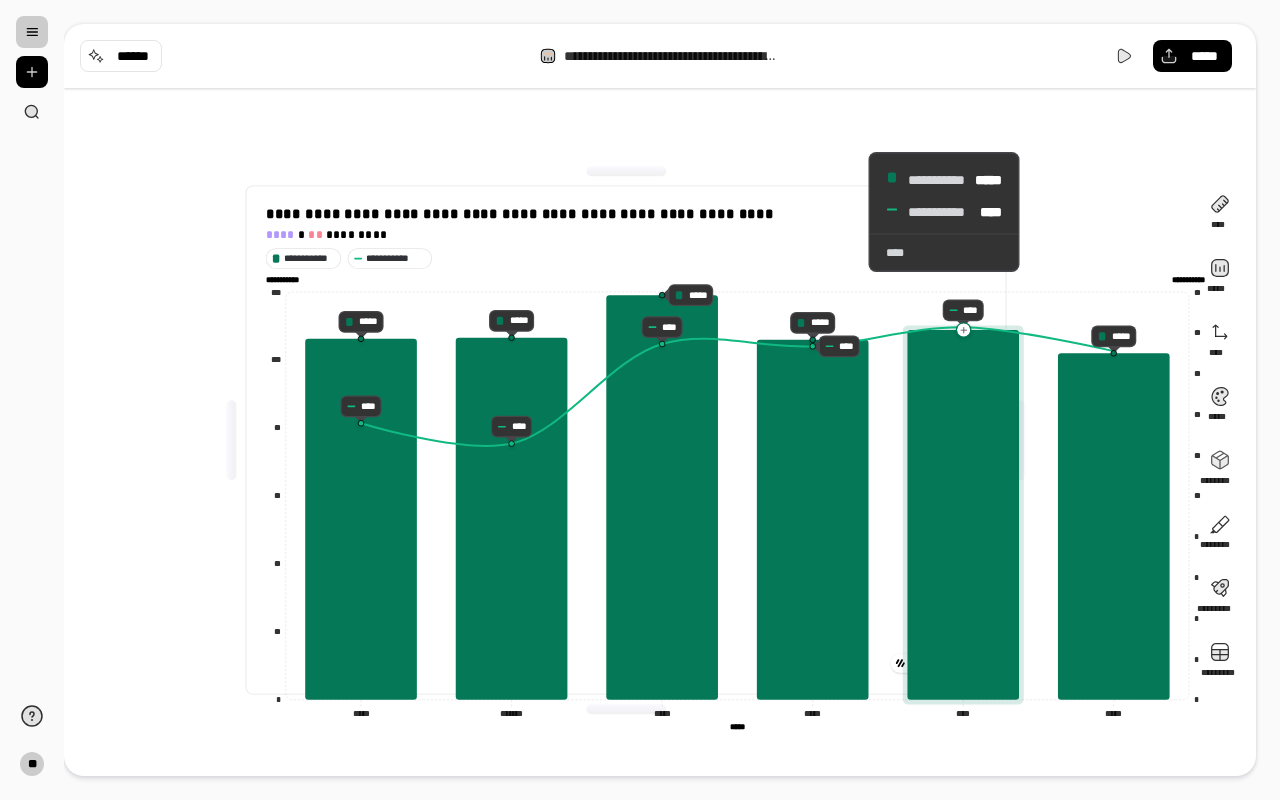click 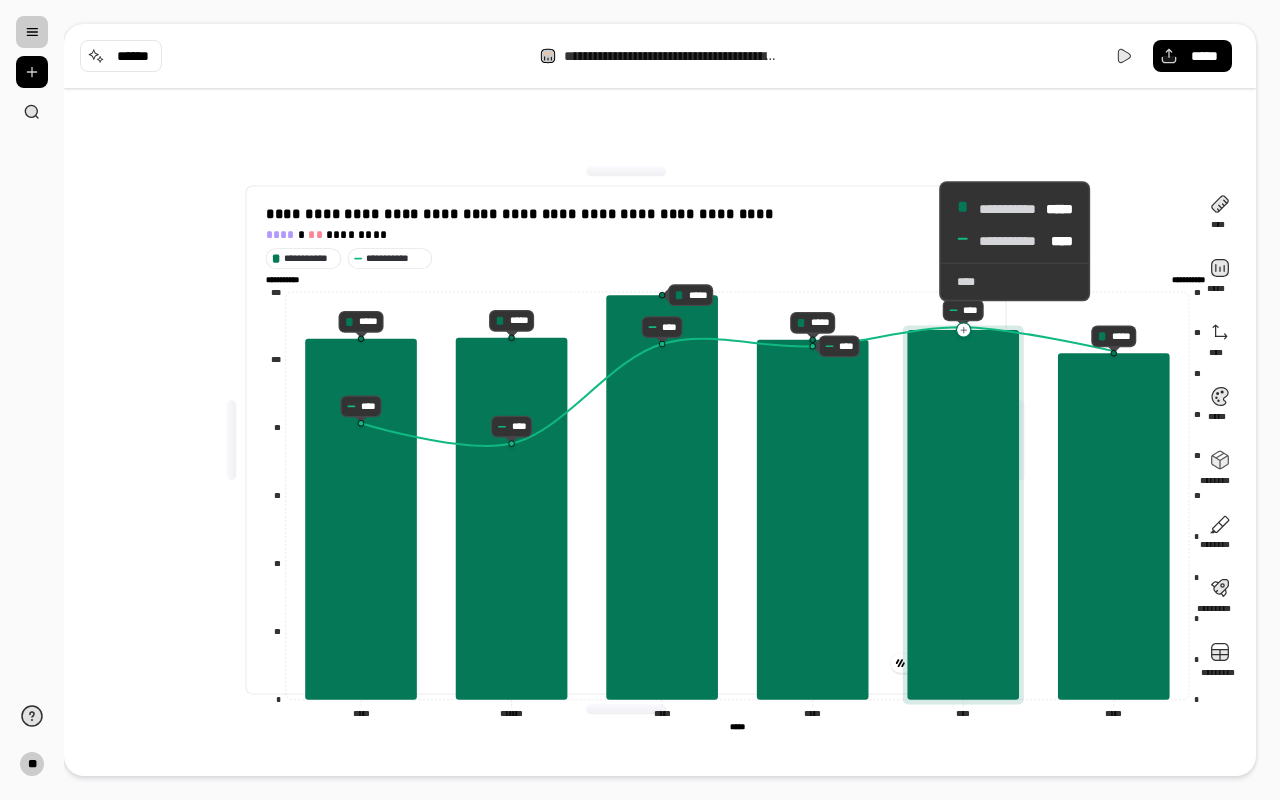 click 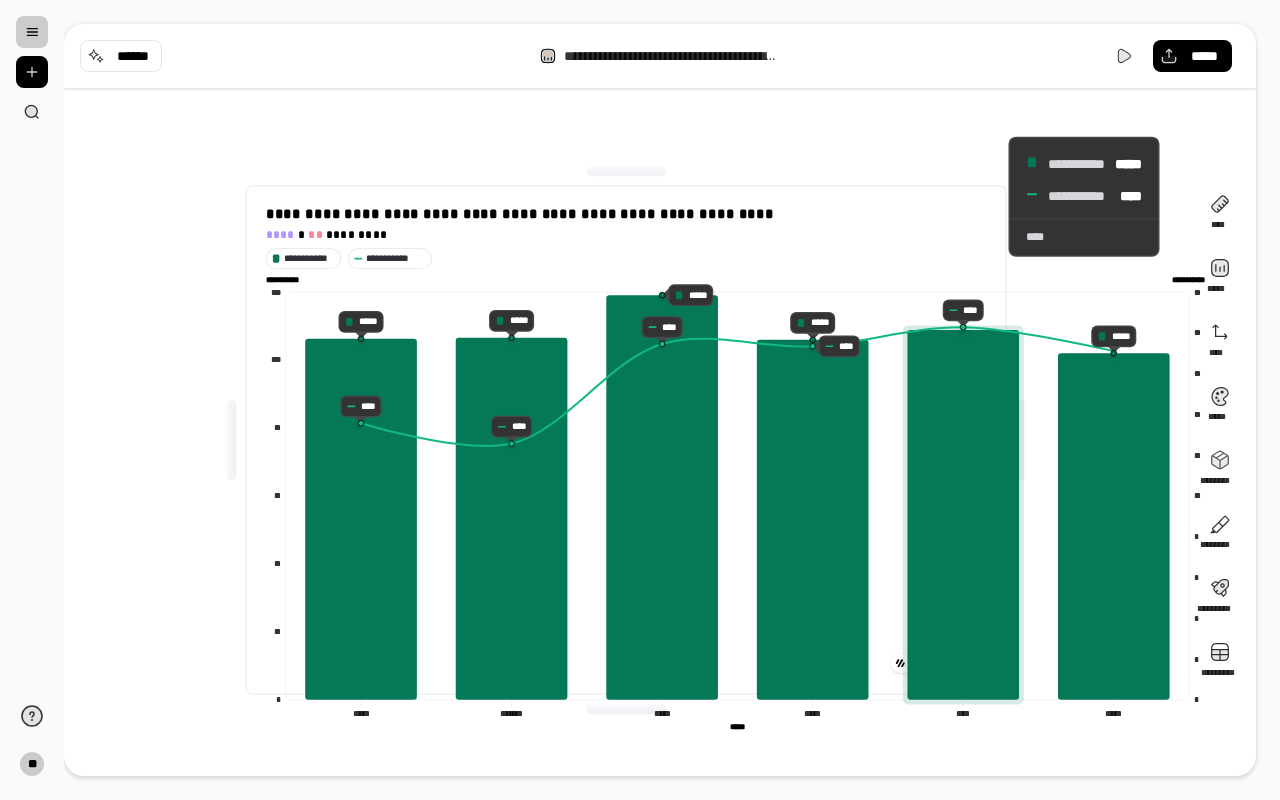 click 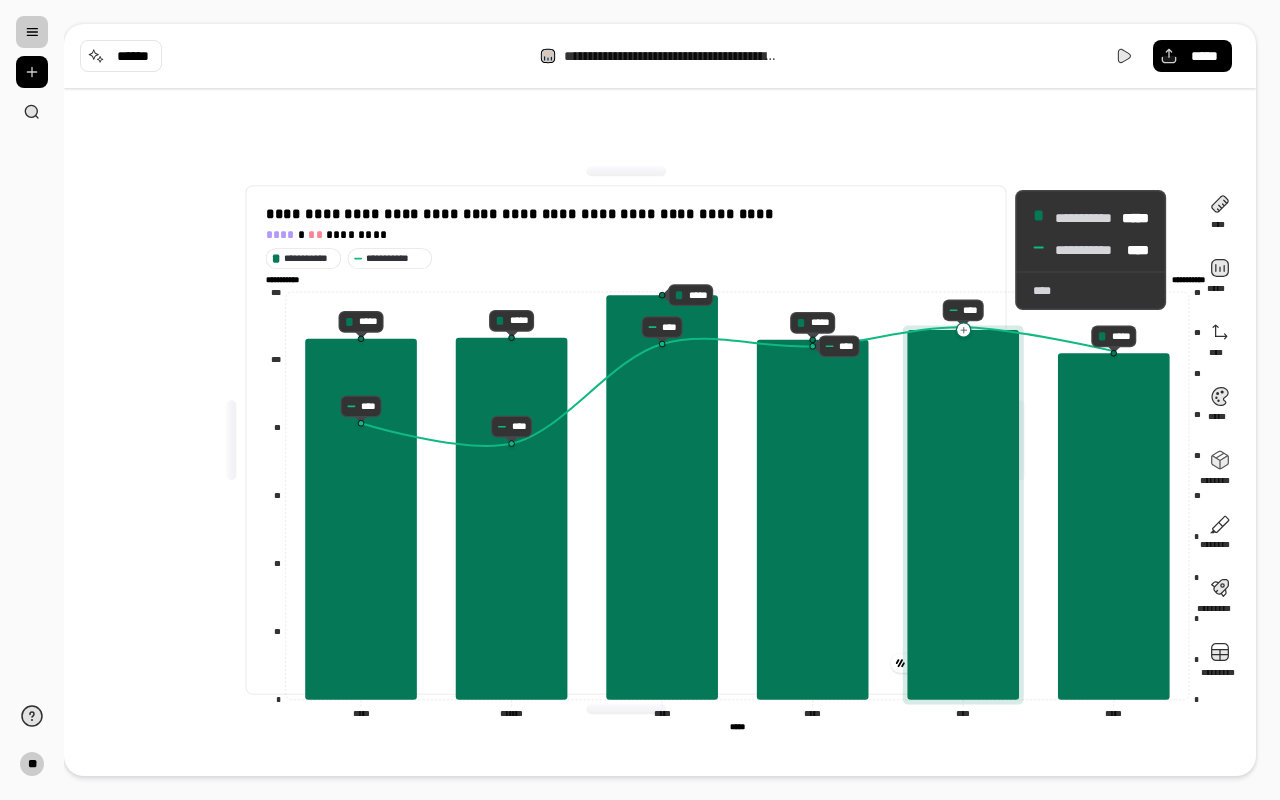 drag, startPoint x: 992, startPoint y: 270, endPoint x: 992, endPoint y: 284, distance: 14 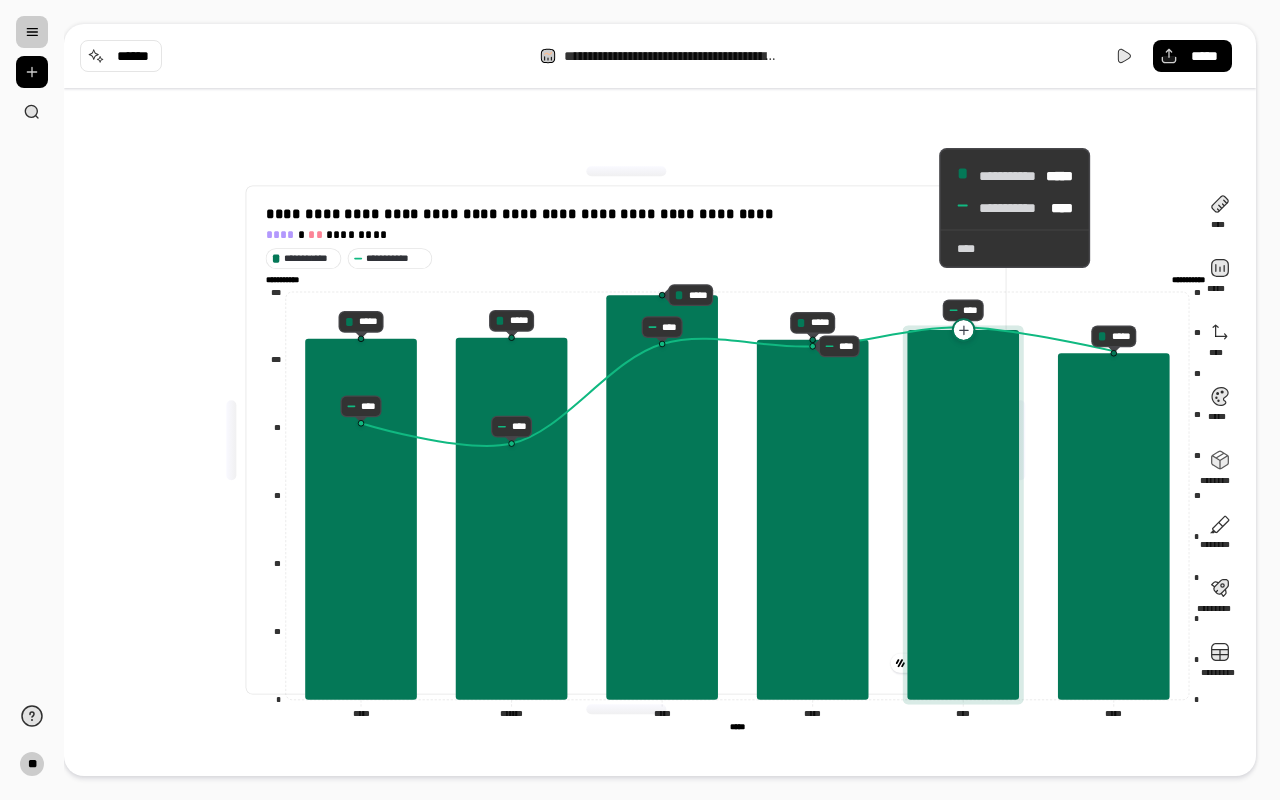 click 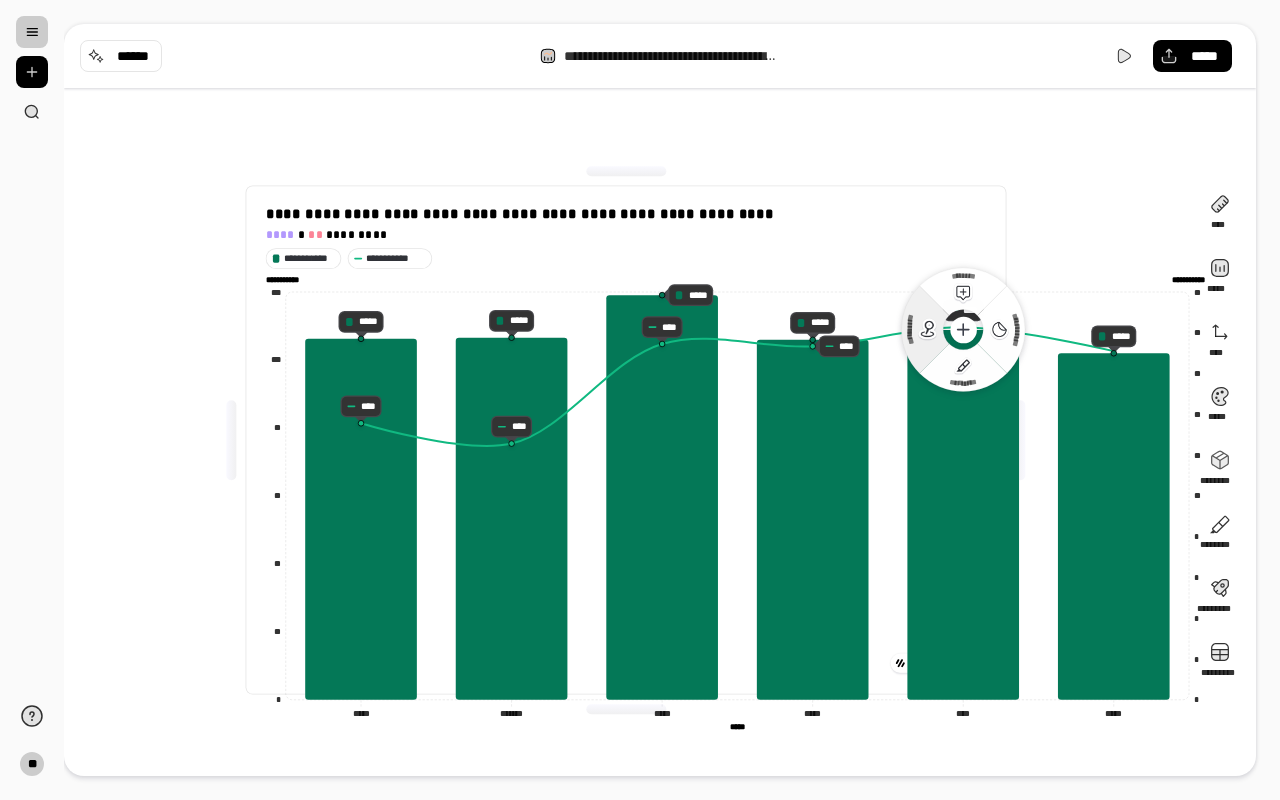 click 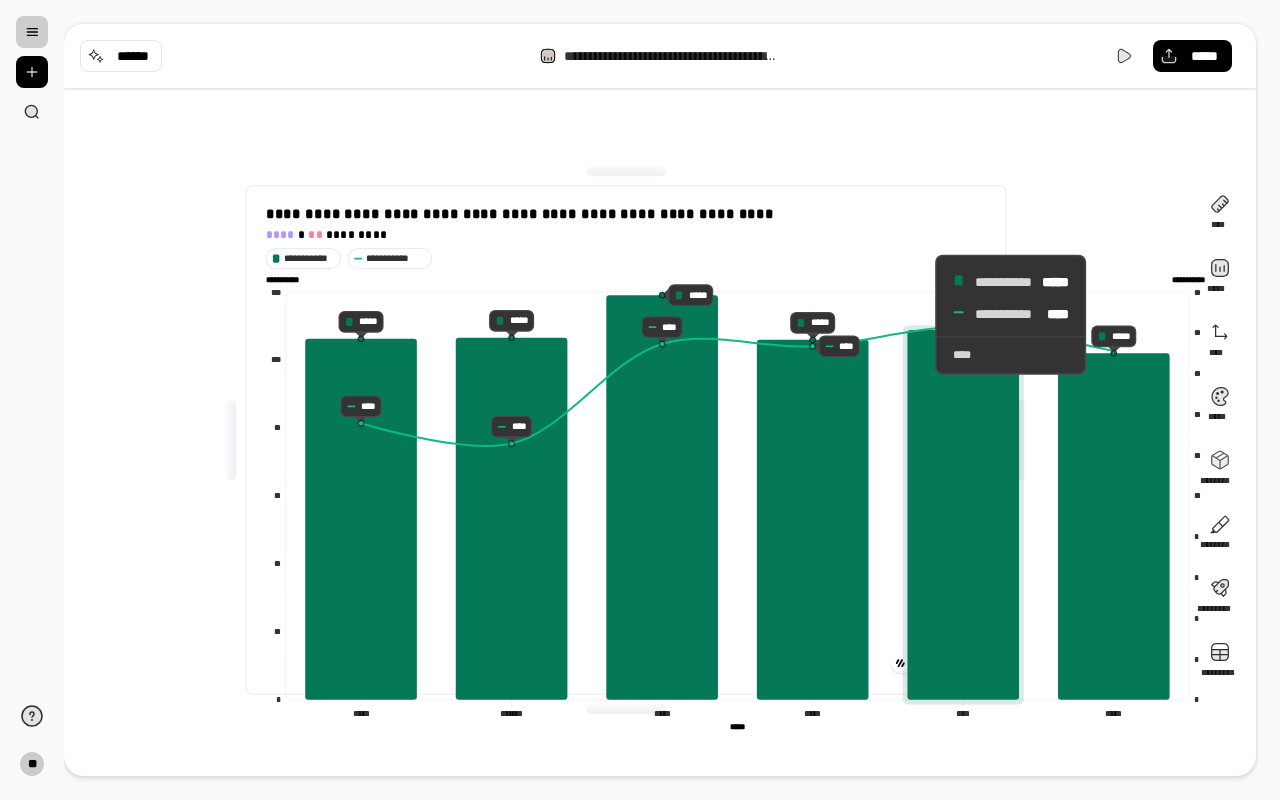 click 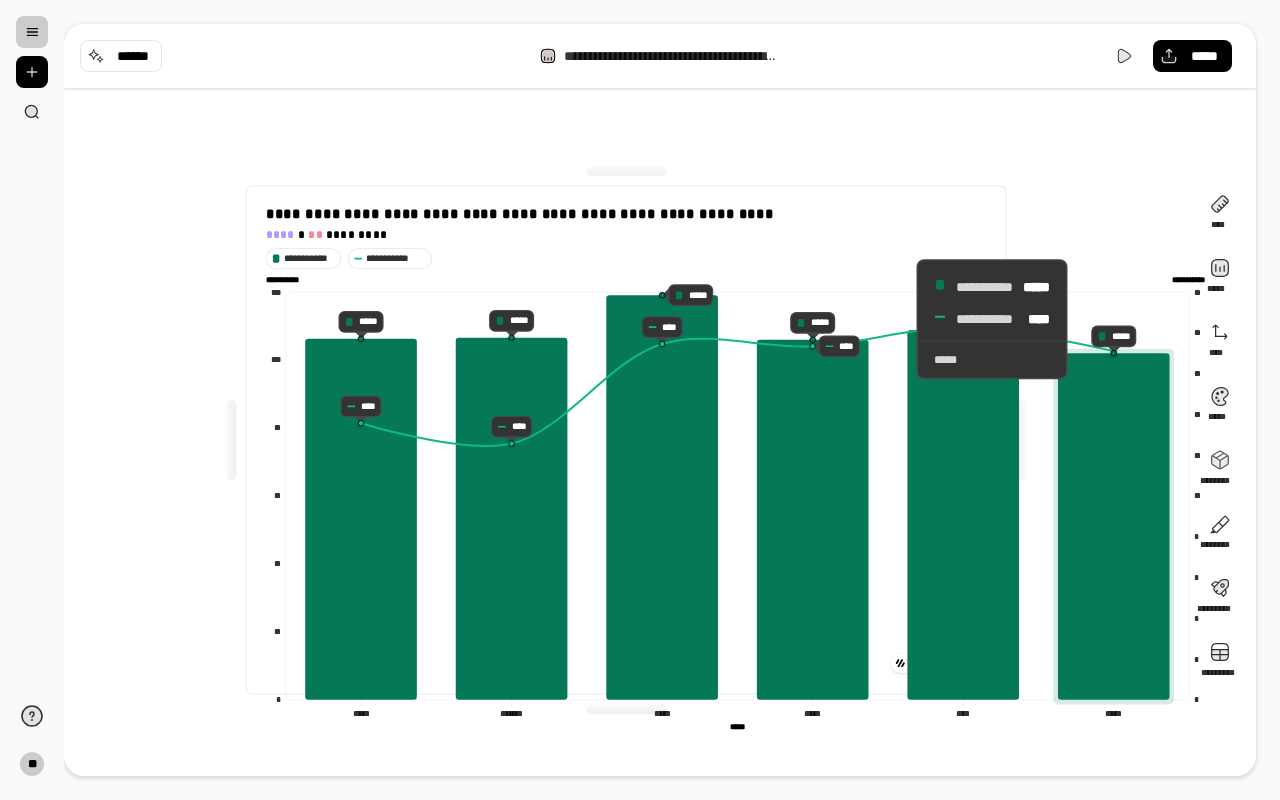 click 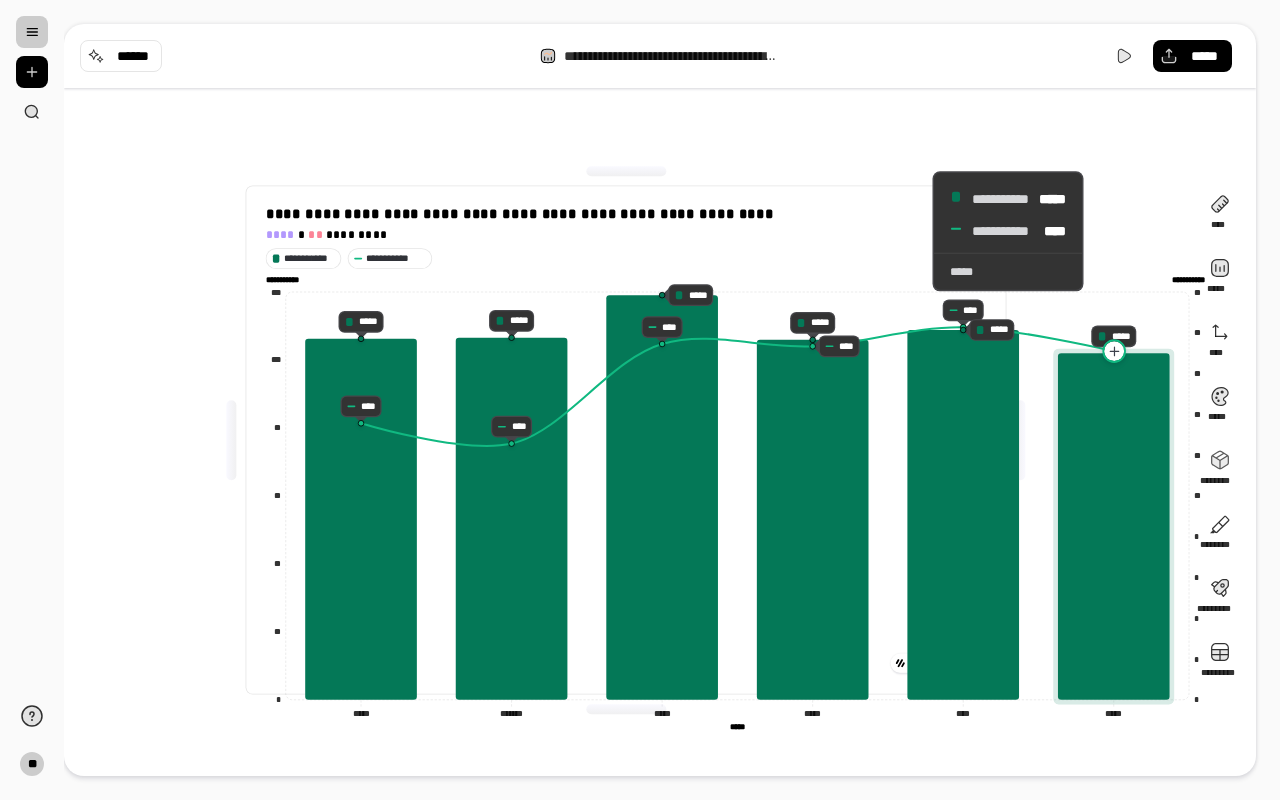 click 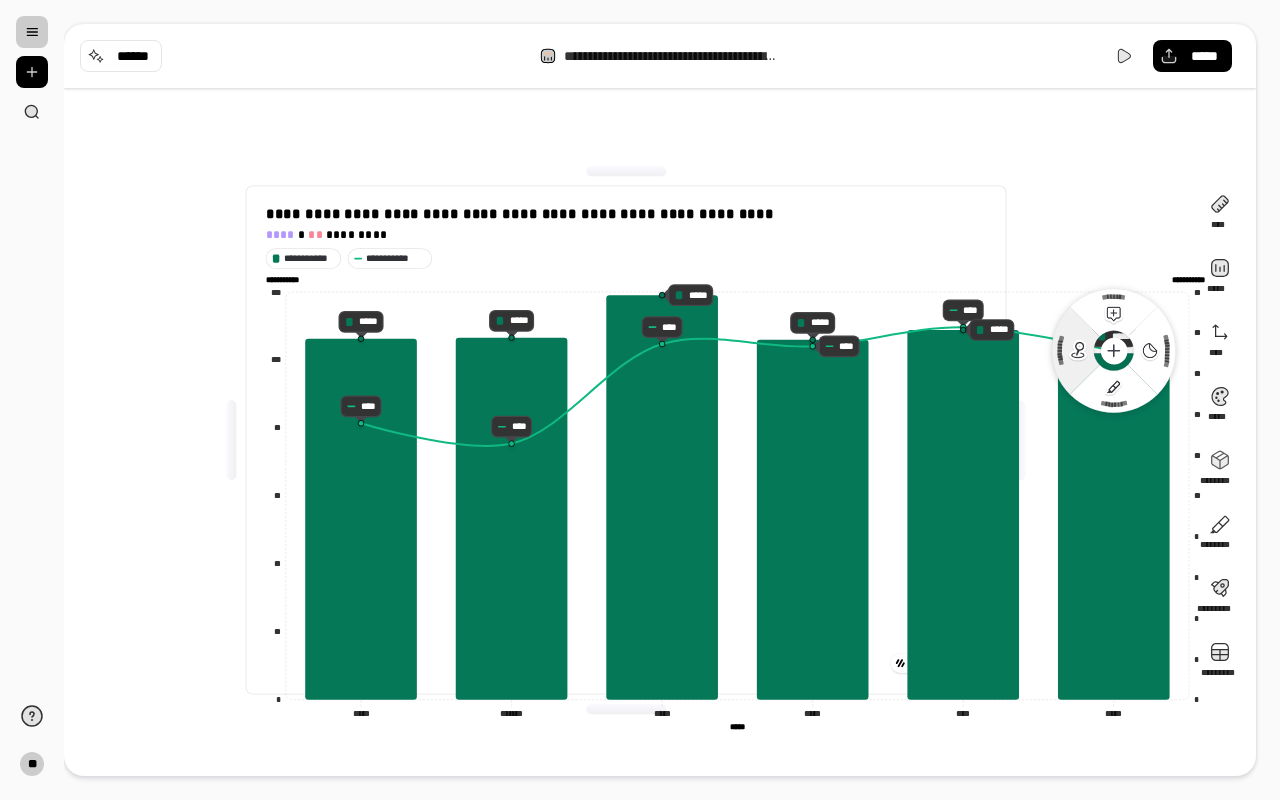 click 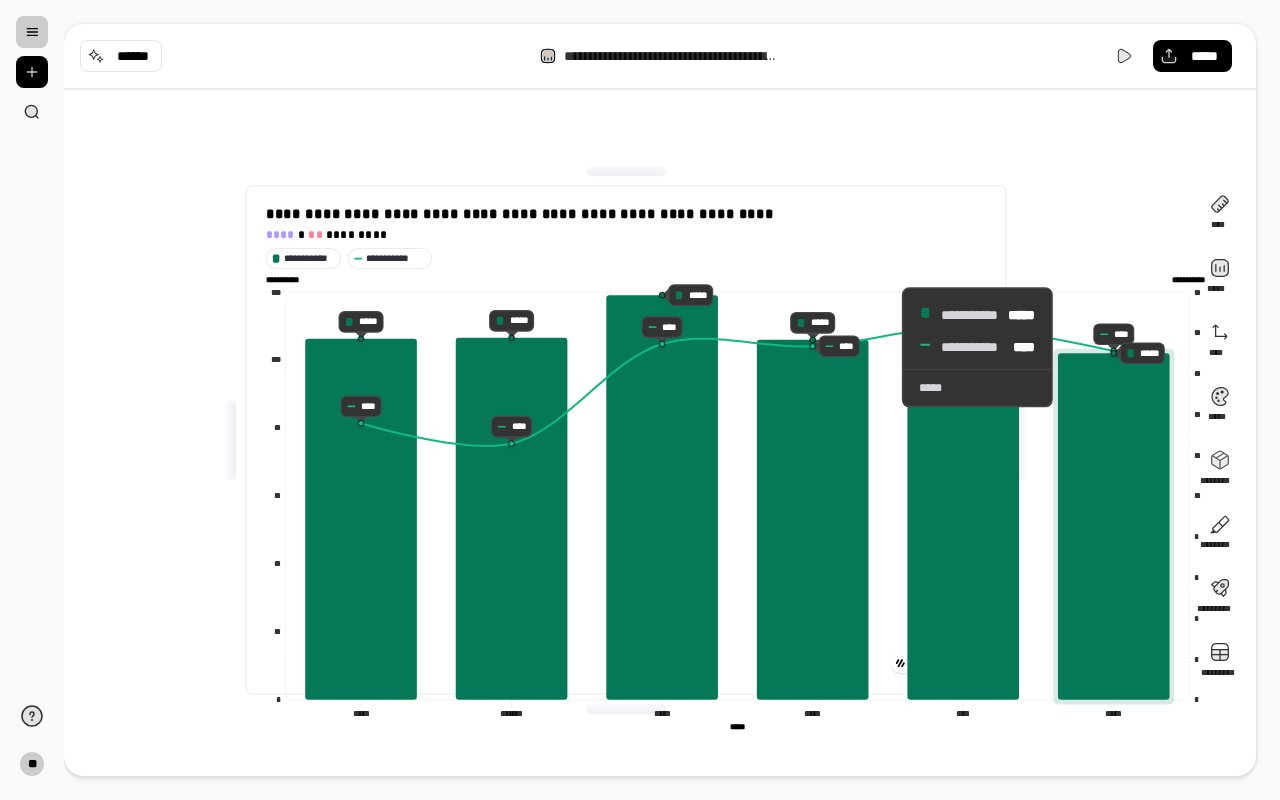 click 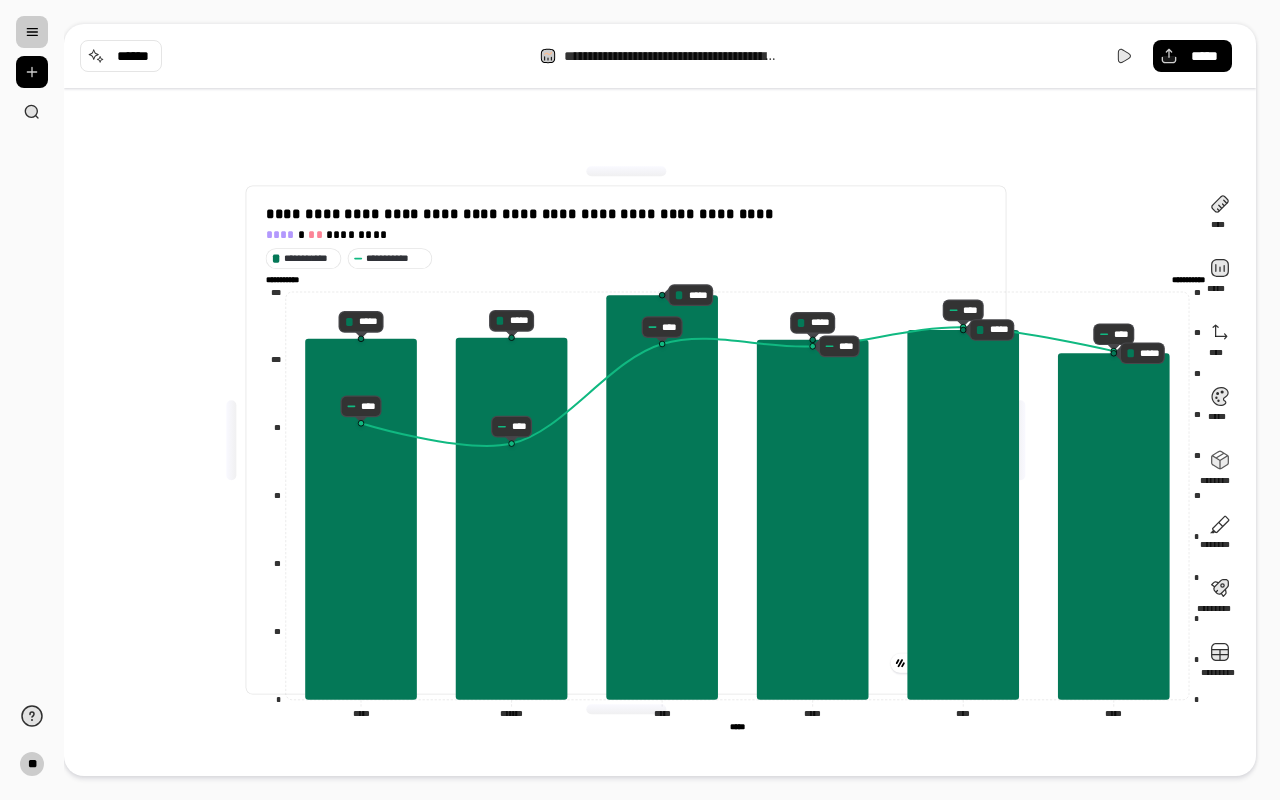 click on "**********" at bounding box center (735, 258) 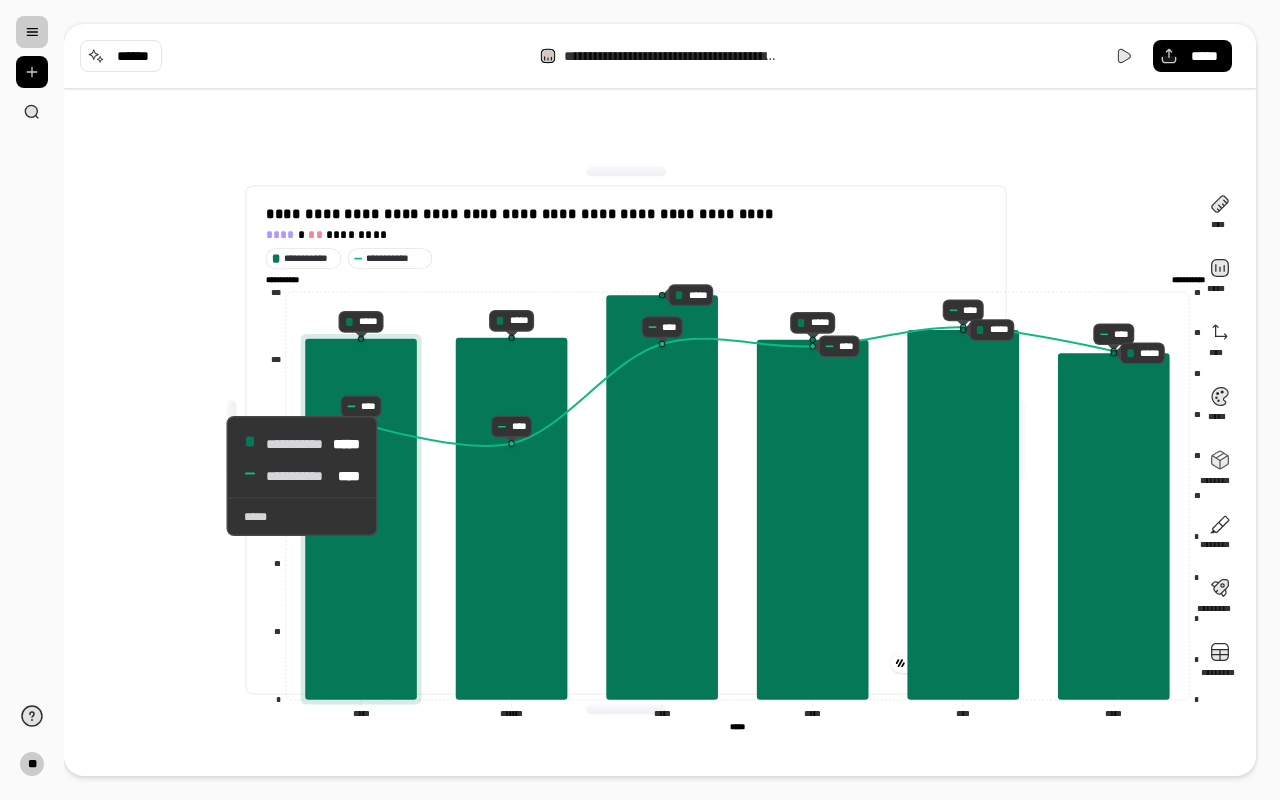 click 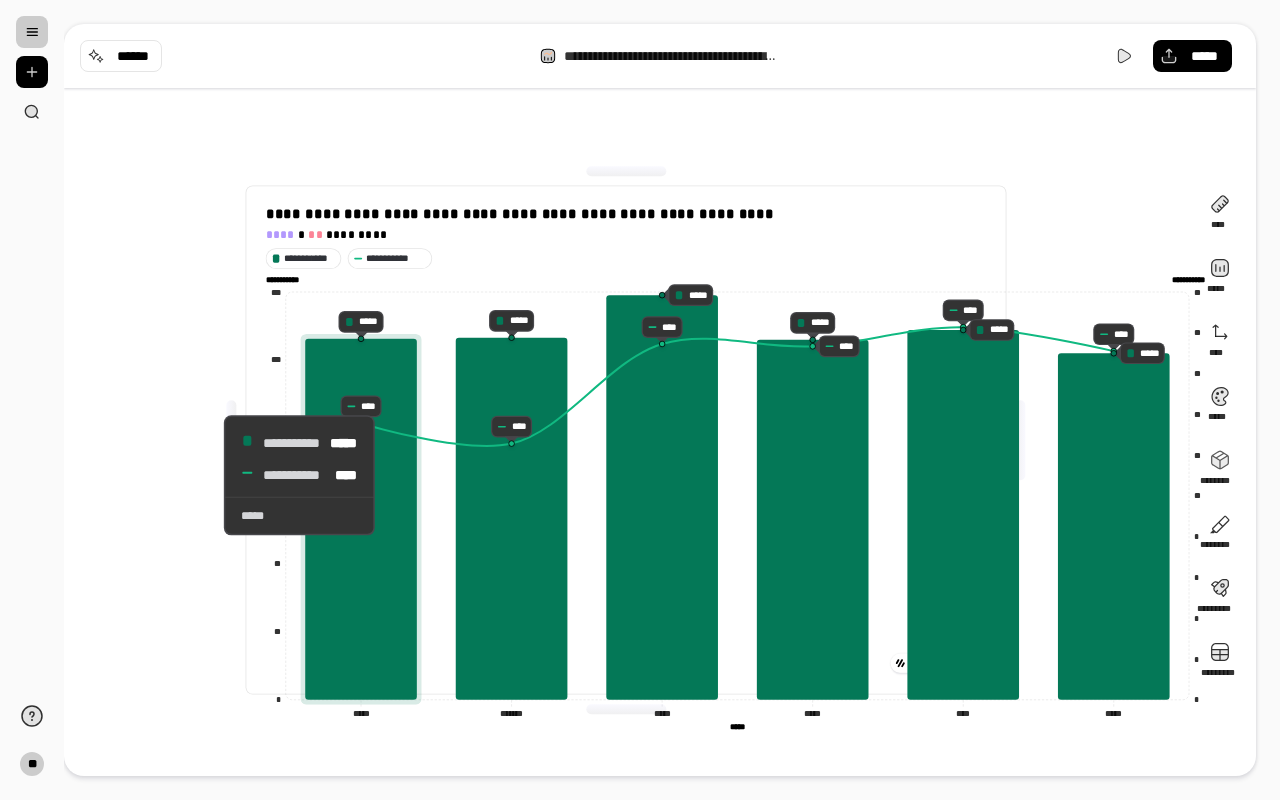 click 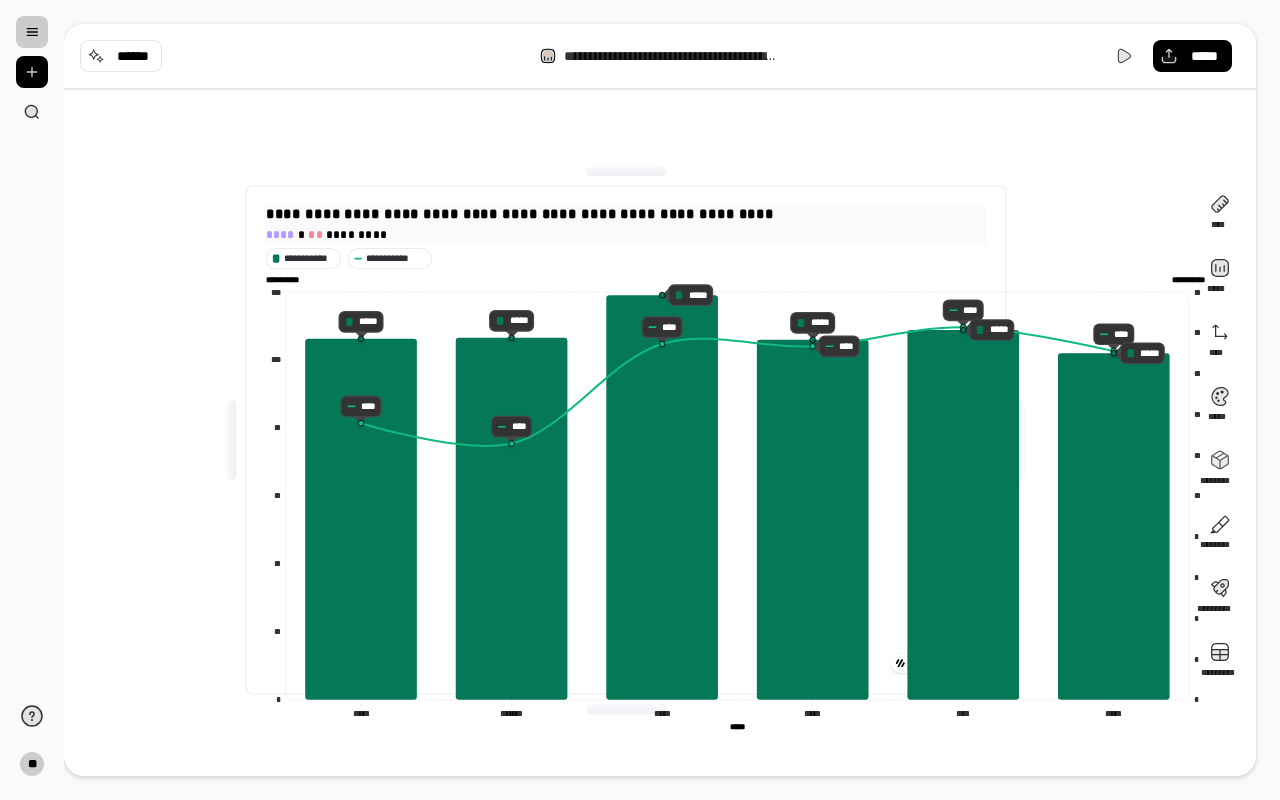 click on "**** * ** *********" at bounding box center (735, 234) 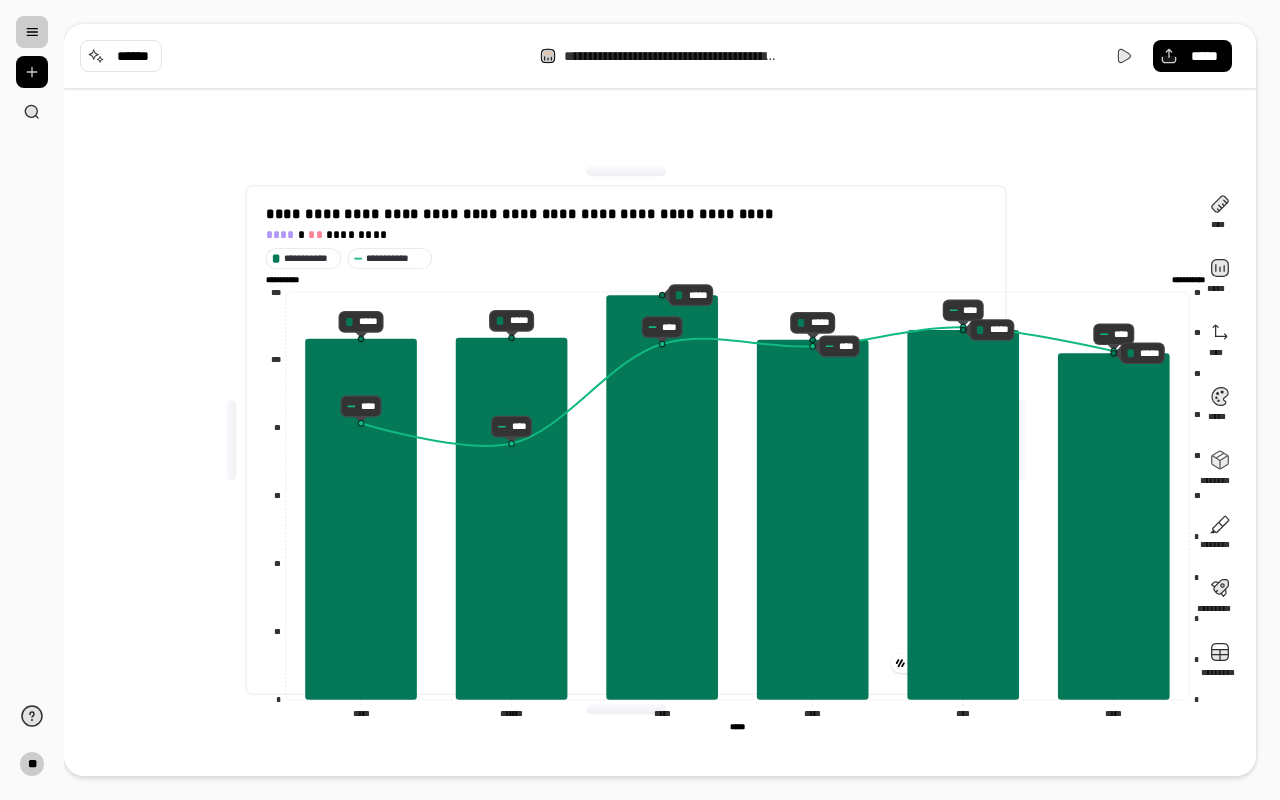 click on "**********" 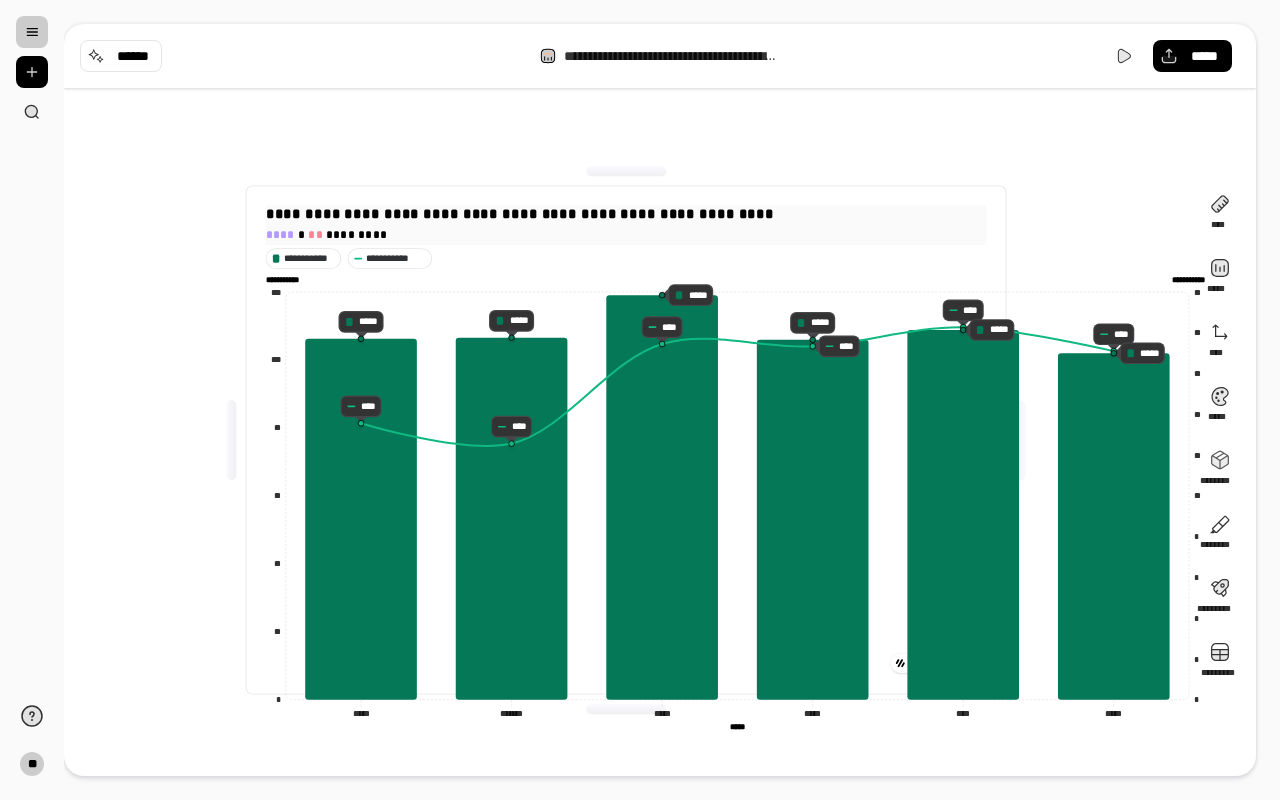 click on "**********" at bounding box center (735, 215) 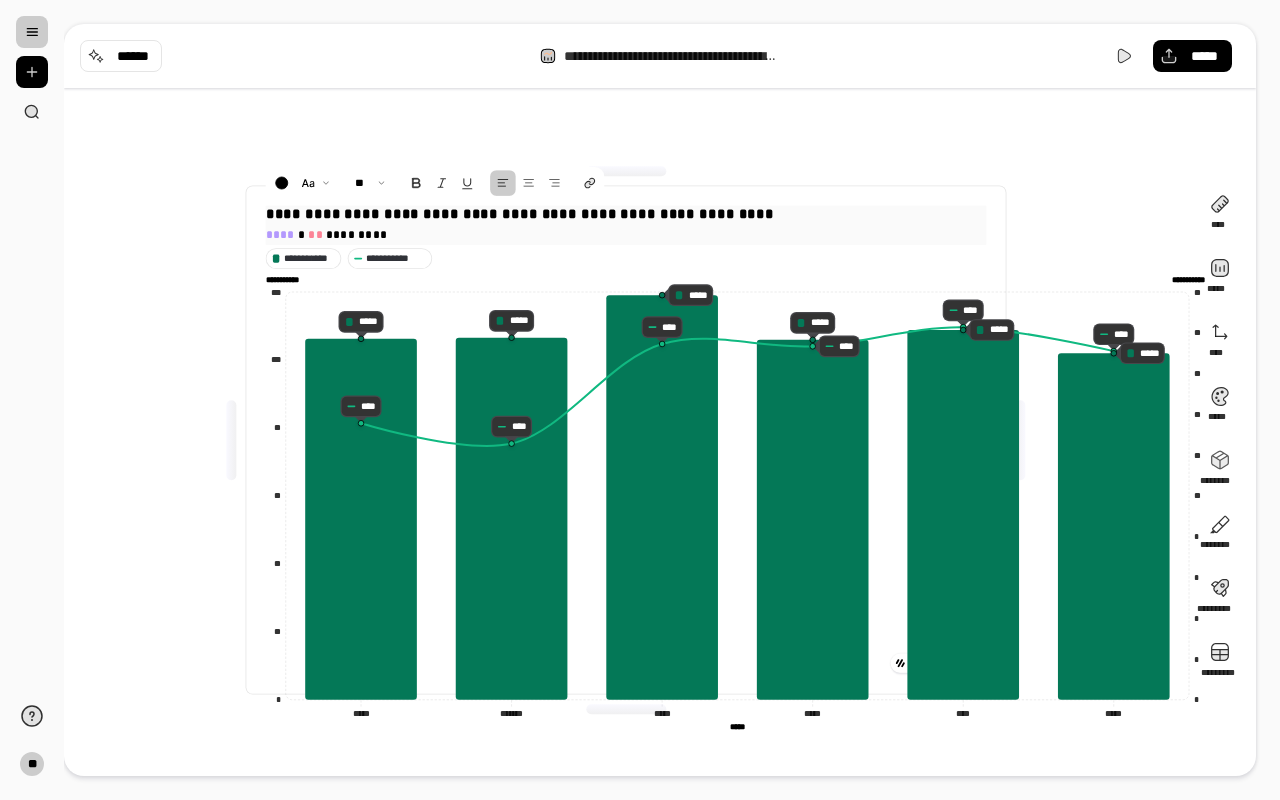 click on "**********" at bounding box center (735, 215) 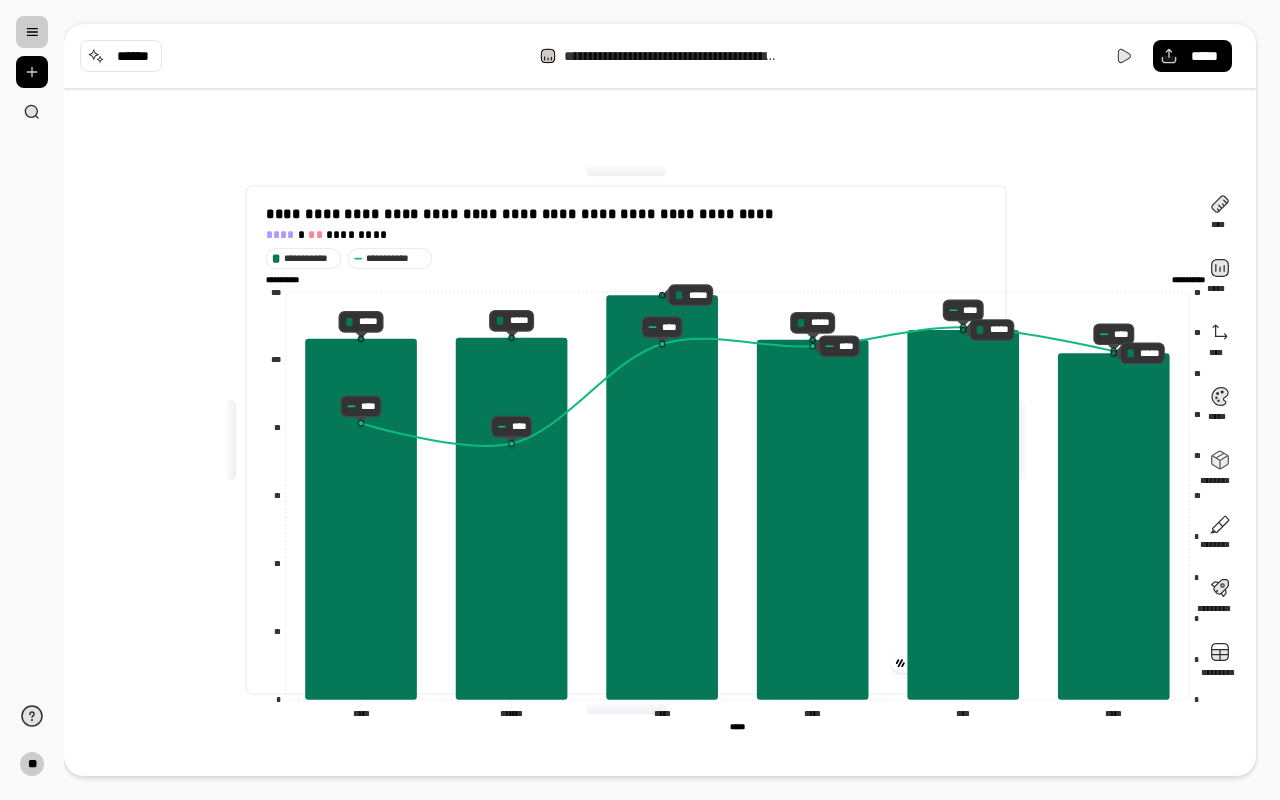 click on "**********" at bounding box center [625, 440] 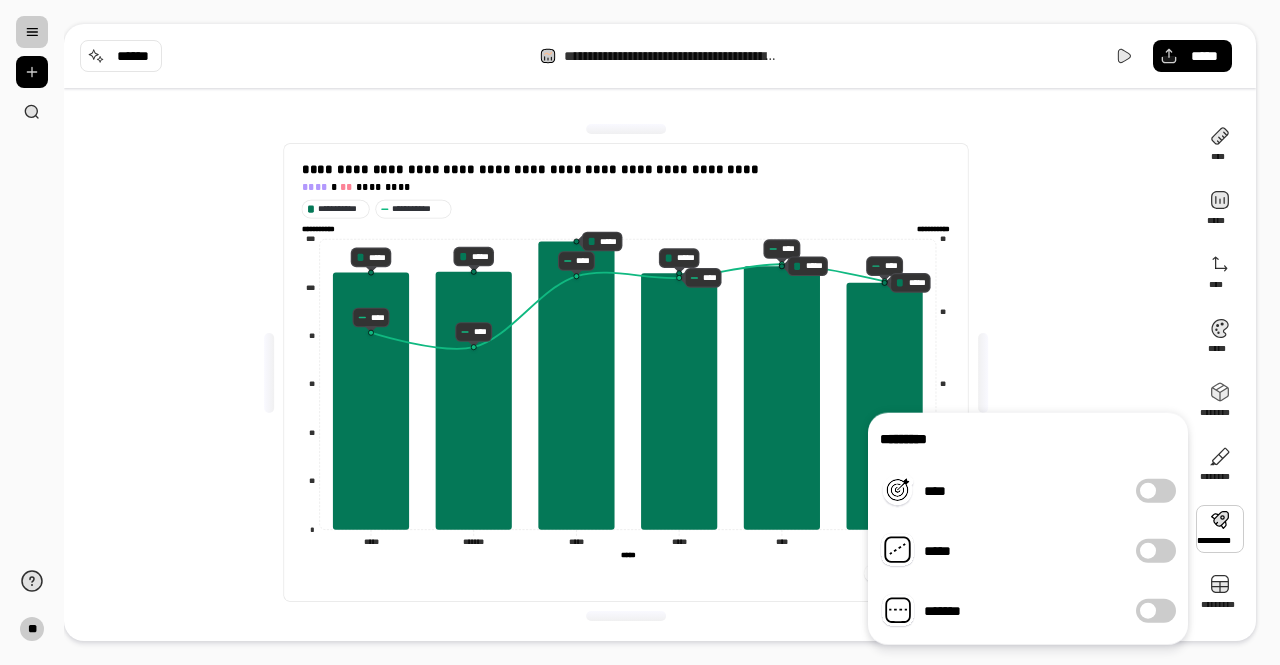 click on "****" at bounding box center (1156, 491) 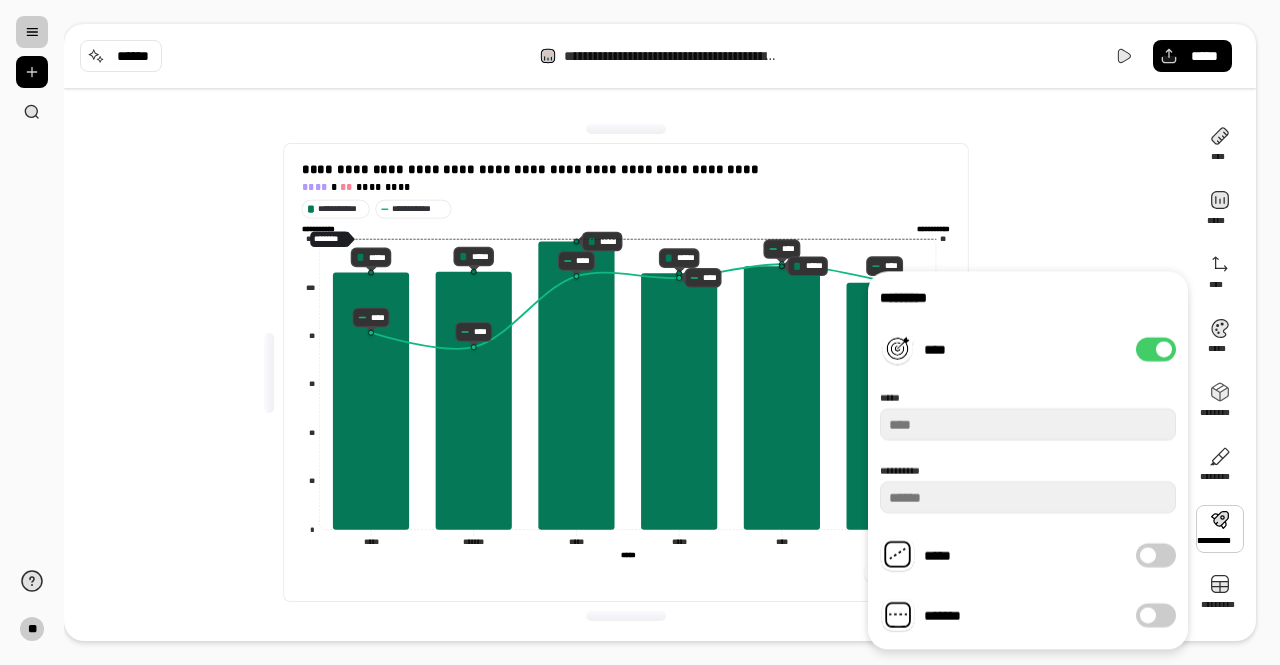 click at bounding box center [1164, 349] 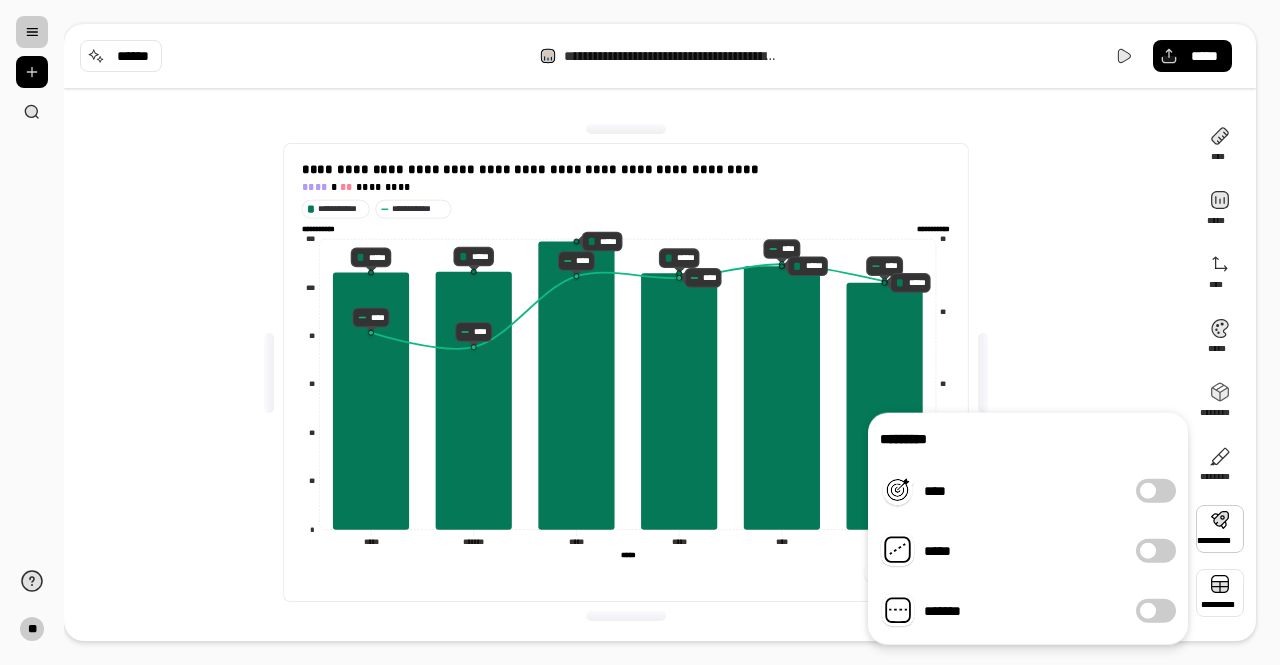 click at bounding box center (1220, 593) 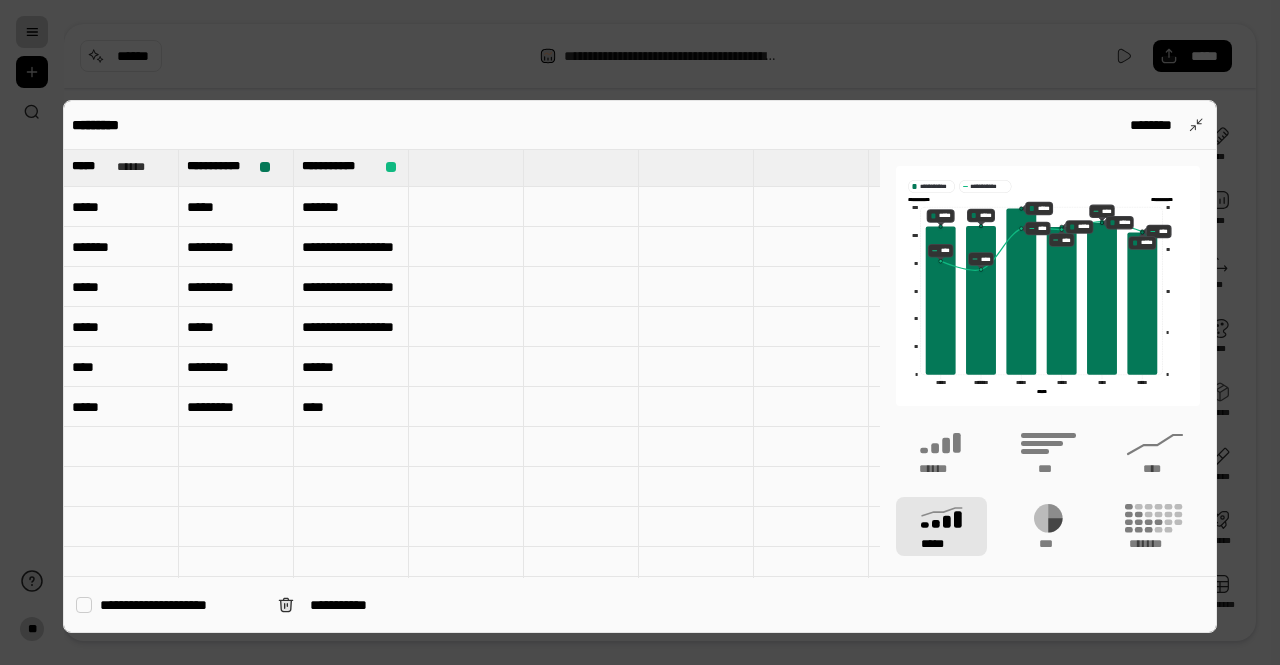 scroll, scrollTop: 0, scrollLeft: 0, axis: both 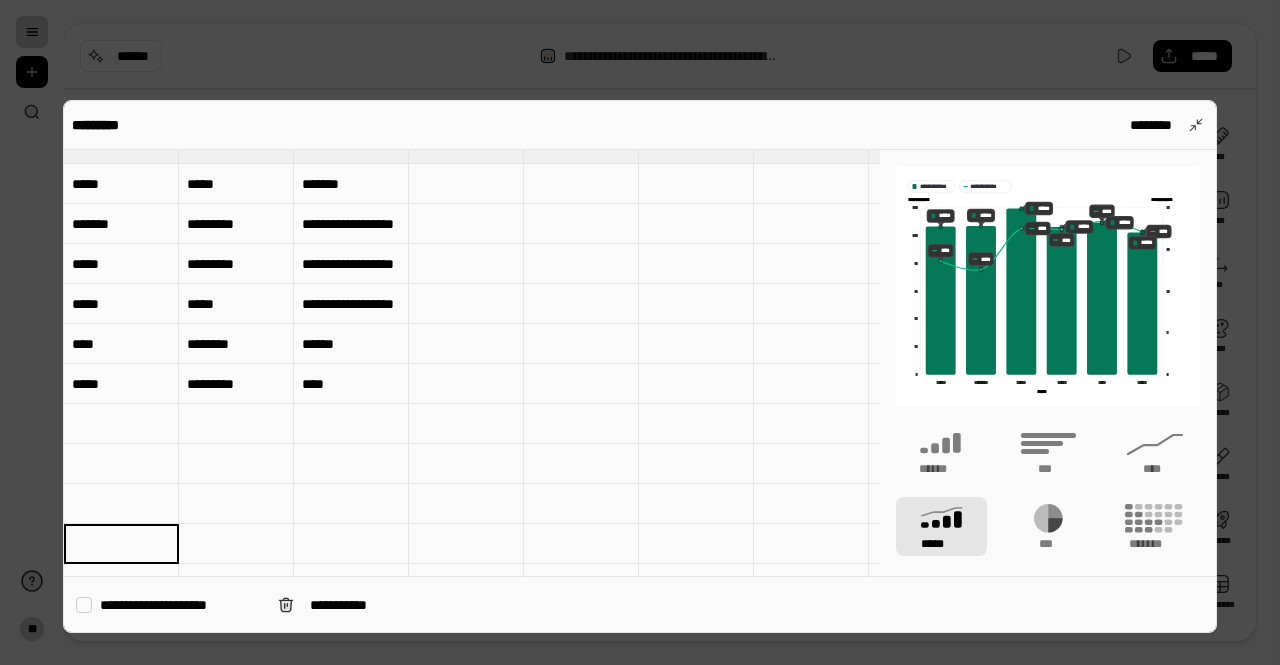 click on "**********" at bounding box center (351, 143) 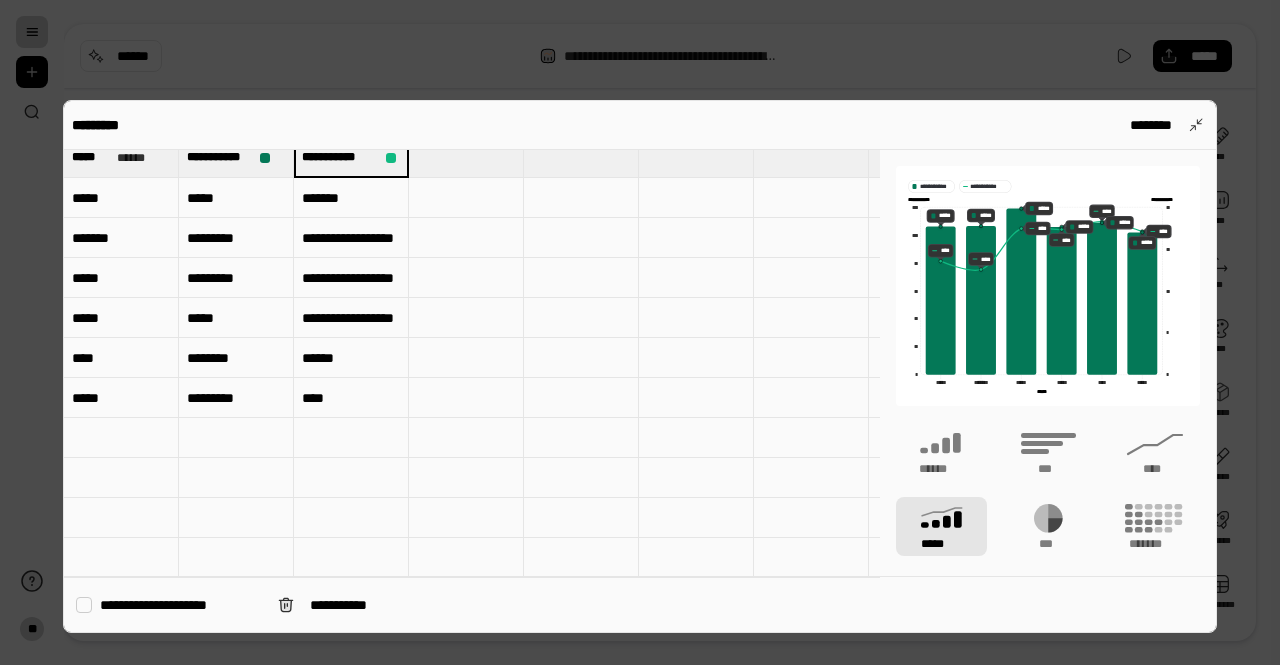 scroll, scrollTop: 0, scrollLeft: 0, axis: both 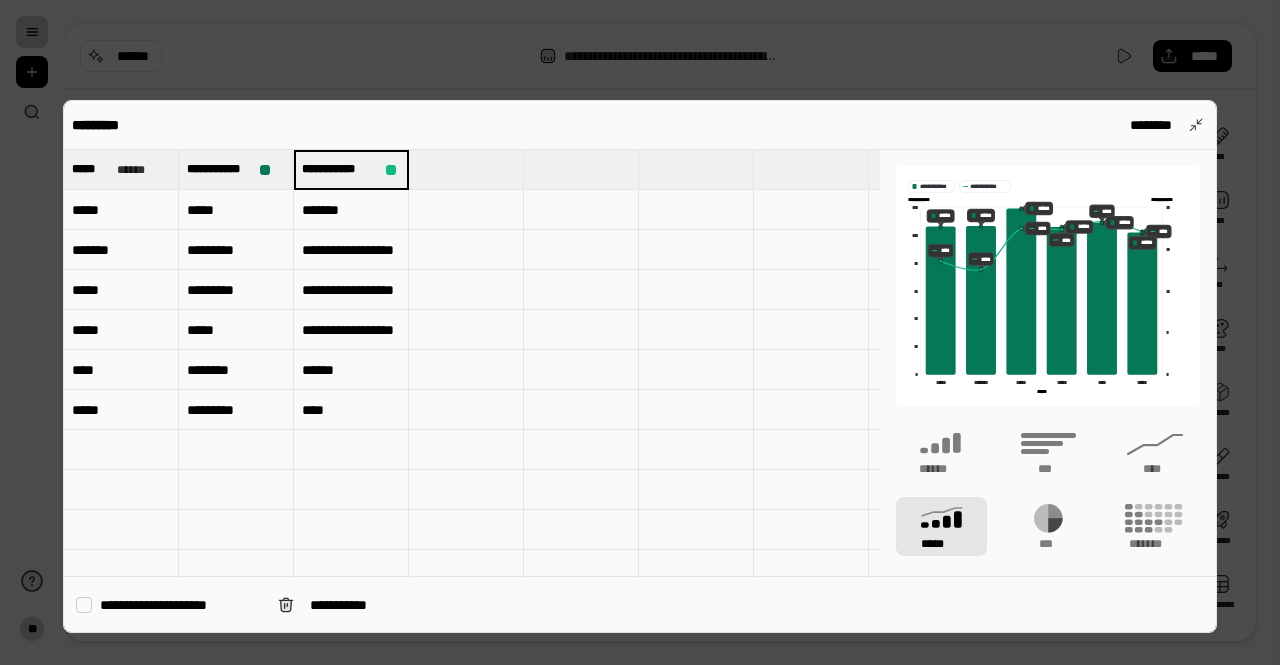 click at bounding box center (466, 169) 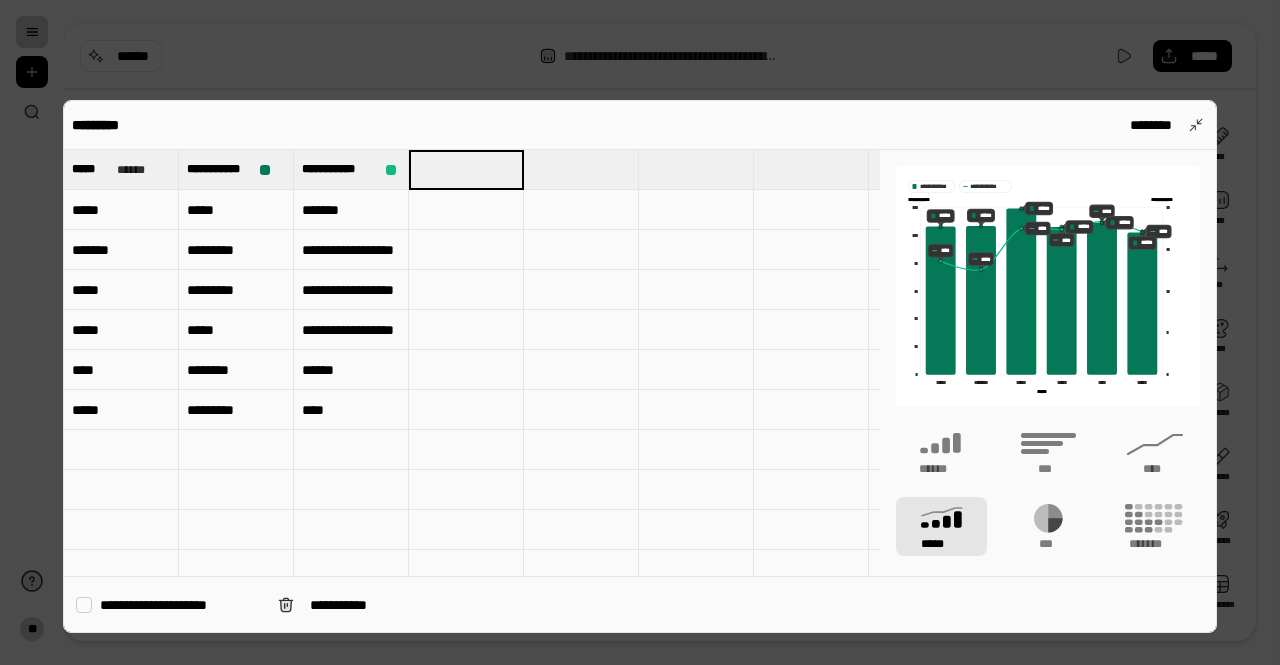 drag, startPoint x: 466, startPoint y: 177, endPoint x: 431, endPoint y: 191, distance: 37.696156 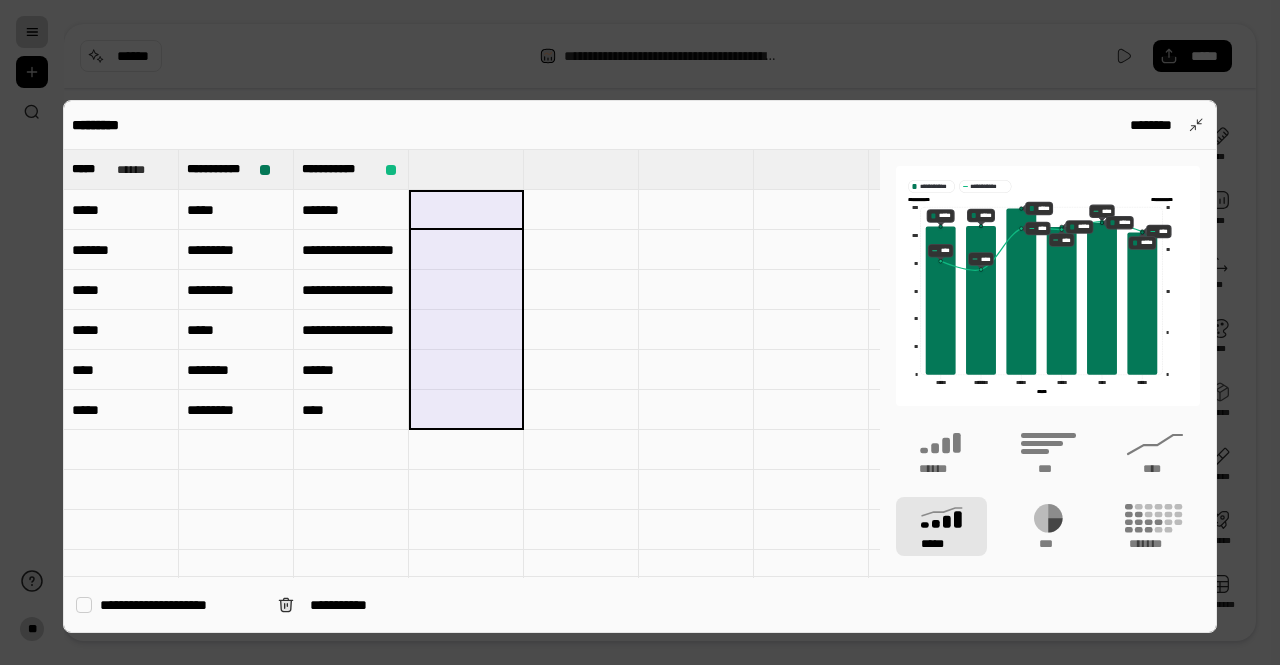 drag, startPoint x: 440, startPoint y: 213, endPoint x: 469, endPoint y: 411, distance: 200.11247 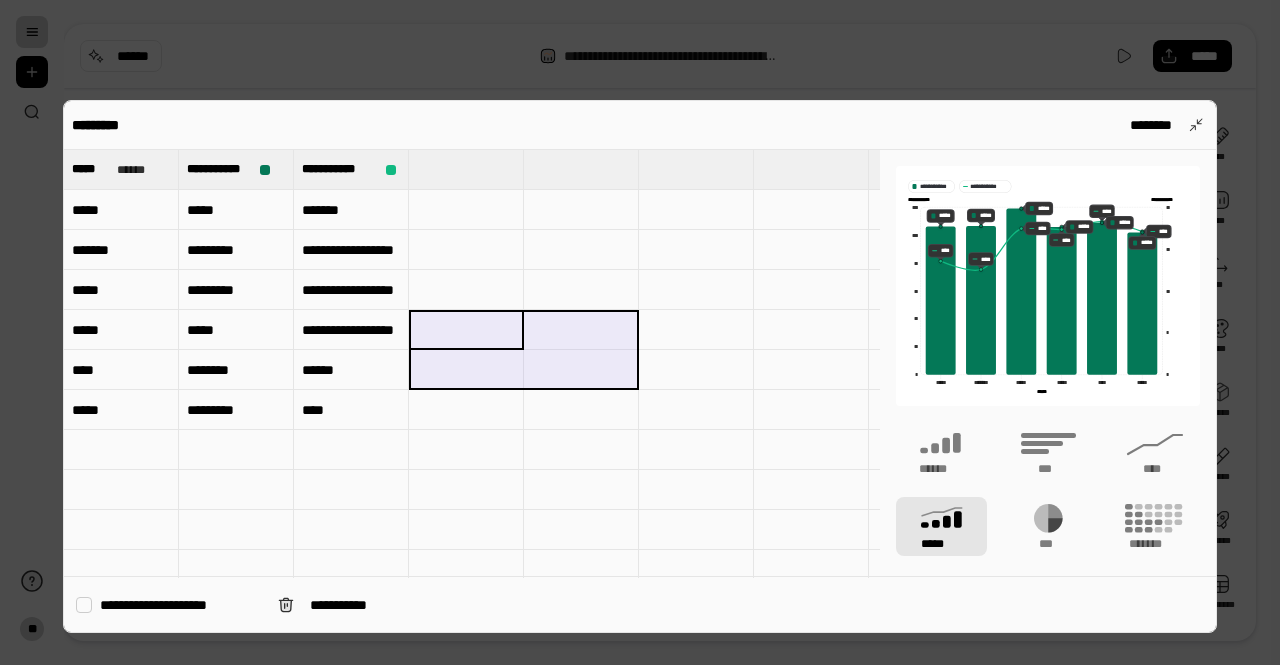 click at bounding box center (581, 370) 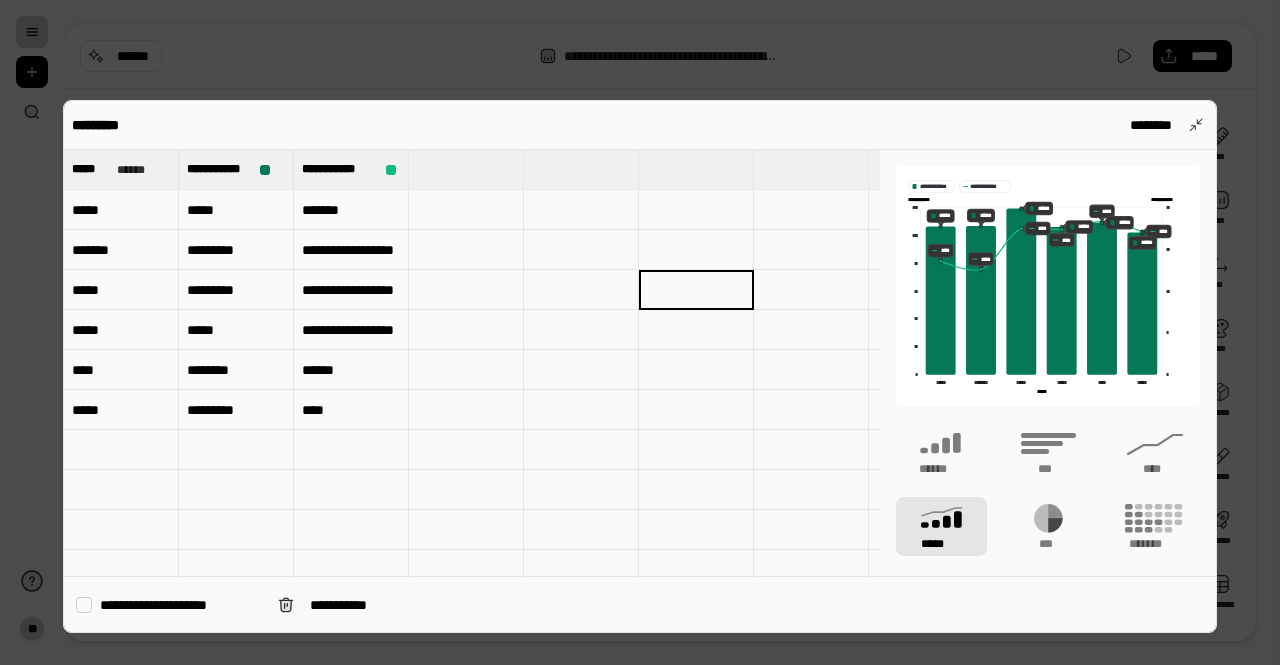 click at bounding box center [466, 169] 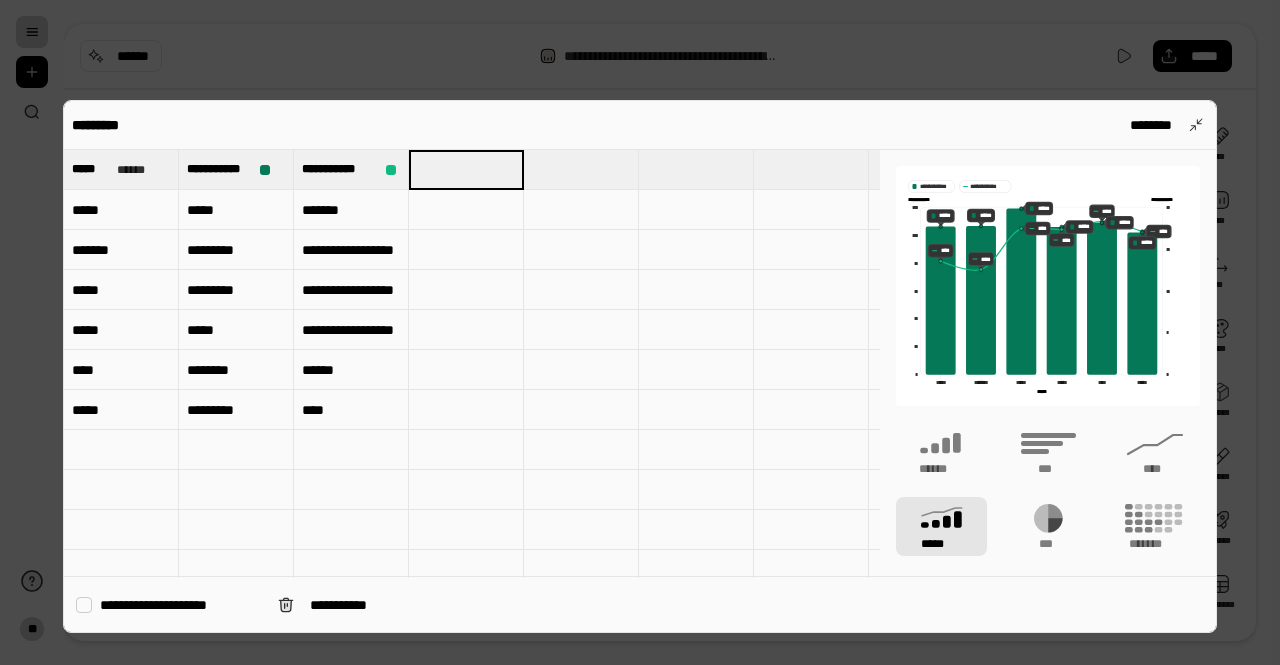 type on "*********" 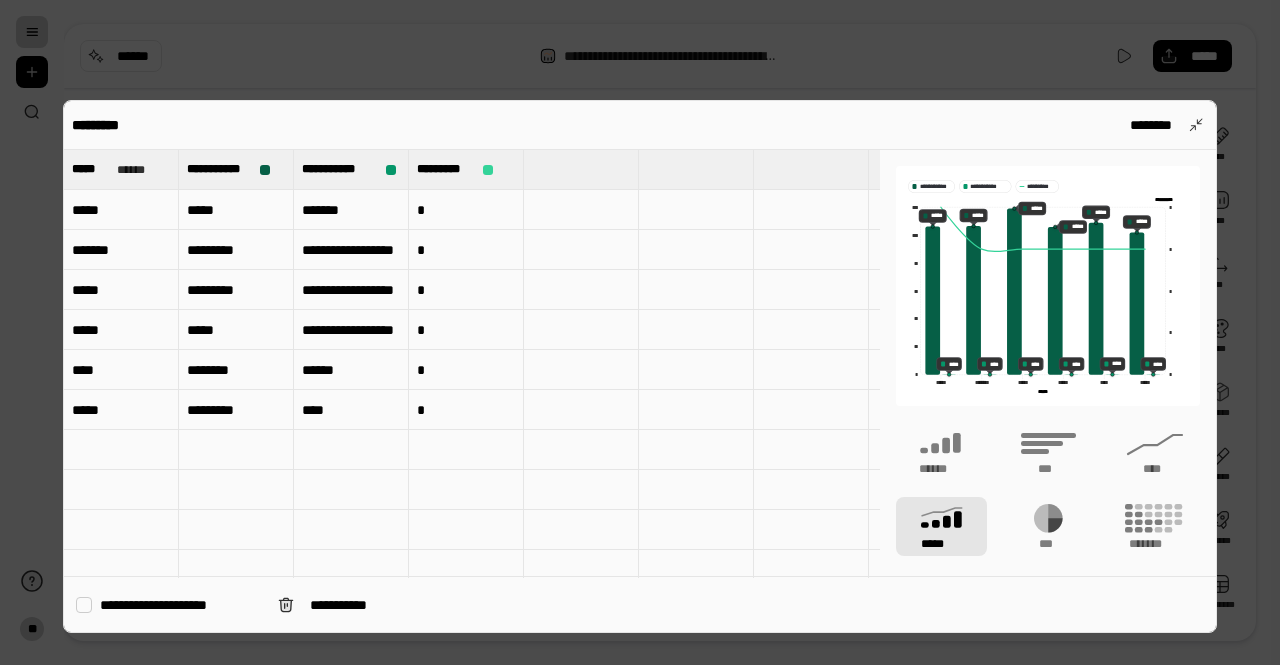 click on "*****" at bounding box center (941, 526) 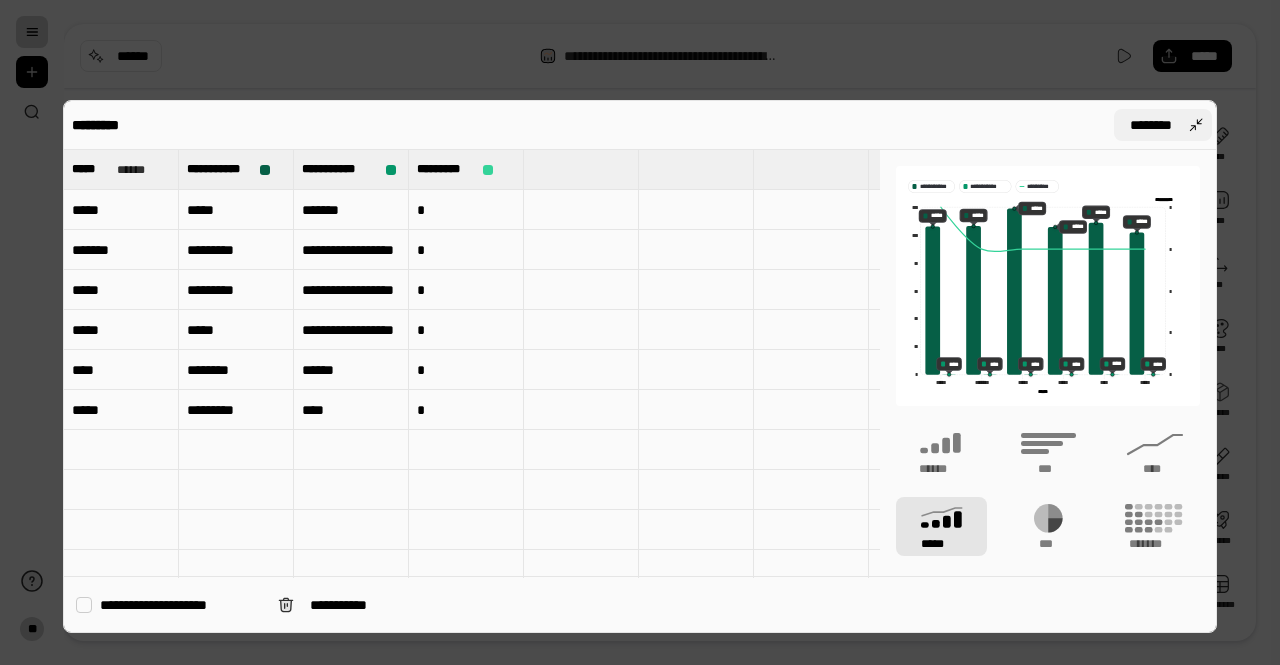 click on "********" at bounding box center (1163, 125) 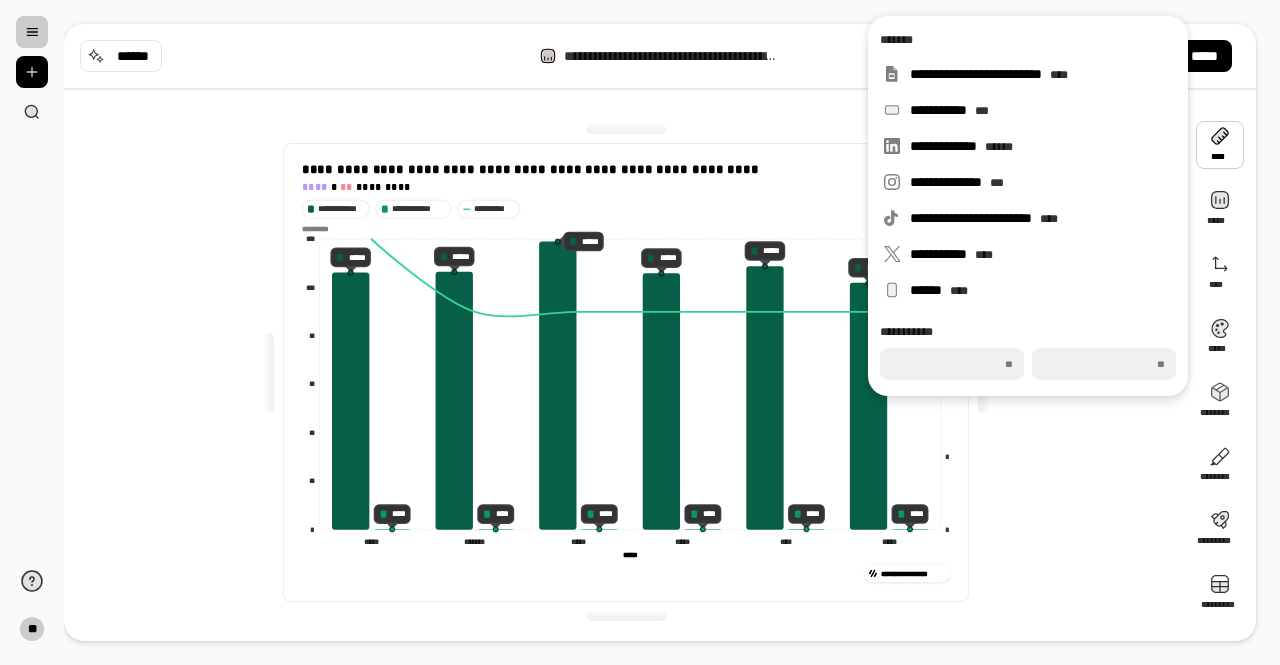 click on "**********" at bounding box center (626, 372) 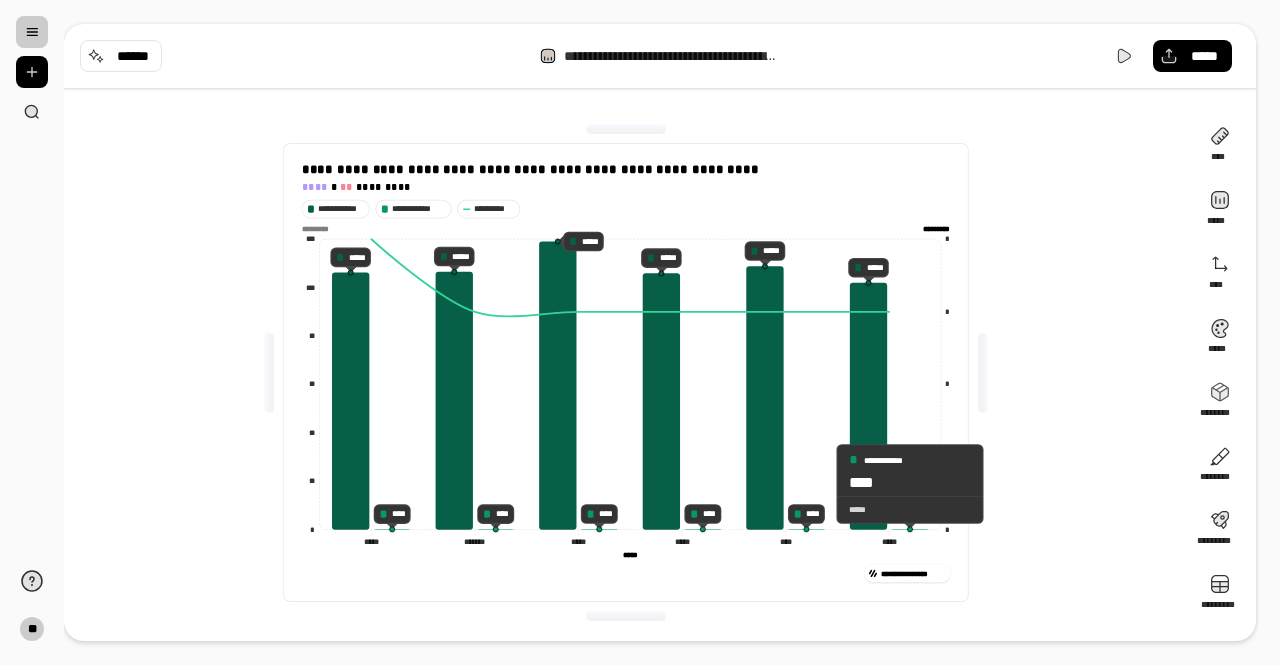 click on "*****" at bounding box center [910, 509] 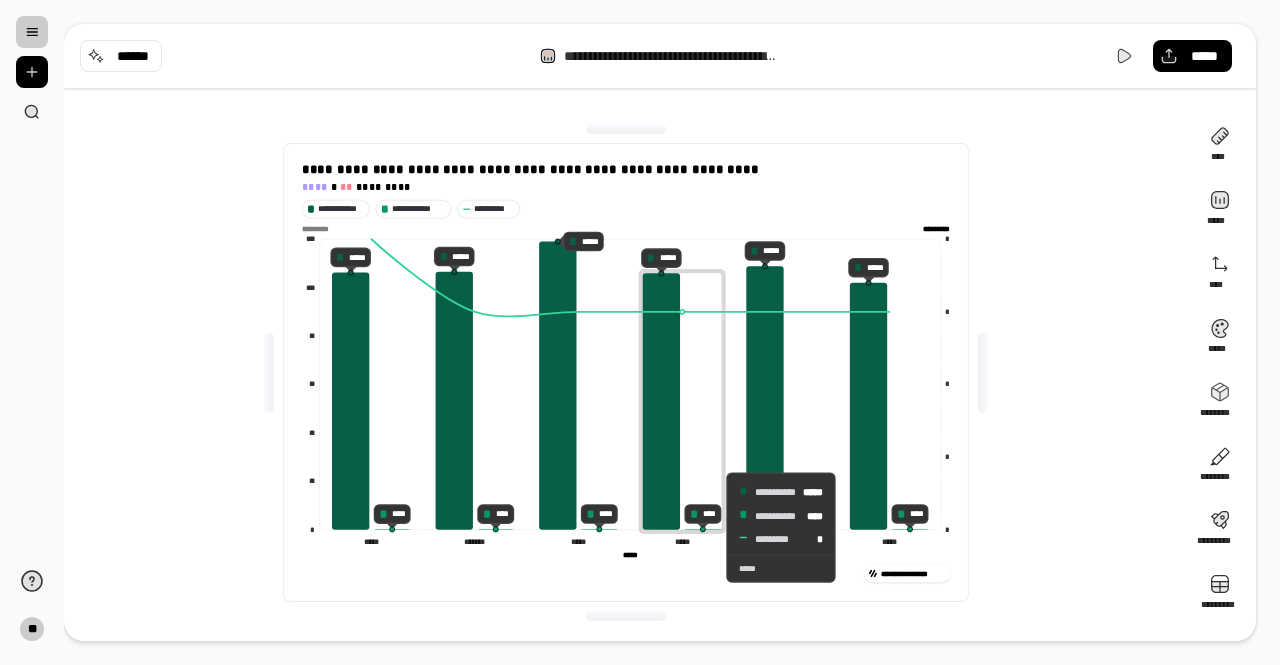 click 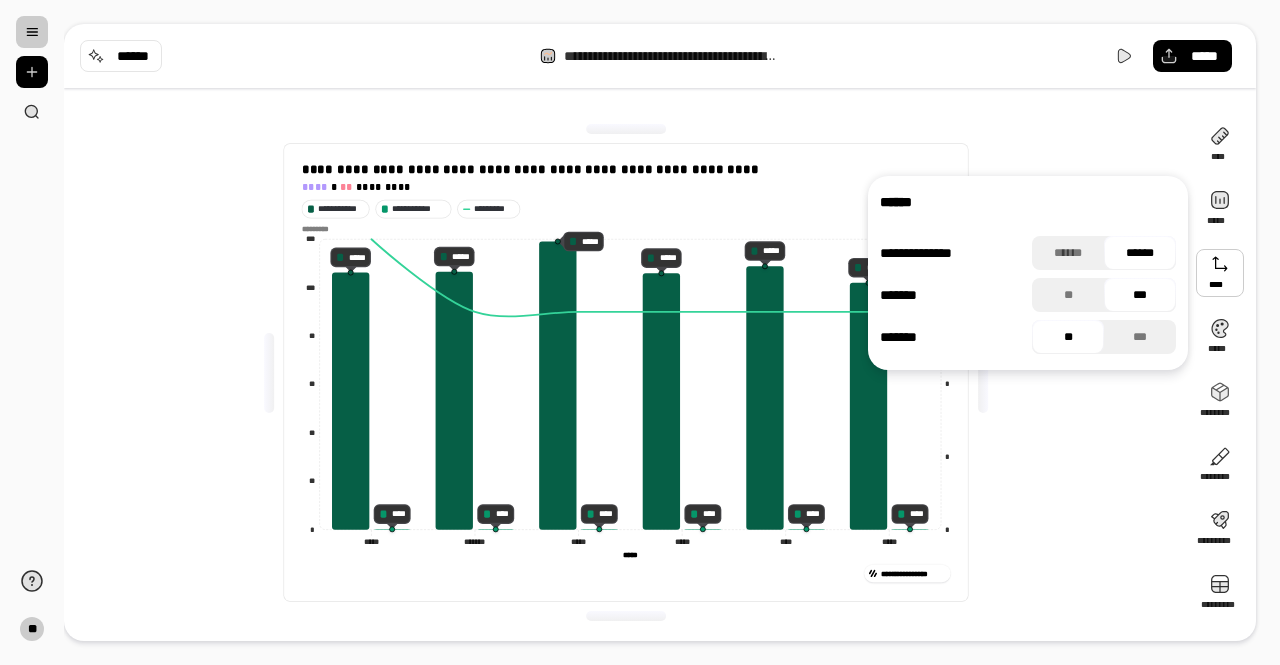click at bounding box center [1220, 273] 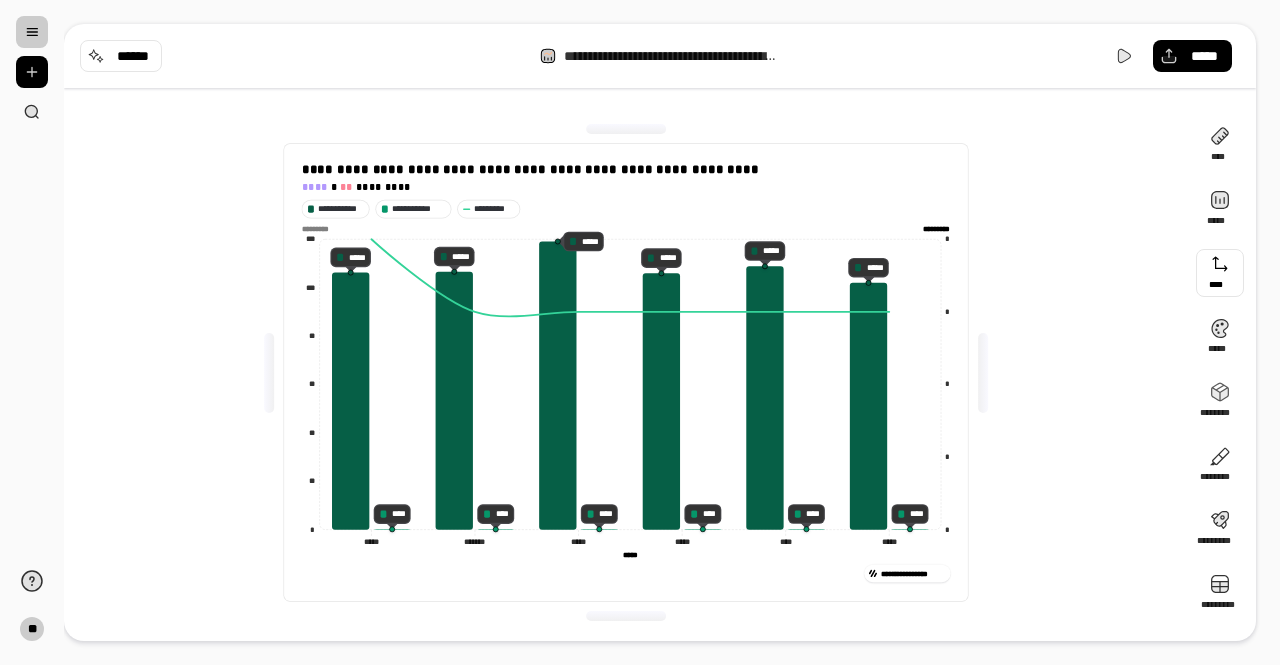 click at bounding box center [1220, 273] 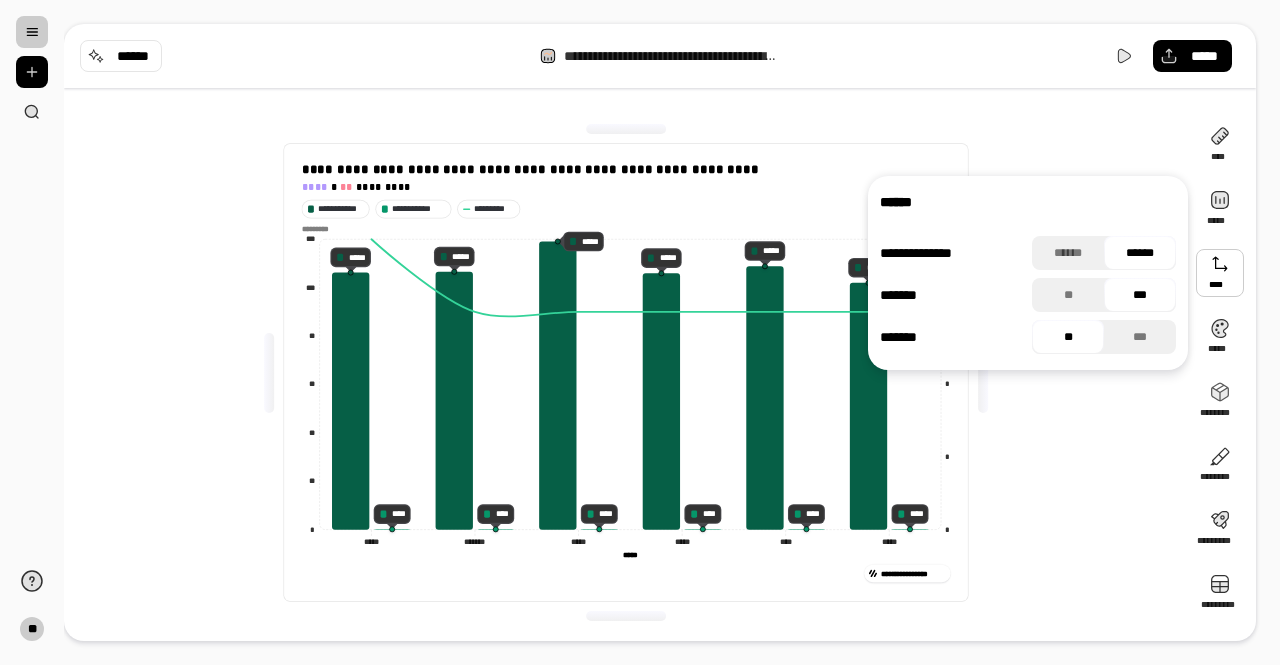 click on "******" at bounding box center [1140, 253] 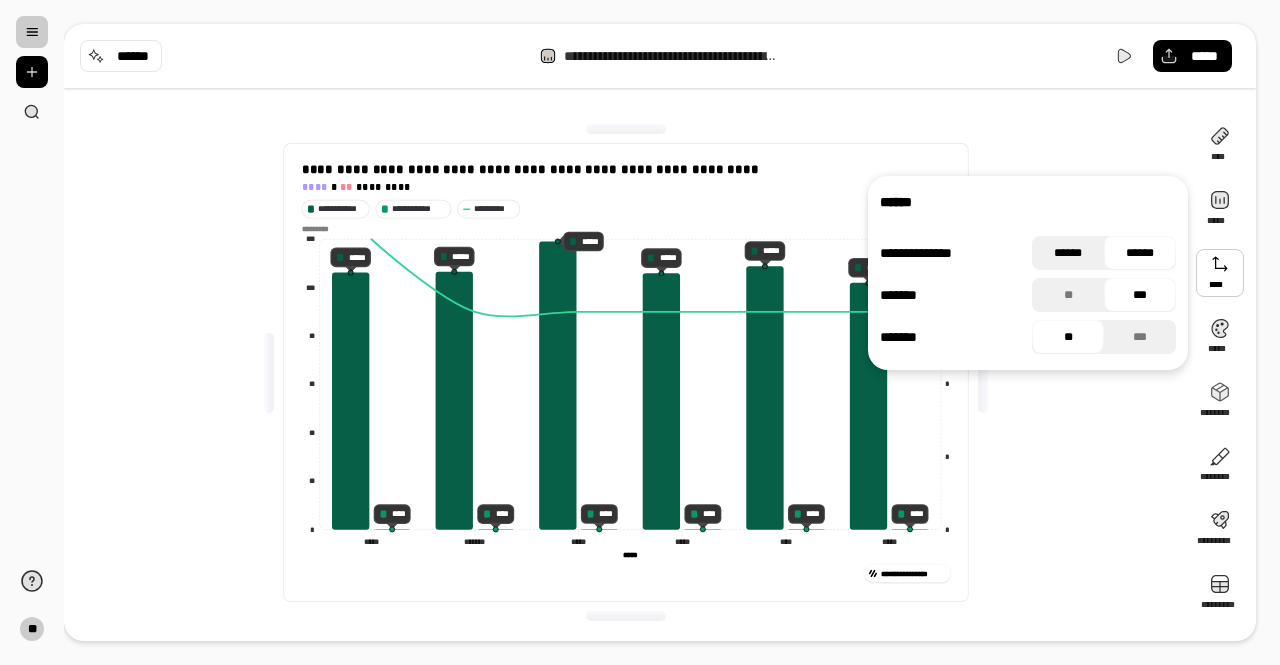 click on "******" at bounding box center (1068, 253) 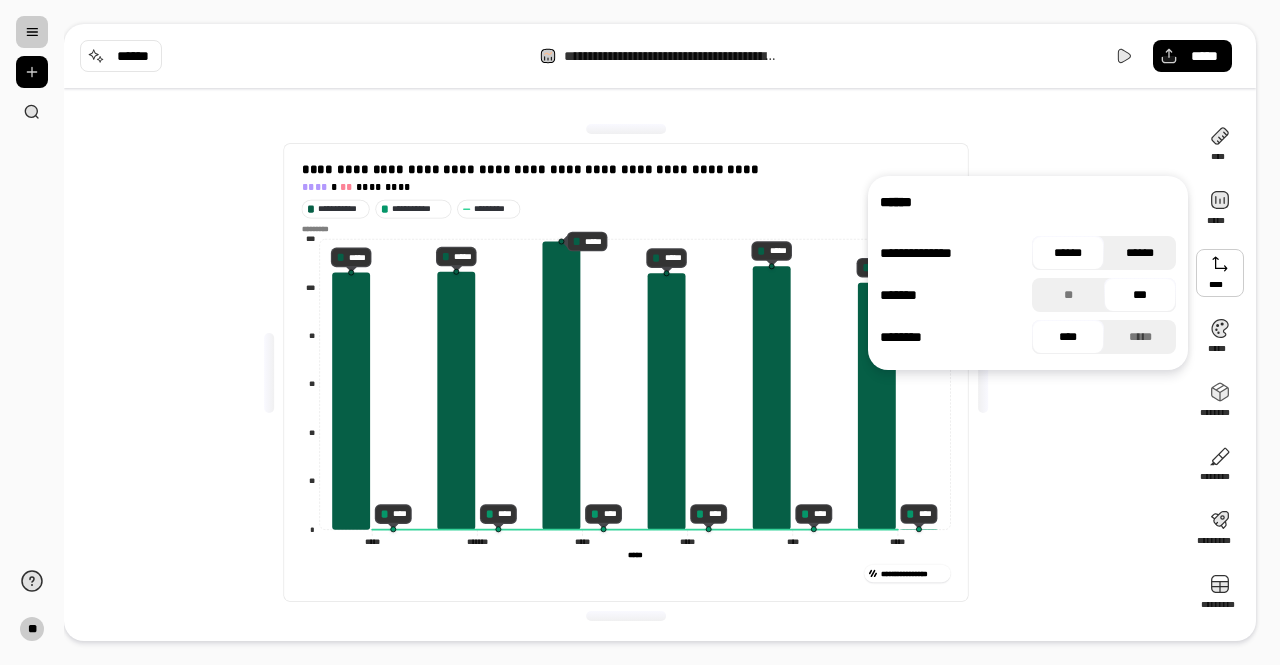 click on "******" at bounding box center [1140, 253] 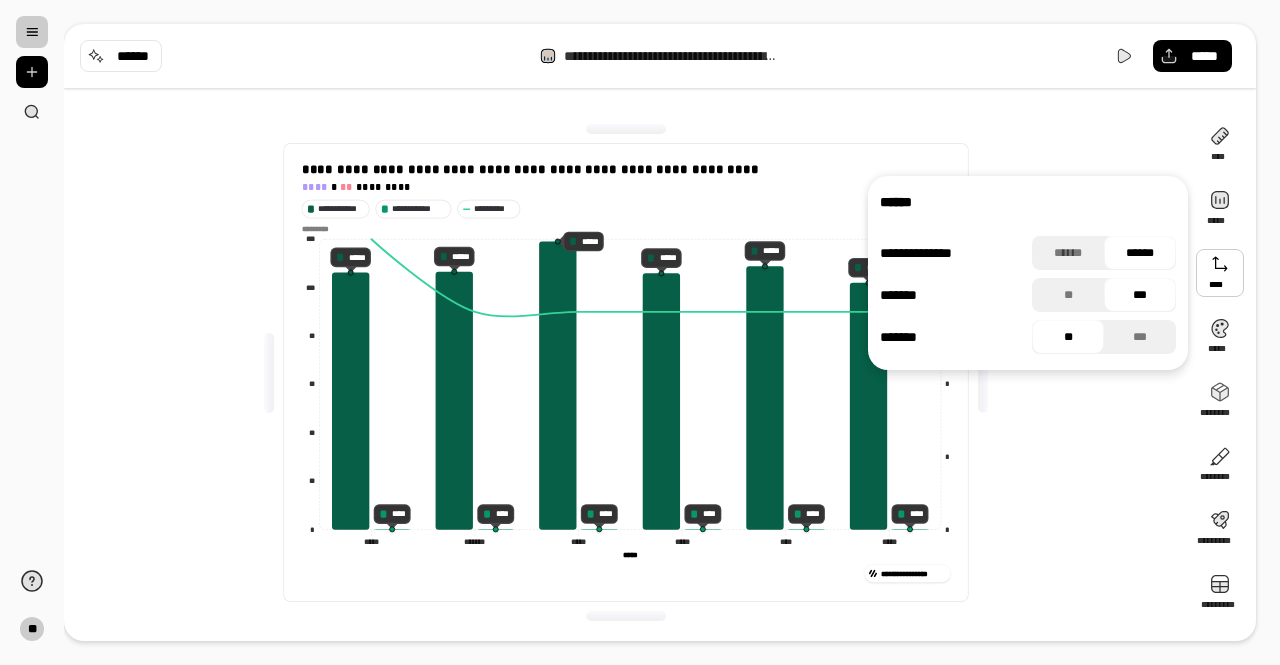 drag, startPoint x: 1129, startPoint y: 420, endPoint x: 1112, endPoint y: 444, distance: 29.410883 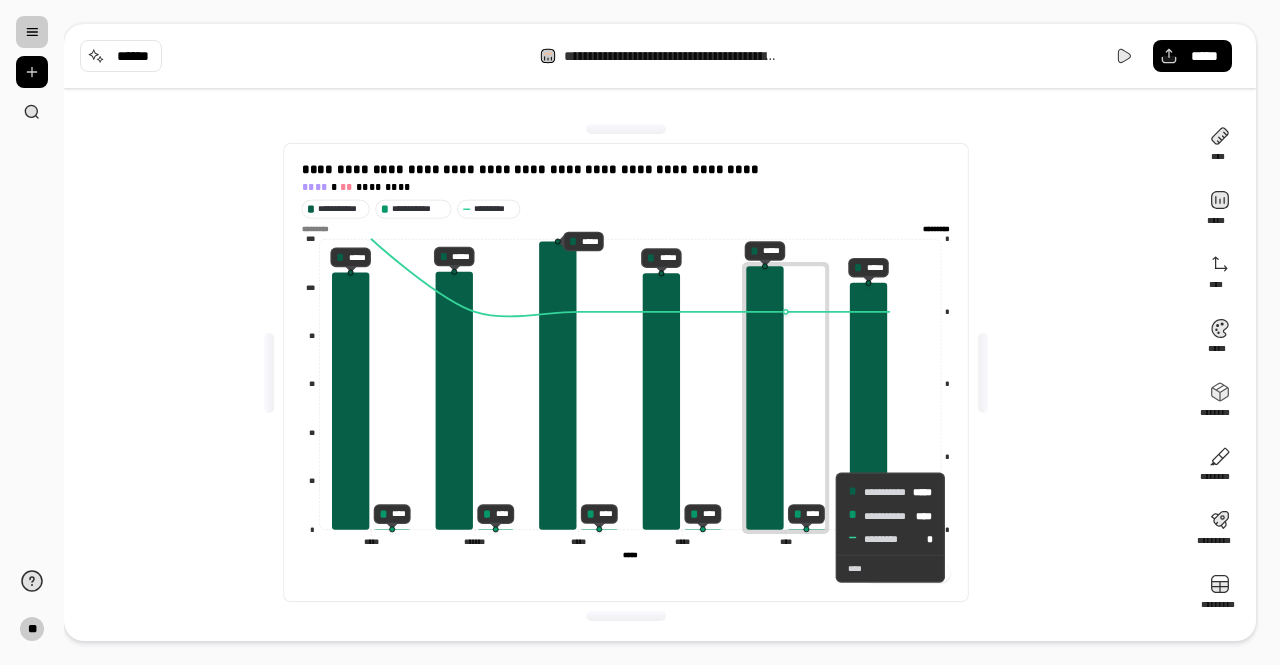 click 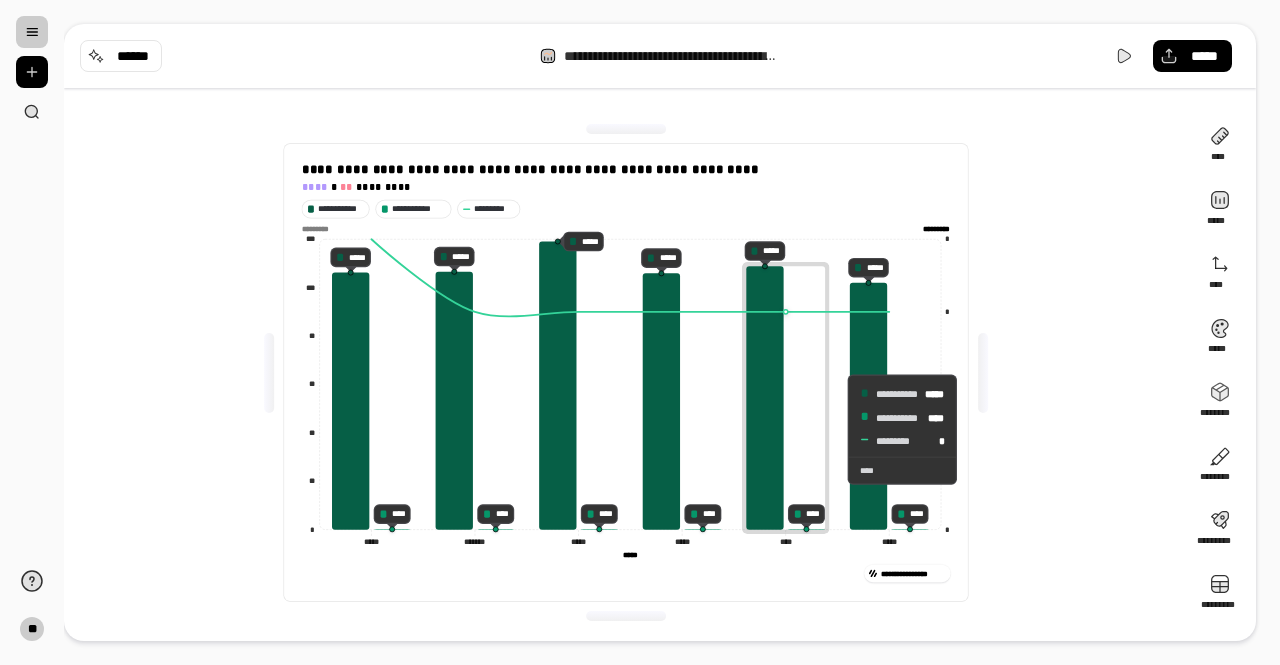 click 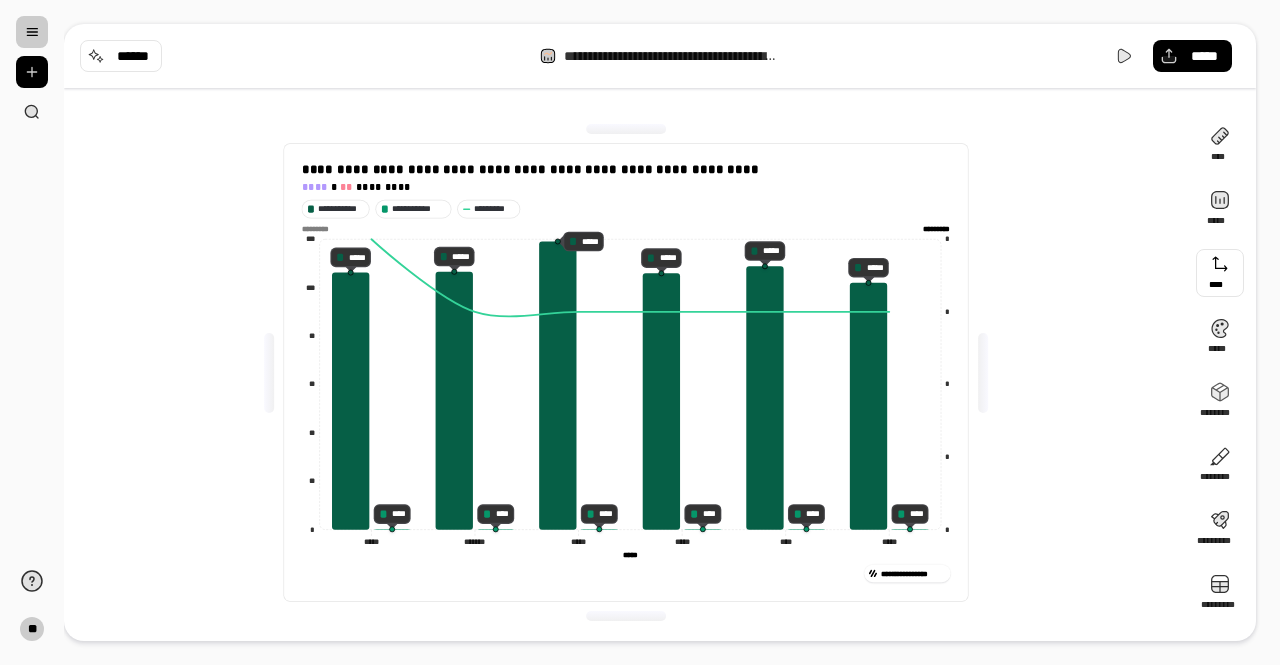 click at bounding box center [1220, 273] 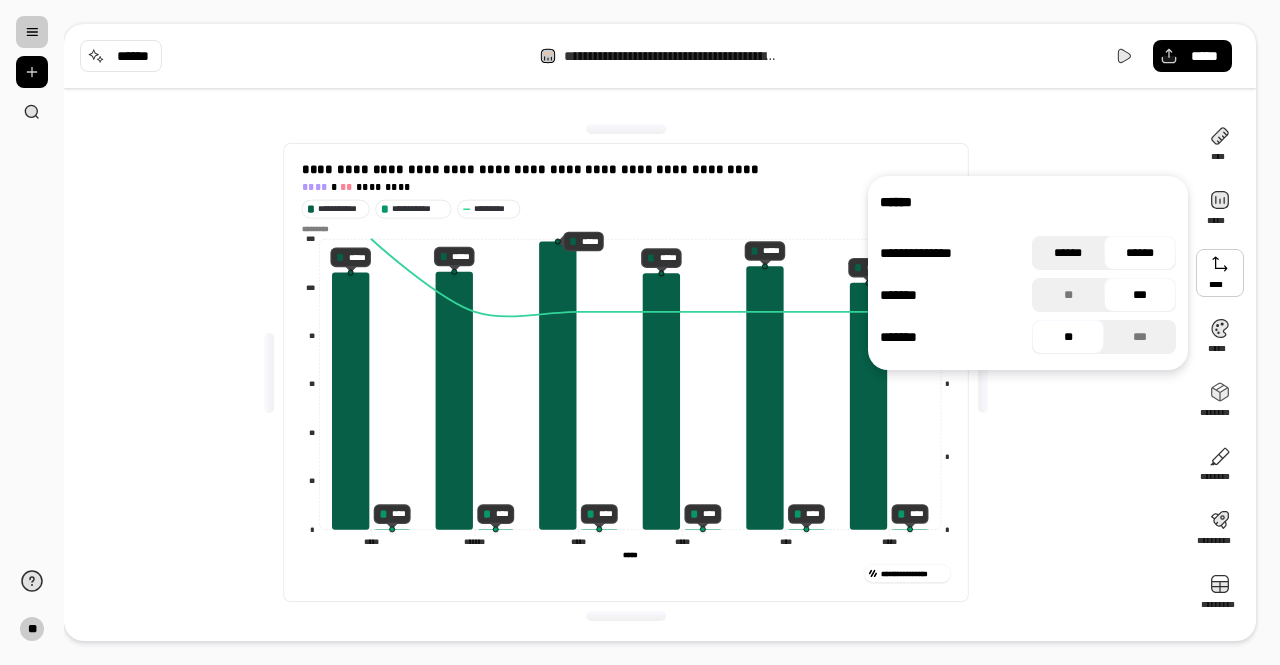 click on "******" at bounding box center [1068, 253] 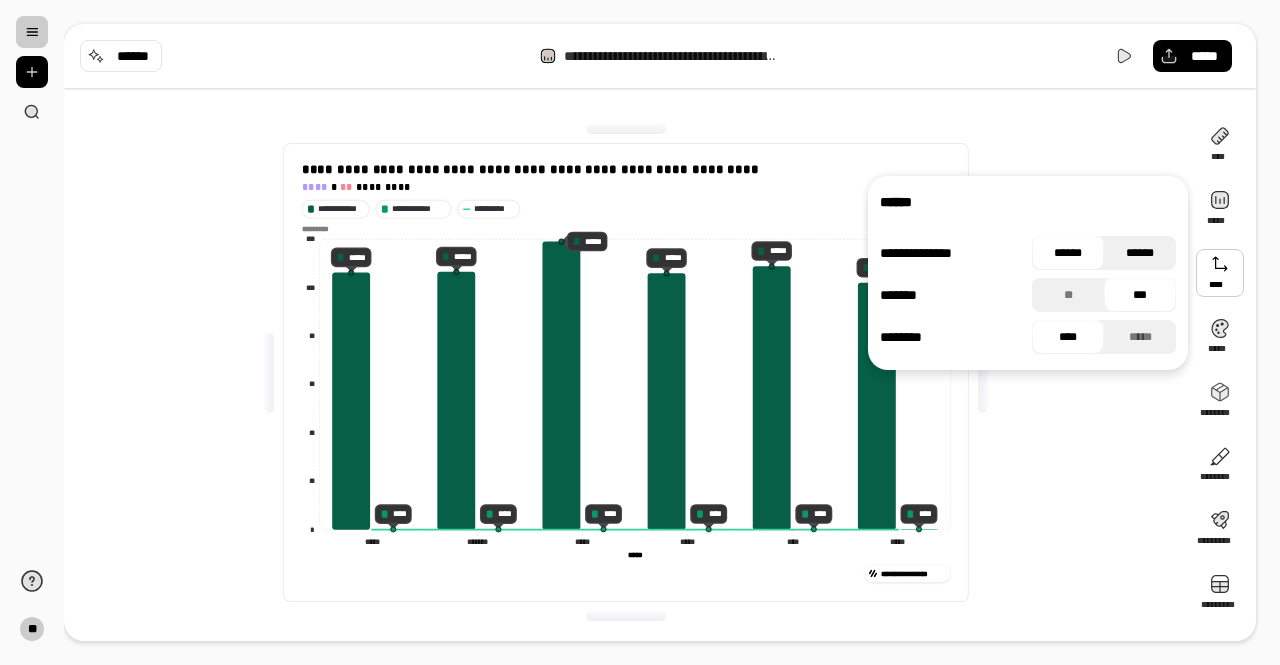 click on "******" at bounding box center (1140, 253) 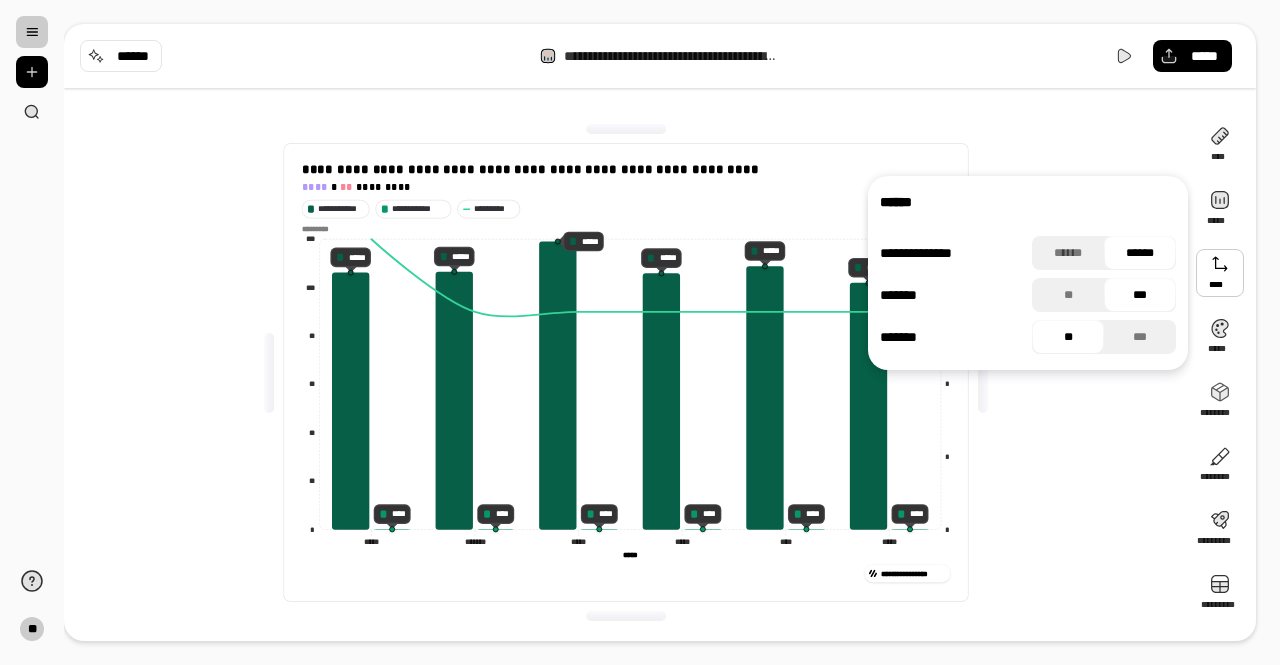 click on "**********" at bounding box center (626, 372) 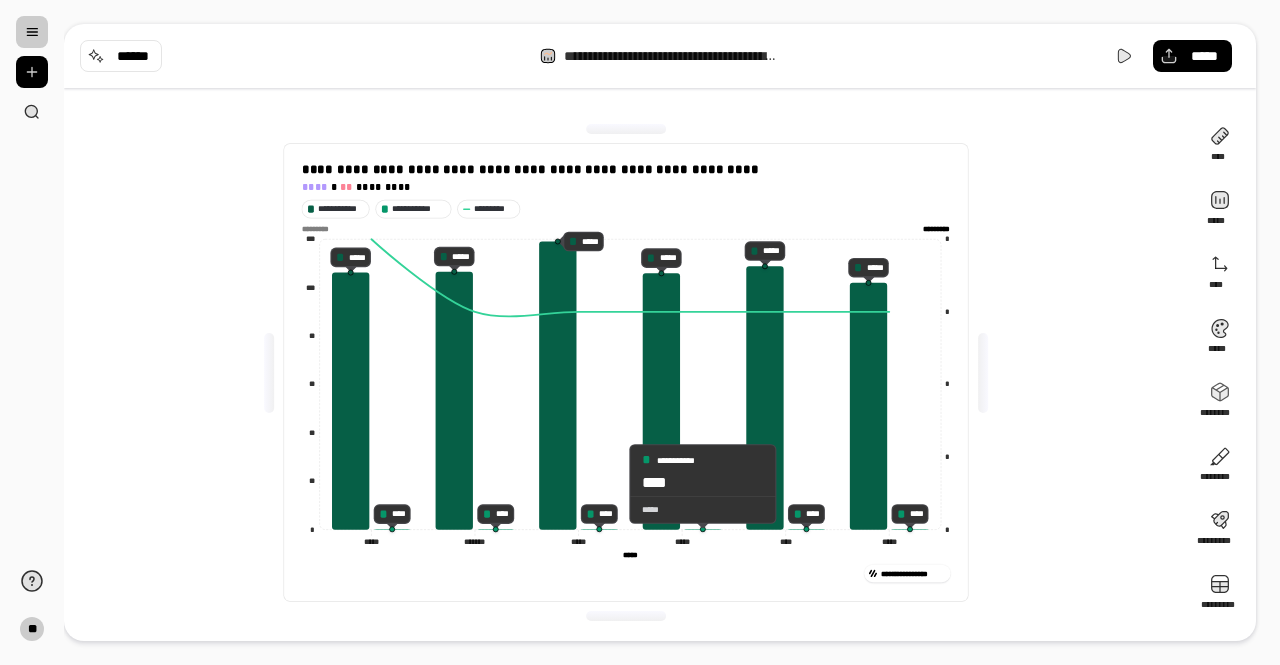 click on "*****" at bounding box center [702, 509] 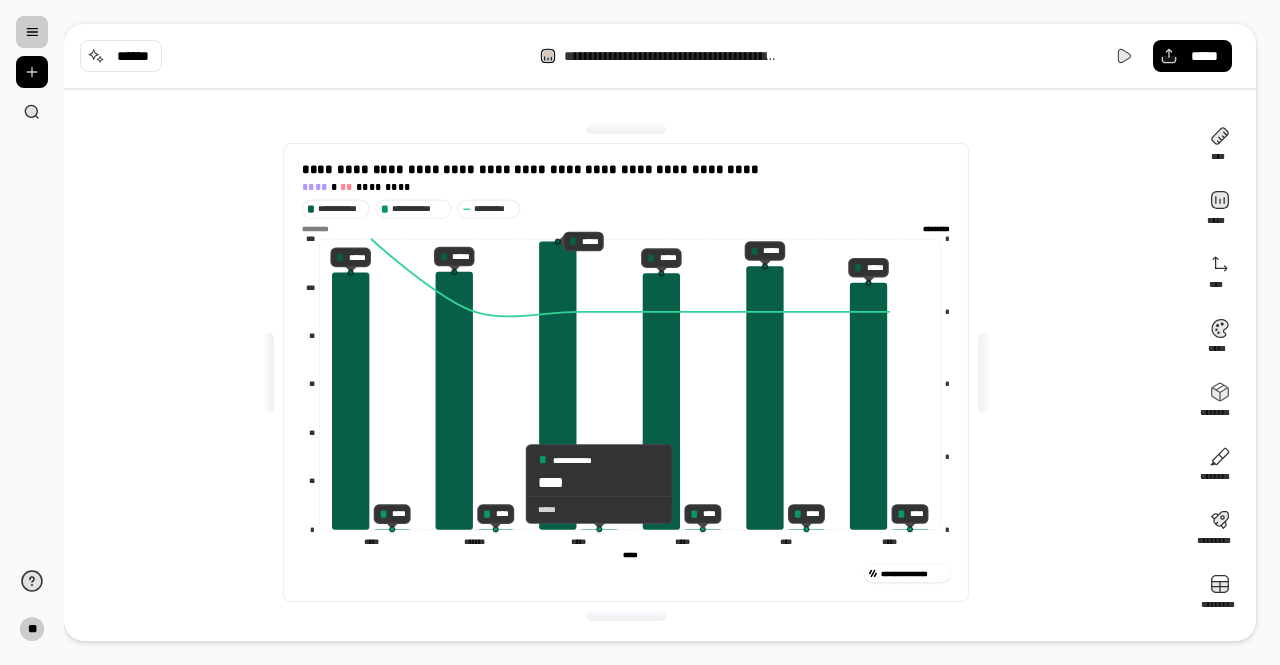 click on "*****" at bounding box center (599, 509) 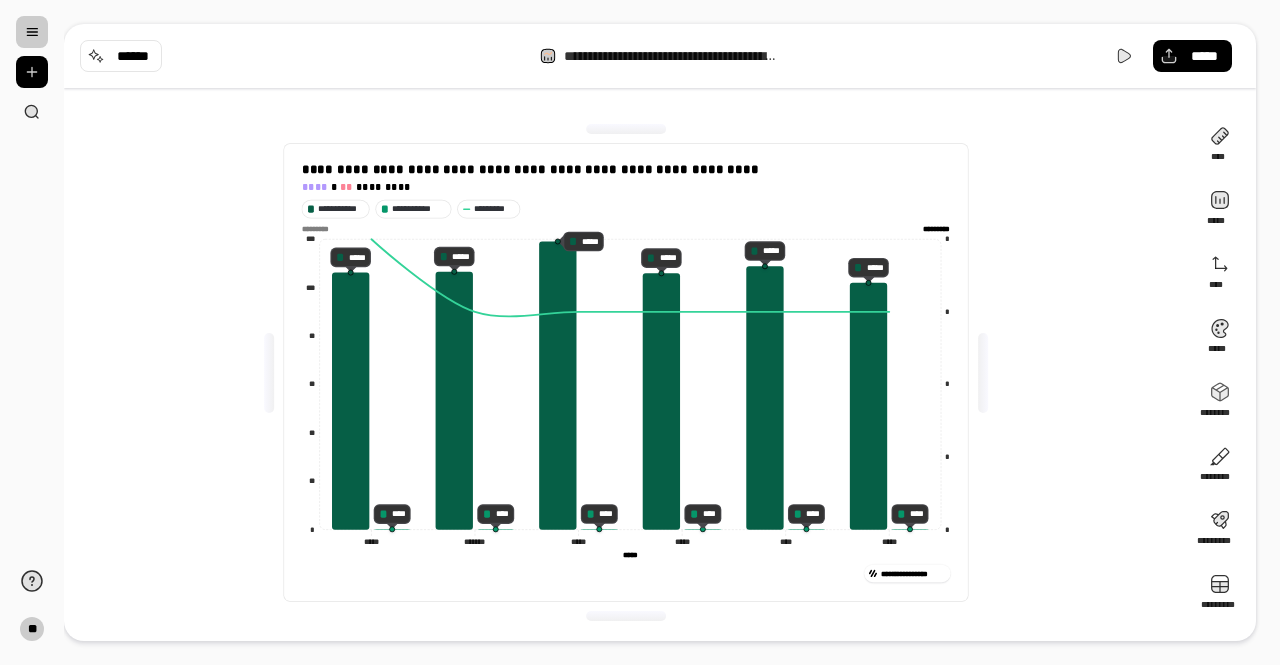 click 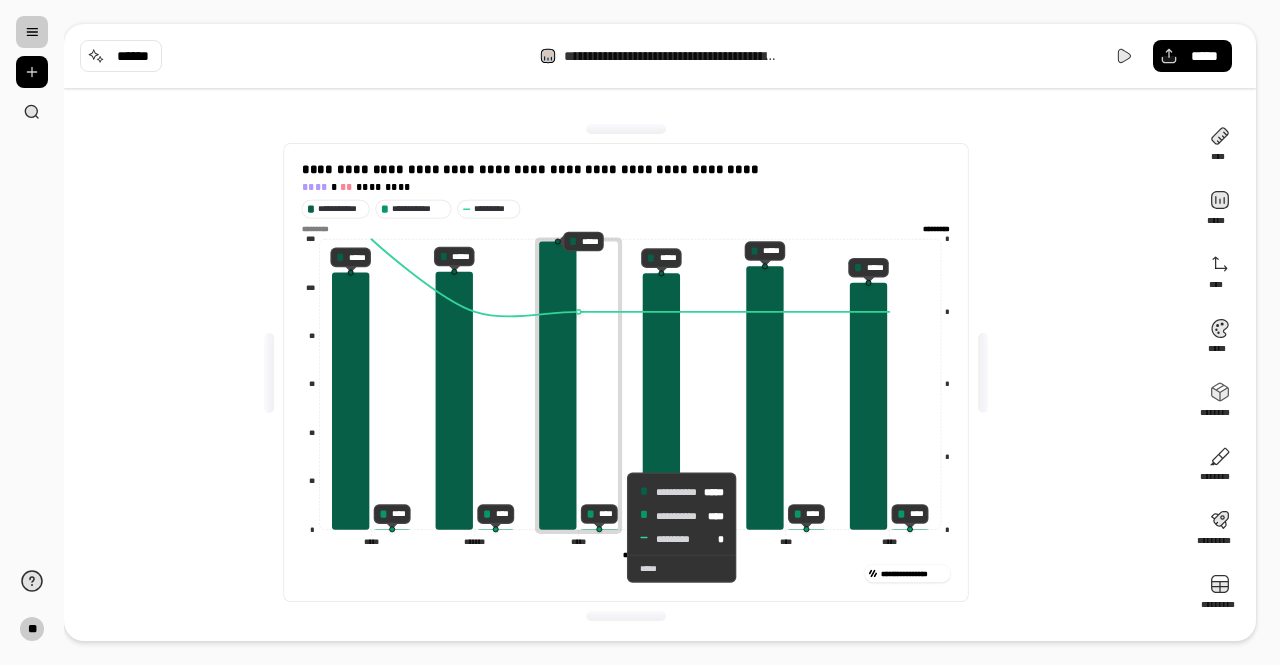 click 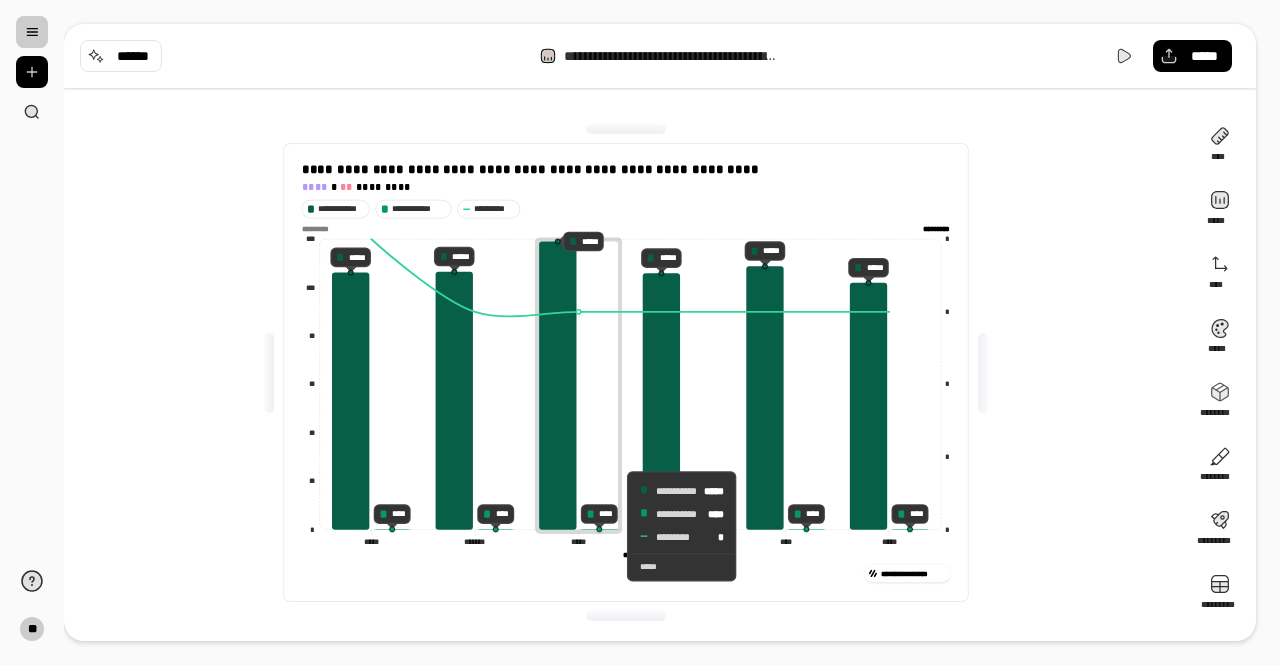 click 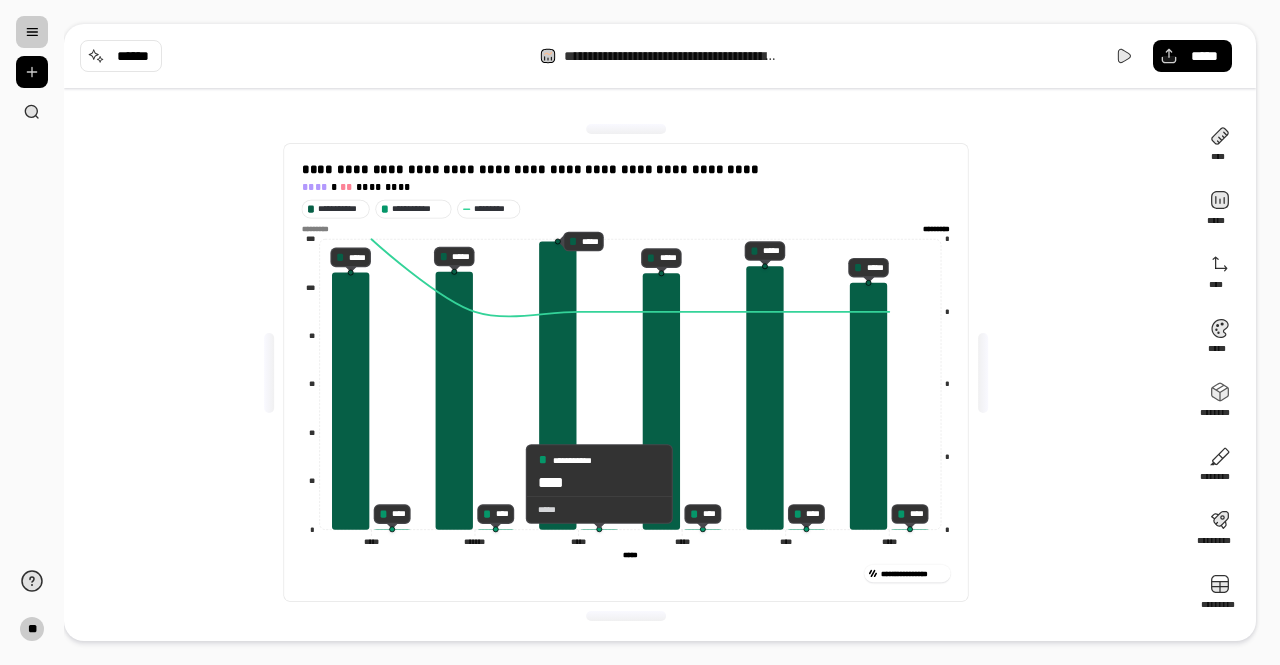 click on "**********" at bounding box center (599, 470) 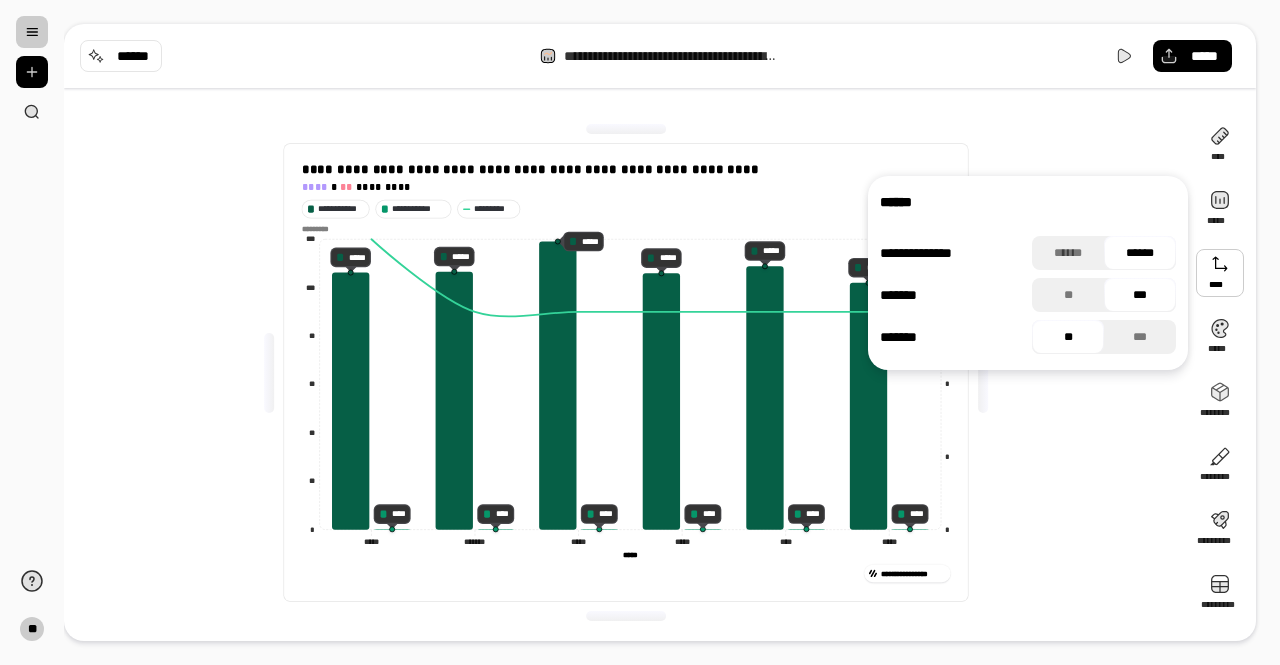 click at bounding box center [1220, 273] 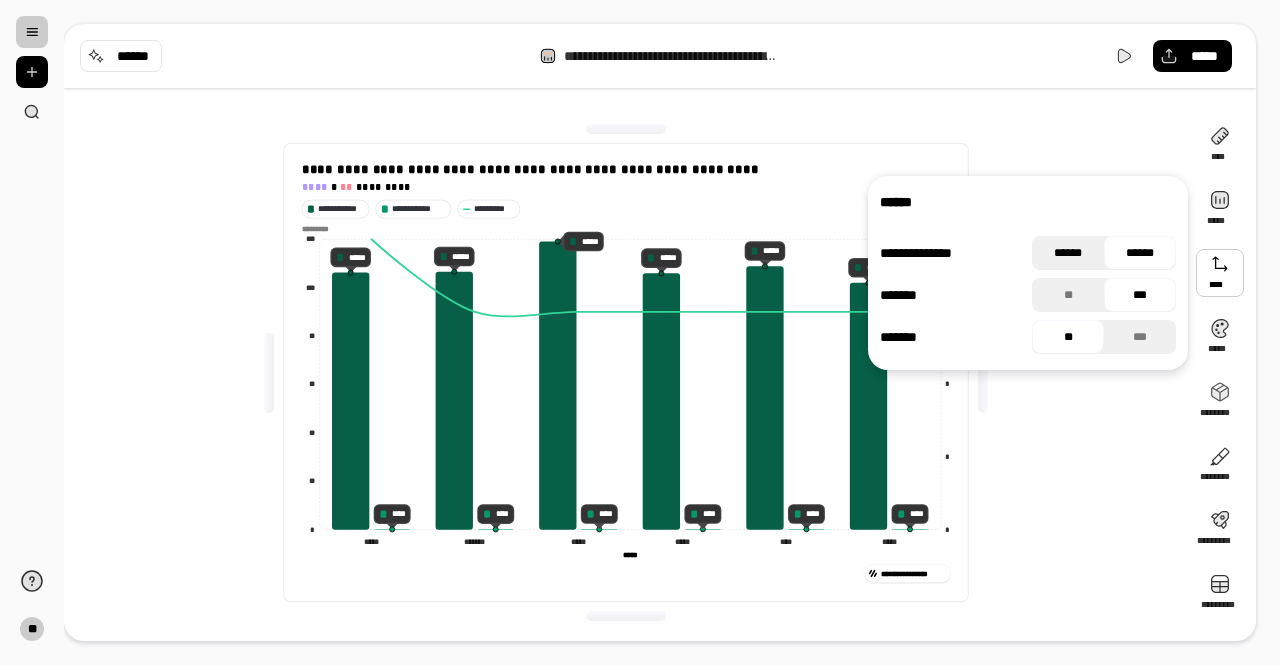 click on "******" at bounding box center [1068, 253] 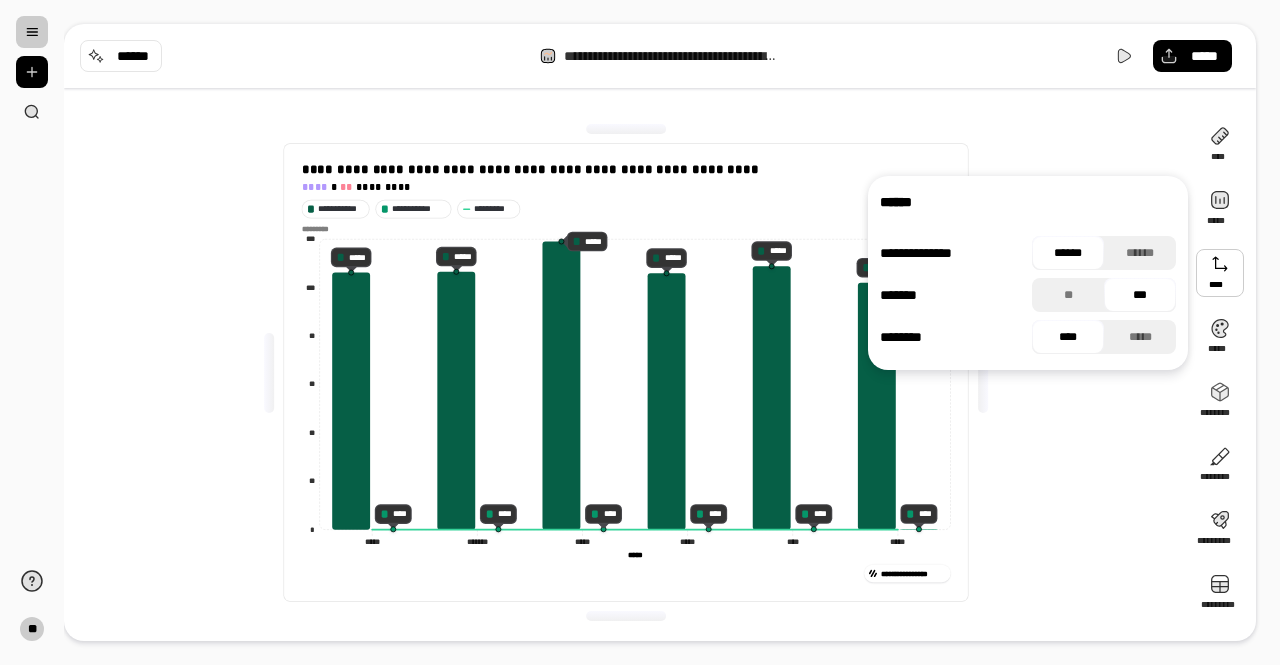 click on "******" at bounding box center (1068, 253) 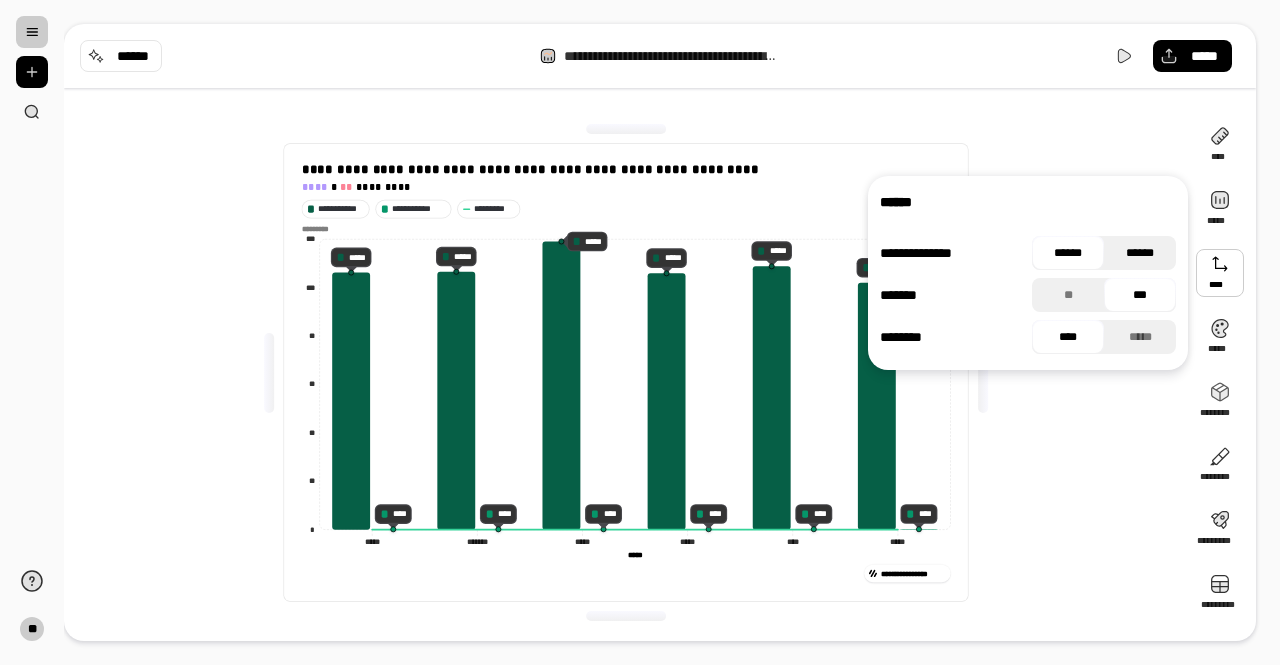 click on "******" at bounding box center [1140, 253] 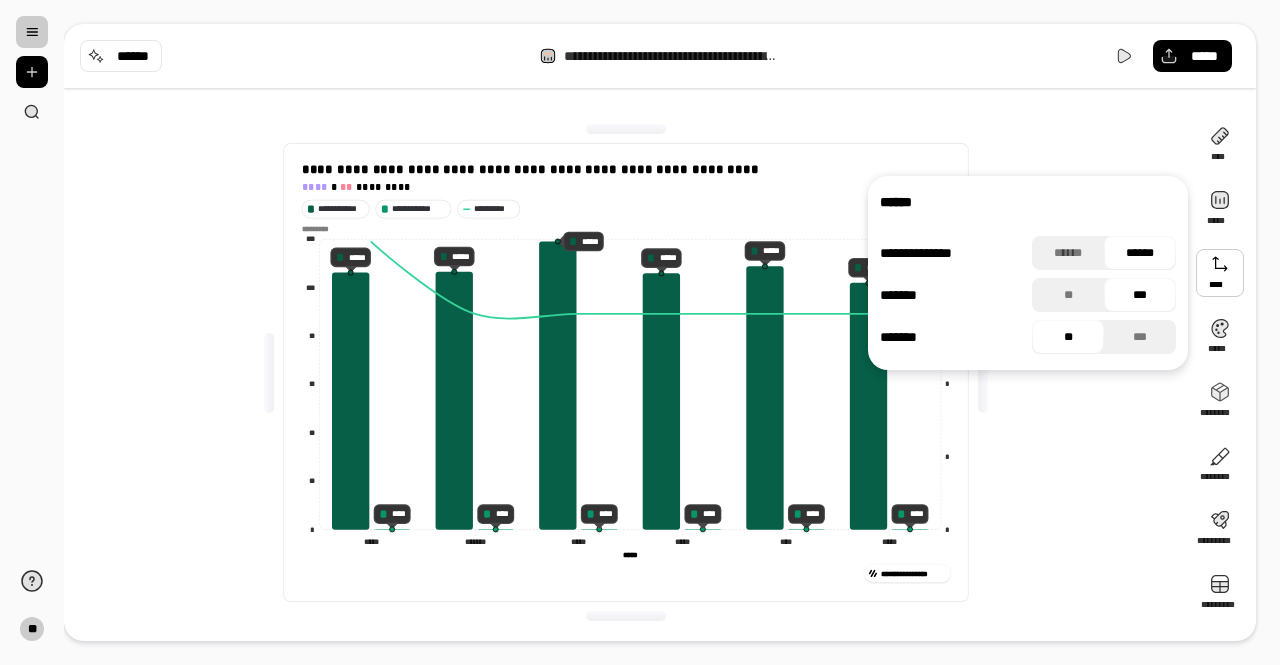 click on "**********" at bounding box center (626, 372) 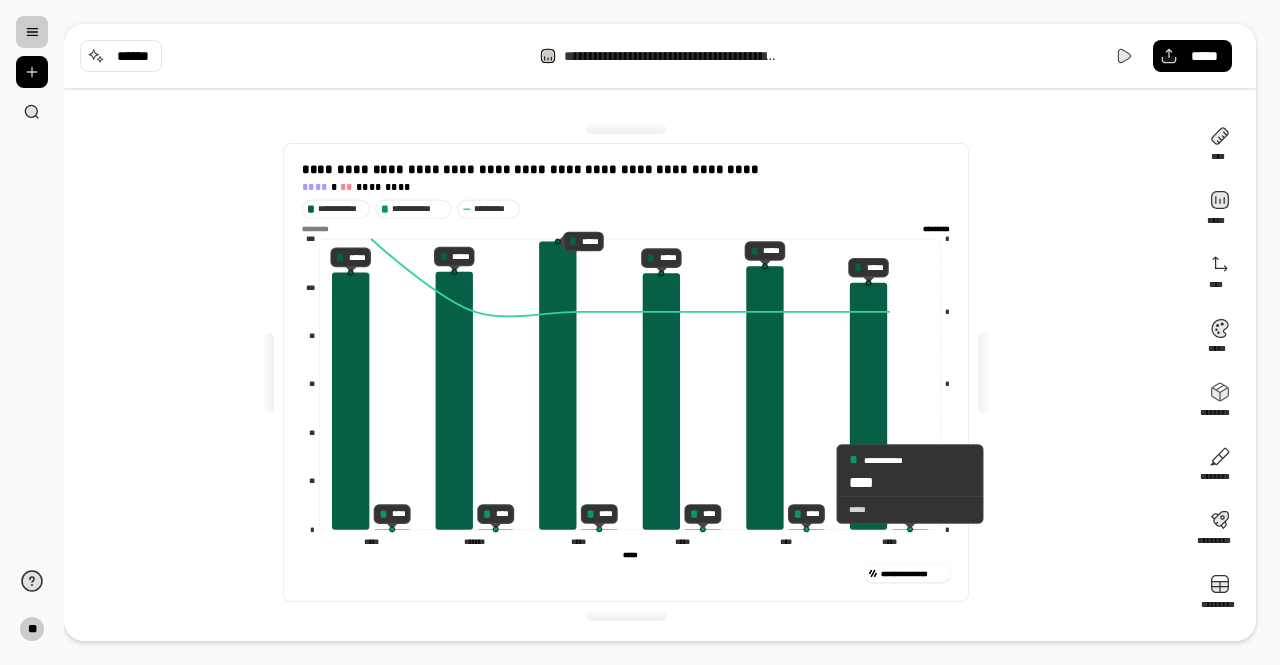 click on "*****" at bounding box center (910, 509) 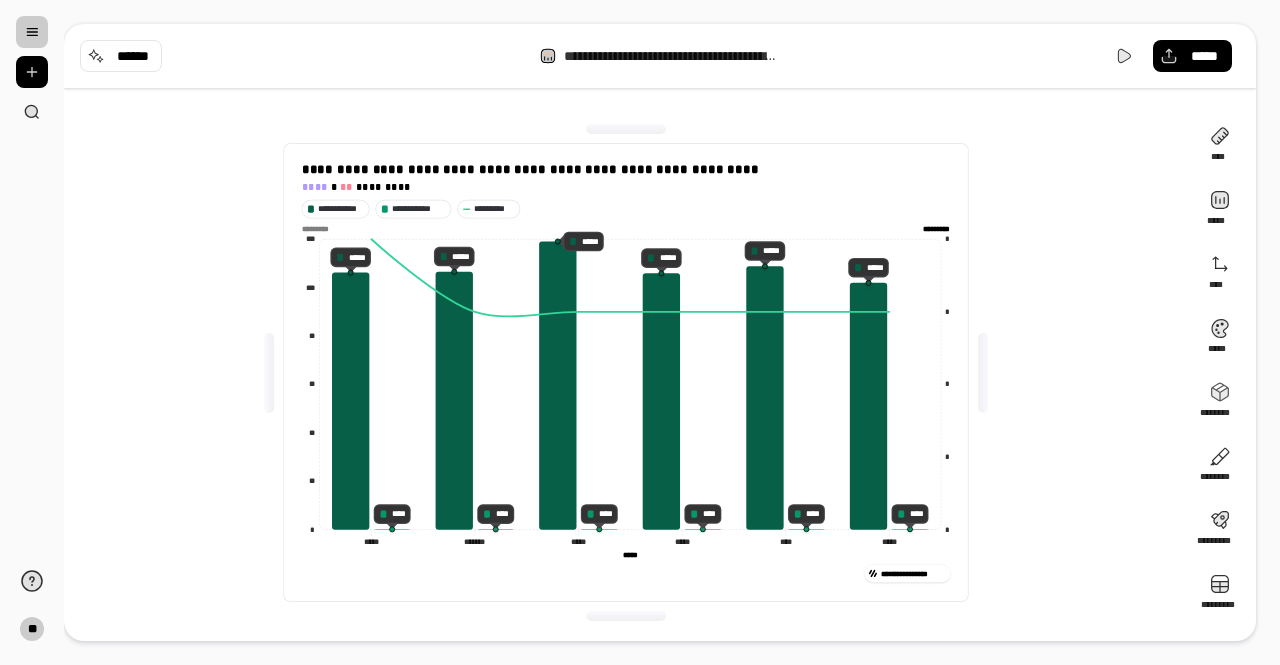 click on "* * * * * ********* ********* ***** ***** ******* ******* ***** ***** ***** ***** **** **** ***** ***** ***** ***** * ** ** ** ** *** *** *********" 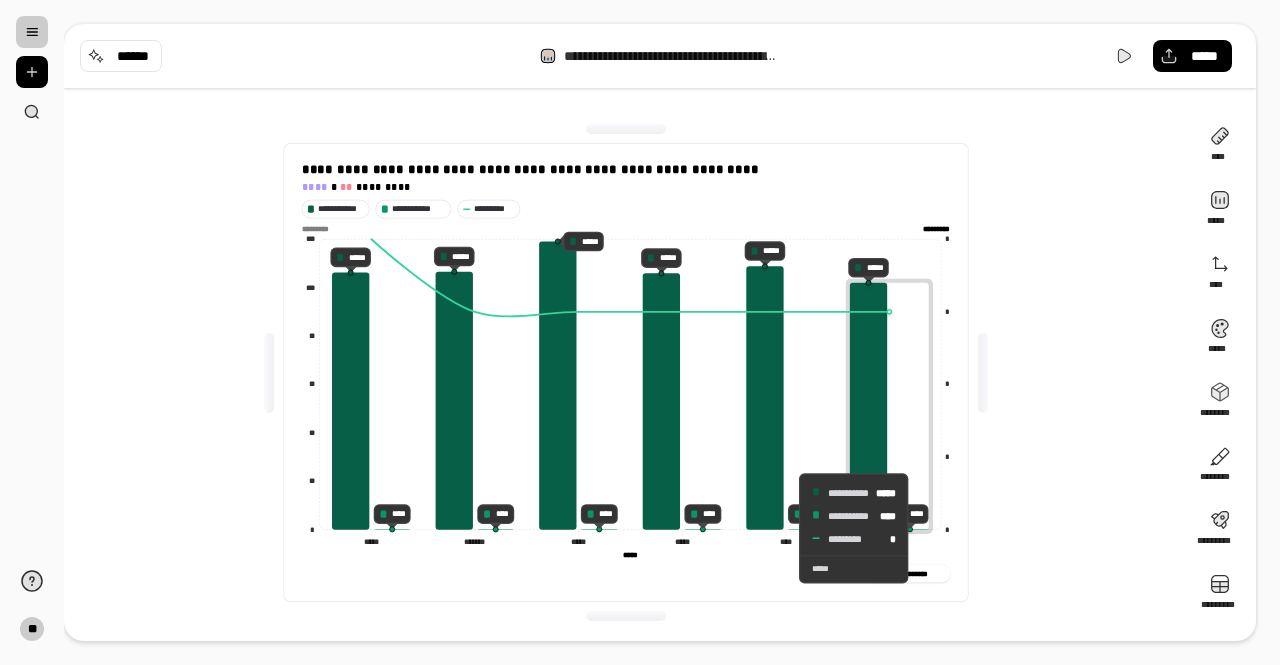 click 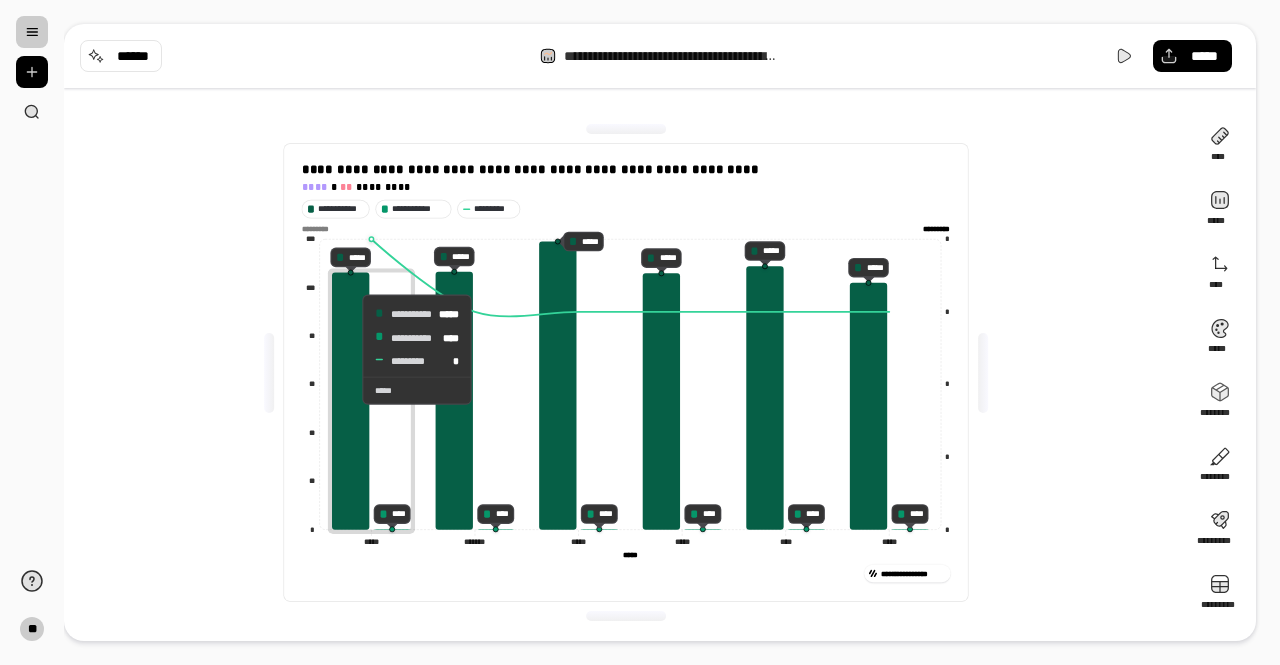 click 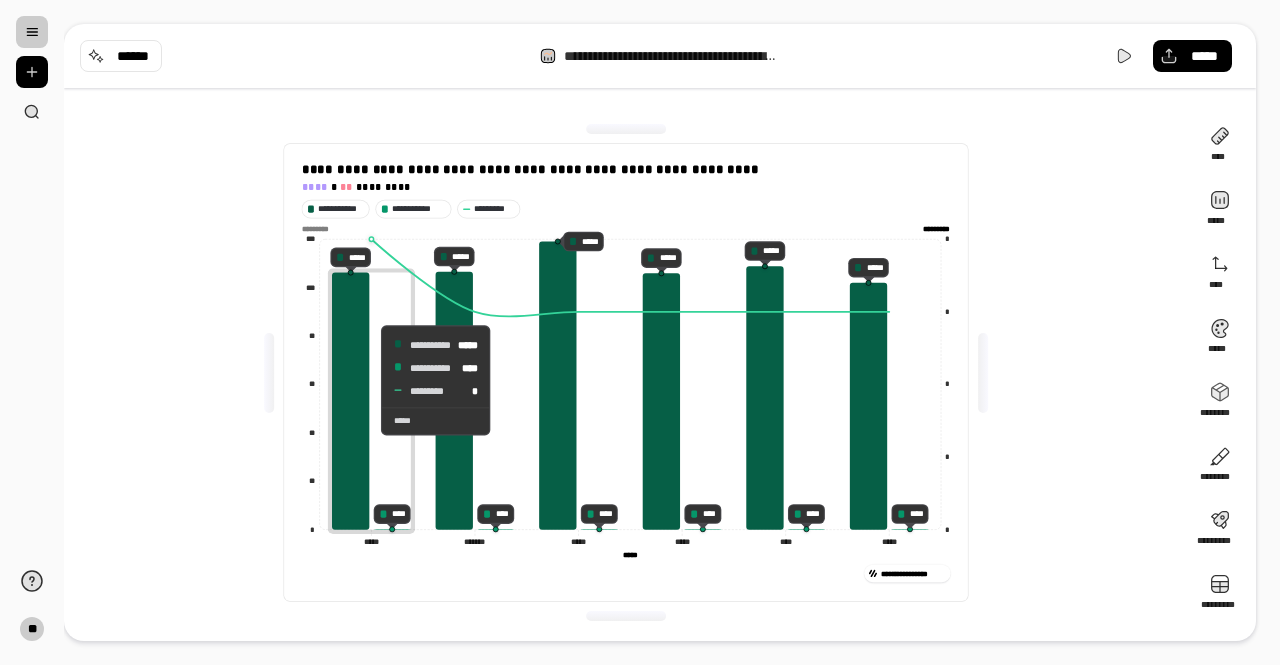 click 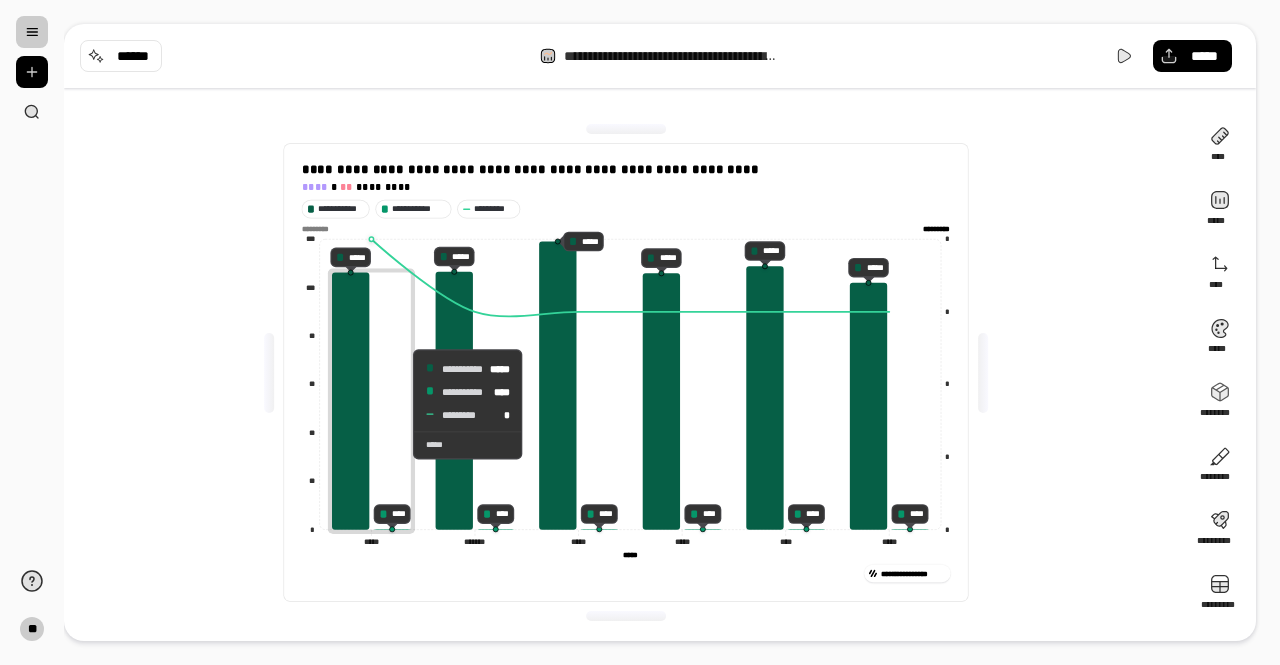 click 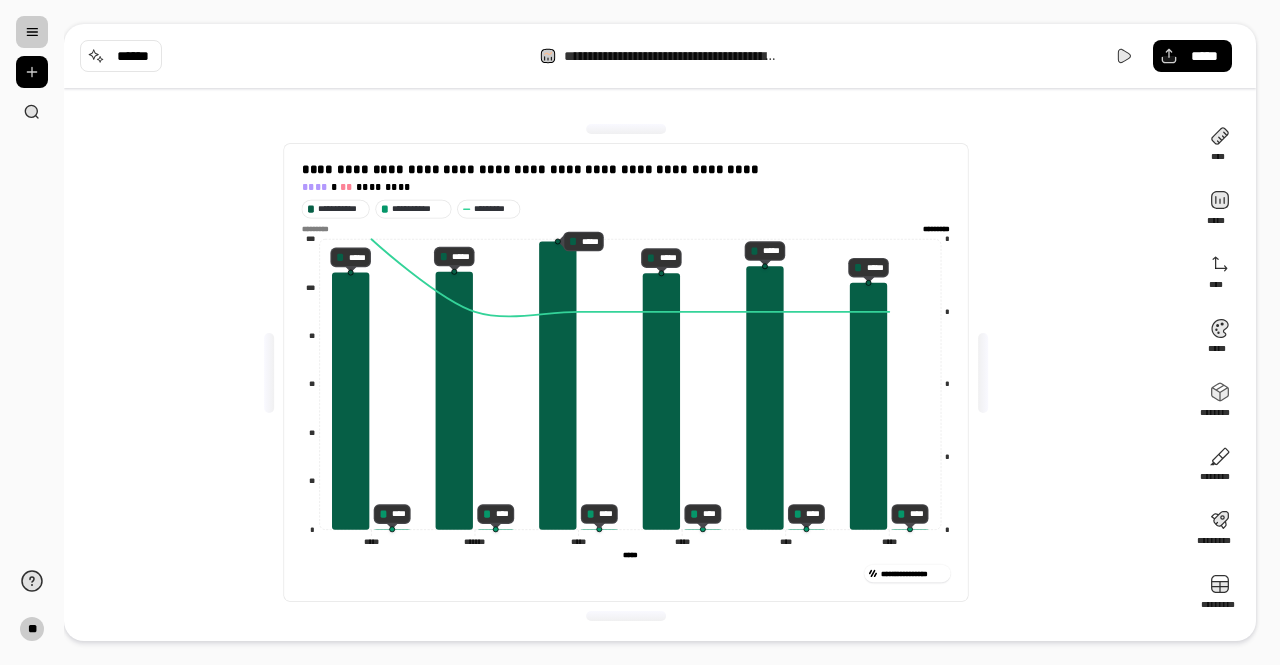 click on "* * * * * ********* ********* ***** ***** ******* ******* ***** ***** ***** ***** **** **** ***** ***** ***** ***** * ** ** ** ** *** *** *********" 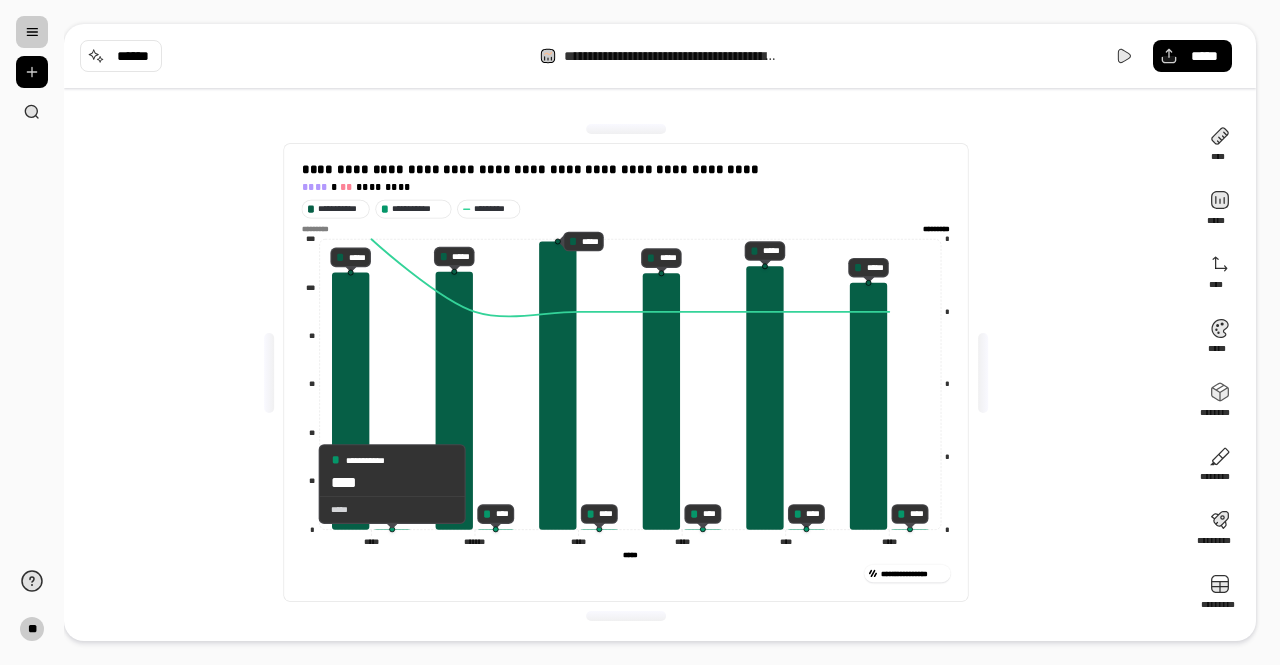 click on "**********" at bounding box center [392, 461] 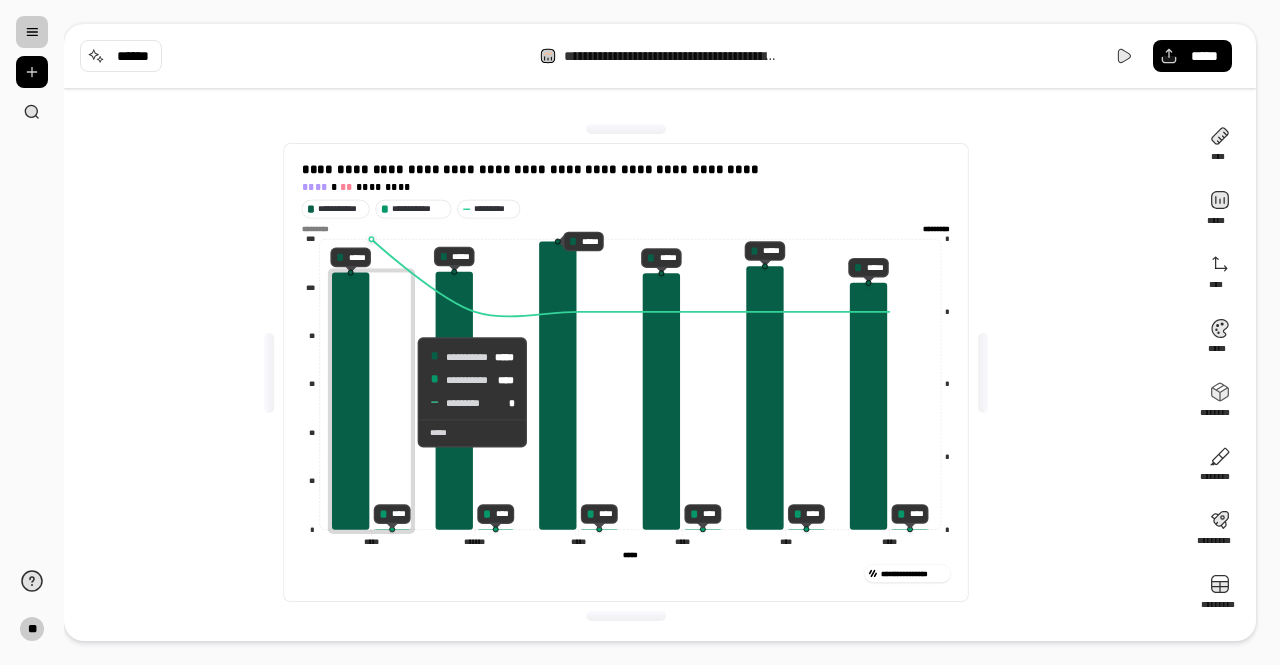 click 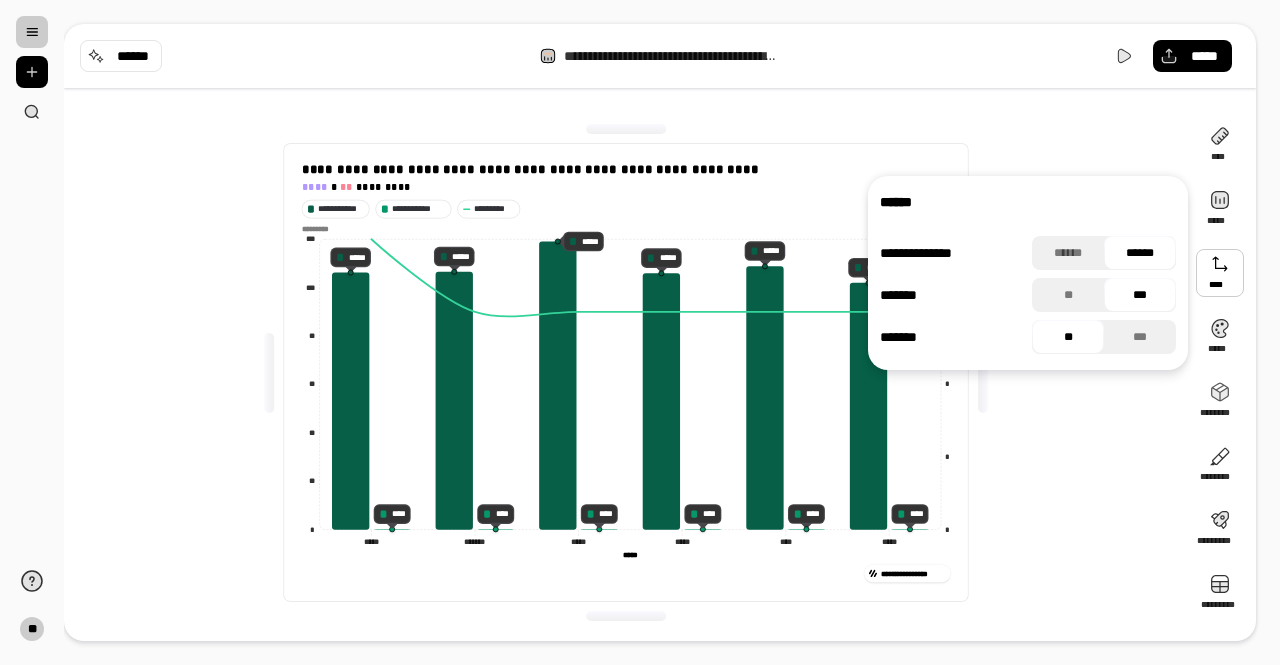 click at bounding box center (1220, 273) 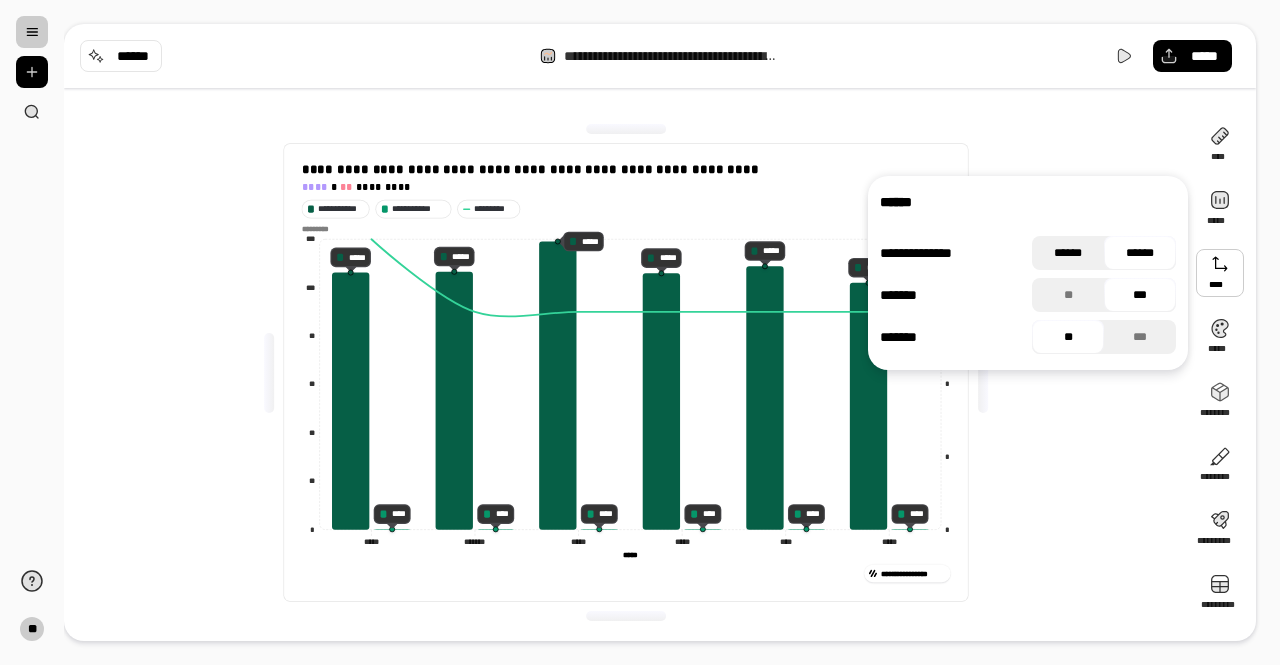 click on "******" at bounding box center (1068, 253) 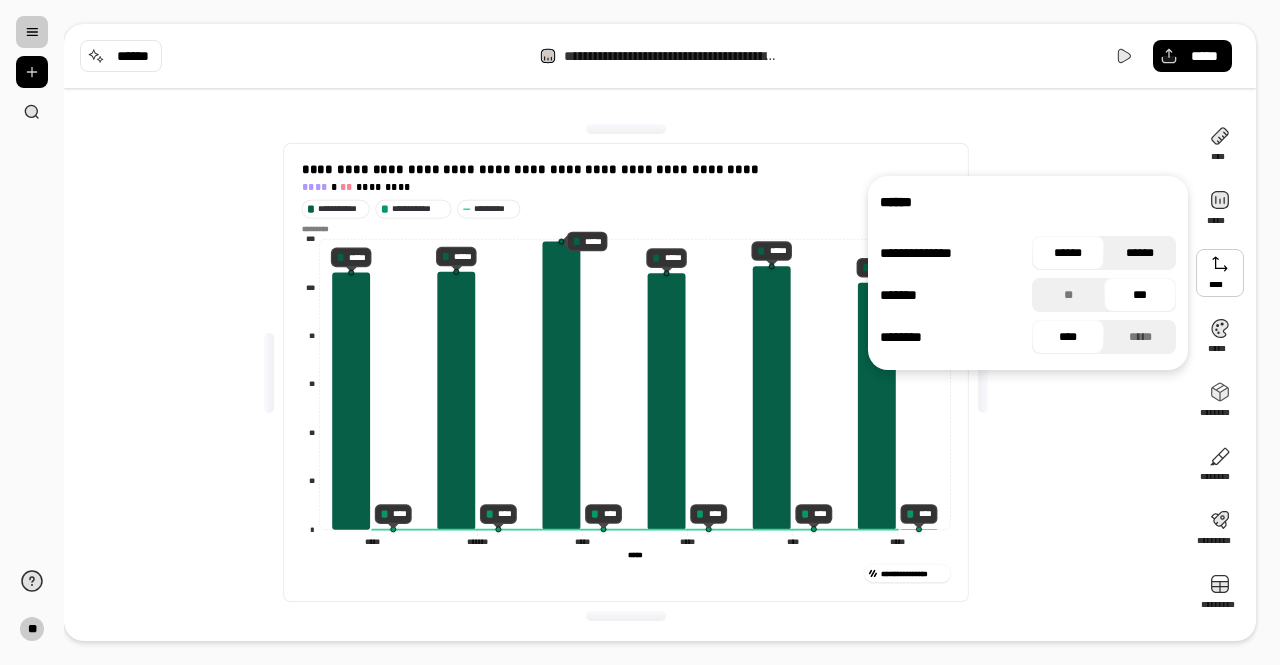 click on "******" at bounding box center [1140, 253] 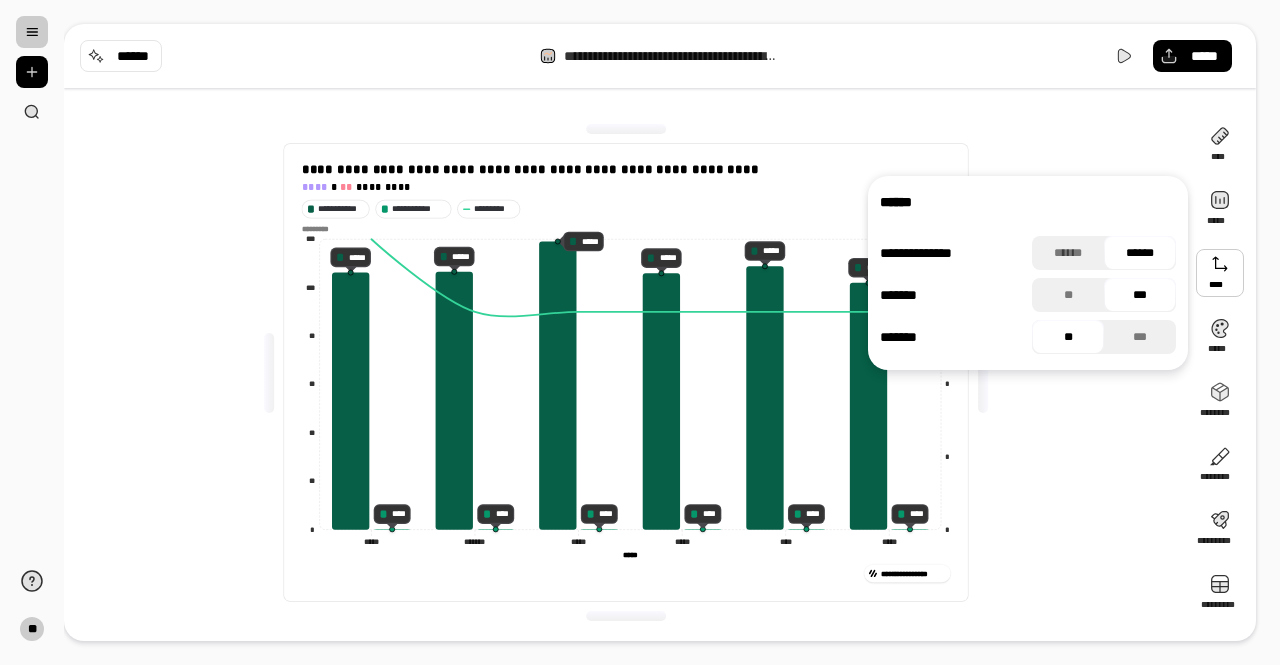 click on "***" at bounding box center (1140, 295) 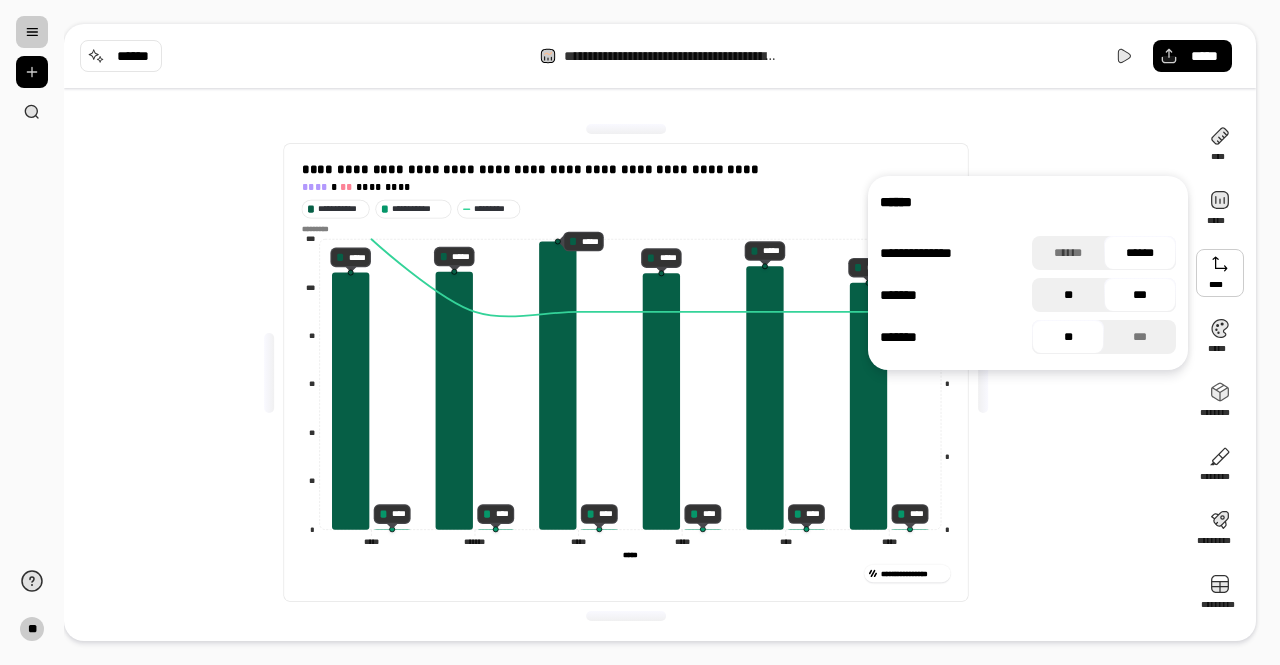 click on "**" at bounding box center [1068, 295] 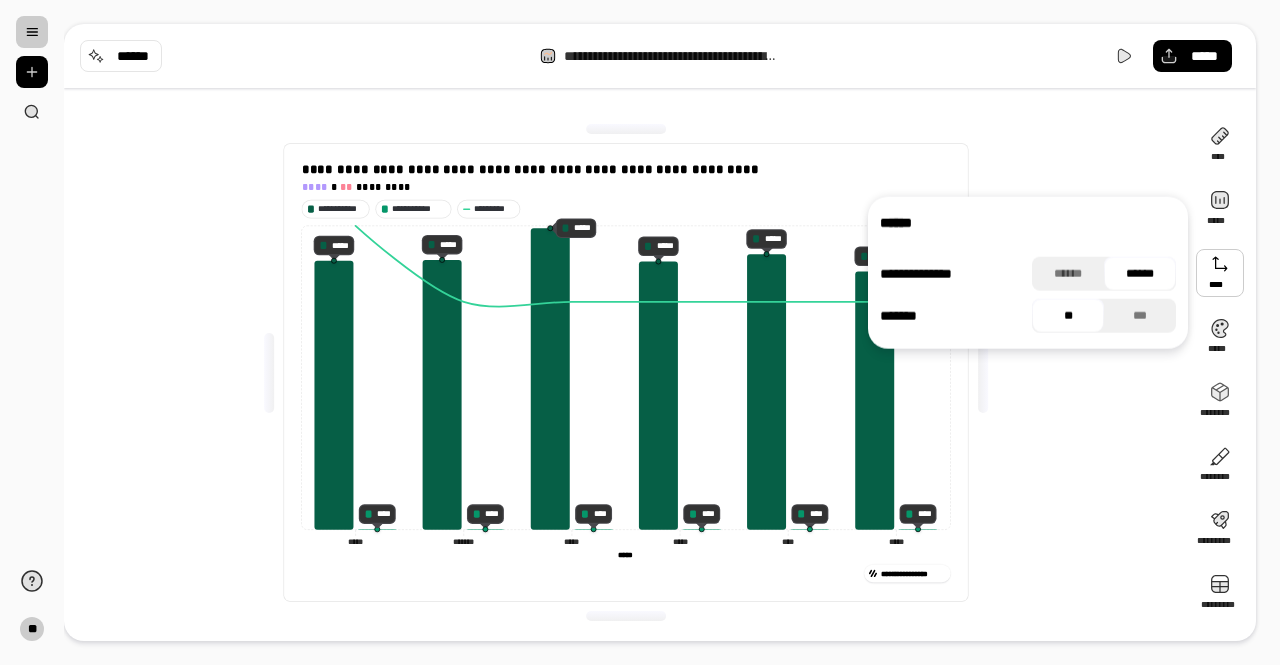 click on "******" at bounding box center [1140, 274] 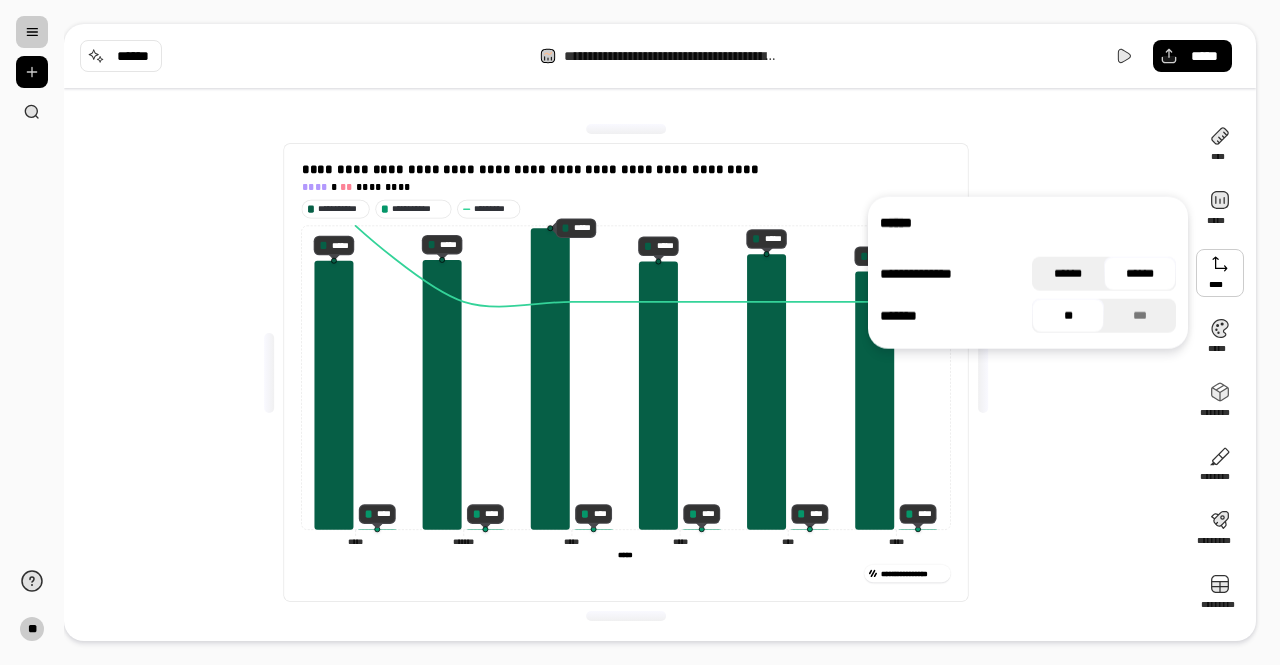 click on "******" at bounding box center (1068, 274) 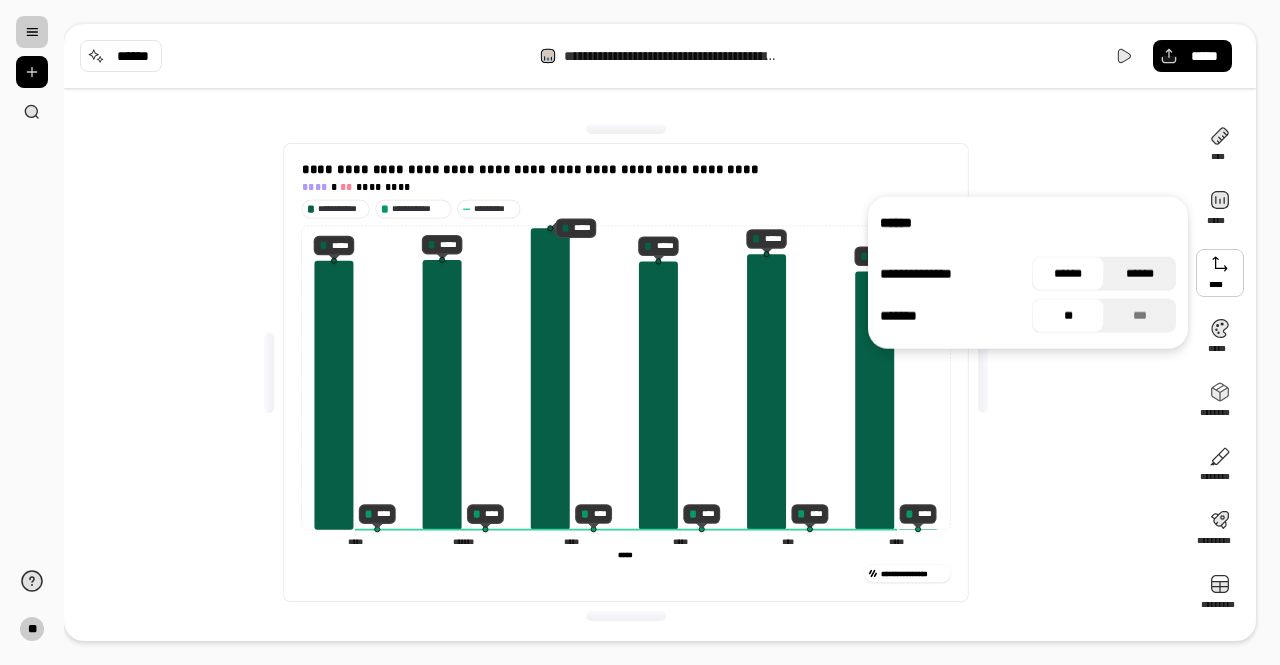click on "******" at bounding box center (1140, 274) 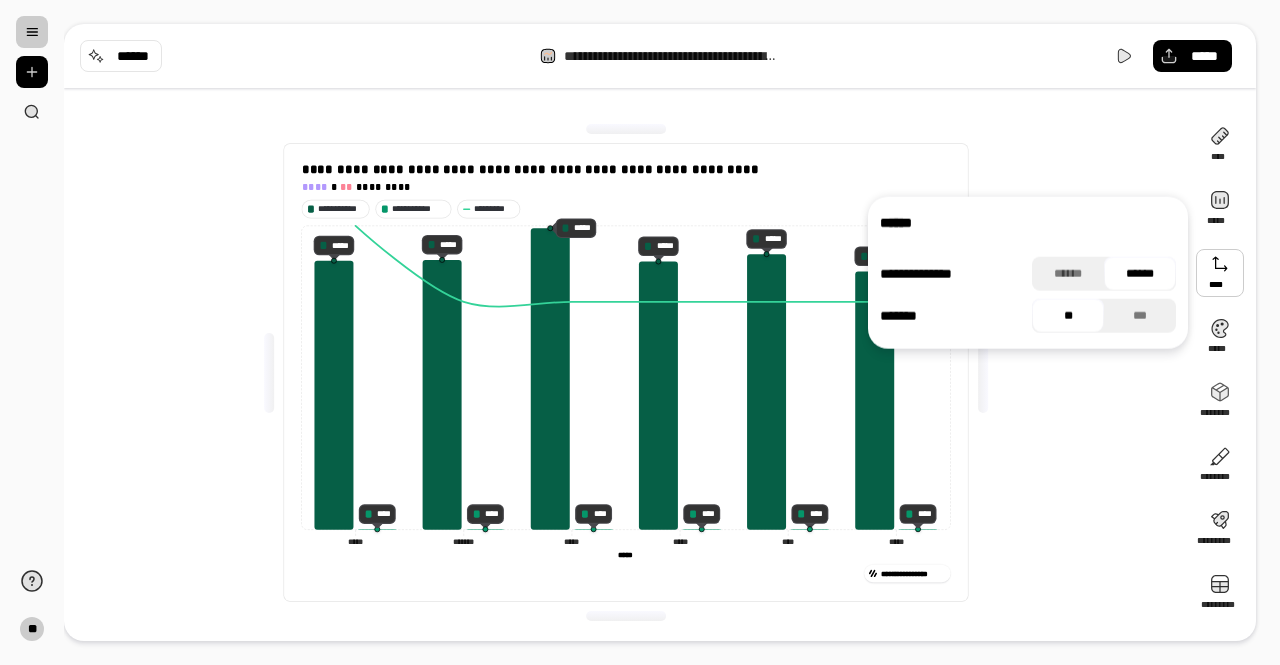 click on "**" at bounding box center [1068, 316] 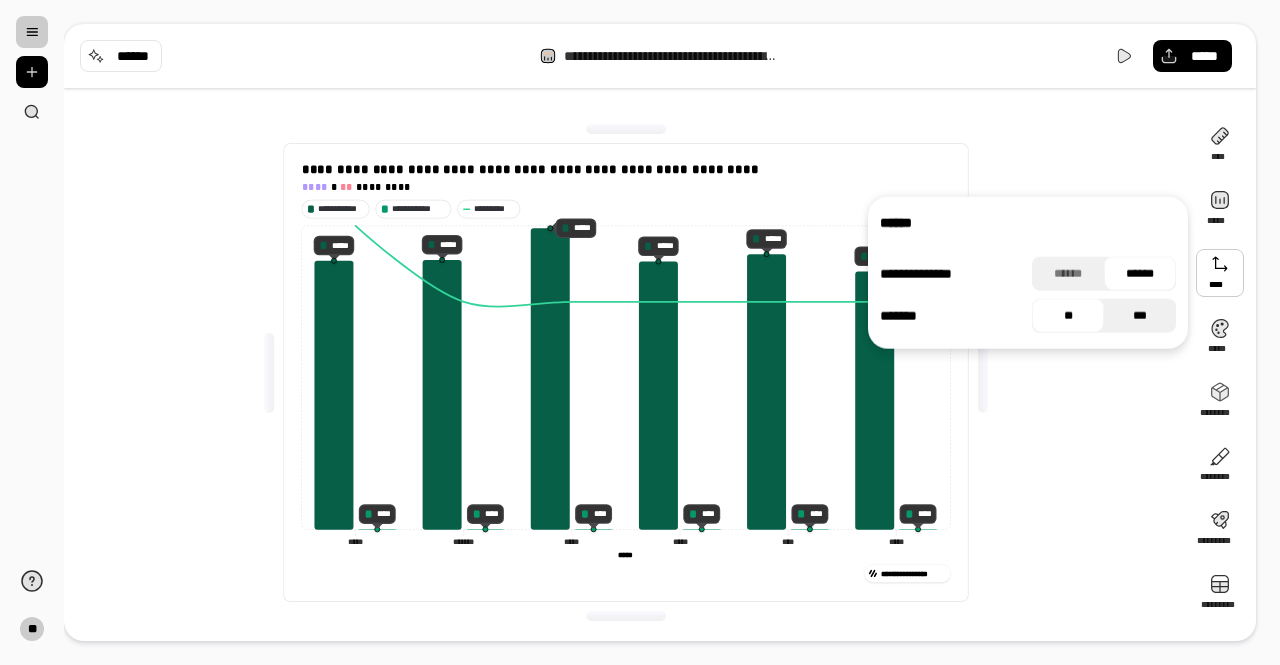 click on "***" at bounding box center [1140, 316] 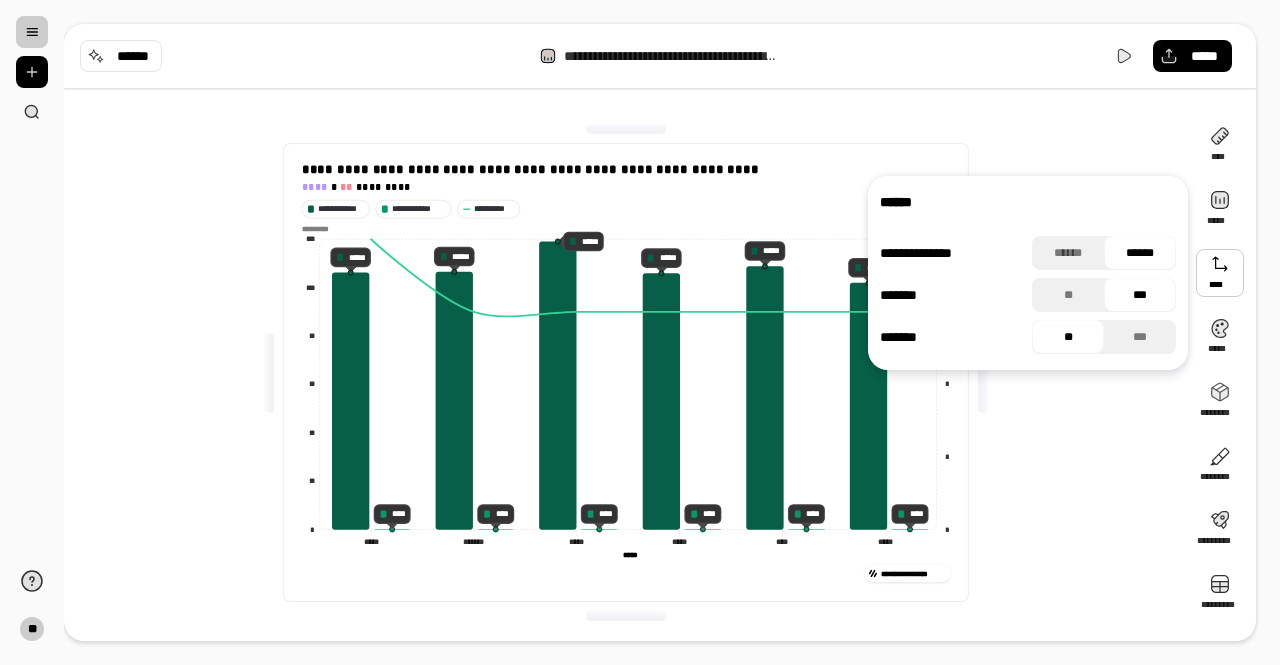 click on "**********" at bounding box center [626, 372] 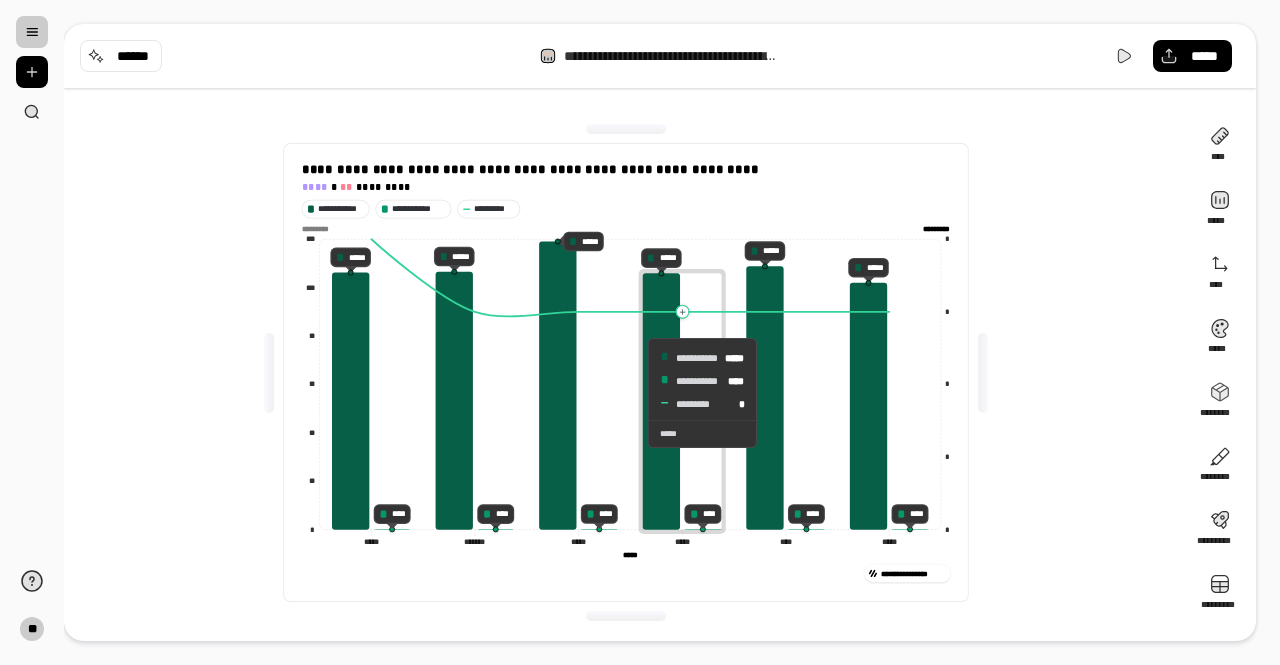click 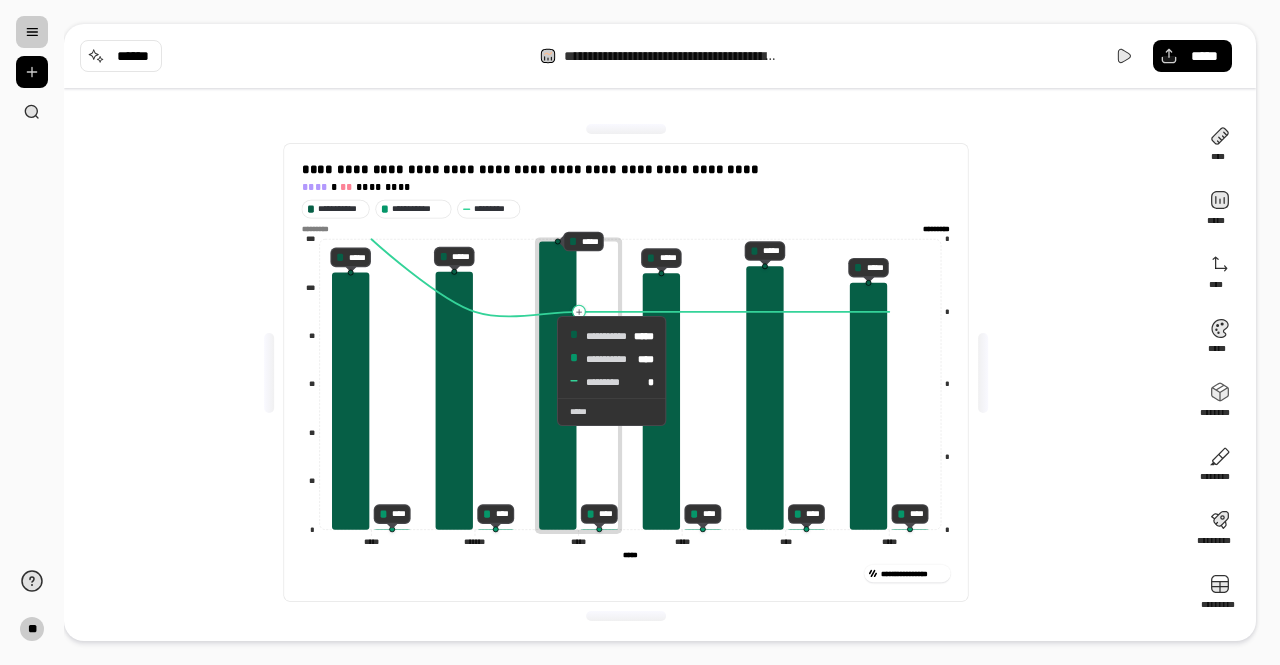 click 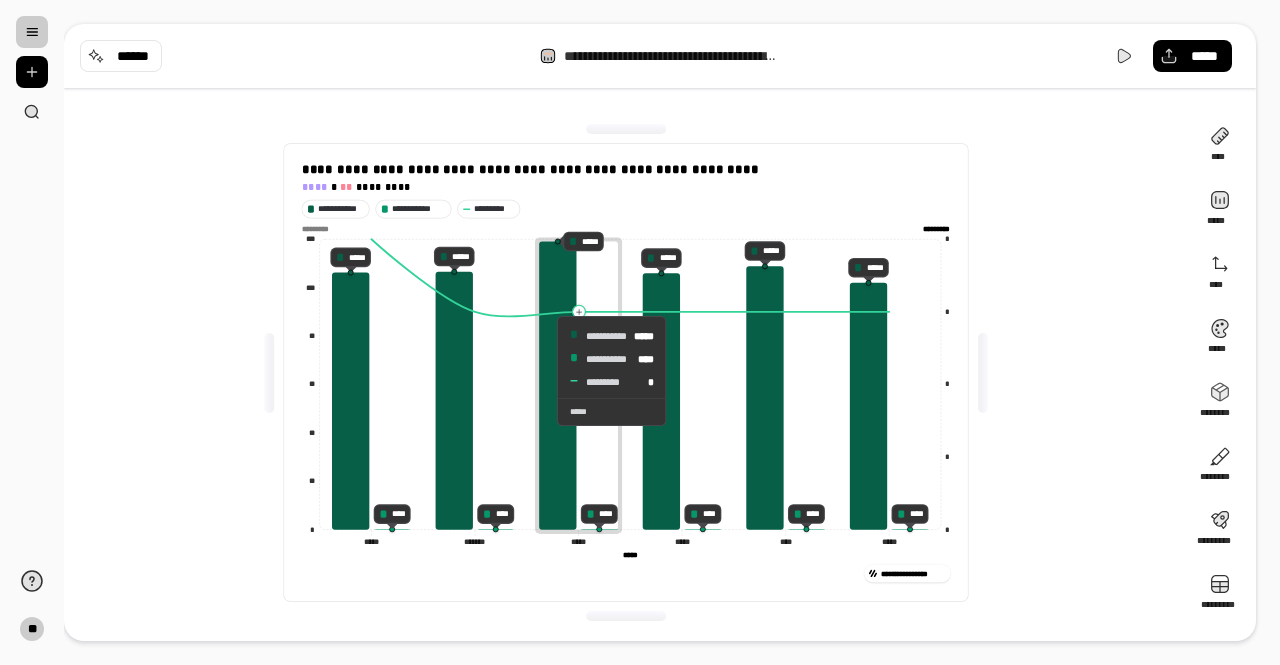 click 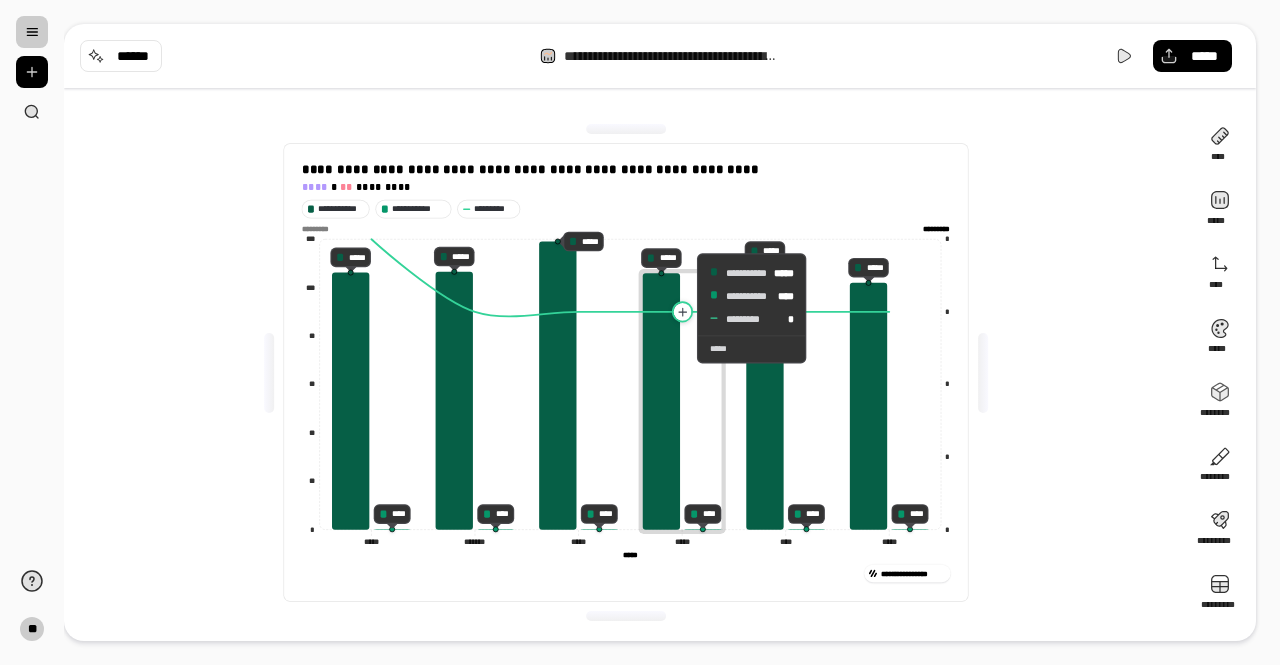 click 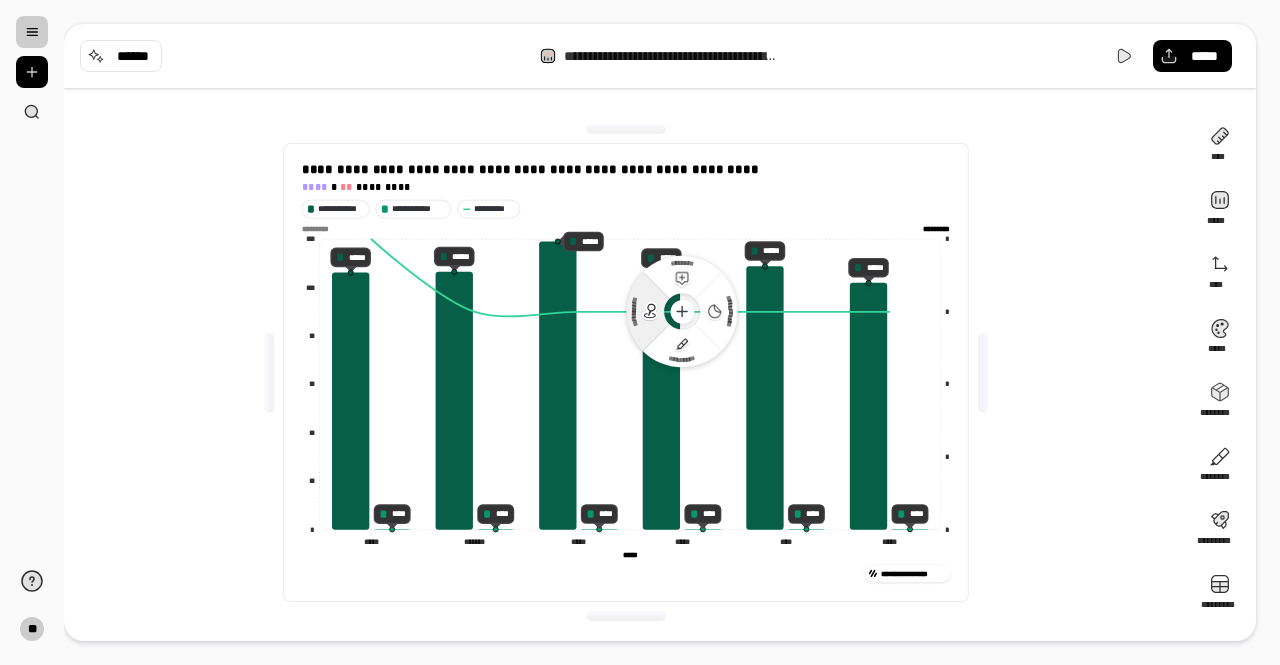 click 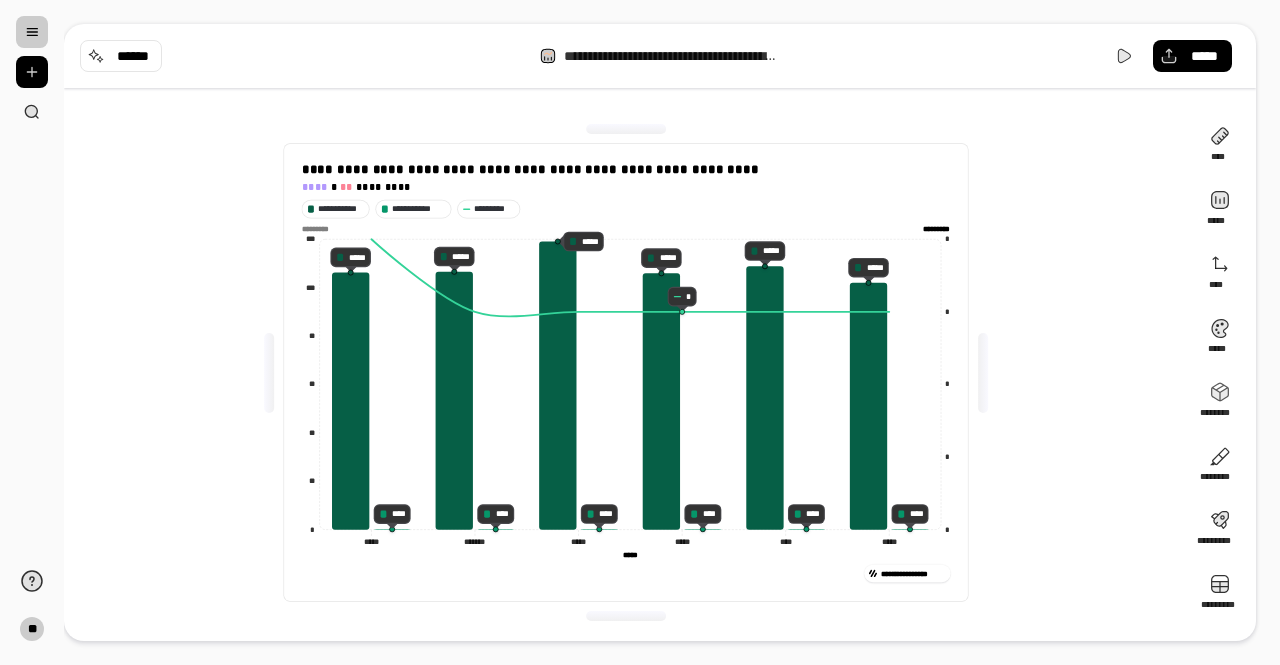 click on "**********" at bounding box center (626, 372) 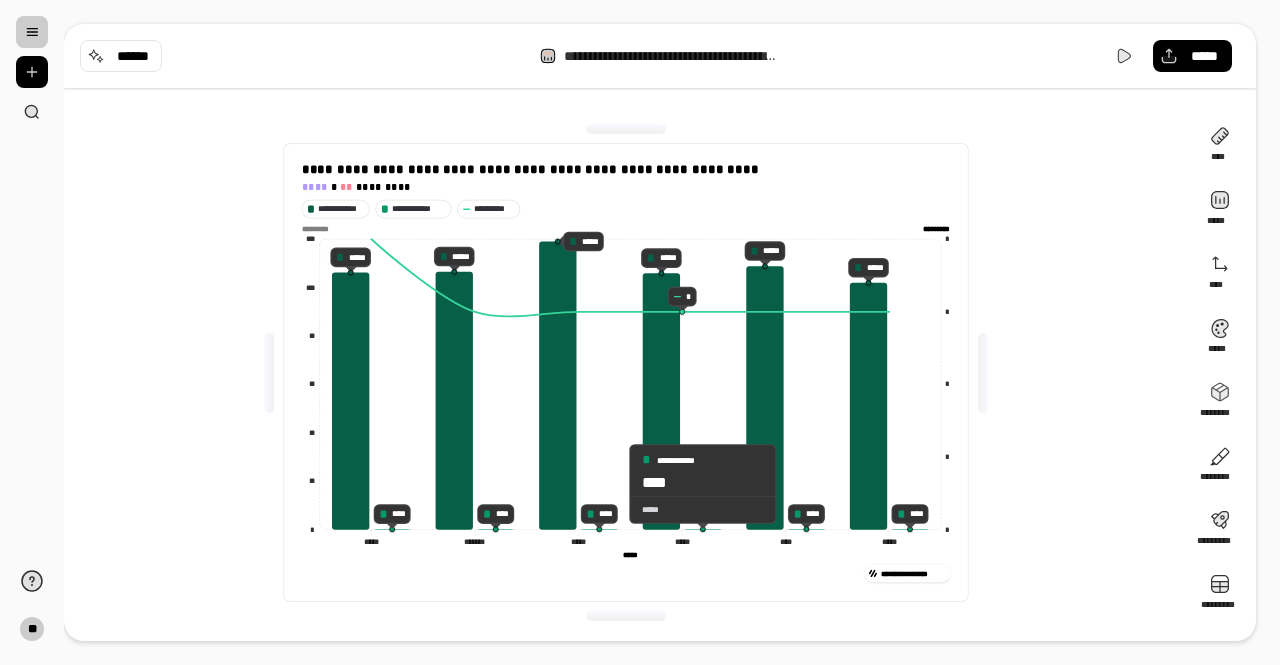 click on "*****" at bounding box center [702, 509] 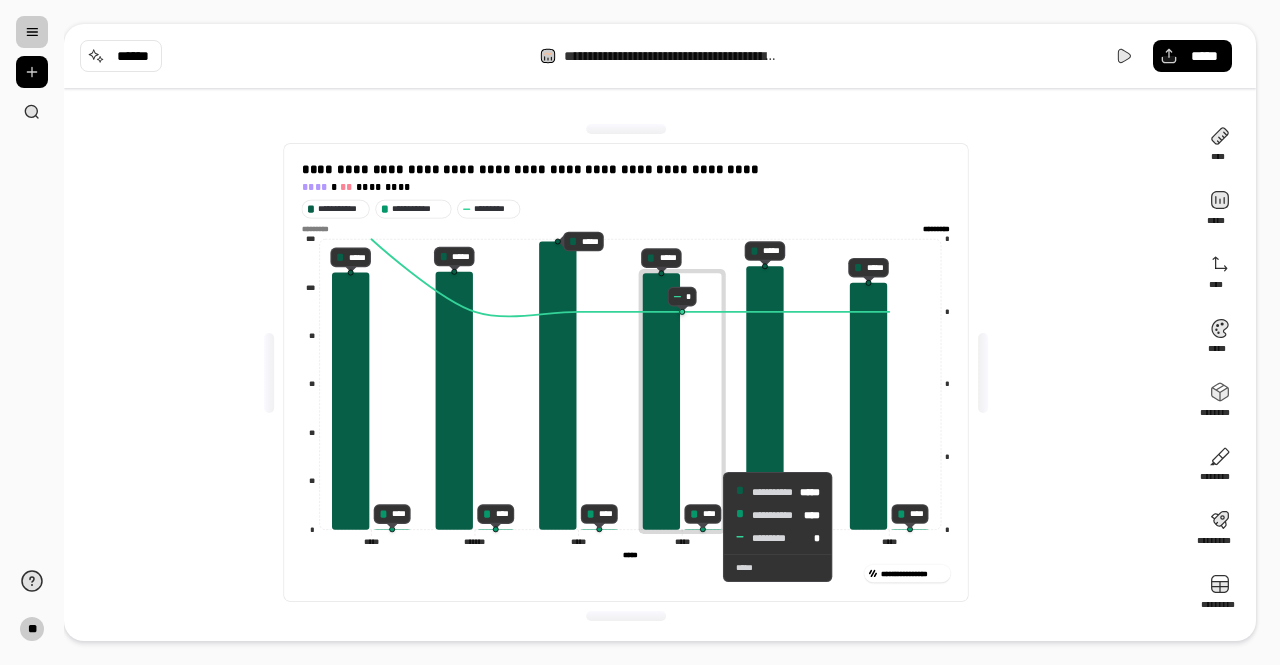 click 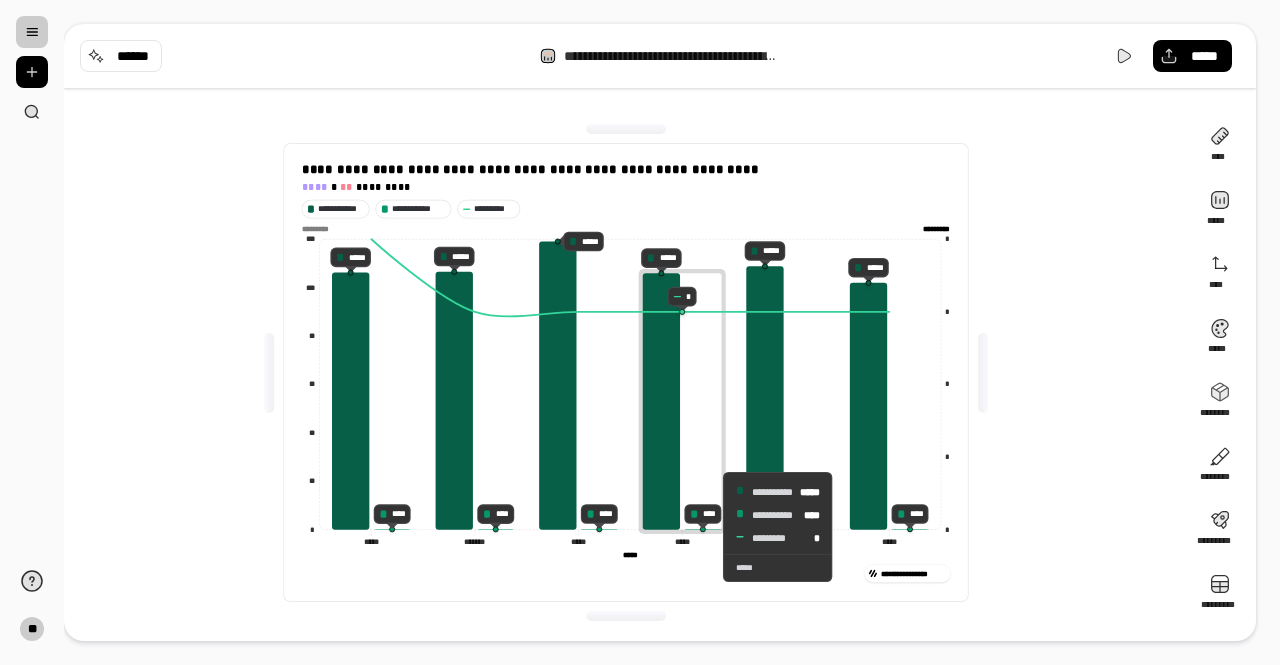 click 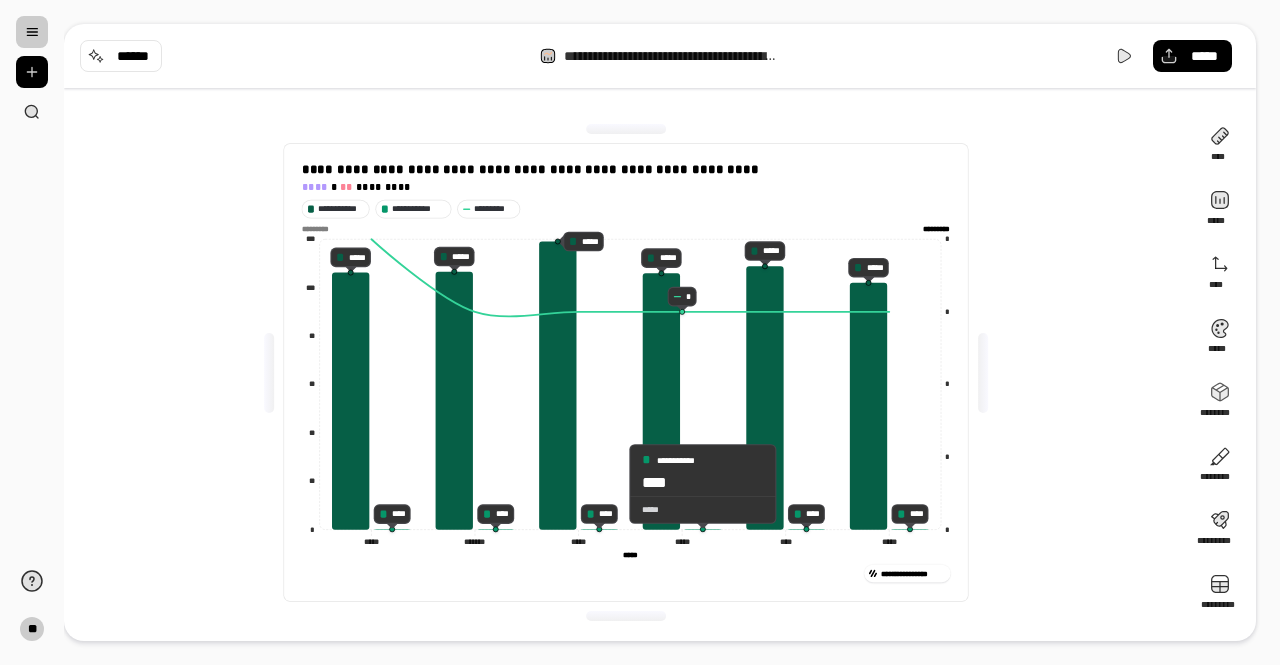 click on "*****" at bounding box center (702, 509) 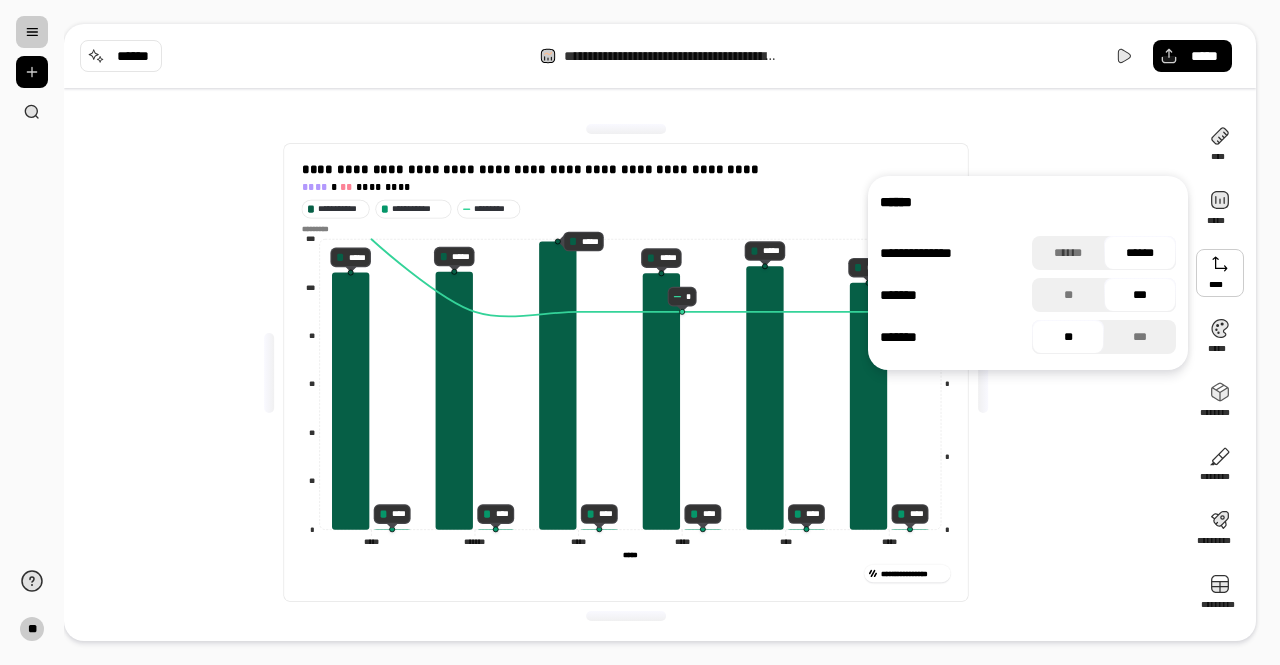 click at bounding box center [1220, 273] 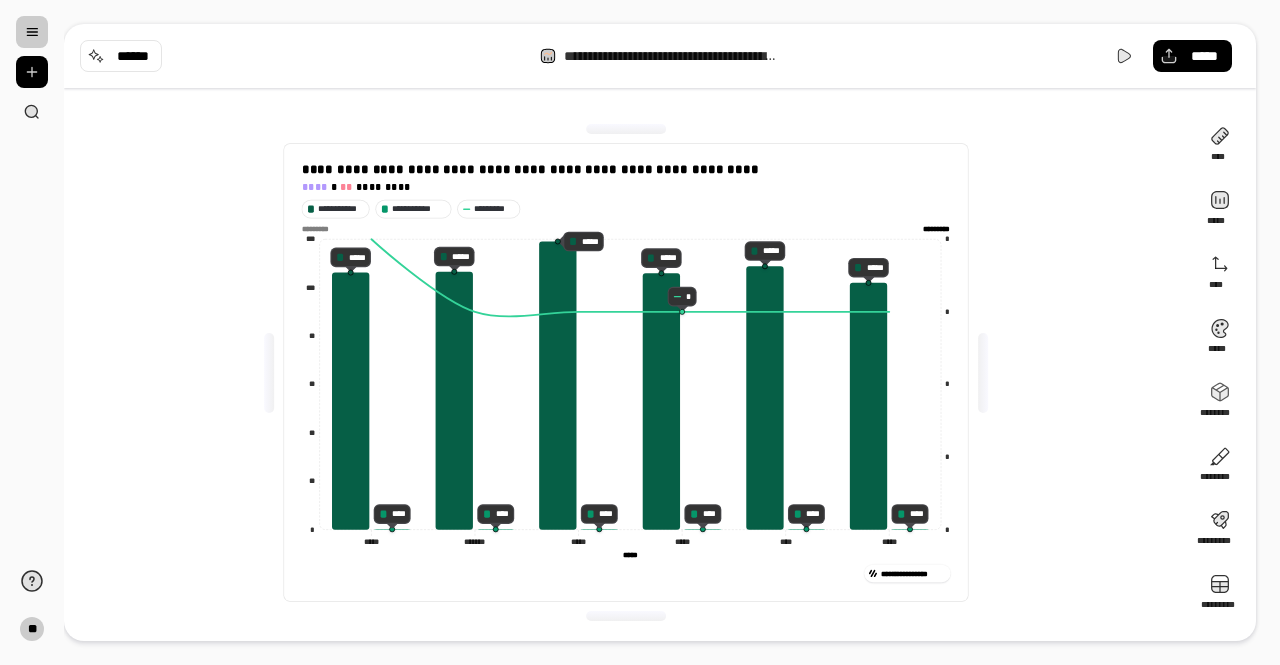 click on "**********" at bounding box center (626, 372) 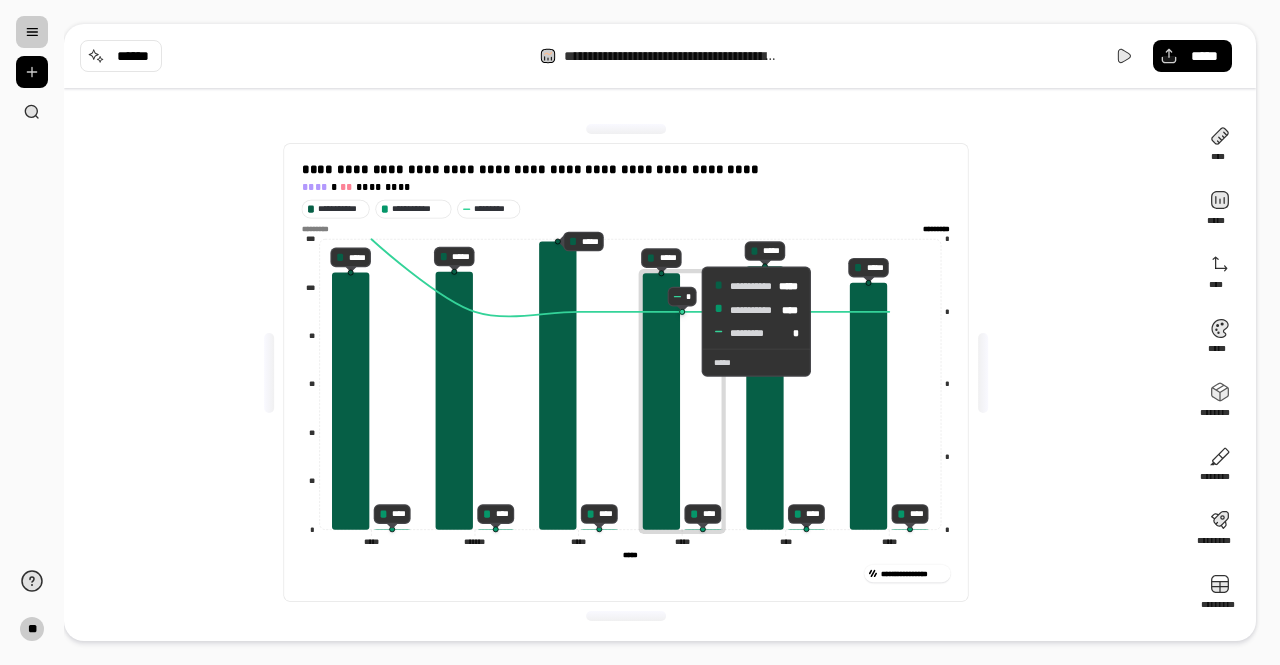click 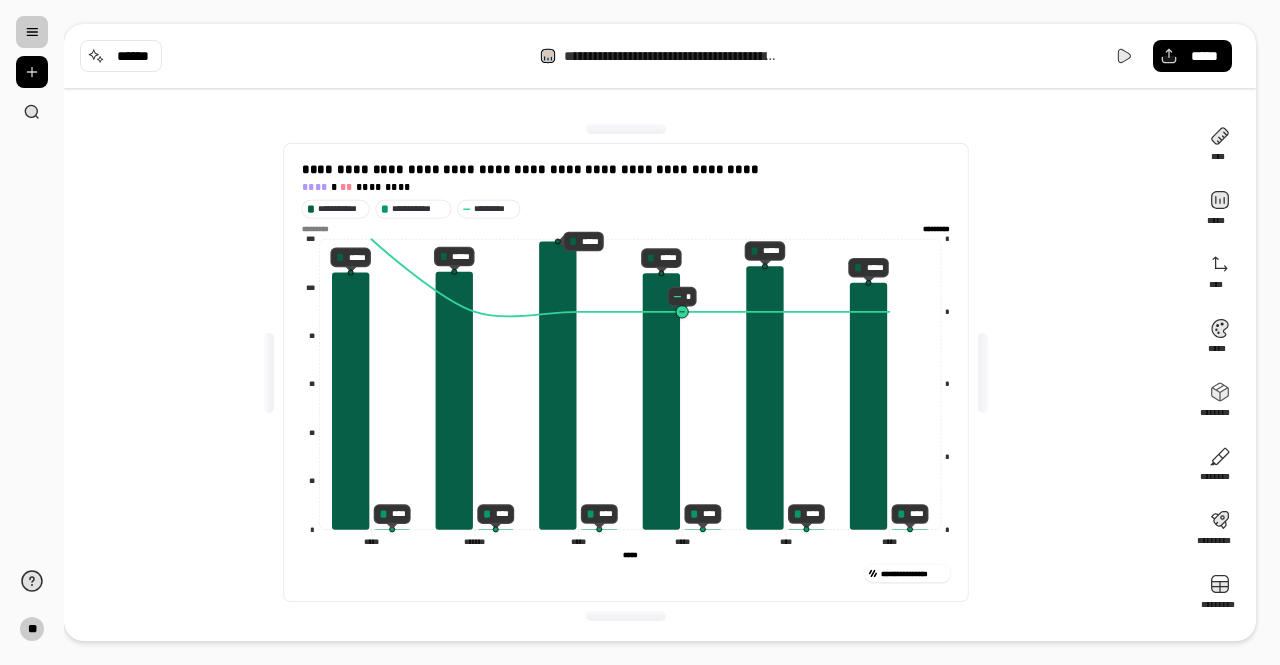 click 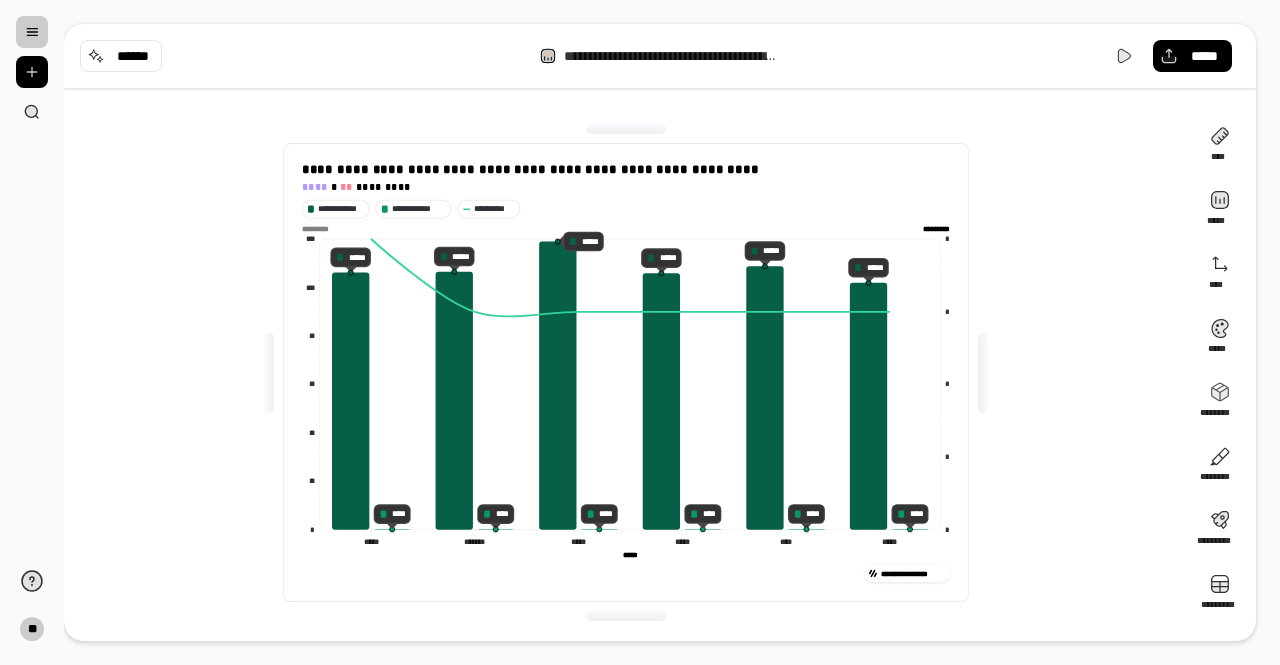 click on "**********" at bounding box center [626, 372] 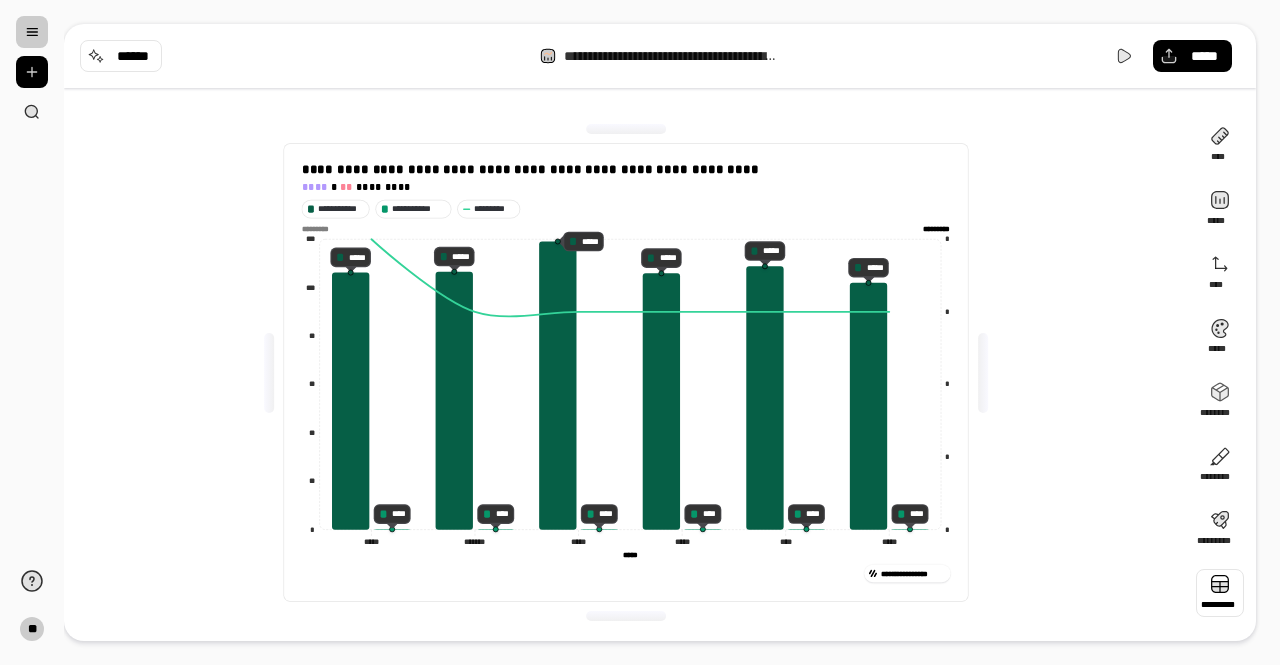 click at bounding box center (1220, 593) 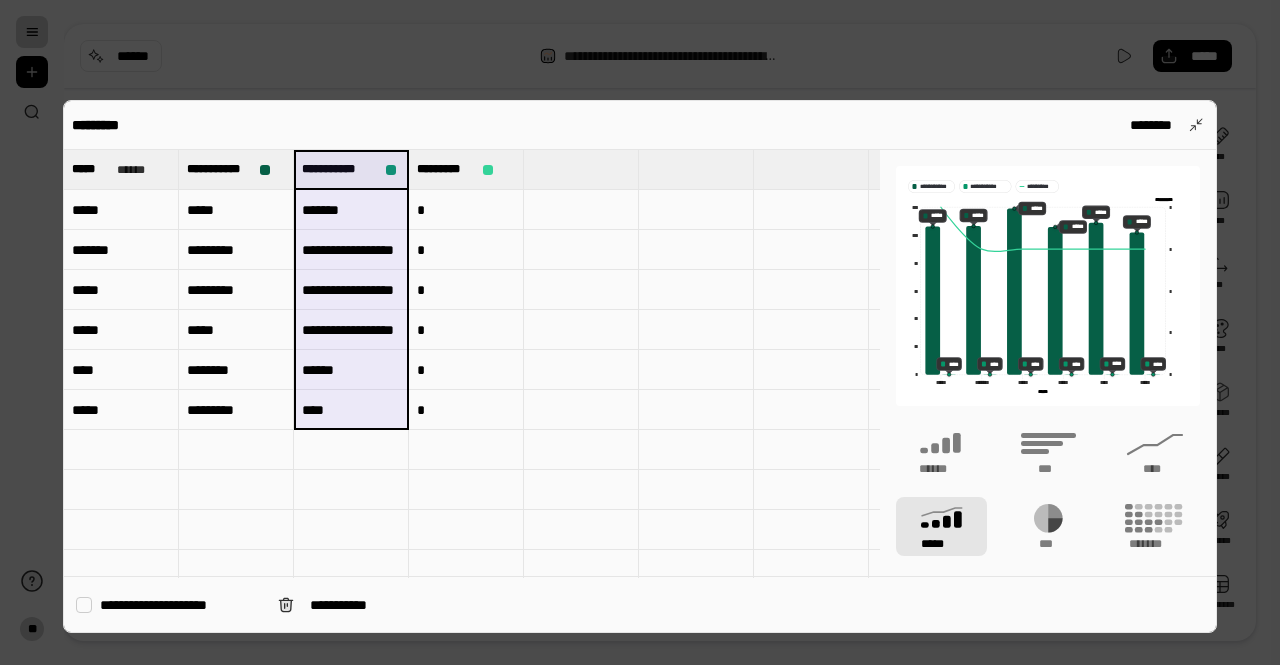 drag, startPoint x: 372, startPoint y: 174, endPoint x: 367, endPoint y: 409, distance: 235.05319 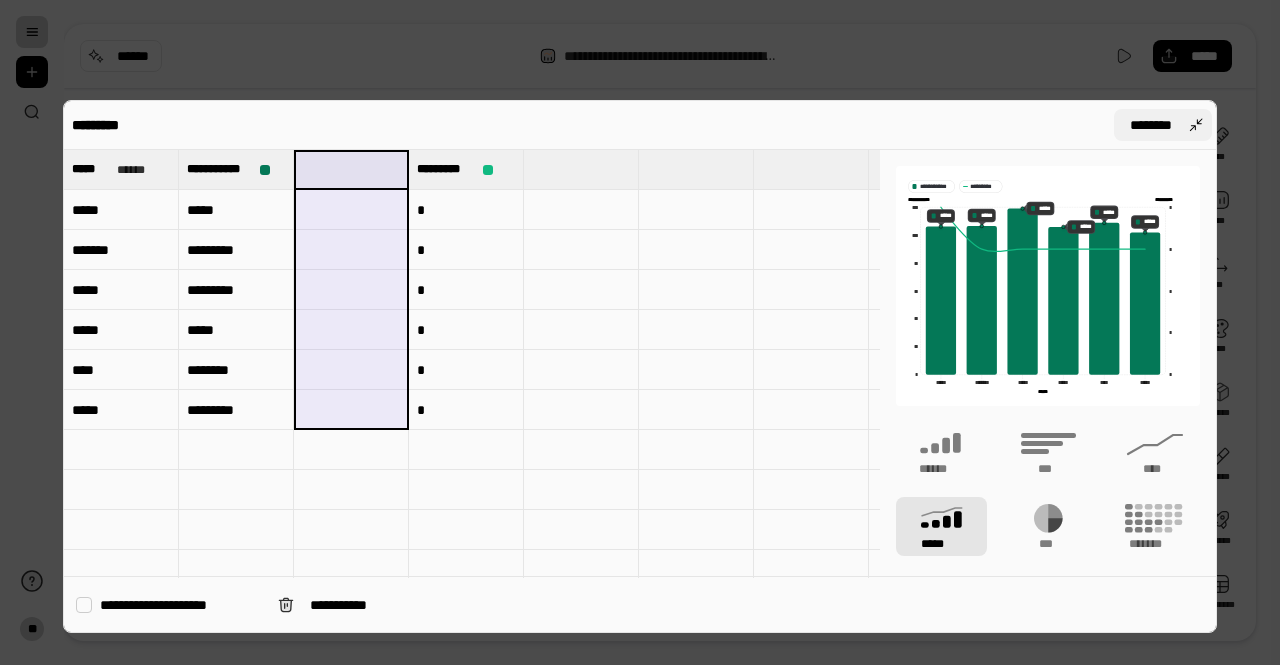 click on "********" at bounding box center (1151, 125) 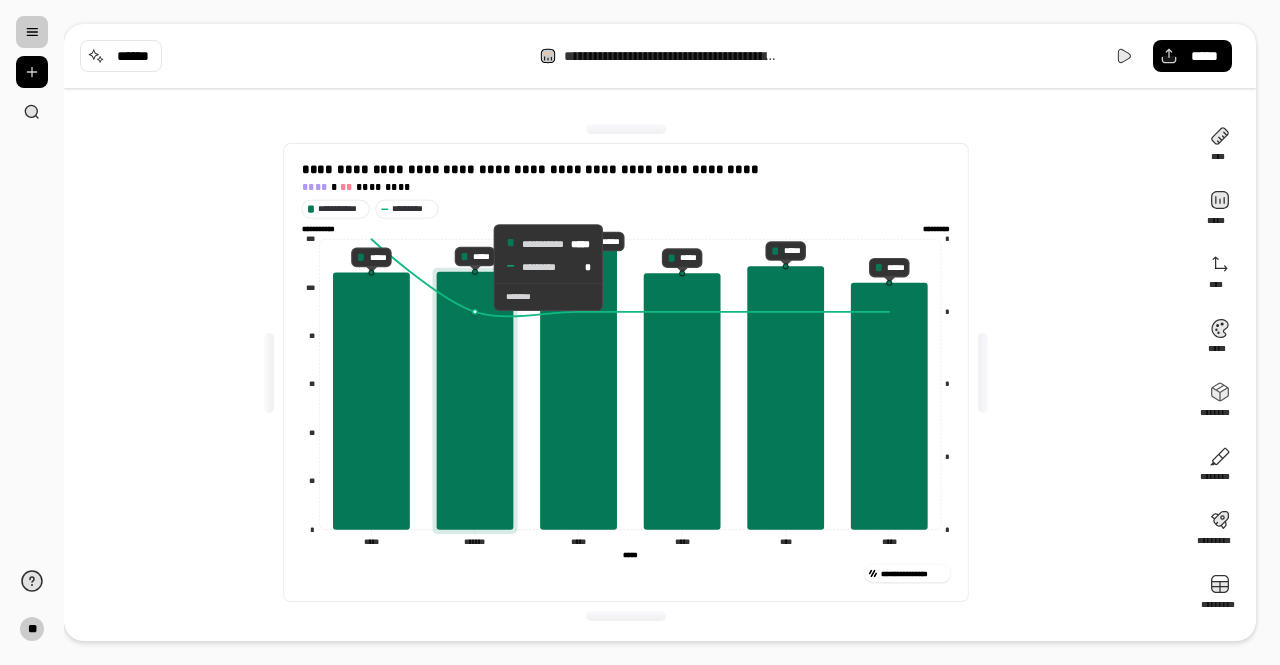 click 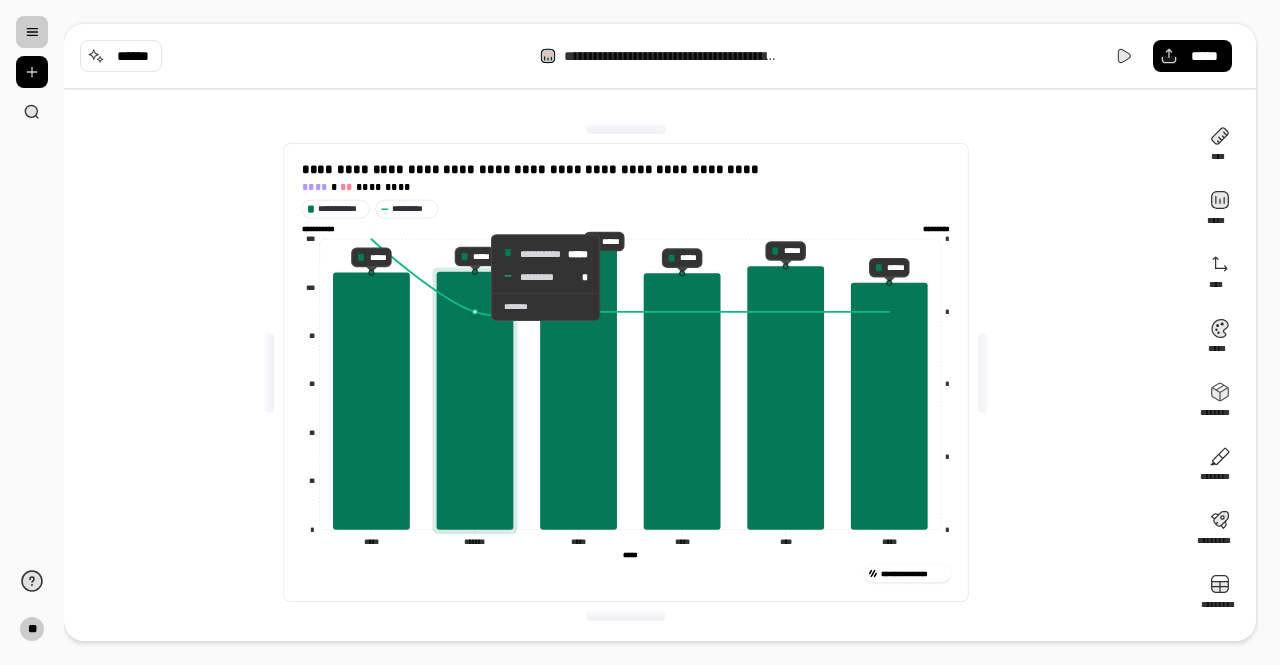 click 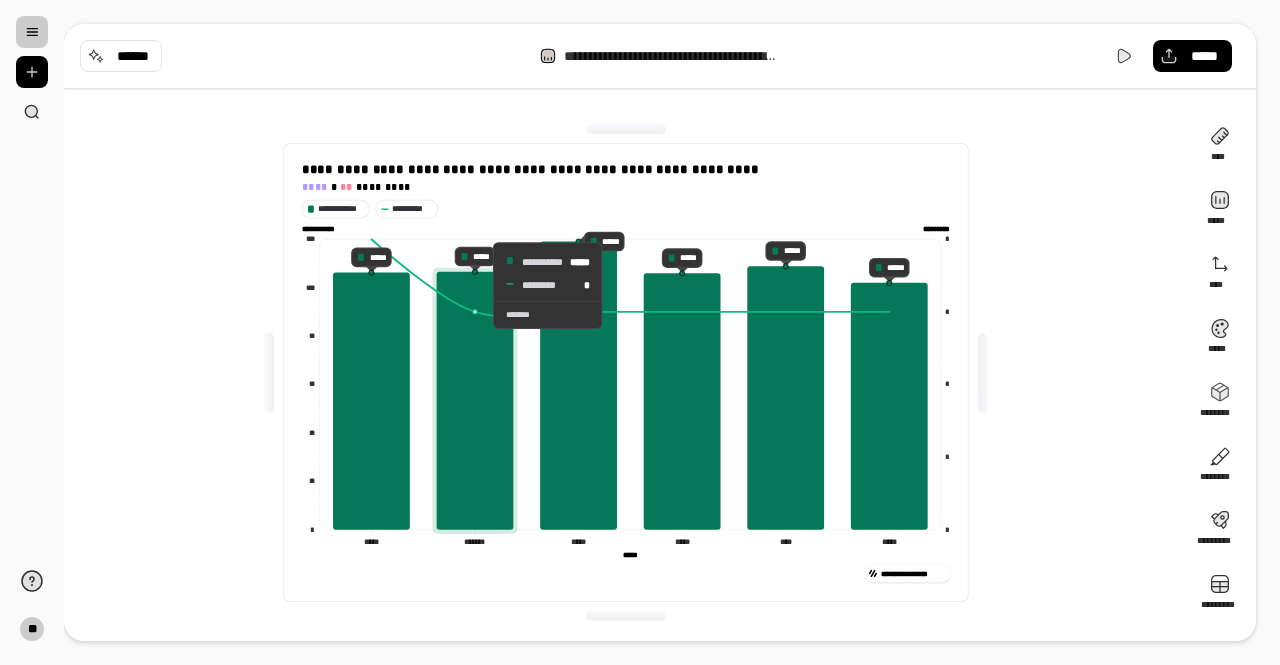 click 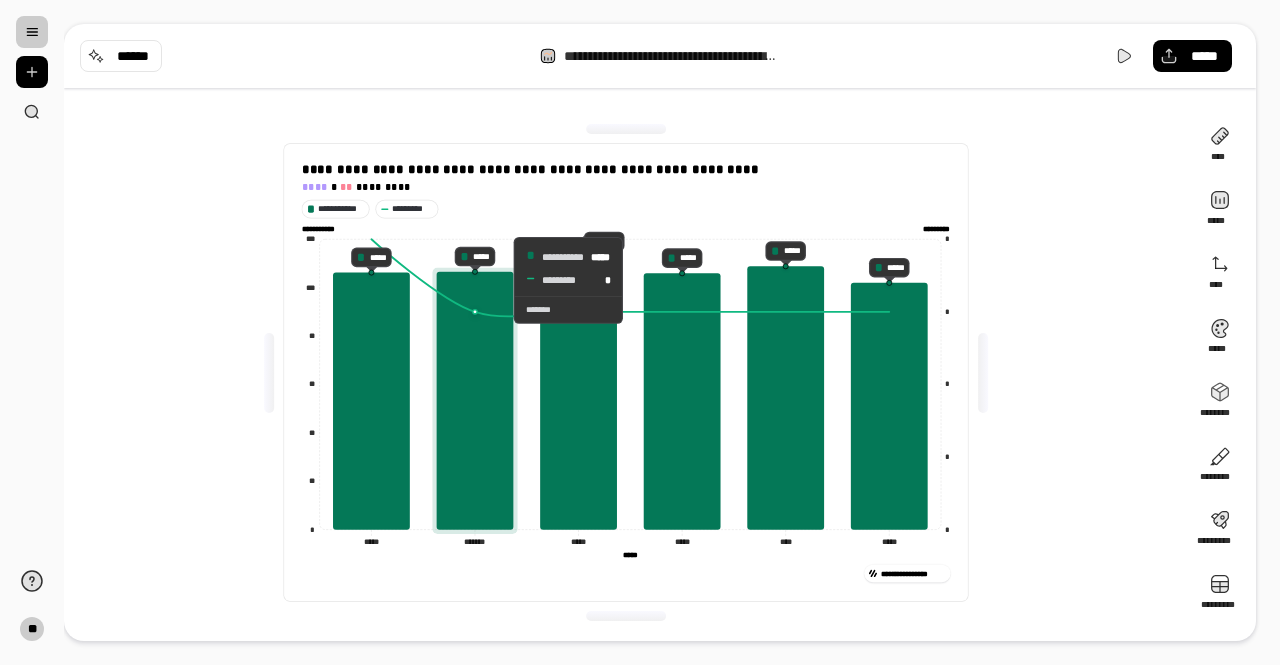 click 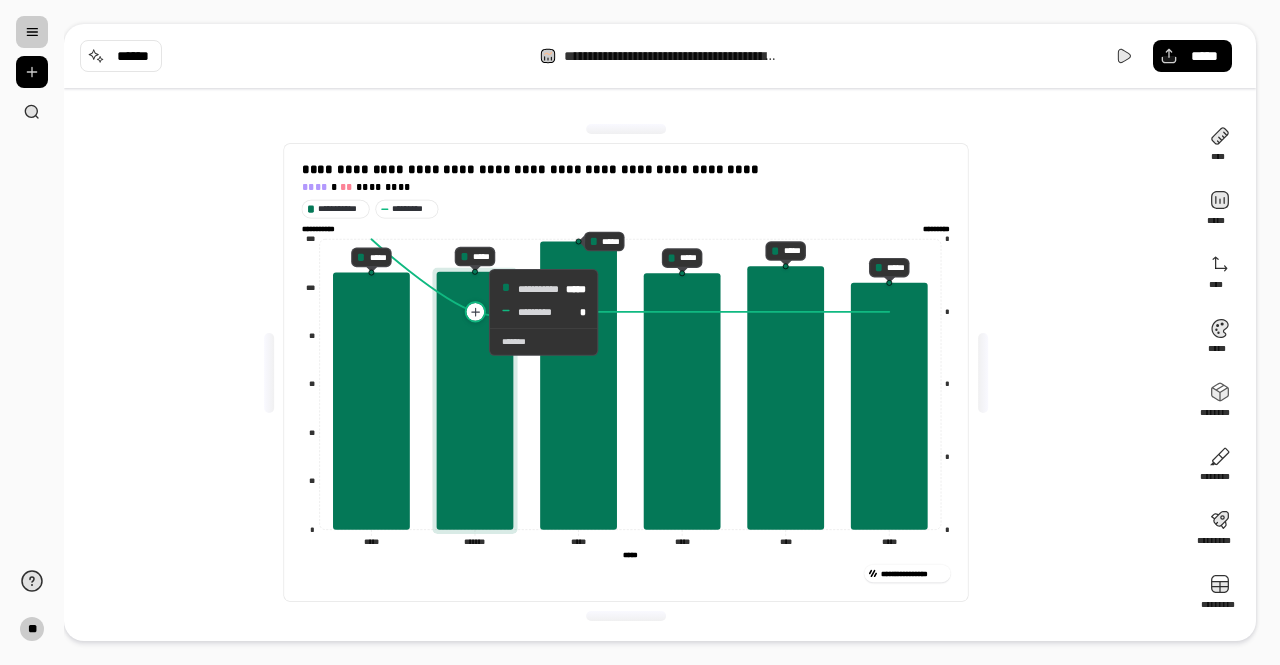 click 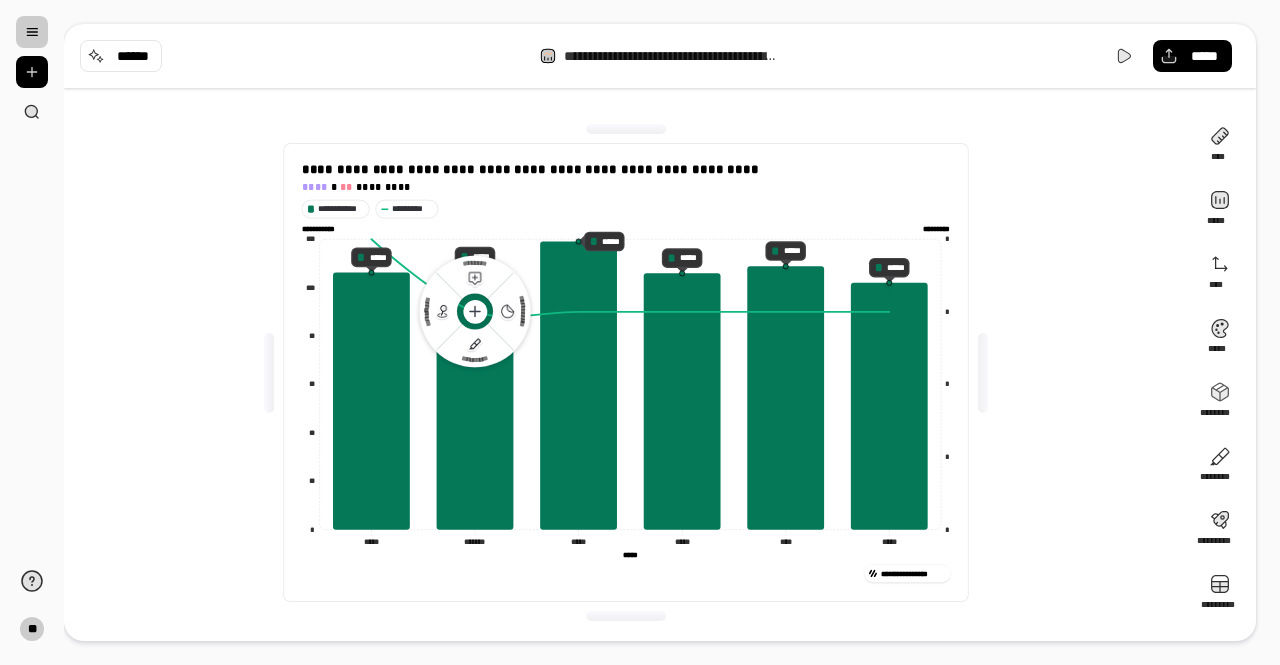 click on "**********" at bounding box center (626, 208) 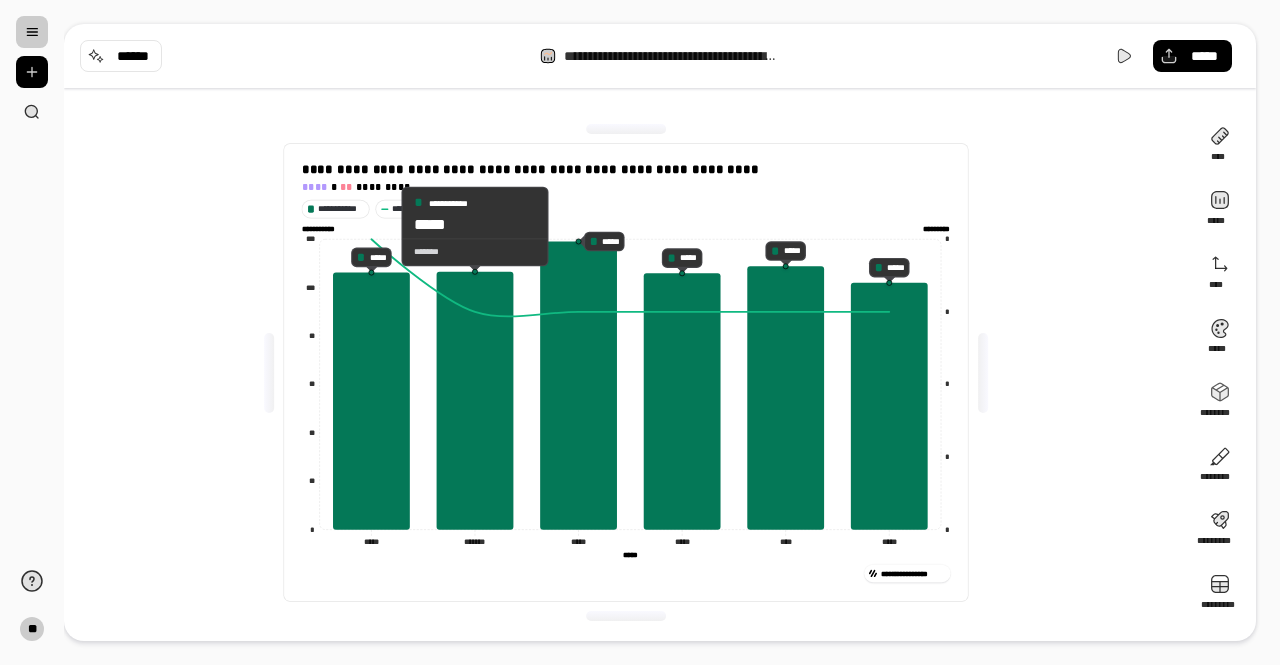 click on "*******" at bounding box center (475, 251) 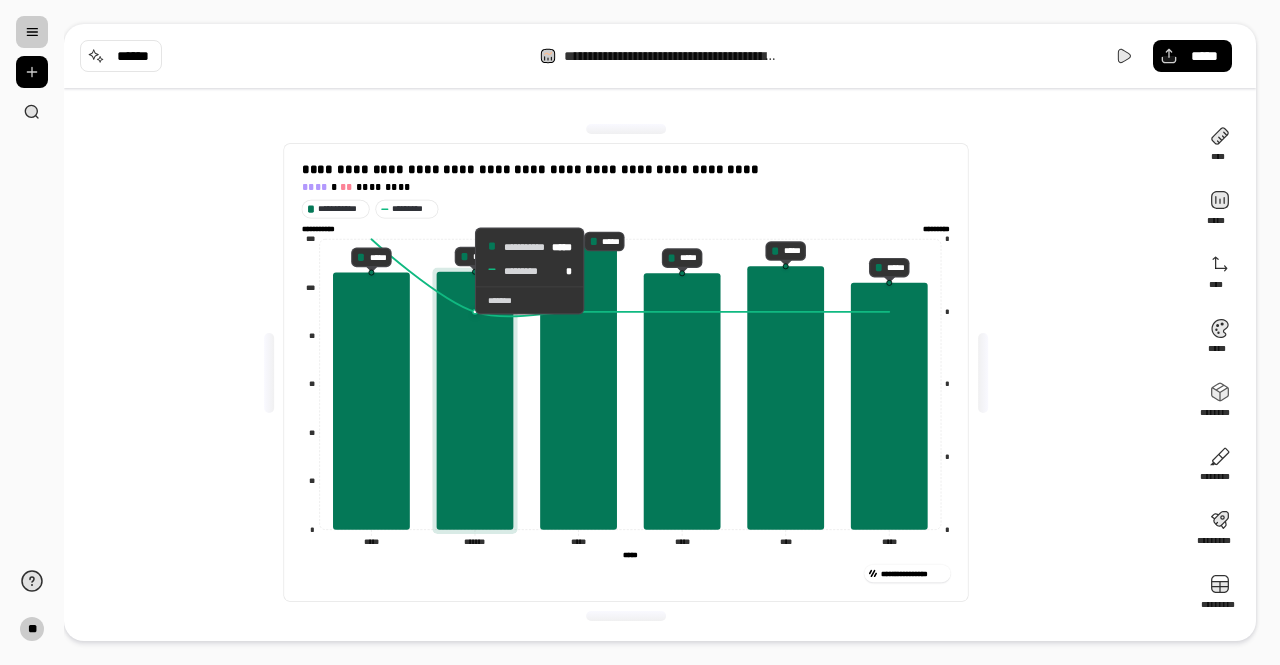 click 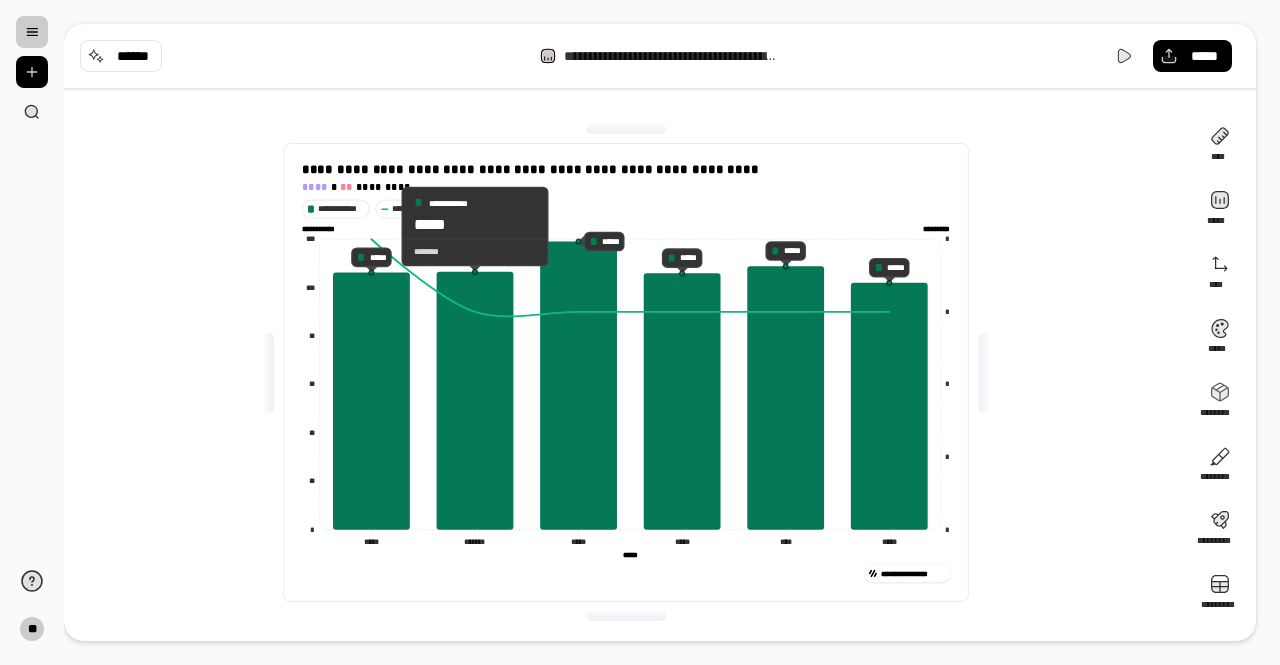 click on "*******" at bounding box center [475, 251] 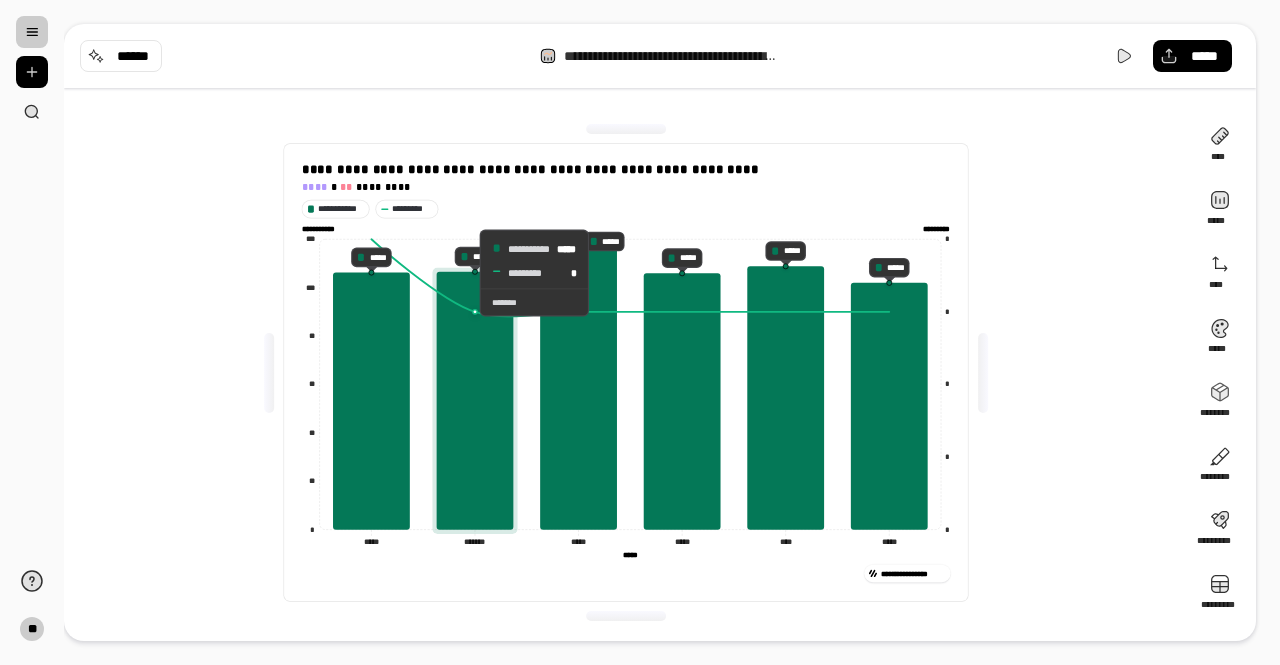 click 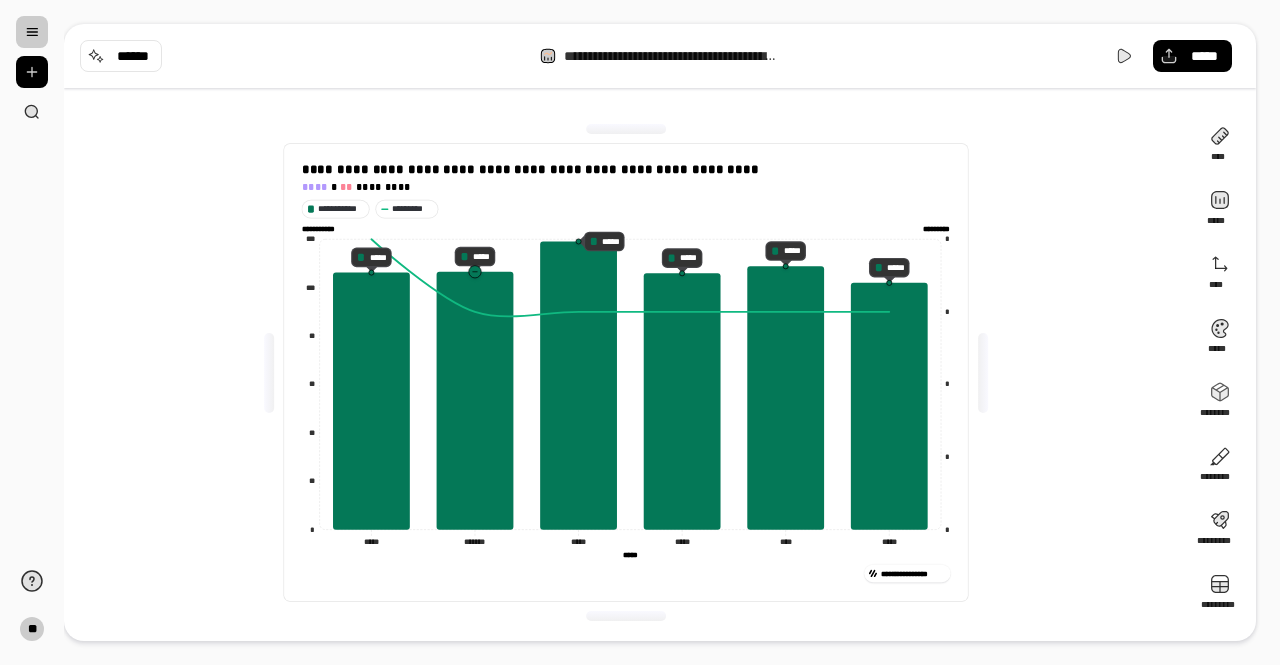 click 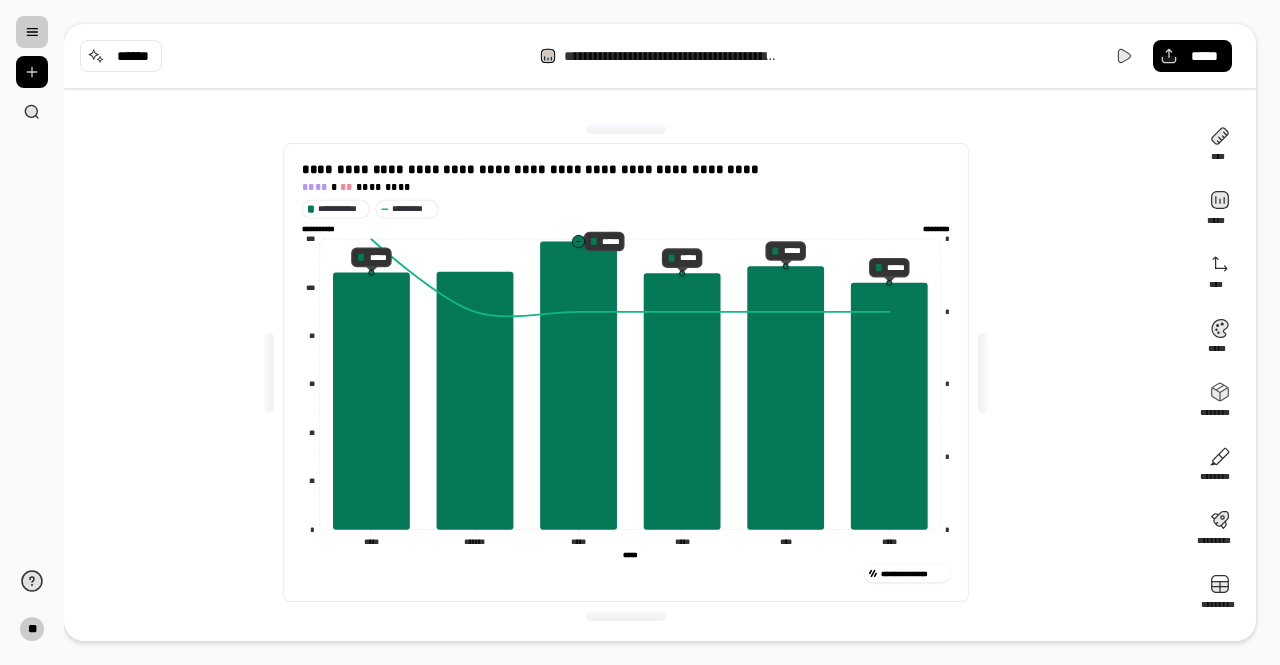 click 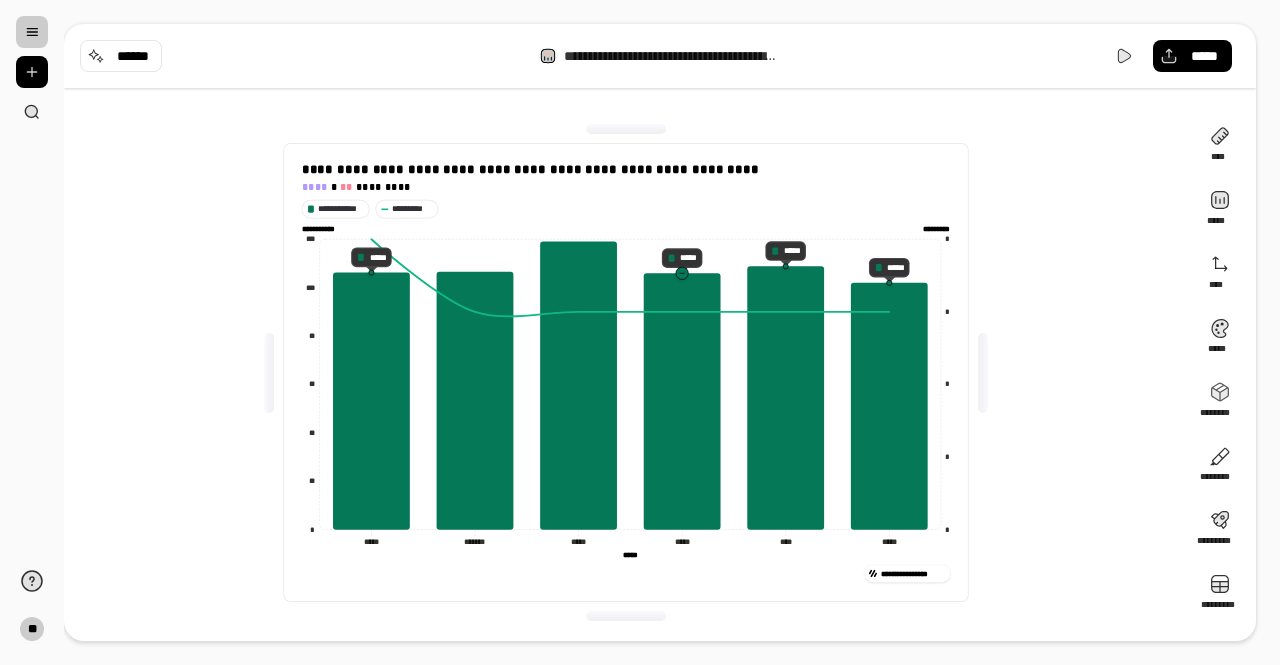 click 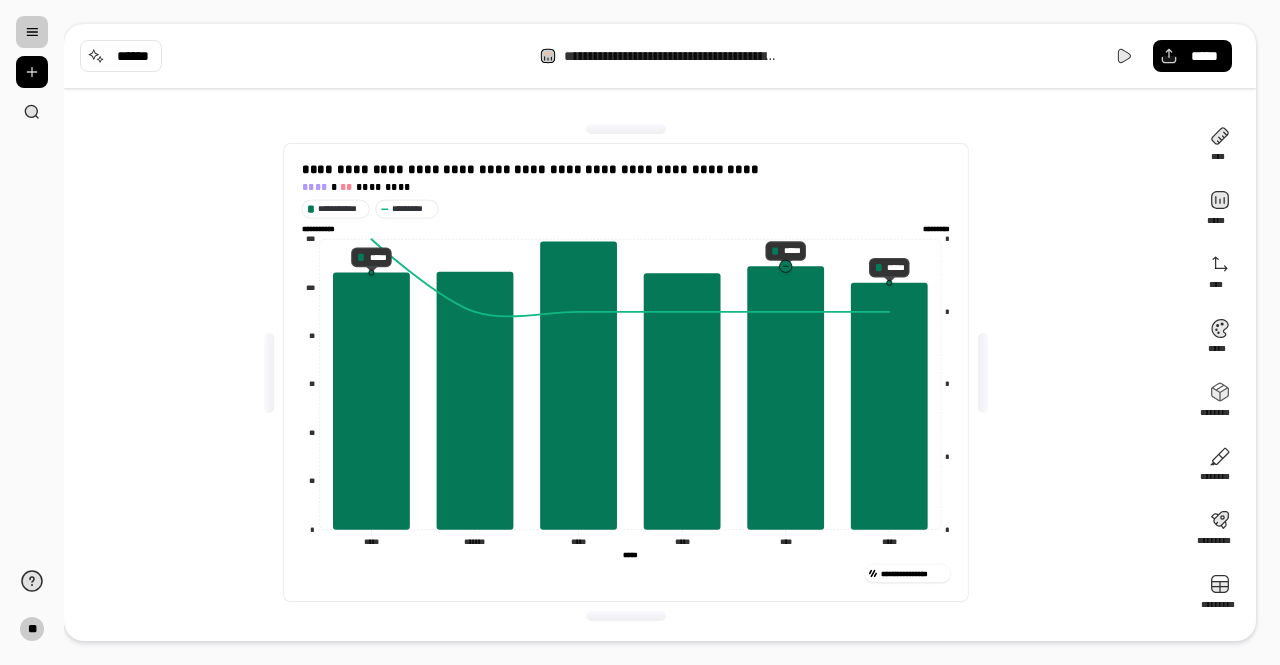 click 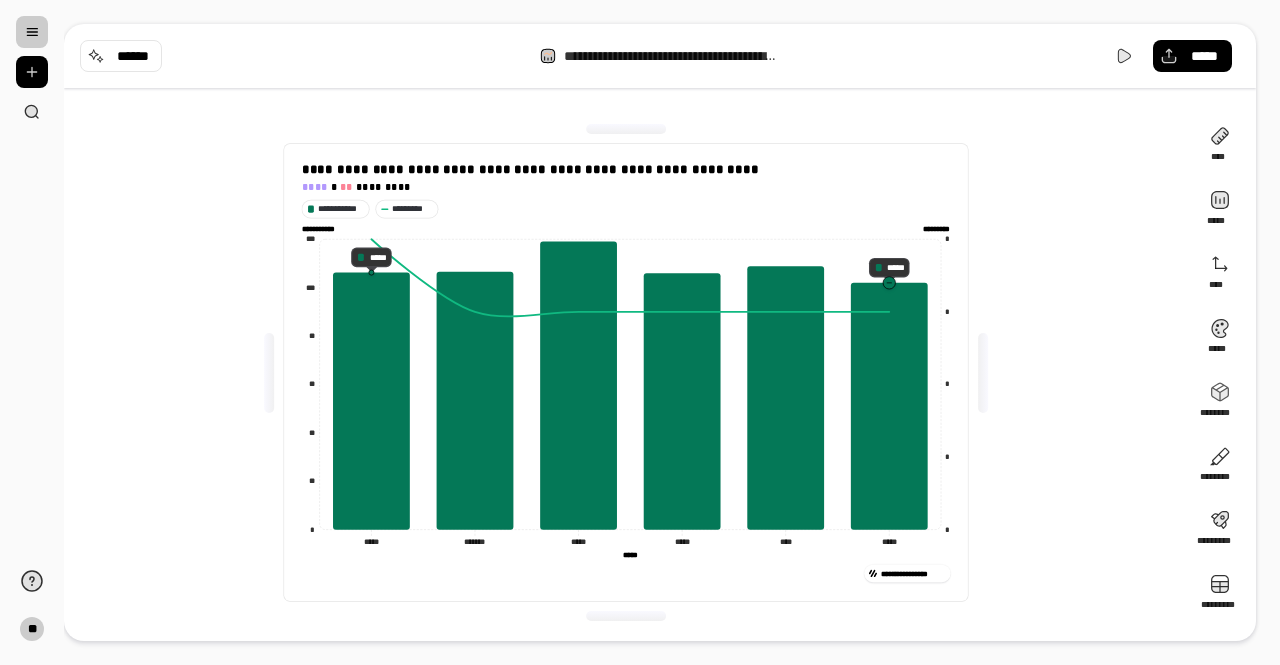 click 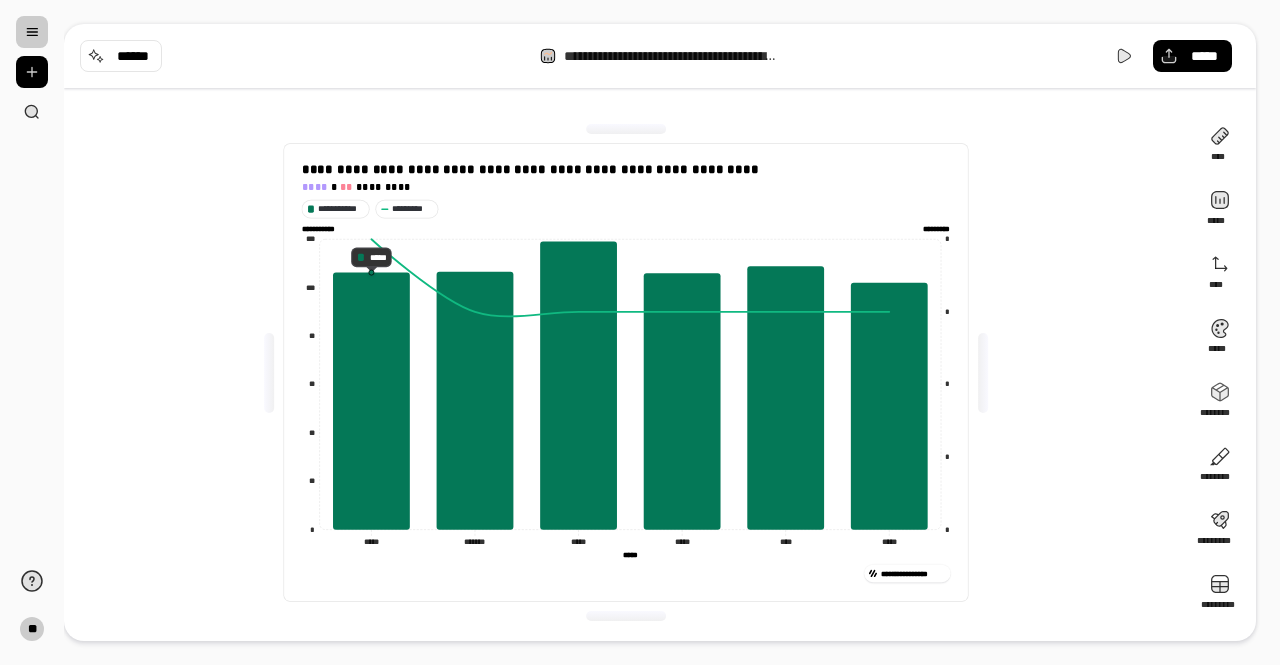 click on "**********" at bounding box center (626, 372) 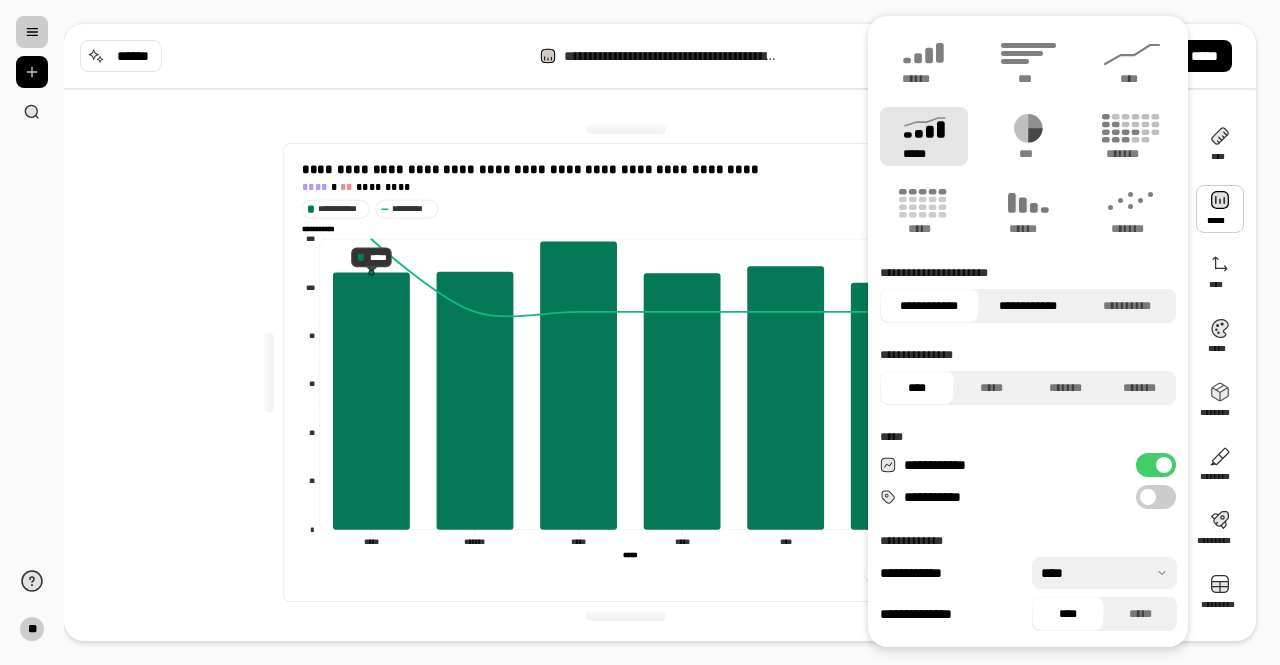 click on "**********" at bounding box center (1028, 306) 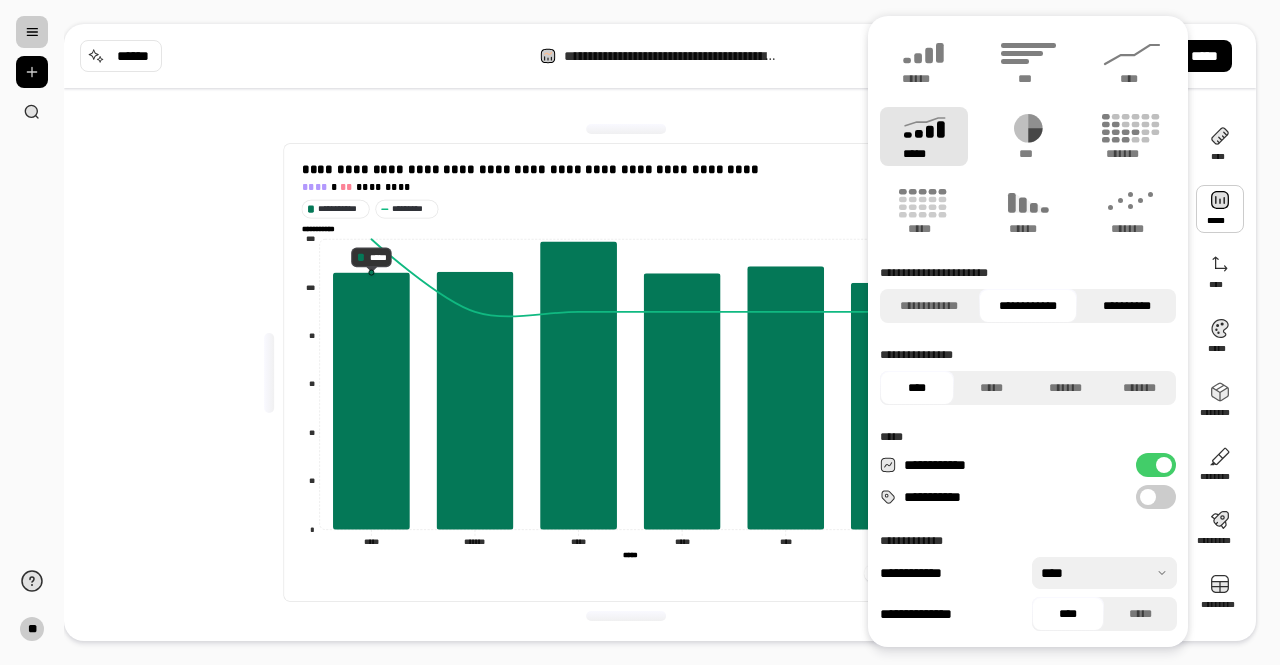 click on "**********" at bounding box center [1126, 306] 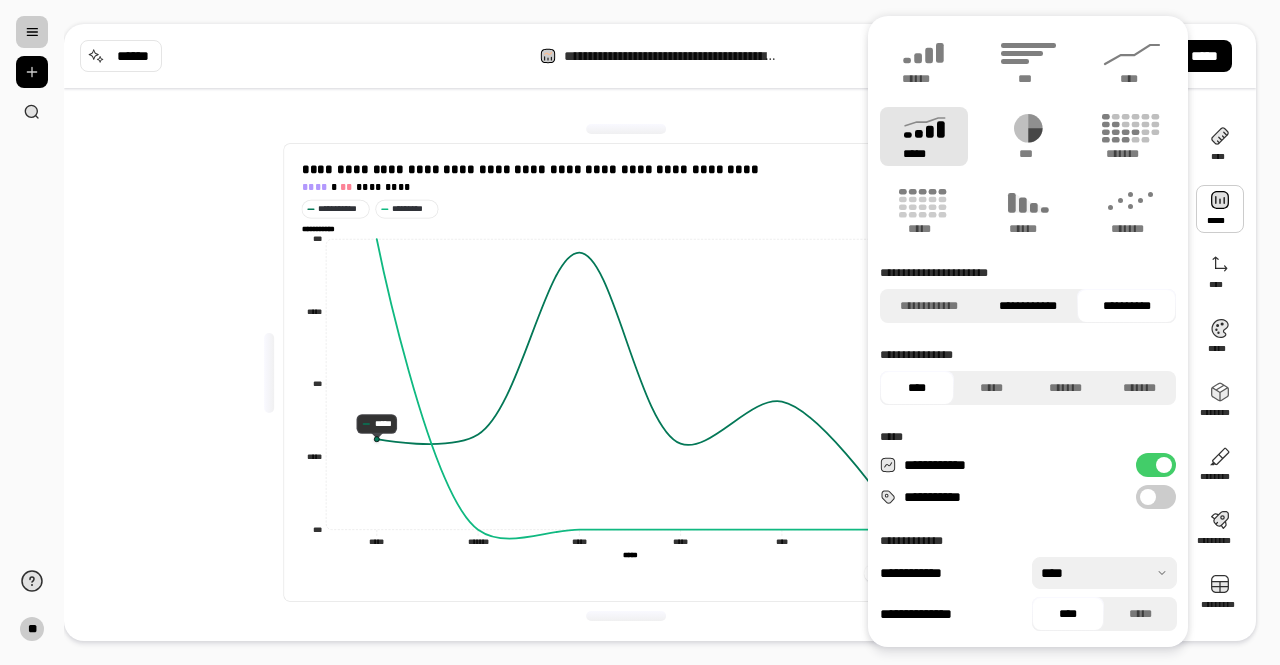 click on "**********" at bounding box center (1028, 306) 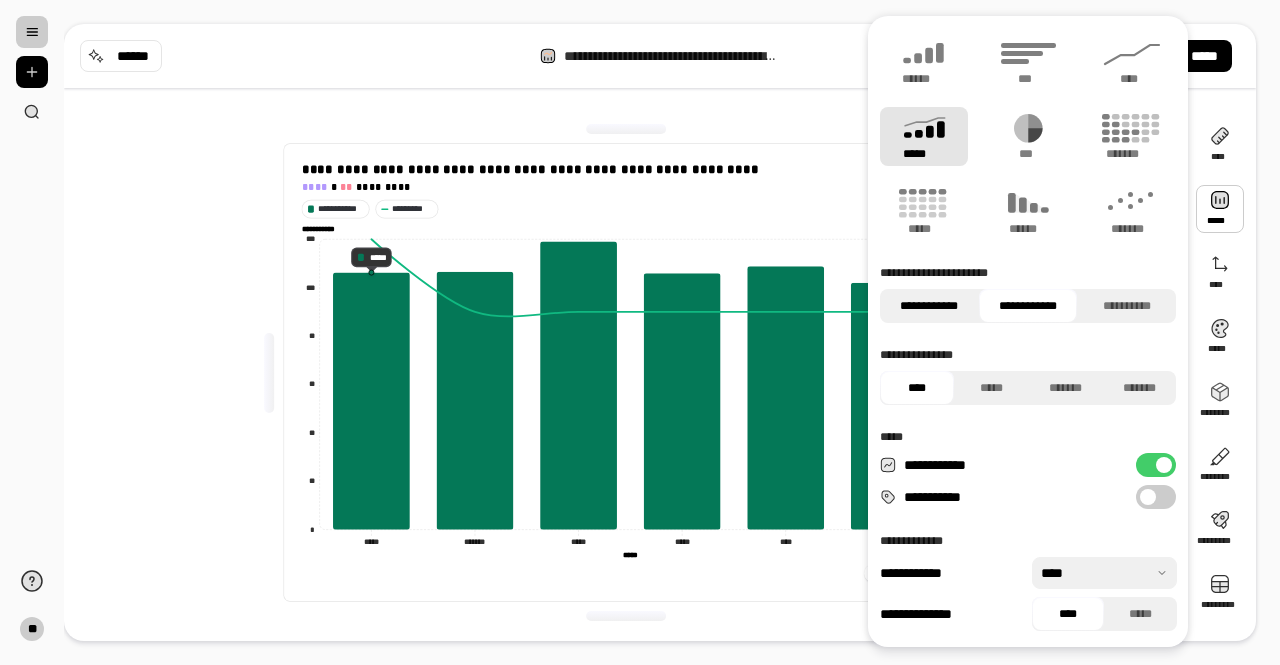 click on "**********" at bounding box center (929, 306) 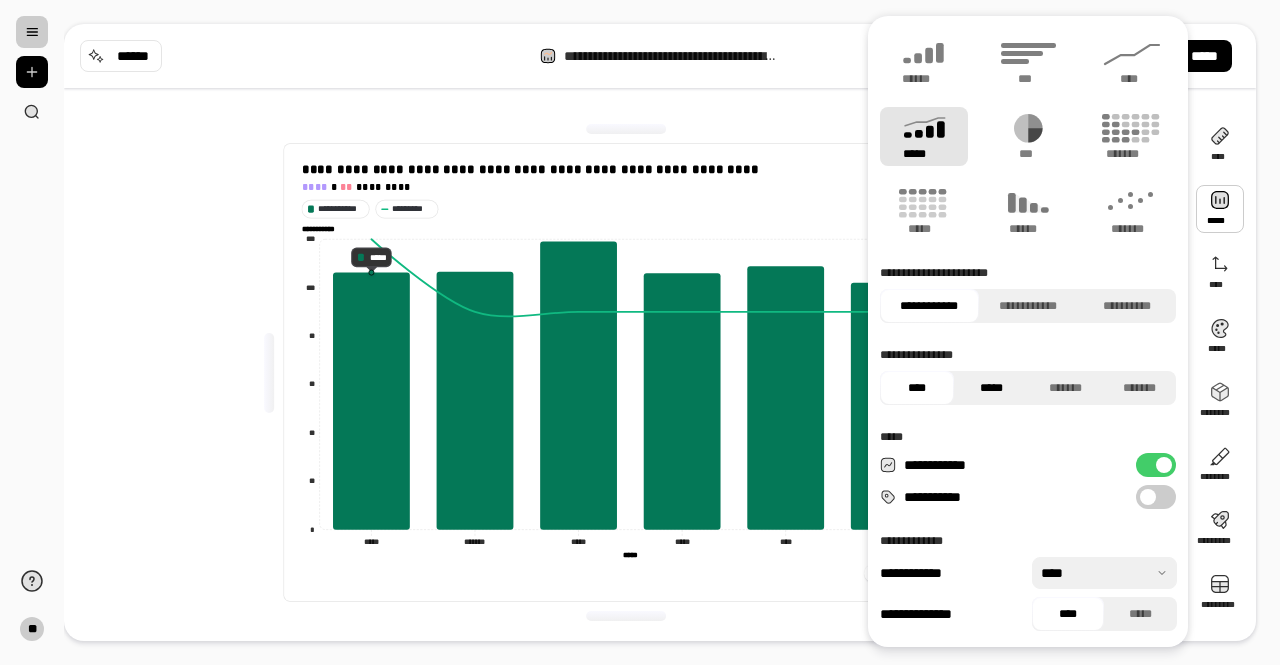 click on "*****" at bounding box center (991, 388) 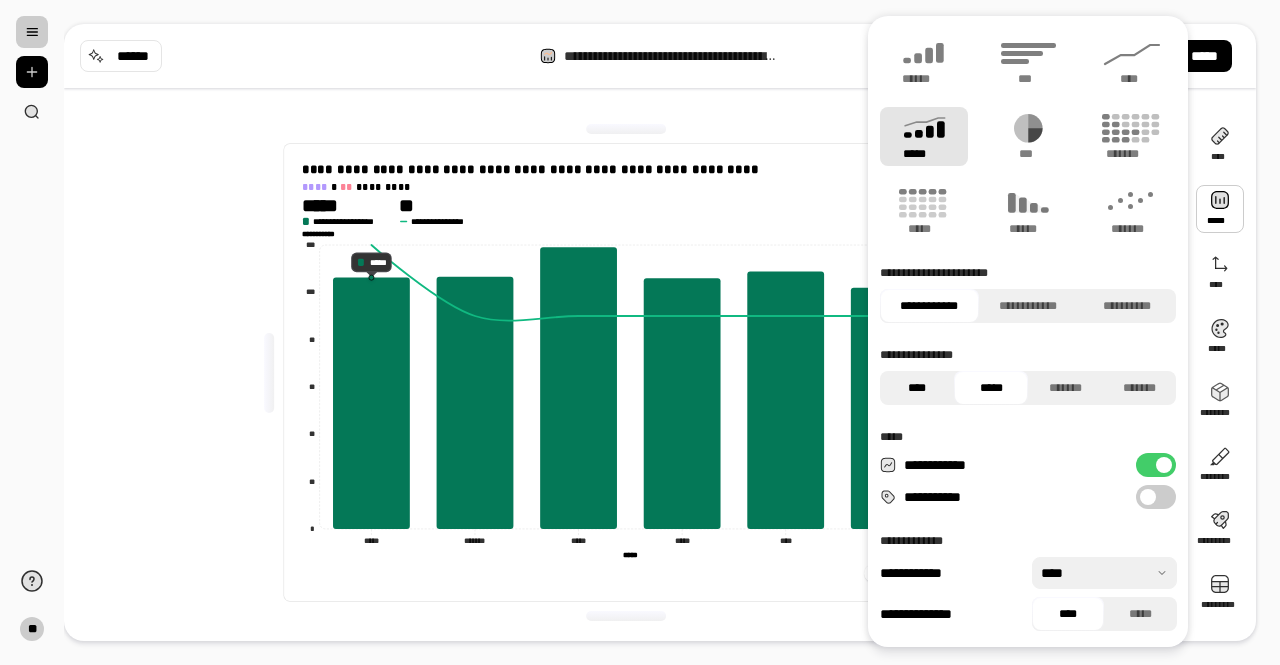 click on "****" at bounding box center [917, 388] 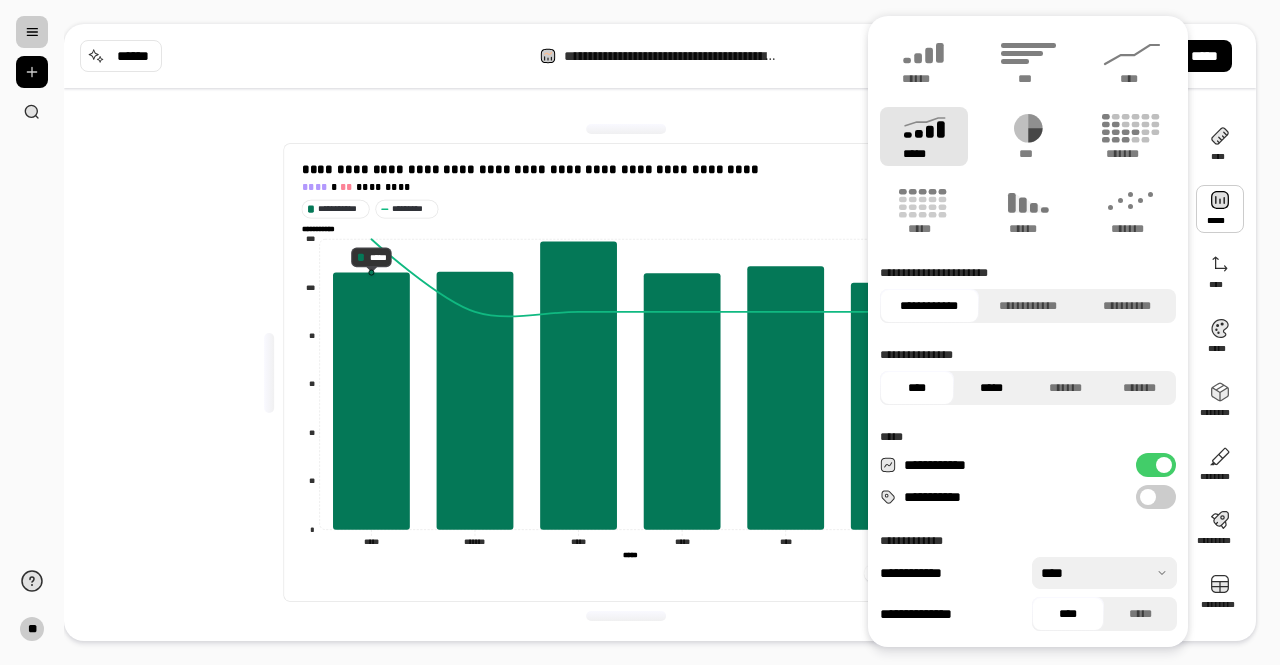 click on "*****" at bounding box center [991, 388] 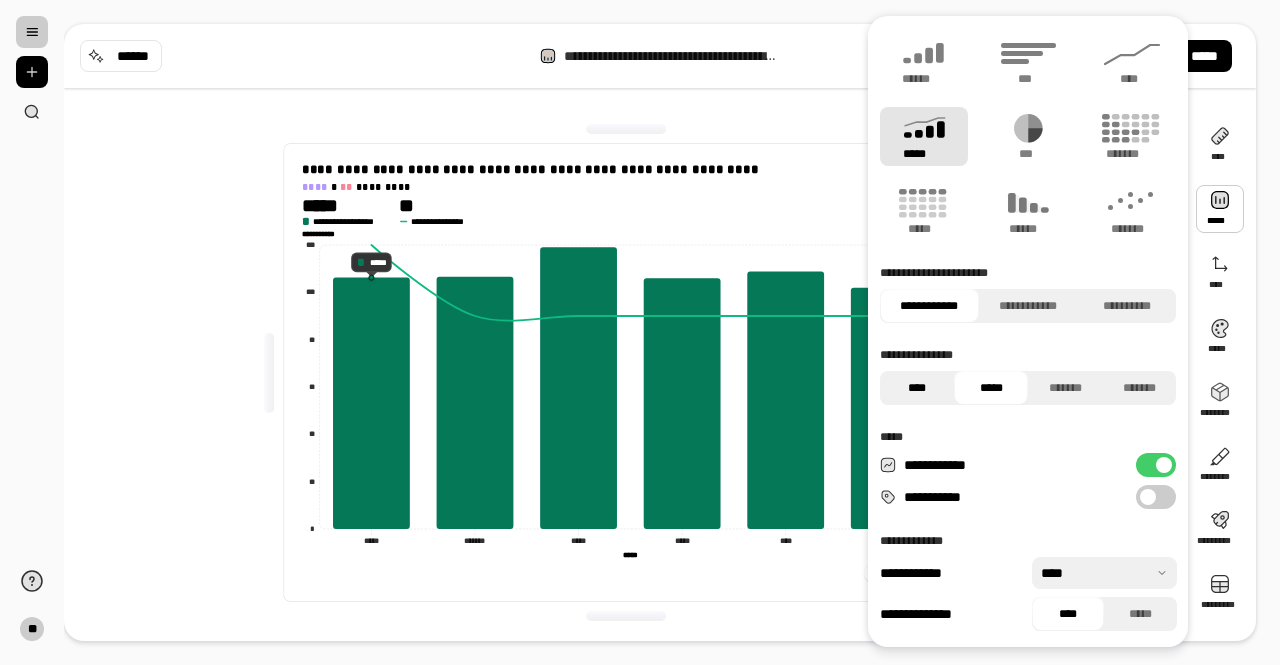 click on "****" at bounding box center [917, 388] 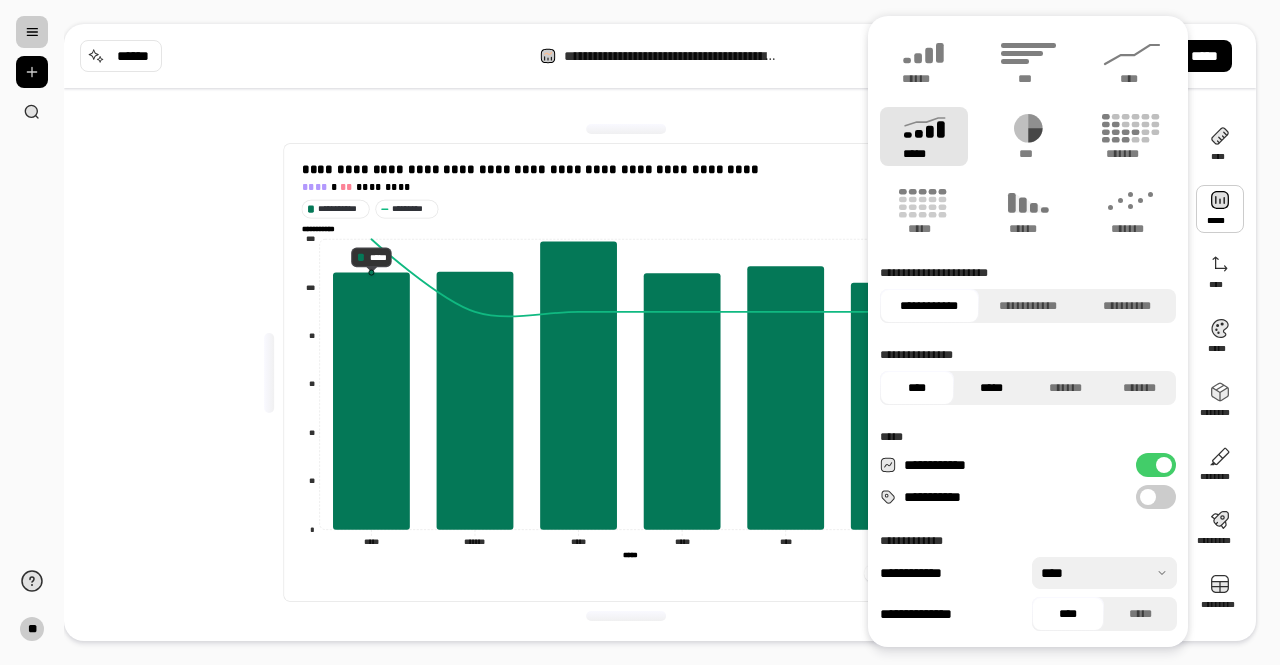 click on "*****" at bounding box center [991, 388] 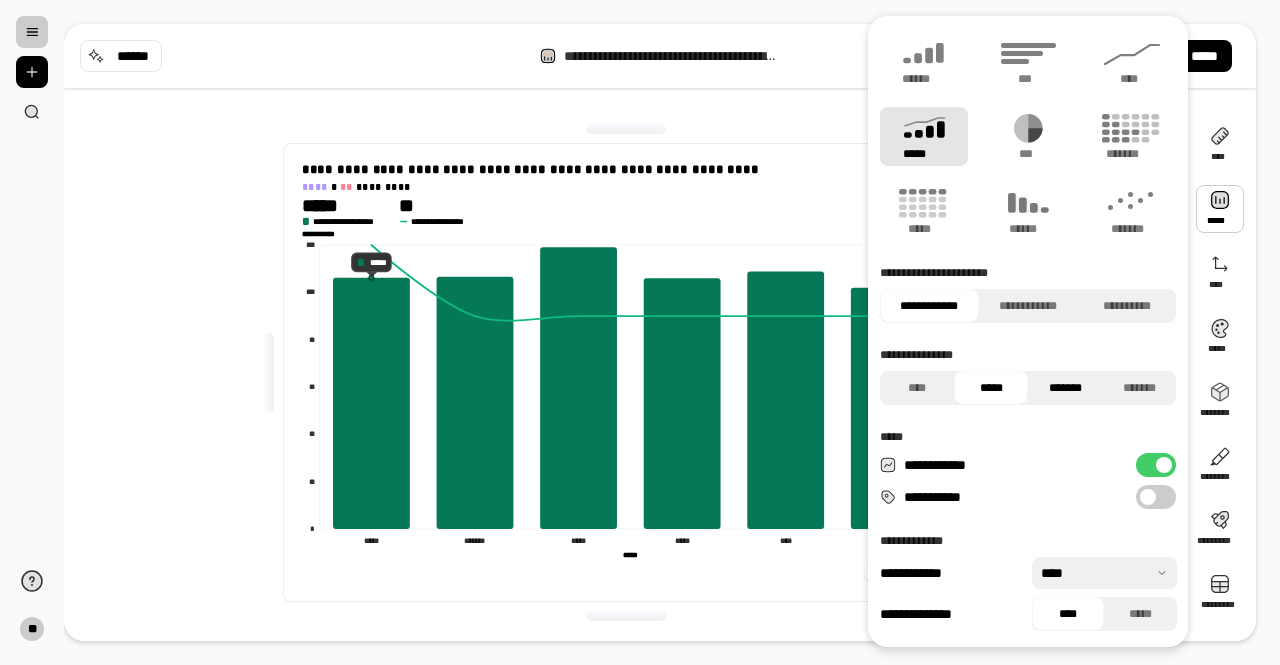 click on "*******" at bounding box center (1065, 388) 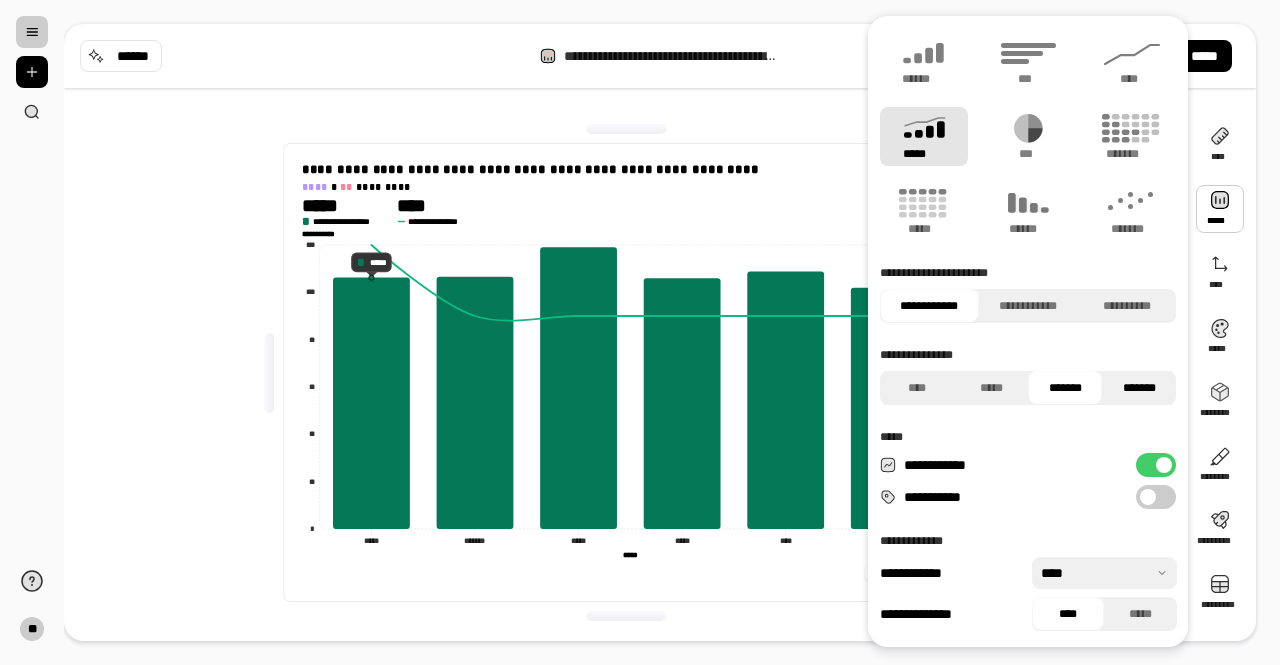 click on "*******" at bounding box center [1139, 388] 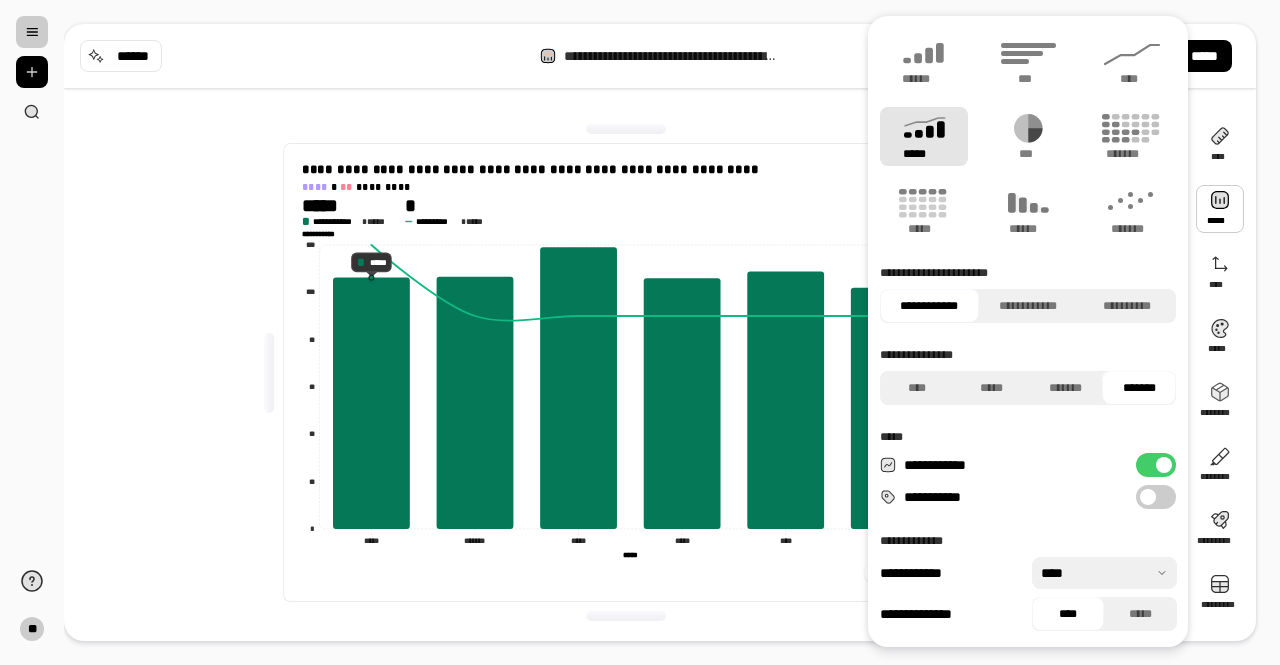 click on "**********" at bounding box center (1156, 497) 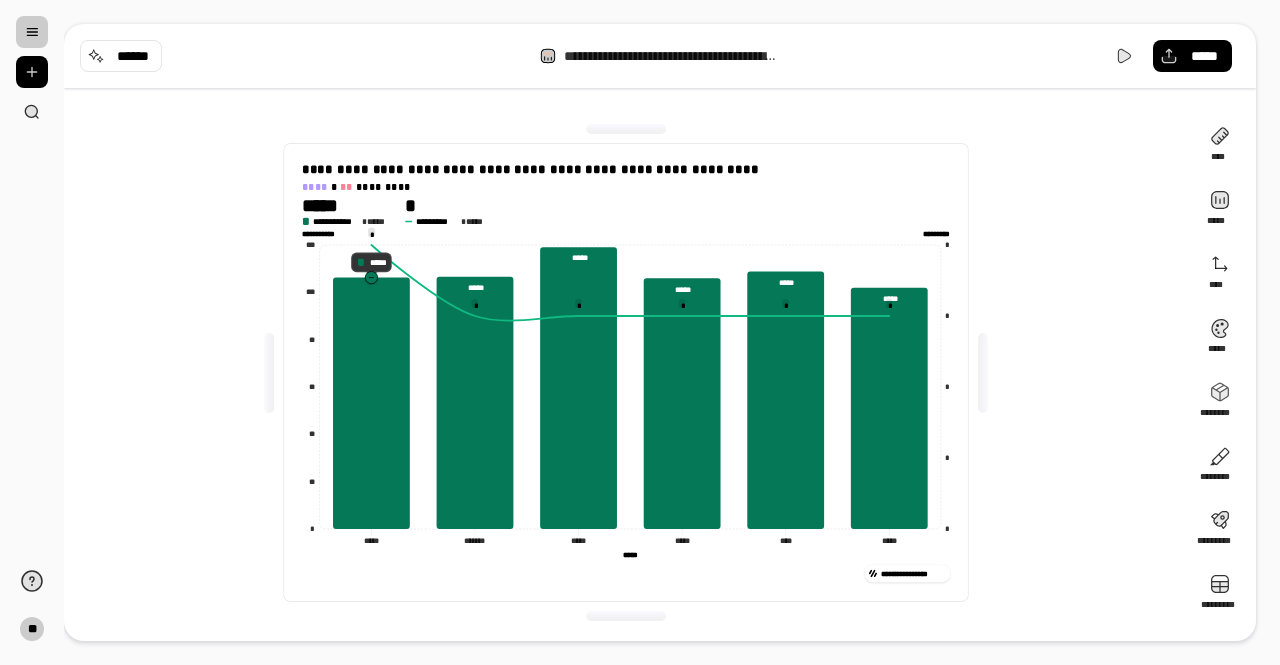 click 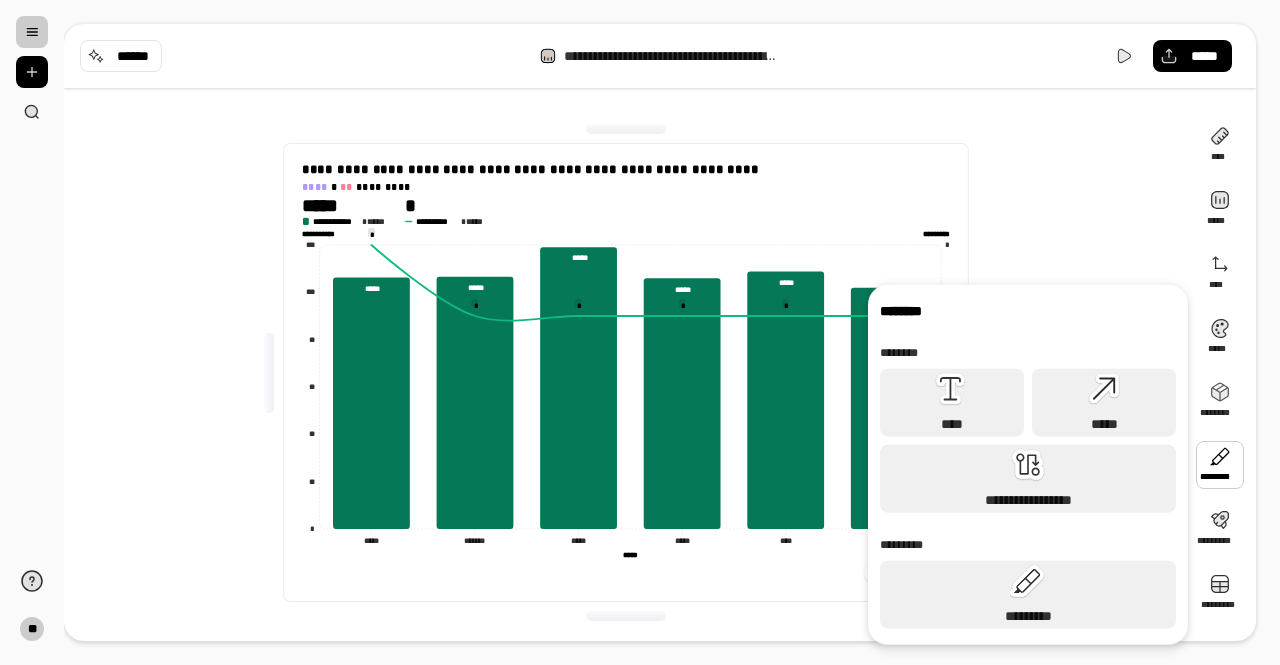 click on "**********" at bounding box center [626, 372] 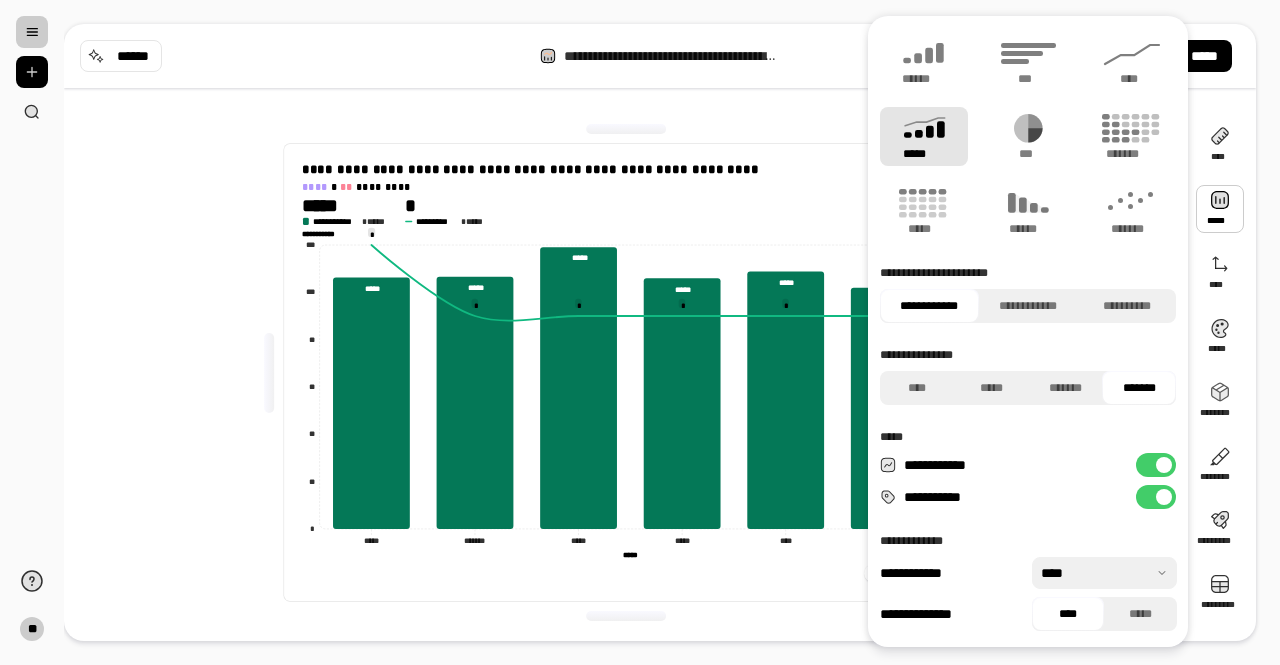 click at bounding box center [1104, 573] 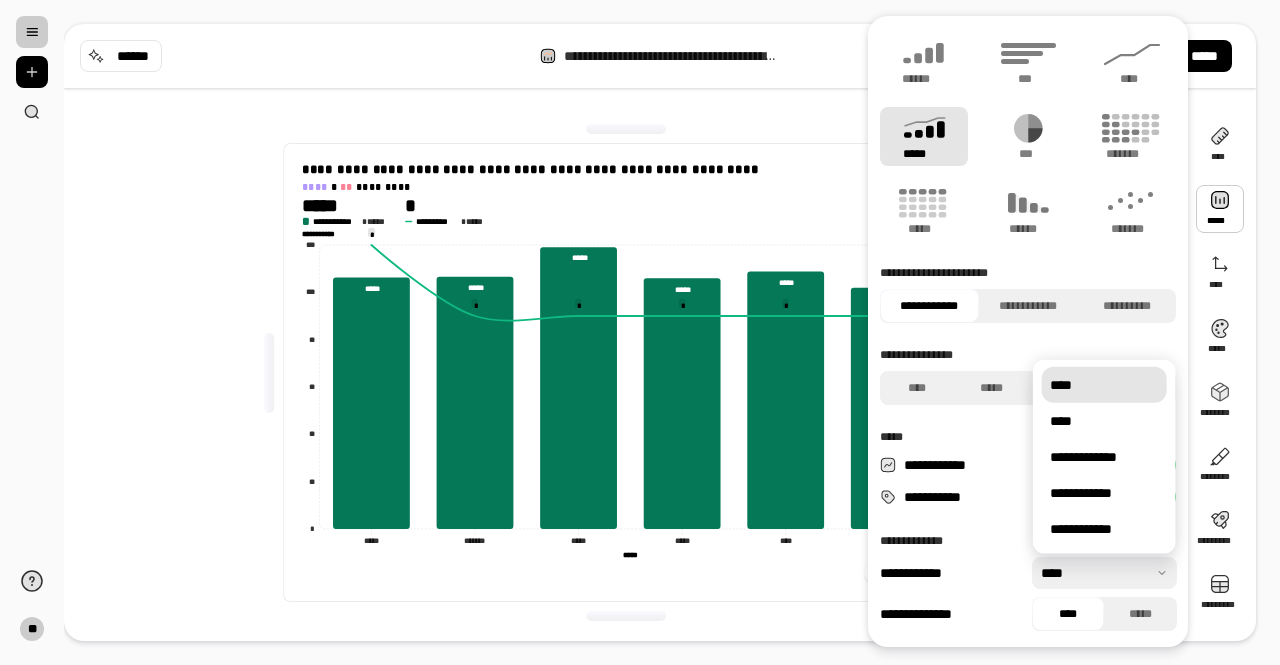 click at bounding box center [1104, 573] 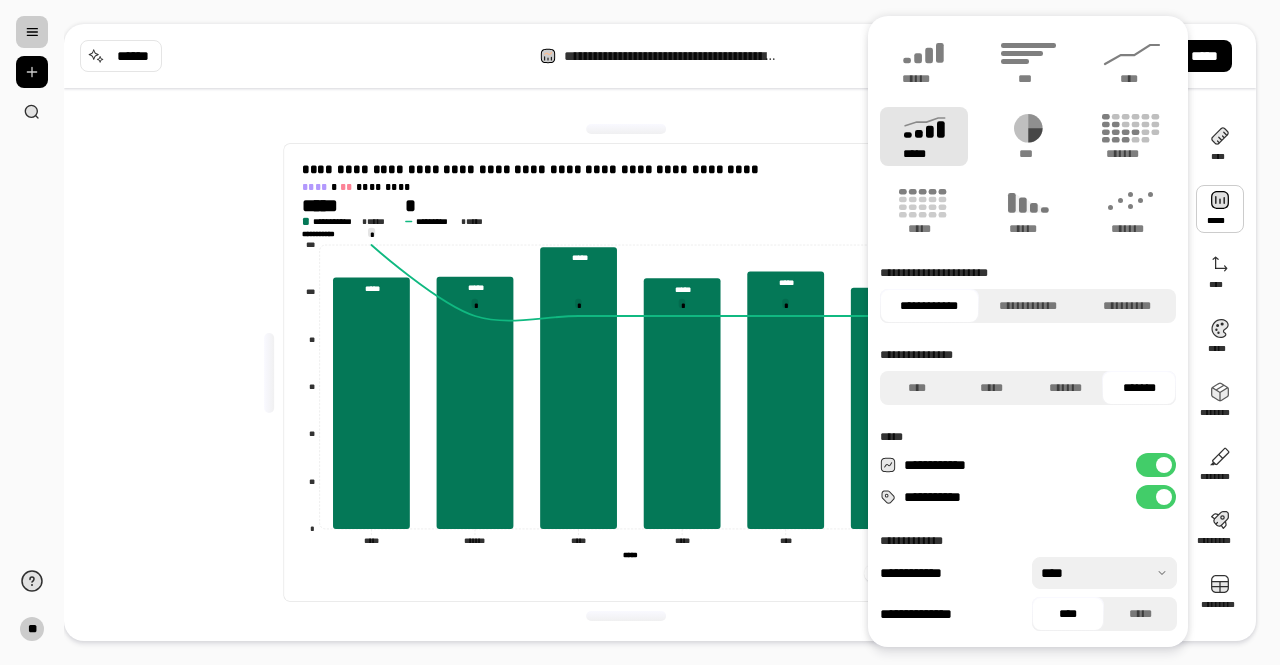 click on "****" at bounding box center [1068, 614] 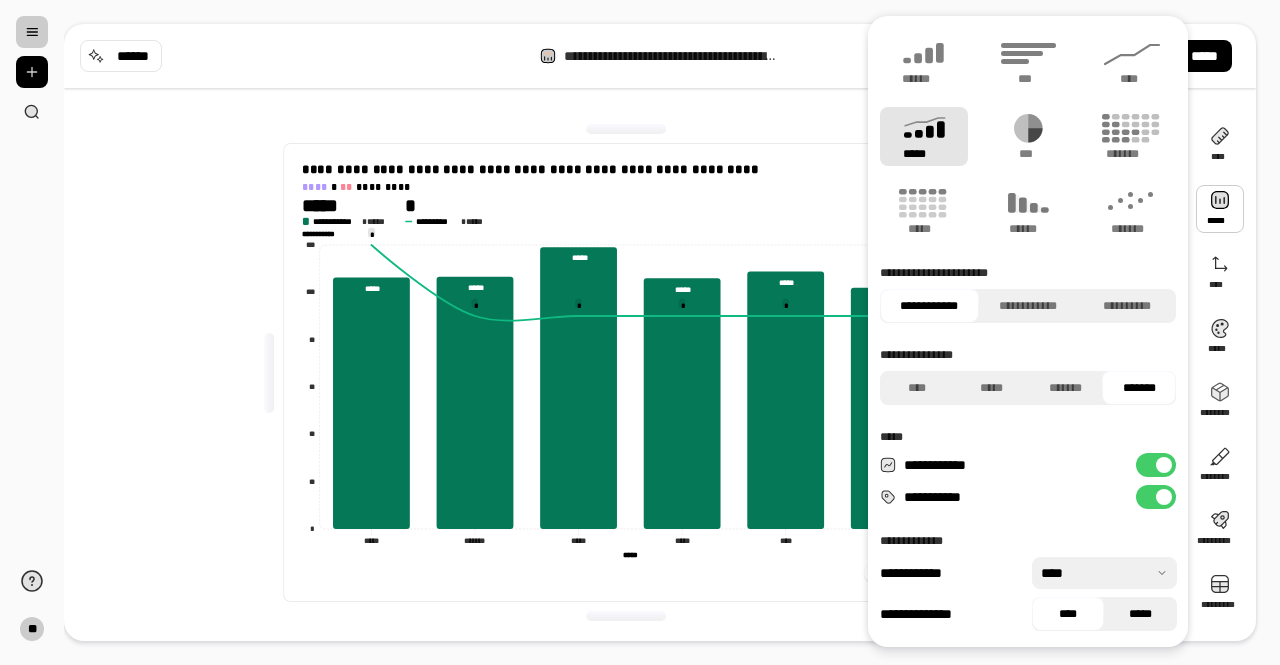 click on "*****" at bounding box center (1140, 614) 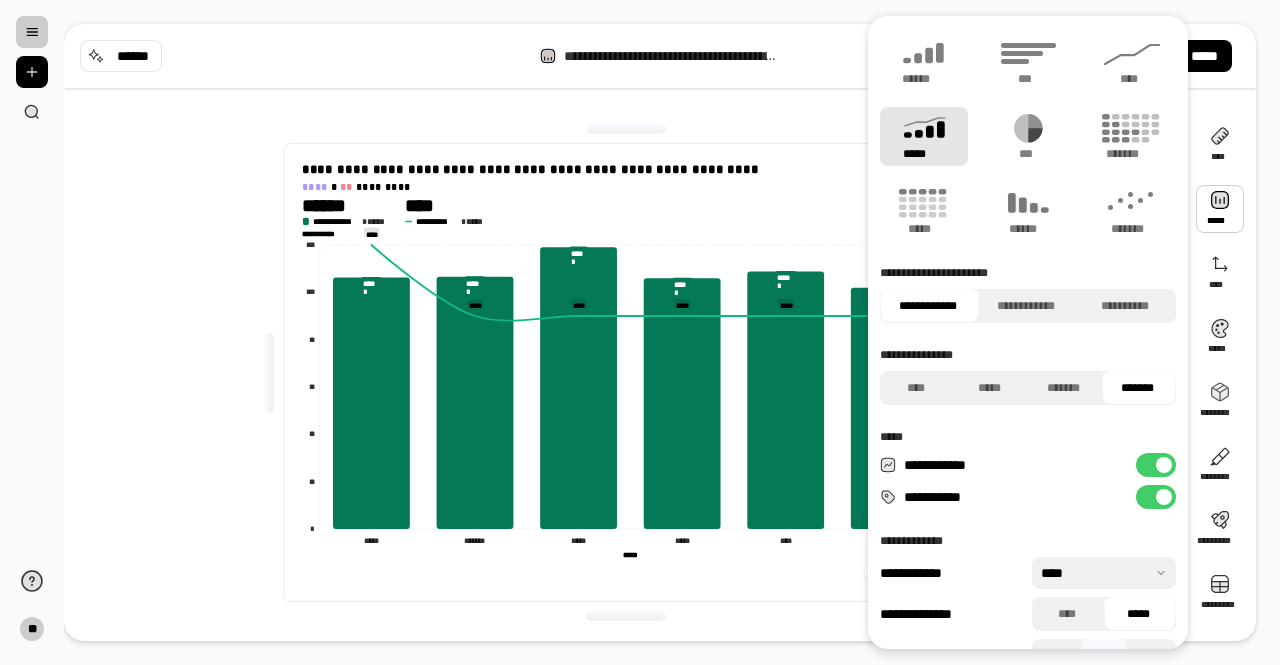 click on "*****" at bounding box center (1139, 614) 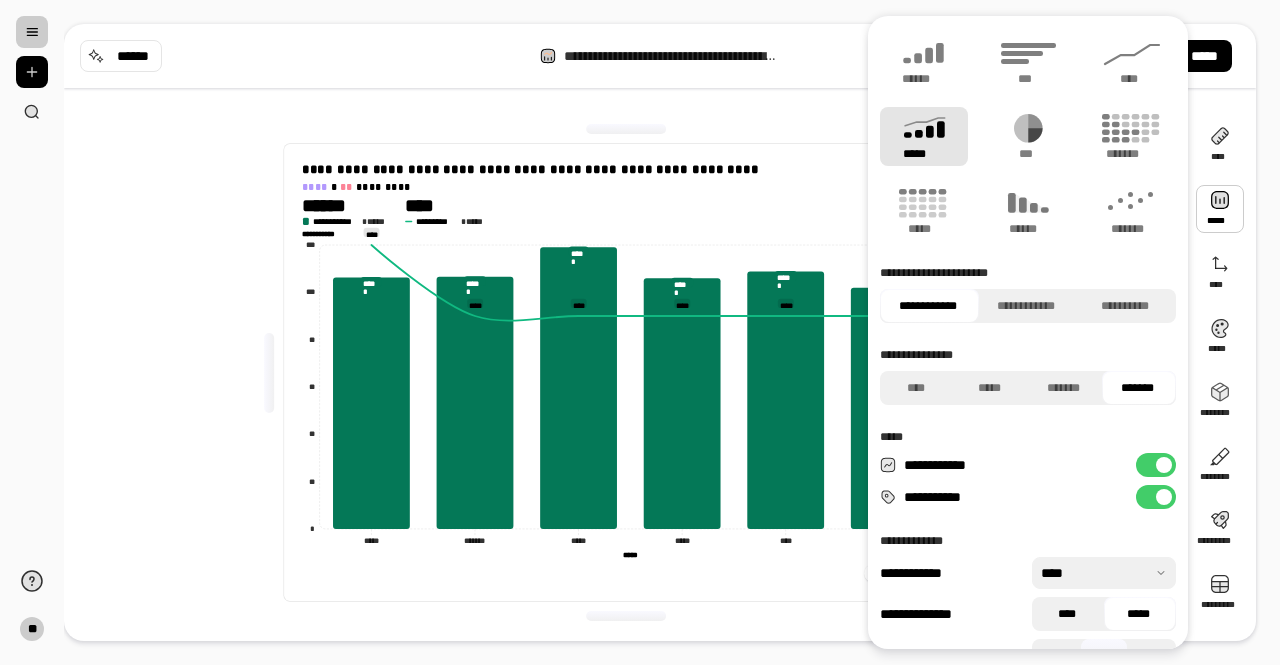 click on "****" at bounding box center [1067, 614] 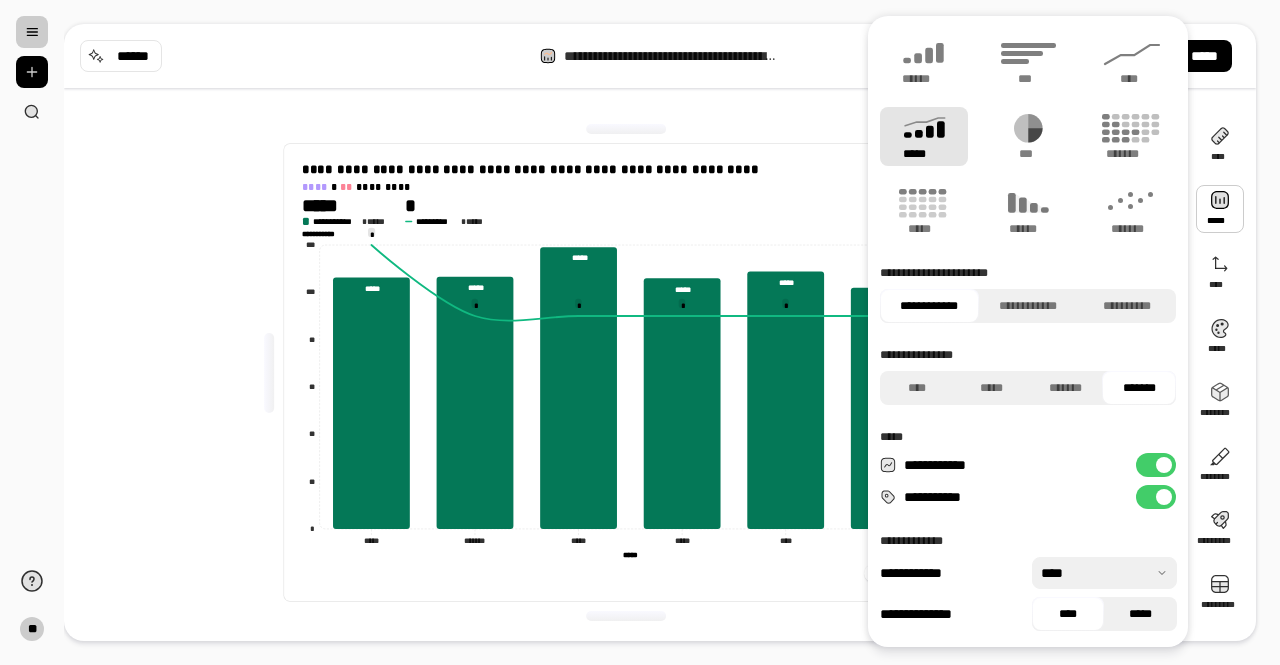 click on "*****" at bounding box center (1140, 614) 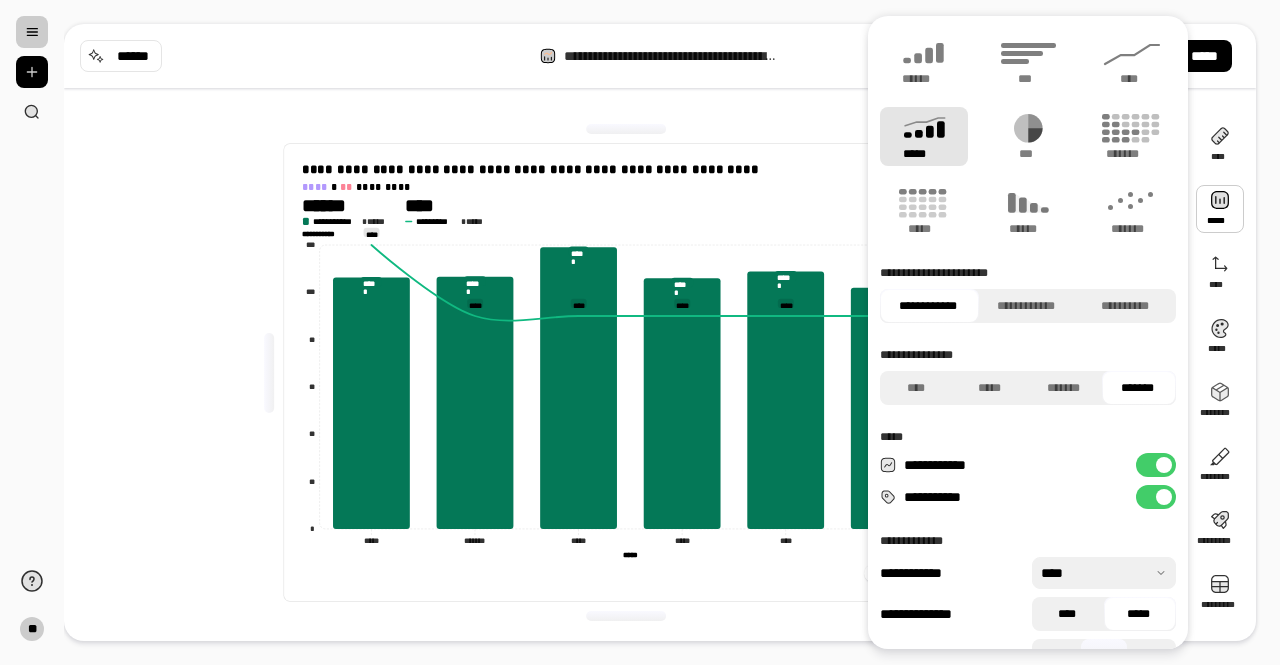 click on "****" at bounding box center (1067, 614) 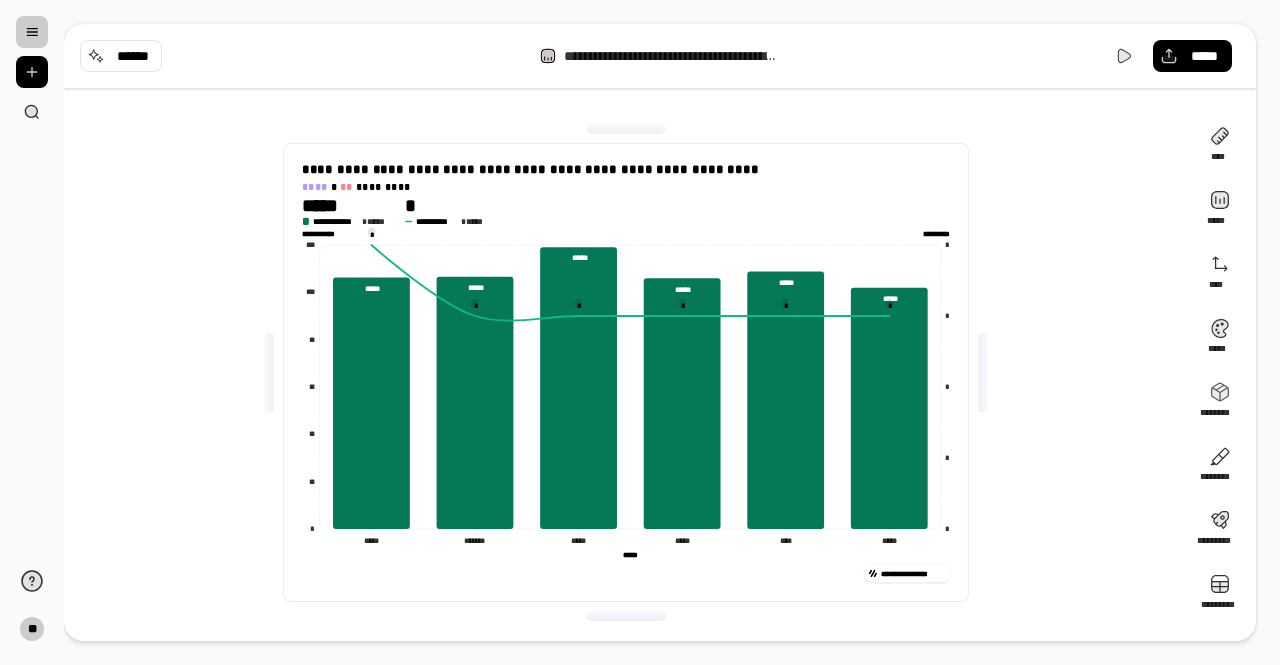 click on "**" at bounding box center (32, 332) 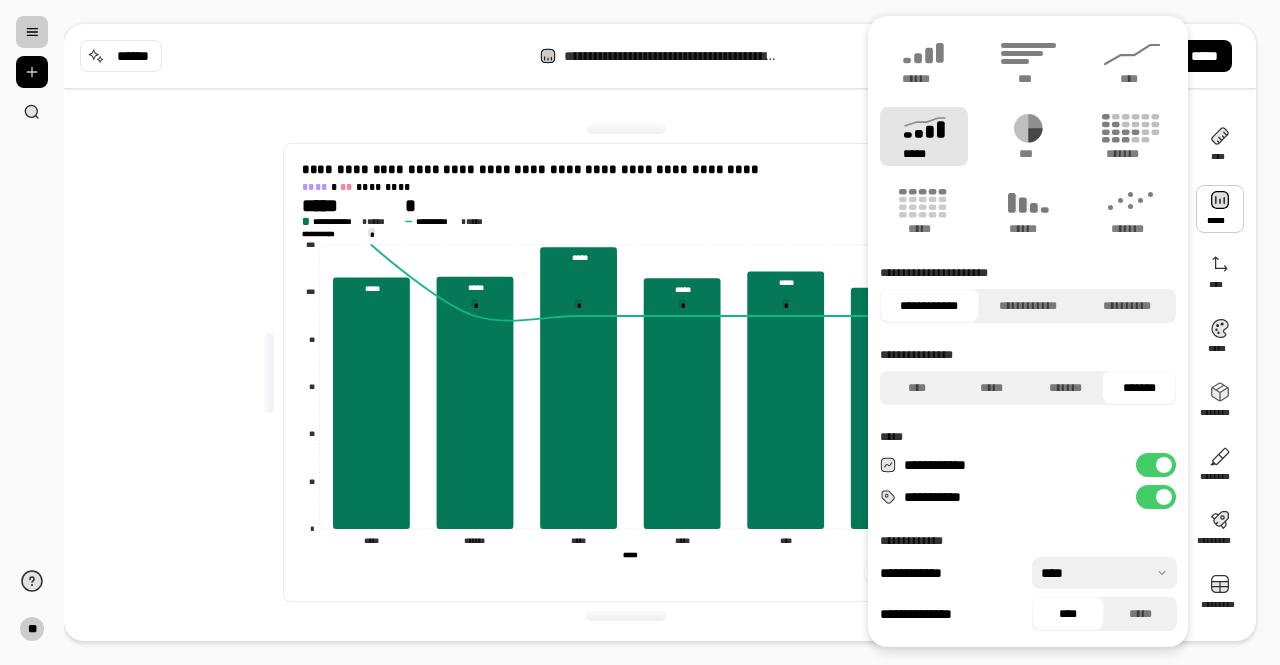 click at bounding box center (1220, 209) 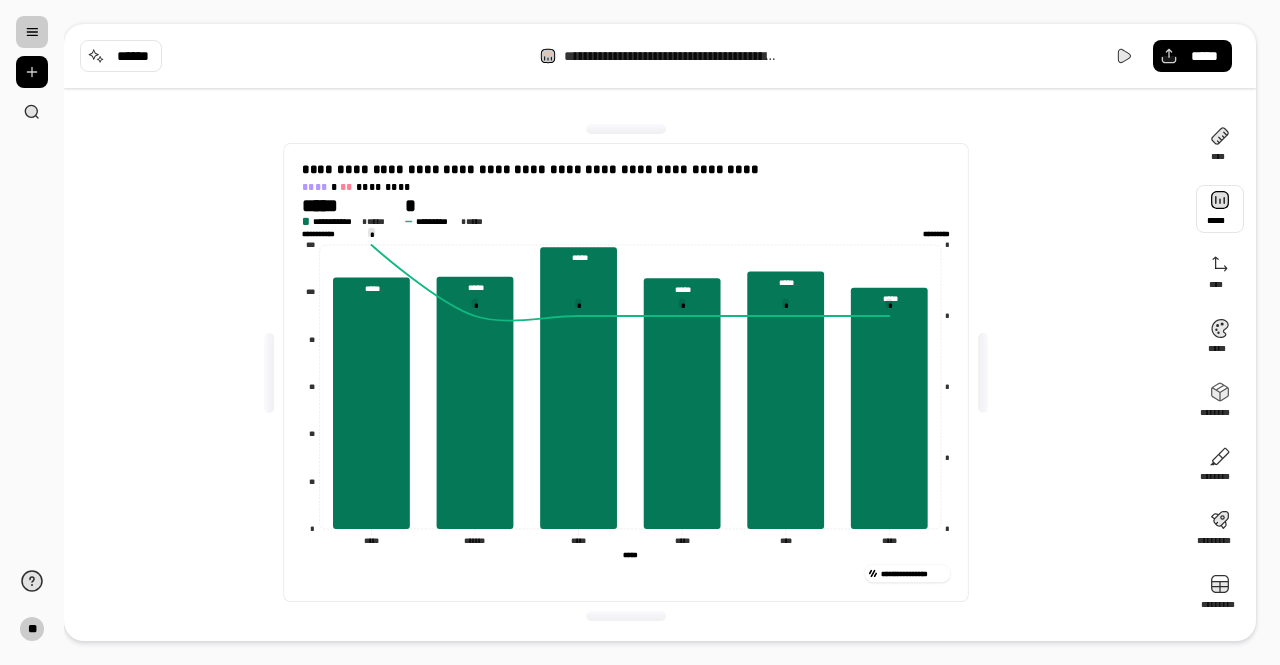 click at bounding box center (1220, 209) 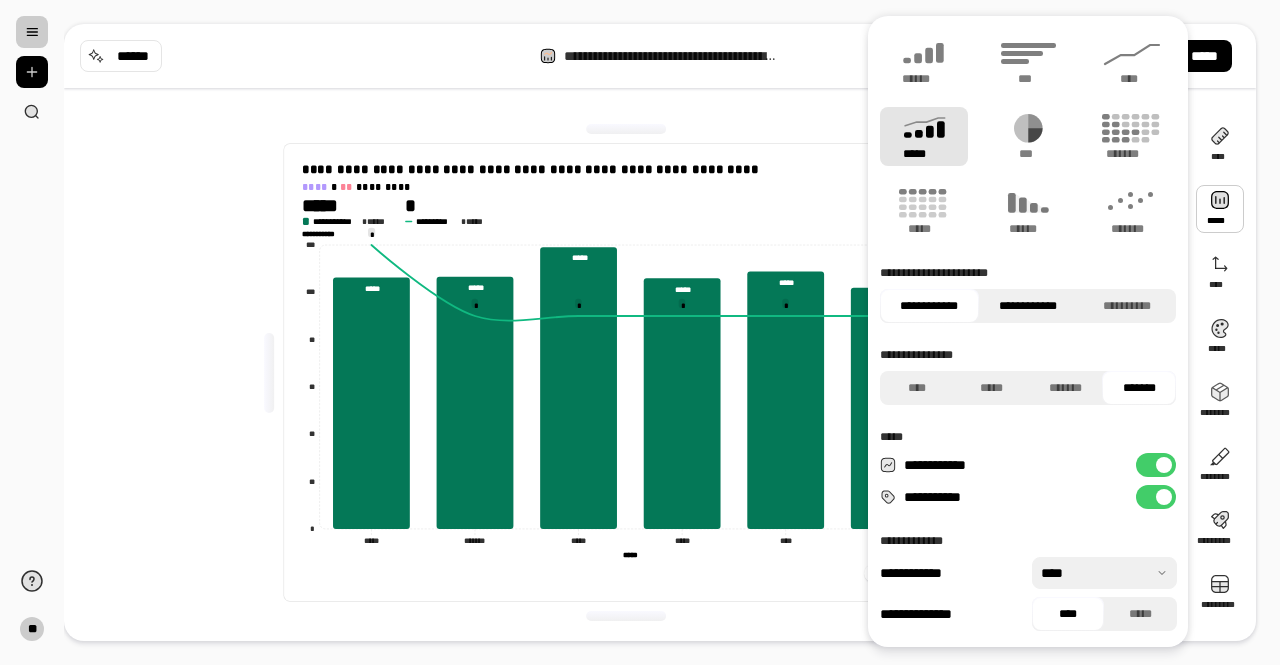 click on "**********" at bounding box center [1028, 306] 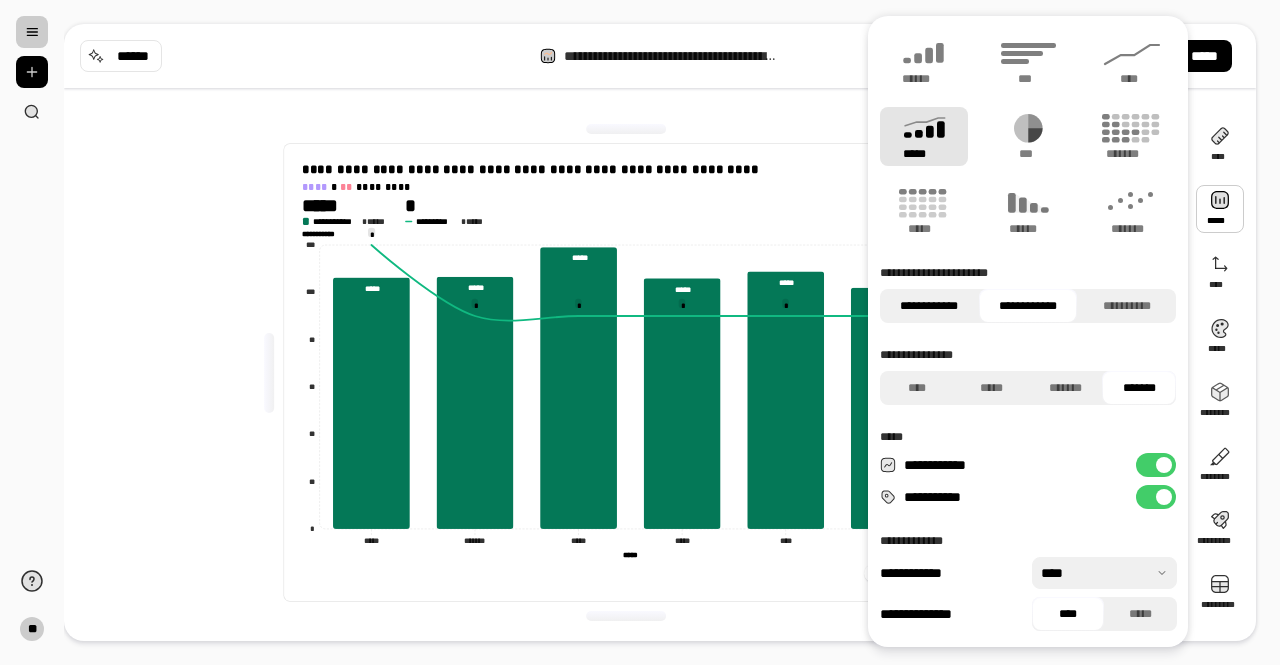 click on "**********" at bounding box center [929, 306] 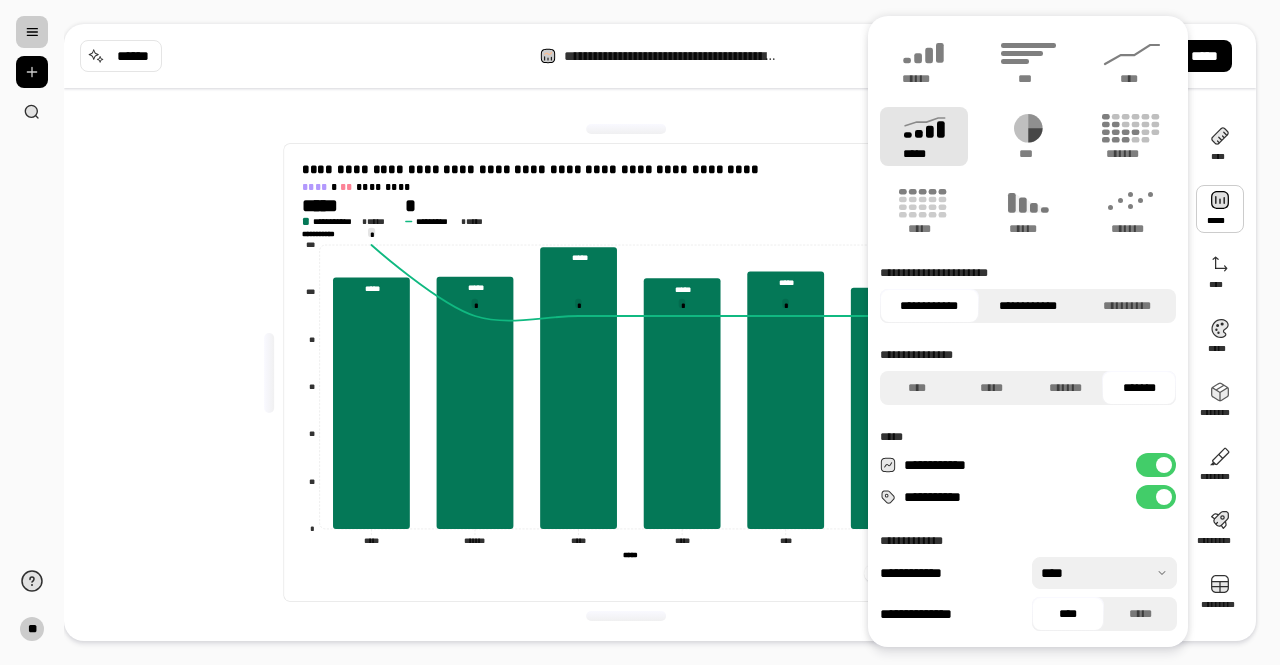 click on "**********" at bounding box center (1028, 306) 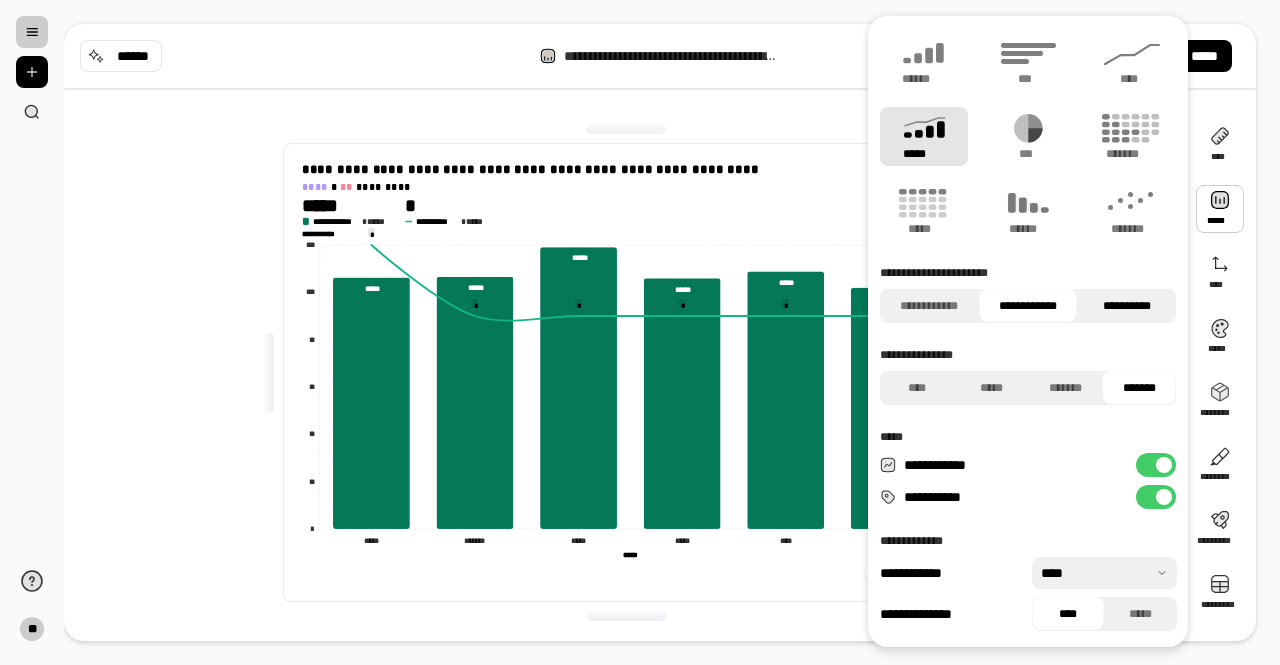 click on "**********" at bounding box center [1126, 306] 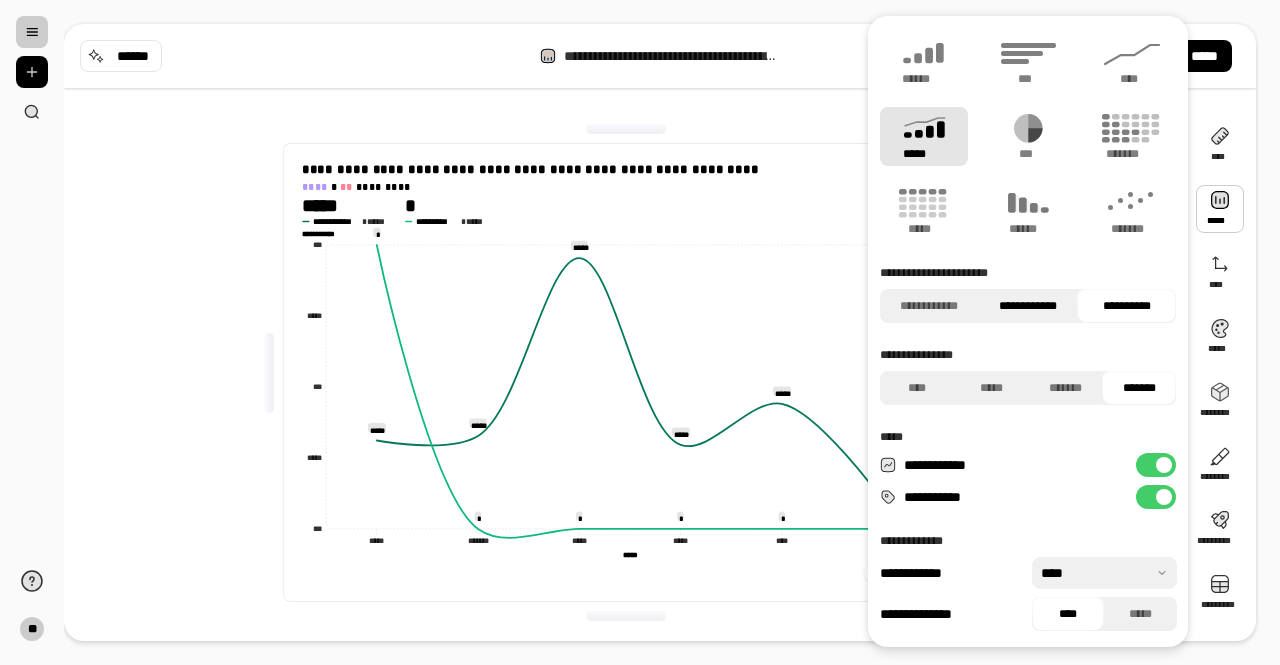 click on "**********" at bounding box center [1028, 306] 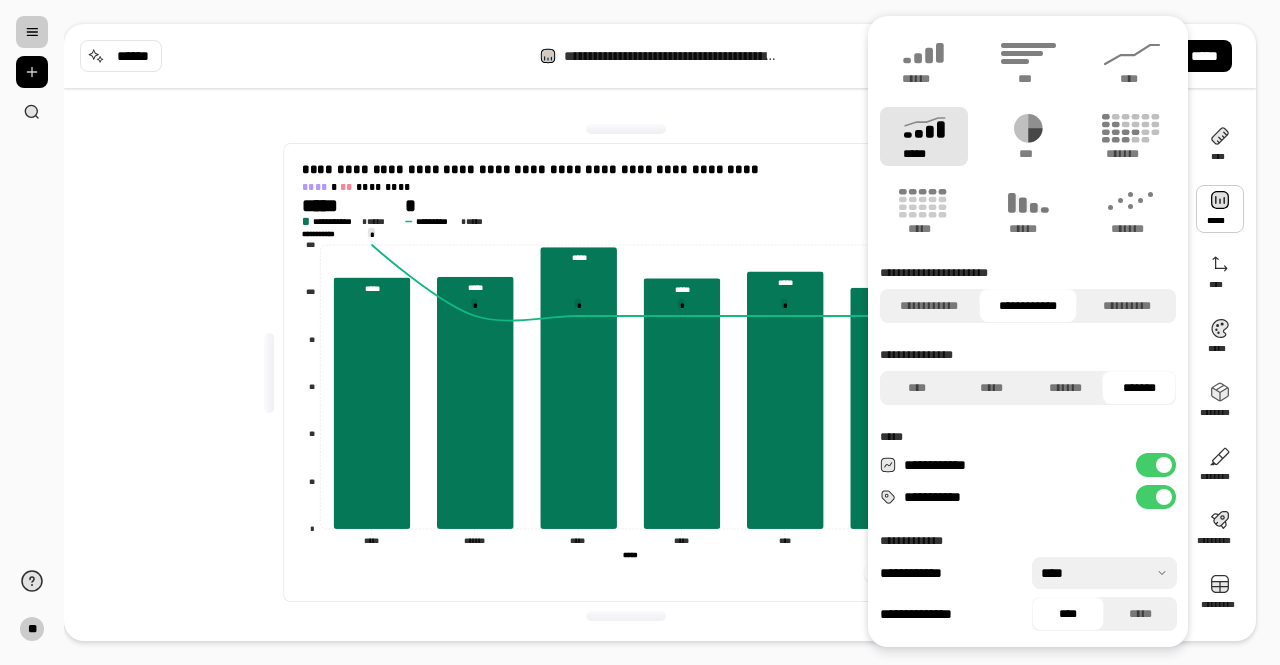 click on "**********" at bounding box center (1028, 306) 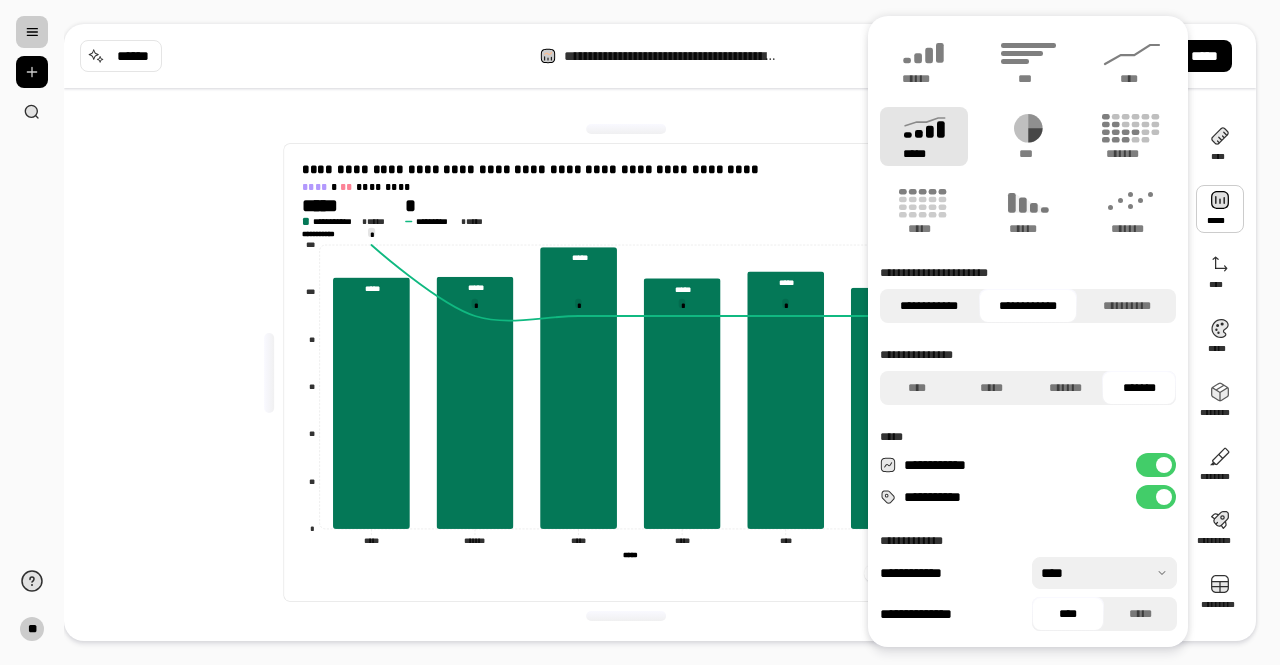 click on "**********" at bounding box center (929, 306) 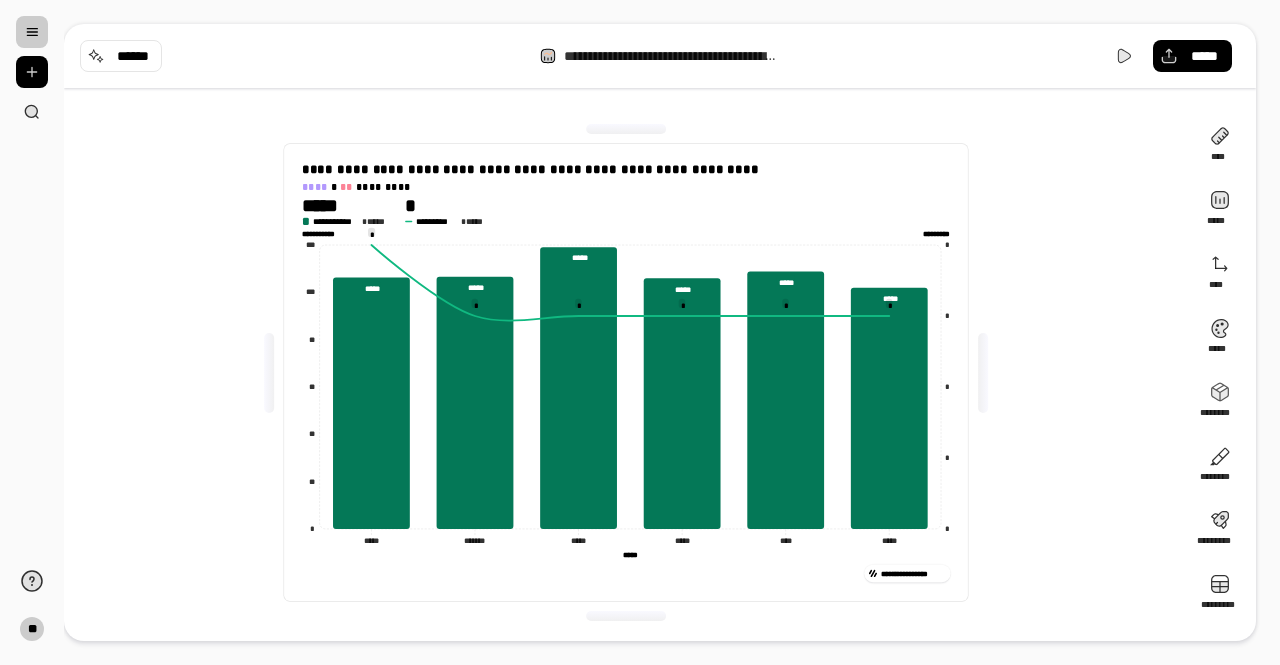 click on "**********" at bounding box center [626, 372] 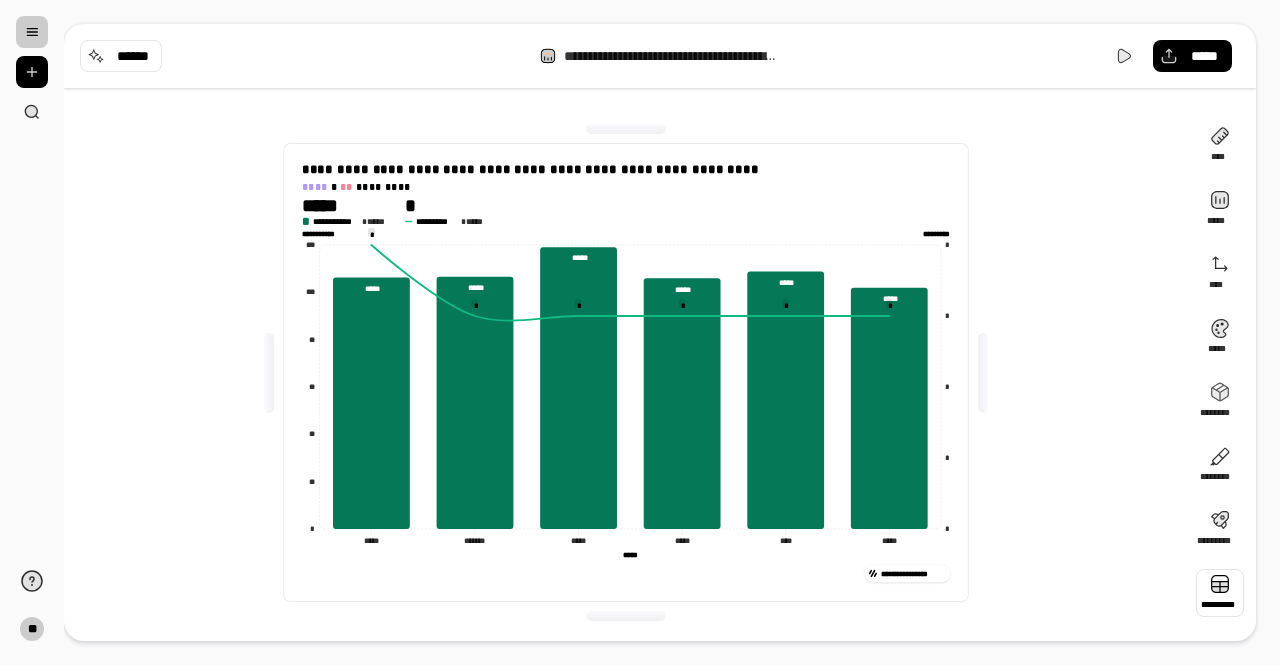 click at bounding box center (1220, 593) 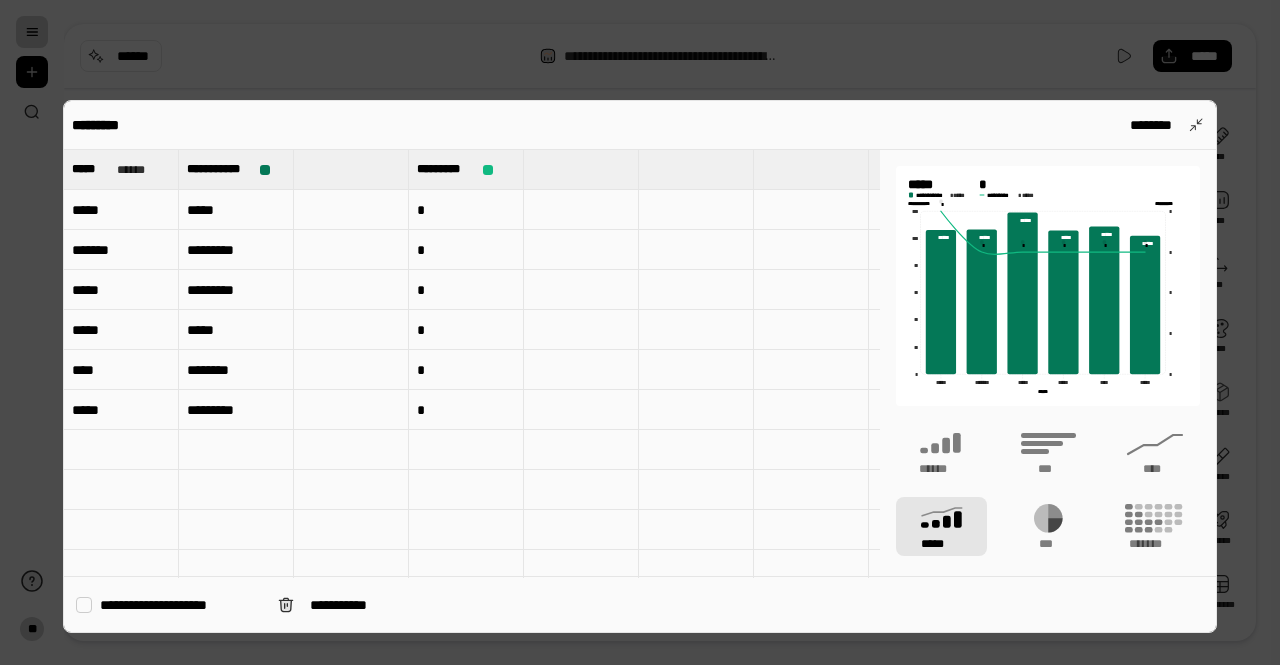 type 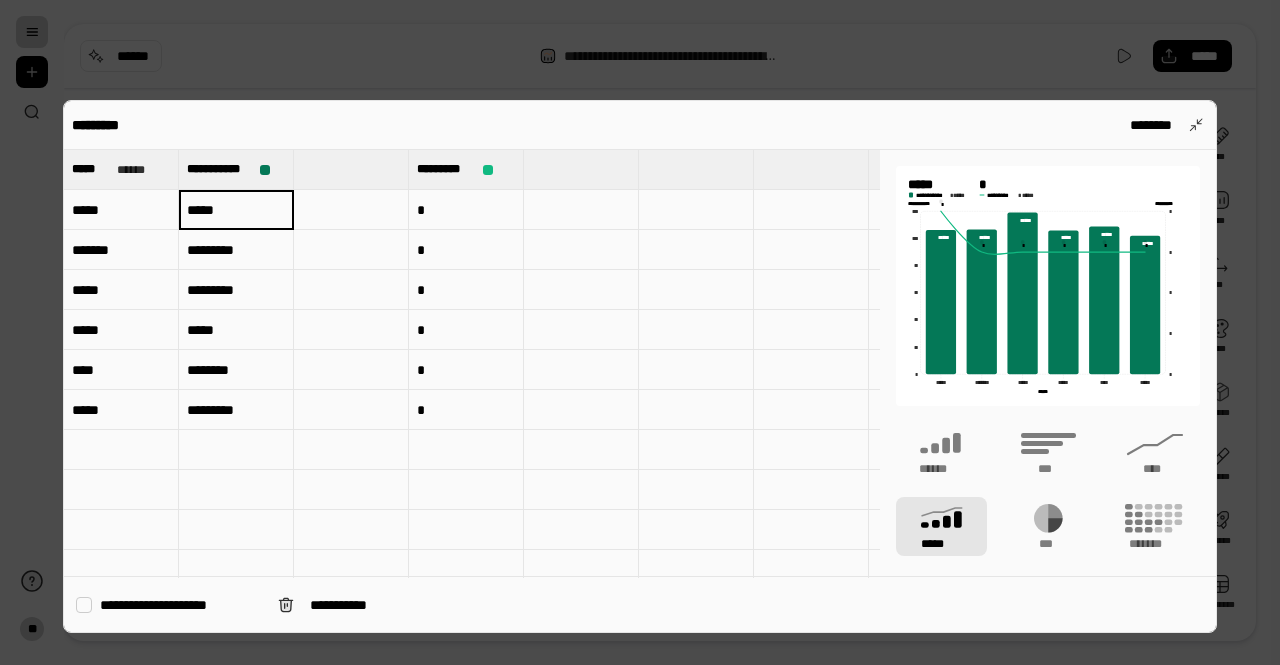 type on "*****" 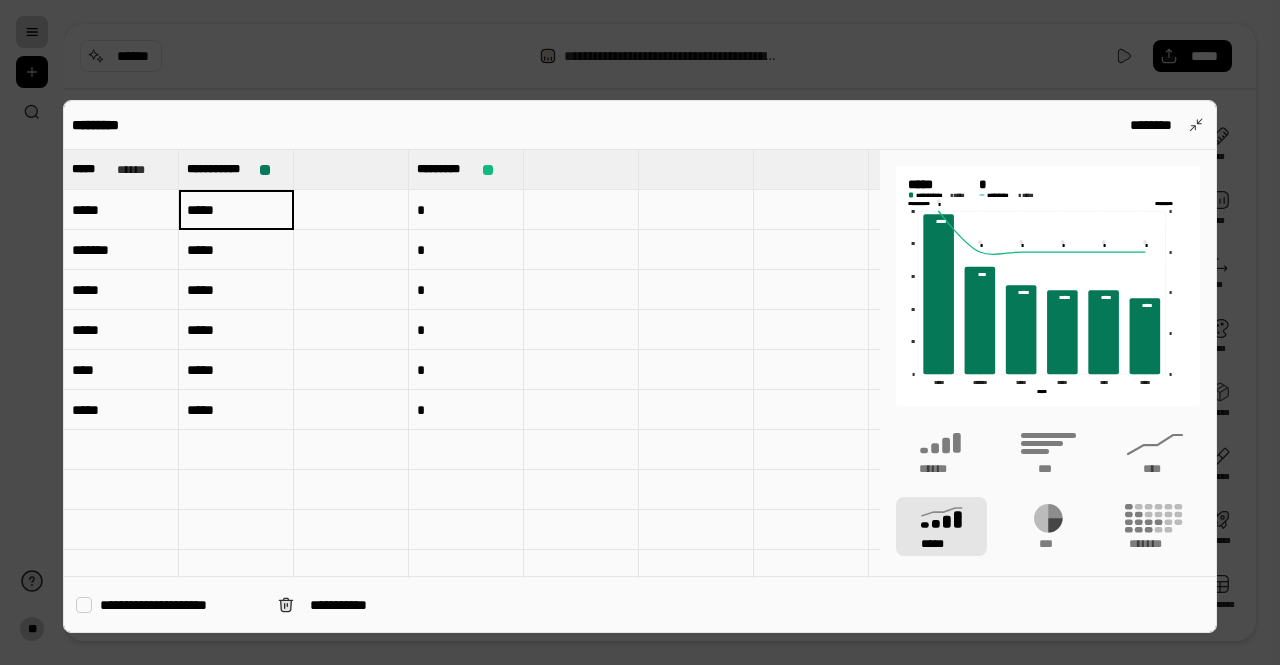 drag, startPoint x: 434, startPoint y: 209, endPoint x: 440, endPoint y: 182, distance: 27.658634 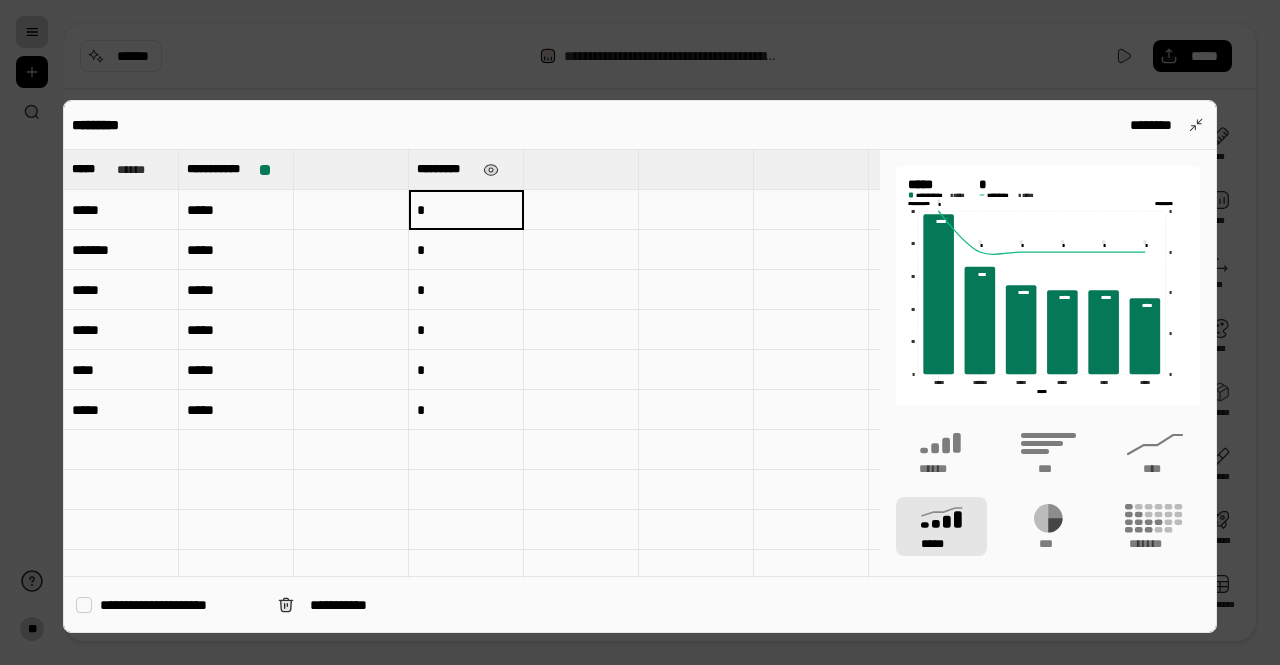 drag, startPoint x: 445, startPoint y: 165, endPoint x: 446, endPoint y: 179, distance: 14.035668 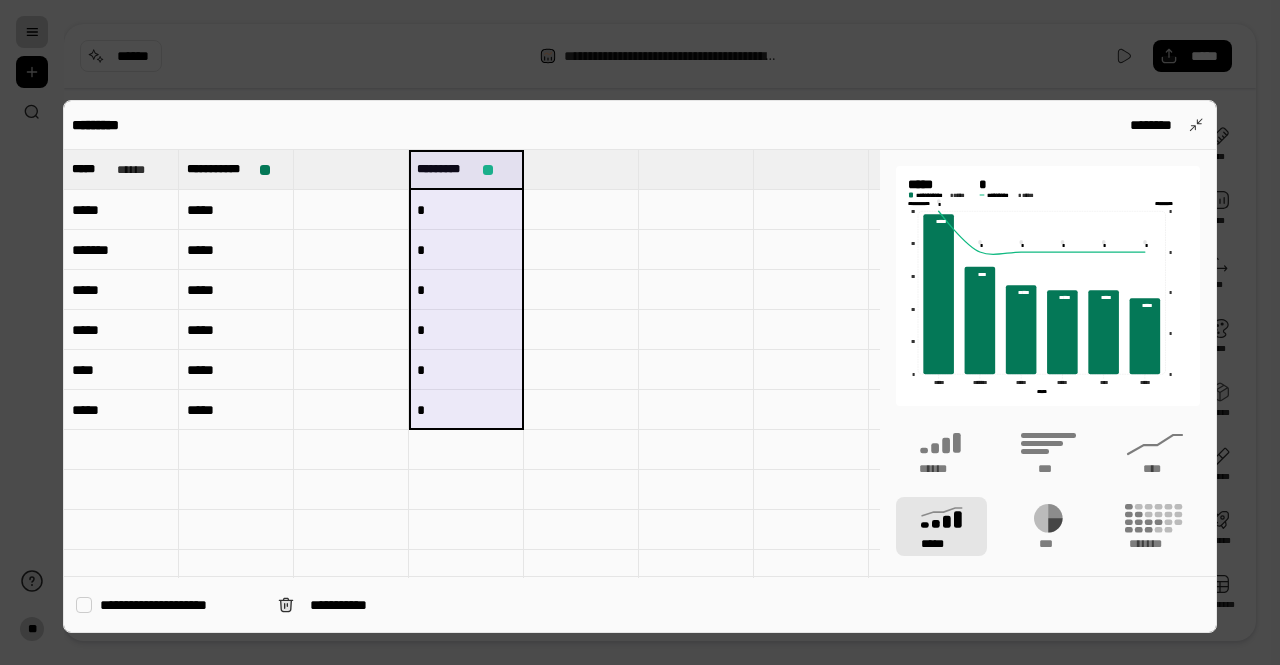 drag, startPoint x: 512, startPoint y: 165, endPoint x: 505, endPoint y: 415, distance: 250.09798 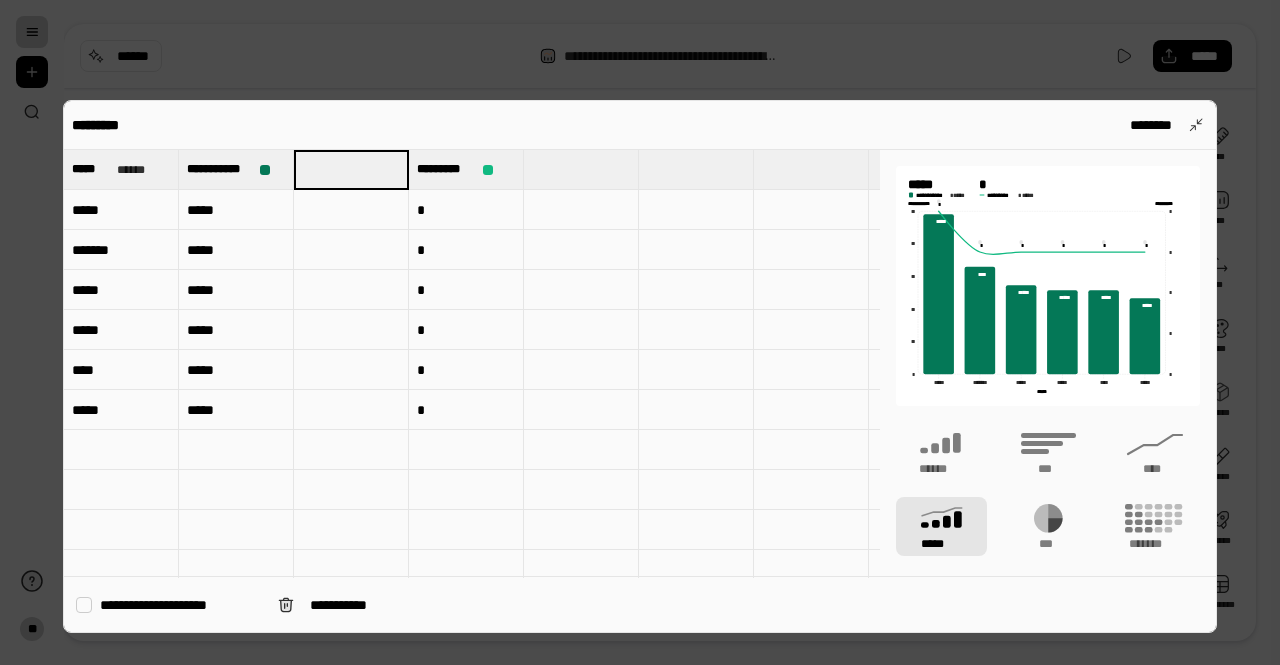 type 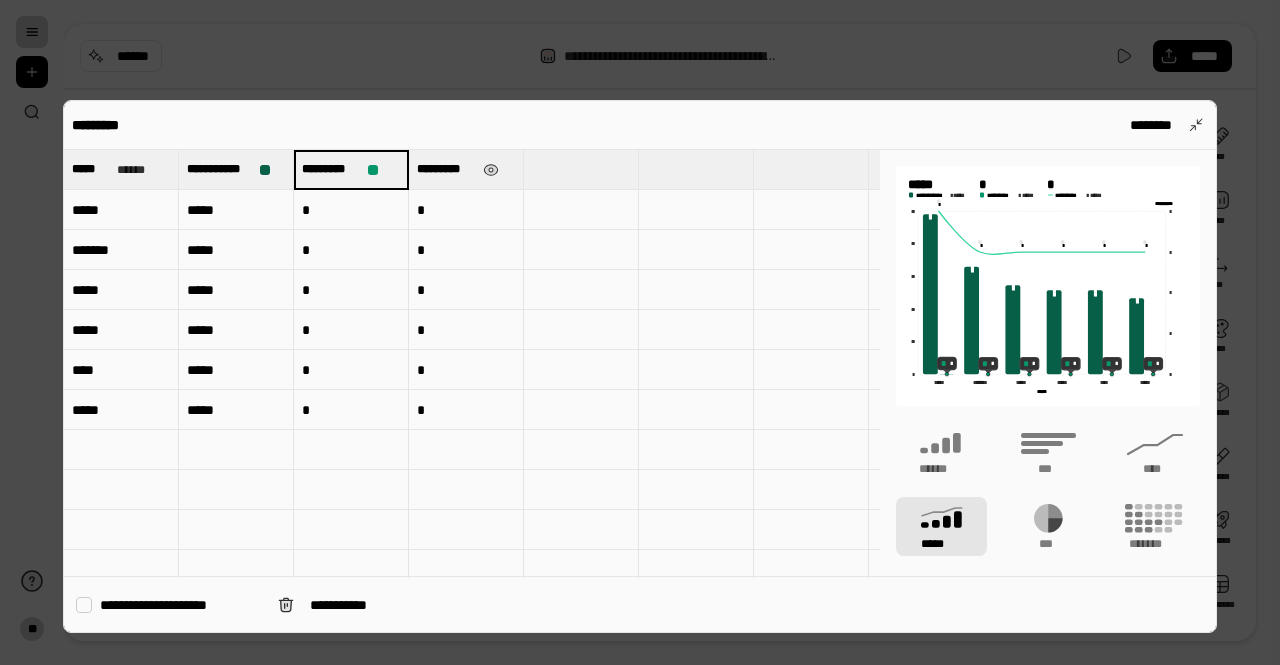 drag, startPoint x: 458, startPoint y: 165, endPoint x: 459, endPoint y: 177, distance: 12.0415945 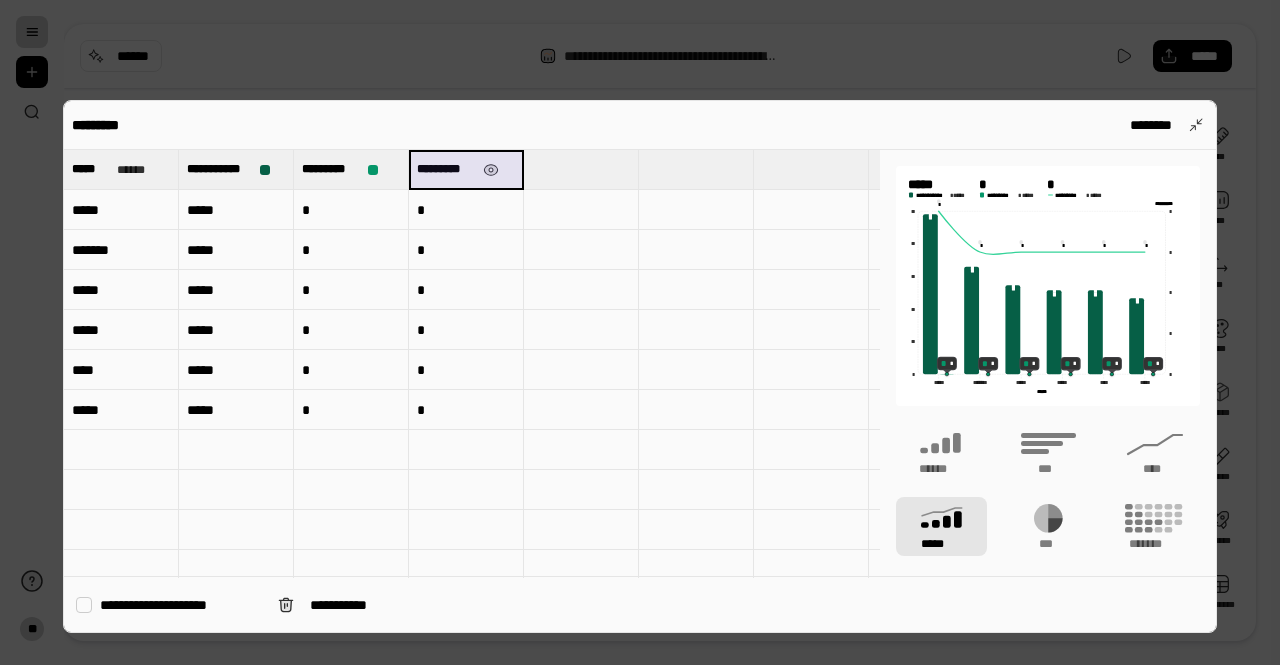 type on "**********" 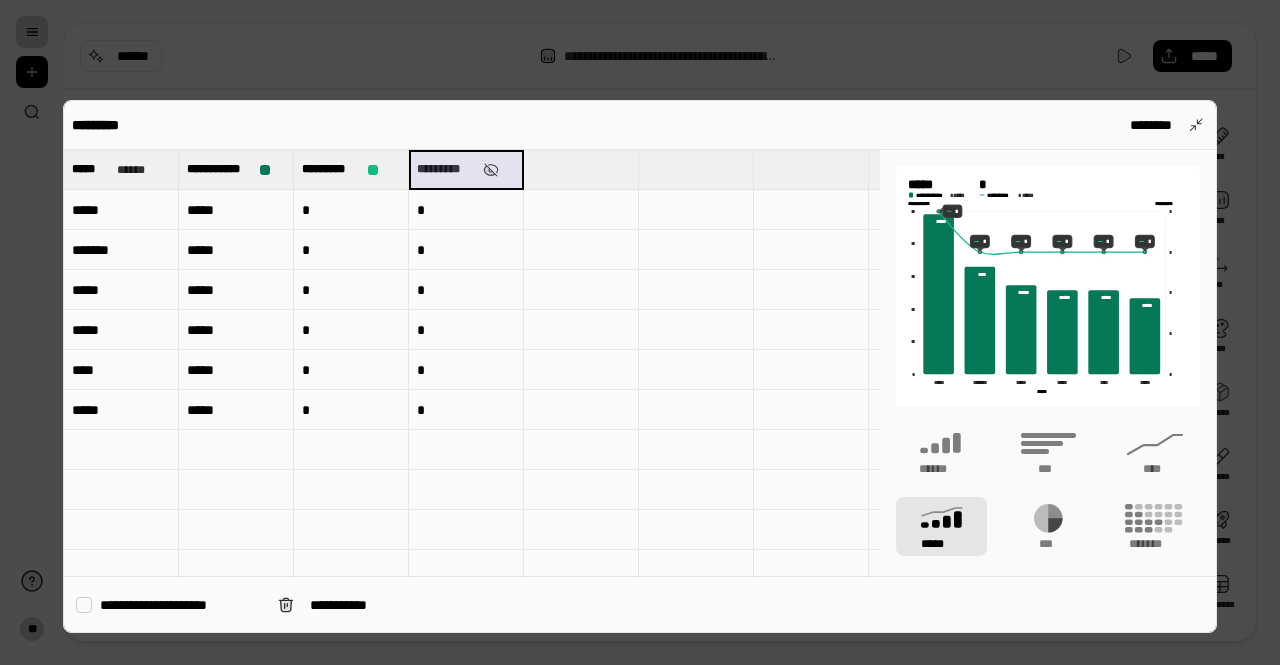 drag, startPoint x: 498, startPoint y: 175, endPoint x: 499, endPoint y: 343, distance: 168.00298 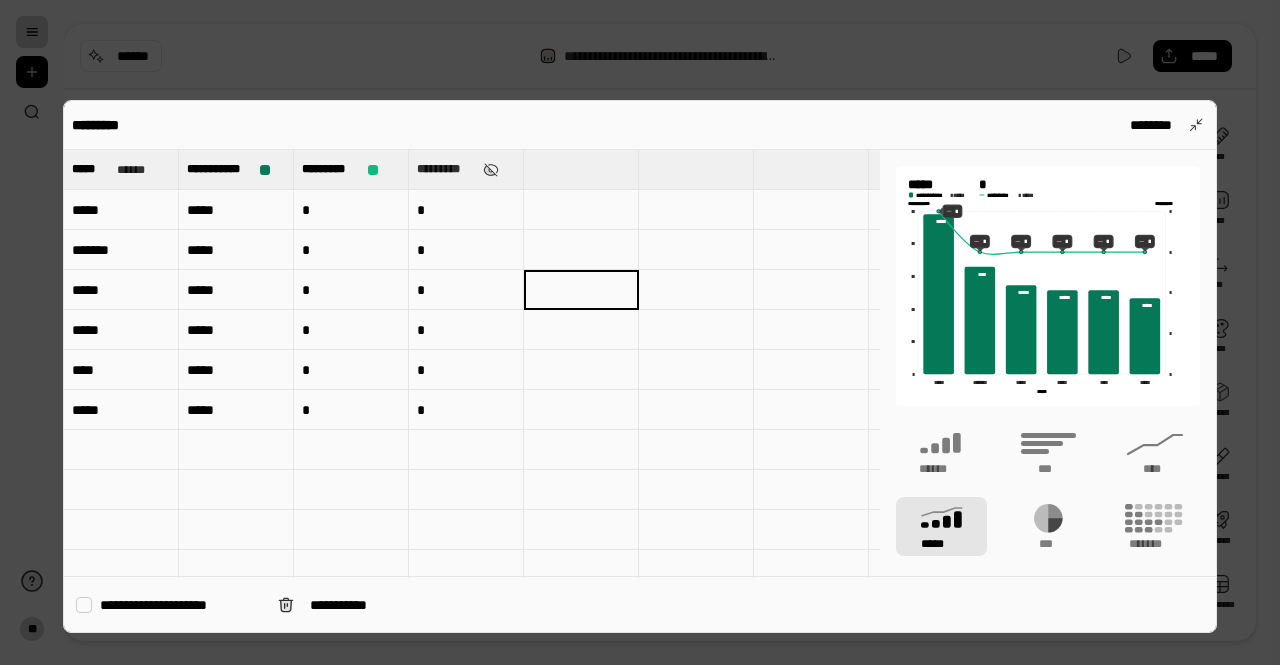 click at bounding box center [581, 210] 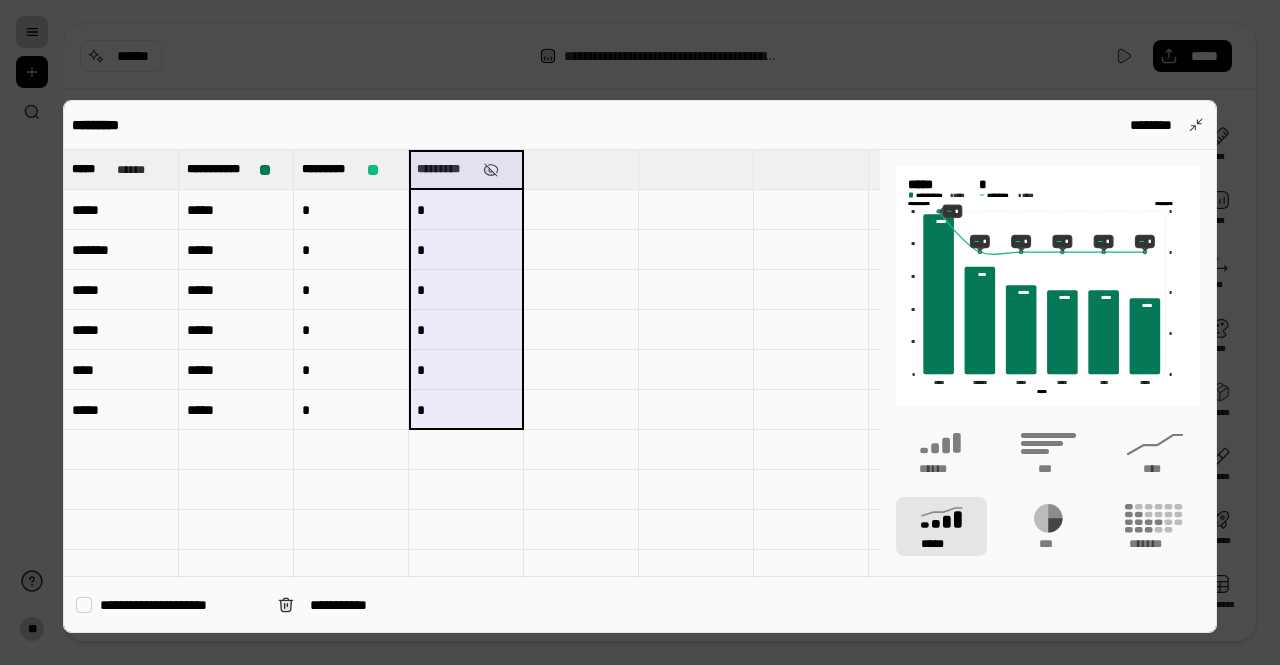 drag, startPoint x: 441, startPoint y: 181, endPoint x: 449, endPoint y: 411, distance: 230.13908 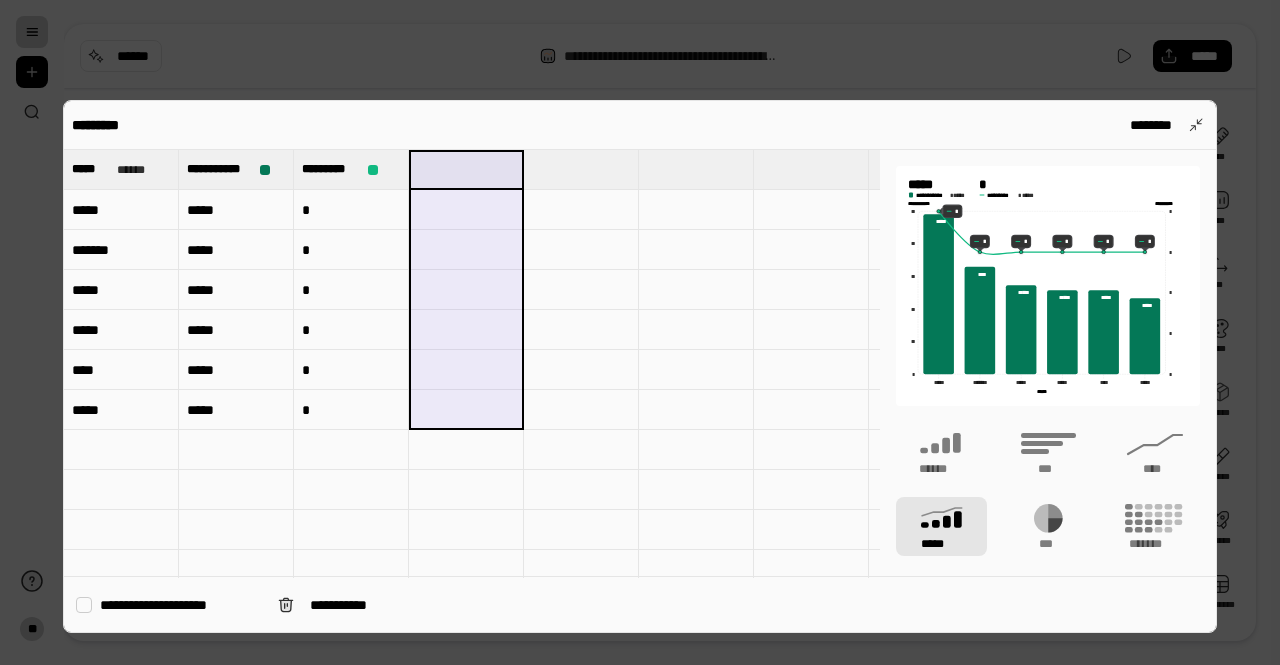 click at bounding box center [581, 290] 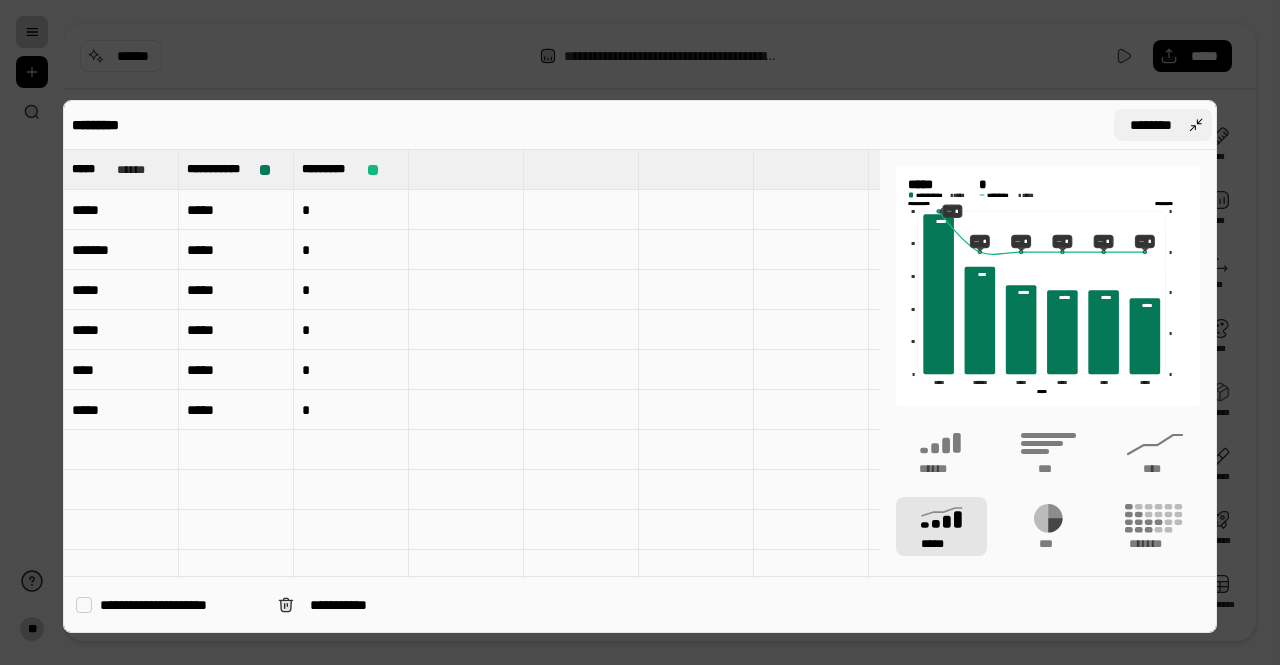 click on "********" at bounding box center [1151, 125] 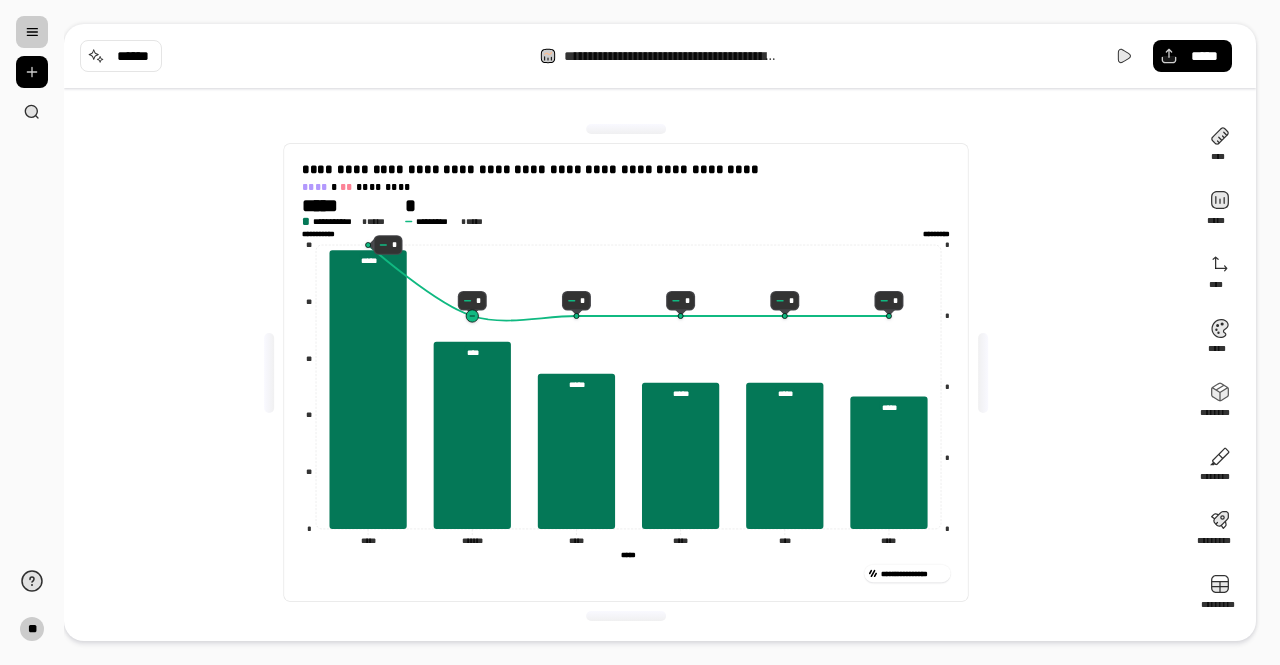 click 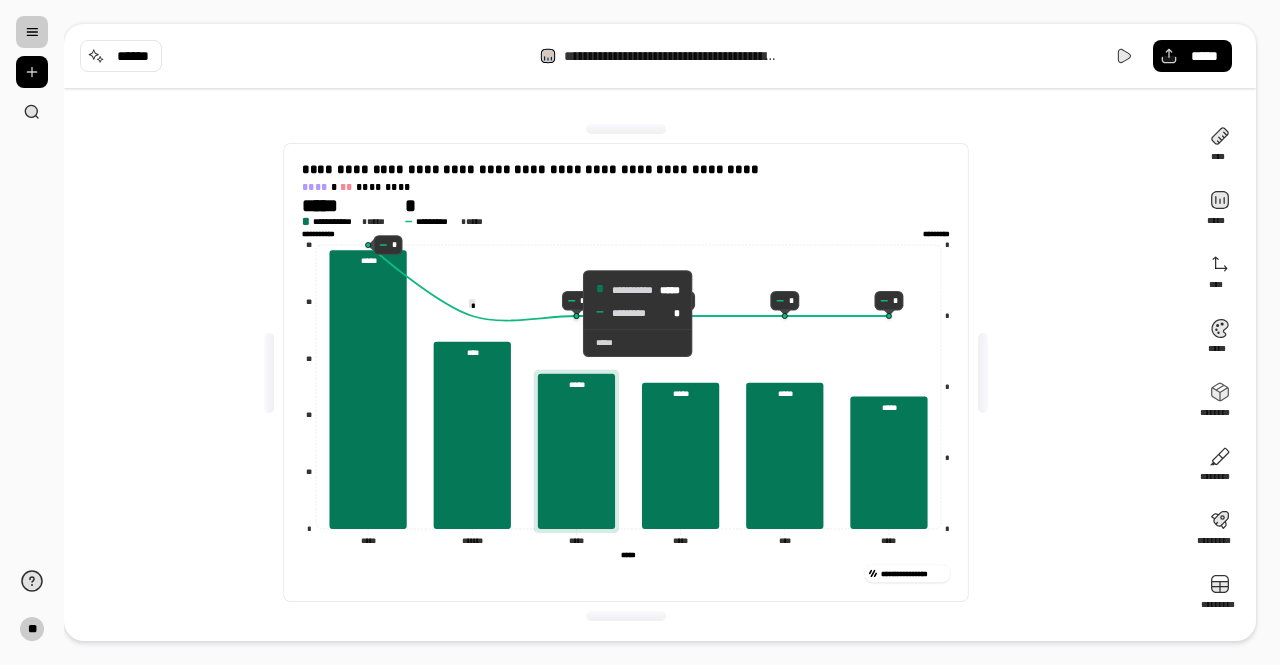 click 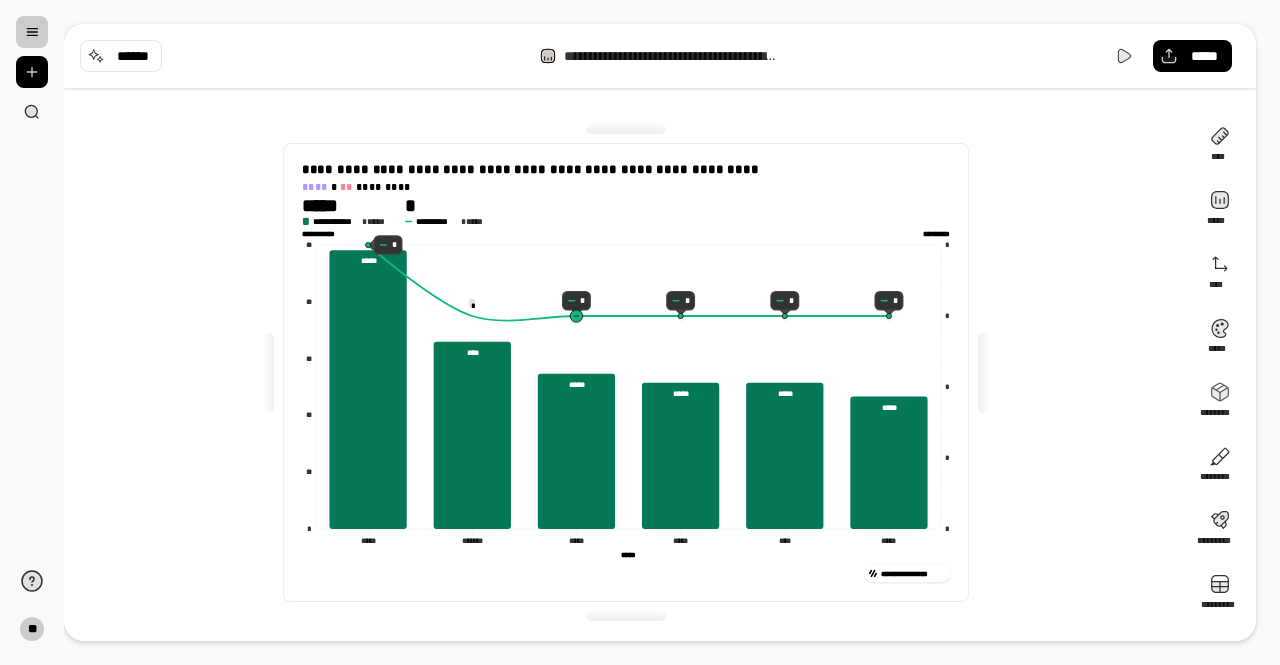 click 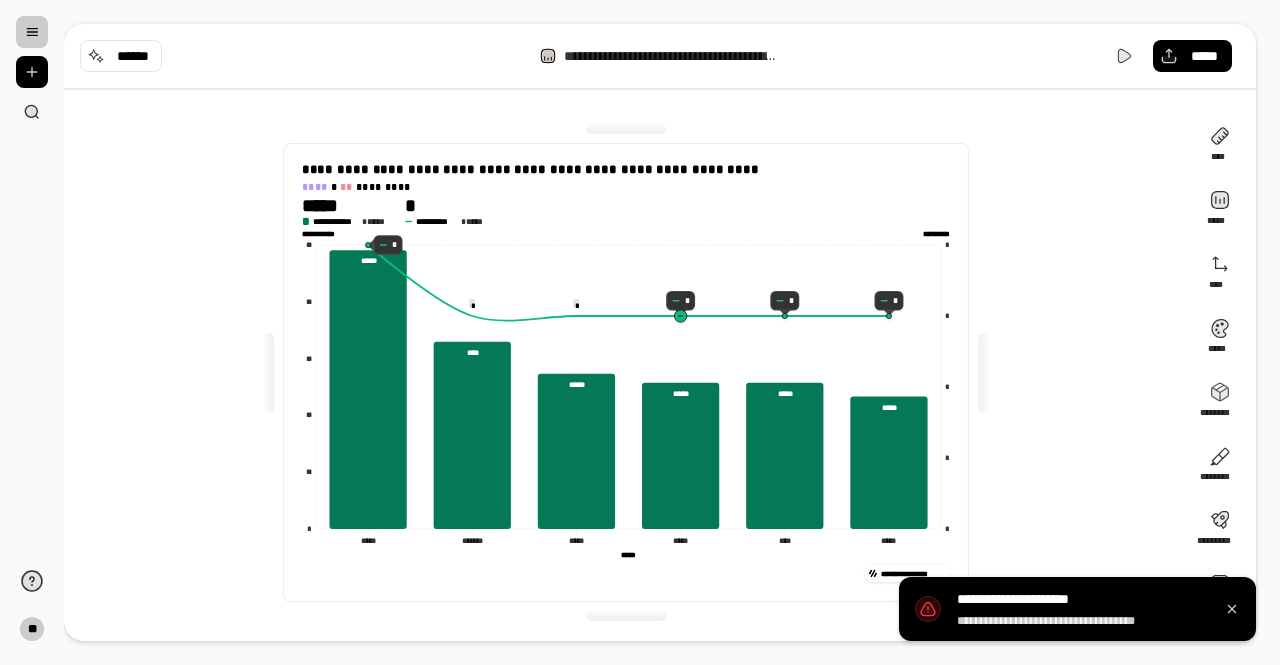 click 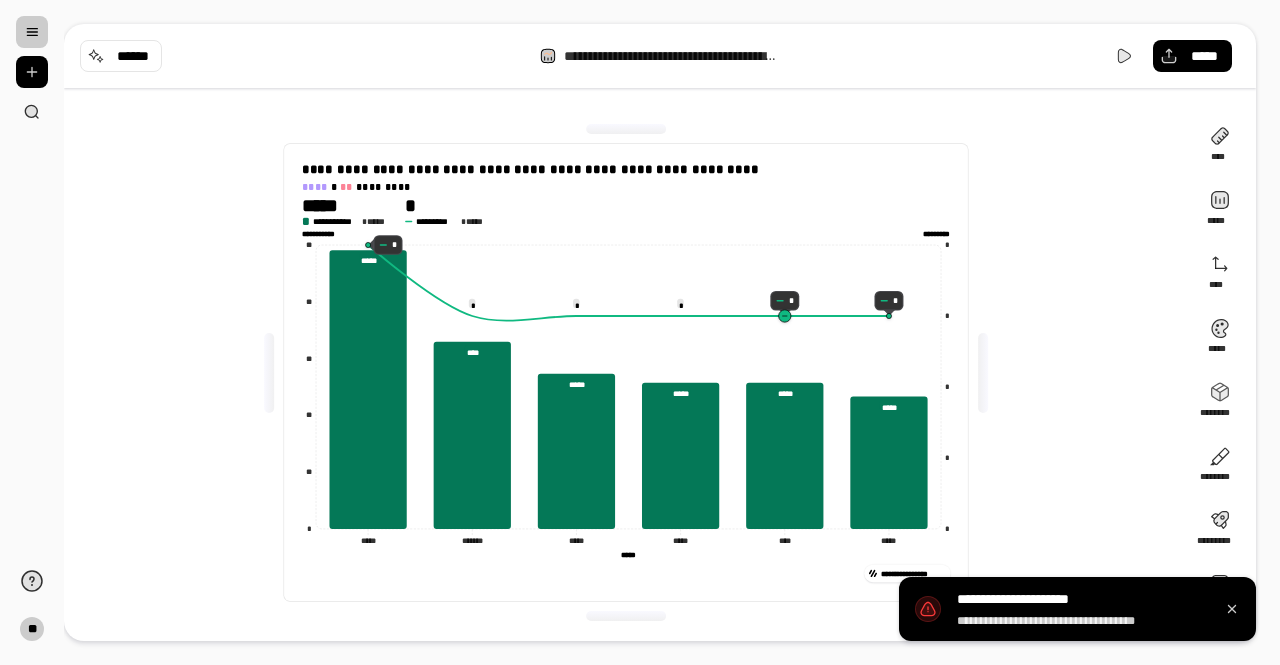 click 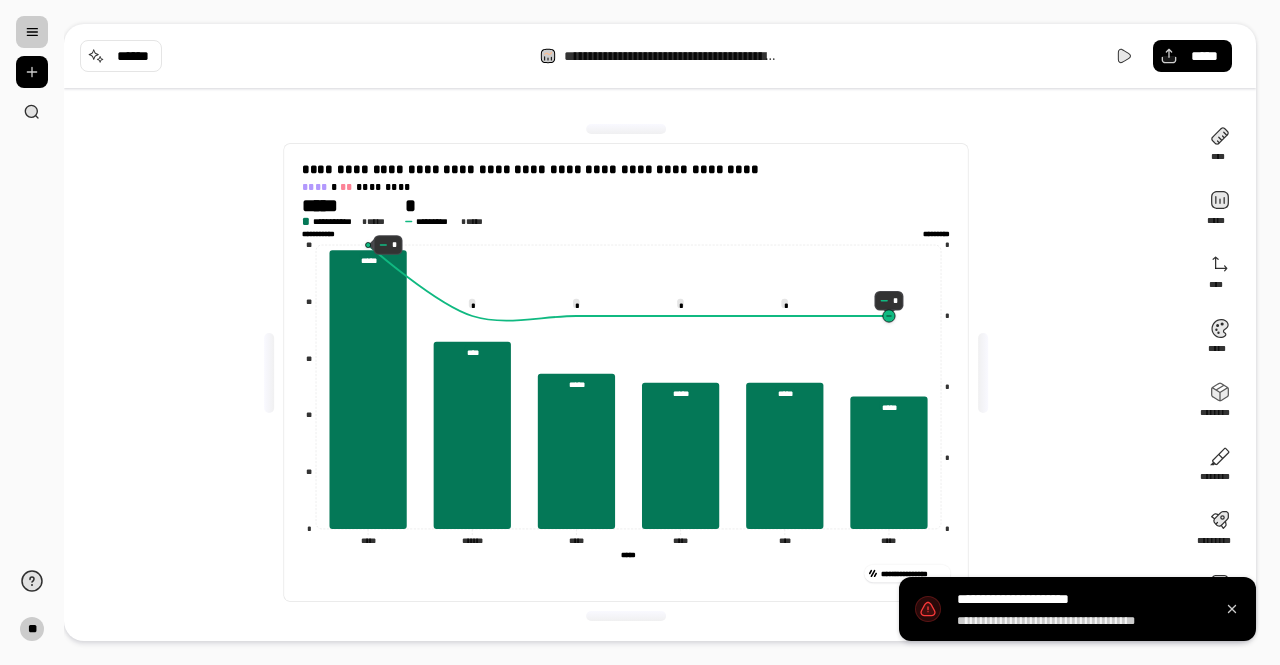 click 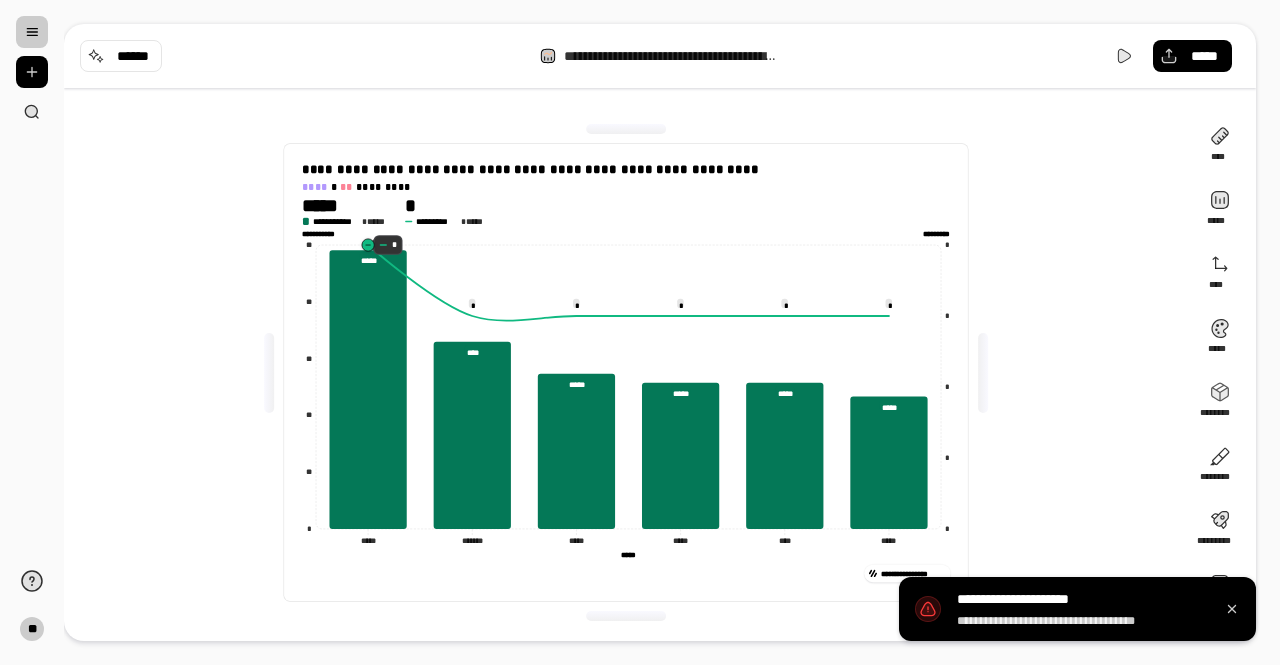 click 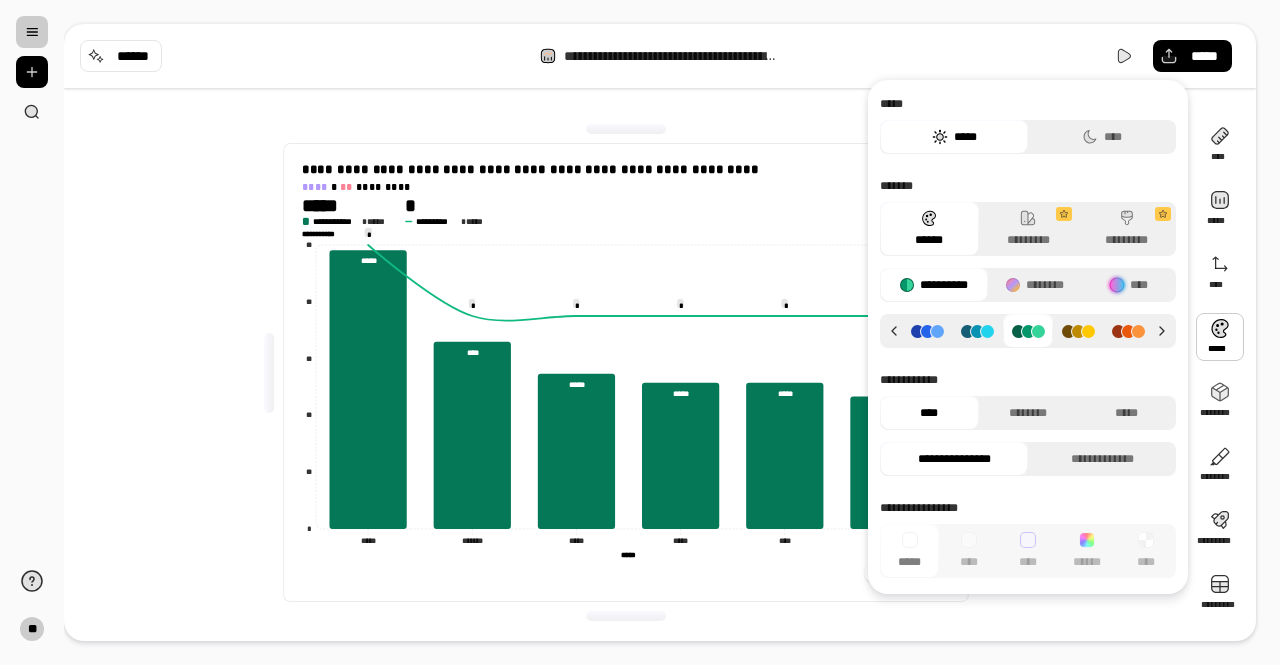 click 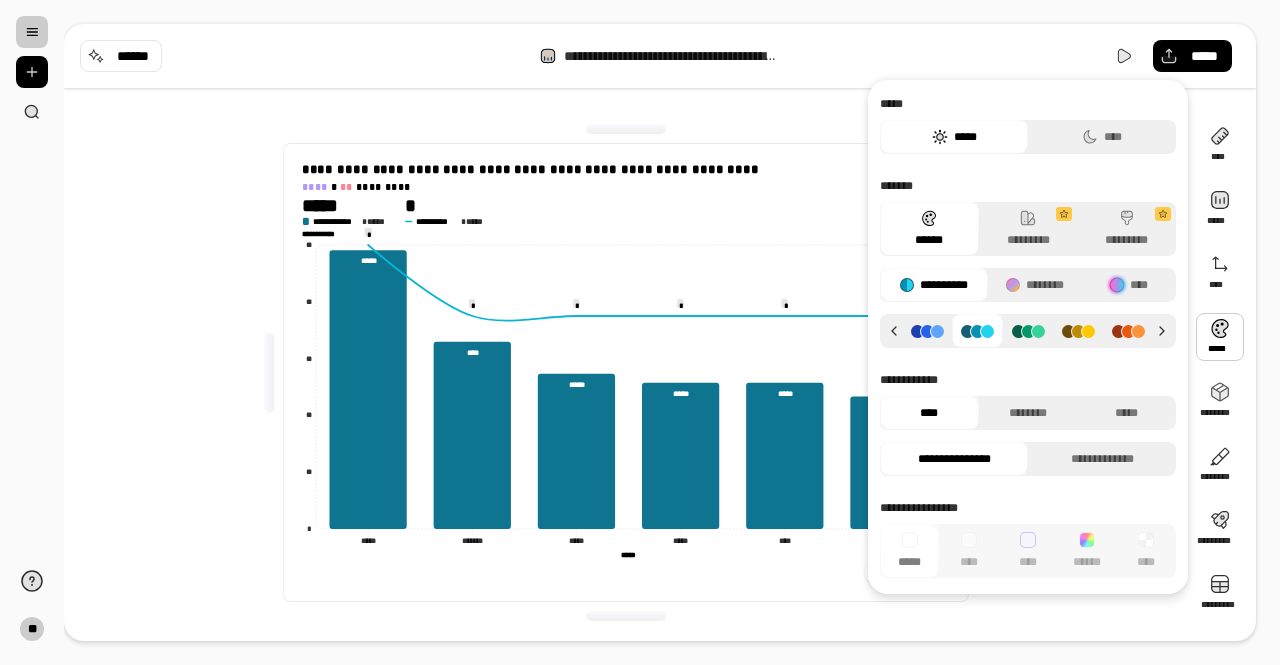 click 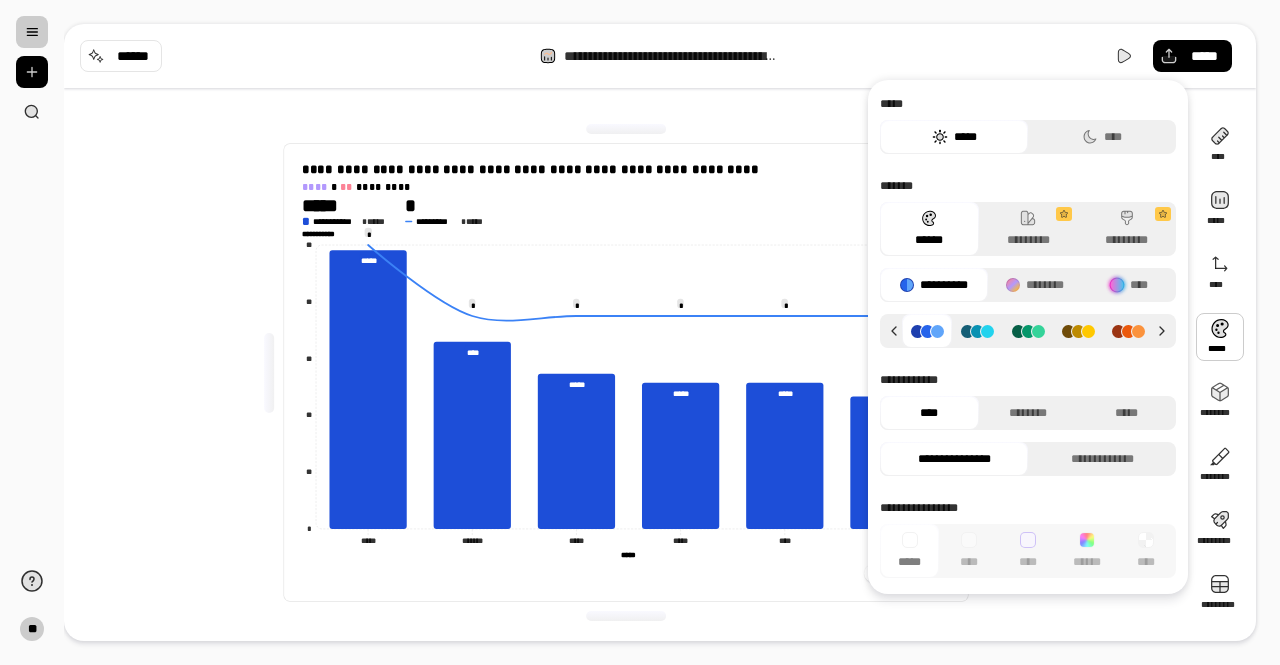 click 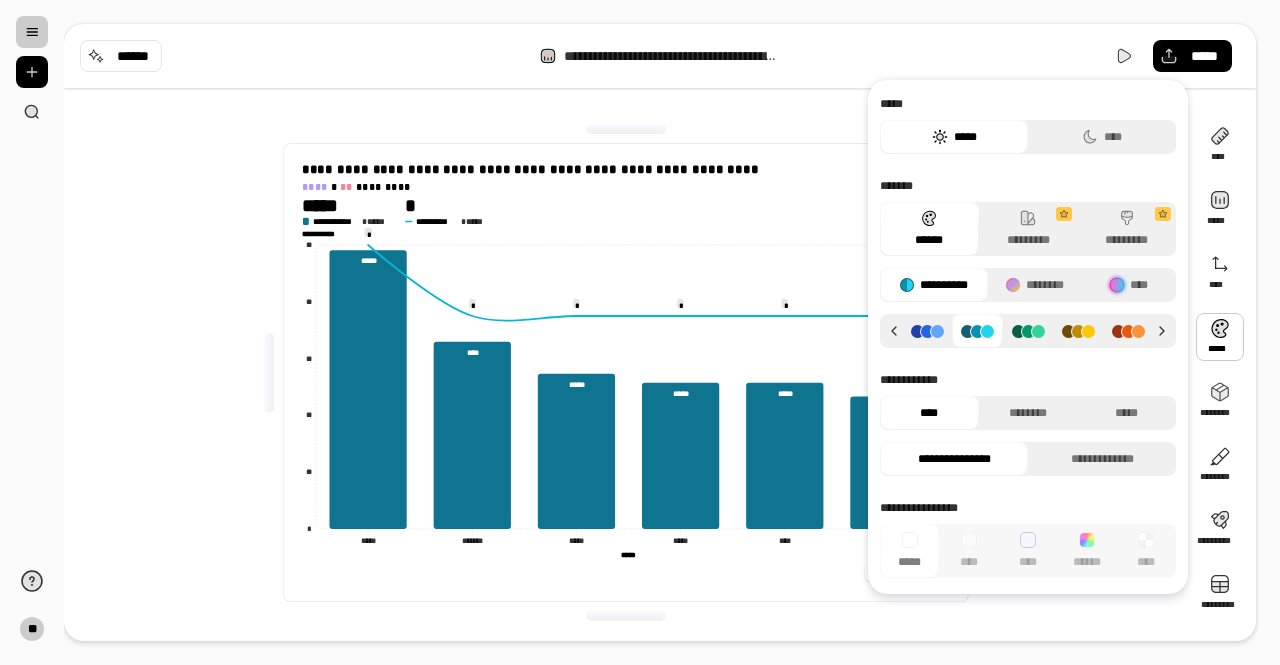 click 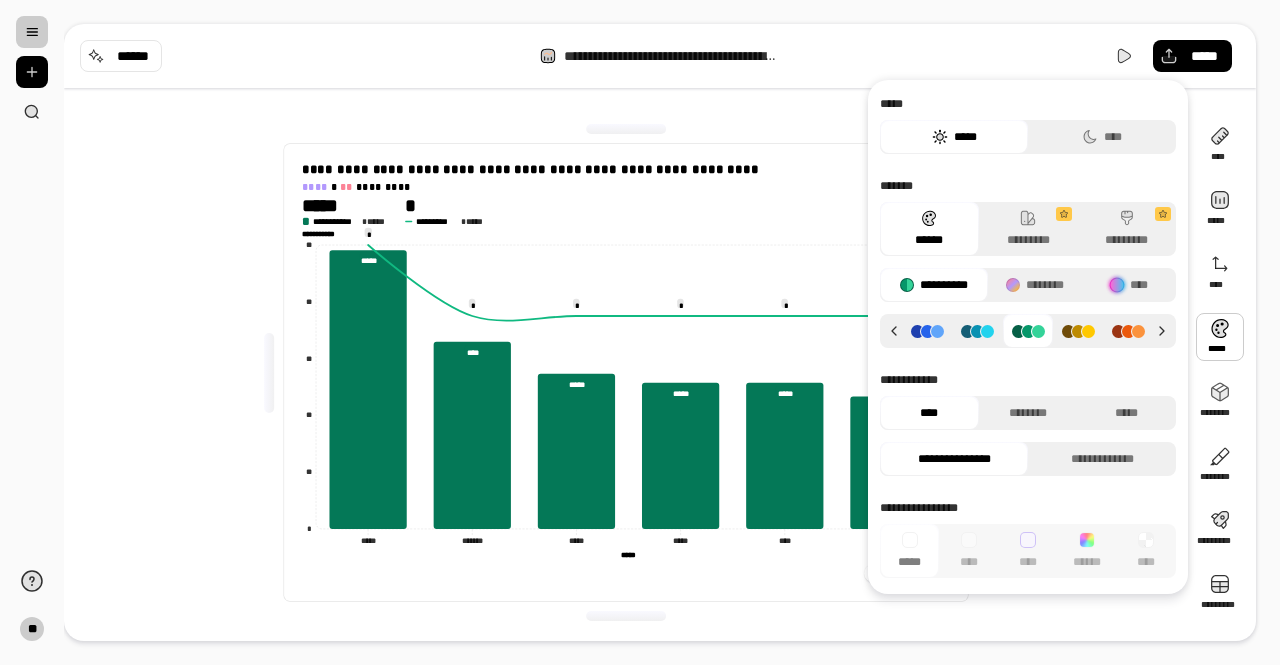 click on "**********" at bounding box center (626, 372) 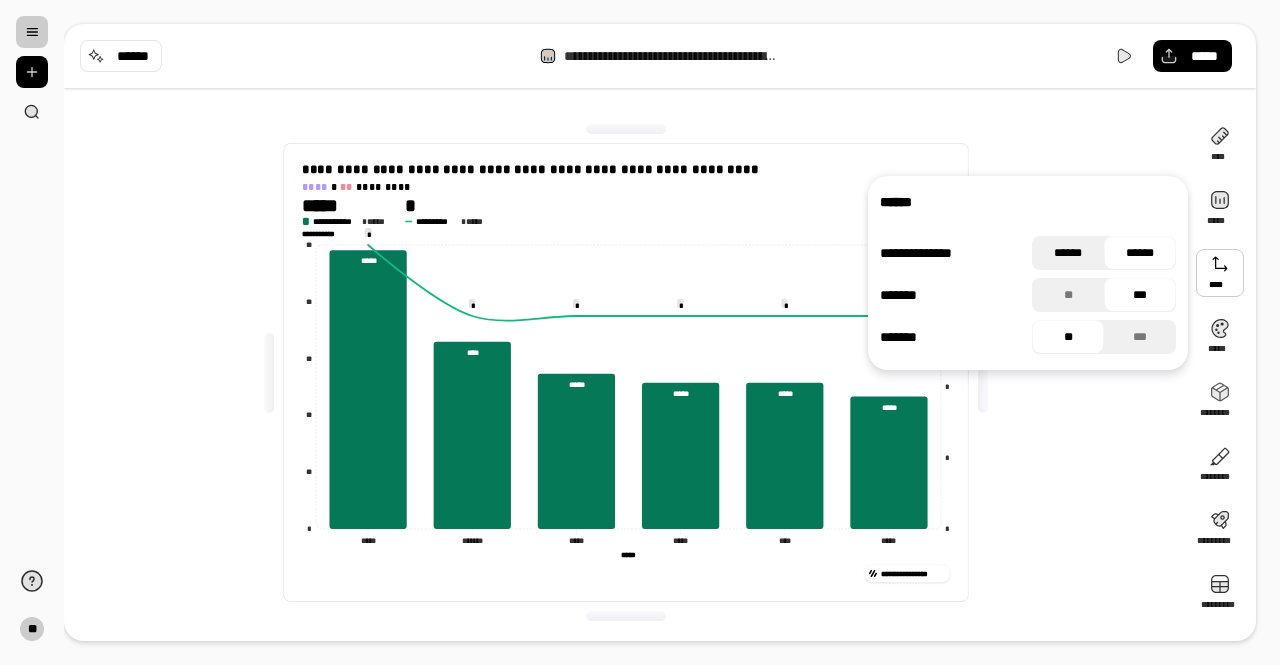 click on "******" at bounding box center (1068, 253) 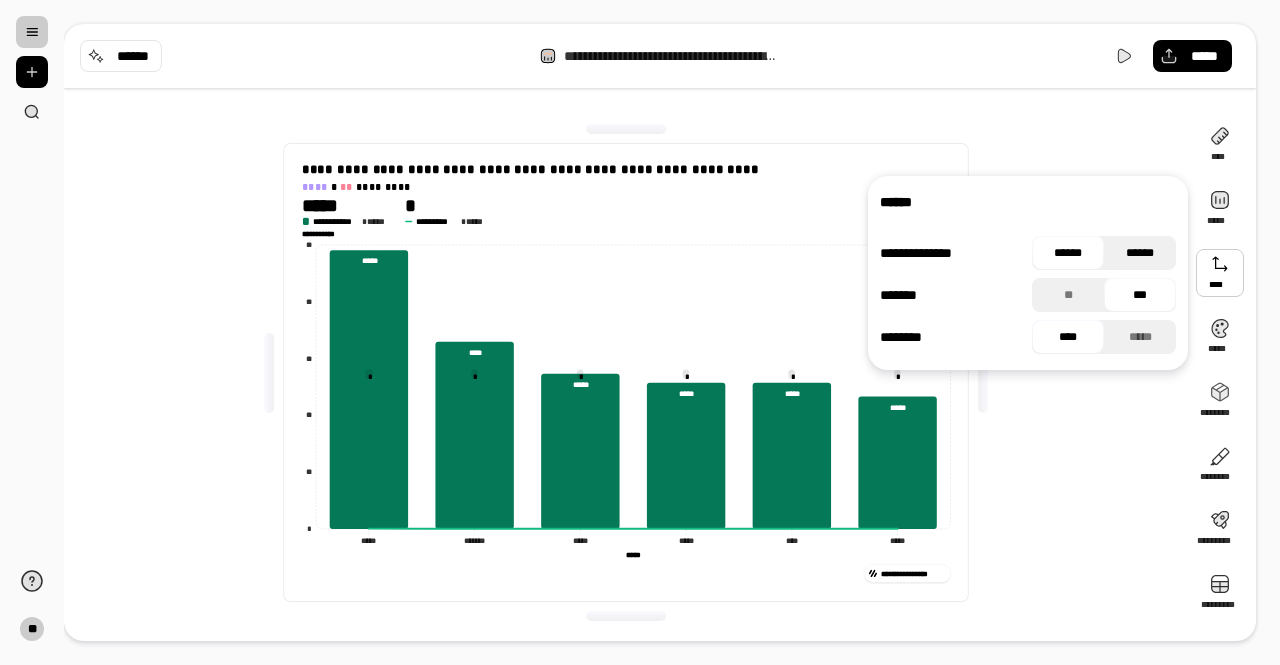 click on "******" at bounding box center (1140, 253) 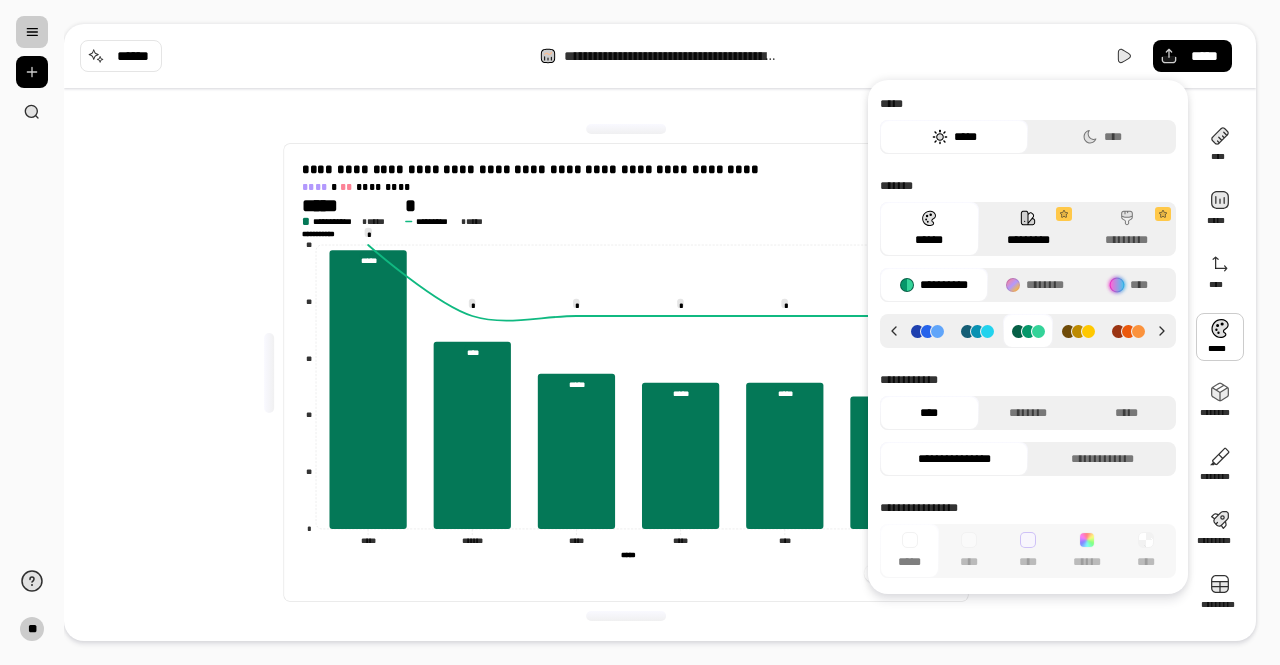 click on "*********" at bounding box center [1028, 229] 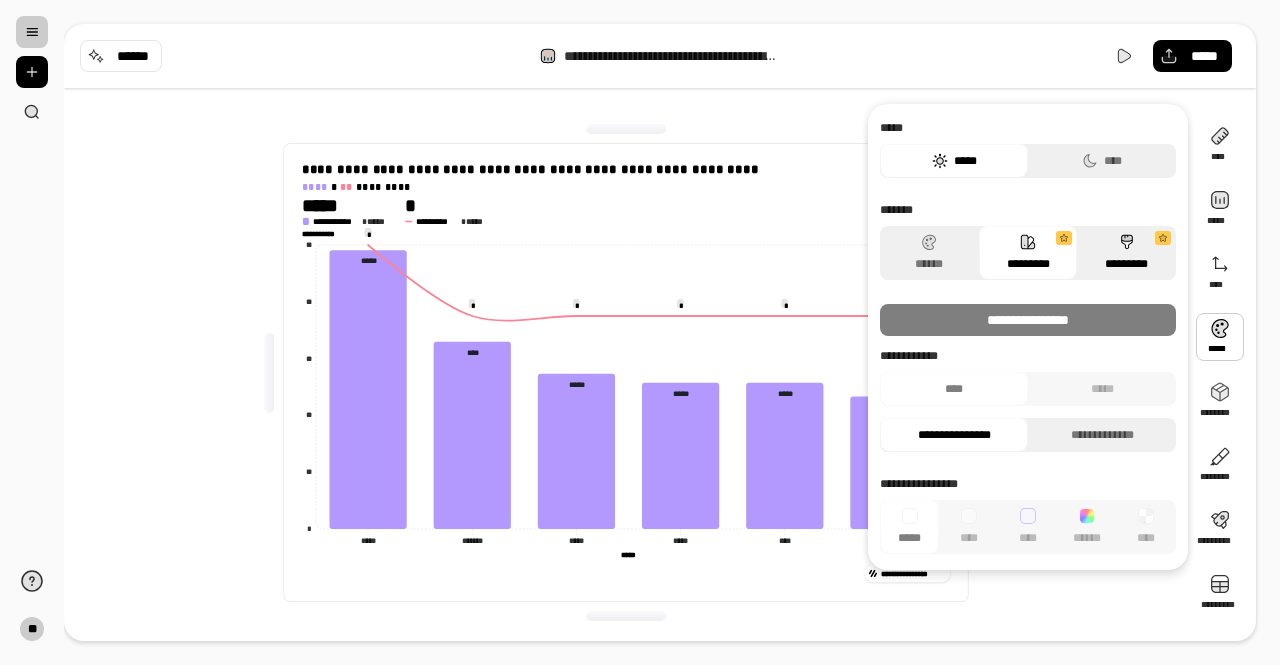 click on "*********" at bounding box center (1126, 253) 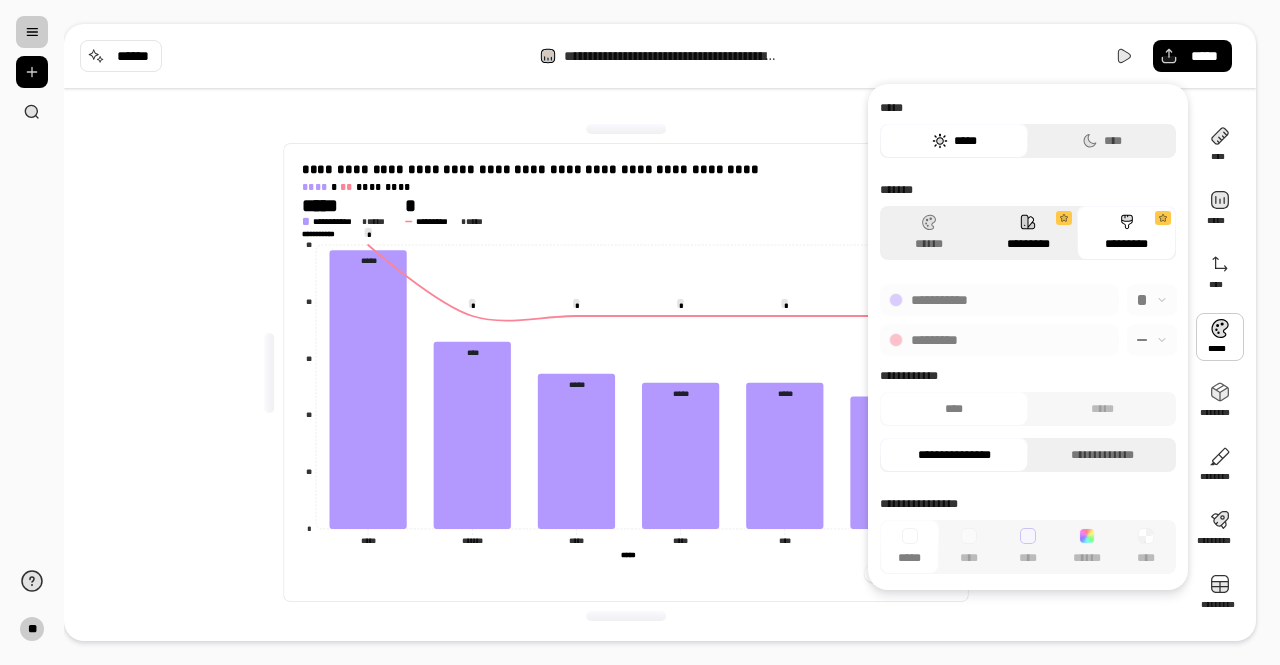click on "*********" at bounding box center [1028, 233] 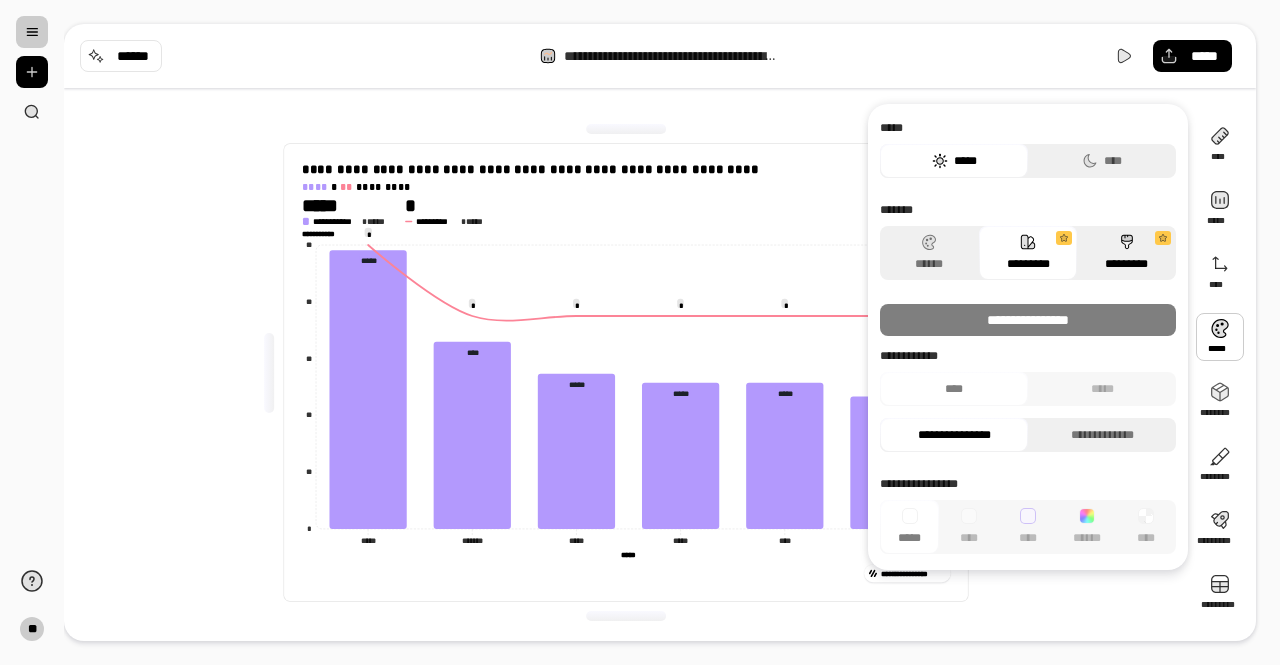 click 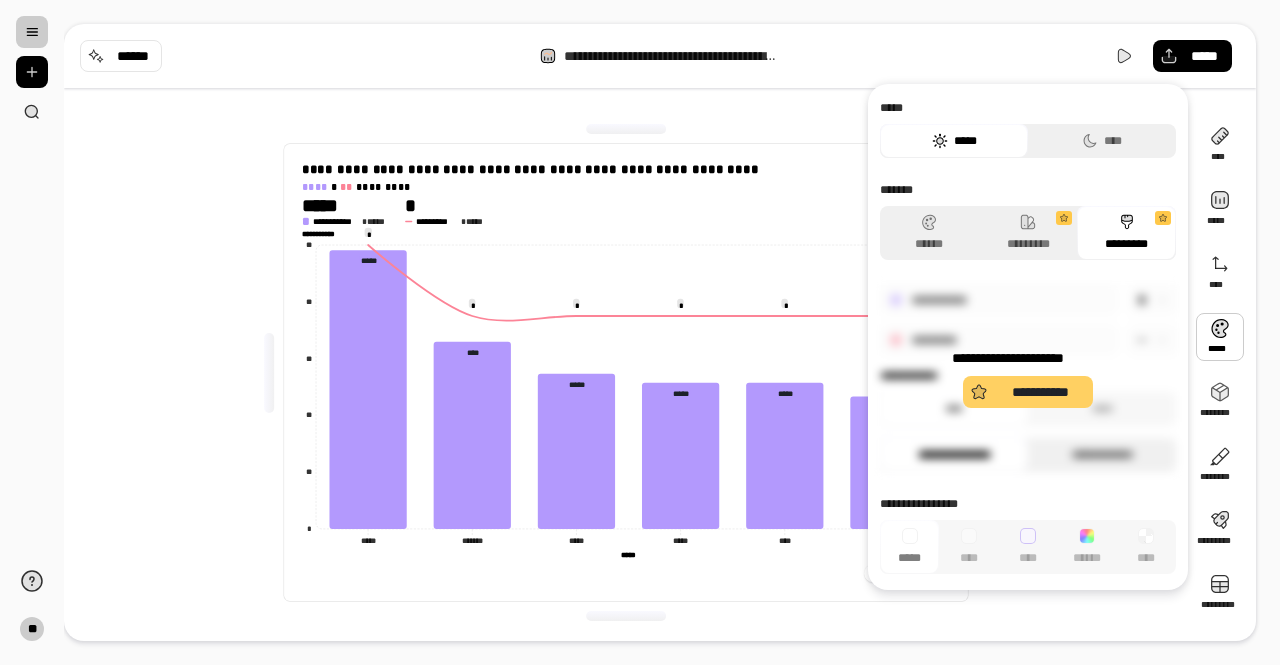 click on "**********" at bounding box center [1028, 392] 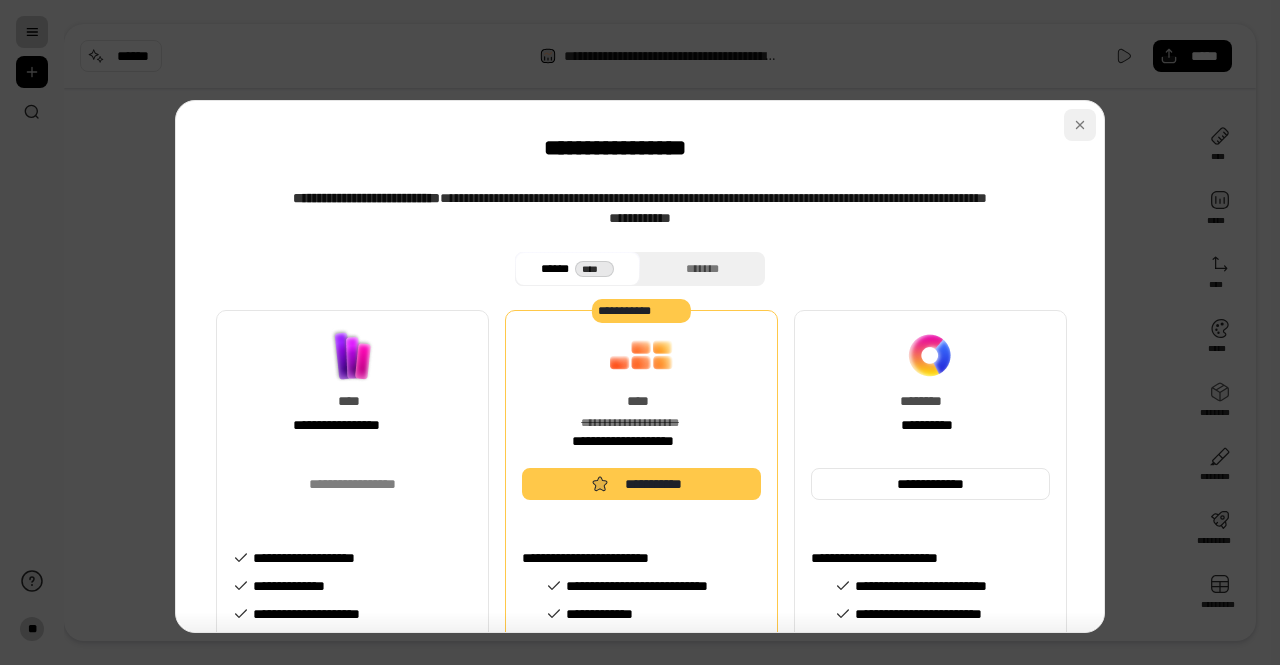 click at bounding box center (1080, 125) 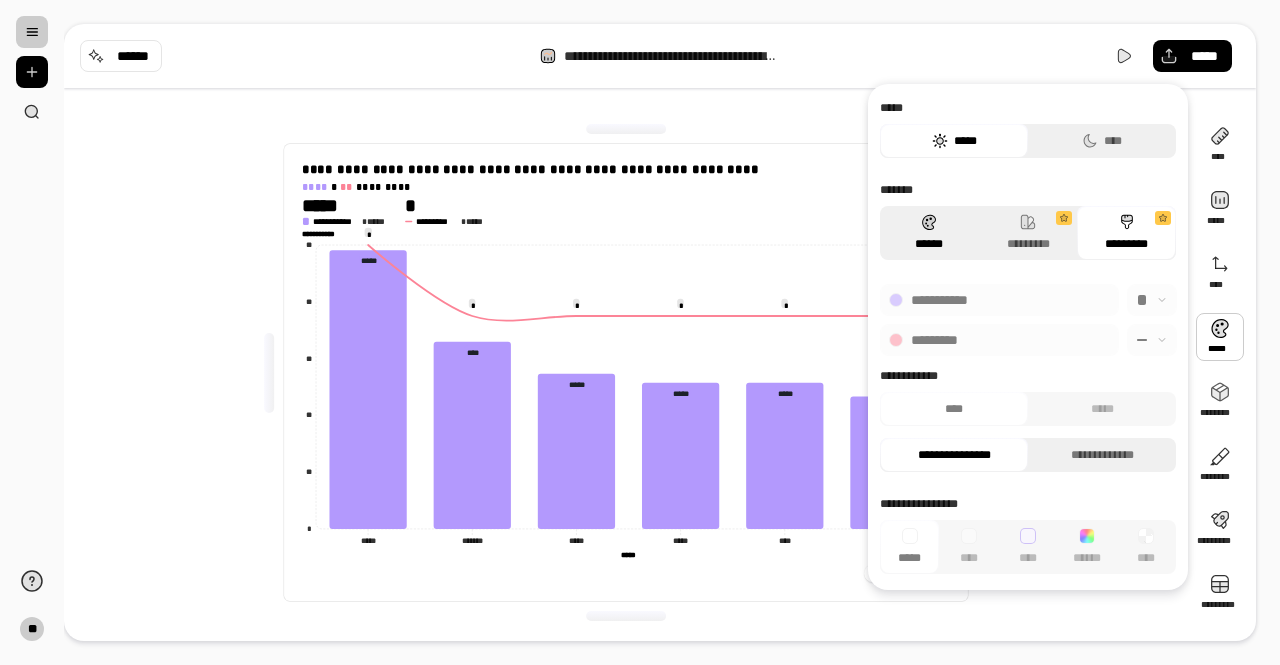 click on "******" at bounding box center [929, 233] 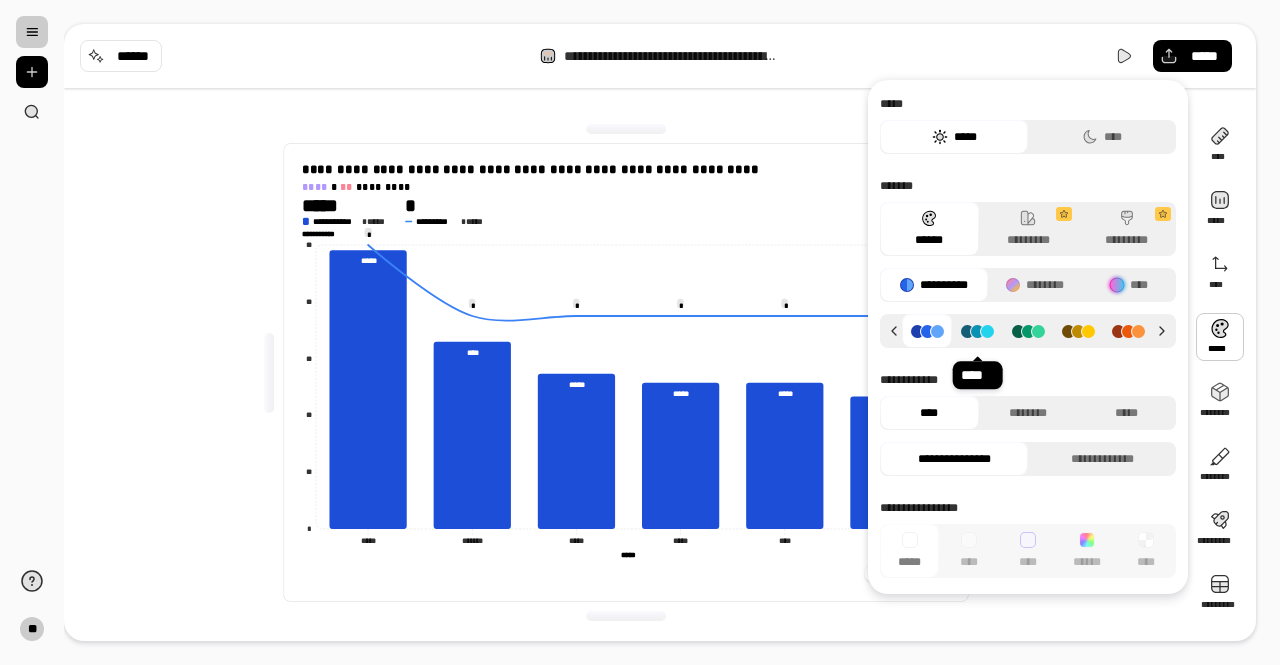 click 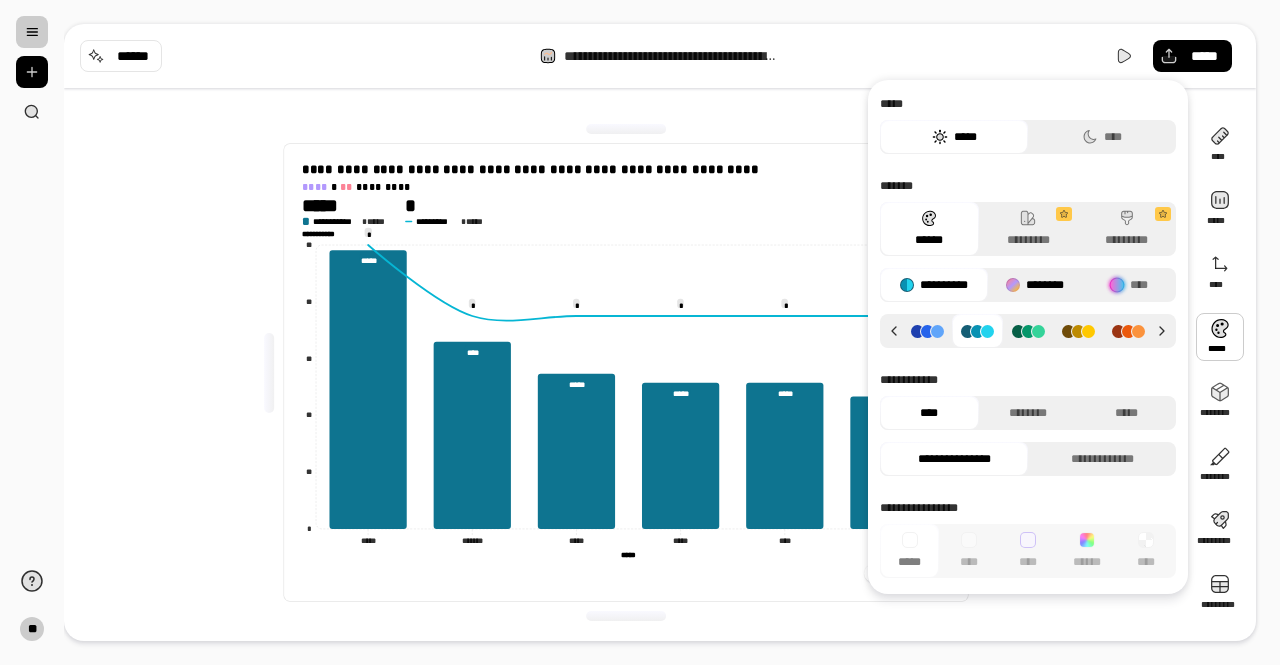 click on "********" at bounding box center [1035, 285] 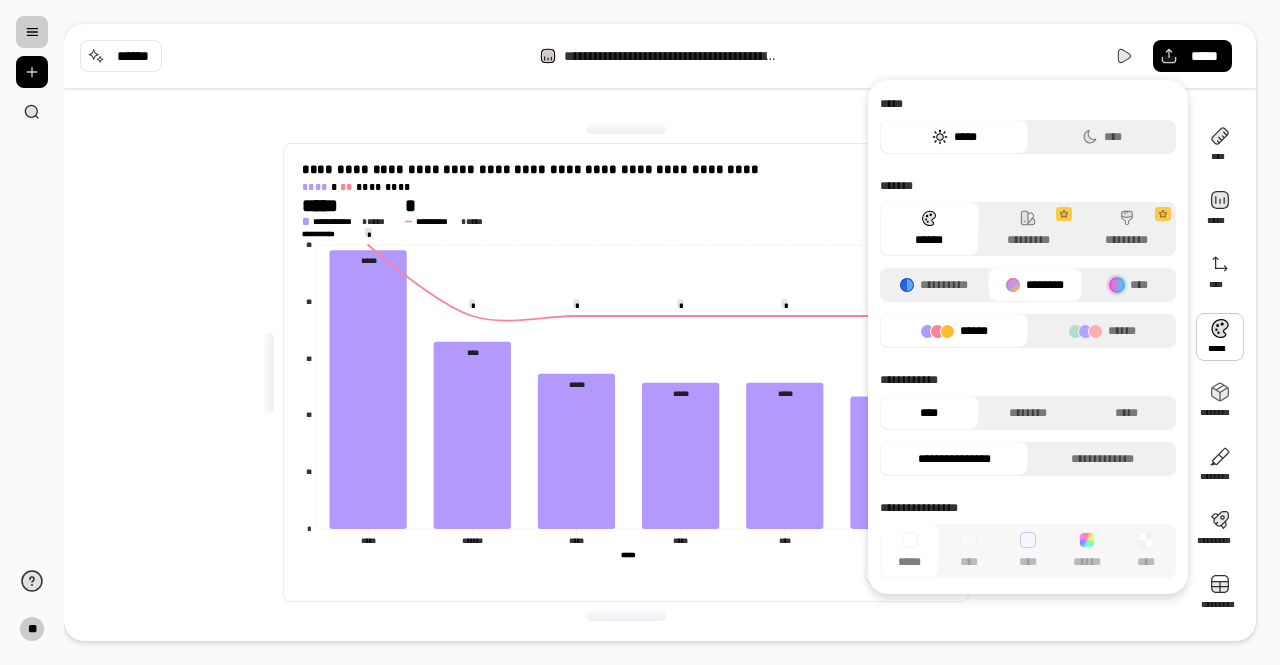 click on "******" at bounding box center (954, 331) 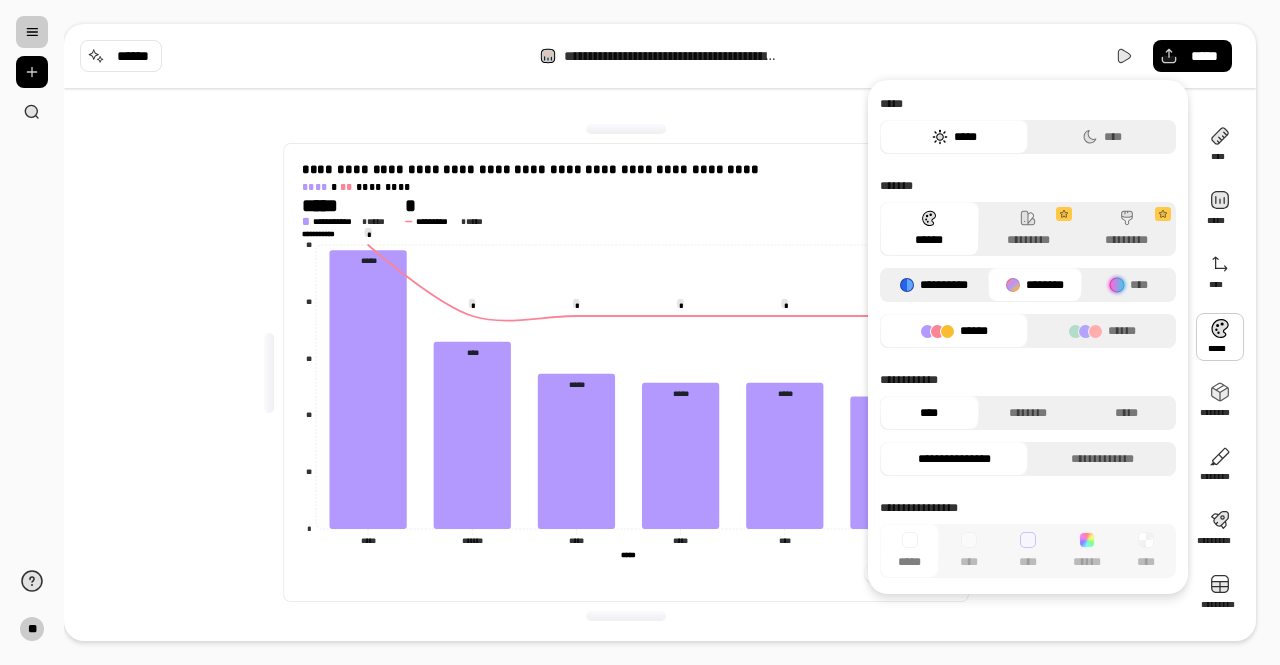 click on "**********" at bounding box center [934, 285] 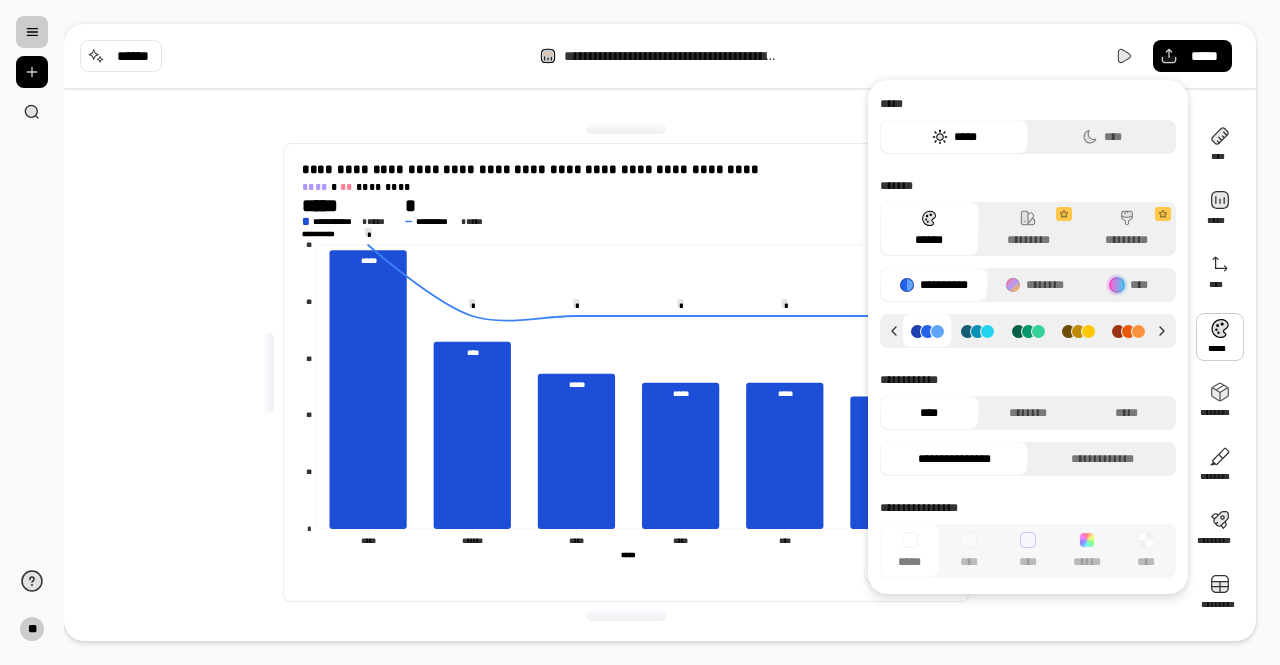 click 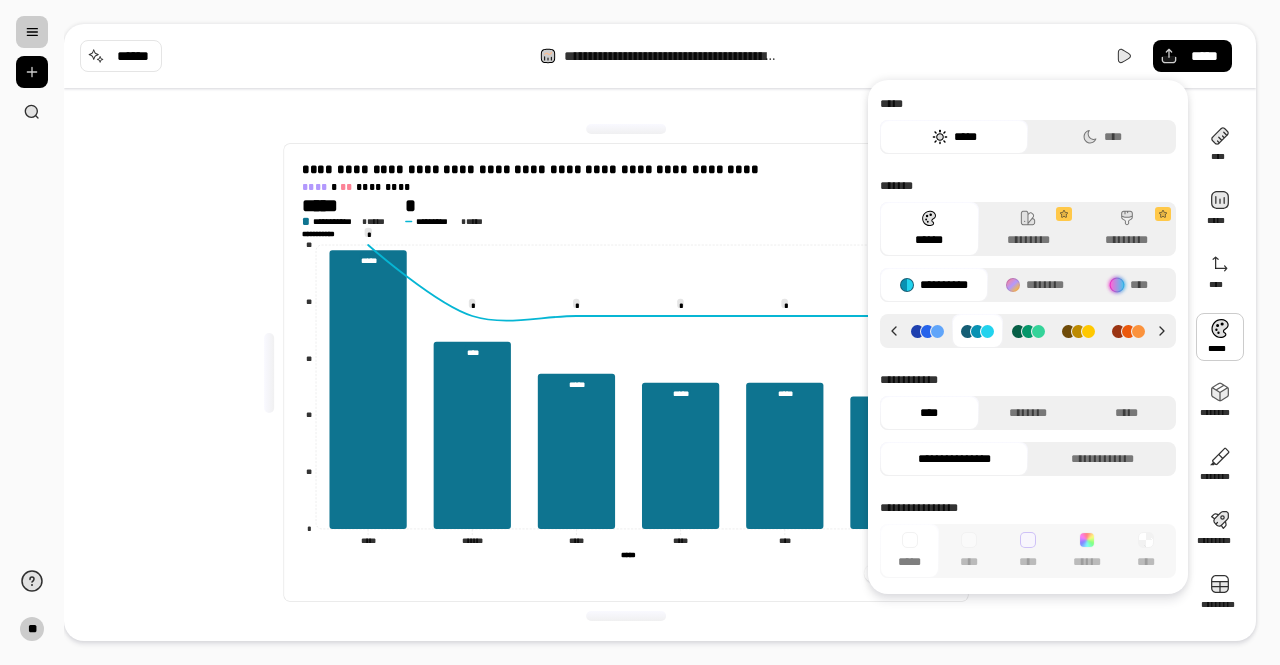 click 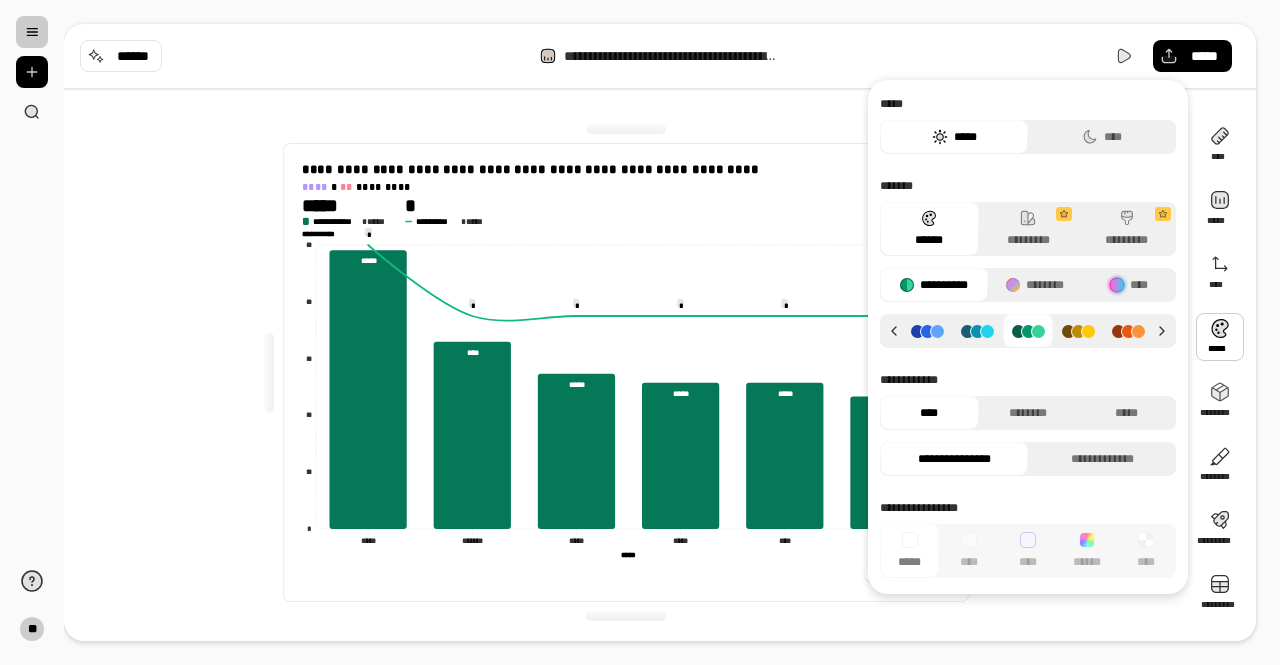 click on "**********" at bounding box center (626, 372) 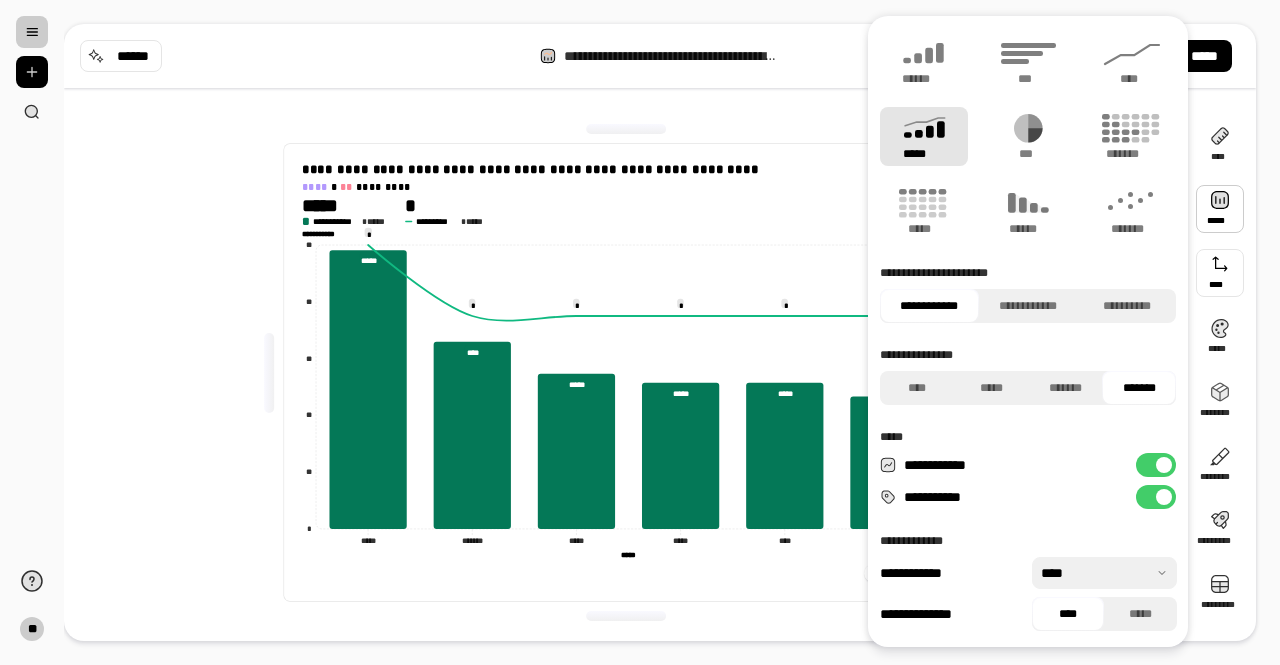 type 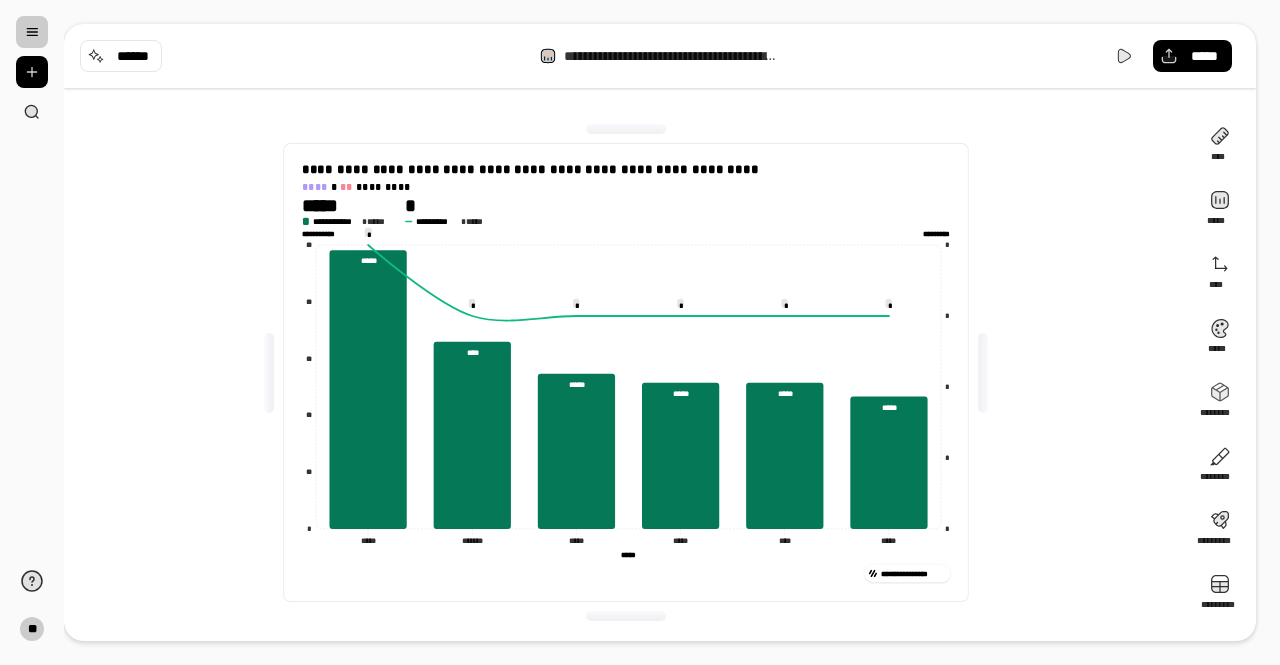 click on "**********" at bounding box center (660, 56) 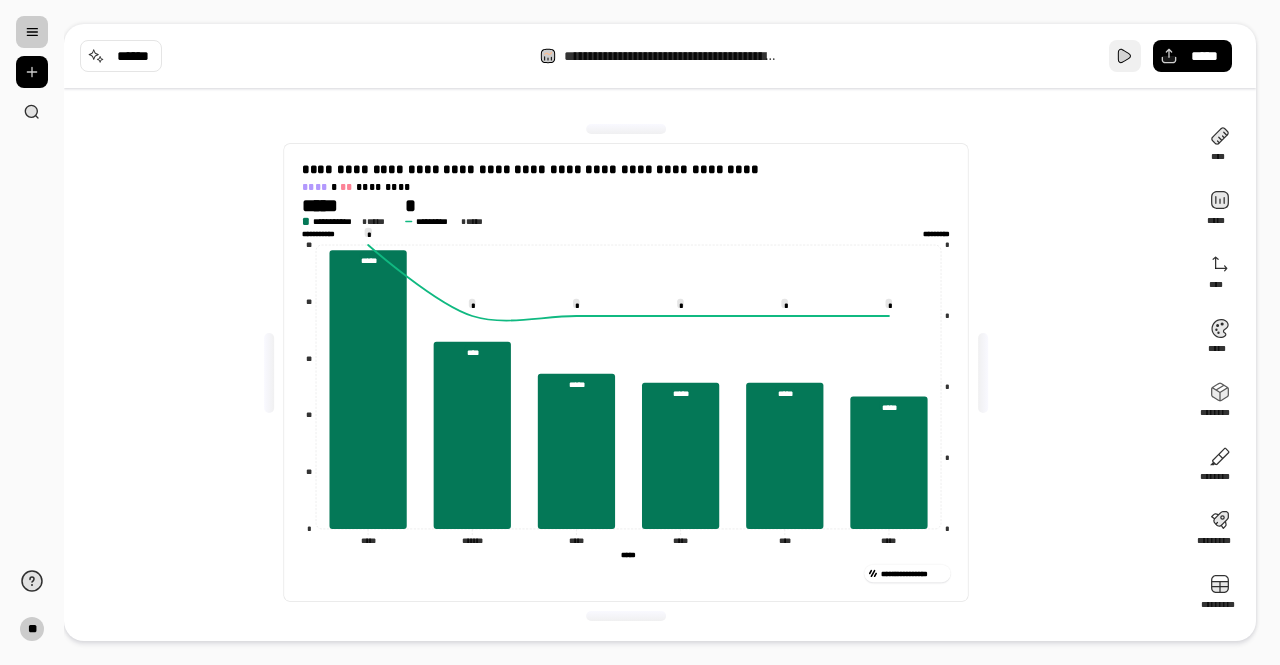 click at bounding box center (1125, 56) 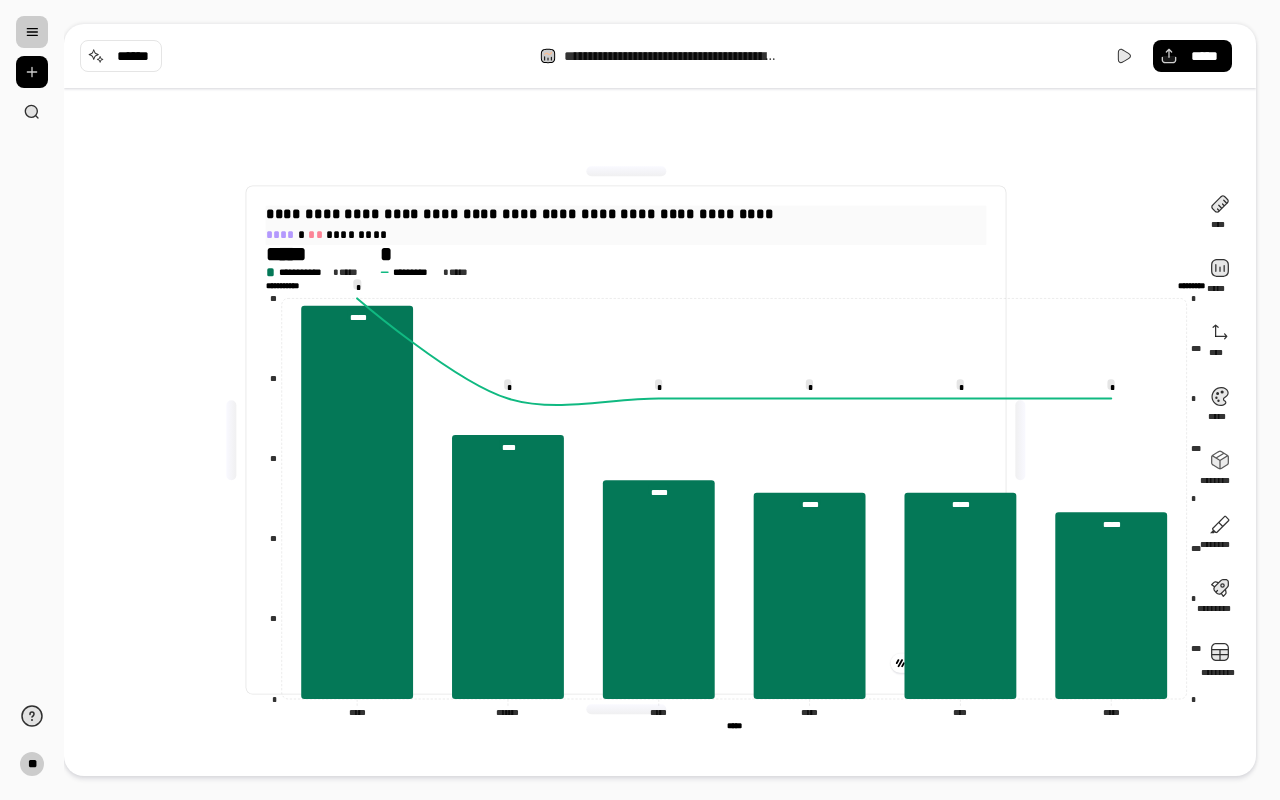 click on "**********" at bounding box center (626, 224) 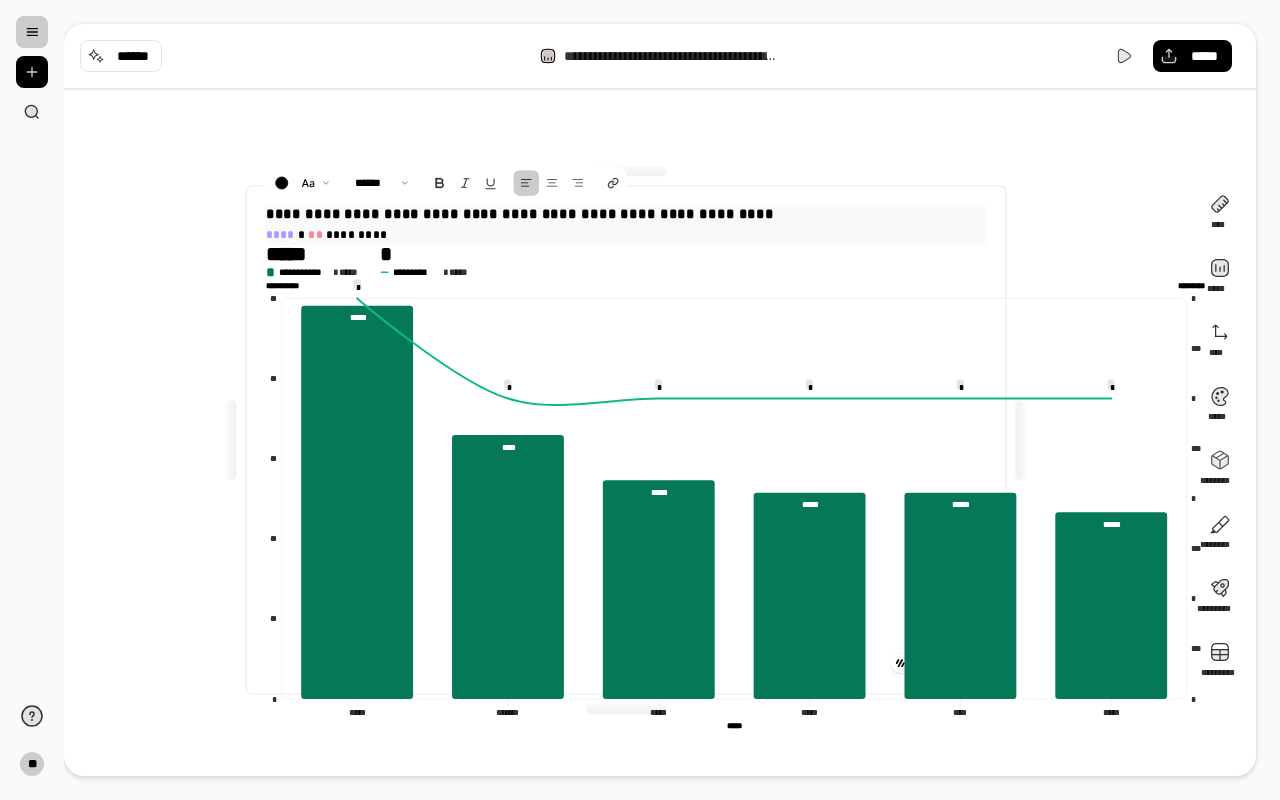 click on "**** * ** *********" at bounding box center [735, 234] 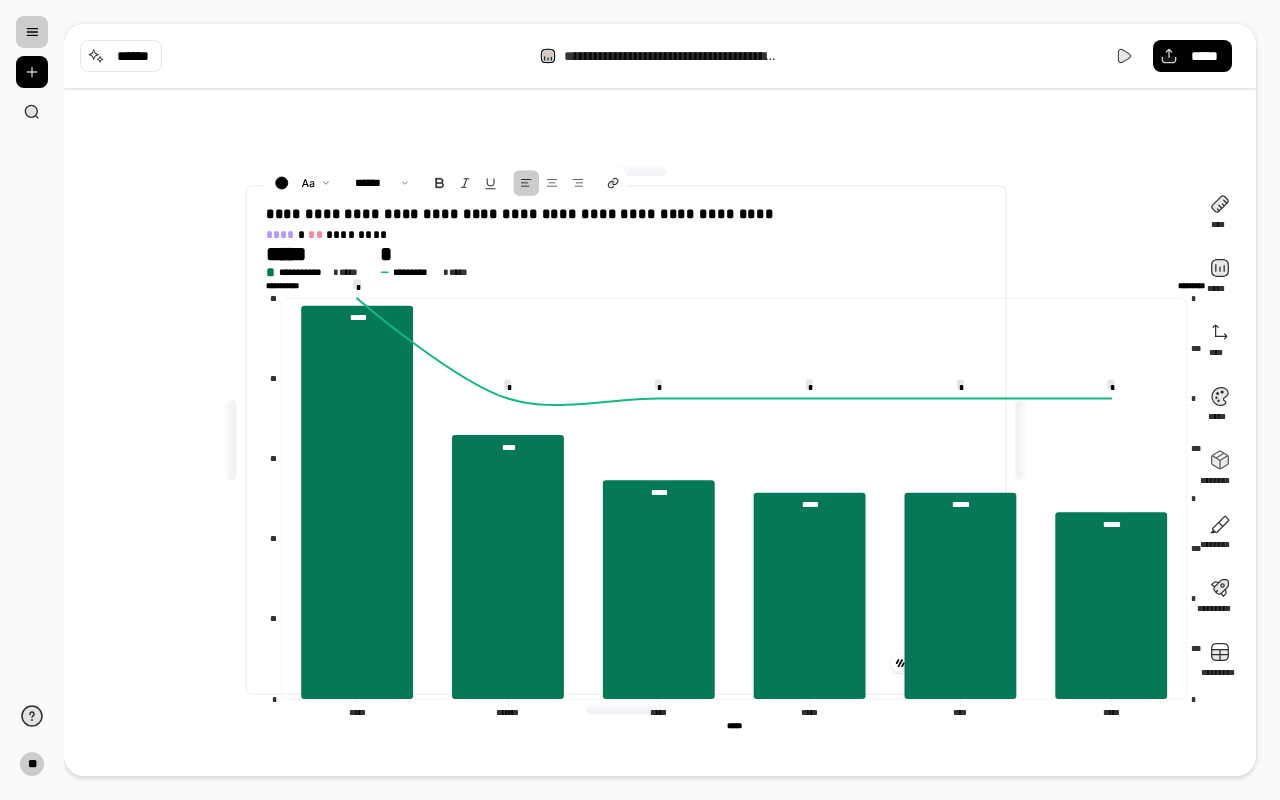 click on "**********" at bounding box center [735, 261] 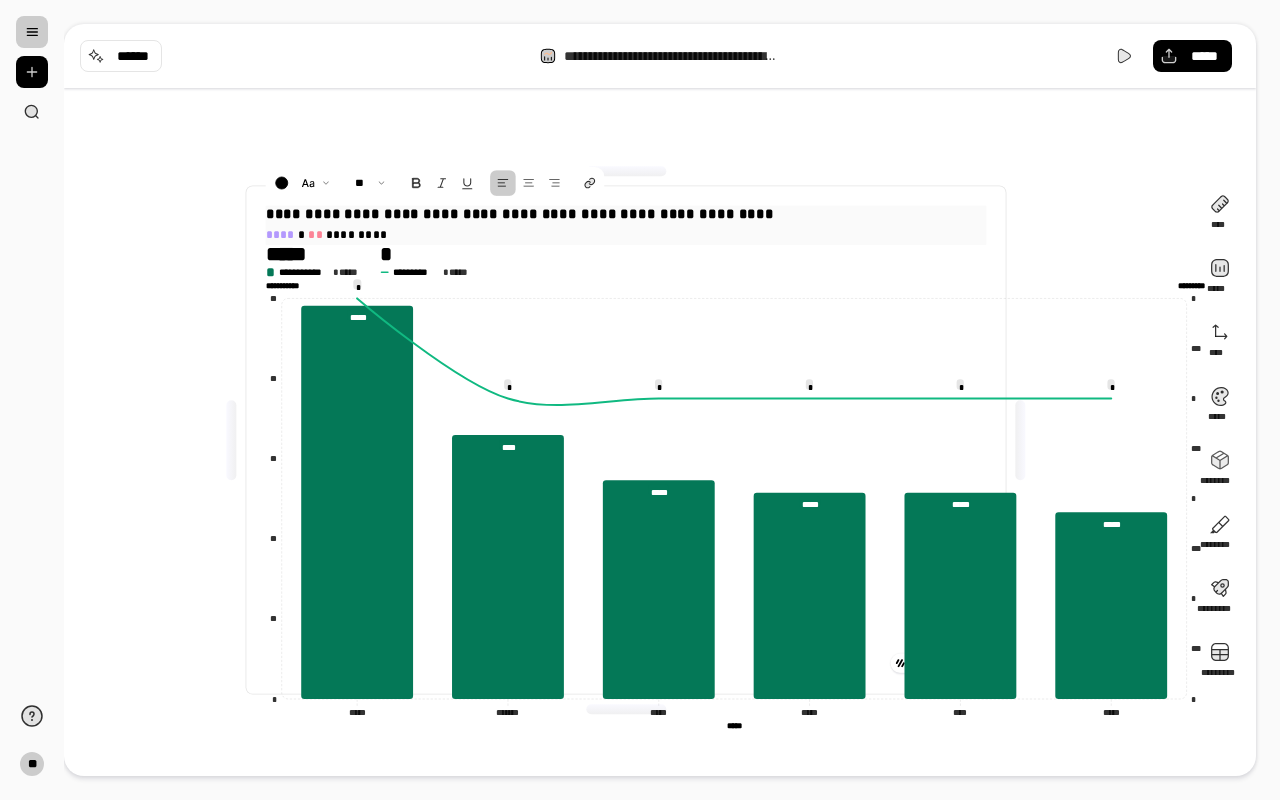 drag, startPoint x: 517, startPoint y: 74, endPoint x: 51, endPoint y: 64, distance: 466.10727 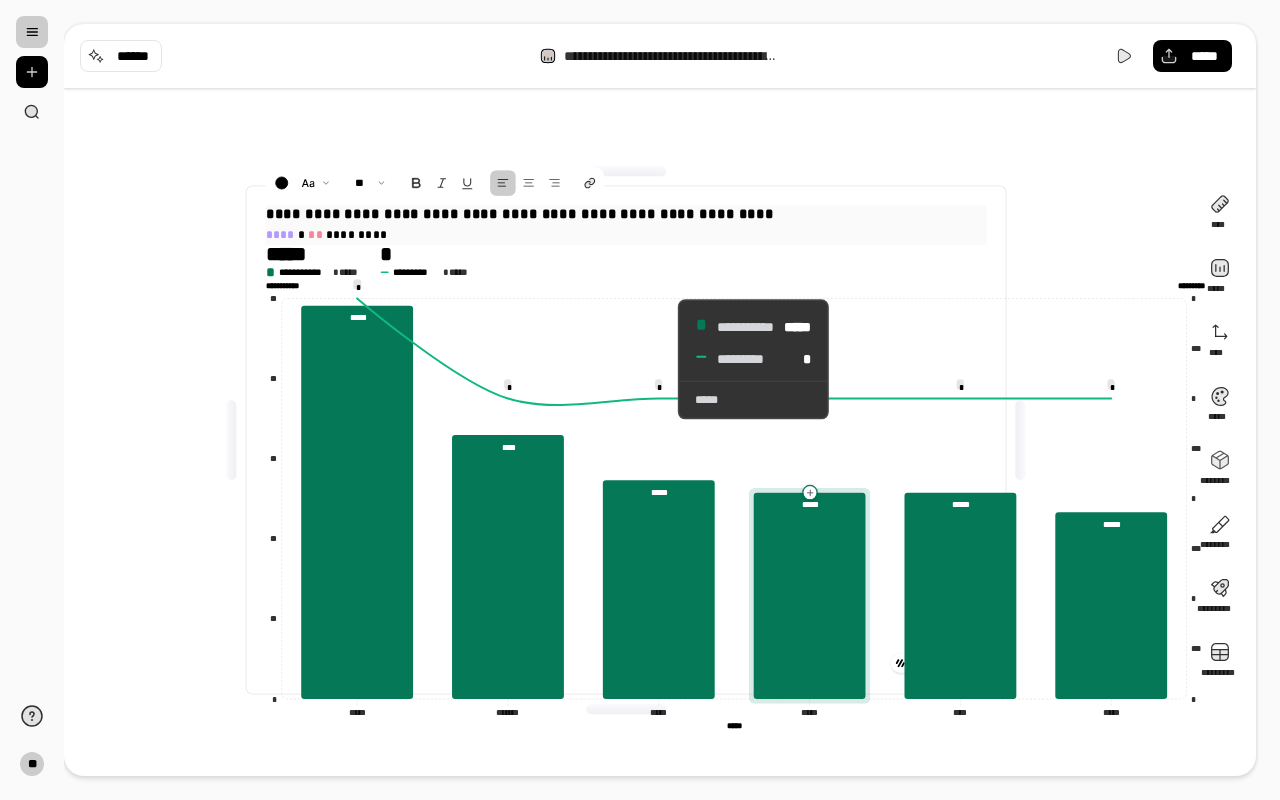 type 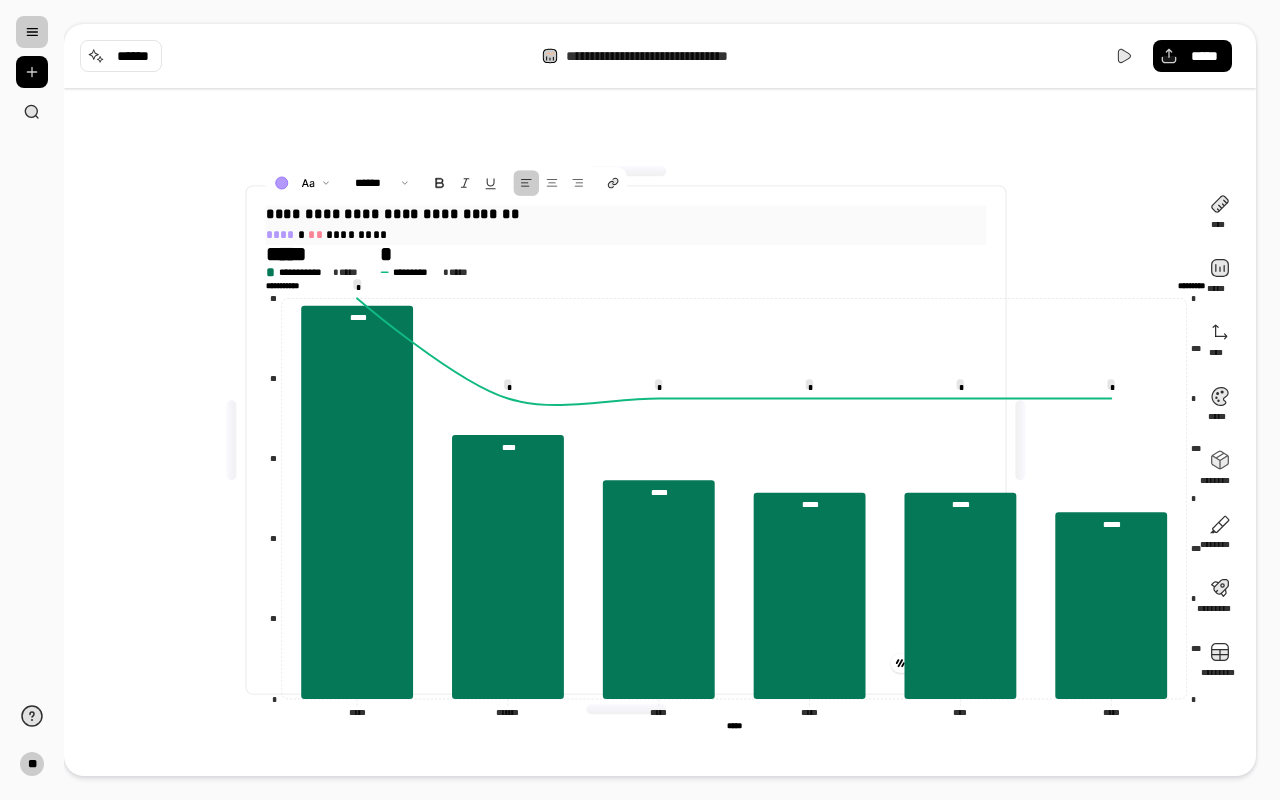 drag, startPoint x: 84, startPoint y: 92, endPoint x: 46, endPoint y: 88, distance: 38.209946 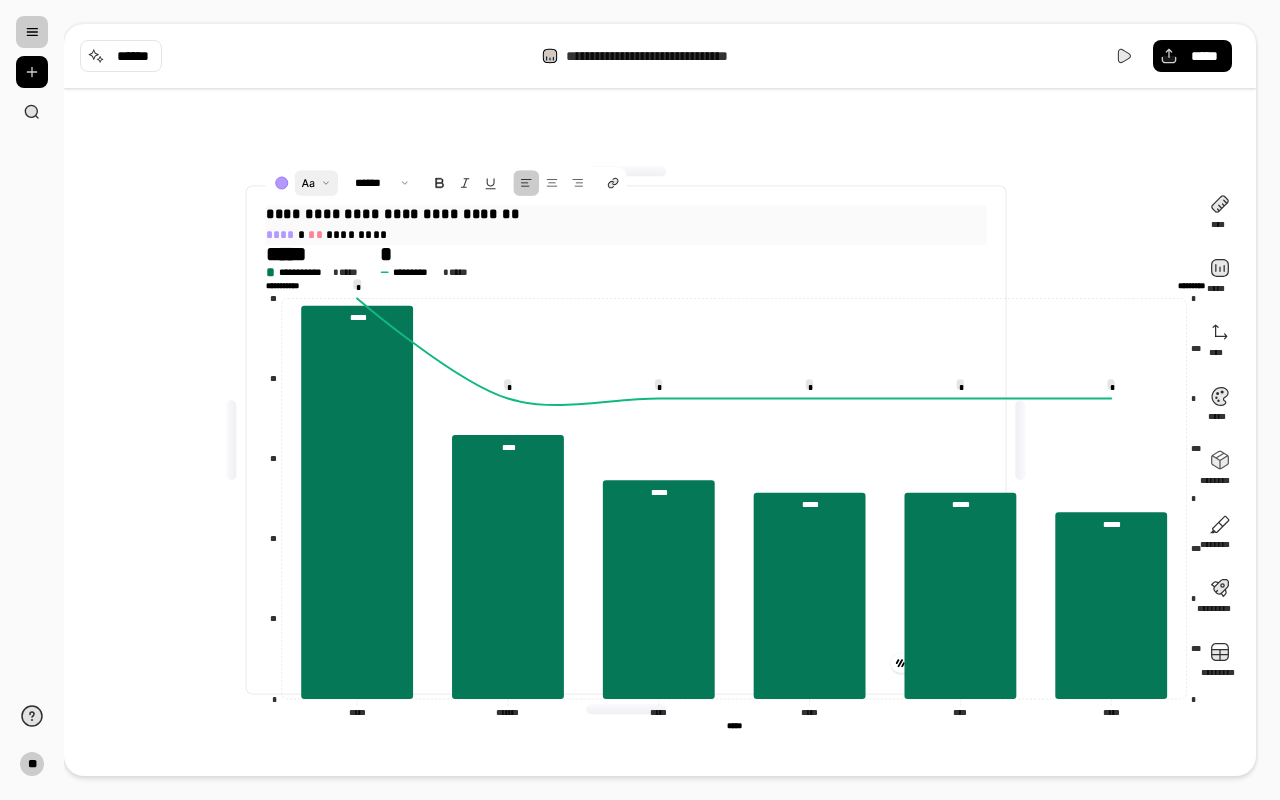 click at bounding box center (316, 183) 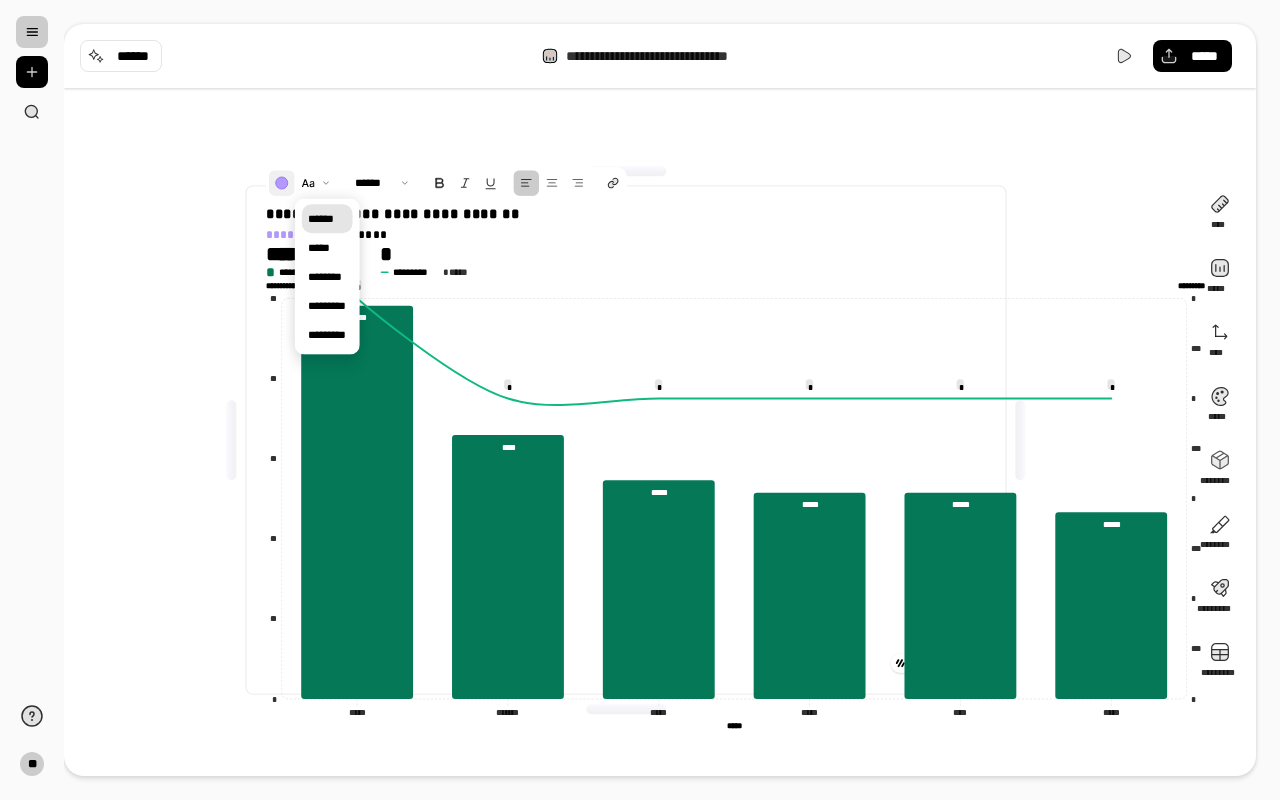click at bounding box center (282, 183) 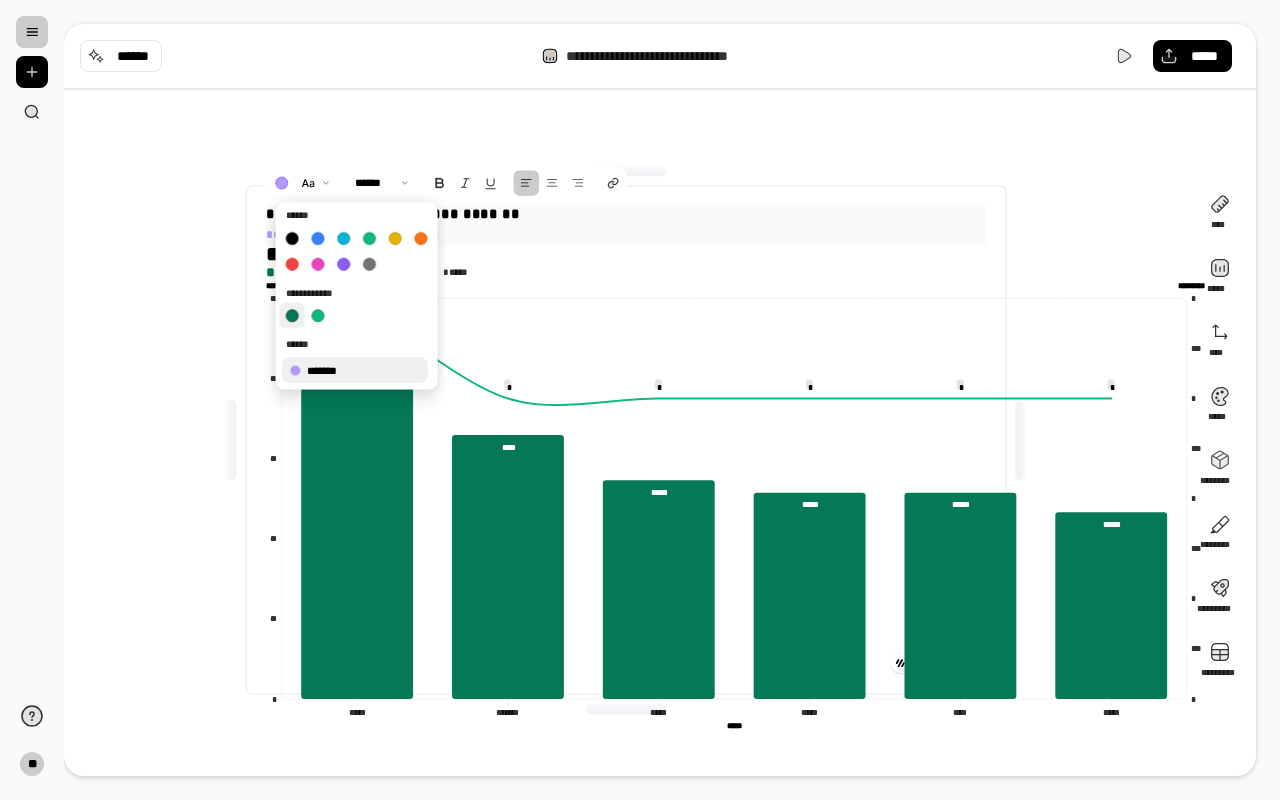 click at bounding box center (292, 316) 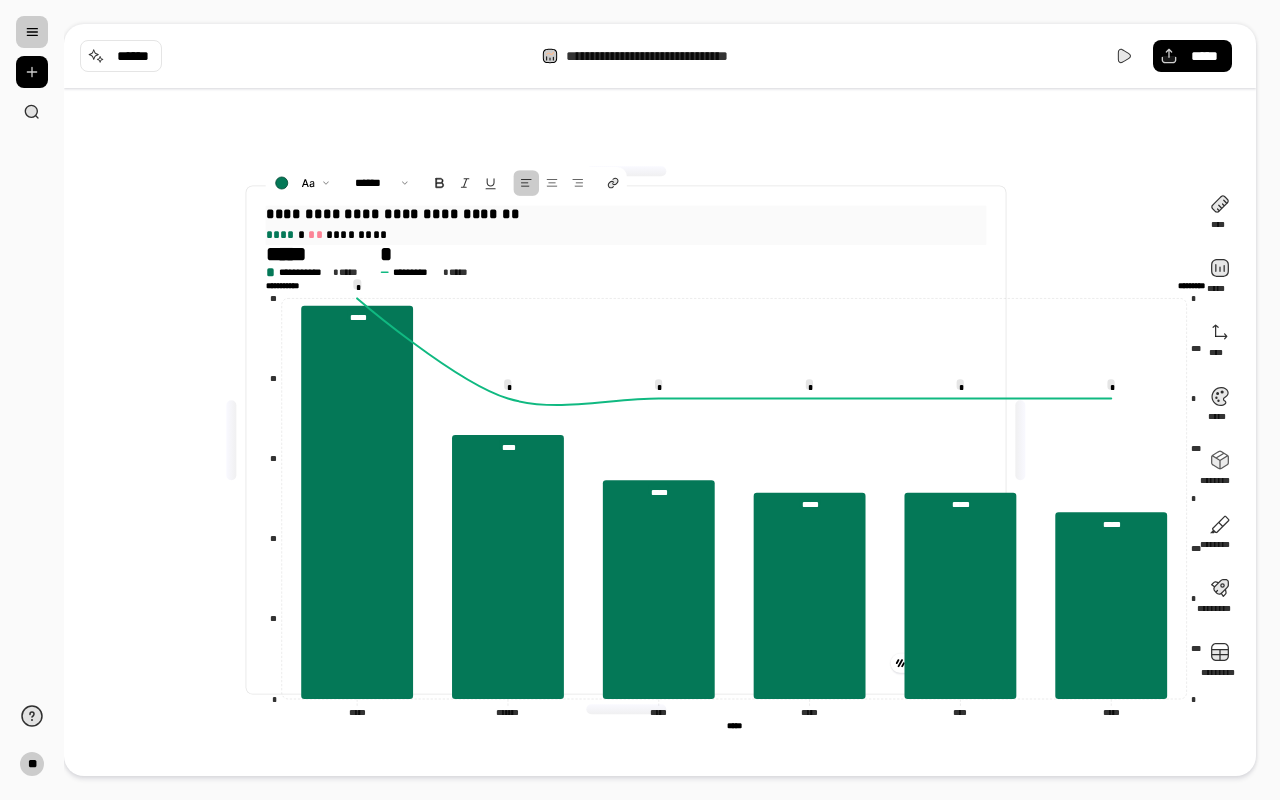 click on "**********" at bounding box center [626, 224] 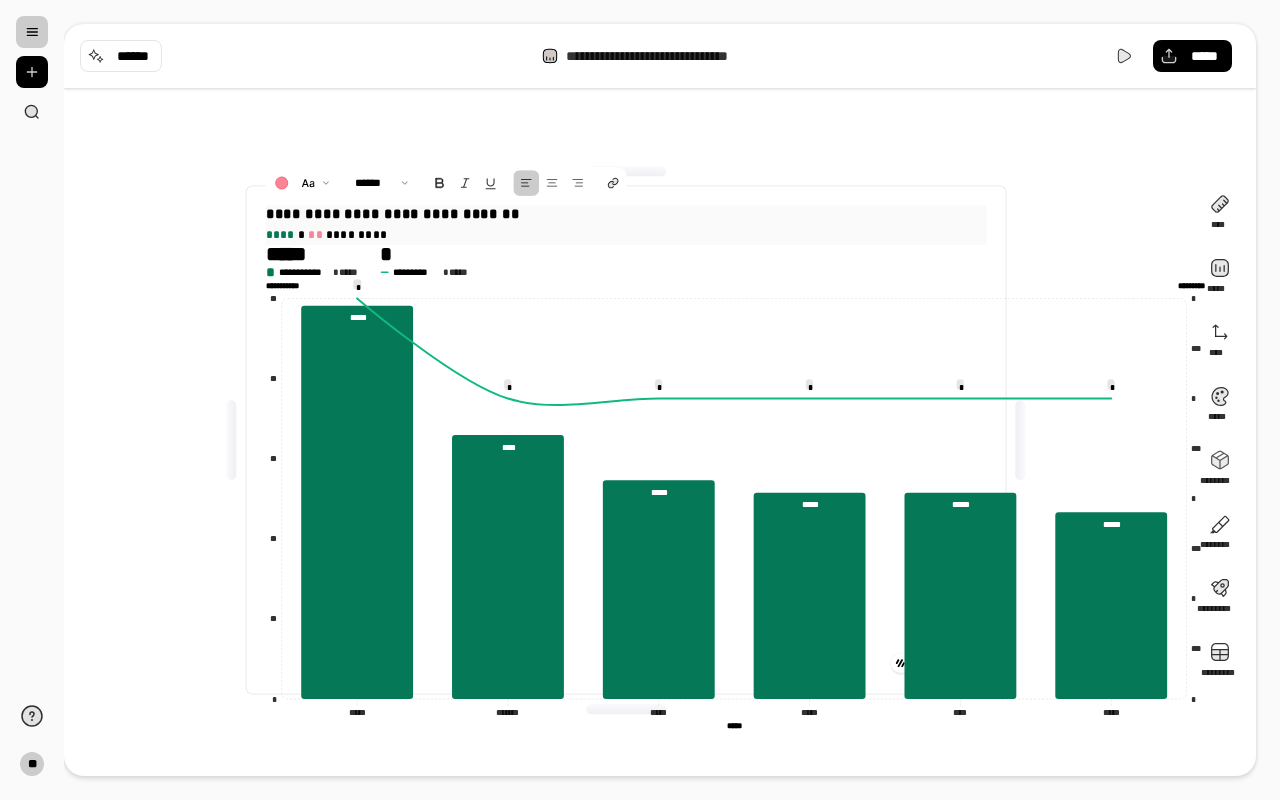 drag, startPoint x: 122, startPoint y: 90, endPoint x: 101, endPoint y: 86, distance: 21.377558 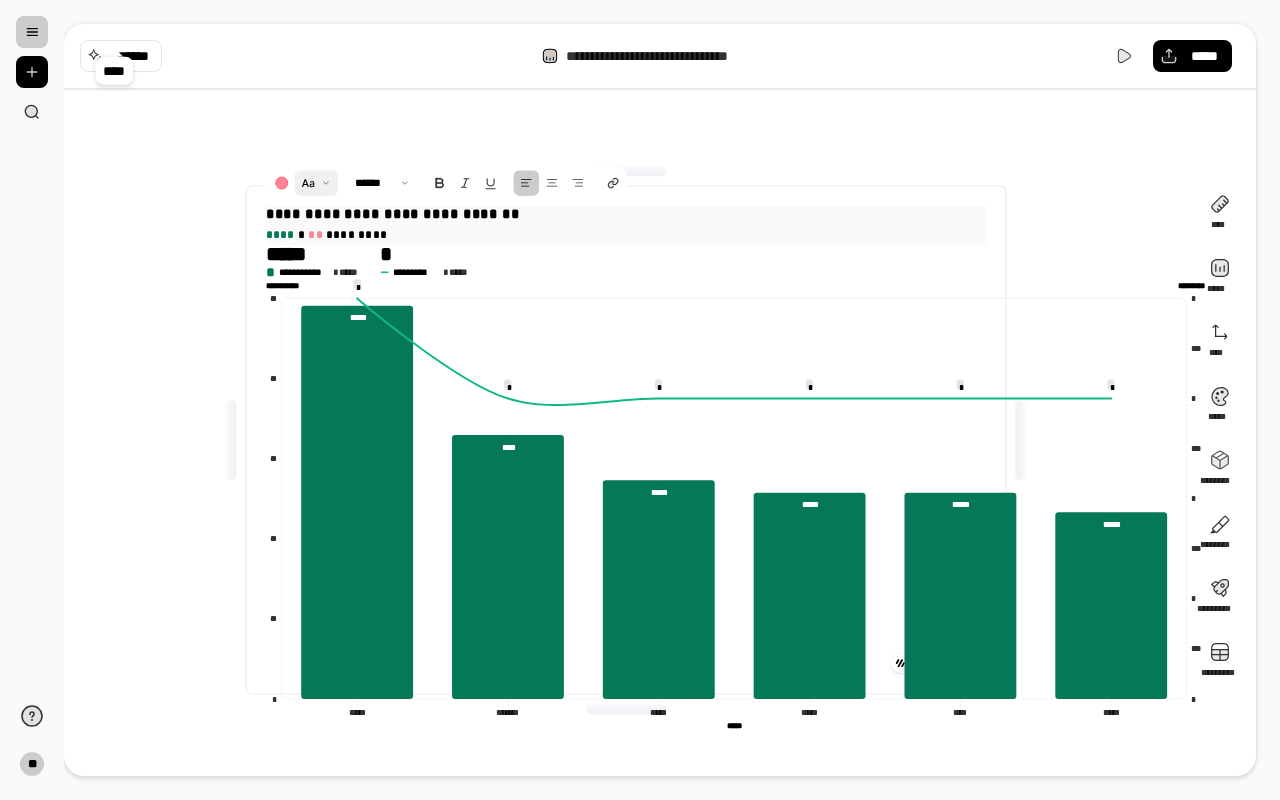 click at bounding box center (316, 183) 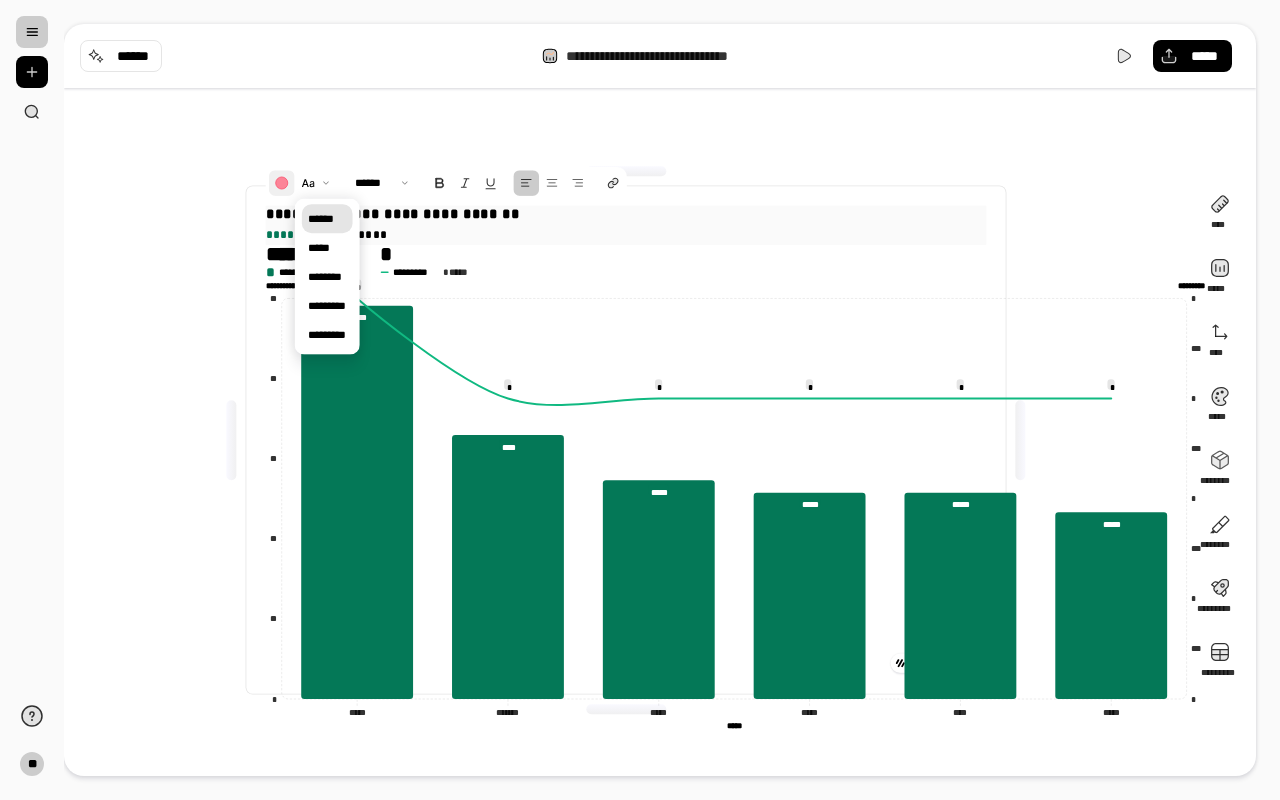 click at bounding box center [282, 183] 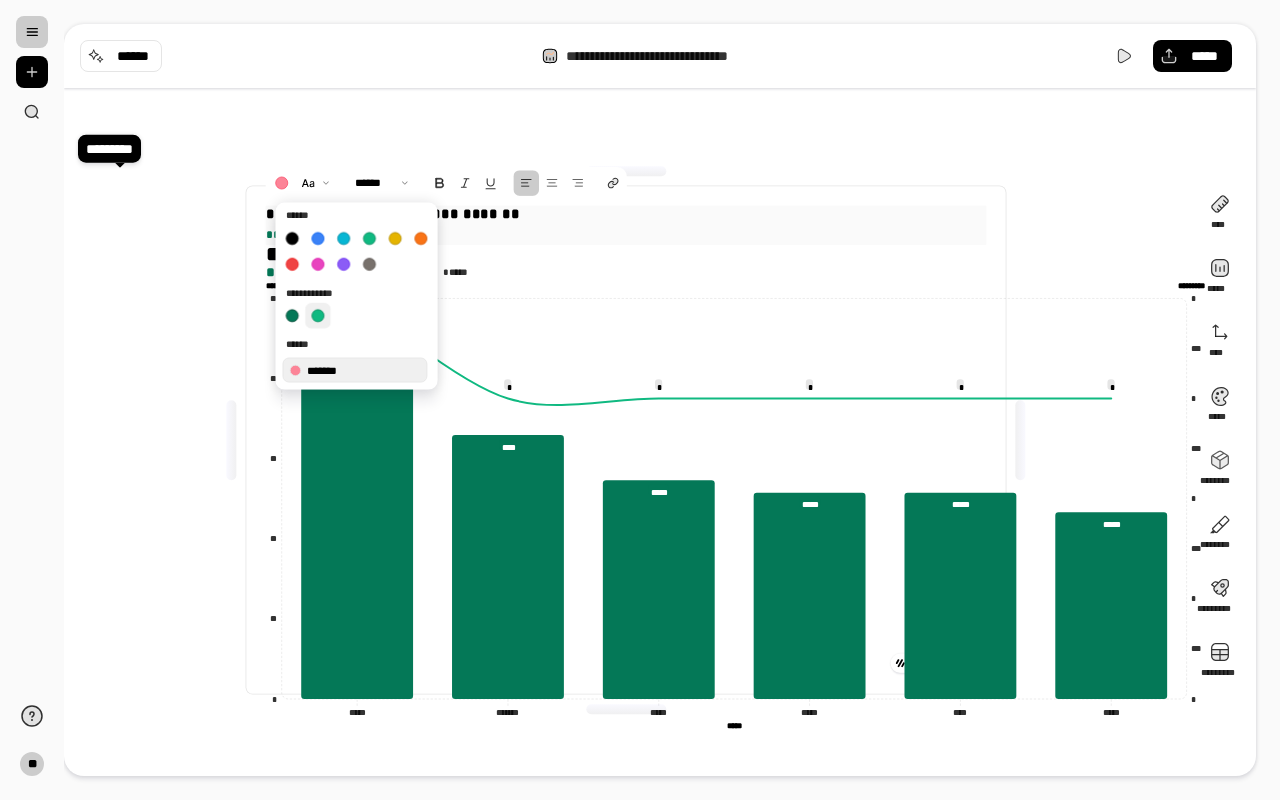 click at bounding box center (318, 316) 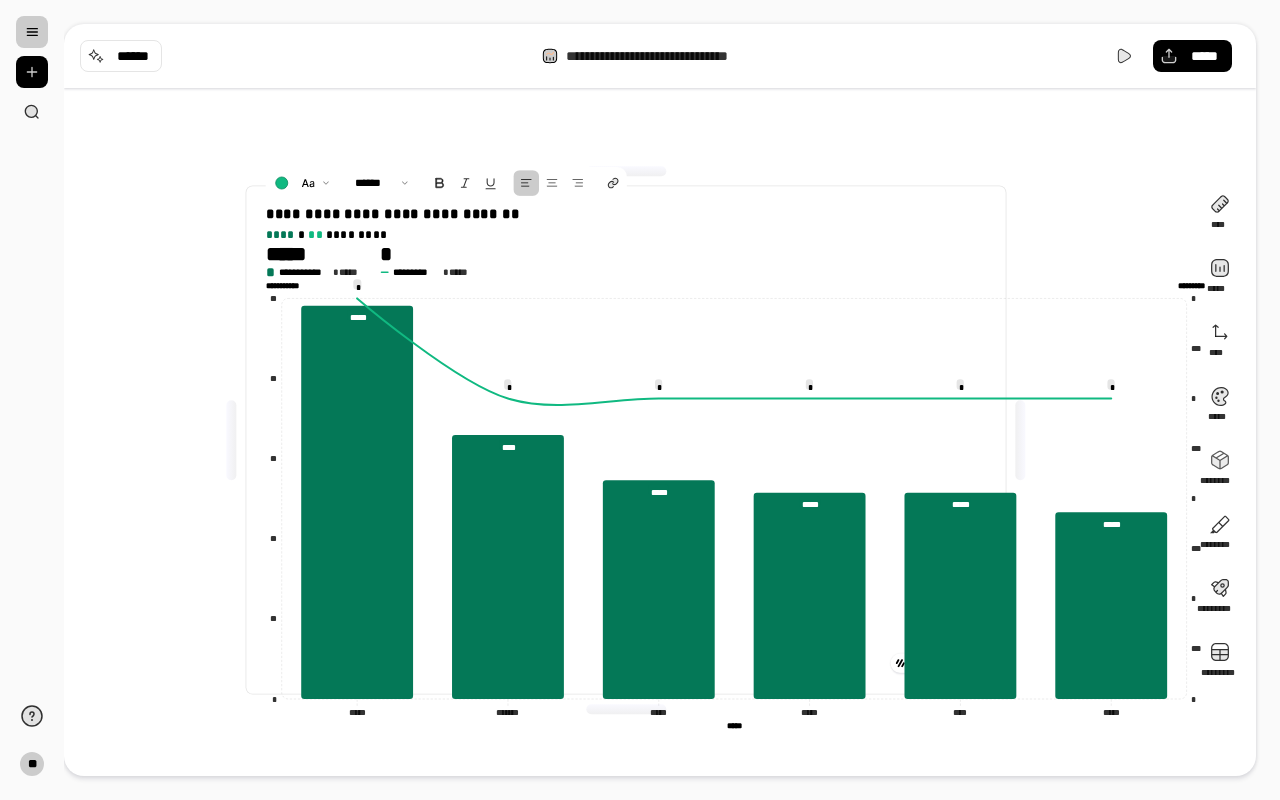 click on "**********" at bounding box center (735, 261) 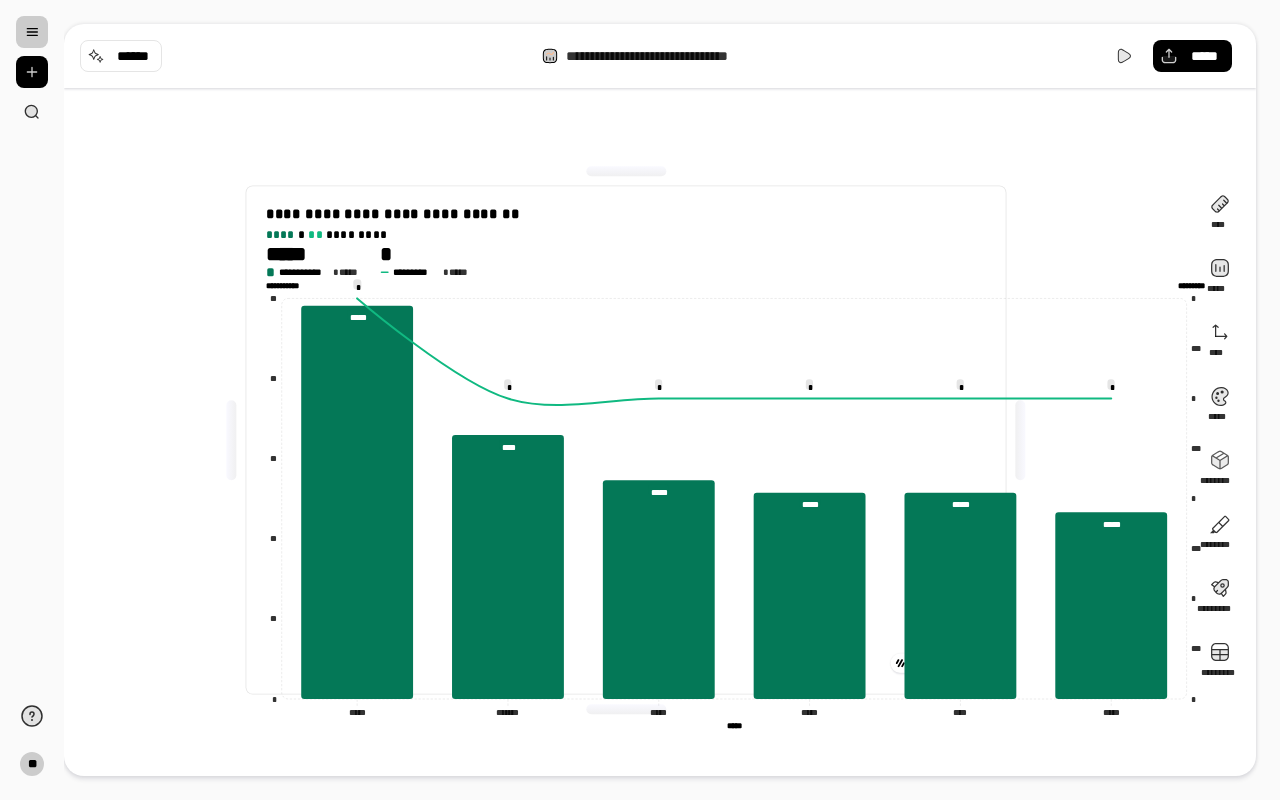 click on "***** *****" 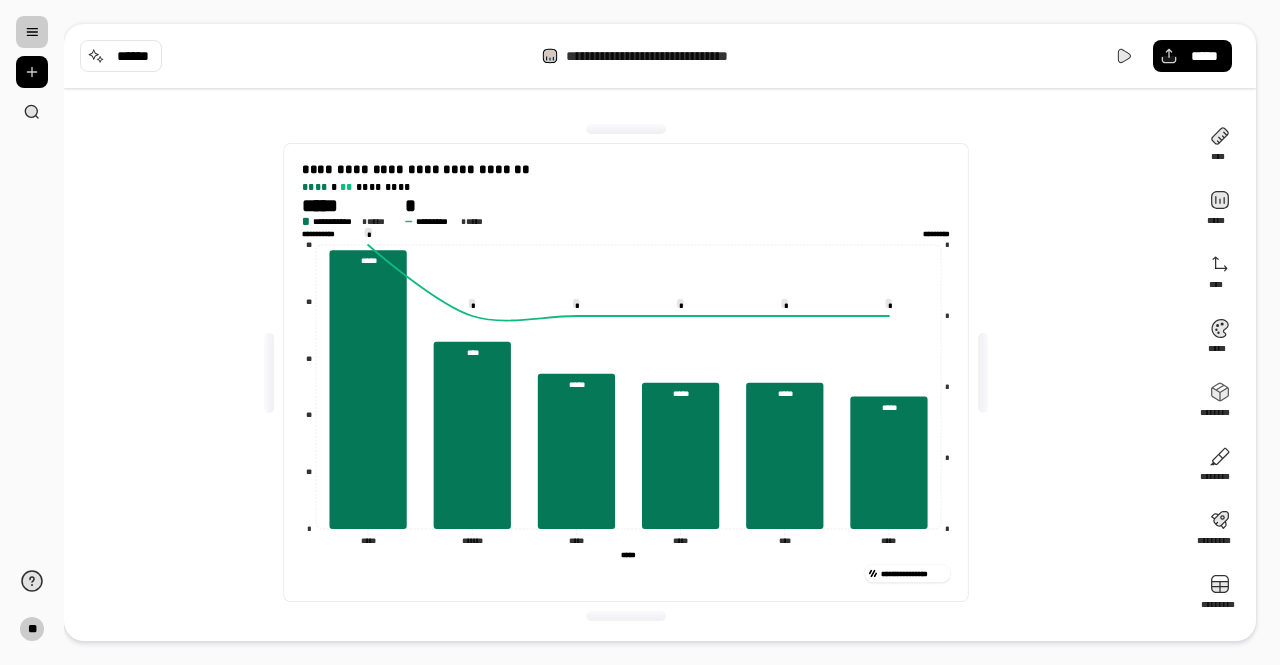 click on "**********" 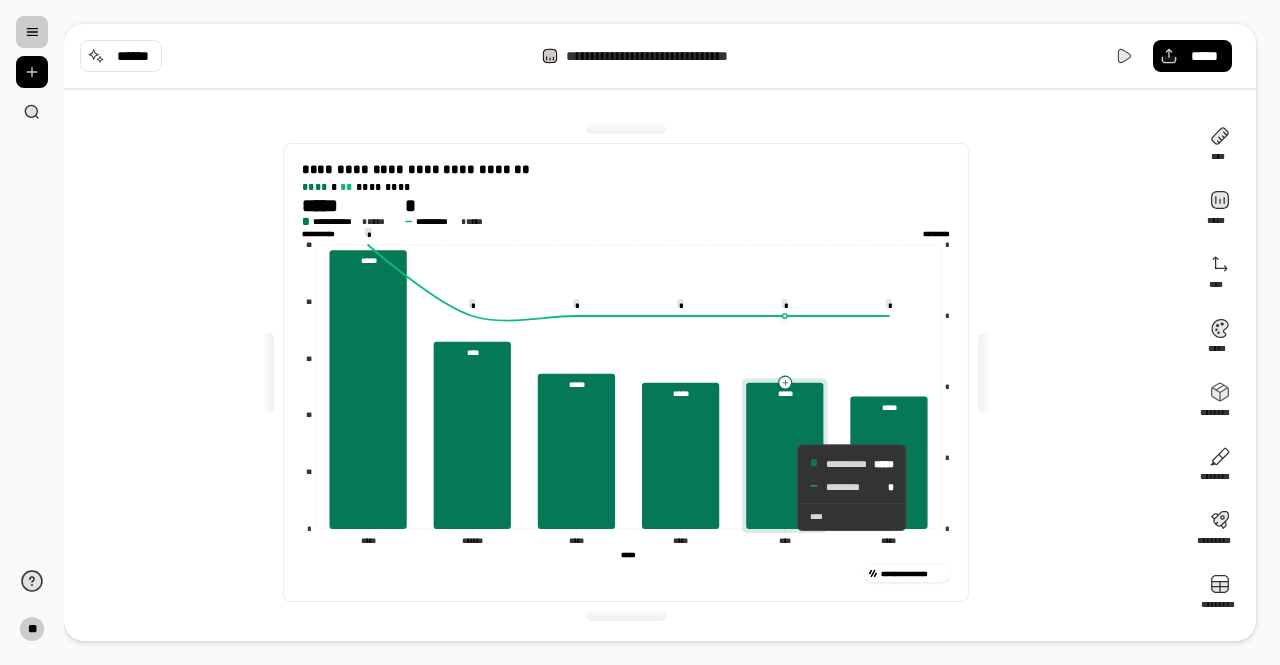 click 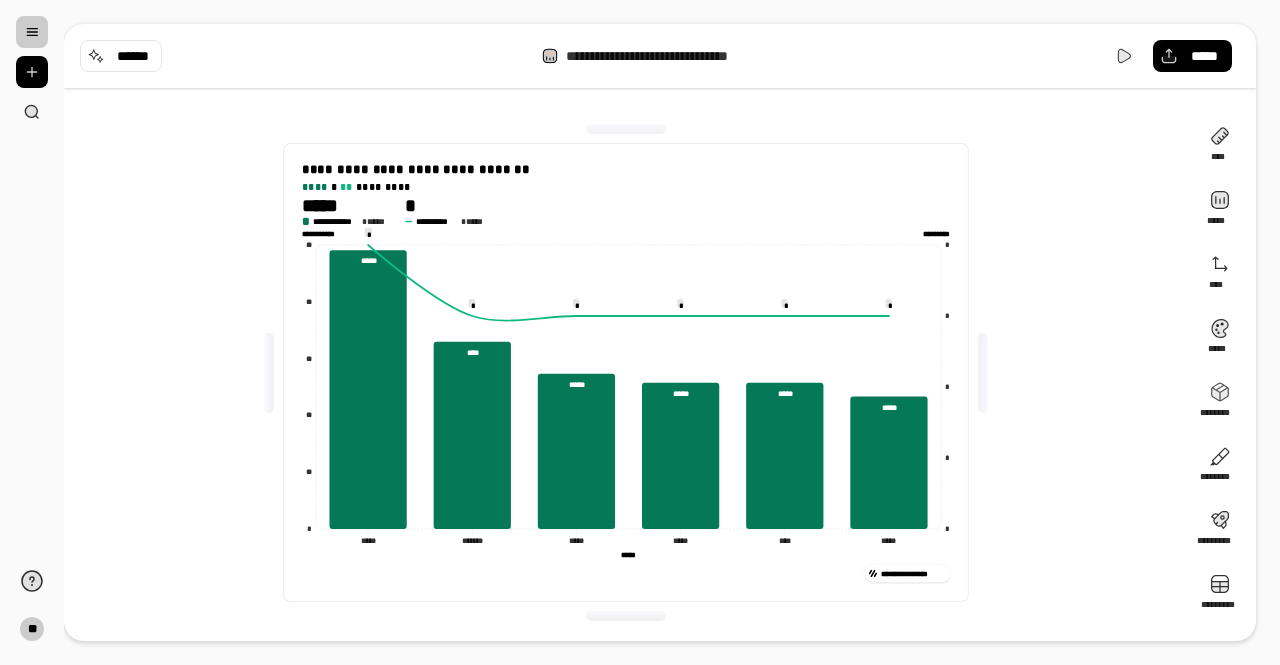 click on "**********" at bounding box center [626, 372] 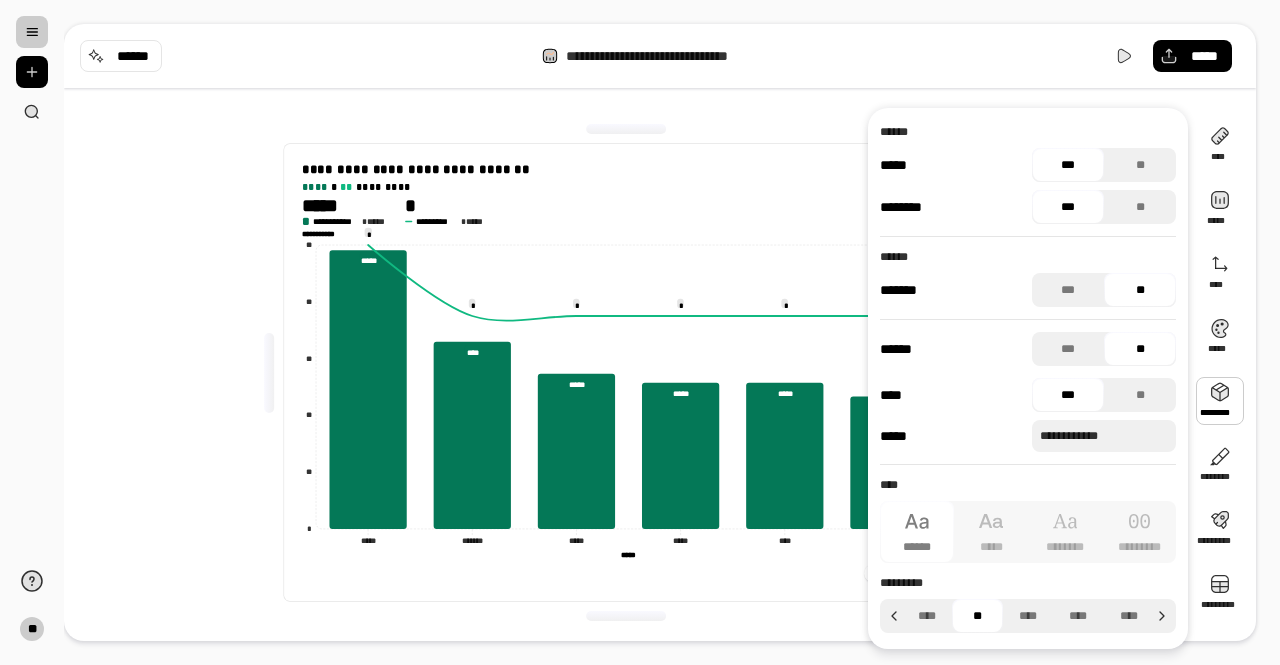 click at bounding box center (1220, 401) 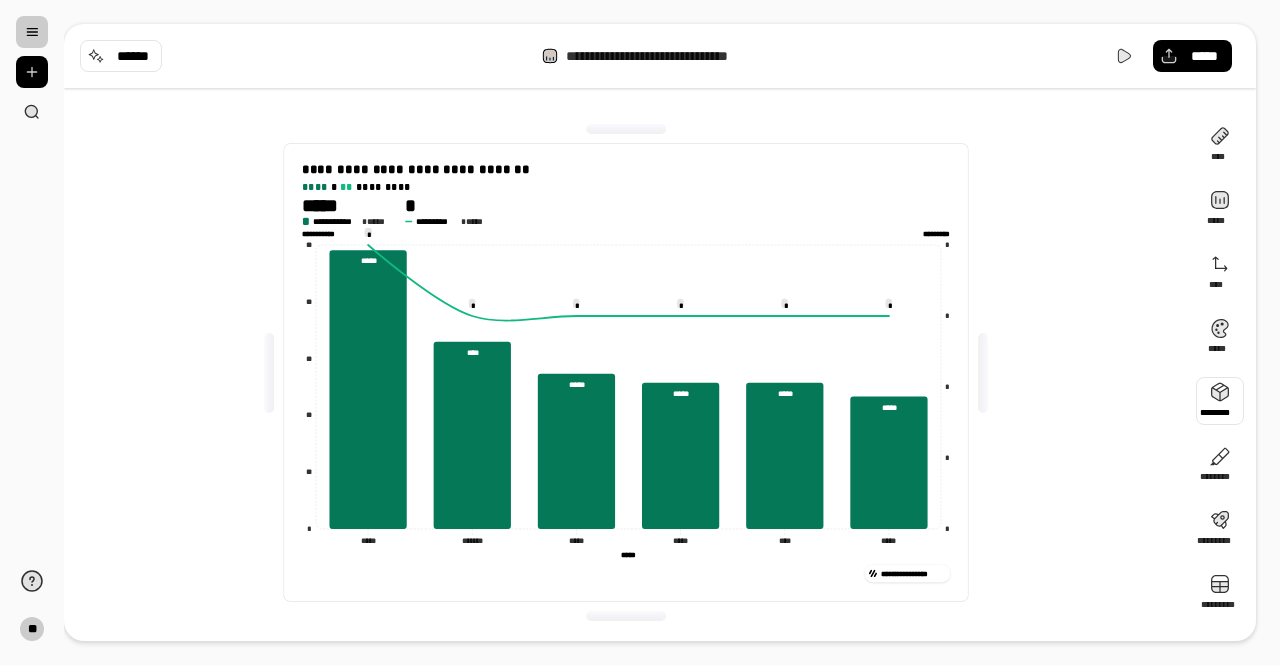 click at bounding box center [1220, 401] 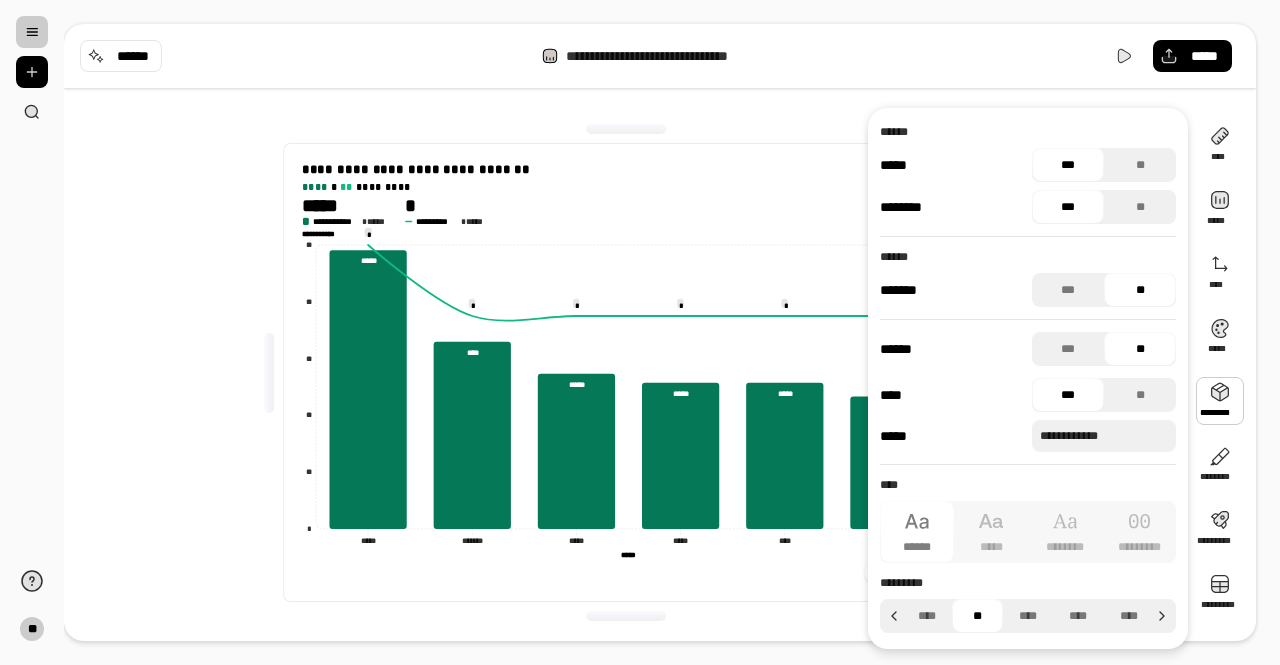 click on "***" at bounding box center (1068, 165) 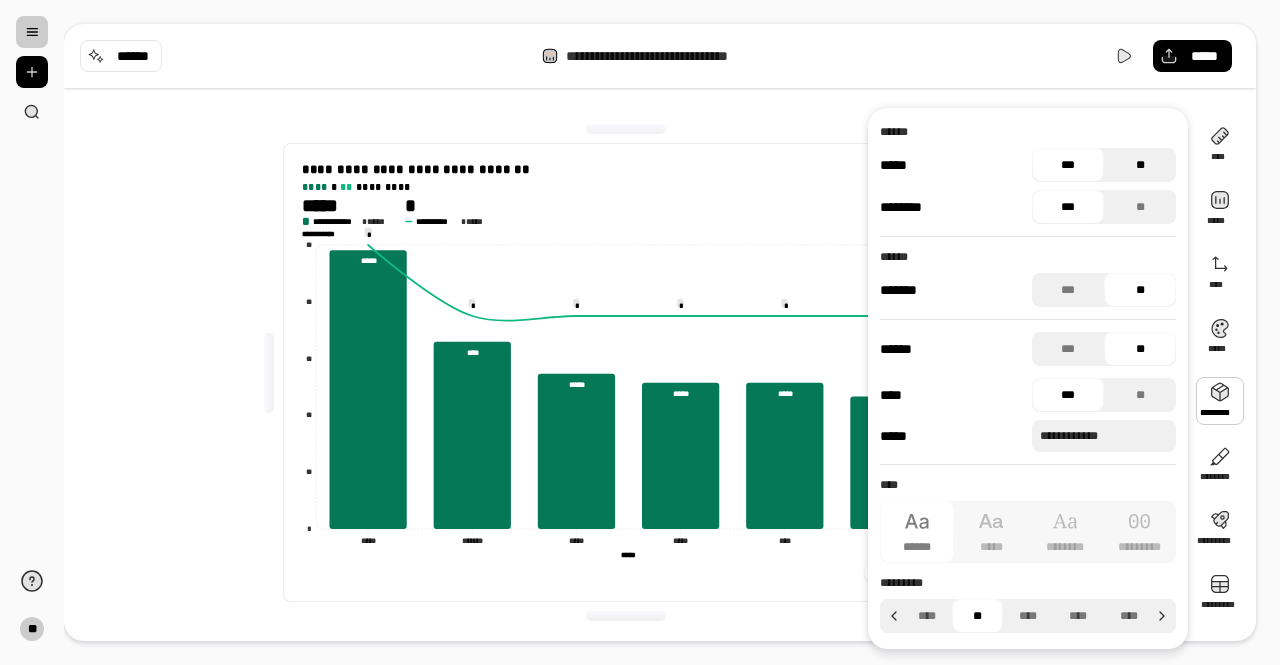 click on "**" at bounding box center [1140, 165] 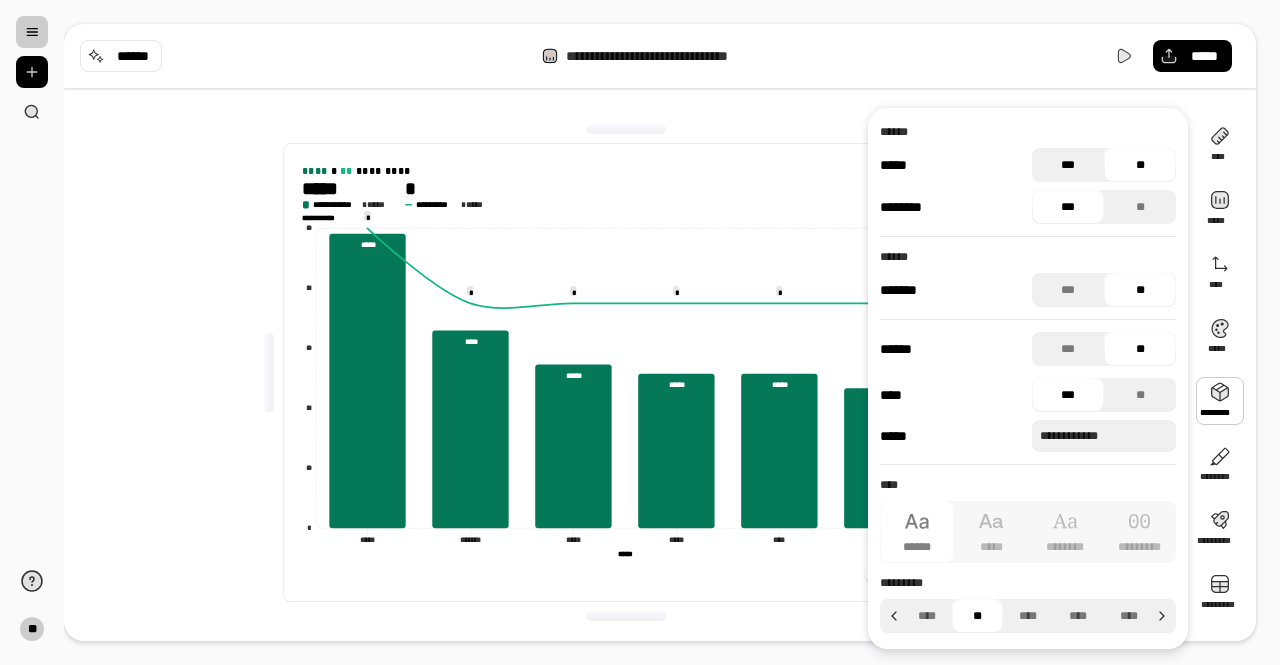 click on "***" at bounding box center (1068, 165) 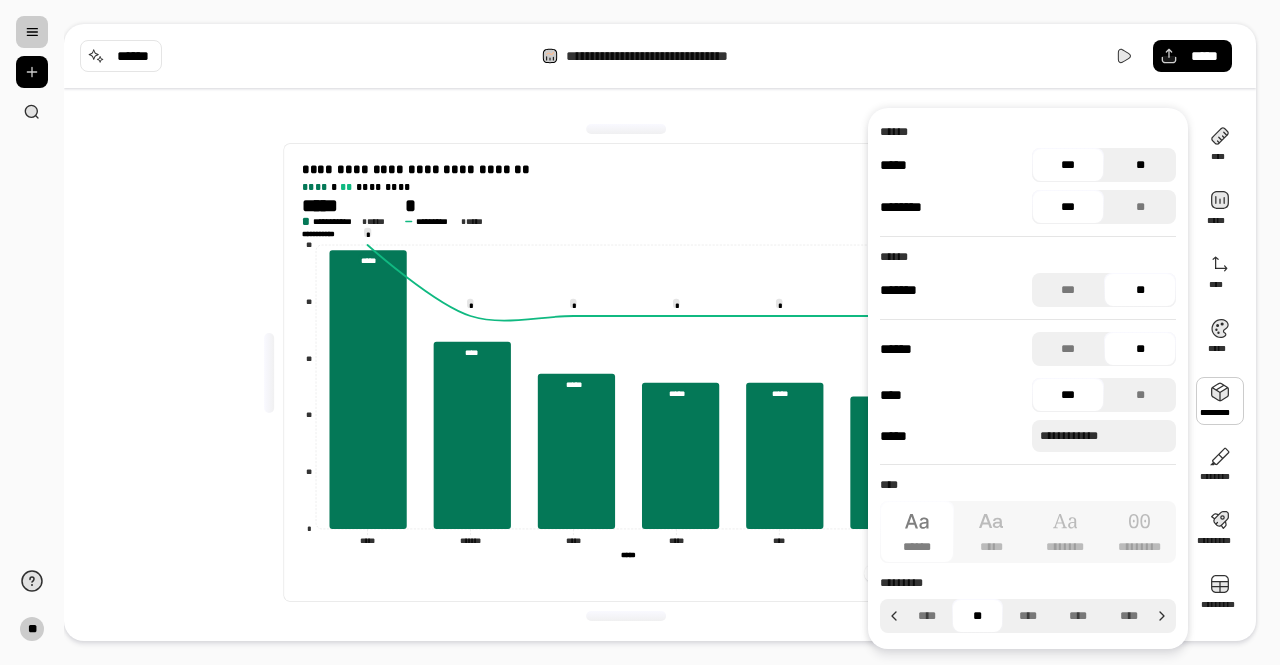 click on "**" at bounding box center [1140, 165] 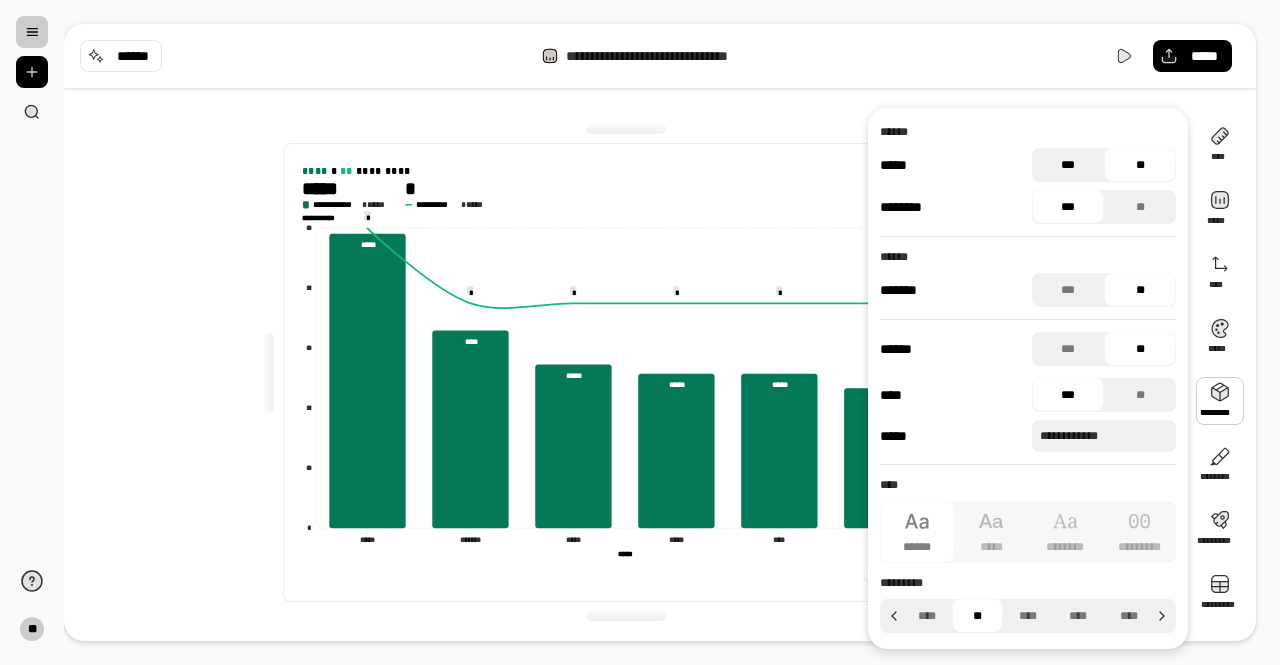 click on "***" at bounding box center [1068, 165] 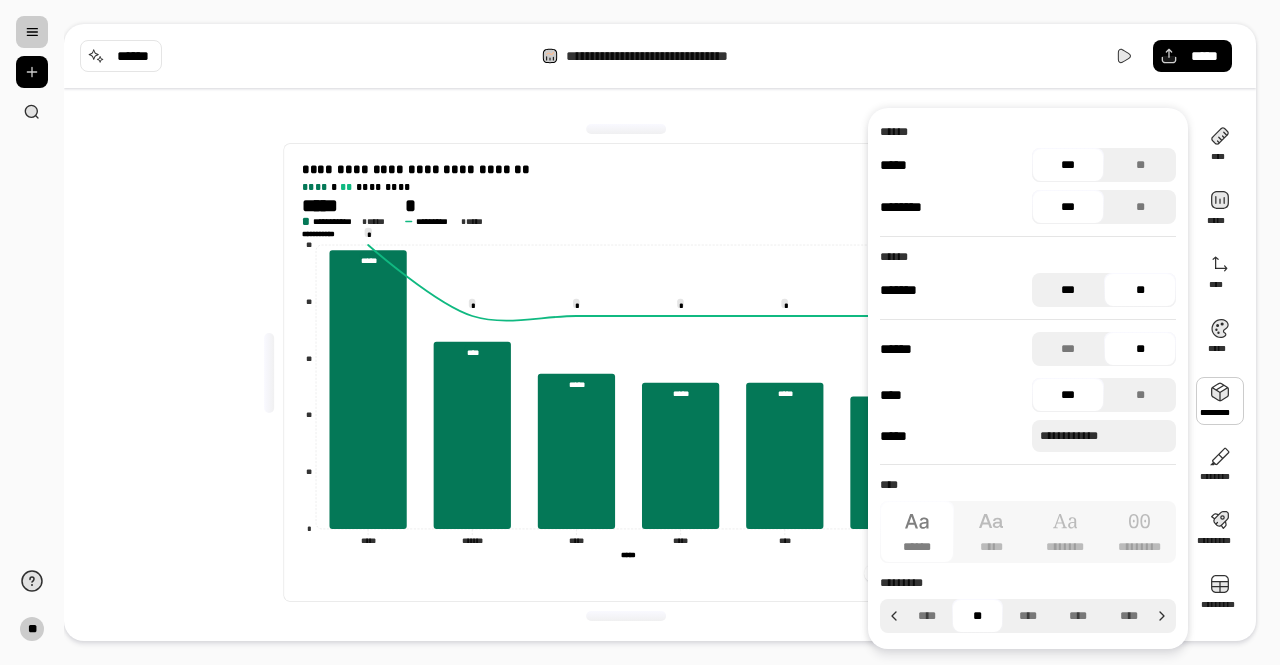 click on "***" at bounding box center [1068, 290] 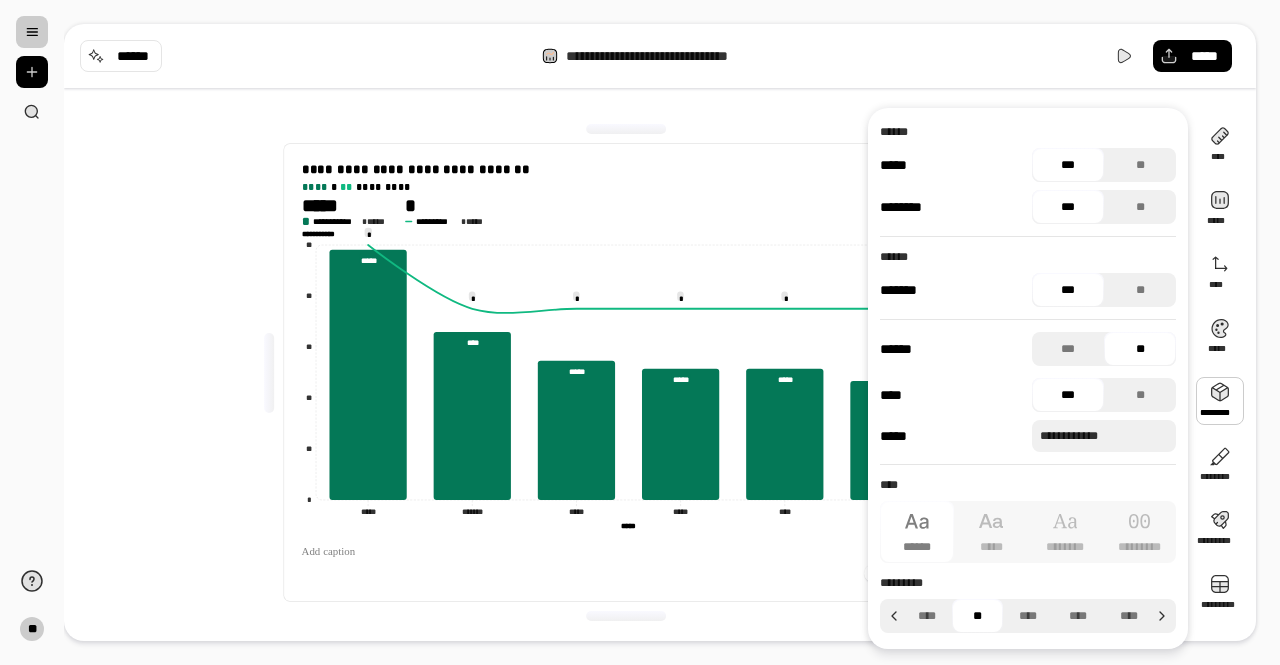 click on "**********" at bounding box center (626, 573) 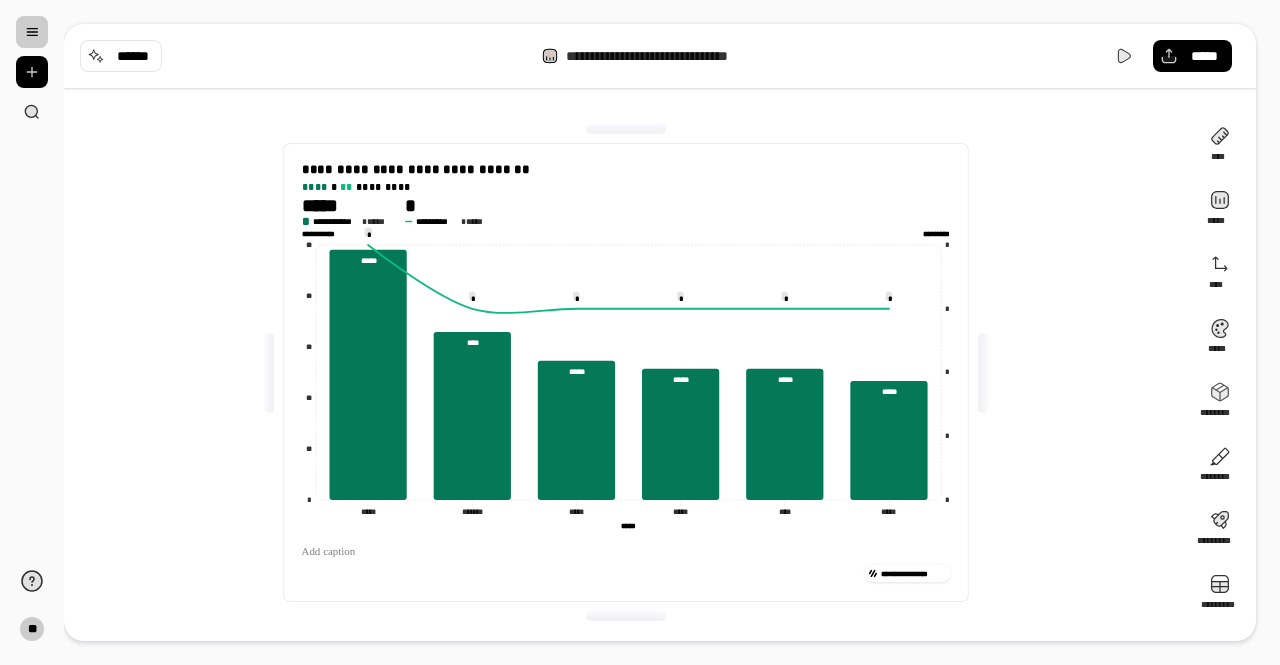 click at bounding box center [626, 551] 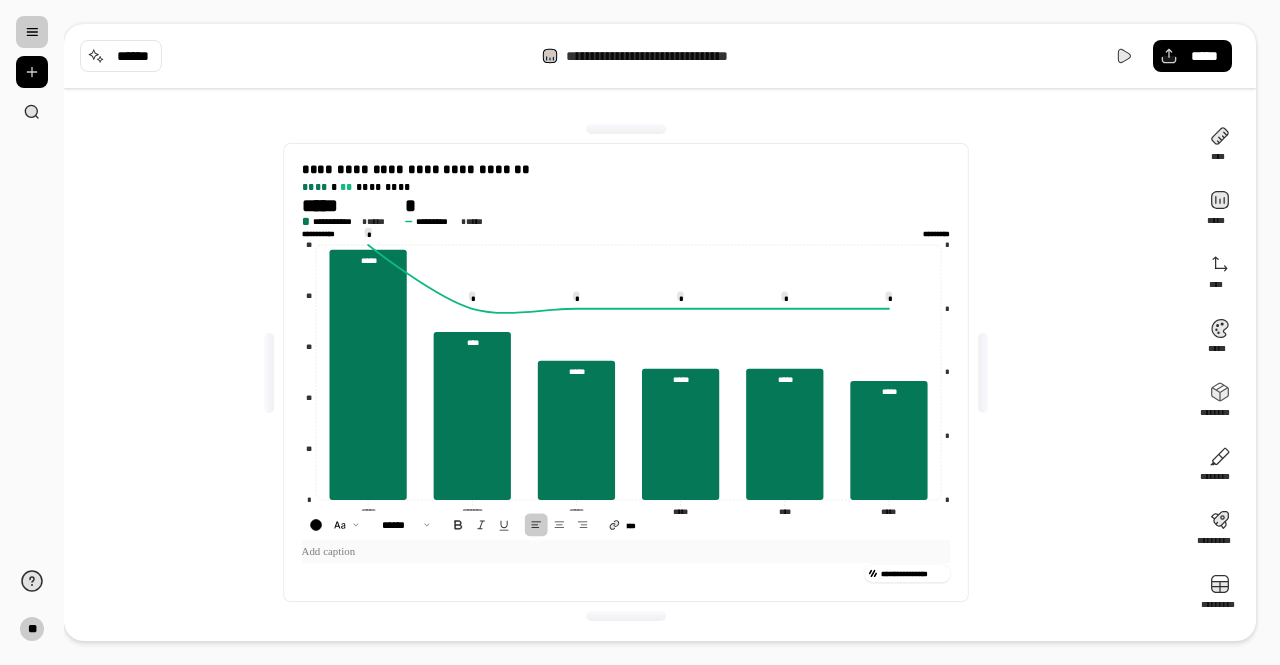 click at bounding box center (626, 551) 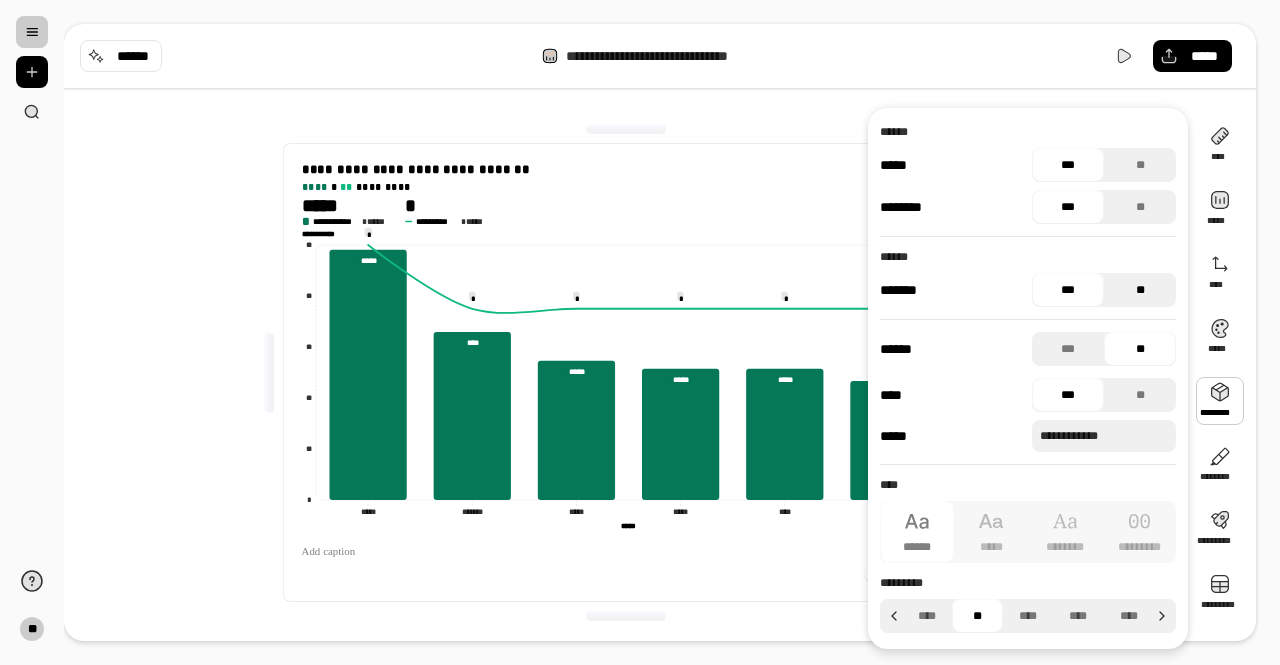 click on "**" at bounding box center (1140, 290) 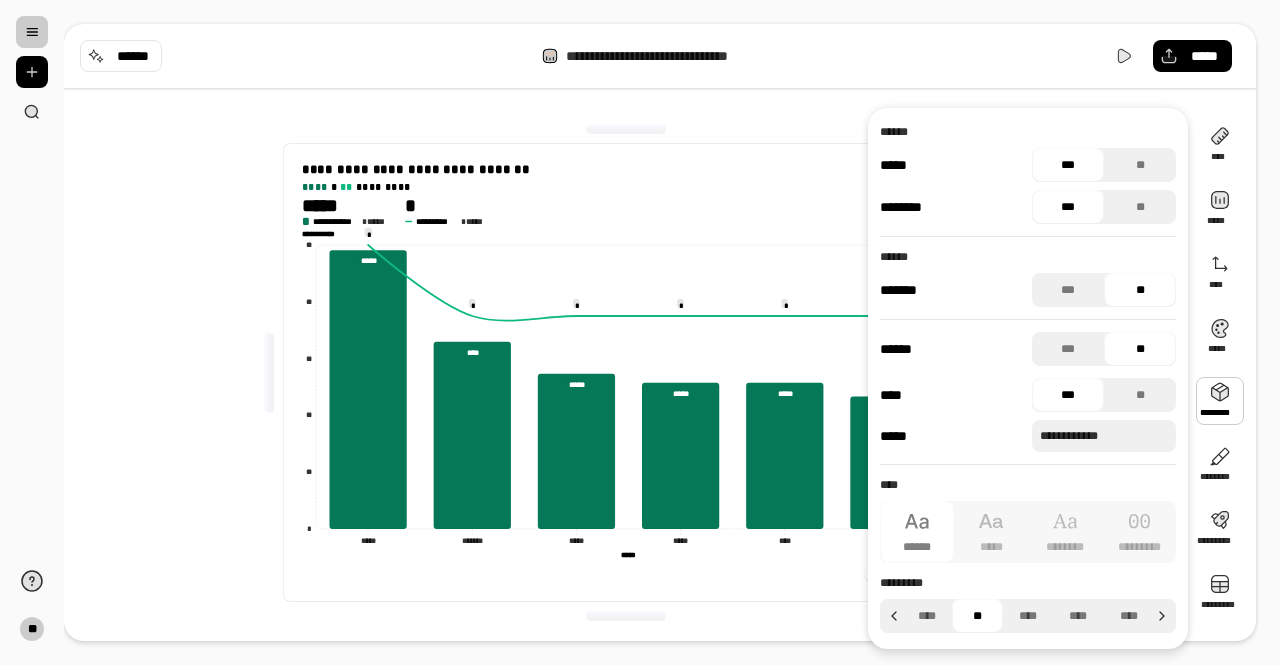 click on "**" at bounding box center [1140, 349] 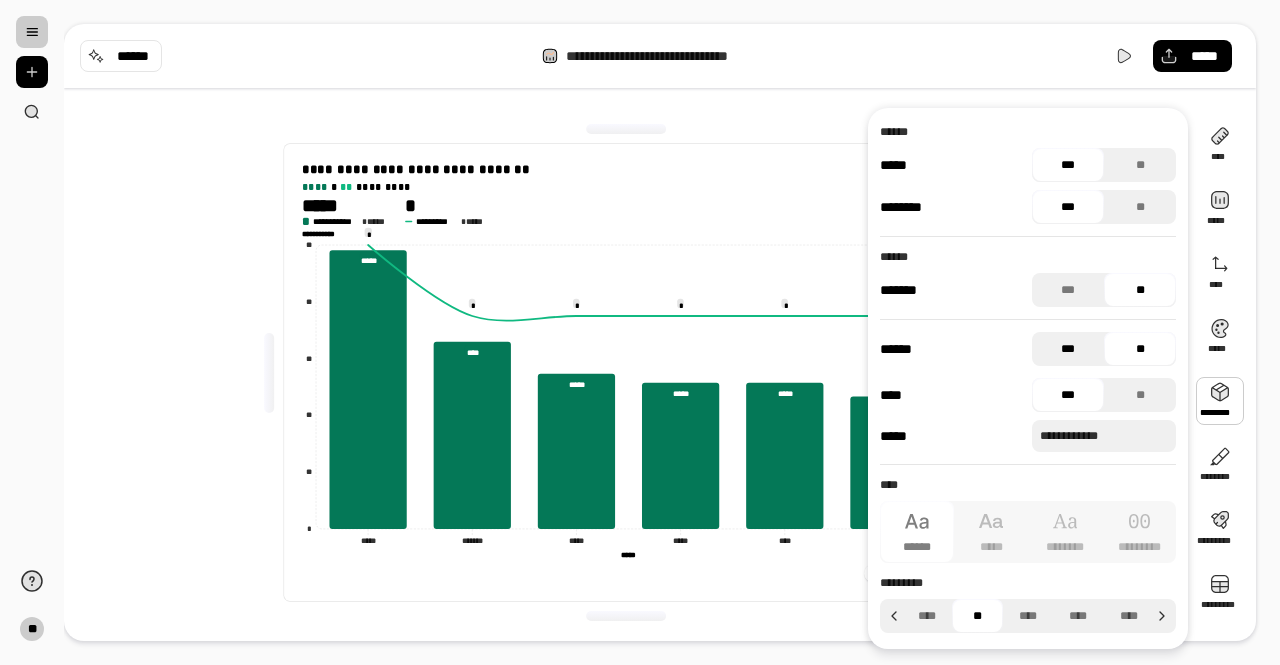 click on "***" at bounding box center (1068, 349) 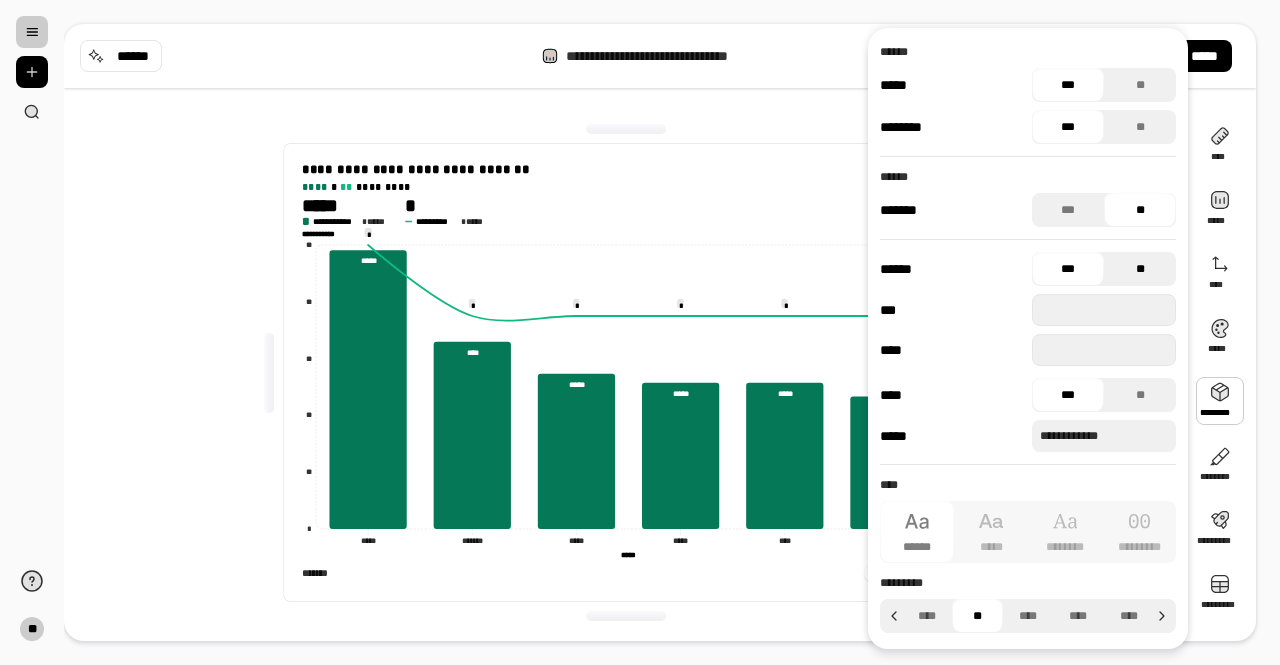 click on "**" at bounding box center [1140, 269] 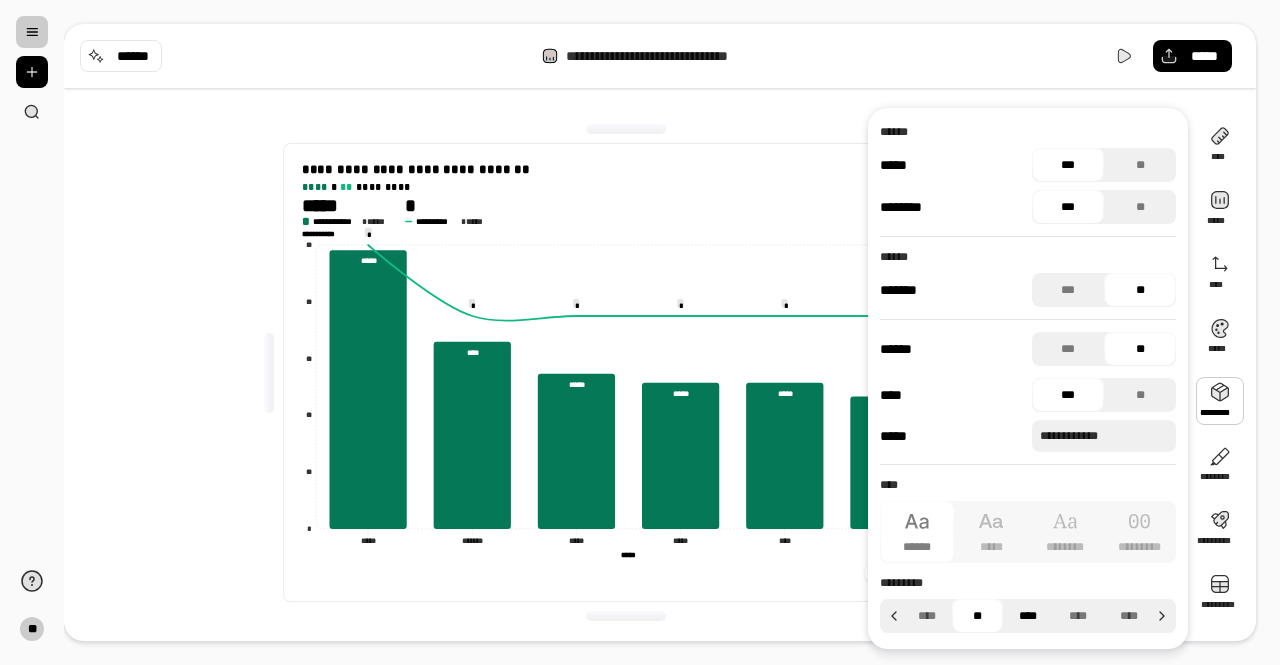 click on "****" at bounding box center (1028, 616) 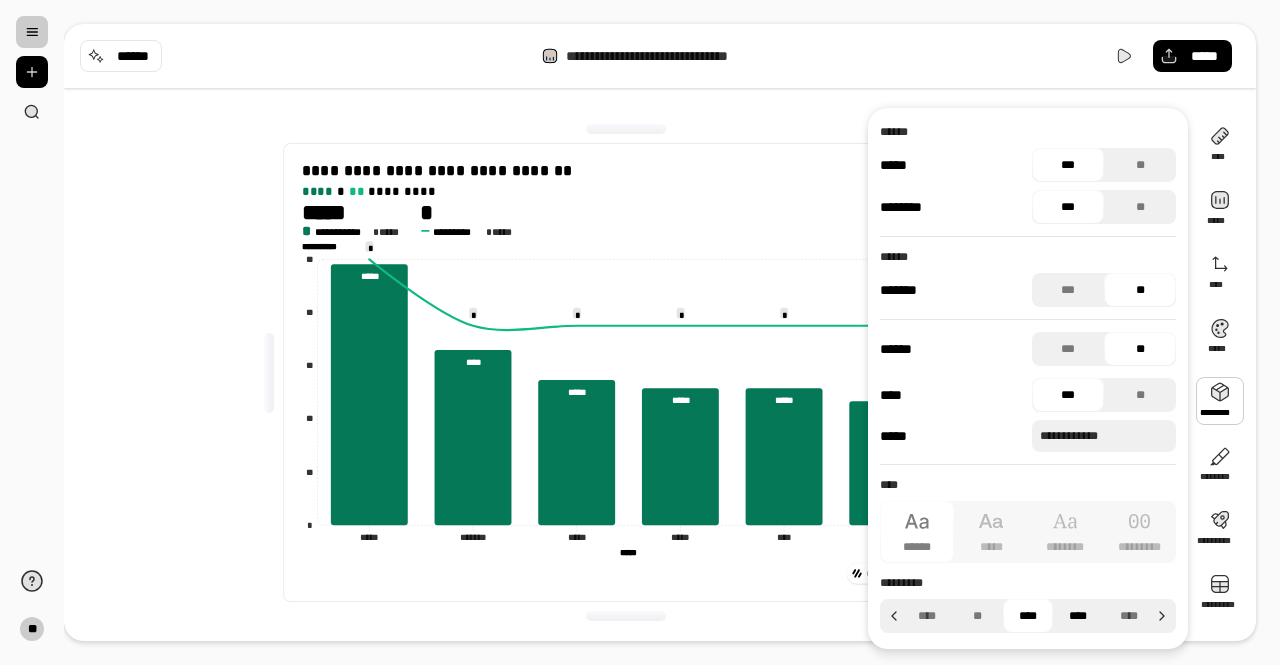 click on "****" at bounding box center [1078, 616] 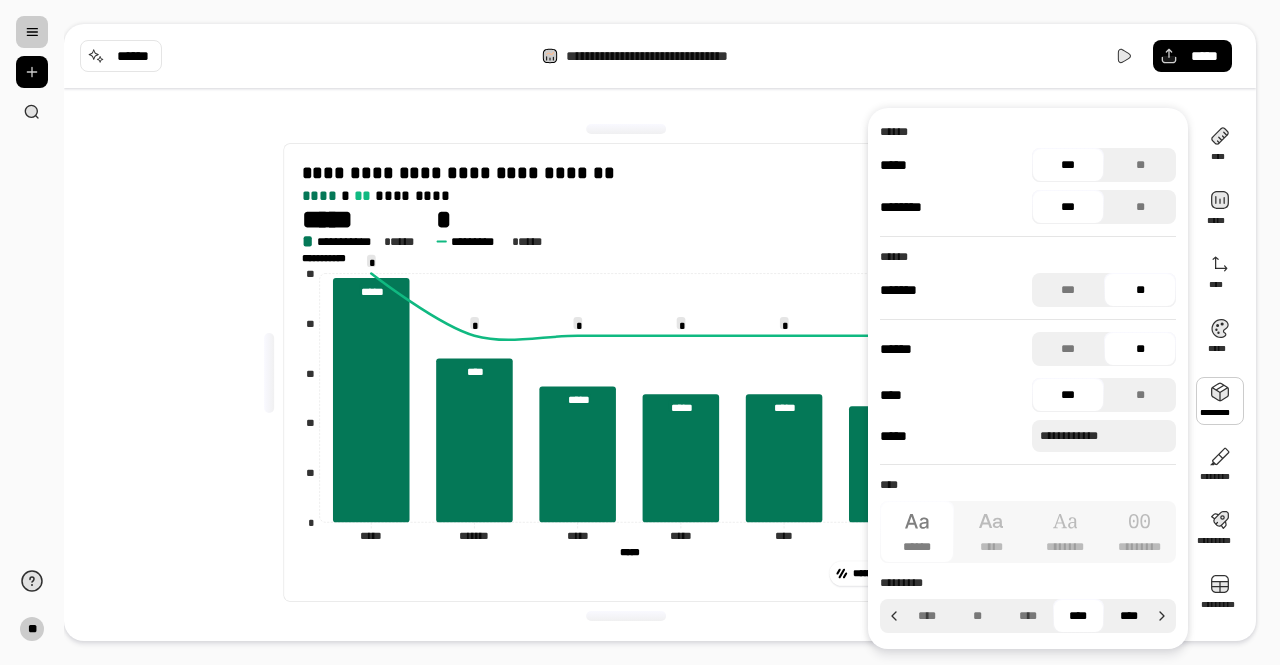 click on "****" at bounding box center [1129, 616] 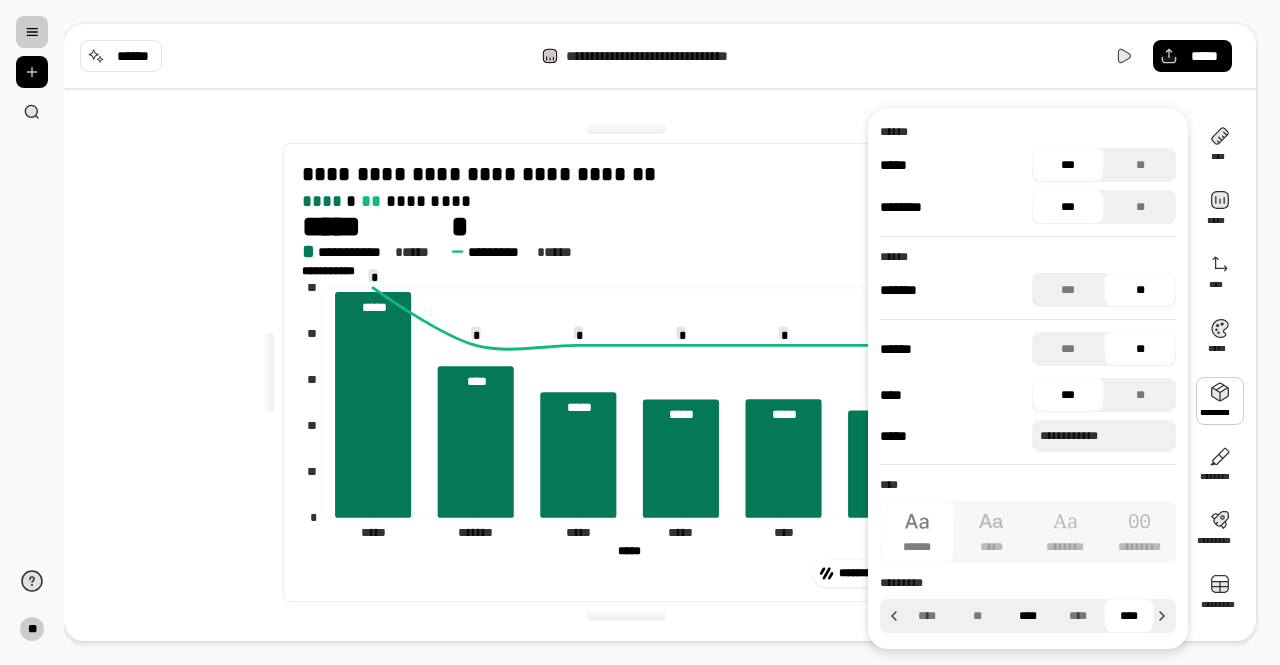 drag, startPoint x: 1080, startPoint y: 609, endPoint x: 1046, endPoint y: 611, distance: 34.058773 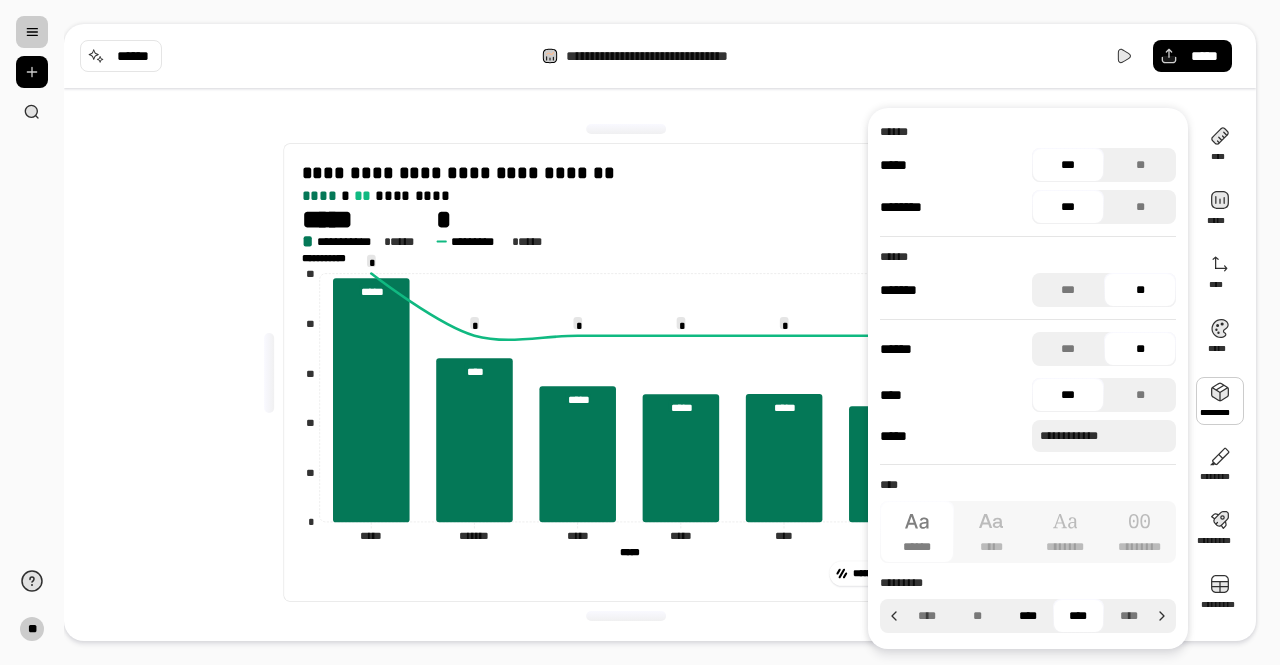 click on "****" at bounding box center [1028, 616] 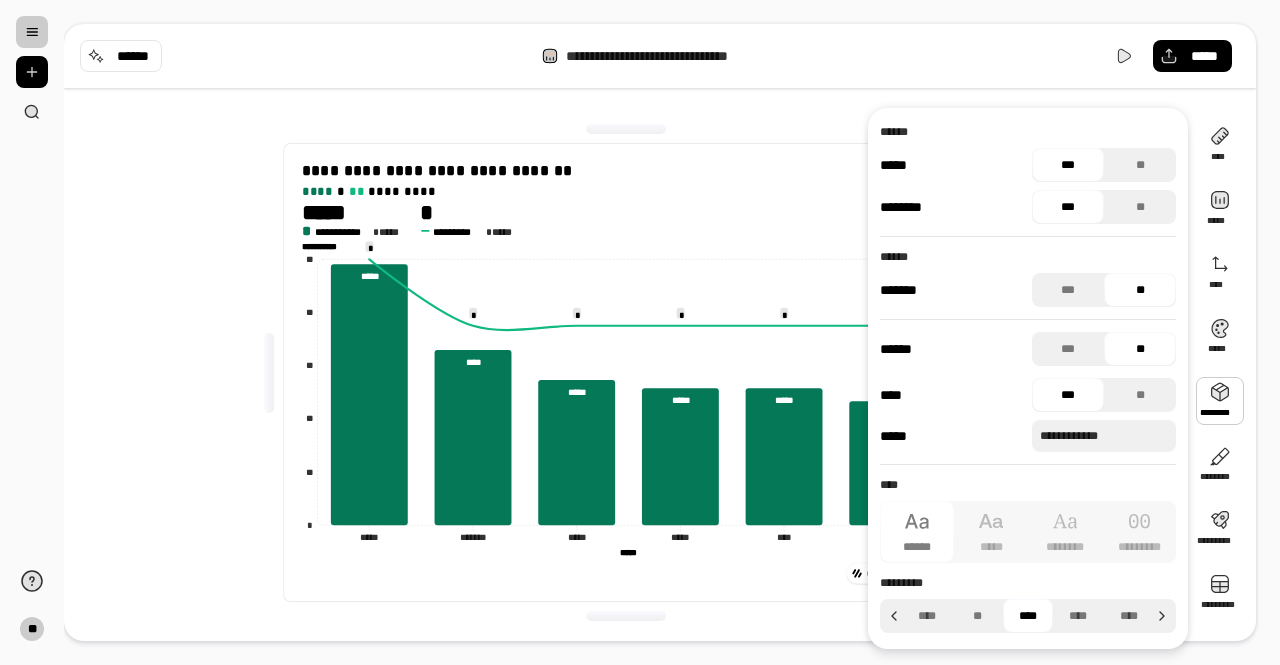 click on "**" at bounding box center (32, 332) 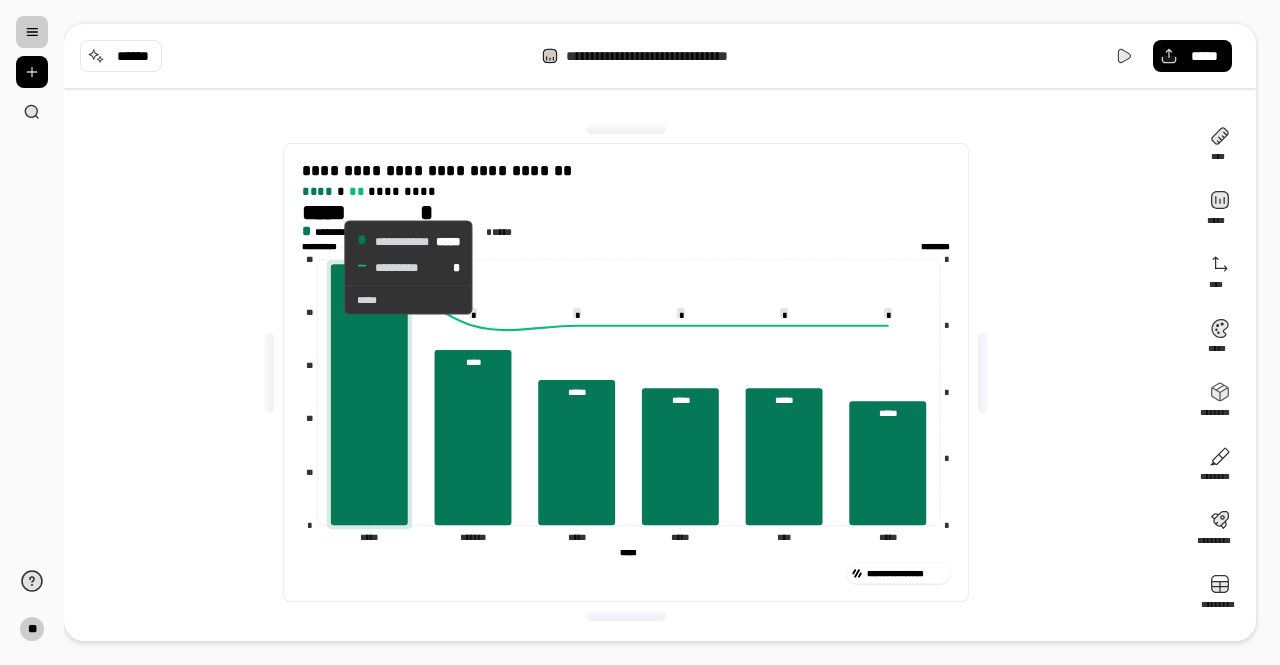 click 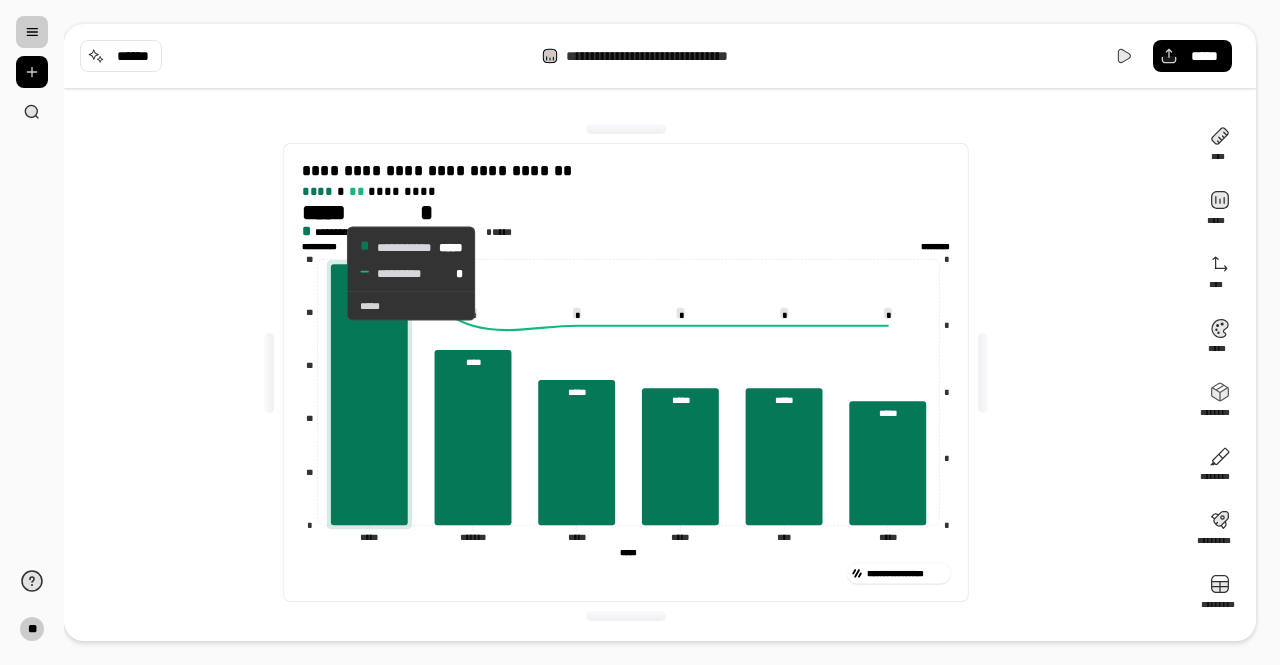 drag, startPoint x: 330, startPoint y: 244, endPoint x: 330, endPoint y: 273, distance: 29 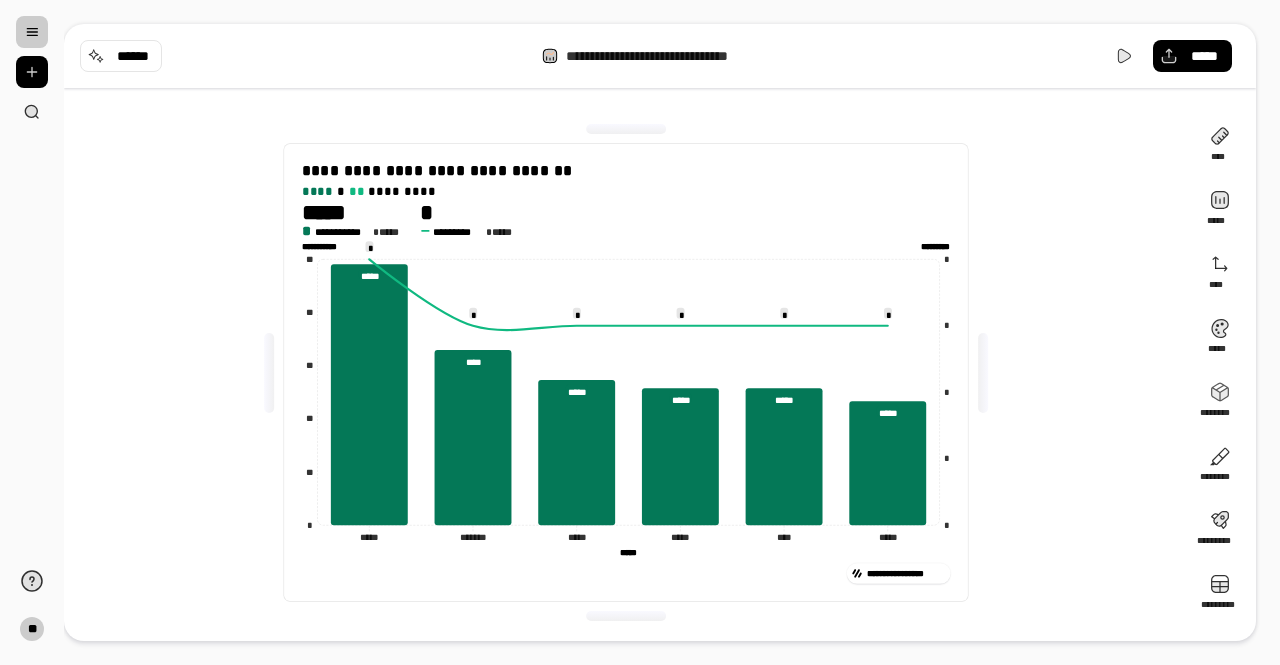 drag, startPoint x: 562, startPoint y: 255, endPoint x: 590, endPoint y: 250, distance: 28.442924 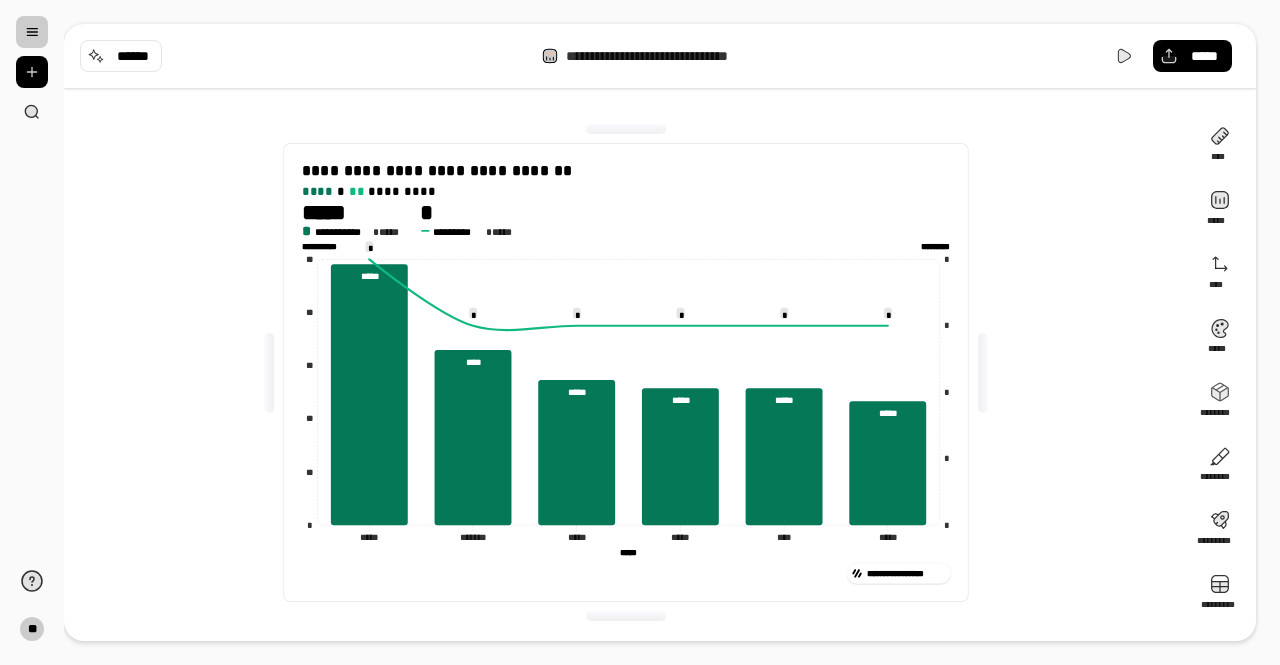 click on "**********" at bounding box center (660, 56) 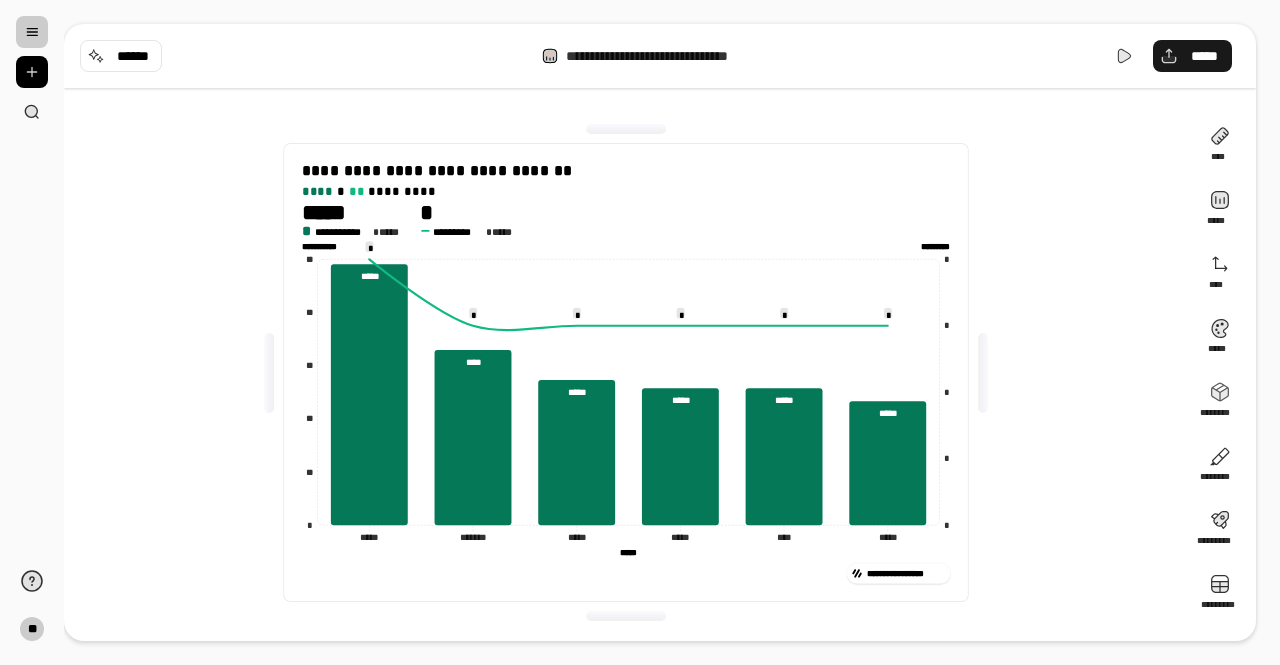click on "*****" at bounding box center (1192, 56) 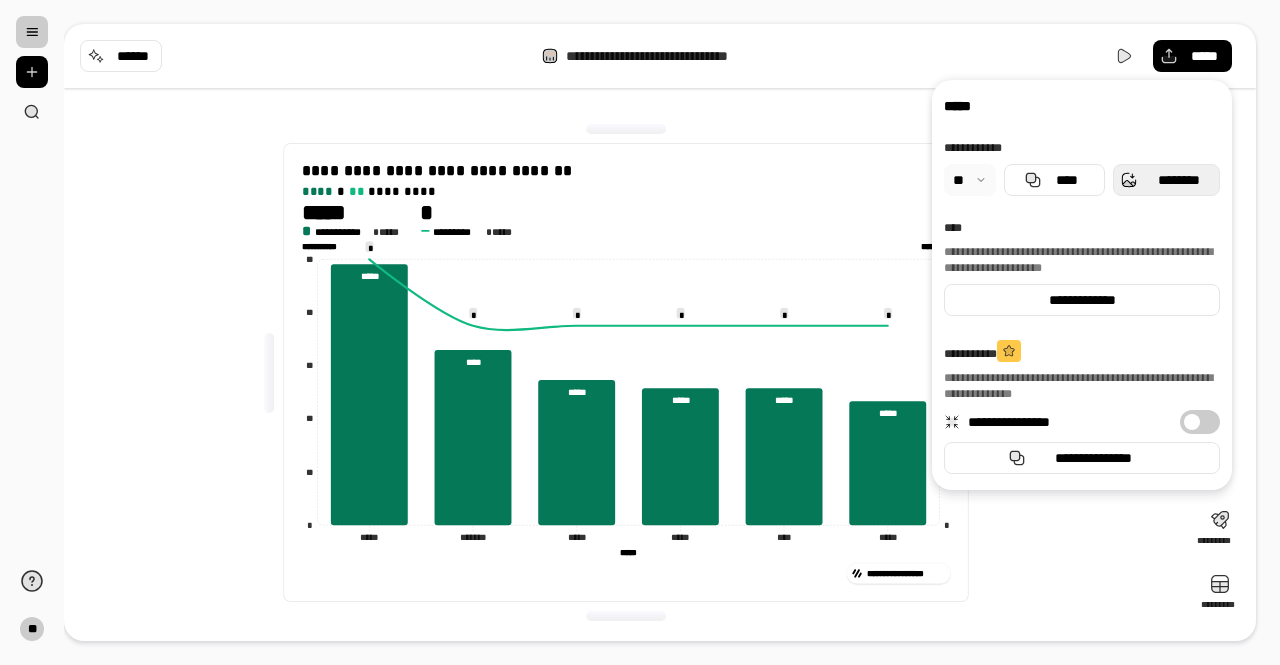 click on "********" at bounding box center [1166, 180] 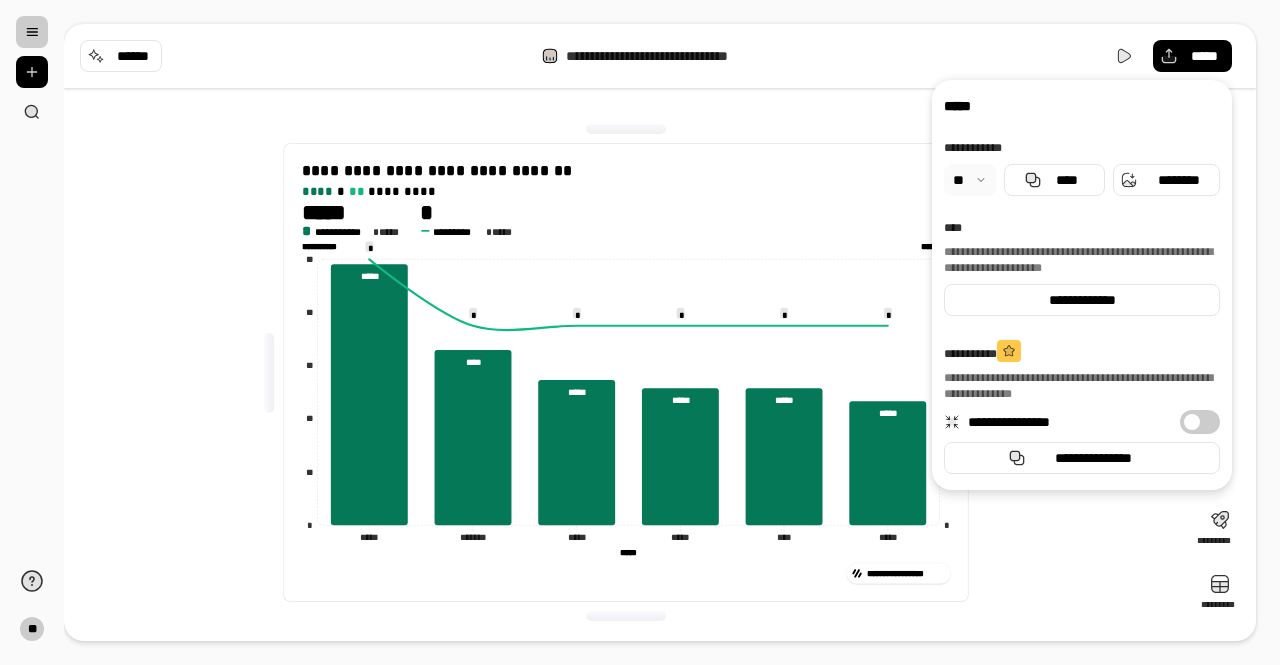 click on "**********" at bounding box center [660, 56] 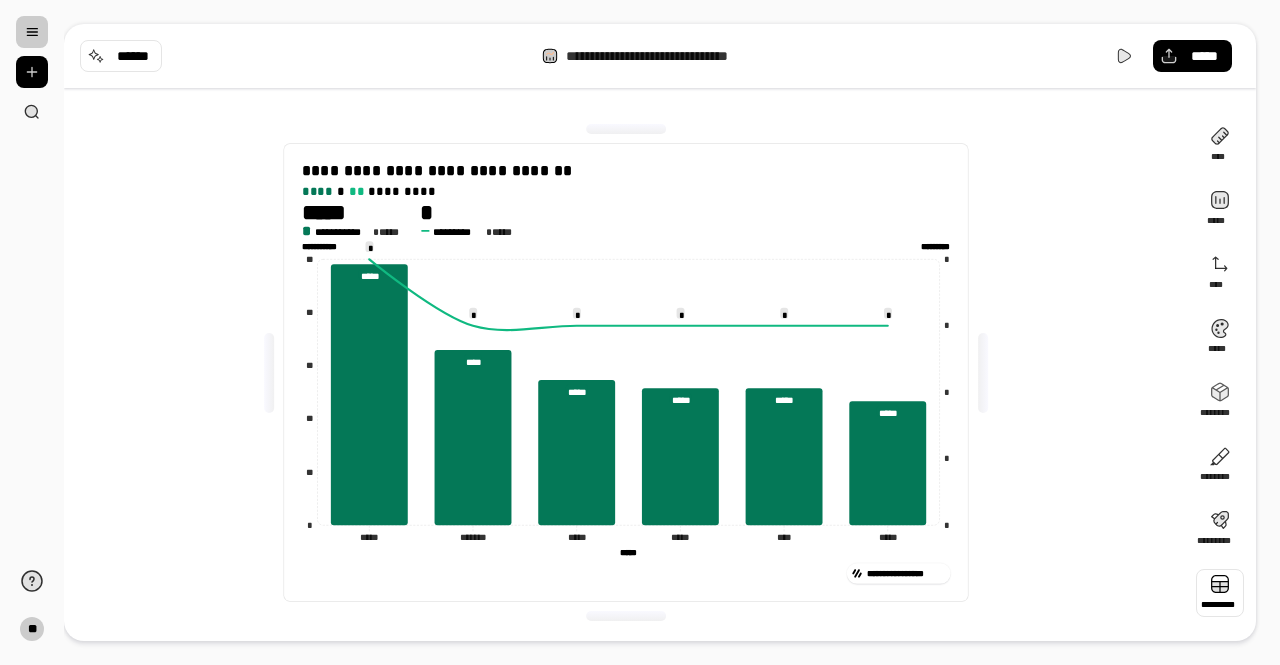 click at bounding box center [1220, 593] 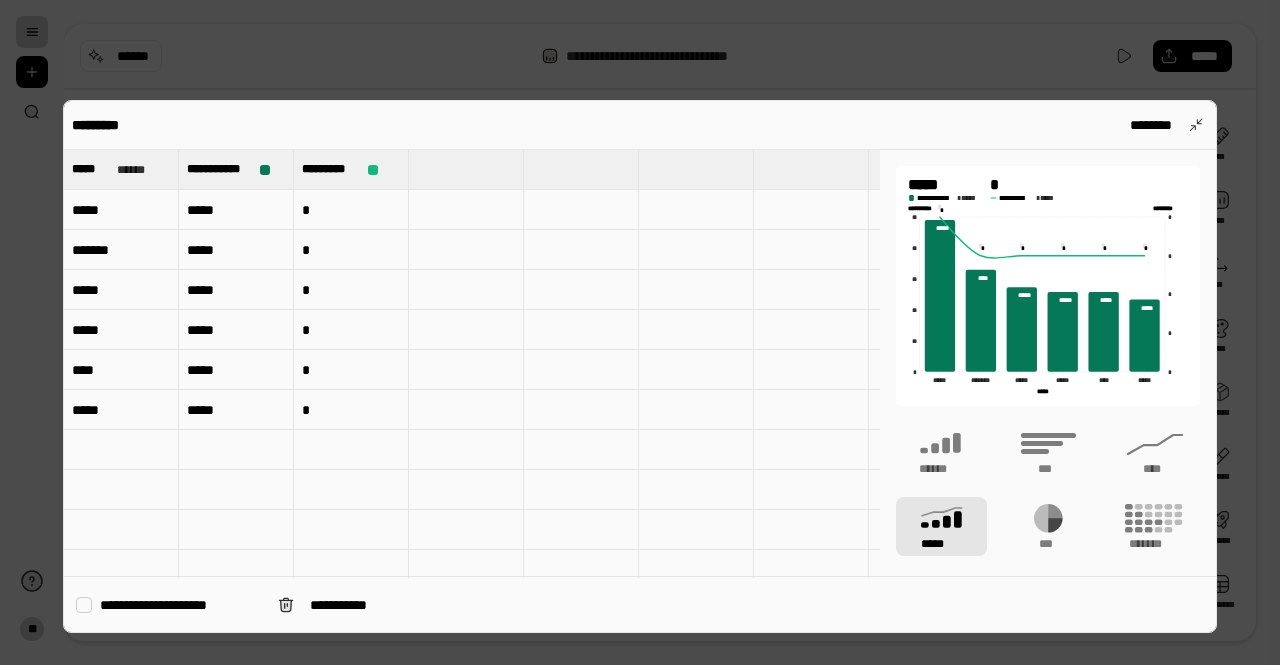 type 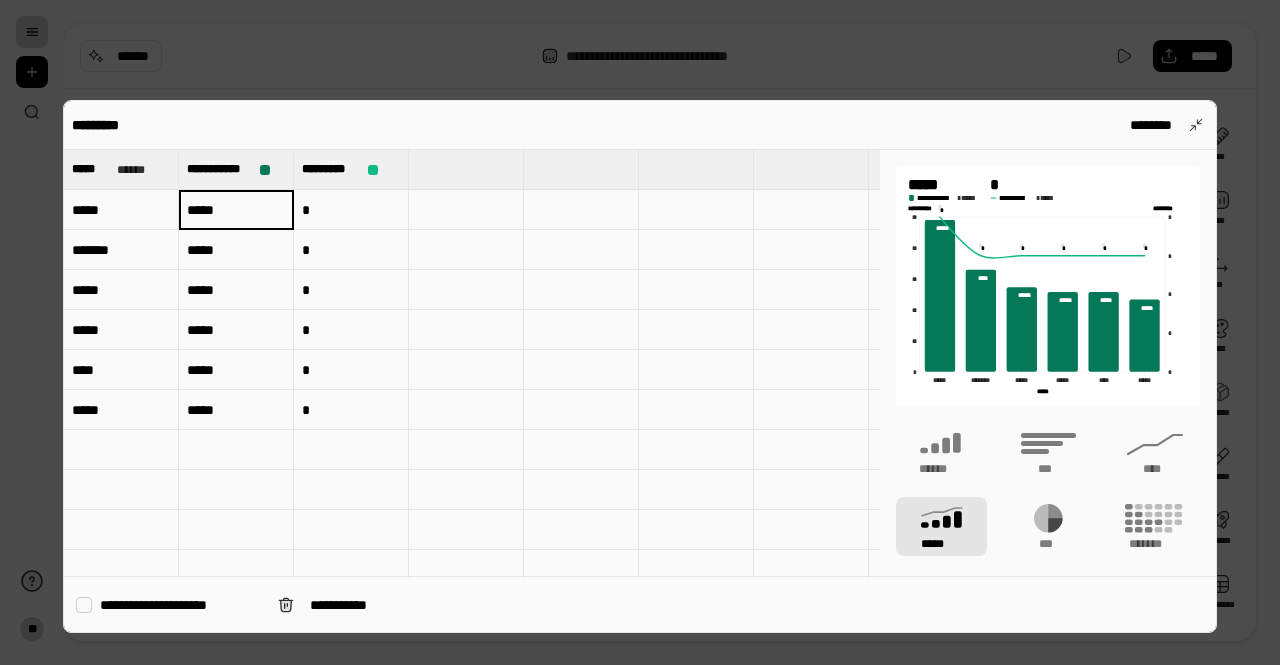 type on "*****" 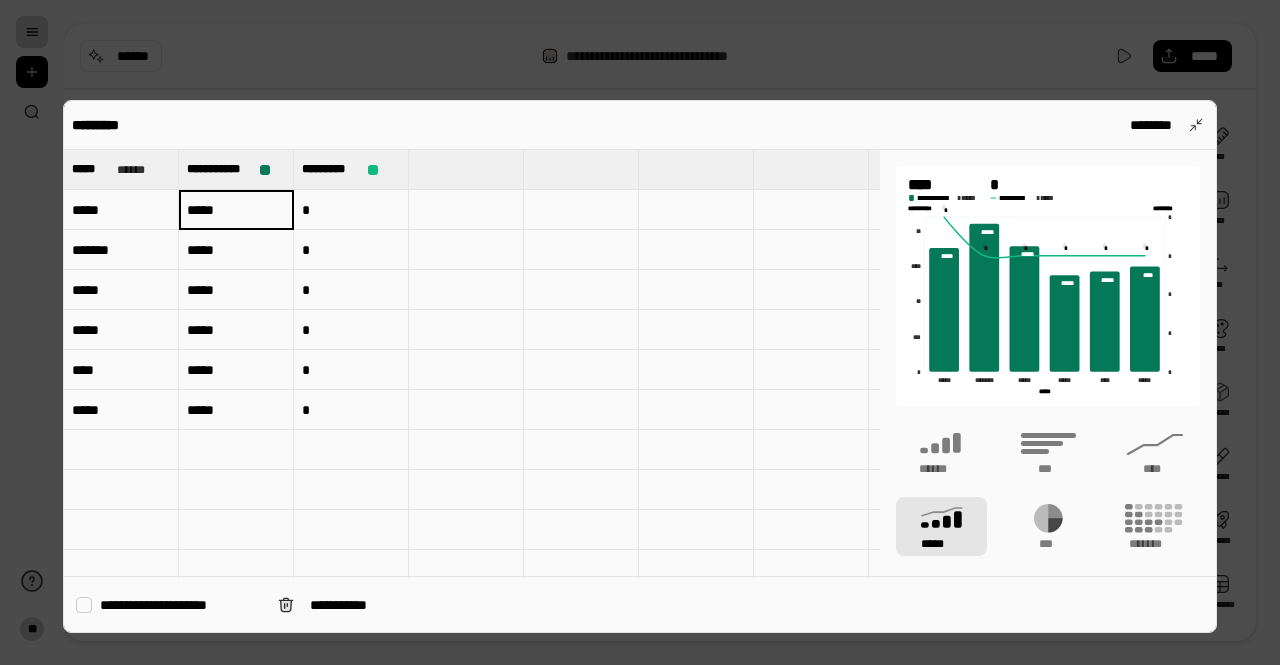 click on "*" at bounding box center [351, 210] 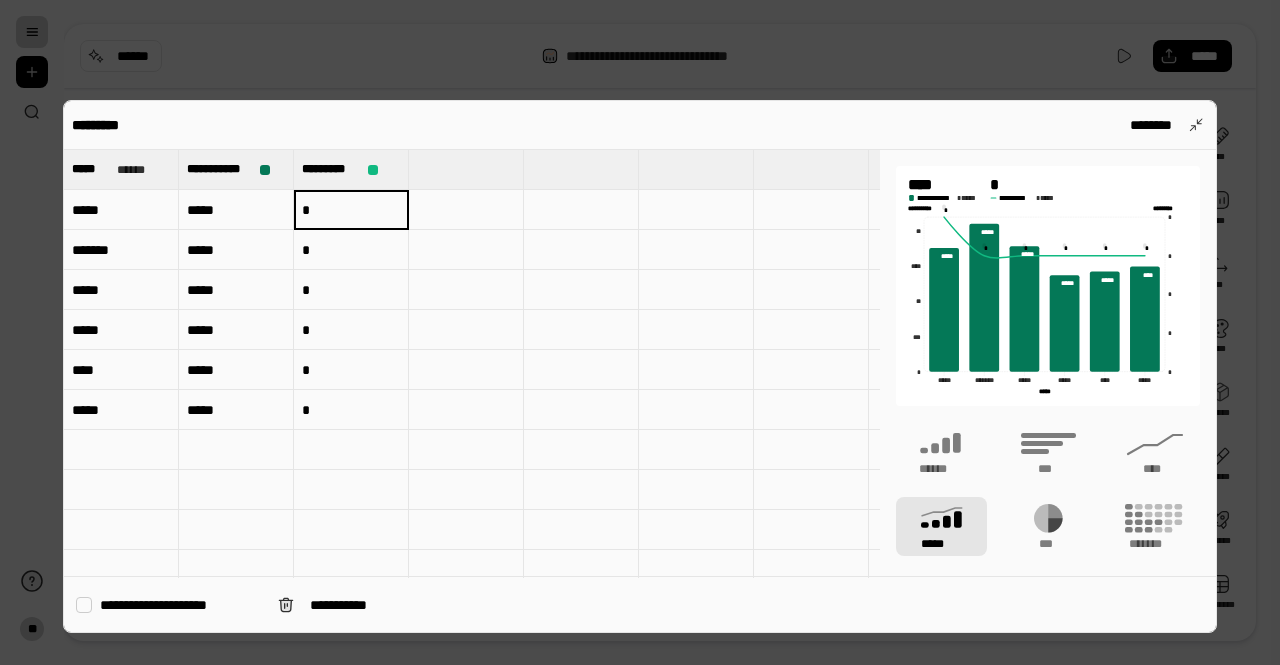 type on "*" 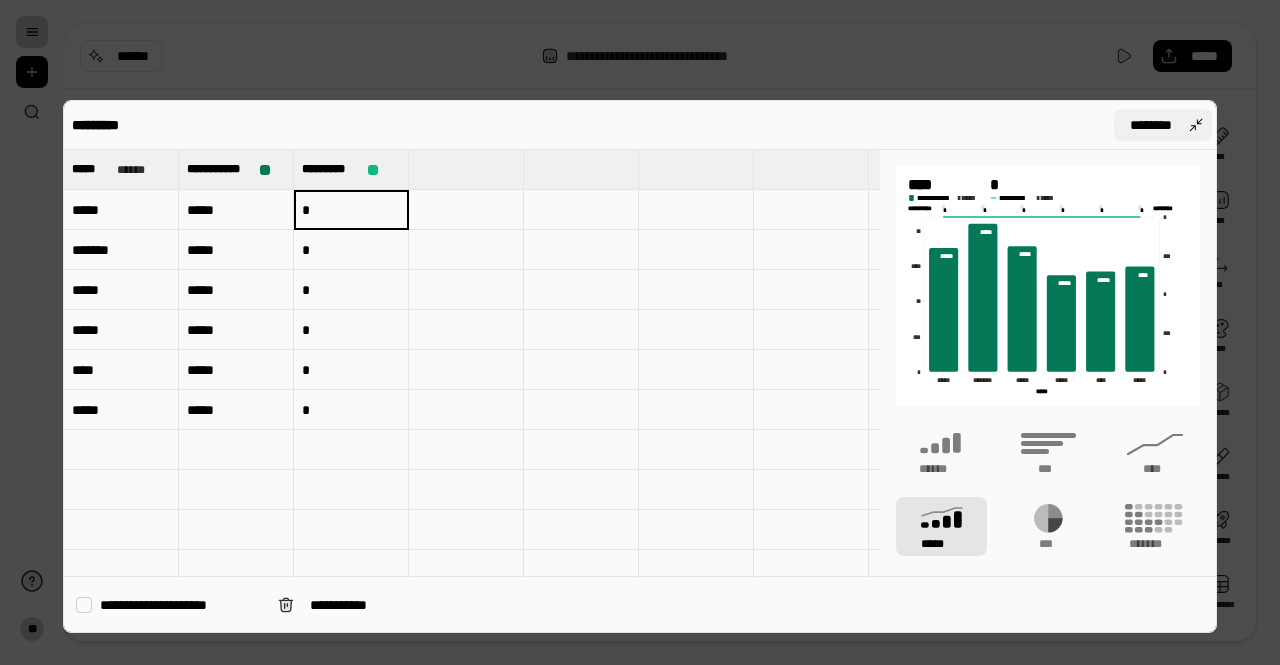 click on "********" at bounding box center [1151, 125] 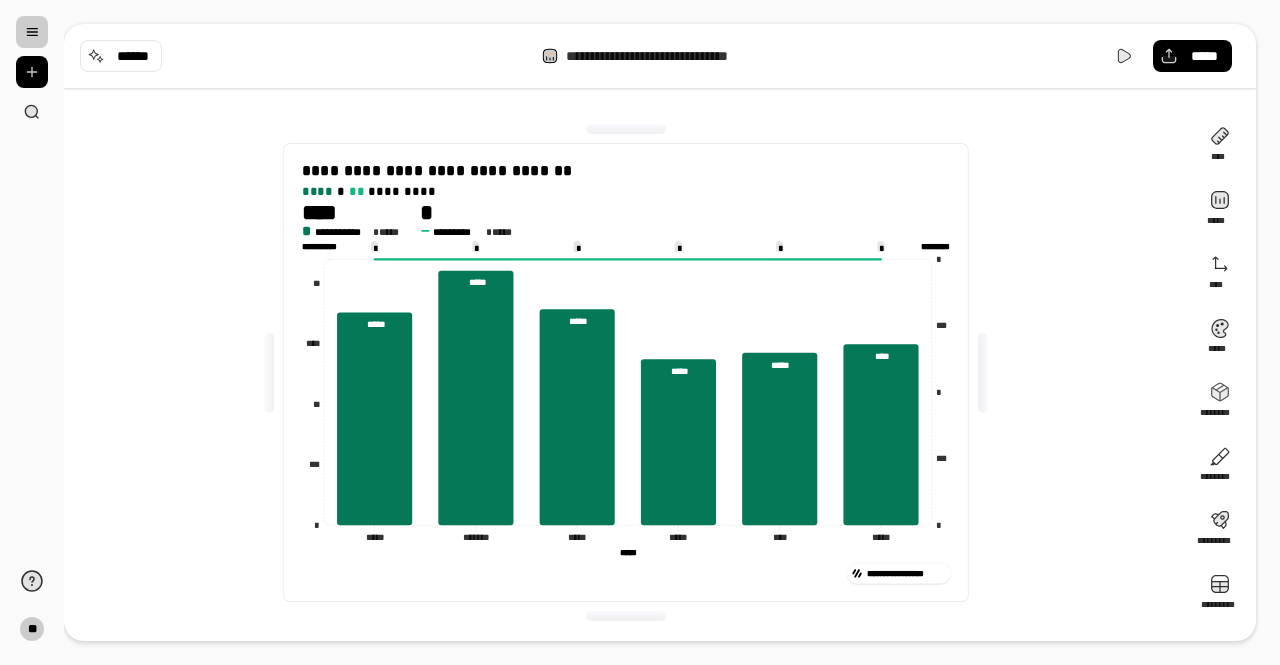 click on "**********" at bounding box center (626, 372) 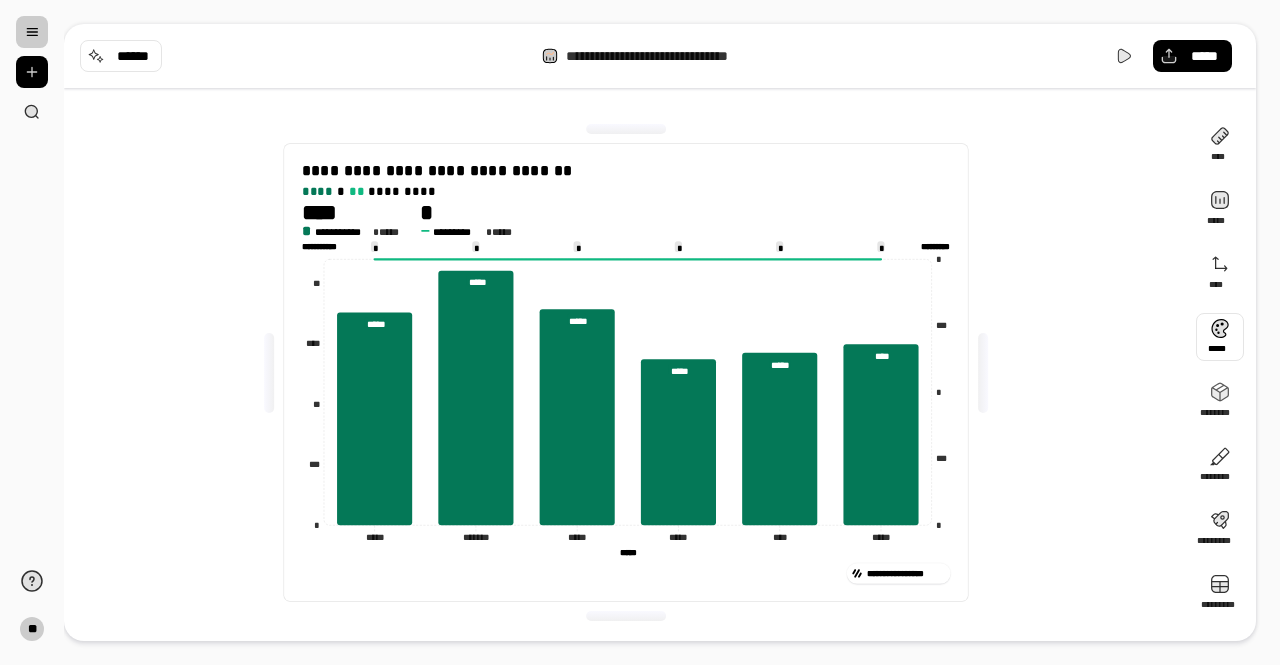 click at bounding box center [1220, 337] 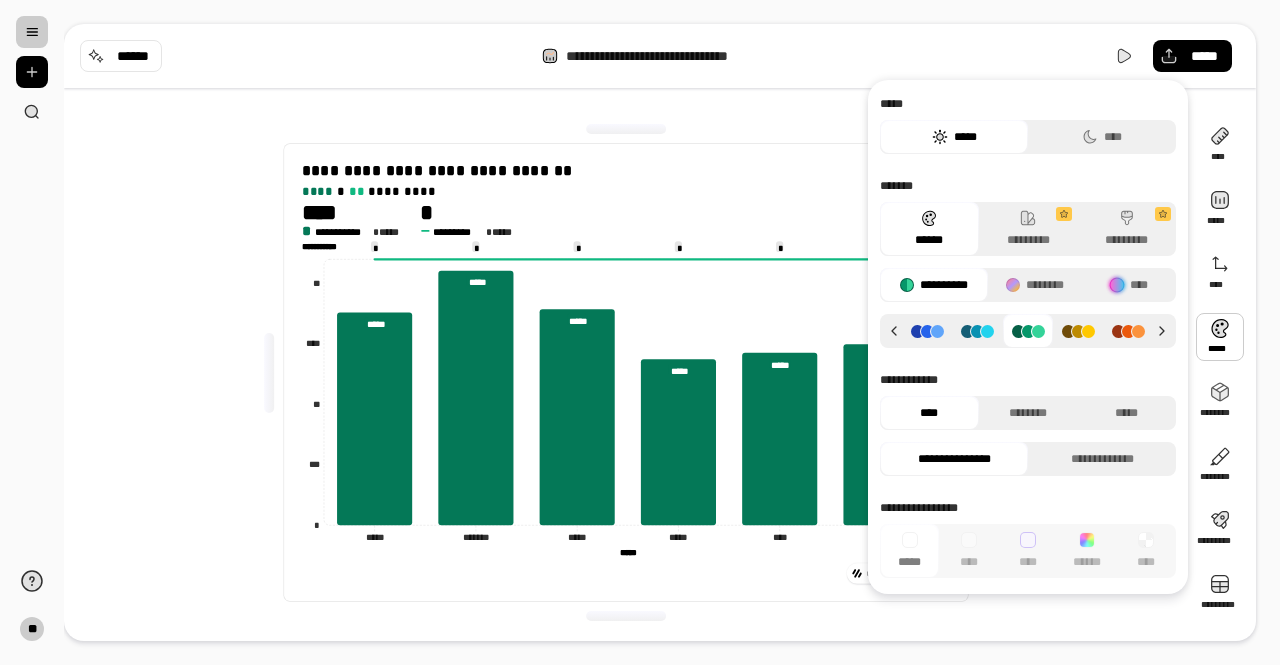 click 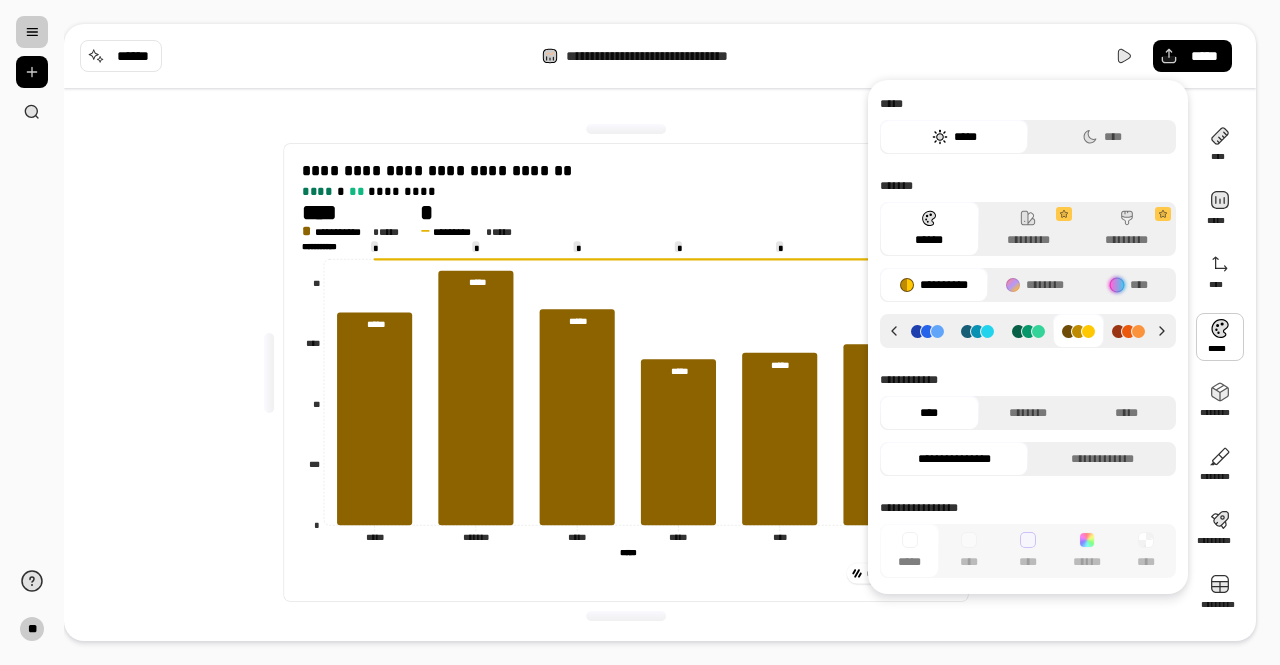 click on "**********" at bounding box center [626, 372] 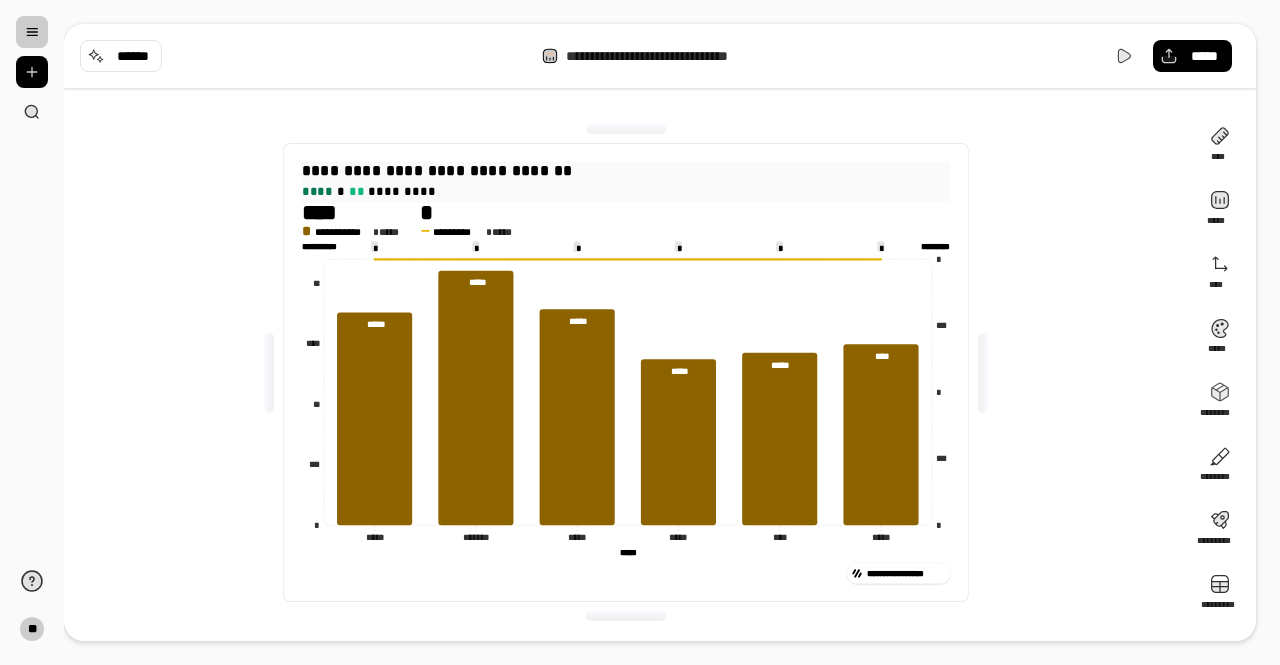 click on "**********" at bounding box center (626, 180) 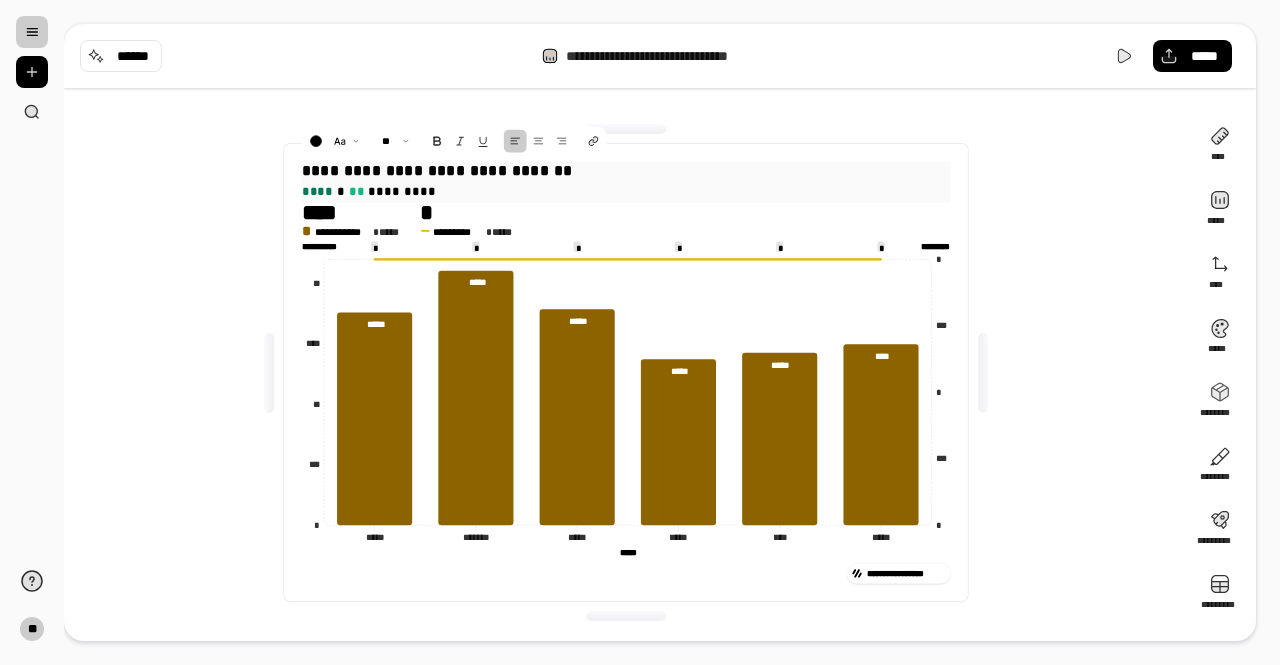 click on "**********" at bounding box center (626, 171) 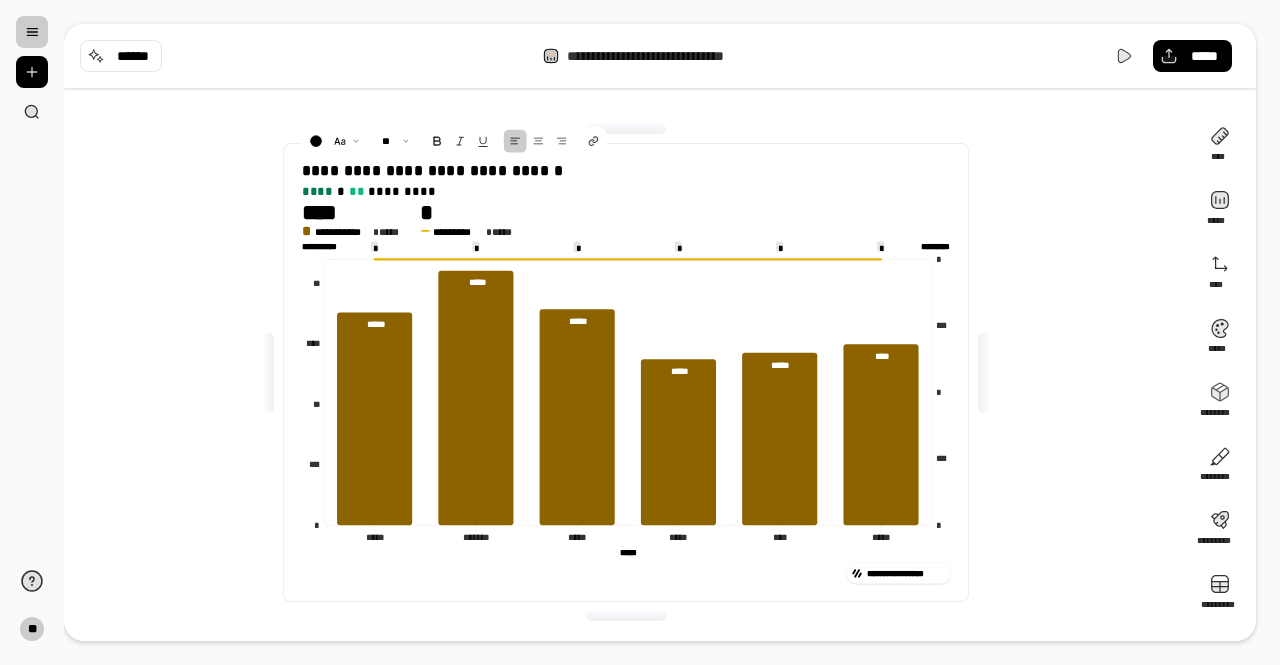 click on "**********" at bounding box center [626, 372] 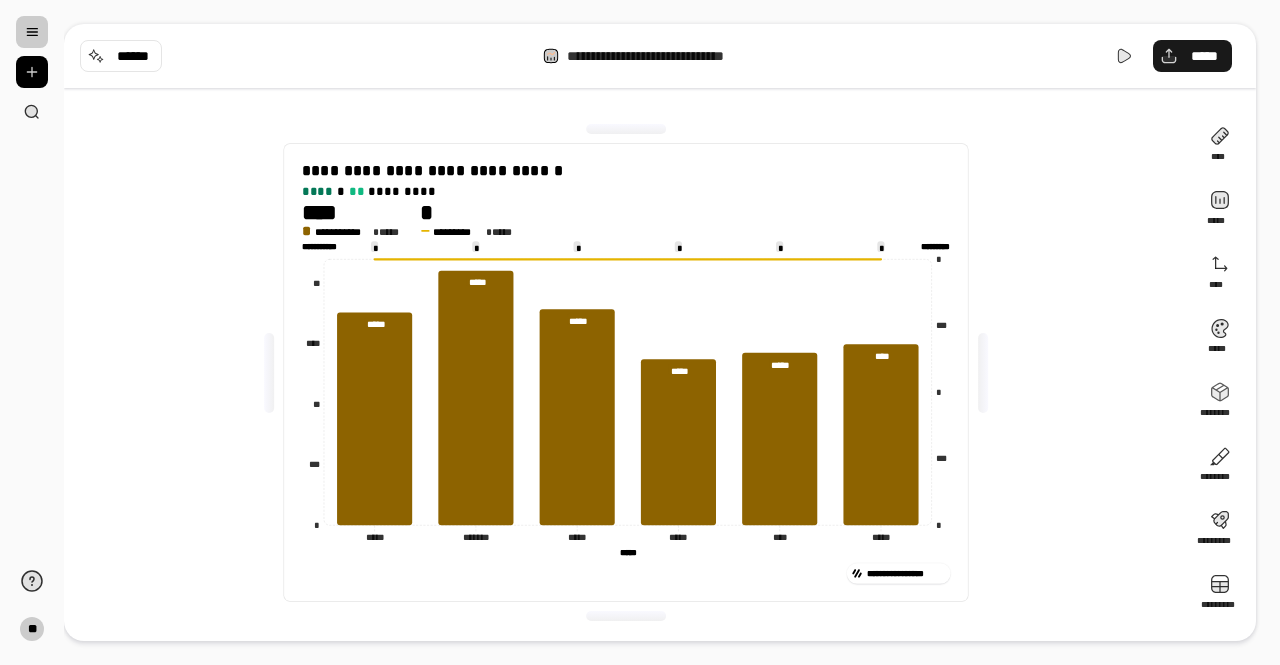 click on "*****" at bounding box center (1204, 56) 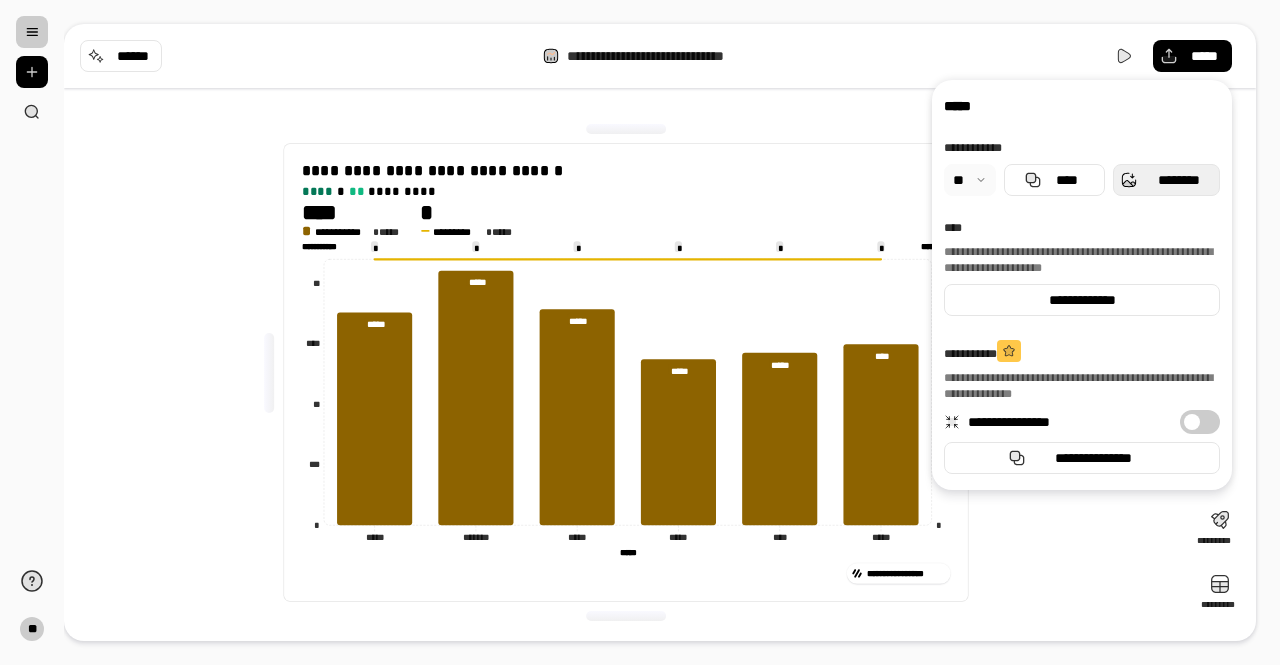 click on "********" at bounding box center [1178, 180] 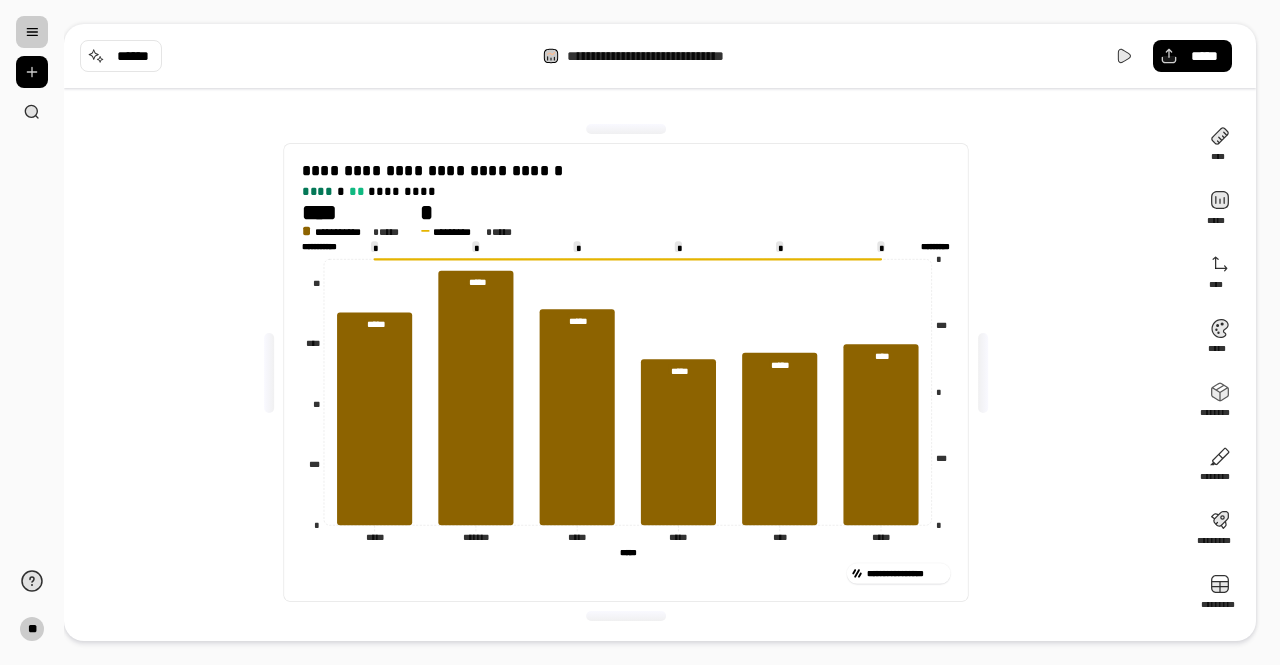 click on "**********" at bounding box center [626, 372] 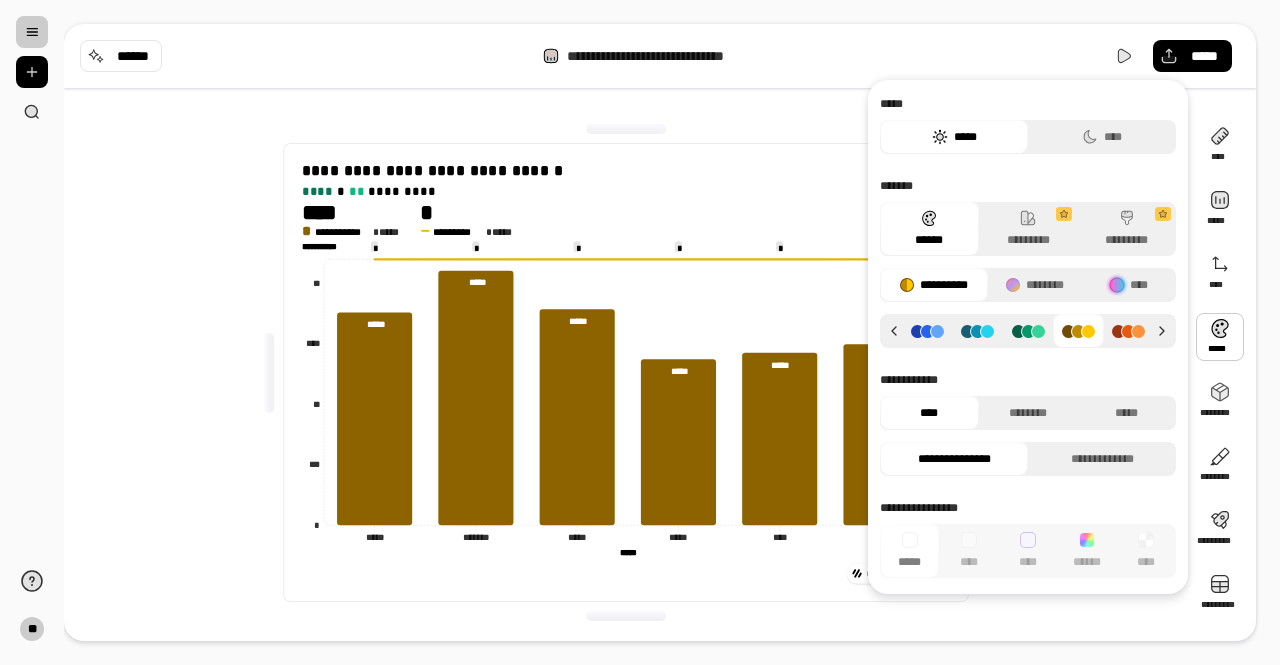 click at bounding box center (1220, 337) 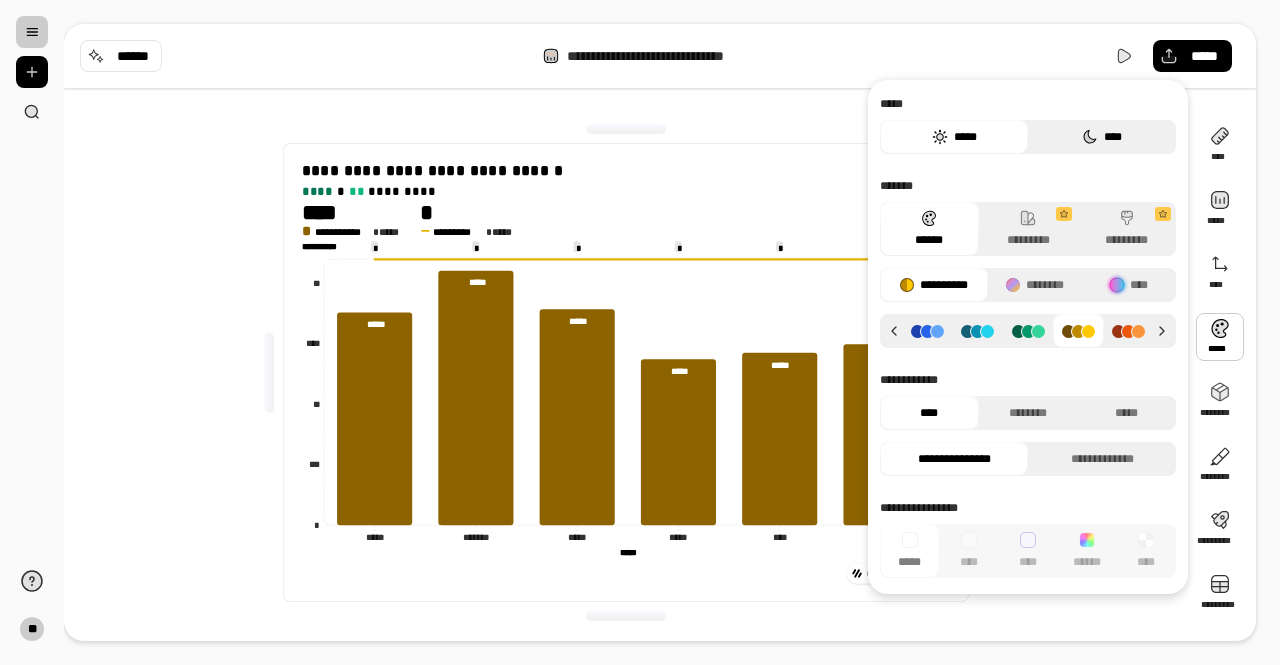 click 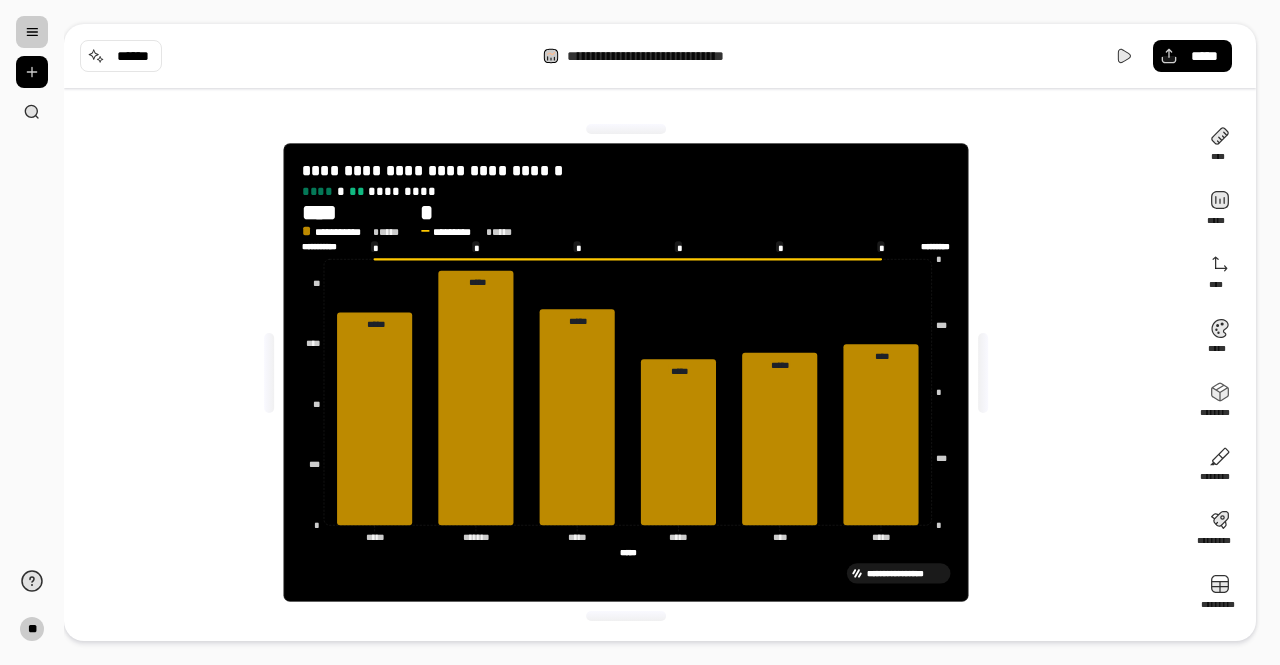 click on "**********" at bounding box center [626, 372] 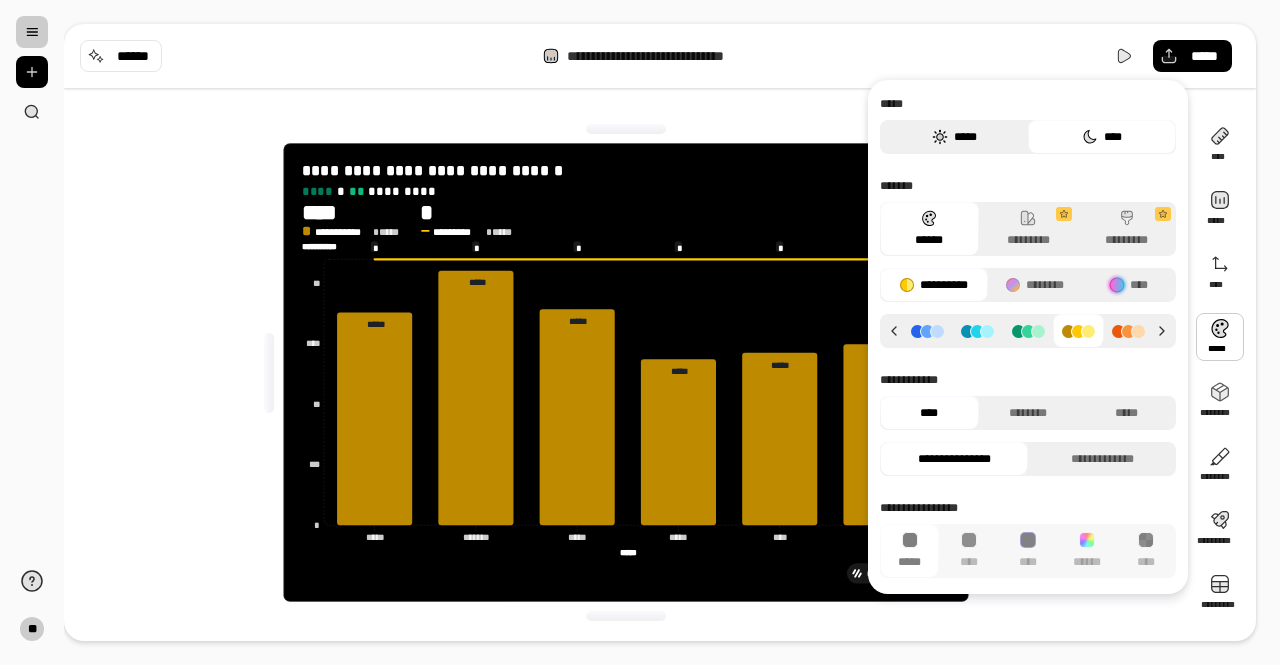 click on "*****" at bounding box center [954, 137] 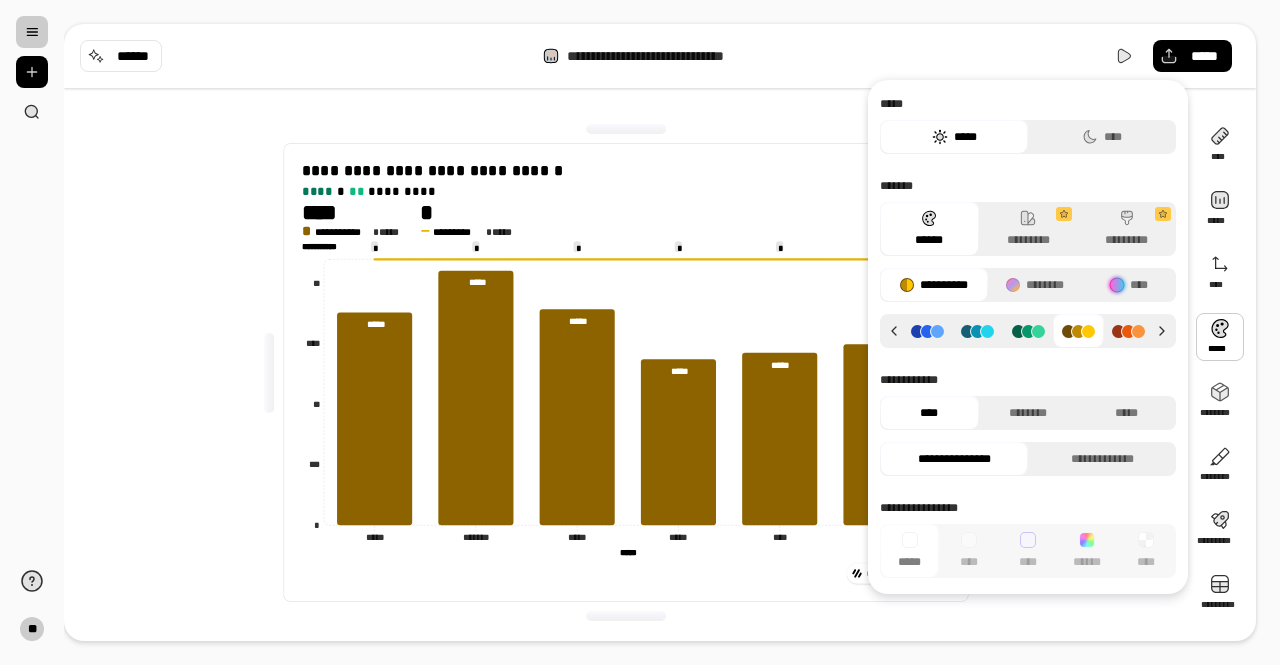 click on "**********" at bounding box center [626, 372] 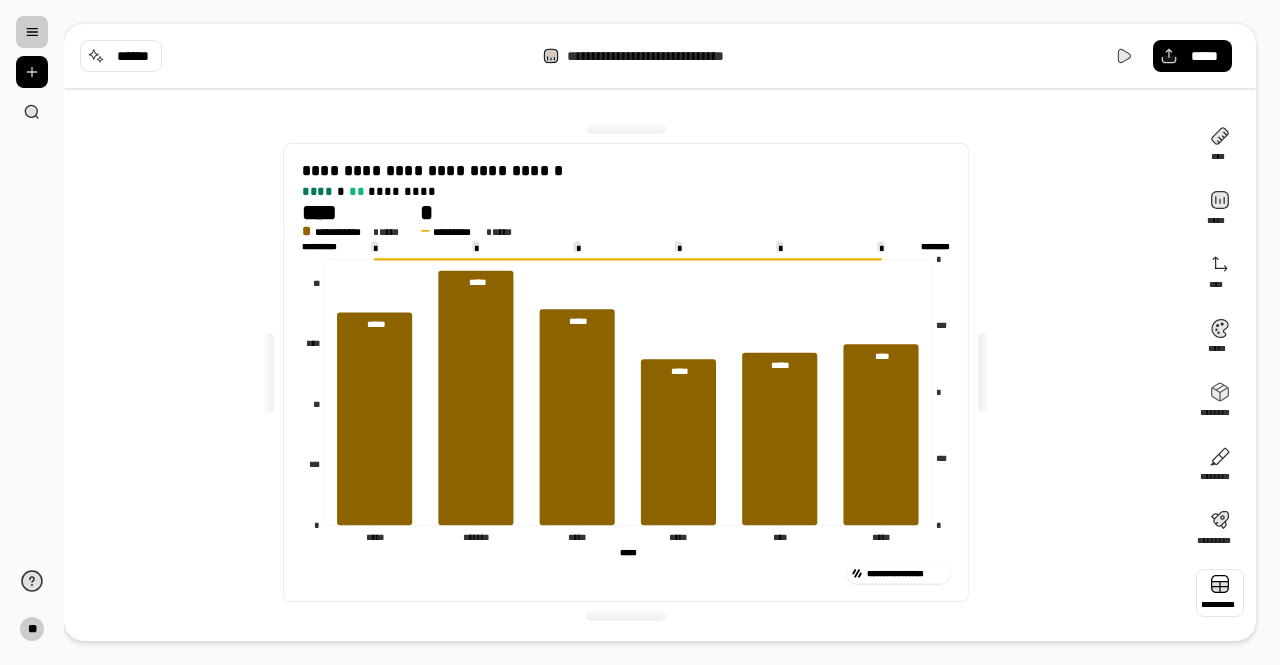 click at bounding box center [1220, 593] 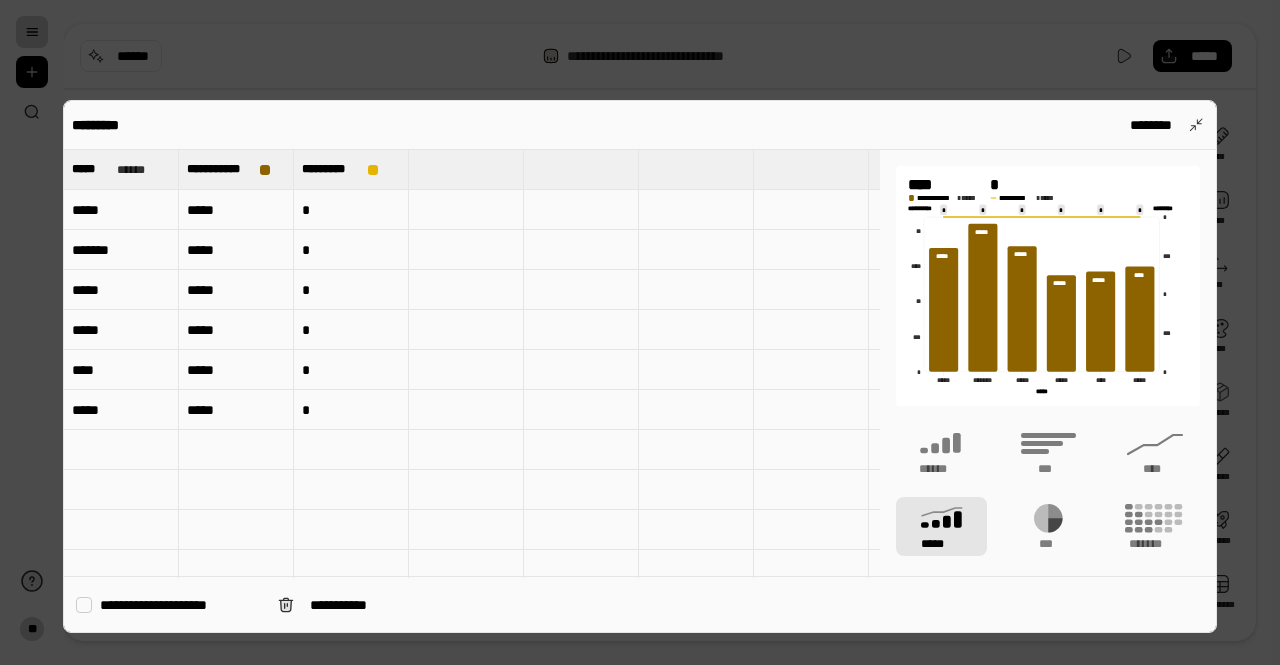 type 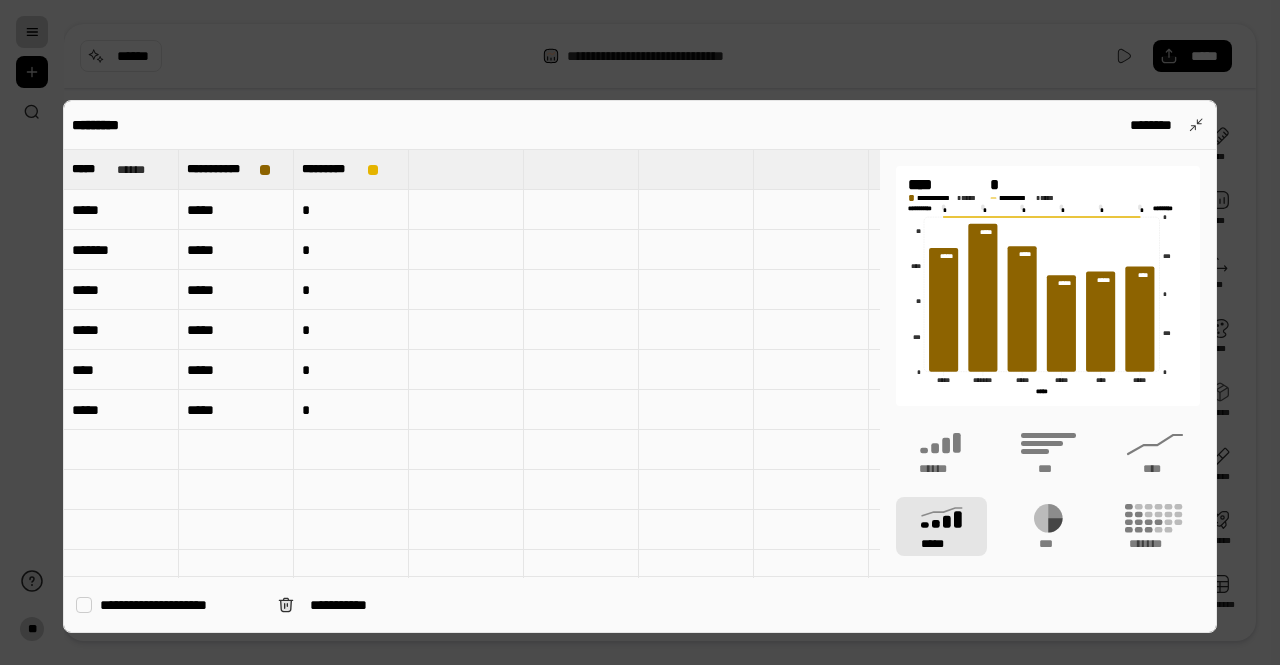 click on "*****" at bounding box center (236, 210) 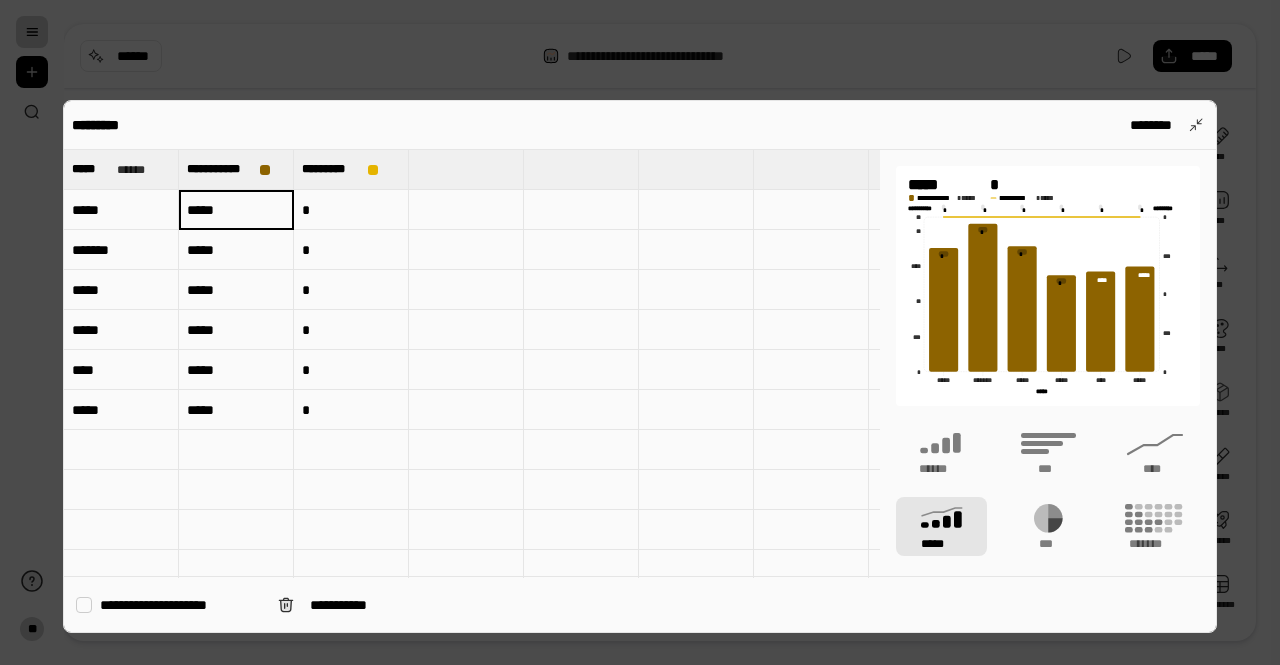 type on "*" 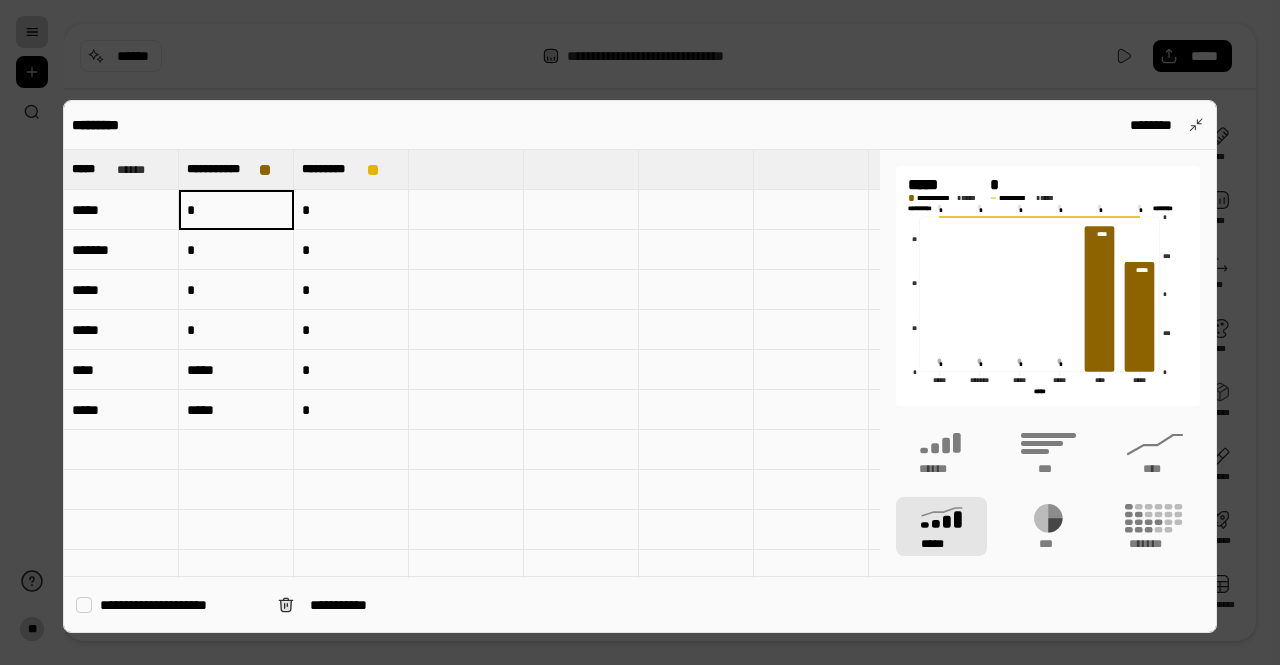 click on "*" at bounding box center [351, 210] 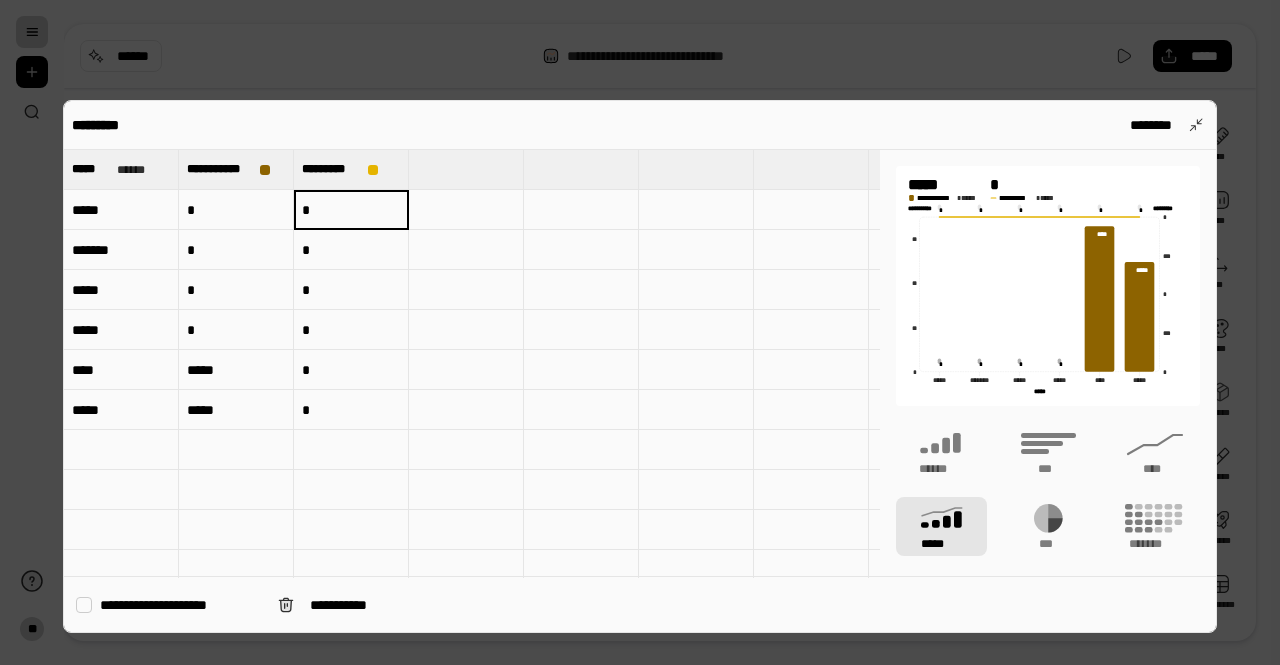 click on "*" at bounding box center (351, 210) 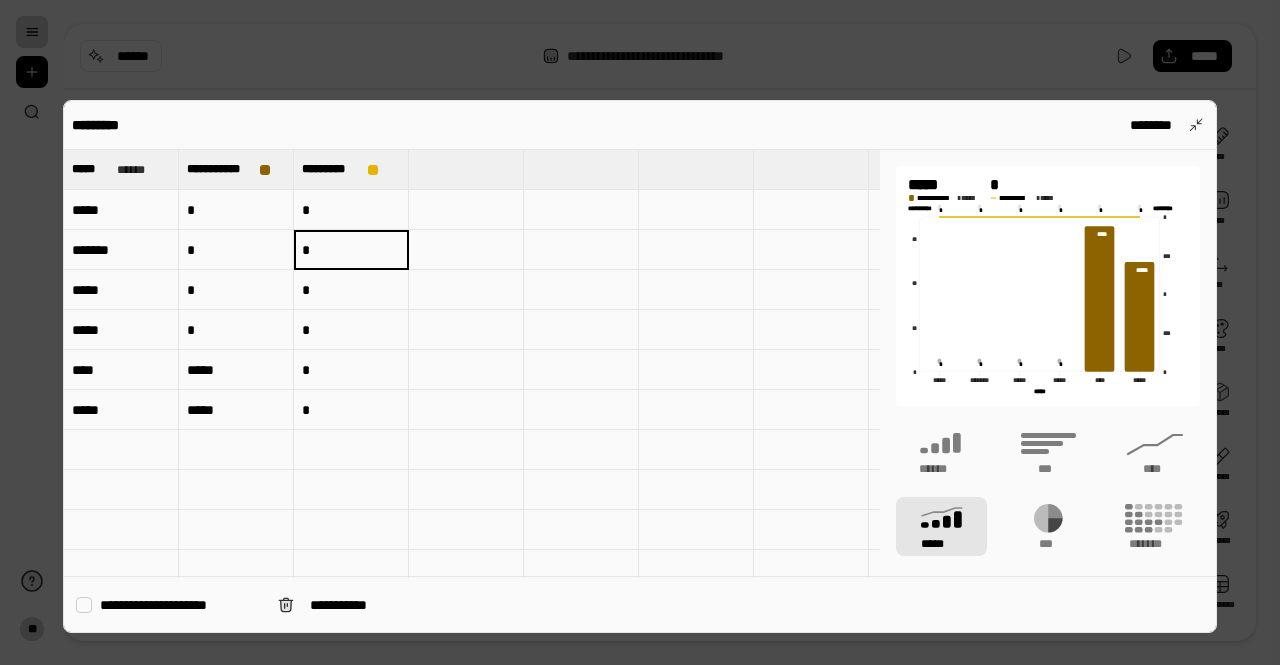 click on "*" at bounding box center [351, 210] 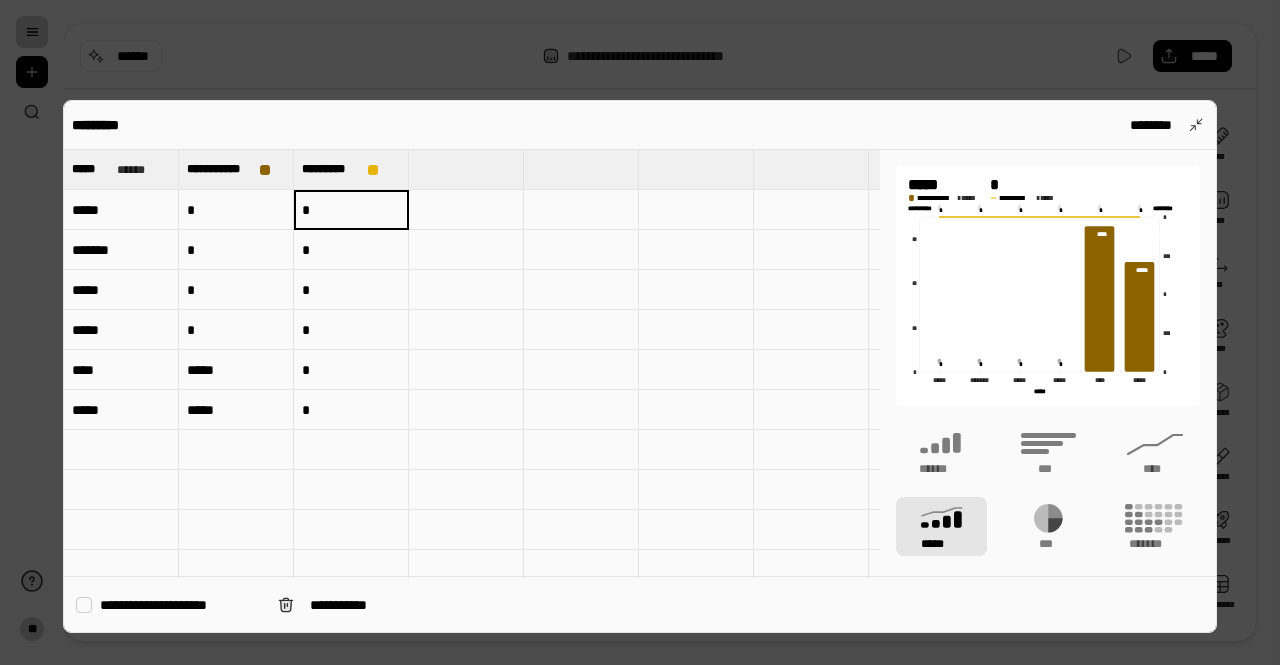 type on "*" 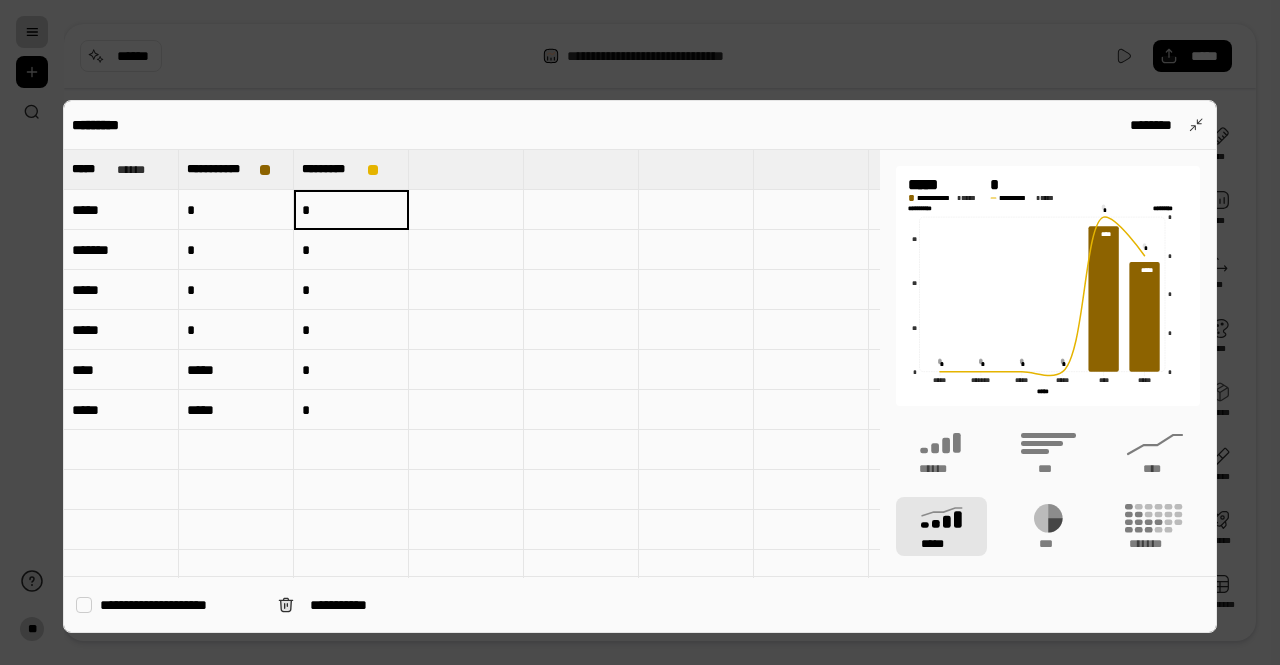 click at bounding box center [581, 330] 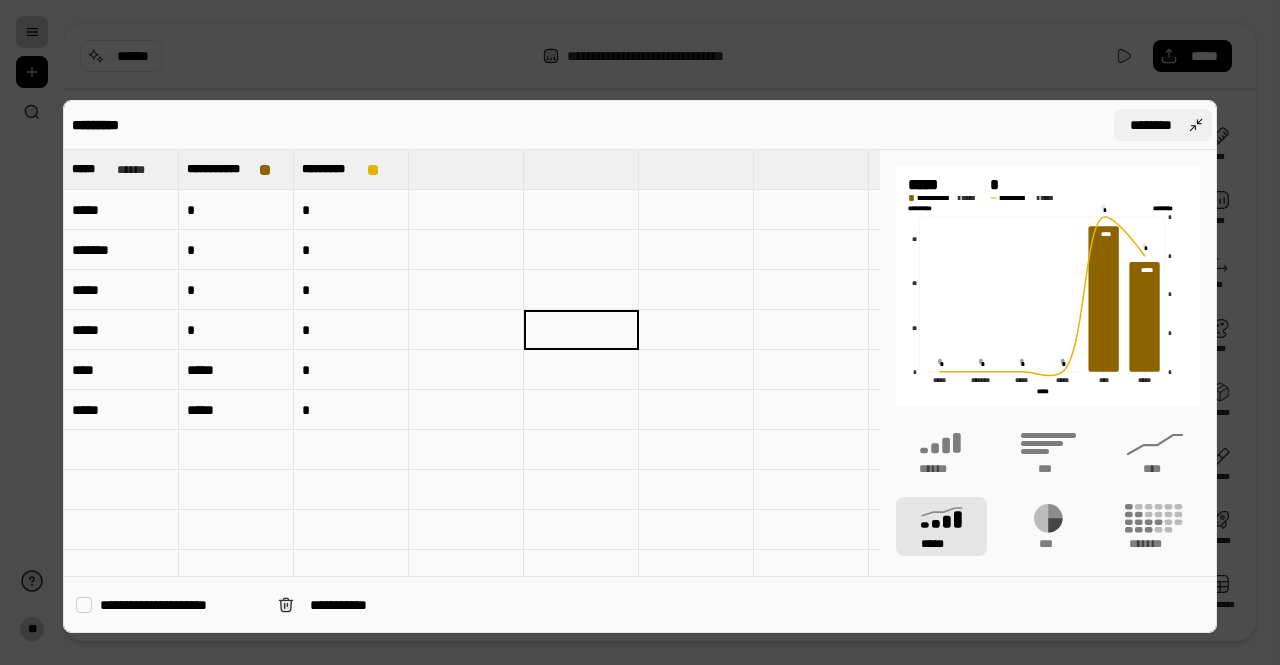 click on "********" at bounding box center (1151, 125) 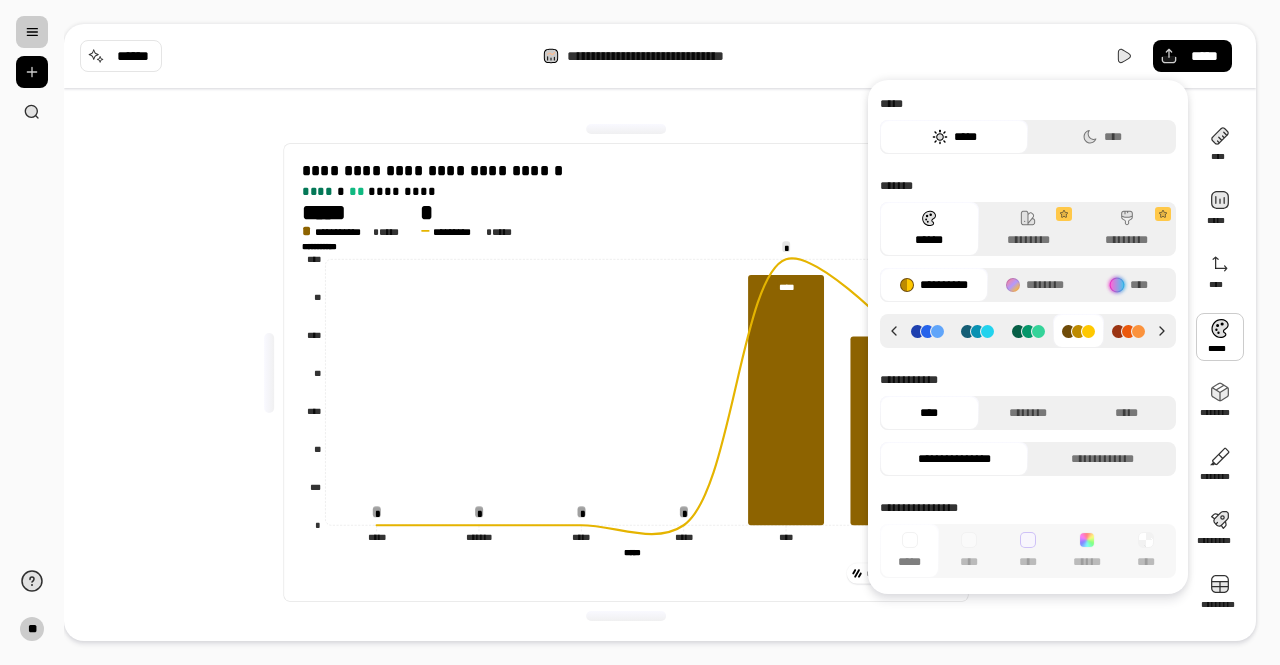 click at bounding box center (1220, 337) 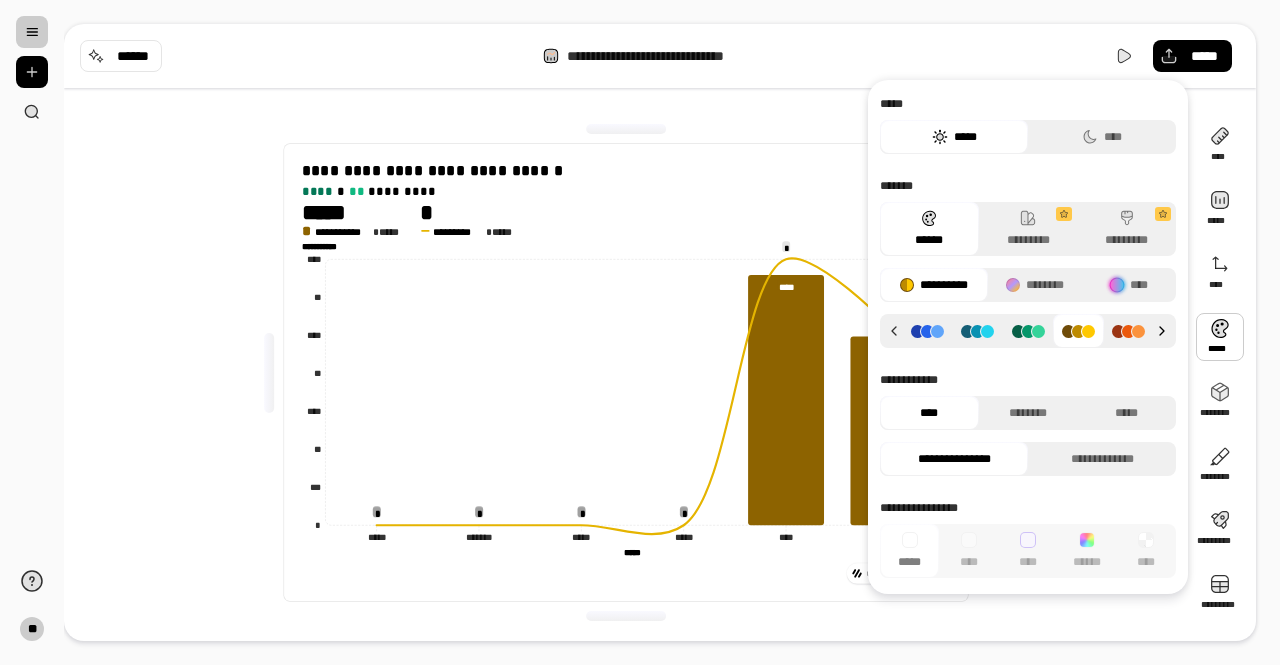 click 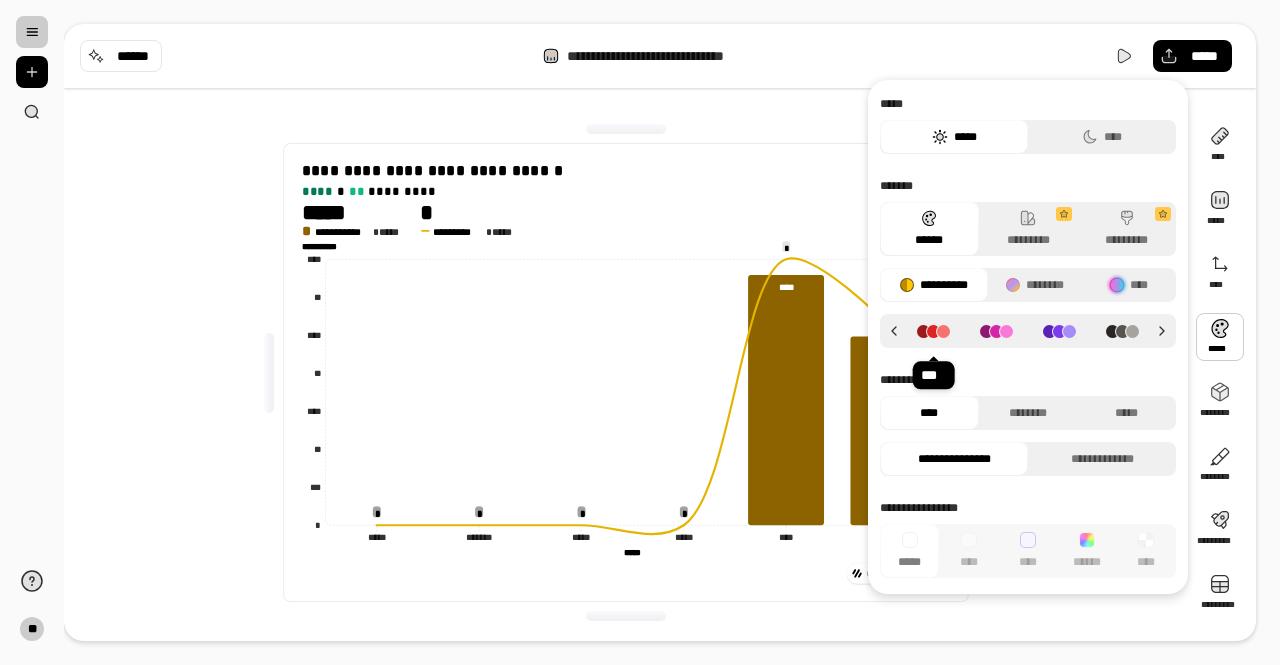 click 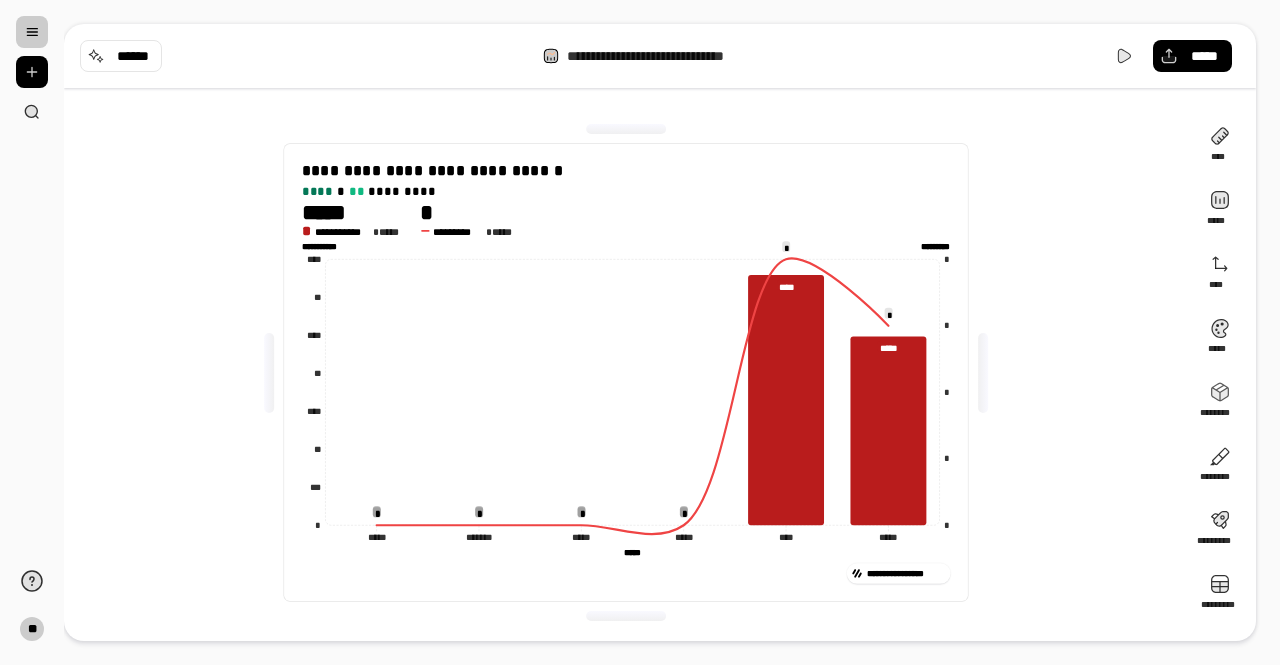 drag, startPoint x: 83, startPoint y: 404, endPoint x: 100, endPoint y: 386, distance: 24.758837 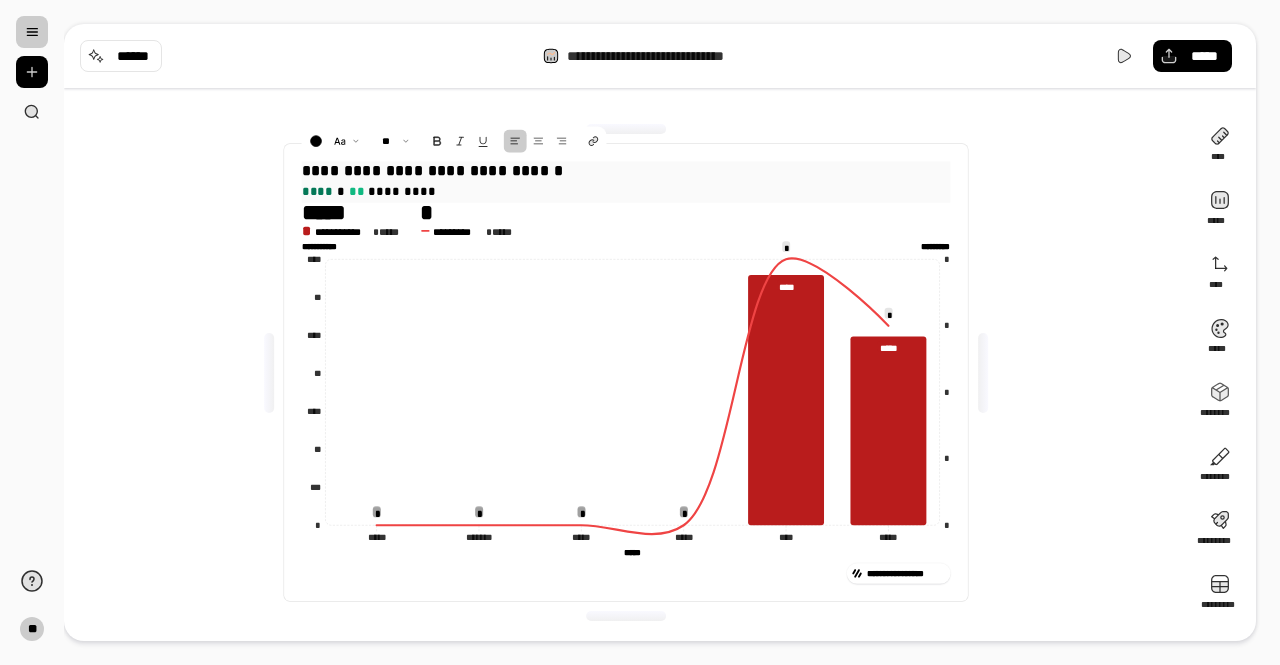click on "**********" at bounding box center (626, 171) 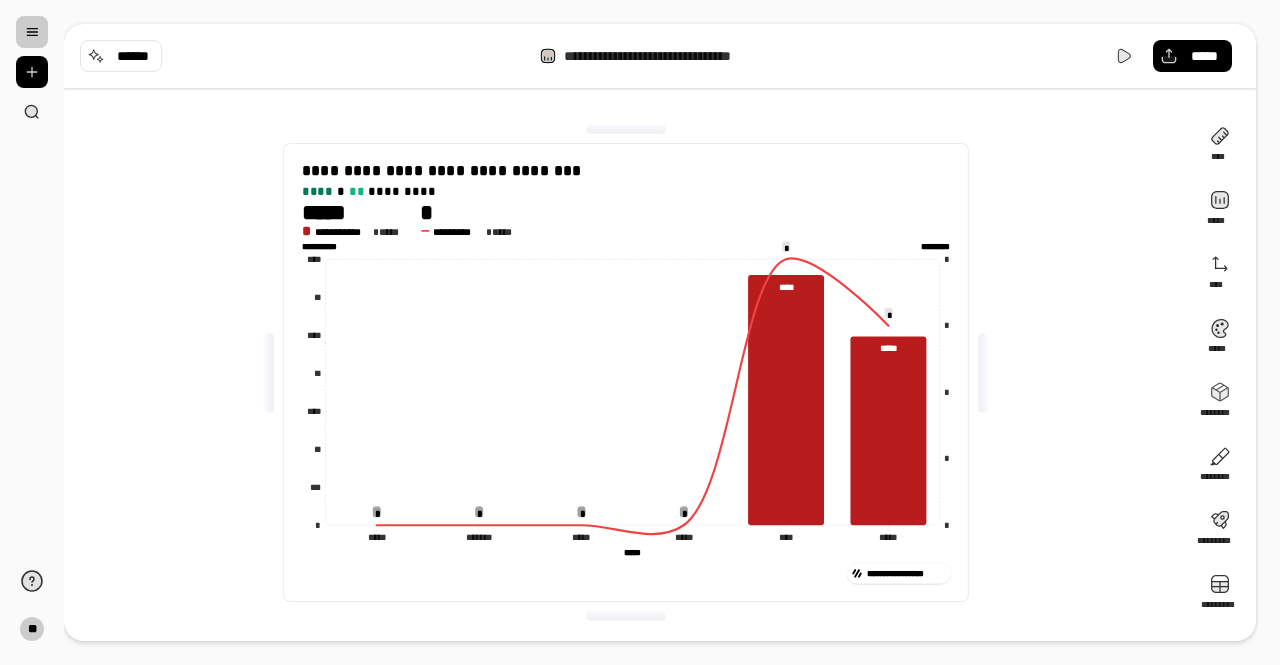 click on "**********" at bounding box center (626, 372) 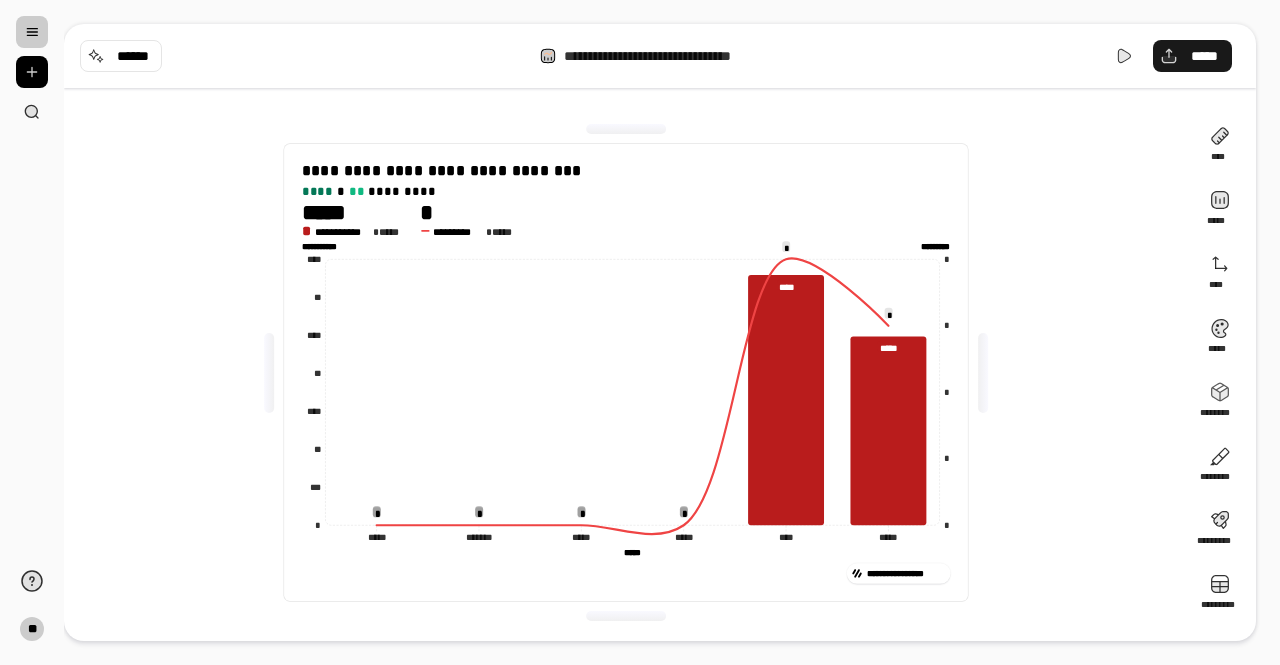 click on "*****" at bounding box center (1192, 56) 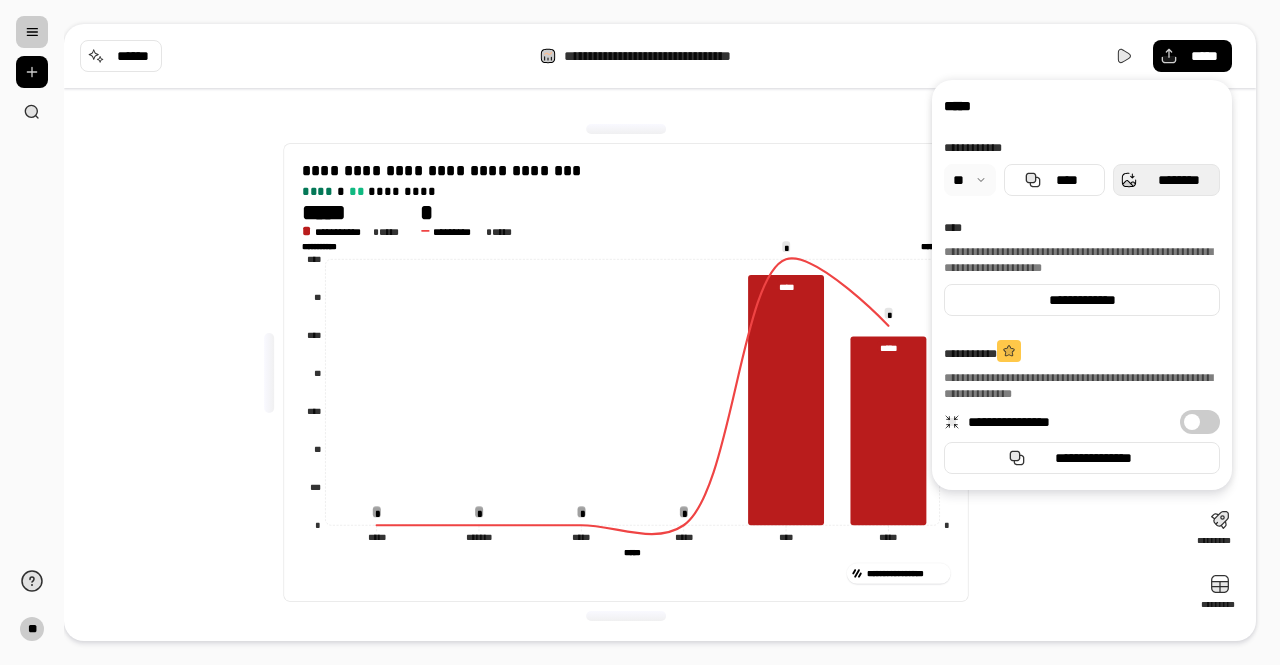click on "********" at bounding box center [1178, 180] 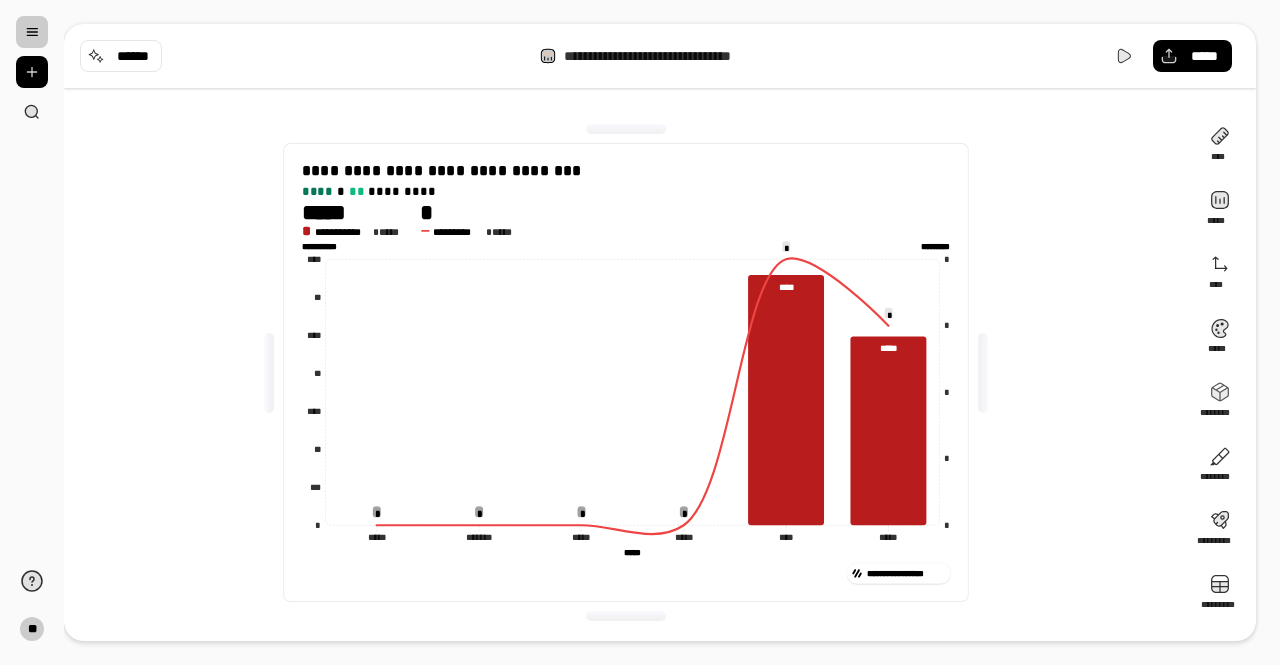 click on "**********" at bounding box center (626, 372) 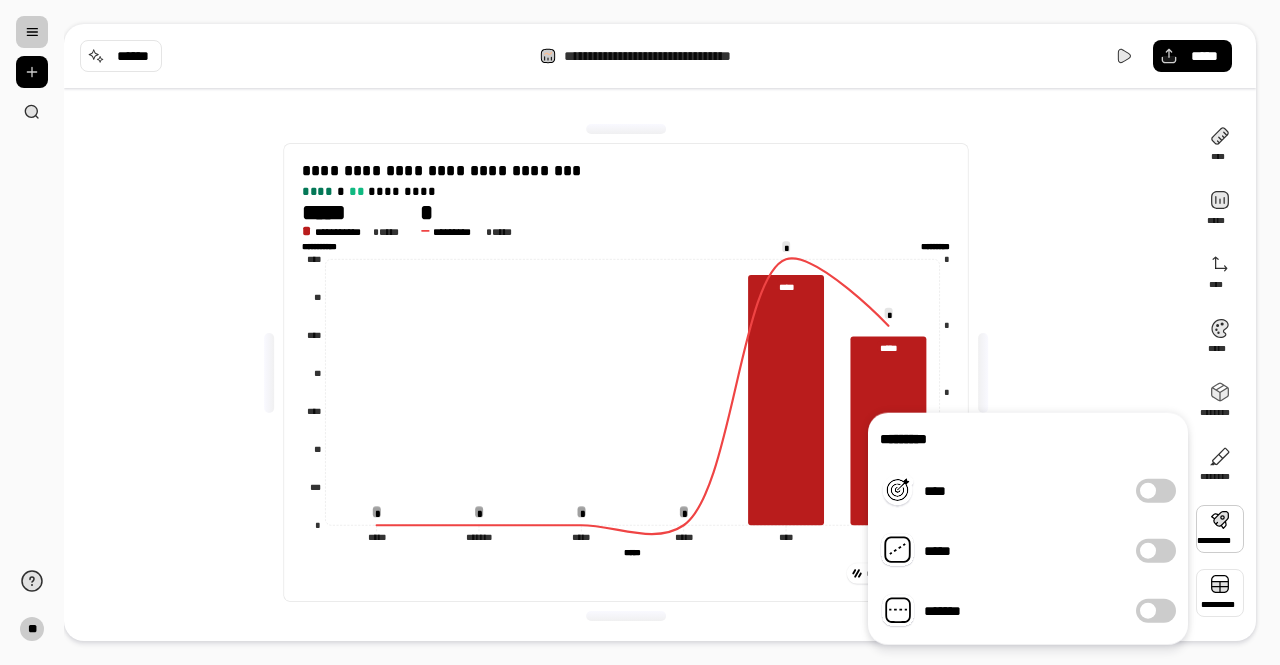 click at bounding box center (1220, 593) 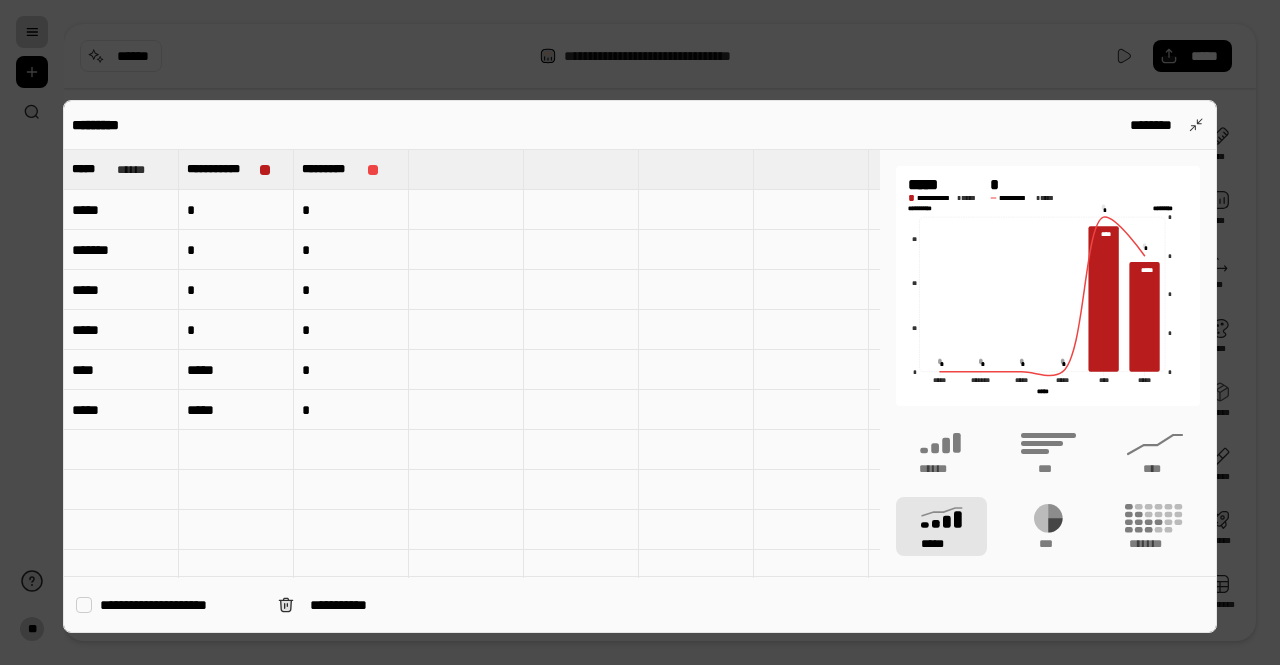 type 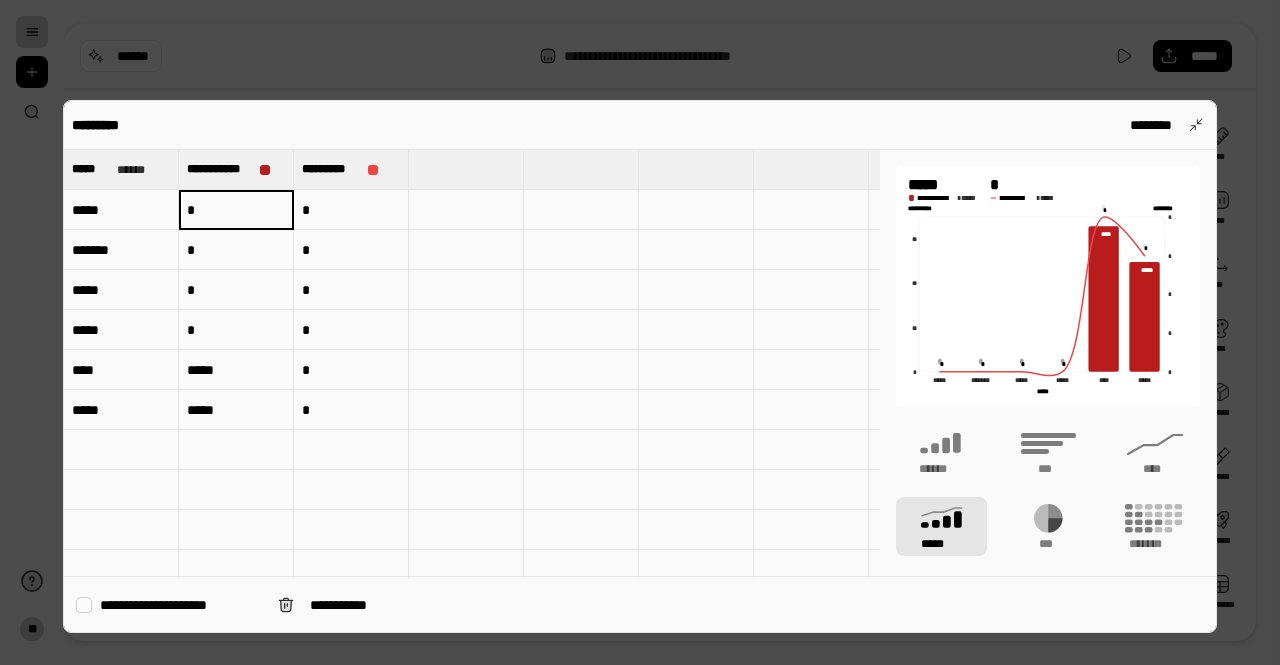 type on "******" 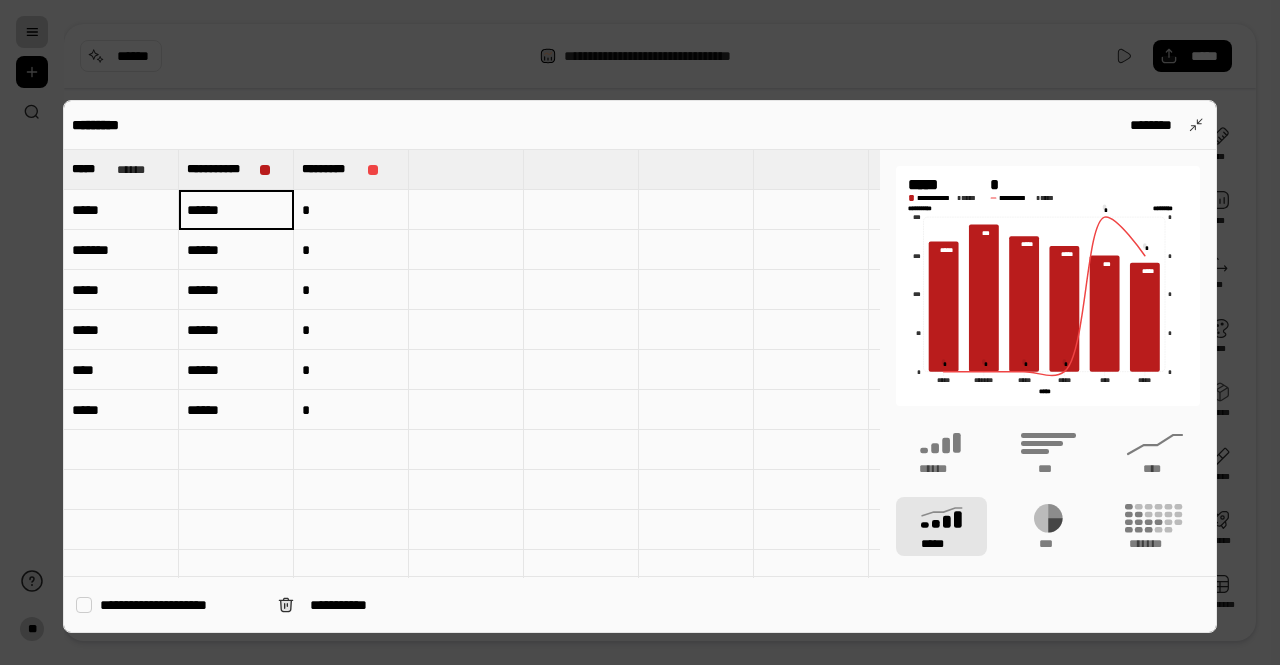 click on "*" at bounding box center (351, 210) 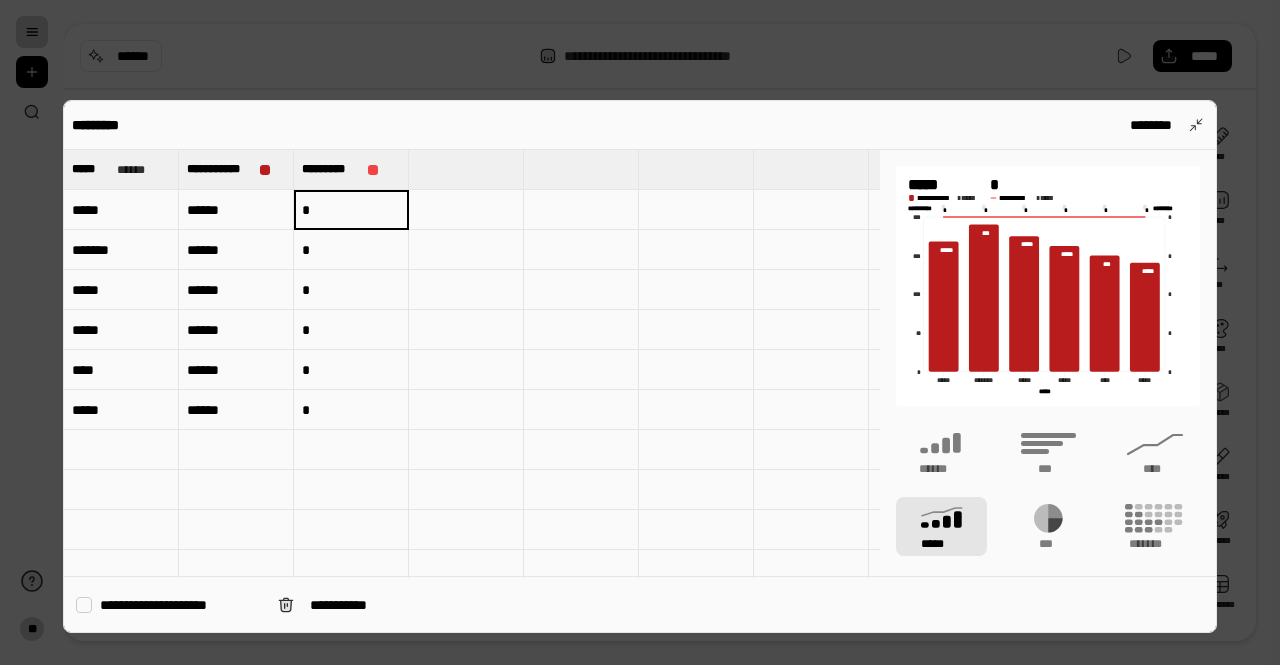 type on "*" 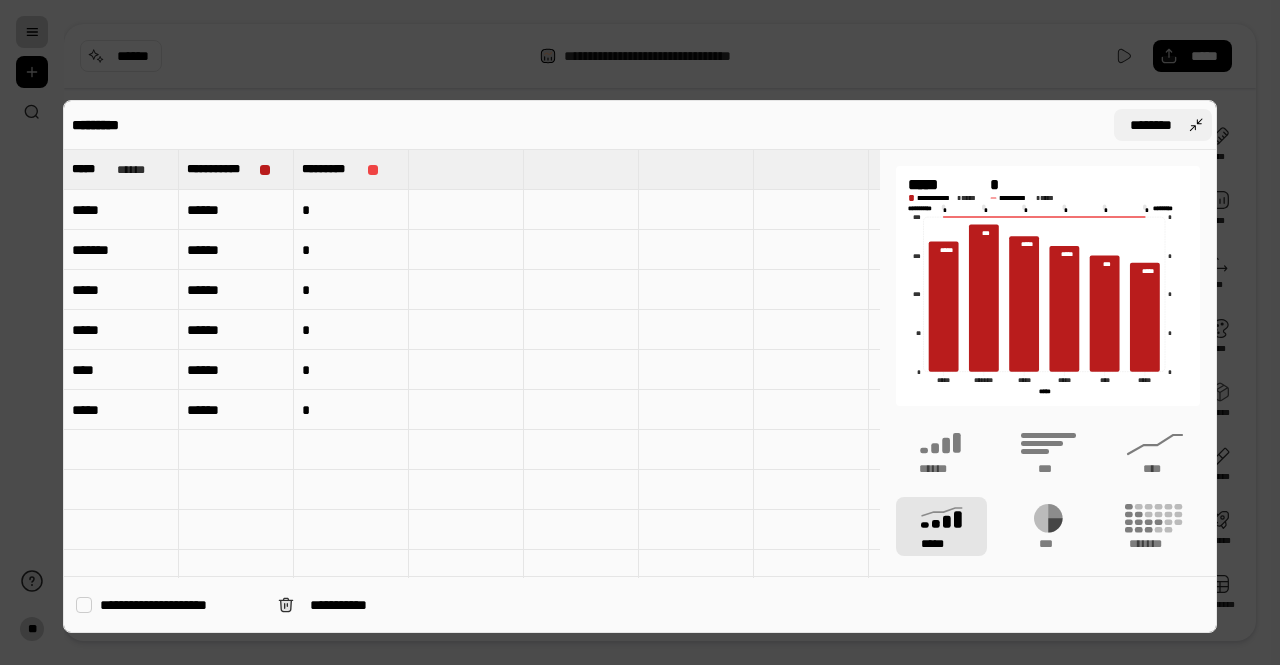 click on "********" at bounding box center [1151, 125] 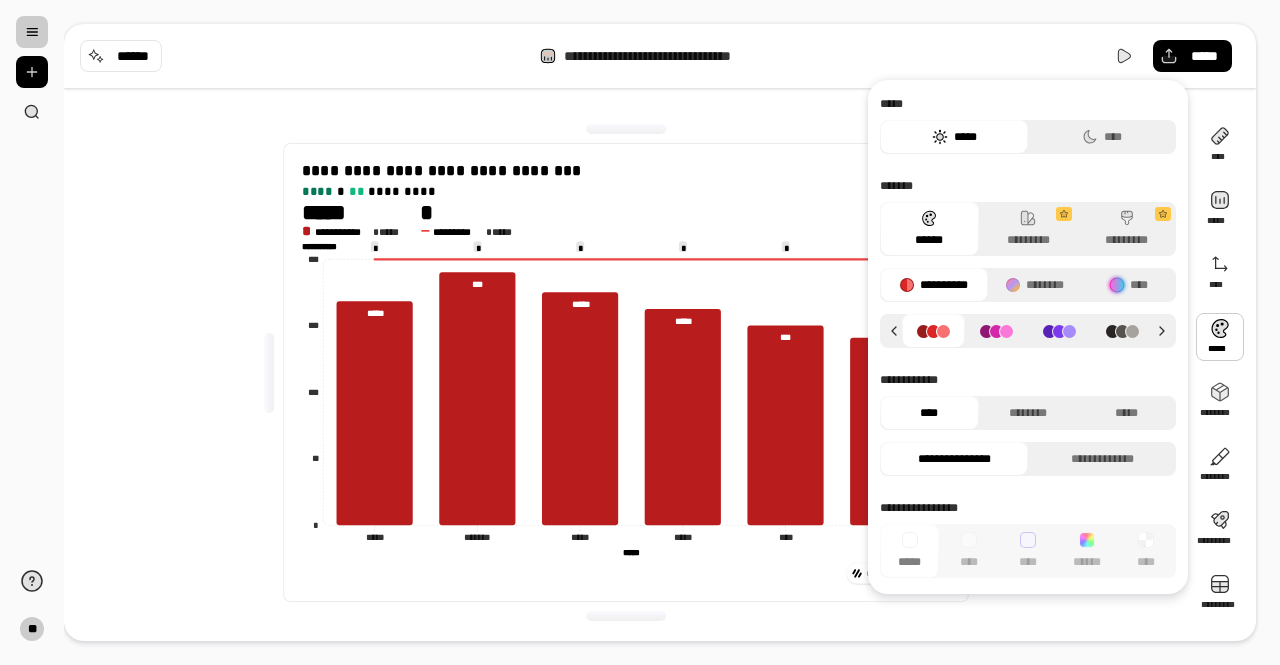 click at bounding box center [1220, 337] 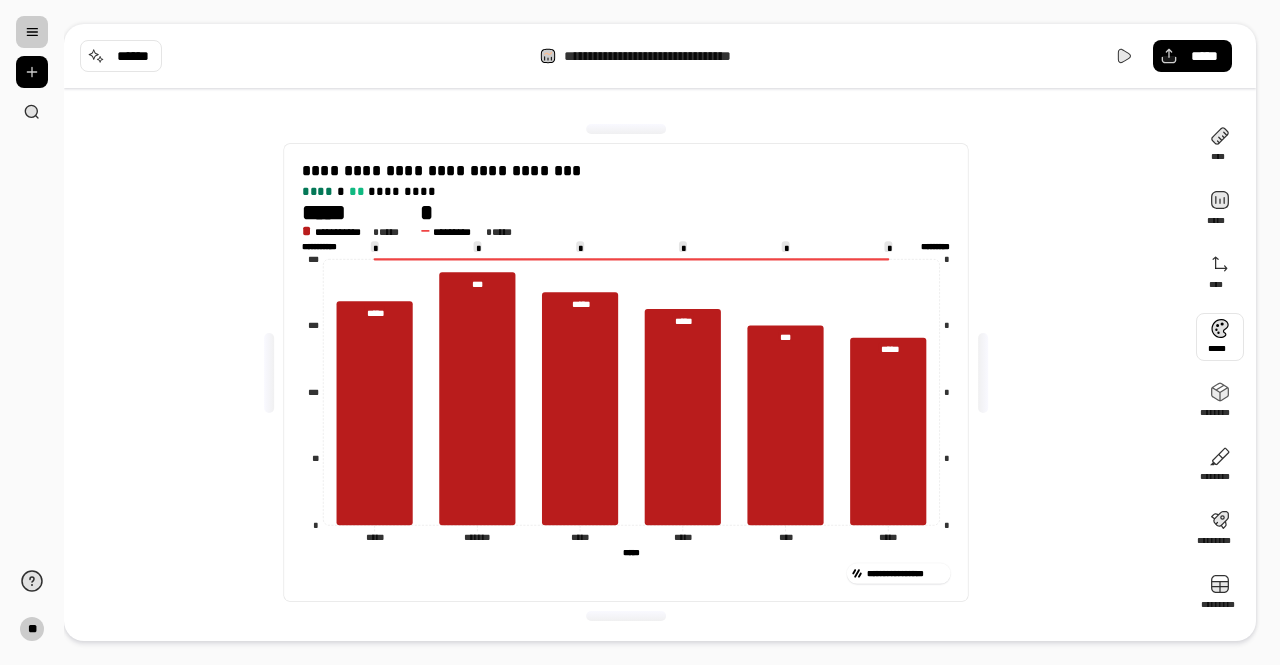 click at bounding box center [1220, 337] 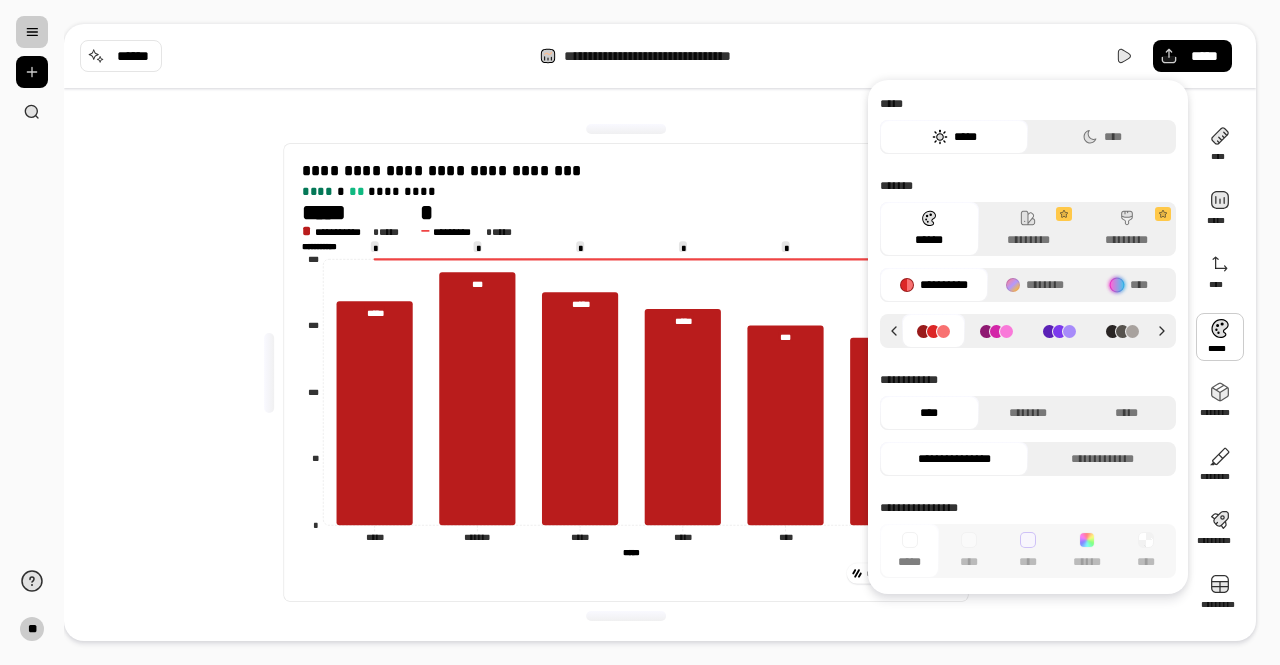 click 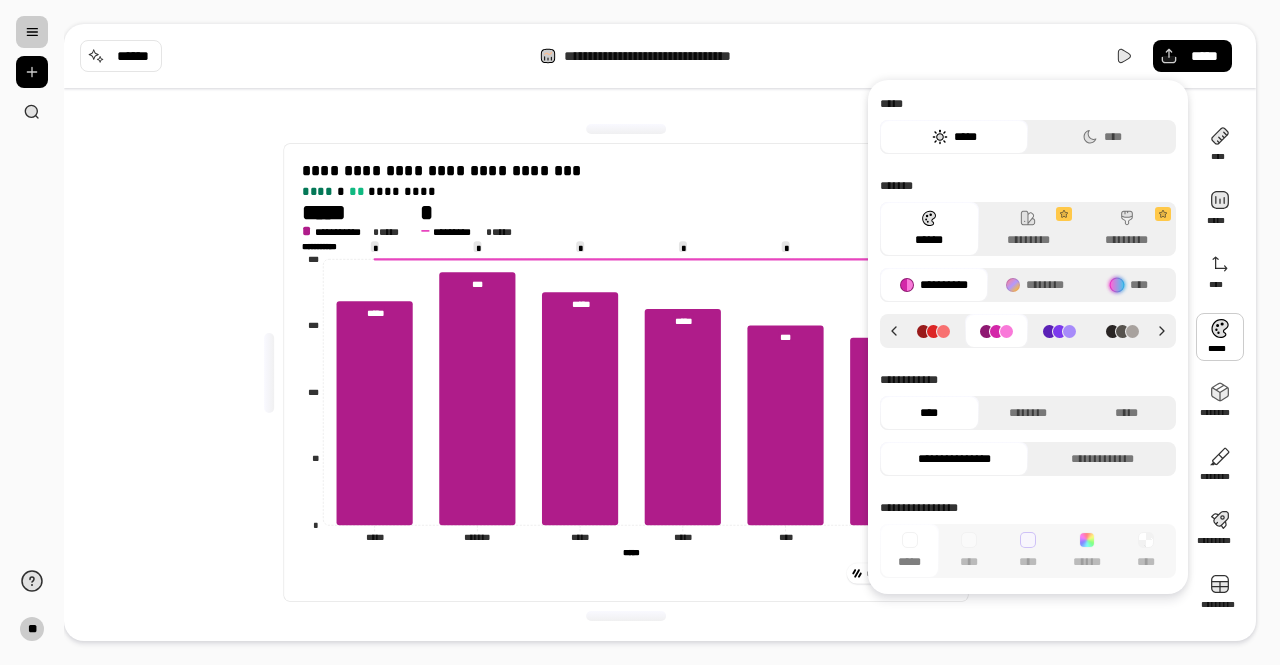 click 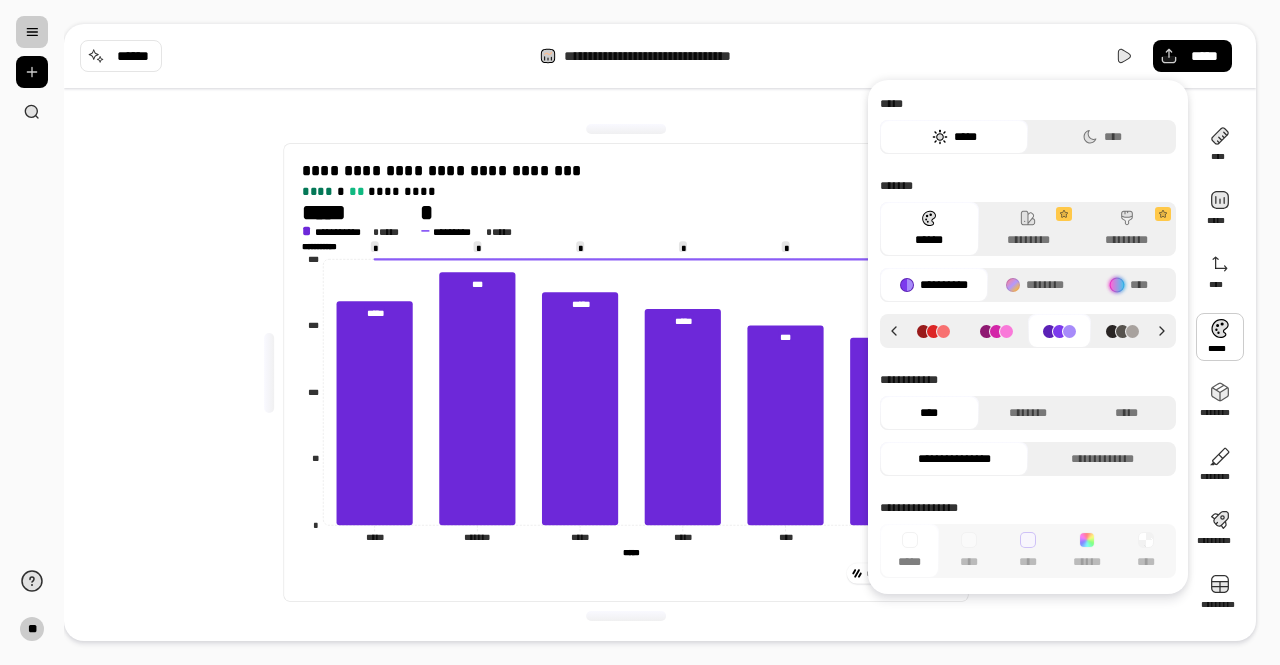 click on "**" at bounding box center [32, 332] 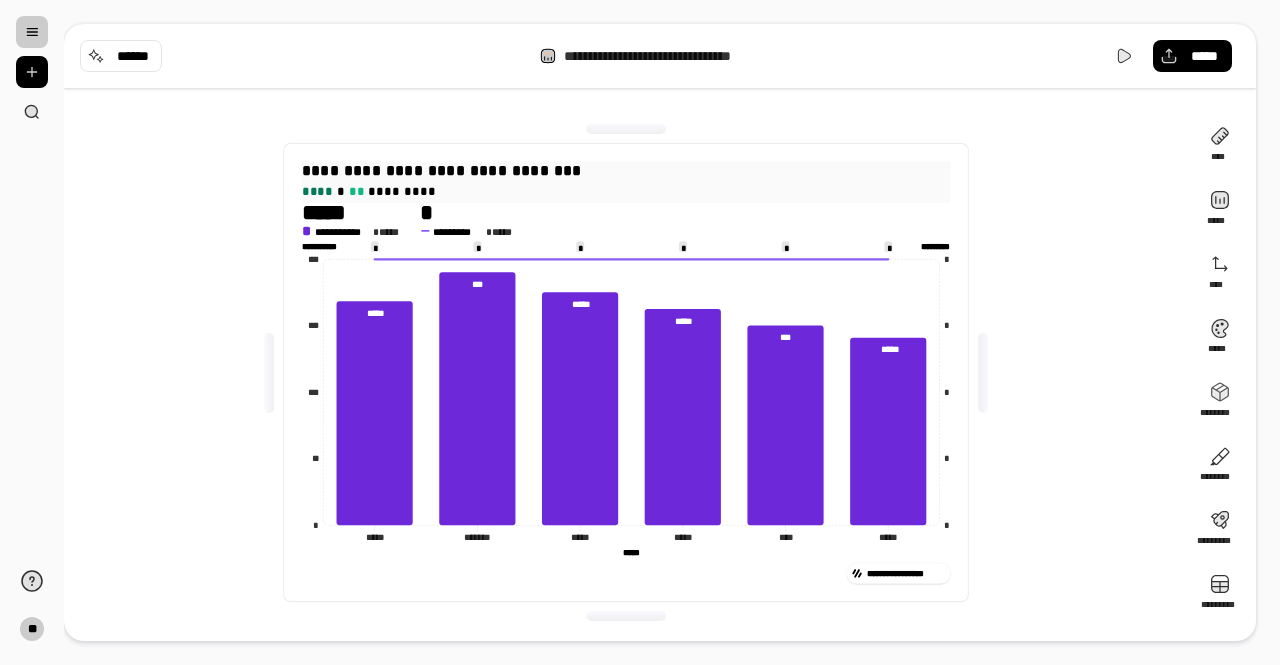 click on "**********" at bounding box center (626, 171) 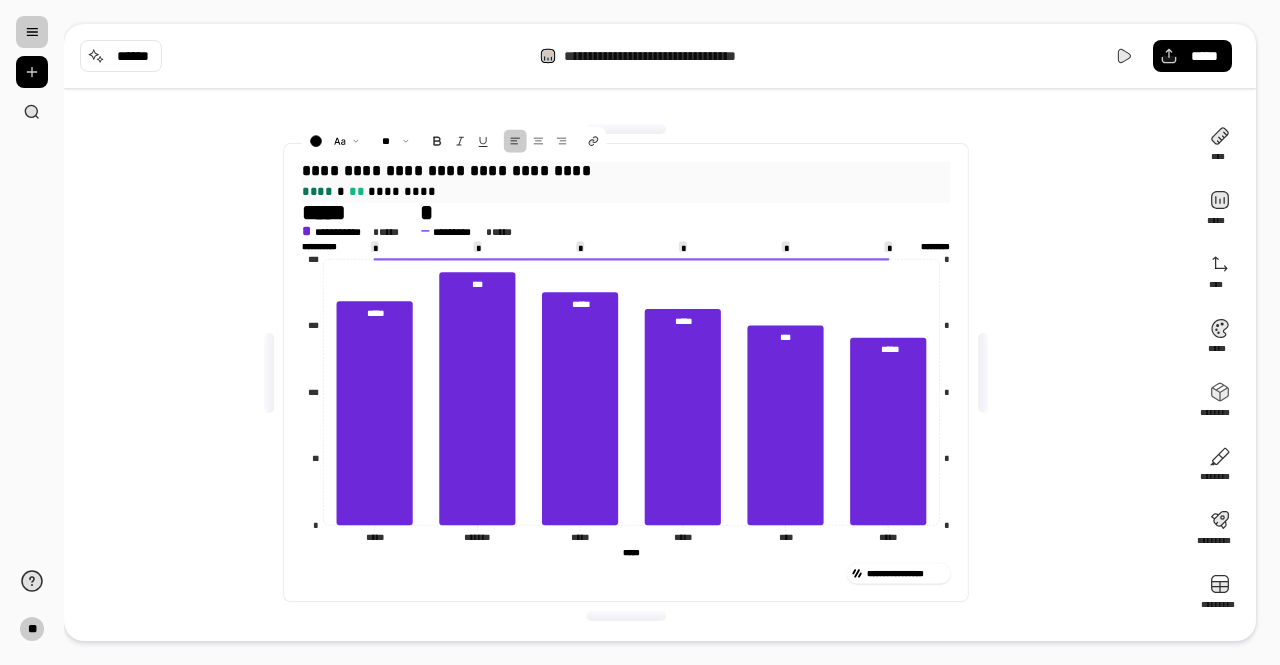 drag, startPoint x: 550, startPoint y: 171, endPoint x: 492, endPoint y: 167, distance: 58.137768 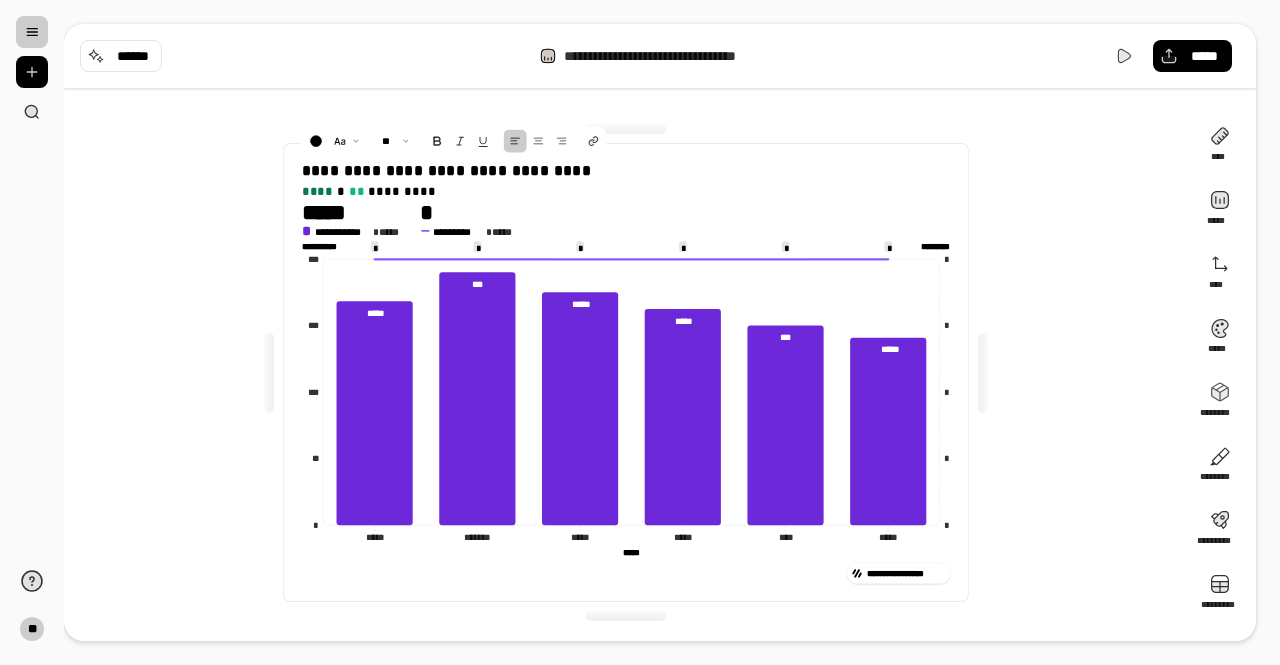 click on "**********" at bounding box center (626, 372) 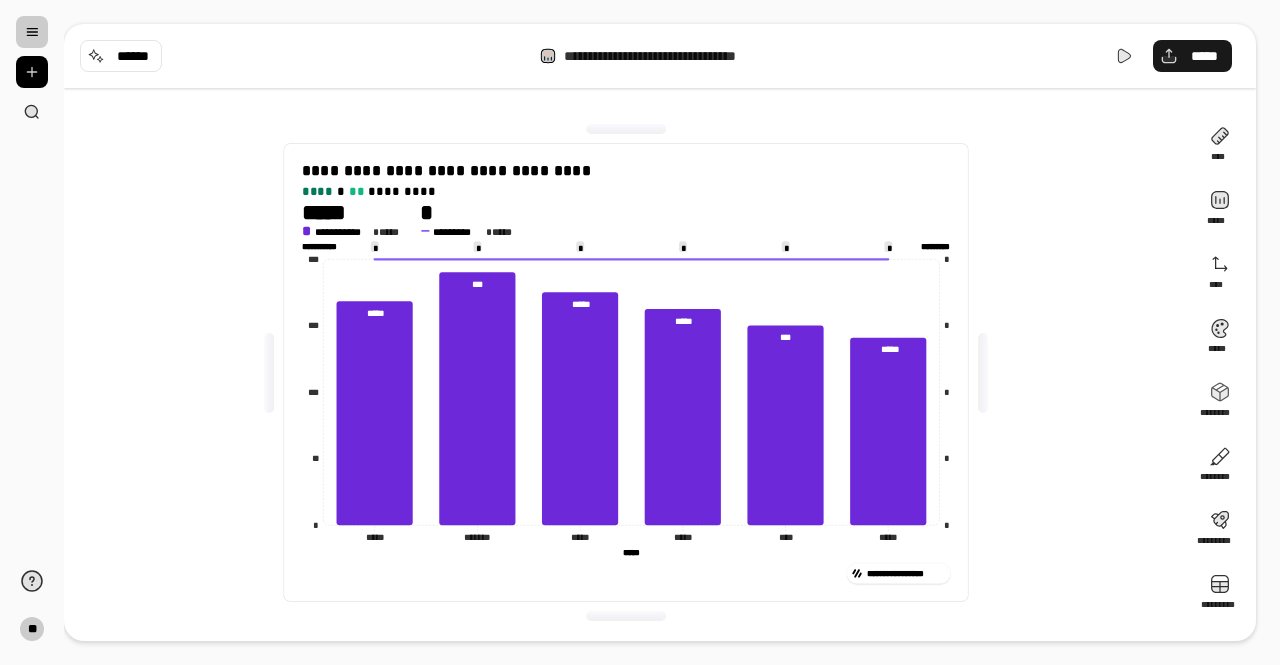 click on "*****" at bounding box center [1192, 56] 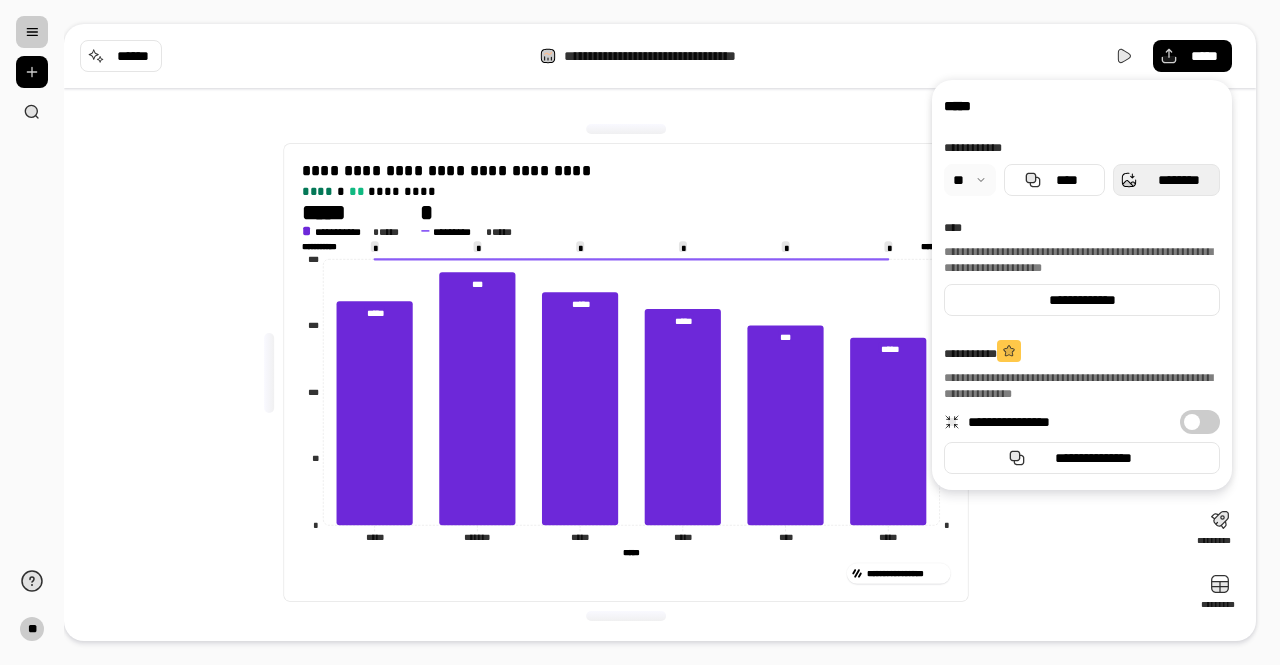 click on "********" at bounding box center (1178, 180) 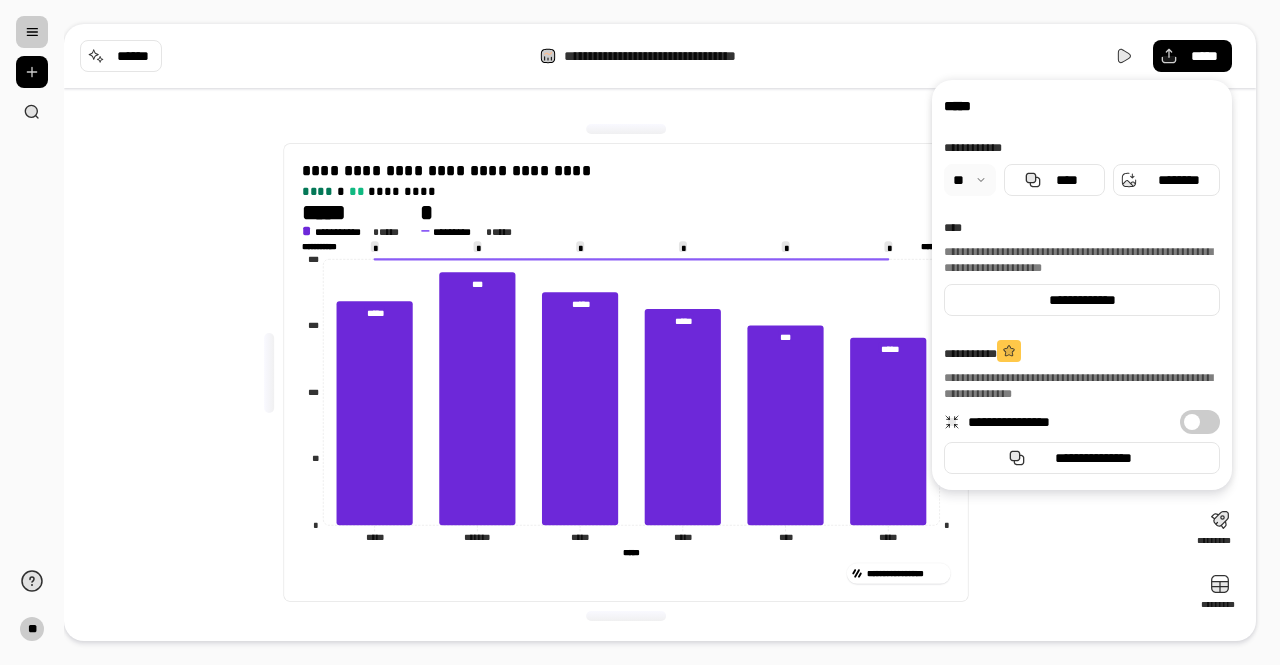 click on "**********" at bounding box center (626, 372) 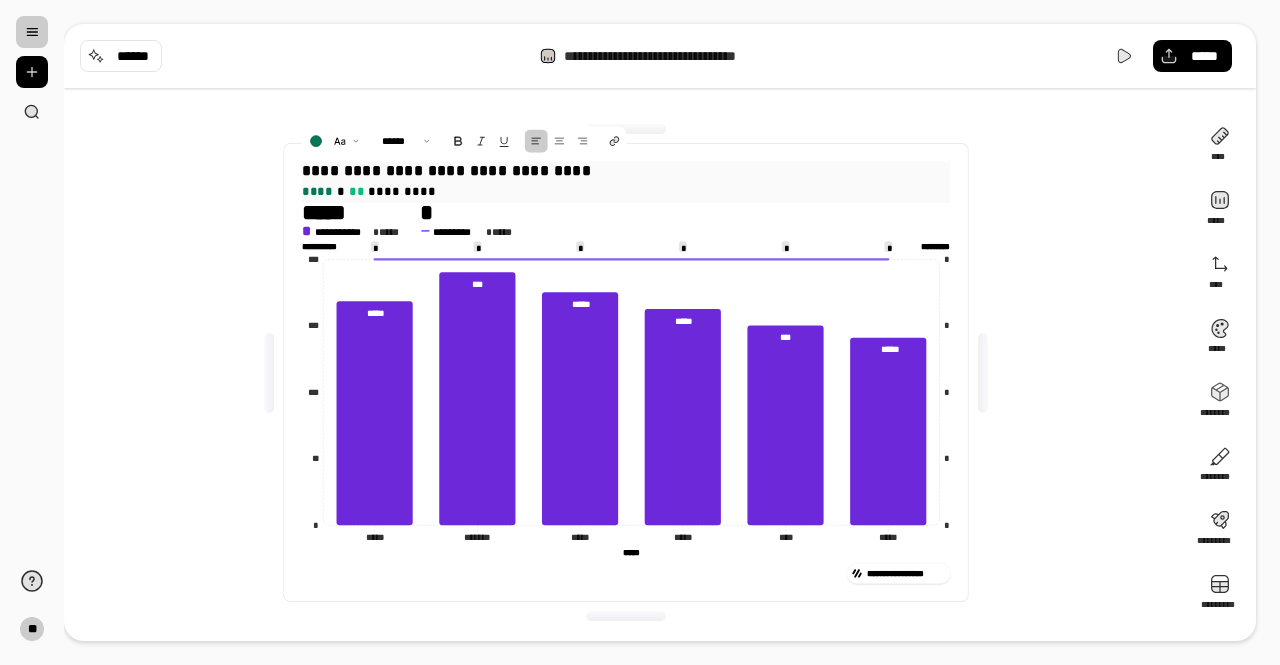 drag, startPoint x: 328, startPoint y: 190, endPoint x: 289, endPoint y: 190, distance: 39 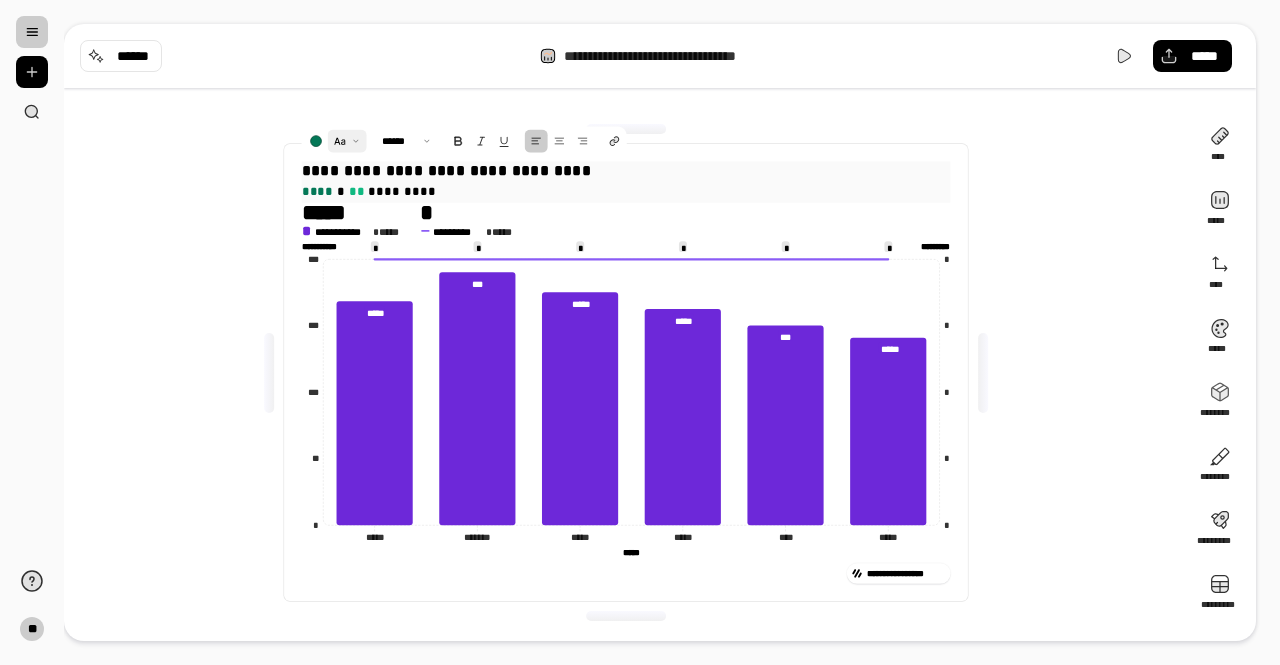 click at bounding box center (347, 141) 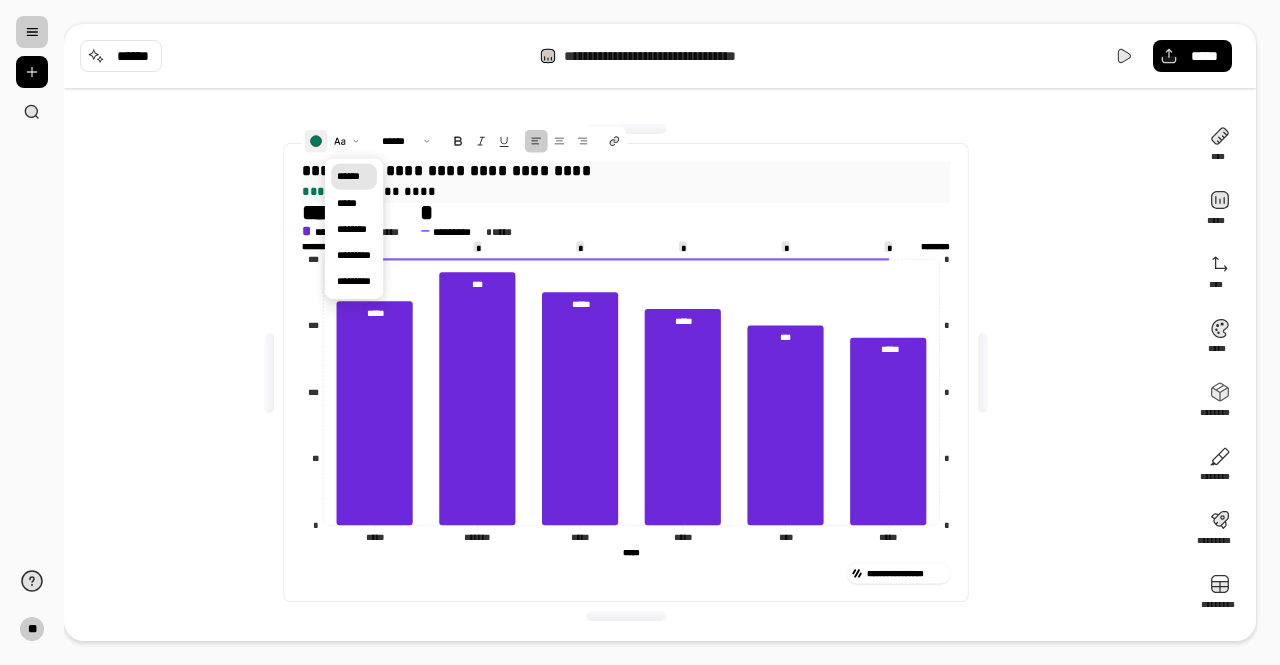 click at bounding box center (315, 141) 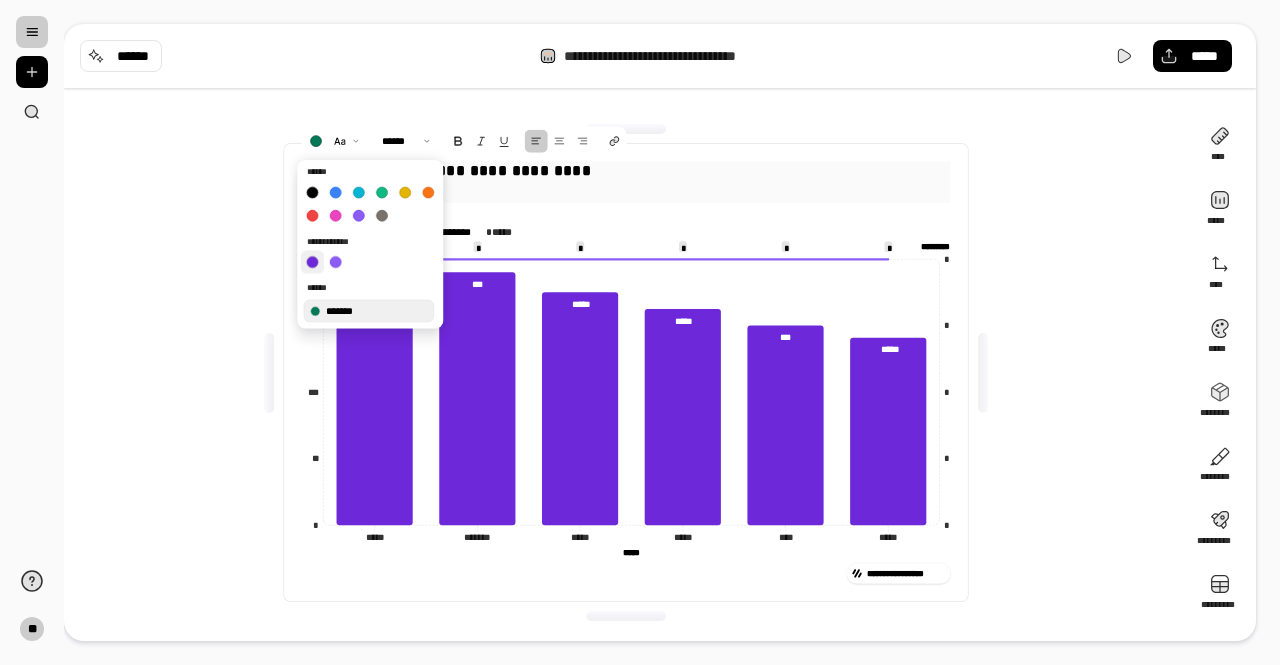 click at bounding box center [312, 261] 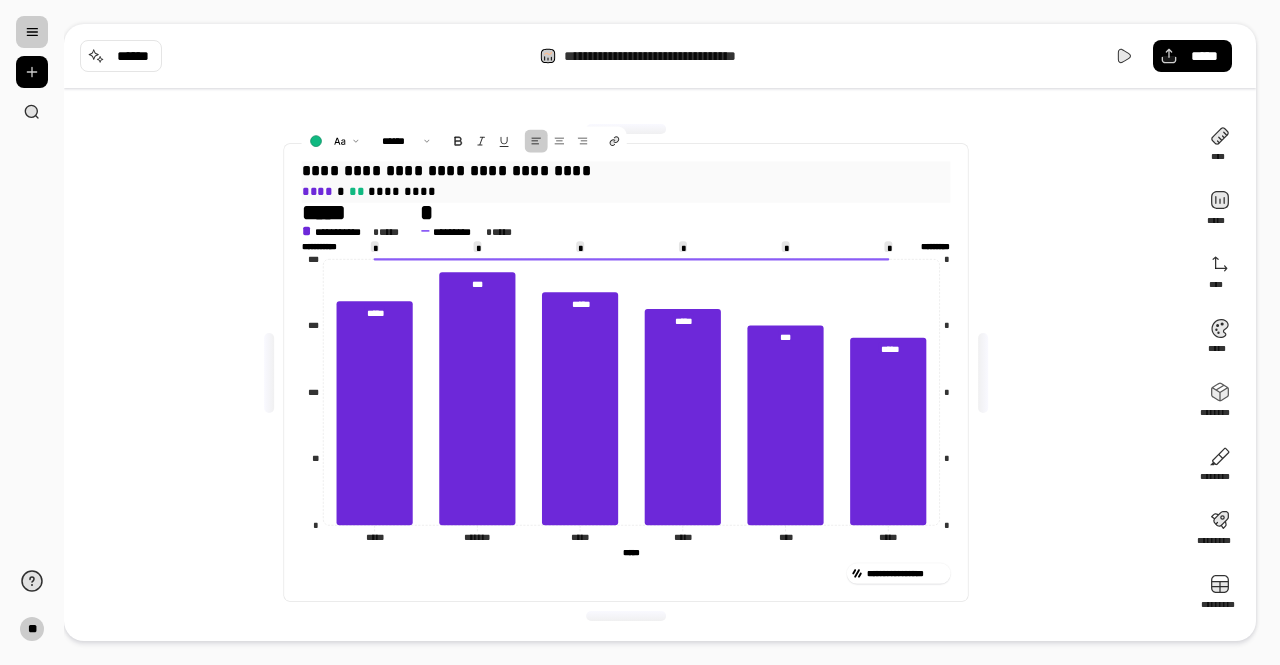 drag, startPoint x: 358, startPoint y: 194, endPoint x: 340, endPoint y: 191, distance: 18.248287 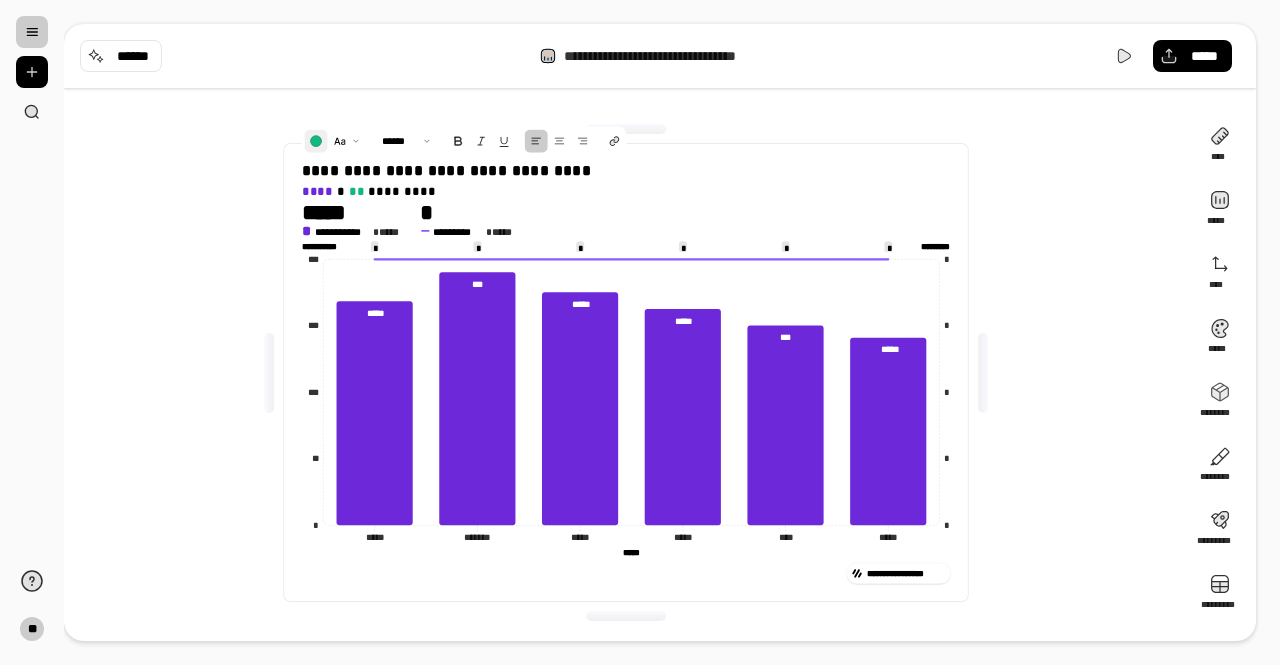 click at bounding box center (315, 141) 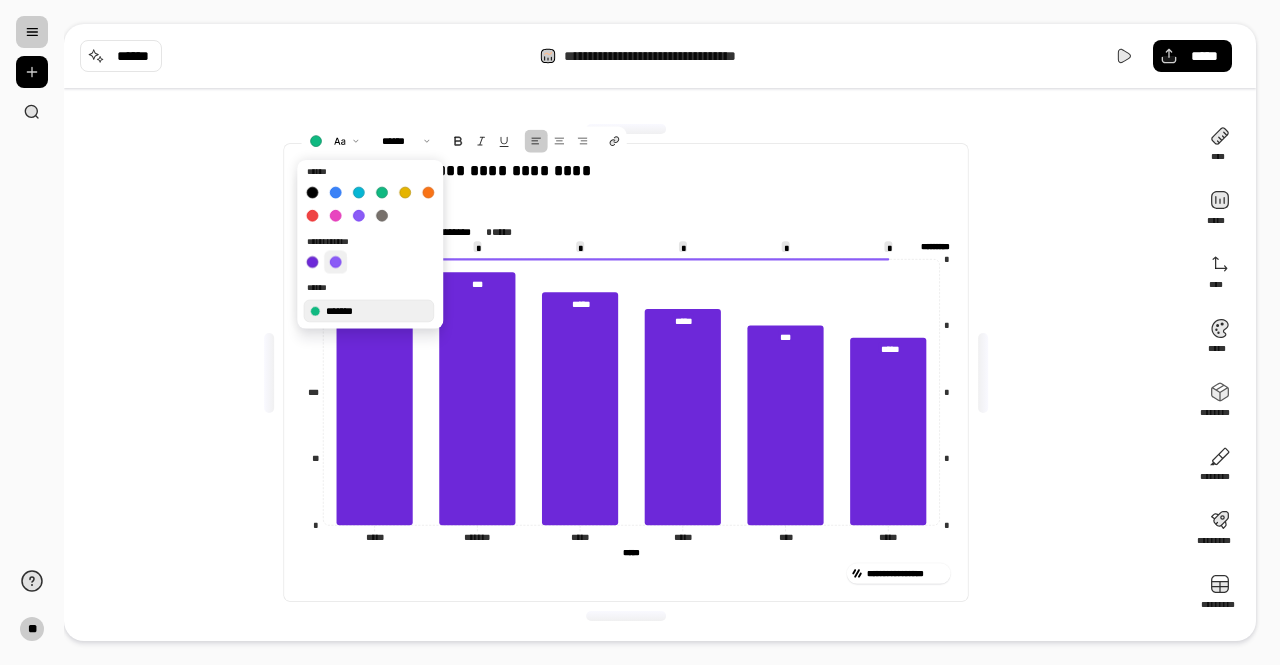click at bounding box center [335, 261] 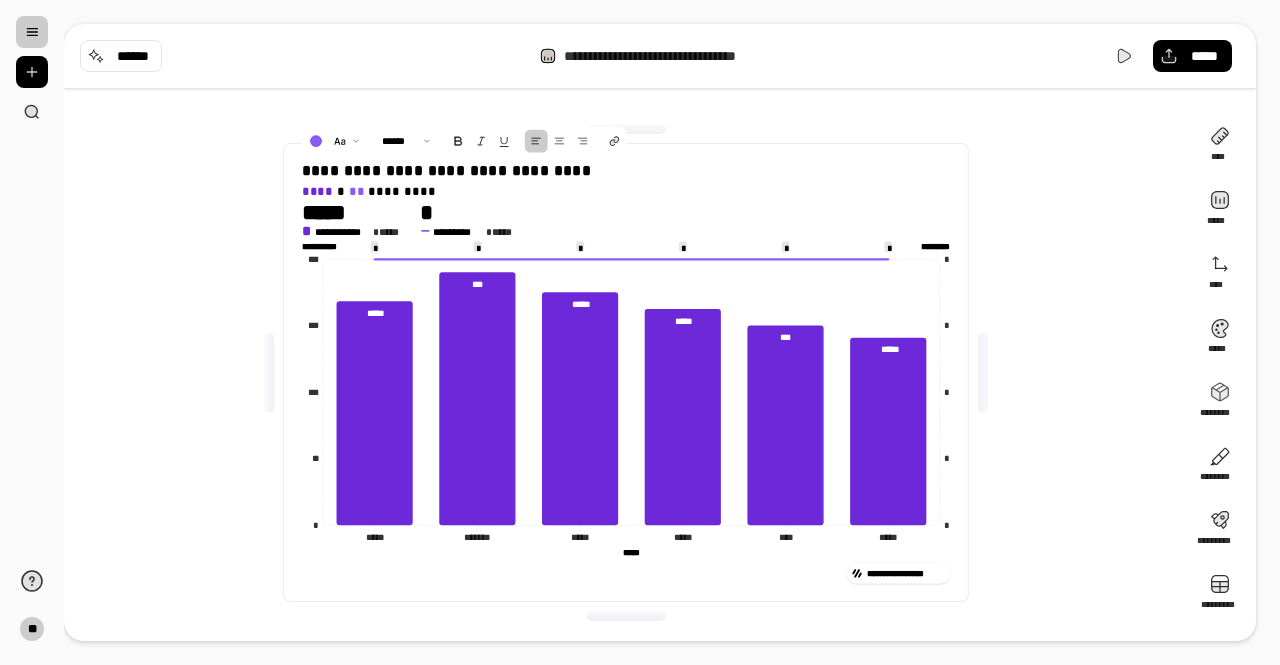 click on "**********" at bounding box center [626, 372] 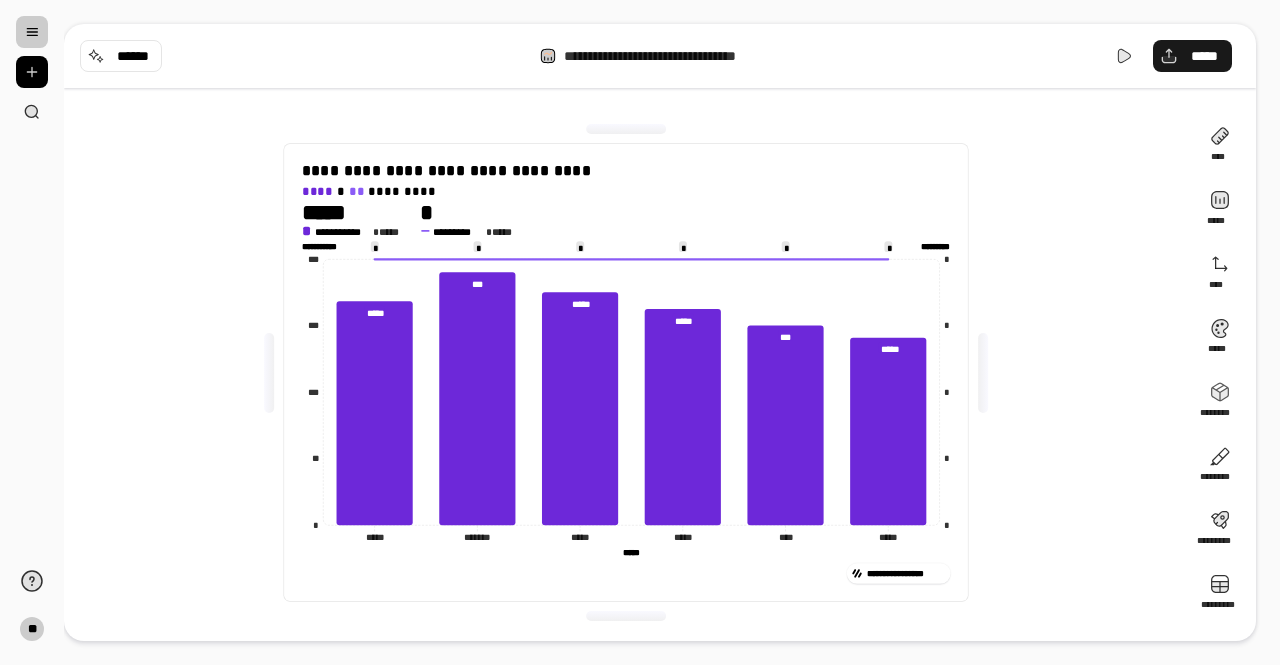 click on "*****" at bounding box center (1192, 56) 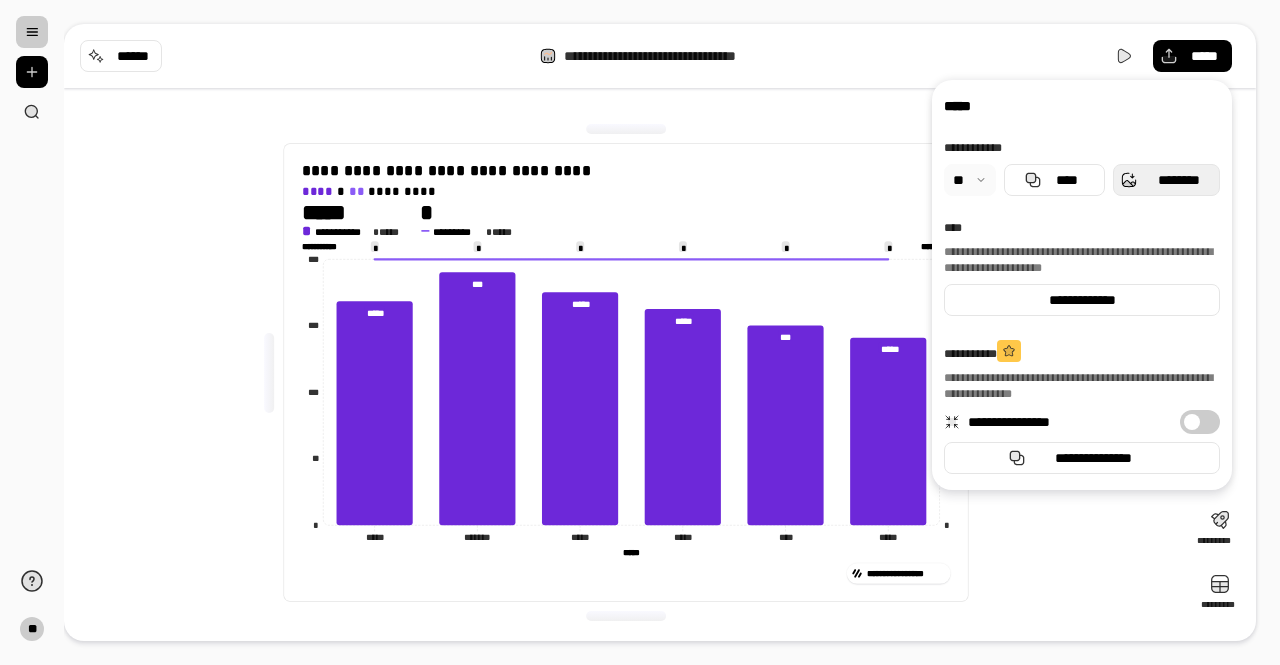 click on "********" at bounding box center (1178, 180) 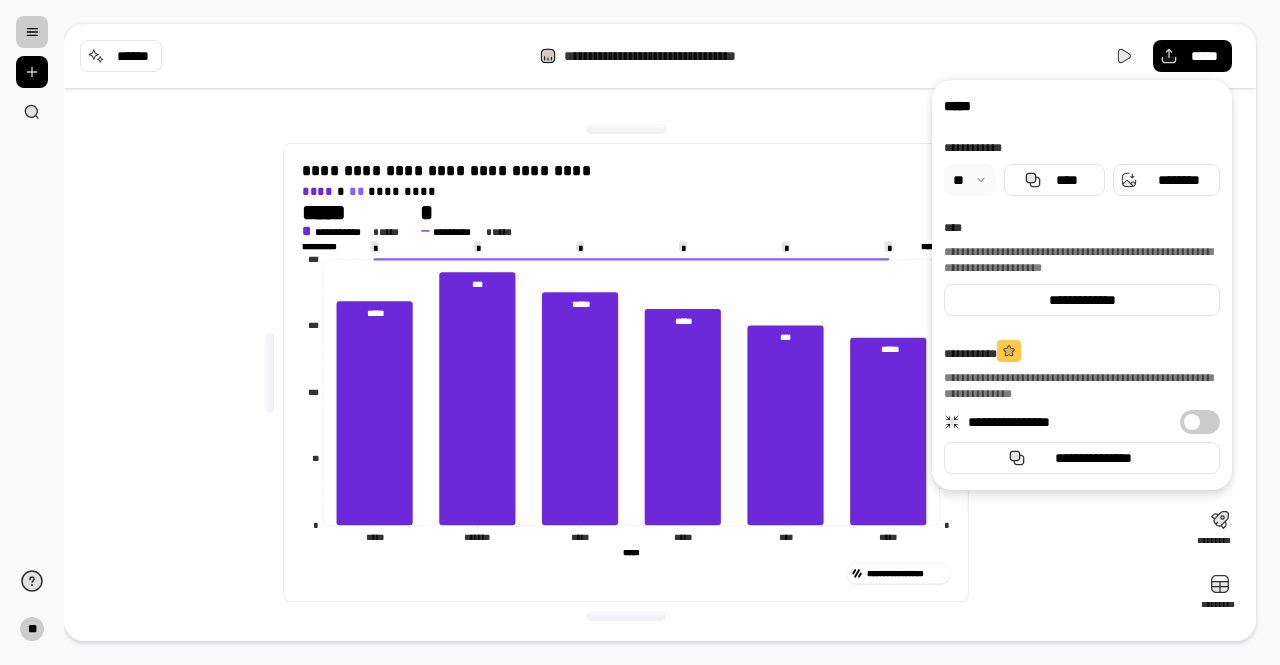click on "**********" at bounding box center (626, 372) 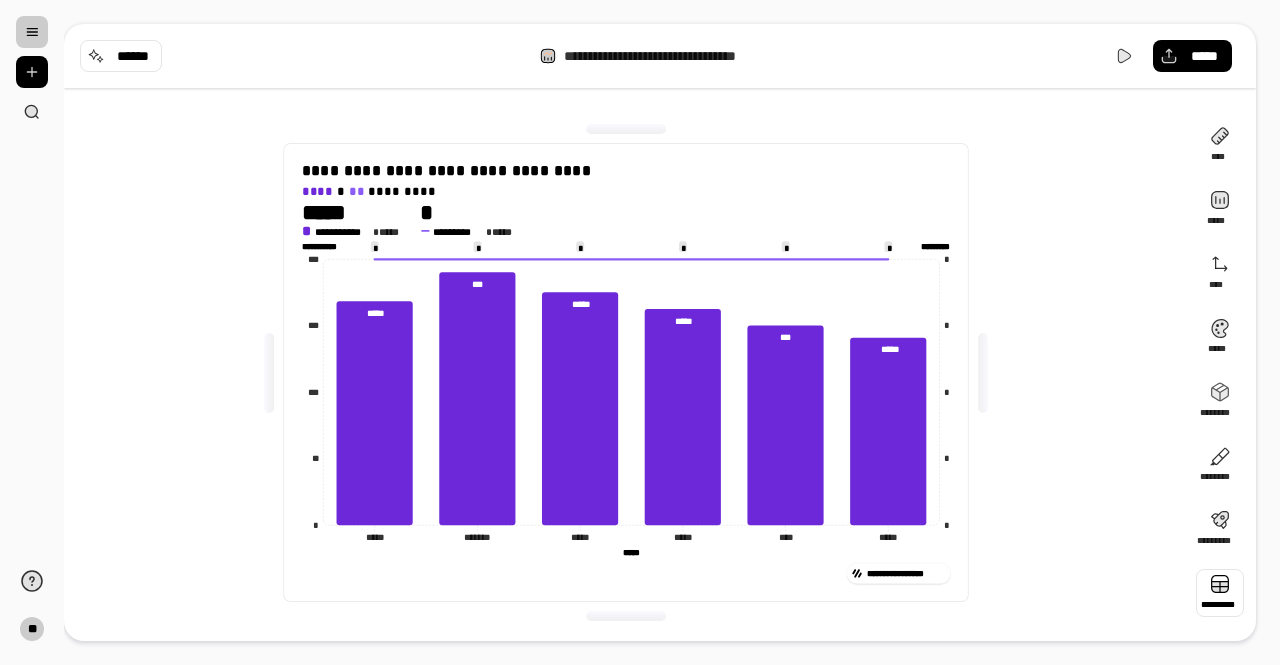click at bounding box center (1220, 593) 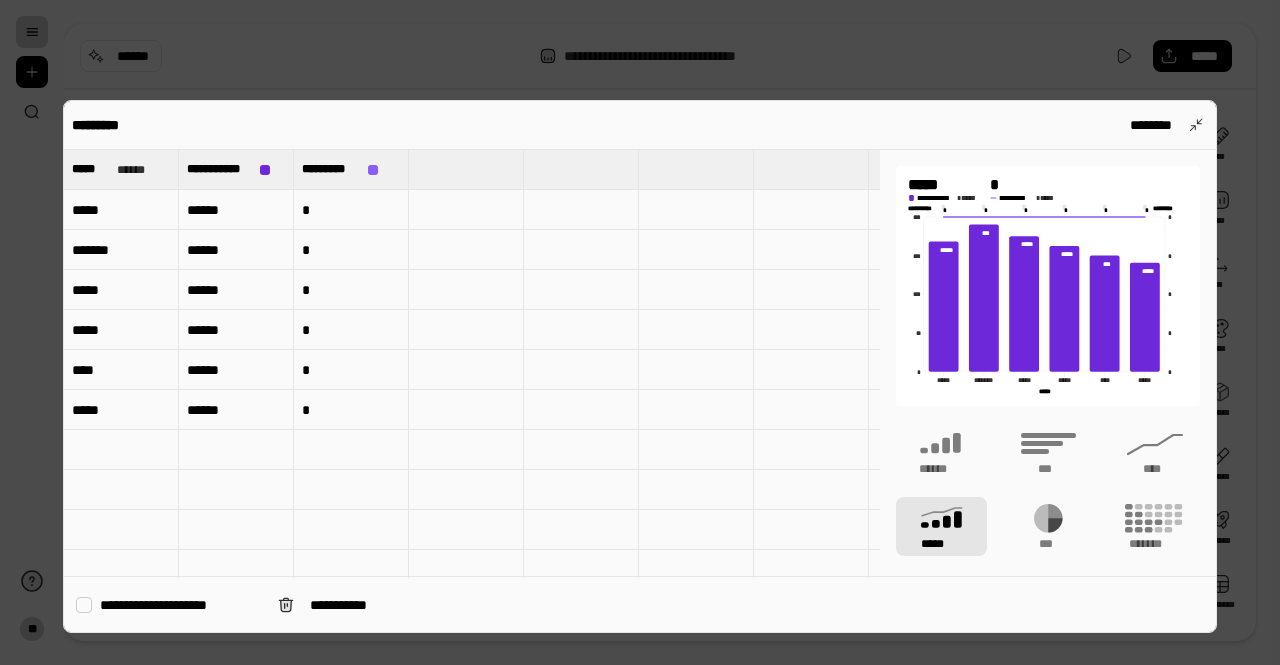 click on "******" at bounding box center [236, 210] 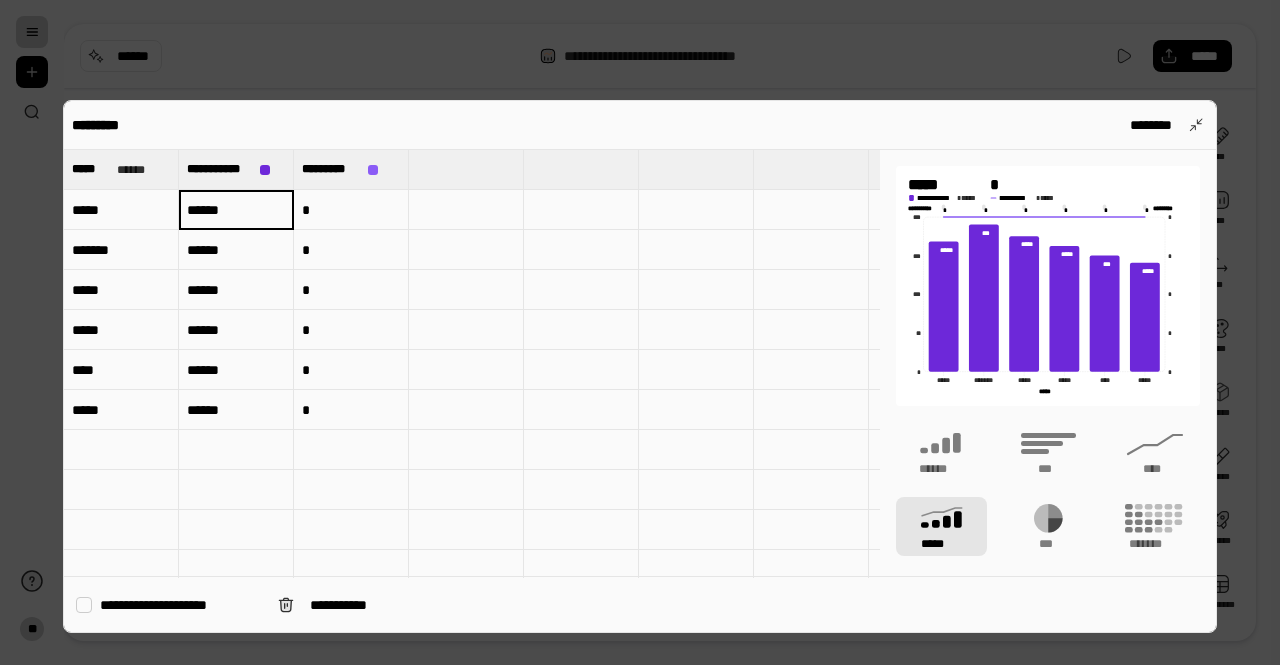 type on "*" 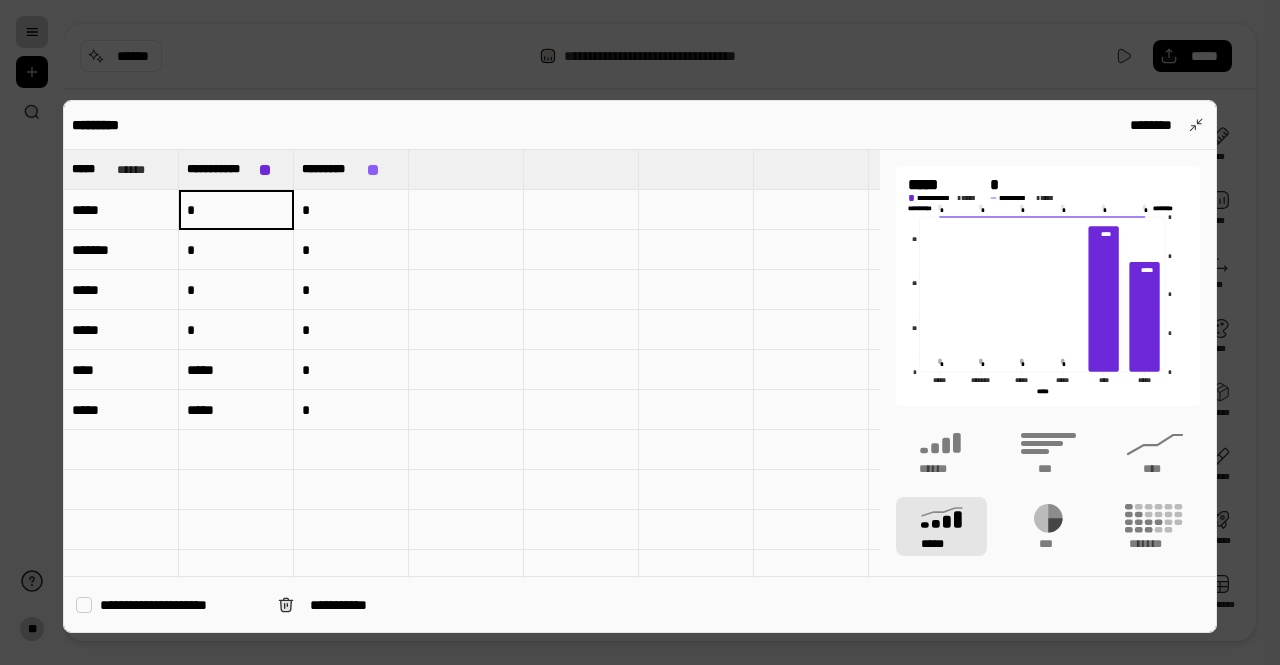 click on "*" at bounding box center [351, 210] 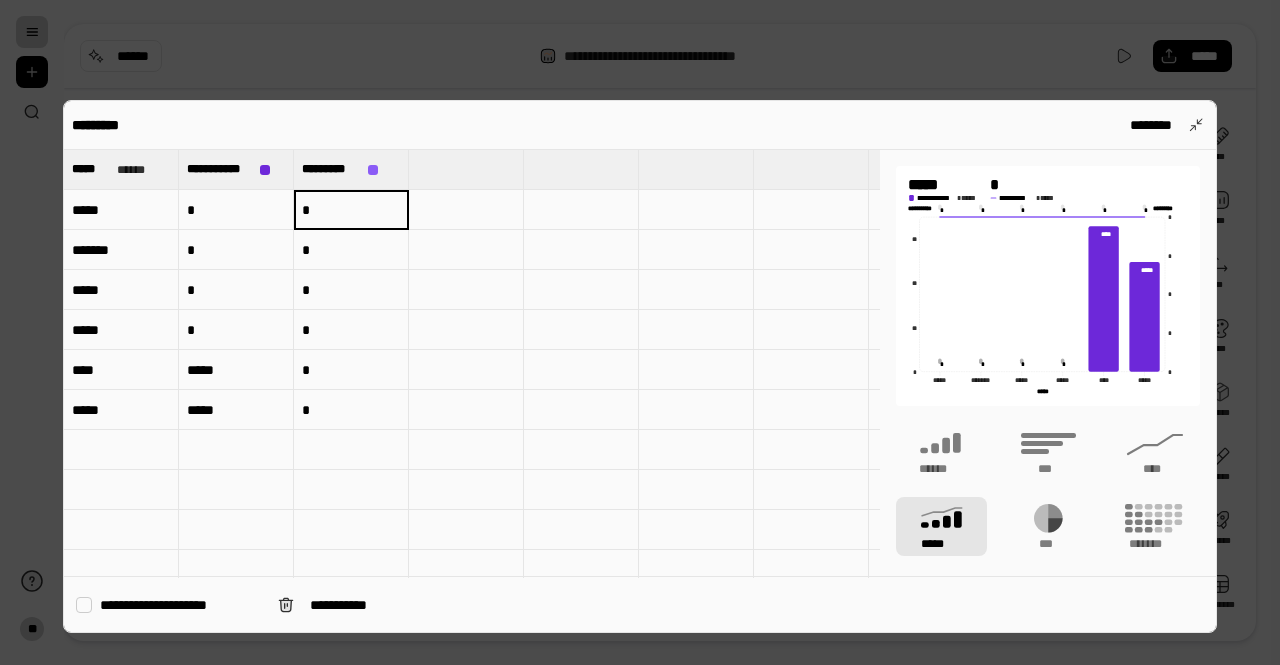 type on "*" 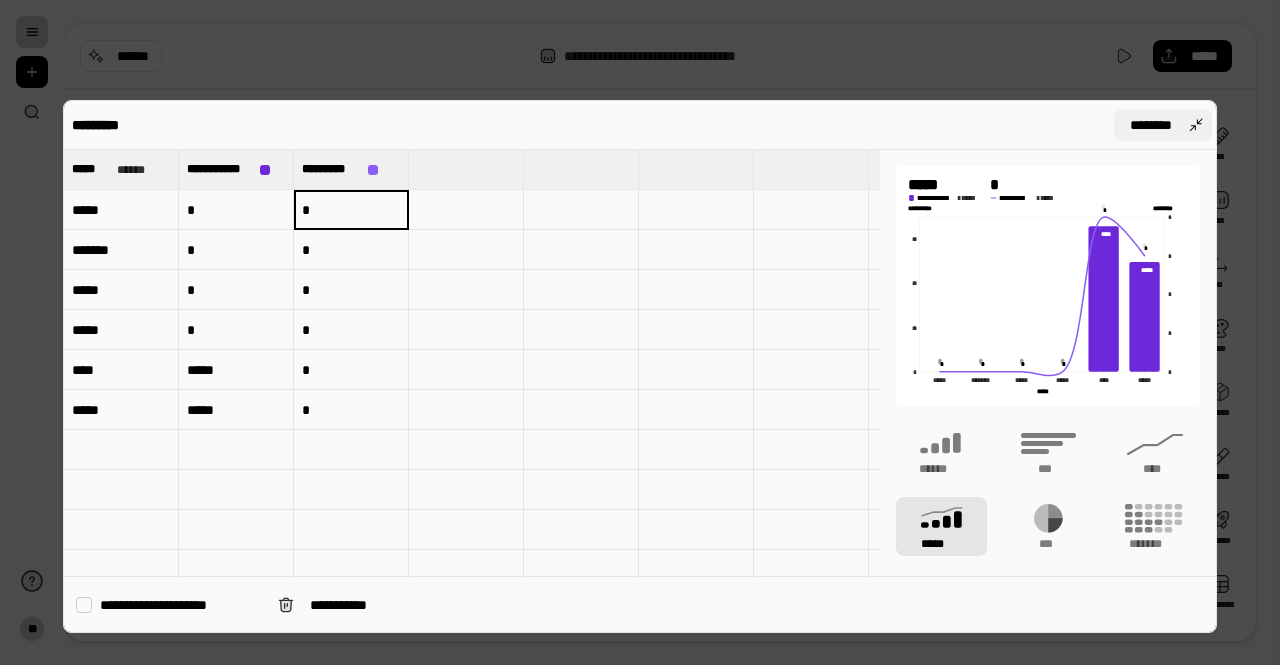 click on "********" at bounding box center (1151, 125) 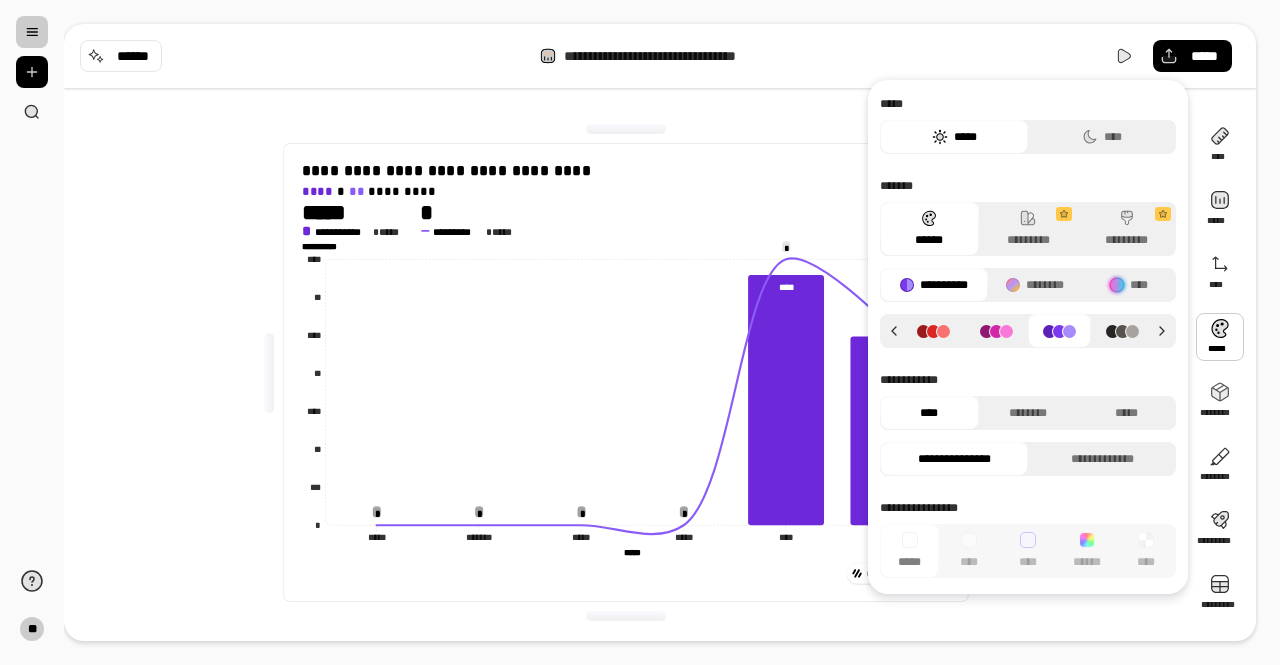 click at bounding box center [1220, 337] 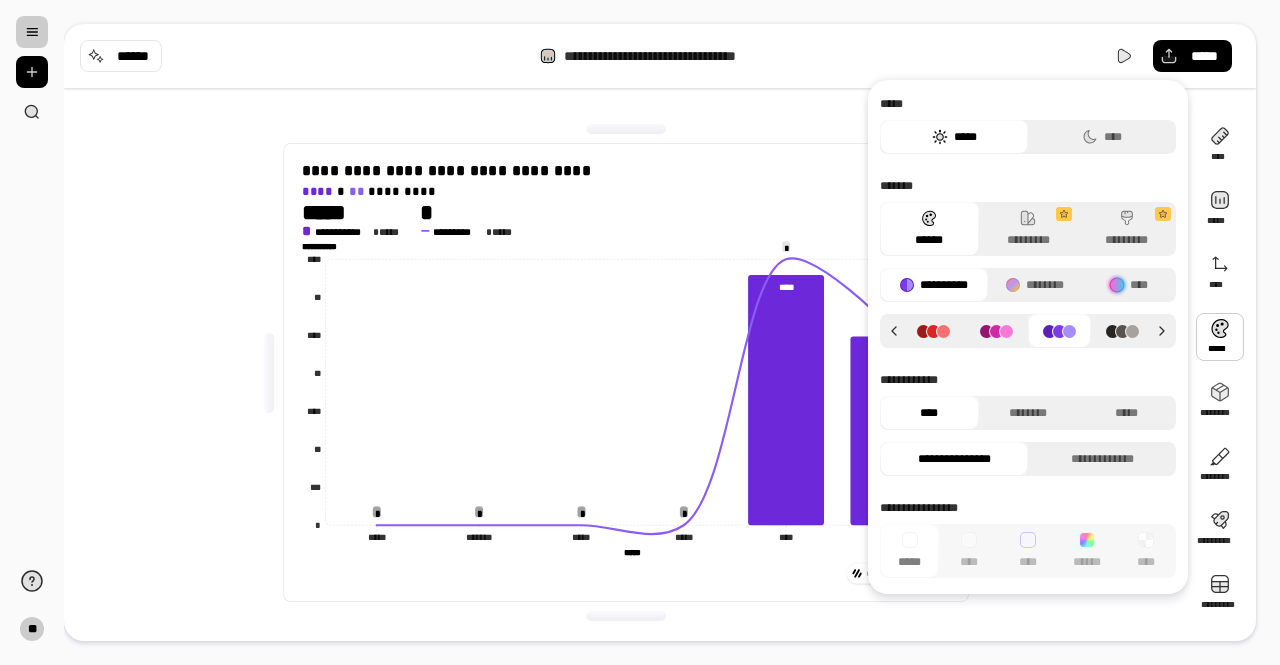 click at bounding box center (933, 331) 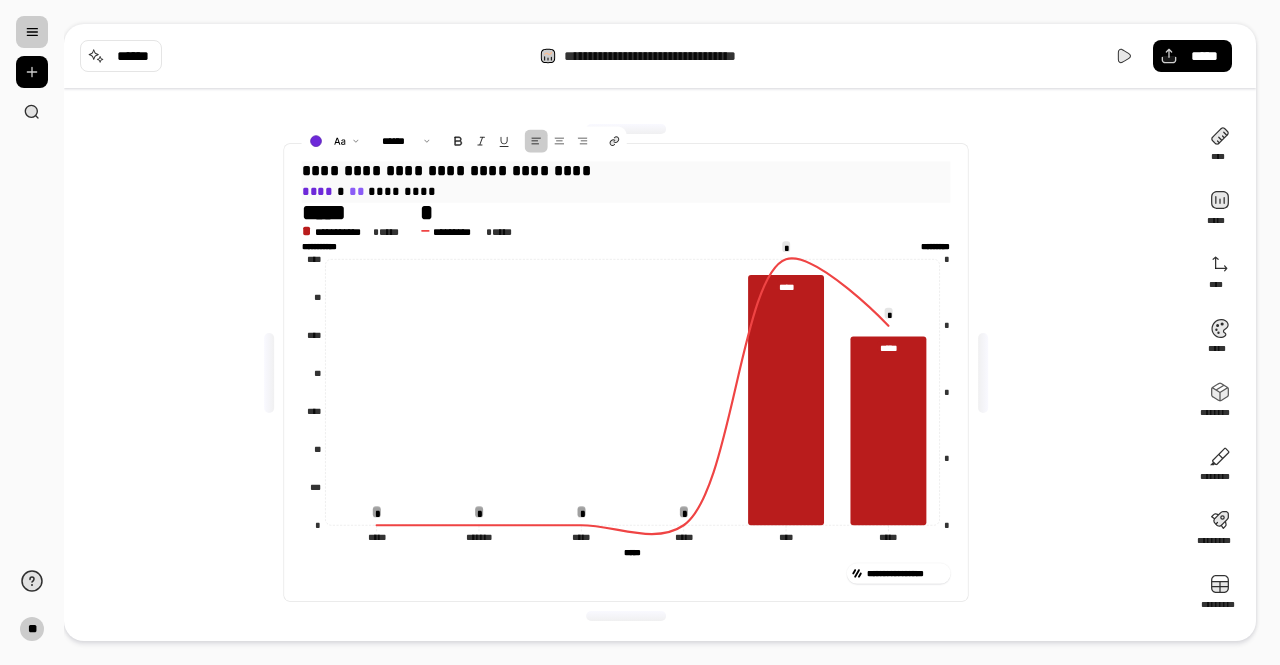 drag, startPoint x: 326, startPoint y: 188, endPoint x: 295, endPoint y: 189, distance: 31.016125 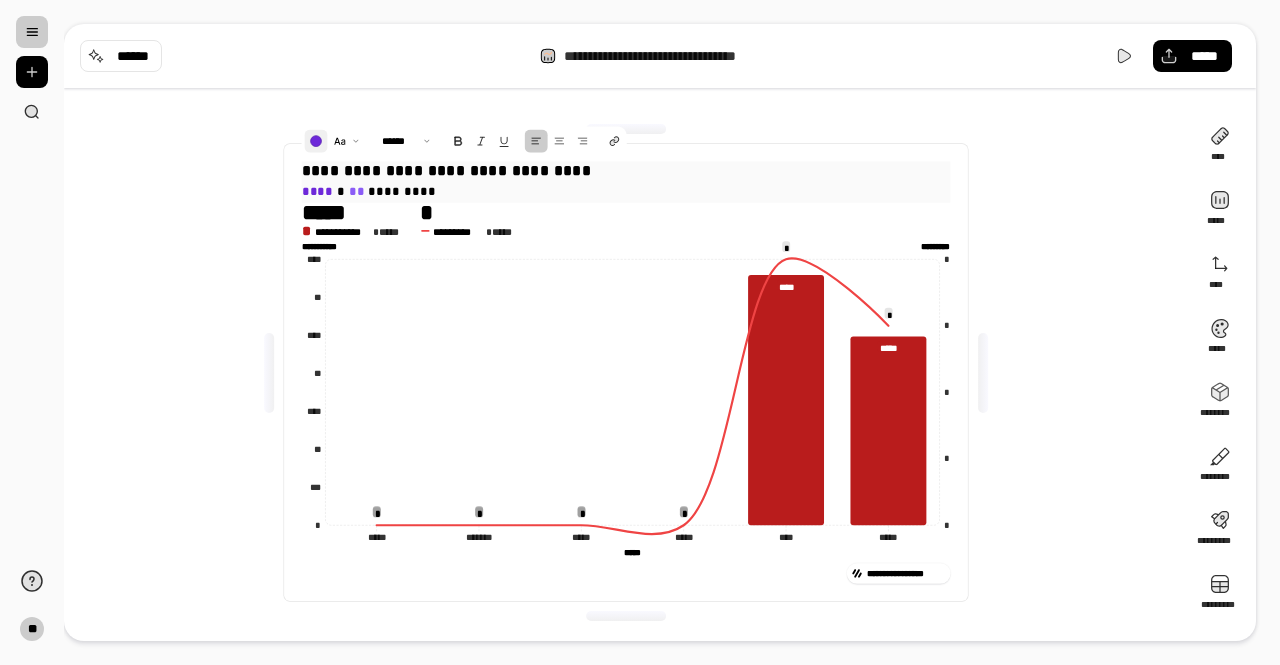 click at bounding box center (315, 141) 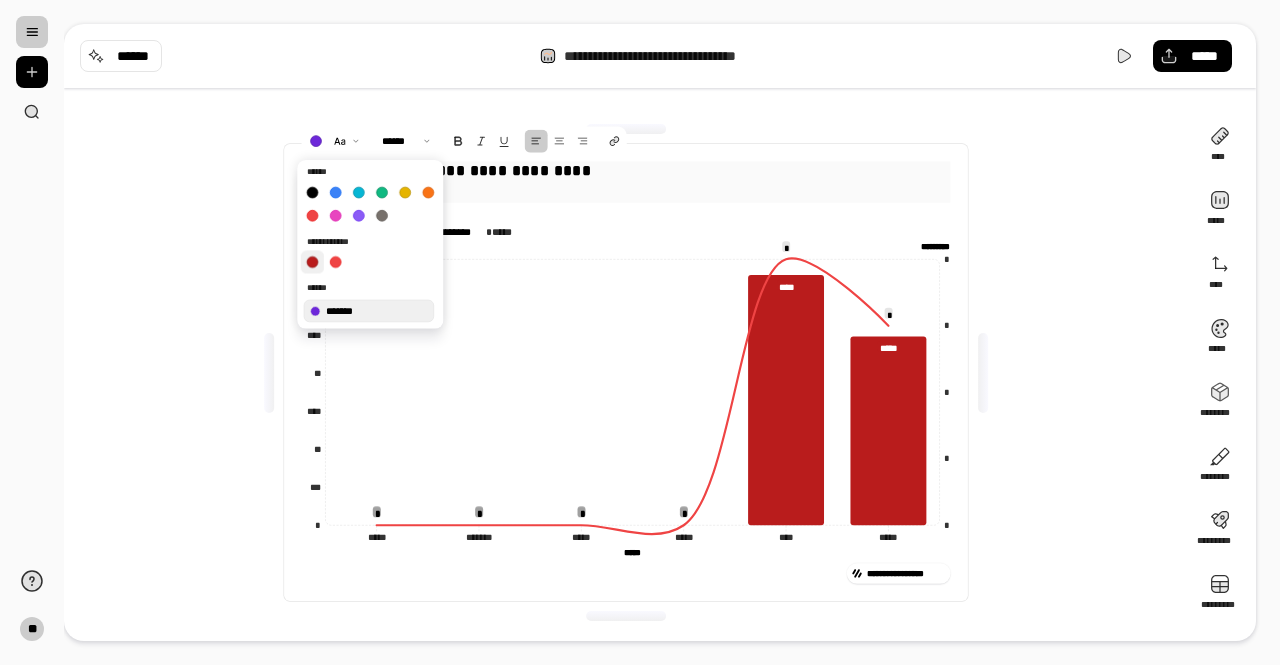click at bounding box center [312, 261] 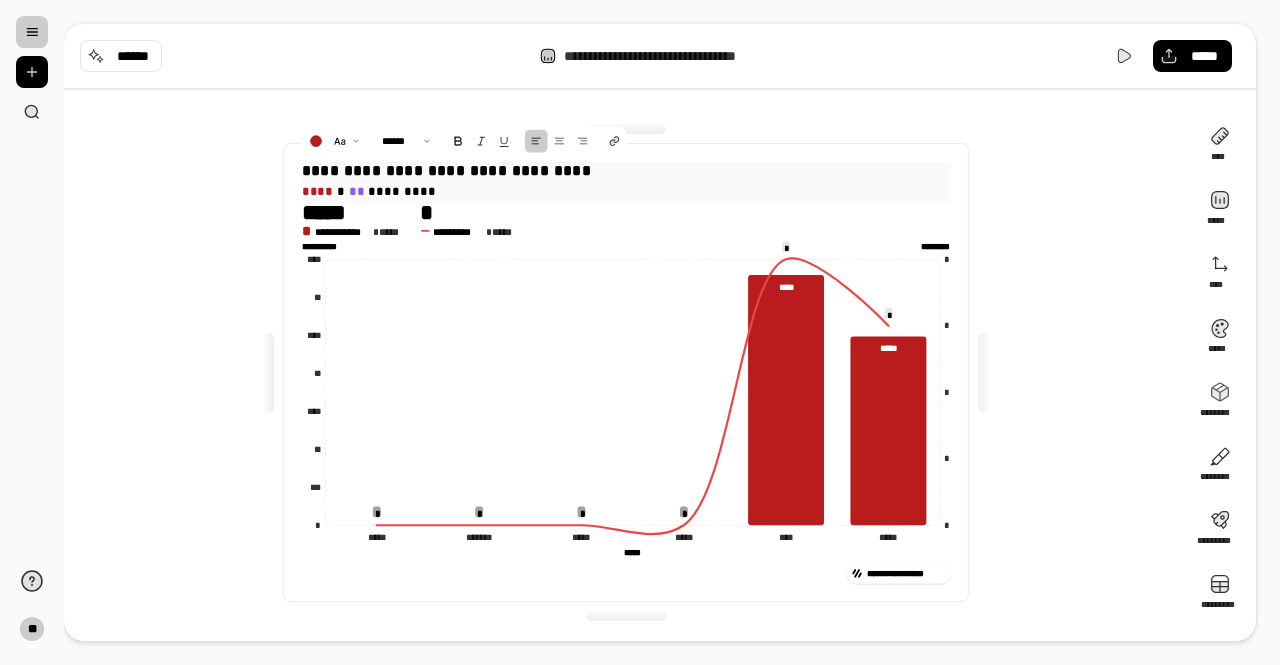 click at bounding box center (269, 373) 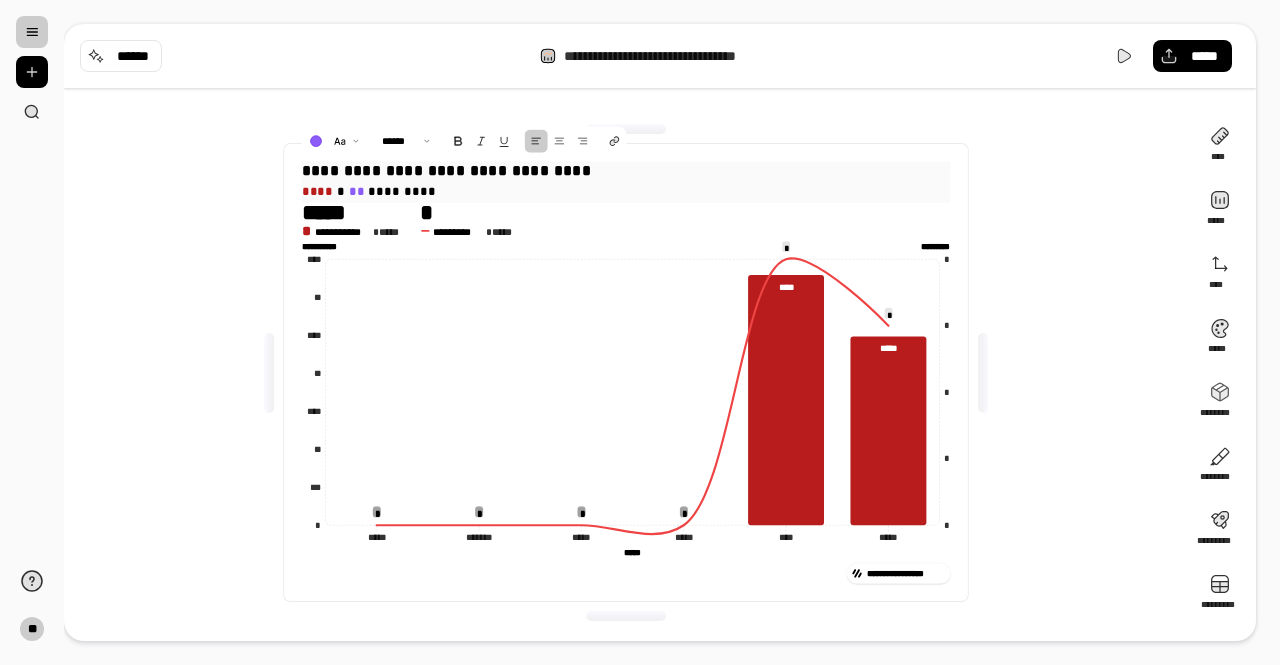 drag, startPoint x: 360, startPoint y: 189, endPoint x: 342, endPoint y: 188, distance: 18.027756 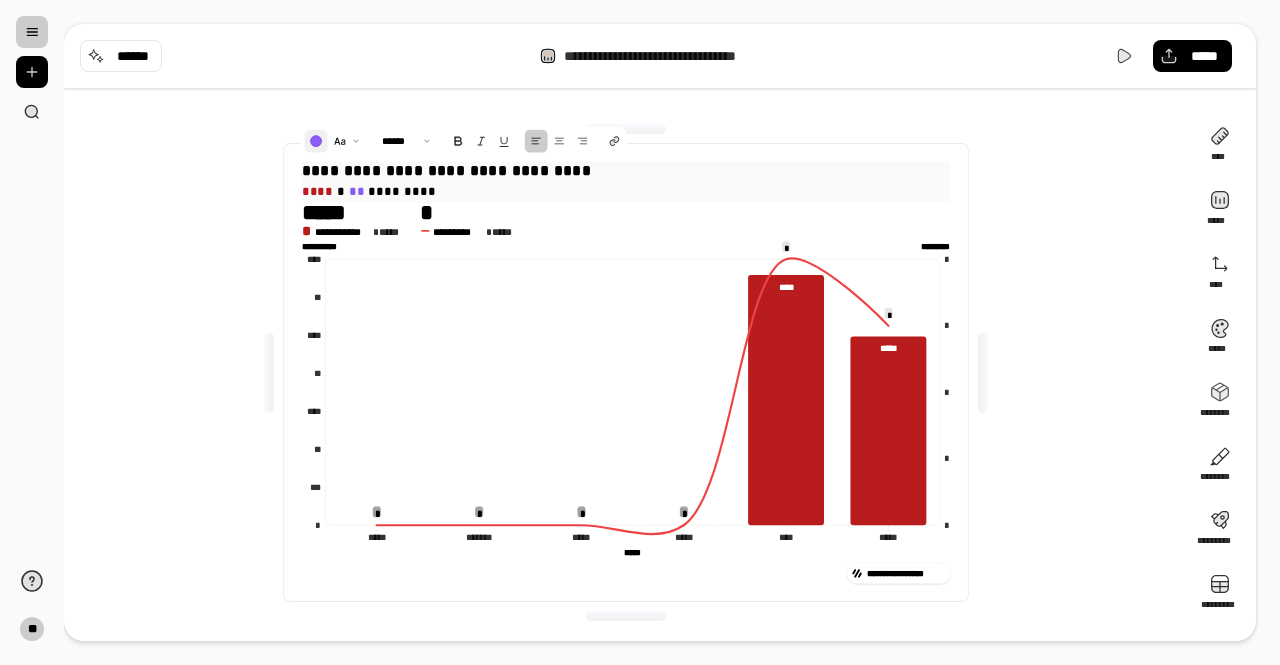 click at bounding box center [315, 141] 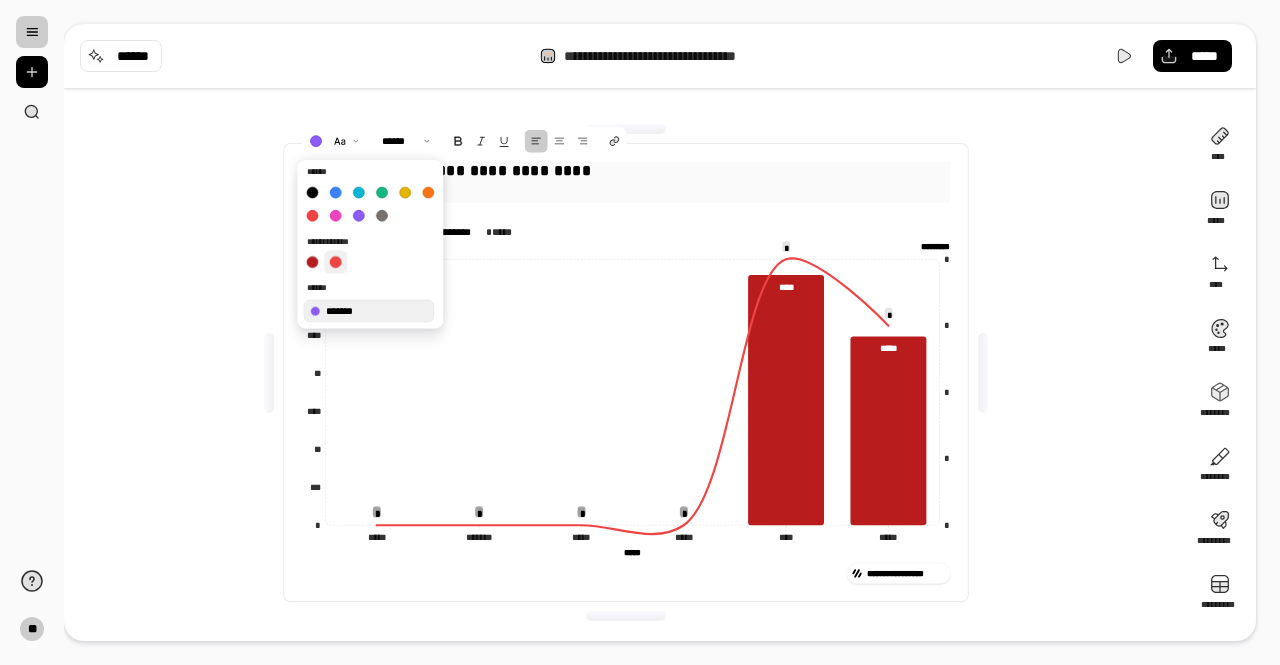 click at bounding box center [335, 261] 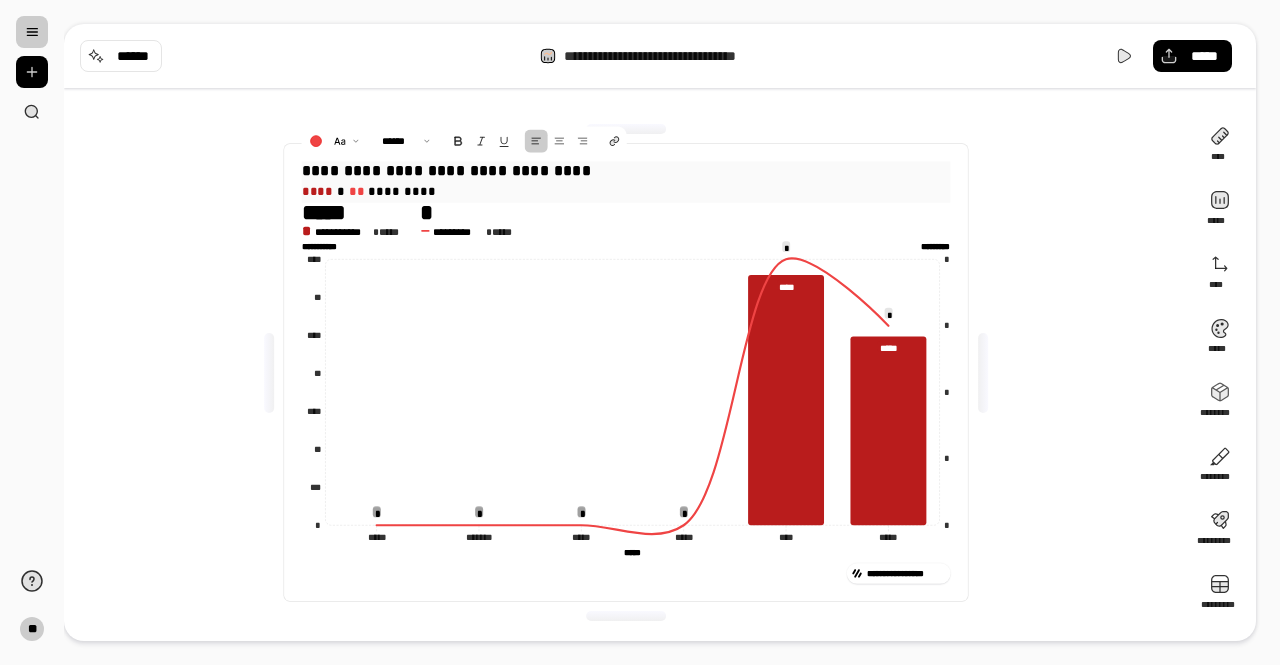click on "**********" at bounding box center (626, 372) 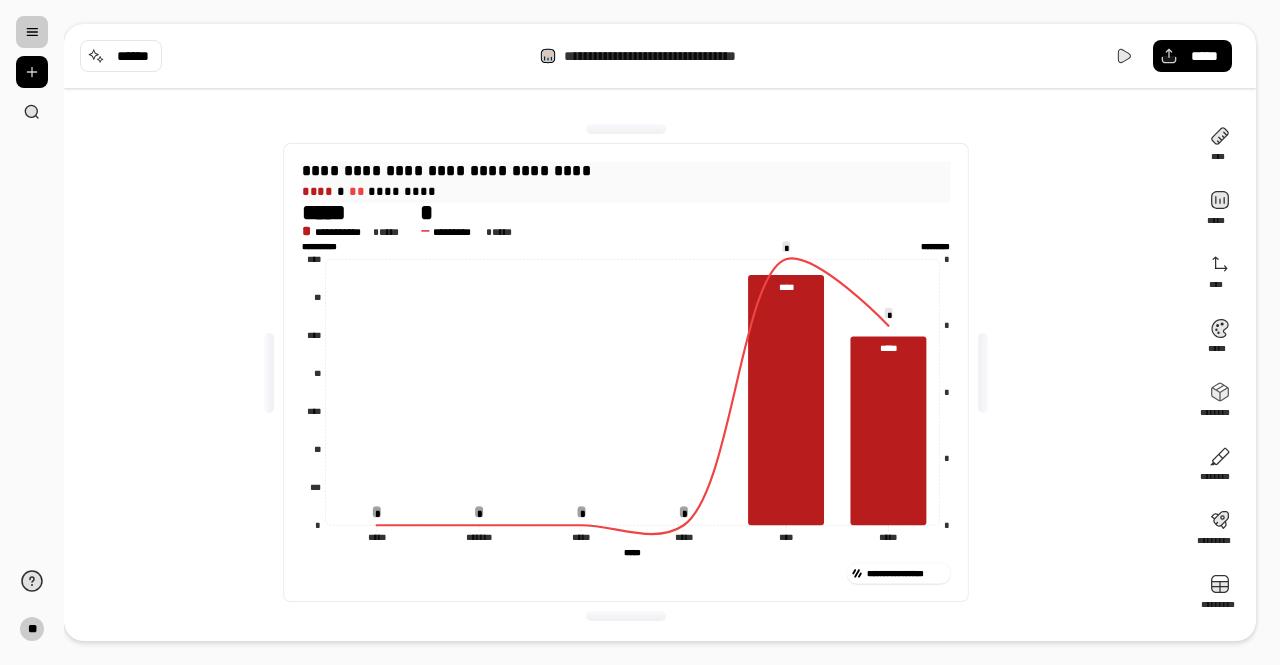 click on "**********" at bounding box center (626, 372) 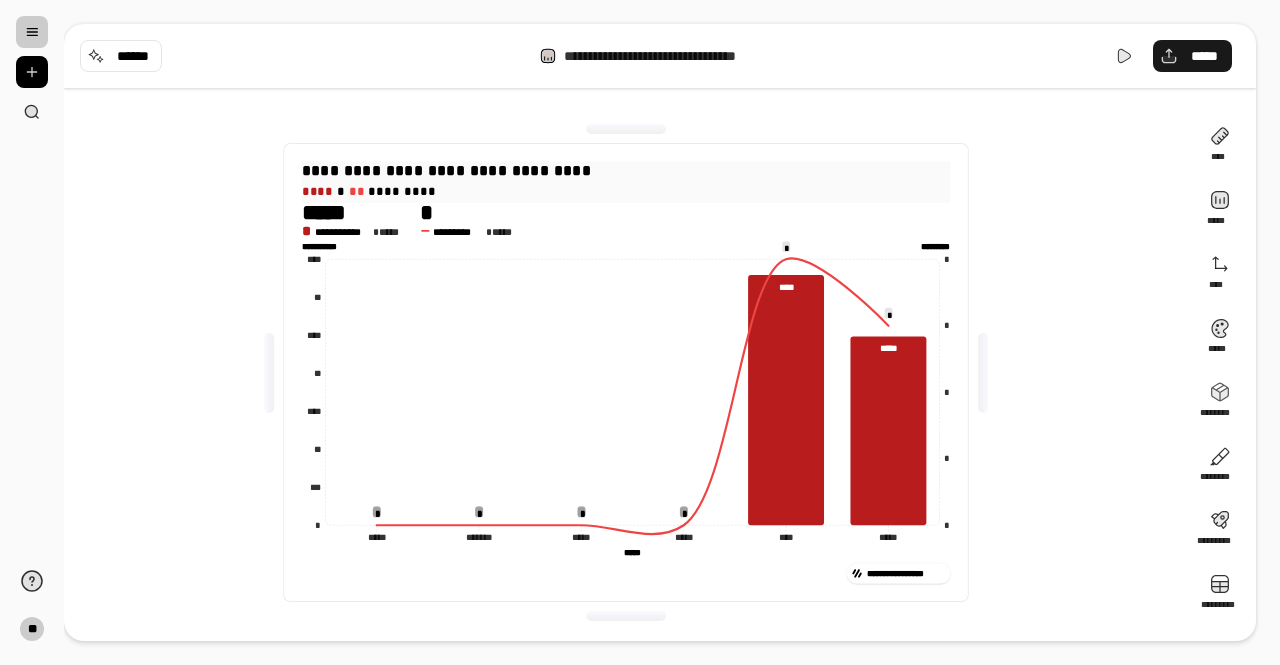 click on "*****" at bounding box center (1192, 56) 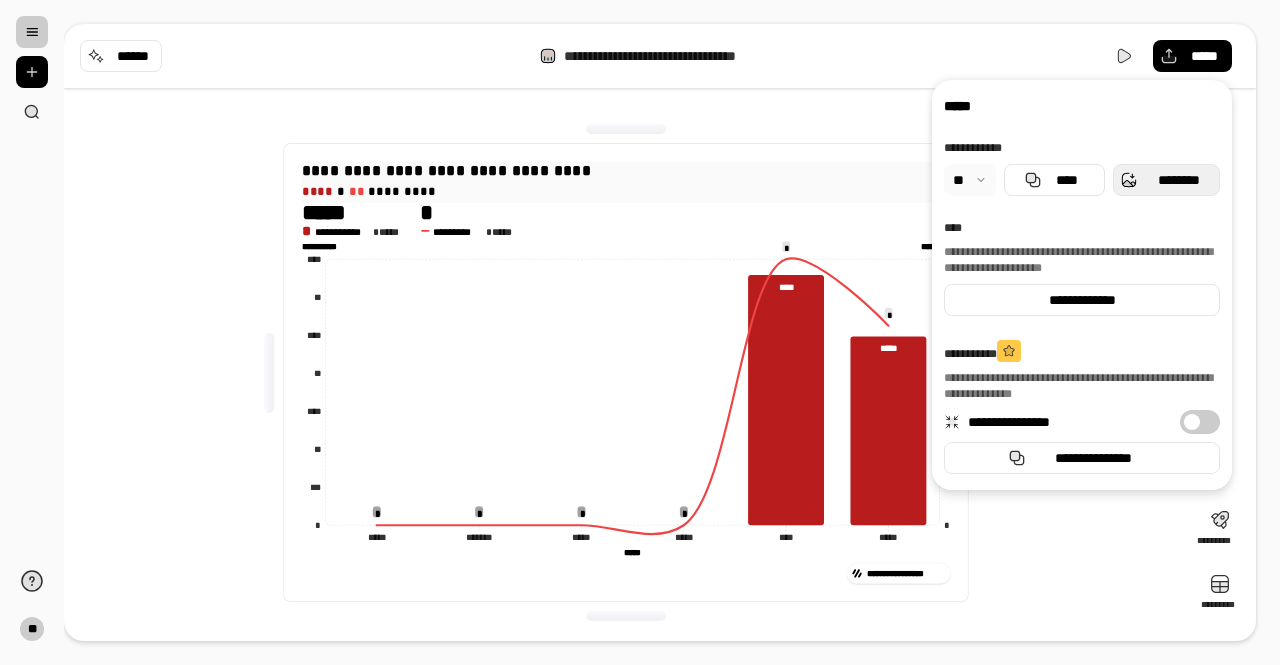 click on "********" at bounding box center [1178, 180] 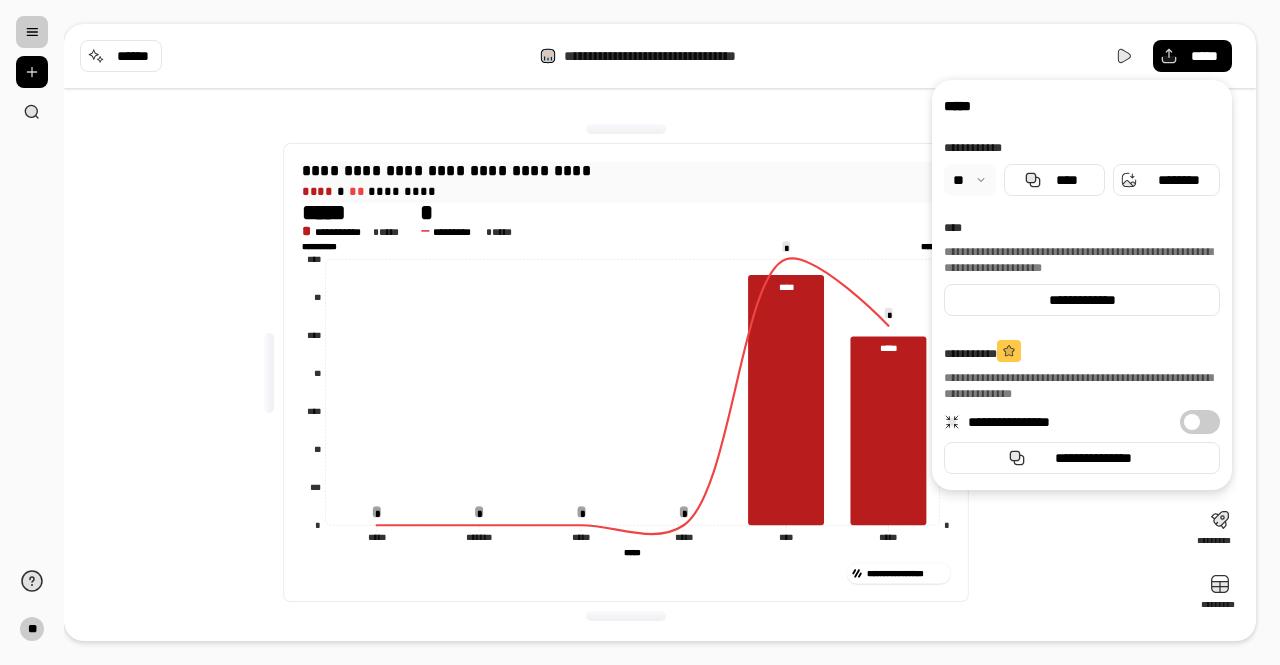 click on "**********" at bounding box center [626, 372] 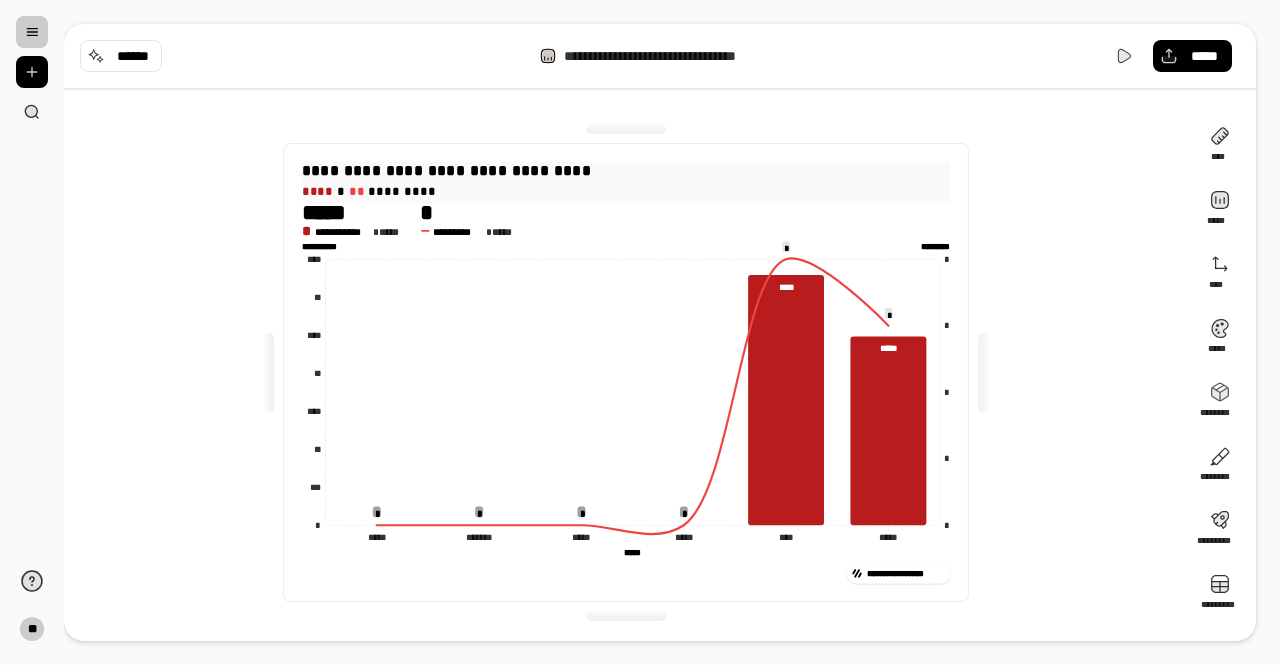 click on "**********" at bounding box center (626, 171) 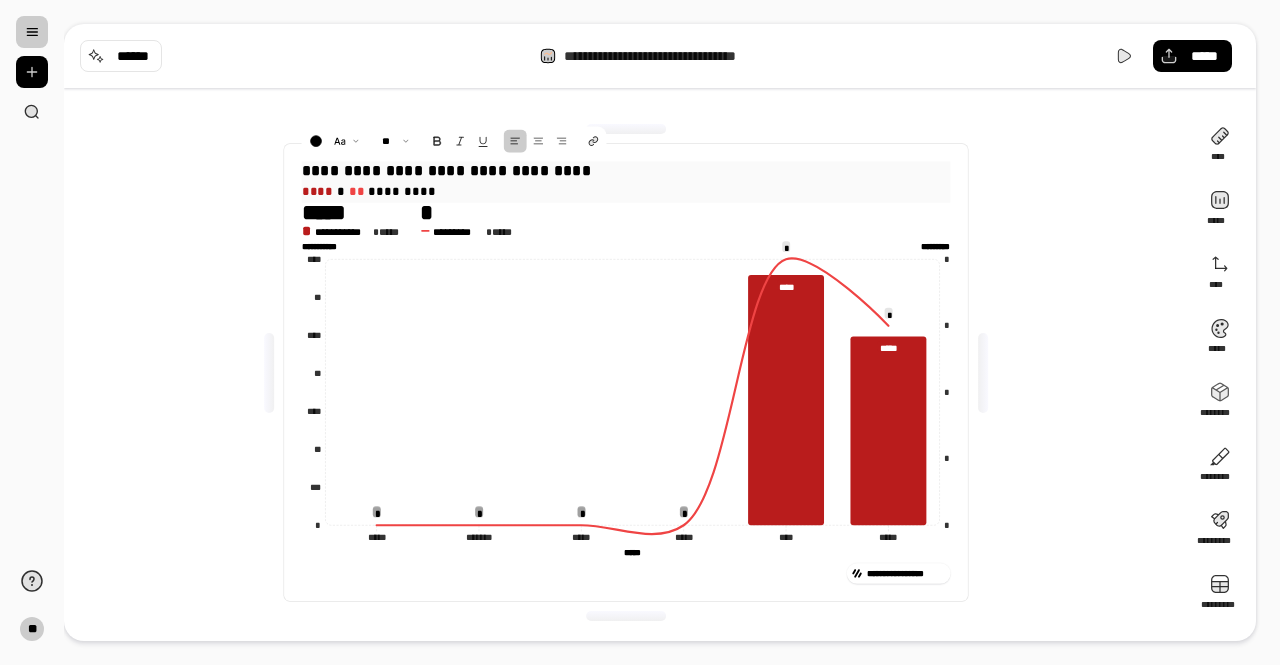 click on "**********" at bounding box center (626, 171) 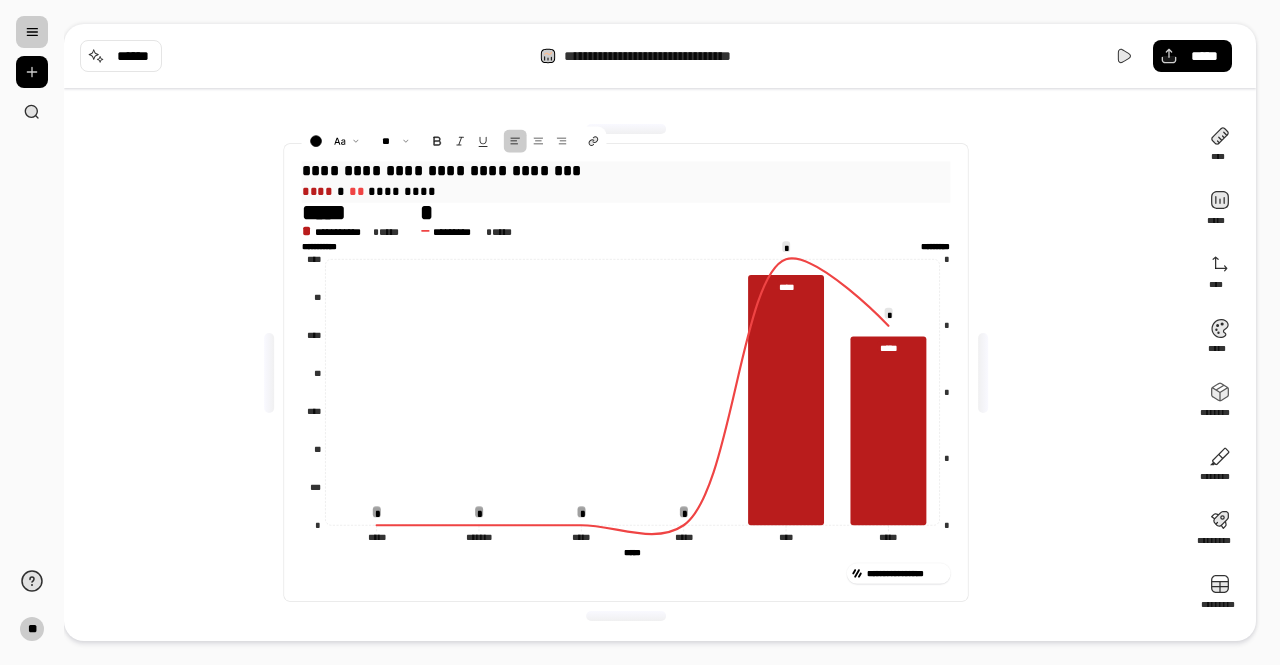 drag, startPoint x: 544, startPoint y: 171, endPoint x: 488, endPoint y: 167, distance: 56.142673 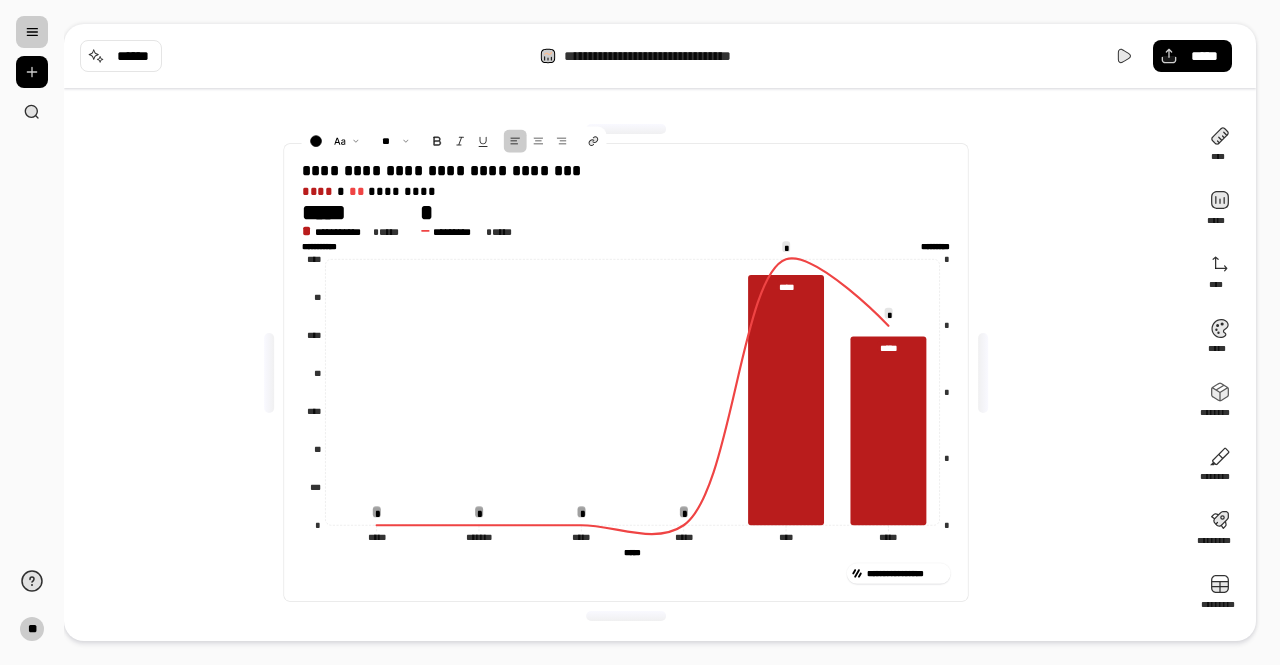 click on "**********" at bounding box center [626, 372] 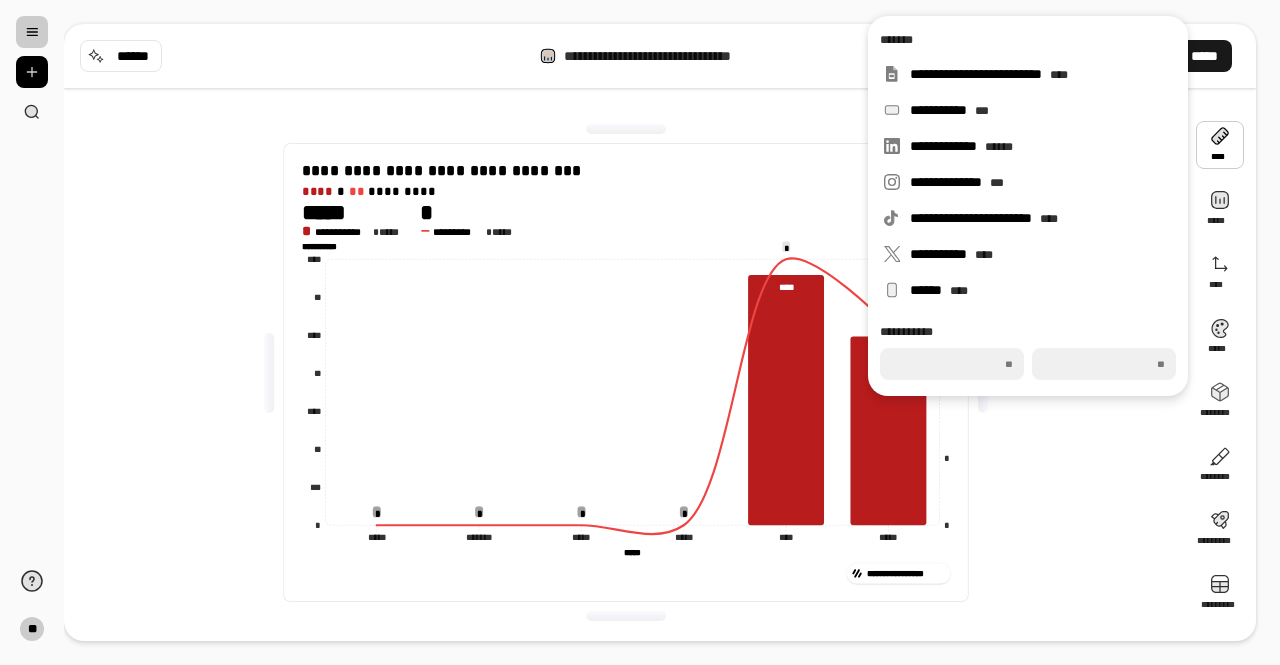 click on "*****" at bounding box center (1204, 56) 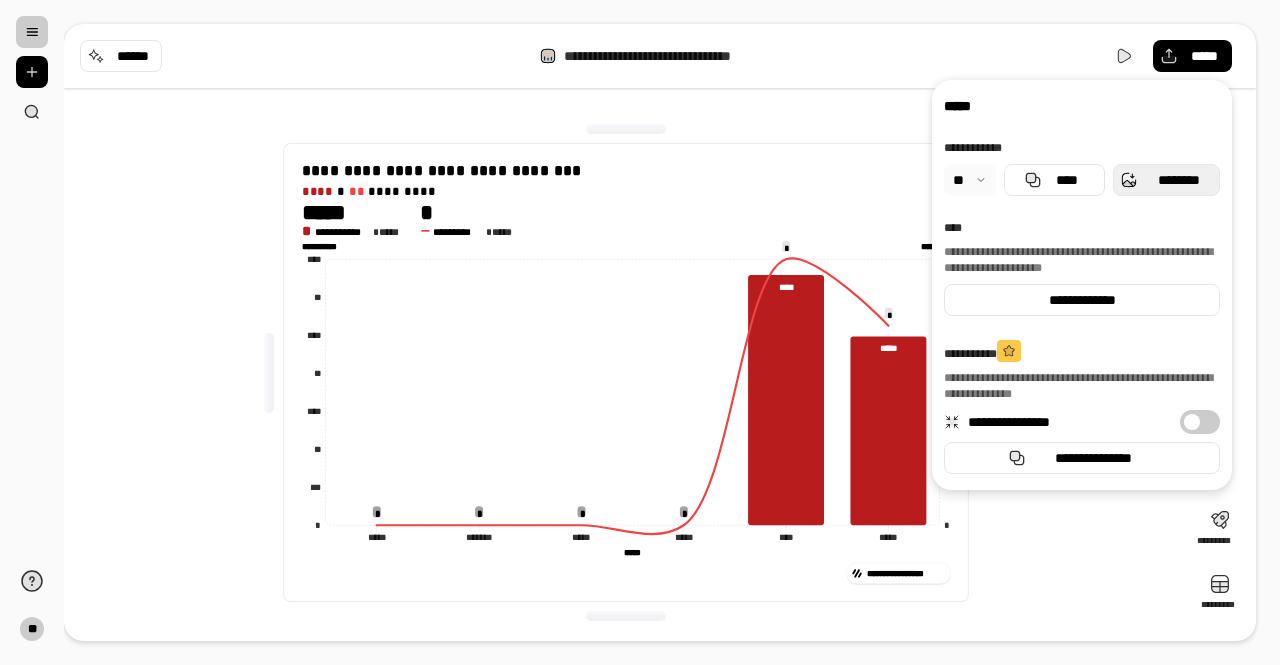 click on "********" at bounding box center [1178, 180] 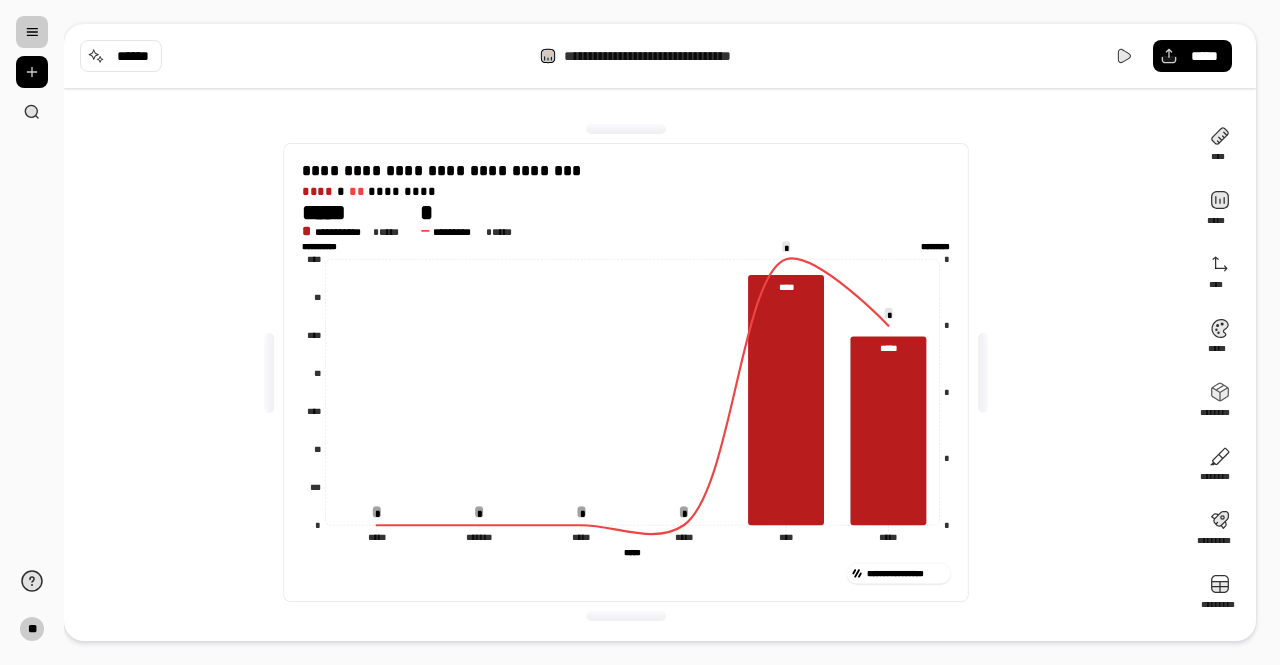 click on "**********" at bounding box center [626, 372] 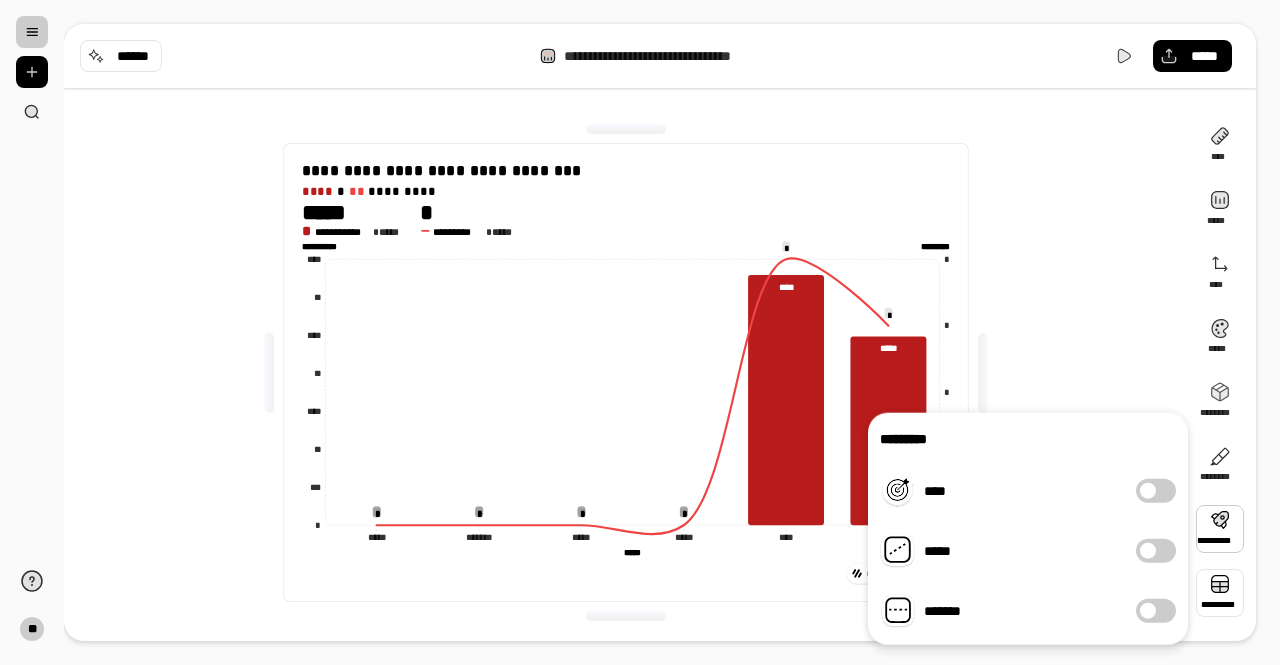 click at bounding box center (1220, 593) 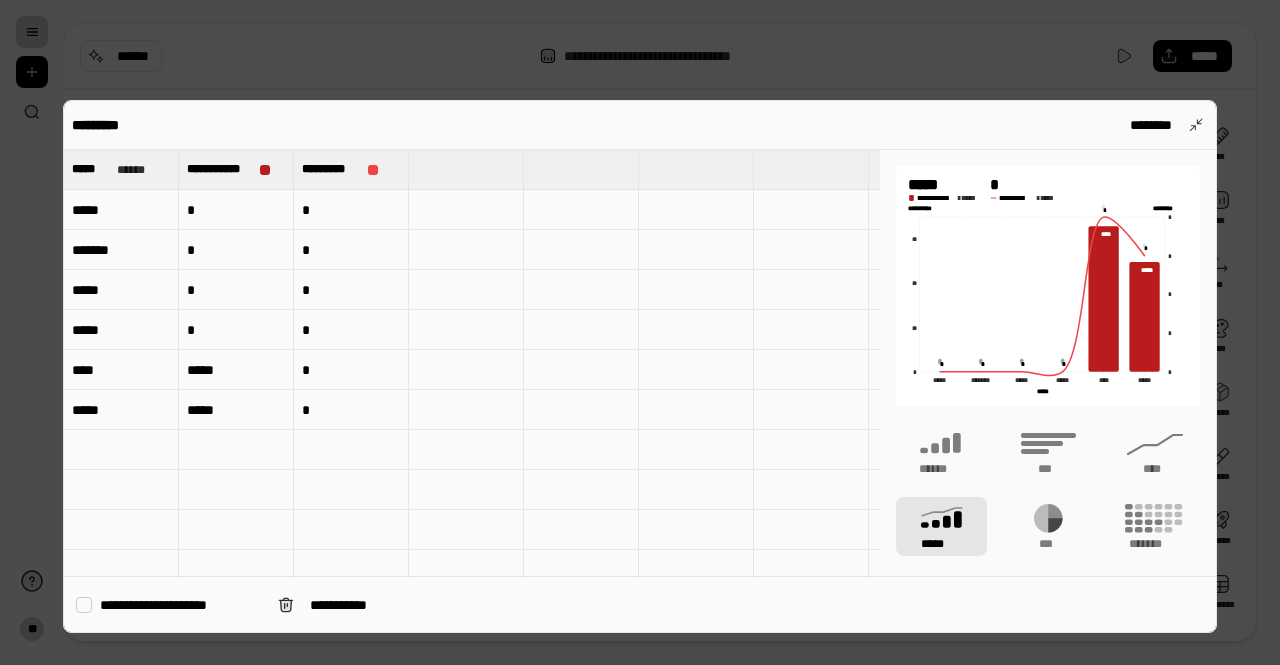 type 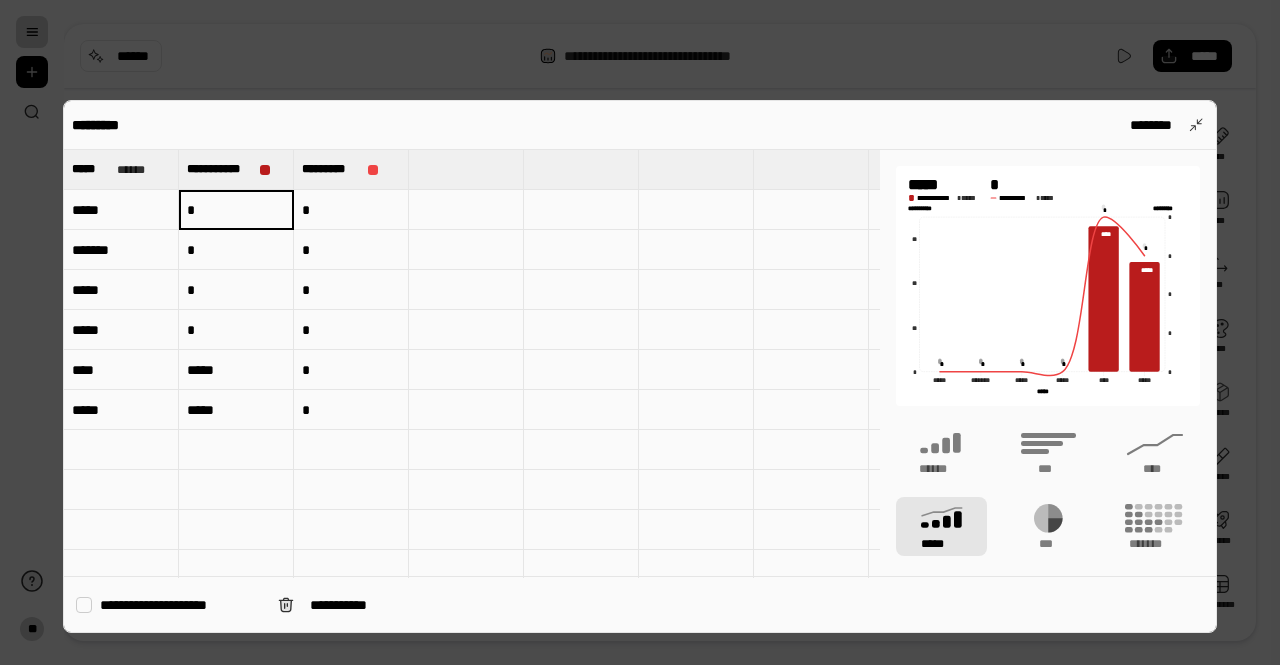type on "*****" 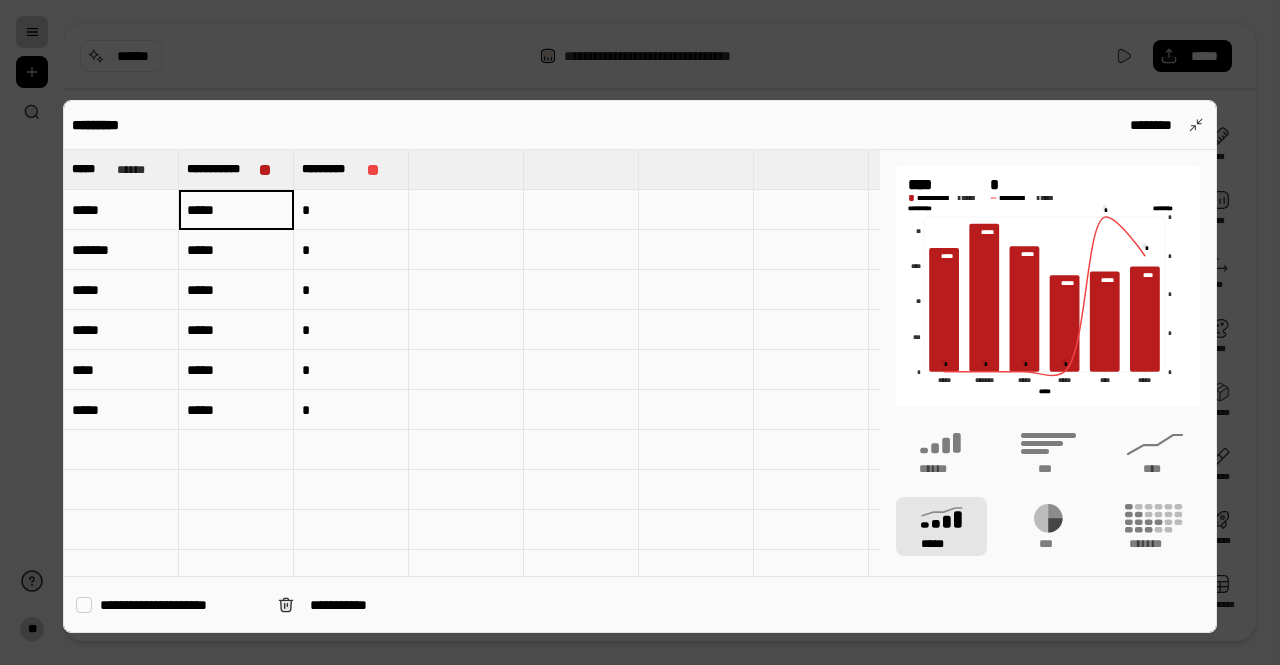 click on "*" at bounding box center (351, 210) 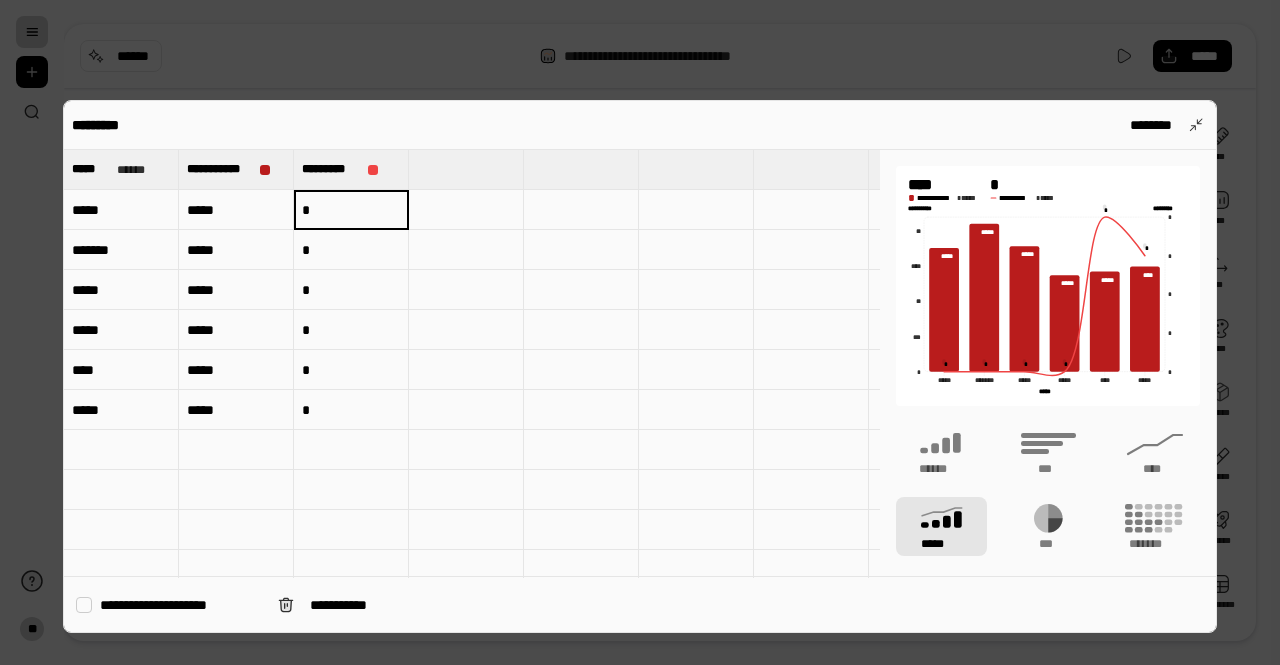 type on "*" 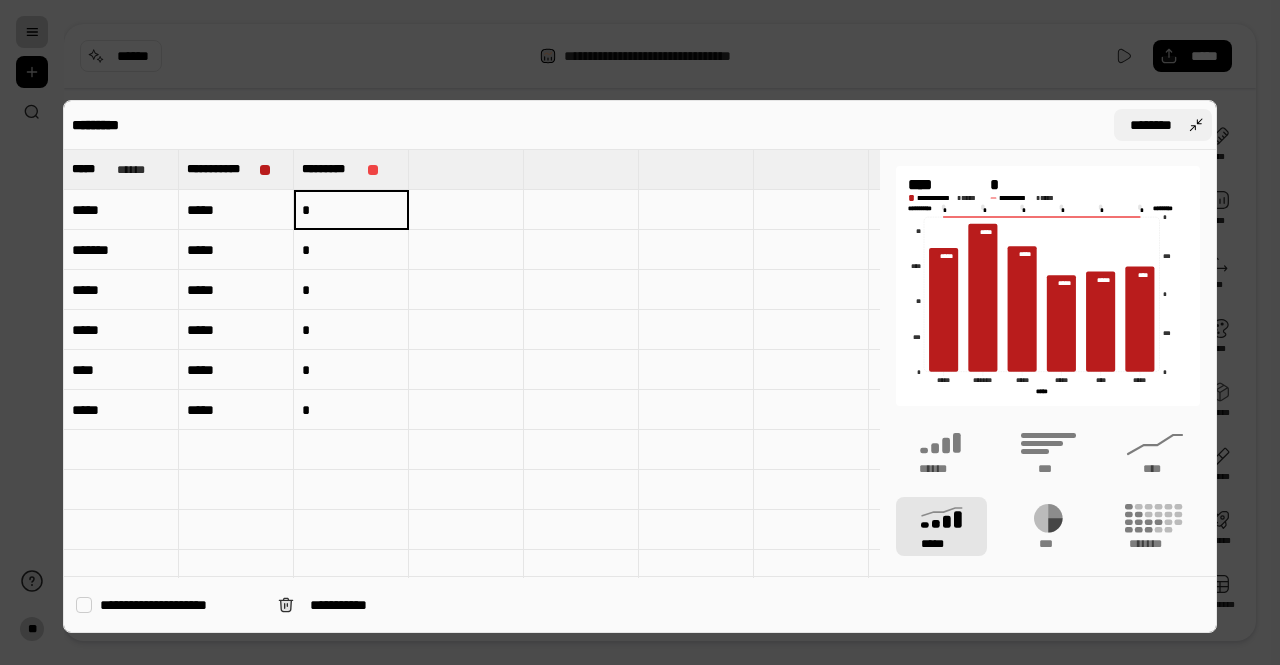 click on "********" at bounding box center [1163, 125] 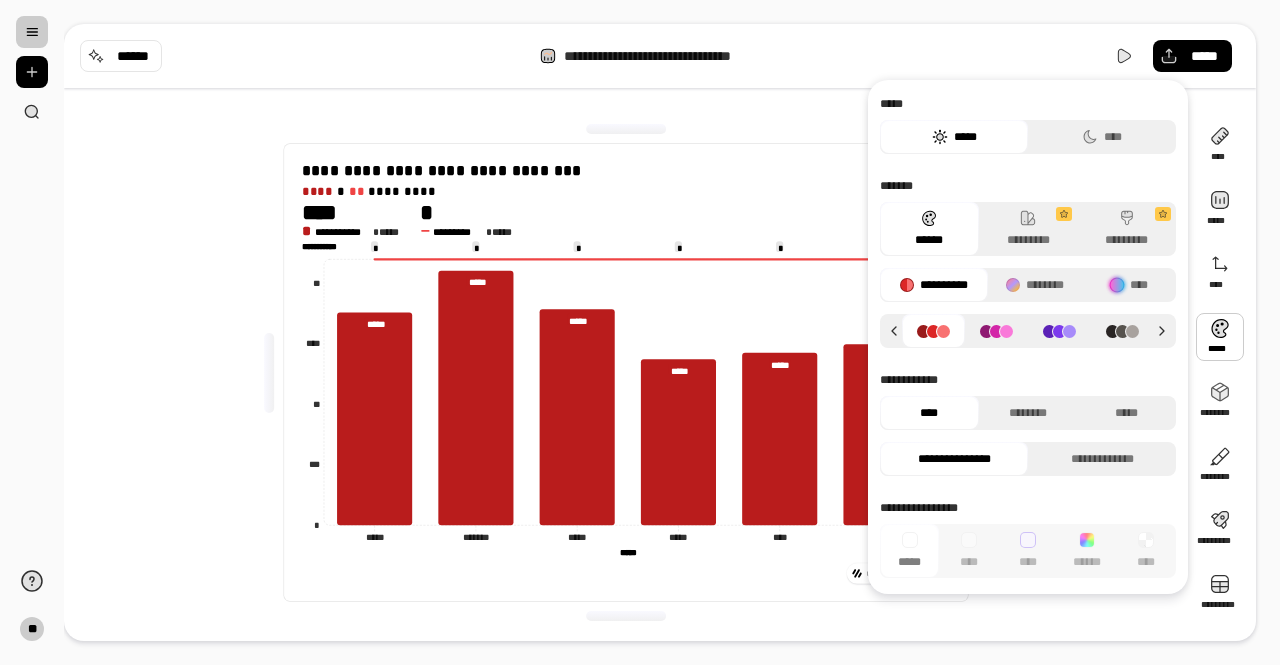 click at bounding box center [1220, 337] 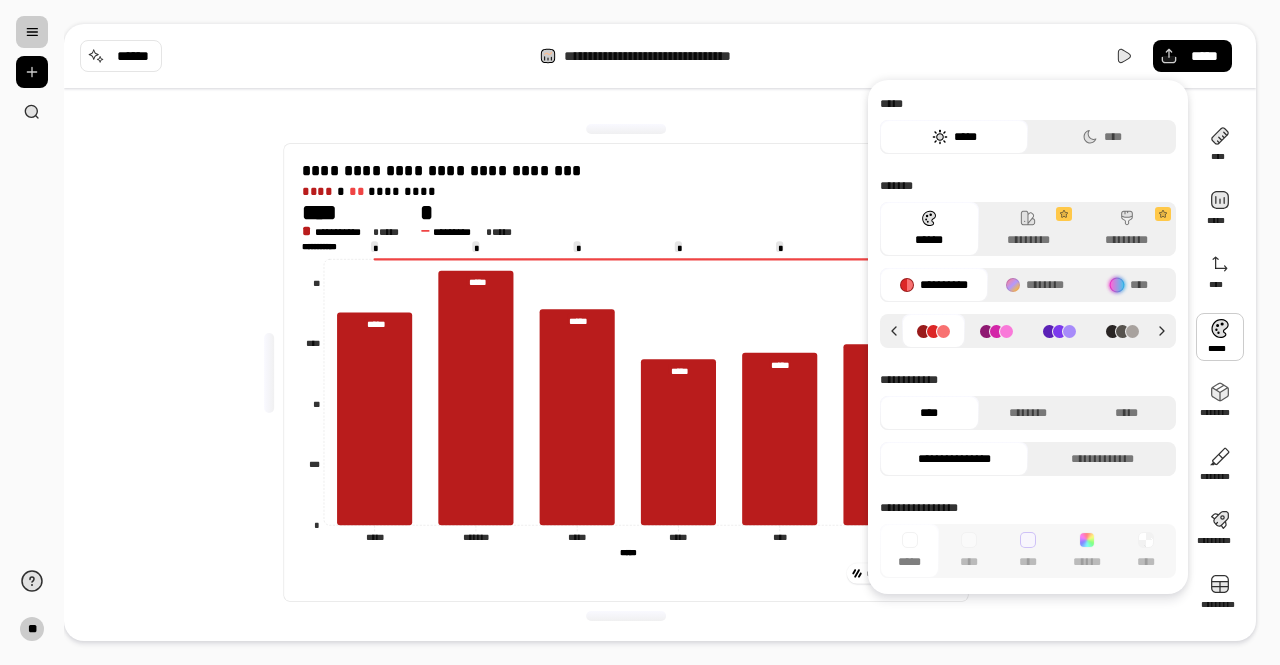 click on "**********" at bounding box center [1028, 337] 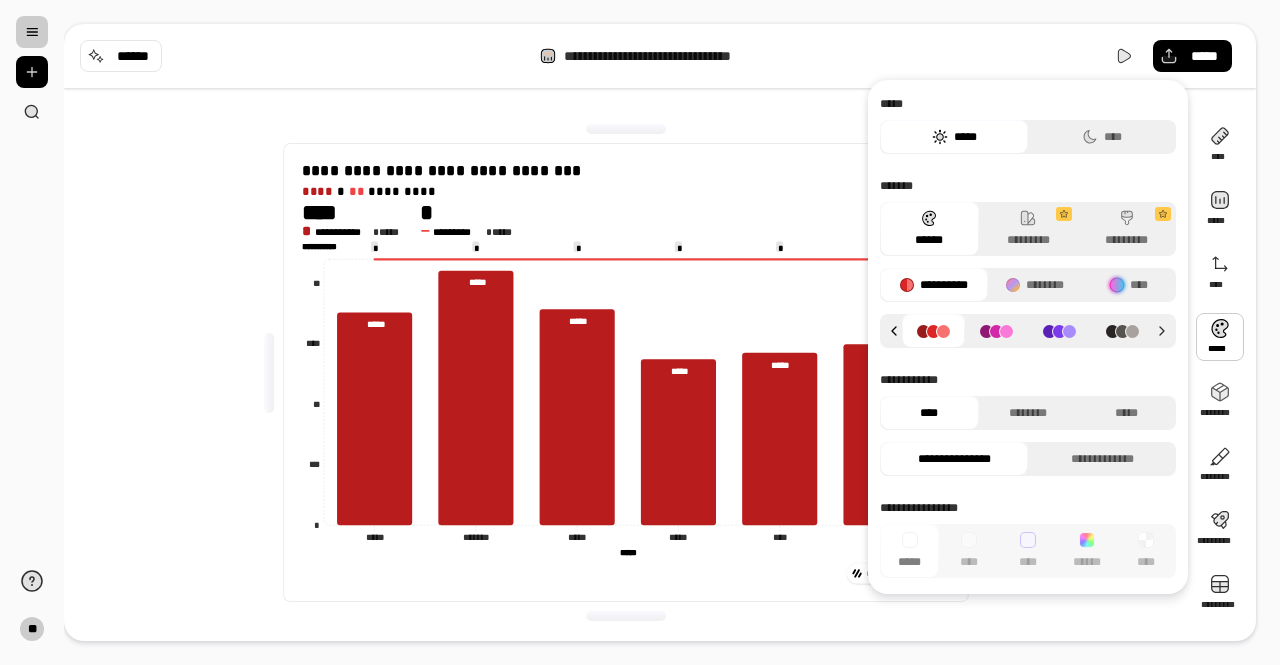 click 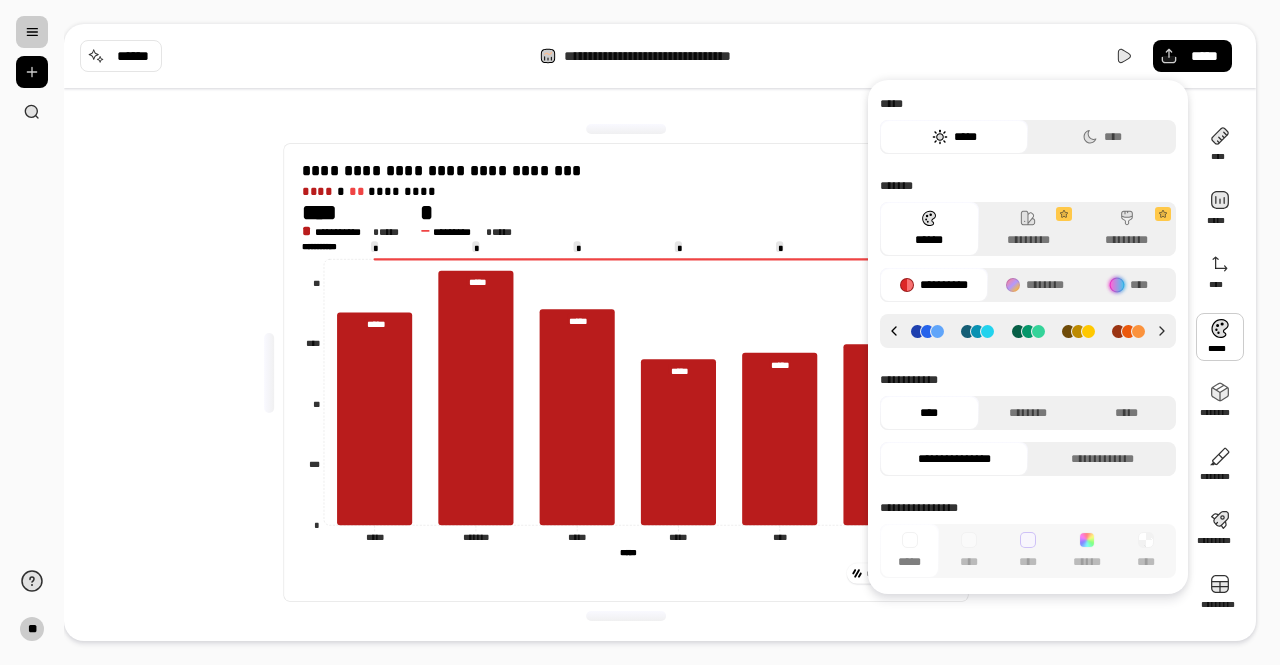 click 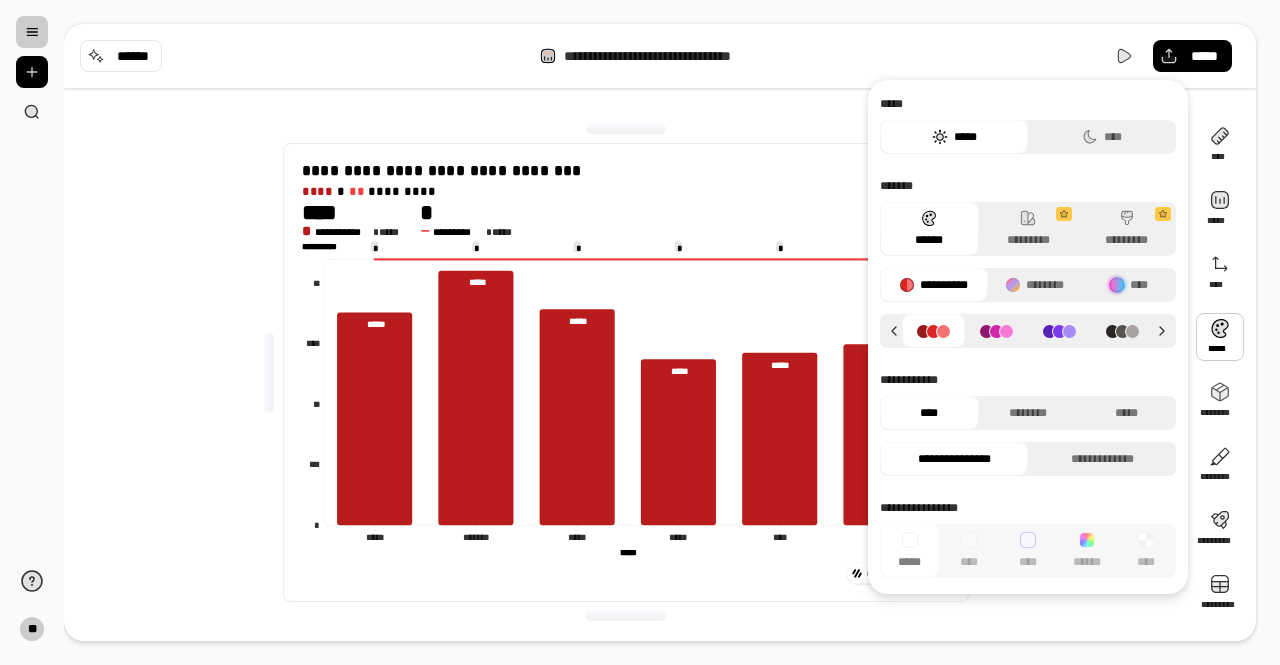 click at bounding box center (933, 331) 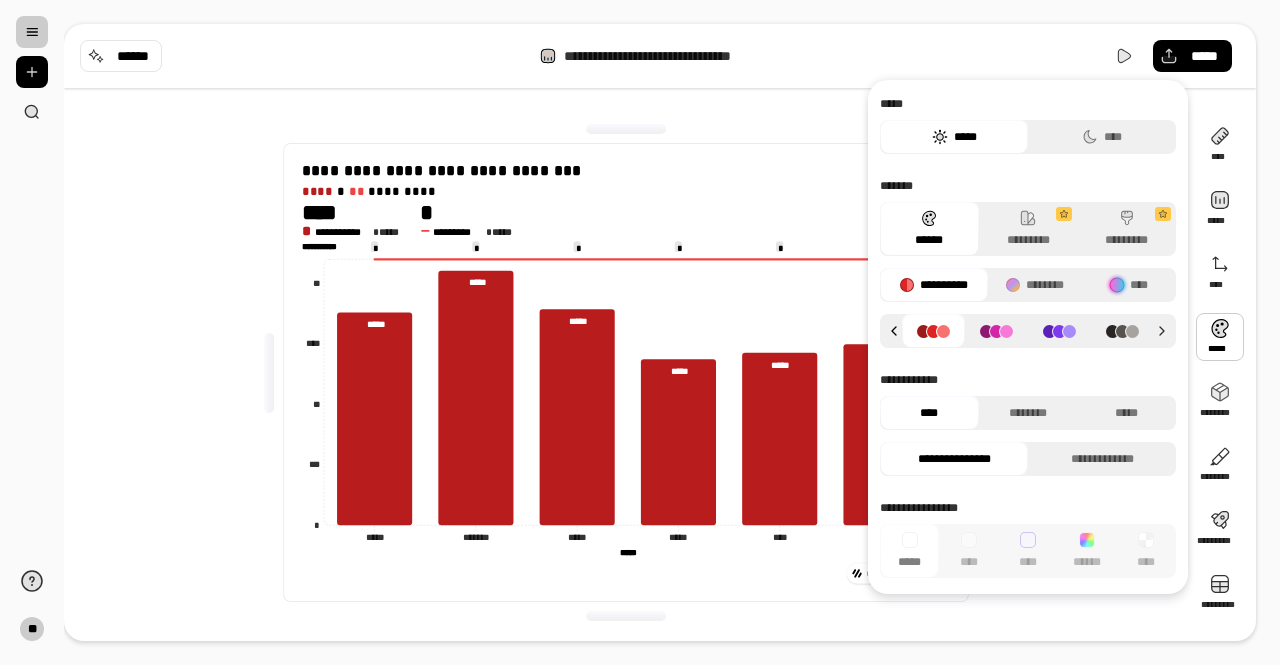 click 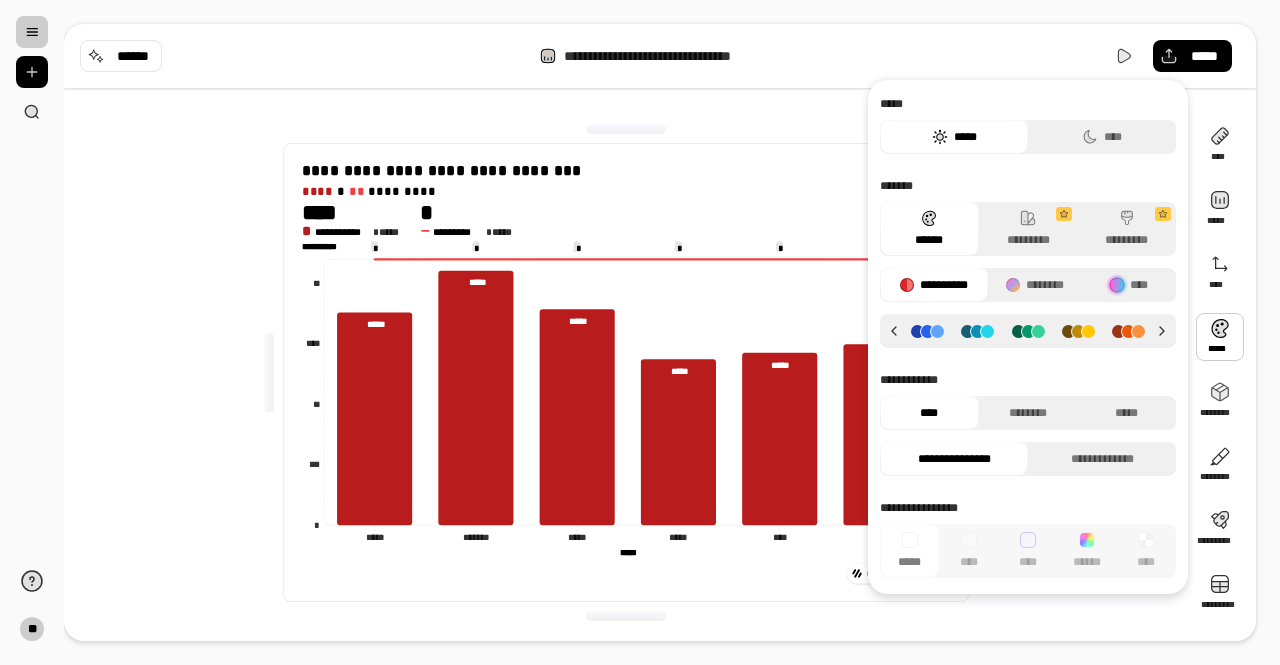 click 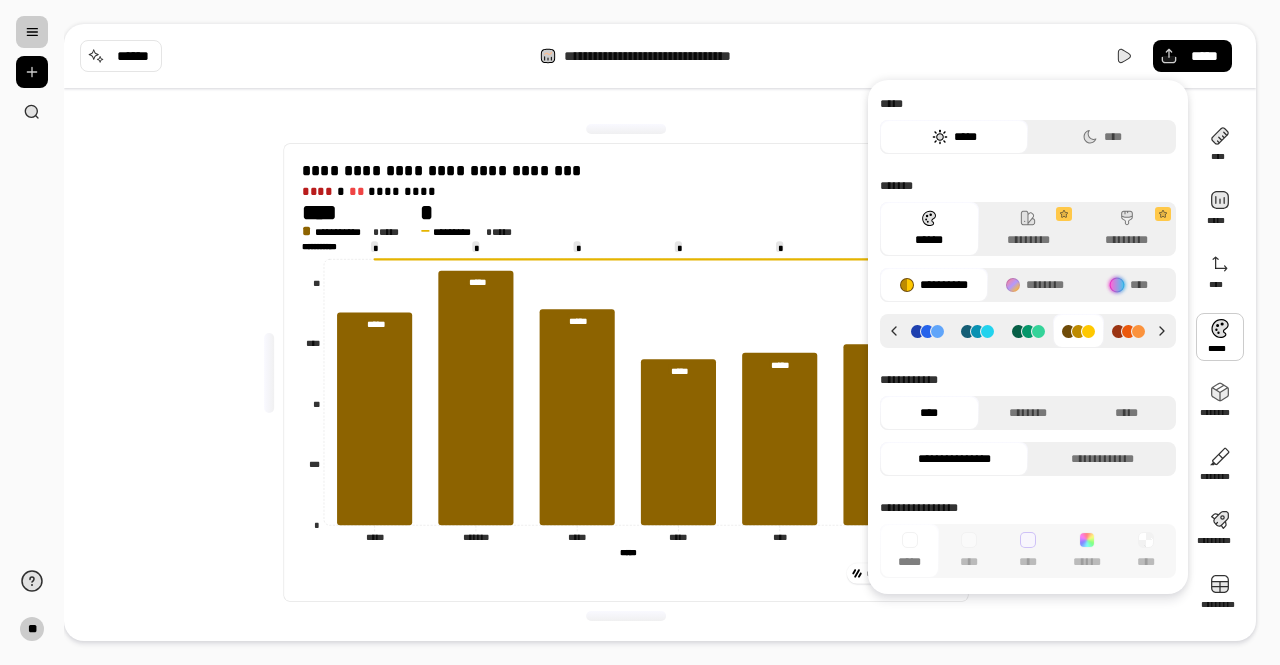 click on "**********" at bounding box center [626, 372] 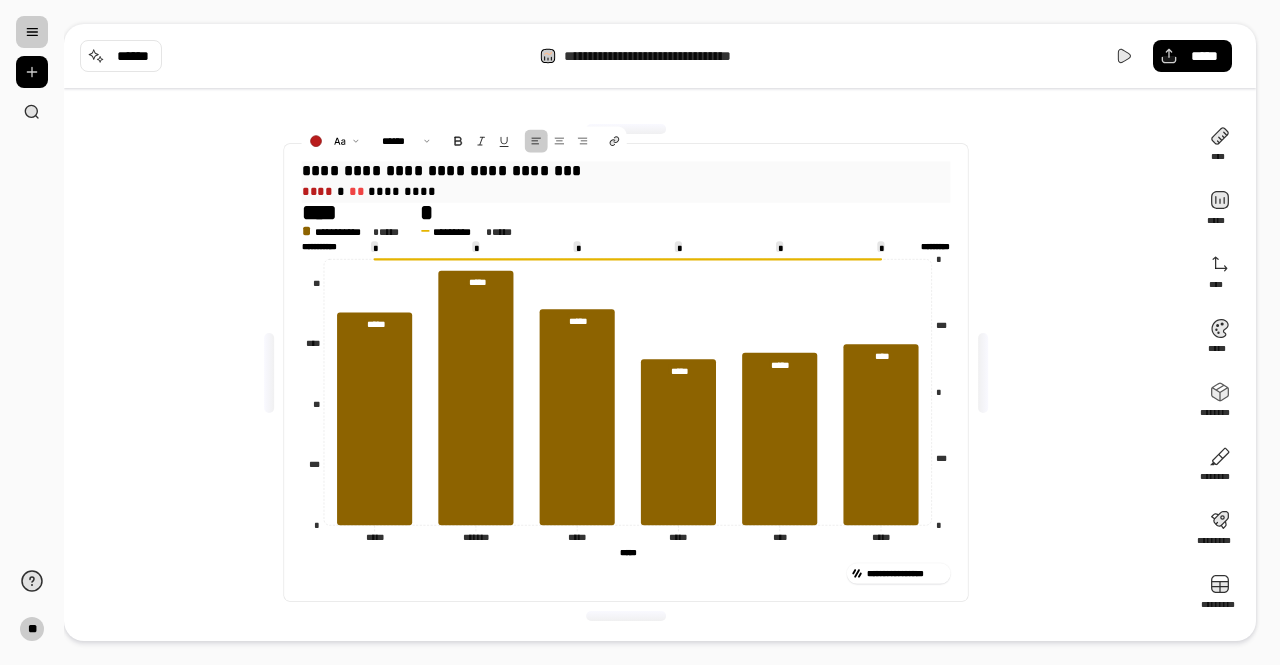 drag, startPoint x: 326, startPoint y: 193, endPoint x: 300, endPoint y: 193, distance: 26 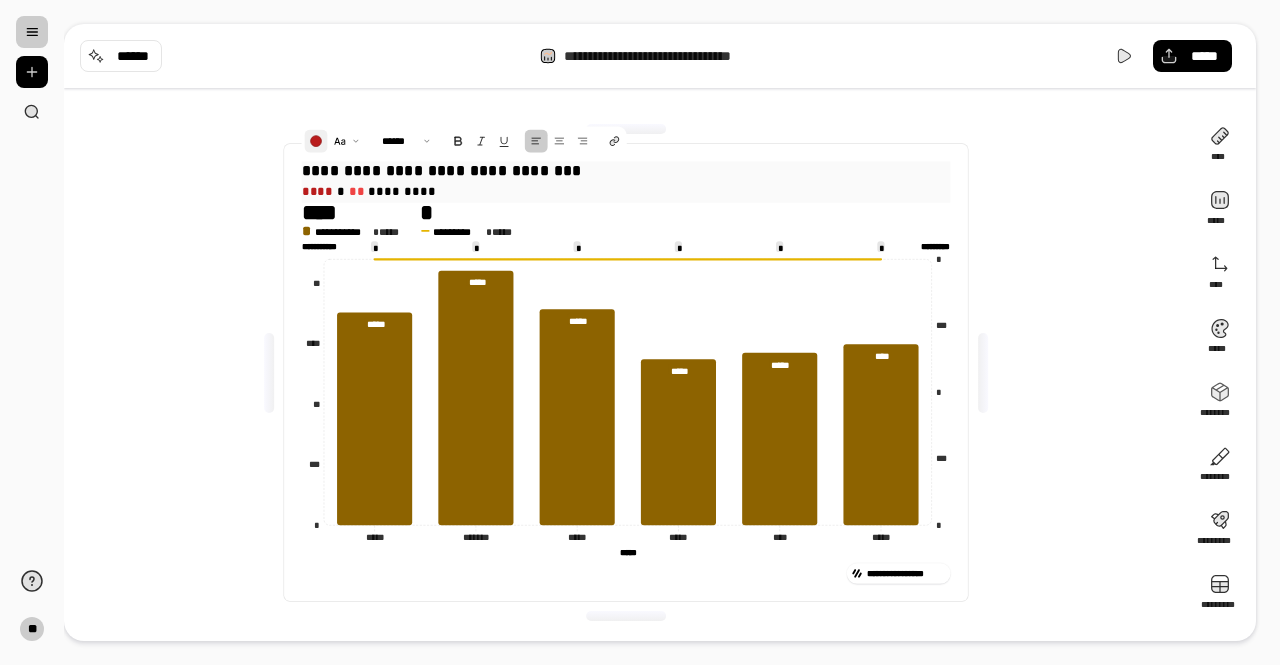 click at bounding box center [315, 141] 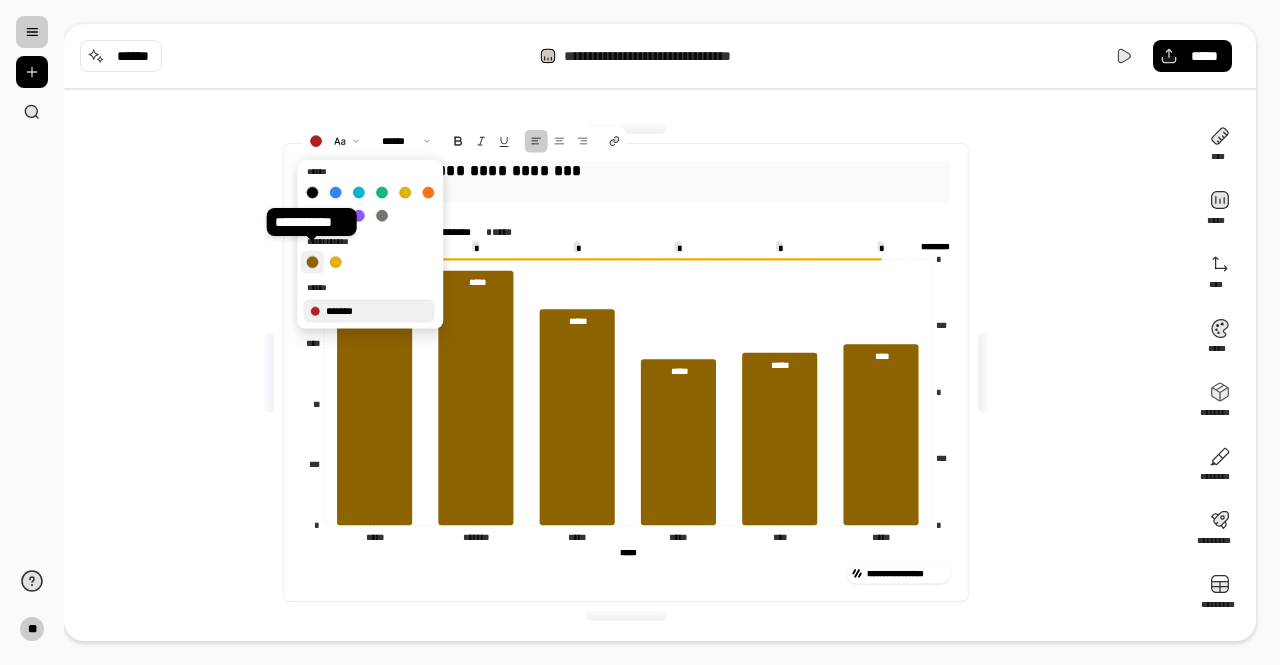 click at bounding box center [312, 261] 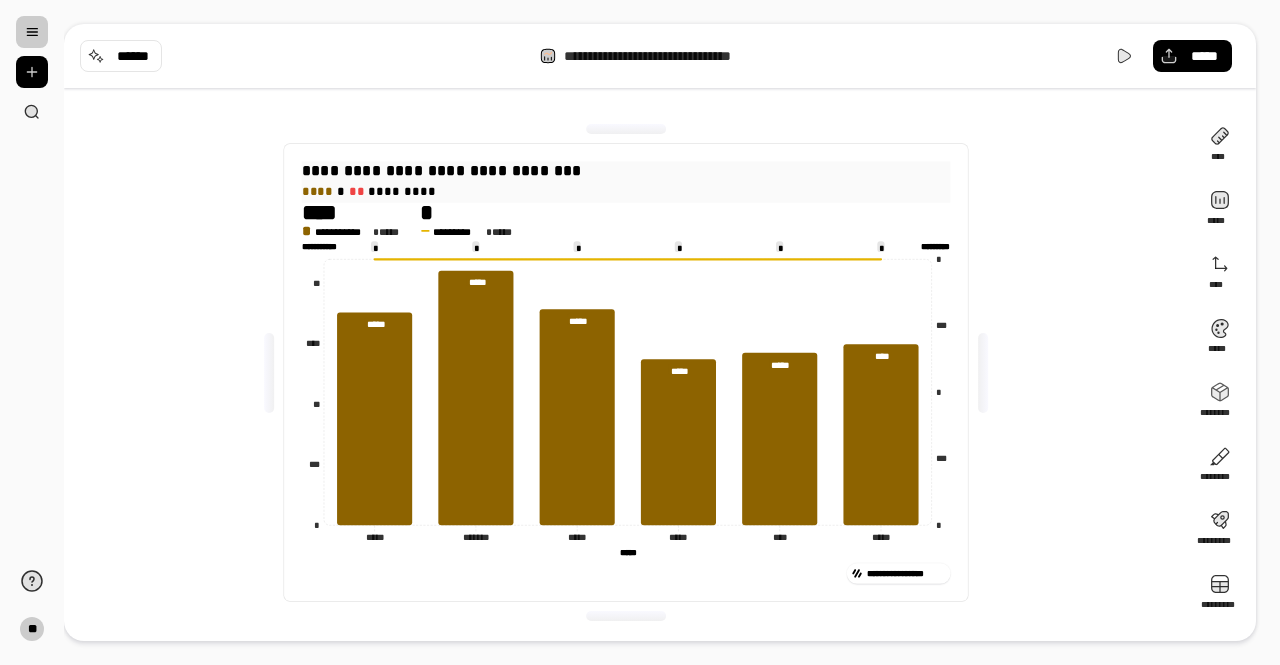 click on "**********" at bounding box center [626, 372] 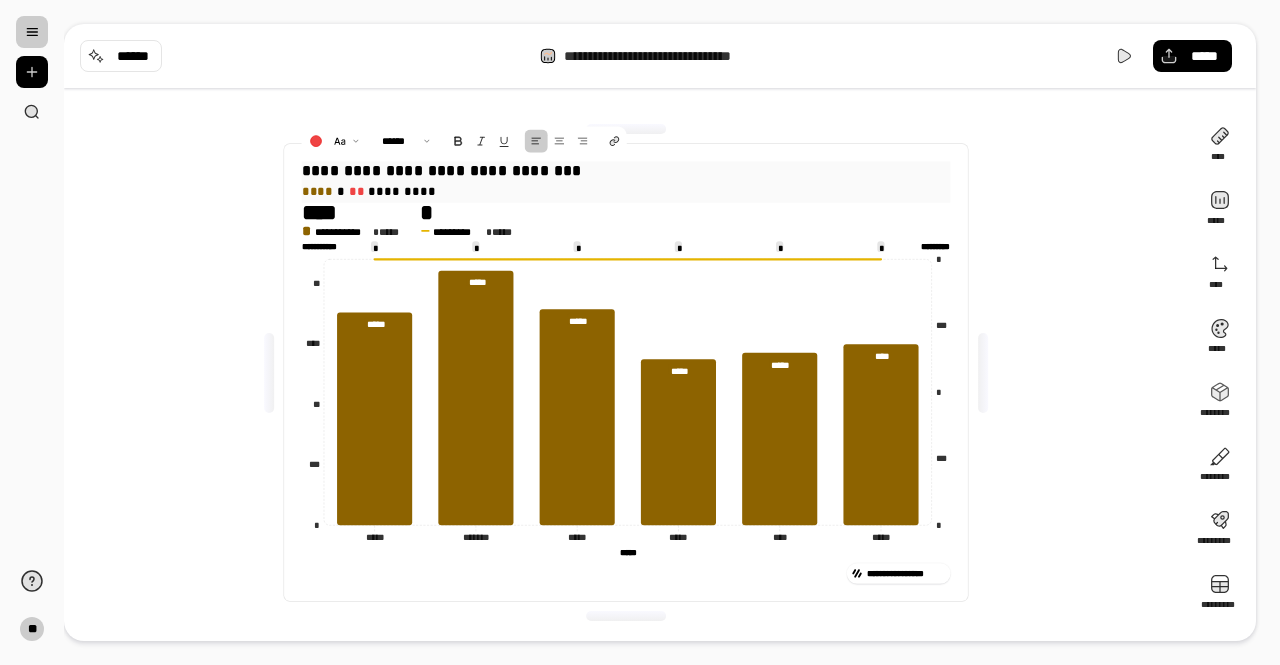 drag, startPoint x: 349, startPoint y: 191, endPoint x: 335, endPoint y: 192, distance: 14.035668 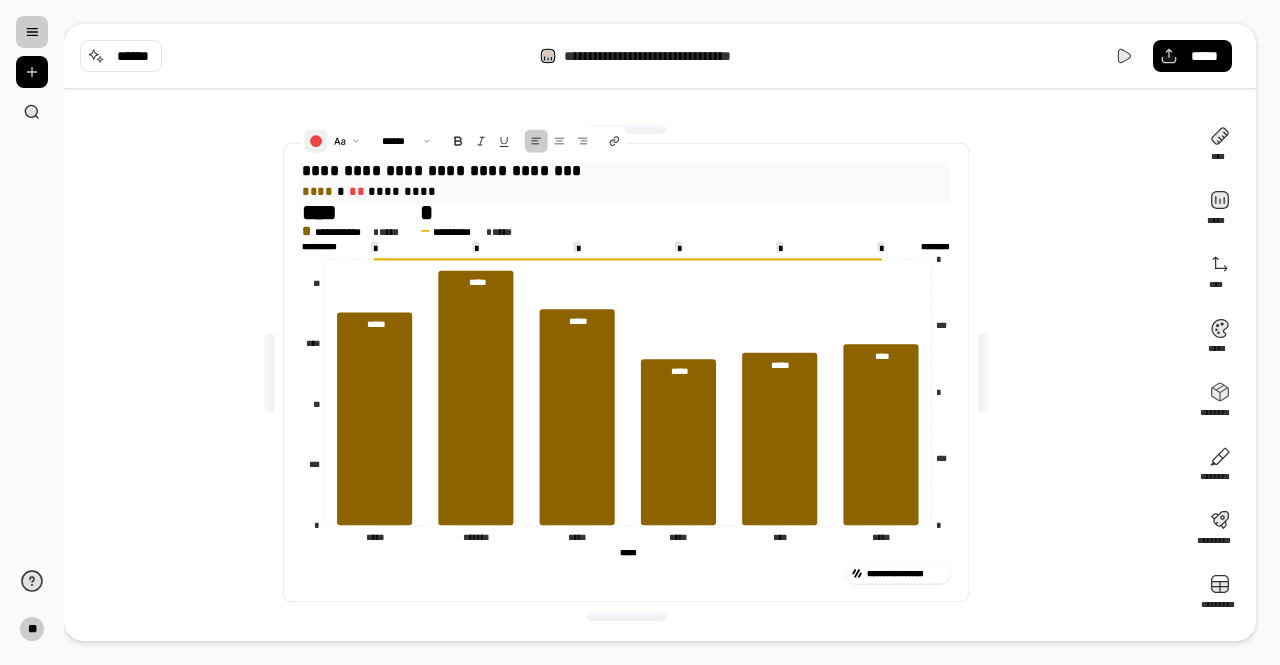 click at bounding box center [315, 141] 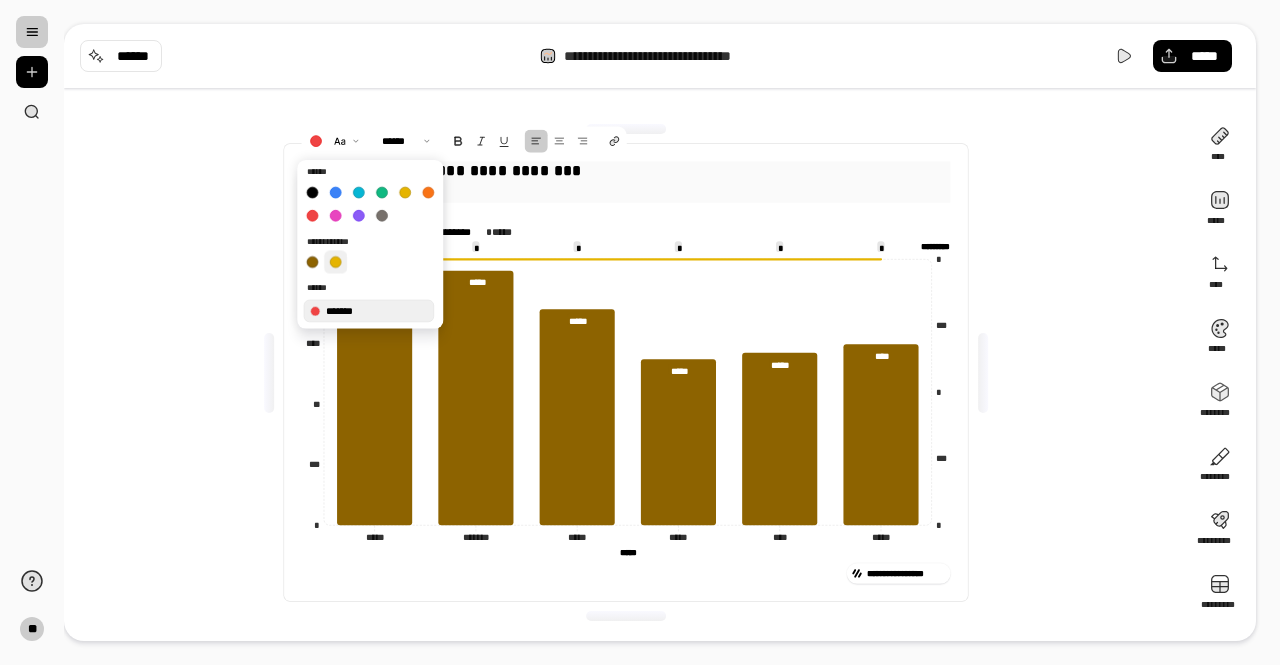 click at bounding box center [335, 261] 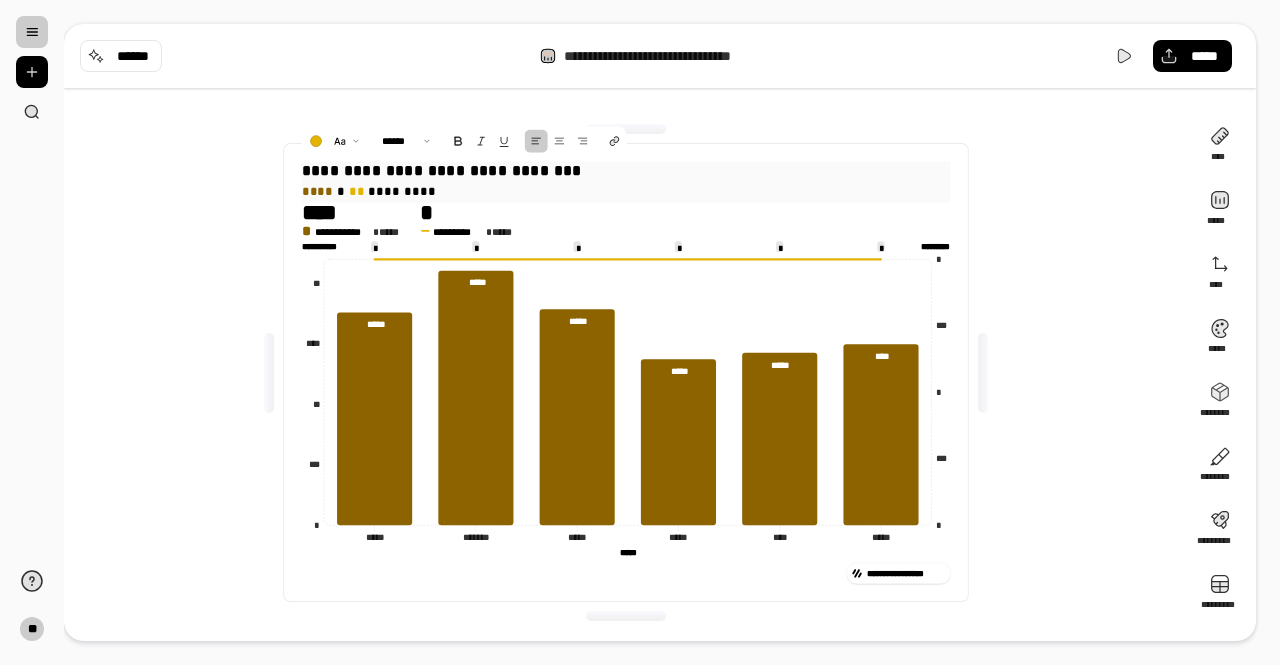 click on "**********" at bounding box center [626, 372] 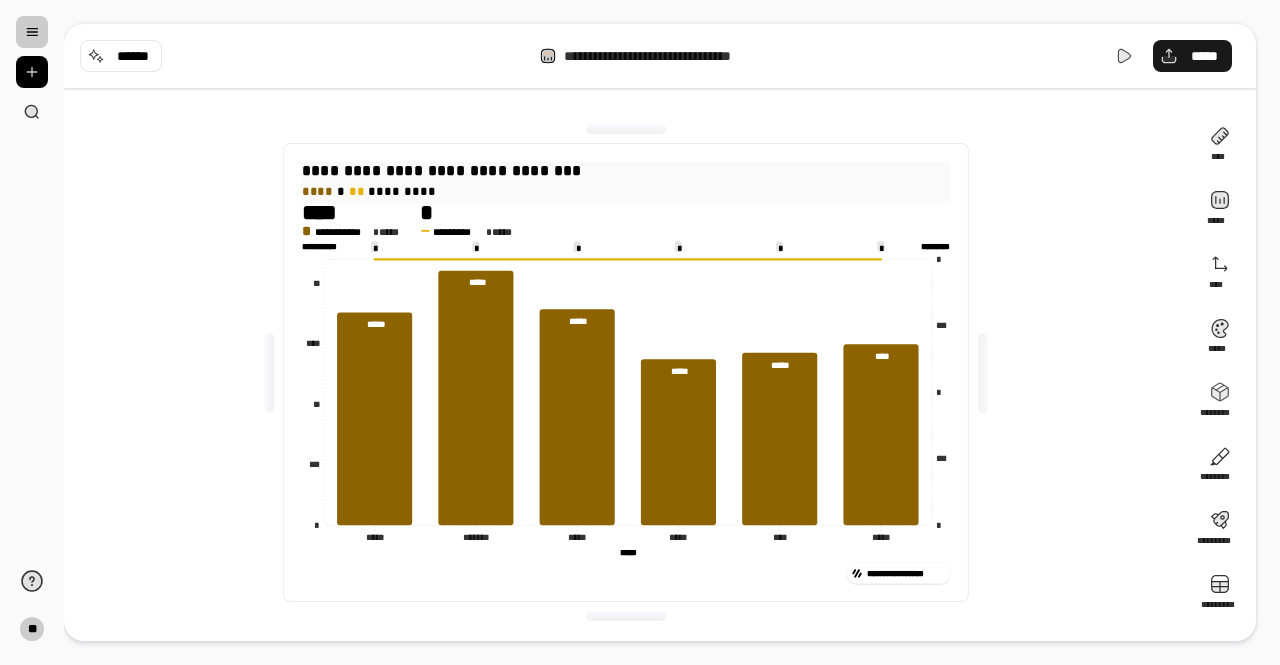 click on "*****" at bounding box center (1204, 56) 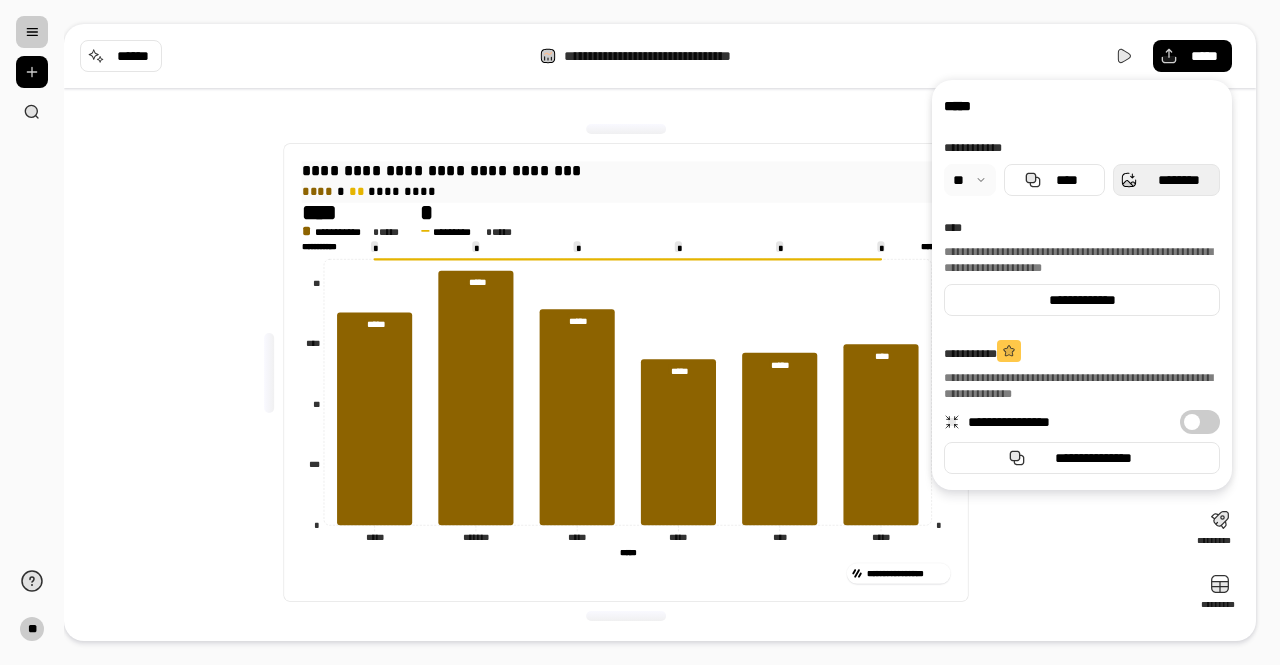 click on "********" at bounding box center [1178, 180] 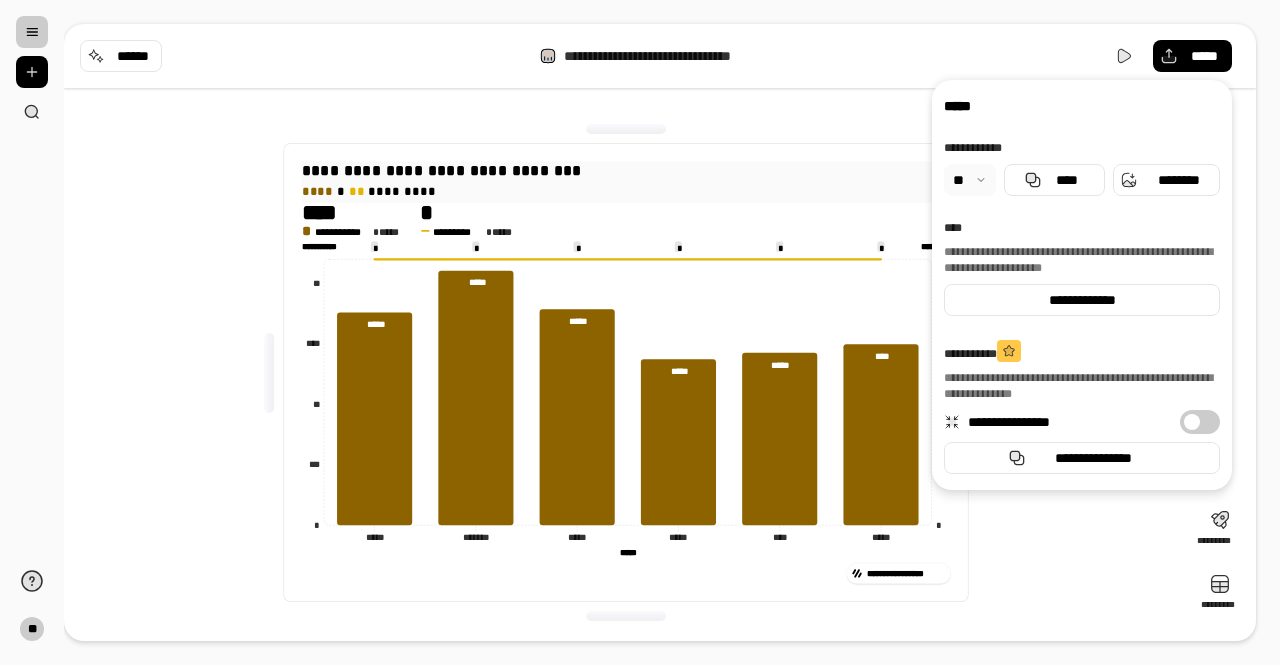 click on "**********" at bounding box center (626, 372) 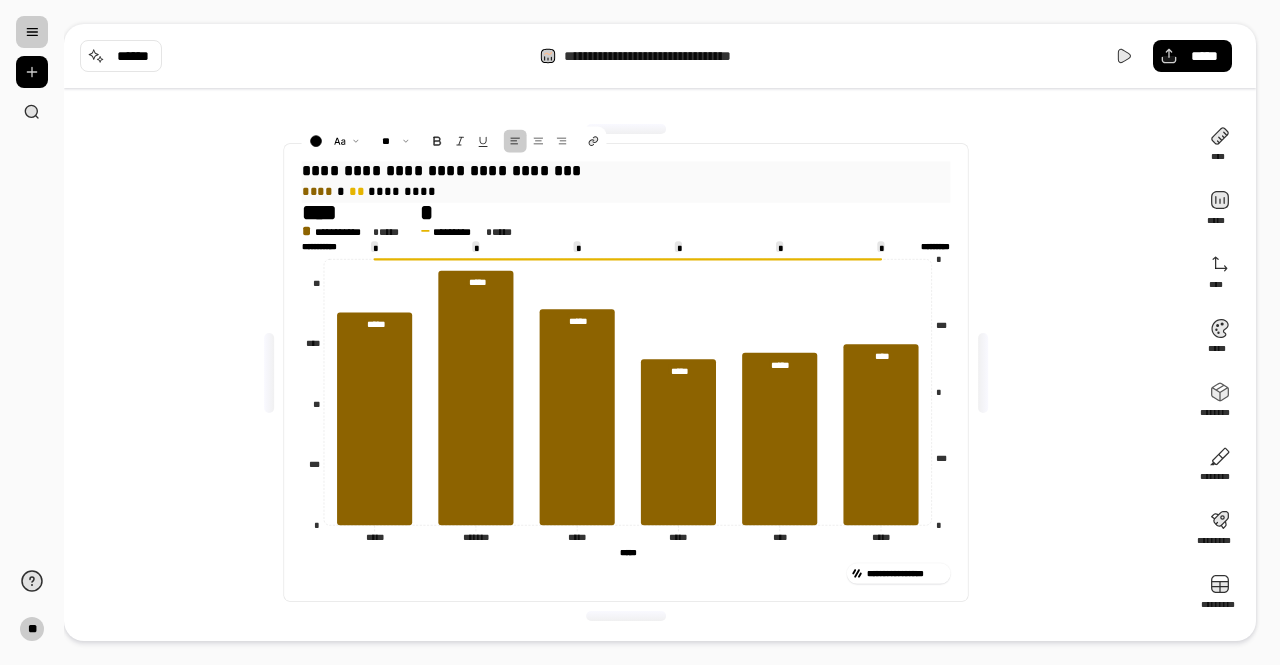 drag, startPoint x: 474, startPoint y: 172, endPoint x: 398, endPoint y: 173, distance: 76.00658 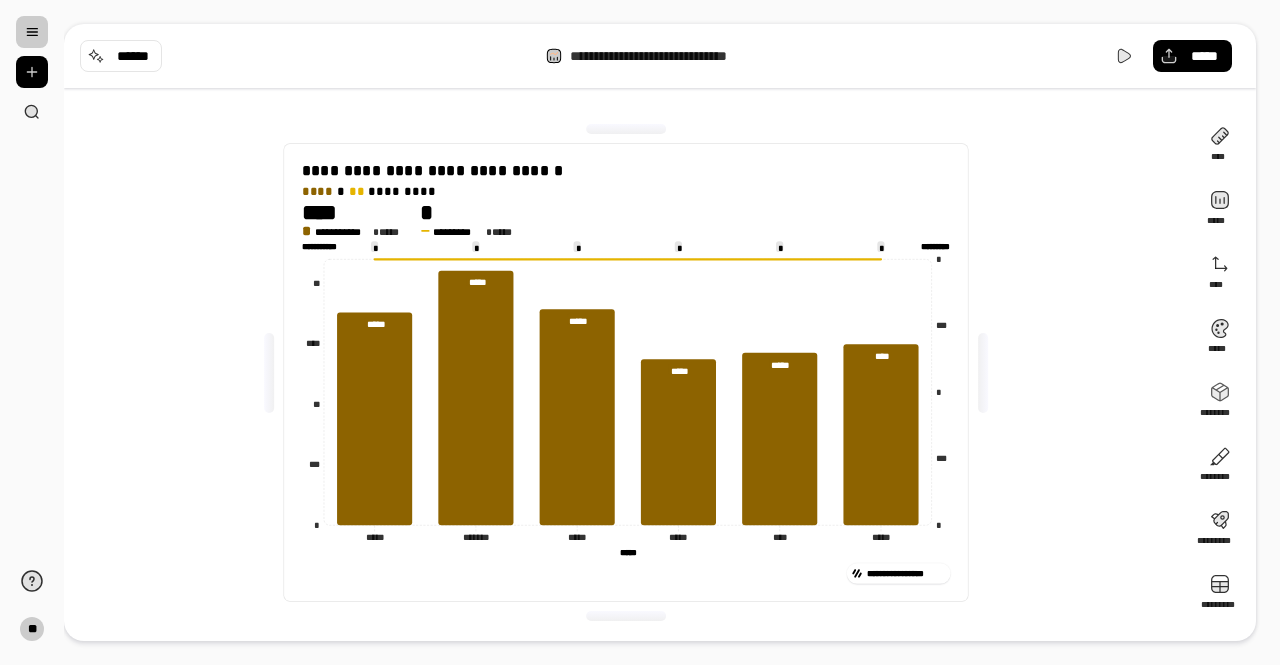 click on "**********" at bounding box center [626, 372] 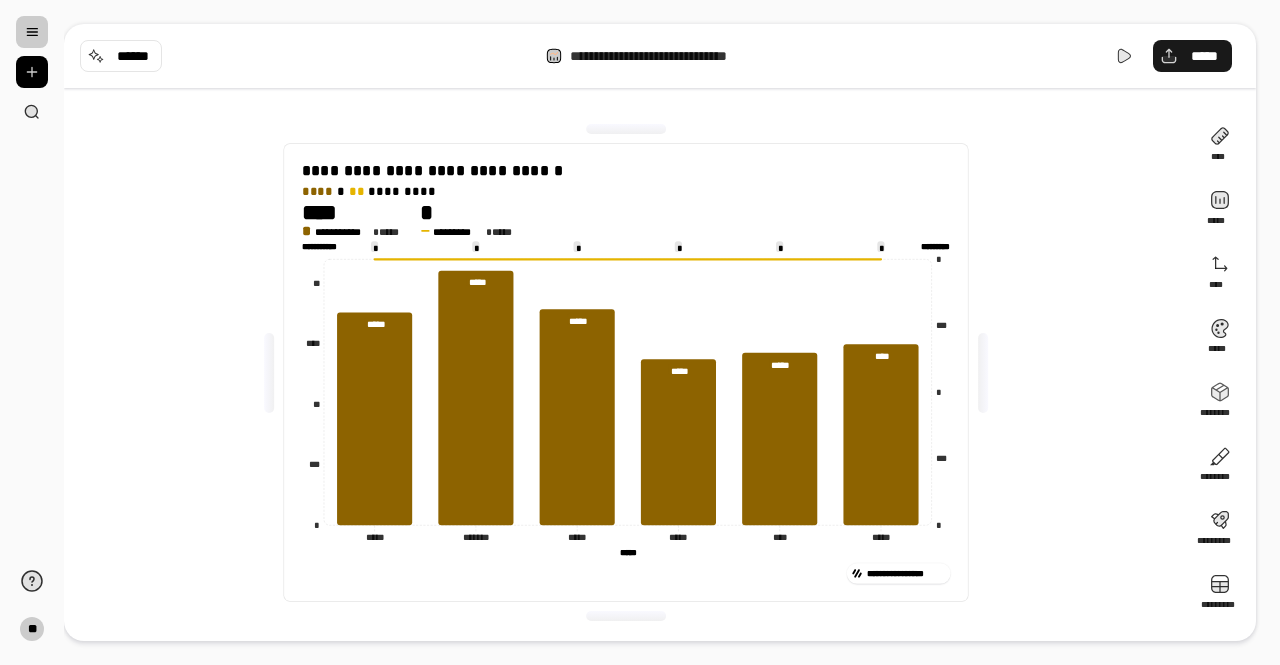 click on "*****" at bounding box center (1192, 56) 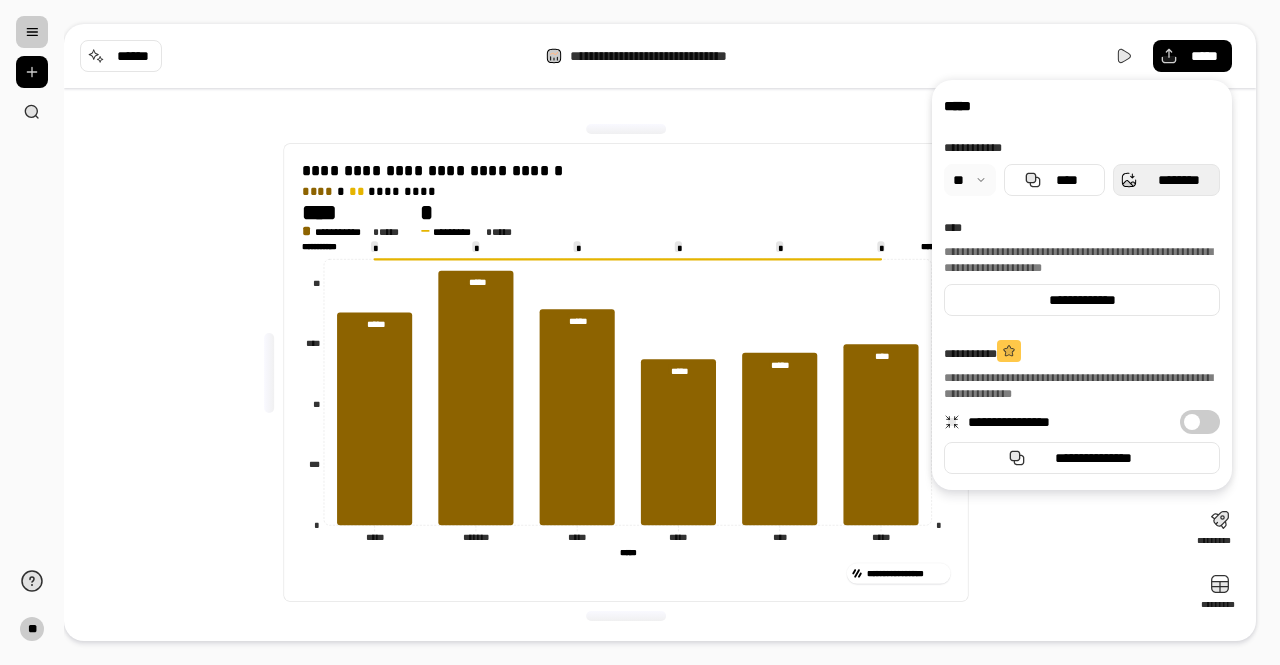 click on "********" at bounding box center (1166, 180) 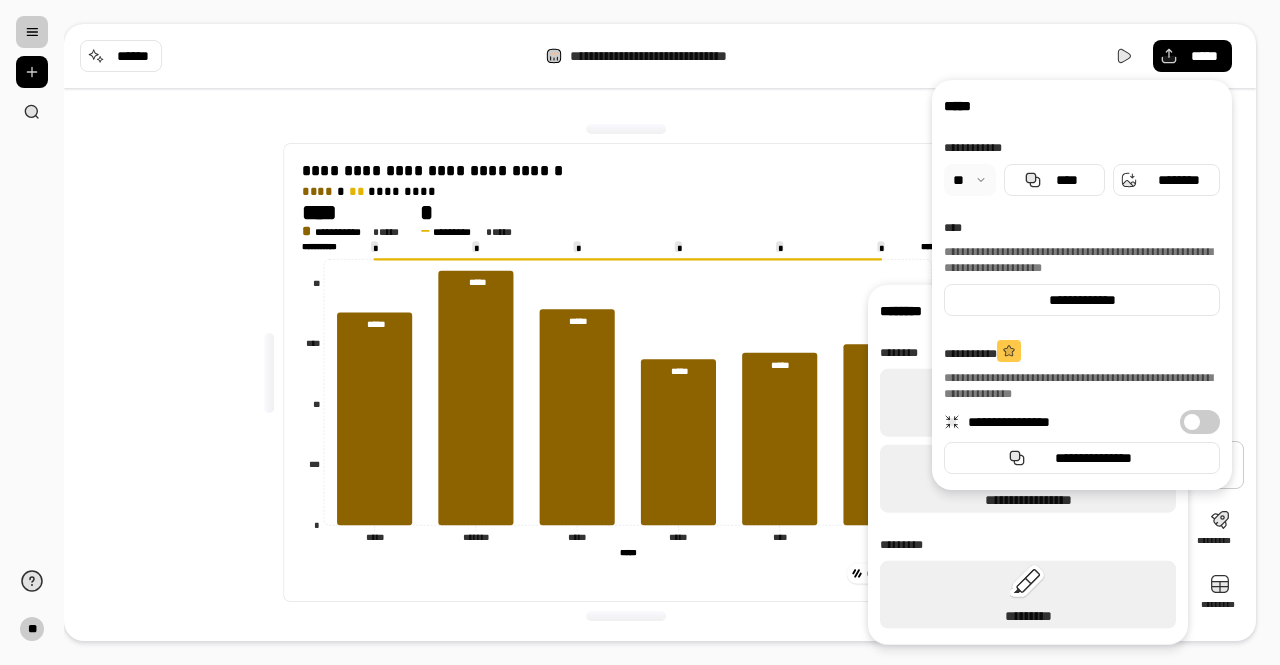 click on "**********" at bounding box center [626, 372] 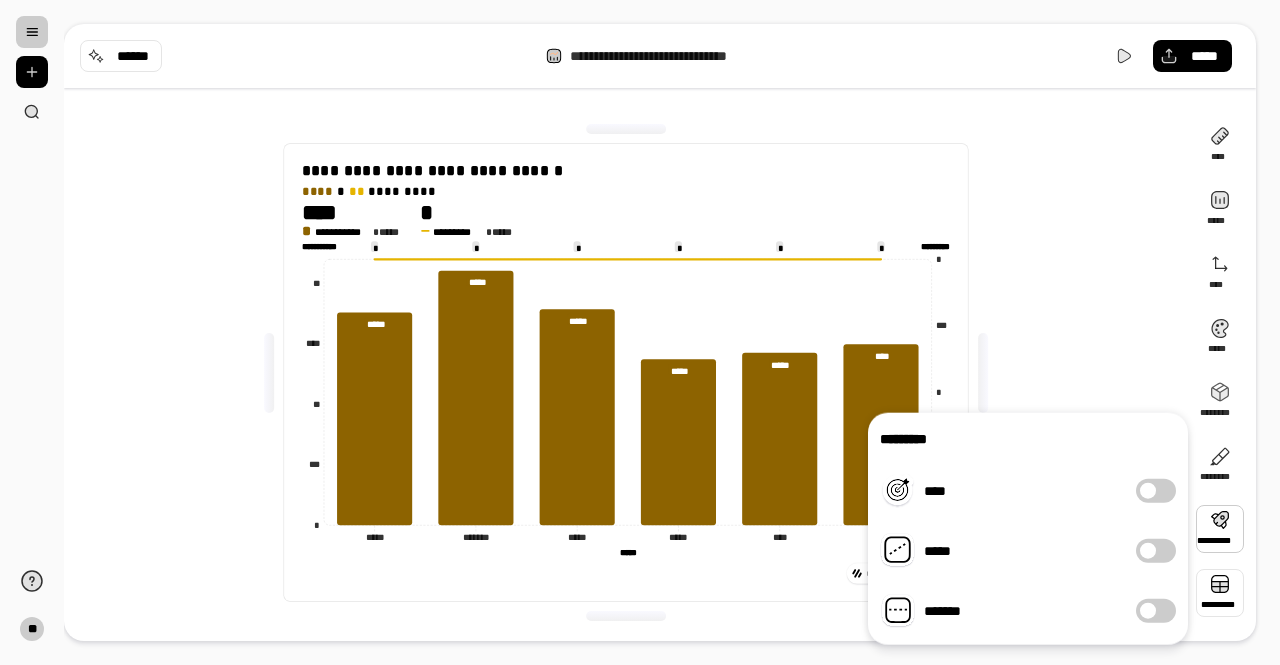 click at bounding box center [1220, 593] 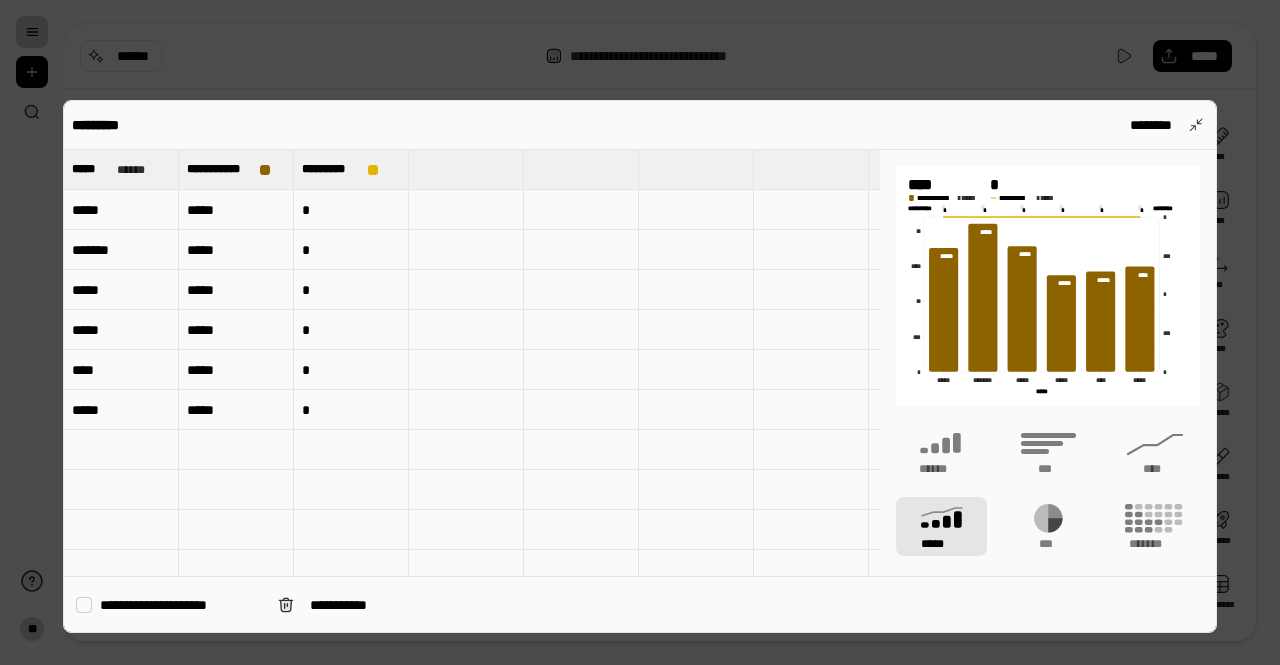 type 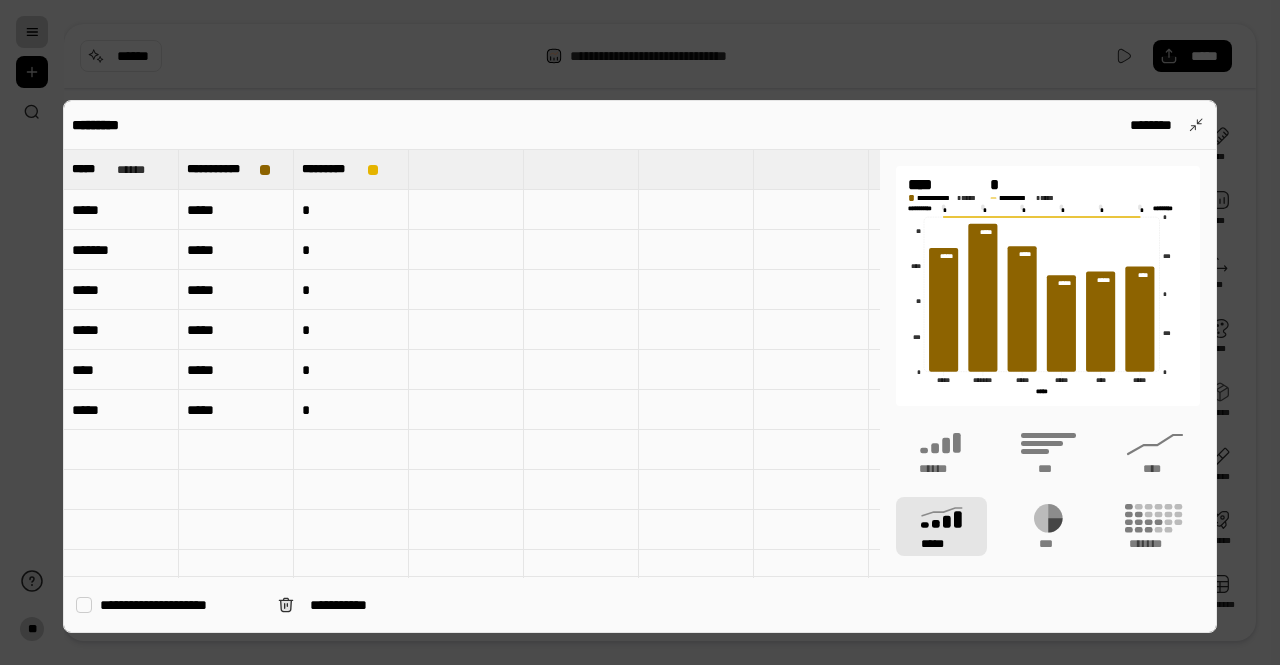 click on "*****" at bounding box center (236, 210) 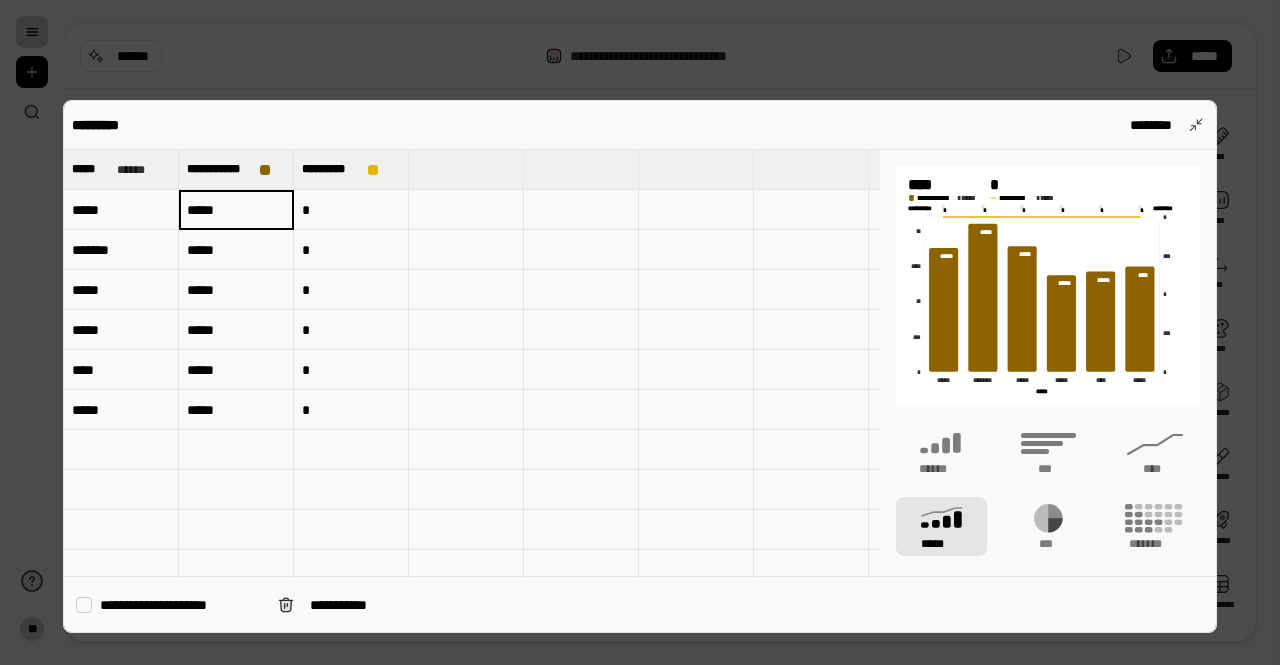 type on "*" 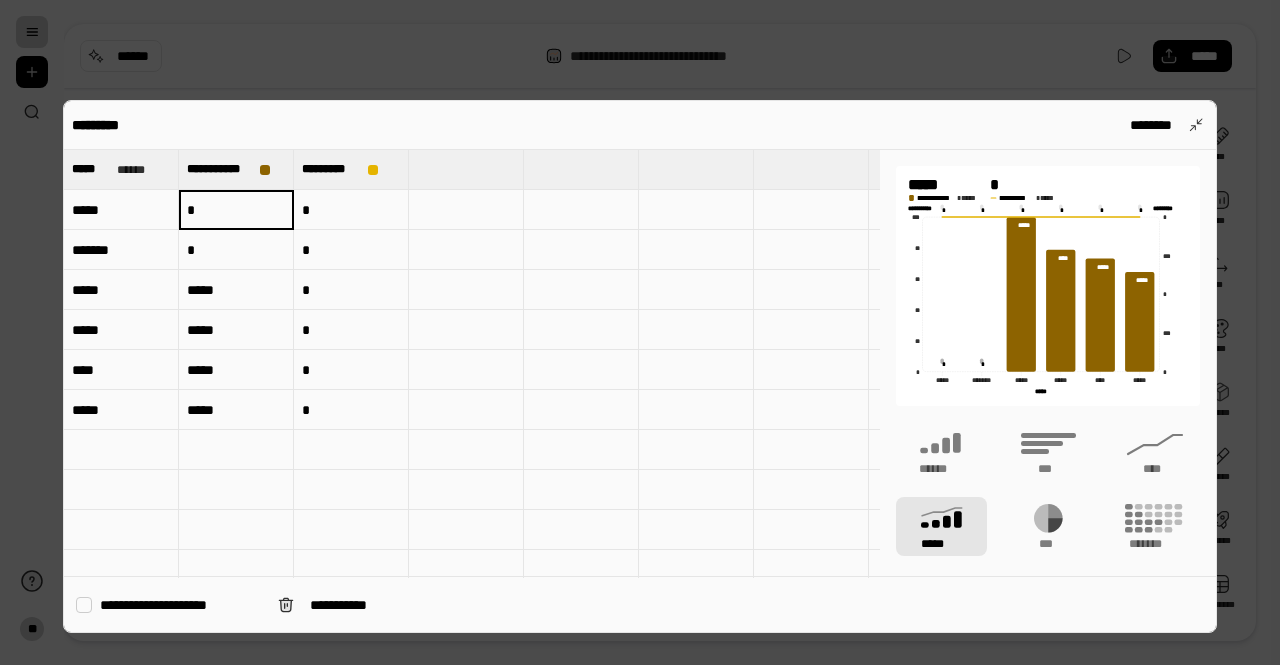 click on "*" at bounding box center (351, 210) 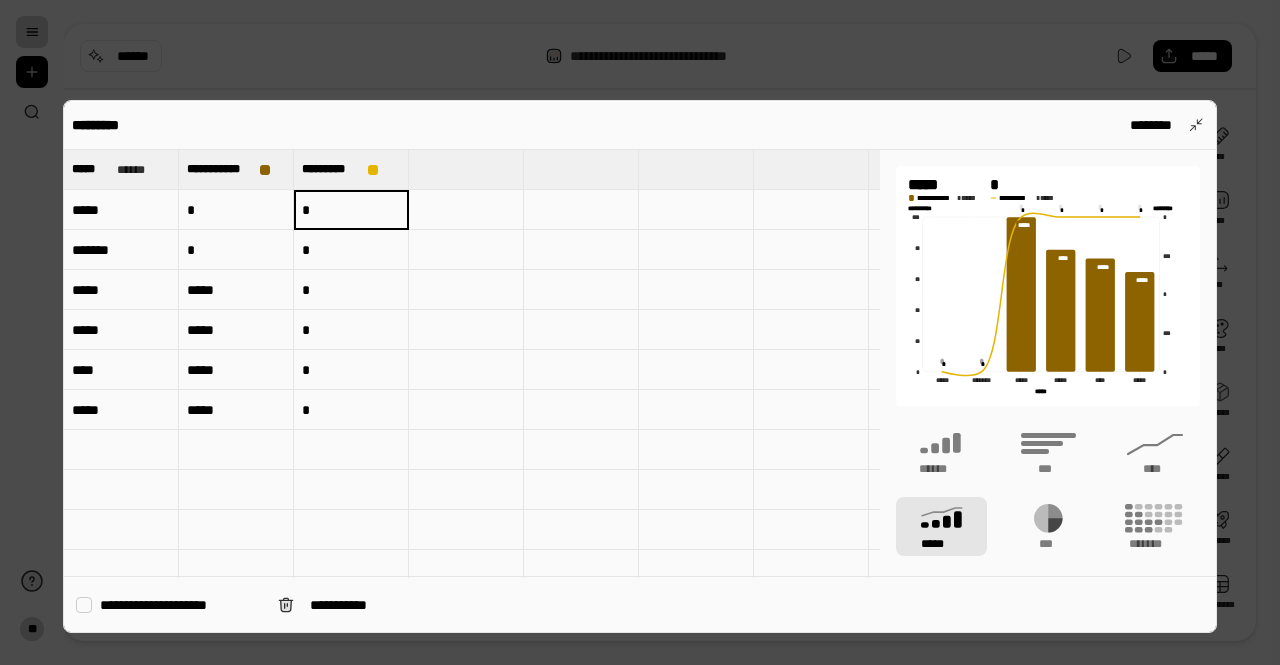 type on "*" 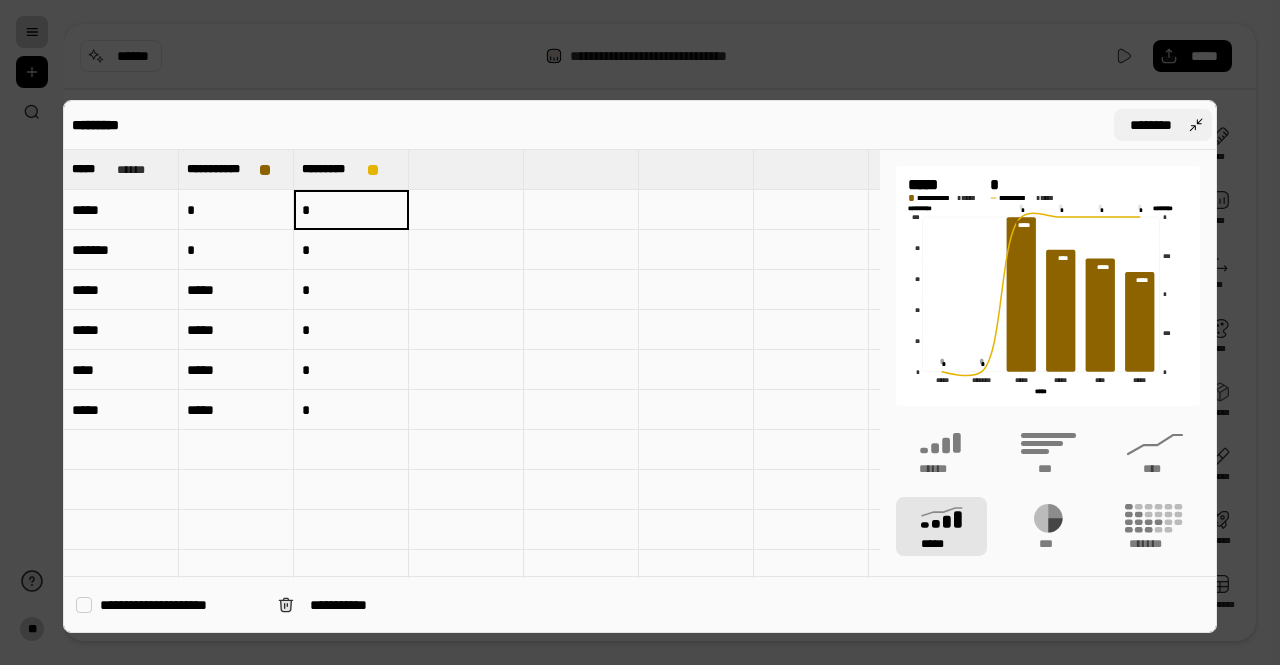 click on "********" at bounding box center (1163, 125) 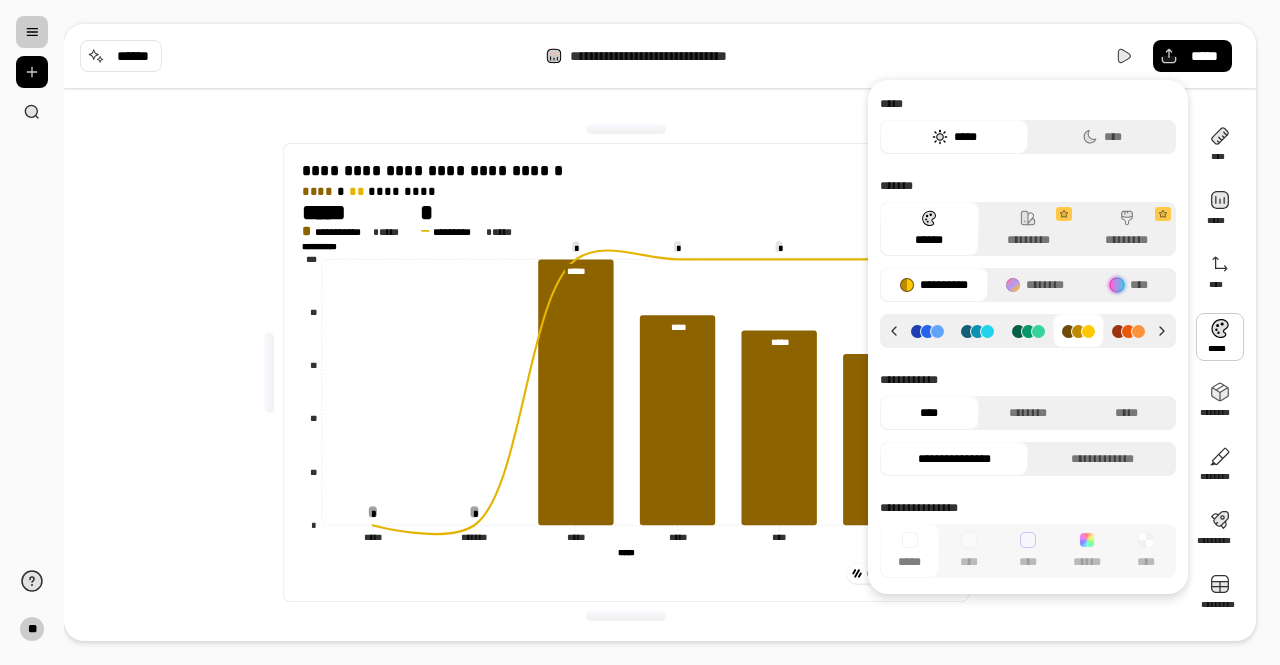 click at bounding box center [1220, 337] 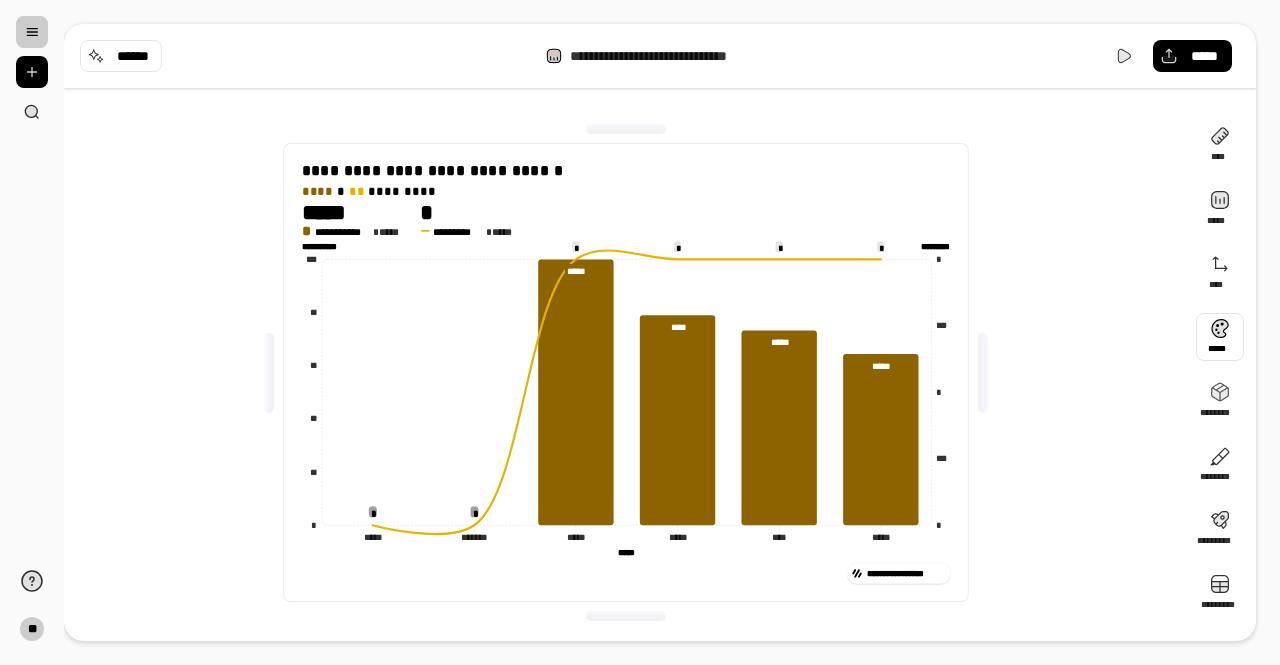 click at bounding box center (1220, 337) 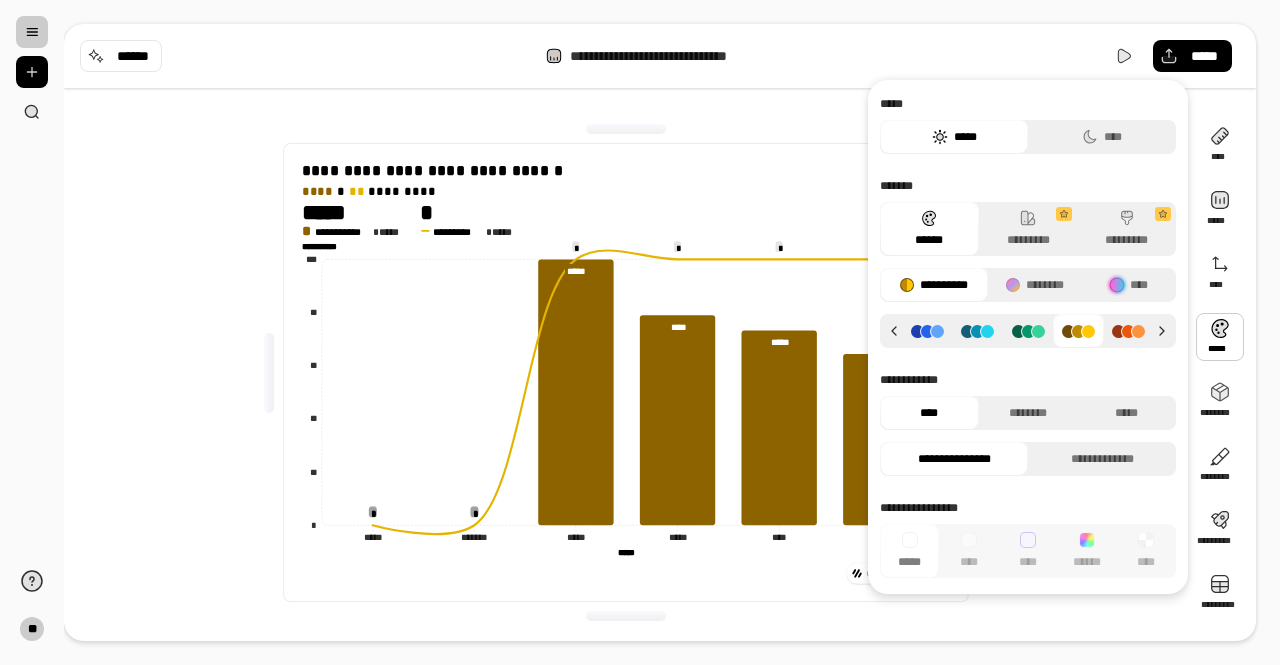 click 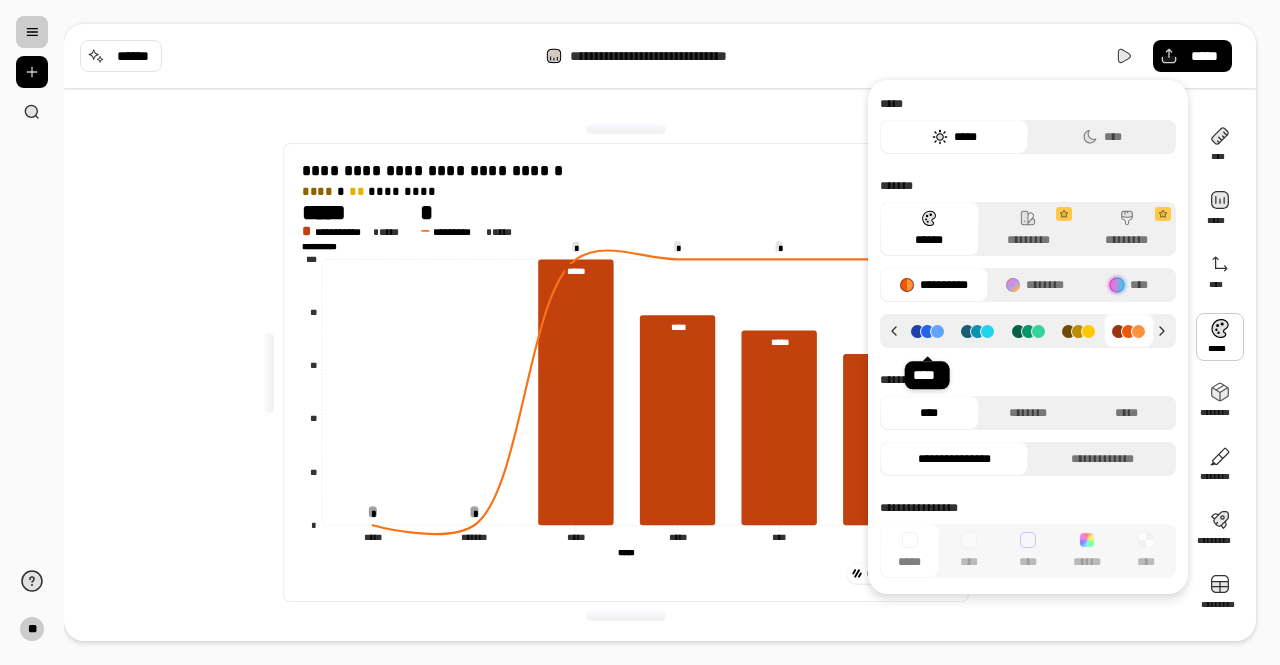 click 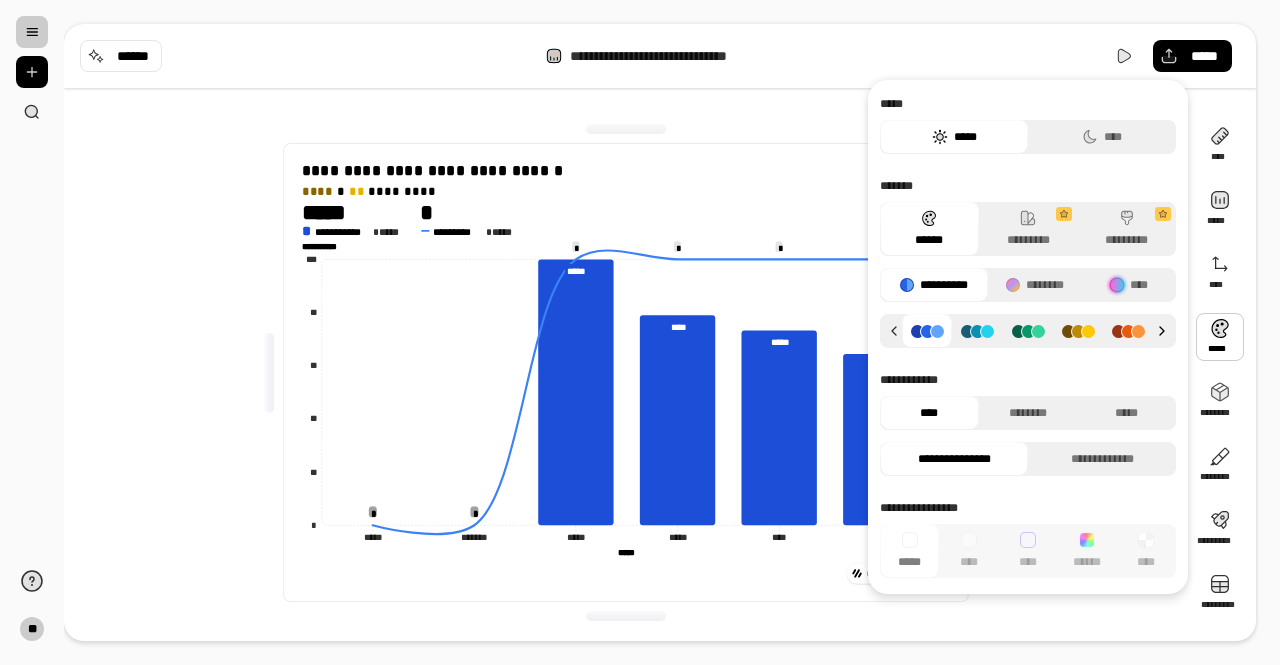 click 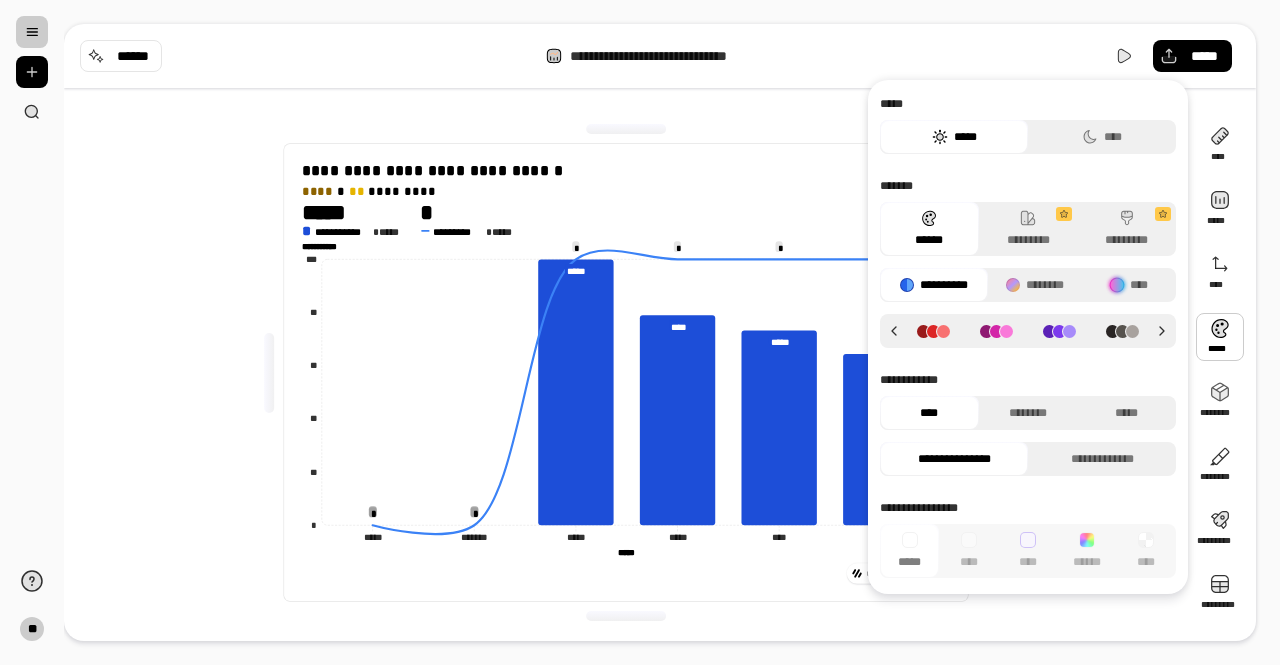 click 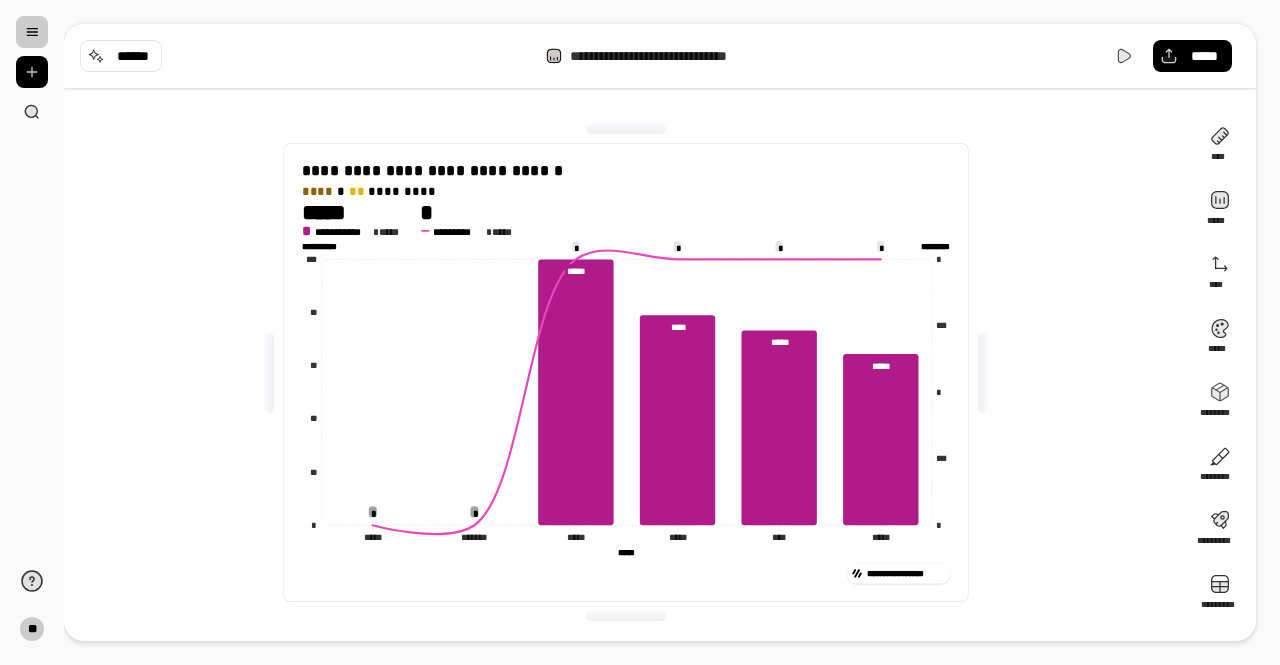 click on "**" at bounding box center (32, 332) 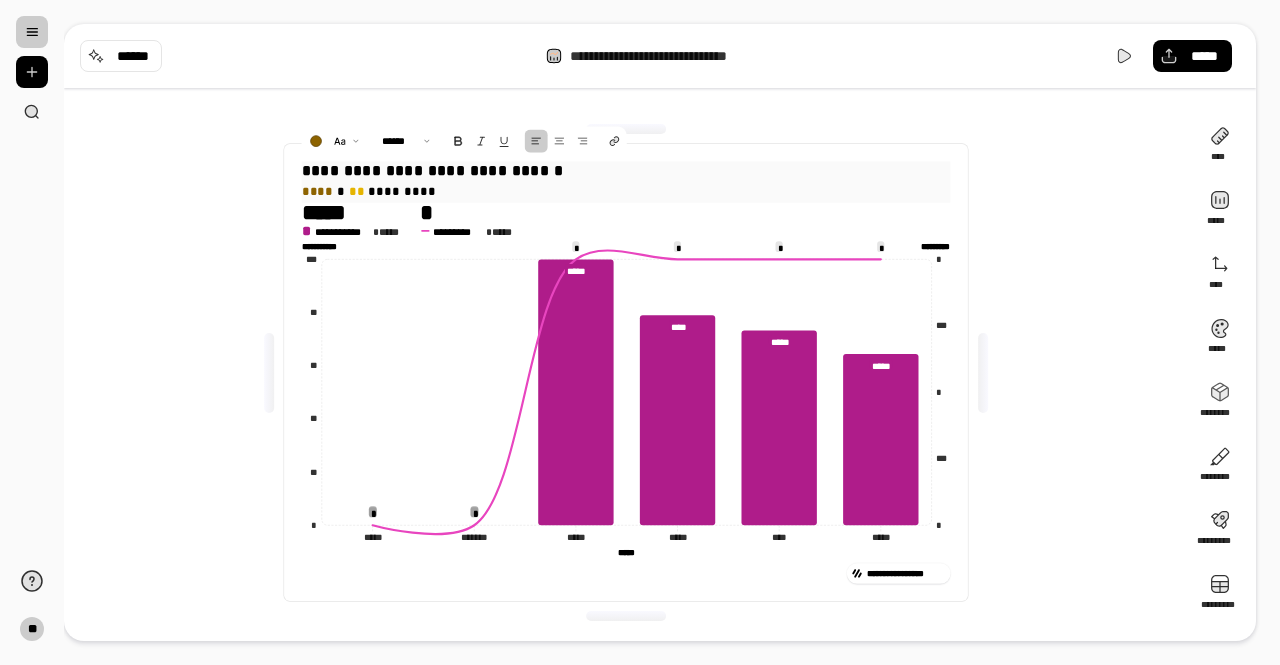 drag, startPoint x: 328, startPoint y: 192, endPoint x: 289, endPoint y: 191, distance: 39.012817 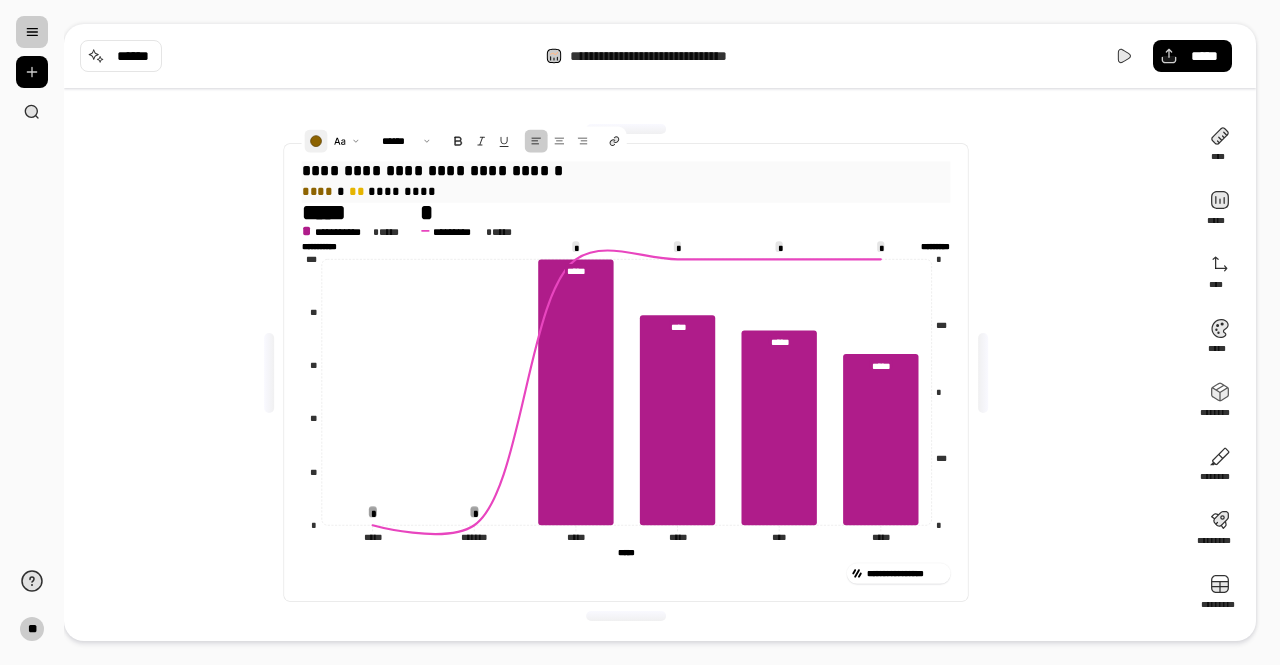 click at bounding box center [315, 141] 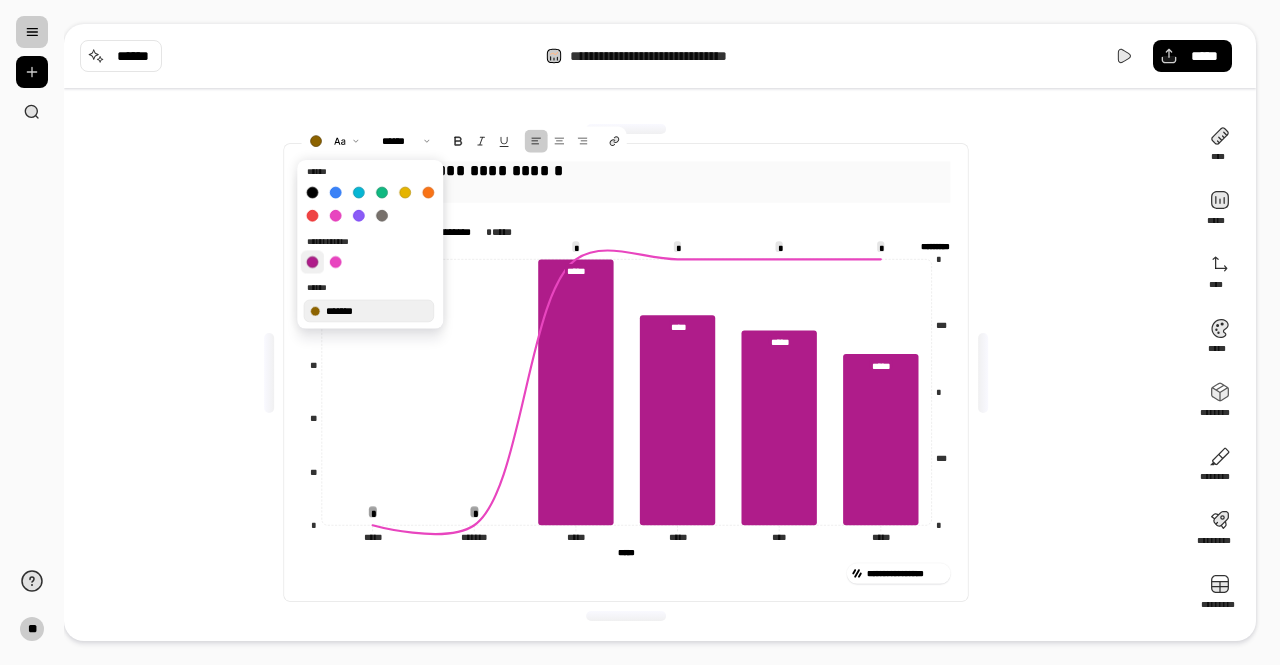 drag, startPoint x: 313, startPoint y: 260, endPoint x: 303, endPoint y: 261, distance: 10.049875 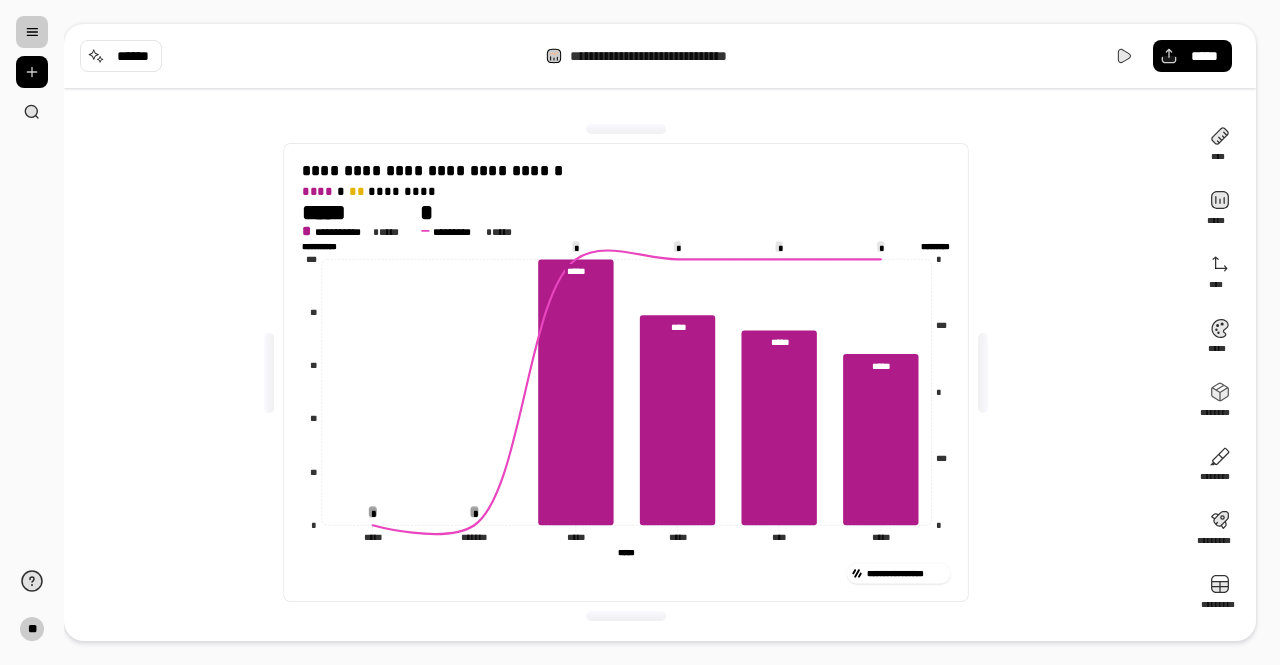 click on "**********" at bounding box center (626, 372) 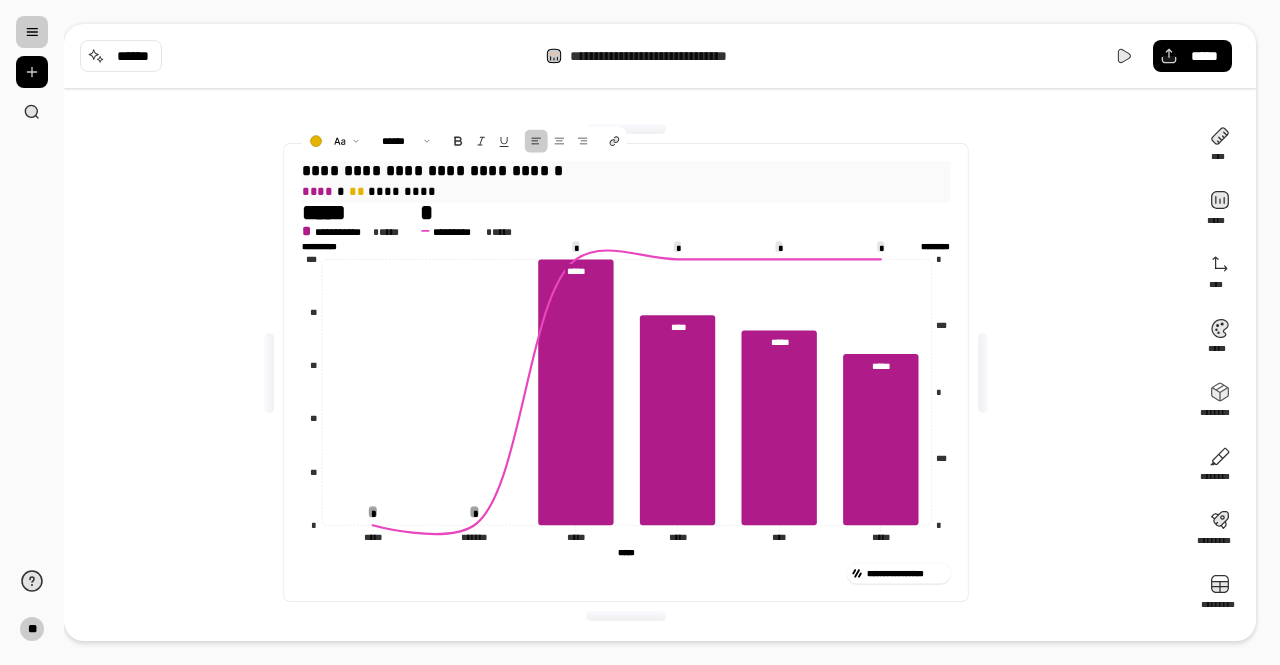 drag, startPoint x: 362, startPoint y: 190, endPoint x: 336, endPoint y: 192, distance: 26.076809 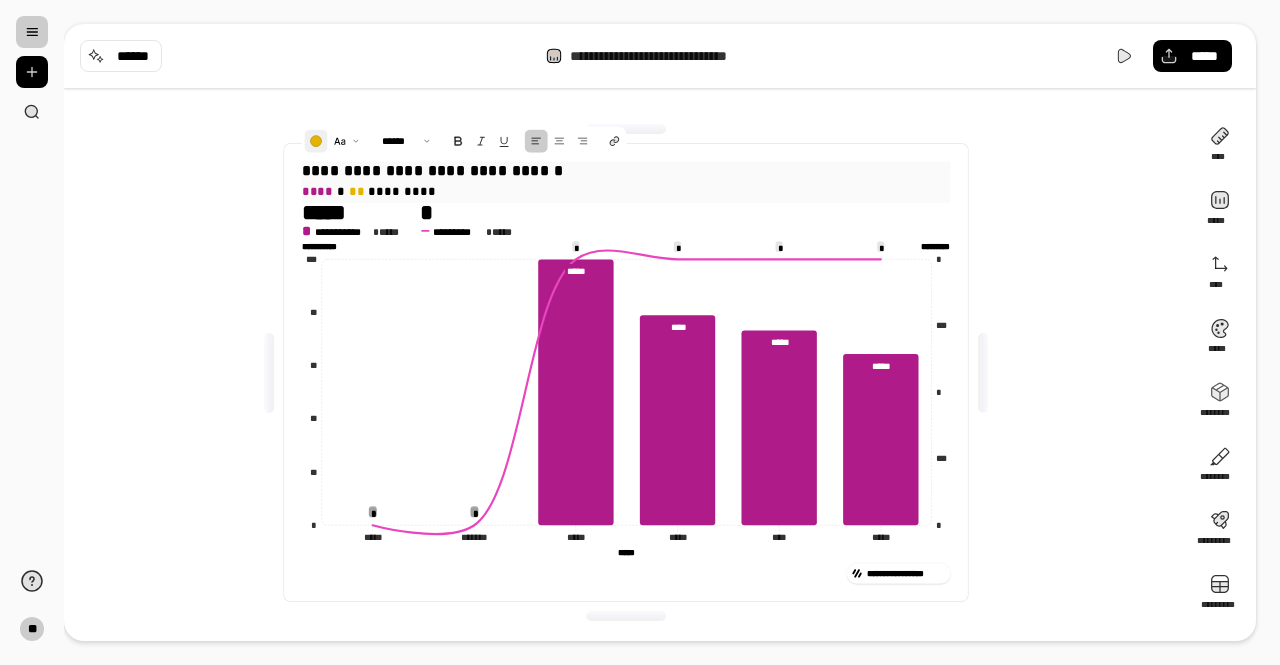 click at bounding box center (315, 141) 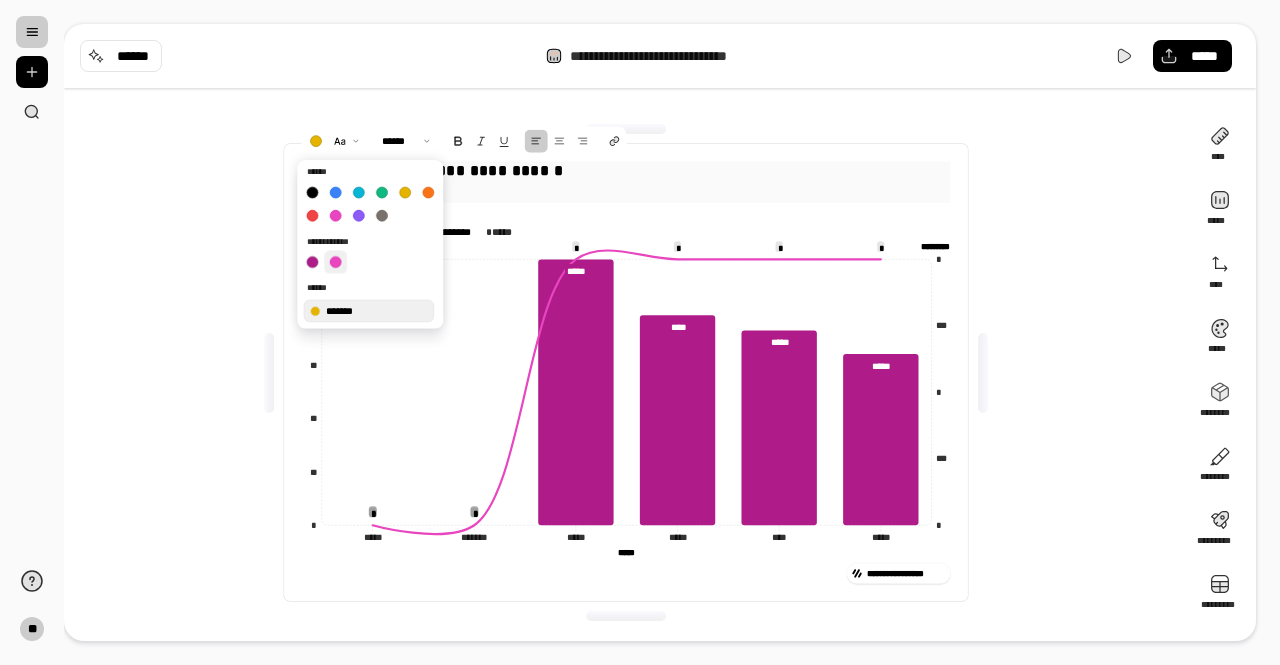 click at bounding box center (335, 261) 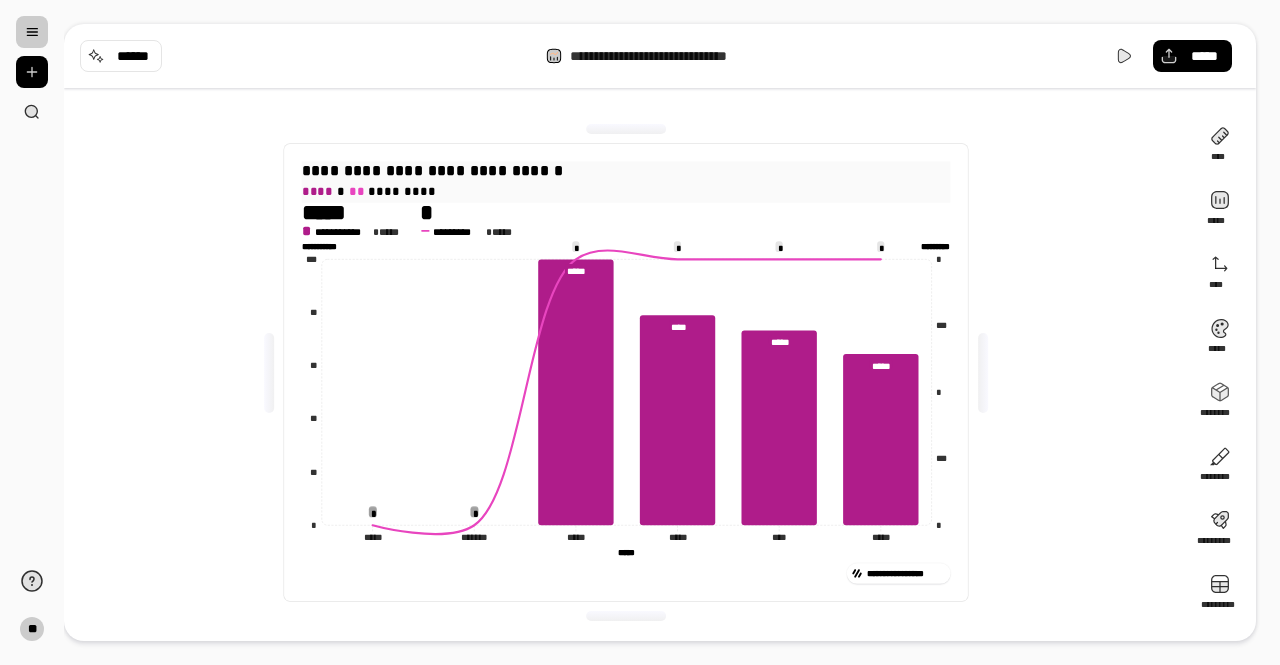 click on "**********" at bounding box center [626, 372] 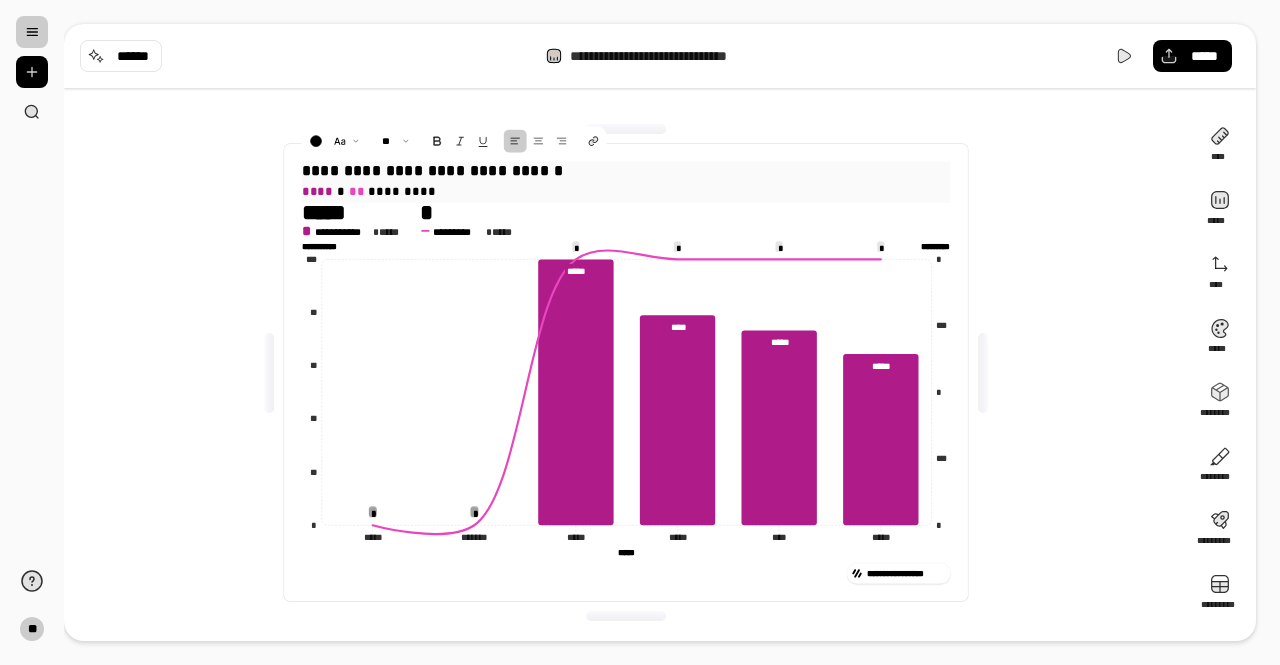 drag, startPoint x: 462, startPoint y: 171, endPoint x: 400, endPoint y: 173, distance: 62.03225 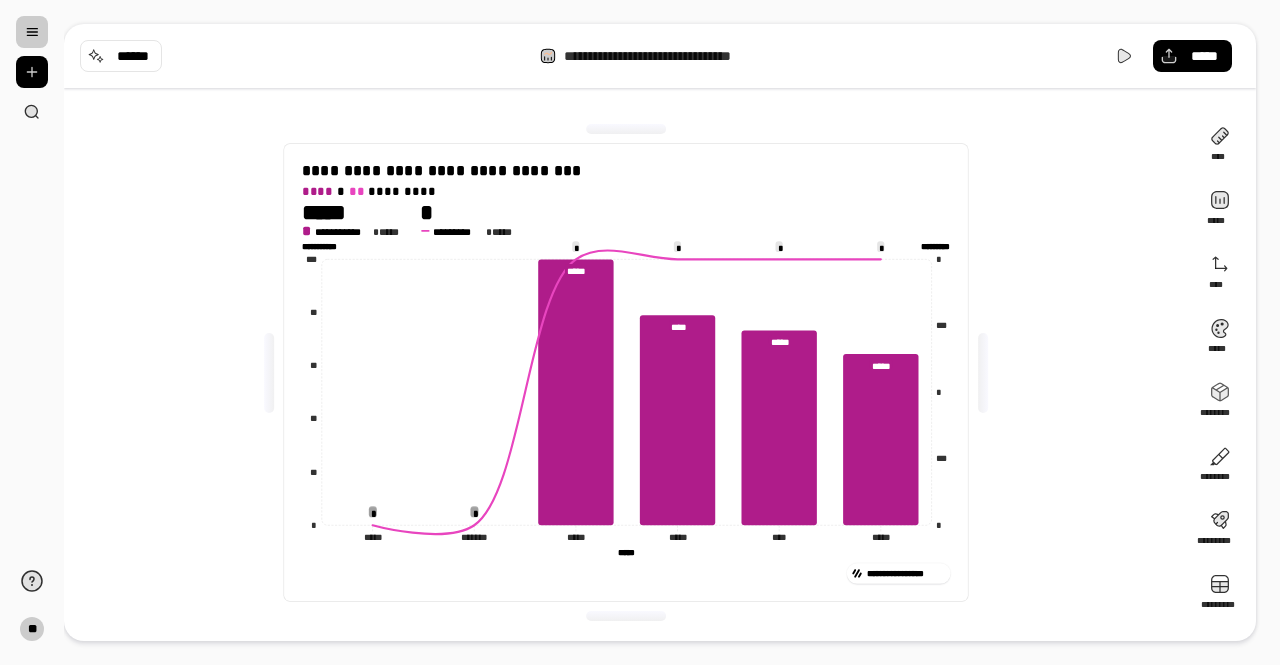 click on "**********" at bounding box center (626, 372) 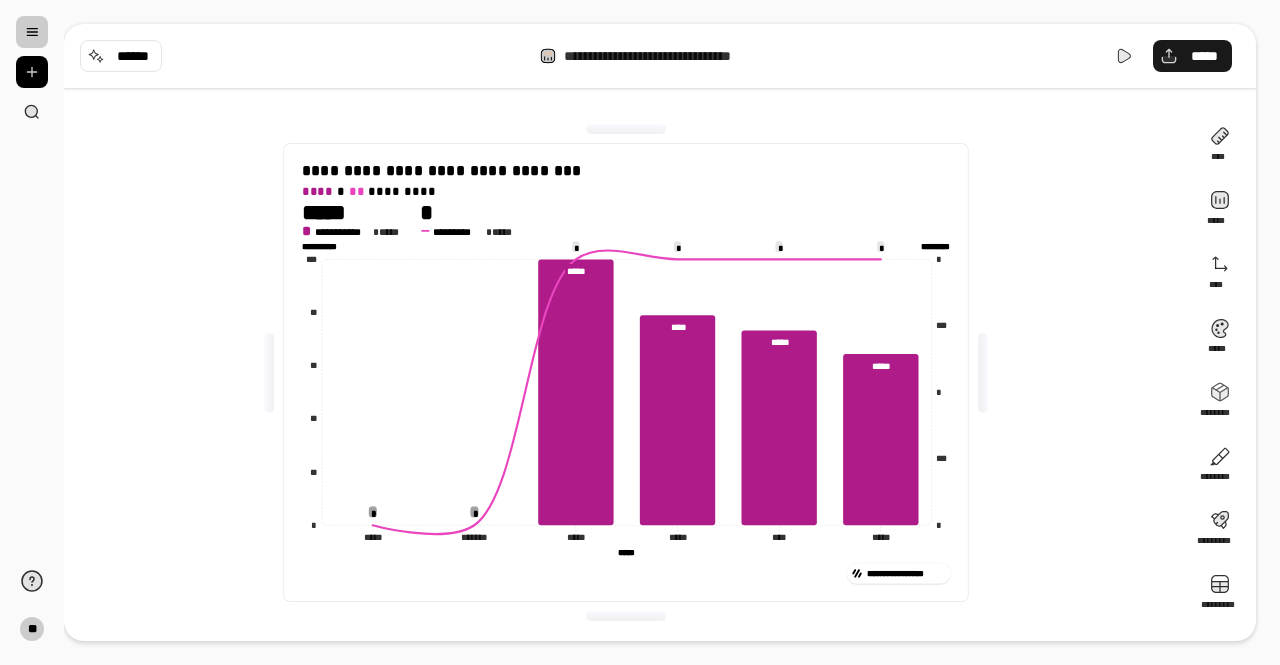 click on "*****" at bounding box center (1204, 56) 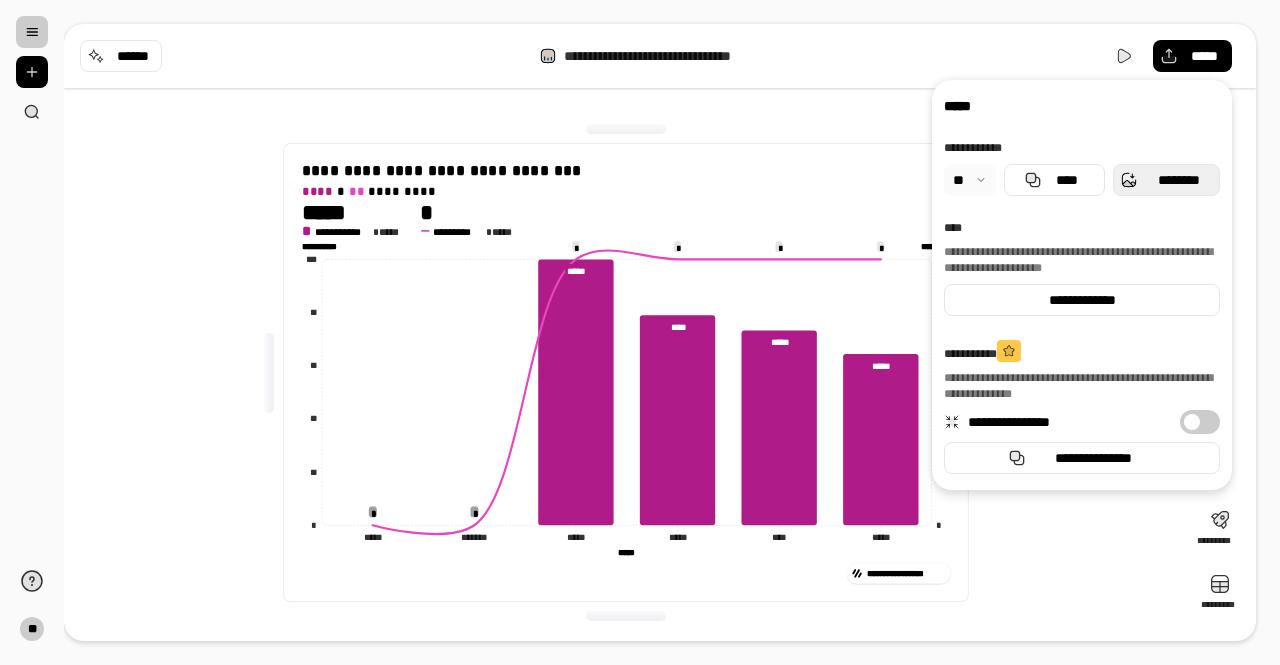 click on "********" at bounding box center [1166, 180] 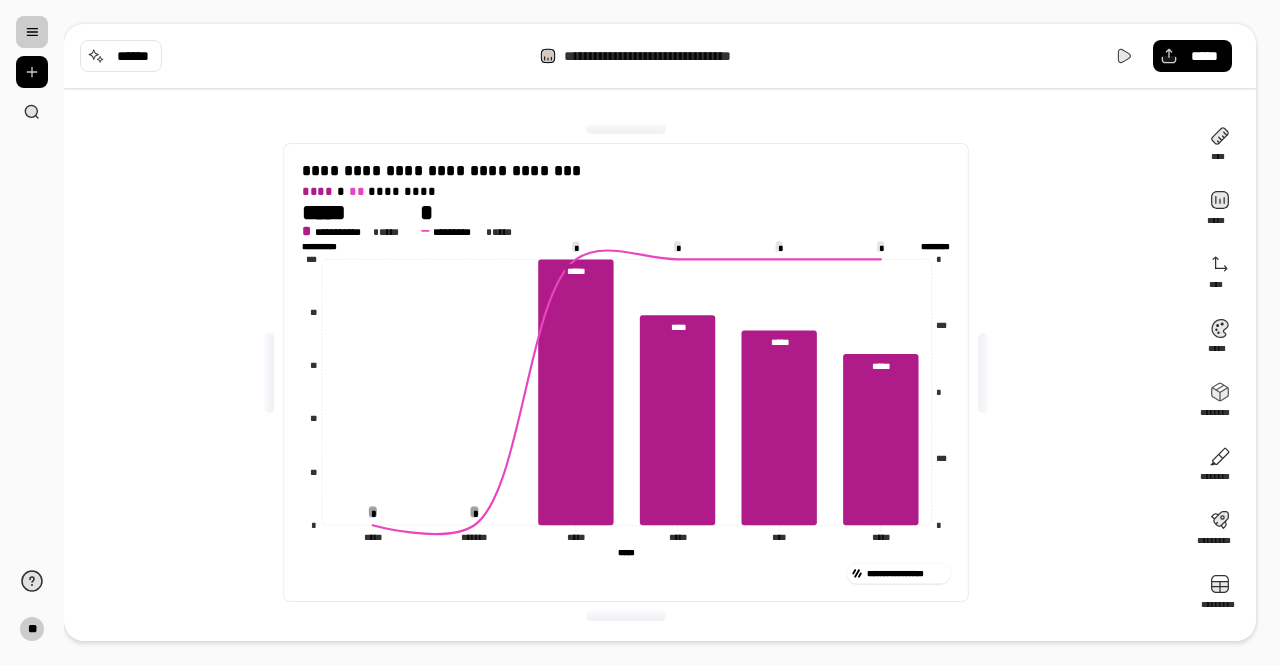 click on "**********" at bounding box center [626, 372] 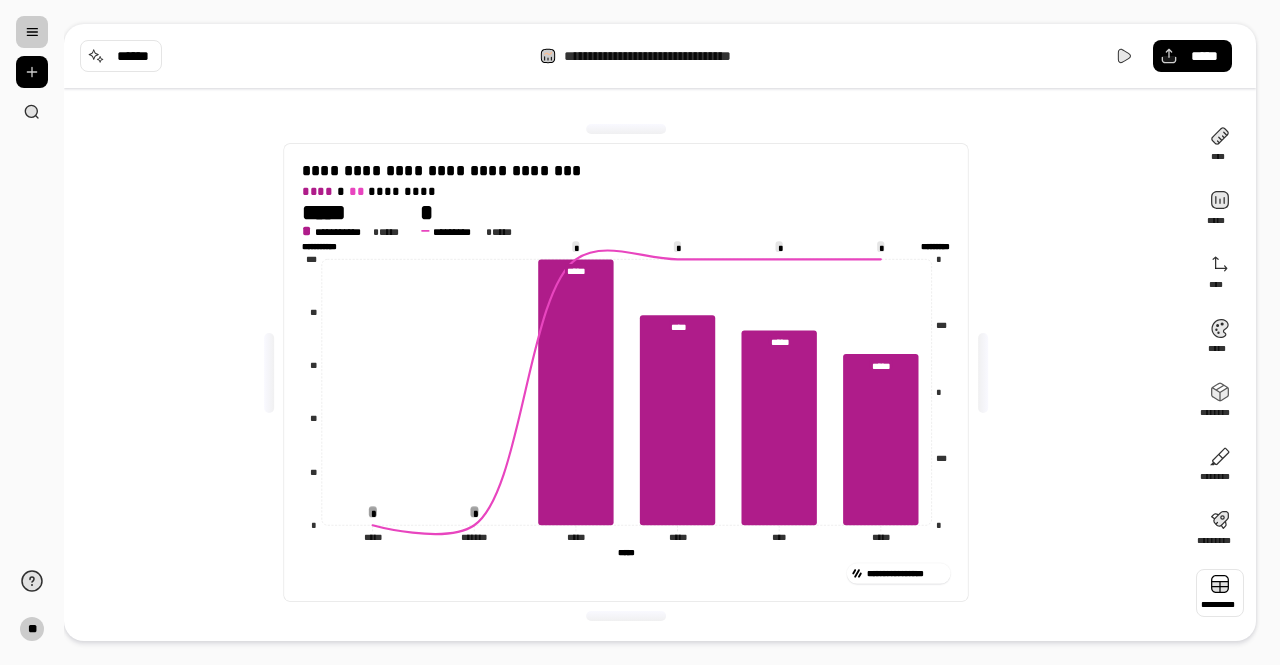 click at bounding box center [1220, 593] 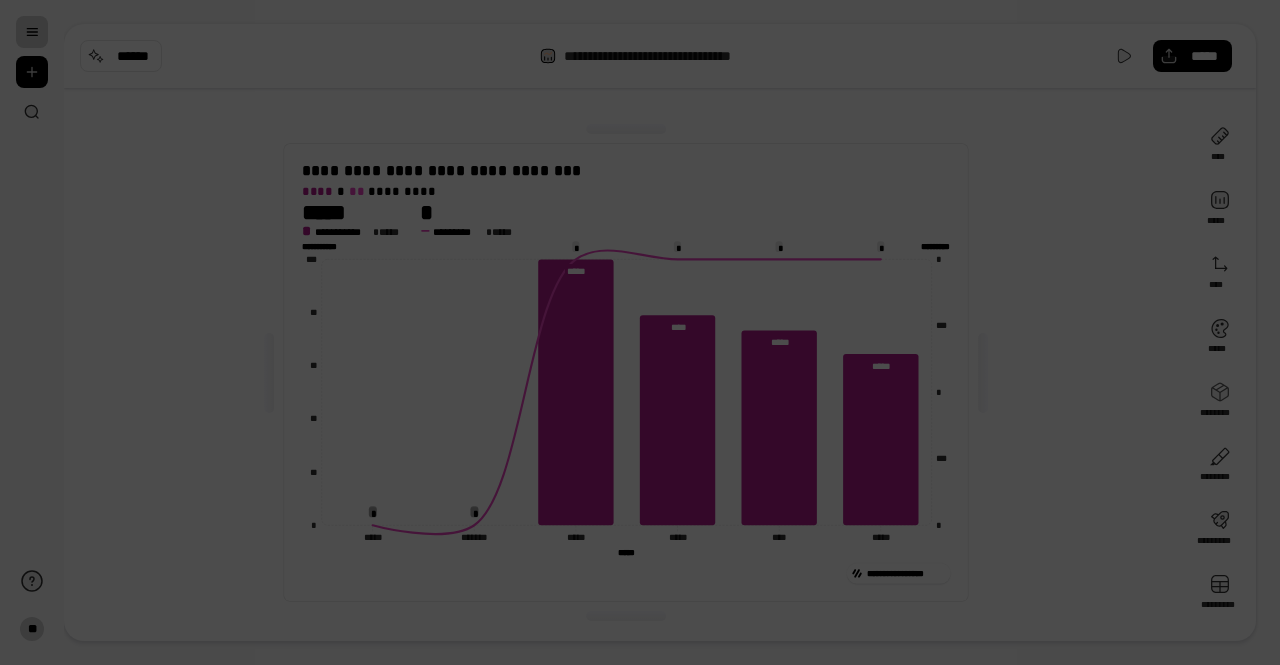 type 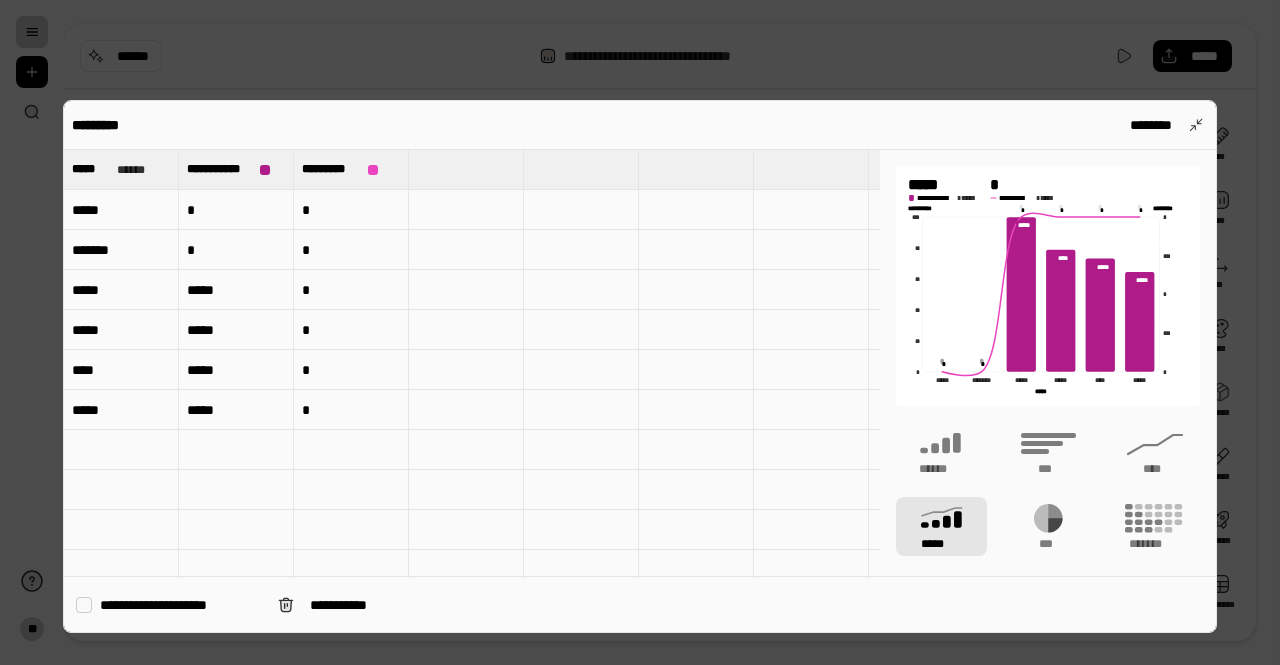 click on "*" at bounding box center [236, 210] 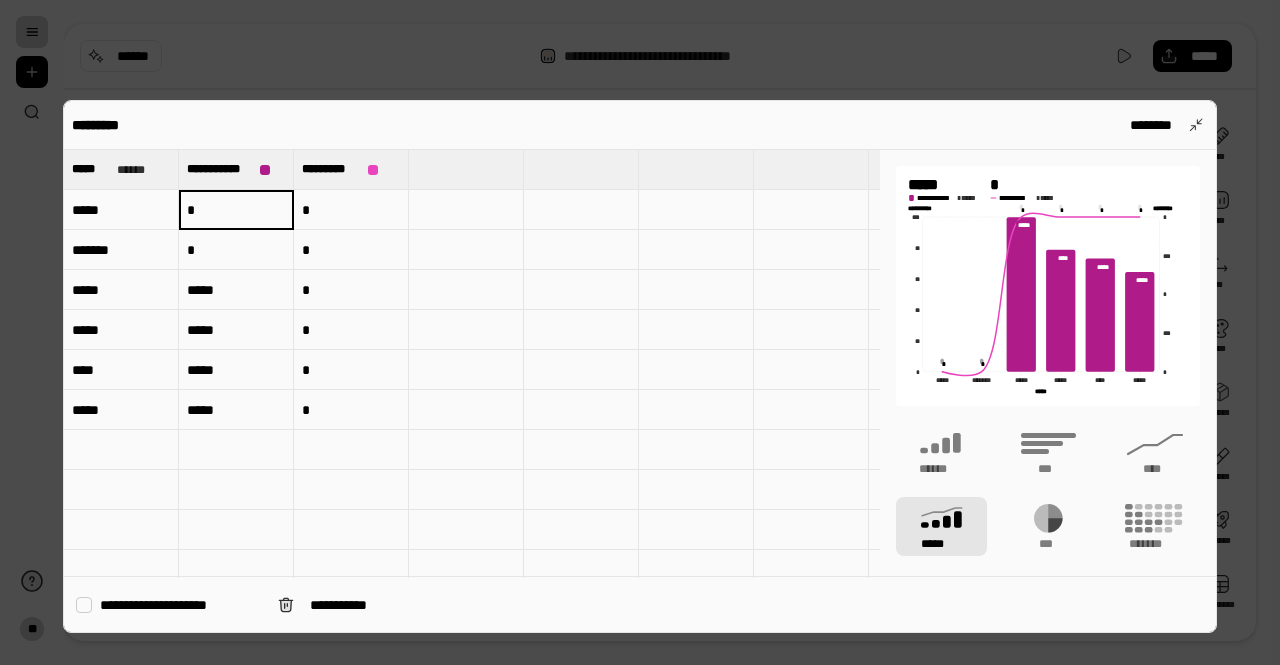 type on "*****" 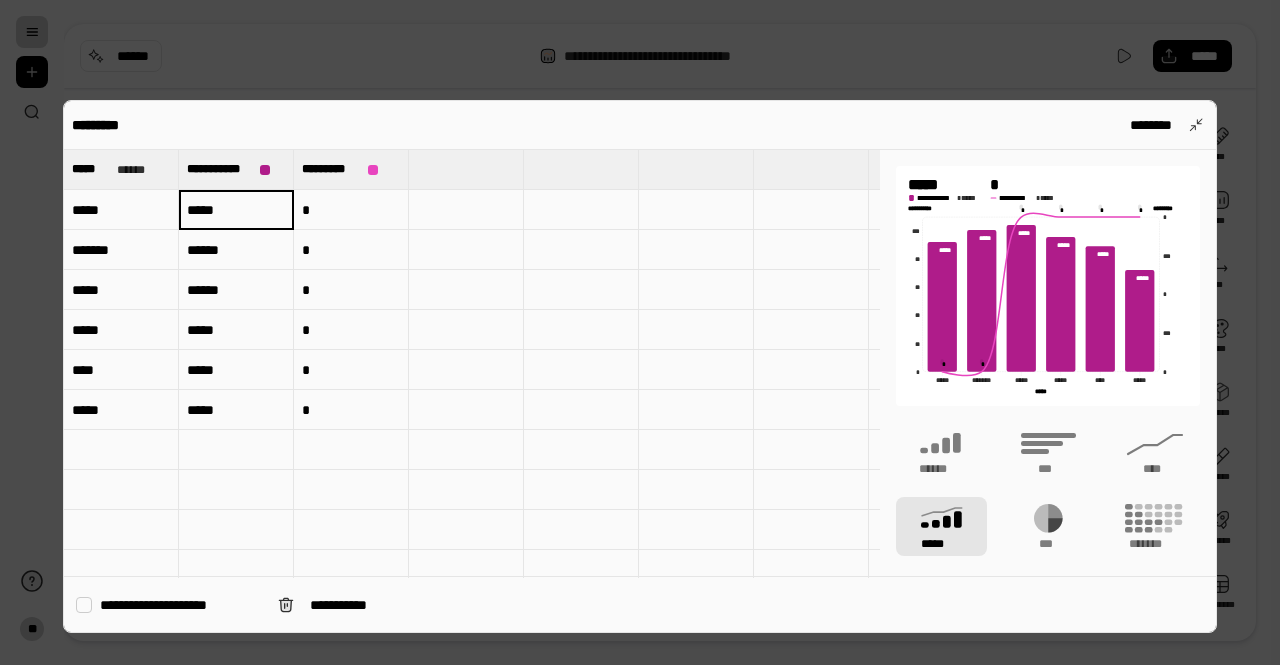 click on "*" at bounding box center (351, 210) 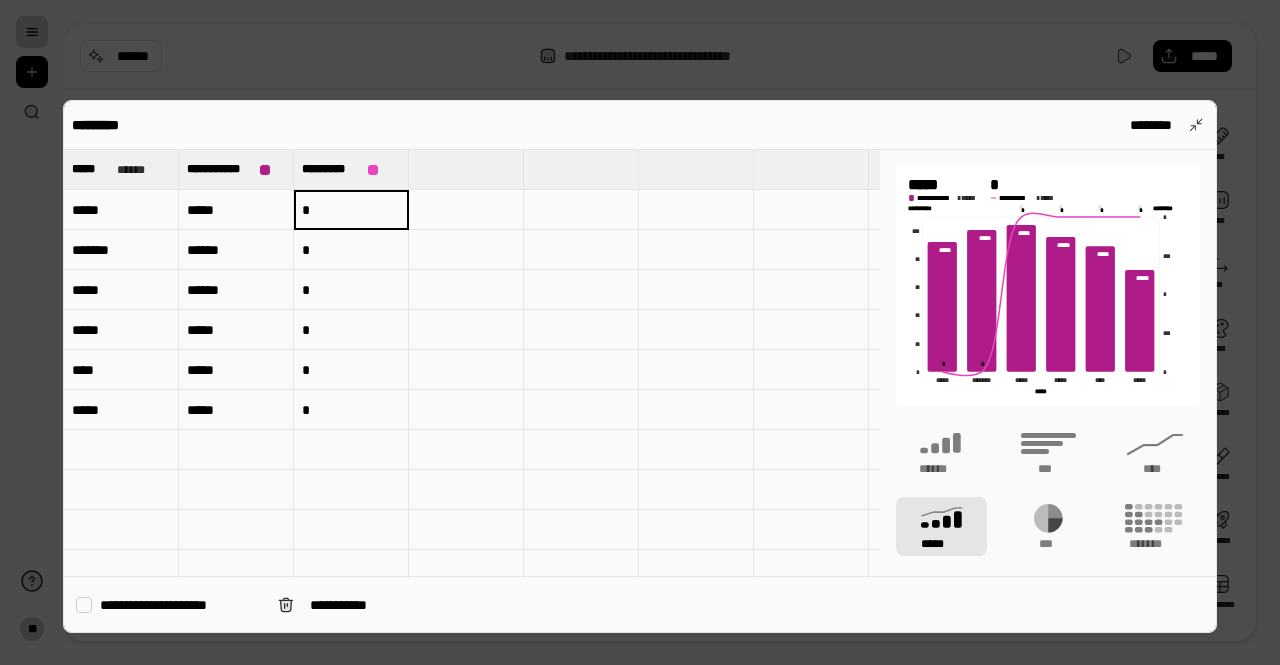 type on "*" 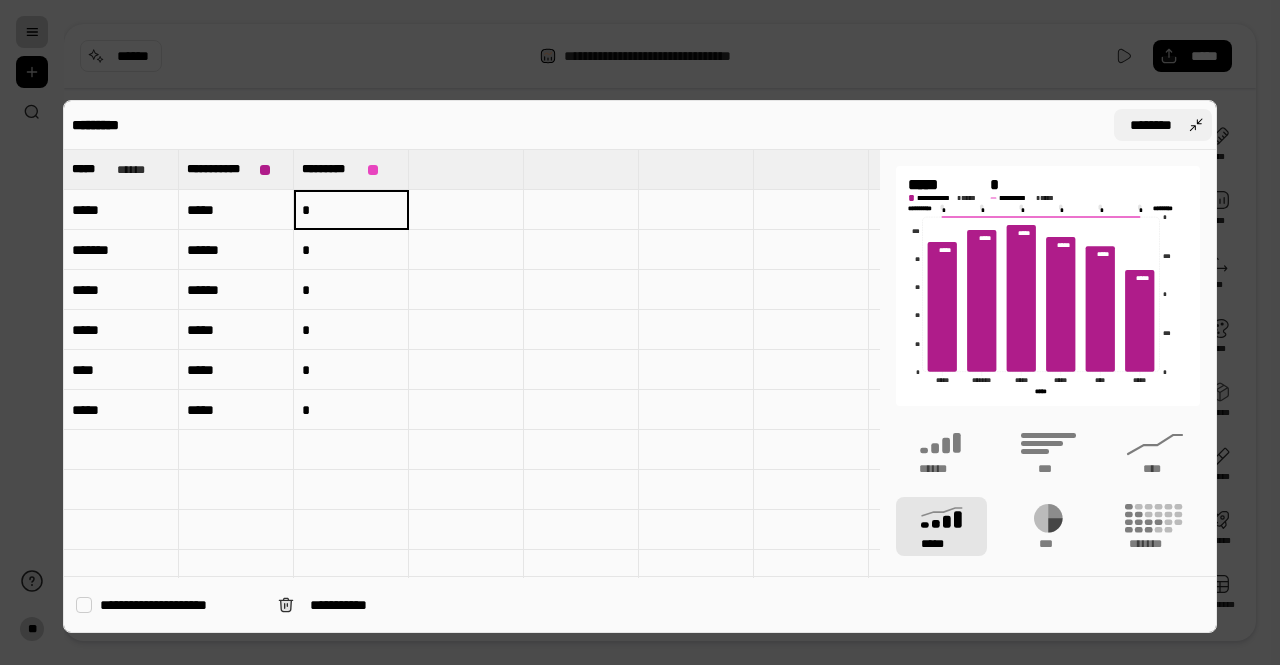 click on "********" at bounding box center (1163, 125) 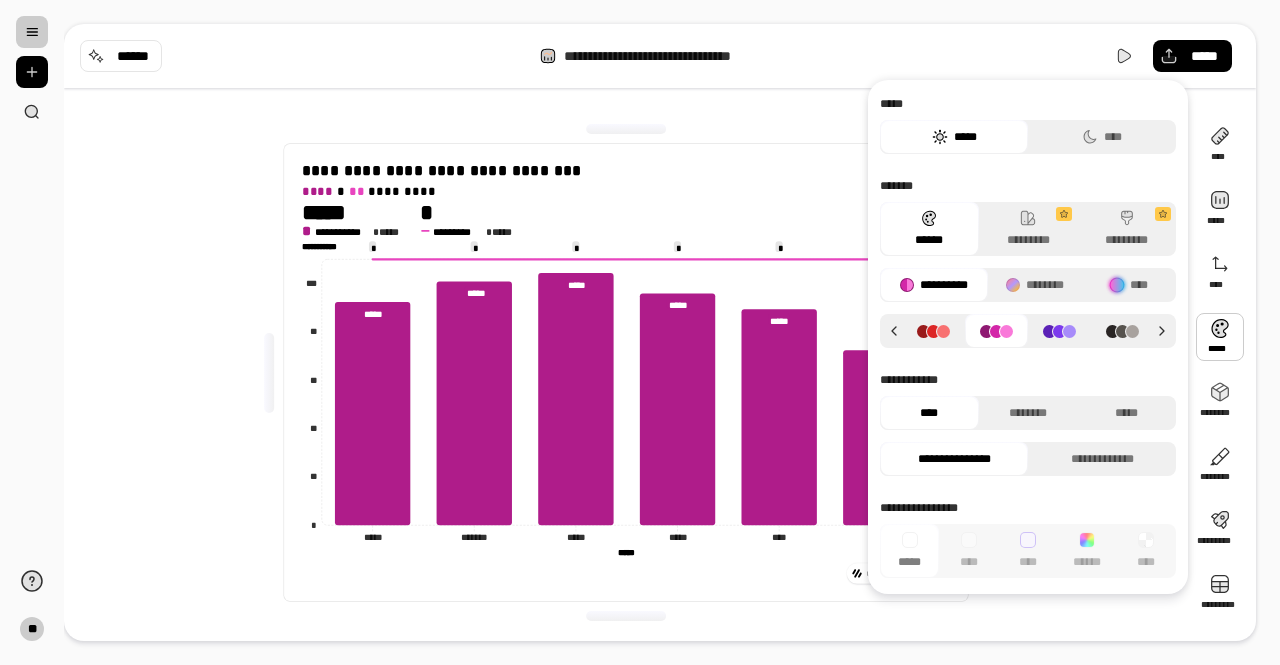 click at bounding box center [1220, 337] 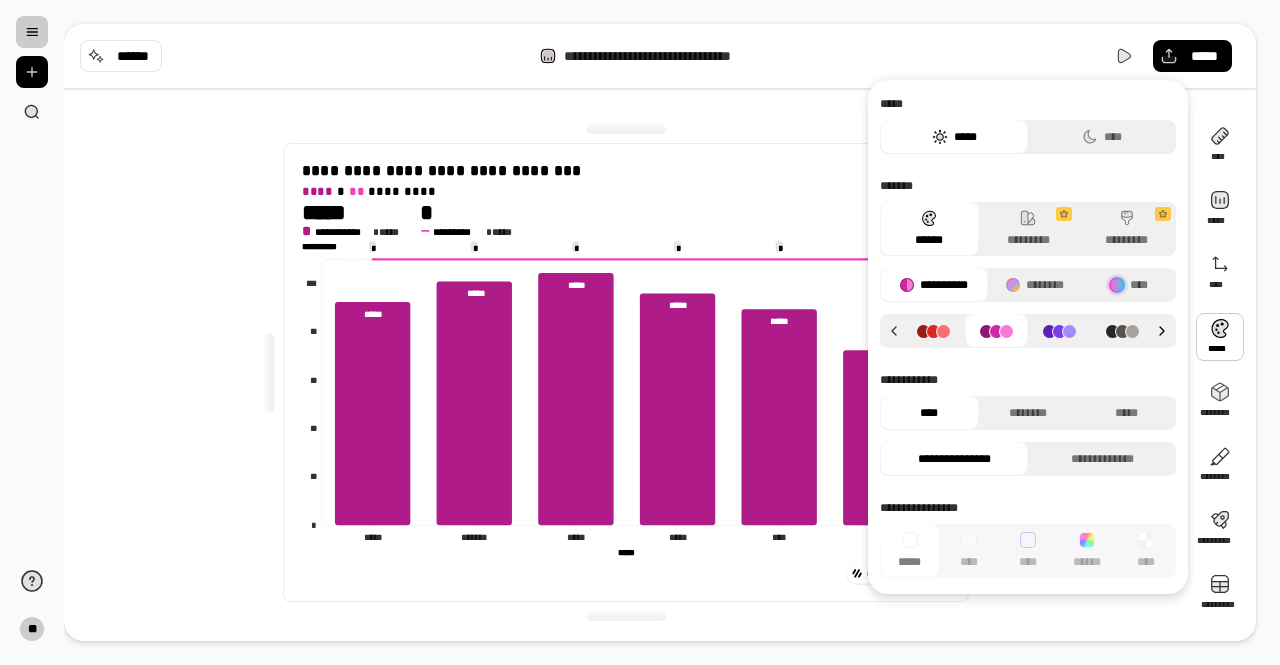 click 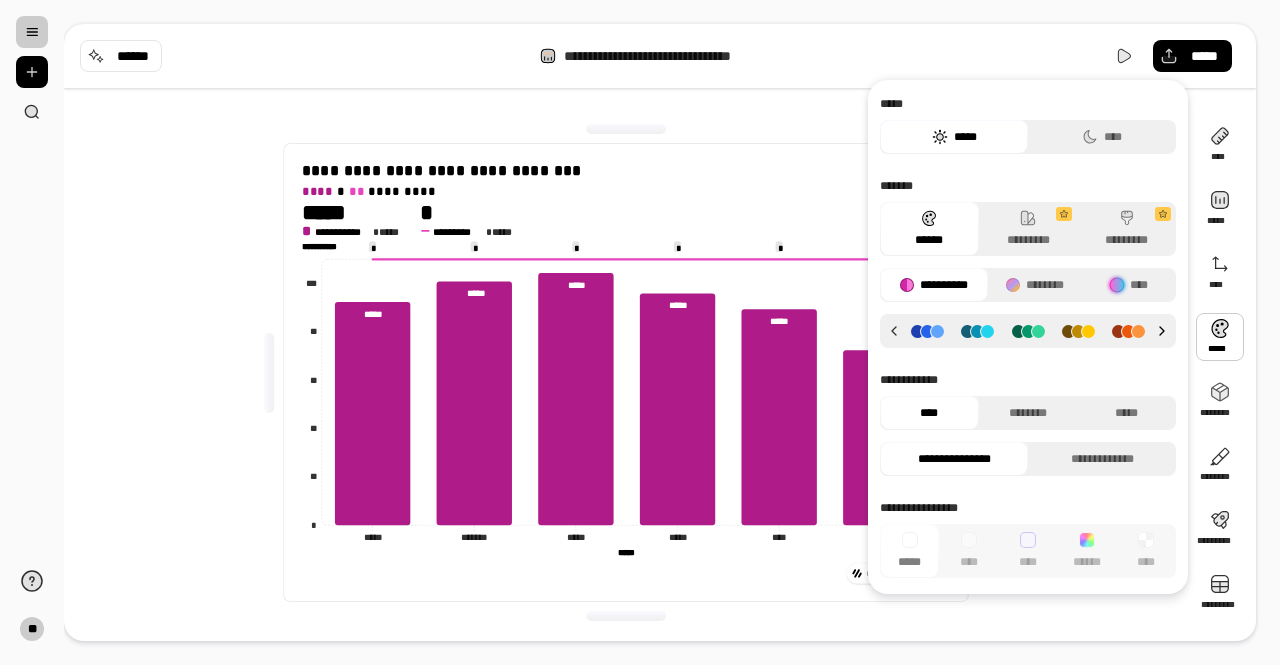click 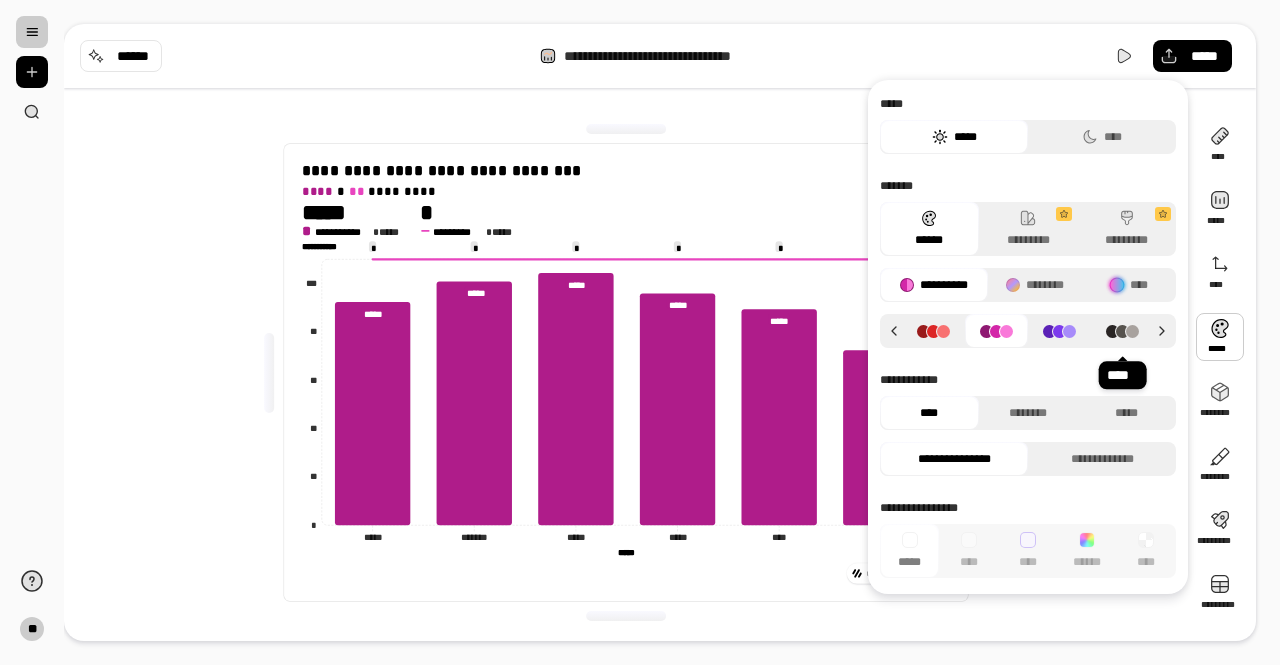 click 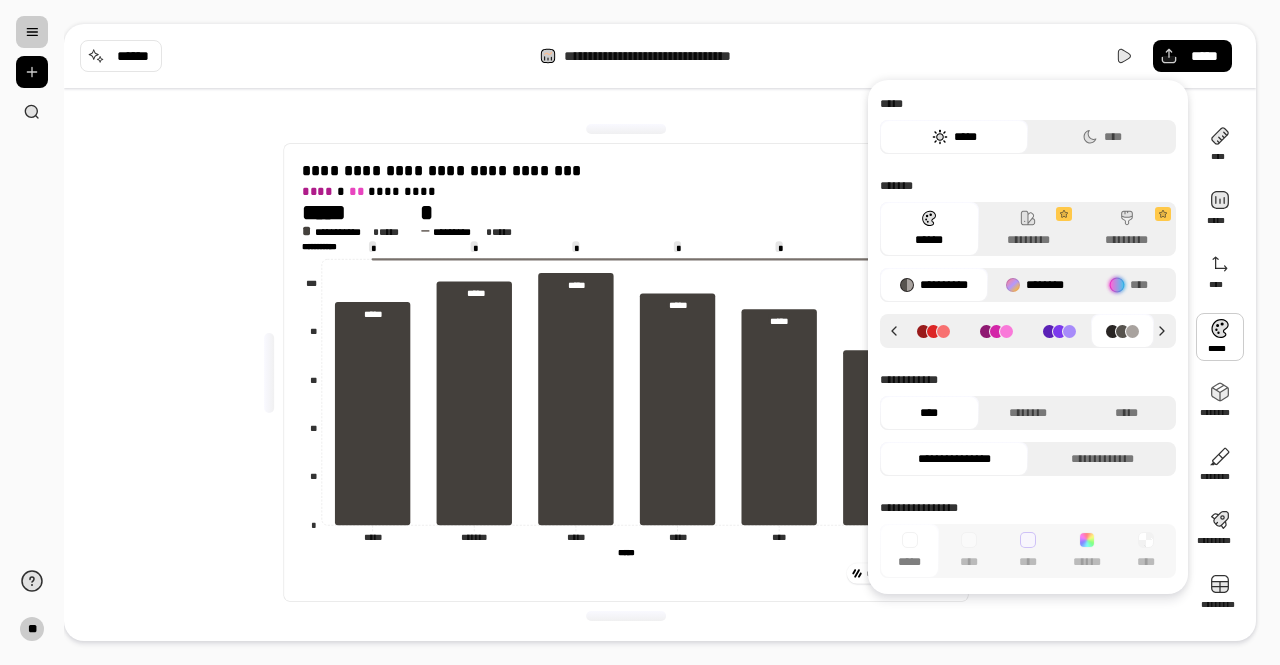 click on "********" at bounding box center [1035, 285] 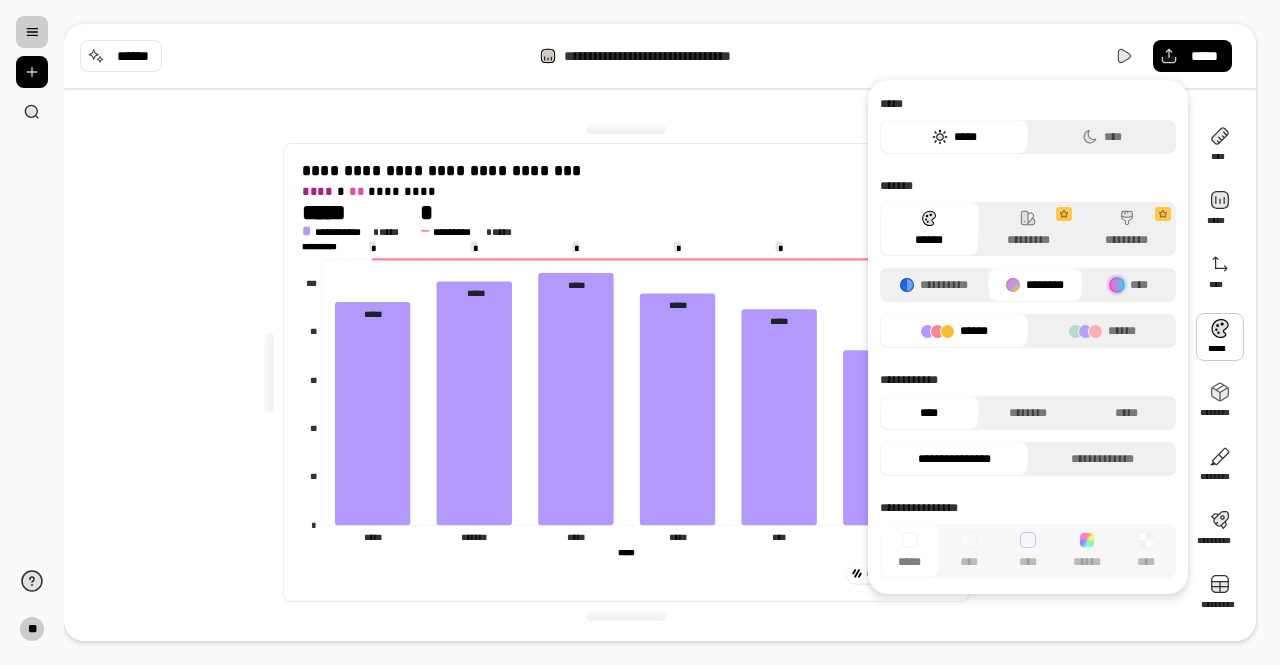click on "**********" at bounding box center (660, 56) 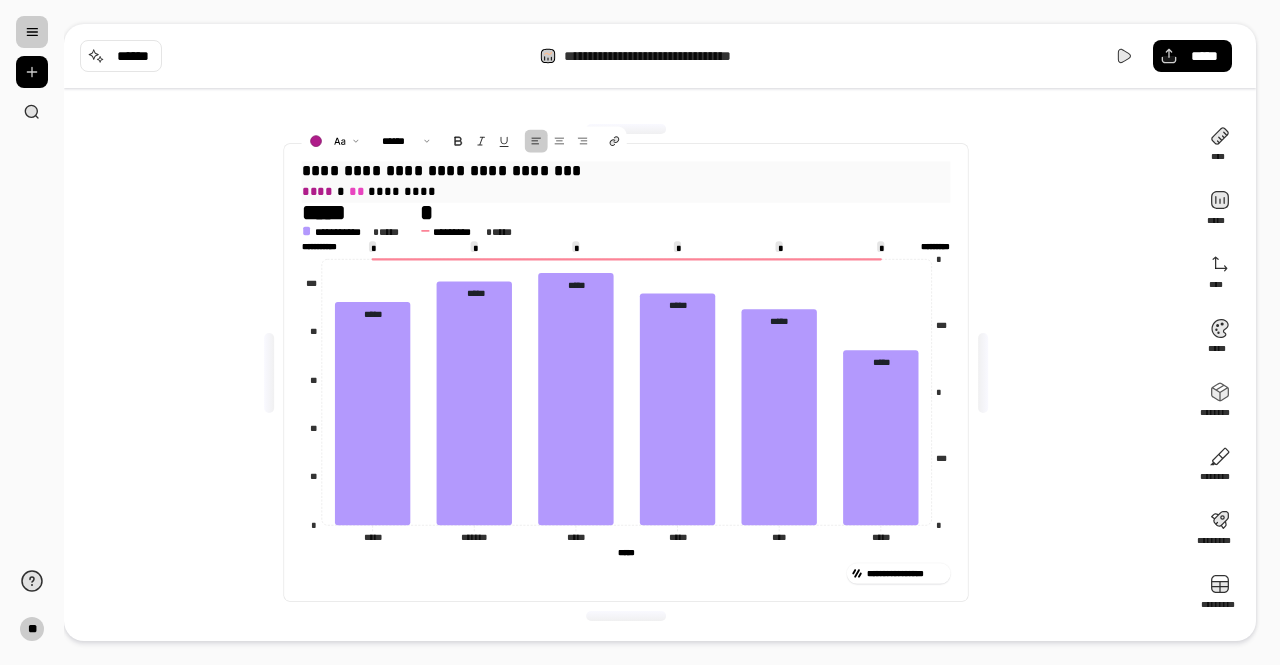 drag, startPoint x: 326, startPoint y: 189, endPoint x: 288, endPoint y: 187, distance: 38.052597 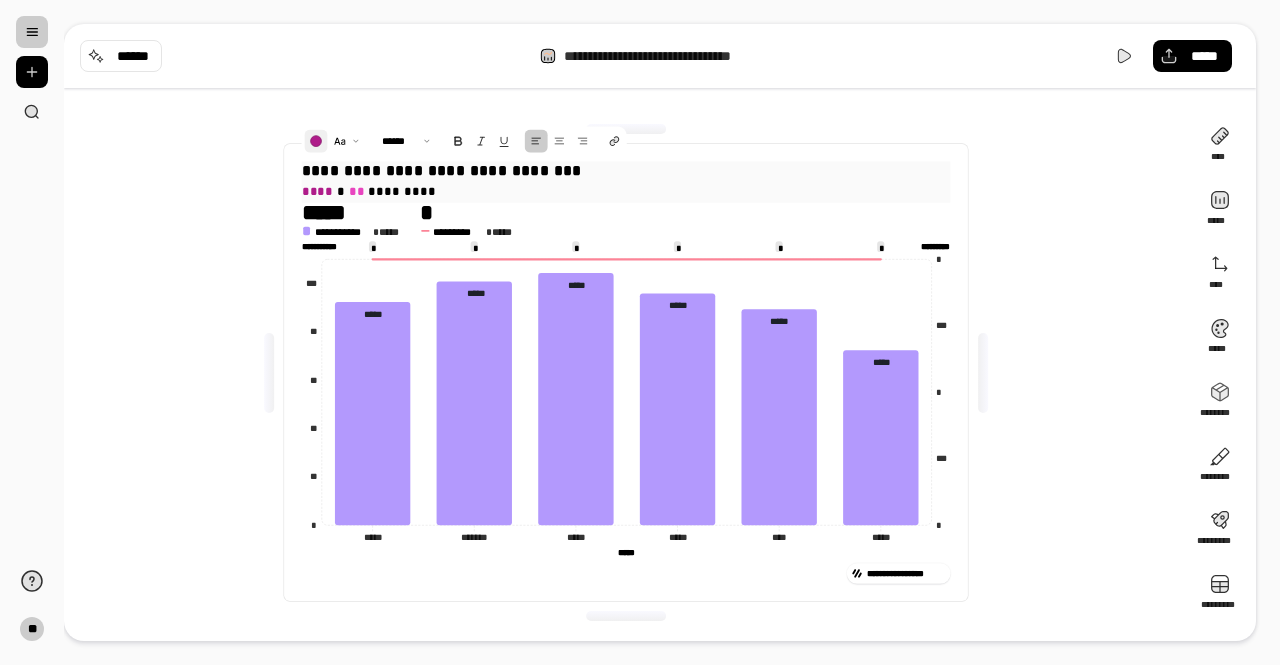 click at bounding box center [315, 141] 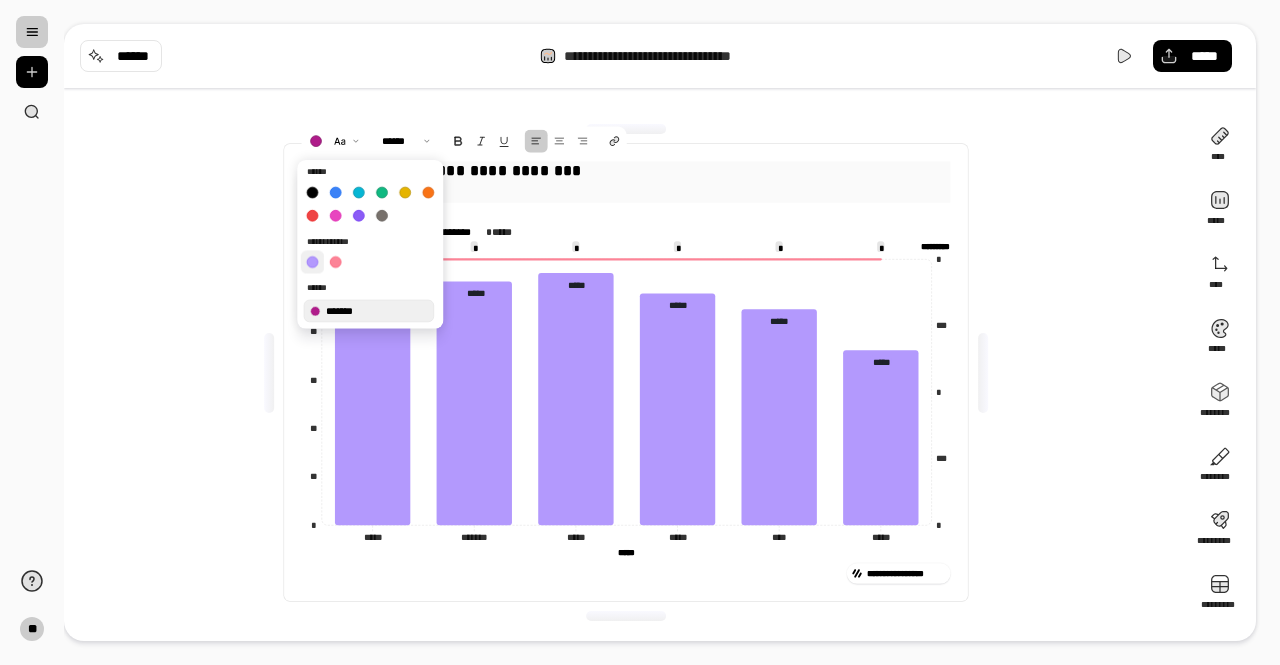 click at bounding box center [312, 261] 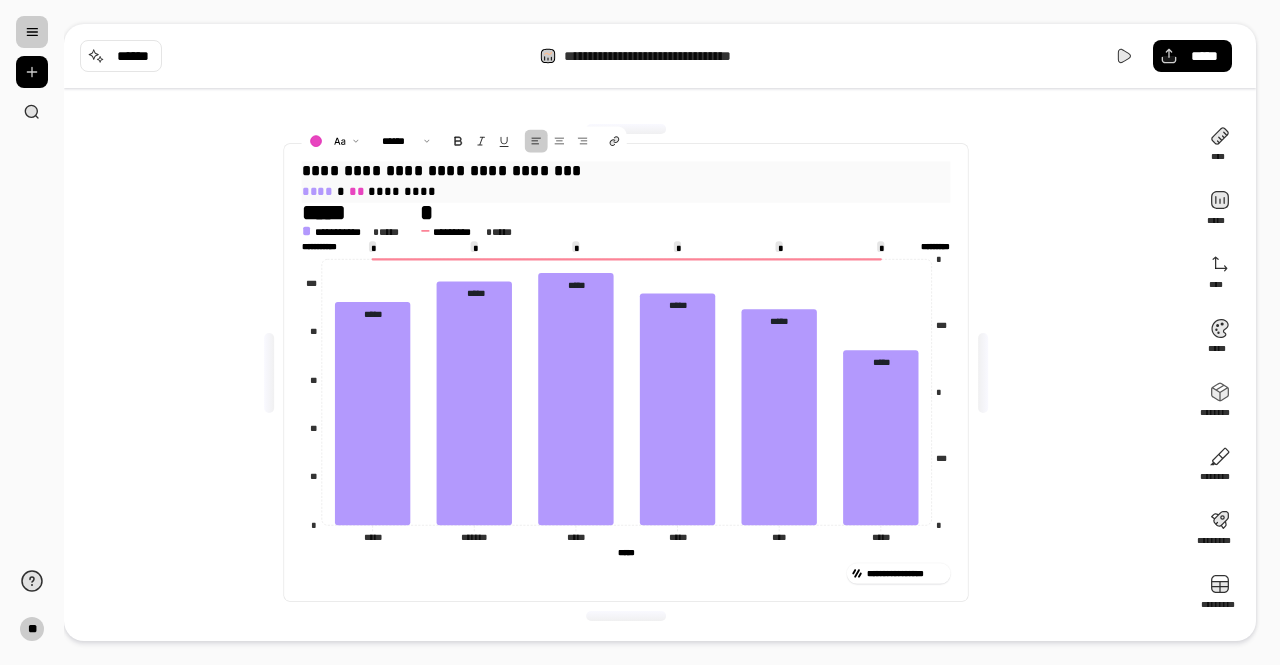 drag, startPoint x: 360, startPoint y: 189, endPoint x: 333, endPoint y: 189, distance: 27 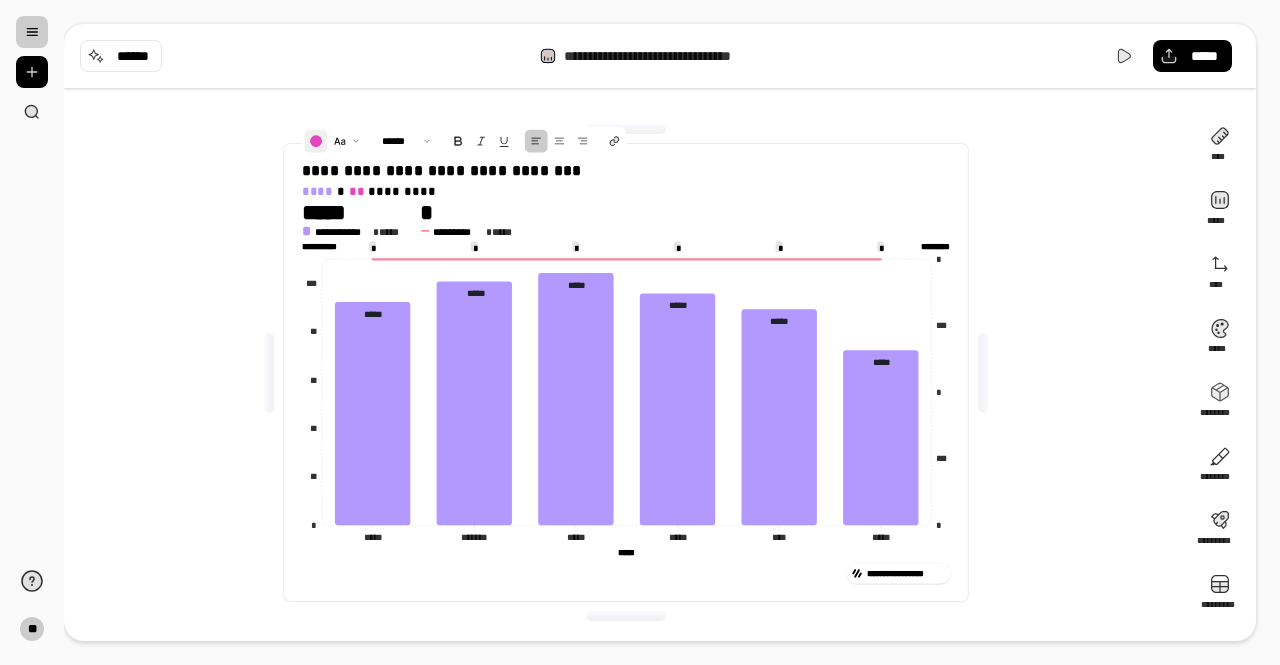 click at bounding box center [315, 141] 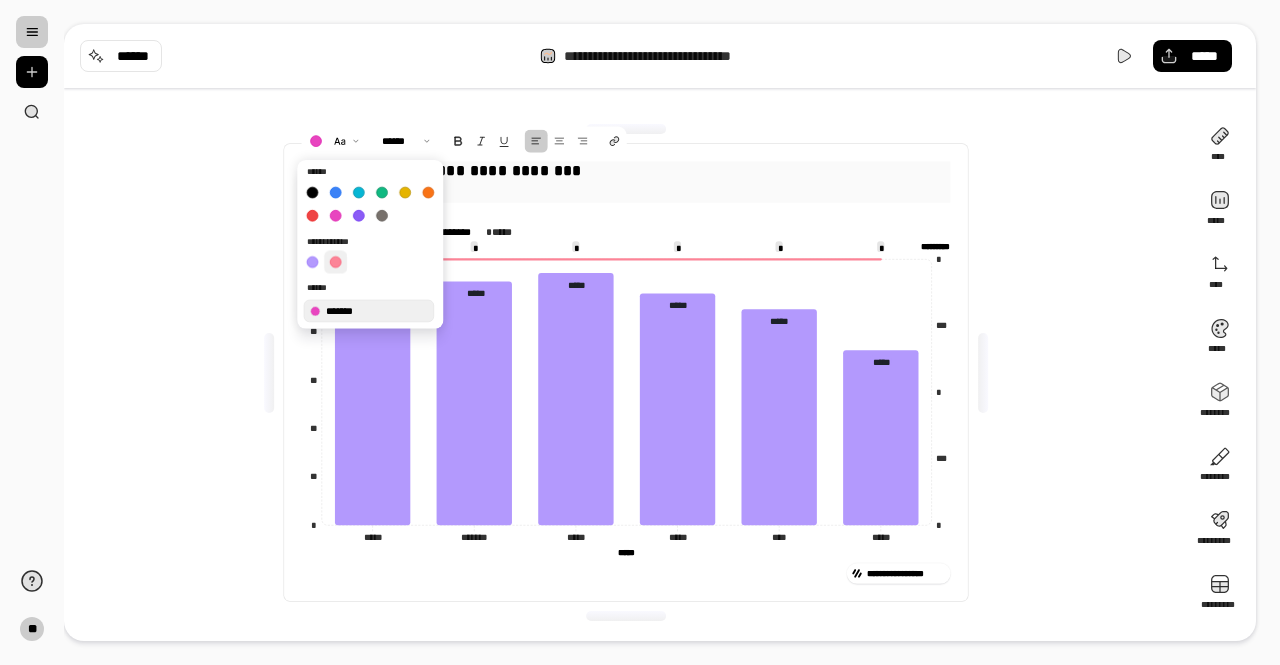 click at bounding box center [335, 261] 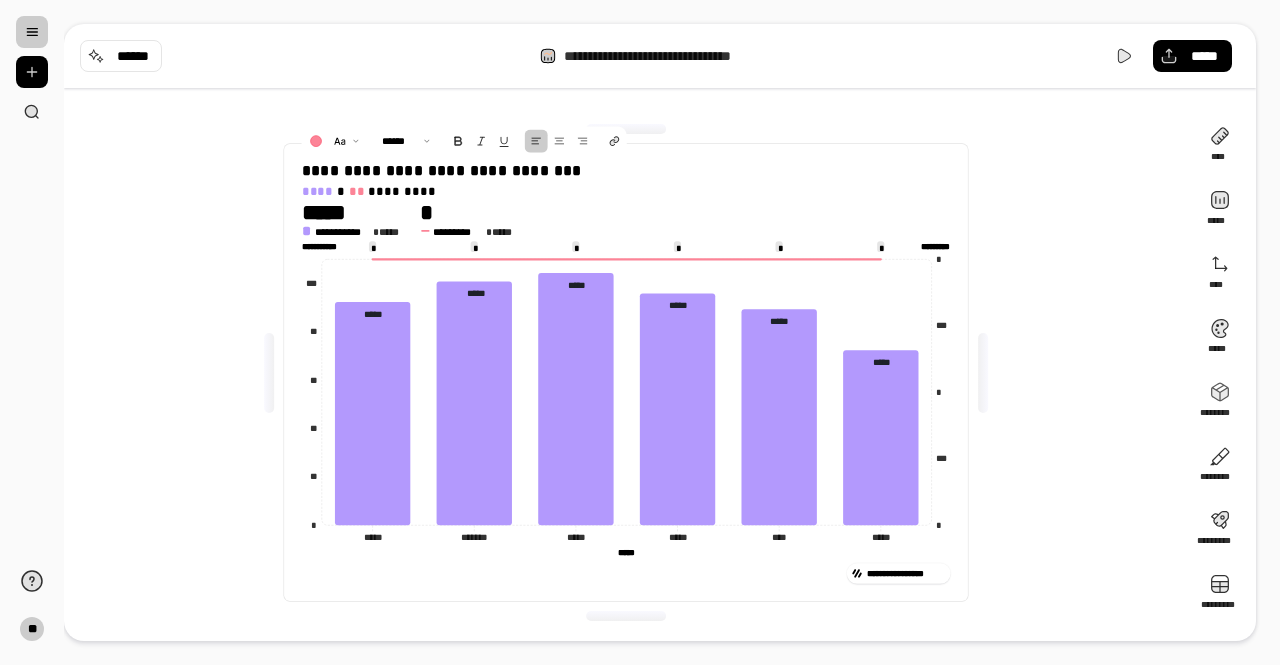 click on "**********" at bounding box center (626, 372) 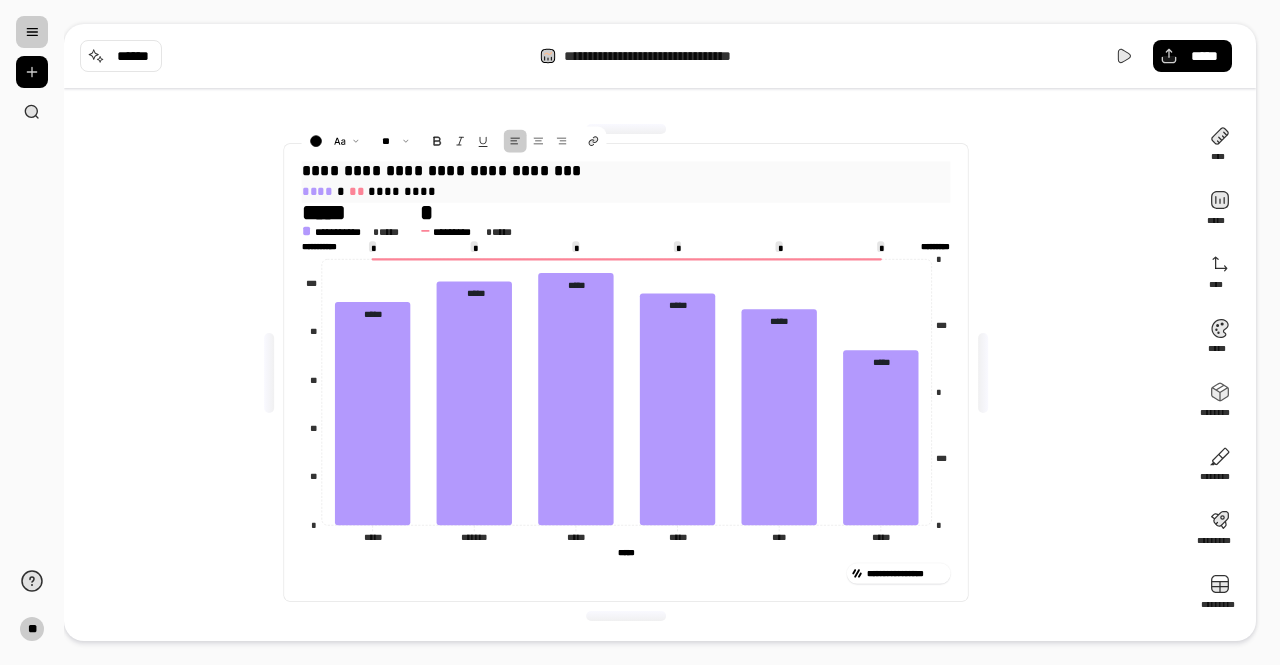 drag, startPoint x: 490, startPoint y: 169, endPoint x: 398, endPoint y: 173, distance: 92.086914 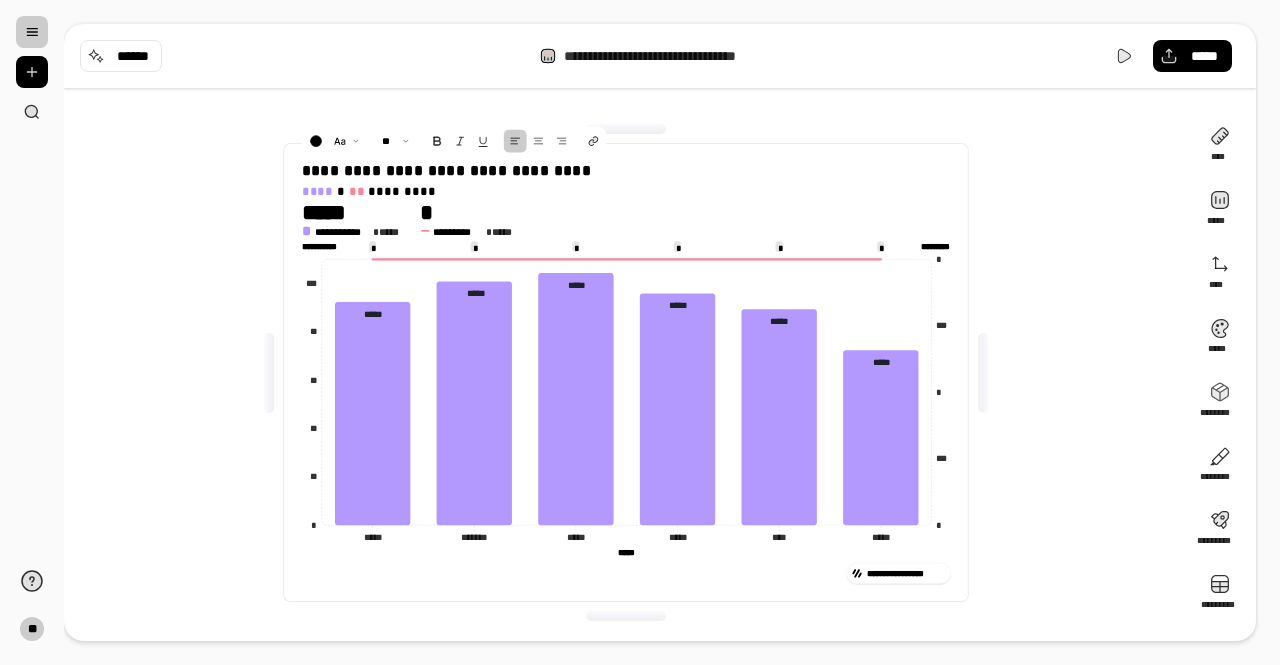 click on "**********" at bounding box center [626, 372] 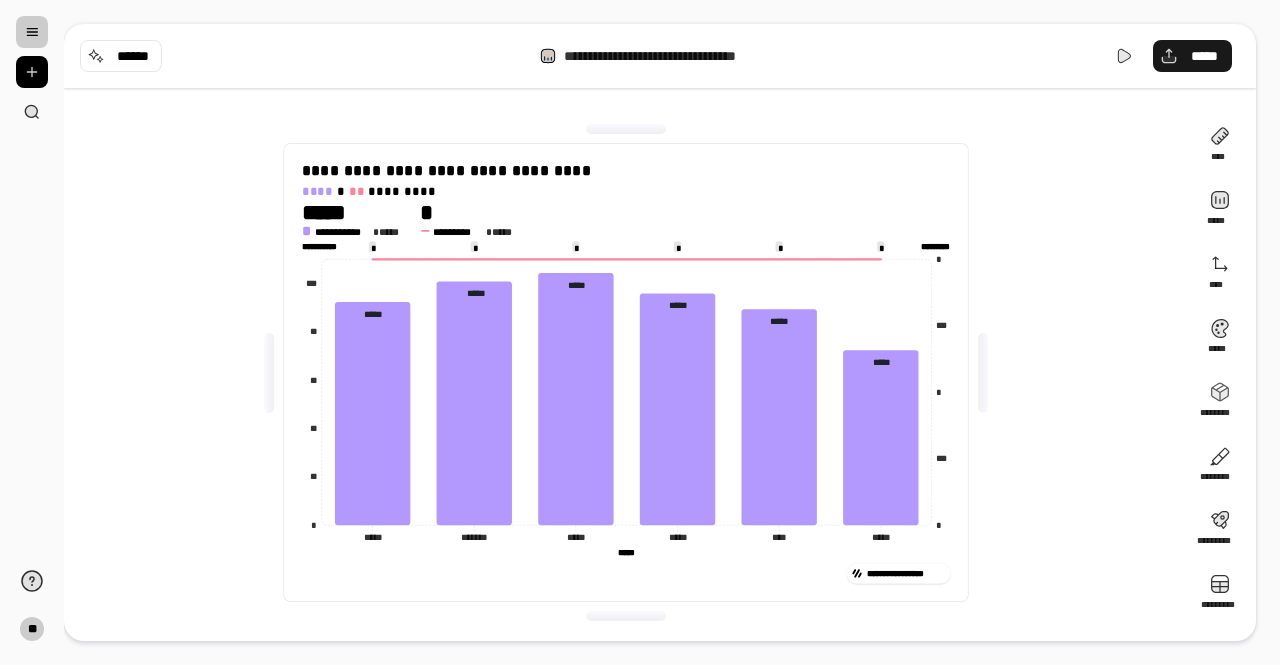 click on "*****" at bounding box center [1204, 56] 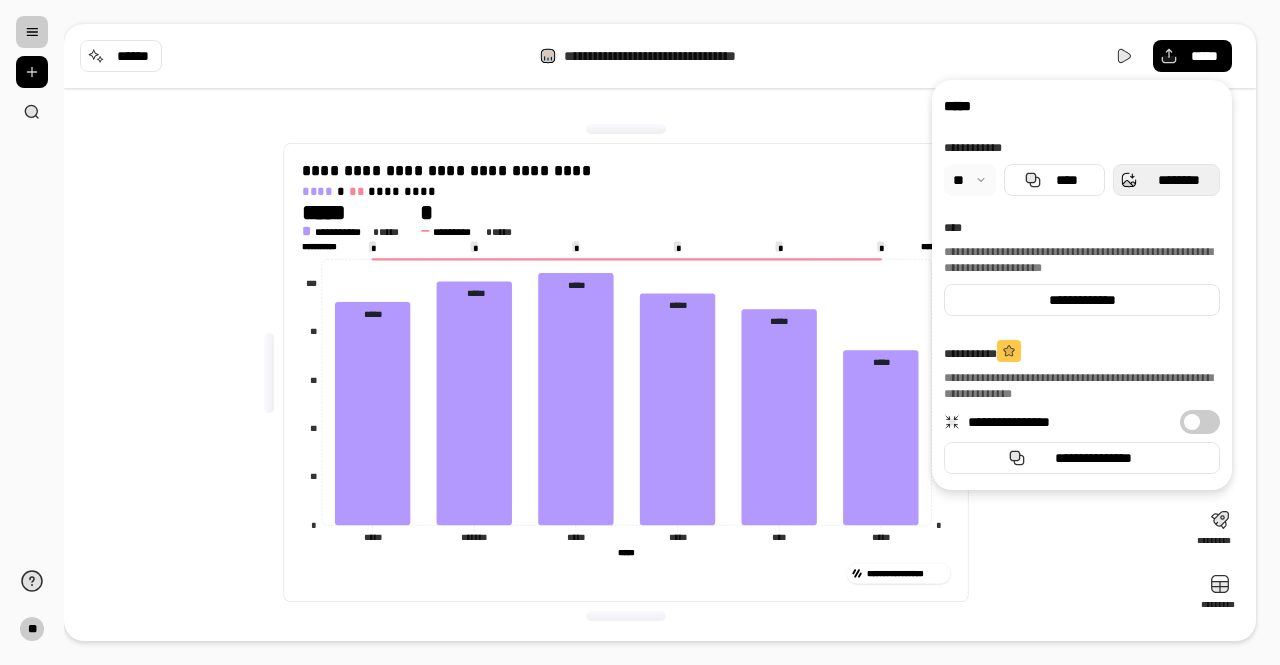 click on "********" at bounding box center [1178, 180] 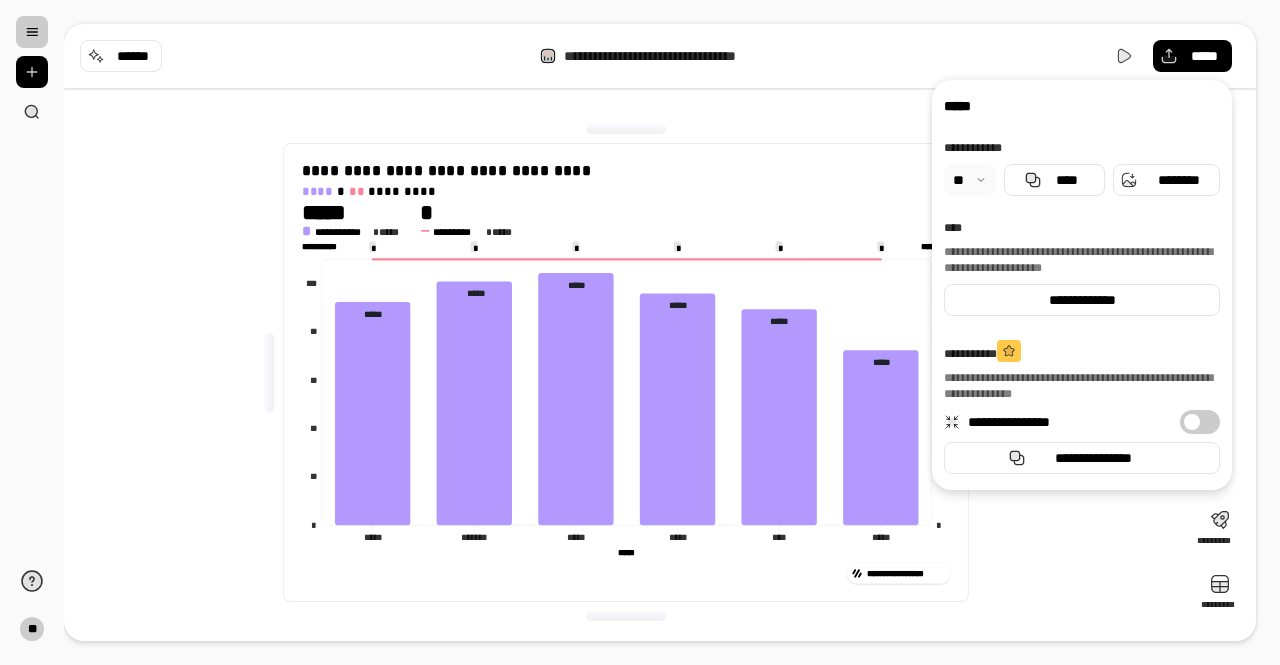 drag, startPoint x: 142, startPoint y: 428, endPoint x: 160, endPoint y: 399, distance: 34.132095 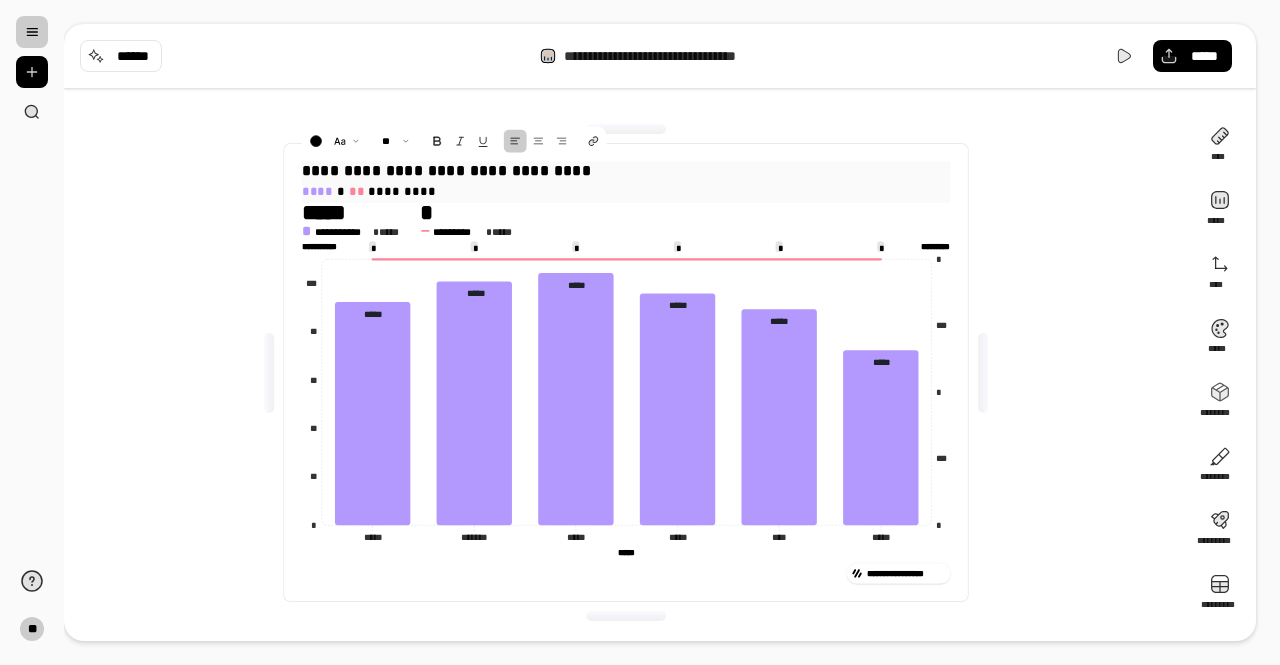 click on "**********" at bounding box center (626, 171) 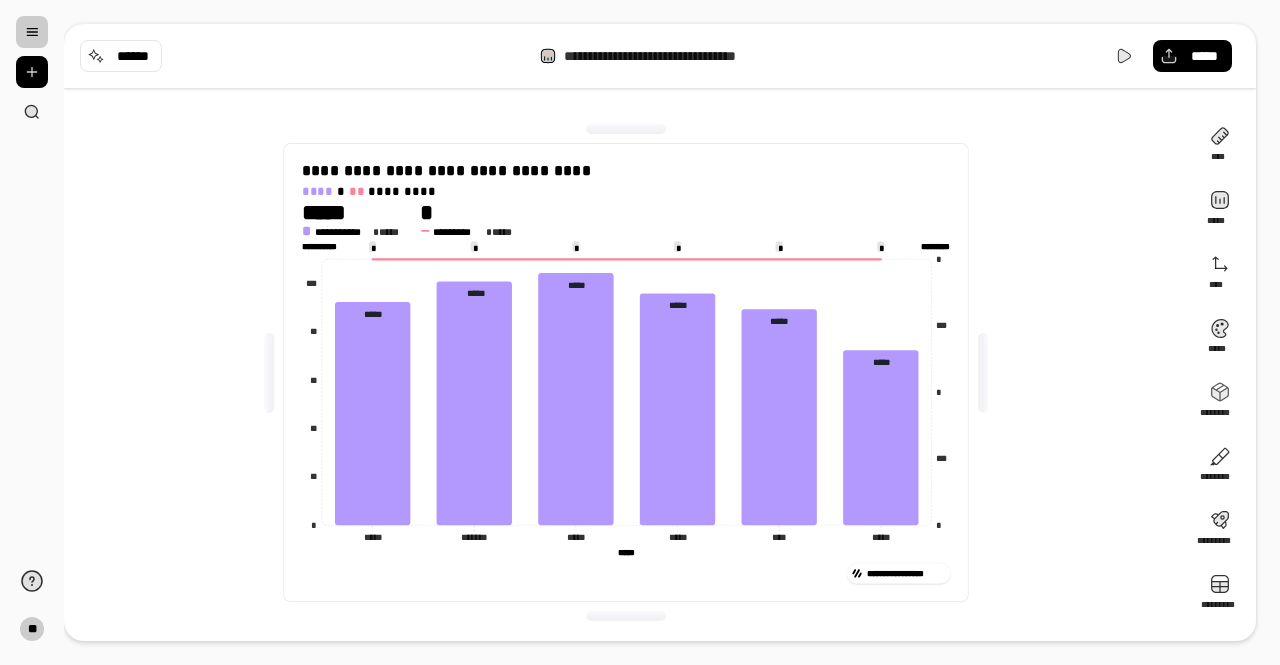 click on "**********" at bounding box center (626, 372) 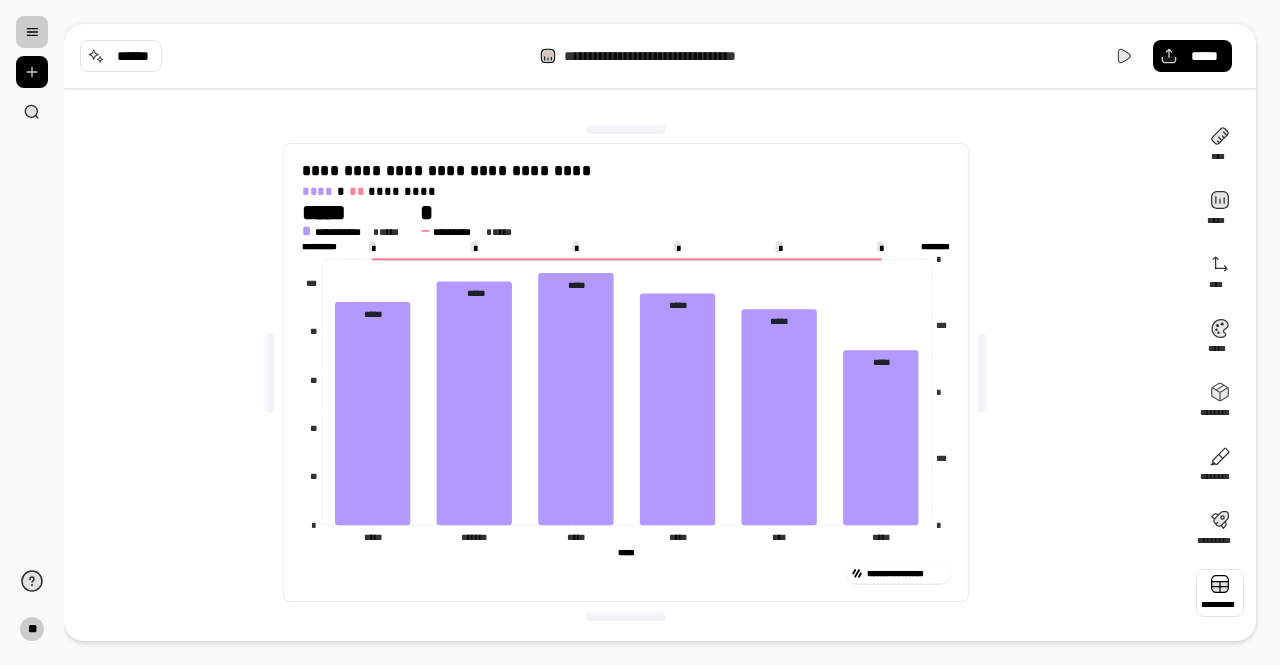 click at bounding box center (1220, 593) 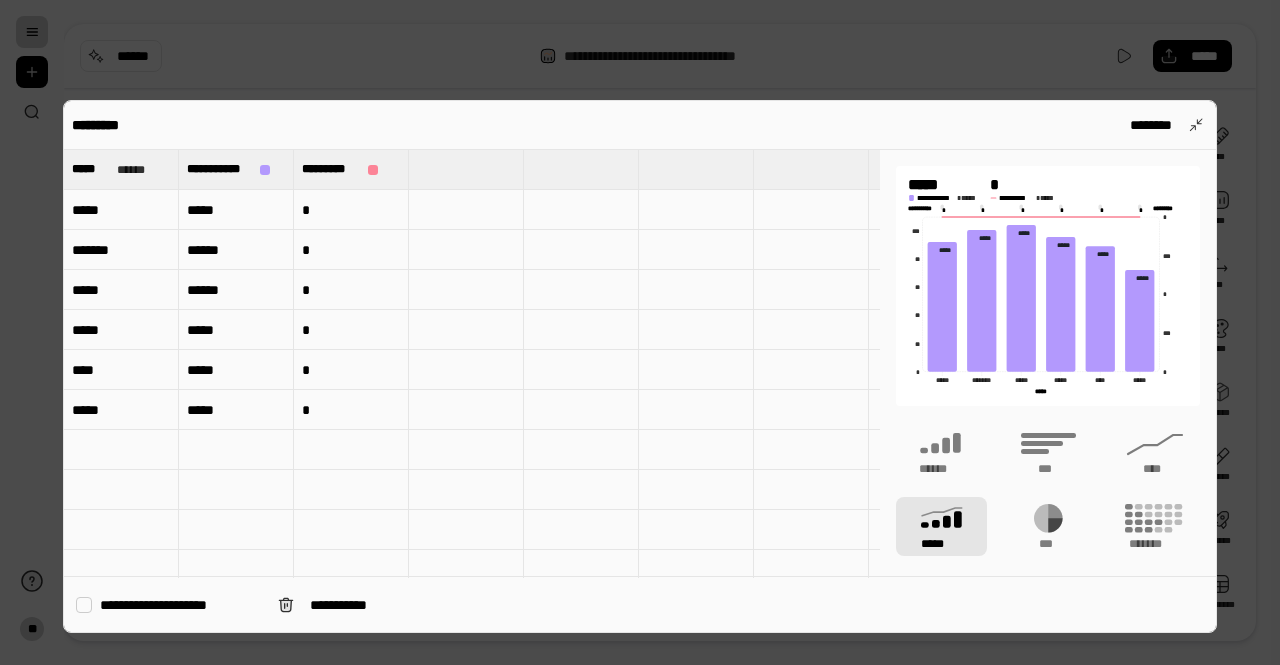 click on "*****" at bounding box center [236, 210] 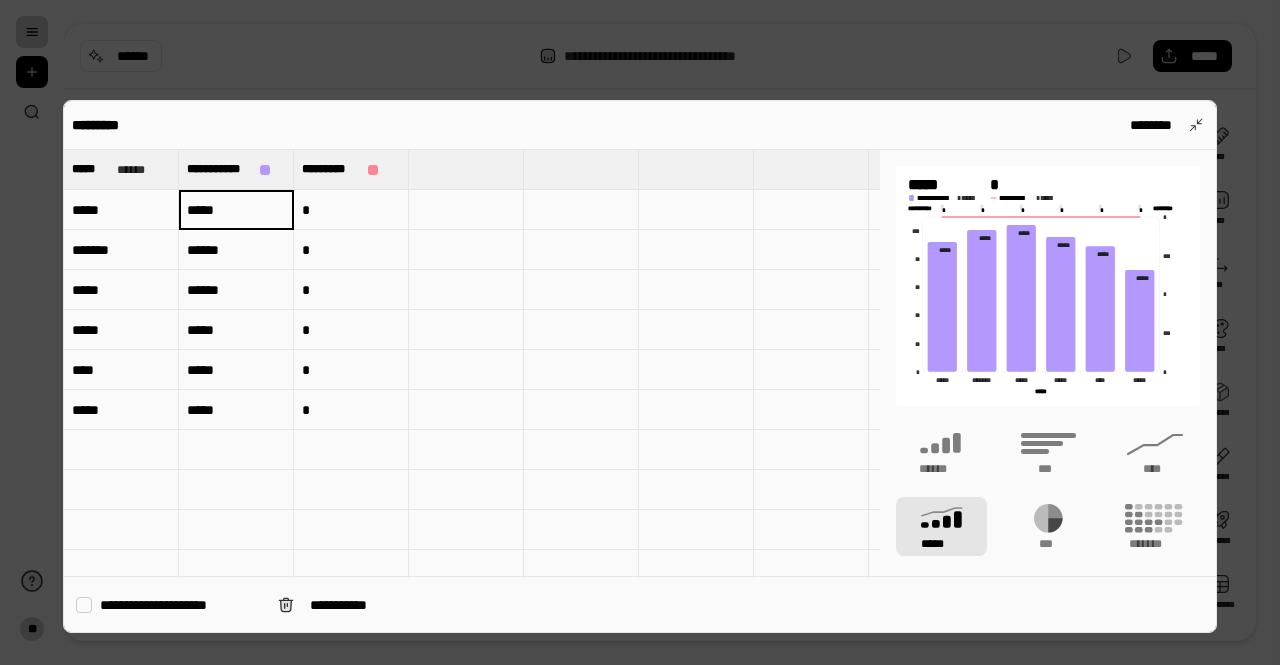 type on "******" 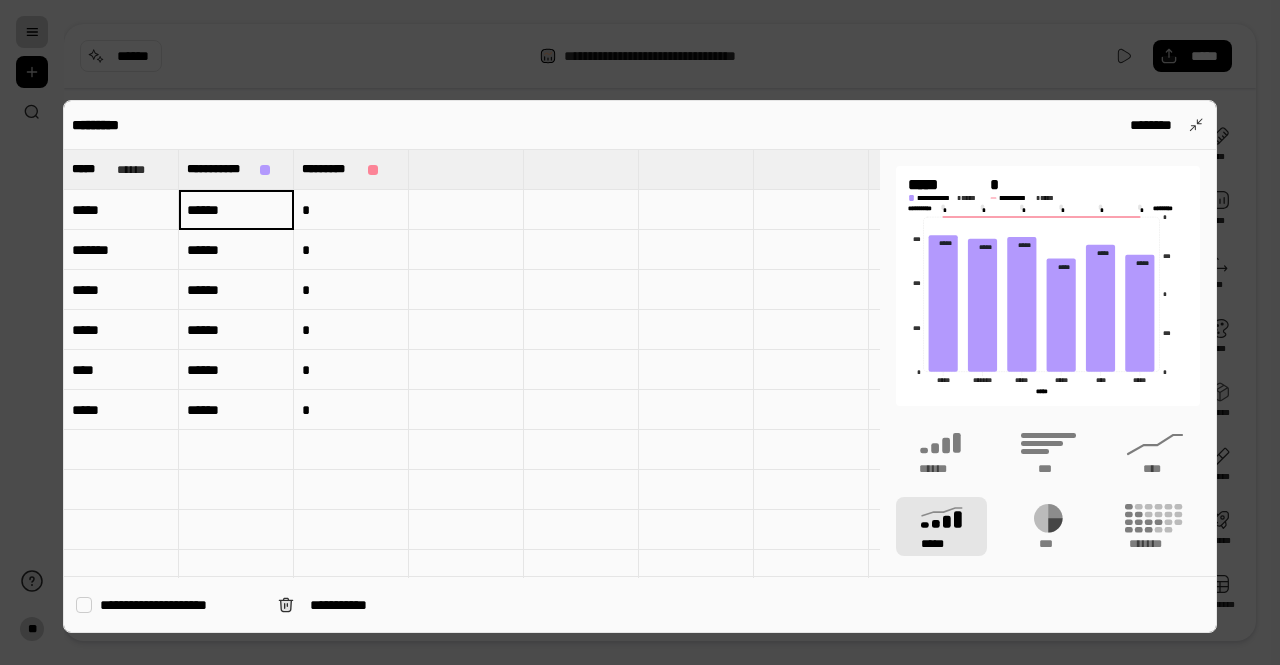 click on "*" at bounding box center [351, 210] 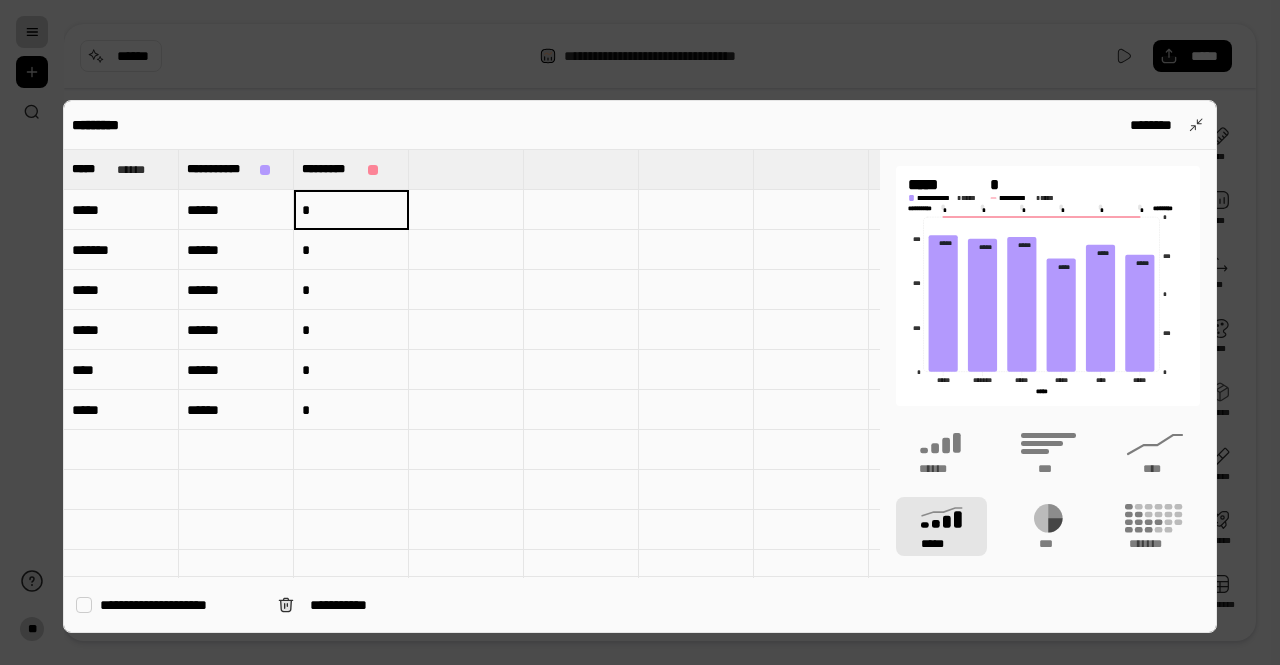 type on "*" 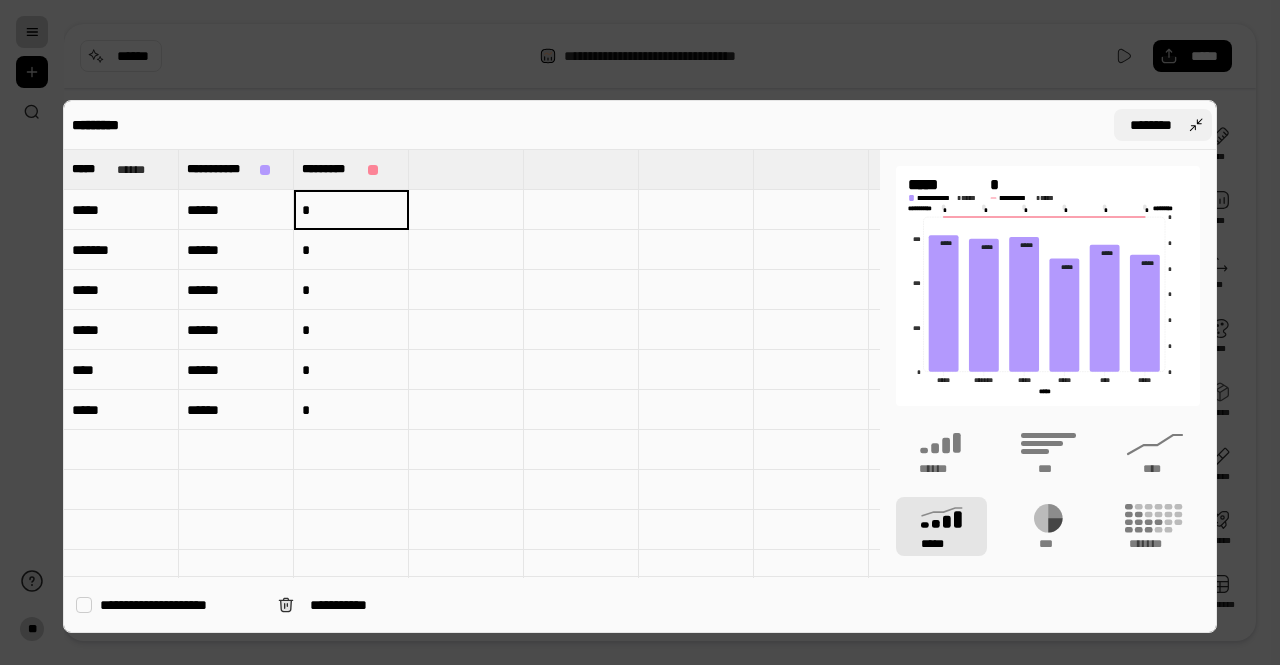 click on "********" at bounding box center (1163, 125) 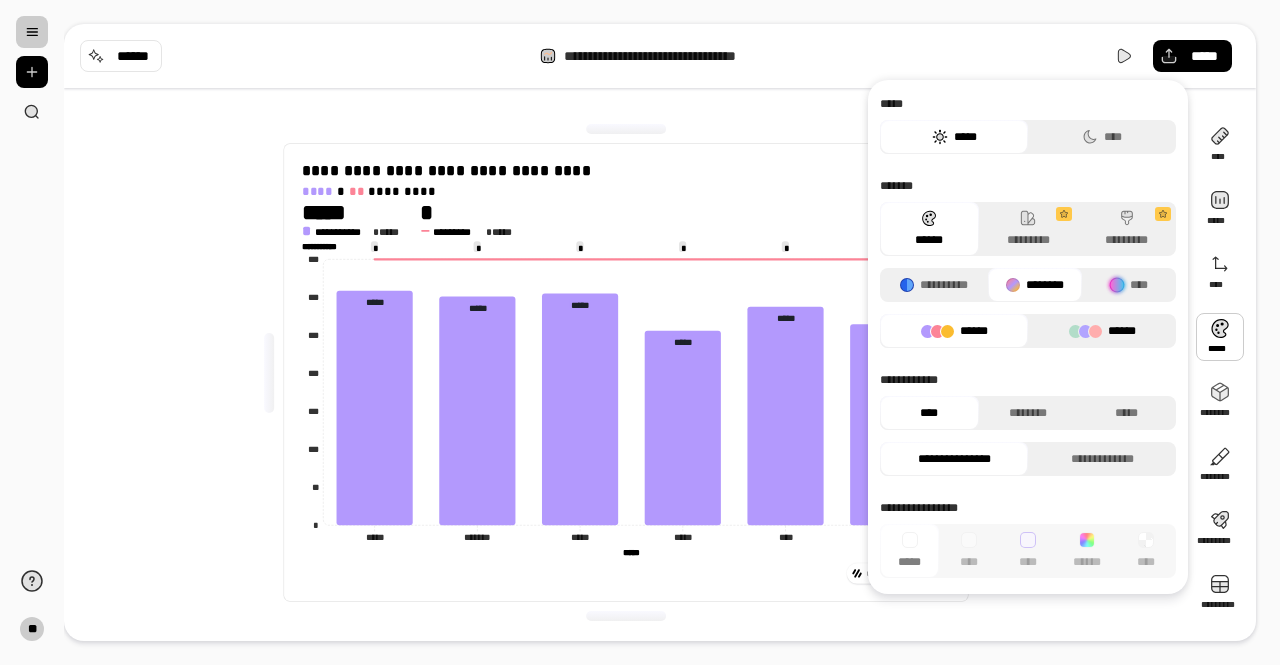 click on "******" at bounding box center [1102, 331] 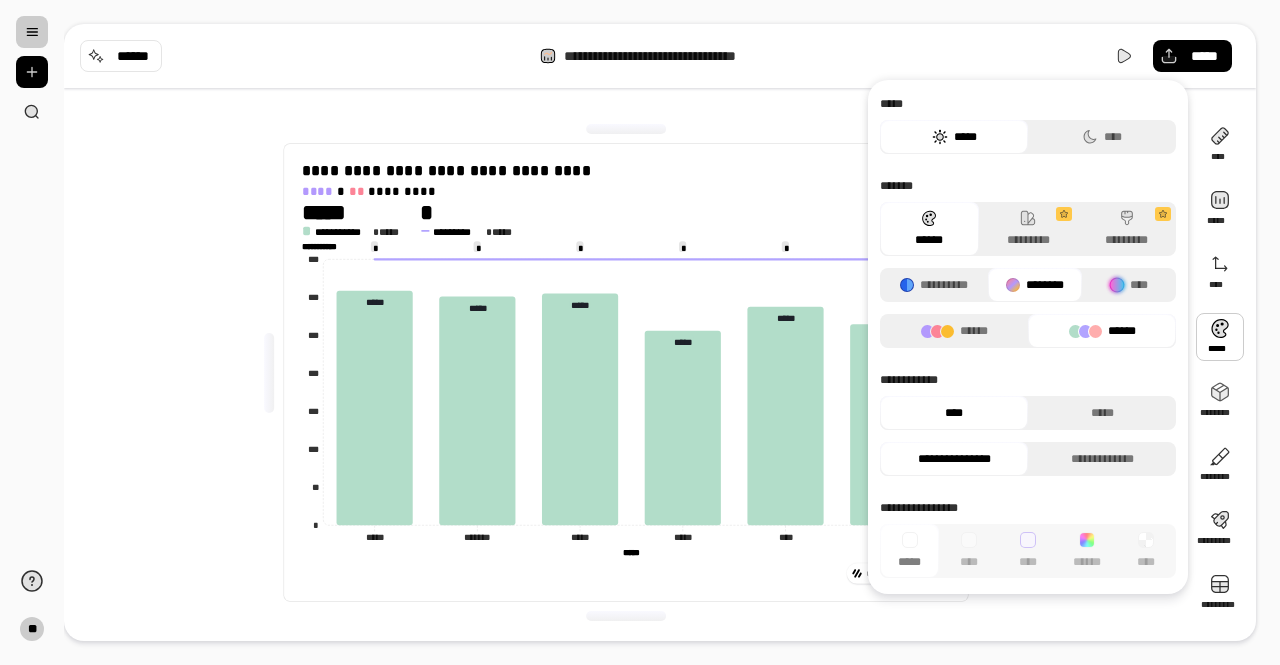 click on "**********" at bounding box center [626, 372] 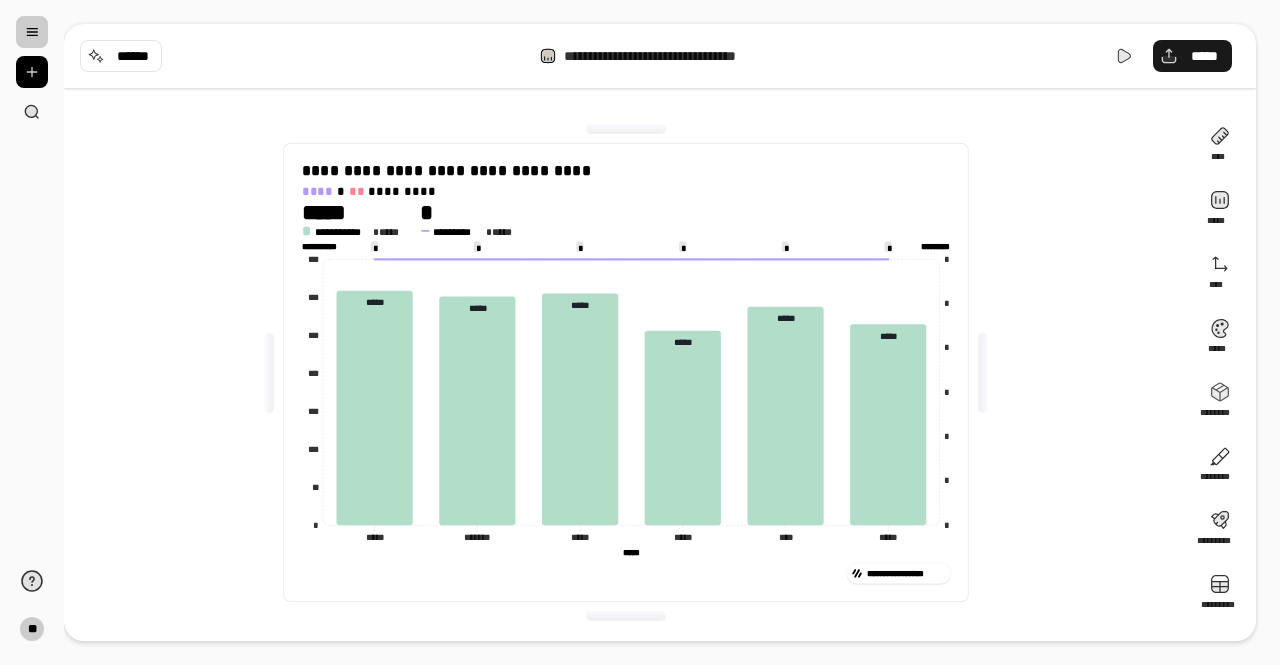 click on "*****" at bounding box center (1192, 56) 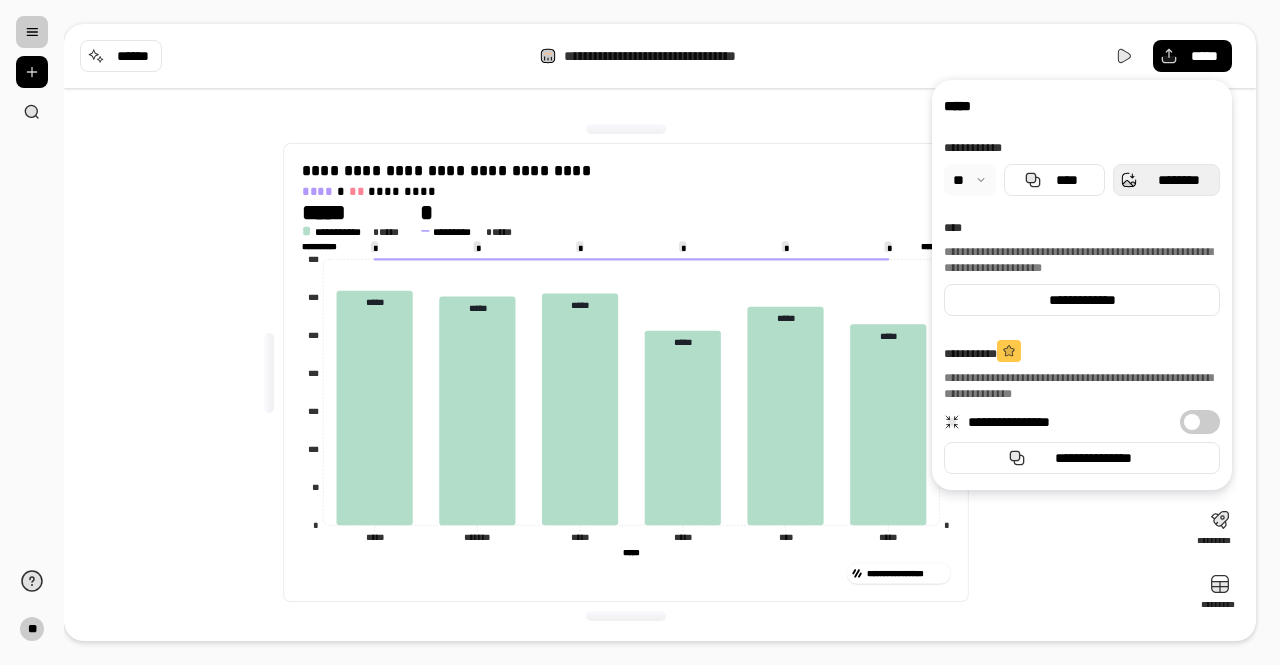 click on "********" at bounding box center (1166, 180) 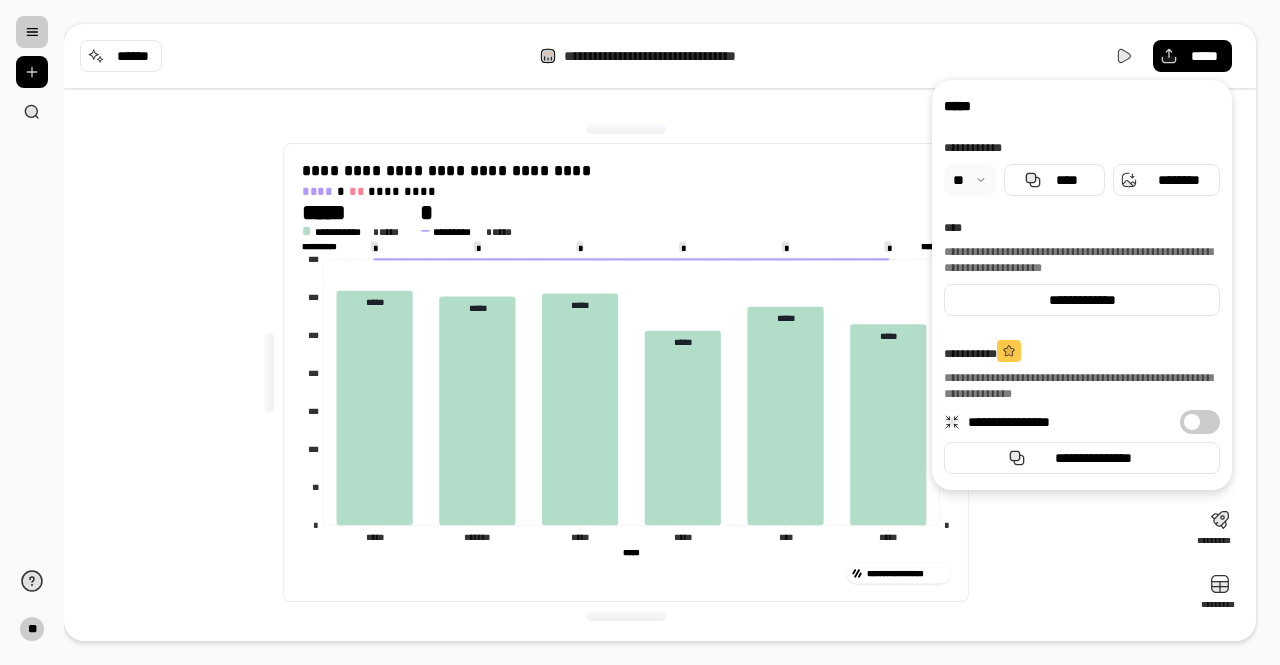 click on "**********" at bounding box center [626, 372] 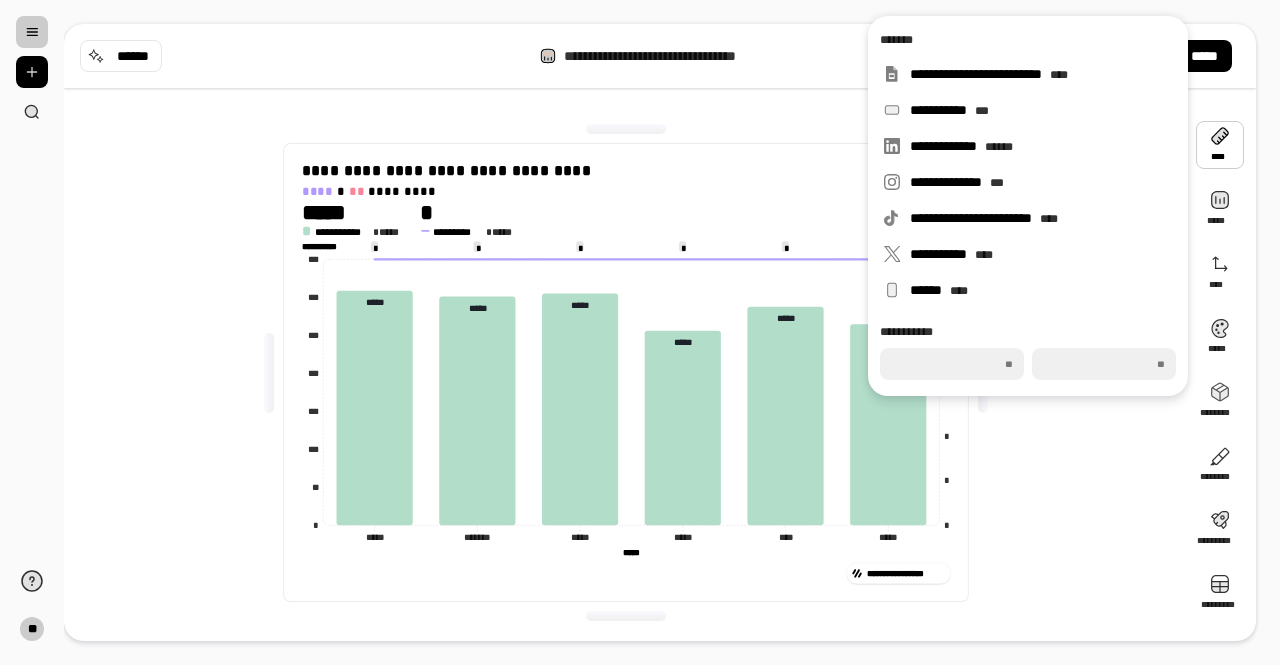 click on "**********" at bounding box center (660, 332) 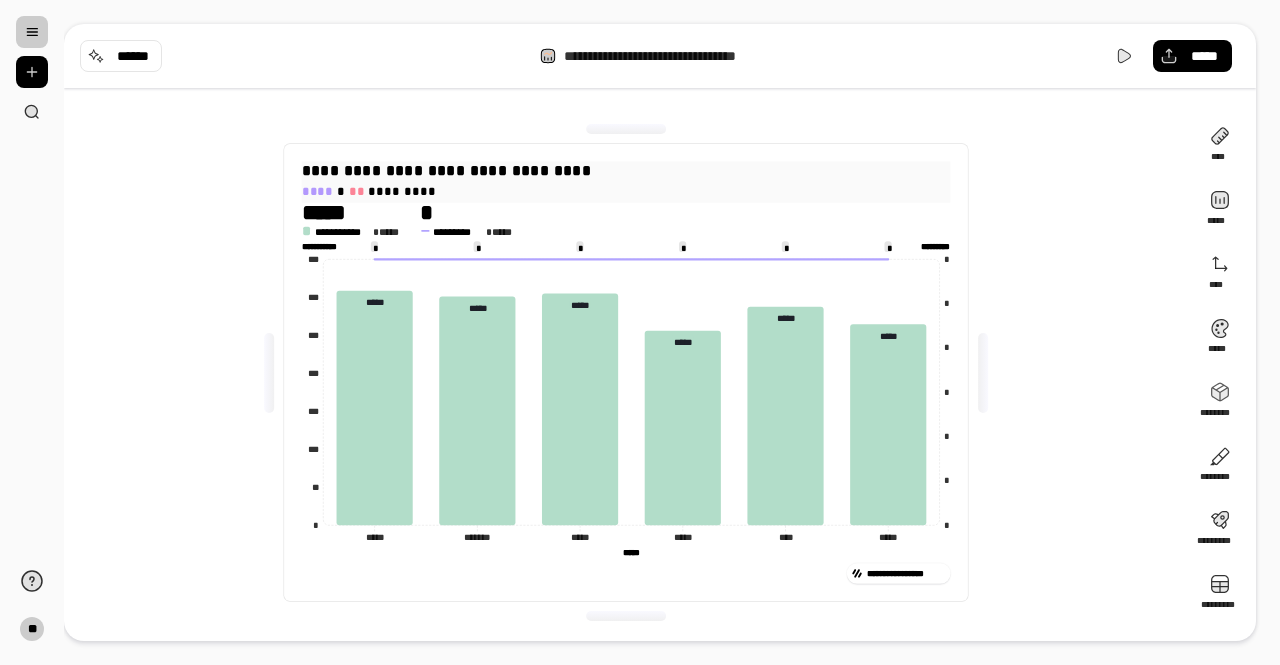 click on "**********" at bounding box center (626, 171) 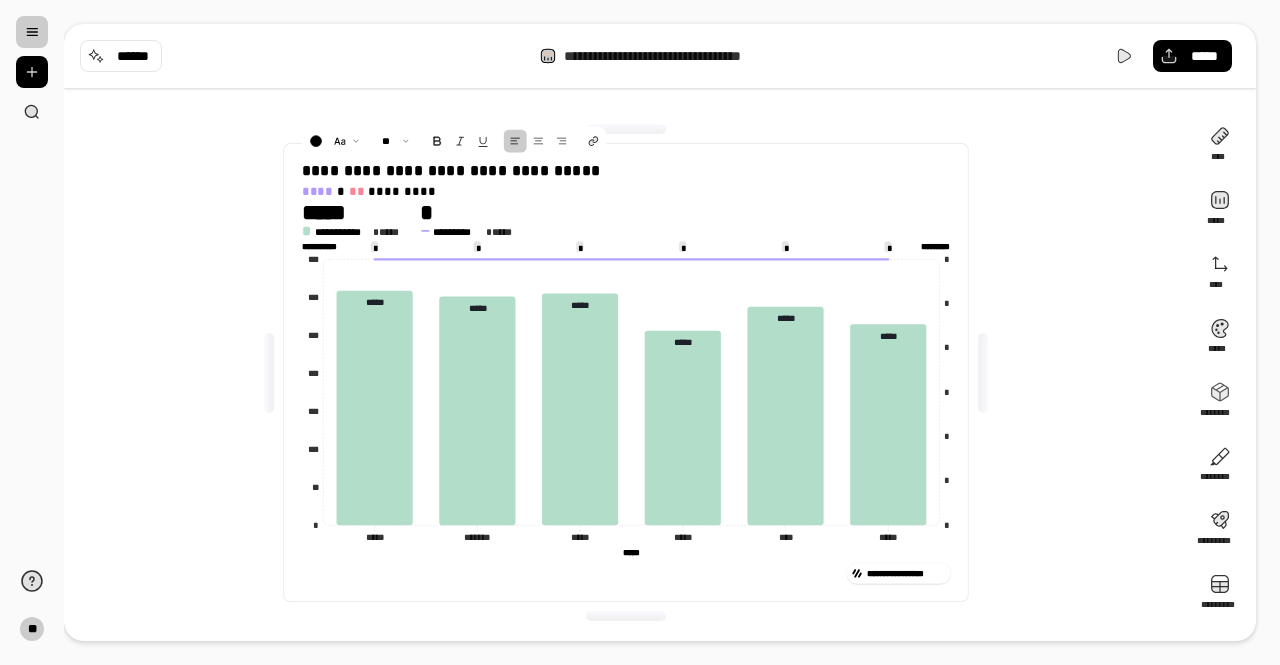 click on "**********" at bounding box center [626, 372] 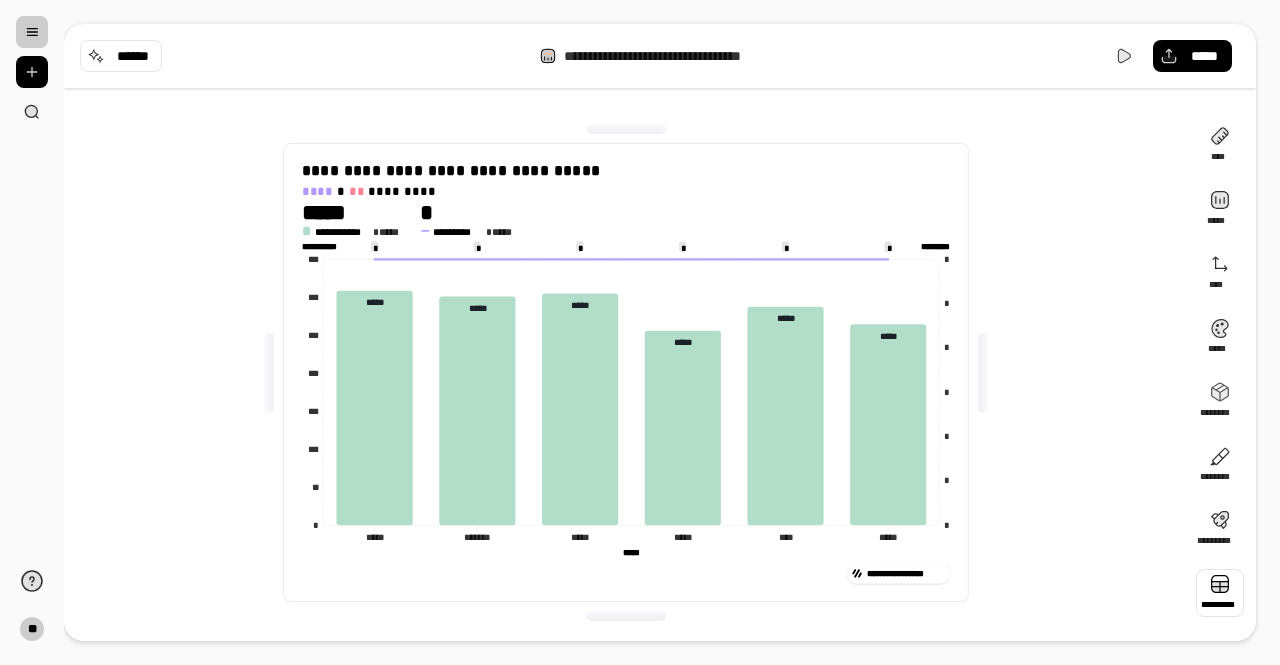 click at bounding box center [1220, 593] 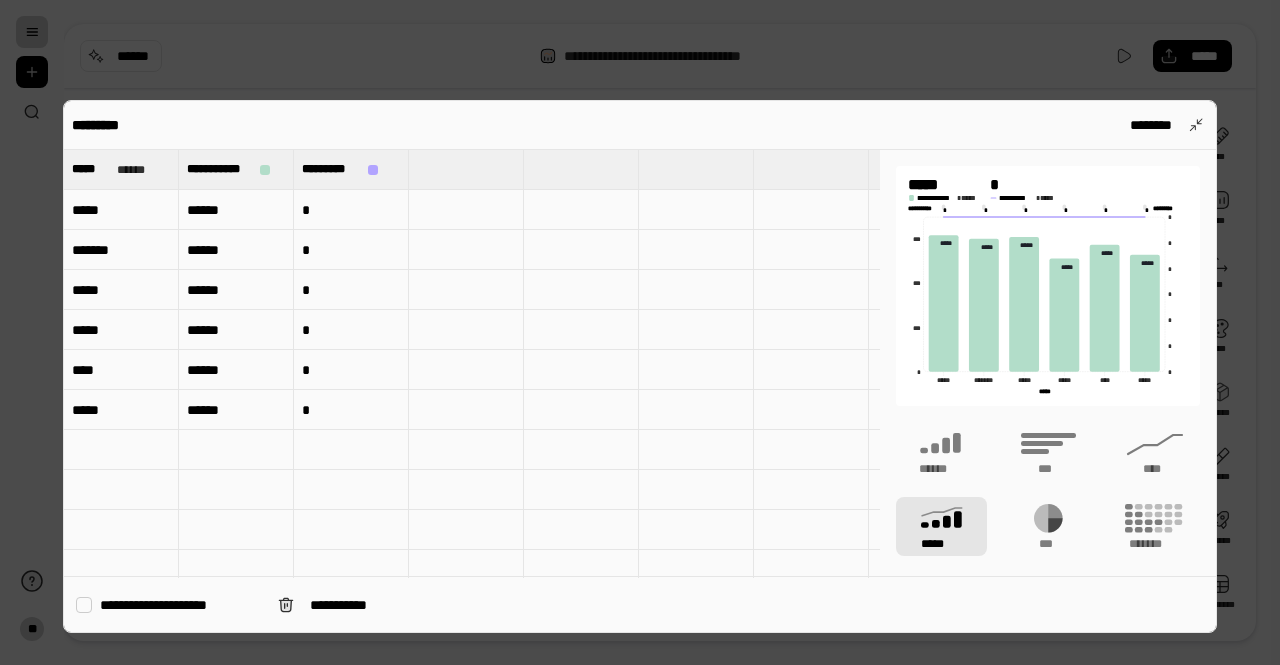 type 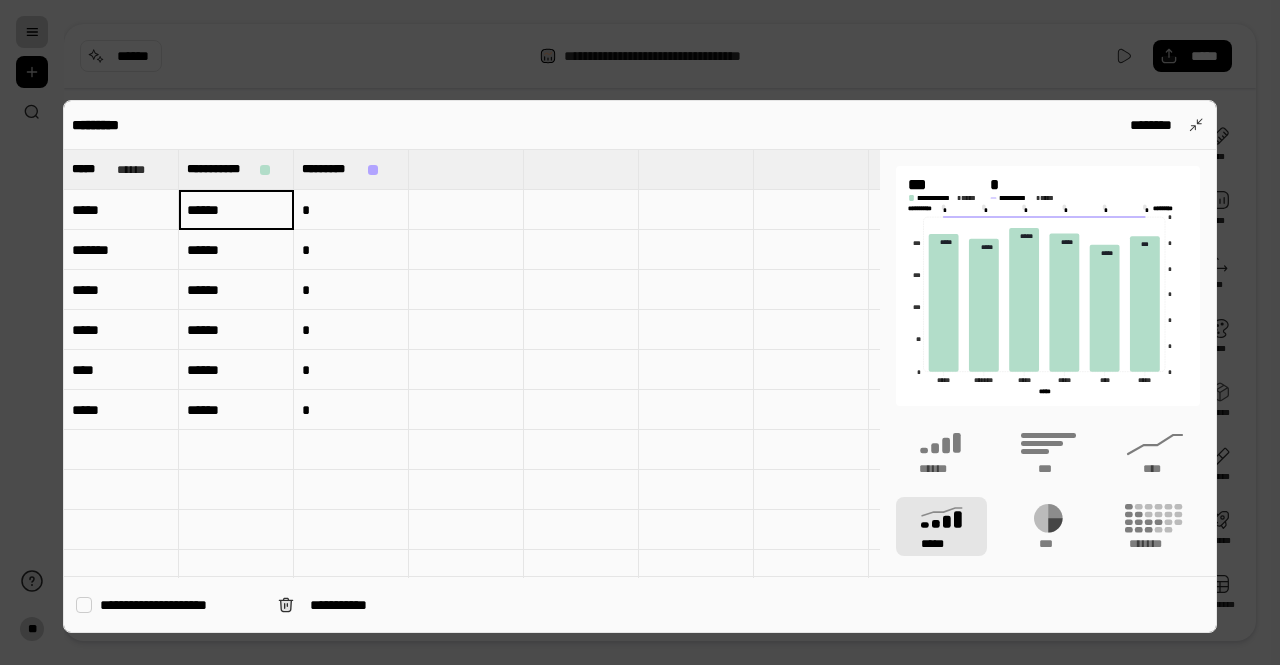 type on "******" 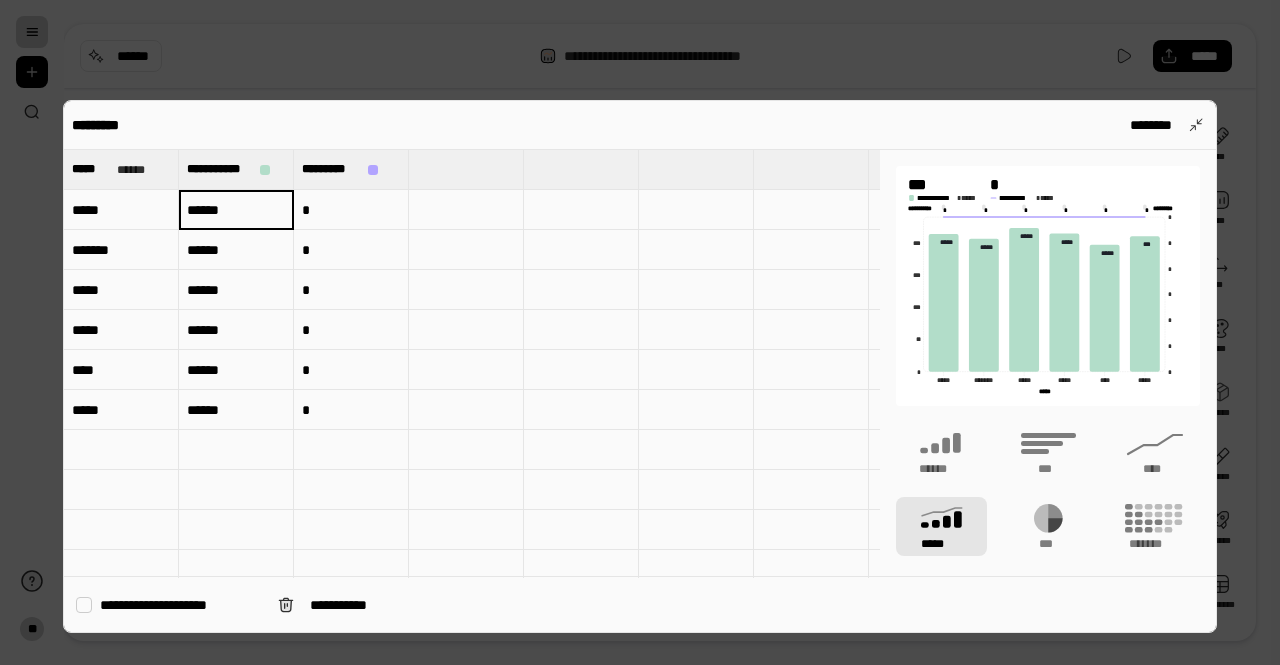 click on "*" at bounding box center (351, 210) 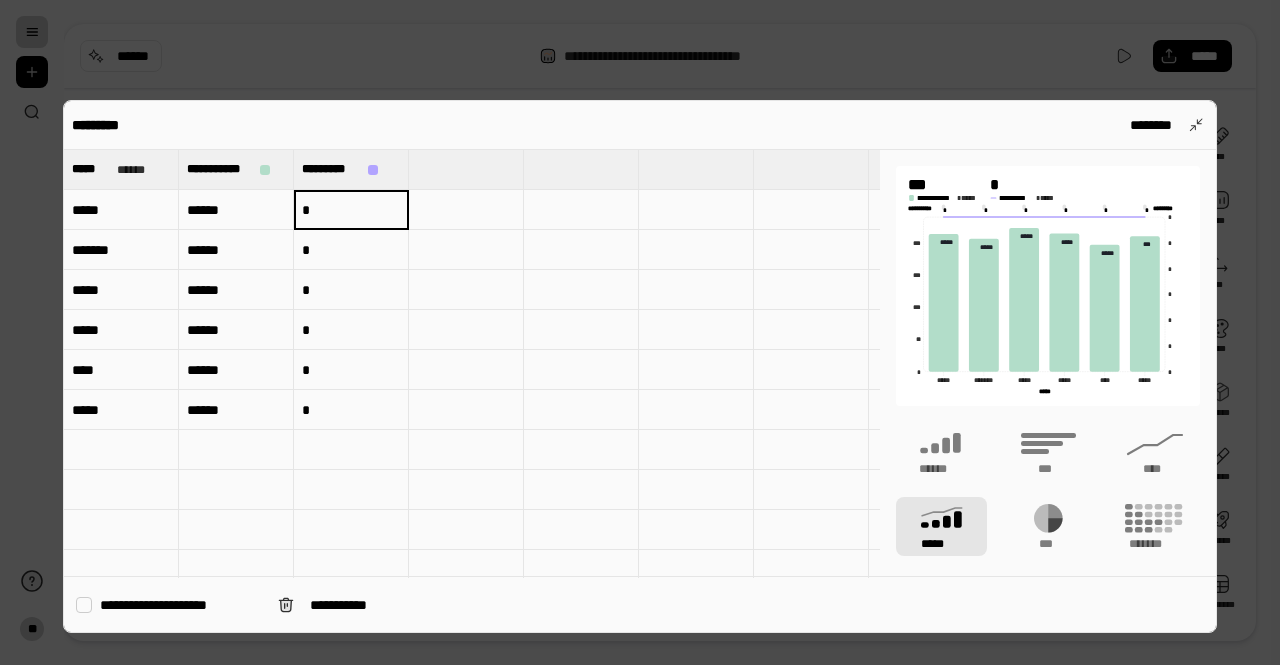 type on "*" 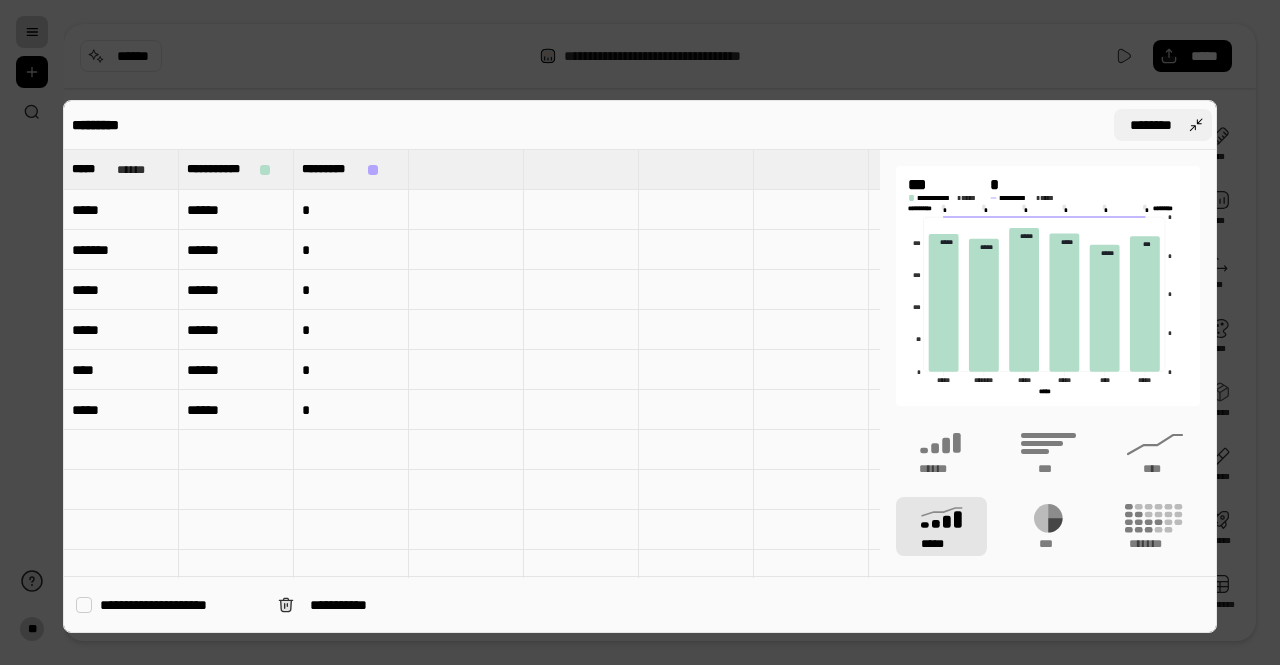 click on "********" at bounding box center (1151, 125) 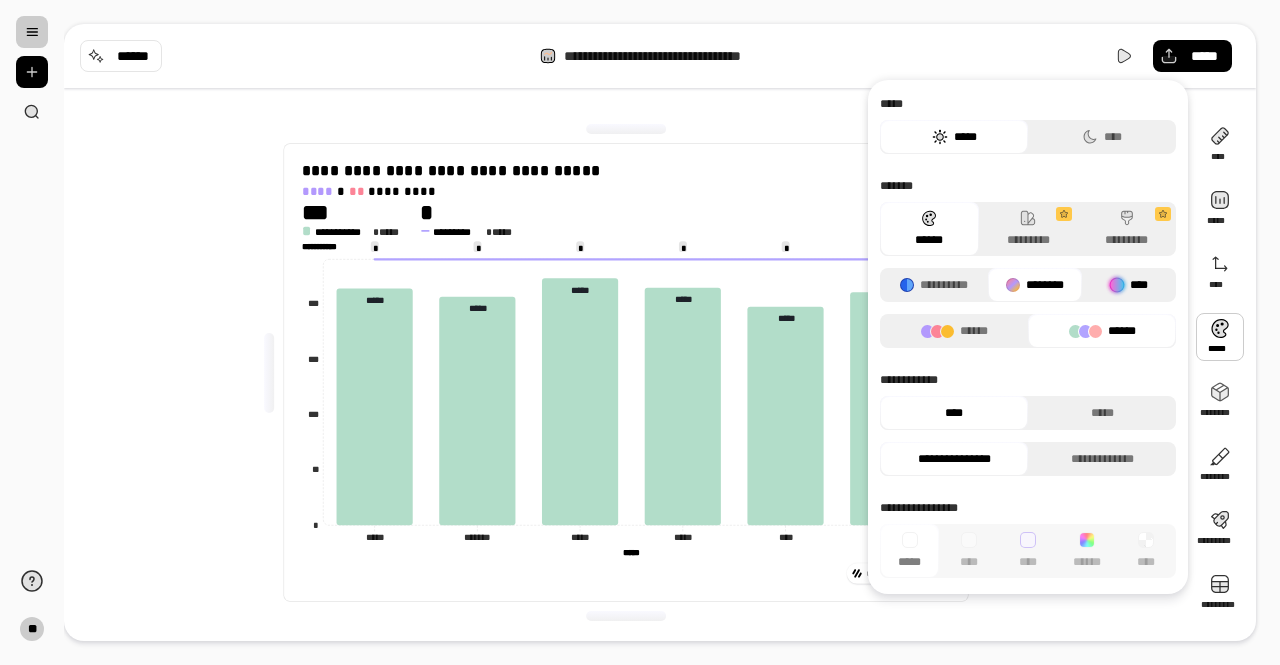 click on "****" at bounding box center (1129, 285) 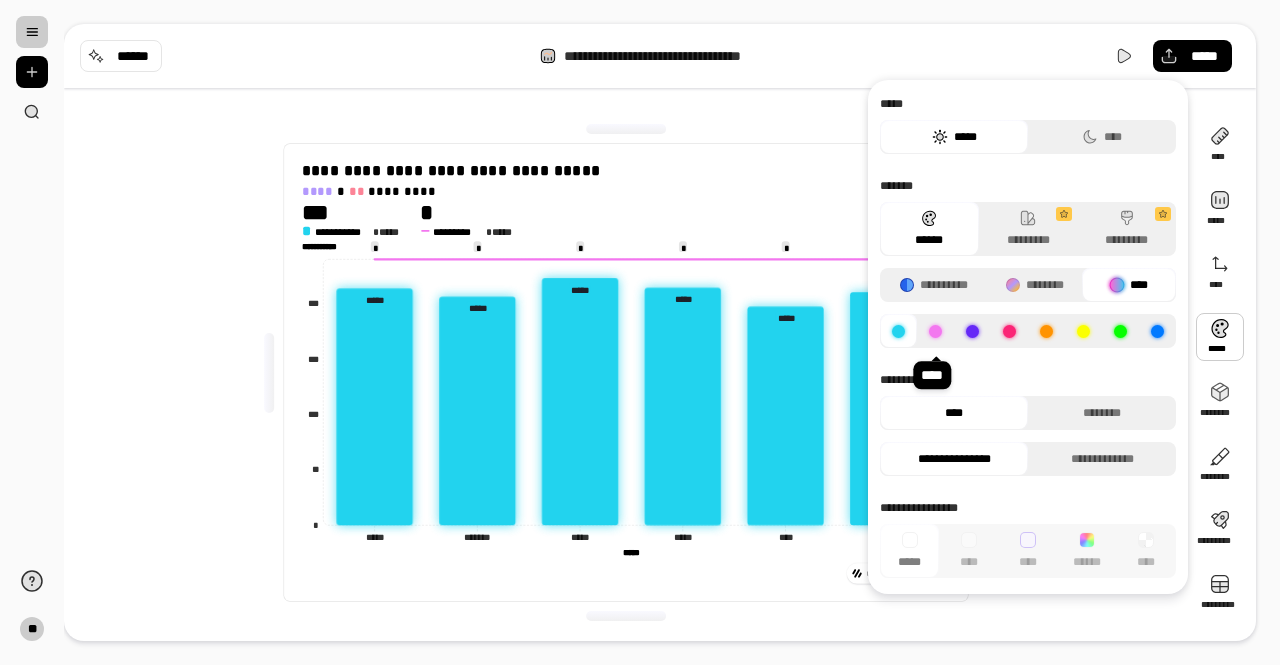 click at bounding box center [935, 331] 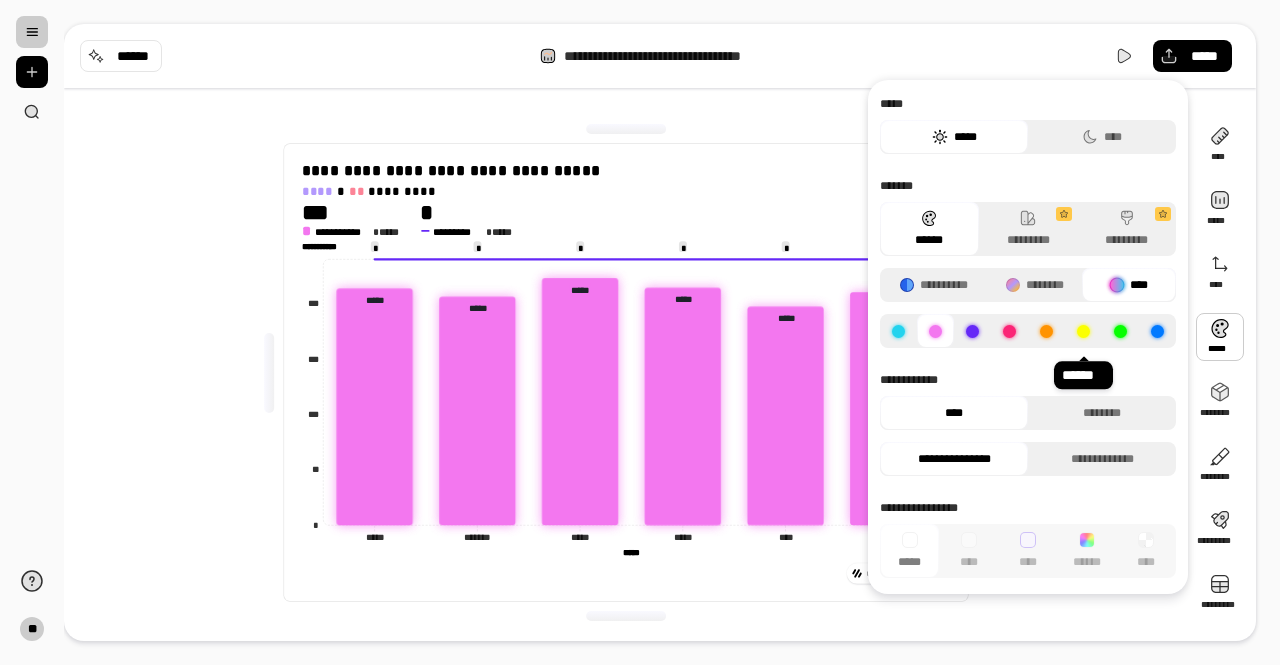 click 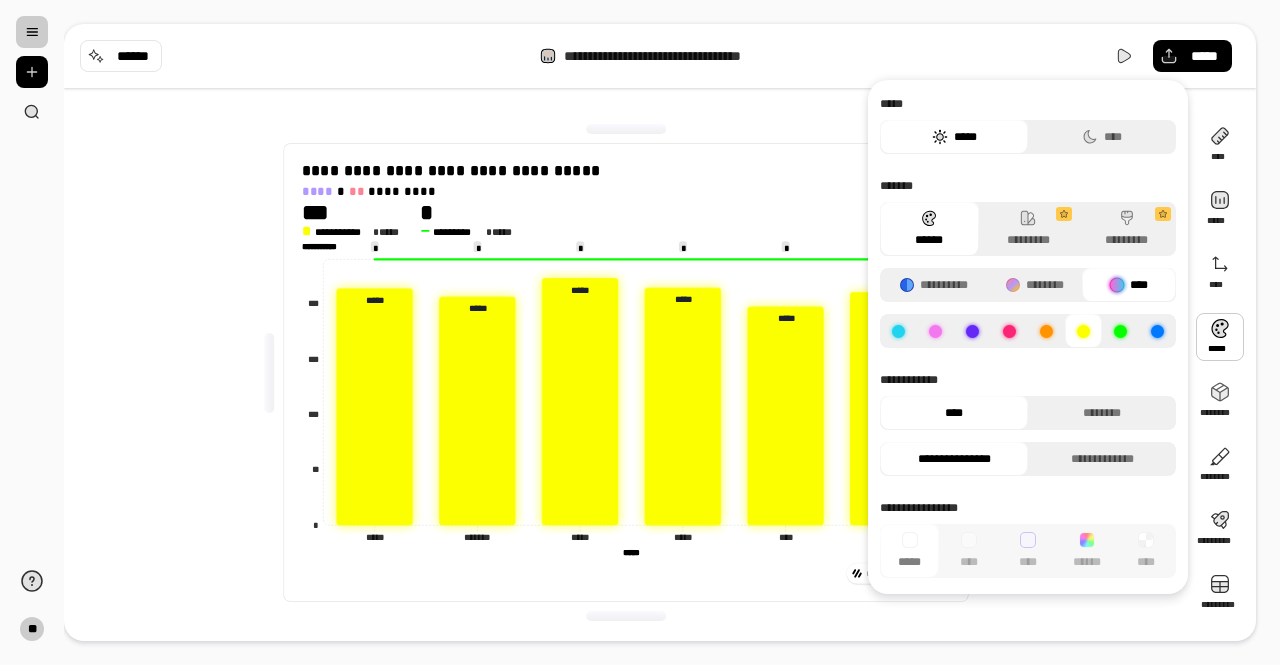 click 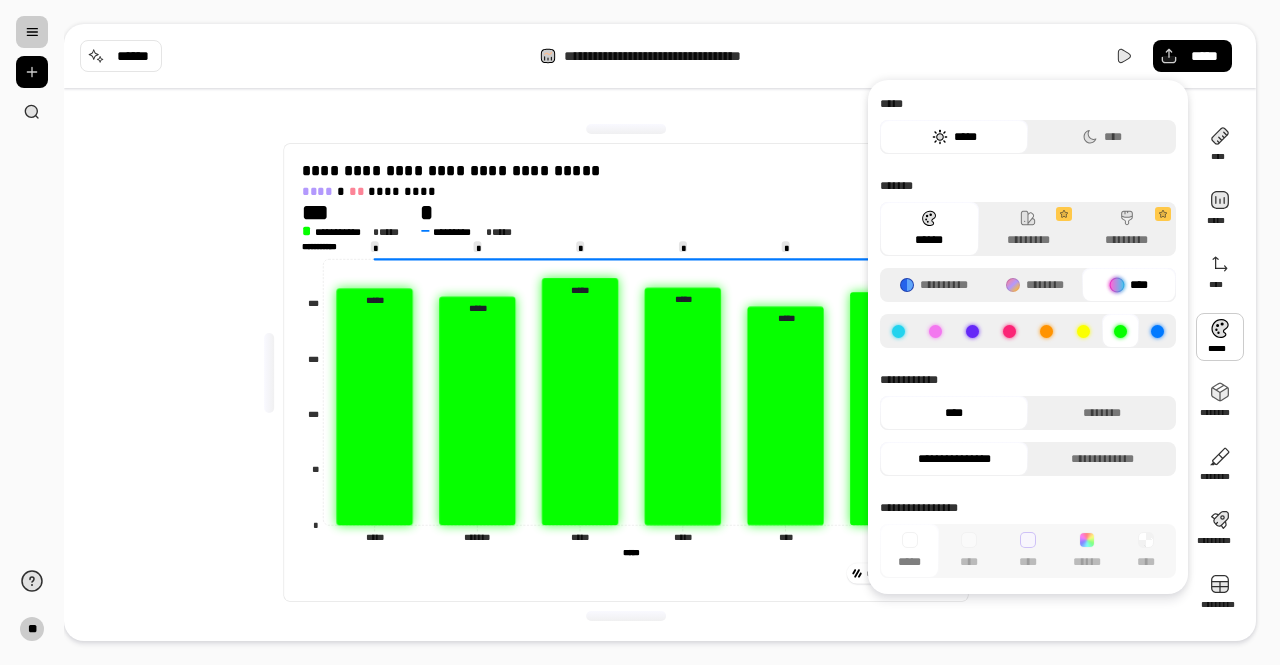 click at bounding box center [1157, 331] 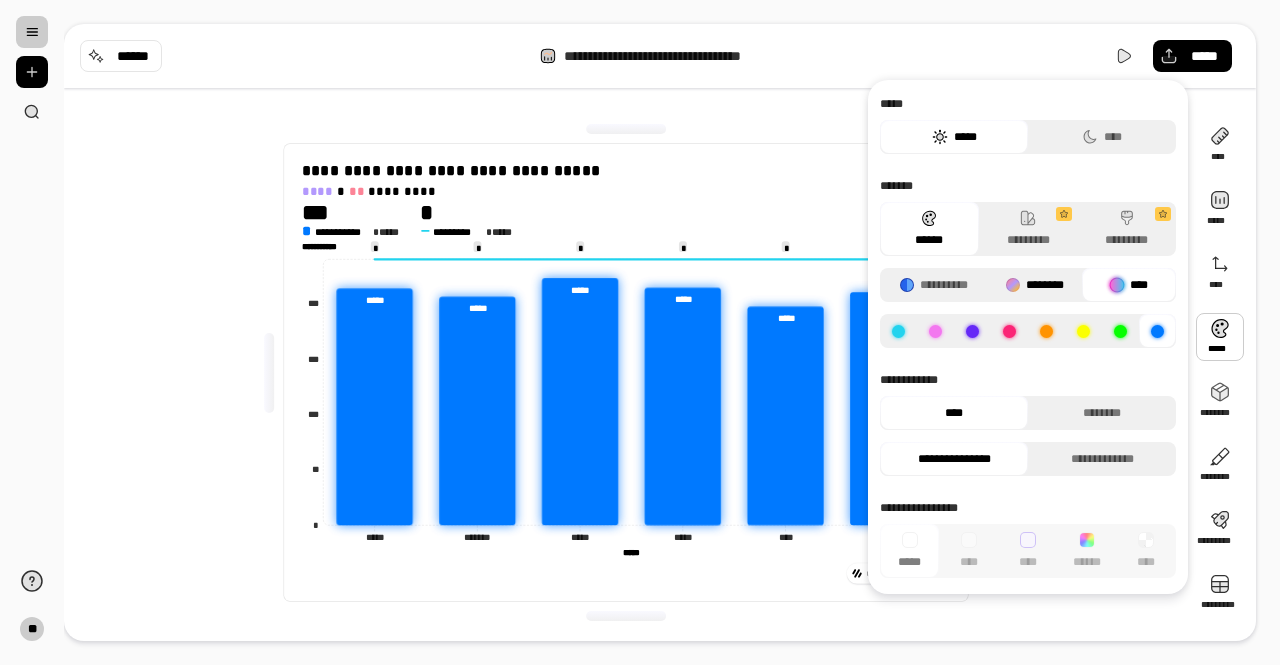 click on "********" at bounding box center (1035, 285) 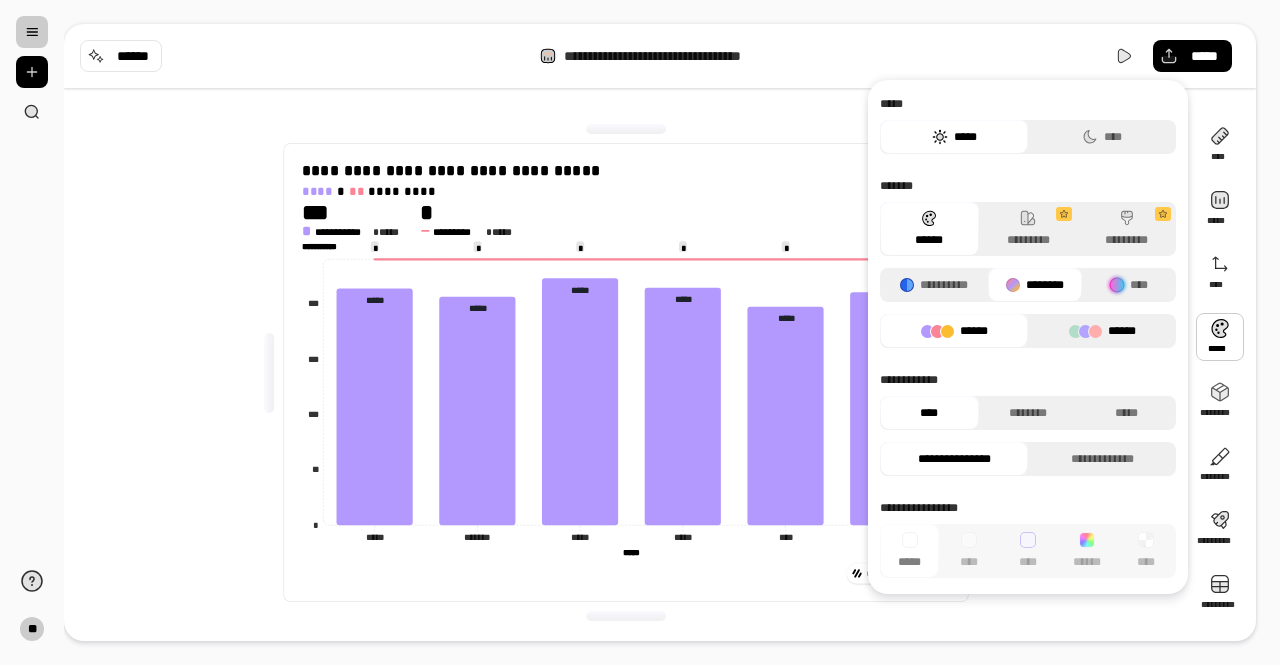 click 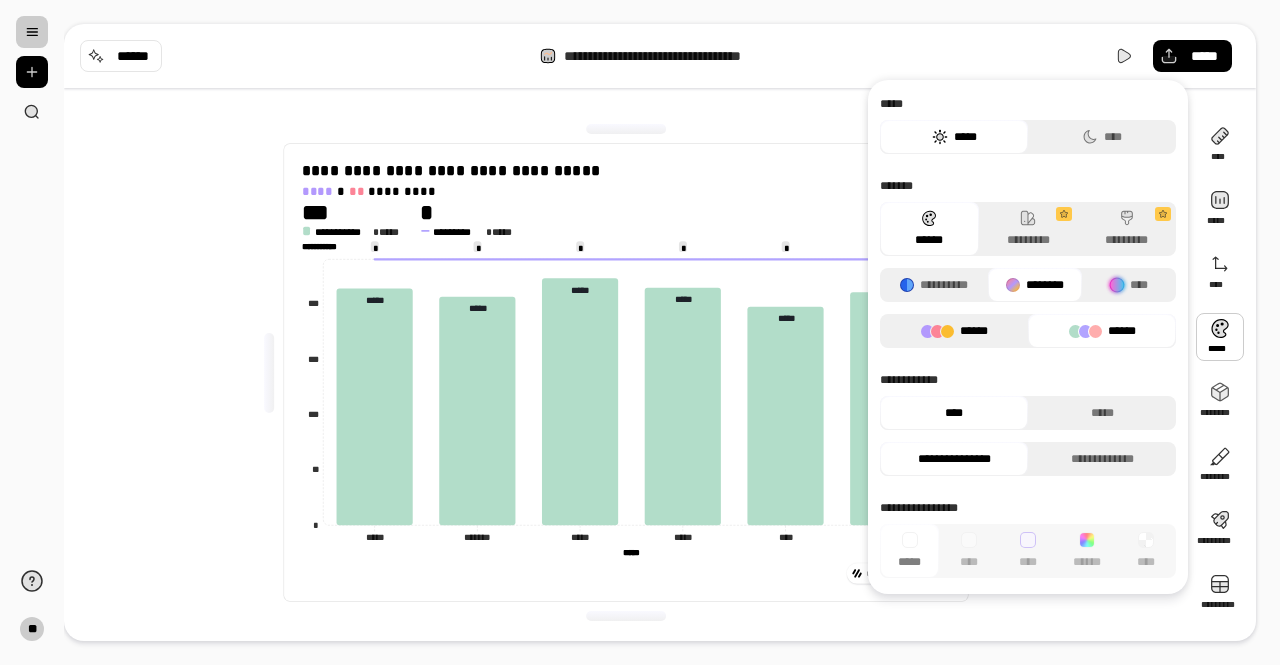 click on "******" at bounding box center (954, 331) 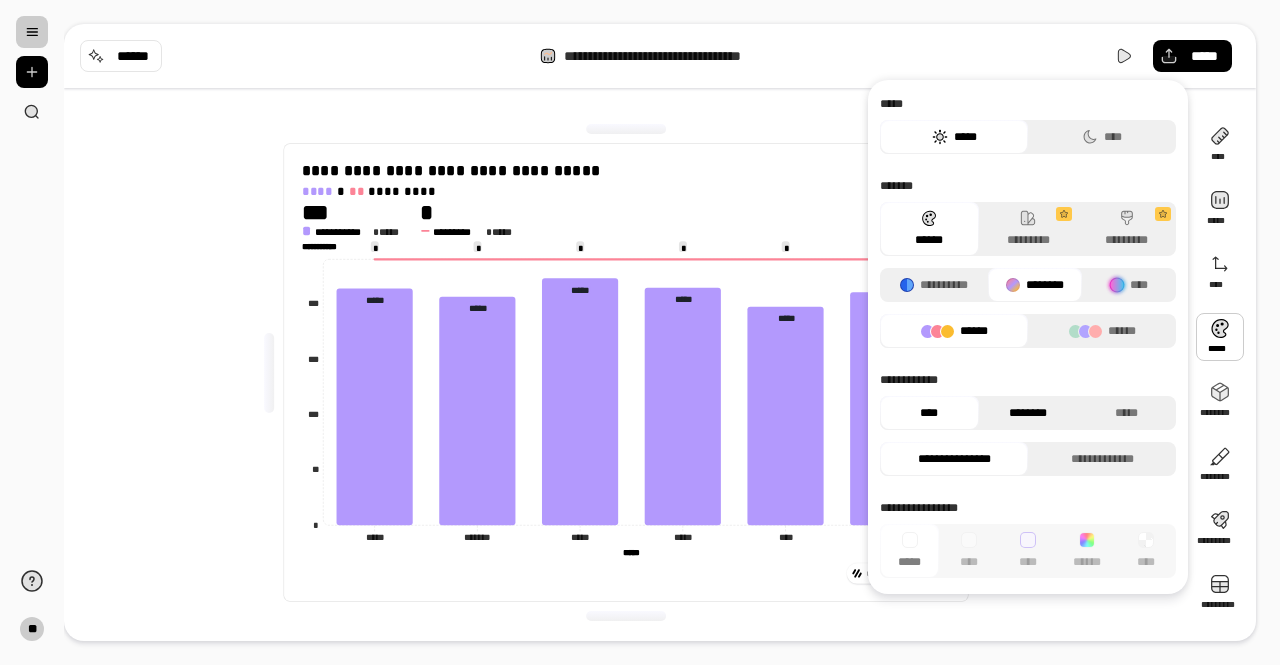 click on "********" at bounding box center (1028, 413) 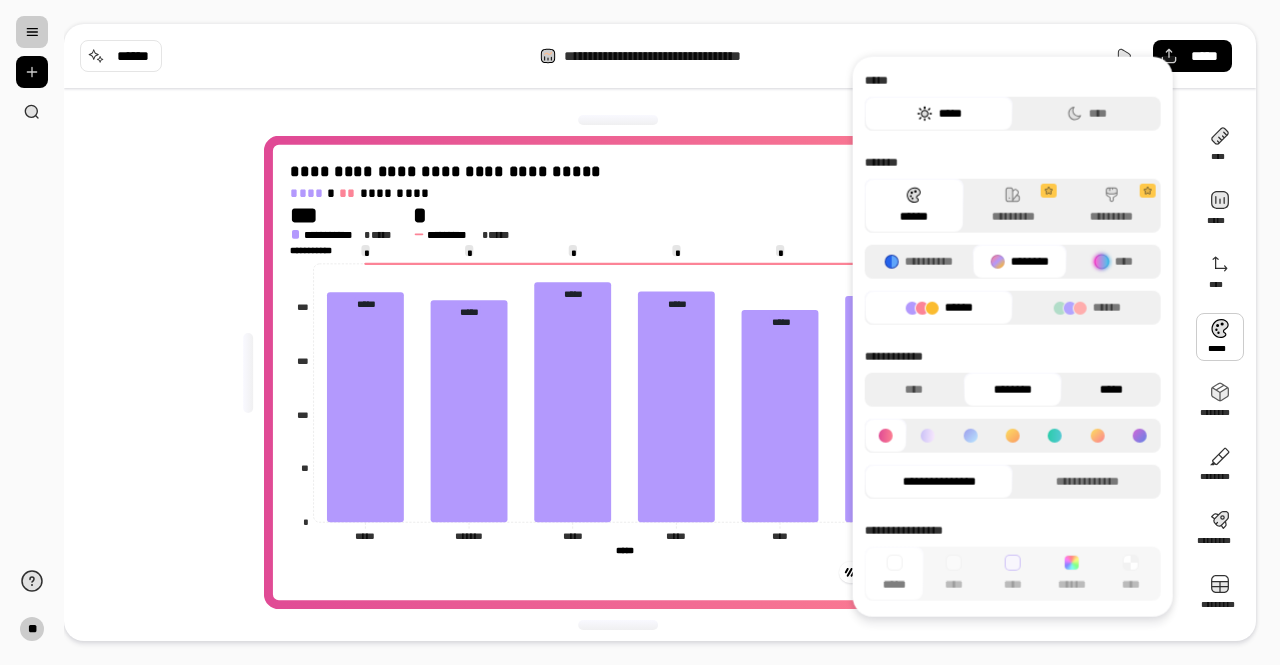 click on "*****" at bounding box center [1111, 390] 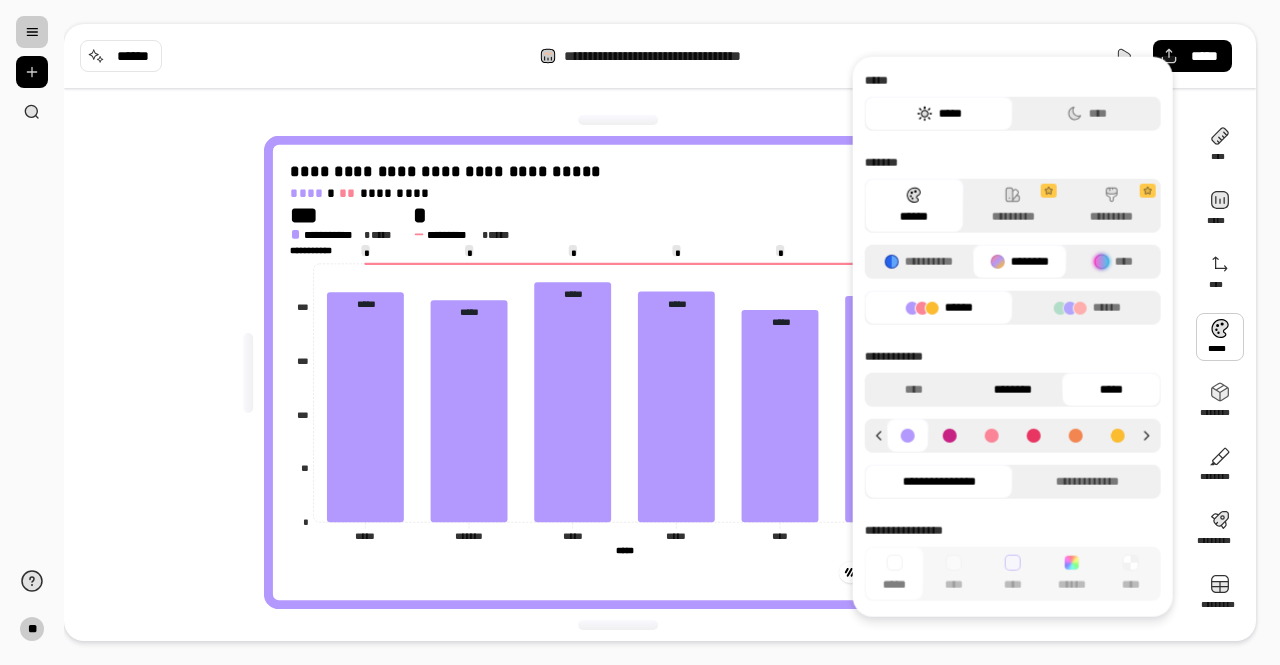 drag, startPoint x: 1048, startPoint y: 385, endPoint x: 1024, endPoint y: 385, distance: 24 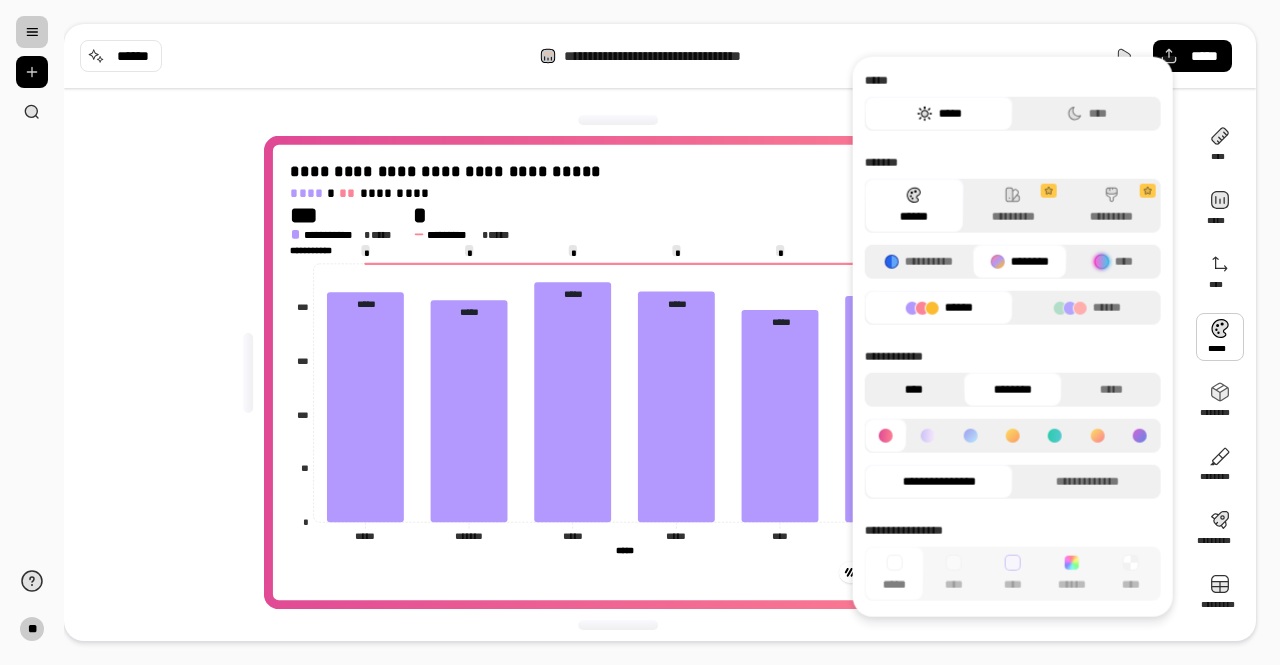 click on "****" at bounding box center [914, 390] 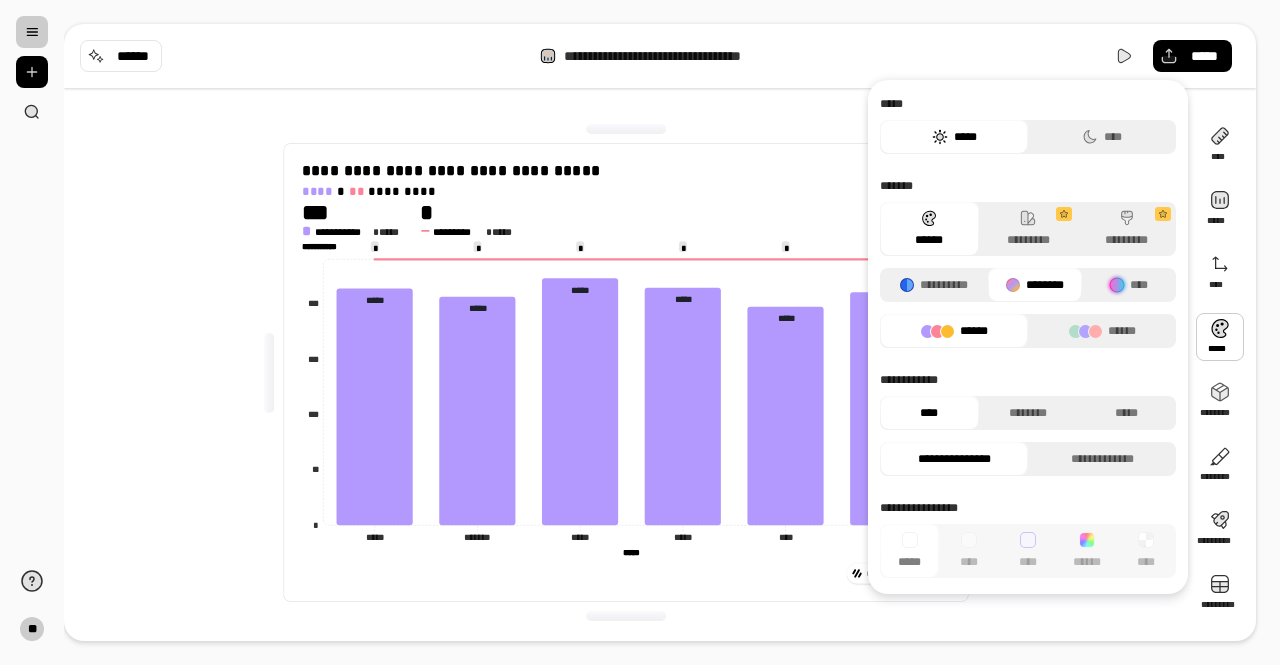 click on "********" at bounding box center [1035, 285] 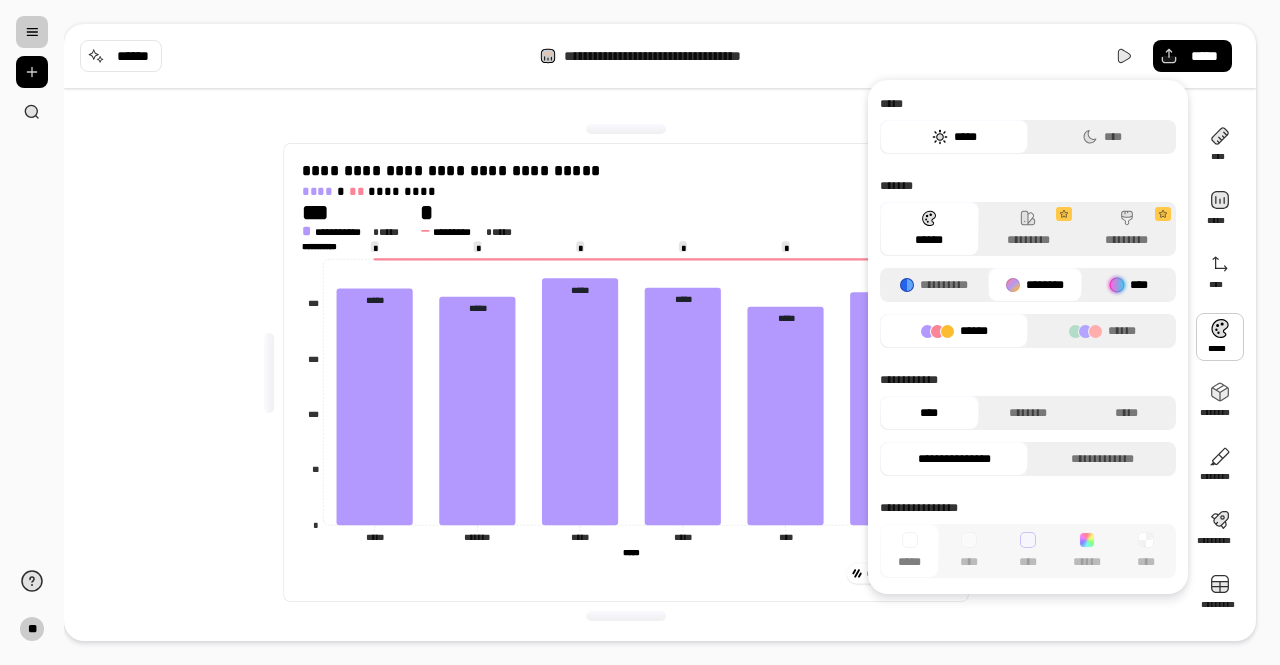 click at bounding box center [1117, 285] 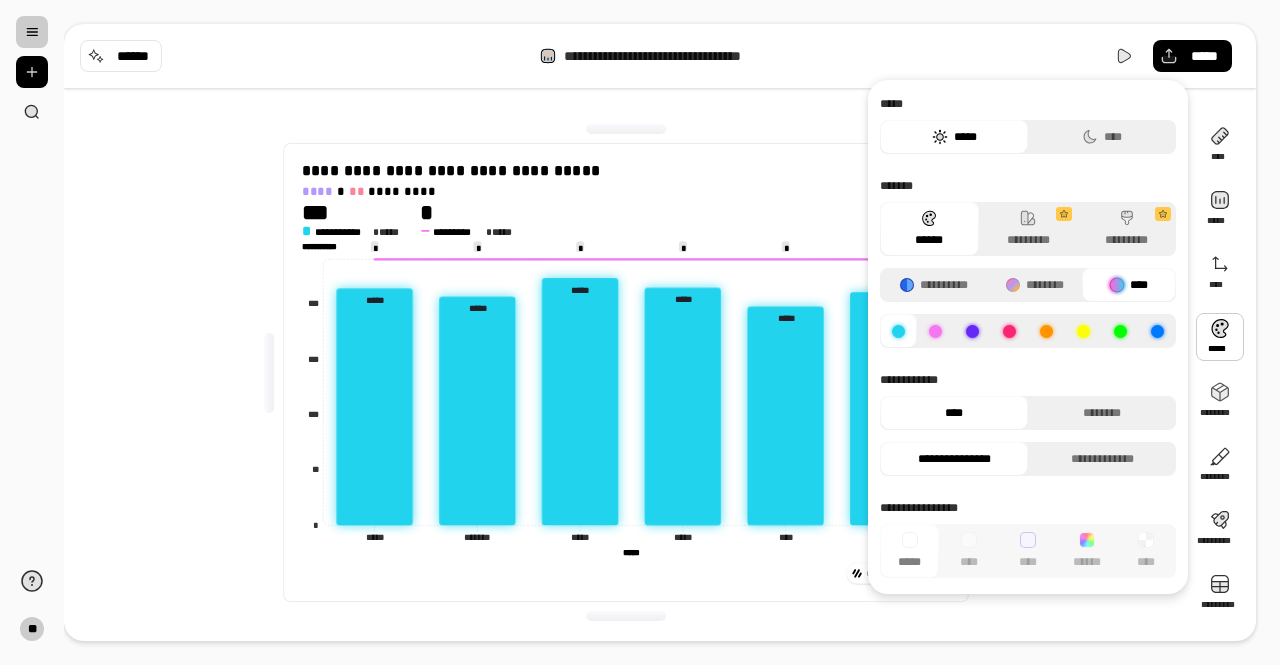 click 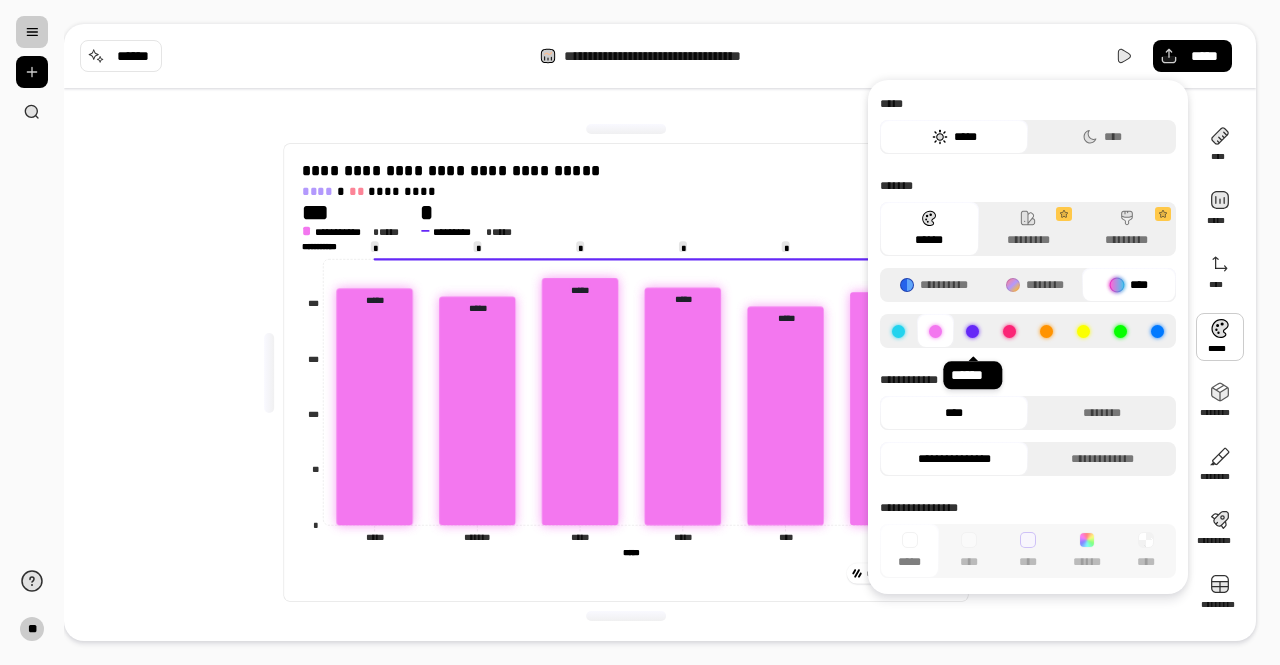 click at bounding box center [972, 331] 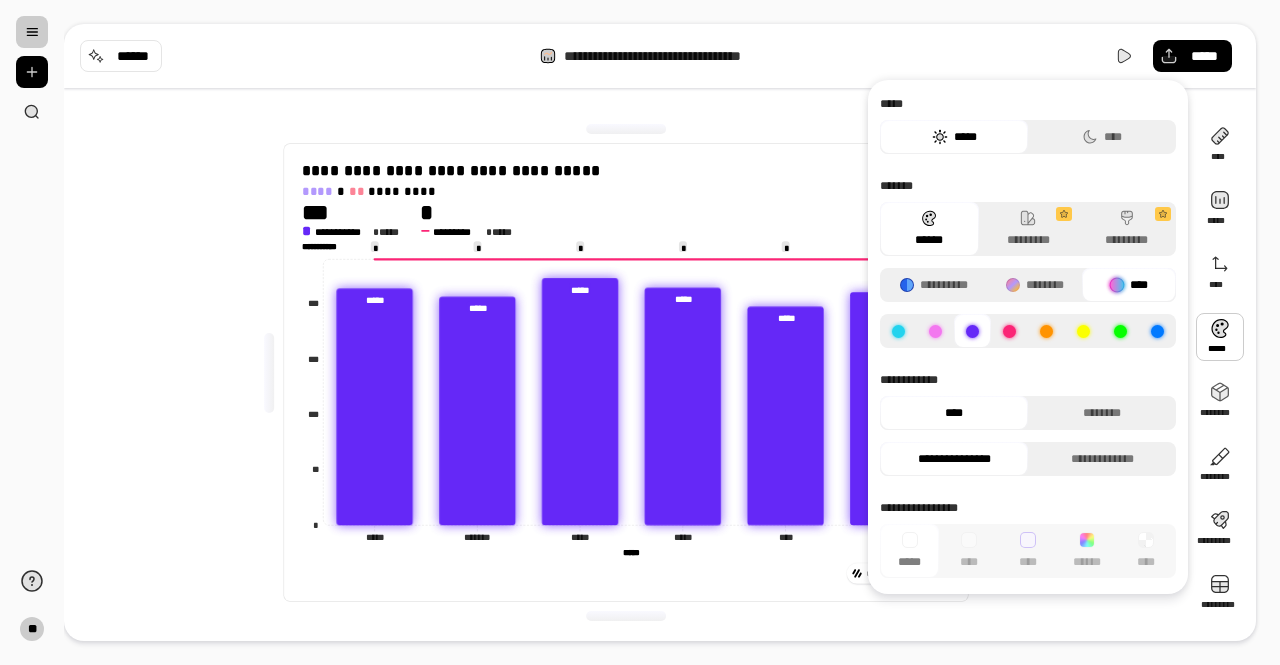 click 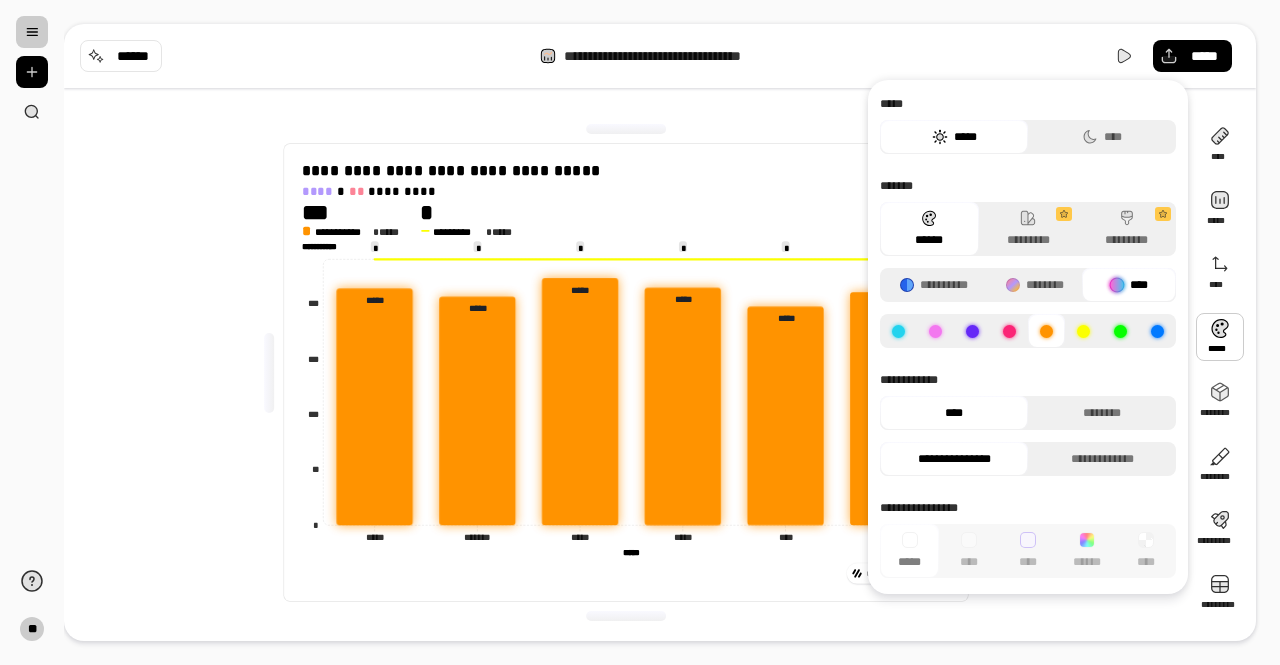 click on "**********" at bounding box center (626, 372) 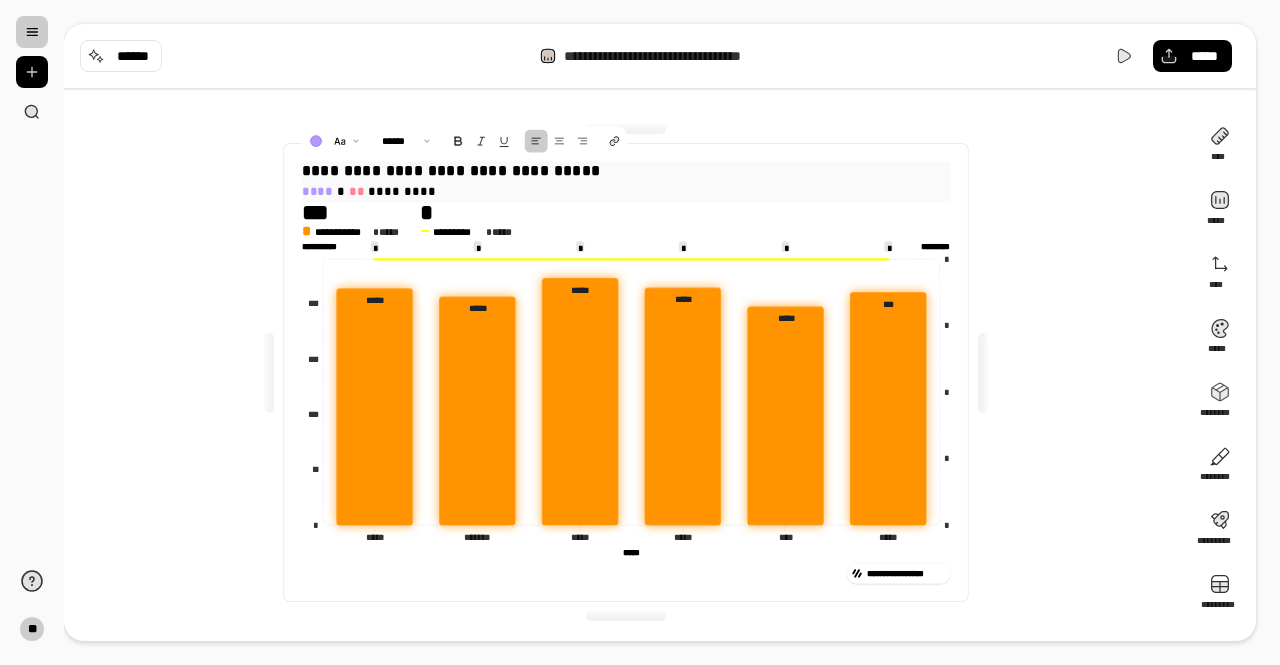 drag, startPoint x: 326, startPoint y: 193, endPoint x: 298, endPoint y: 189, distance: 28.284271 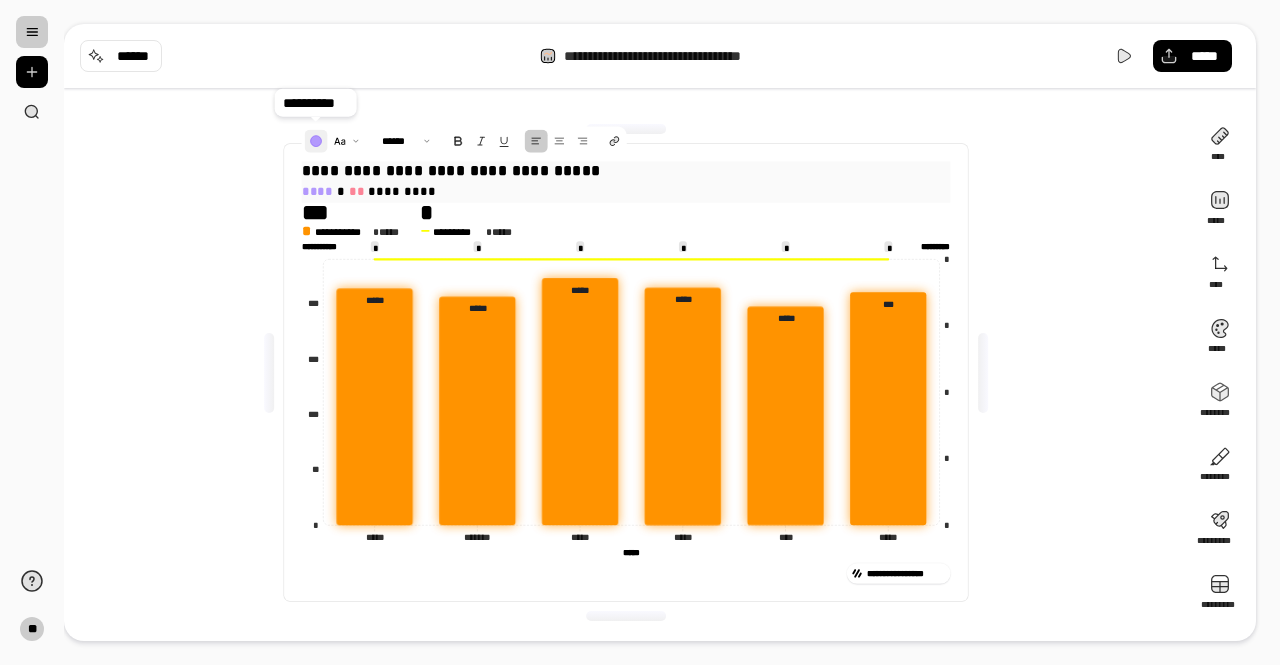 click at bounding box center (315, 141) 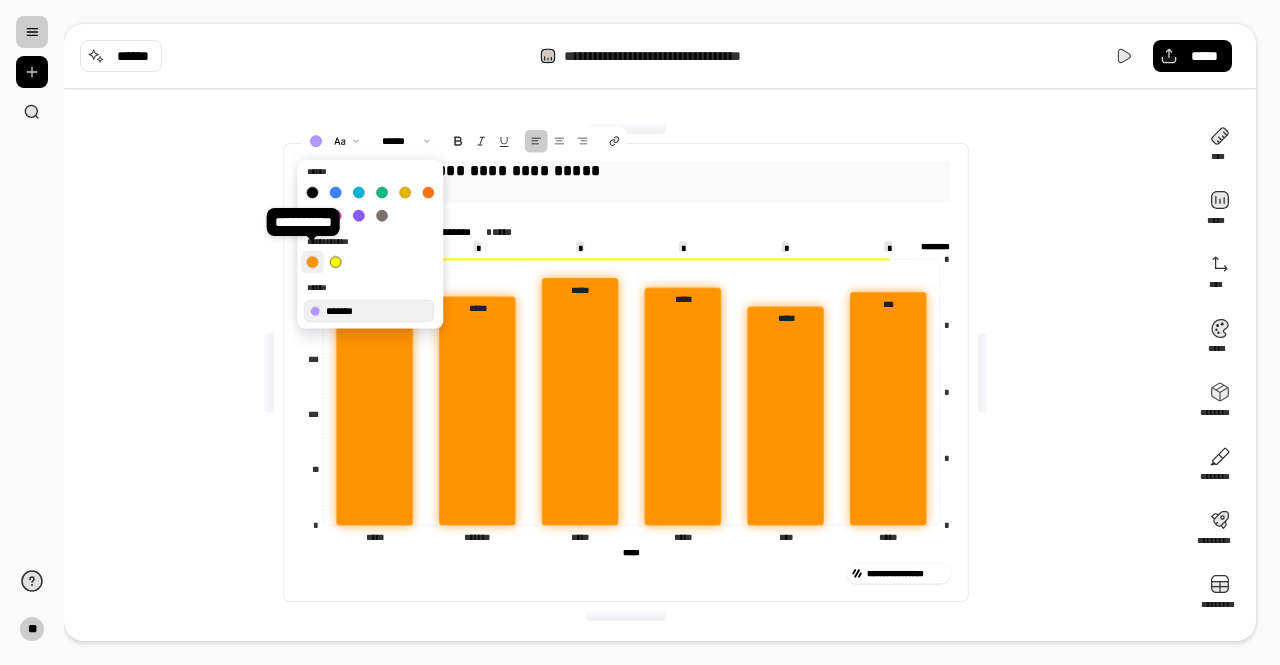 click at bounding box center [312, 261] 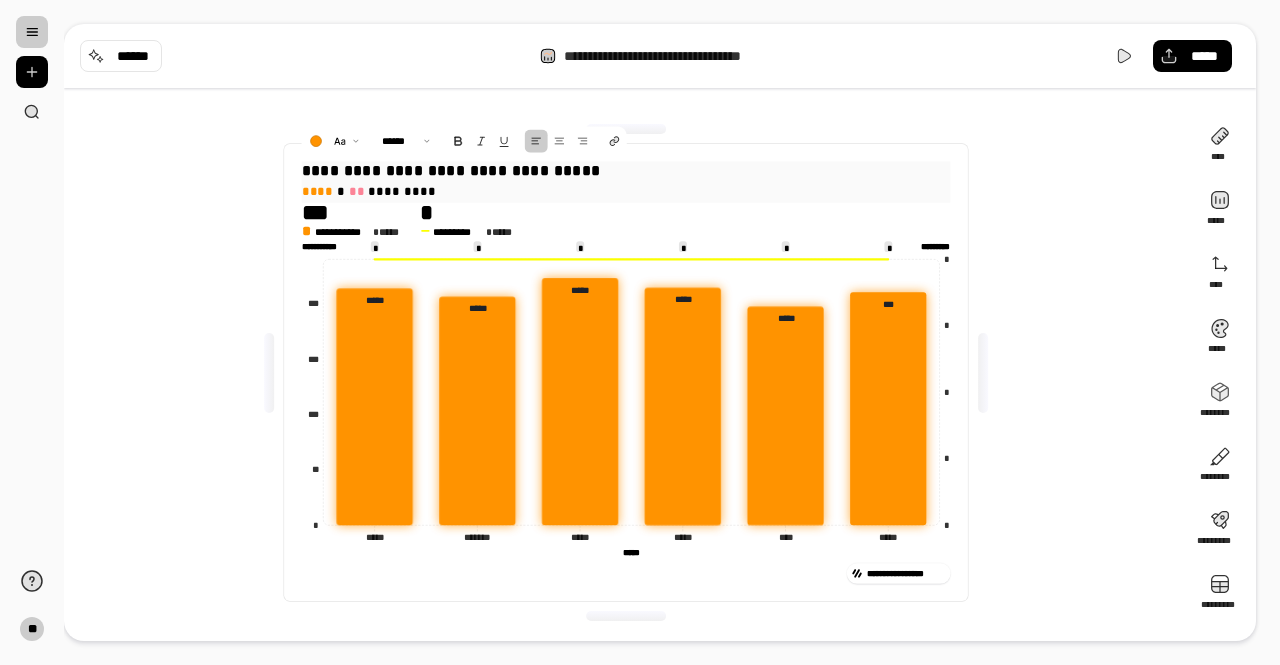 click at bounding box center (269, 373) 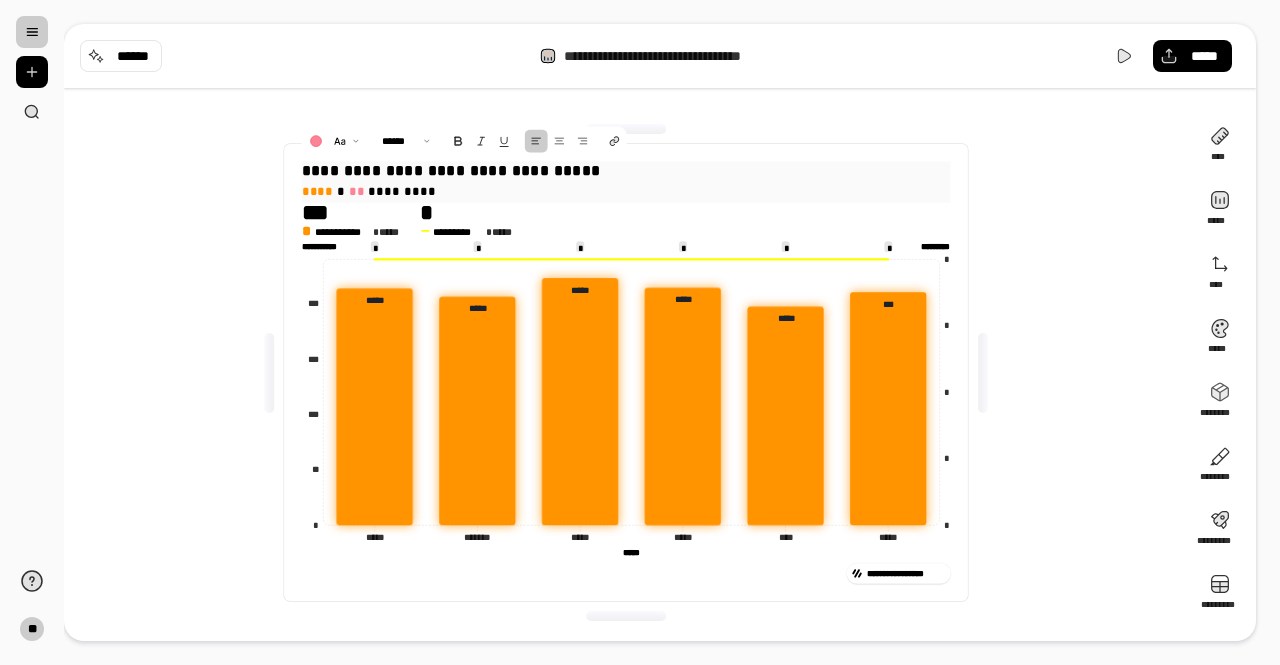 drag, startPoint x: 363, startPoint y: 189, endPoint x: 337, endPoint y: 188, distance: 26.019224 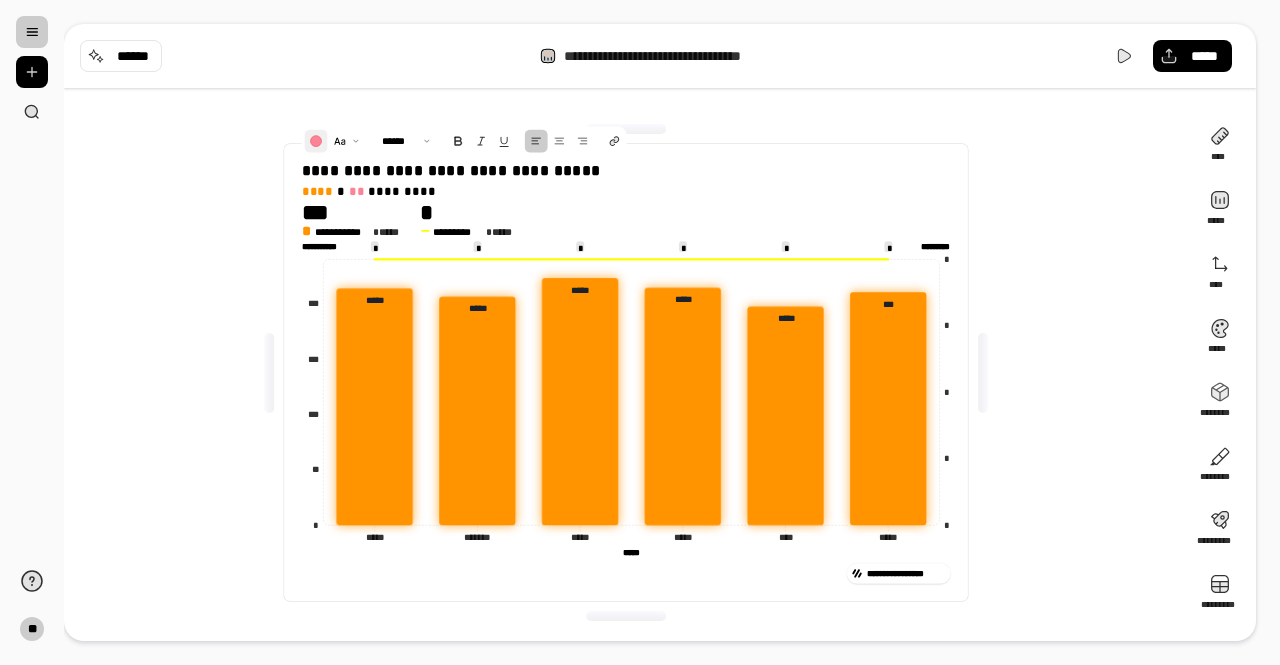 click at bounding box center (315, 141) 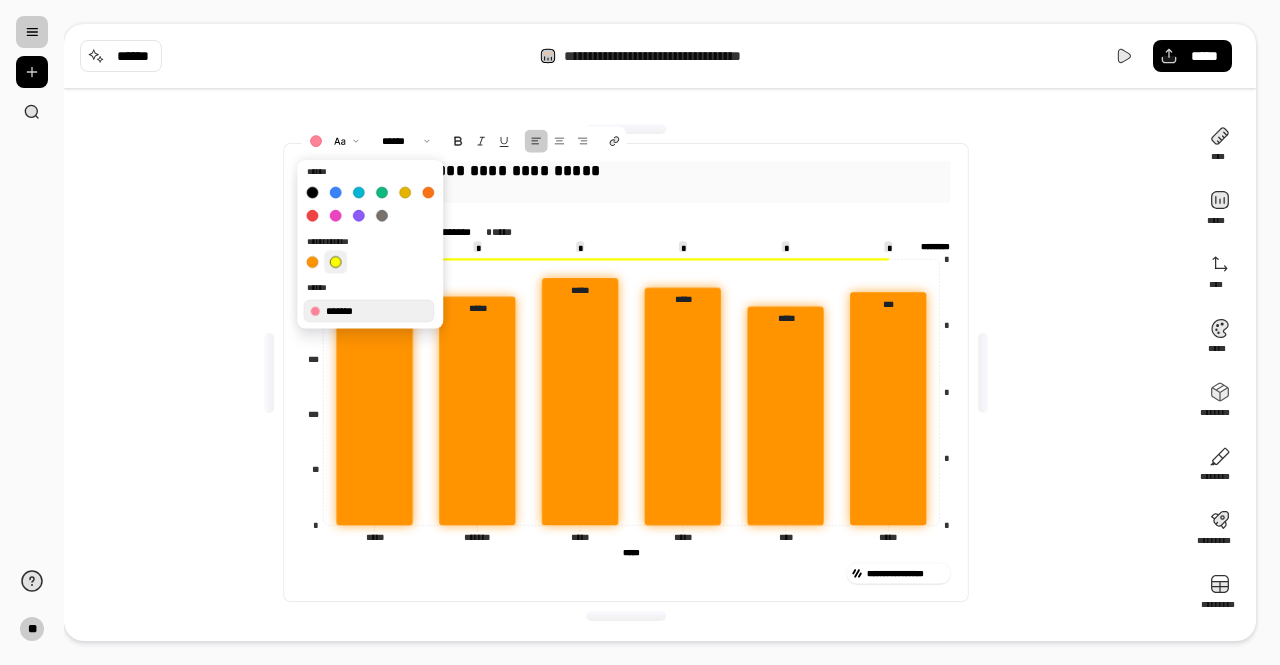 click at bounding box center [335, 261] 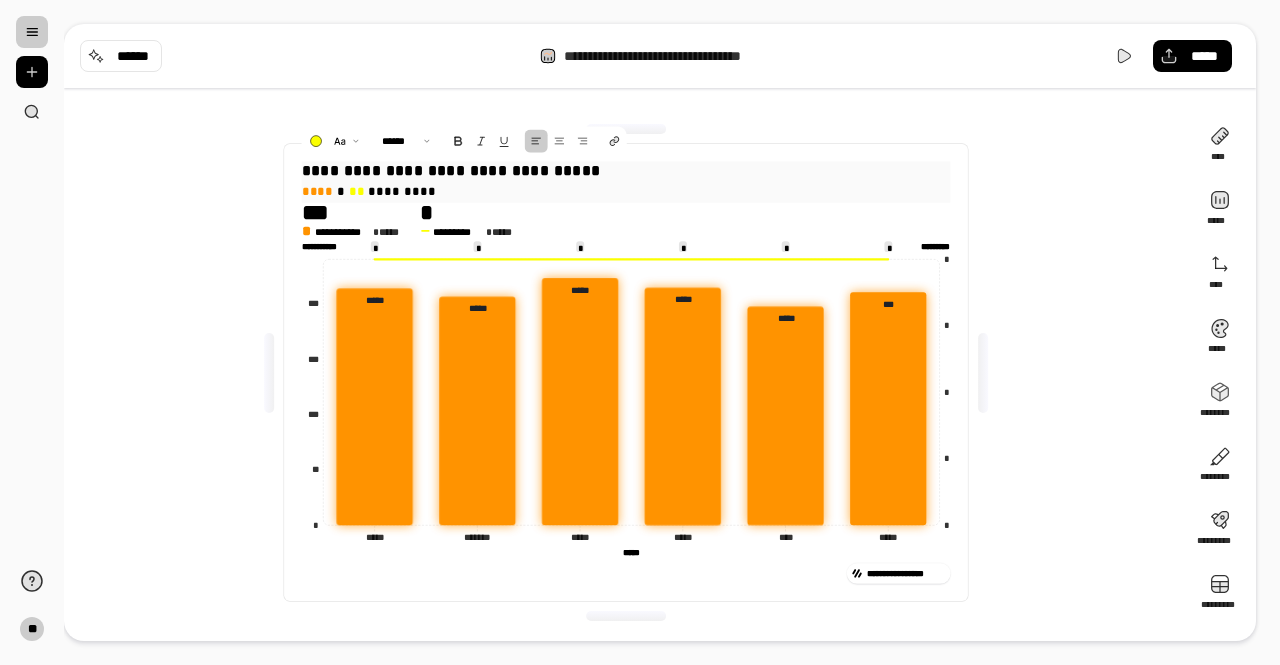 click on "**********" at bounding box center (626, 372) 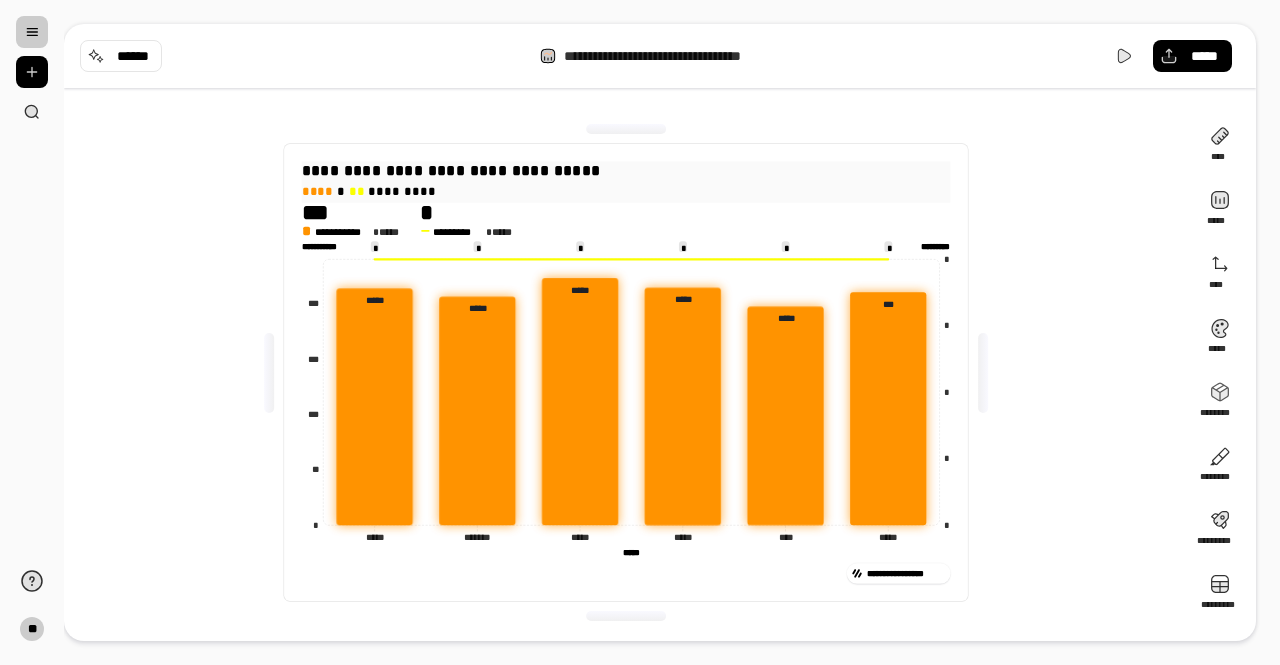 click on "**********" at bounding box center [626, 372] 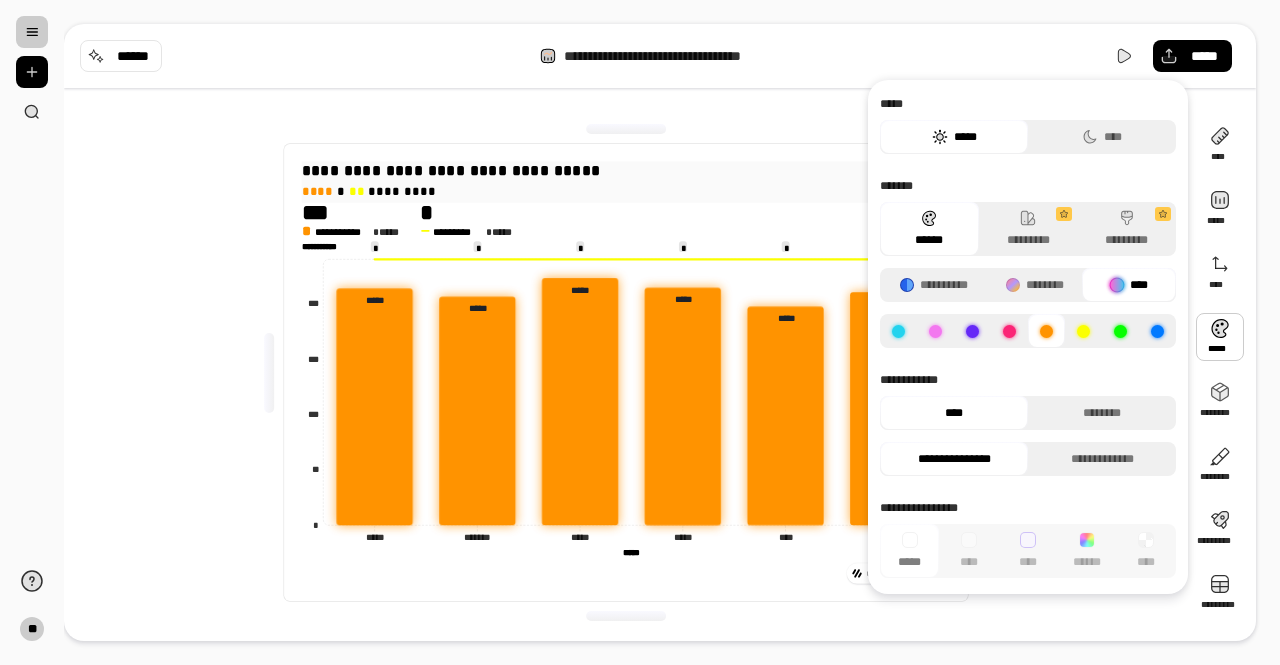 click at bounding box center (1220, 337) 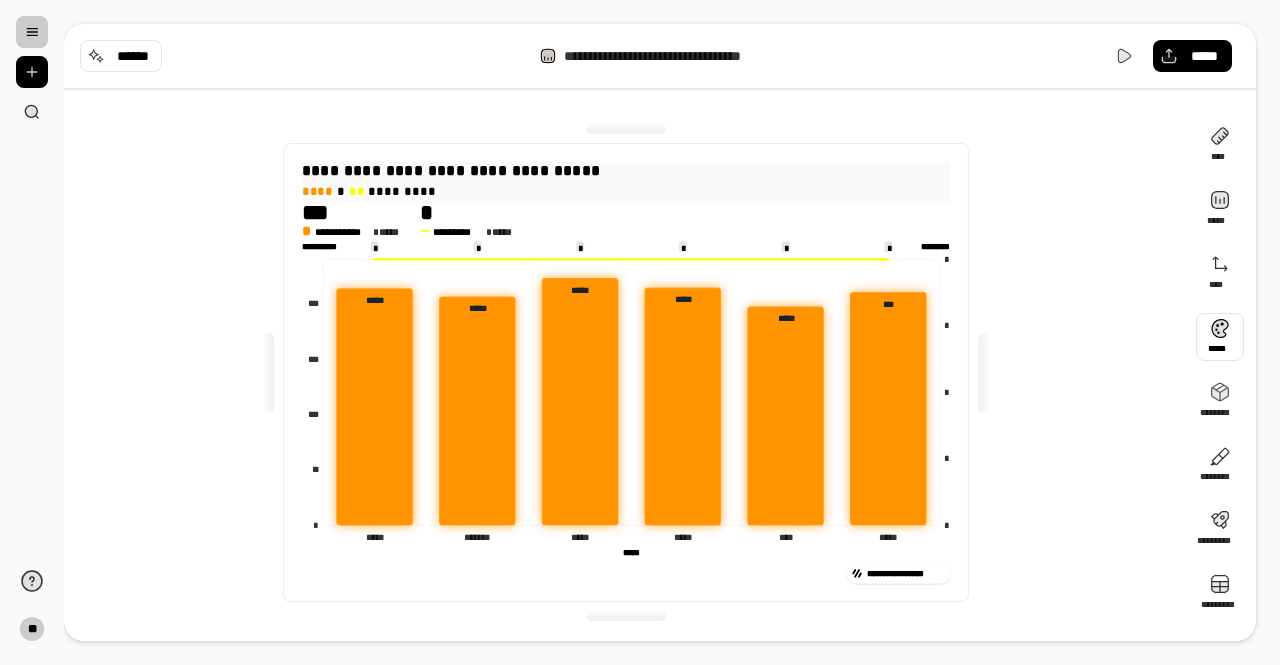 click at bounding box center (1220, 337) 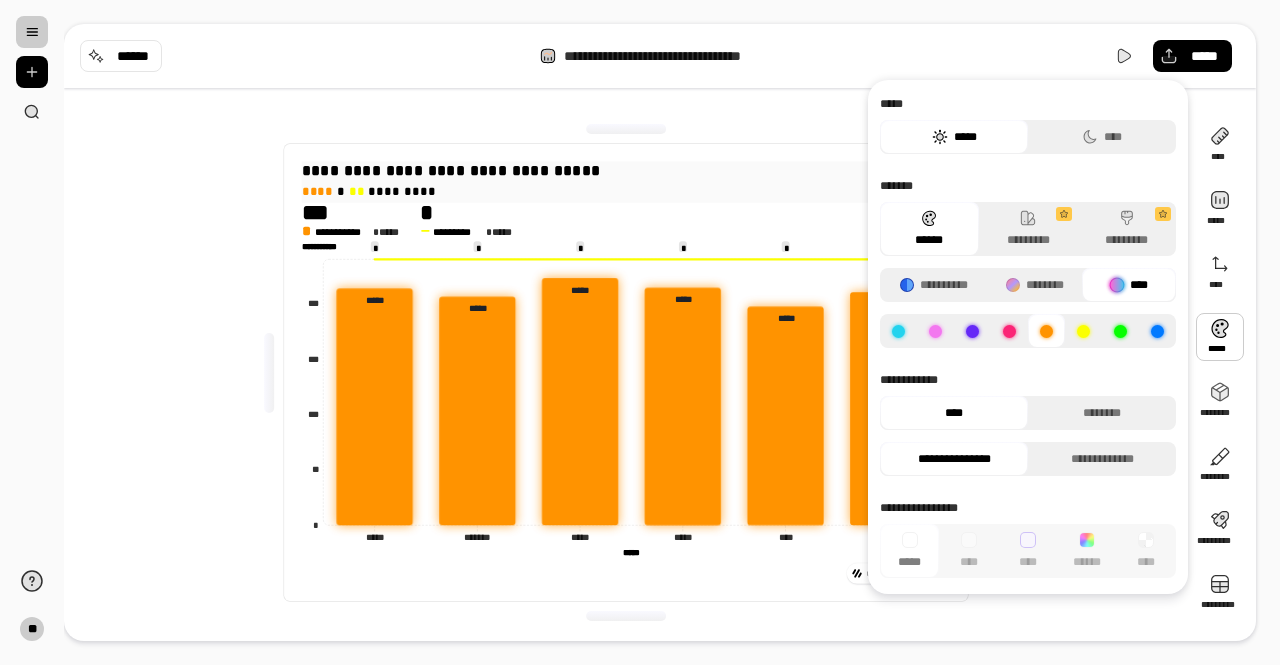 click 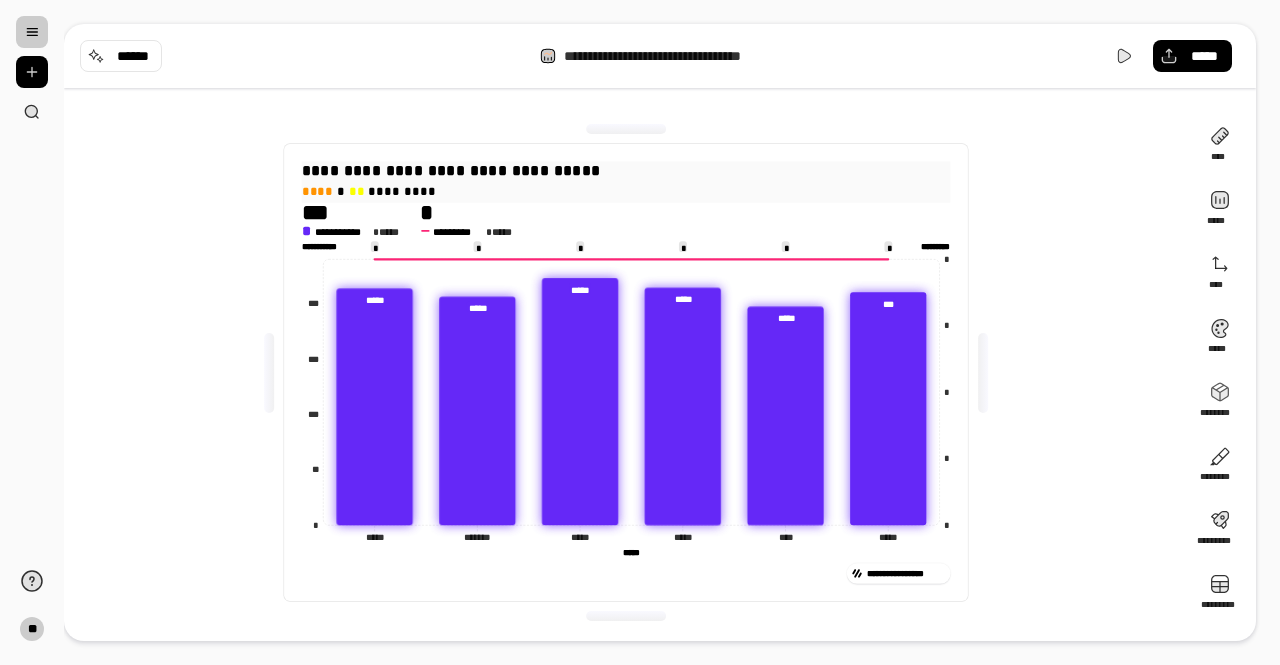 drag, startPoint x: 184, startPoint y: 357, endPoint x: 198, endPoint y: 326, distance: 34.0147 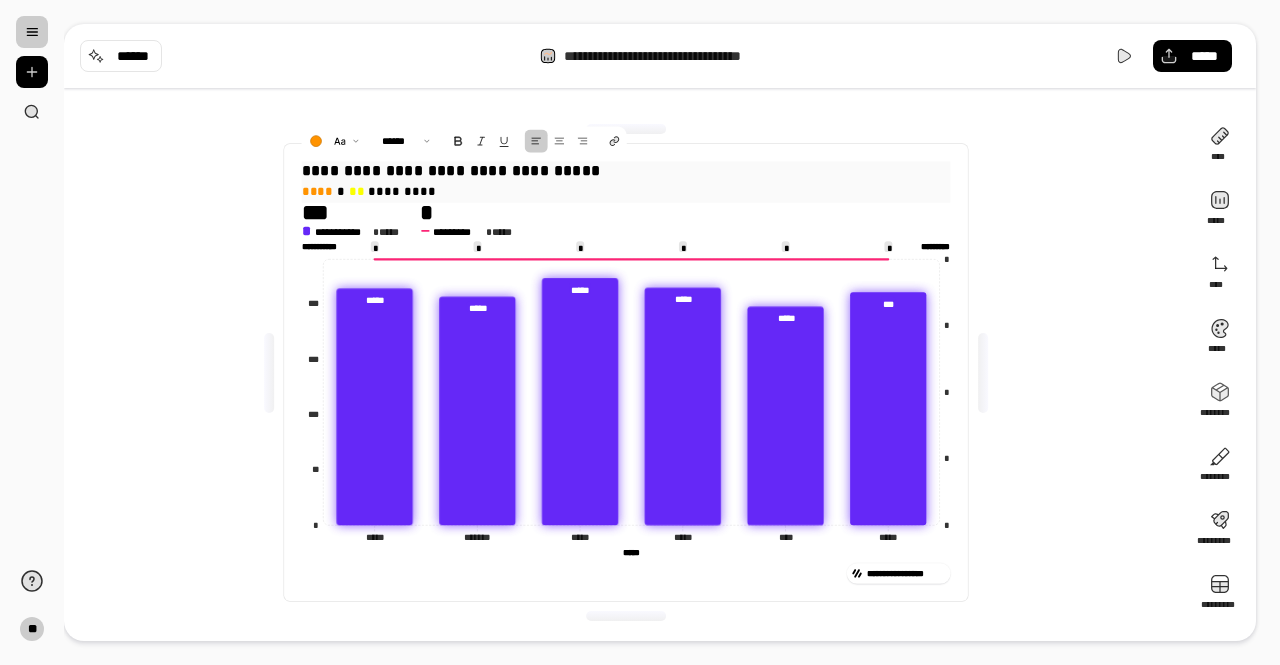 drag, startPoint x: 325, startPoint y: 191, endPoint x: 296, endPoint y: 195, distance: 29.274563 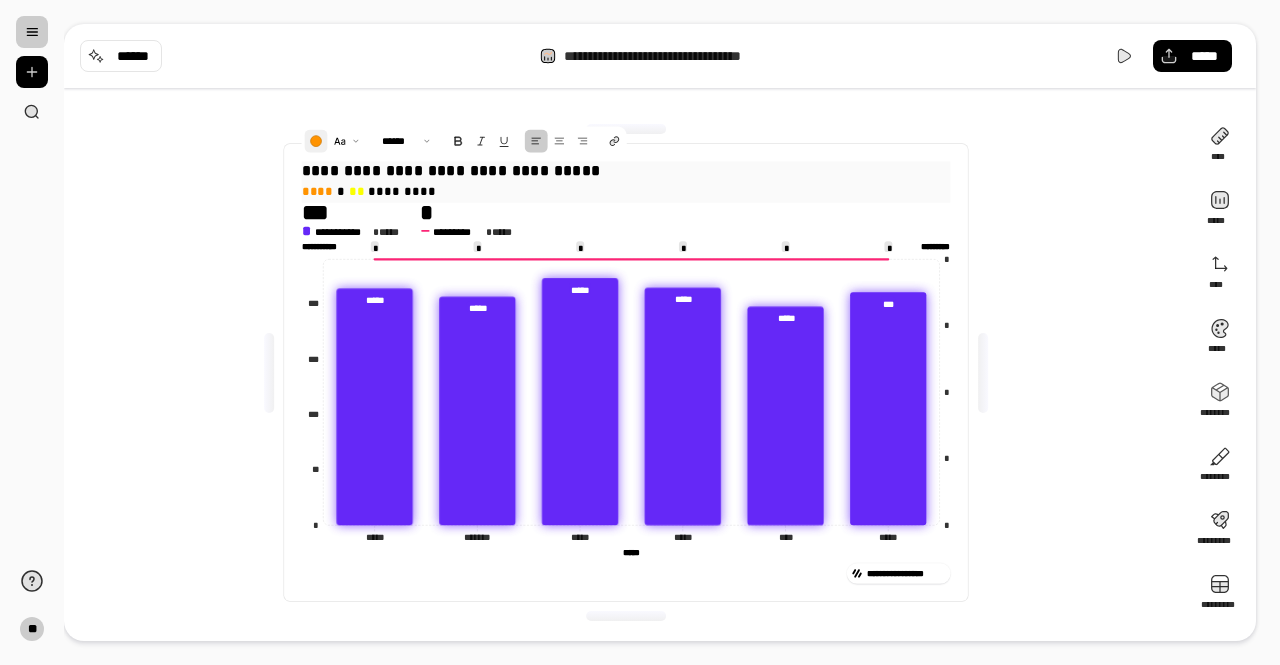 click at bounding box center [315, 141] 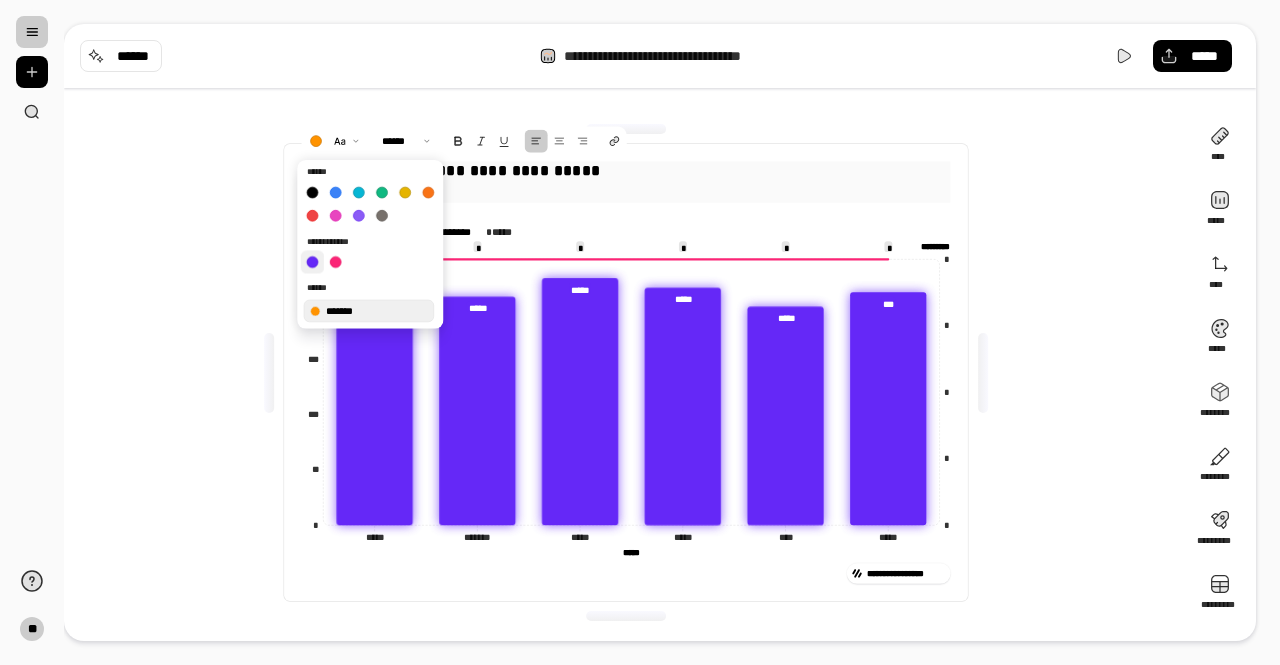 click at bounding box center [312, 261] 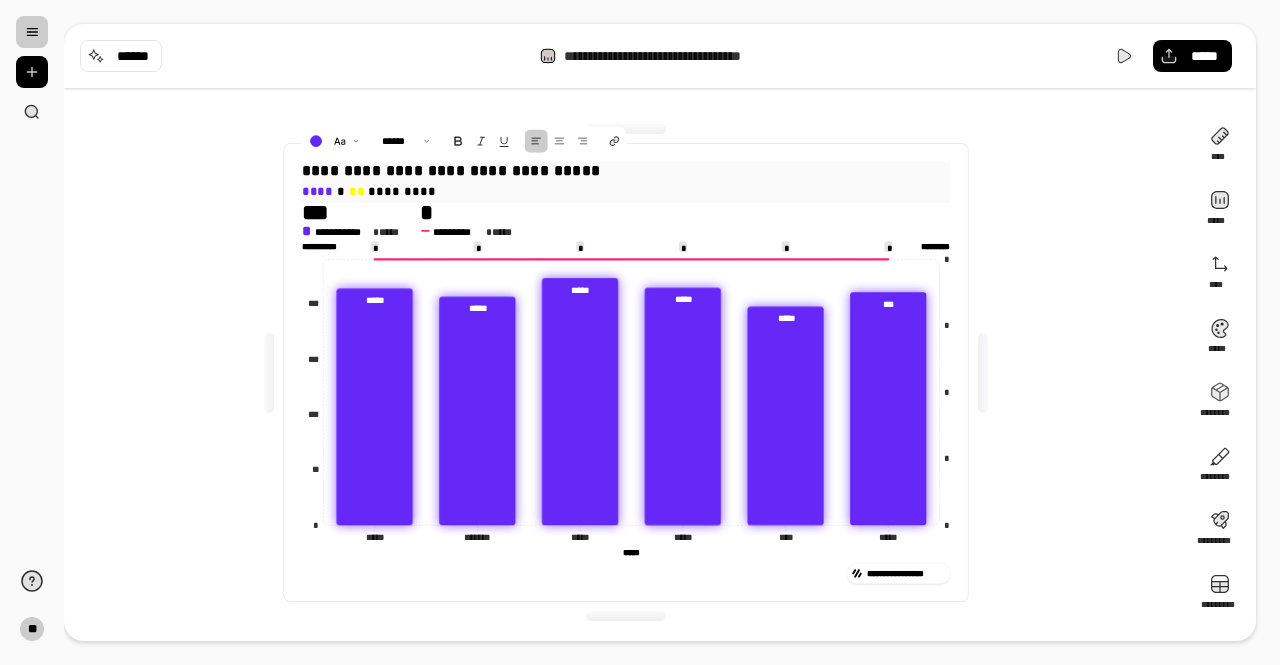 click at bounding box center (269, 373) 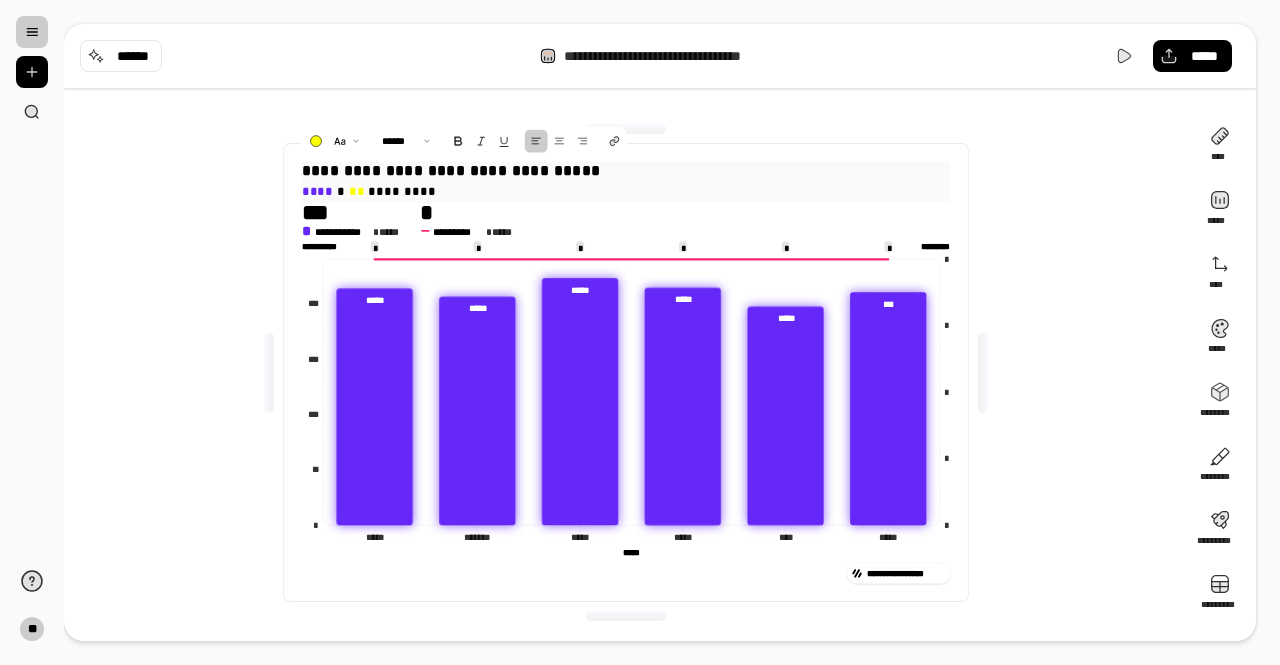 drag, startPoint x: 360, startPoint y: 194, endPoint x: 340, endPoint y: 193, distance: 20.024984 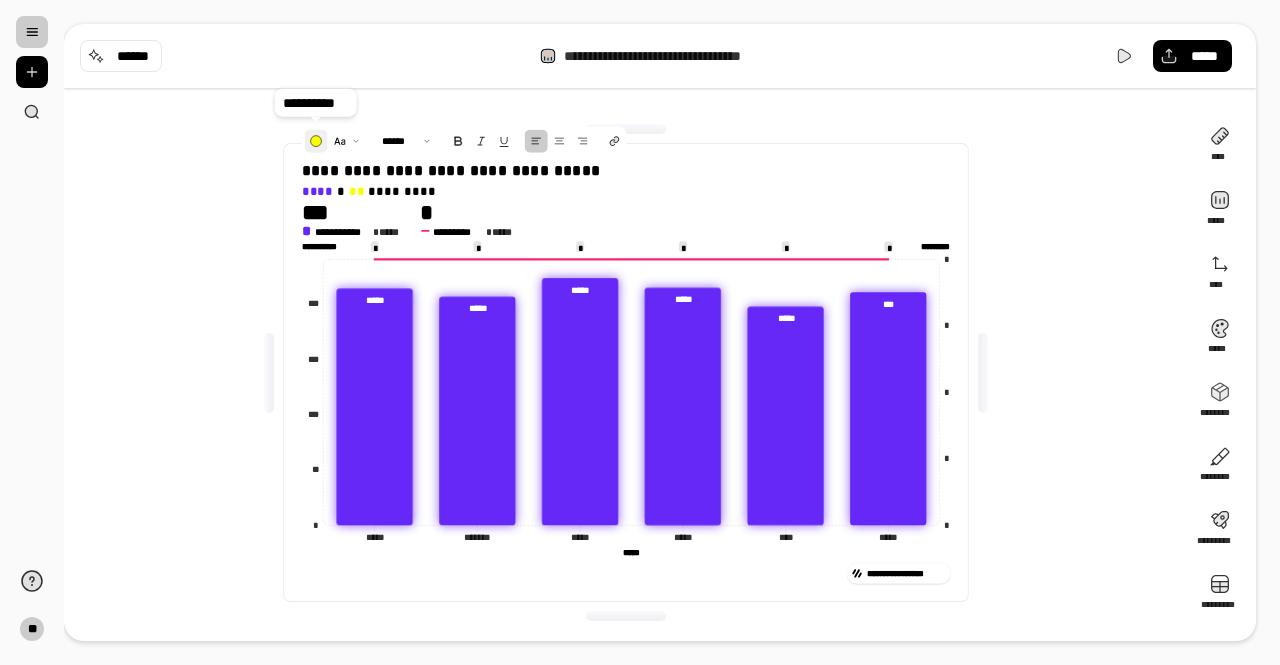 click at bounding box center (315, 141) 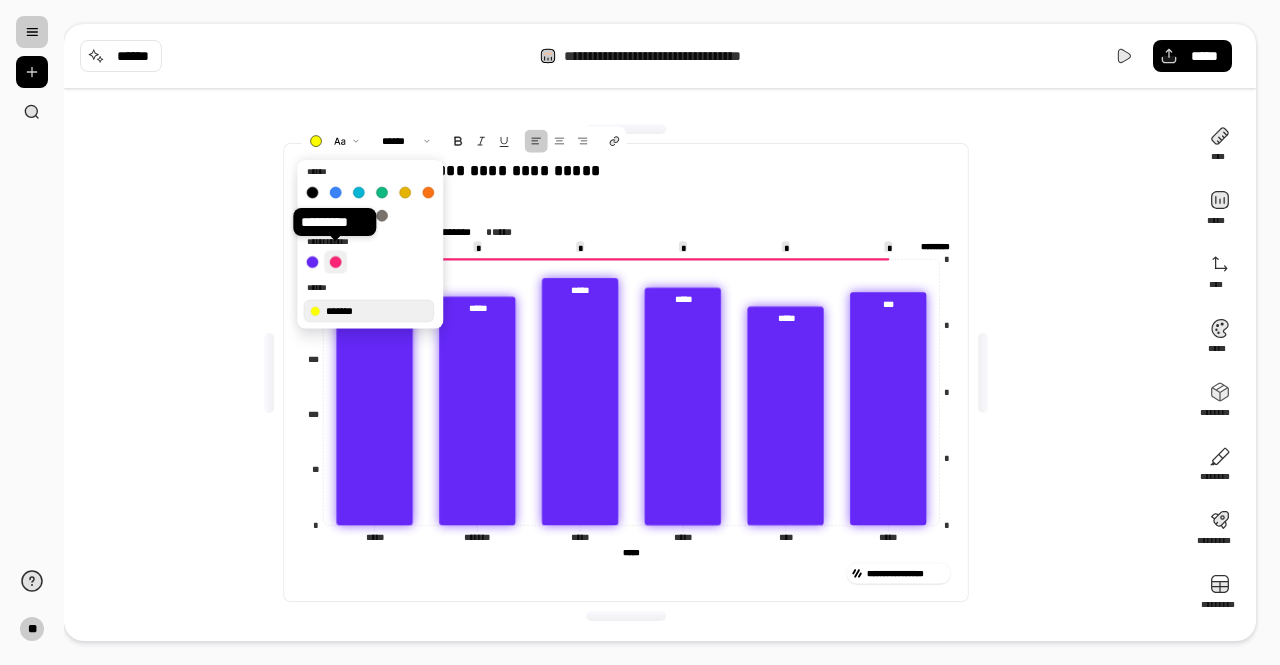 click at bounding box center [335, 261] 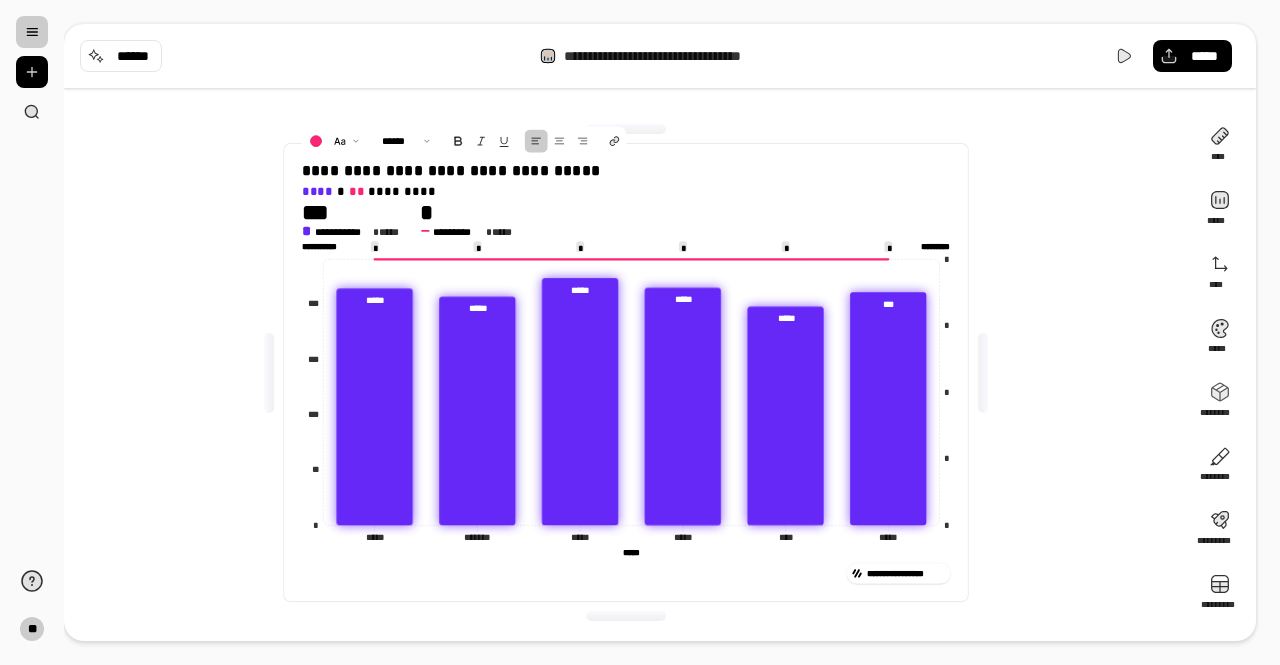click on "**********" at bounding box center (626, 372) 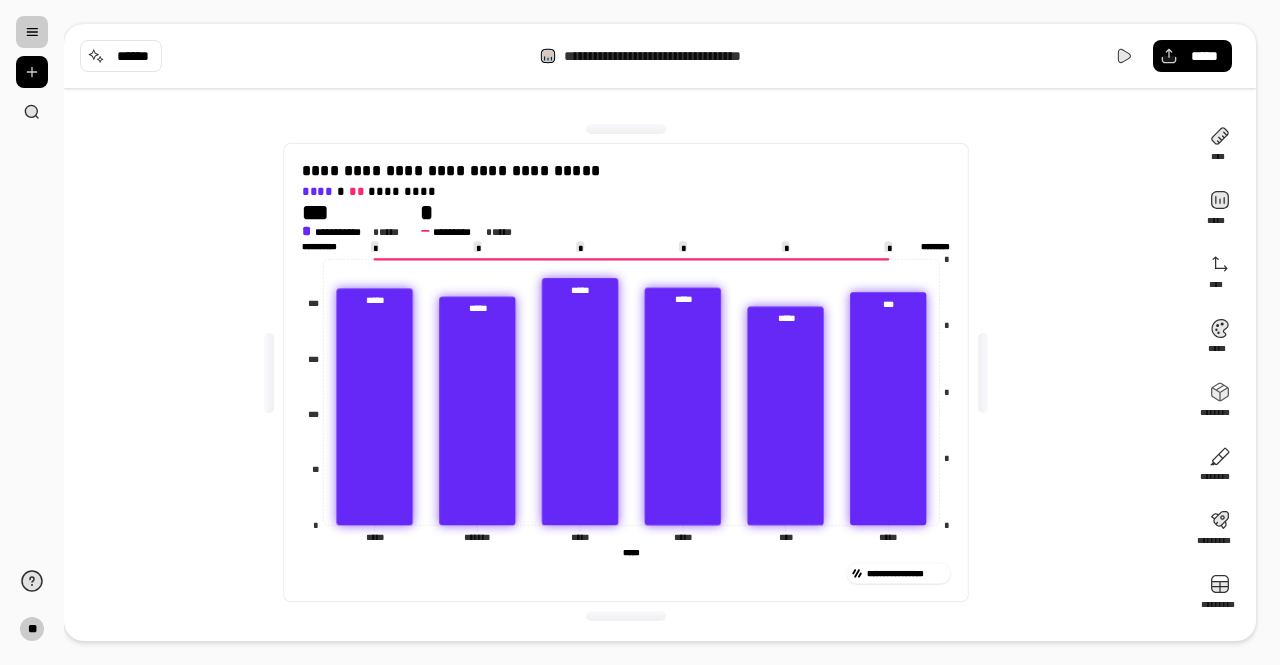click on "**********" at bounding box center (626, 372) 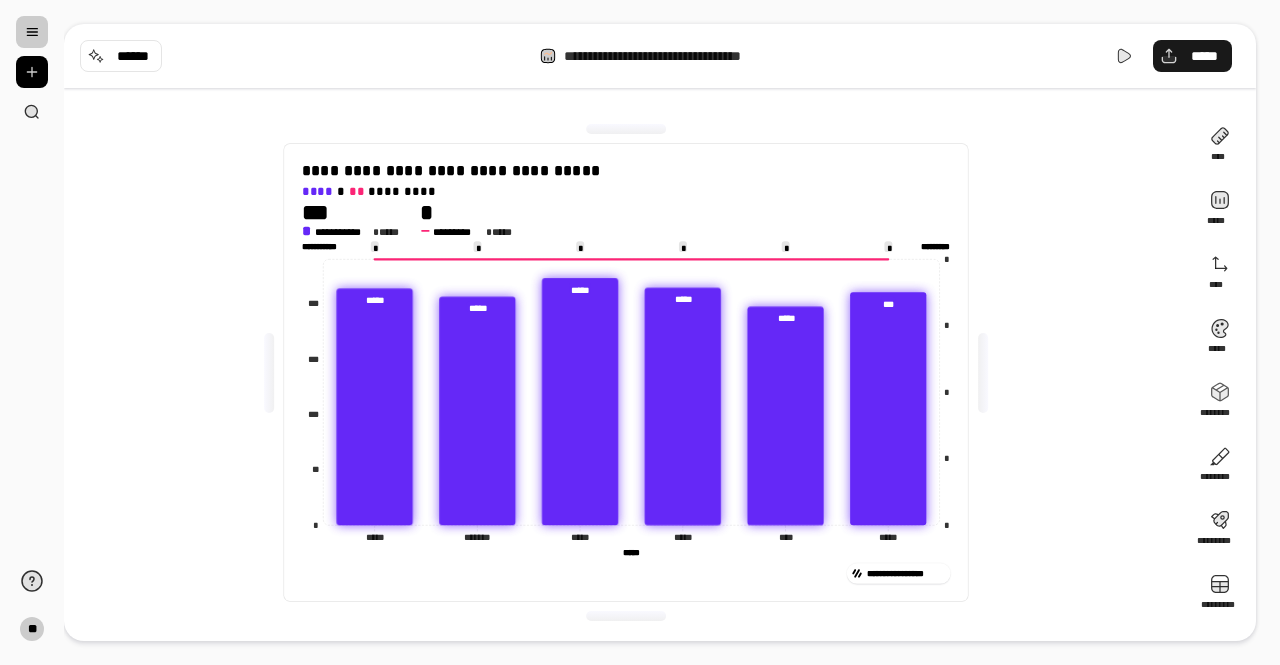 click on "*****" at bounding box center (1204, 56) 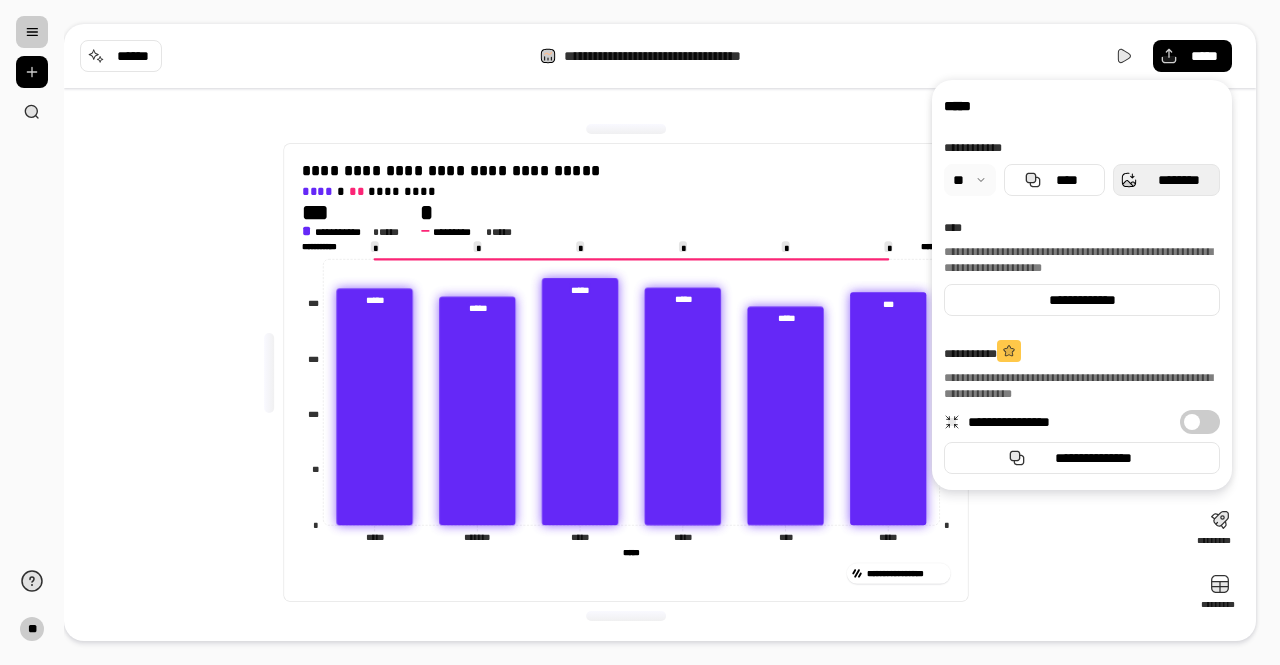 click on "********" at bounding box center (1166, 180) 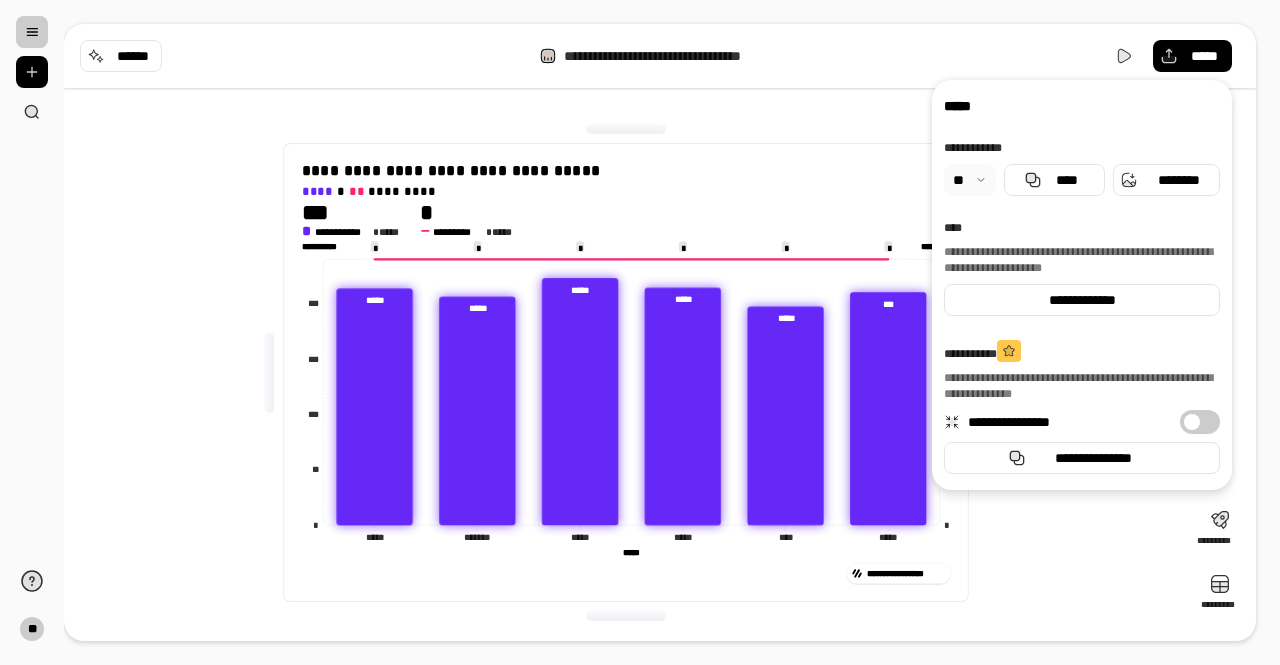 click on "**********" at bounding box center [626, 372] 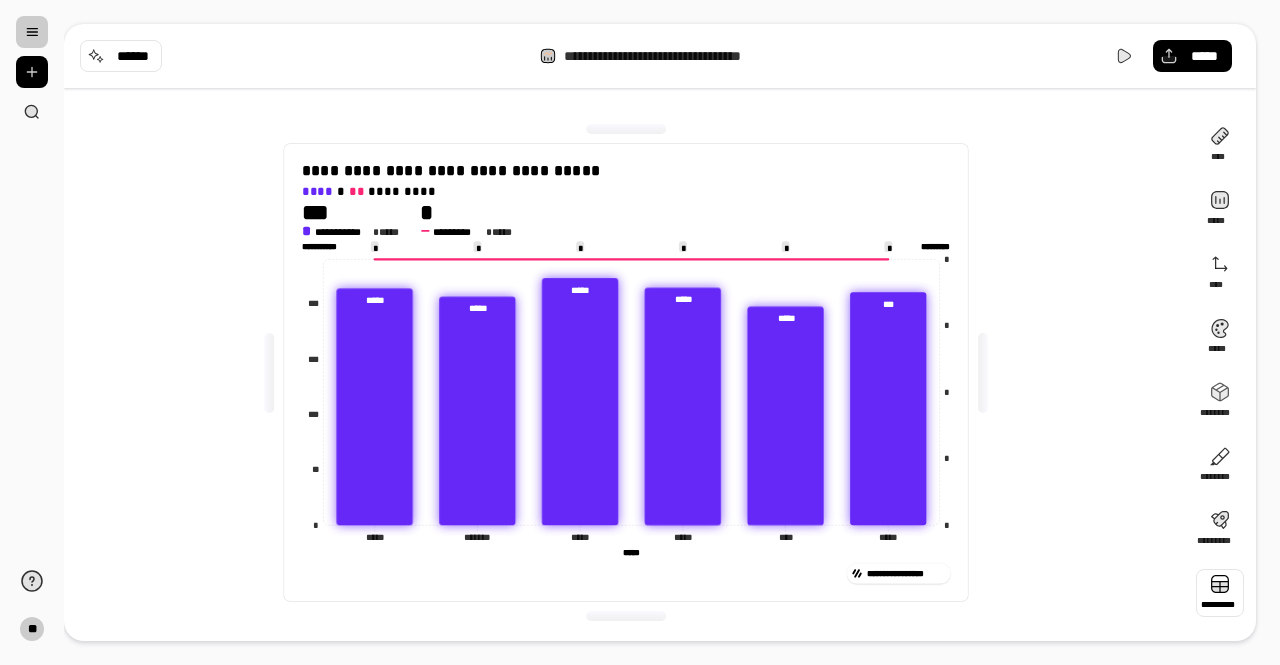 click at bounding box center (1220, 593) 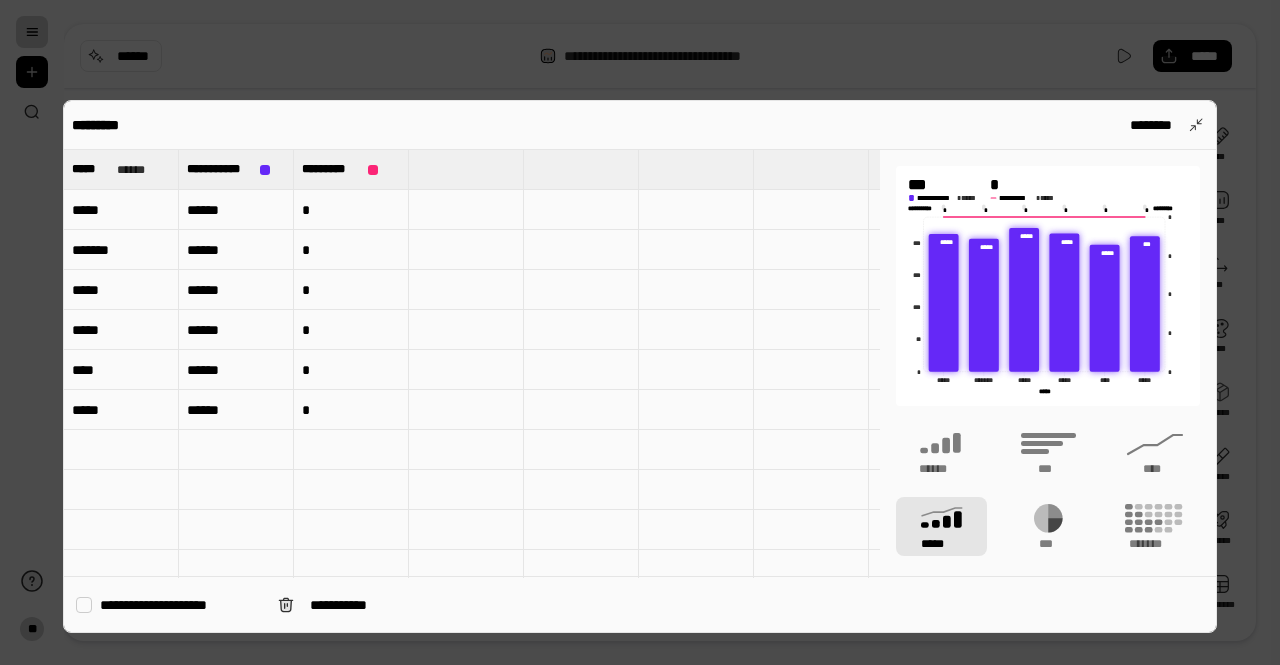 click on "******" at bounding box center (236, 210) 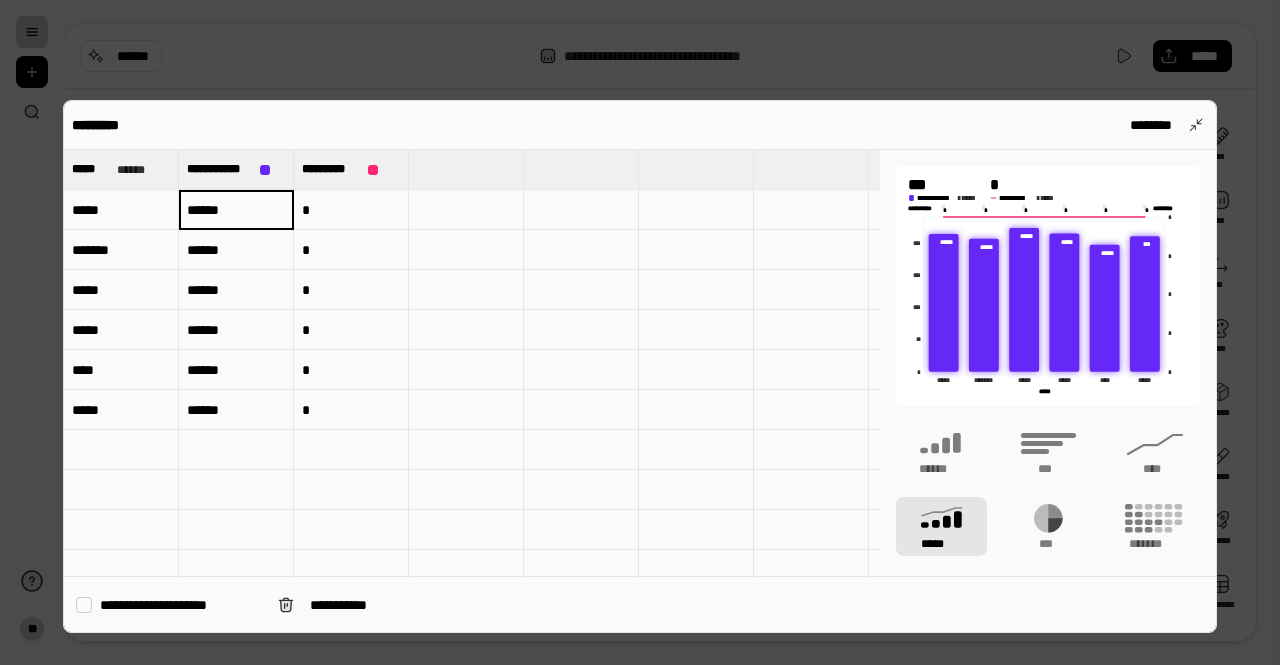 type on "******" 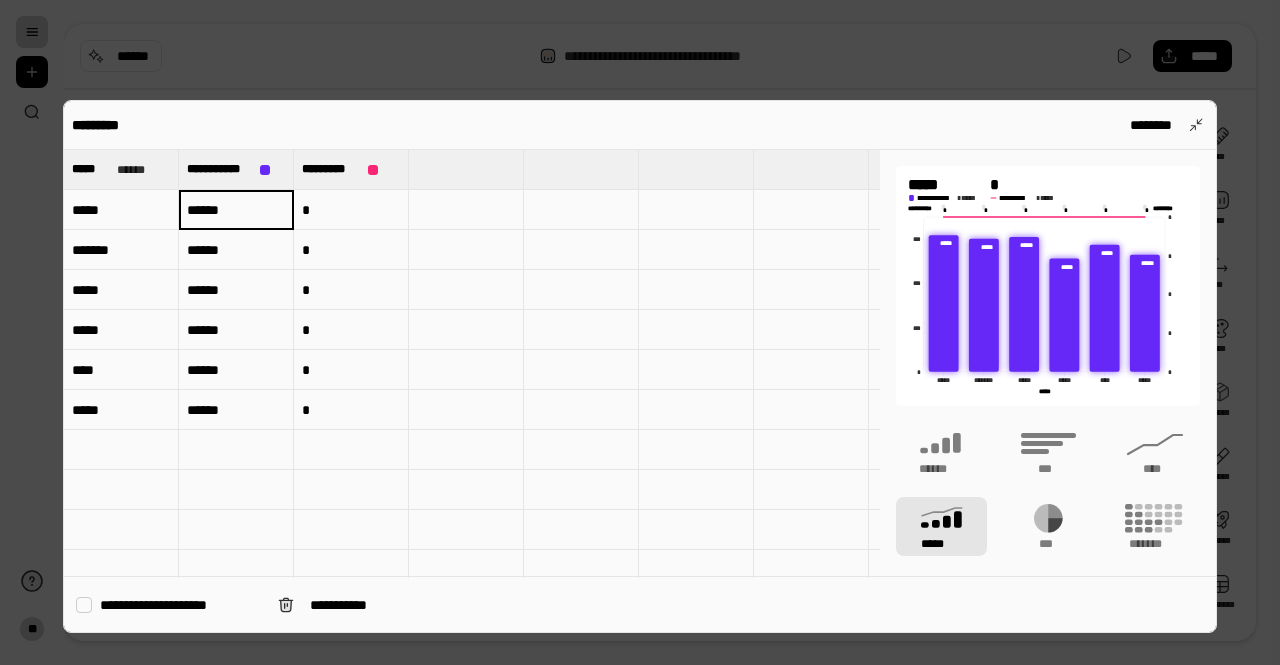 click on "**********" at bounding box center [1559, 1150] 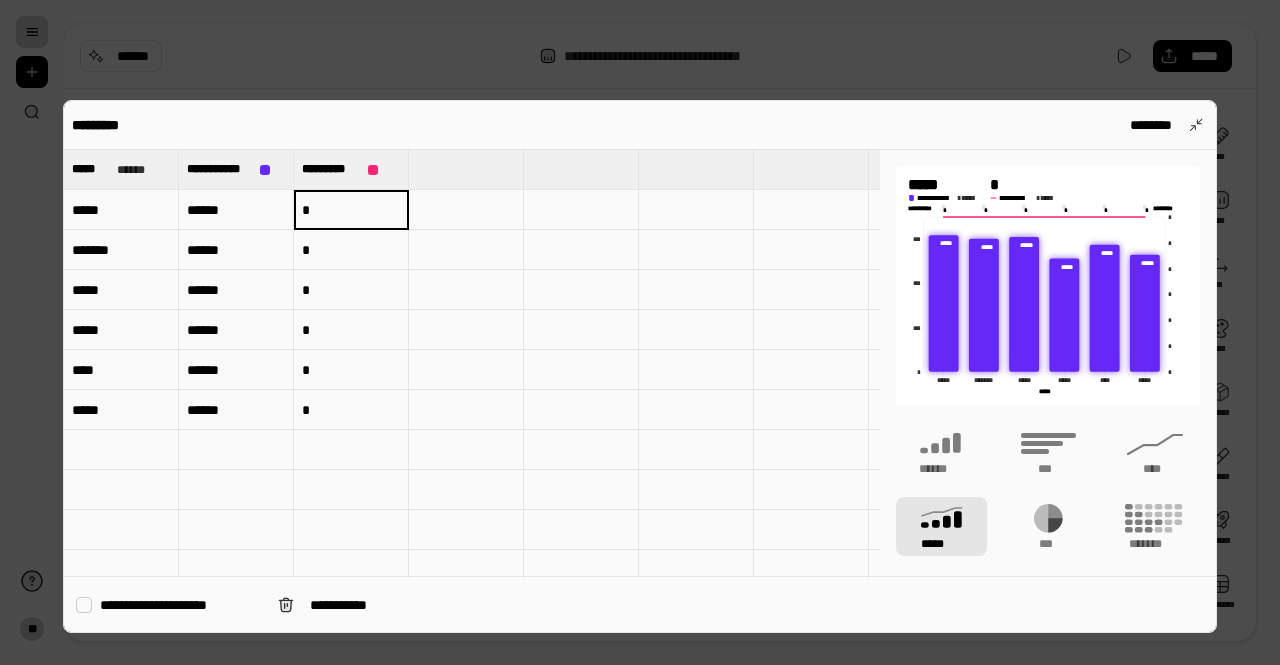 type on "*" 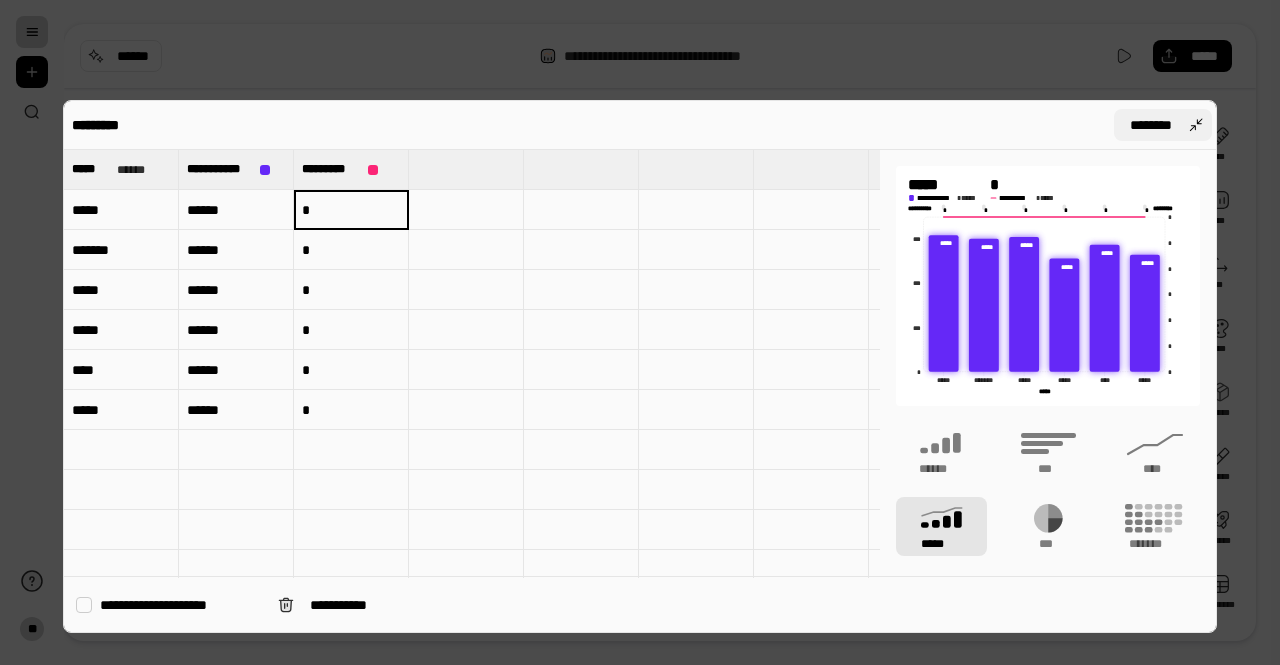 click on "********" at bounding box center [1163, 125] 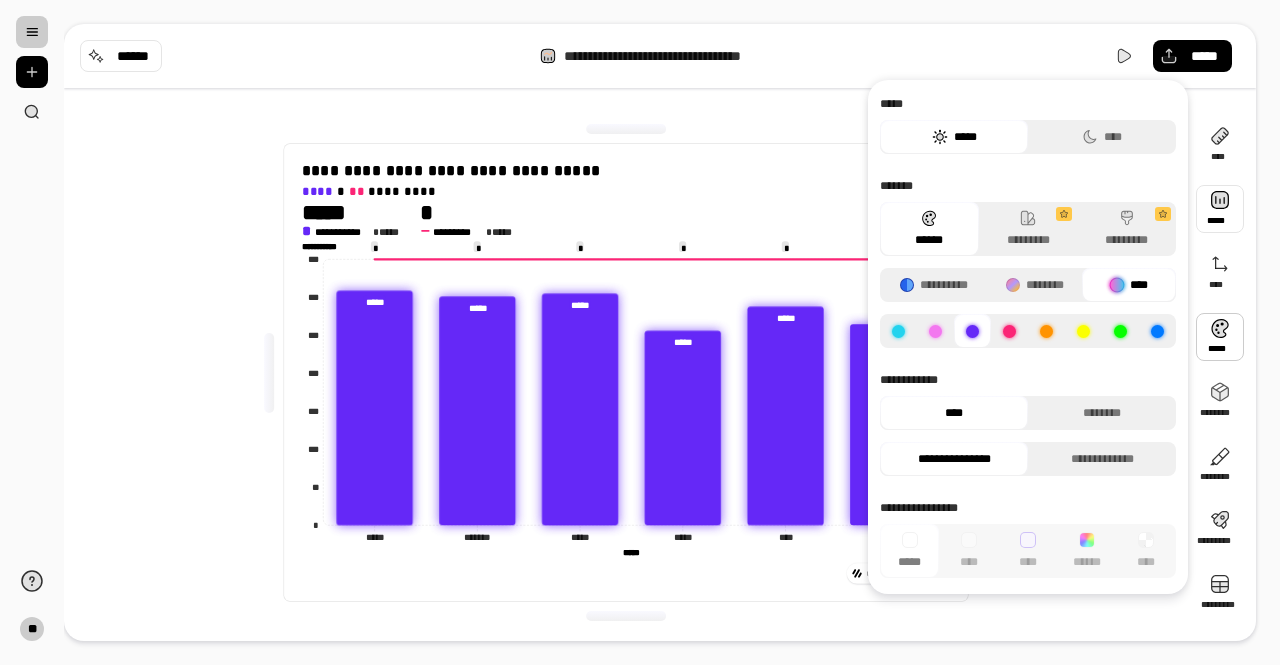 type 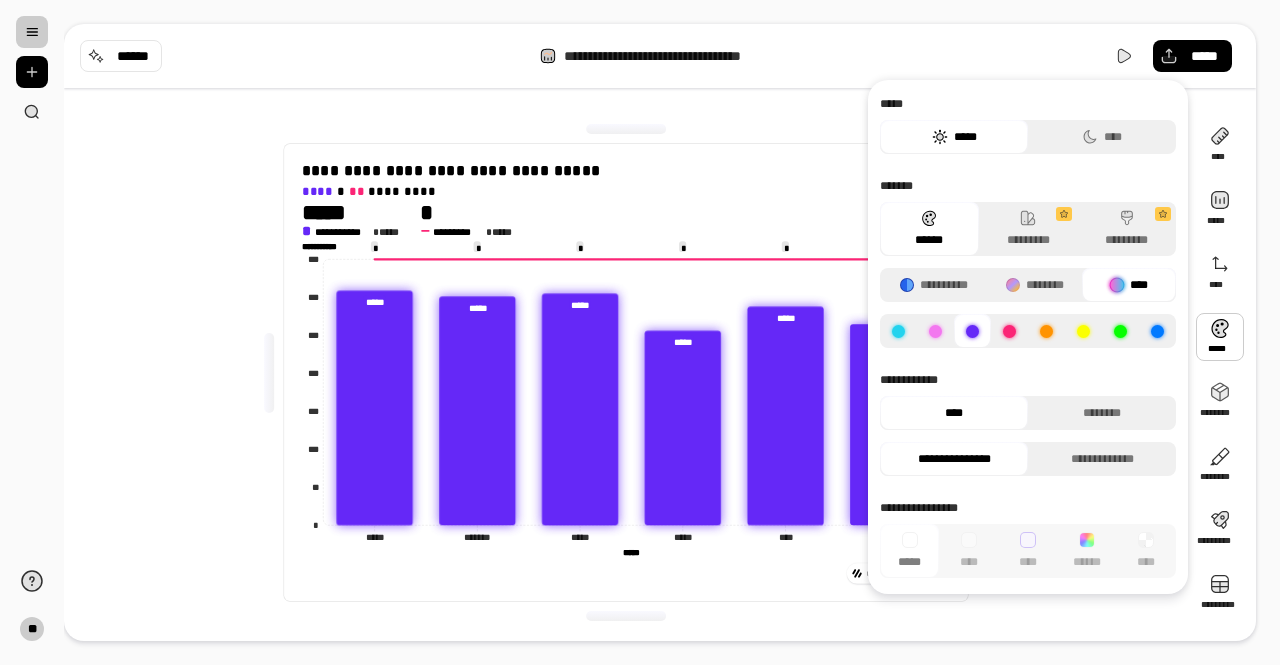 click at bounding box center (1220, 337) 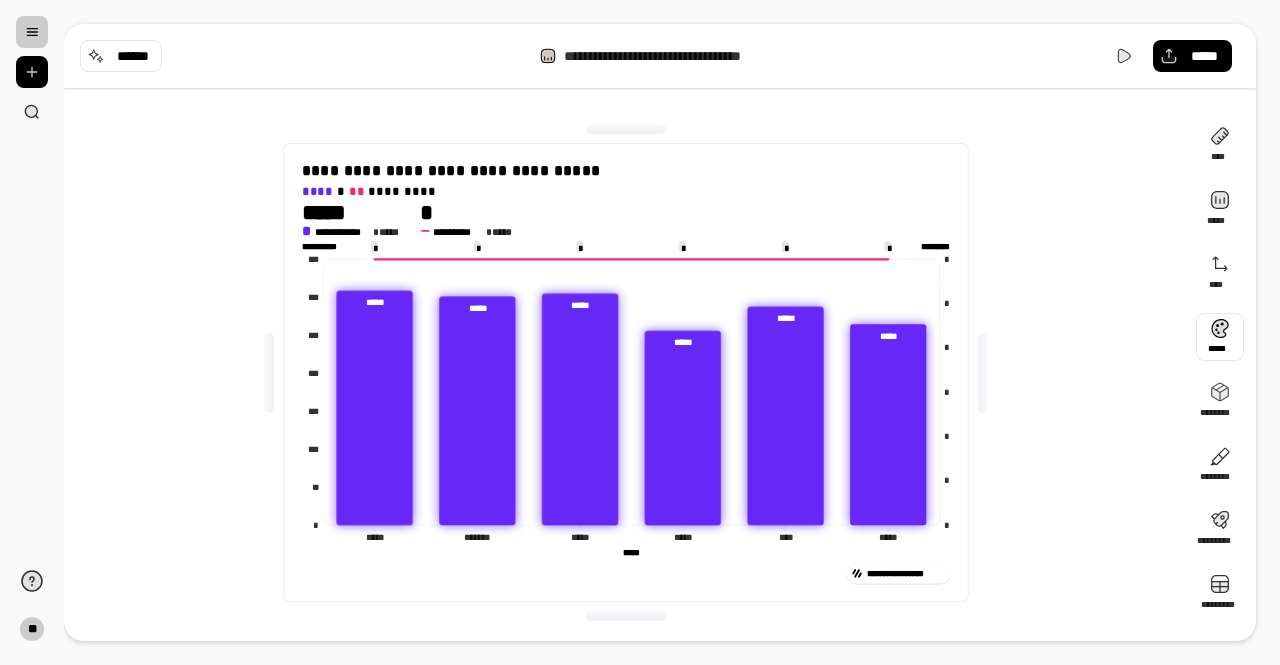 click at bounding box center [1220, 337] 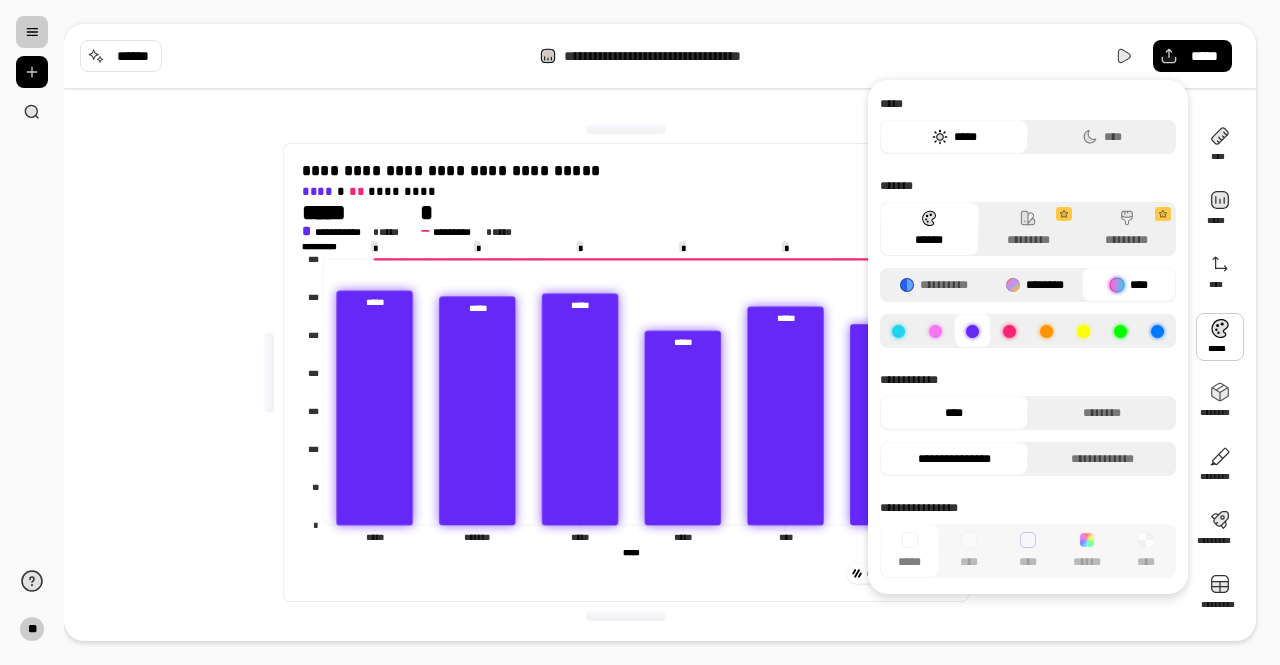 click on "********" at bounding box center (1035, 285) 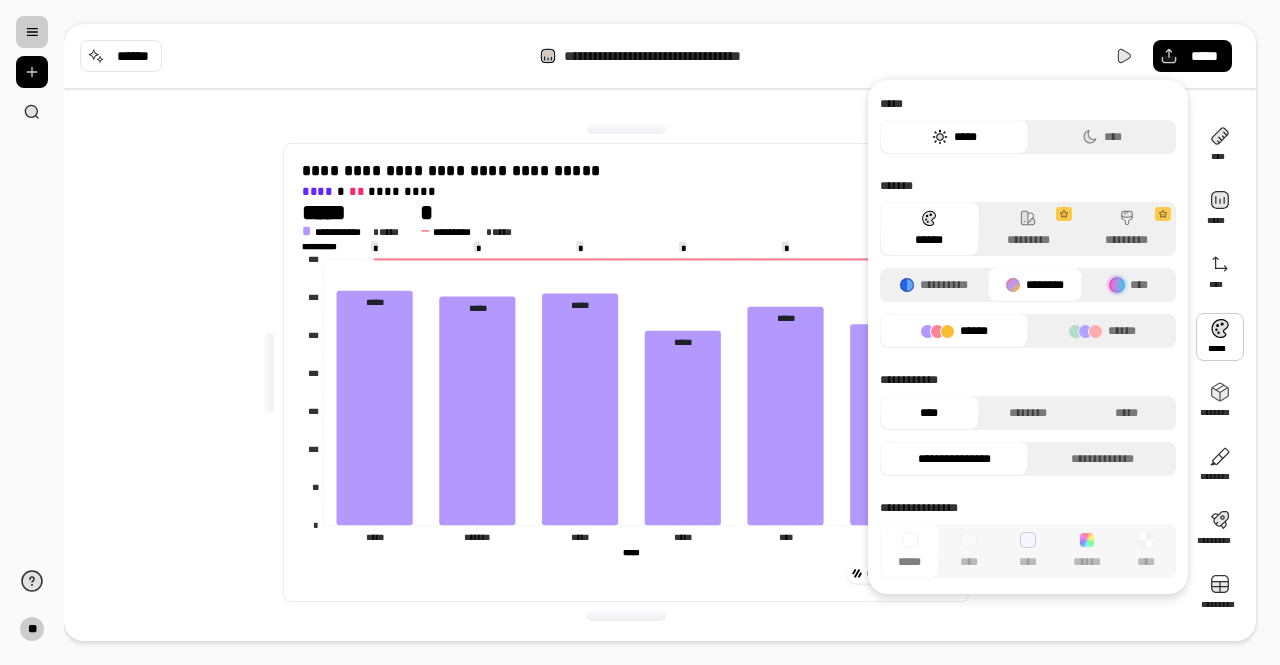 click on "**********" at bounding box center (626, 372) 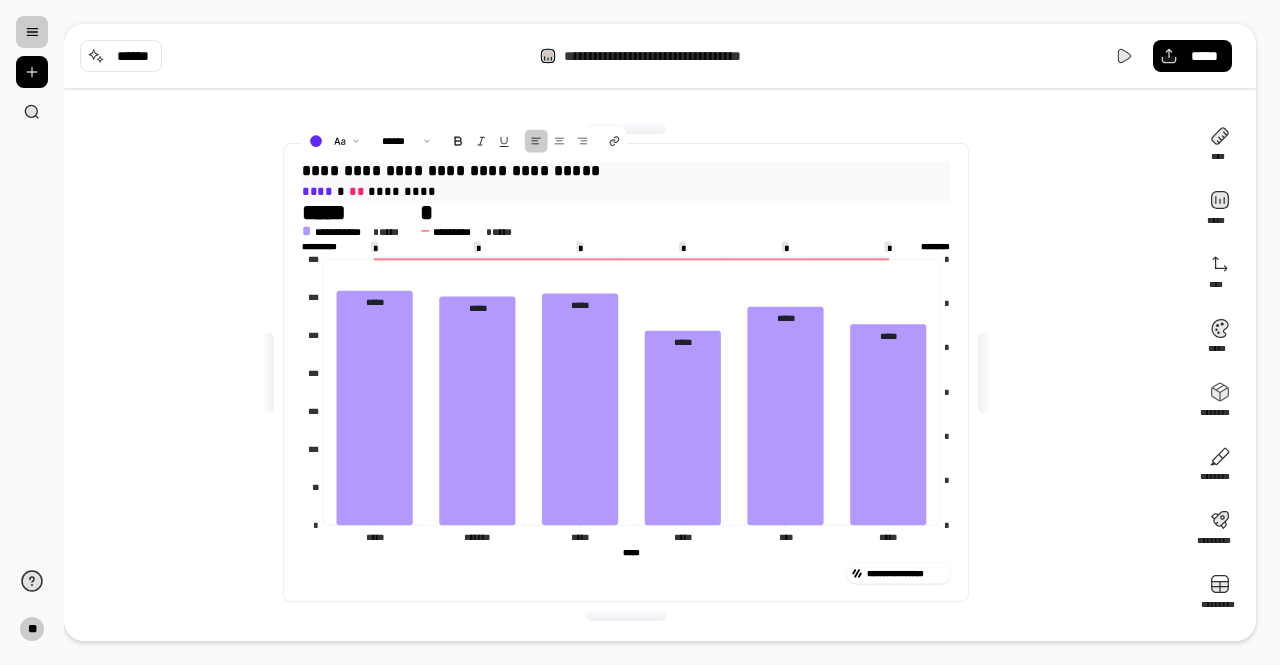drag, startPoint x: 327, startPoint y: 191, endPoint x: 298, endPoint y: 188, distance: 29.15476 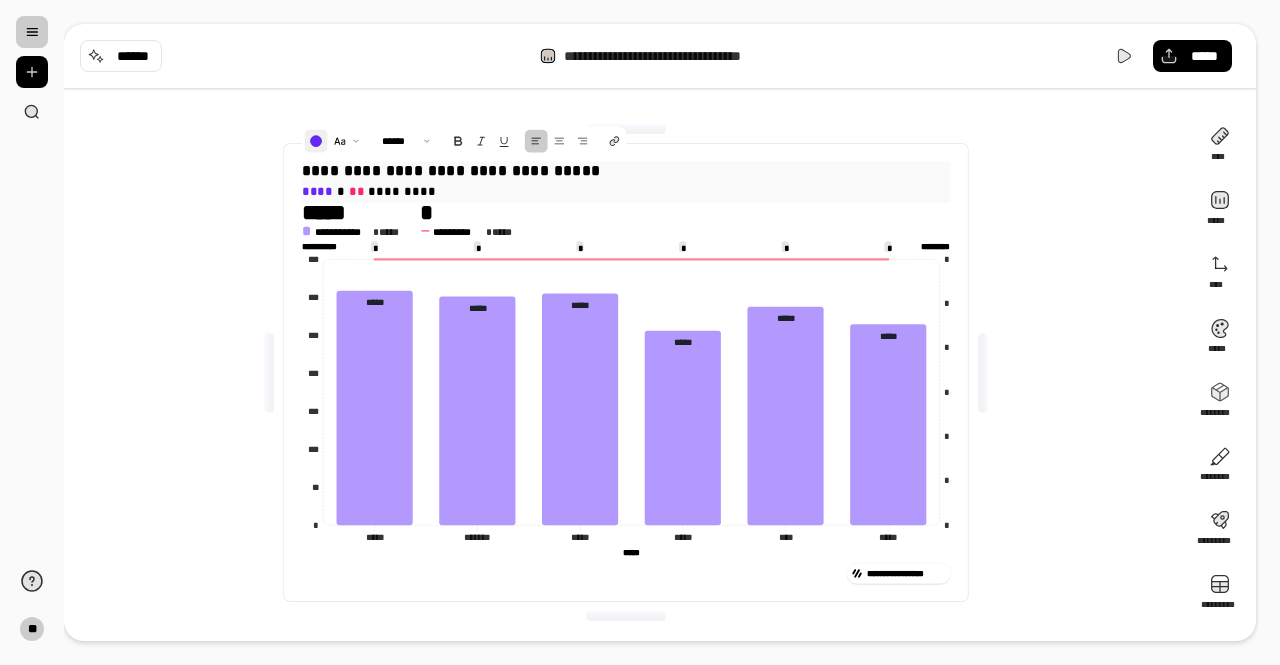 click at bounding box center [315, 141] 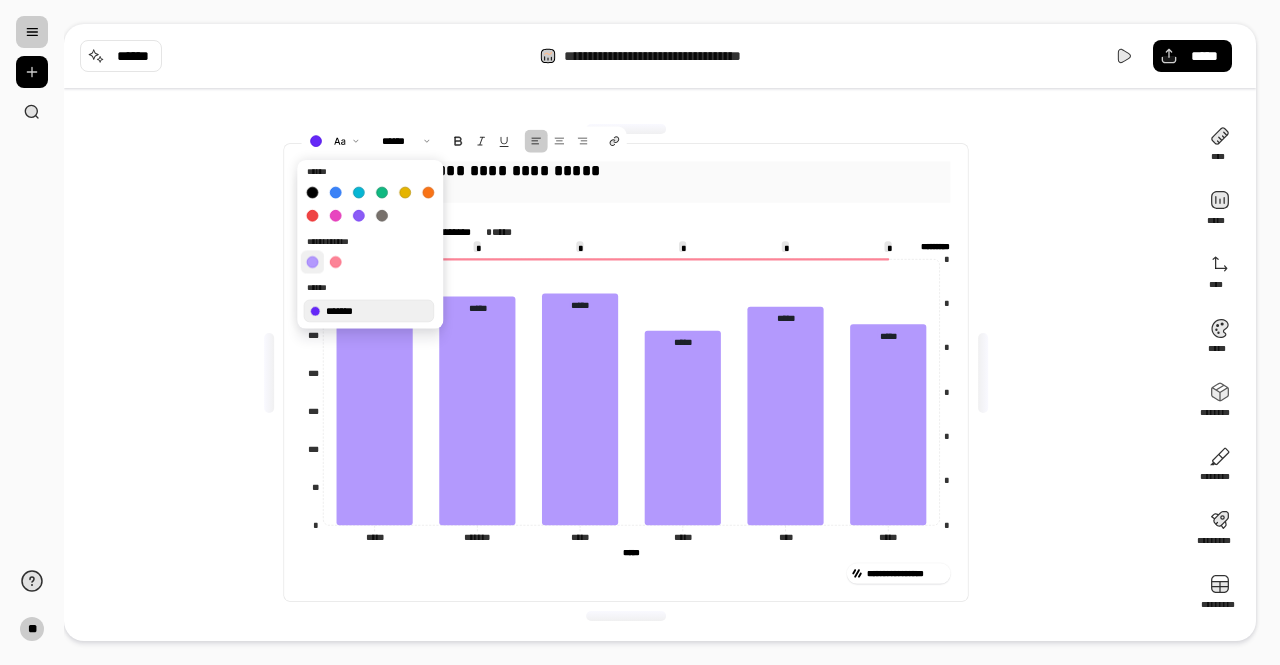 click at bounding box center [312, 261] 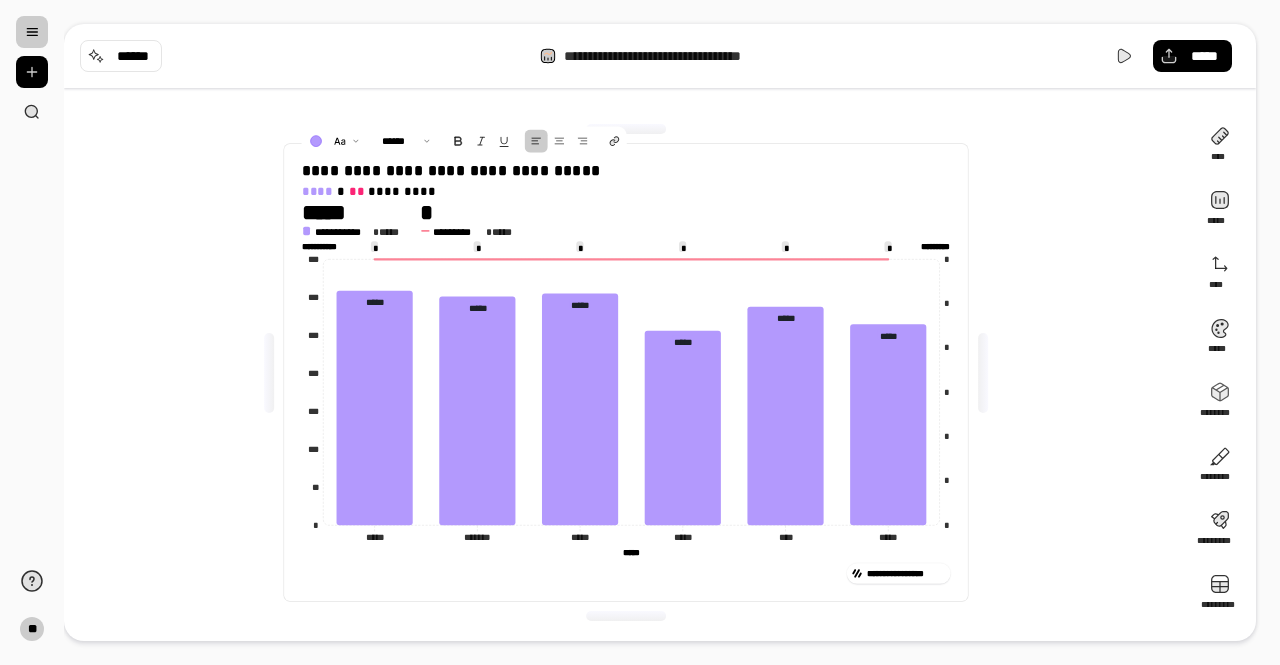 drag, startPoint x: 178, startPoint y: 263, endPoint x: 224, endPoint y: 238, distance: 52.35456 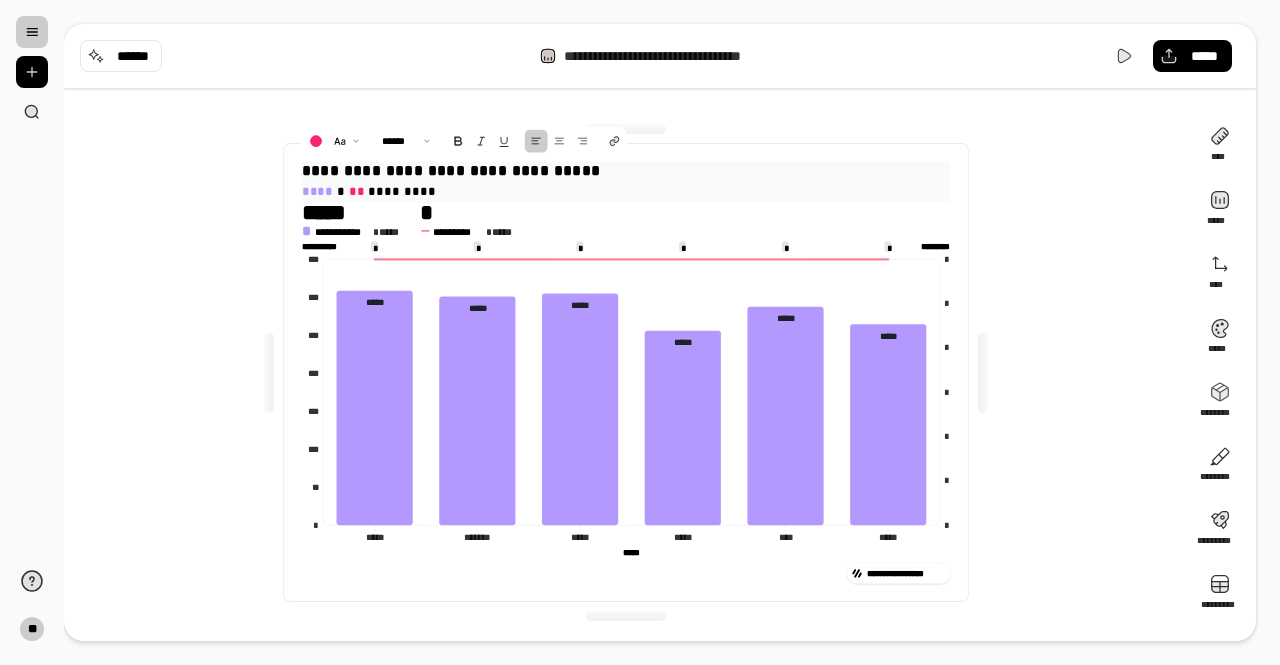 drag, startPoint x: 359, startPoint y: 190, endPoint x: 339, endPoint y: 188, distance: 20.09975 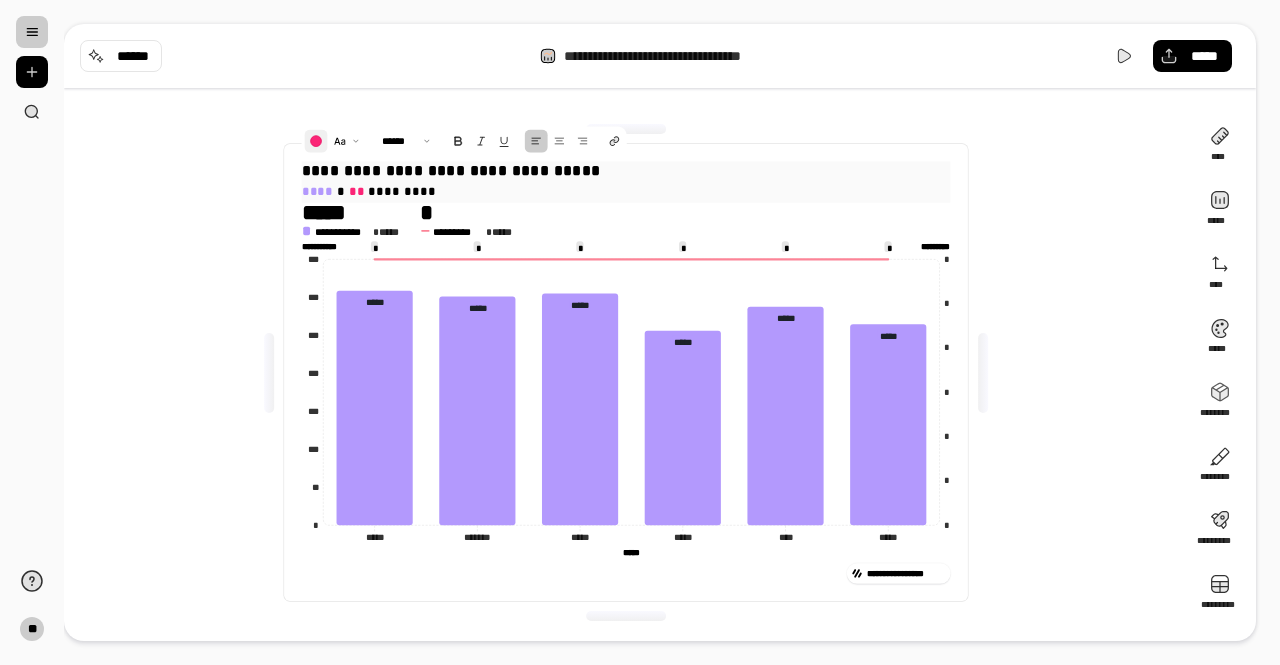 click at bounding box center [315, 141] 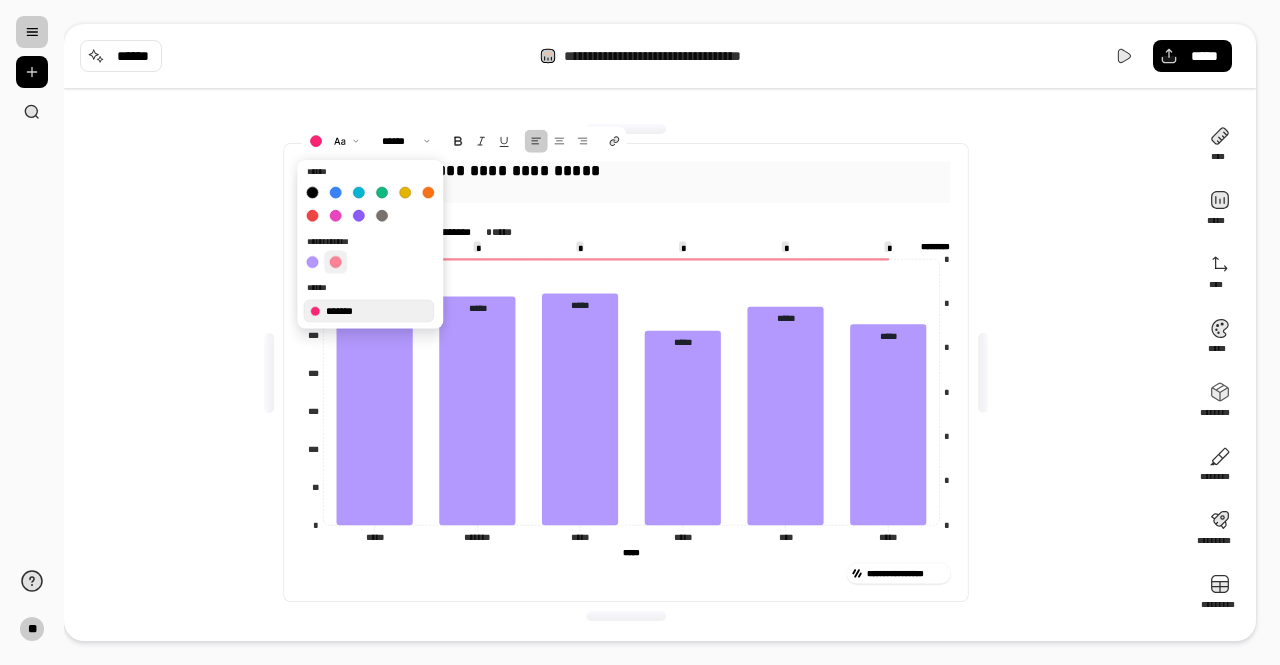 click at bounding box center (335, 261) 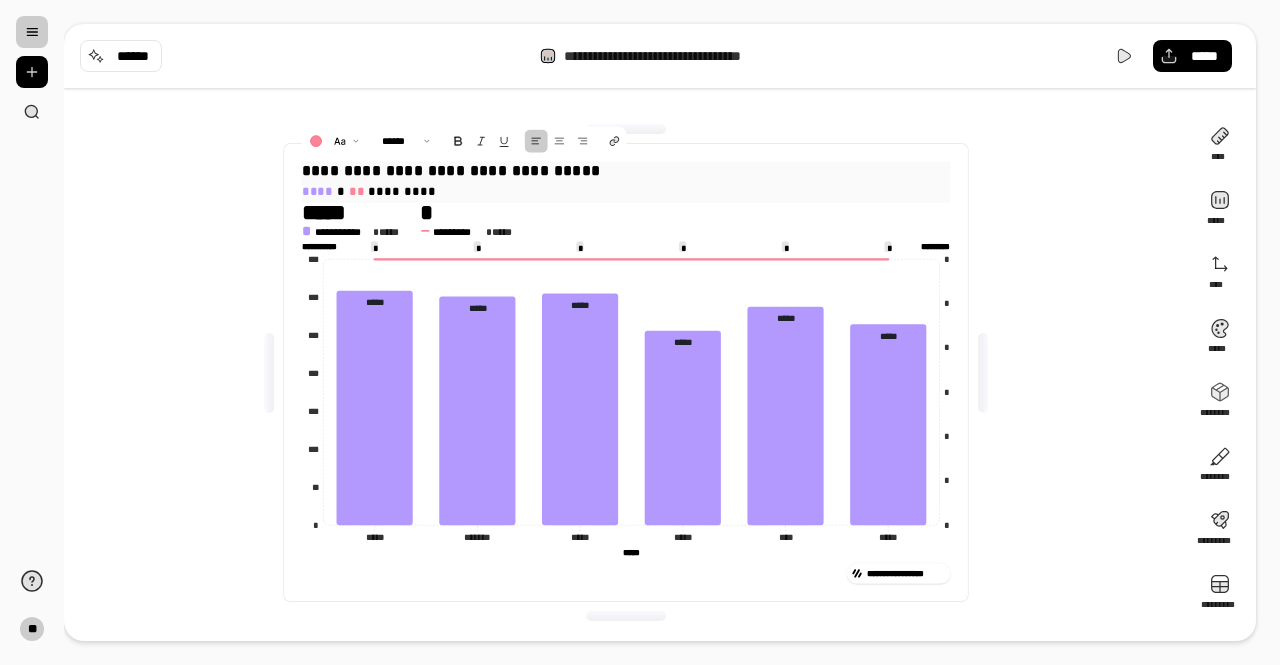 click on "**********" at bounding box center [626, 372] 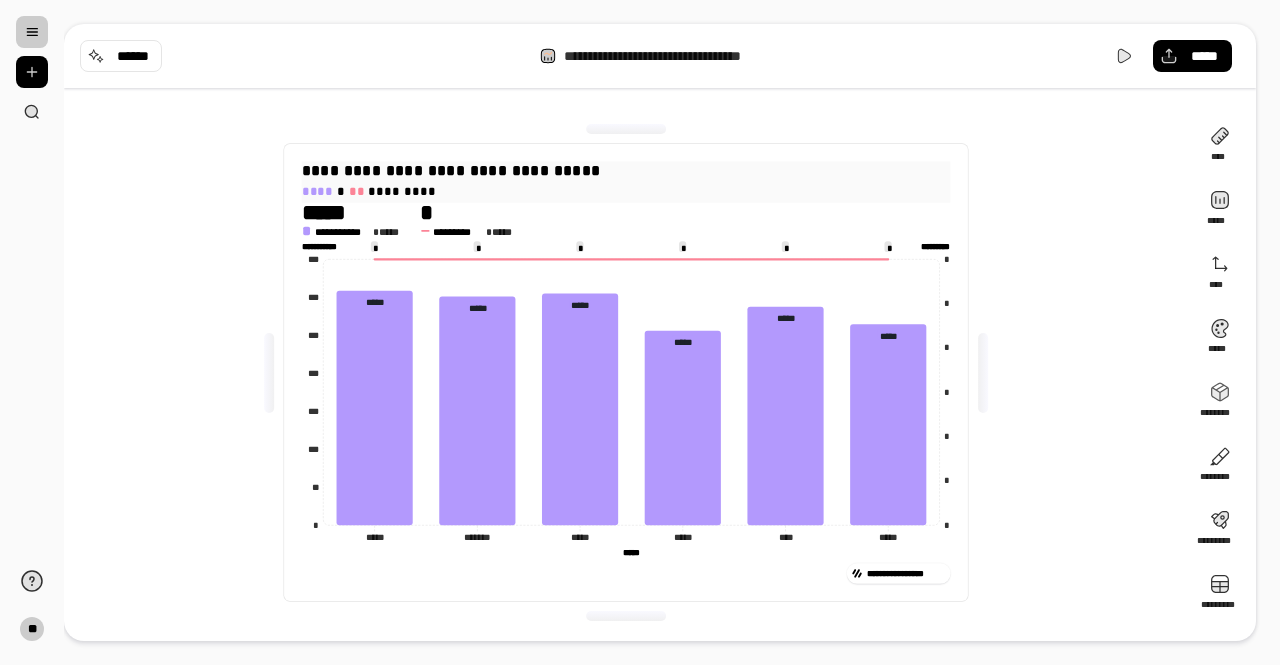 click on "**********" at bounding box center [626, 372] 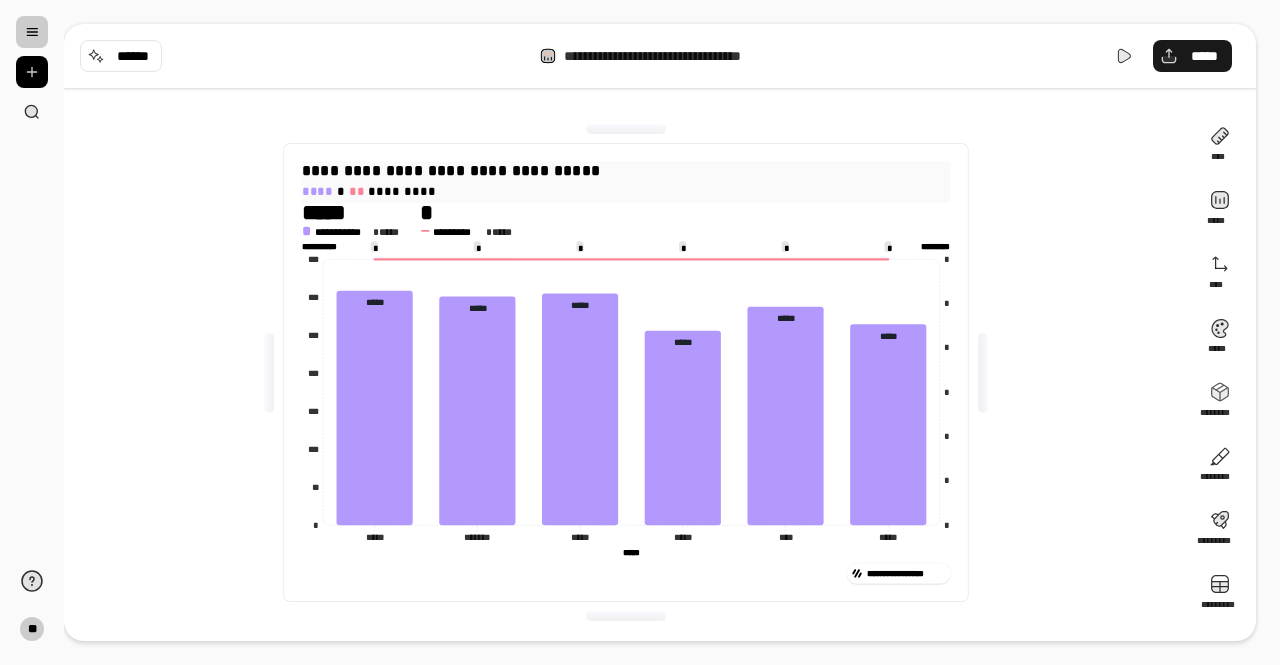 click on "*****" at bounding box center [1204, 56] 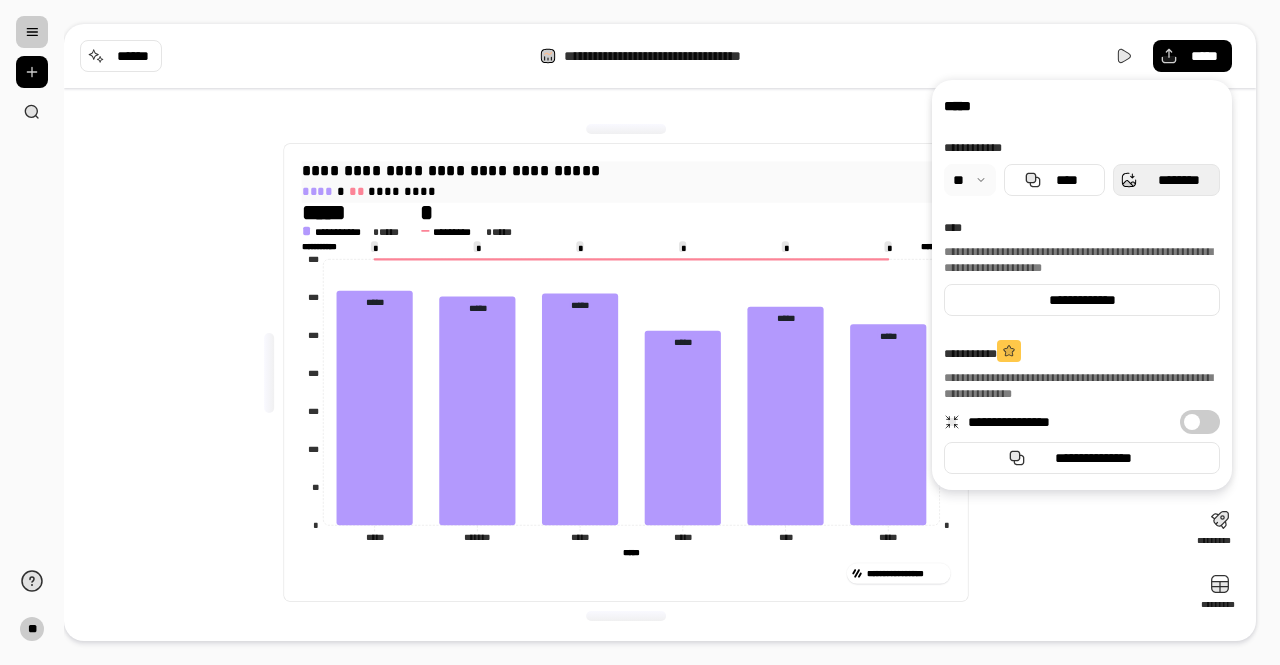 click on "********" at bounding box center [1178, 180] 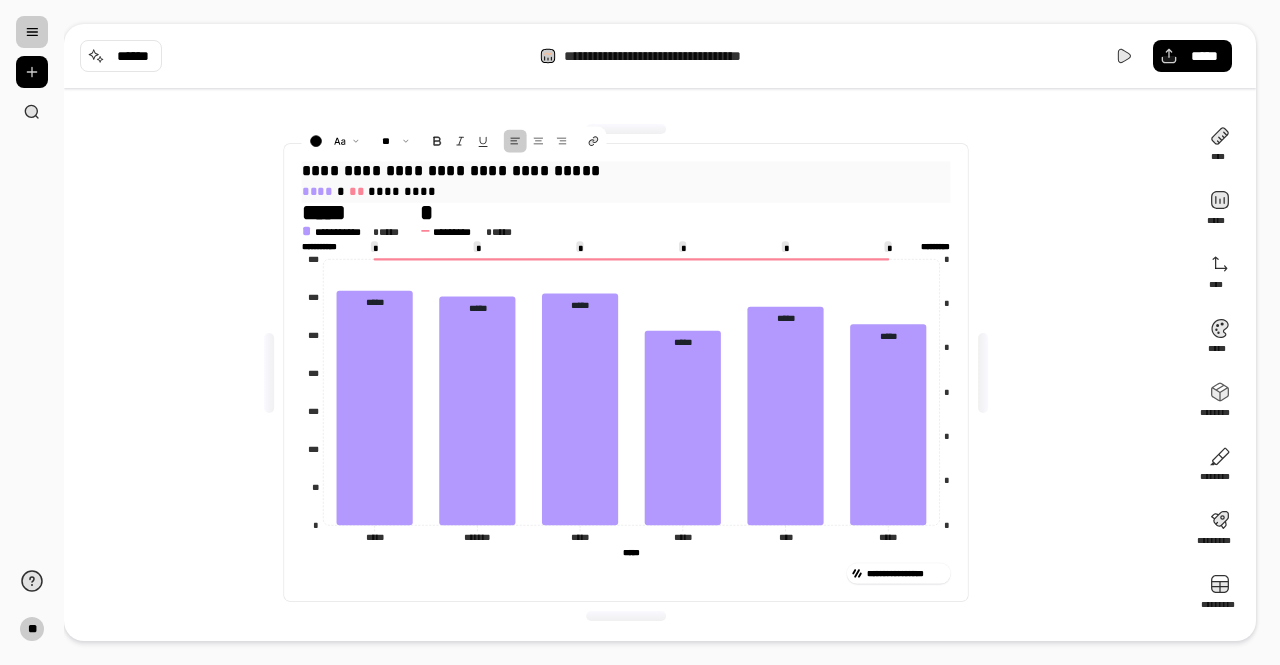 click on "**********" at bounding box center [626, 171] 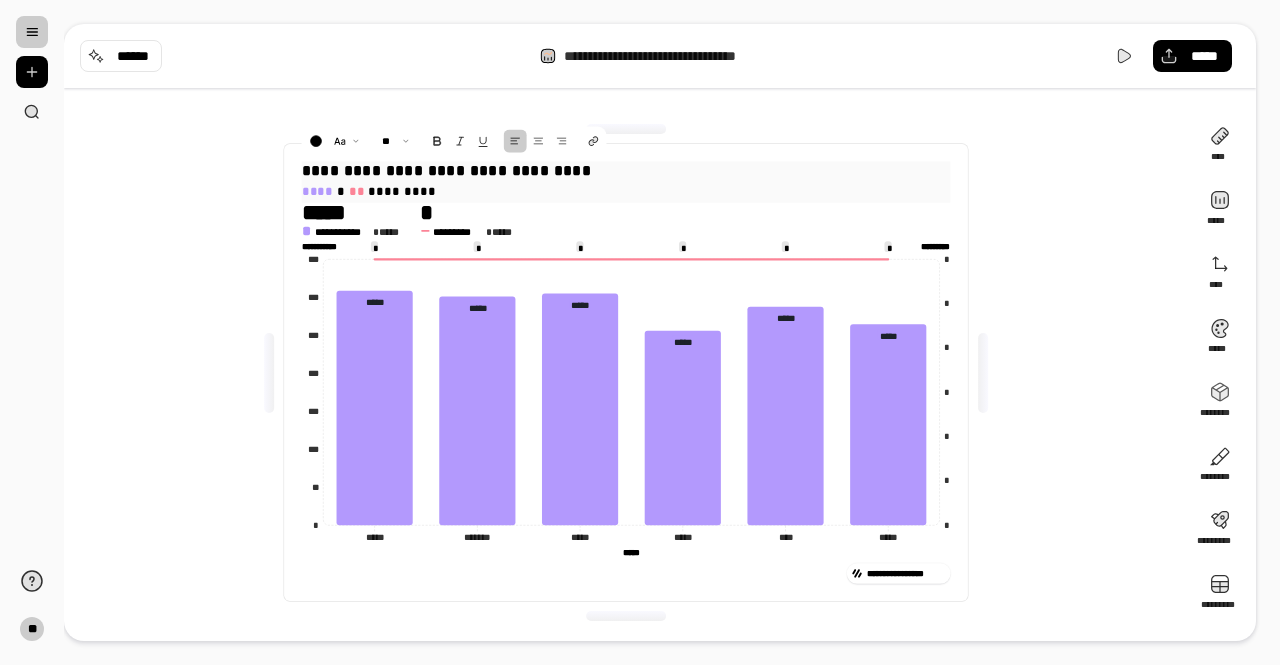 drag, startPoint x: 554, startPoint y: 169, endPoint x: 497, endPoint y: 173, distance: 57.14018 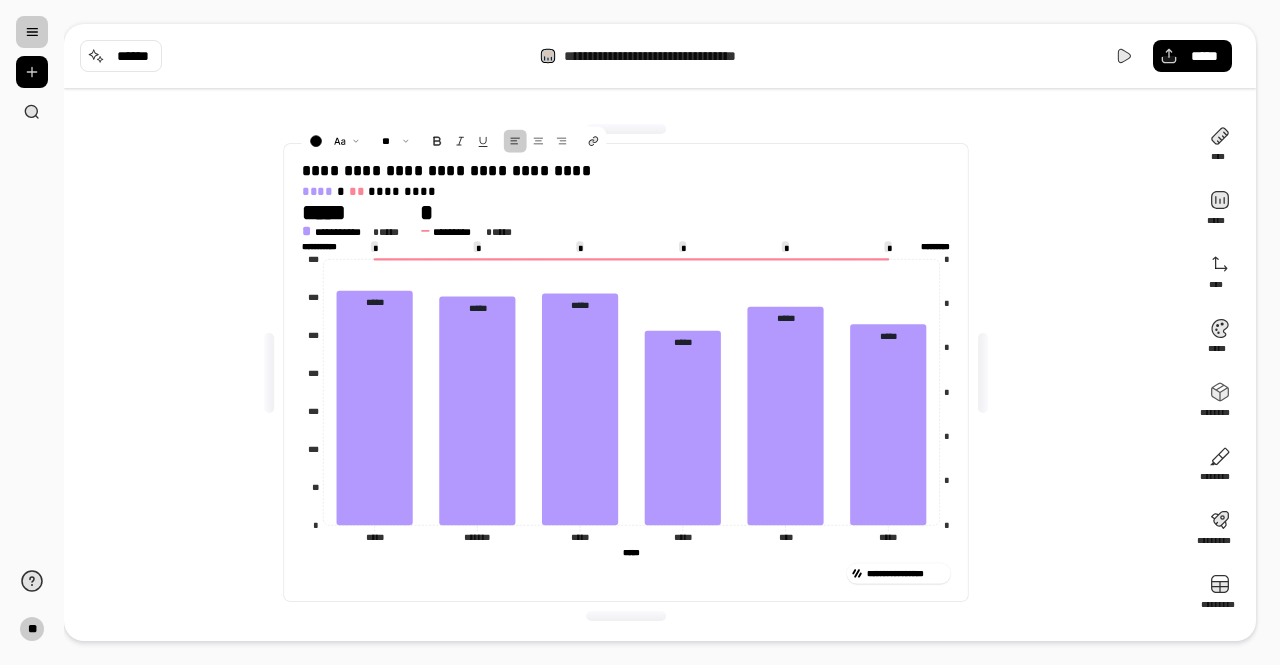 click on "**********" at bounding box center [626, 372] 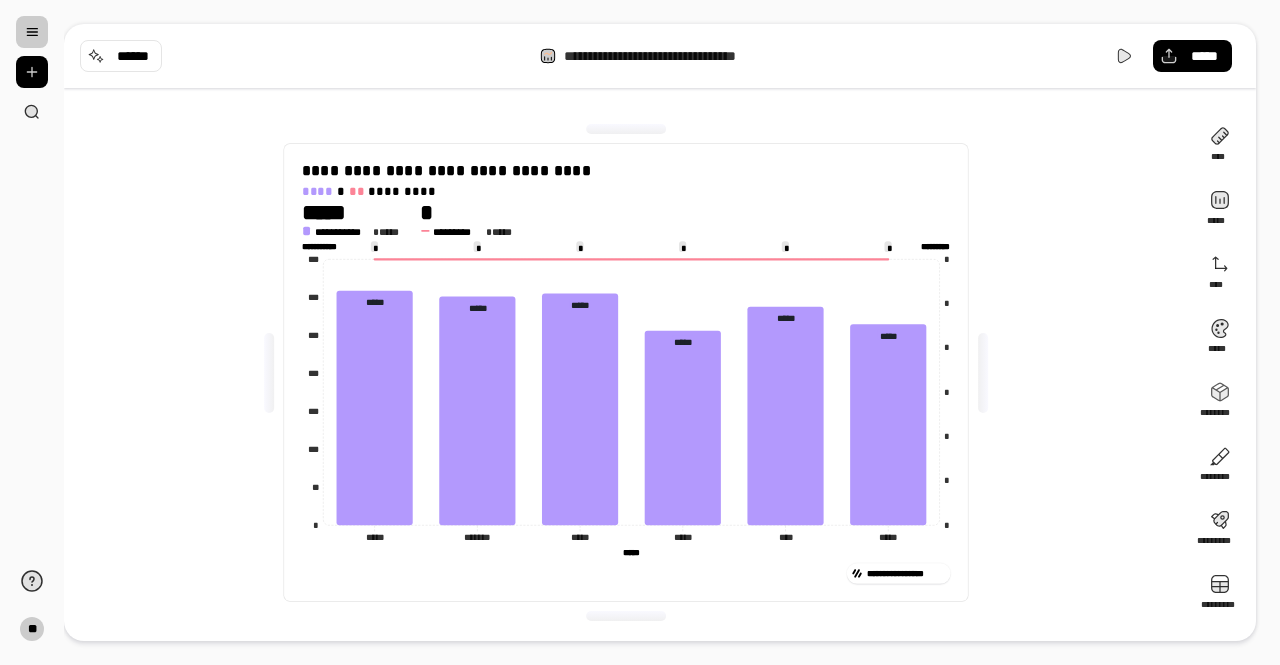 click on "**********" at bounding box center (660, 56) 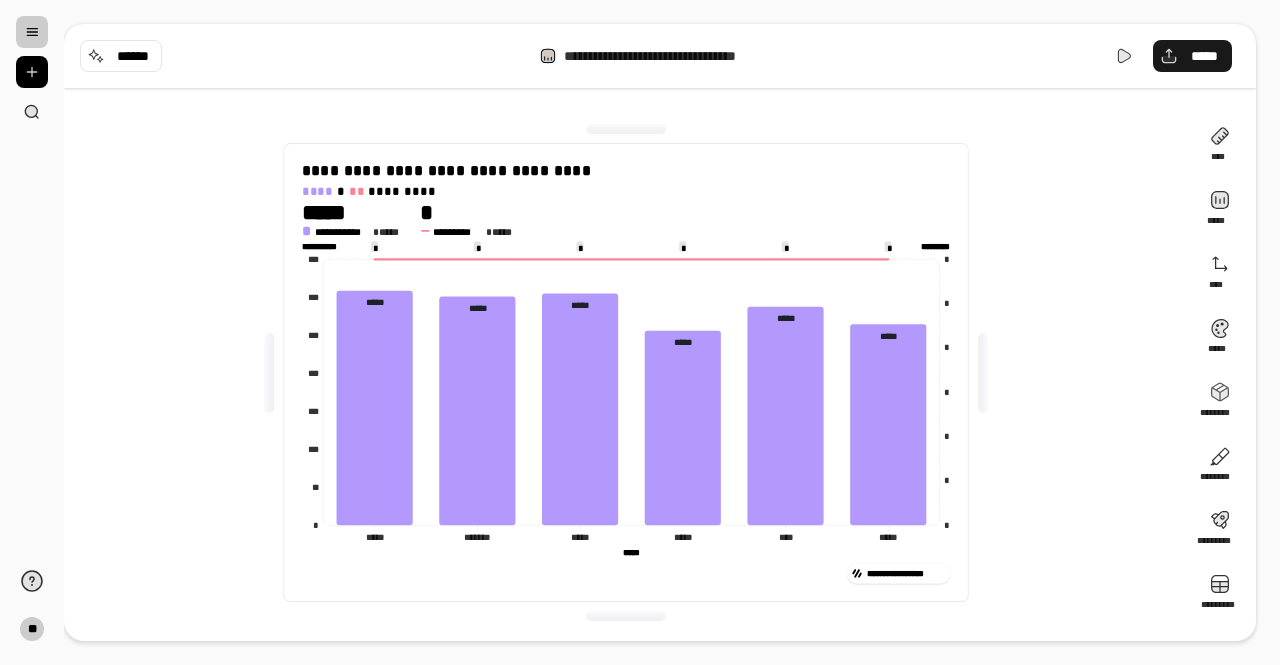 click on "*****" at bounding box center (1204, 56) 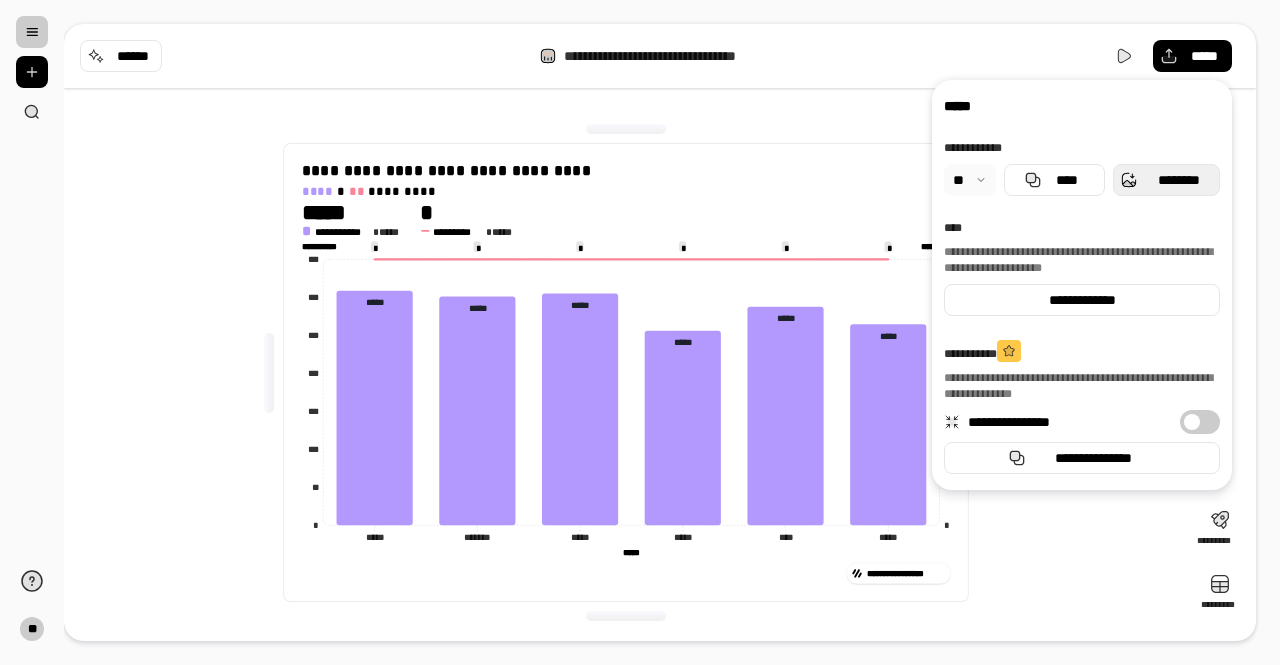 click on "********" at bounding box center (1166, 180) 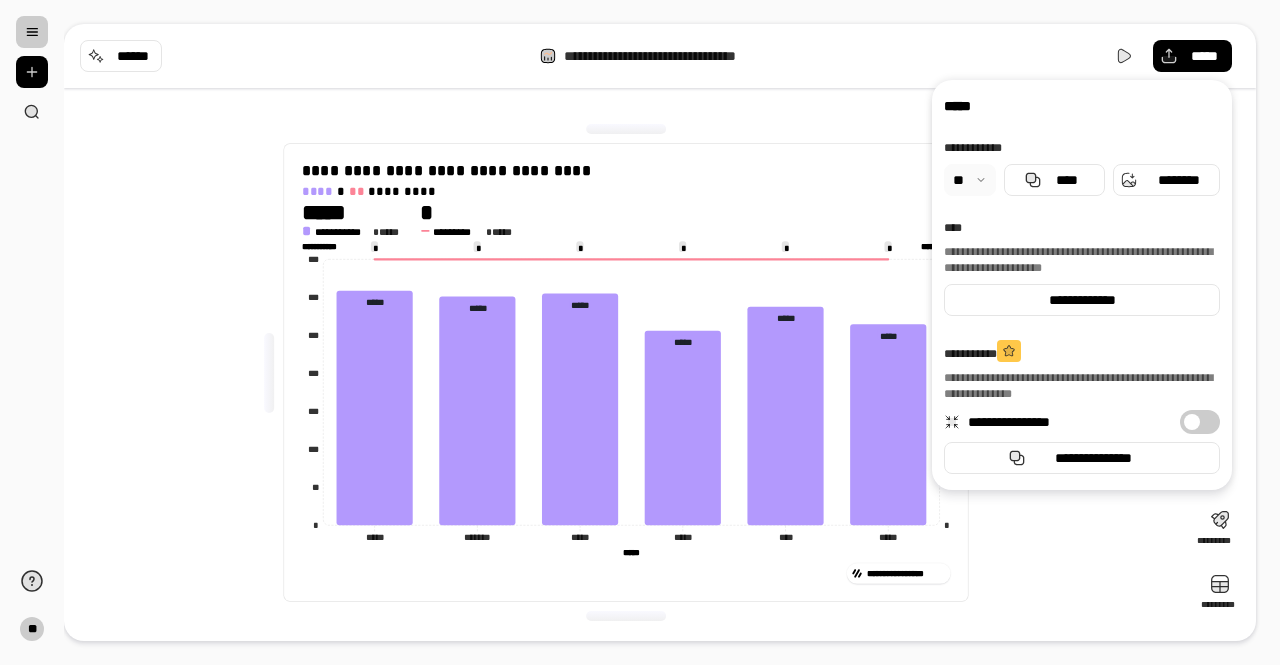 click on "**********" at bounding box center [626, 372] 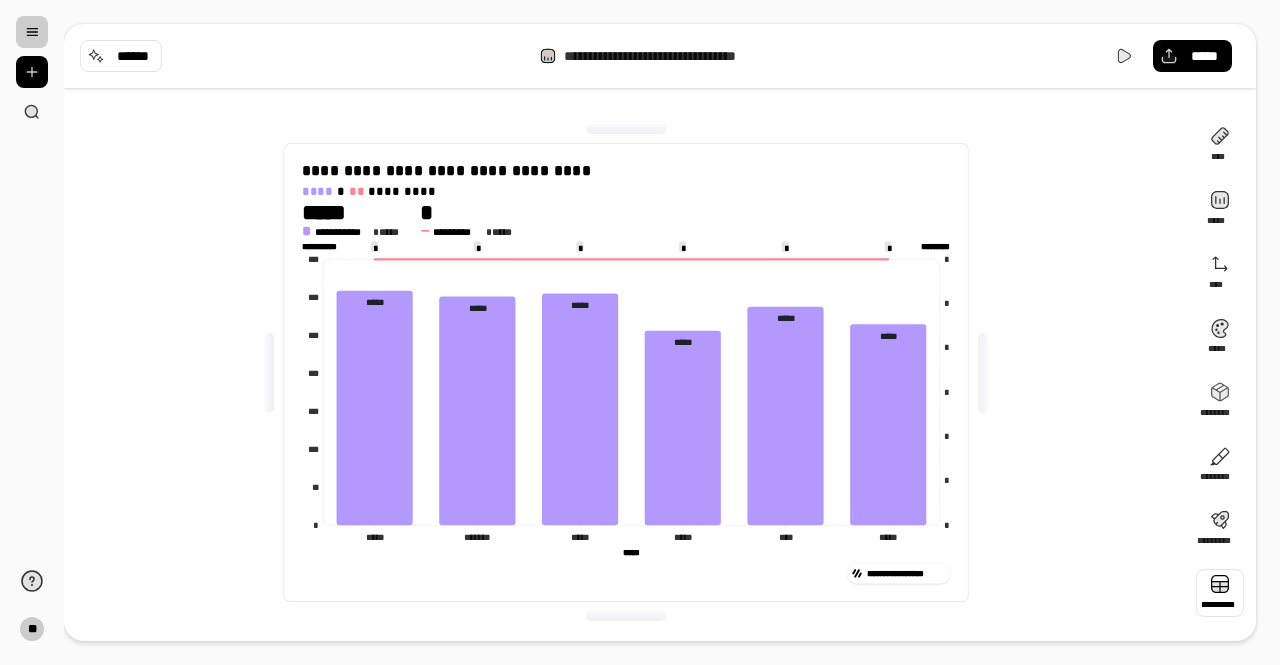 click at bounding box center [1220, 593] 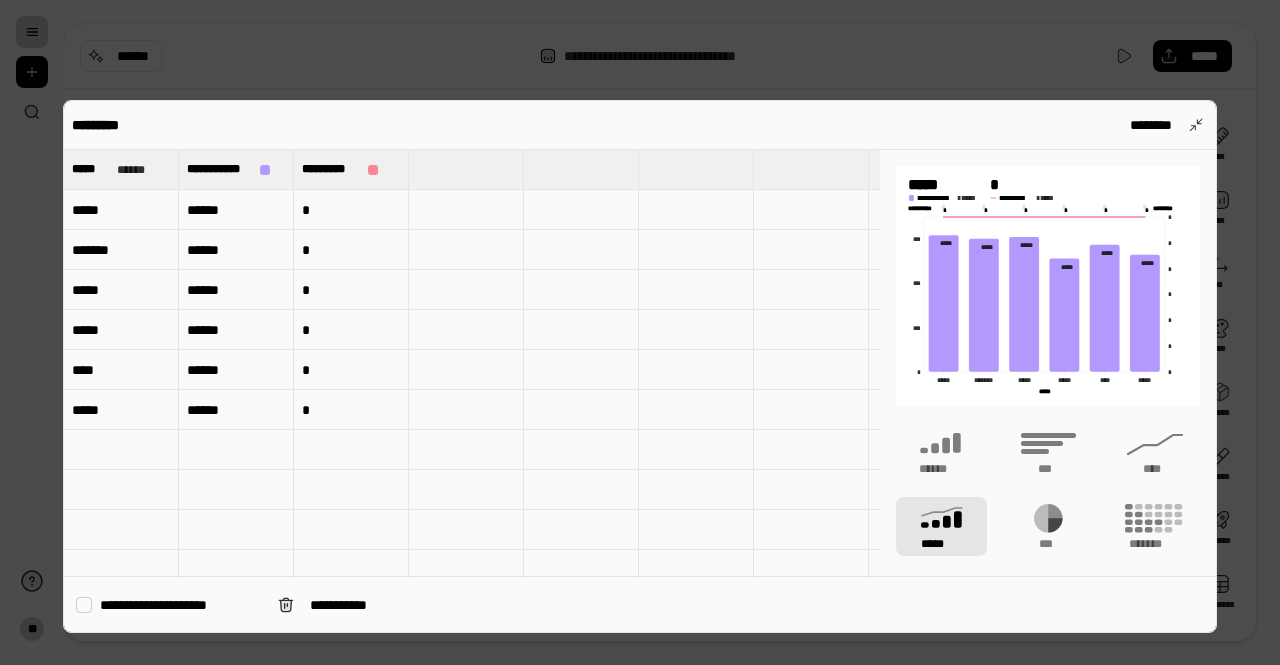 click on "*****" at bounding box center [121, 210] 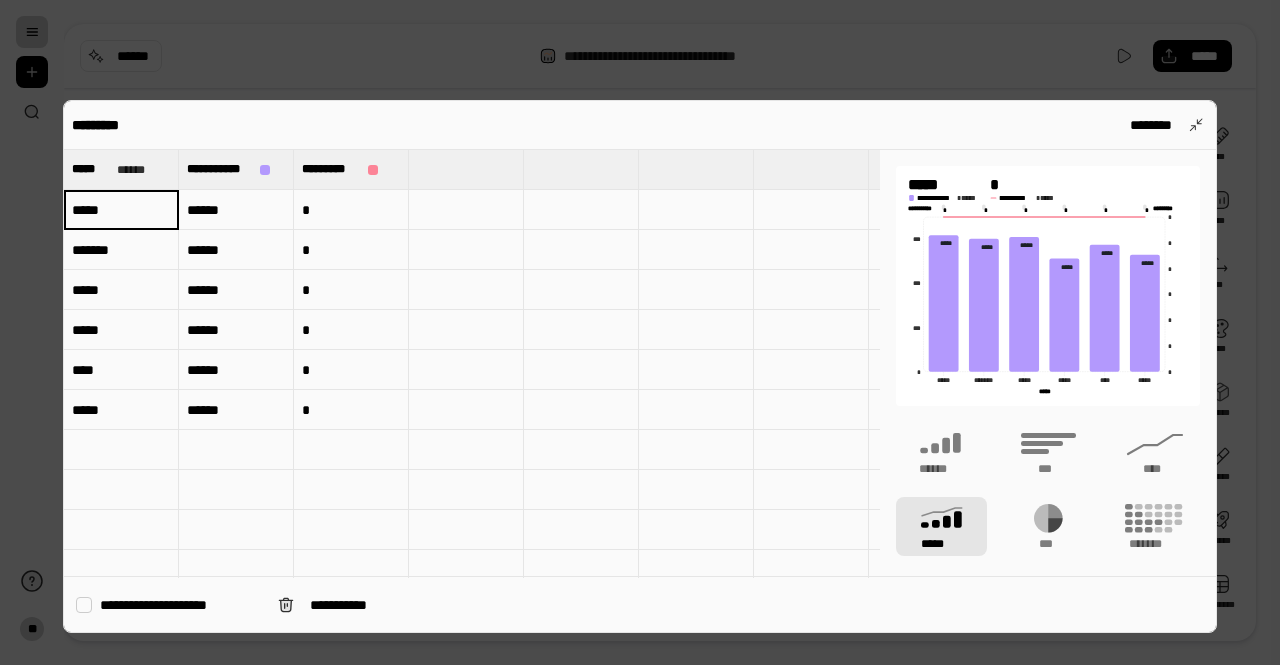 type on "**********" 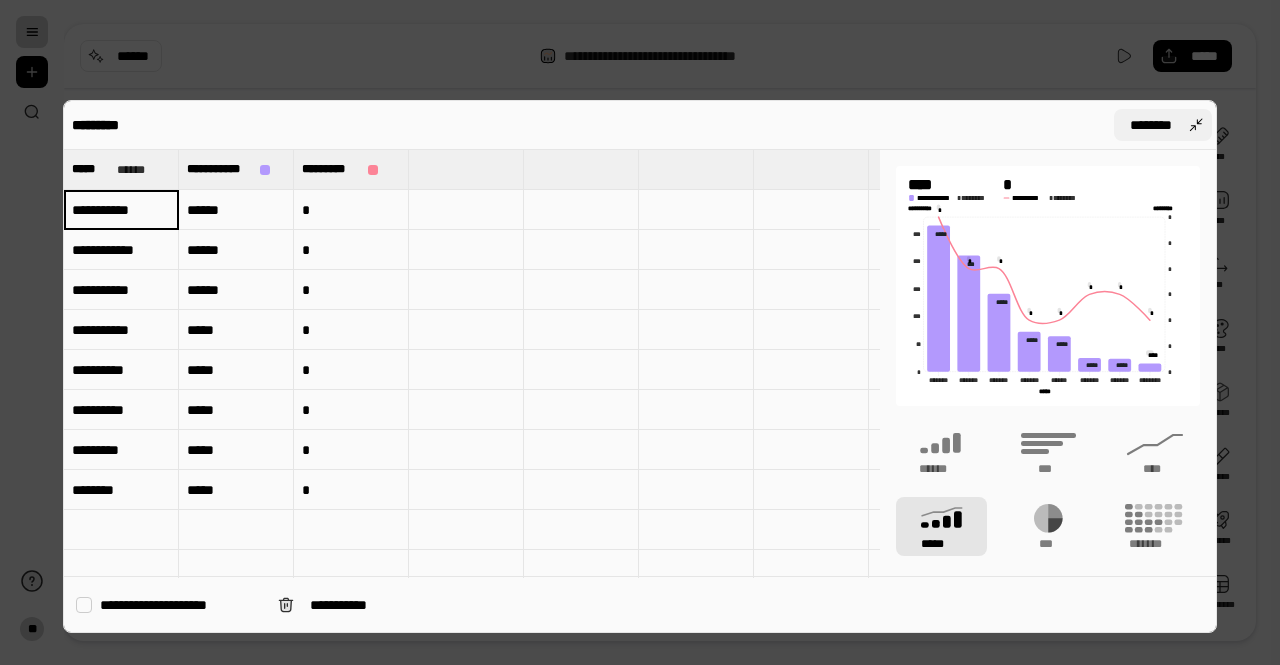 click on "********" at bounding box center [1163, 125] 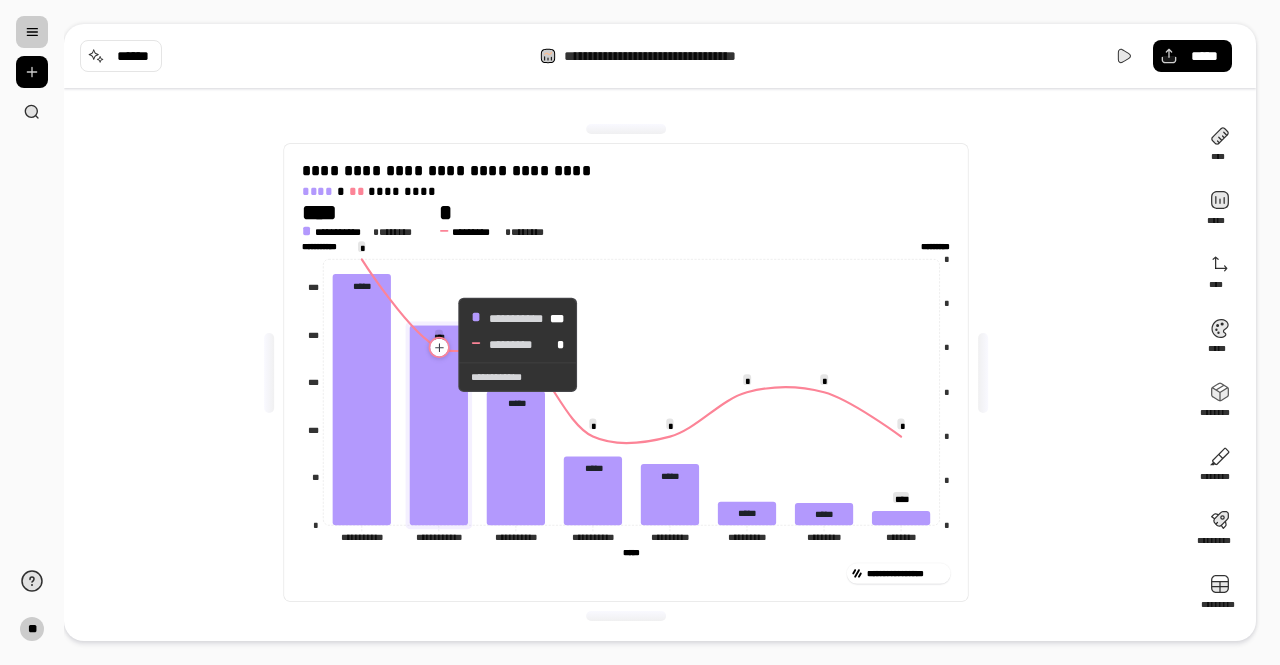 click 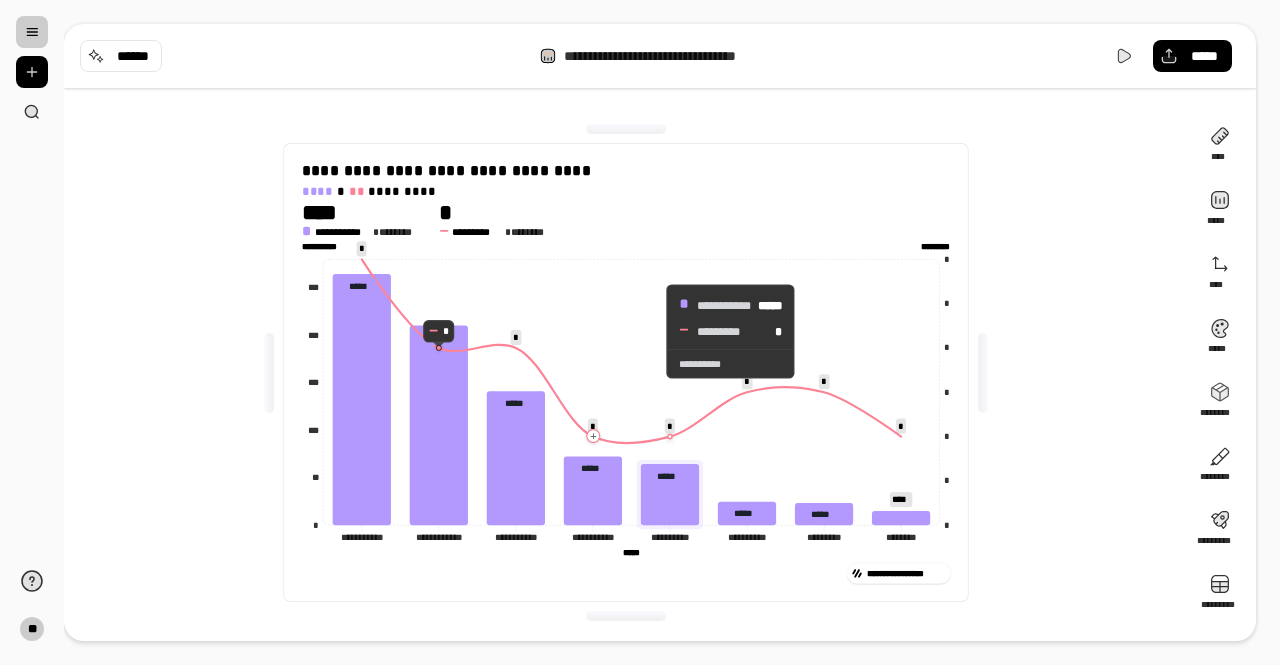 scroll, scrollTop: 0, scrollLeft: 0, axis: both 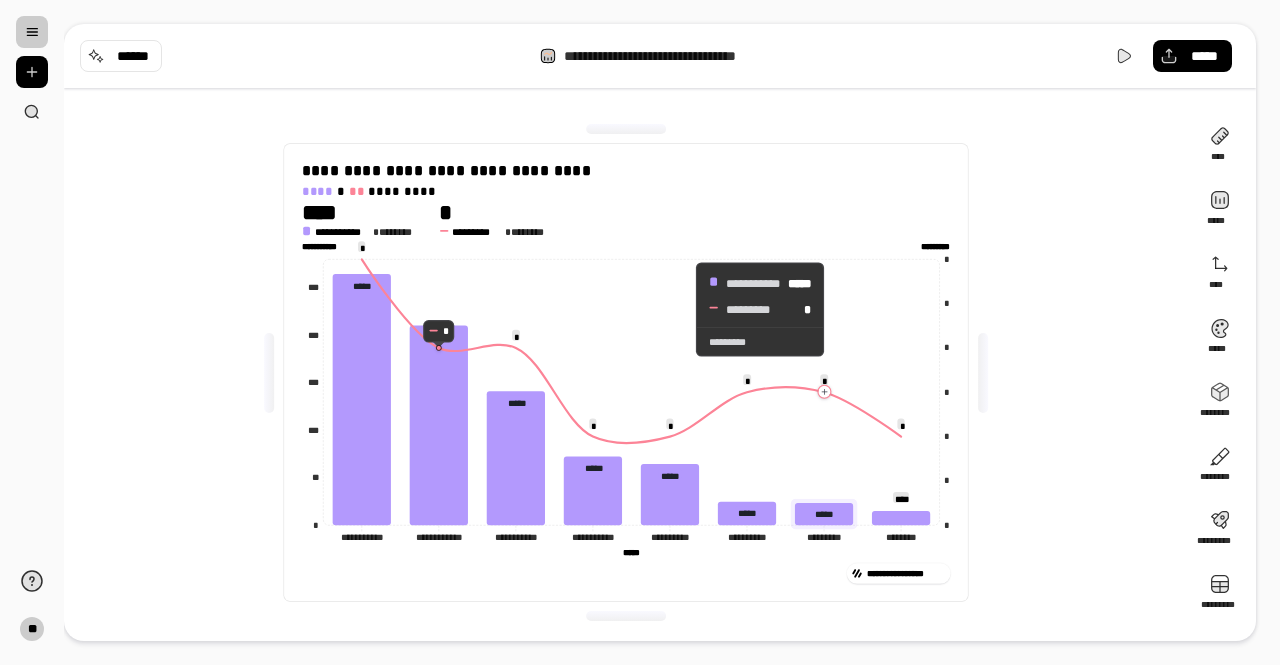 click 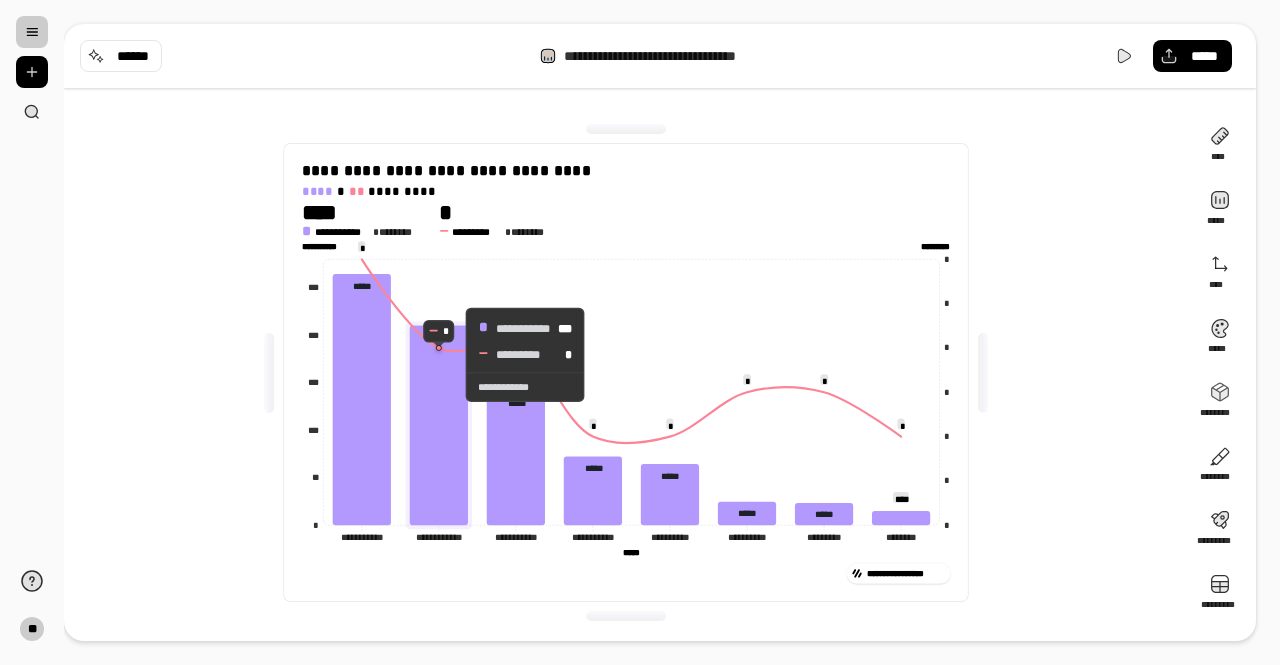 click 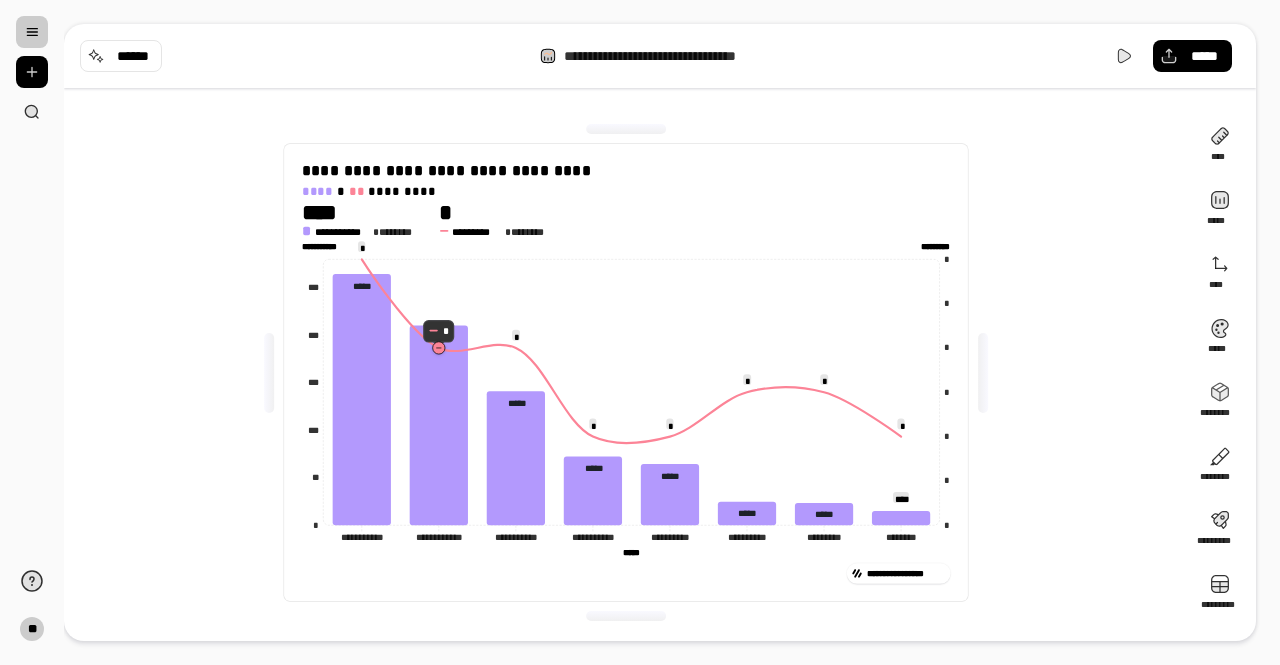 click 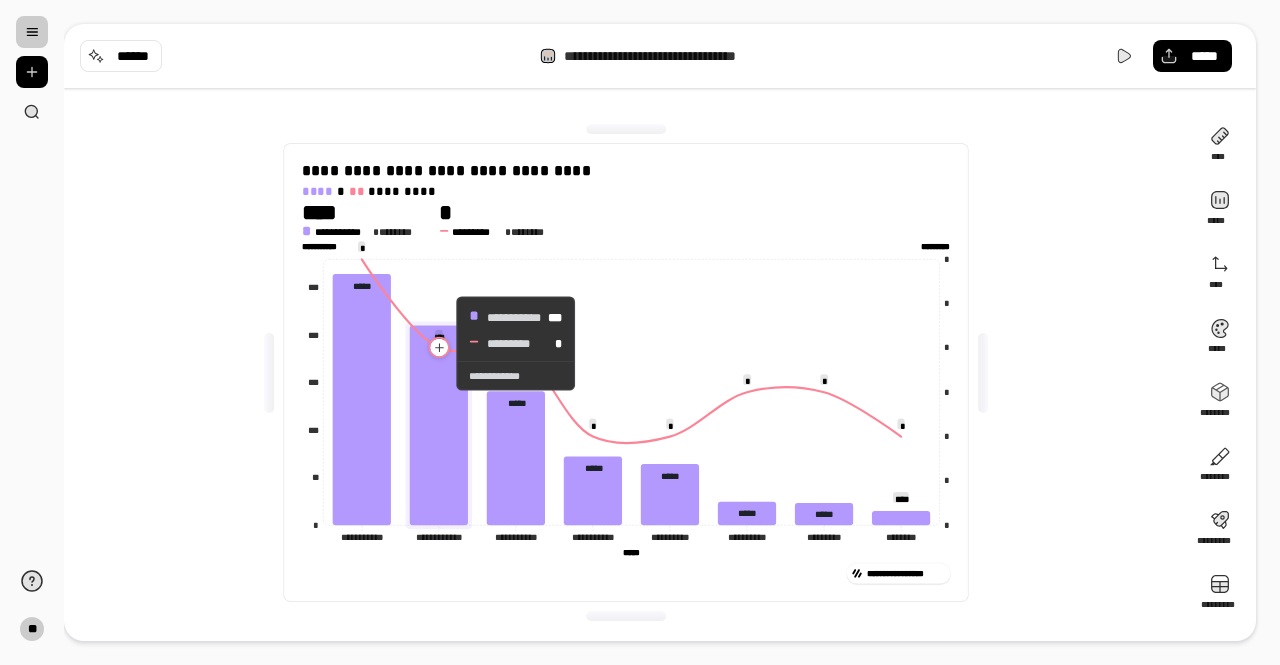click 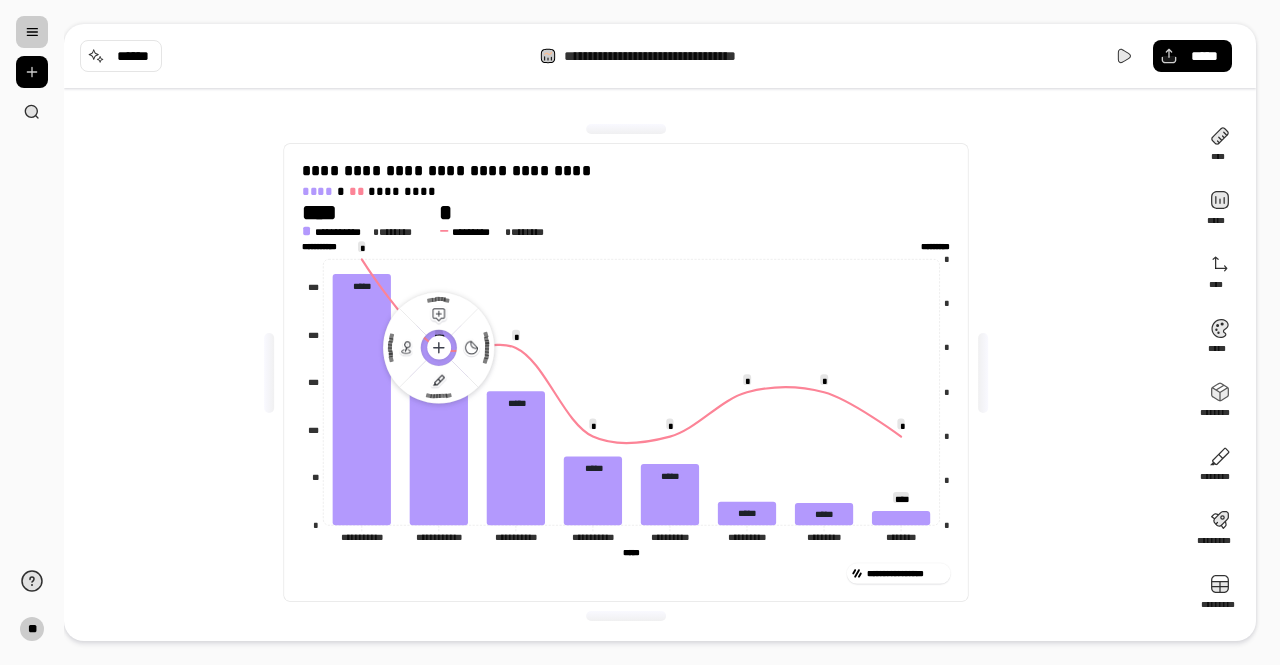 click 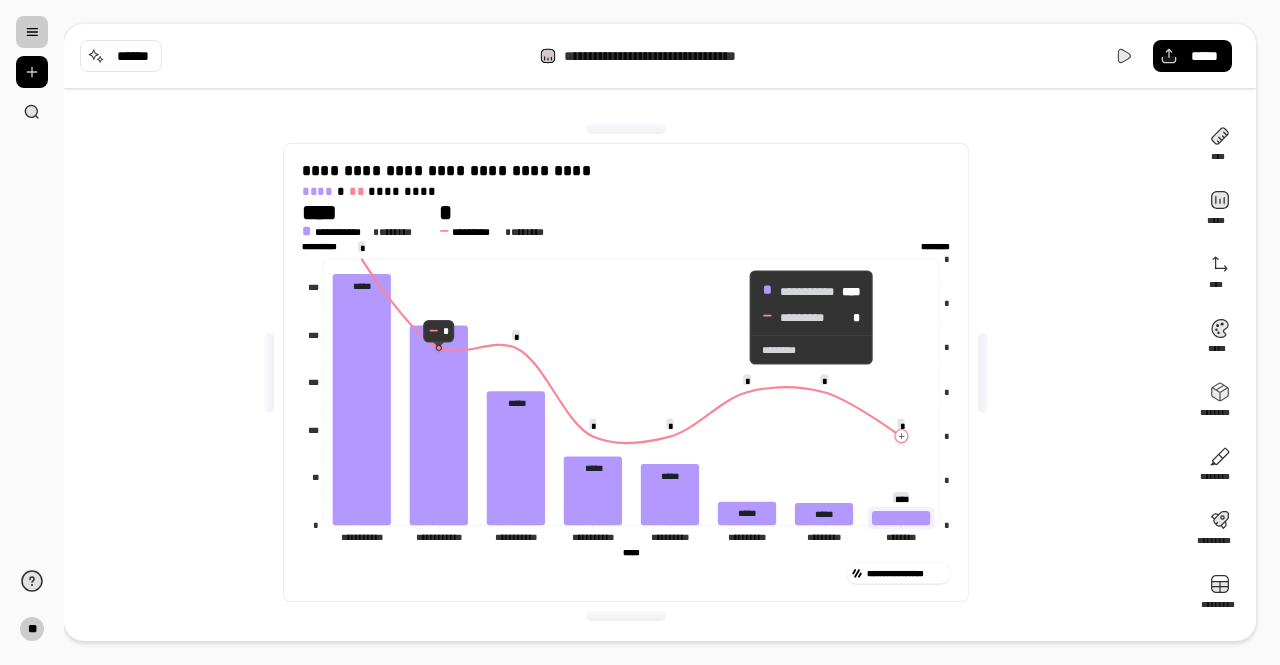 drag, startPoint x: 890, startPoint y: 317, endPoint x: 904, endPoint y: 311, distance: 15.231546 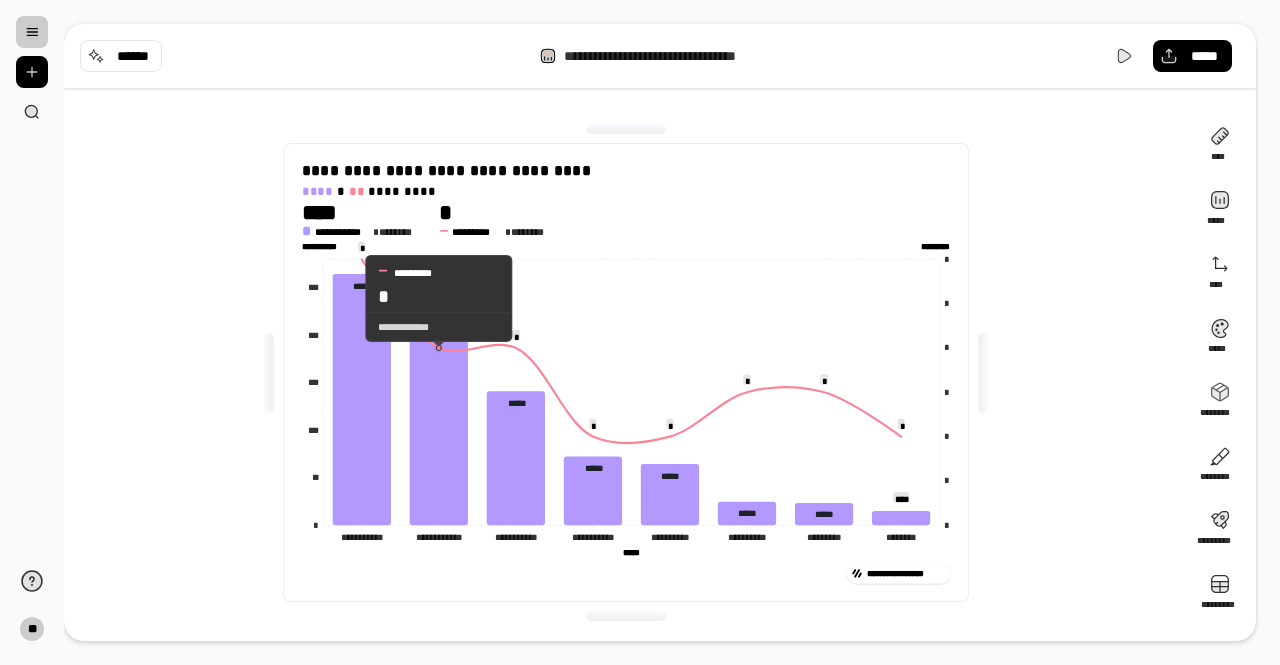 click on "**********" at bounding box center (403, 327) 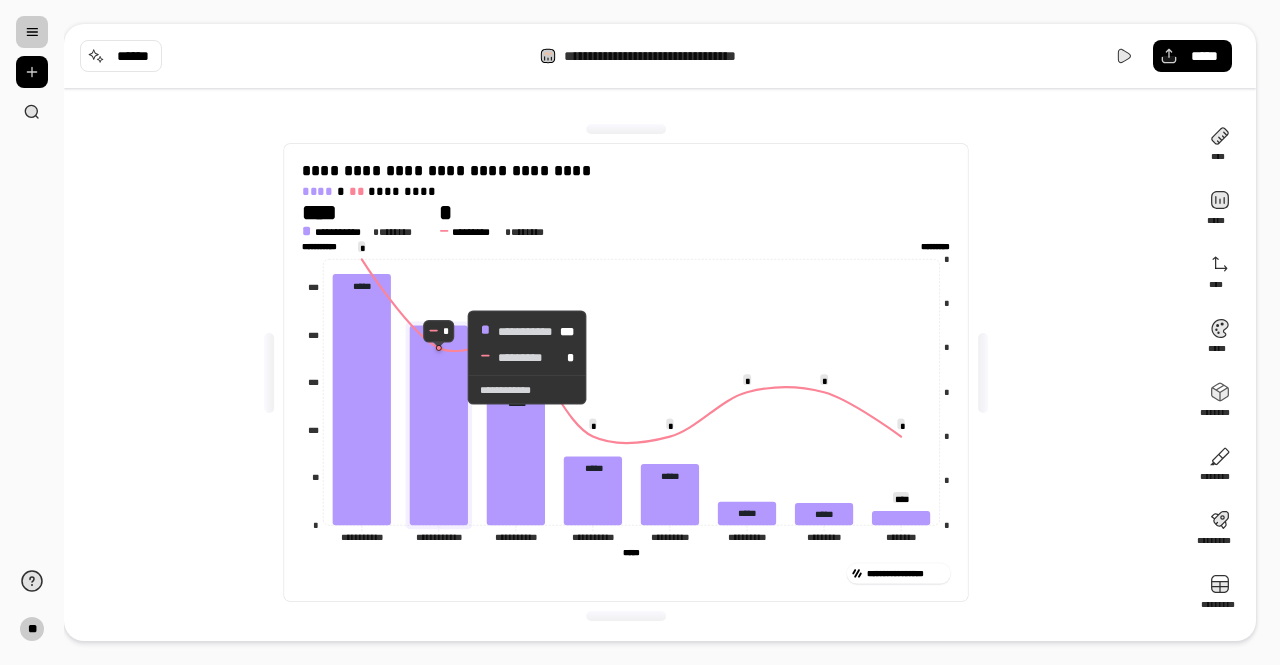 drag, startPoint x: 451, startPoint y: 357, endPoint x: 442, endPoint y: 350, distance: 11.401754 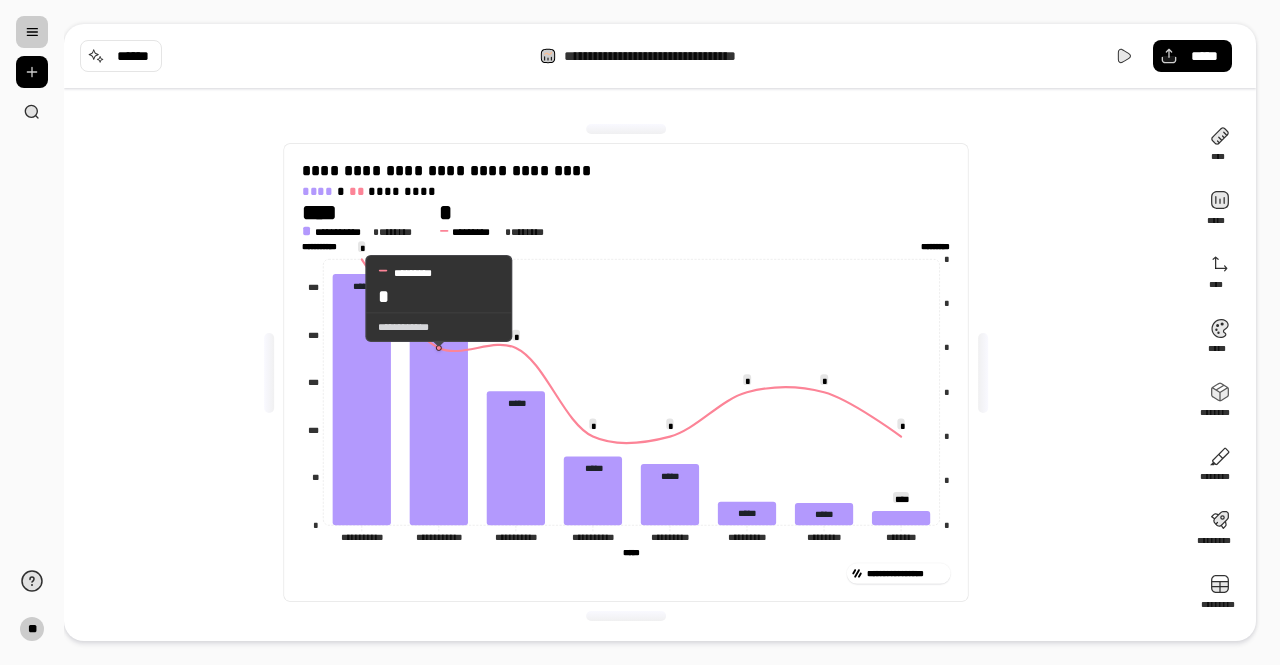 click on "**********" at bounding box center (438, 327) 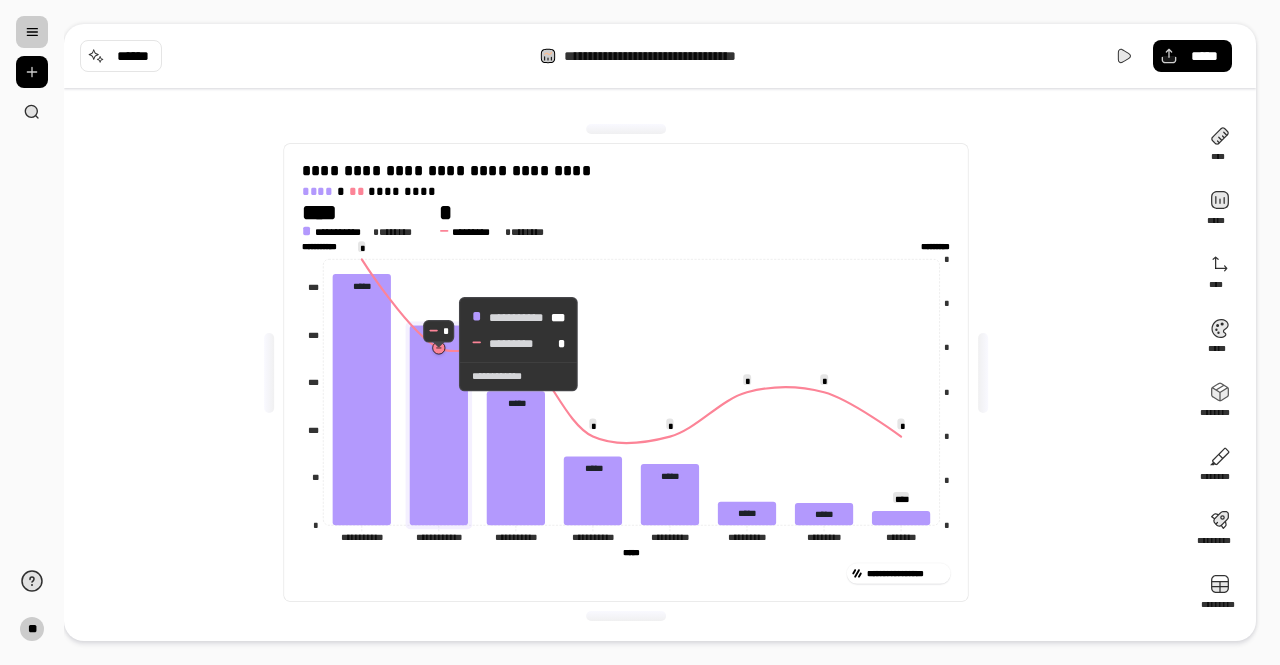 click on "**********" at bounding box center (626, 400) 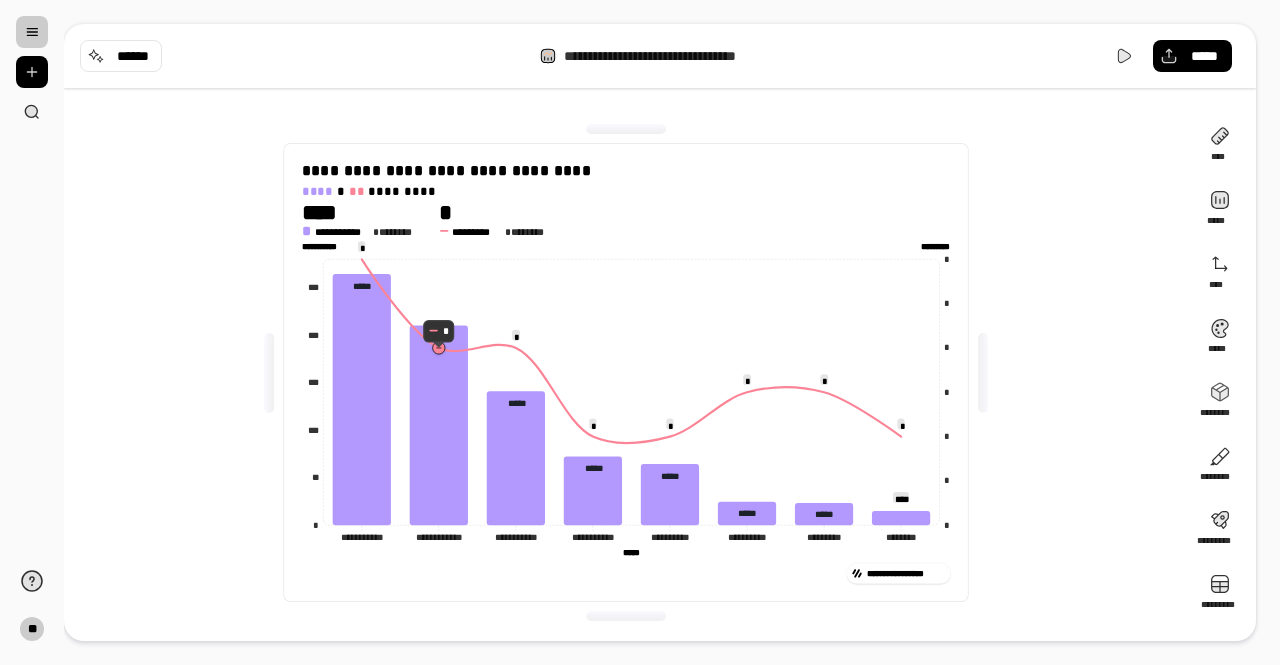 click 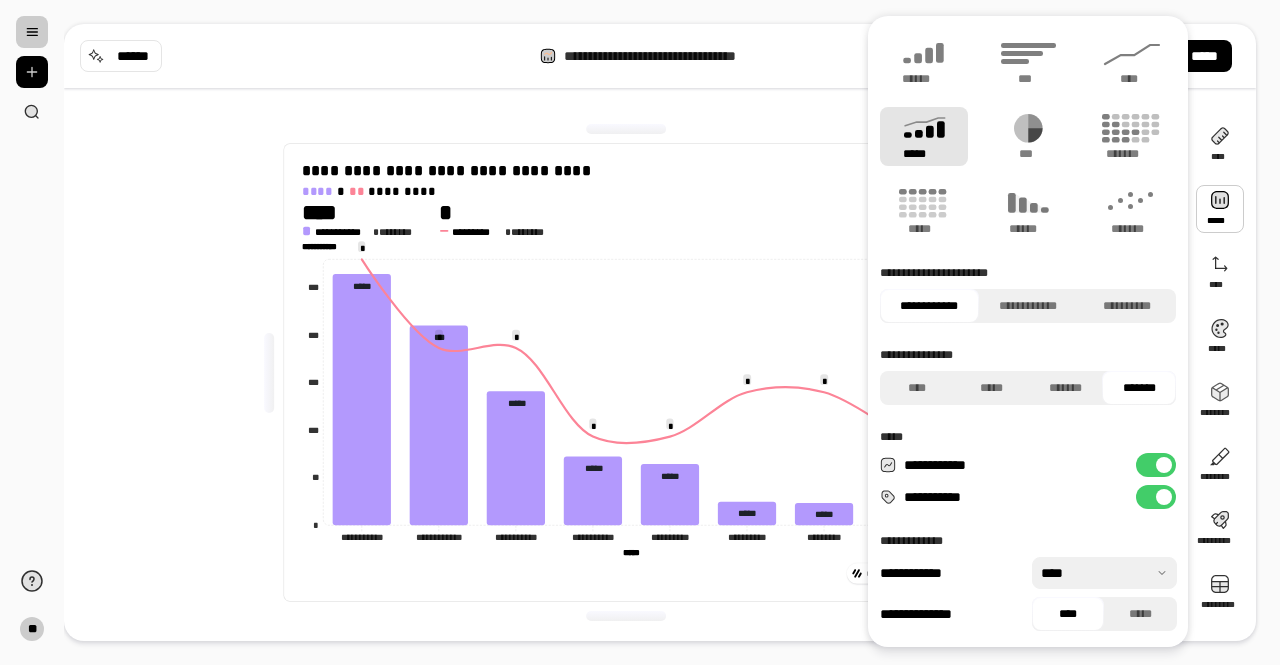 click at bounding box center [1220, 209] 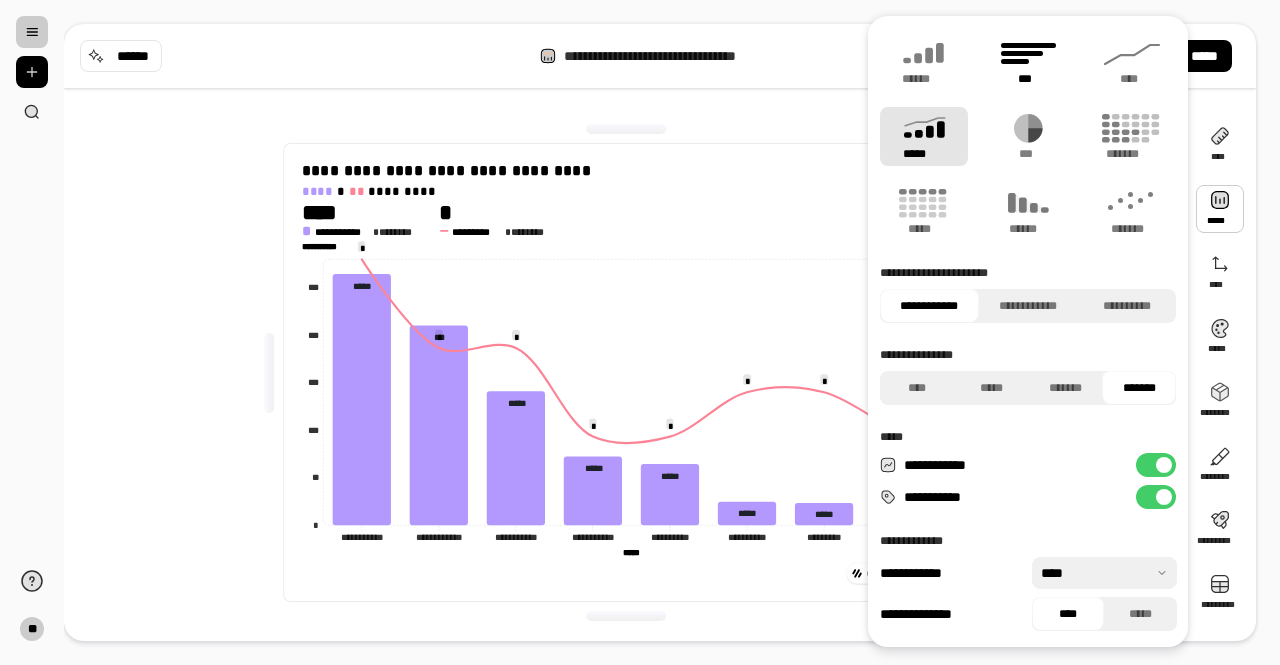 click 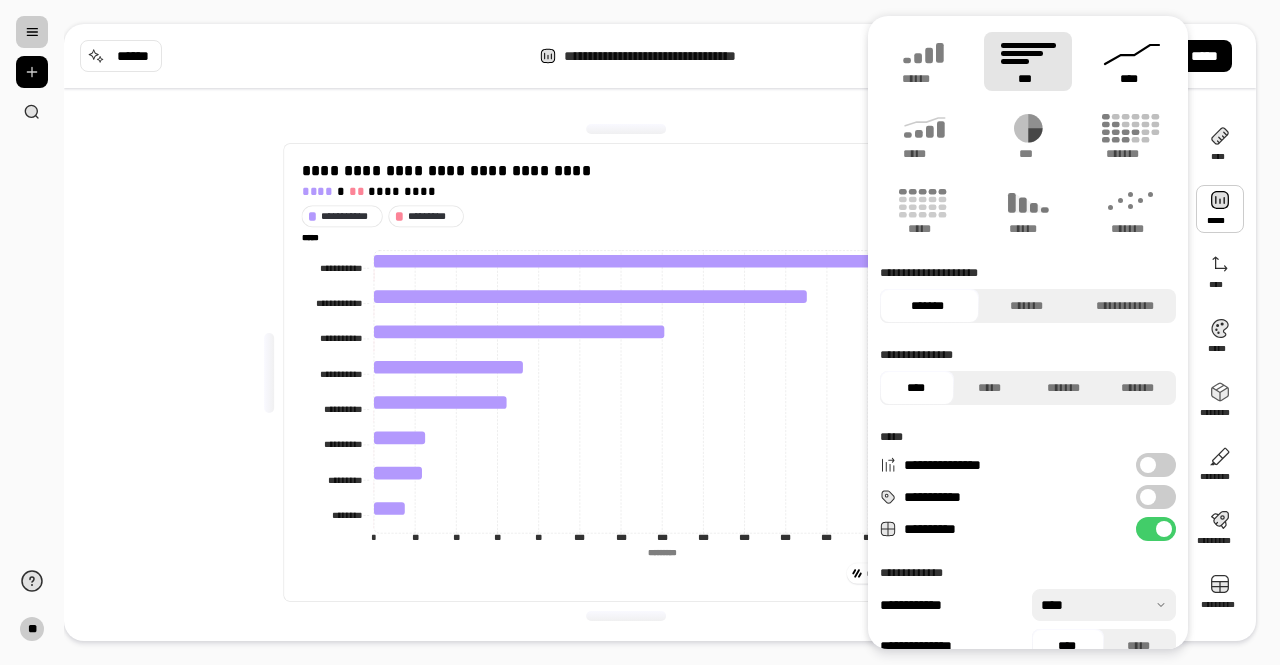 click on "****" at bounding box center (1132, 61) 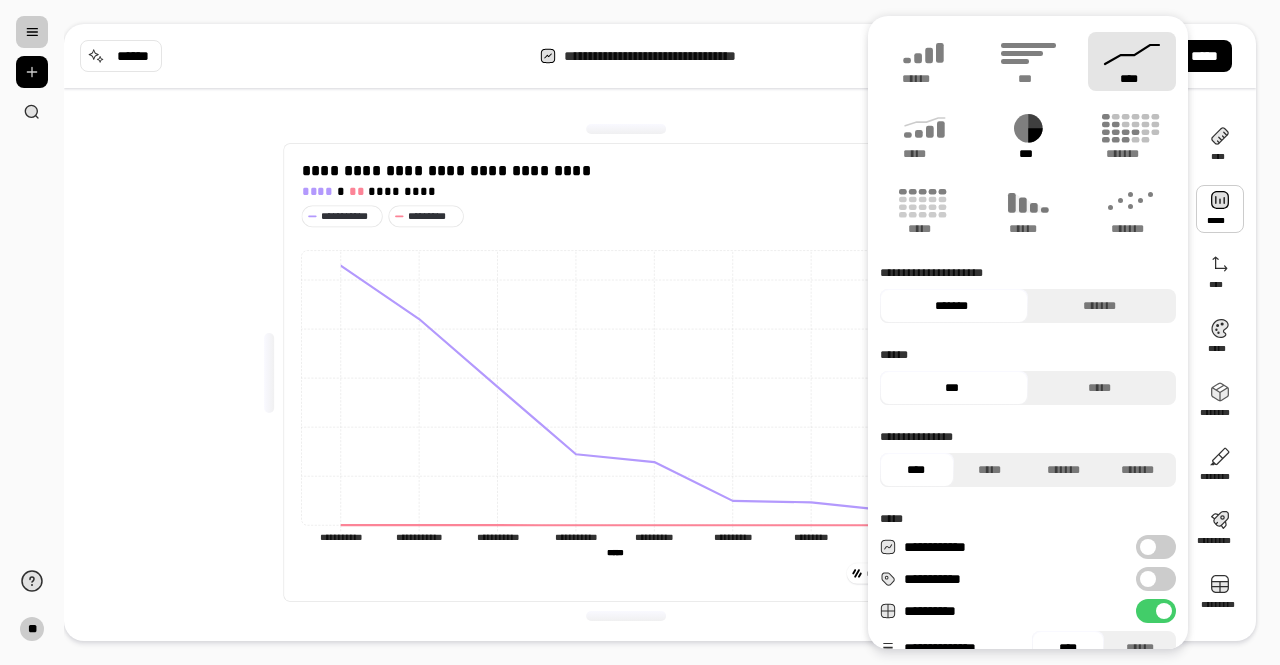 click 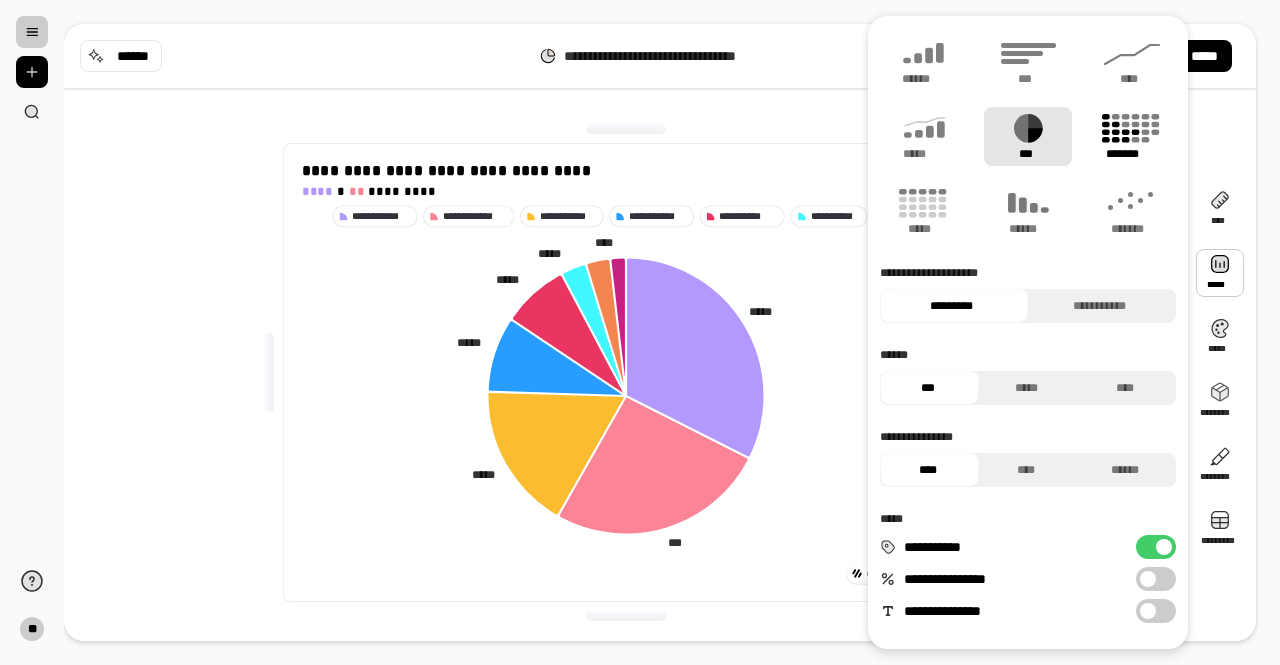 click 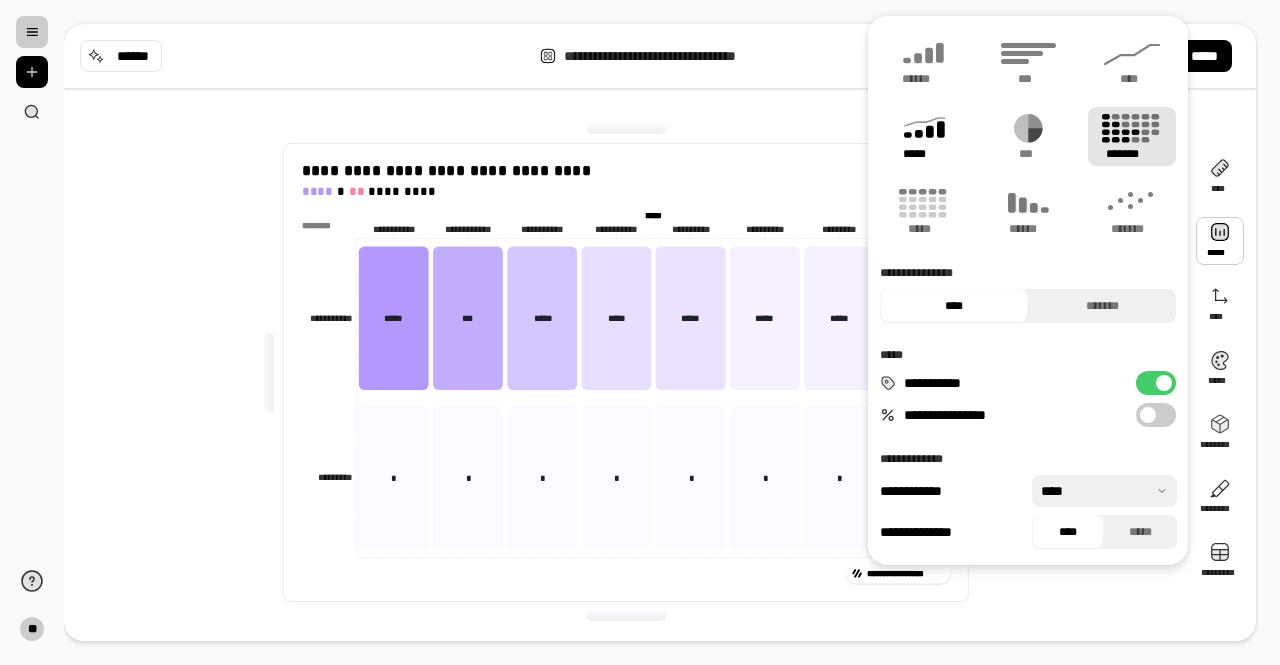 click 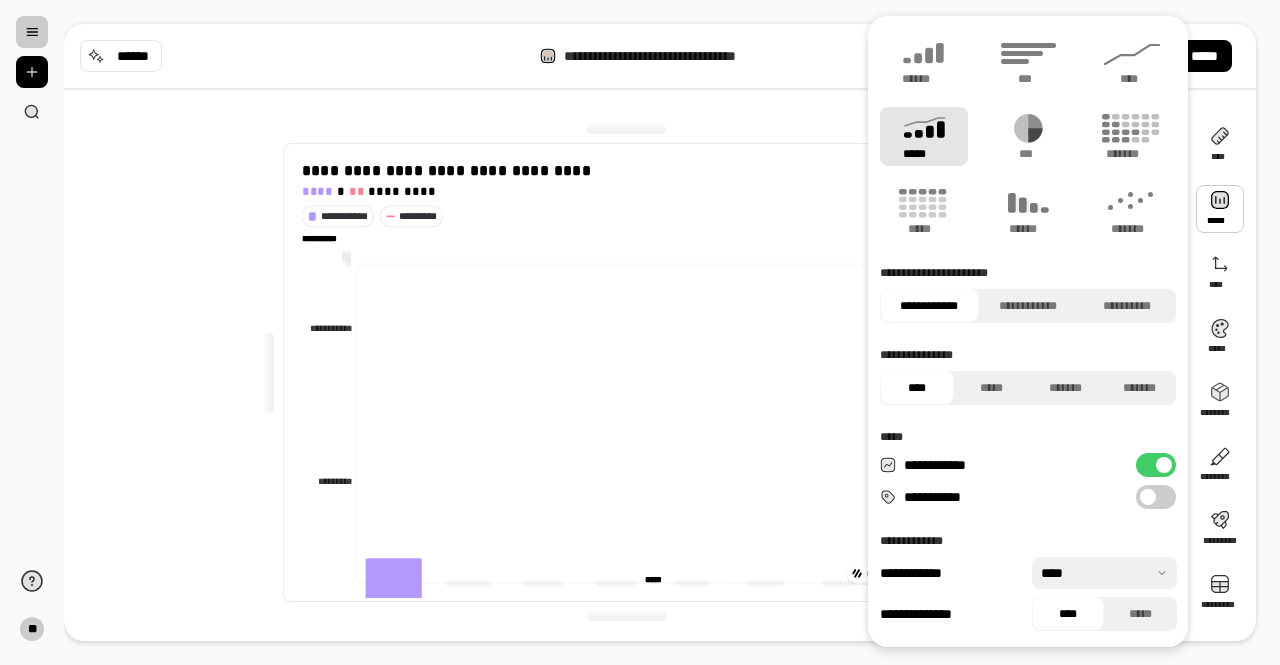 type on "**********" 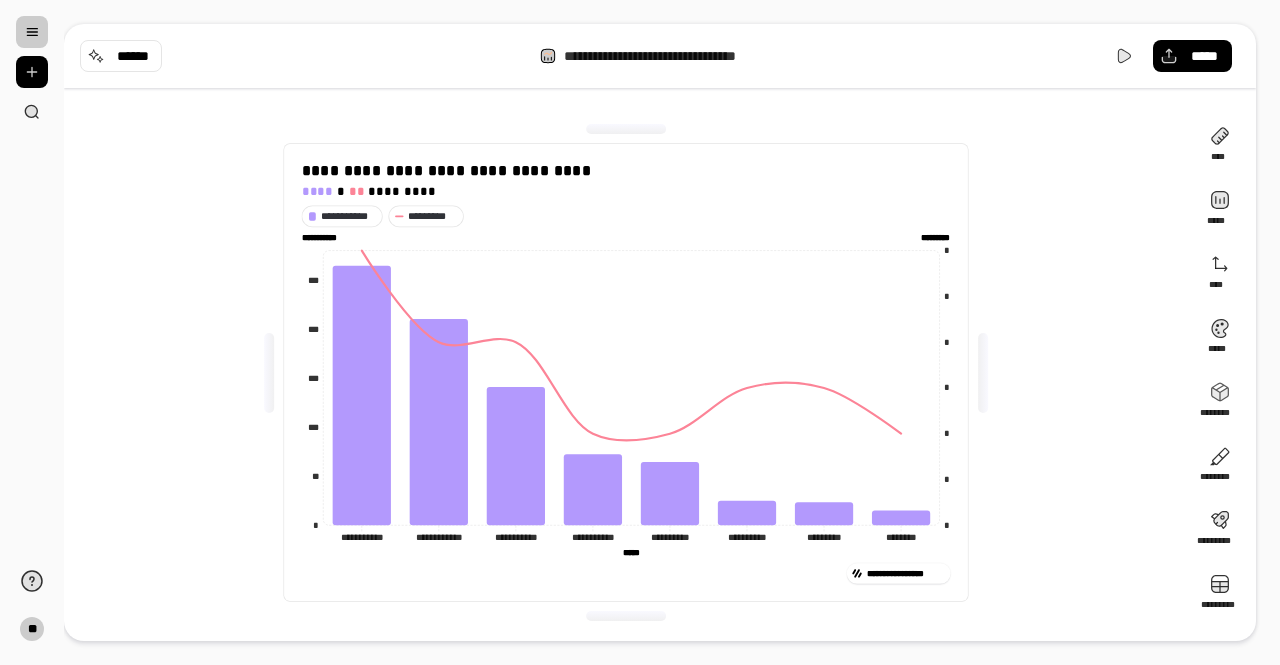 click on "***** *****" 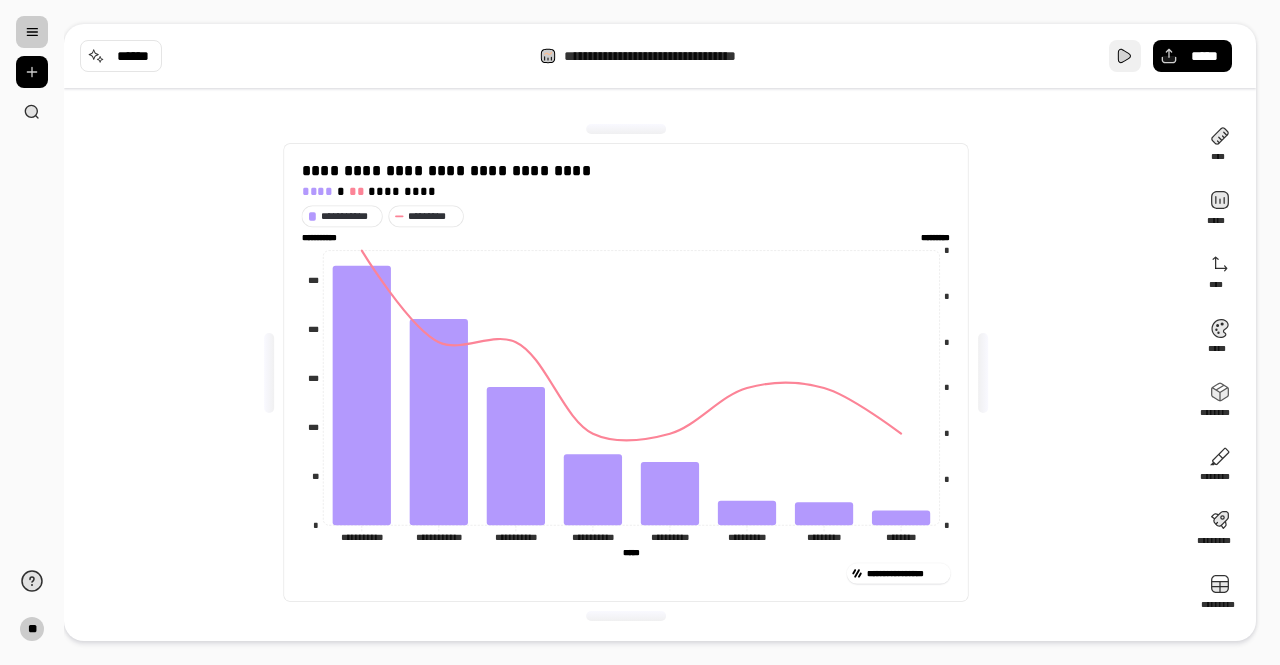 click at bounding box center (1125, 56) 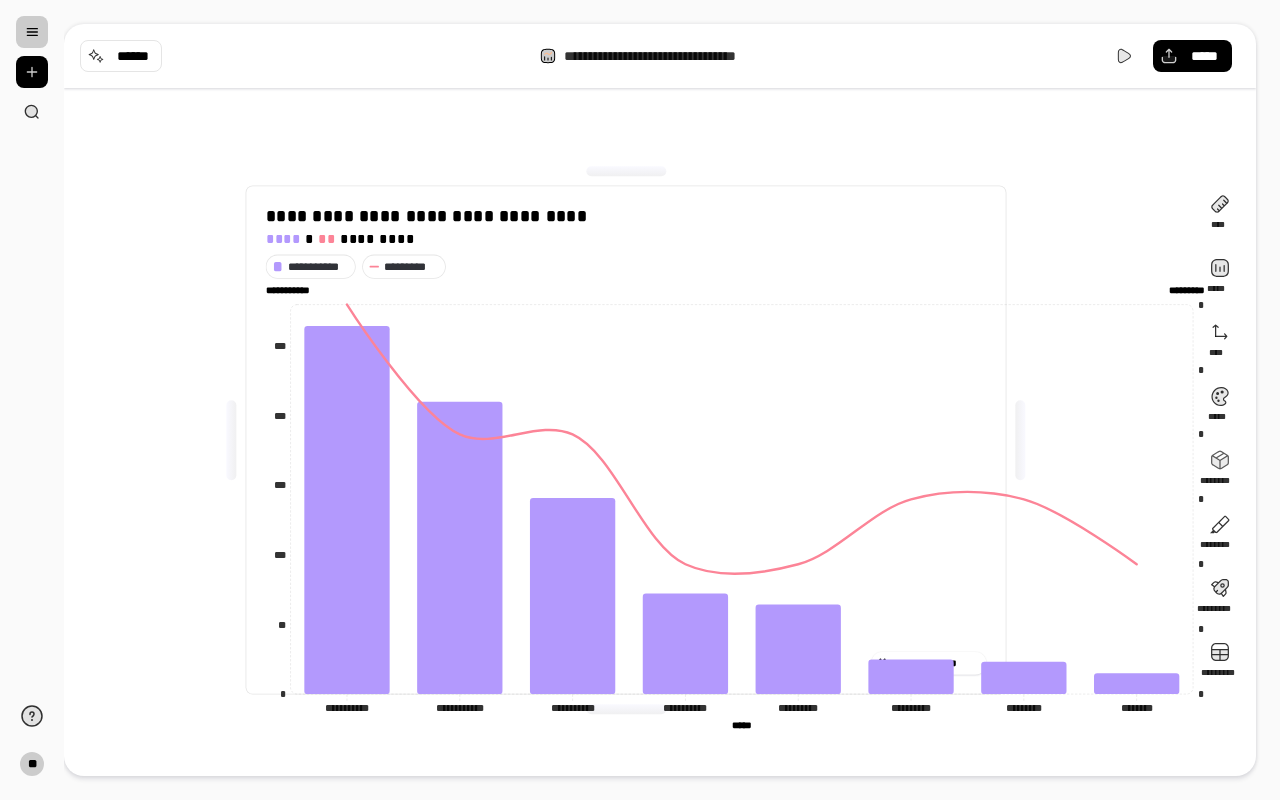 click on "***** *****" 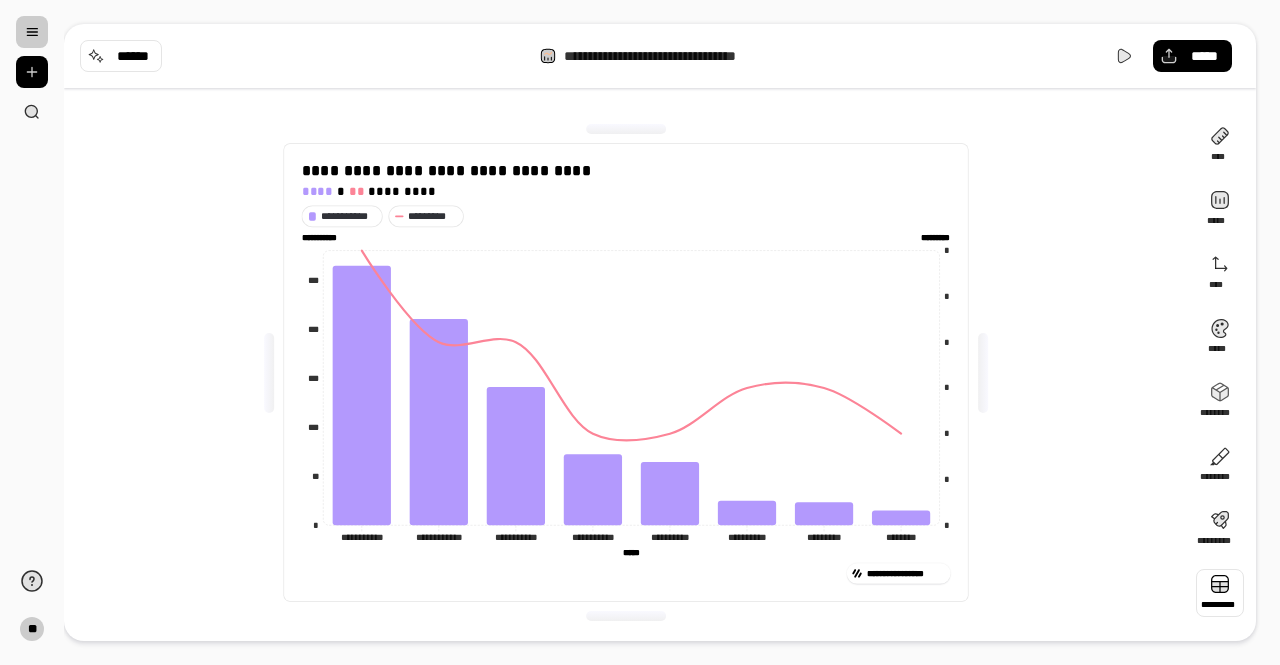 click at bounding box center (1220, 593) 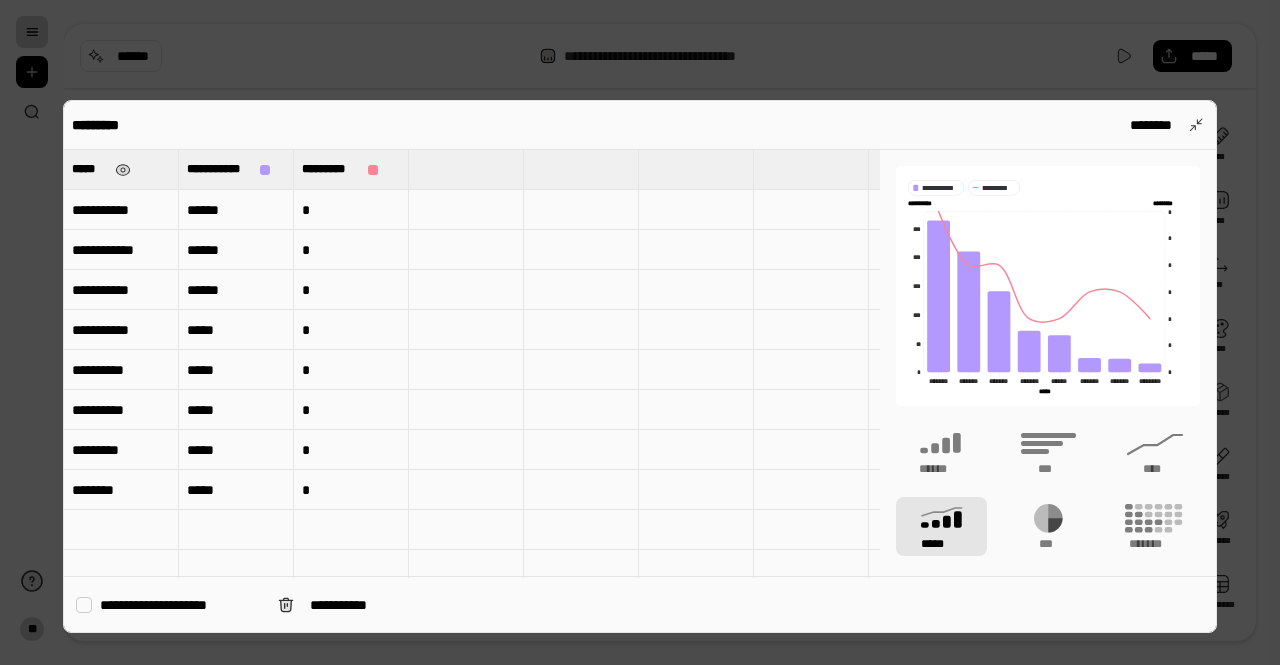 click on "*****" at bounding box center (89, 169) 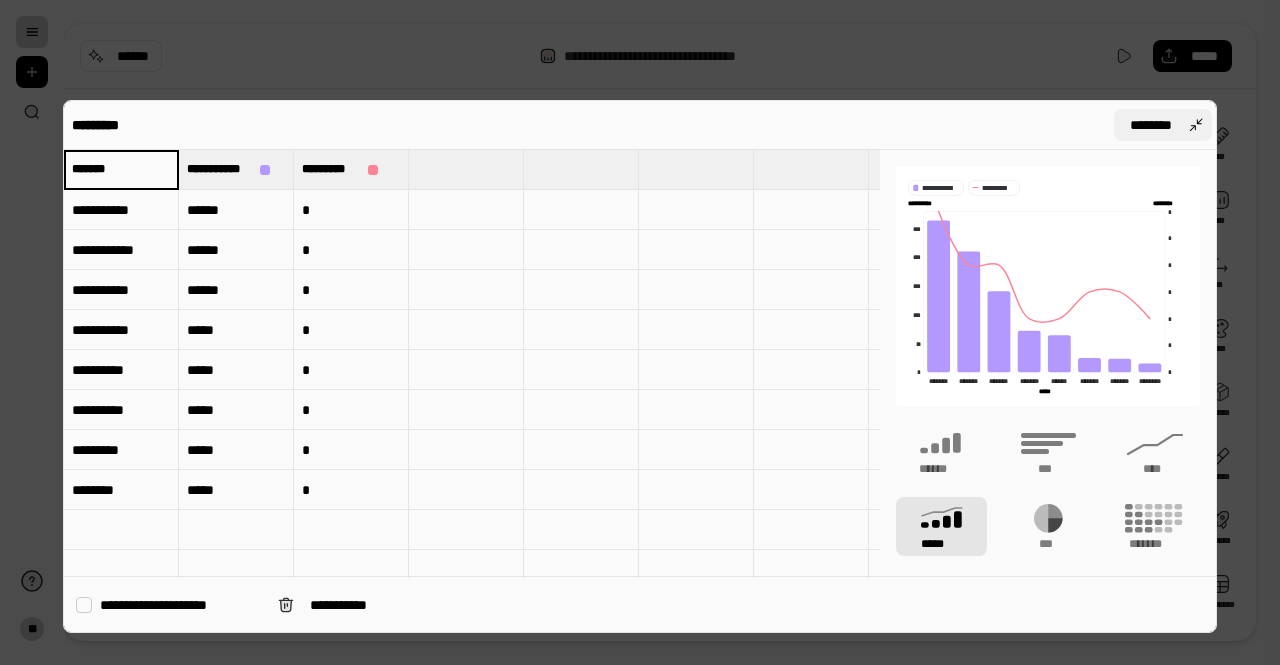 type on "*******" 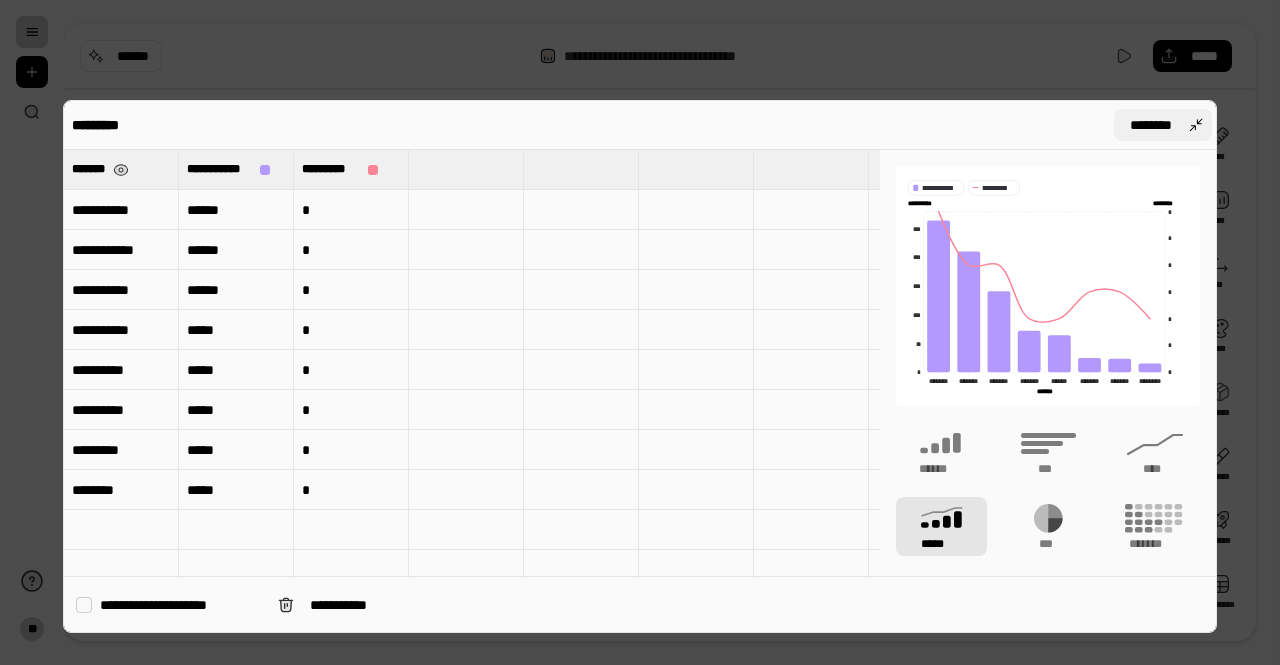 type on "*******" 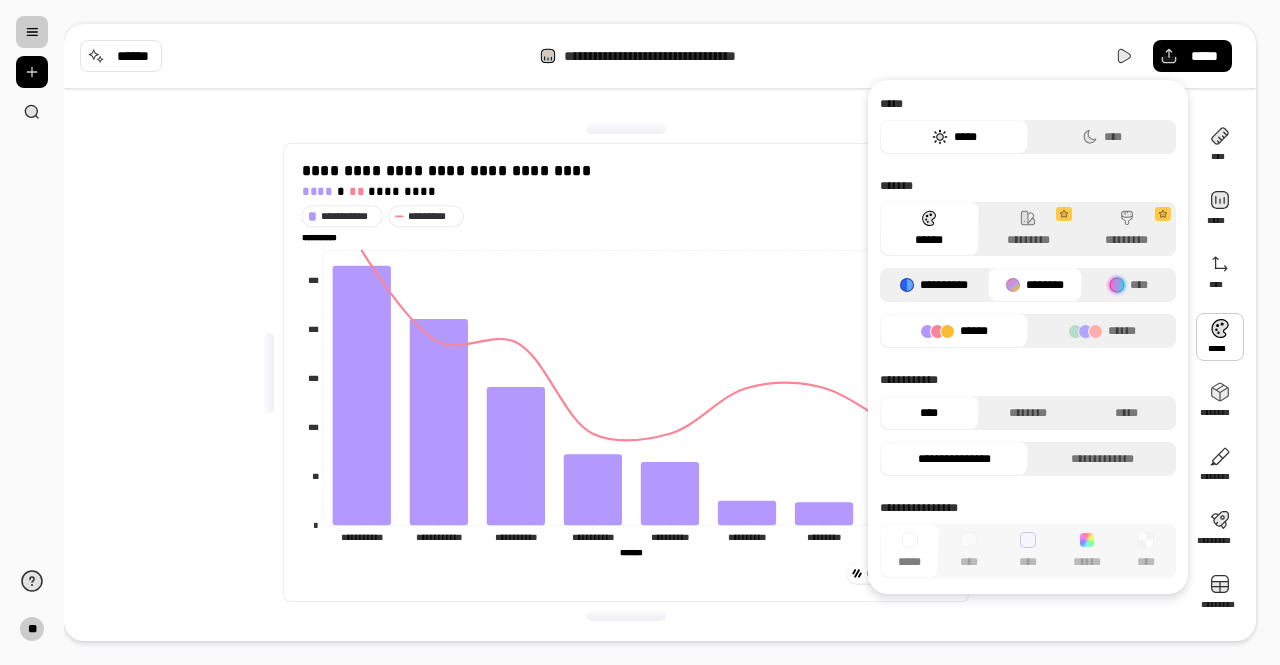 click on "**********" at bounding box center [934, 285] 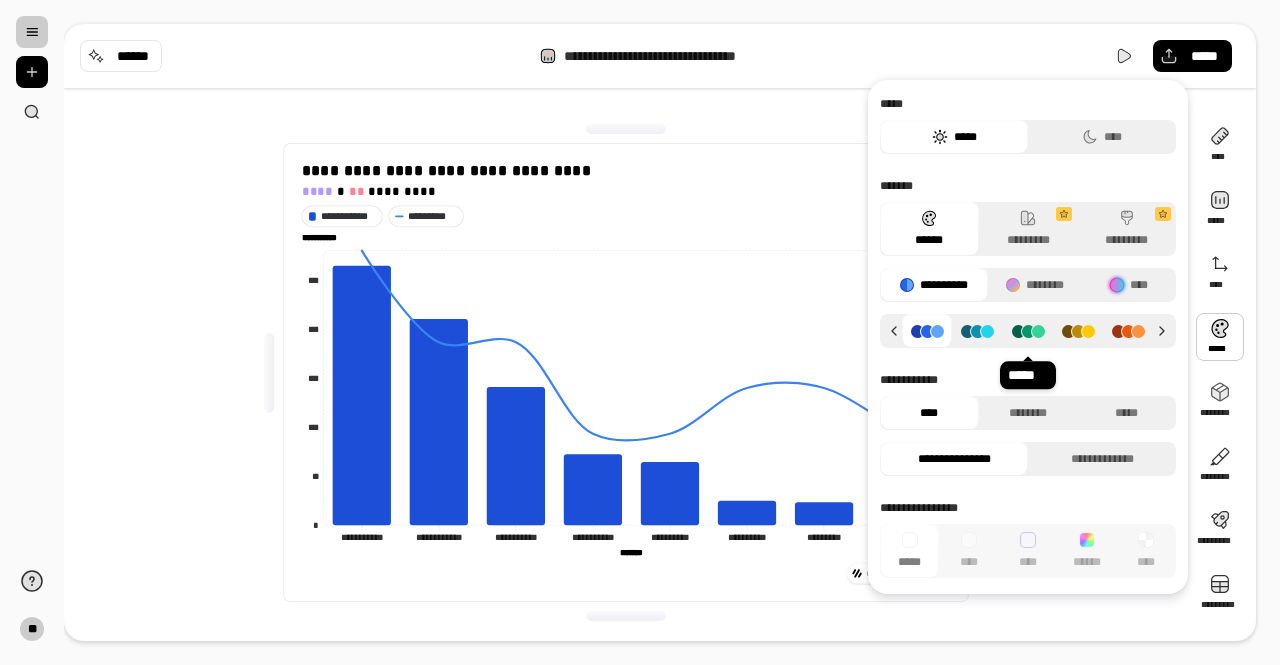 click 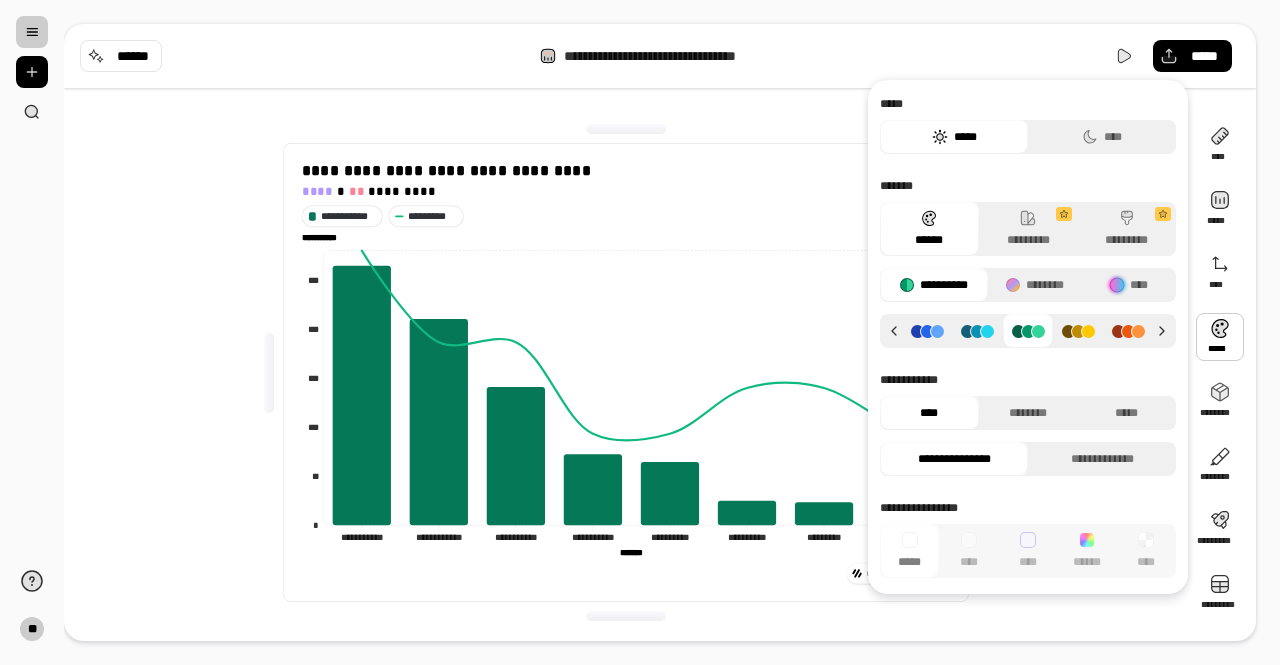 click 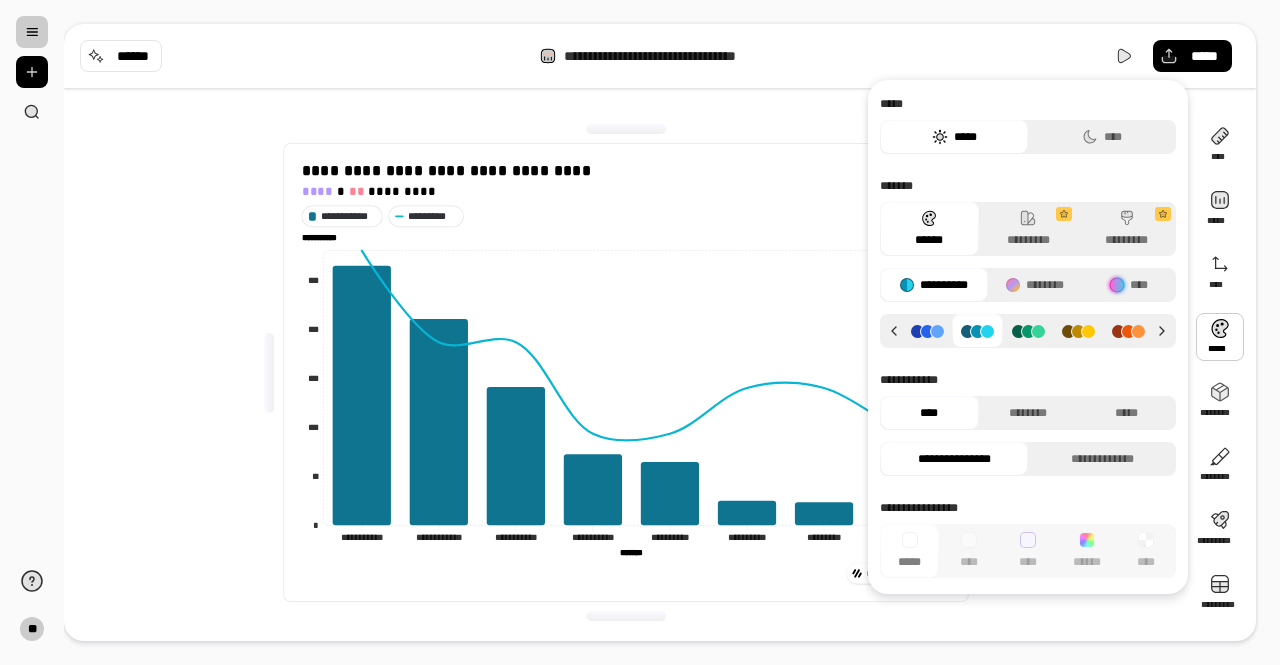 click on "**********" at bounding box center [626, 372] 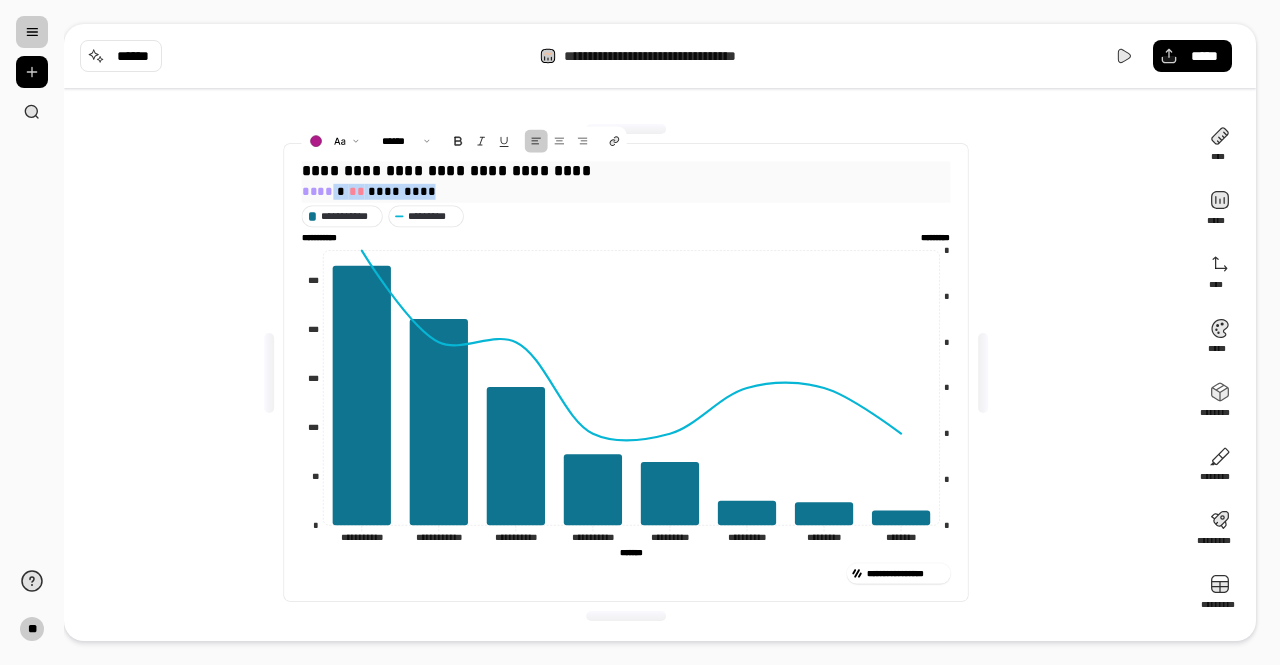 drag, startPoint x: 326, startPoint y: 192, endPoint x: 283, endPoint y: 191, distance: 43.011627 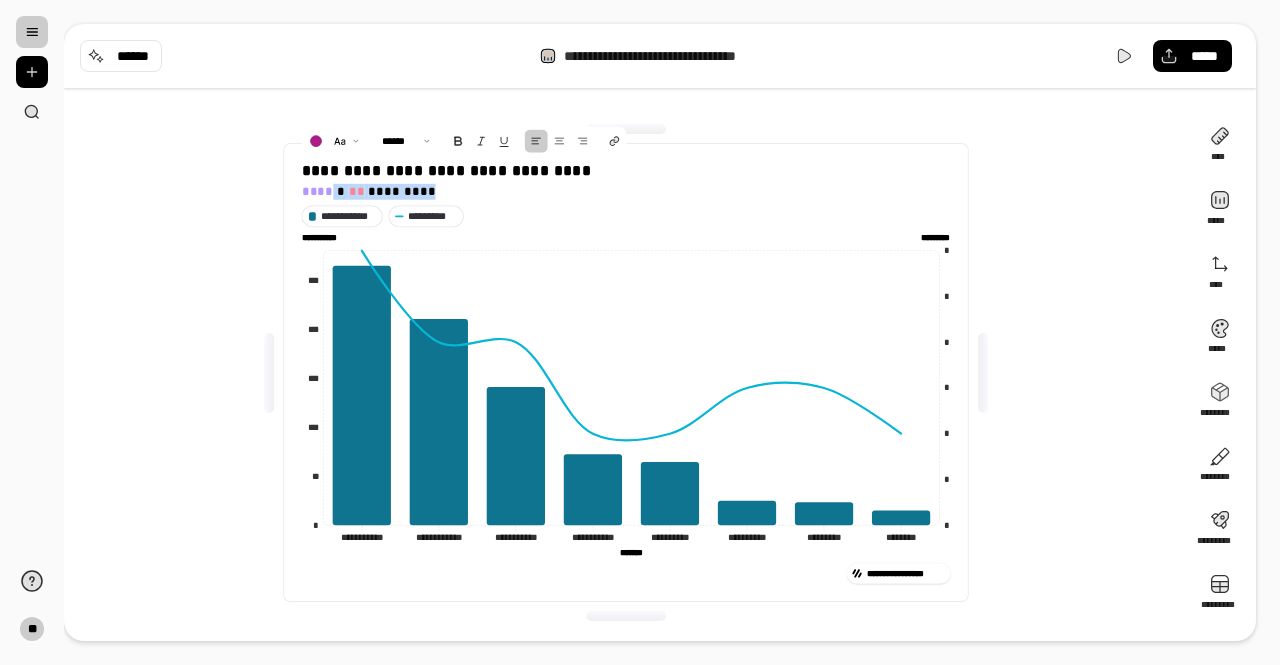 click on "**********" at bounding box center [626, 372] 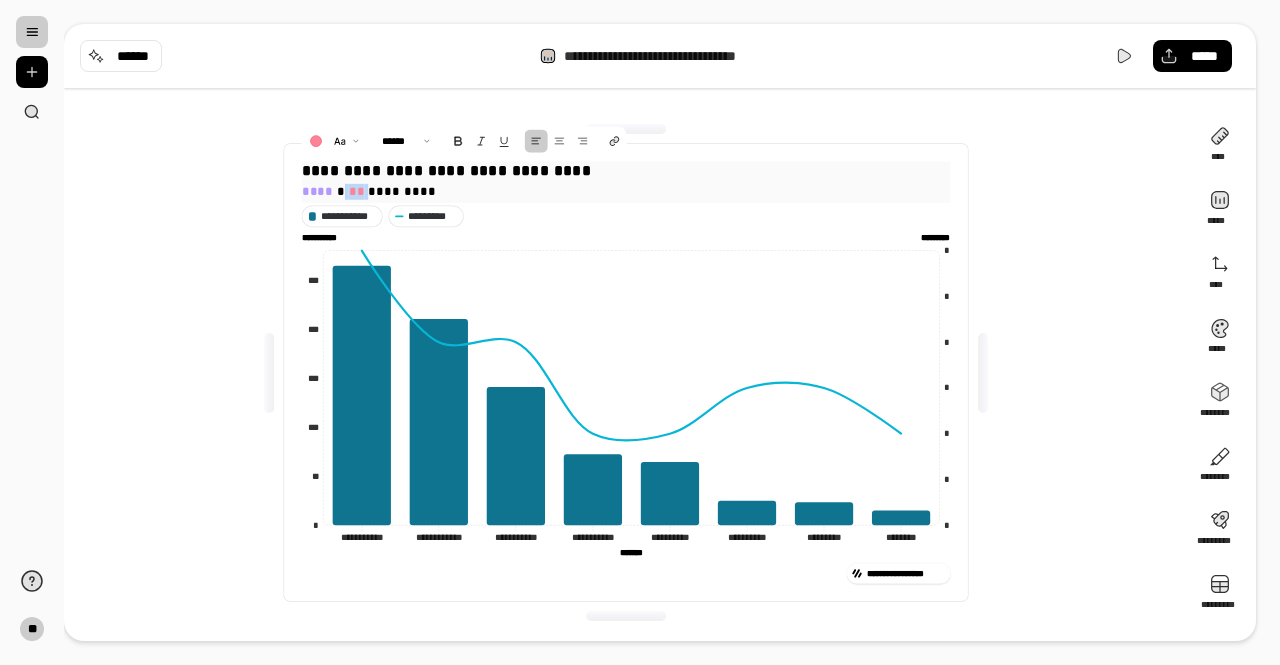 drag, startPoint x: 360, startPoint y: 191, endPoint x: 333, endPoint y: 191, distance: 27 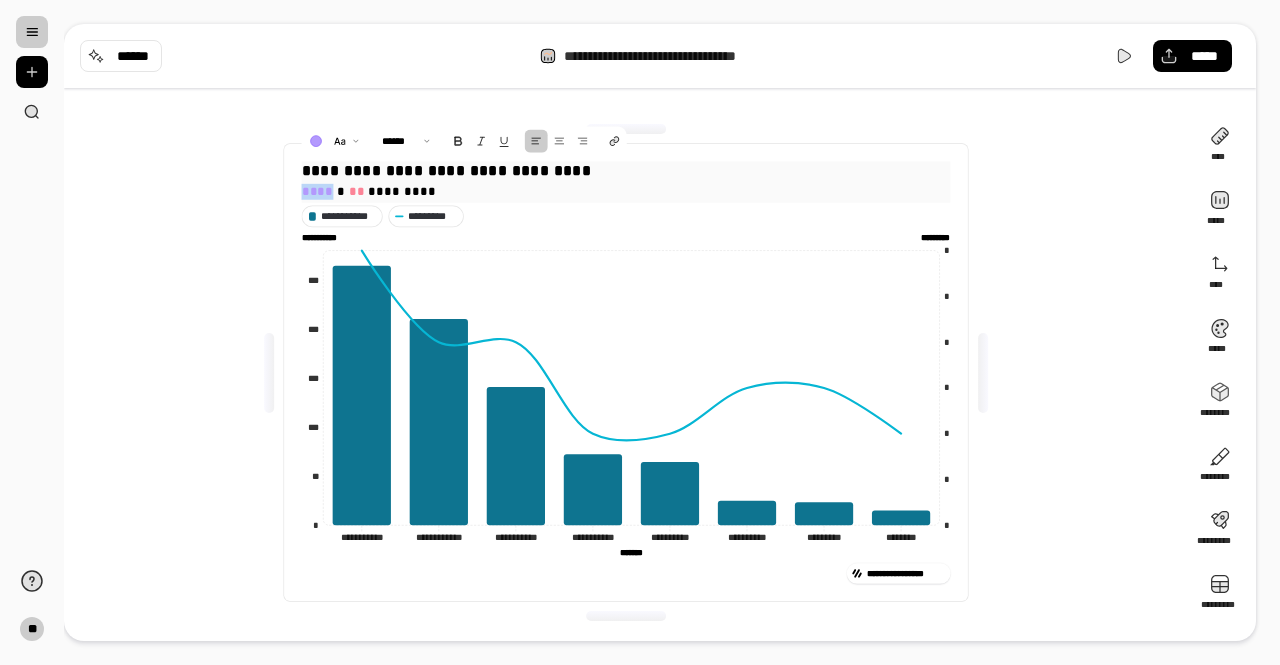 drag, startPoint x: 326, startPoint y: 191, endPoint x: 294, endPoint y: 191, distance: 32 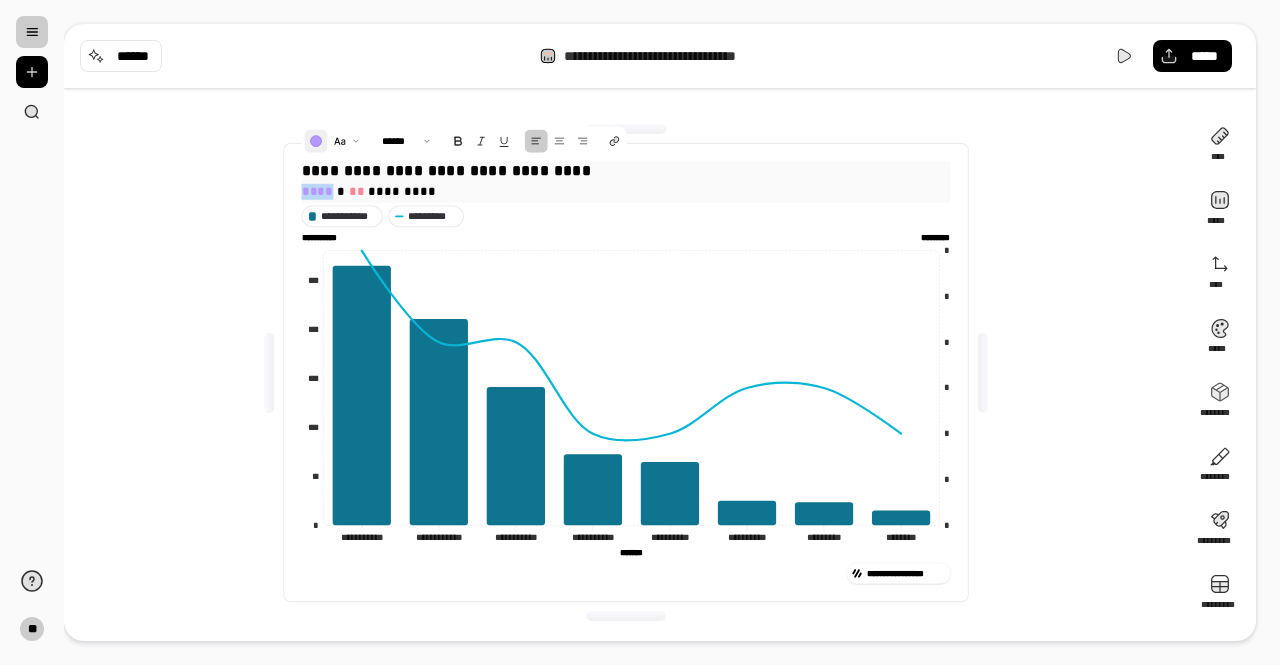 click at bounding box center (315, 141) 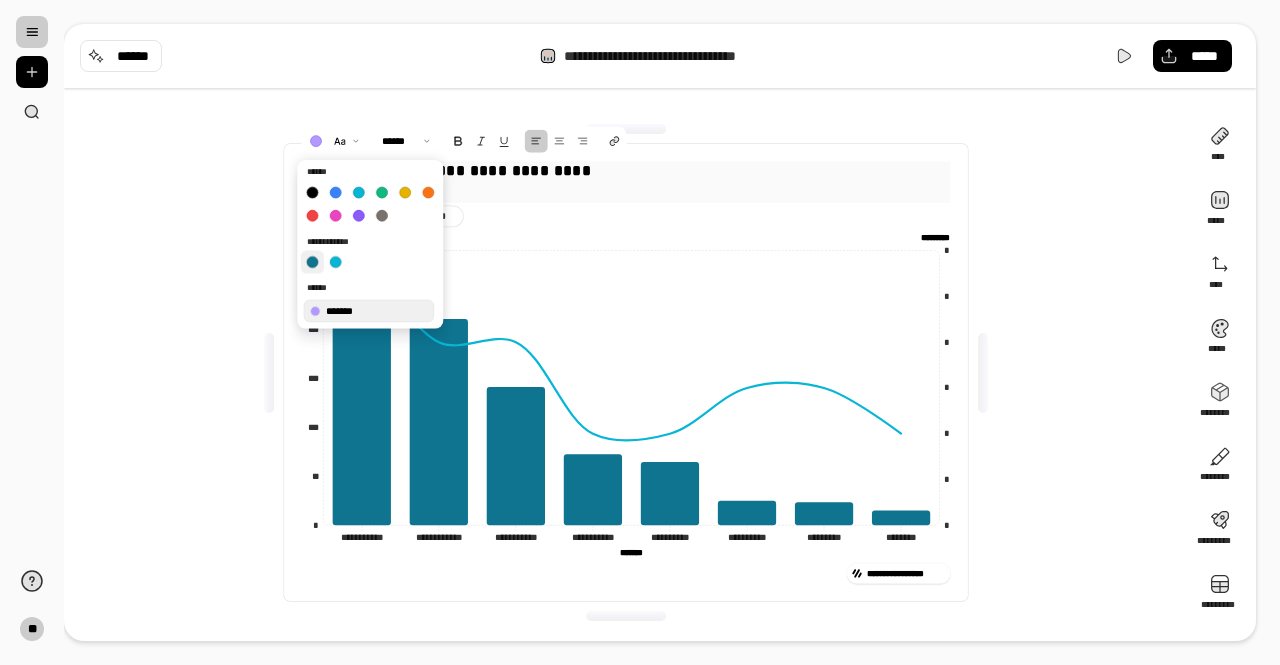 click at bounding box center (312, 261) 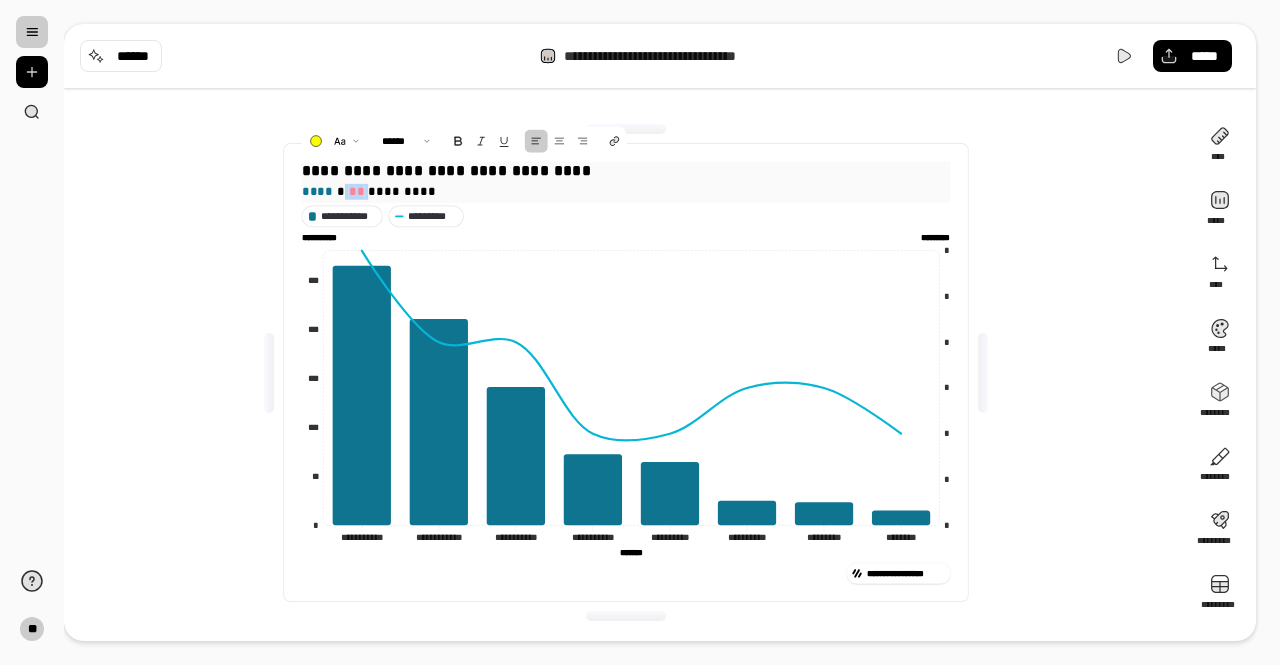 drag, startPoint x: 361, startPoint y: 191, endPoint x: 334, endPoint y: 188, distance: 27.166155 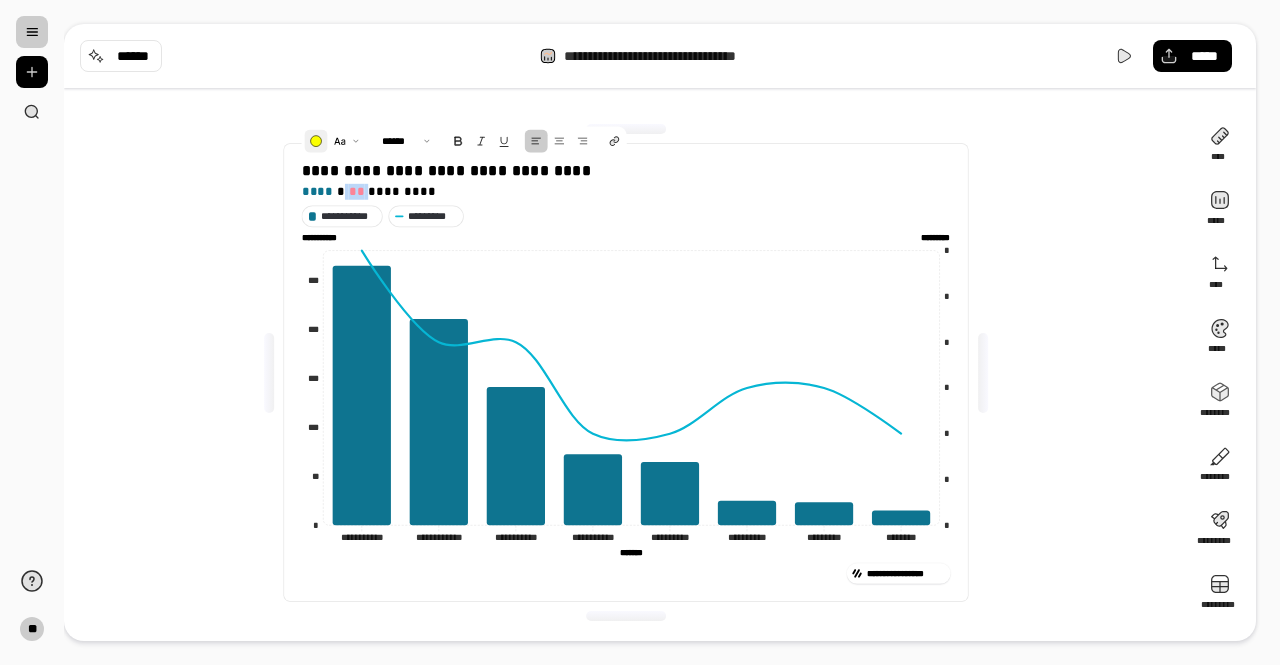 click at bounding box center (315, 141) 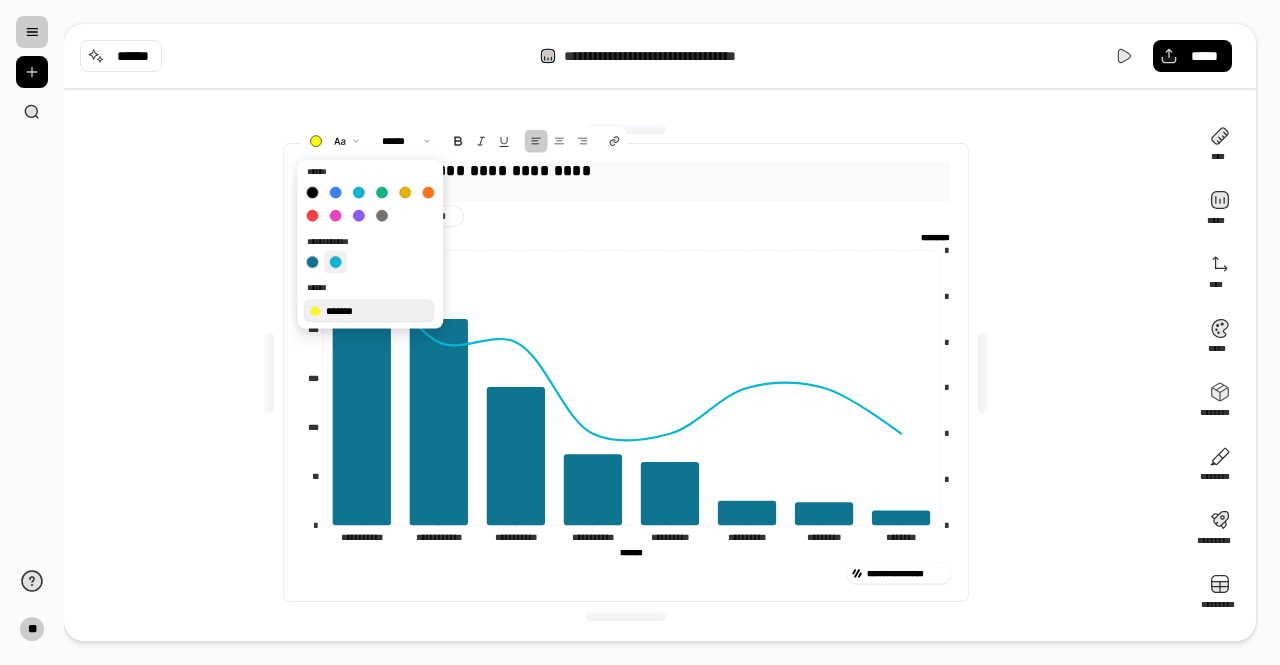 click at bounding box center [335, 261] 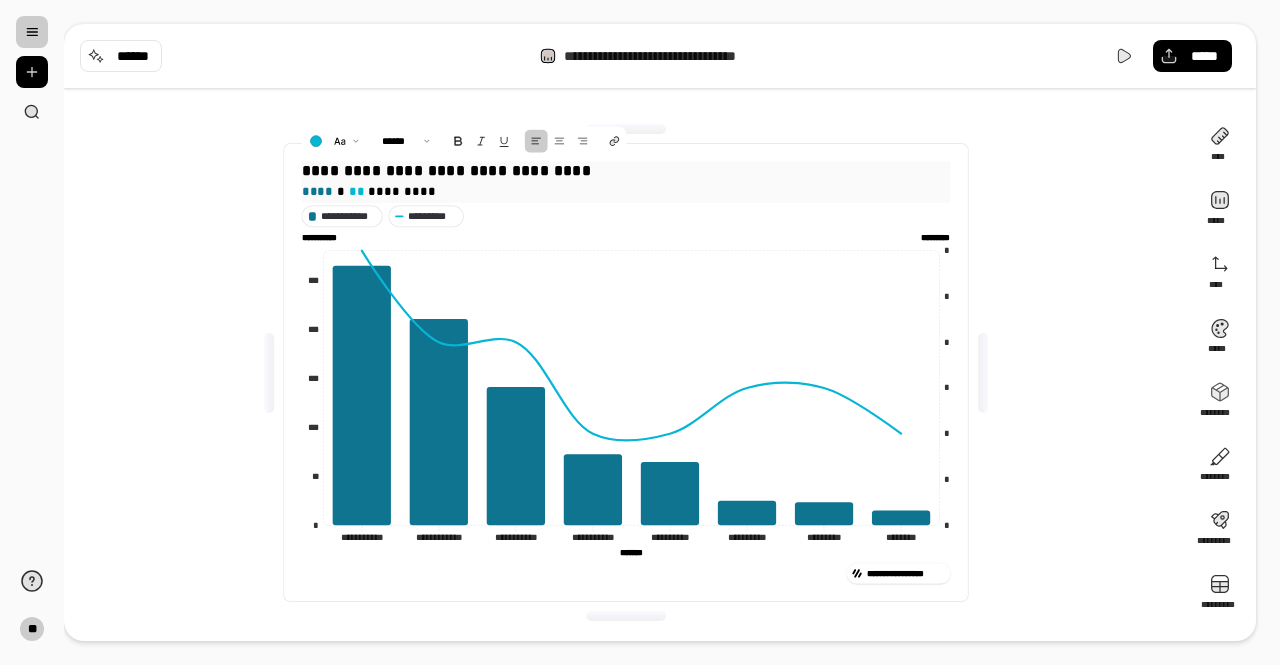 click on "**********" at bounding box center [626, 372] 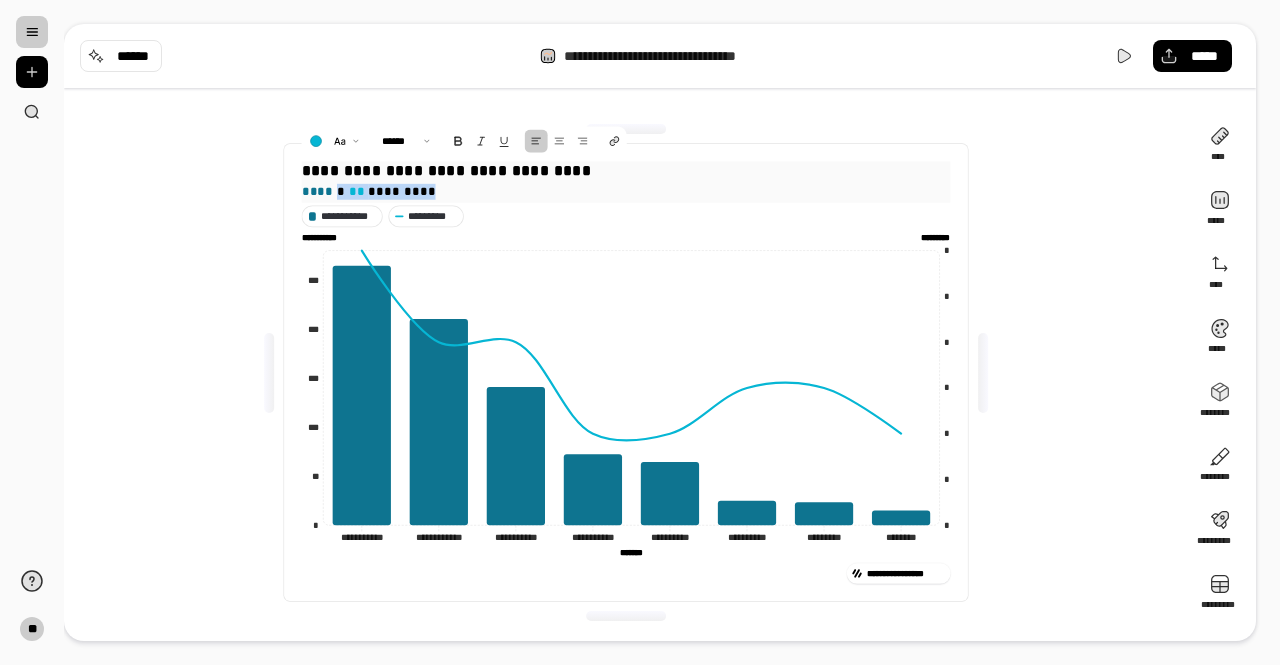 drag, startPoint x: 439, startPoint y: 192, endPoint x: 328, endPoint y: 193, distance: 111.0045 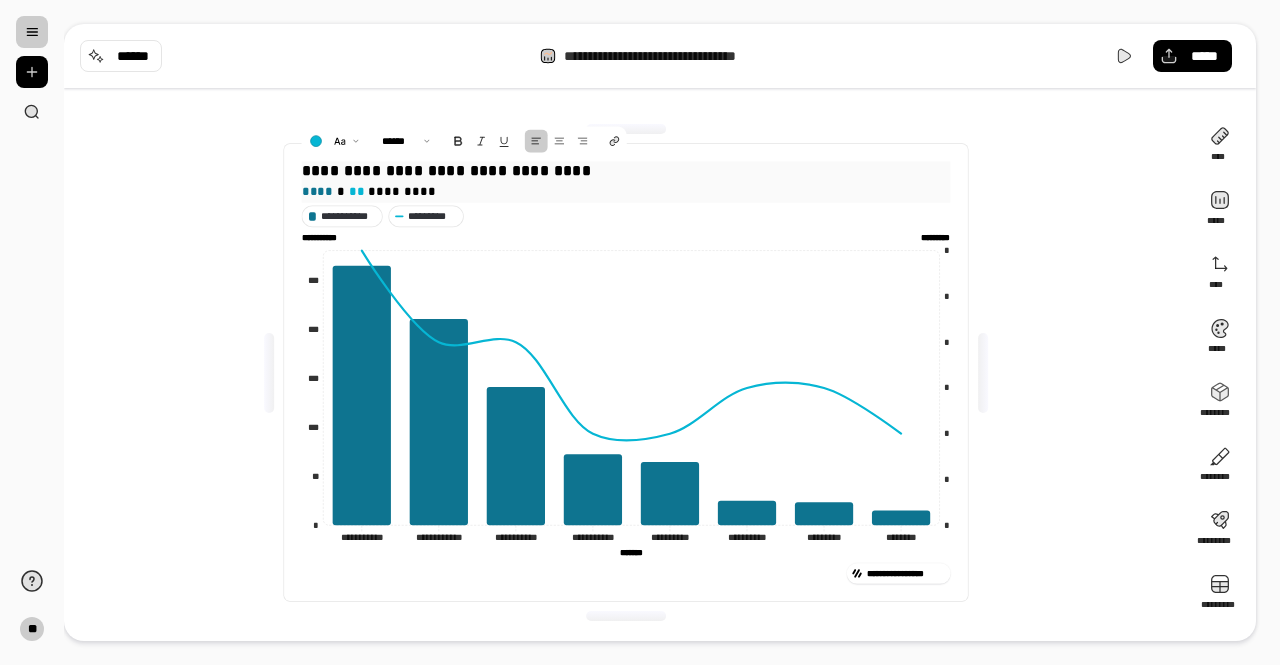 type 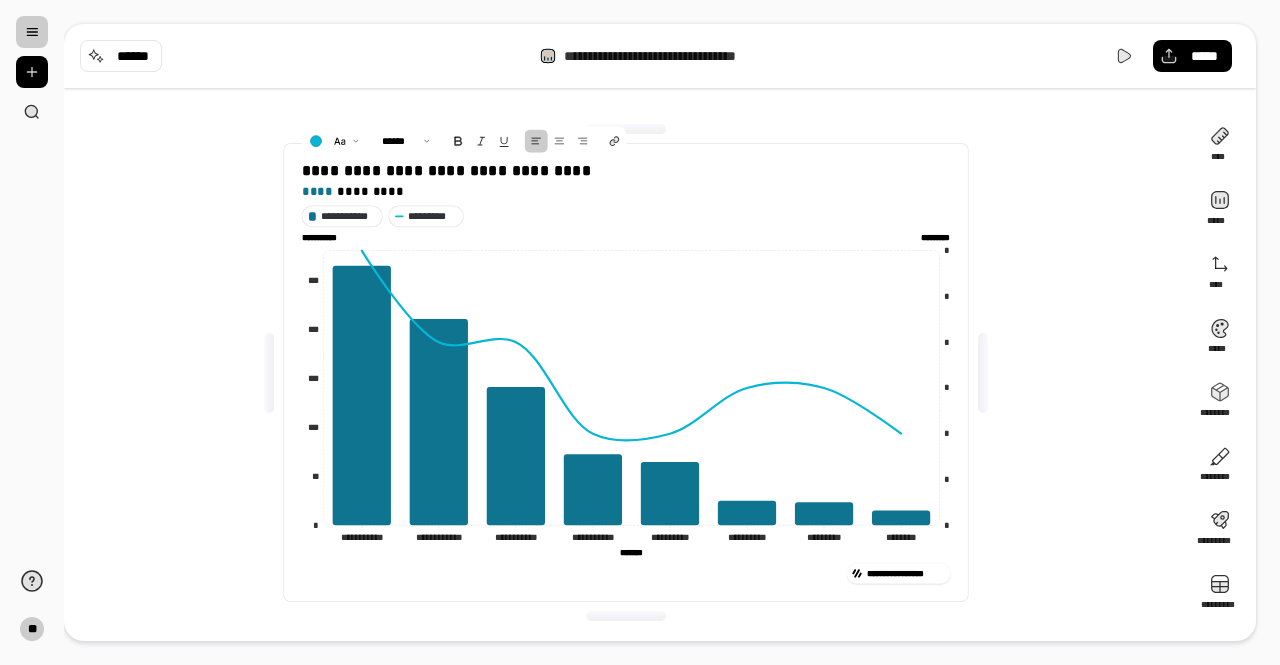 click on "**********" at bounding box center [626, 372] 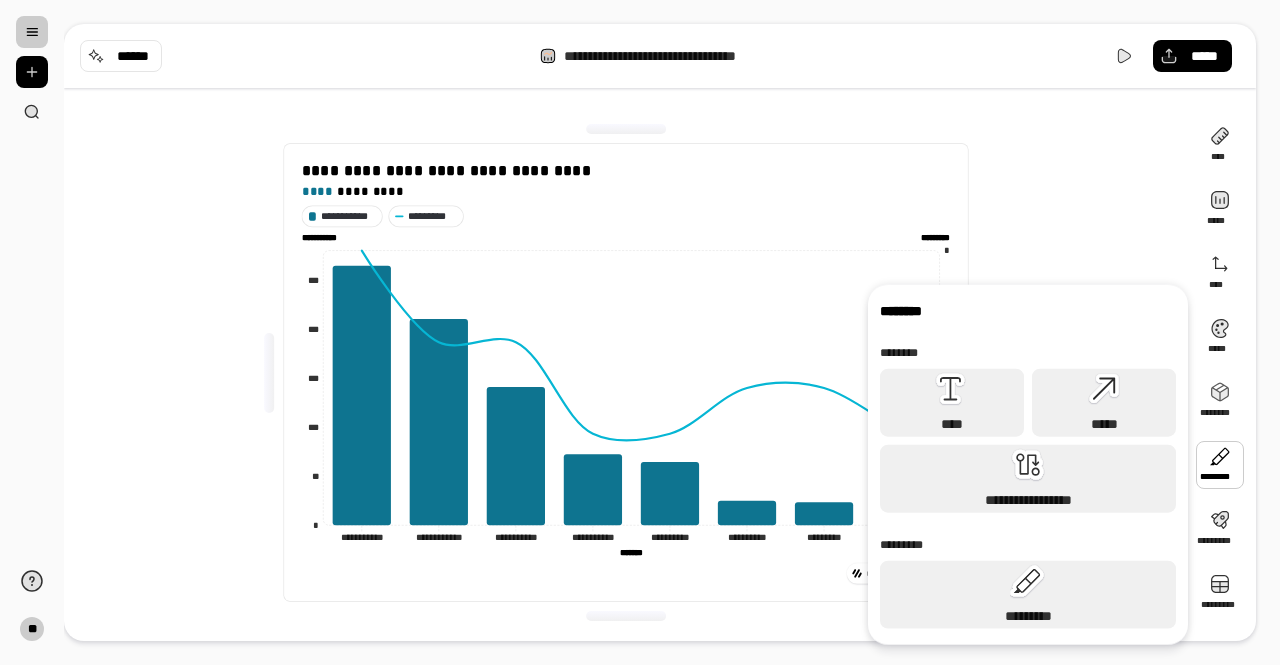 click on "**********" at bounding box center (626, 372) 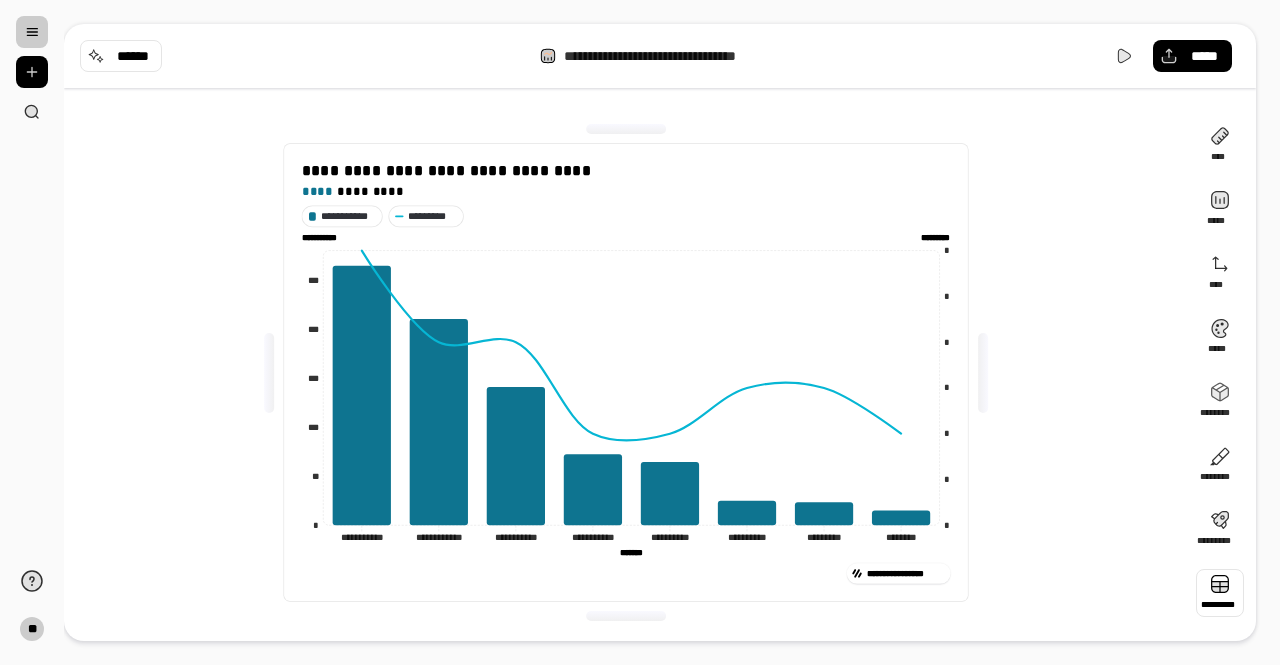 click at bounding box center (1220, 593) 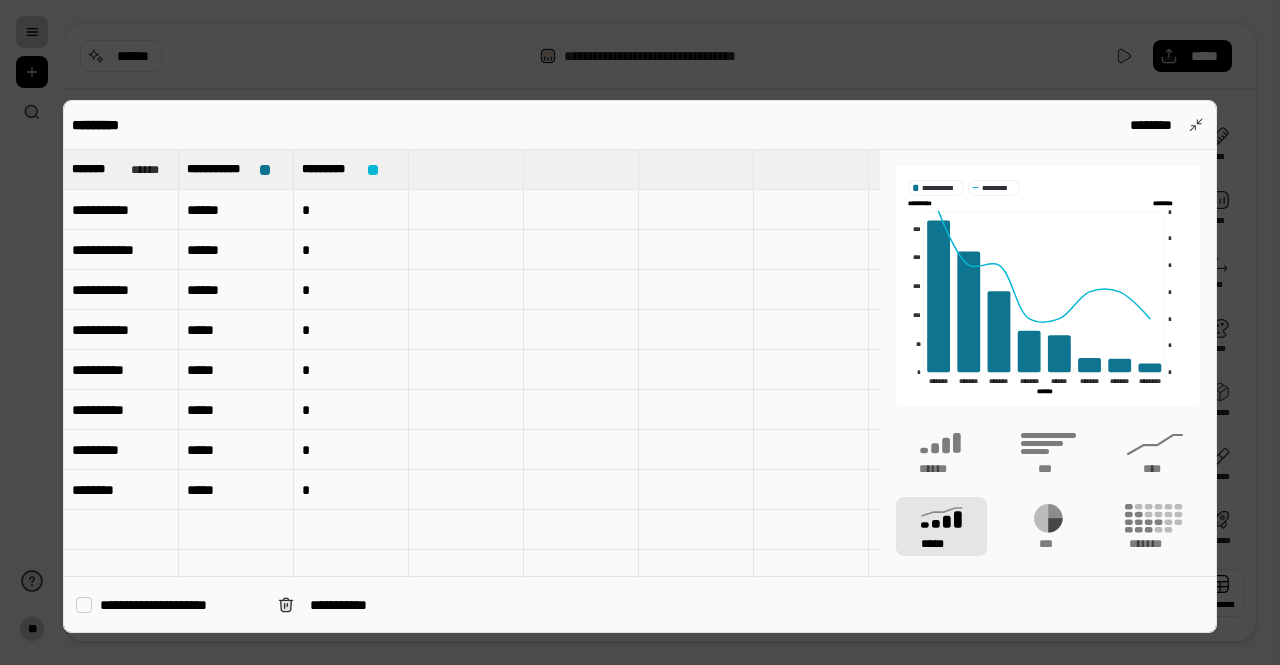 click on "**********" at bounding box center (640, 366) 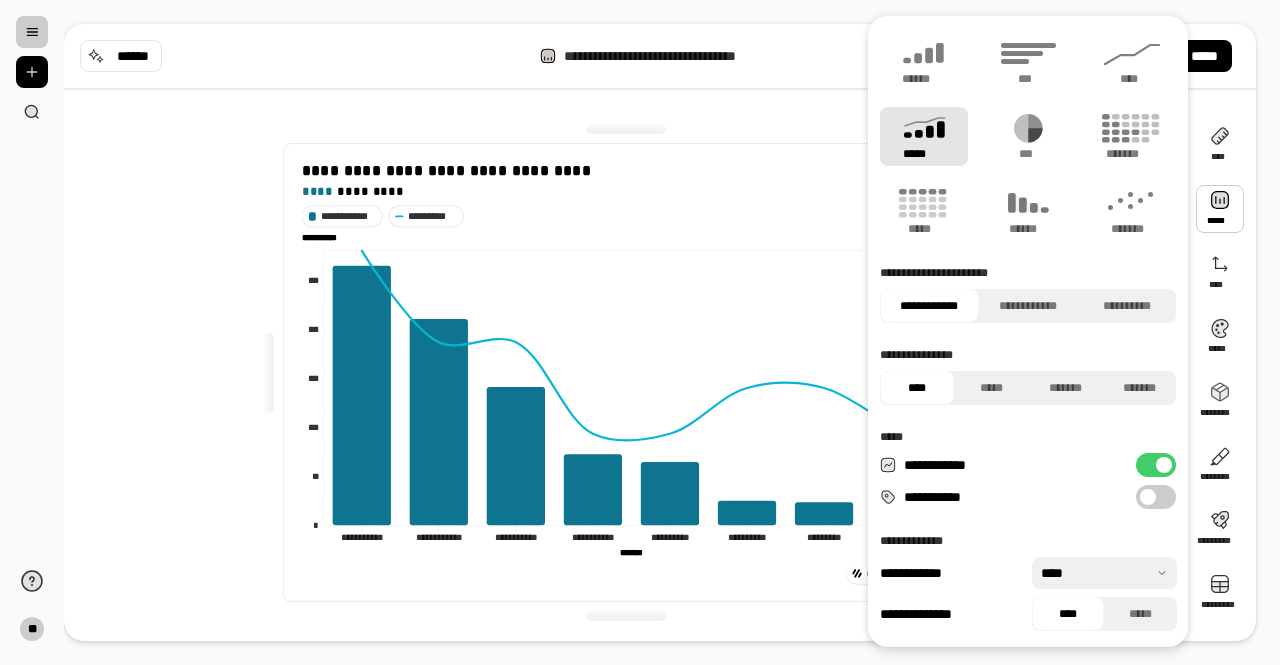 click on "**********" at bounding box center (1156, 497) 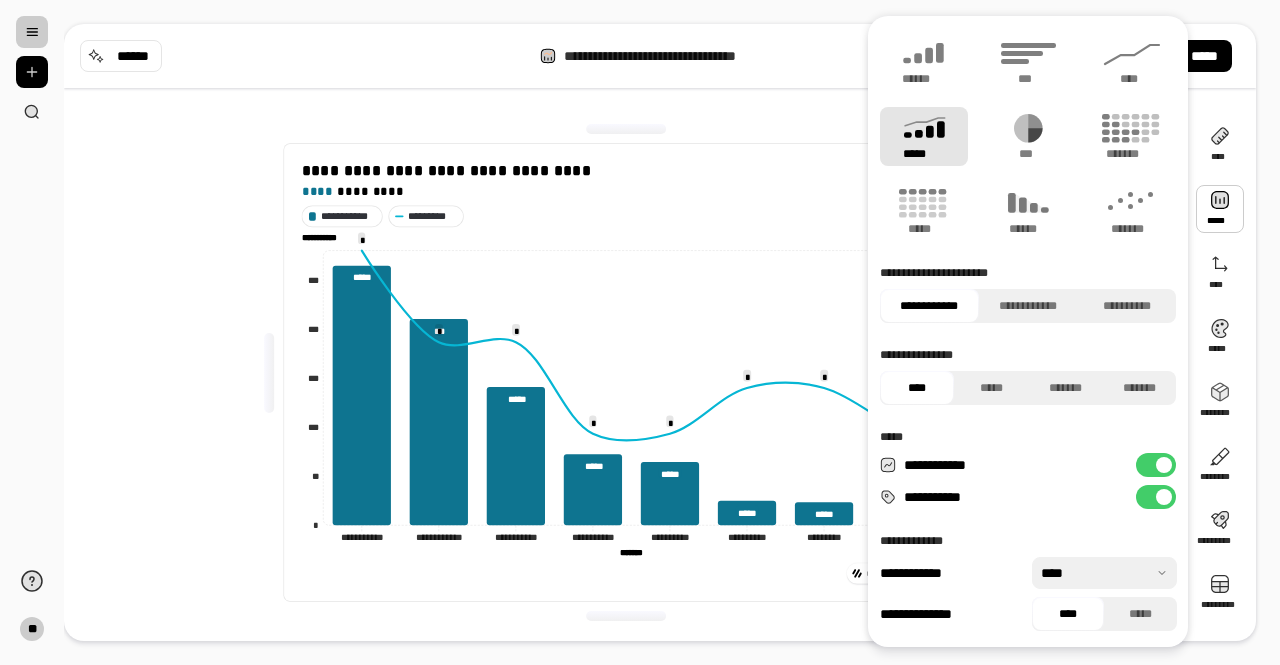 click at bounding box center (1164, 497) 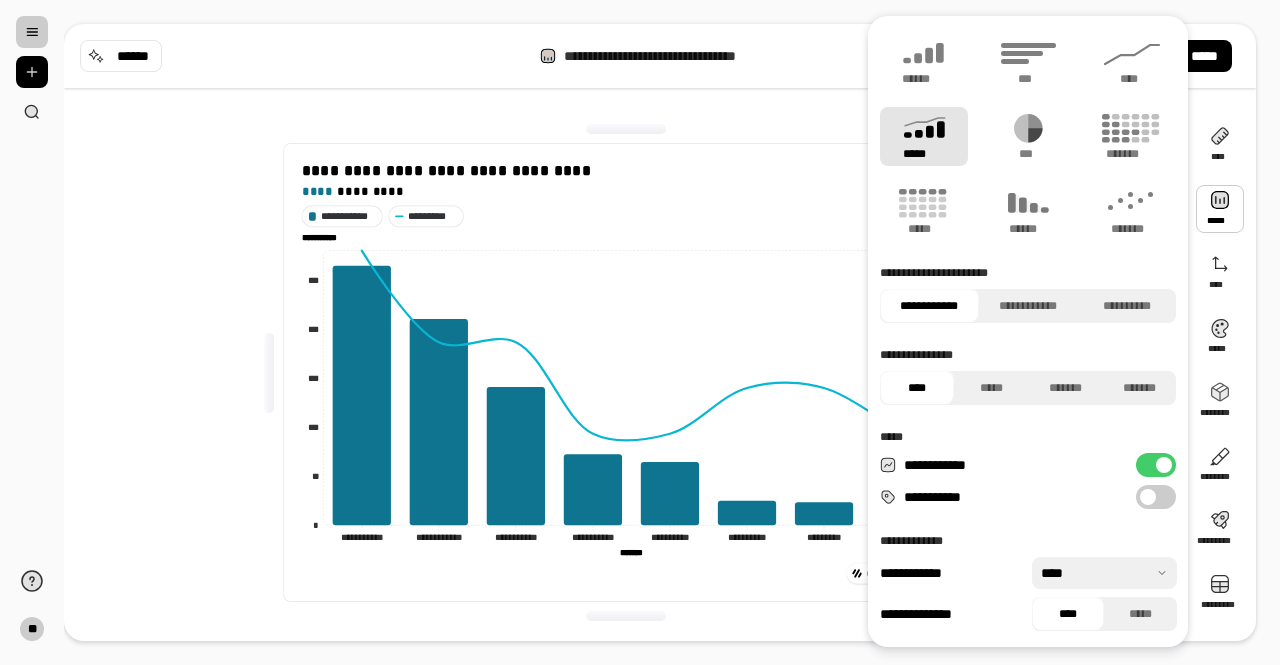 click on "**********" at bounding box center (626, 372) 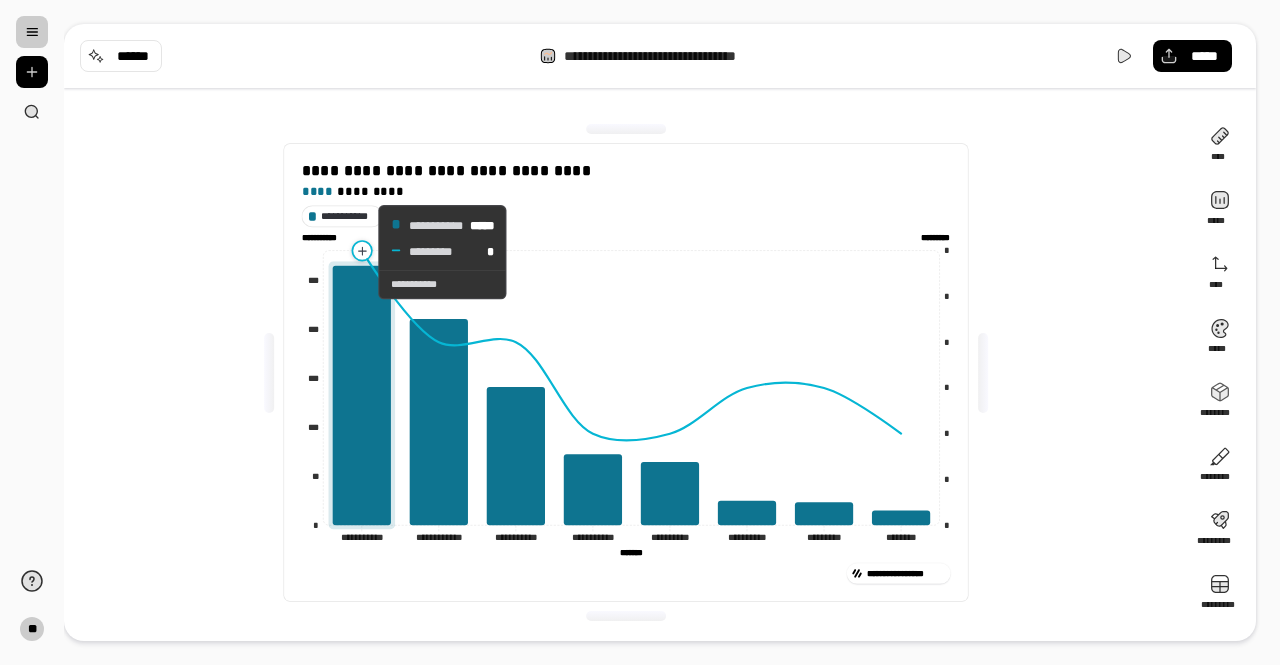 click 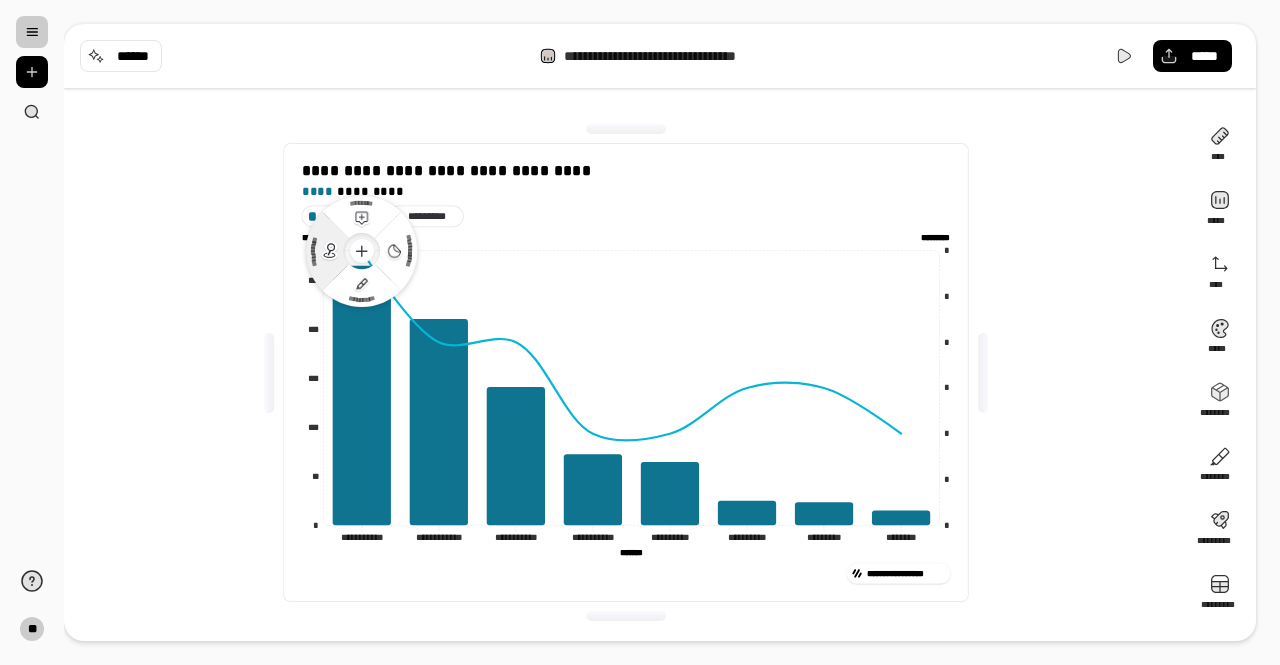click 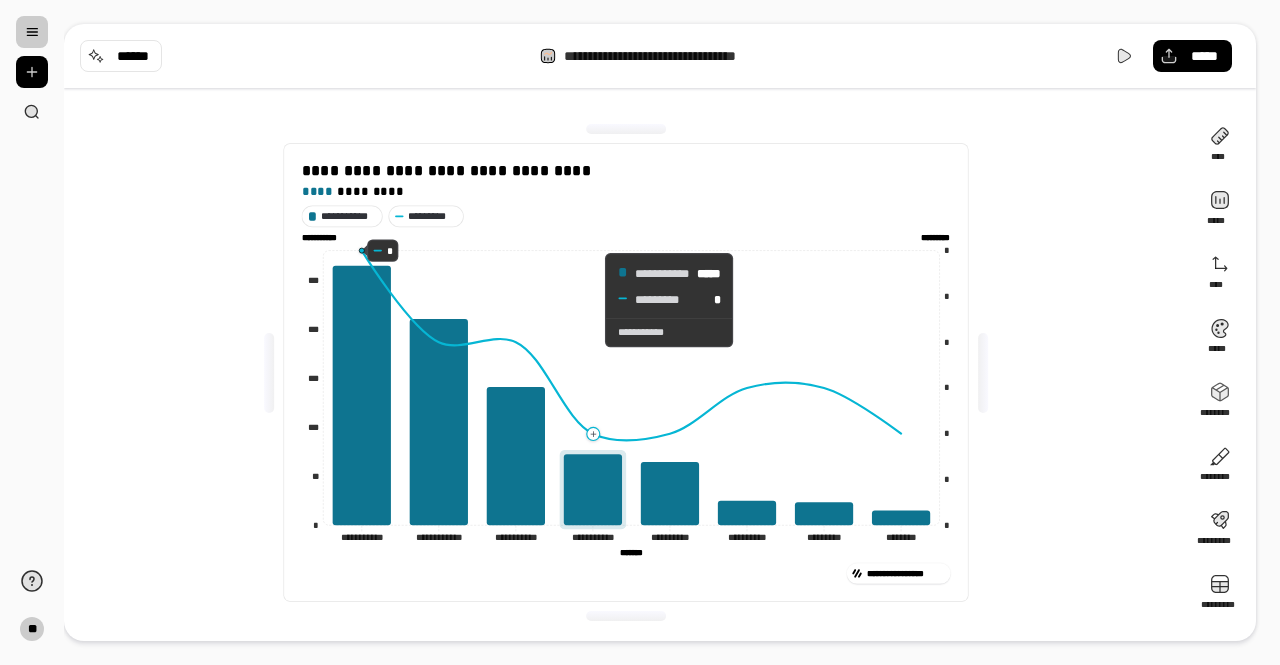 drag, startPoint x: 591, startPoint y: 300, endPoint x: 675, endPoint y: 313, distance: 85 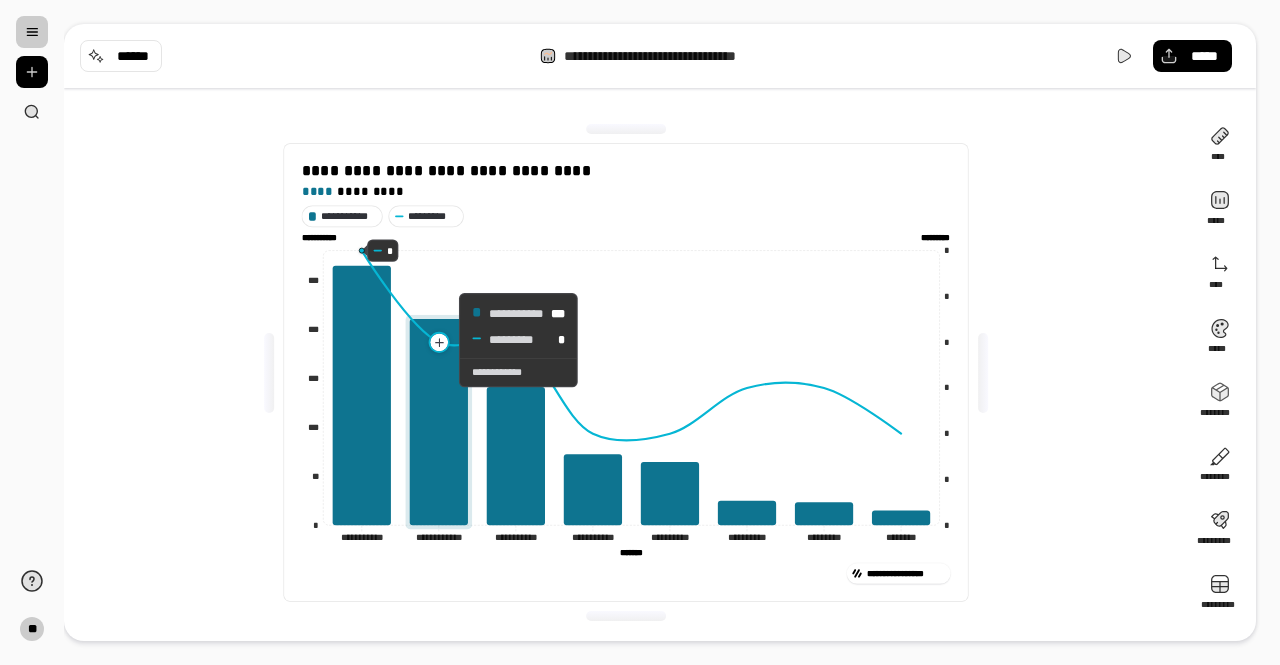 click 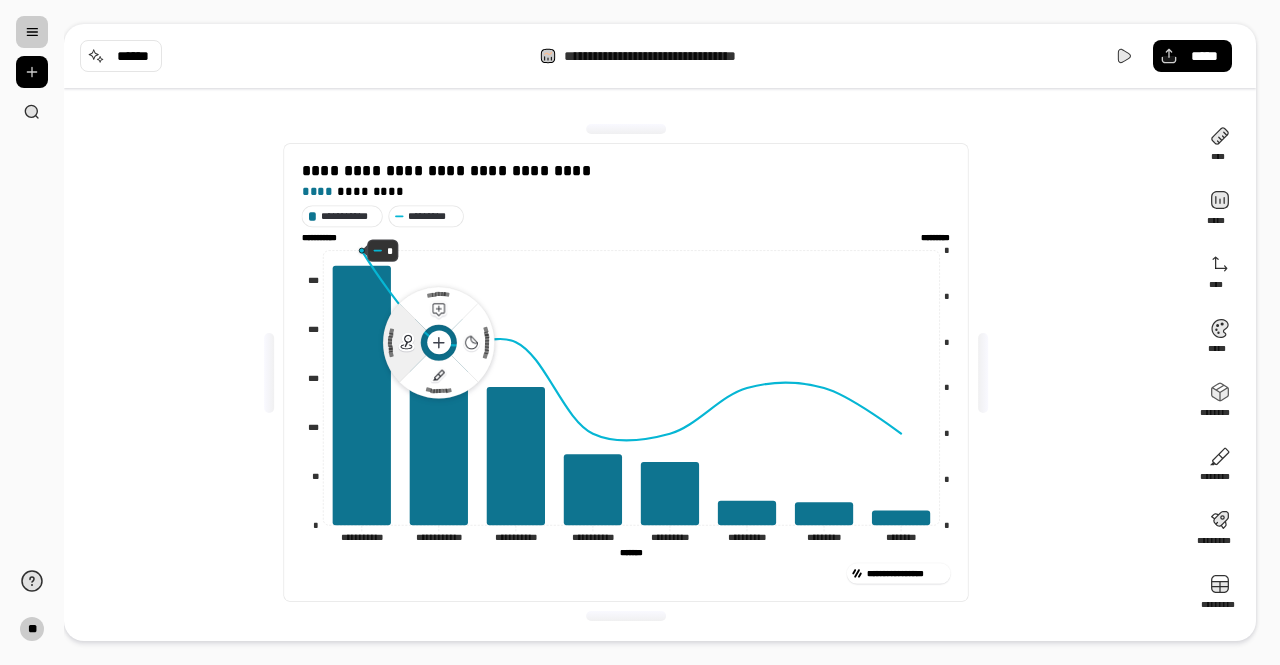click 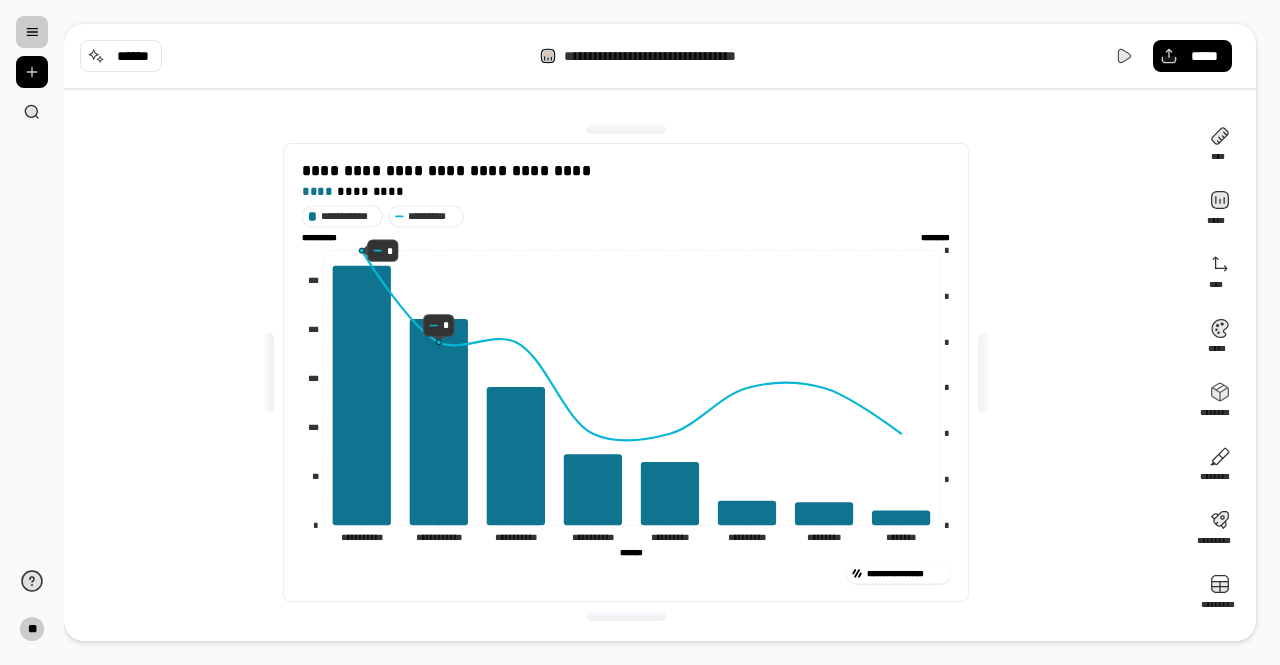 click on "**********" at bounding box center [626, 372] 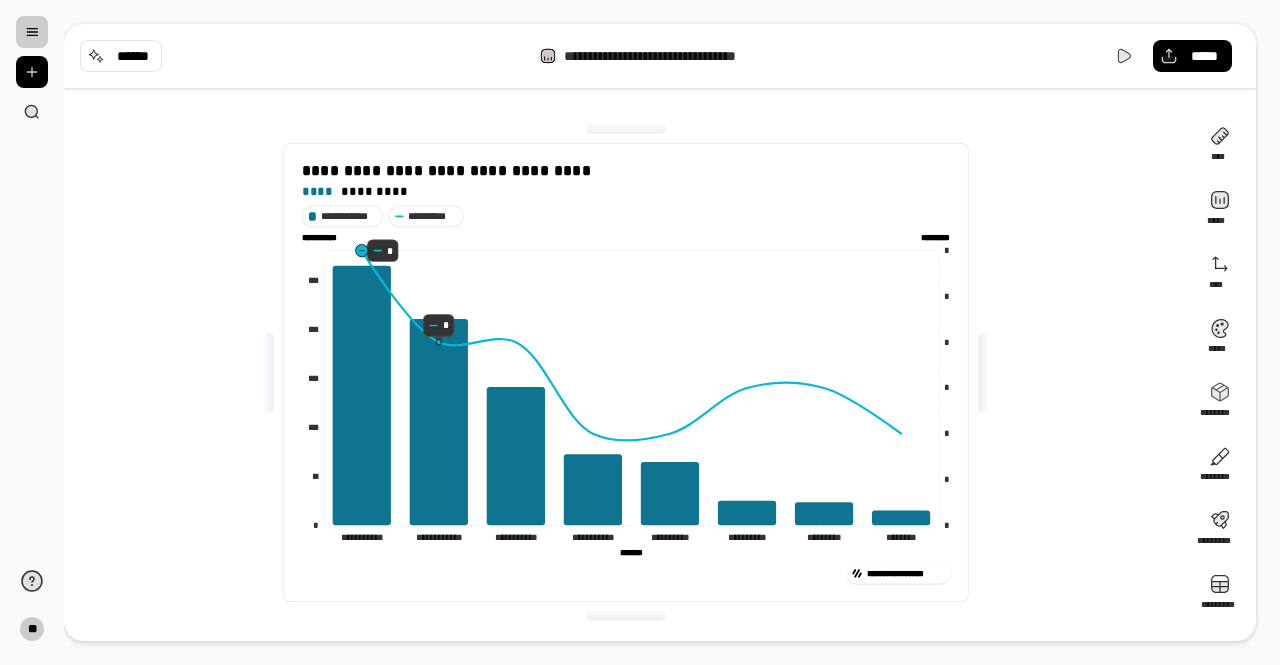 click 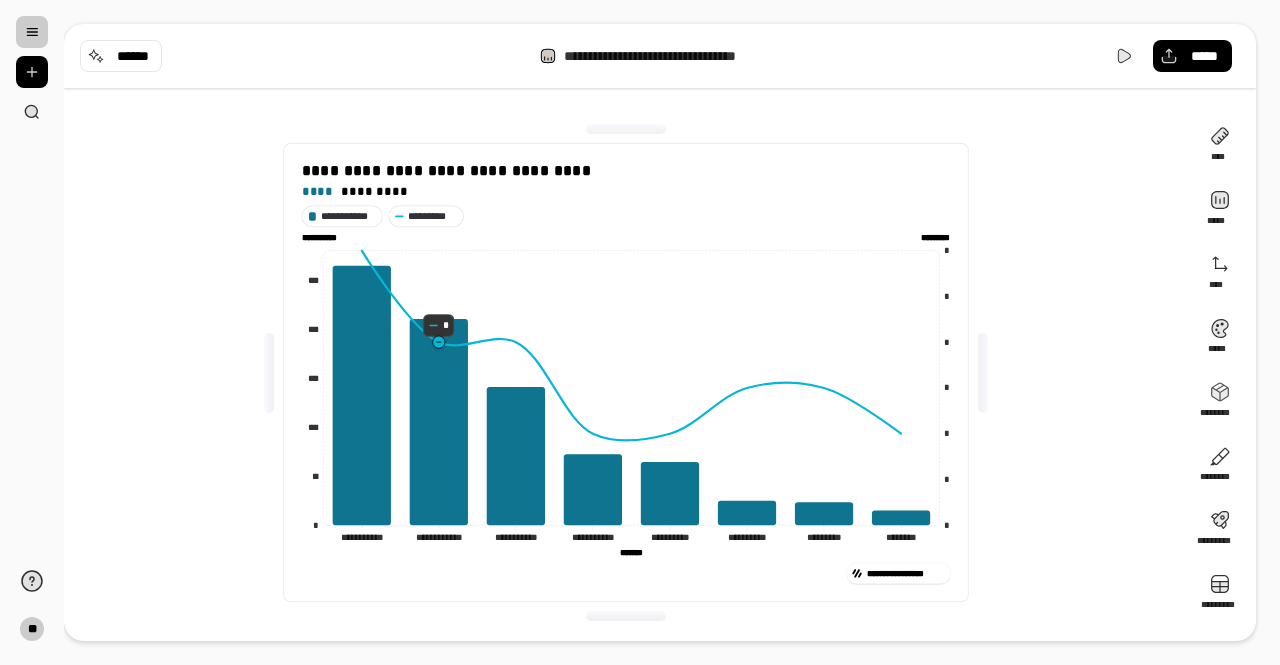 click 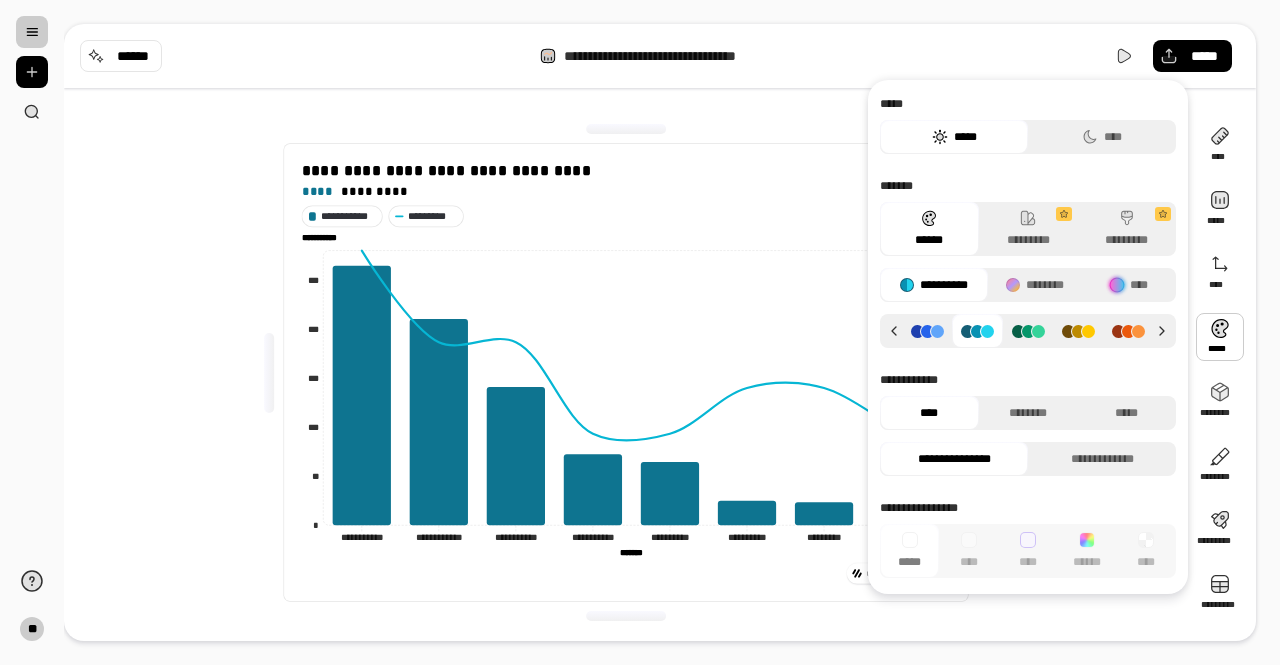 click 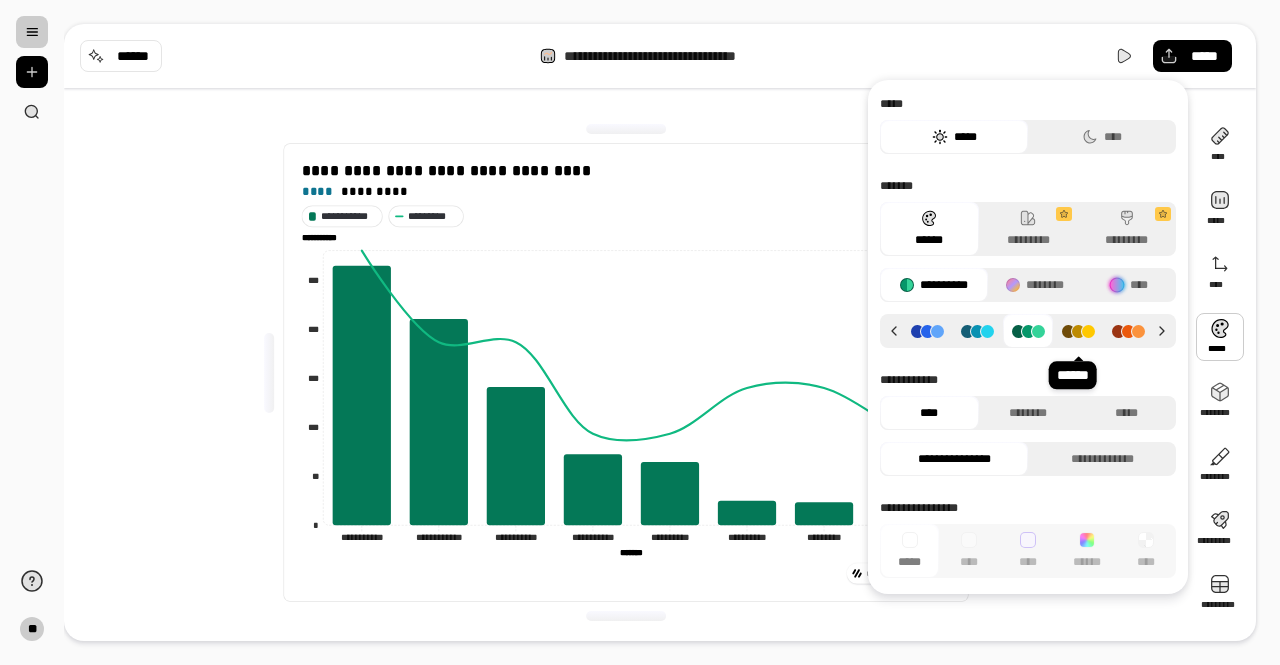 click 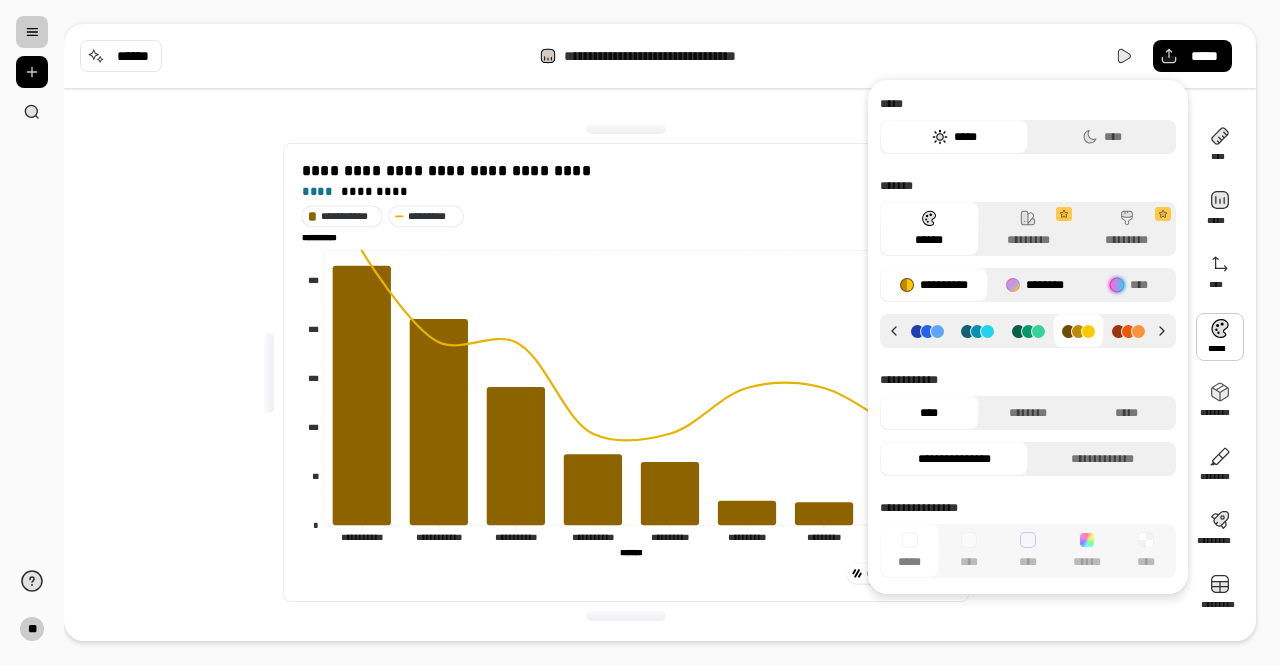 click on "********" at bounding box center (1035, 285) 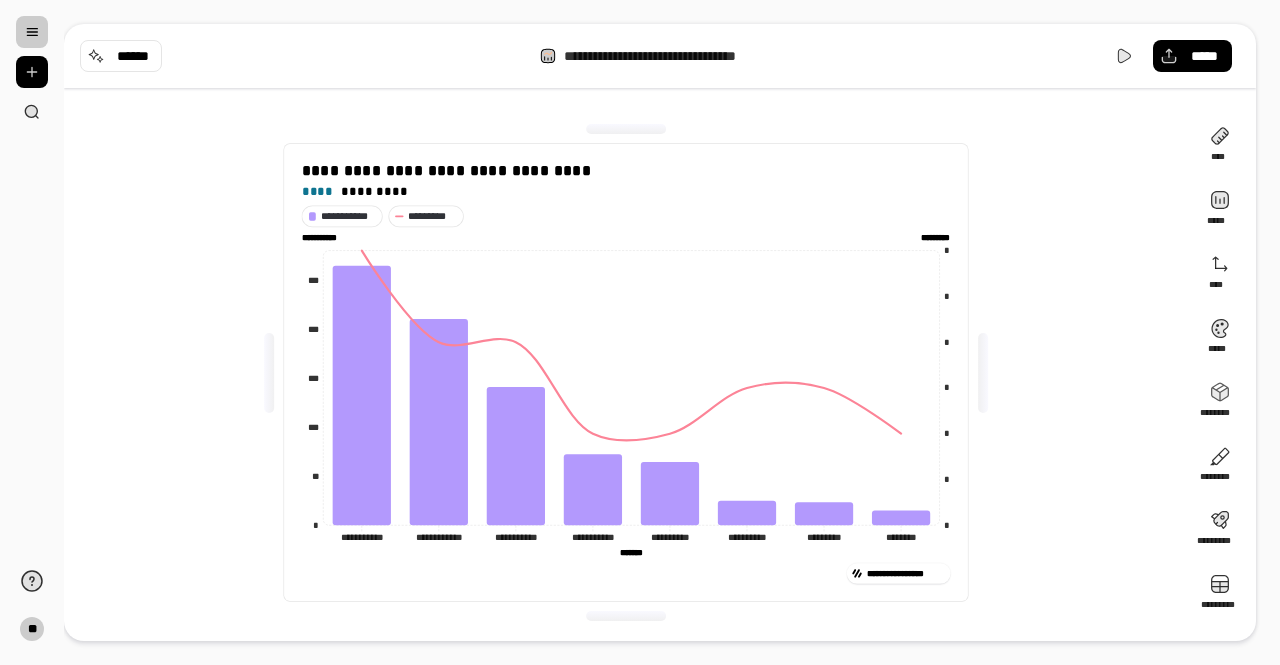 click on "**********" at bounding box center (626, 372) 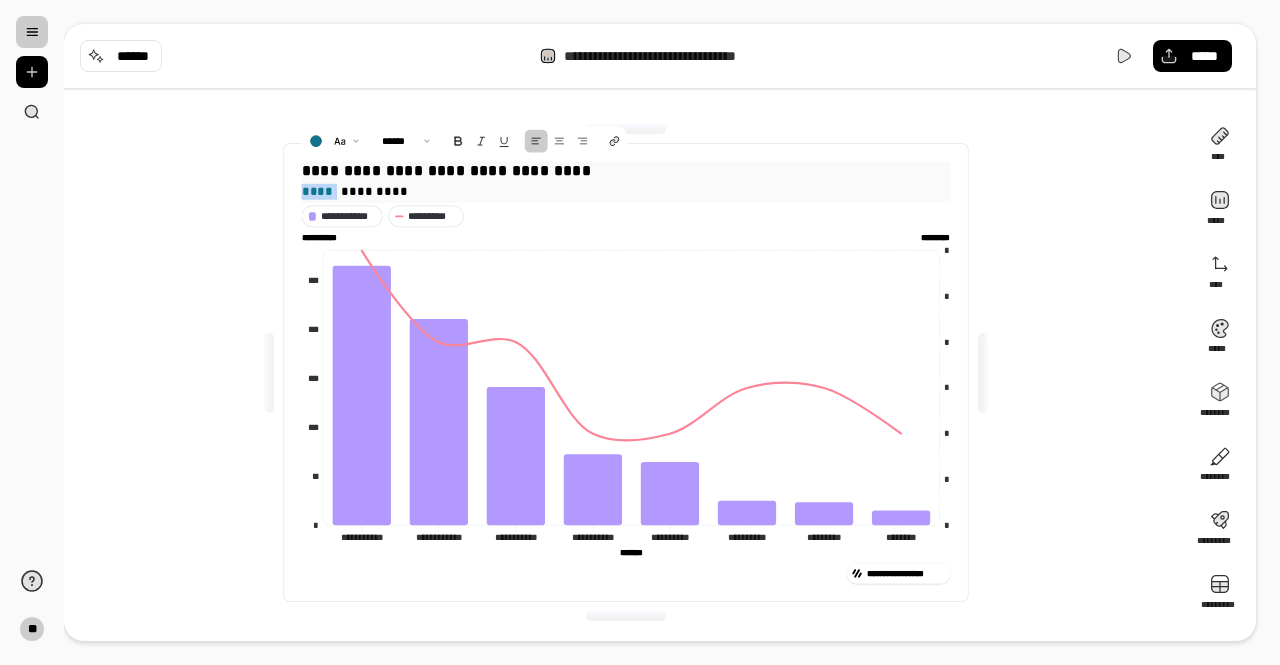 drag, startPoint x: 328, startPoint y: 191, endPoint x: 290, endPoint y: 185, distance: 38.470768 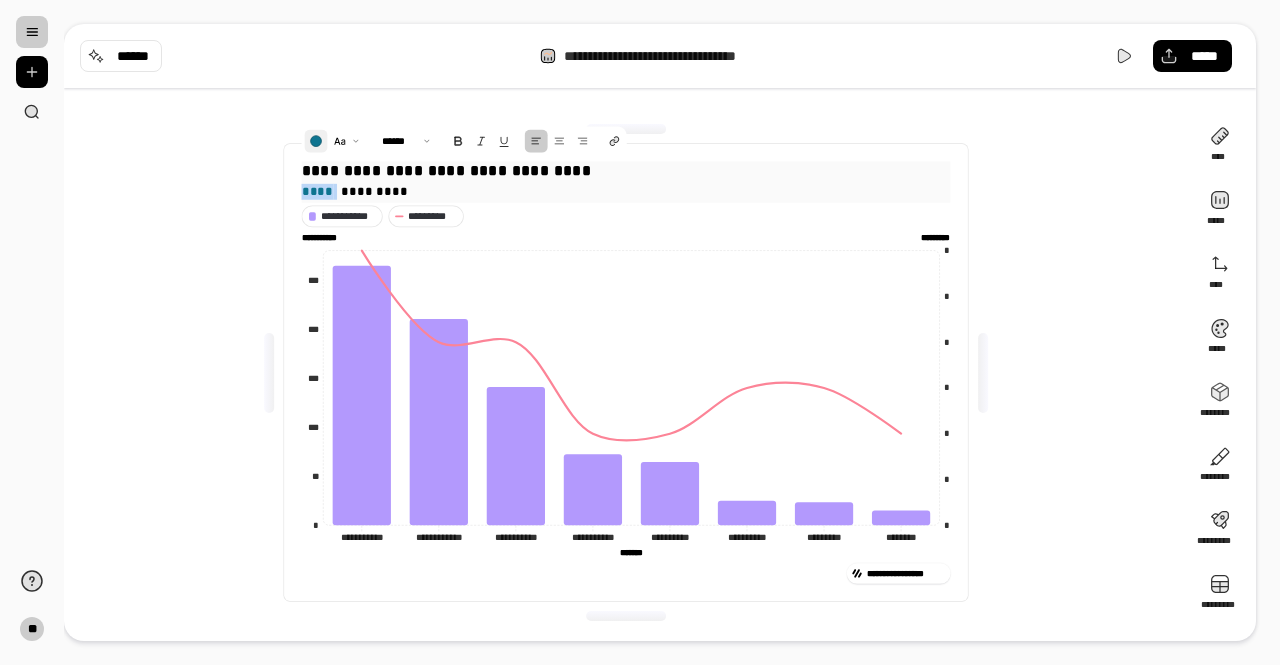 click at bounding box center [315, 141] 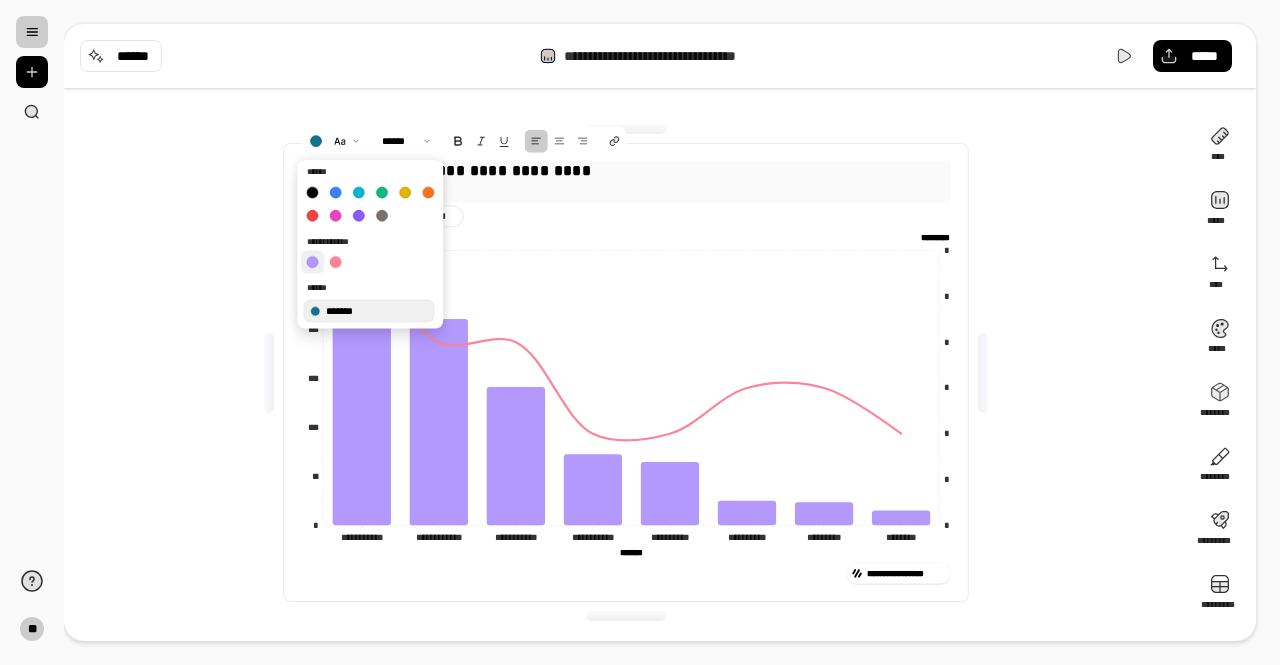 click at bounding box center [312, 261] 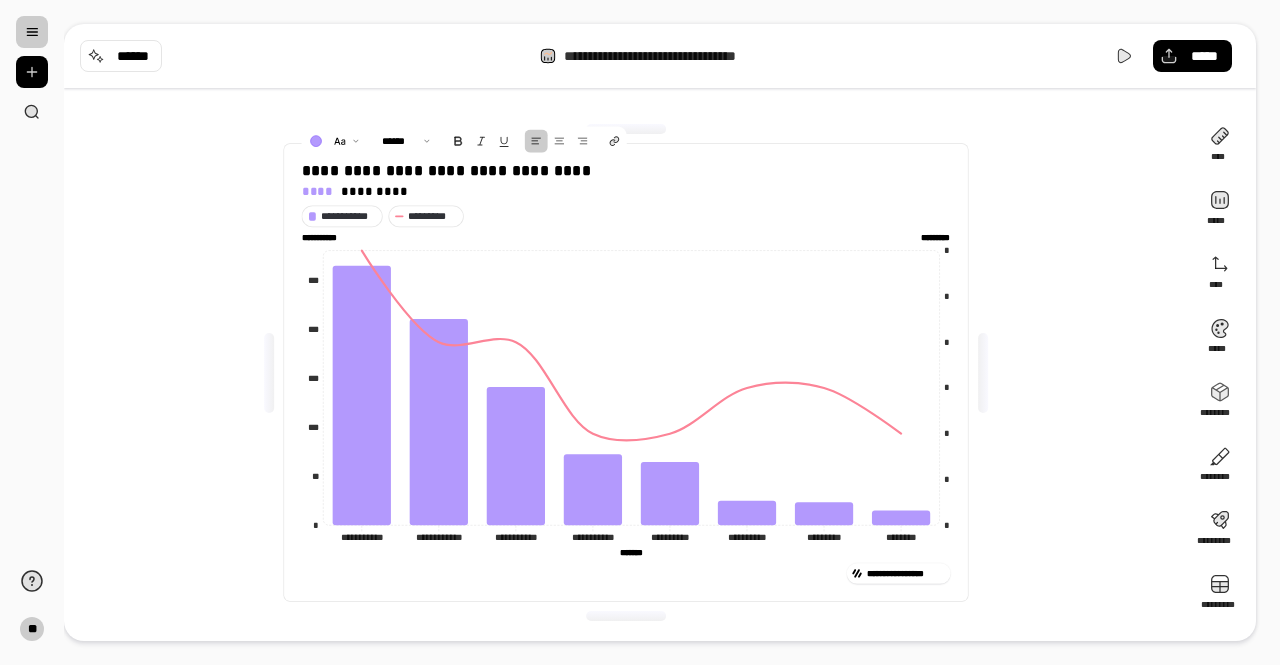 click on "**********" at bounding box center [626, 372] 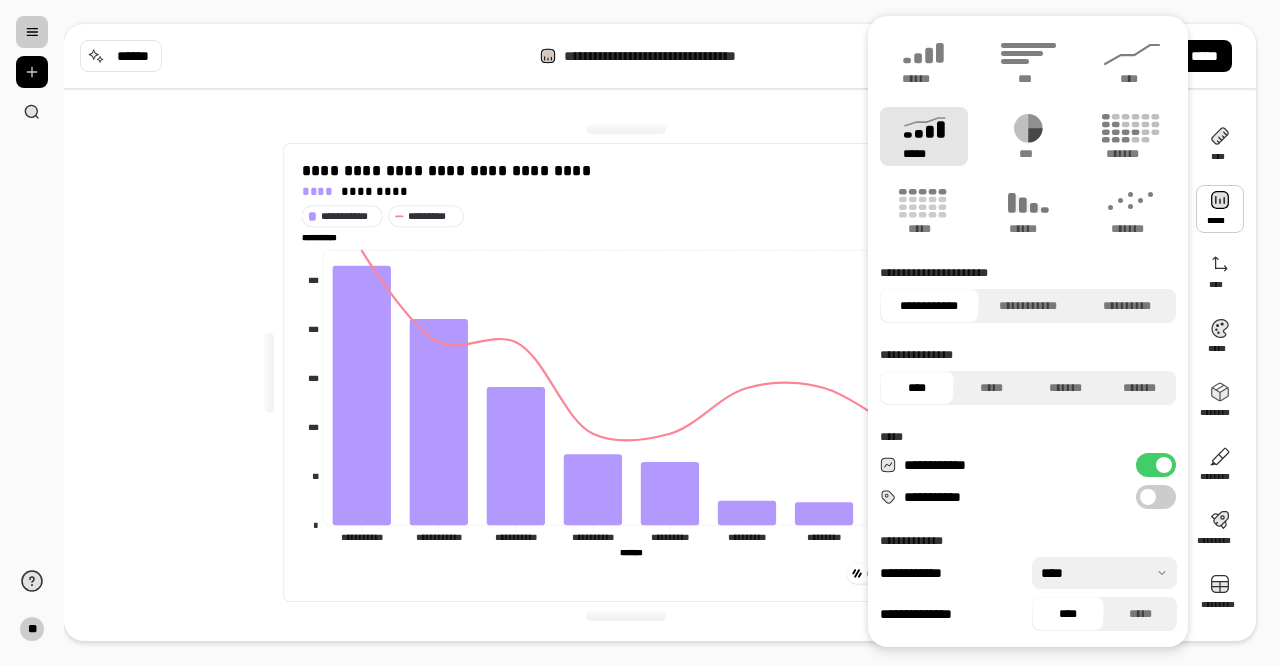 click at bounding box center (1148, 497) 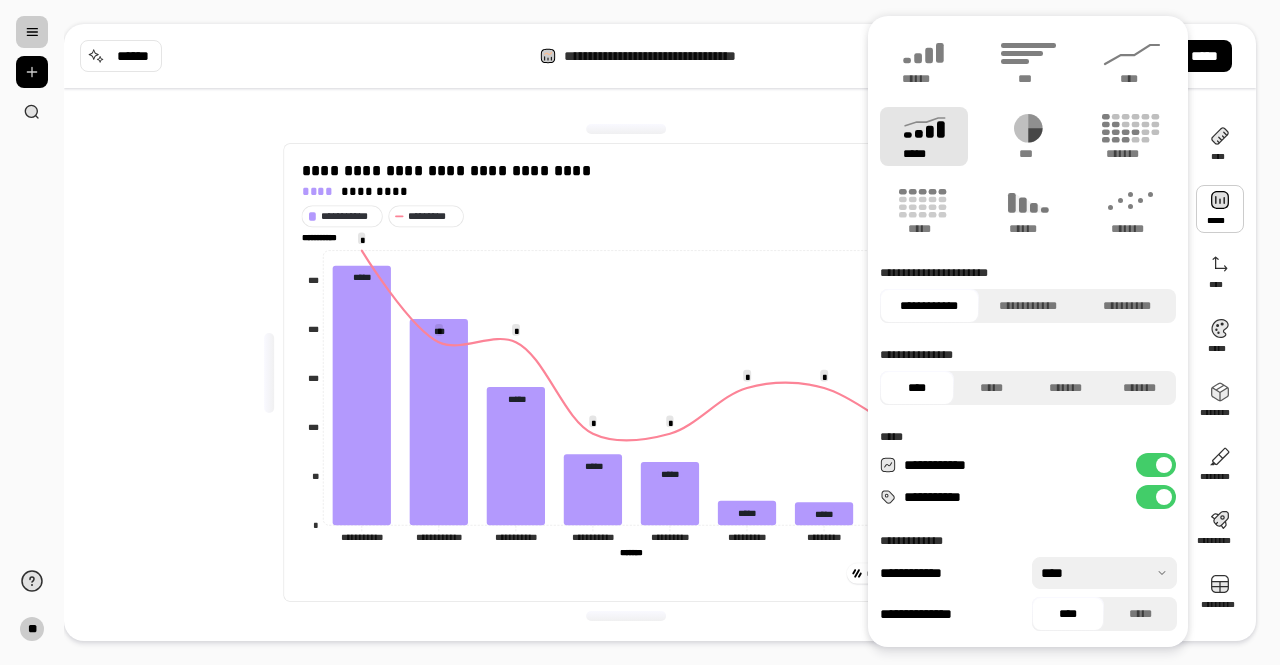 click on "**********" at bounding box center [626, 372] 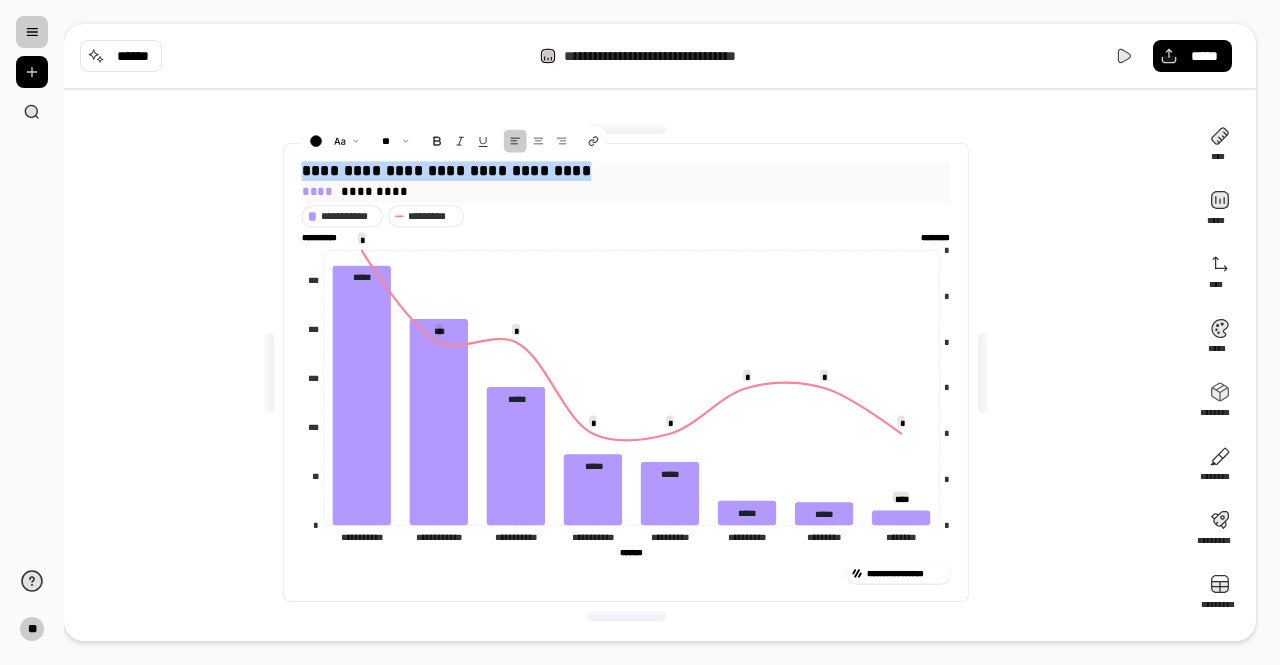 drag, startPoint x: 574, startPoint y: 176, endPoint x: 295, endPoint y: 164, distance: 279.25793 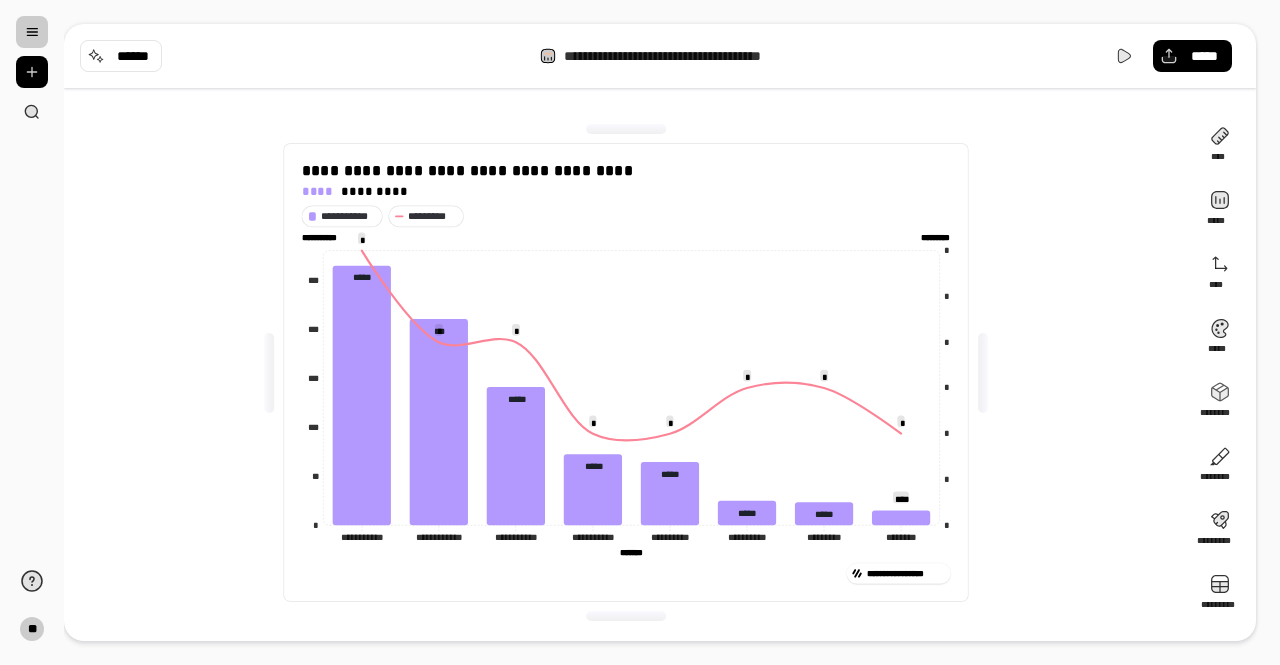 click on "**********" at bounding box center (626, 372) 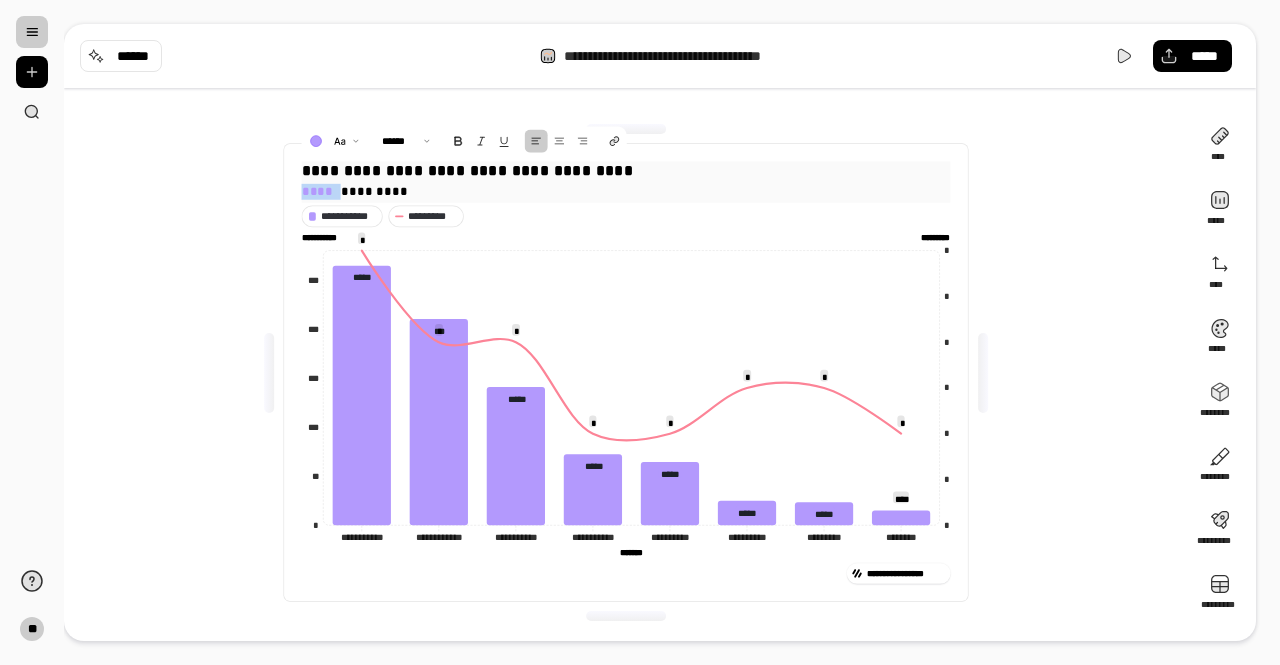 drag, startPoint x: 333, startPoint y: 191, endPoint x: 294, endPoint y: 187, distance: 39.20459 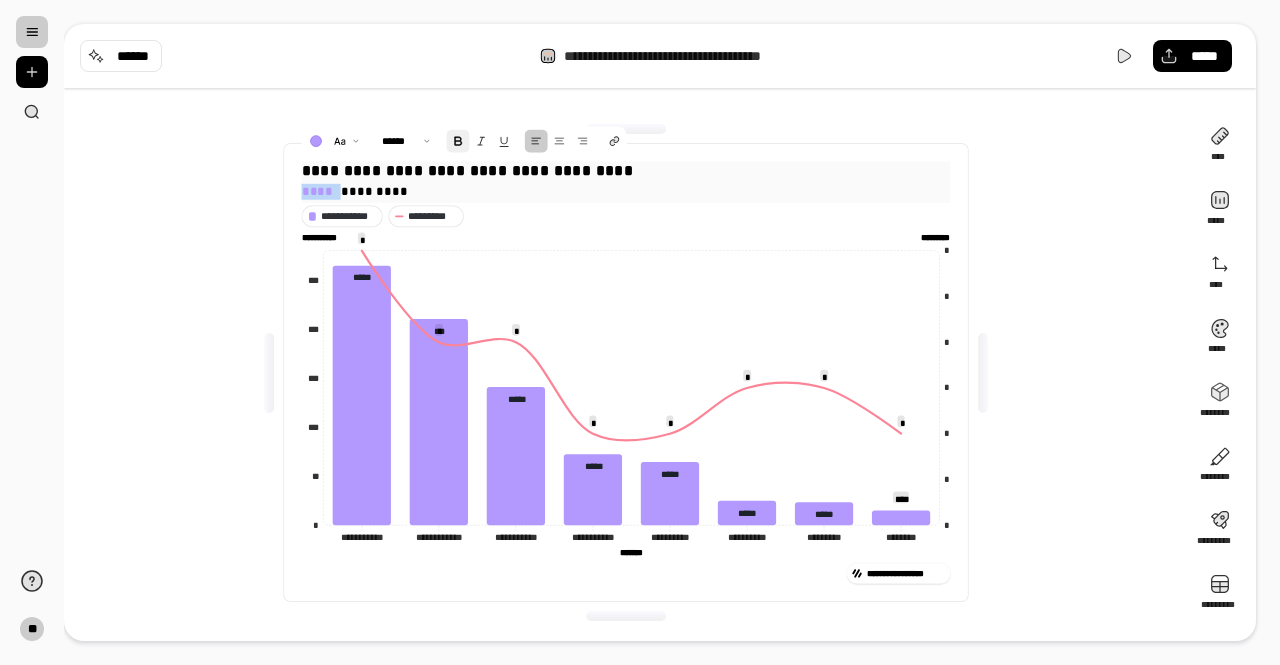 click at bounding box center [457, 141] 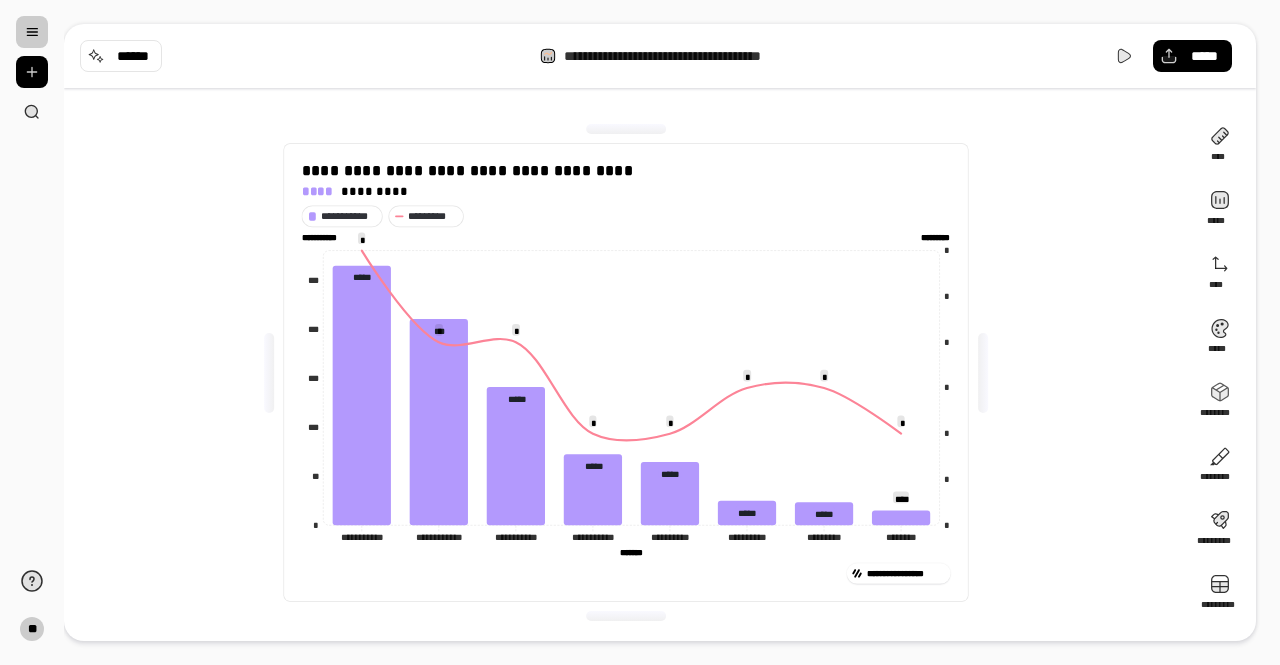 click on "**********" at bounding box center [626, 372] 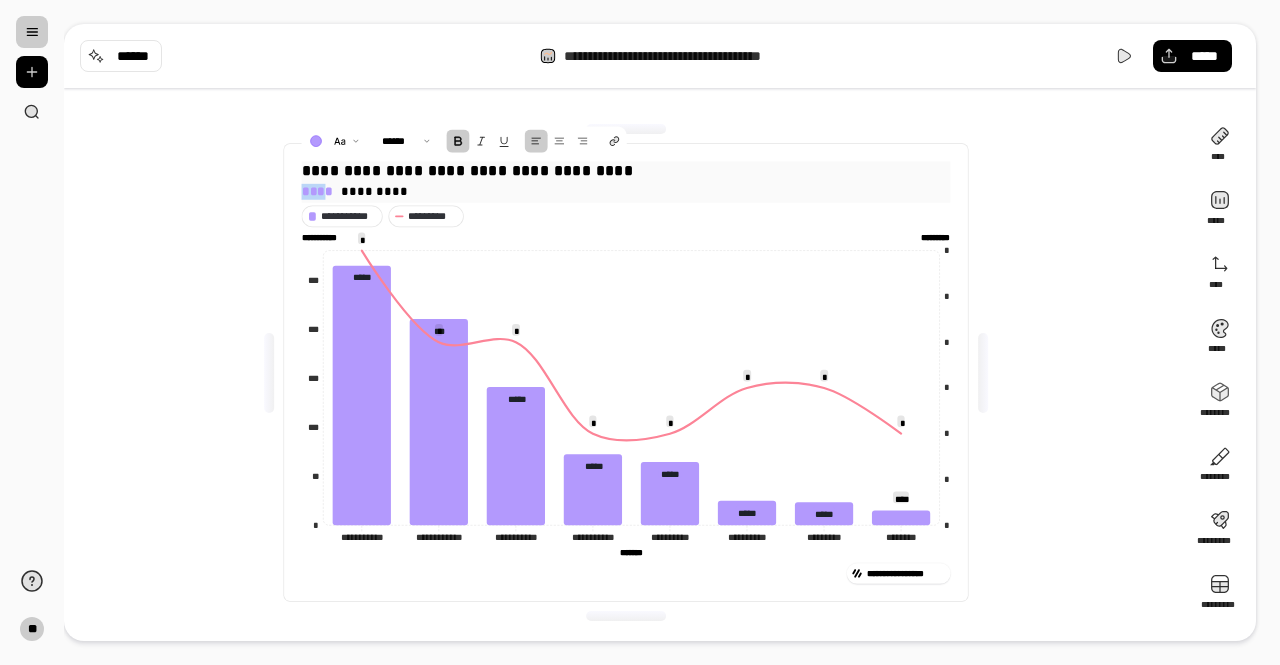 drag, startPoint x: 324, startPoint y: 191, endPoint x: 301, endPoint y: 168, distance: 32.526913 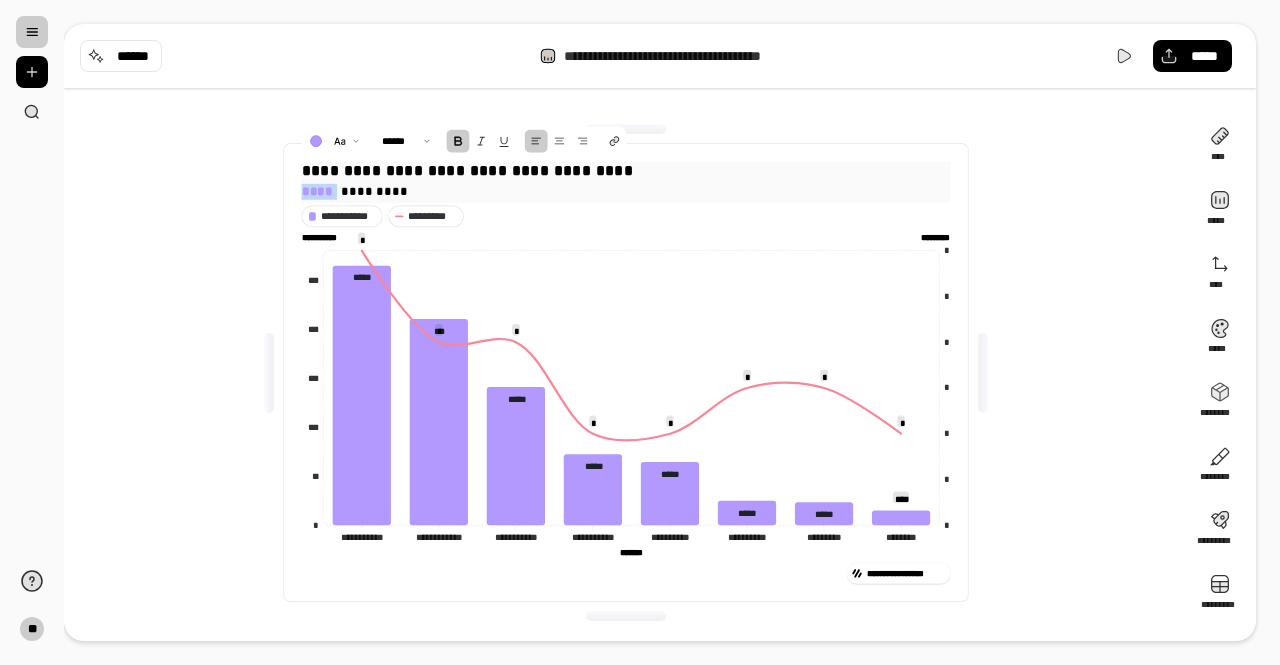 drag, startPoint x: 331, startPoint y: 189, endPoint x: 286, endPoint y: 181, distance: 45.705578 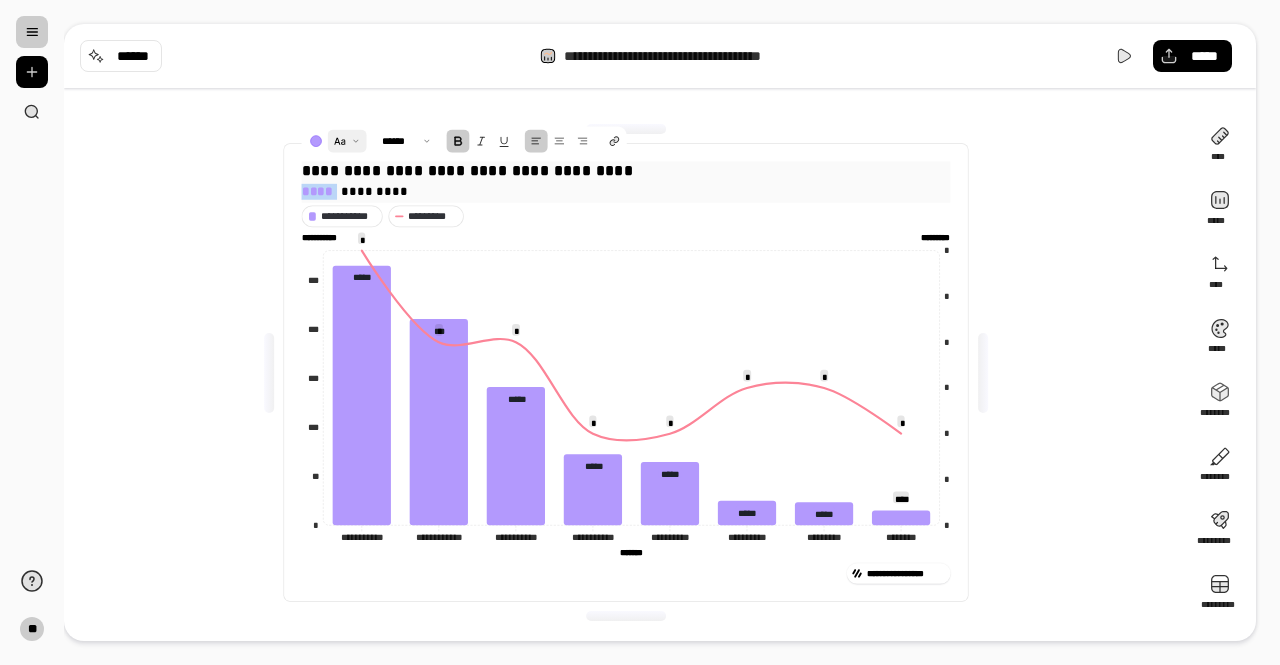 click at bounding box center [347, 141] 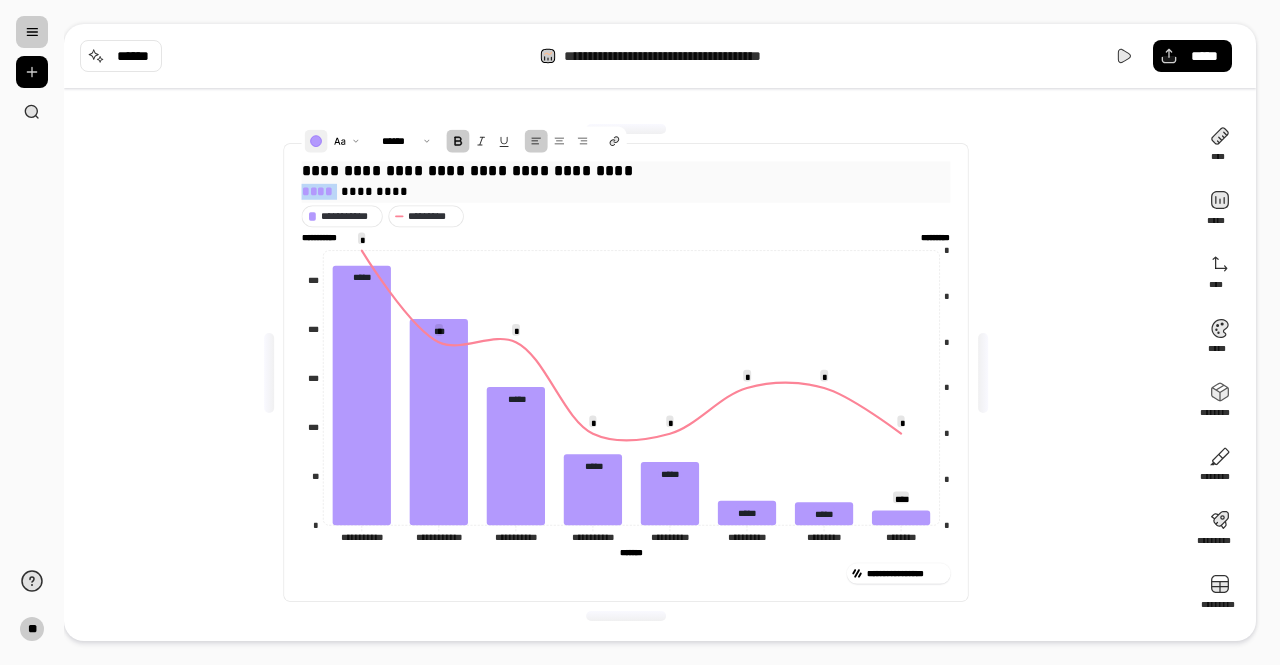 click at bounding box center [315, 141] 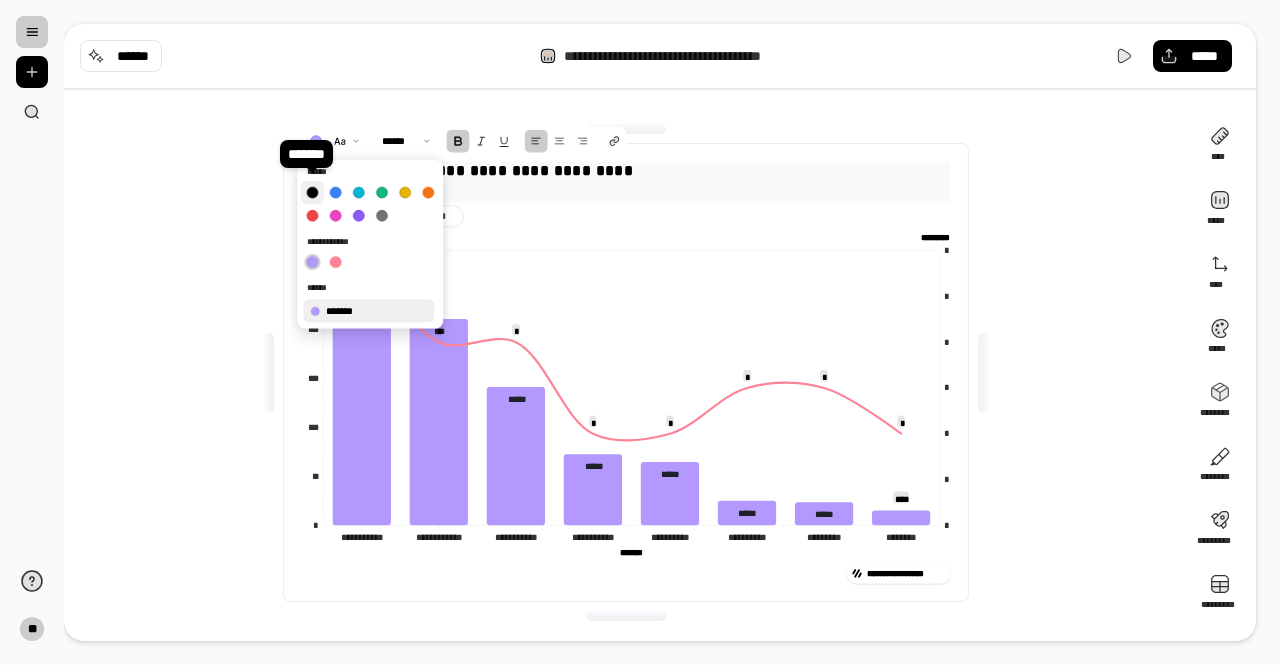 click at bounding box center (312, 192) 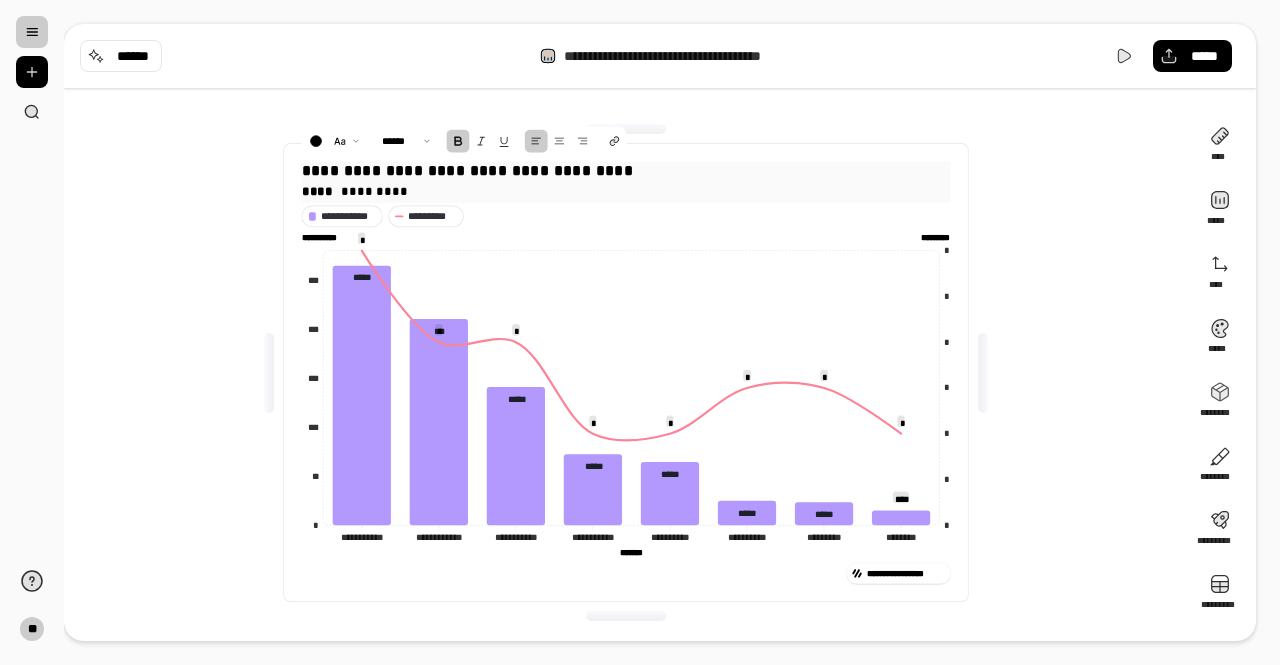 click on "**********" at bounding box center (626, 372) 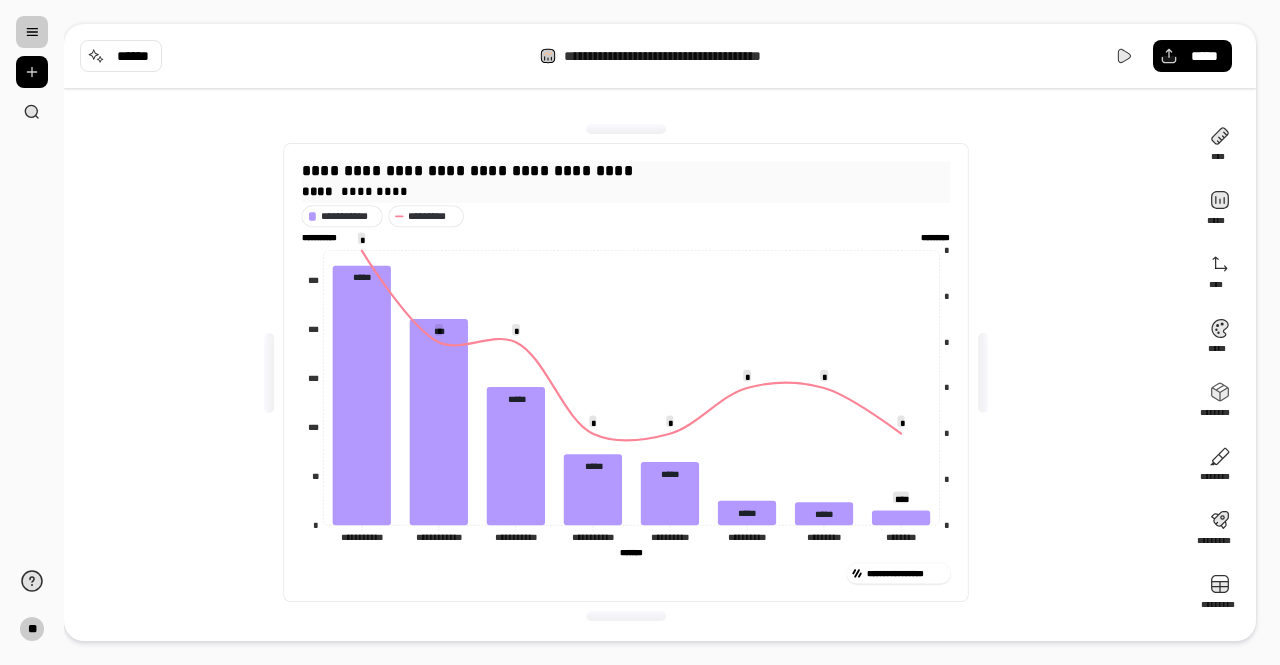 click on "**********" at bounding box center (626, 372) 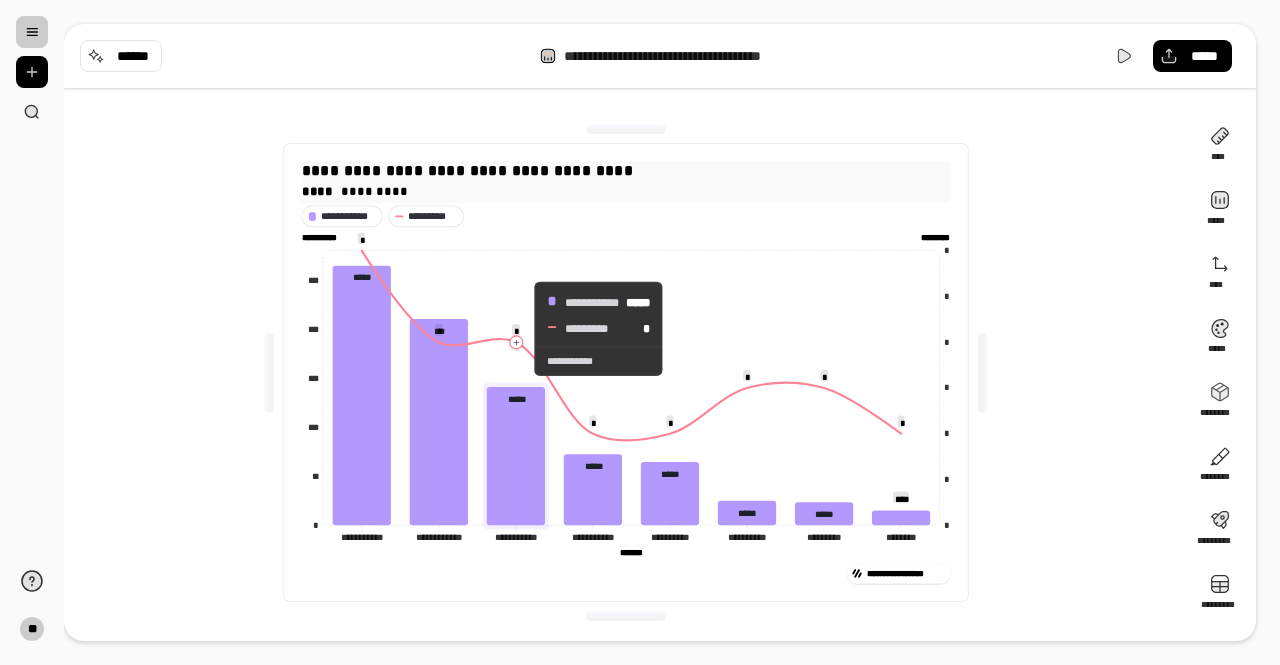 click 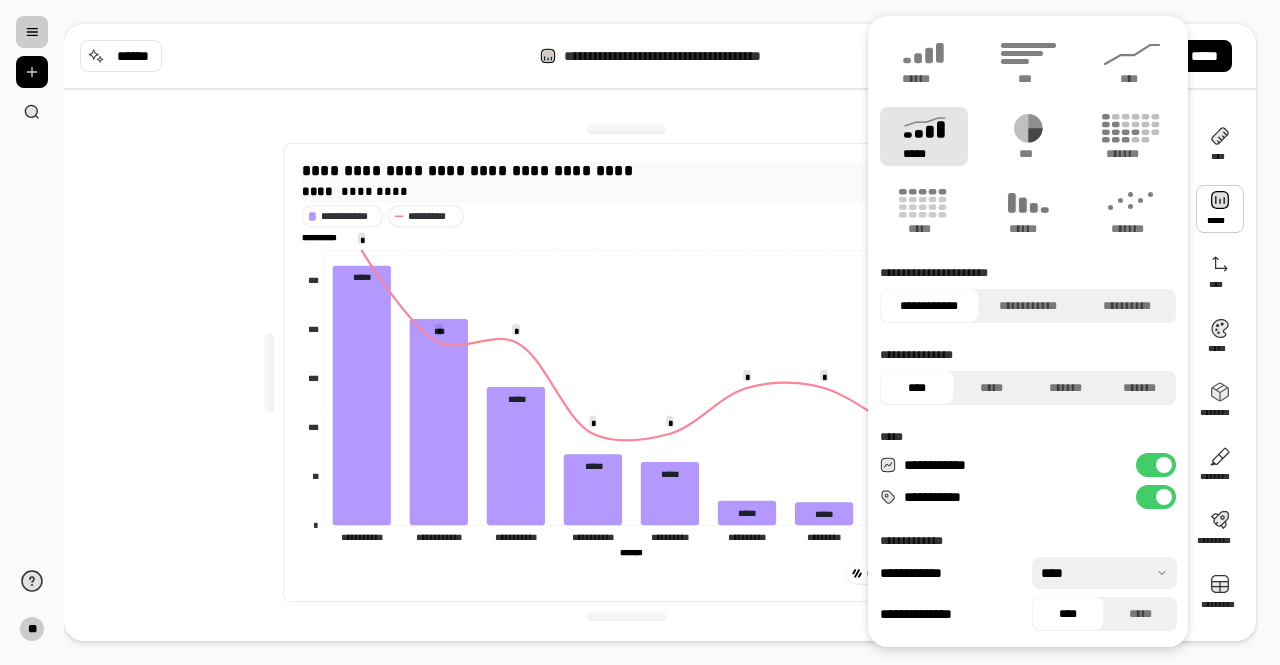 click at bounding box center [1220, 209] 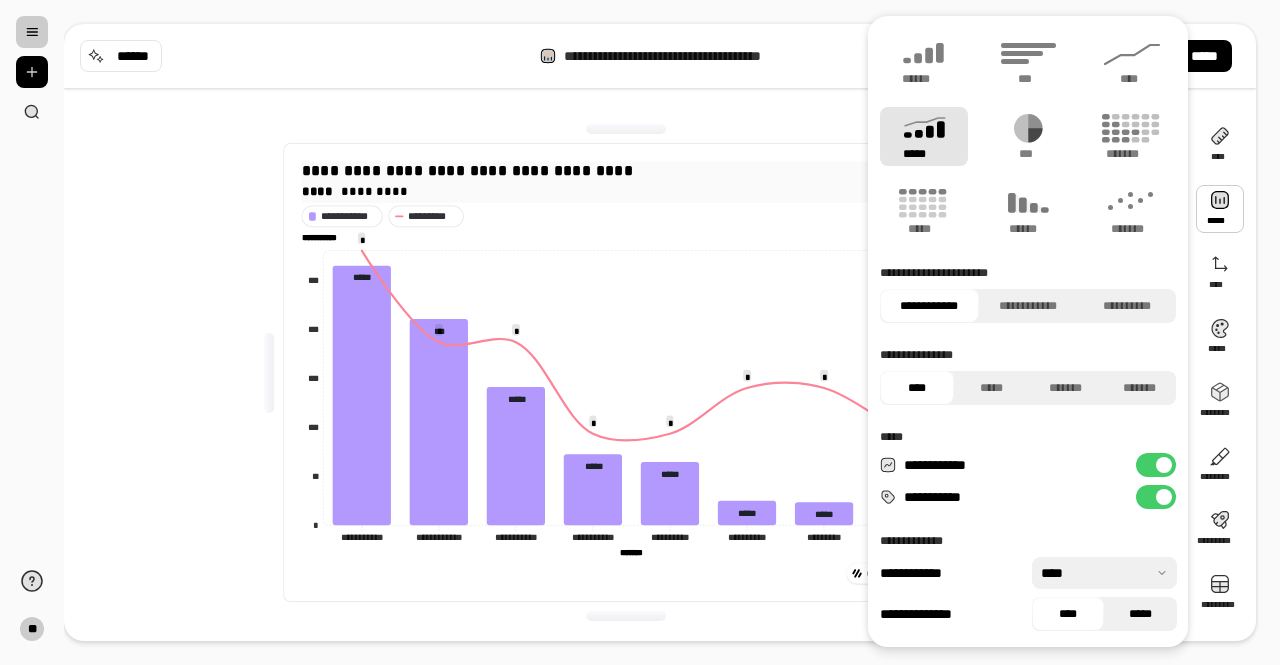 click on "*****" at bounding box center [1140, 614] 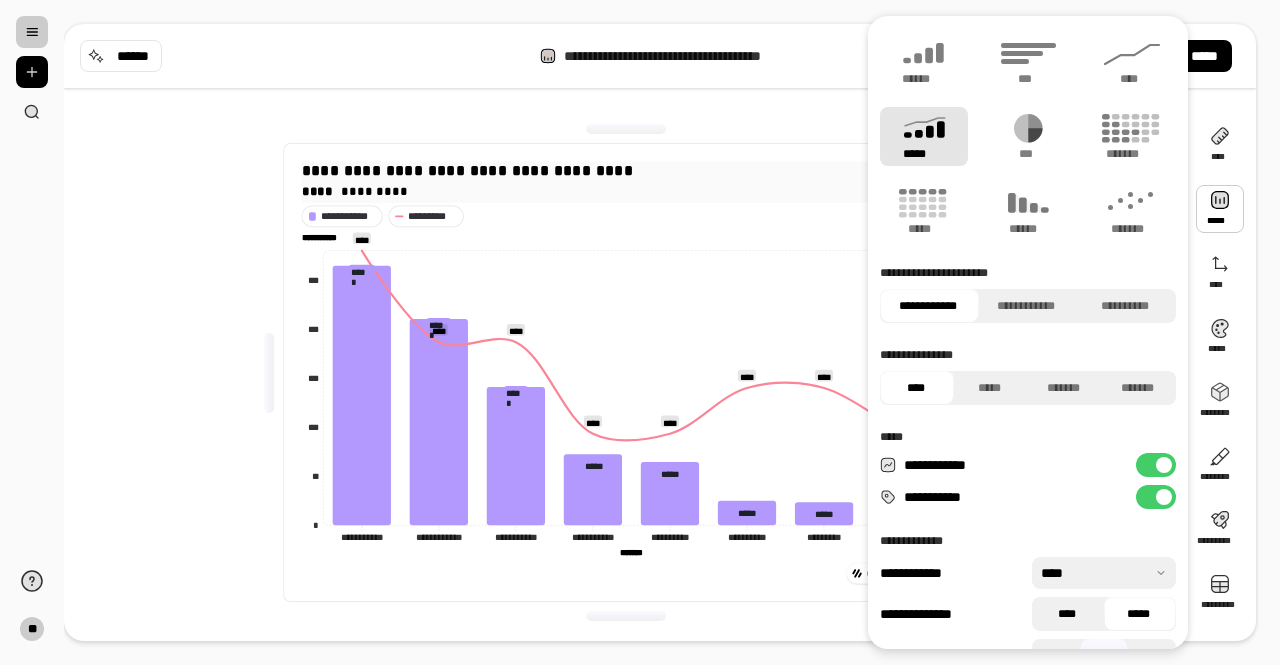 click on "****" at bounding box center [1067, 614] 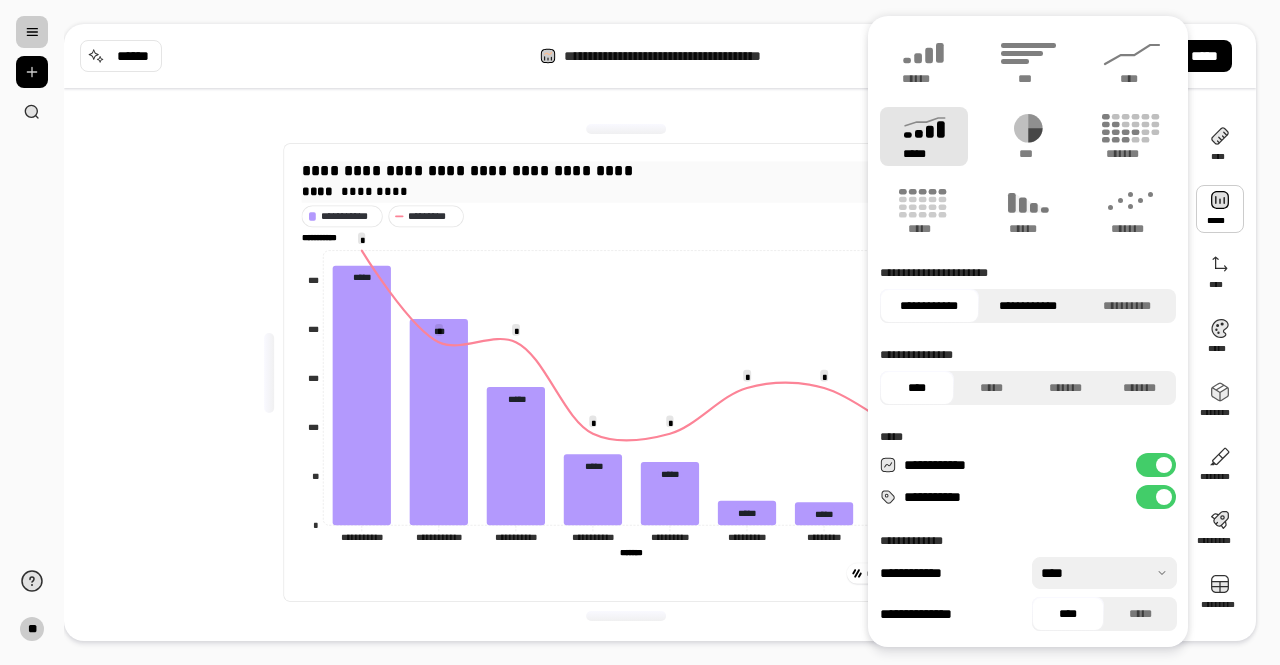 click on "**********" at bounding box center [1028, 306] 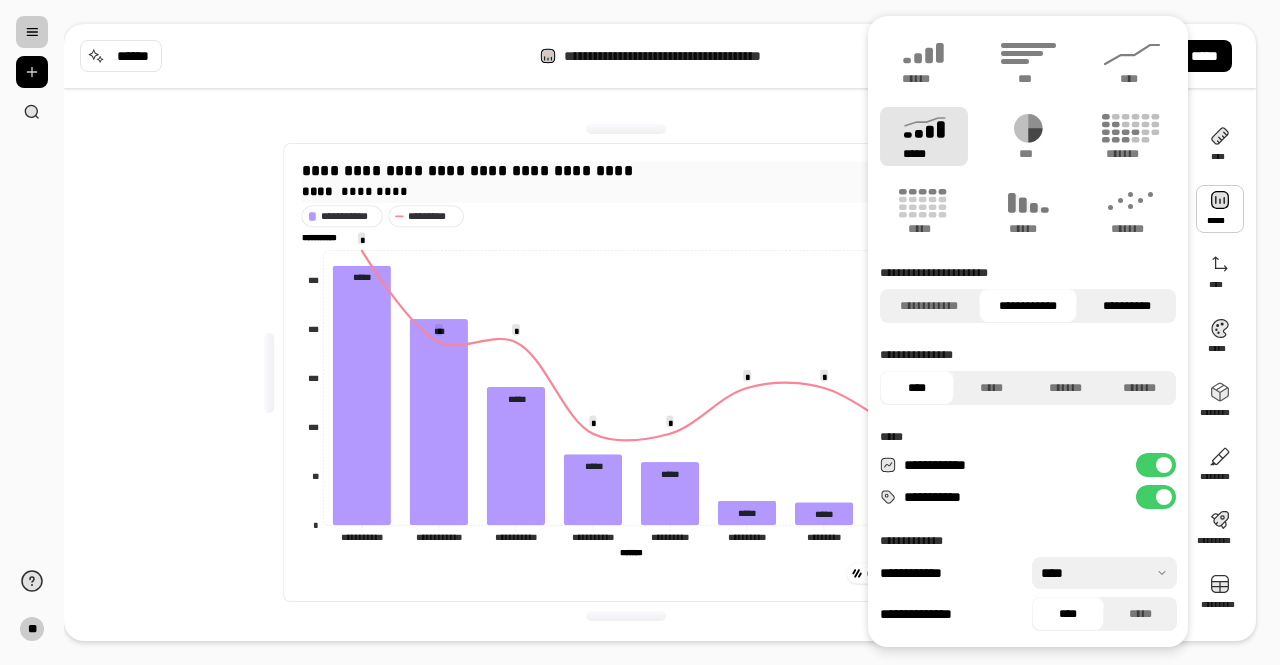 click on "**********" at bounding box center [1126, 306] 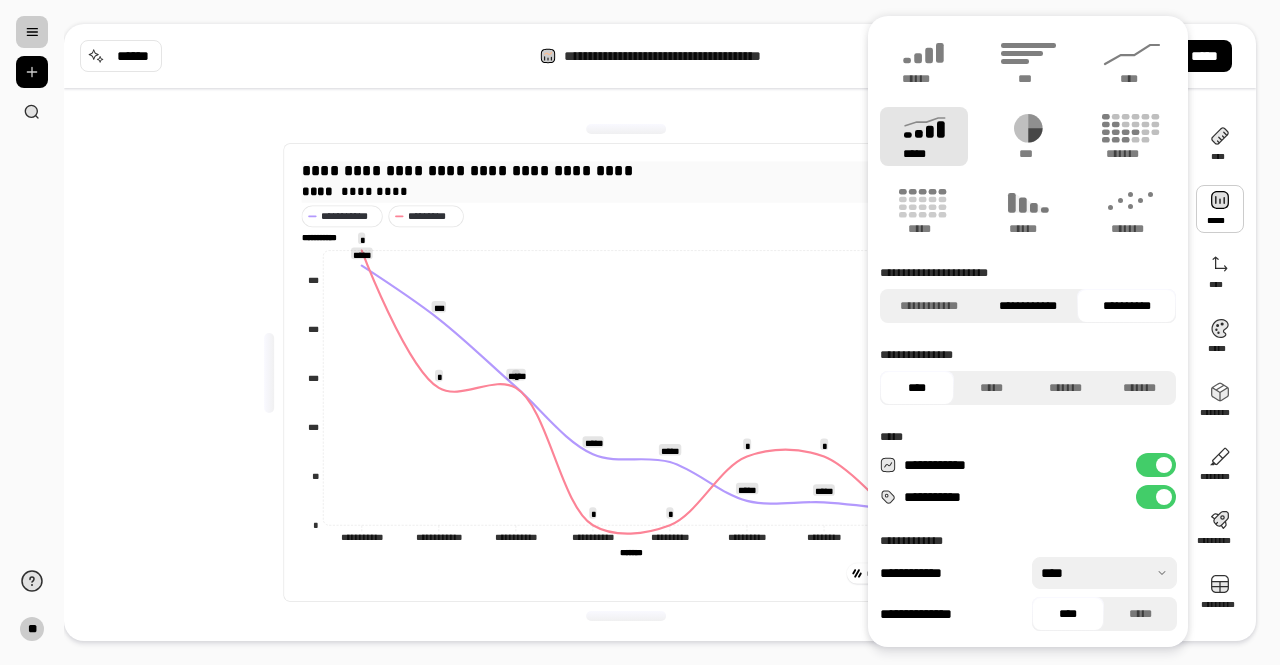 drag, startPoint x: 1050, startPoint y: 304, endPoint x: 1016, endPoint y: 304, distance: 34 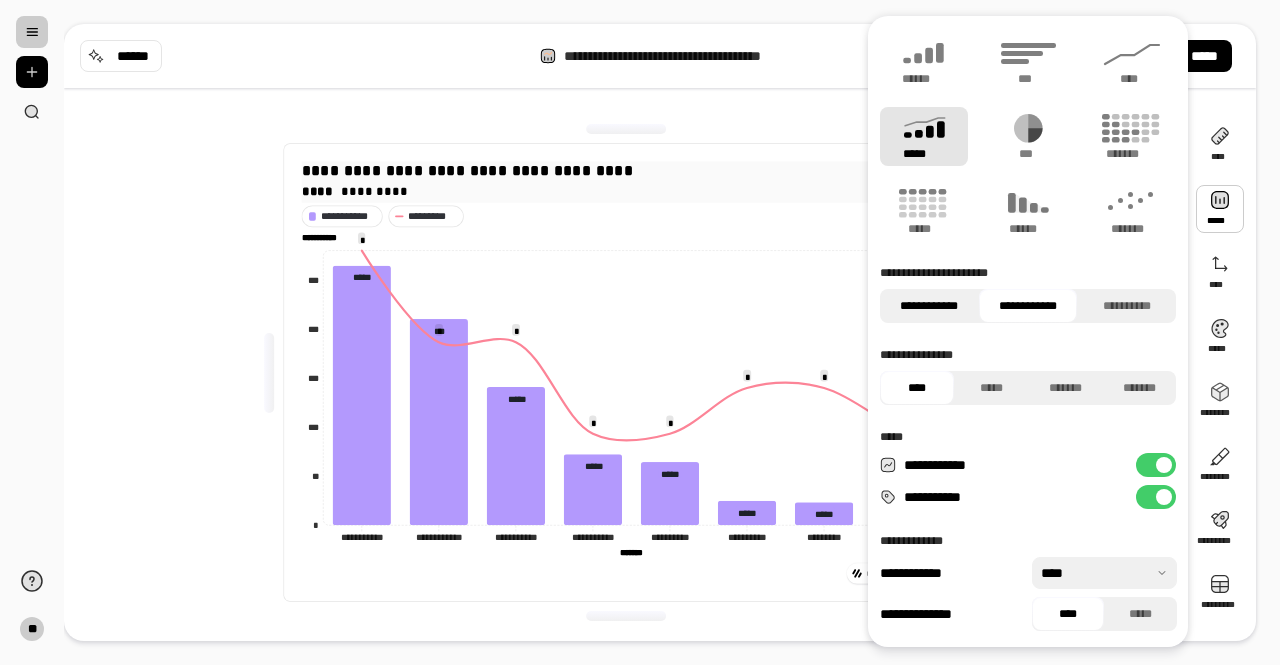 click on "**********" at bounding box center (929, 306) 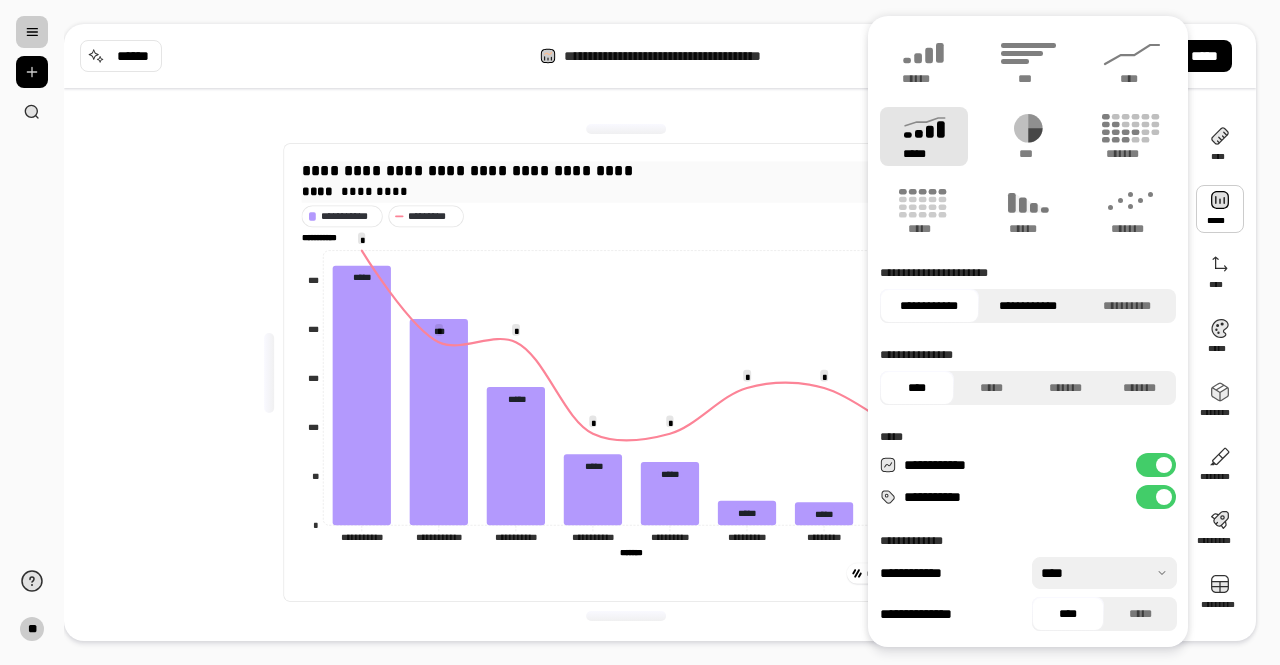 click on "**********" at bounding box center [1028, 306] 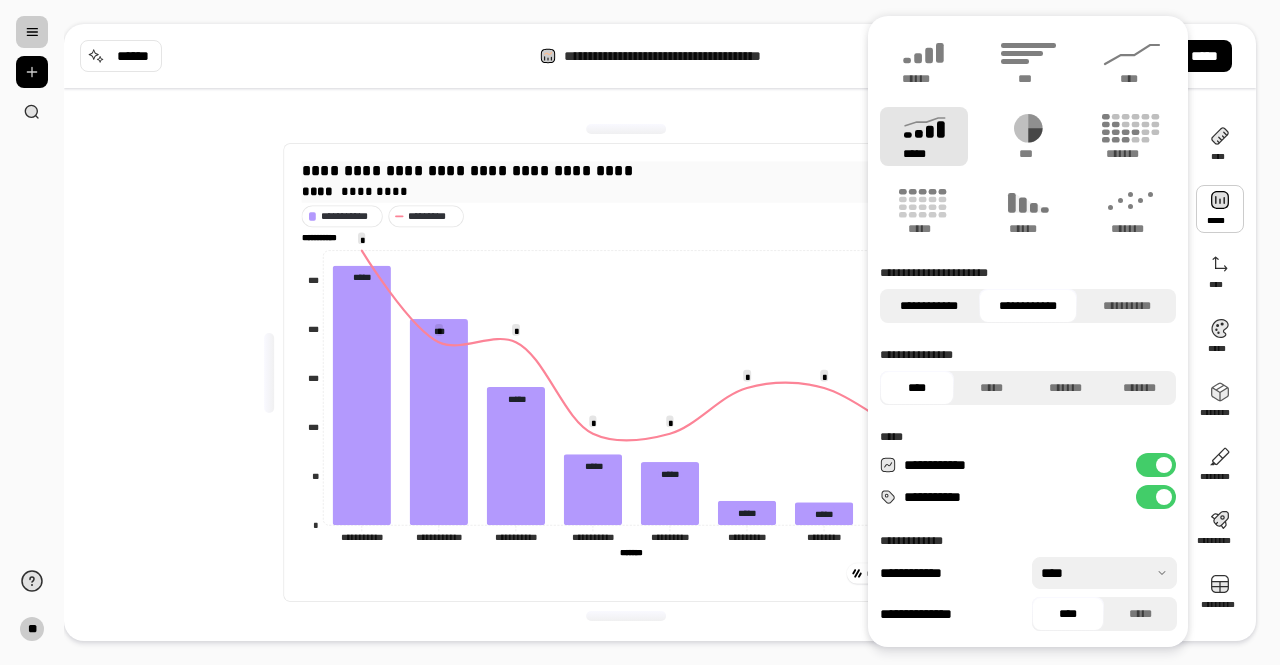 click on "**********" at bounding box center (929, 306) 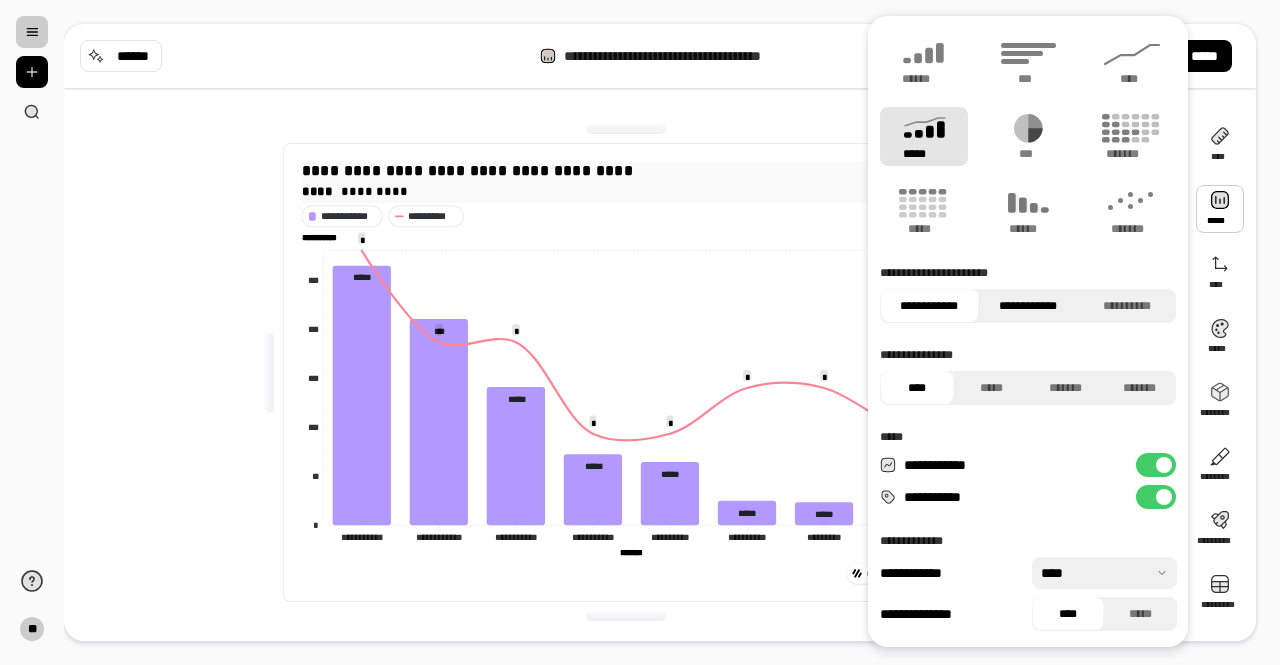 click on "**********" at bounding box center [1028, 306] 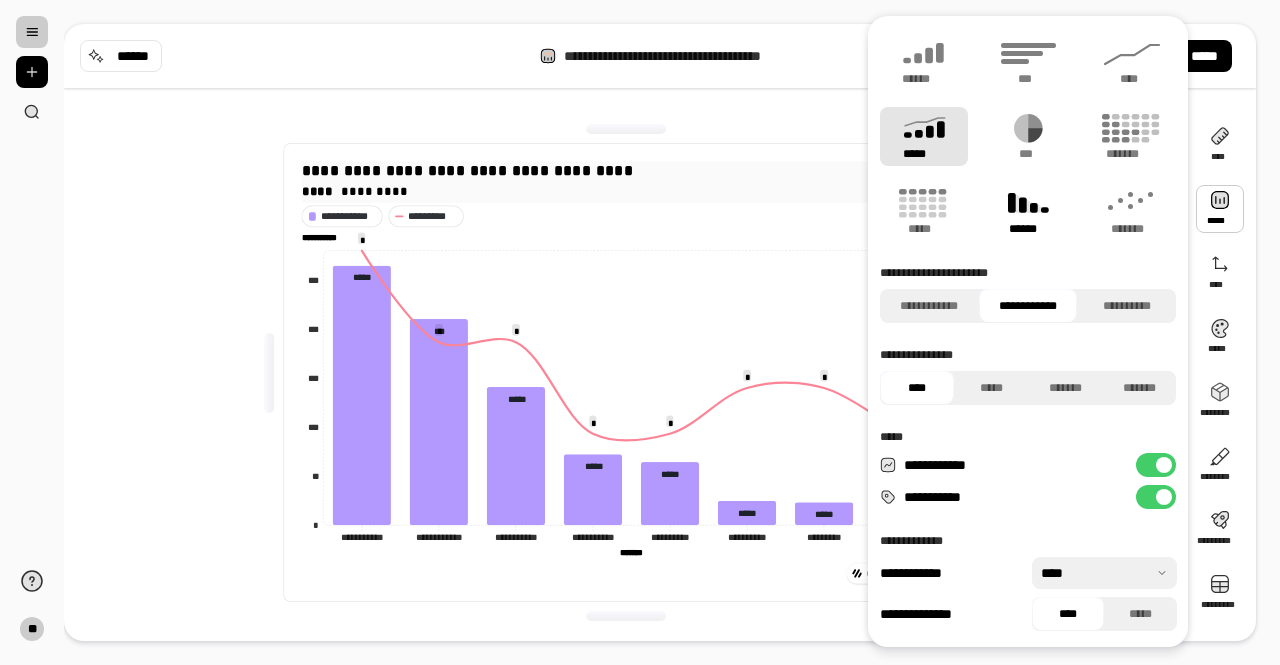 click 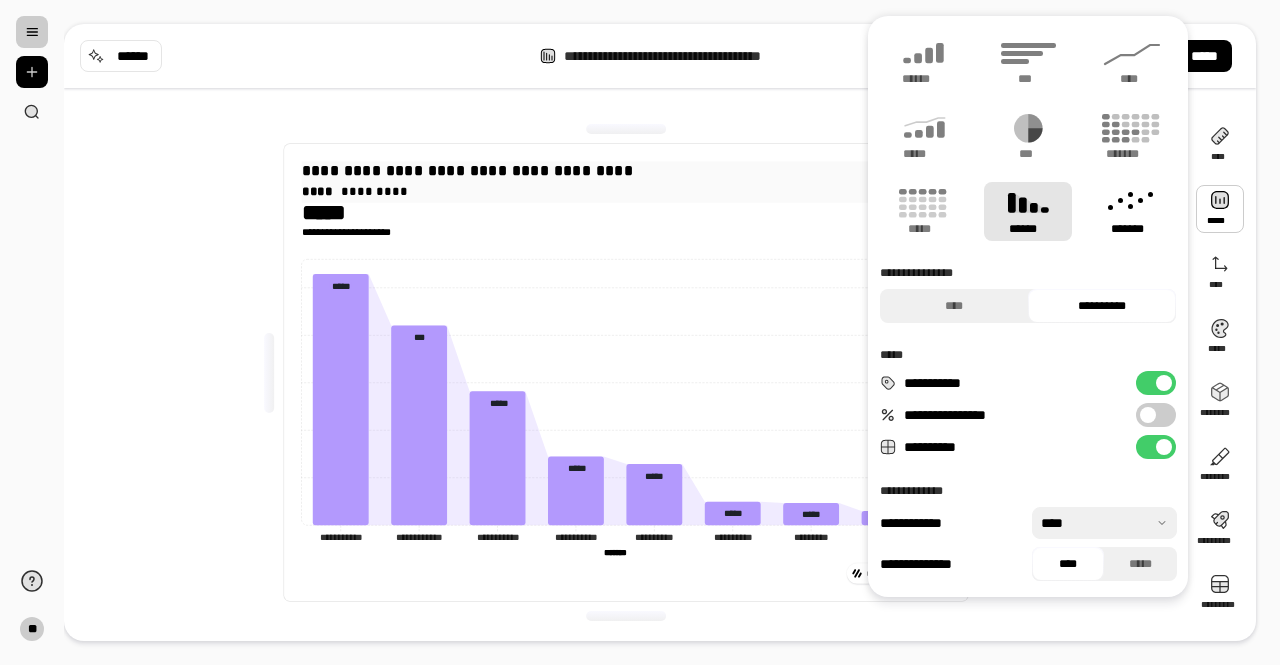 click 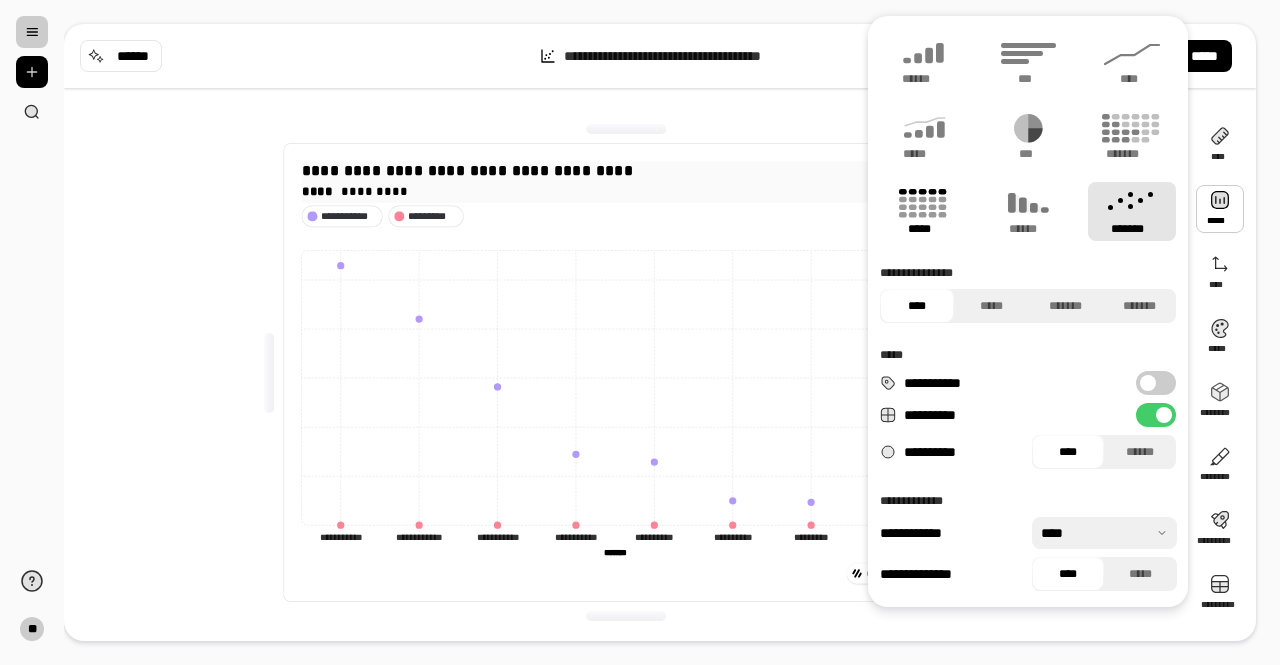 click 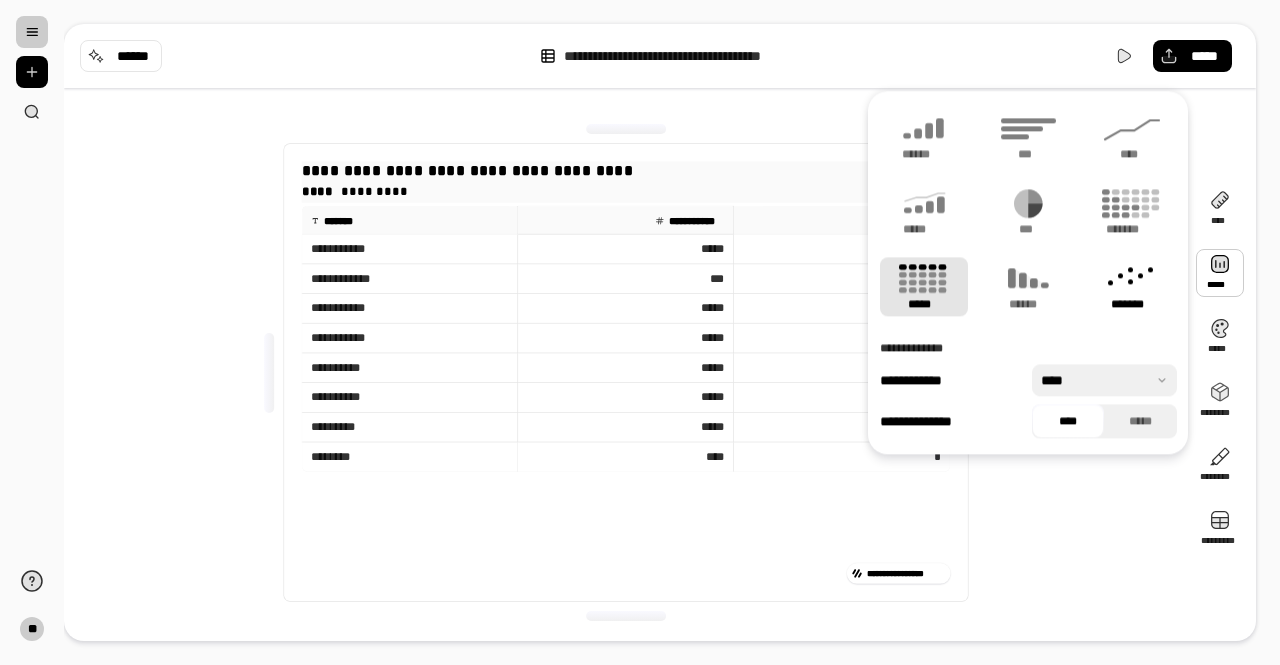 click 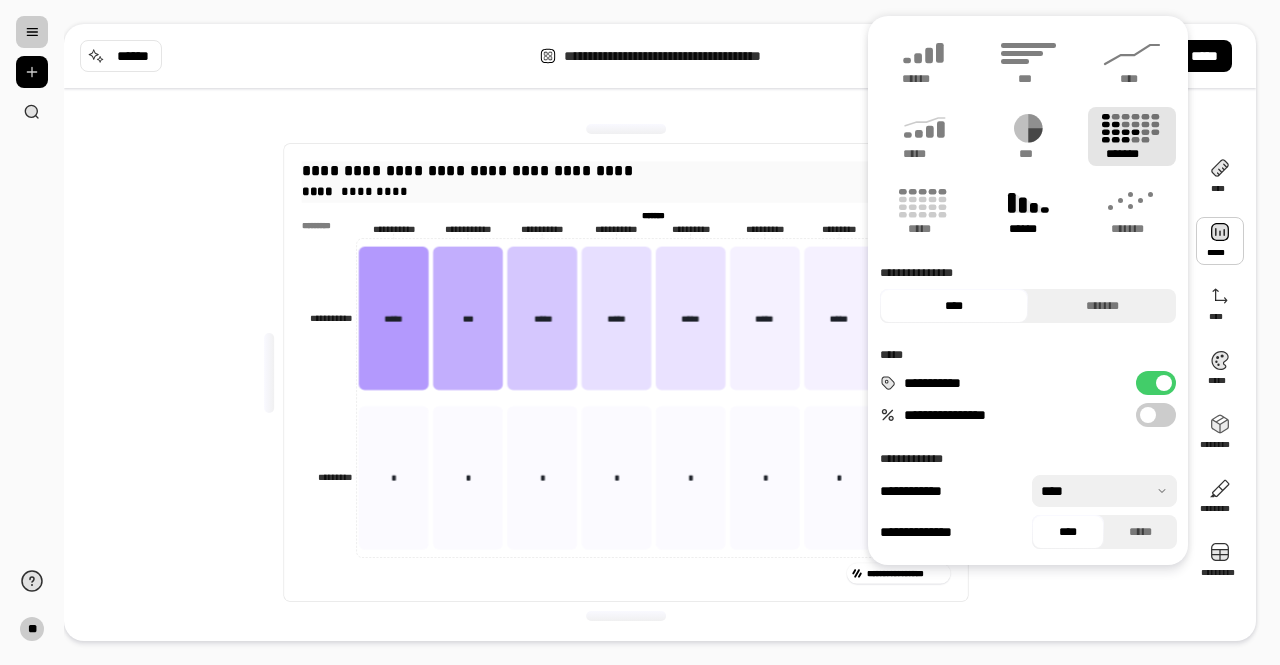 drag, startPoint x: 1032, startPoint y: 213, endPoint x: 1020, endPoint y: 213, distance: 12 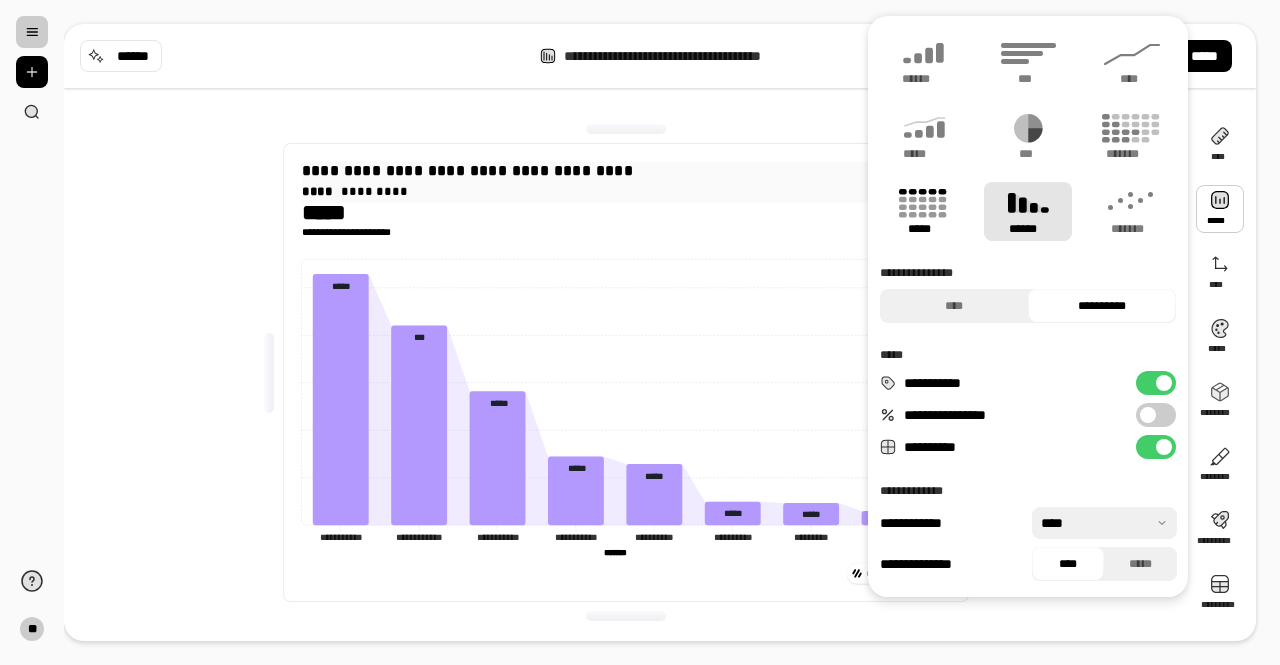 click 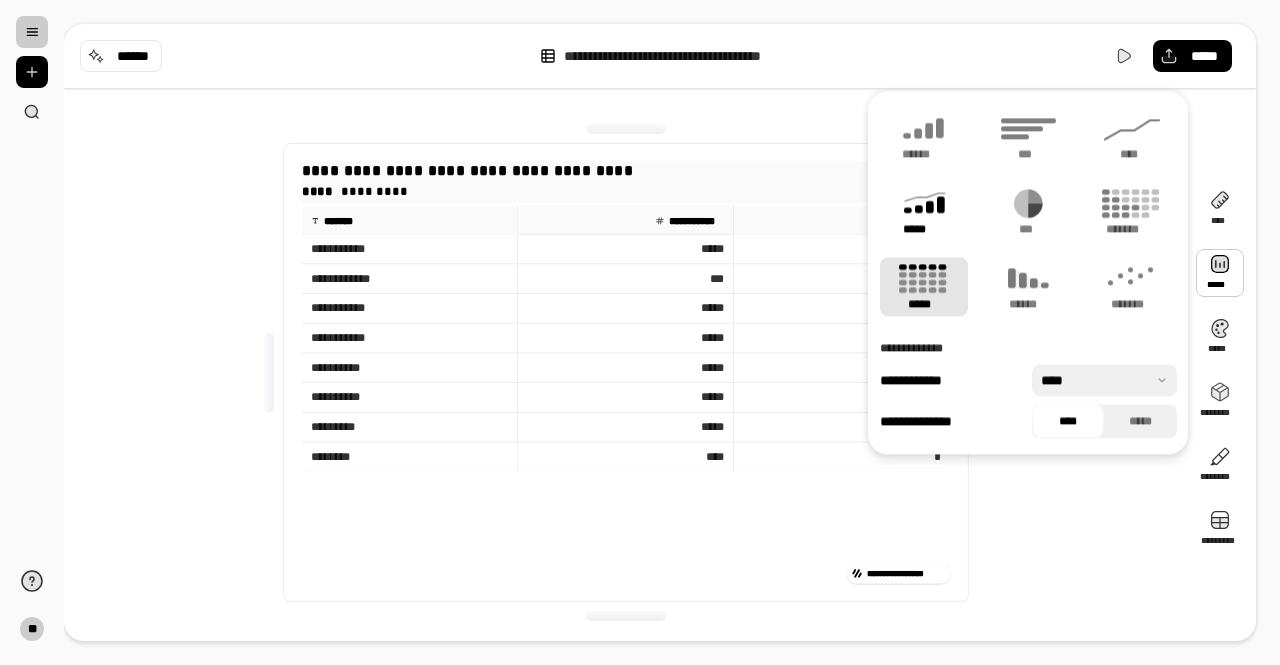 click 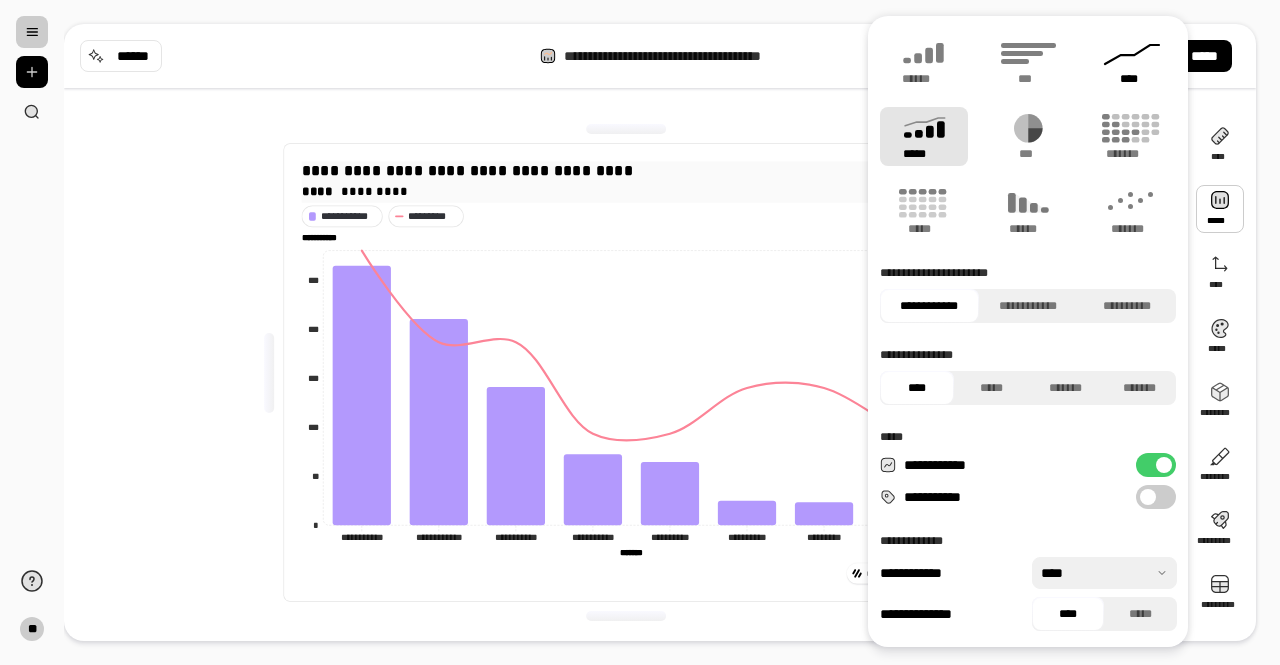 click on "****" at bounding box center [1132, 79] 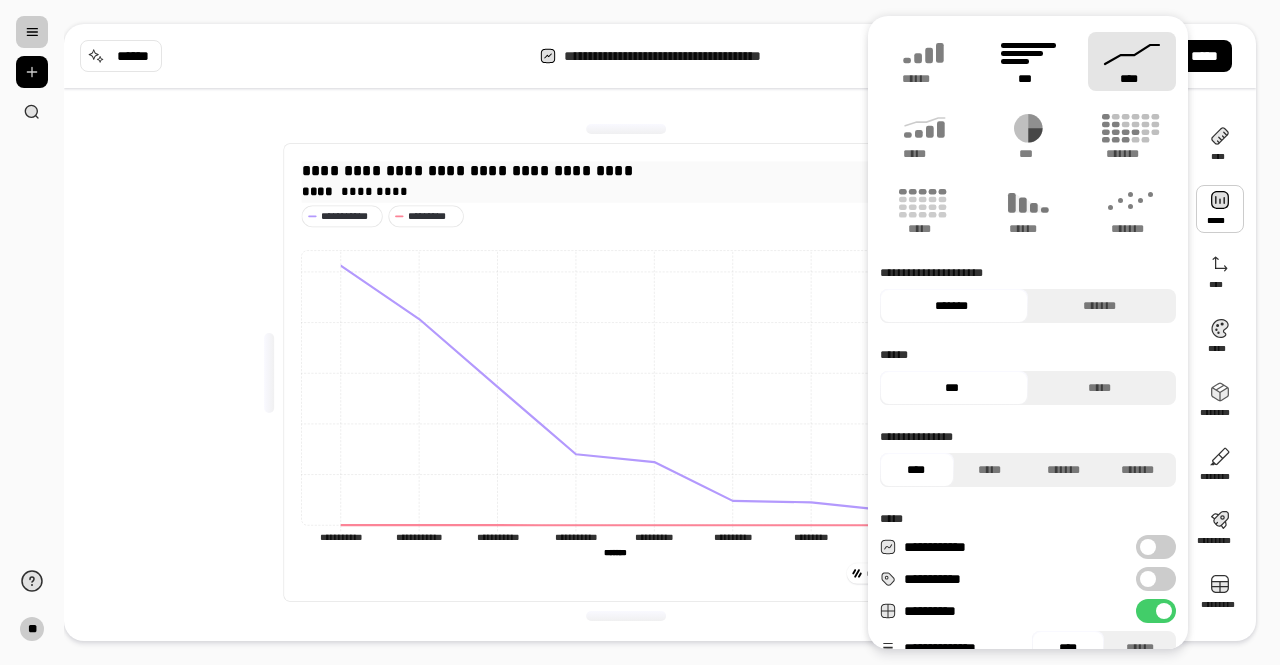 click on "***" at bounding box center [1027, 79] 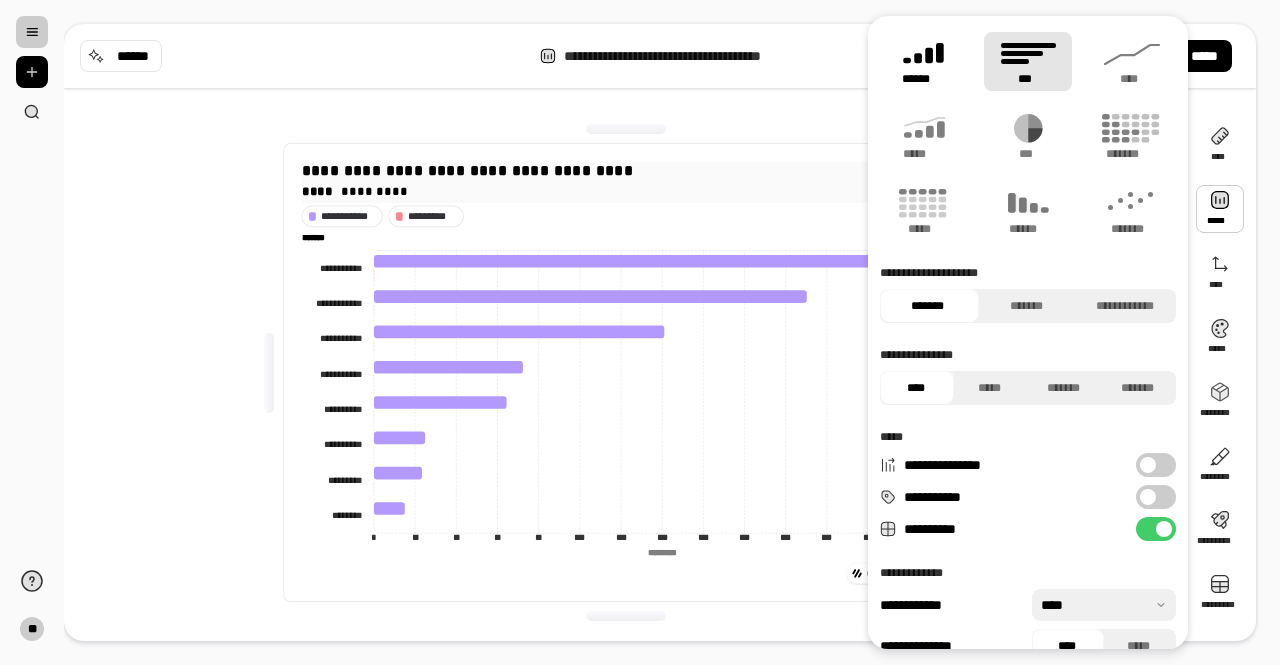 click 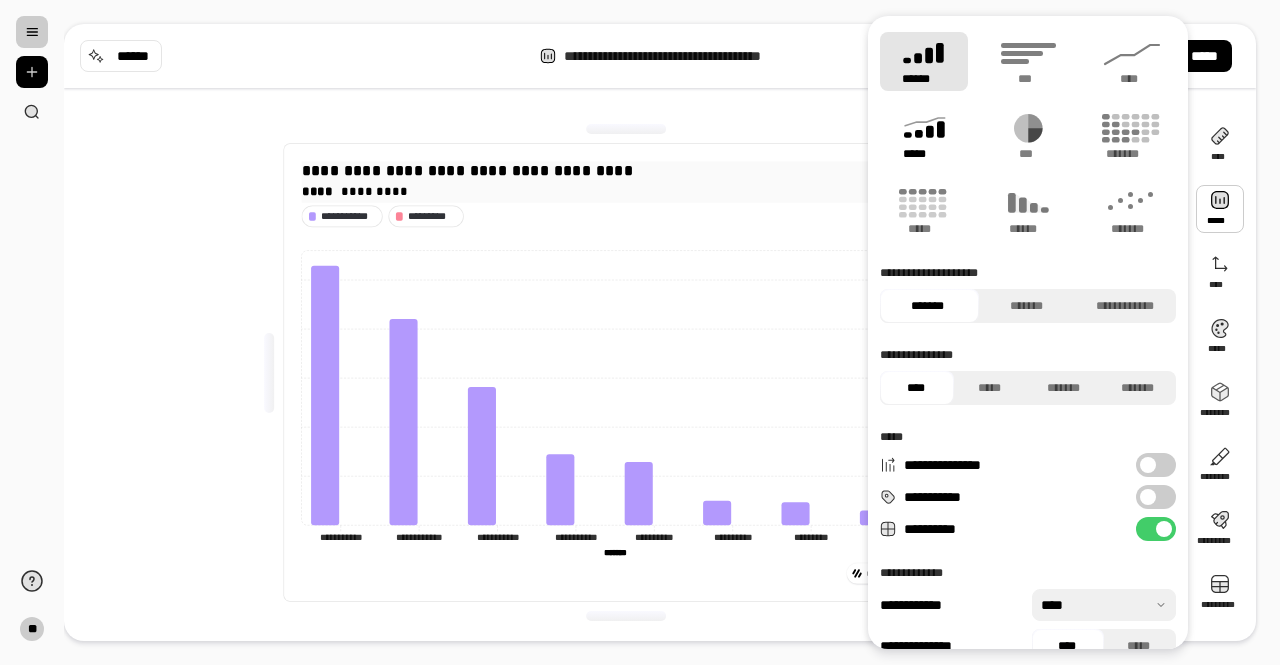 click 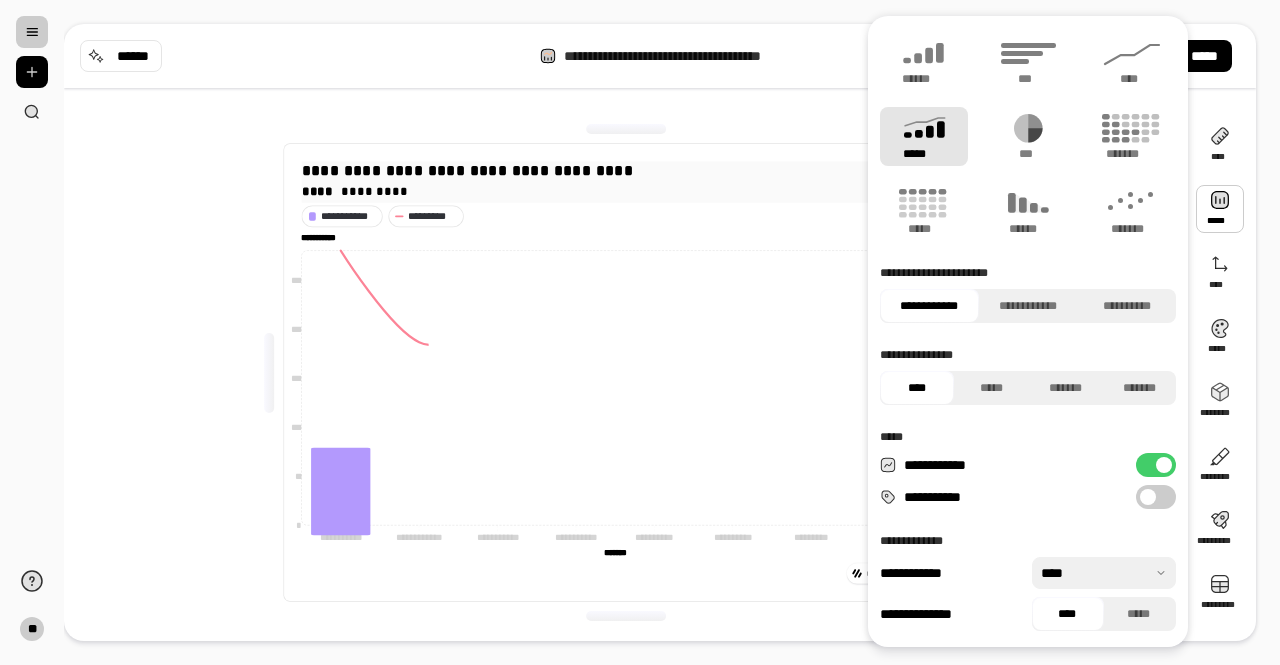 type on "*********" 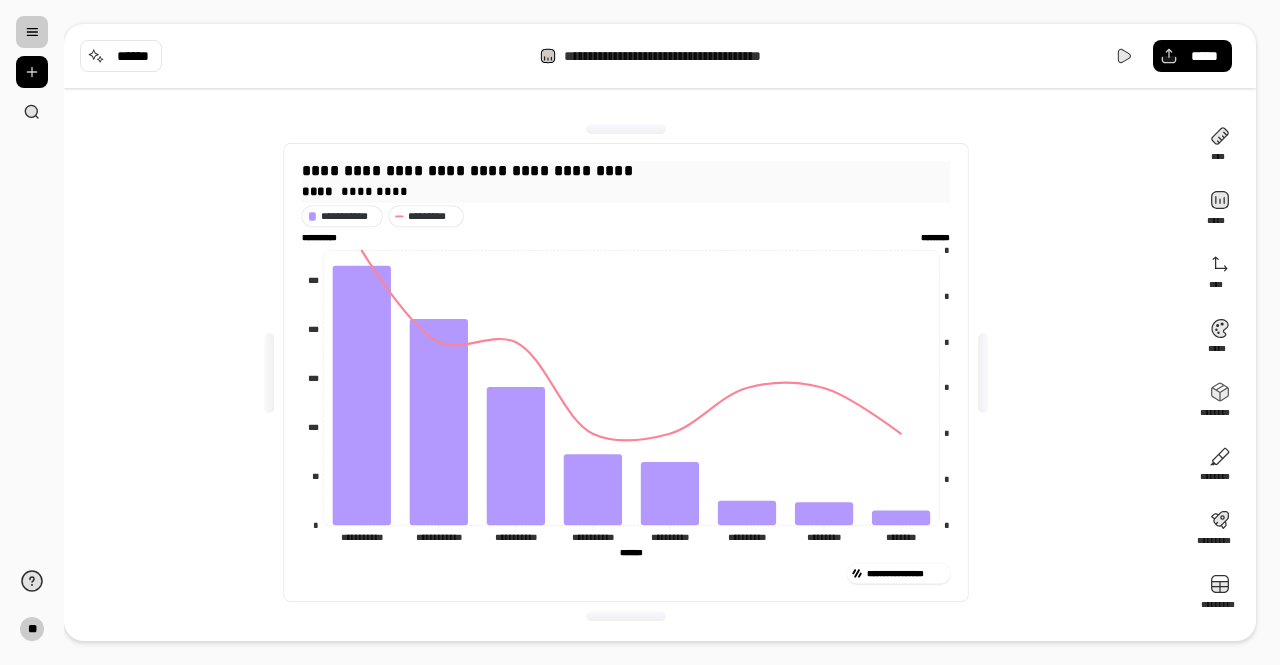 click on "**********" at bounding box center (660, 56) 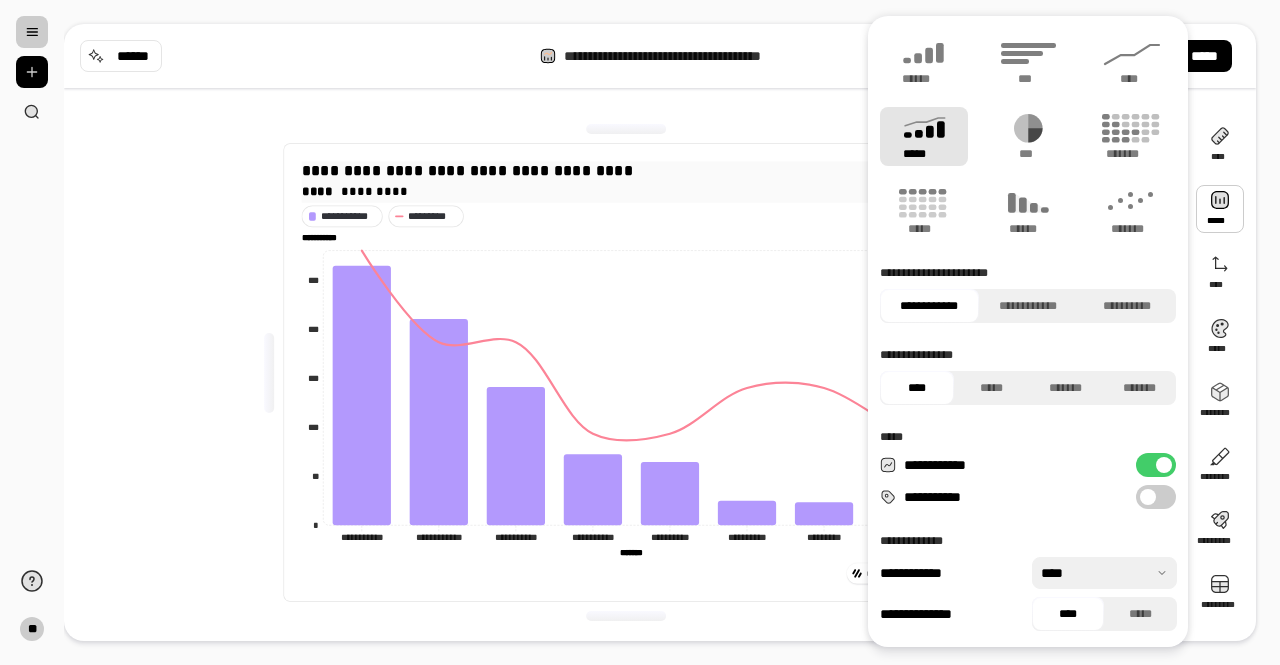 click at bounding box center (1220, 209) 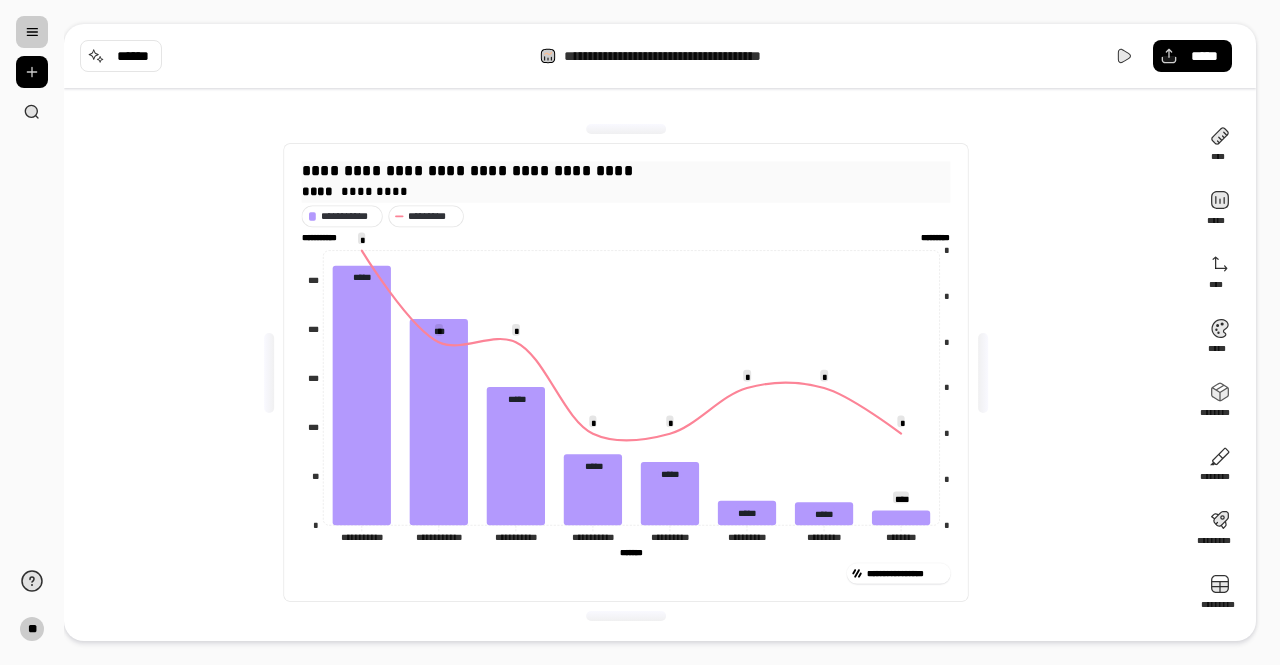click on "**********" at bounding box center [626, 372] 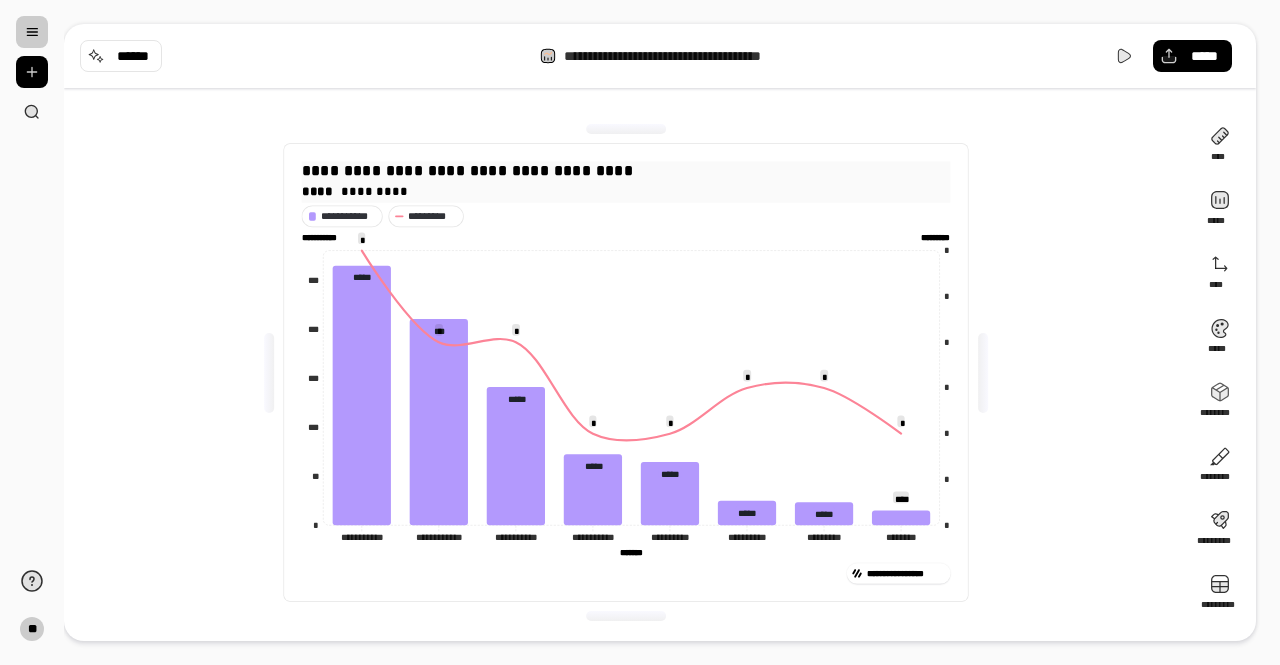 click on "***" 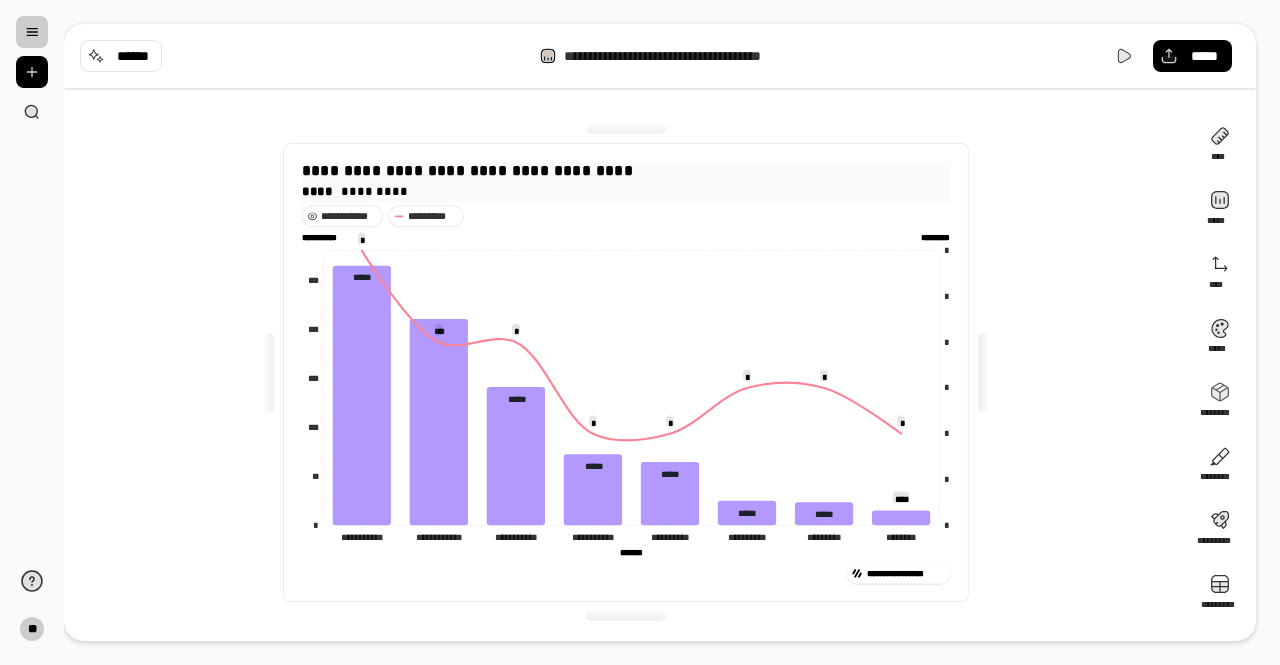 click on "**********" at bounding box center (626, 372) 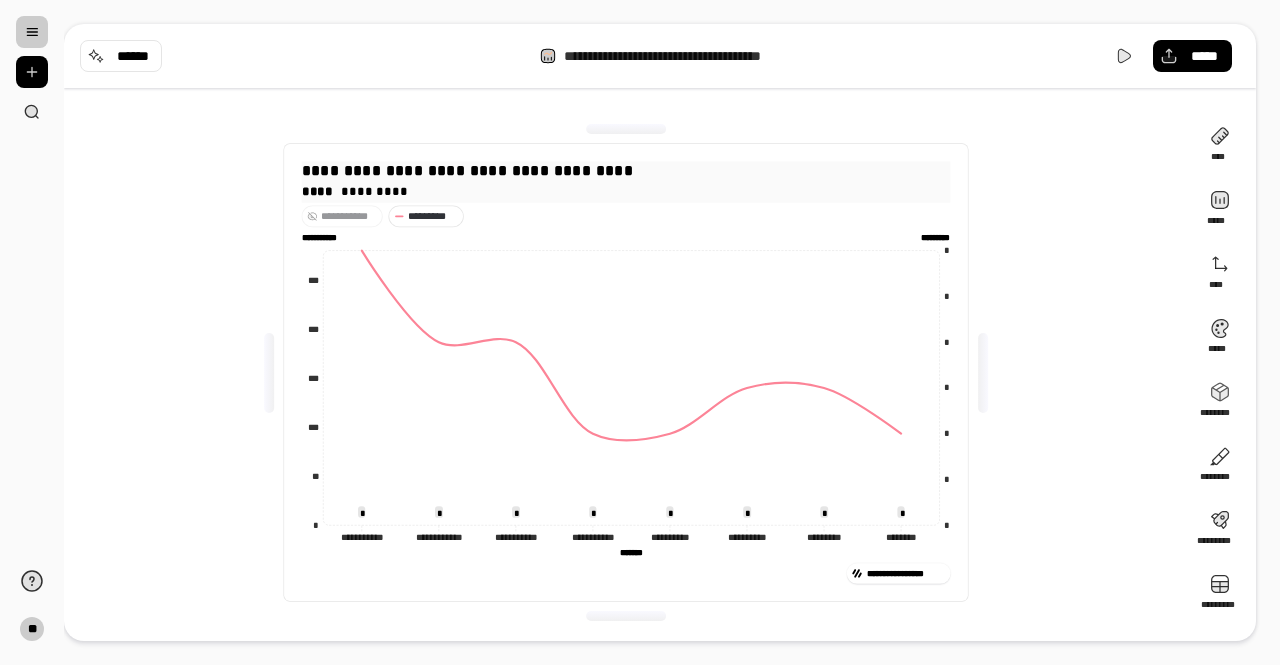 click 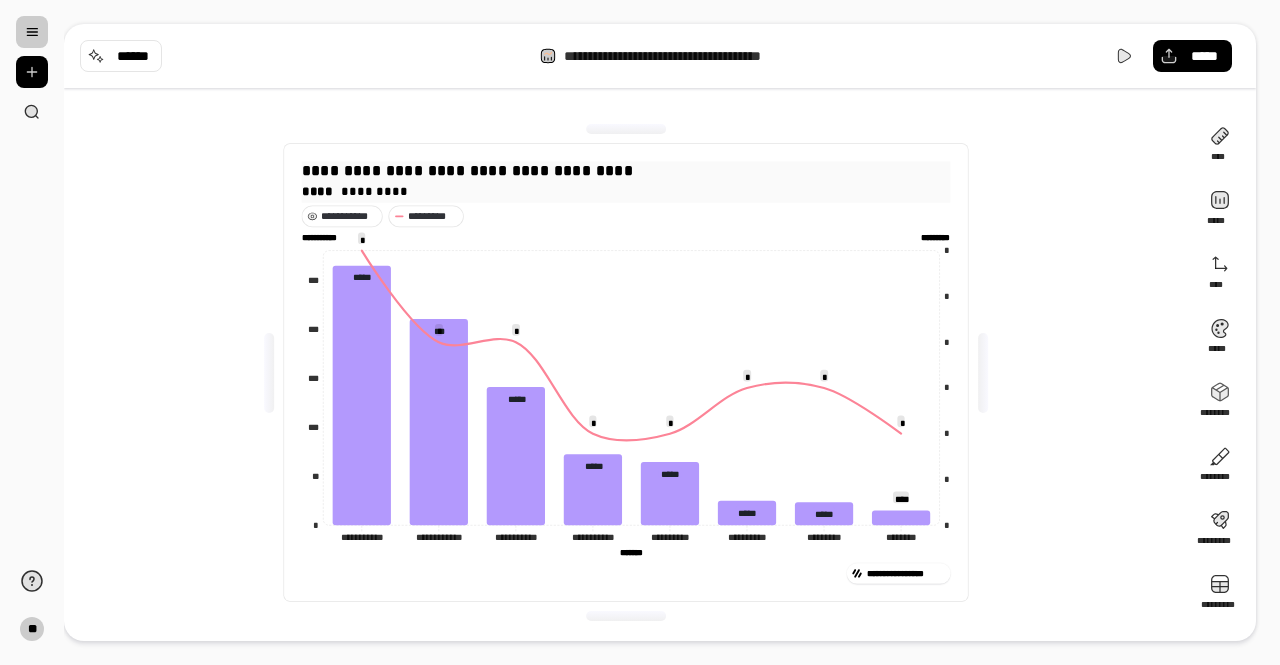 click 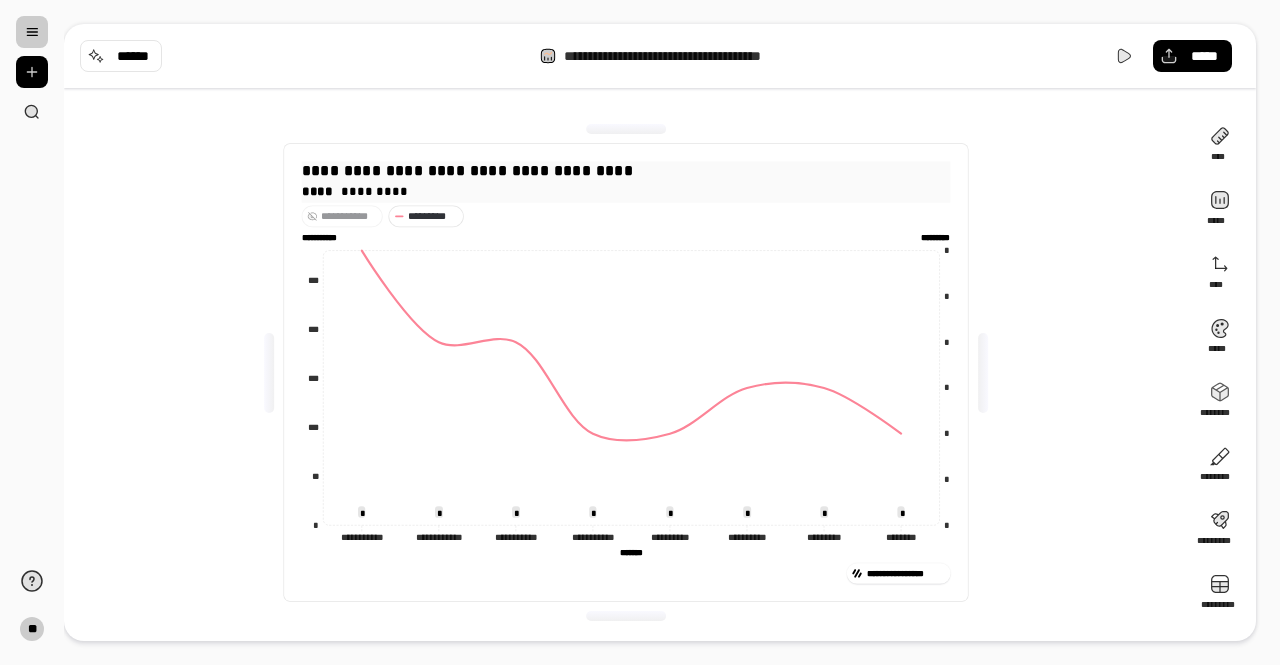 click 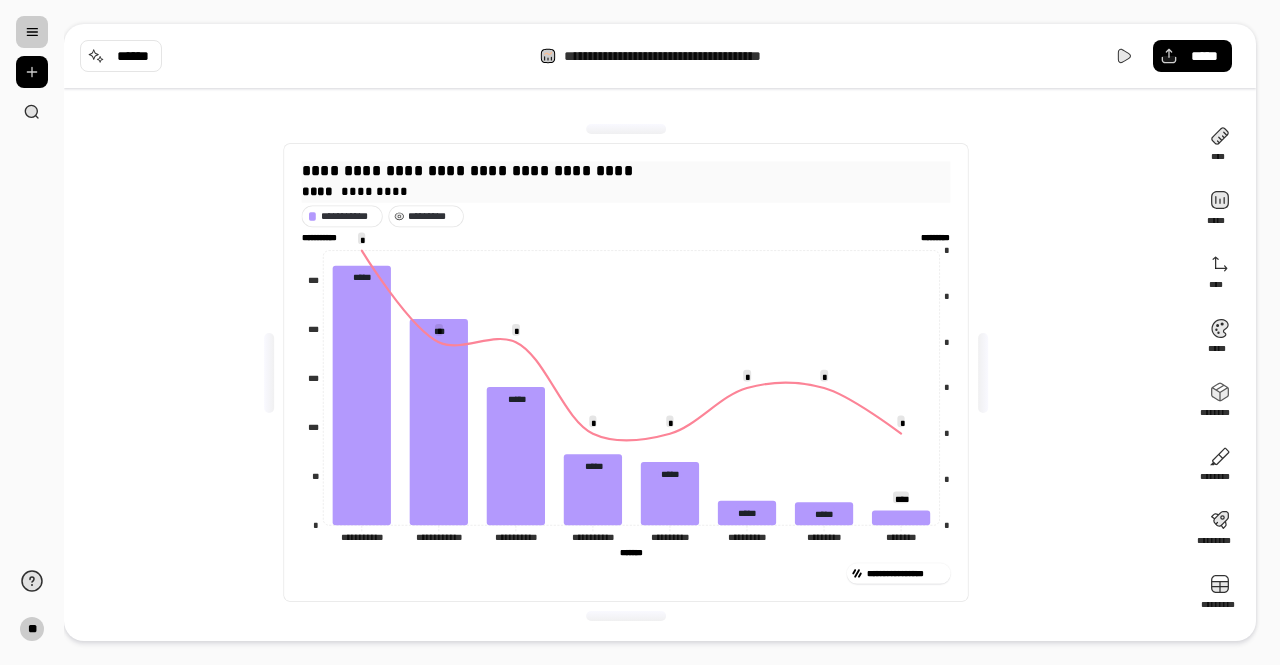 click 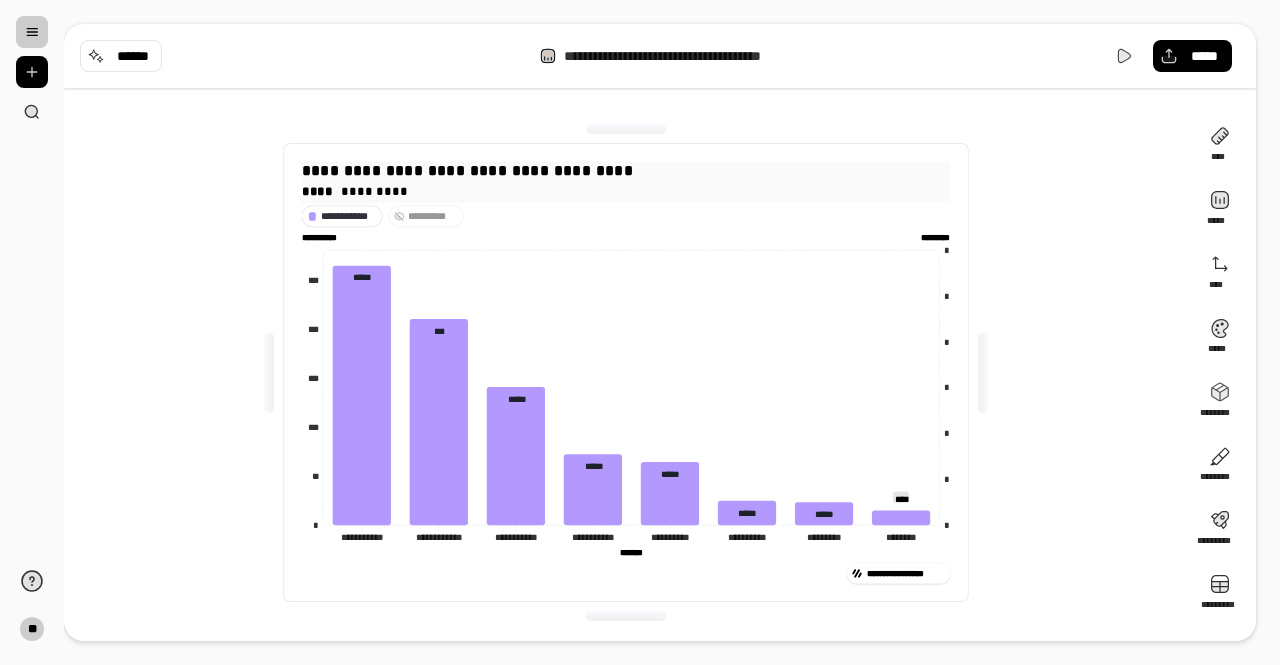 click 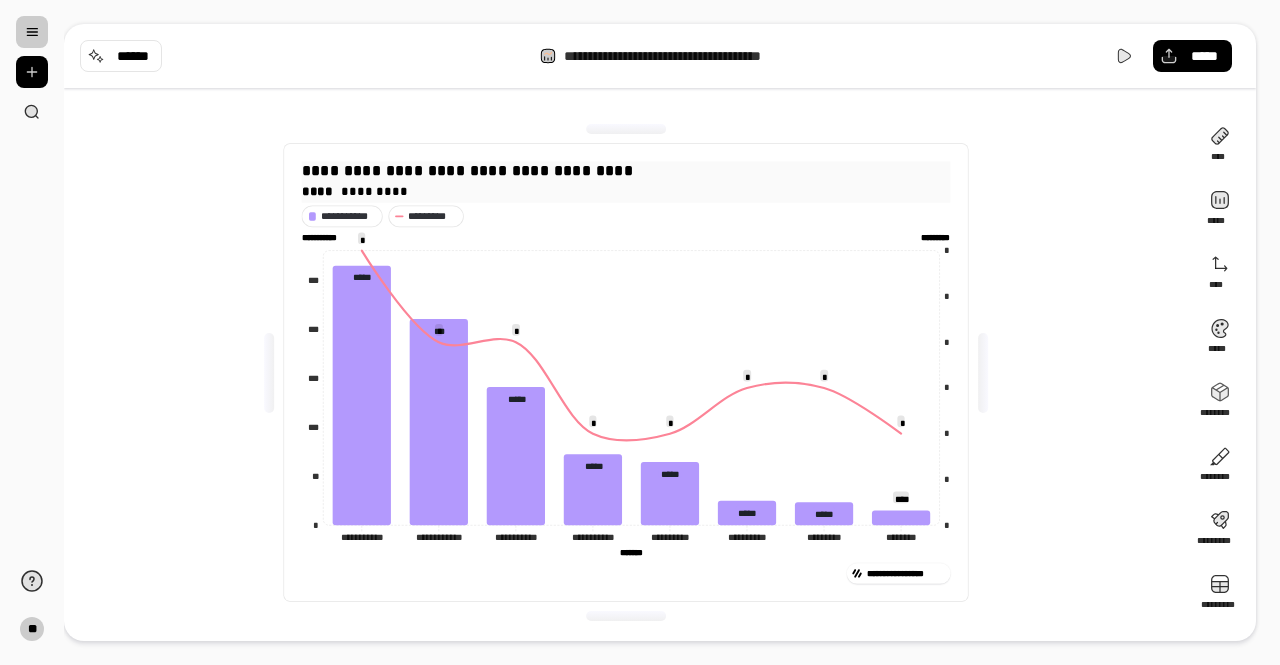 click on "**********" at bounding box center [626, 171] 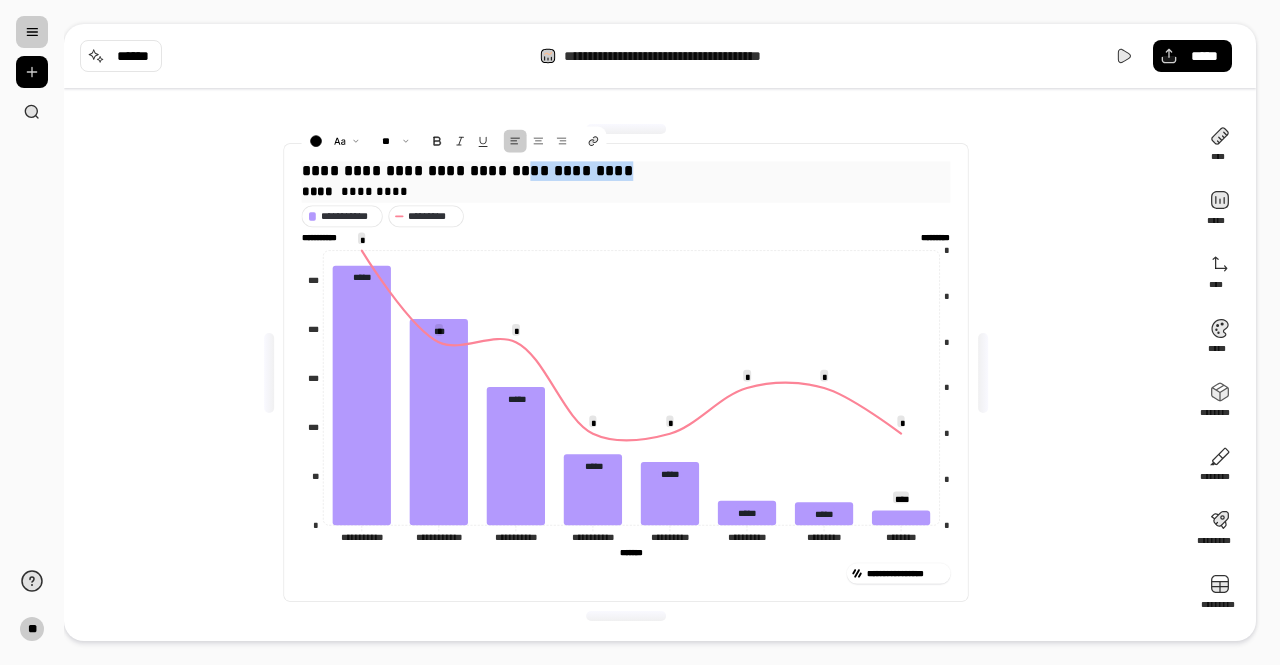 drag, startPoint x: 531, startPoint y: 173, endPoint x: 621, endPoint y: 171, distance: 90.02222 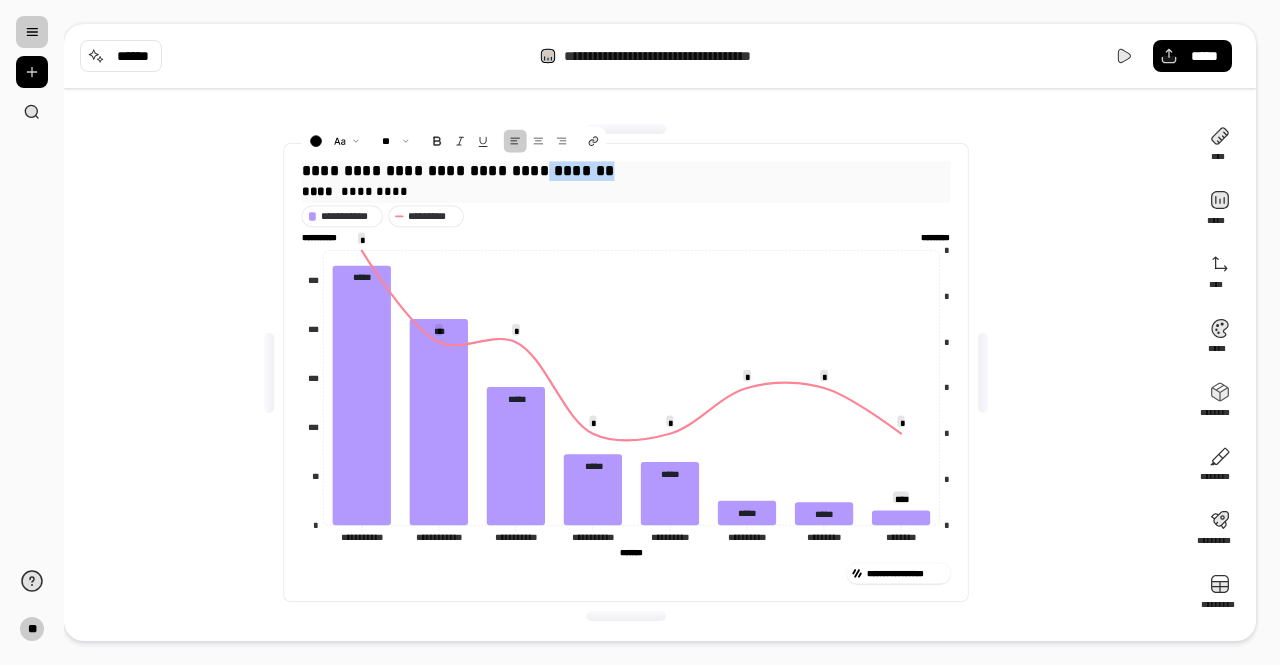drag, startPoint x: 547, startPoint y: 171, endPoint x: 589, endPoint y: 171, distance: 42 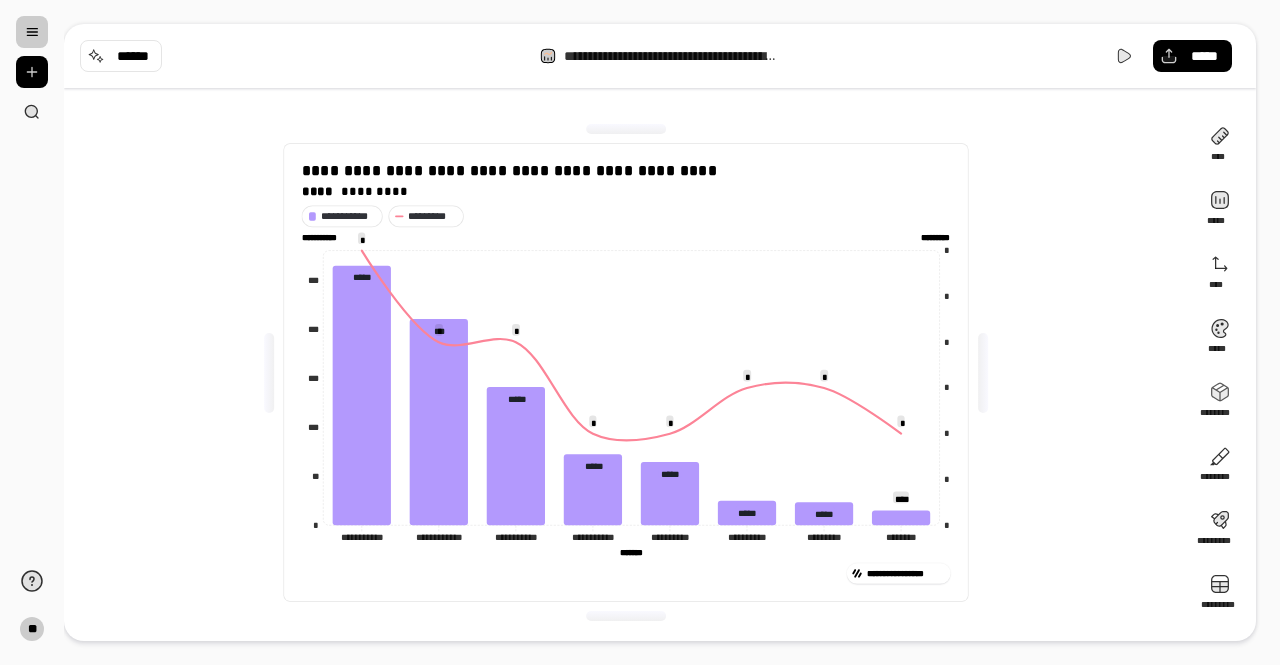 click on "**********" at bounding box center [626, 372] 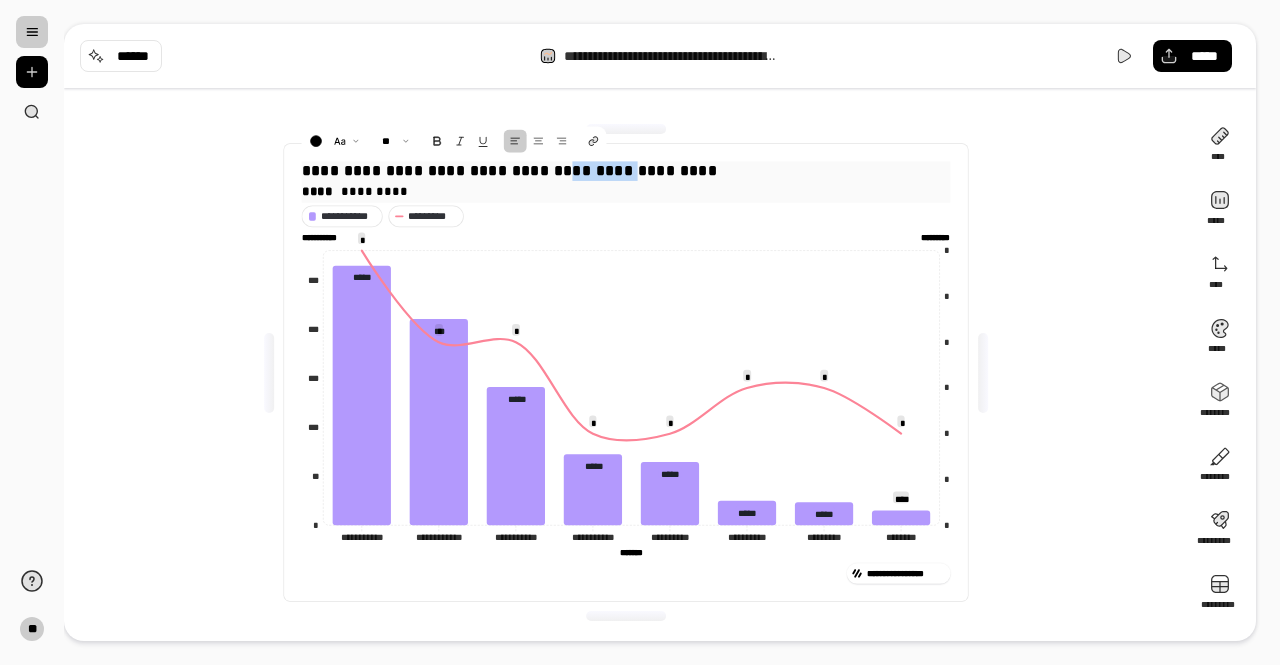 drag, startPoint x: 622, startPoint y: 170, endPoint x: 556, endPoint y: 170, distance: 66 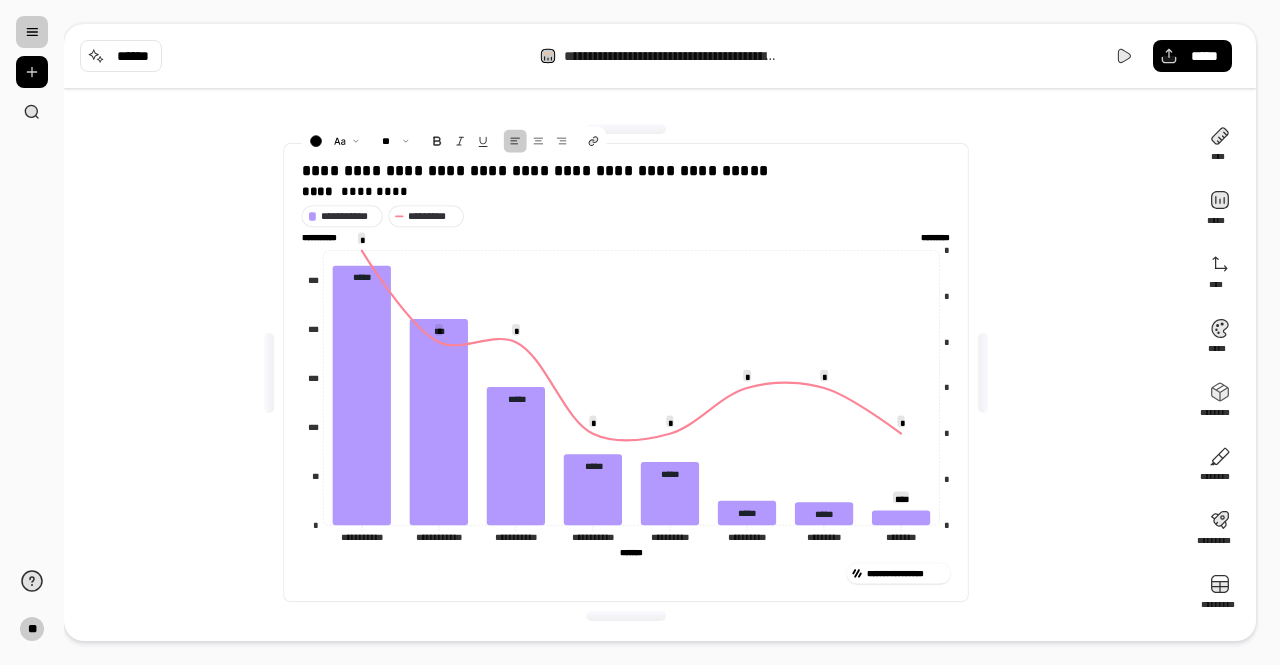 click on "**********" at bounding box center [626, 372] 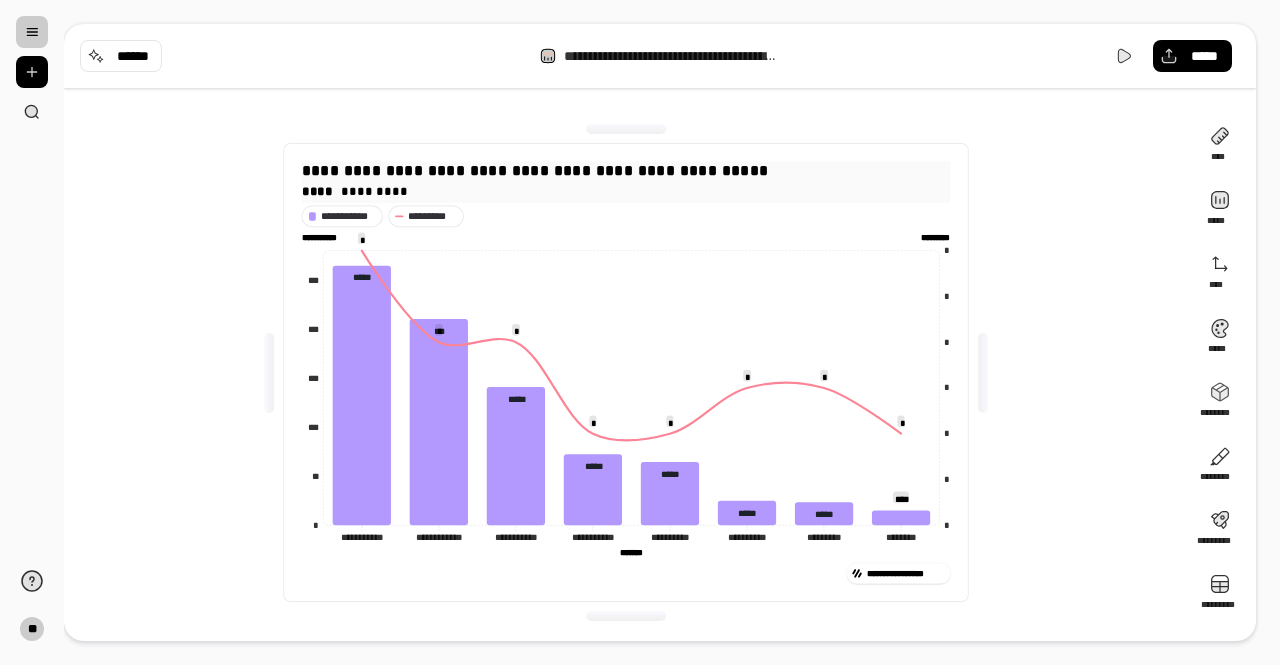 click on "****   *********" at bounding box center [626, 192] 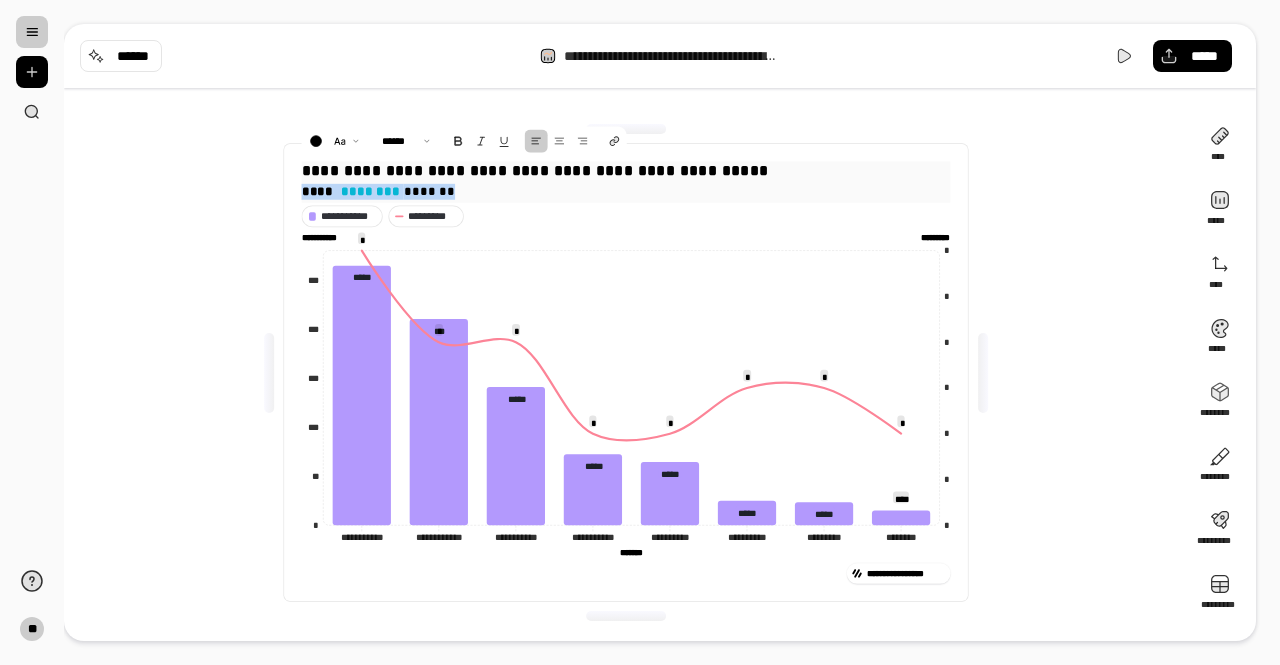 drag, startPoint x: 472, startPoint y: 186, endPoint x: 299, endPoint y: 187, distance: 173.00288 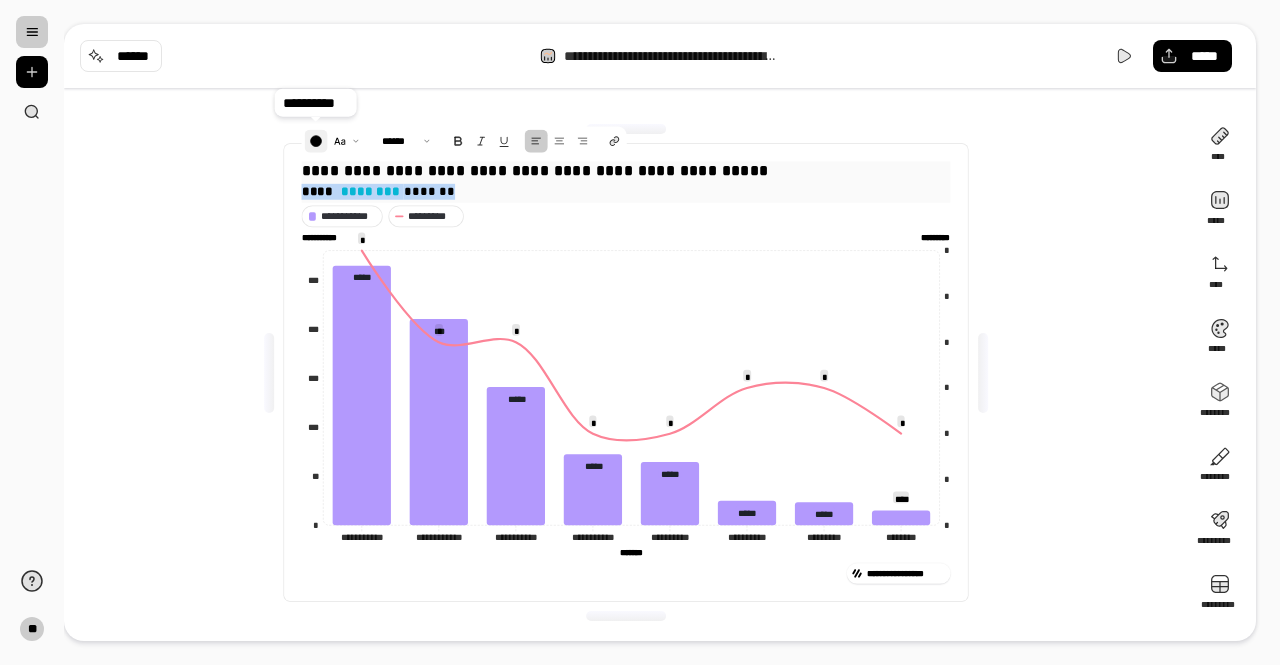 click at bounding box center [315, 141] 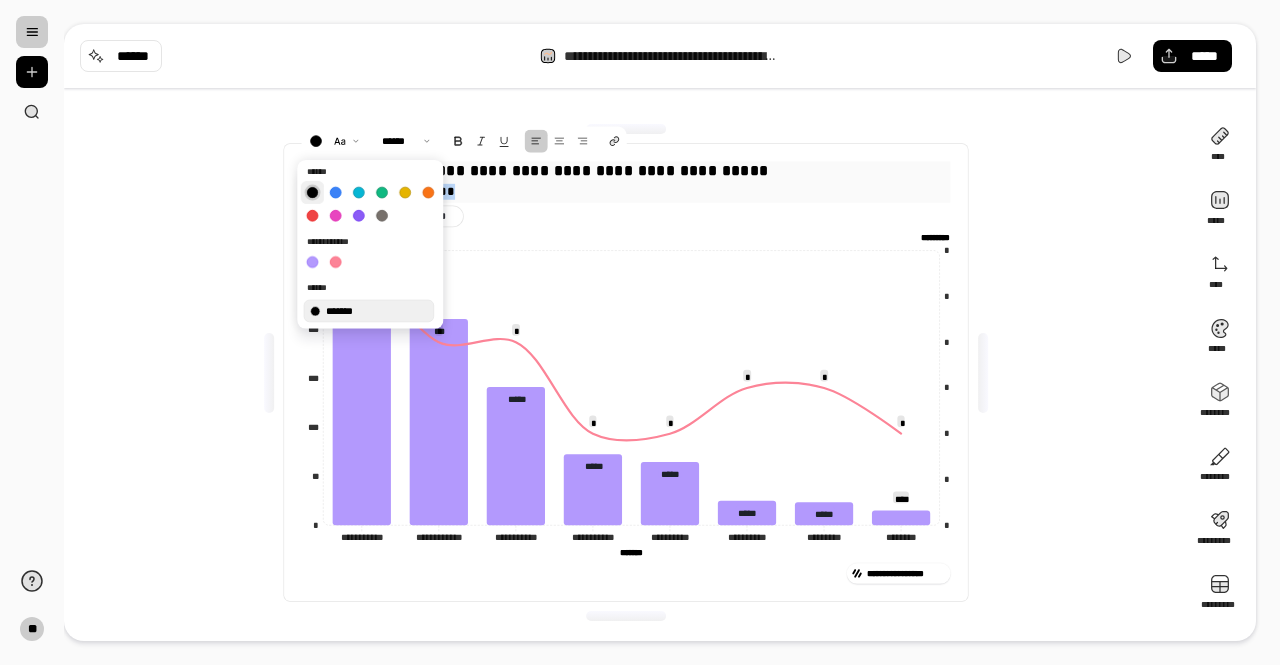 click at bounding box center [312, 192] 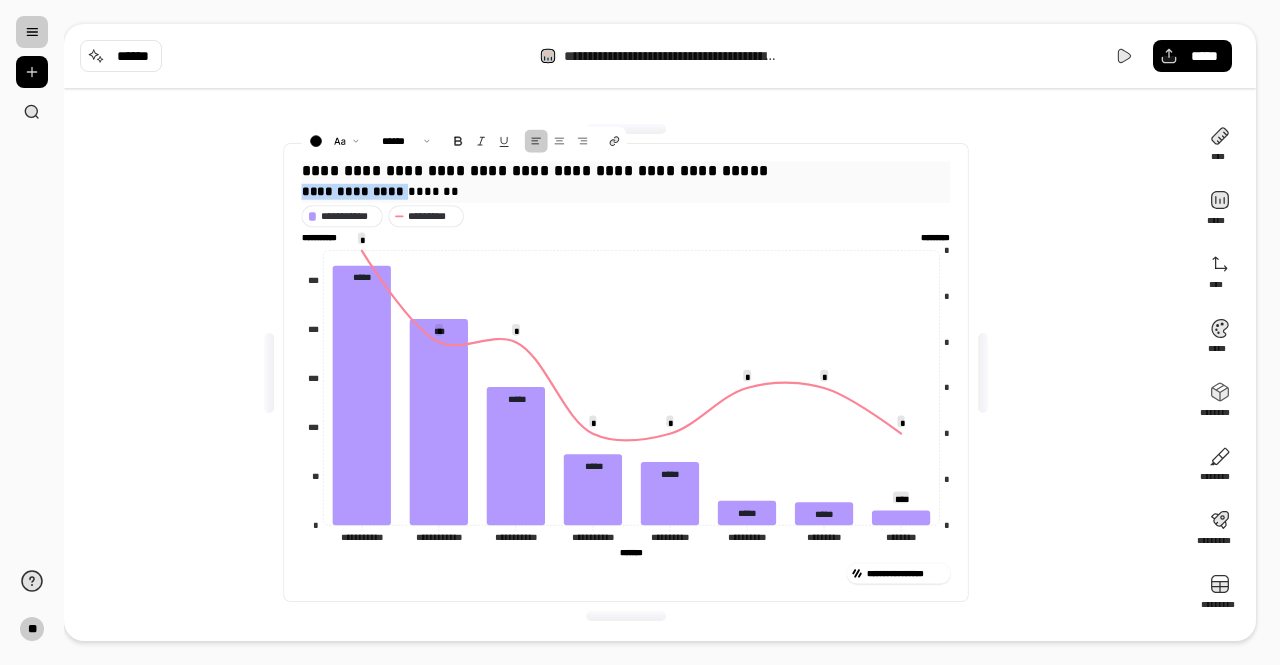 click on "**********" at bounding box center (626, 192) 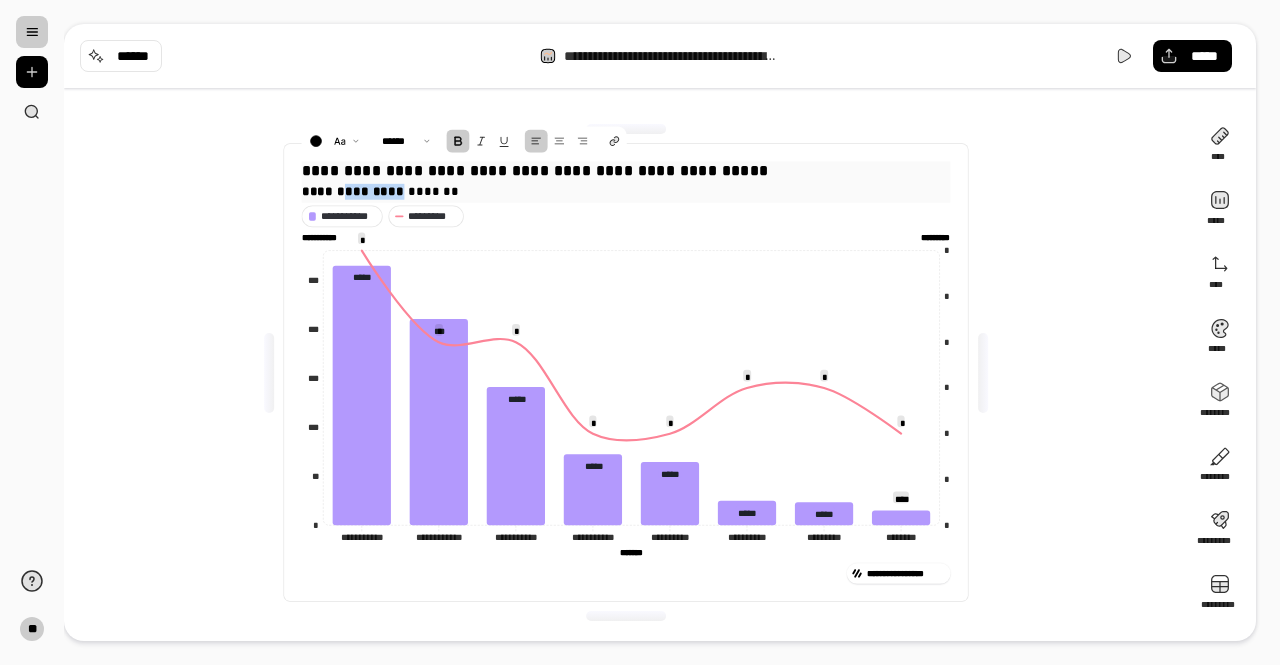 drag, startPoint x: 394, startPoint y: 190, endPoint x: 334, endPoint y: 189, distance: 60.00833 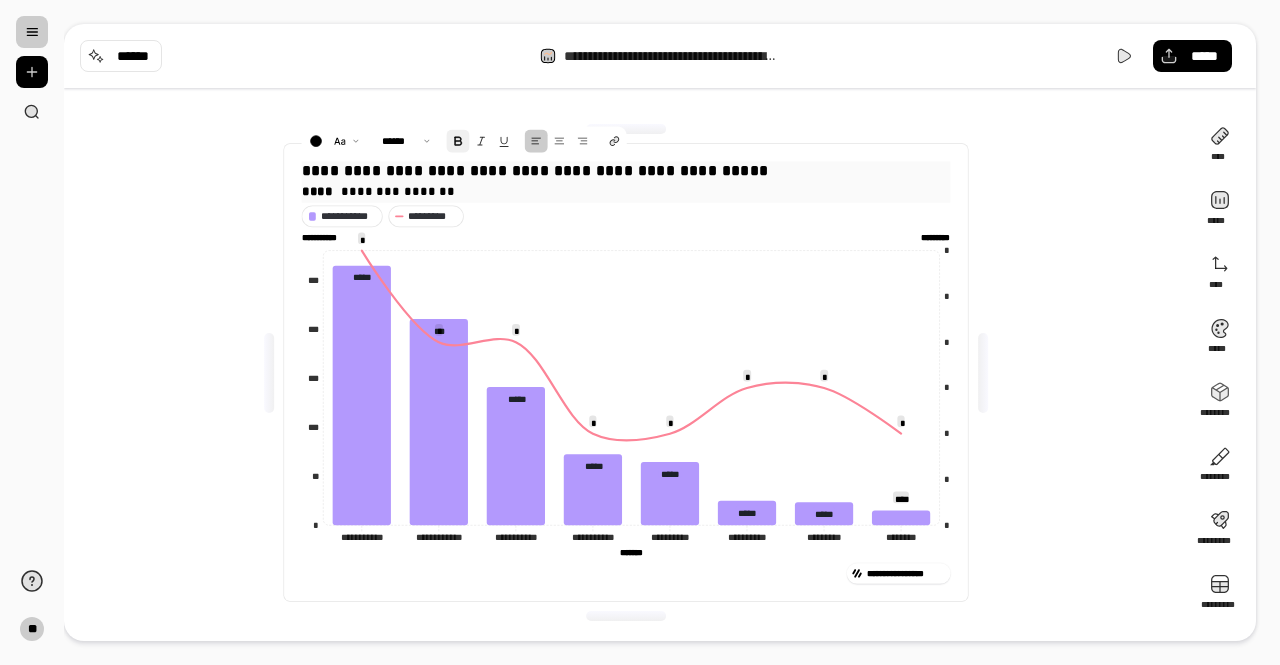 click at bounding box center [457, 141] 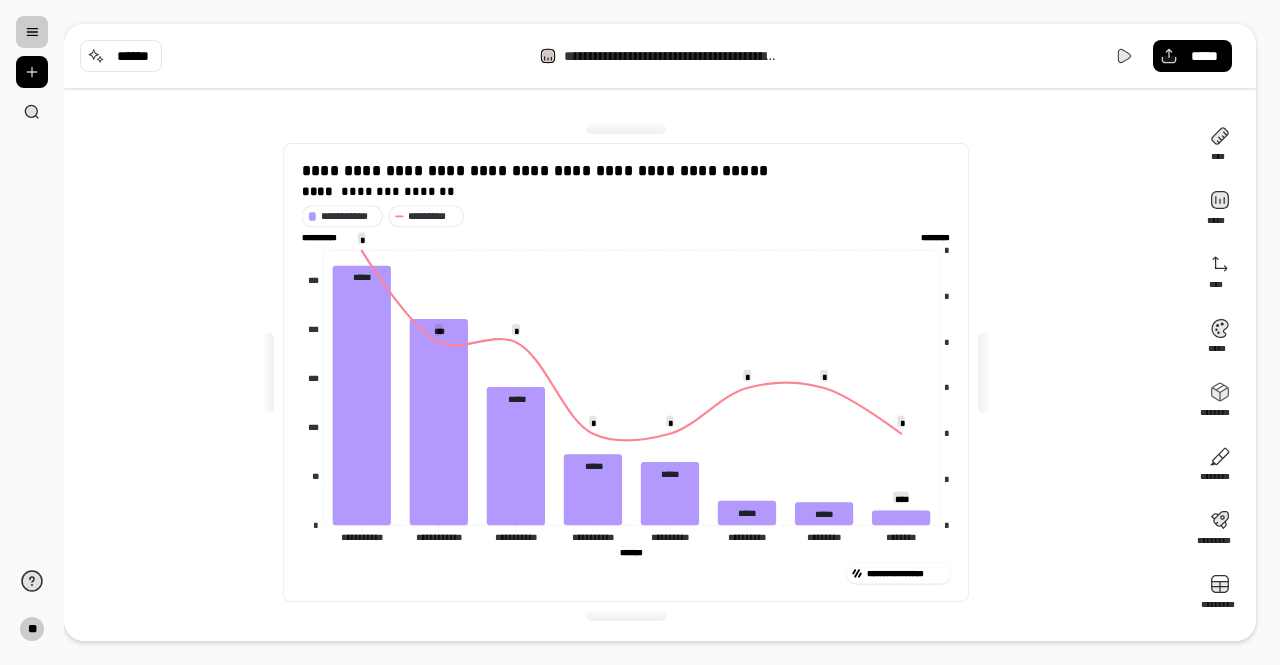 click on "**********" at bounding box center [626, 372] 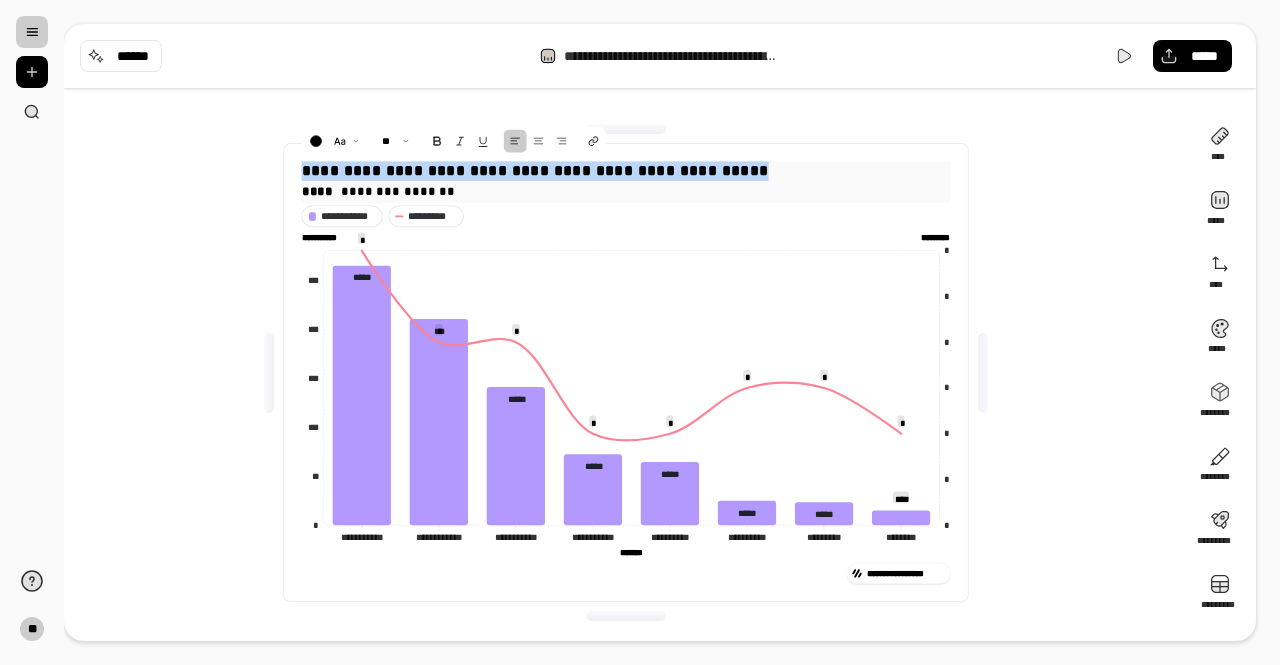 drag, startPoint x: 722, startPoint y: 170, endPoint x: 294, endPoint y: 159, distance: 428.14133 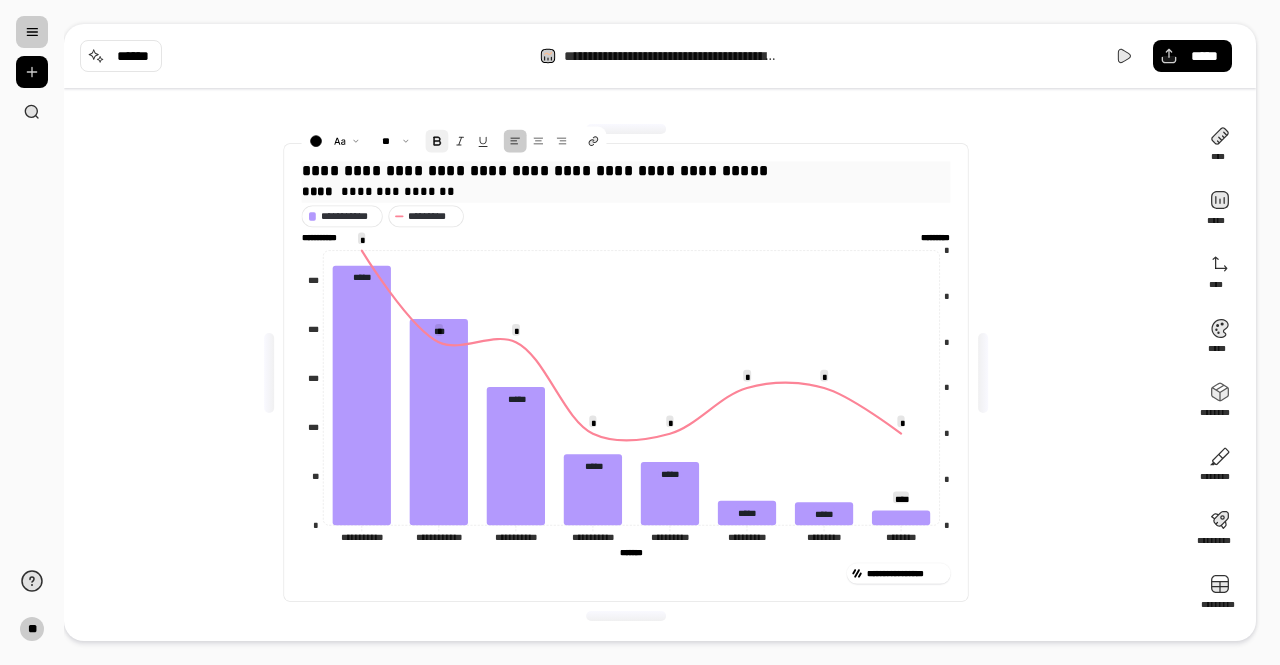 click at bounding box center (437, 141) 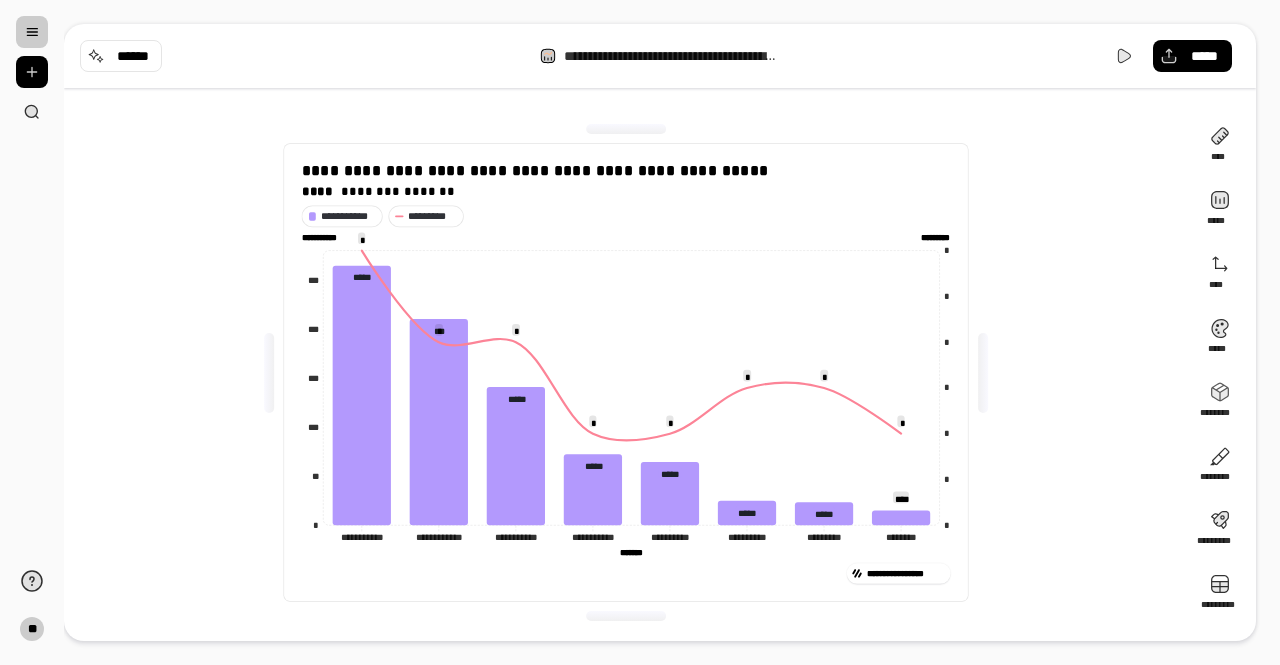 click on "**********" at bounding box center [626, 372] 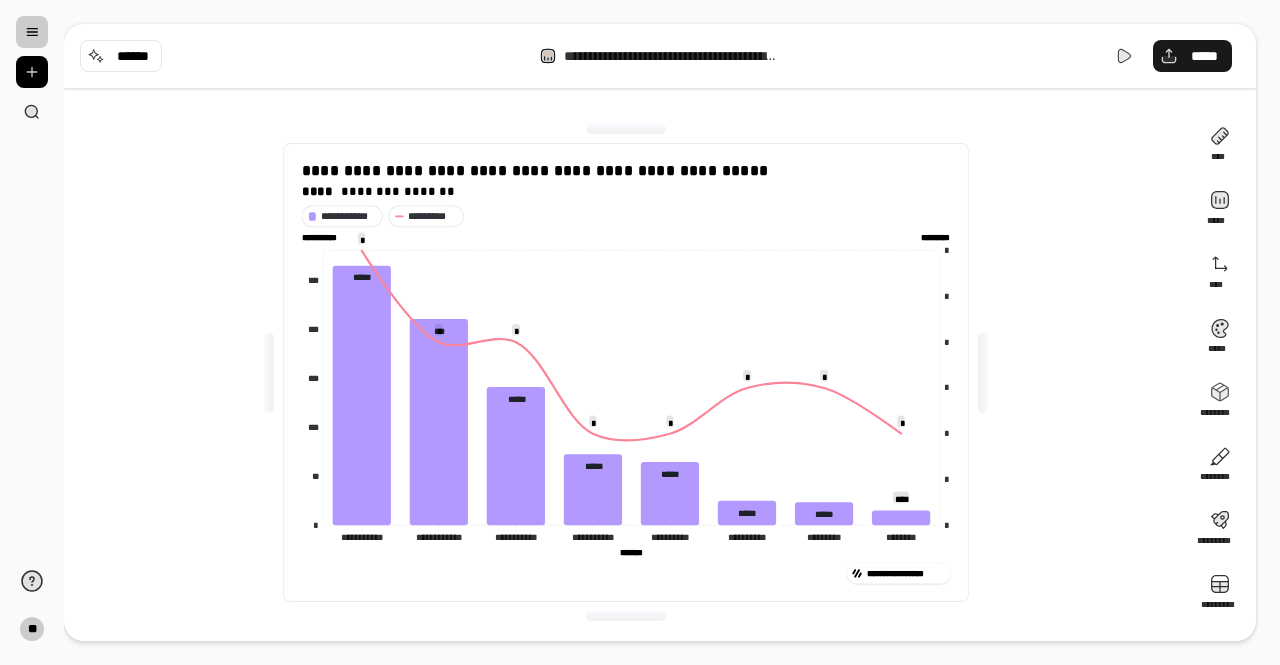 click on "*****" at bounding box center [1192, 56] 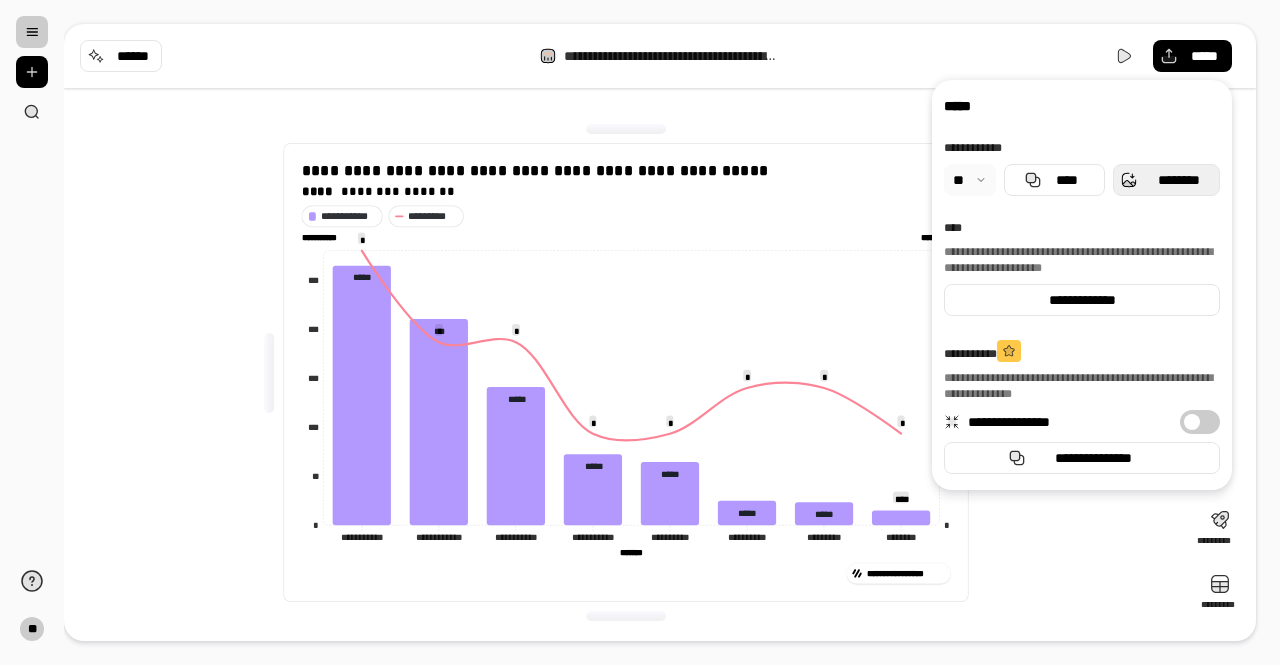 click on "********" at bounding box center (1178, 180) 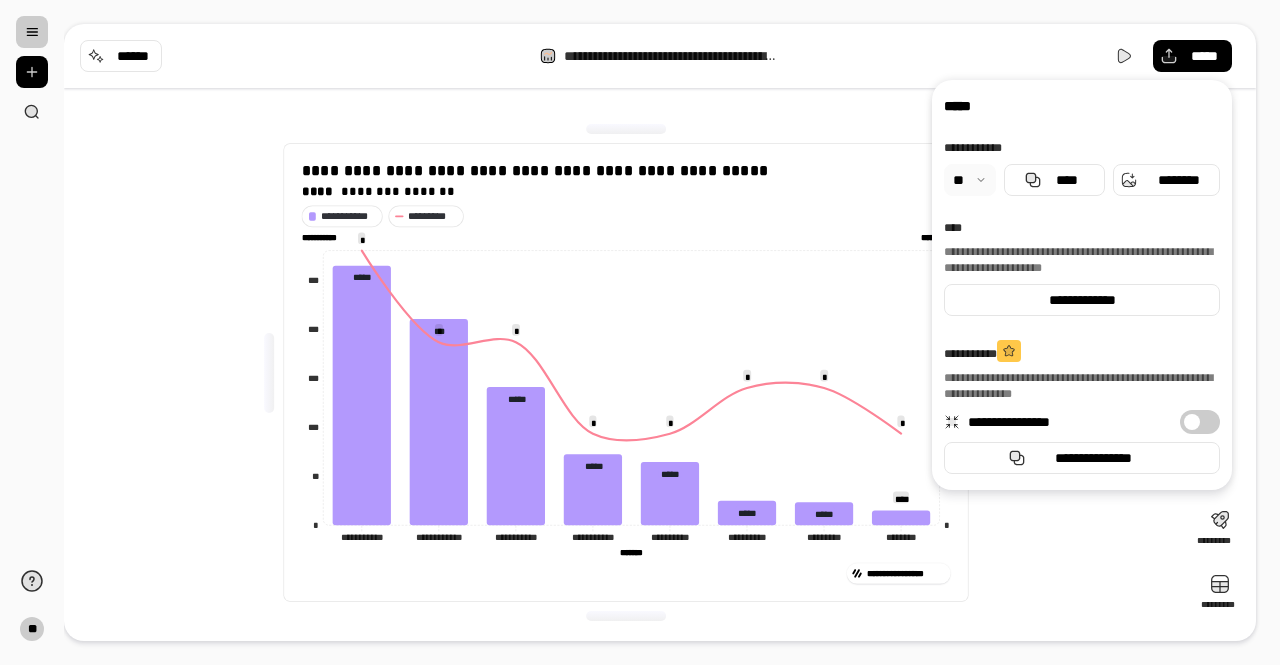 click on "**********" at bounding box center [626, 372] 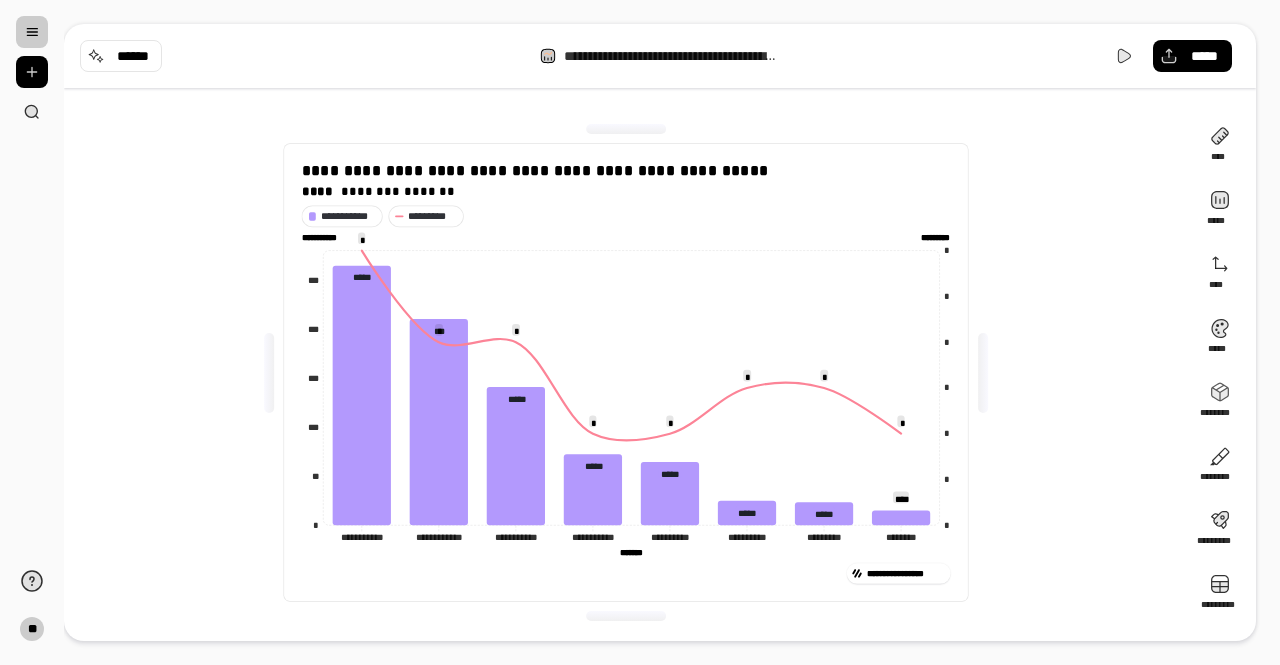 click on "**********" at bounding box center [626, 372] 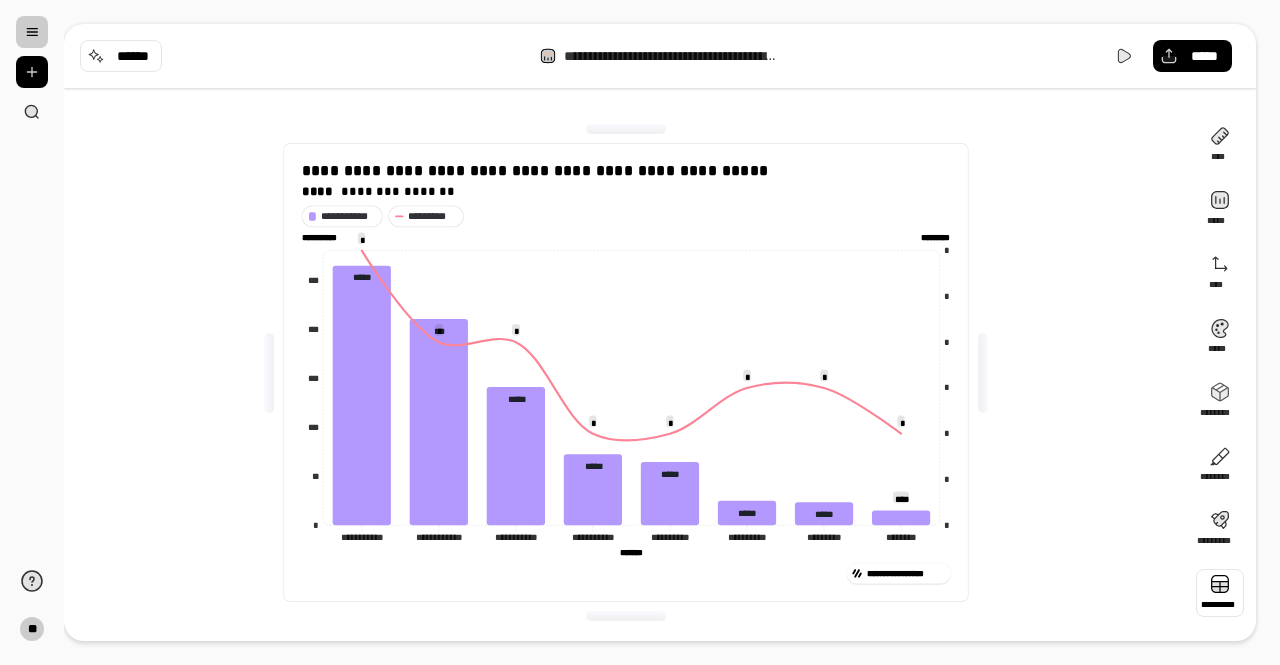 click at bounding box center (1220, 593) 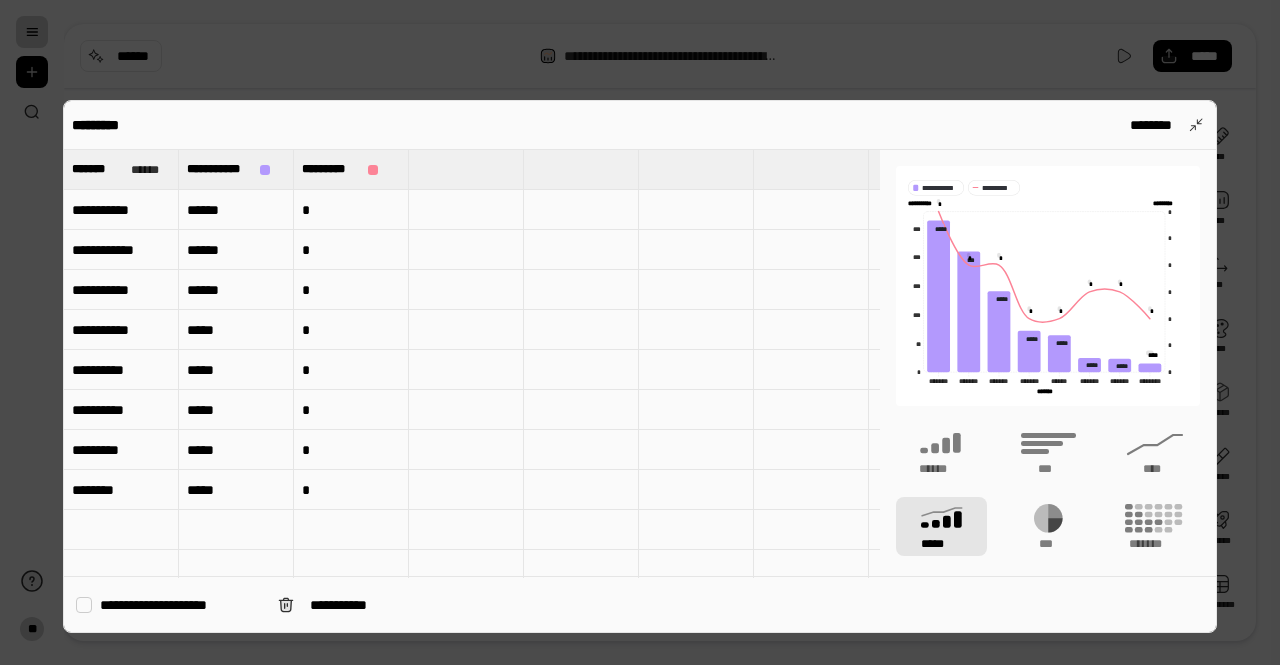 type 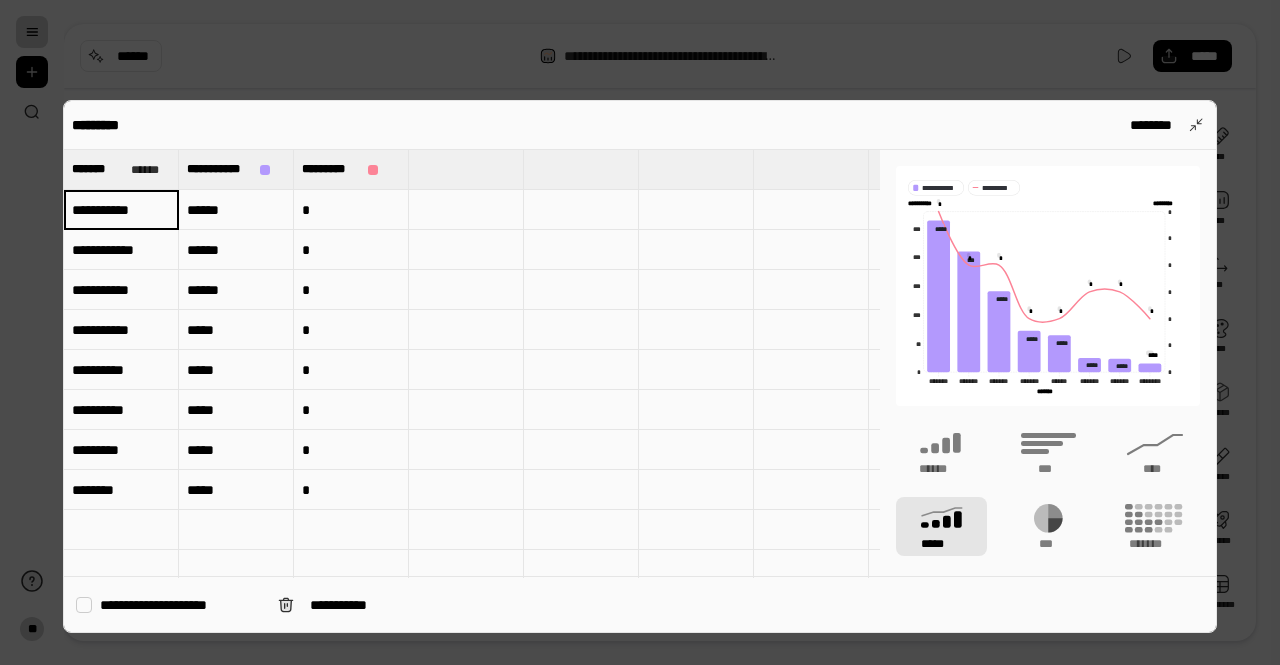 type on "*********" 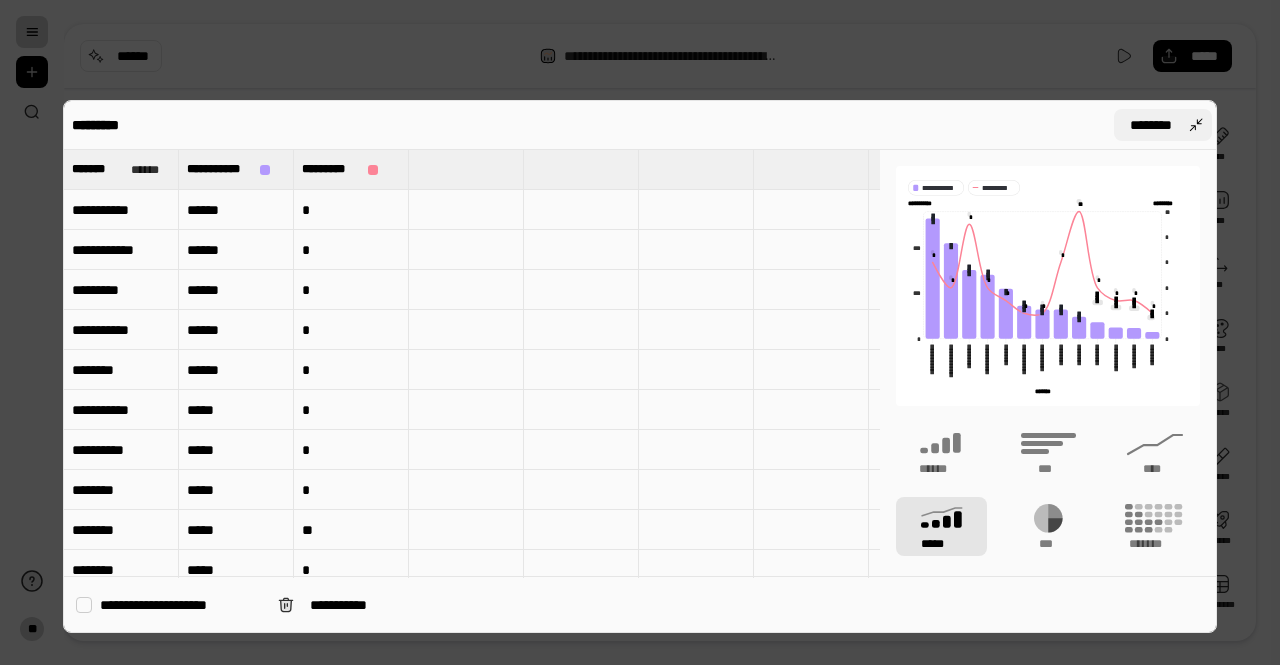 click on "********" at bounding box center [1151, 125] 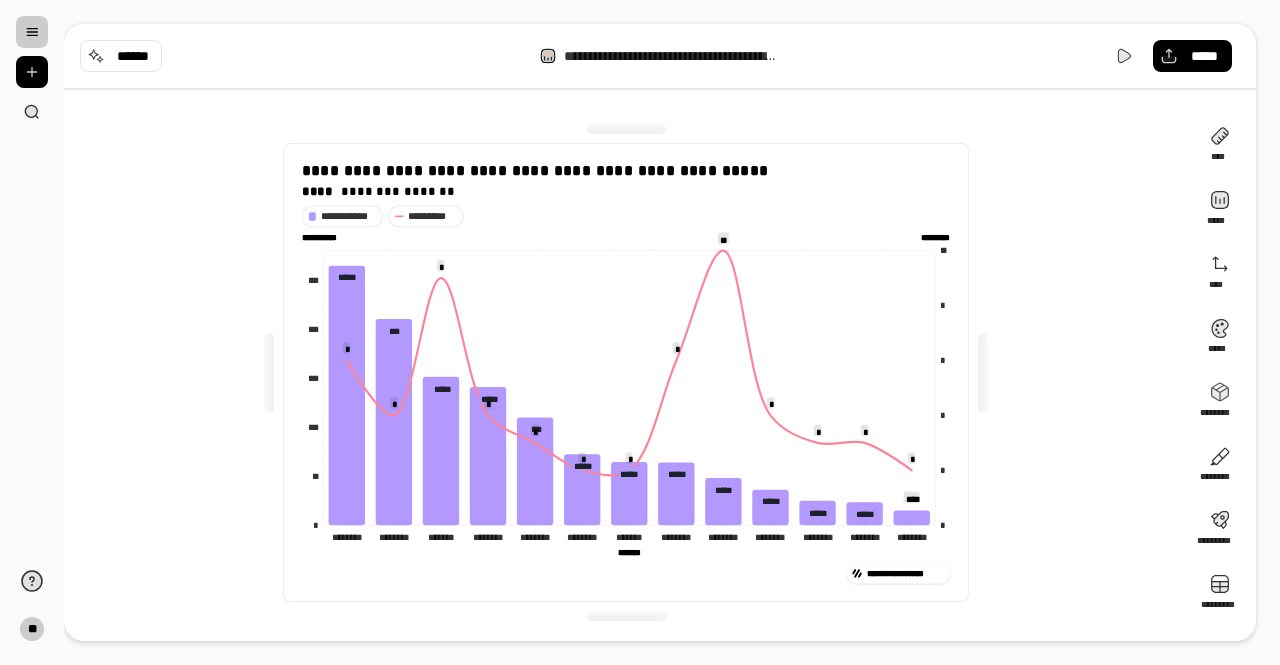click on "******* *******" 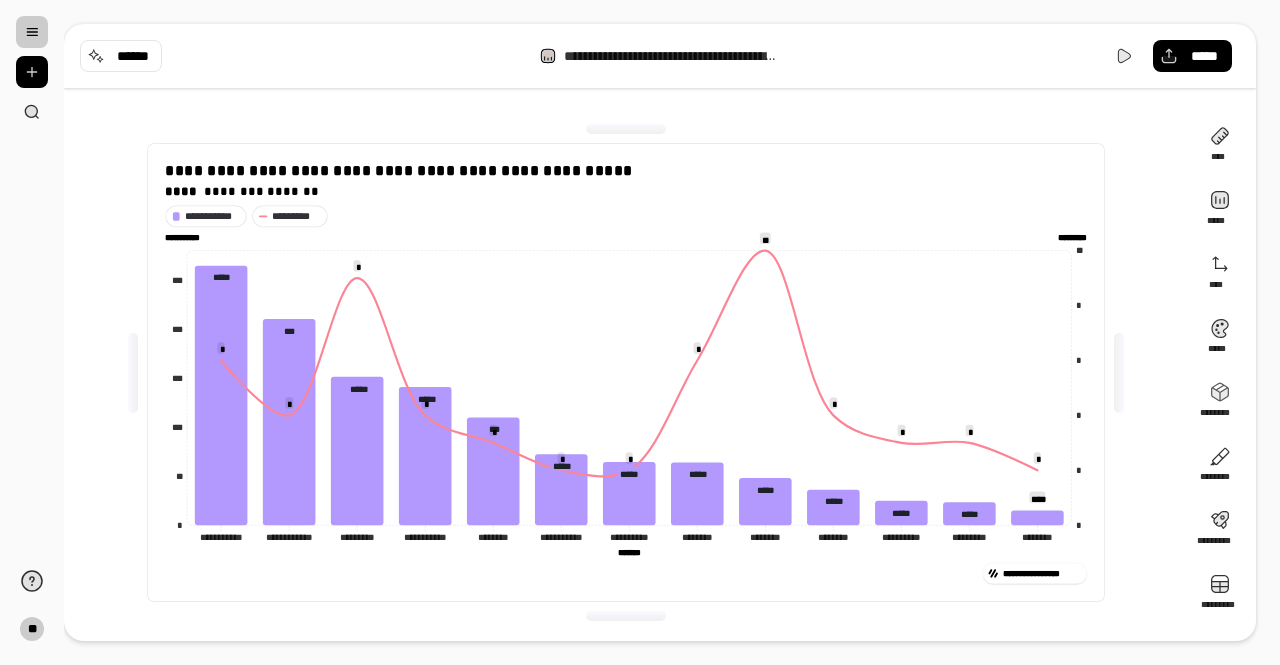 click at bounding box center (133, 373) 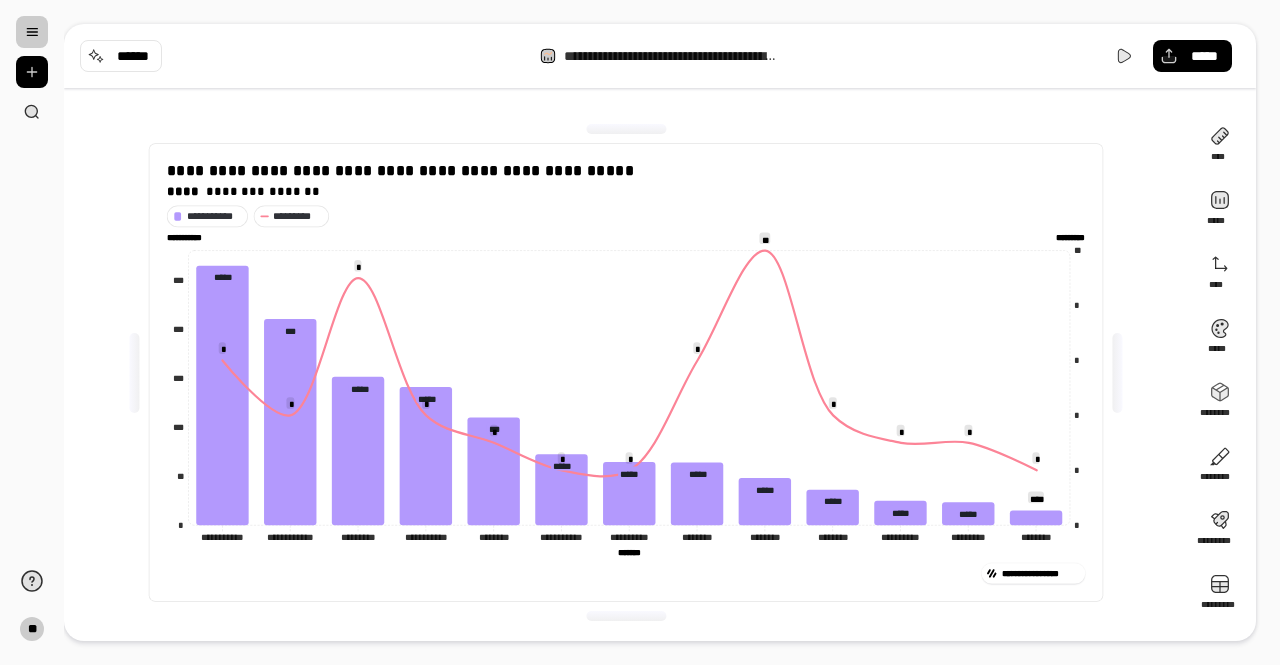 click at bounding box center [1118, 373] 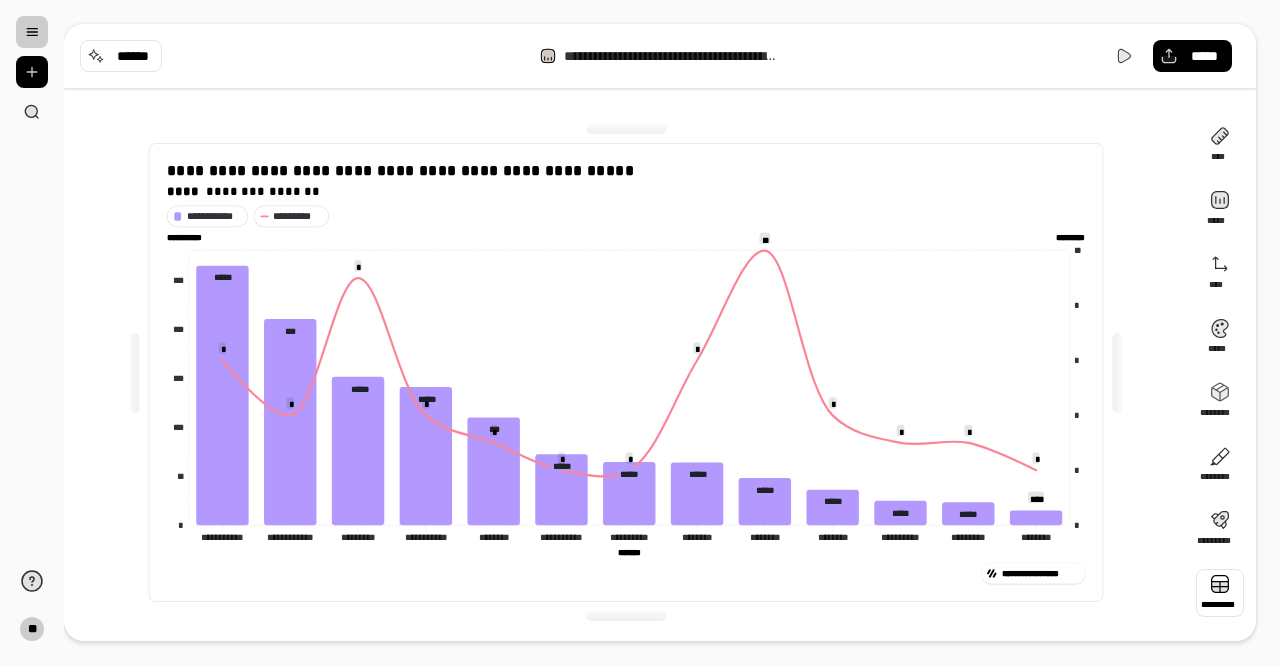 click at bounding box center [1220, 593] 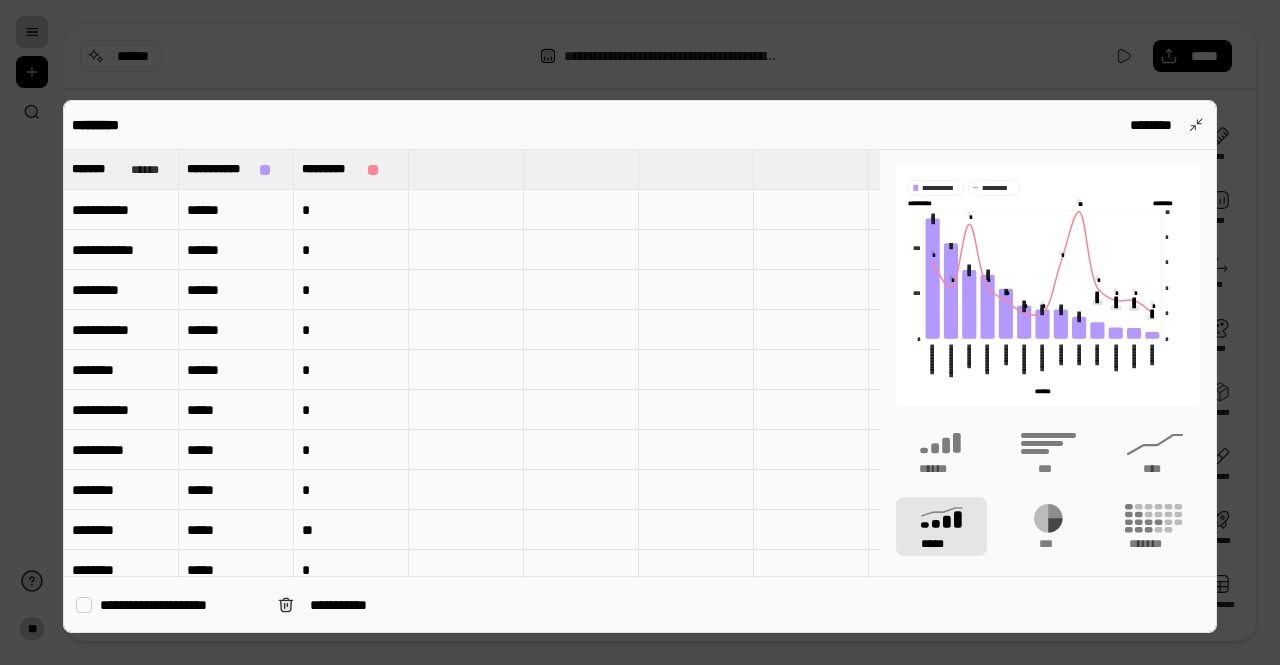 click on "*********" at bounding box center [121, 290] 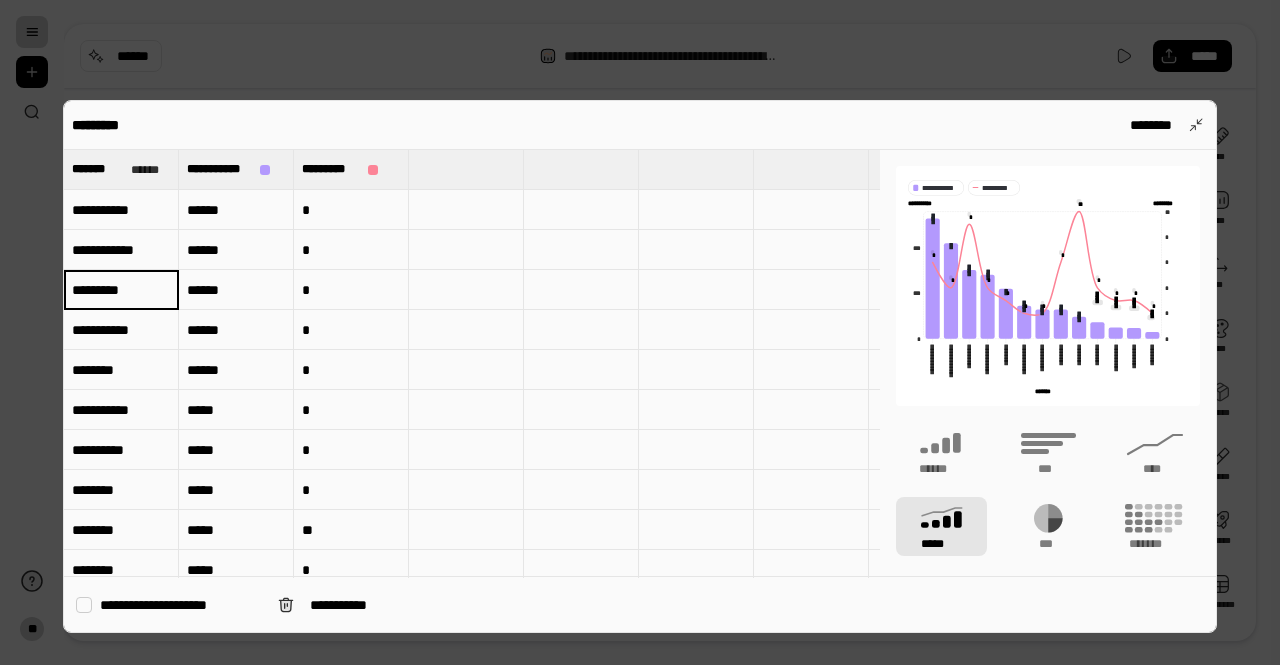 click on "*********" at bounding box center [121, 290] 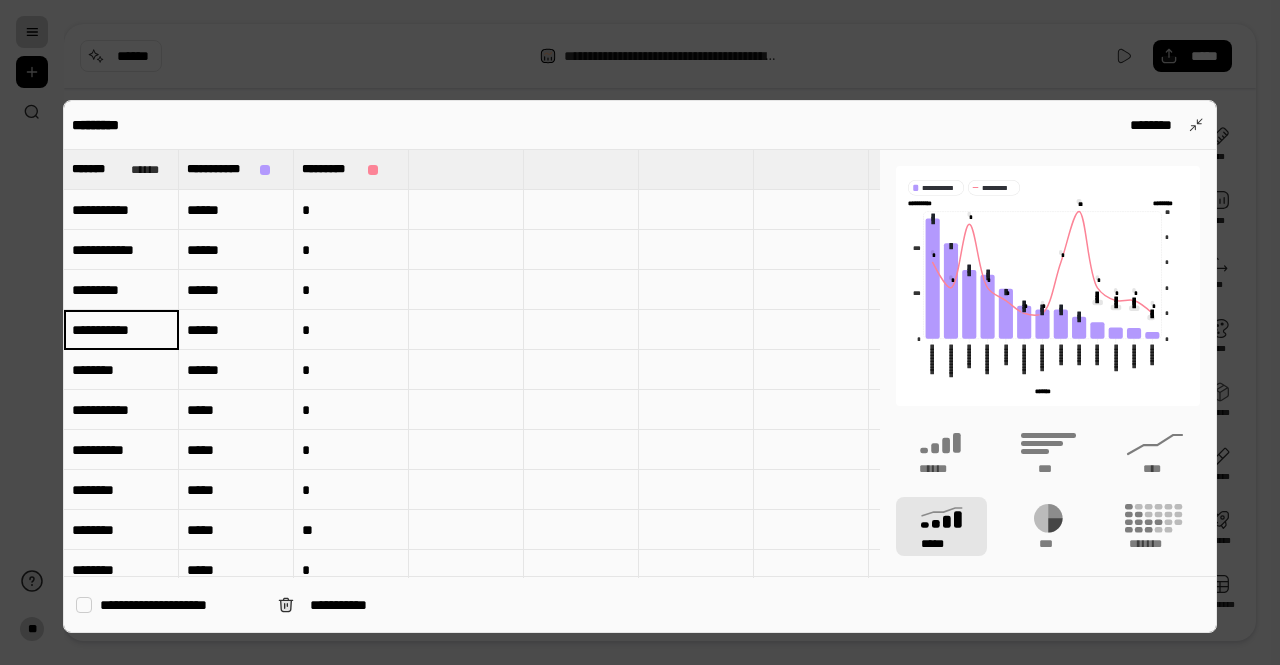 click on "*********" at bounding box center [121, 290] 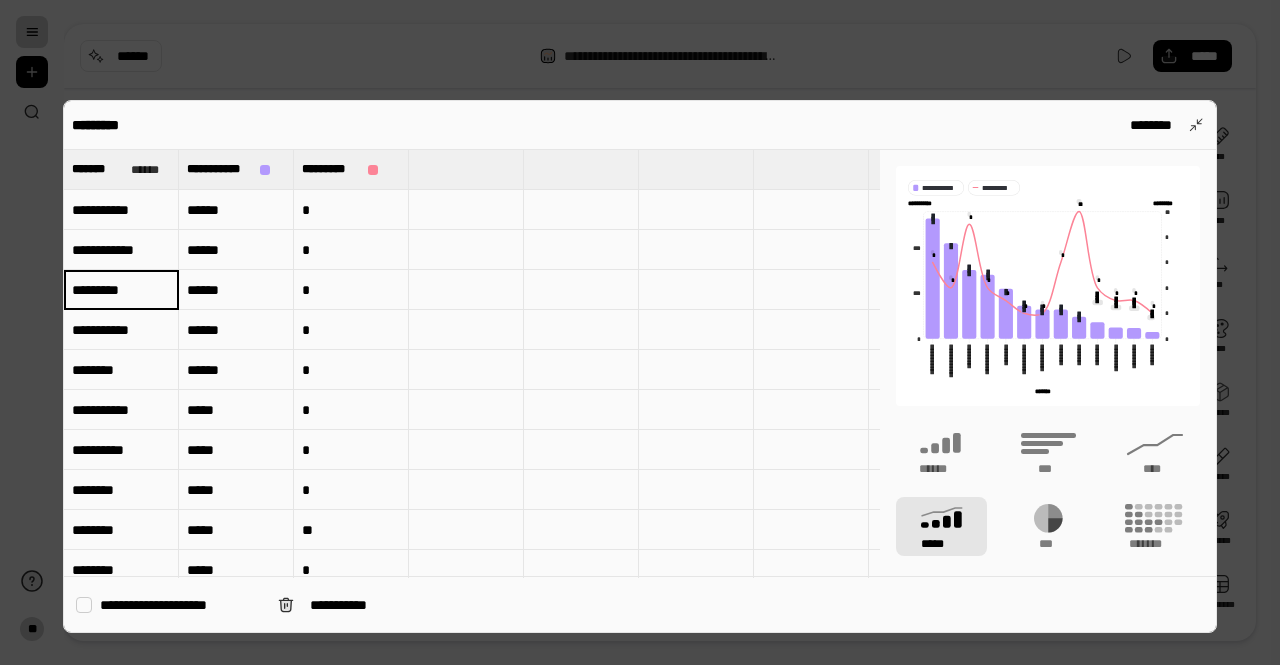 click on "*********" at bounding box center [121, 290] 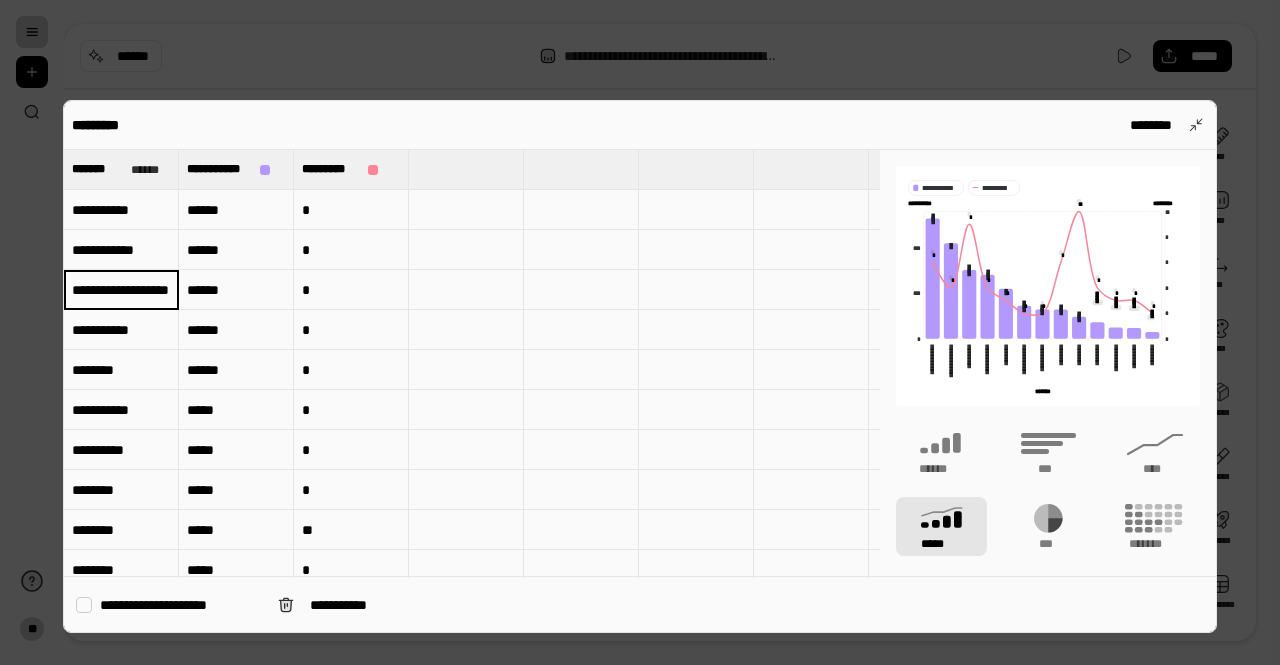 scroll, scrollTop: 0, scrollLeft: 38, axis: horizontal 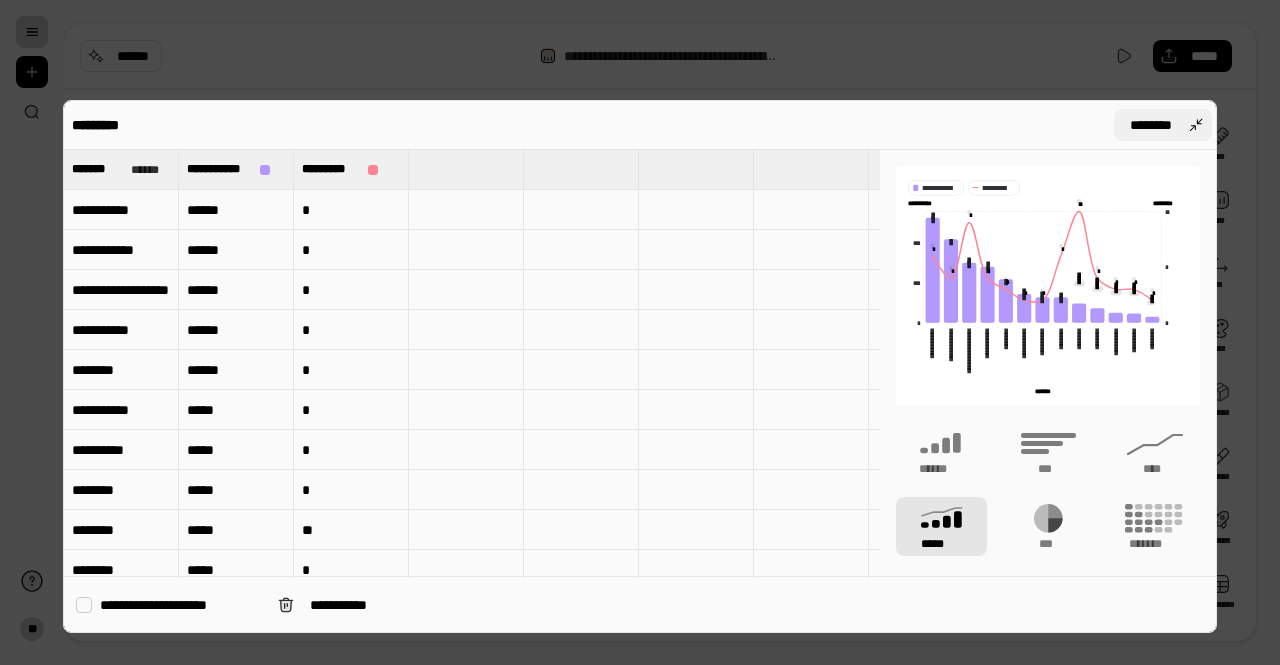 click on "********" at bounding box center [1151, 125] 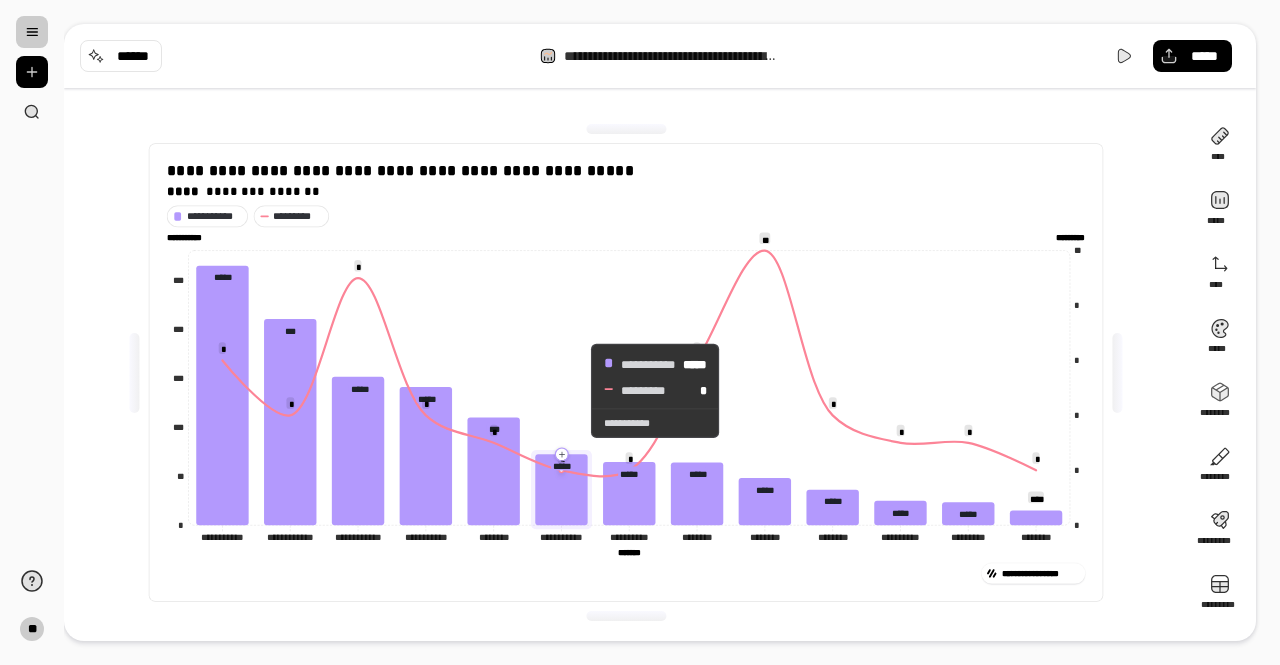 click 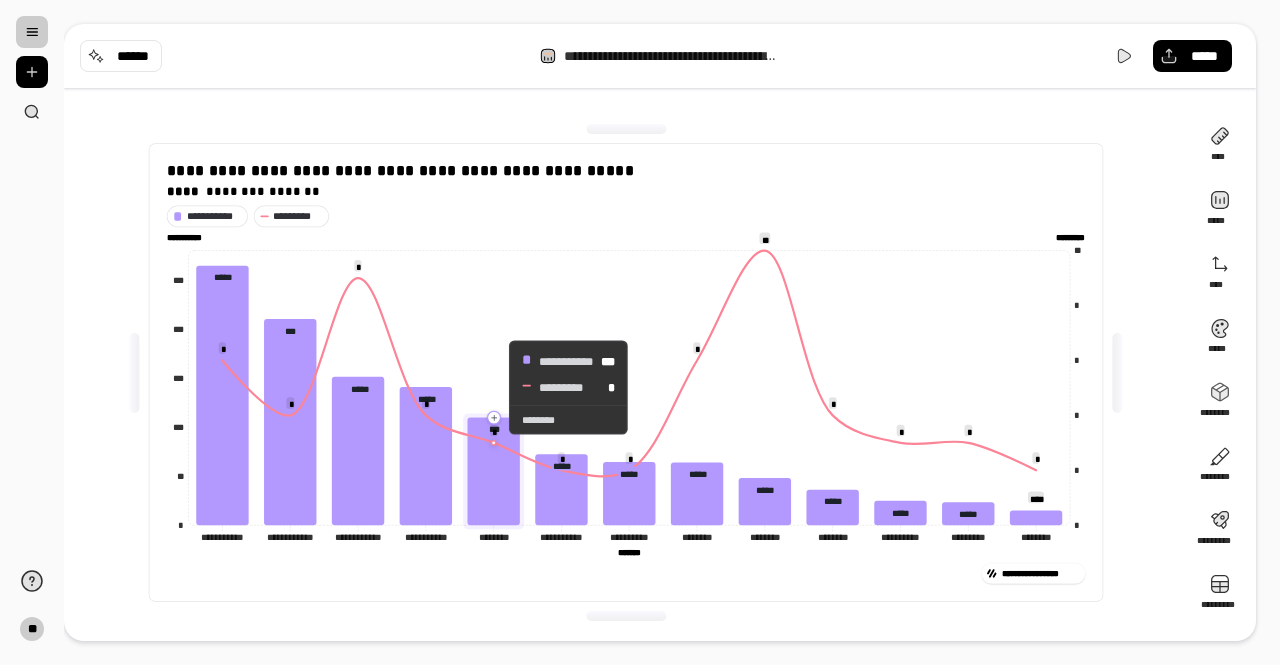 click 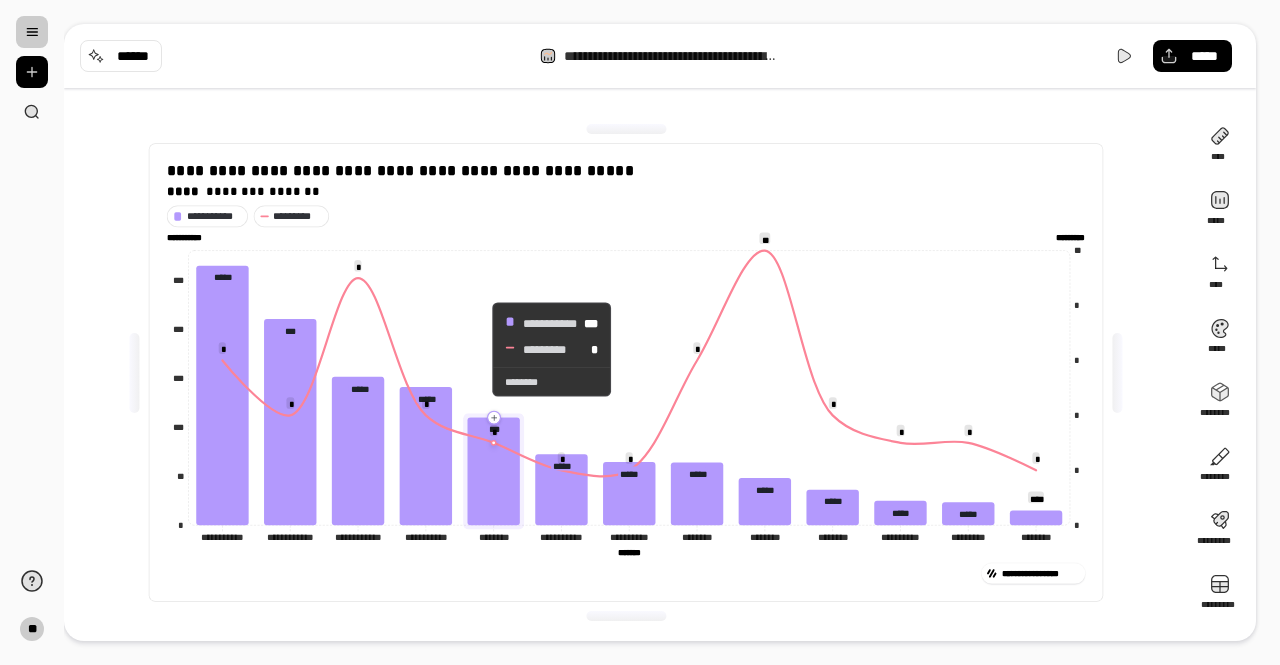 click 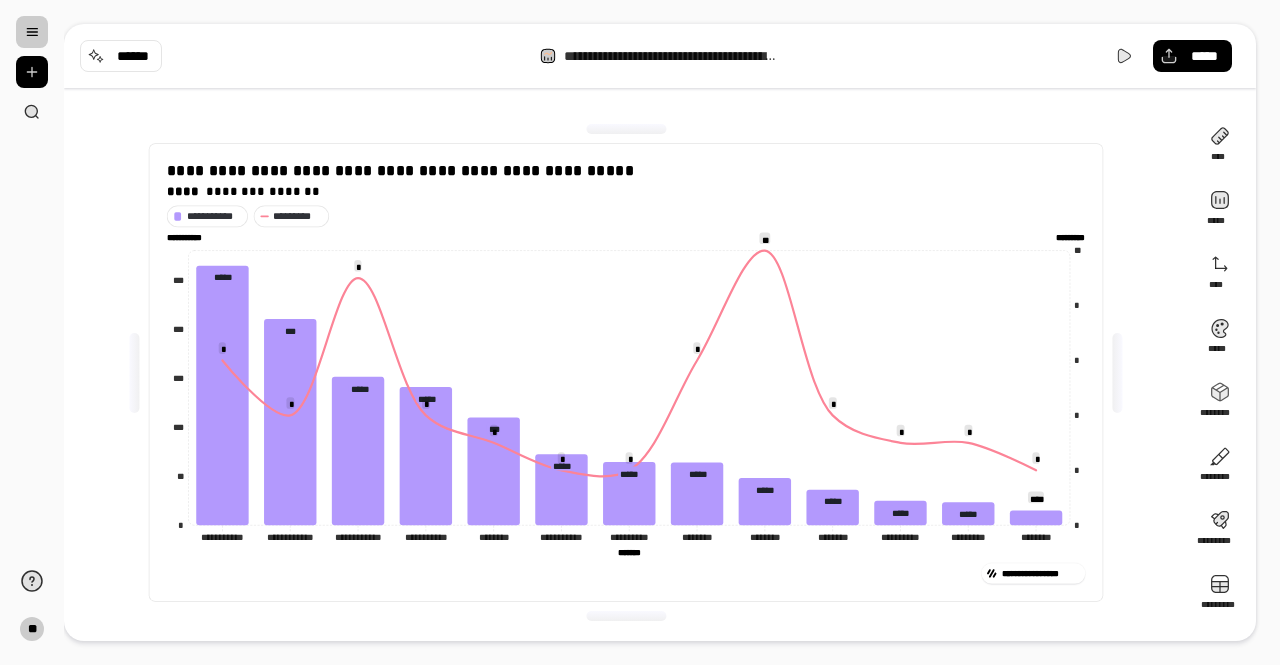 click on "**********" 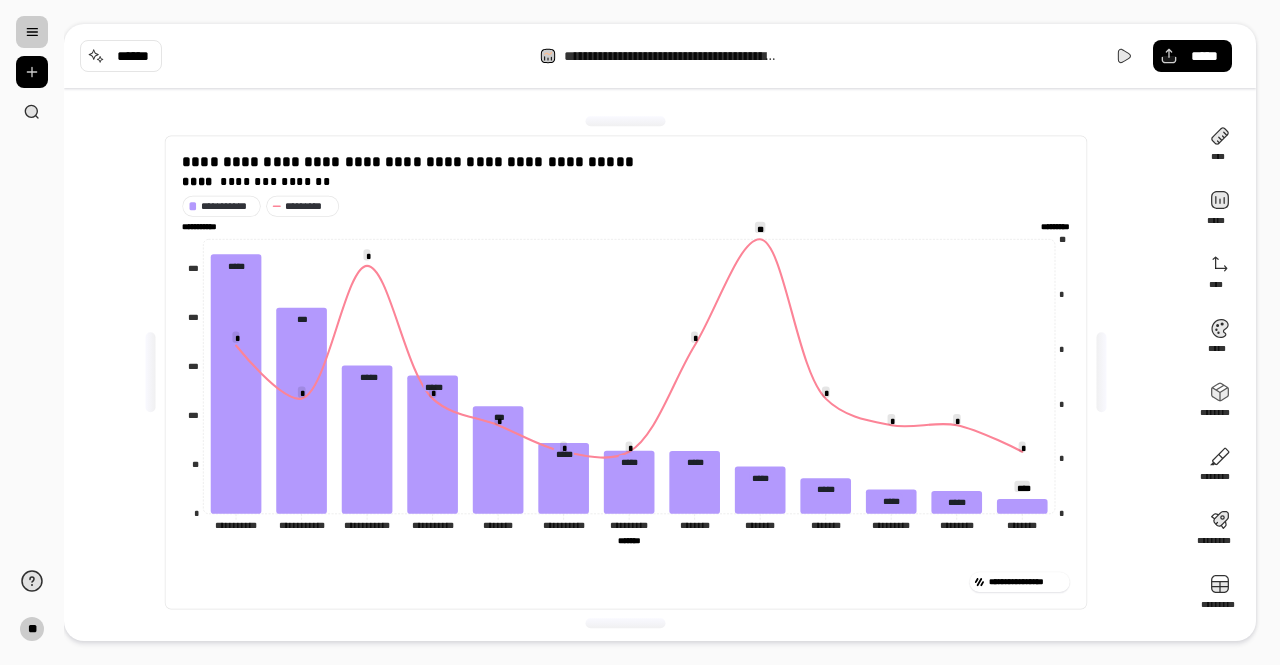click at bounding box center (626, 624) 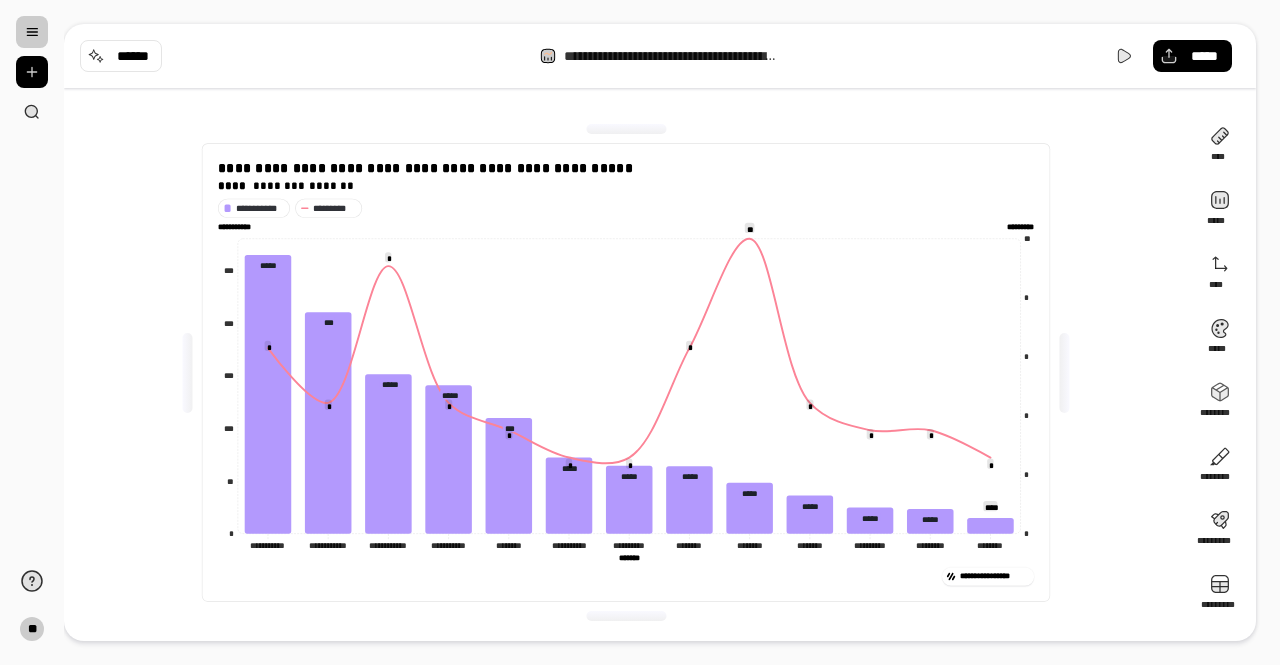click at bounding box center [626, 616] 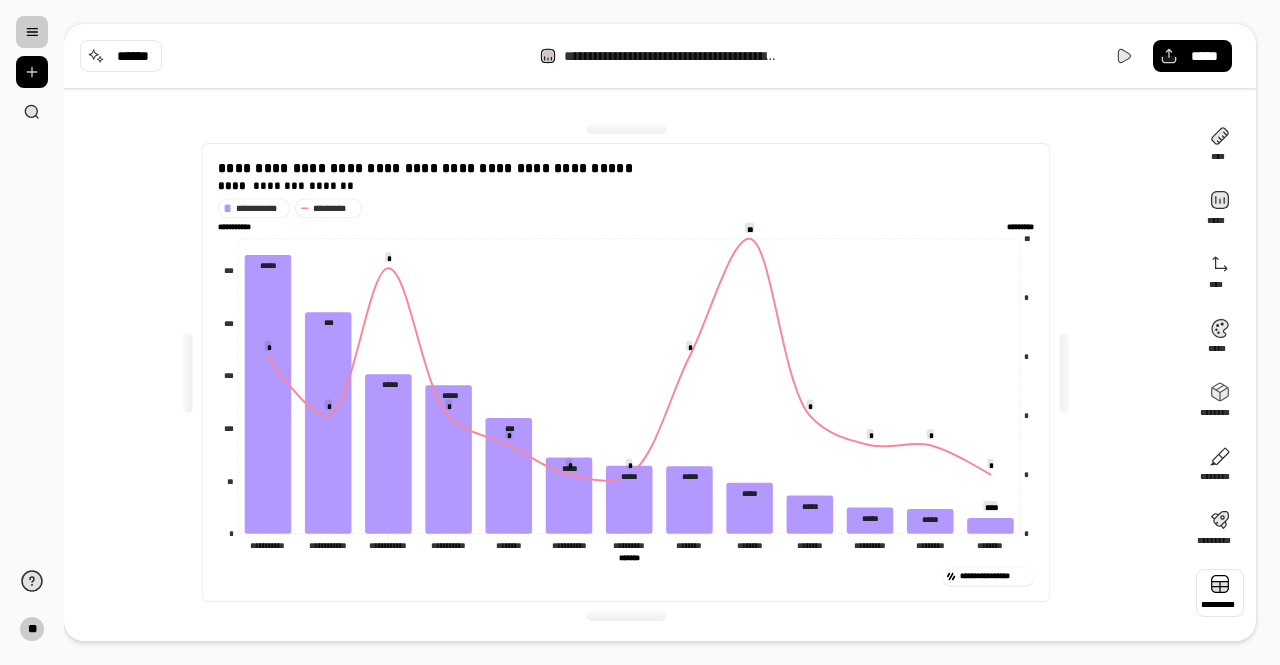 click at bounding box center [1220, 593] 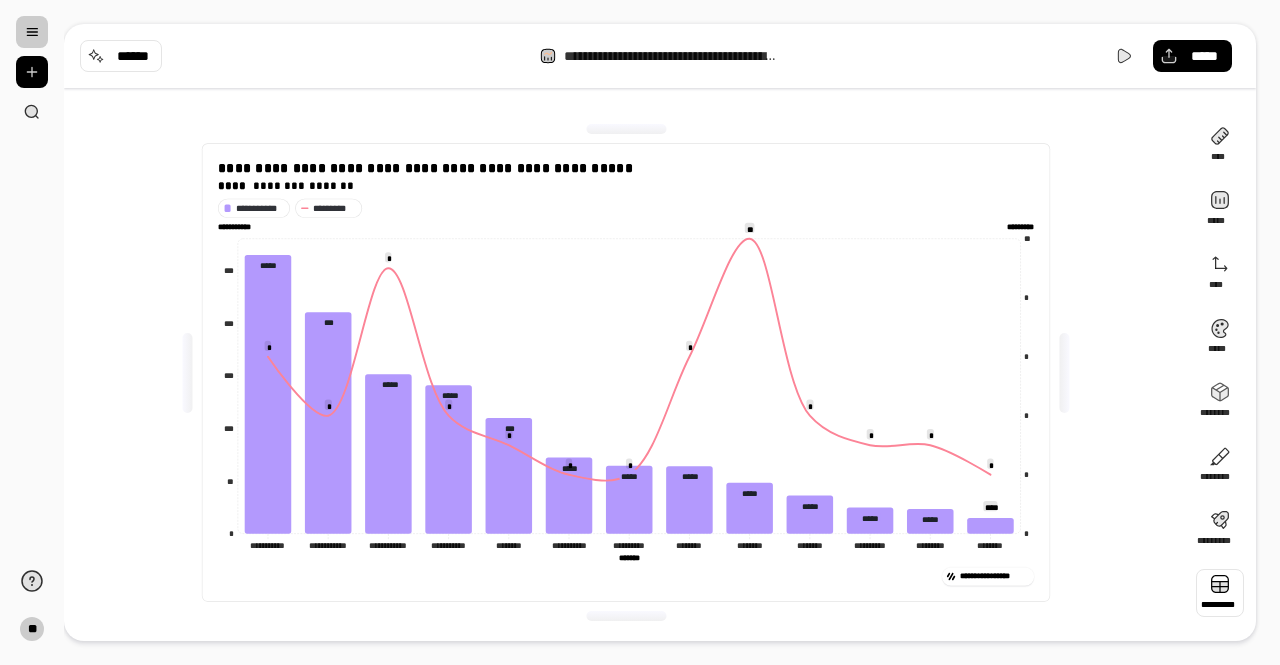 click at bounding box center (1220, 593) 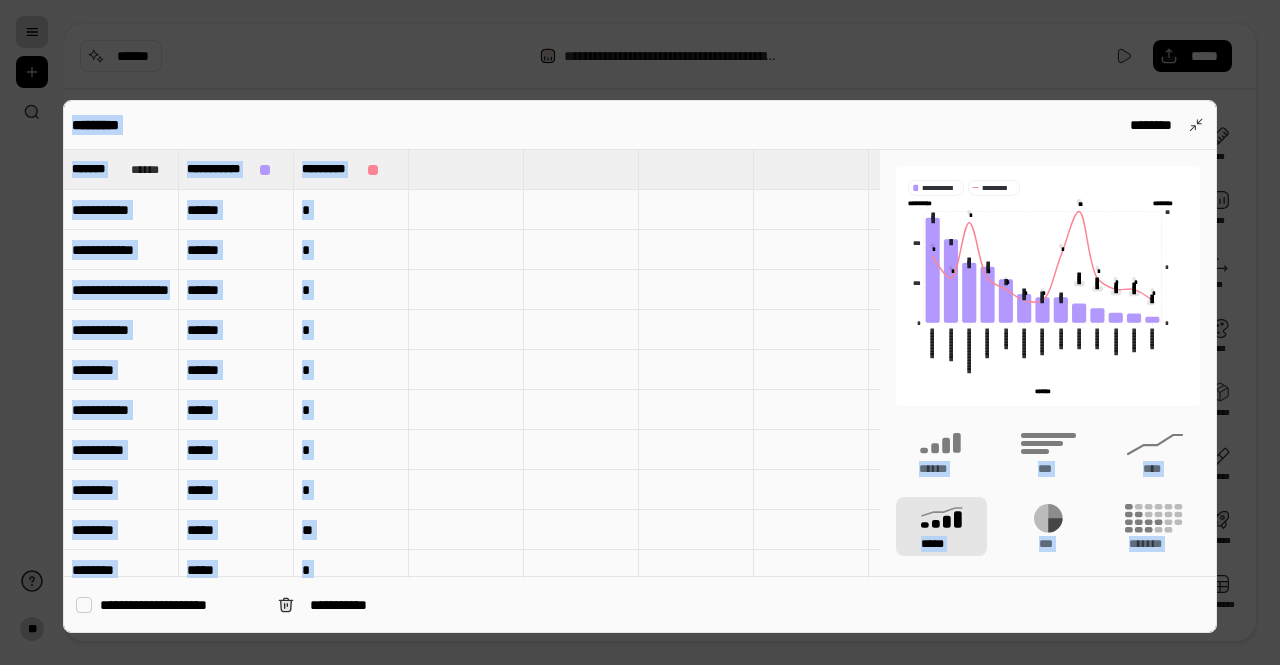 click on "**********" at bounding box center [121, 290] 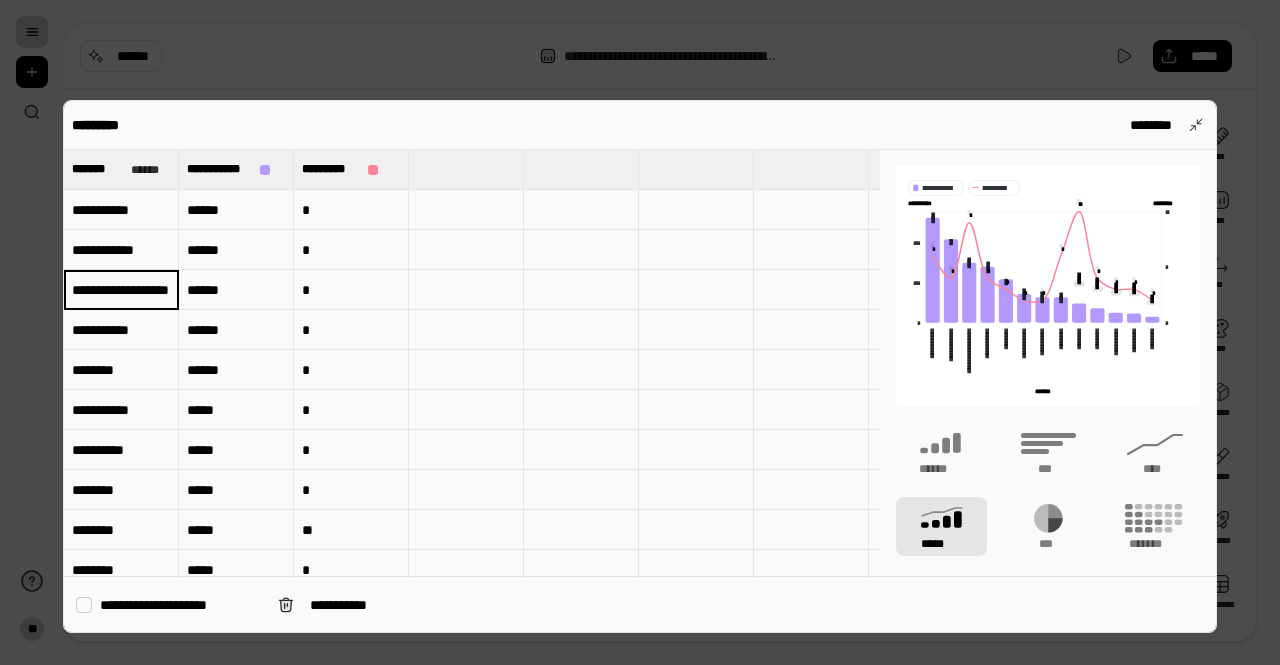 click on "**********" at bounding box center (121, 290) 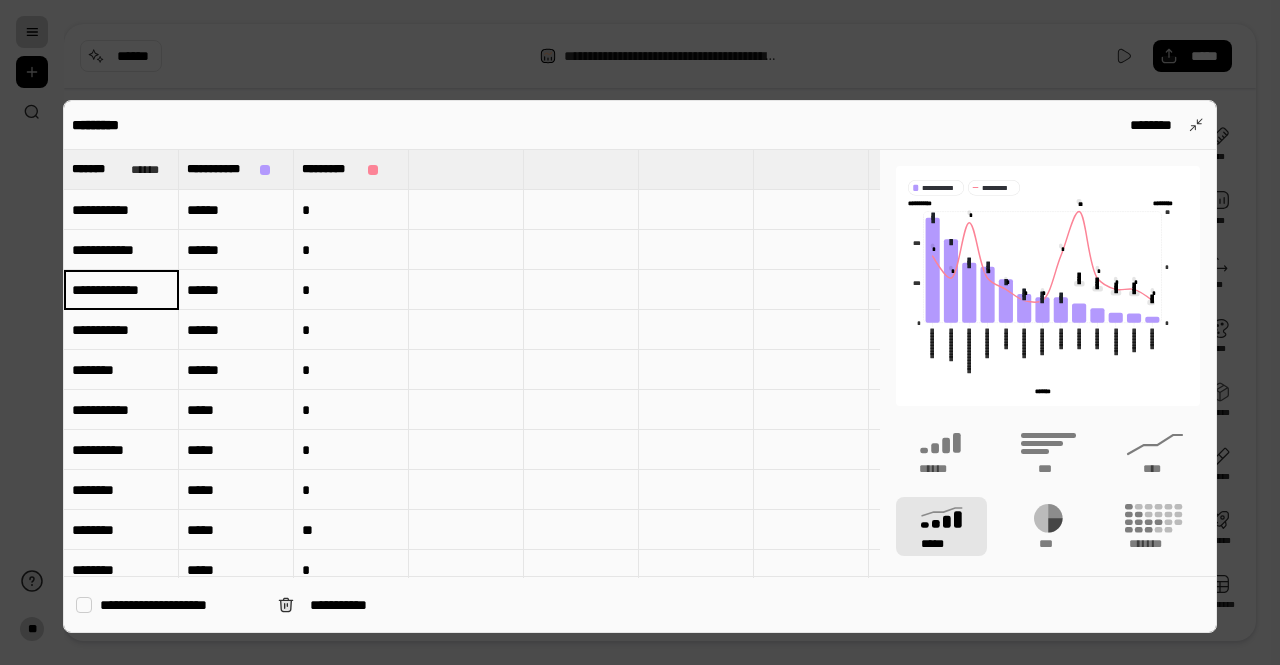 scroll, scrollTop: 0, scrollLeft: 0, axis: both 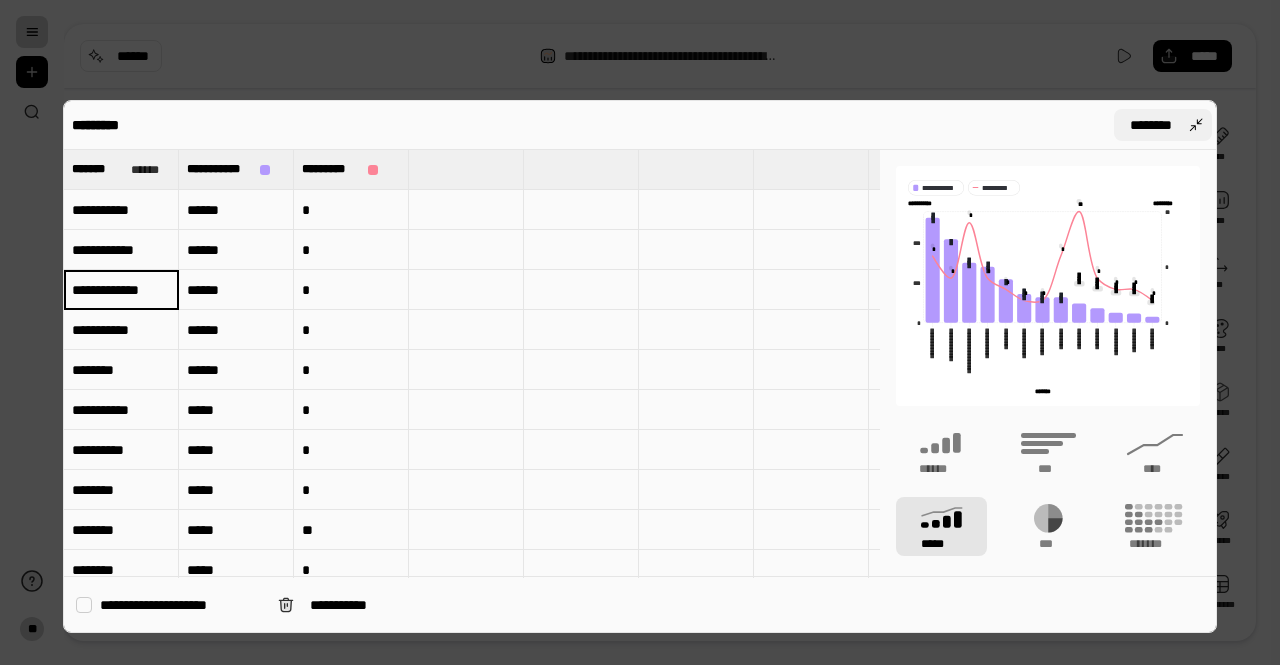 type on "**********" 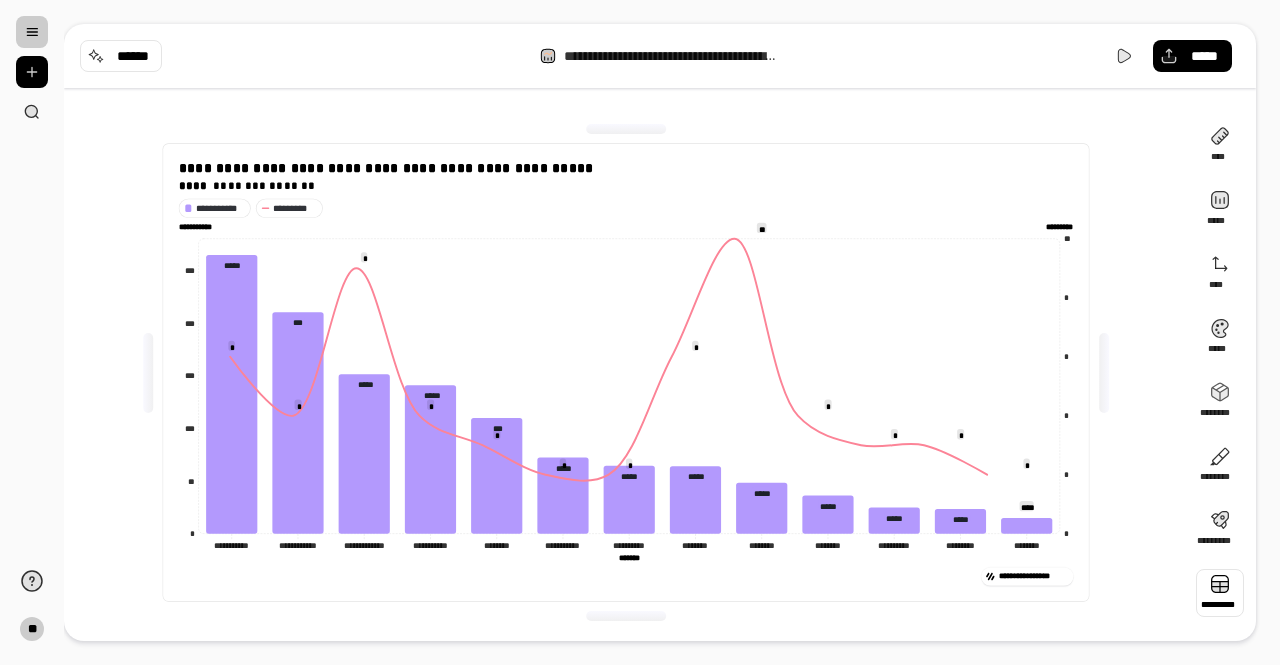 click at bounding box center (148, 373) 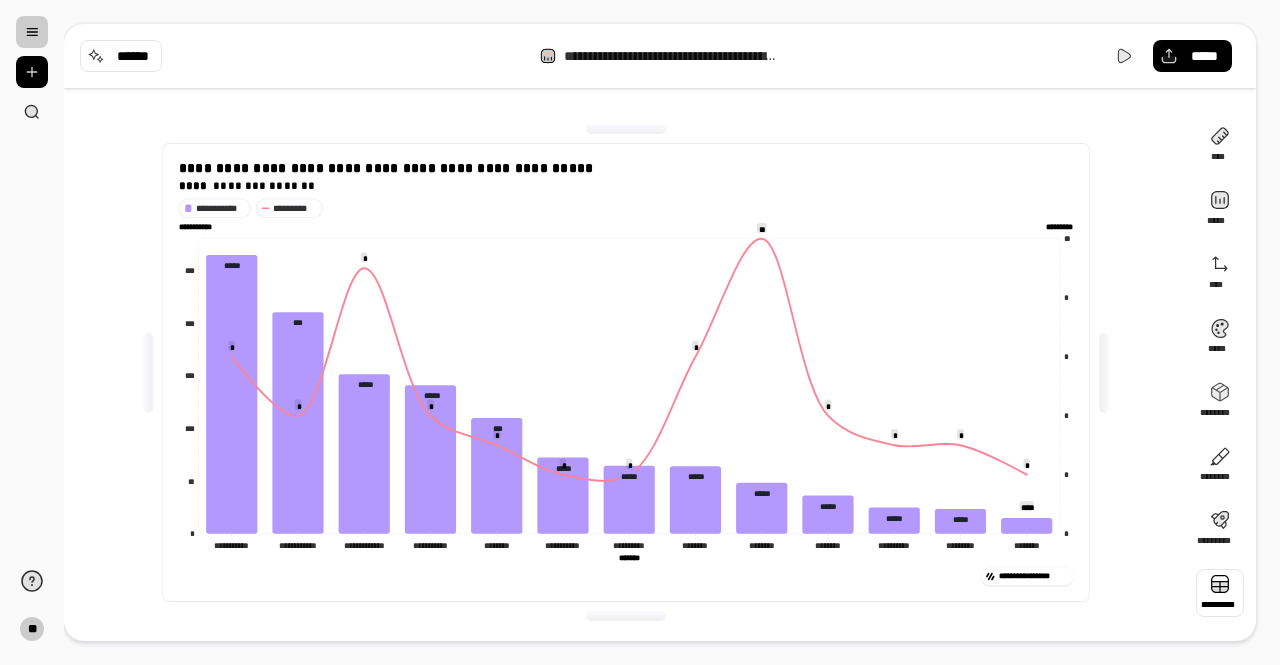 click at bounding box center (1220, 593) 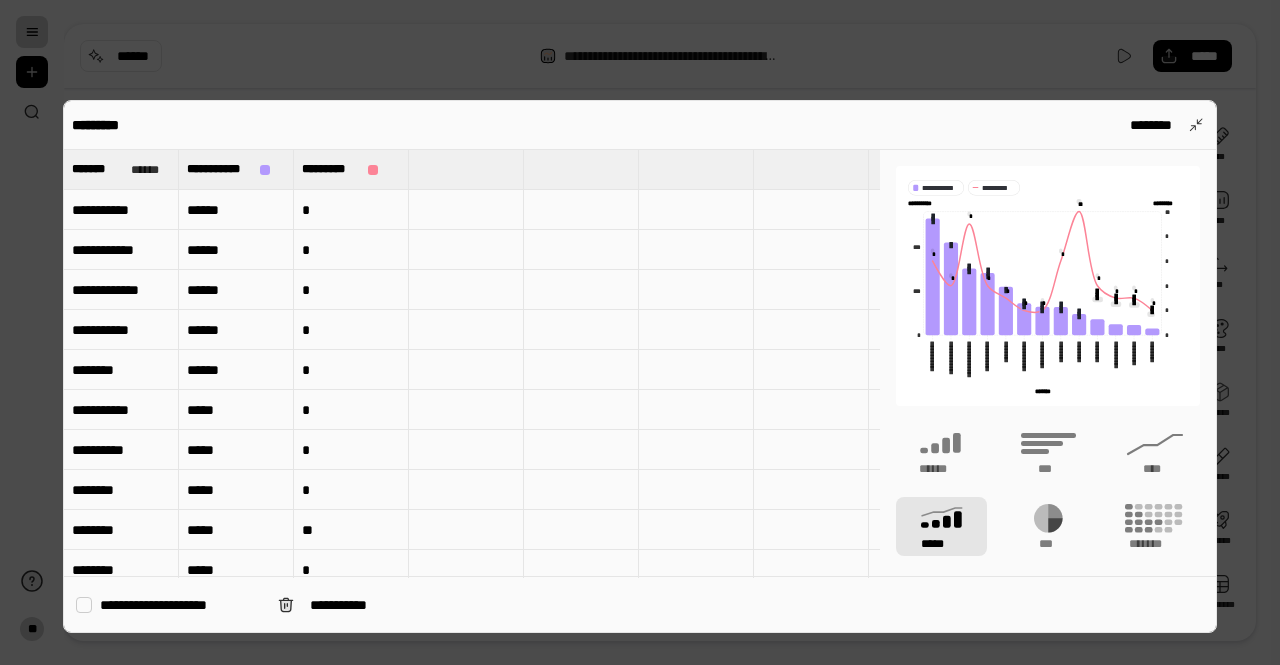 click on "********" at bounding box center [121, 370] 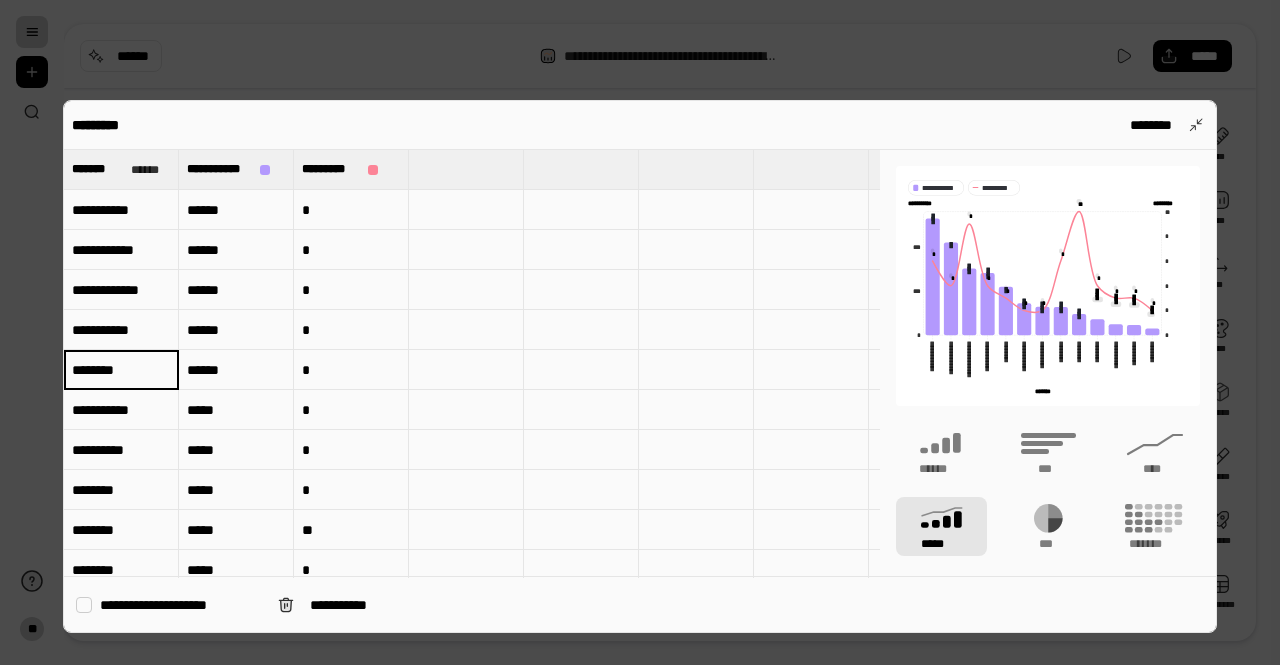 click on "********" at bounding box center [121, 370] 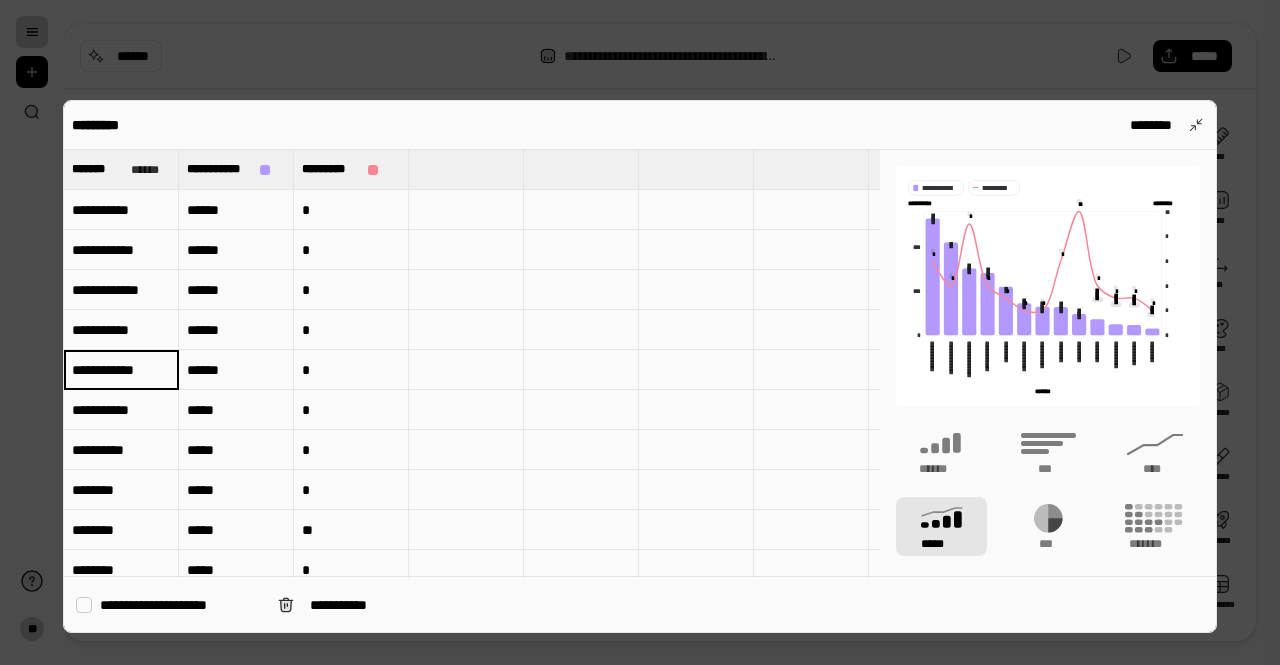 type on "**********" 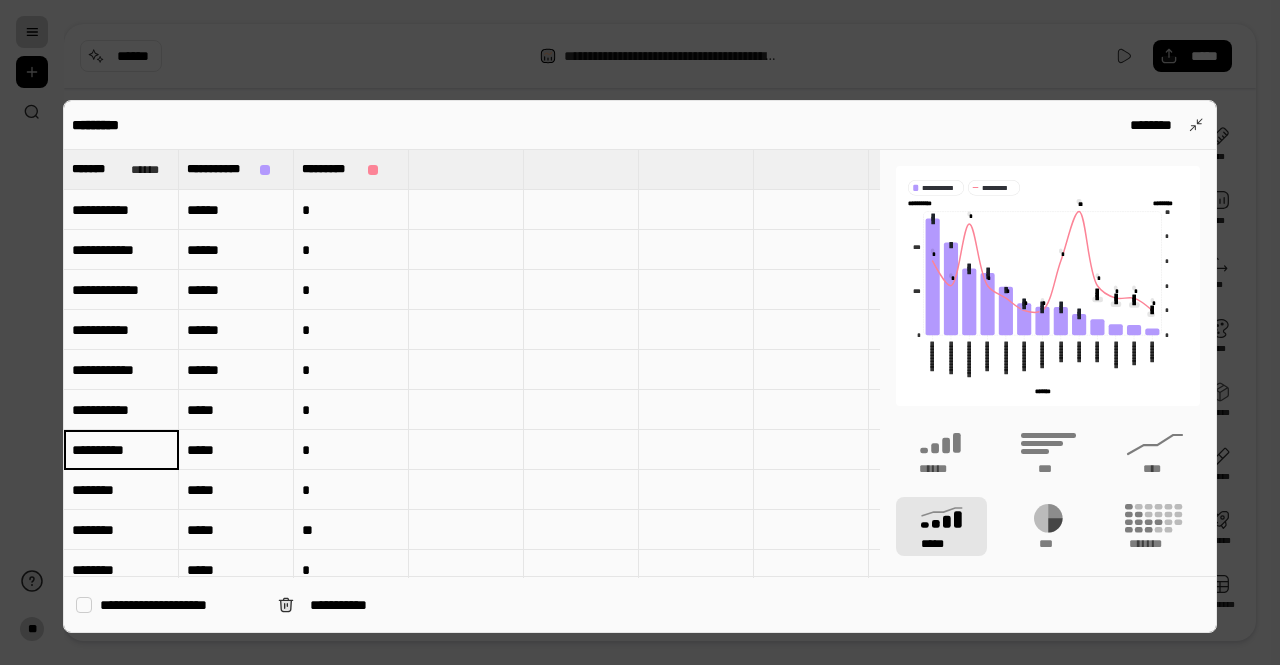 click on "********" at bounding box center [121, 490] 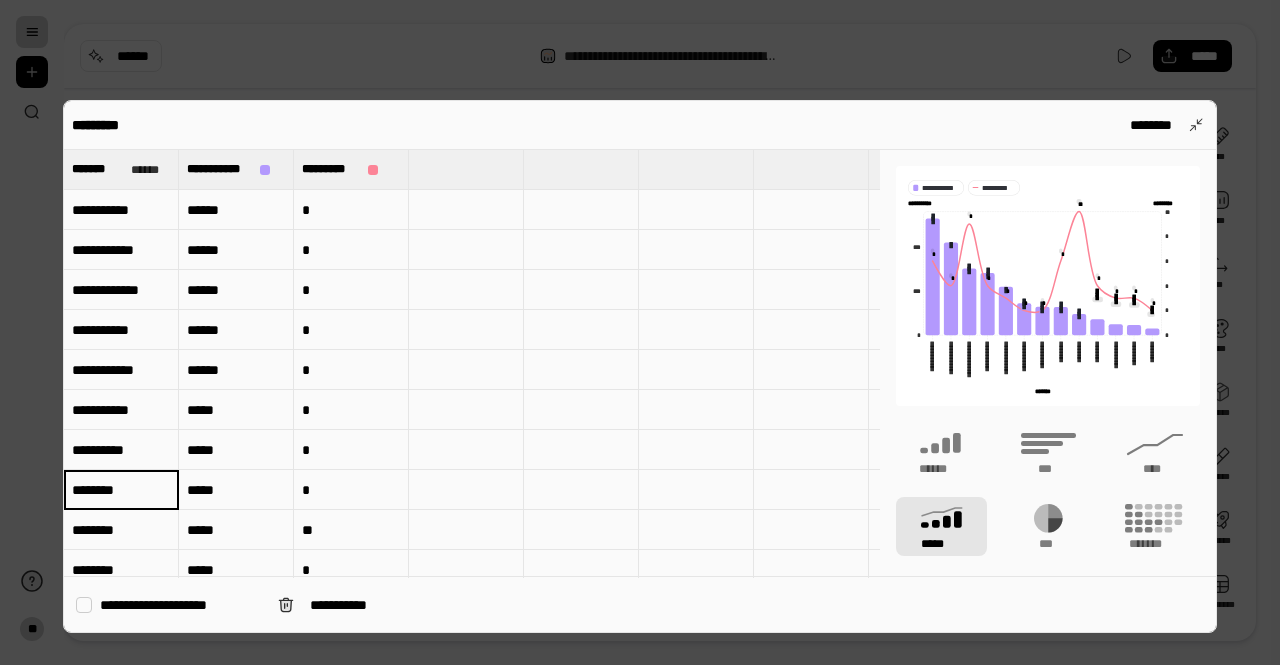 click on "********" at bounding box center [121, 490] 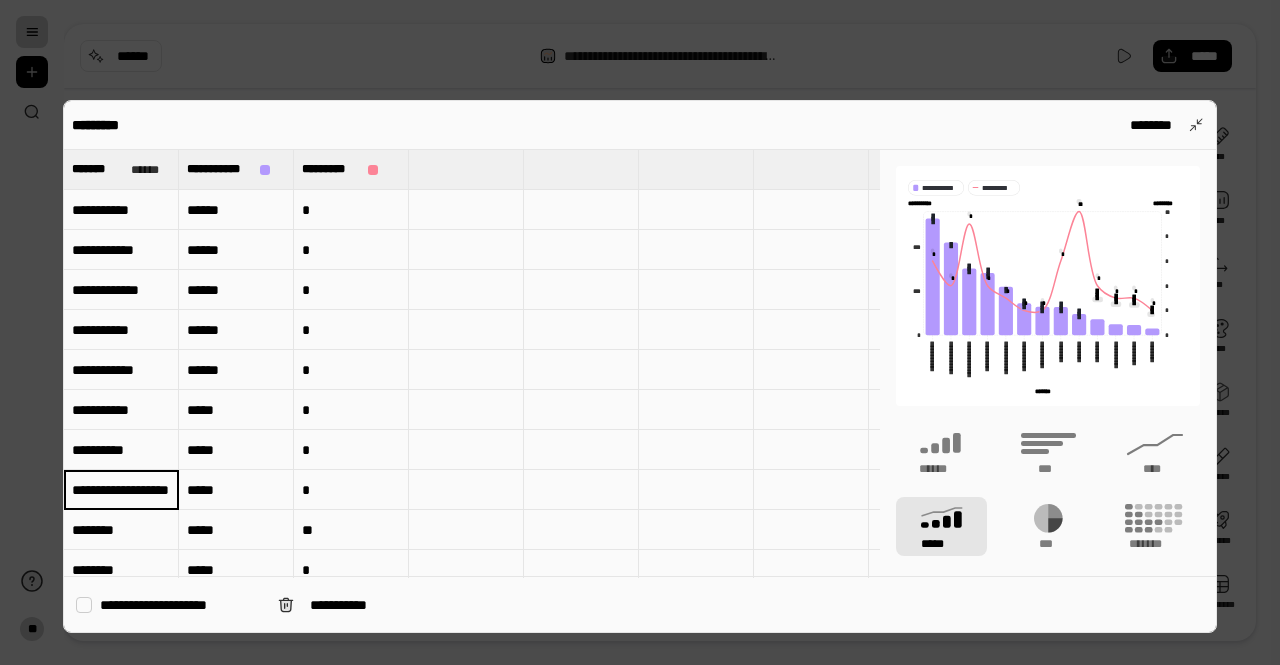 scroll, scrollTop: 0, scrollLeft: 20, axis: horizontal 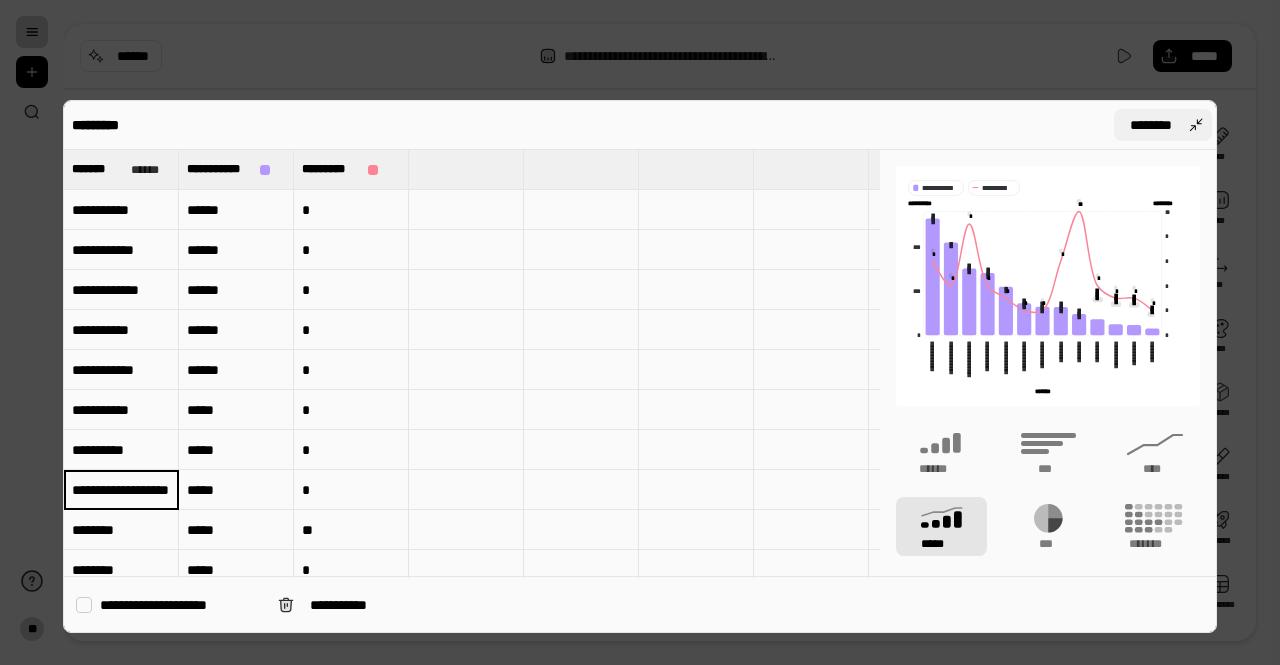 type on "**********" 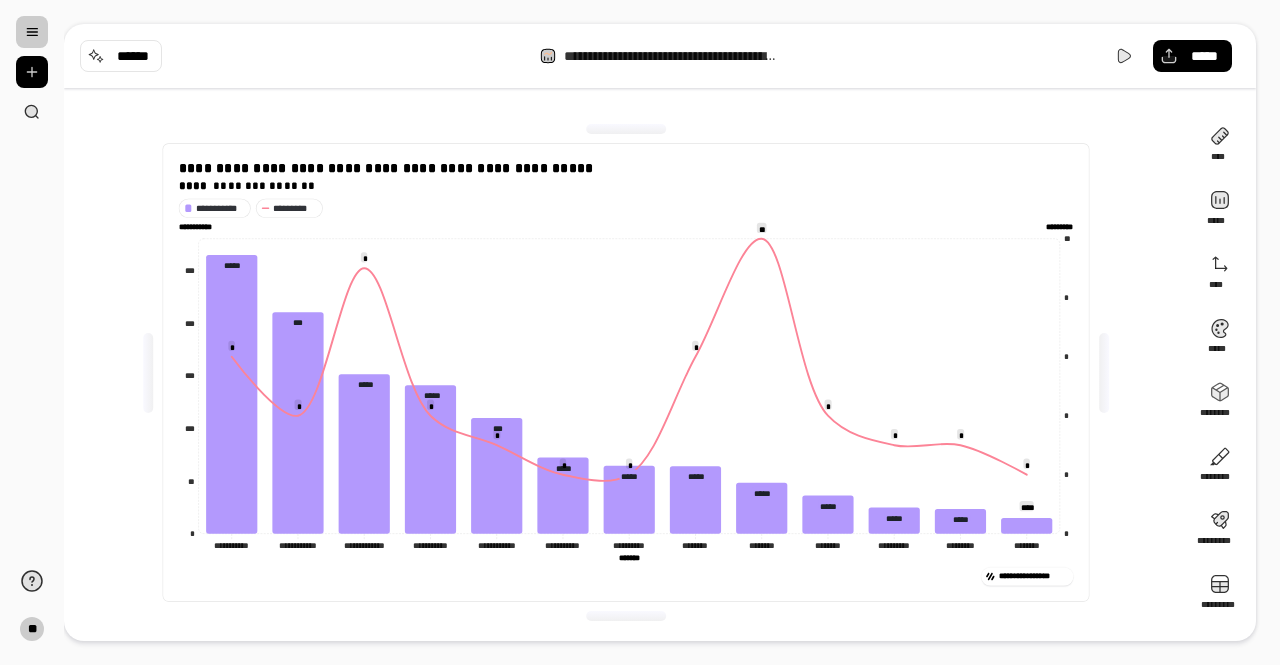 scroll, scrollTop: 0, scrollLeft: 0, axis: both 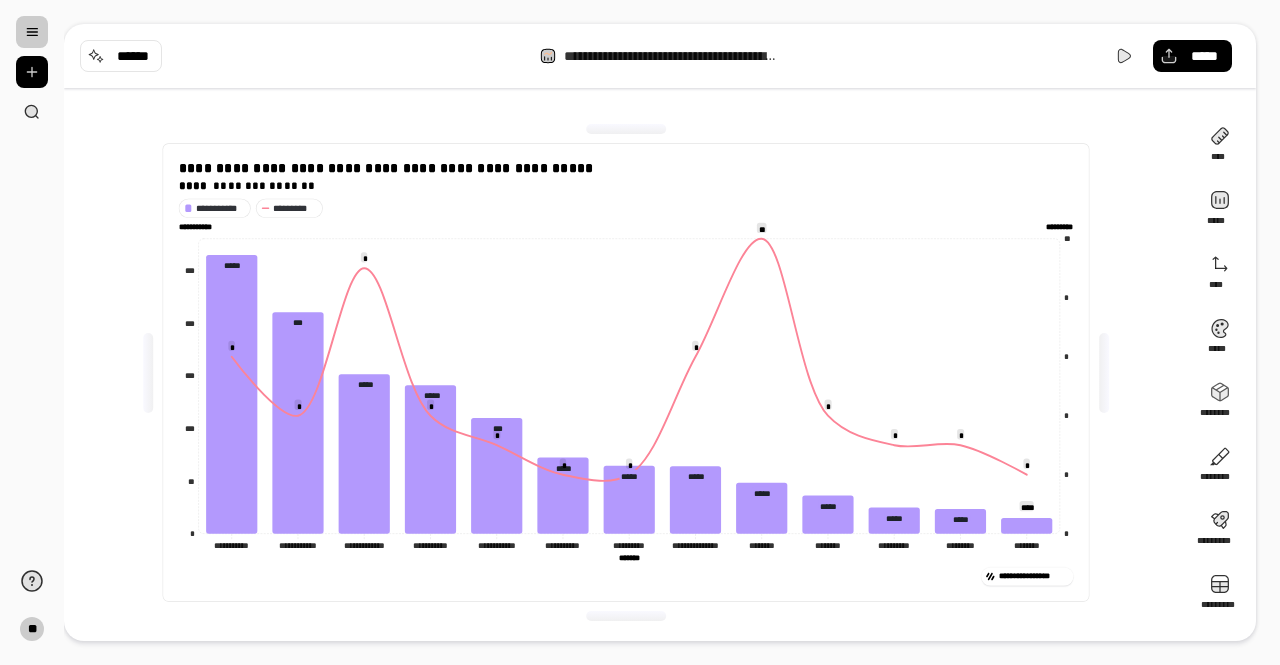 click on "**********" 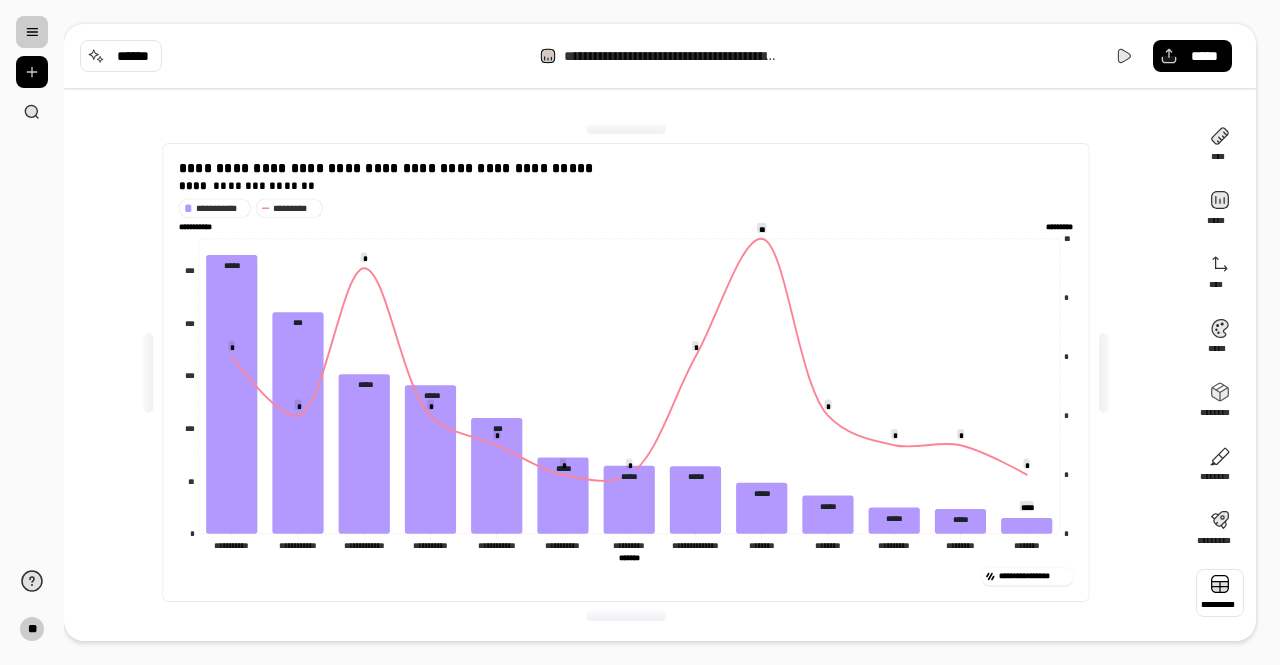 click at bounding box center [1220, 593] 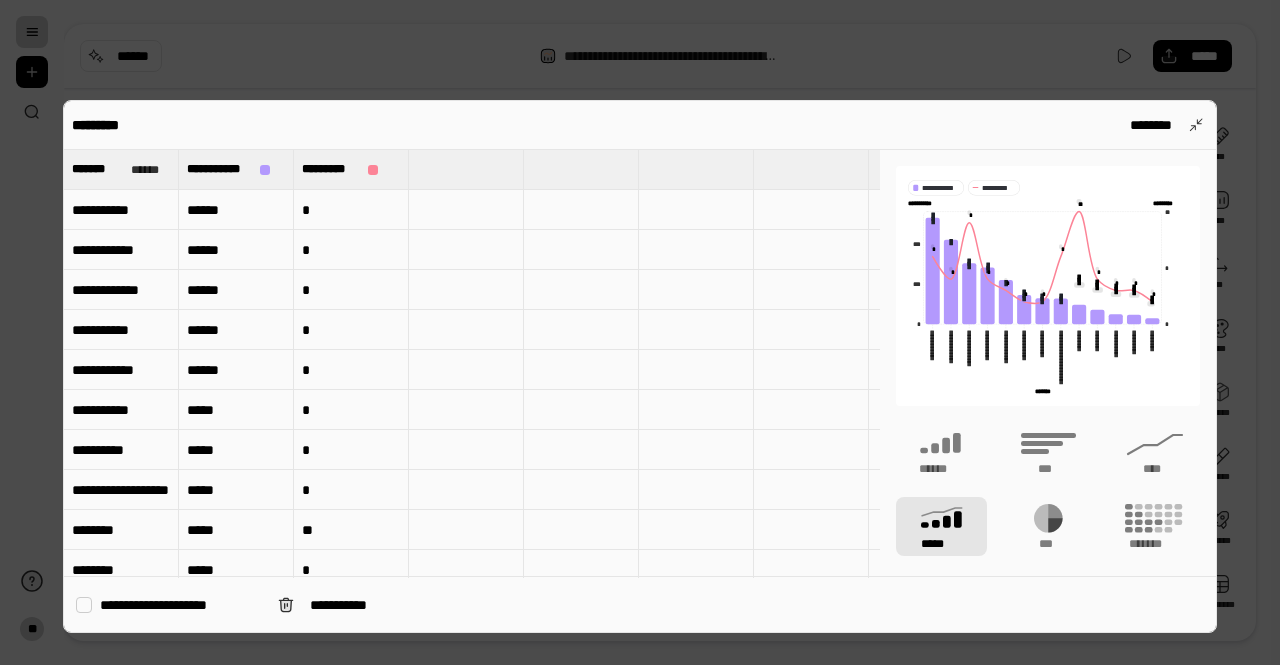 click on "**********" at bounding box center (121, 490) 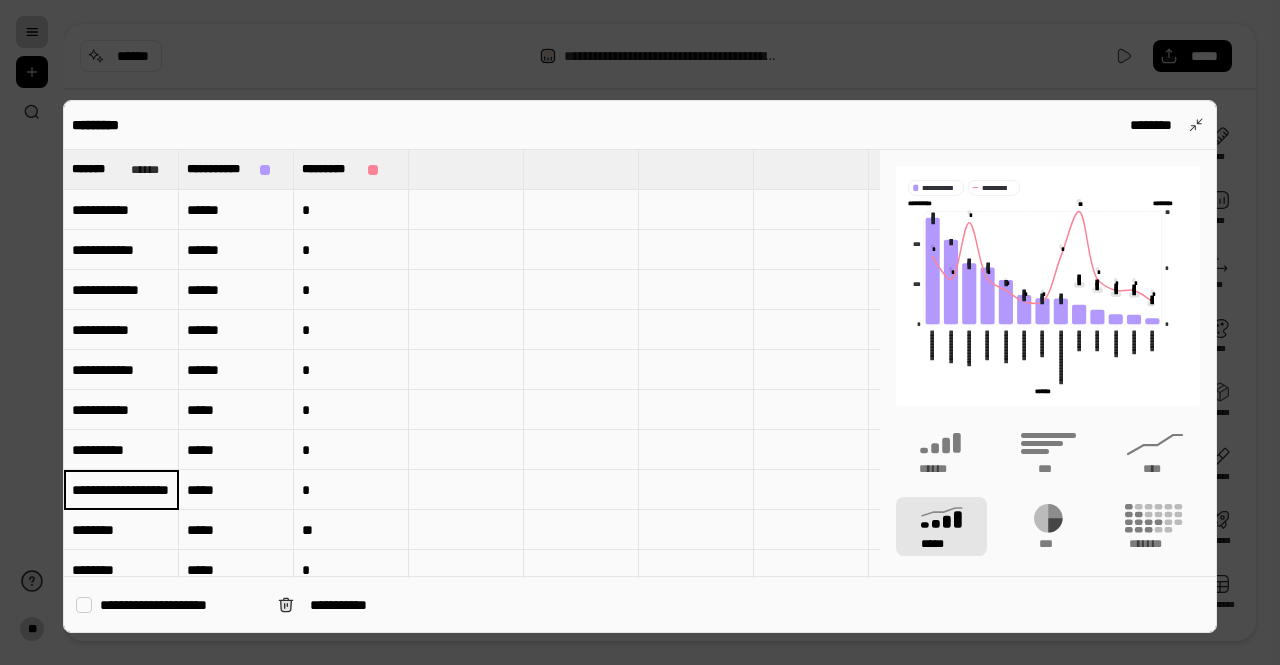 click on "**********" at bounding box center (121, 490) 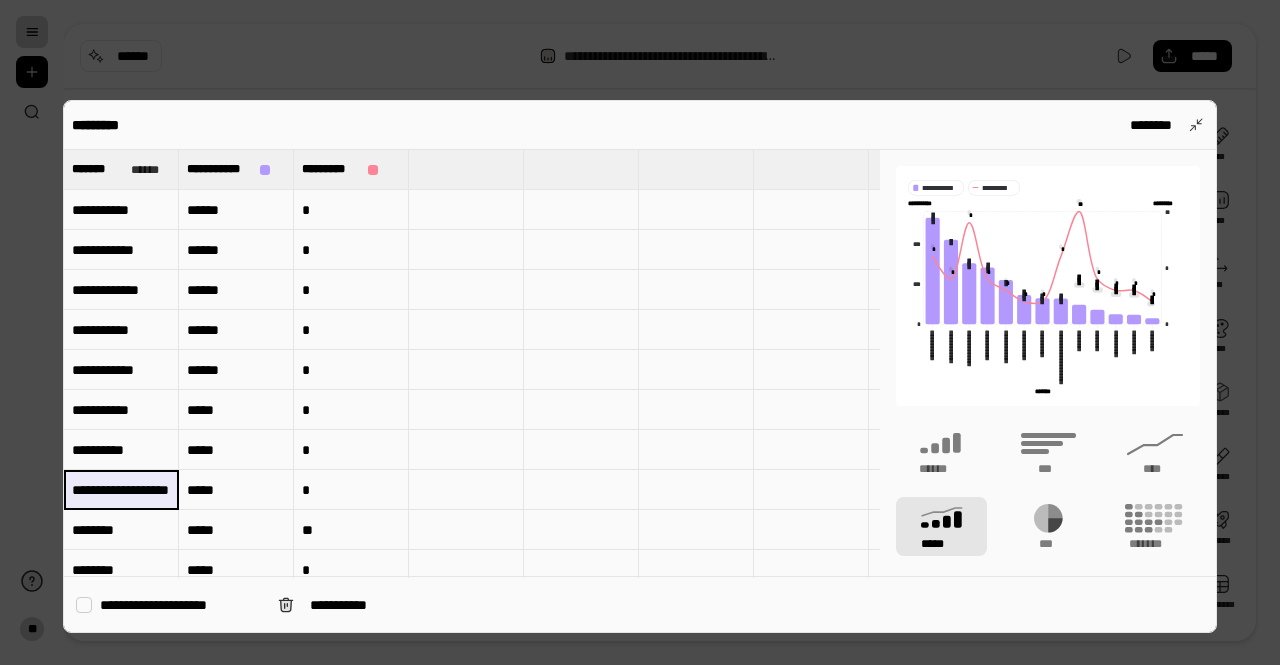 scroll, scrollTop: 0, scrollLeft: 0, axis: both 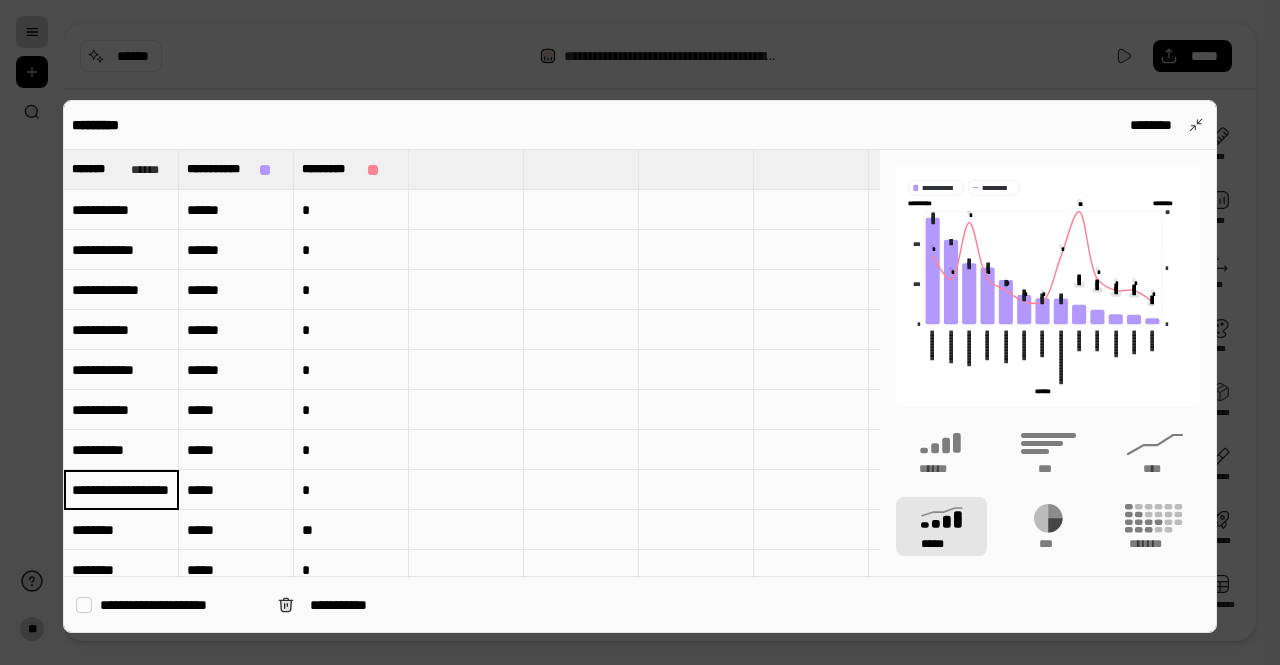 click on "**********" at bounding box center (121, 489) 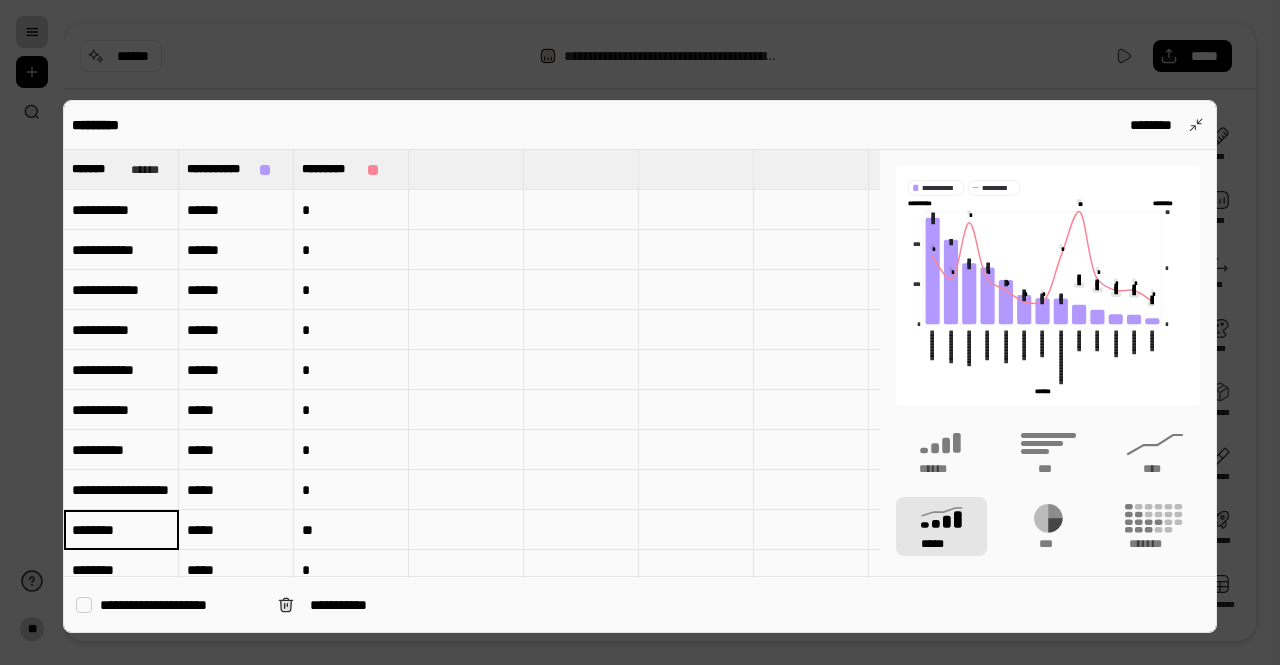 click on "********" at bounding box center [121, 530] 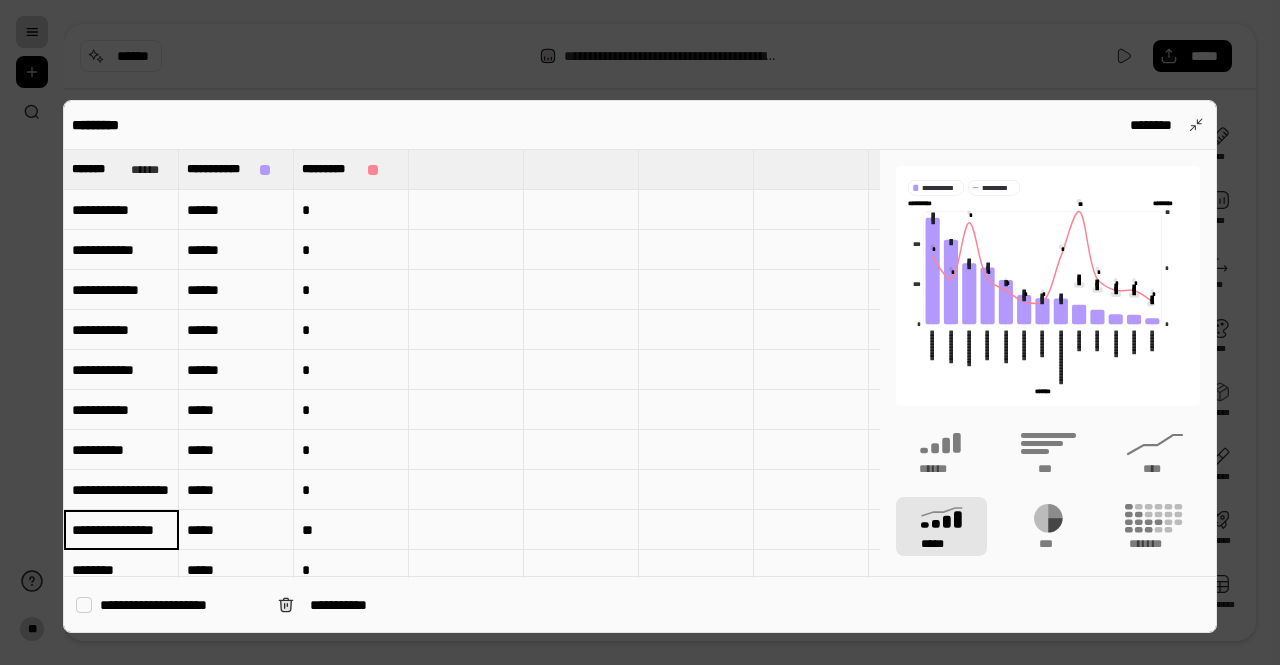 scroll, scrollTop: 0, scrollLeft: 8, axis: horizontal 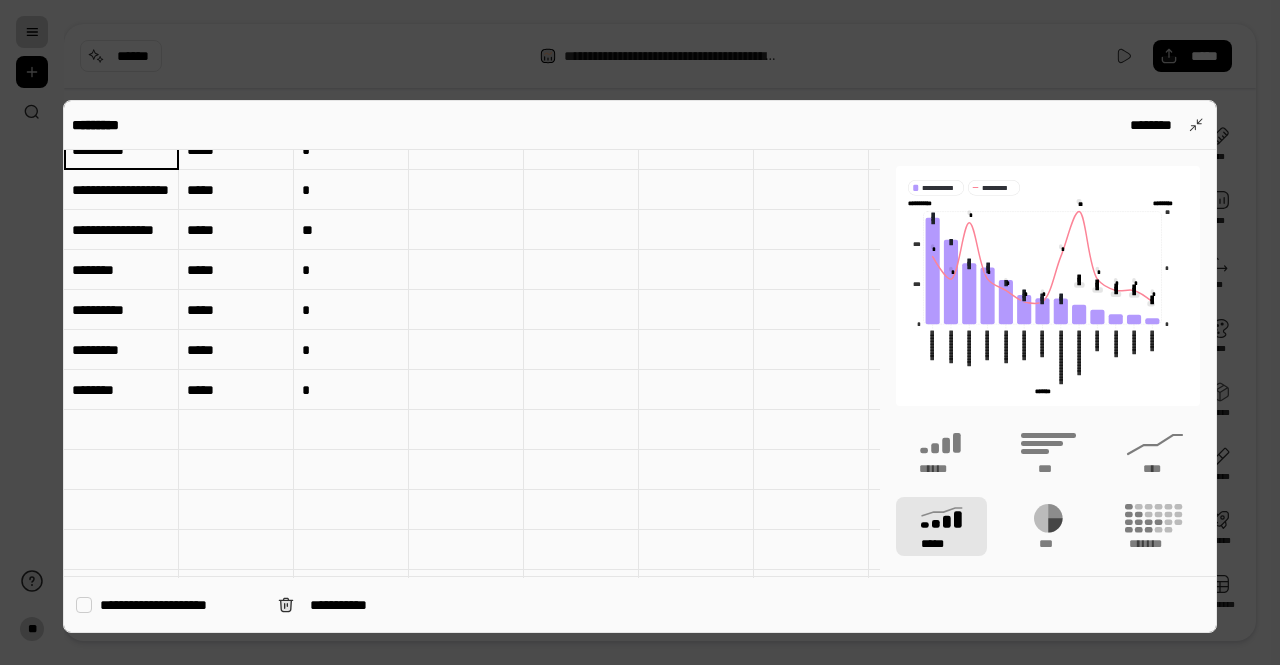 click on "********" at bounding box center (121, 270) 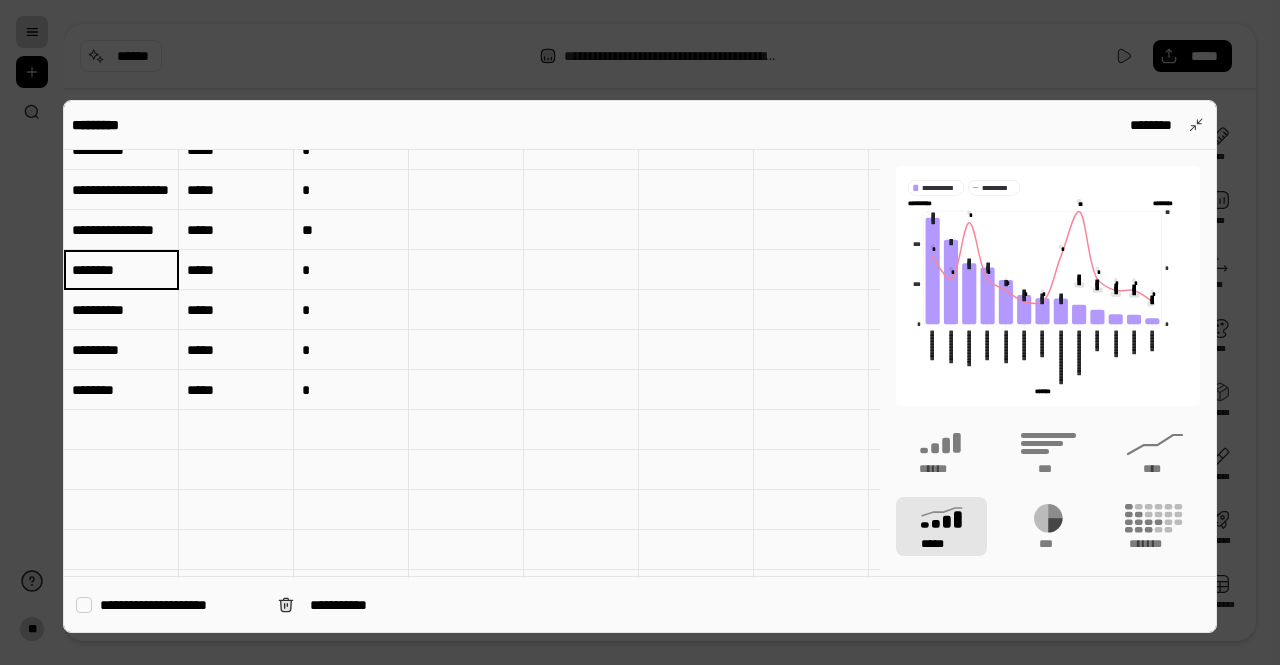 click on "********" at bounding box center (121, 270) 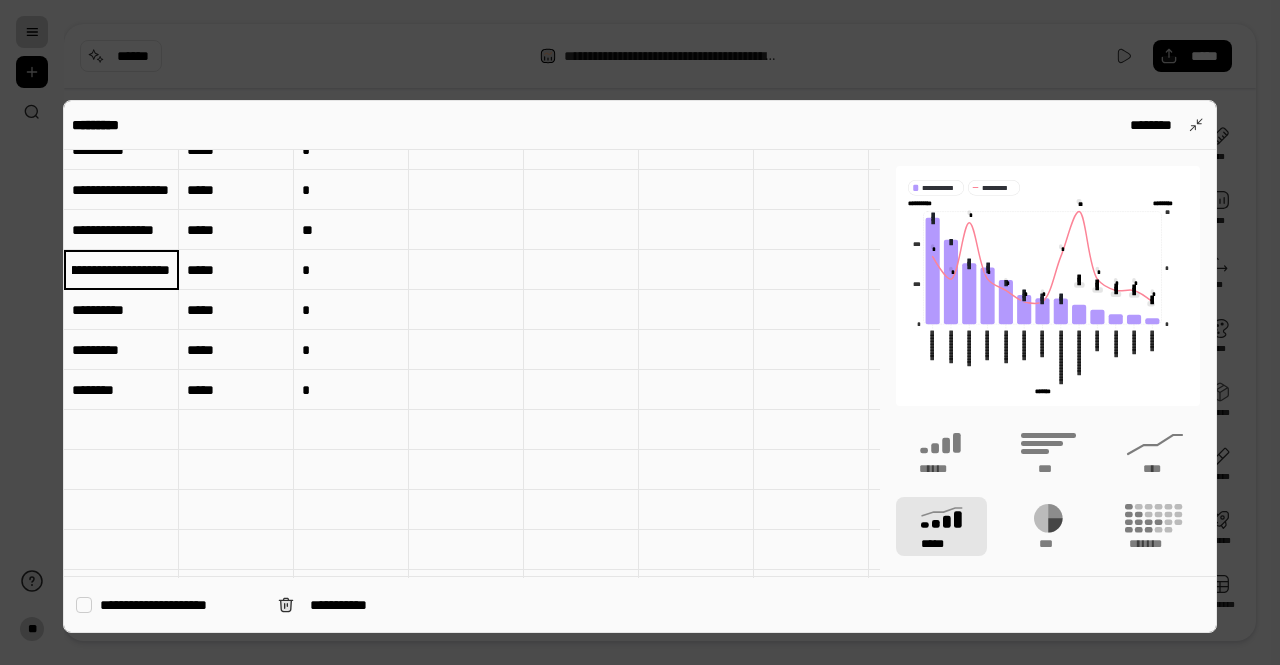 scroll, scrollTop: 0, scrollLeft: 45, axis: horizontal 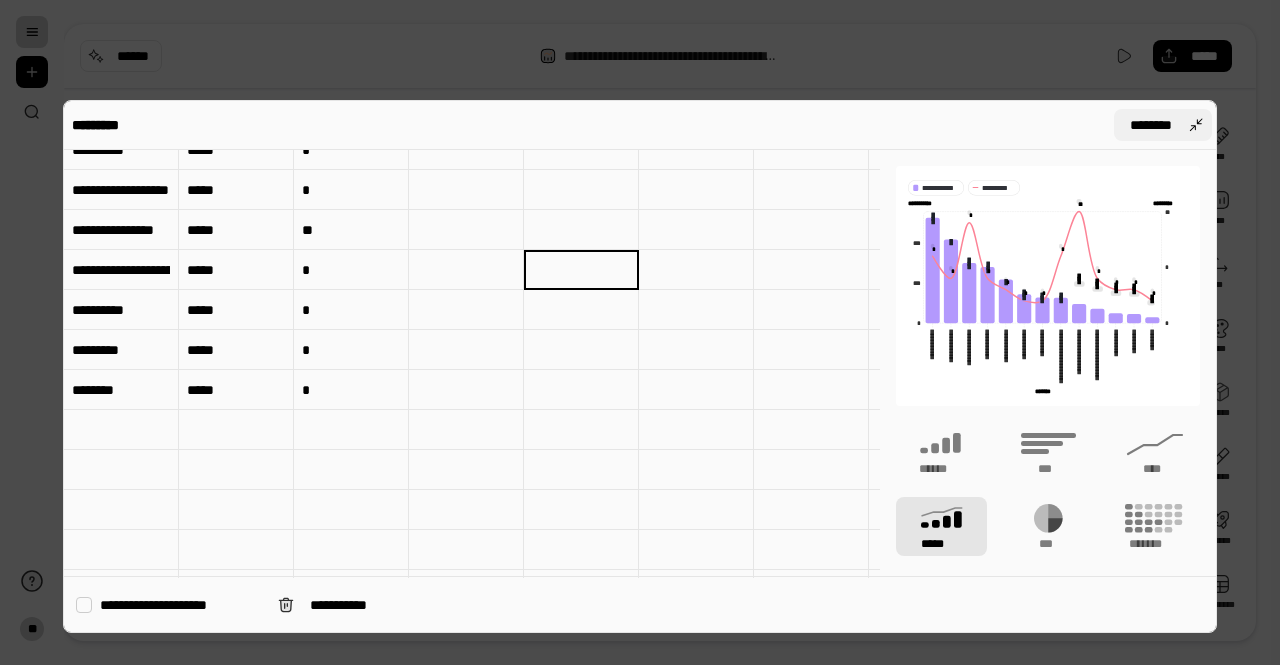click on "********" at bounding box center (1151, 125) 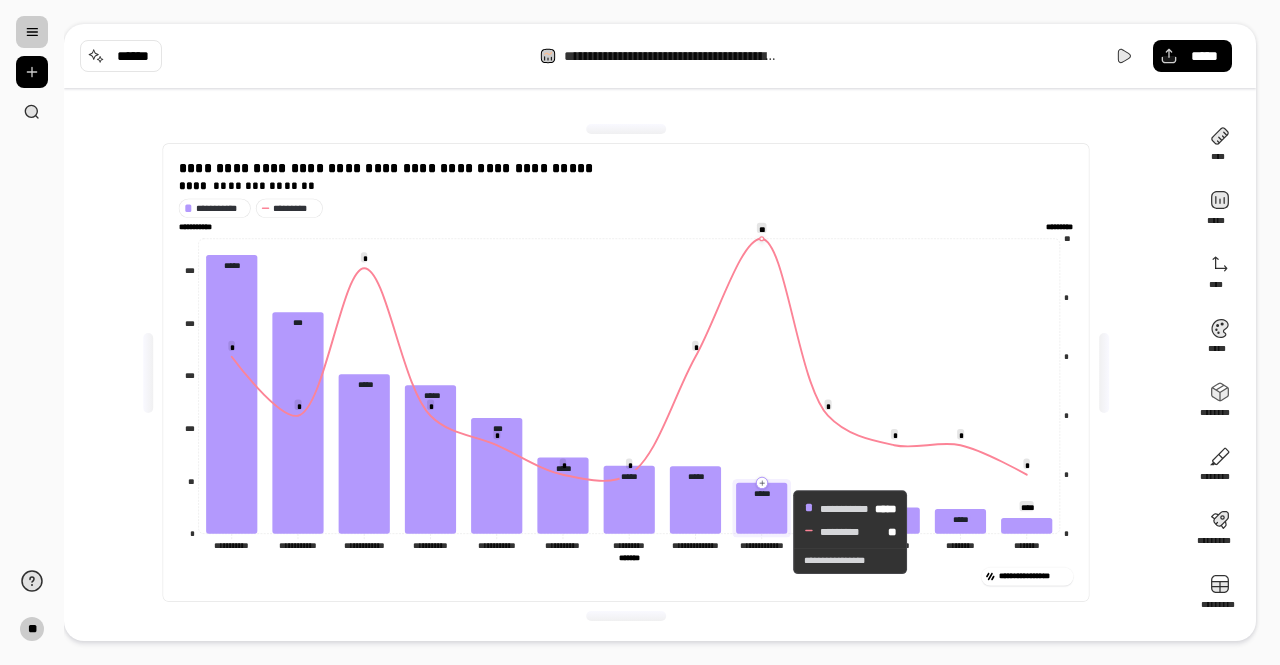 click on "**********" 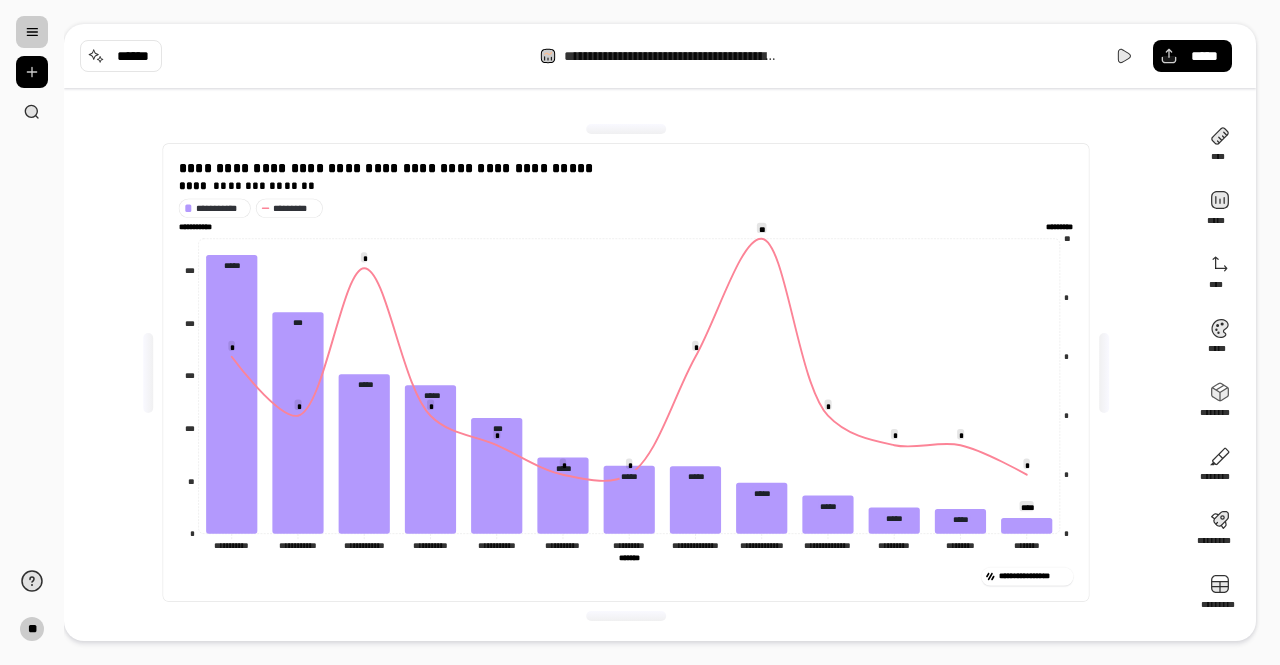 click on "**********" 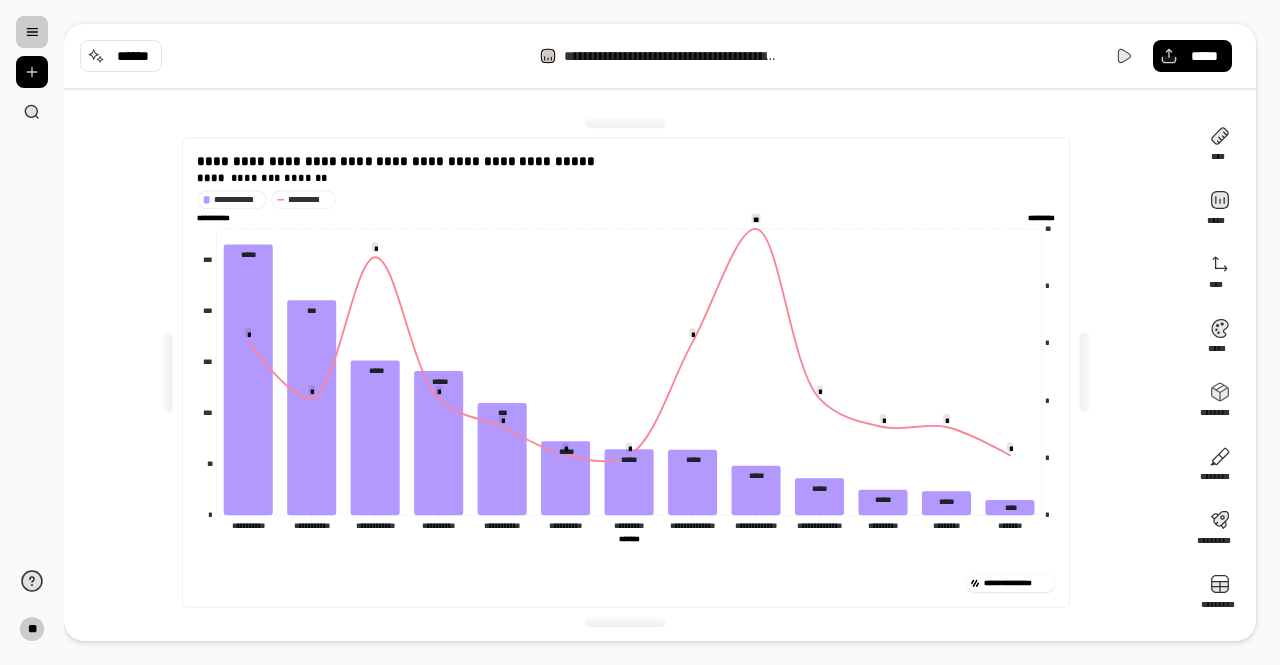 click on "**********" at bounding box center (672, 332) 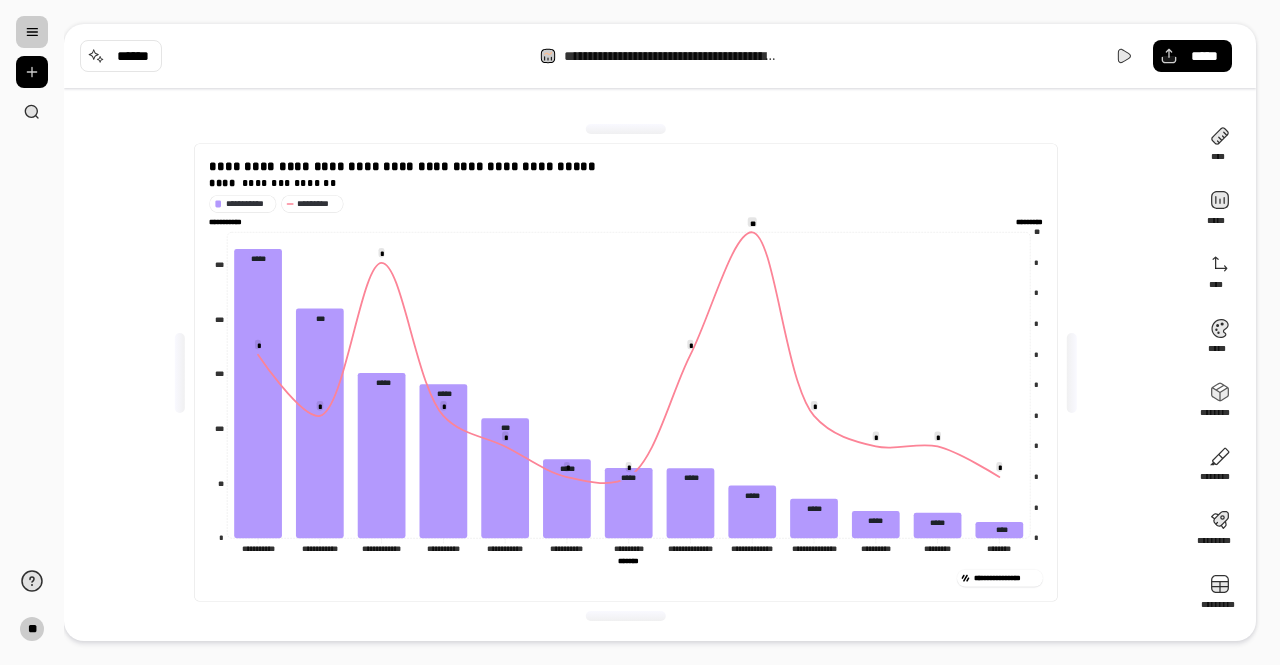 click on "**********" 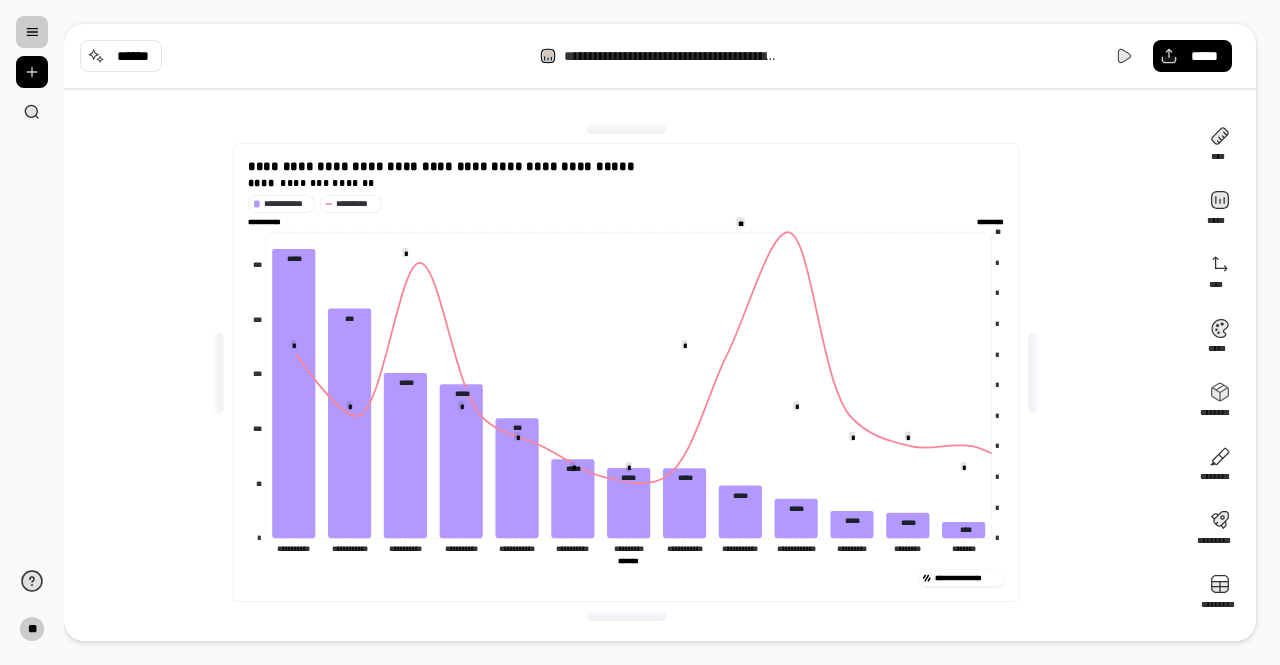 click at bounding box center (218, 373) 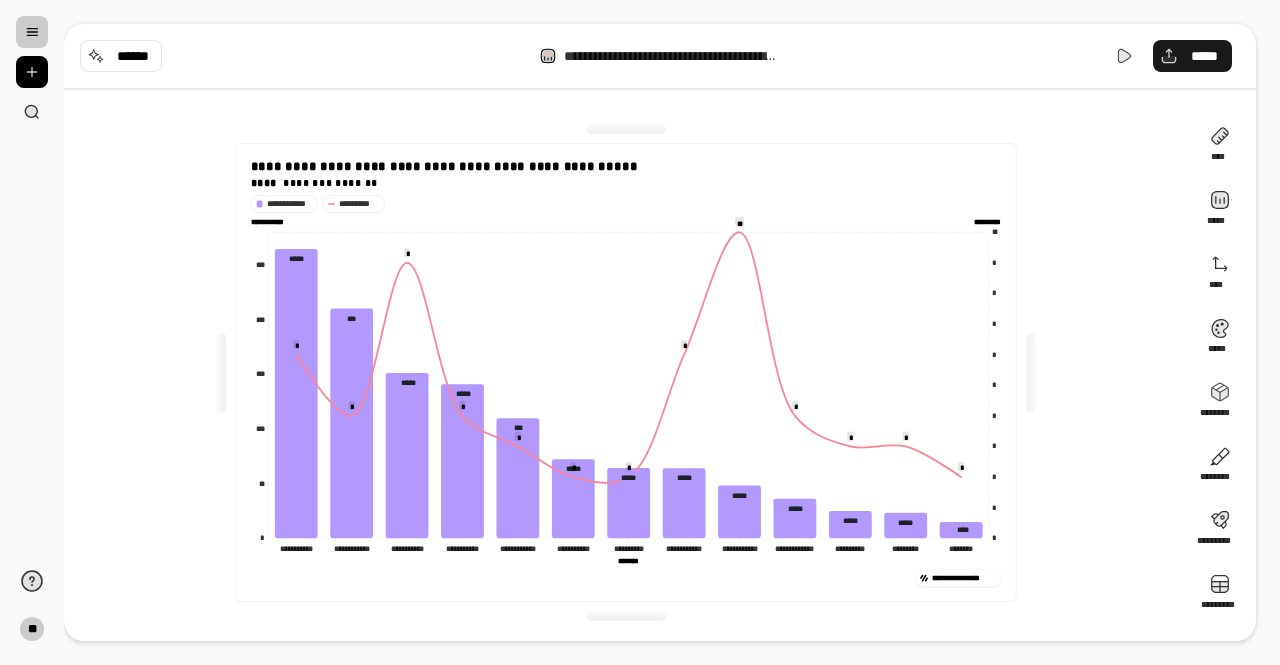 click on "*****" at bounding box center (1204, 56) 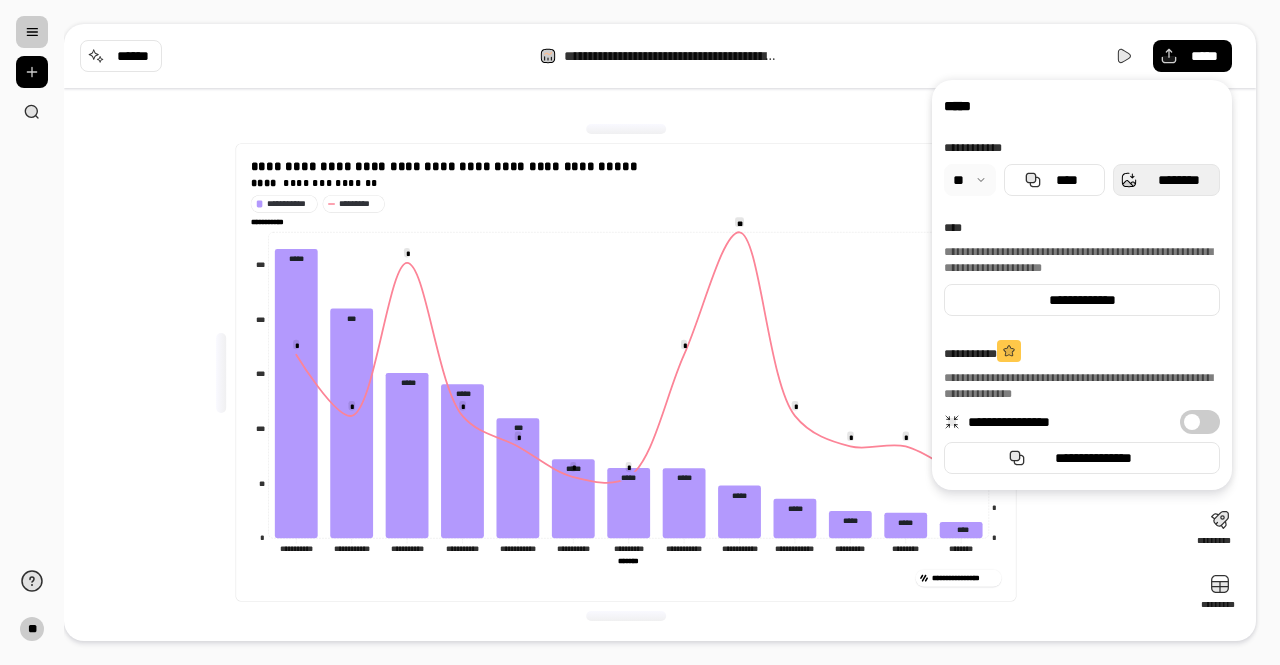 click on "********" at bounding box center (1178, 180) 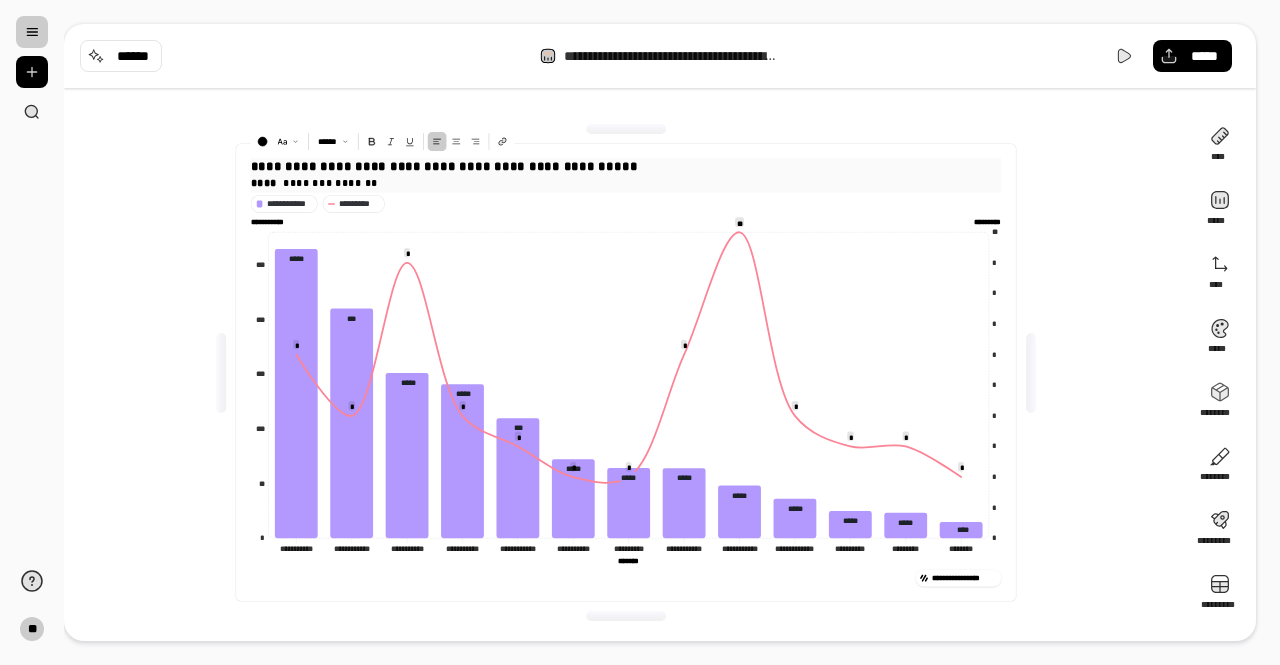 click on "**** ********   *******" at bounding box center [626, 183] 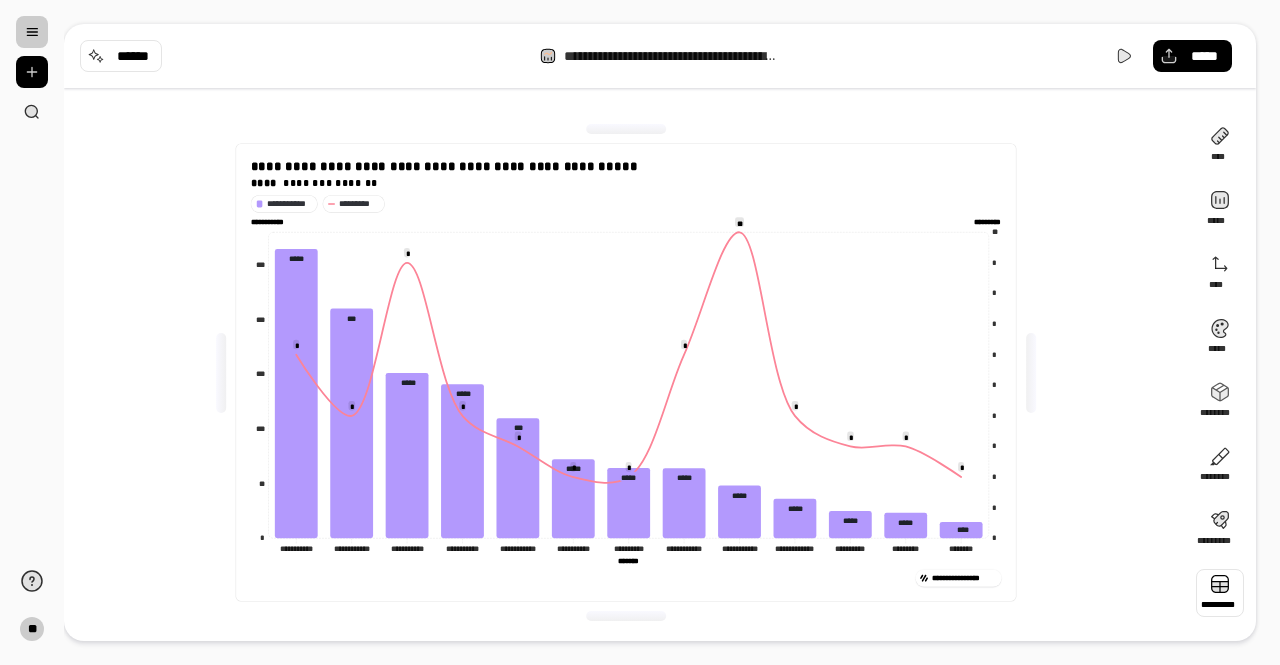 click at bounding box center (1220, 593) 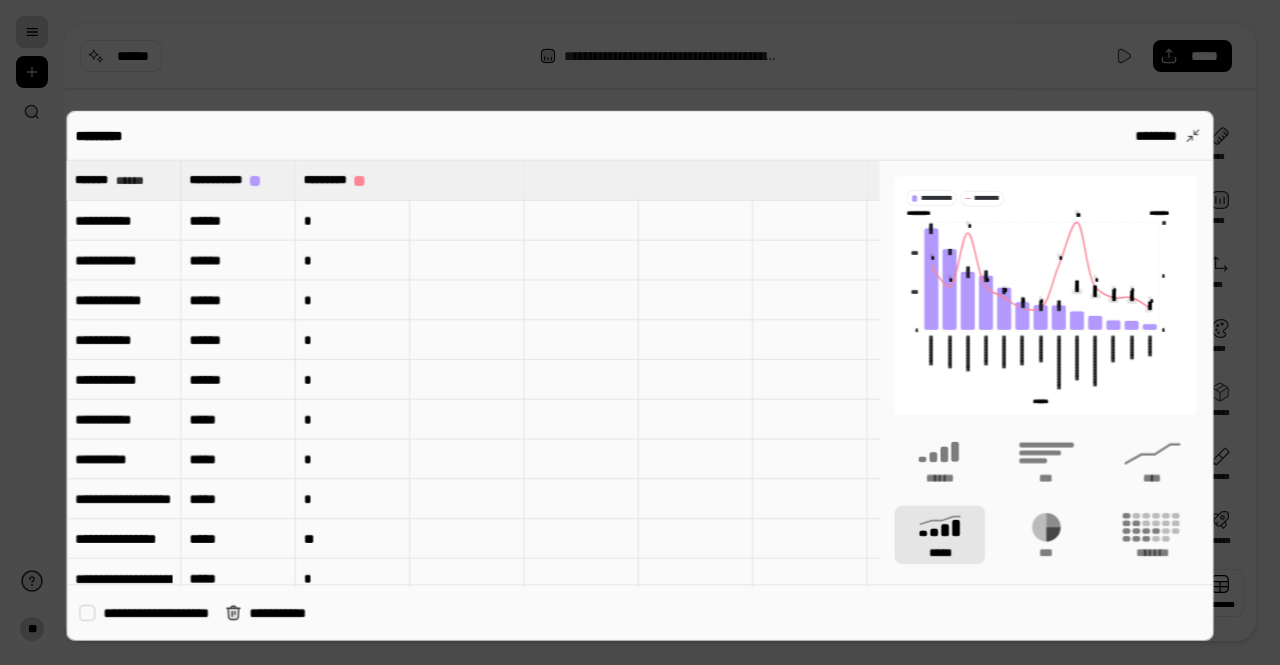 click on "**********" at bounding box center [640, 376] 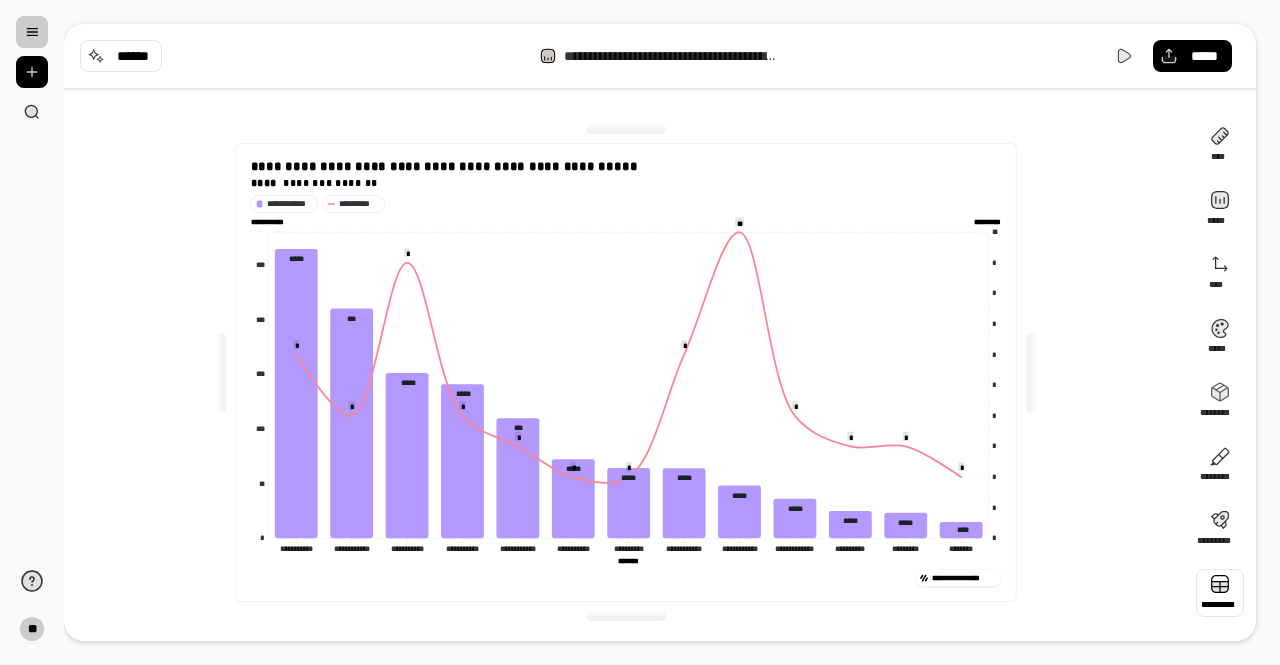 click at bounding box center (1220, 593) 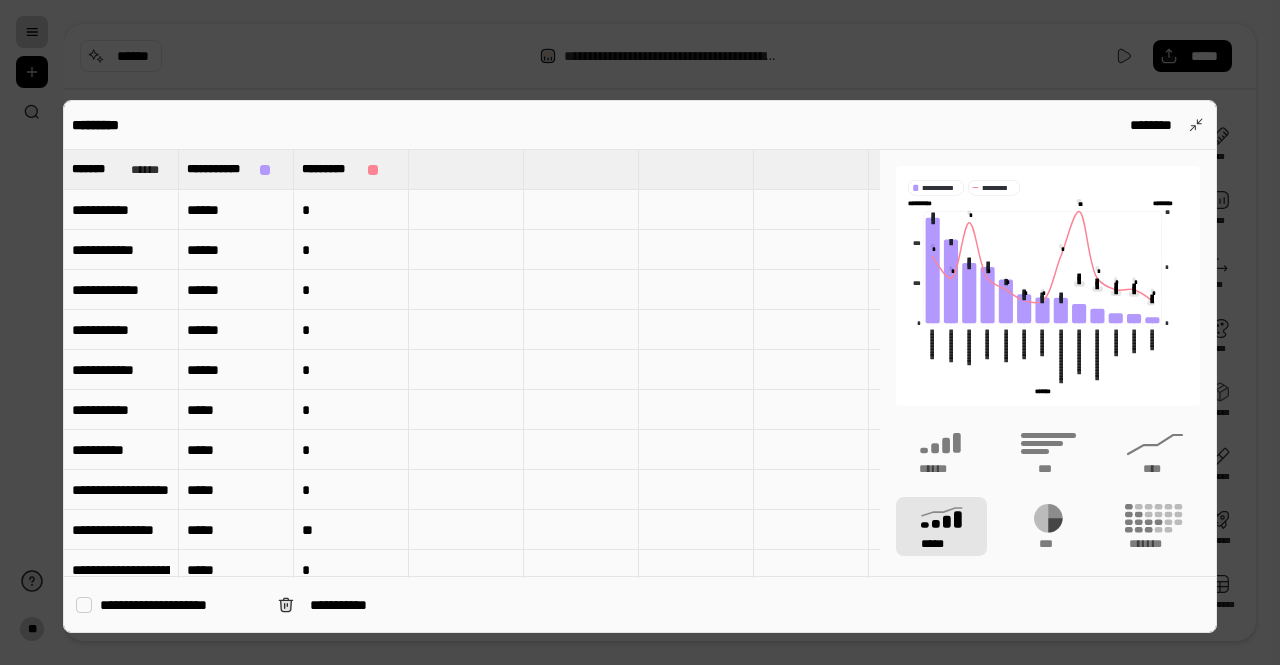 click on "**********" at bounding box center [121, 290] 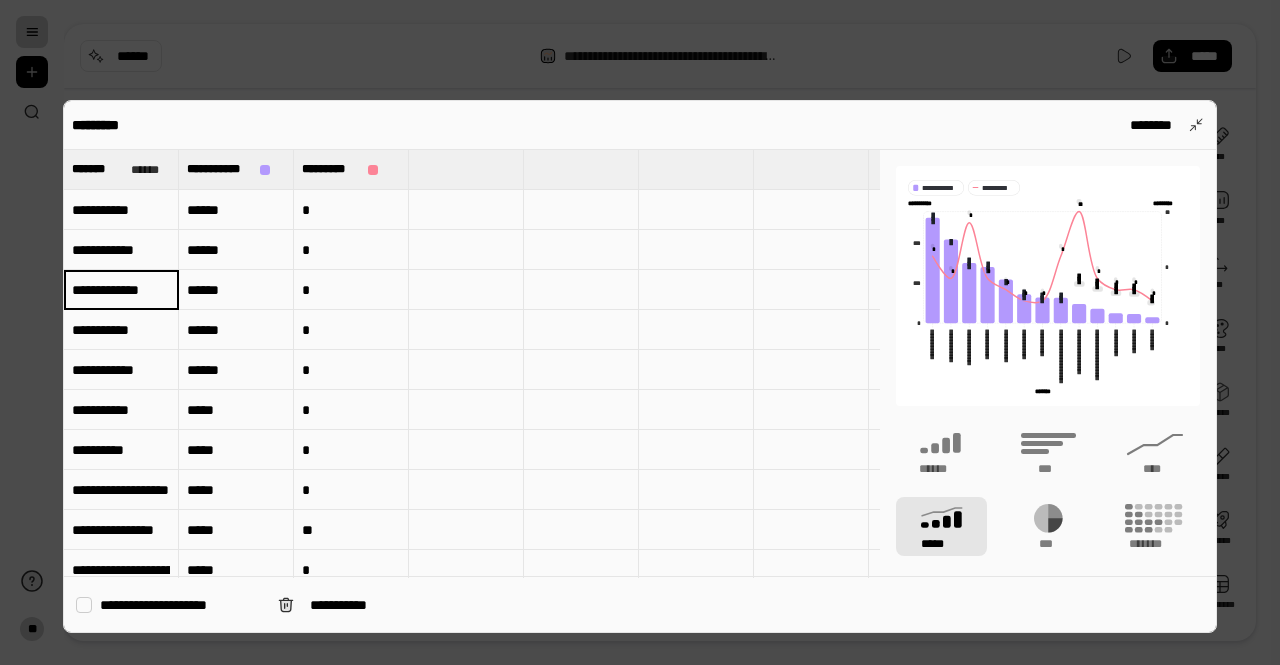 click on "**********" at bounding box center [121, 290] 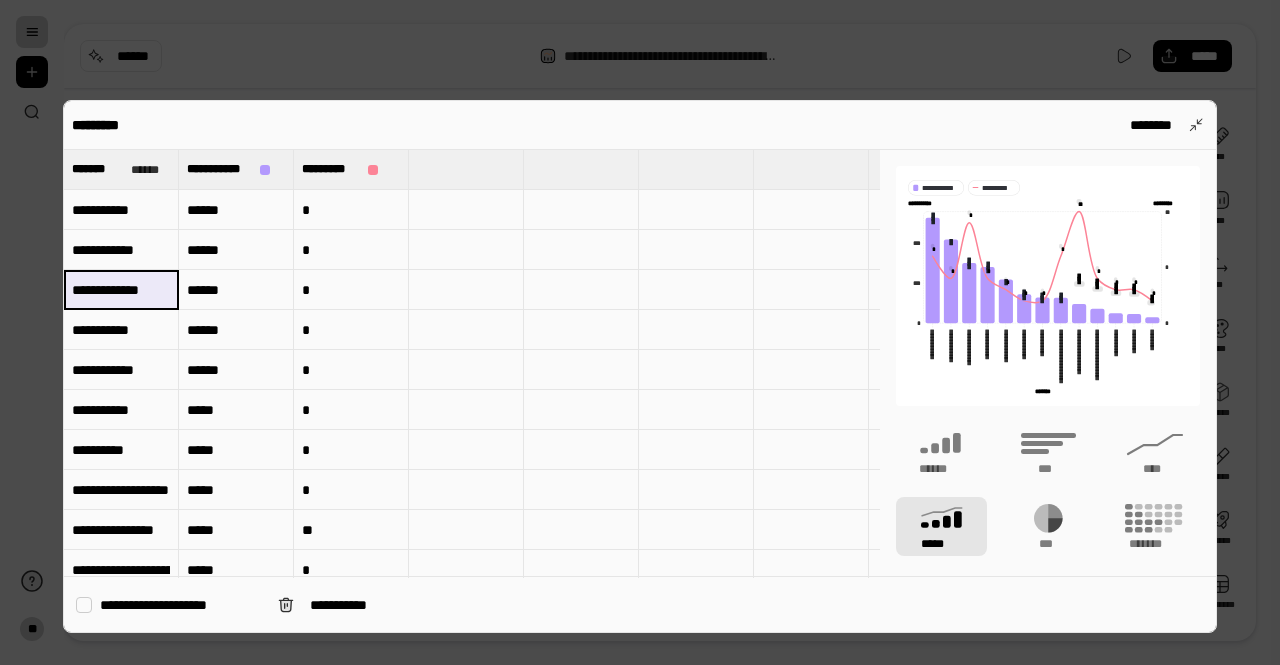 drag, startPoint x: 176, startPoint y: 287, endPoint x: 99, endPoint y: 288, distance: 77.00649 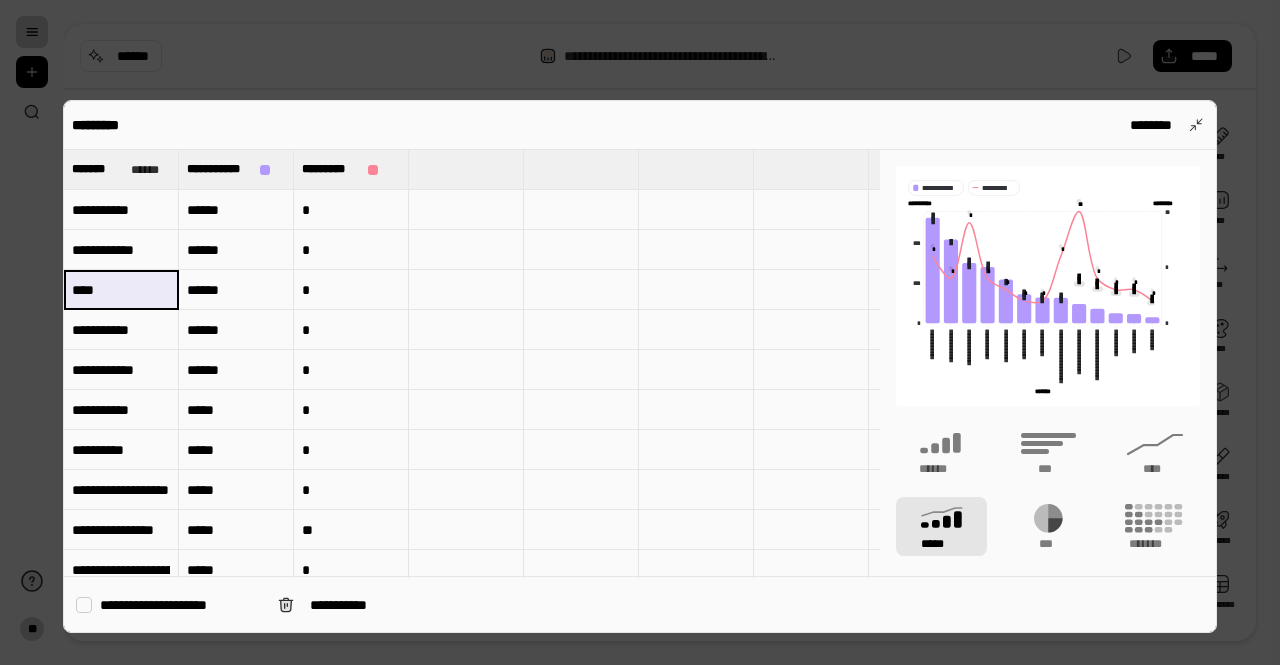 type on "***" 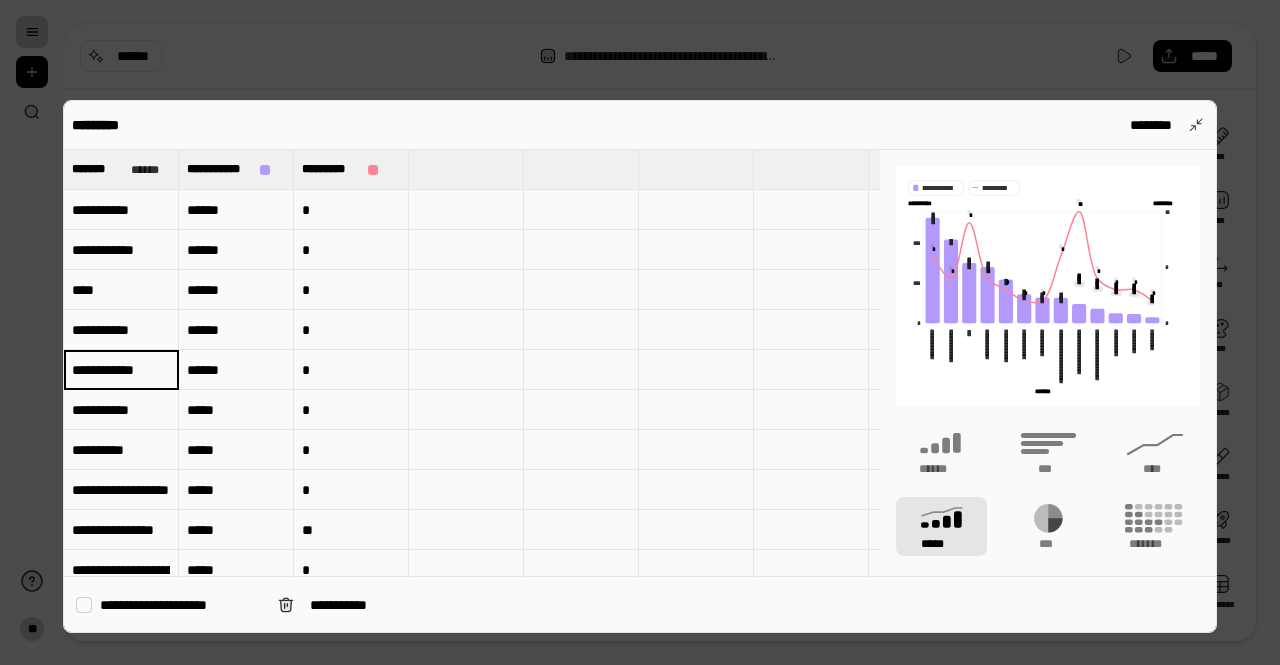 click on "**********" at bounding box center [121, 369] 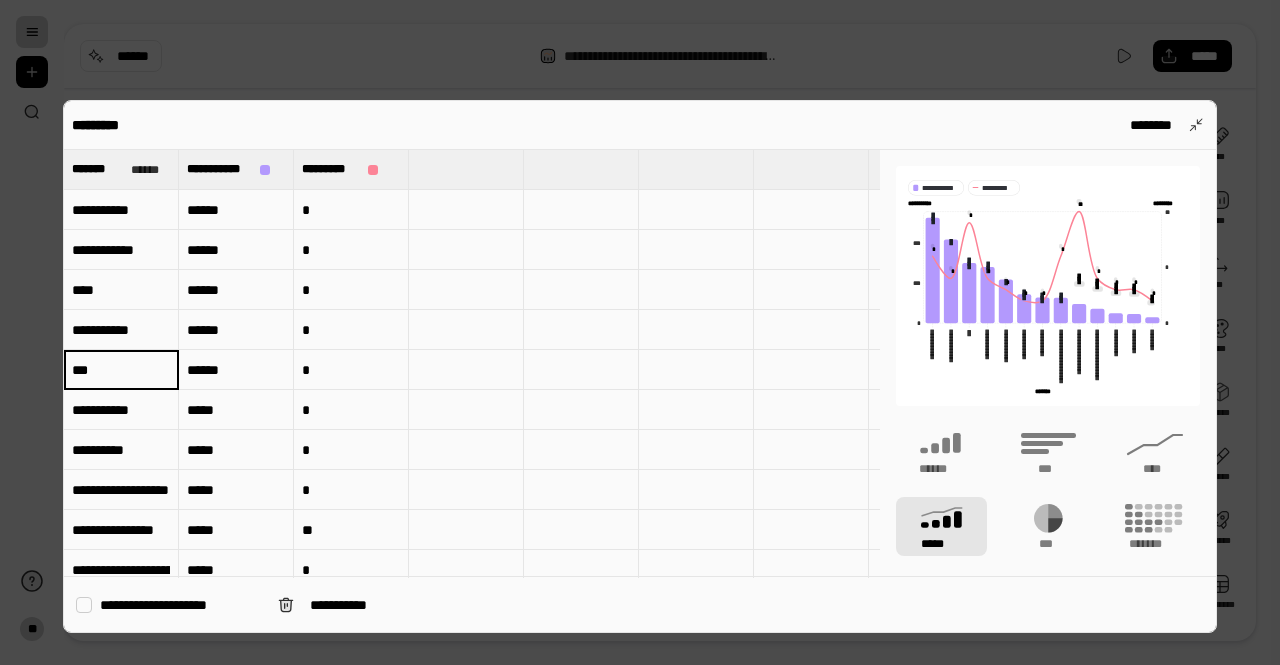 type on "**" 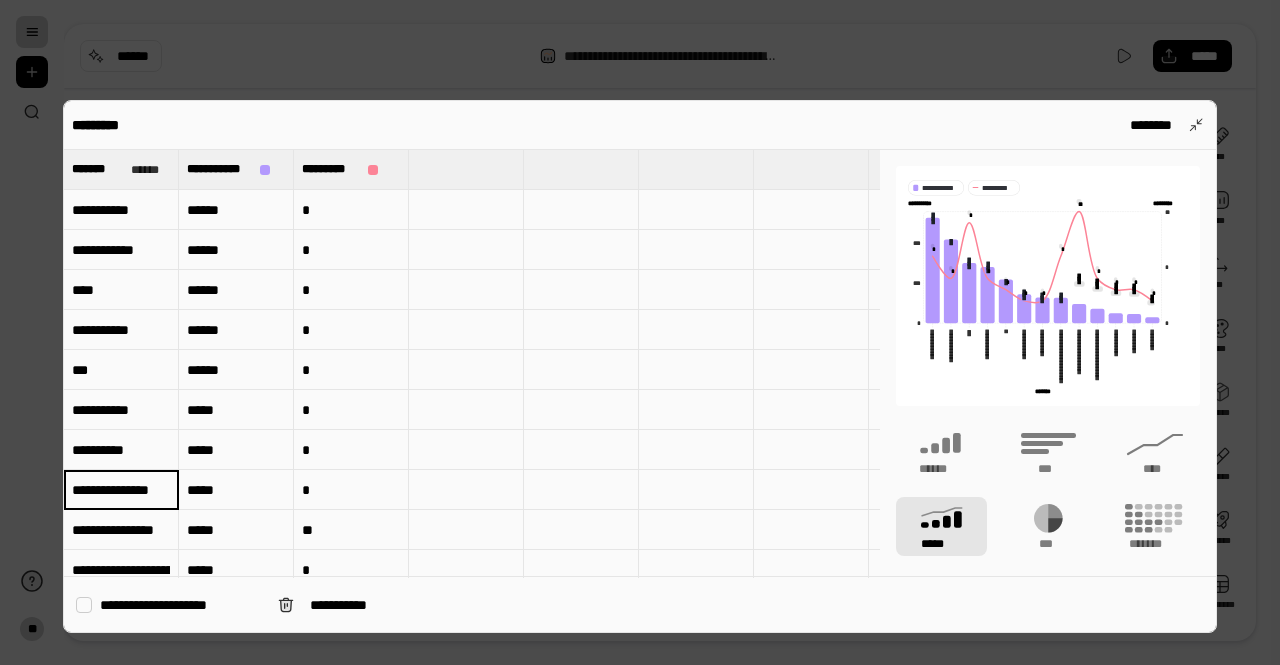 scroll, scrollTop: 0, scrollLeft: 0, axis: both 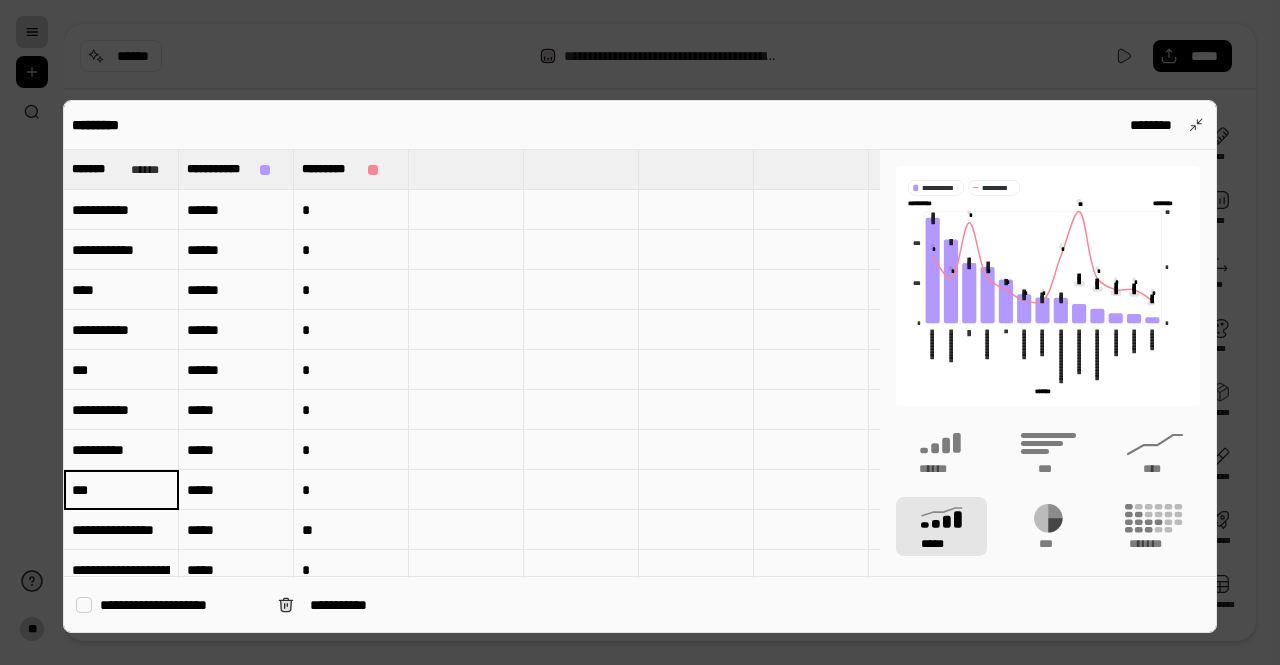 type on "**" 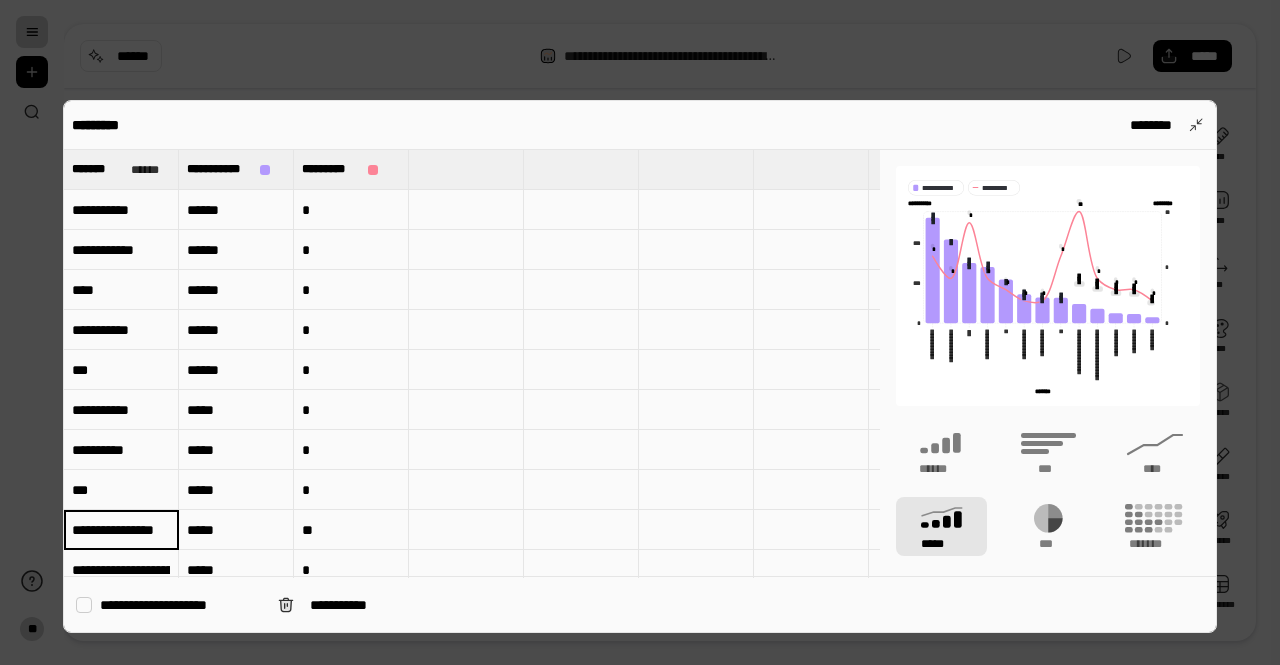 click on "**********" at bounding box center [121, 530] 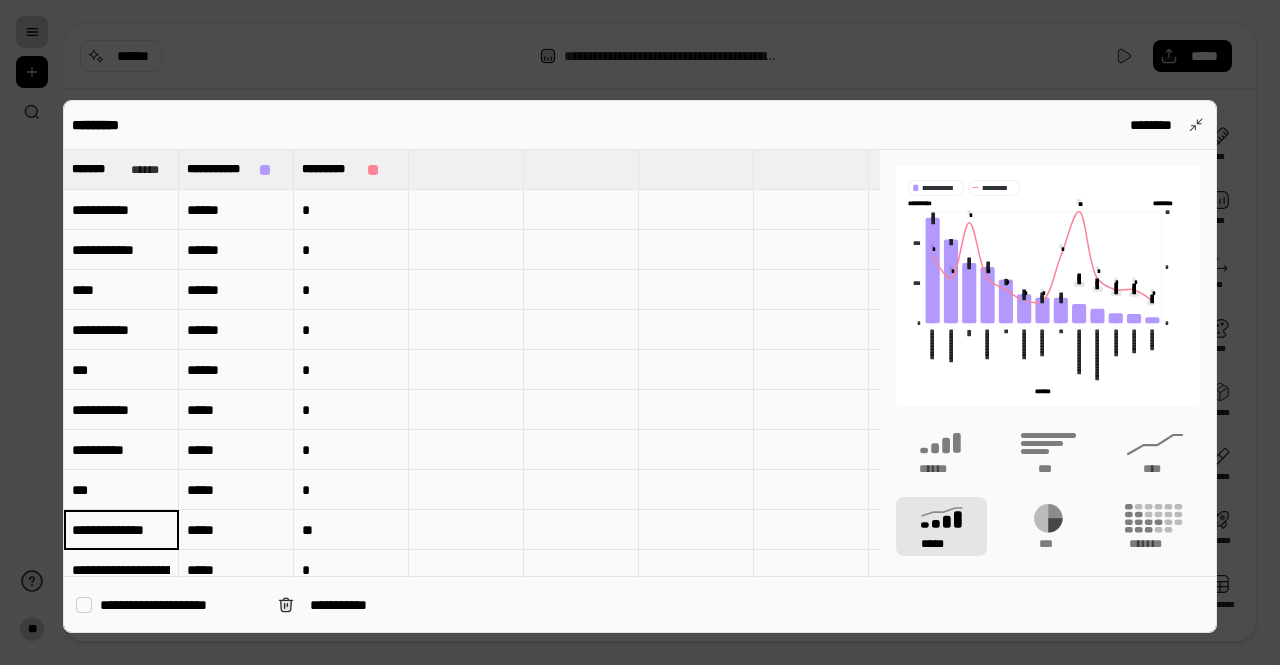 scroll, scrollTop: 0, scrollLeft: 0, axis: both 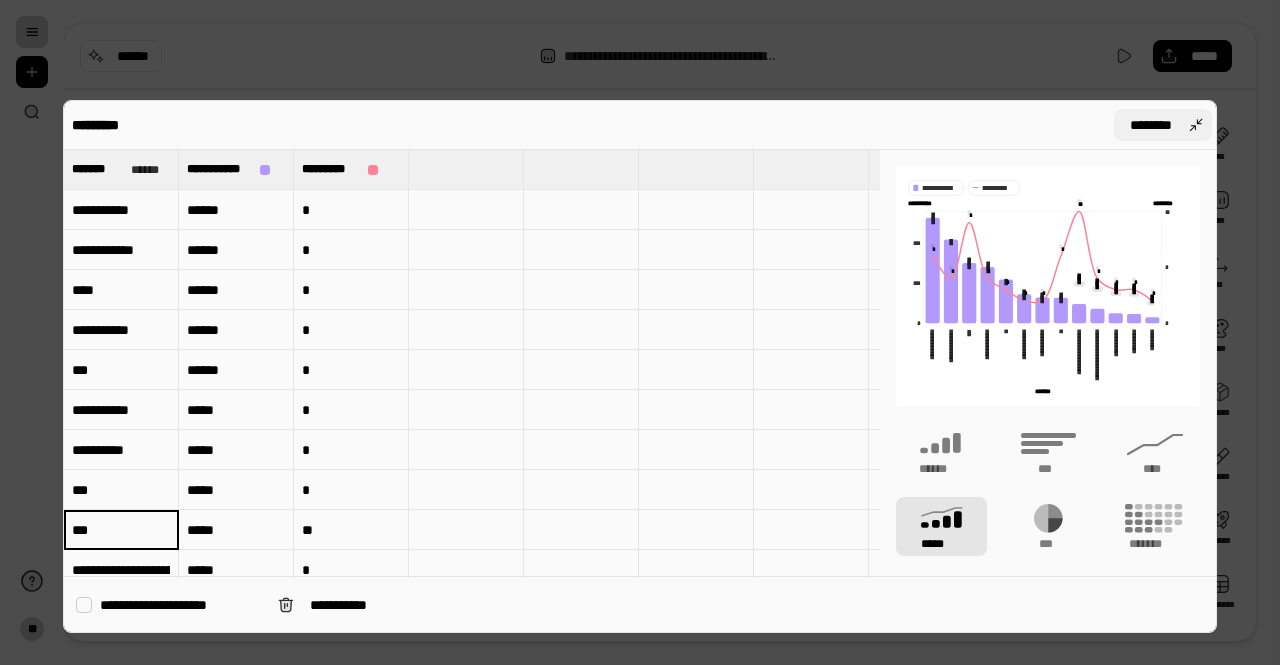type on "**" 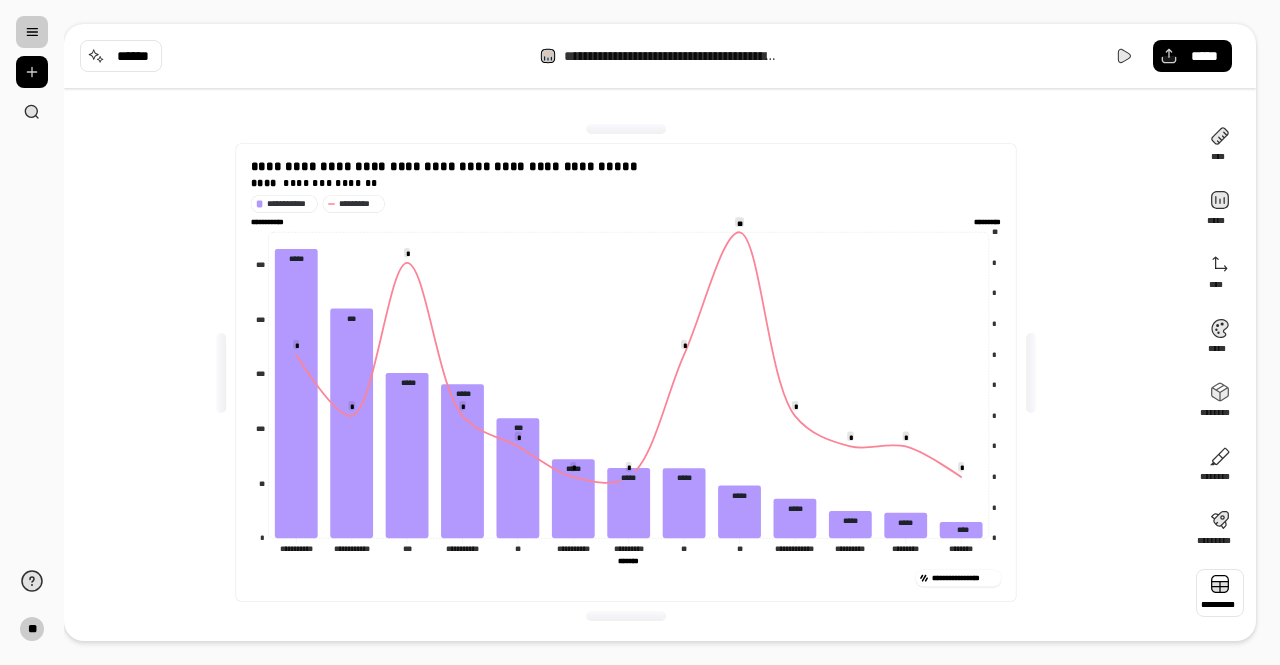 click at bounding box center [1220, 593] 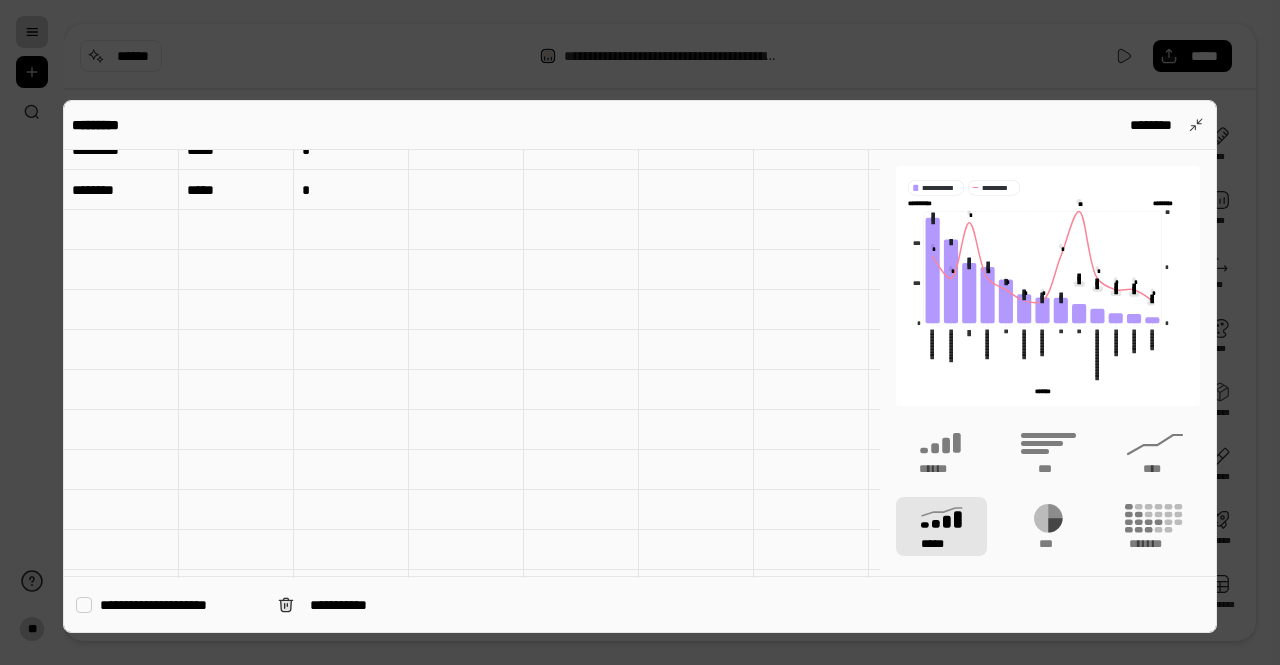 scroll, scrollTop: 300, scrollLeft: 0, axis: vertical 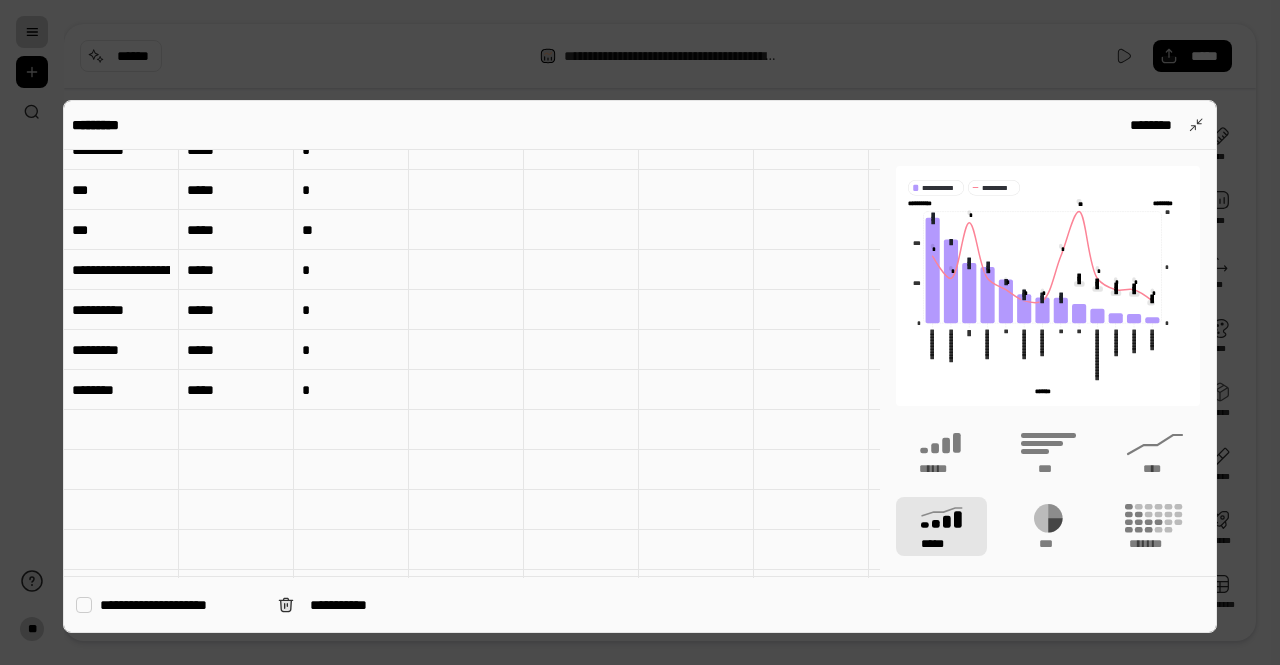 click on "**********" at bounding box center [121, 270] 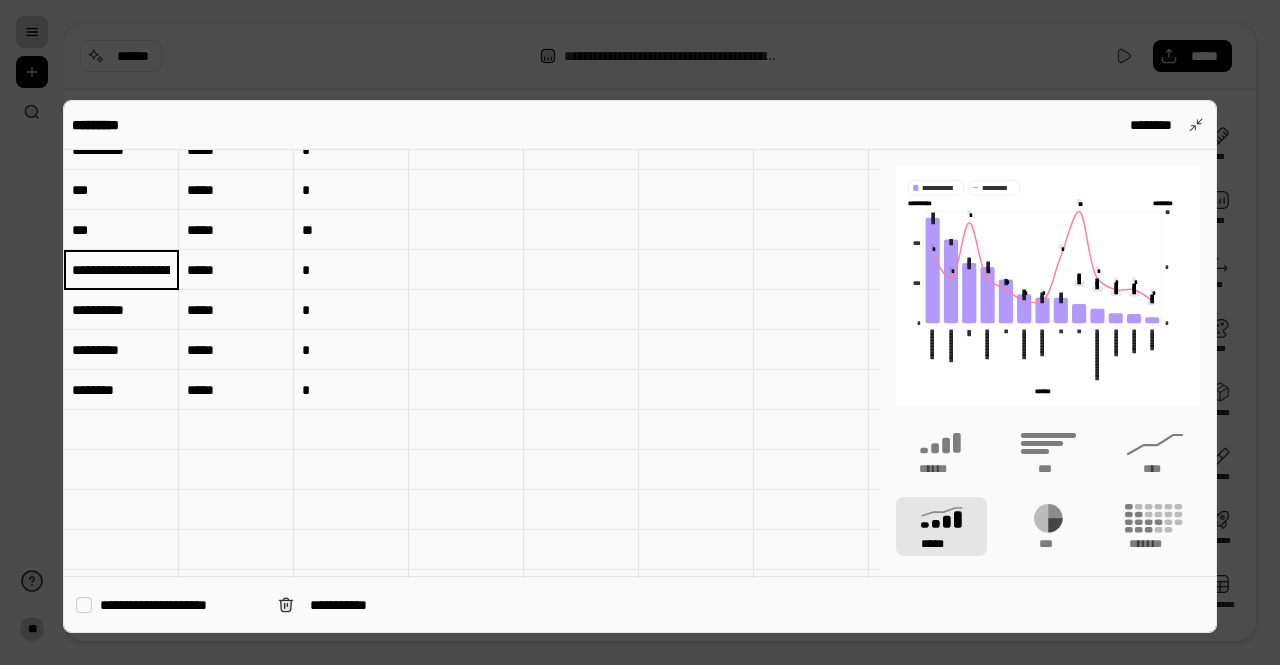 click on "**********" at bounding box center (121, 270) 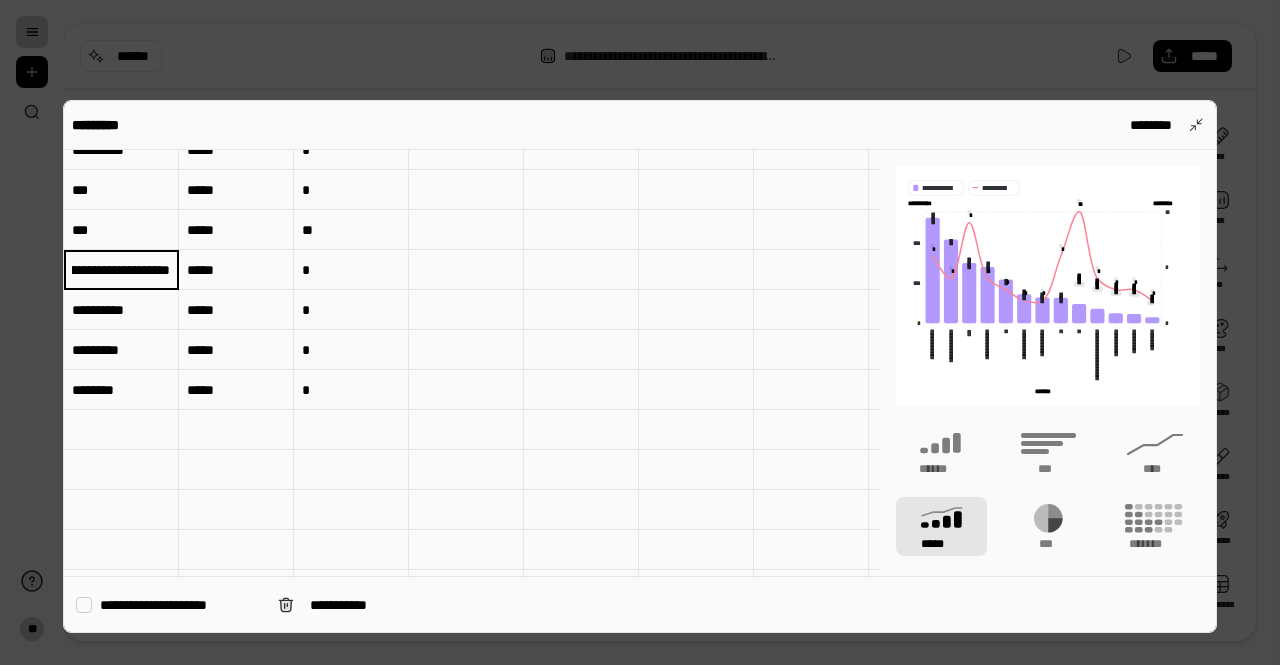 click on "**********" at bounding box center [121, 269] 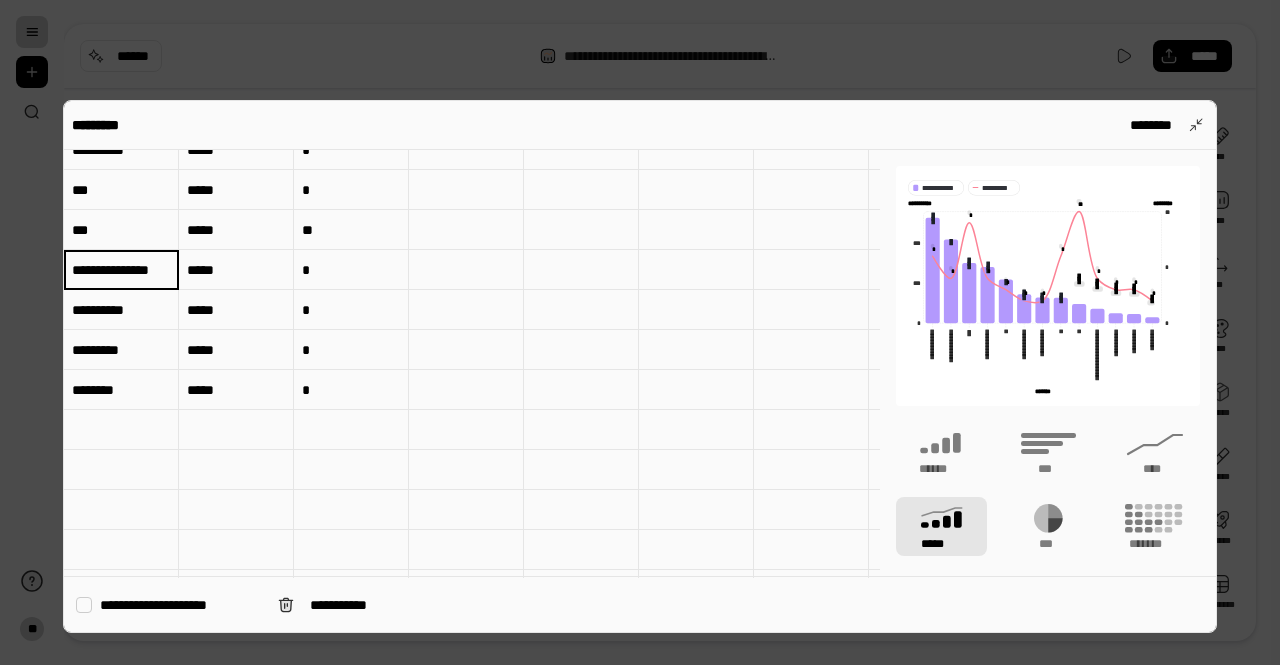 scroll, scrollTop: 0, scrollLeft: 0, axis: both 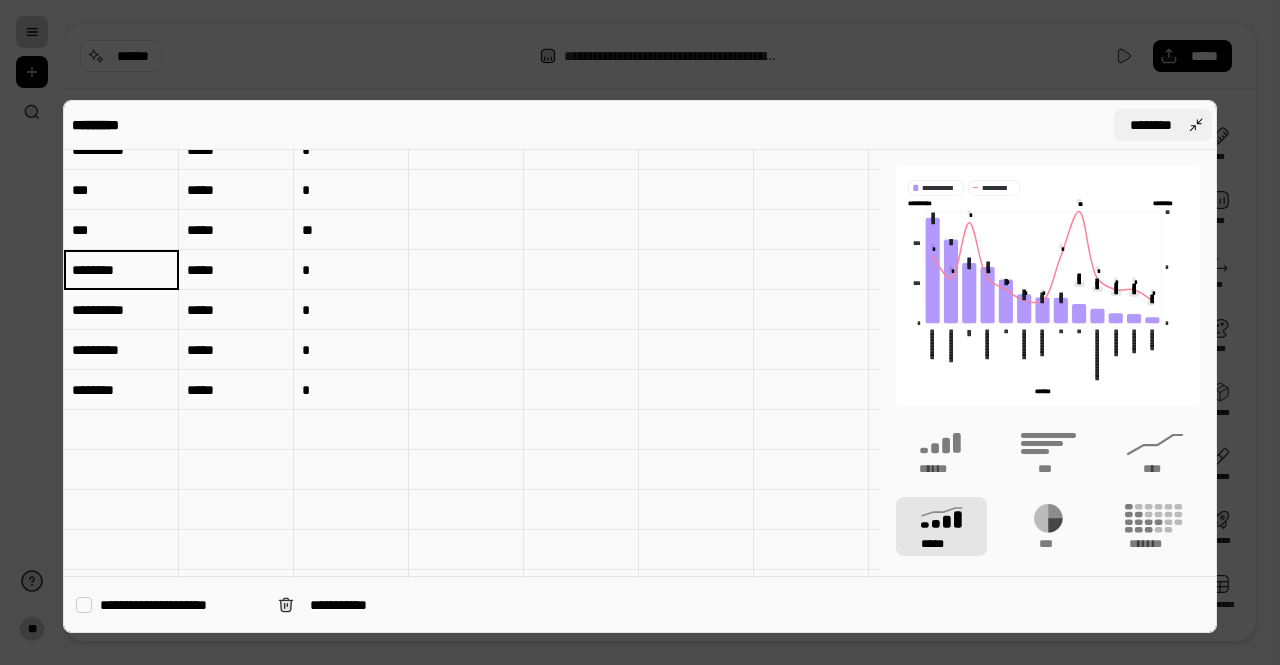 type on "********" 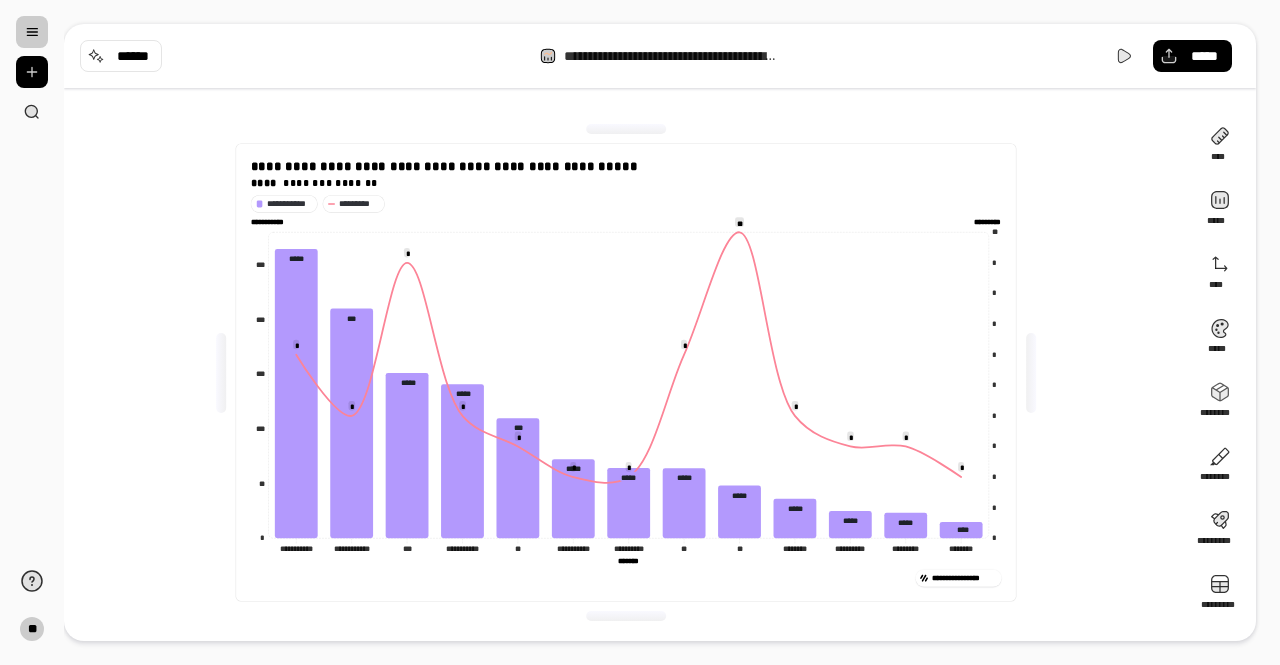 click on "**********" at bounding box center [626, 372] 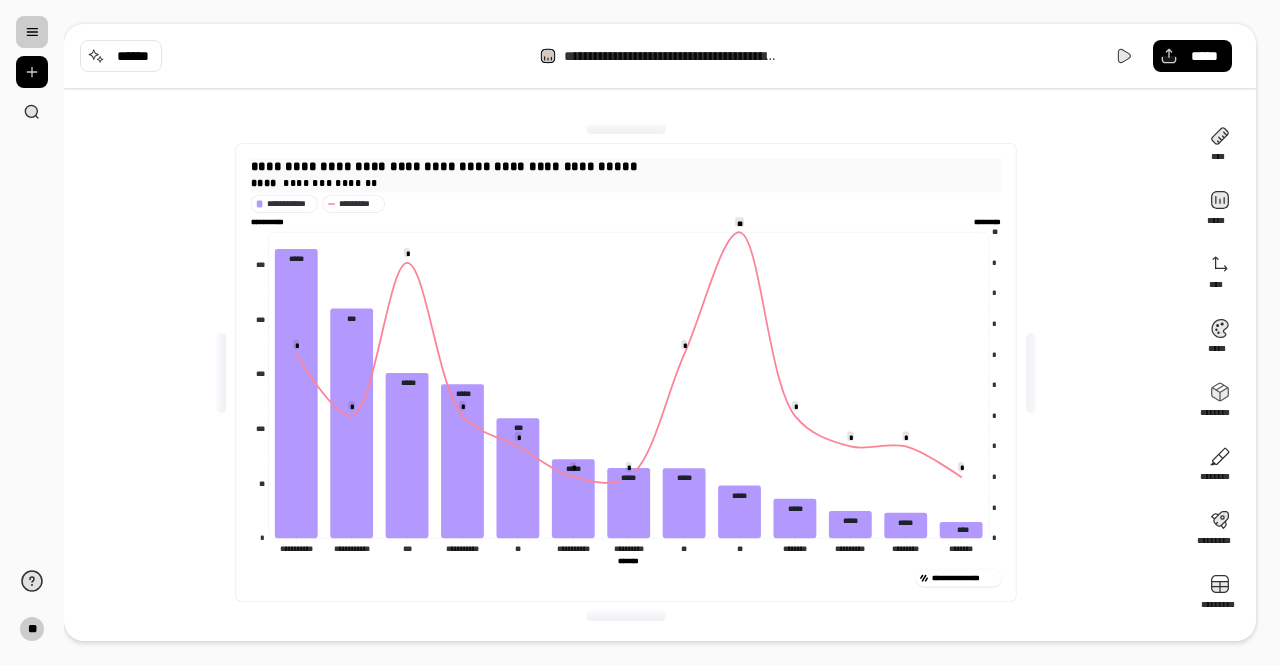 click on "**********" at bounding box center (444, 166) 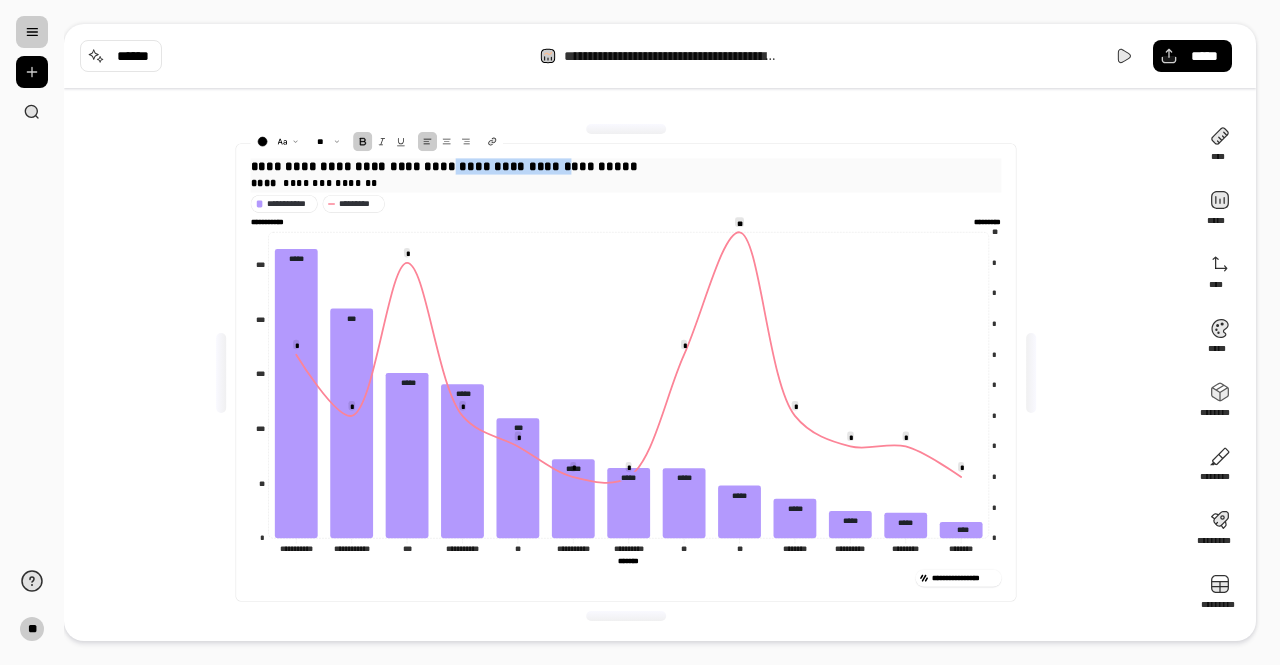 drag, startPoint x: 444, startPoint y: 166, endPoint x: 549, endPoint y: 170, distance: 105.076164 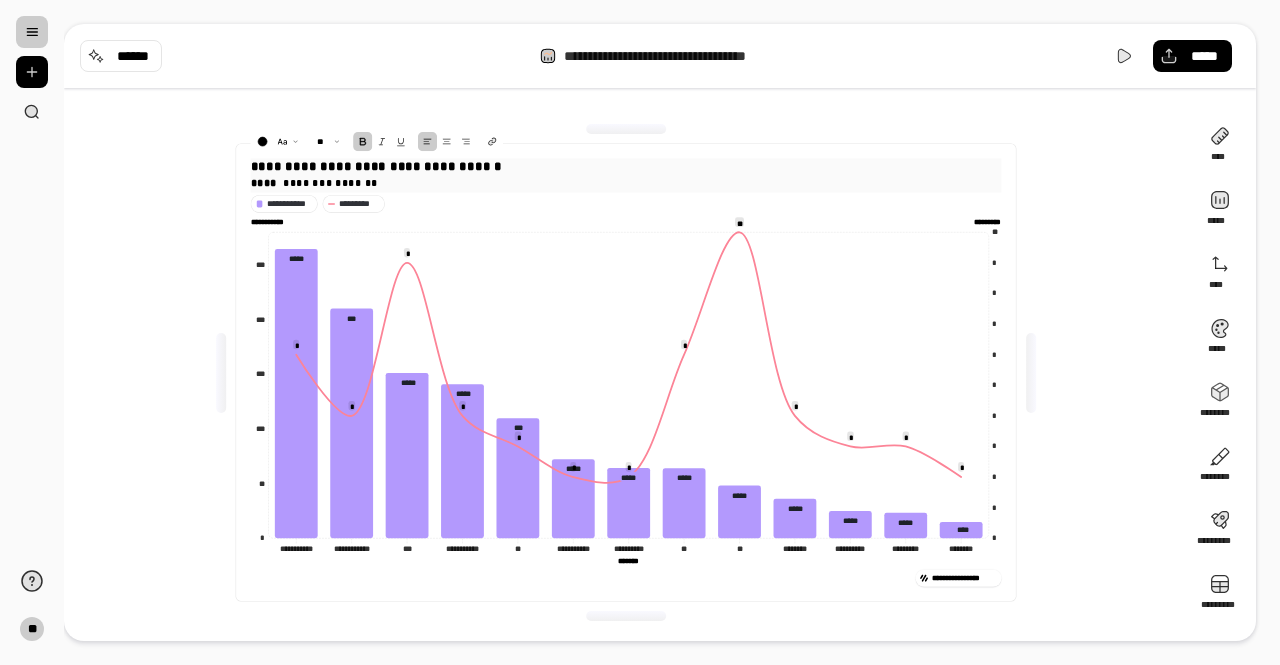 click on "**********" at bounding box center (626, 166) 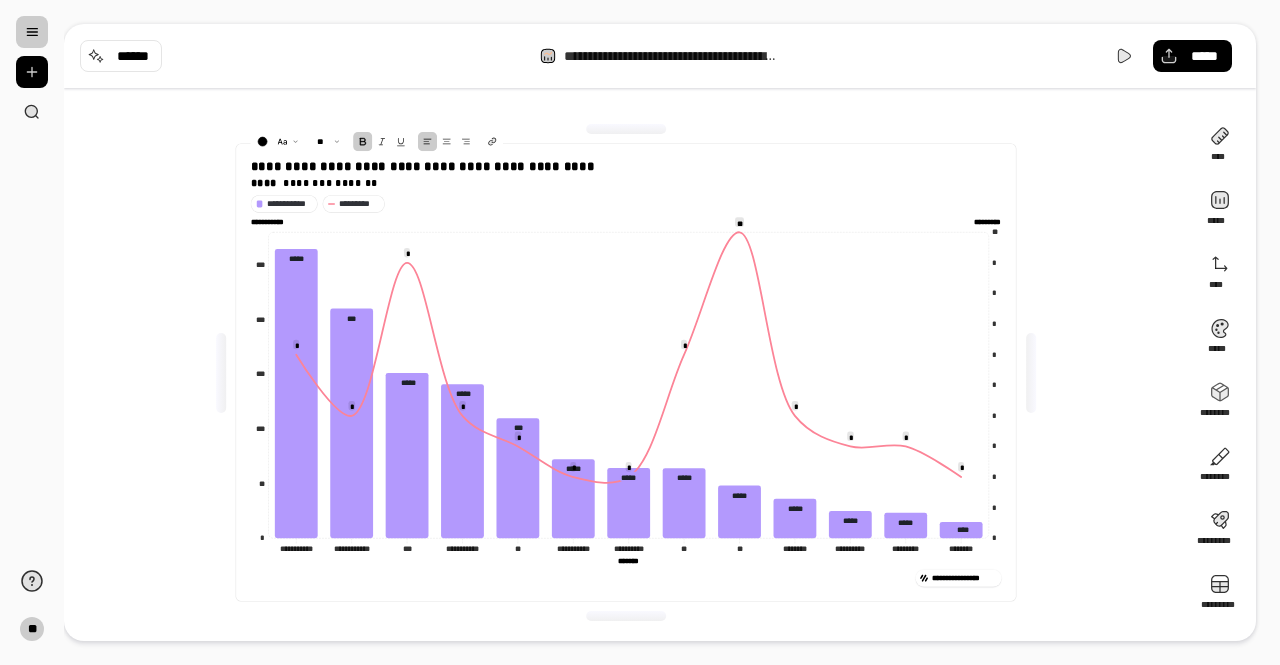click on "**********" at bounding box center (626, 372) 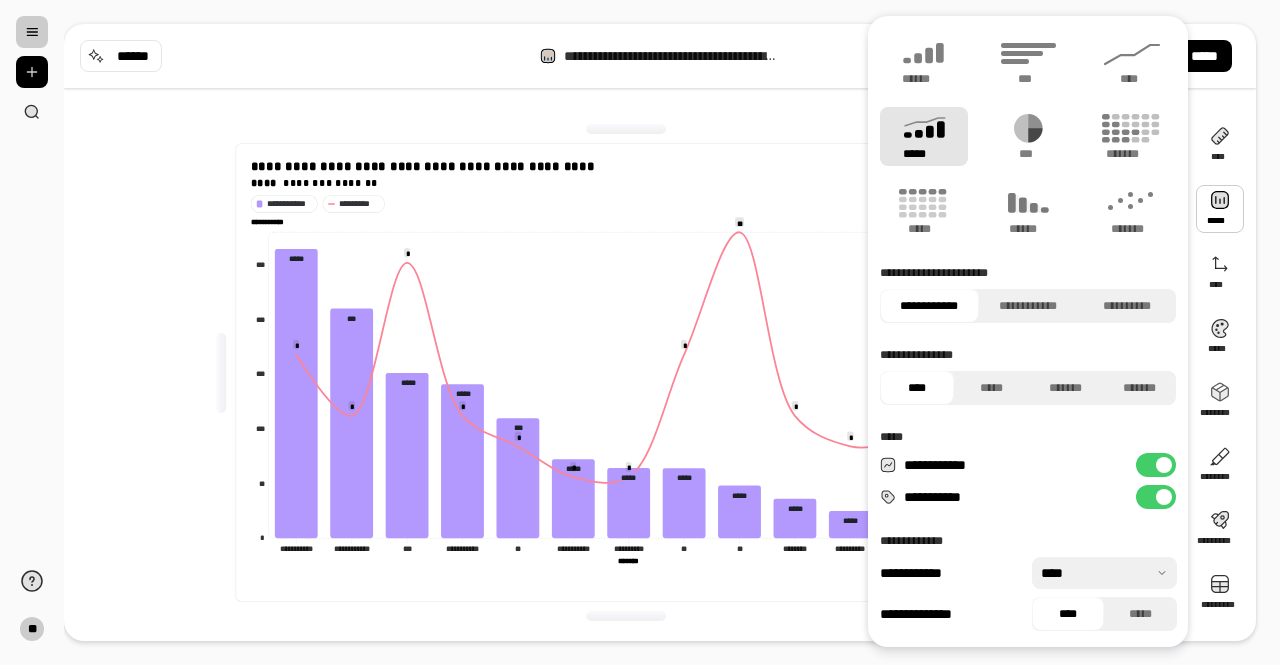 click at bounding box center [1104, 573] 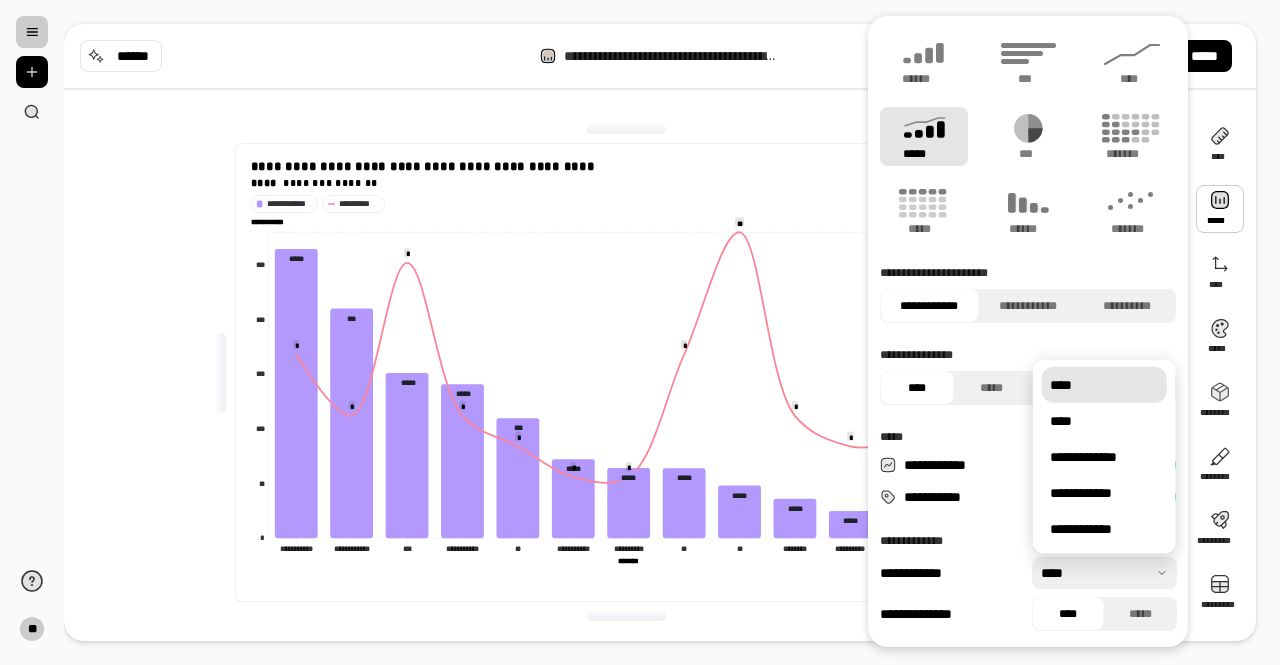 click at bounding box center [1104, 573] 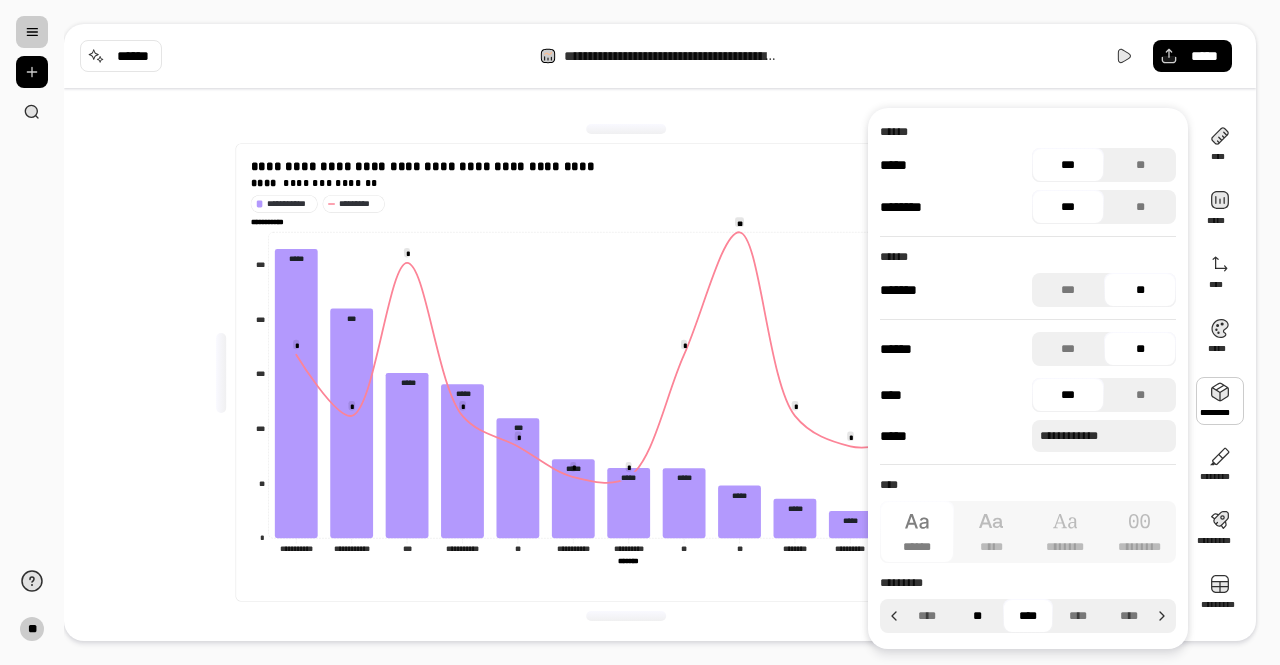 click on "**" at bounding box center (977, 616) 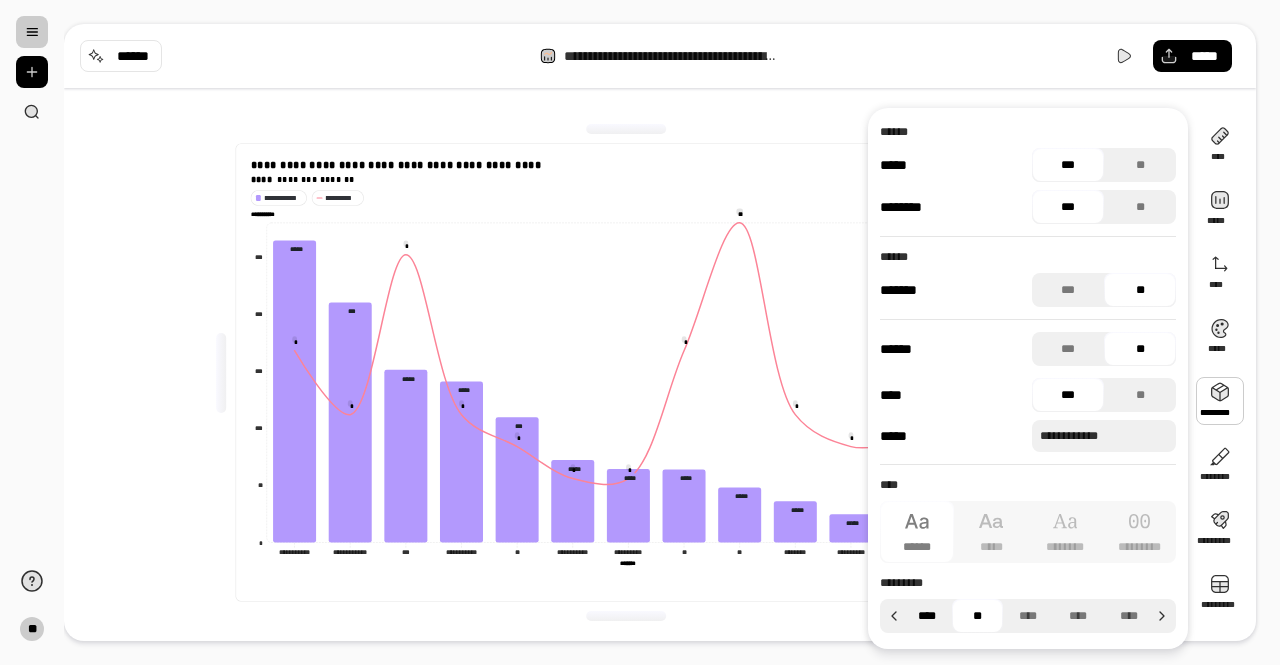 click on "****" at bounding box center [927, 616] 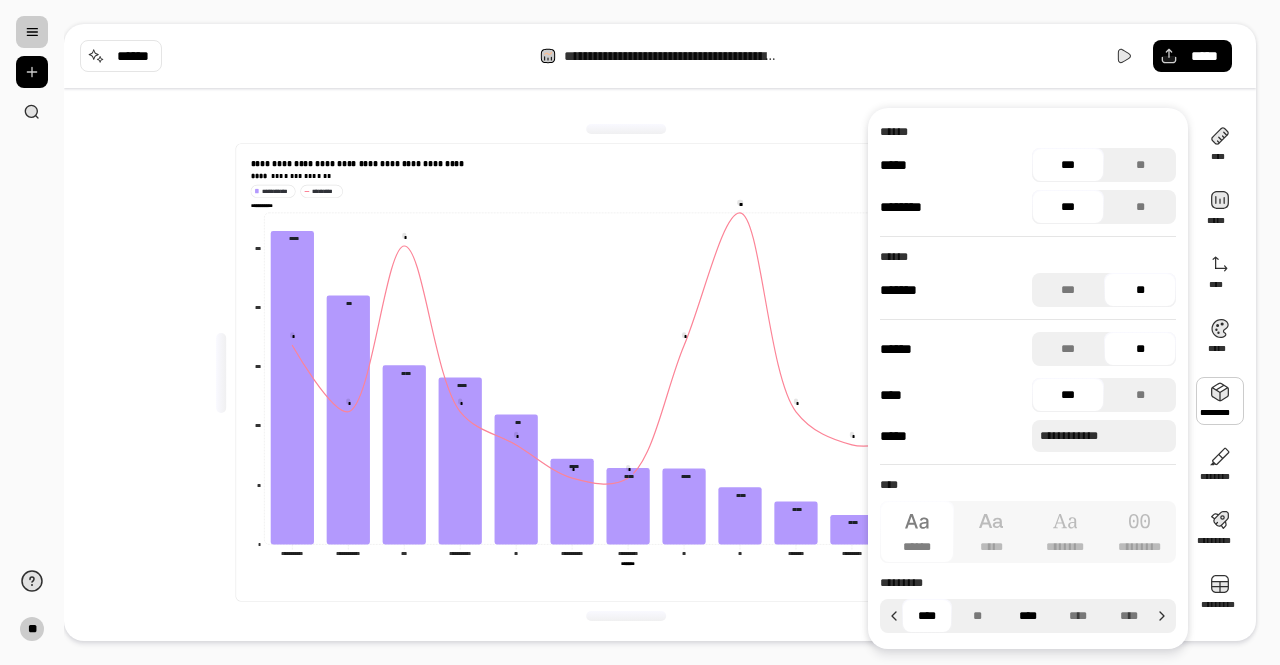 click on "**" at bounding box center [977, 616] 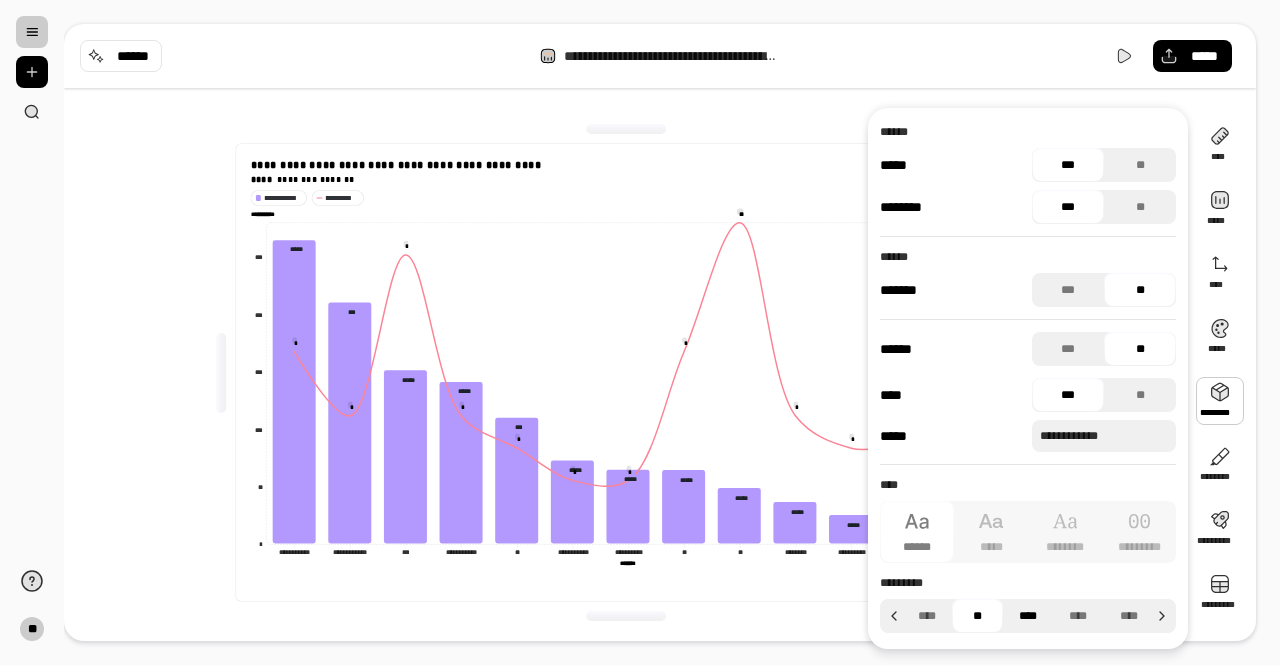 click on "****" at bounding box center (1028, 616) 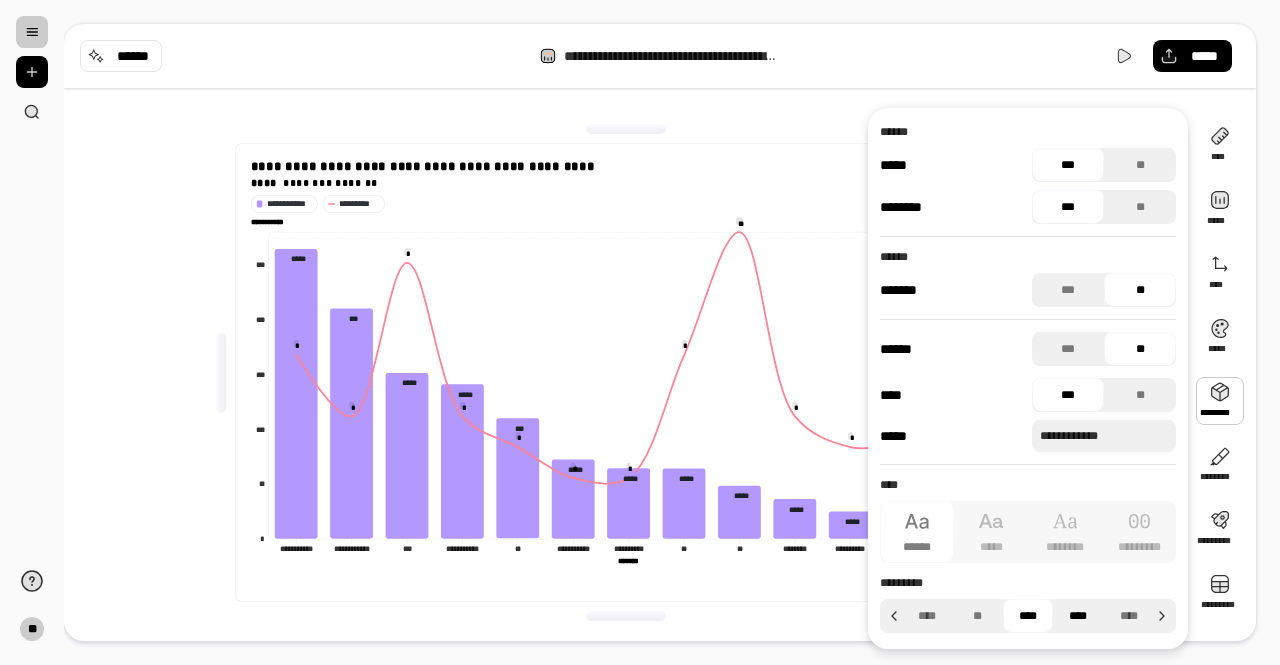 click on "****" at bounding box center (1078, 616) 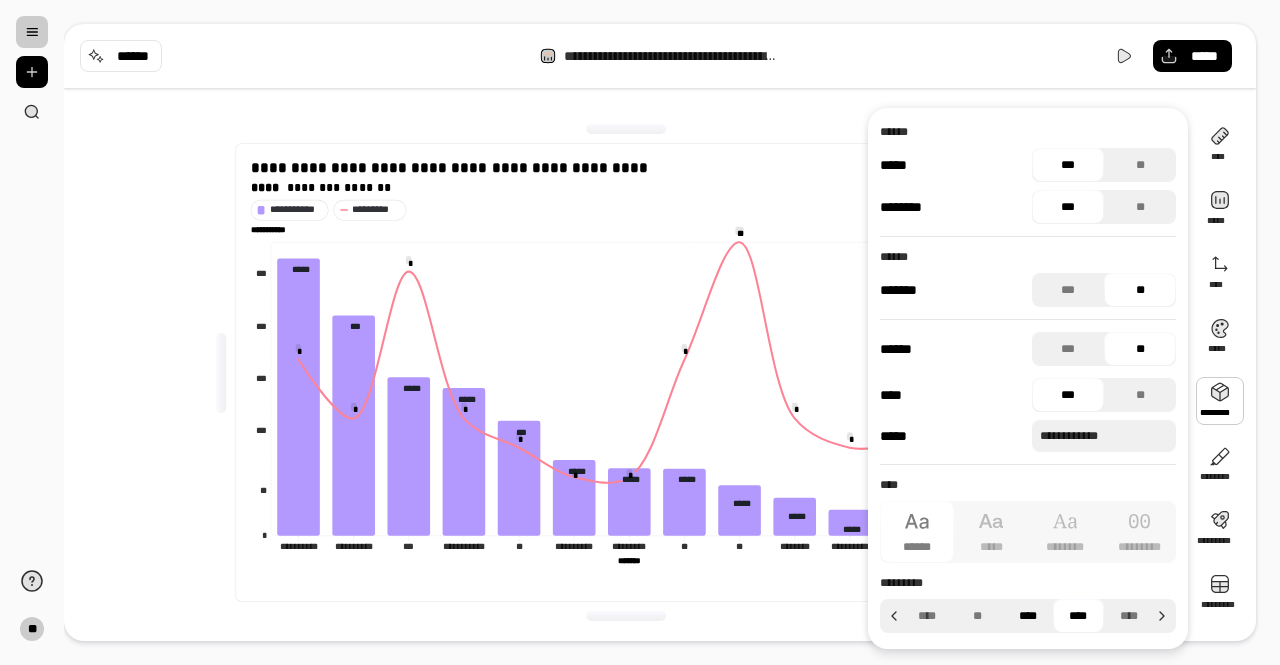 click on "****" at bounding box center [1028, 616] 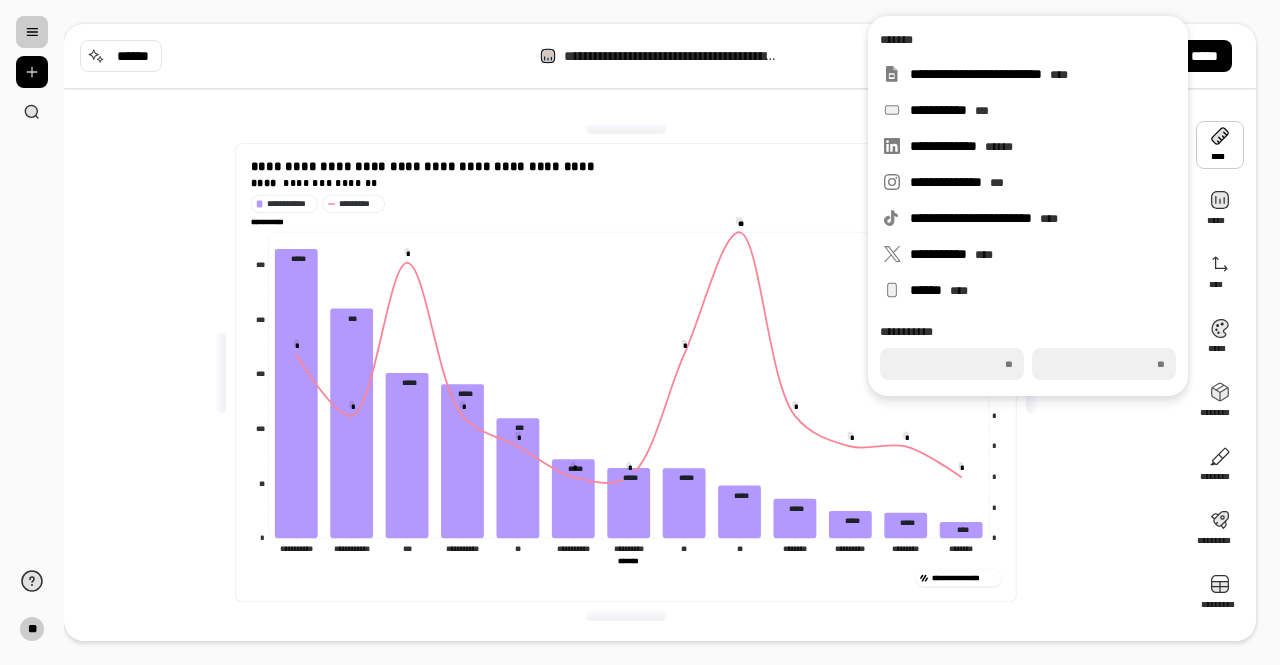 click on "**********" at bounding box center [626, 372] 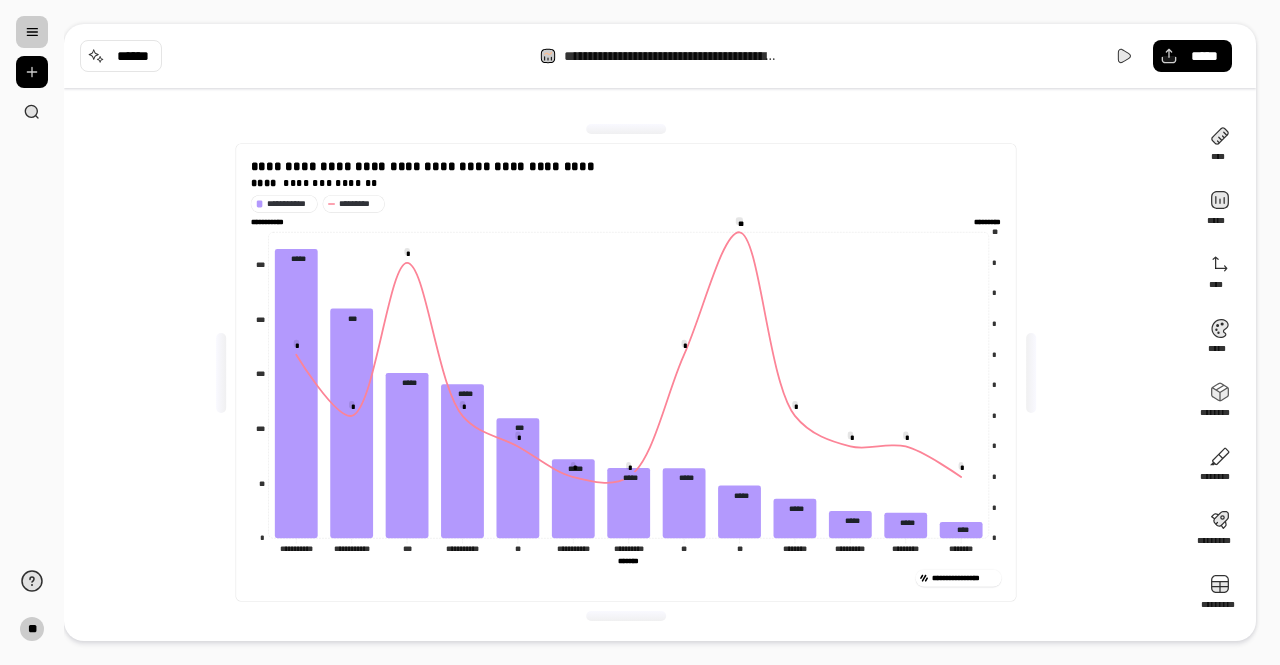 click on "******* *******" 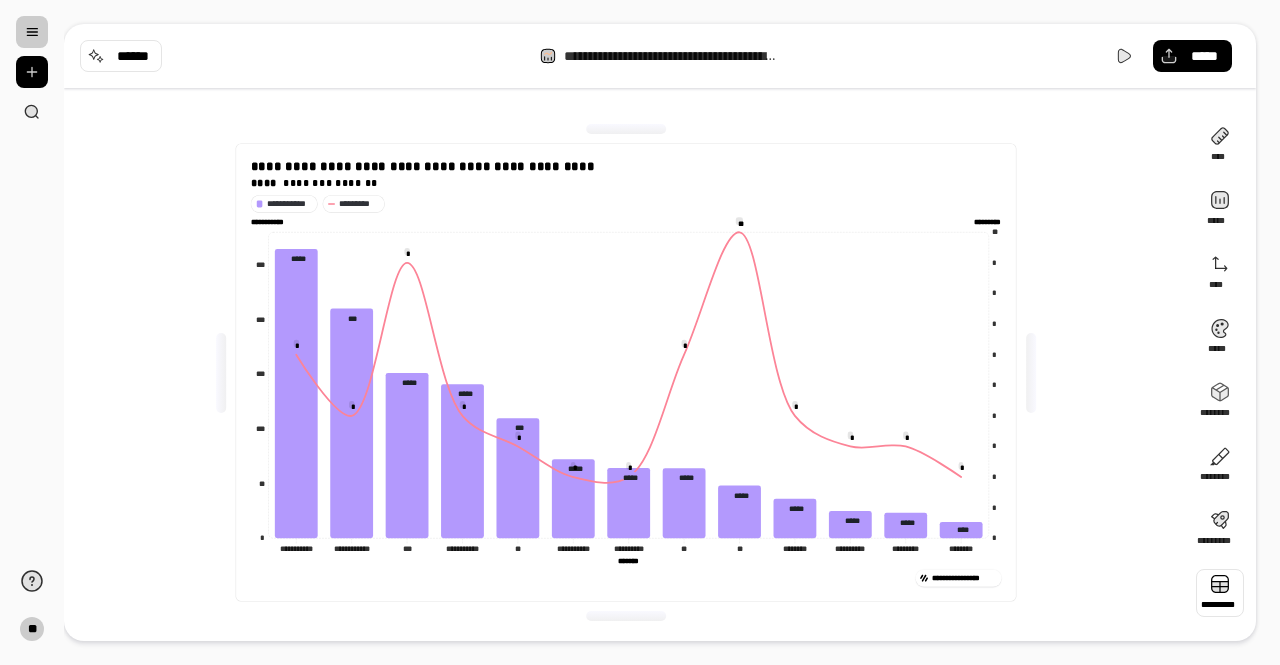 click at bounding box center [1220, 593] 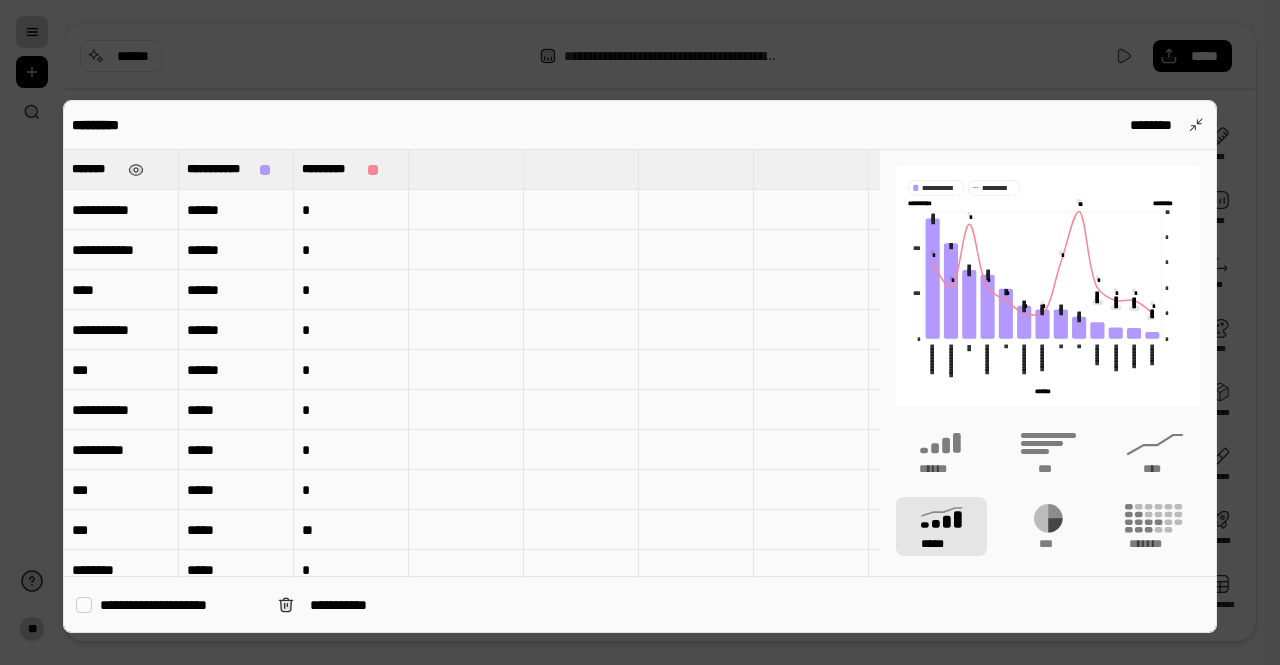 click on "*******" at bounding box center (121, 169) 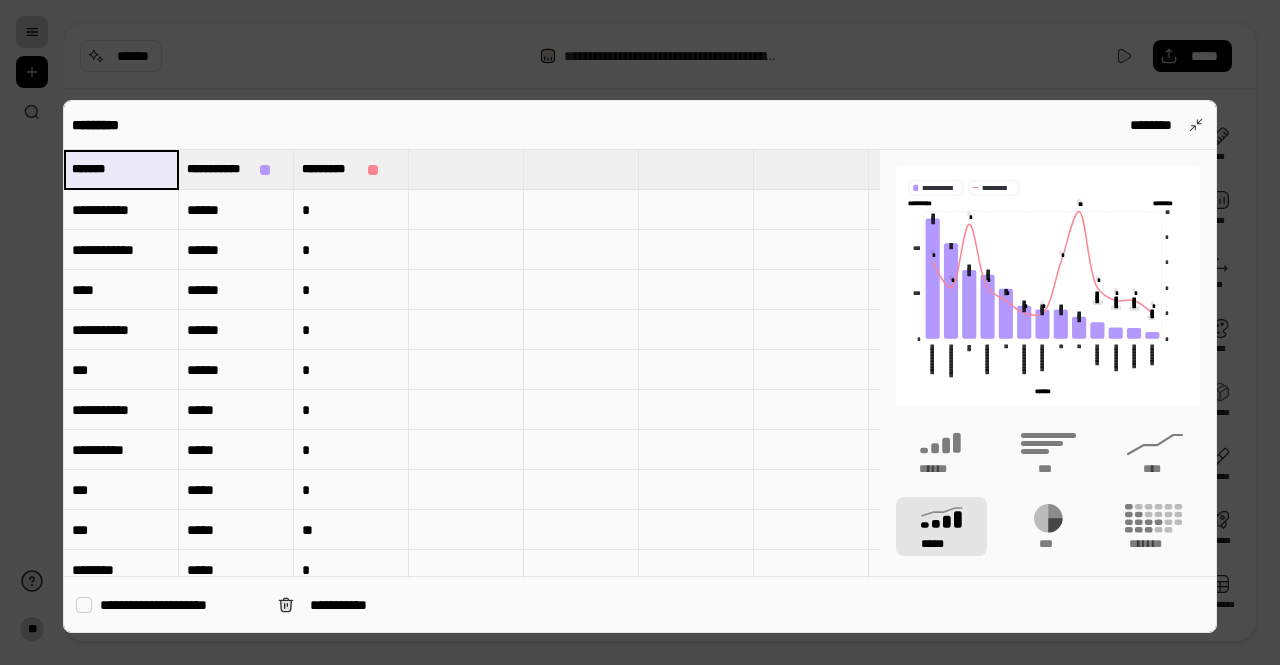 click on "*******" at bounding box center [121, 169] 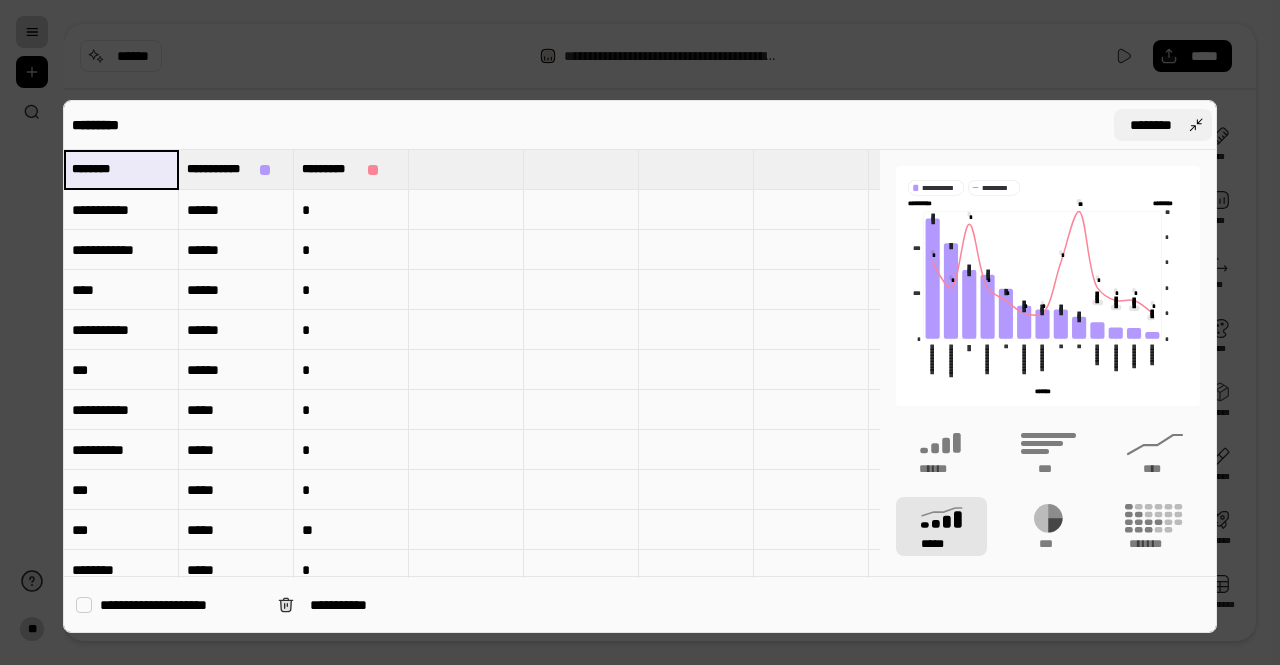 type on "*******" 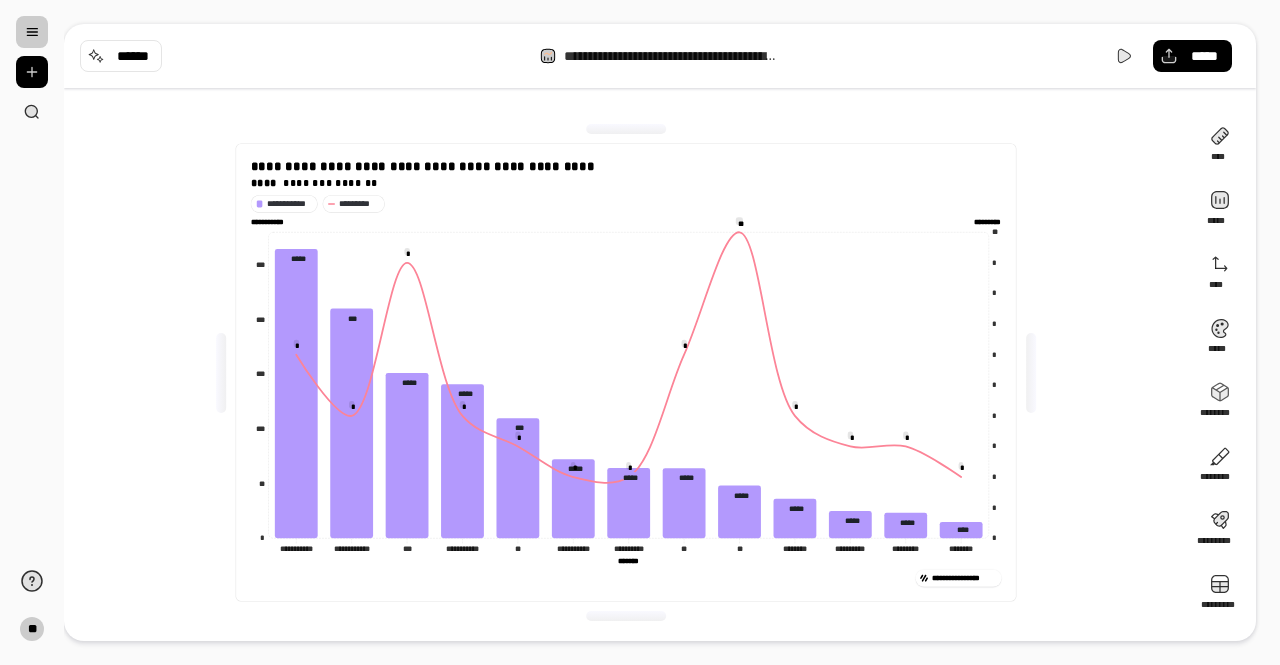 type on "*******" 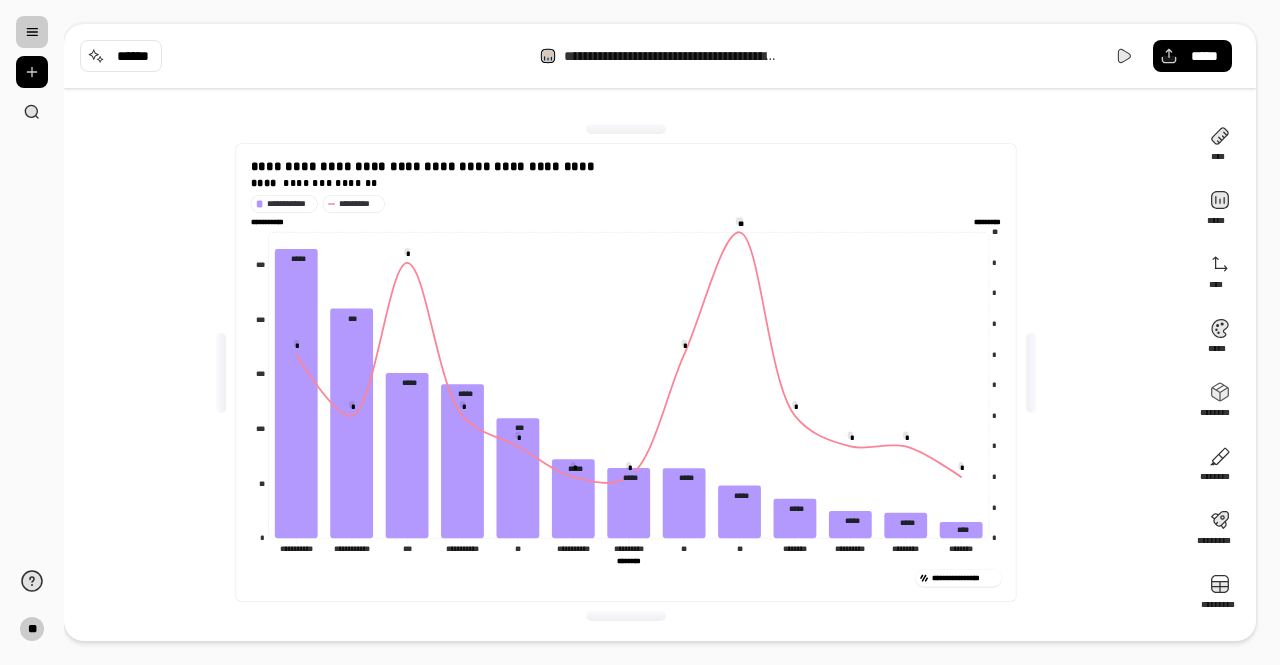 click on "**********" at bounding box center [626, 372] 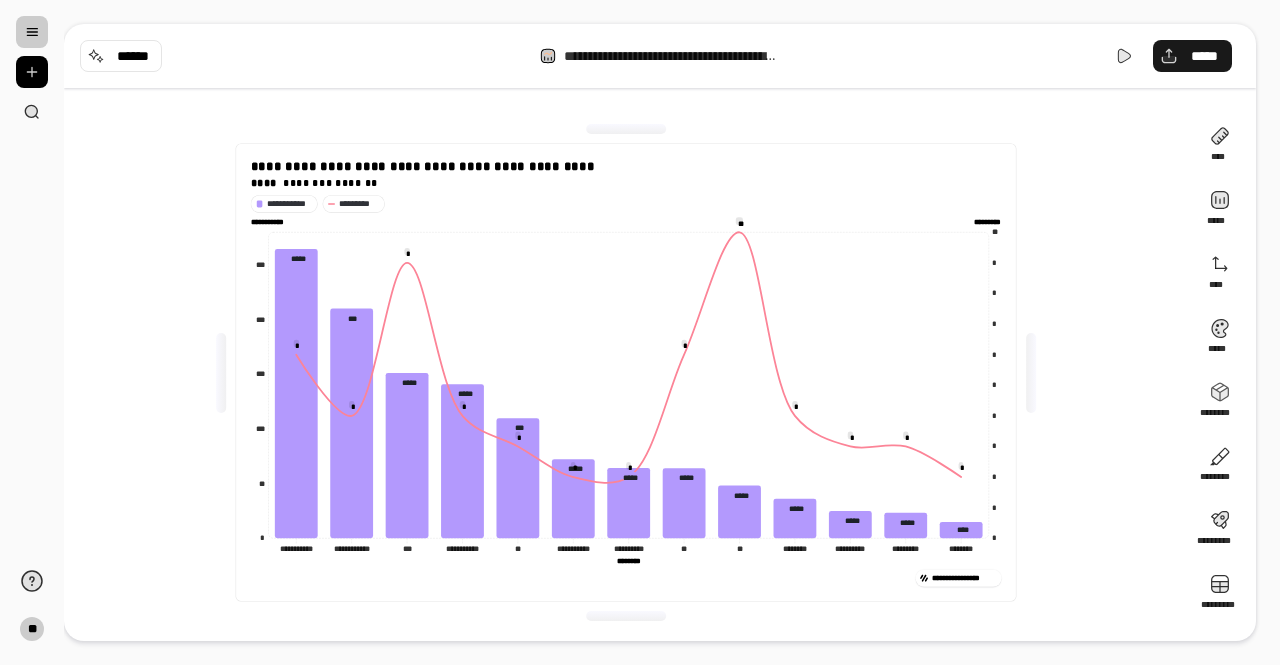 click on "*****" at bounding box center (1192, 56) 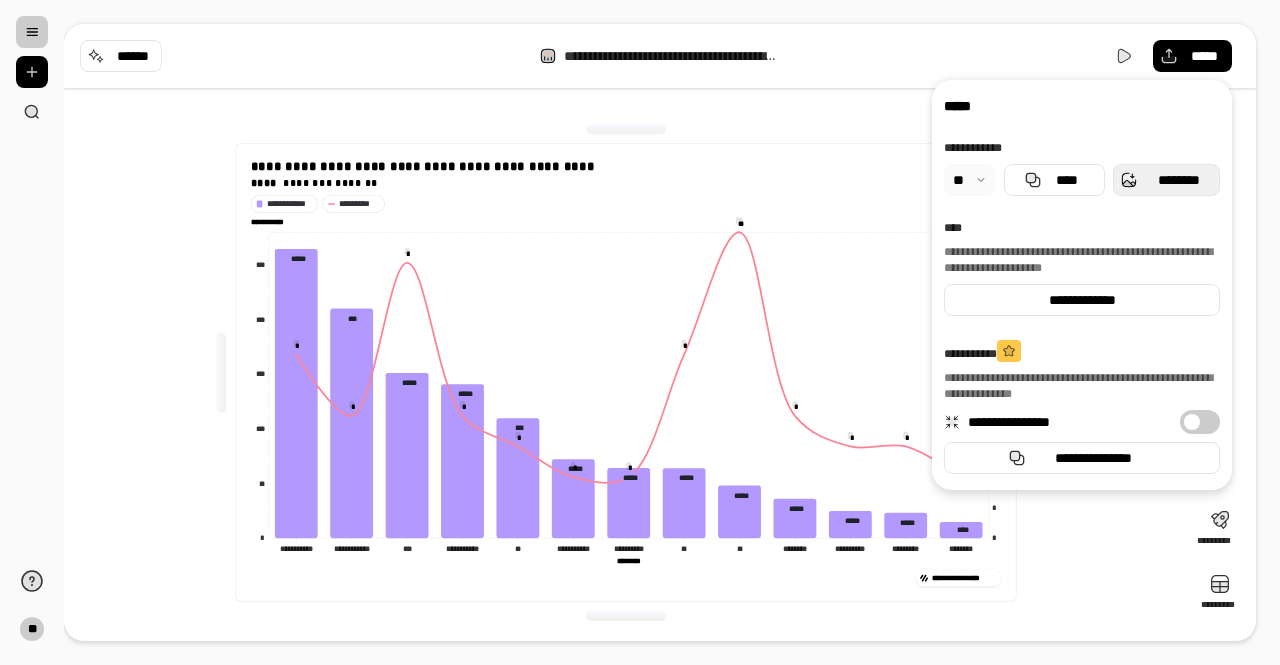 click on "**********" at bounding box center (1082, 285) 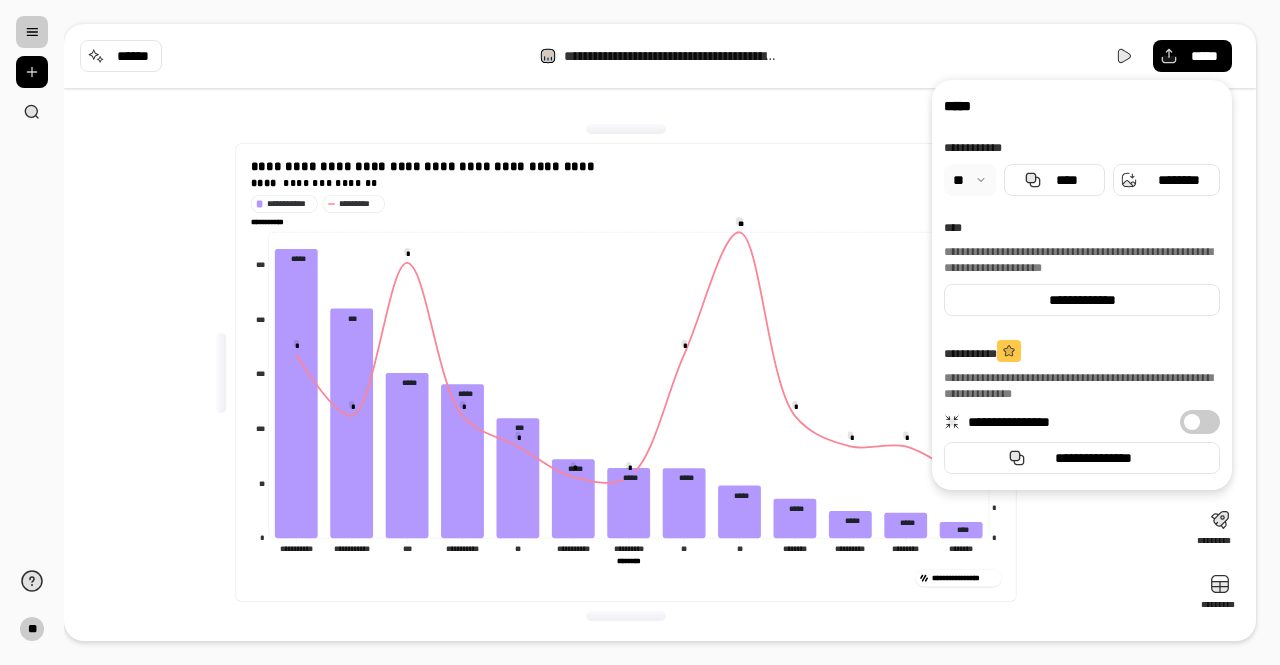 click on "**********" at bounding box center [626, 372] 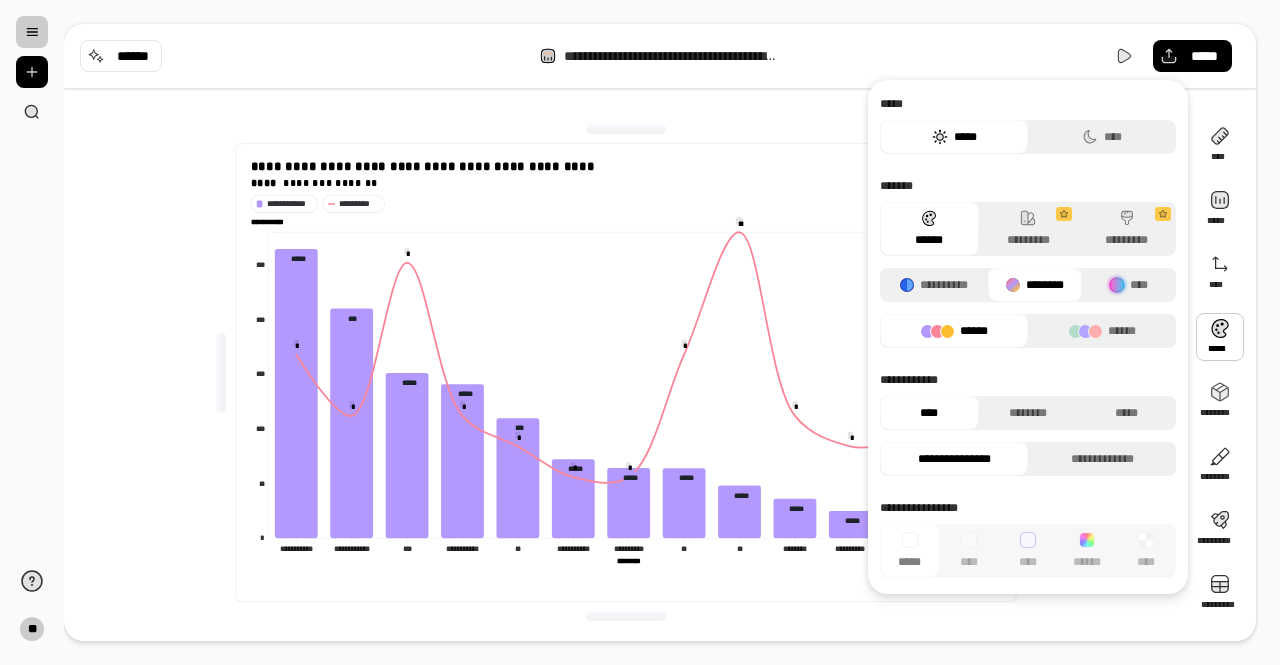 click at bounding box center (1220, 337) 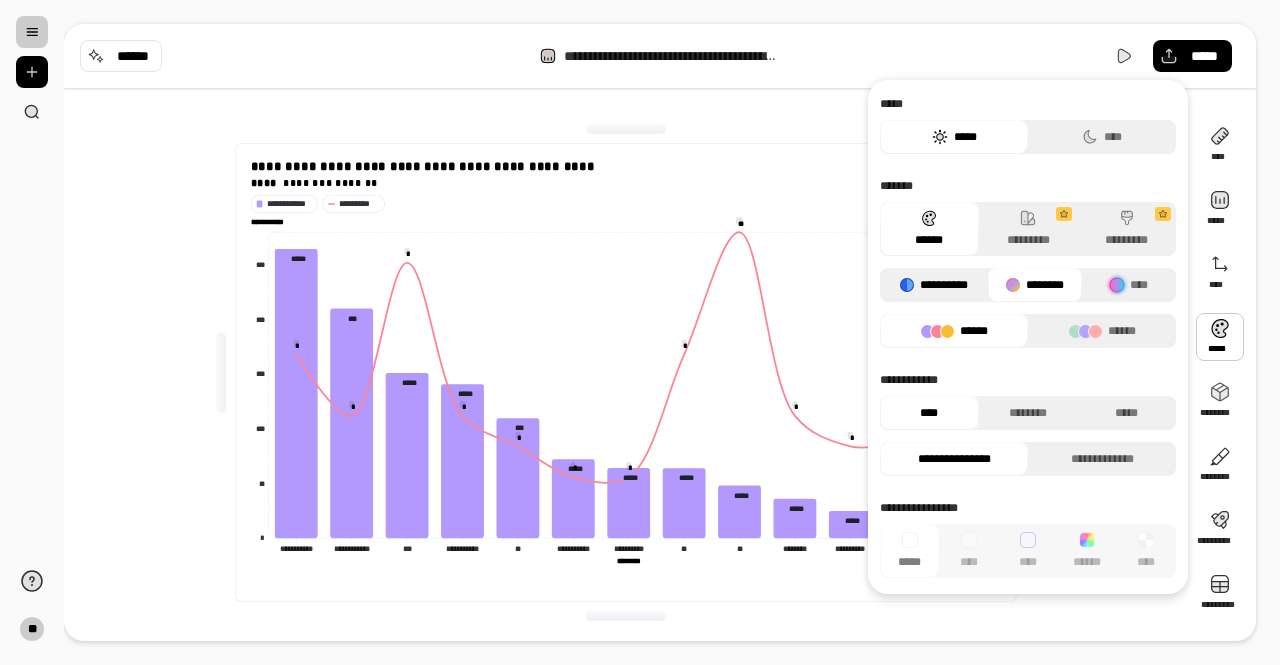 click on "**********" at bounding box center (934, 285) 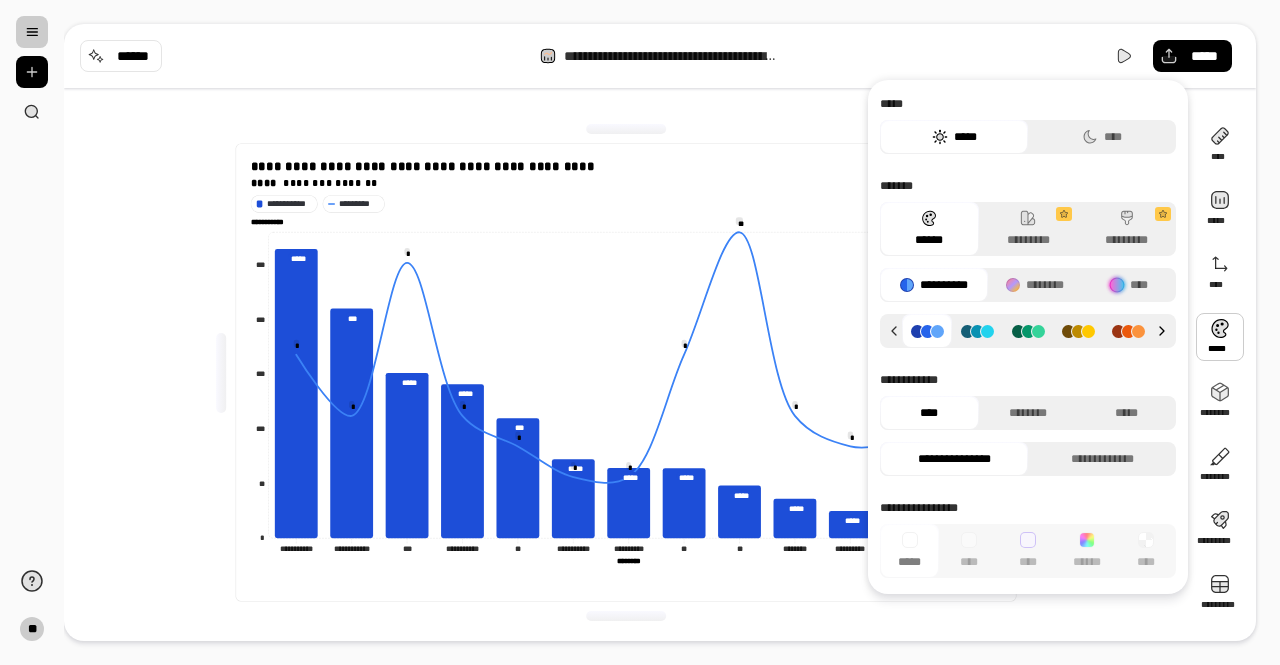 click 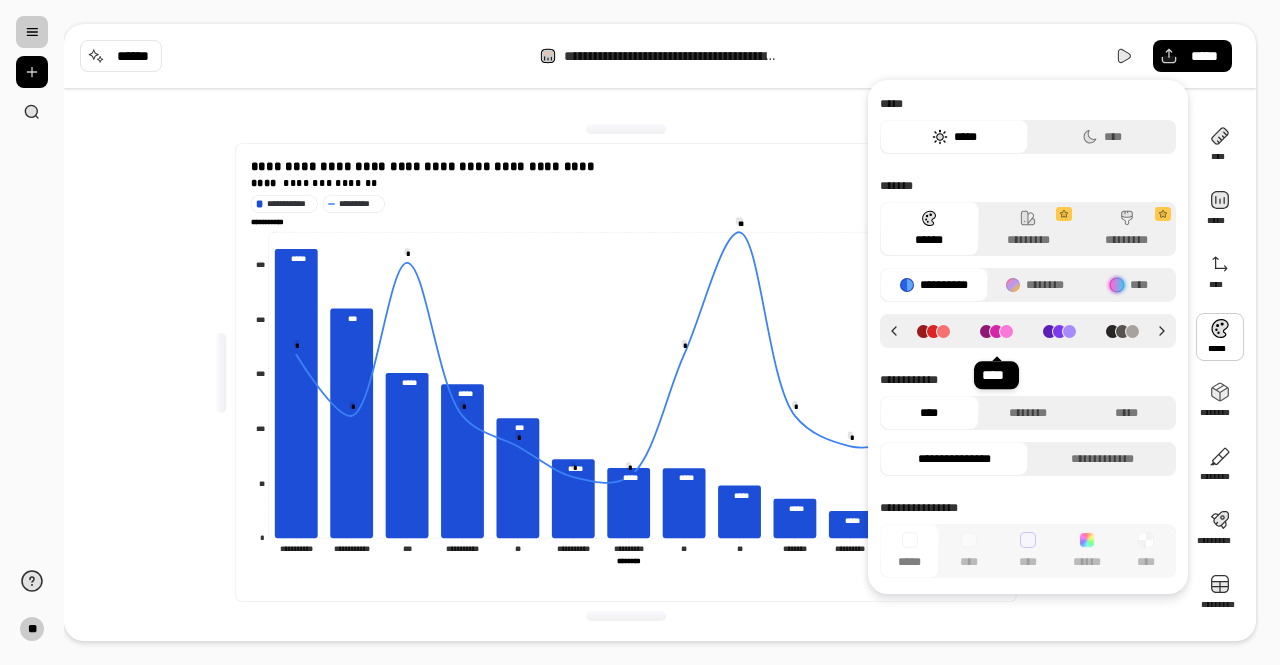 click 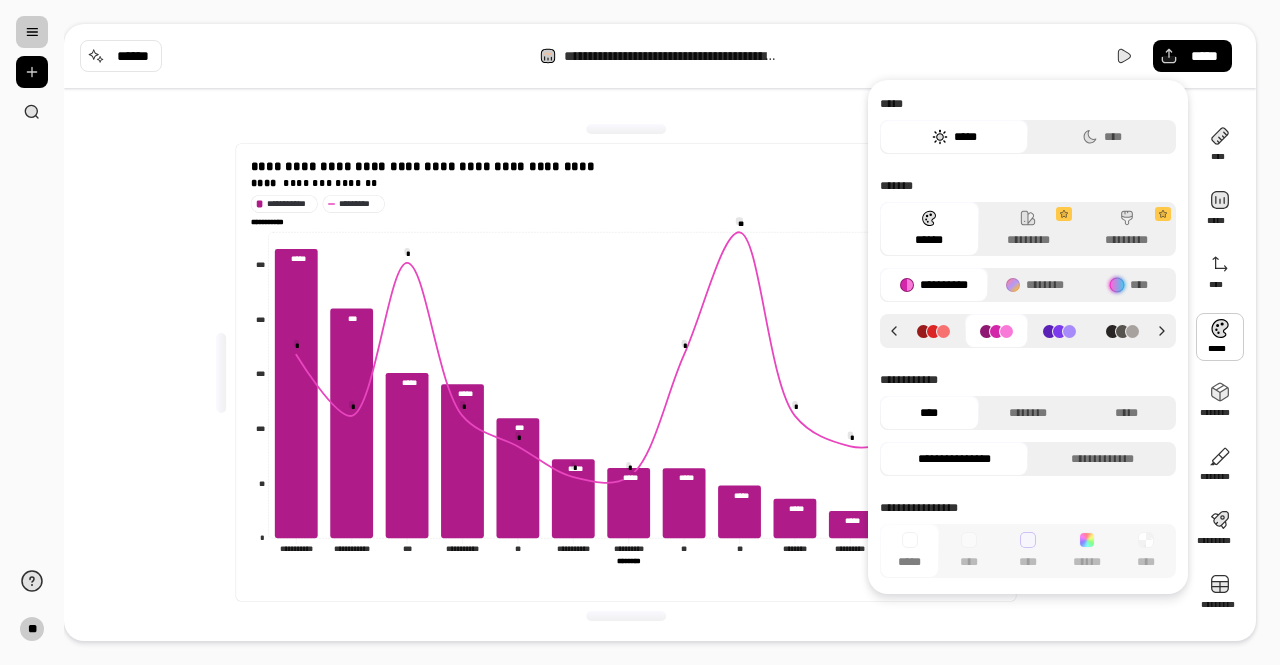 click 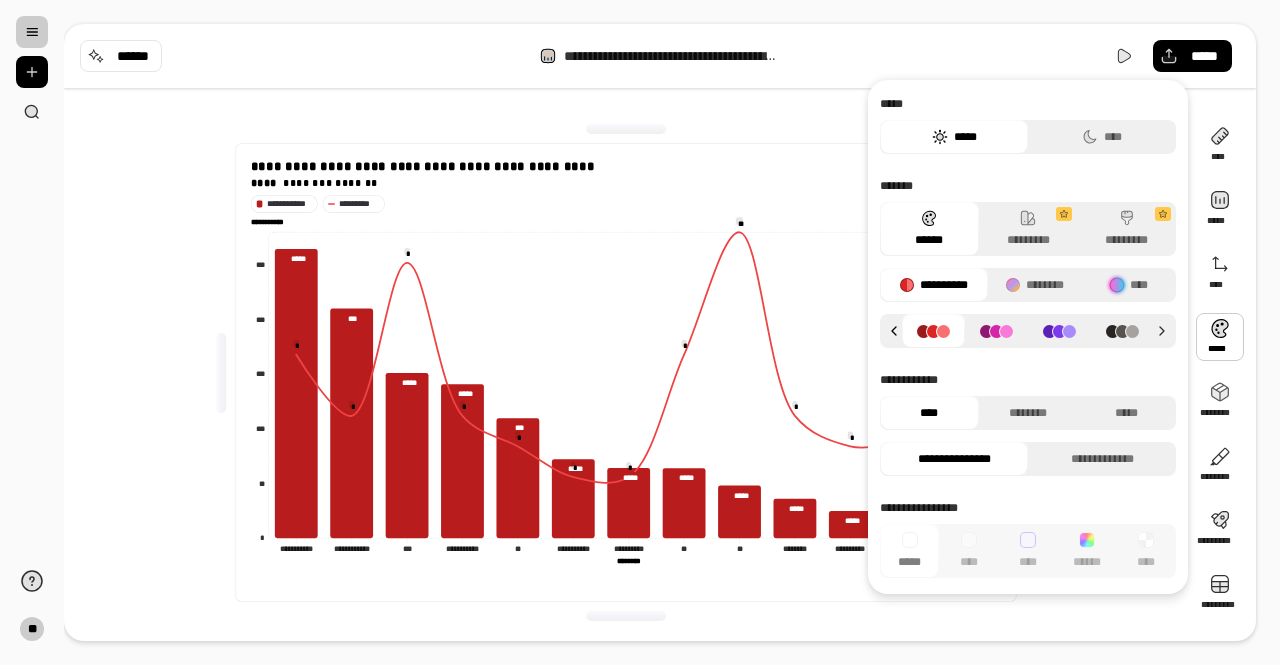 click 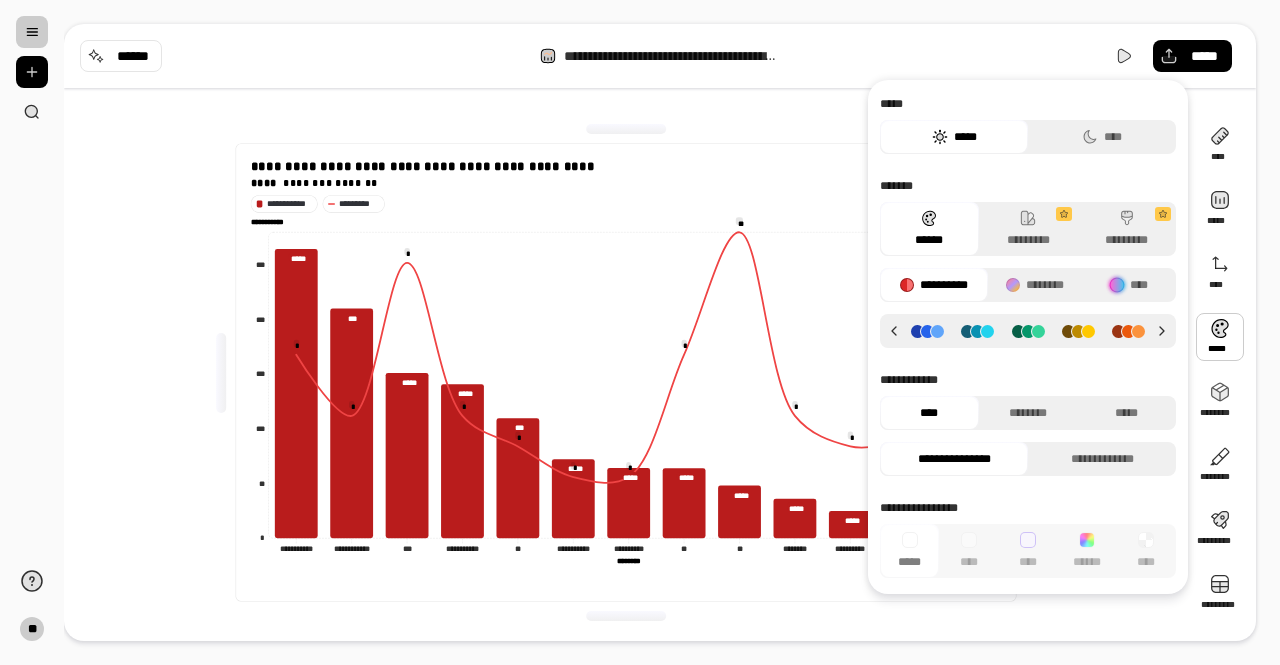 click 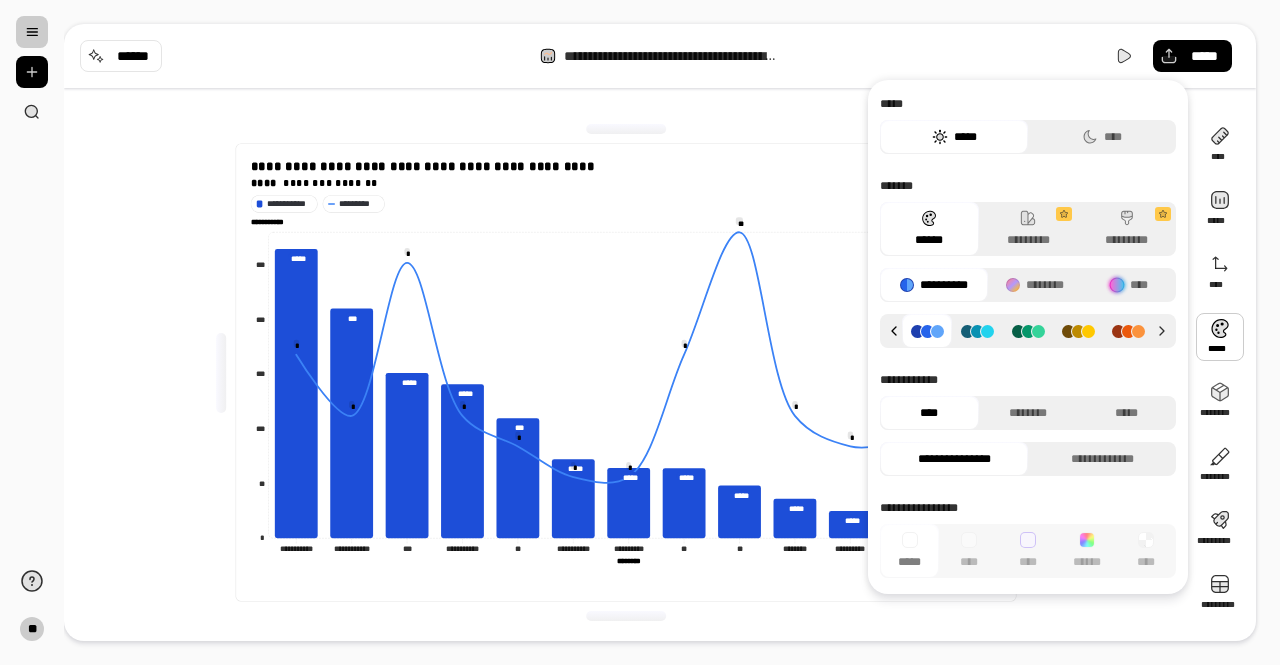 click 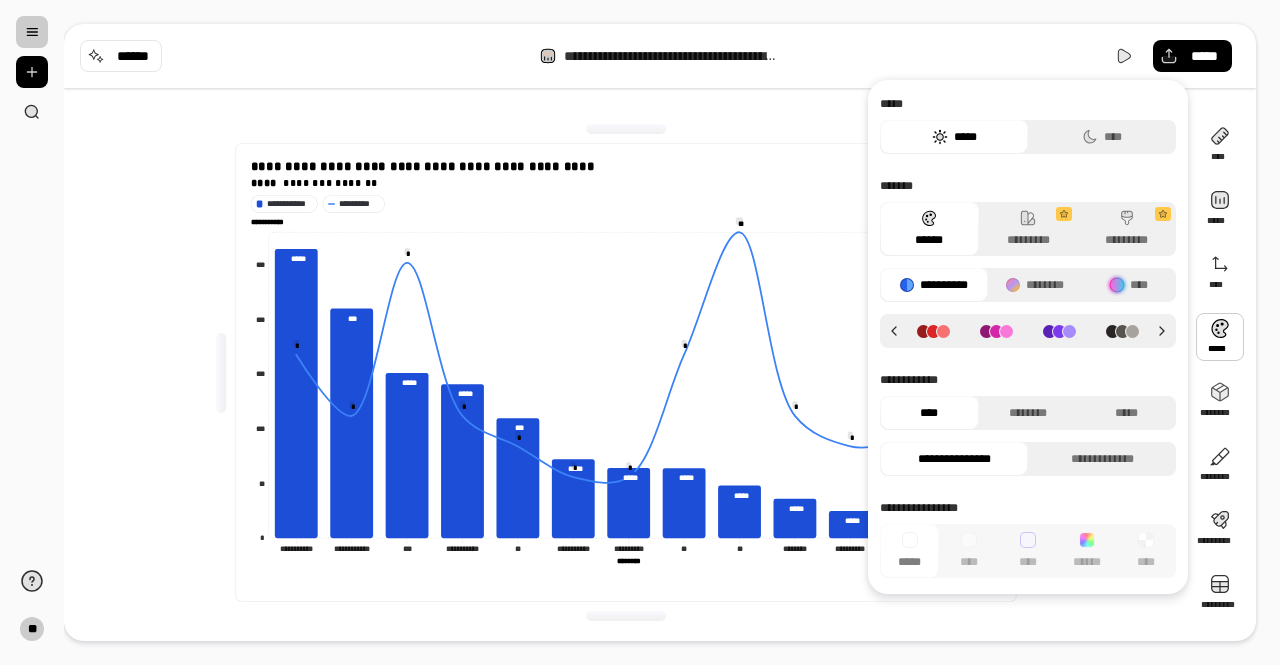 click 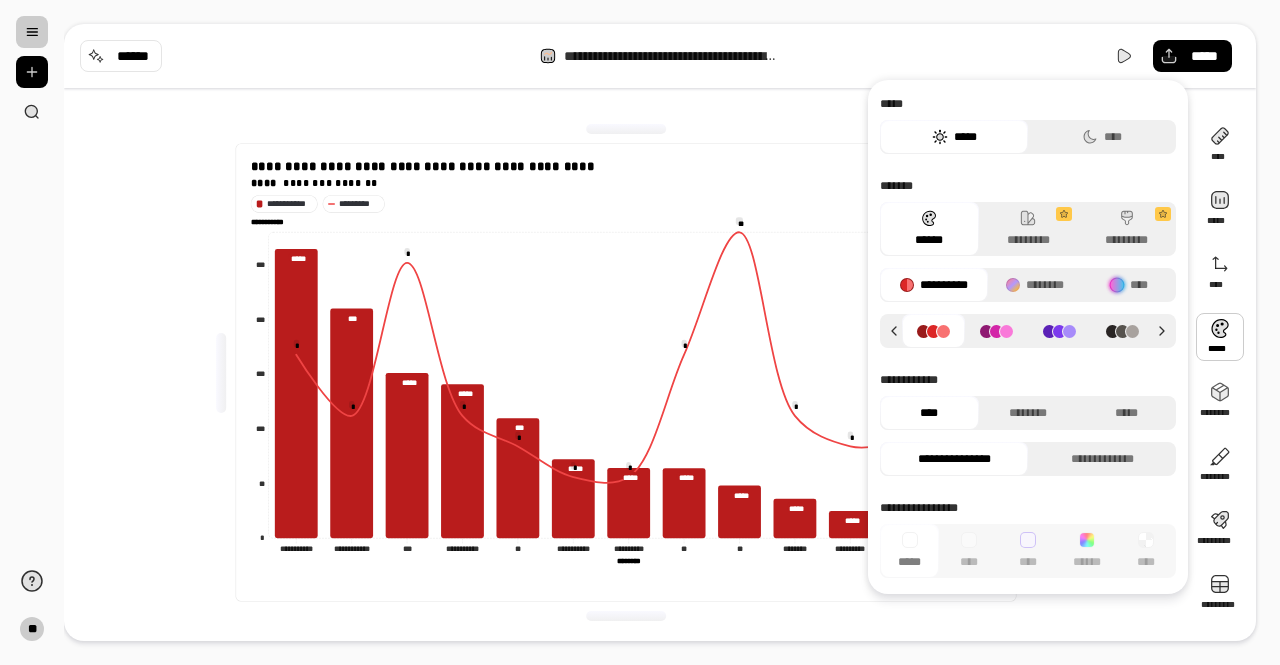 click on "**" at bounding box center (32, 332) 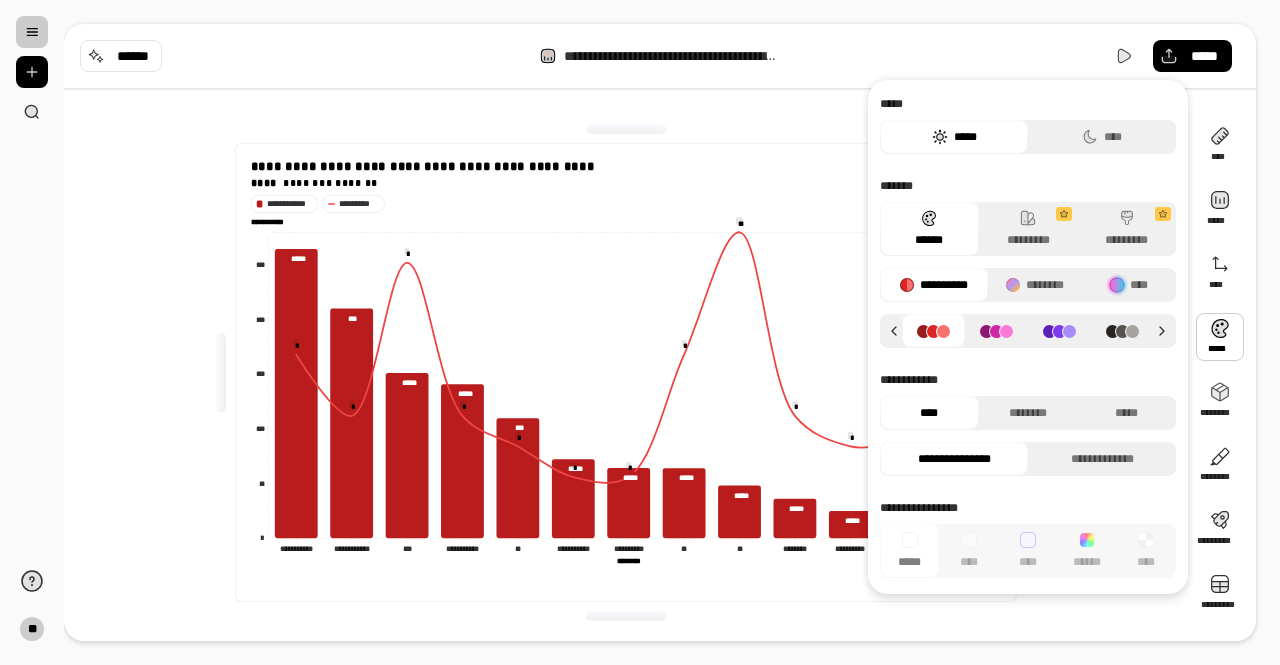click at bounding box center [1220, 337] 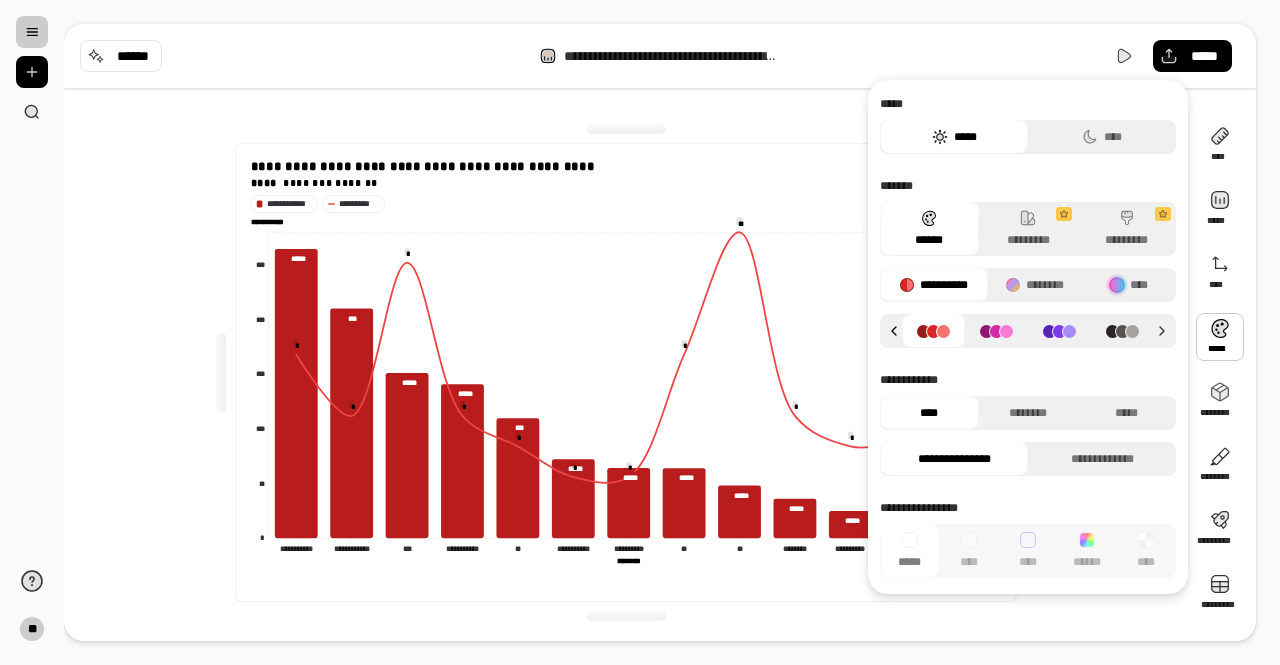click 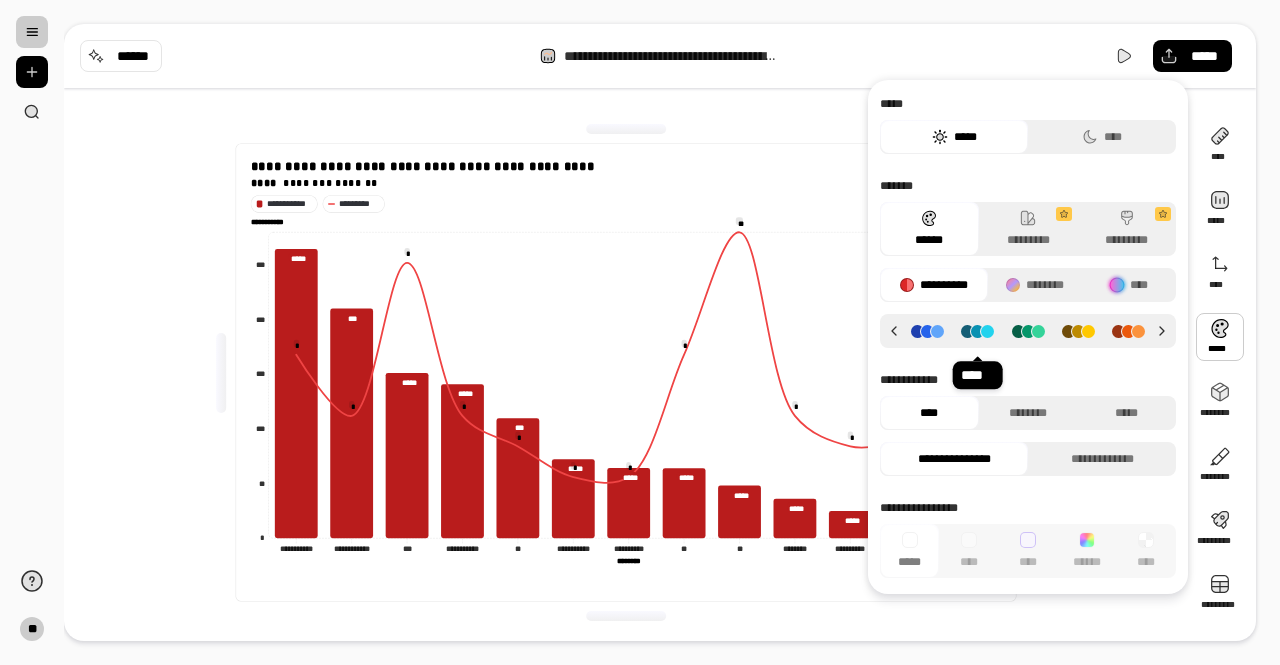 click 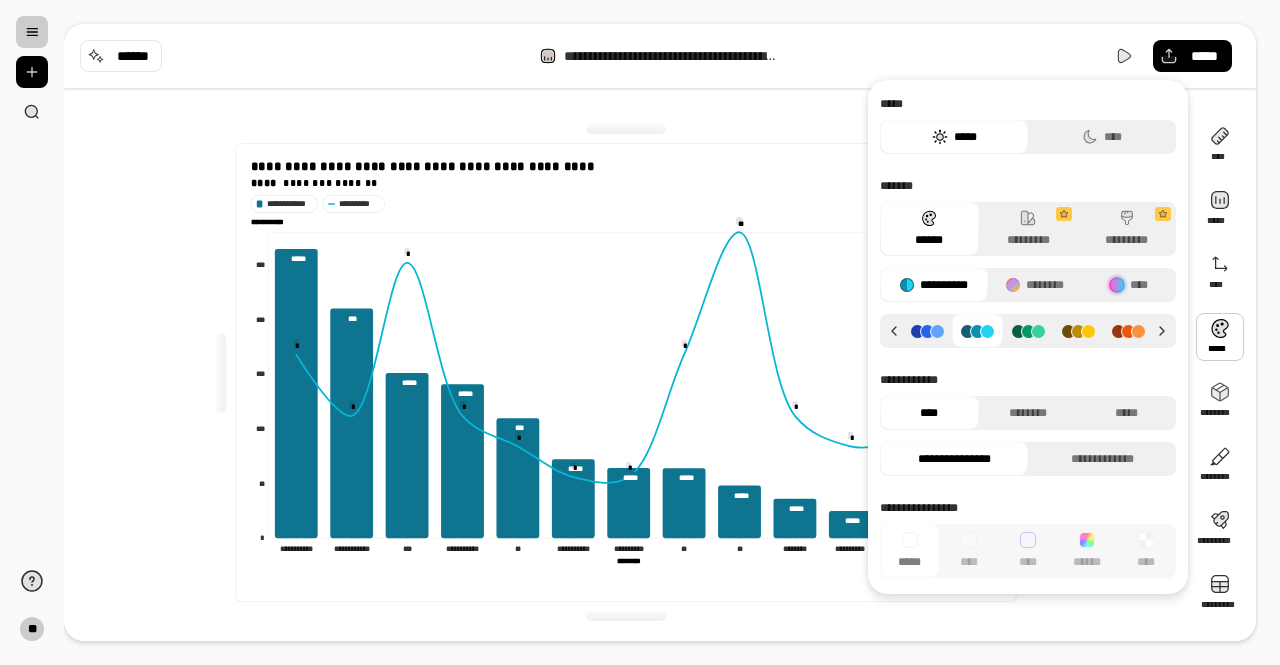 click on "**********" at bounding box center (626, 372) 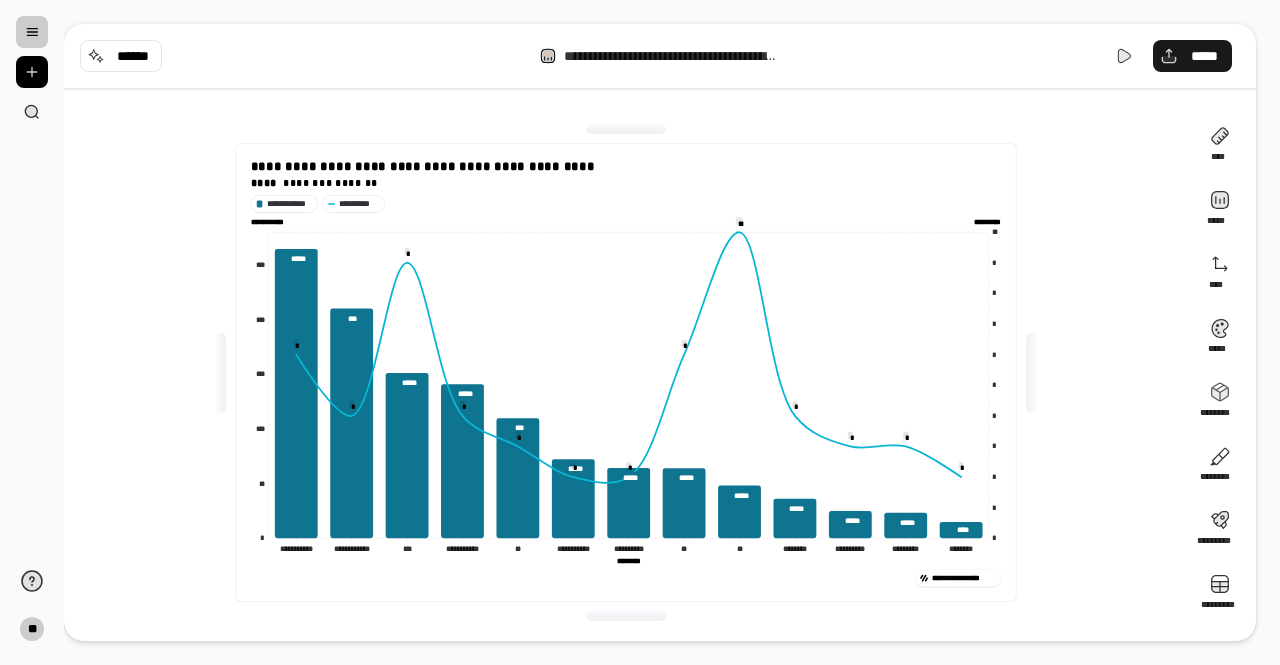 click on "*****" at bounding box center [1204, 56] 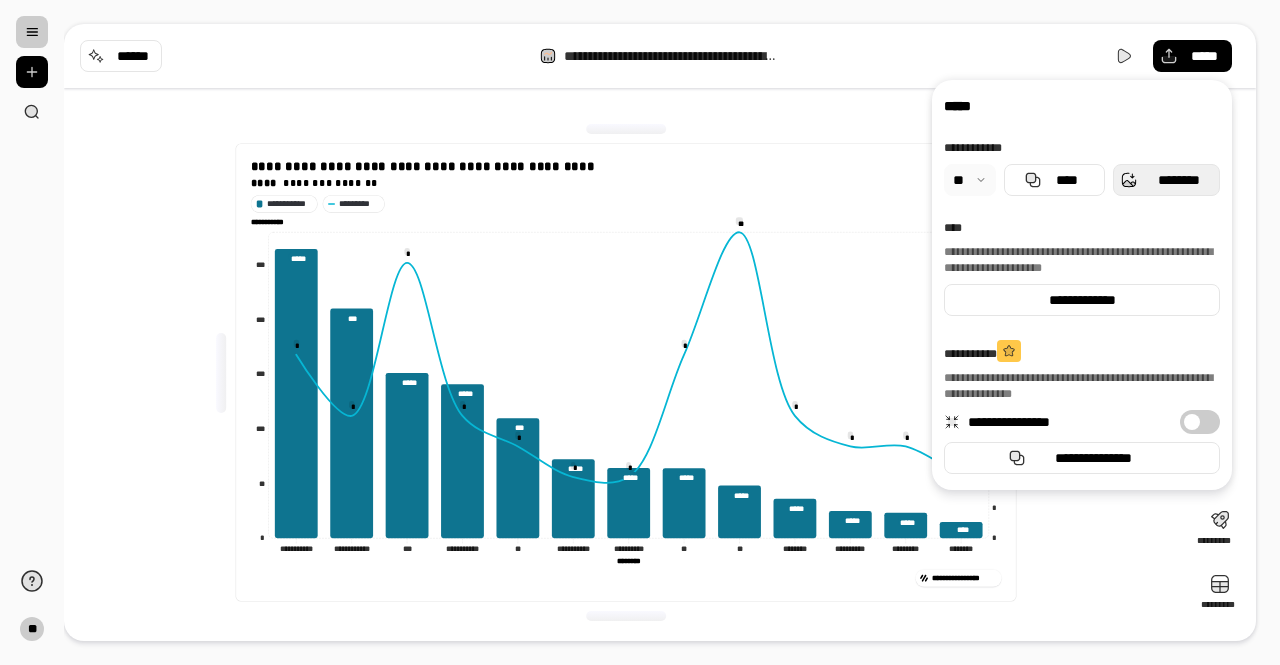 click on "********" at bounding box center (1166, 180) 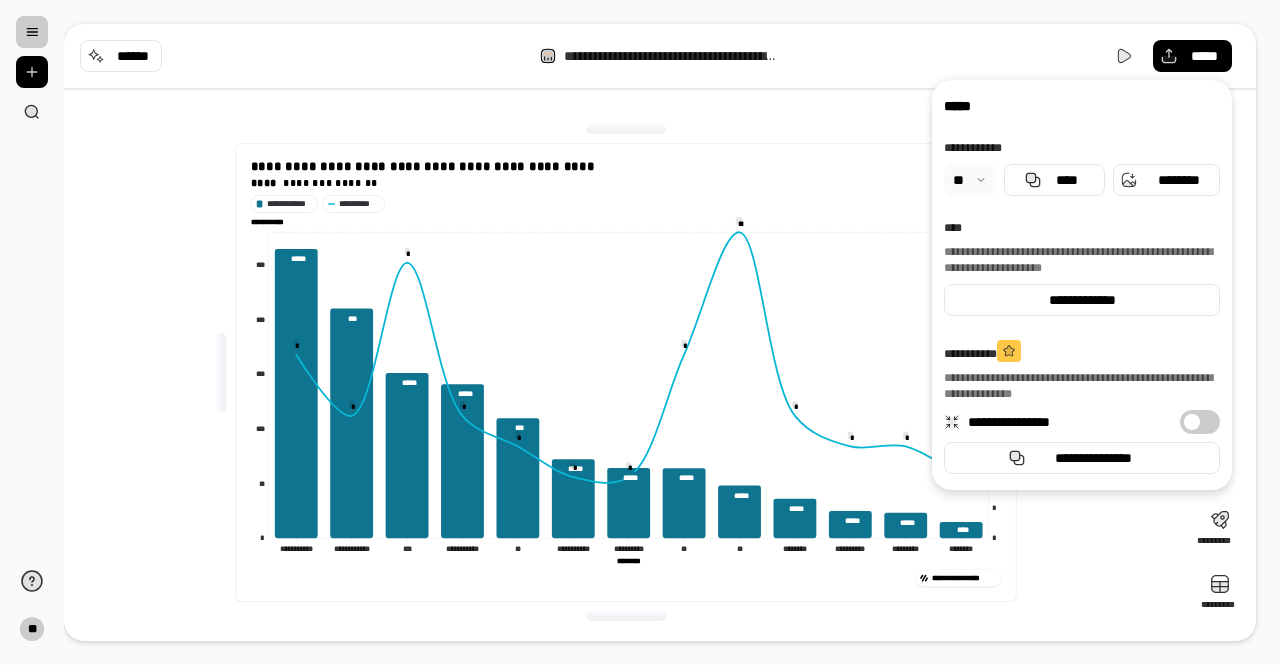 click on "**********" at bounding box center [626, 372] 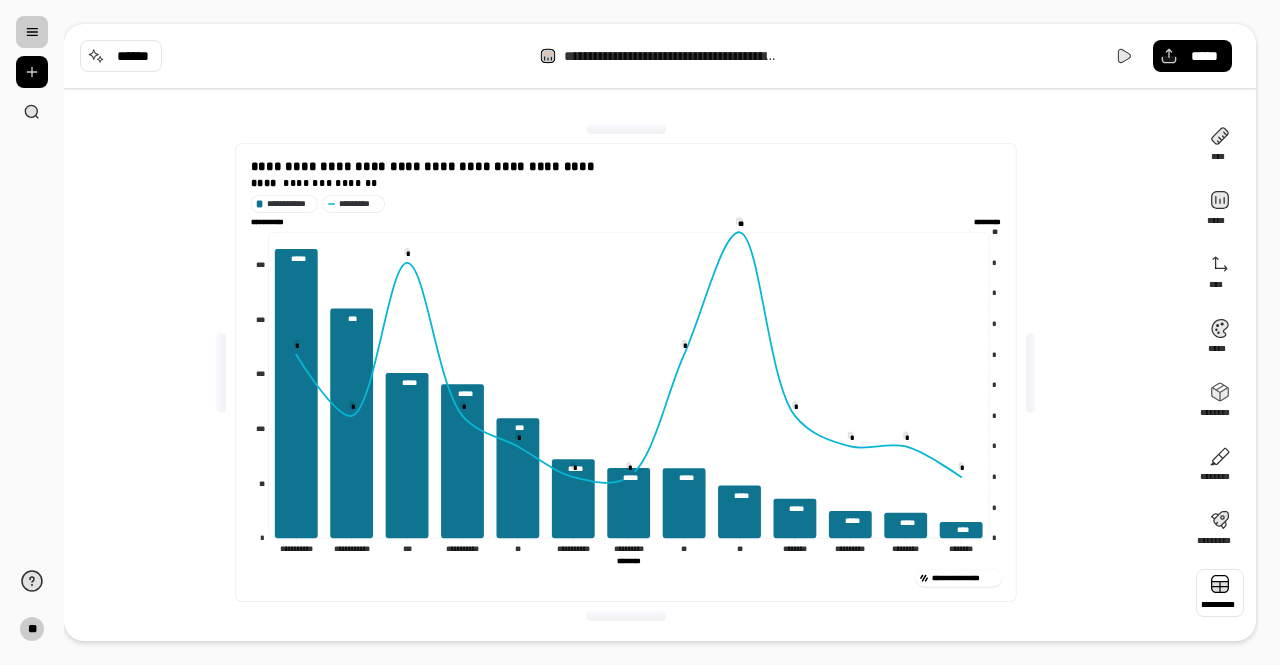 click at bounding box center [1220, 593] 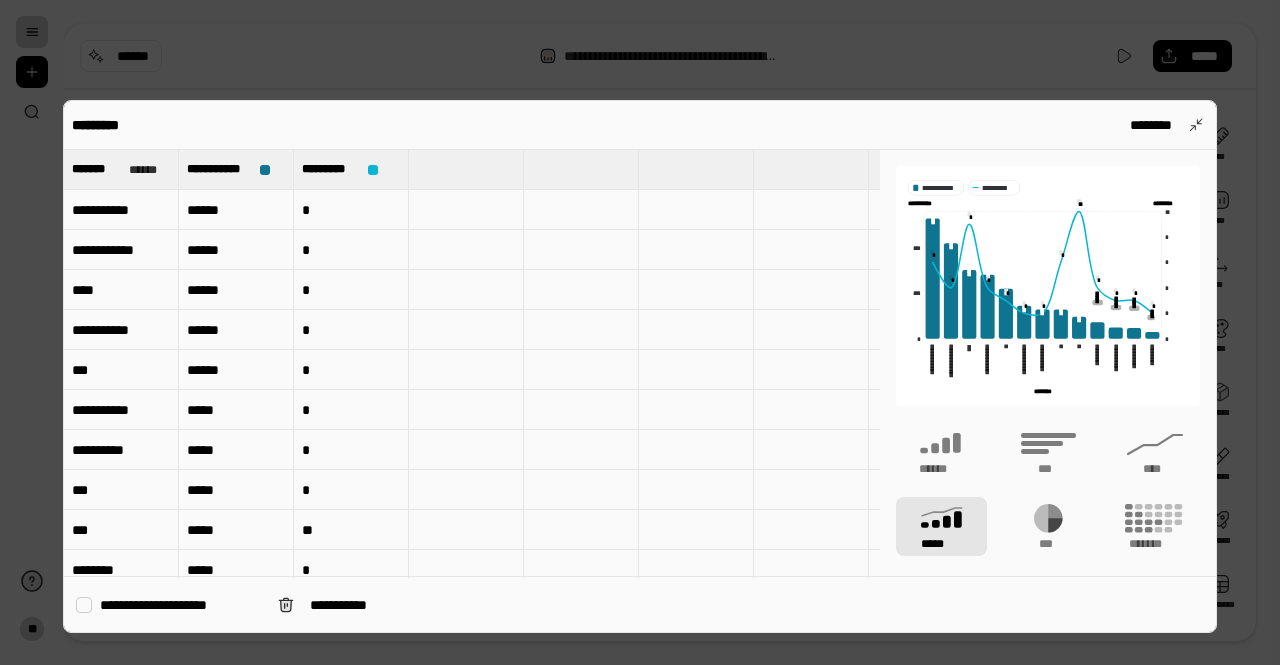 type 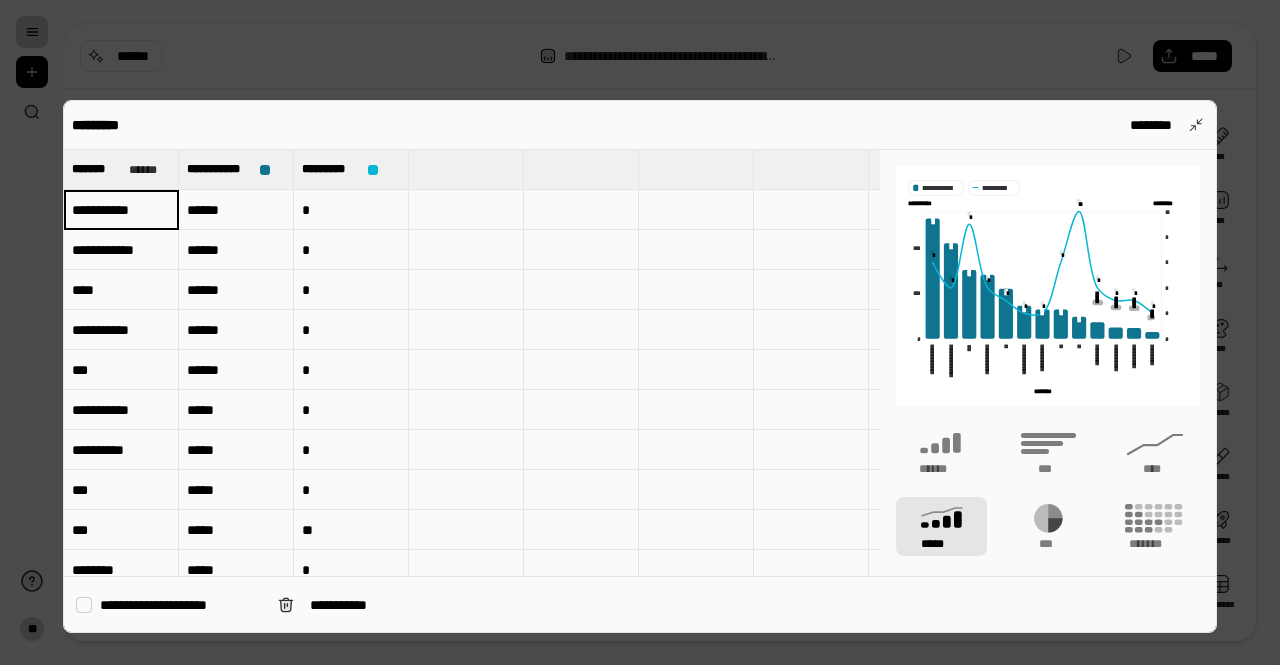 type on "**********" 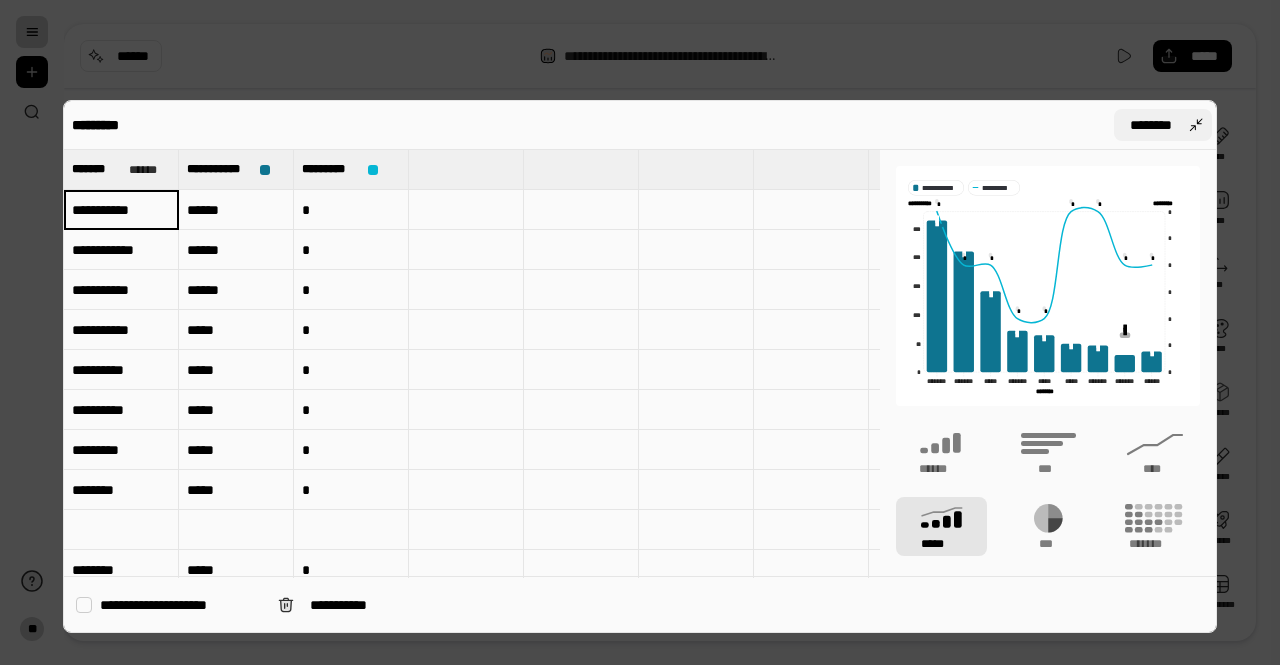 click on "********" at bounding box center [1151, 125] 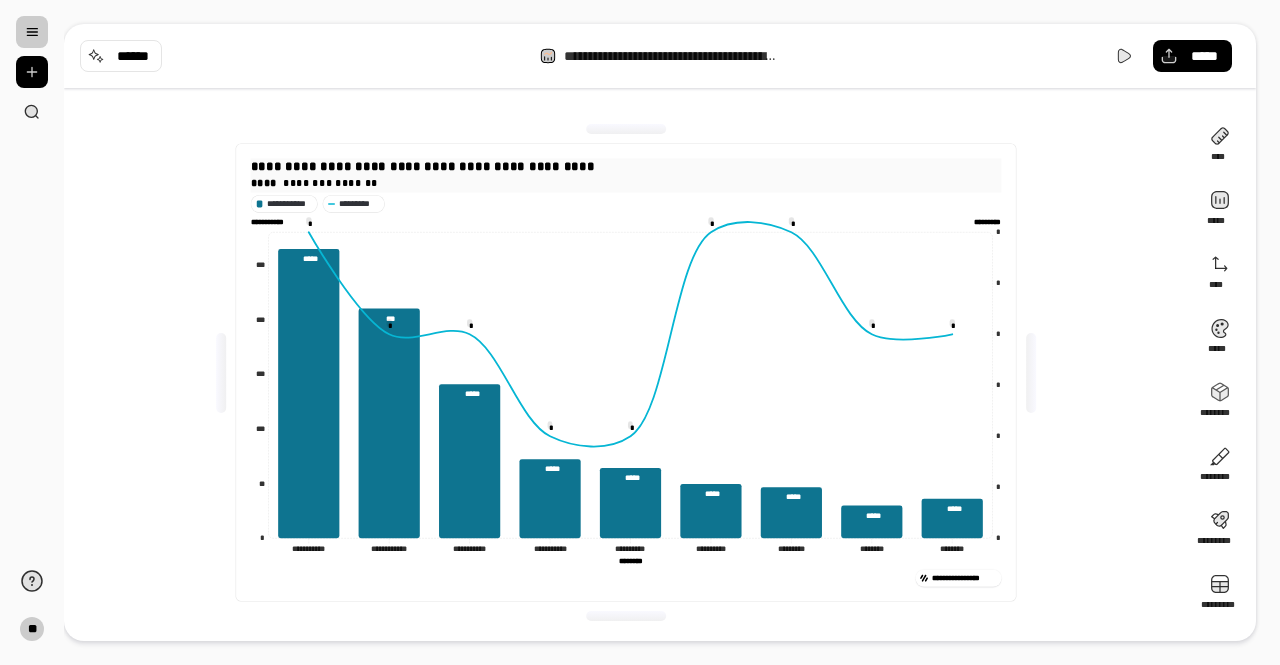 click on "**********" at bounding box center [423, 166] 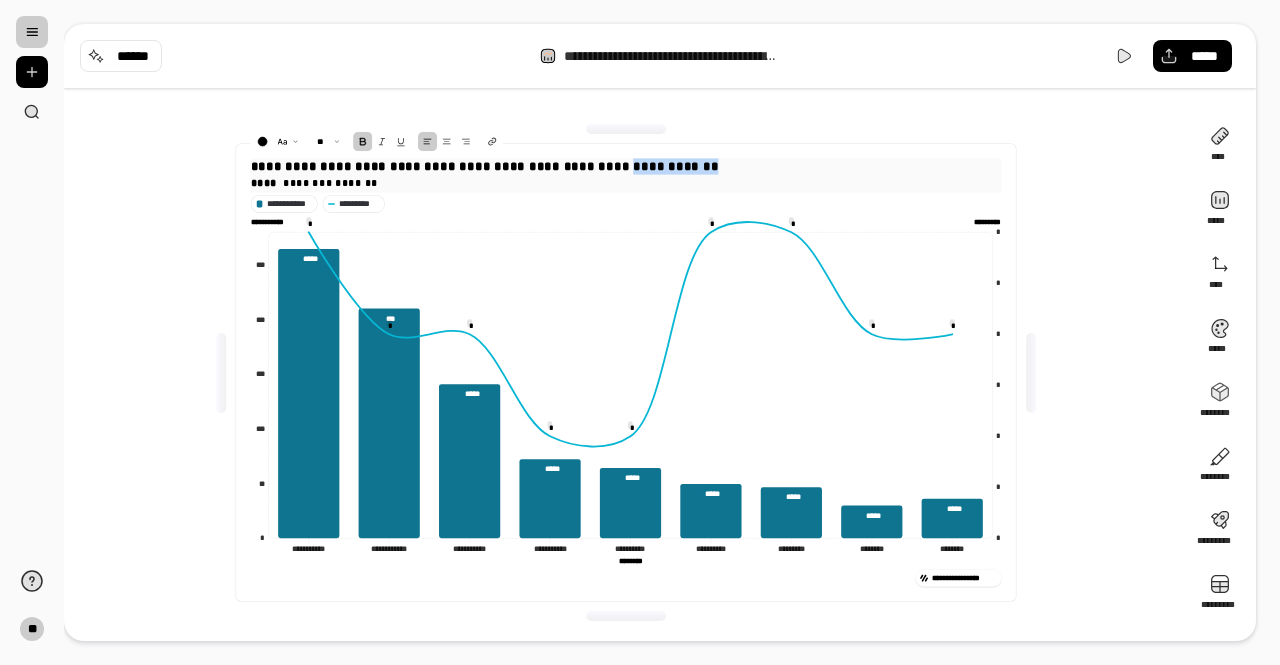 drag, startPoint x: 694, startPoint y: 166, endPoint x: 604, endPoint y: 166, distance: 90 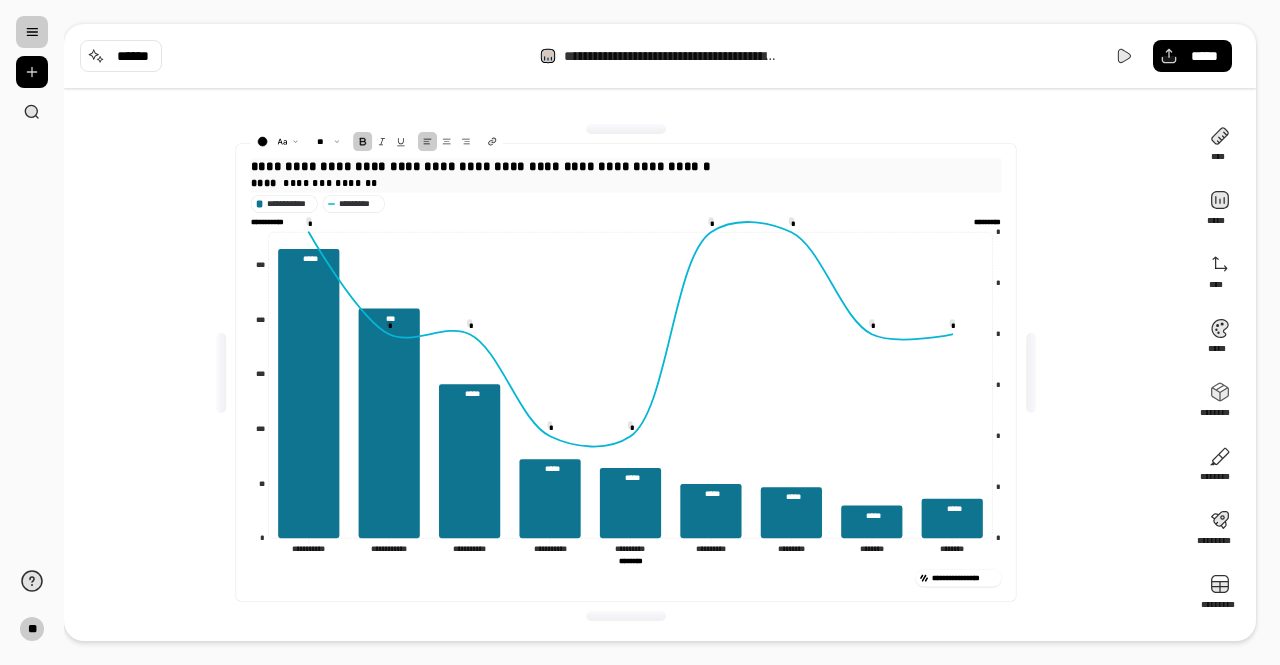 click on "**********" at bounding box center (626, 166) 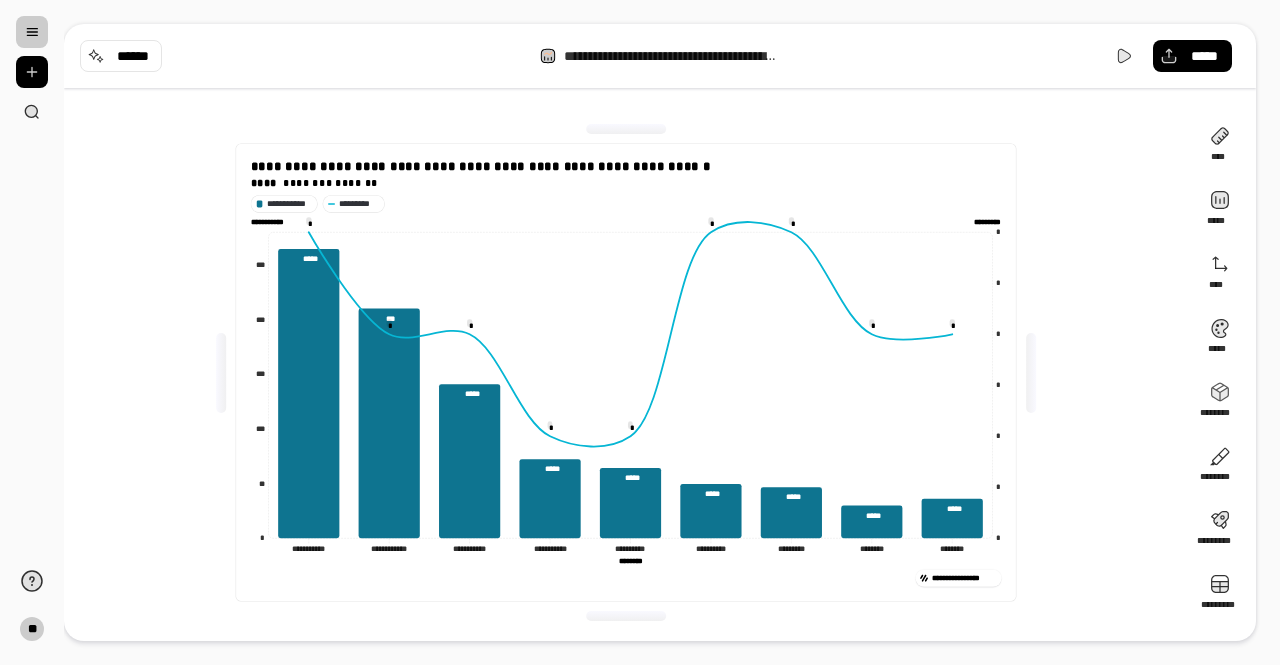 click on "**********" at bounding box center [626, 372] 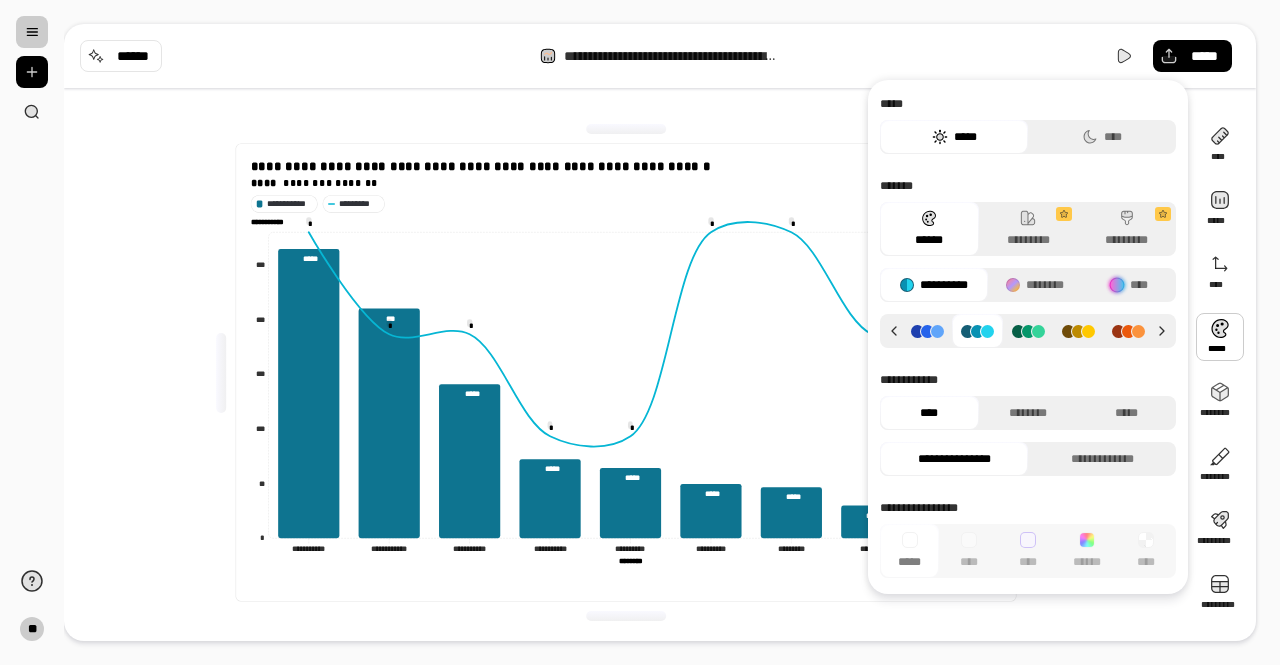 click at bounding box center (1220, 337) 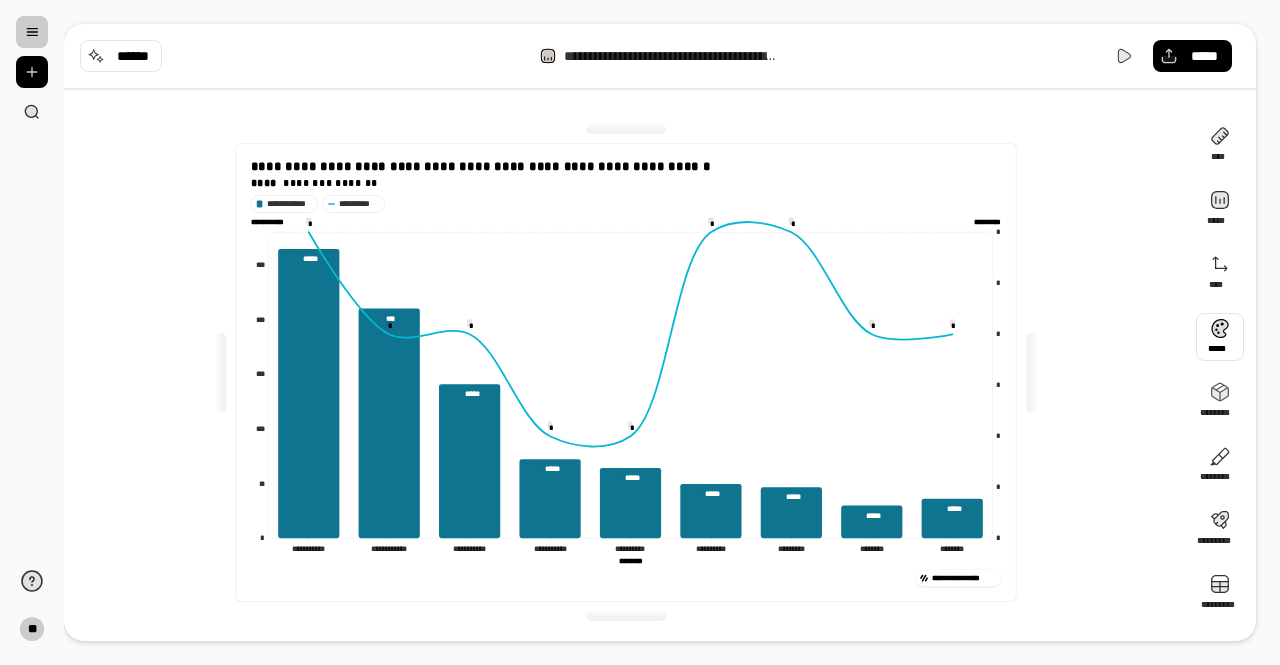 click at bounding box center [1220, 337] 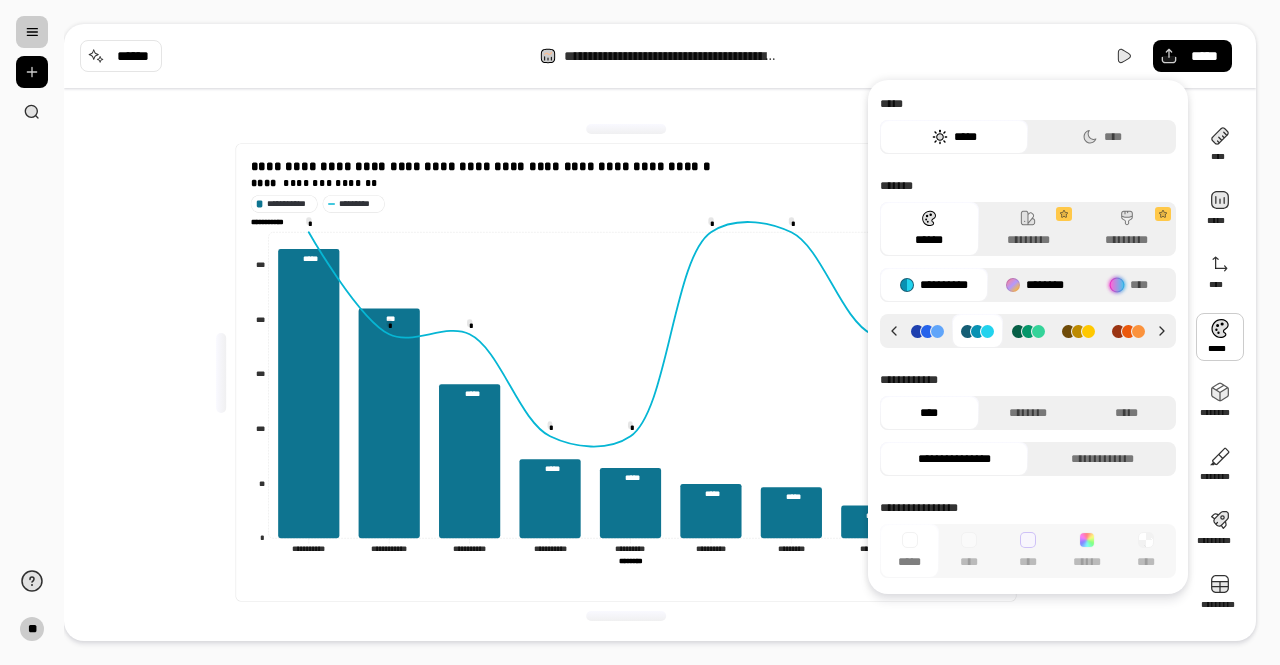 click at bounding box center (1013, 285) 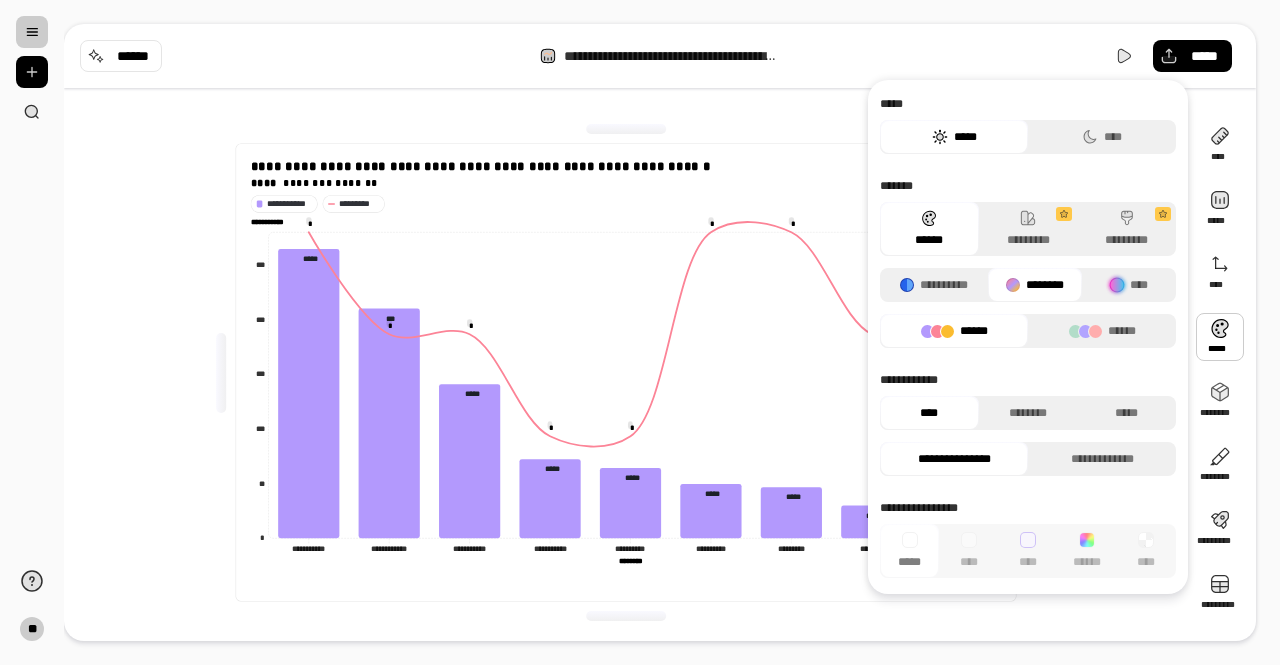 click on "**********" at bounding box center [626, 372] 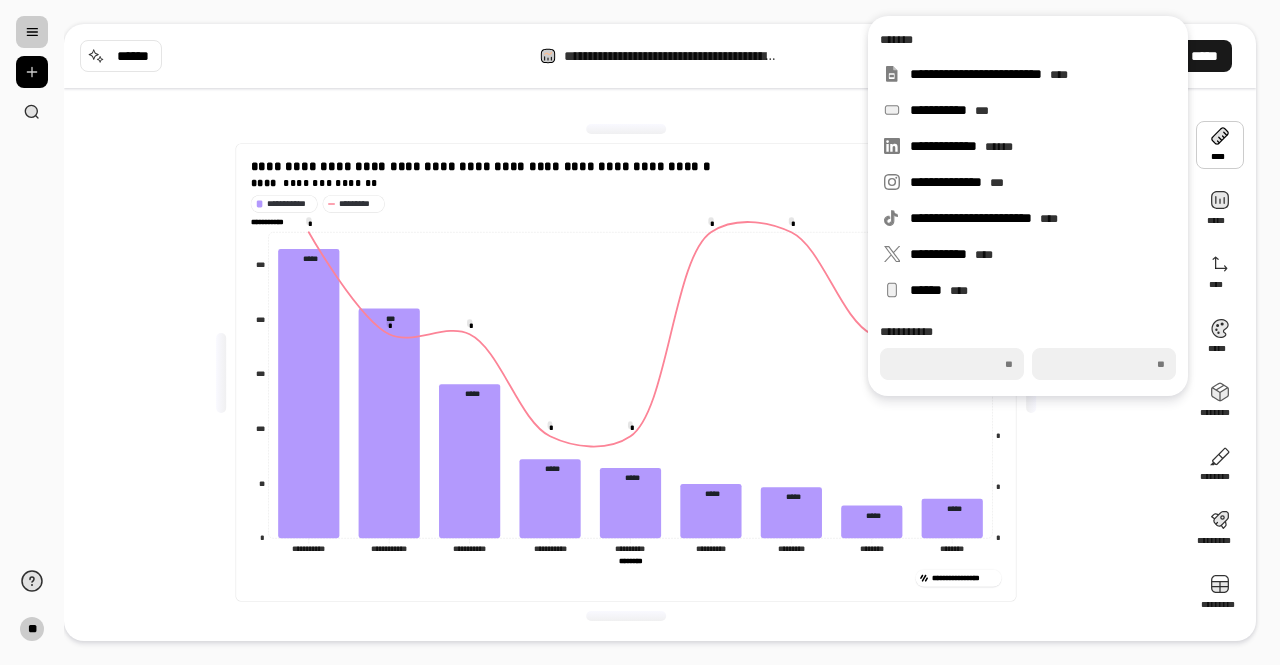 click on "*****" at bounding box center (1204, 56) 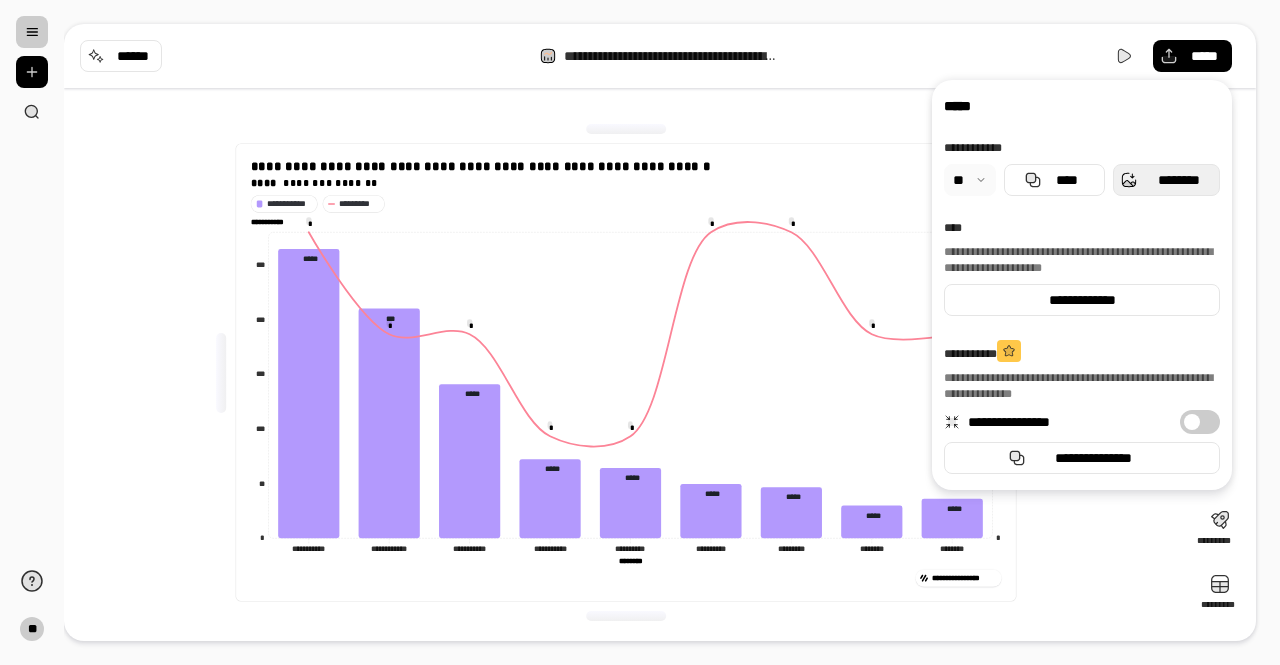 click on "********" at bounding box center [1178, 180] 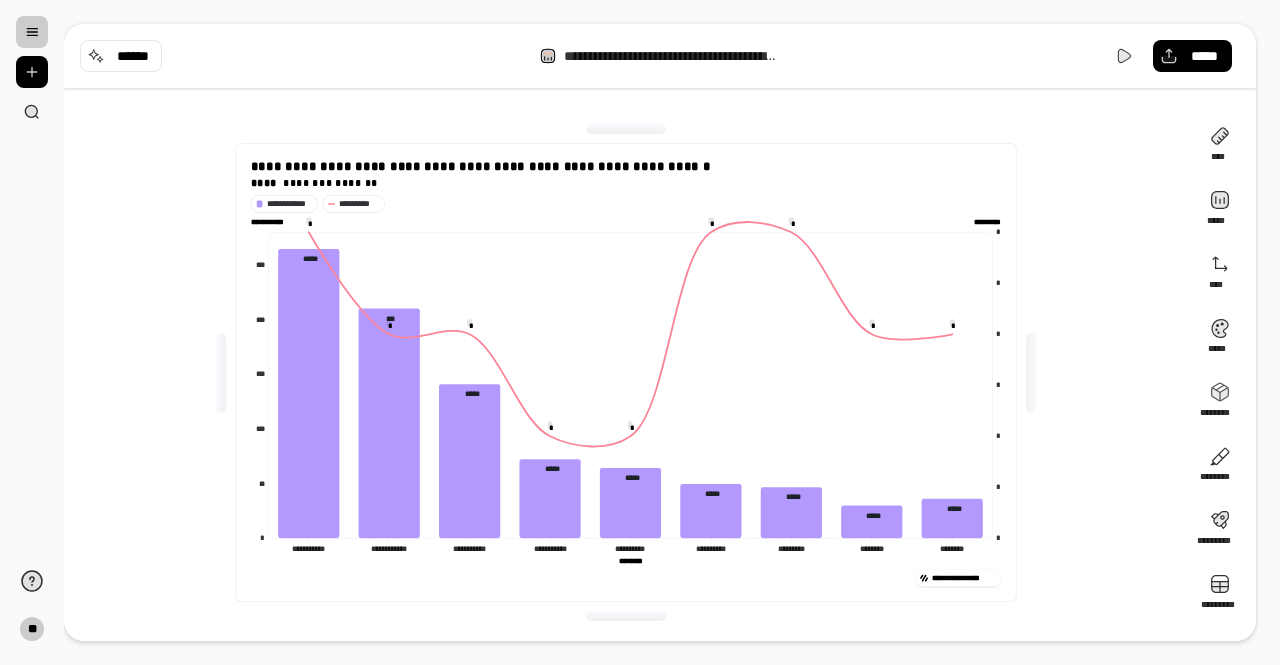 click on "**********" at bounding box center [626, 372] 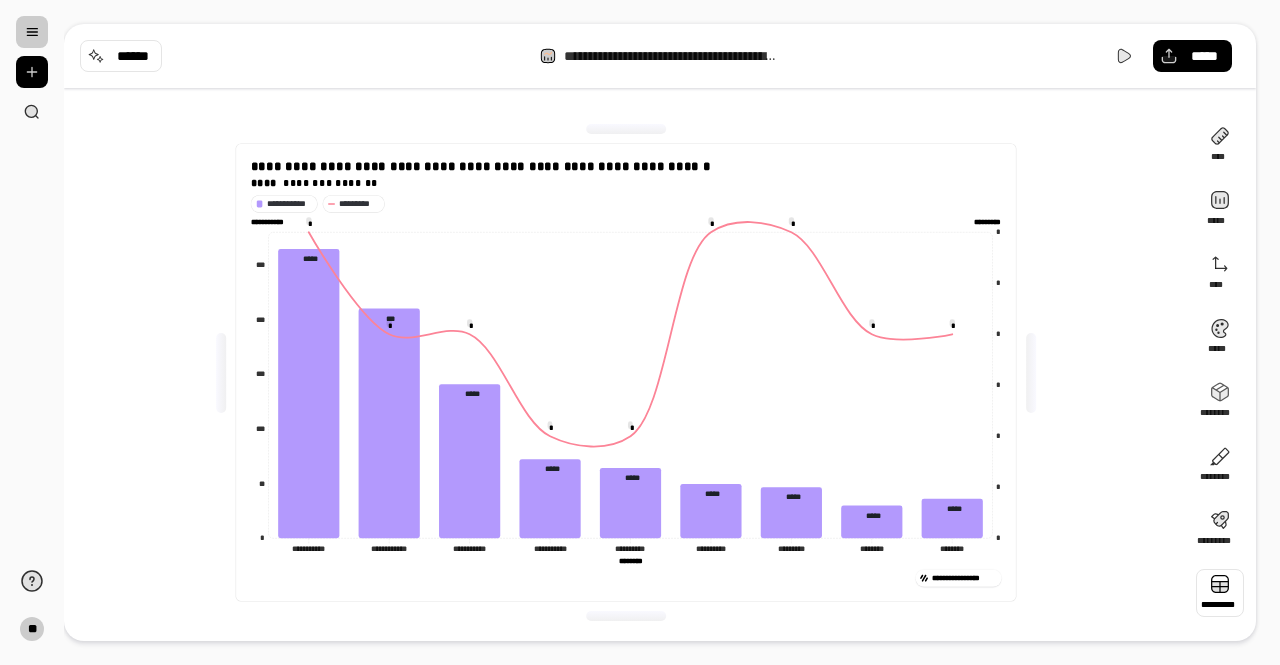 click at bounding box center (1220, 593) 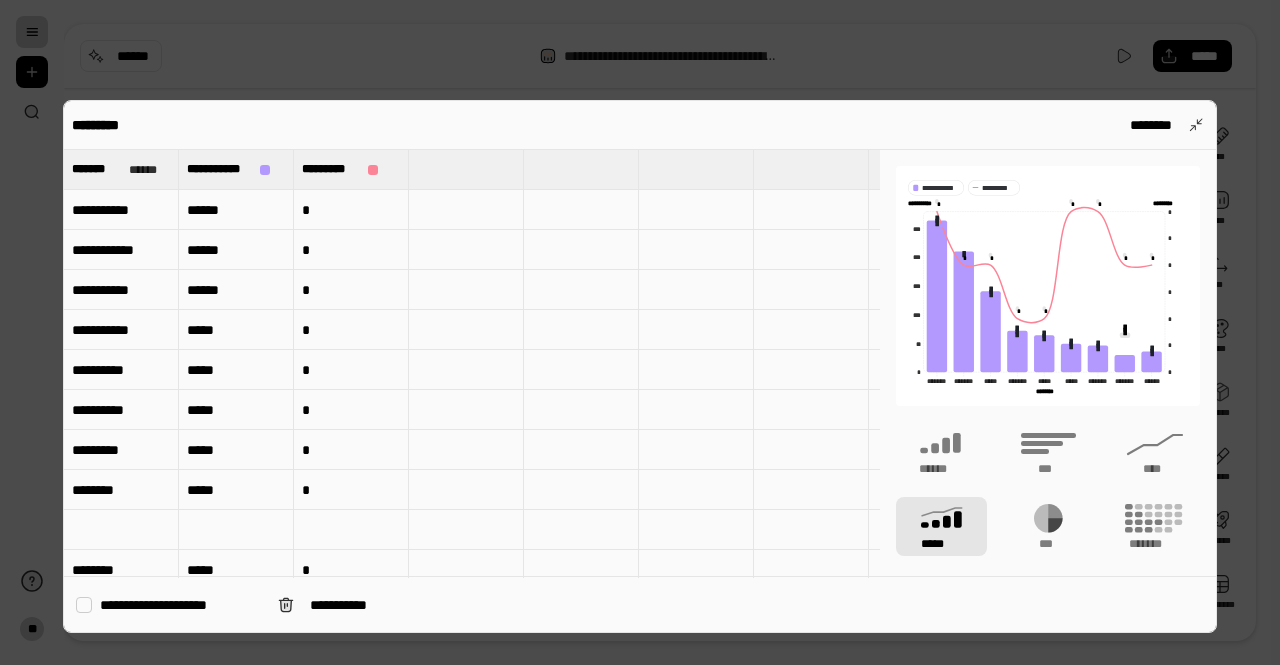 click on "**********" at bounding box center [121, 210] 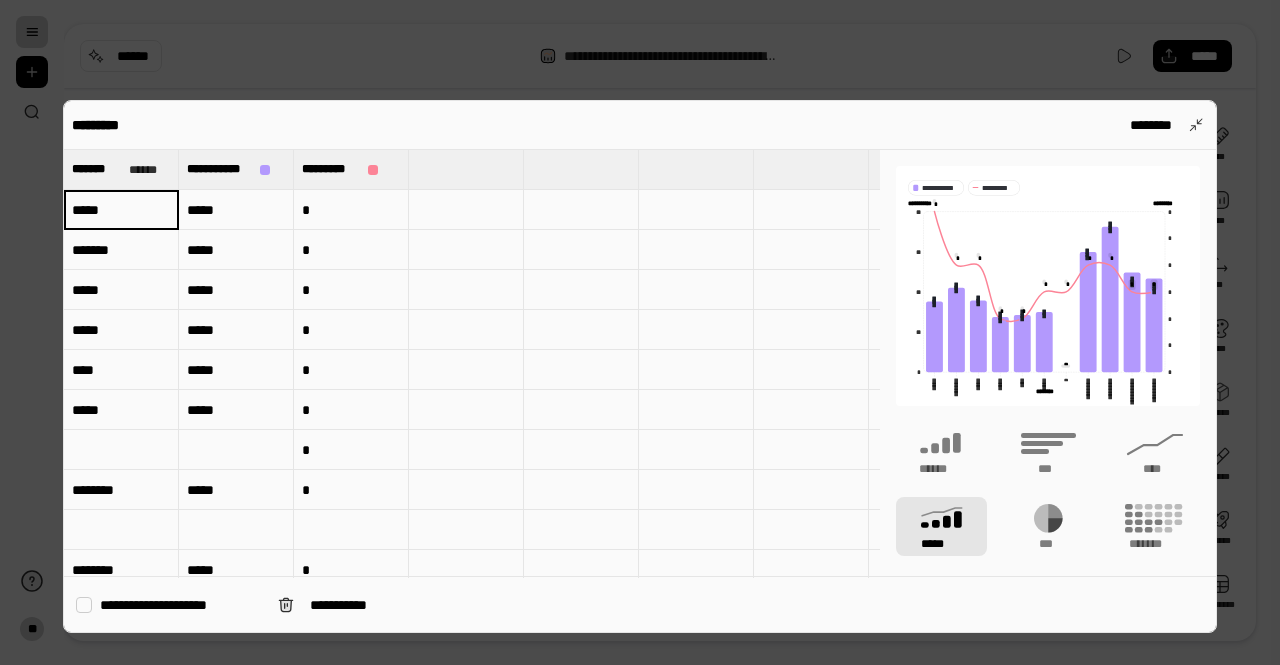 type on "*****" 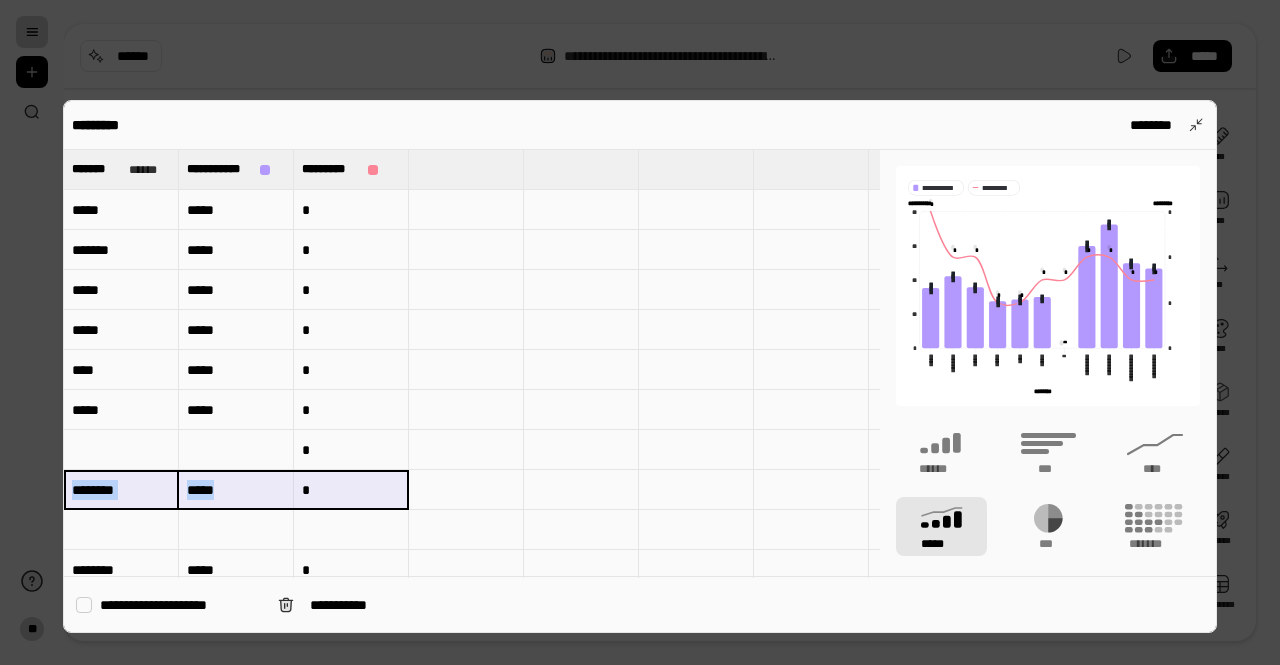 drag, startPoint x: 135, startPoint y: 496, endPoint x: 302, endPoint y: 501, distance: 167.07483 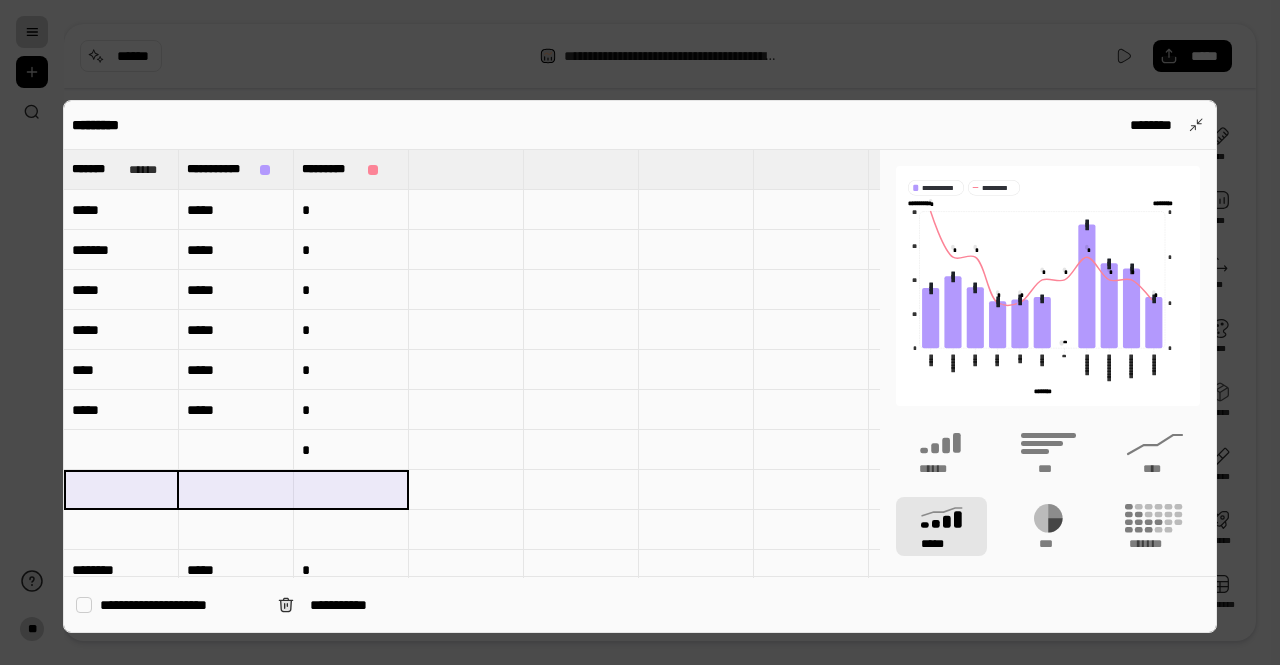 click on "*" at bounding box center (351, 330) 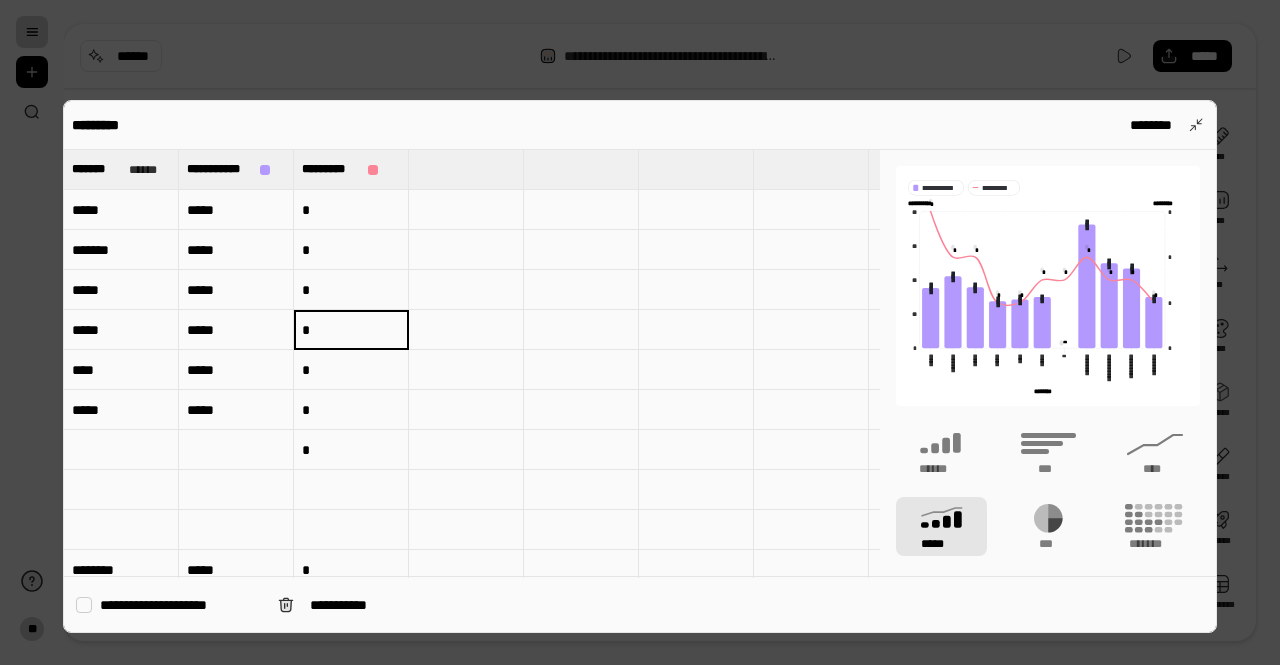 click at bounding box center [236, 450] 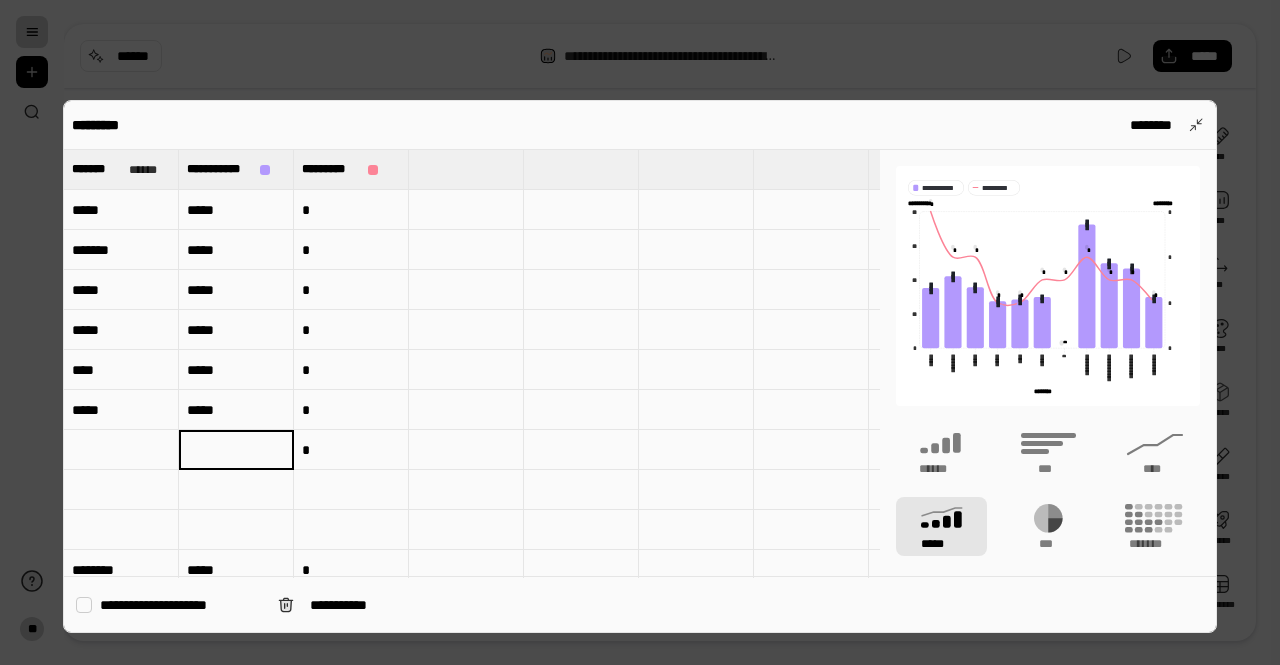 click on "*" at bounding box center (351, 450) 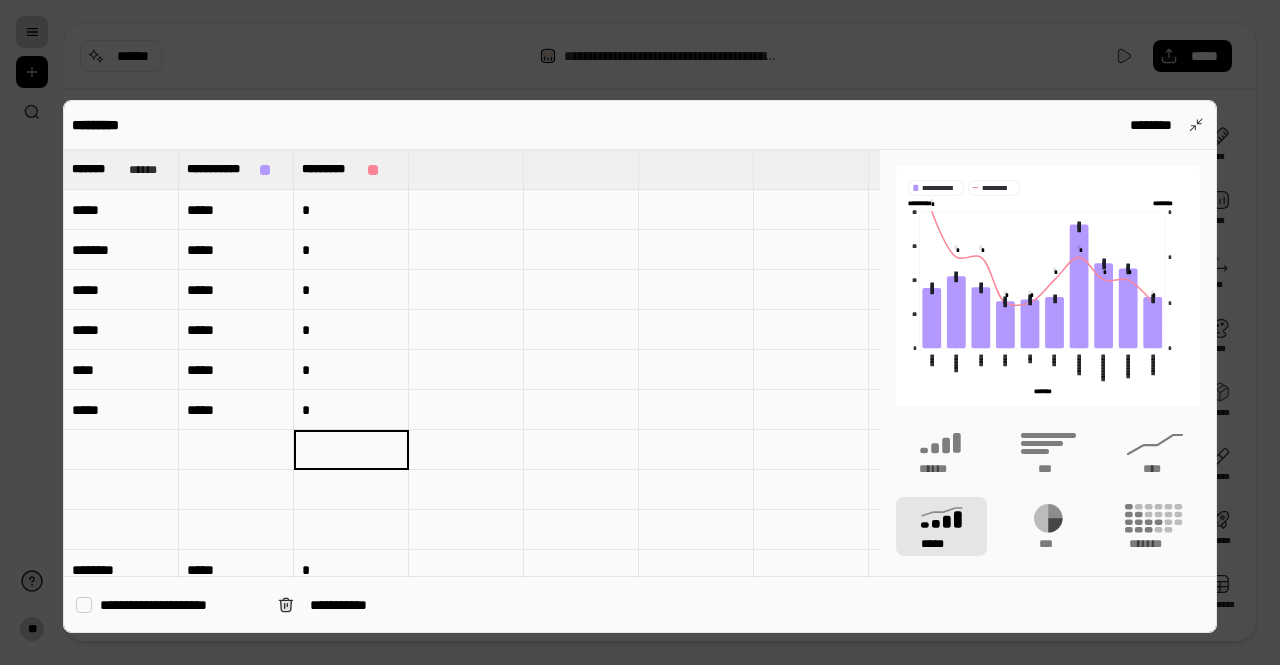 type 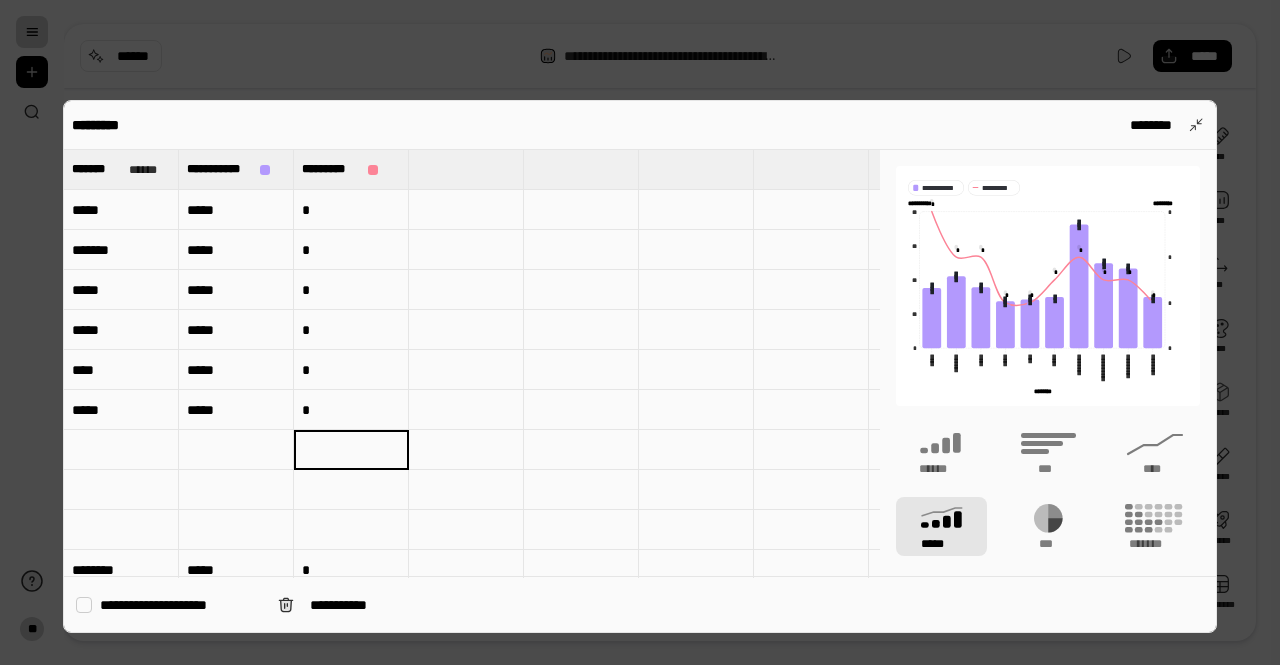 click on "*" at bounding box center [351, 370] 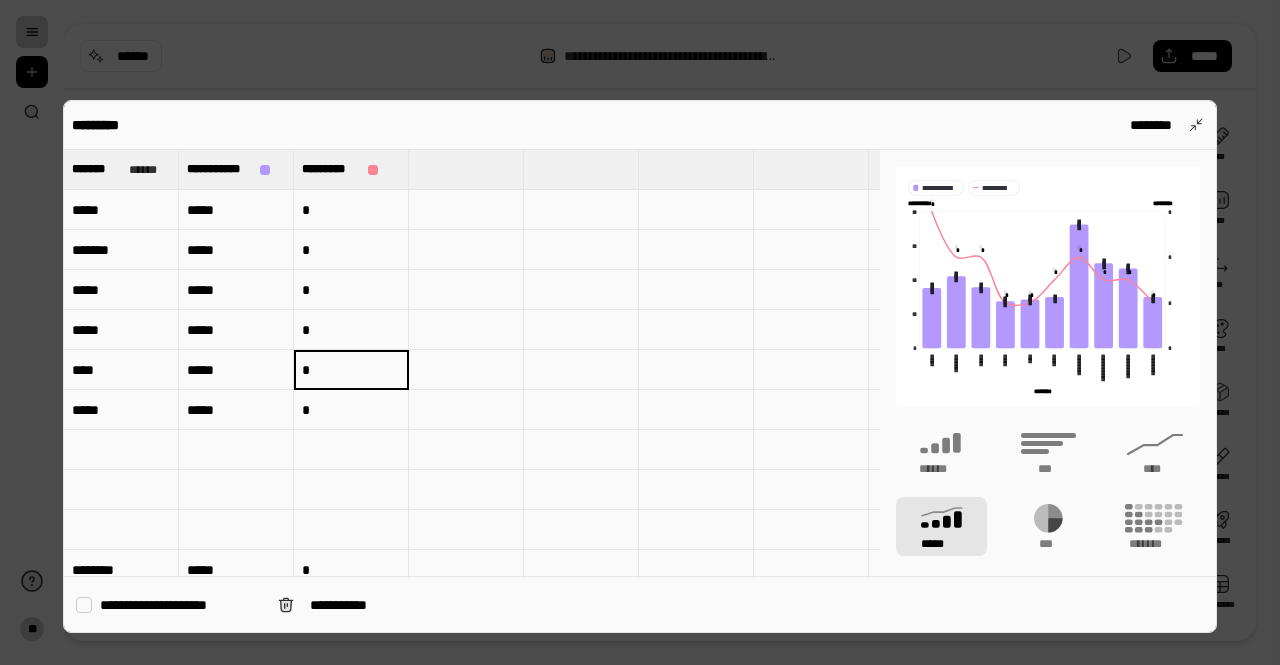 click on "*" at bounding box center [351, 210] 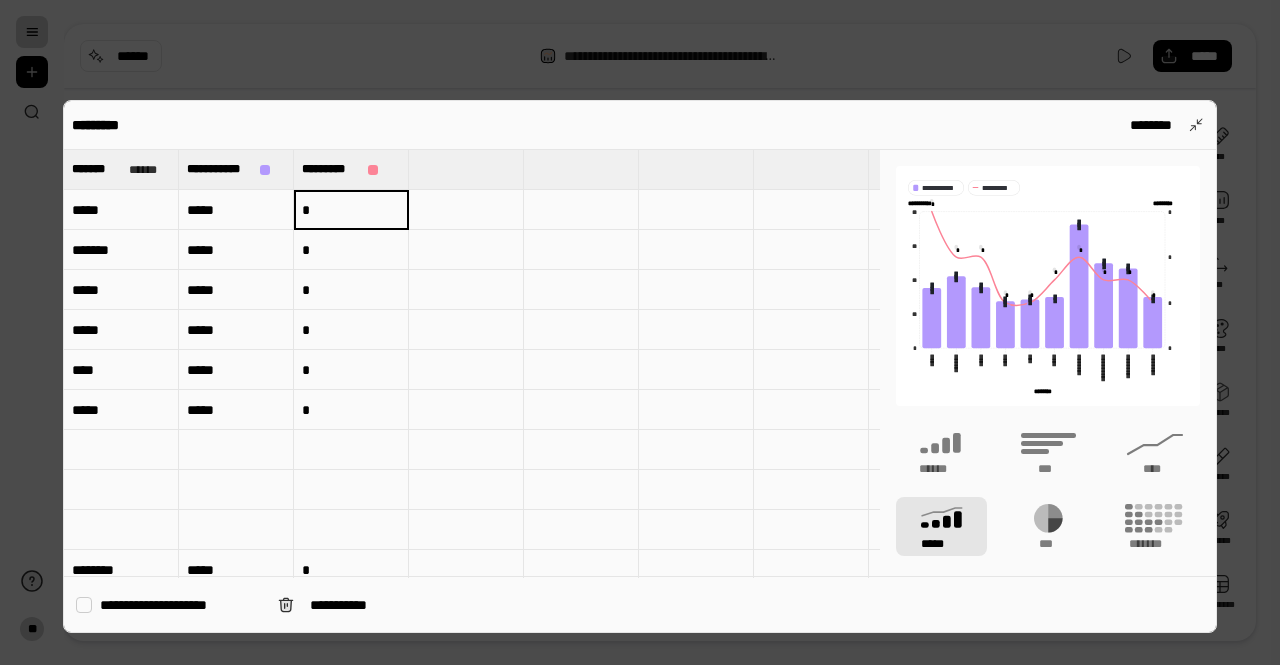 type on "*" 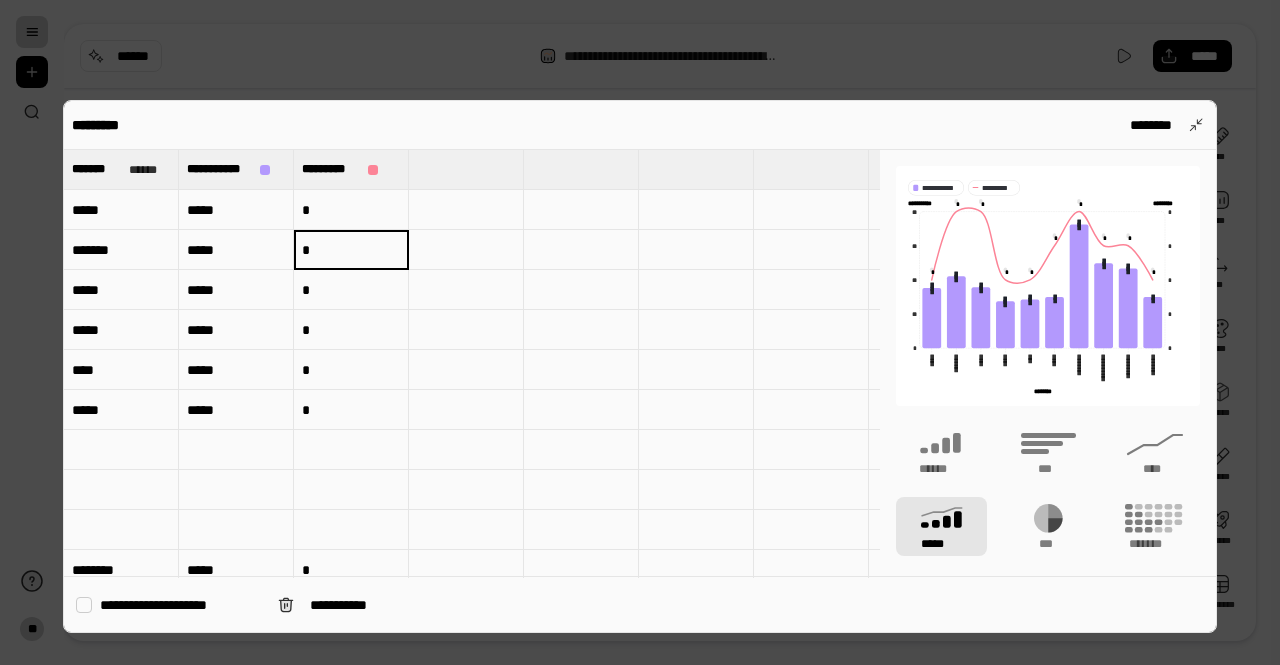 type on "*" 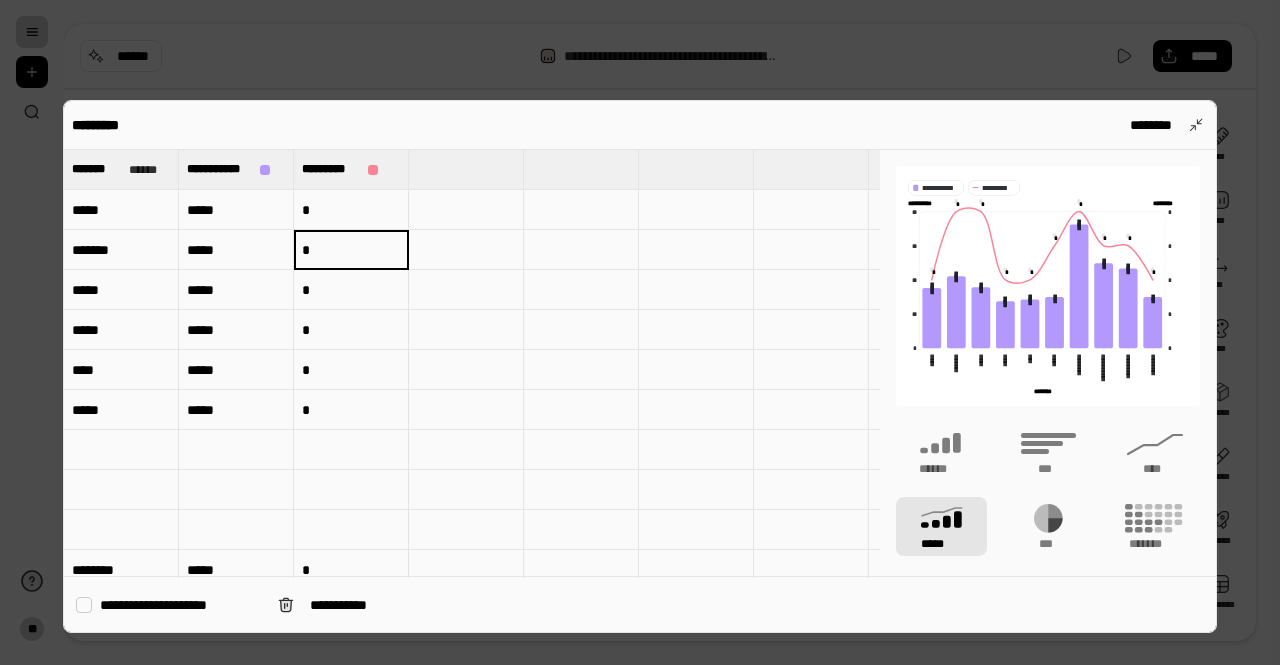 type on "*" 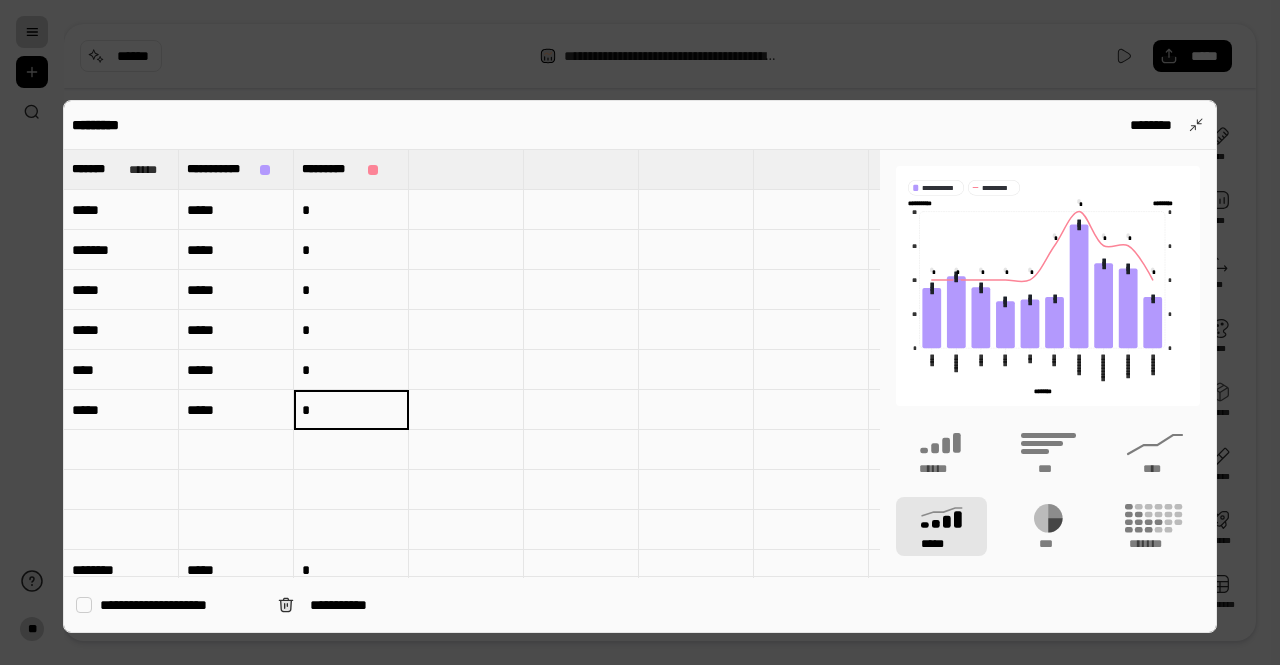 type on "*" 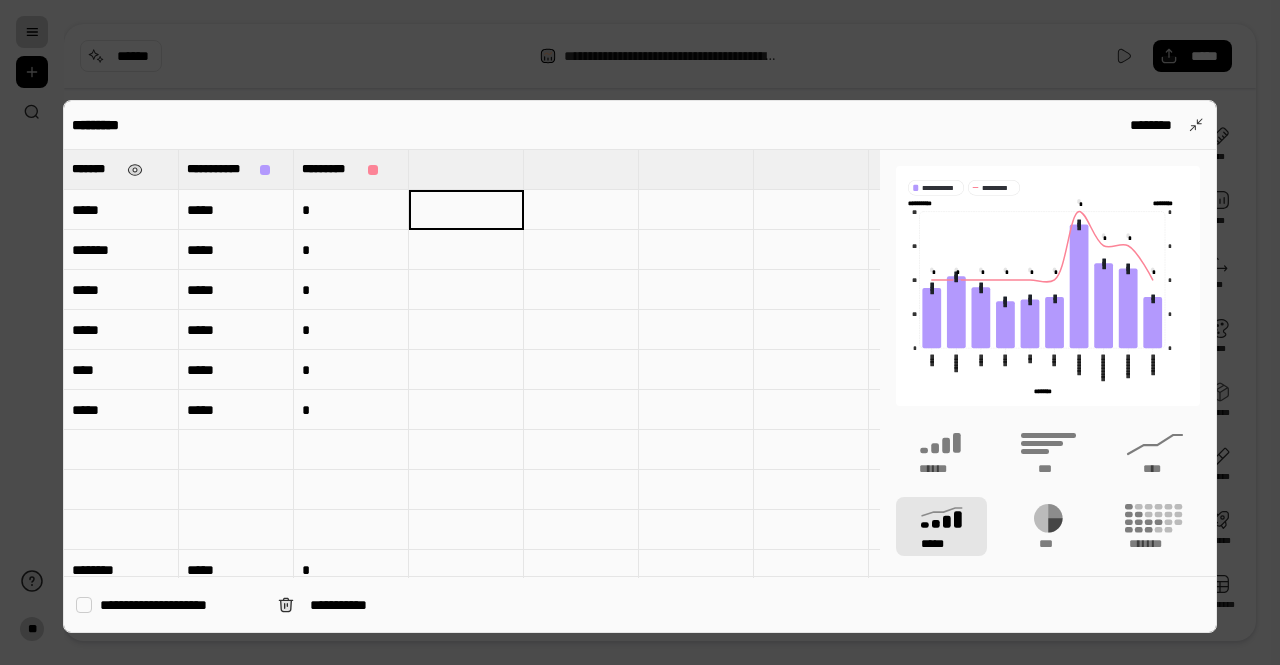 click on "*******" at bounding box center [121, 169] 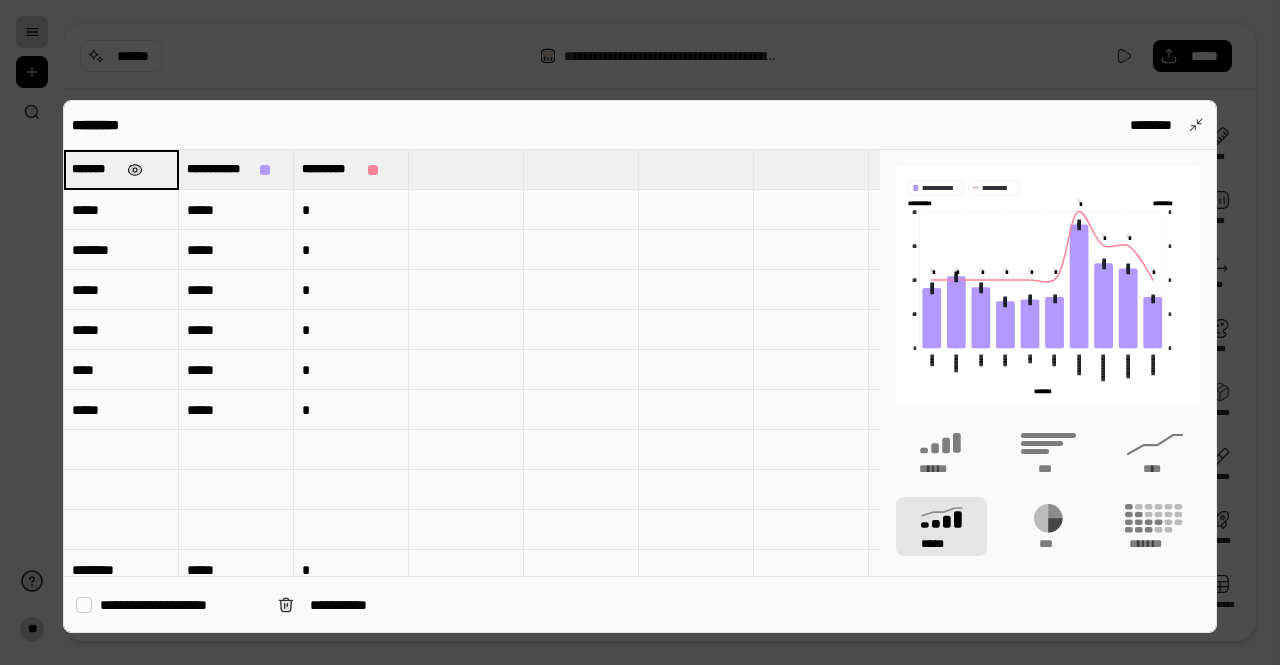 type on "**********" 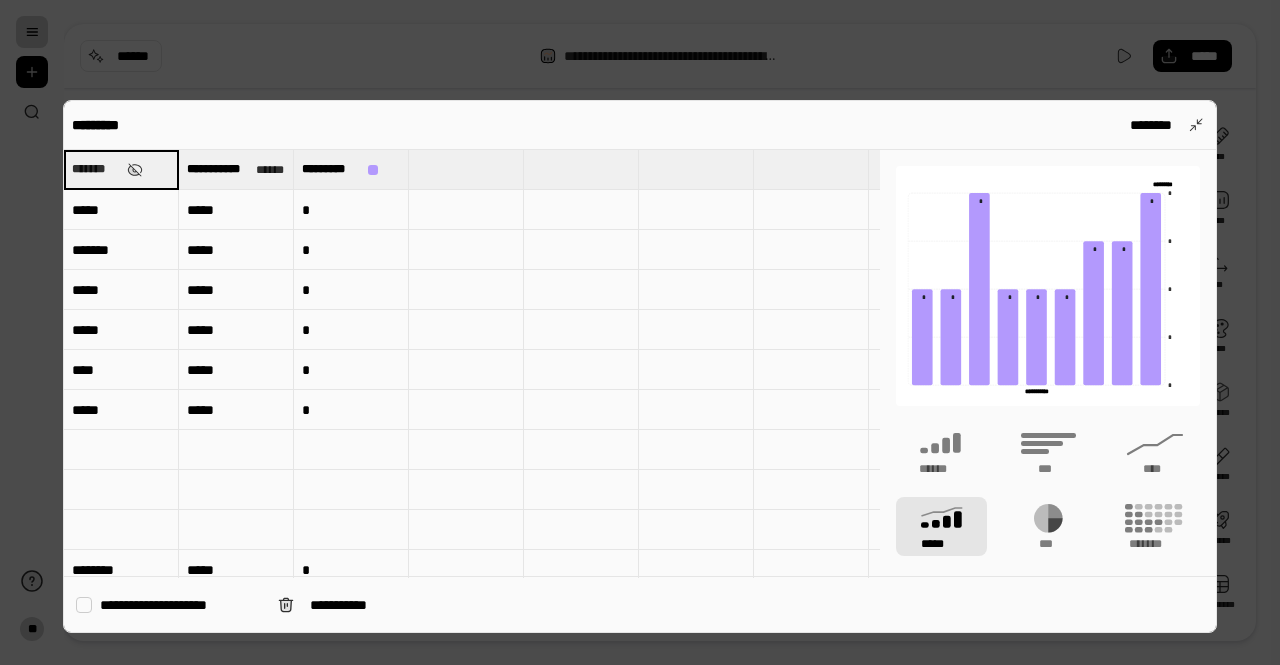 drag, startPoint x: 122, startPoint y: 163, endPoint x: 97, endPoint y: 163, distance: 25 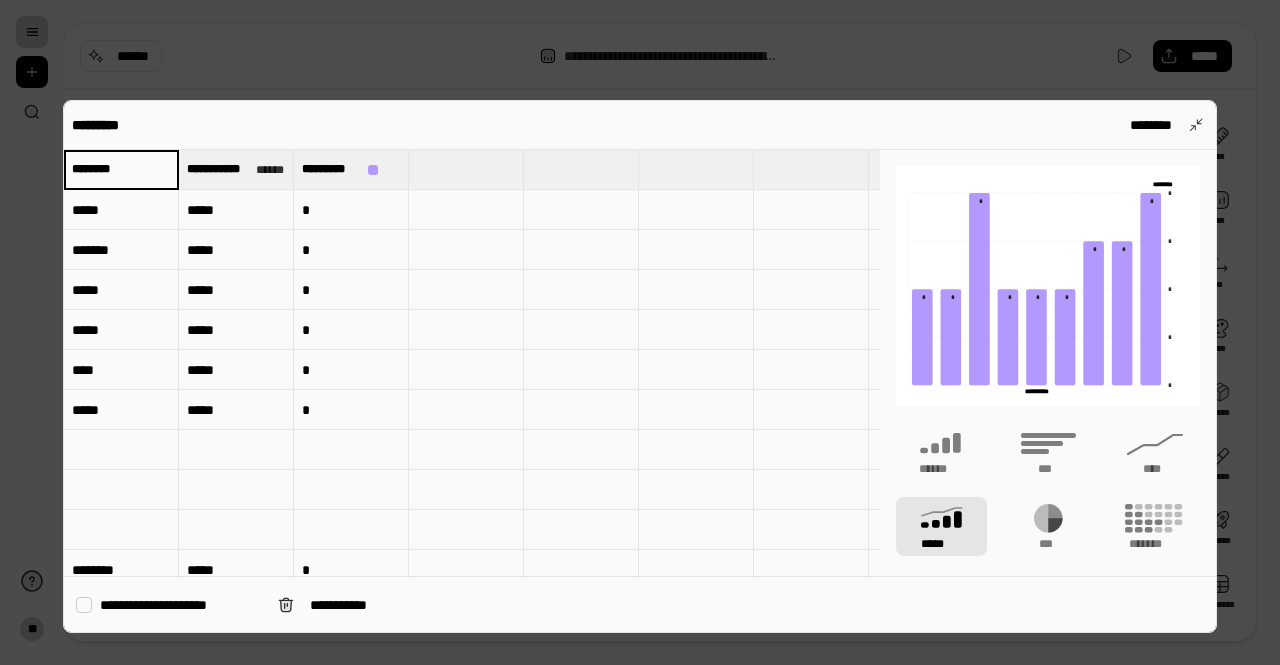 click on "*******" at bounding box center (121, 169) 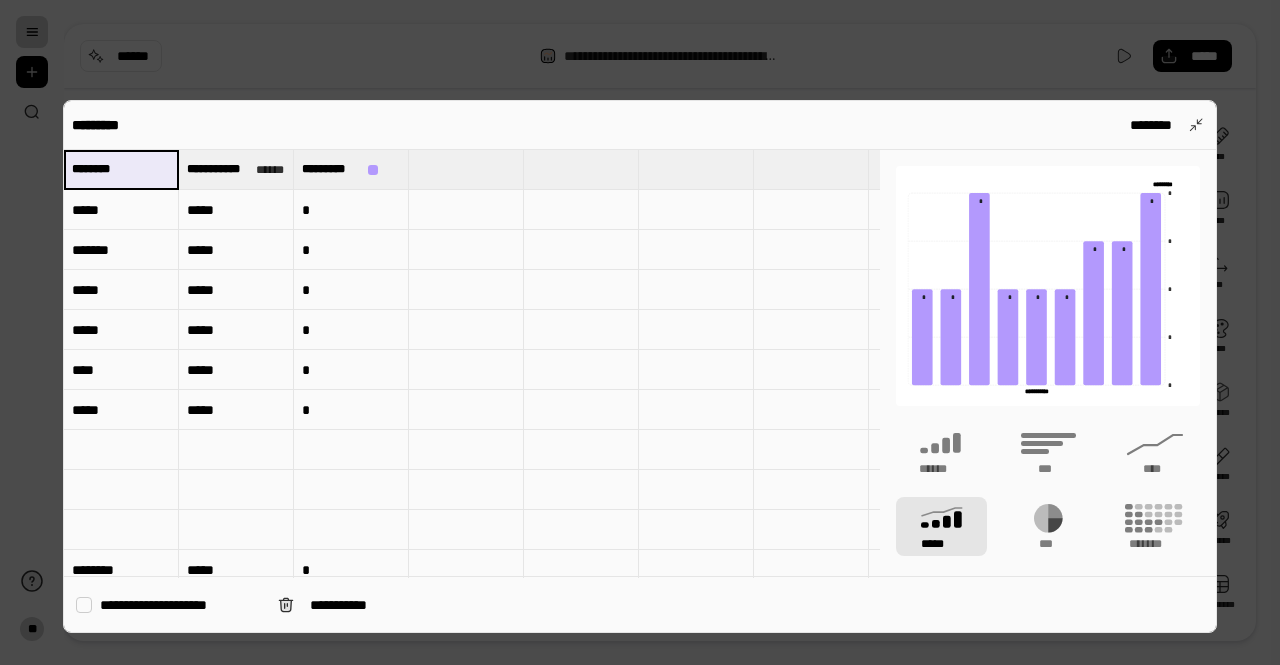 drag, startPoint x: 123, startPoint y: 167, endPoint x: 58, endPoint y: 165, distance: 65.03076 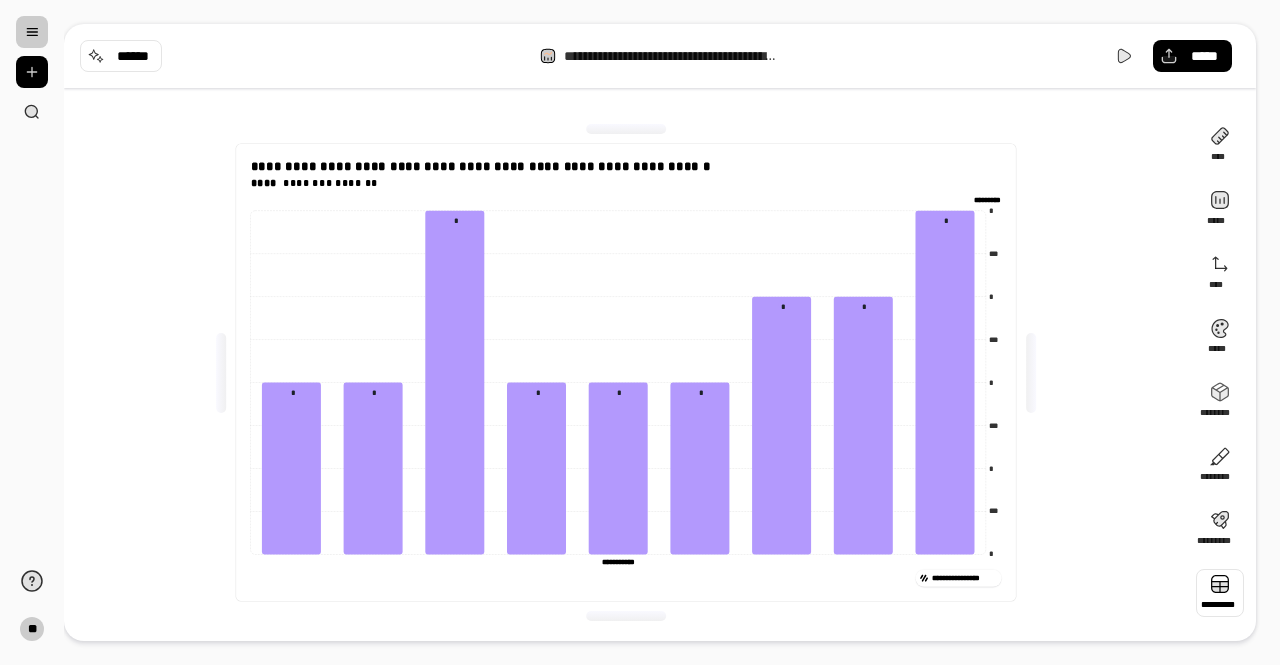 type 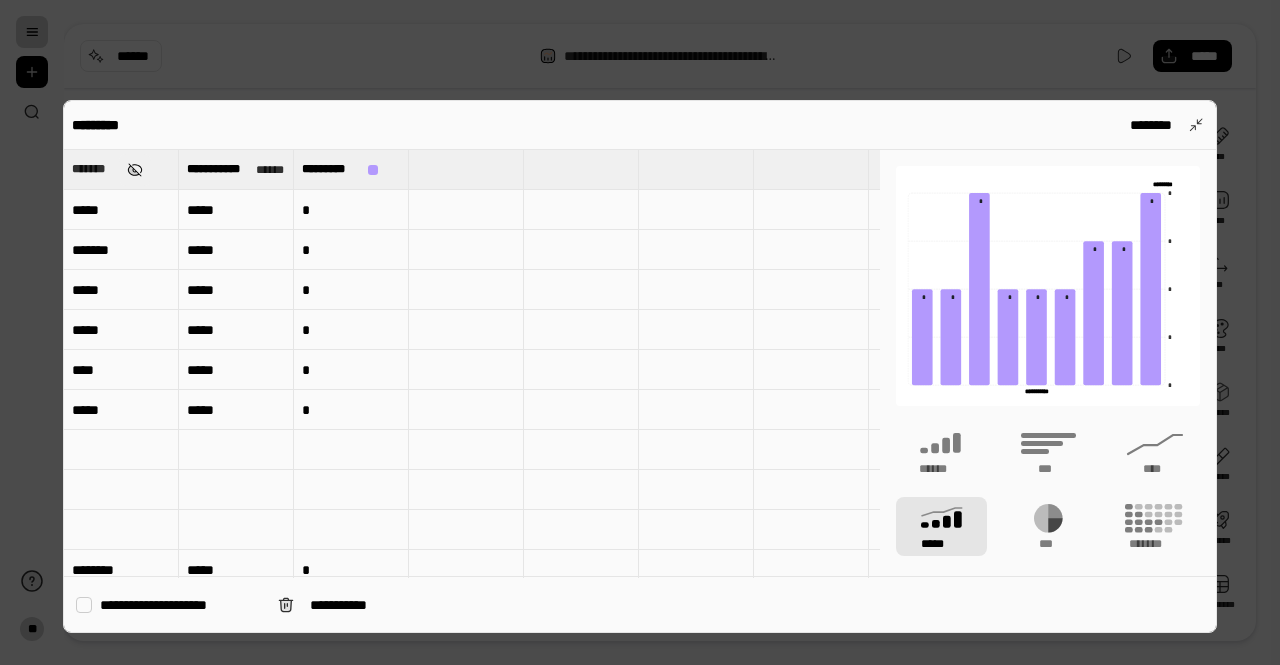 click at bounding box center (135, 170) 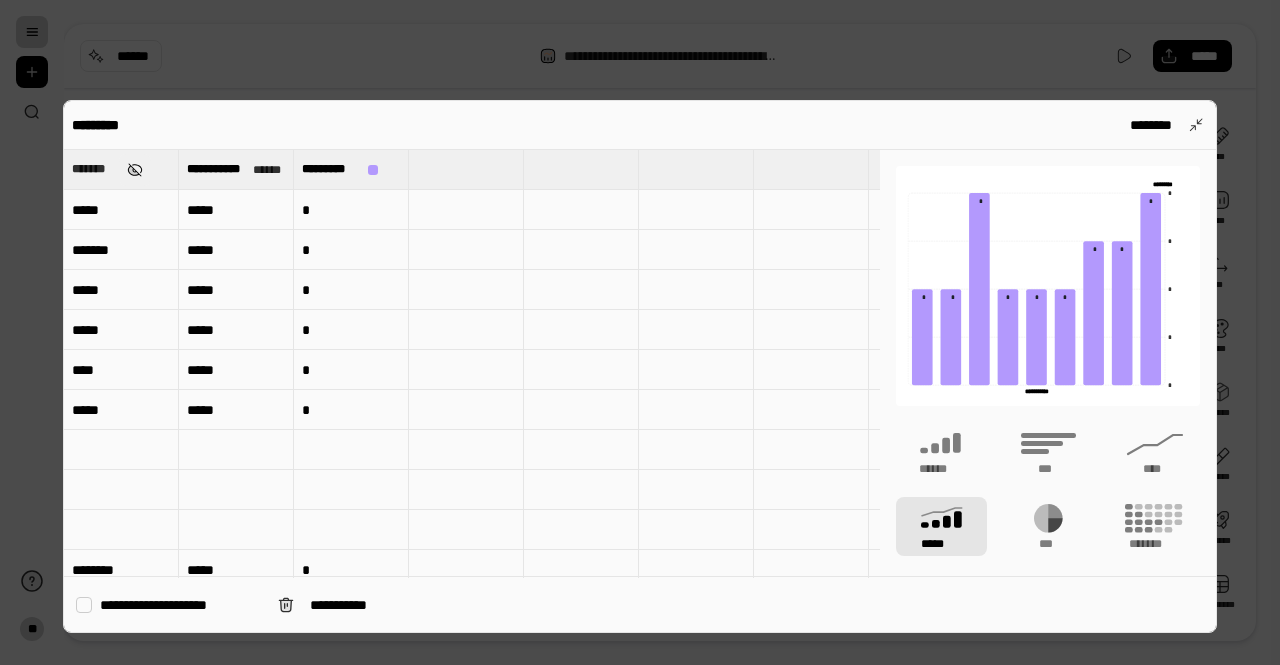 click at bounding box center (135, 170) 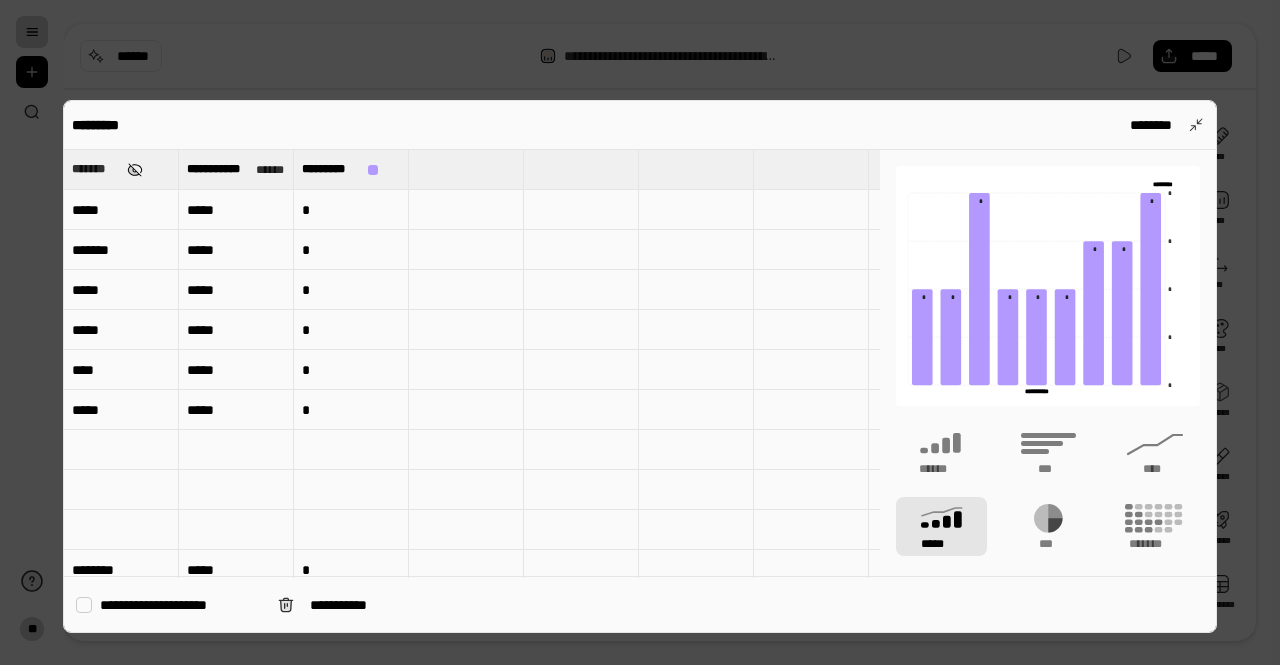 click at bounding box center (135, 170) 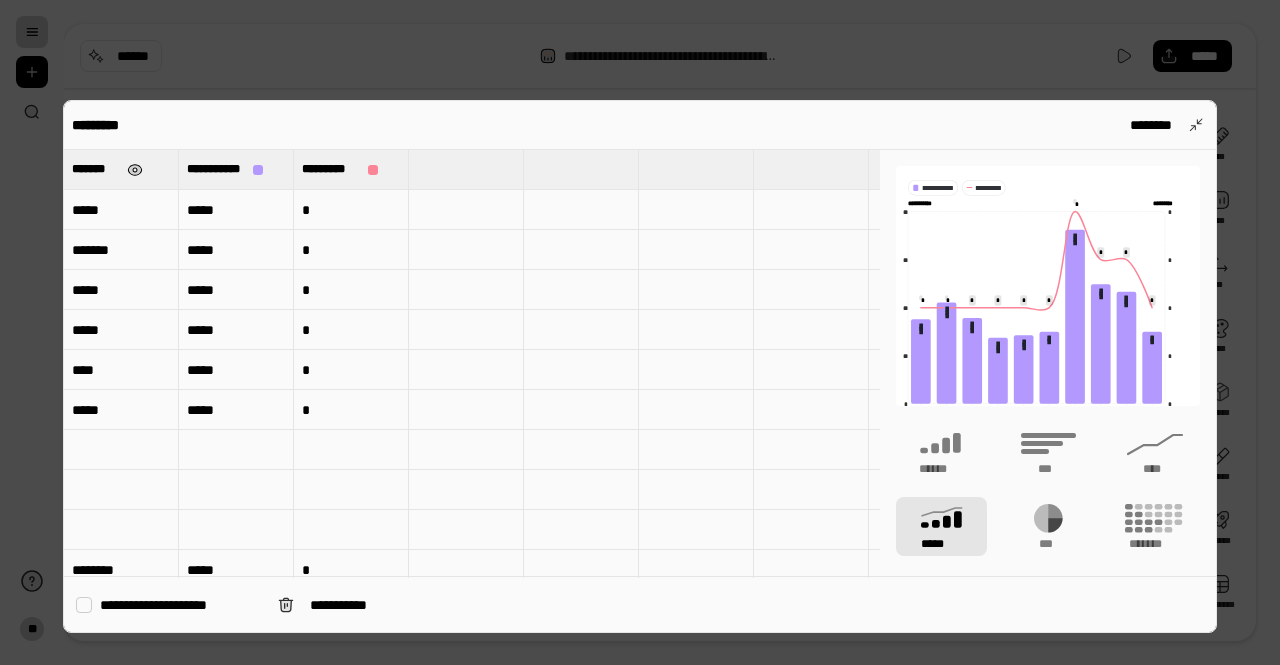 type on "*******" 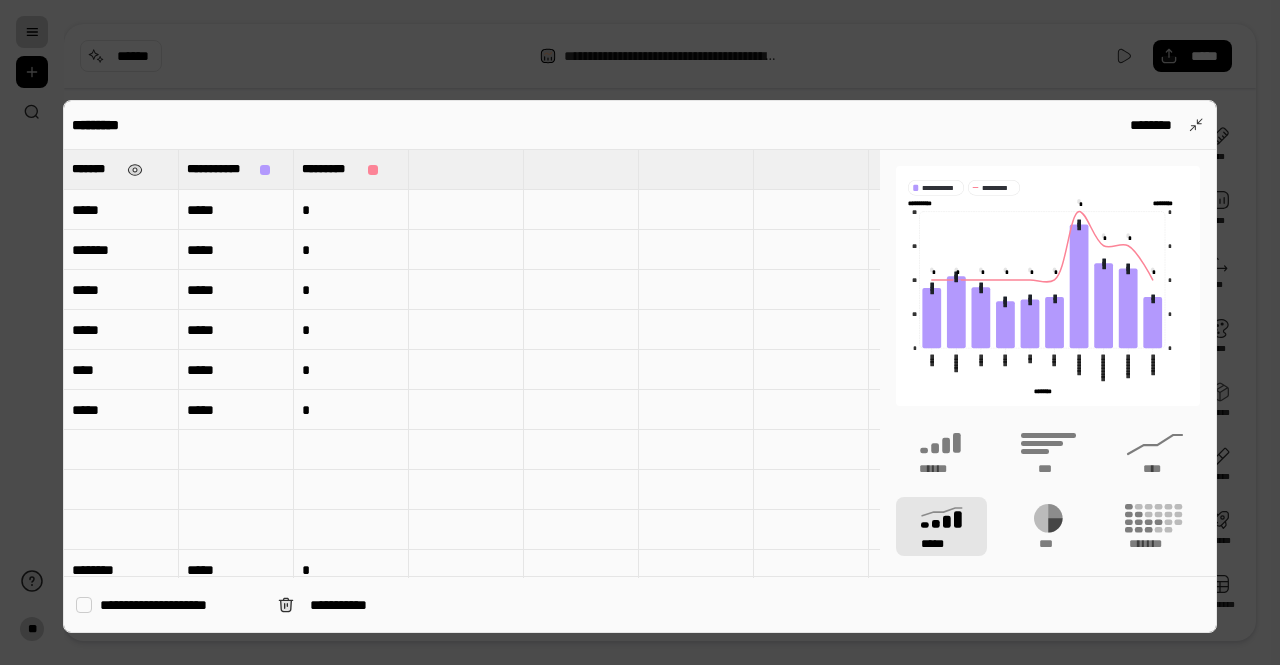click on "*******" at bounding box center (95, 169) 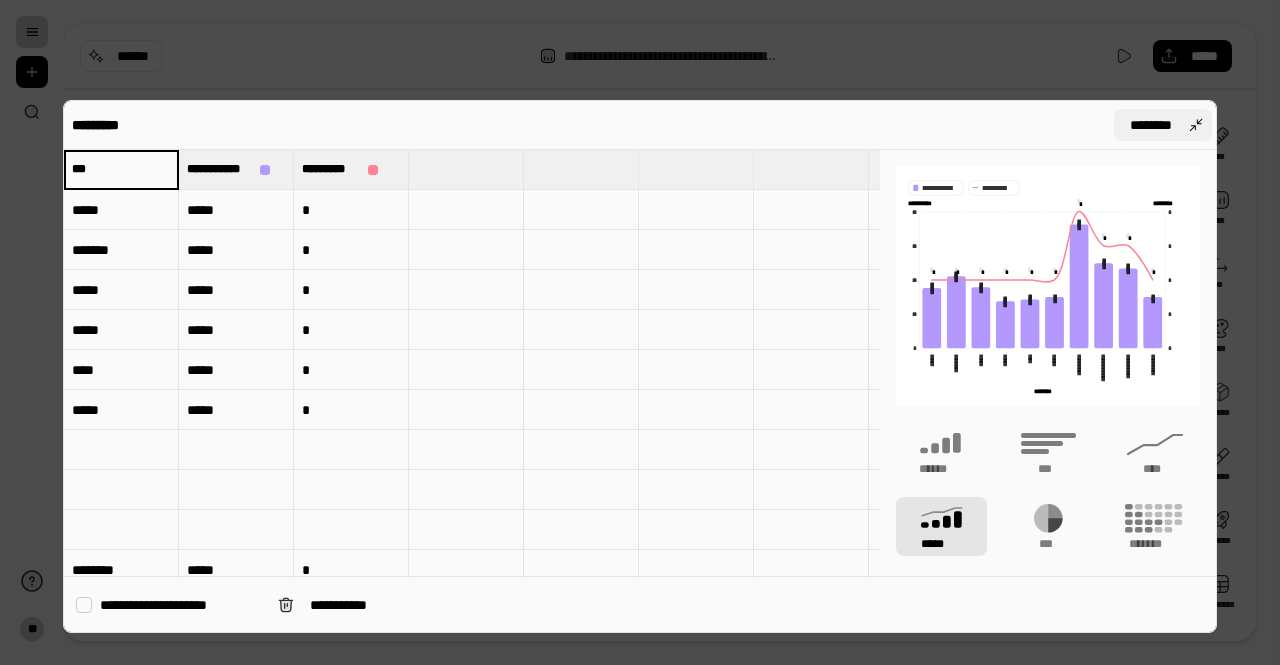 type on "***" 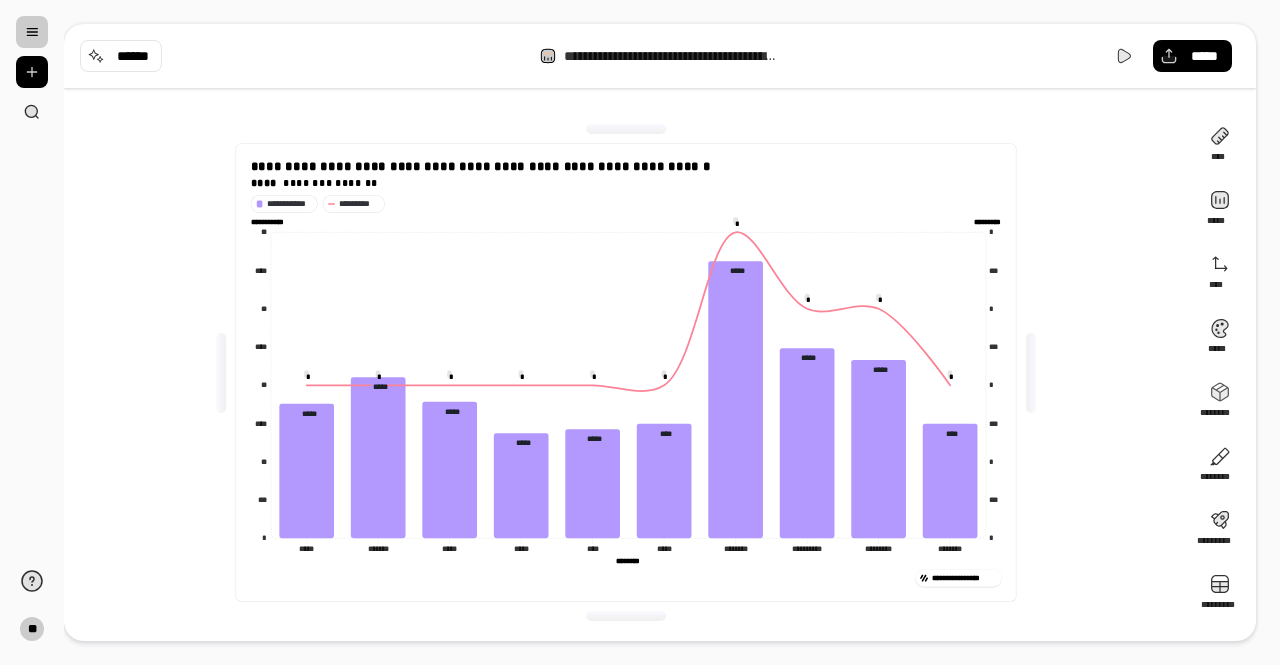 type on "***" 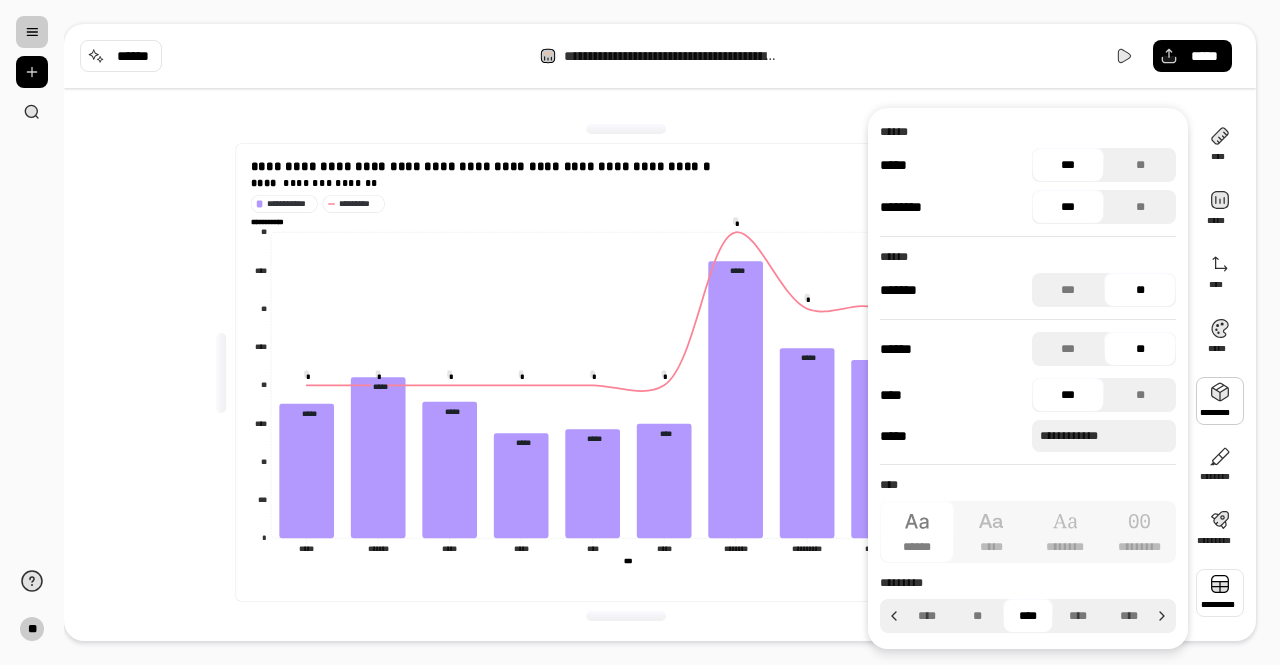 click at bounding box center (1220, 593) 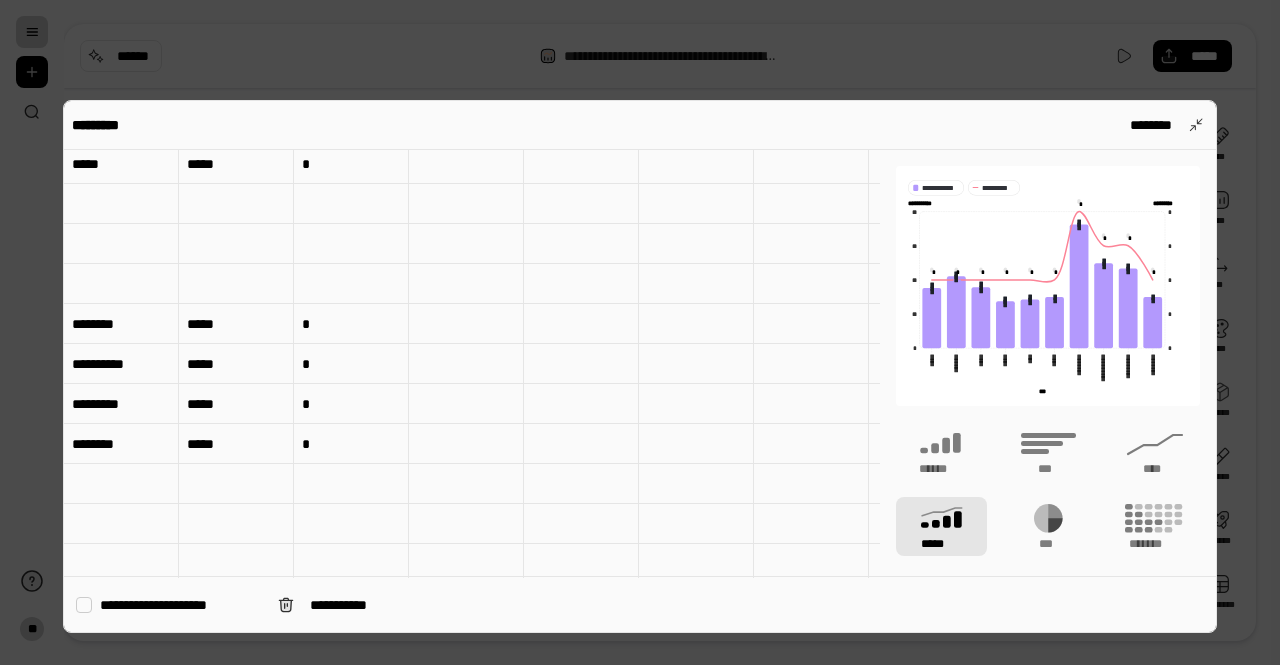 scroll, scrollTop: 300, scrollLeft: 0, axis: vertical 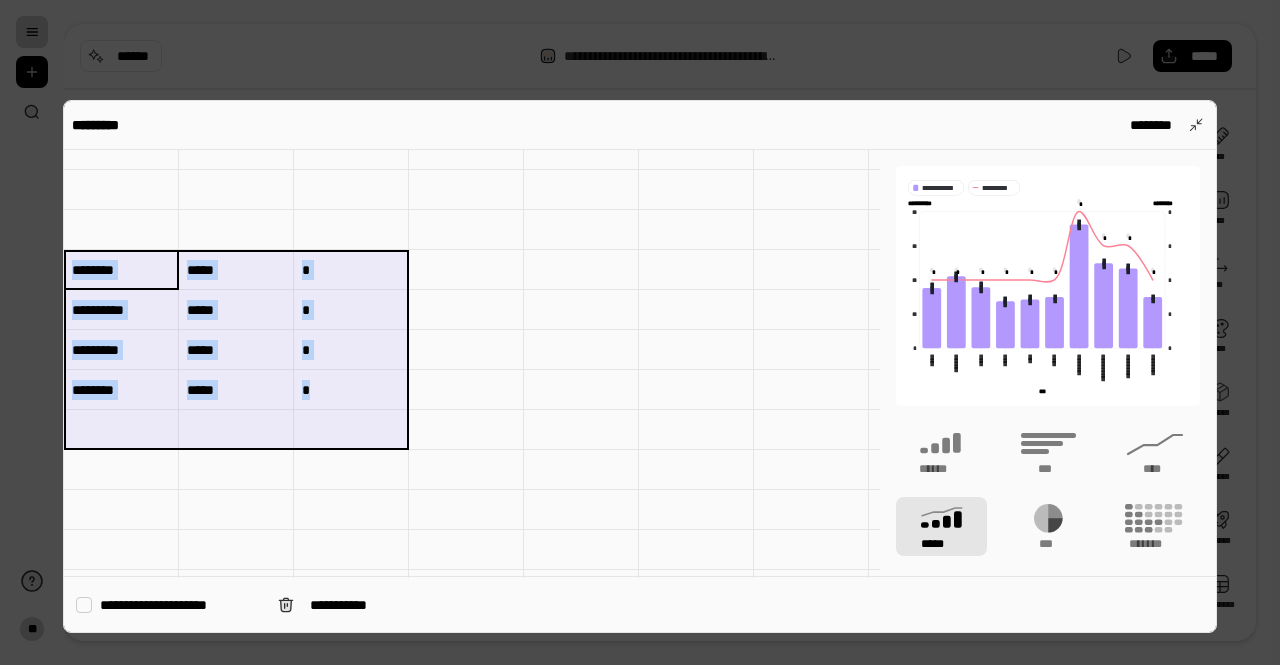 drag, startPoint x: 116, startPoint y: 259, endPoint x: 352, endPoint y: 413, distance: 281.80136 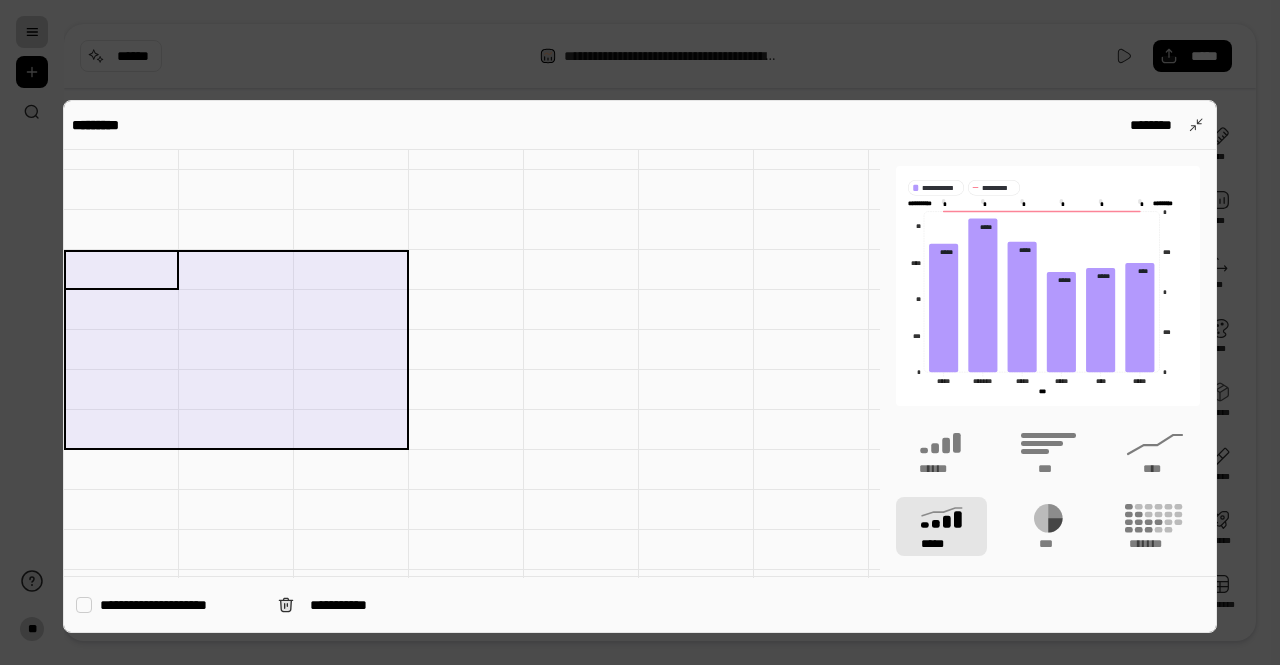 click at bounding box center (696, 390) 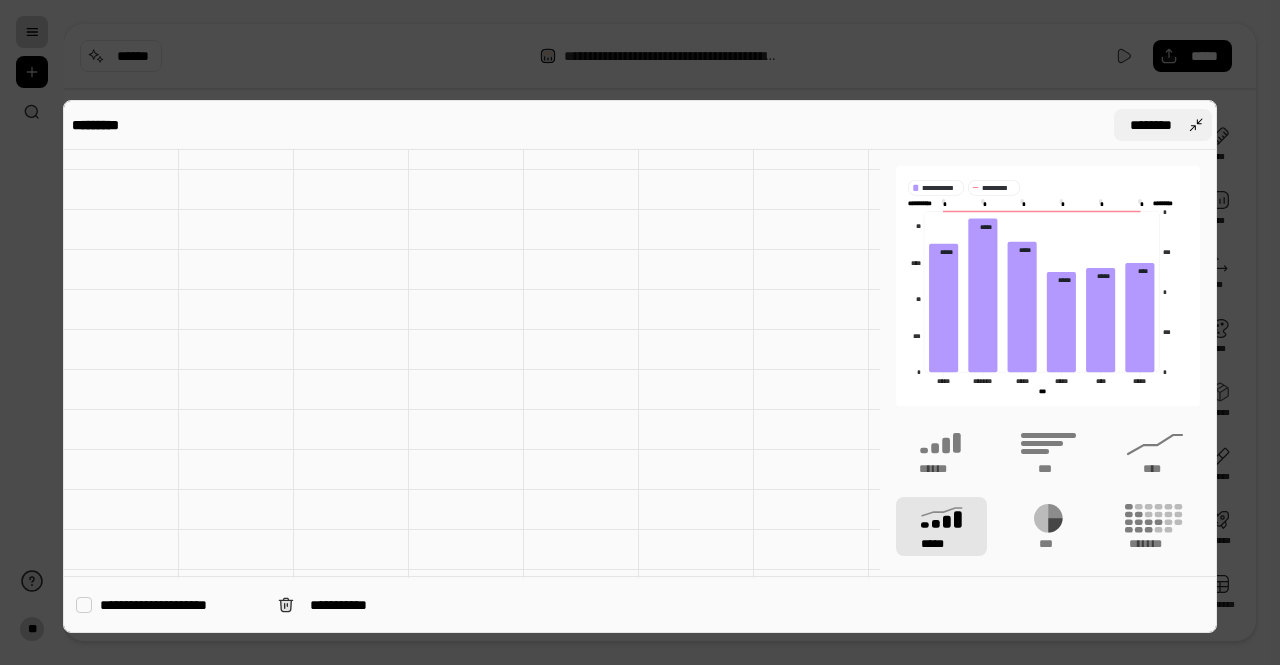 click on "********" at bounding box center (1163, 125) 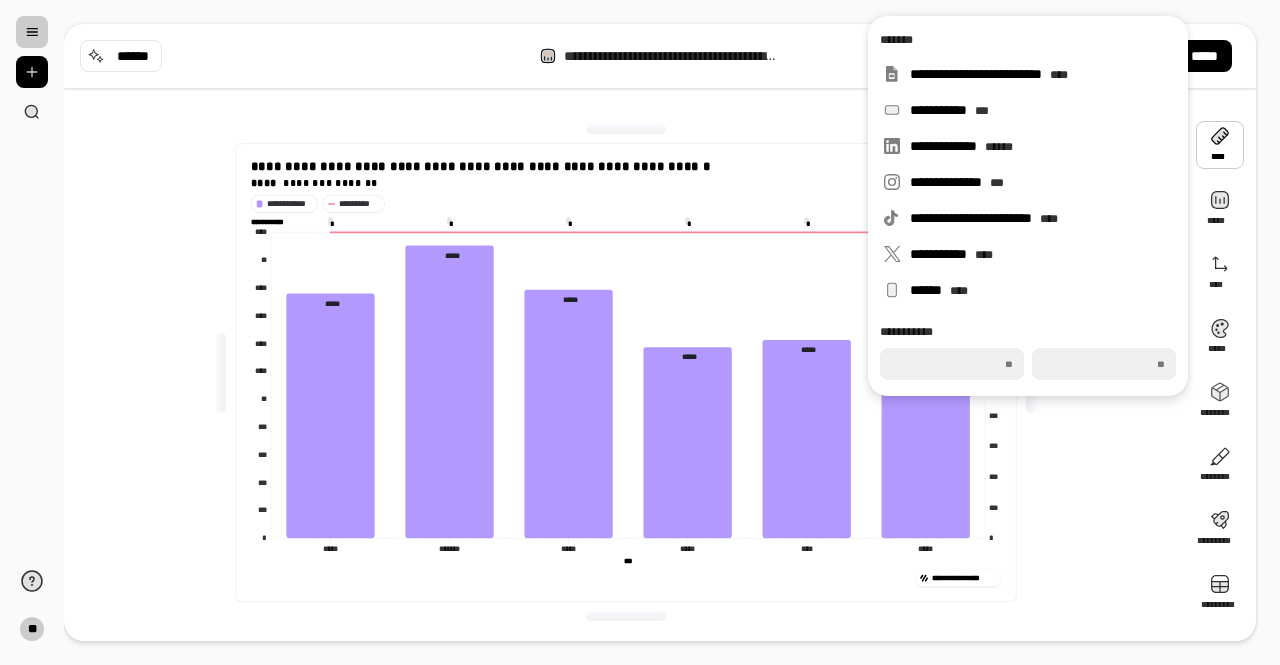 click on "**********" at bounding box center [626, 372] 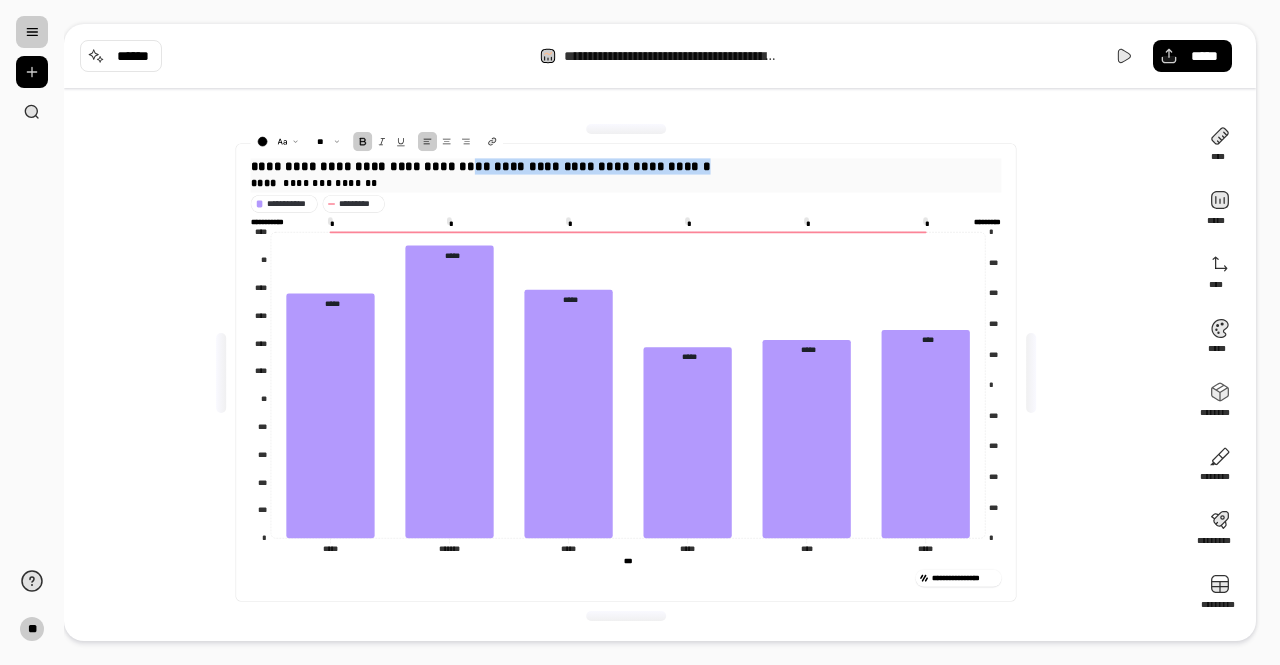 drag, startPoint x: 466, startPoint y: 165, endPoint x: 691, endPoint y: 169, distance: 225.03555 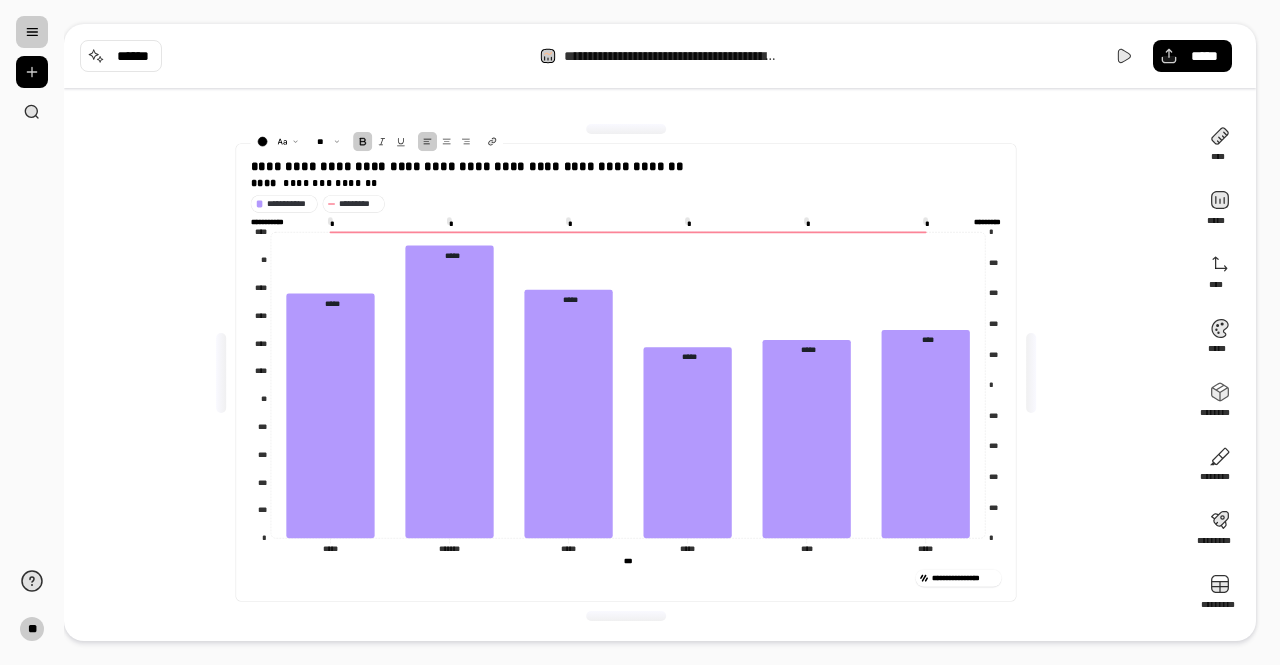 click on "**********" at bounding box center [626, 372] 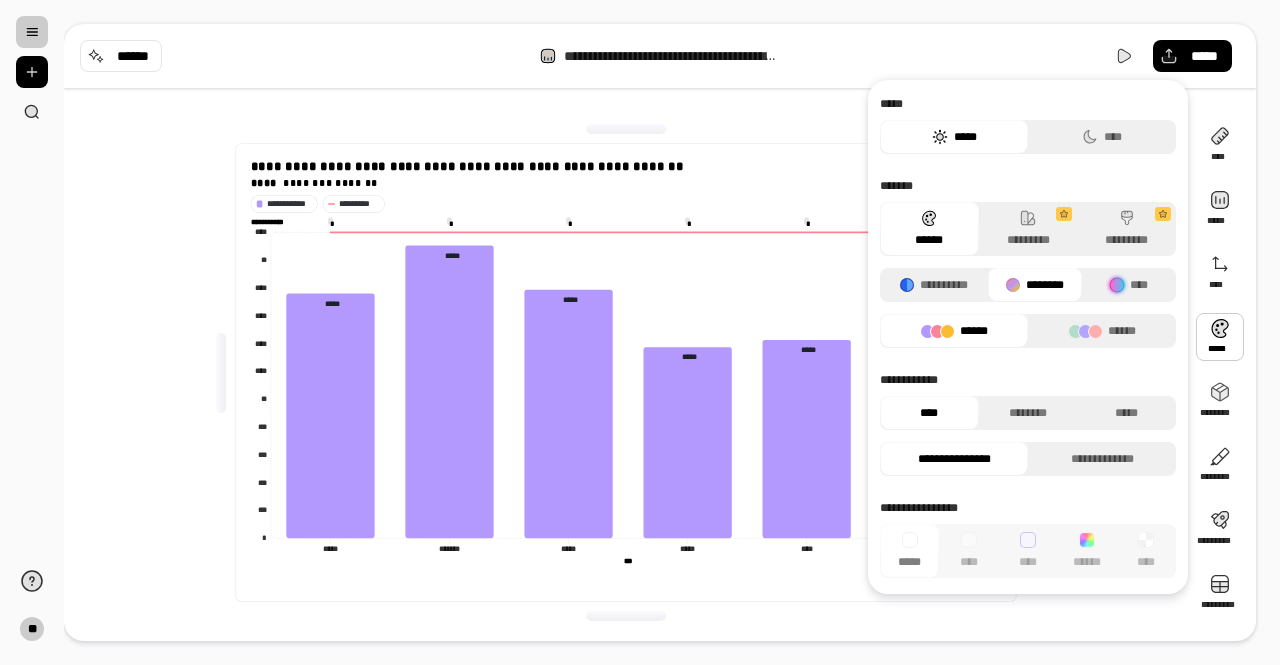 click at bounding box center [1220, 337] 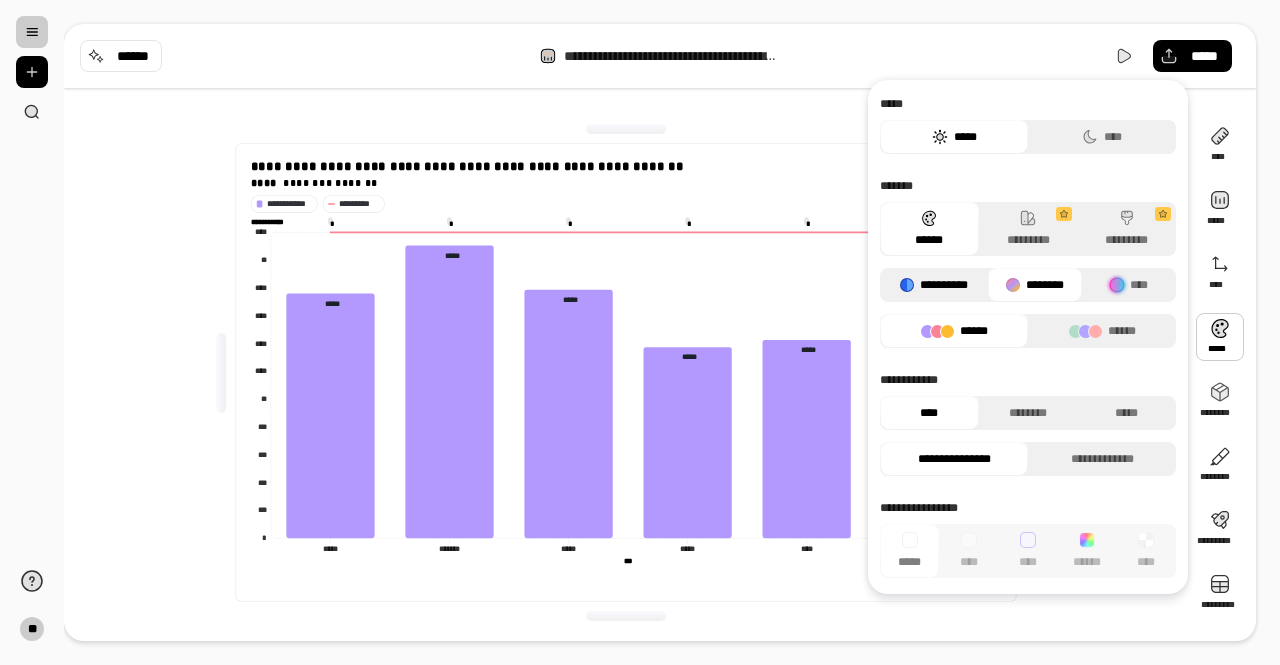 click on "**********" at bounding box center [934, 285] 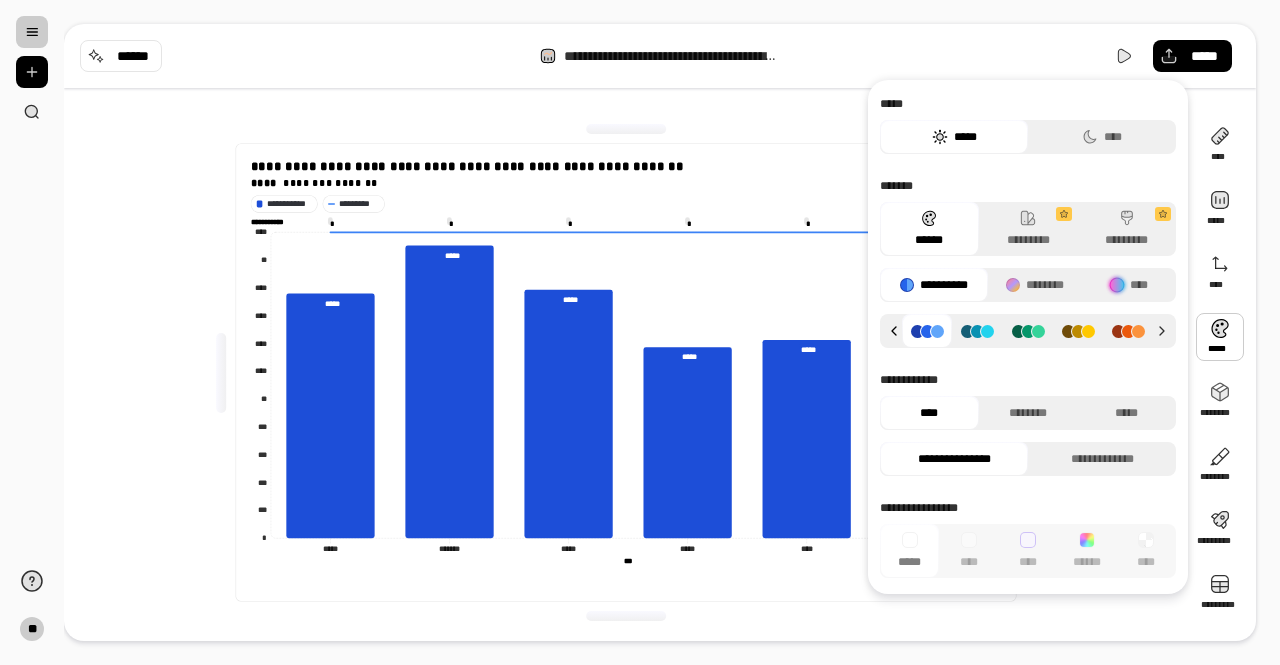 click 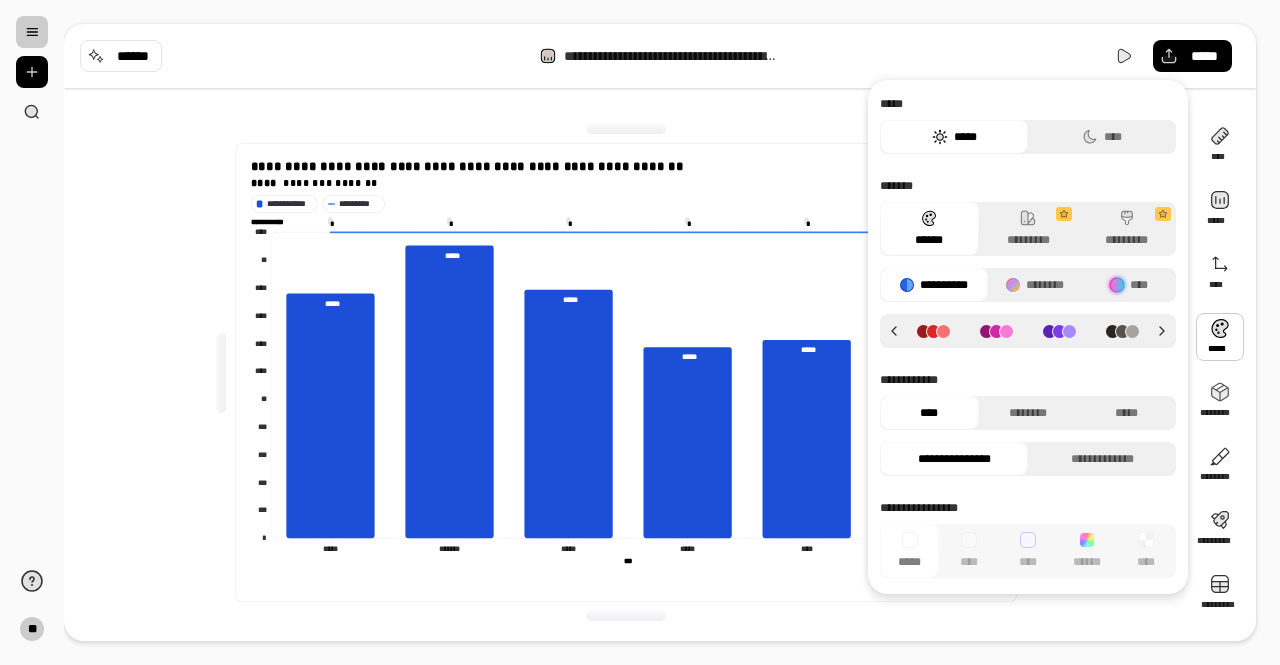 click 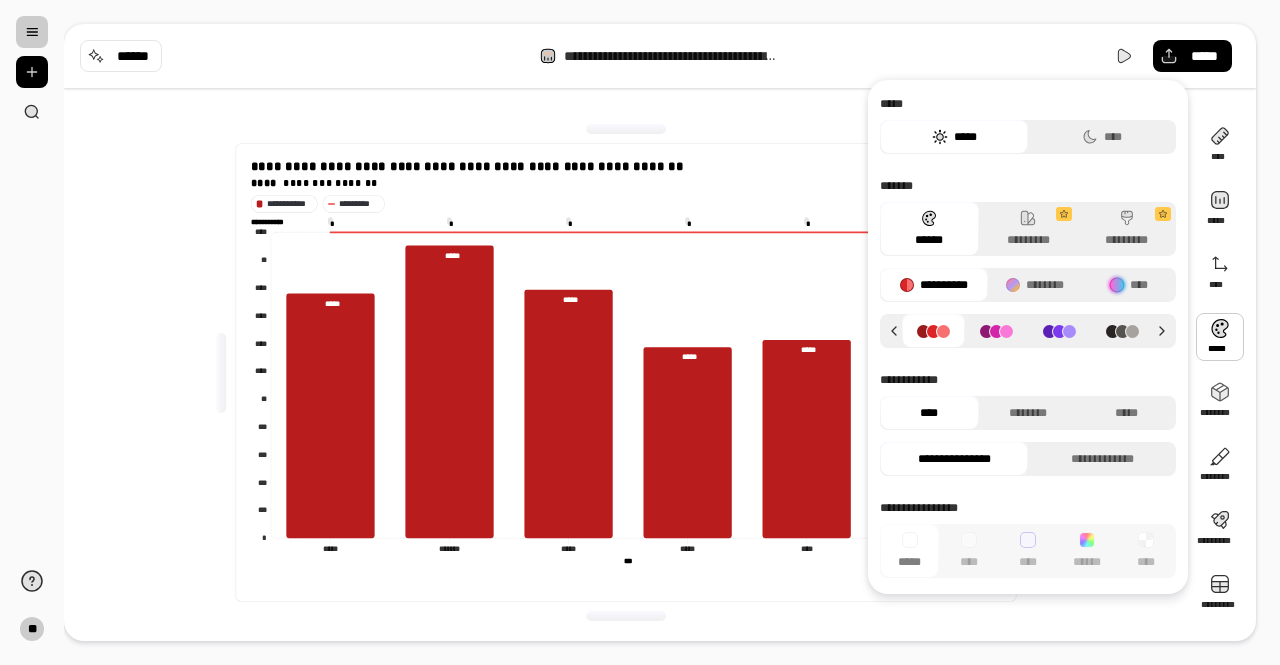 click 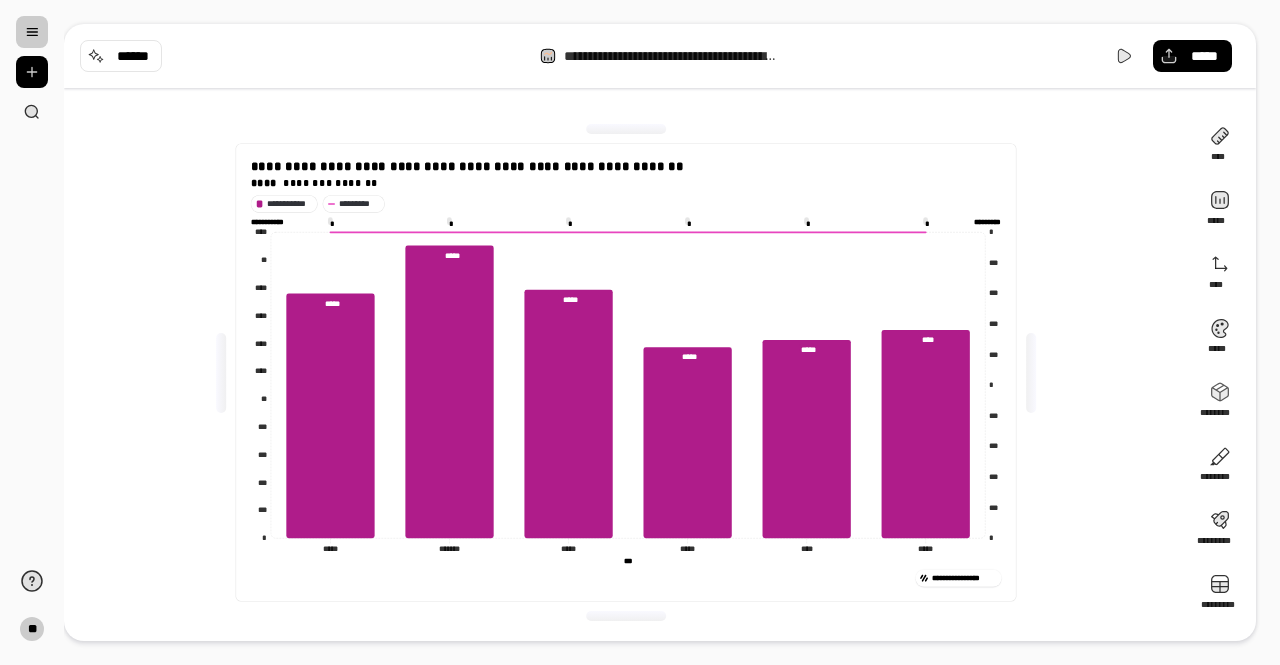 click on "**********" at bounding box center (626, 372) 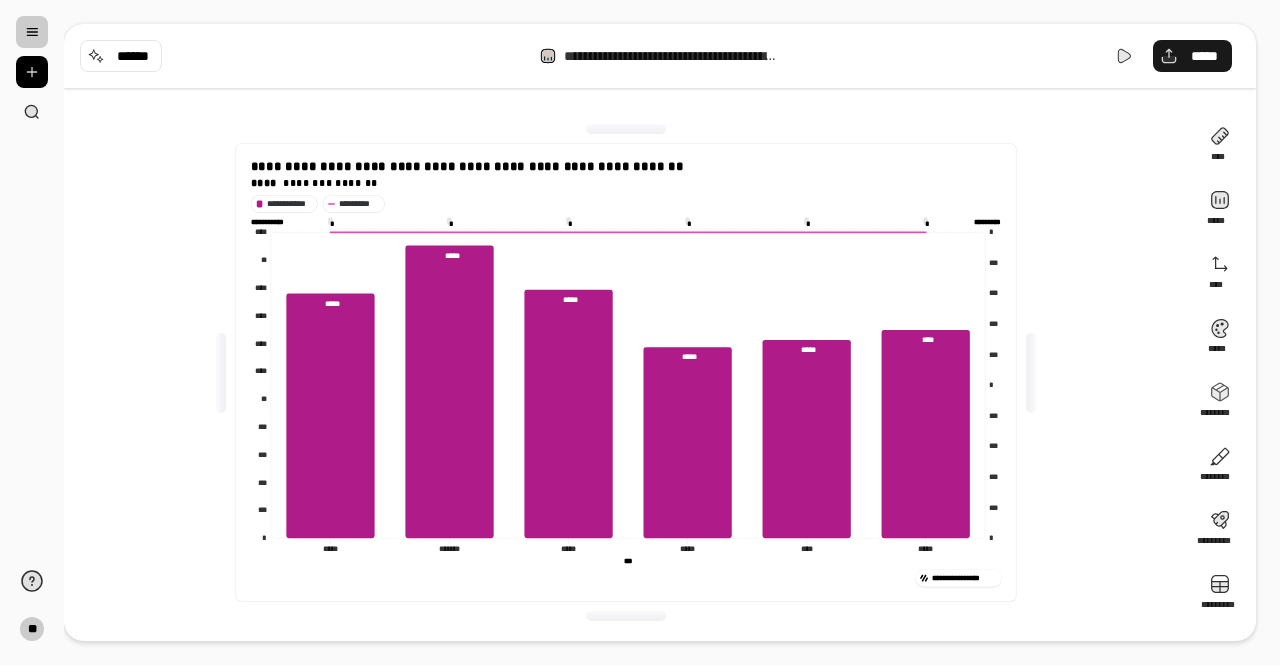 click on "*****" at bounding box center [1204, 56] 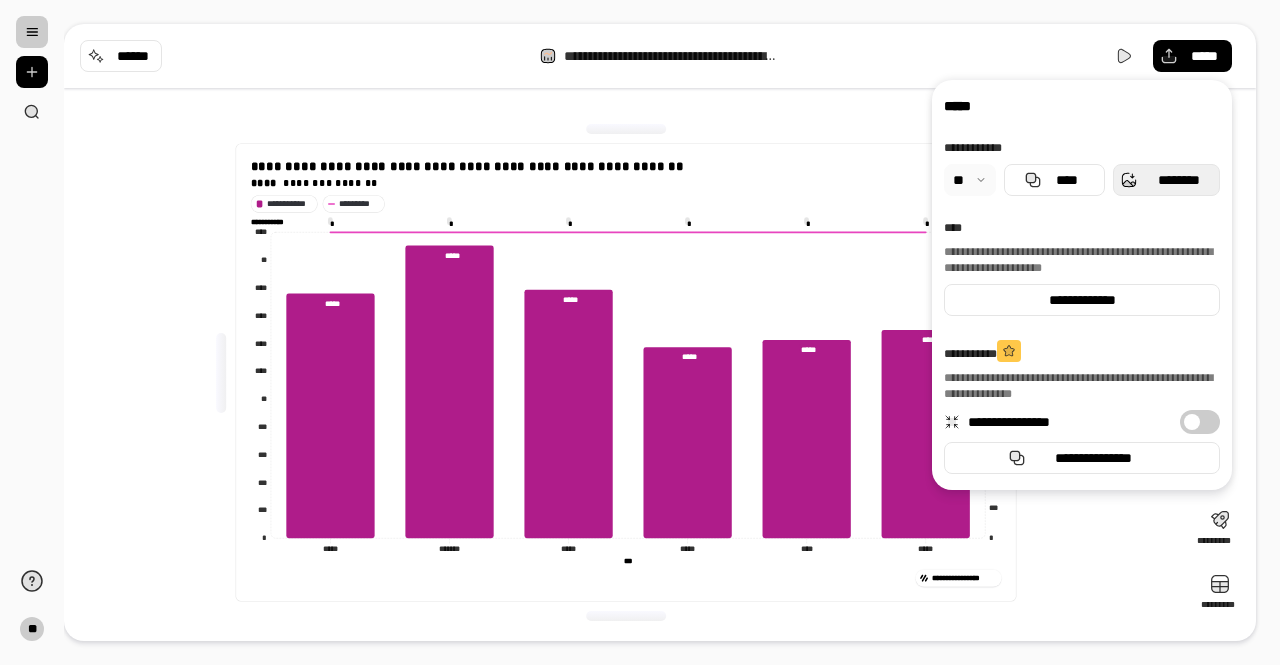 click on "********" at bounding box center (1178, 180) 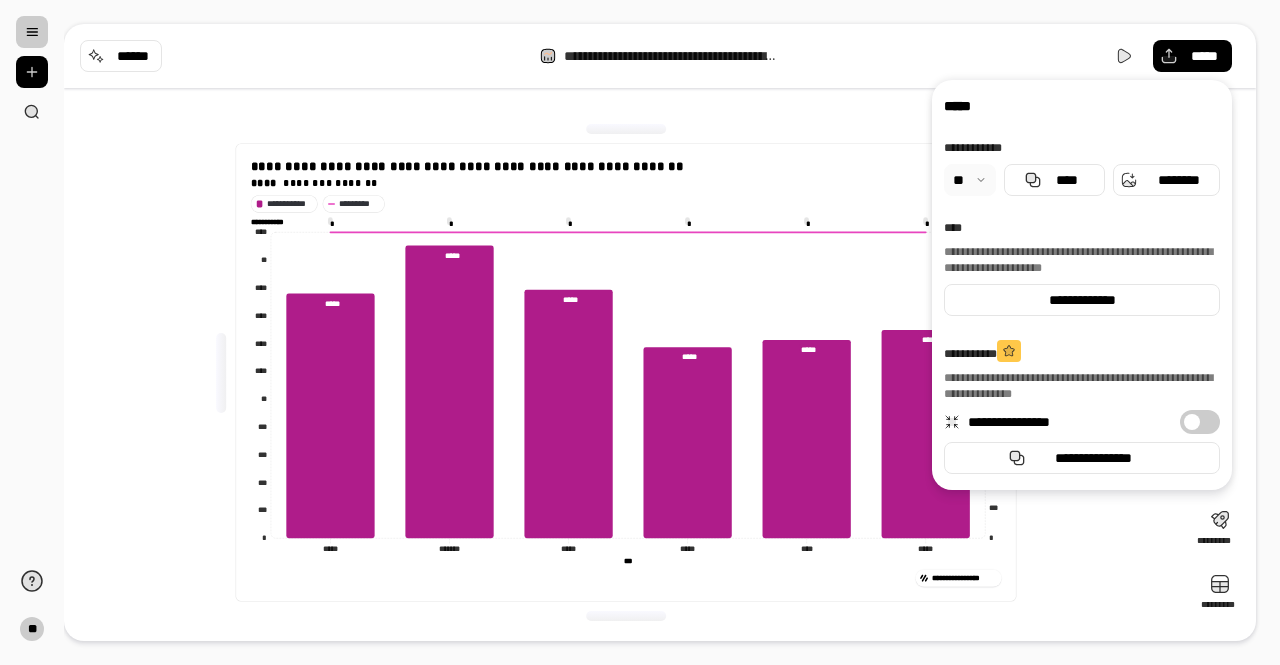 click on "**" at bounding box center (32, 332) 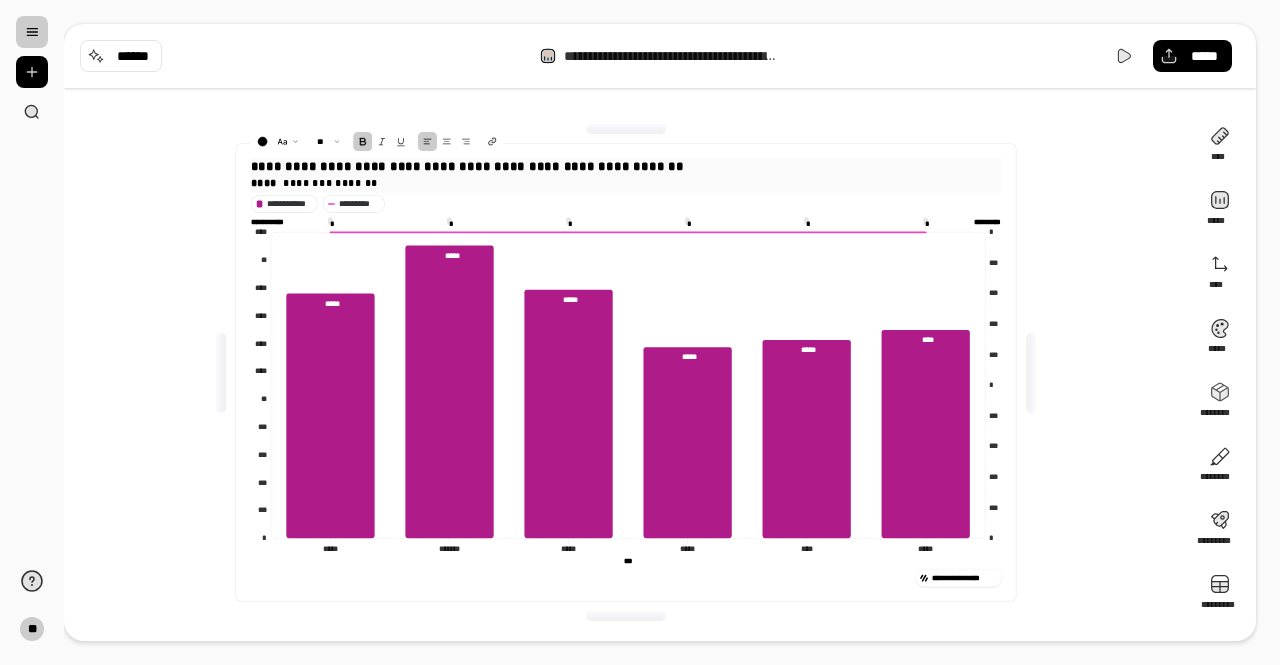 click on "**********" at bounding box center [467, 166] 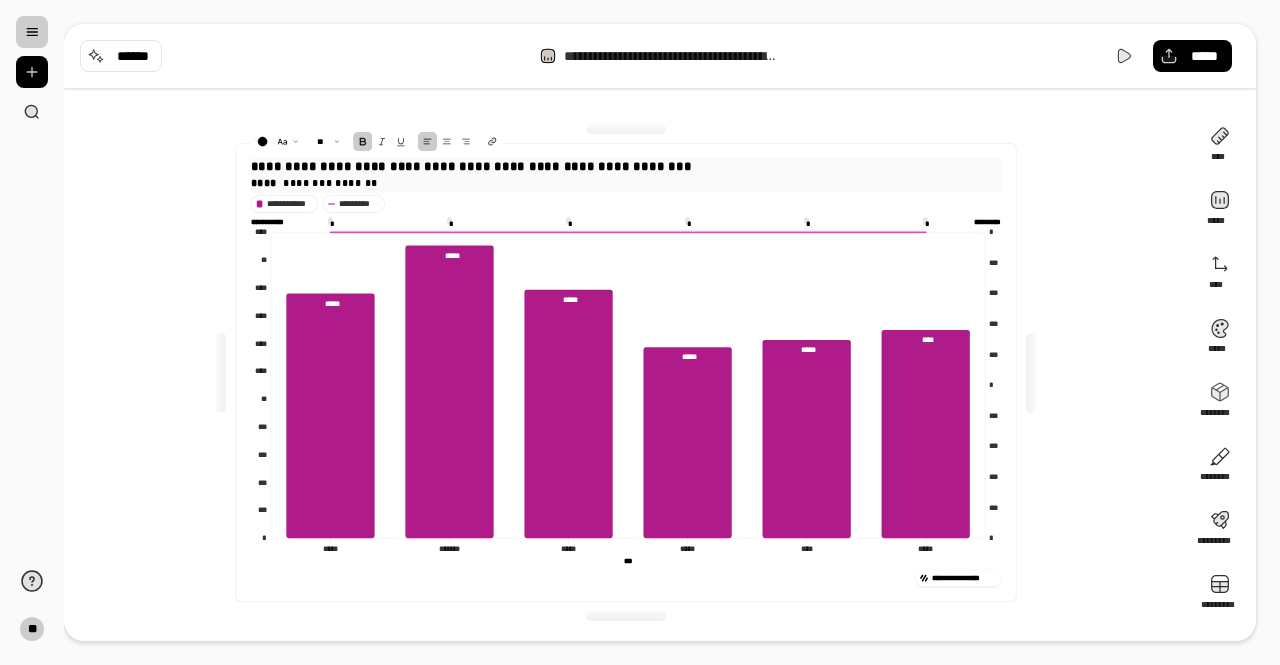 click on "**********" at bounding box center [471, 166] 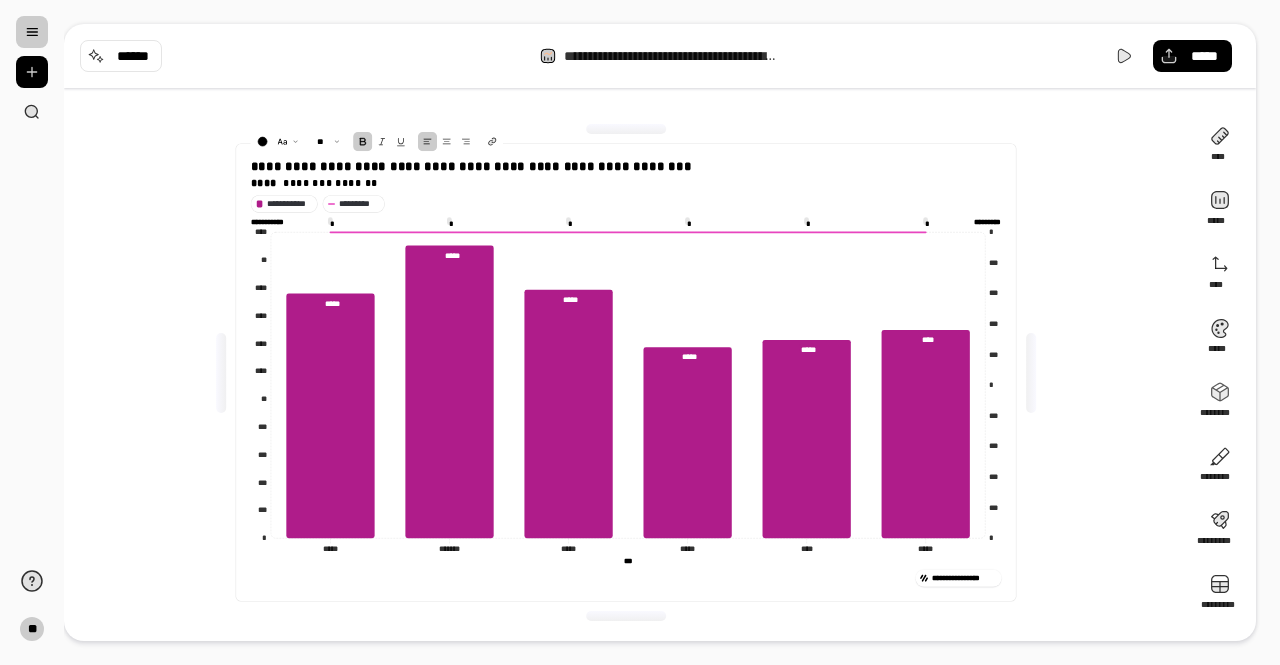 click on "**********" at bounding box center (626, 372) 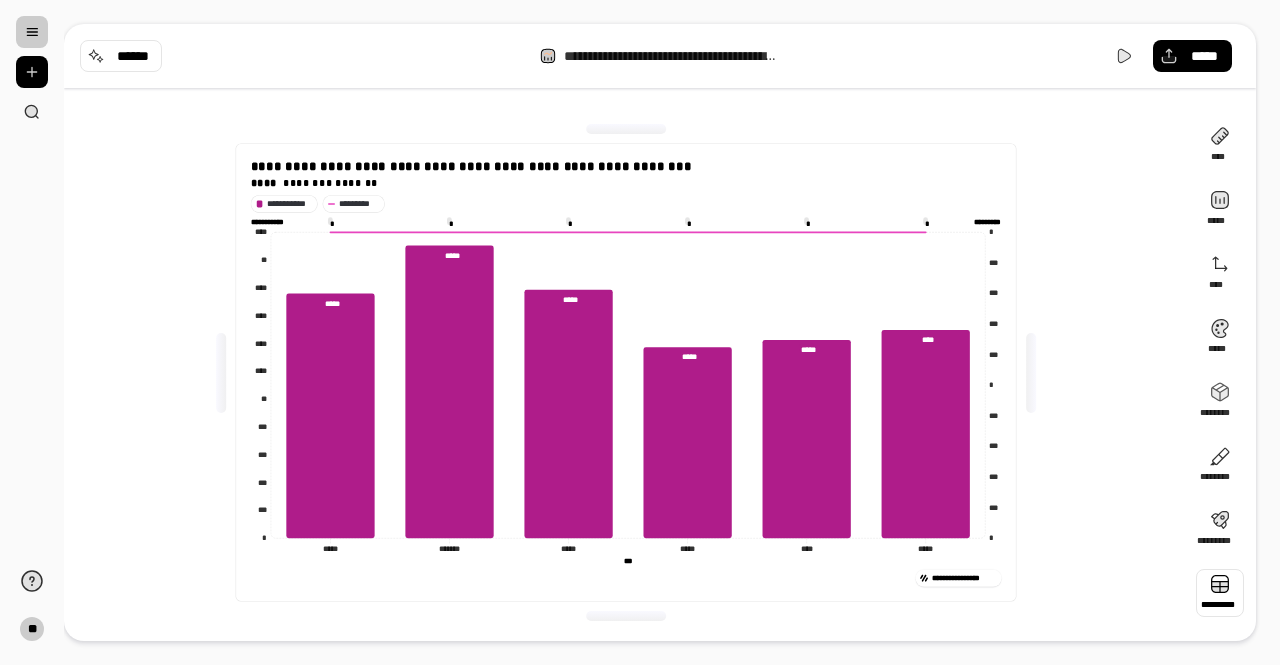 drag, startPoint x: 1259, startPoint y: 602, endPoint x: 1248, endPoint y: 603, distance: 11.045361 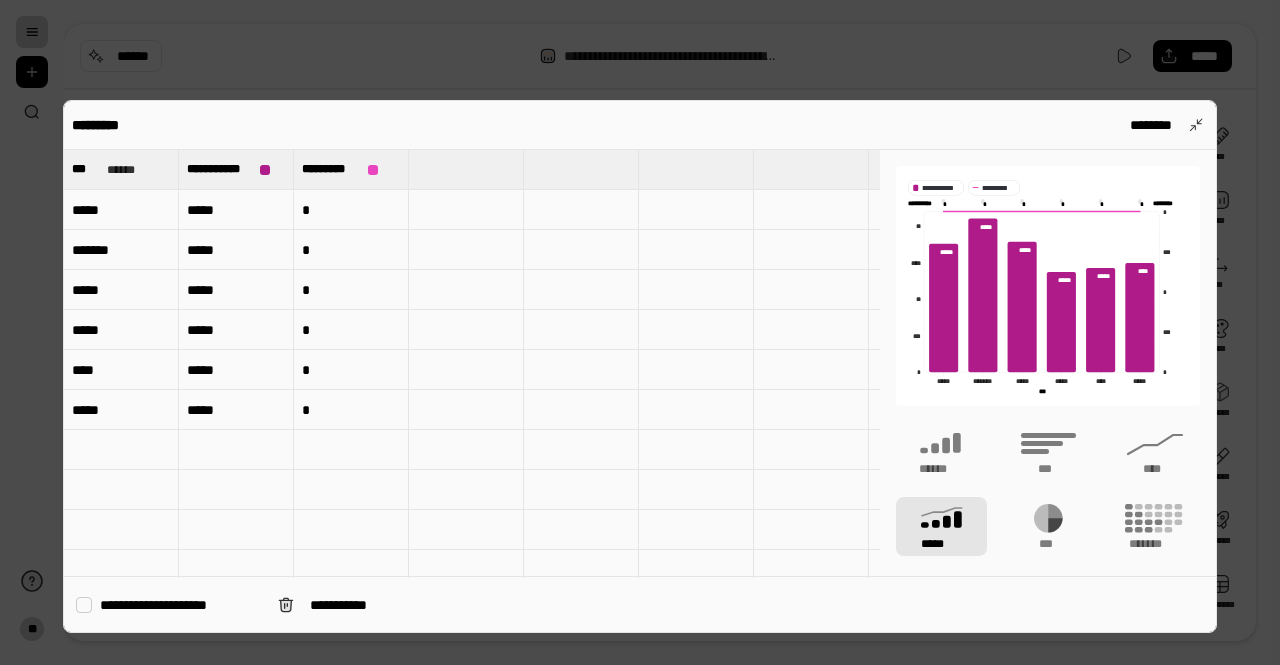 click on "*****" at bounding box center [236, 210] 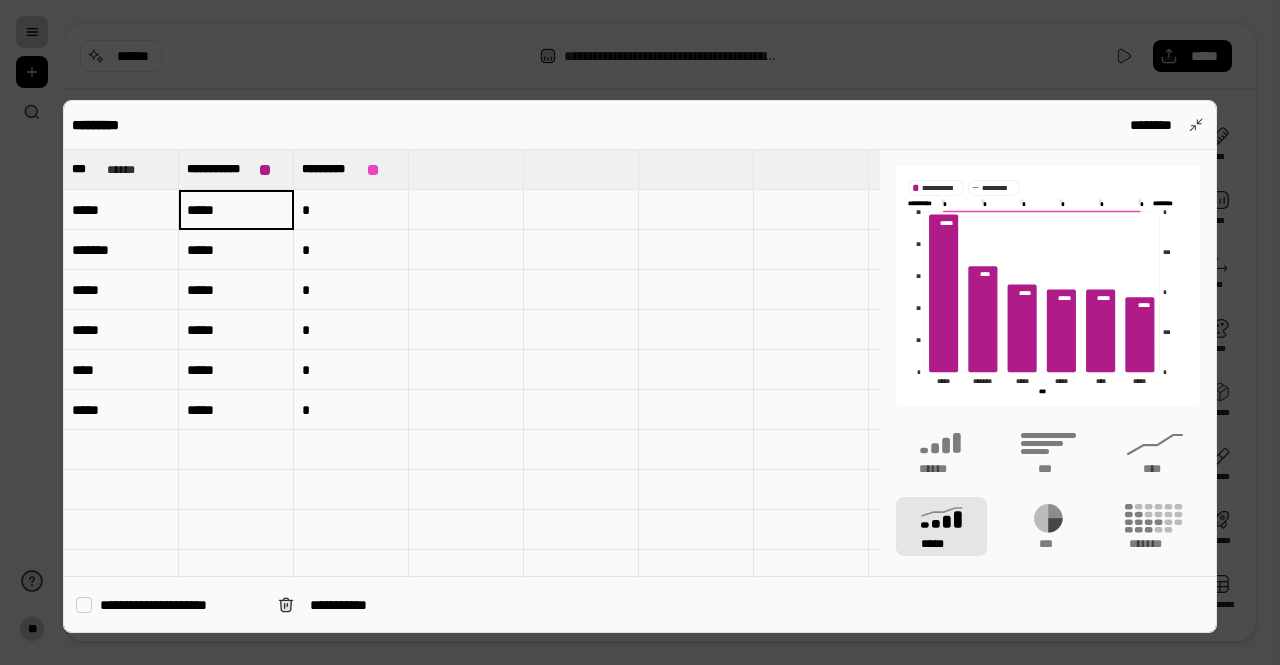 type on "*****" 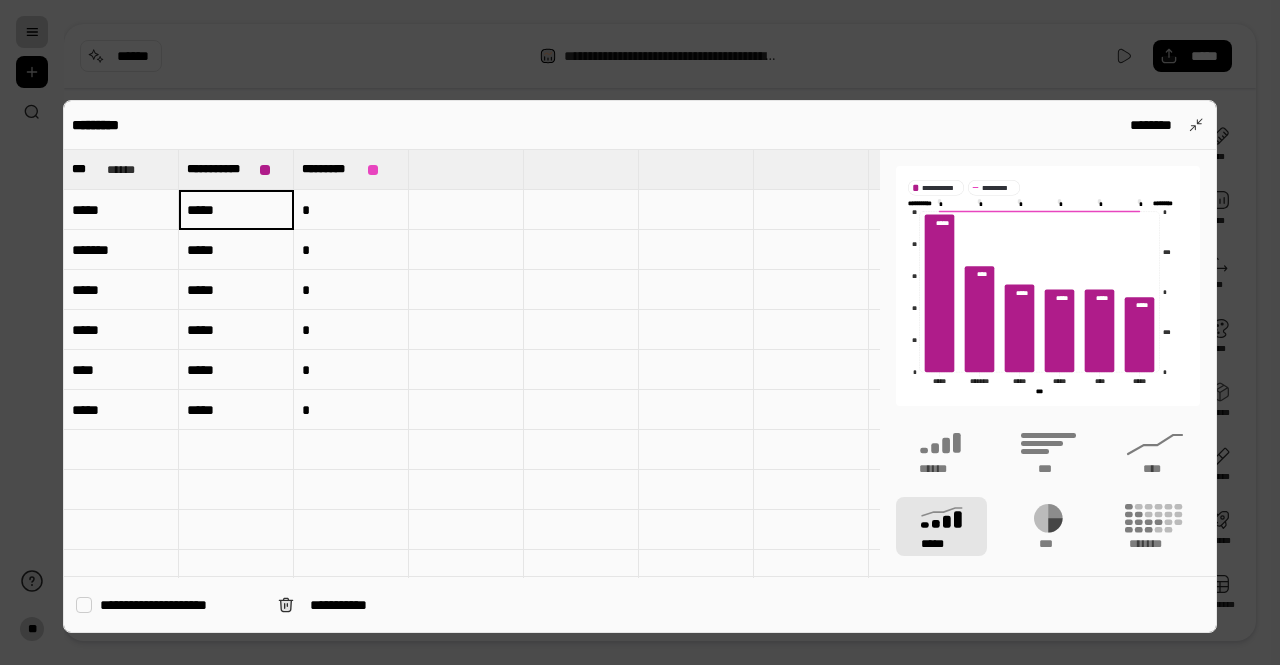 click on "*" at bounding box center [351, 210] 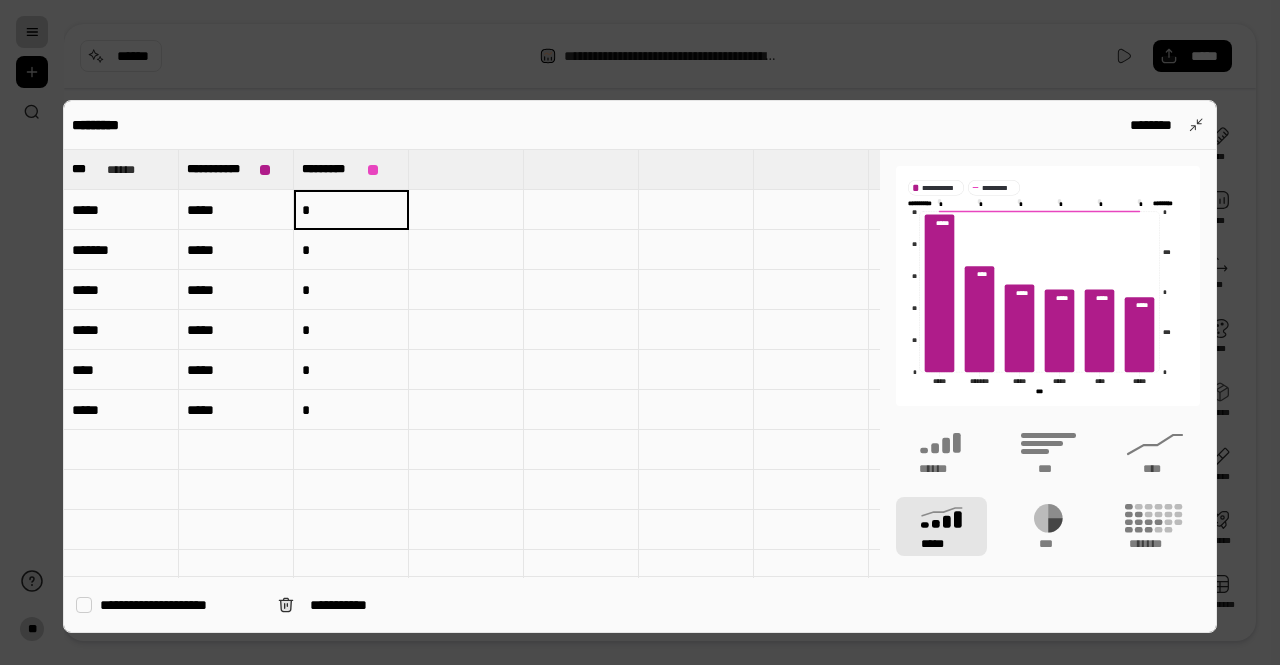 type on "*" 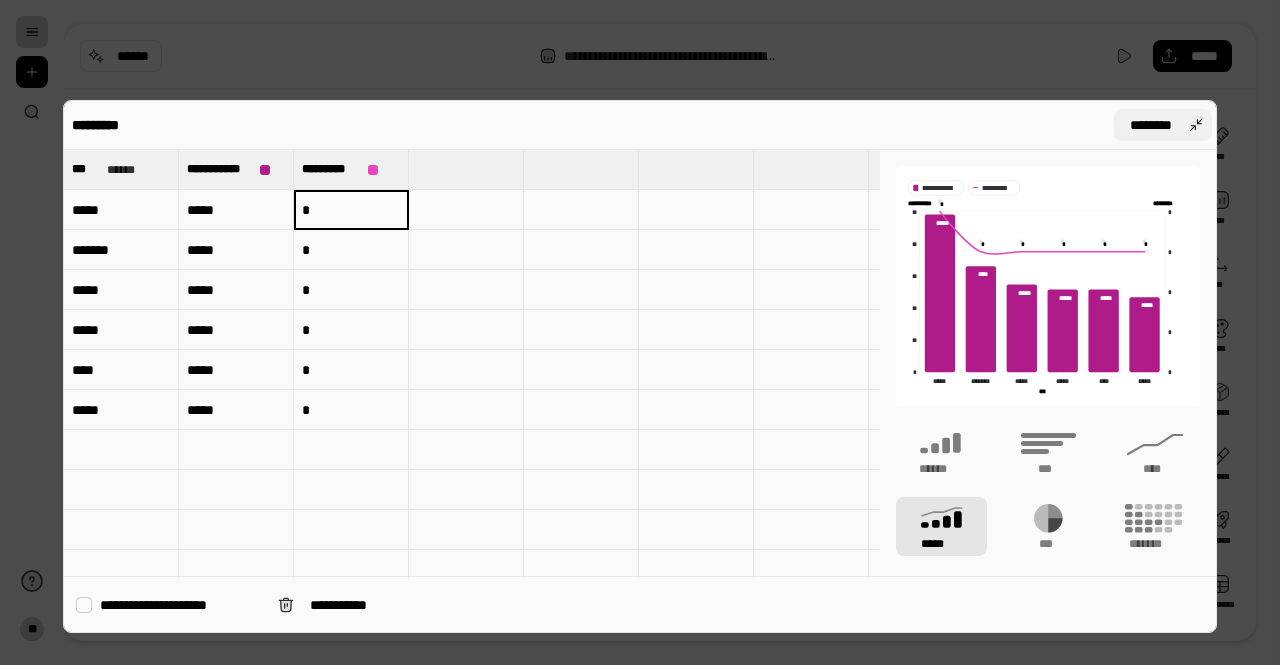 click on "********" at bounding box center [1151, 125] 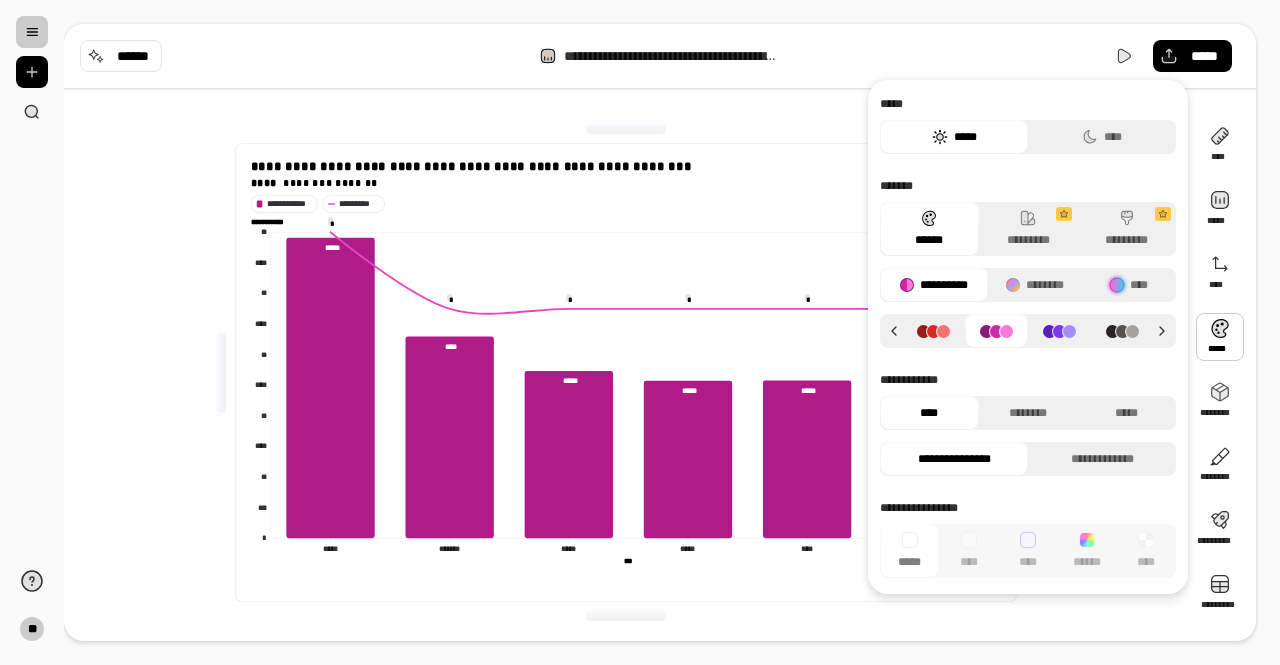 click at bounding box center (1220, 337) 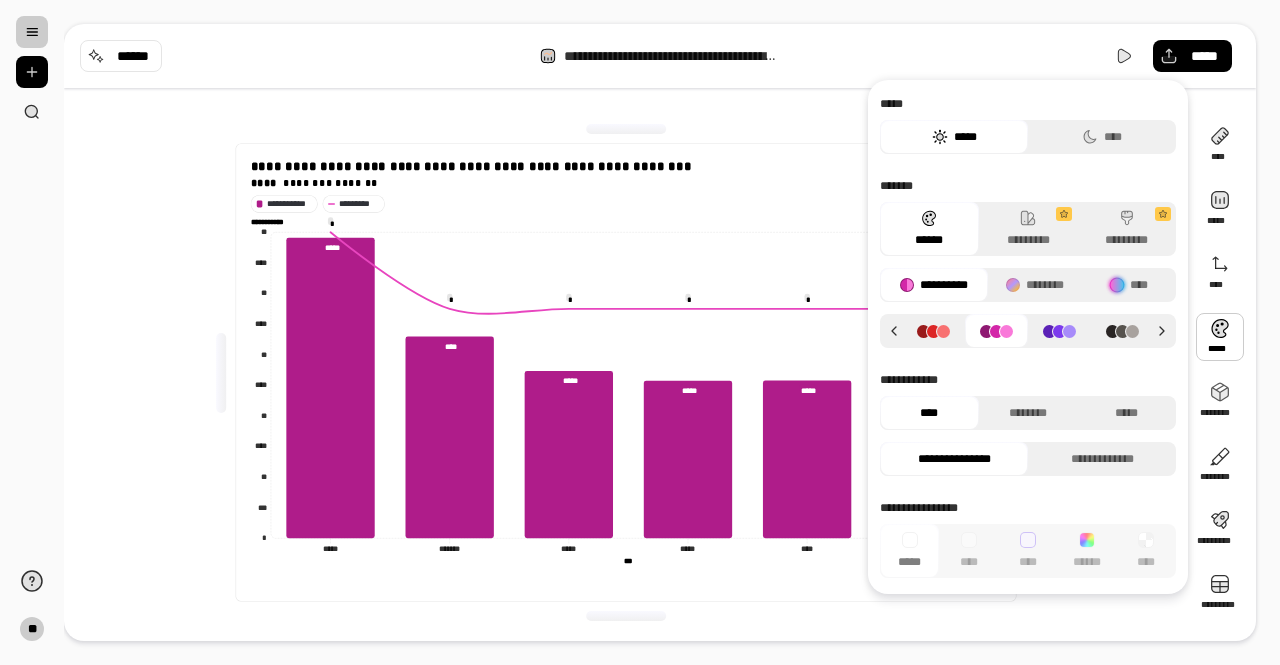 click 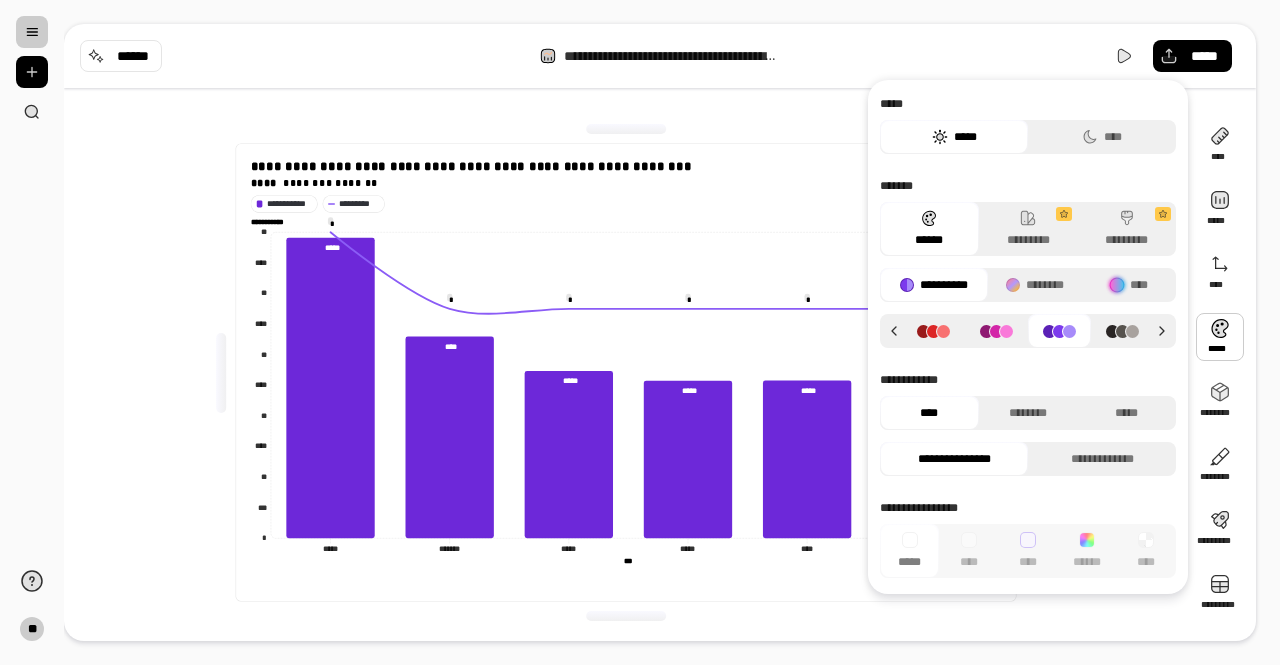 click on "**********" at bounding box center [626, 372] 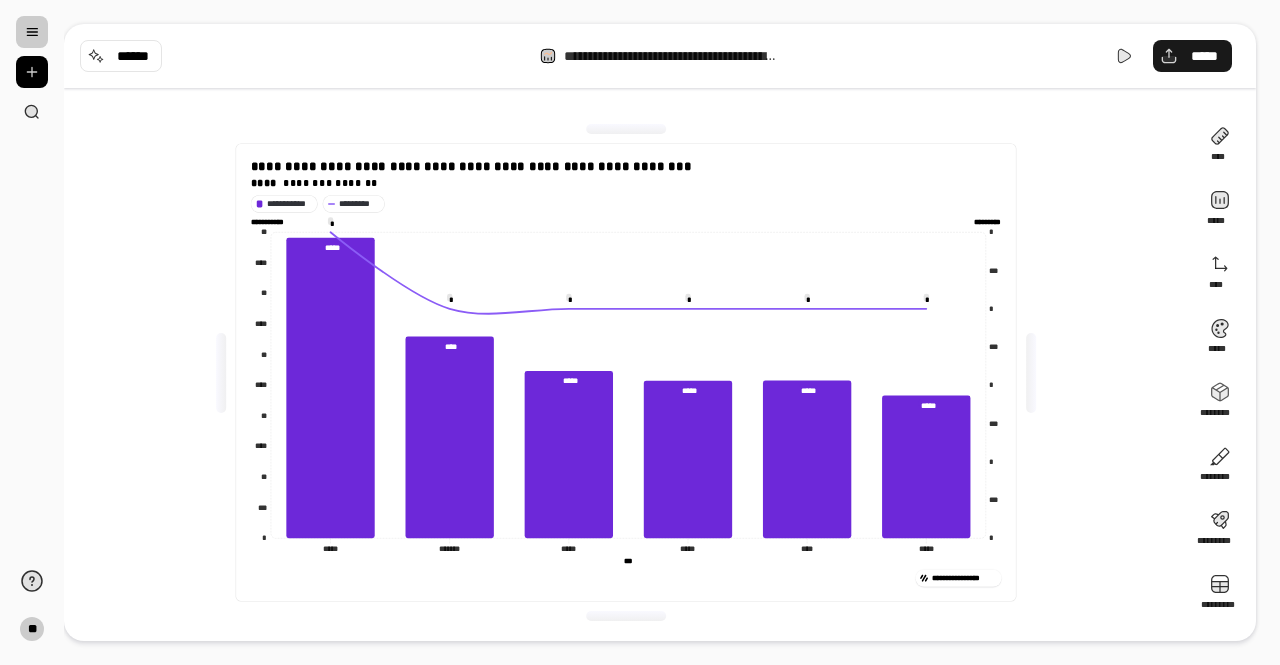 click on "*****" at bounding box center [1192, 56] 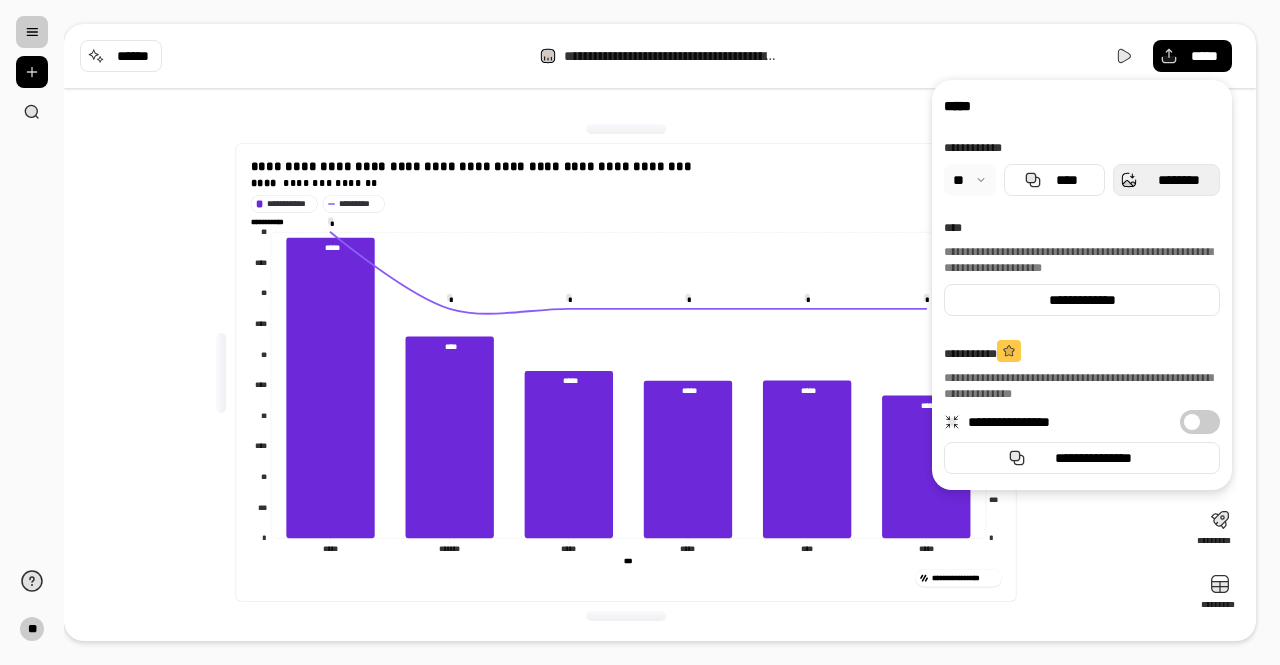 click on "********" at bounding box center (1178, 180) 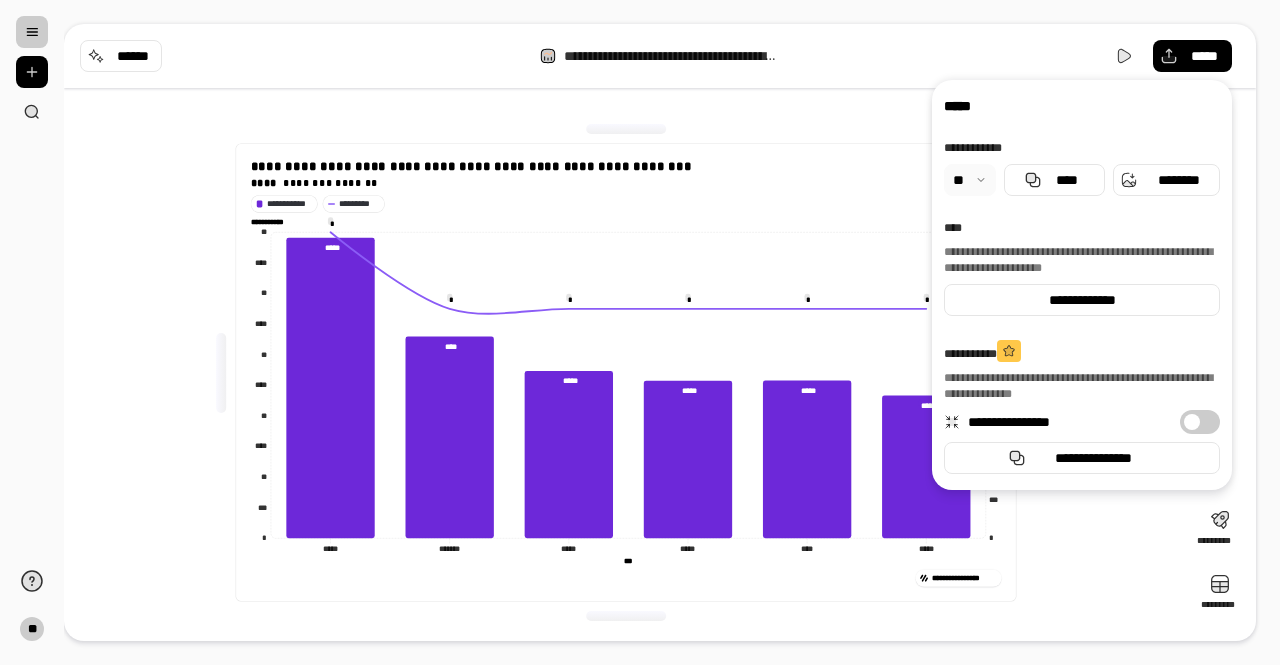 drag, startPoint x: 72, startPoint y: 311, endPoint x: 108, endPoint y: 296, distance: 39 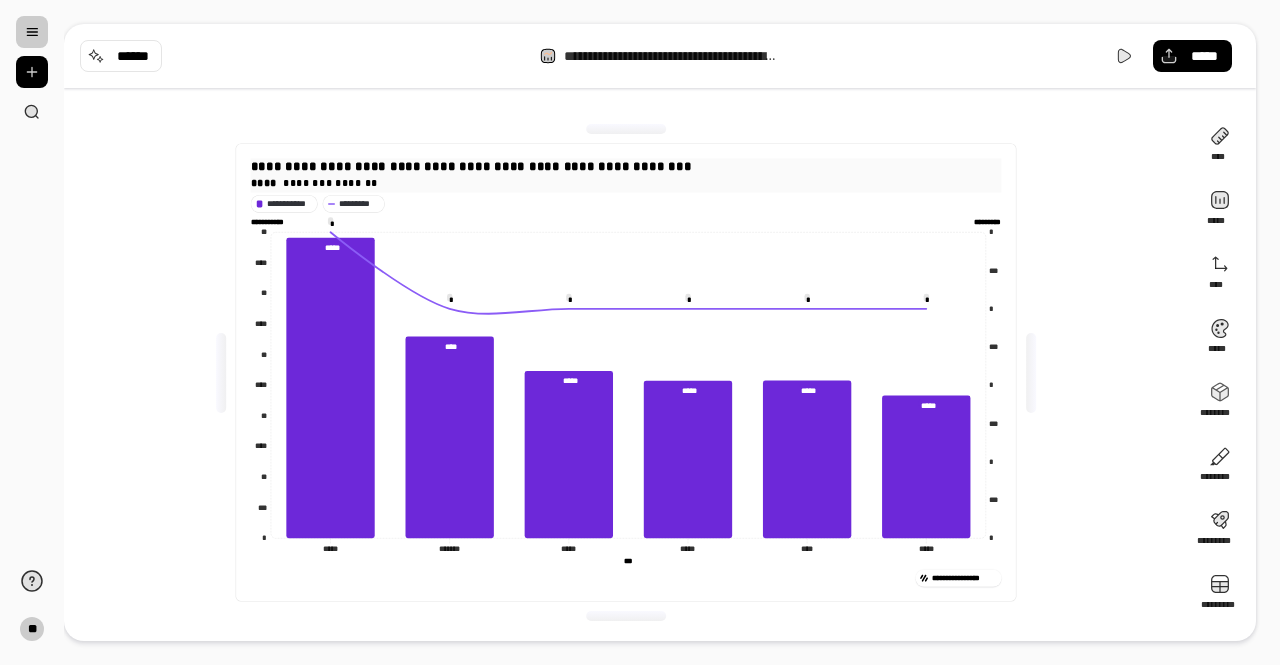 click on "**********" at bounding box center (471, 166) 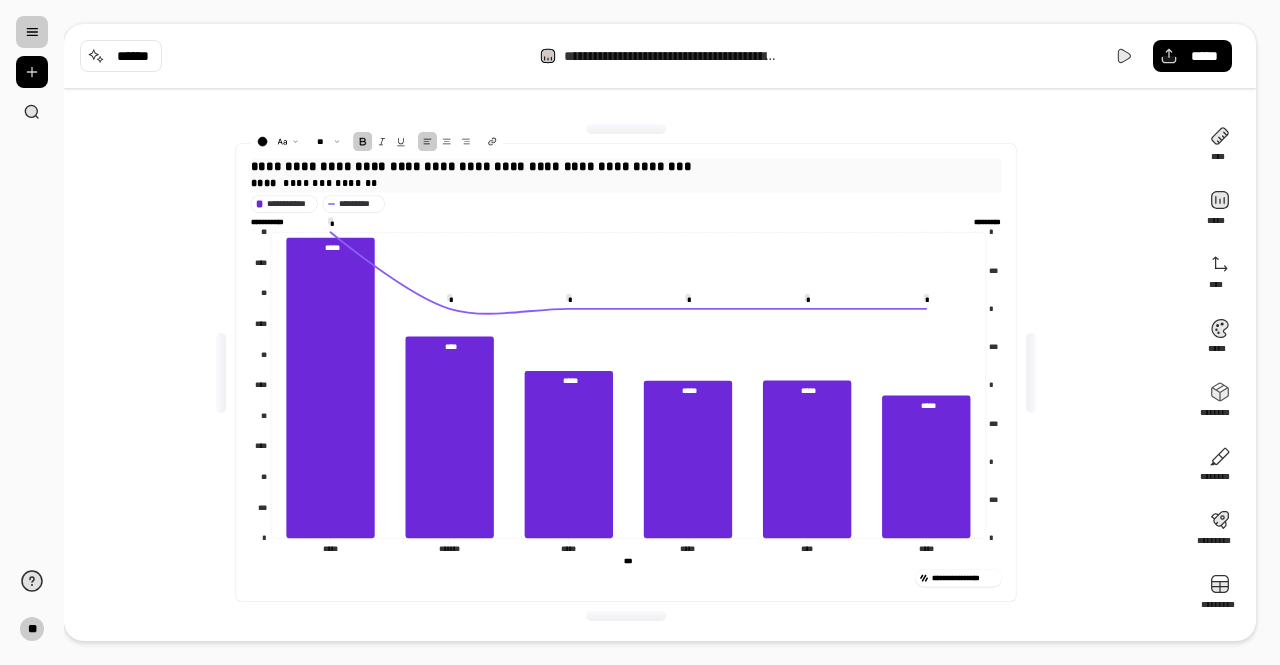click on "**********" at bounding box center (471, 166) 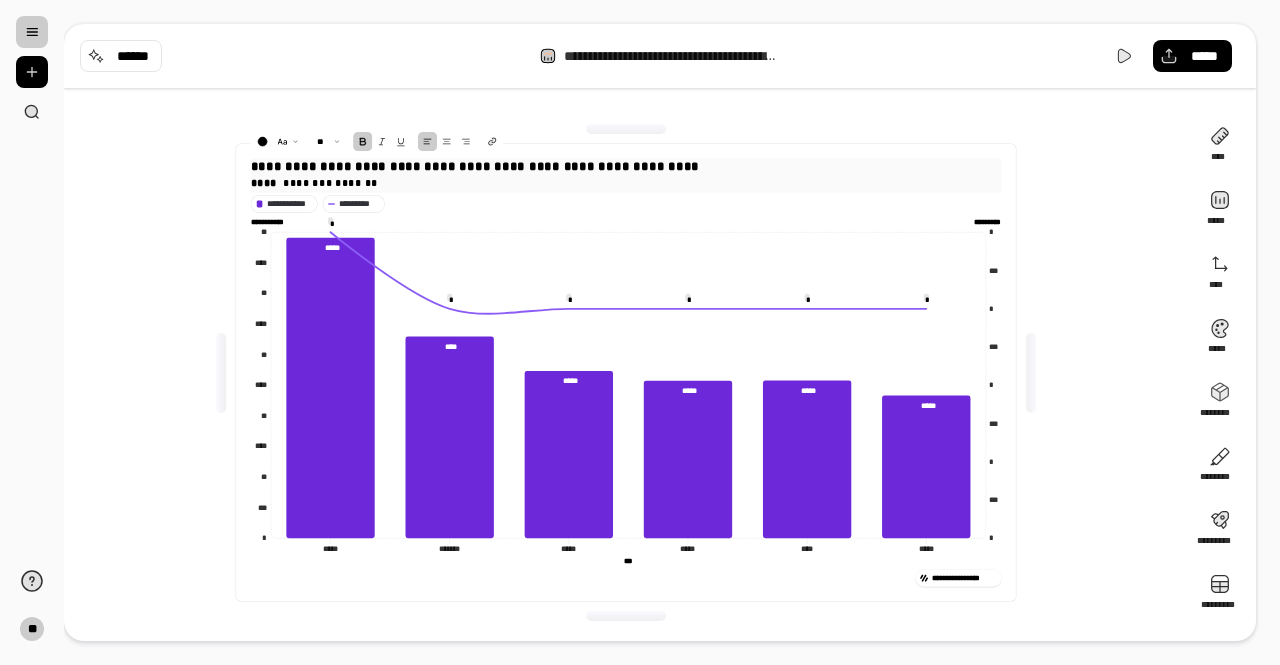 click on "**********" at bounding box center [475, 166] 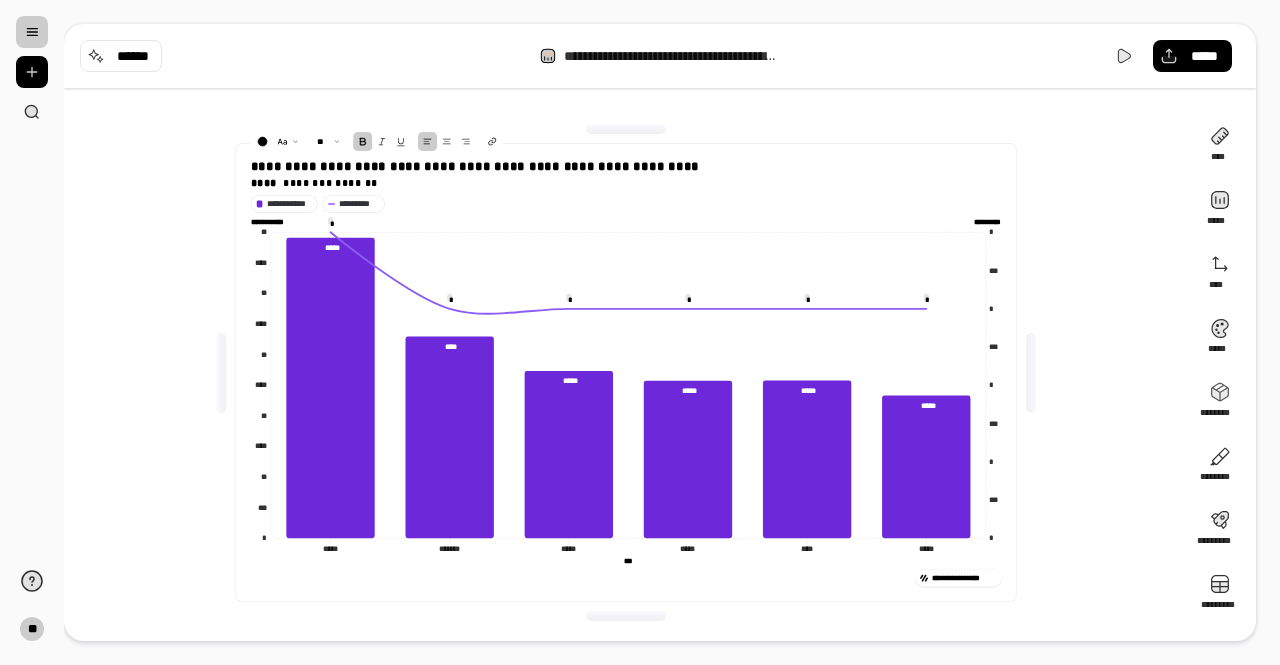 click on "**********" at bounding box center [626, 372] 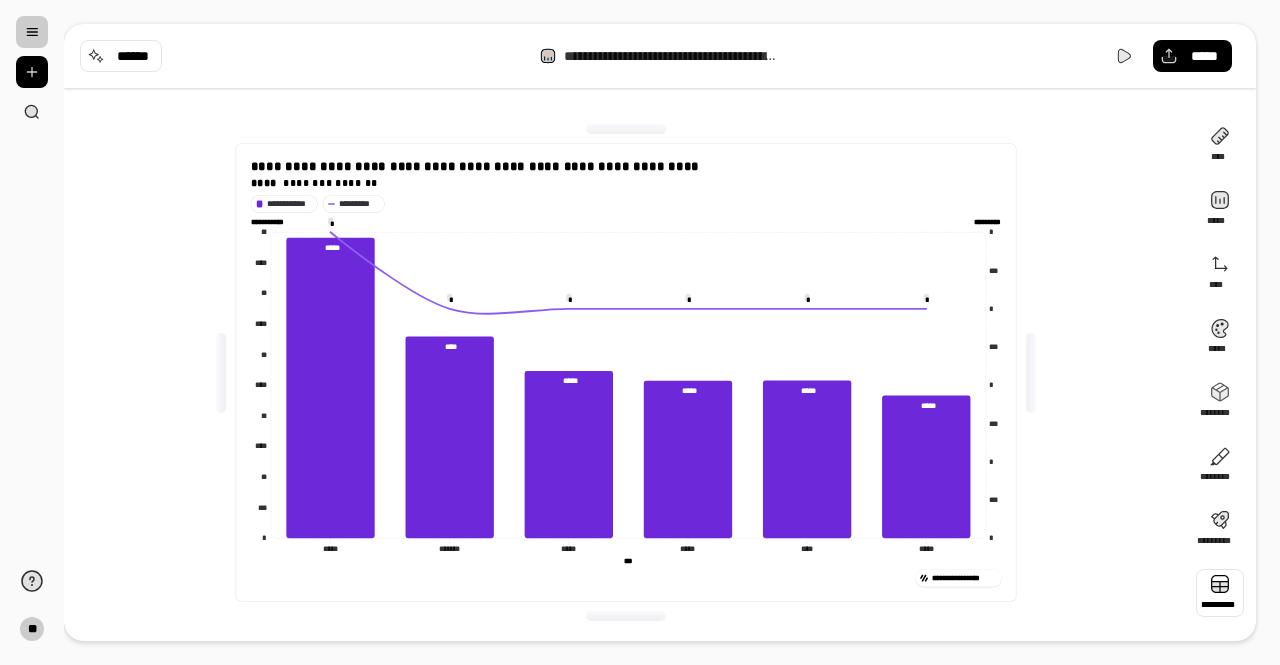 click at bounding box center [1220, 593] 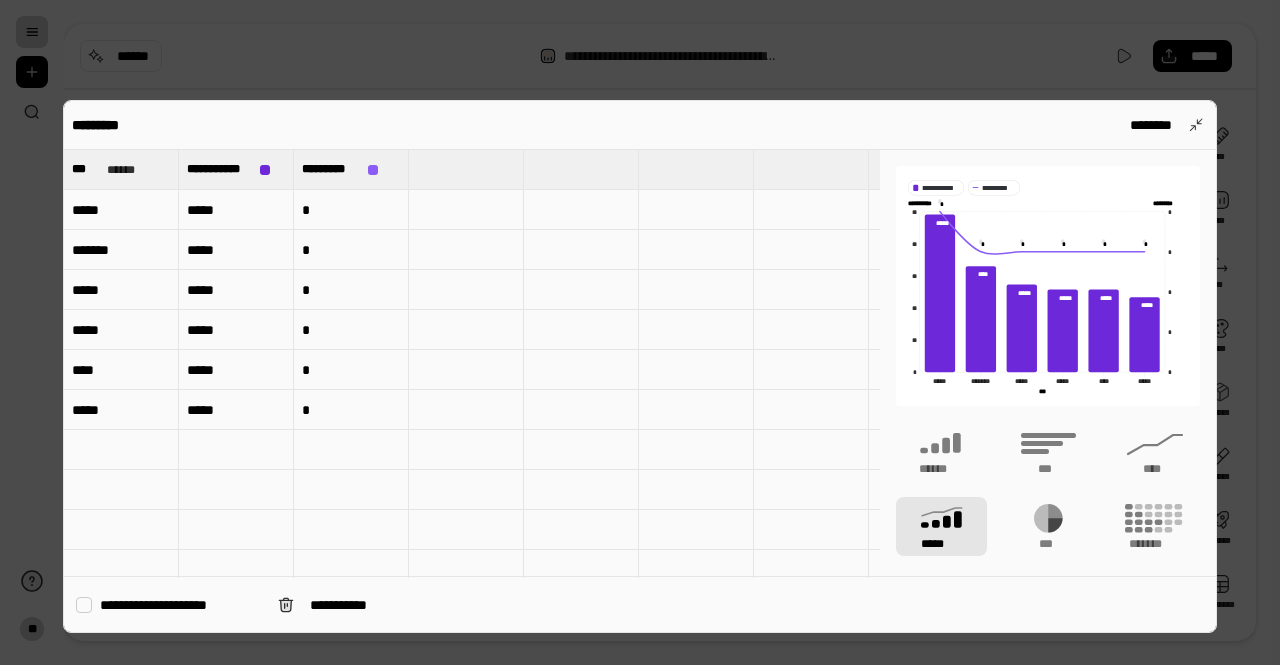 click on "*****" at bounding box center (236, 210) 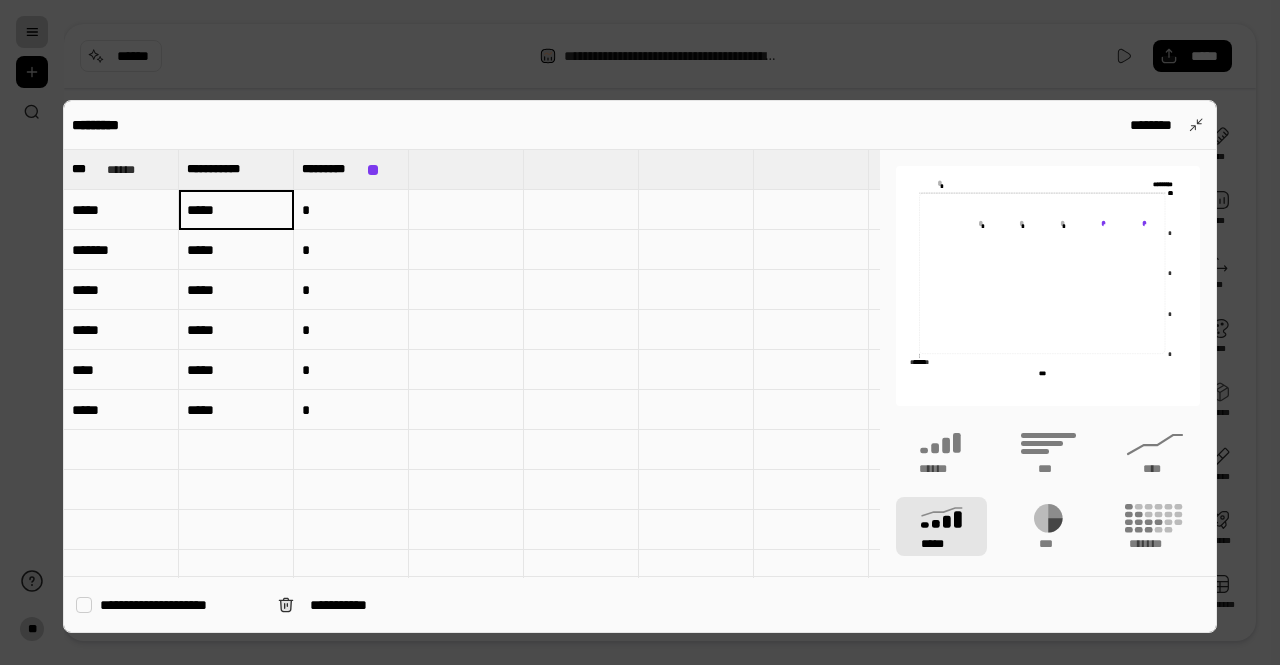 type on "*****" 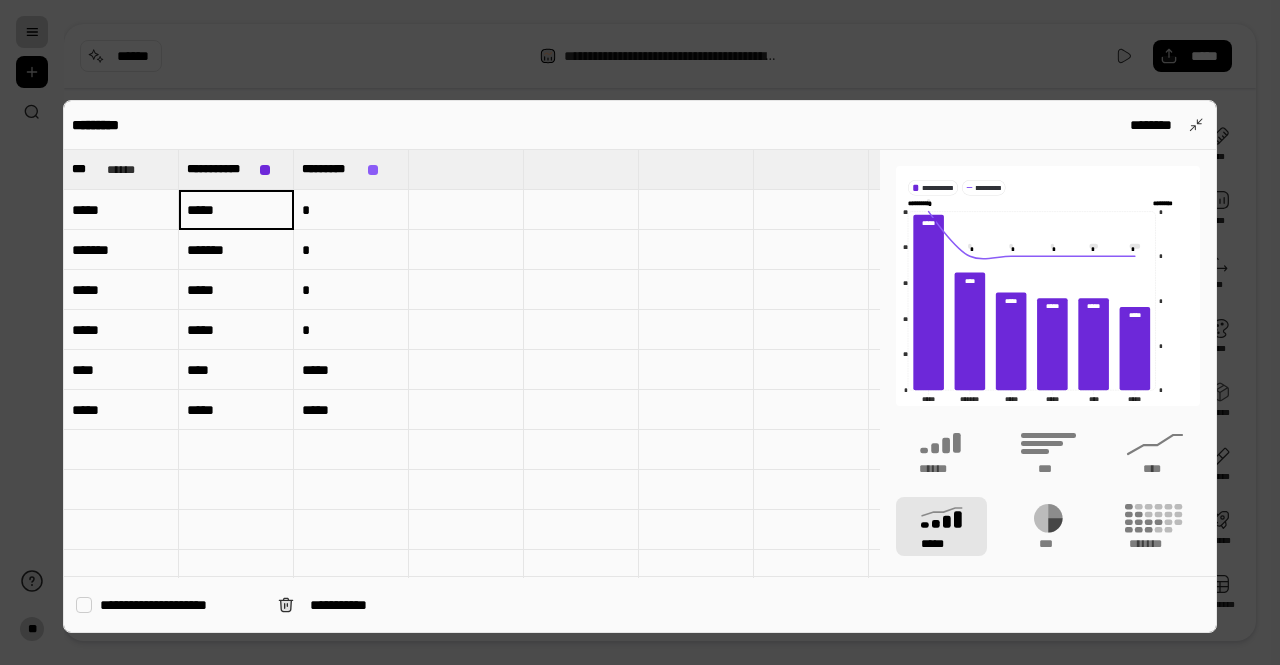 type on "*****" 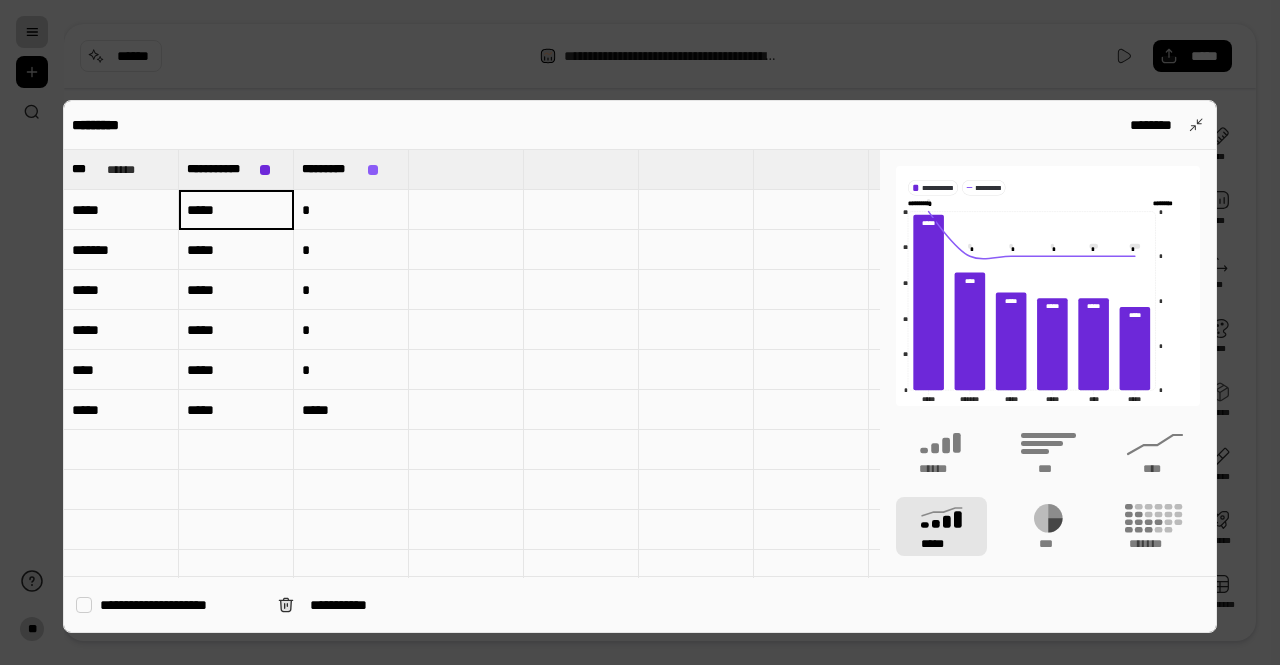 type on "*****" 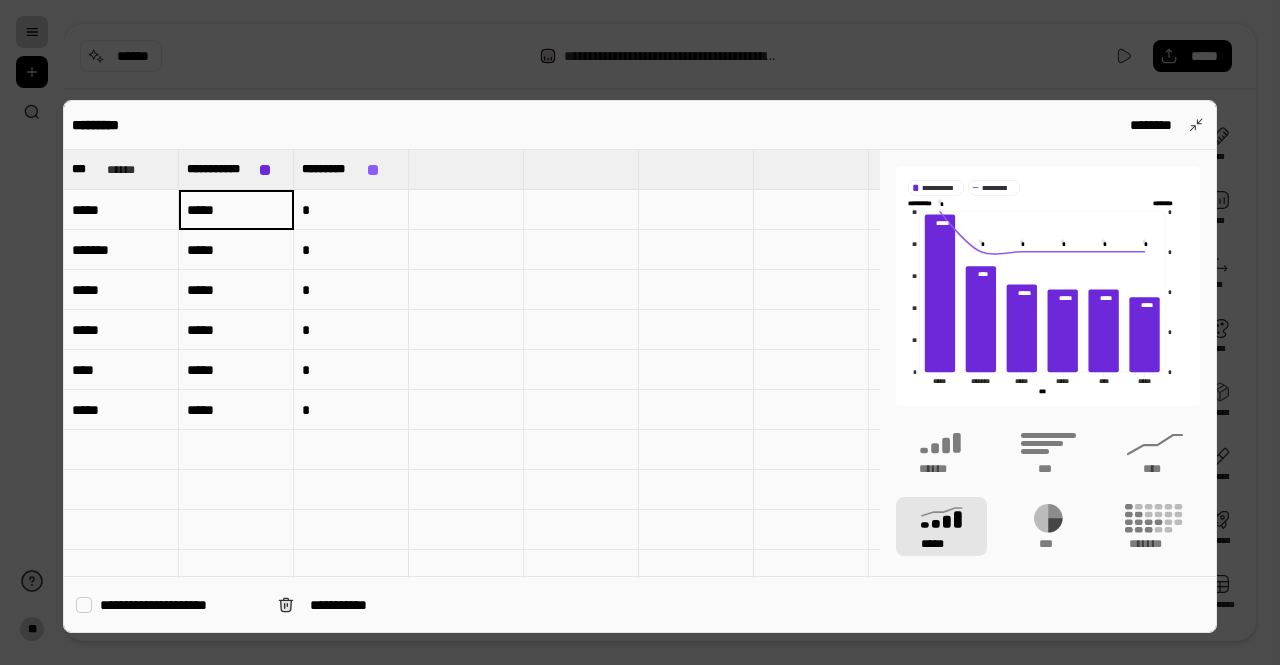 click on "*****" at bounding box center [121, 210] 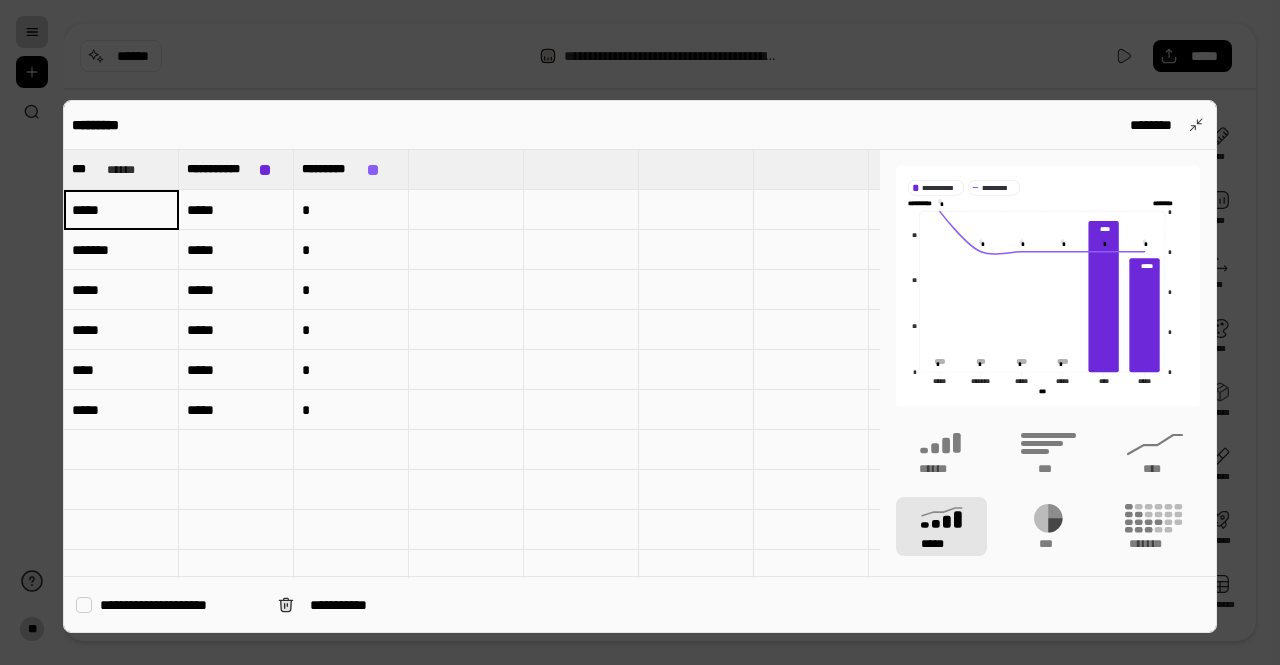 type on "*" 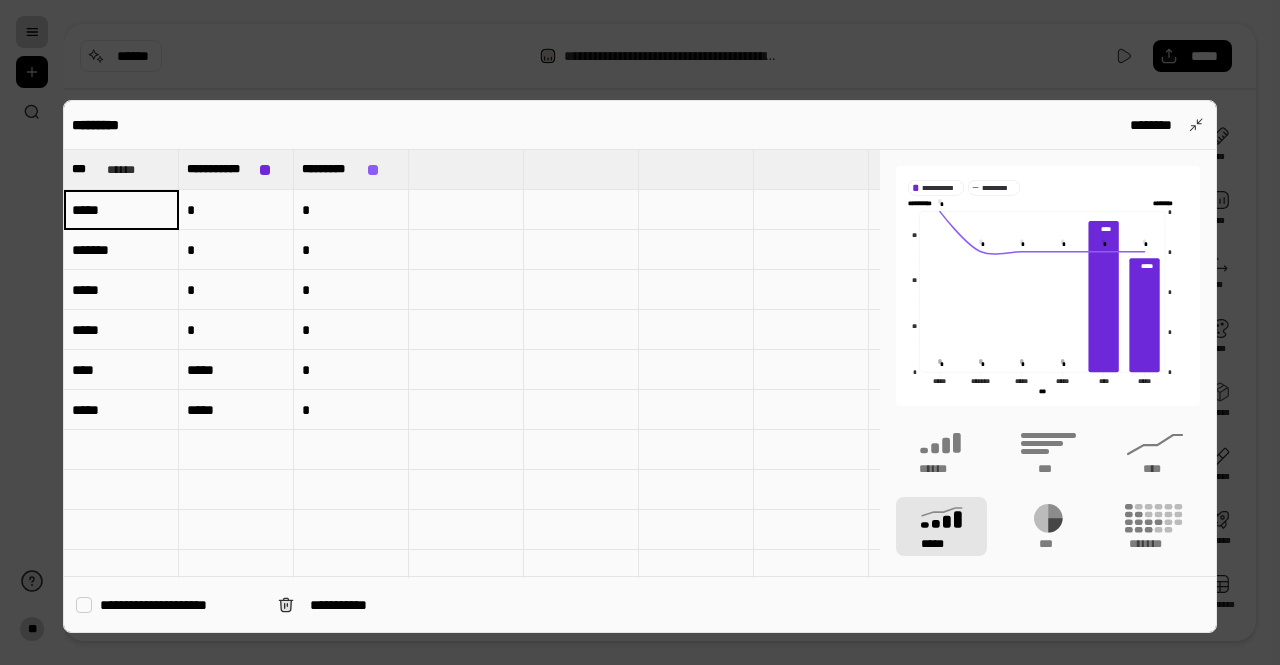 click on "*" at bounding box center (351, 210) 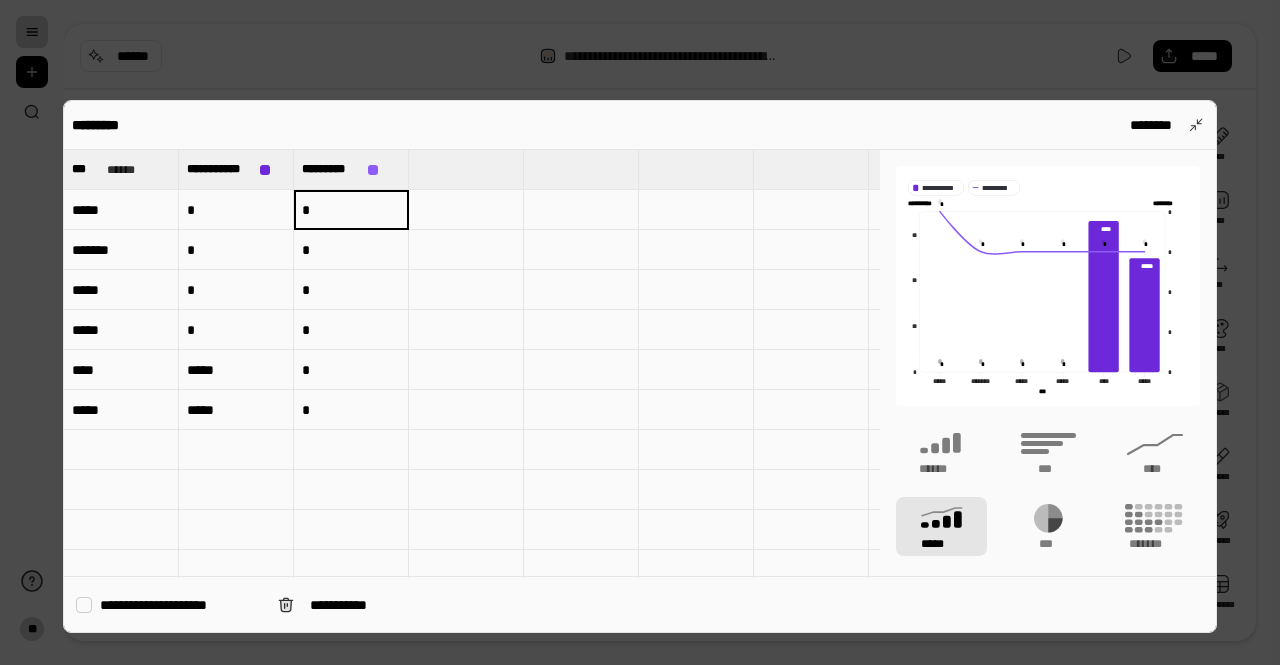 type on "*" 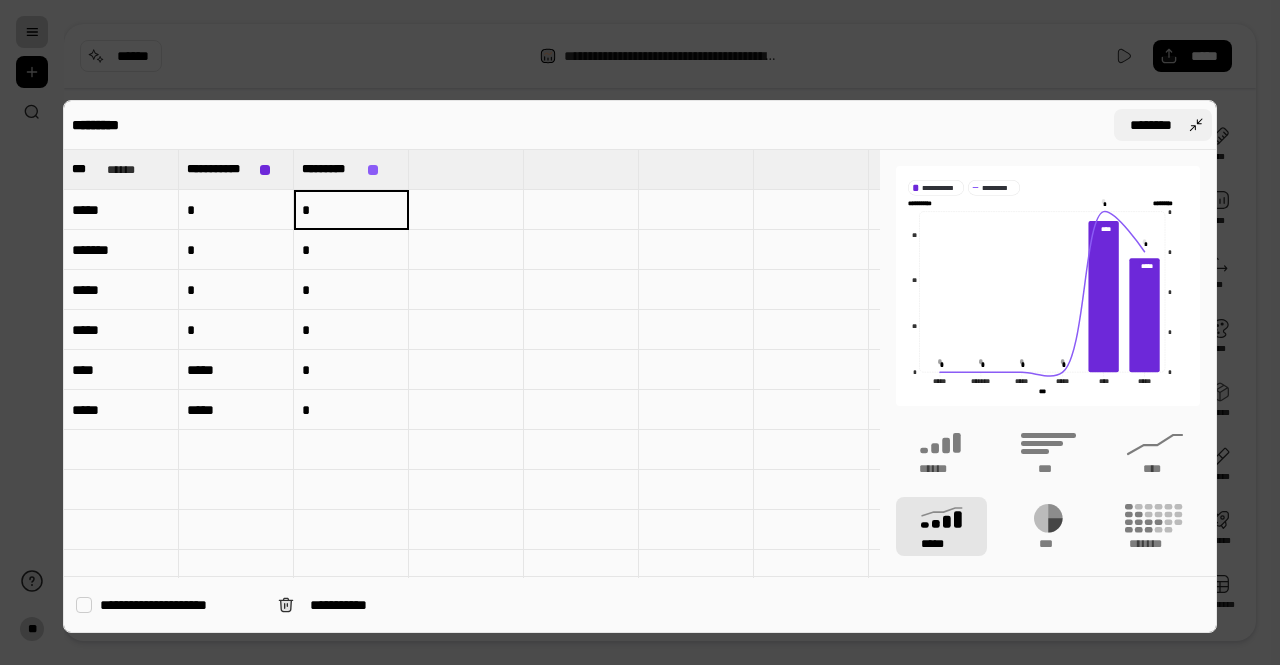 click on "********" at bounding box center (1151, 125) 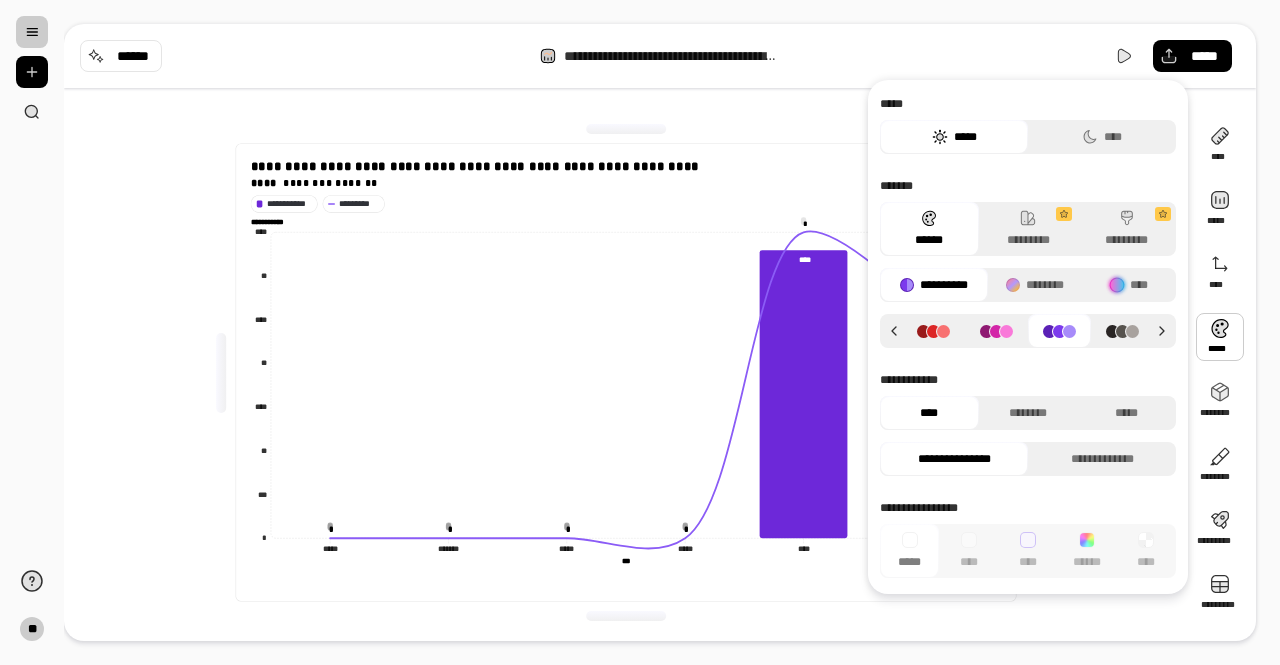 click at bounding box center [1220, 337] 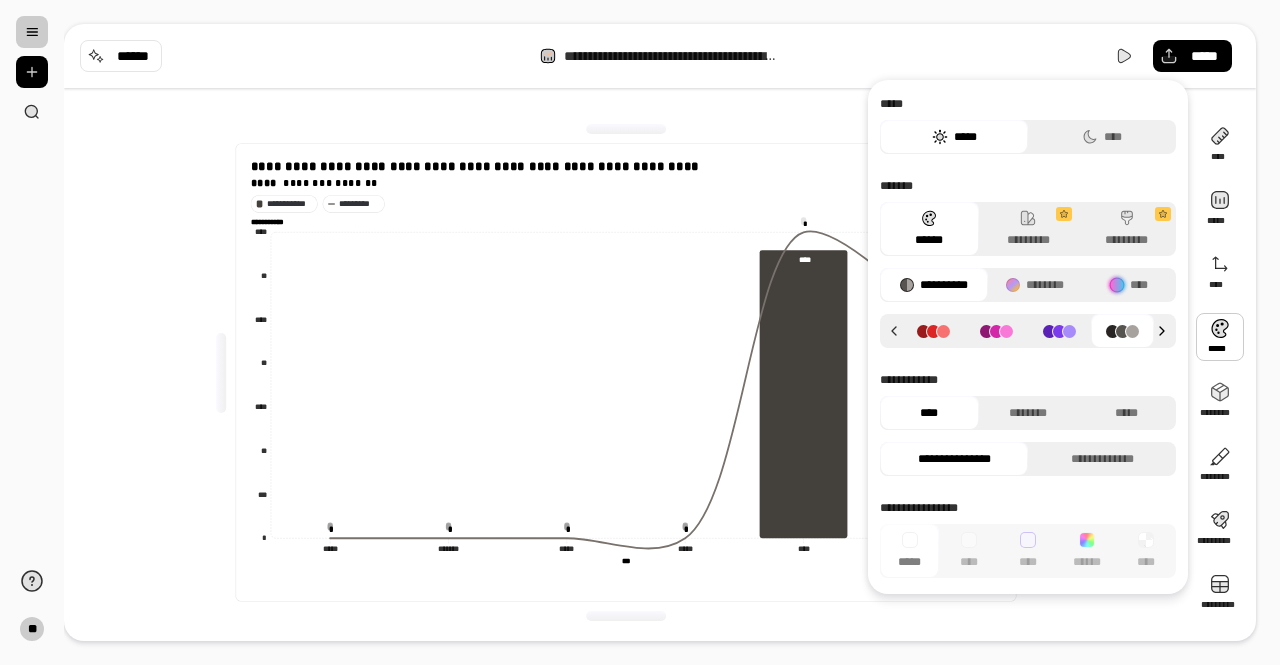 click 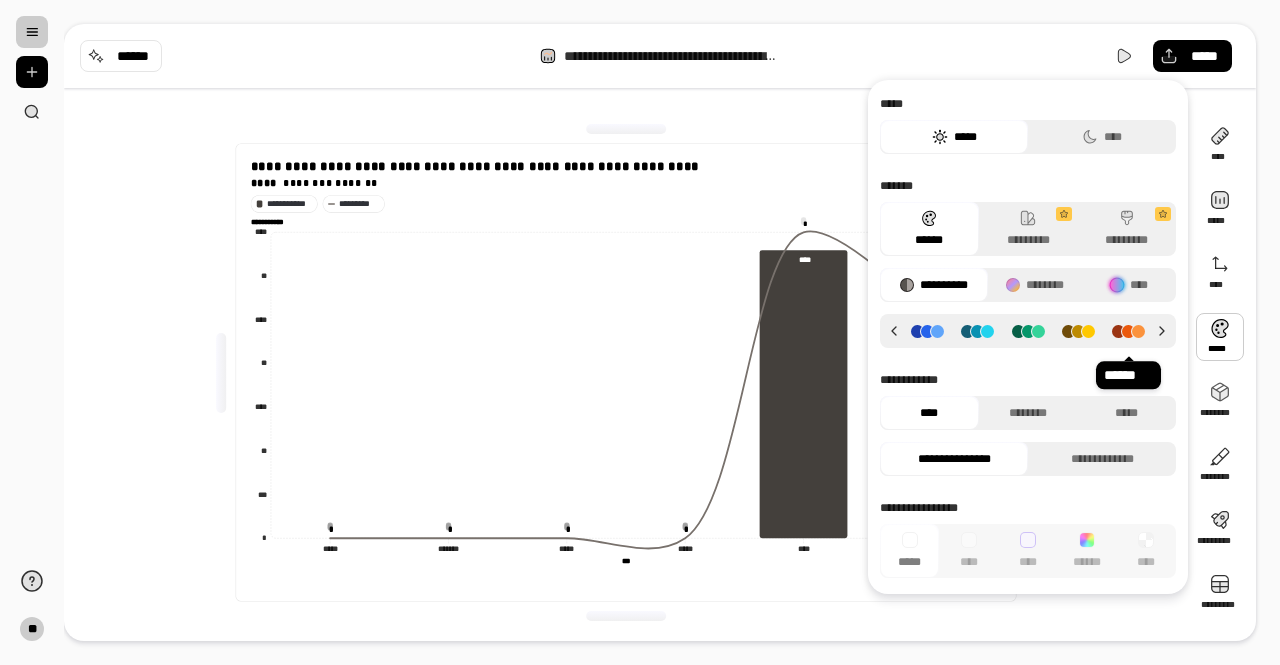 click 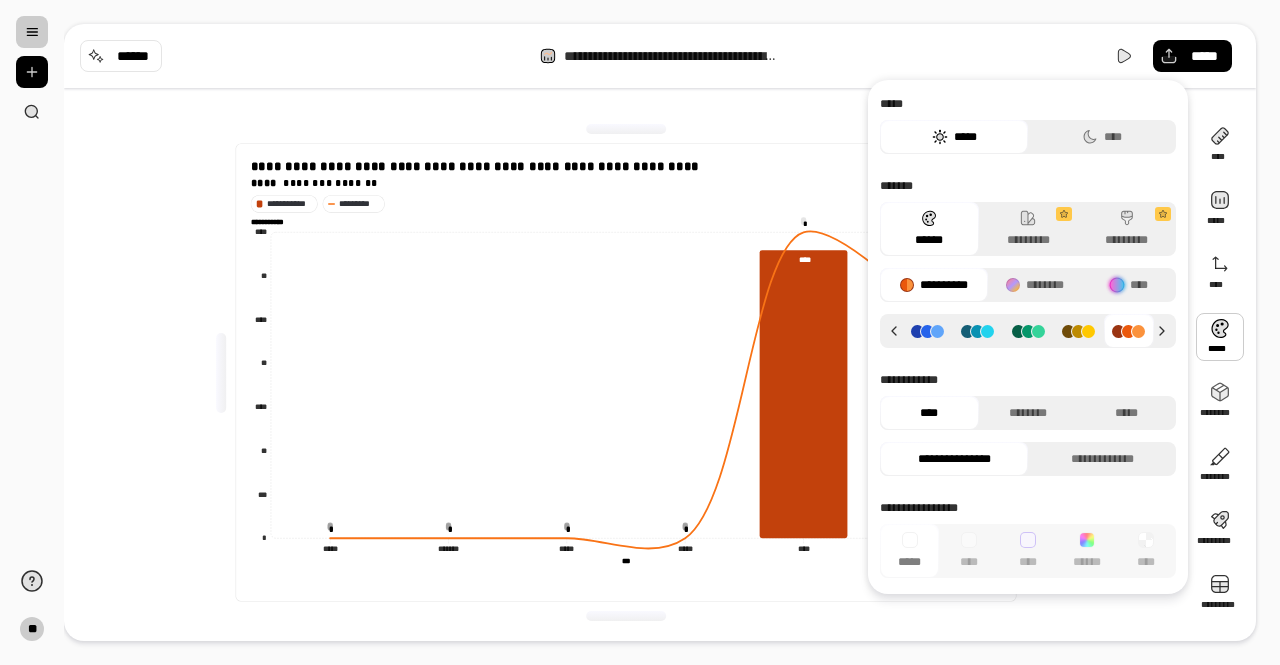 click on "**" at bounding box center [32, 332] 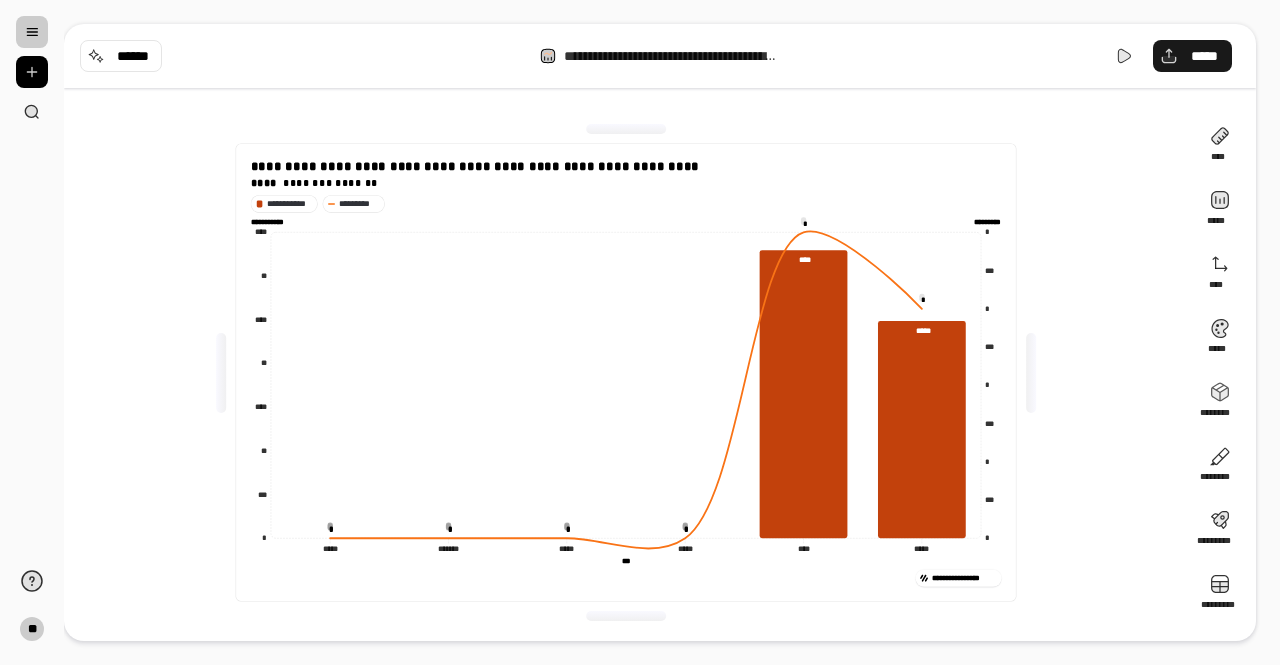 click on "*****" at bounding box center (1192, 56) 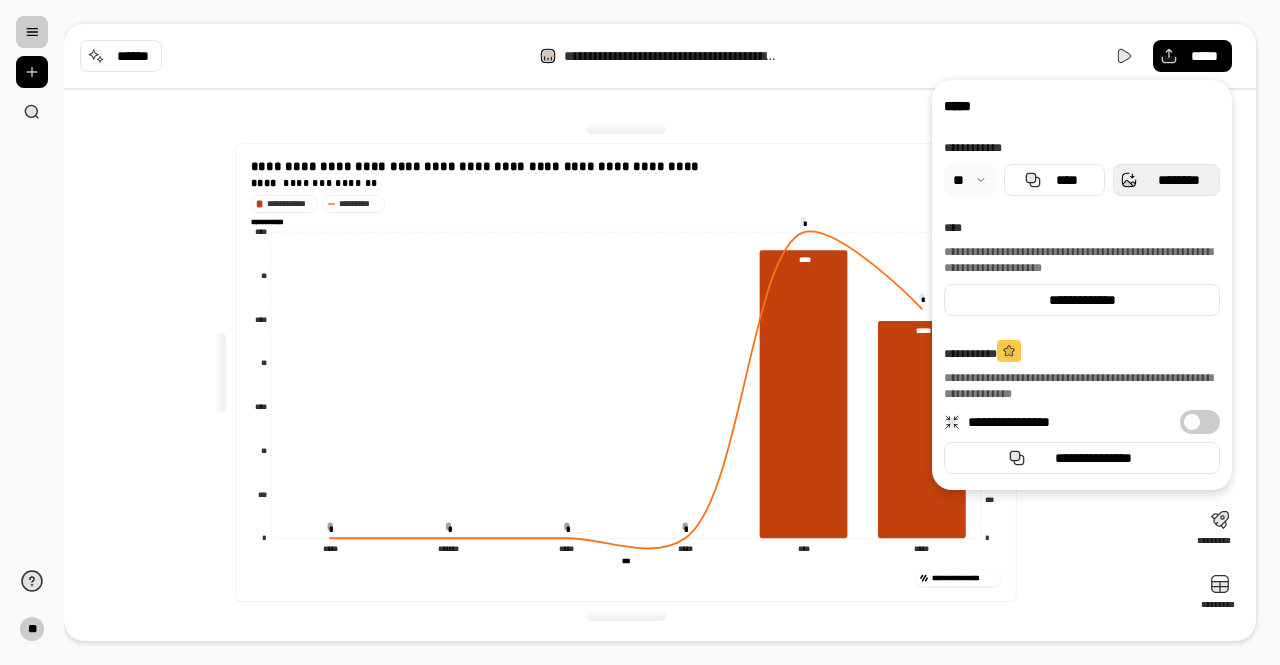 click on "********" at bounding box center (1178, 180) 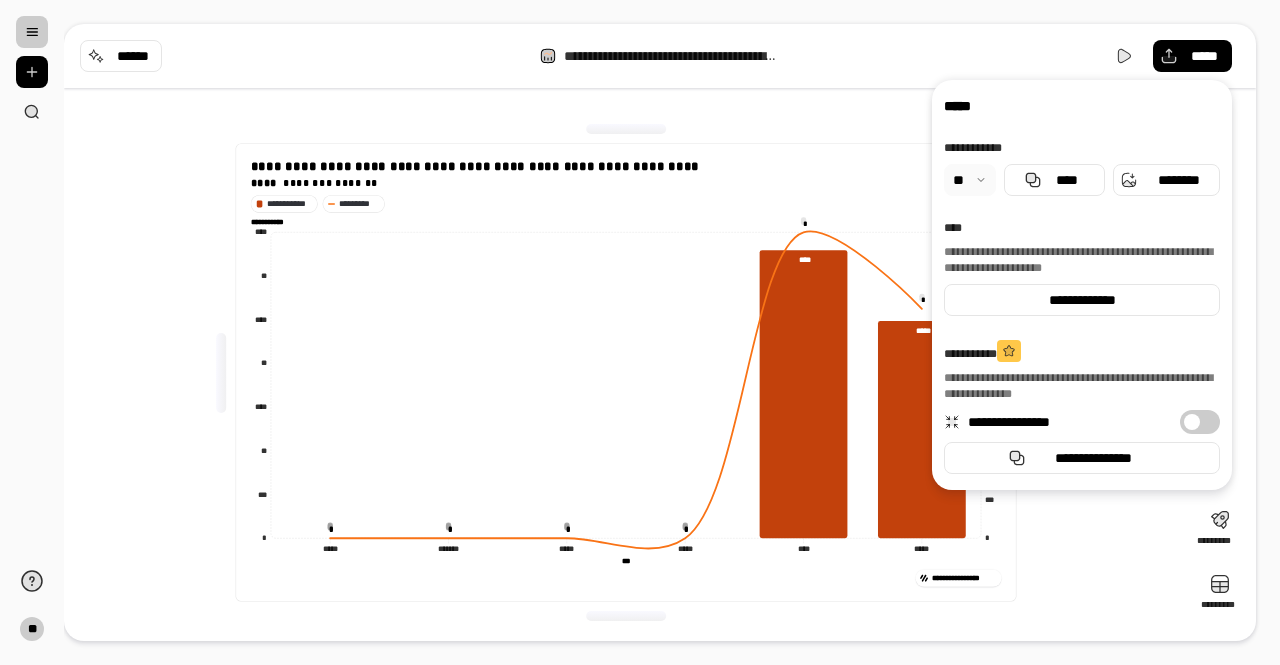 click on "**********" at bounding box center (626, 372) 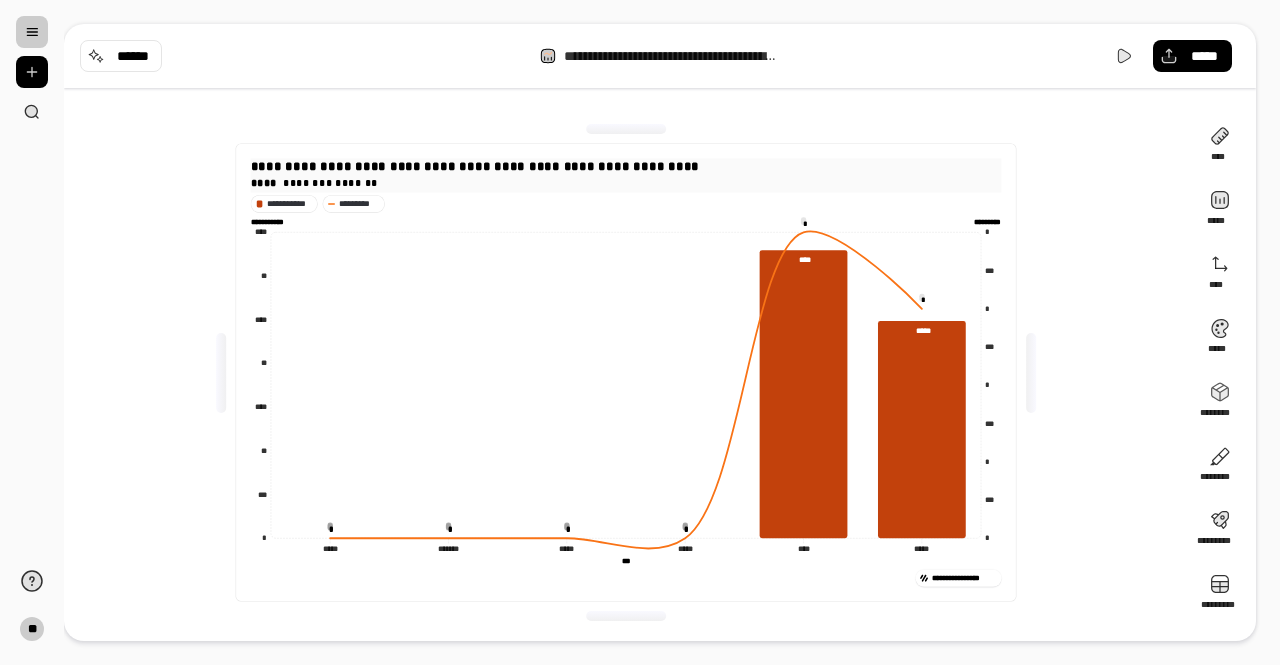 click on "**** ********   *******" at bounding box center [626, 183] 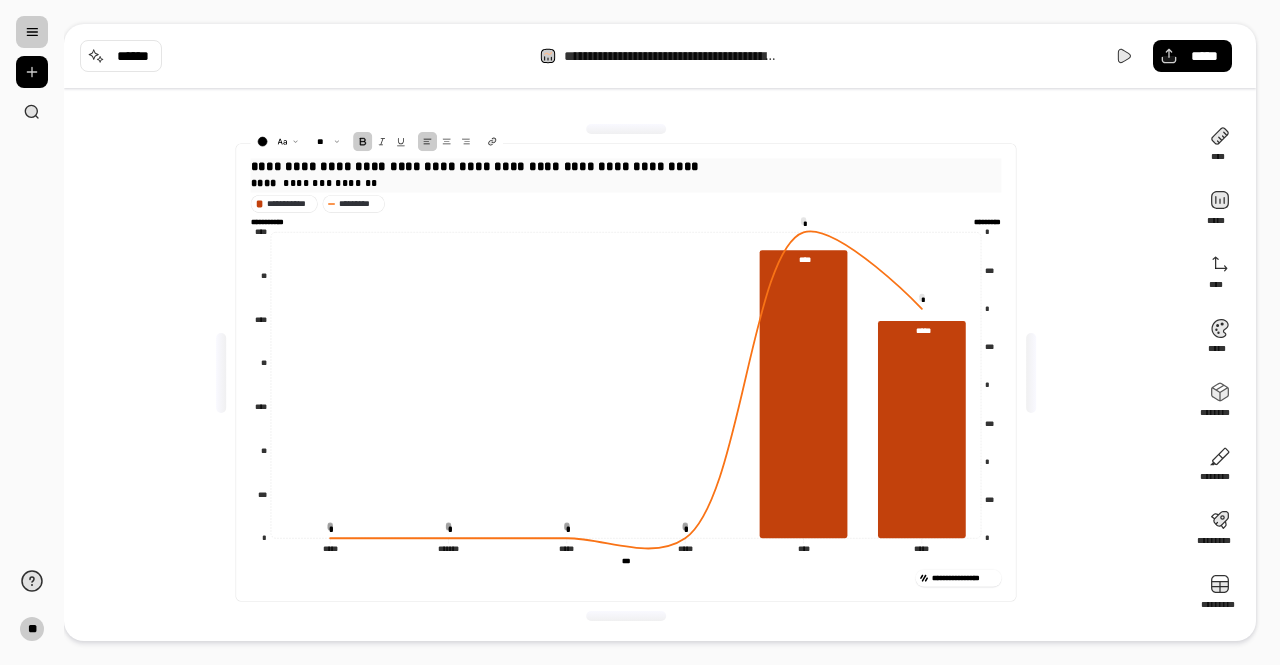 click on "**********" at bounding box center (475, 166) 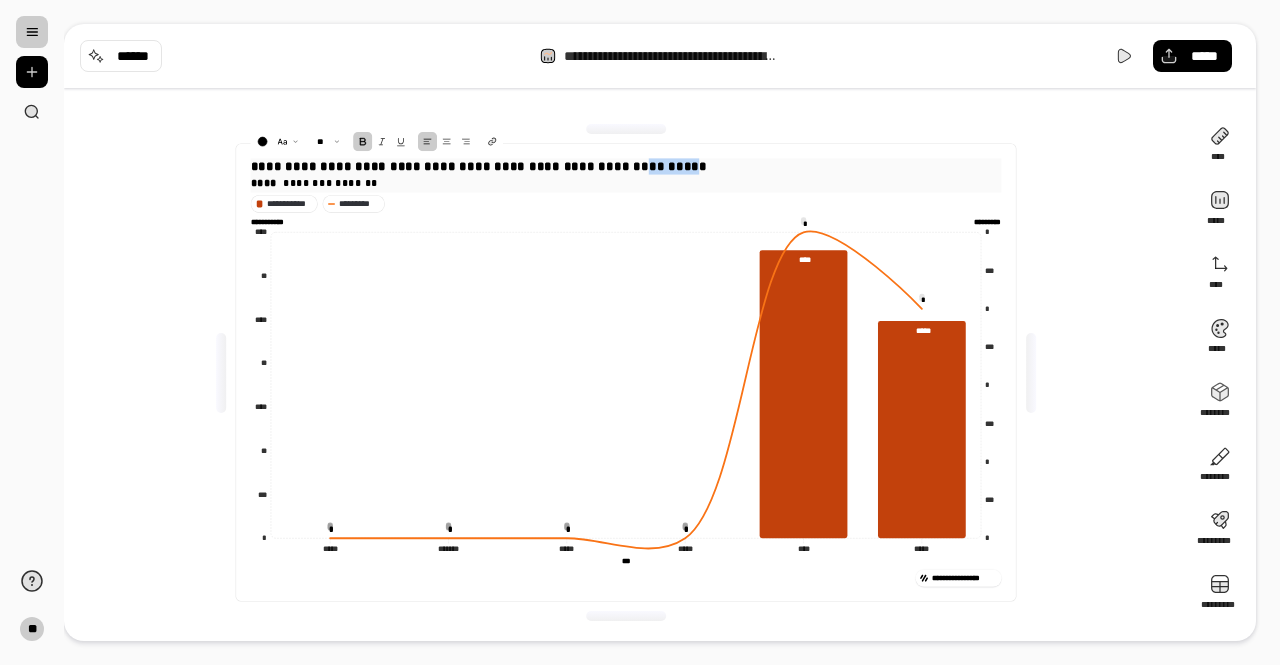 drag, startPoint x: 672, startPoint y: 167, endPoint x: 622, endPoint y: 167, distance: 50 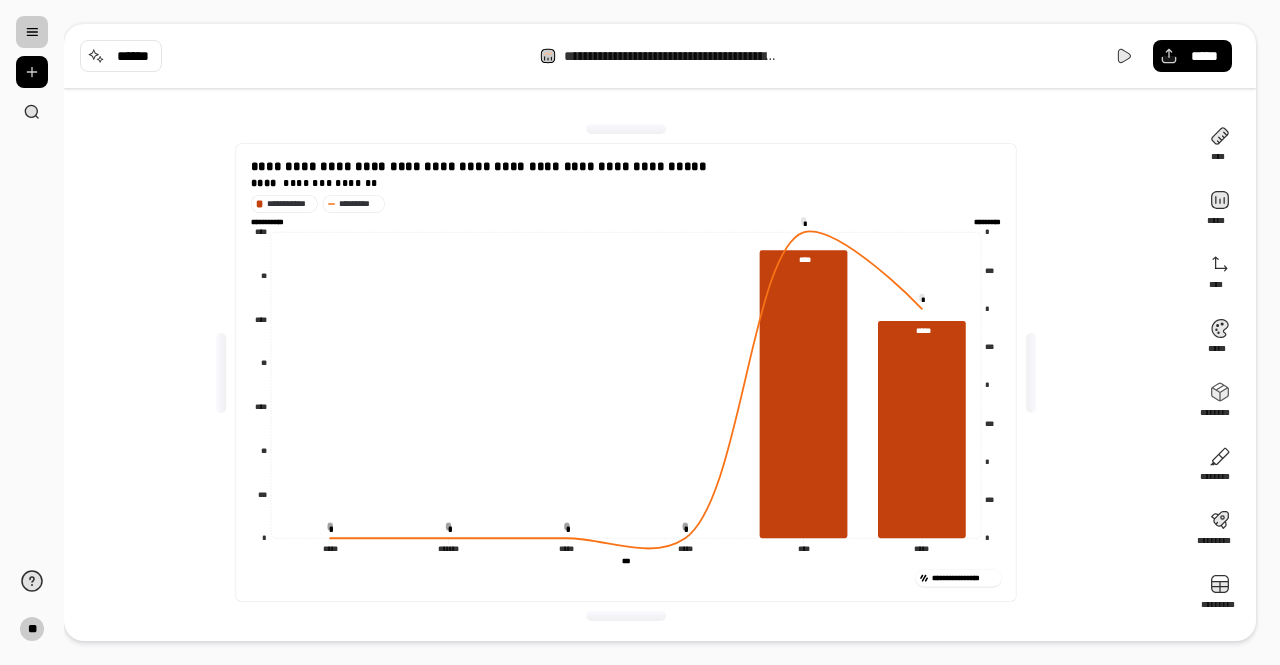 click on "**********" at bounding box center [626, 372] 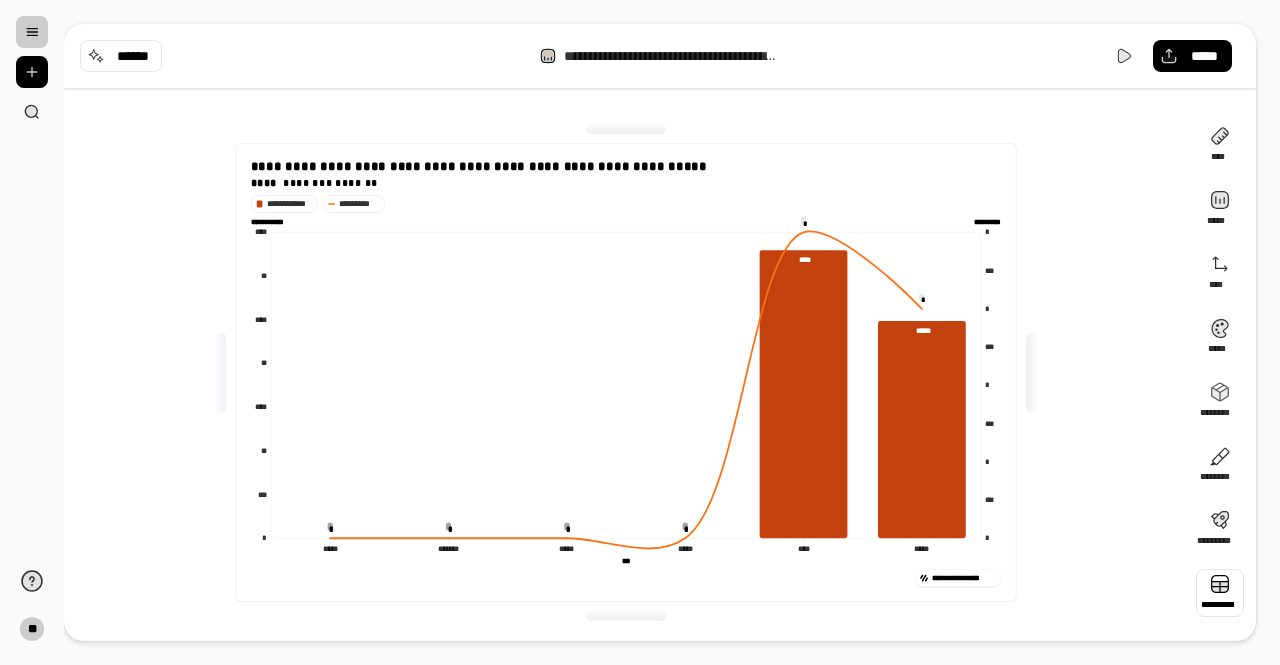 click at bounding box center (1220, 593) 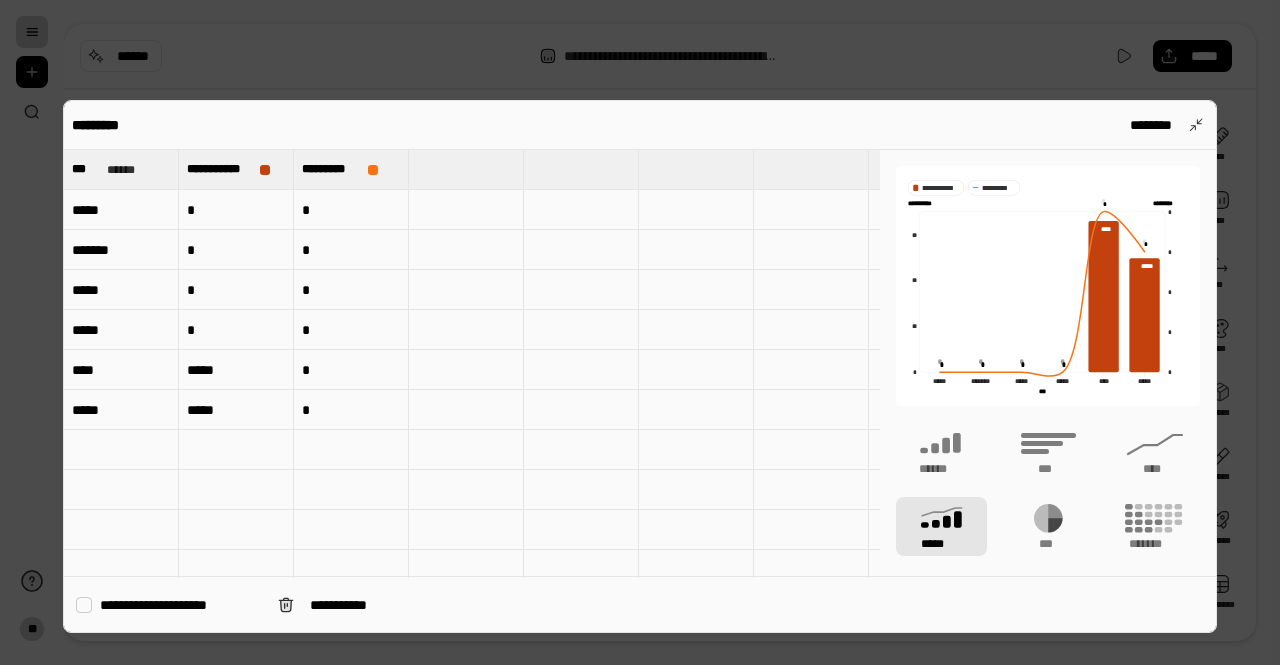 click on "*" at bounding box center (236, 210) 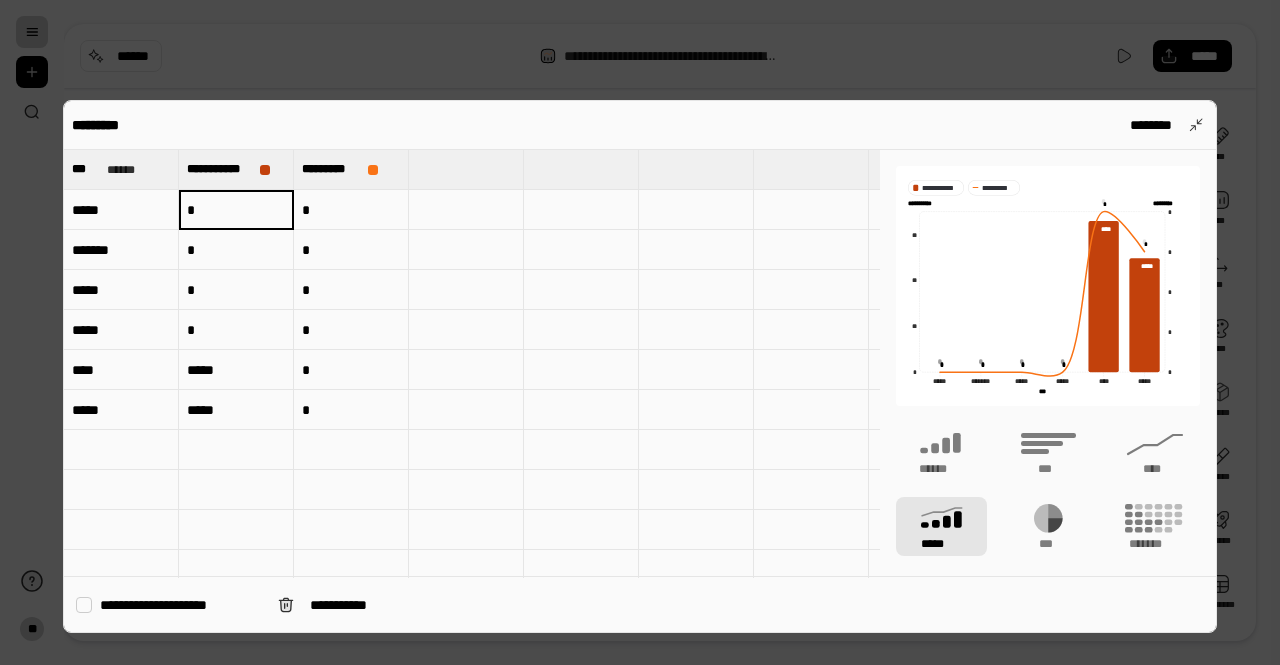 type on "******" 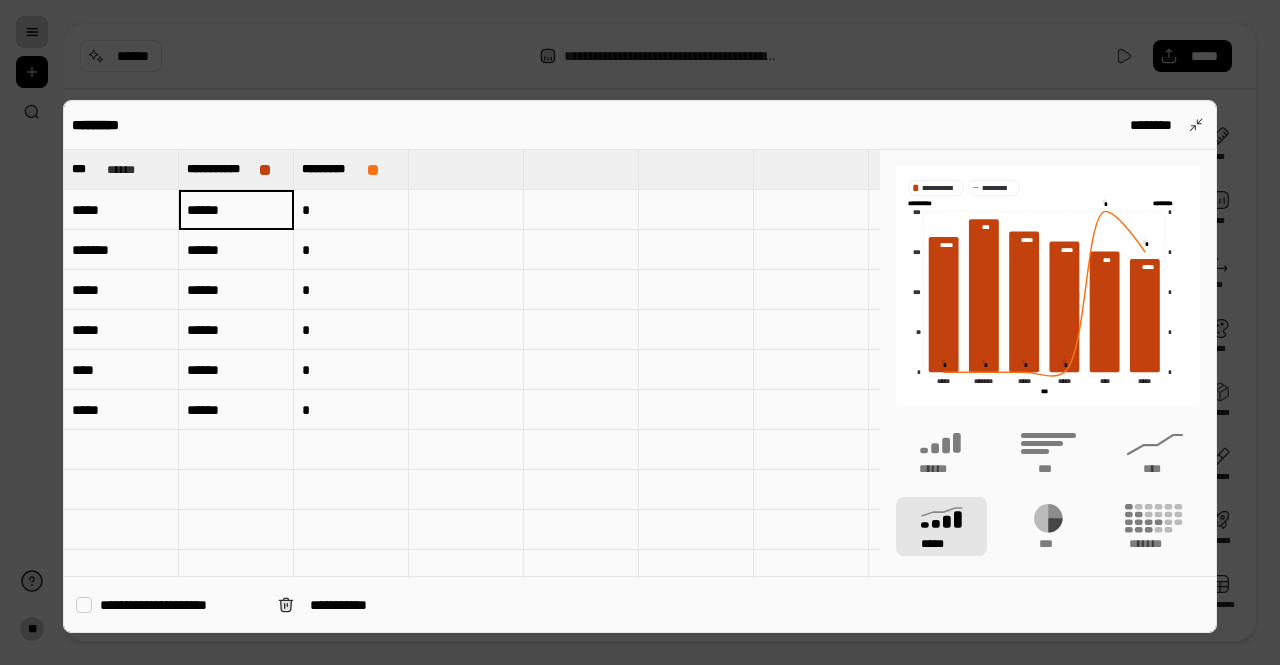 click on "*" at bounding box center [351, 210] 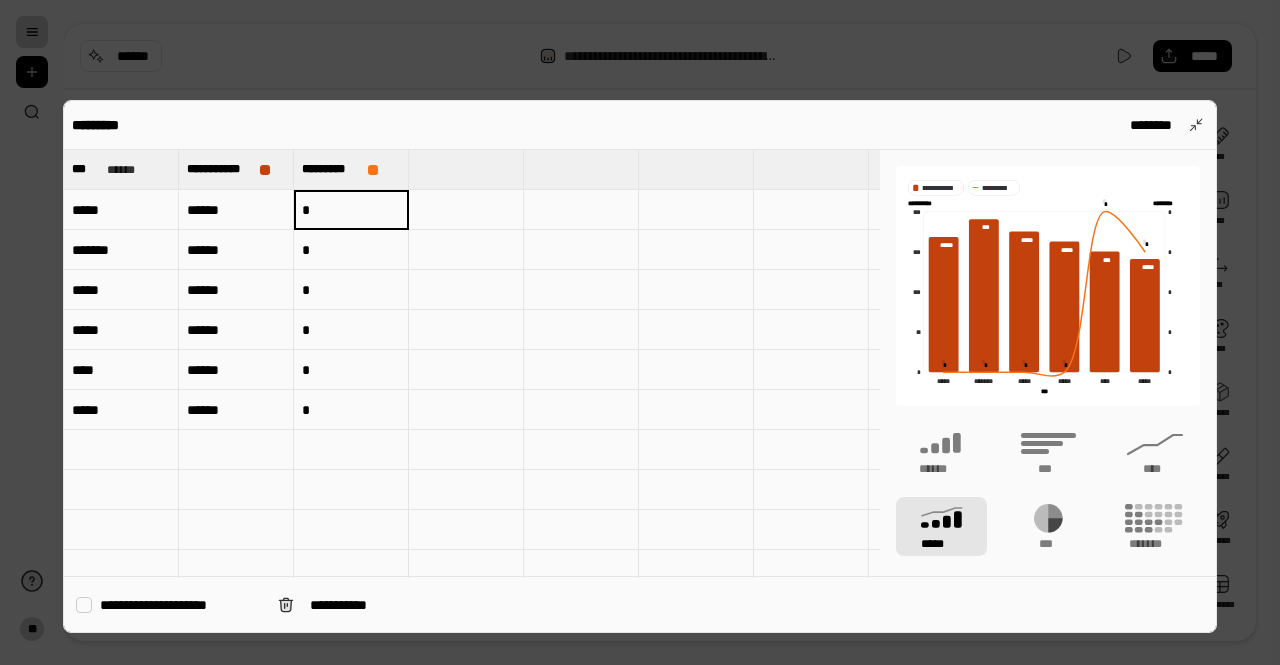 type on "*" 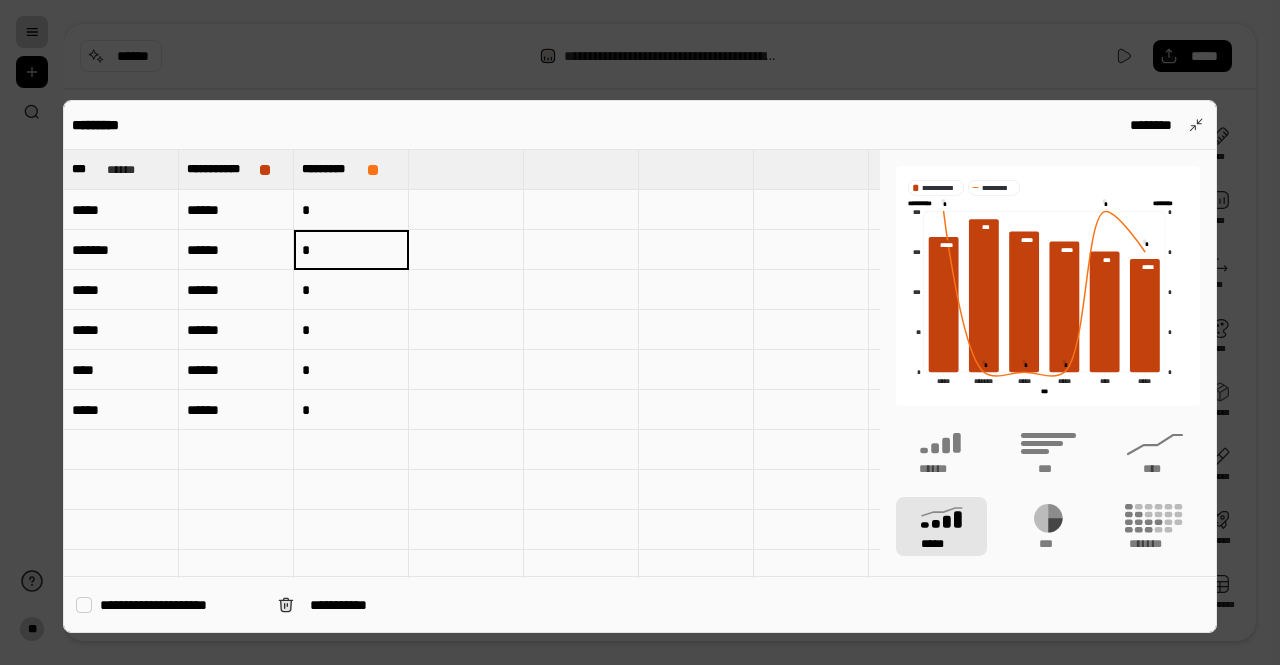 type on "*" 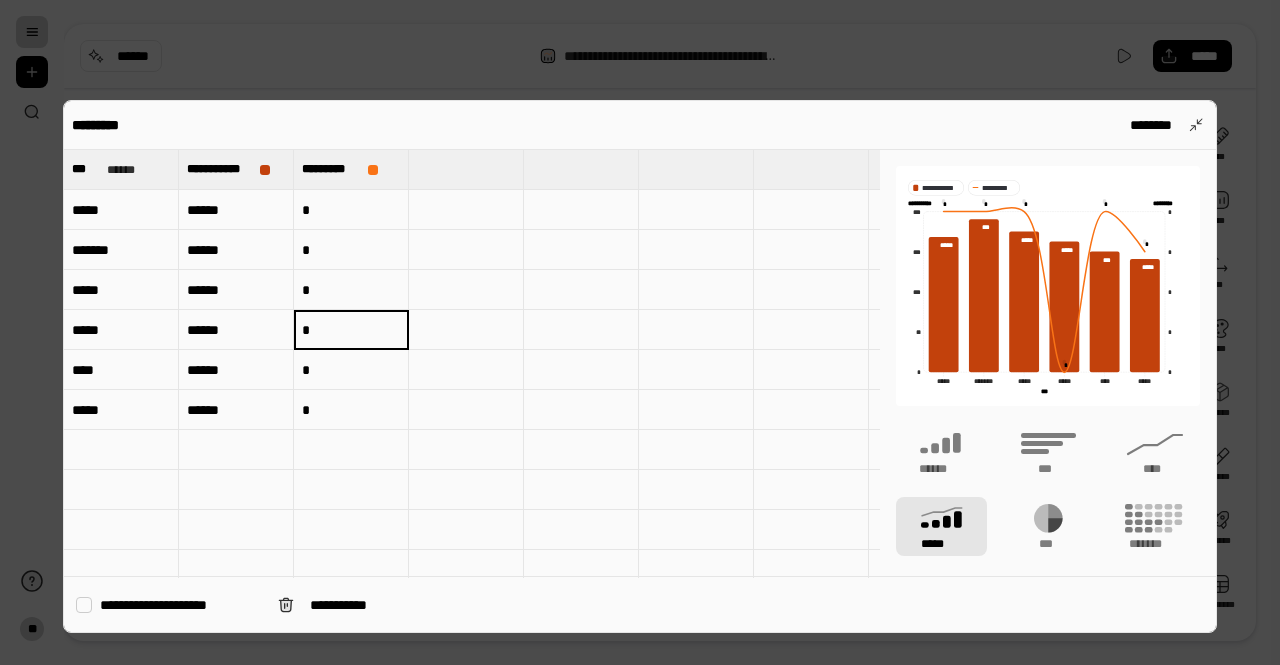 type on "*" 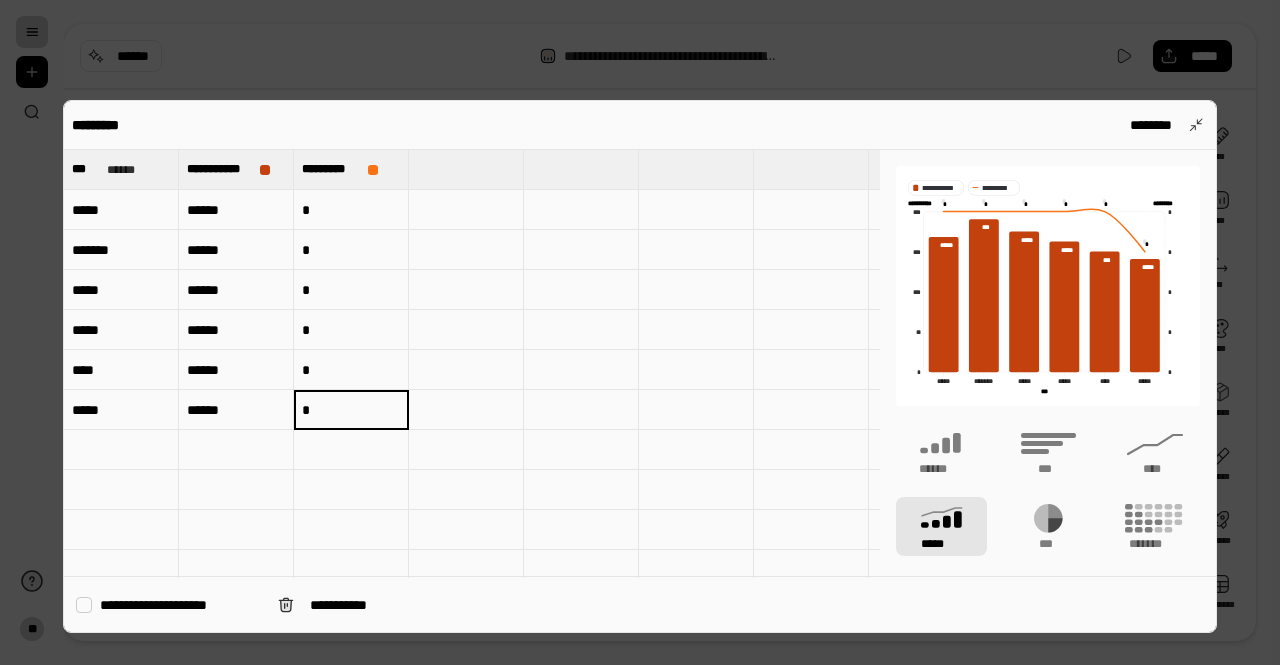 type on "*" 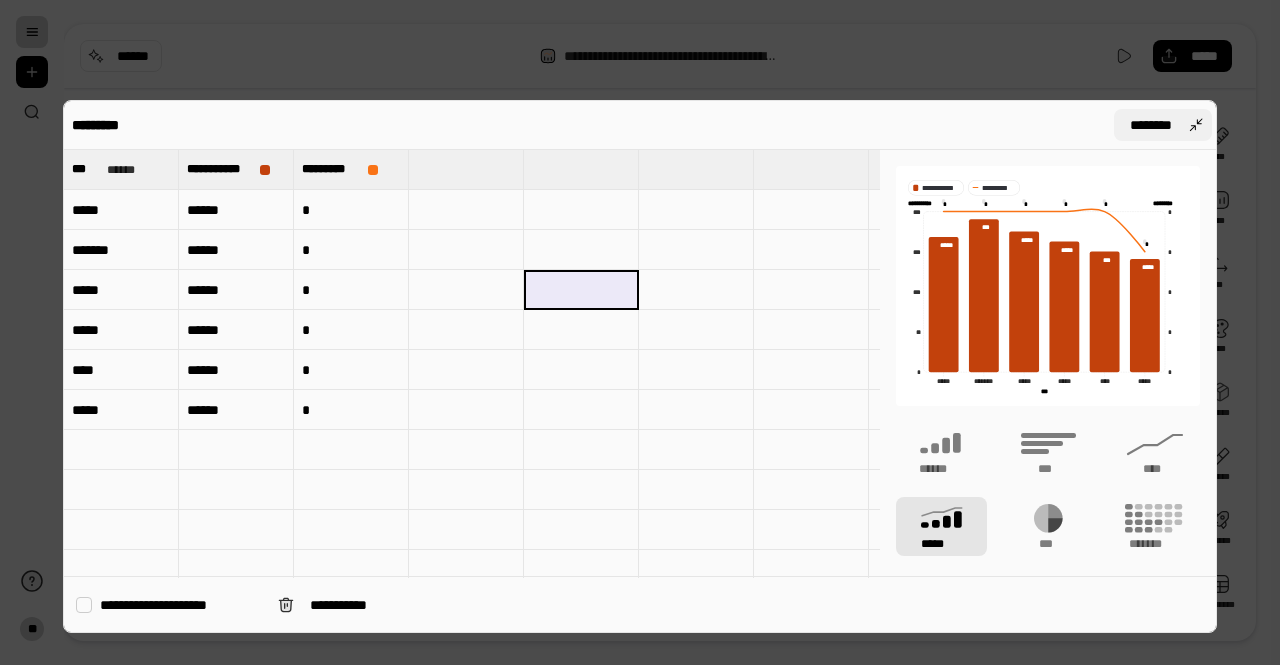 click on "********" at bounding box center [1163, 125] 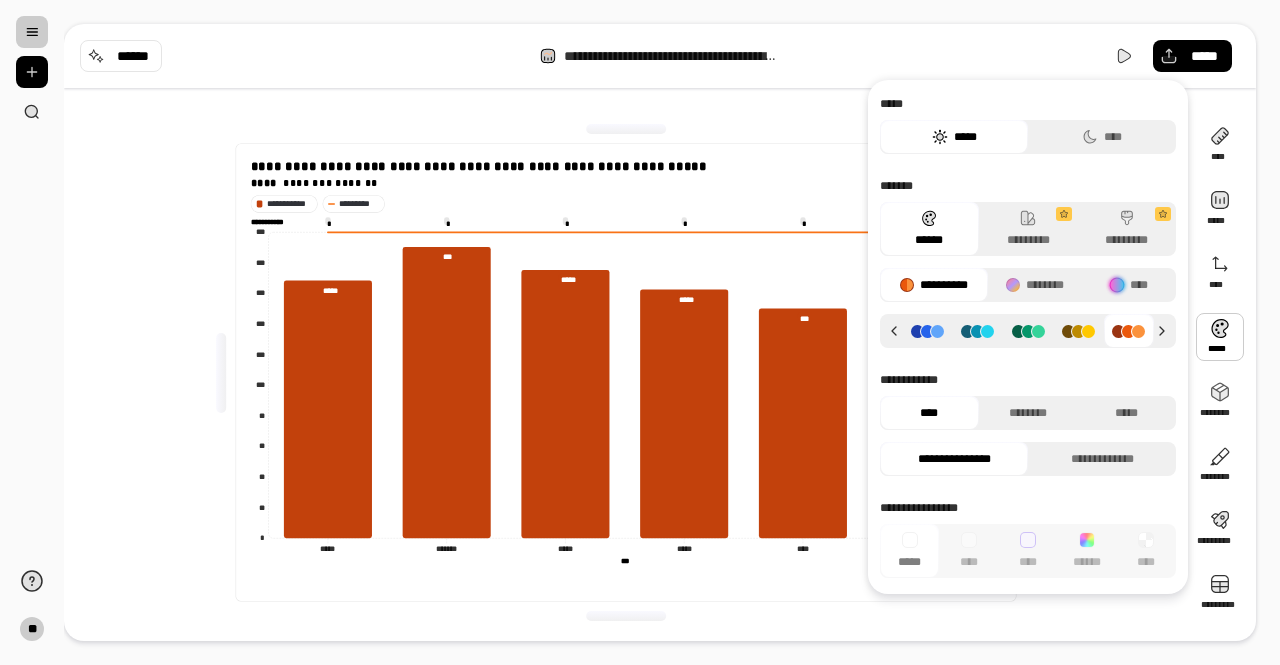 click at bounding box center (1220, 337) 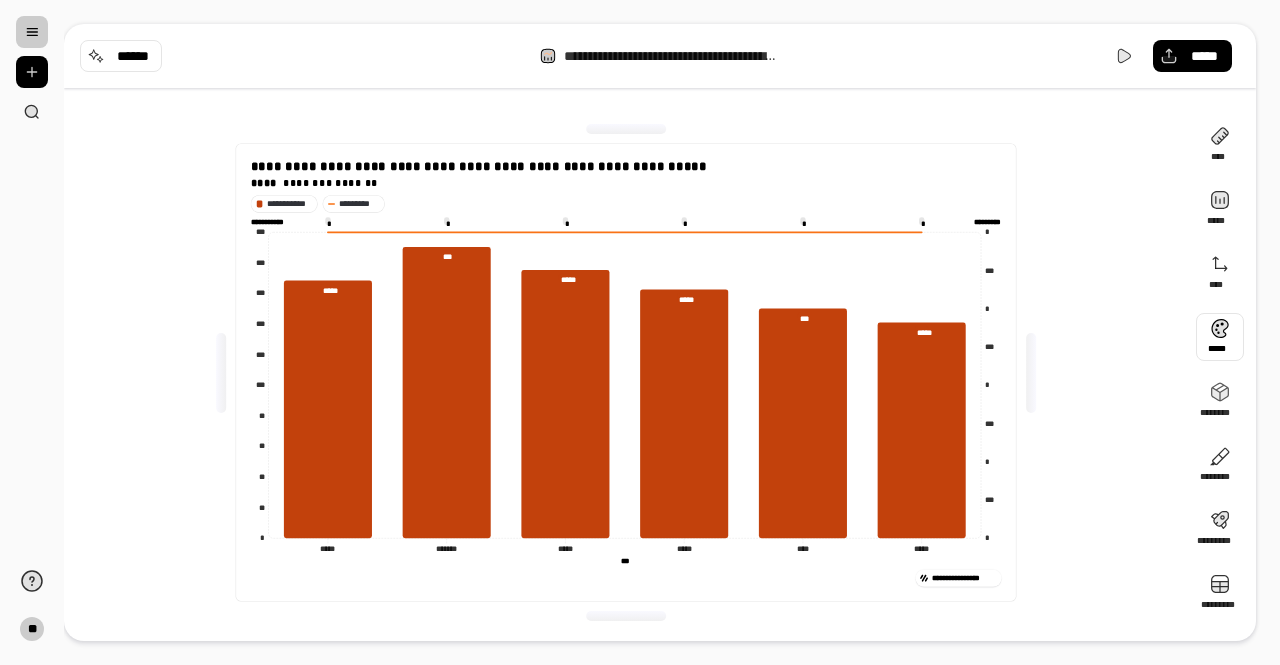 click at bounding box center [1220, 337] 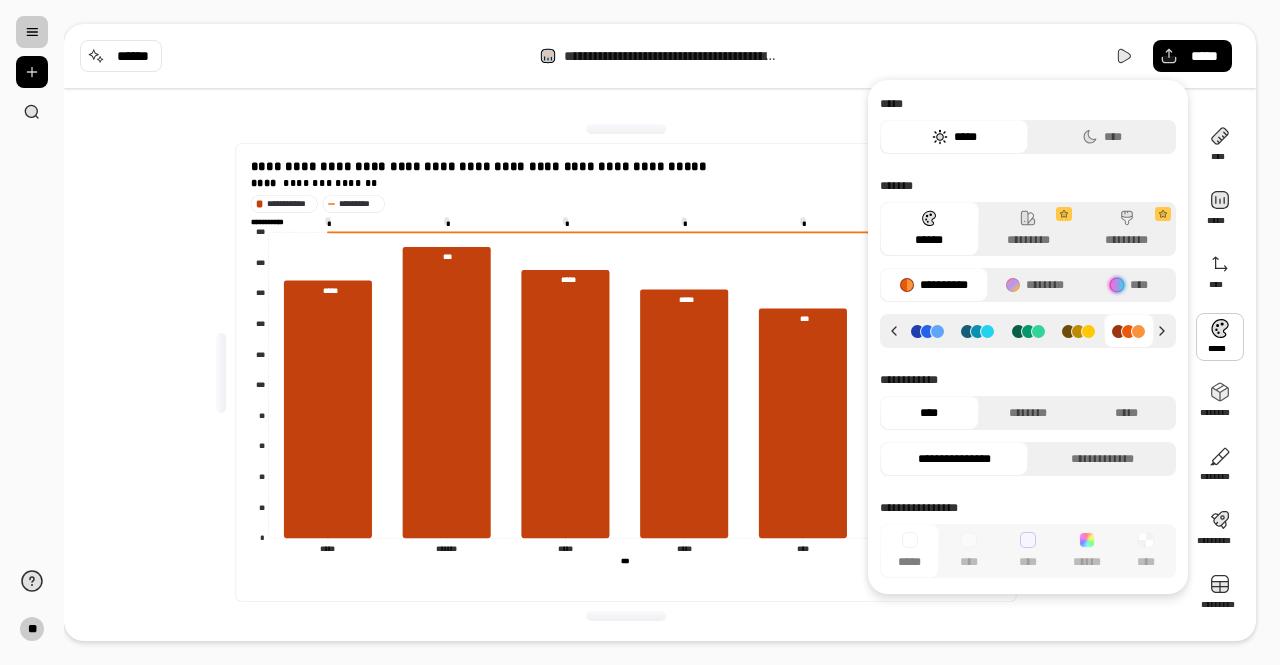 click 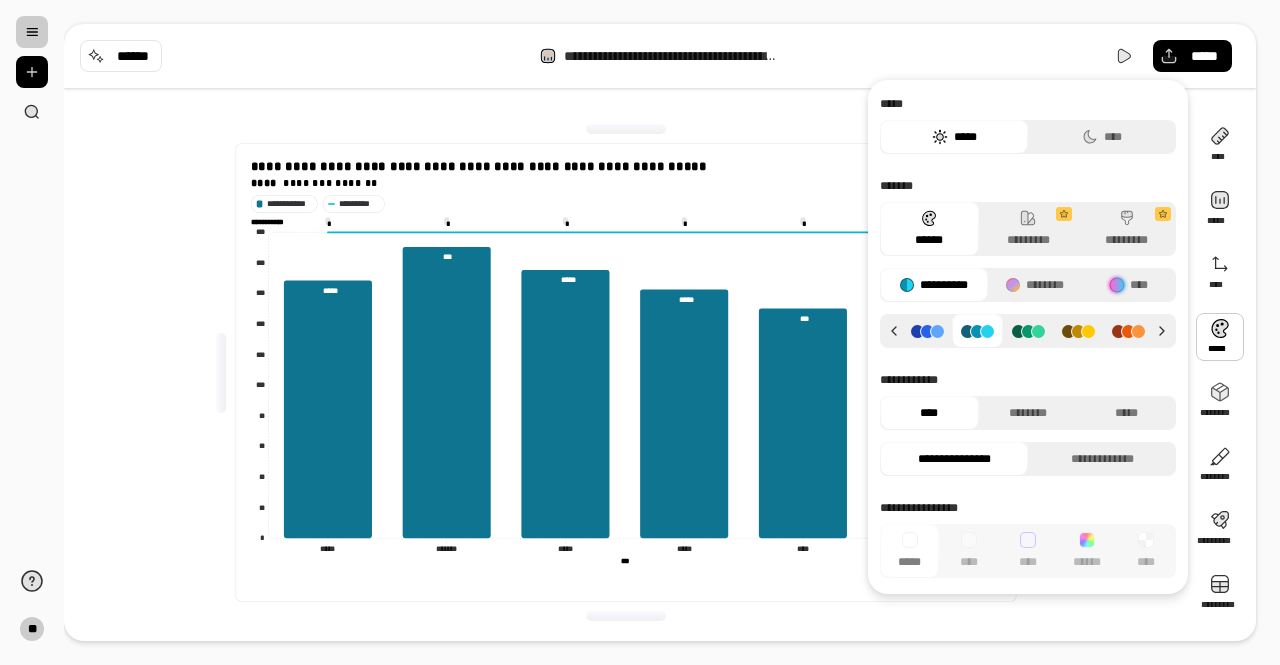click on "**********" at bounding box center (626, 372) 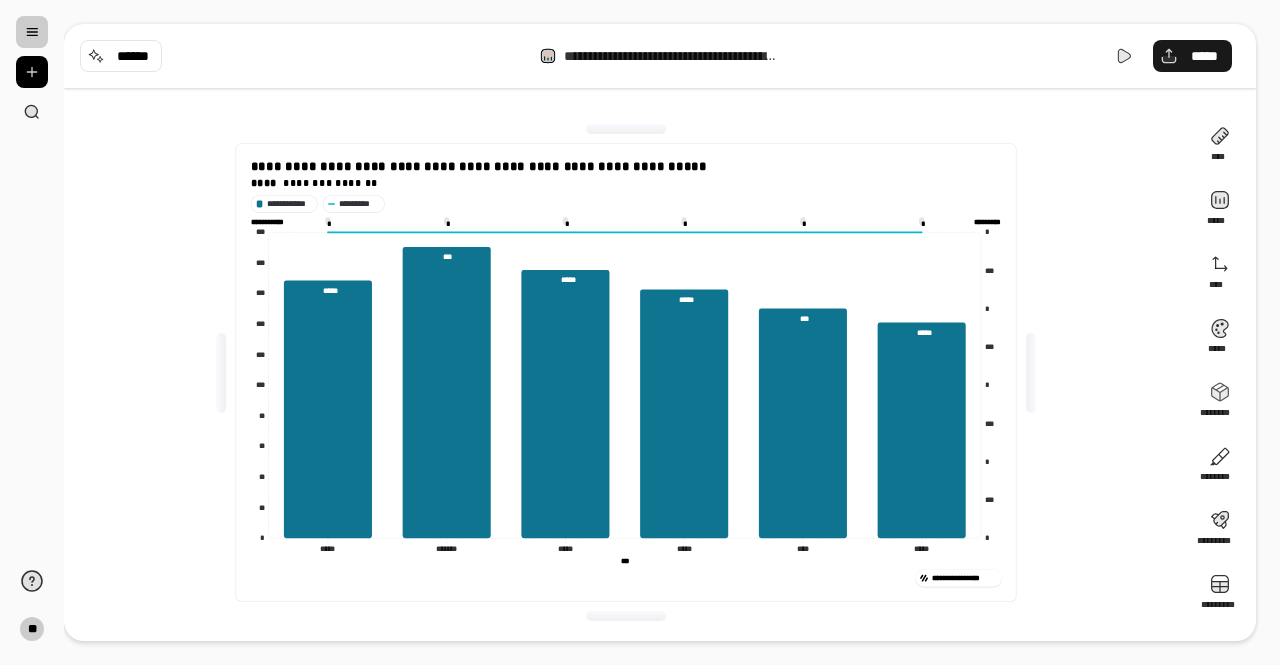click on "*****" at bounding box center [1204, 56] 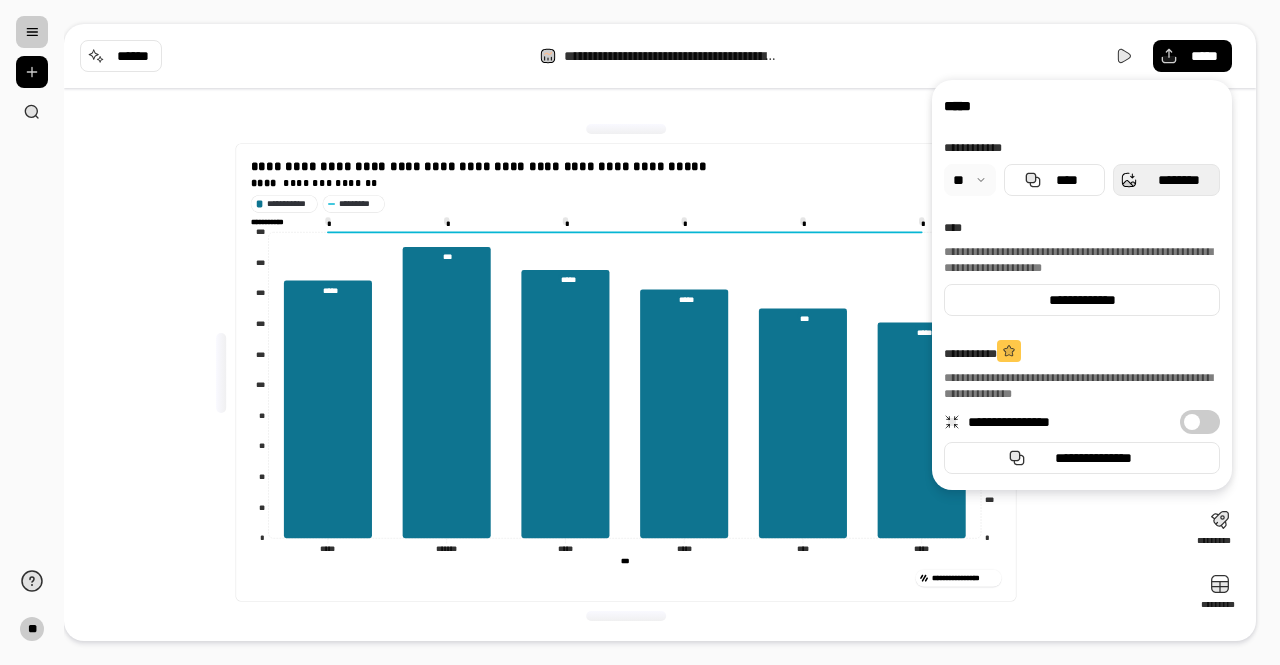 click on "********" at bounding box center (1178, 180) 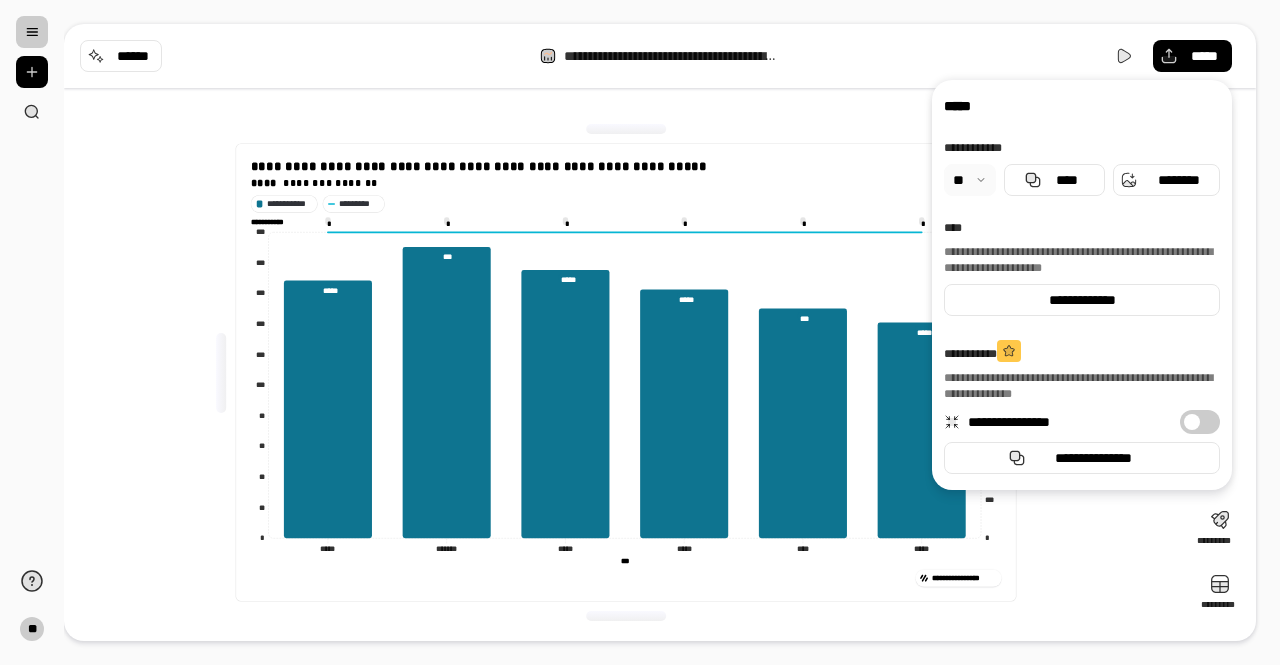 click on "**********" at bounding box center (626, 372) 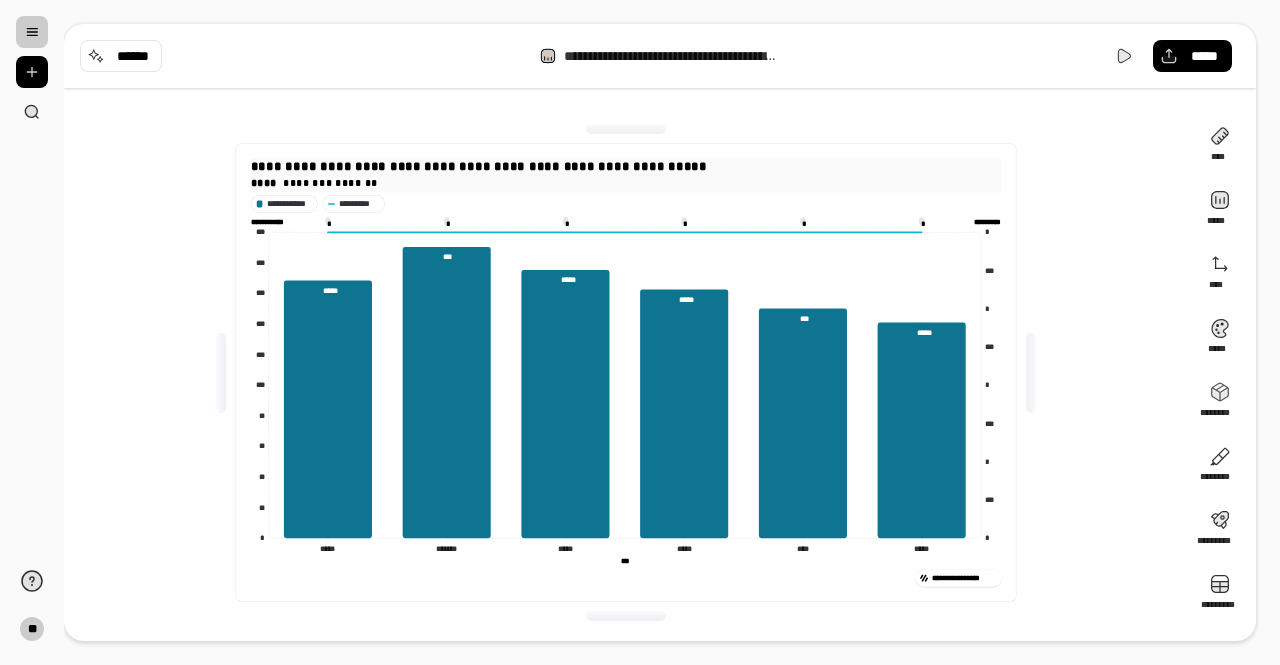 click on "**********" at bounding box center [626, 174] 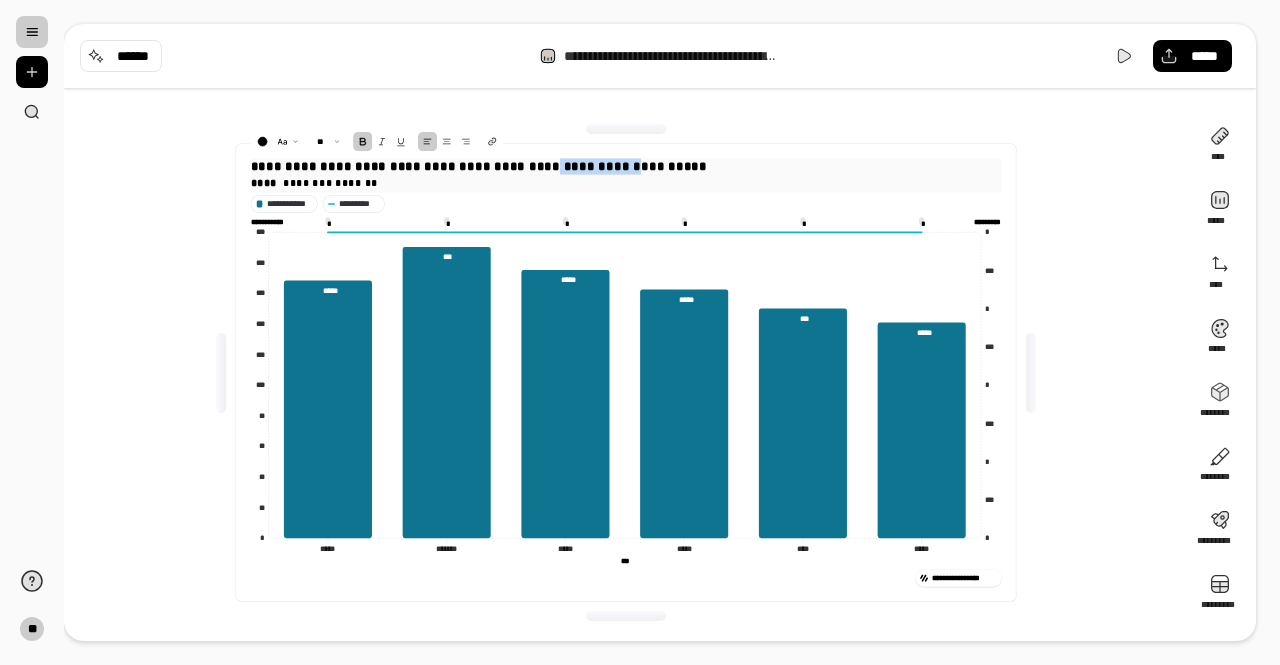 drag, startPoint x: 614, startPoint y: 167, endPoint x: 537, endPoint y: 165, distance: 77.02597 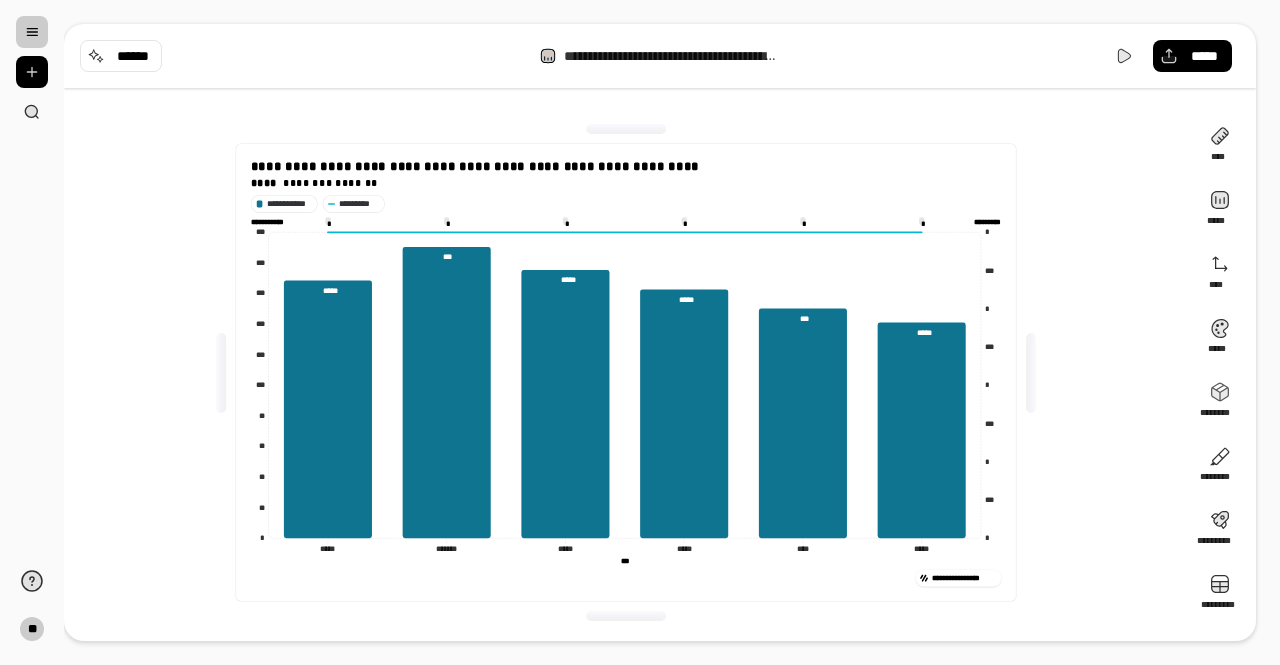 click on "**********" at bounding box center (626, 372) 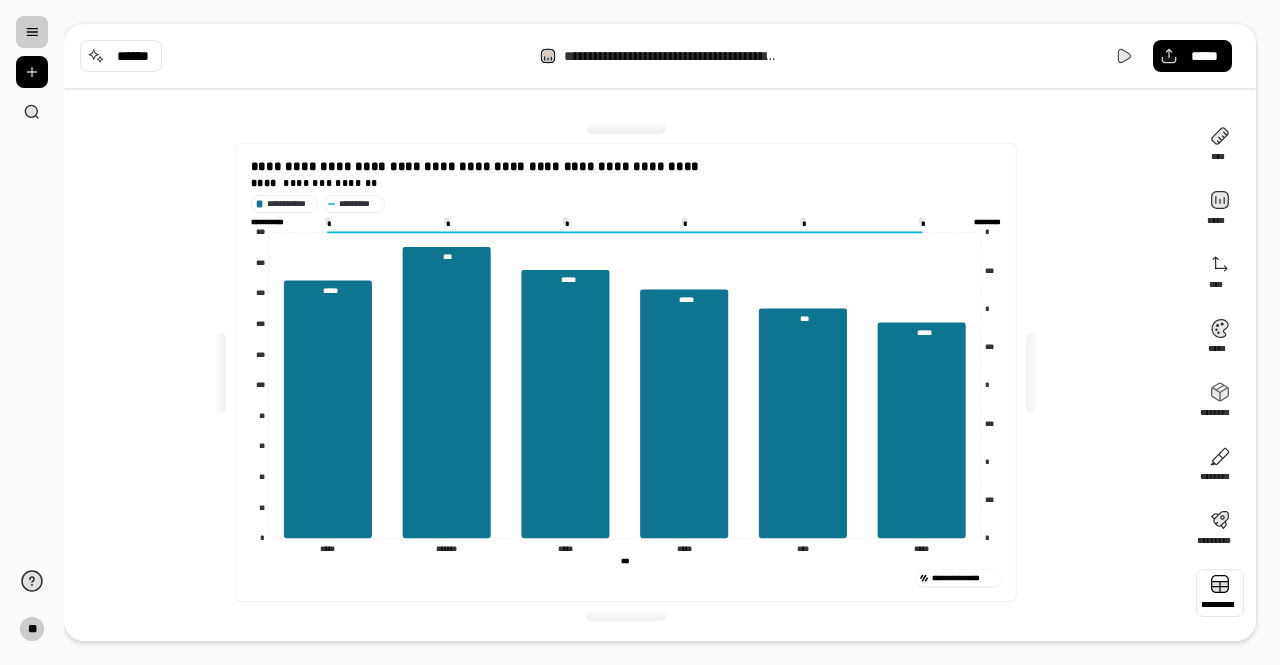 click at bounding box center [1220, 593] 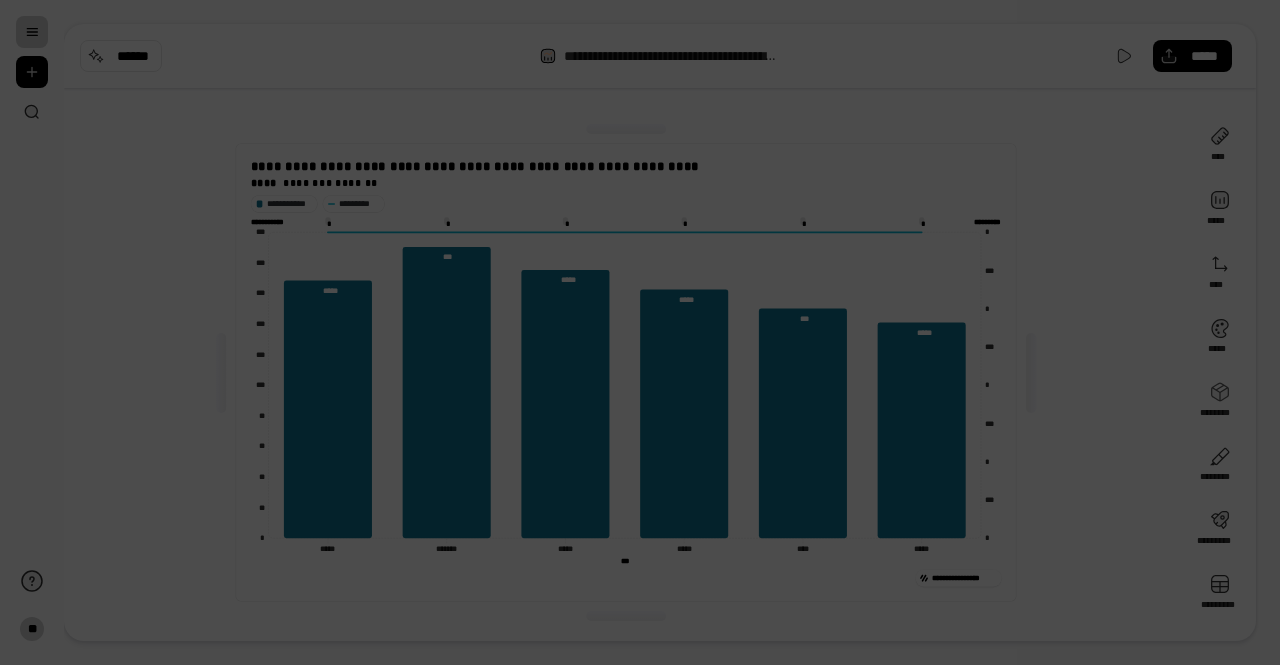 type 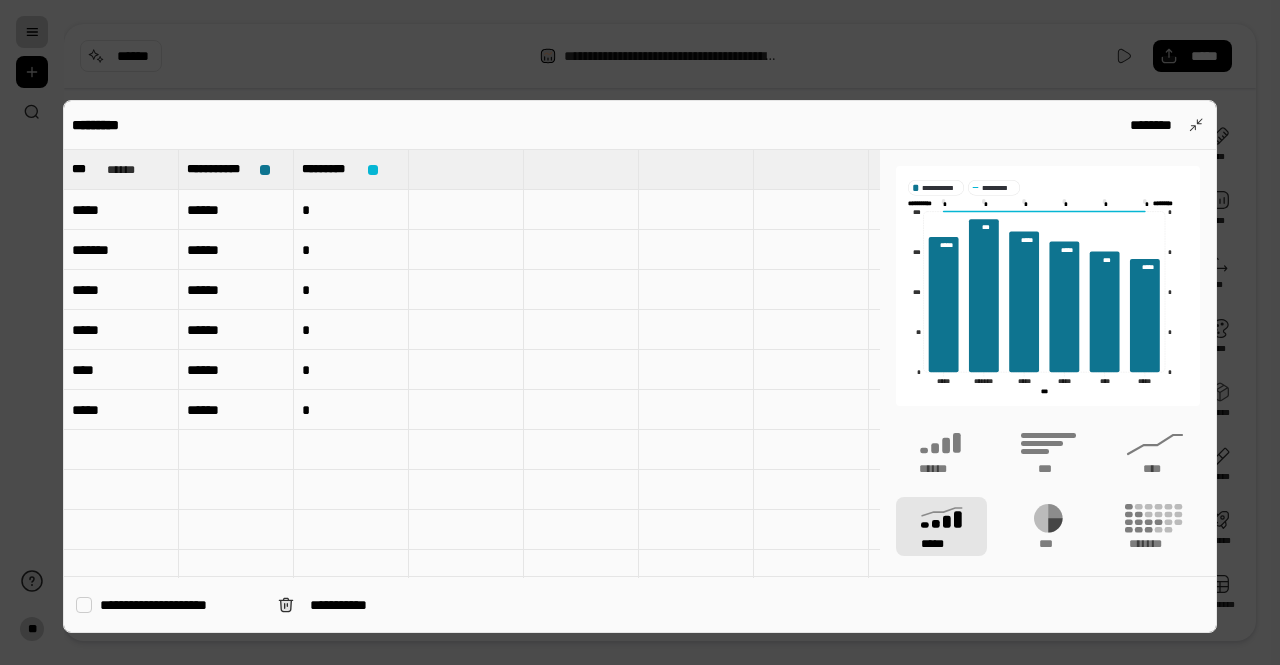 click on "******" at bounding box center [236, 210] 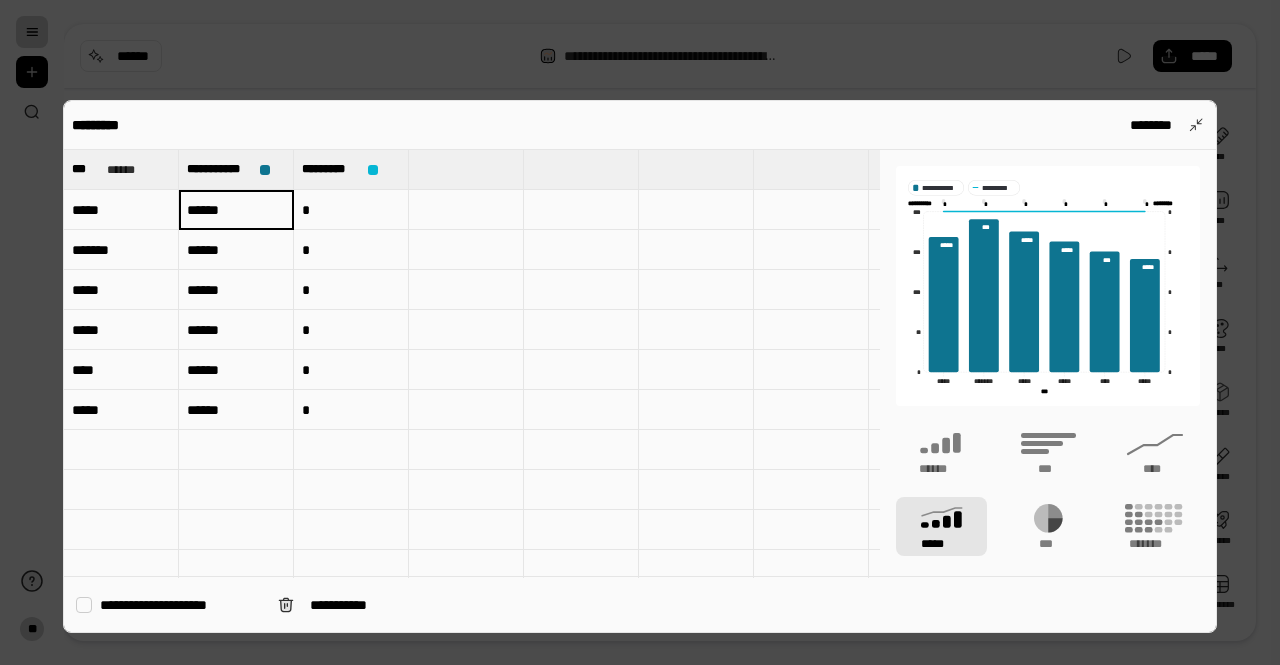 type on "*" 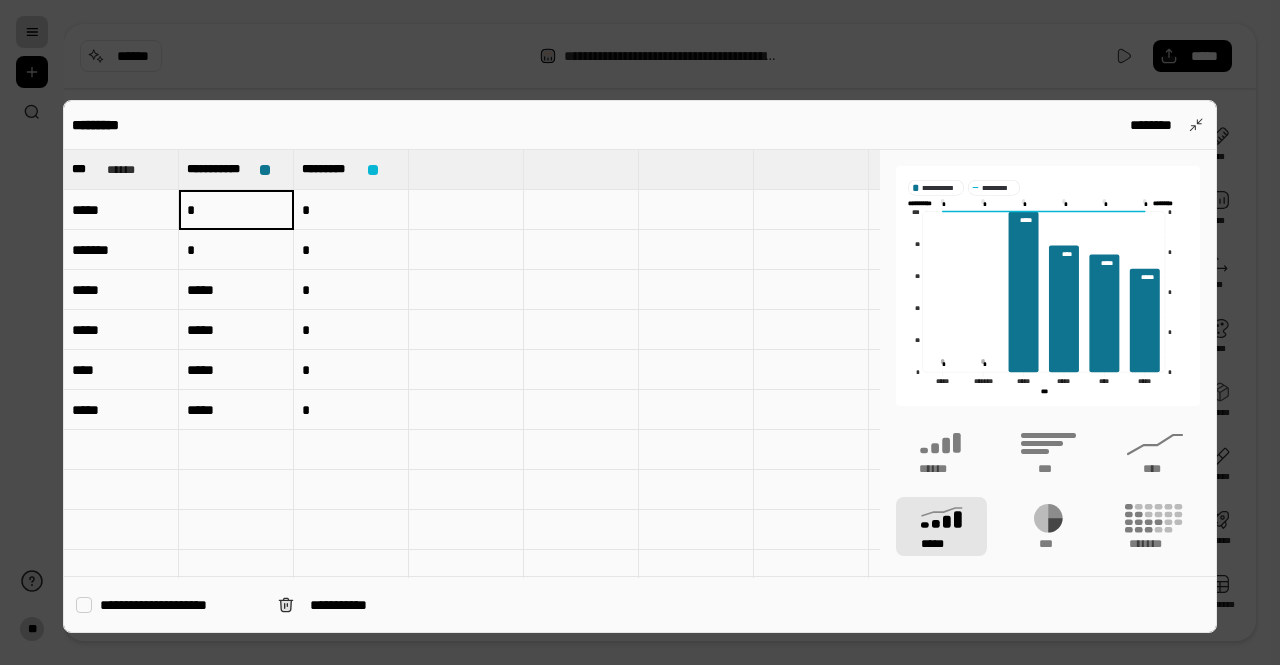 click on "*" at bounding box center [351, 210] 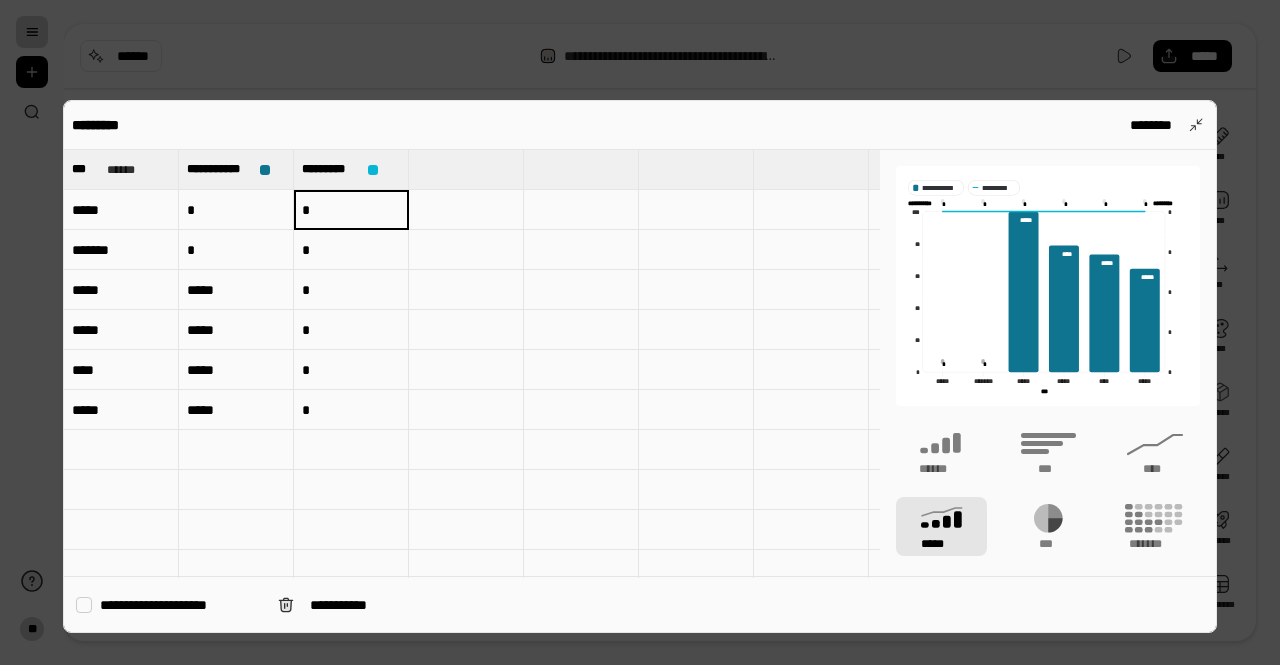 type on "*" 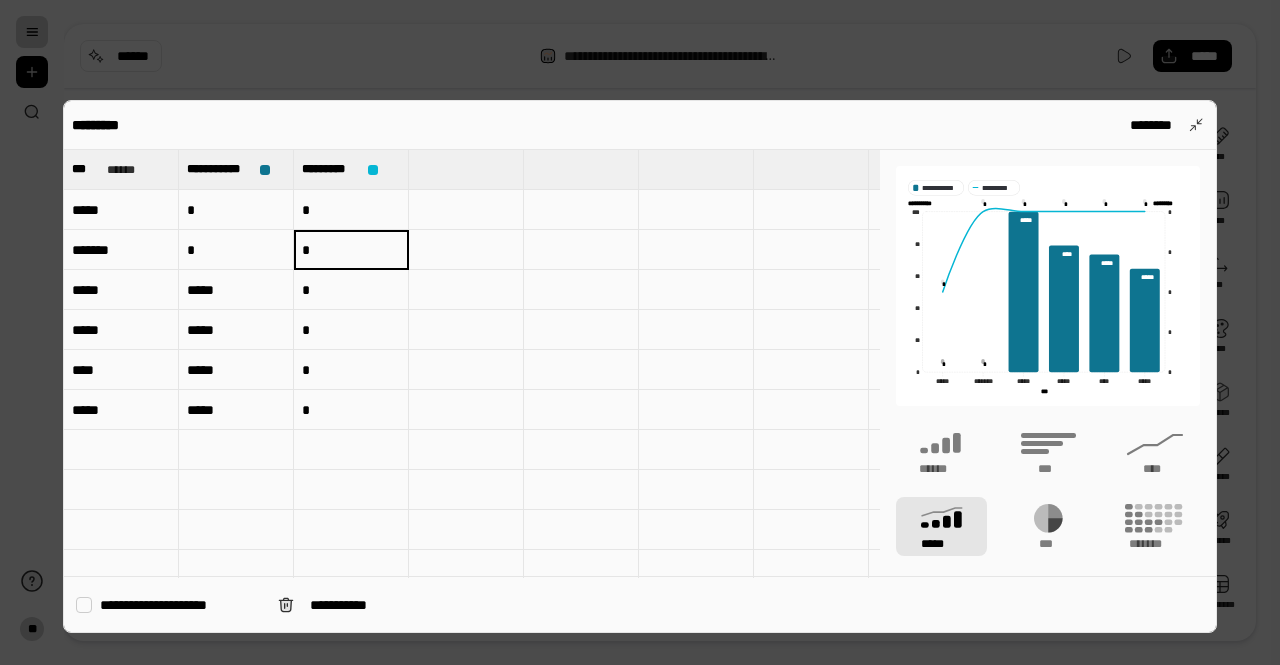 type on "*" 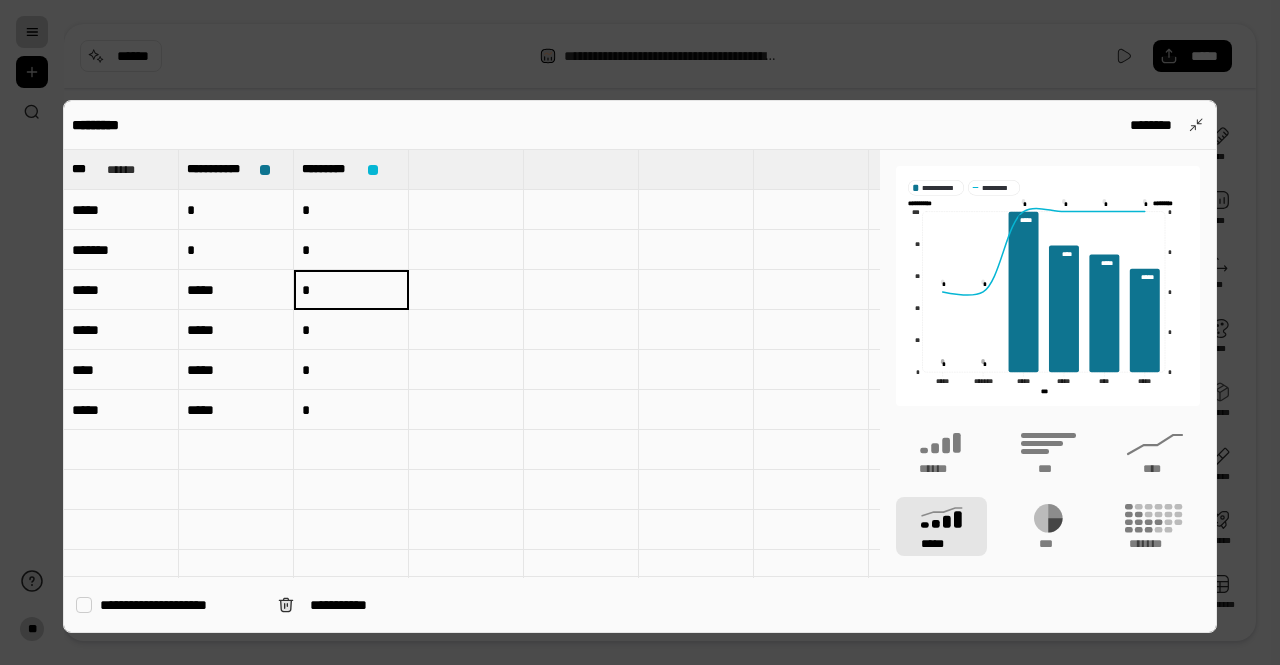type on "*" 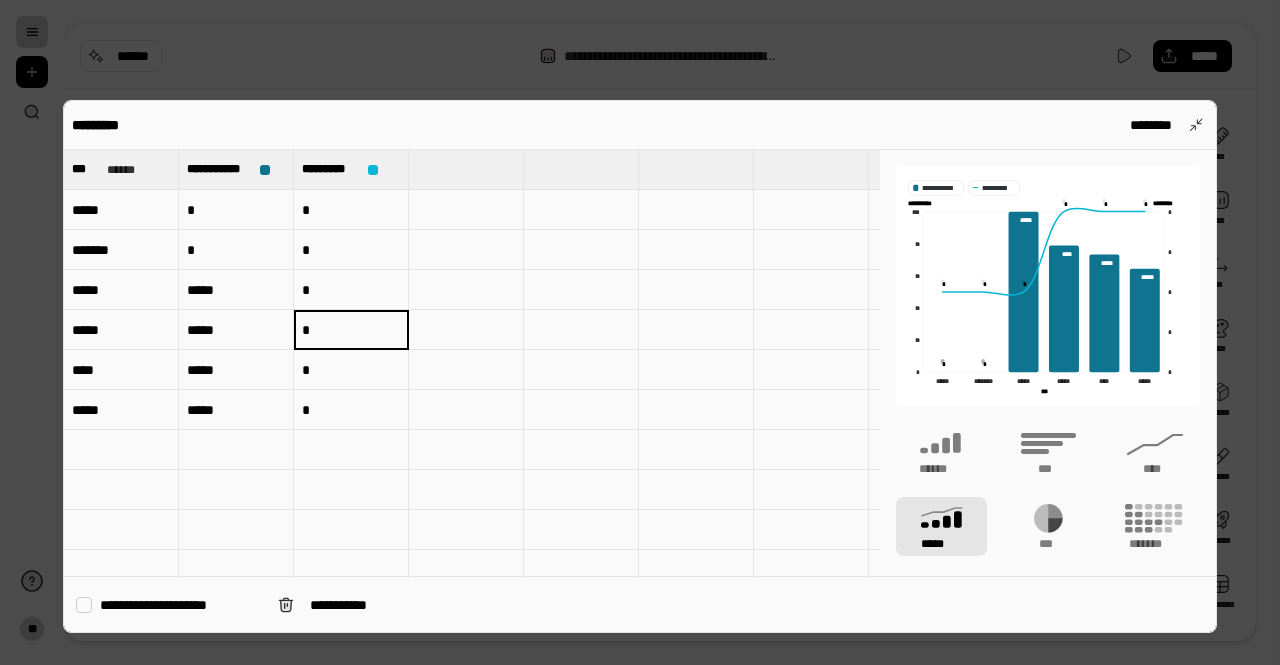 type on "*" 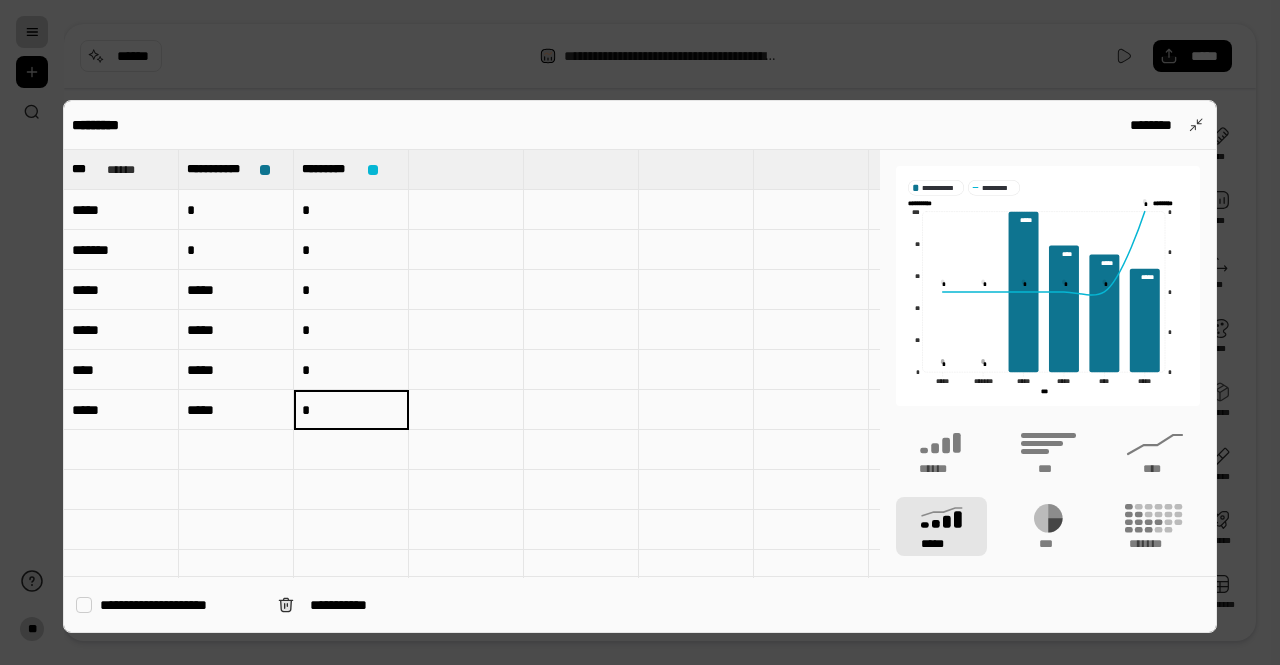 type on "*" 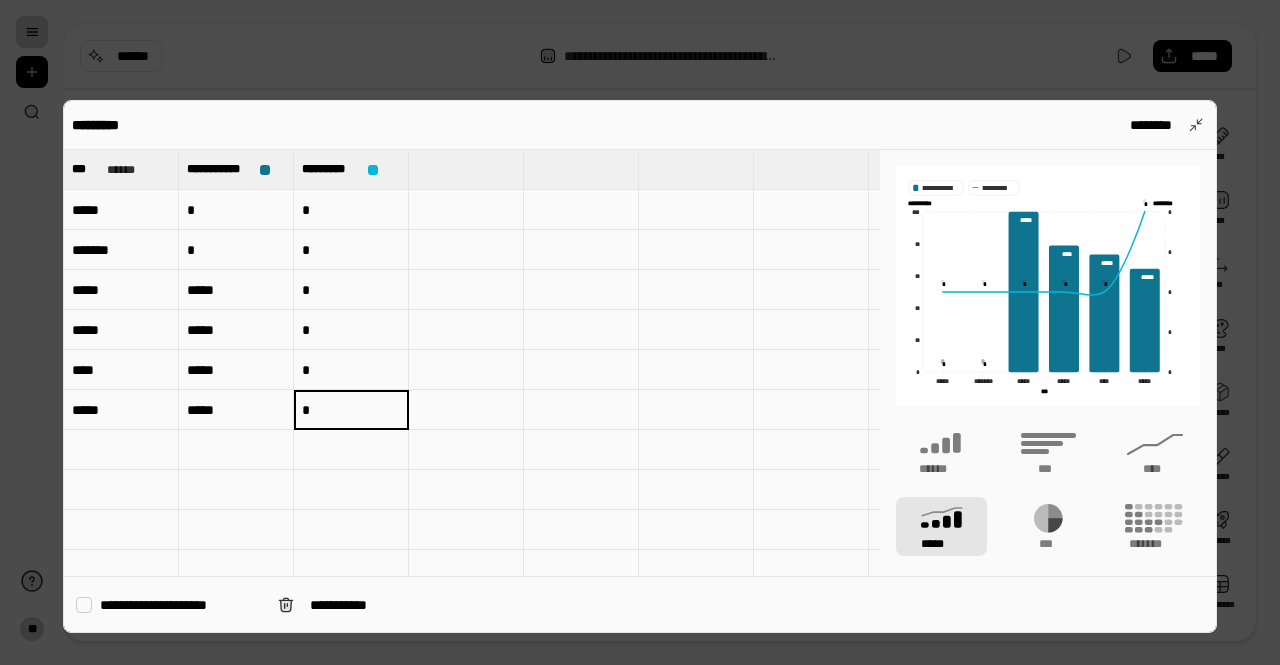 drag, startPoint x: 462, startPoint y: 254, endPoint x: 630, endPoint y: 251, distance: 168.02678 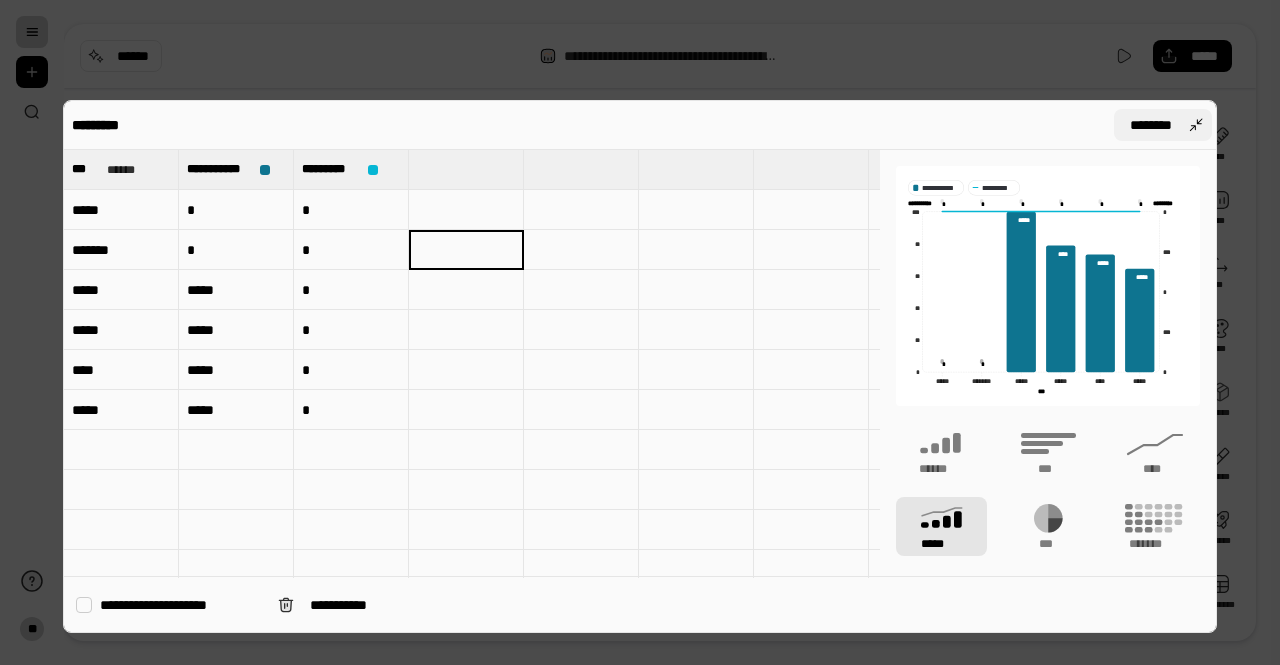 click on "********" at bounding box center [1151, 125] 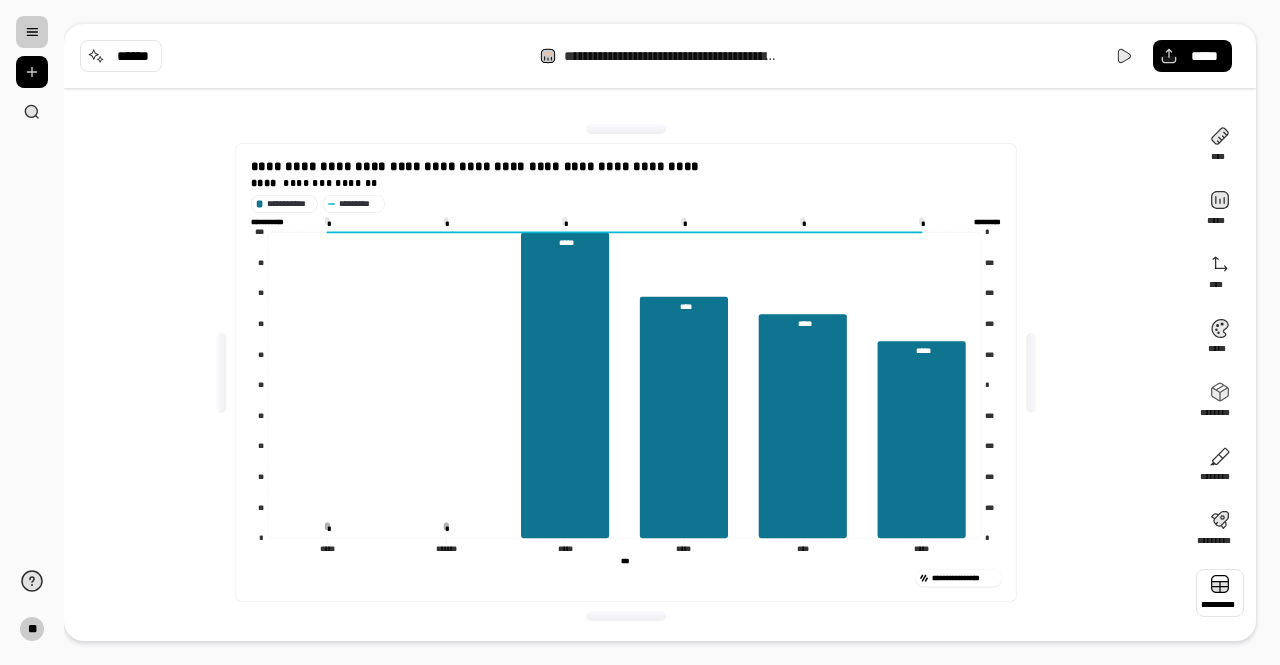 click at bounding box center [1220, 593] 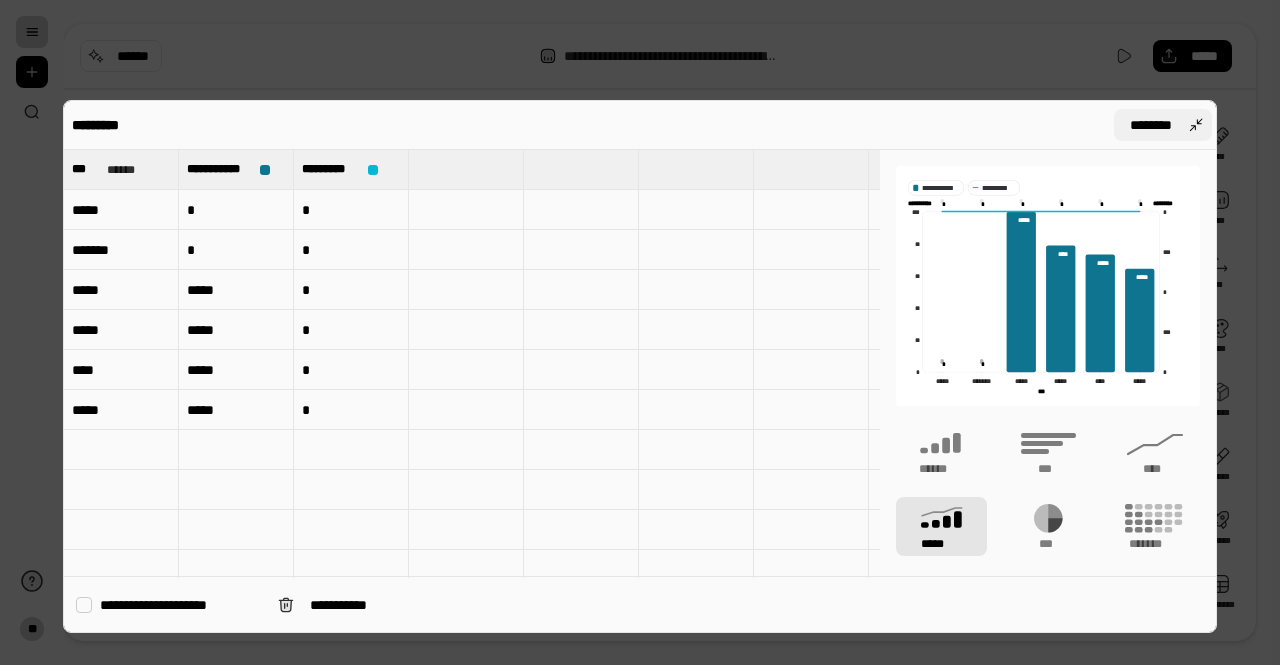 click on "********" at bounding box center (1163, 125) 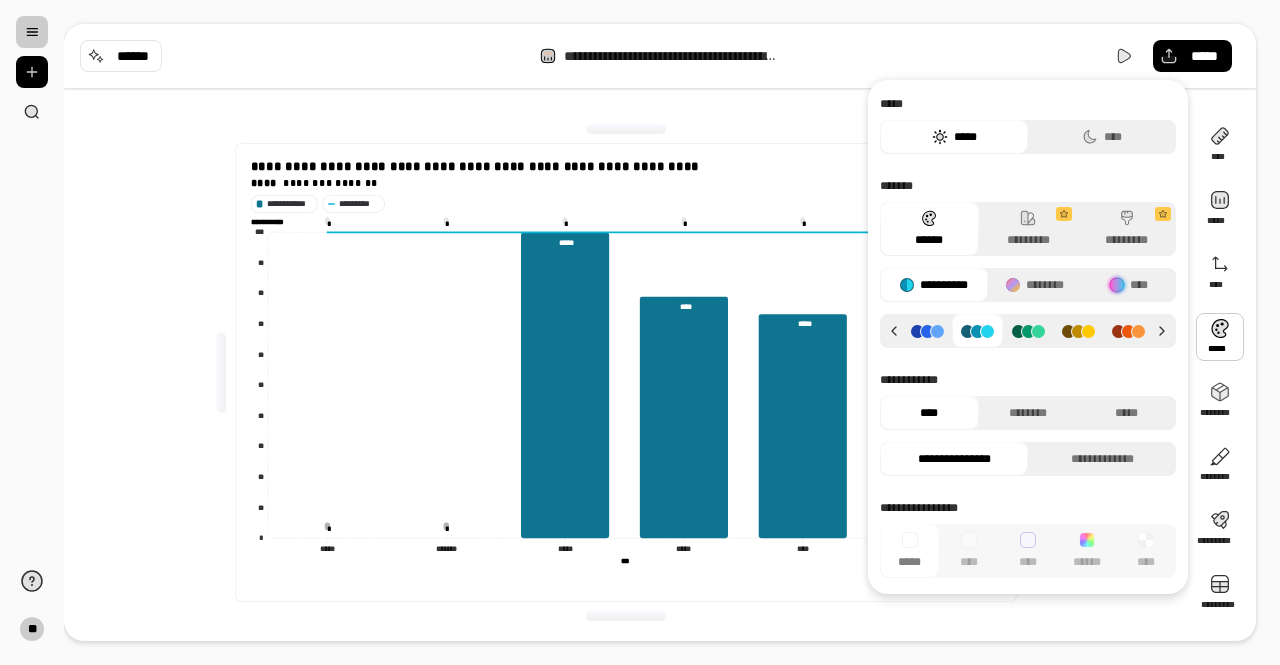 click at bounding box center (1220, 337) 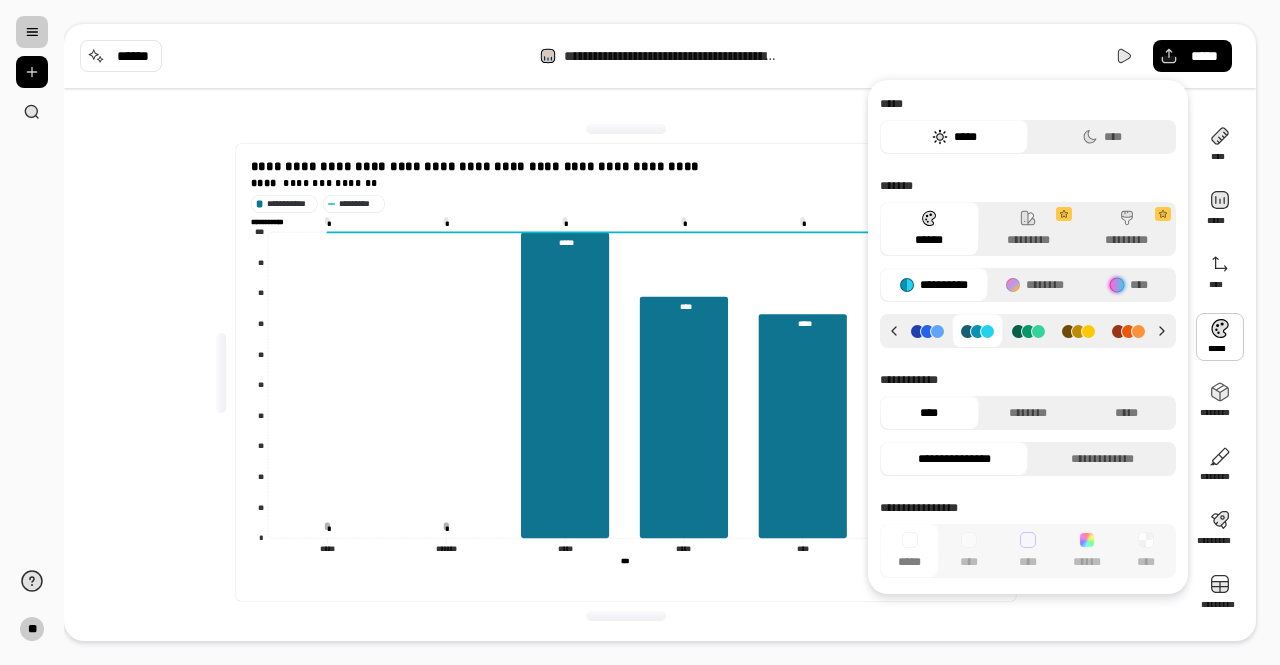 click at bounding box center [1220, 337] 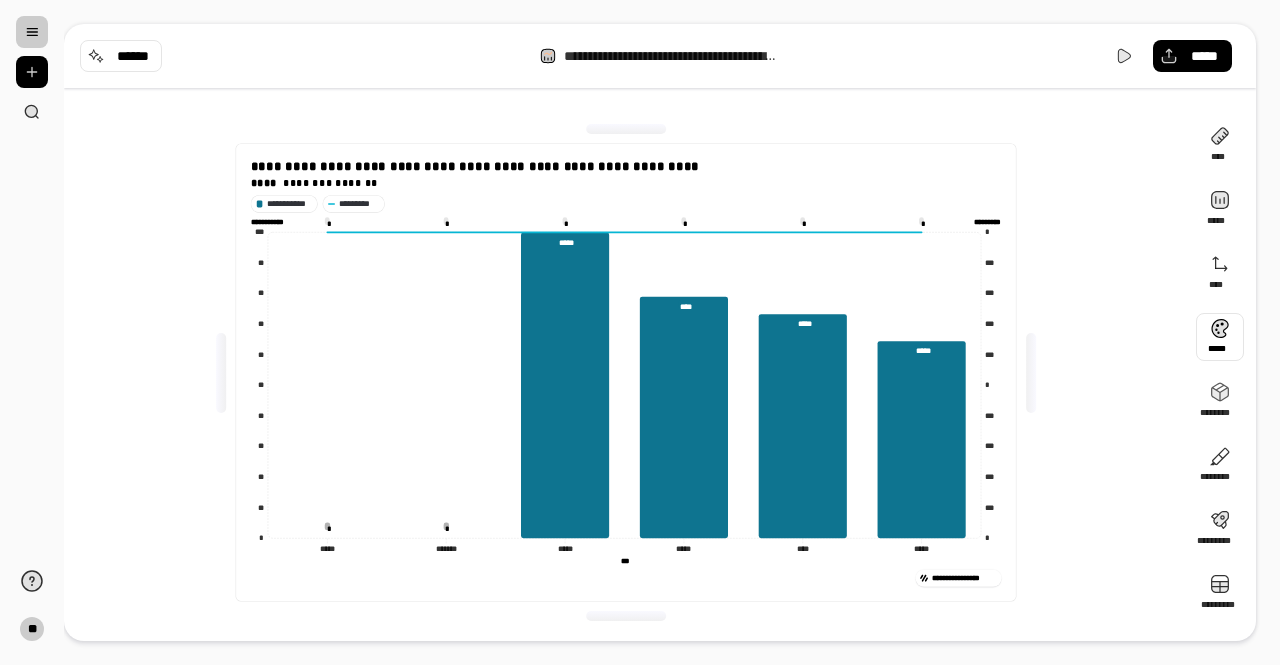 click at bounding box center (1220, 337) 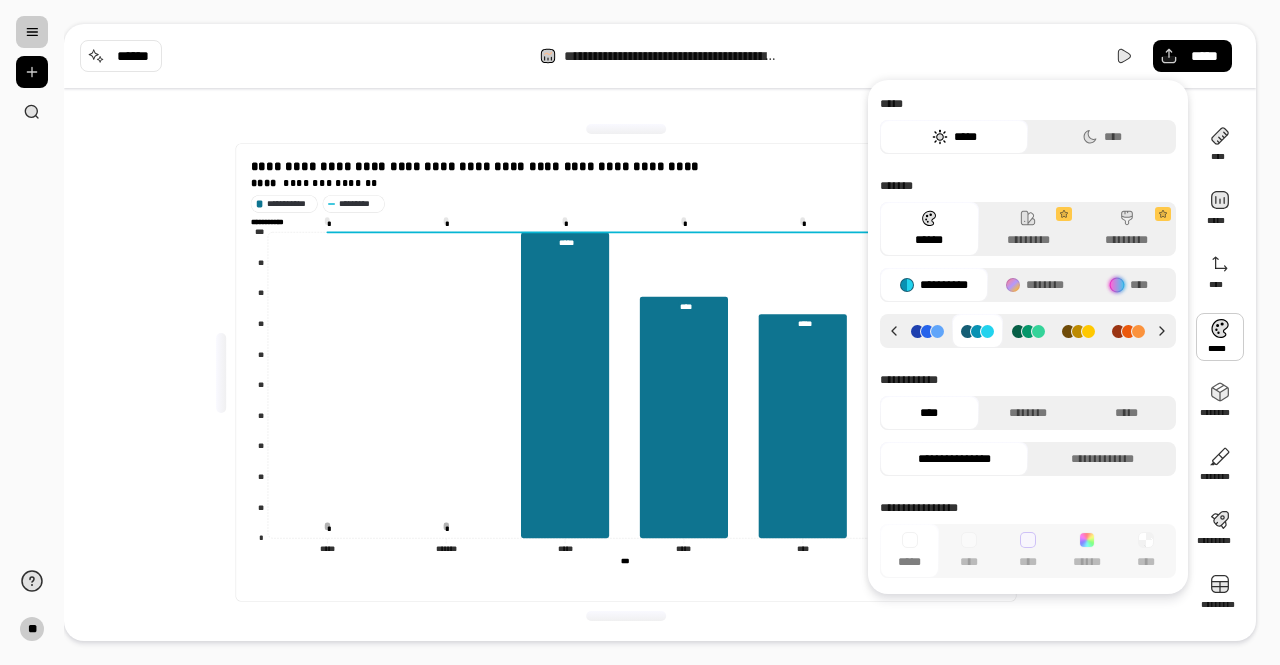 click 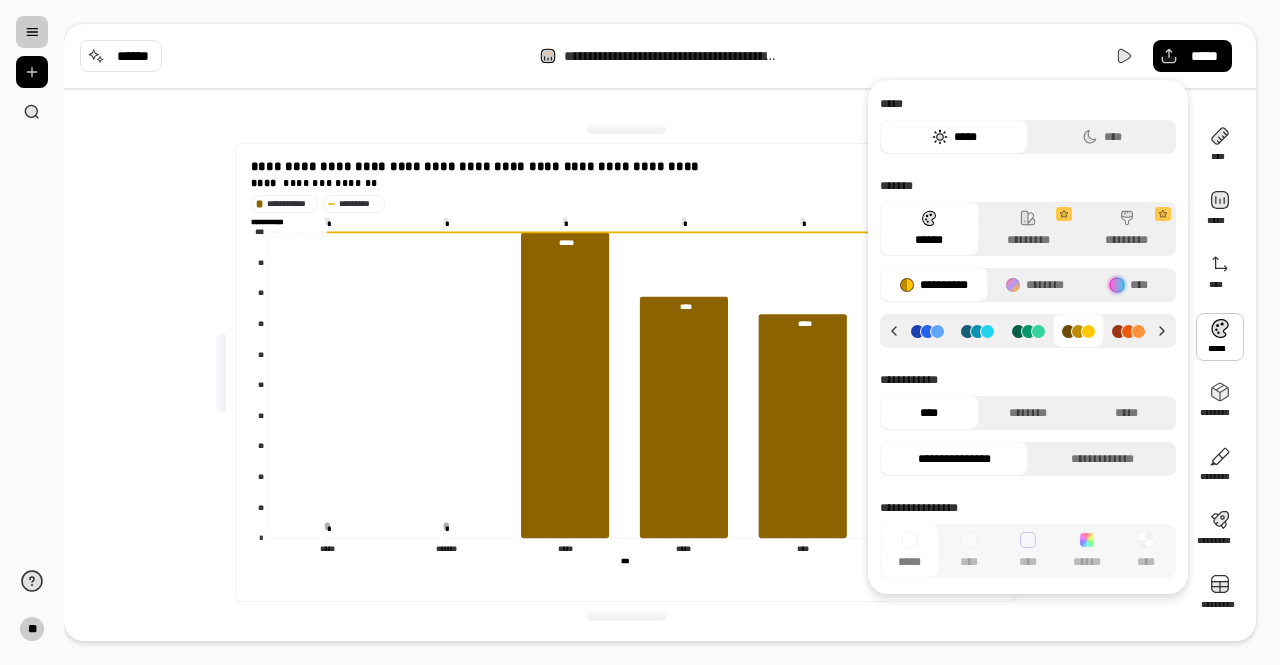 click on "**" at bounding box center [32, 332] 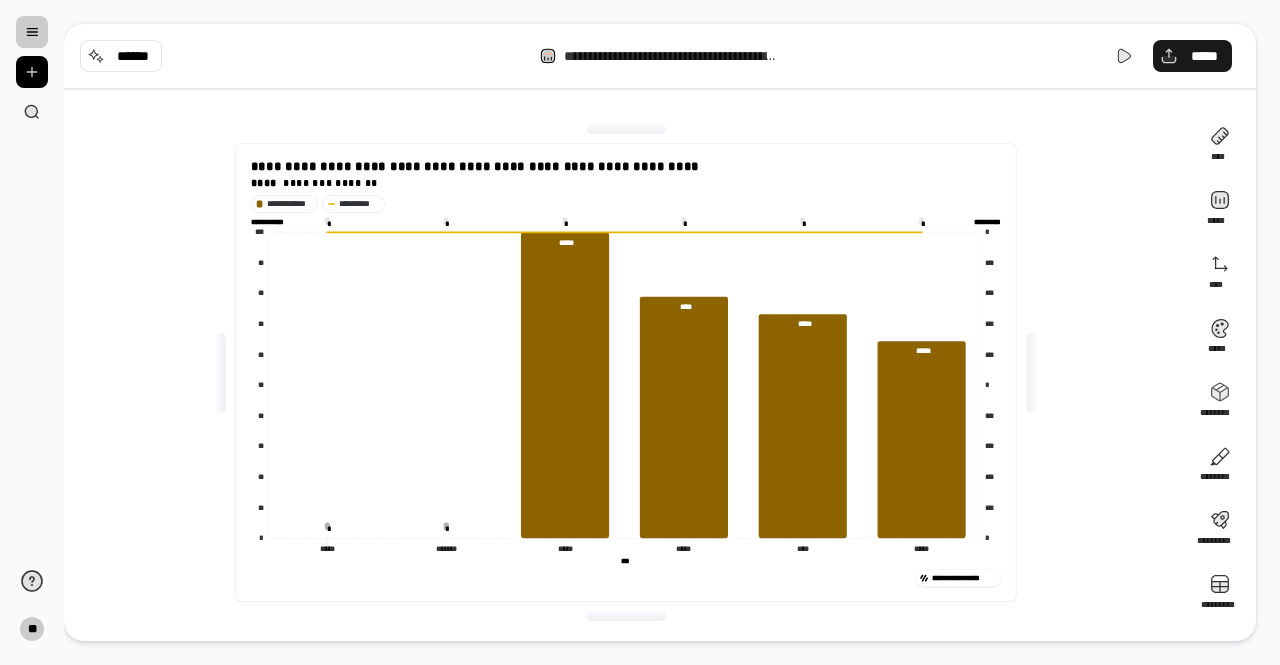 click on "*****" at bounding box center (1192, 56) 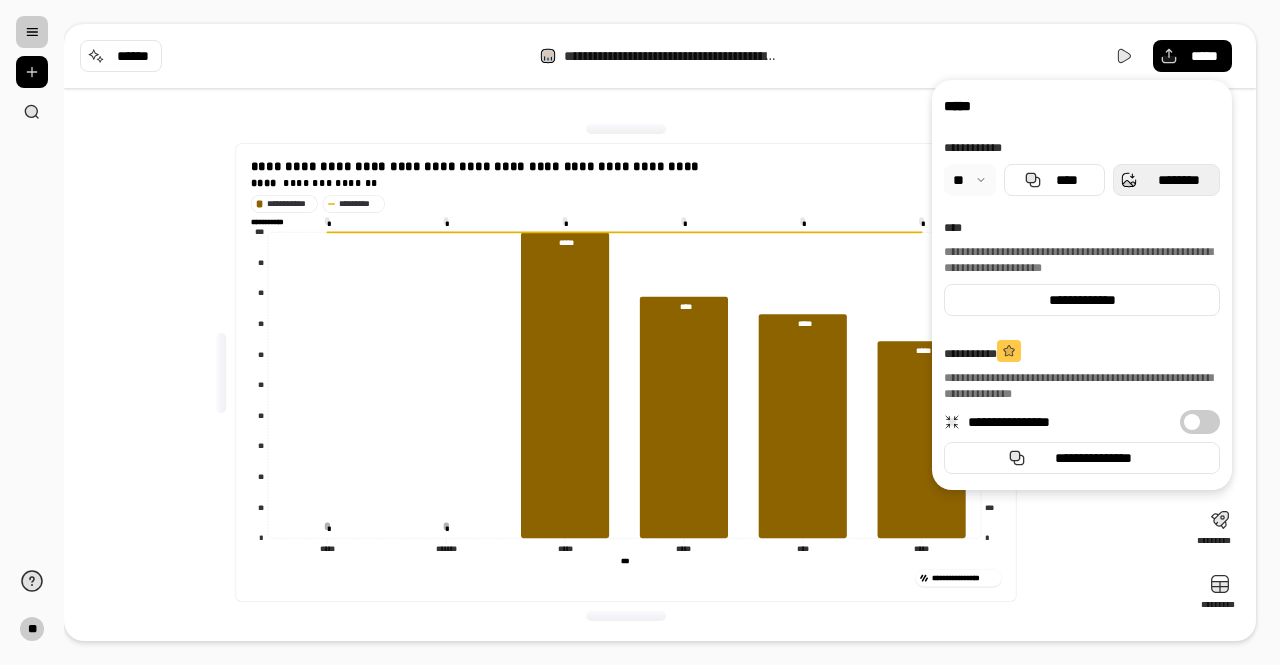 click on "********" at bounding box center [1178, 180] 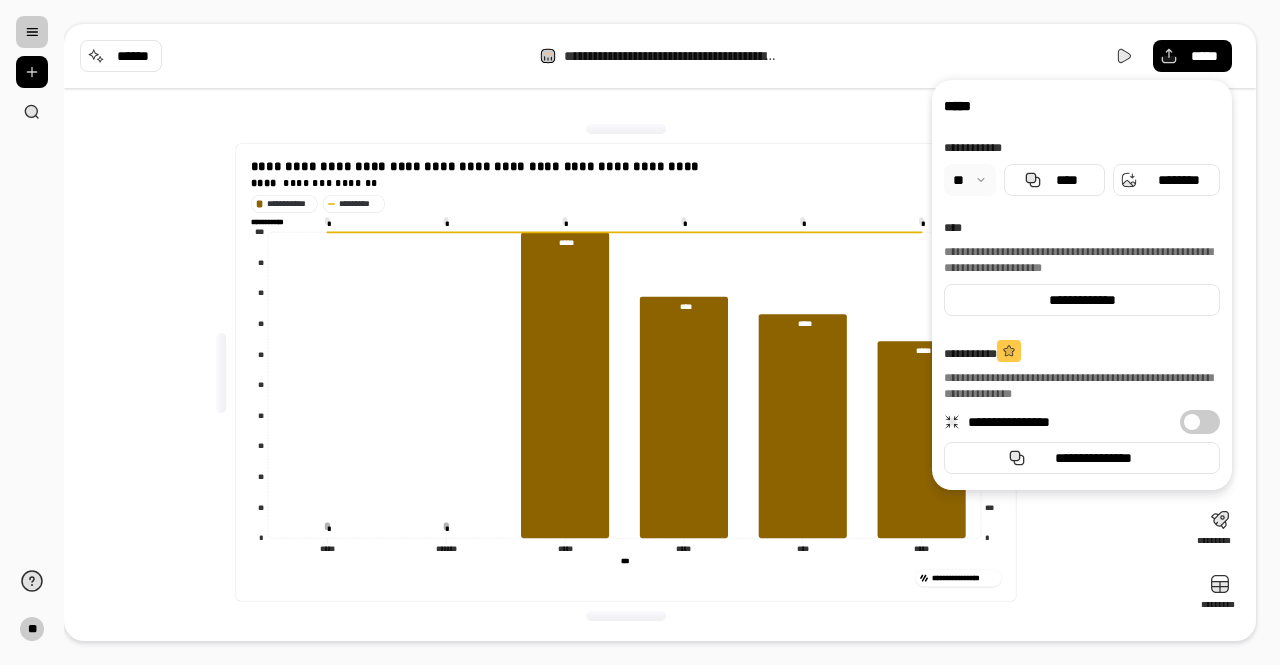 click on "**********" at bounding box center [626, 372] 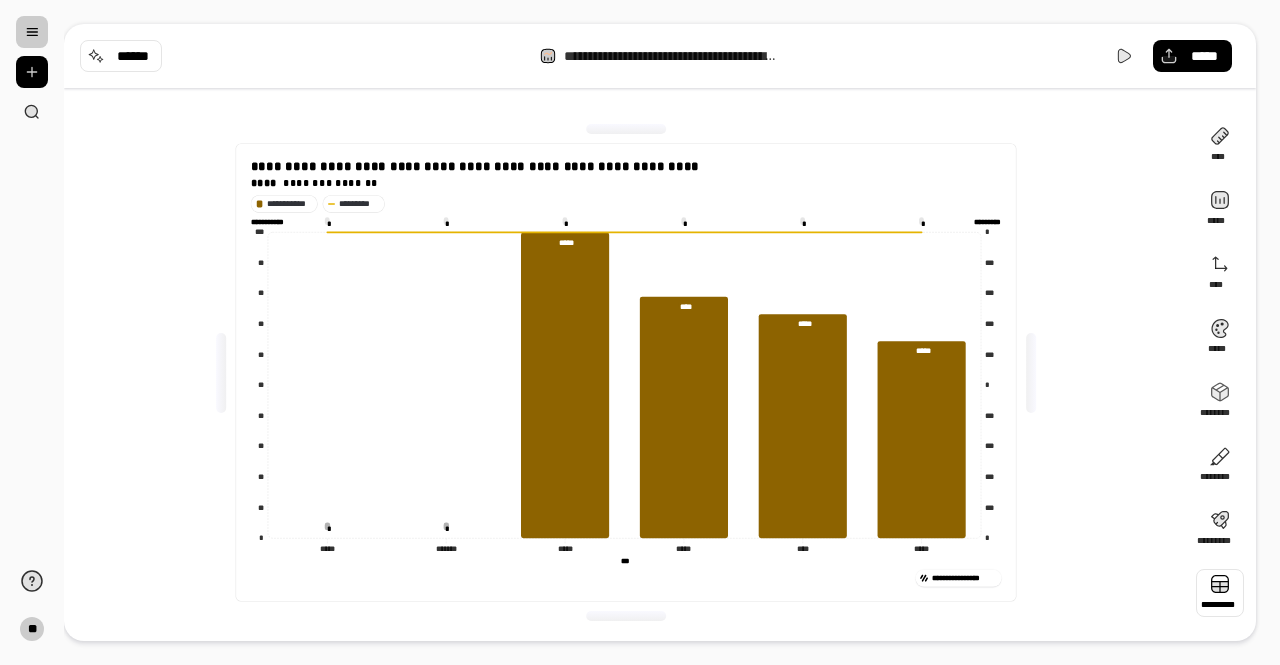 click at bounding box center (1220, 593) 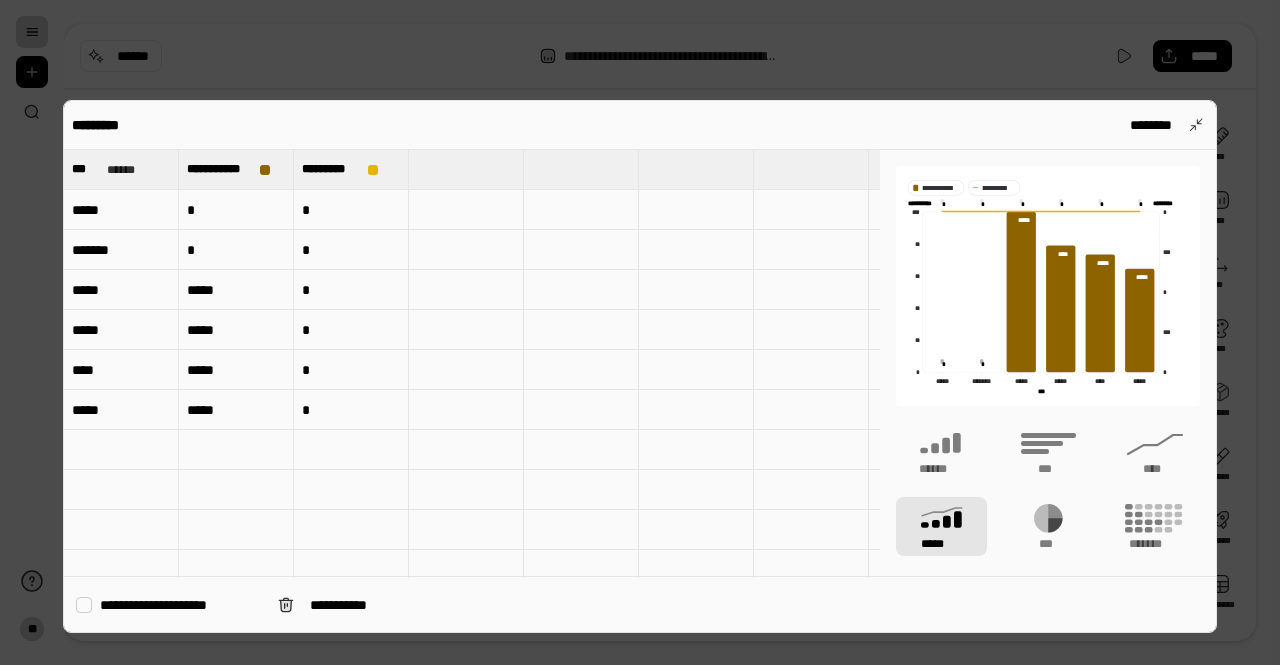 click on "*" at bounding box center [236, 210] 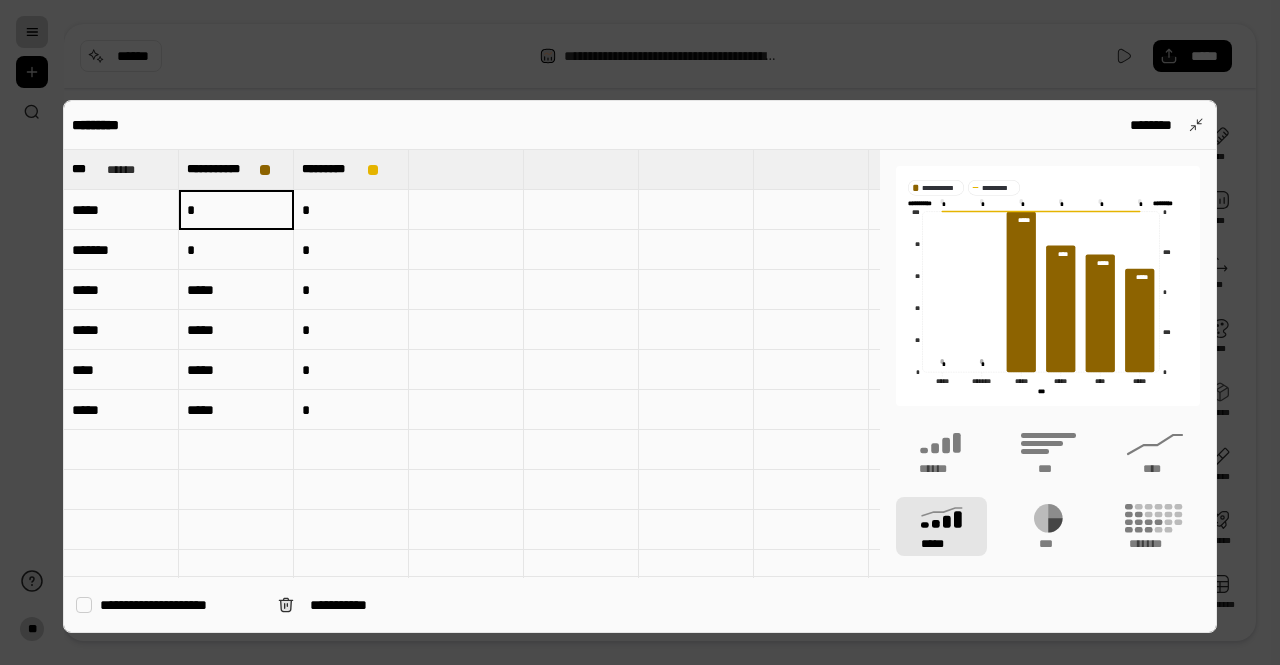 type on "*****" 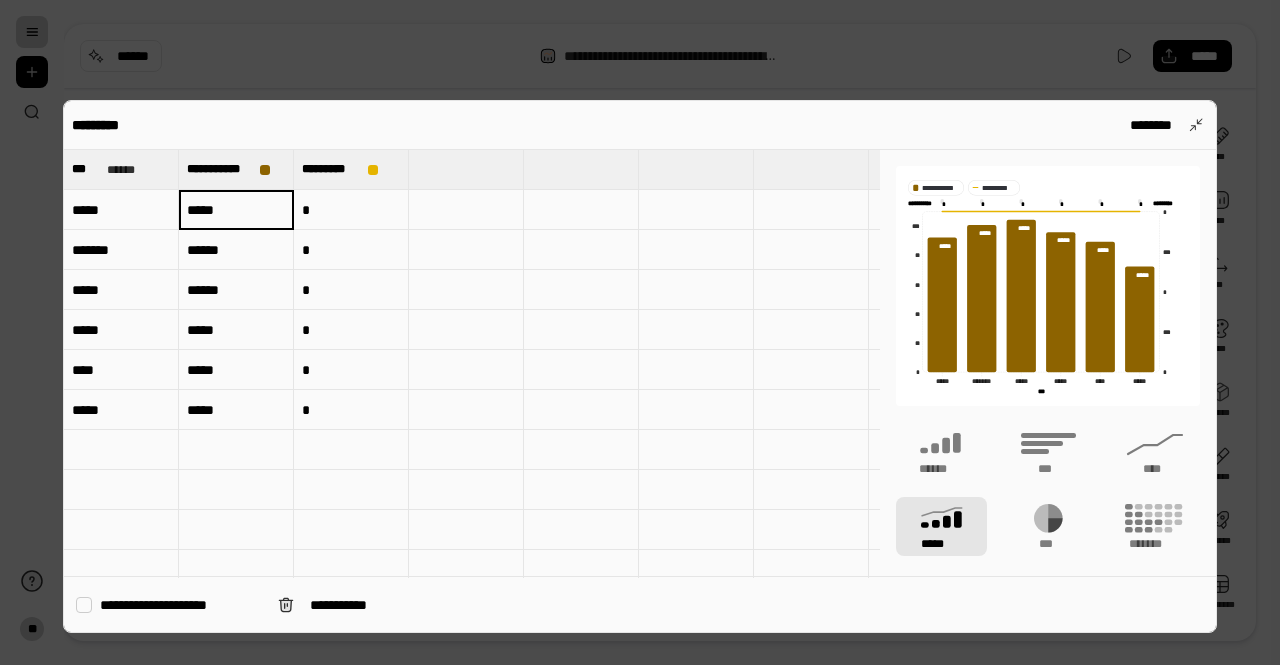 click on "*" at bounding box center [351, 210] 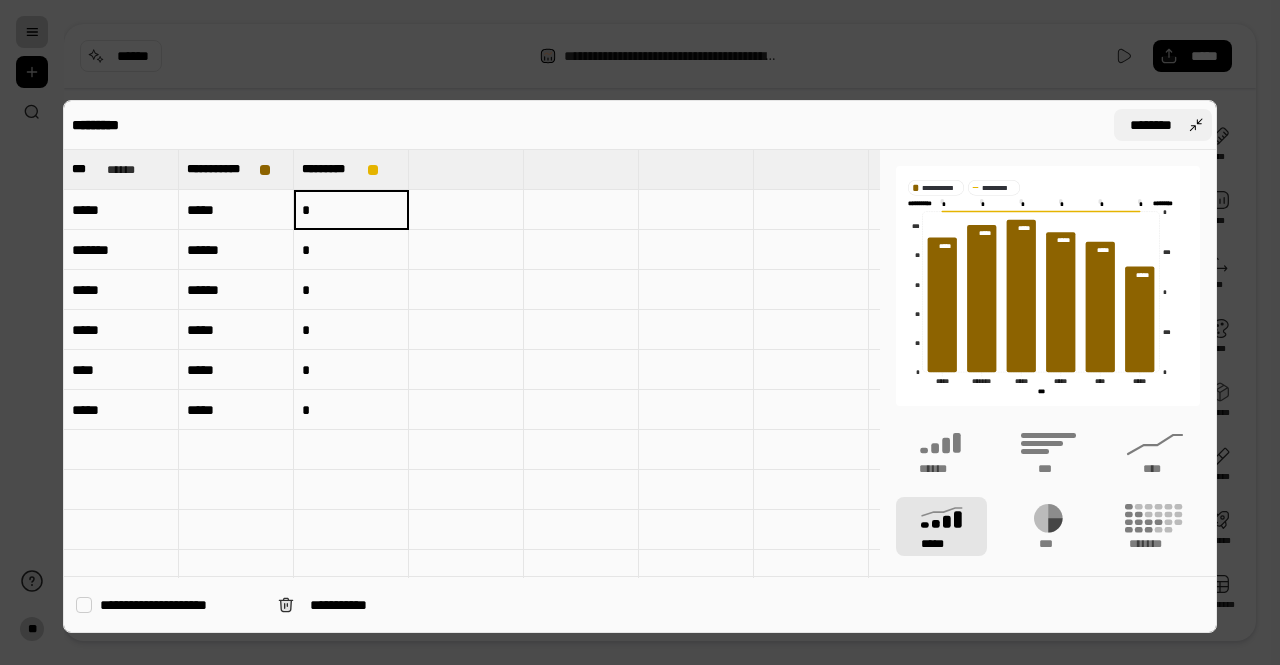 click on "********" at bounding box center [1151, 125] 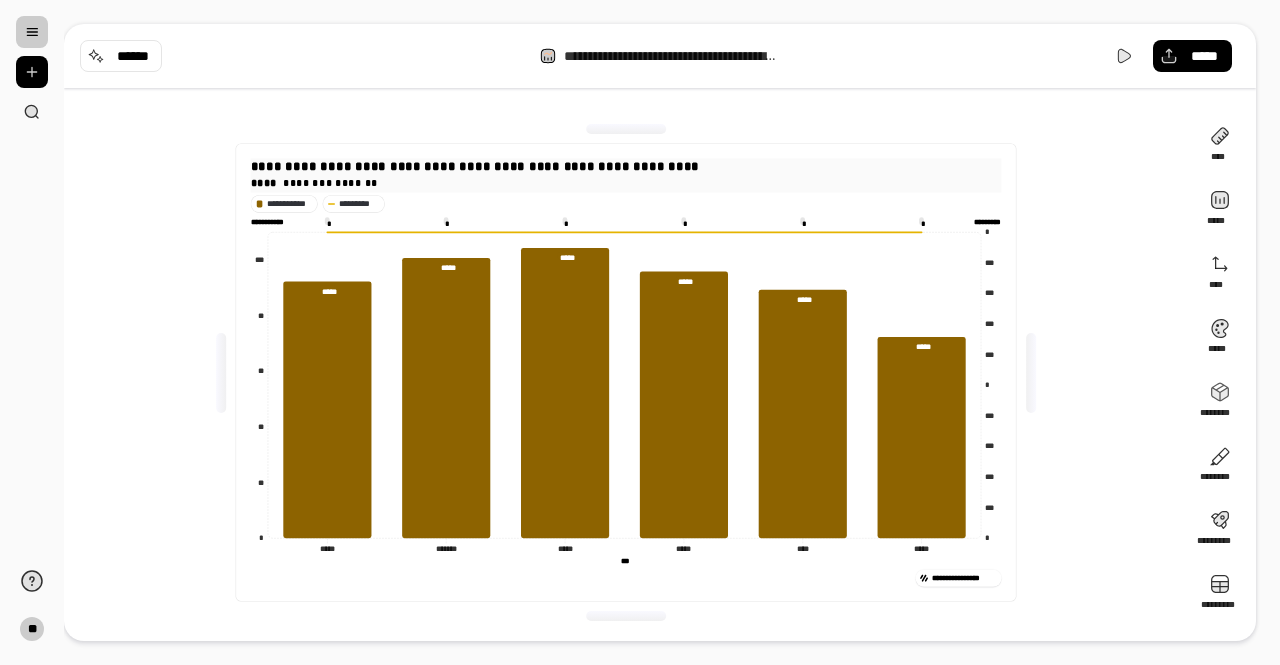 click on "**** ********   *******" at bounding box center (626, 183) 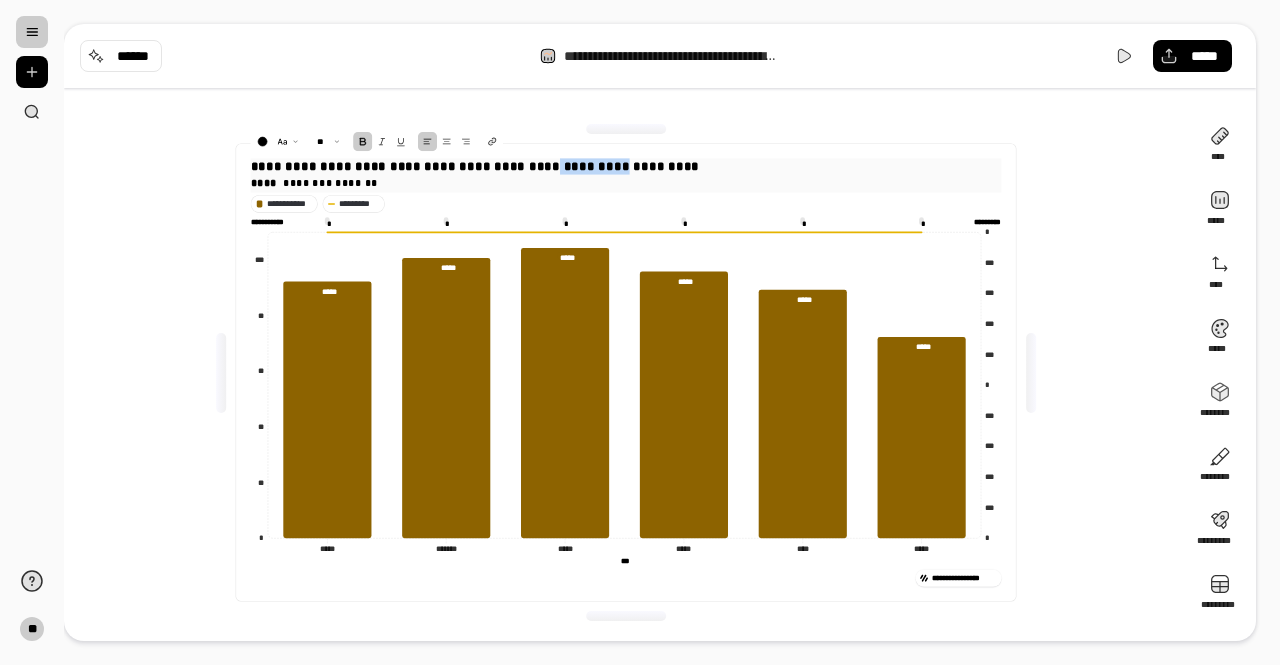 drag, startPoint x: 614, startPoint y: 165, endPoint x: 539, endPoint y: 165, distance: 75 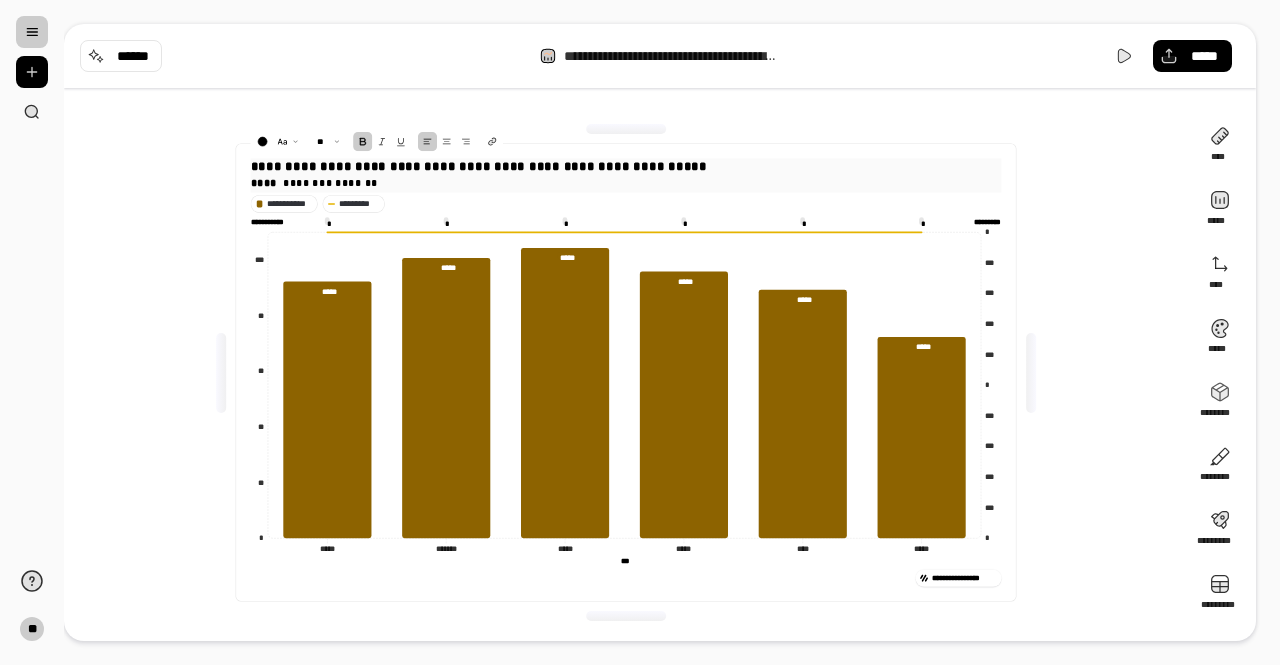 click on "**** ********   *******" at bounding box center (626, 183) 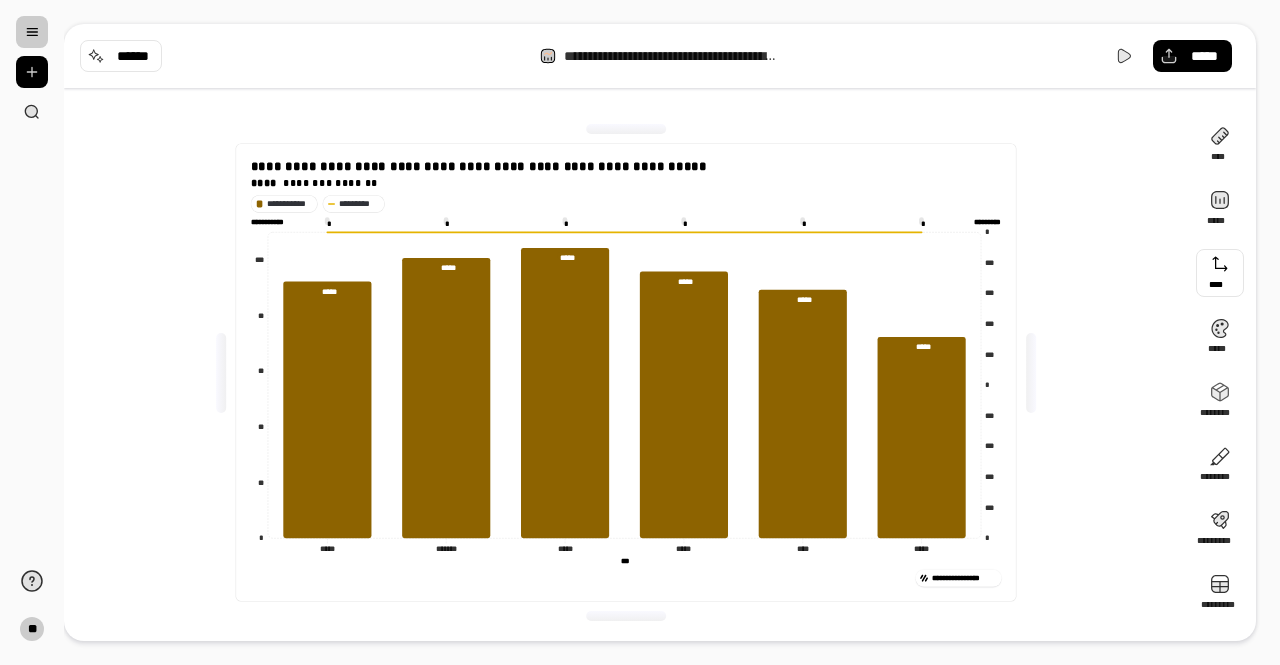 drag, startPoint x: 1071, startPoint y: 217, endPoint x: 1227, endPoint y: 241, distance: 157.83536 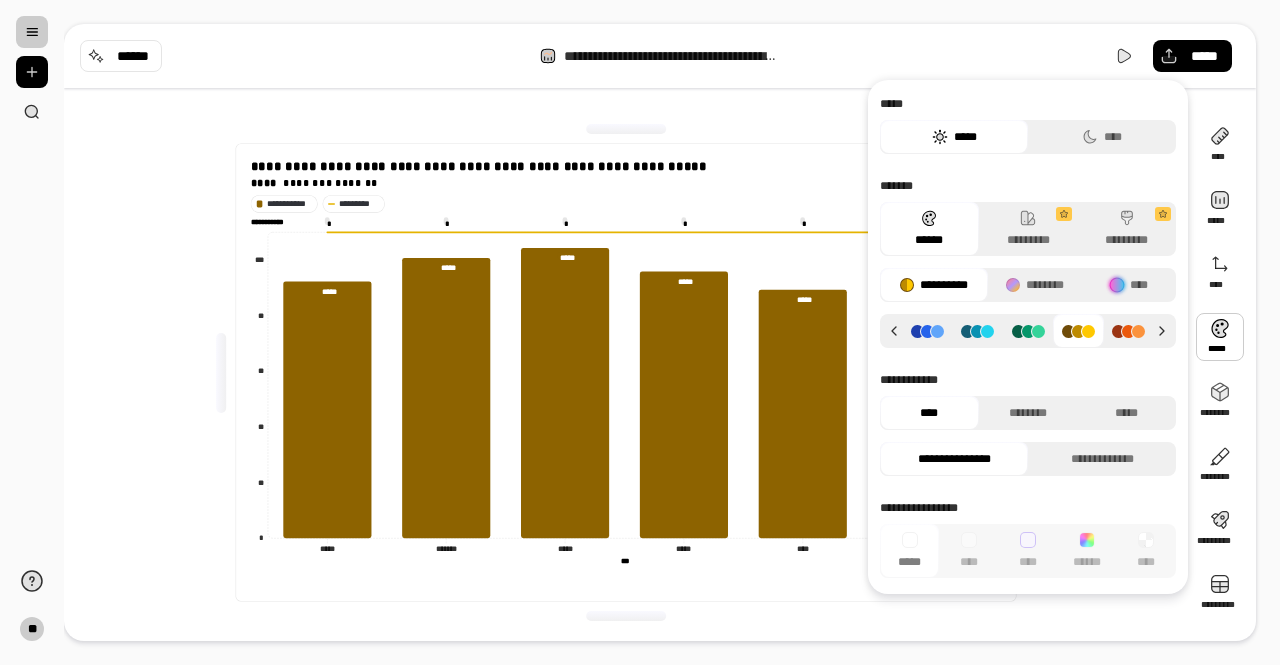 click at bounding box center (1220, 337) 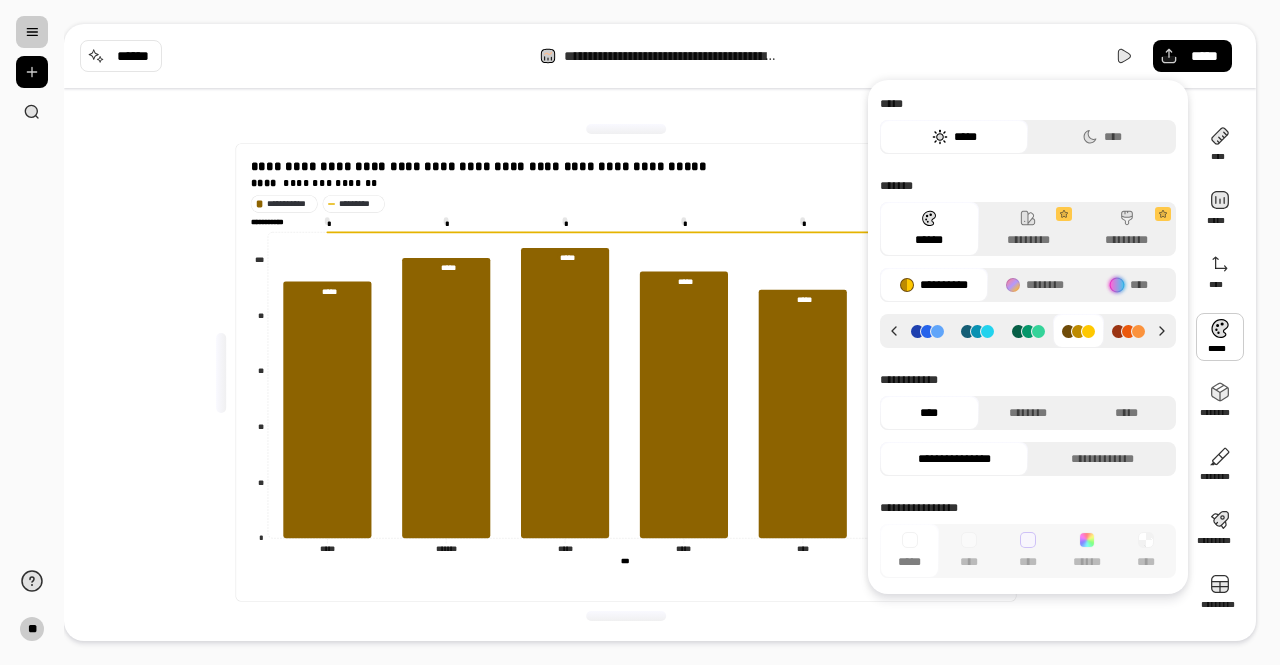 click 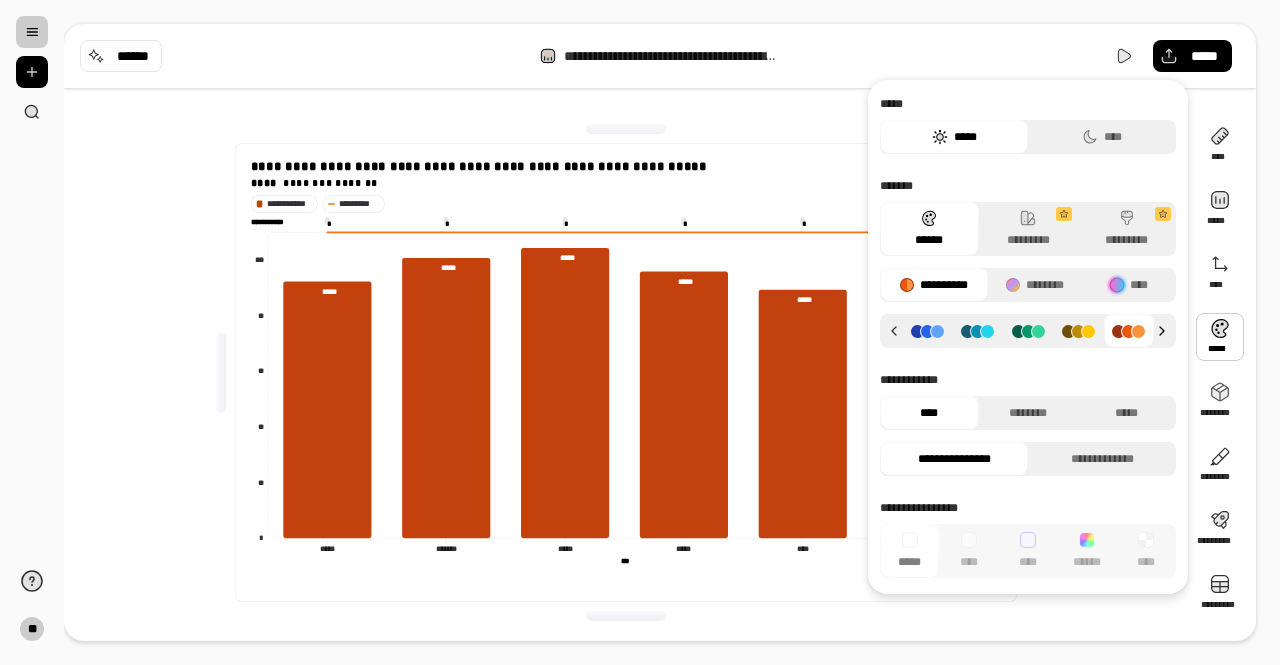 click at bounding box center (1165, 331) 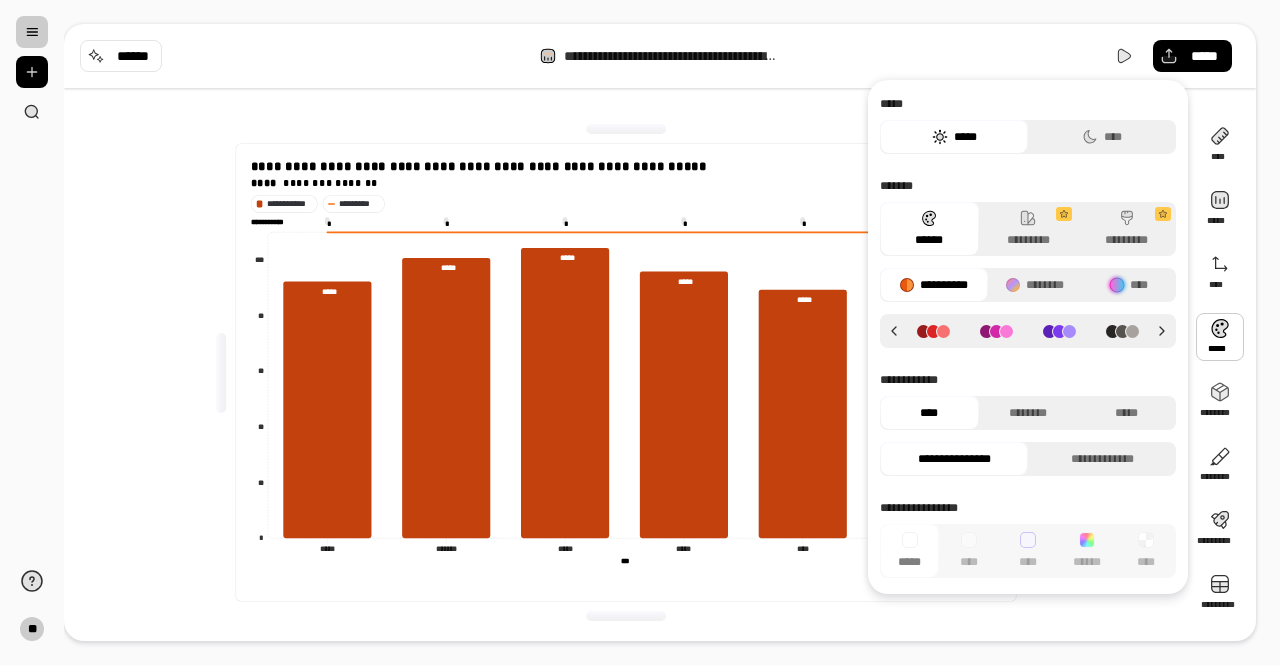 click 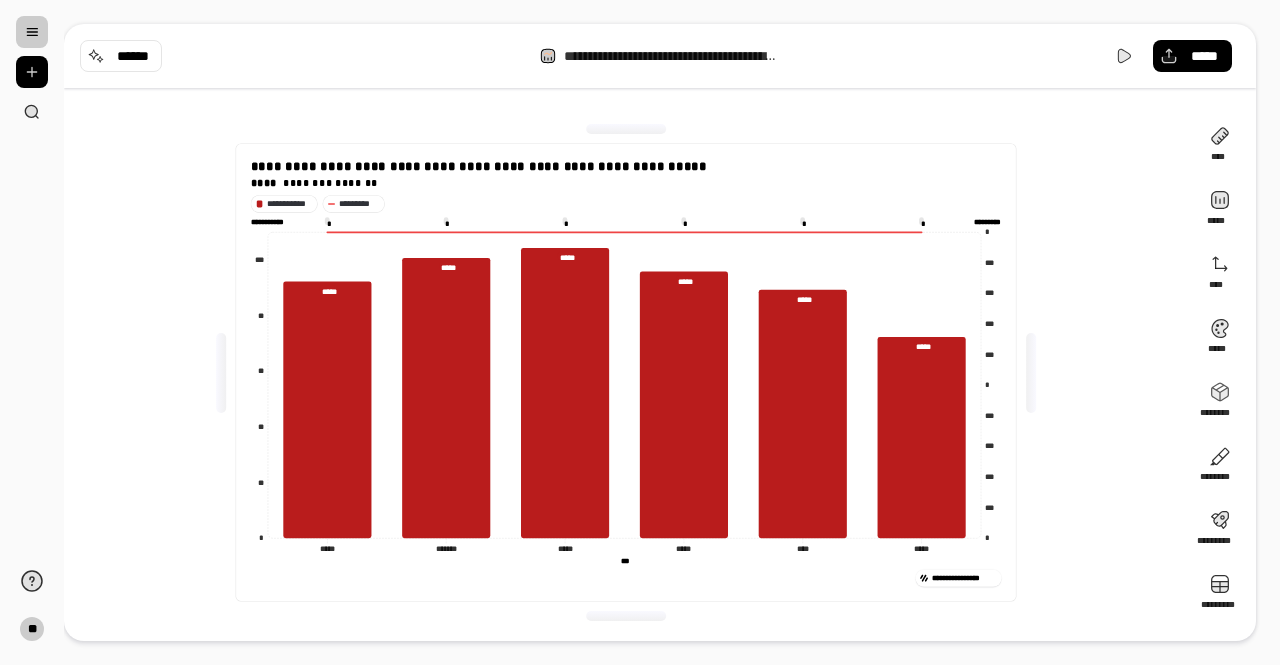 click on "**********" at bounding box center [626, 372] 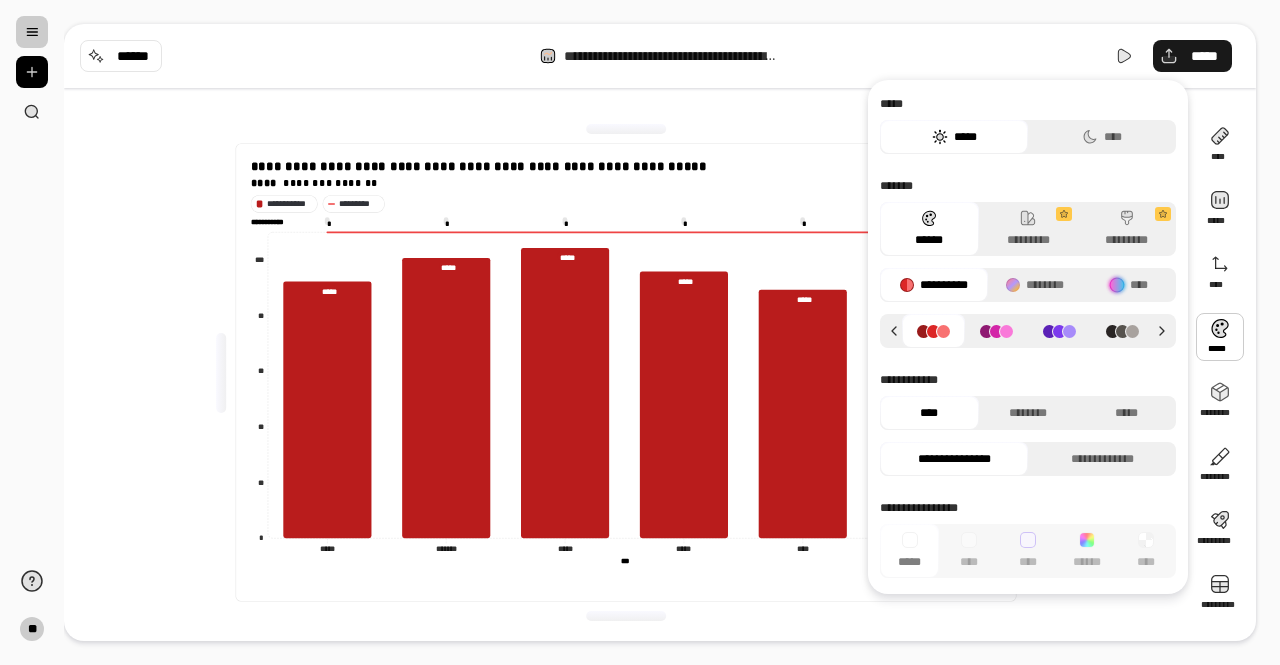 click on "*****" at bounding box center [1192, 56] 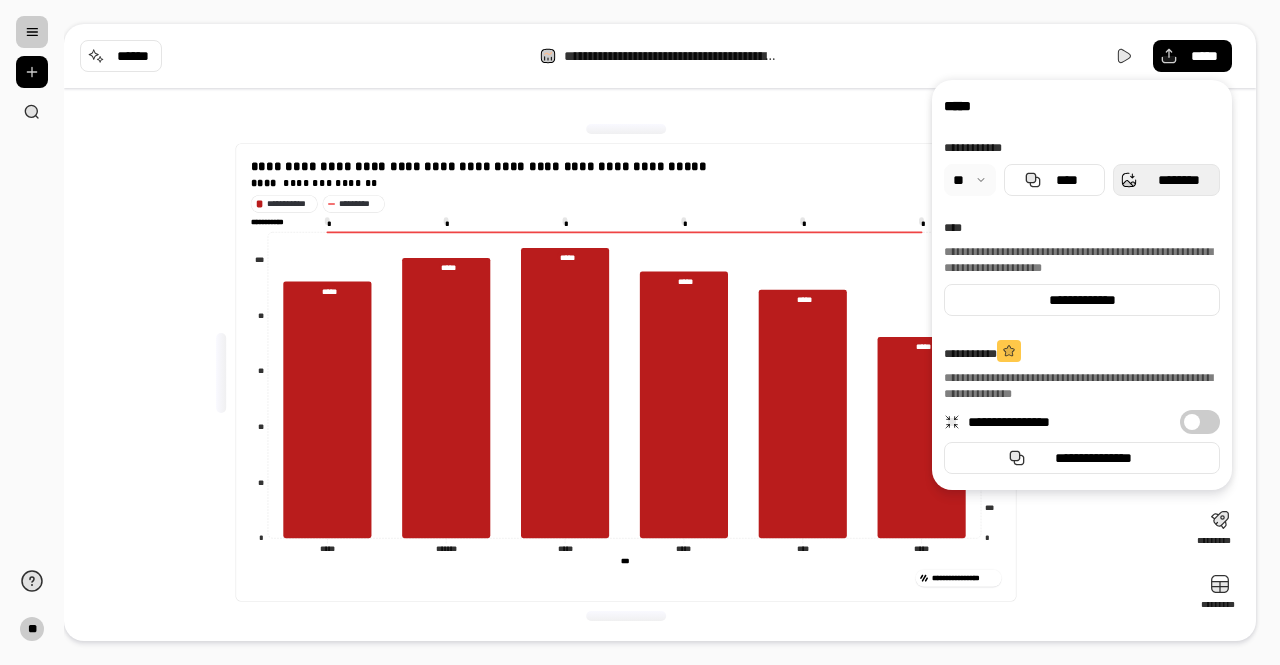 click on "********" at bounding box center (1166, 180) 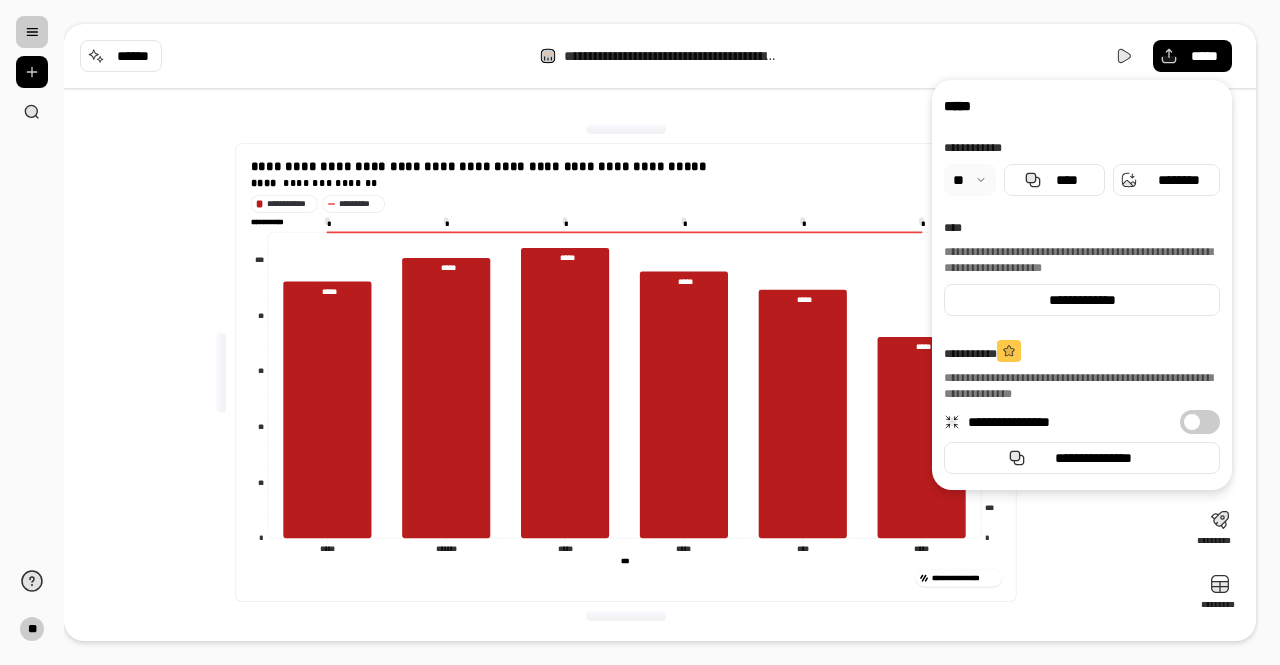 click on "**********" at bounding box center [626, 372] 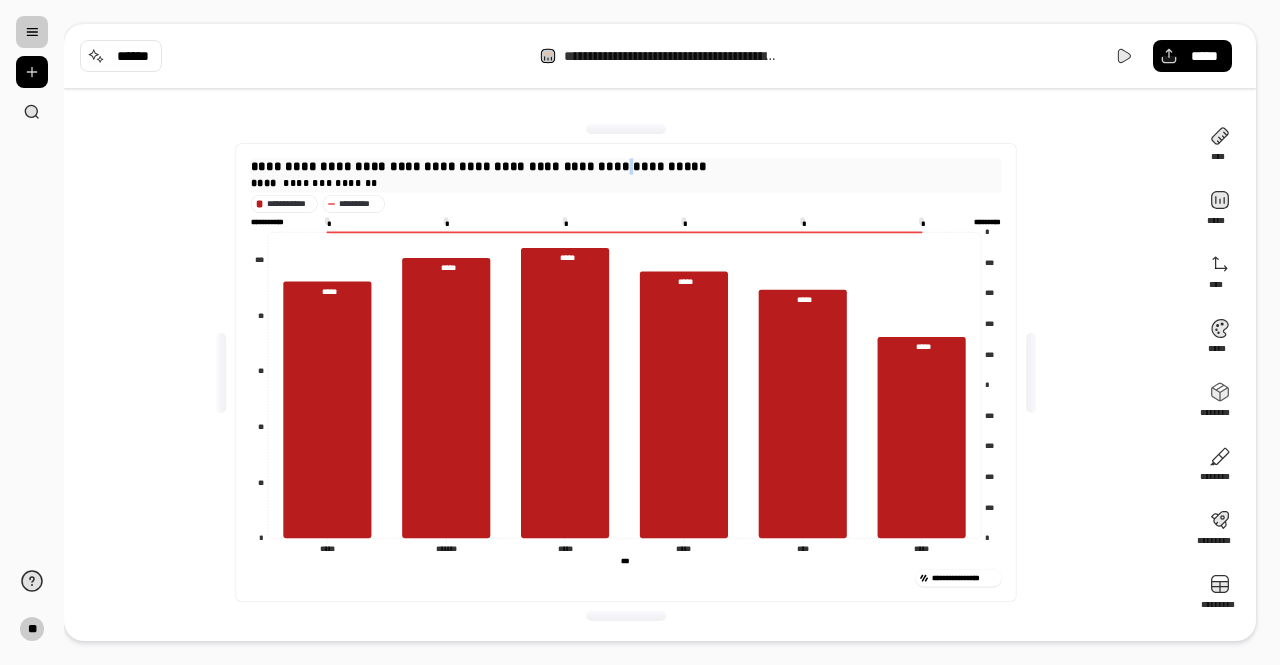 click on "**********" at bounding box center [479, 166] 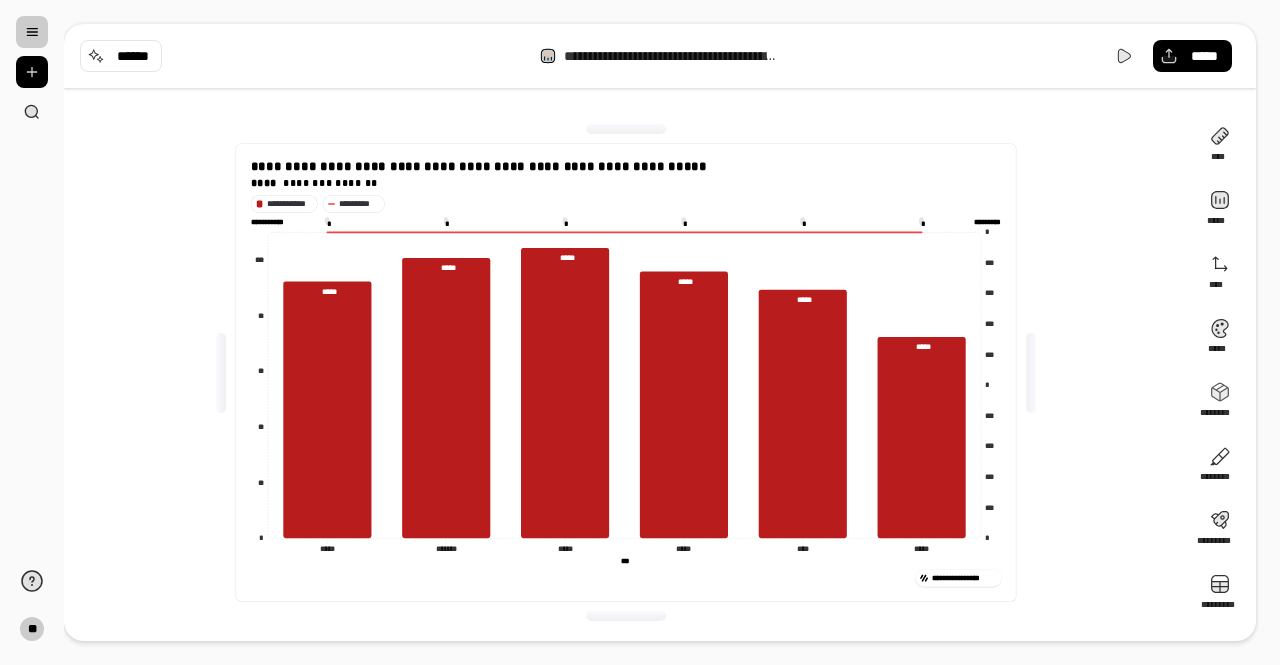click on "**********" at bounding box center [626, 372] 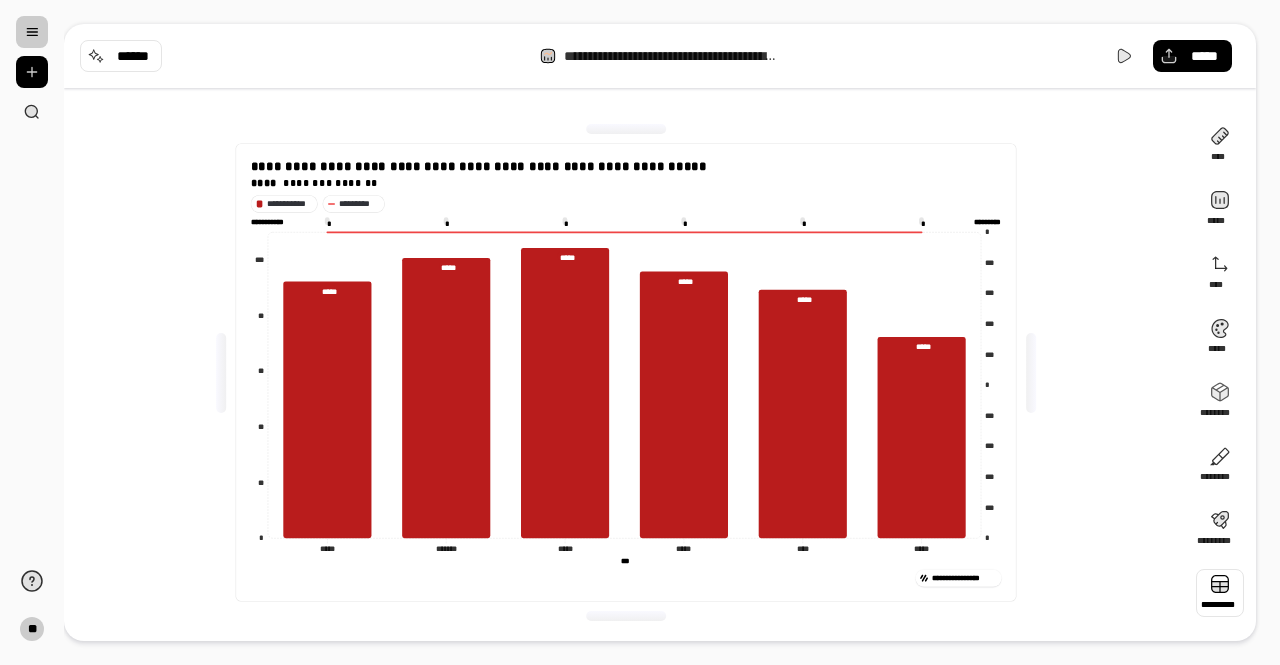 click at bounding box center [1220, 593] 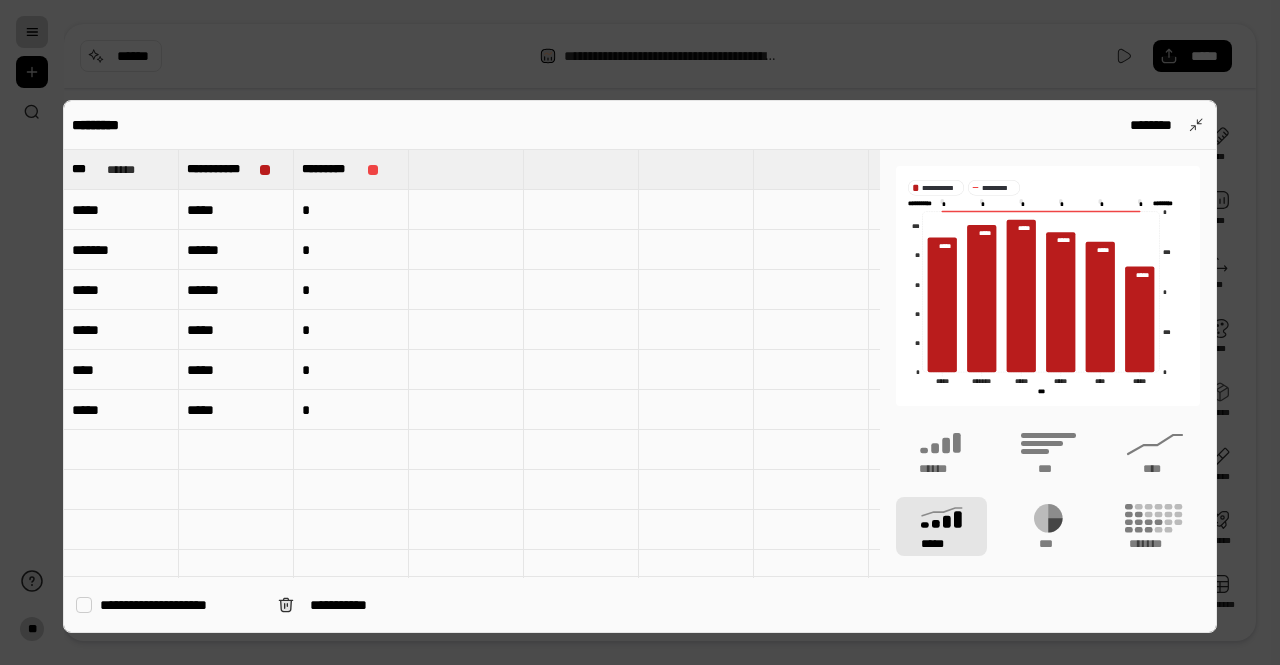 type 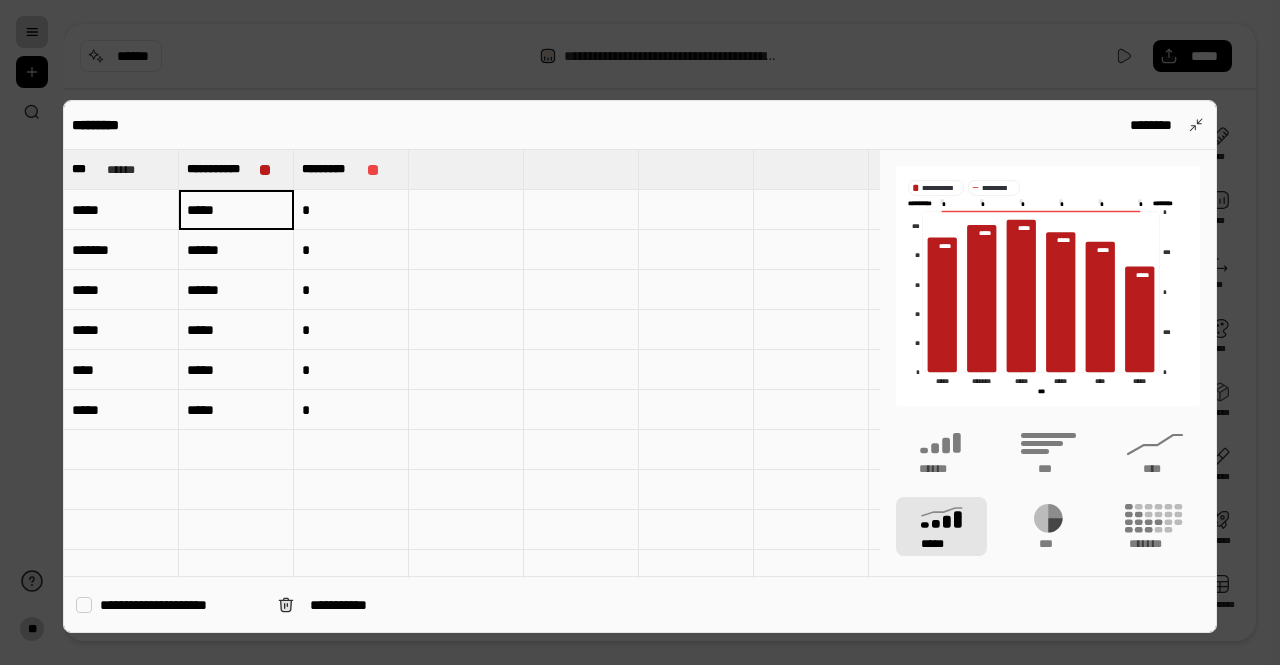 type on "******" 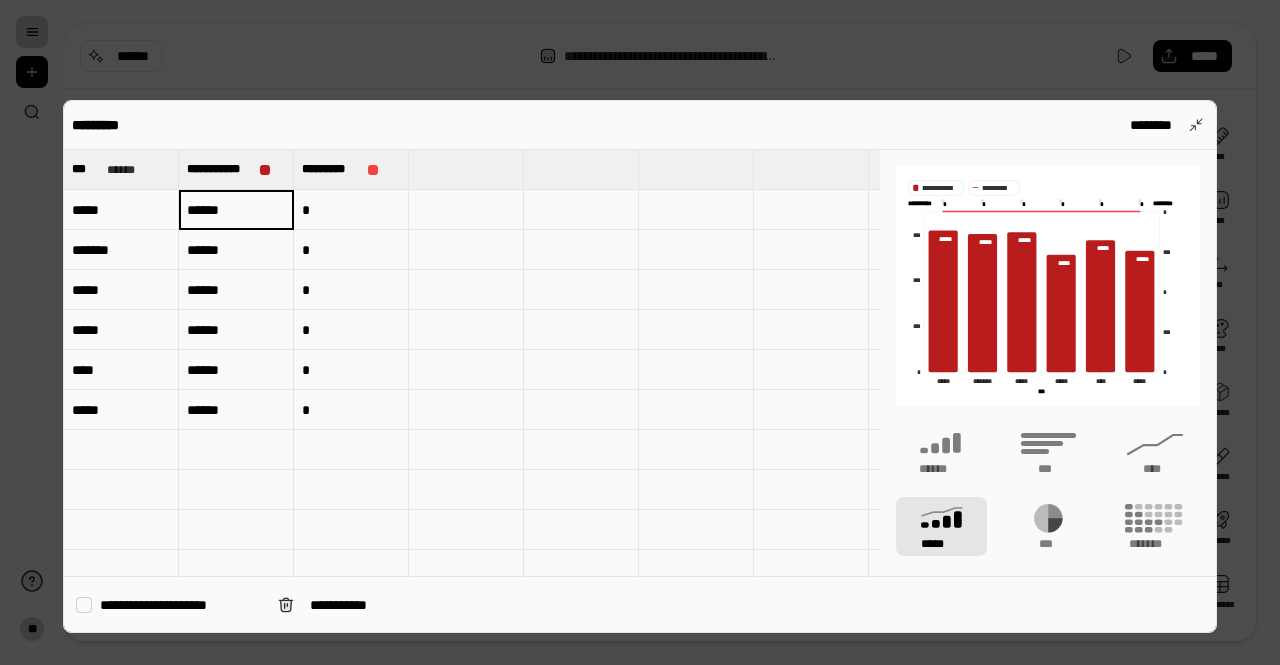 click on "*" at bounding box center [351, 210] 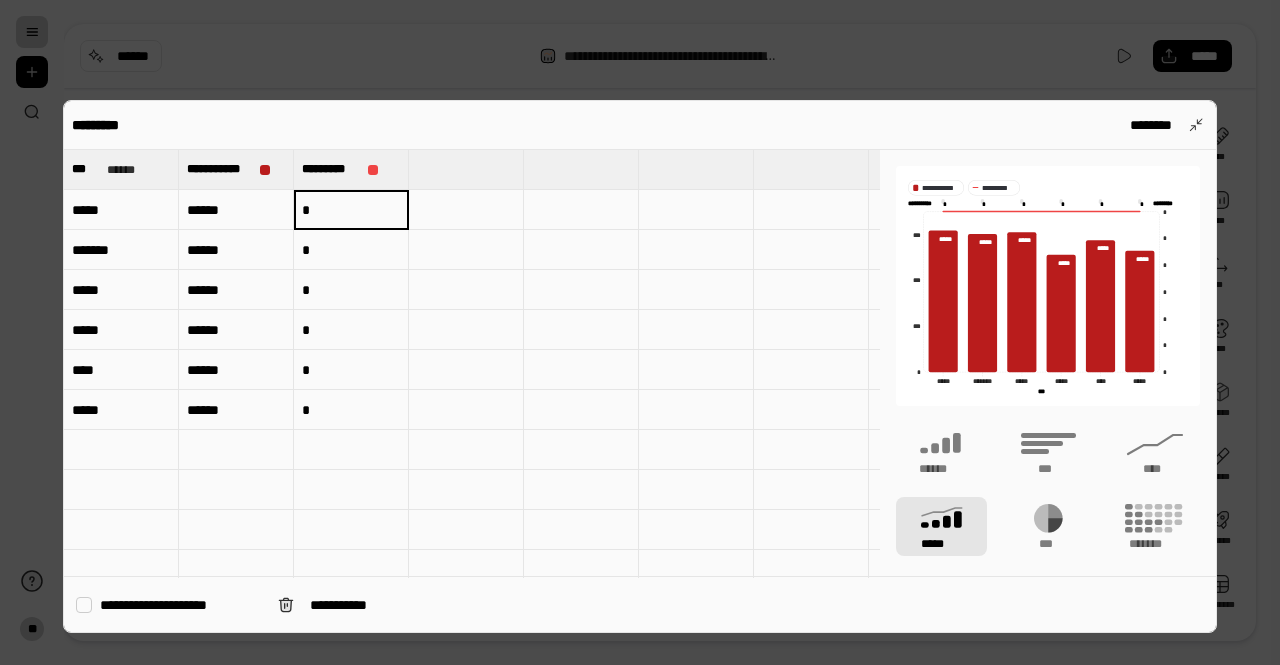 type on "*" 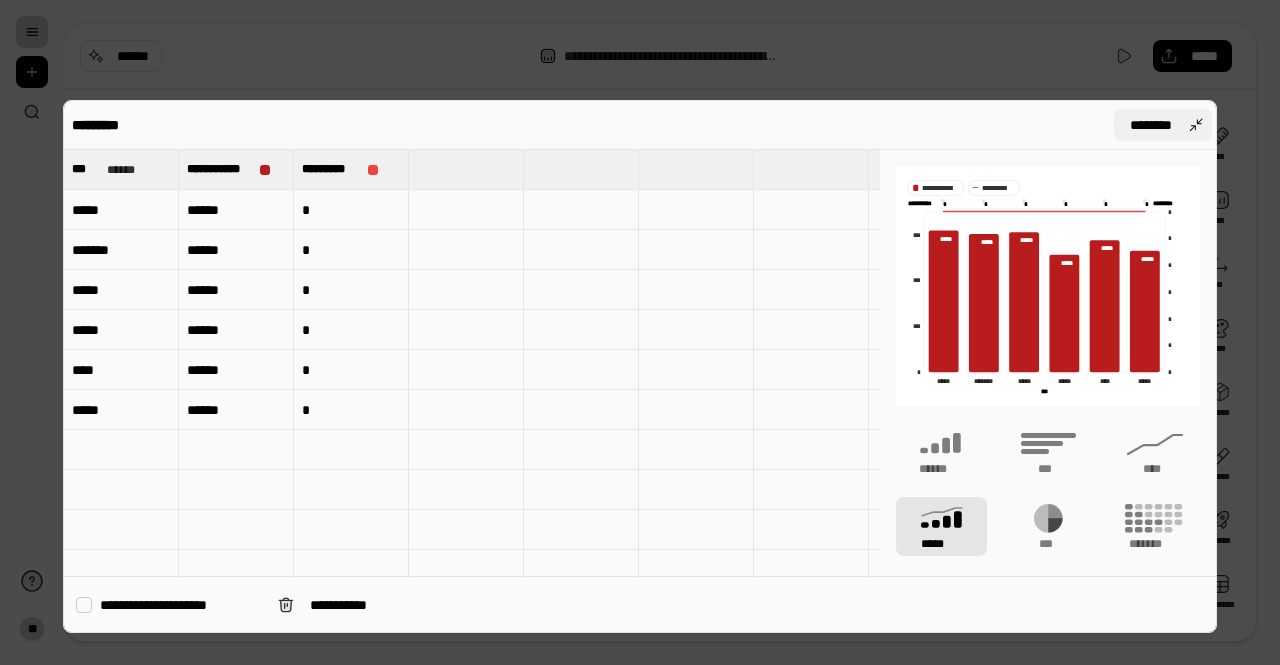 click on "********" at bounding box center (1151, 125) 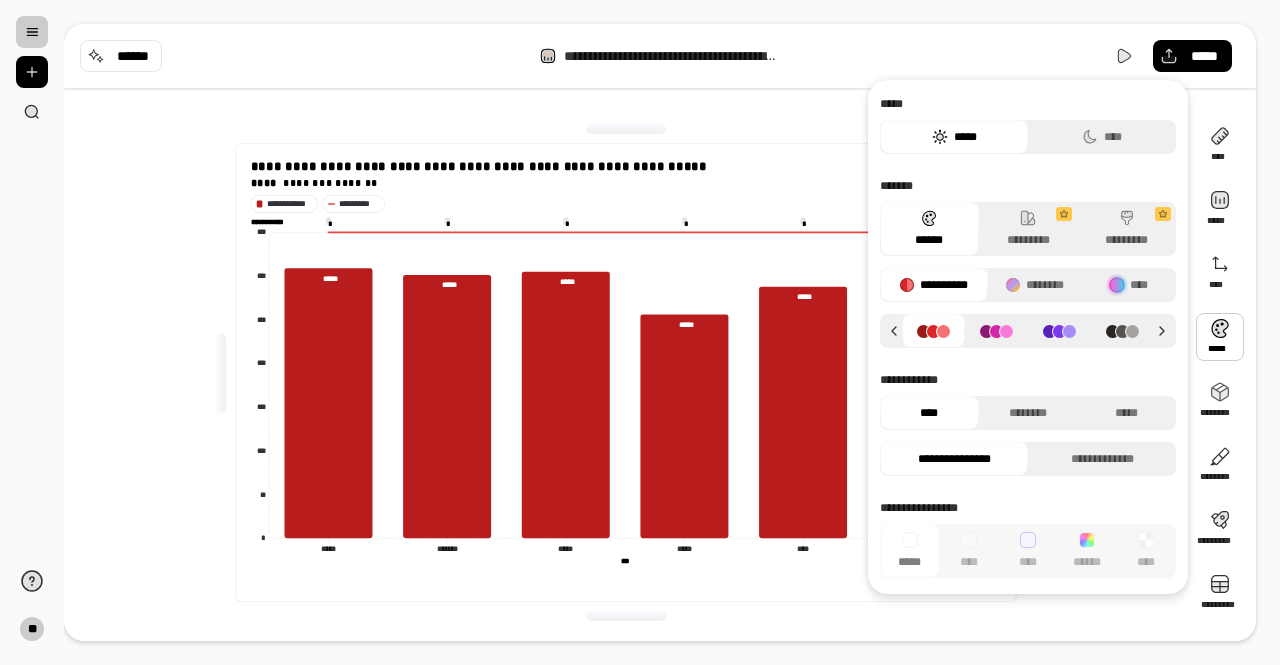 click at bounding box center (1220, 337) 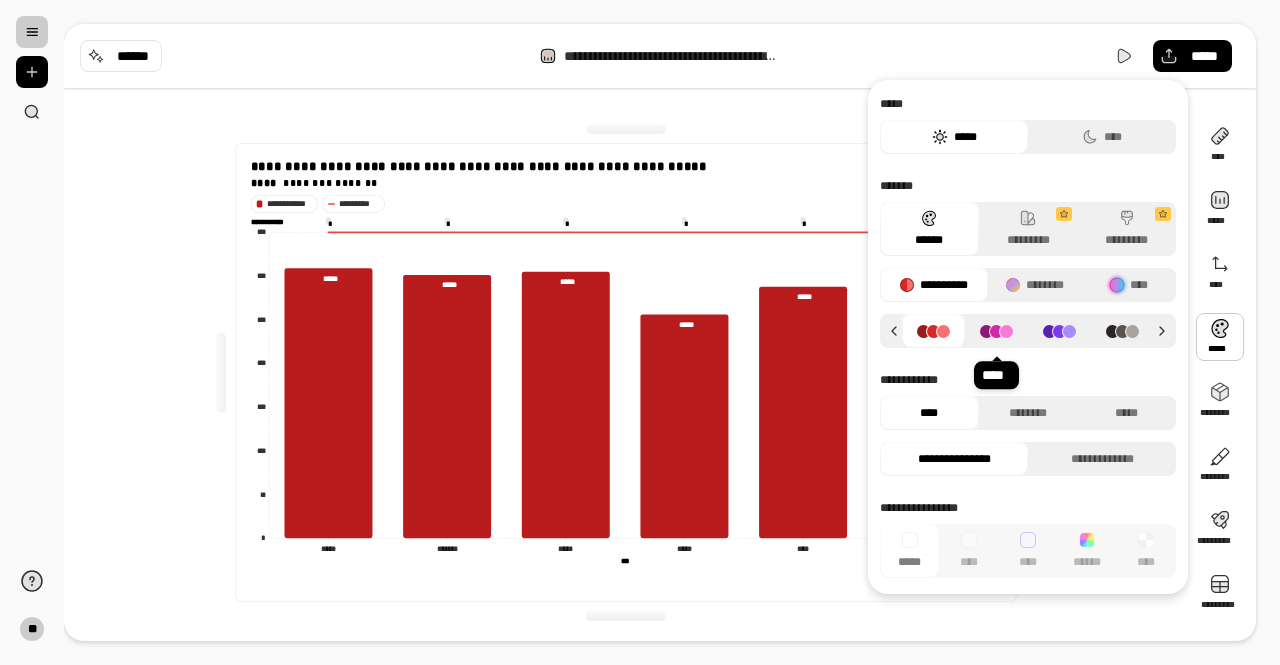 click 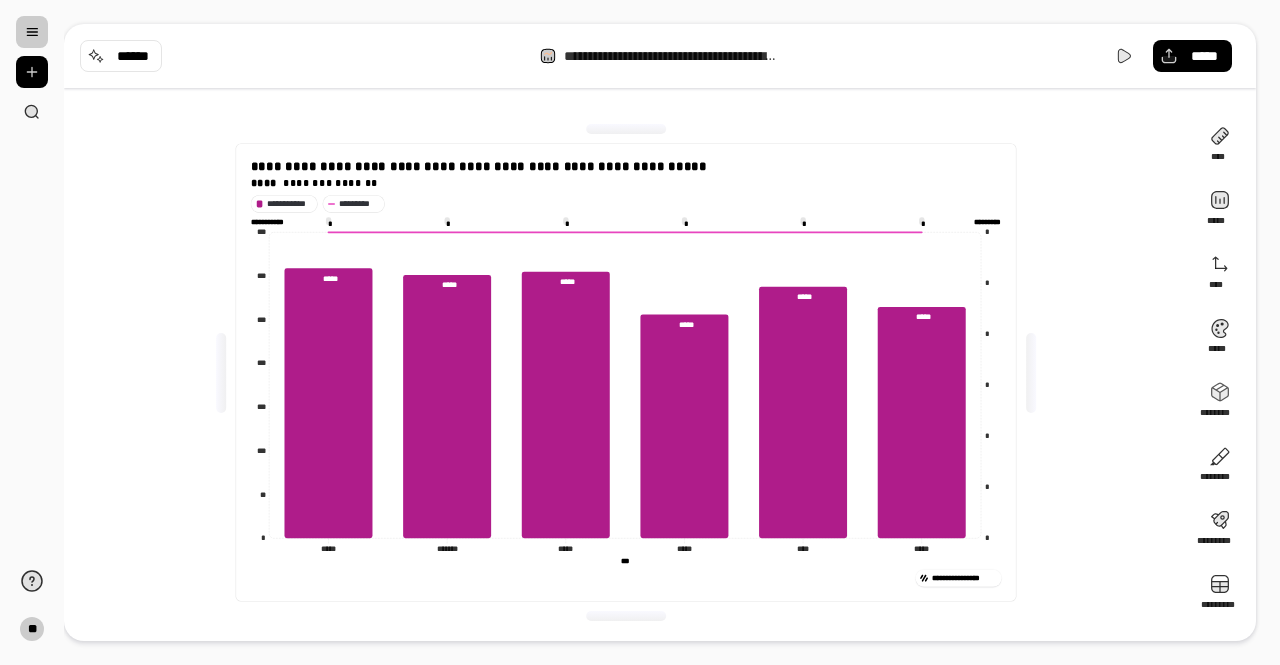 click on "**********" at bounding box center (626, 372) 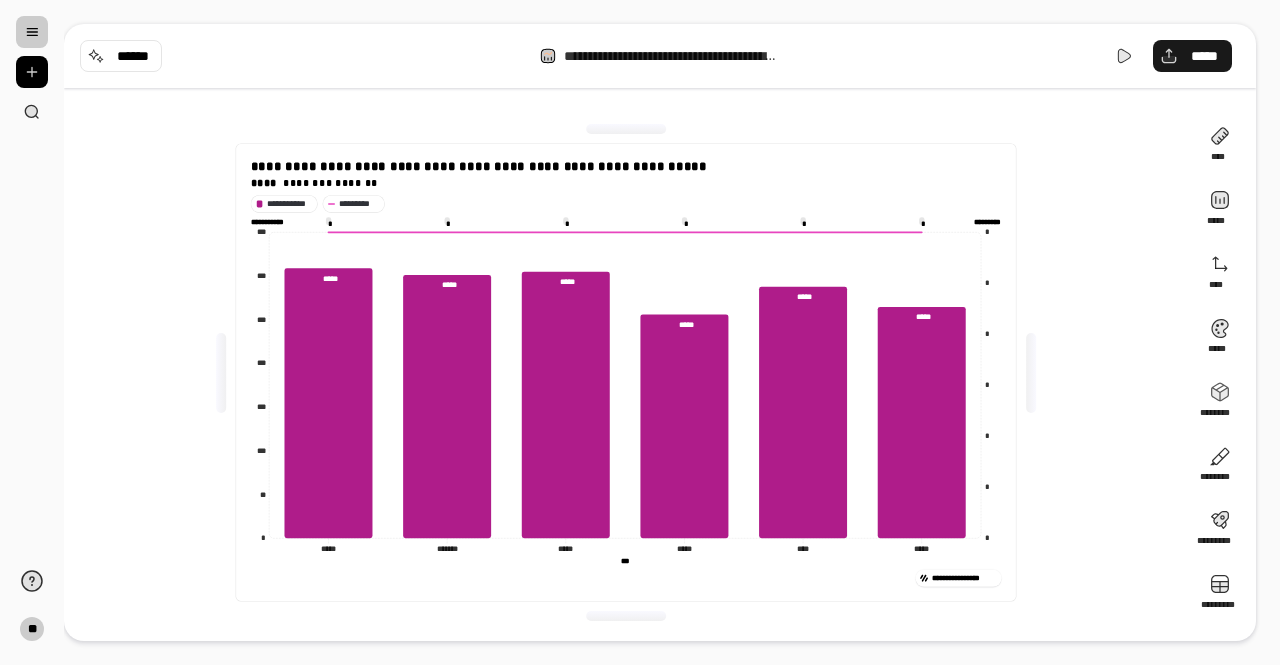 click on "*****" at bounding box center [1204, 56] 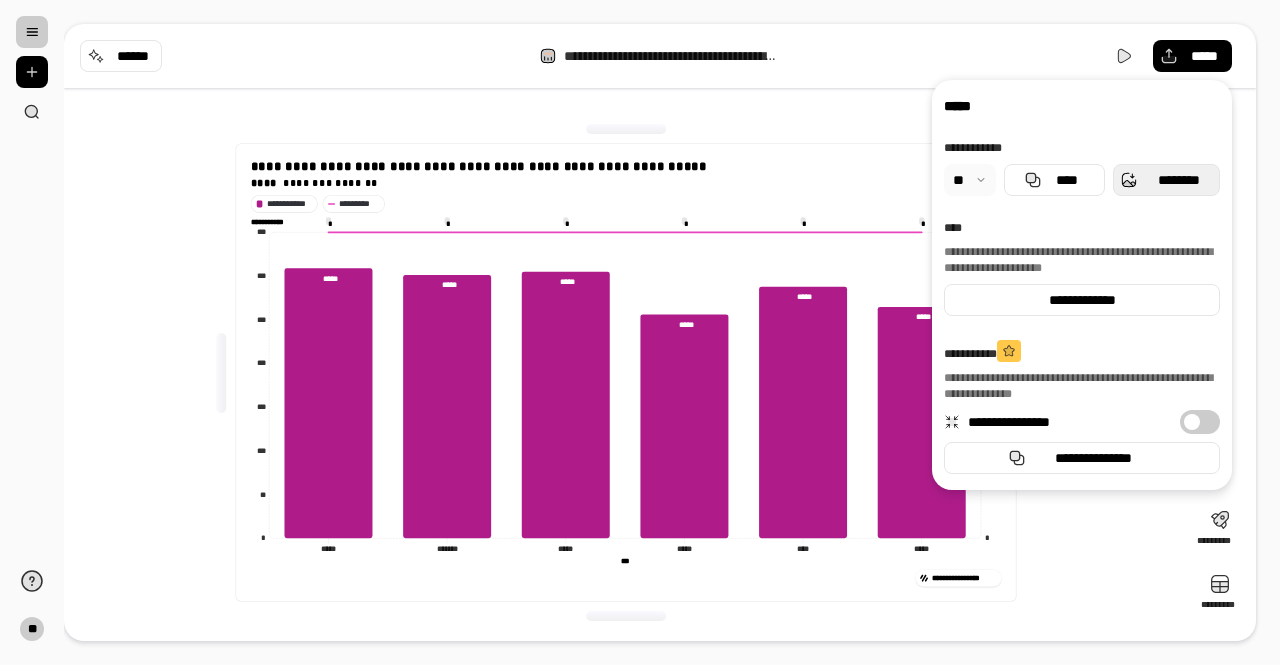 click on "********" at bounding box center (1178, 180) 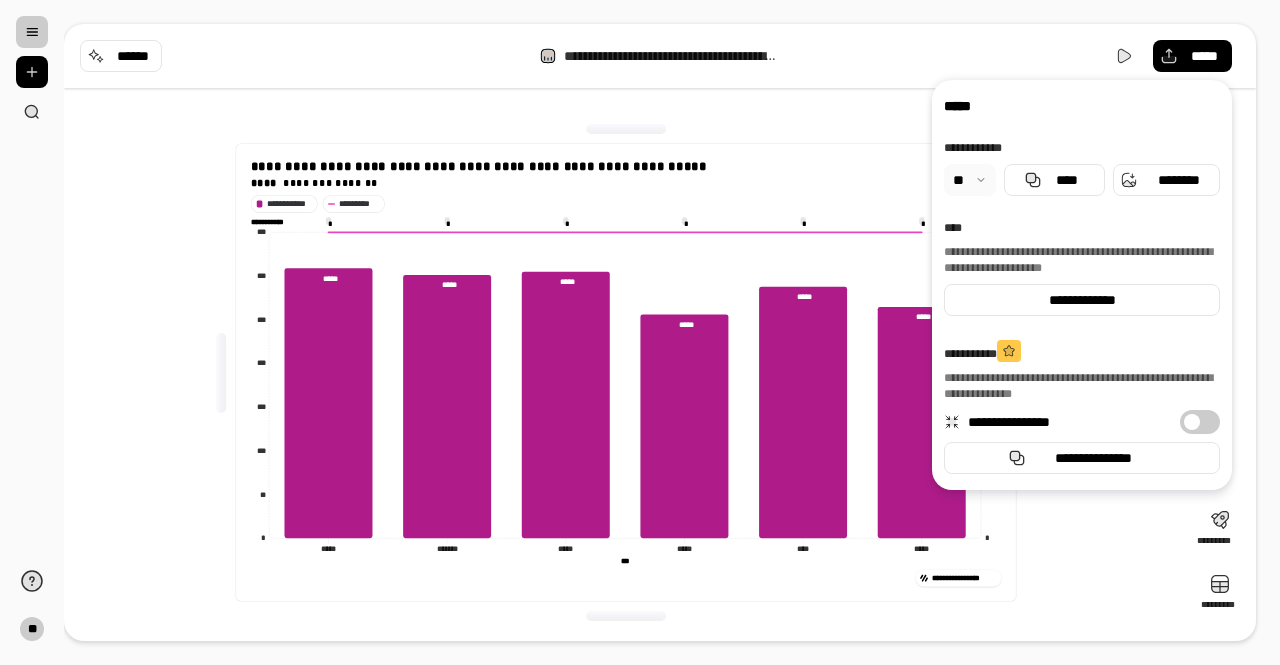 click on "**********" at bounding box center [626, 372] 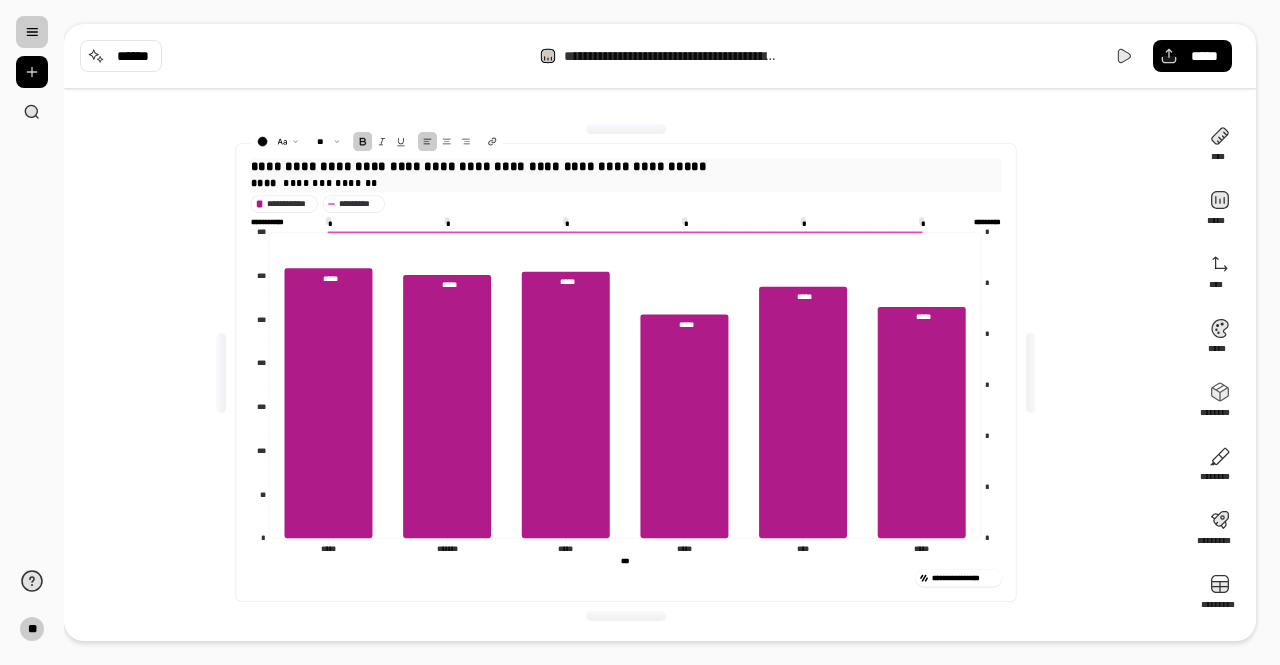 click on "**********" at bounding box center (479, 166) 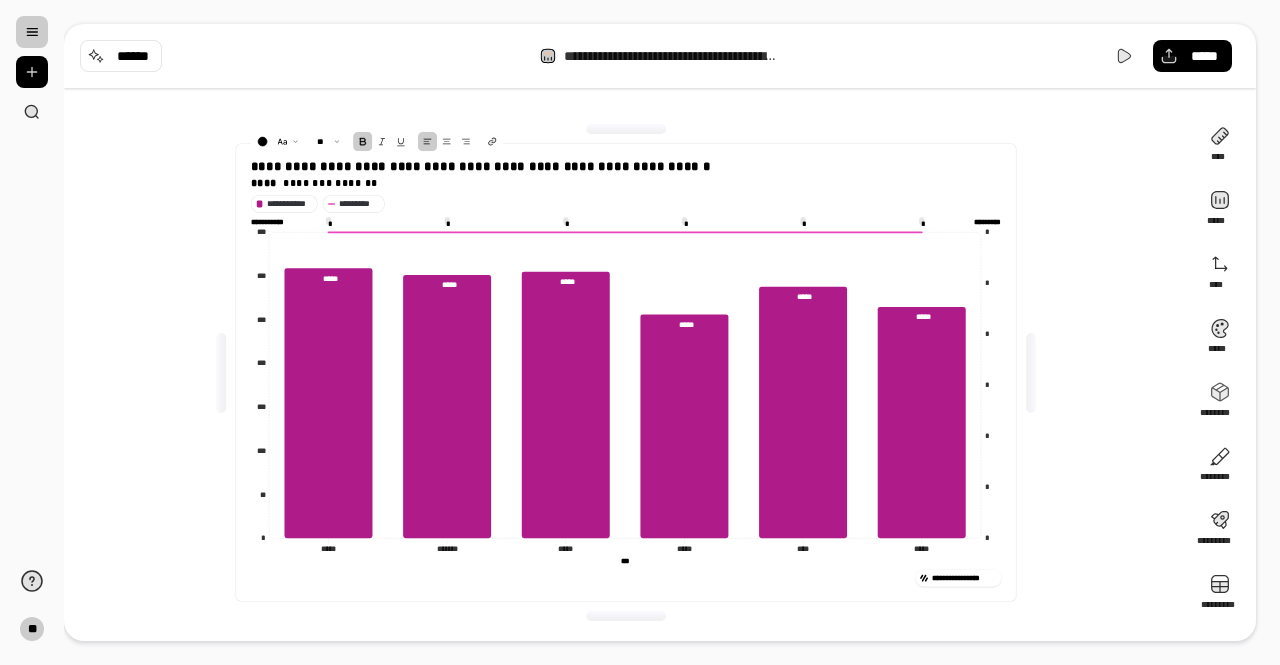 click on "**********" at bounding box center [626, 372] 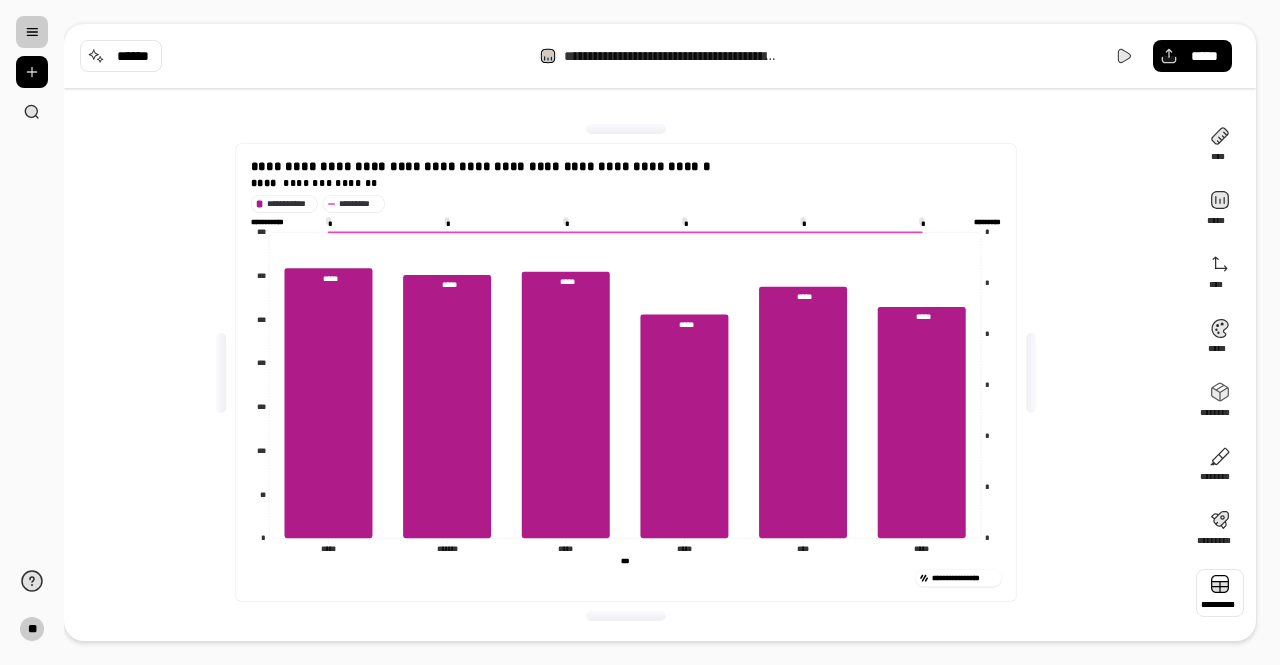 click at bounding box center (1220, 593) 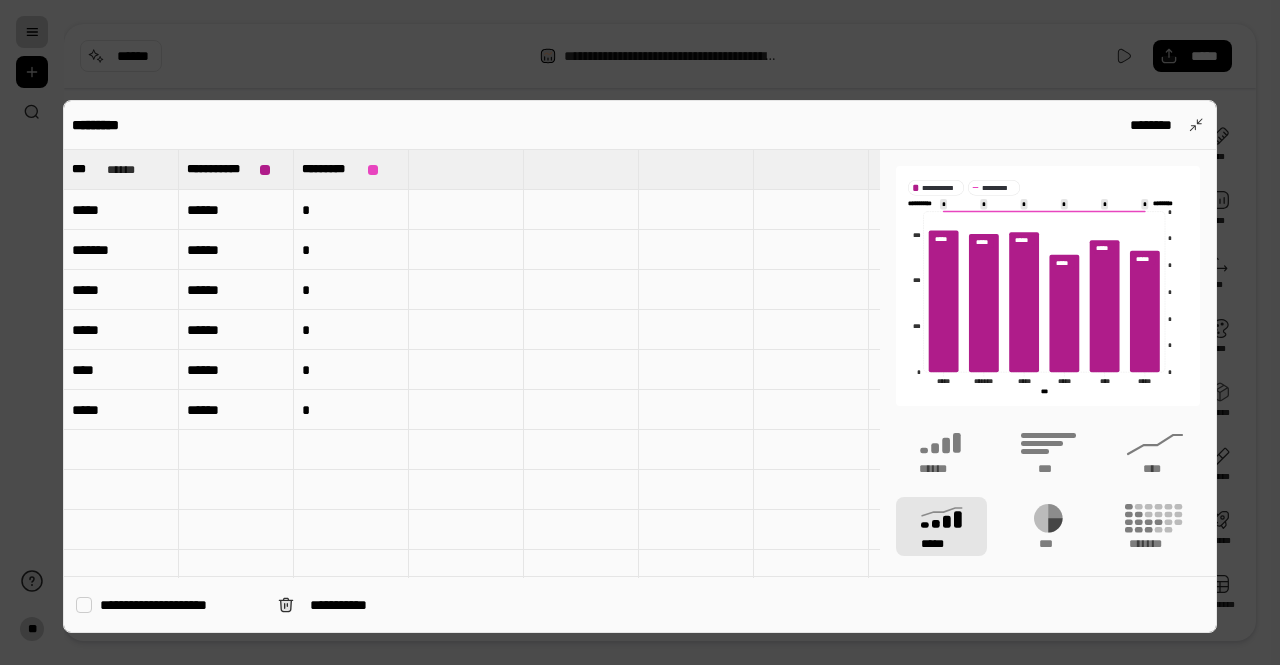 type 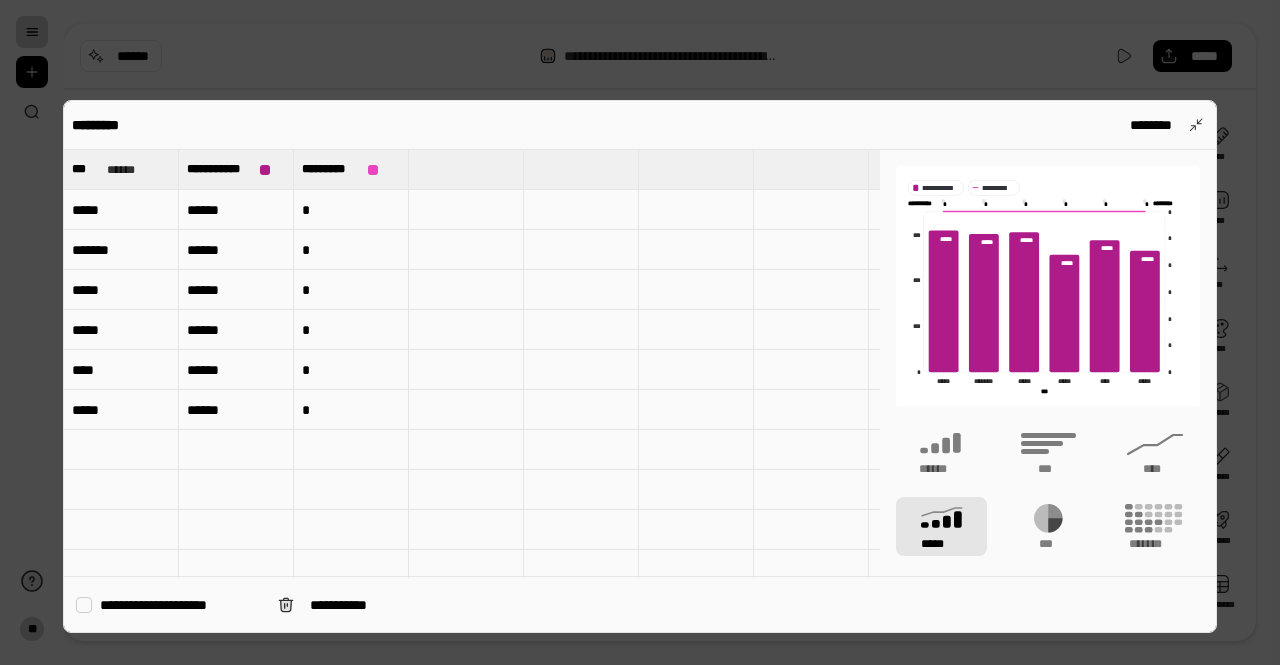 click on "******" at bounding box center [236, 210] 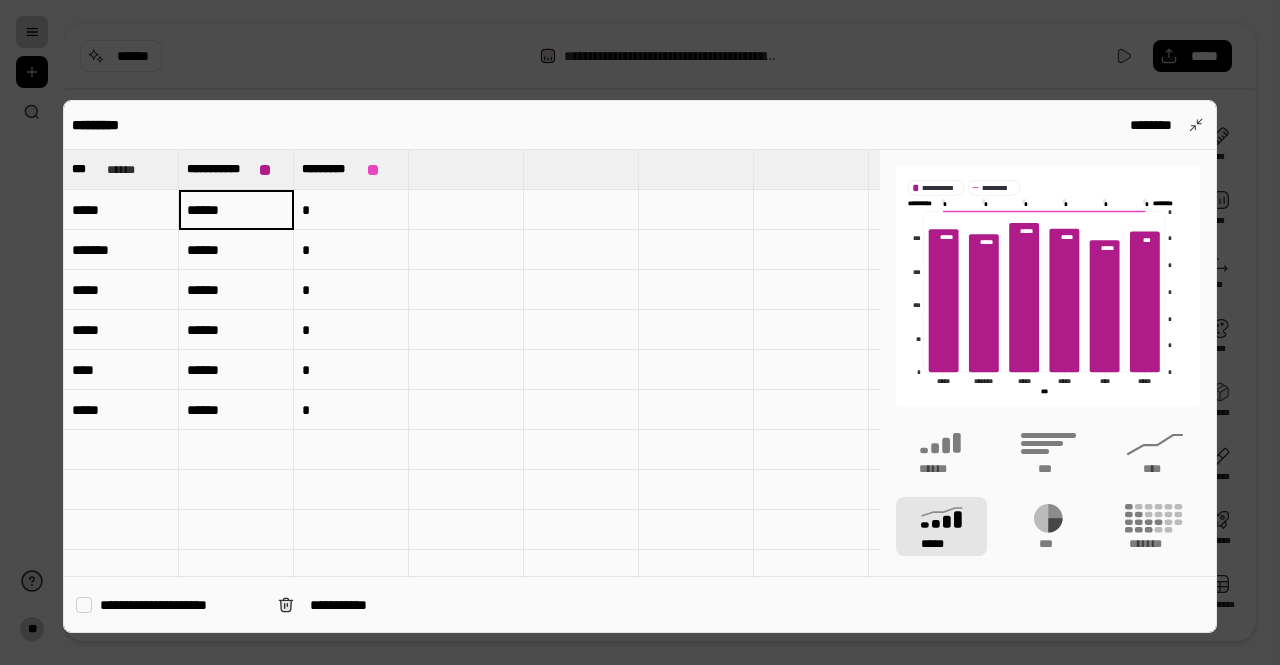 click on "*" at bounding box center (351, 210) 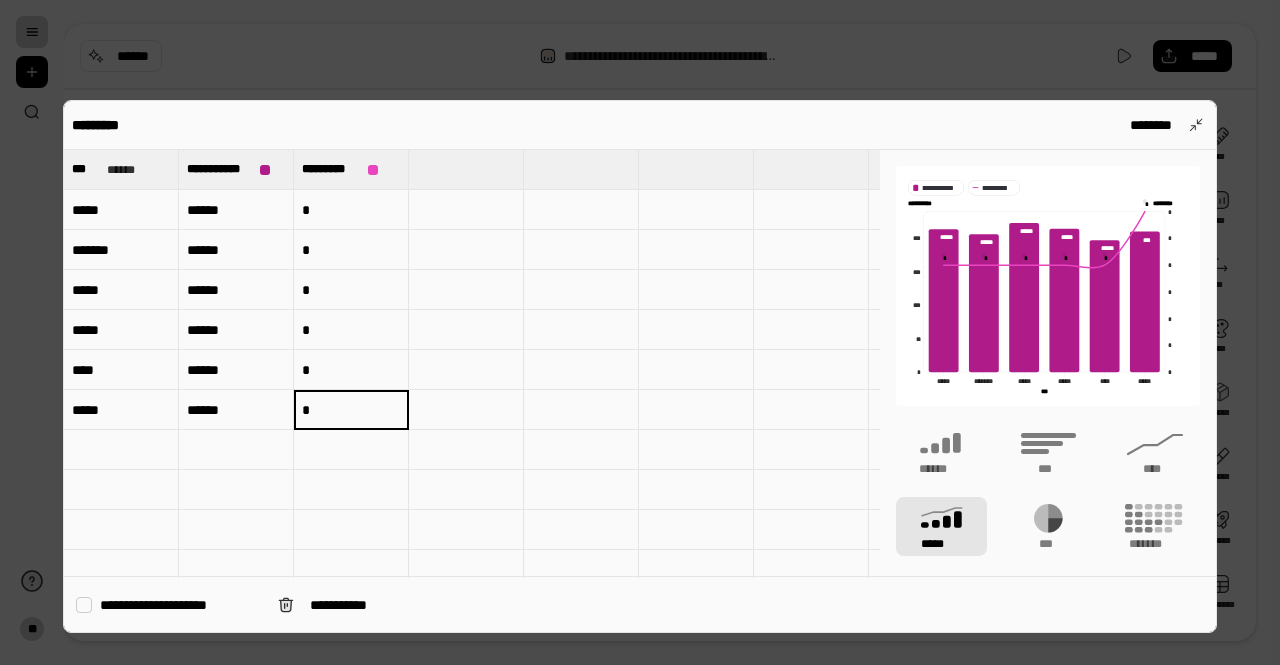 drag, startPoint x: 786, startPoint y: 269, endPoint x: 810, endPoint y: 265, distance: 24.33105 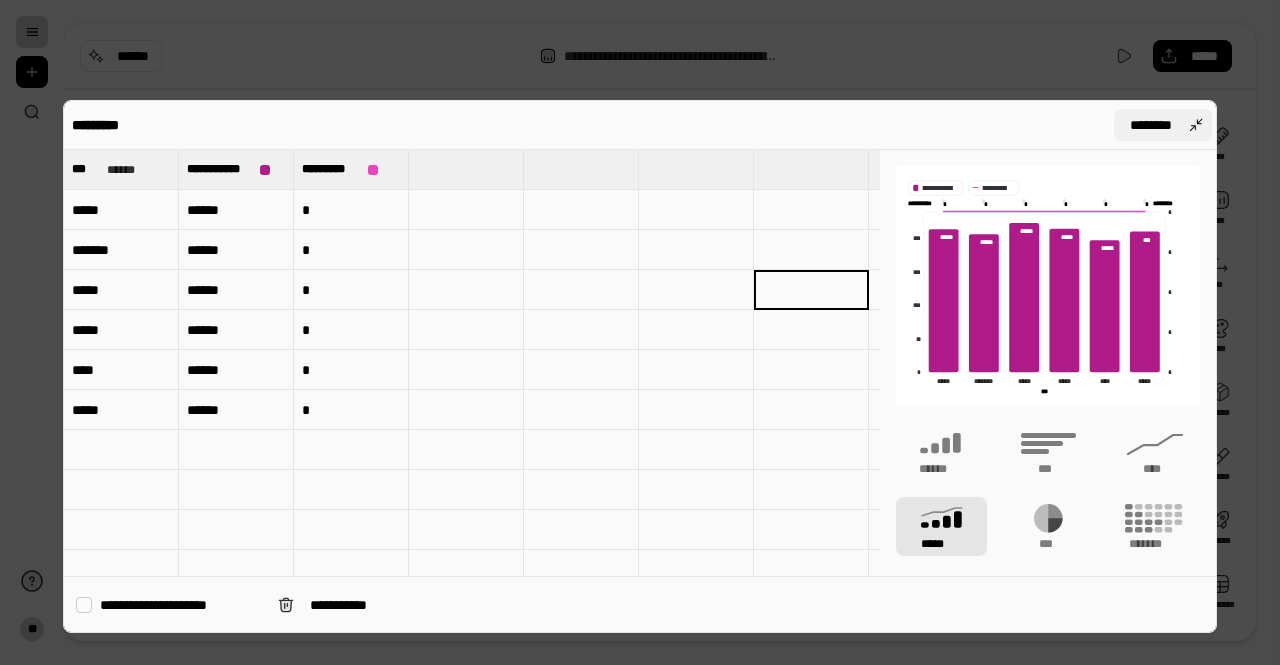 click on "********" at bounding box center (1151, 125) 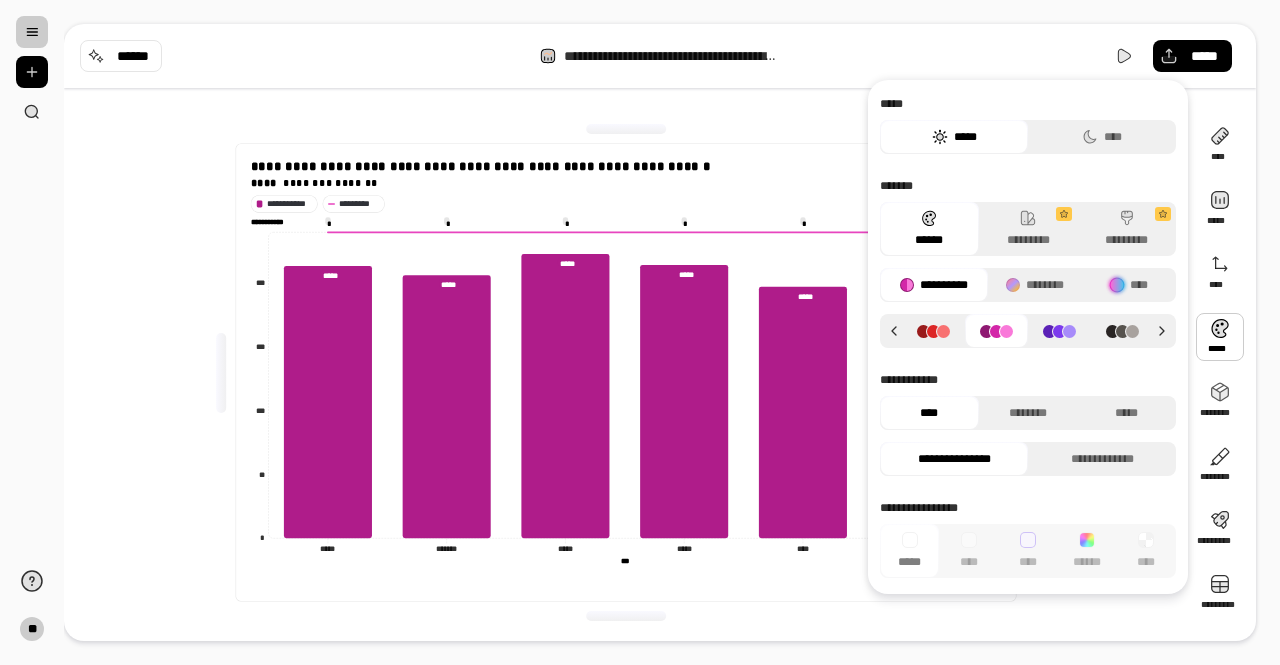 click at bounding box center [1220, 337] 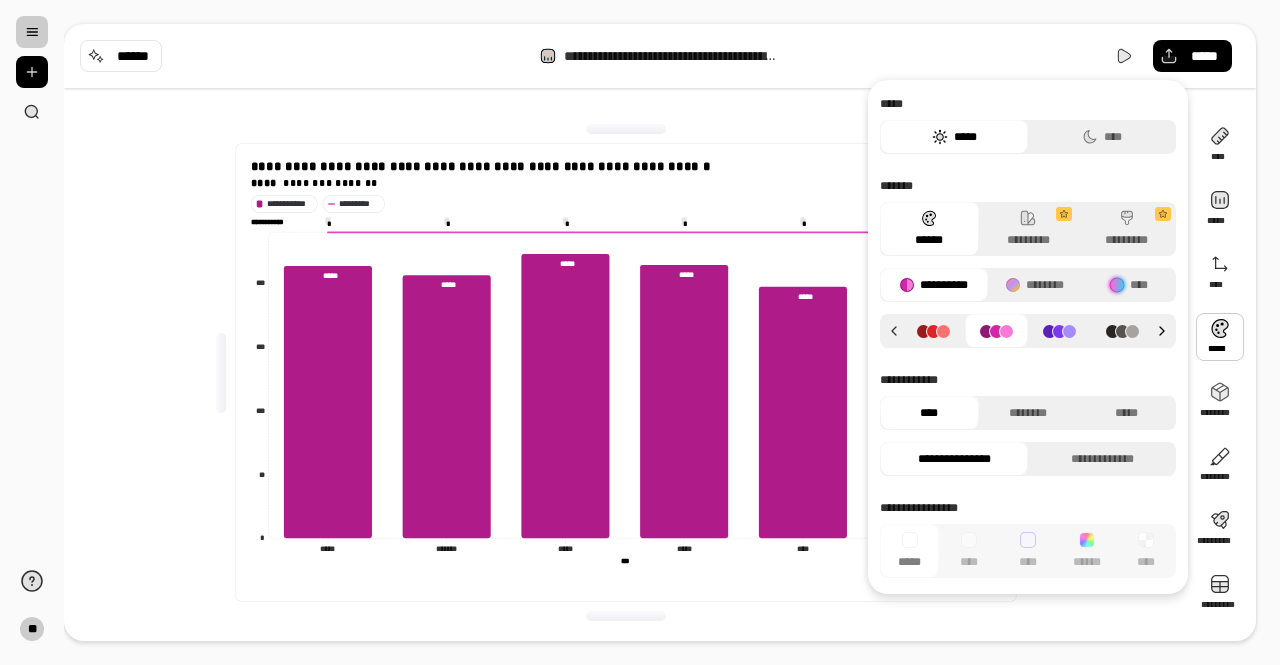 click 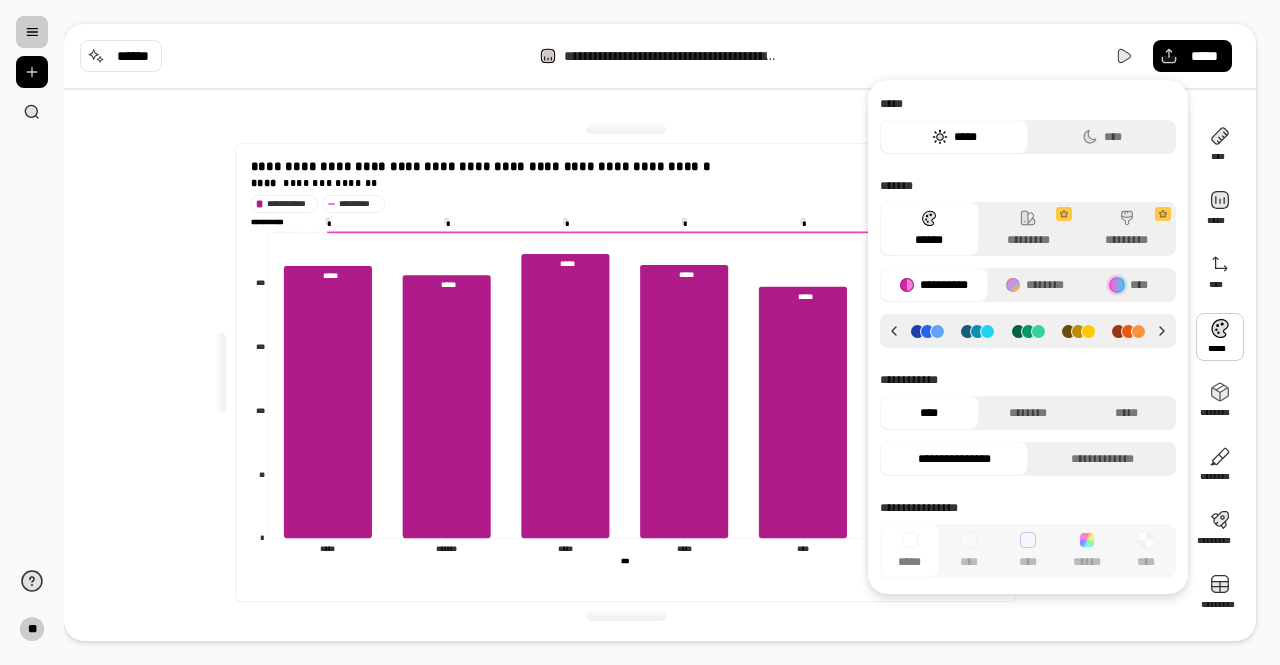 click 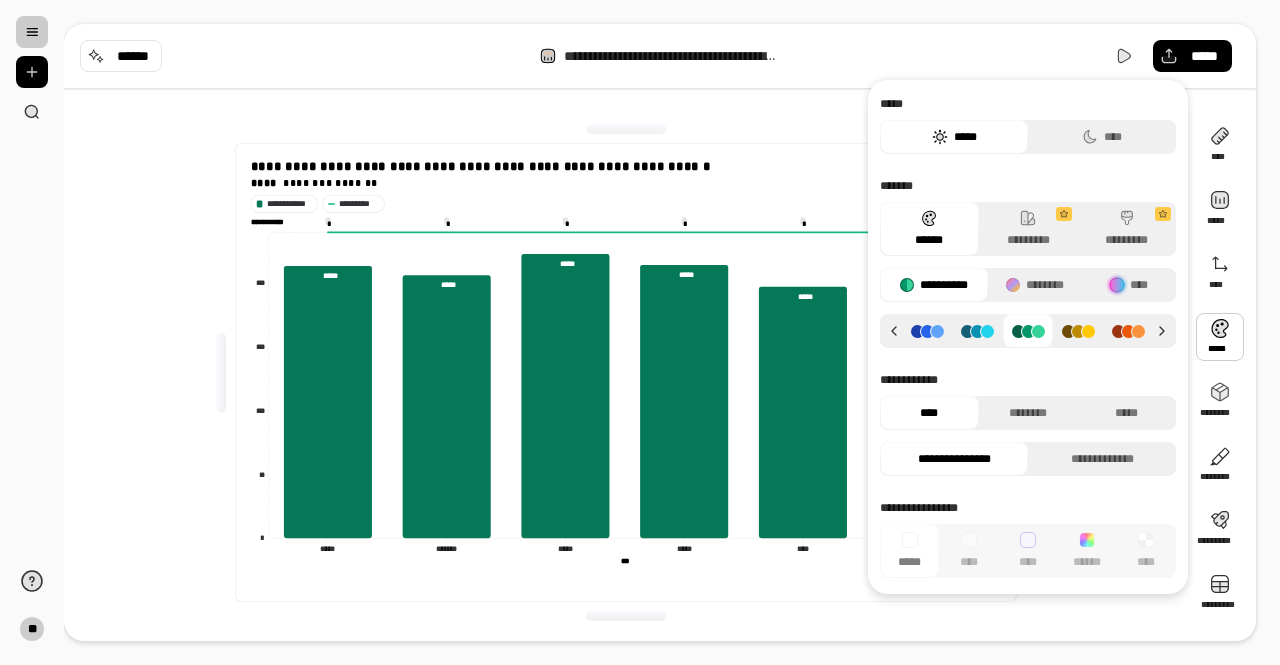click on "**********" at bounding box center [626, 372] 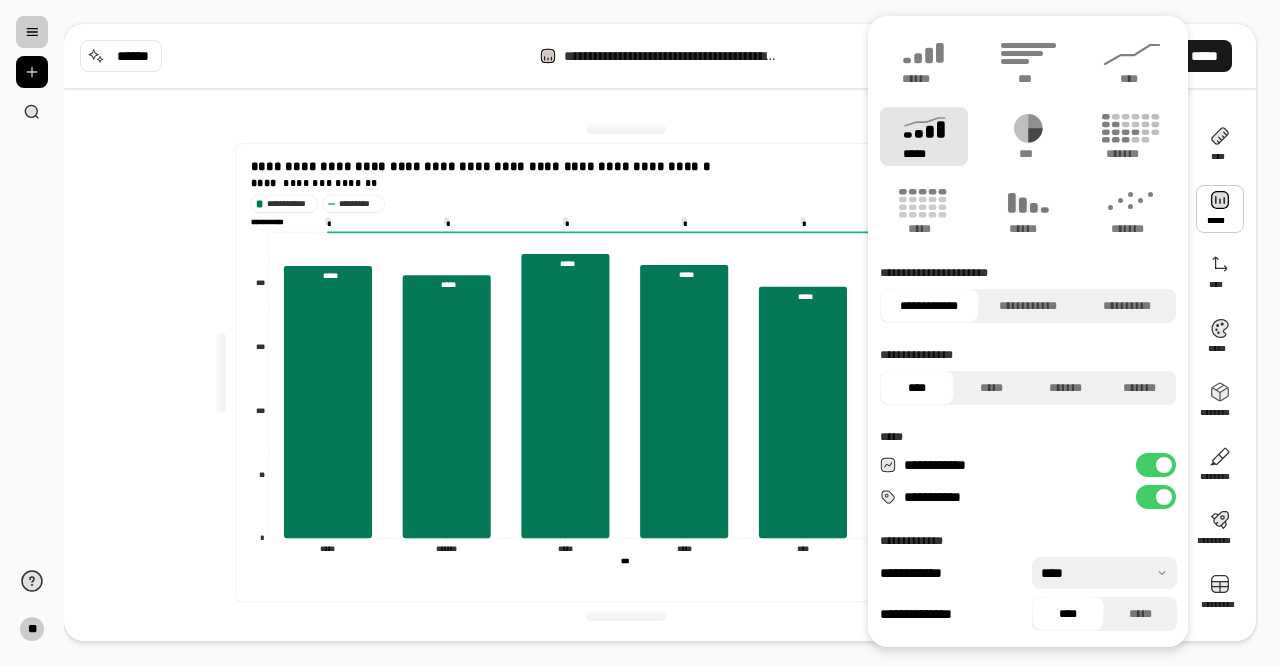 click on "*****" at bounding box center [1204, 56] 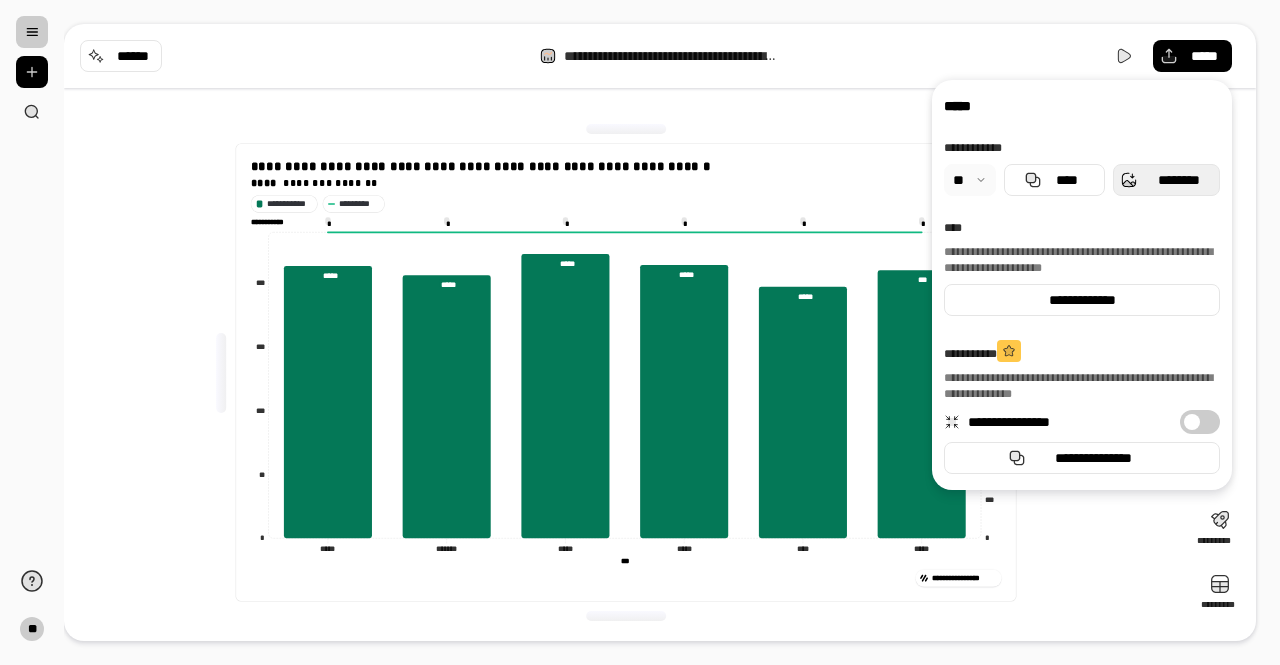 click on "********" at bounding box center (1166, 180) 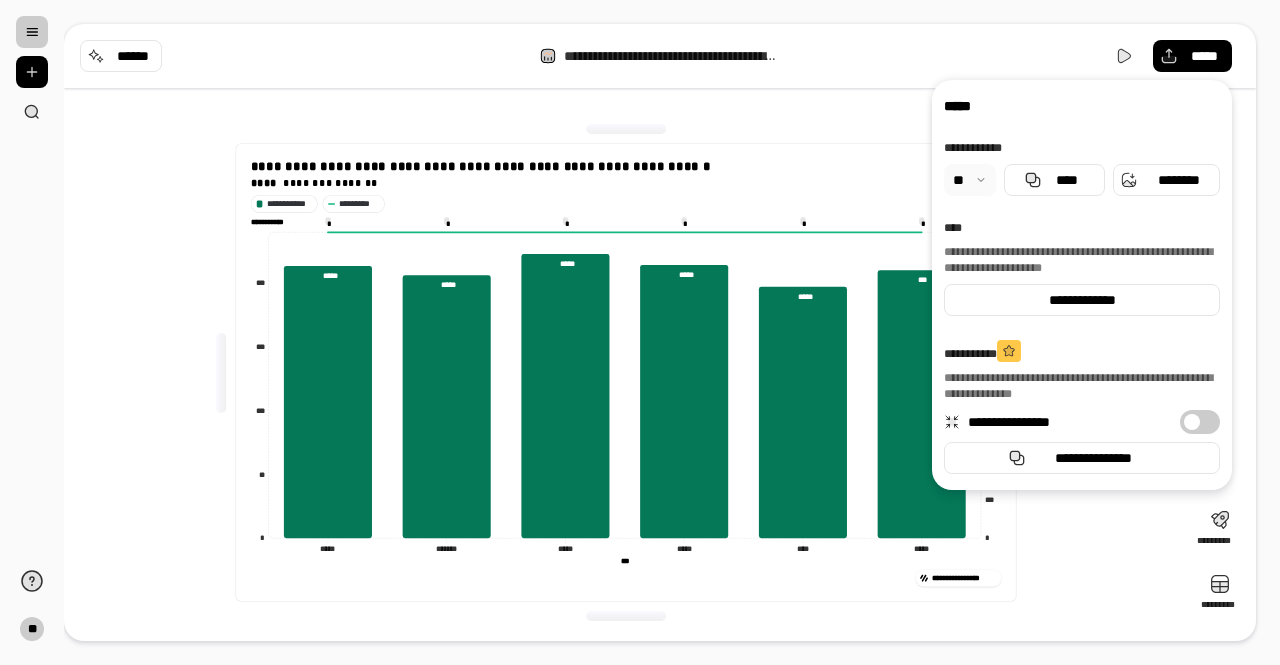 click on "**********" at bounding box center [626, 372] 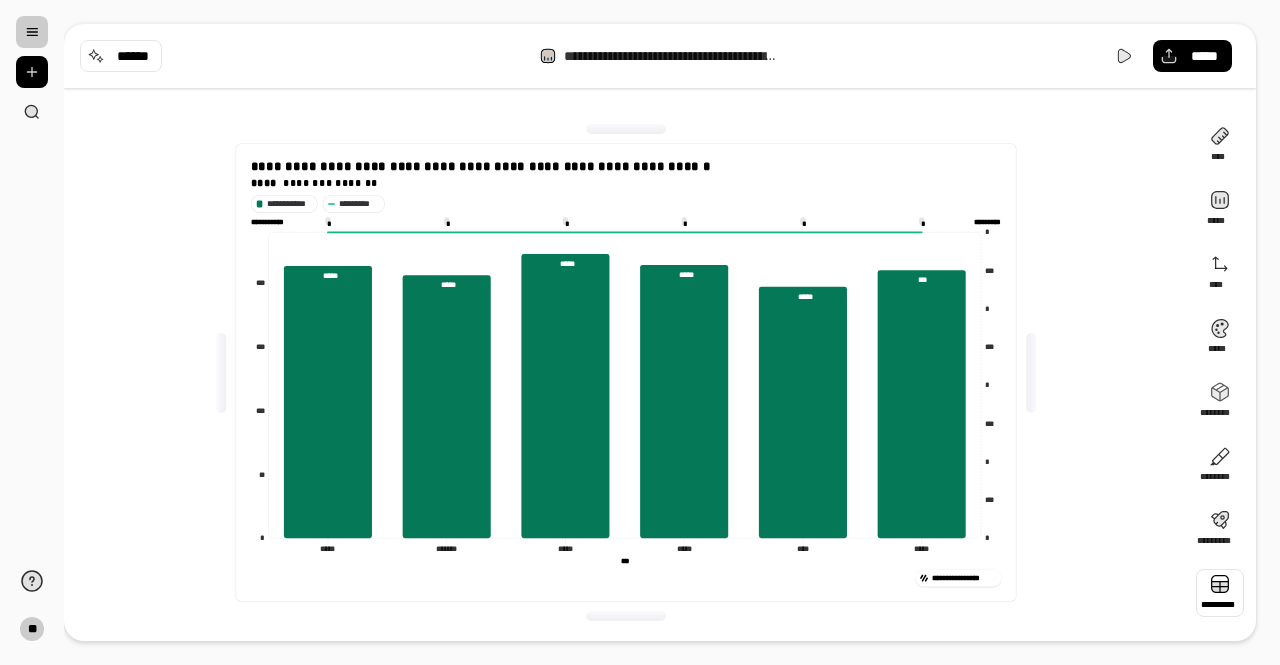click at bounding box center (1220, 593) 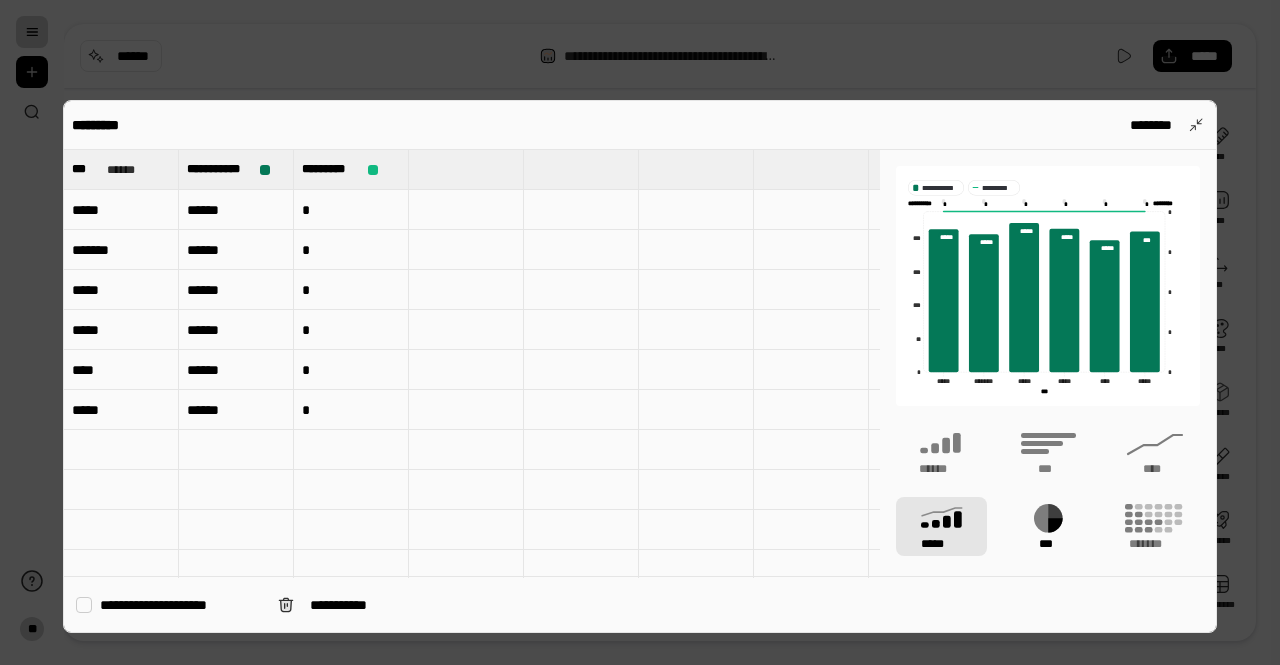 click 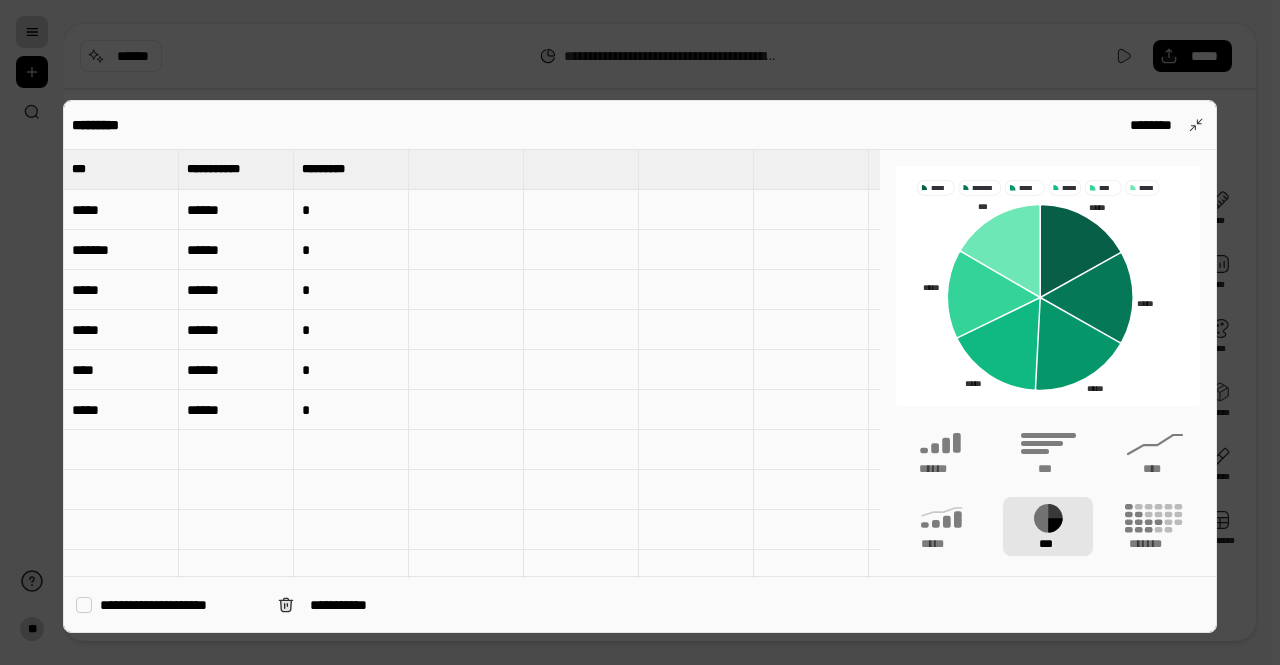 click on "*****" at bounding box center (121, 210) 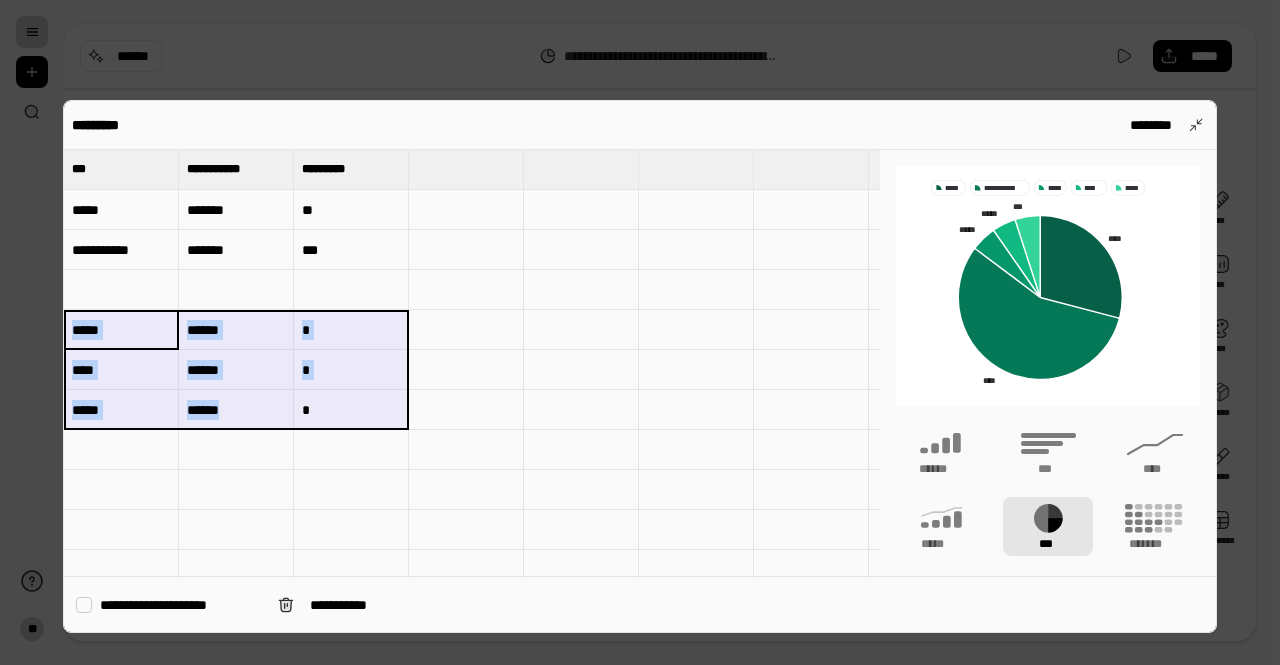 drag, startPoint x: 126, startPoint y: 324, endPoint x: 346, endPoint y: 413, distance: 237.32047 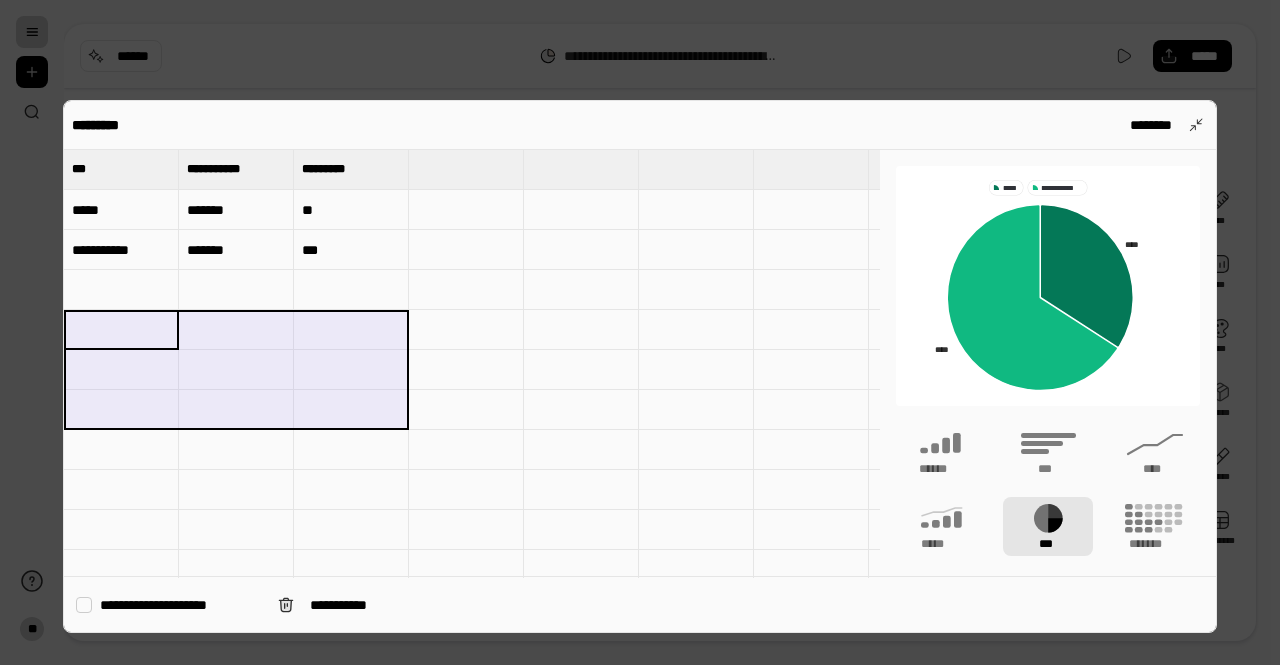 click at bounding box center (466, 290) 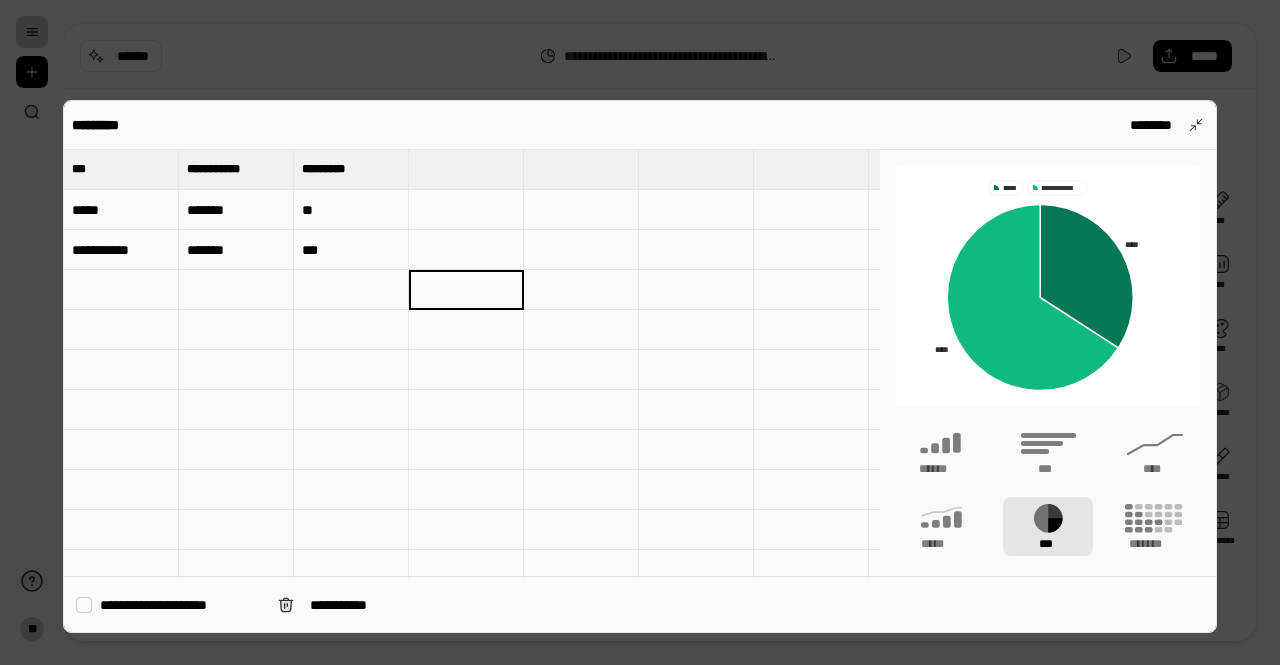 click on "*****" at bounding box center (121, 210) 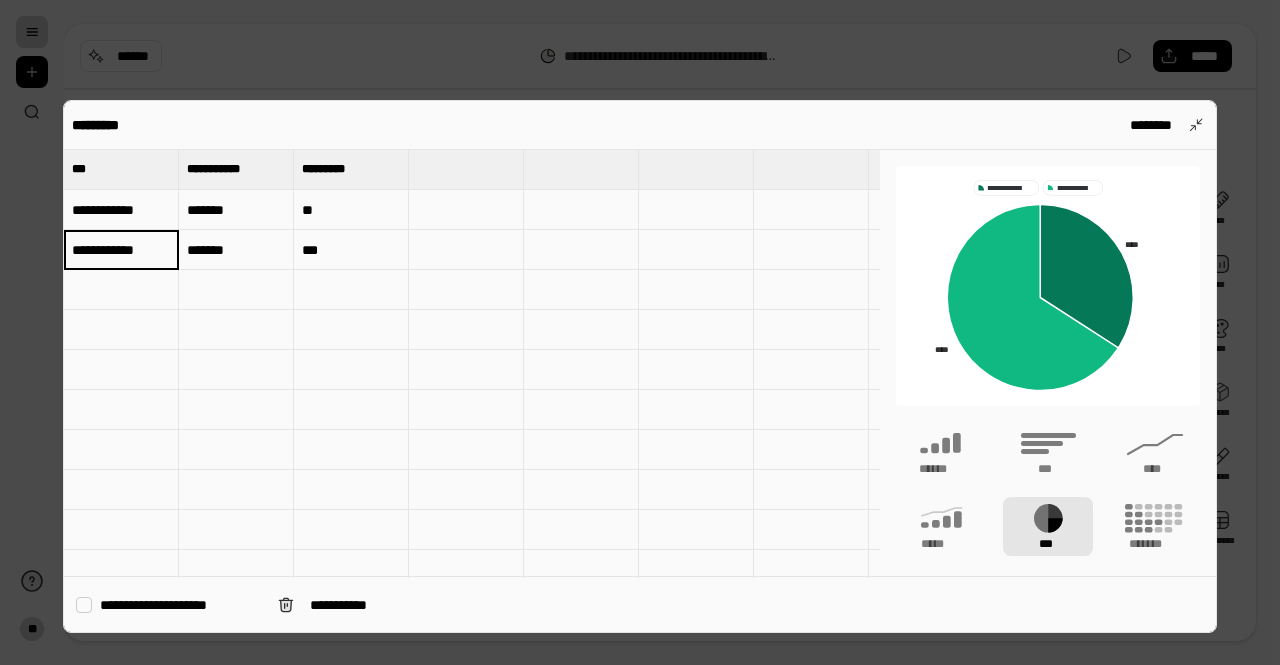 scroll, scrollTop: 0, scrollLeft: 2, axis: horizontal 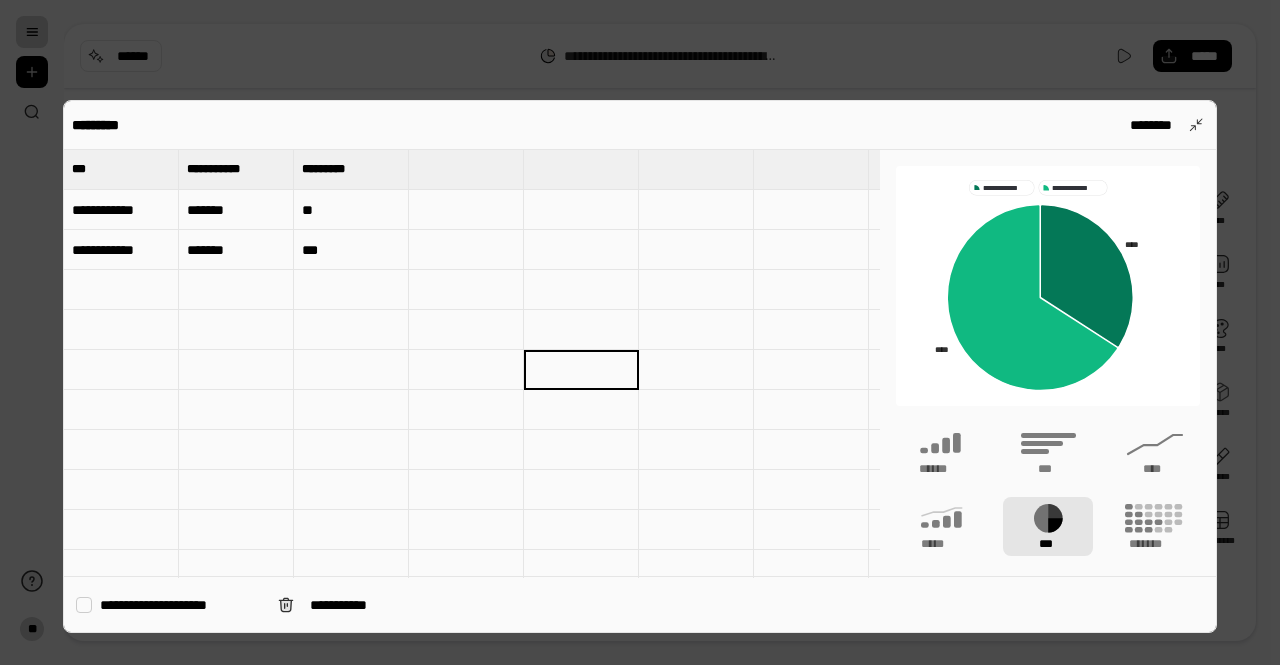 click on "*******" at bounding box center [236, 250] 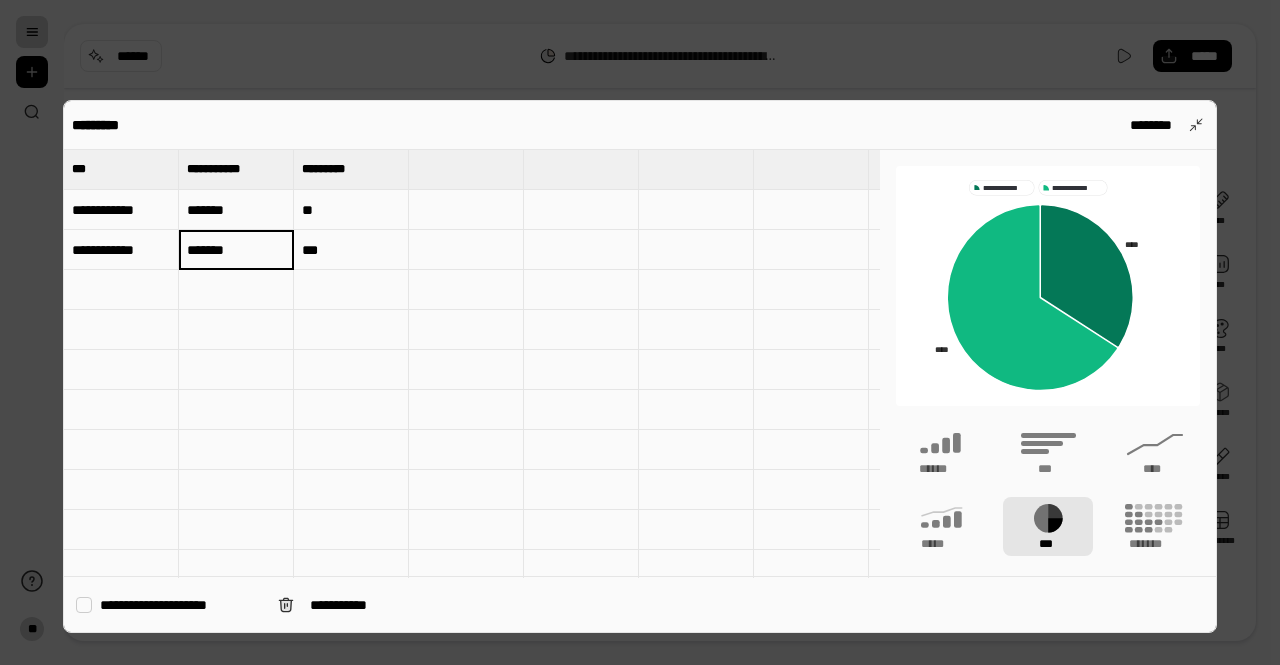 click on "***" at bounding box center (351, 250) 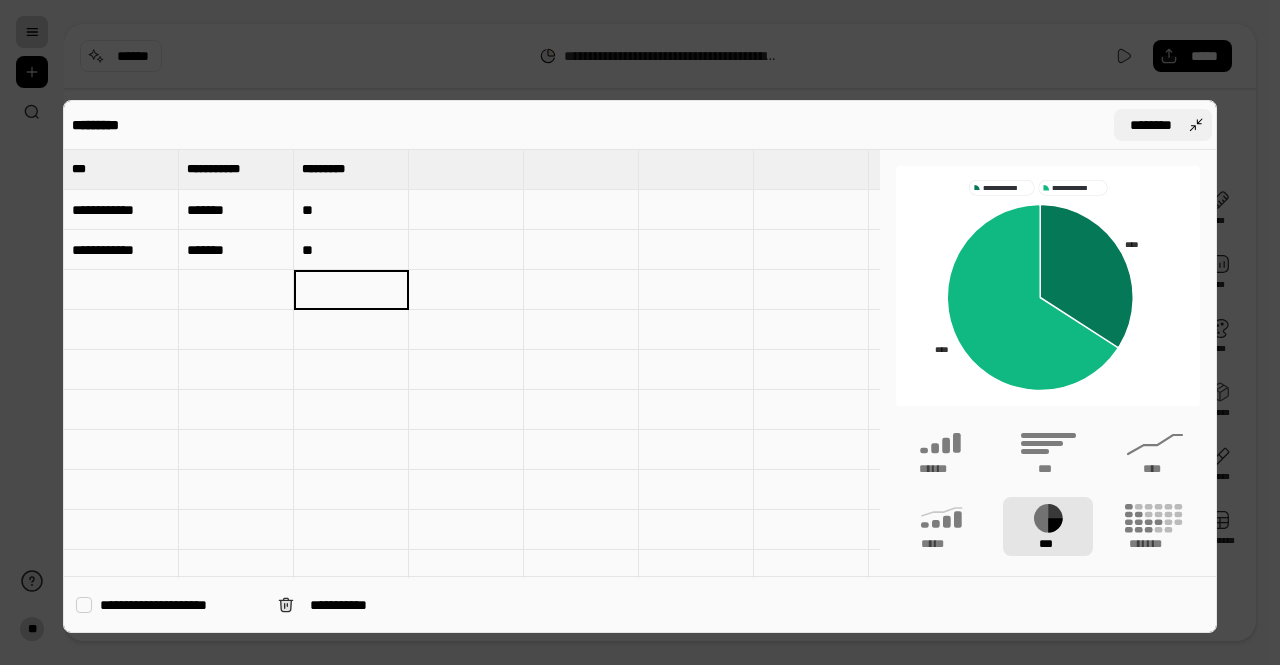 click on "********" at bounding box center [1151, 125] 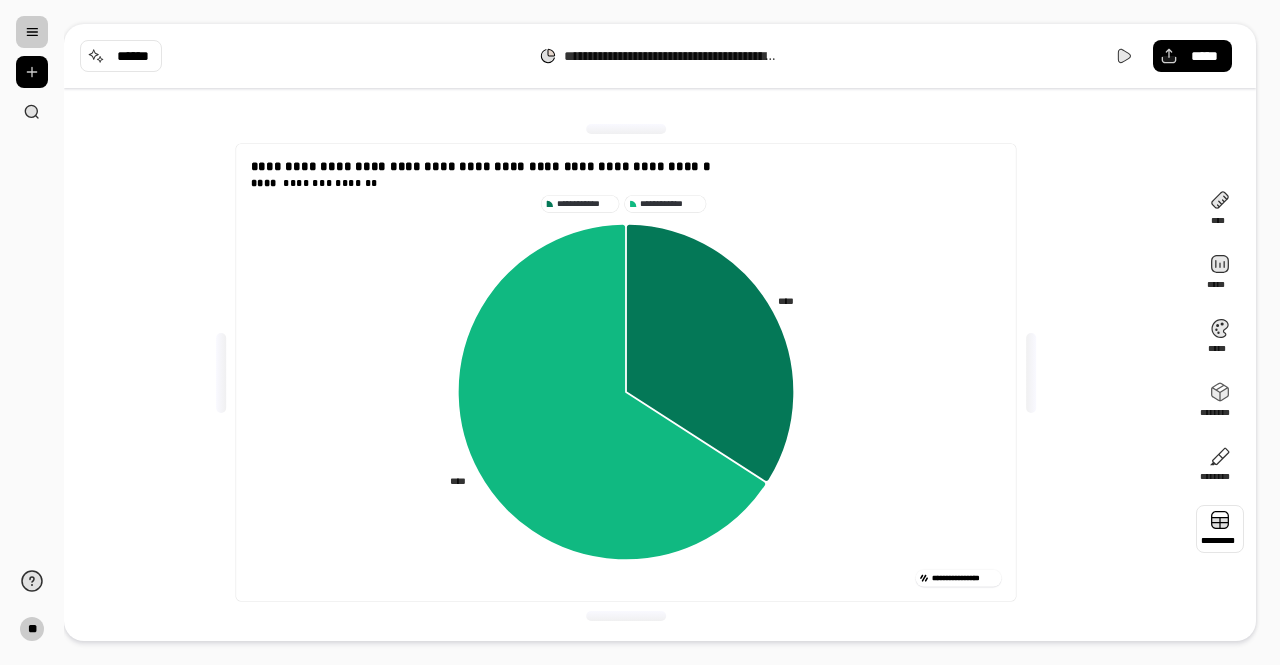 click at bounding box center (1220, 529) 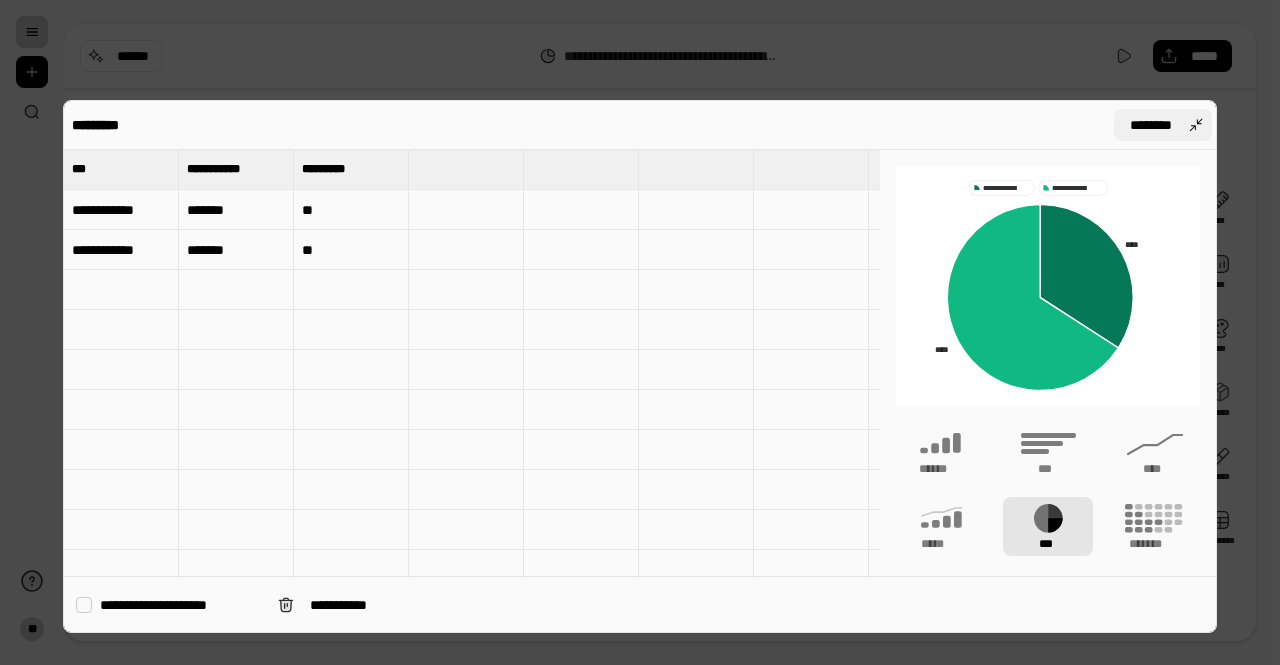 click on "********" at bounding box center (1151, 125) 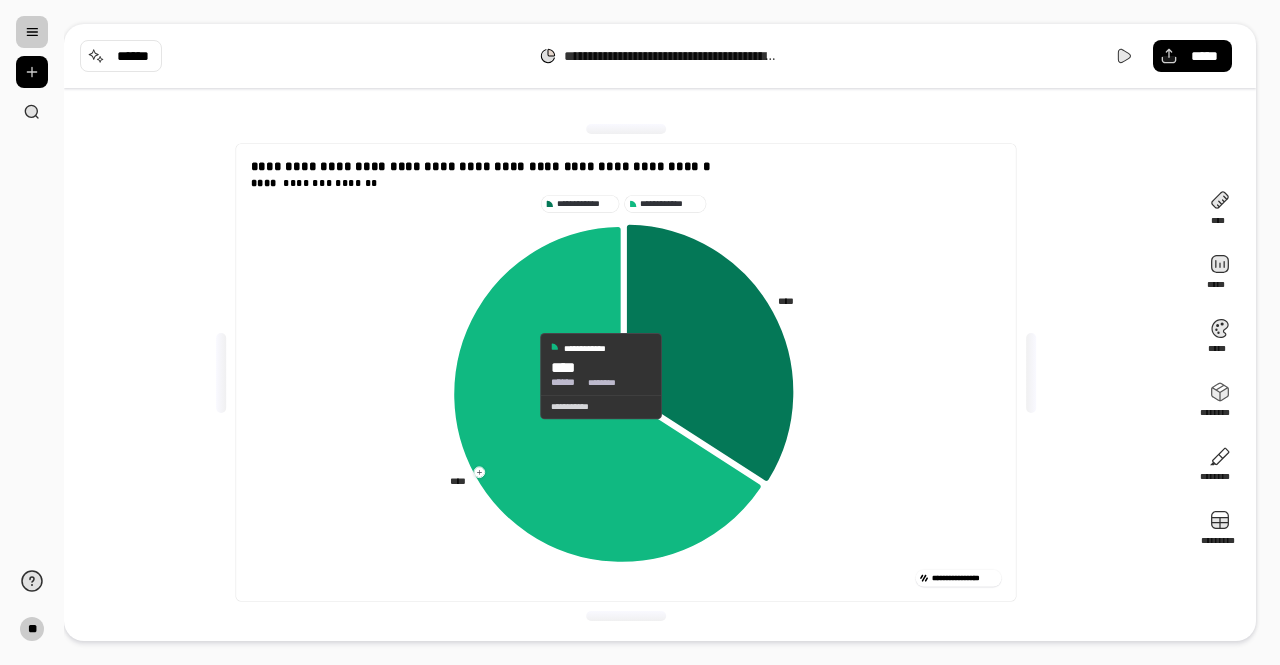 click 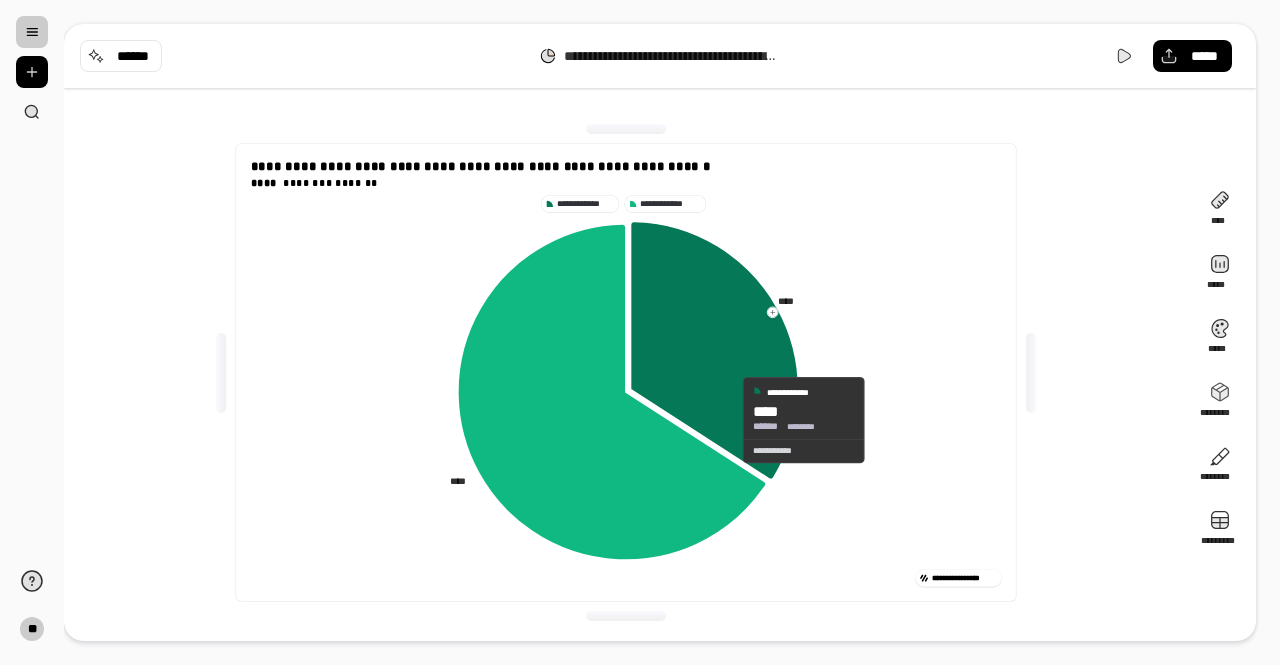 click 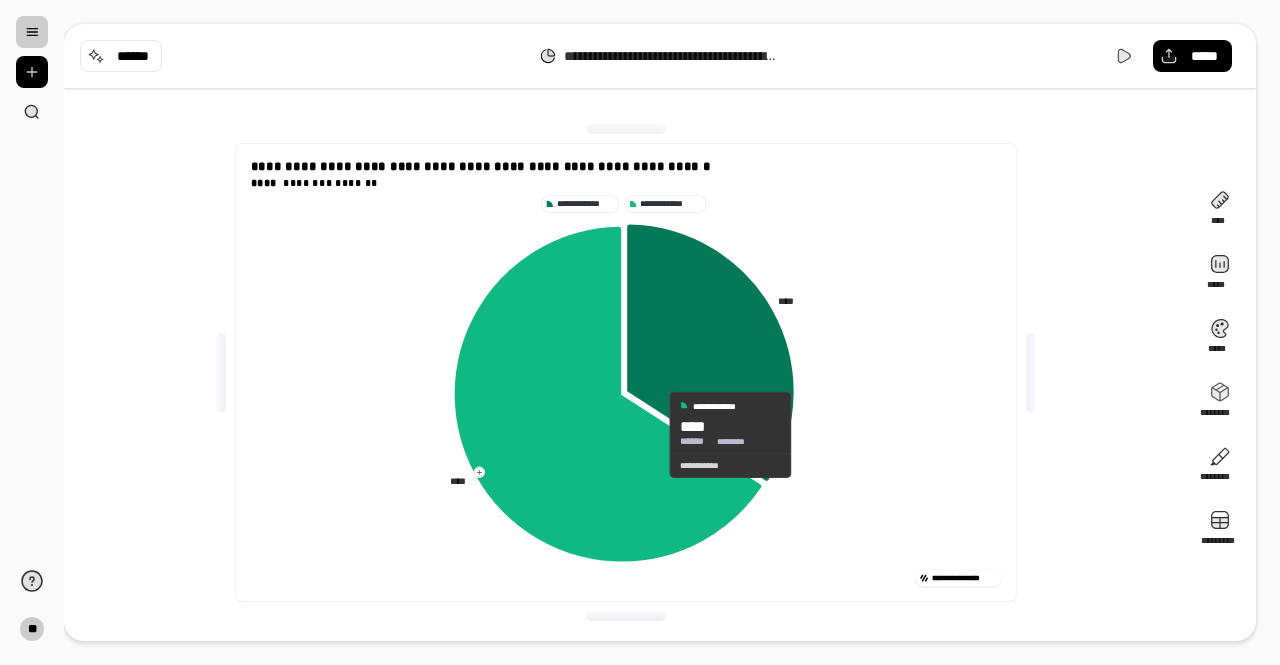click 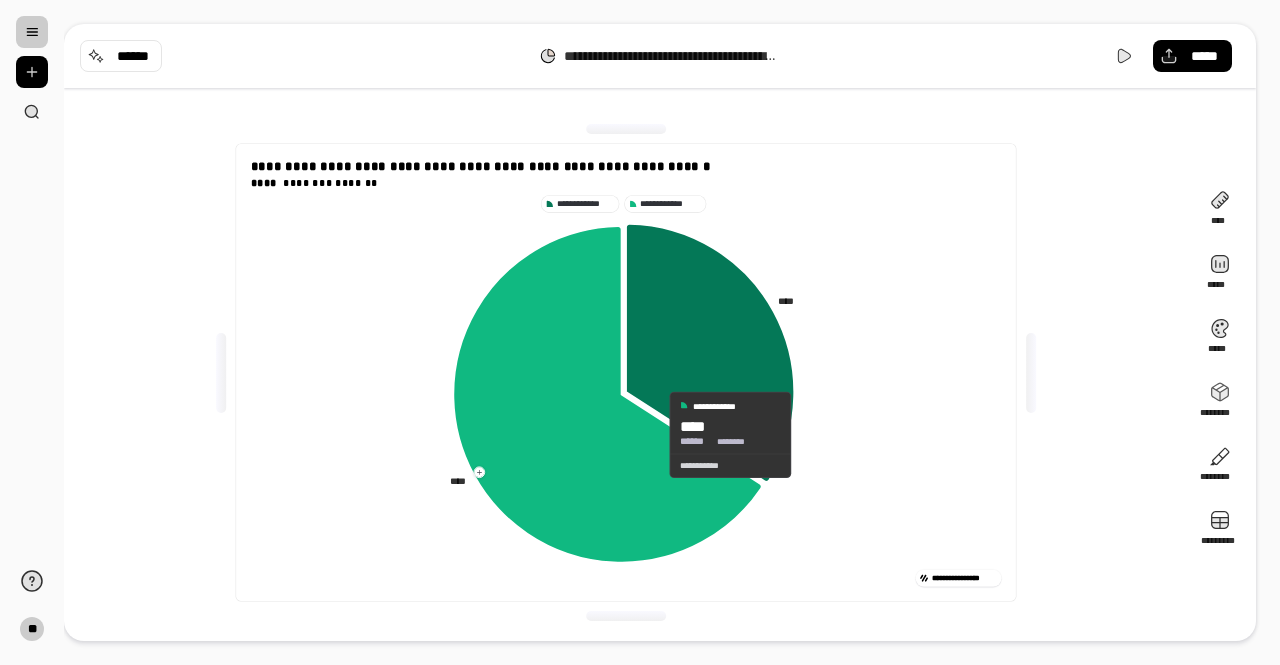click 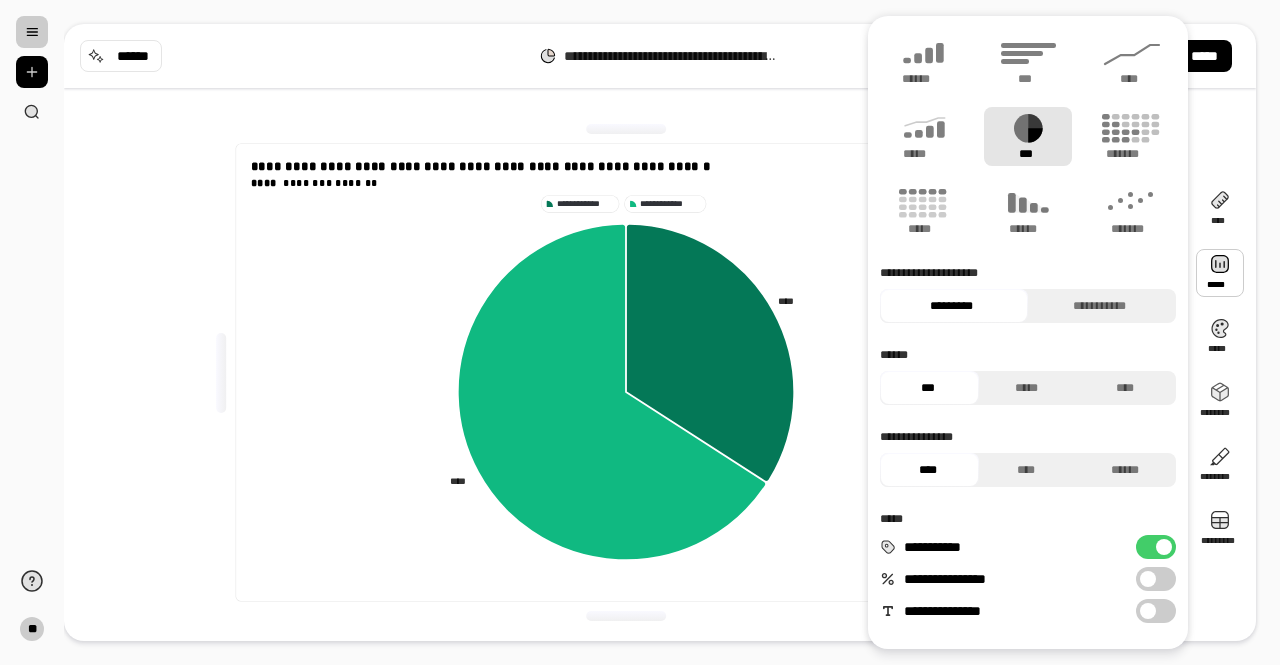 click on "**********" at bounding box center (1156, 579) 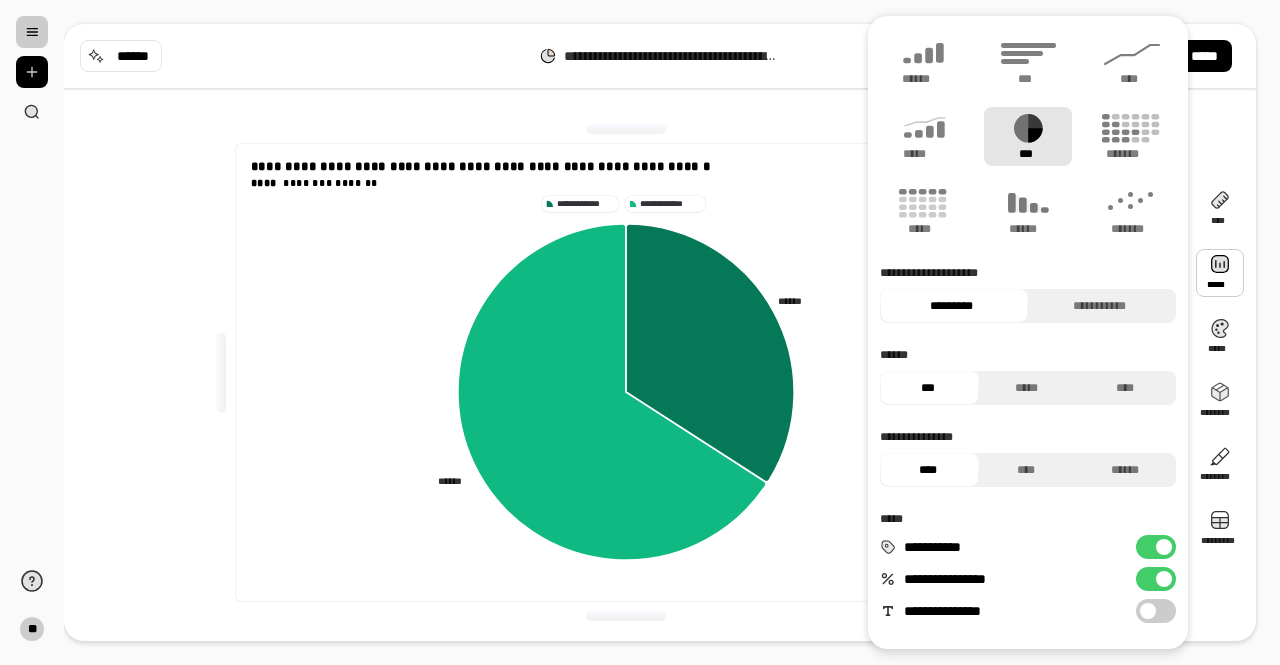 click on "**********" at bounding box center (1156, 611) 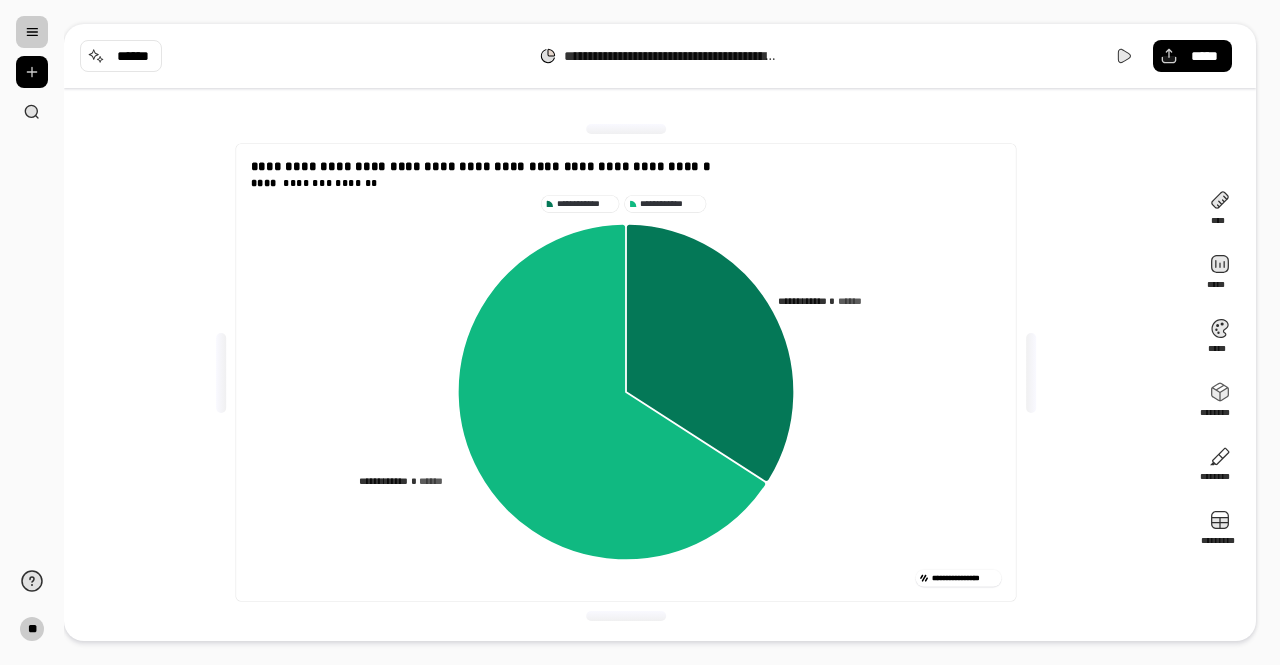 click on "**********" at bounding box center (626, 372) 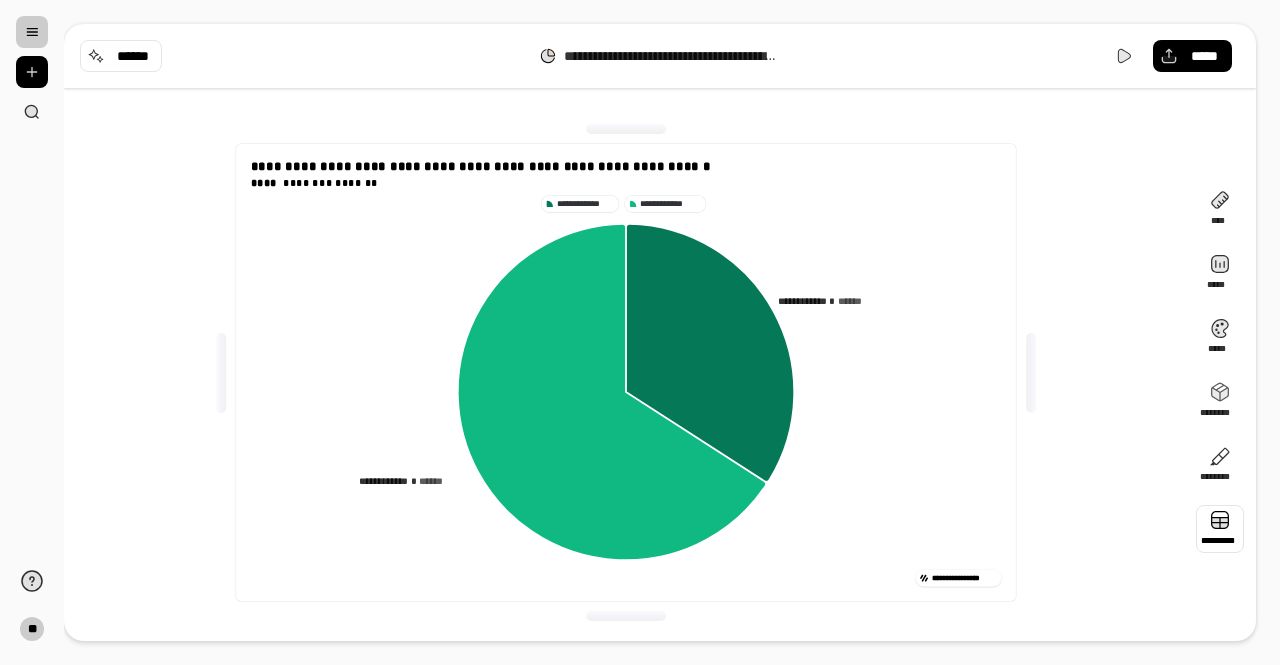 click at bounding box center (1220, 529) 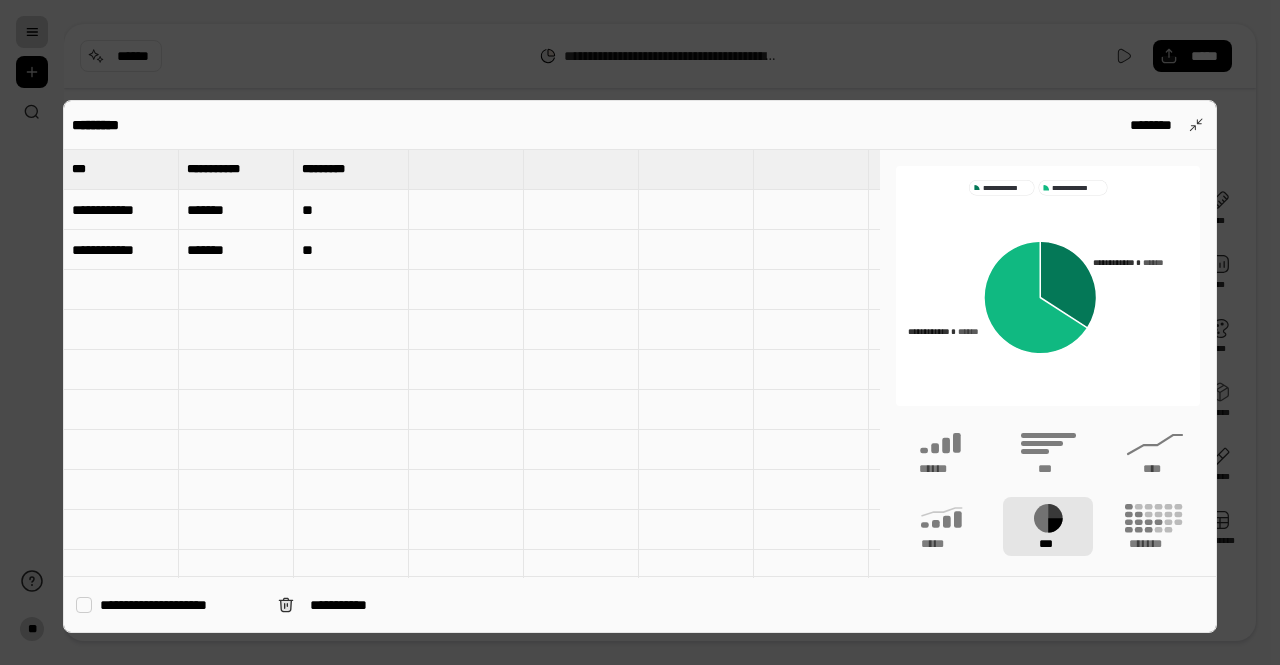 click on "*******" at bounding box center (236, 210) 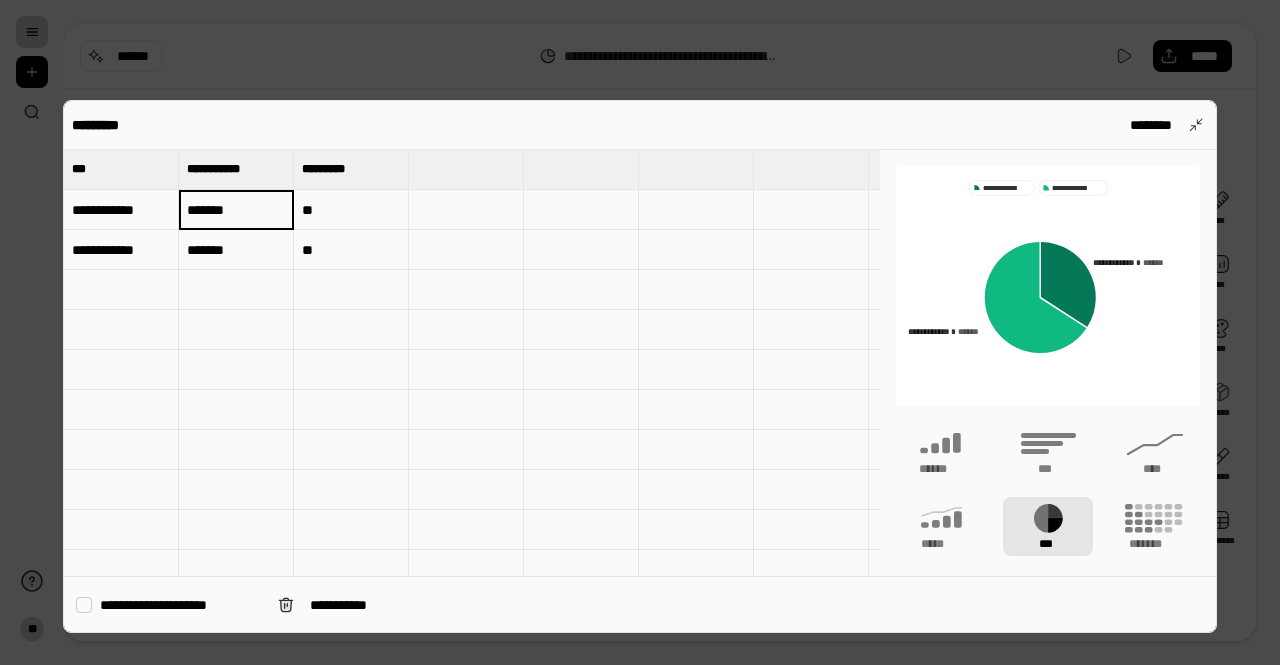 click on "*******" at bounding box center (236, 250) 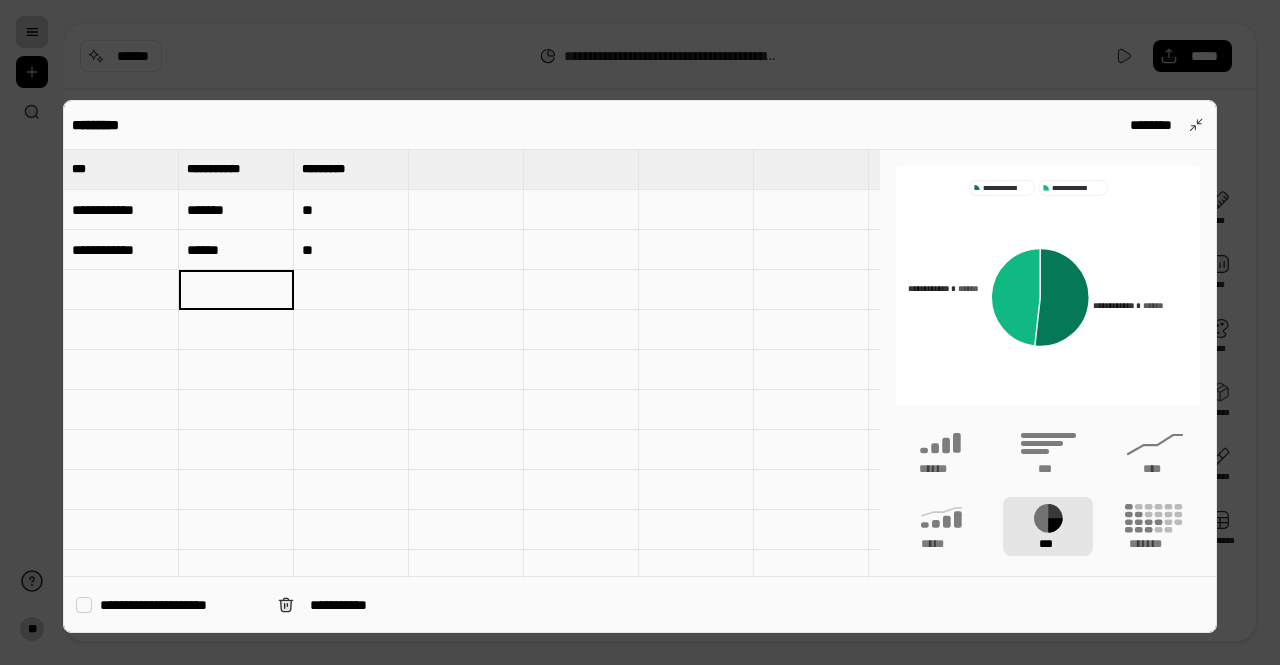 click on "******" at bounding box center [236, 250] 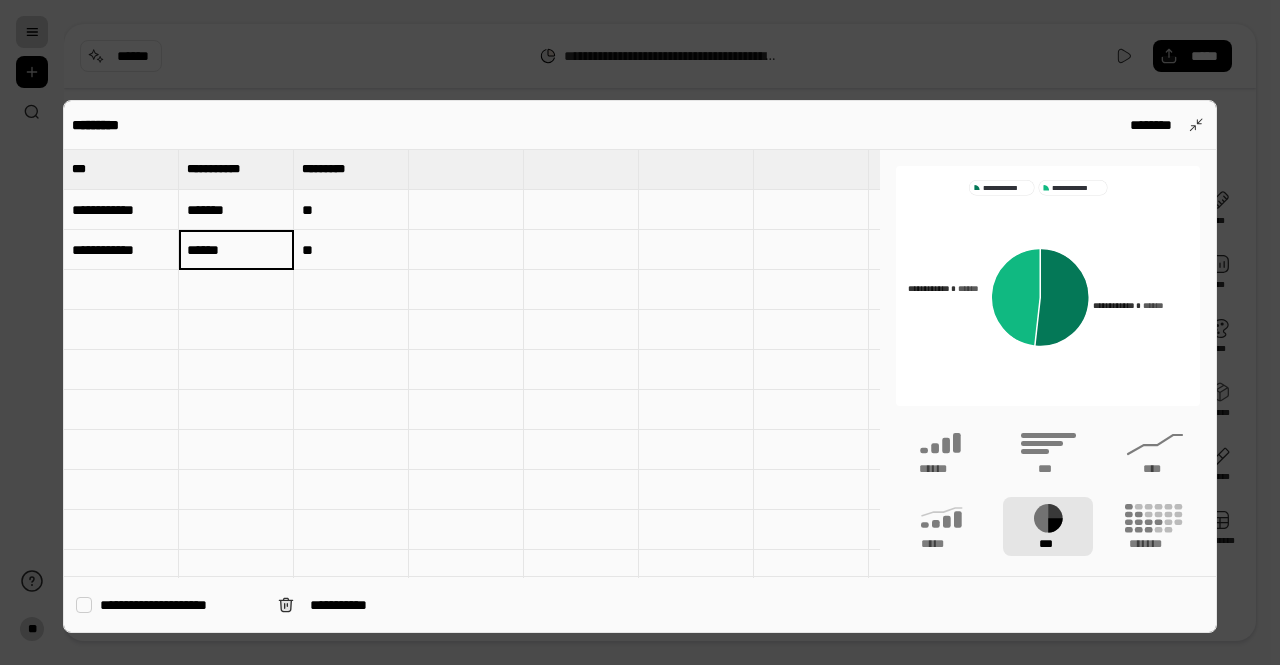 click on "******" at bounding box center [236, 250] 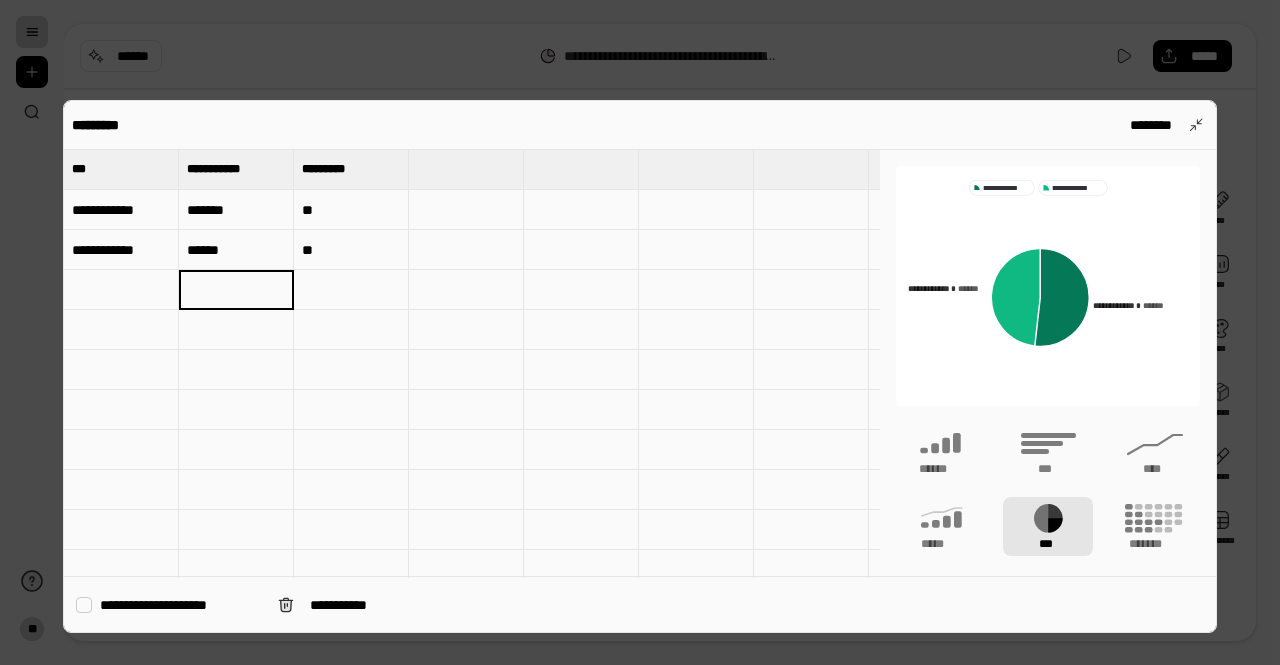 click on "******" at bounding box center [236, 250] 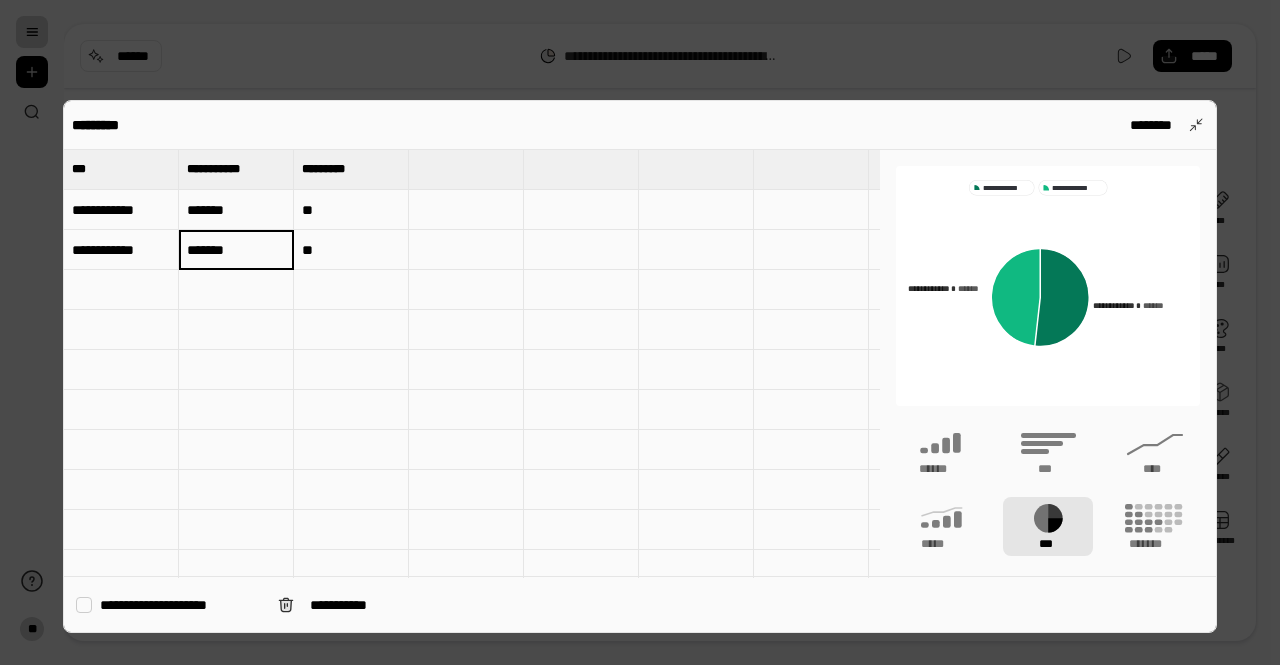 click at bounding box center (466, 370) 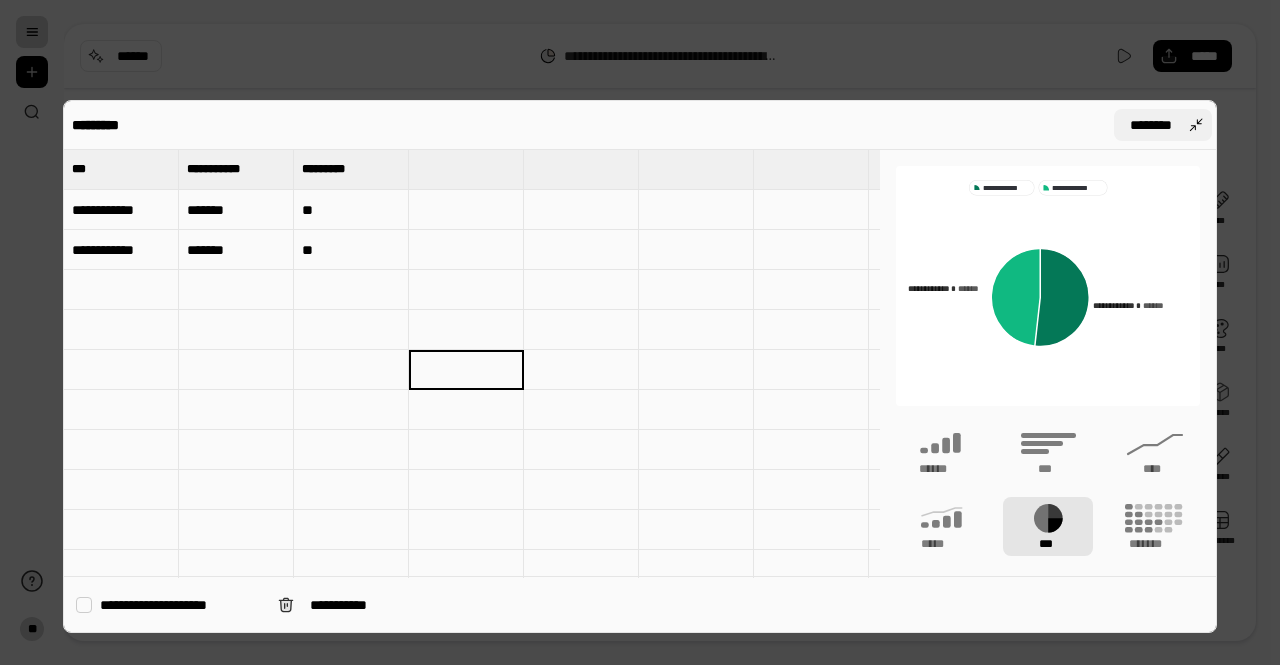 click on "********" at bounding box center (1151, 125) 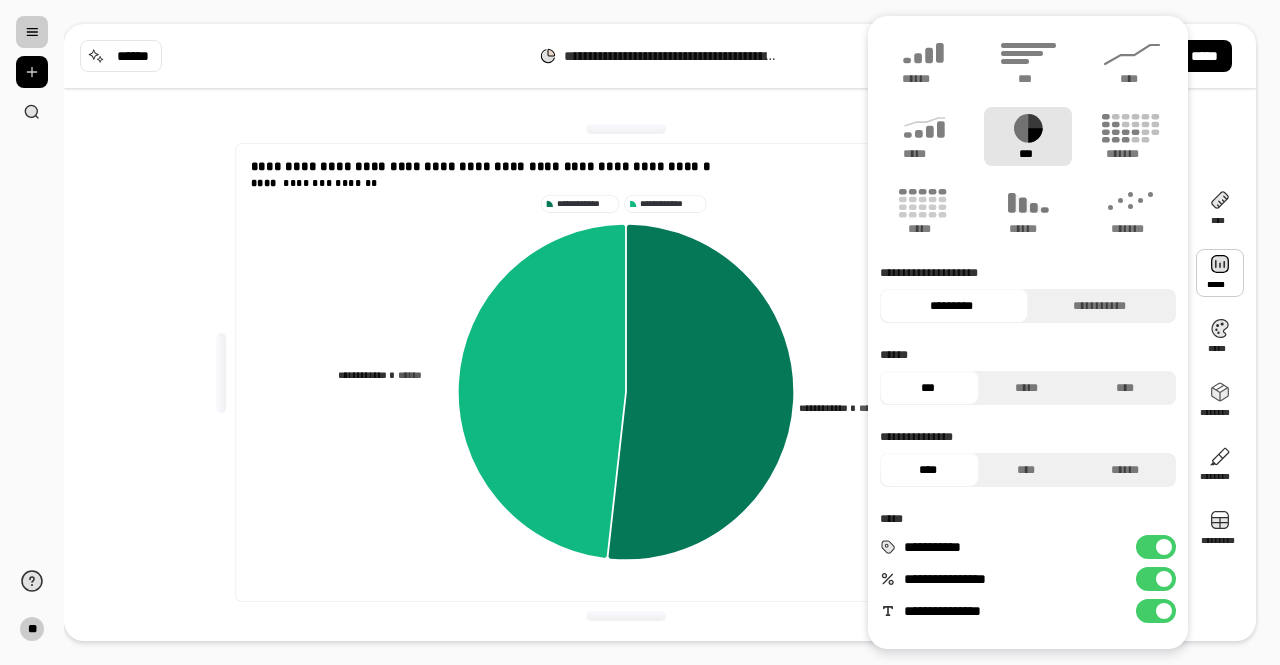 click on "**********" at bounding box center (1156, 547) 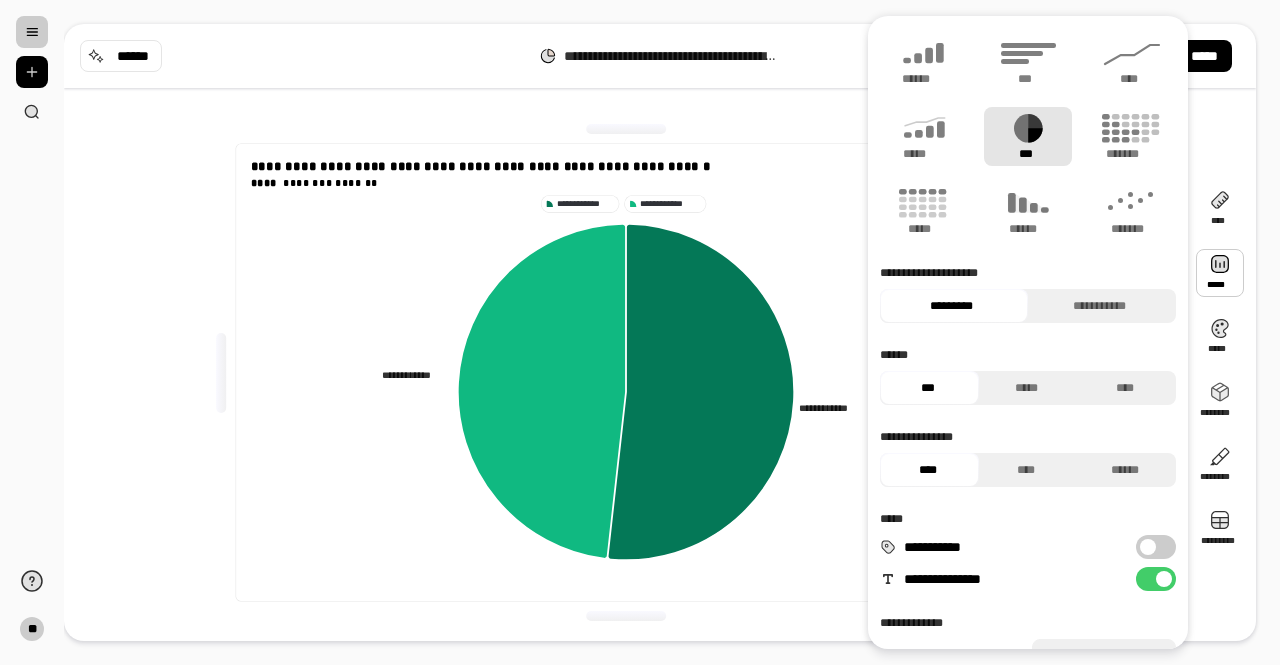 click at bounding box center (1148, 547) 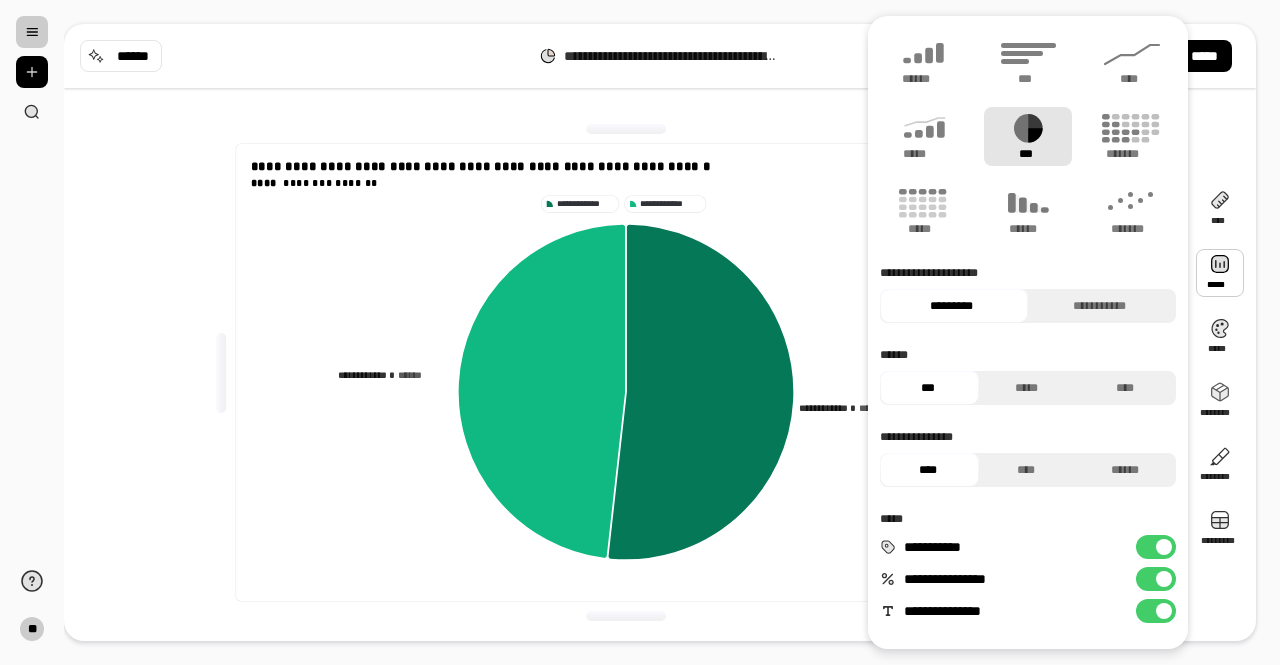 click at bounding box center [1164, 579] 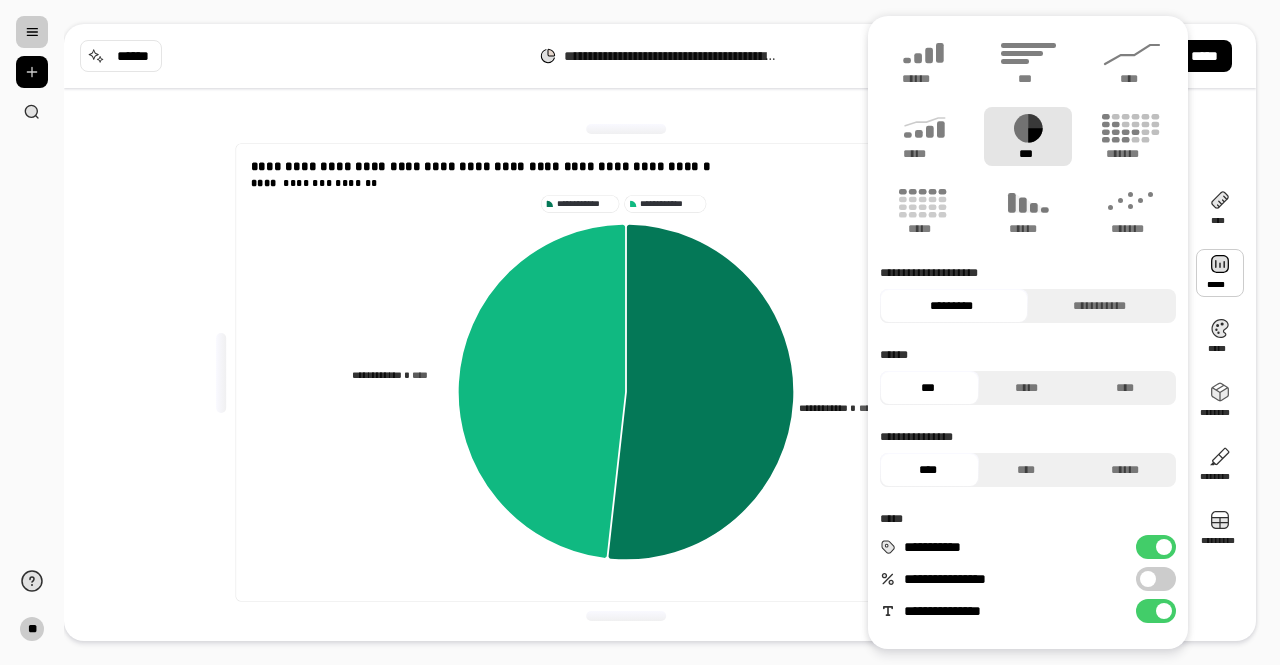 click on "**********" at bounding box center (1156, 579) 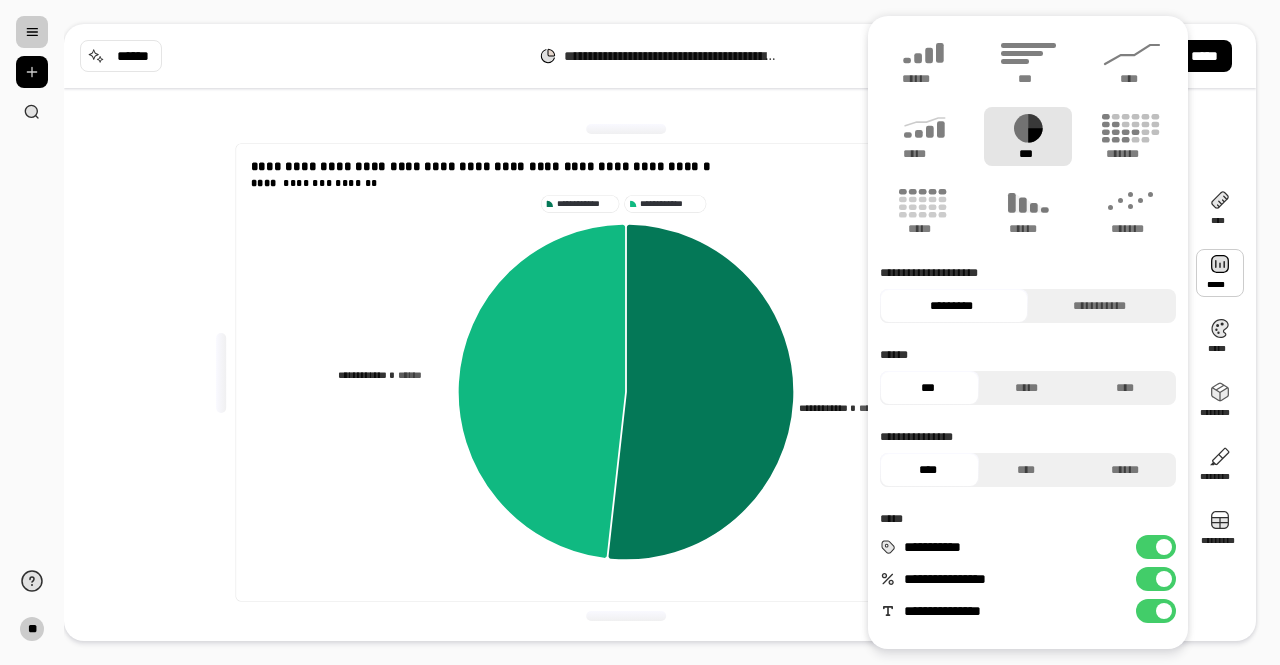 click on "**********" at bounding box center (1156, 611) 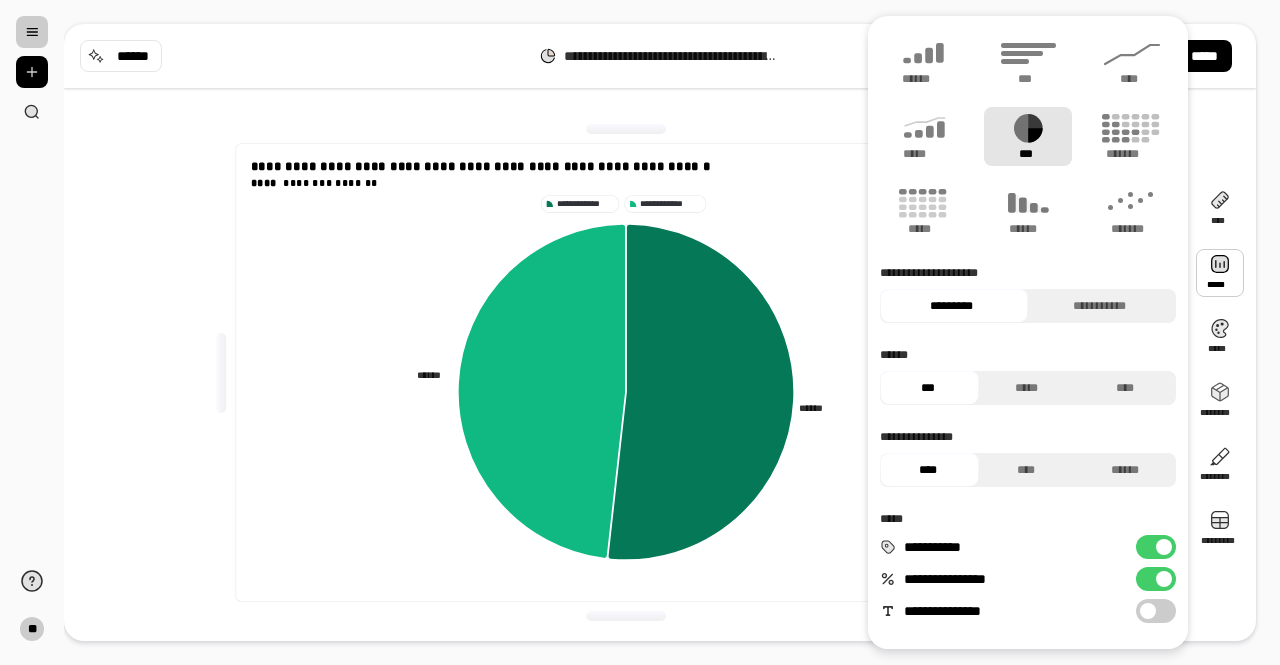 click on "***" at bounding box center (927, 388) 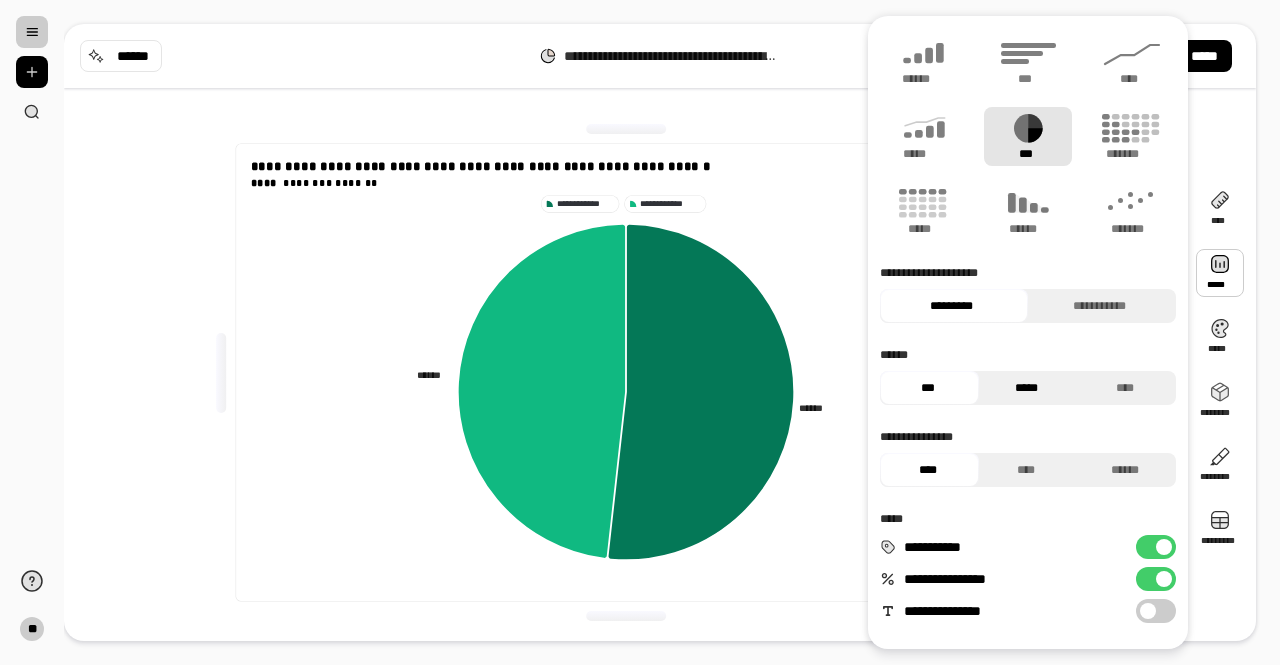 click on "*****" at bounding box center (1026, 388) 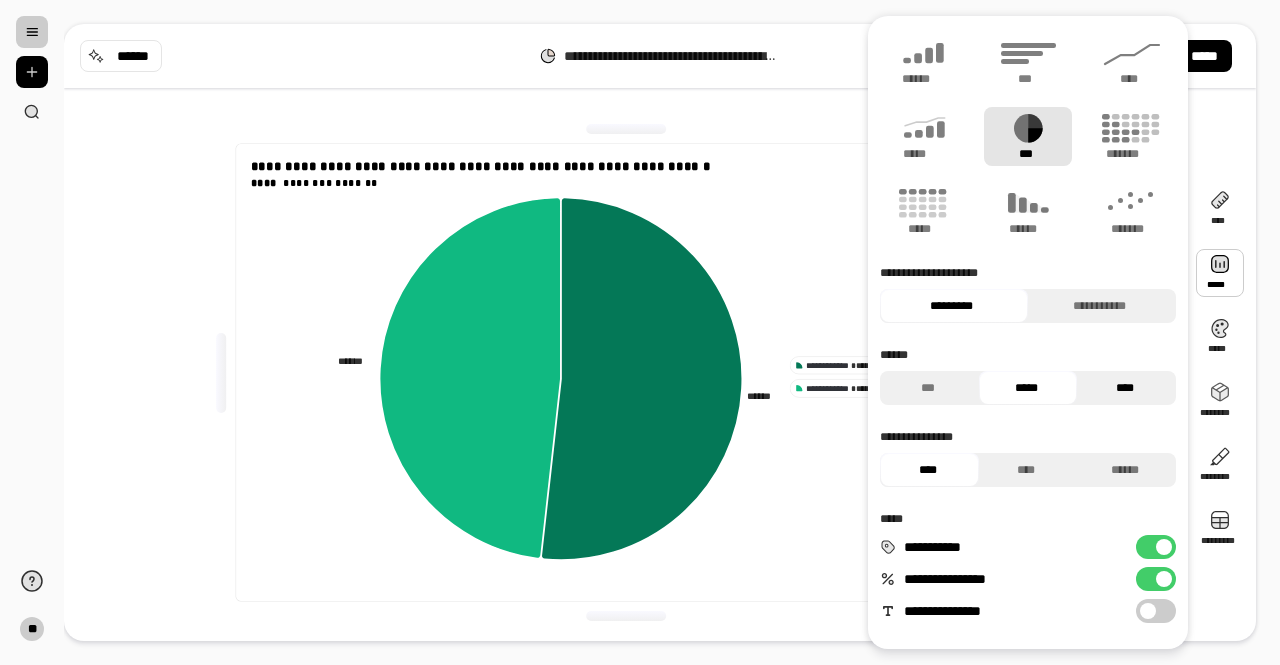 click on "****" at bounding box center [1124, 388] 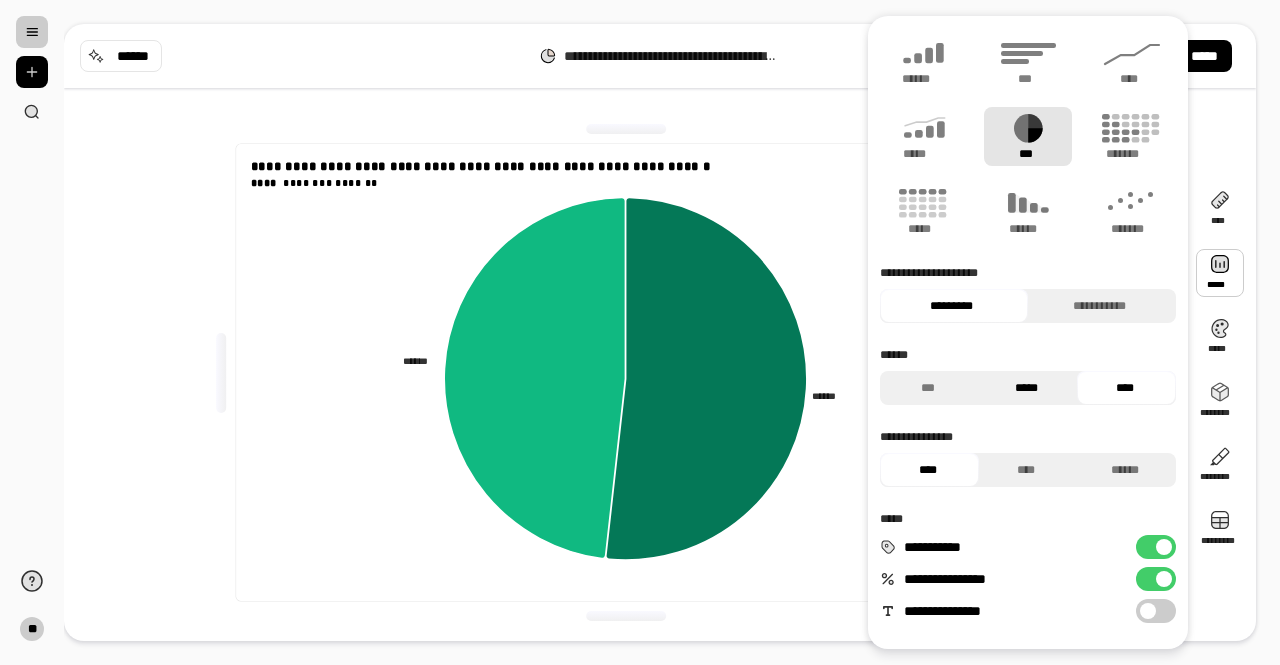 drag, startPoint x: 1054, startPoint y: 394, endPoint x: 1039, endPoint y: 393, distance: 15.033297 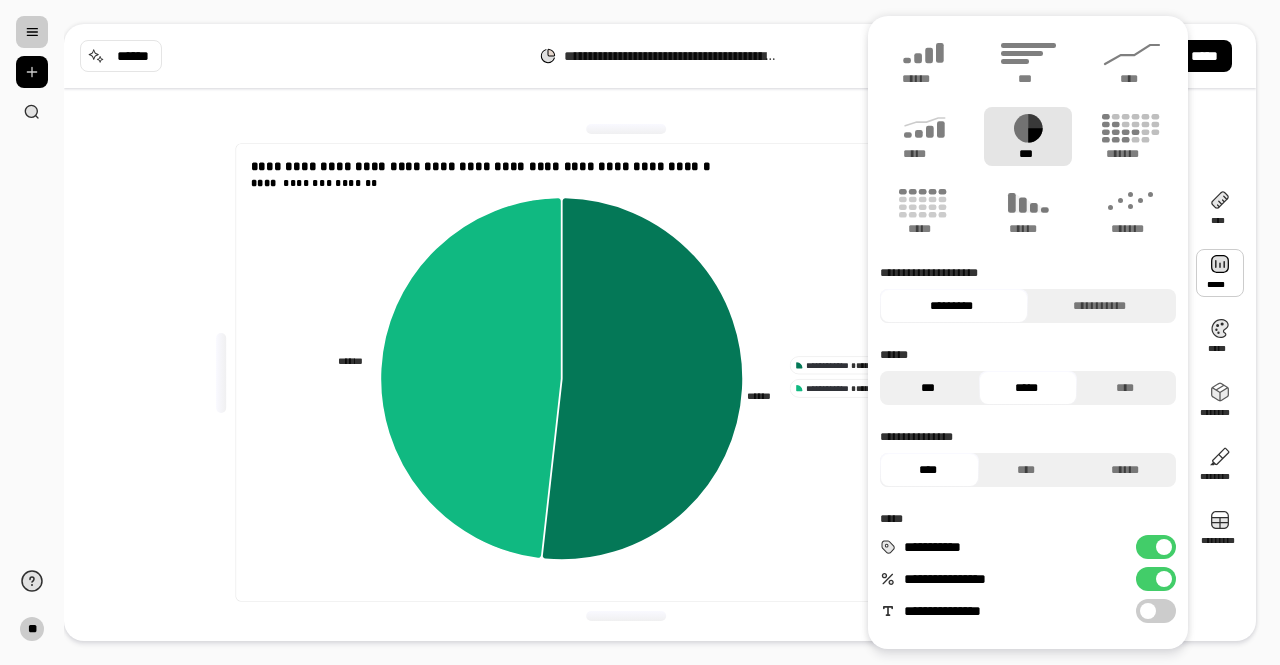 click on "***" at bounding box center (927, 388) 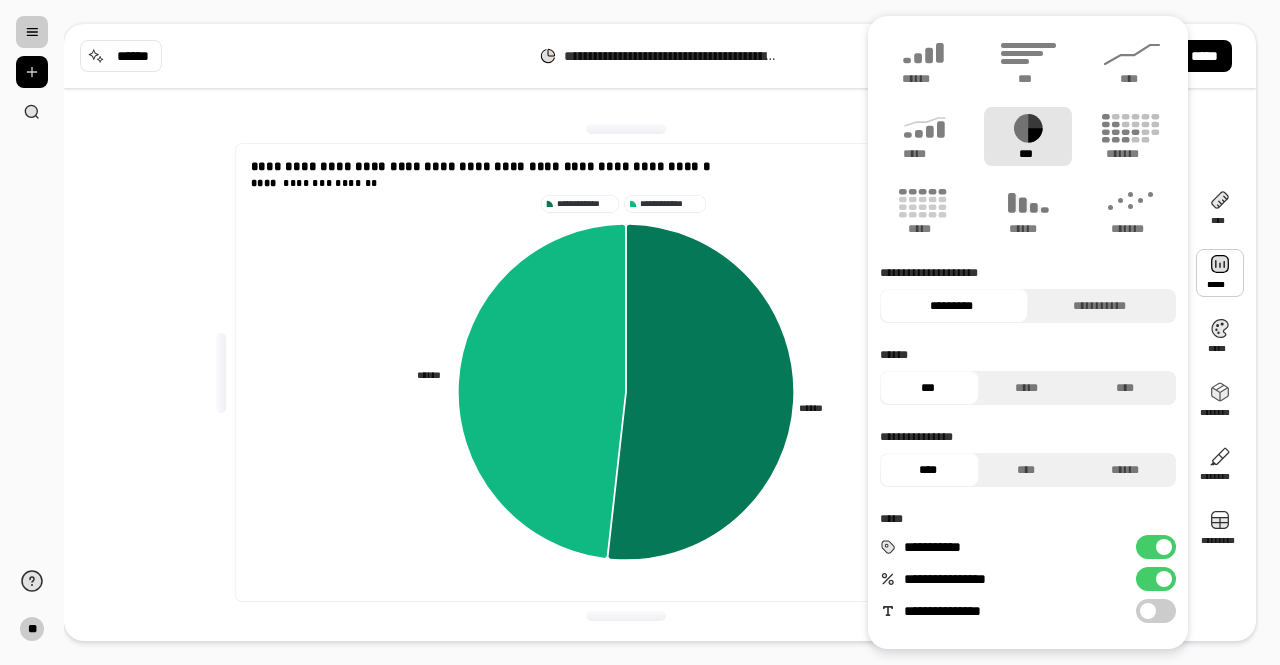 click on "****" at bounding box center (927, 470) 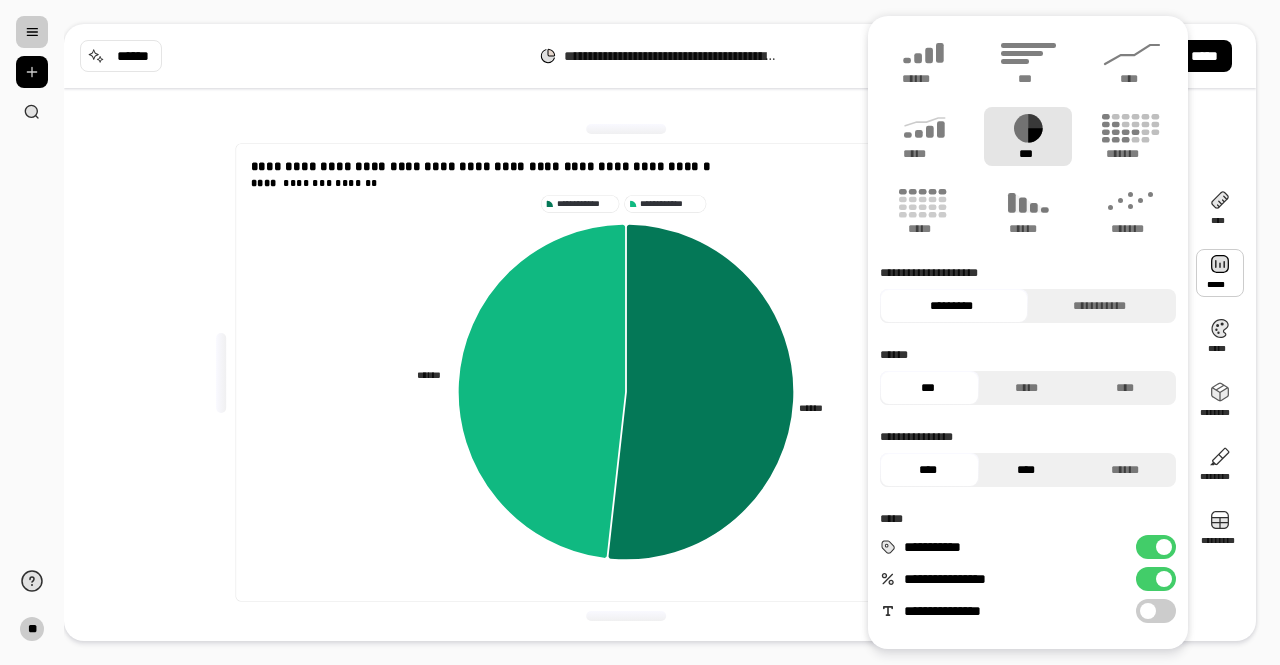 click on "****" at bounding box center [1026, 470] 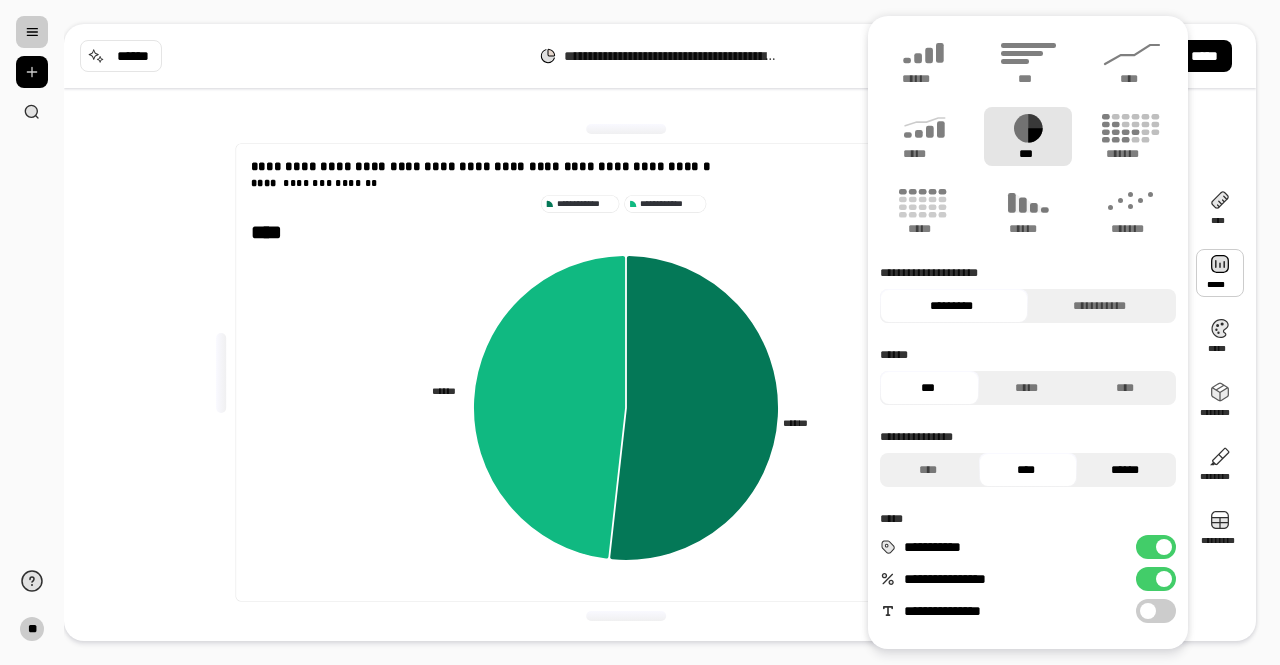 click on "******" at bounding box center [1124, 470] 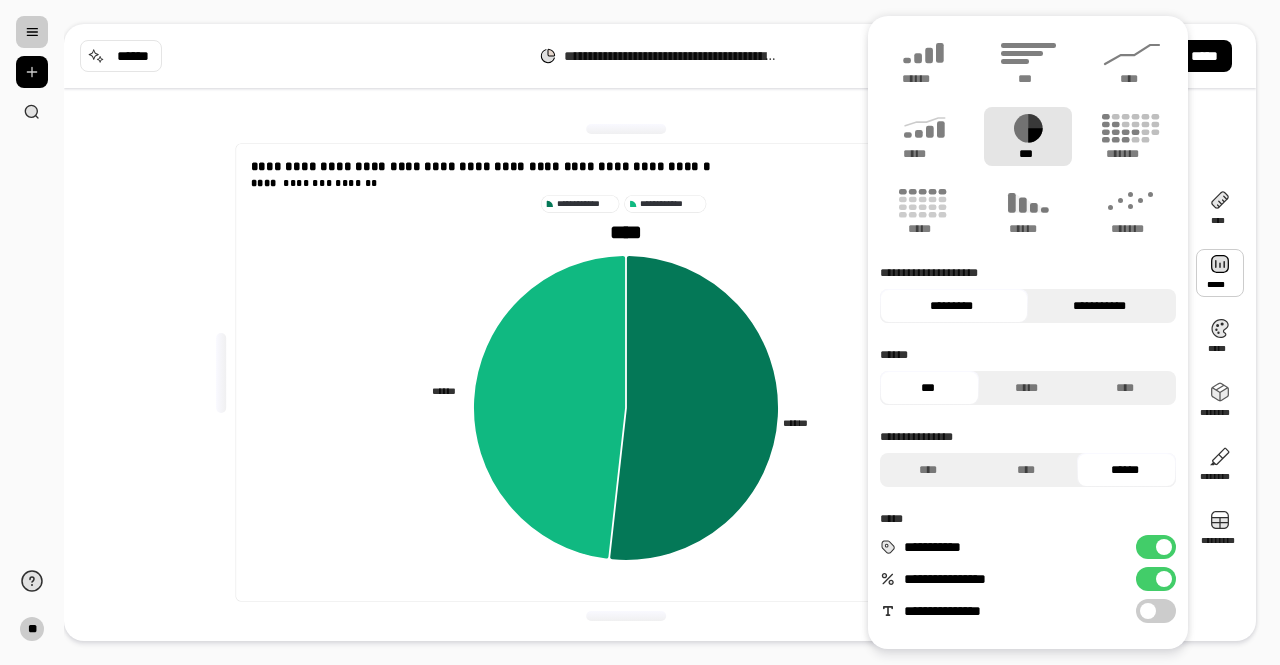 click on "**********" at bounding box center (1099, 306) 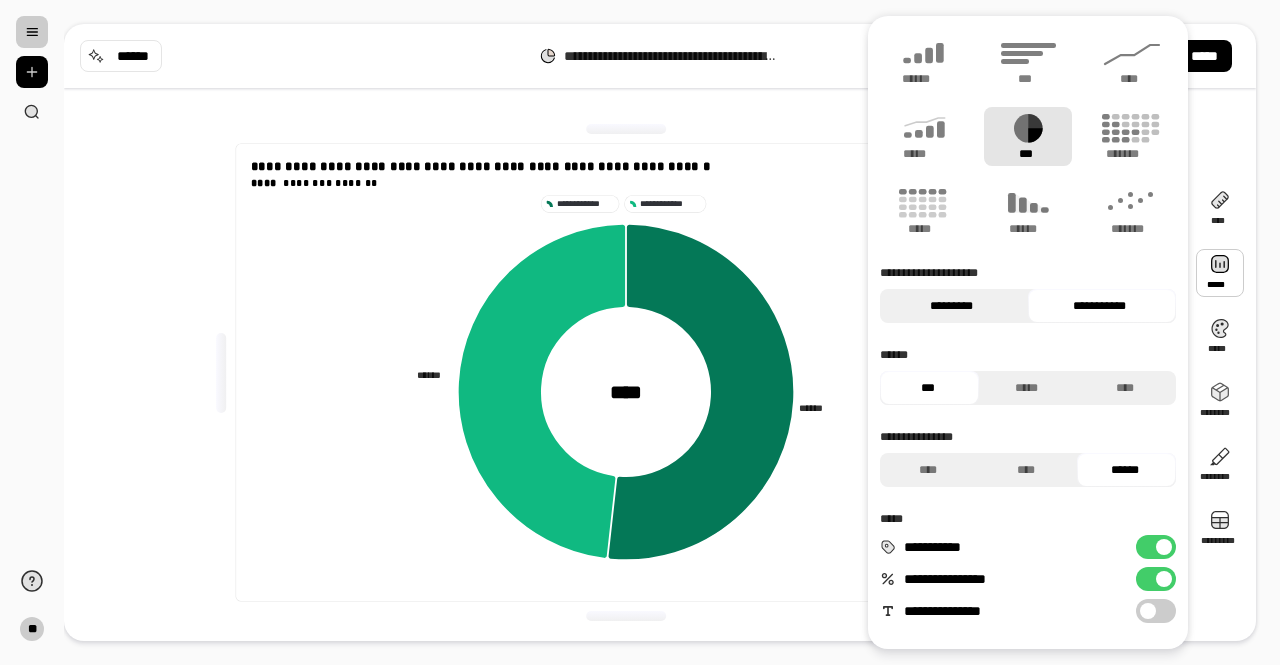 click on "*********" at bounding box center (951, 306) 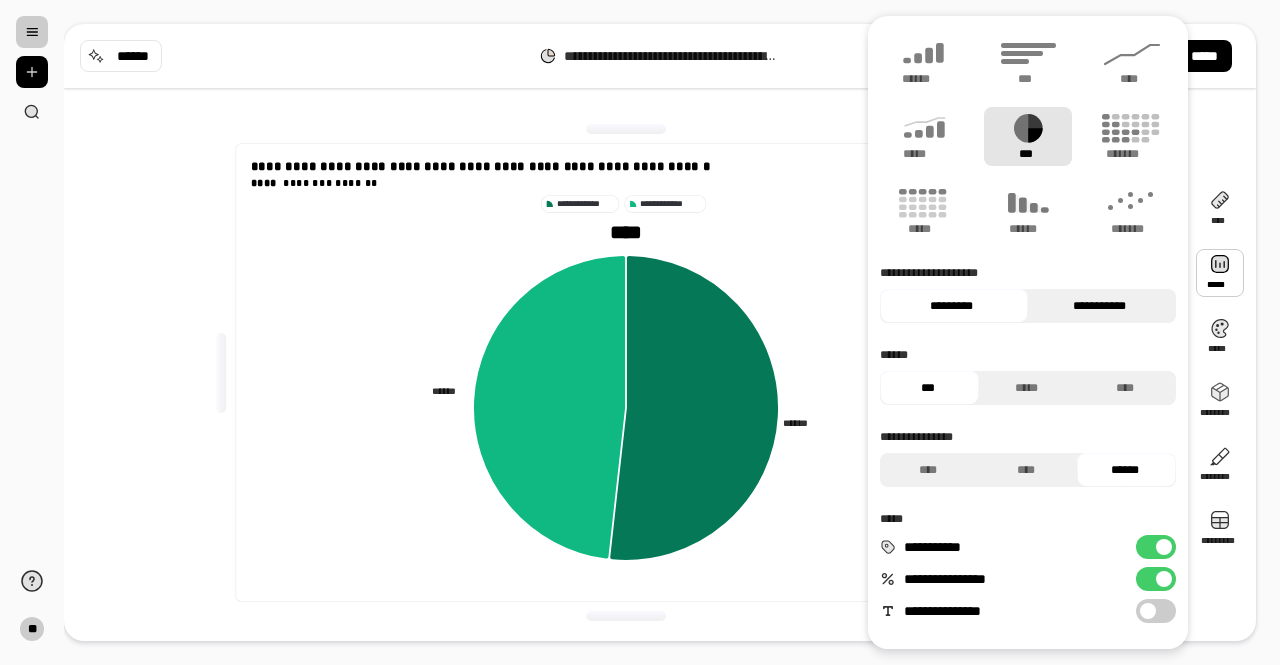 click on "**********" at bounding box center (1099, 306) 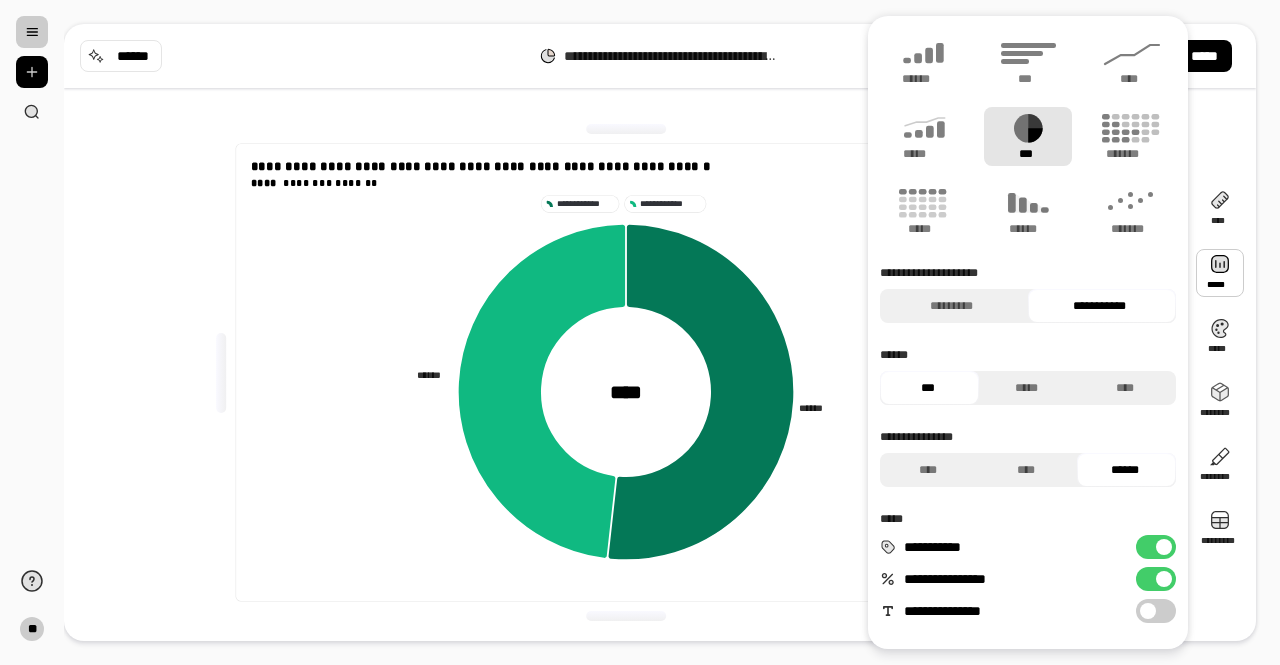 scroll, scrollTop: 112, scrollLeft: 0, axis: vertical 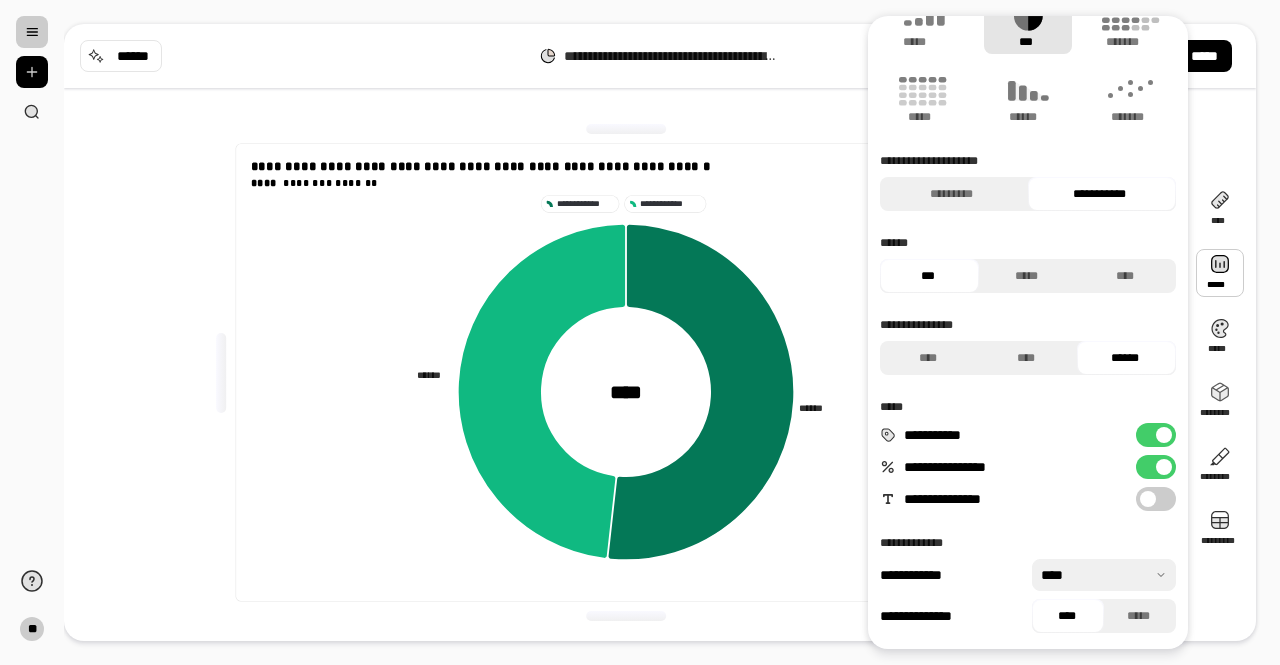 click at bounding box center (1104, 575) 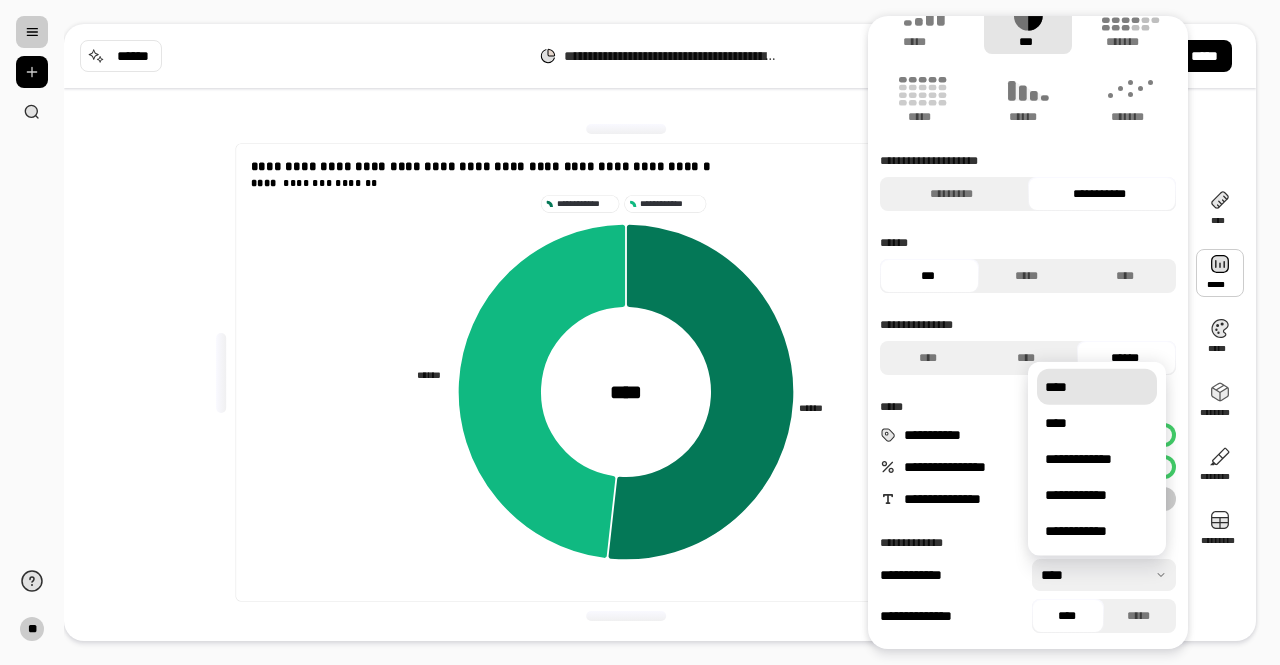 click at bounding box center [1104, 575] 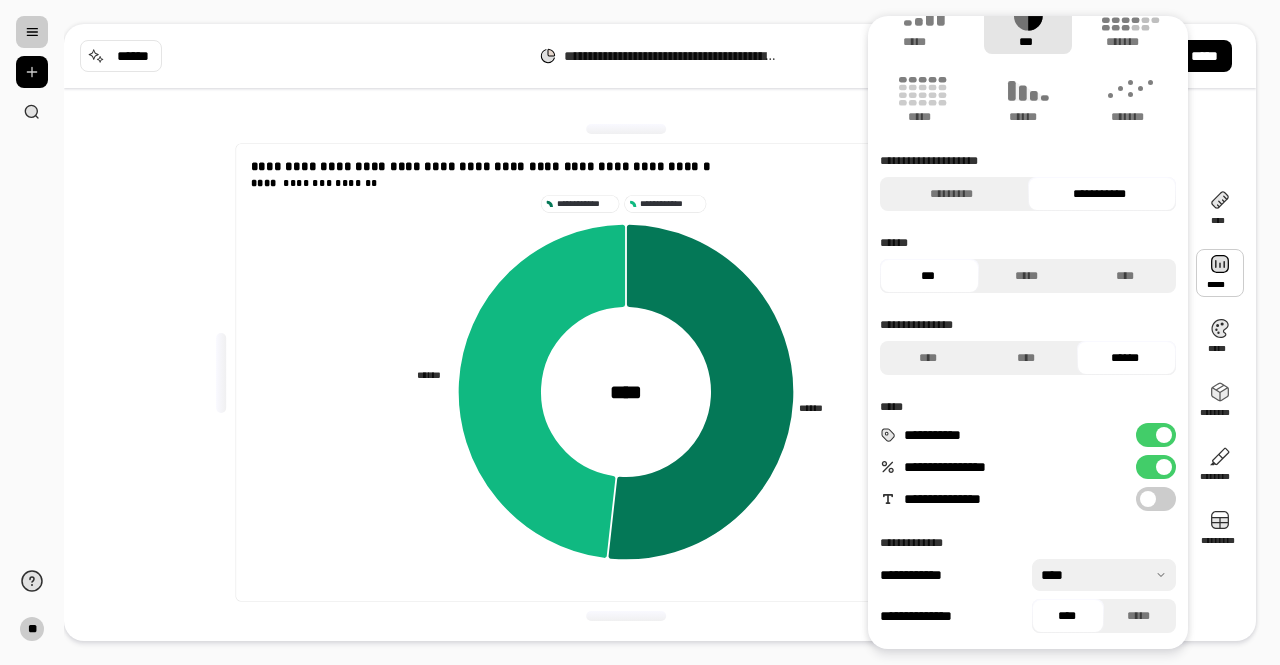 click 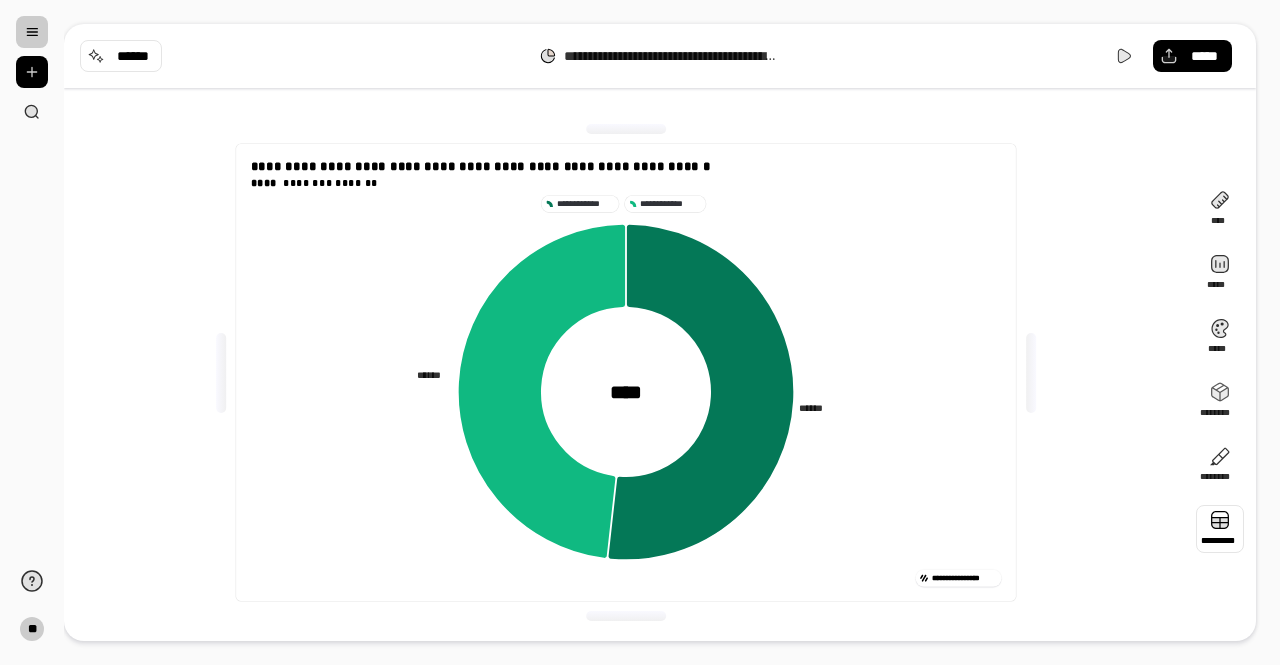 click at bounding box center (1220, 529) 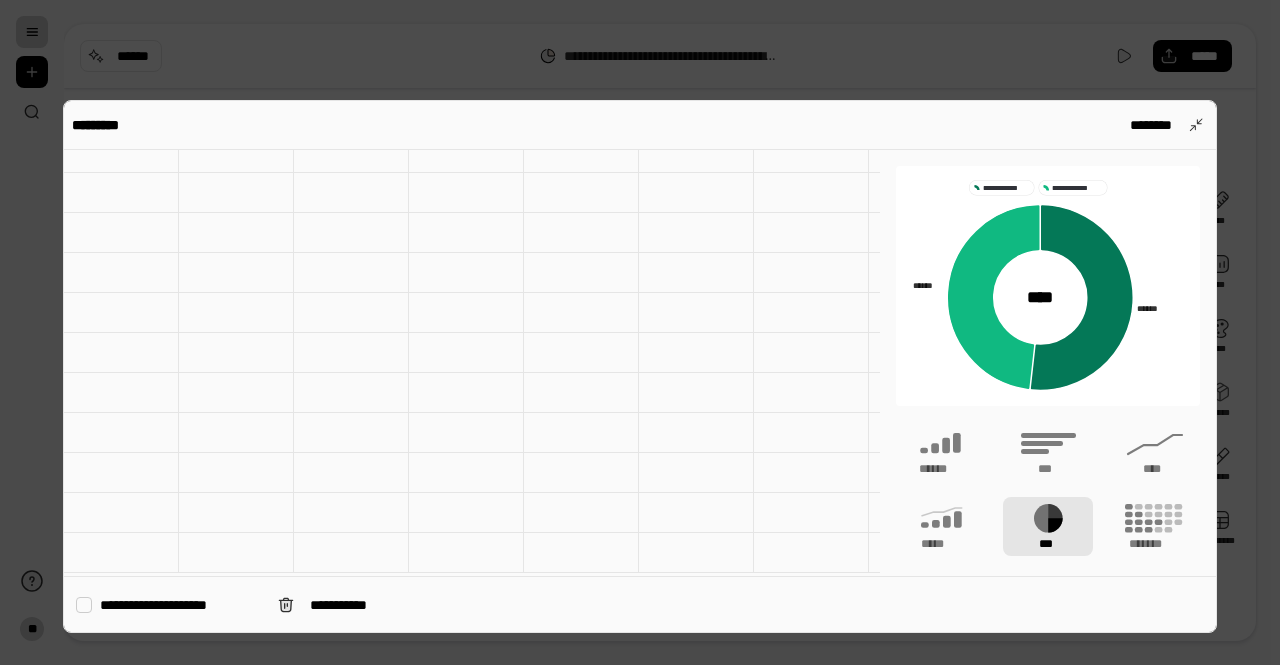 scroll, scrollTop: 0, scrollLeft: 0, axis: both 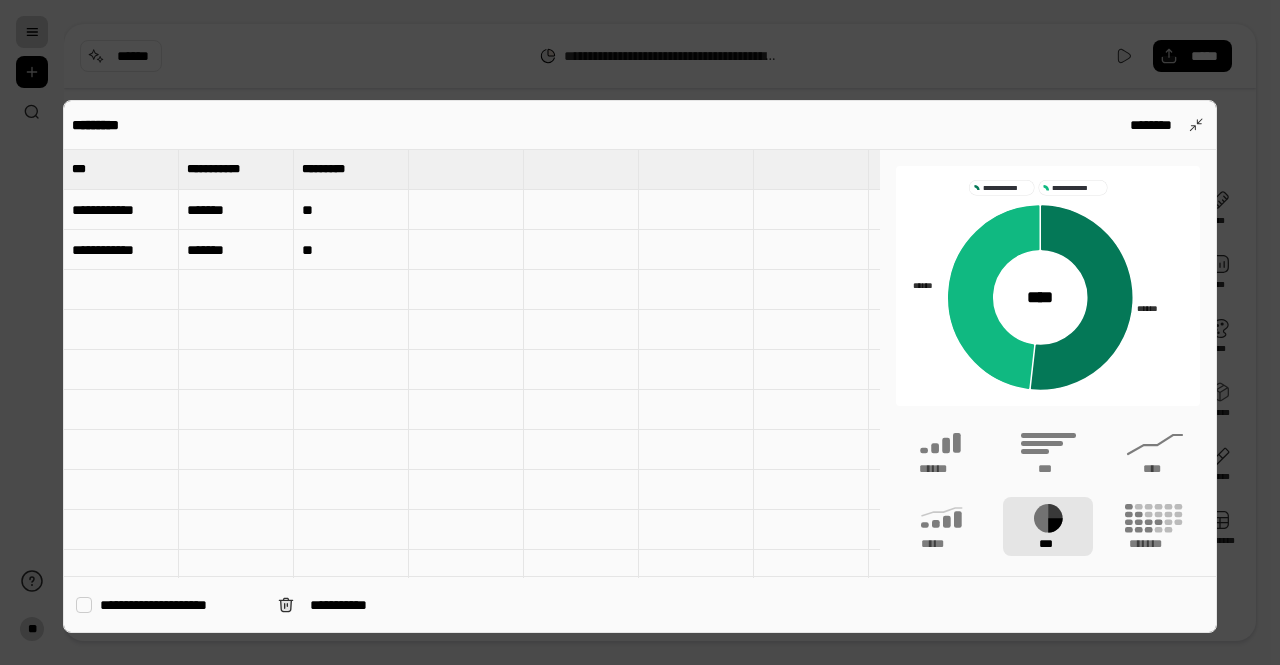 click on "********* ********" at bounding box center [640, 125] 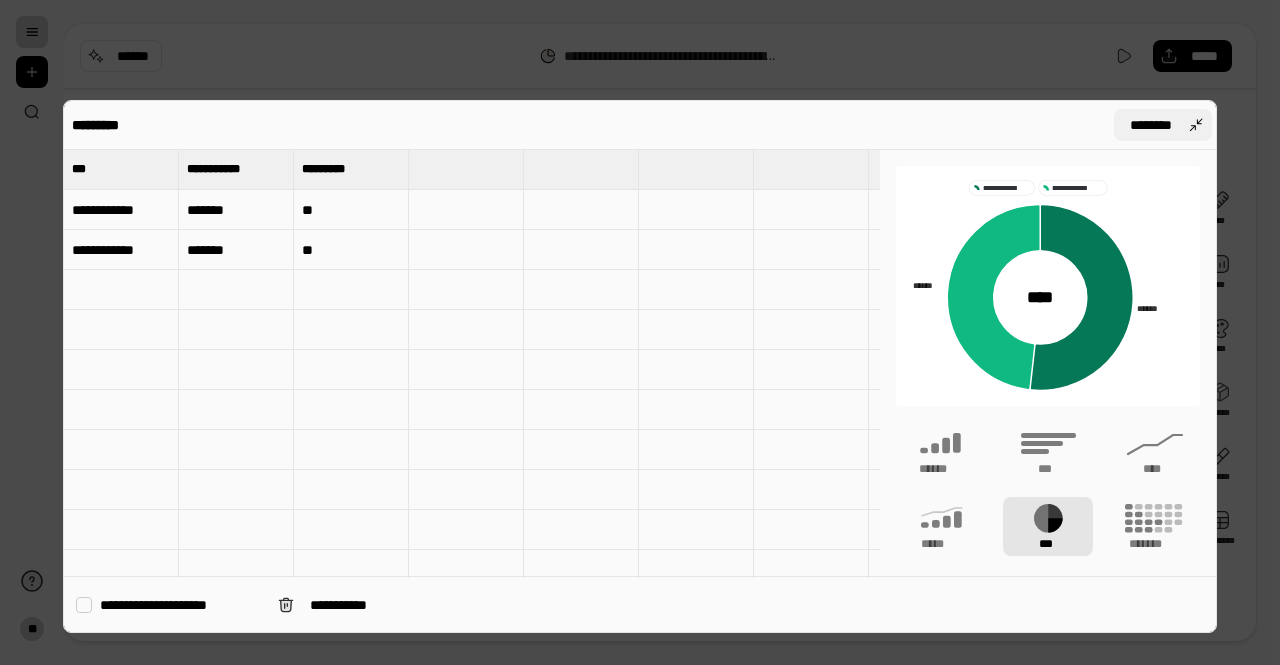click on "********" at bounding box center (1163, 125) 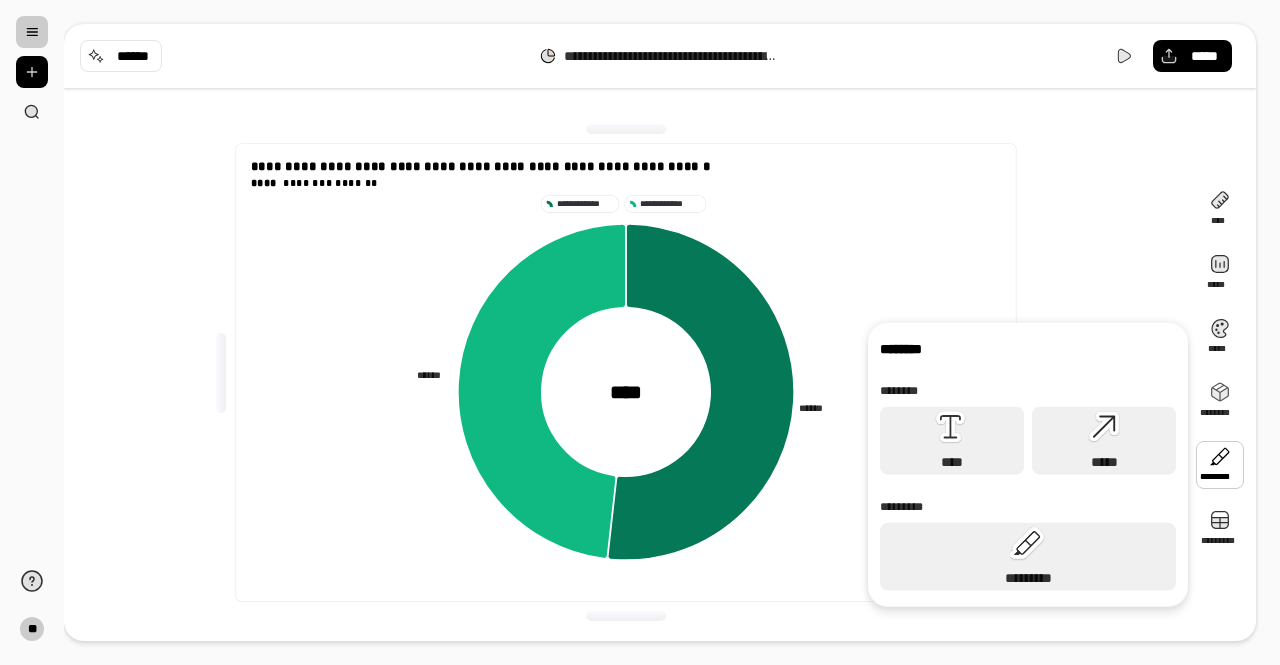 click at bounding box center [1220, 465] 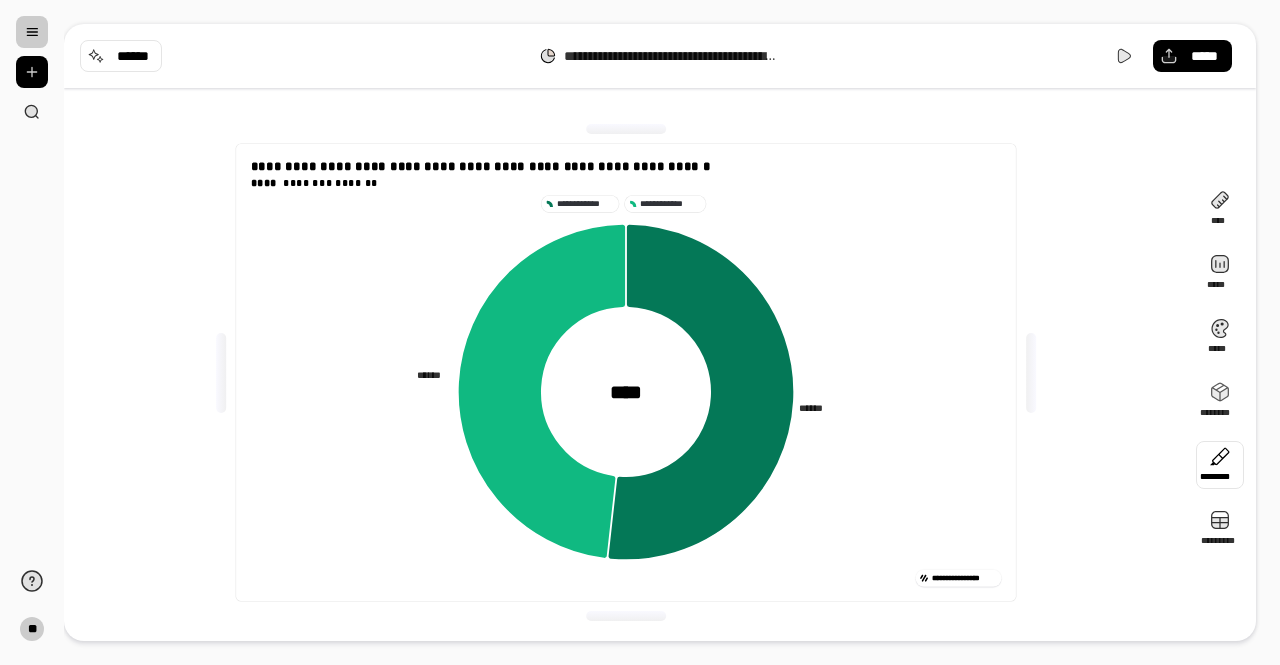 click at bounding box center (1220, 465) 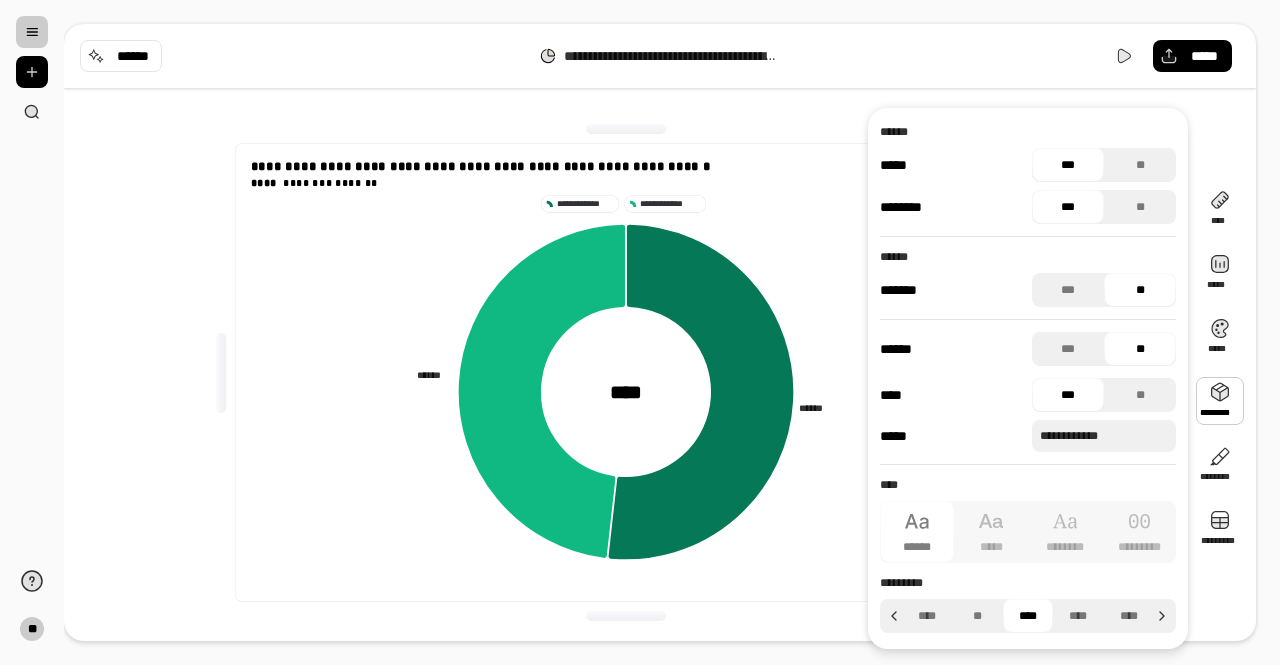 click on "***" at bounding box center (1068, 165) 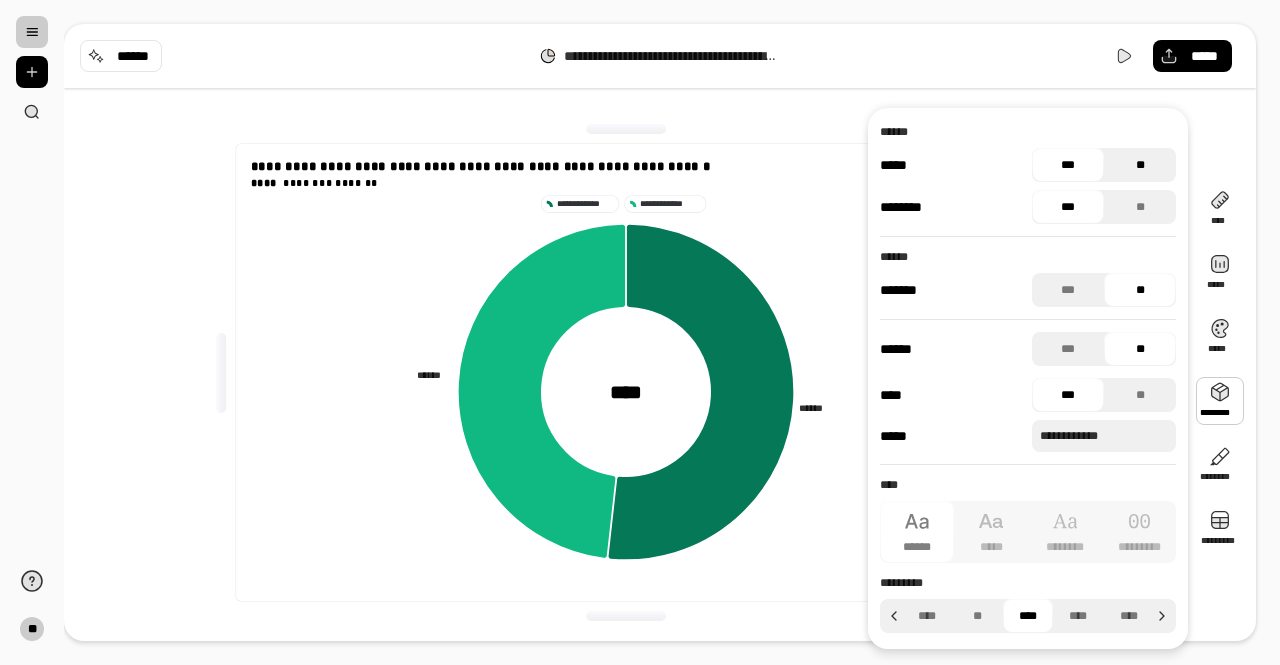 click on "**" at bounding box center (1140, 165) 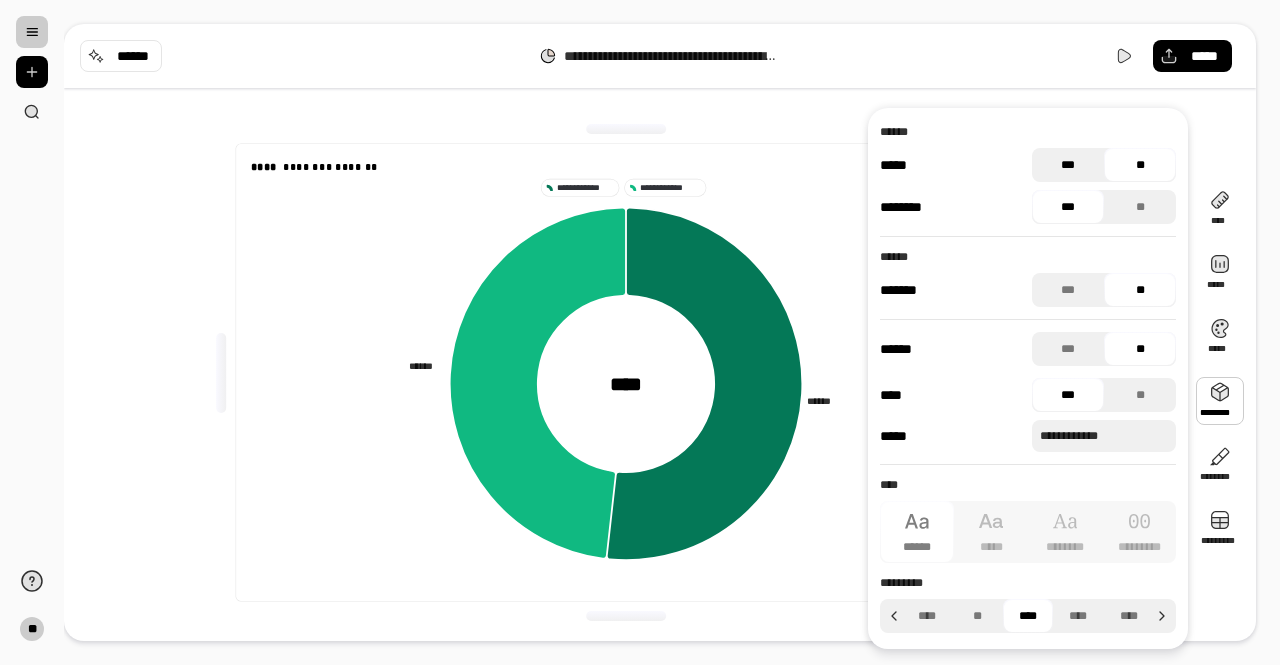click on "***" at bounding box center (1068, 165) 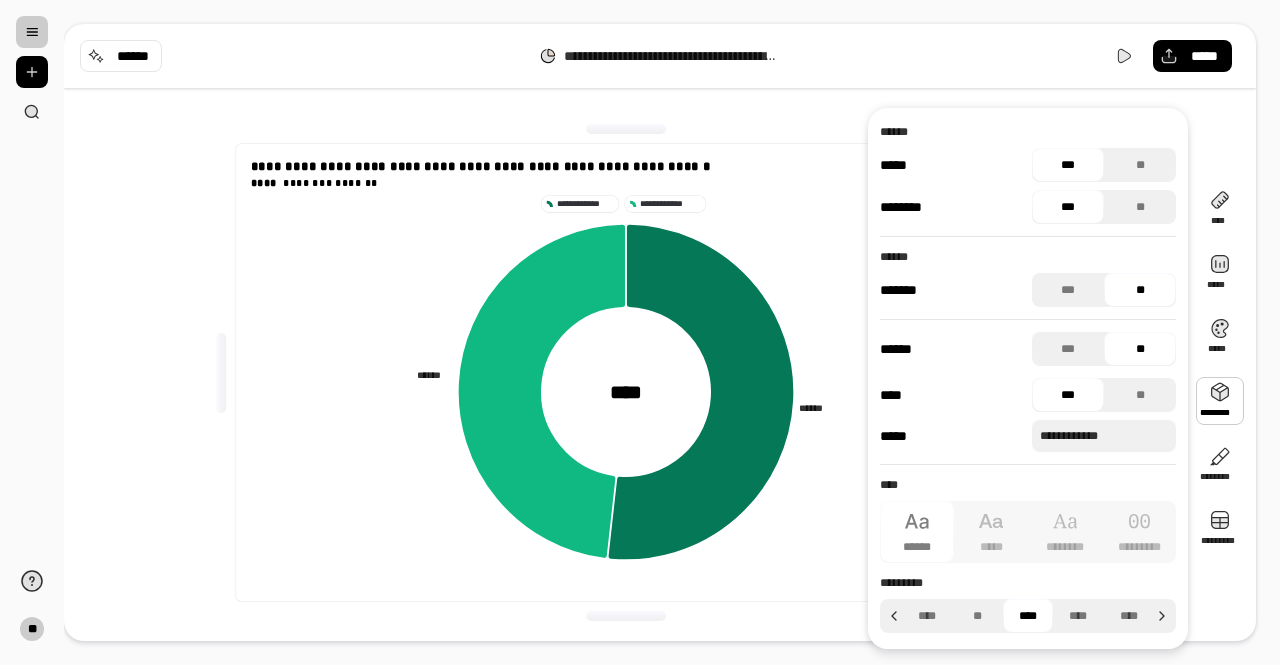click on "***" at bounding box center (1068, 207) 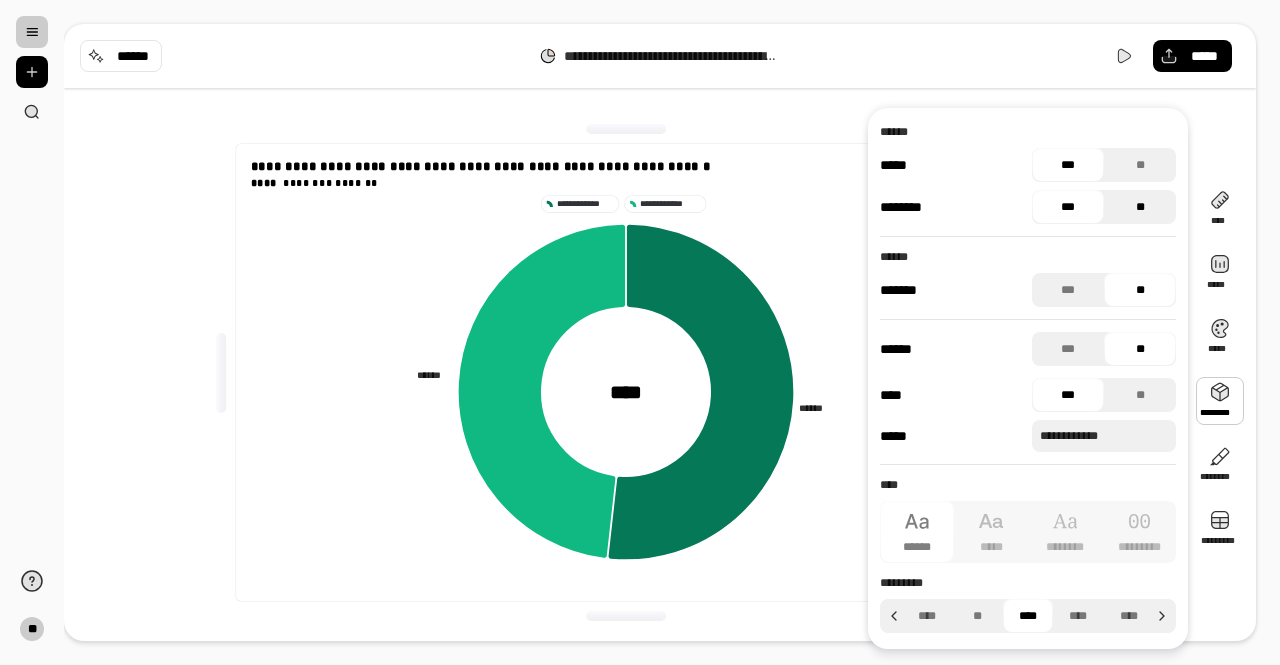 click on "**" at bounding box center (1140, 207) 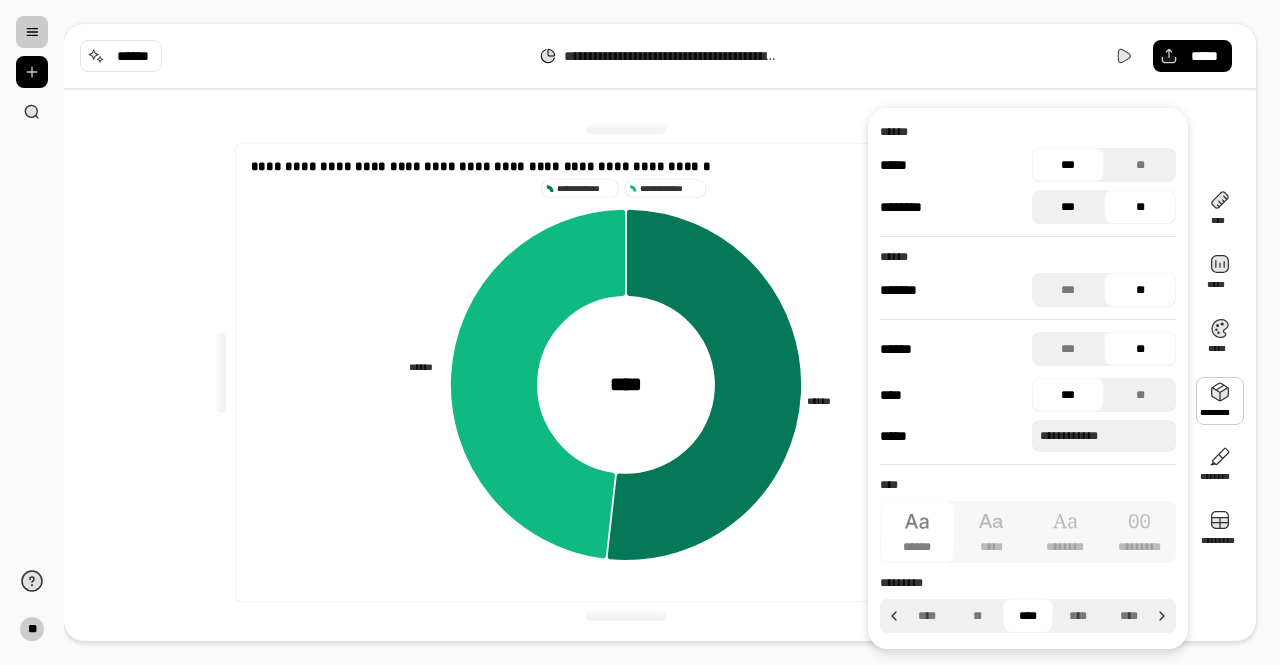 click on "***" at bounding box center [1068, 207] 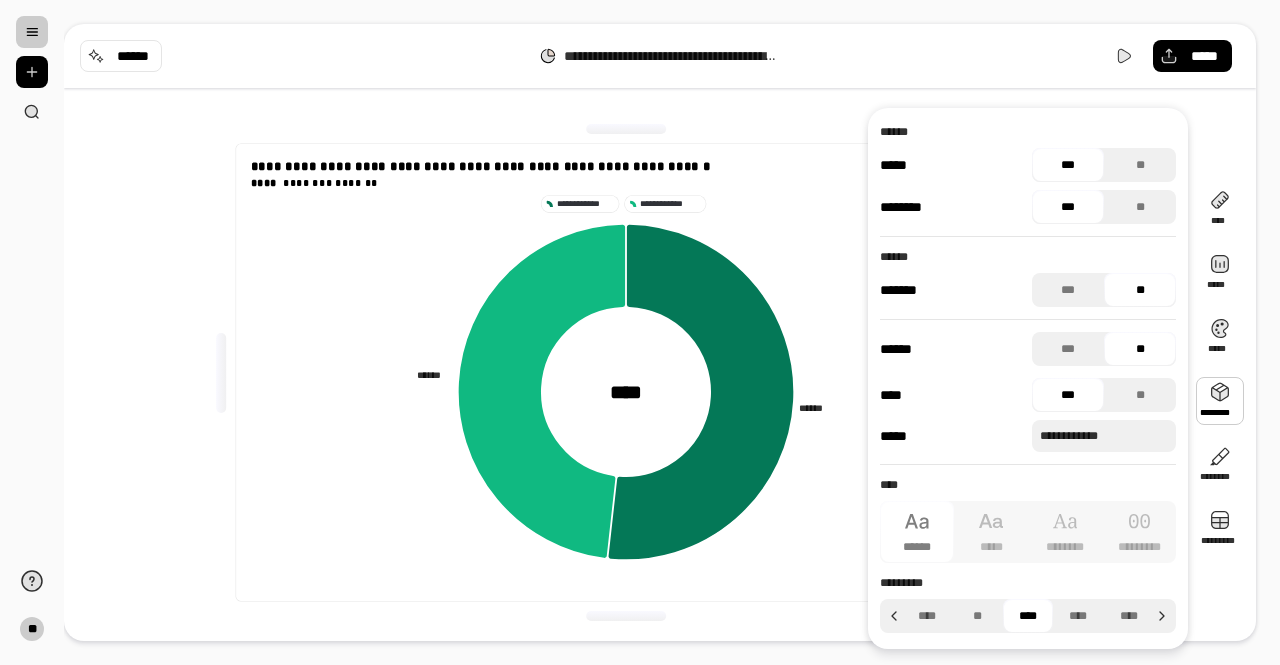 click on "**" at bounding box center (1140, 290) 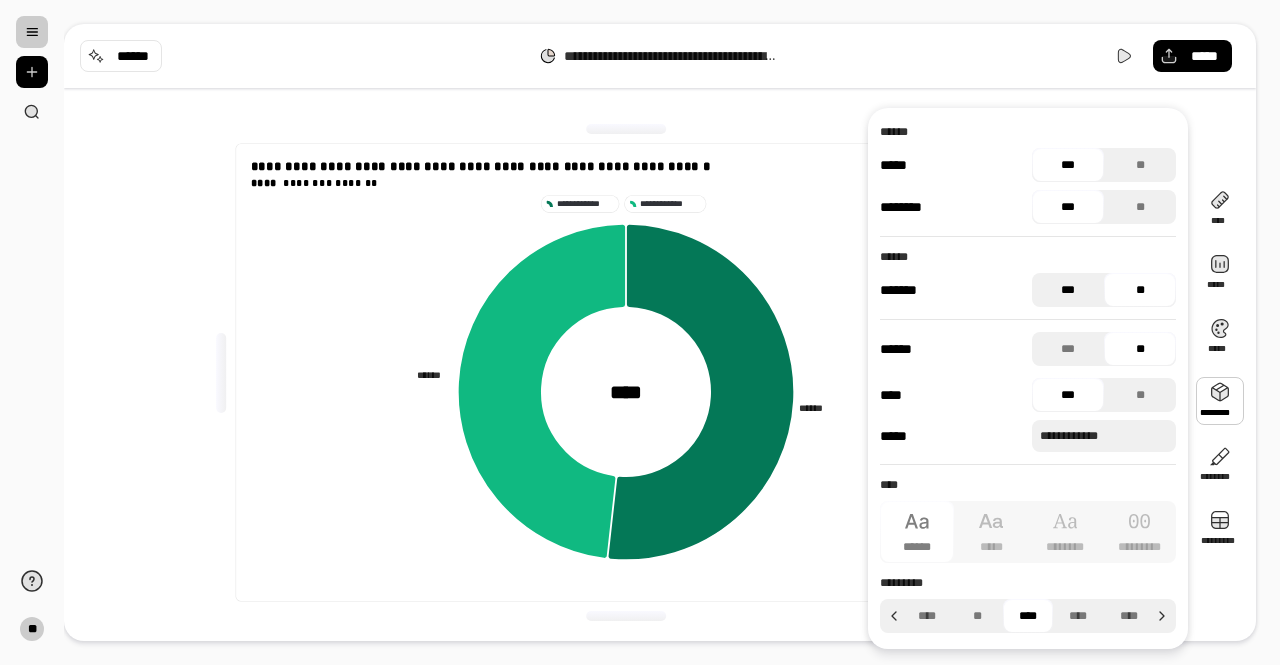 click on "***" at bounding box center [1068, 290] 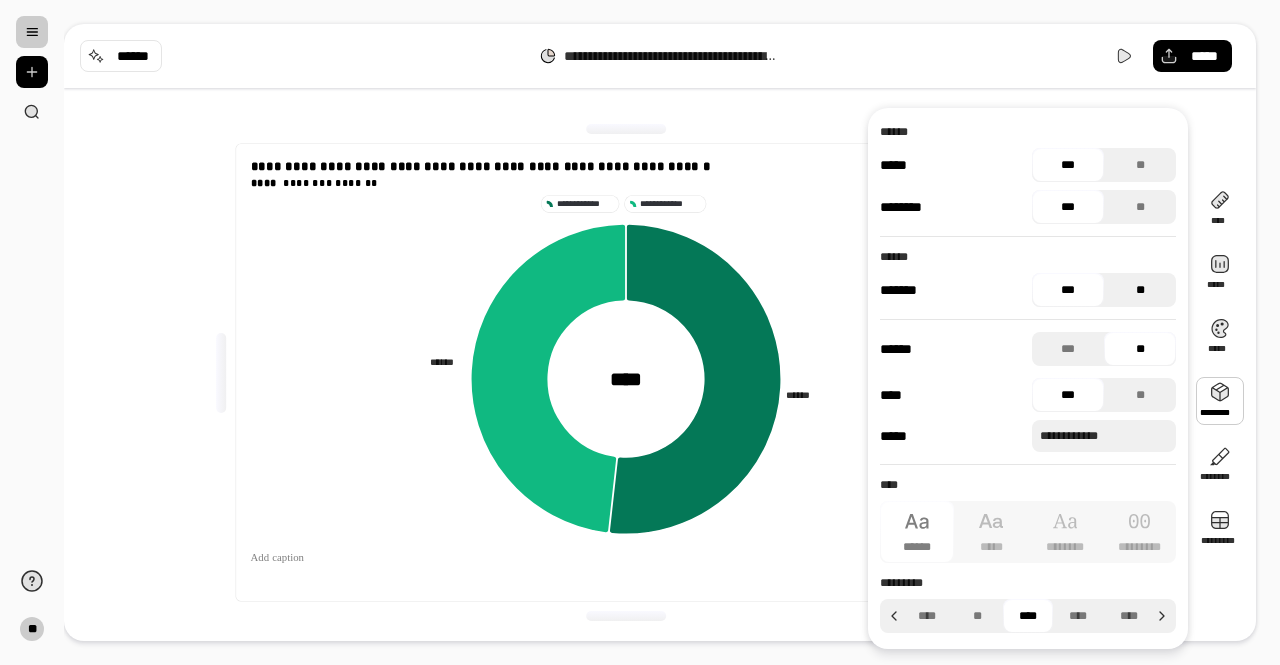 click on "**" at bounding box center (1140, 290) 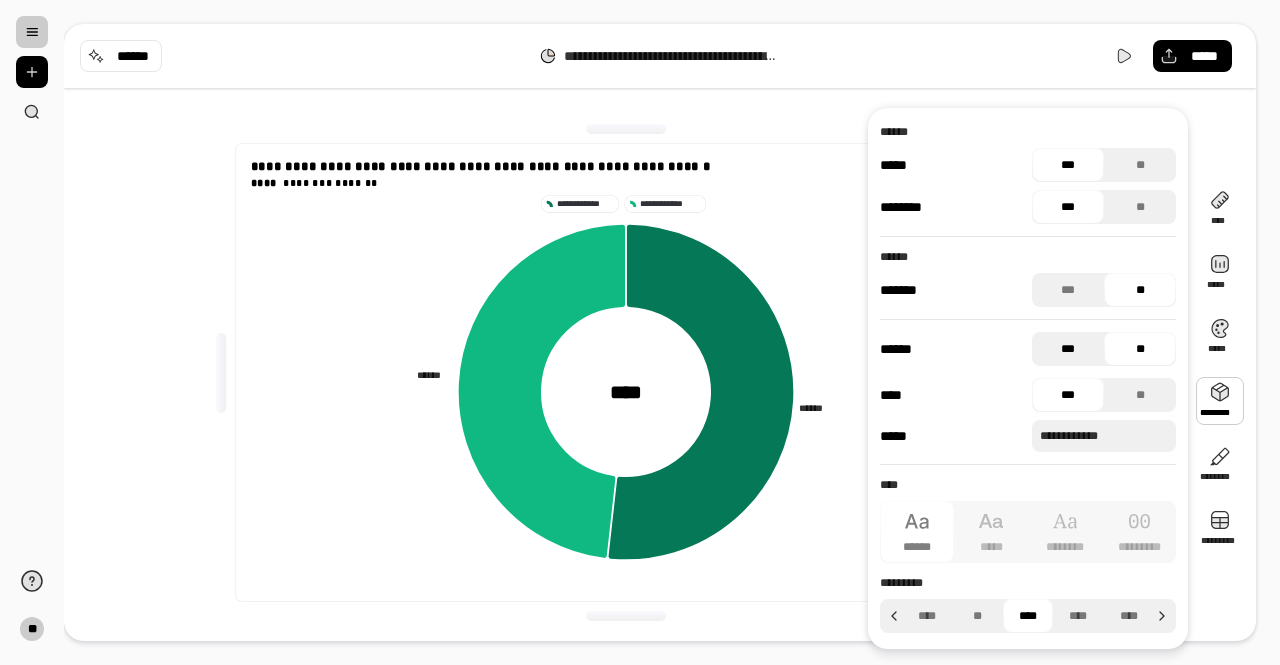 click on "***" at bounding box center (1068, 349) 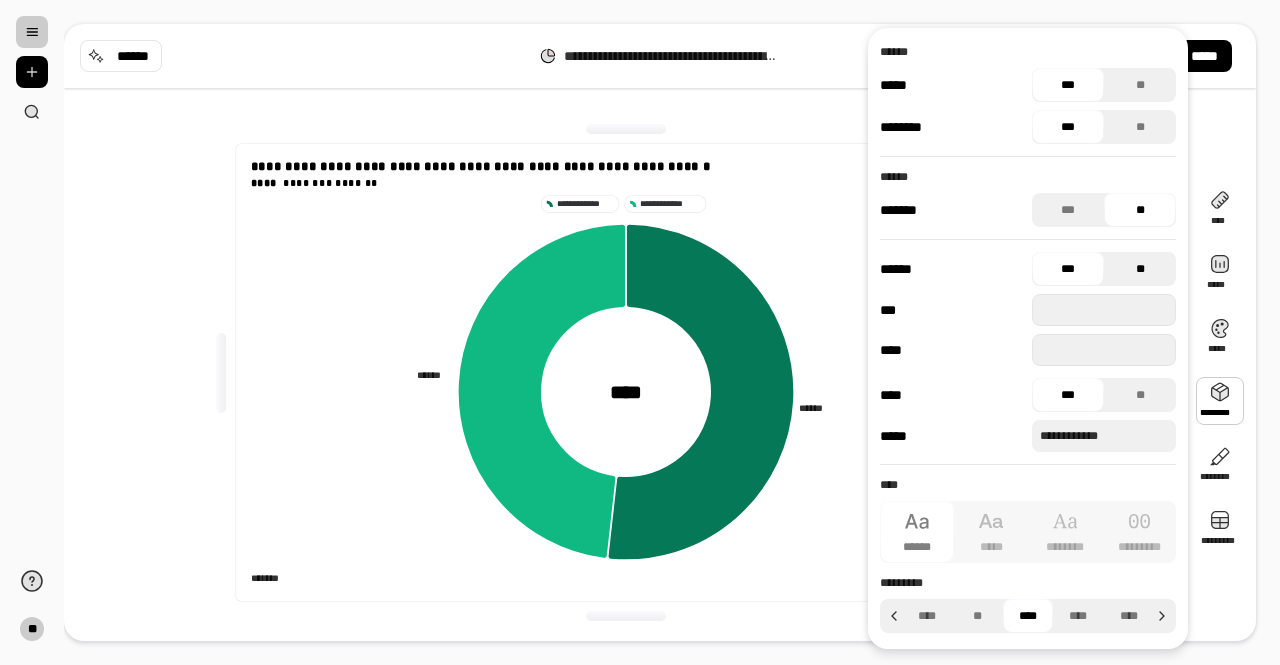 click on "**" at bounding box center [1140, 269] 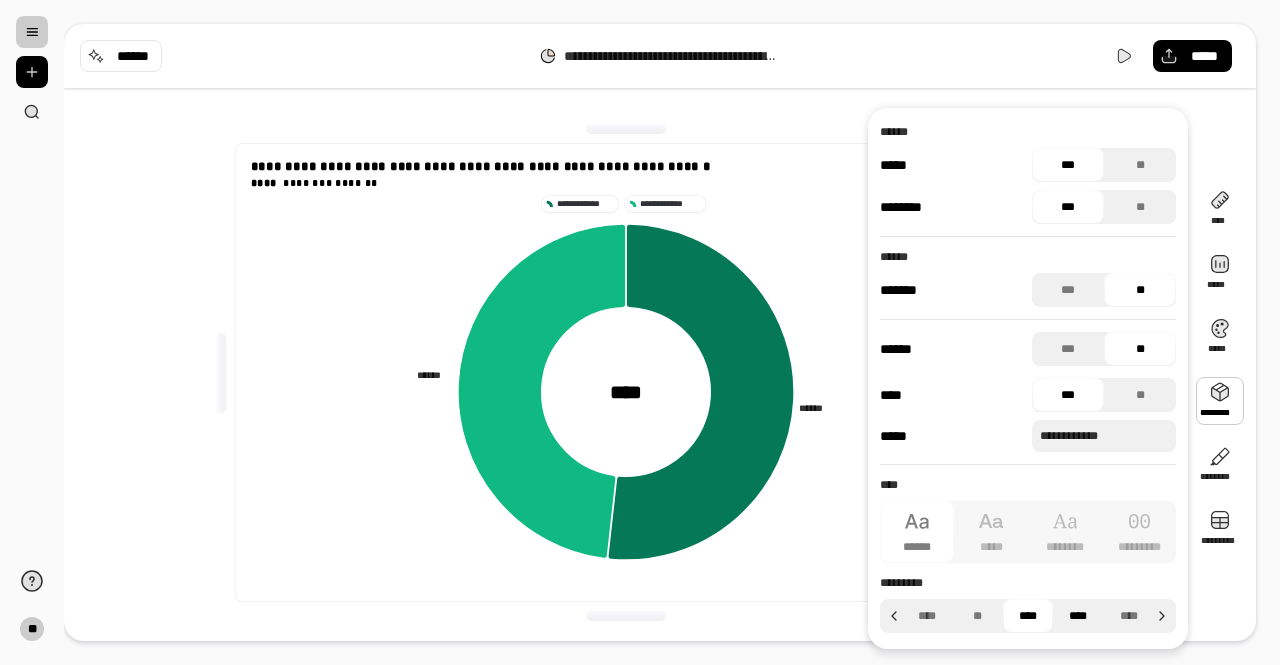 click on "****" at bounding box center [1078, 616] 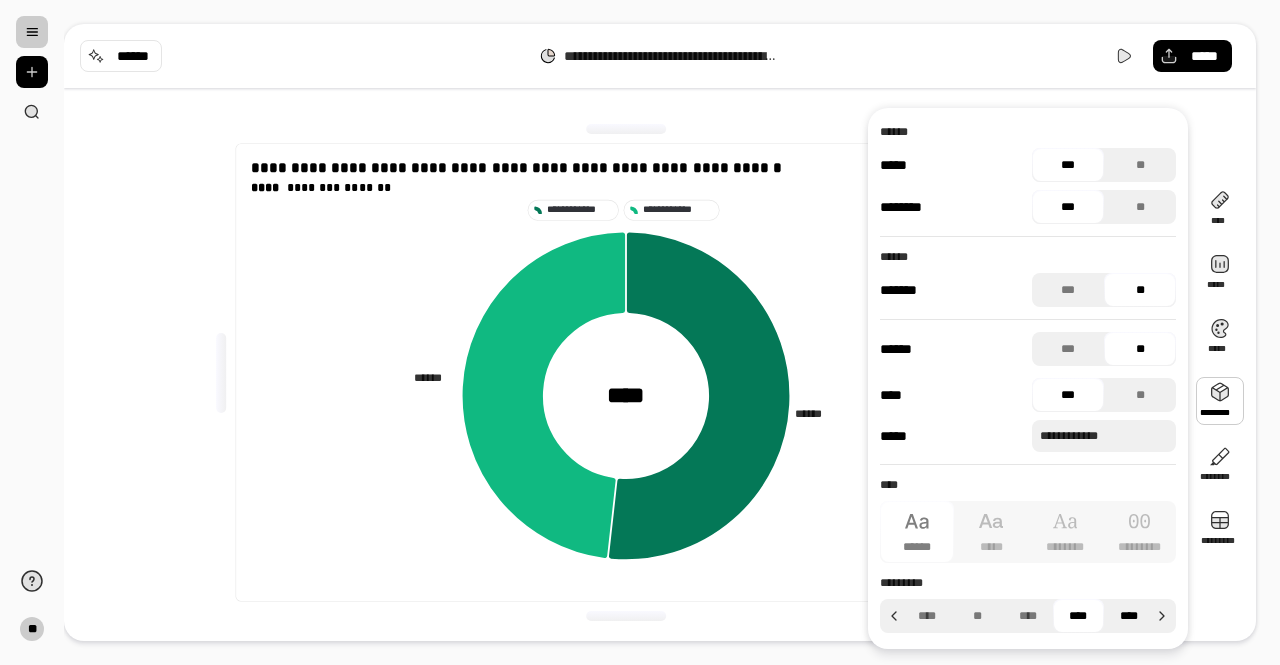 click on "****" at bounding box center (1129, 616) 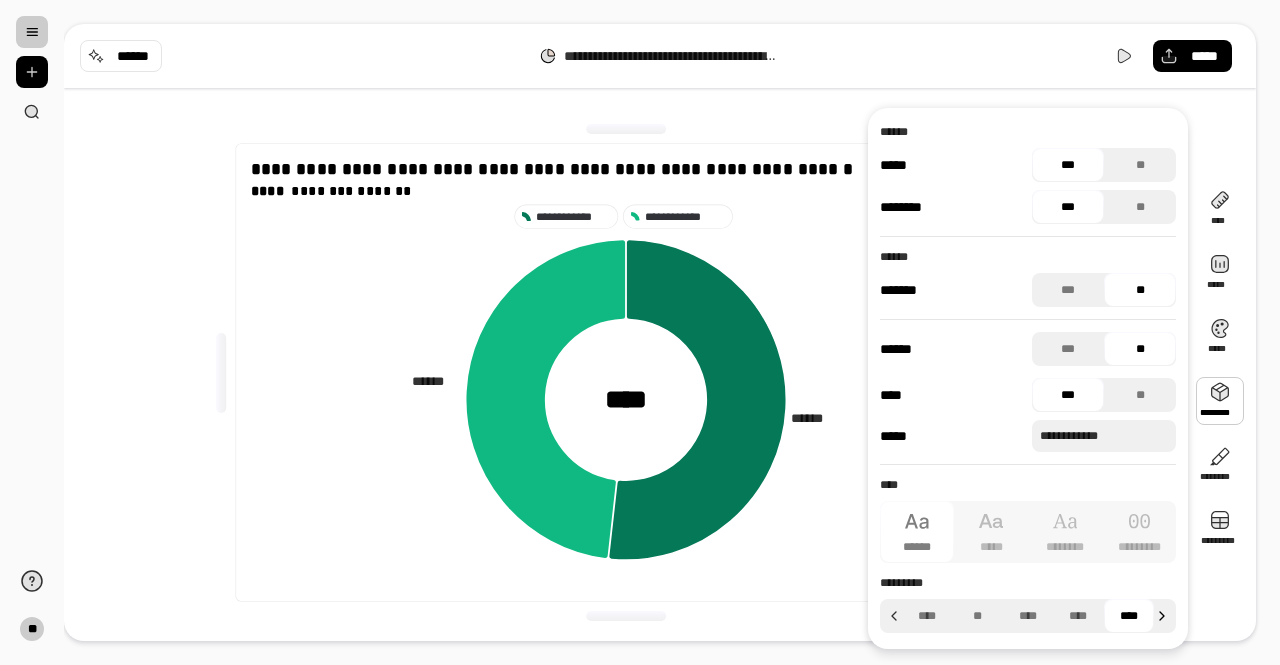 click 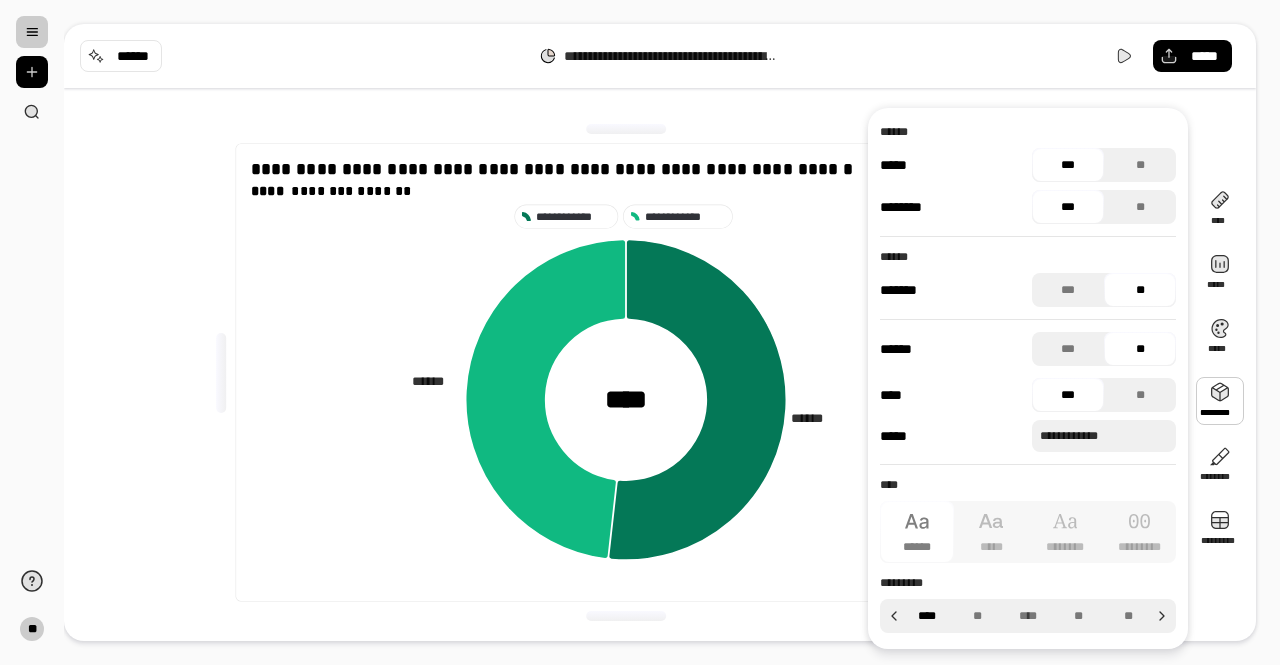 click on "****" at bounding box center [927, 616] 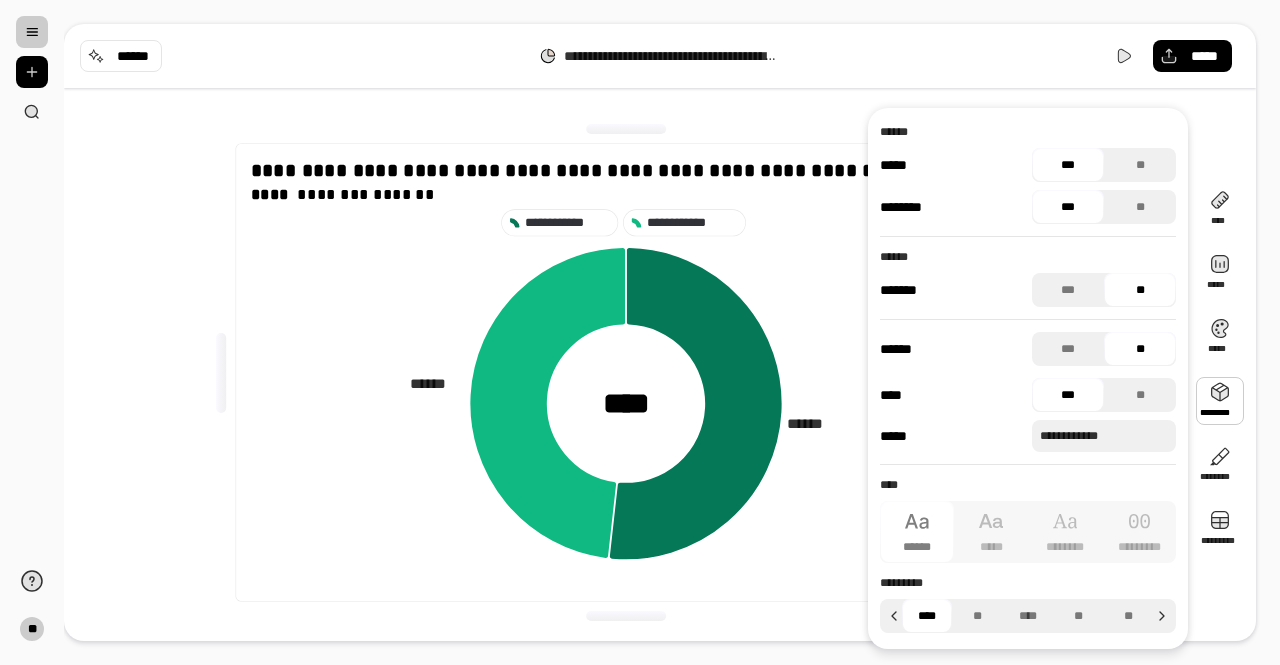 click on "**********" at bounding box center [660, 372] 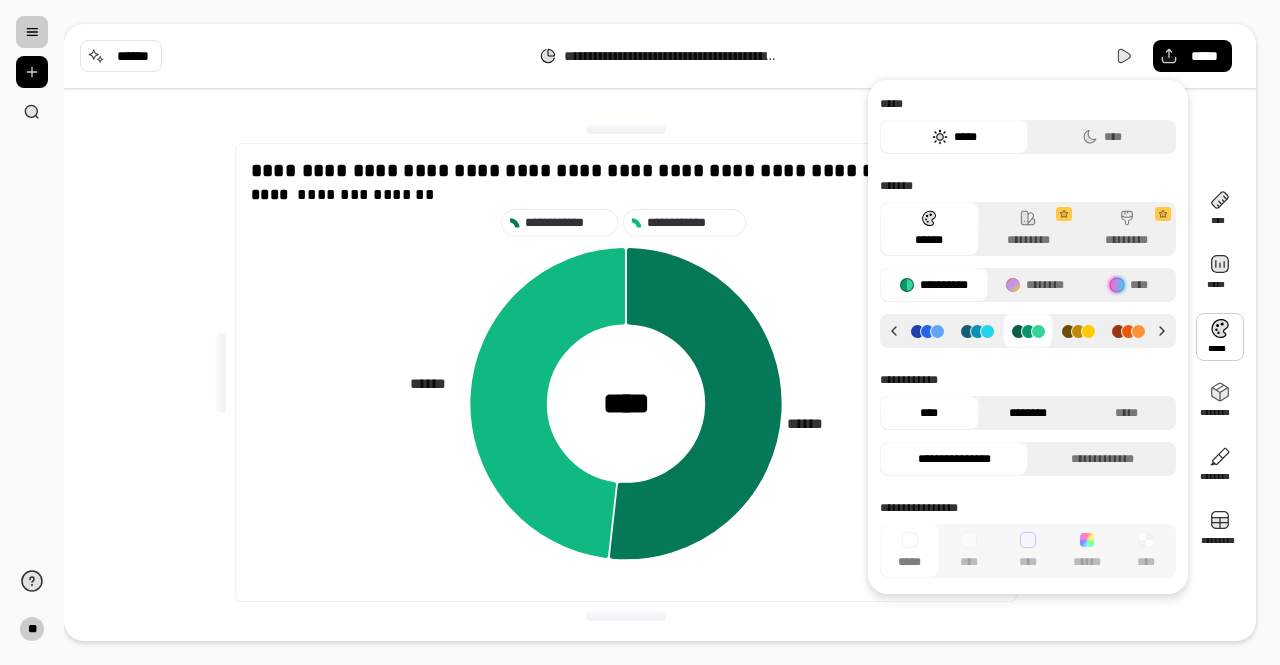 click on "********" at bounding box center (1028, 413) 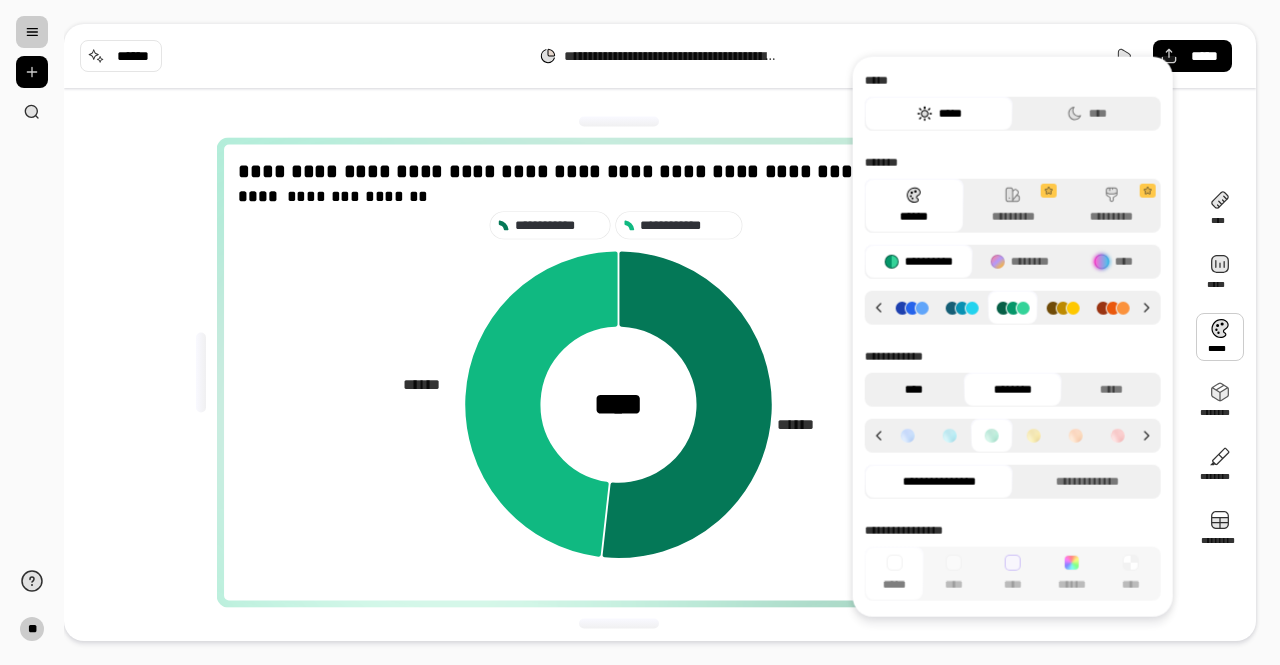 click on "****" at bounding box center (914, 390) 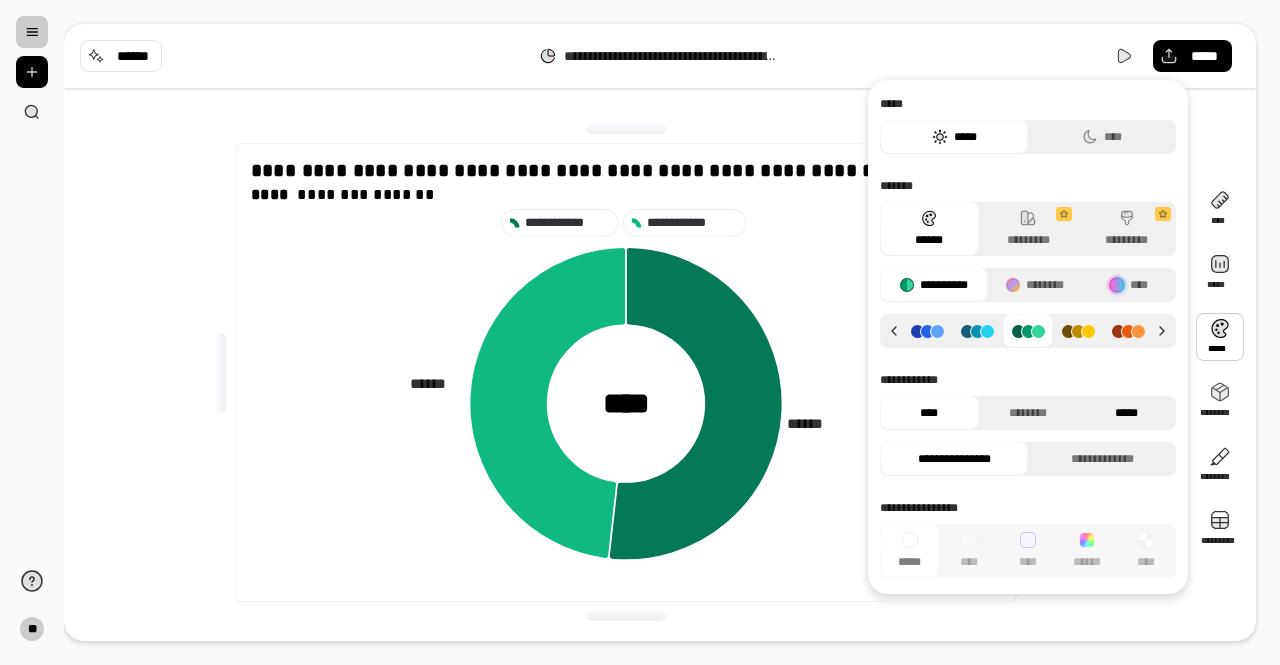 click on "*****" at bounding box center (1126, 413) 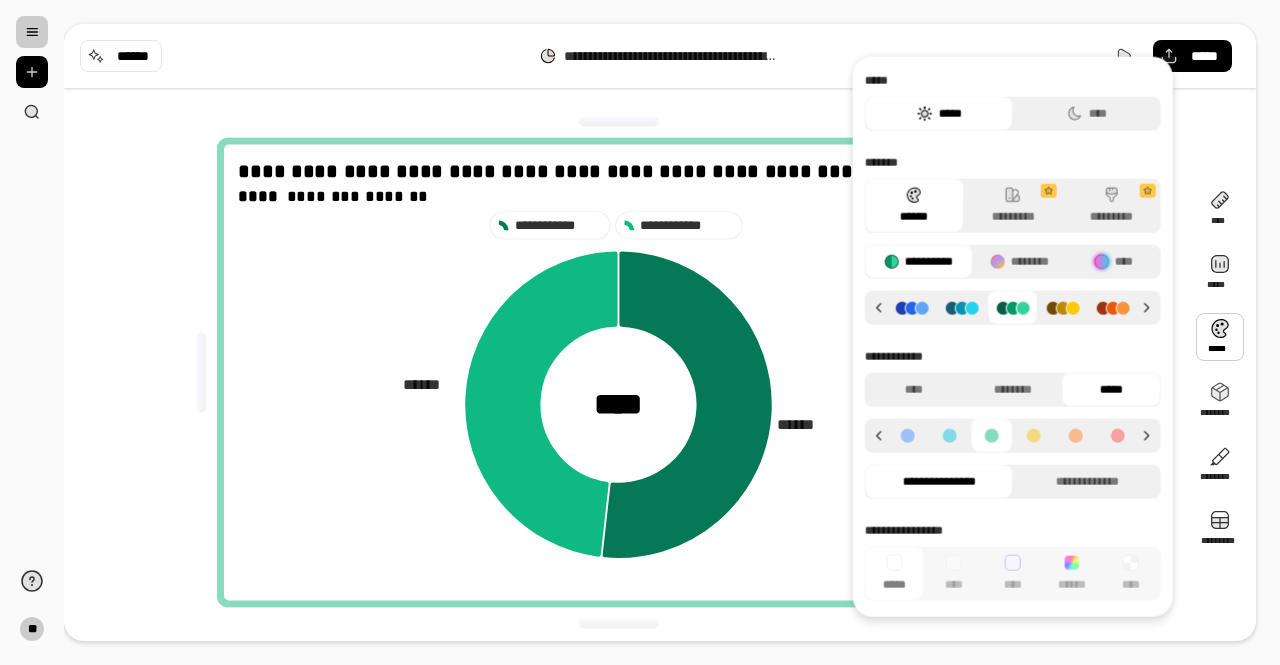 click on "**********" at bounding box center (1013, 424) 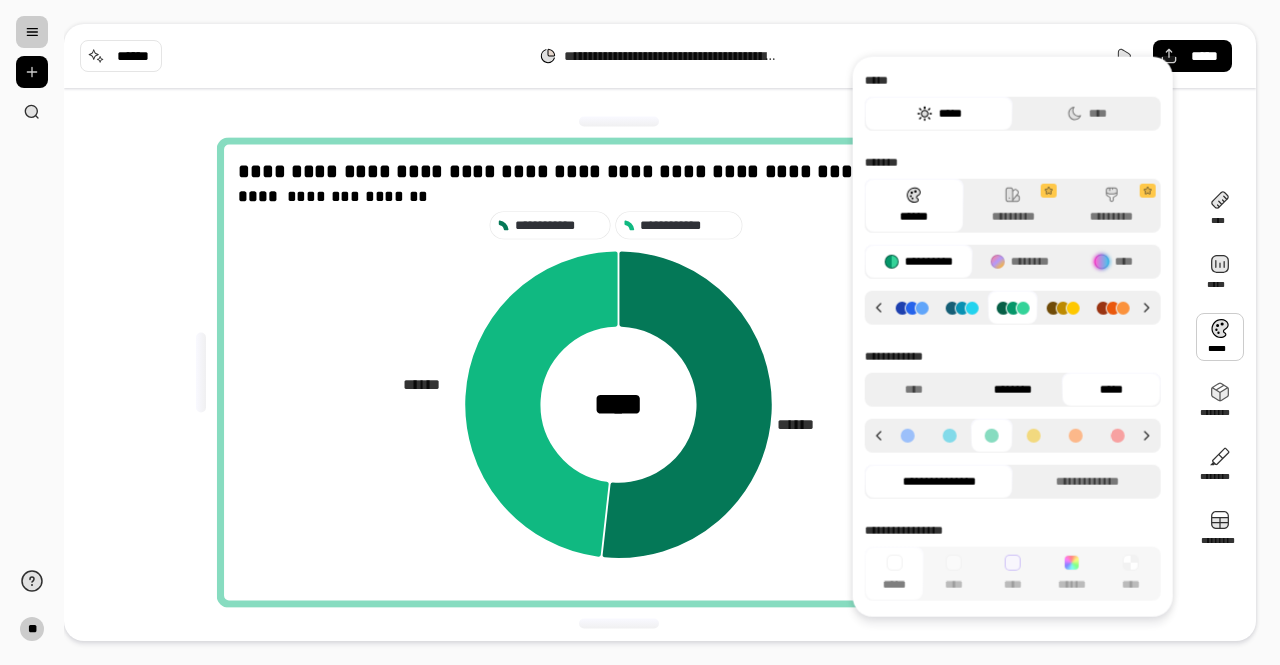 click on "********" at bounding box center (1012, 390) 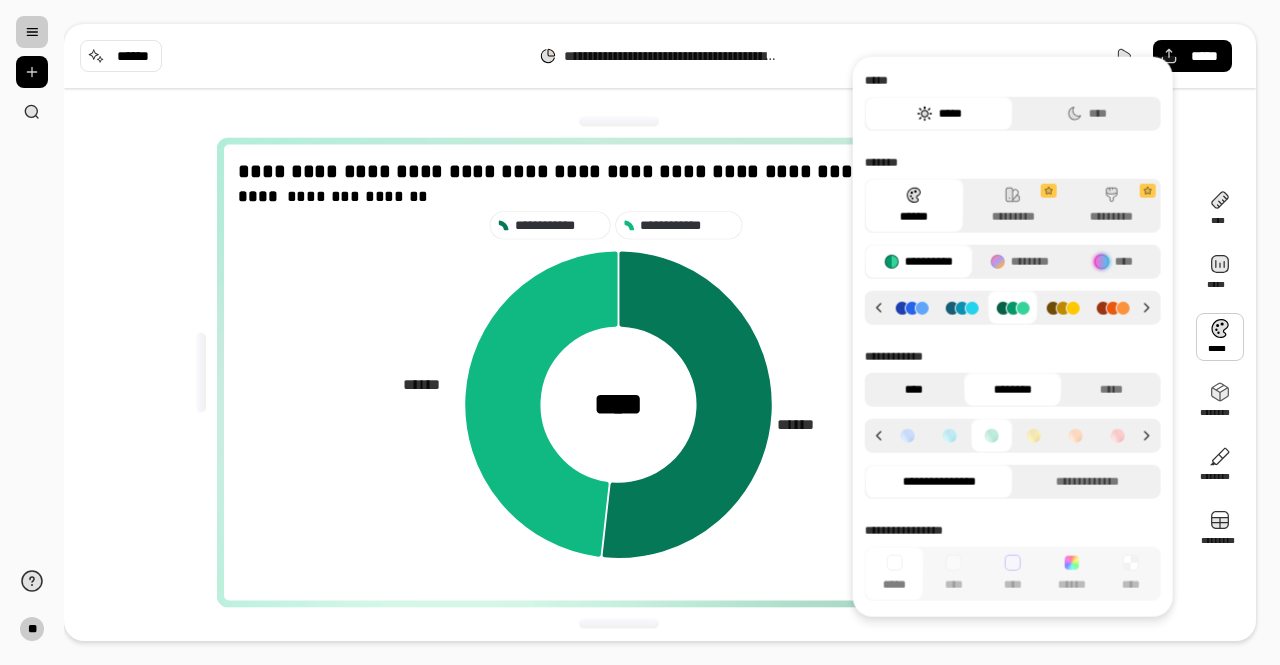 click on "****" at bounding box center [914, 390] 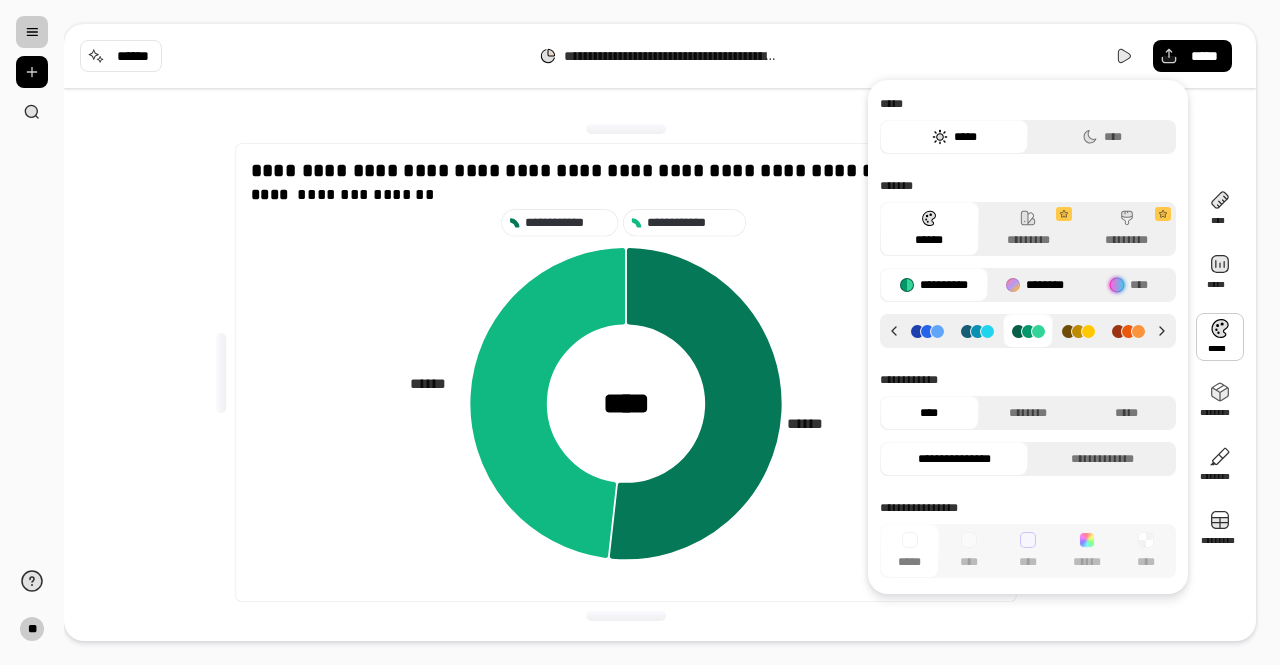 click on "********" at bounding box center [1035, 285] 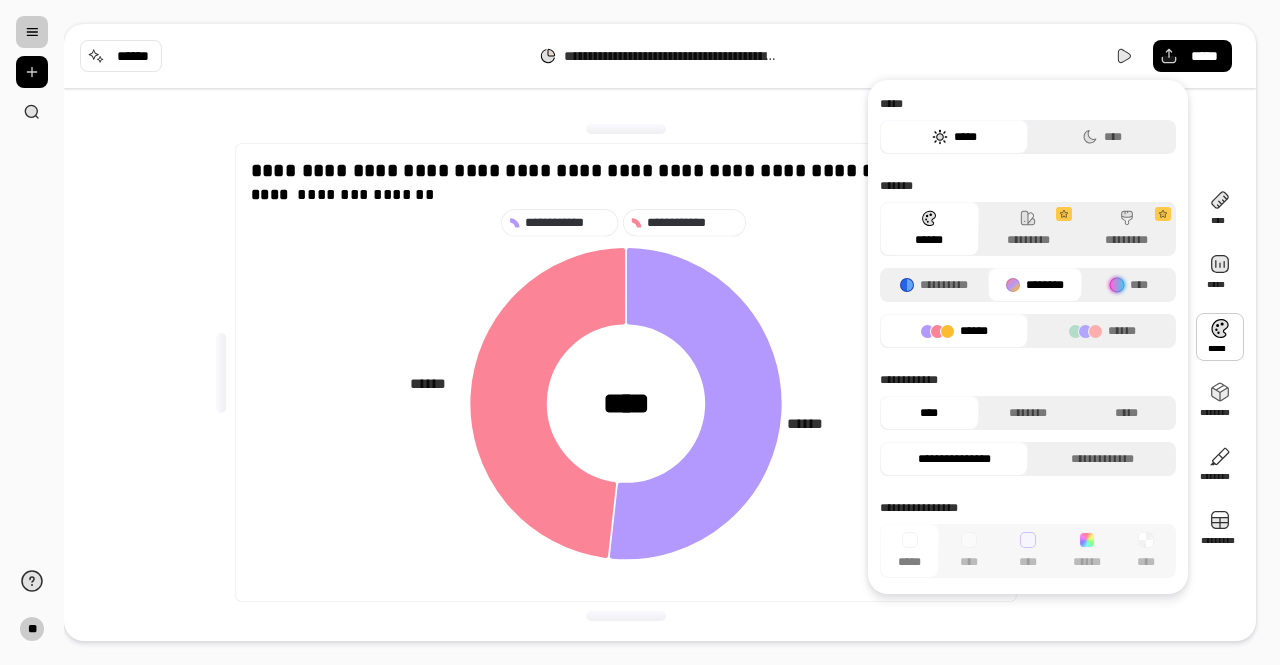 click on "**********" at bounding box center (626, 372) 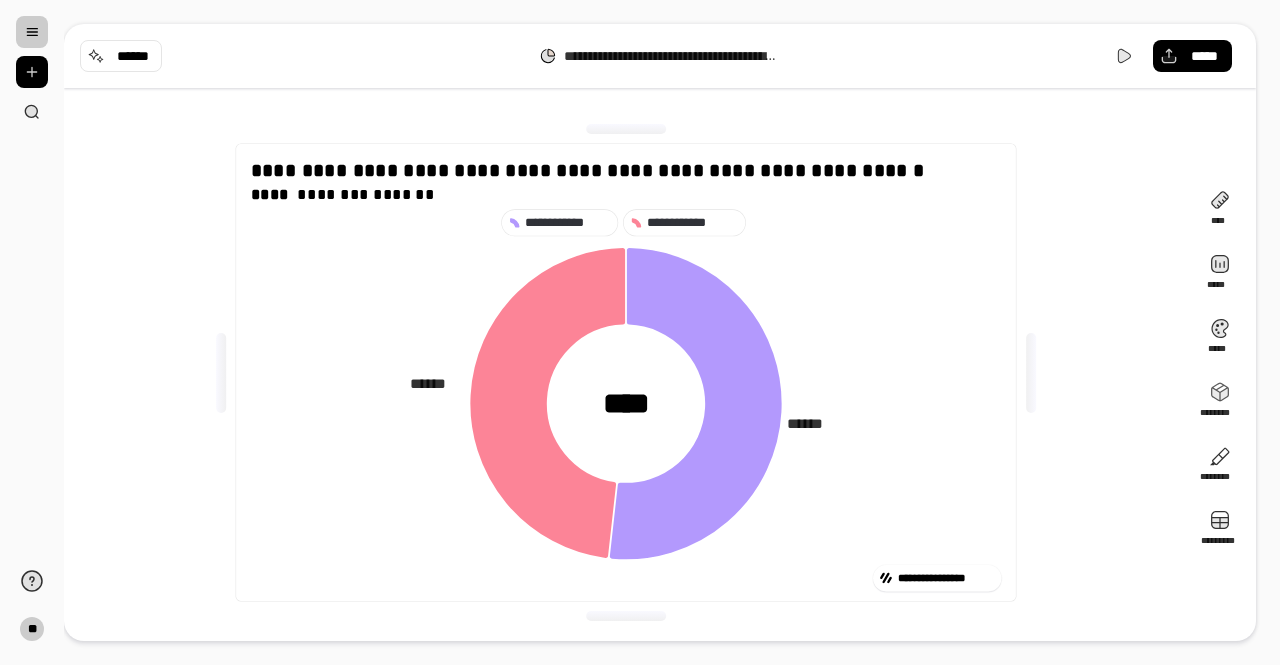 click 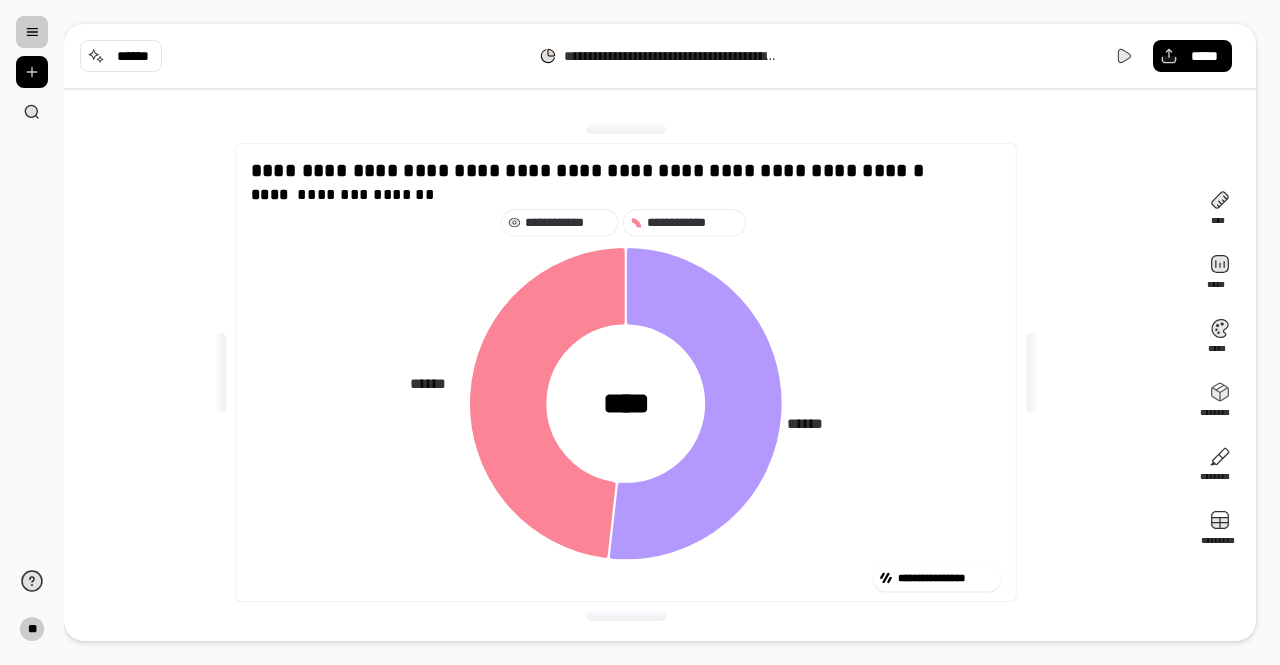 click on "**********" at bounding box center [568, 223] 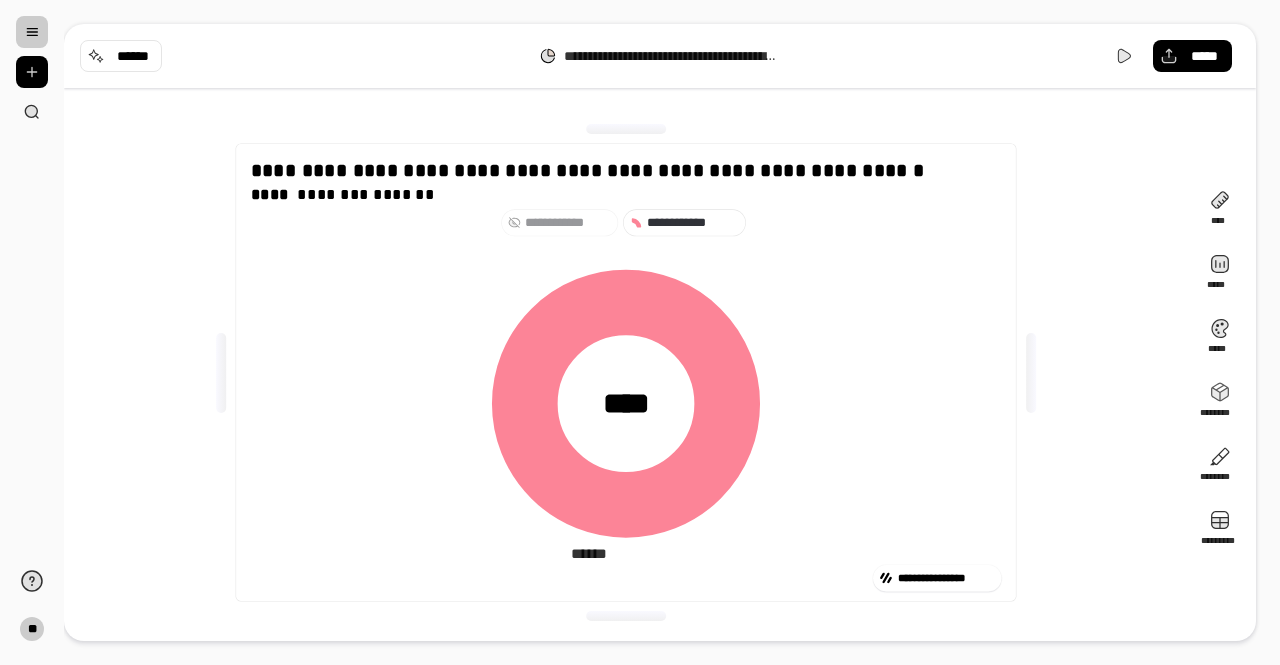 click on "**********" at bounding box center [568, 223] 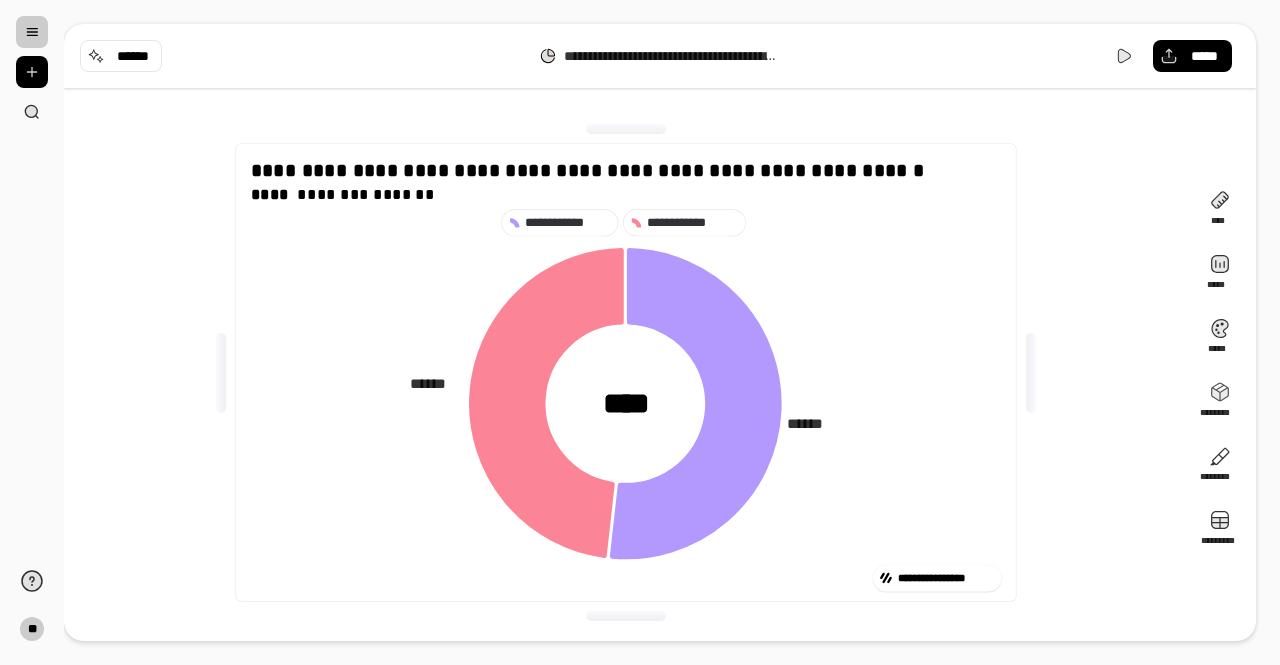 click 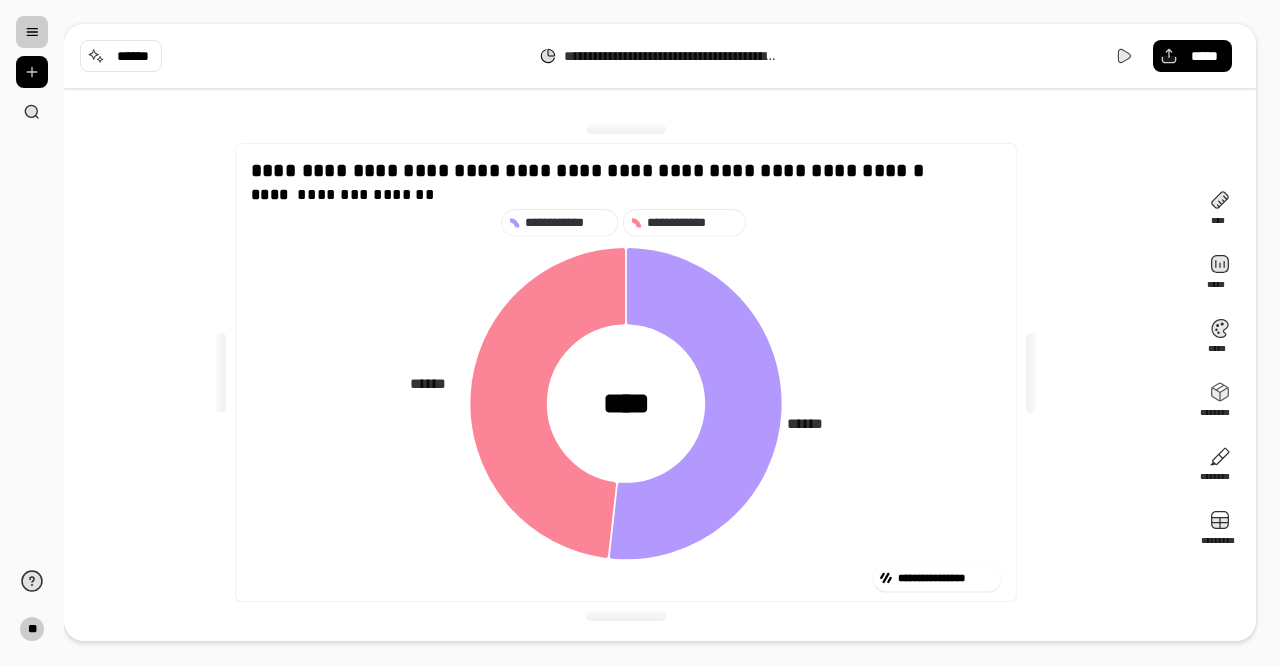 click 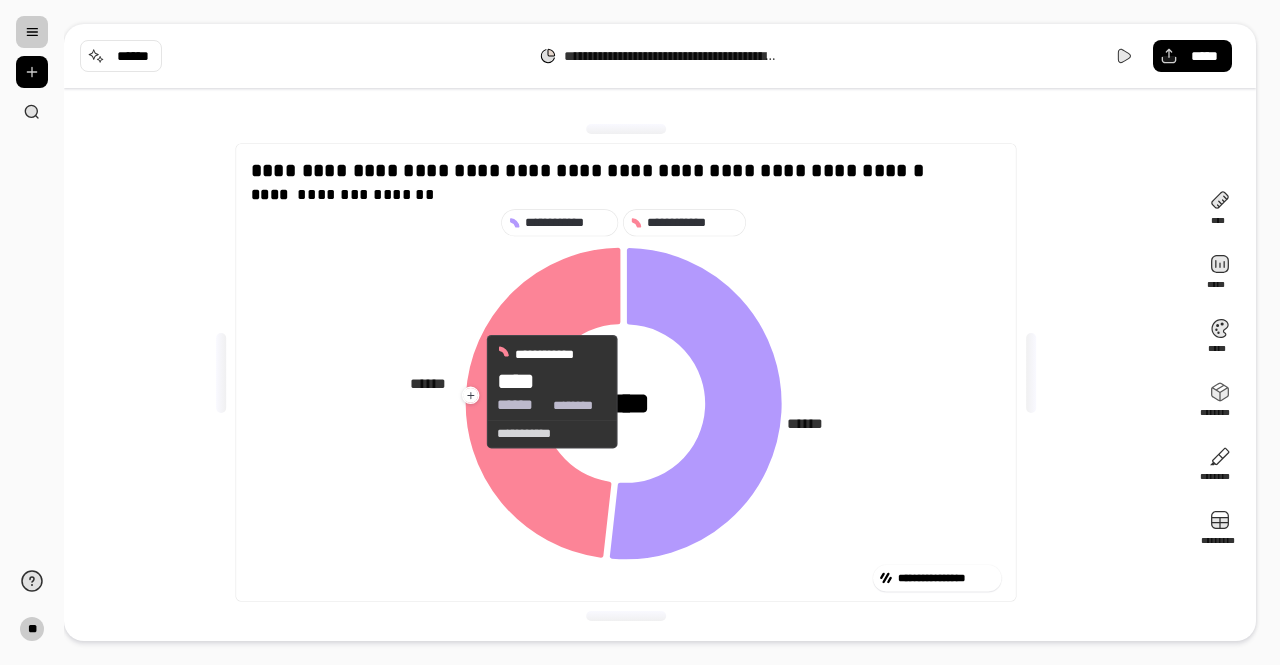 click 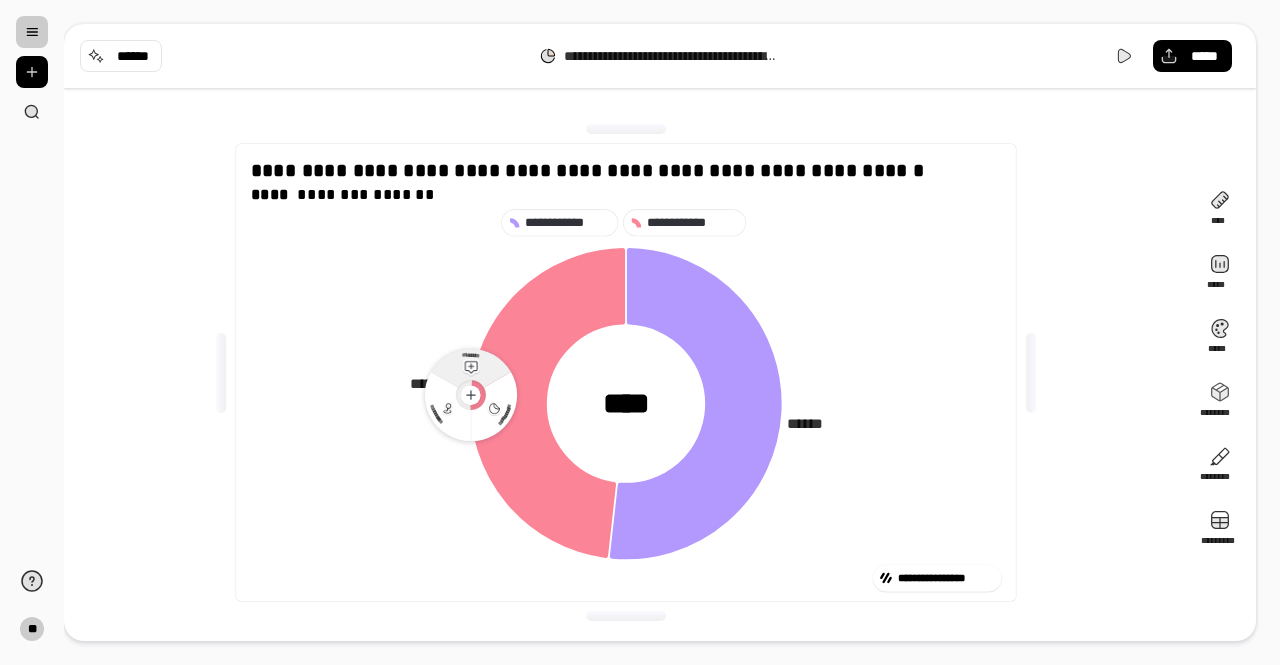 click 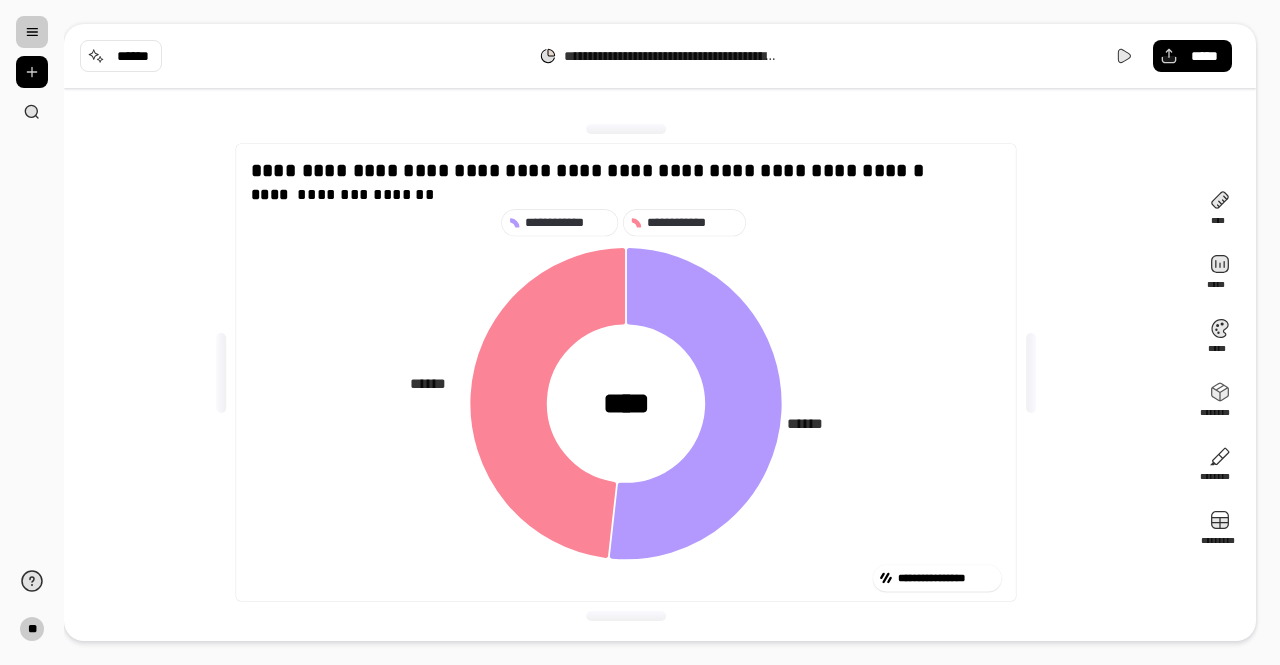 click 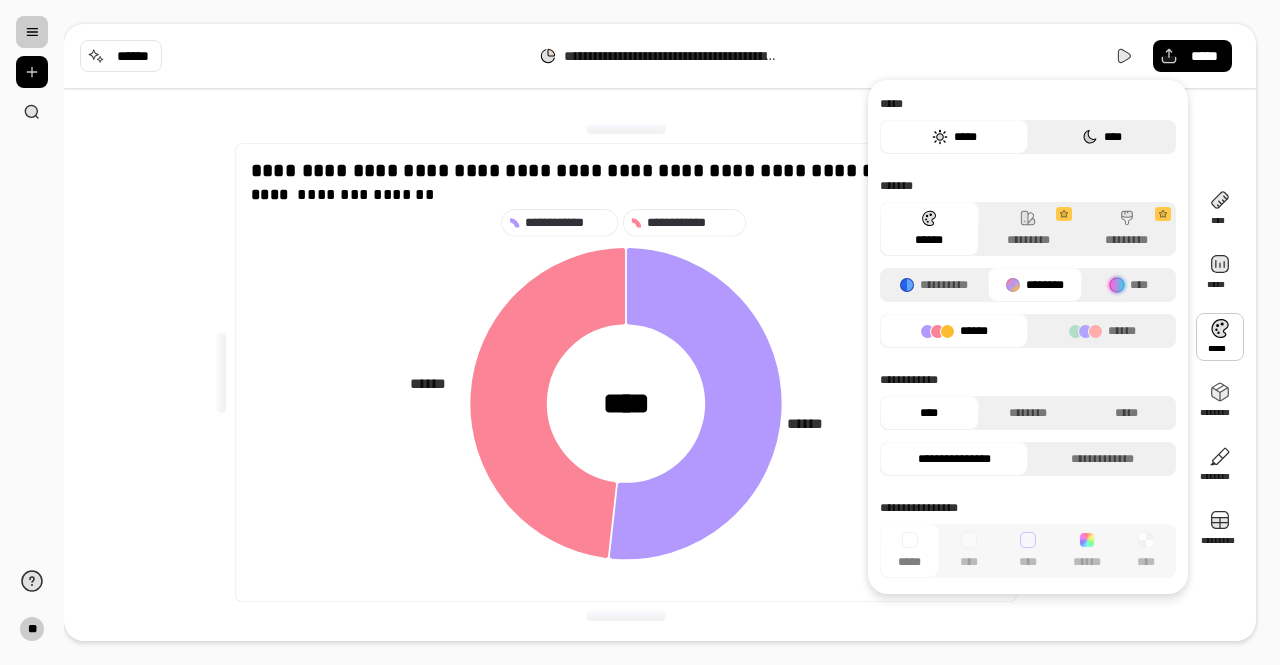 click on "****" at bounding box center [1102, 137] 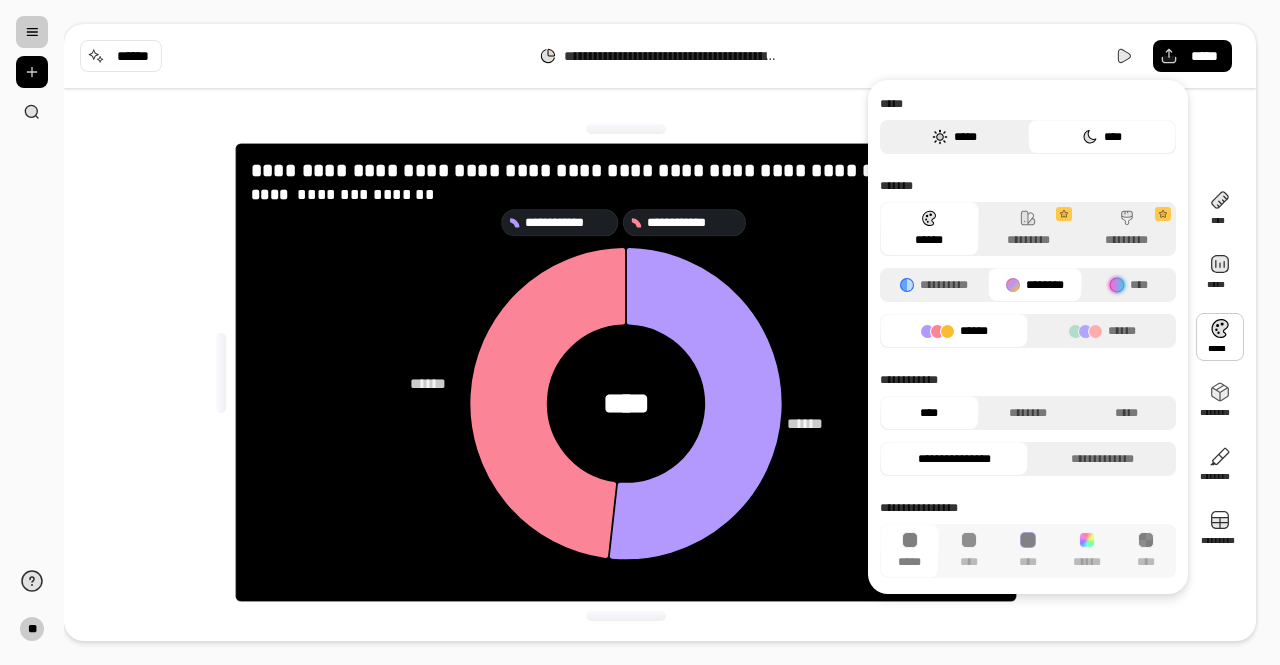 click on "*****" at bounding box center [954, 137] 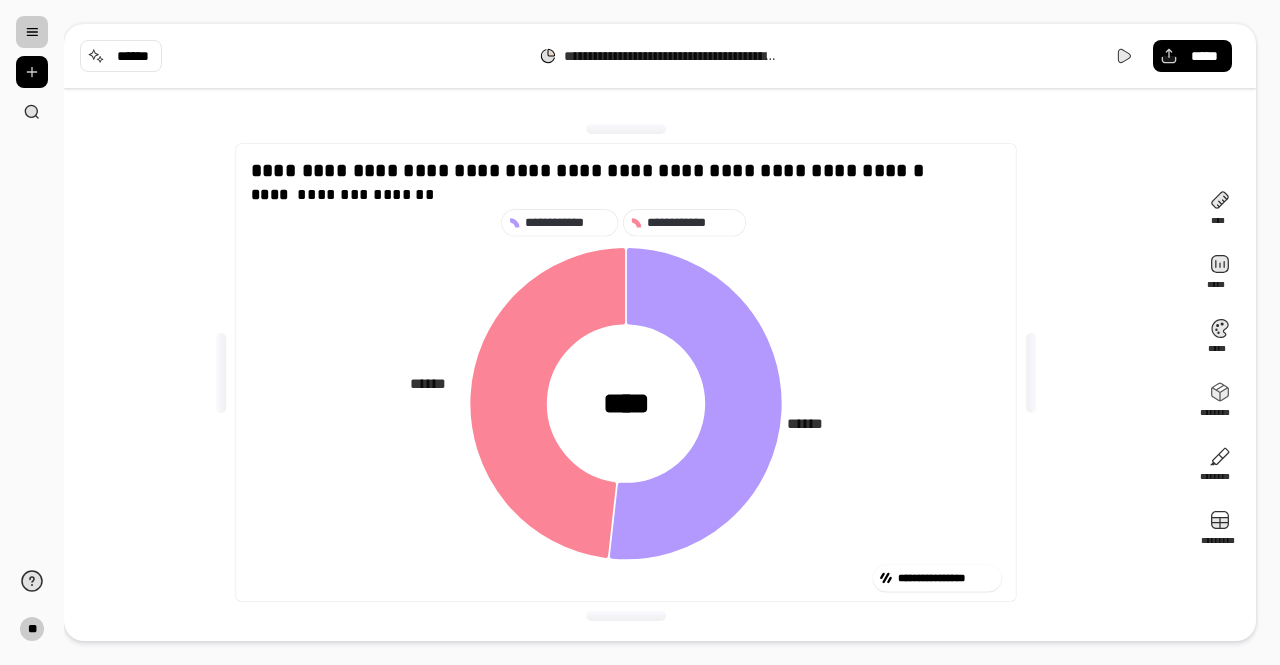 click 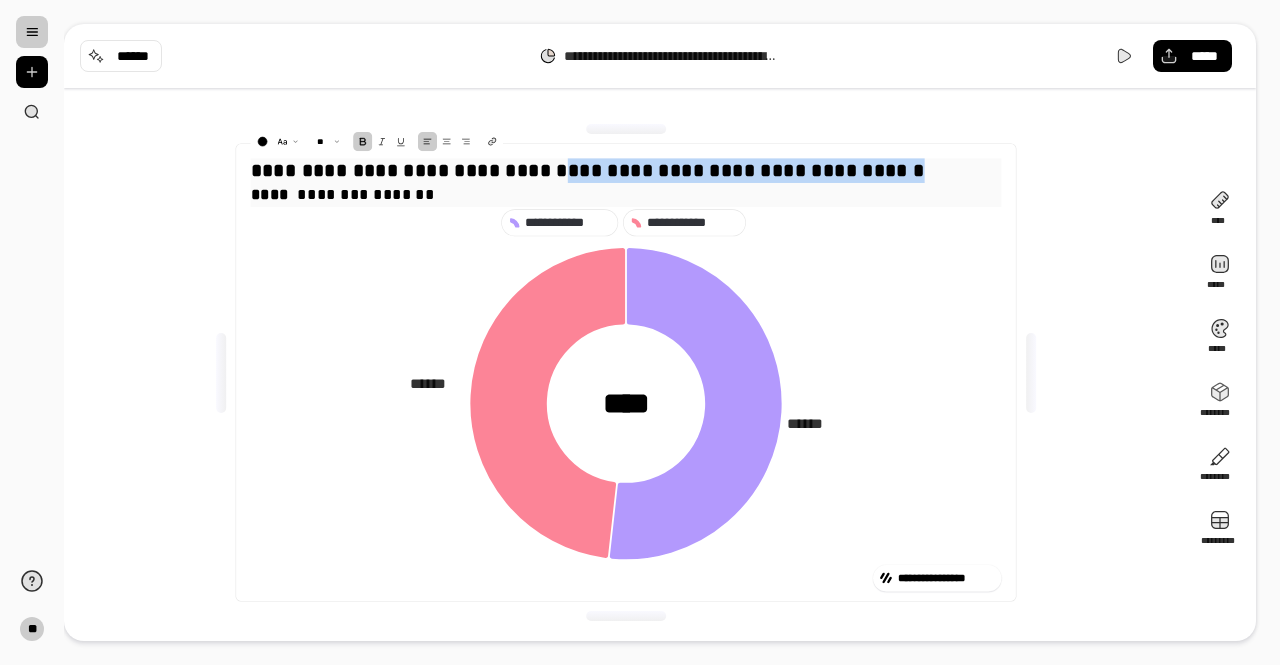 drag, startPoint x: 913, startPoint y: 170, endPoint x: 567, endPoint y: 180, distance: 346.14447 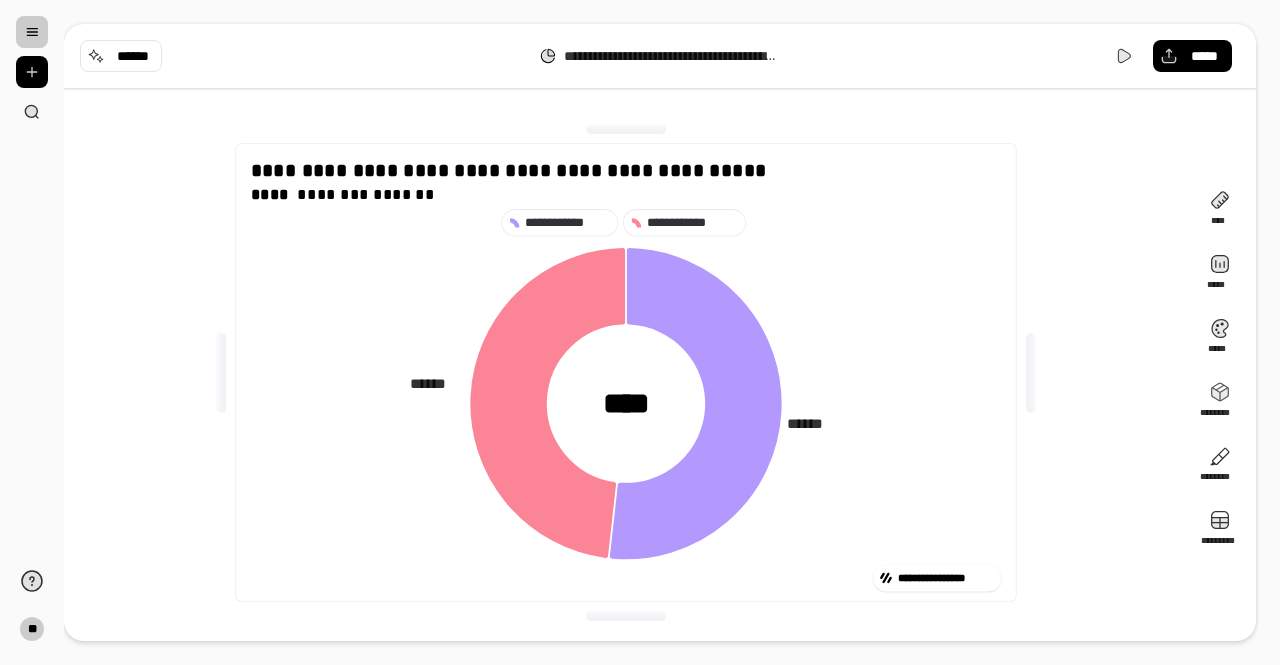 click on "**********" at bounding box center (626, 372) 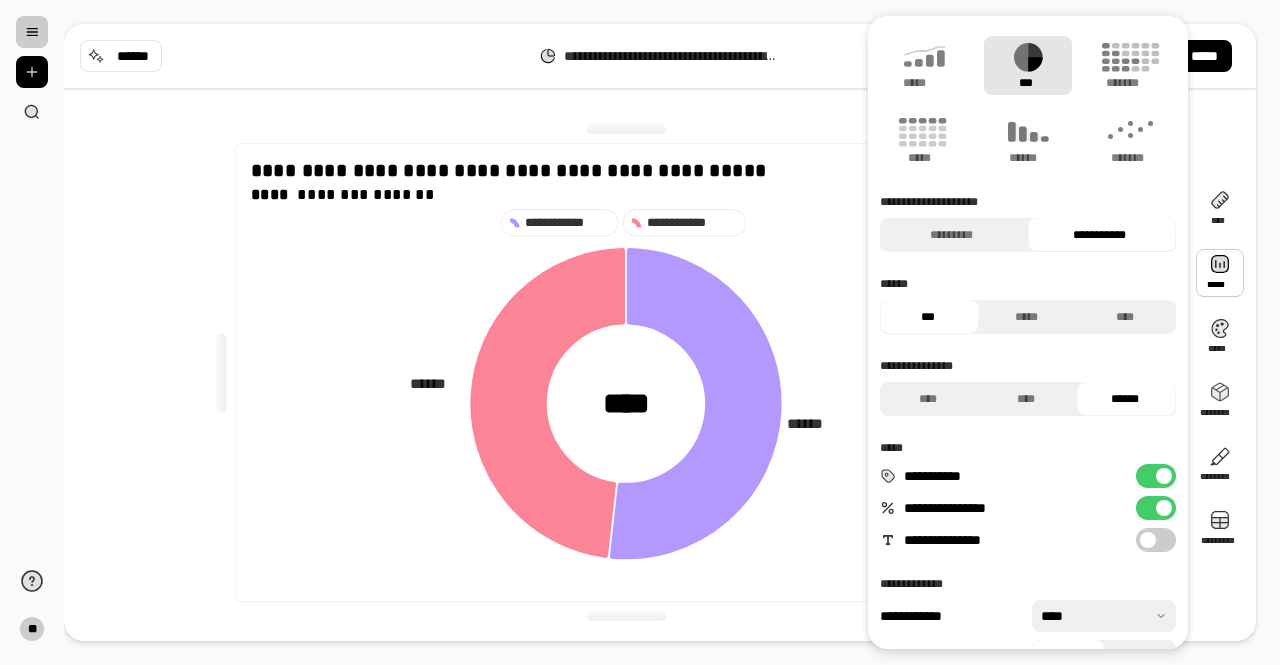 scroll, scrollTop: 112, scrollLeft: 0, axis: vertical 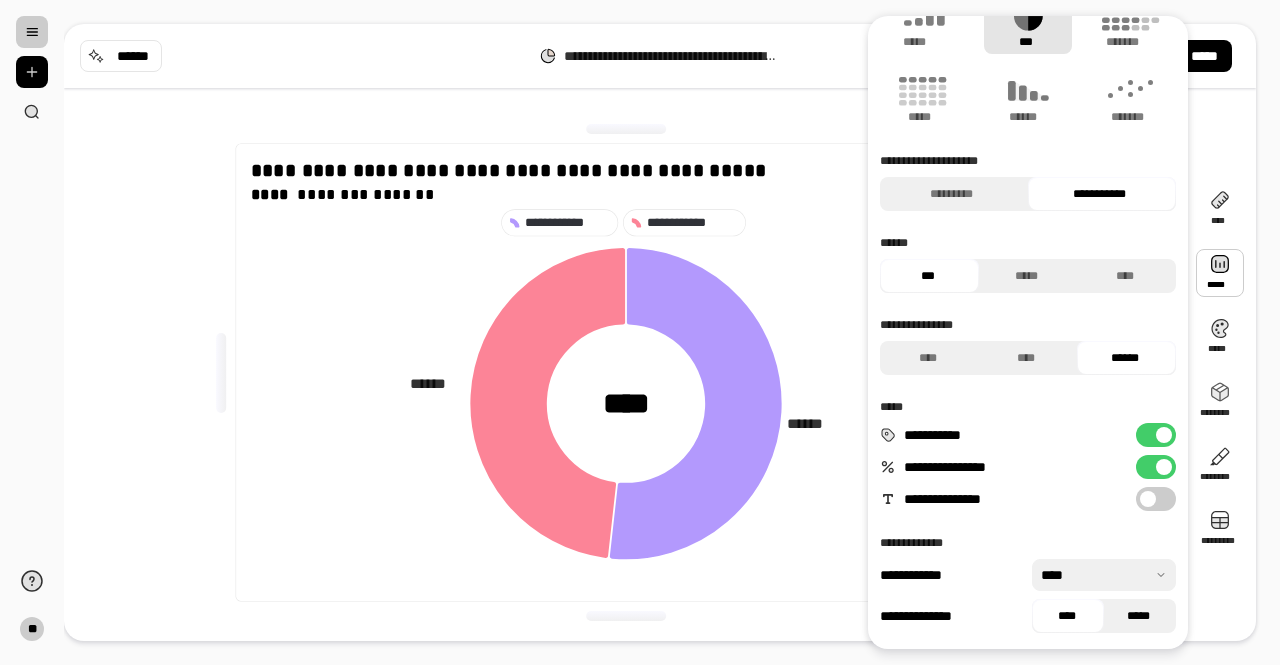click on "*****" at bounding box center [1139, 616] 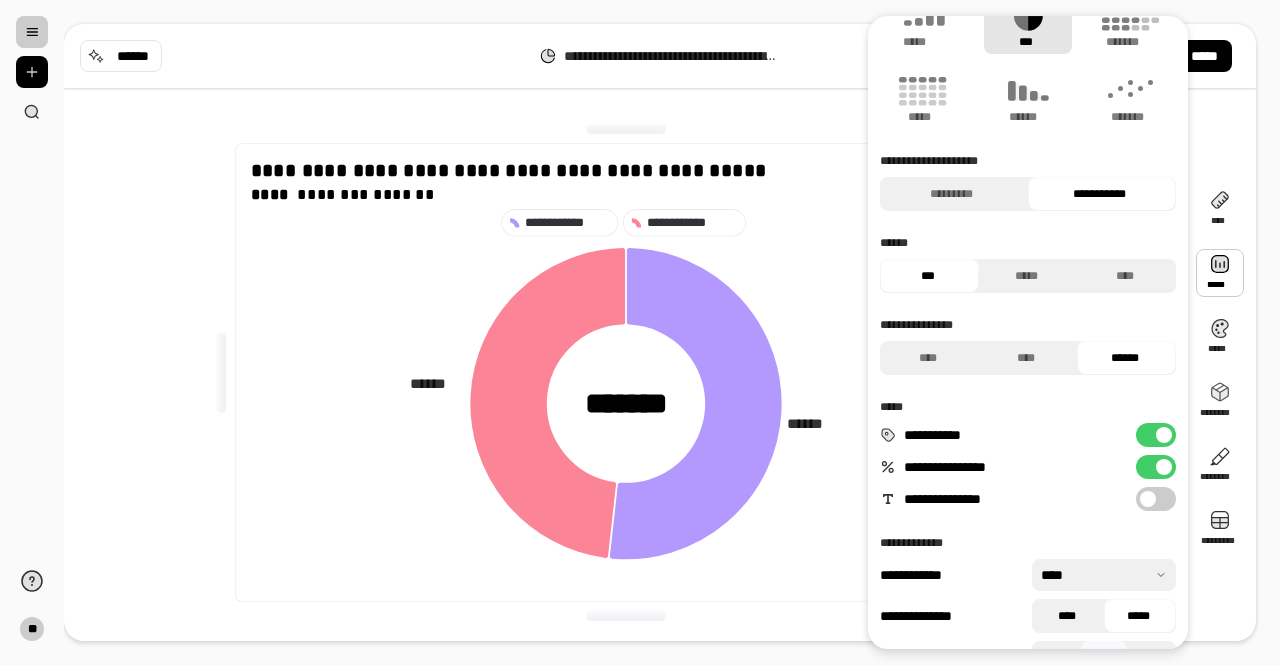 click on "****" at bounding box center [1067, 616] 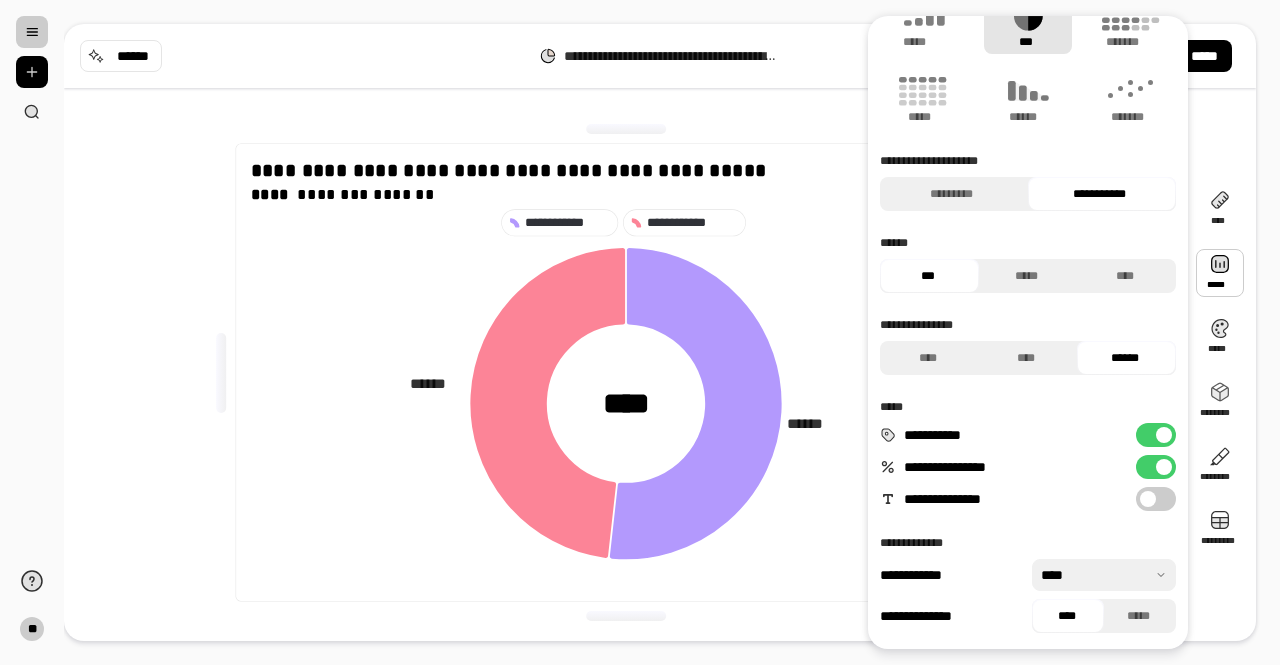click at bounding box center [1104, 575] 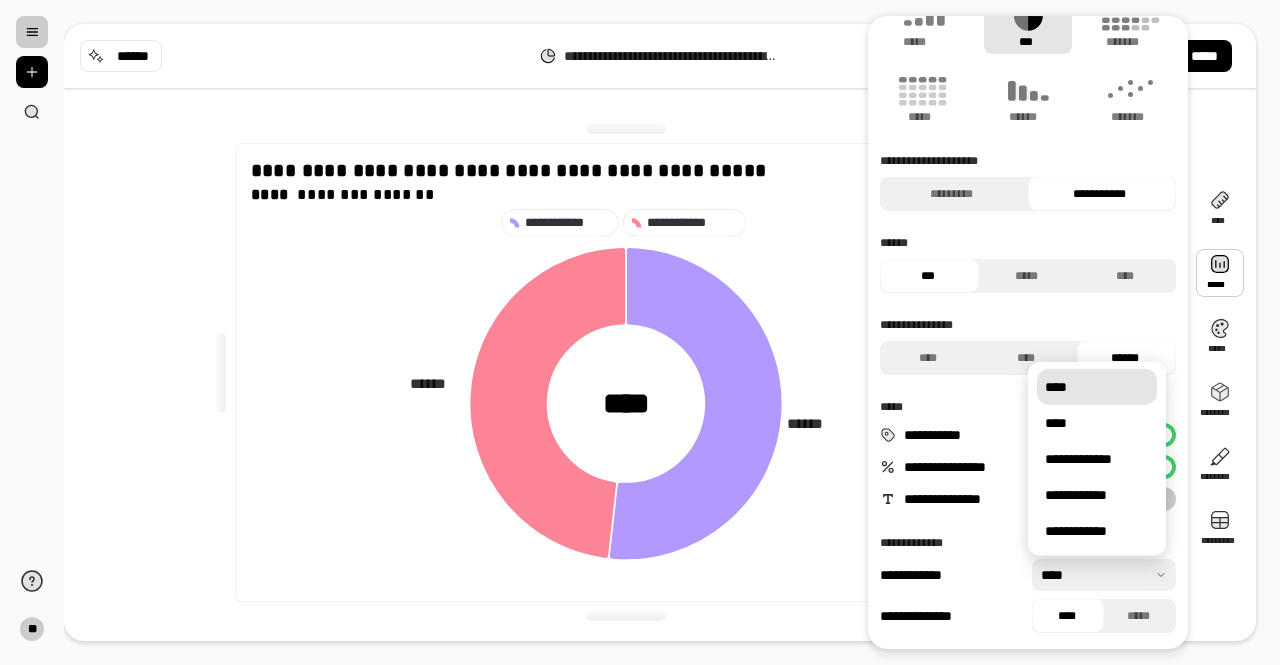 click at bounding box center [1104, 575] 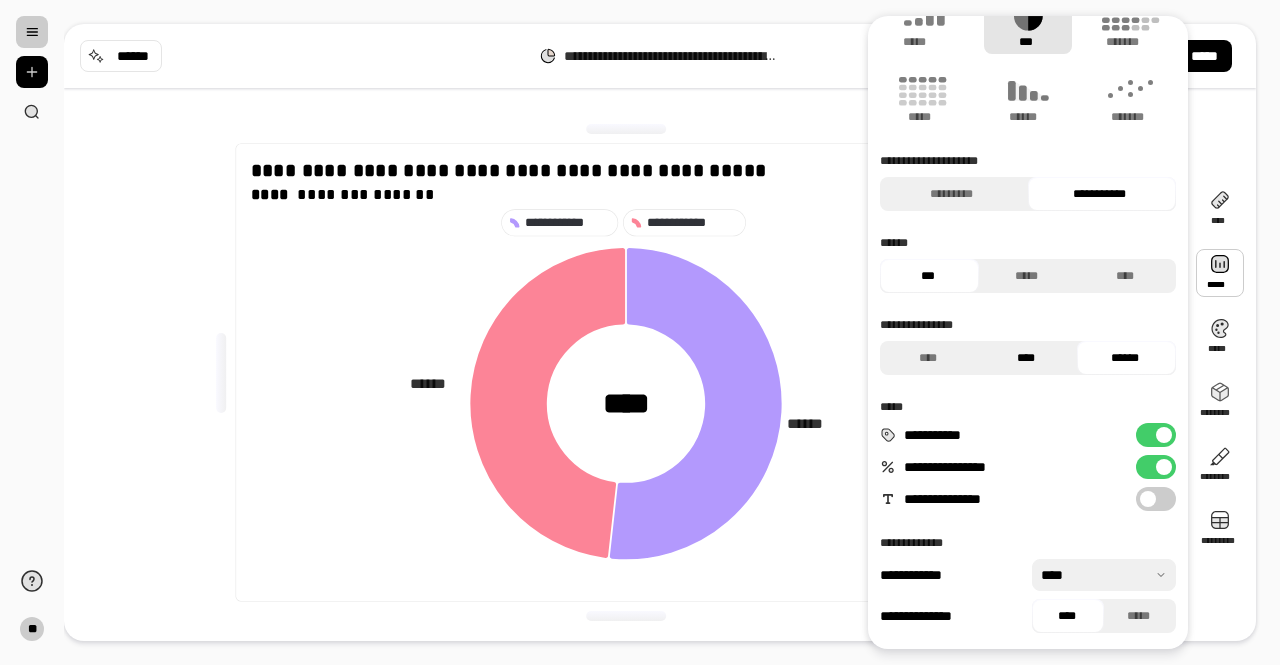 click on "****" at bounding box center (1026, 358) 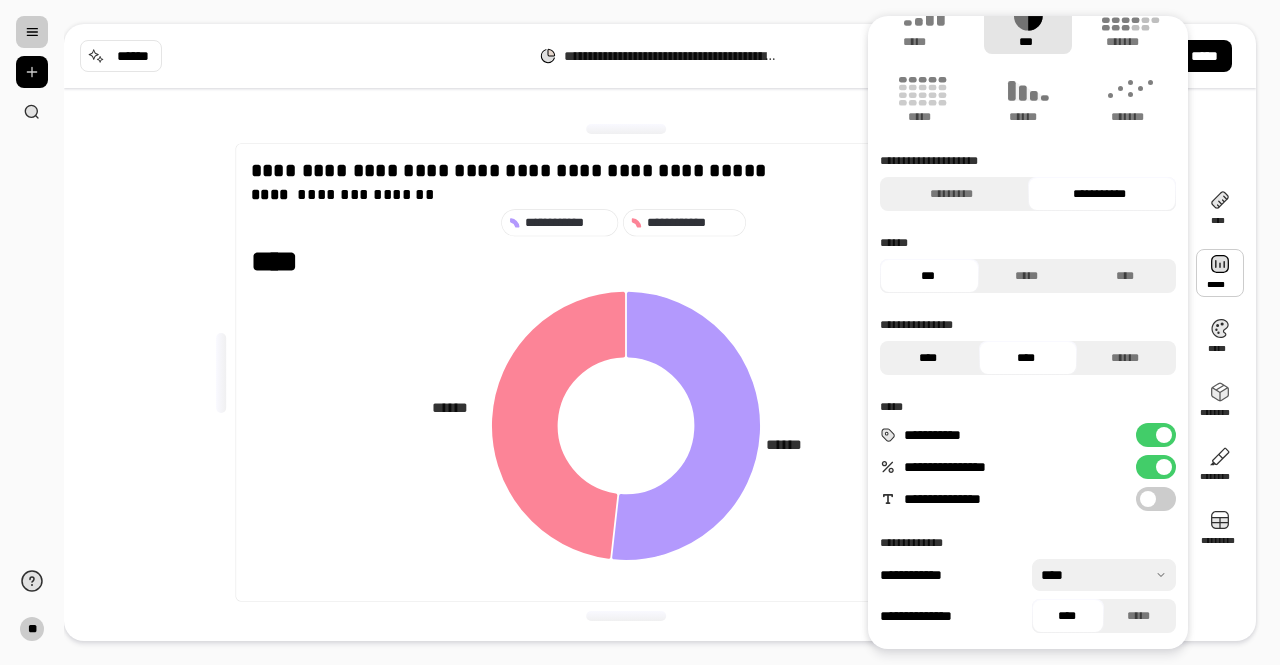 click on "****" at bounding box center [927, 358] 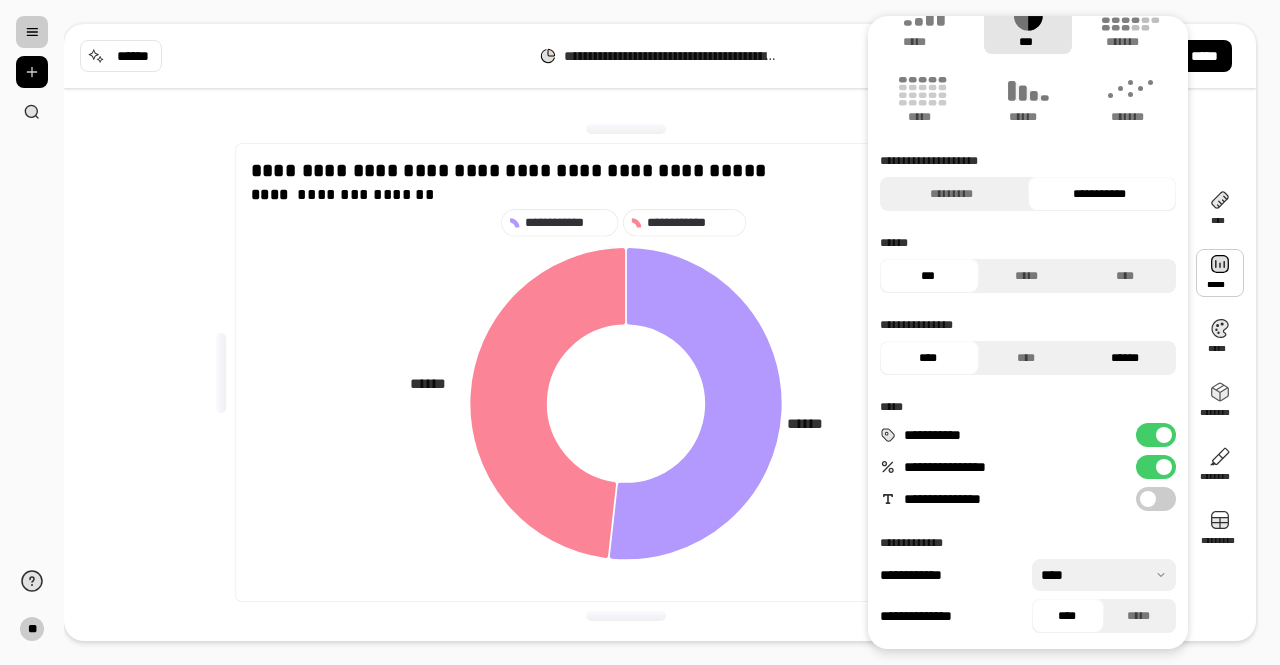 click on "******" at bounding box center [1124, 358] 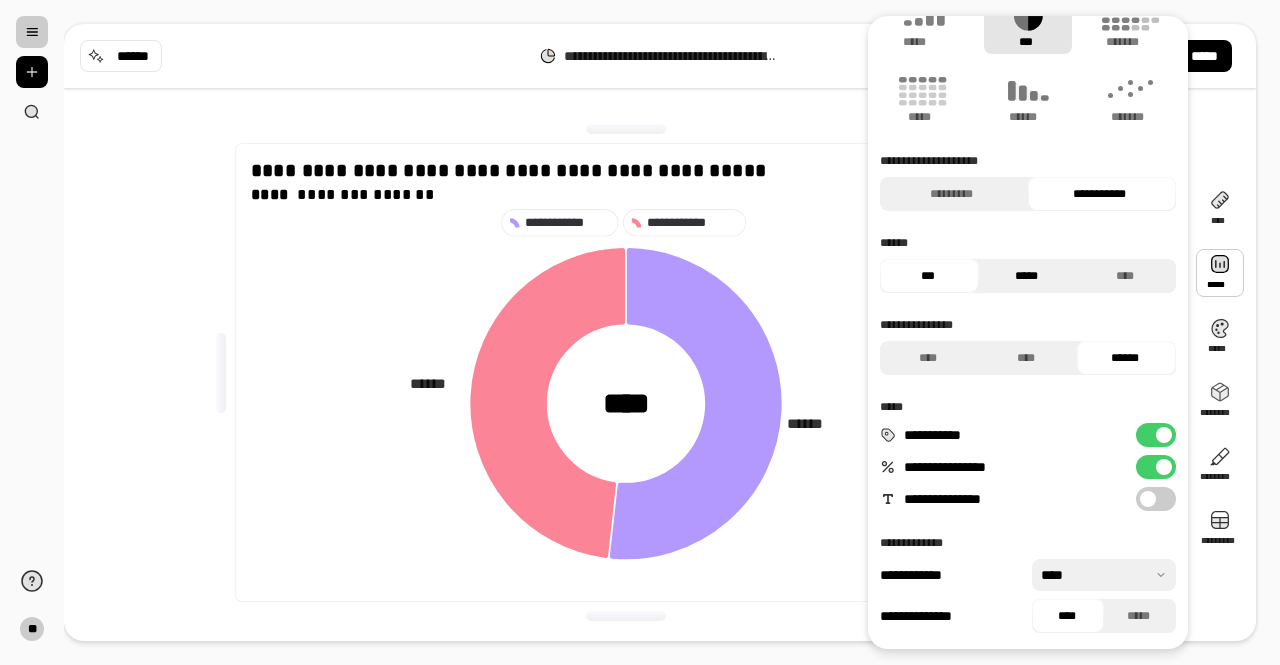 click on "*****" at bounding box center (1026, 276) 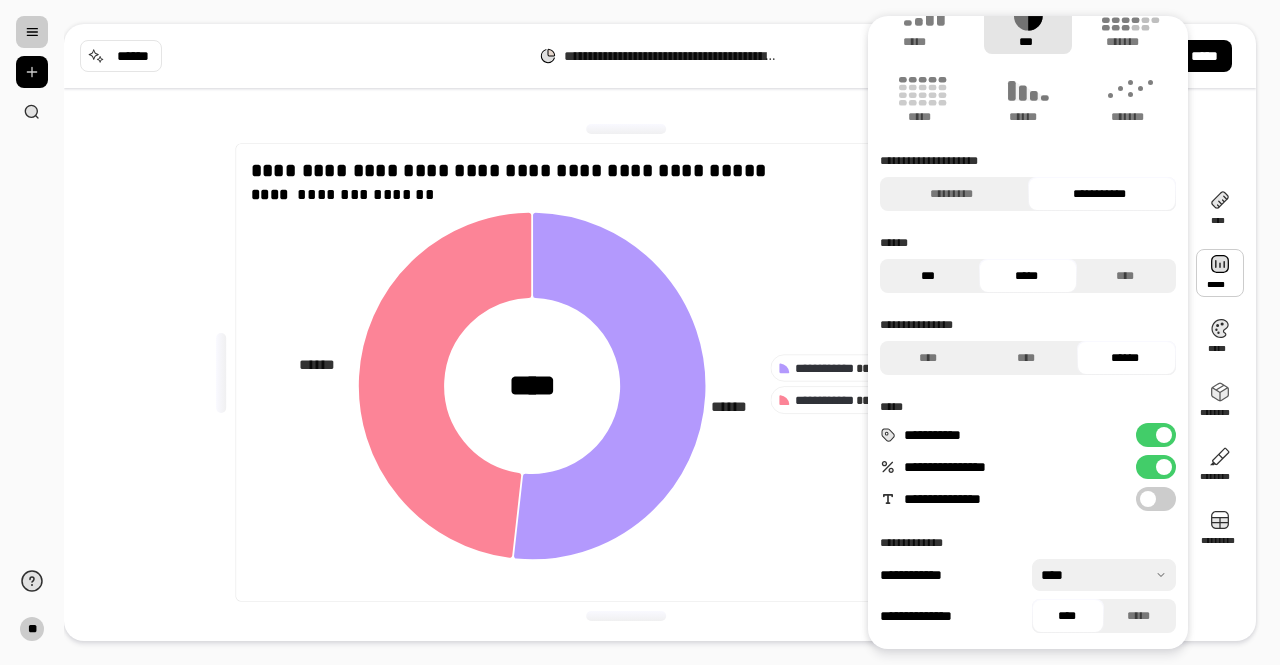 click on "***" at bounding box center [927, 276] 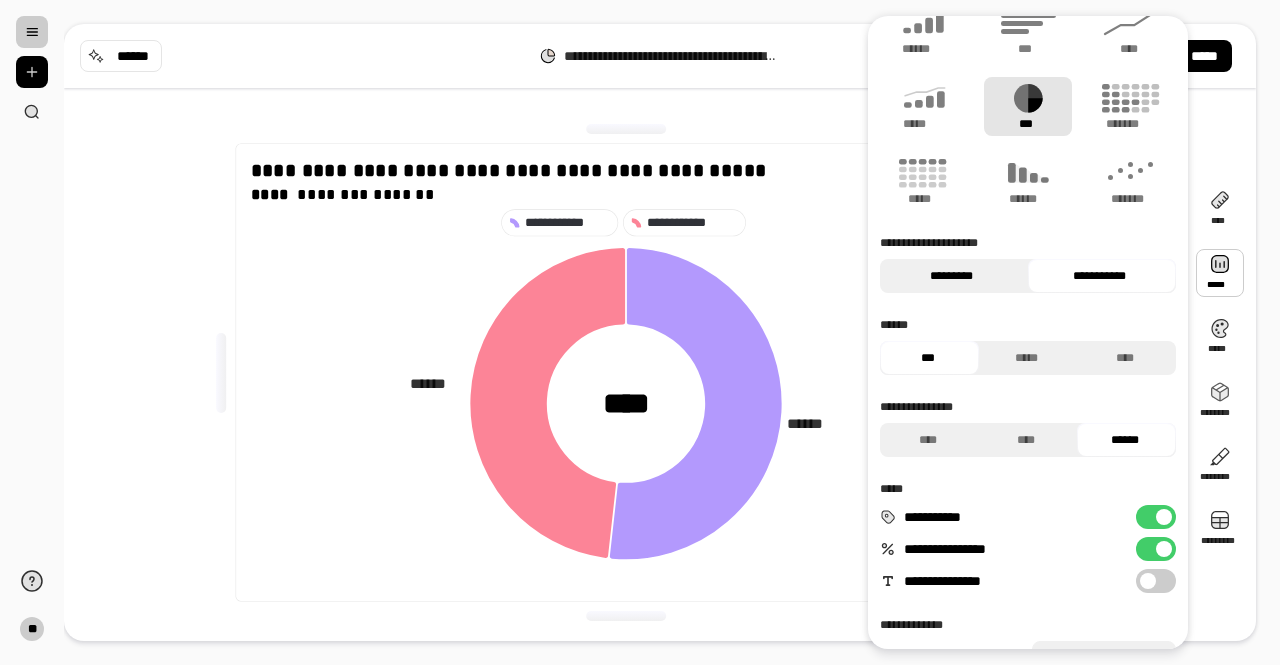 scroll, scrollTop: 12, scrollLeft: 0, axis: vertical 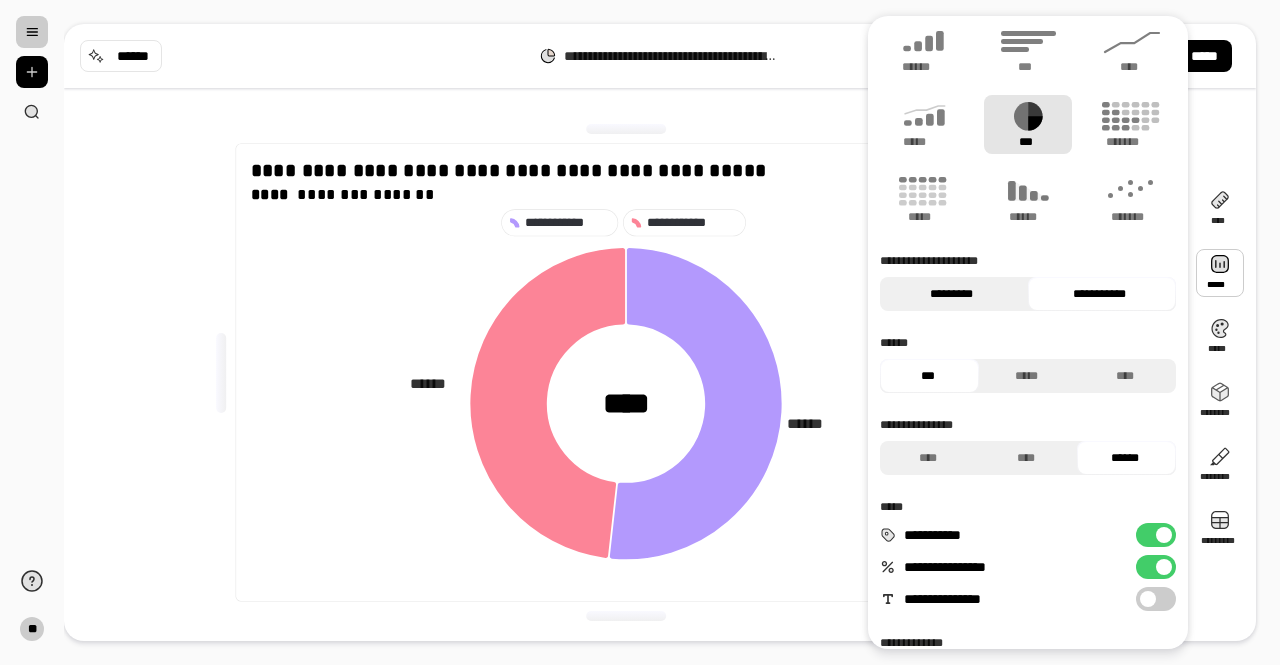 click on "*********" at bounding box center [951, 294] 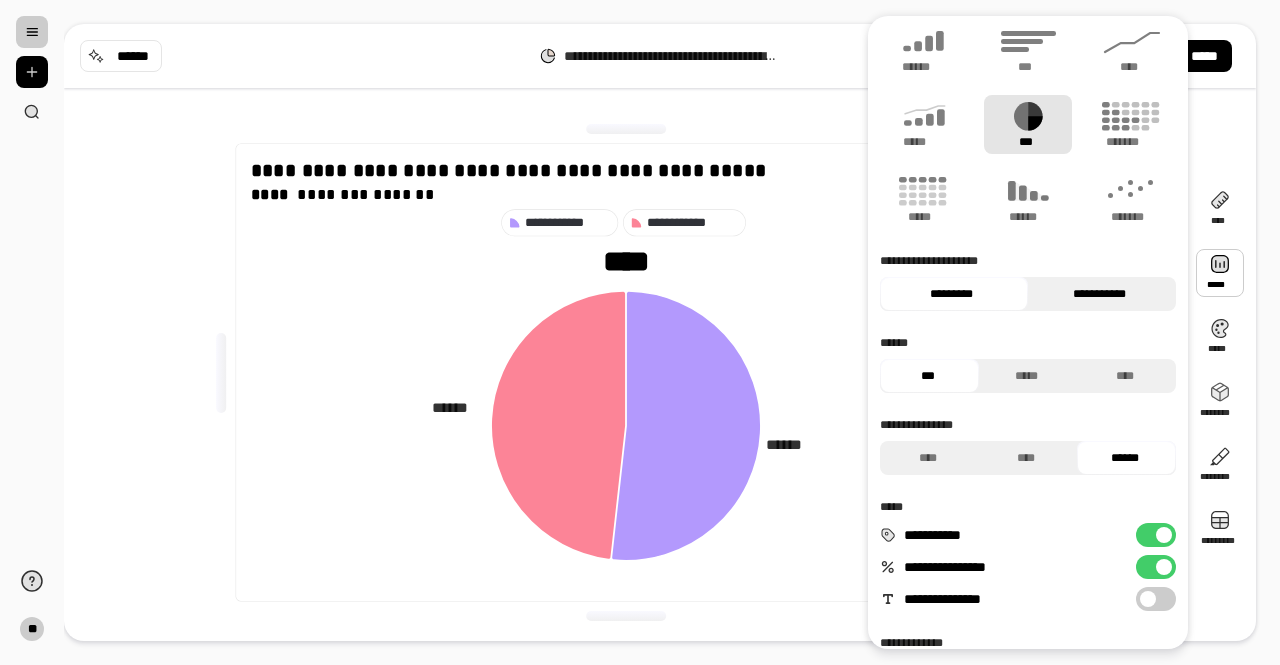 click on "**********" at bounding box center [1099, 294] 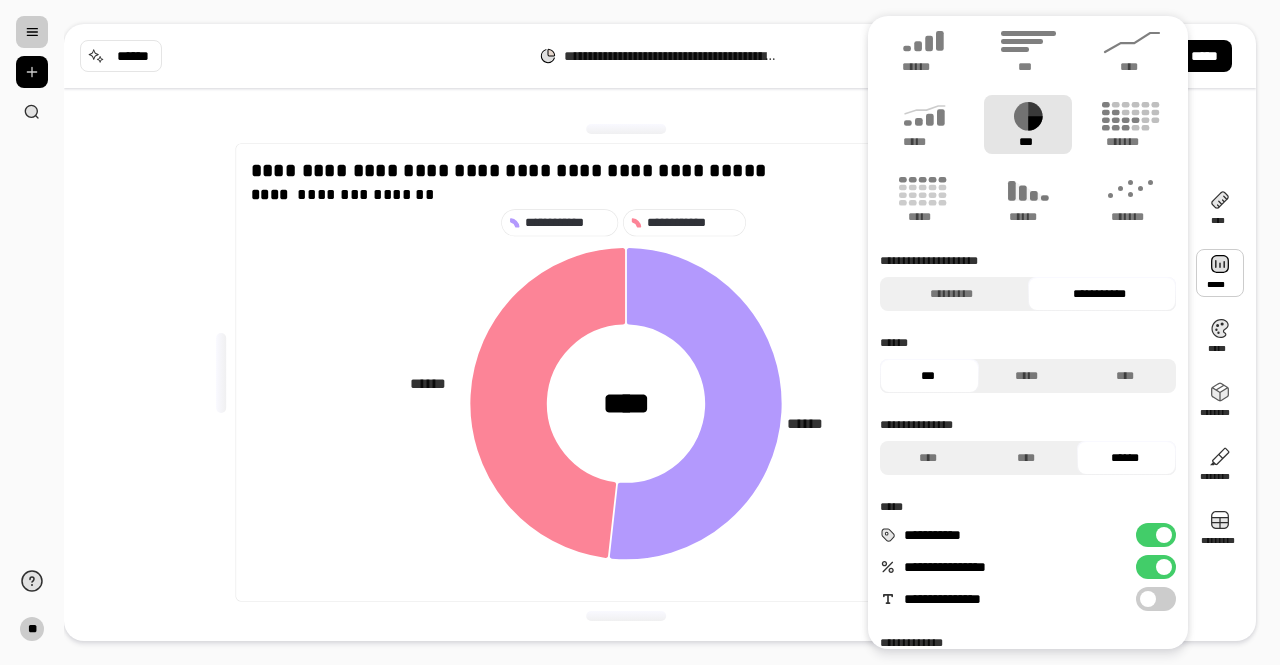 click on "**********" at bounding box center [660, 332] 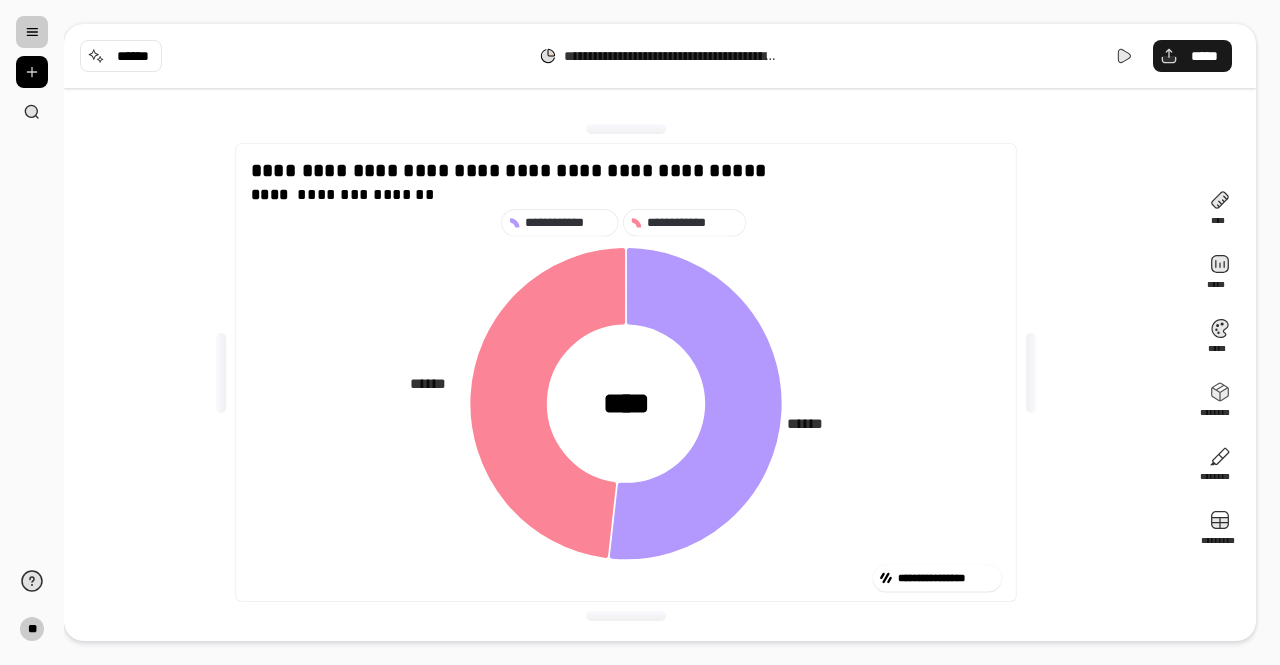 click on "*****" at bounding box center (1204, 56) 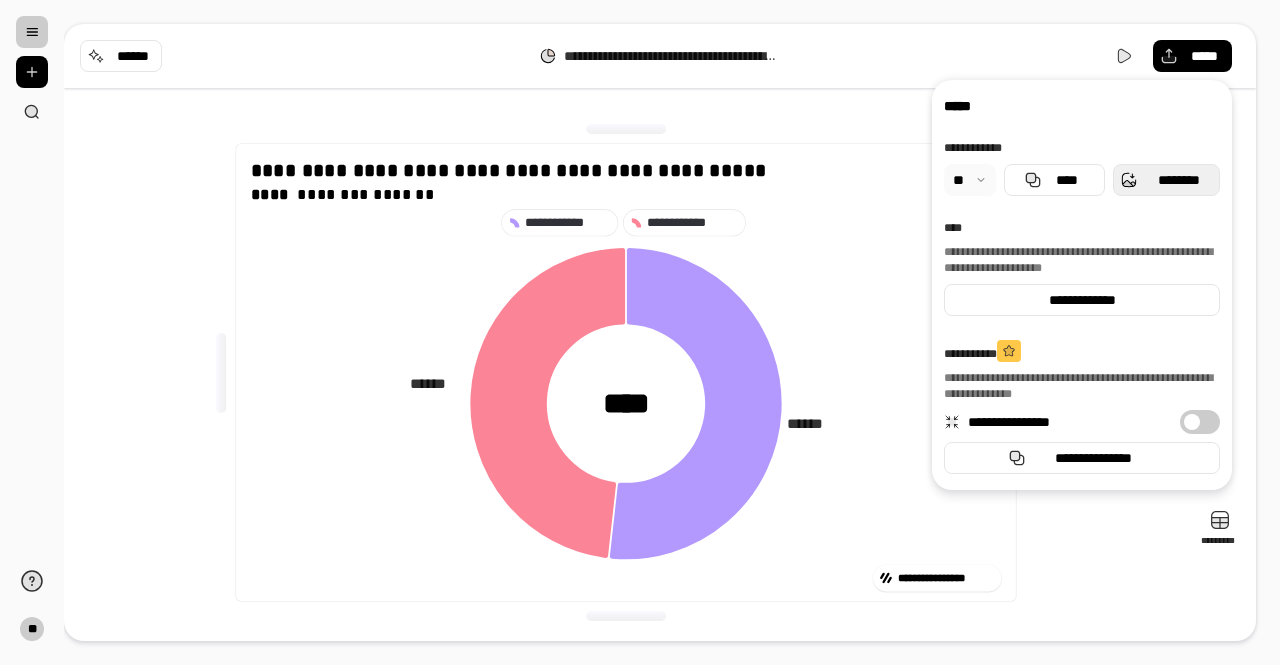 click on "********" at bounding box center [1178, 180] 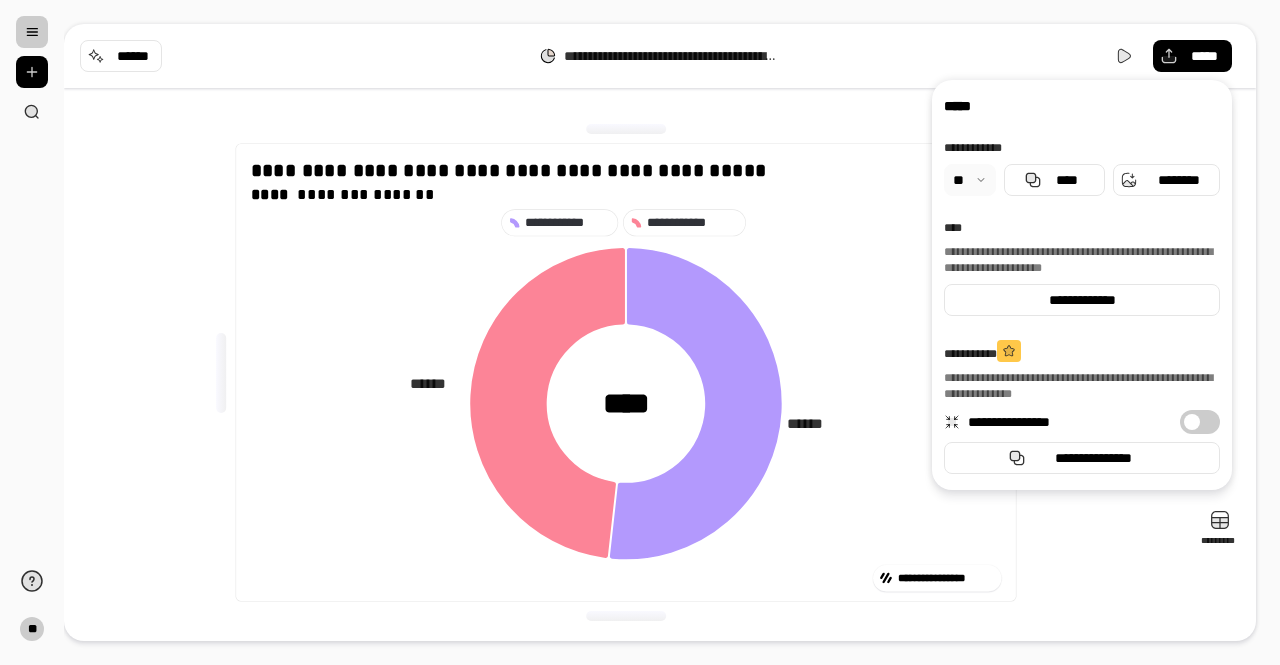 click 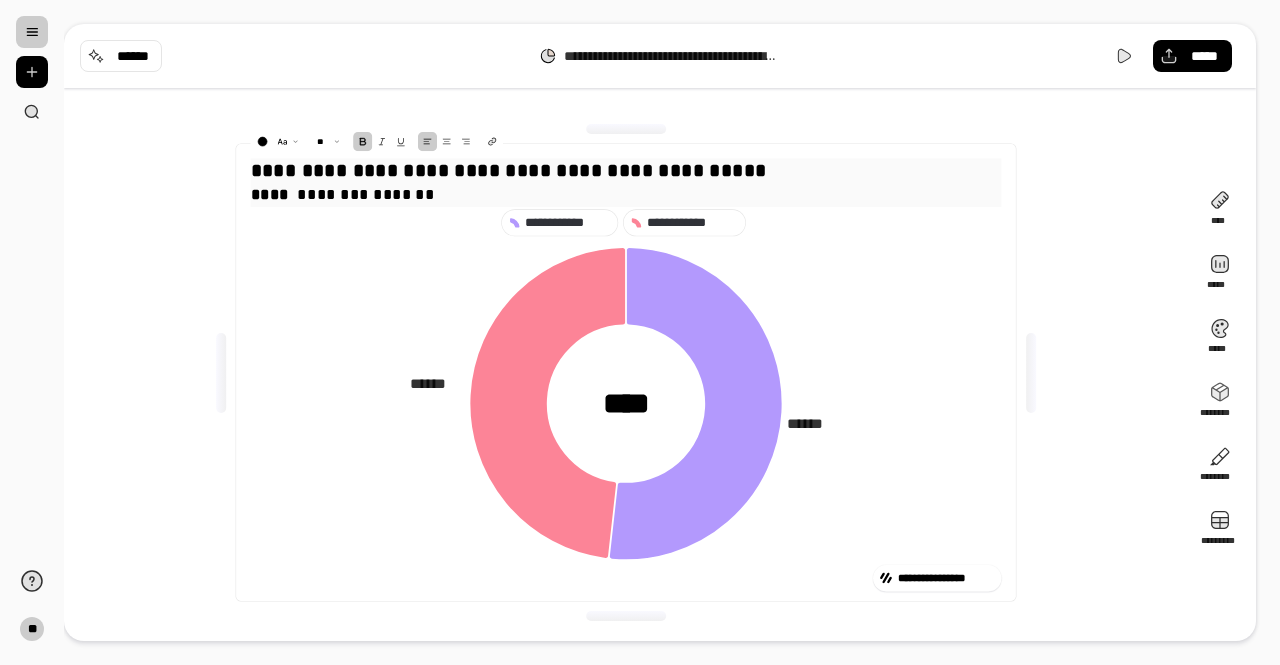 click on "**********" at bounding box center [509, 170] 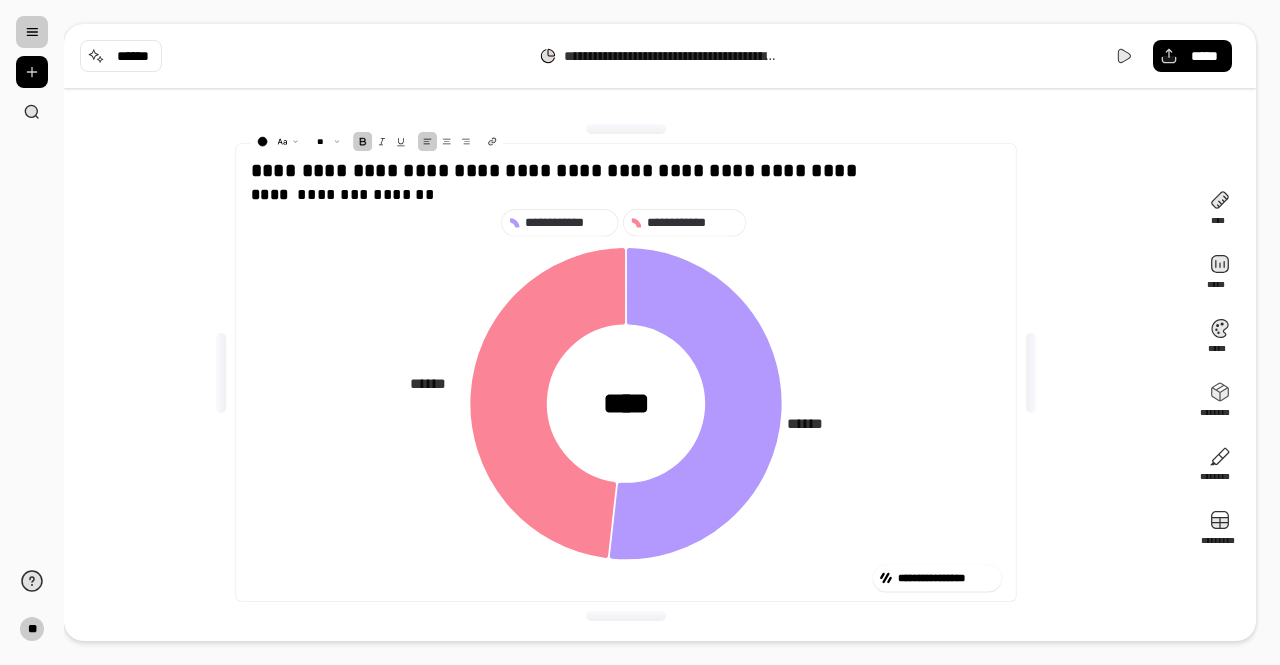 click on "**********" at bounding box center [626, 372] 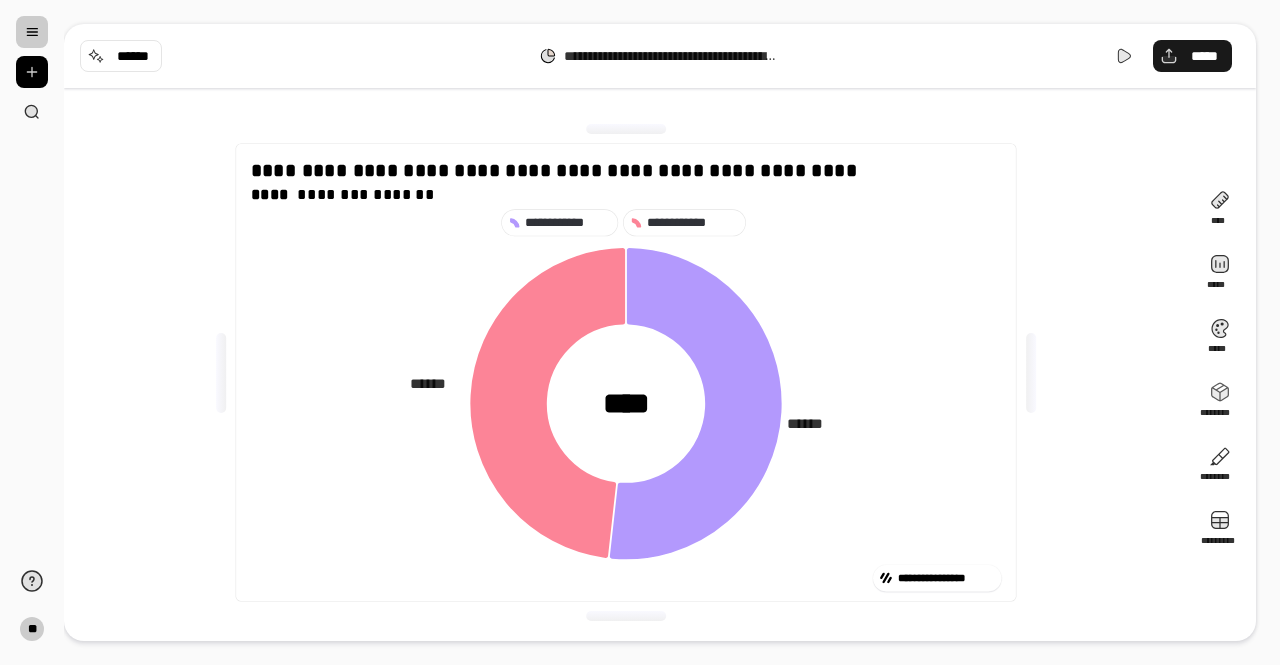click on "*****" at bounding box center [1204, 56] 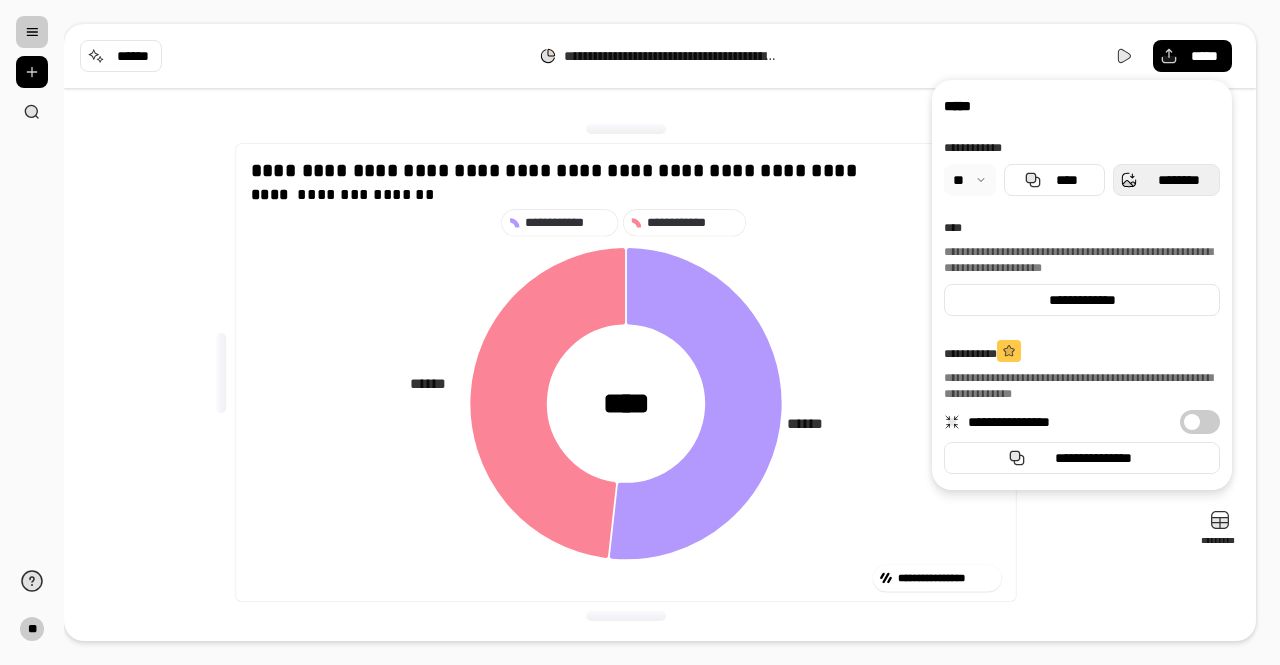 click on "********" at bounding box center (1178, 180) 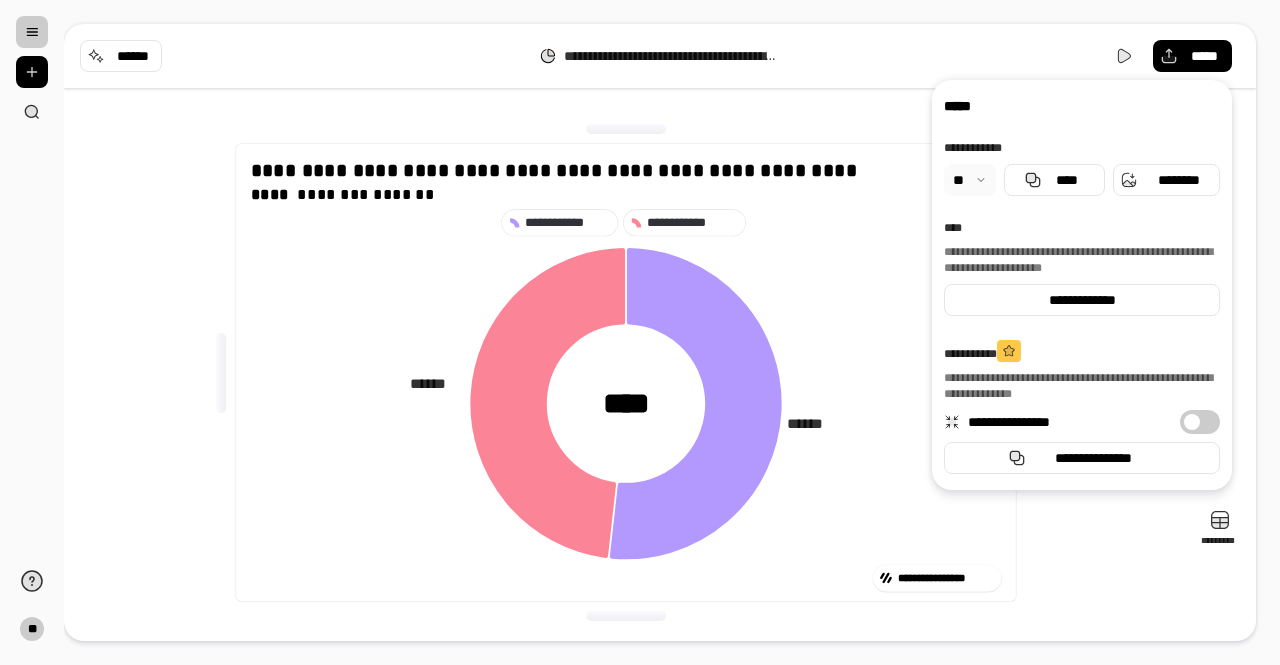 click on "**" at bounding box center (32, 332) 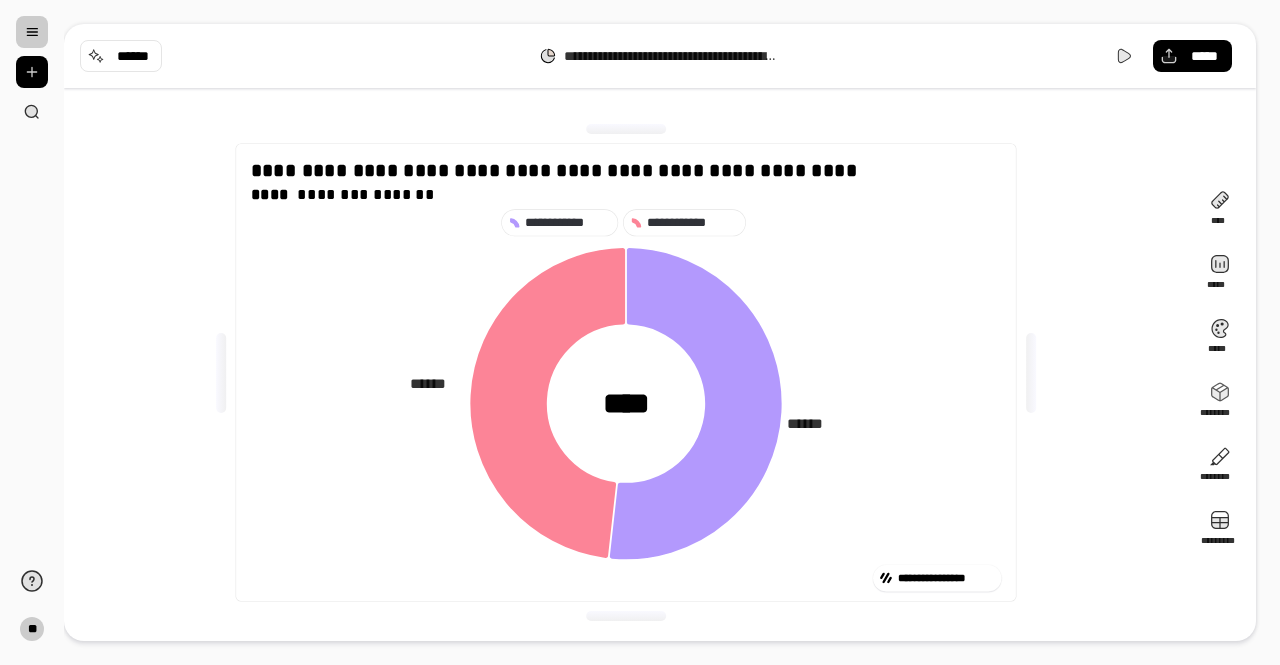 click on "**********" at bounding box center [660, 372] 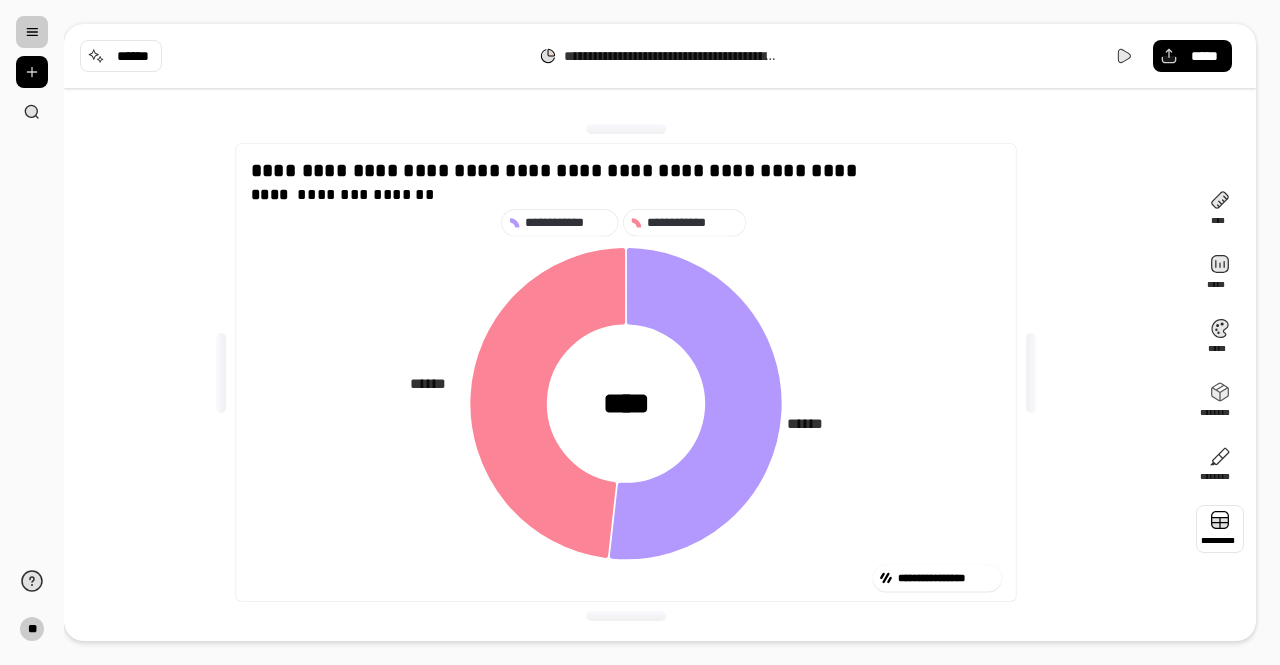 click at bounding box center [1220, 529] 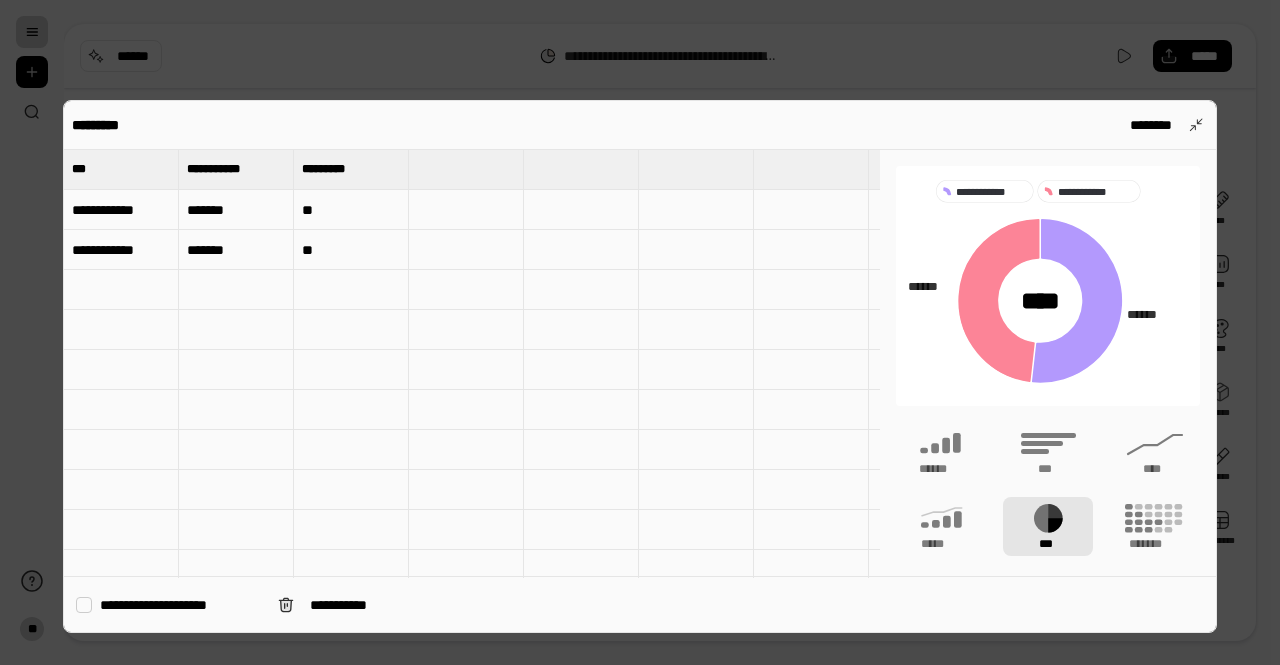 click on "**********" at bounding box center (121, 210) 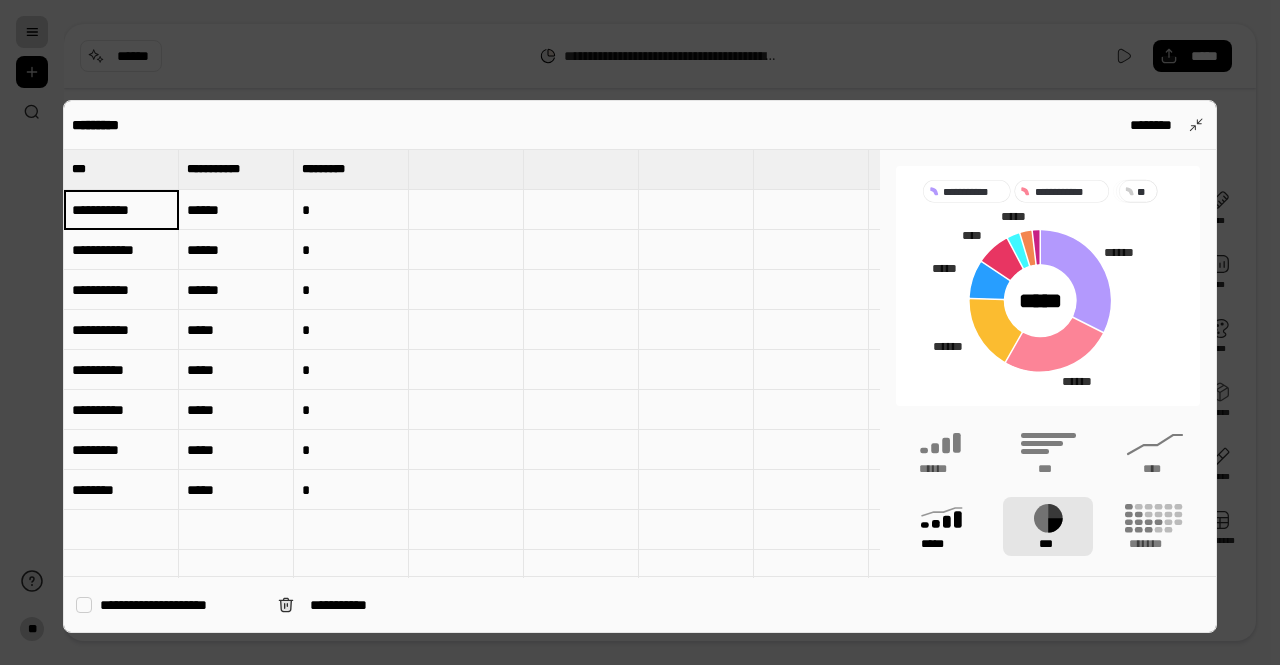 click 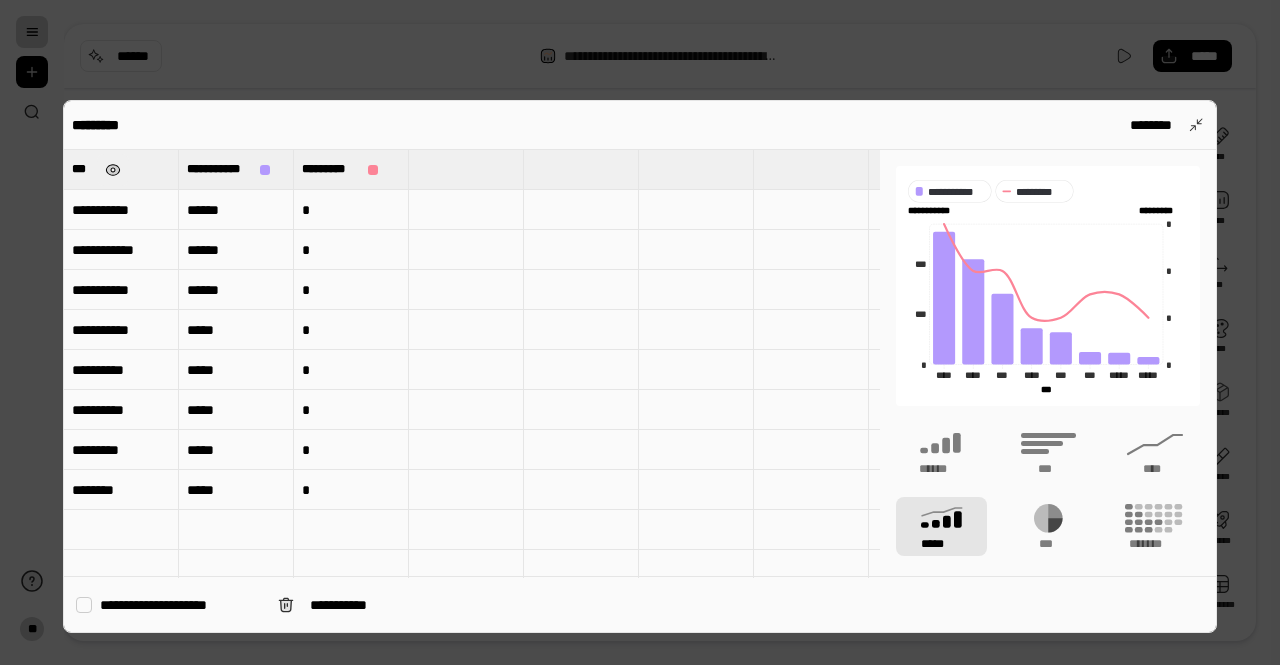 click at bounding box center (113, 170) 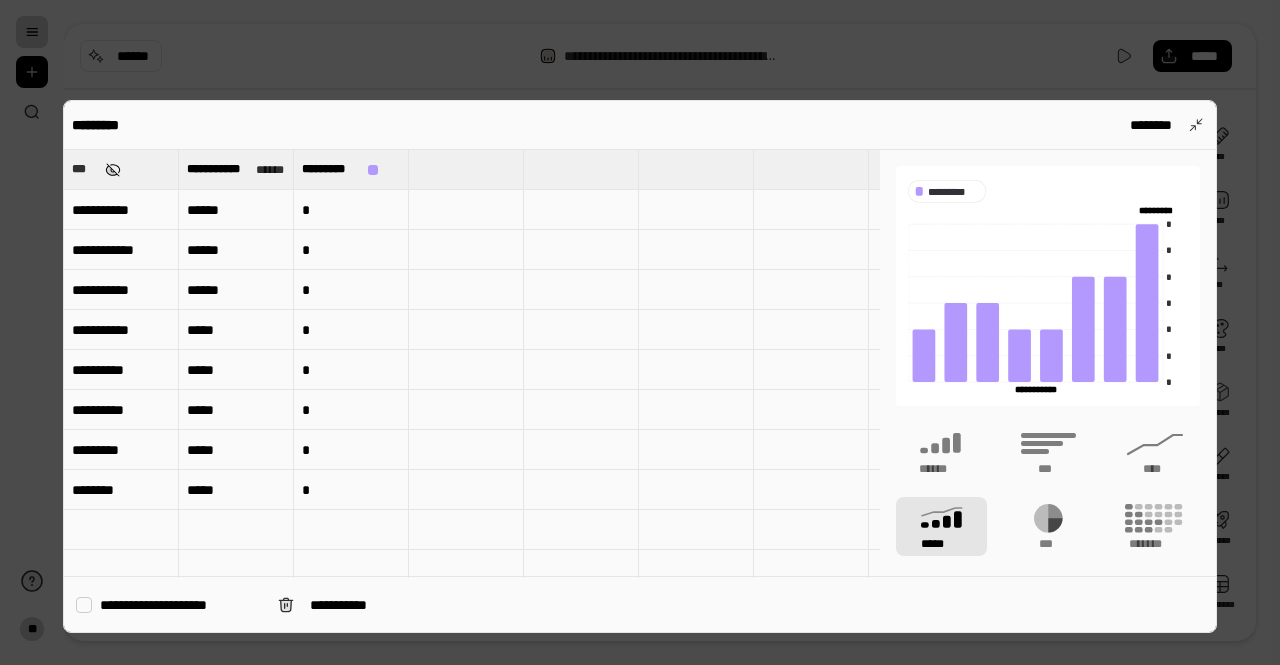 click at bounding box center [113, 170] 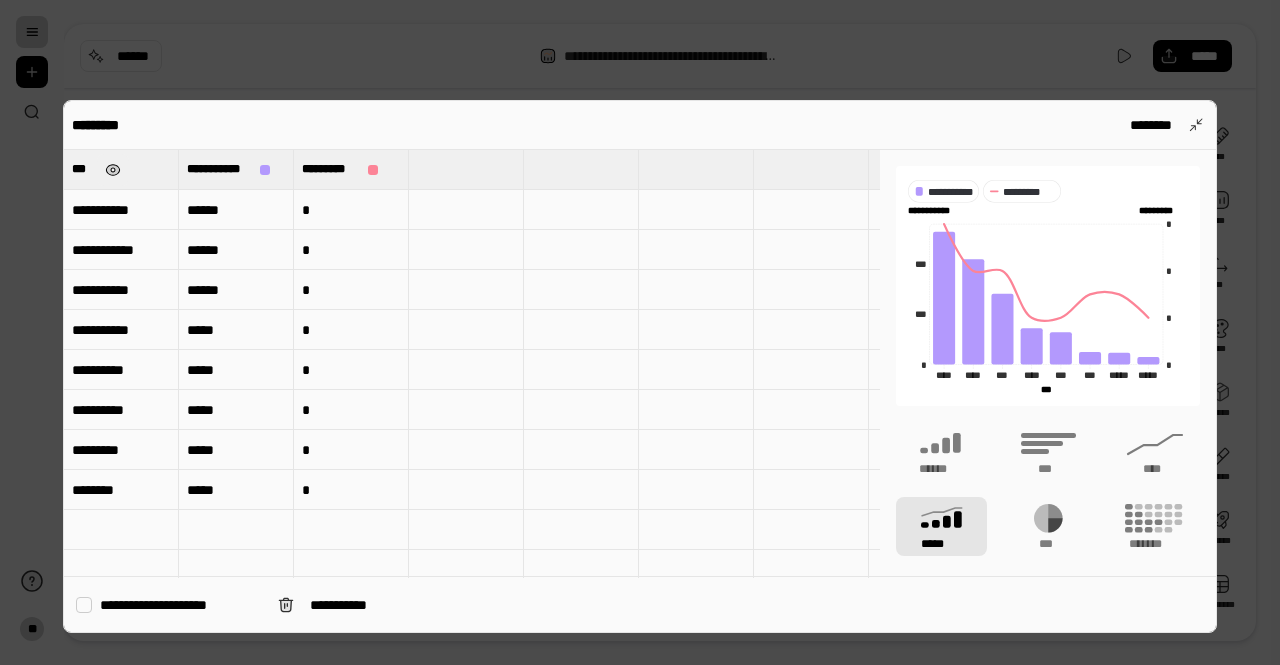 click at bounding box center (113, 170) 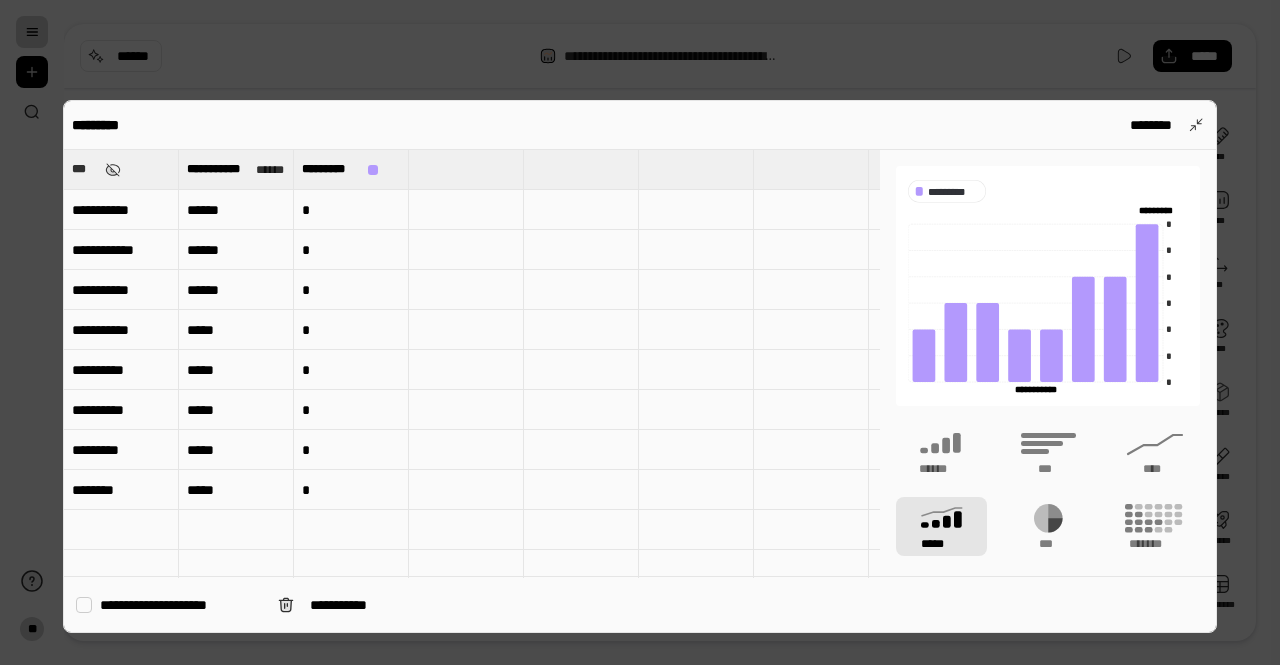 click on "***" at bounding box center (84, 169) 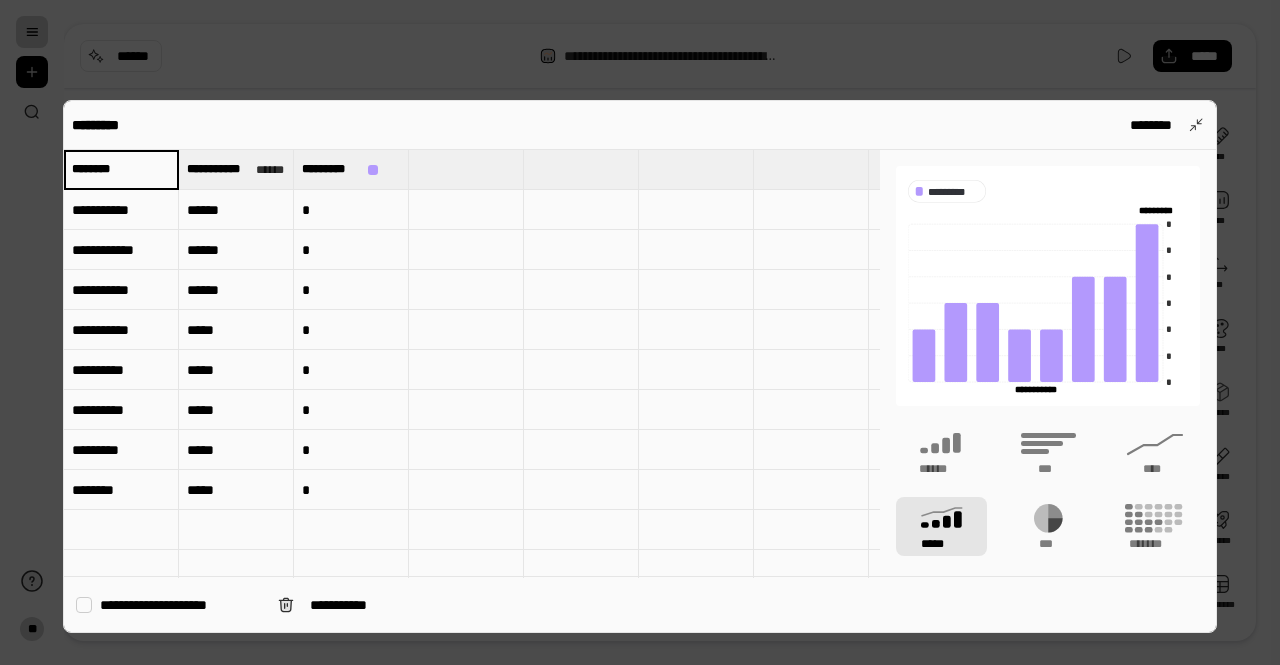 click at bounding box center [466, 290] 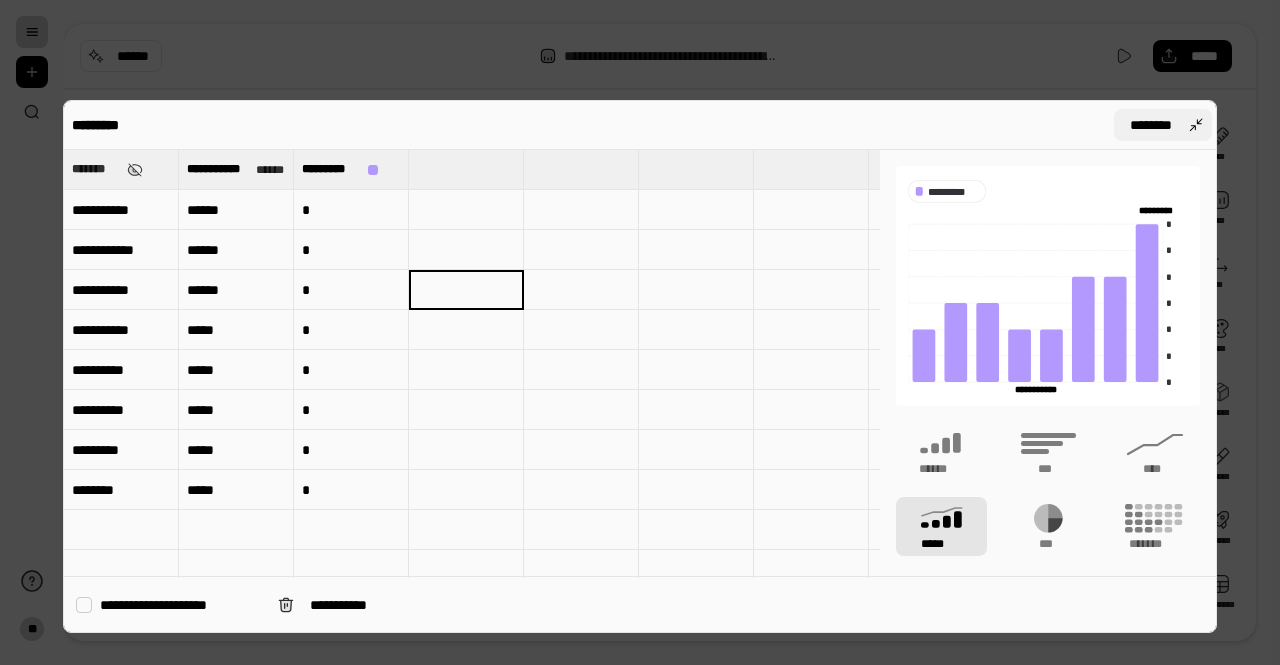 click on "********" at bounding box center (1163, 125) 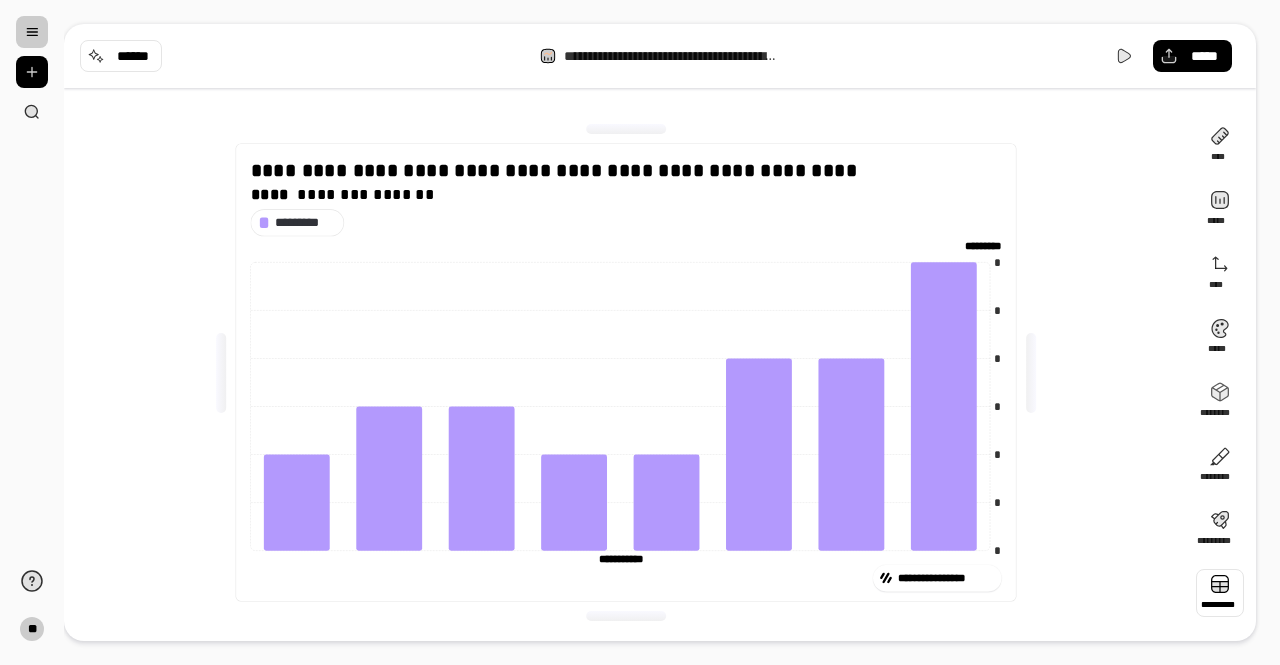 click at bounding box center [1220, 593] 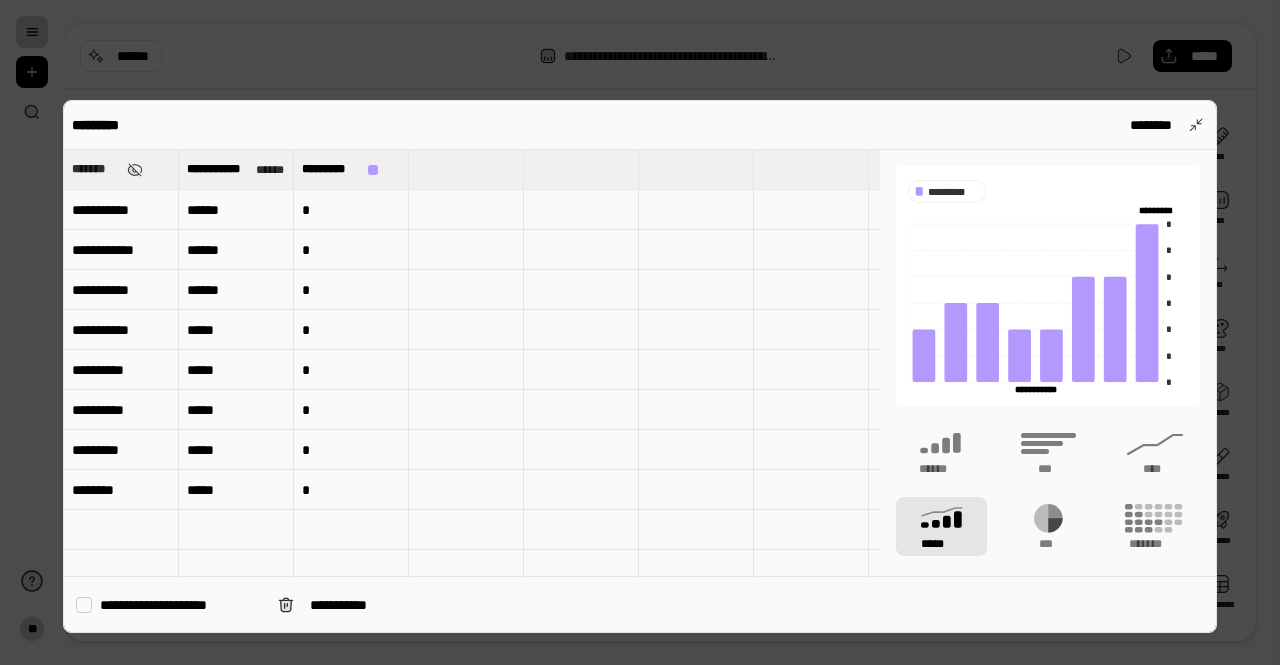 click on "**********" at bounding box center [121, 210] 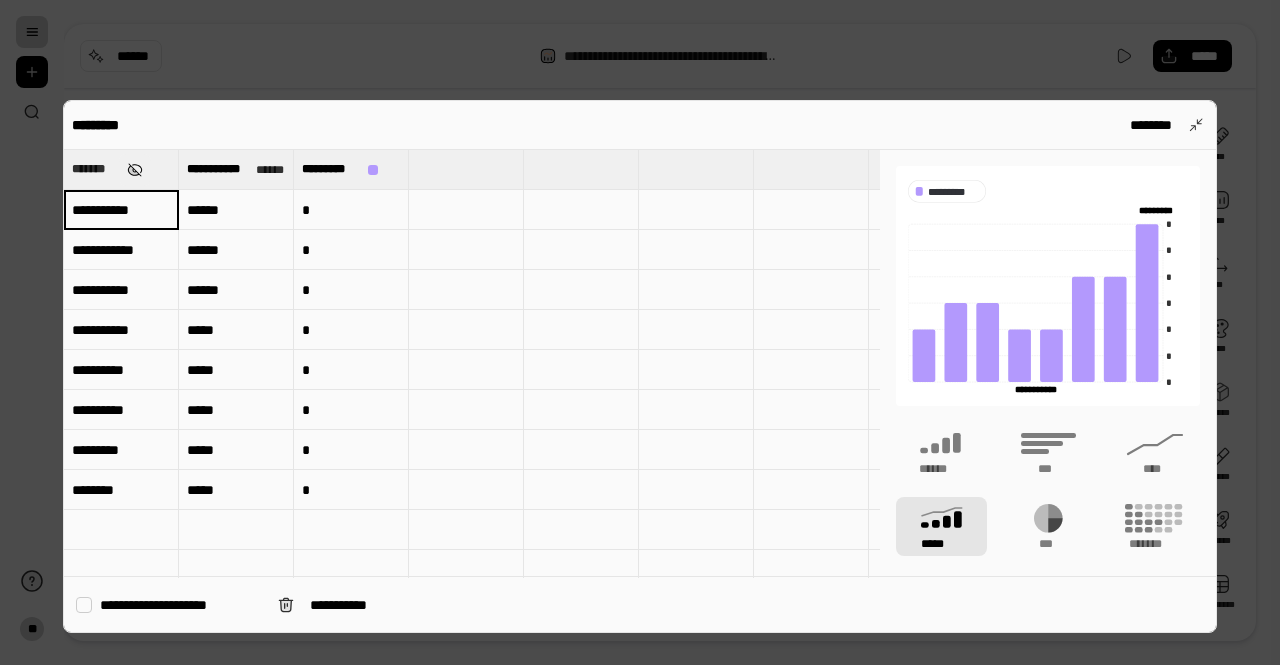 click at bounding box center (135, 170) 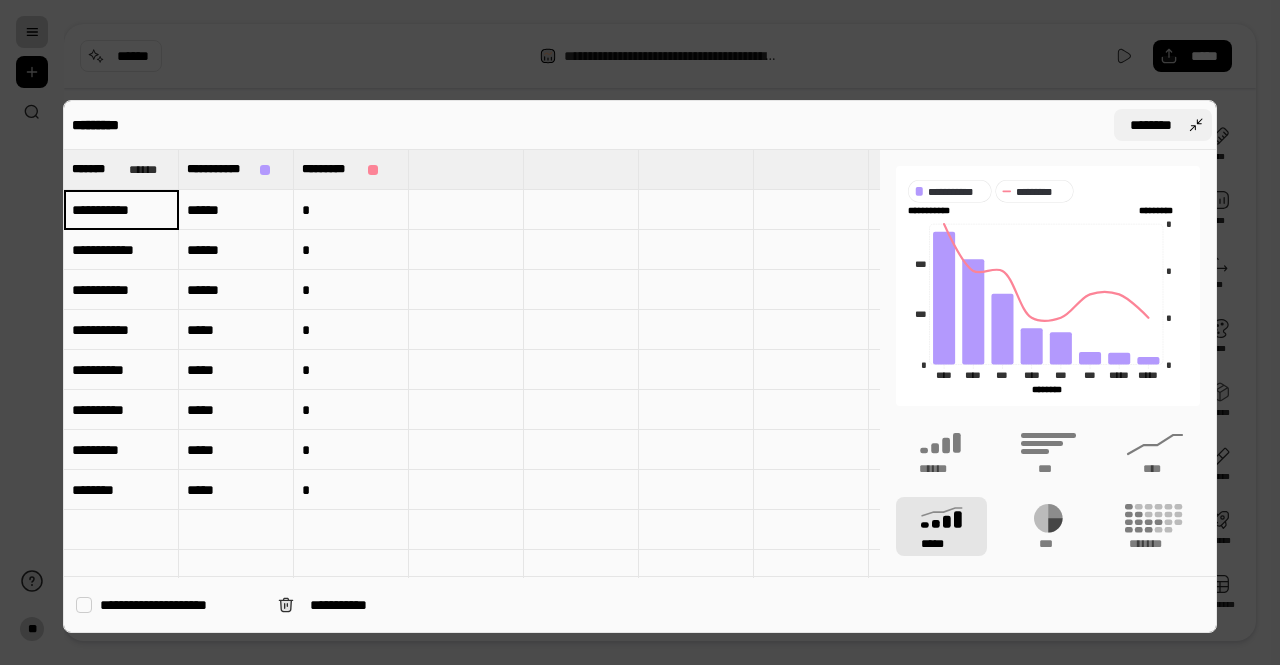click on "********" at bounding box center (1151, 125) 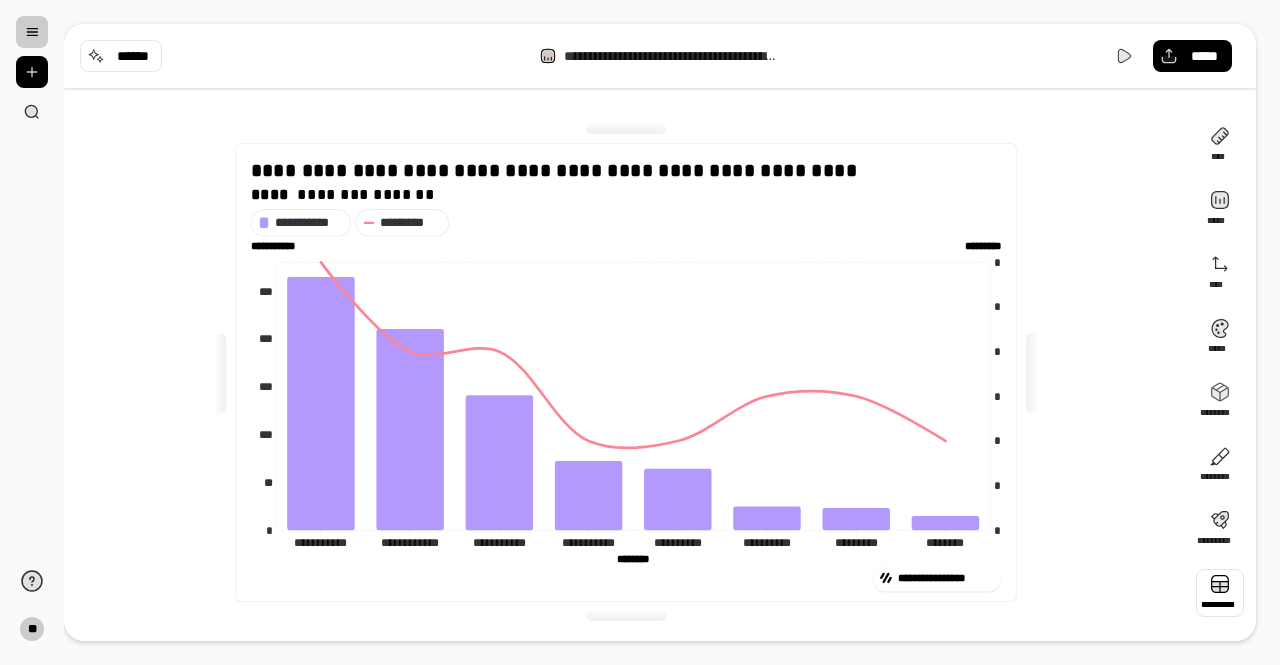 click at bounding box center (1220, 593) 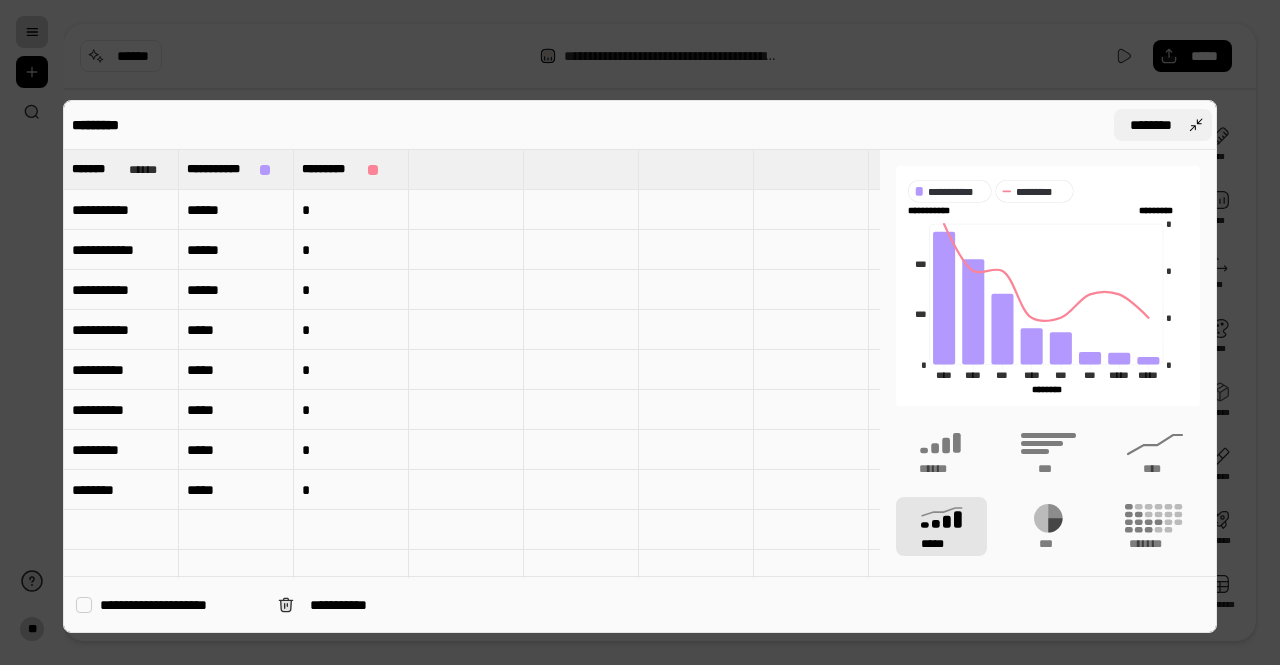 click on "********" at bounding box center [1163, 125] 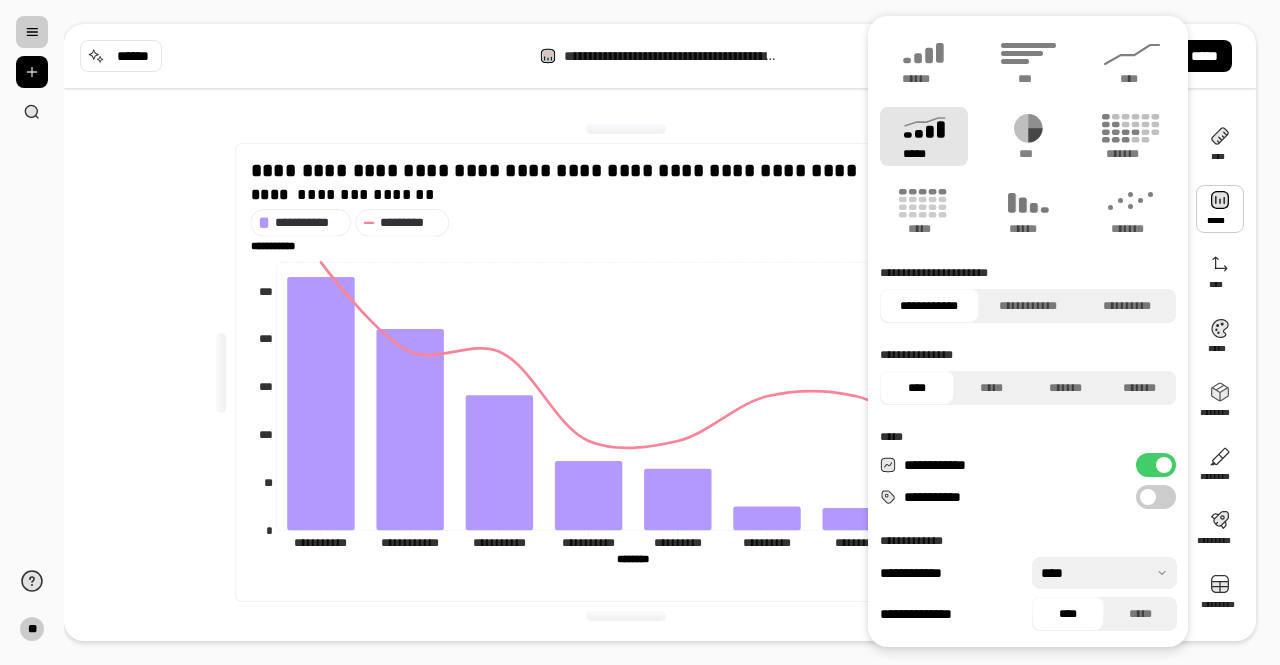 click on "**********" at bounding box center (1156, 497) 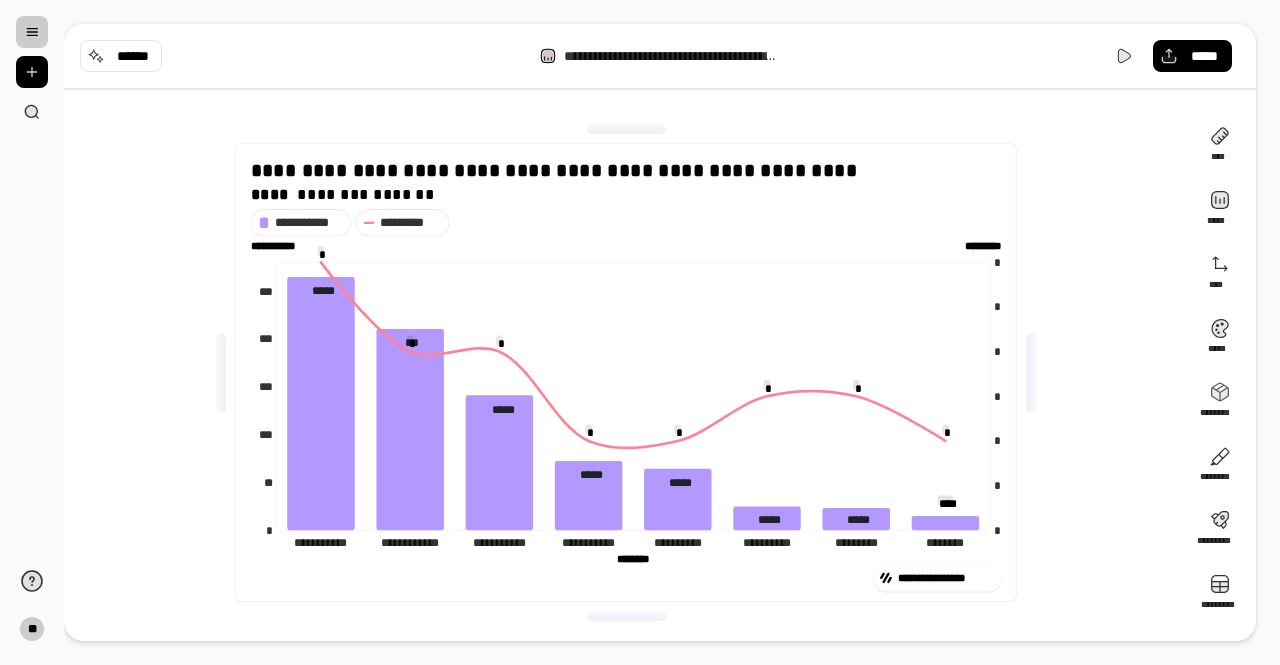 click on "**********" at bounding box center (626, 372) 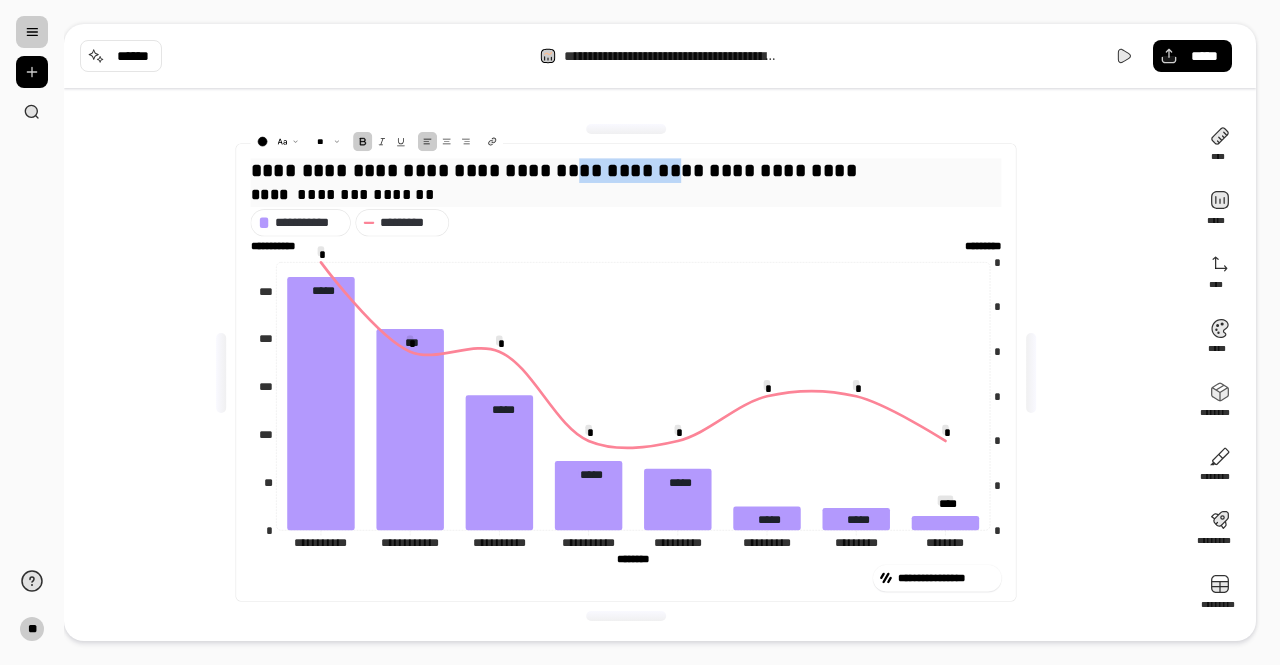 drag, startPoint x: 572, startPoint y: 170, endPoint x: 666, endPoint y: 167, distance: 94.04786 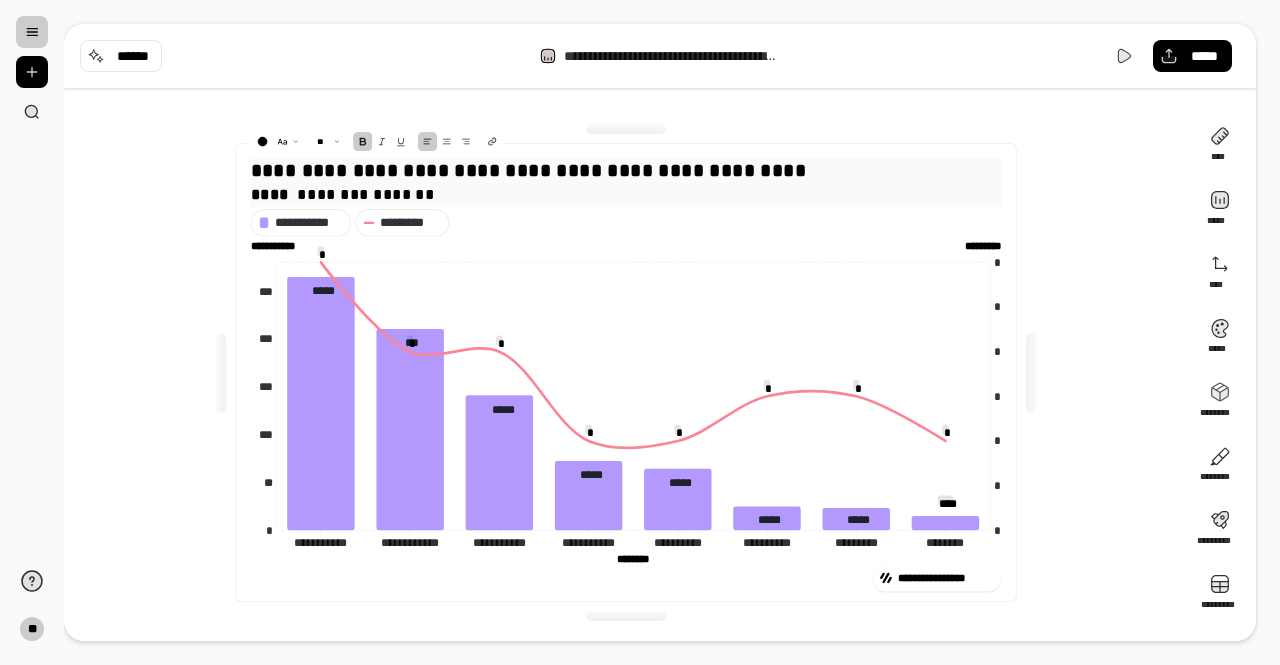 click on "**********" at bounding box center (626, 170) 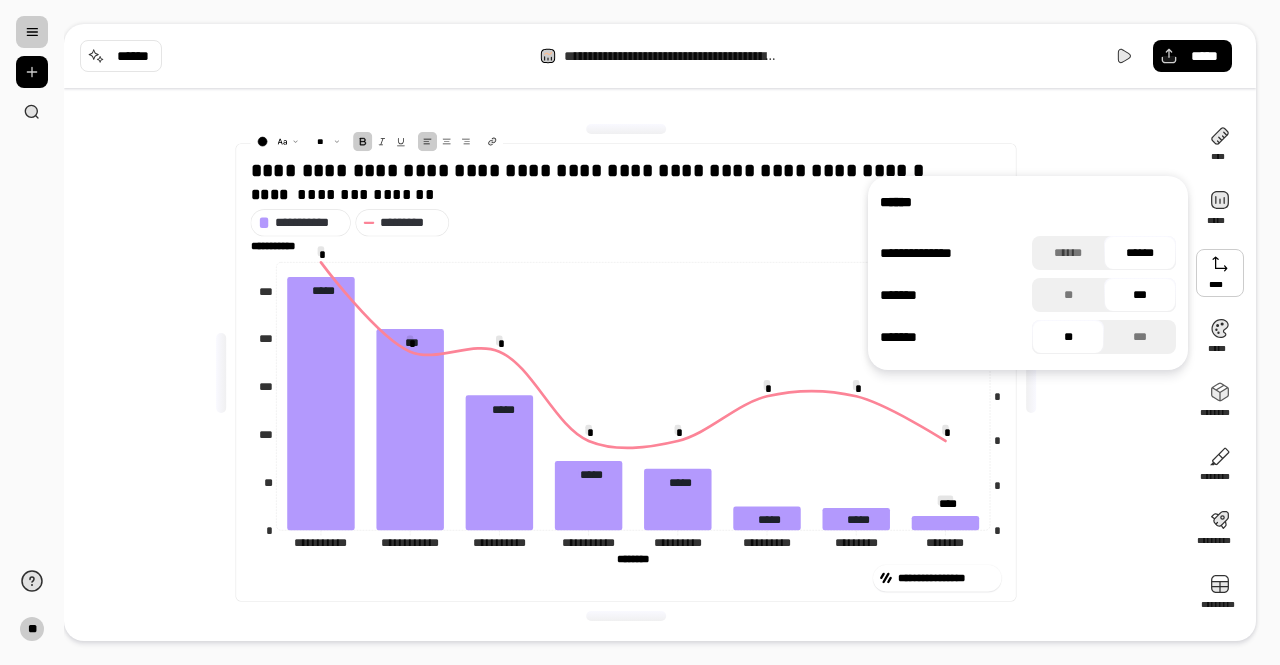 click on "**********" at bounding box center (626, 372) 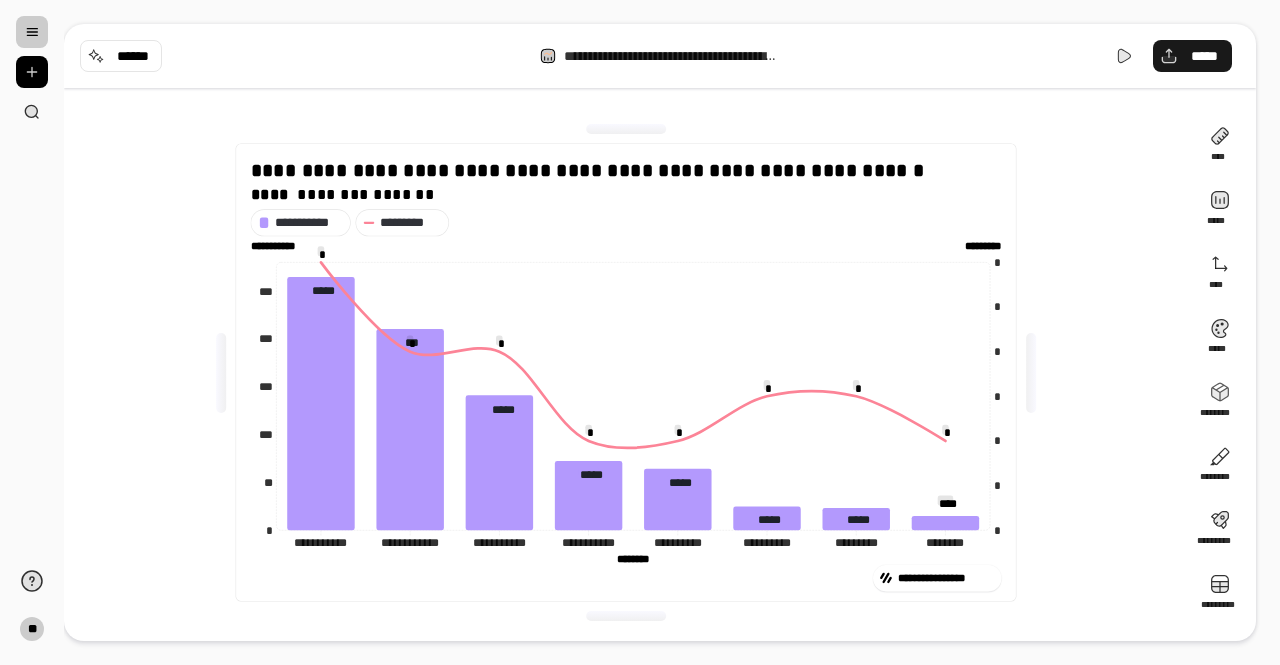 click on "*****" at bounding box center (1204, 56) 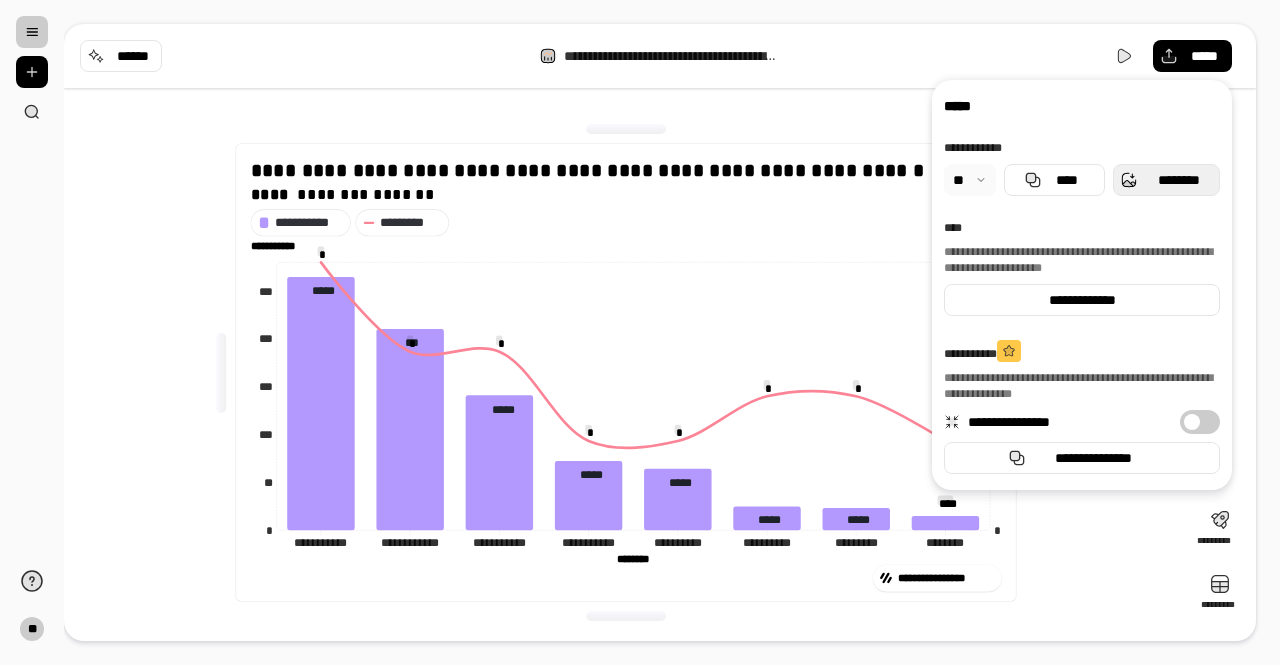 click on "********" at bounding box center (1166, 180) 